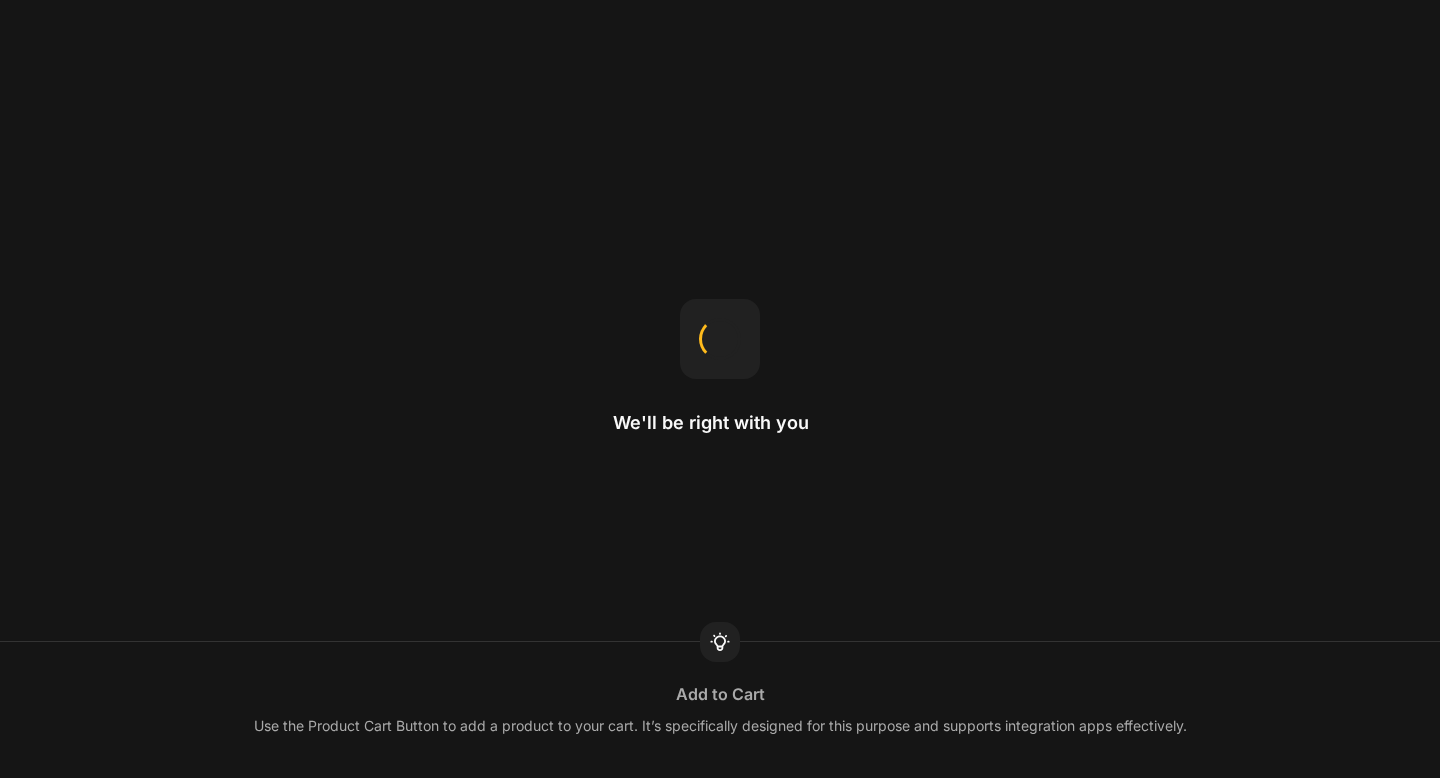 scroll, scrollTop: 0, scrollLeft: 0, axis: both 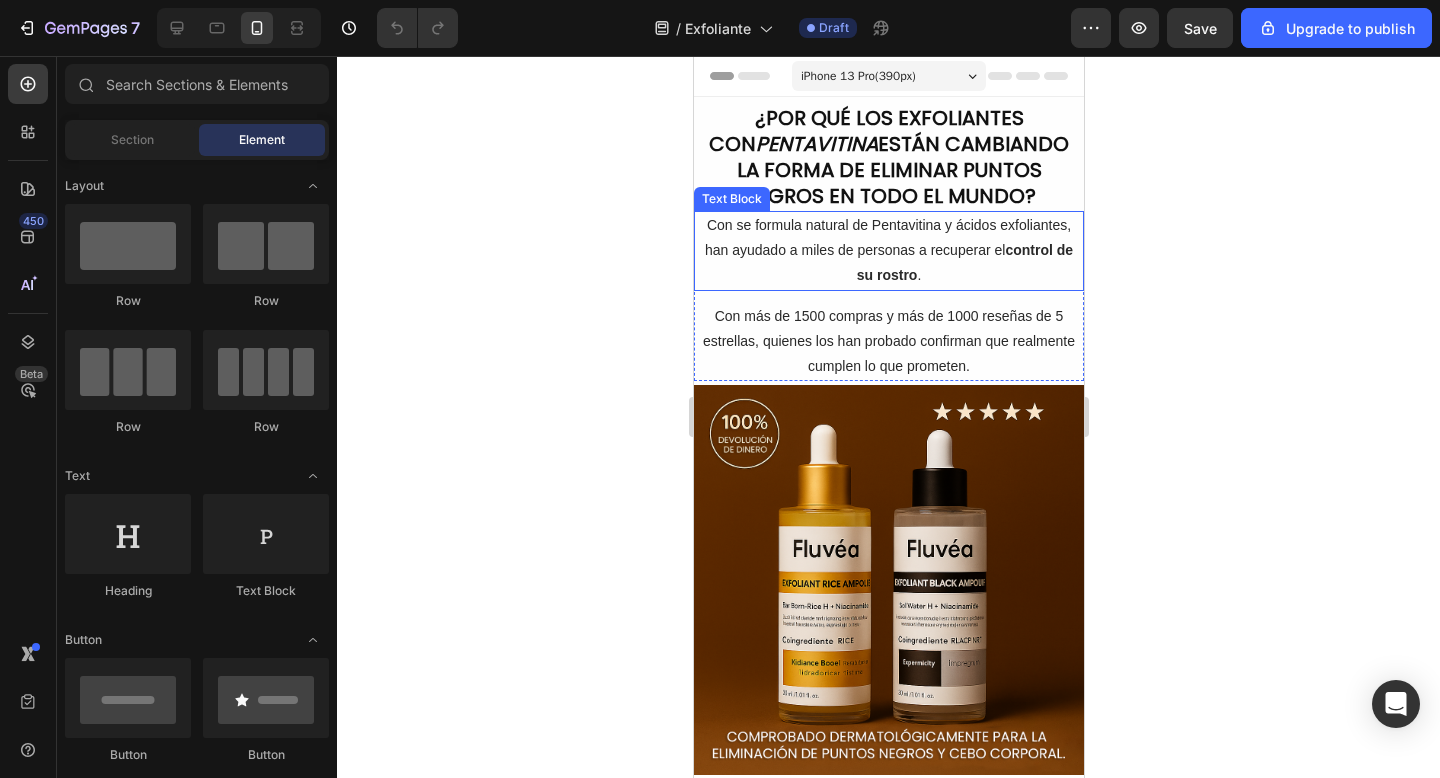 click on "Con se formula natural de Pentavitina y ácidos exfoliantes, han ayudado a miles de personas a recuperar el  control de su rostro ." at bounding box center (888, 251) 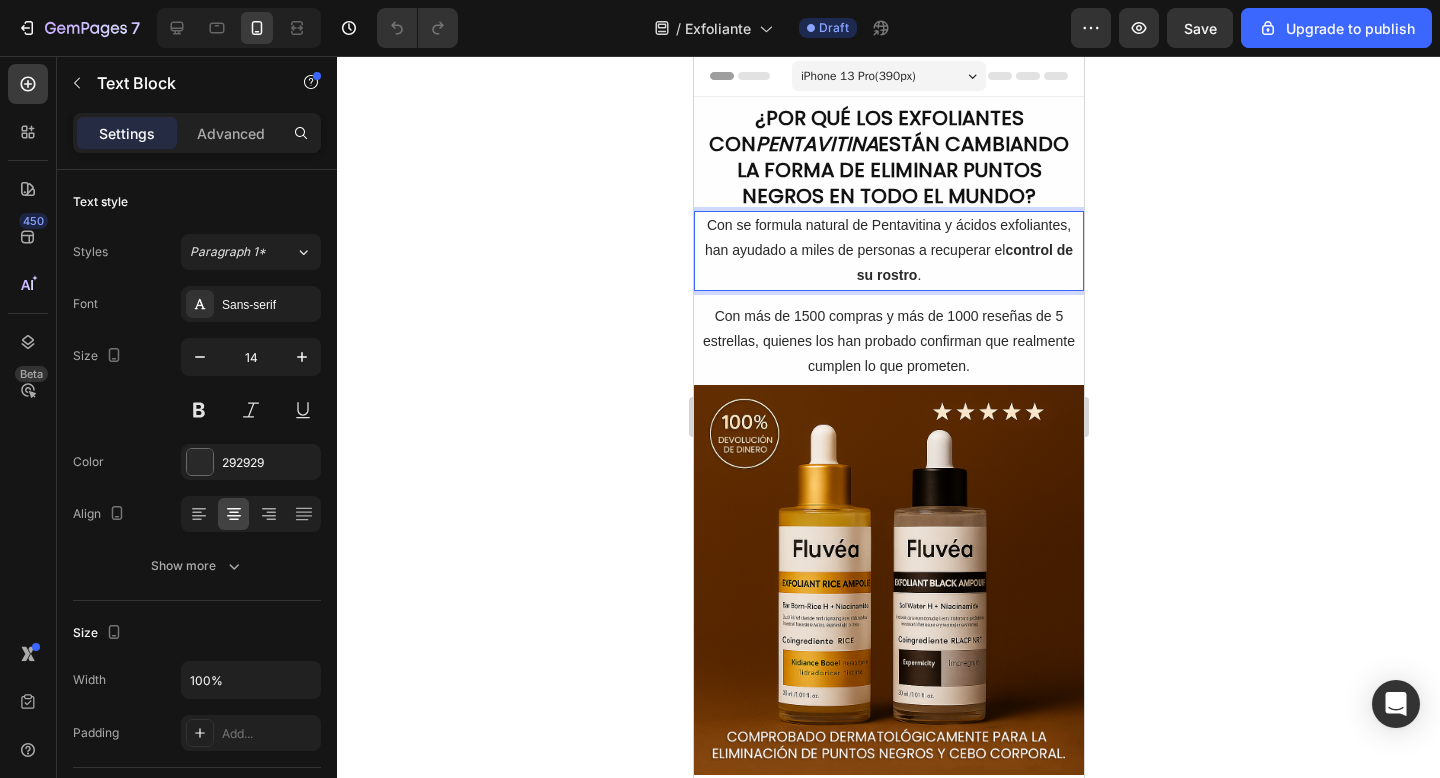 click on "Con se formula natural de Pentavitina y ácidos exfoliantes, han ayudado a miles de personas a recuperar el  control de su rostro ." at bounding box center (888, 251) 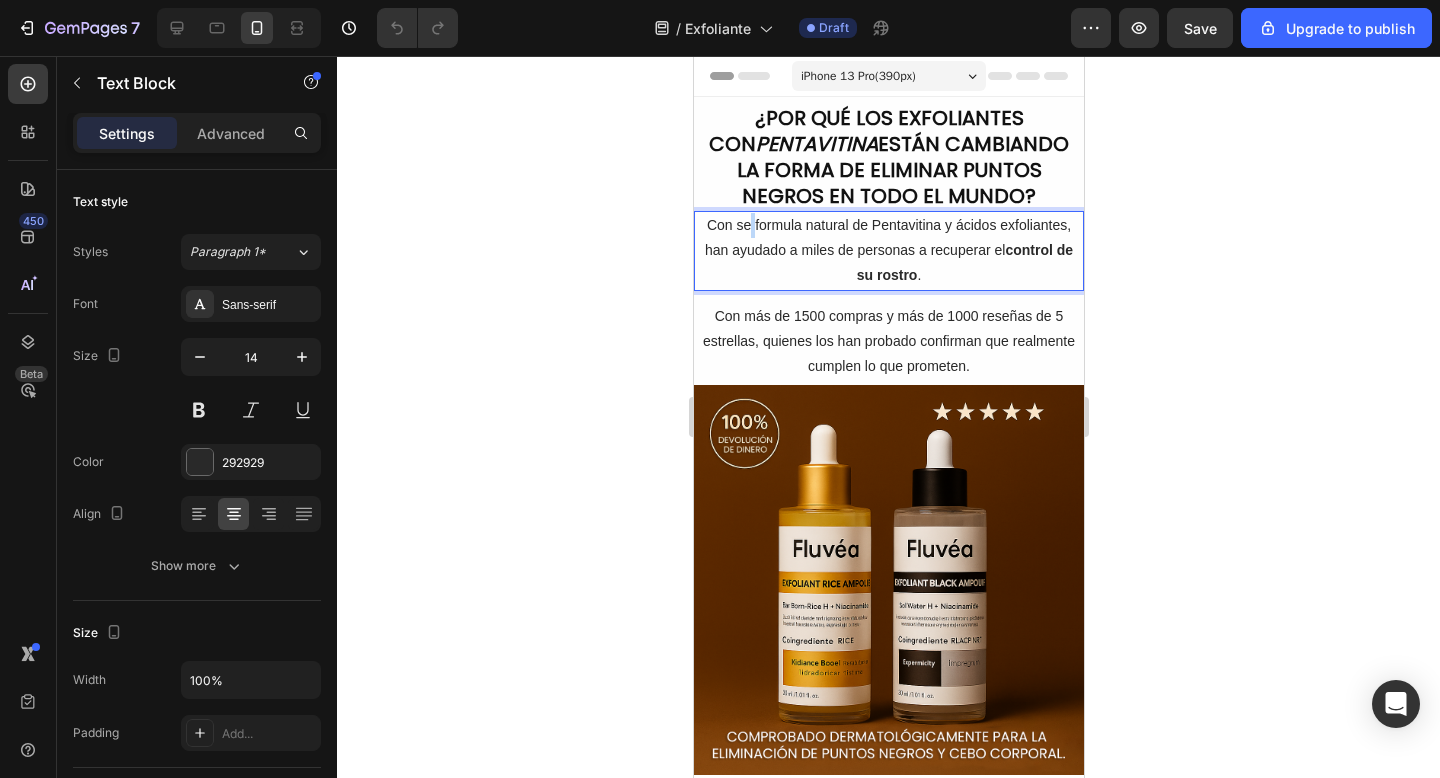 click on "Con se formula natural de Pentavitina y ácidos exfoliantes, han ayudado a miles de personas a recuperar el  control de su rostro ." at bounding box center [888, 251] 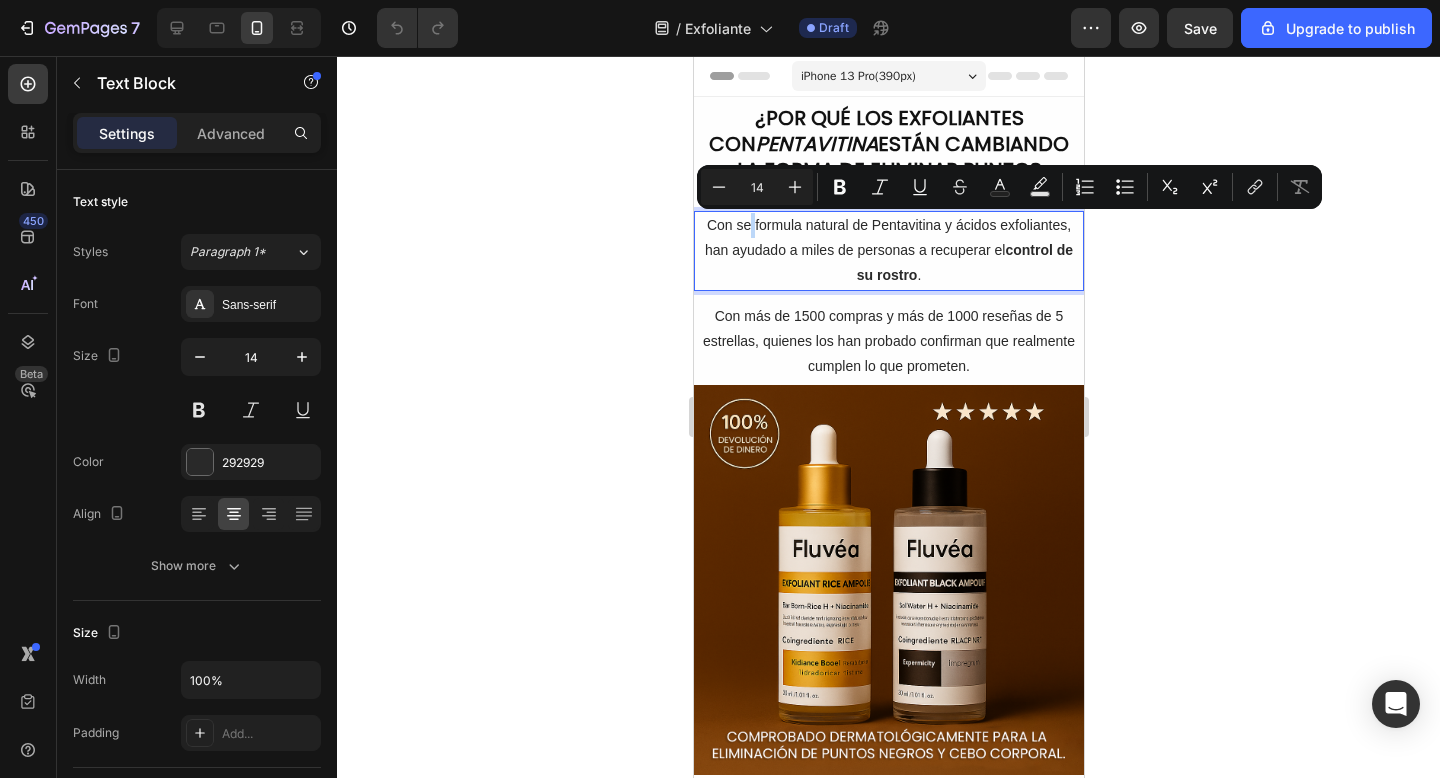 click on "Con se formula natural de Pentavitina y ácidos exfoliantes, han ayudado a miles de personas a recuperar el  control de su rostro ." at bounding box center [888, 251] 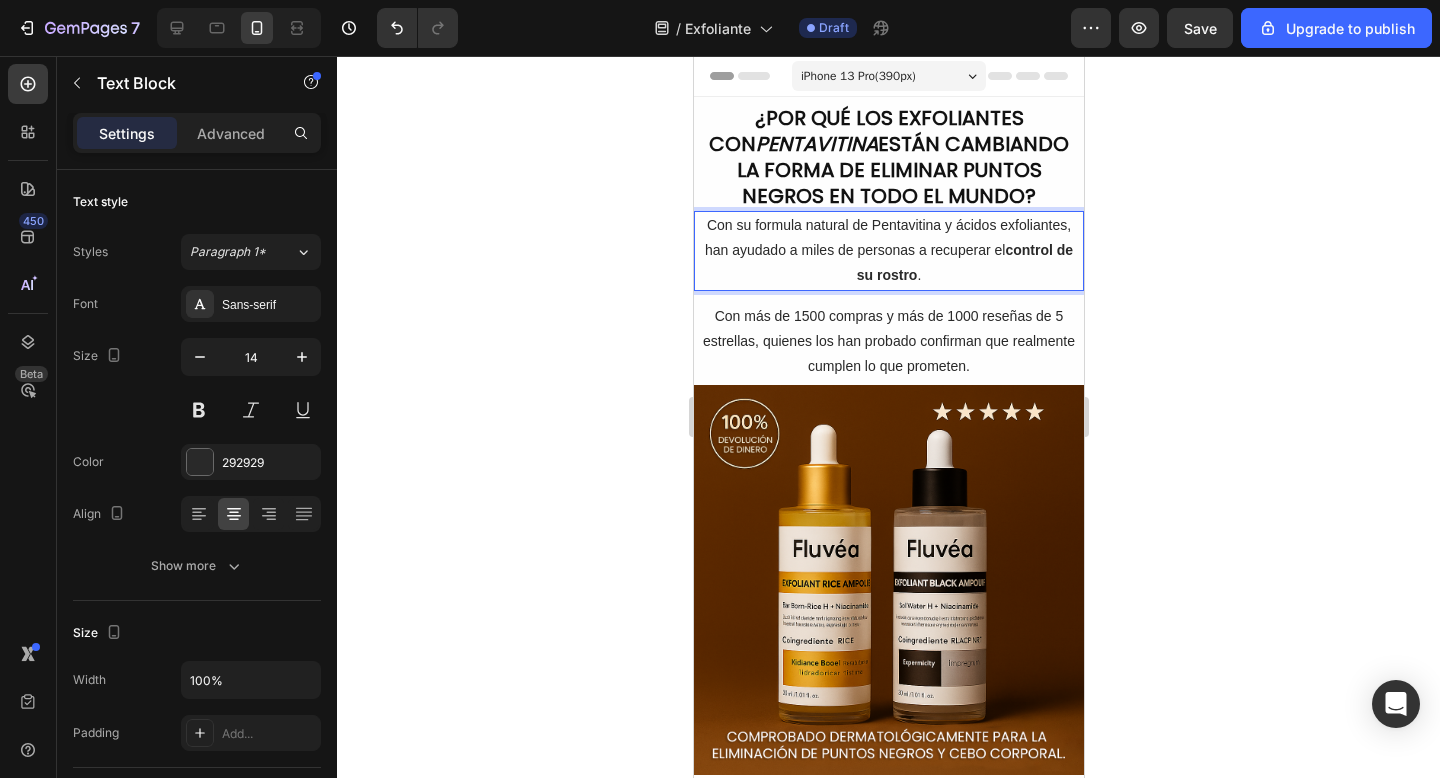 click on "Con su formula natural de Pentavitina y ácidos exfoliantes, han ayudado a miles de personas a recuperar el  control de su rostro ." at bounding box center [888, 251] 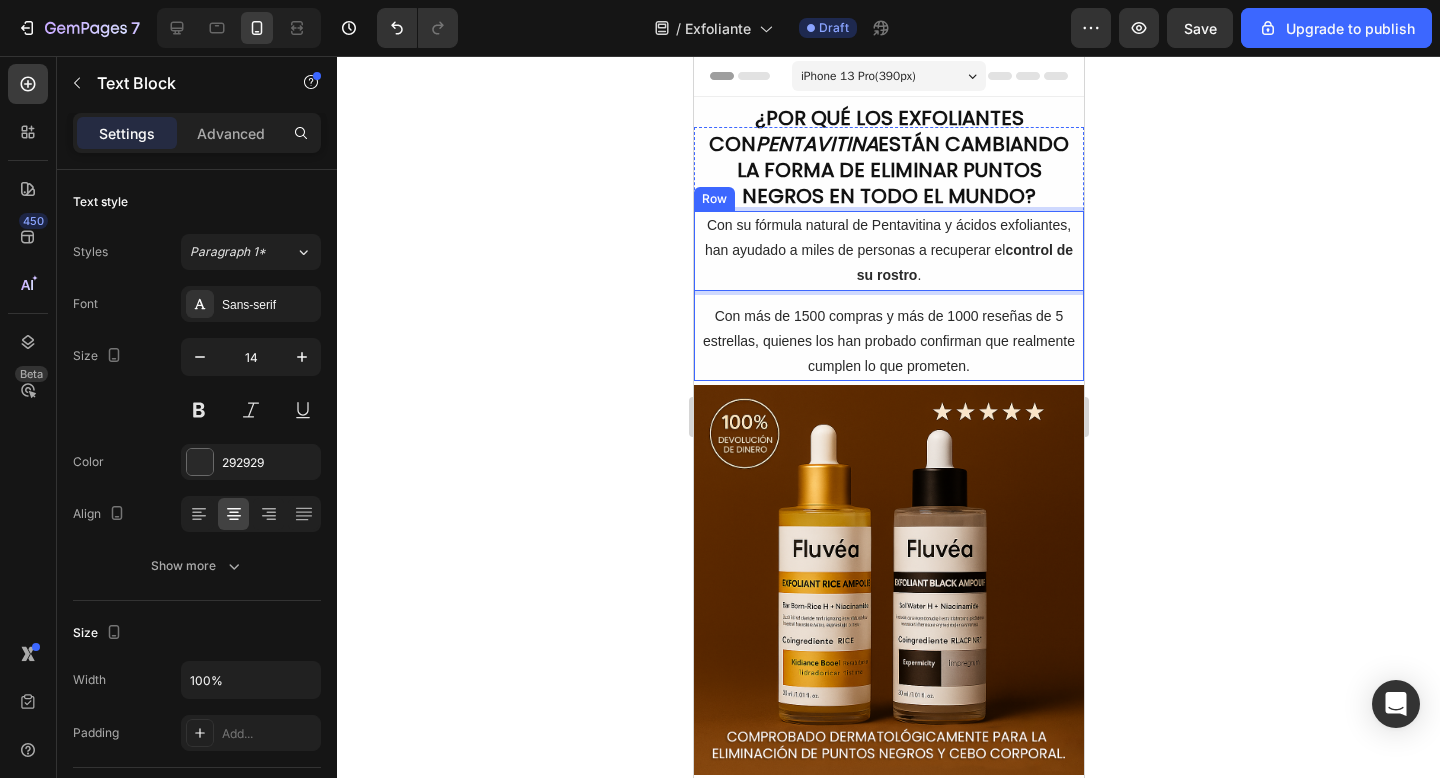 click 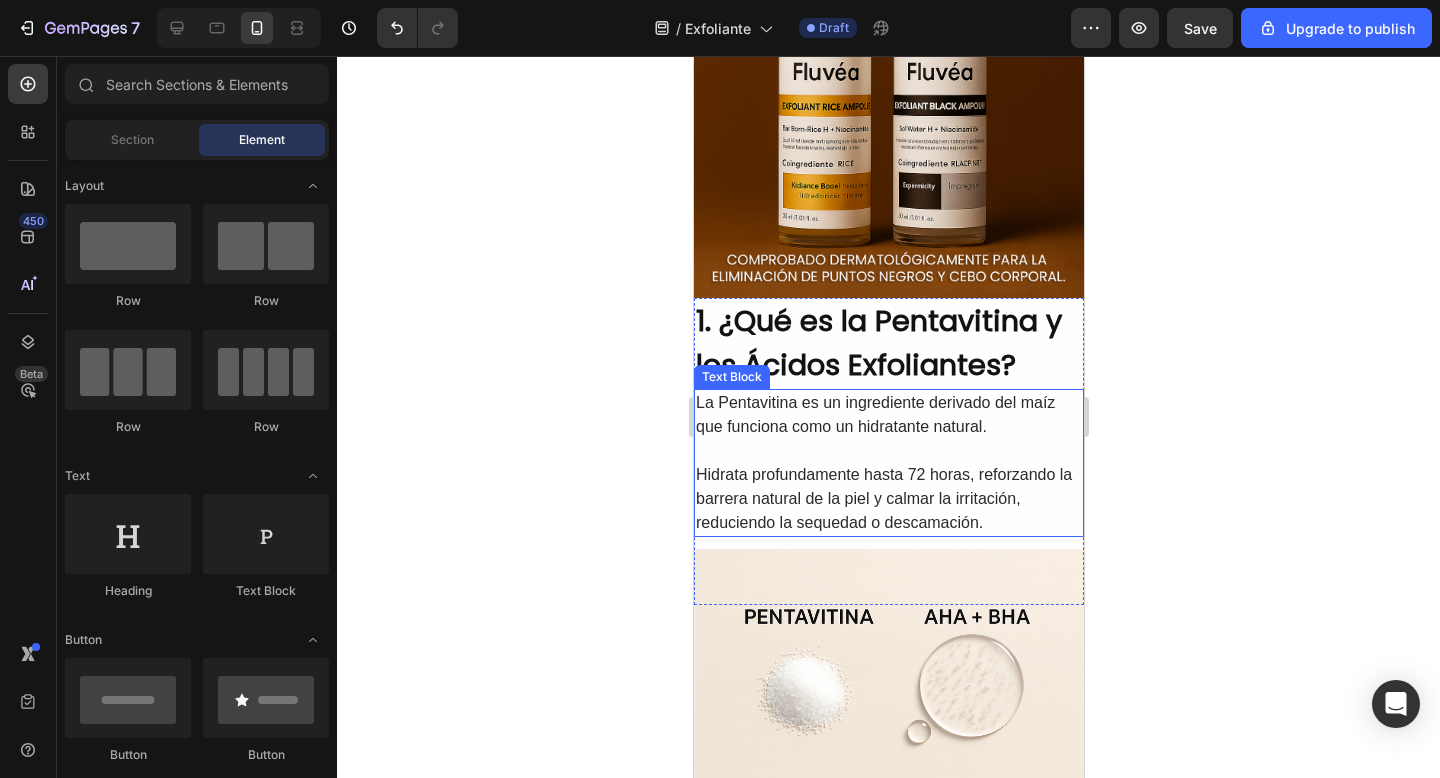 scroll, scrollTop: 532, scrollLeft: 0, axis: vertical 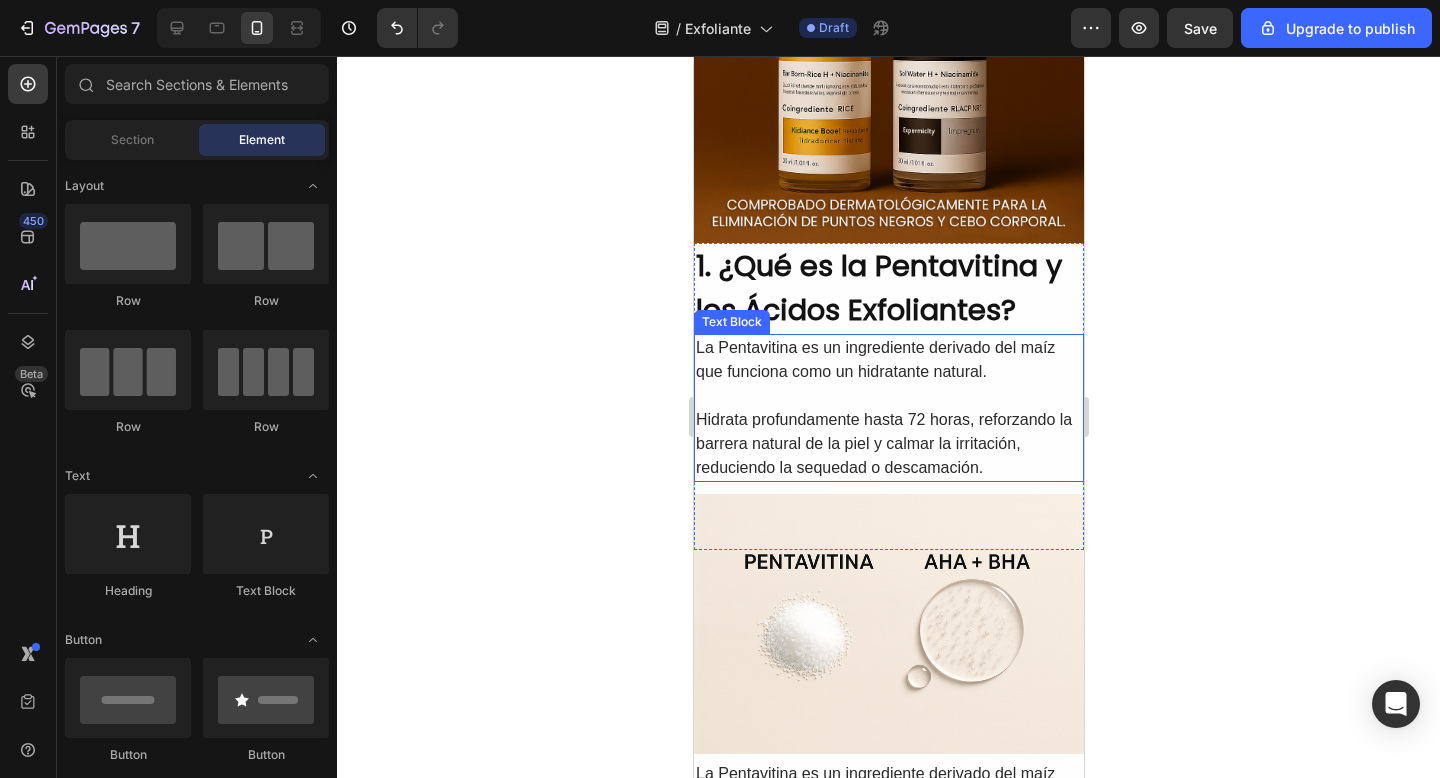 click on "Hidrata profundamente hasta 72 horas, reforzando la barrera natural de la piel y calmar la irritación, reduciendo la sequedad o descamación." at bounding box center [888, 444] 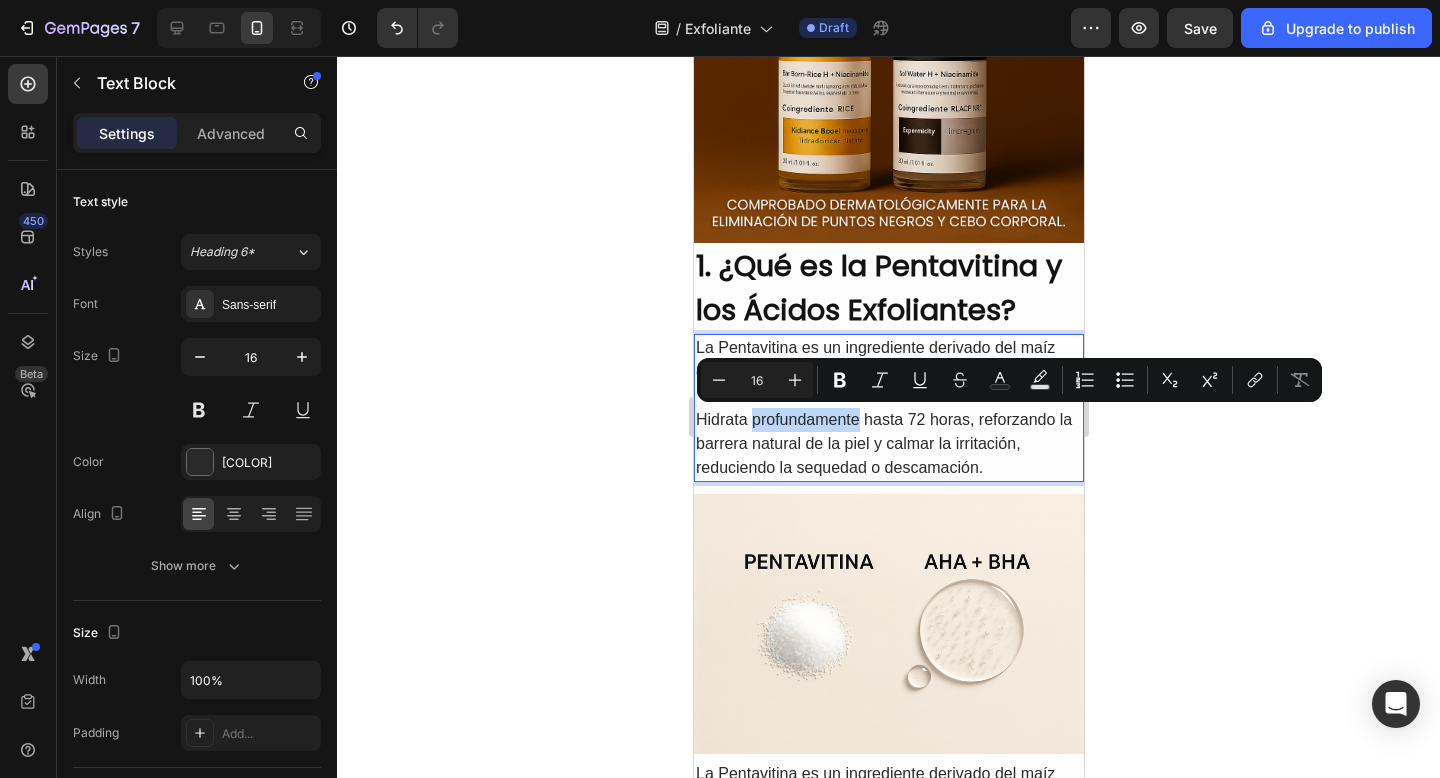 click on "Hidrata profundamente hasta 72 horas, reforzando la barrera natural de la piel y calmar la irritación, reduciendo la sequedad o descamación." at bounding box center (888, 444) 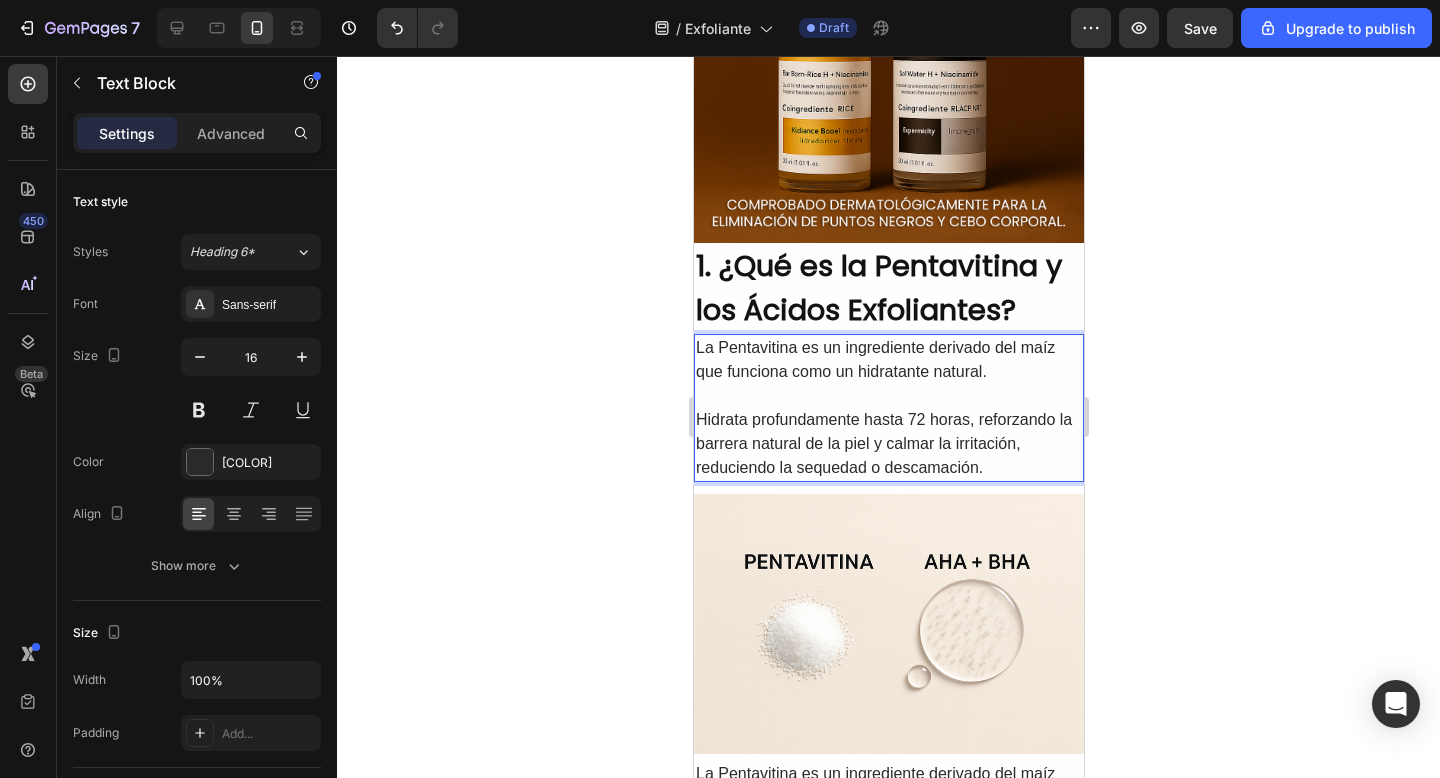 click on "Hidrata profundamente hasta 72 horas, reforzando la barrera natural de la piel y calmar la irritación, reduciendo la sequedad o descamación." at bounding box center (888, 444) 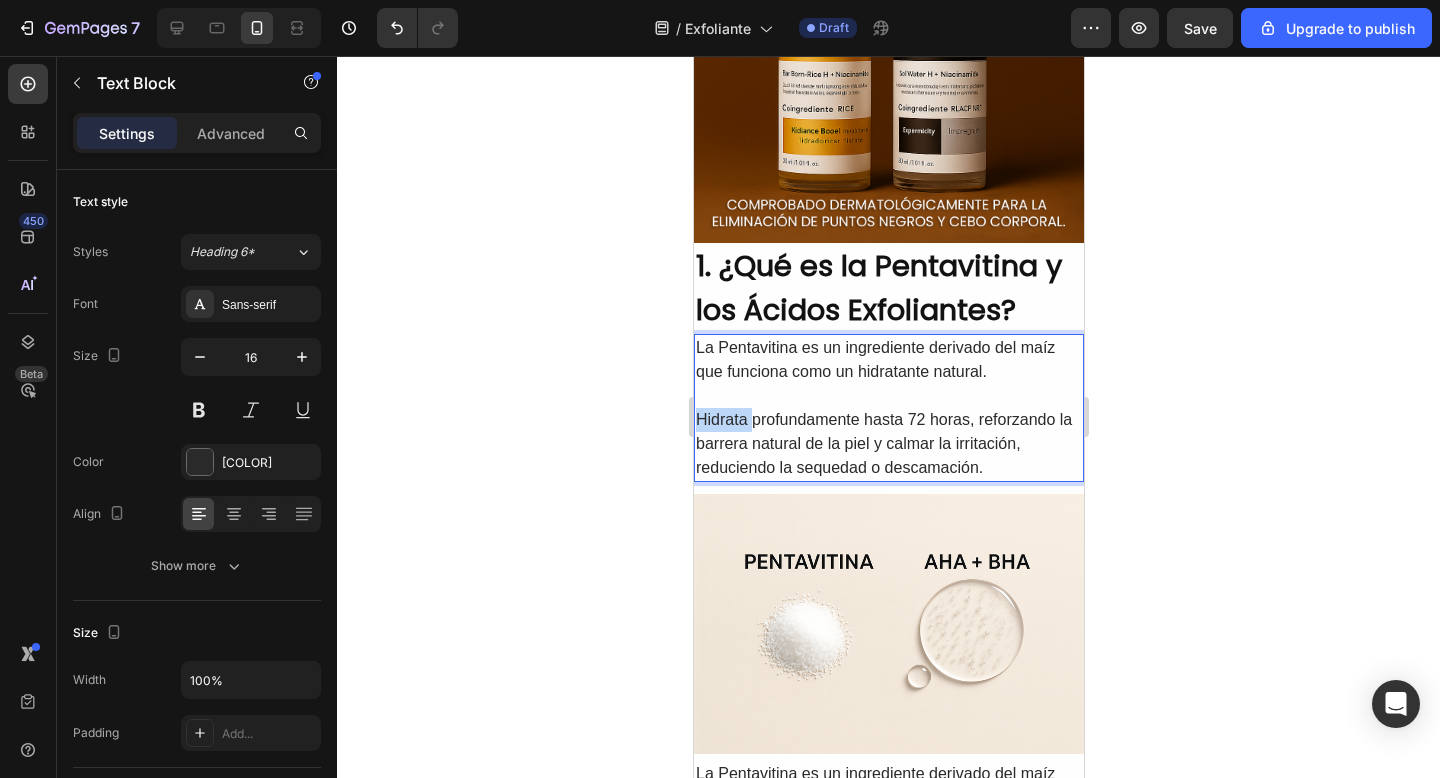 drag, startPoint x: 750, startPoint y: 418, endPoint x: 700, endPoint y: 418, distance: 50 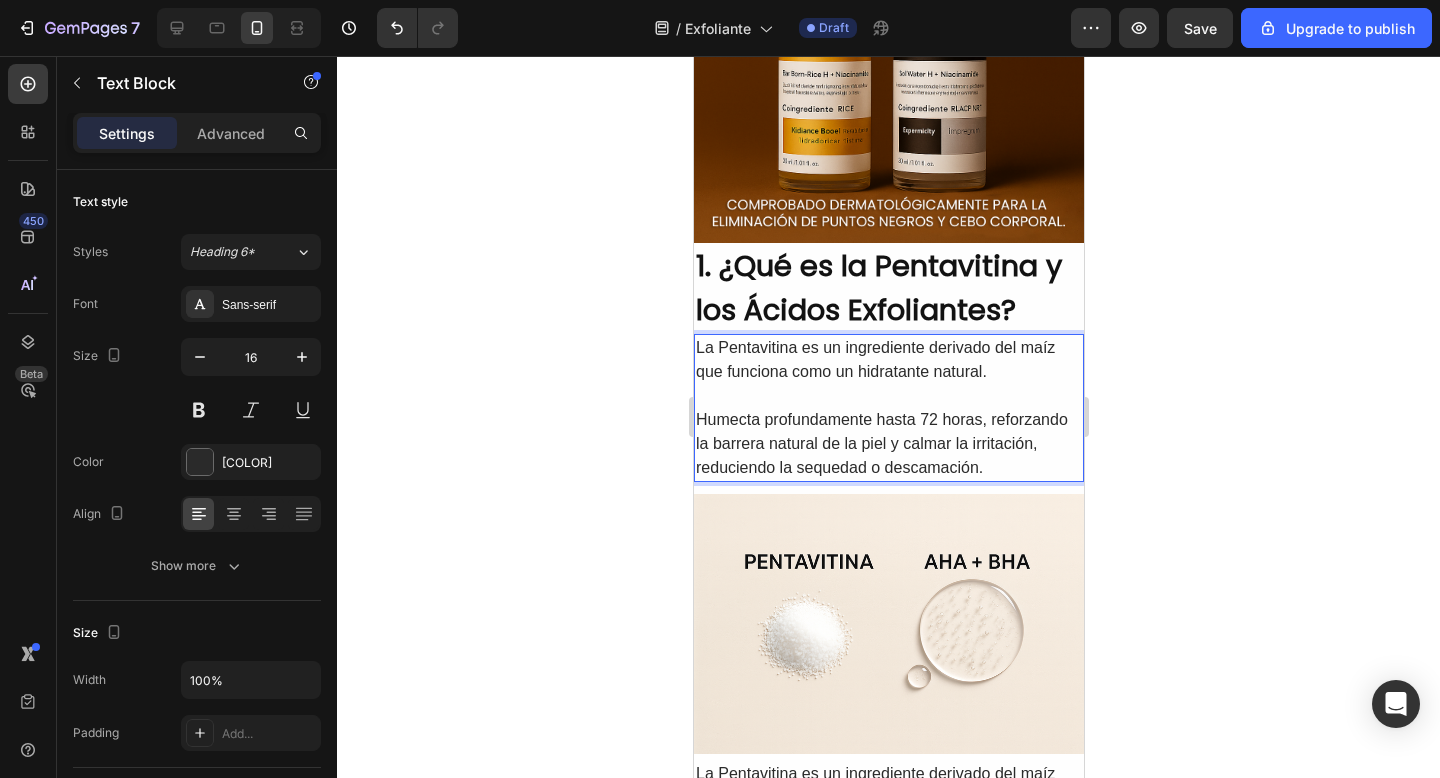click 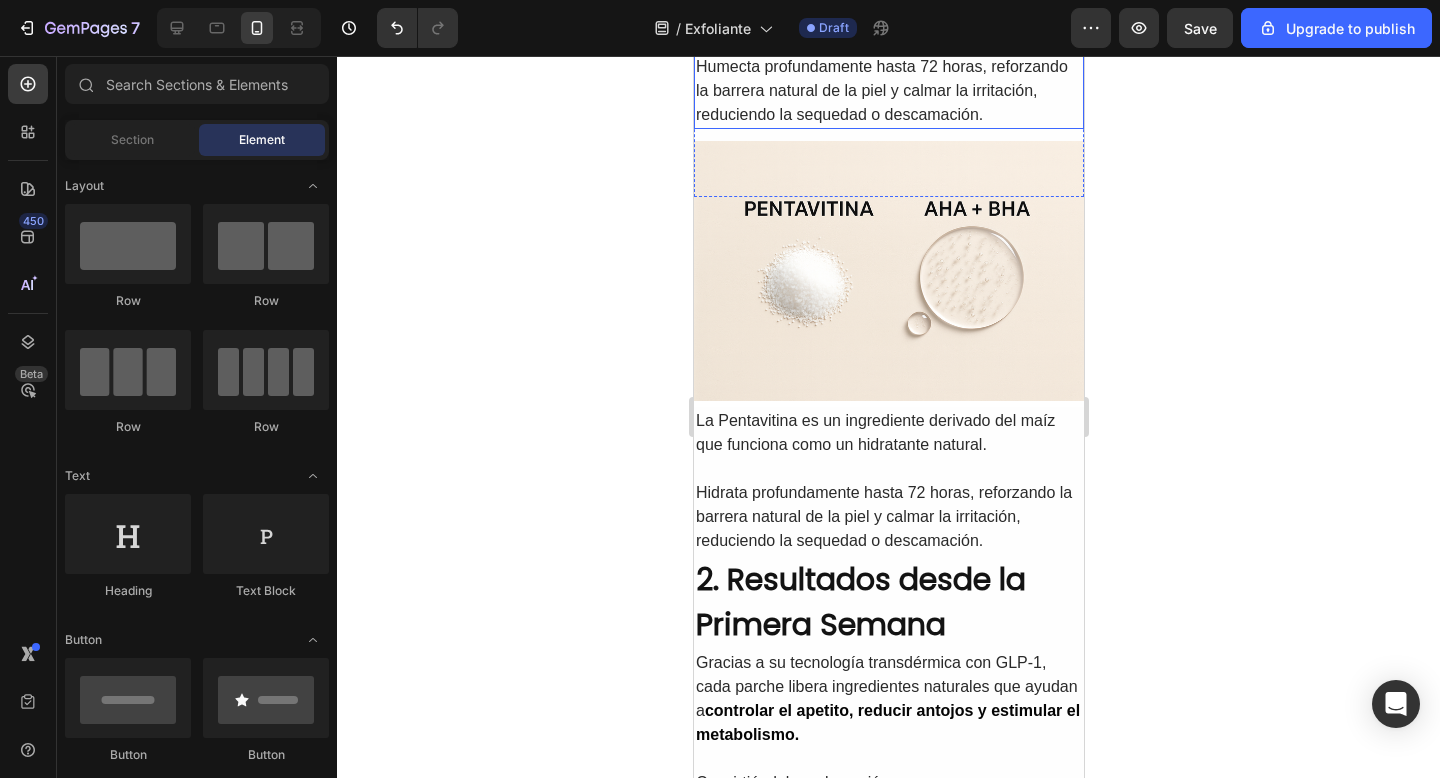 scroll, scrollTop: 899, scrollLeft: 0, axis: vertical 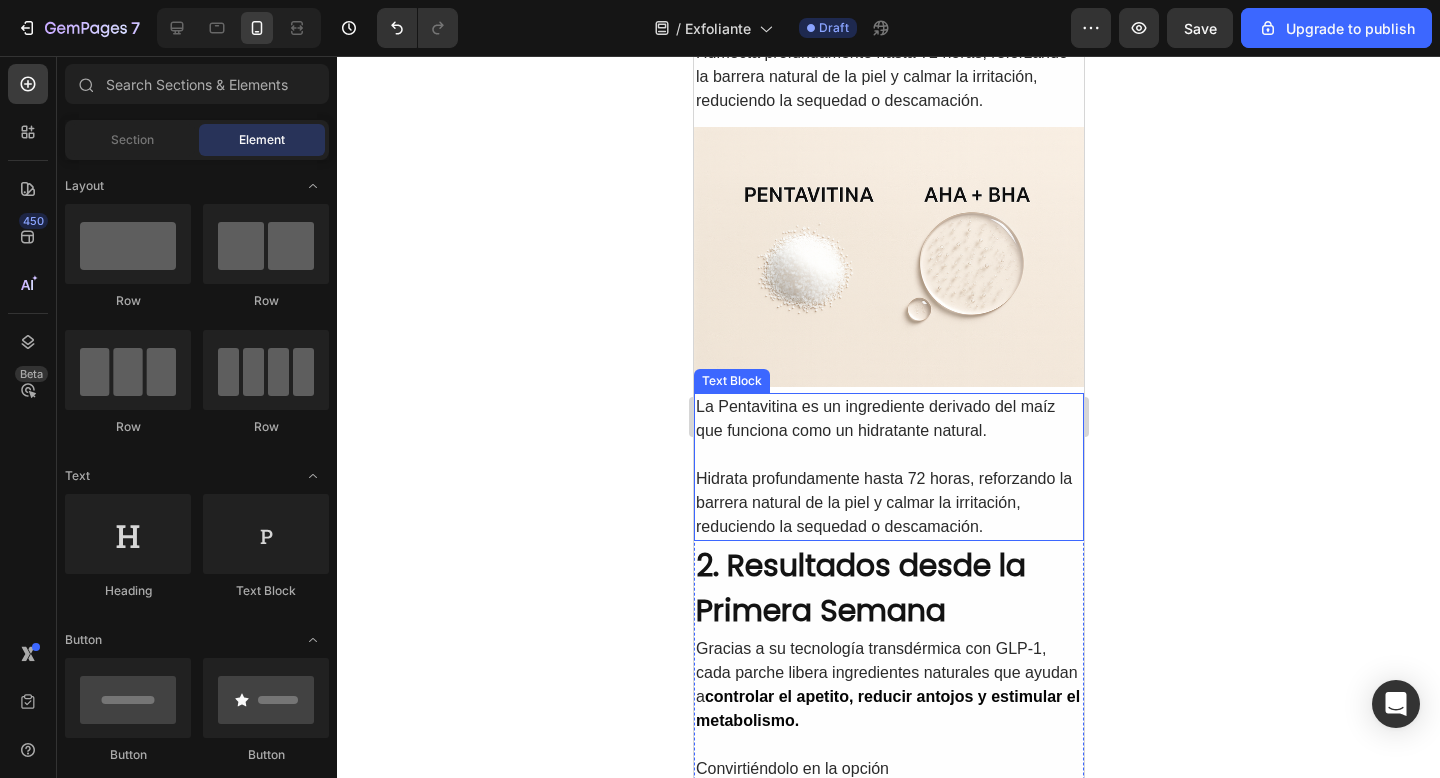 click at bounding box center (888, 455) 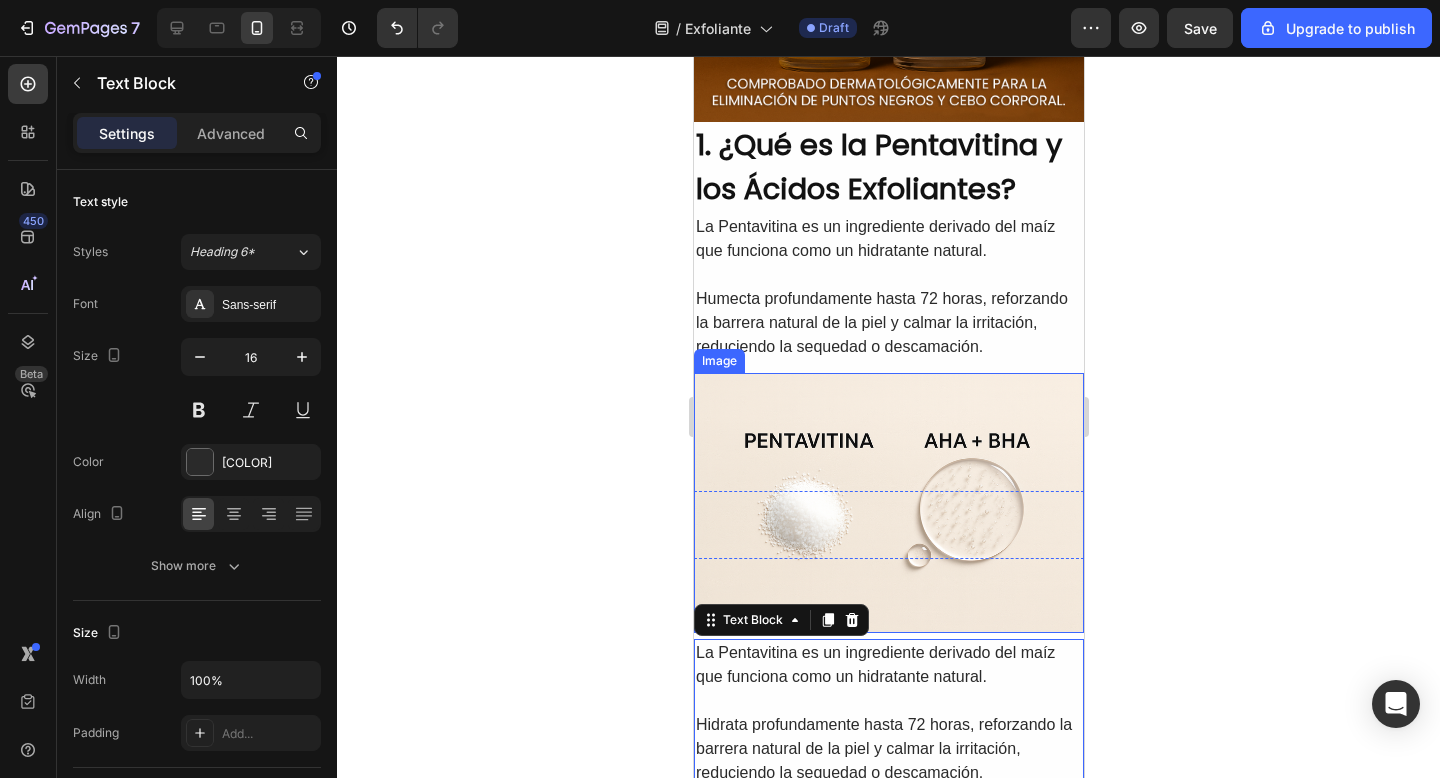 scroll, scrollTop: 631, scrollLeft: 0, axis: vertical 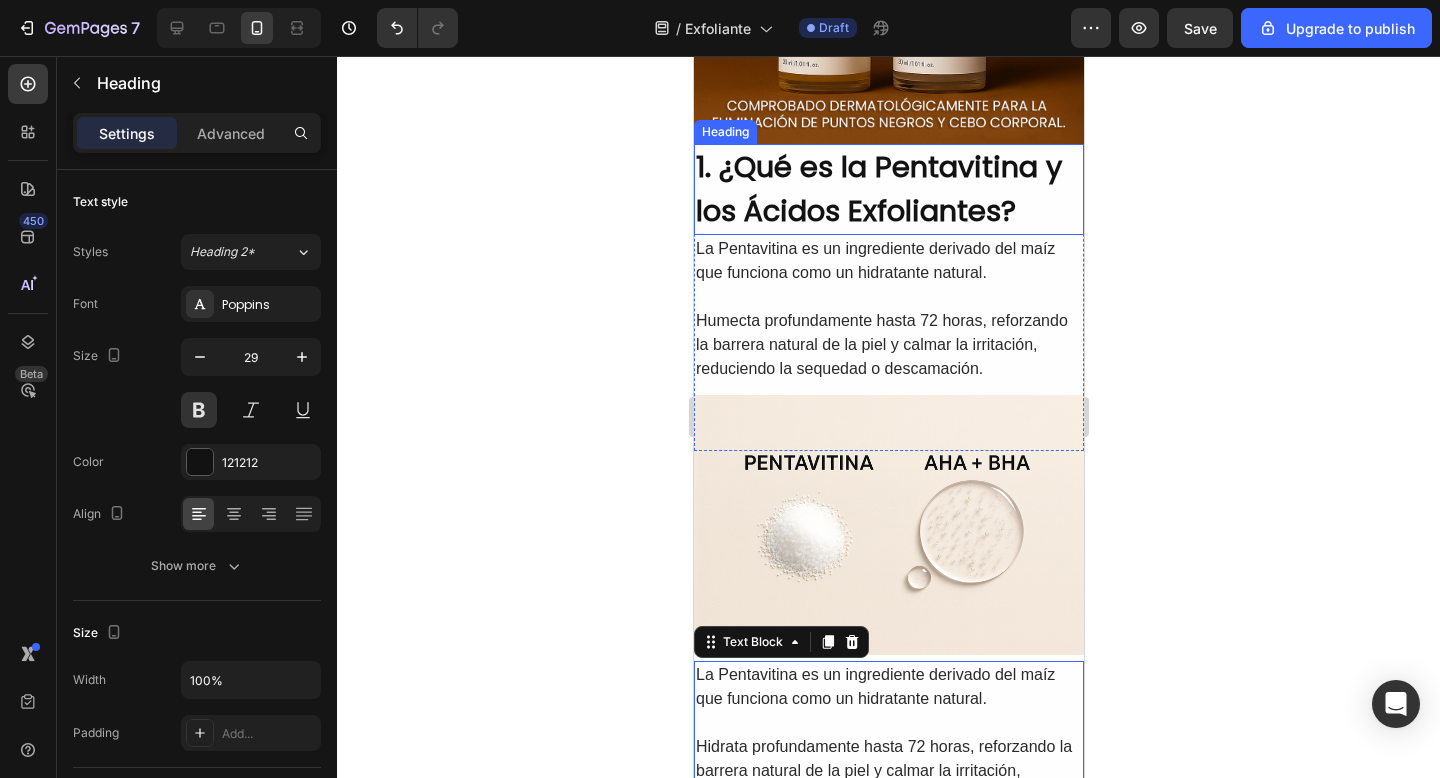click on "1. ¿Qué es la Pentavitina y los Ácidos Exfoliantes?" at bounding box center [888, 189] 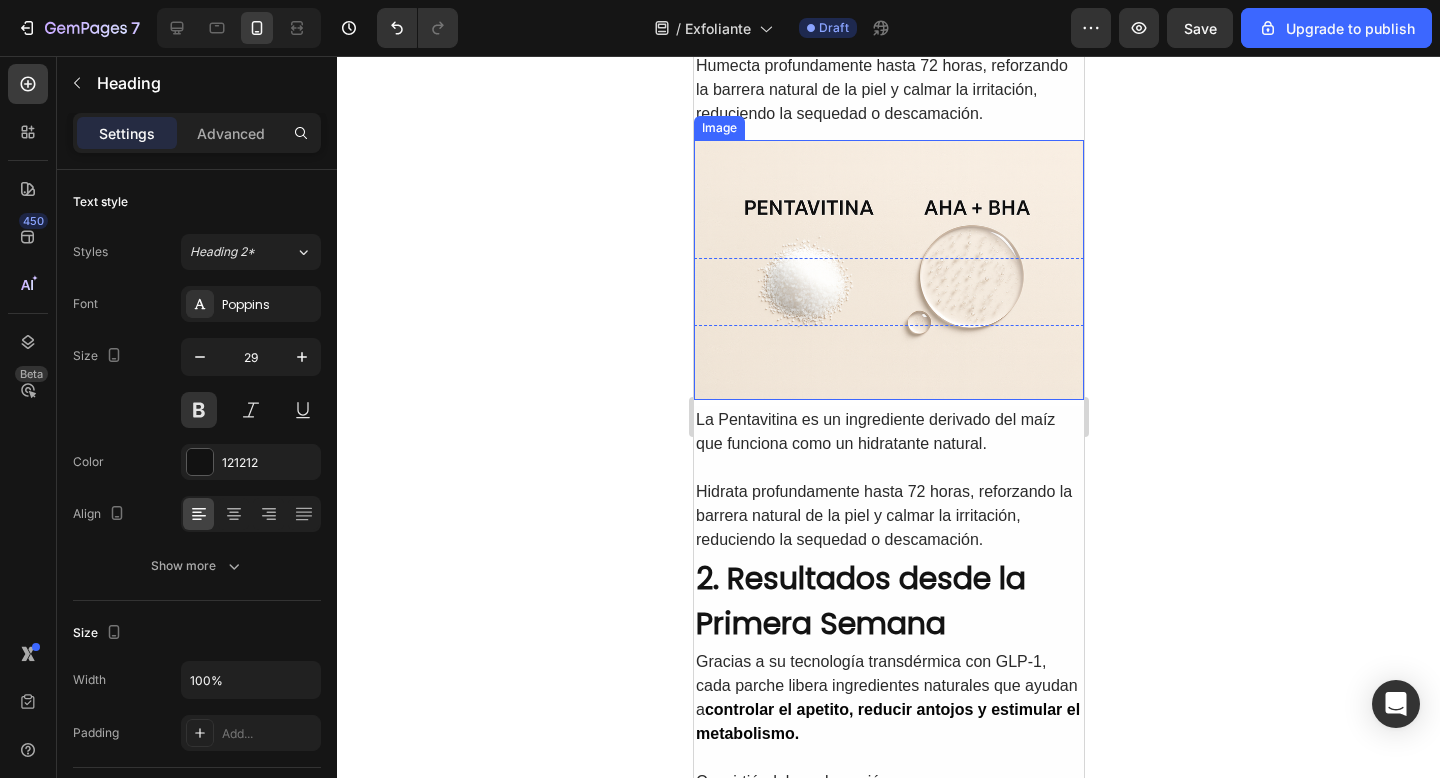 scroll, scrollTop: 939, scrollLeft: 0, axis: vertical 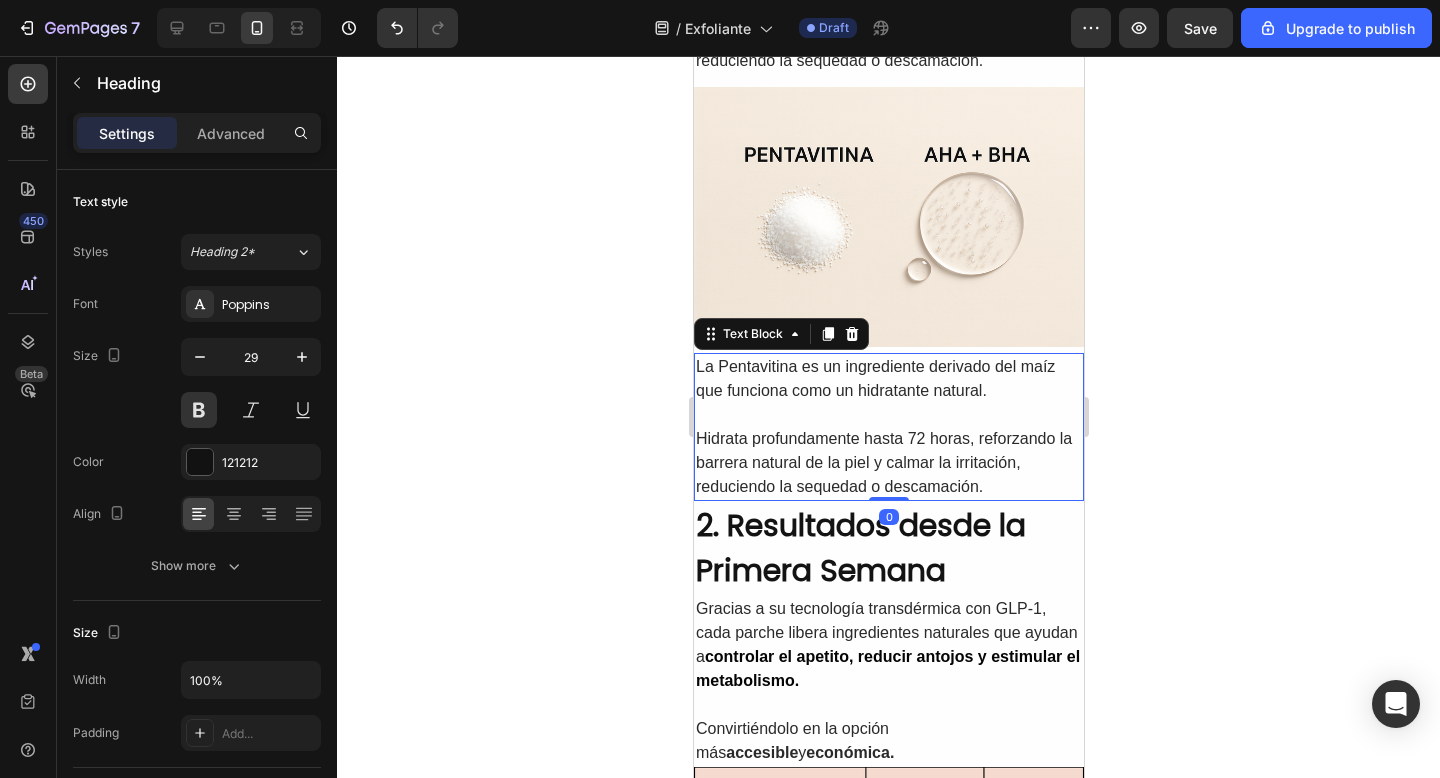 click on "Hidrata profundamente hasta 72 horas, reforzando la barrera natural de la piel y calmar la irritación, reduciendo la sequedad o descamación." at bounding box center (888, 463) 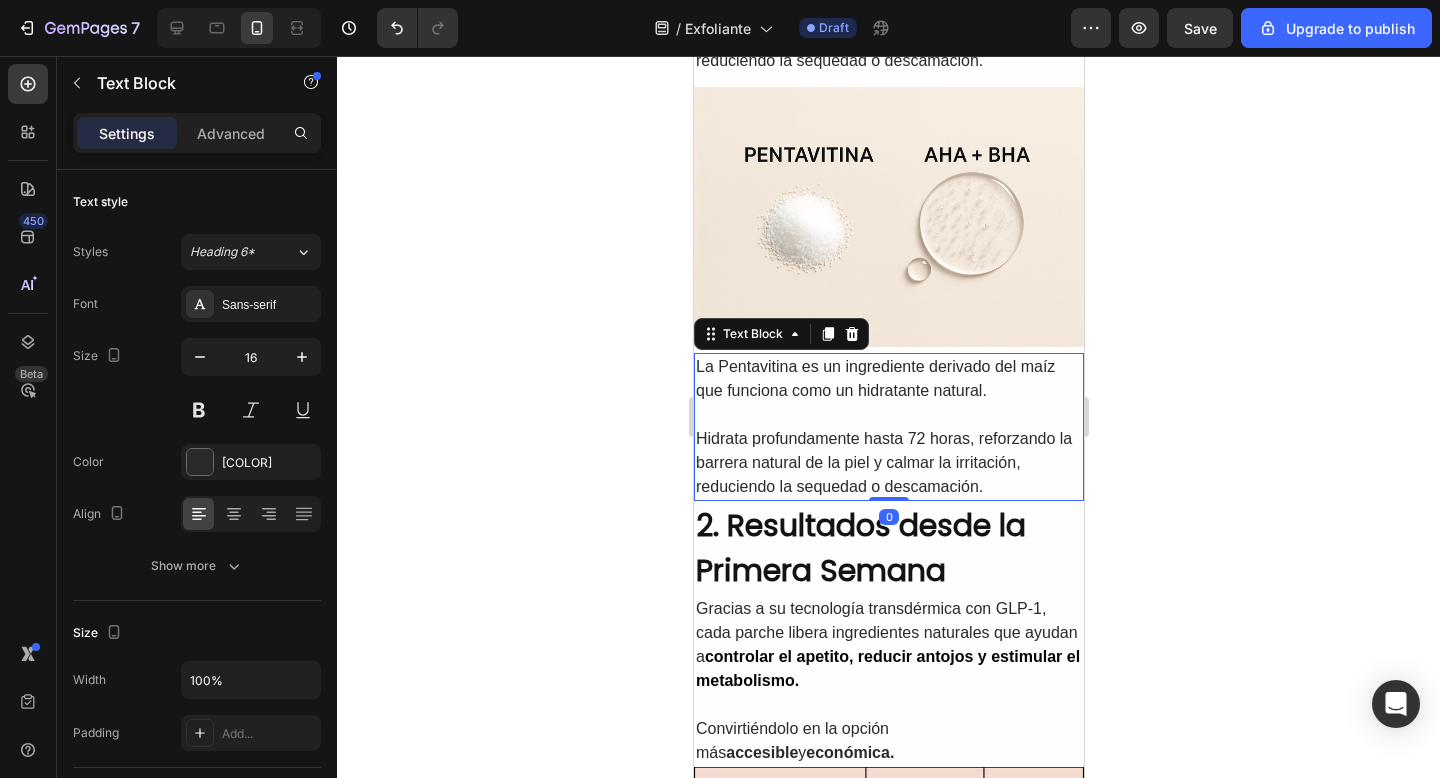 click on "Hidrata profundamente hasta 72 horas, reforzando la barrera natural de la piel y calmar la irritación, reduciendo la sequedad o descamación." at bounding box center (888, 463) 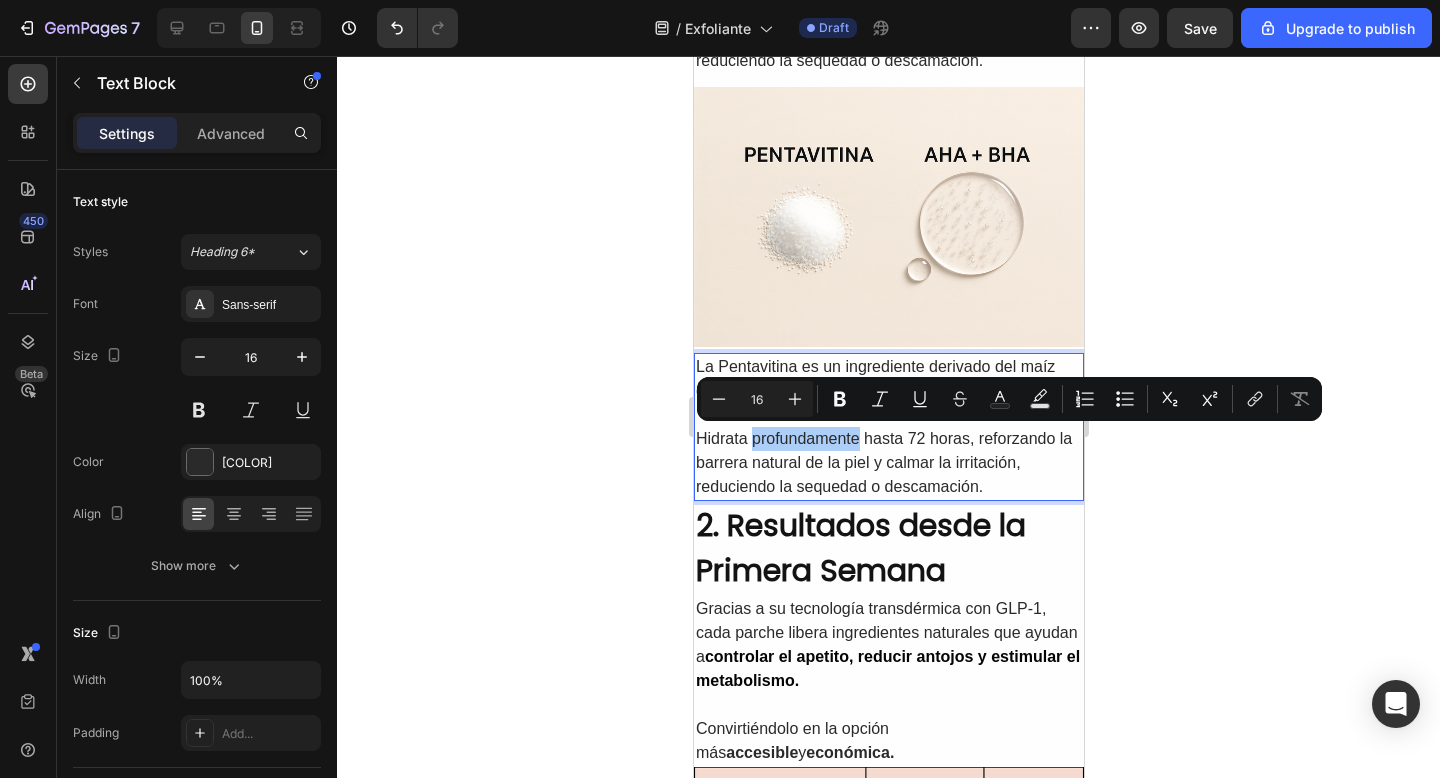click on "Minus 16 Plus Bold Italic Underline       Strikethrough
Text Color
Text Background Color Numbered List Bulleted List Subscript Superscript       link Remove Format" at bounding box center (1009, 399) 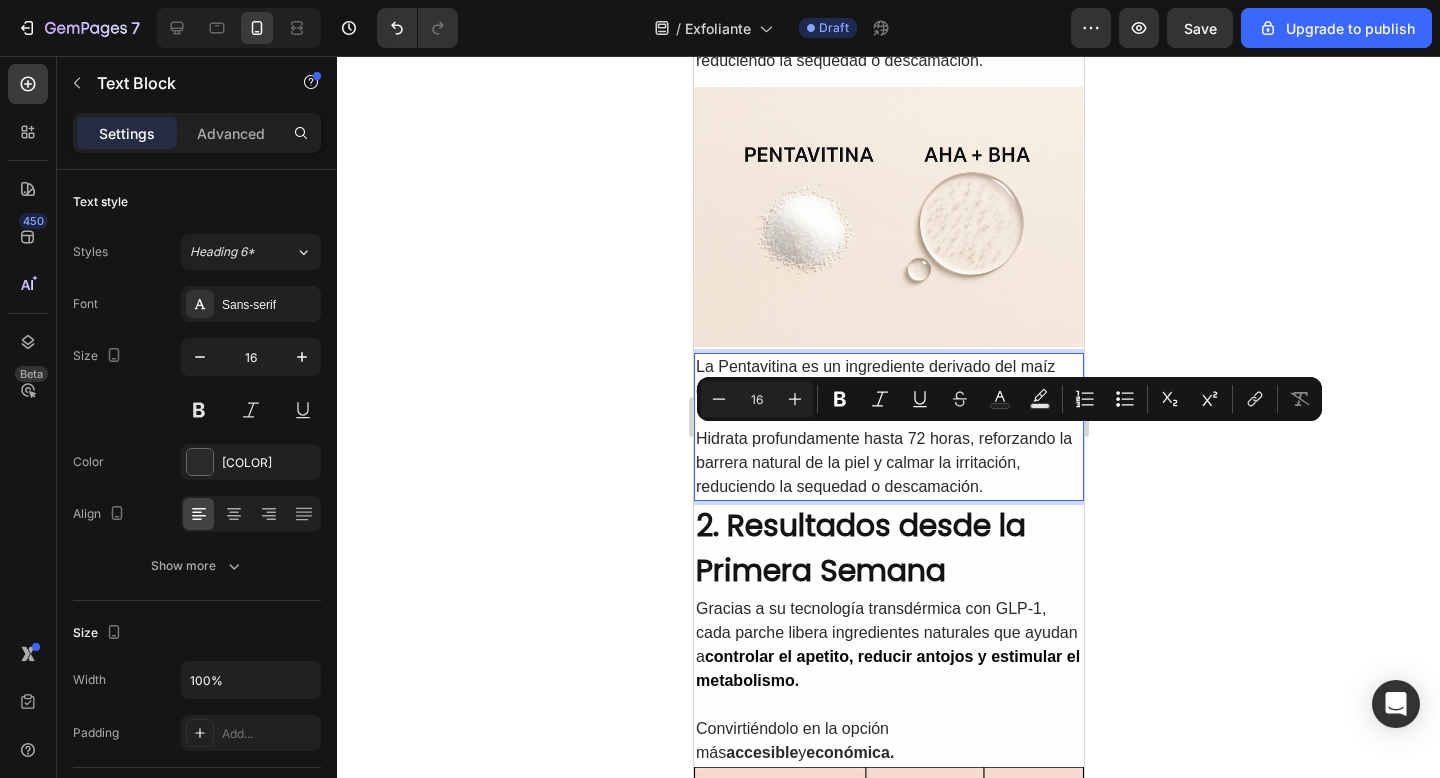 click on "La Pentavitina es un ingrediente derivado del maíz que funciona como un hidratante natural." at bounding box center [888, 379] 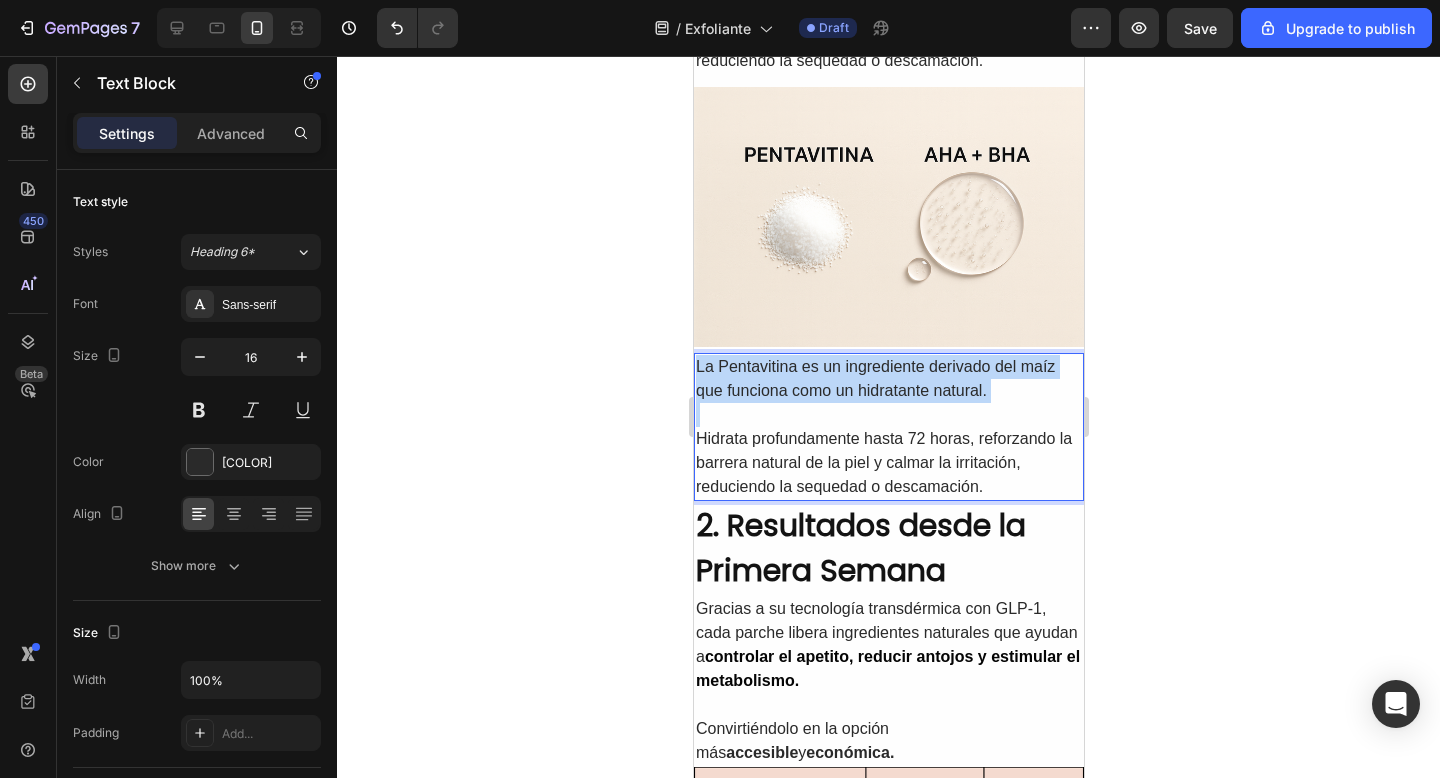 drag, startPoint x: 989, startPoint y: 405, endPoint x: 686, endPoint y: 367, distance: 305.37354 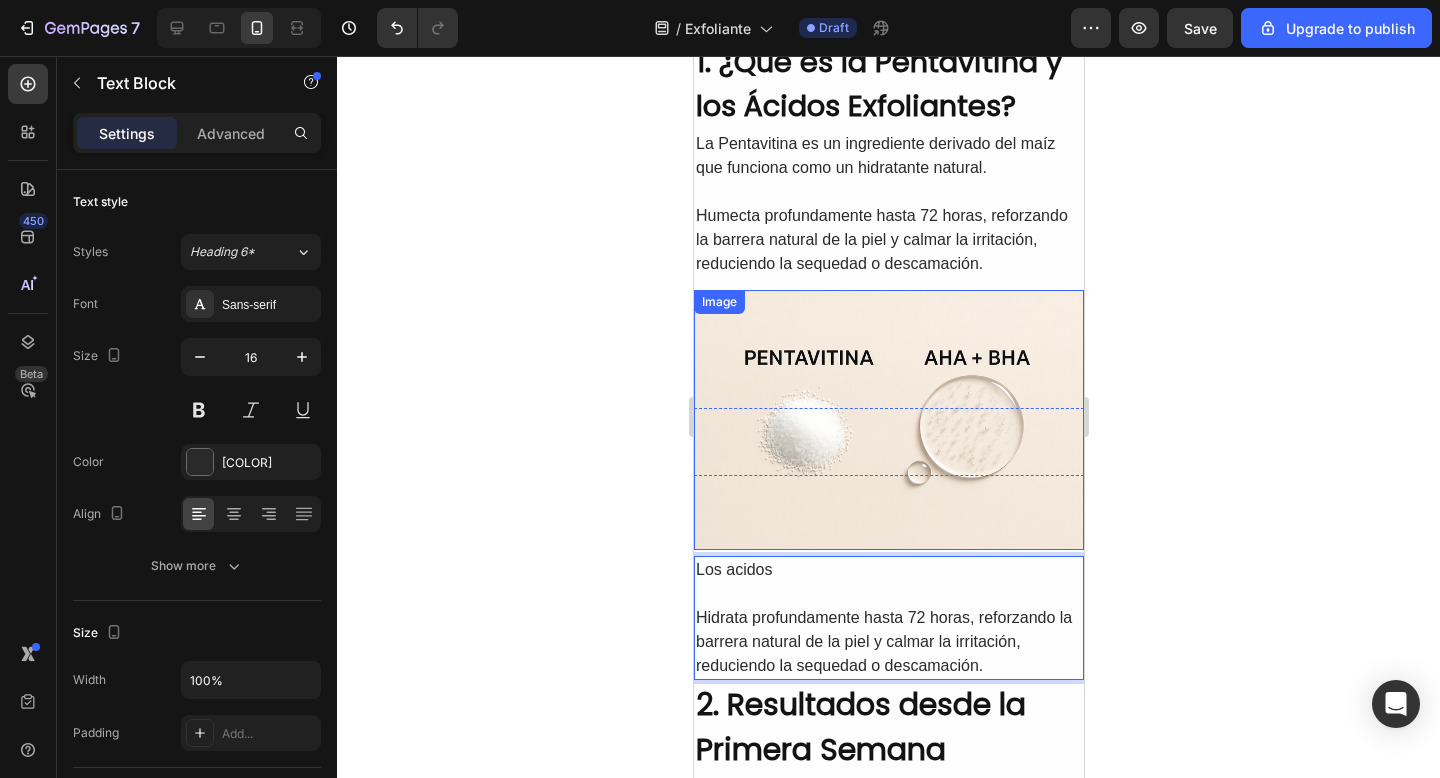 scroll, scrollTop: 744, scrollLeft: 0, axis: vertical 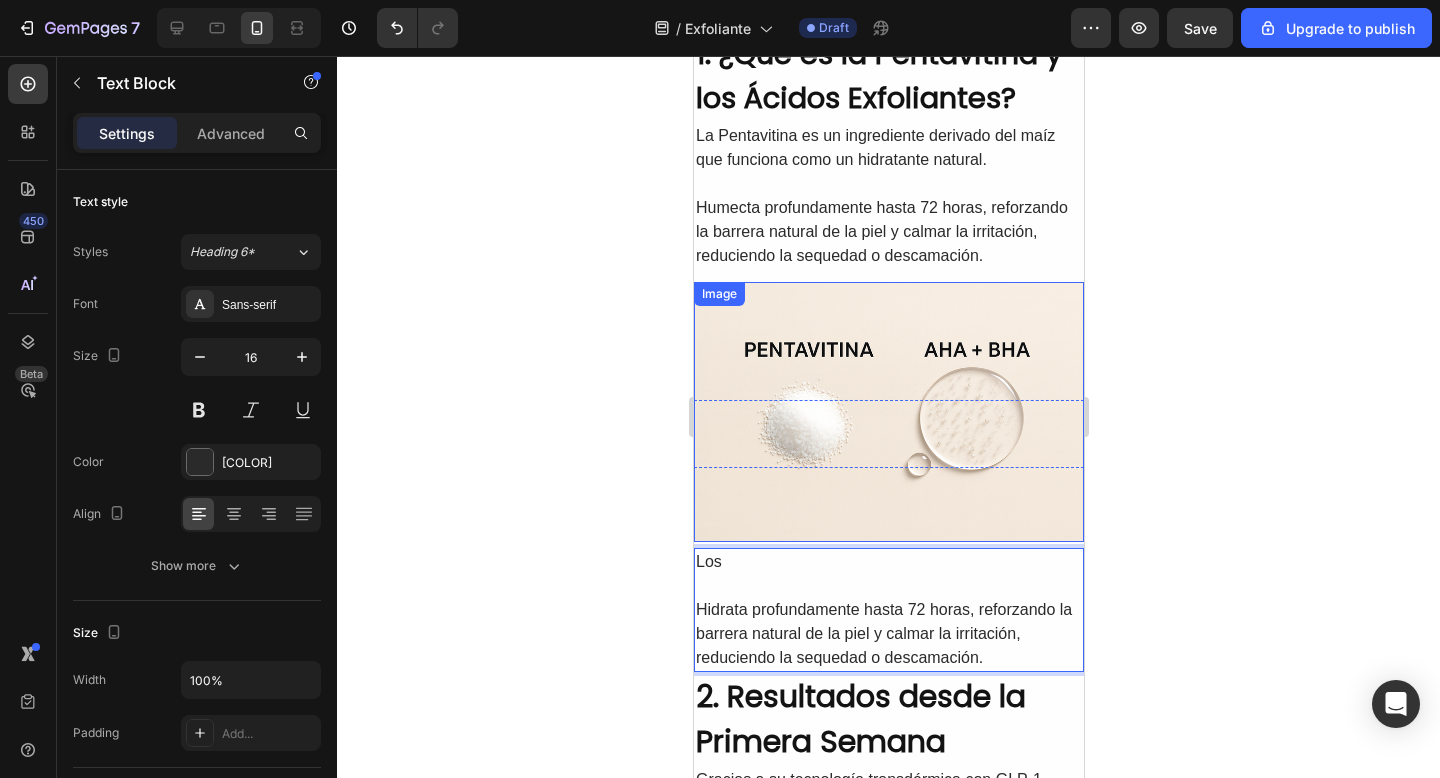type 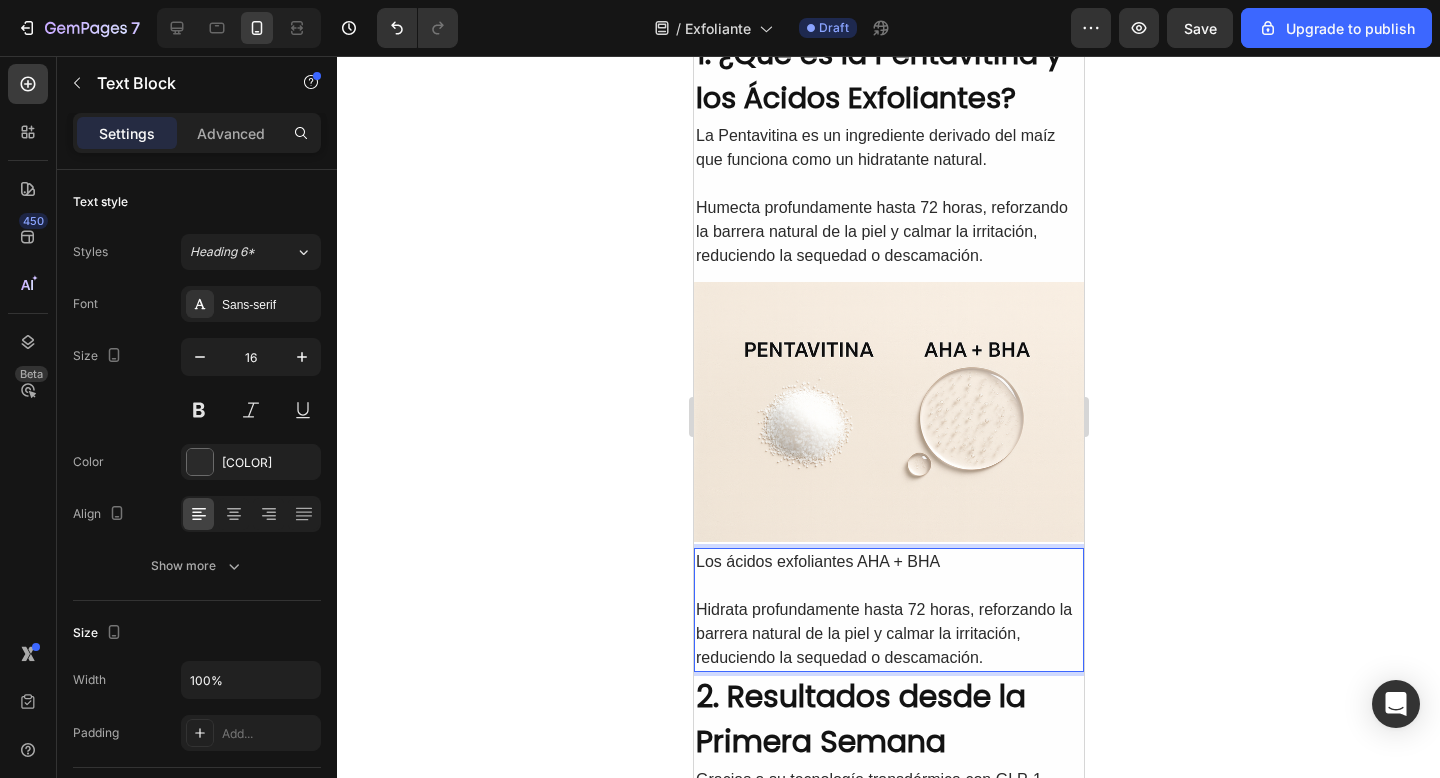 click on "Hidrata profundamente hasta 72 horas, reforzando la barrera natural de la piel y calmar la irritación, reduciendo la sequedad o descamación." at bounding box center [888, 634] 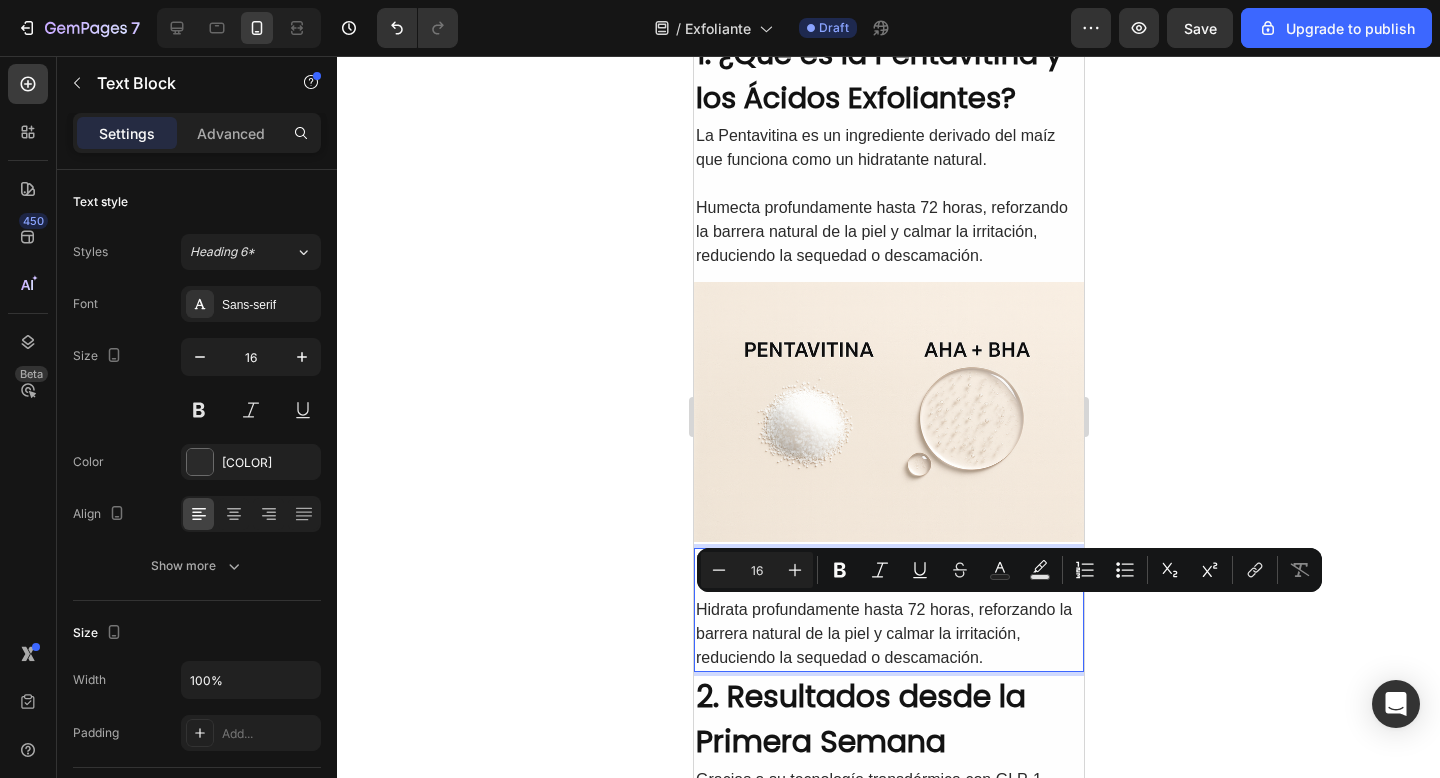 drag, startPoint x: 991, startPoint y: 655, endPoint x: 701, endPoint y: 606, distance: 294.11053 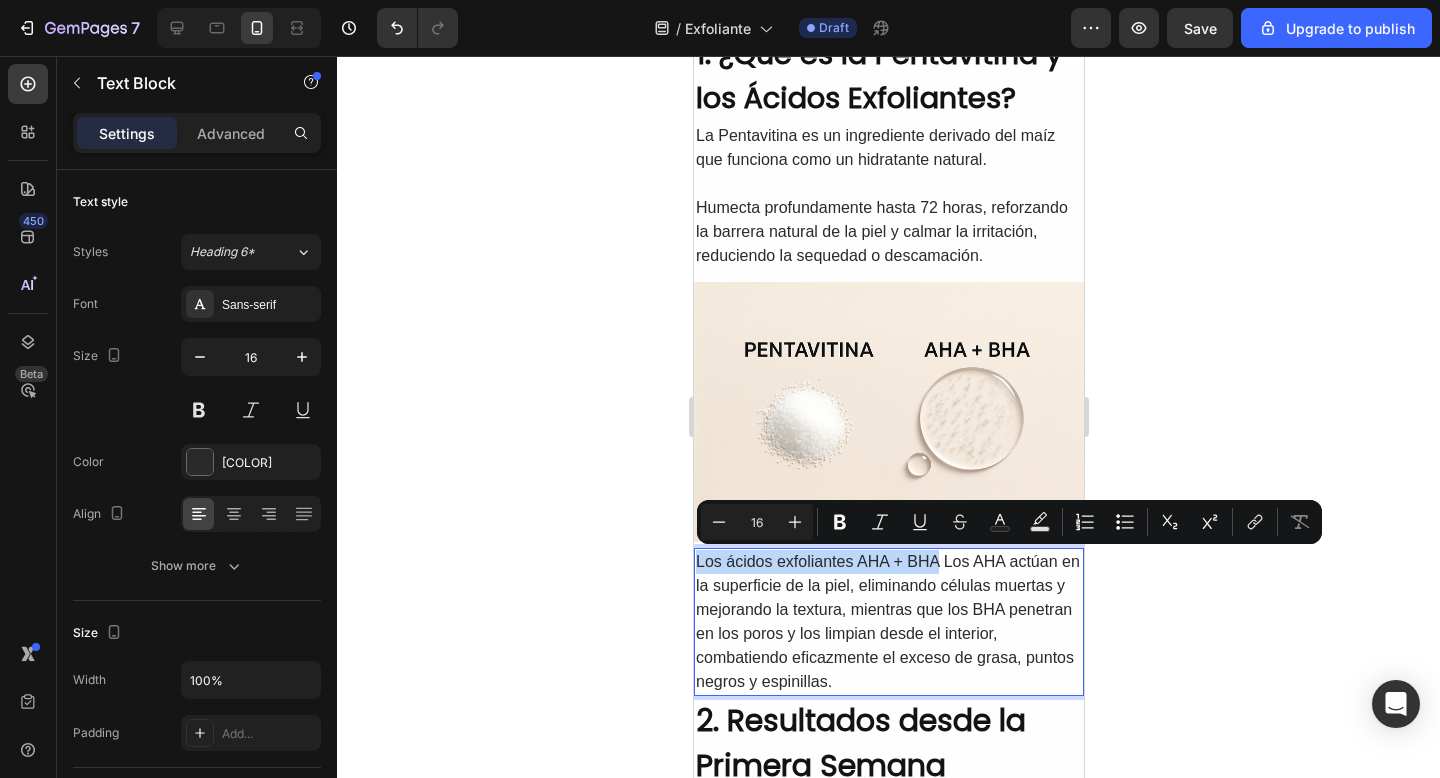 drag, startPoint x: 940, startPoint y: 563, endPoint x: 686, endPoint y: 560, distance: 254.01772 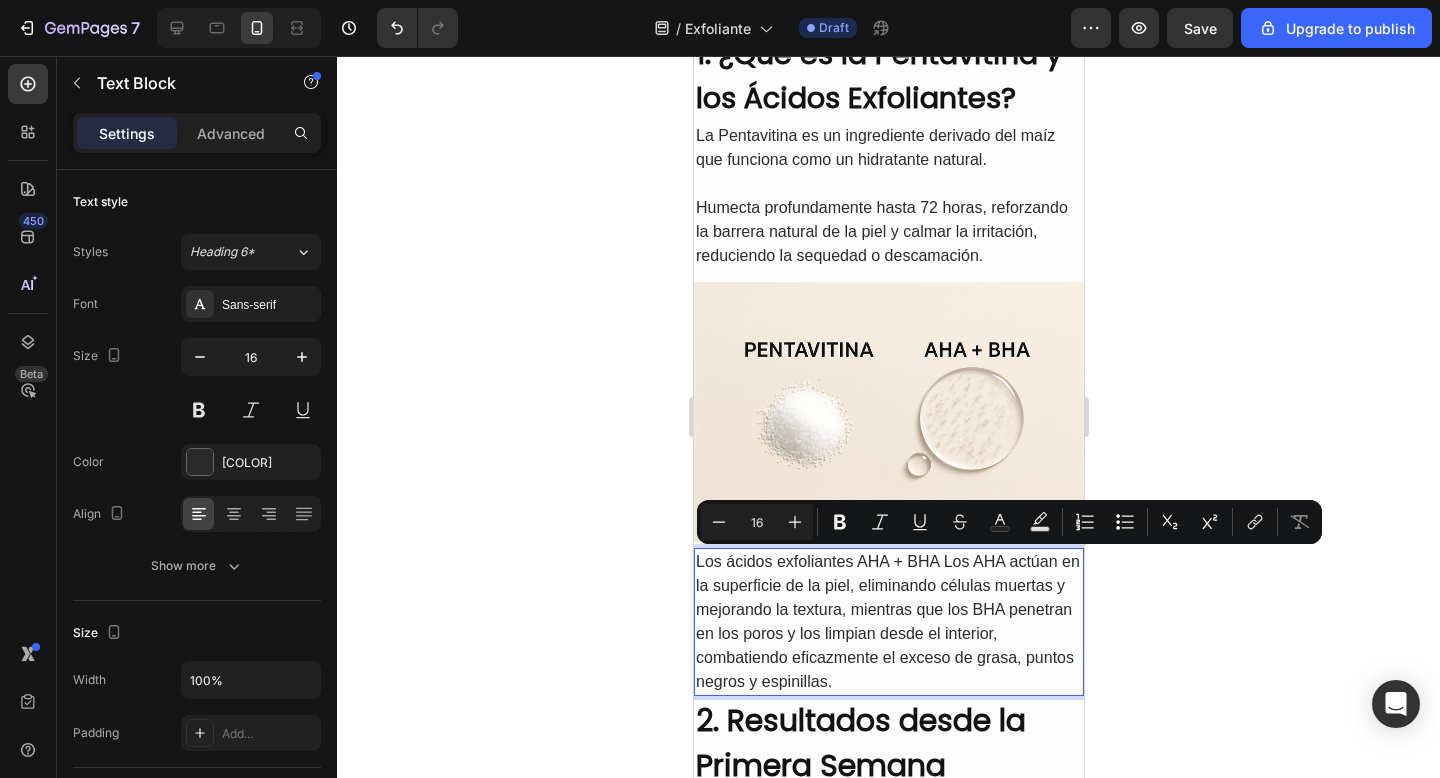 click on "Los ácidos exfoliantes AHA + BHA Los AHA actúan en la superficie de la piel, eliminando células muertas y mejorando la textura, mientras que los BHA penetran en los poros y los limpian desde el interior, combatiendo eficazmente el exceso de grasa, puntos negros y espinillas." at bounding box center (888, 622) 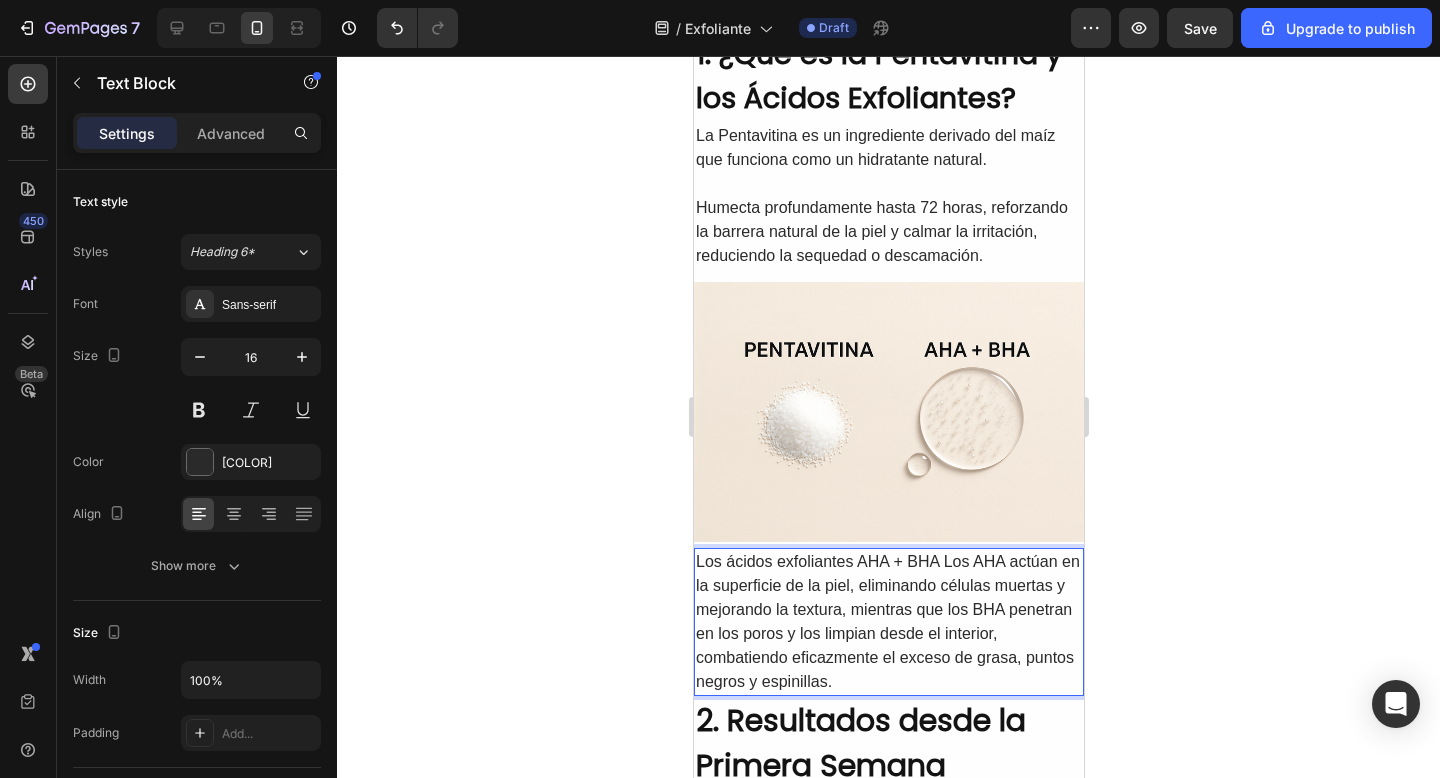 click on "Los ácidos exfoliantes AHA + BHA Los AHA actúan en la superficie de la piel, eliminando células muertas y mejorando la textura, mientras que los BHA penetran en los poros y los limpian desde el interior, combatiendo eficazmente el exceso de grasa, puntos negros y espinillas." at bounding box center [888, 622] 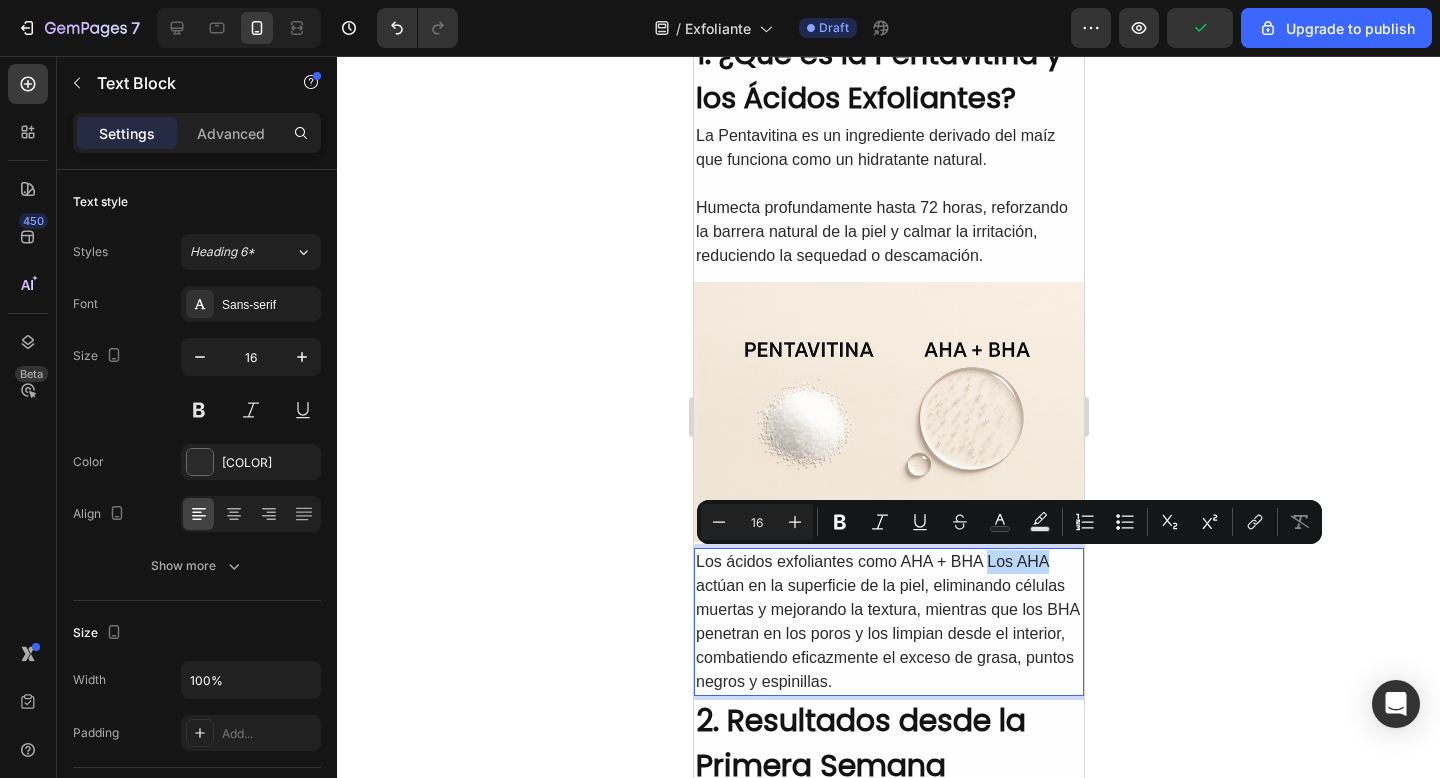 drag, startPoint x: 989, startPoint y: 561, endPoint x: 1055, endPoint y: 572, distance: 66.910385 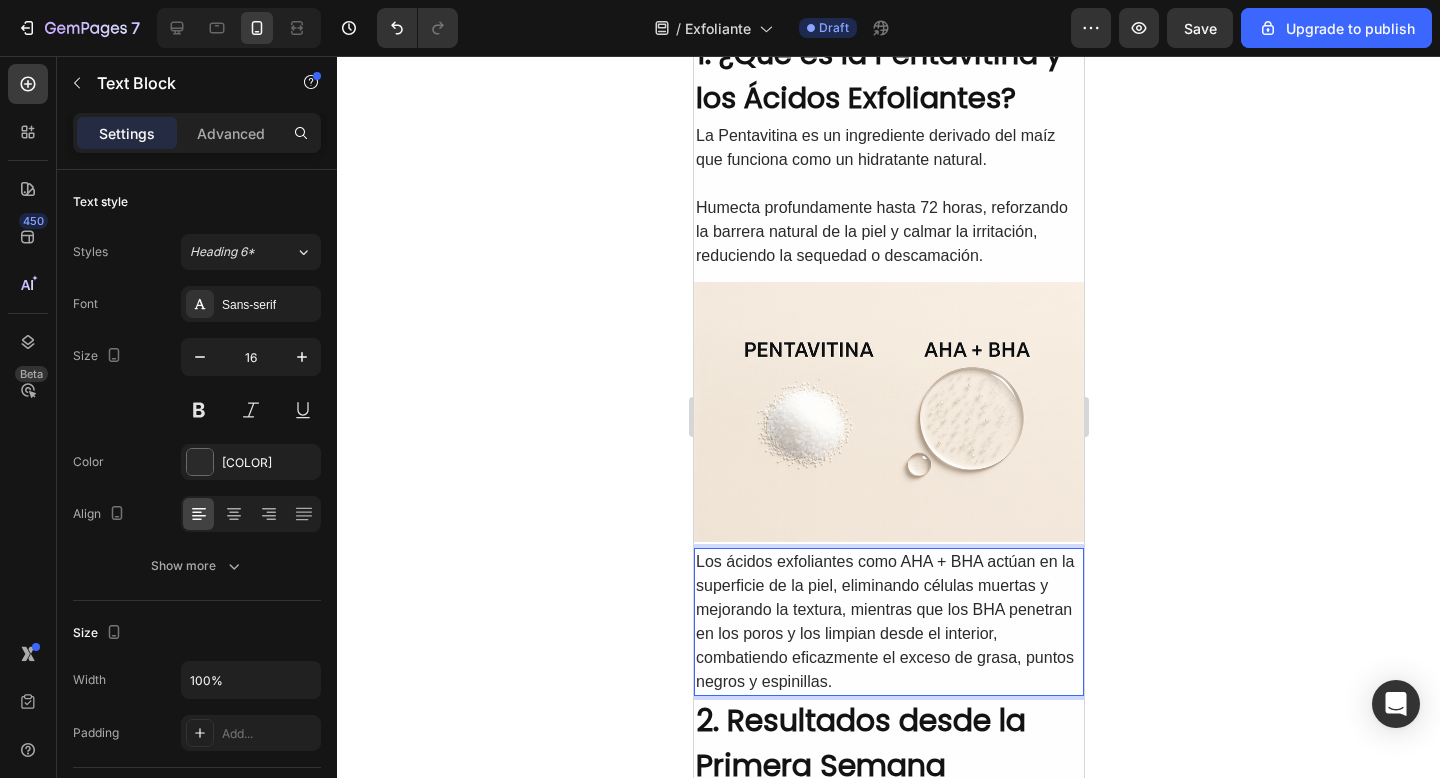 click on "Los ácidos exfoliantes como AHA + BHA actúan en la superficie de la piel, eliminando células muertas y mejorando la textura, mientras que los BHA penetran en los poros y los limpian desde el interior, combatiendo eficazmente el exceso de grasa, puntos negros y espinillas." at bounding box center (888, 622) 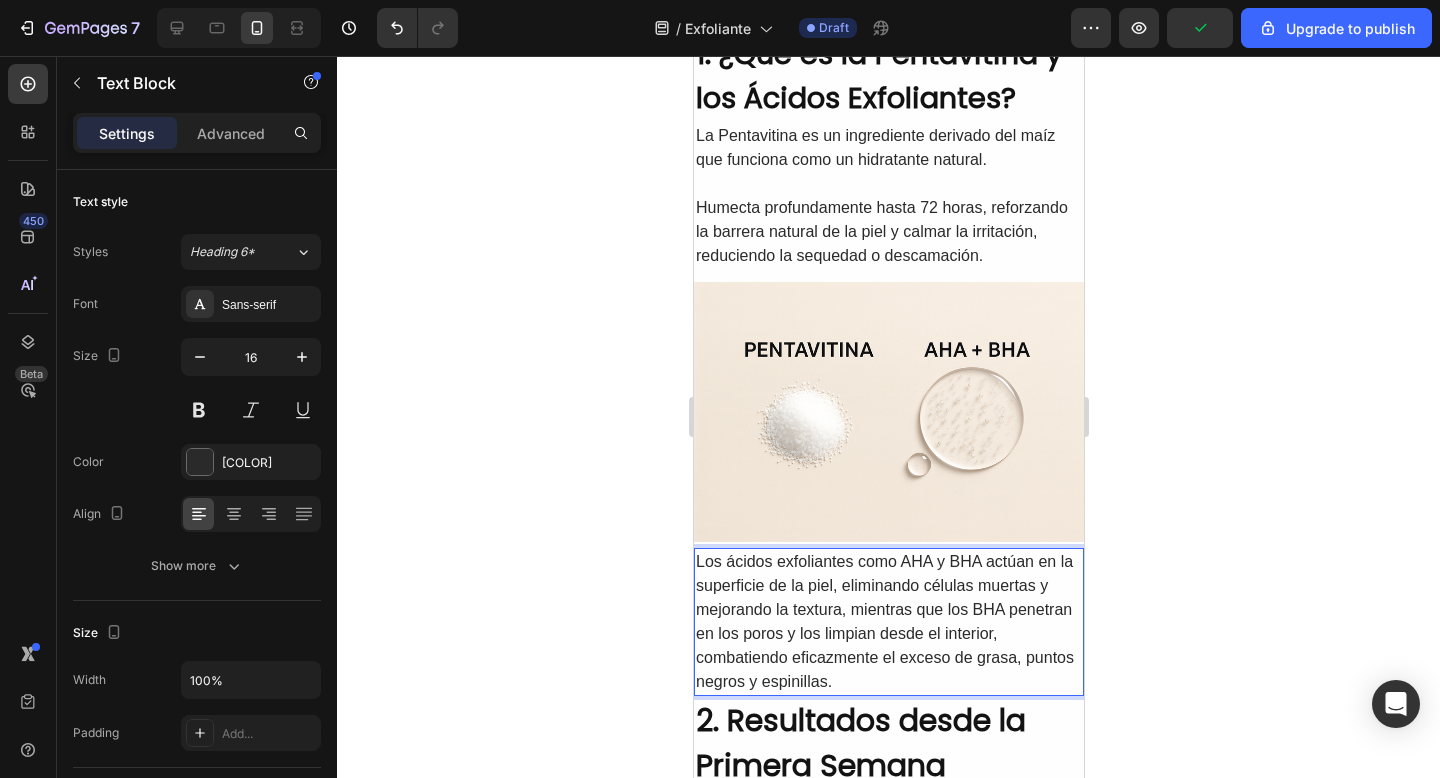 click on "Los ácidos exfoliantes como AHA y BHA actúan en la superficie de la piel, eliminando células muertas y mejorando la textura, mientras que los BHA penetran en los poros y los limpian desde el interior, combatiendo eficazmente el exceso de grasa, puntos negros y espinillas." at bounding box center [888, 622] 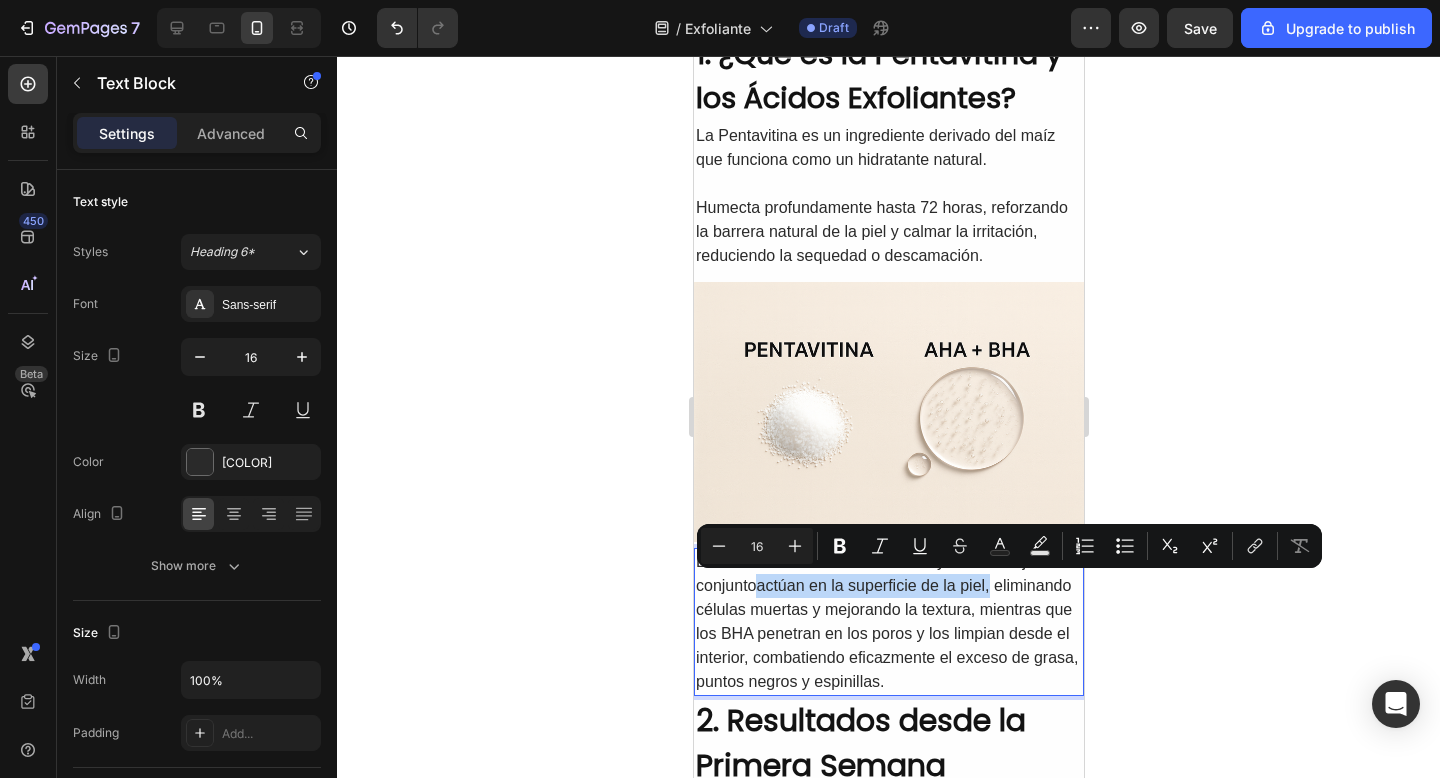 drag, startPoint x: 990, startPoint y: 583, endPoint x: 751, endPoint y: 592, distance: 239.1694 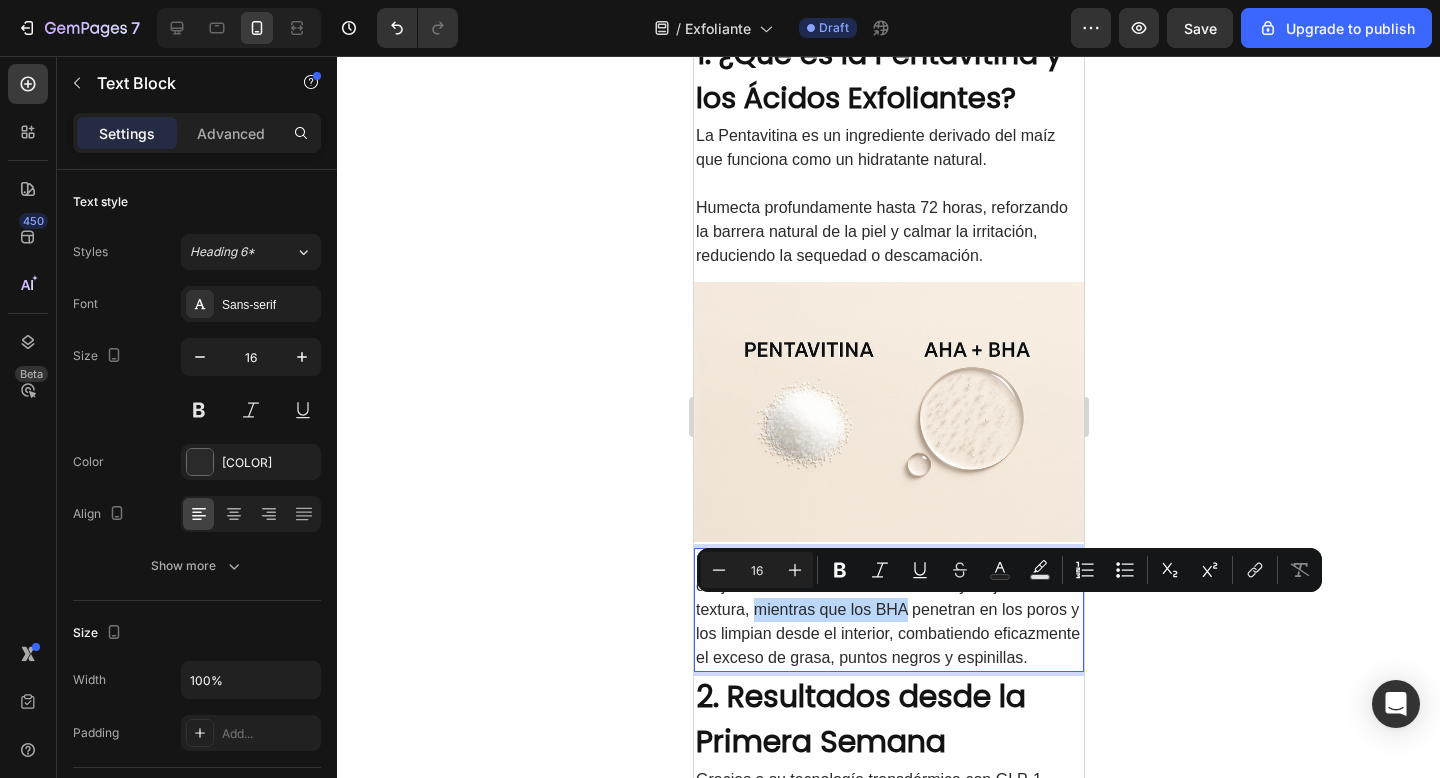 drag, startPoint x: 752, startPoint y: 609, endPoint x: 908, endPoint y: 612, distance: 156.02884 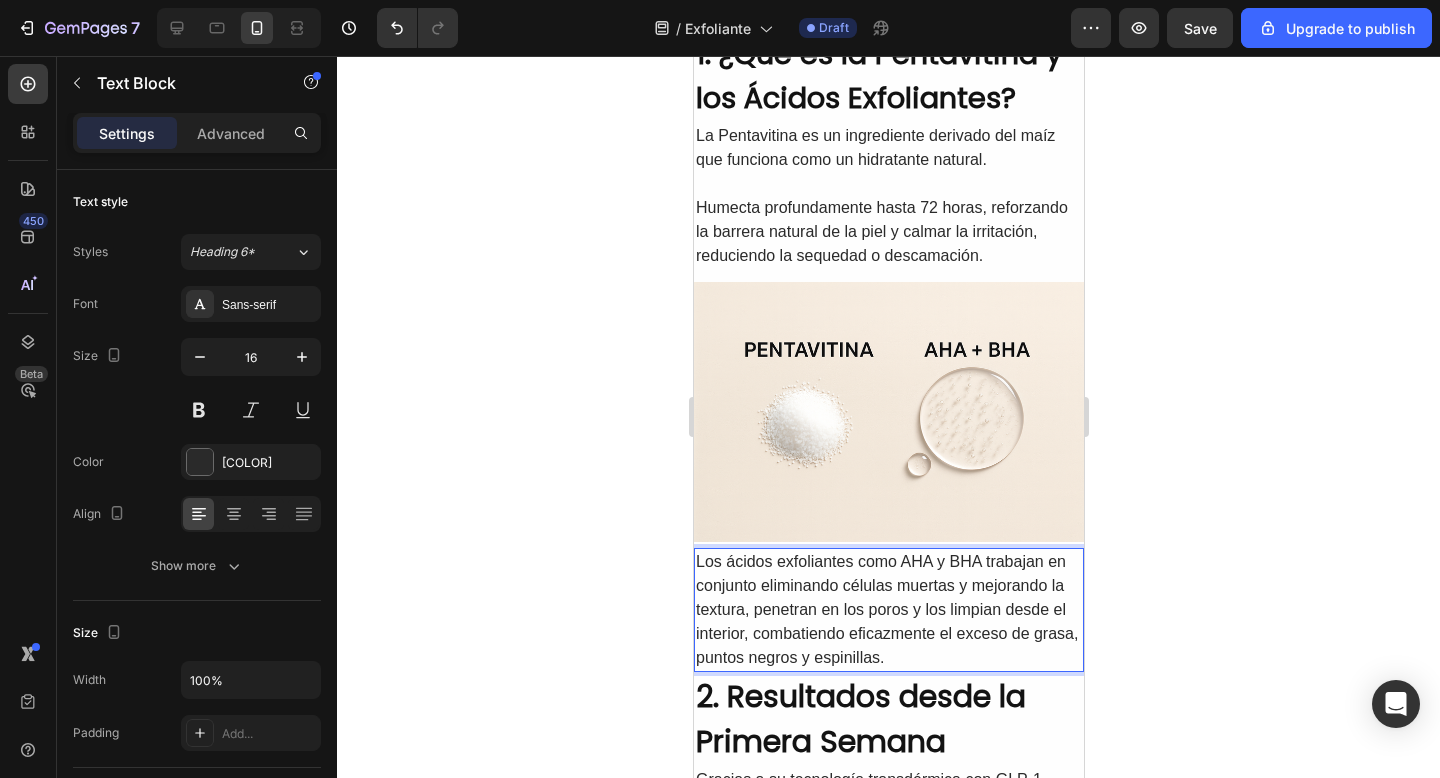 click on "Los ácidos exfoliantes como AHA y BHA trabajan en conjunto eliminando células muertas y mejorando la textura, penetran en los poros y los limpian desde el interior, combatiendo eficazmente el exceso de grasa, puntos negros y espinillas." at bounding box center (888, 610) 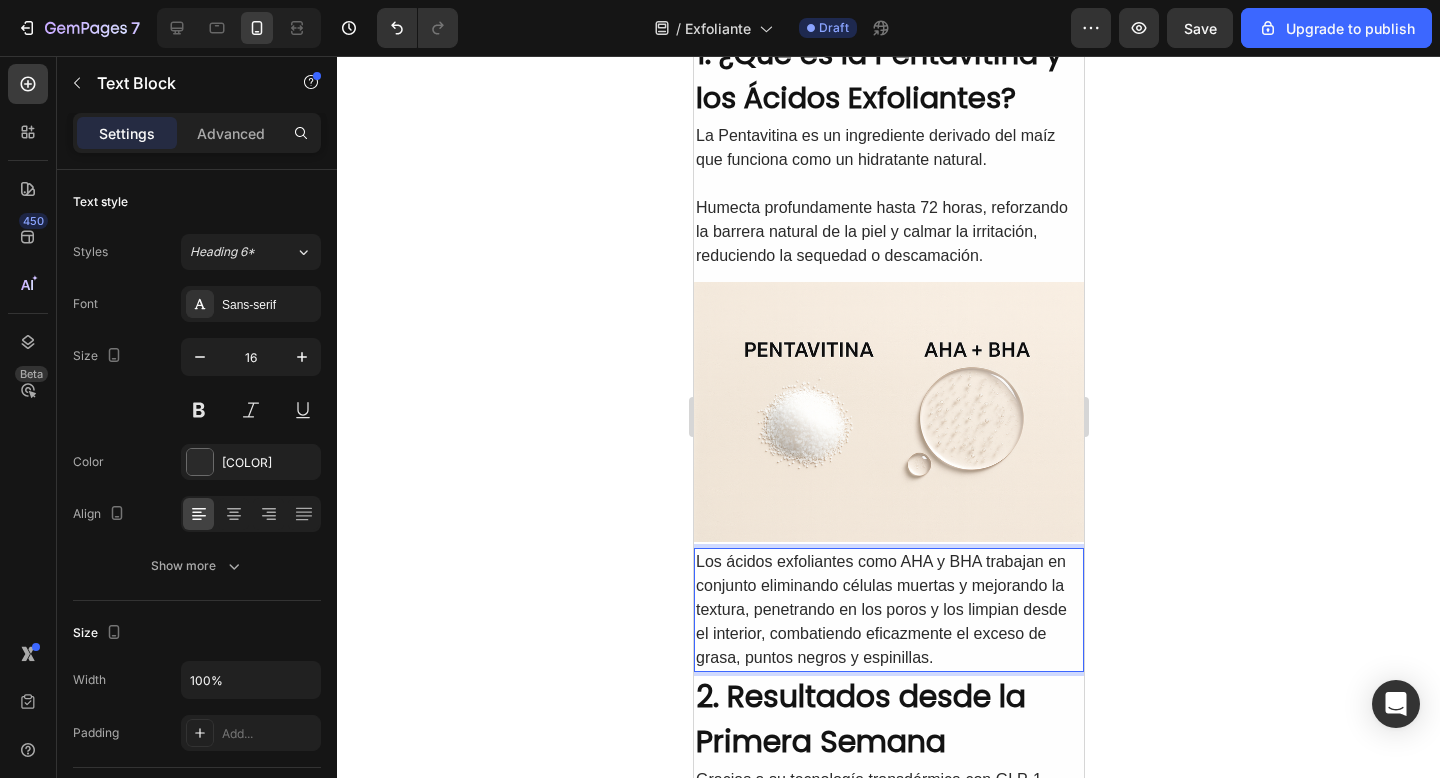 click on "Los ácidos exfoliantes como AHA y BHA trabajan en conjunto eliminando células muertas y mejorando la textura, penetrando en los poros y los limpian desde el interior, combatiendo eficazmente el exceso de grasa, puntos negros y espinillas." at bounding box center [888, 610] 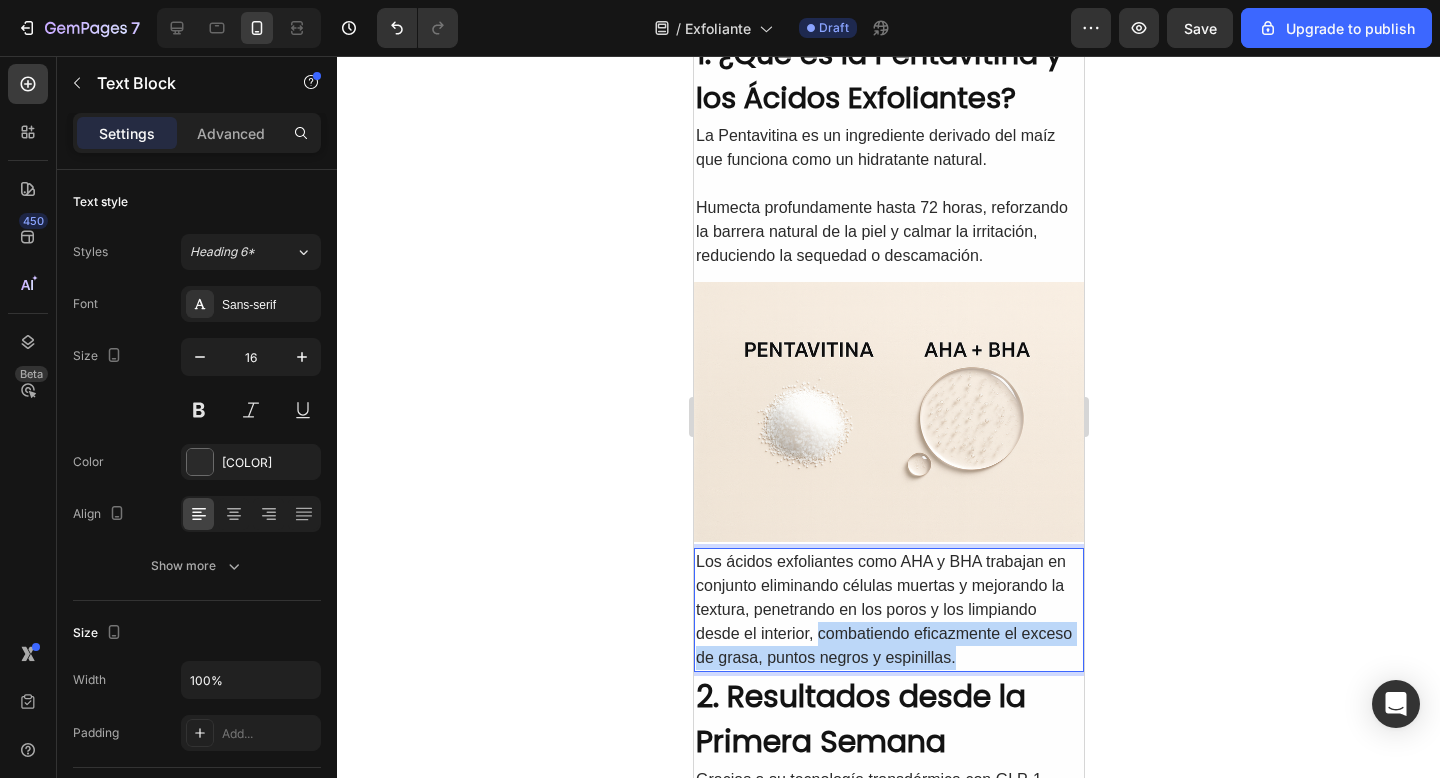 drag, startPoint x: 819, startPoint y: 633, endPoint x: 1001, endPoint y: 653, distance: 183.0956 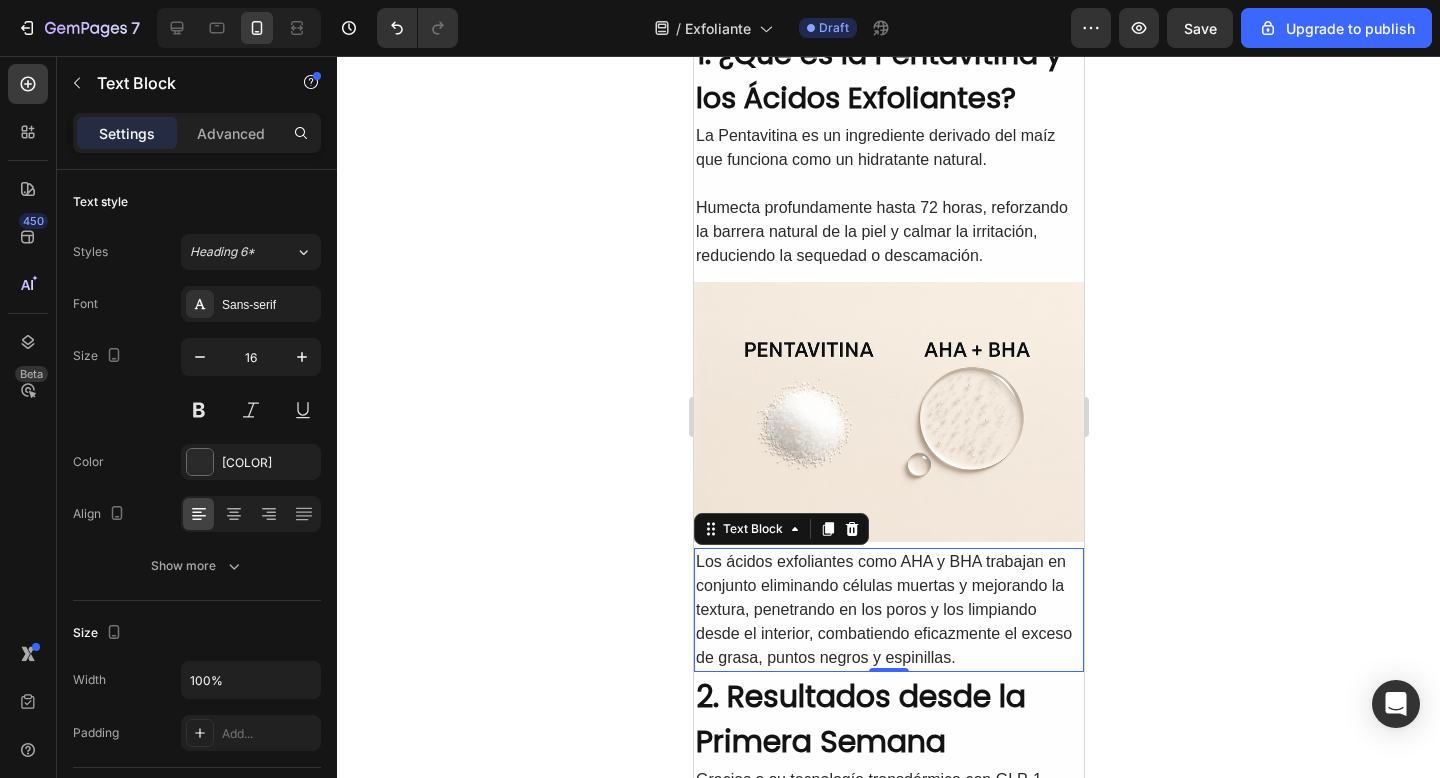 click 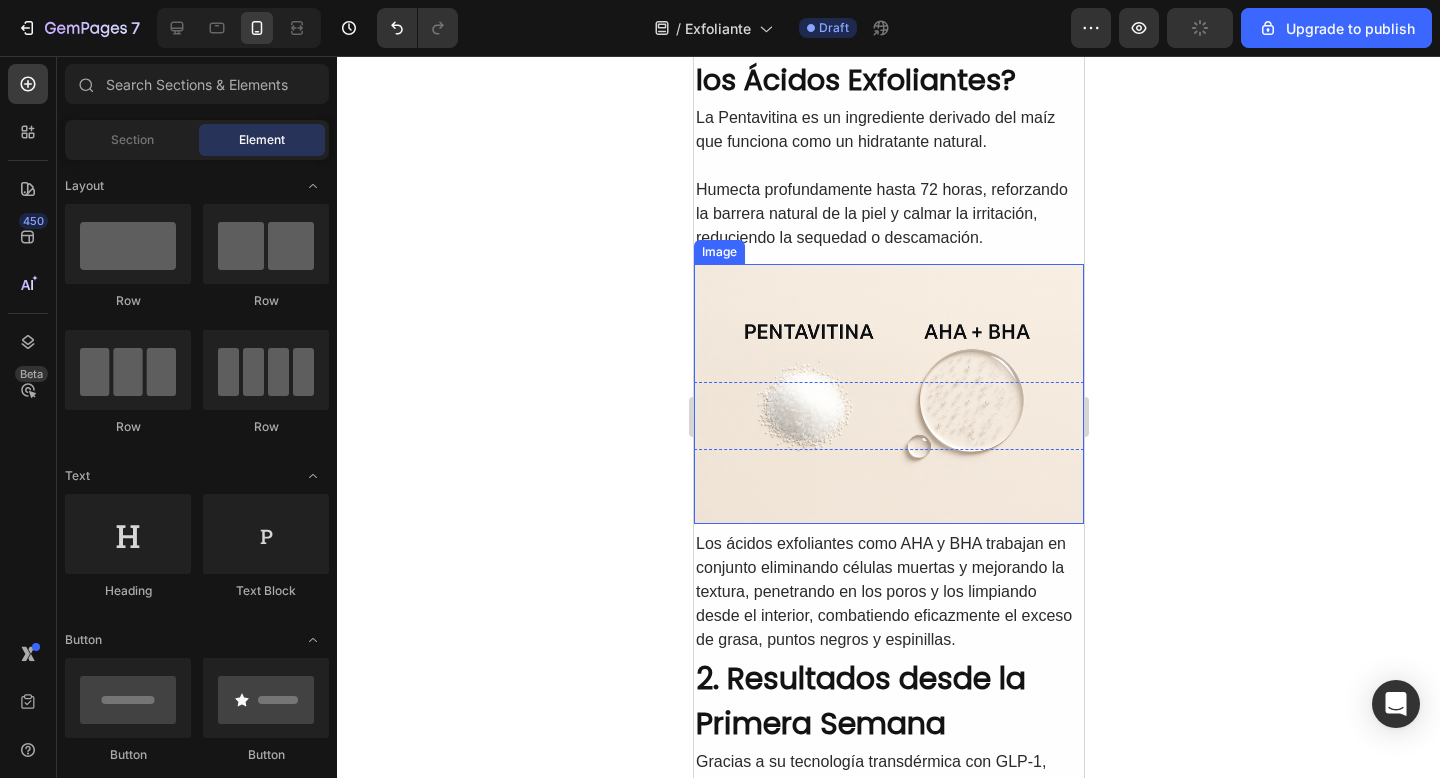scroll, scrollTop: 766, scrollLeft: 0, axis: vertical 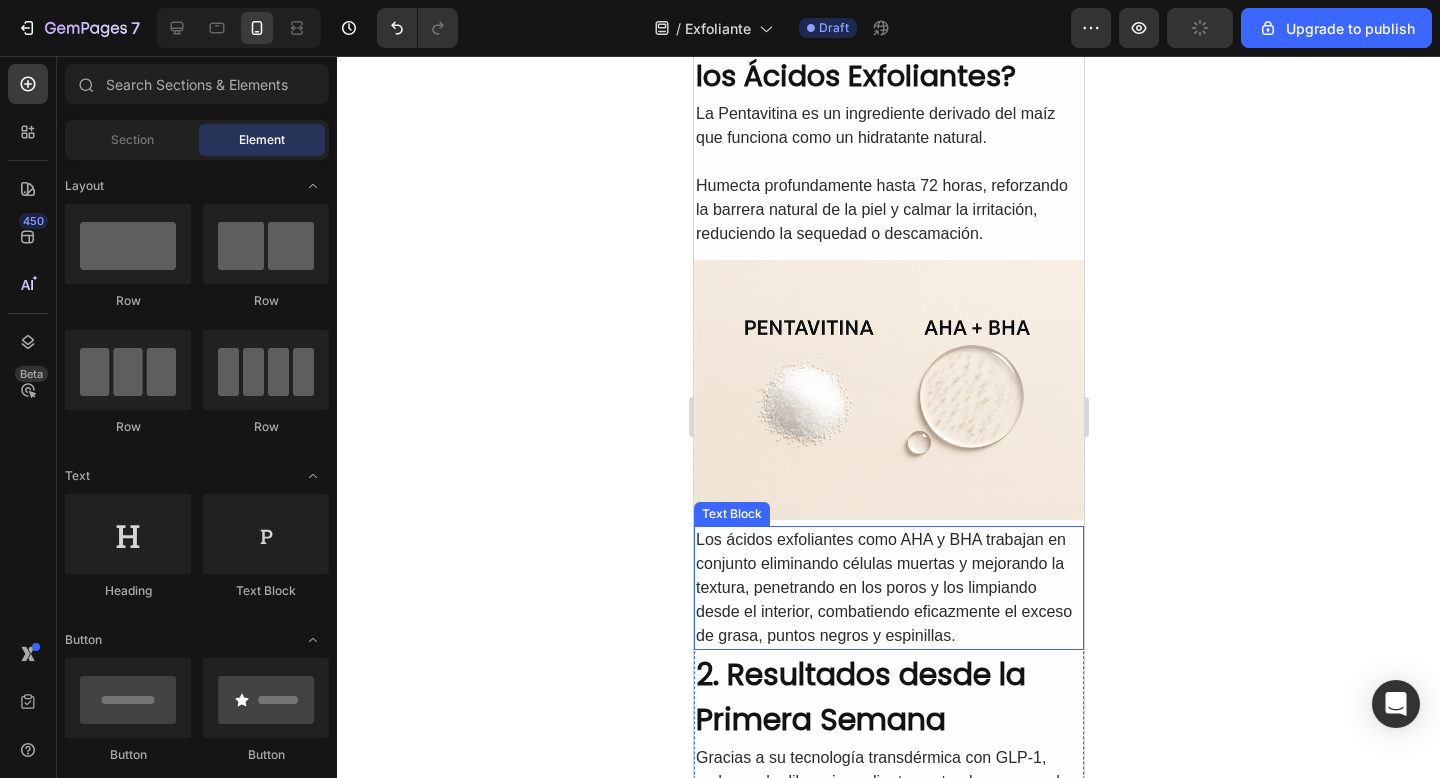 click on "Los ácidos exfoliantes como AHA y BHA trabajan en conjunto eliminando células muertas y mejorando la textura, penetrando en los poros y los limpiando desde el interior, combatiendo eficazmente el exceso de grasa, puntos negros y espinillas." at bounding box center [888, 588] 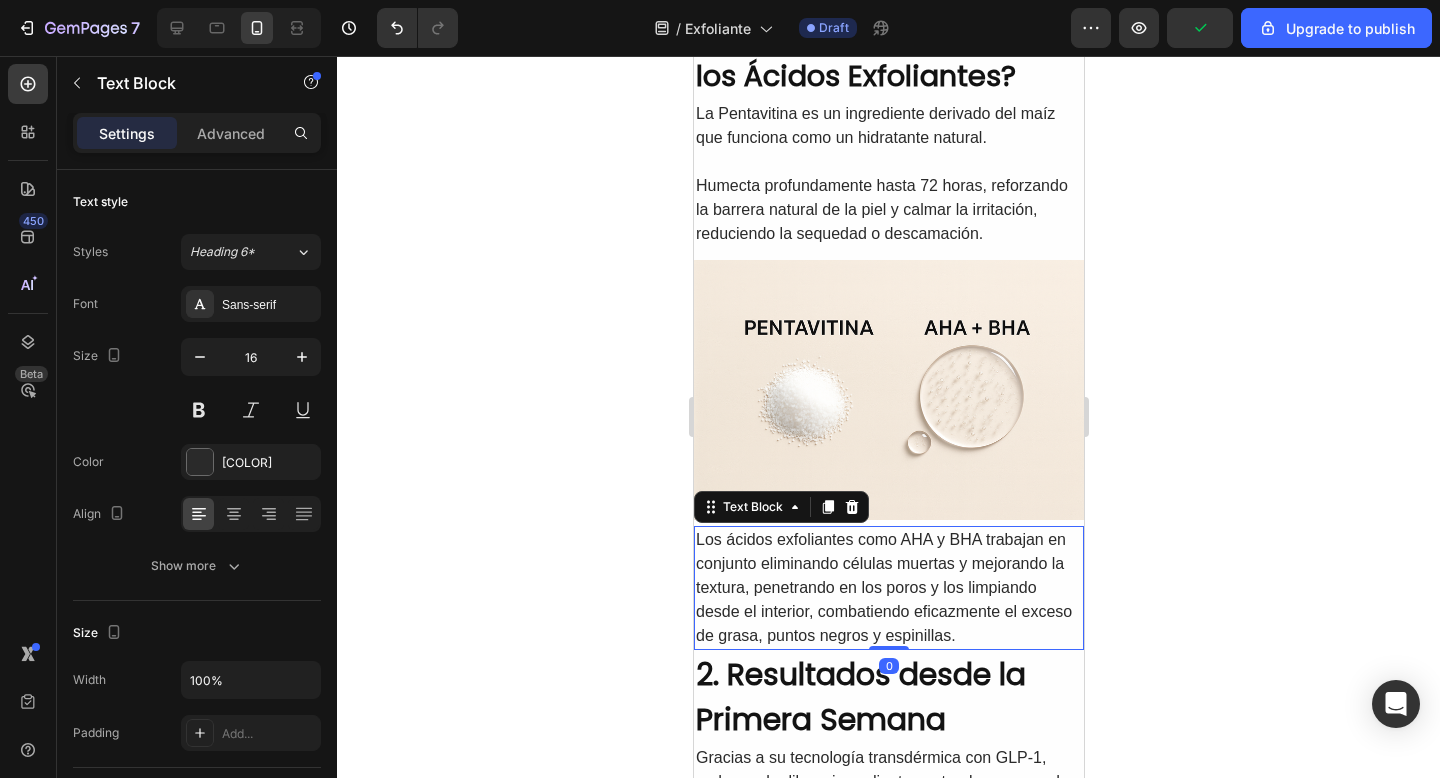 click 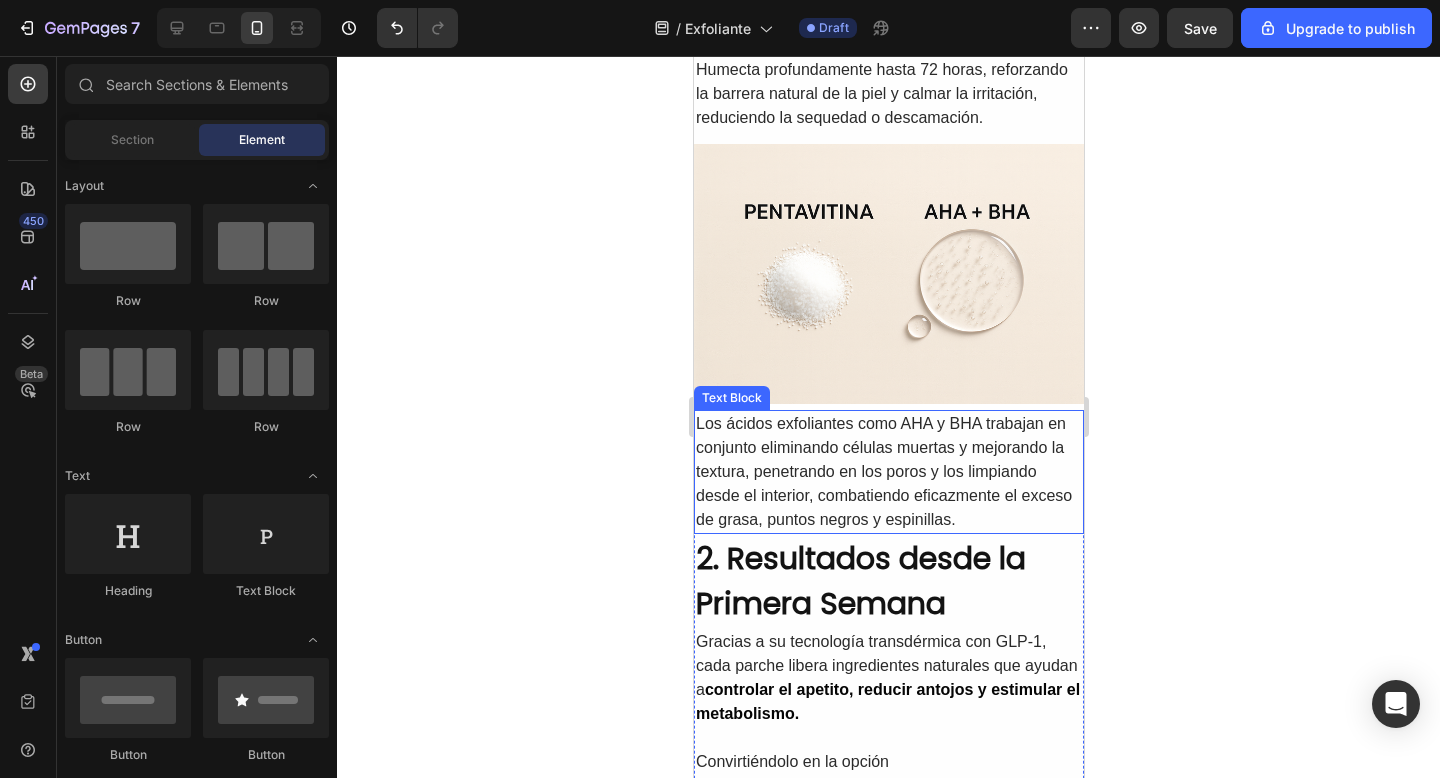 scroll, scrollTop: 1041, scrollLeft: 0, axis: vertical 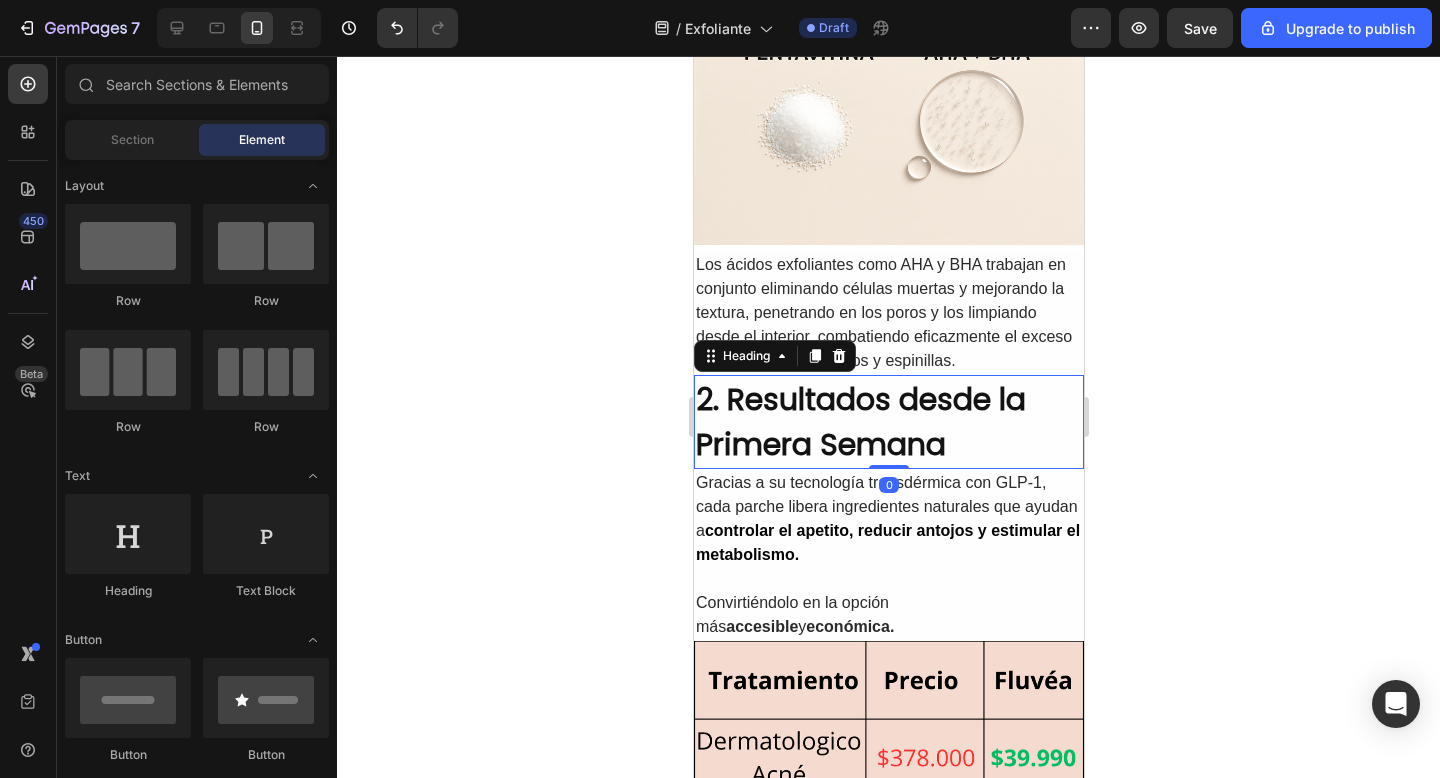click on "2. Resultados desde la Primera Semana" at bounding box center [888, 422] 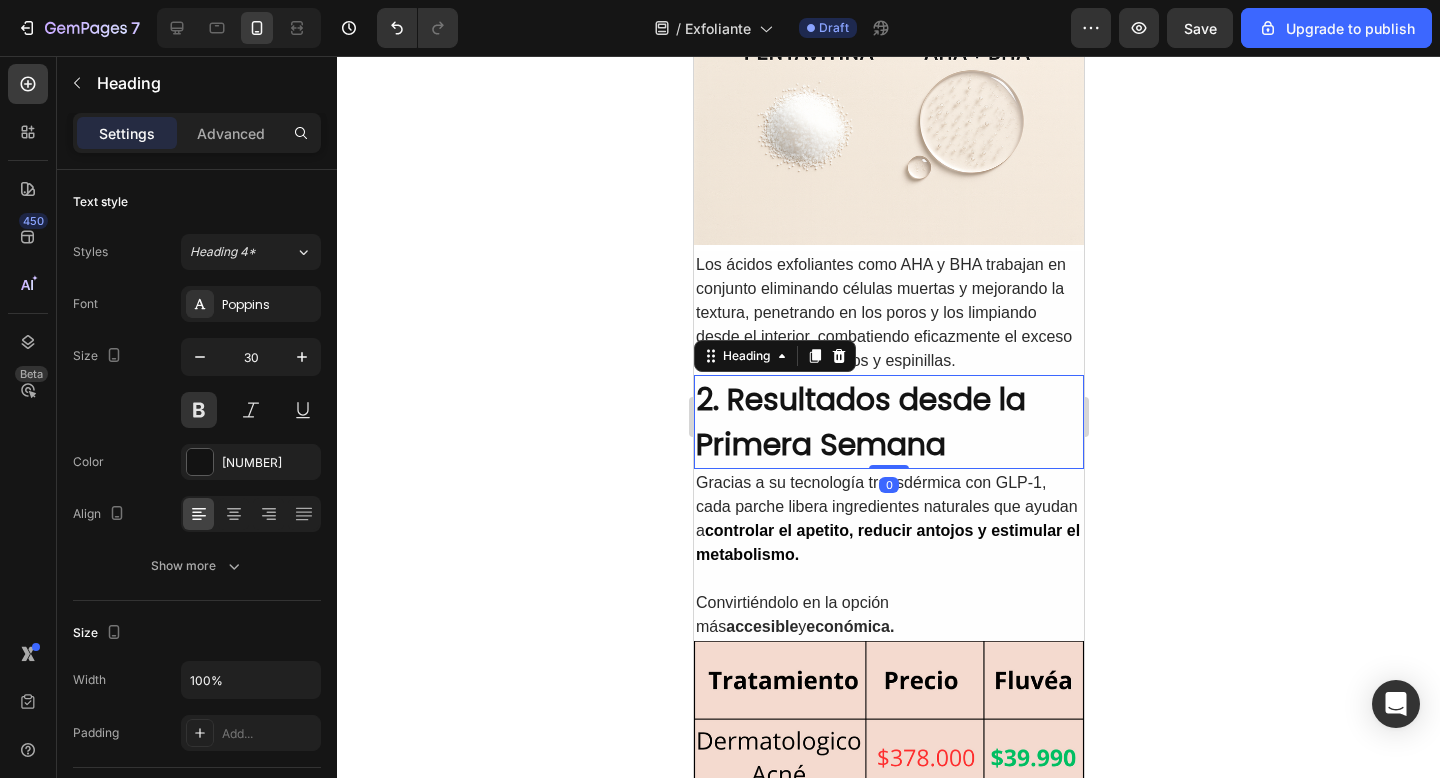 click on "2. Resultados desde la Primera Semana" at bounding box center [888, 422] 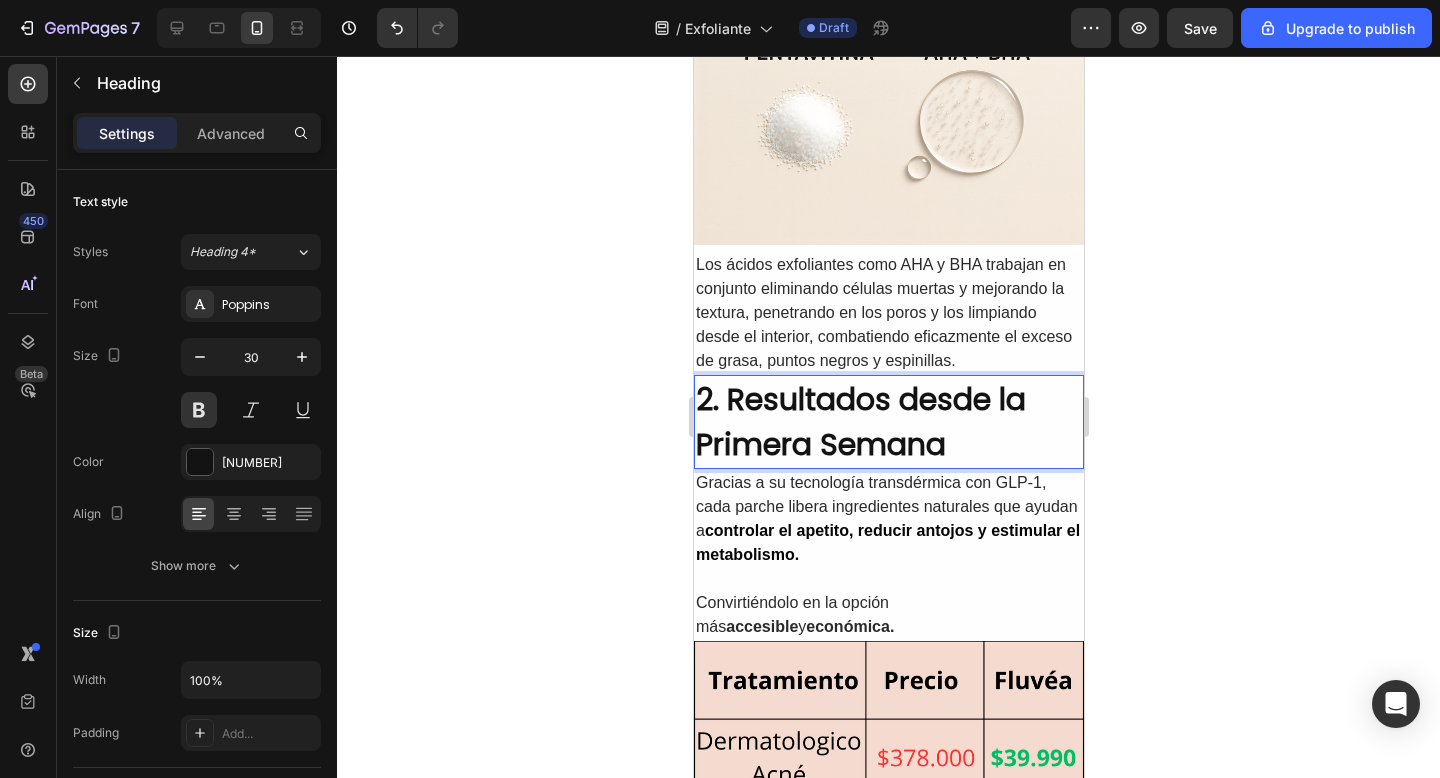 click 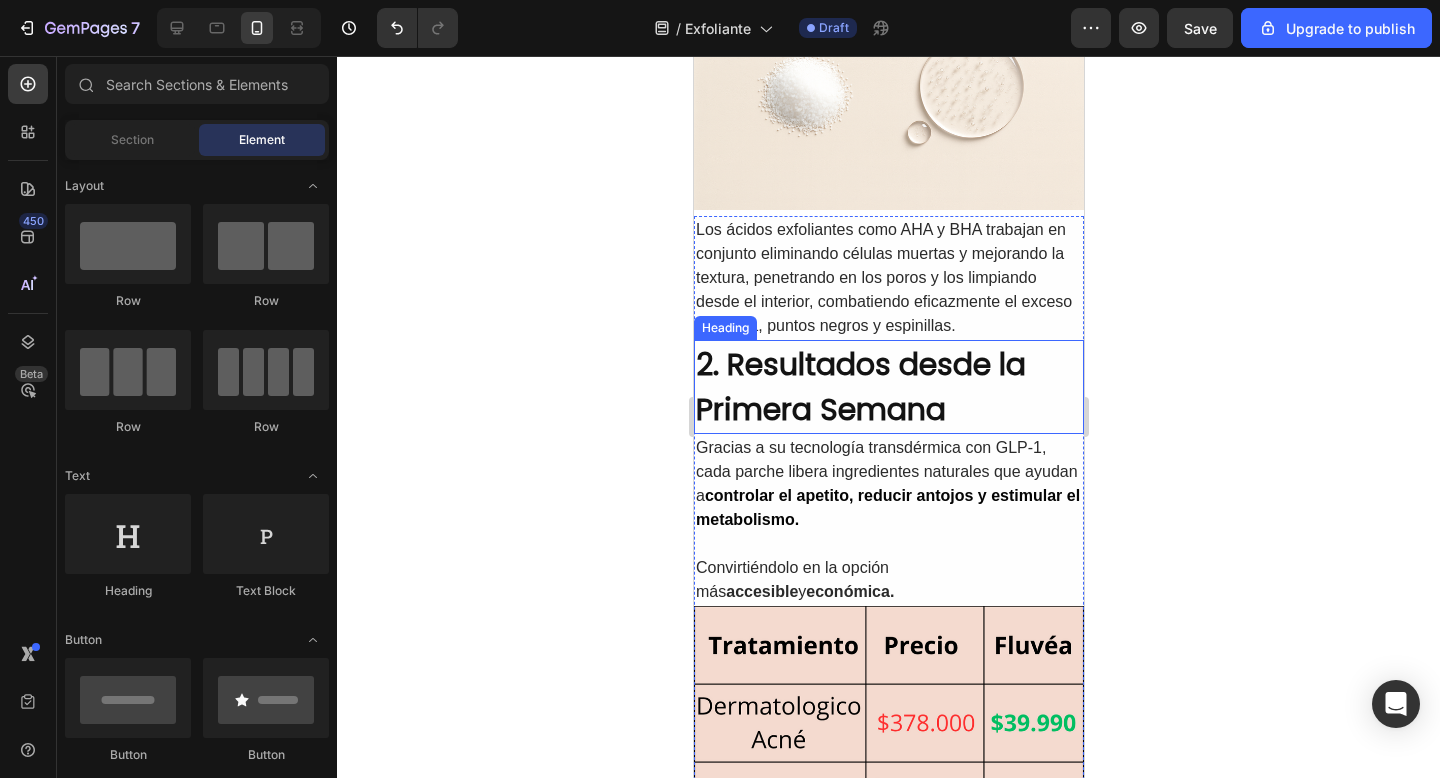 scroll, scrollTop: 1100, scrollLeft: 0, axis: vertical 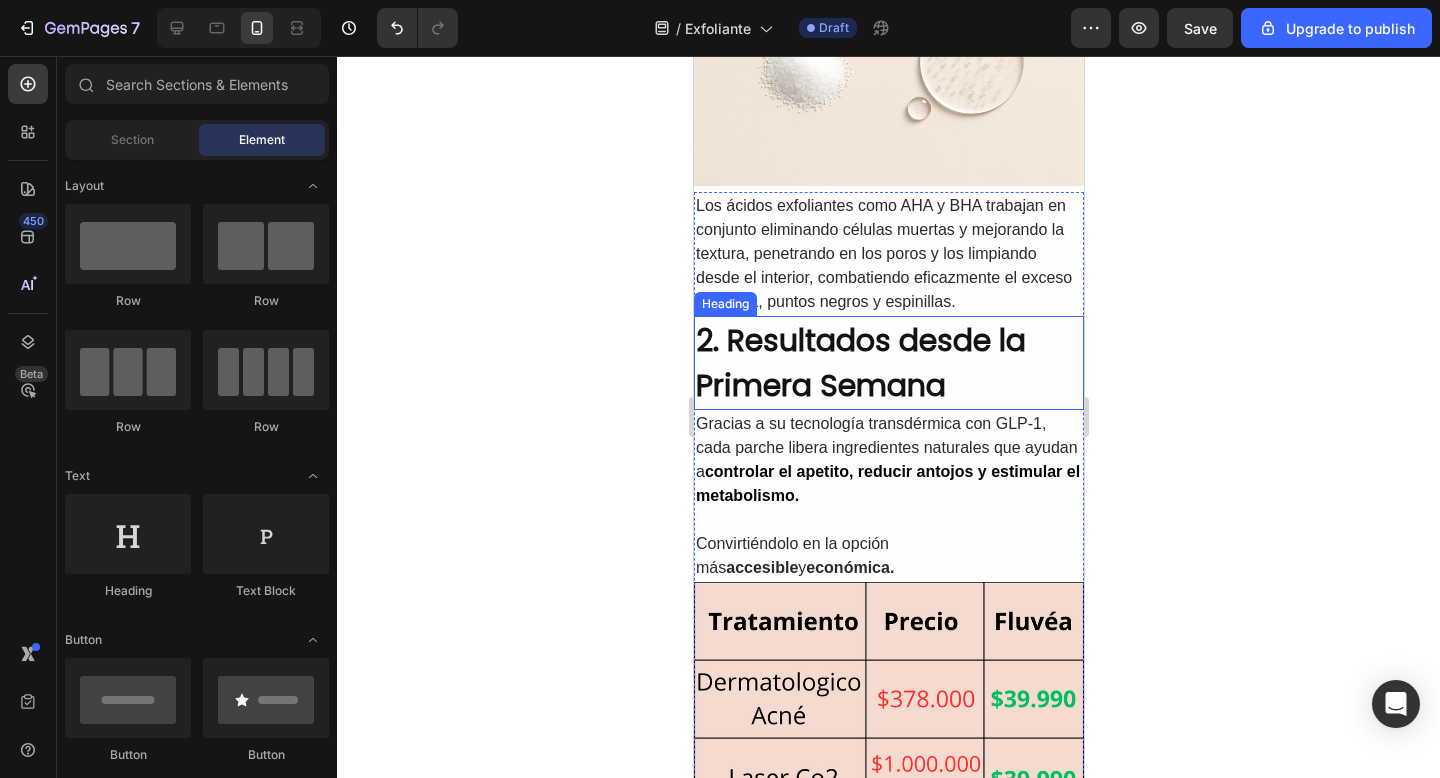 click on "2. Resultados desde la Primera Semana" at bounding box center (888, 363) 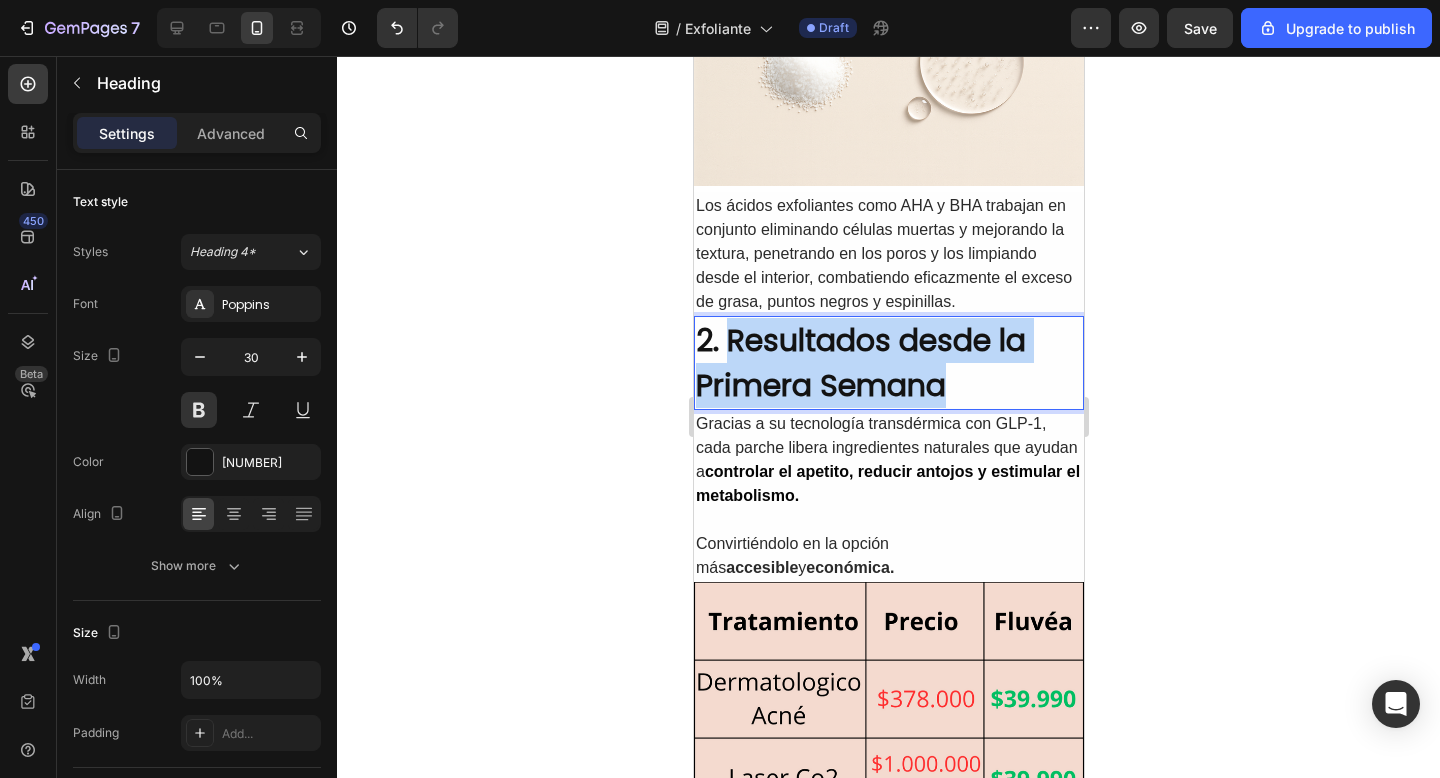 drag, startPoint x: 983, startPoint y: 386, endPoint x: 724, endPoint y: 331, distance: 264.7754 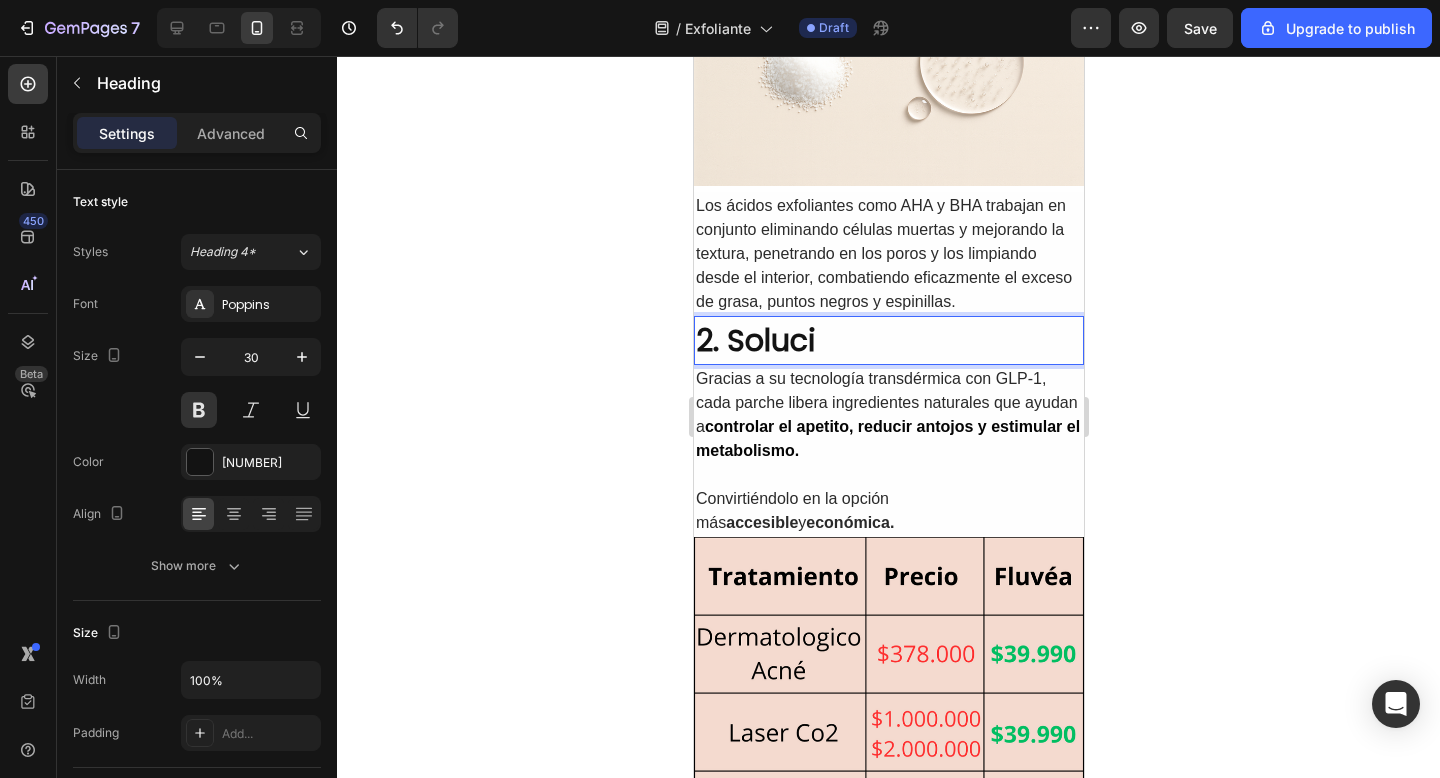 type 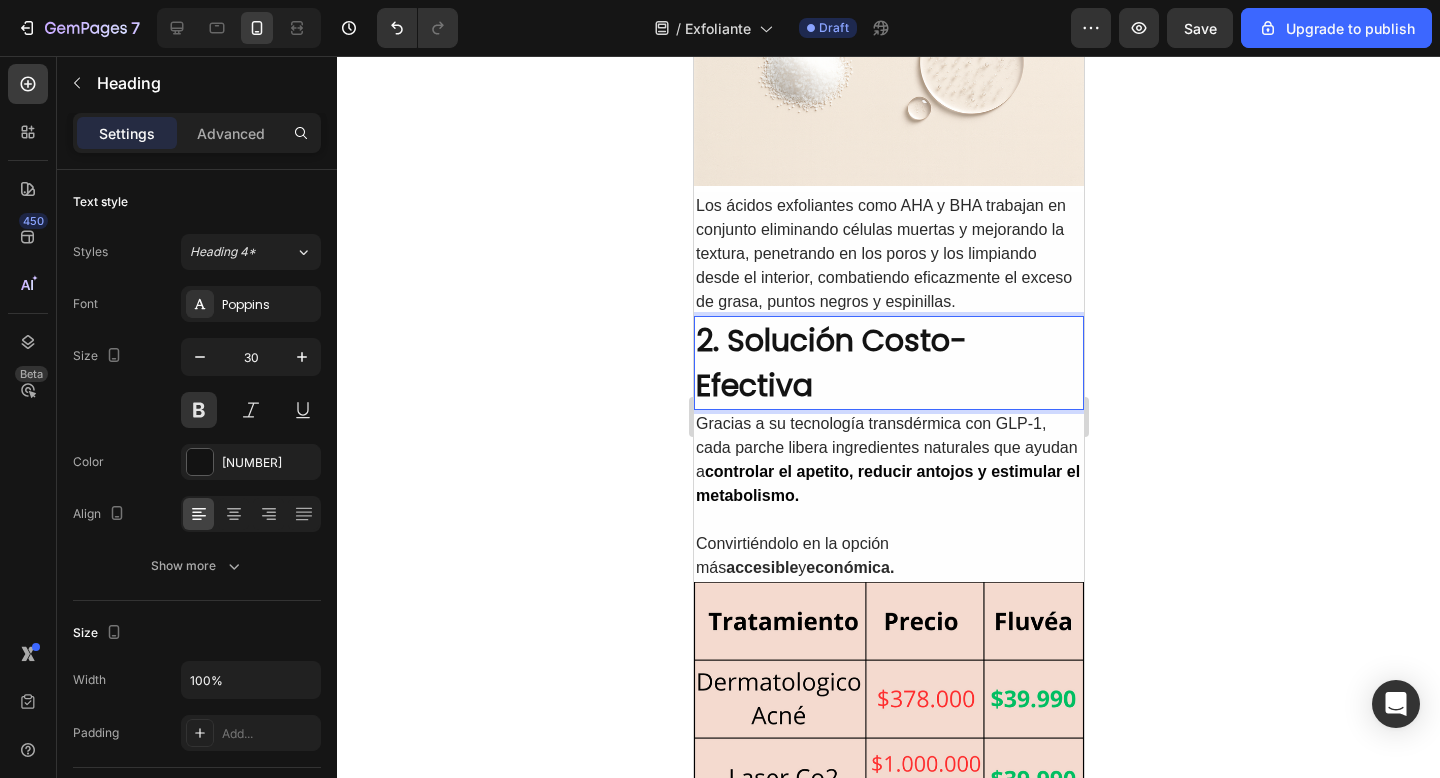 click 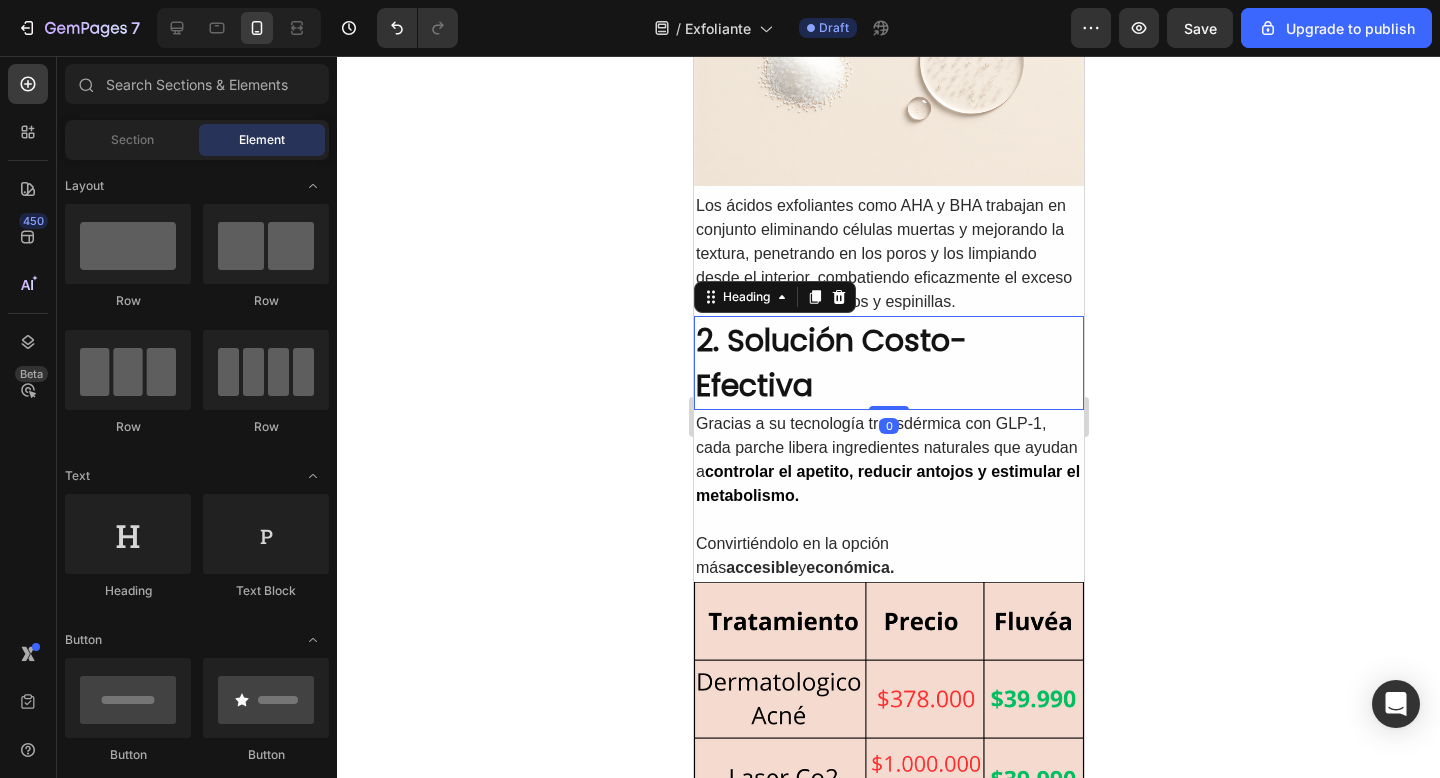 click on "2. Solución Costo-Efectiva" at bounding box center (888, 363) 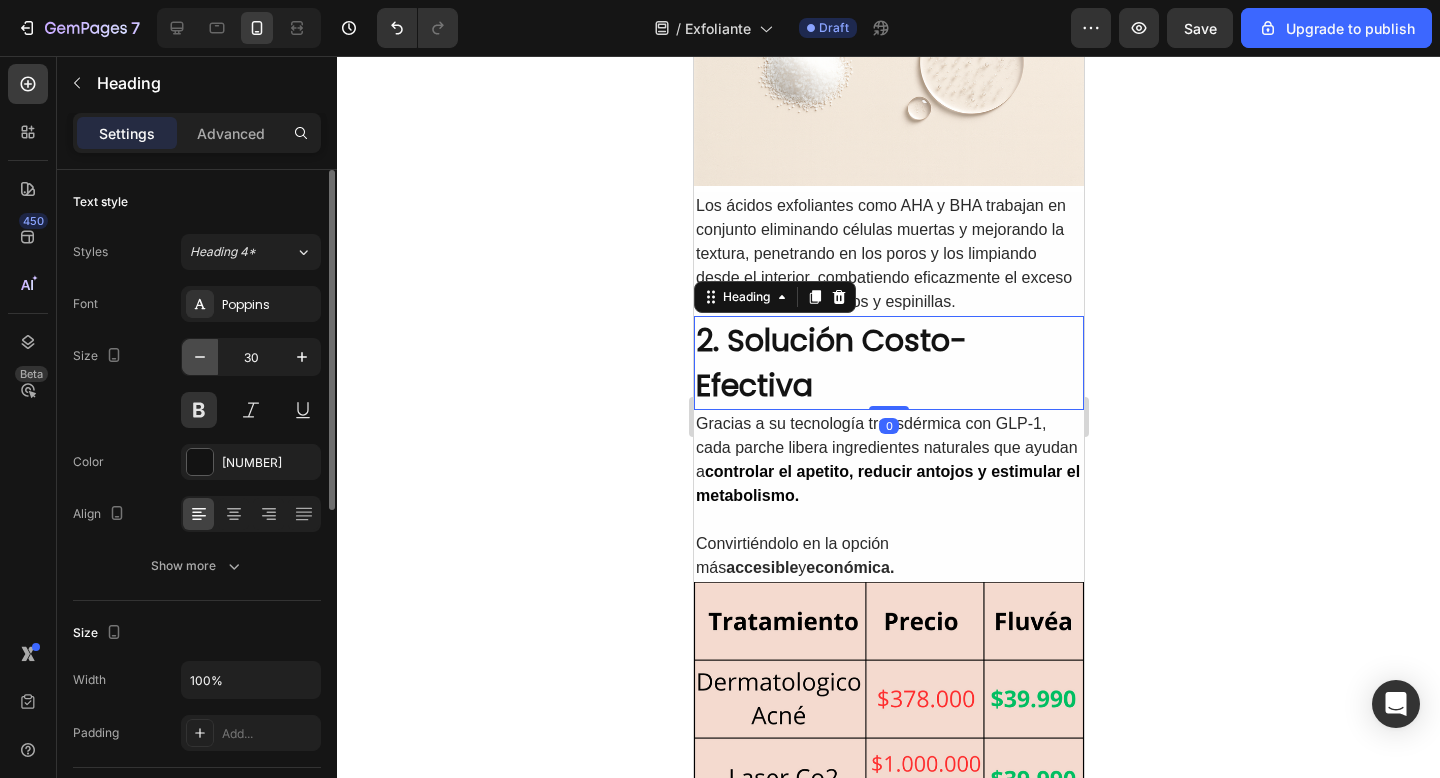 click 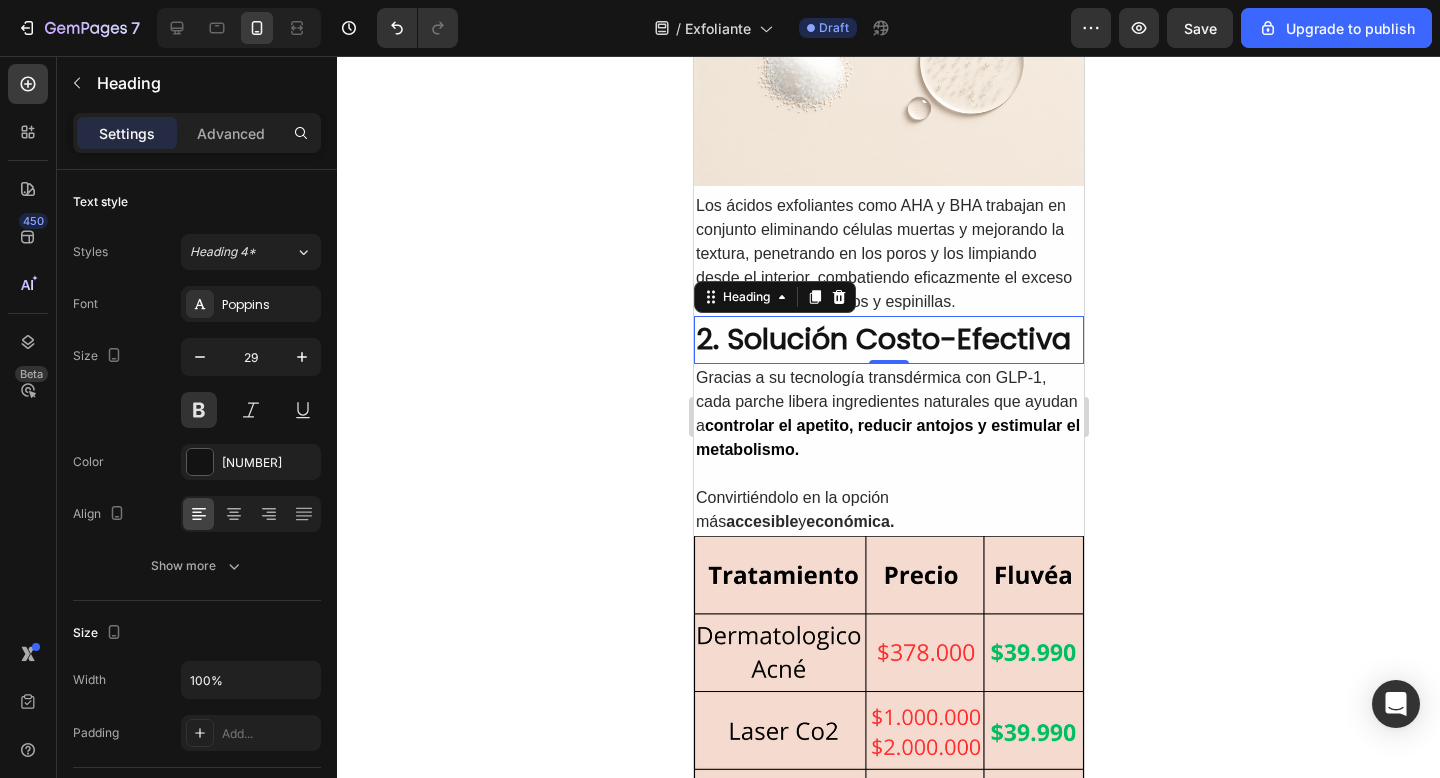 click 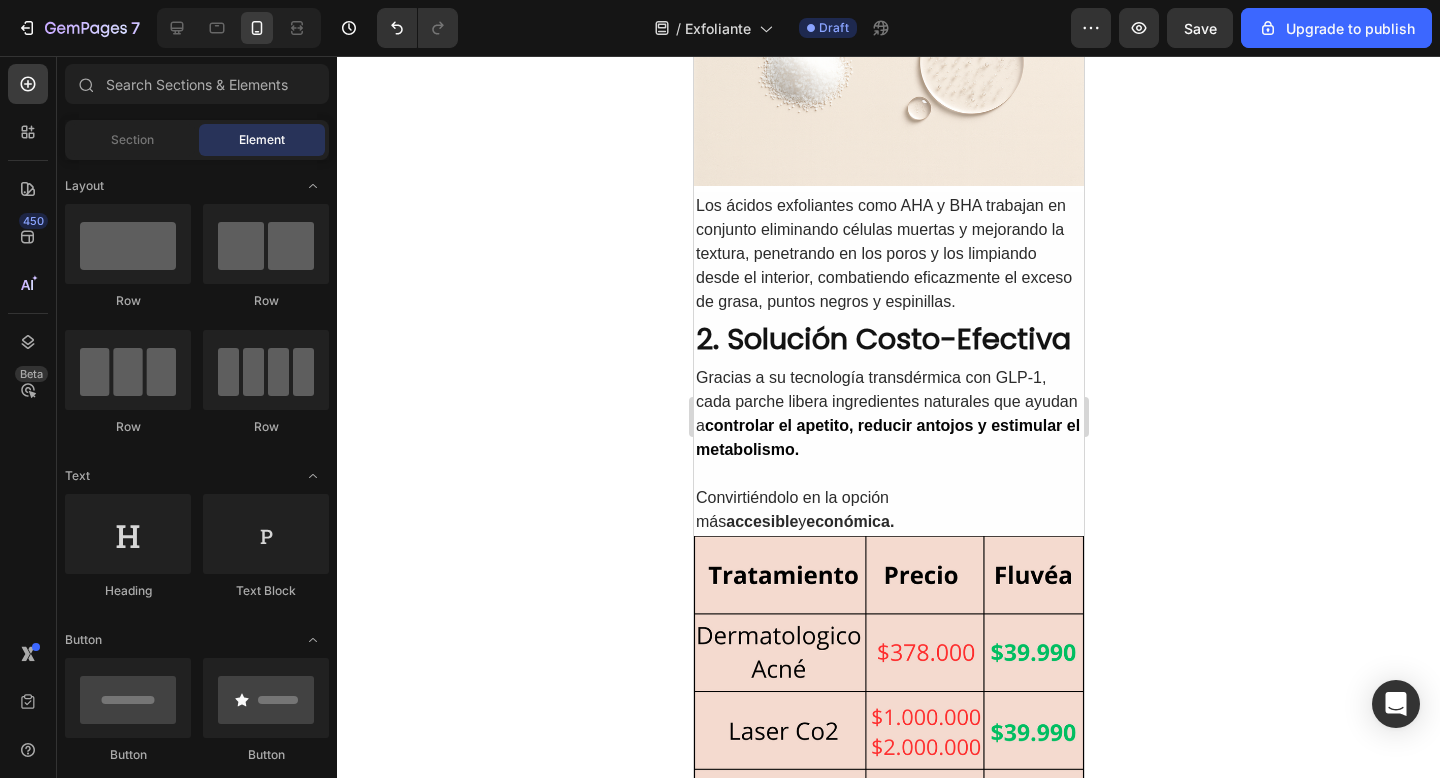 click on "2. Solución Costo-Efectiva" at bounding box center [888, 340] 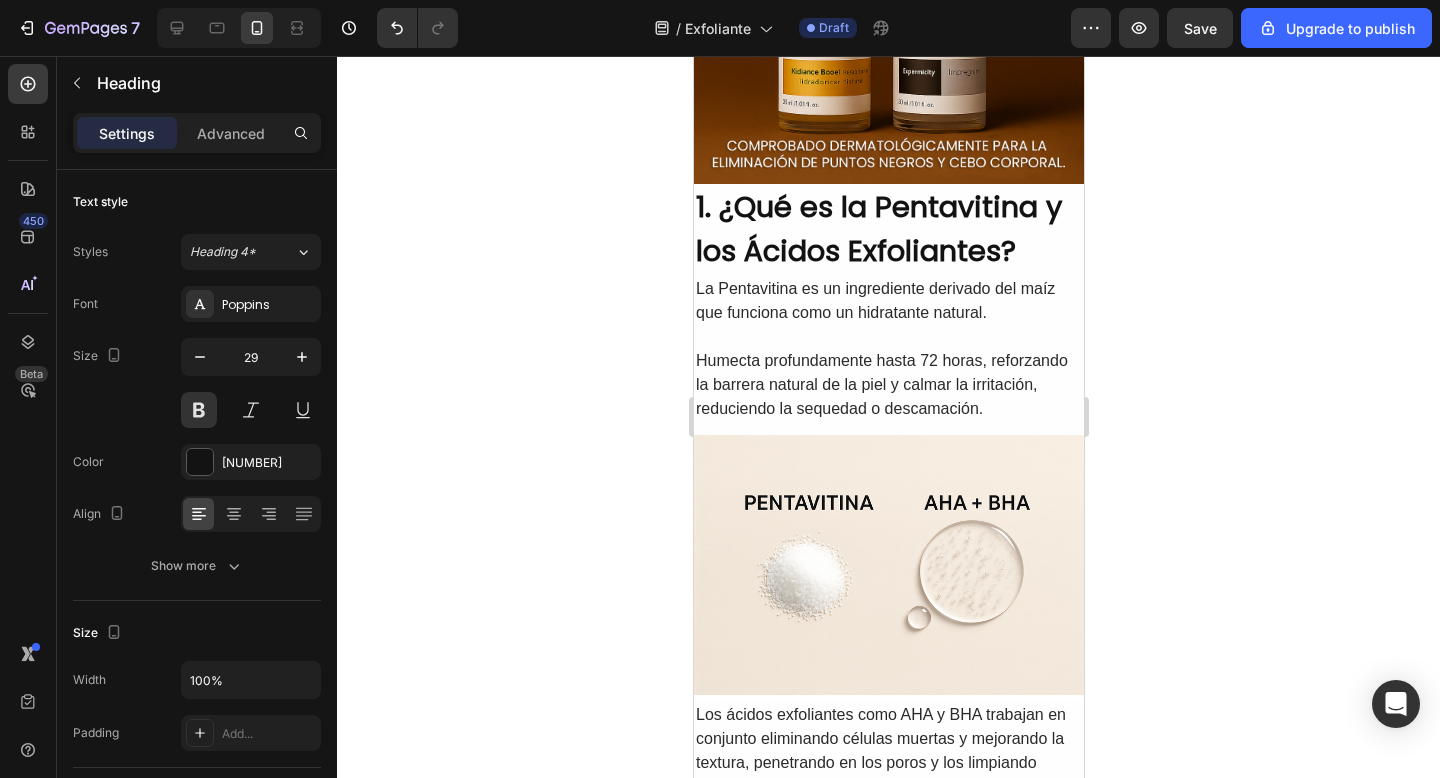 scroll, scrollTop: 583, scrollLeft: 0, axis: vertical 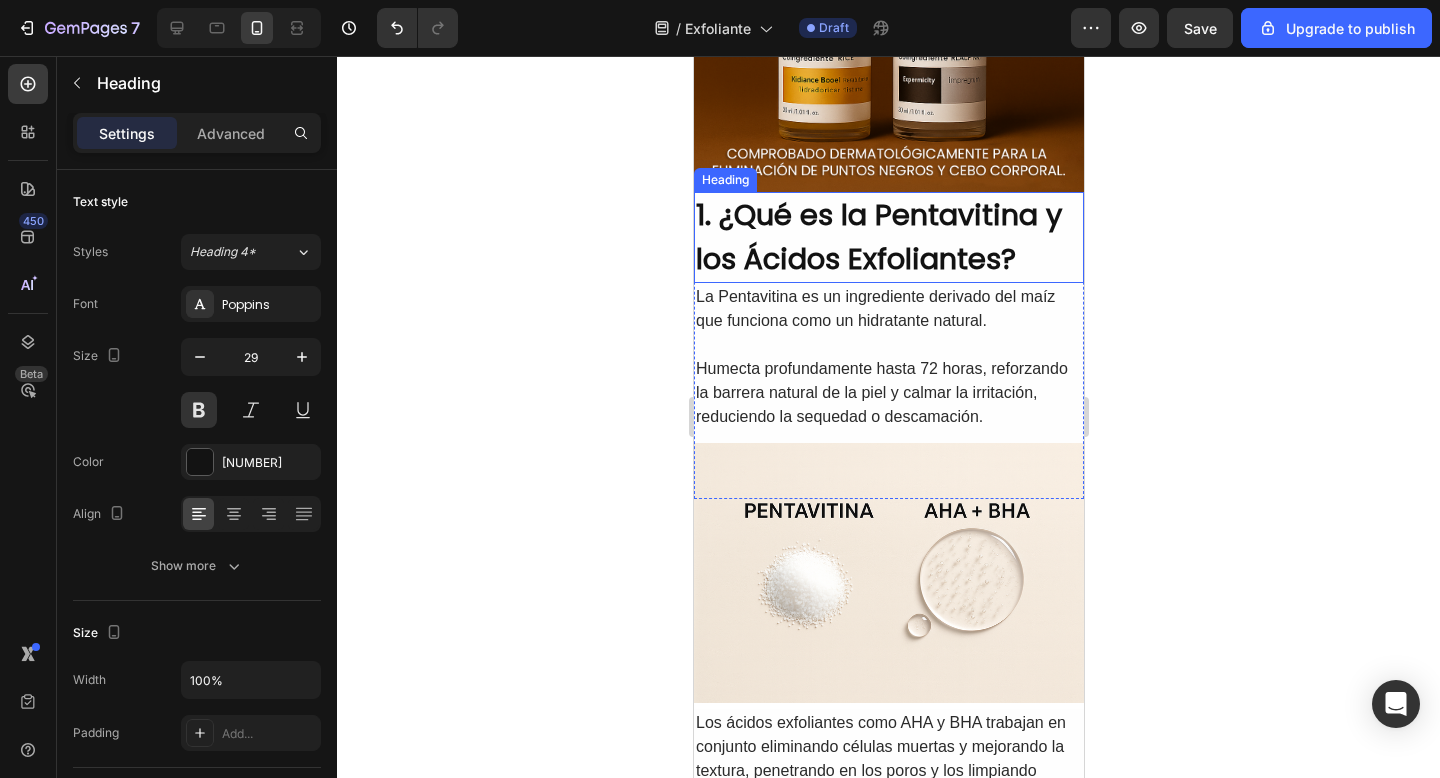 click on "1. ¿Qué es la Pentavitina y los Ácidos Exfoliantes?" at bounding box center [888, 237] 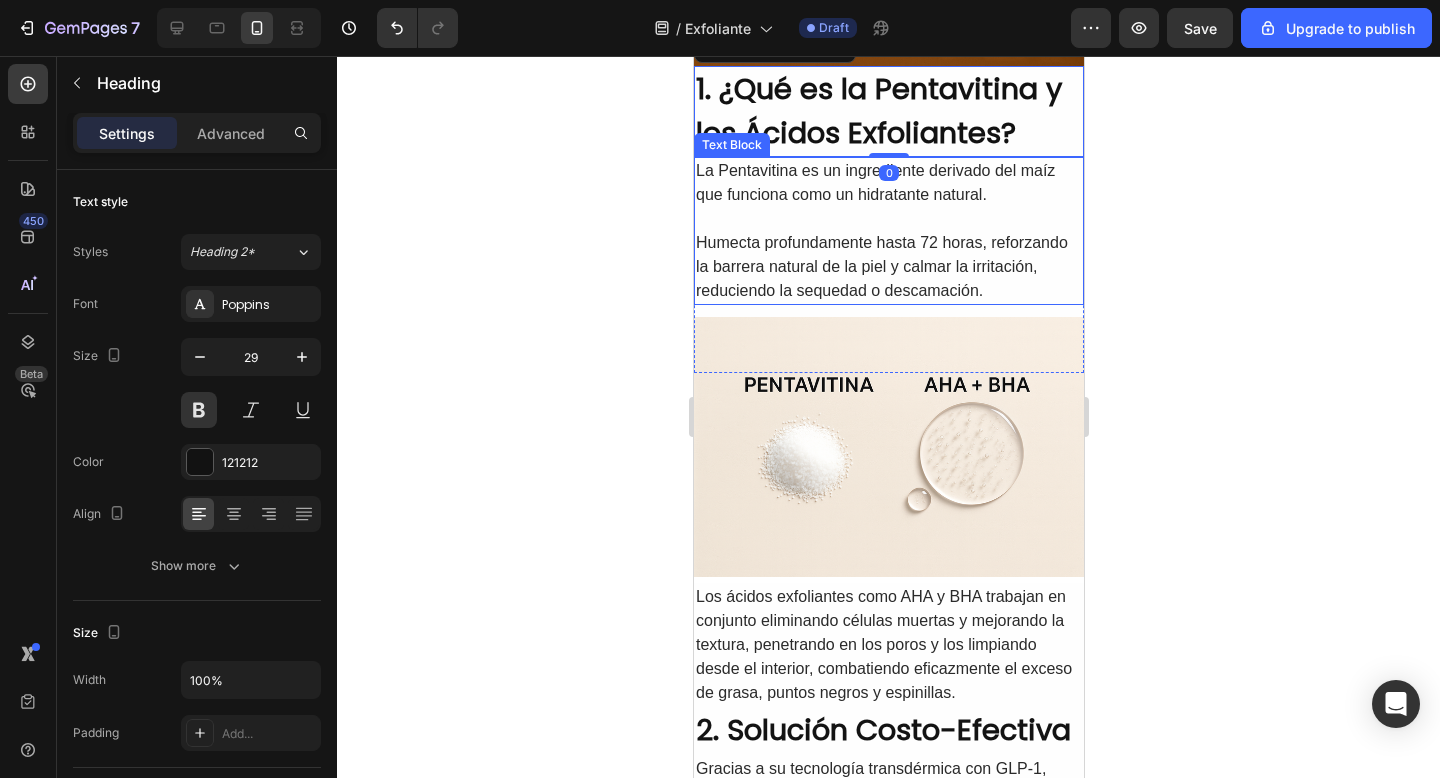 scroll, scrollTop: 816, scrollLeft: 0, axis: vertical 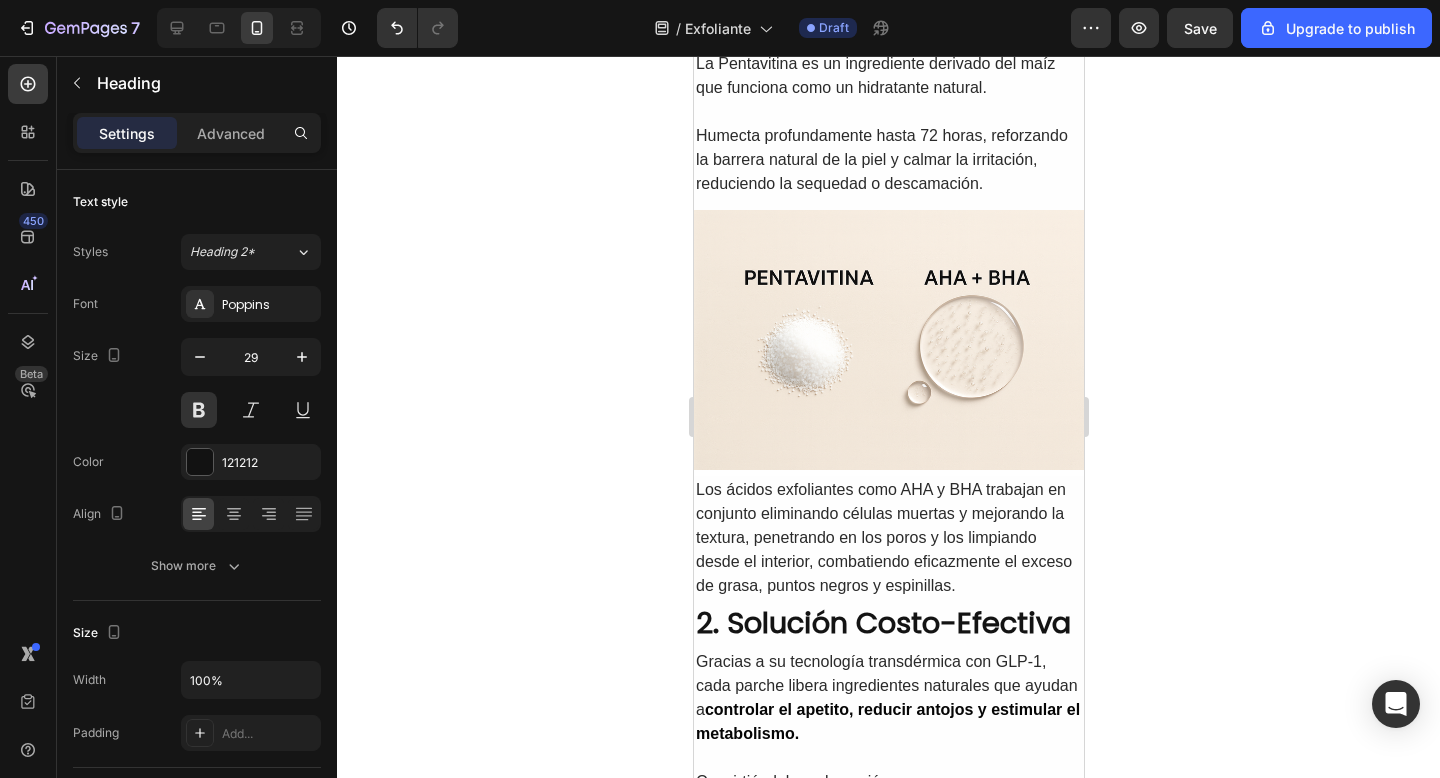click 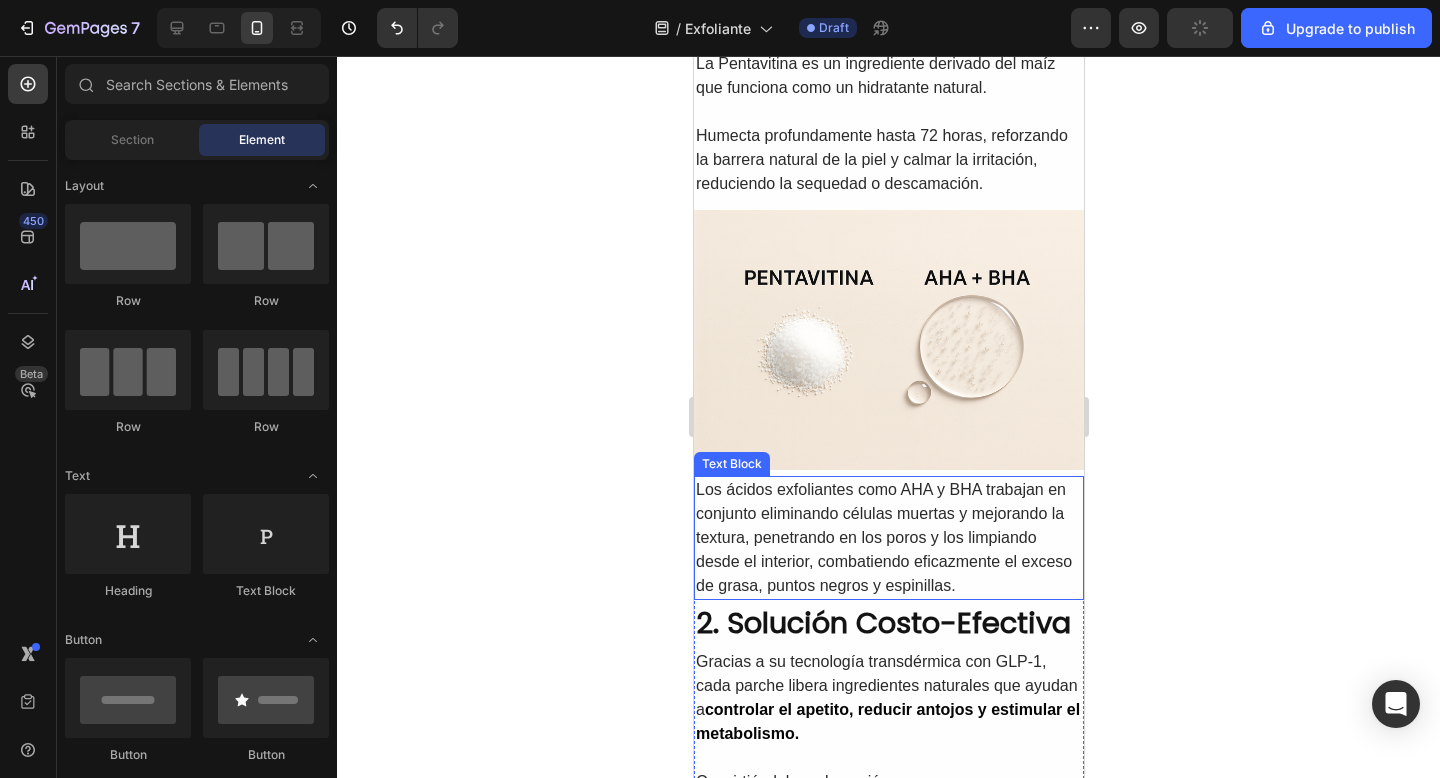 scroll, scrollTop: 1115, scrollLeft: 0, axis: vertical 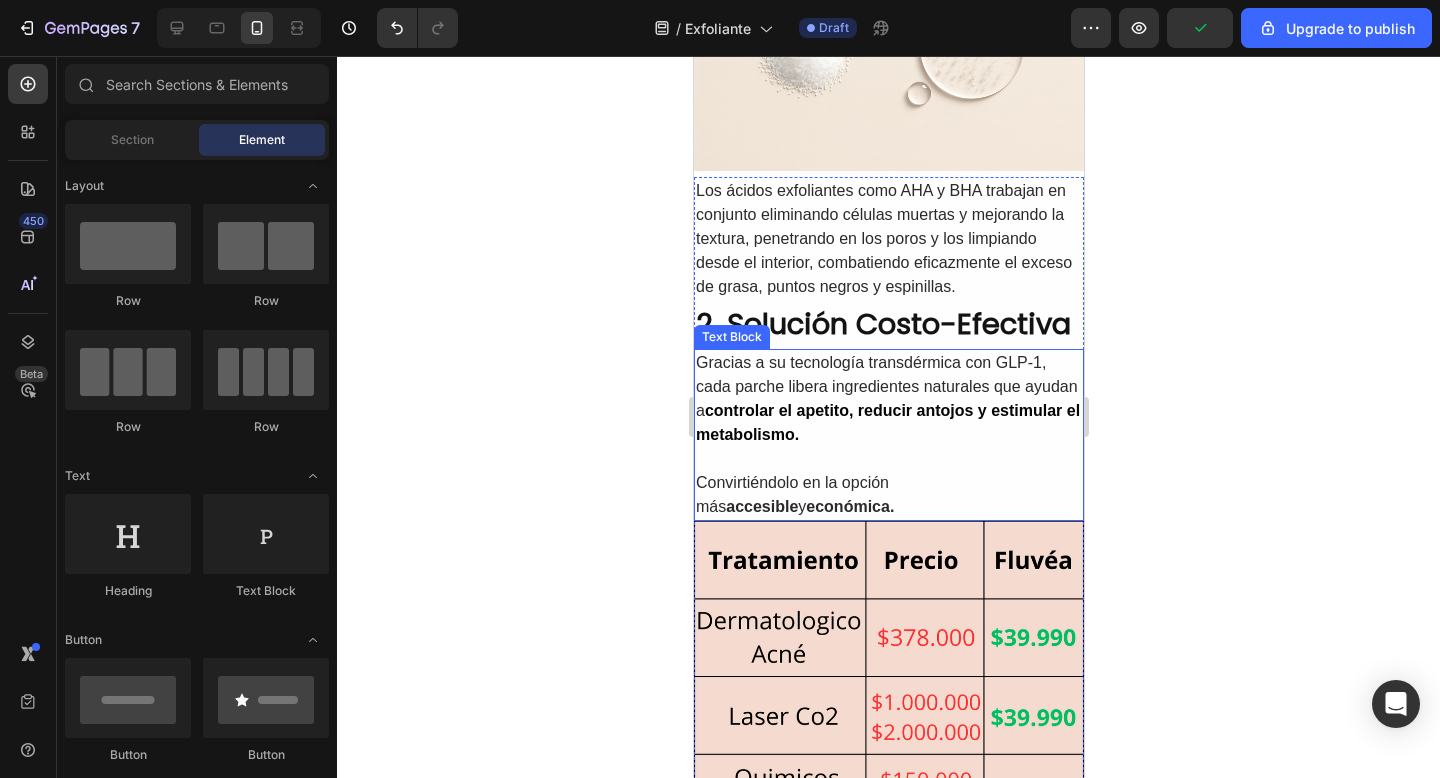 click on "Gracias a su tecnología transdérmica con GLP-1, cada parche libera ingredientes naturales que ayudan a  controlar el apetito, reducir antojos y estimular el metabolismo." at bounding box center [888, 399] 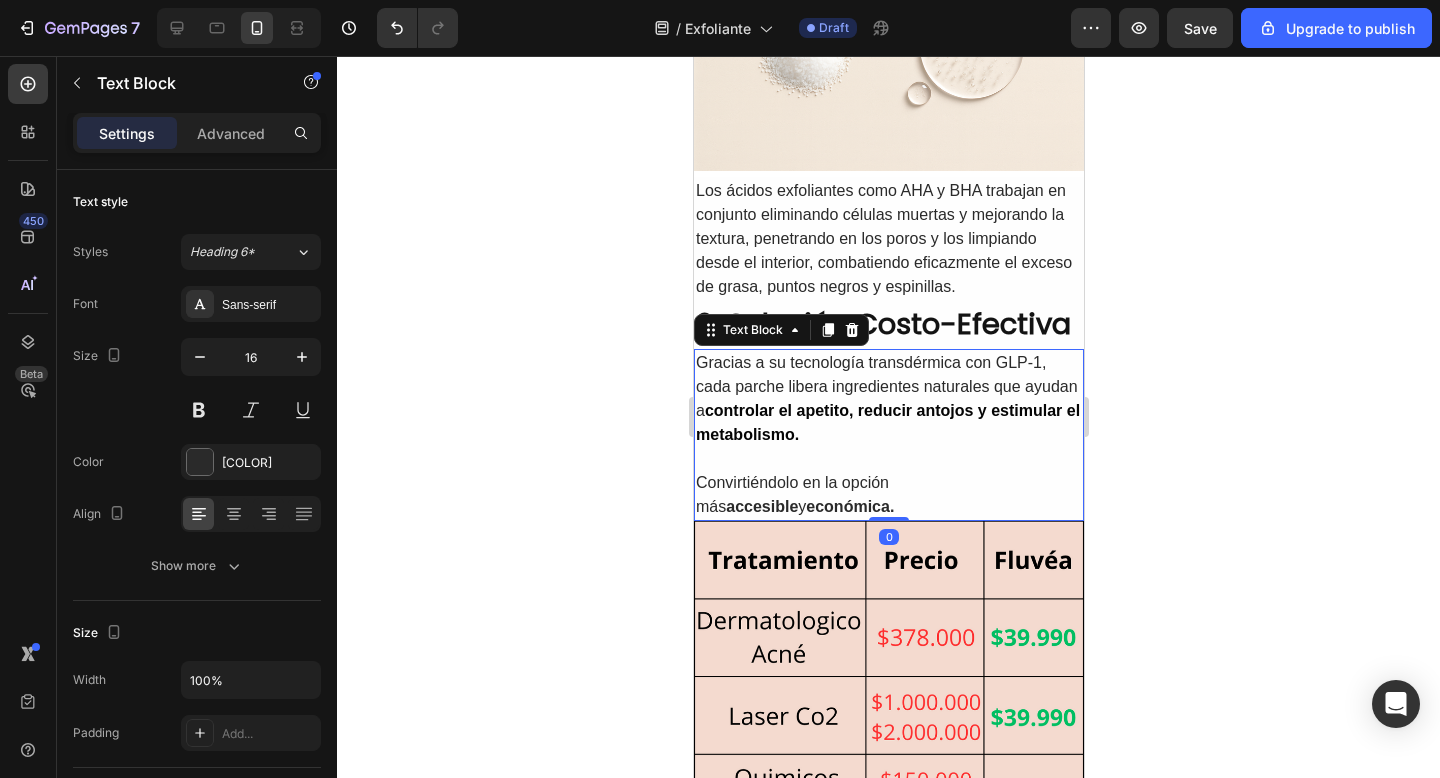 click 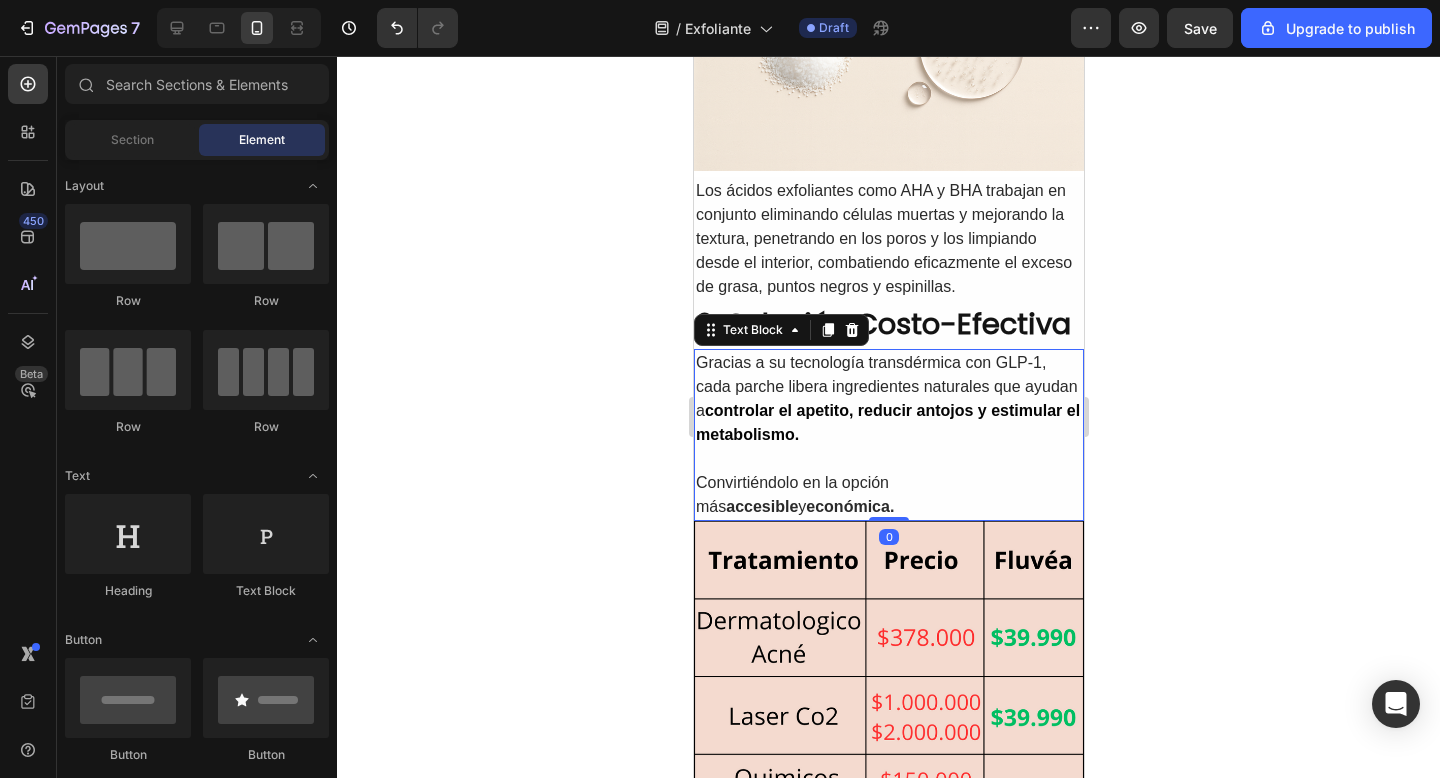 click on "Gracias a su tecnología transdérmica con GLP-1, cada parche libera ingredientes naturales que ayudan a  controlar el apetito, reducir antojos y estimular el metabolismo." at bounding box center [888, 399] 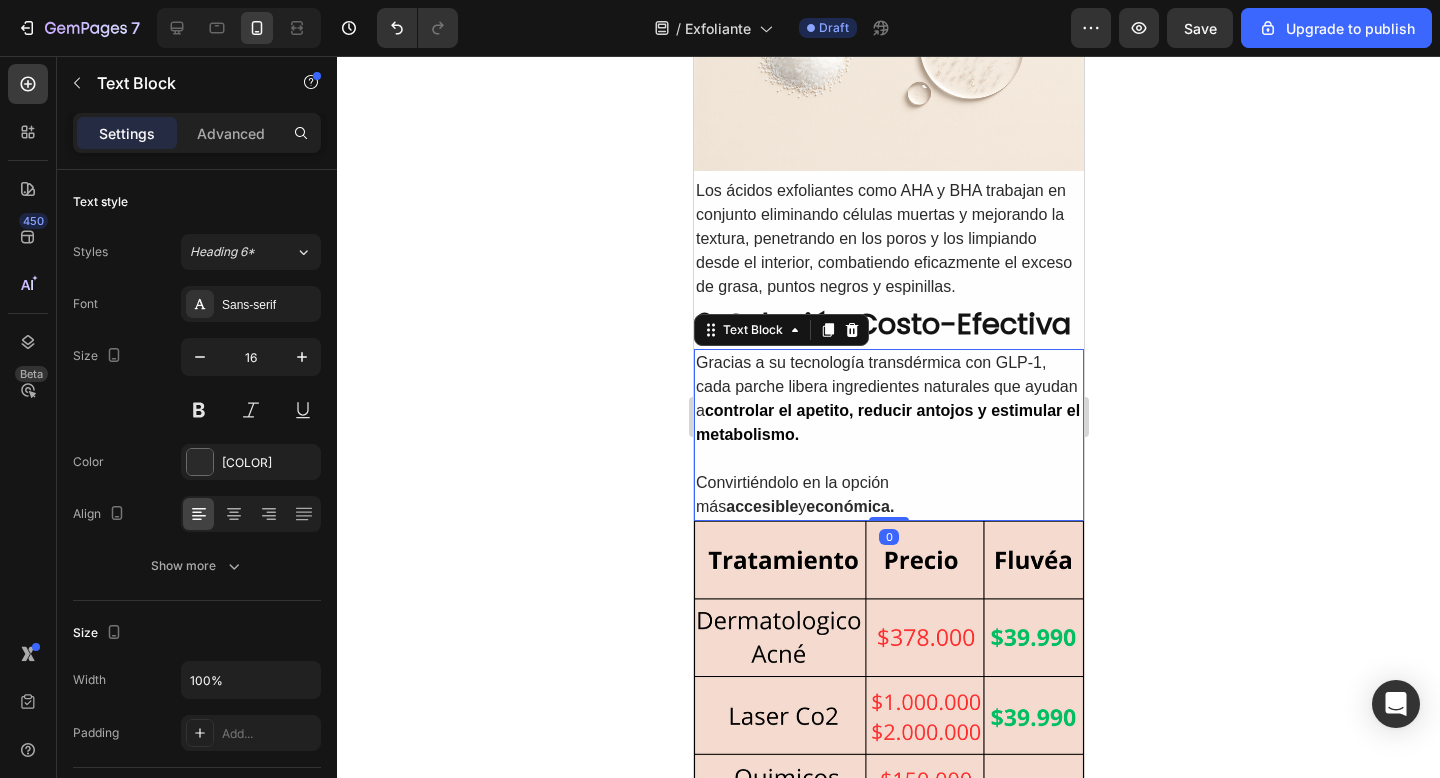 click on "Gracias a su tecnología transdérmica con GLP-1, cada parche libera ingredientes naturales que ayudan a  controlar el apetito, reducir antojos y estimular el metabolismo." at bounding box center (888, 399) 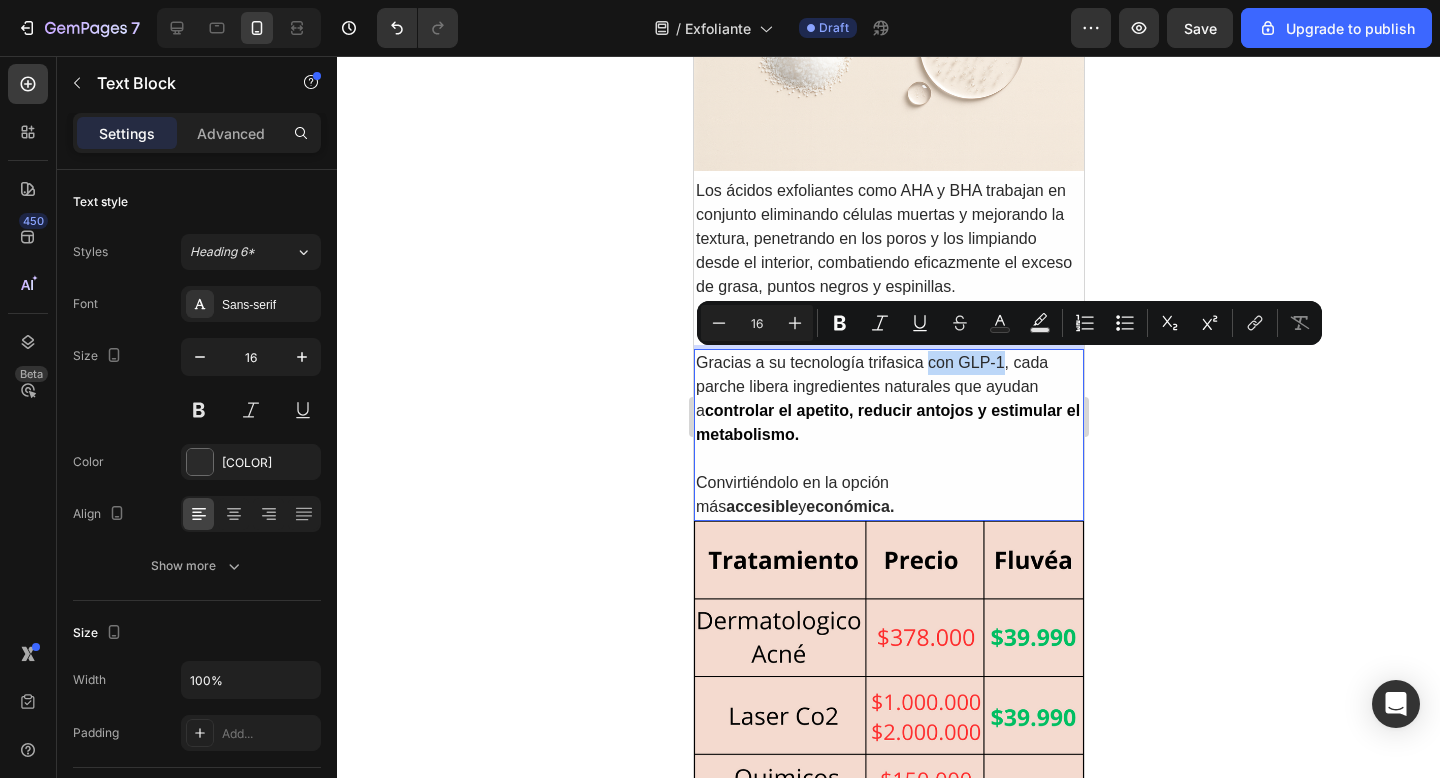 drag, startPoint x: 929, startPoint y: 362, endPoint x: 1001, endPoint y: 360, distance: 72.02777 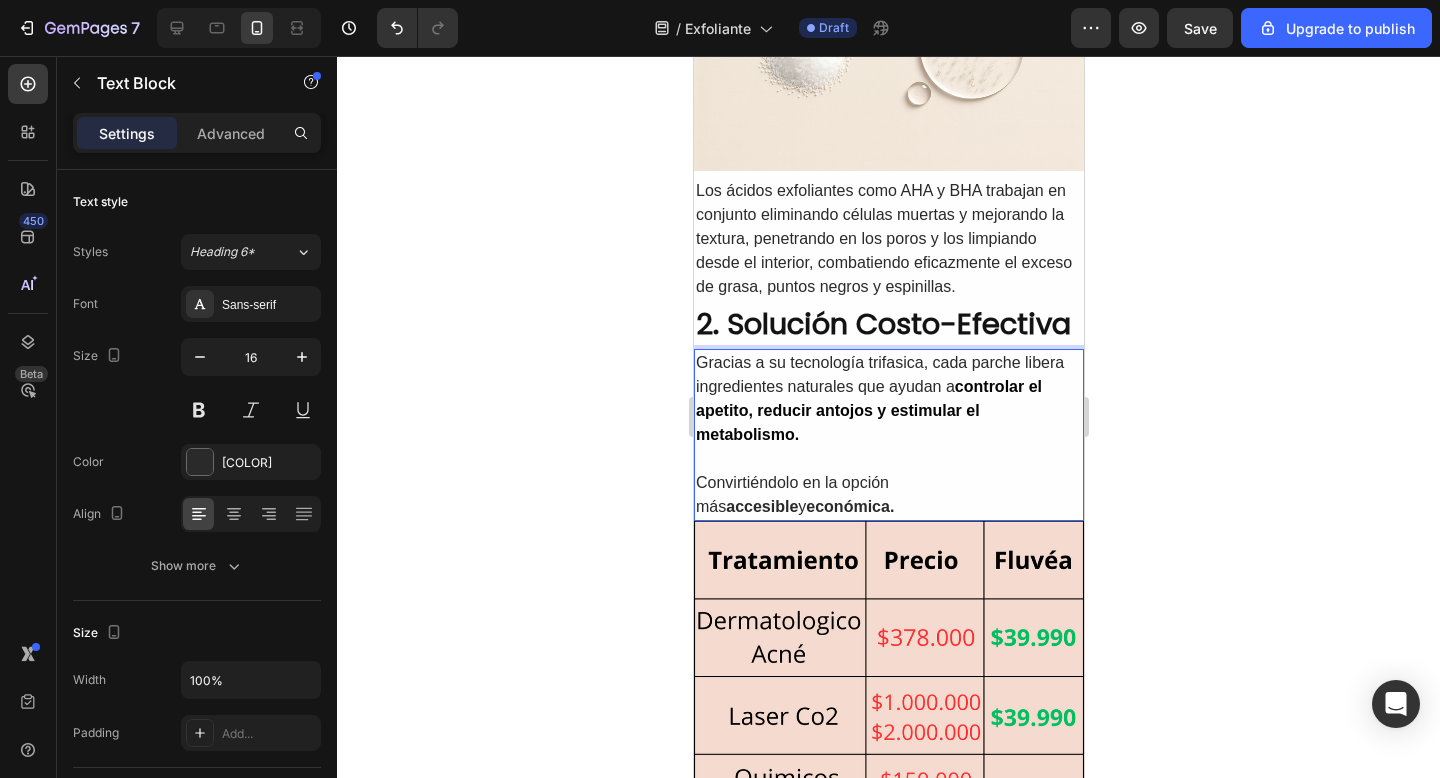 click on "Gracias a su tecnología trifasica, cada parche libera ingredientes naturales que ayudan a  controlar el apetito, reducir antojos y estimular el metabolismo." at bounding box center [888, 399] 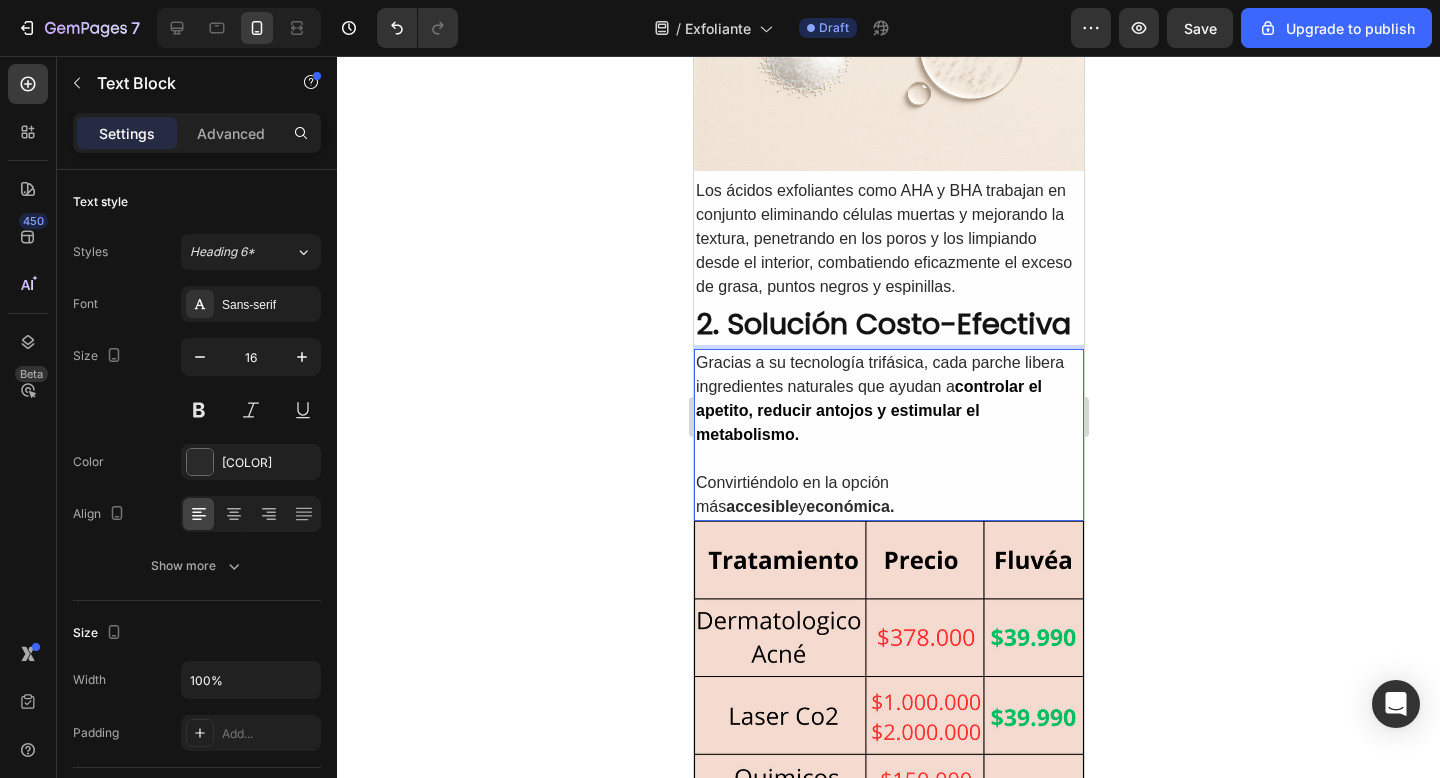 type 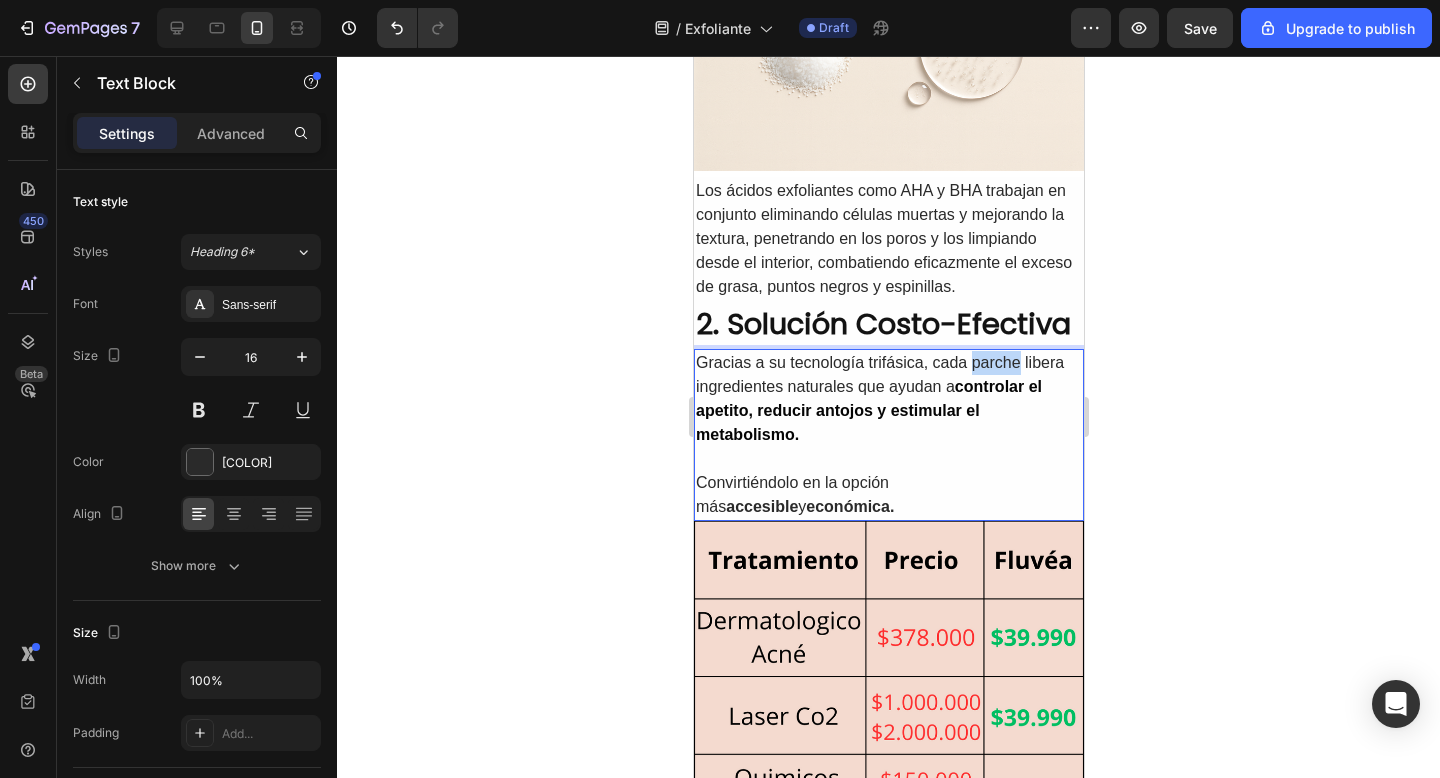 click on "Gracias a su tecnología trifásica, cada parche libera ingredientes naturales que ayudan a  controlar el apetito, reducir antojos y estimular el metabolismo." at bounding box center (888, 399) 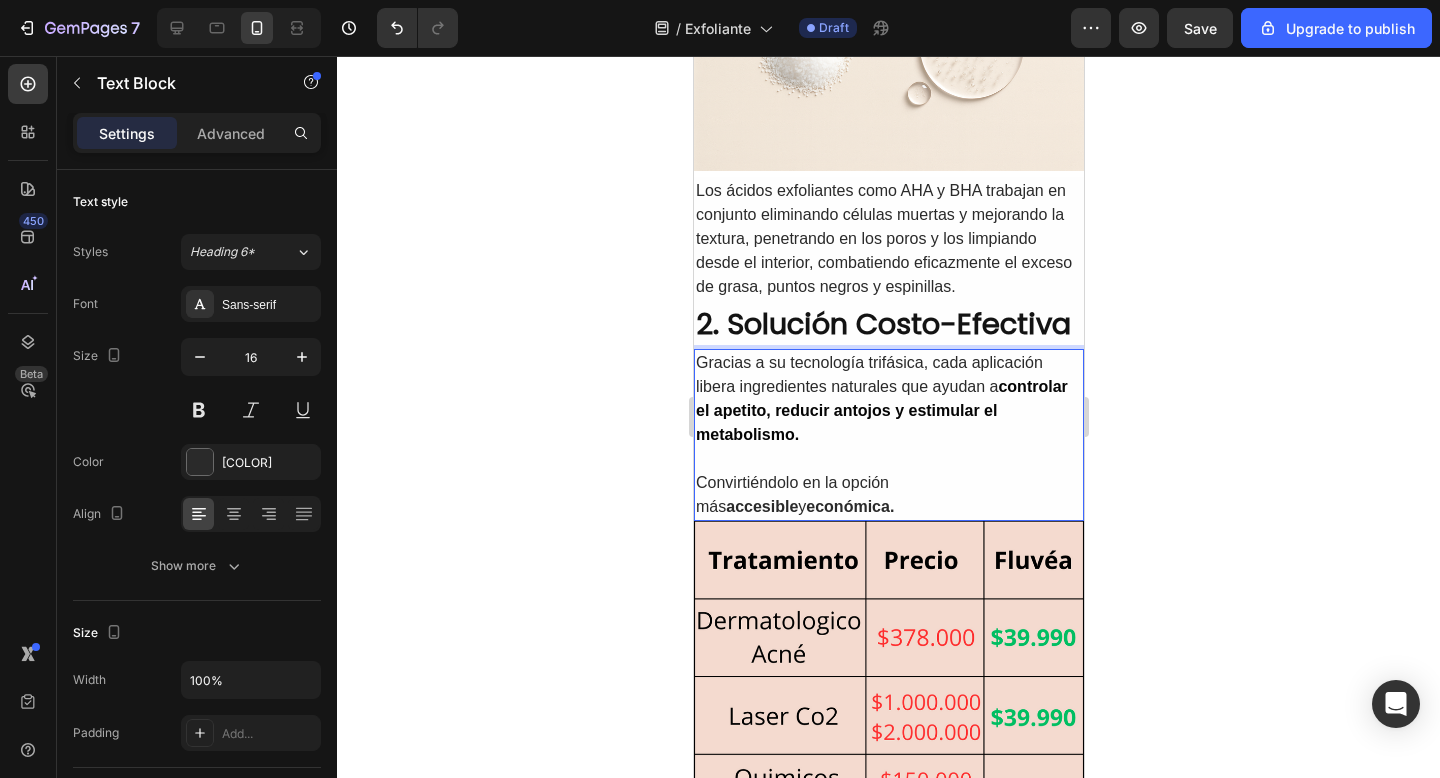 click on "Gracias a su tecnología trifásica, cada aplicación libera ingredientes naturales que ayudan a  controlar el apetito, reducir antojos y estimular el metabolismo." at bounding box center (888, 399) 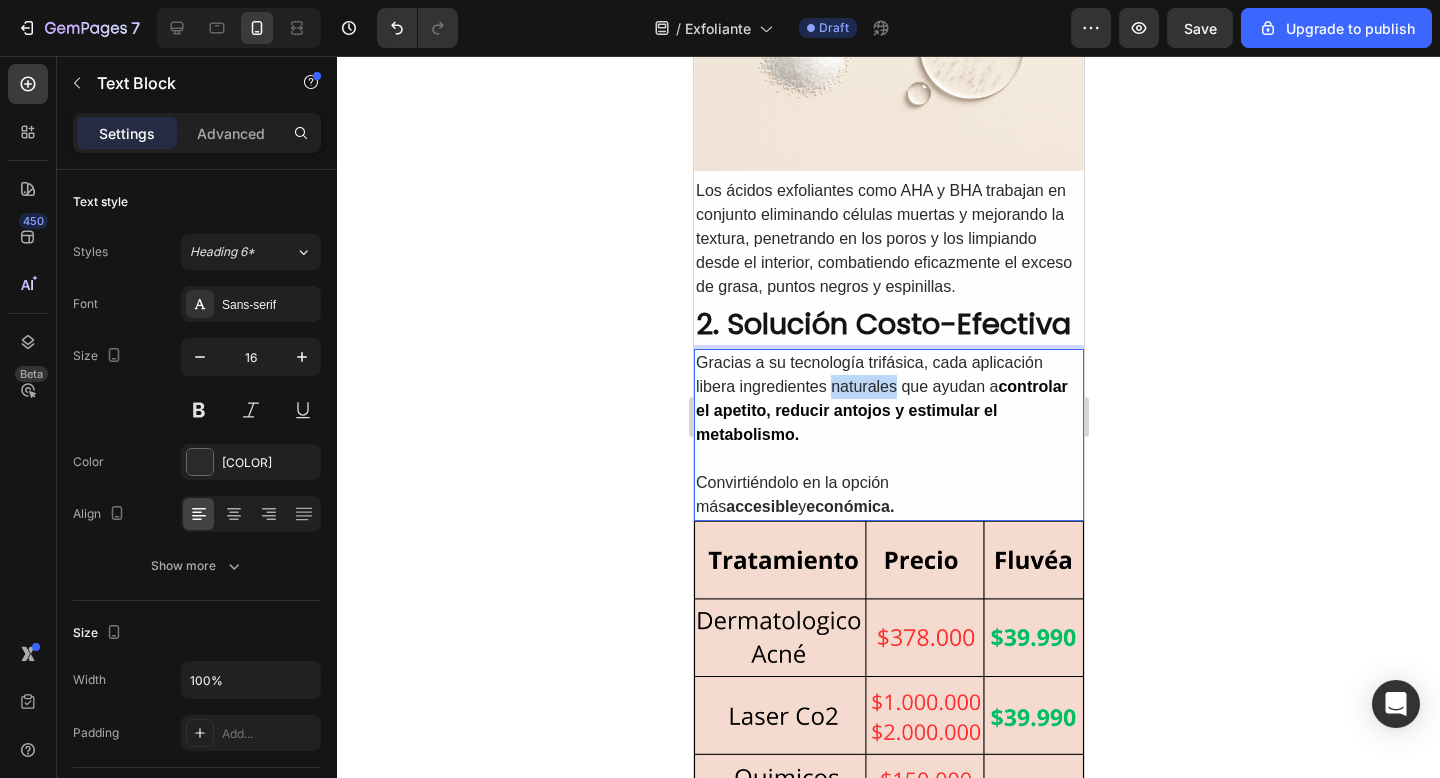 click on "Gracias a su tecnología trifásica, cada aplicación libera ingredientes naturales que ayudan a  controlar el apetito, reducir antojos y estimular el metabolismo." at bounding box center (888, 399) 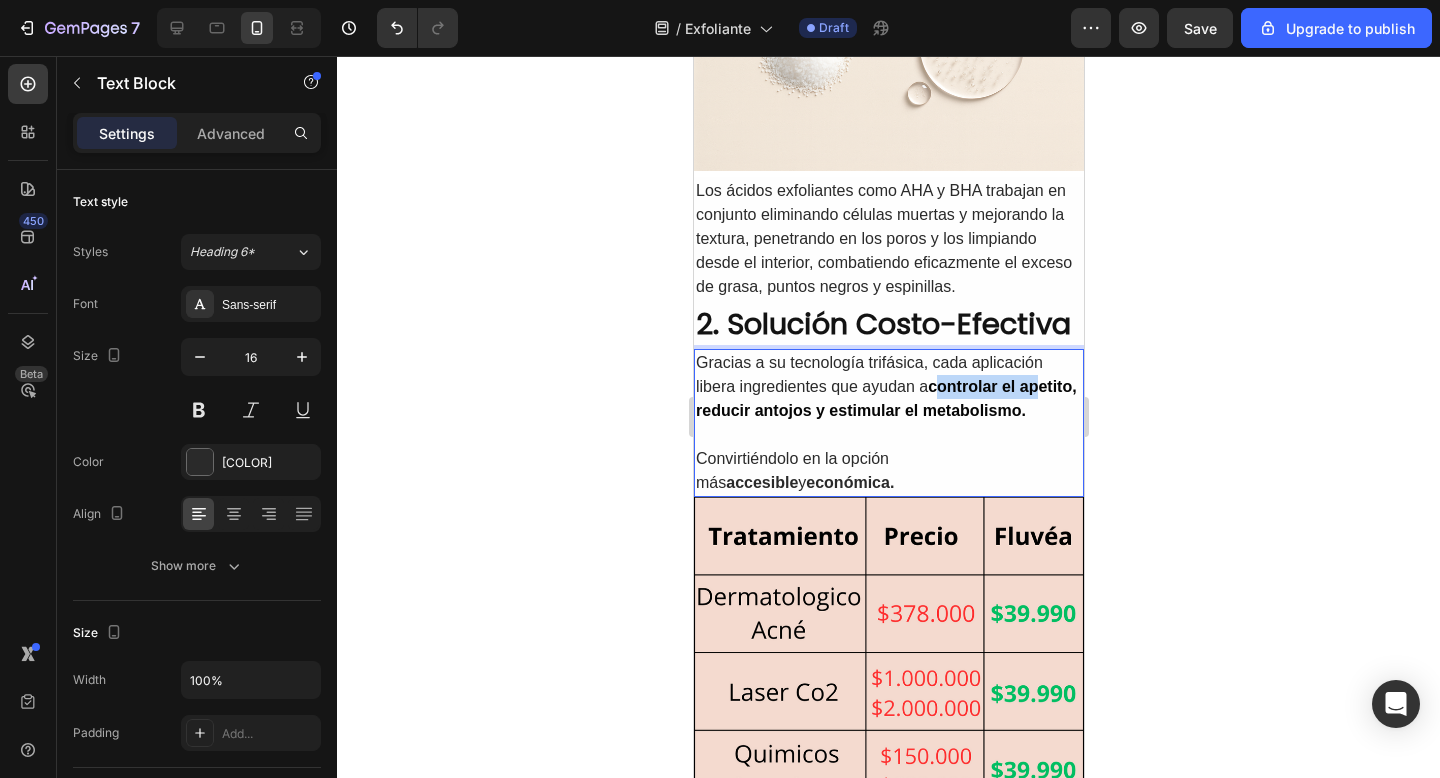 drag, startPoint x: 936, startPoint y: 385, endPoint x: 1040, endPoint y: 389, distance: 104.0769 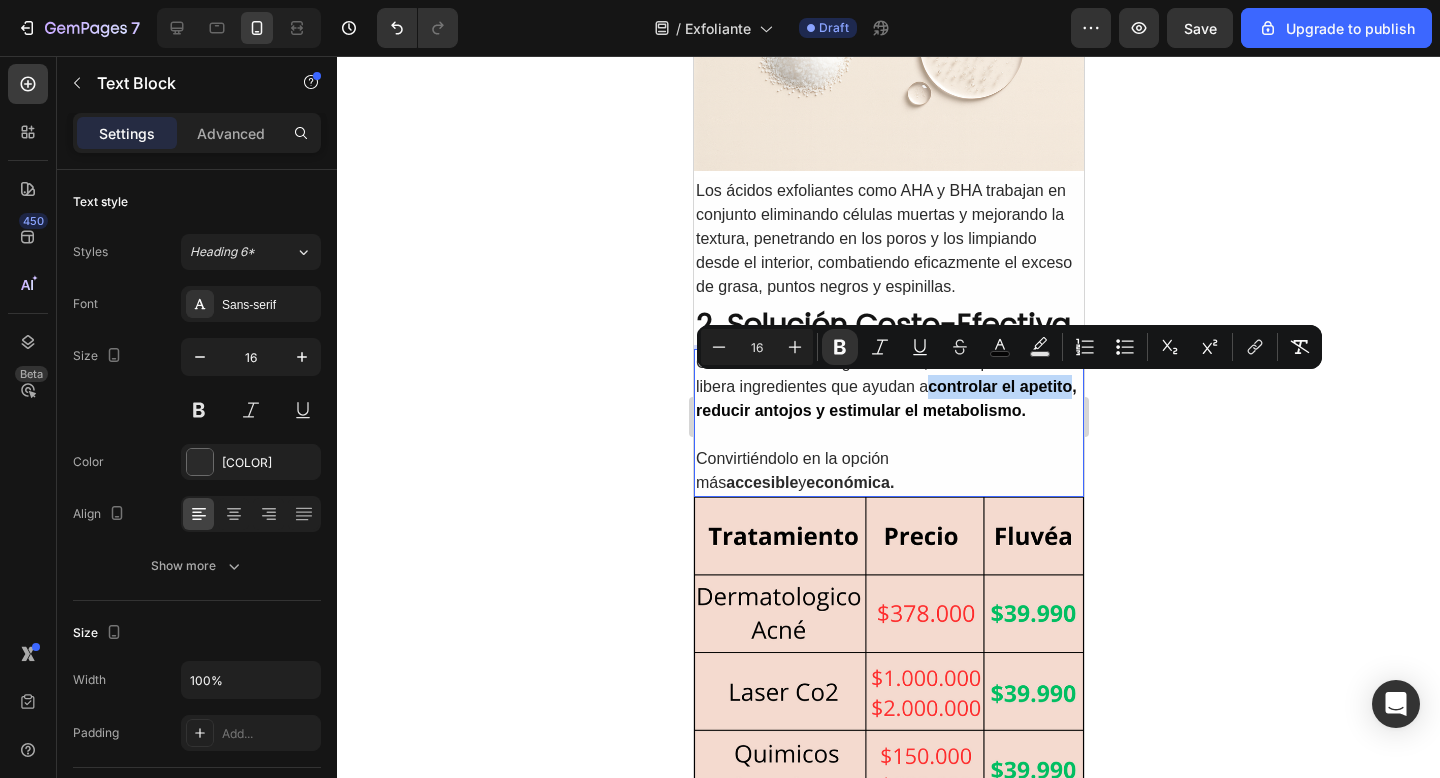 drag, startPoint x: 929, startPoint y: 384, endPoint x: 1072, endPoint y: 391, distance: 143.17122 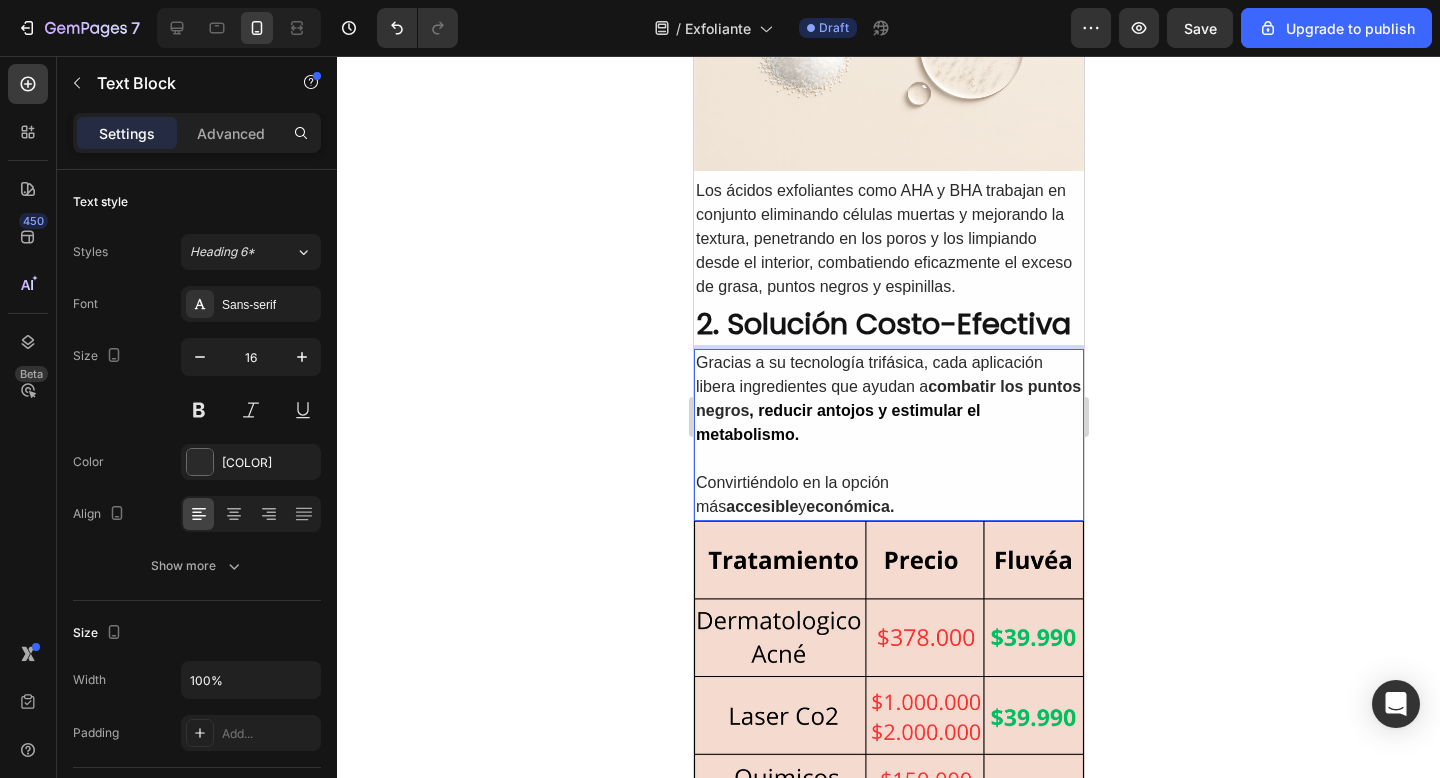 click on ", reducir antojos y estimular el metabolismo." at bounding box center (837, 422) 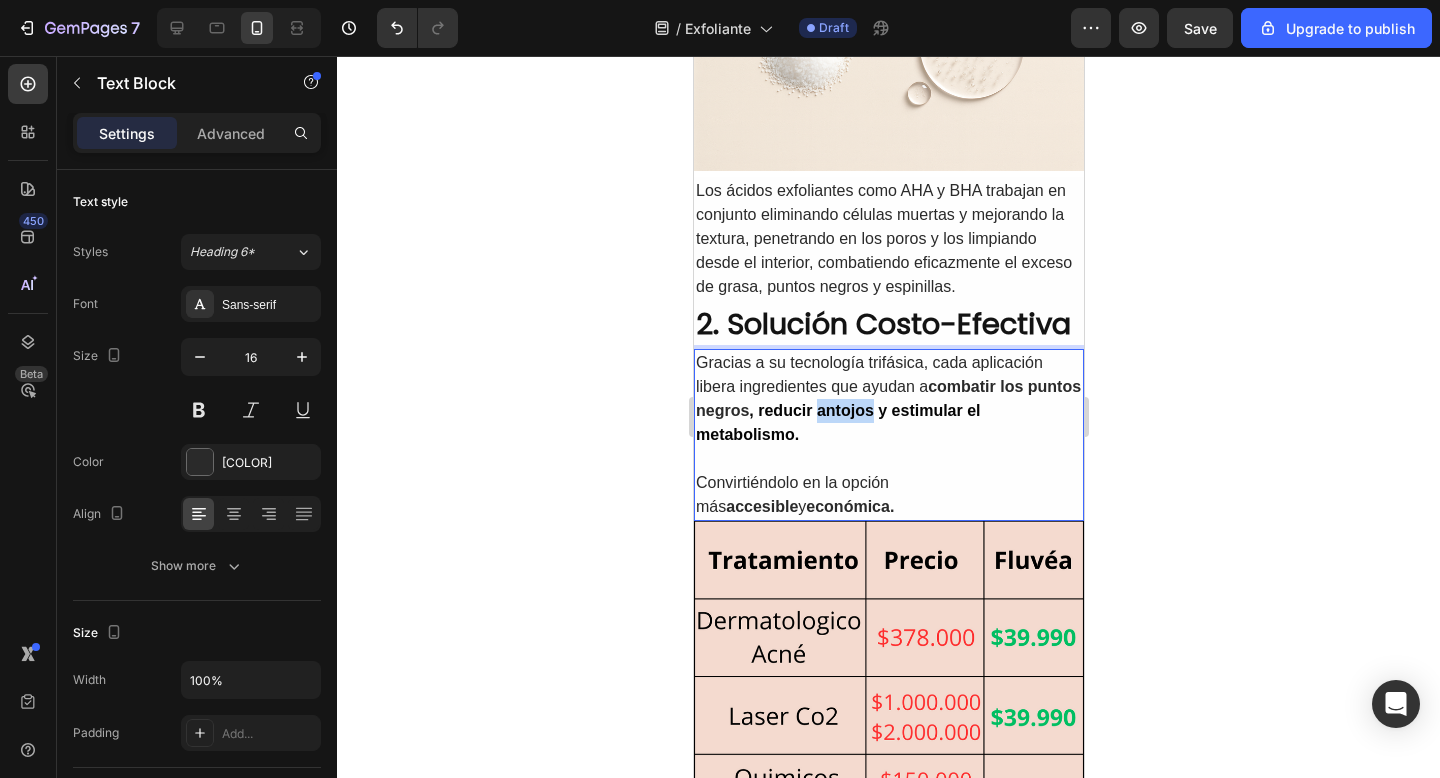 click on ", reducir antojos y estimular el metabolismo." at bounding box center (837, 422) 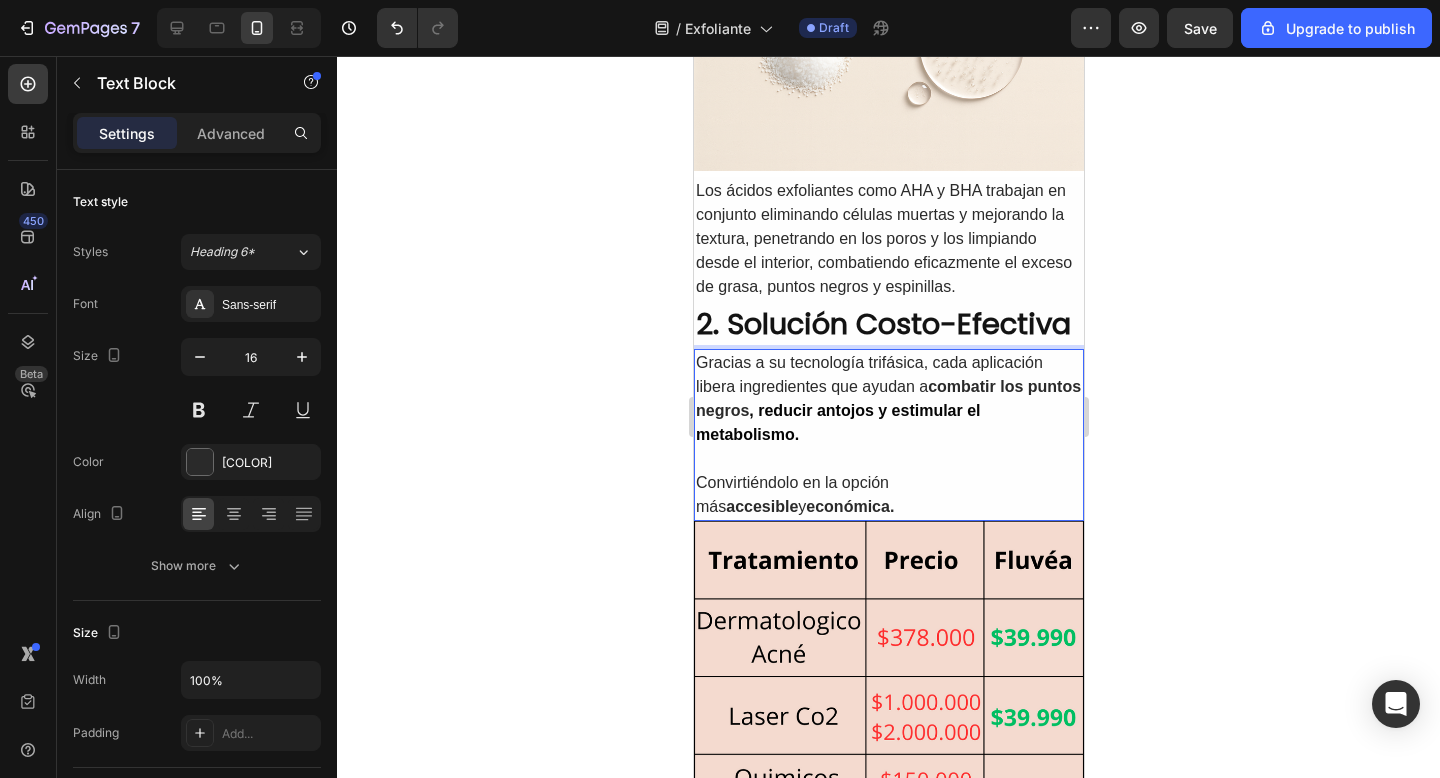 click on ", reducir antojos y estimular el metabolismo." at bounding box center [837, 422] 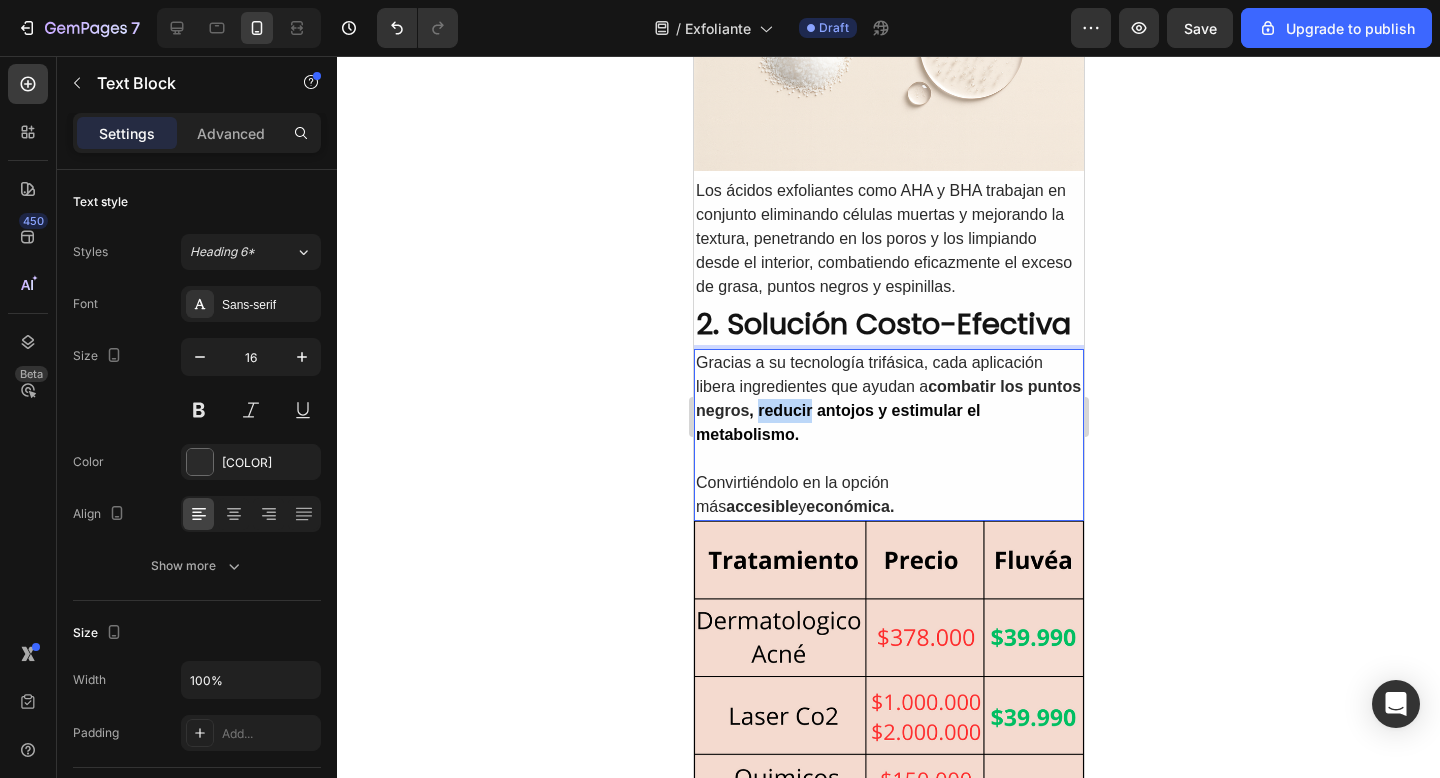 click on ", reducir antojos y estimular el metabolismo." at bounding box center [837, 422] 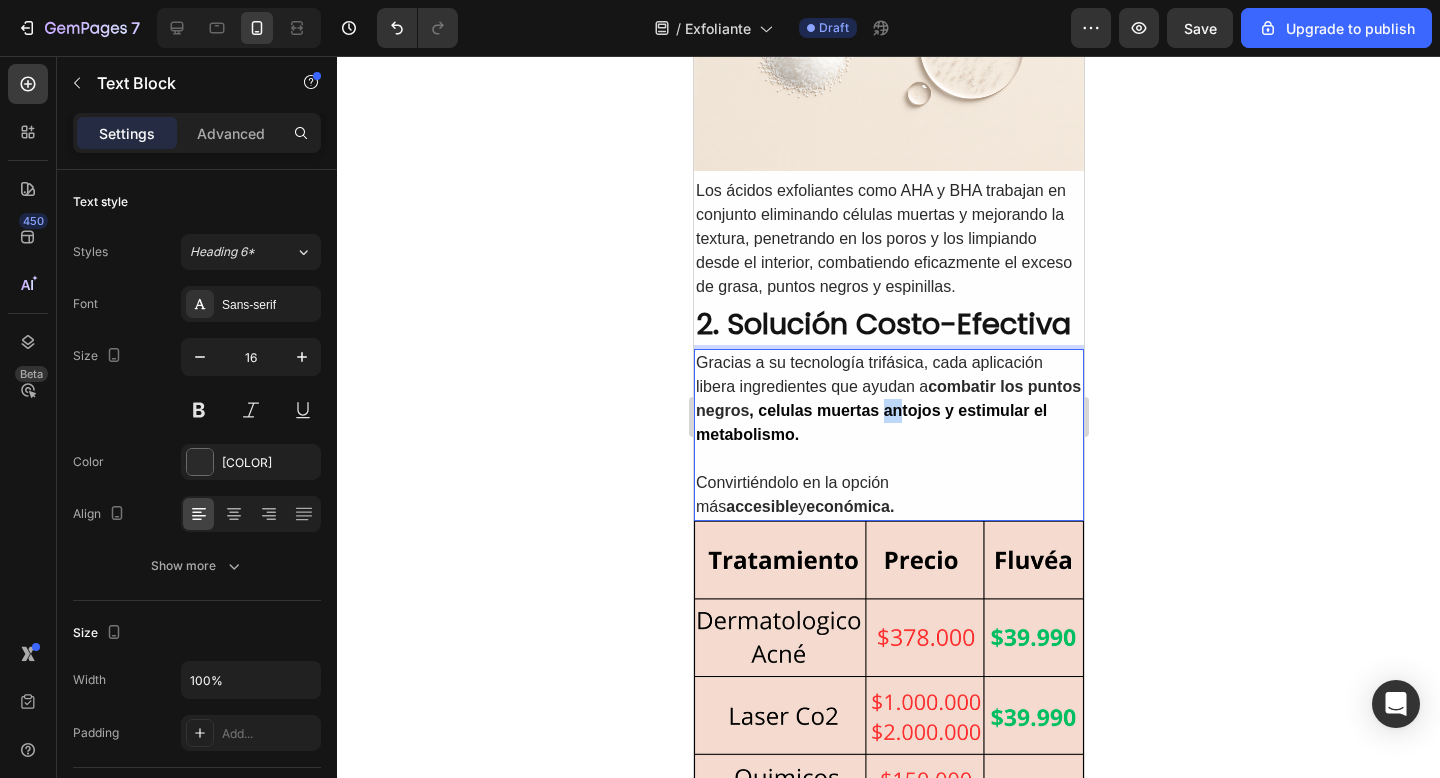 drag, startPoint x: 942, startPoint y: 408, endPoint x: 959, endPoint y: 408, distance: 17 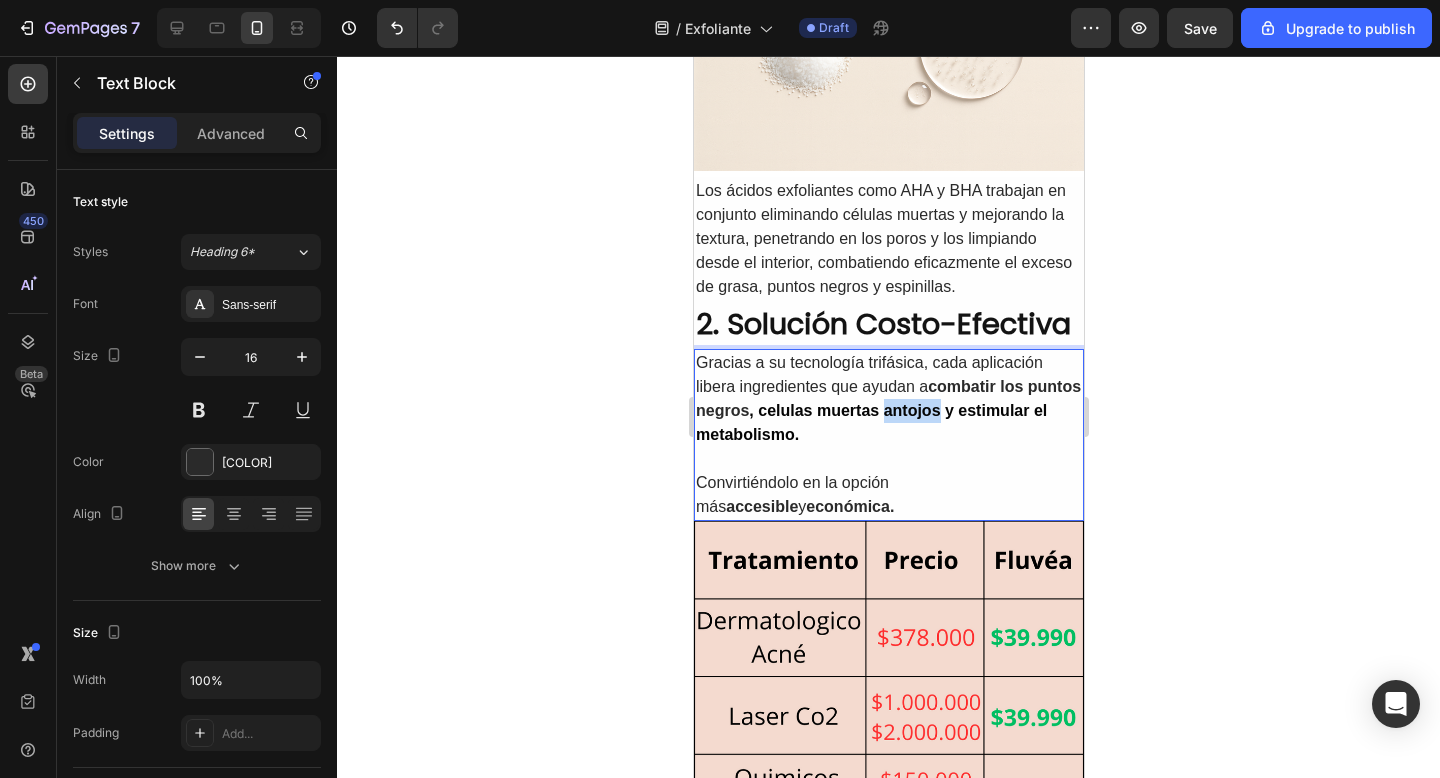 click on ", celulas muertas antojos y estimular el metabolismo." at bounding box center (870, 422) 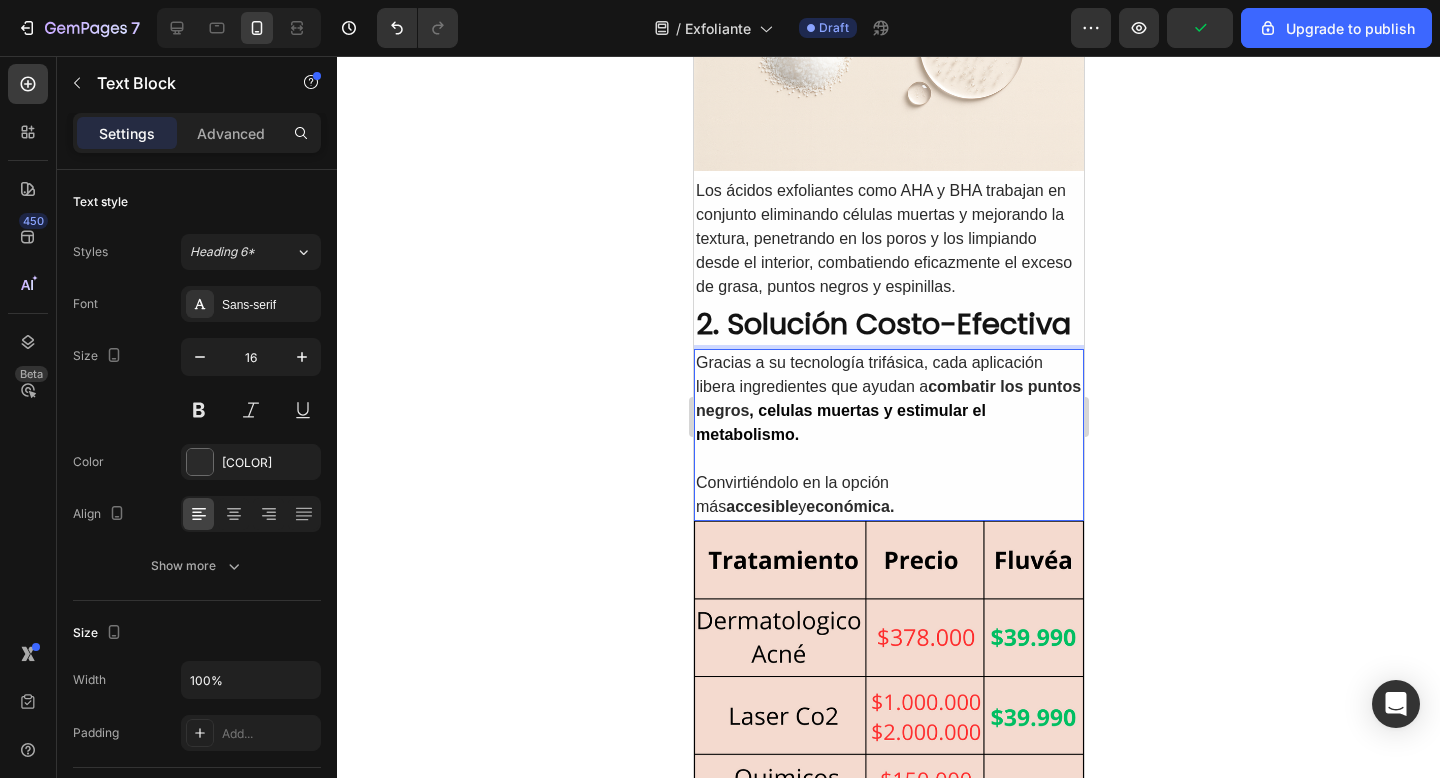 click on ", celulas muertas y estimular el metabolismo." at bounding box center [840, 422] 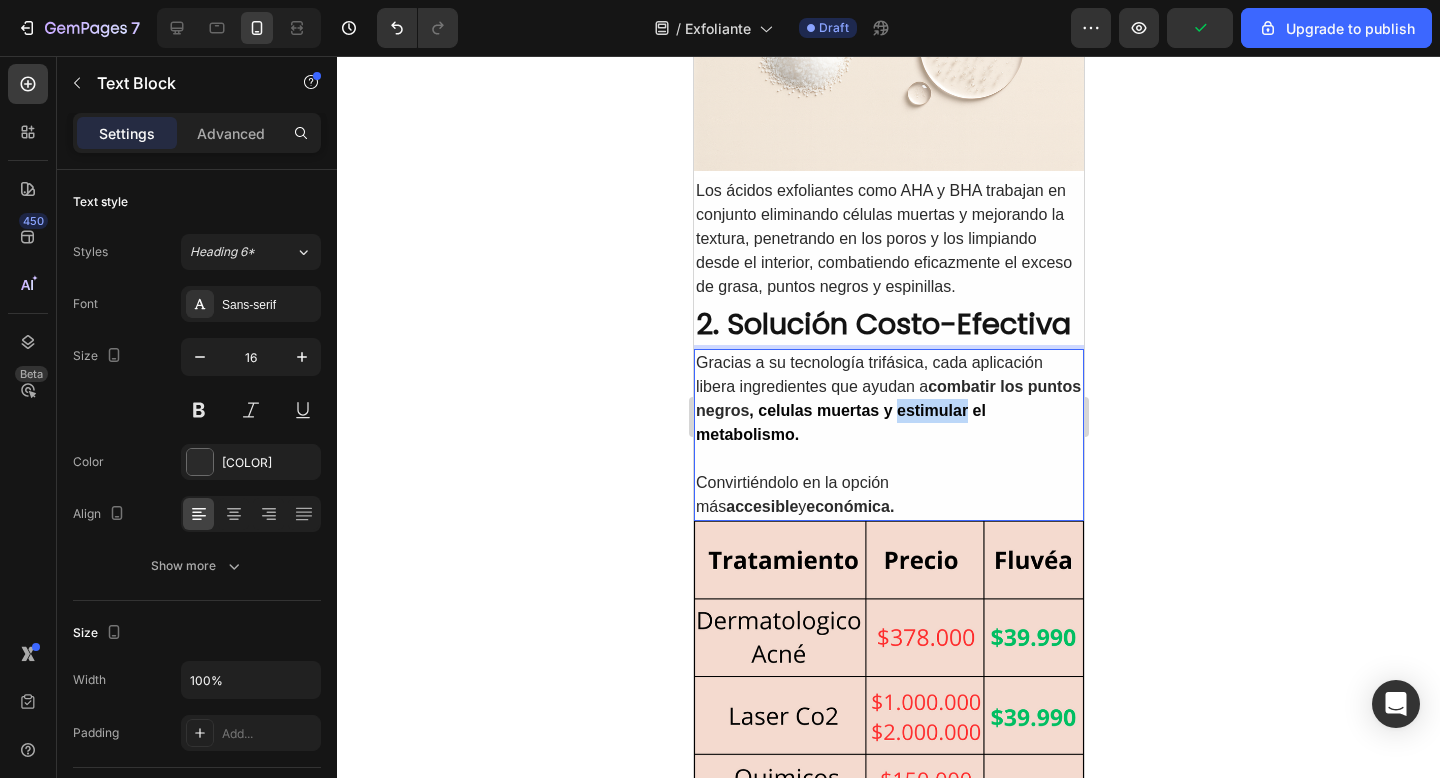 click on ", celulas muertas y estimular el metabolismo." at bounding box center (840, 422) 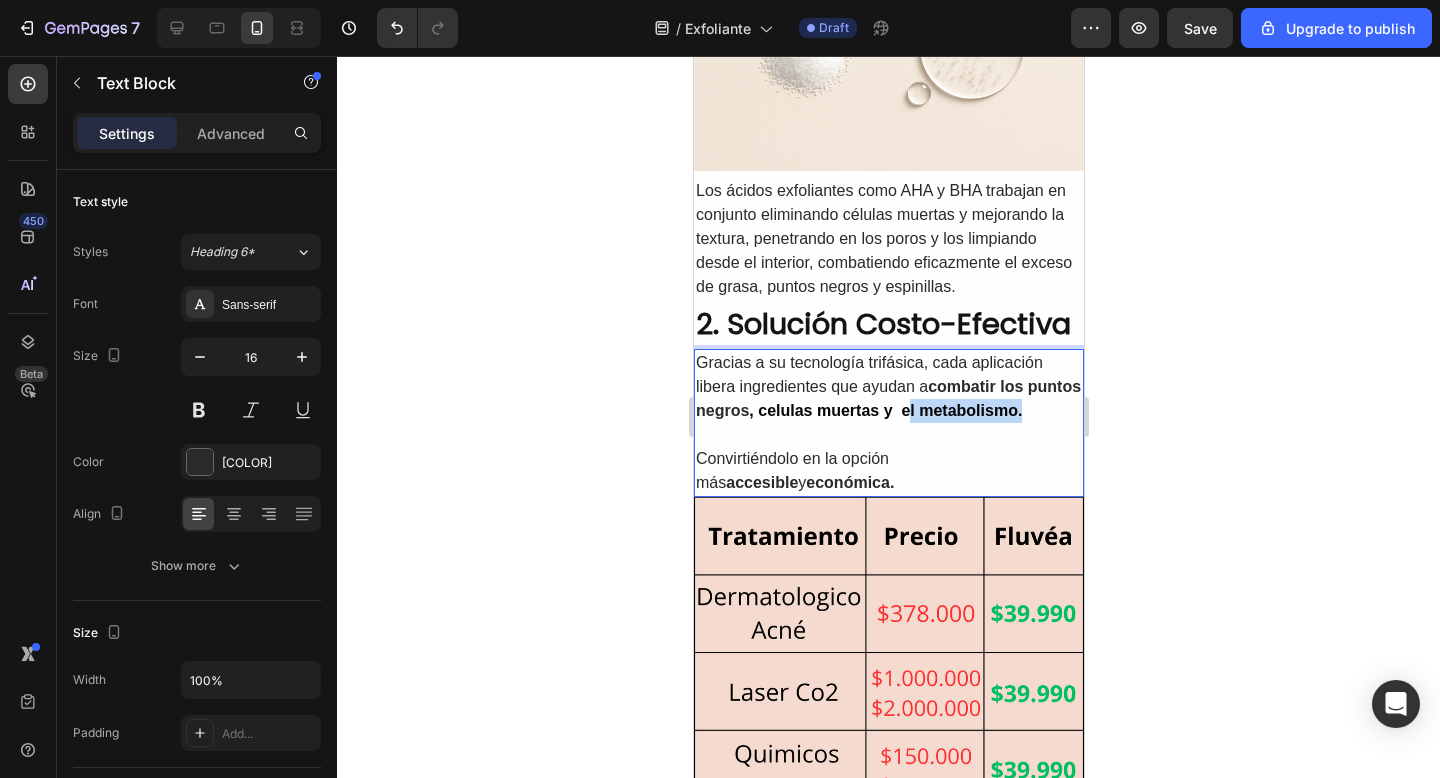 drag, startPoint x: 963, startPoint y: 413, endPoint x: 1083, endPoint y: 418, distance: 120.10412 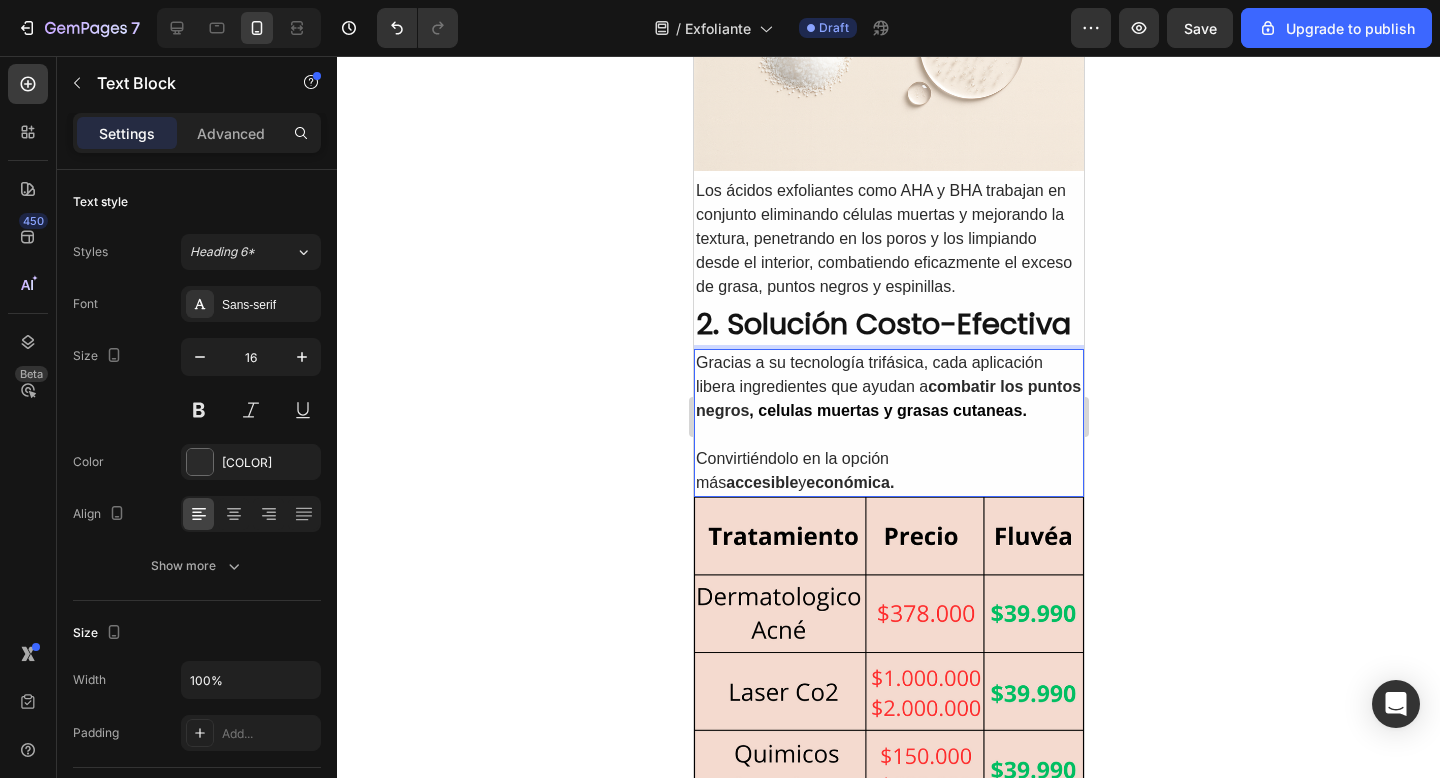 click on ", celulas muertas y grasas cutaneas." at bounding box center [886, 410] 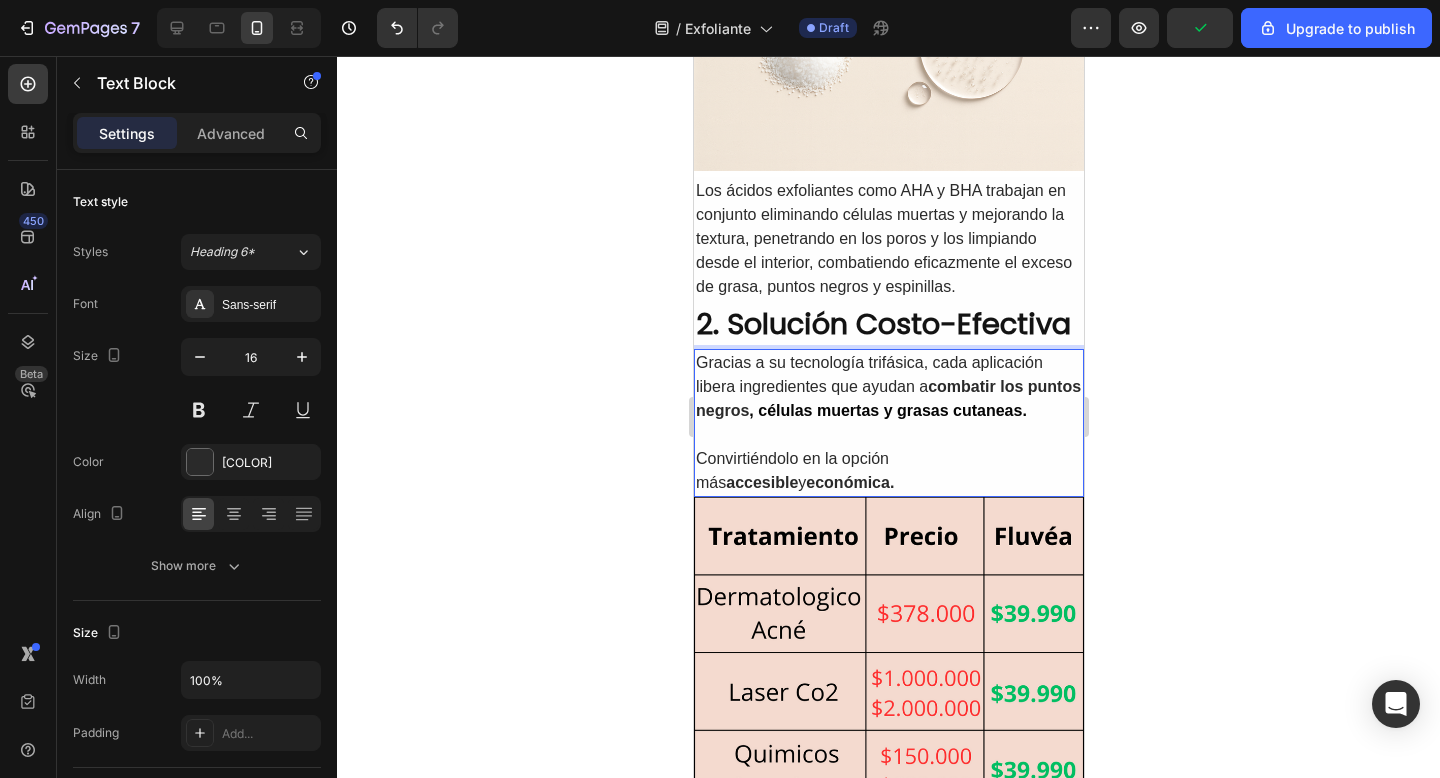click on "Gracias a su tecnología trifásica, cada aplicación libera ingredientes que ayudan a  combatir los puntos negros , células muertas y grasas cutaneas." at bounding box center (888, 387) 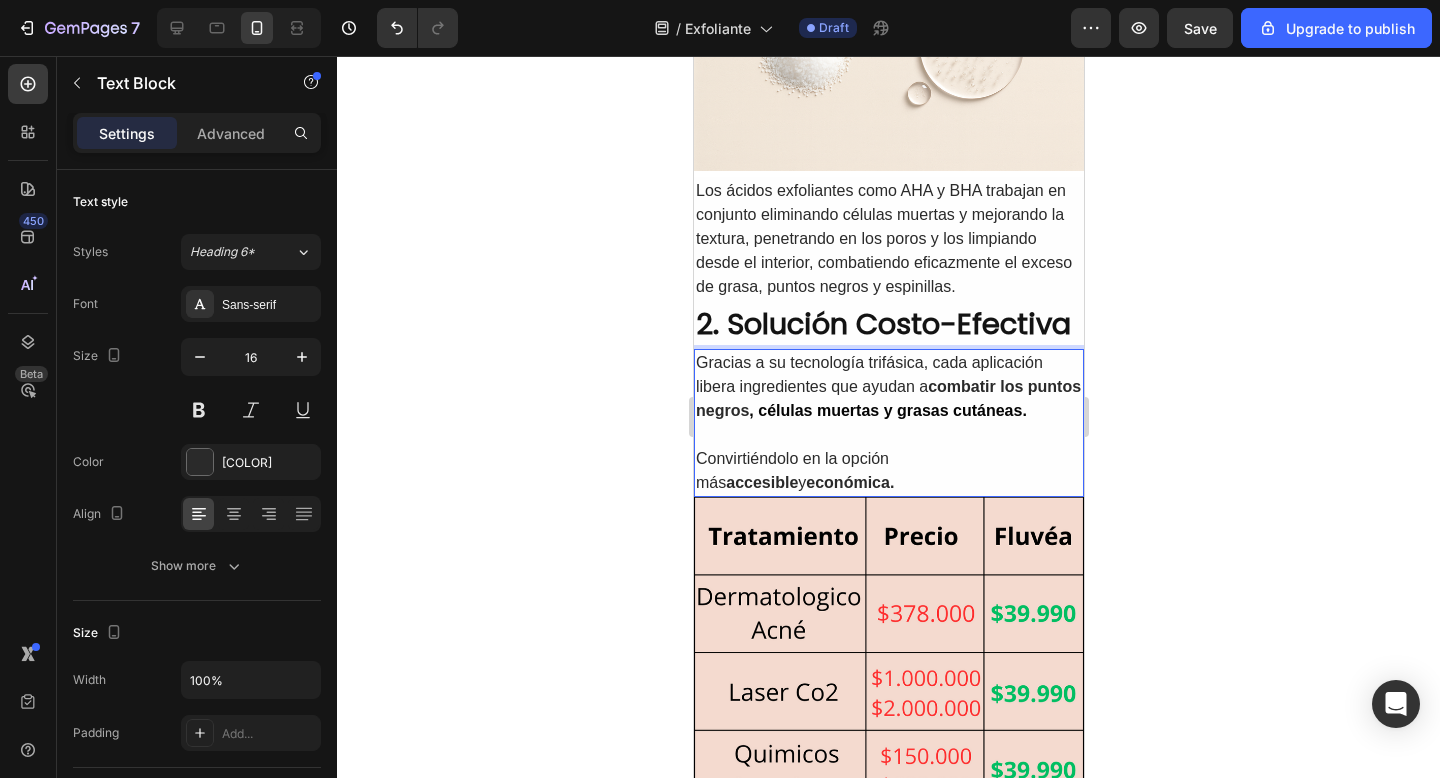 click on "Gracias a su tecnología trifásica, cada aplicación libera ingredientes que ayudan a  combatir los puntos negros , células muertas y grasas cutáneas." at bounding box center [888, 387] 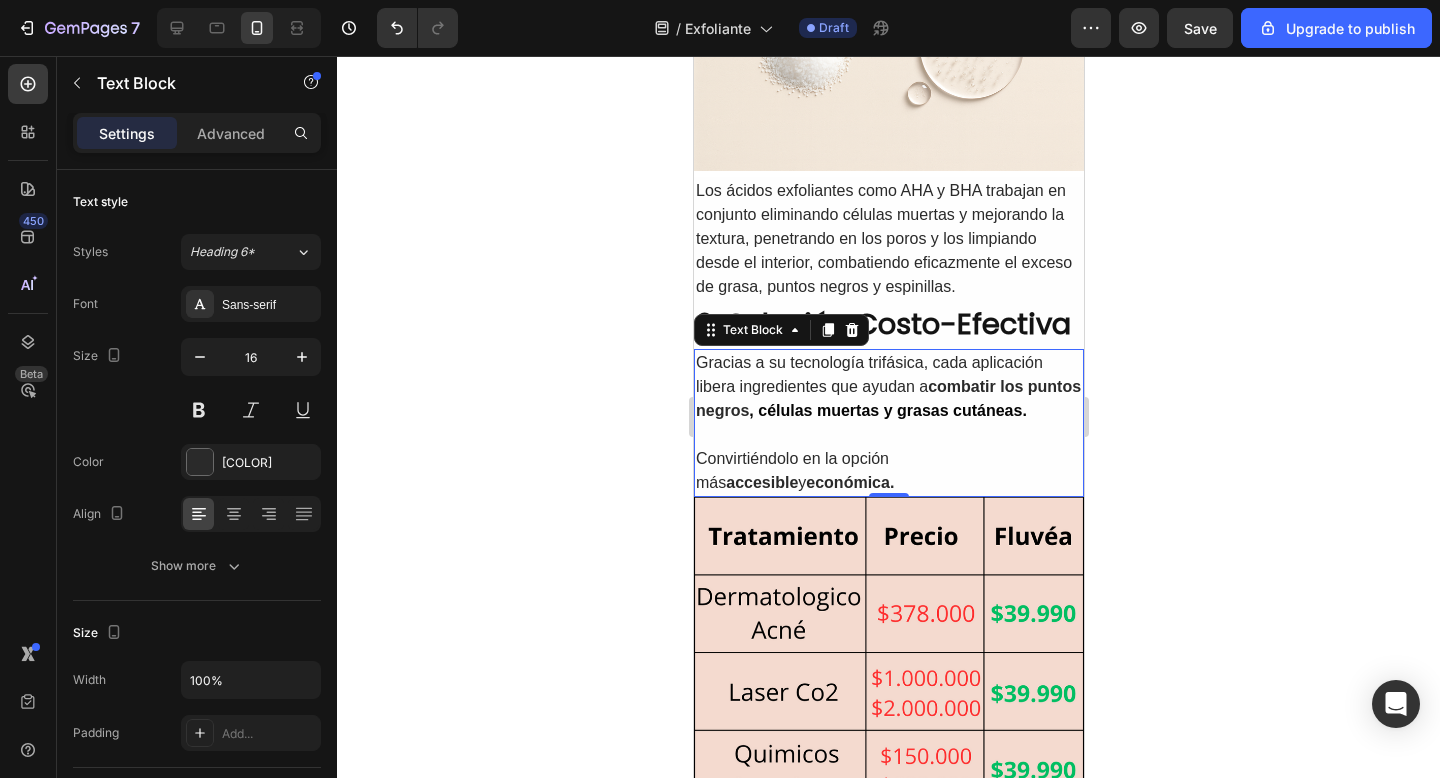 click 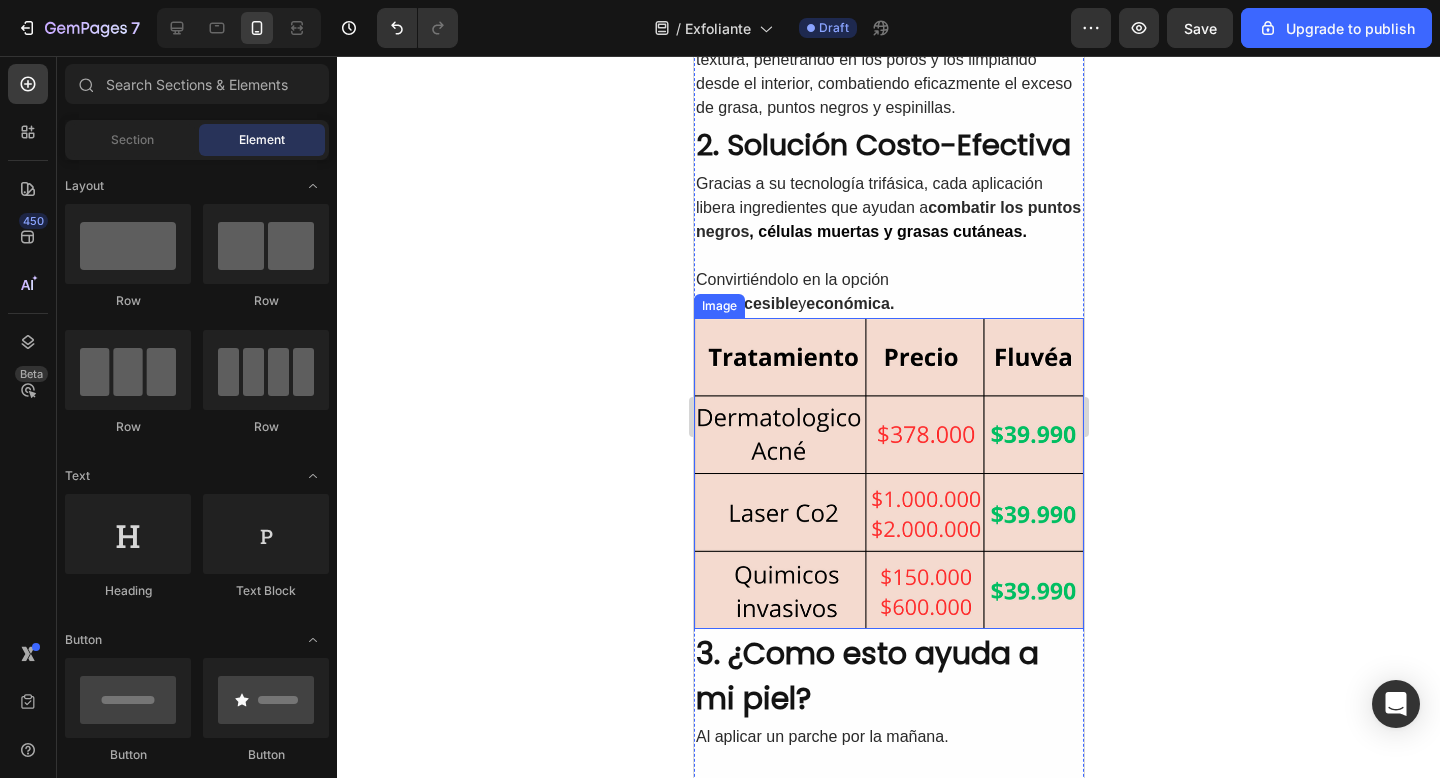 scroll, scrollTop: 1295, scrollLeft: 0, axis: vertical 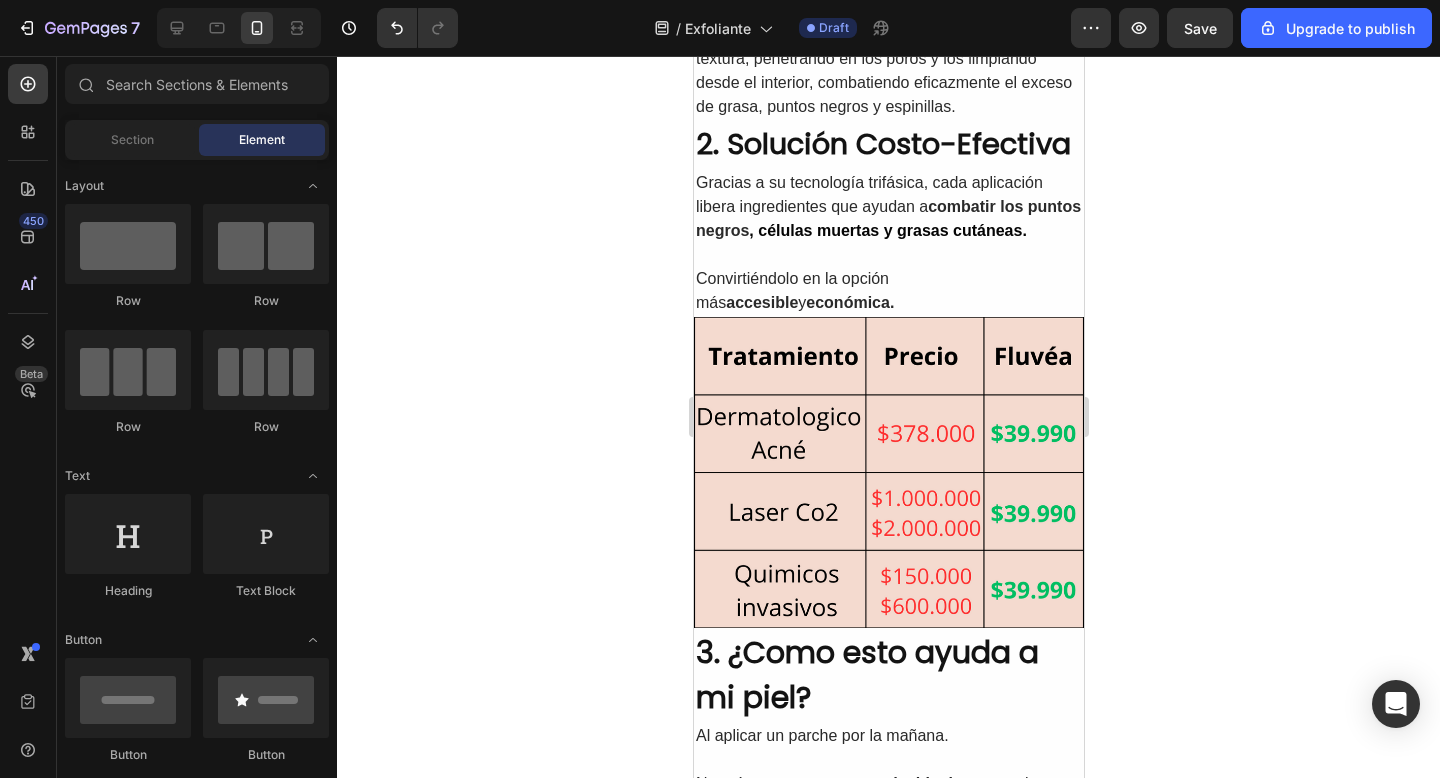 click 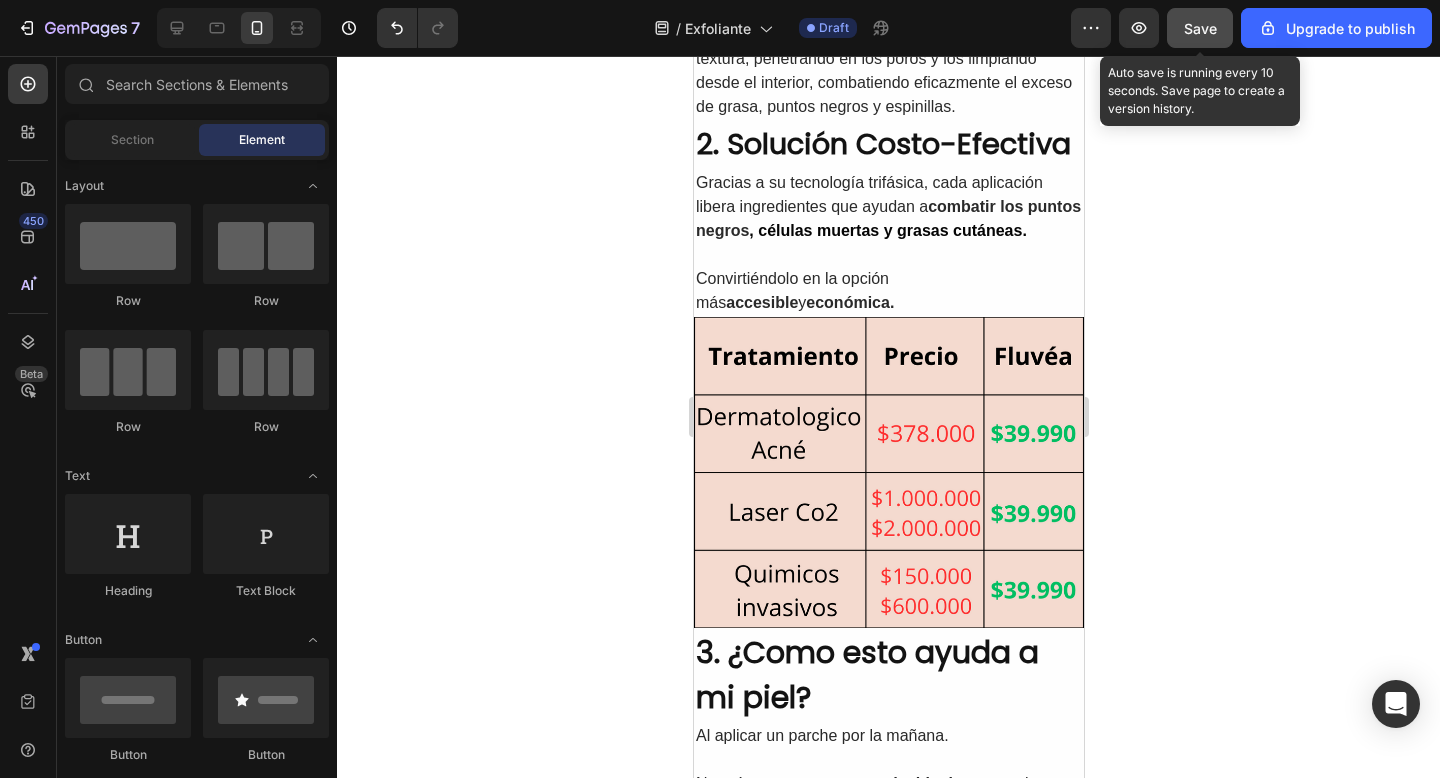 click on "Save" at bounding box center [1200, 28] 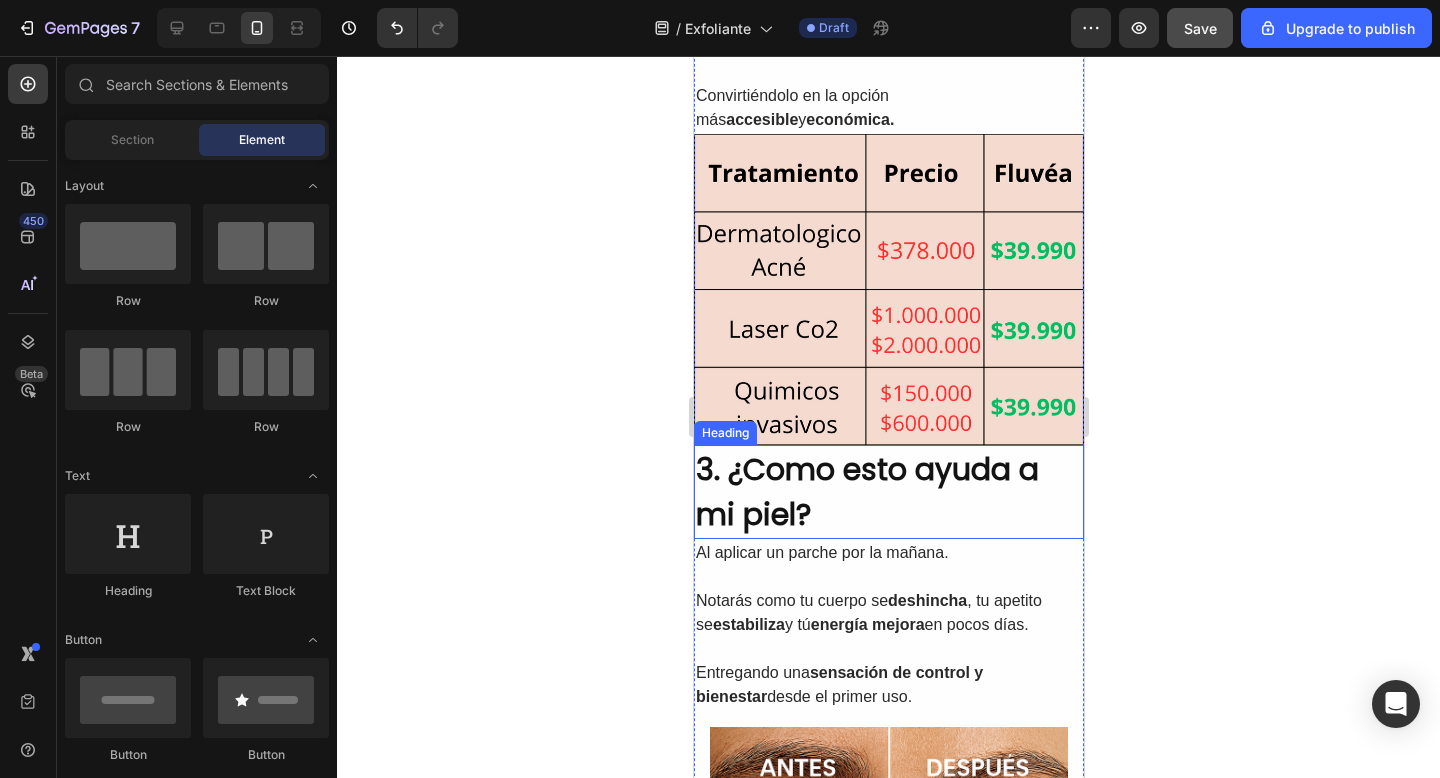 scroll, scrollTop: 1469, scrollLeft: 0, axis: vertical 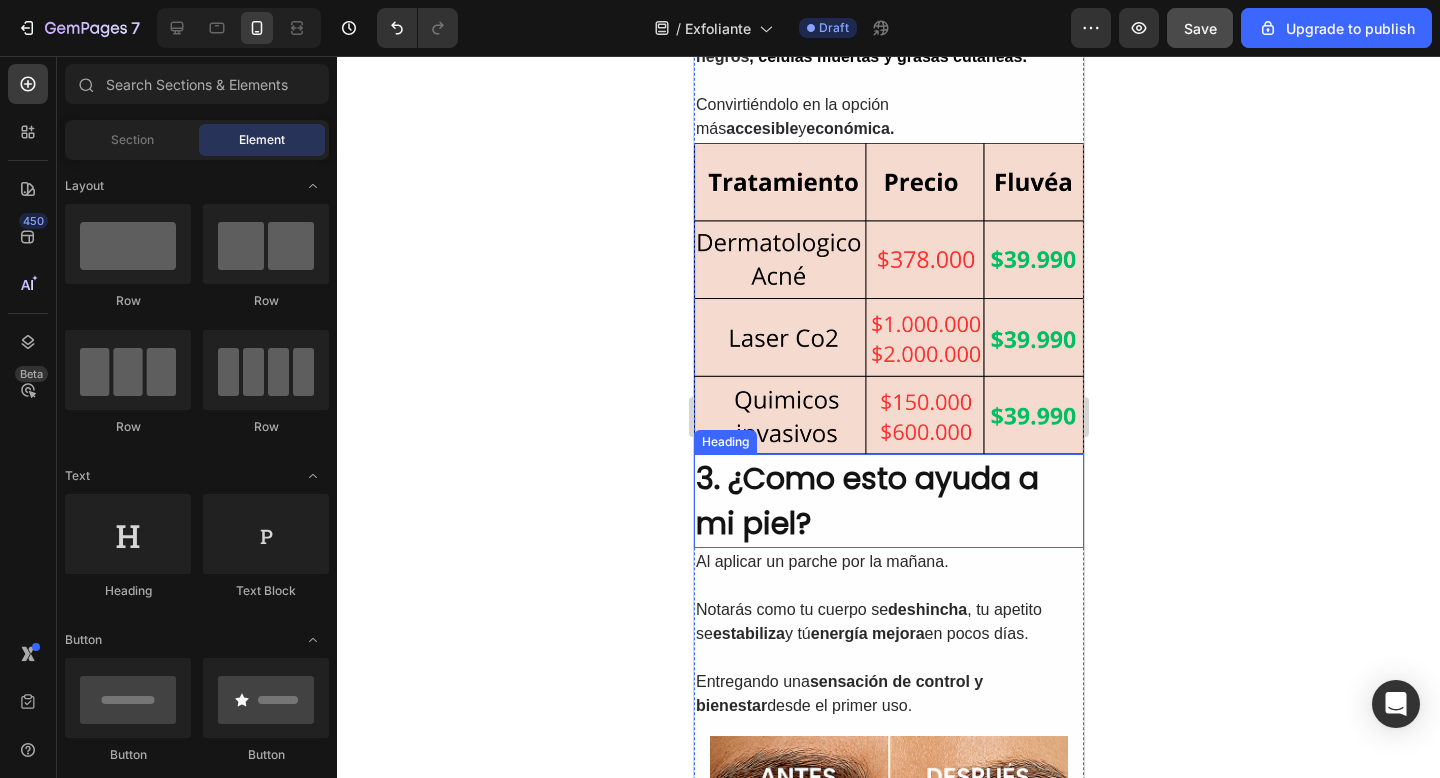 click on "3. ¿Como esto ayuda a mi piel?" at bounding box center (888, 501) 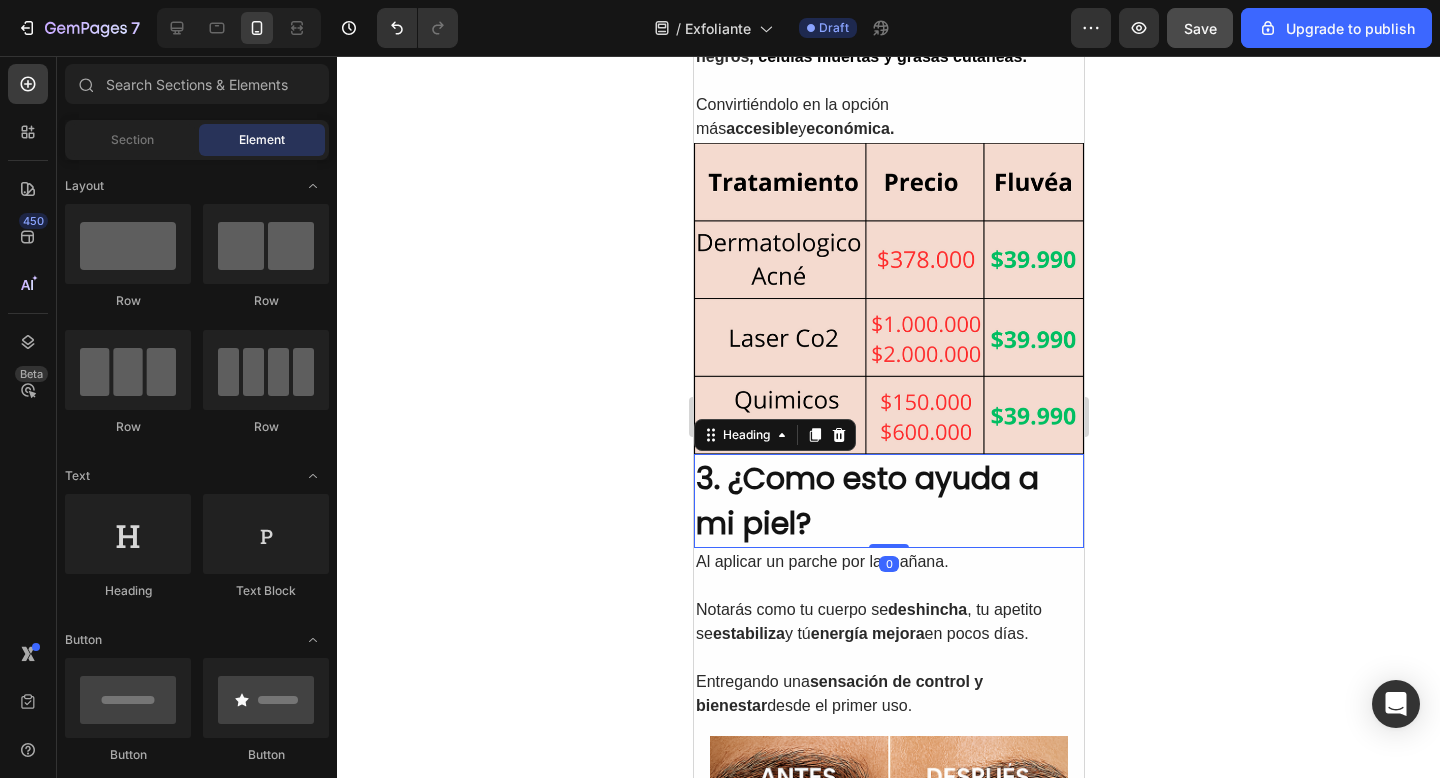click on "3. ¿Como esto ayuda a mi piel?" at bounding box center (888, 501) 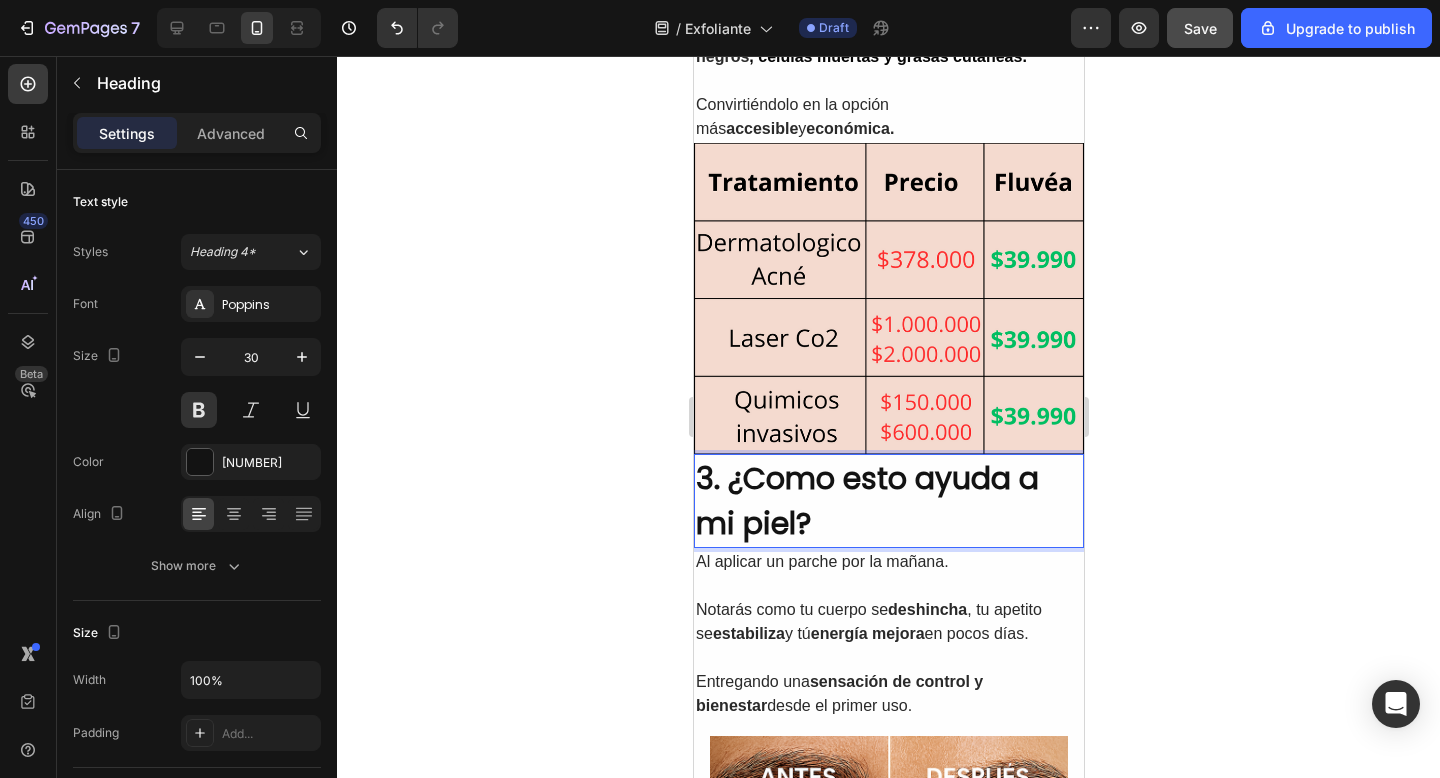 click 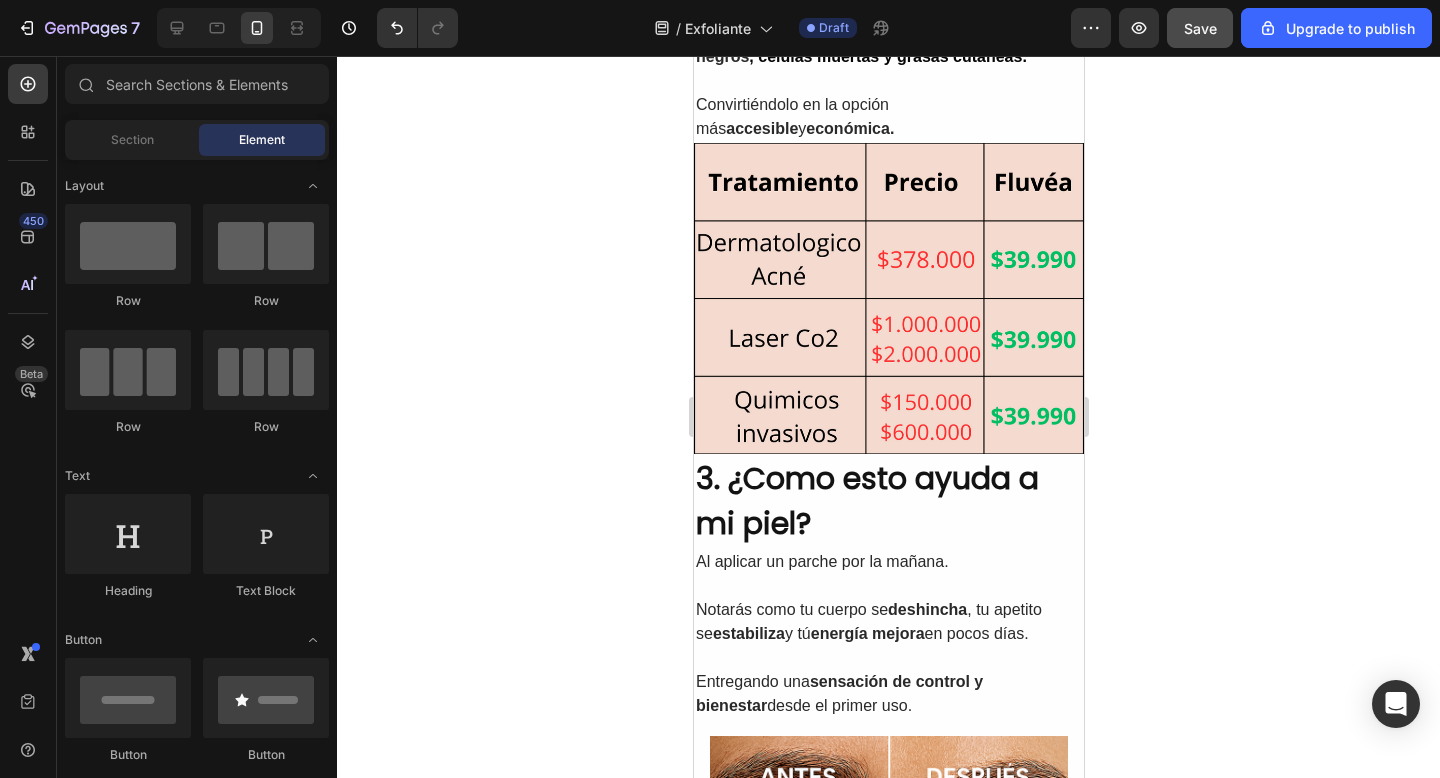 click 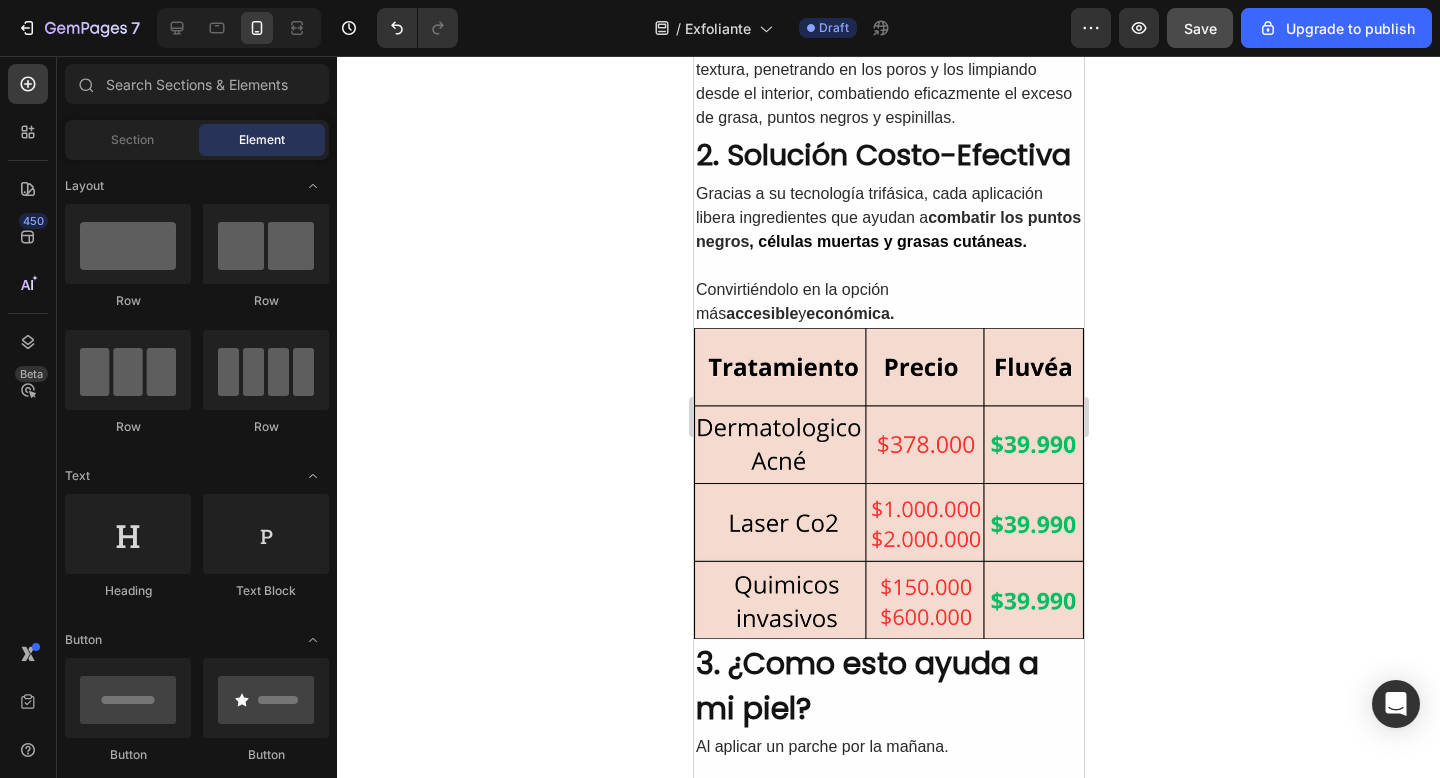 scroll, scrollTop: 1275, scrollLeft: 0, axis: vertical 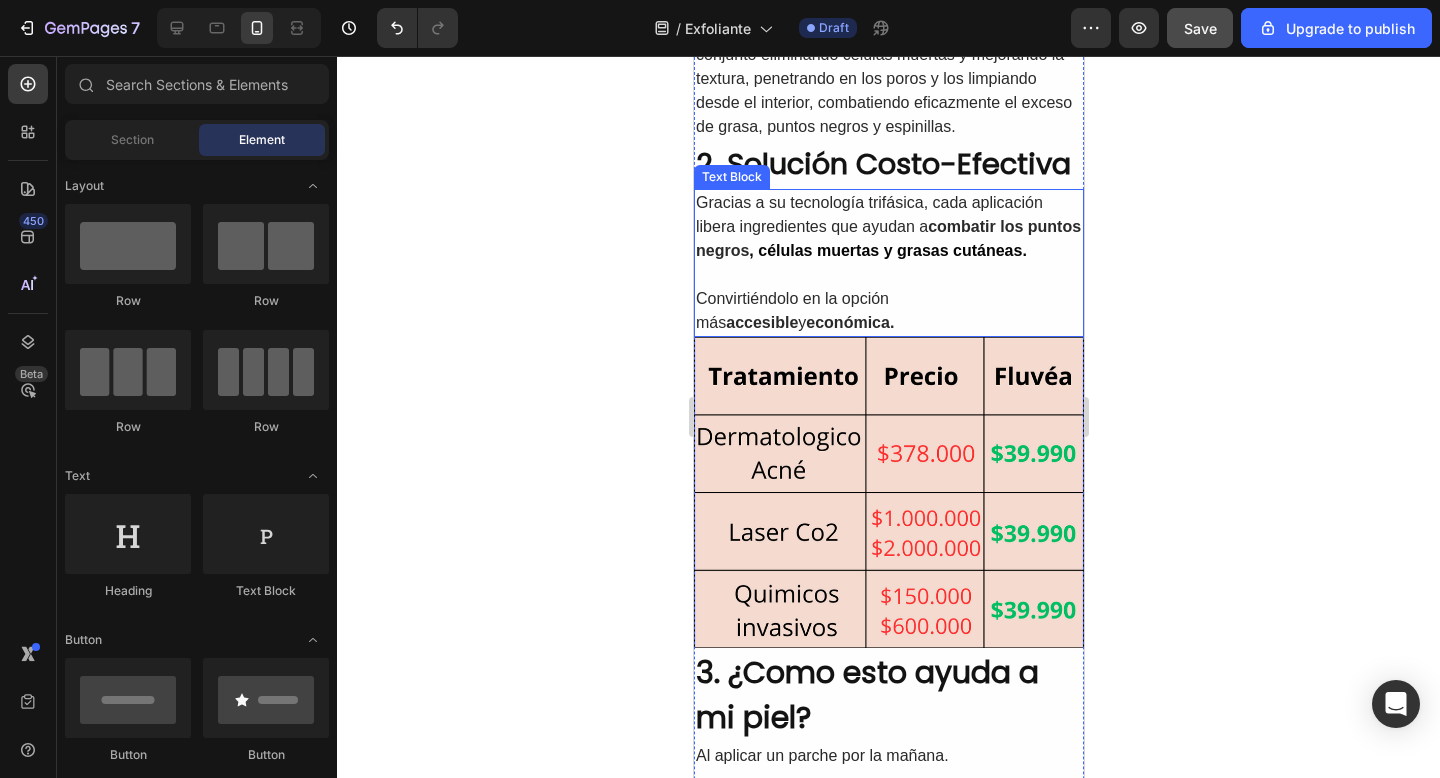 click 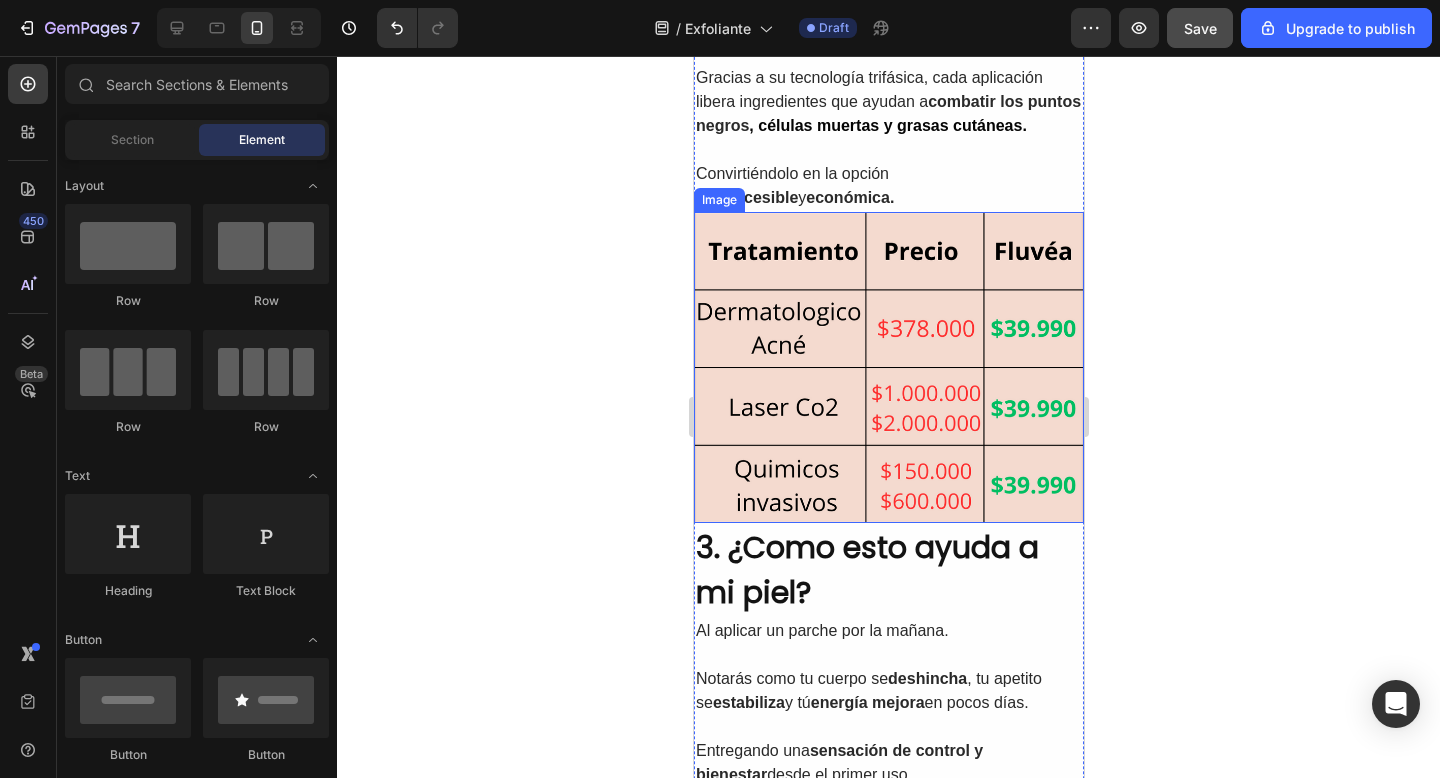 scroll, scrollTop: 1412, scrollLeft: 0, axis: vertical 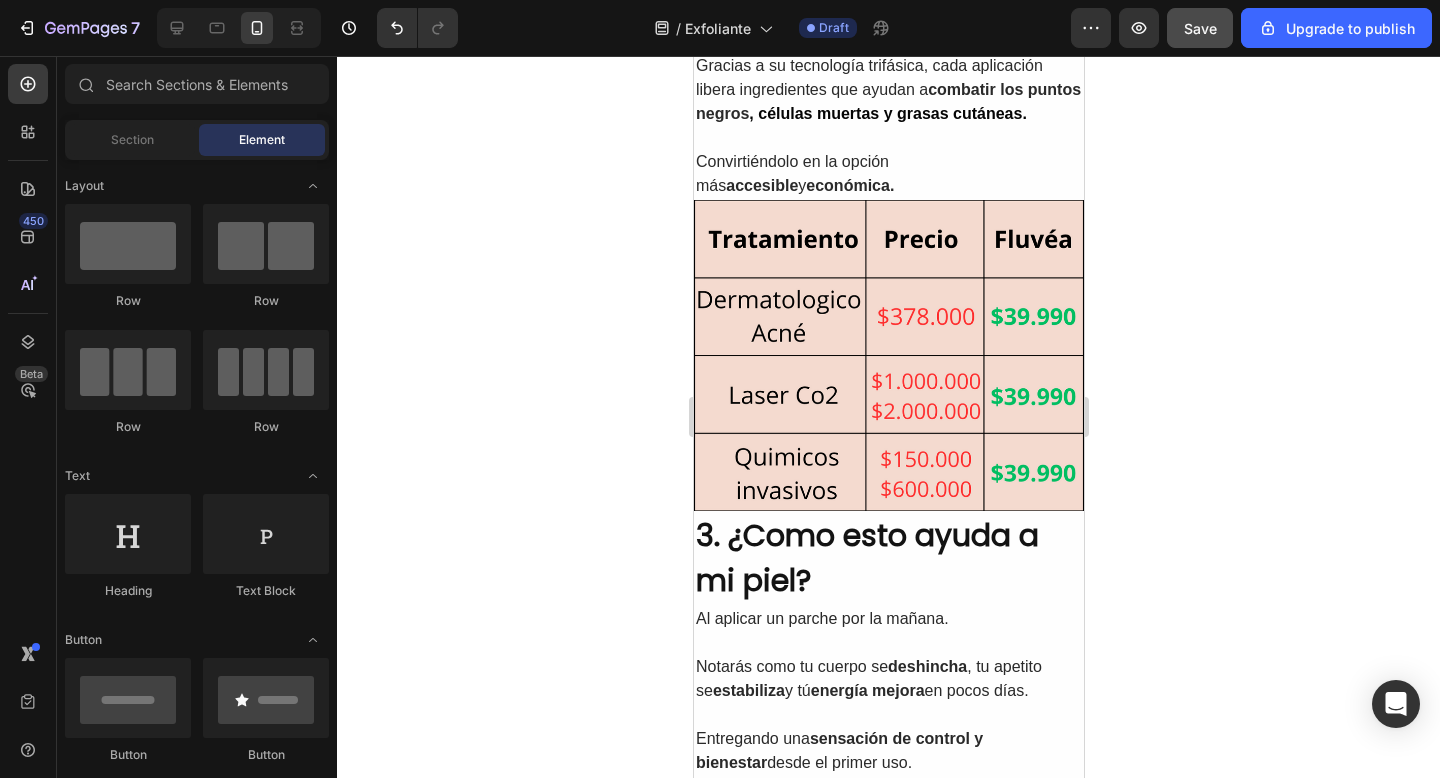 click 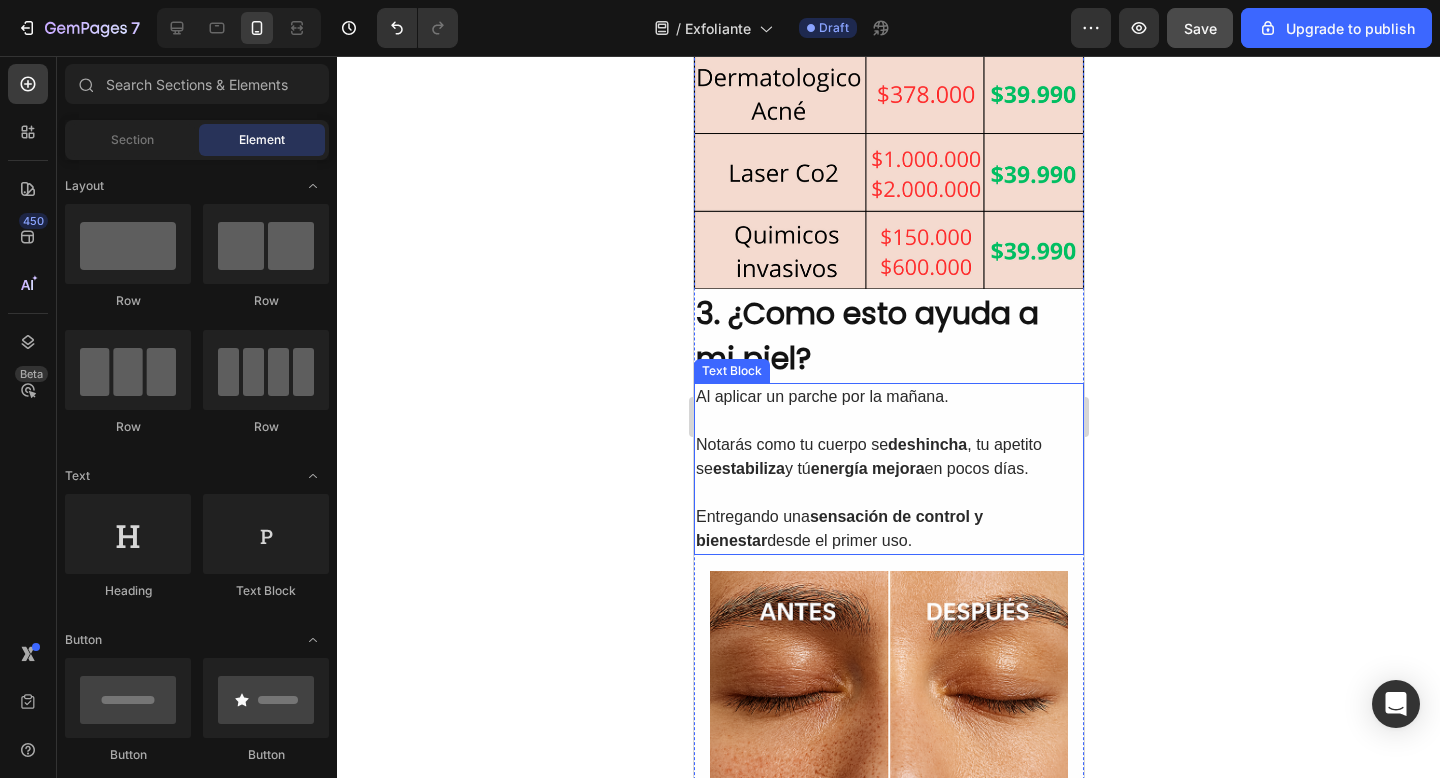 scroll, scrollTop: 1703, scrollLeft: 0, axis: vertical 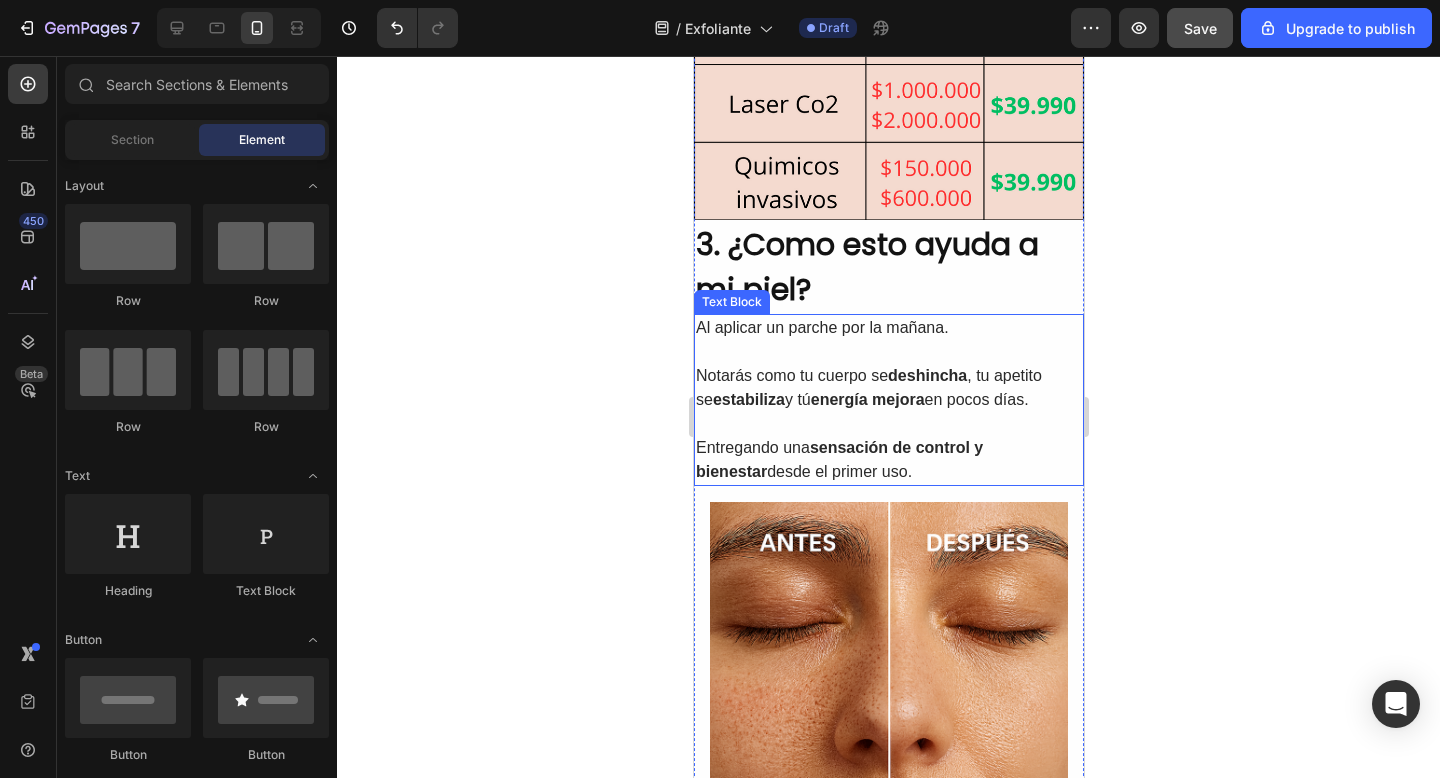 click 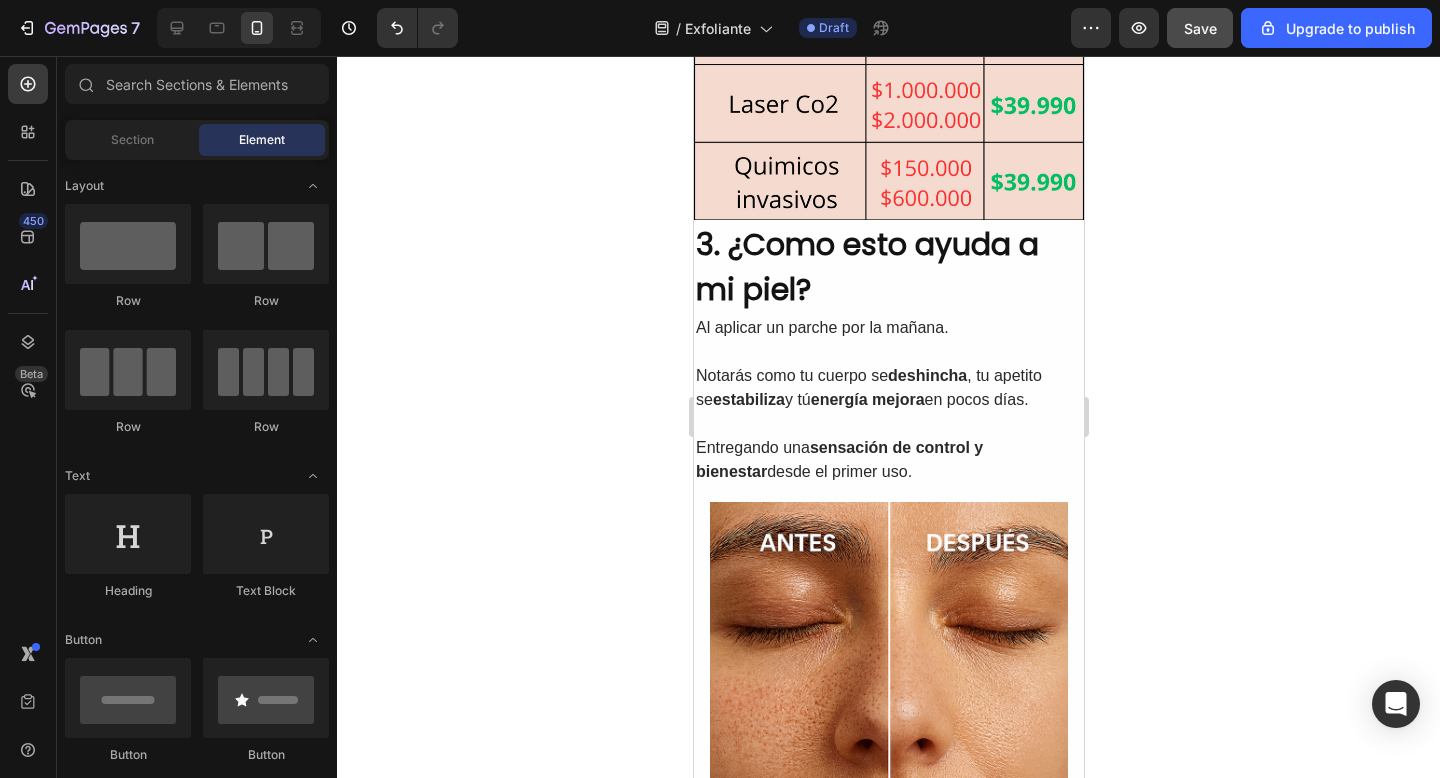 click 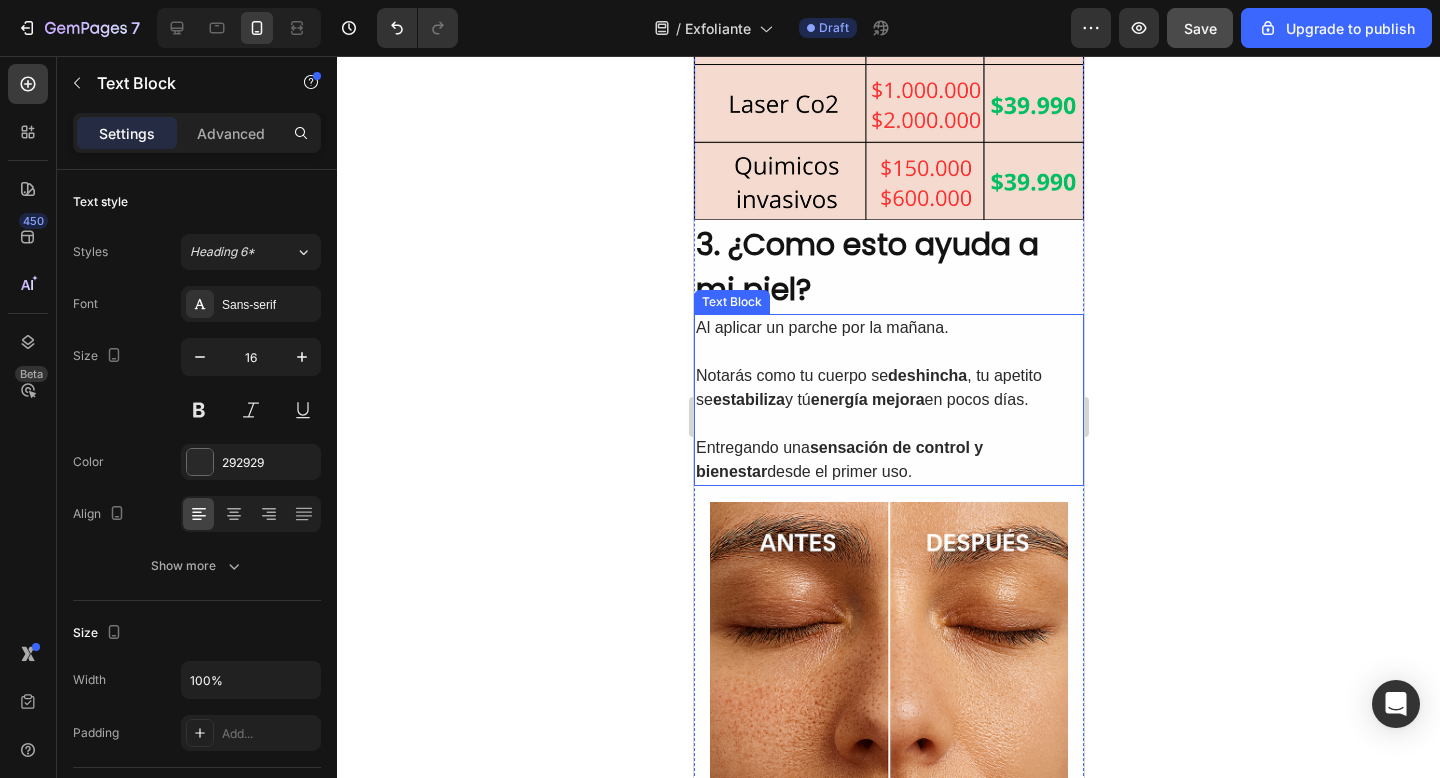 click at bounding box center (888, 352) 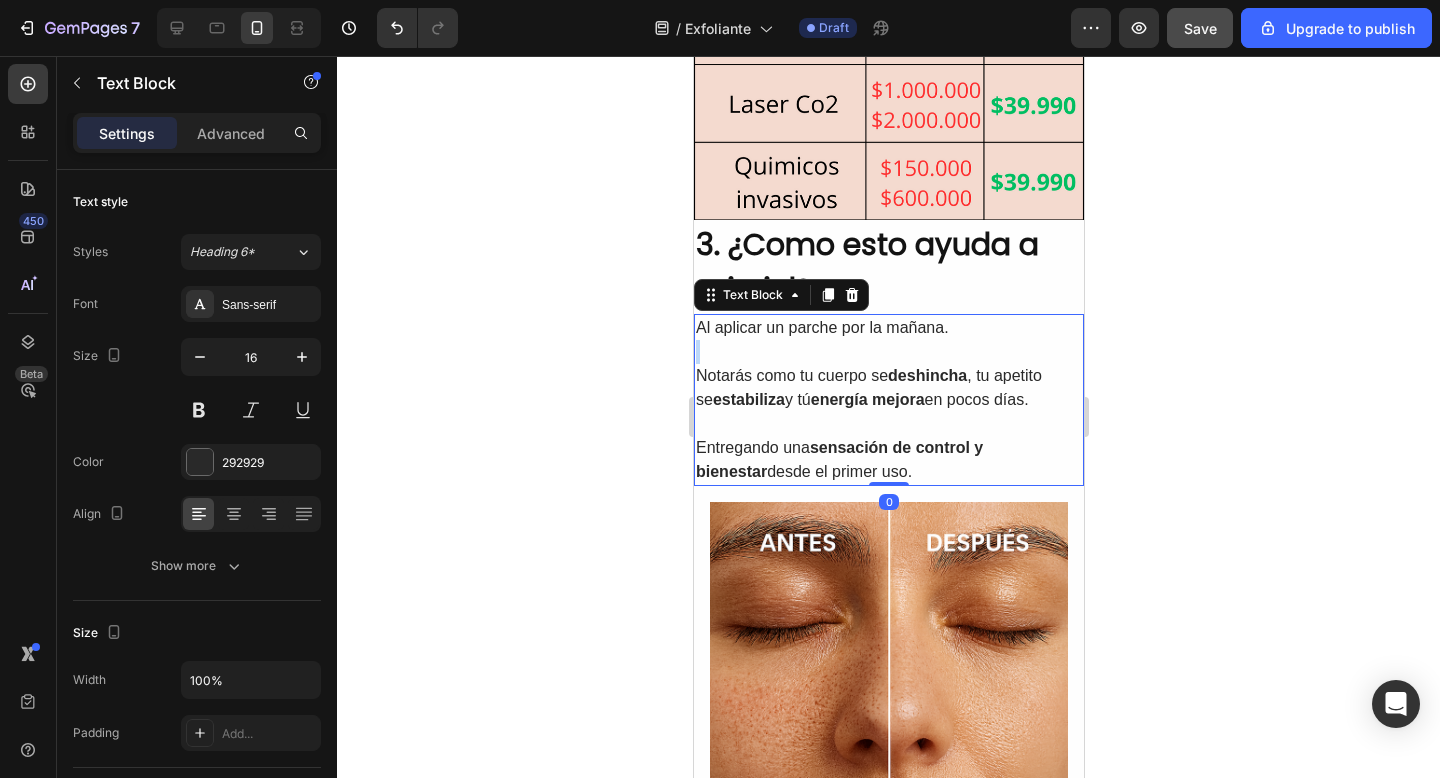 click at bounding box center [888, 352] 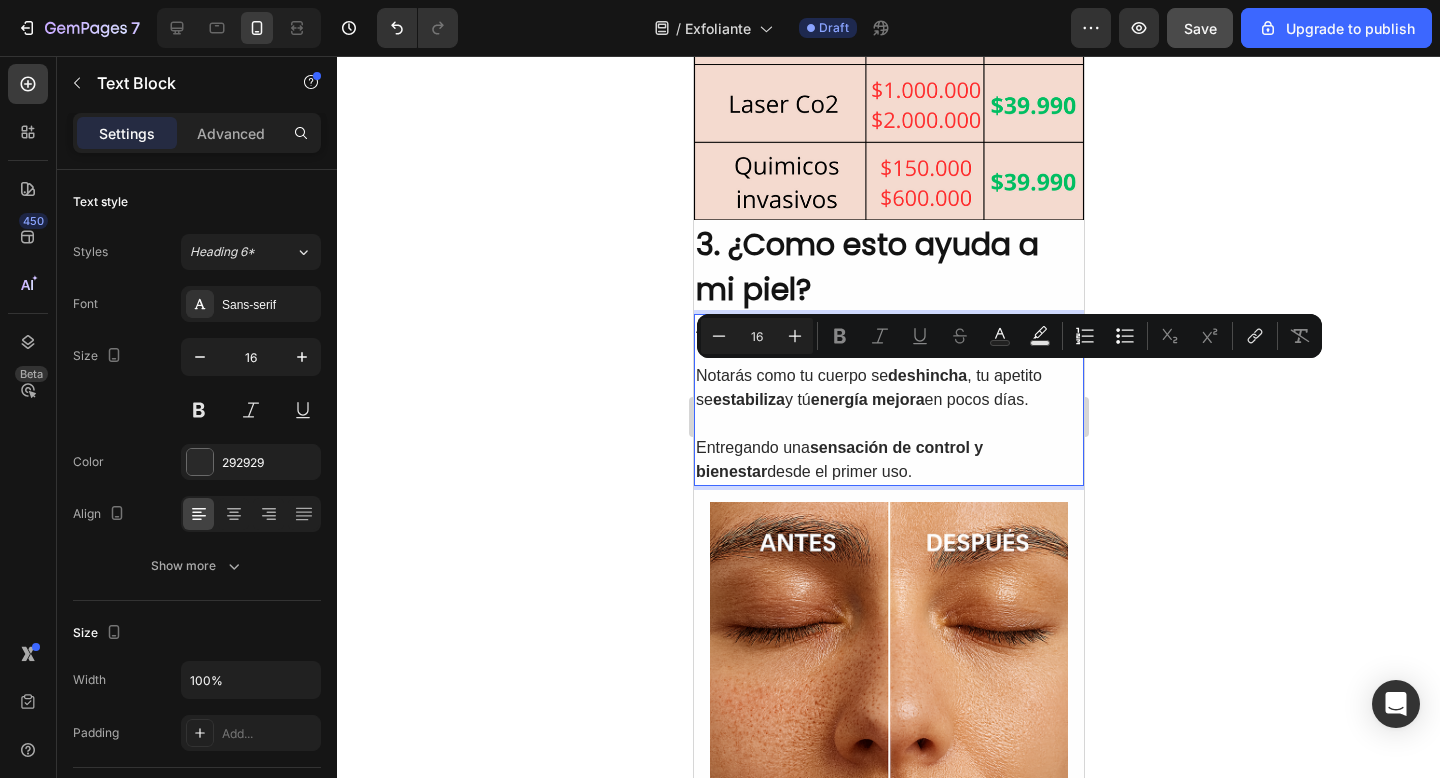 click on "Al aplicar un parche por la mañana." at bounding box center (888, 328) 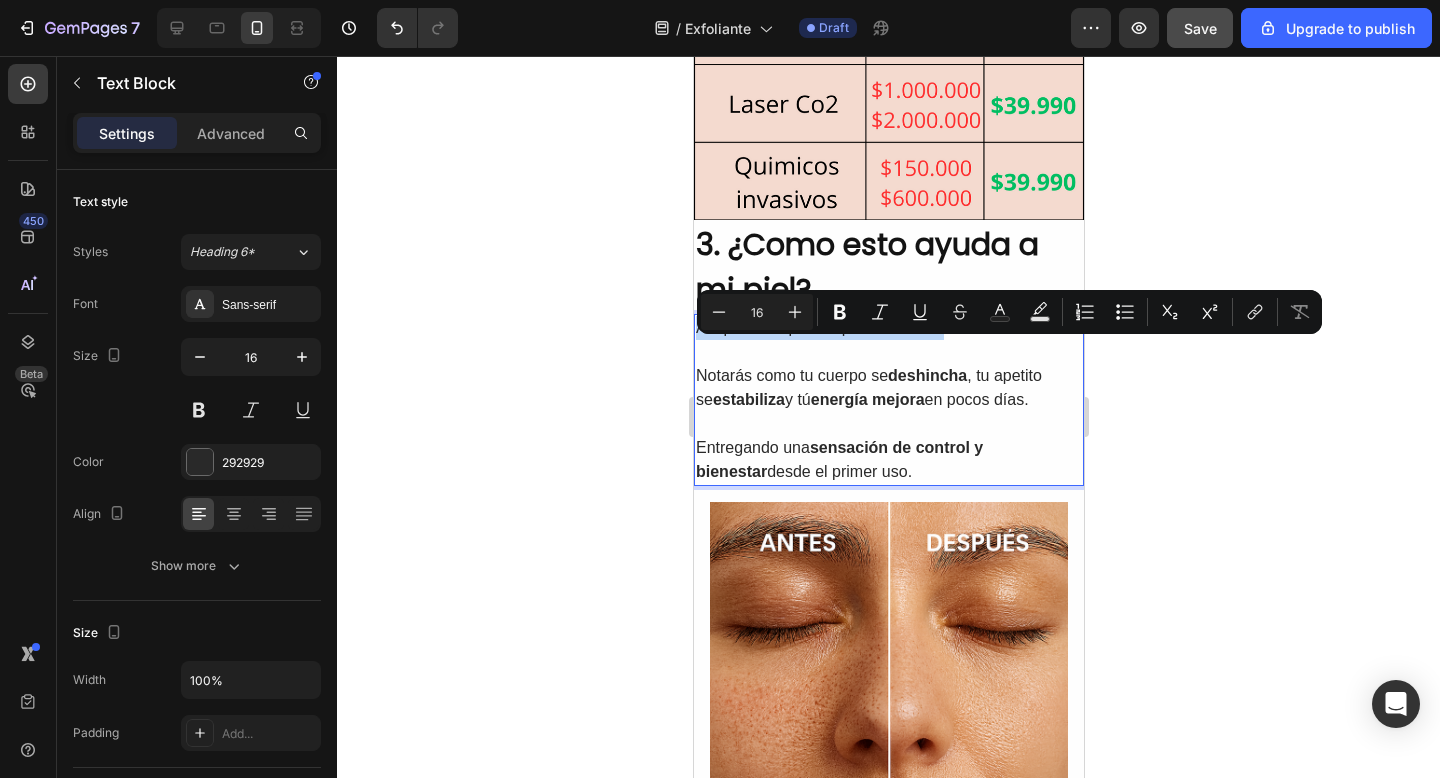 drag, startPoint x: 942, startPoint y: 362, endPoint x: 692, endPoint y: 358, distance: 250.032 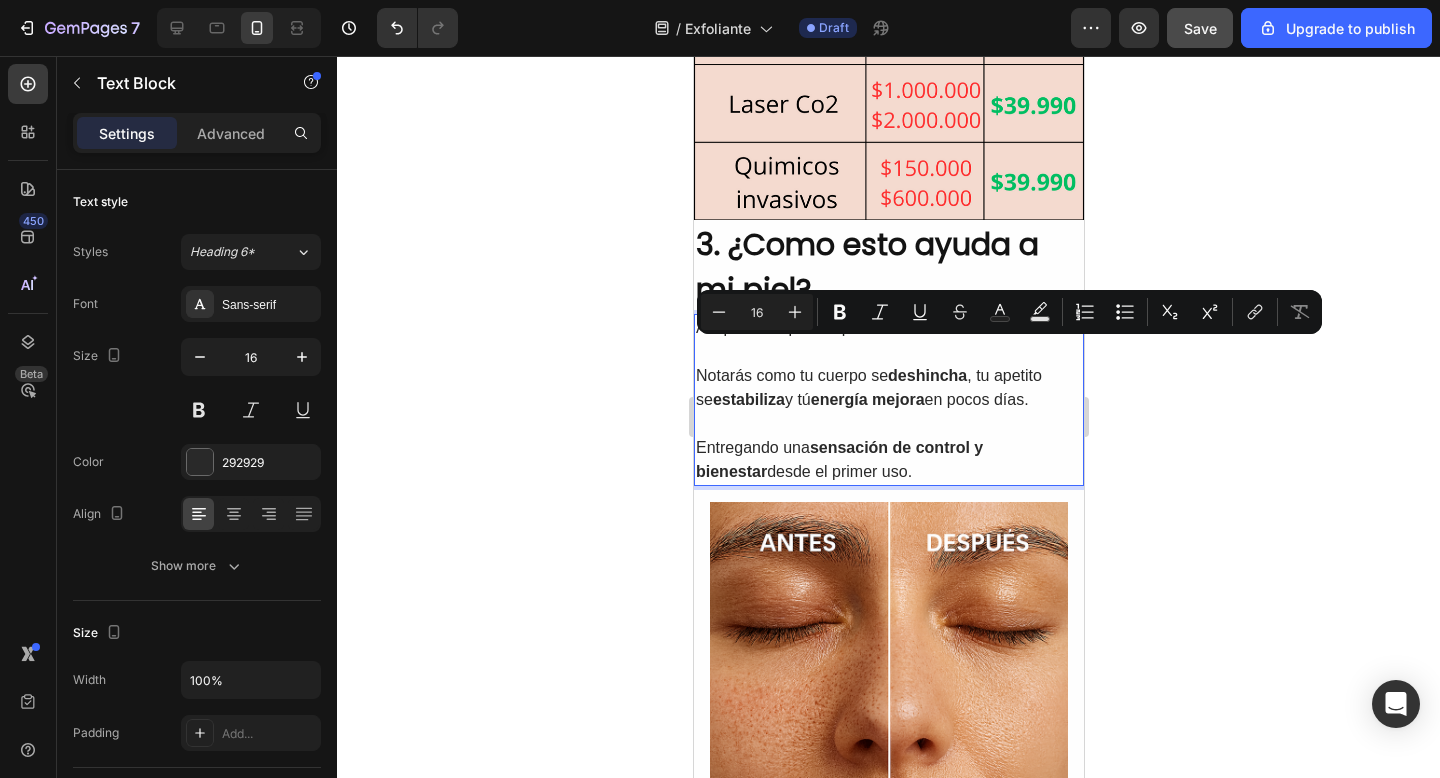 click at bounding box center (888, 352) 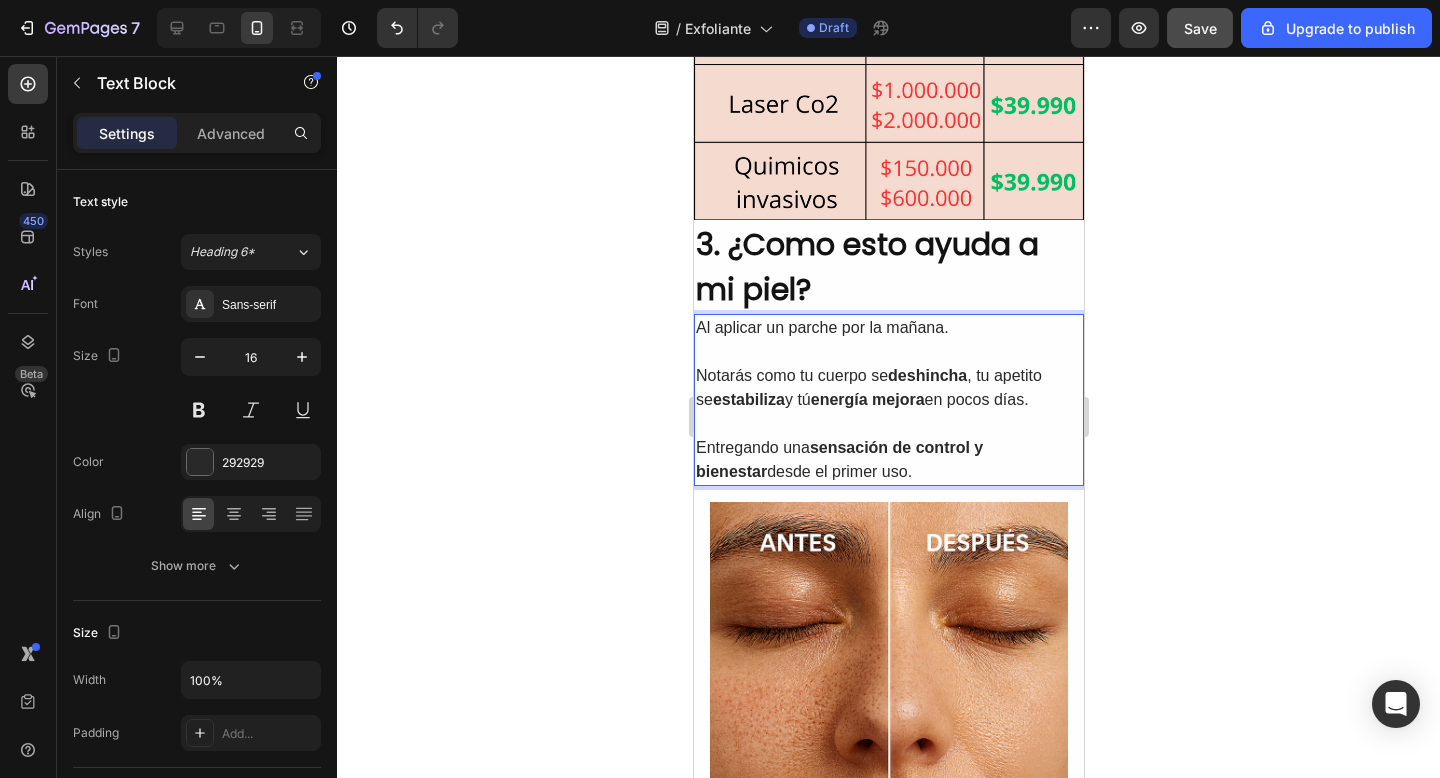 click on "Notarás como tu cuerpo se  deshincha , tu apetito se  estabiliza  y tú  energía mejora  en pocos días." at bounding box center [888, 388] 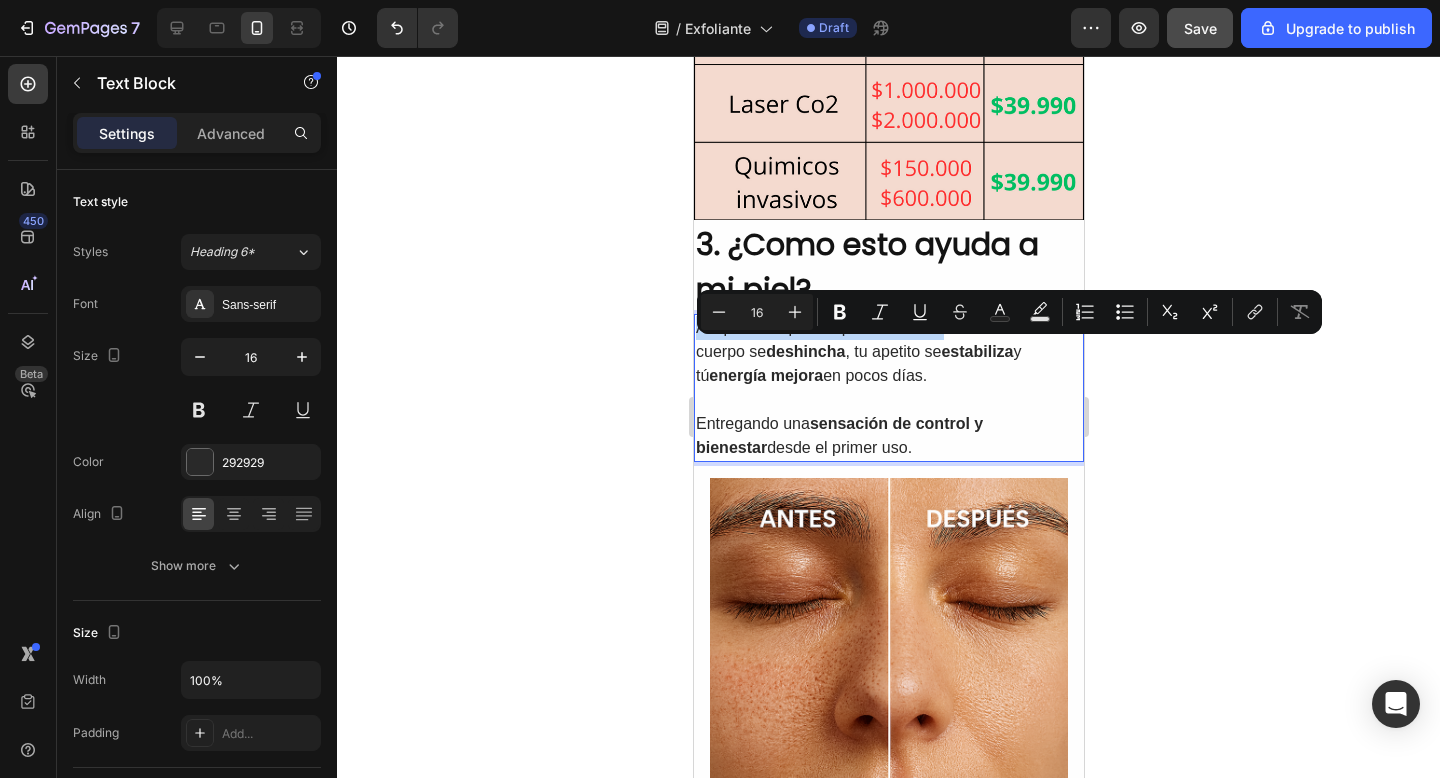 drag, startPoint x: 946, startPoint y: 350, endPoint x: 662, endPoint y: 357, distance: 284.08624 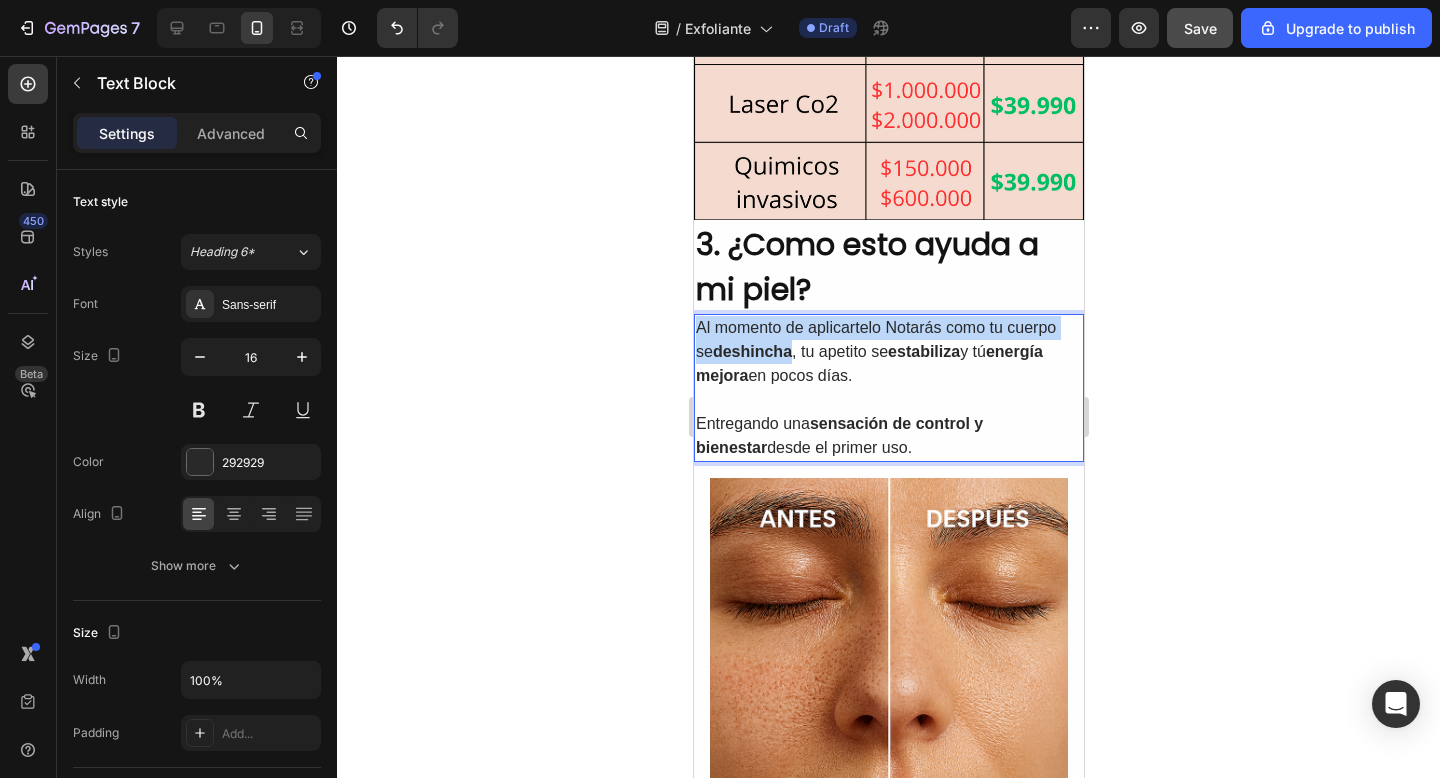 drag, startPoint x: 772, startPoint y: 375, endPoint x: 880, endPoint y: 339, distance: 113.841995 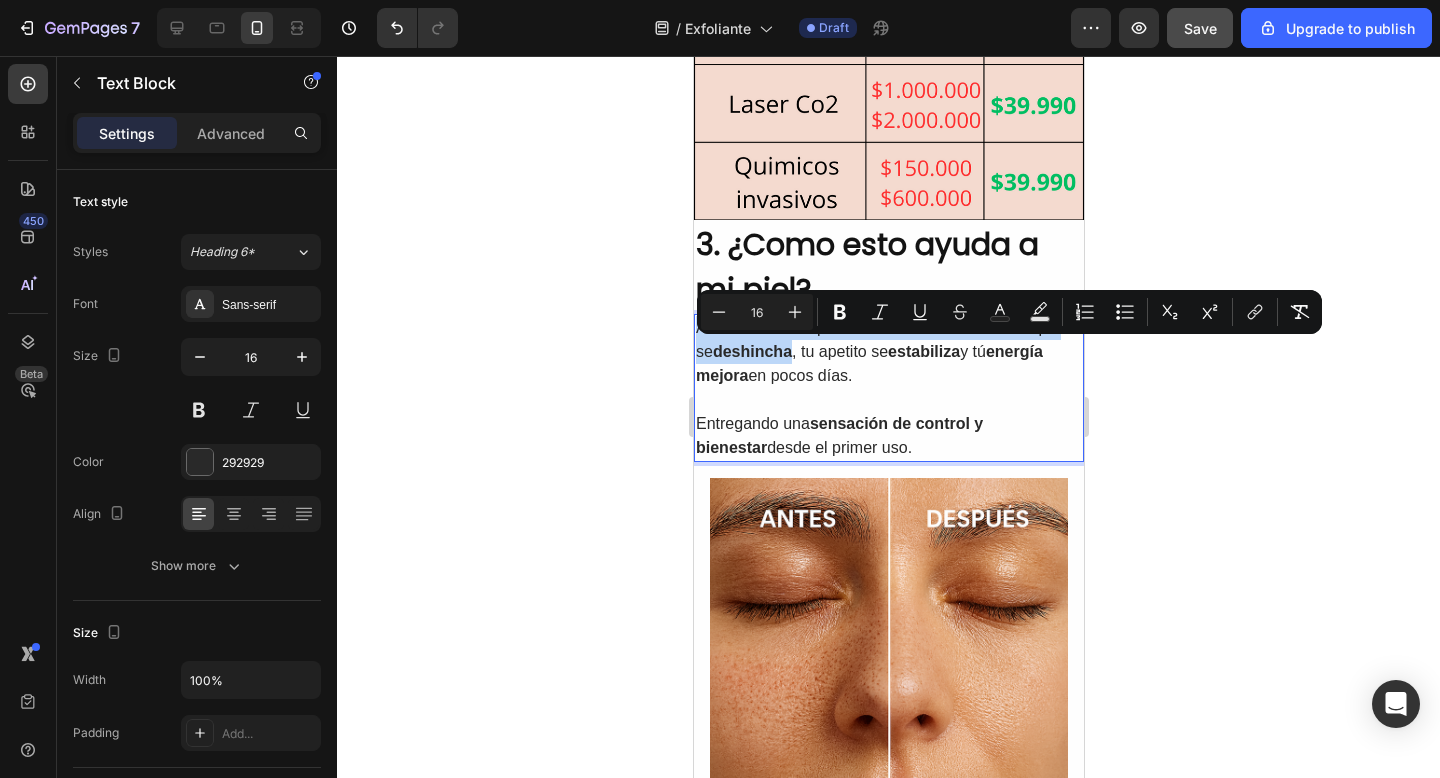 click on "Al momento de aplicartelo Notarás como tu cuerpo se  deshincha , tu apetito se  estabiliza  y tú  energía mejora  en pocos días." at bounding box center [888, 352] 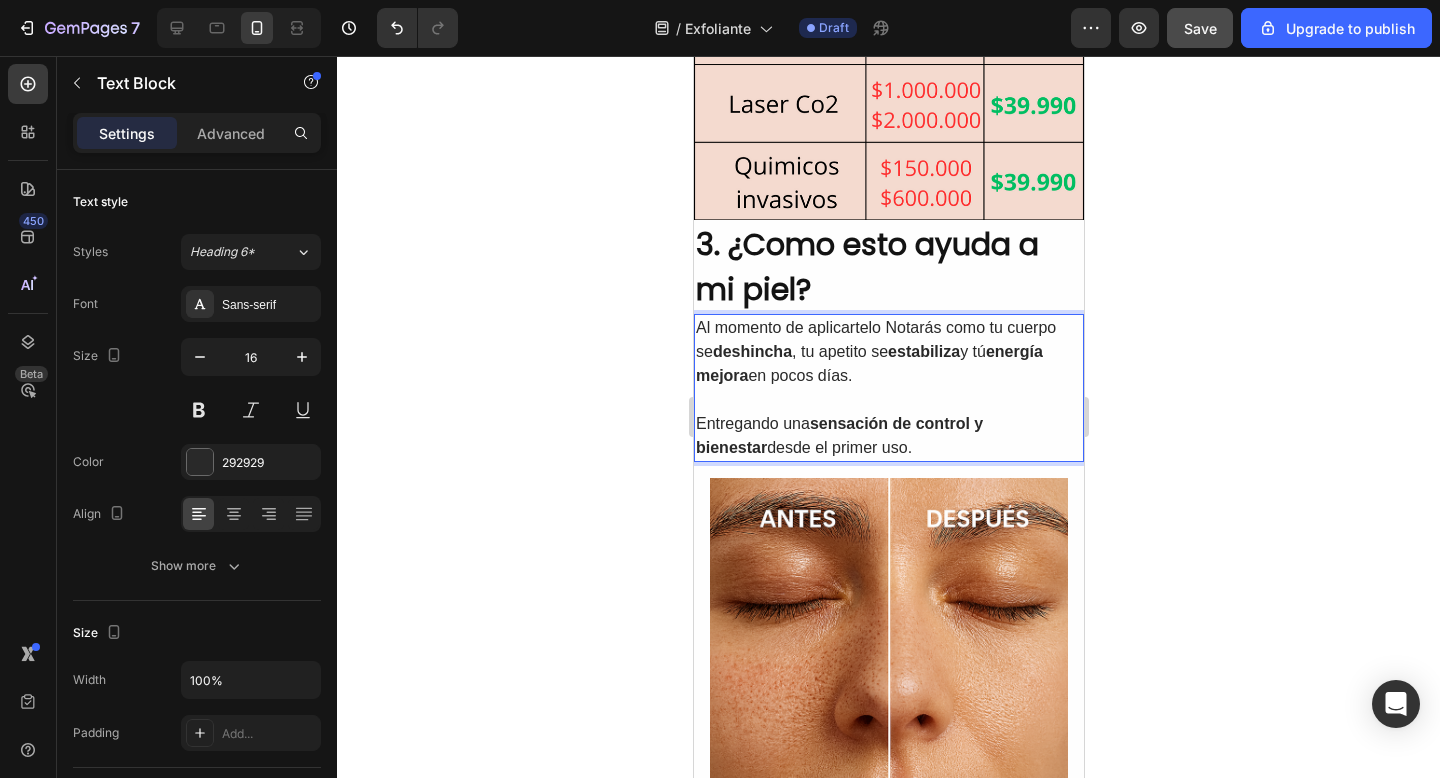 click on "Al momento de aplicartelo Notarás como tu cuerpo se  deshincha , tu apetito se  estabiliza  y tú  energía mejora  en pocos días." at bounding box center [888, 352] 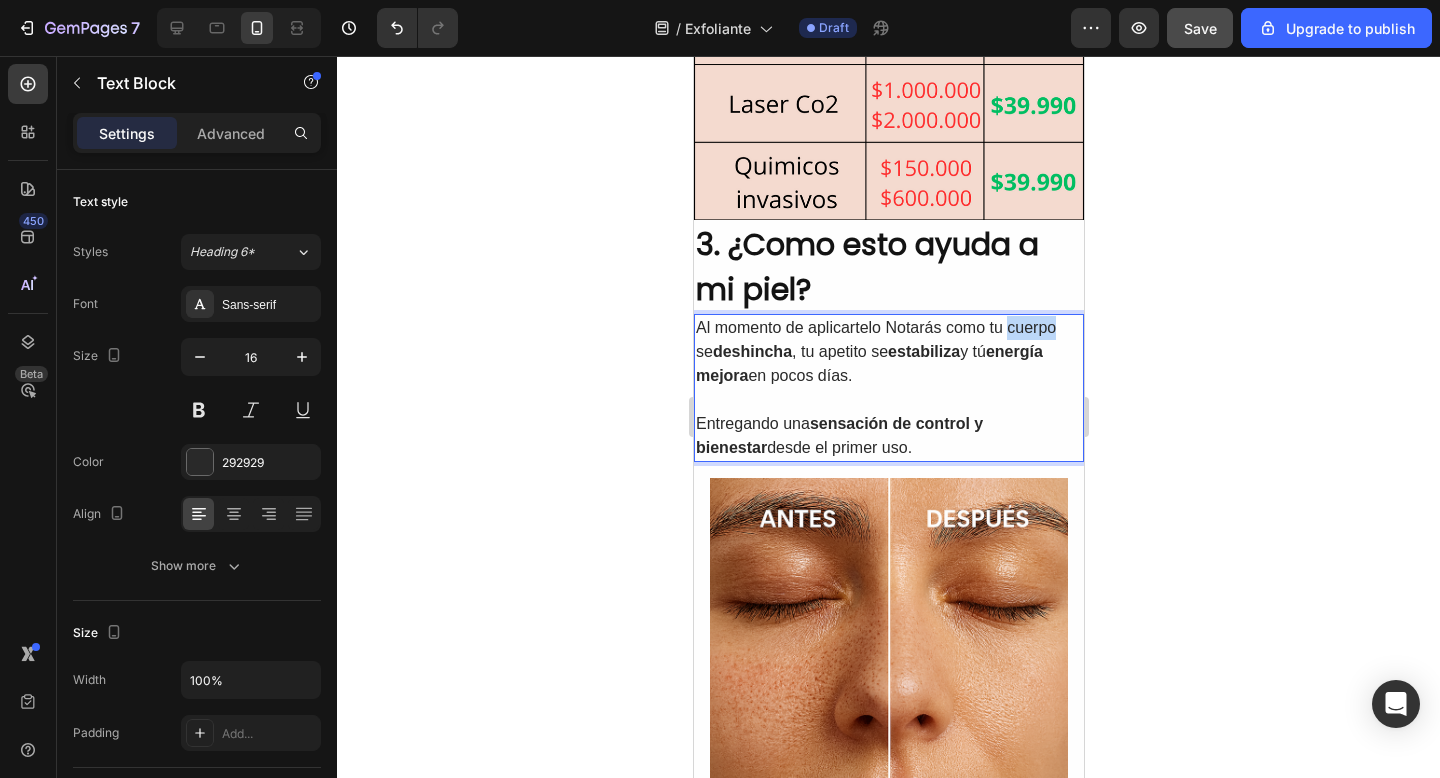click on "Al momento de aplicartelo Notarás como tu cuerpo se  deshincha , tu apetito se  estabiliza  y tú  energía mejora  en pocos días." at bounding box center (888, 352) 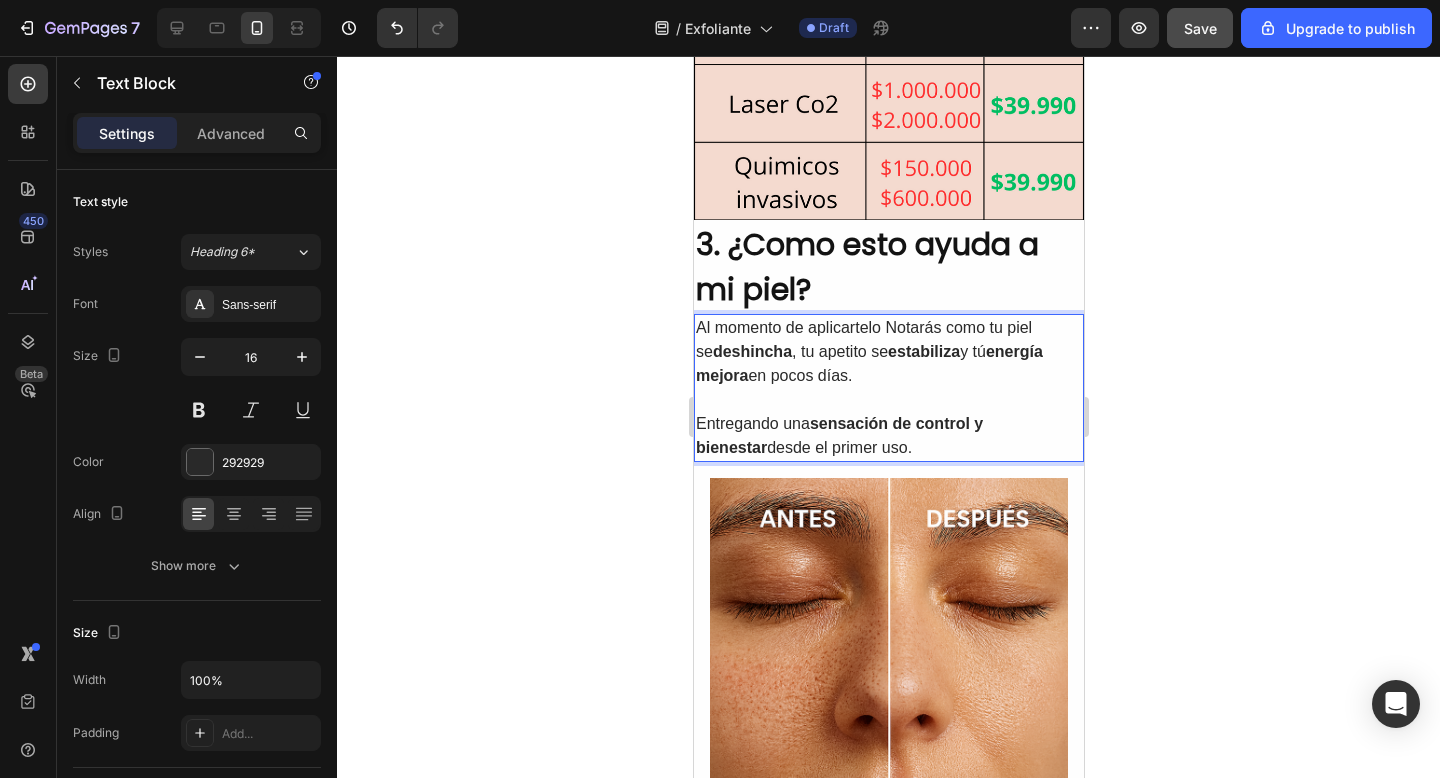 click on "Al momento de aplicartelo Notarás como tu piel se  deshincha , tu apetito se  estabiliza  y tú  energía mejora  en pocos días." at bounding box center [888, 352] 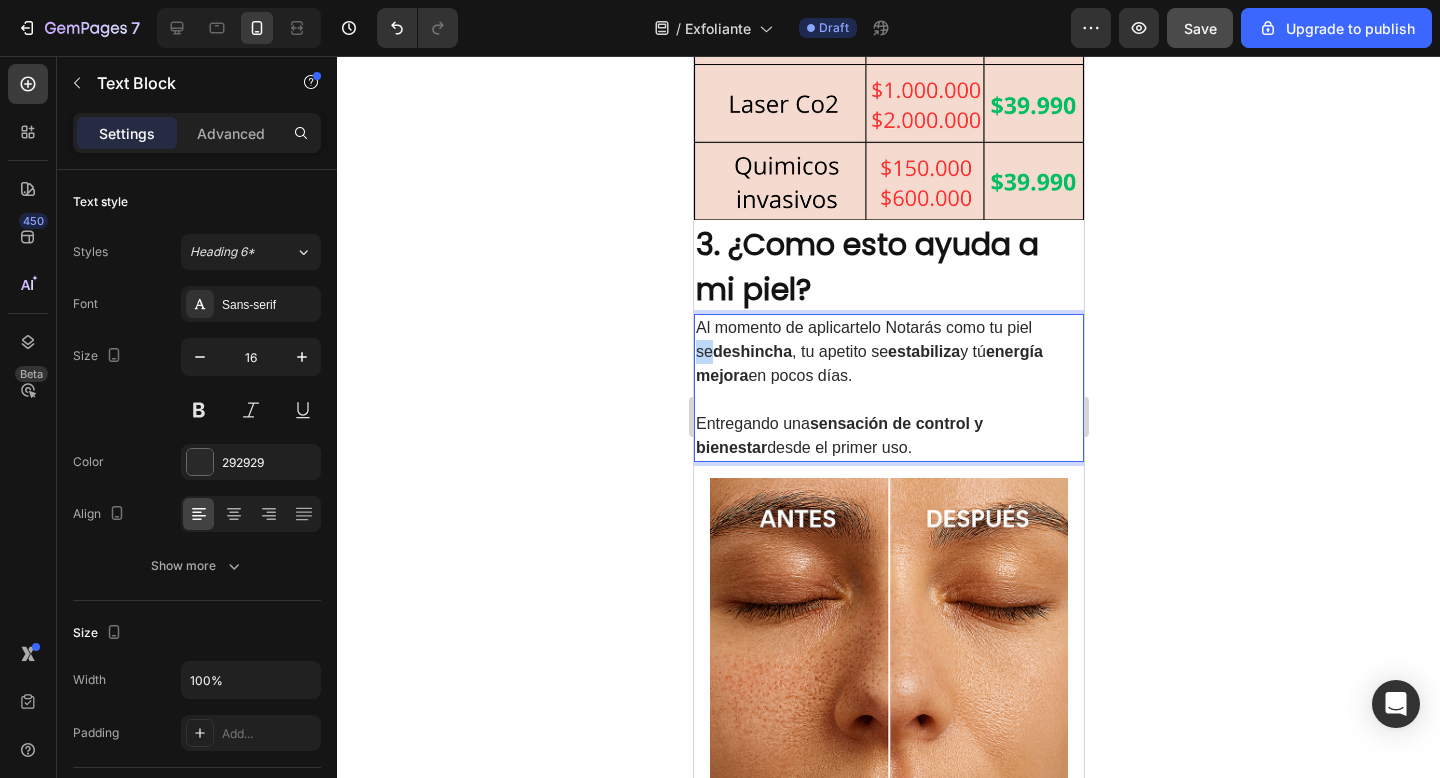 click on "Al momento de aplicartelo Notarás como tu piel se  deshincha , tu apetito se  estabiliza  y tú  energía mejora  en pocos días." at bounding box center [888, 352] 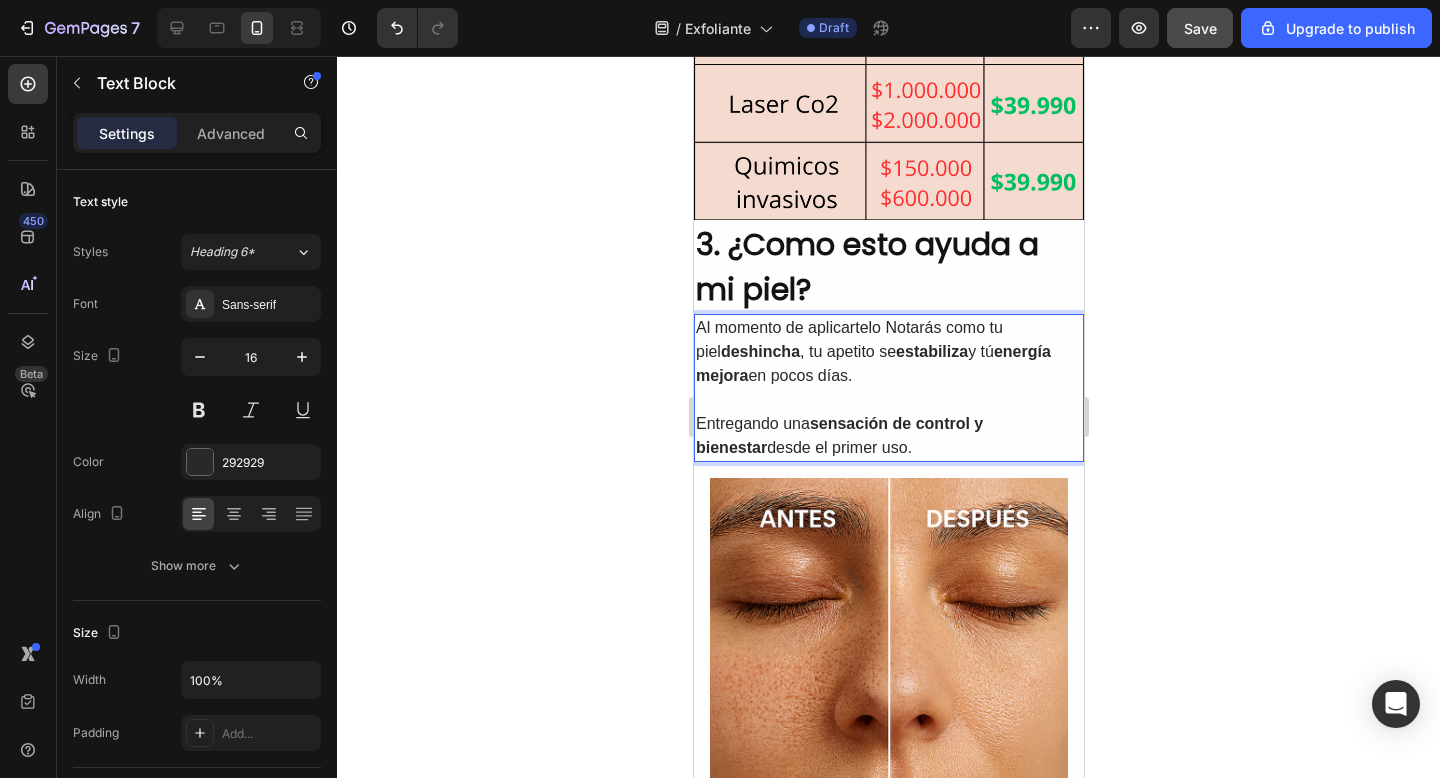 click on "Al momento de aplicartelo Notarás como tu piel   deshincha , tu apetito se  estabiliza  y tú  energía mejora  en pocos días." at bounding box center [888, 352] 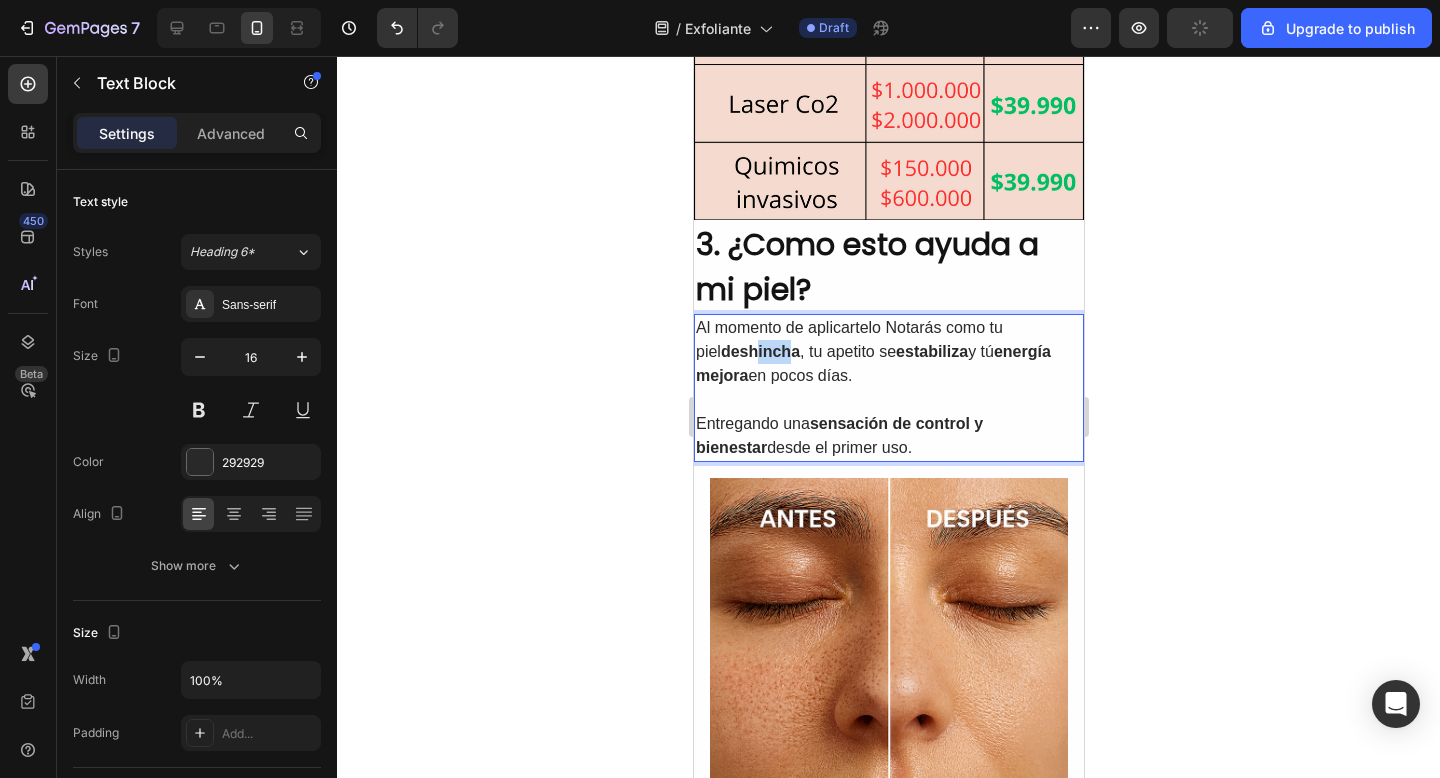 drag, startPoint x: 773, startPoint y: 377, endPoint x: 735, endPoint y: 373, distance: 38.209946 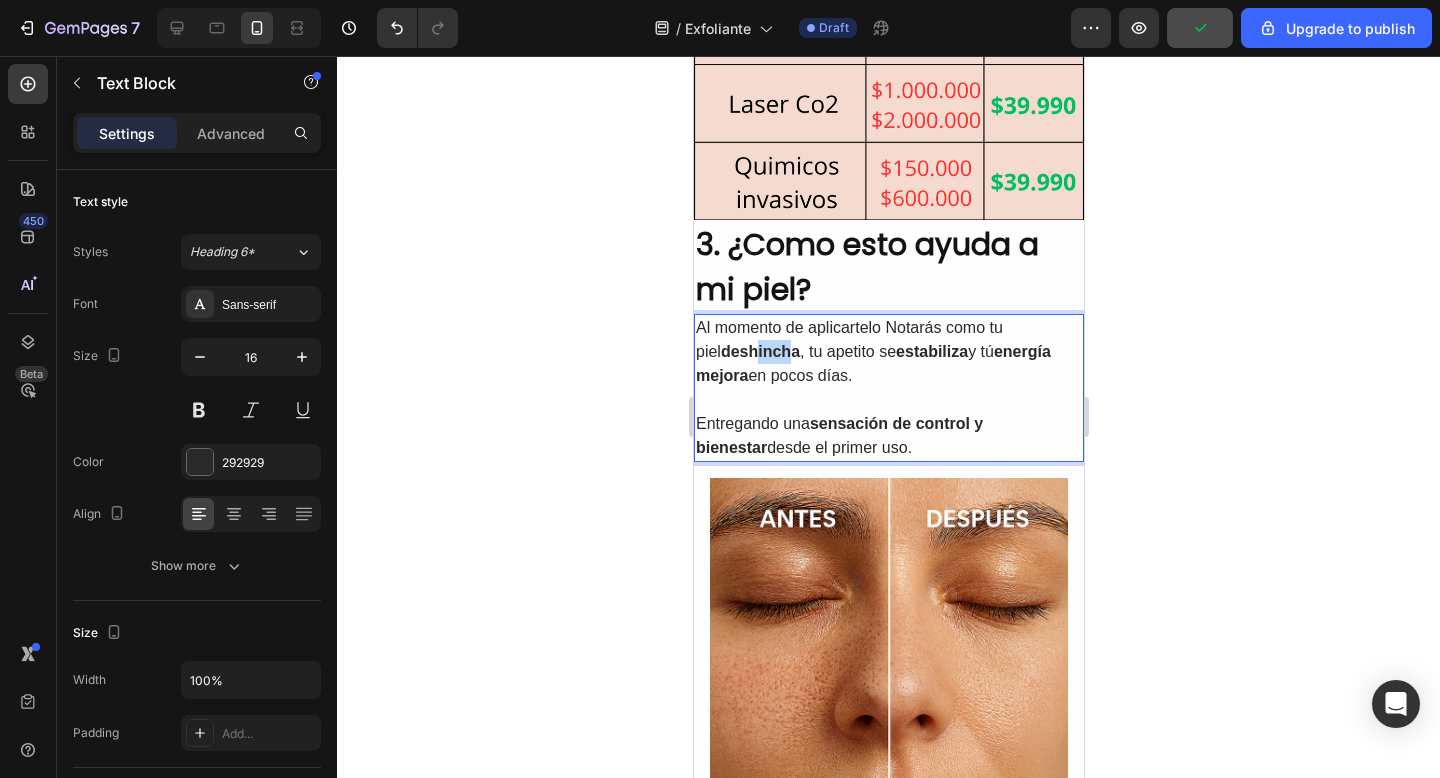 drag, startPoint x: 776, startPoint y: 377, endPoint x: 696, endPoint y: 377, distance: 80 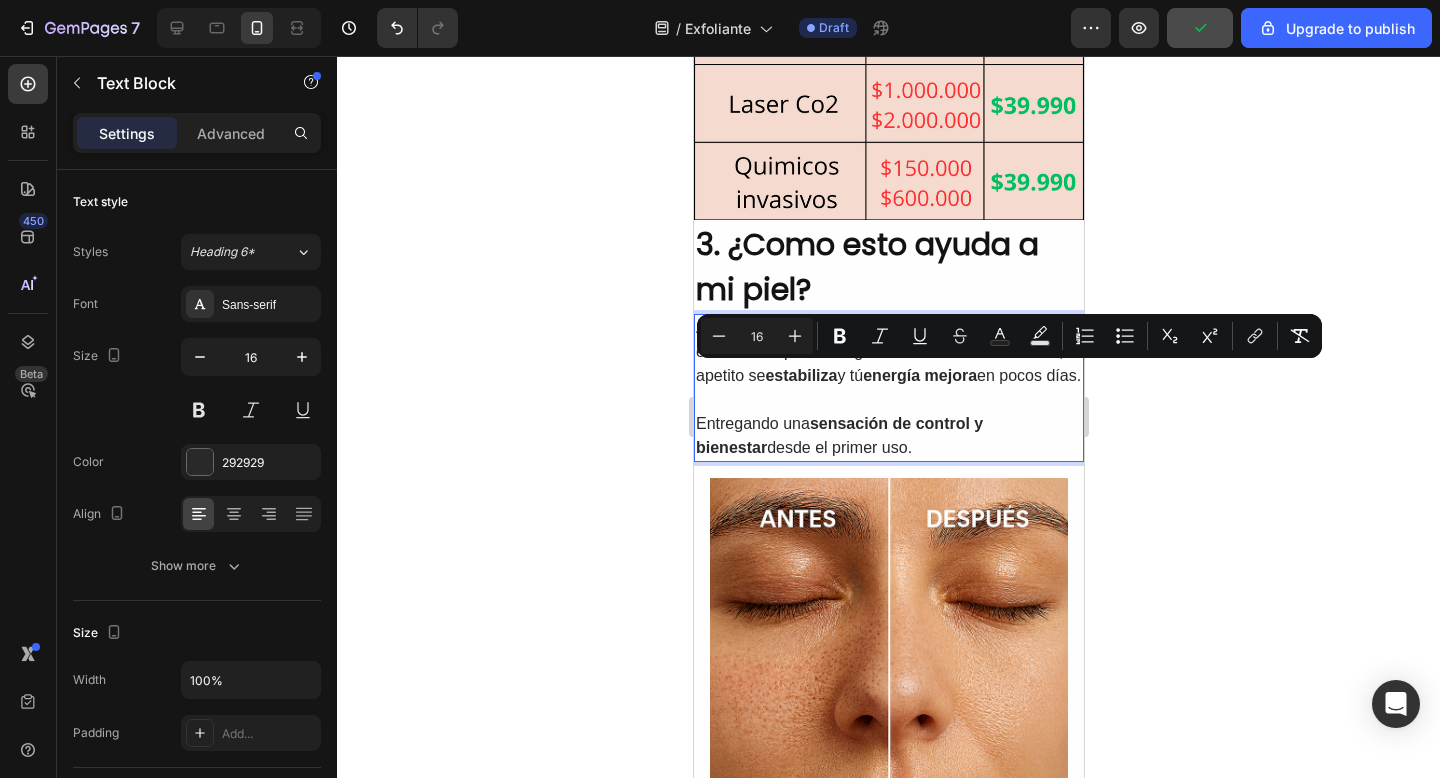 drag, startPoint x: 752, startPoint y: 418, endPoint x: 1065, endPoint y: 378, distance: 315.54556 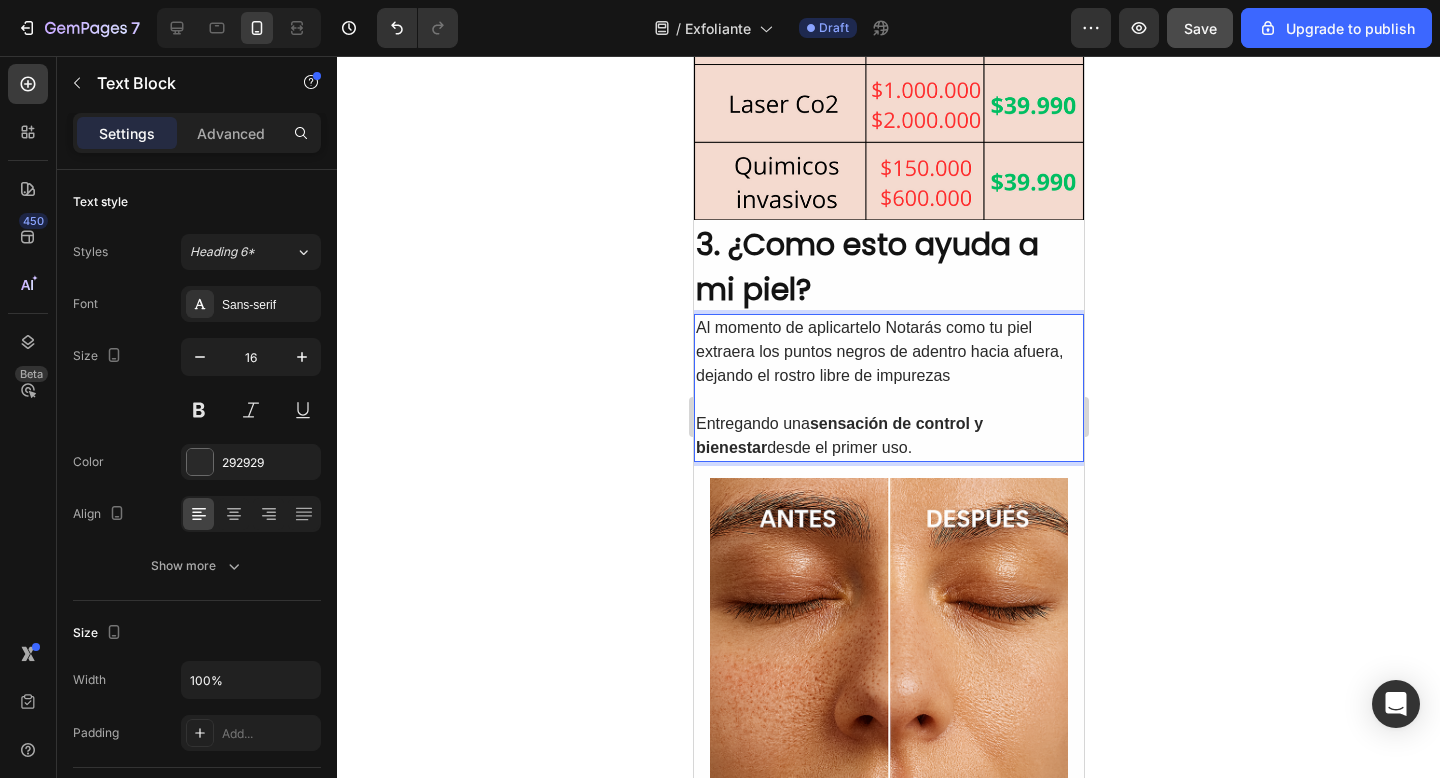 click on "Entregando una  sensación de control y bienestar  desde el primer uso." at bounding box center [888, 436] 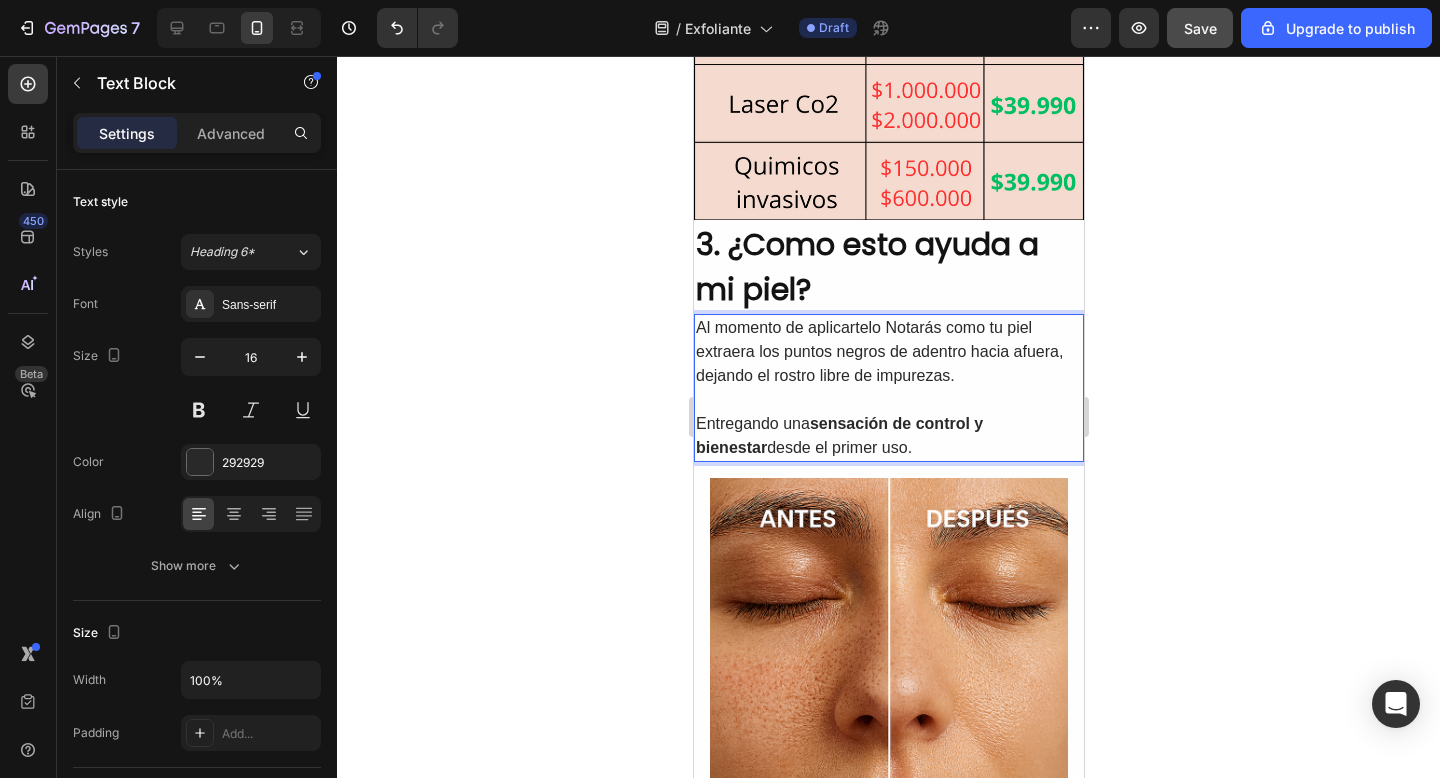 click on "Al momento de aplicartelo Notarás como tu piel extraera los puntos negros de adentro hacia afuera, dejando el rostro libre de impurezas." at bounding box center [888, 352] 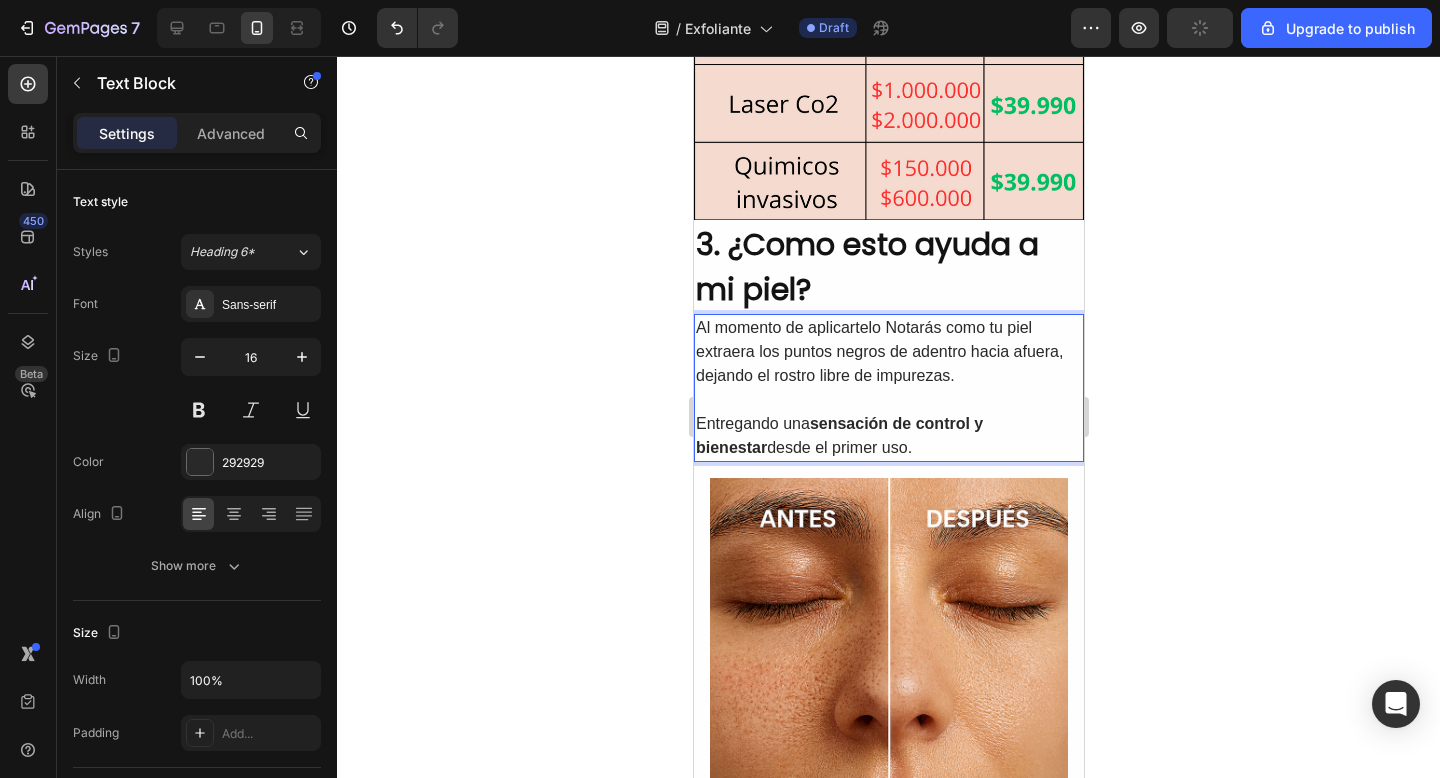 click on "Al momento de aplicartelo Notarás como tu piel extraera los puntos negros de adentro hacia afuera, dejando el rostro libre de impurezas." at bounding box center [888, 352] 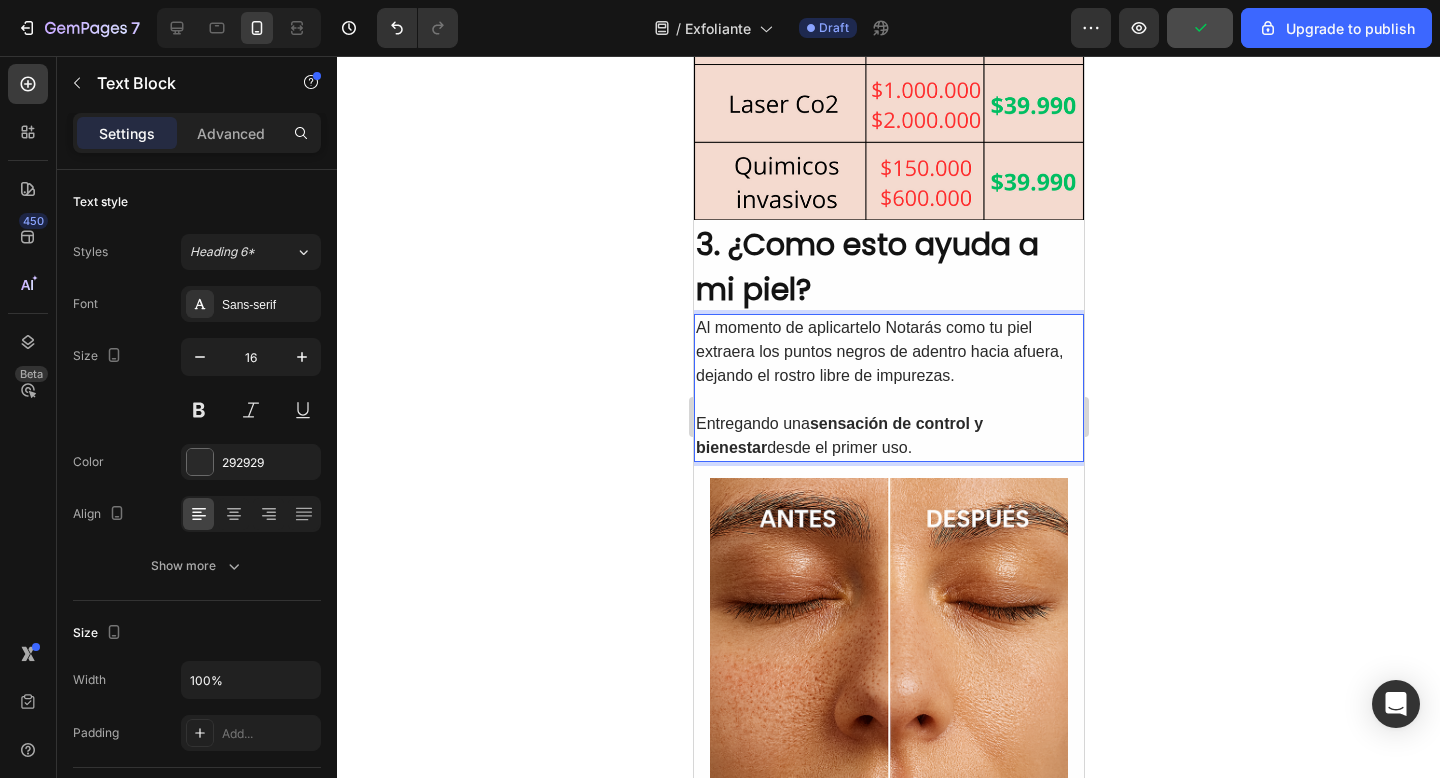 click on "aplicártelo" 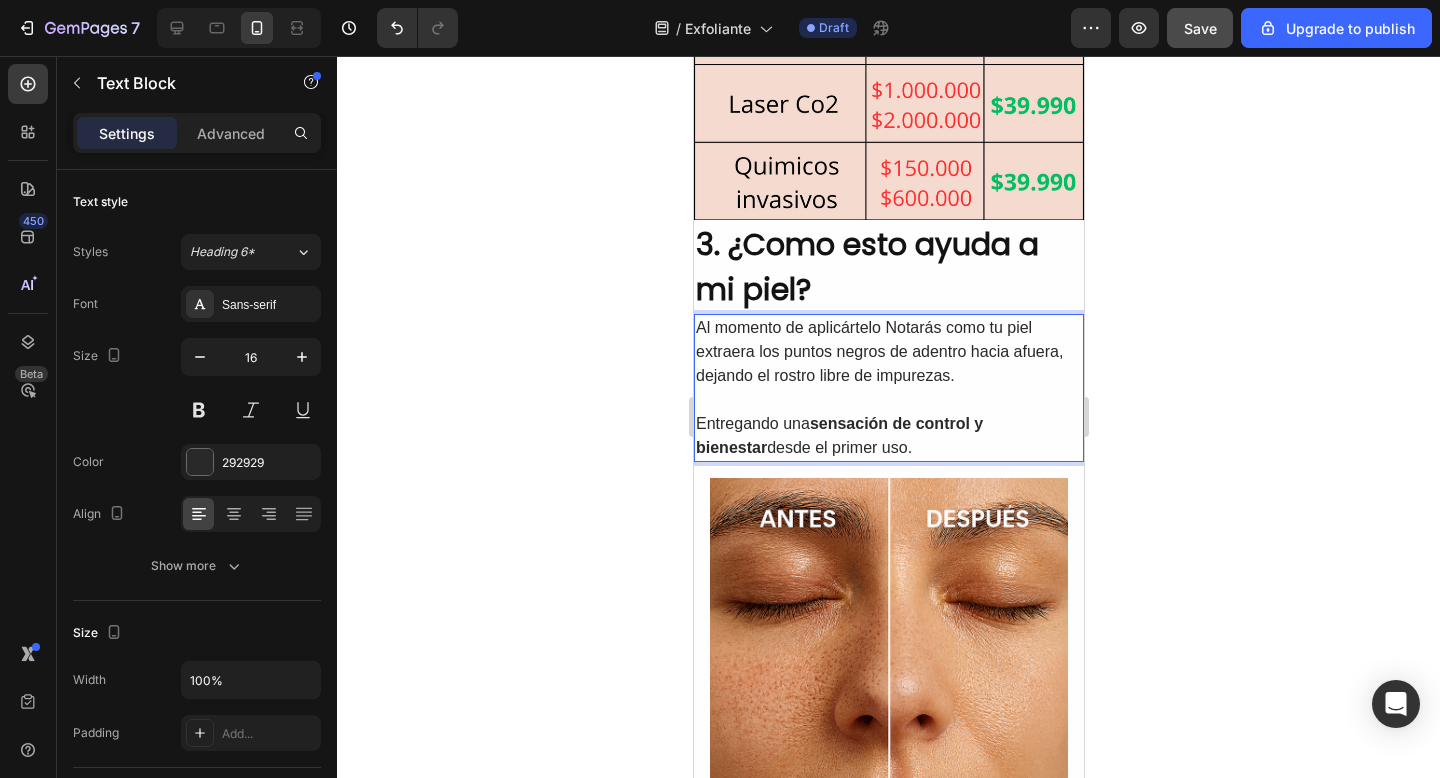 click on "extraerá" 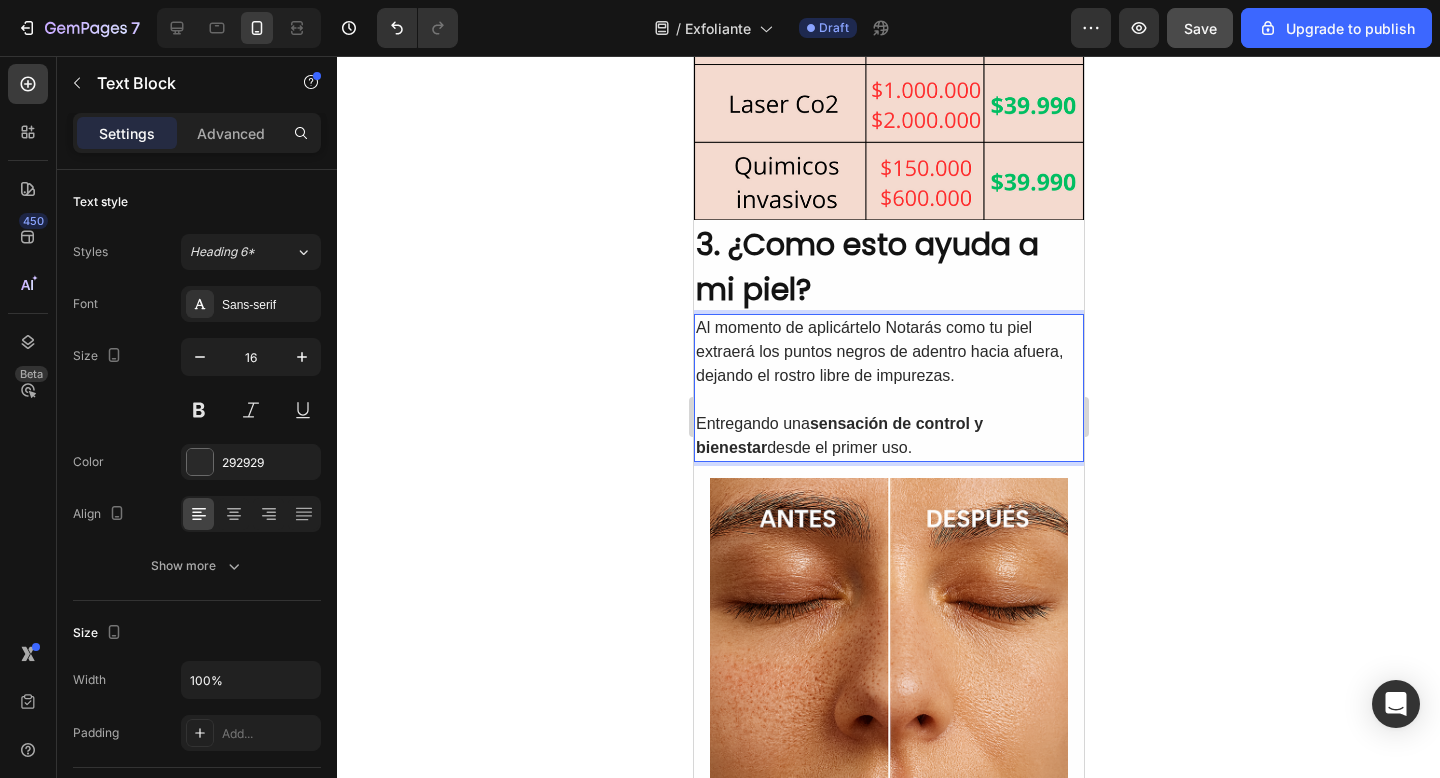 click on "Al momento de aplicártelo Notarás como tu piel extraerá los puntos negros de adentro hacia afuera, dejando el rostro libre de impurezas." at bounding box center (888, 352) 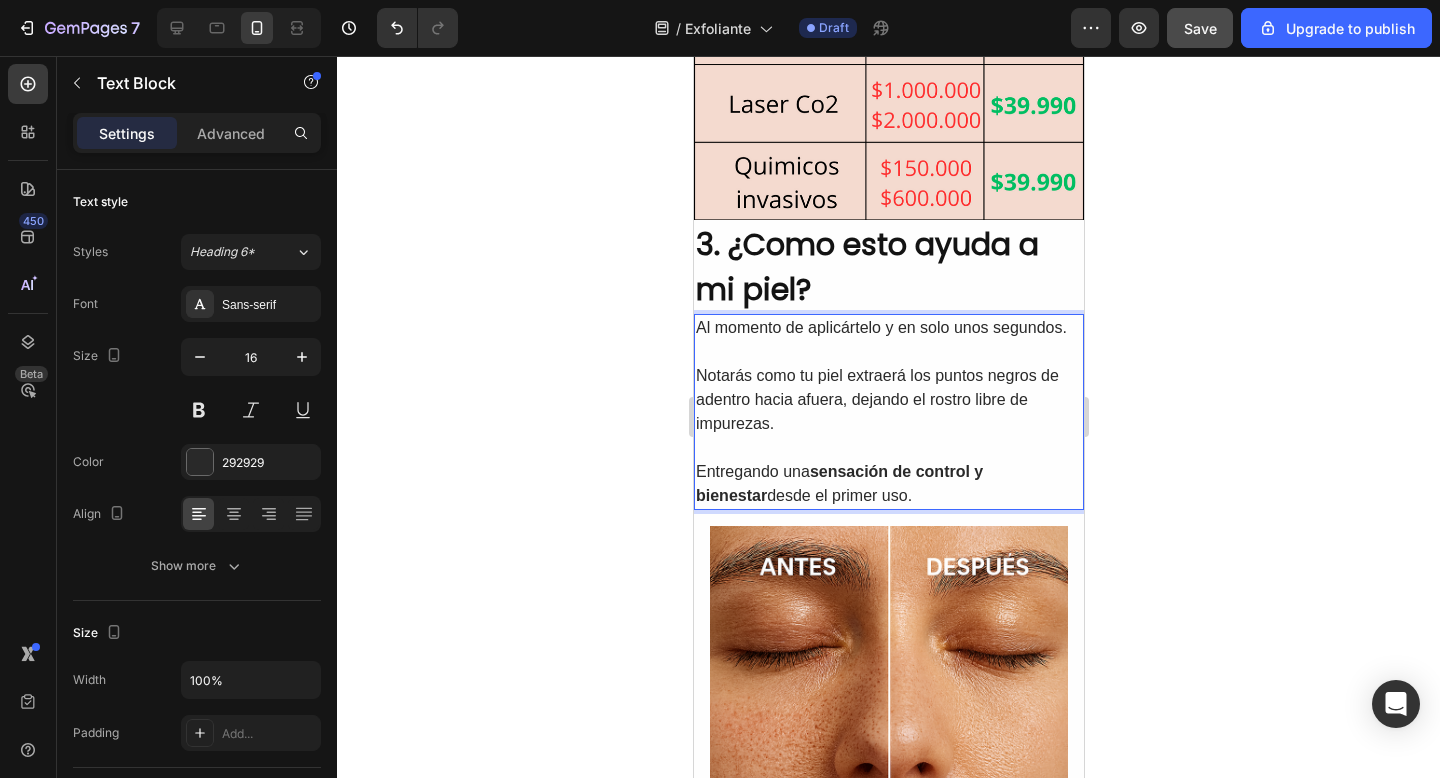 click on "sensación de control y bienestar" at bounding box center [838, 483] 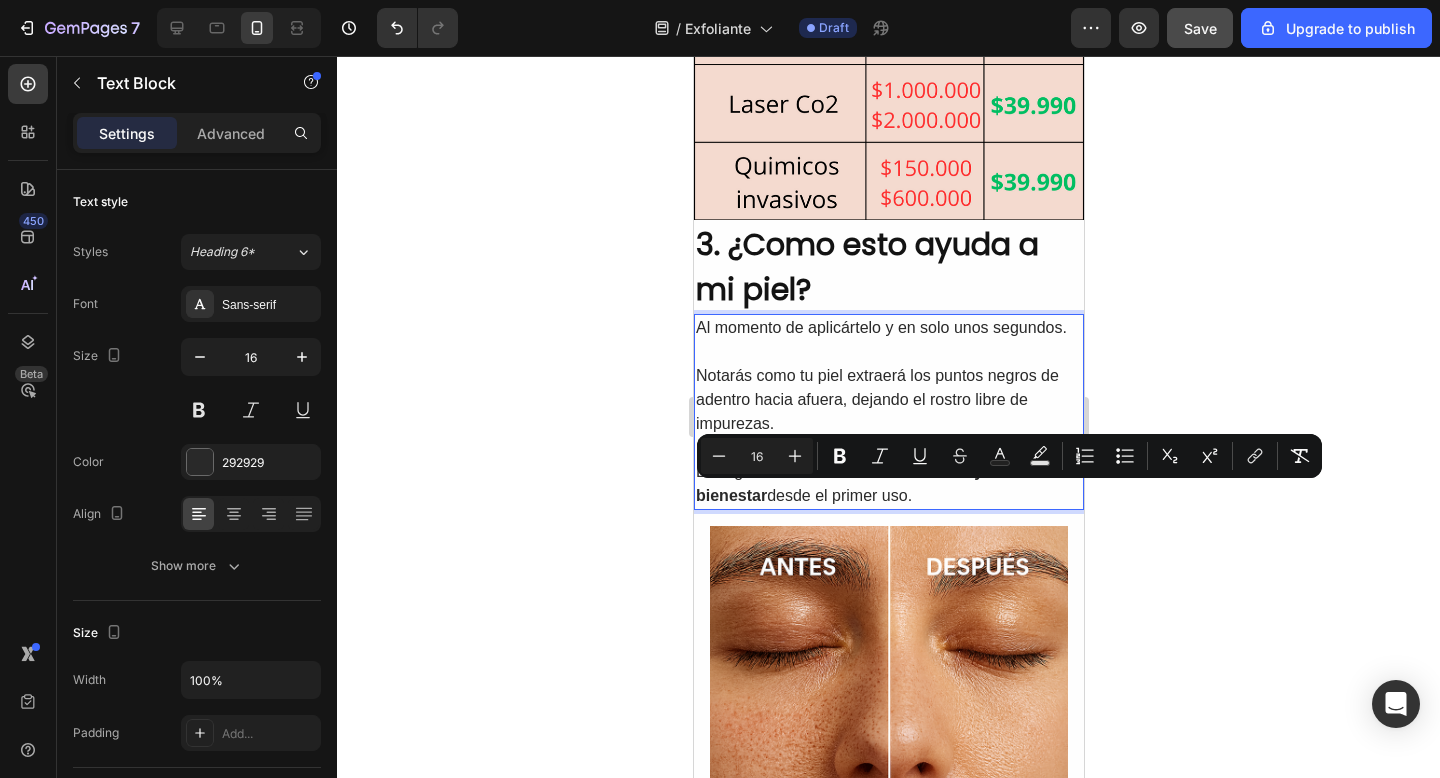 click on "Entregando una  sensación de control y bienestar  desde el primer uso." at bounding box center (888, 484) 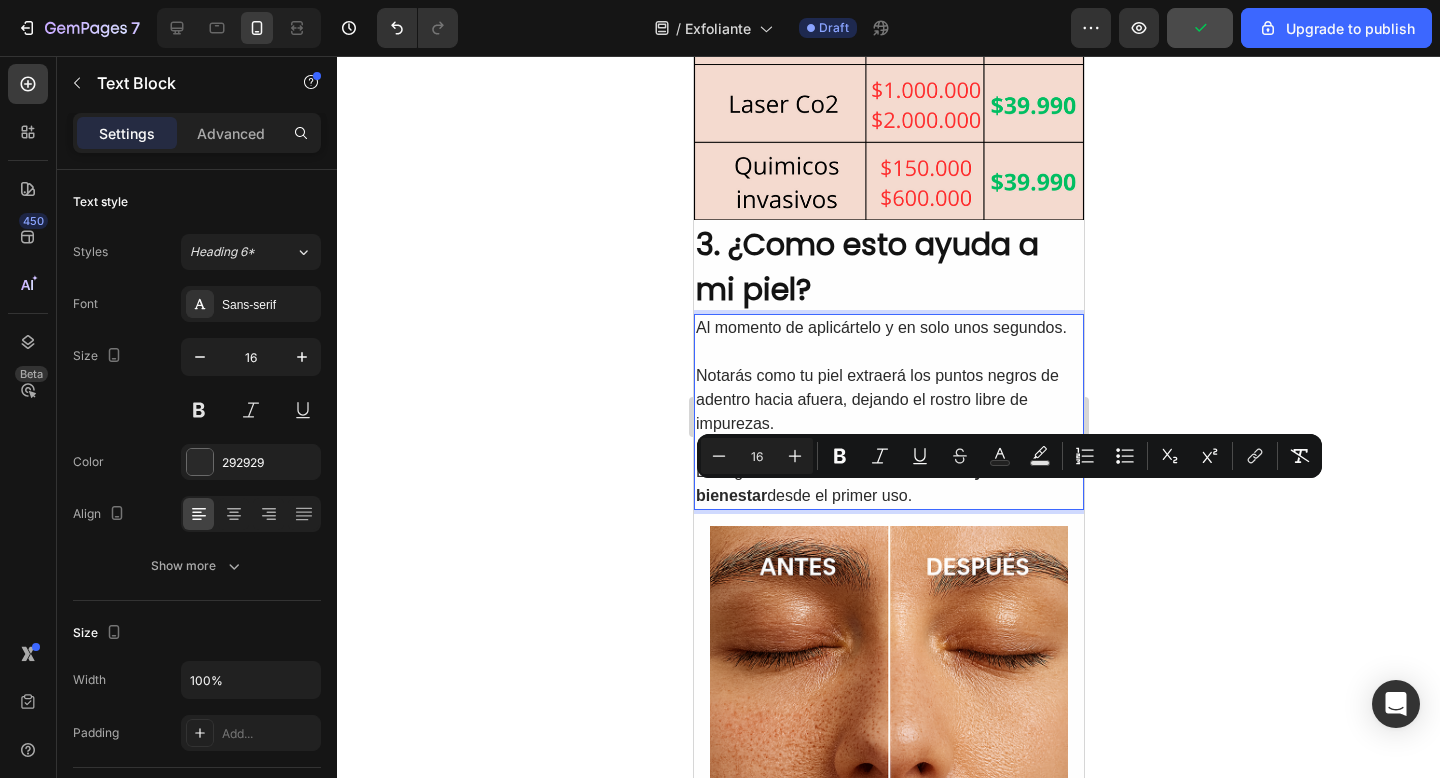 click on "Entregando una  sensación de control y bienestar  desde el primer uso." at bounding box center [888, 484] 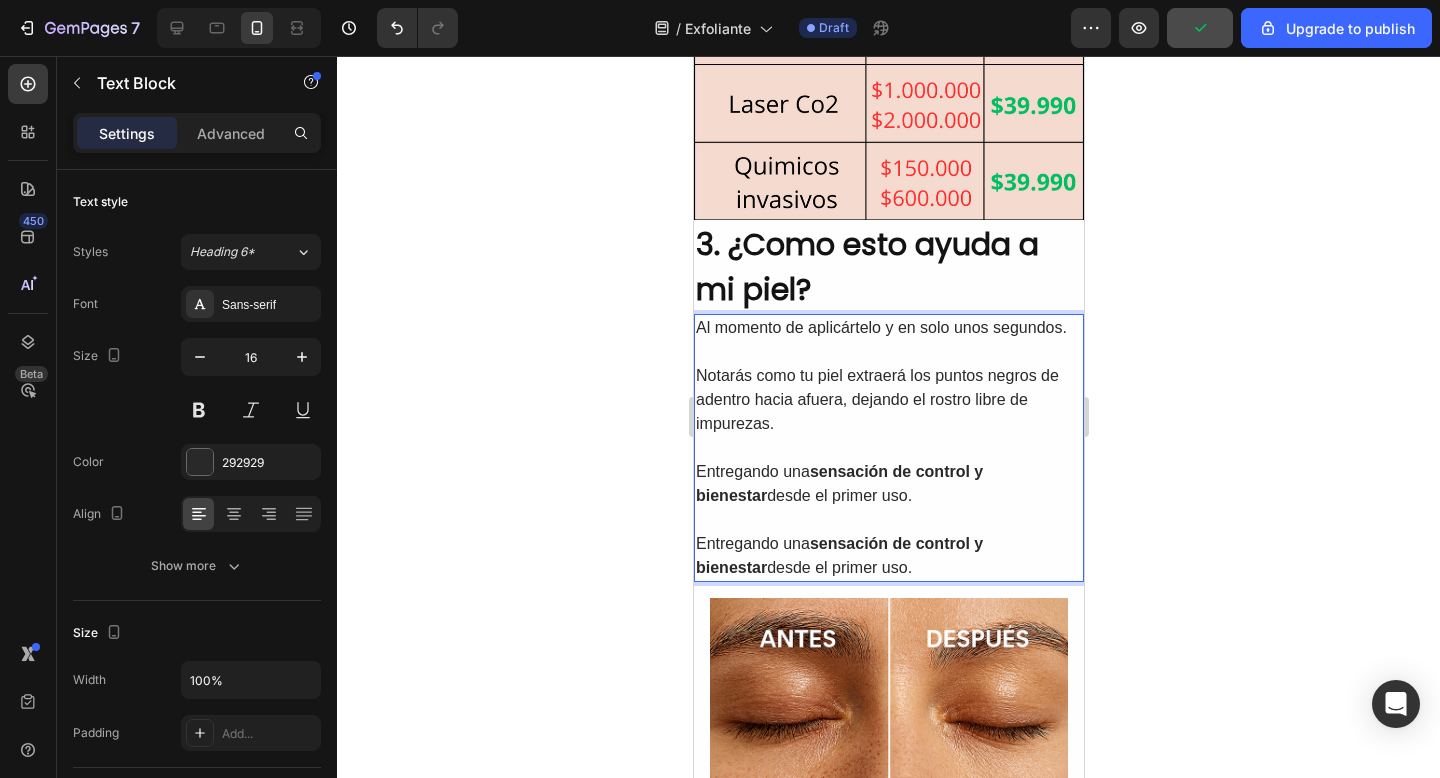 click on "sensación de control y bienestar" at bounding box center (838, 483) 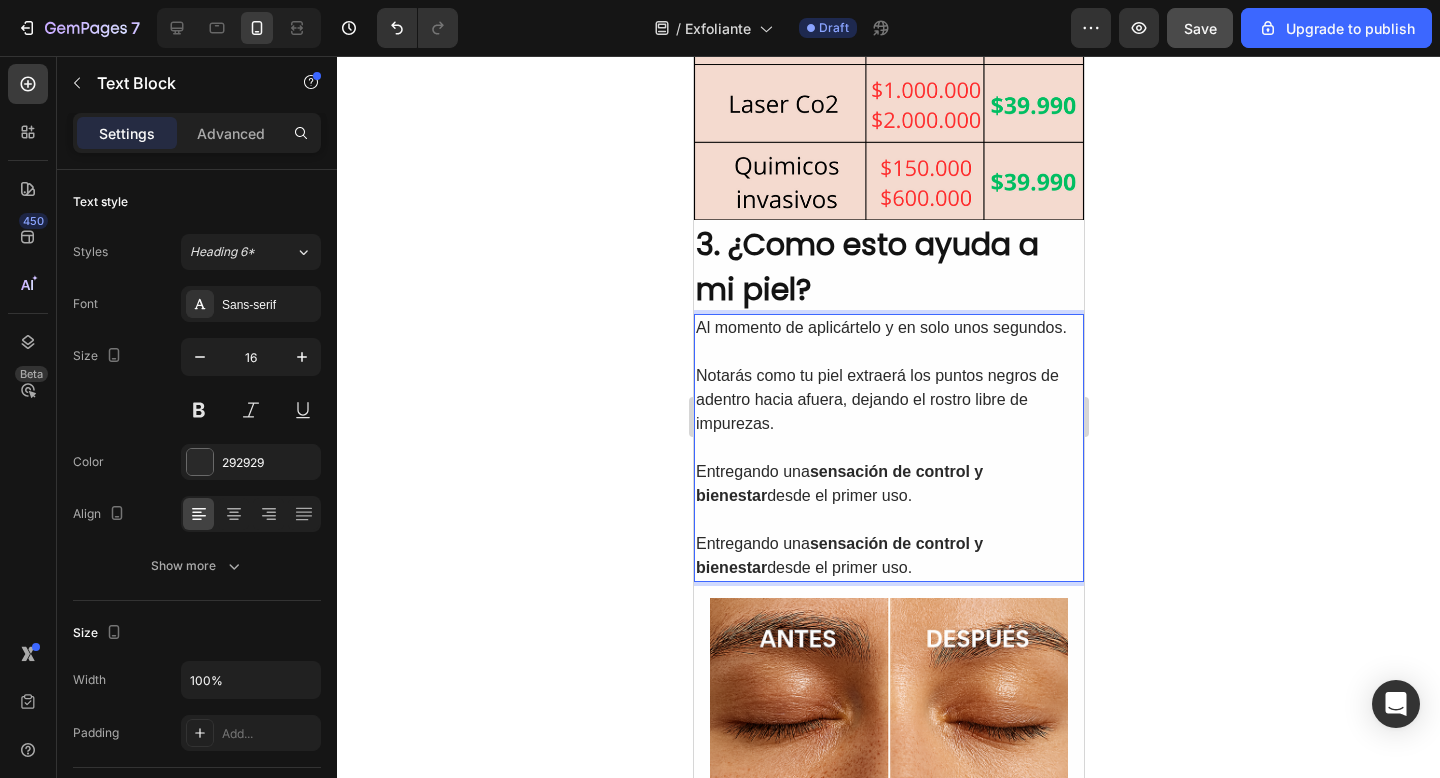 click on "Entregando una  sensación de control y bienestar  desde el primer uso." at bounding box center (888, 484) 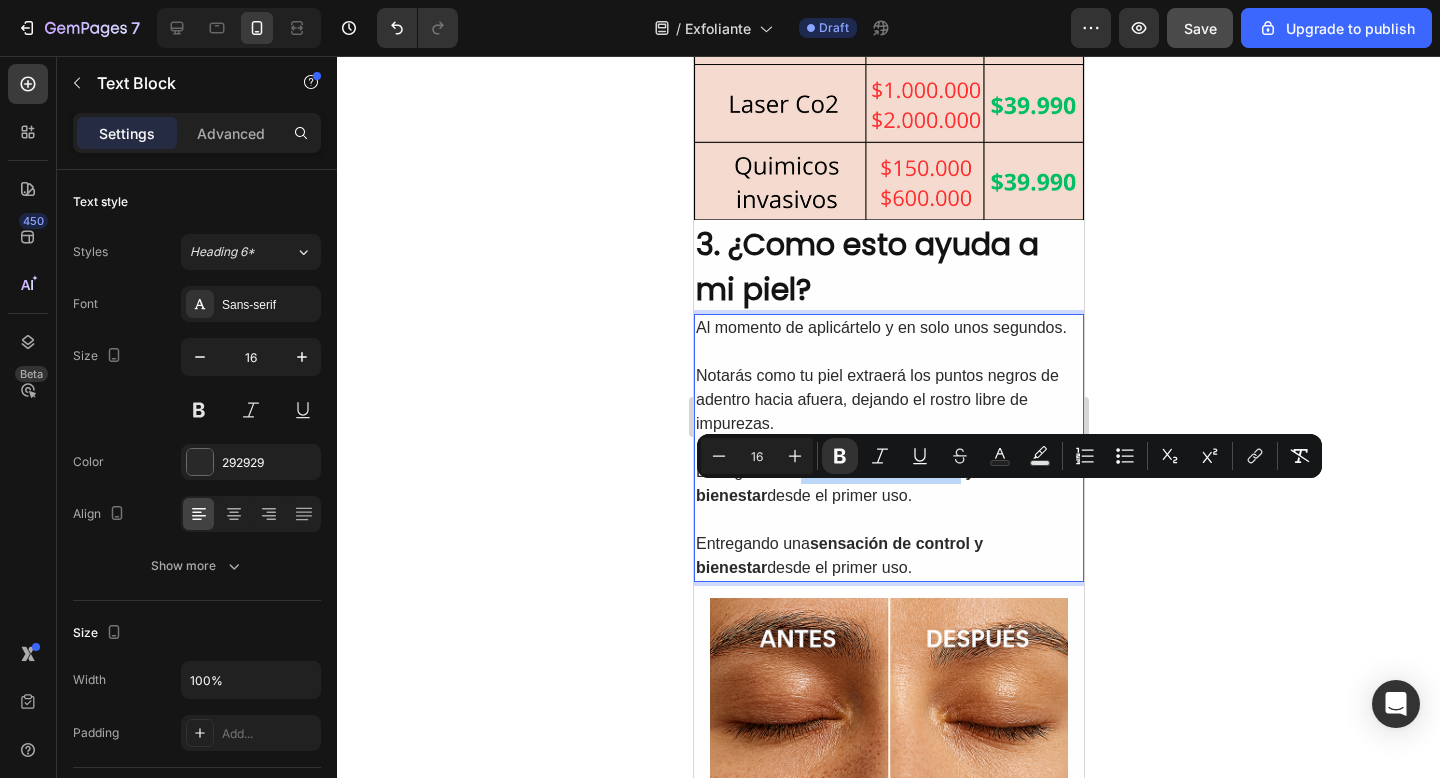 drag, startPoint x: 808, startPoint y: 498, endPoint x: 964, endPoint y: 495, distance: 156.02884 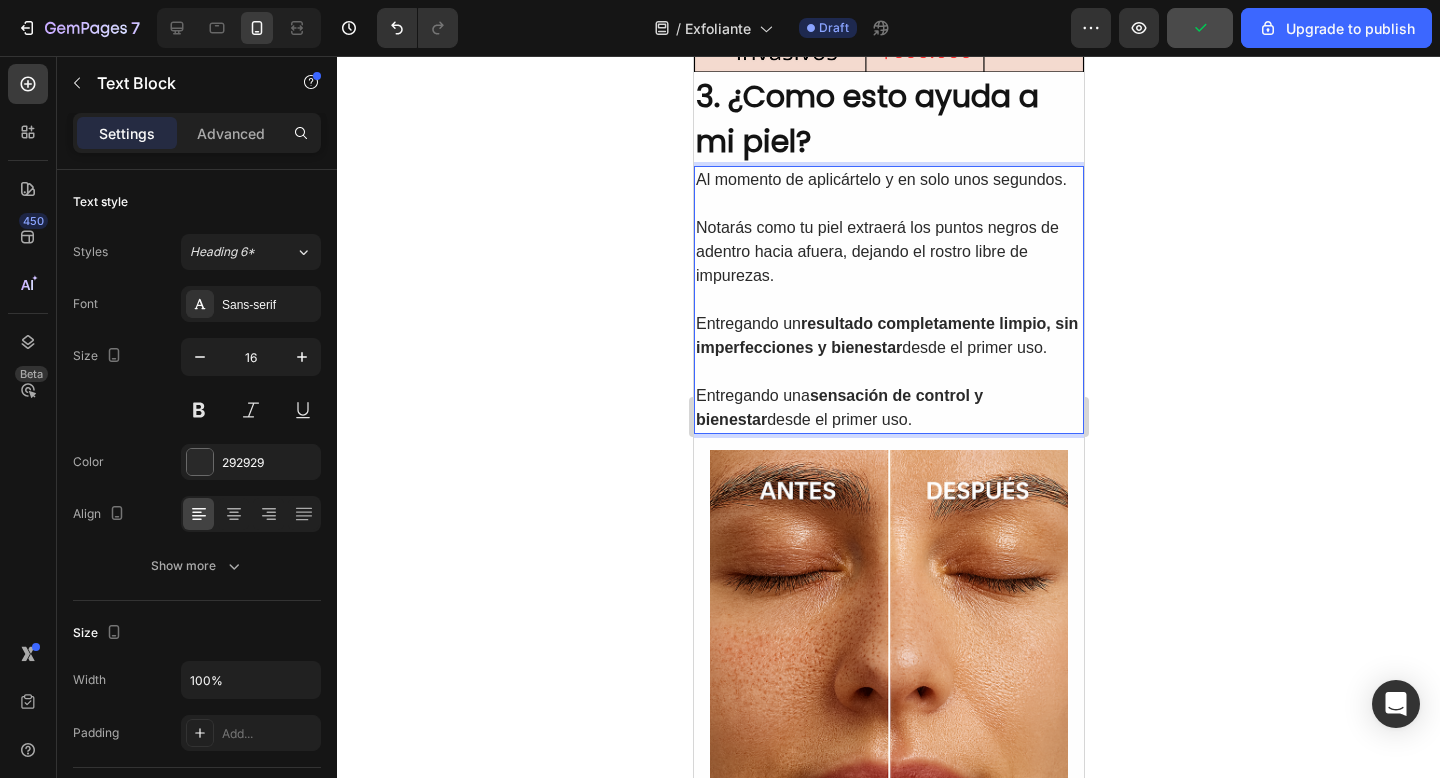 scroll, scrollTop: 1855, scrollLeft: 0, axis: vertical 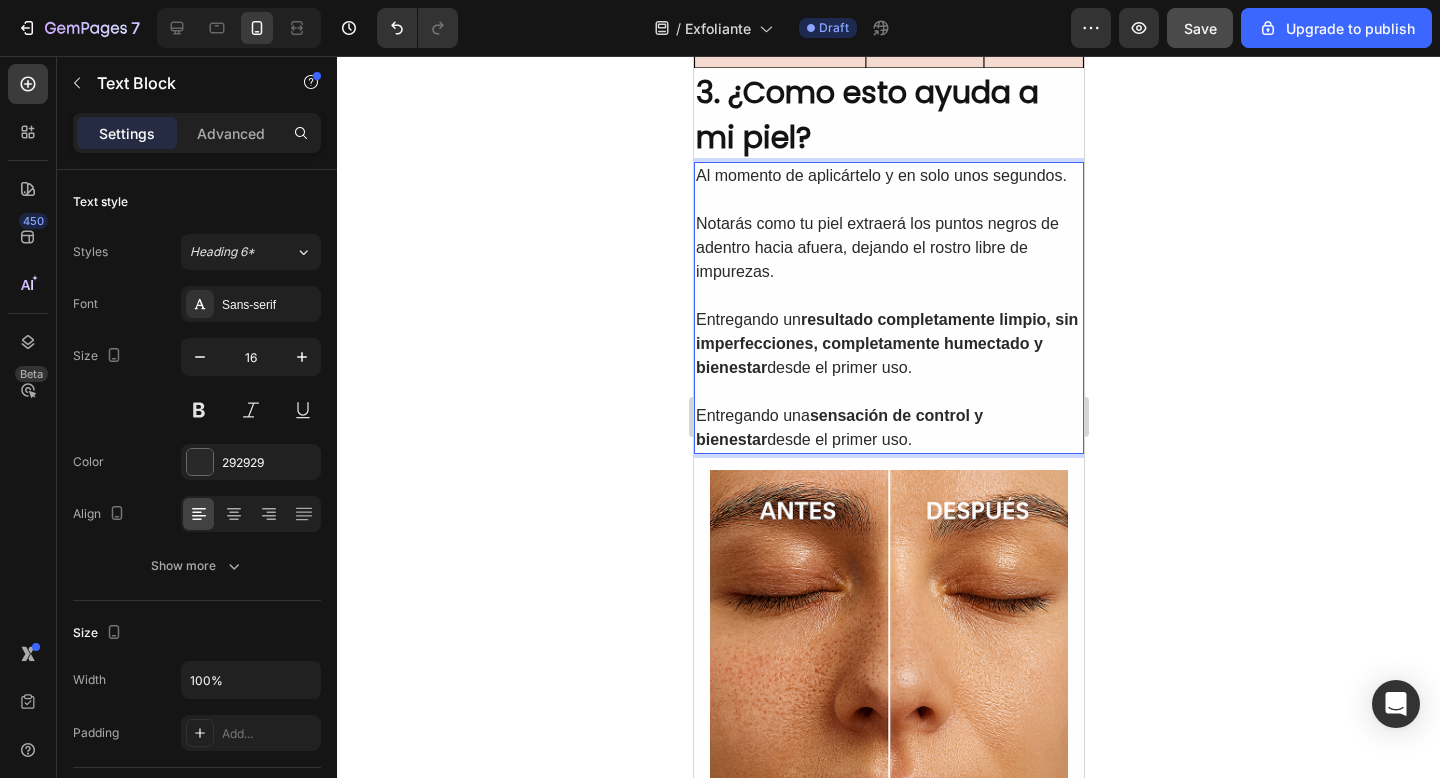 click on "resultado completamente limpio, sin imperfecciones, completamente humectado y bienestar" at bounding box center (886, 343) 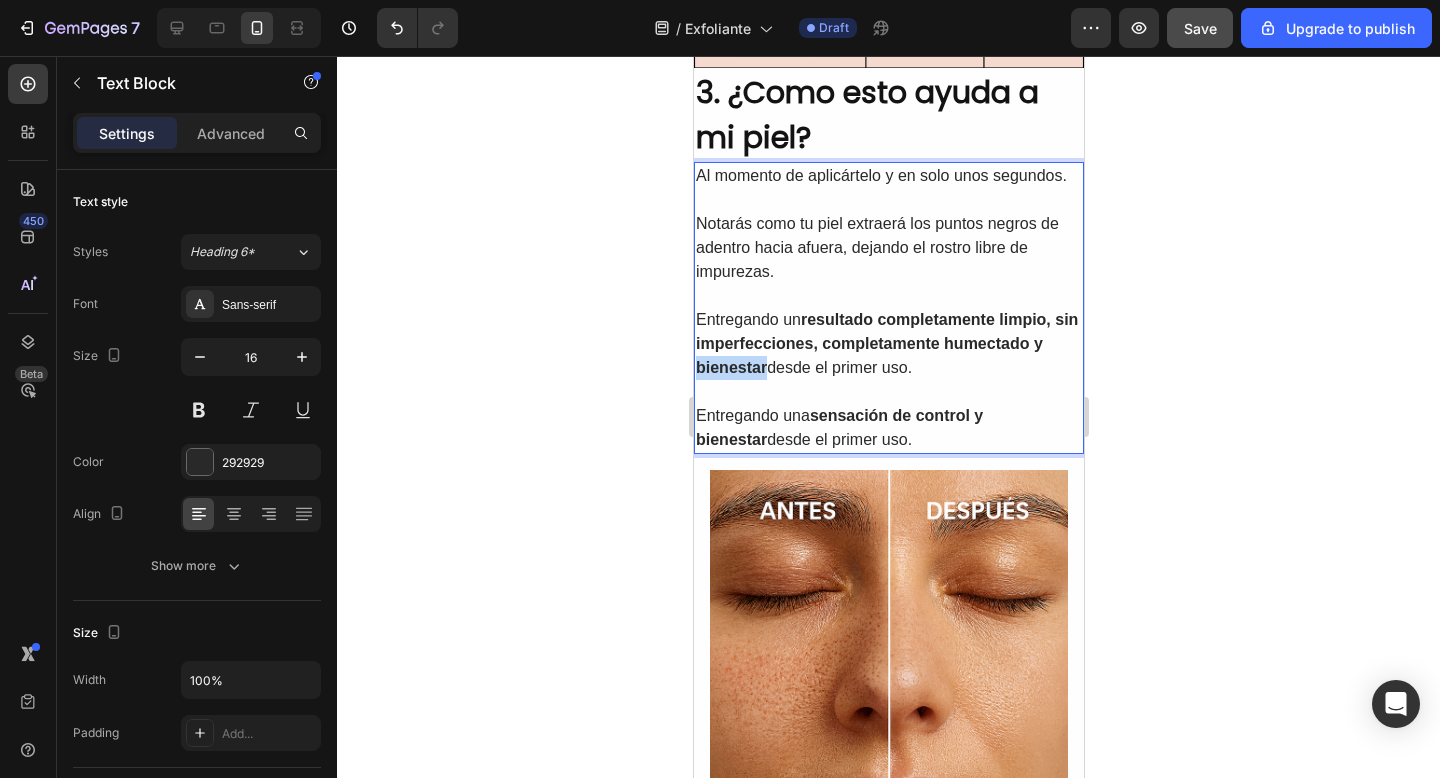 click on "resultado completamente limpio, sin imperfecciones, completamente humectado y bienestar" at bounding box center (886, 343) 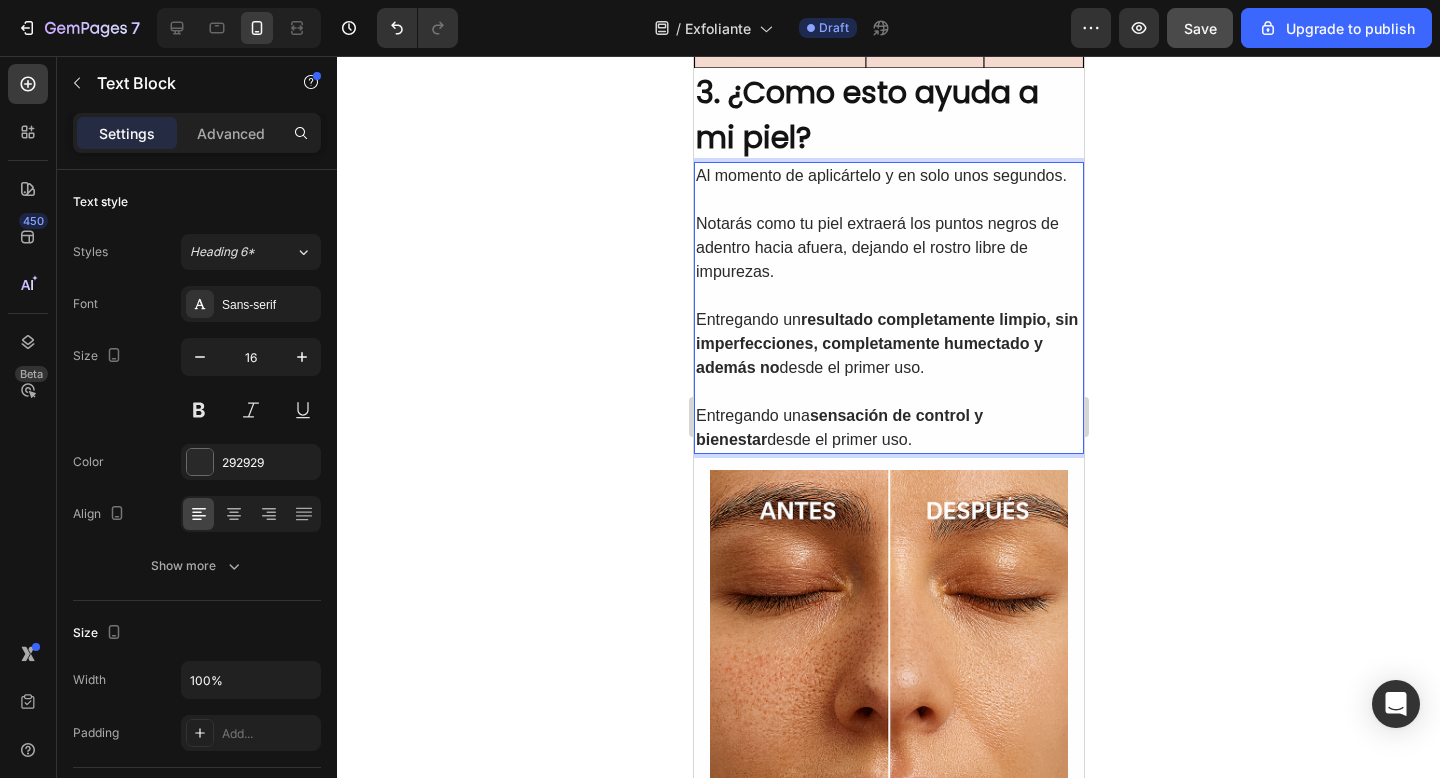 click on "Entregando un  resultado completamente limpio, sin imperfecciones, completamente humectado y además no   desde el primer uso." at bounding box center (888, 344) 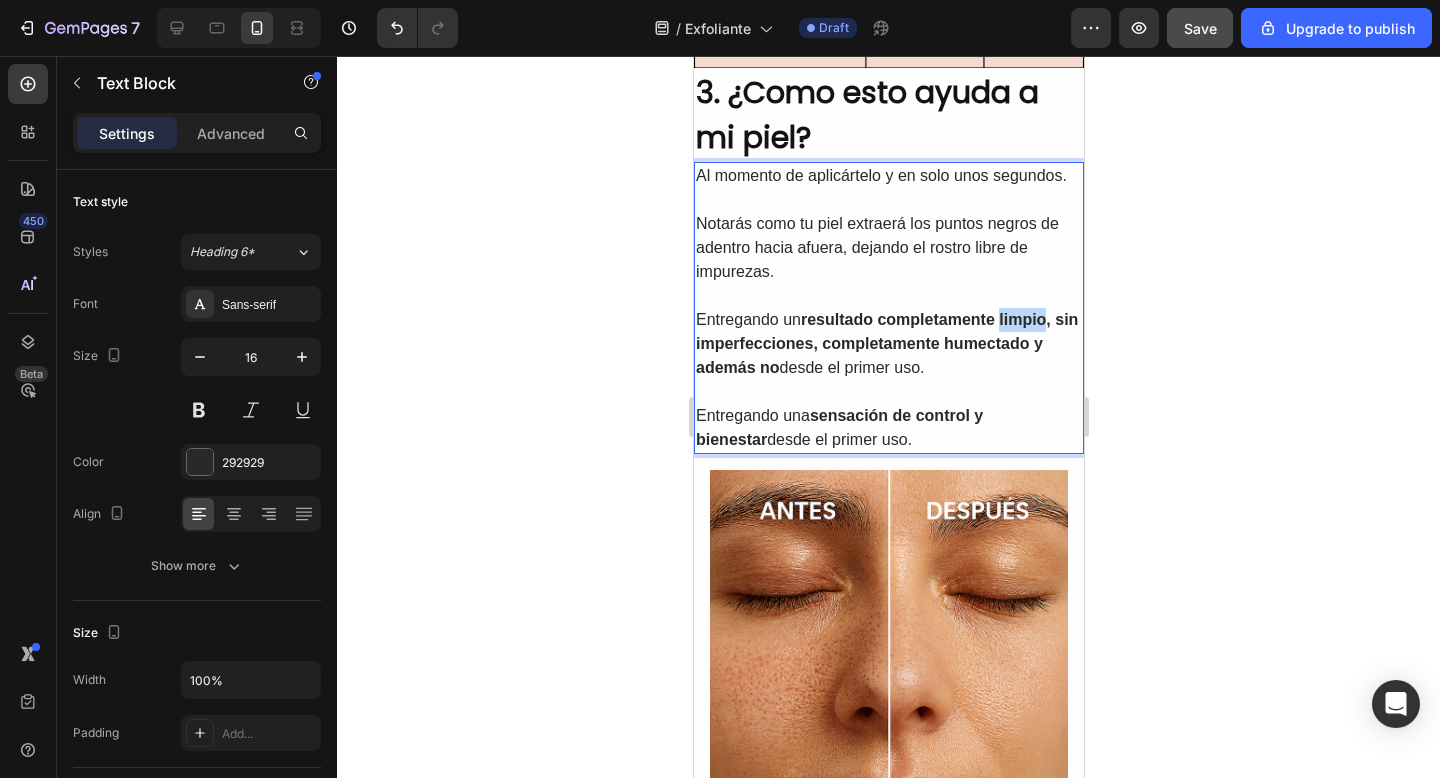 click on "resultado completamente limpio, sin imperfecciones, completamente humectado y además no" at bounding box center [886, 343] 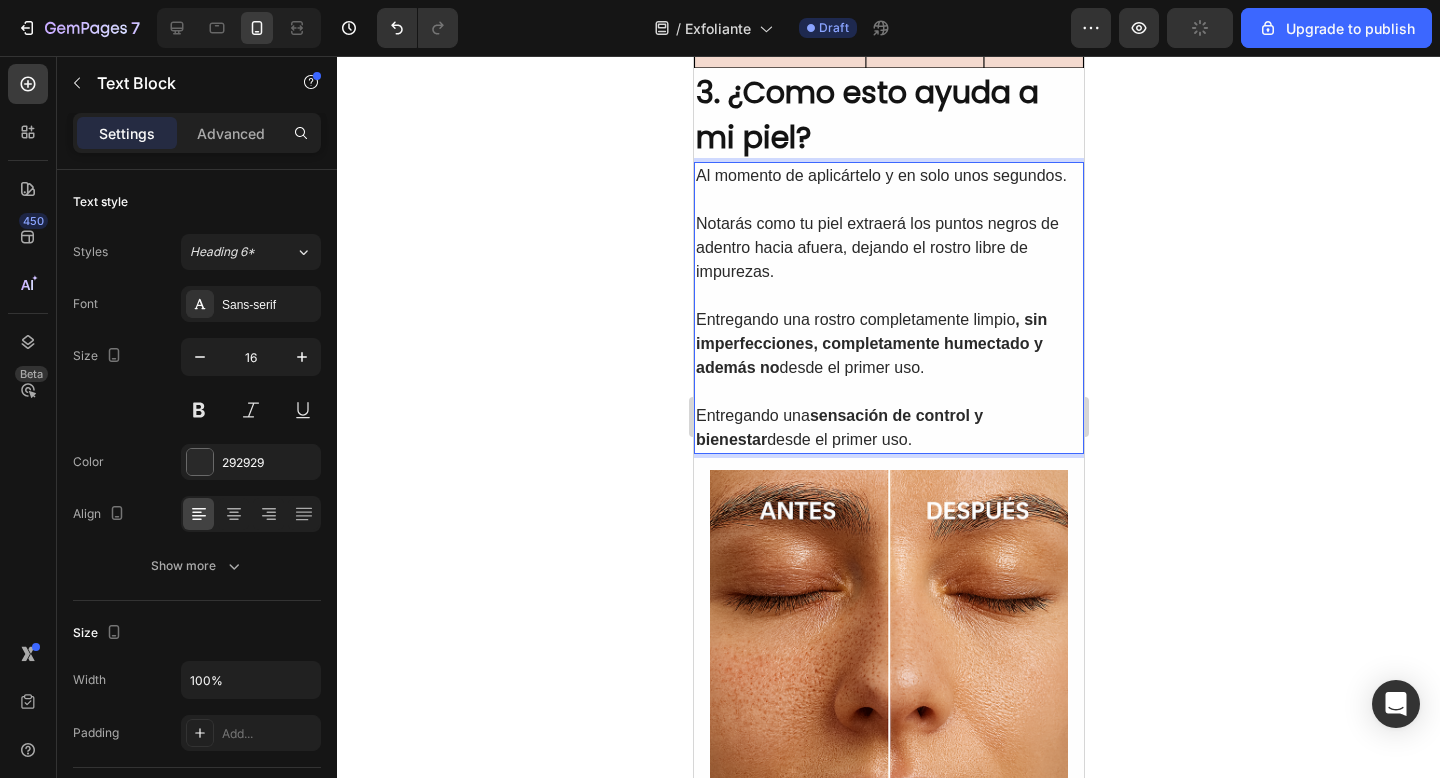 click on ", sin imperfecciones, completamente humectado y además no" at bounding box center (870, 343) 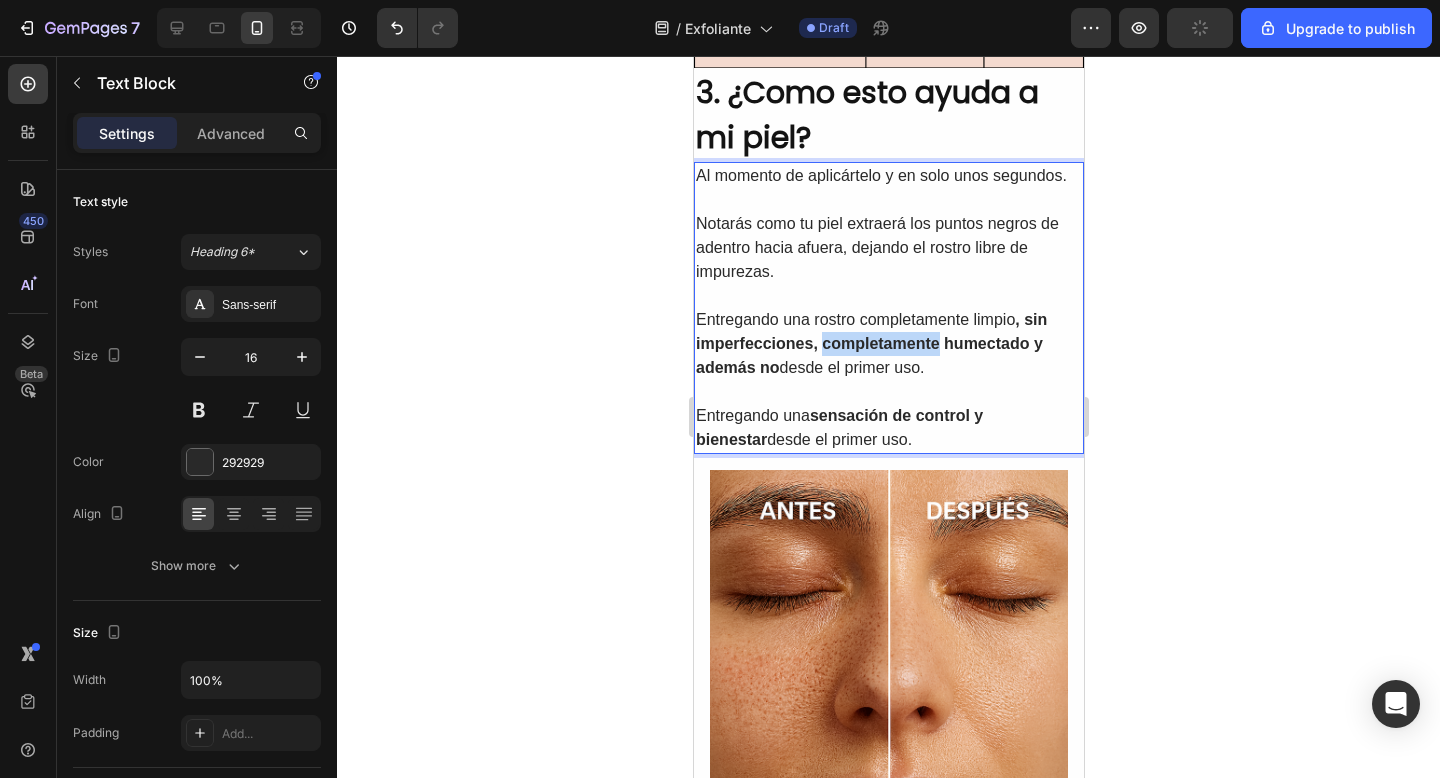 click on ", sin imperfecciones, completamente humectado y además no" at bounding box center [870, 343] 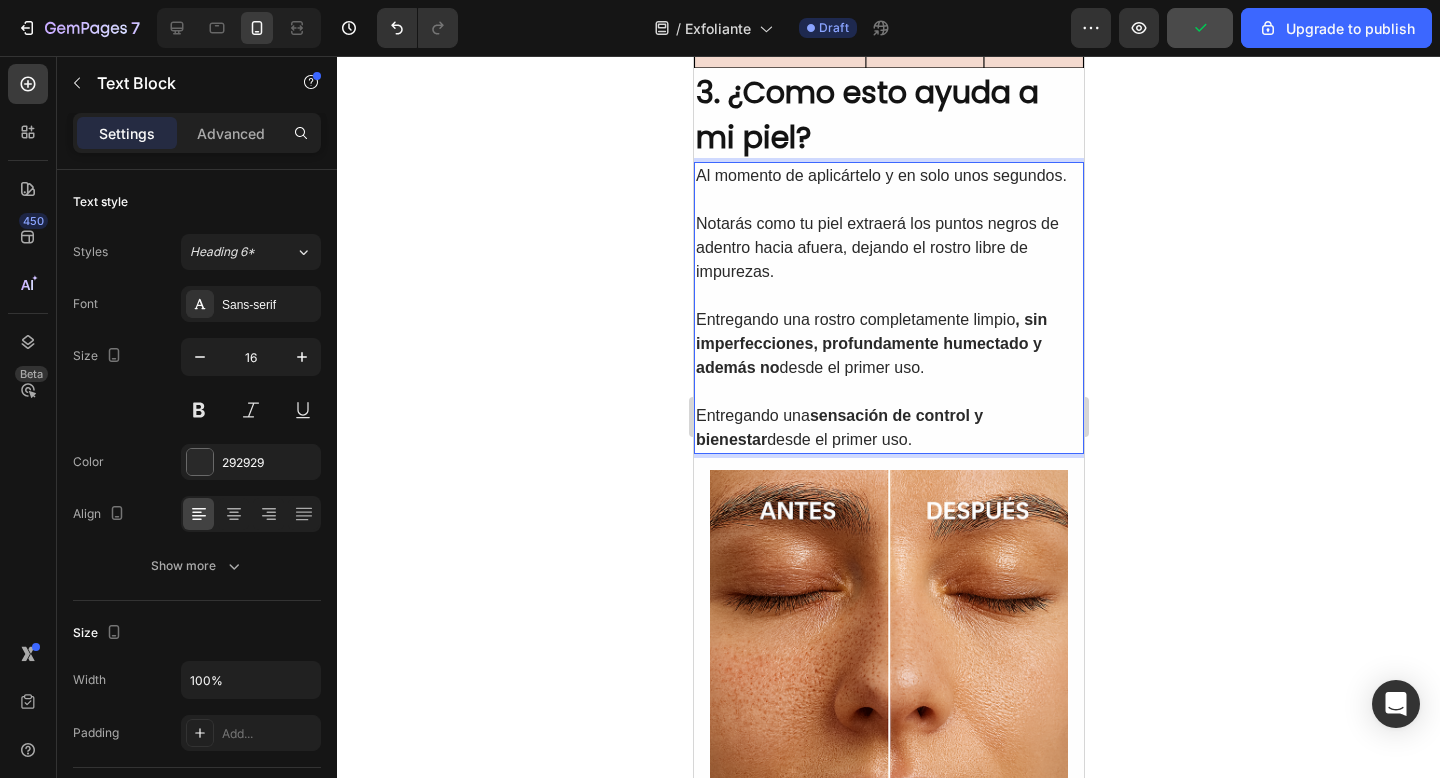 click on "Entregando una rostro completamente limpio , sin imperfecciones, profundamente humectado y además no   desde el primer uso." at bounding box center (888, 344) 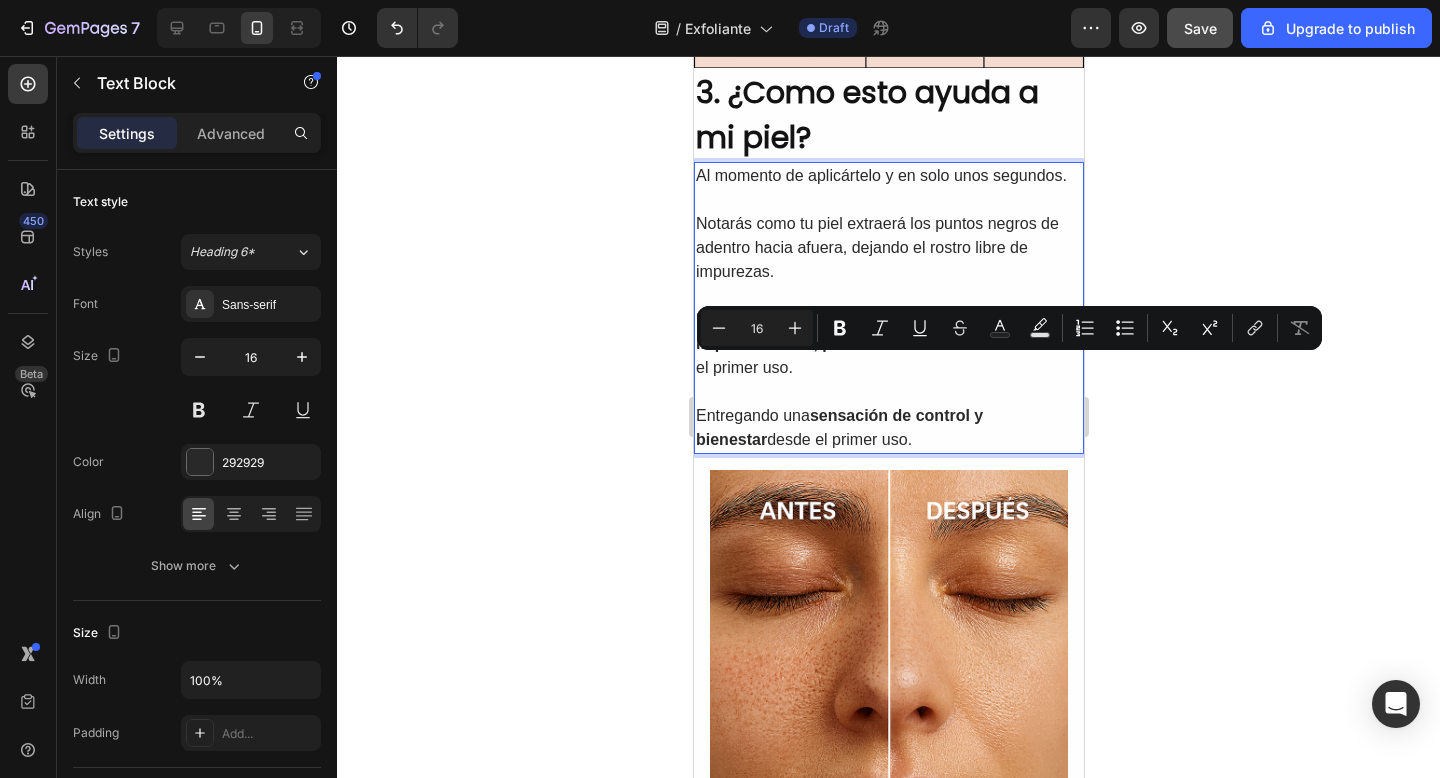 drag, startPoint x: 812, startPoint y: 399, endPoint x: 1038, endPoint y: 374, distance: 227.37854 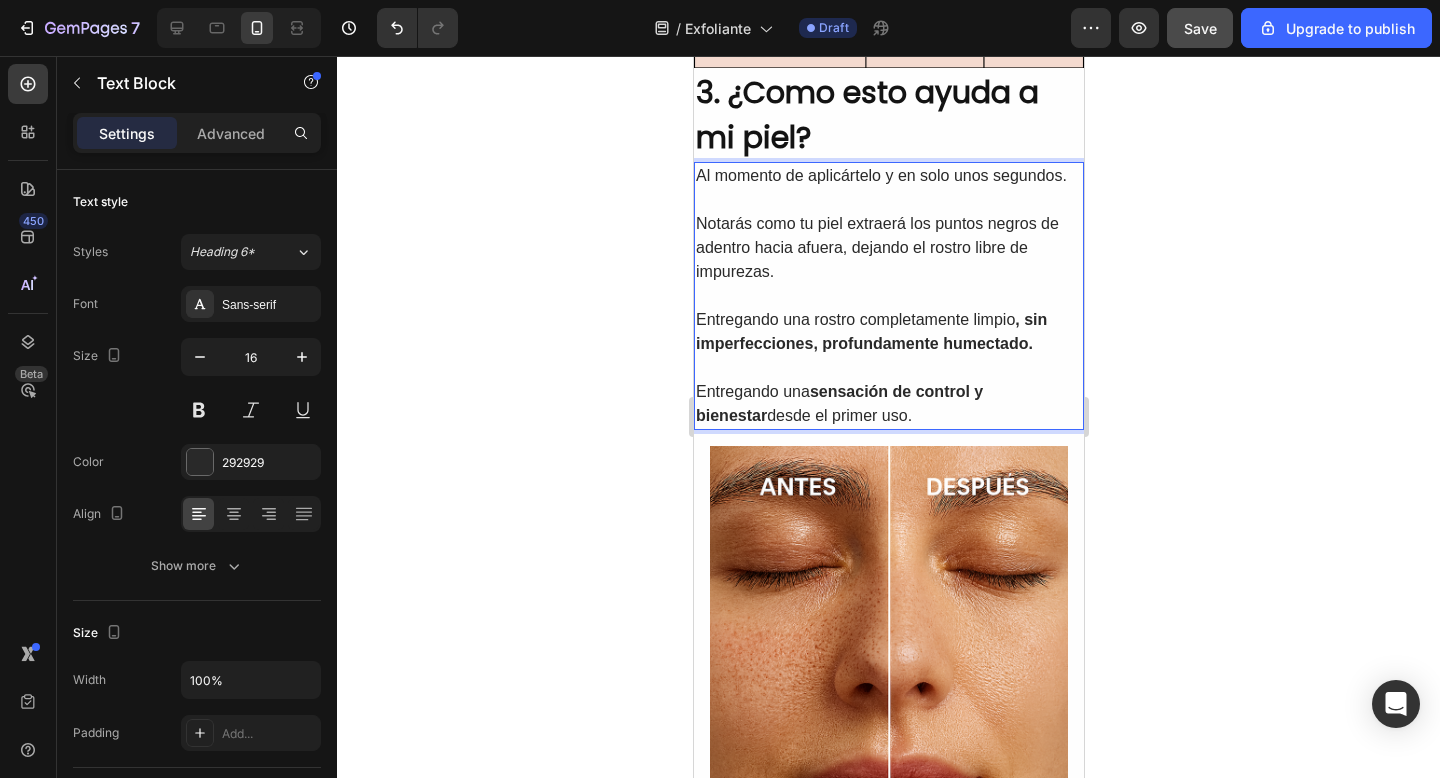 click on "Entregando una  sensación de control y bienestar  desde el primer uso." at bounding box center (888, 404) 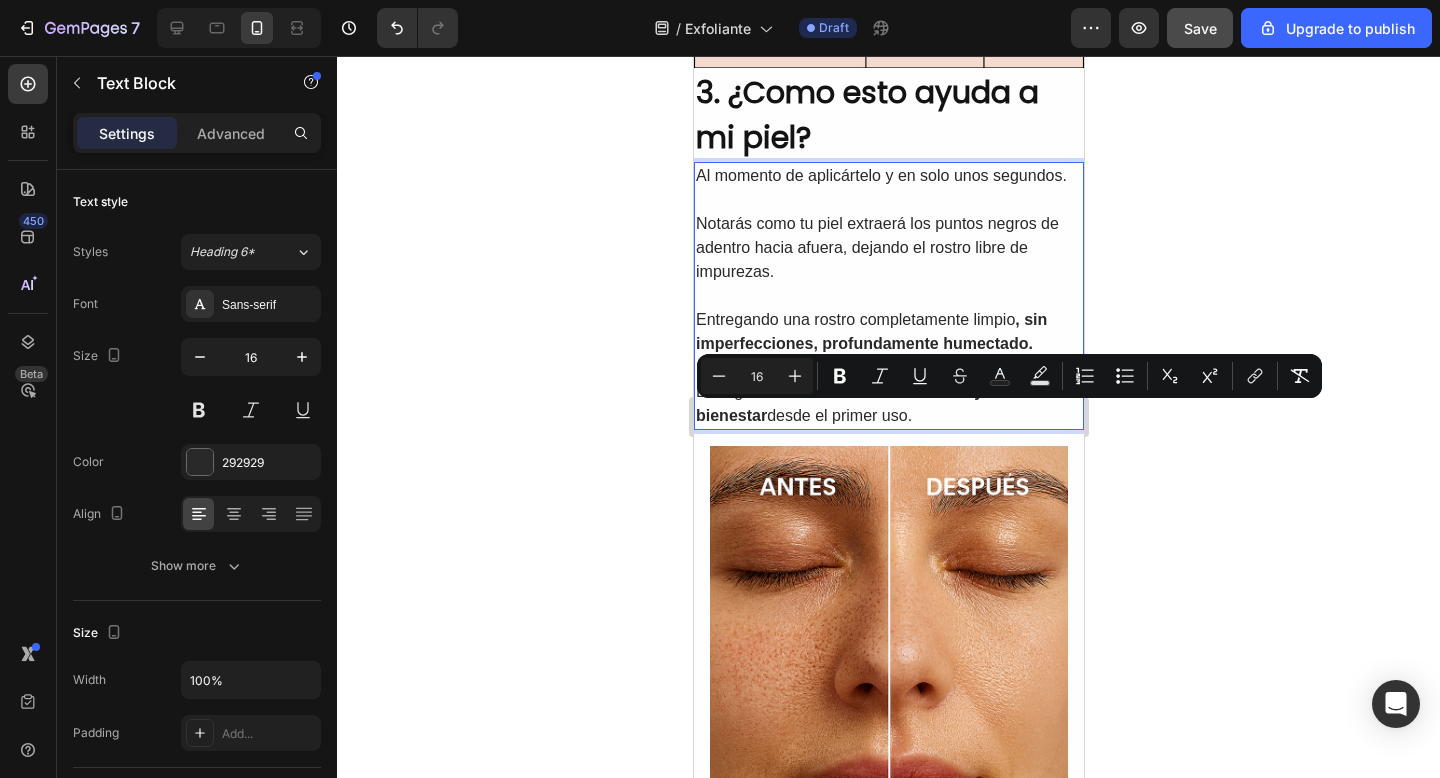 drag, startPoint x: 879, startPoint y: 441, endPoint x: 673, endPoint y: 408, distance: 208.62646 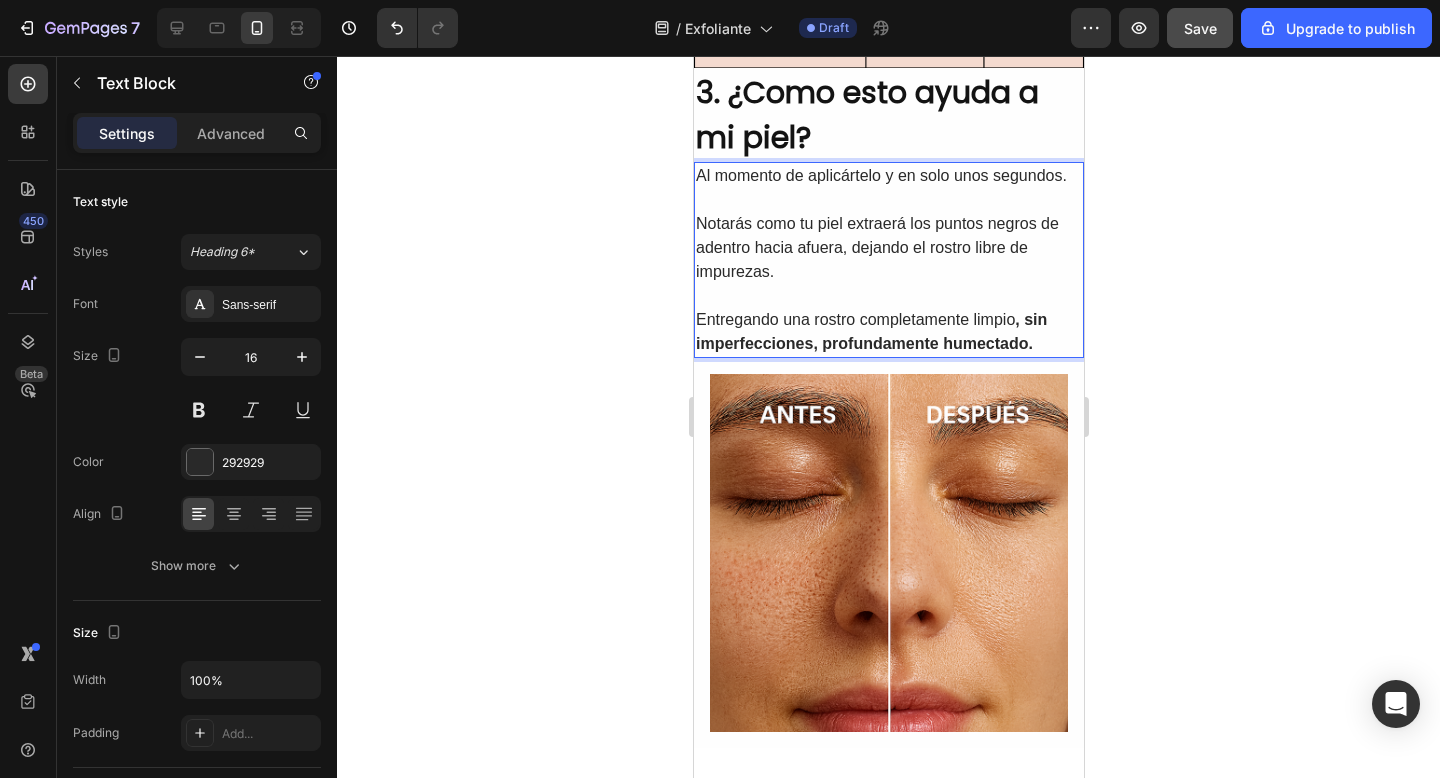 click on "Entregando una rostro completamente limpio , sin imperfecciones, profundamente humectado." at bounding box center (888, 332) 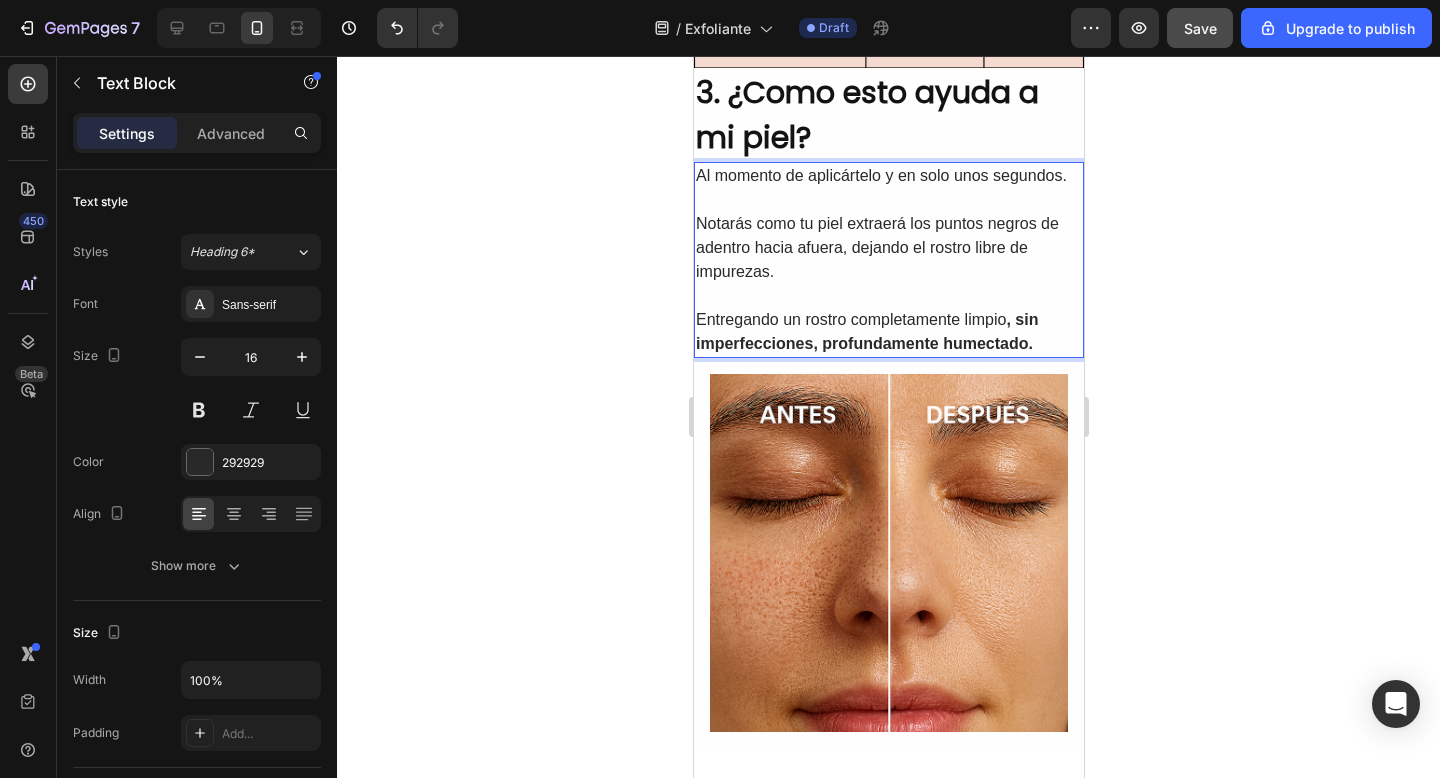 click on "Notarás como tu piel extraerá los puntos negros de adentro hacia afuera, dejando el rostro libre de impurezas." at bounding box center [888, 248] 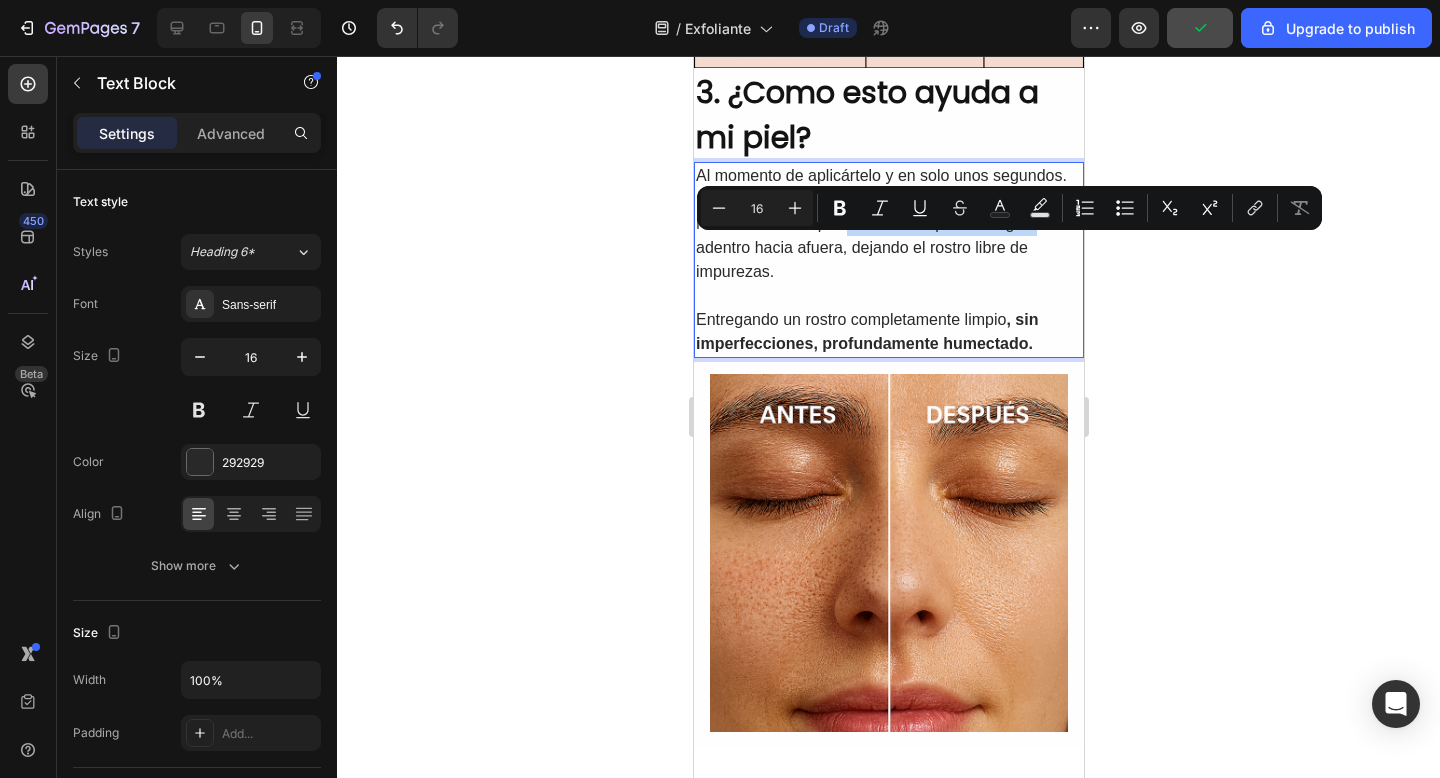 drag, startPoint x: 849, startPoint y: 247, endPoint x: 1037, endPoint y: 250, distance: 188.02394 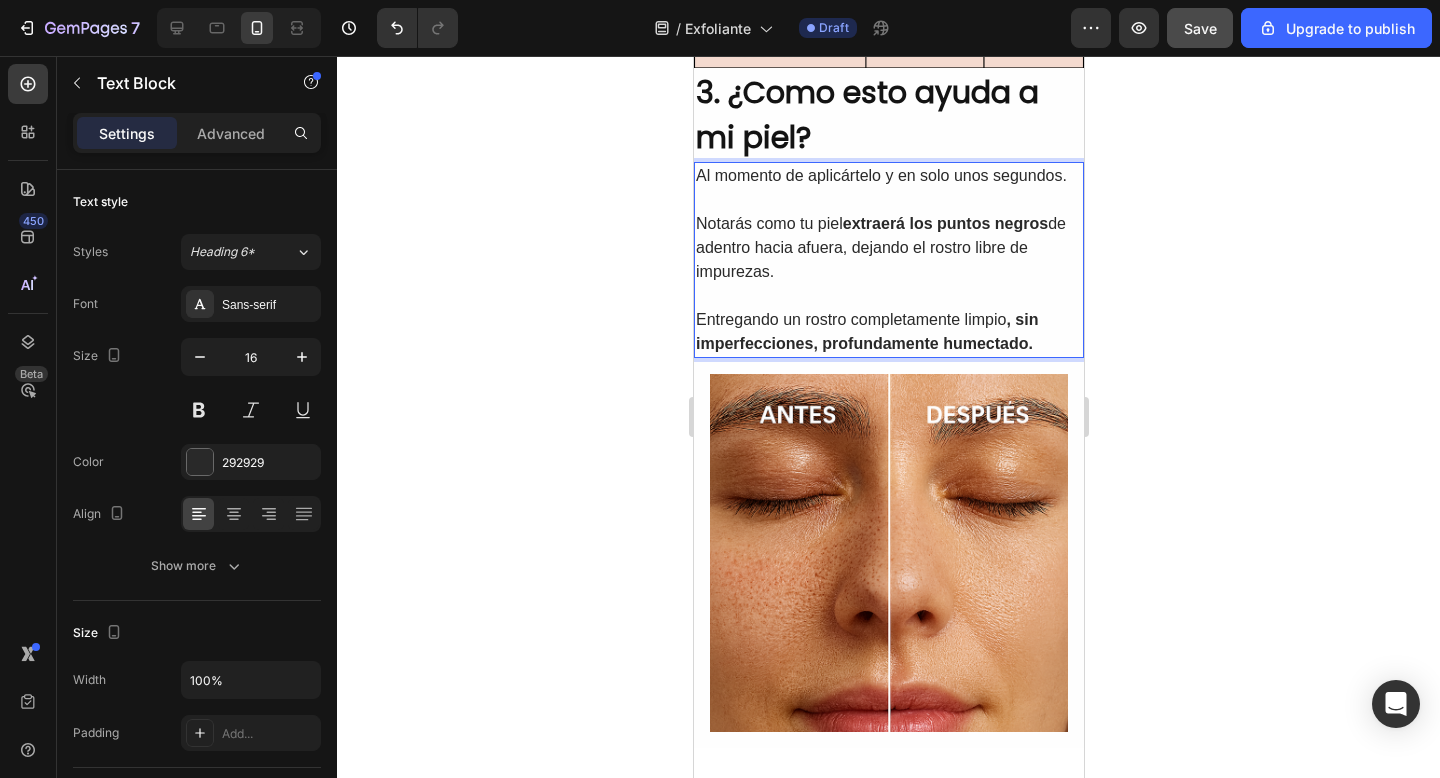 drag, startPoint x: 972, startPoint y: 271, endPoint x: 1025, endPoint y: 297, distance: 59.03389 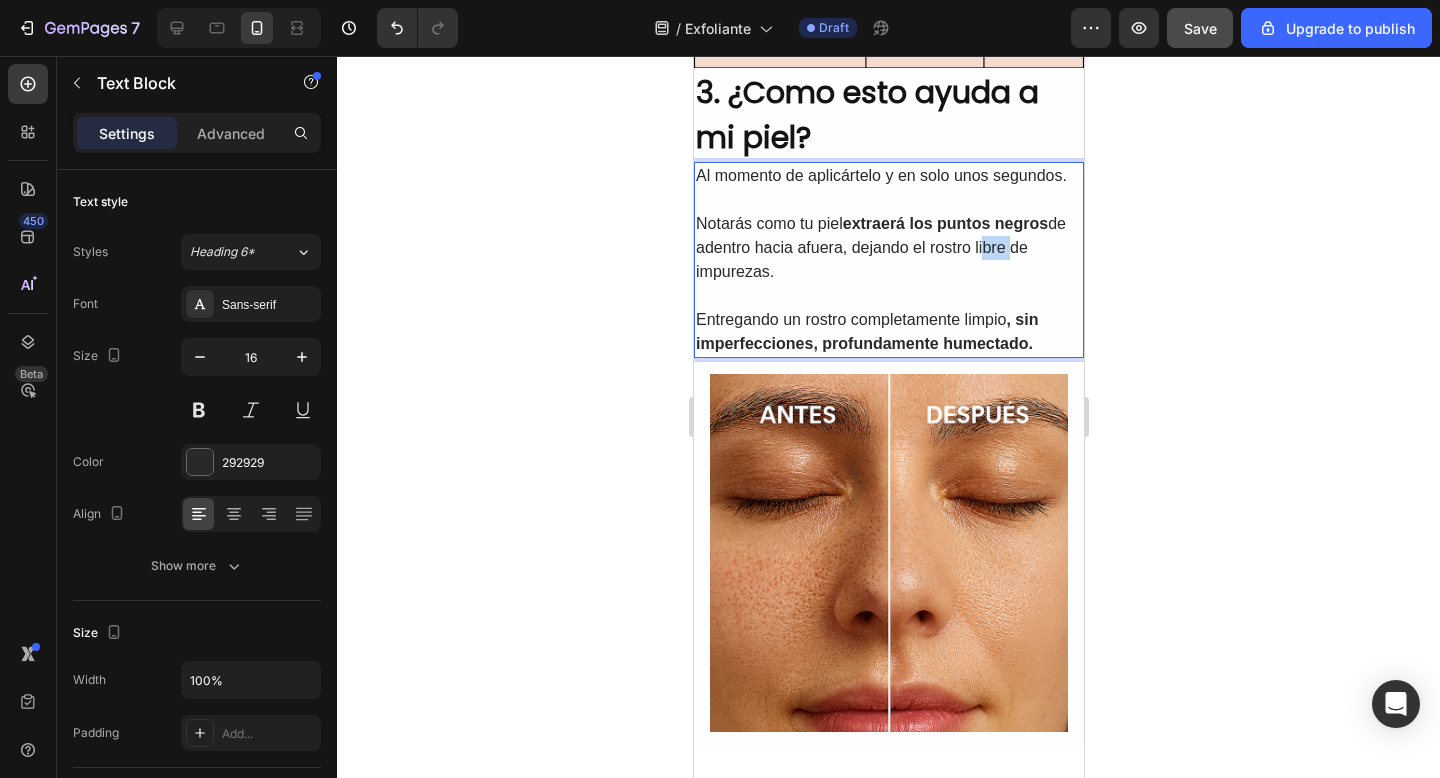 drag, startPoint x: 977, startPoint y: 269, endPoint x: 1001, endPoint y: 279, distance: 26 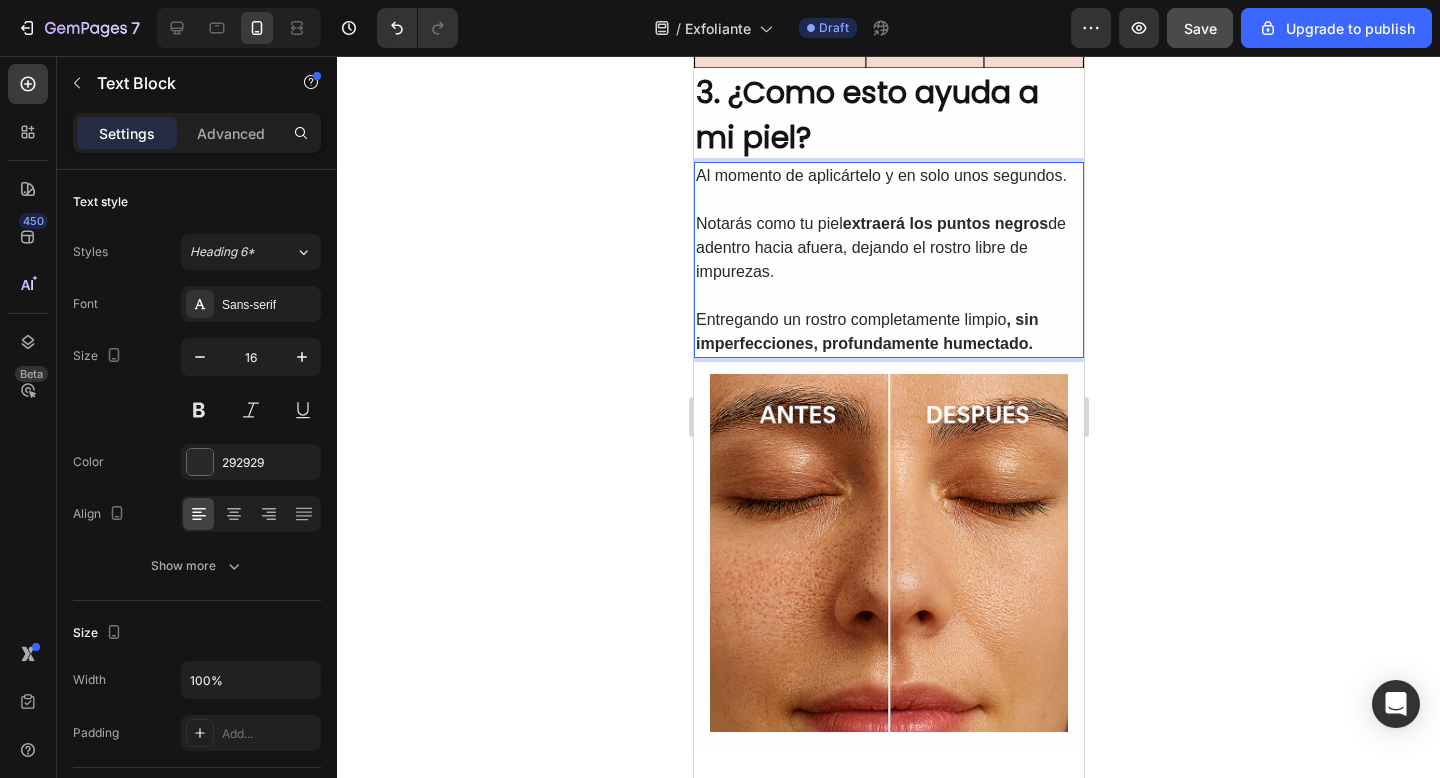 click on "Notarás como tu piel  extraerá los puntos negros  de adentro hacia afuera, dejando el rostro libre de impurezas." at bounding box center (888, 248) 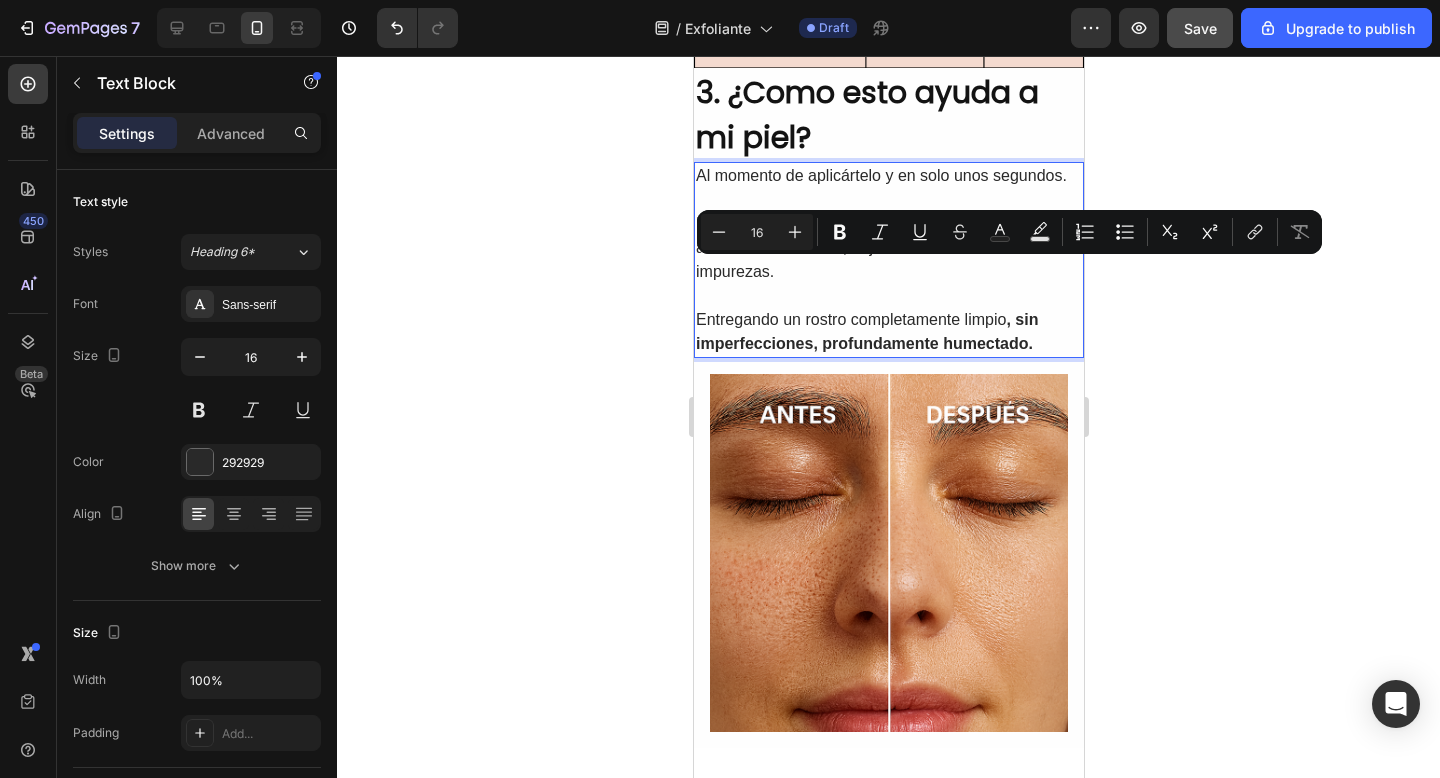 drag, startPoint x: 971, startPoint y: 272, endPoint x: 1032, endPoint y: 295, distance: 65.192024 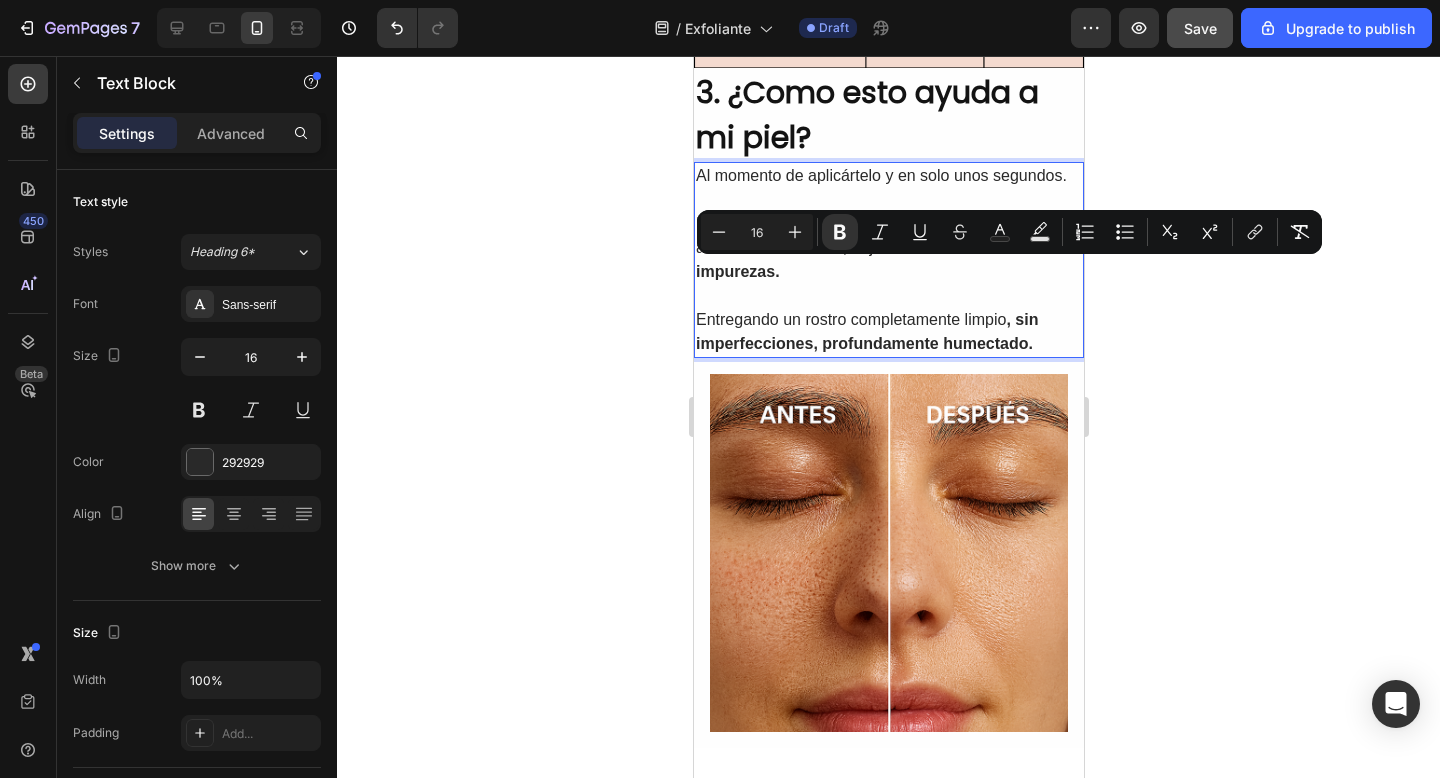 click on "Notarás como tu piel  extraerá los puntos negros  de adentro hacia afuera, dejando el rostro  libre de impurezas." at bounding box center [888, 248] 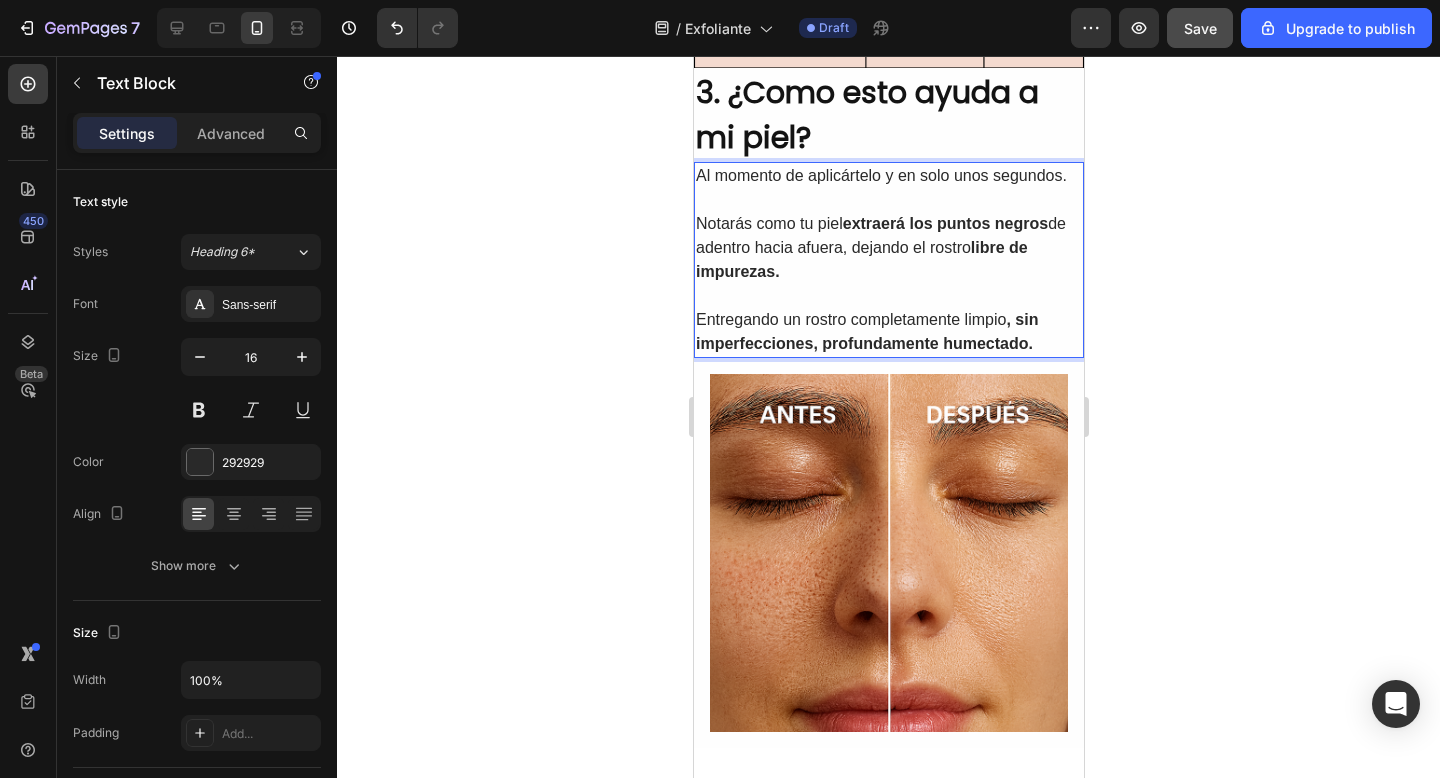 click 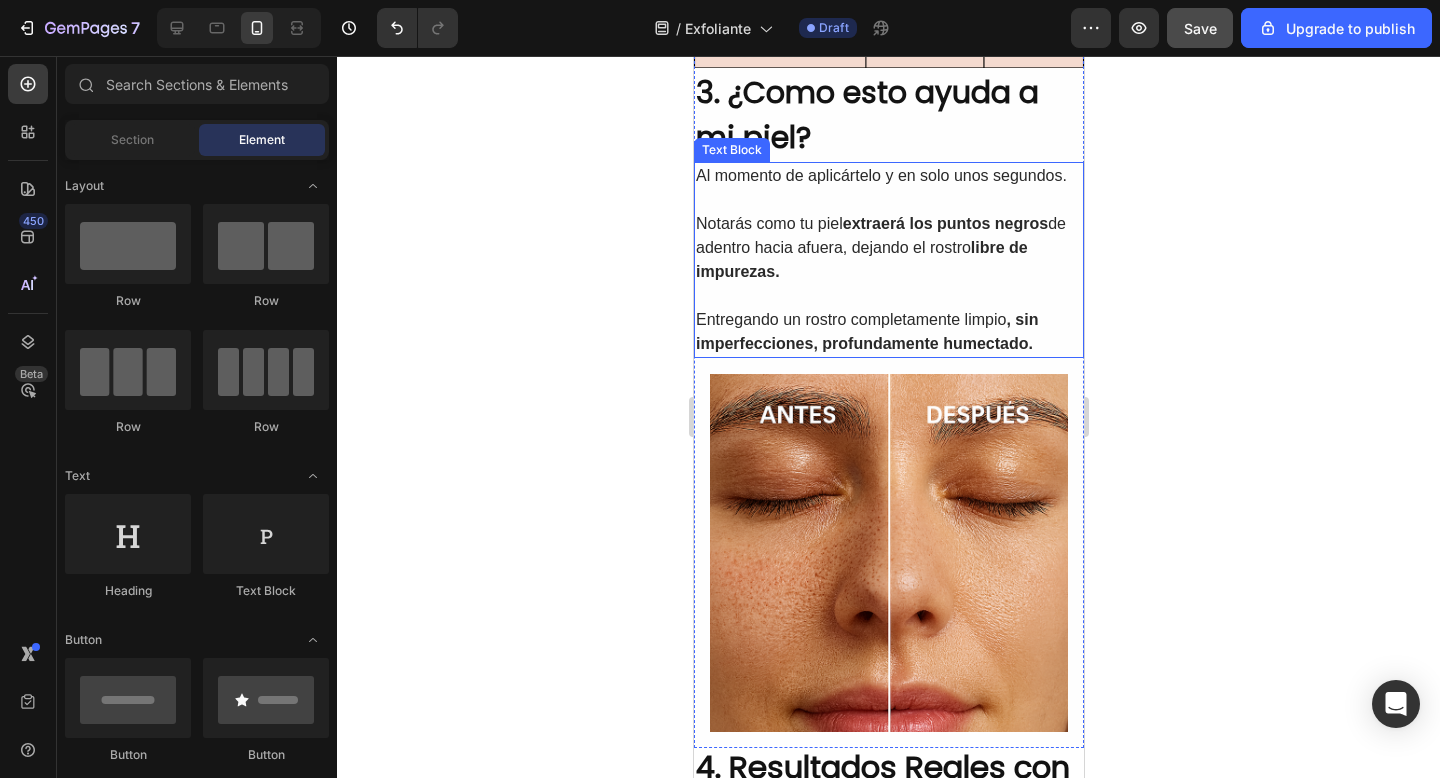 scroll, scrollTop: 2006, scrollLeft: 0, axis: vertical 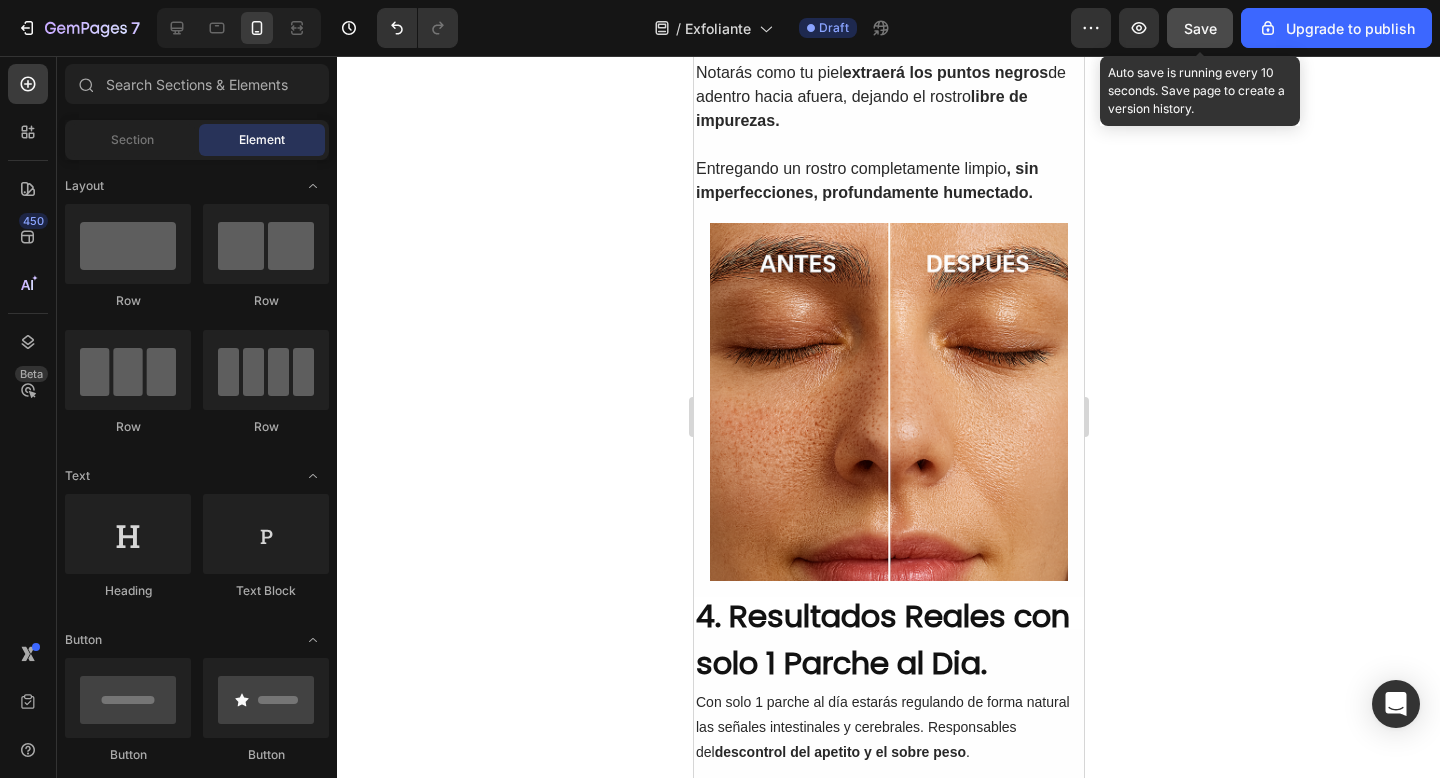 click on "Save" at bounding box center [1200, 28] 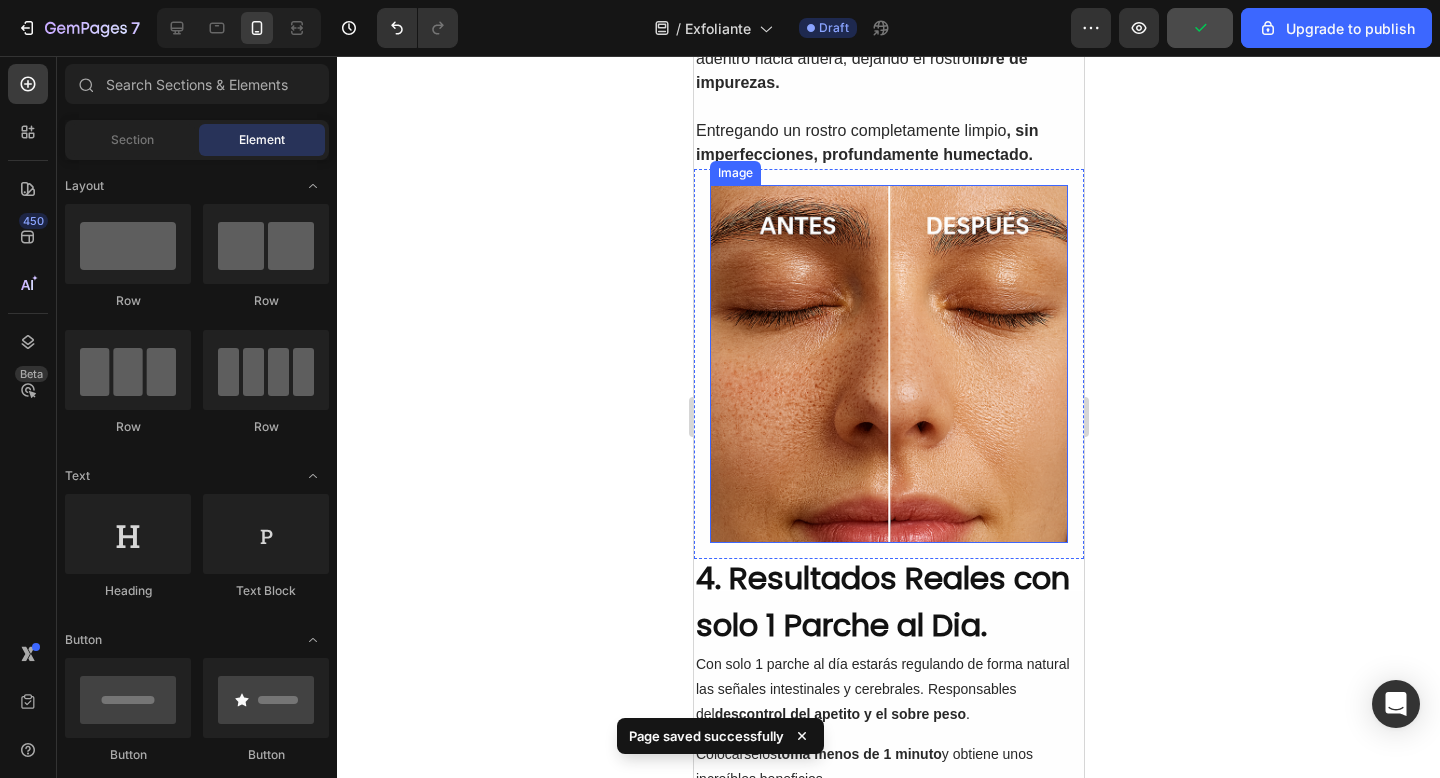 scroll, scrollTop: 1784, scrollLeft: 0, axis: vertical 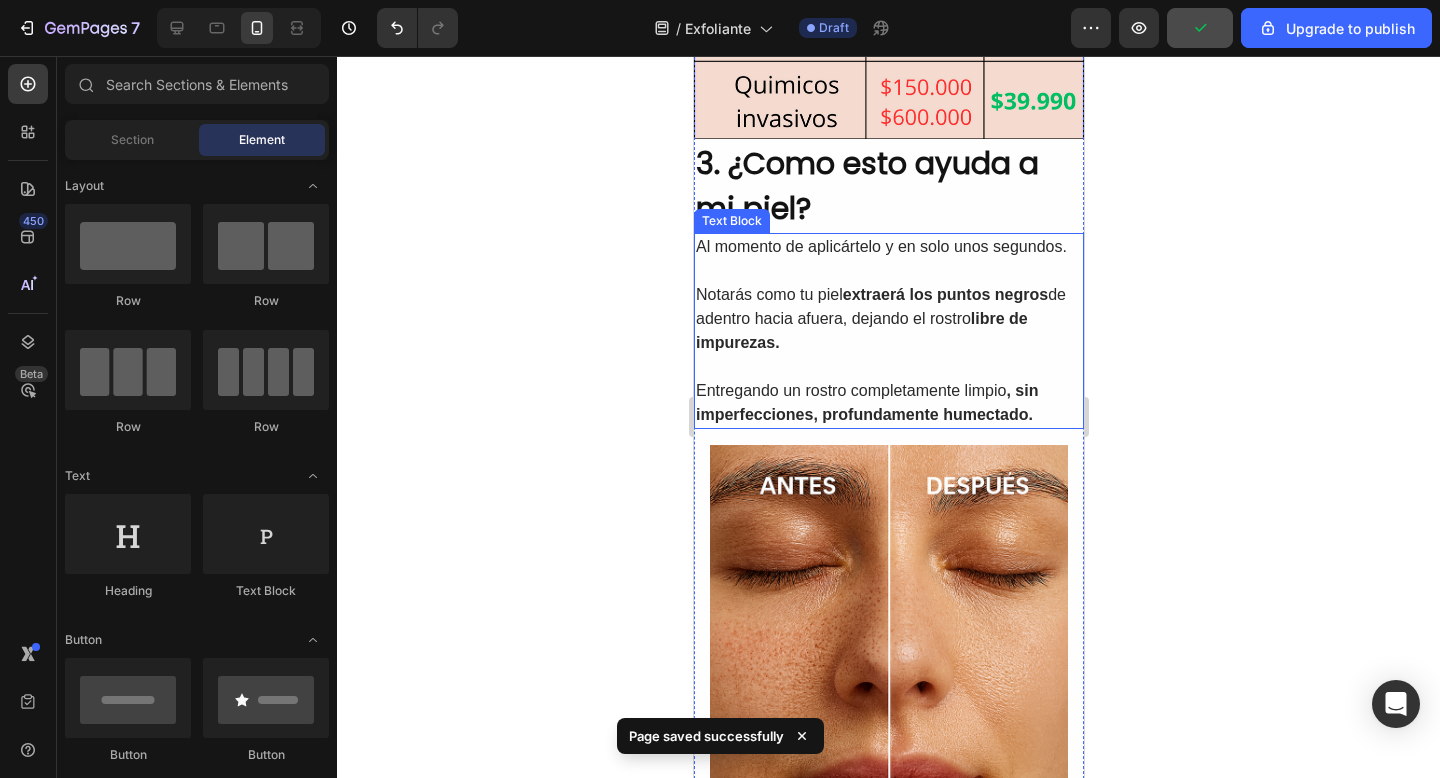 click 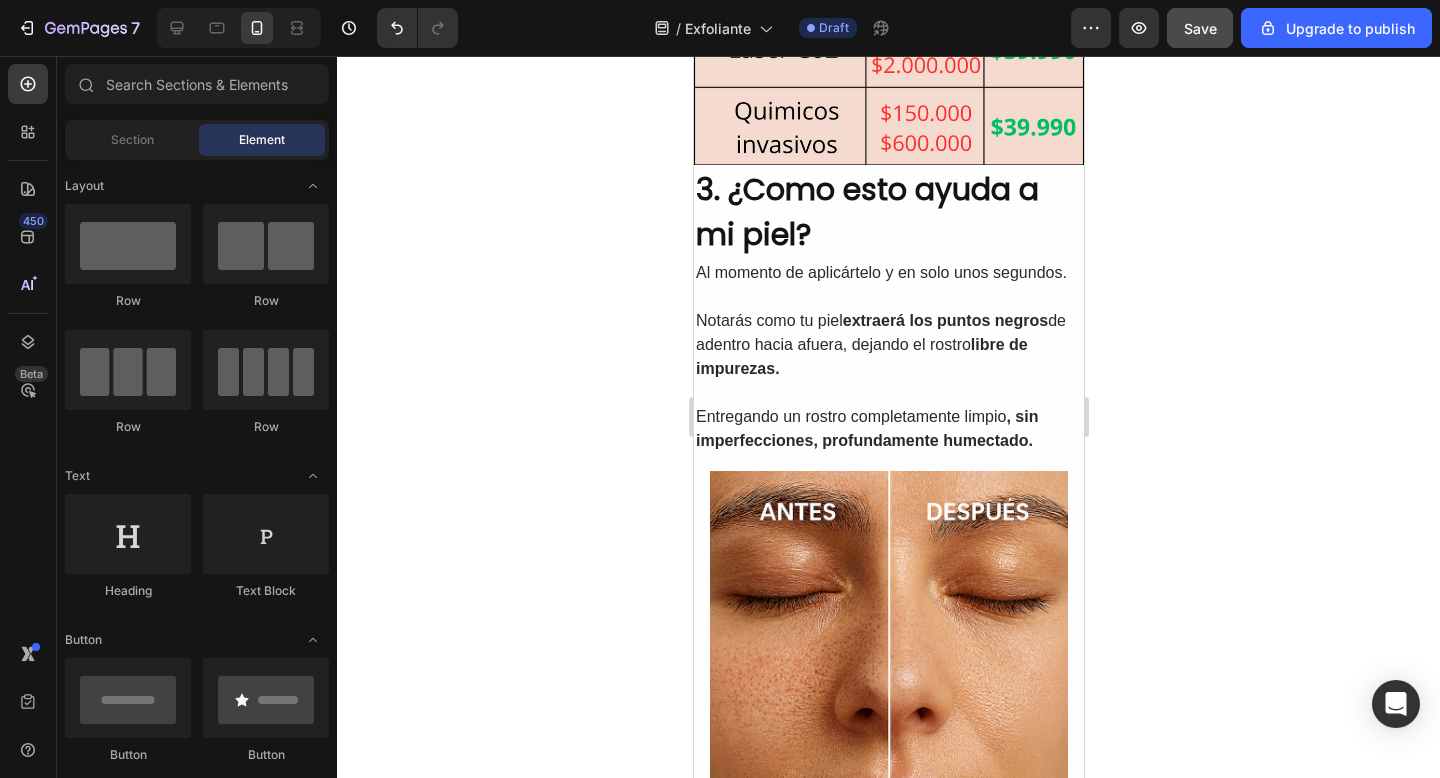 scroll, scrollTop: 1766, scrollLeft: 0, axis: vertical 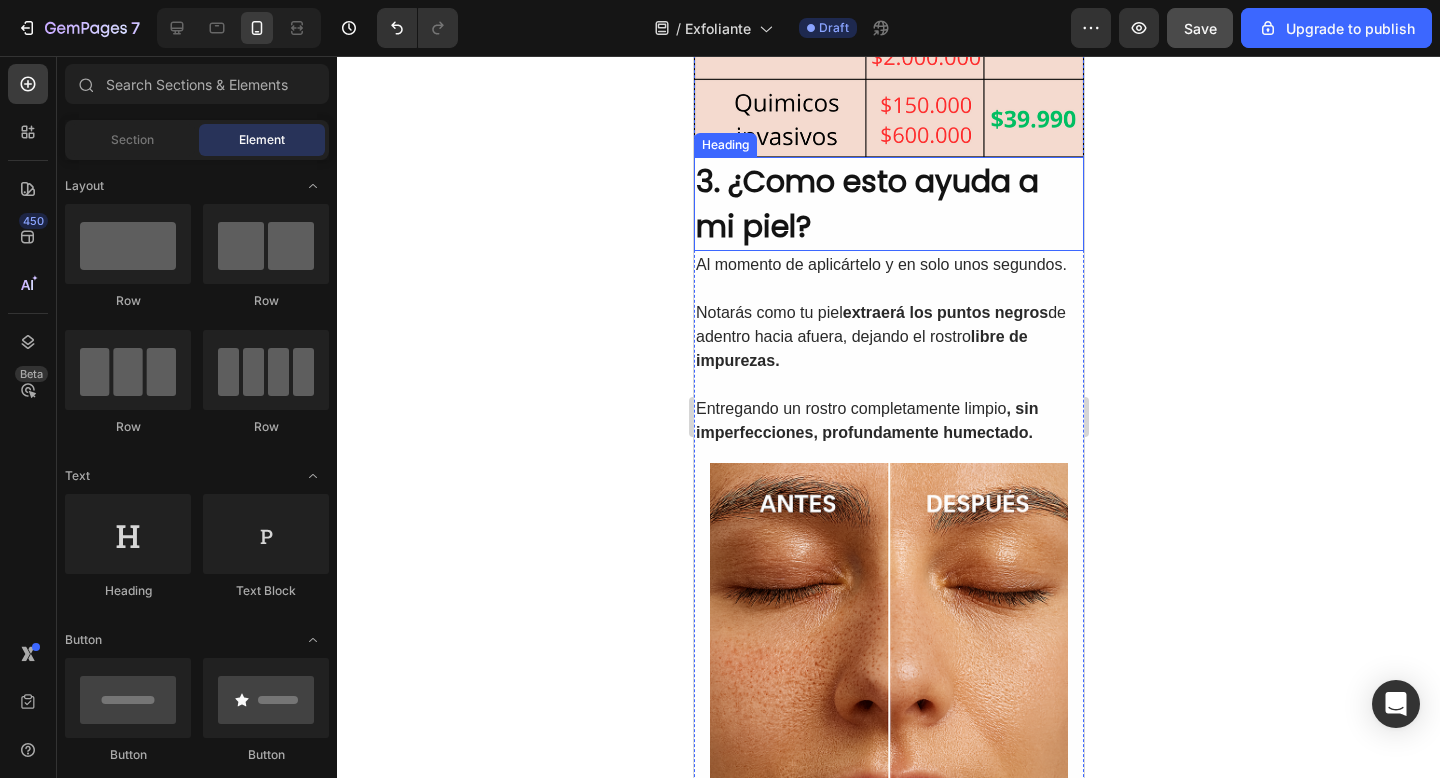click on "3. ¿Como esto ayuda a mi piel?" at bounding box center (888, 204) 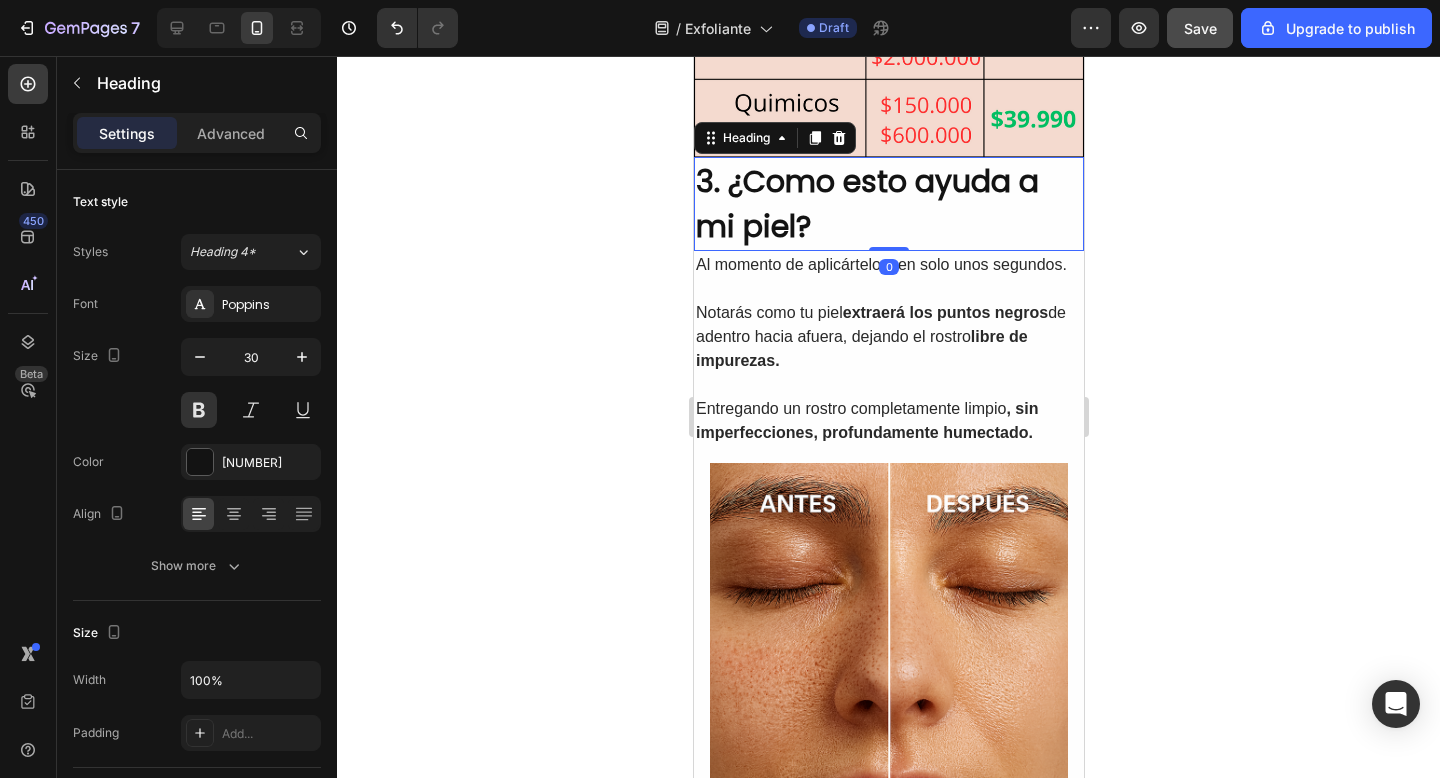 click on "3. ¿Como esto ayuda a mi piel?" at bounding box center (888, 204) 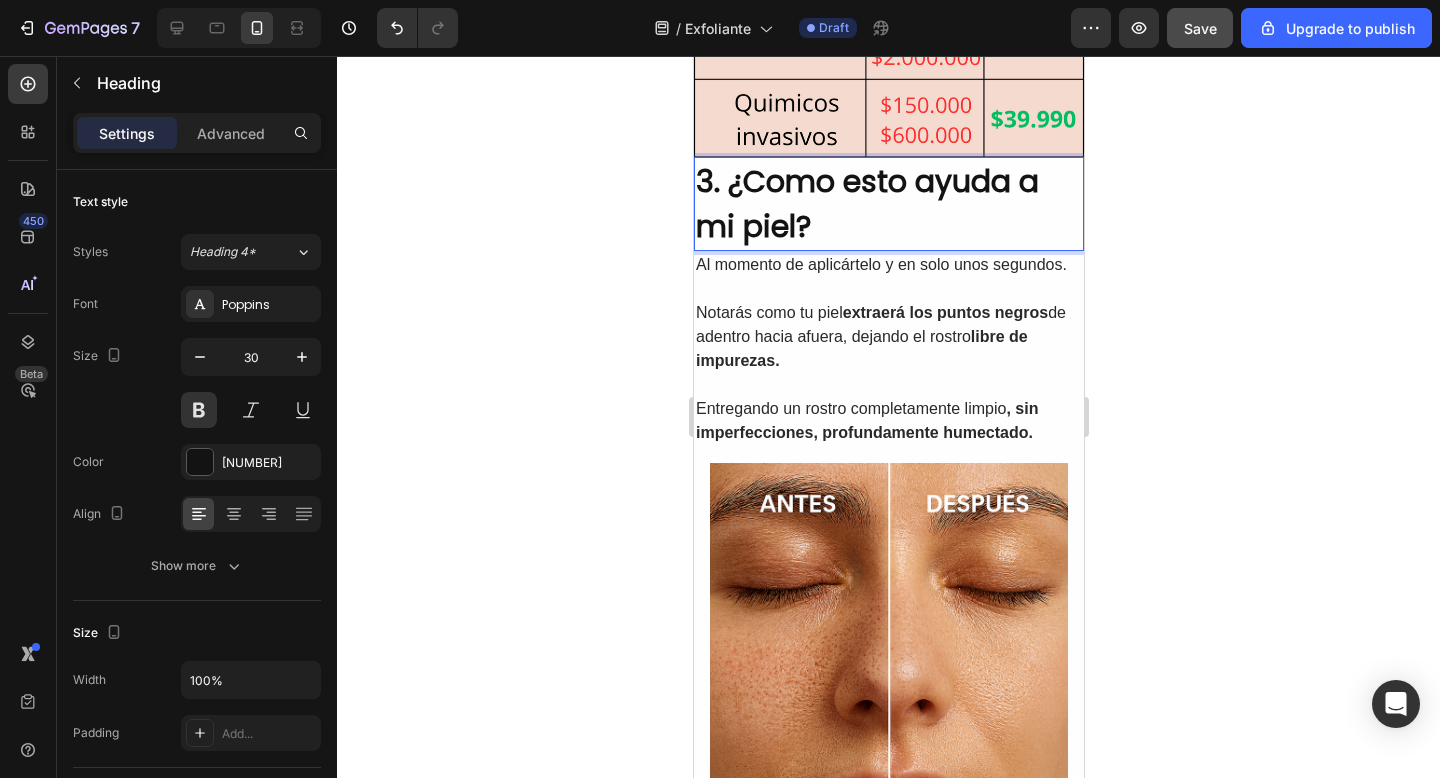click on "3. ¿Como esto ayuda a mi piel?" at bounding box center [888, 204] 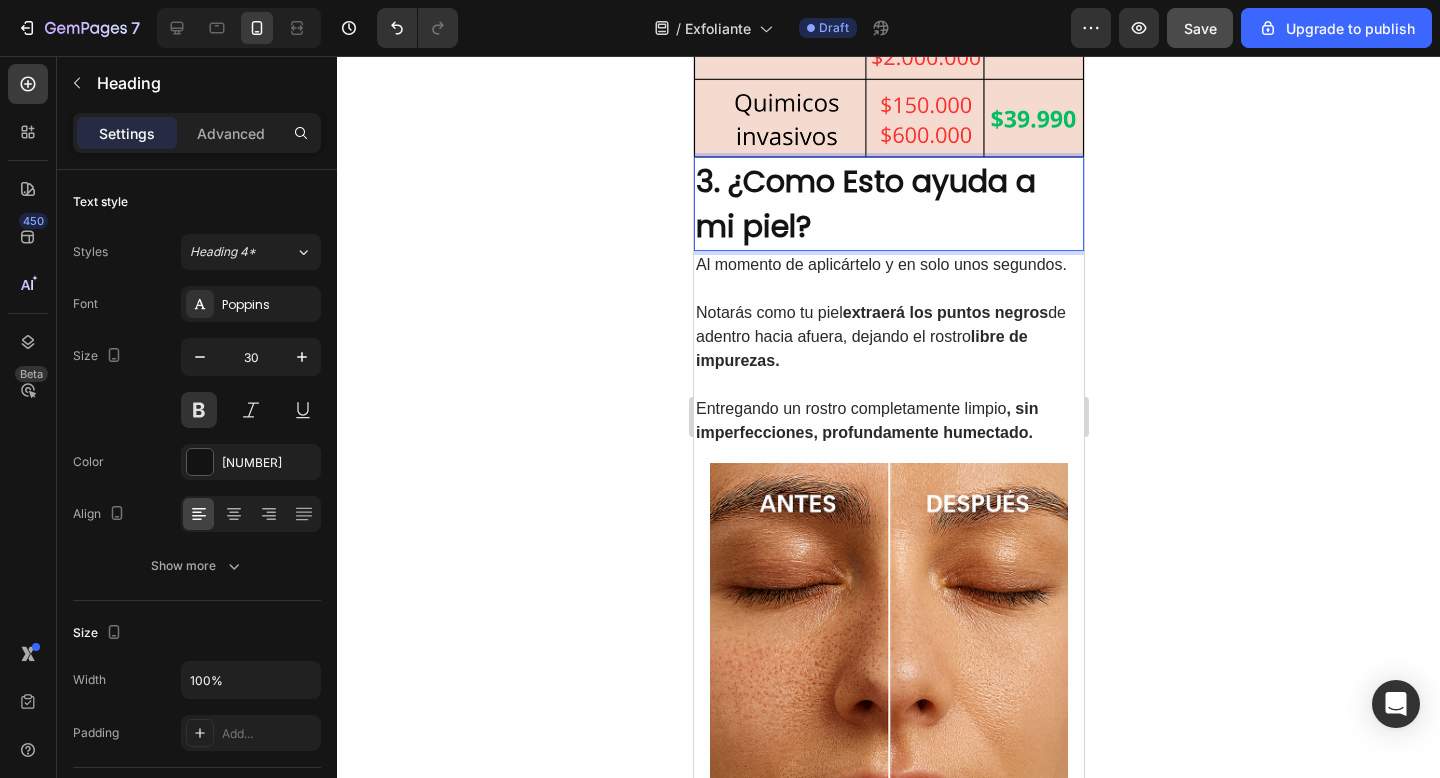 click on "3. ¿Como Esto ayuda a mi piel?" at bounding box center (888, 204) 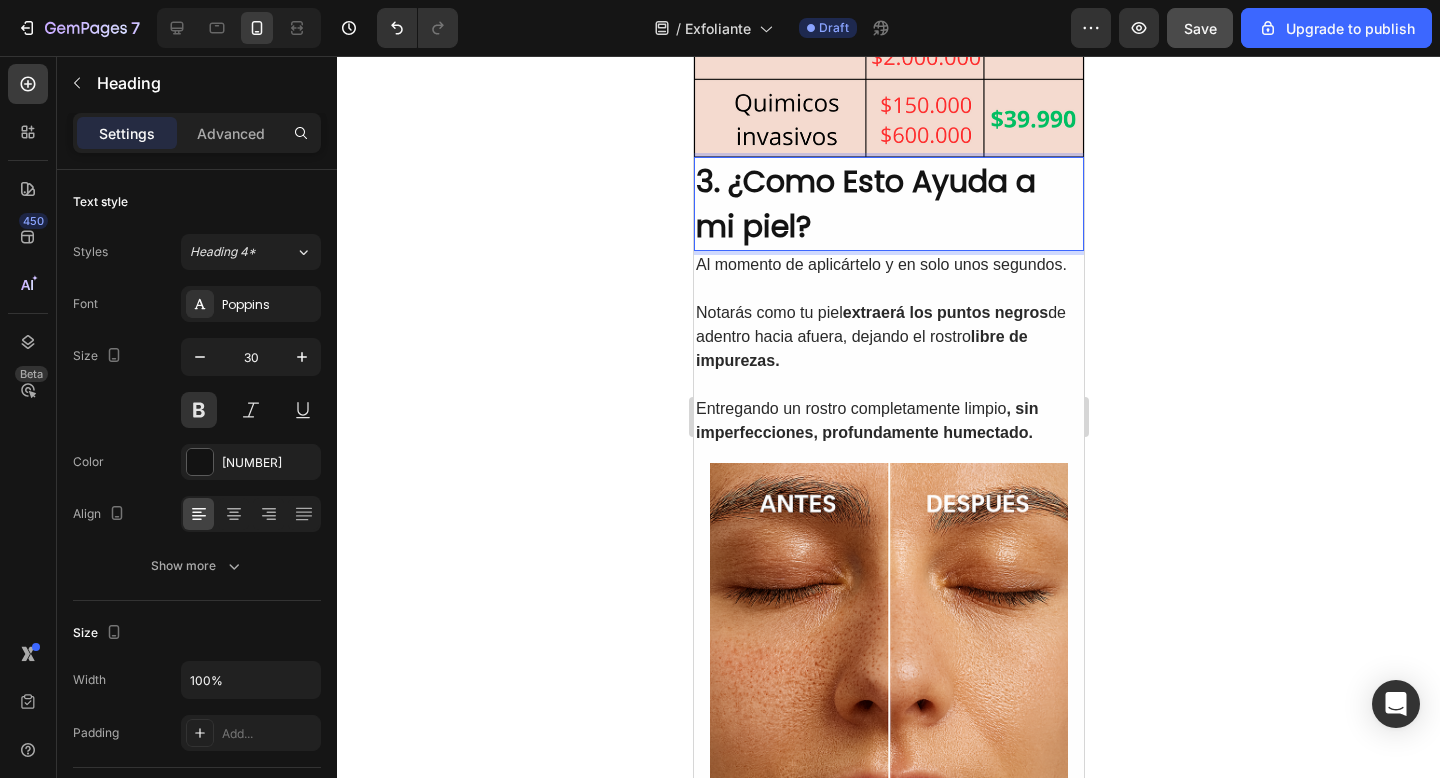click on "3. ¿Como Esto Ayuda a mi piel?" at bounding box center (888, 204) 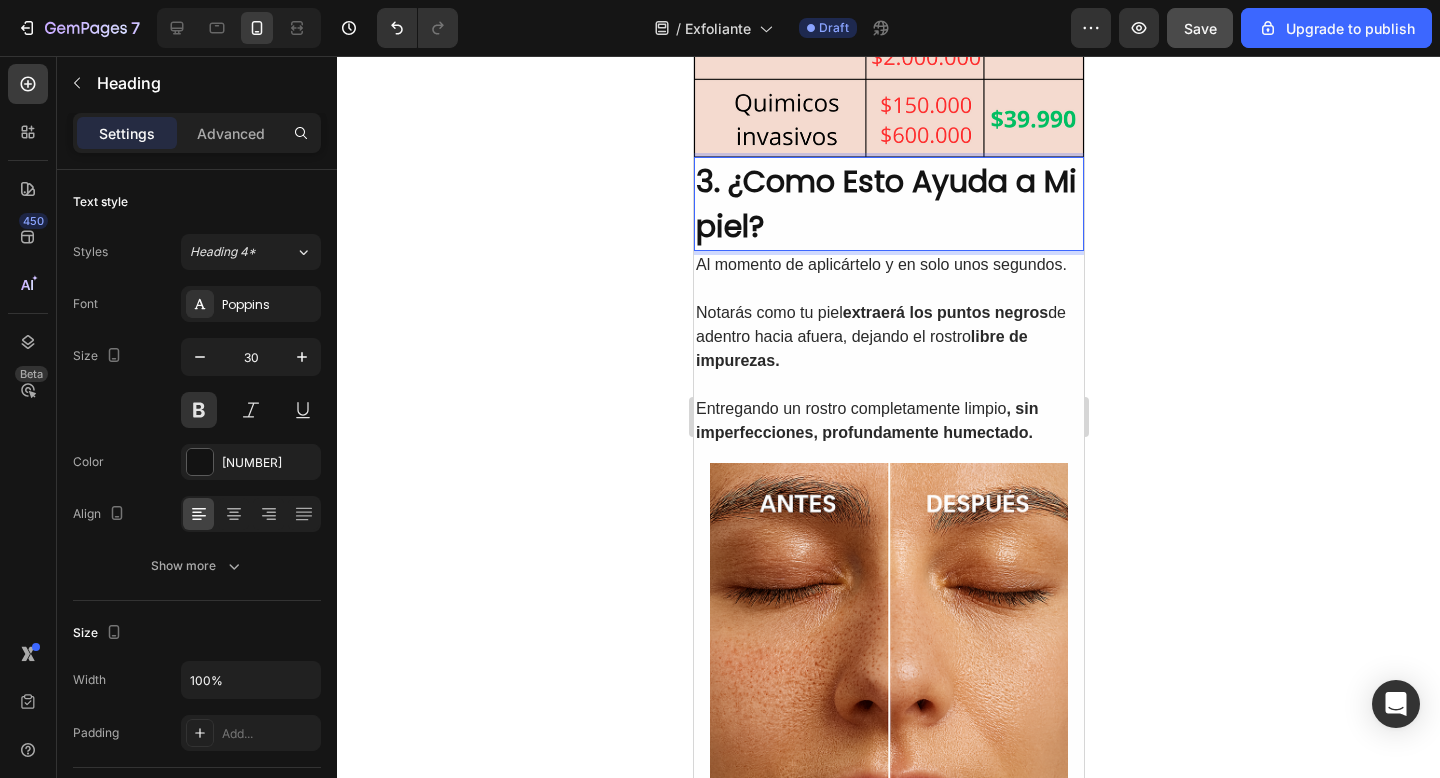 click on "3. ¿Como Esto Ayuda a Mi piel?" at bounding box center [888, 204] 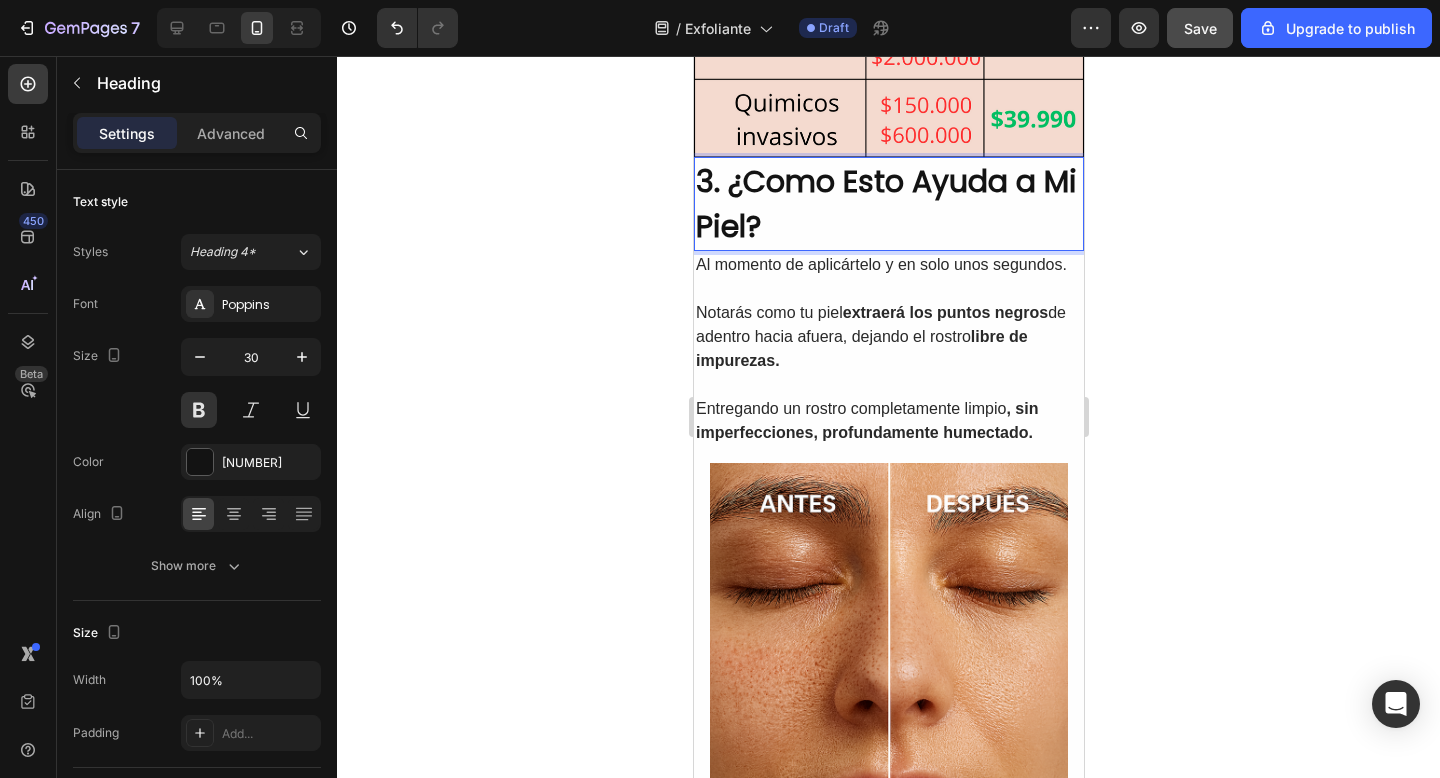 click on "3. ¿Como Esto Ayuda a Mi Piel?" at bounding box center [888, 204] 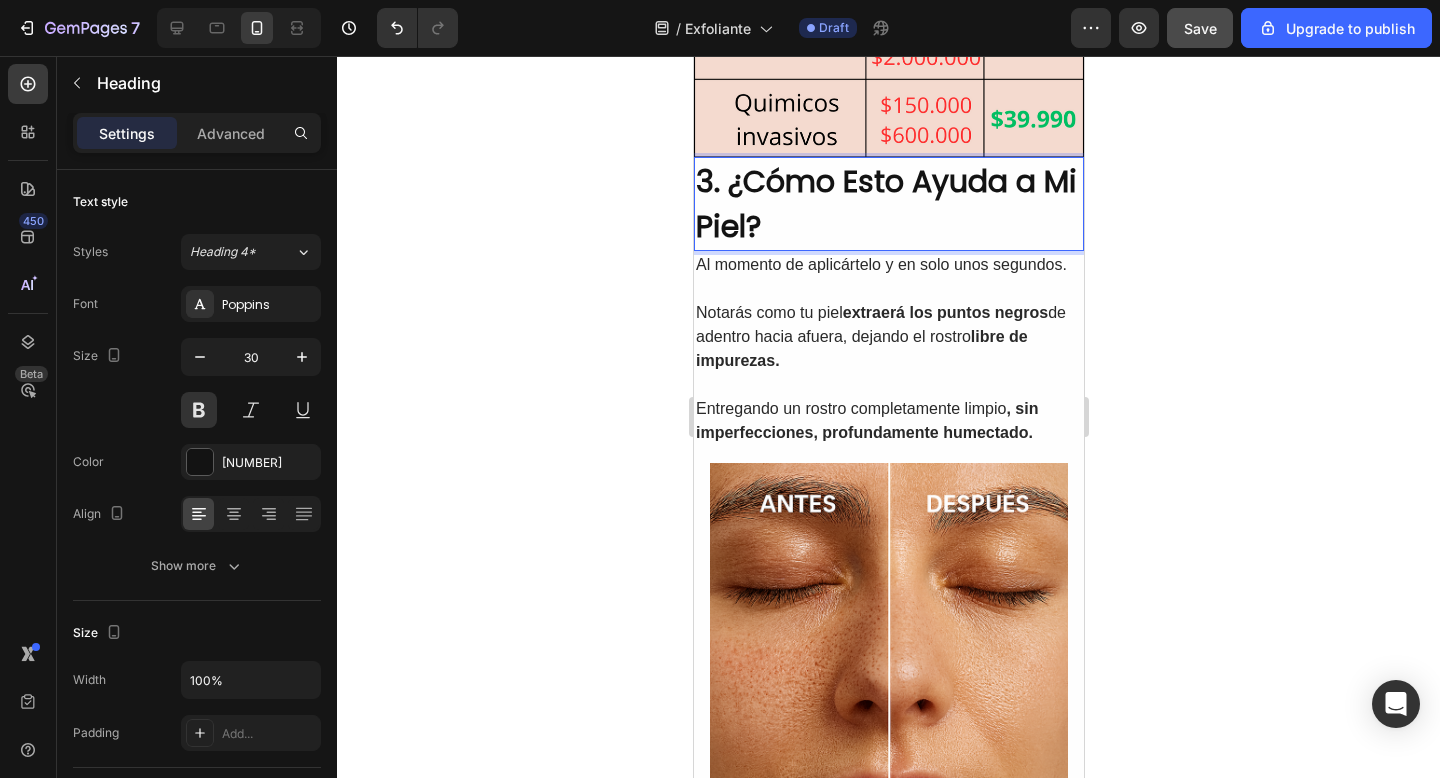 click 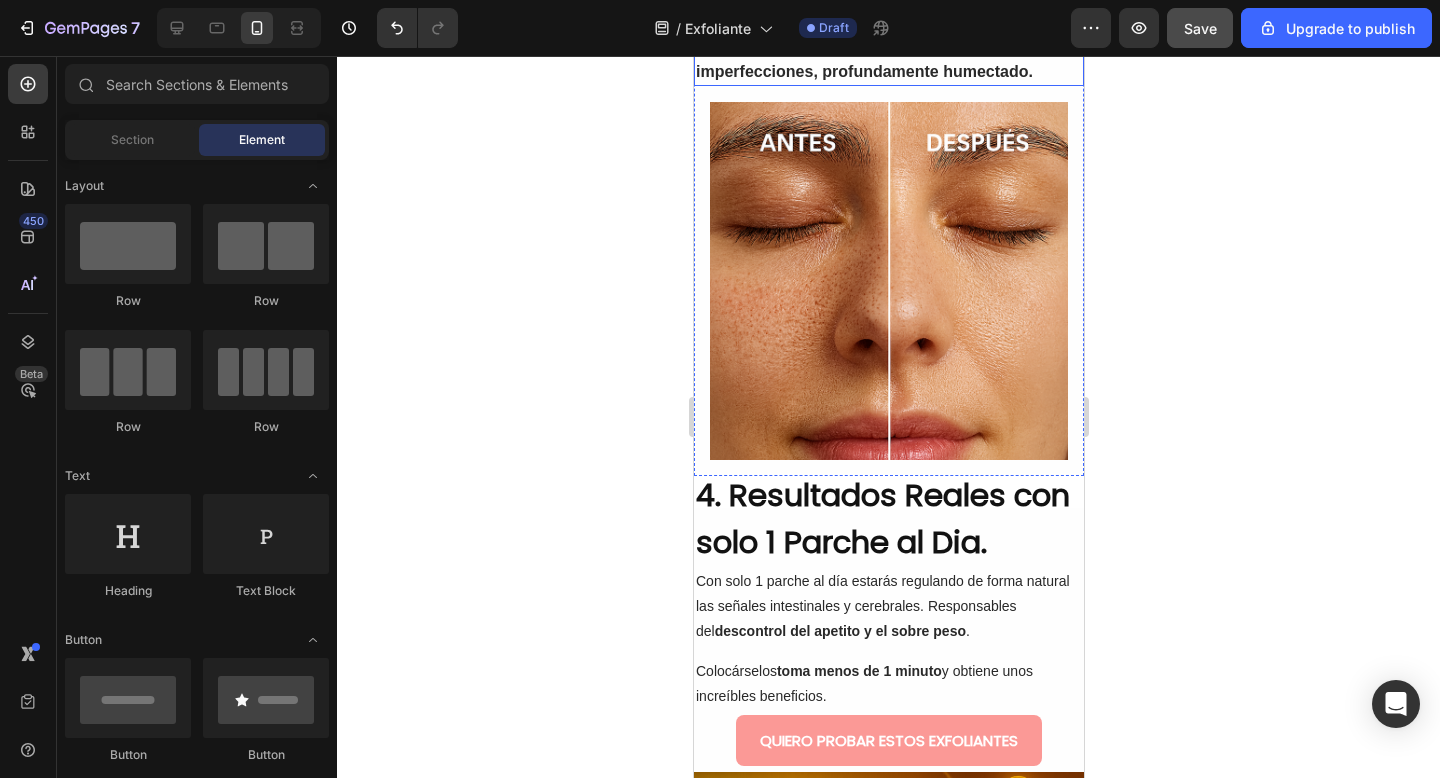 scroll, scrollTop: 2196, scrollLeft: 0, axis: vertical 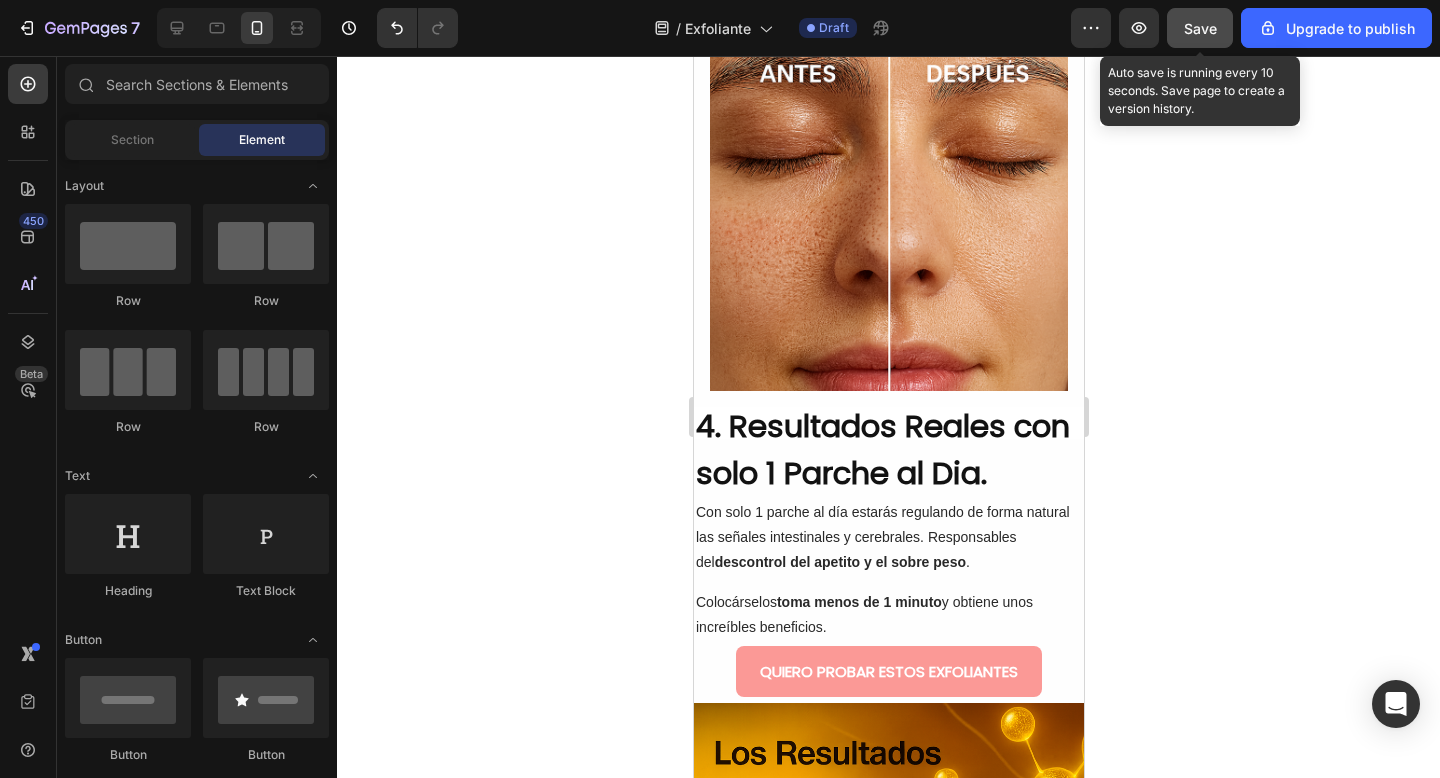 click on "Save" 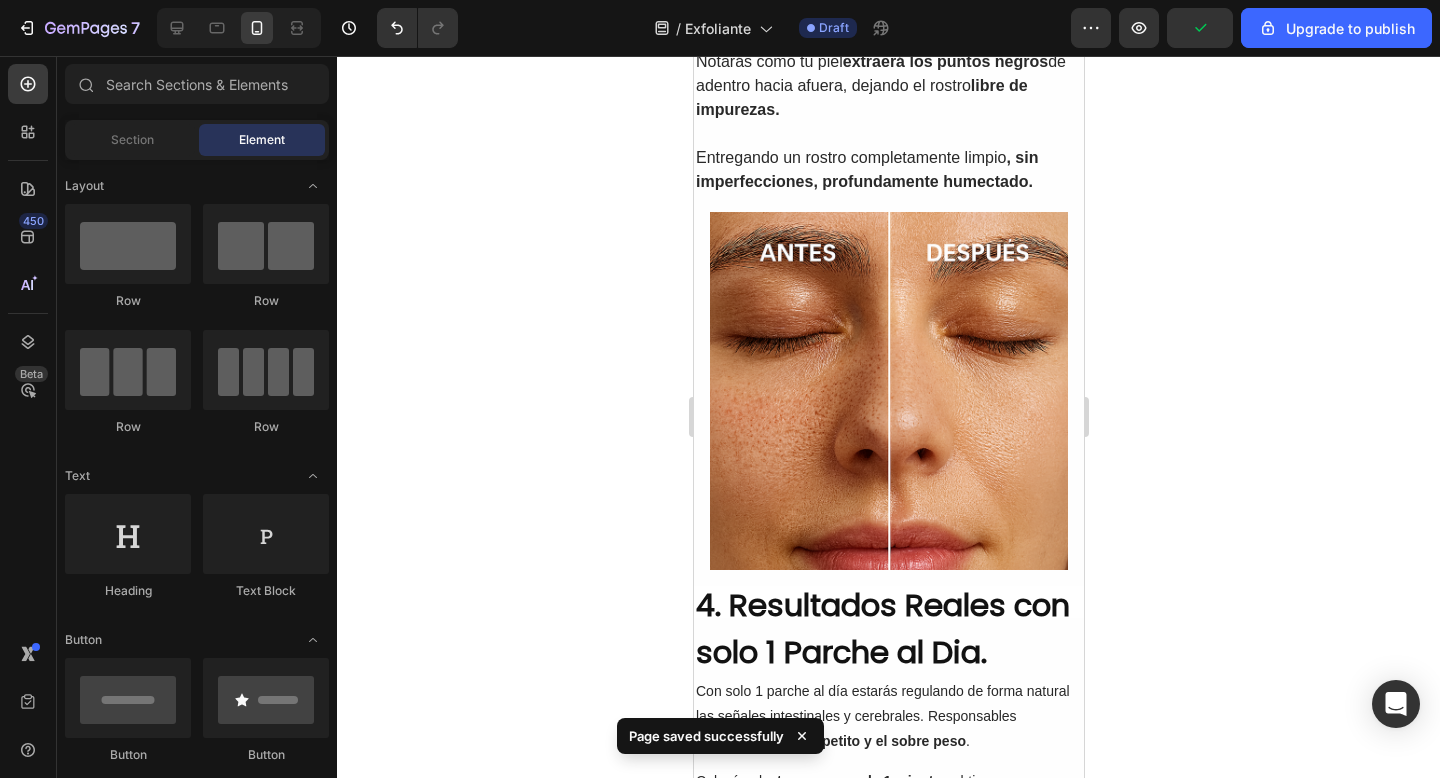 scroll, scrollTop: 2147, scrollLeft: 0, axis: vertical 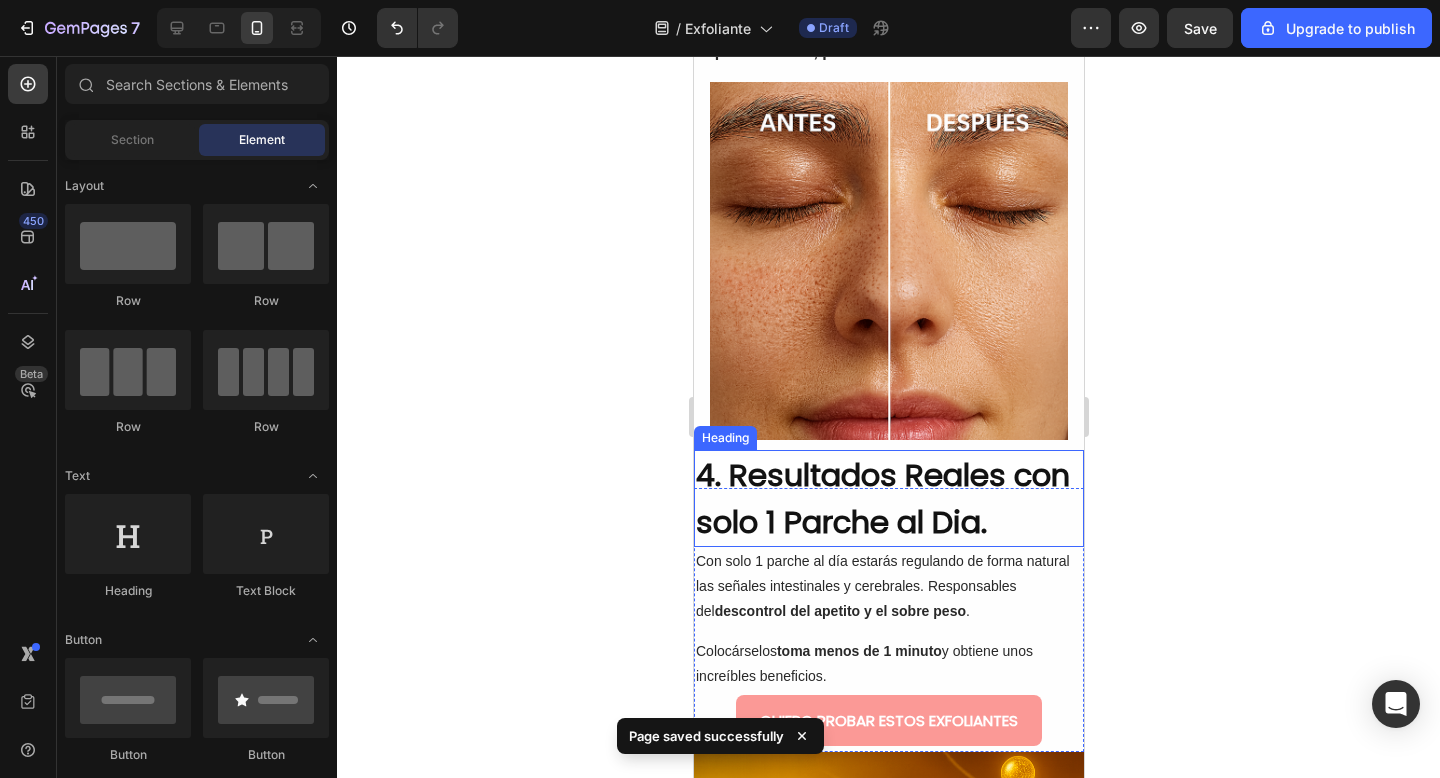 click on "4. Resultados Reales con solo 1 Parche al Dia." at bounding box center (888, 498) 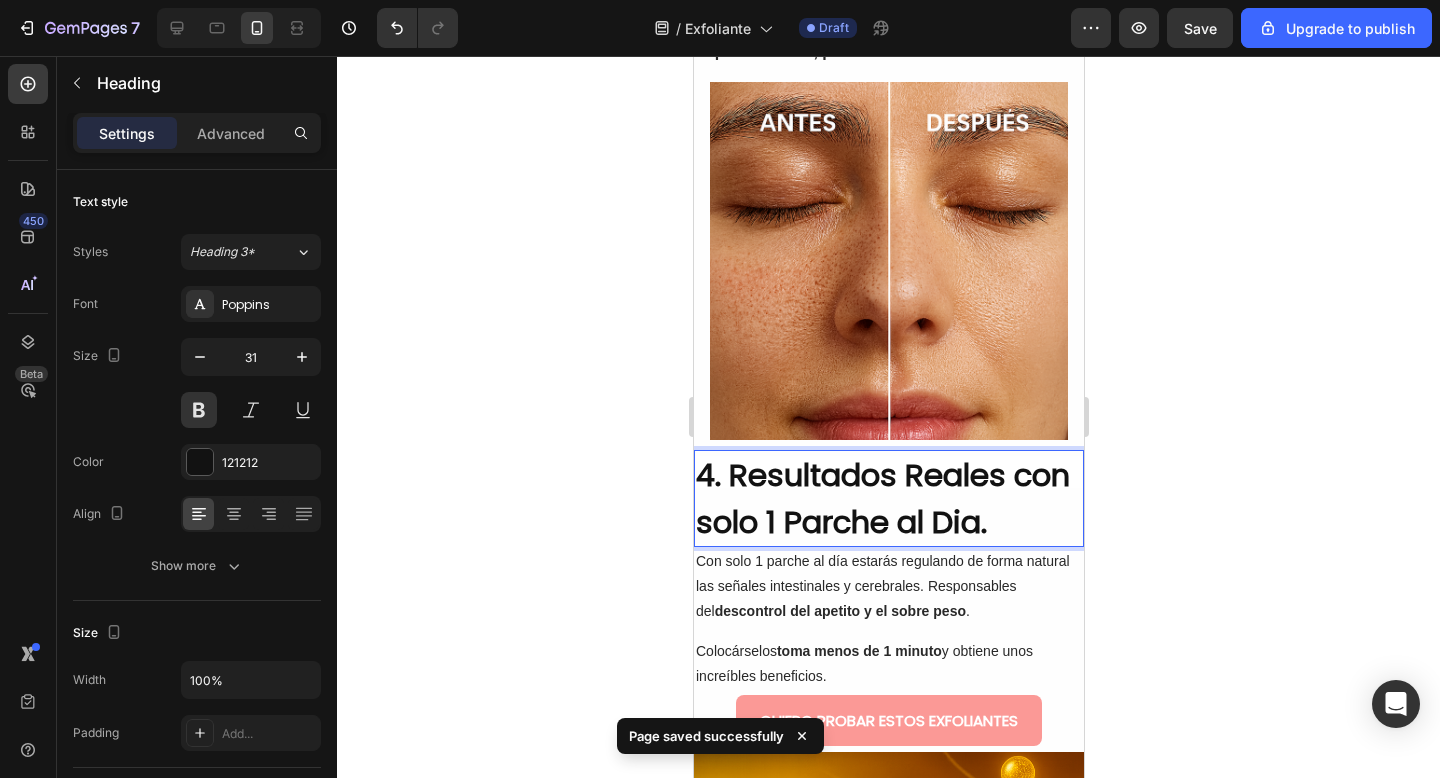 click on "4. Resultados Reales con solo 1 Parche al Dia." at bounding box center [888, 498] 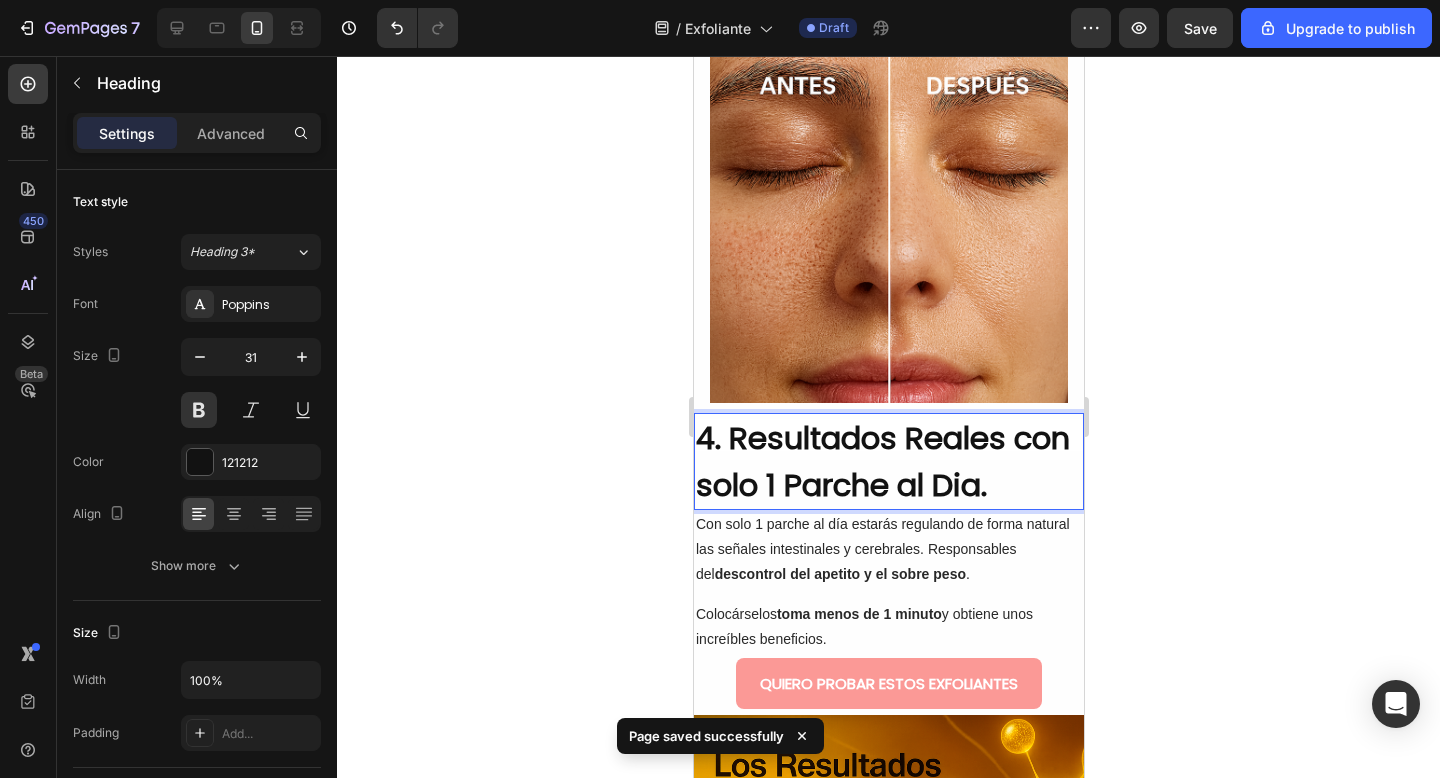 scroll, scrollTop: 2211, scrollLeft: 0, axis: vertical 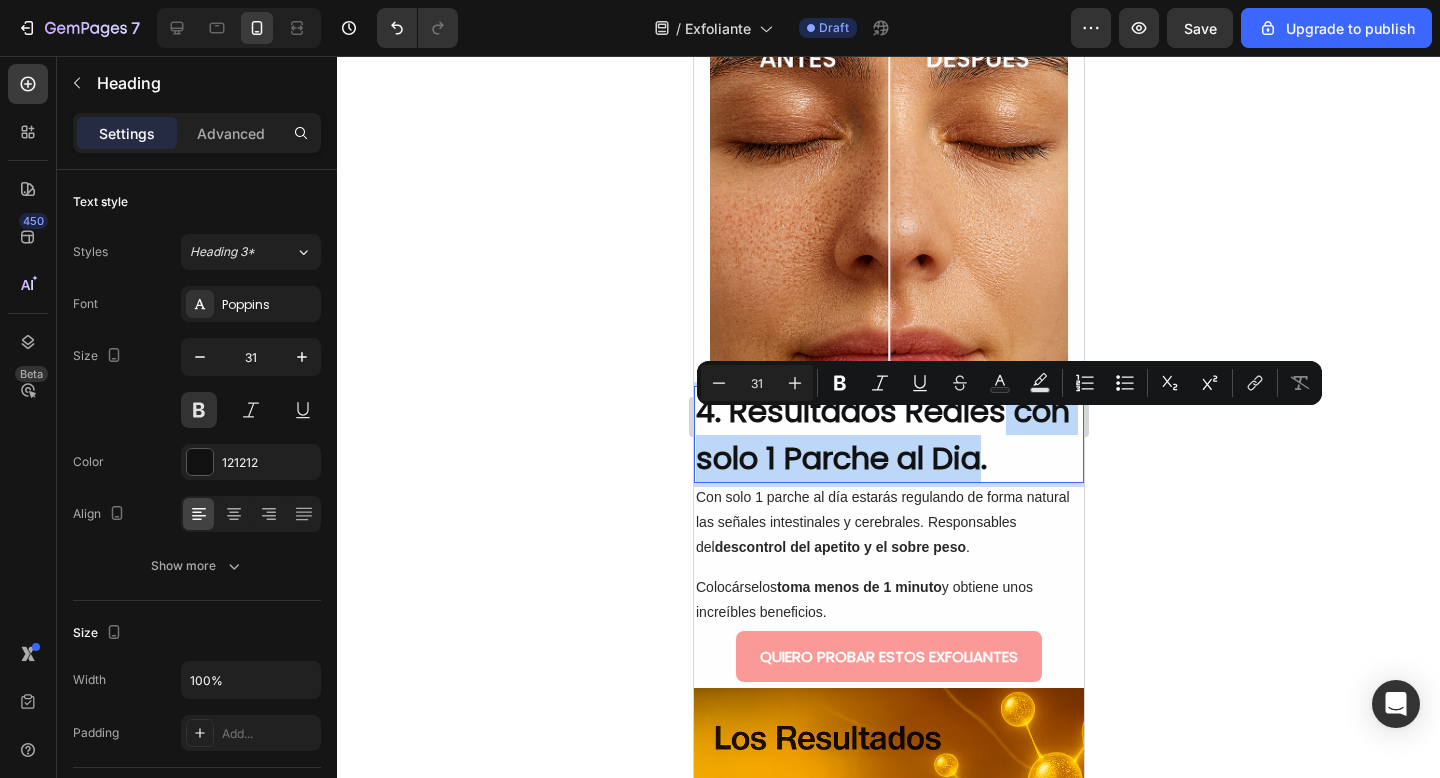 drag, startPoint x: 983, startPoint y: 478, endPoint x: 1012, endPoint y: 433, distance: 53.535034 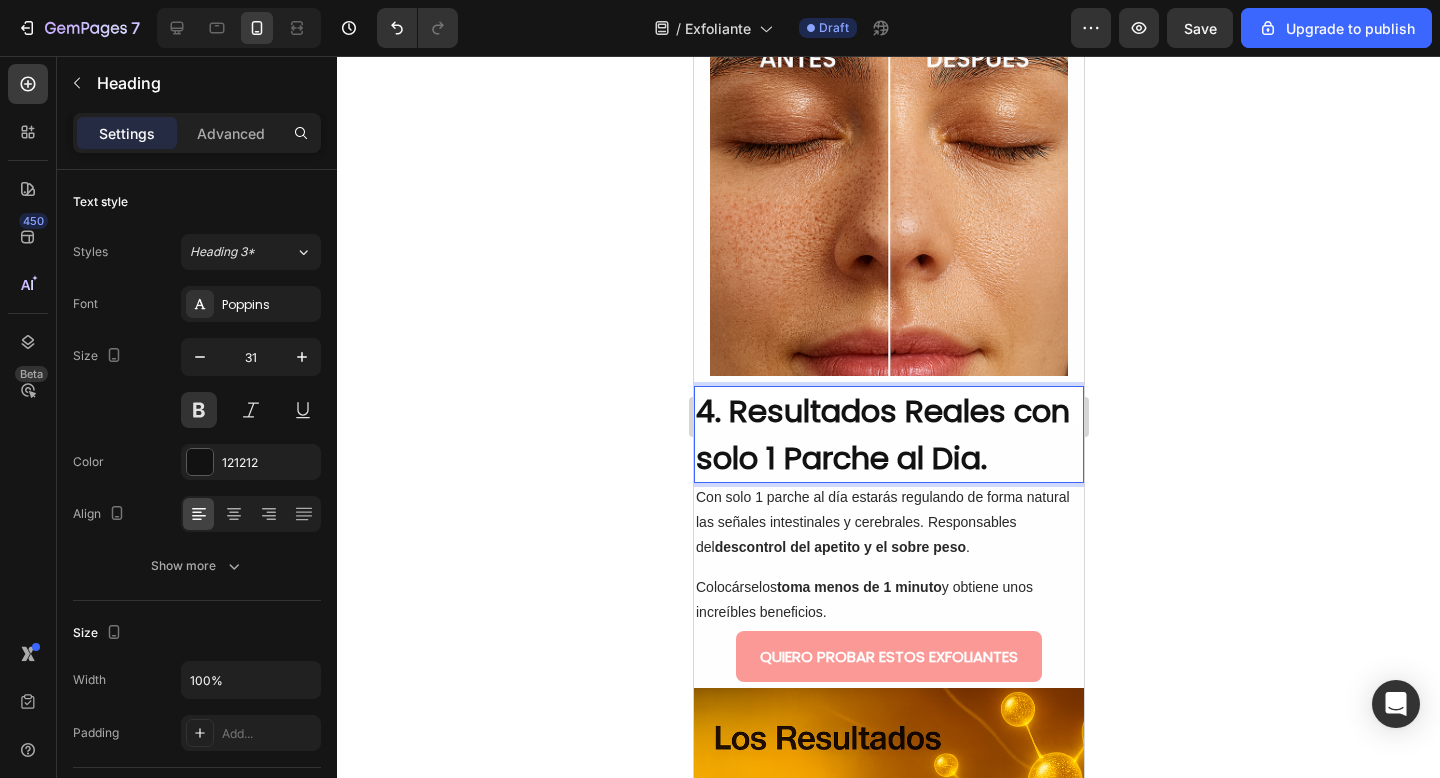 click on "4. Resultados Reales con solo 1 Parche al Dia." at bounding box center (888, 434) 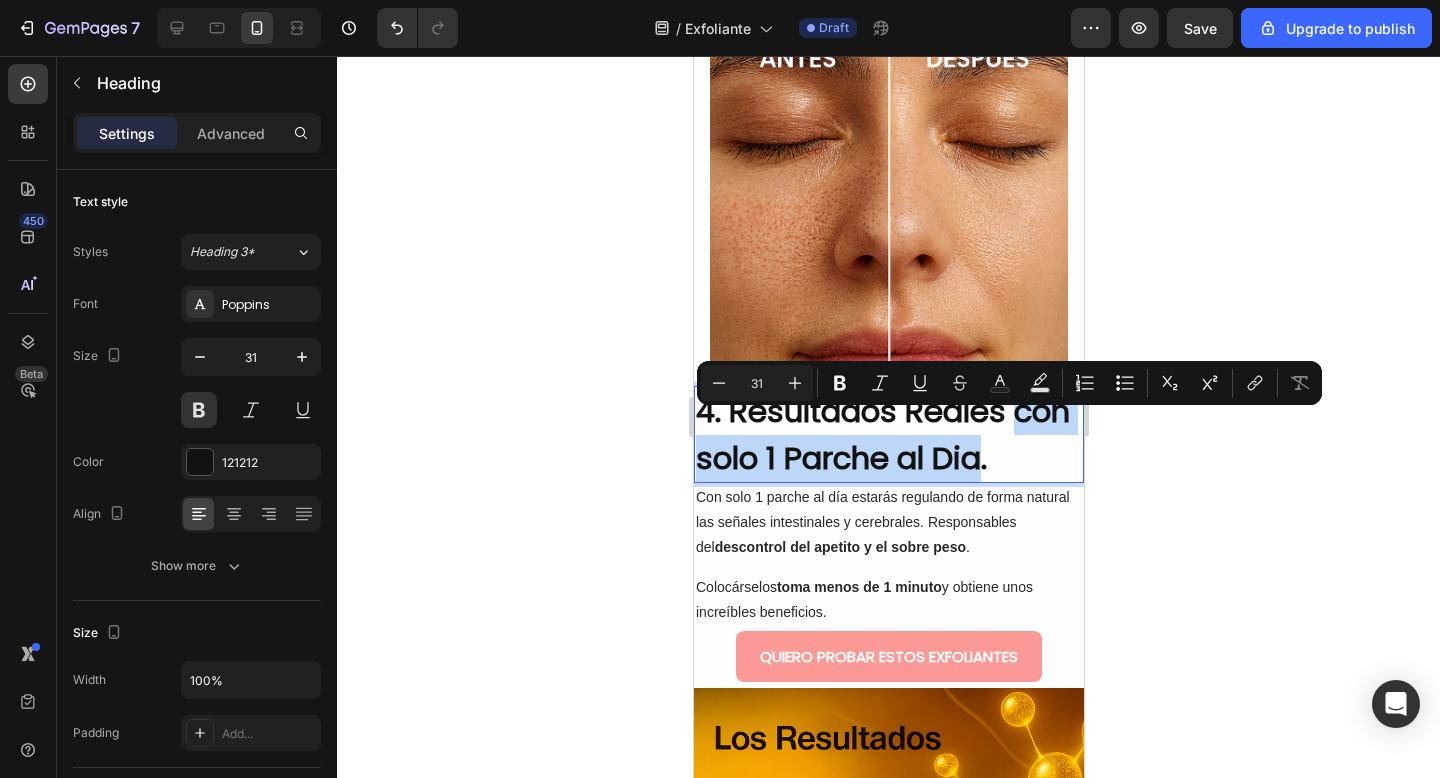 drag, startPoint x: 984, startPoint y: 473, endPoint x: 1017, endPoint y: 441, distance: 45.96738 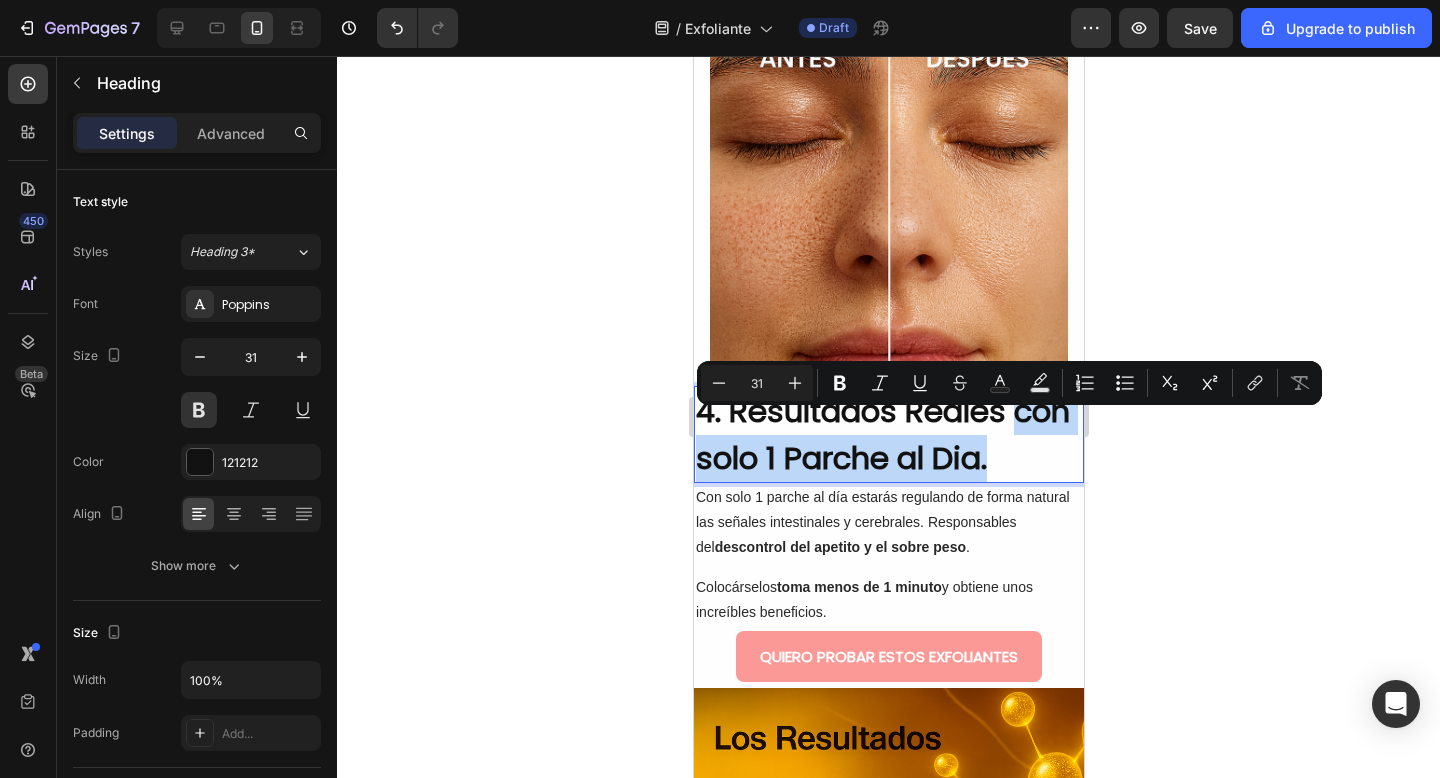 drag, startPoint x: 996, startPoint y: 479, endPoint x: 1023, endPoint y: 438, distance: 49.09175 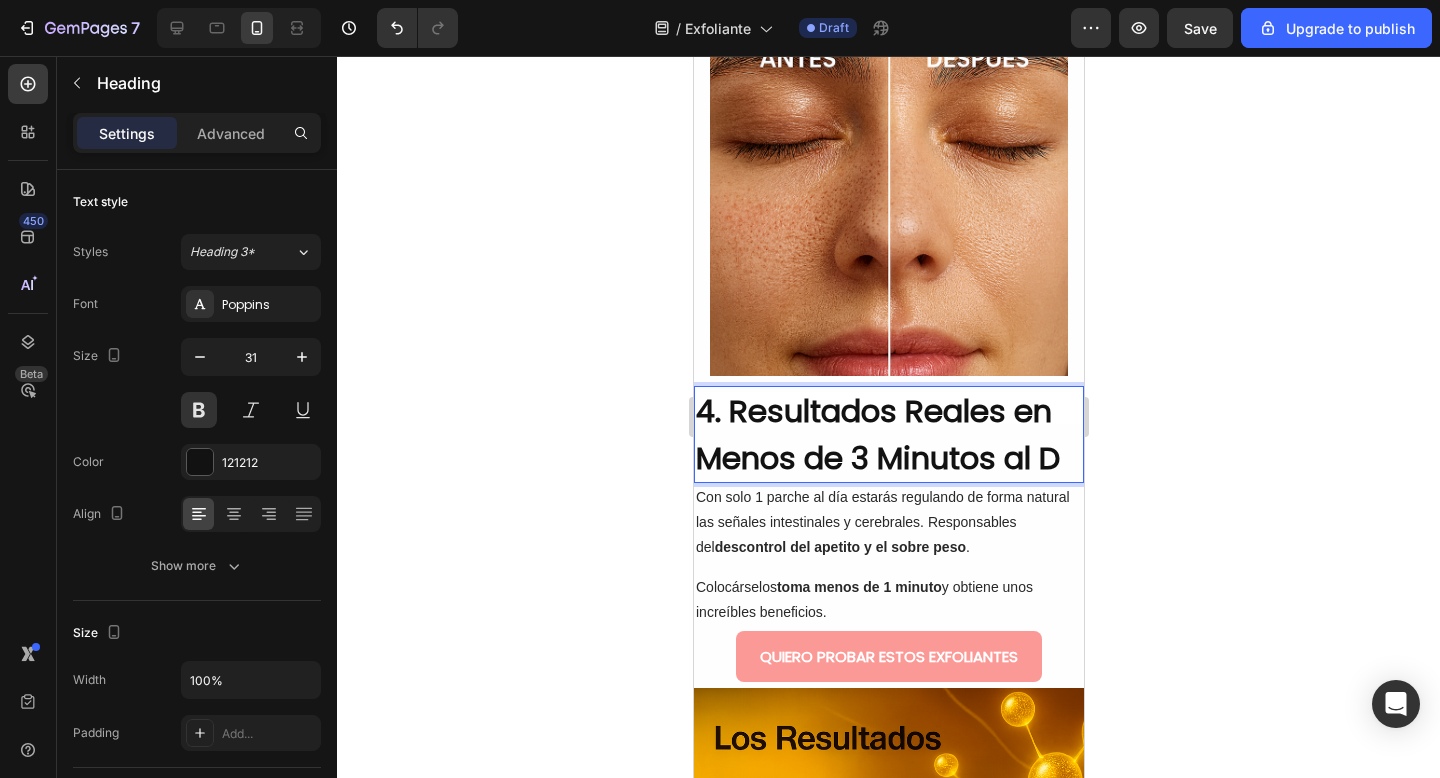 type 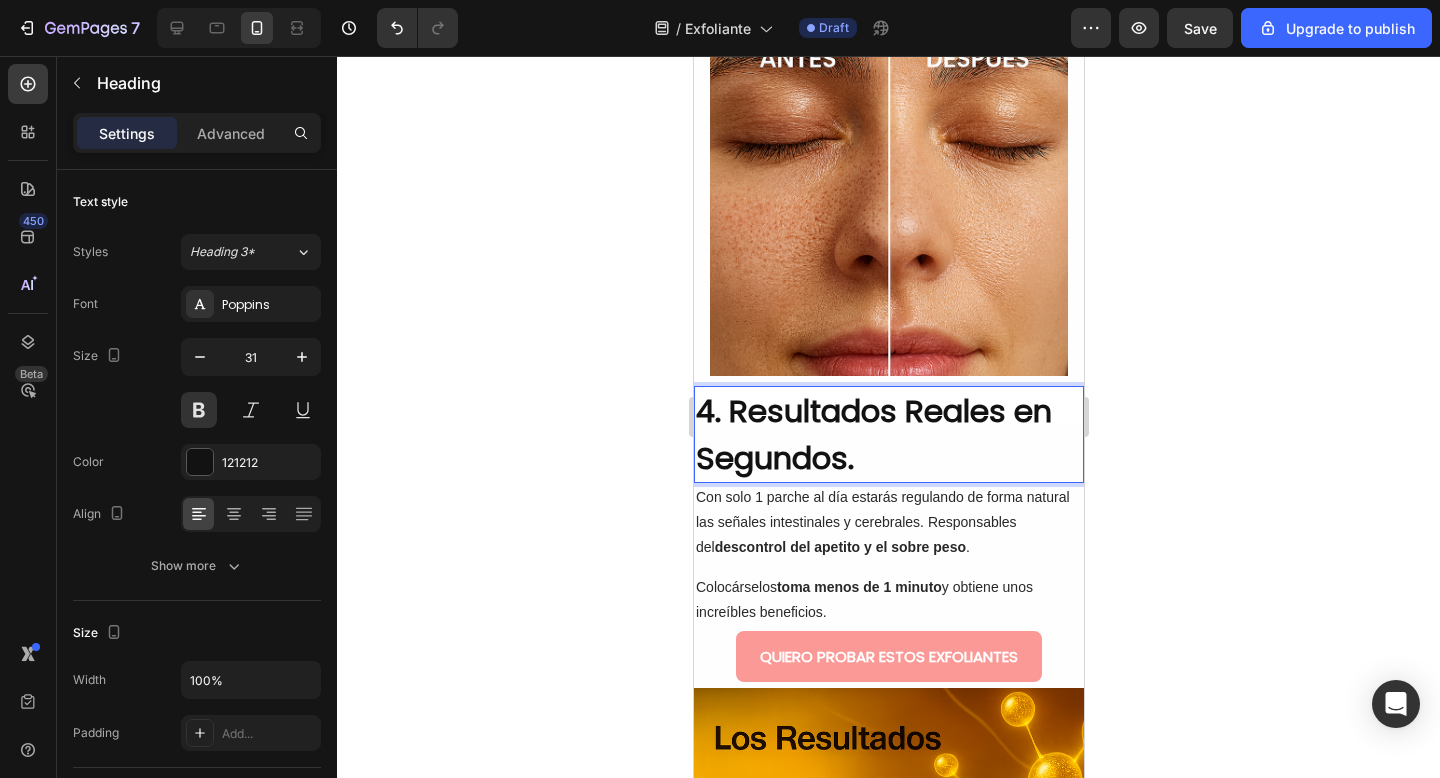 click 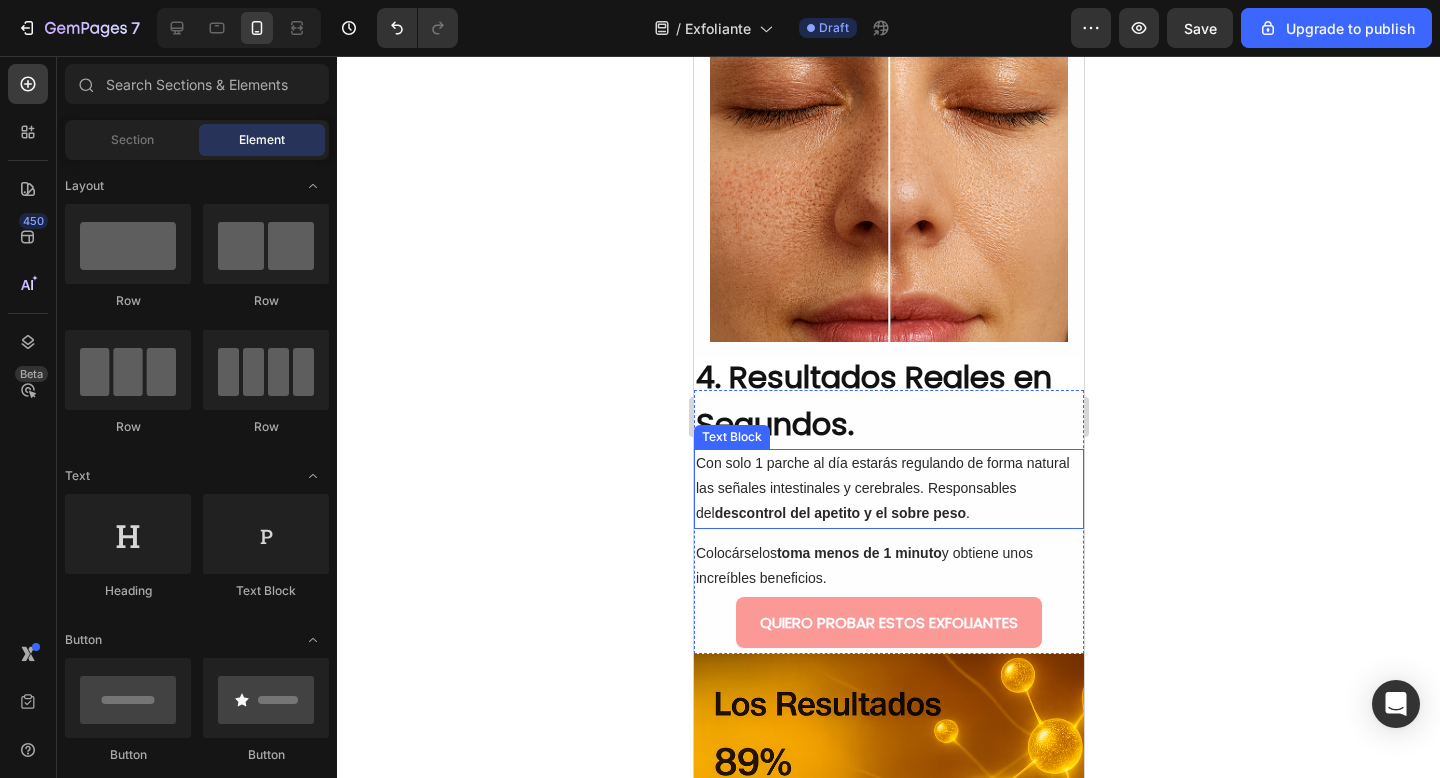 scroll, scrollTop: 2269, scrollLeft: 0, axis: vertical 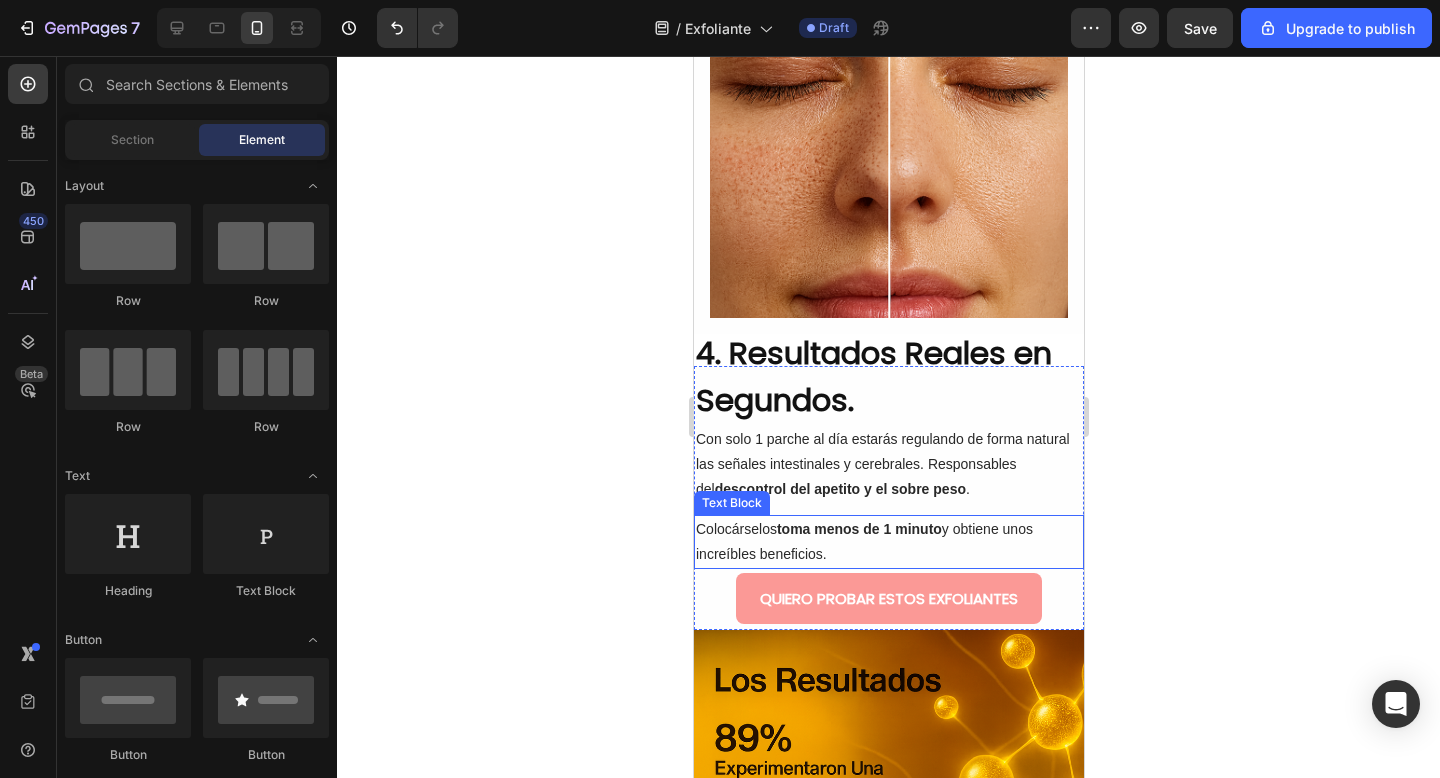click on "descontrol del apetito y el sobre peso" at bounding box center [839, 489] 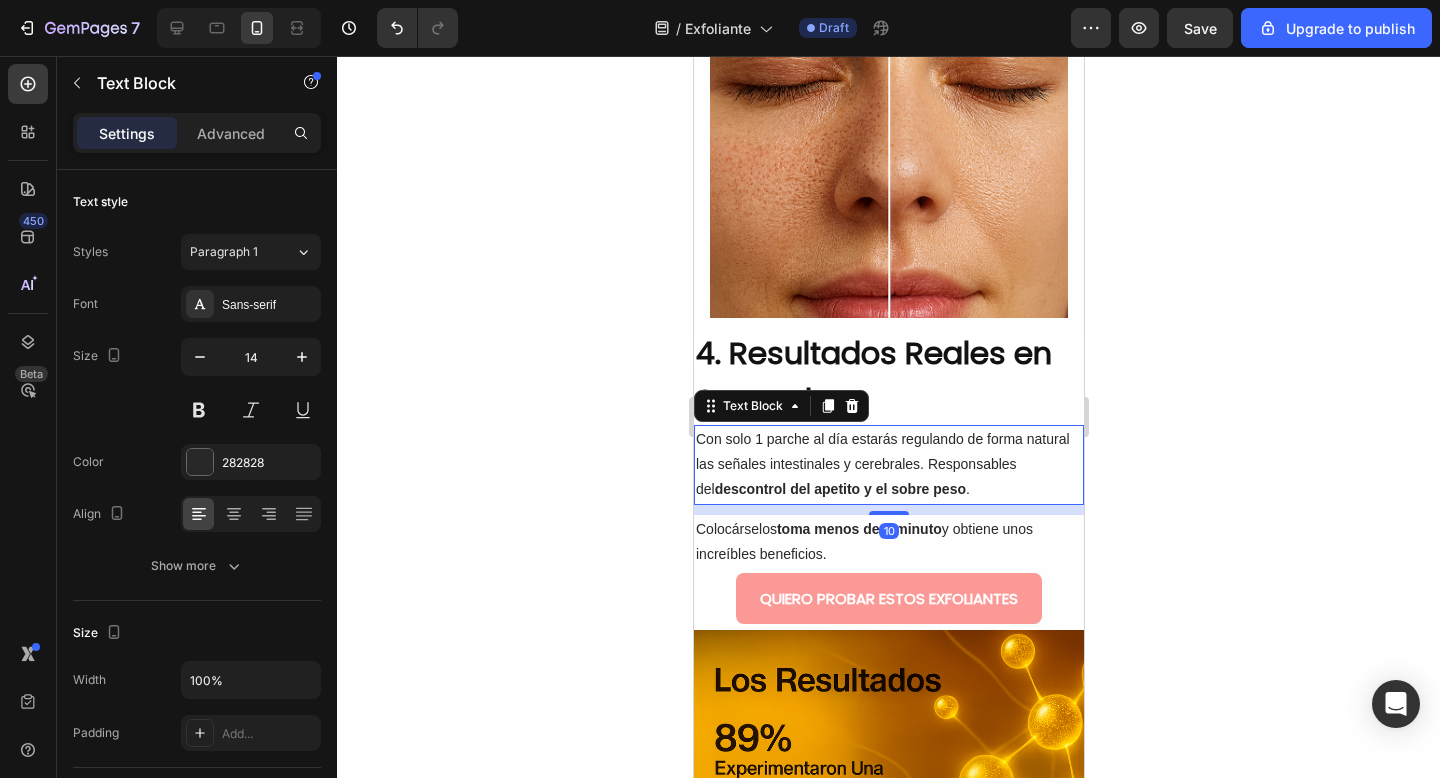click on "descontrol del apetito y el sobre peso" at bounding box center [839, 489] 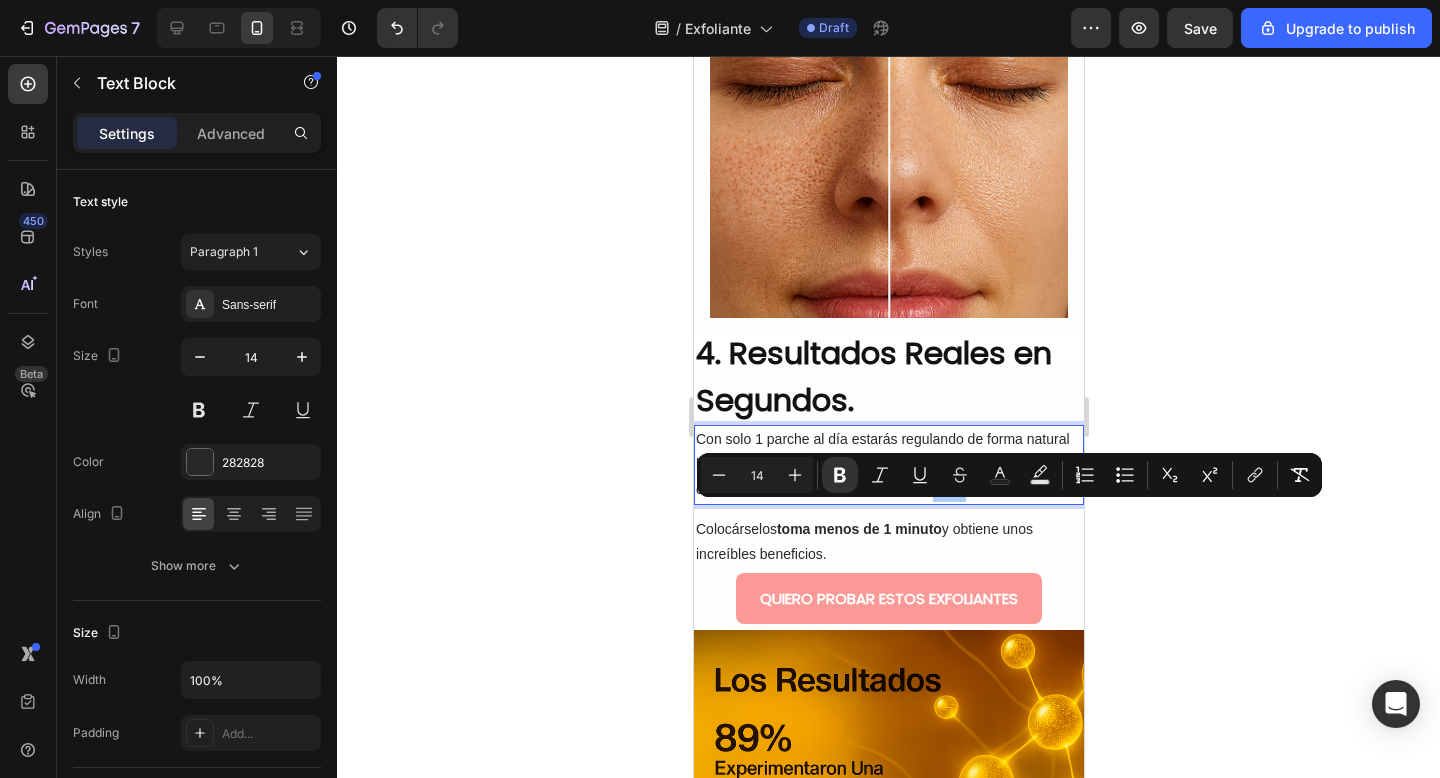 click 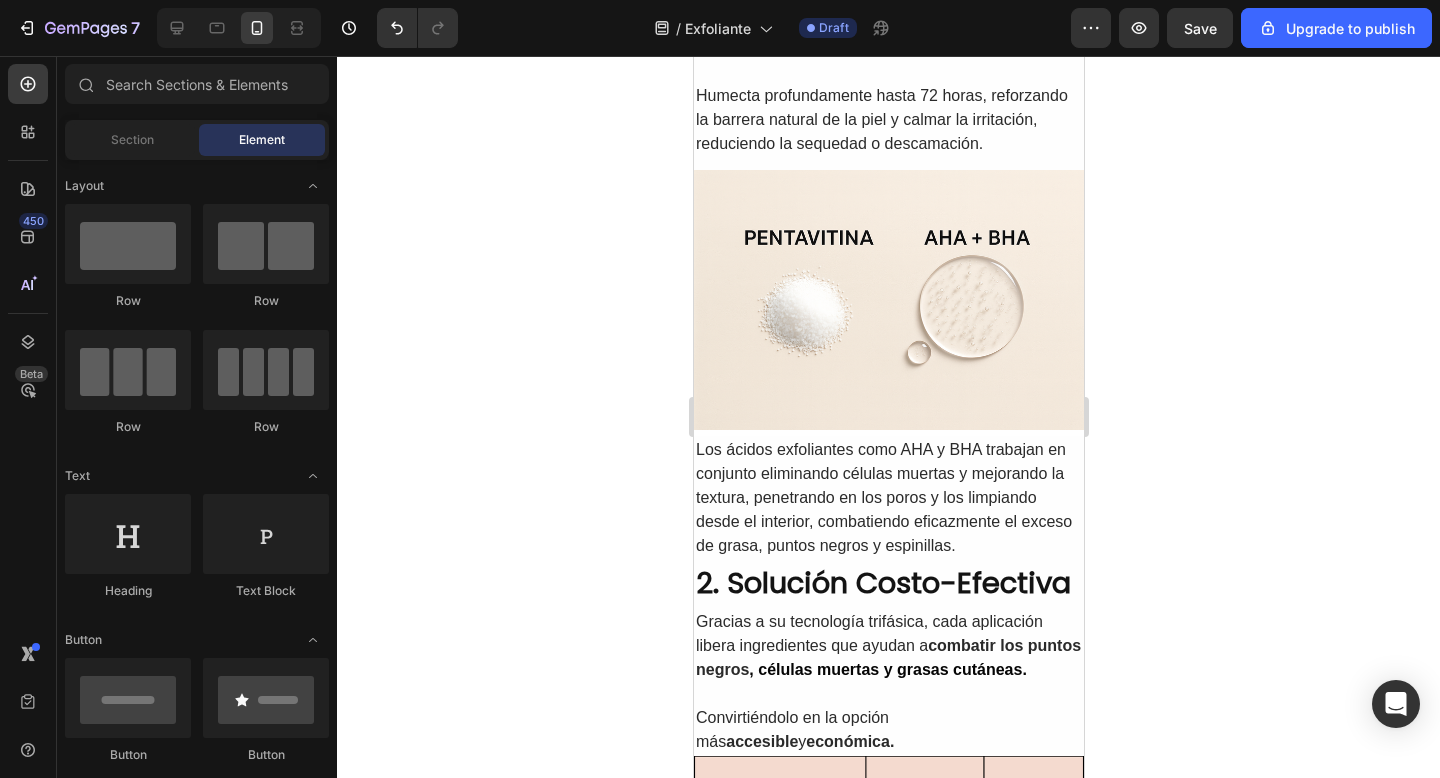scroll, scrollTop: 778, scrollLeft: 0, axis: vertical 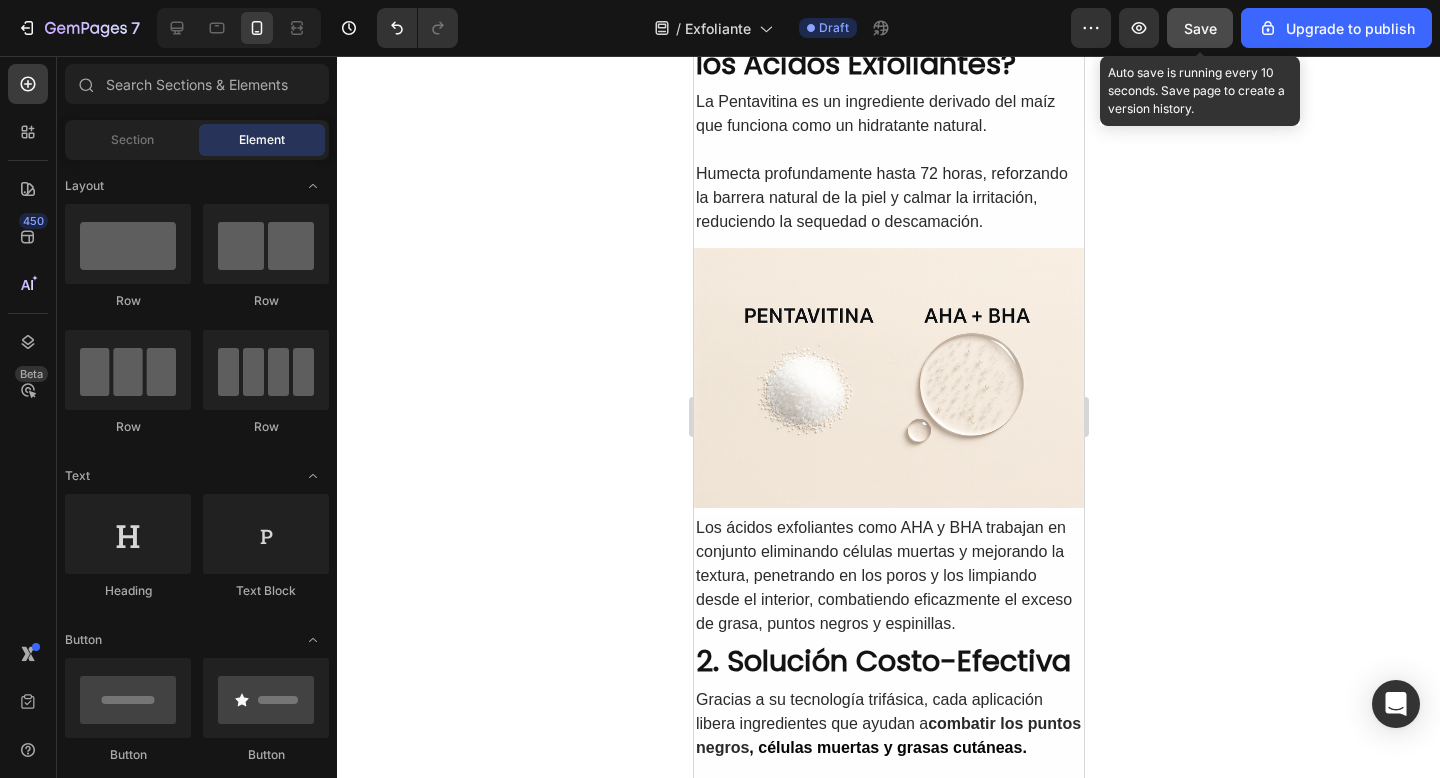 click on "Save" 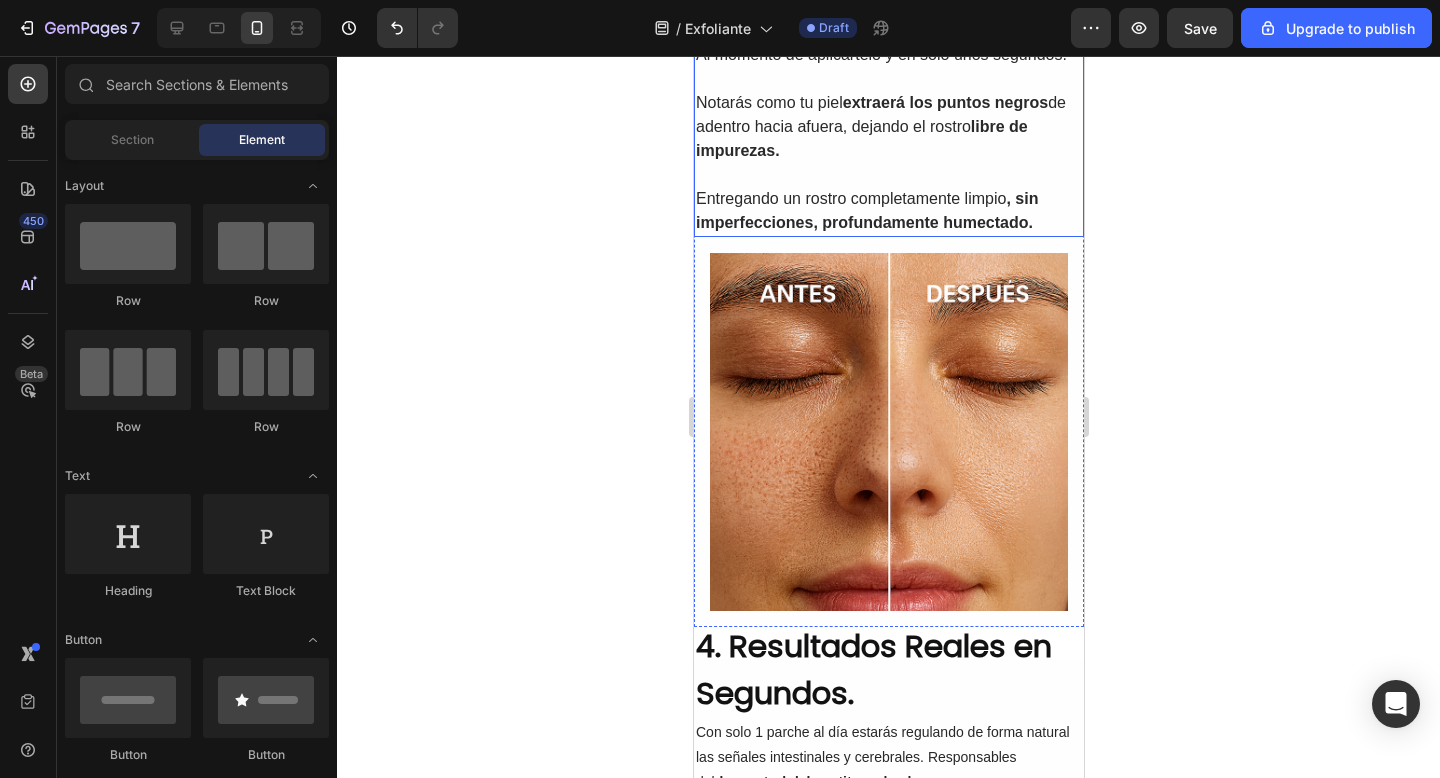 scroll, scrollTop: 1818, scrollLeft: 0, axis: vertical 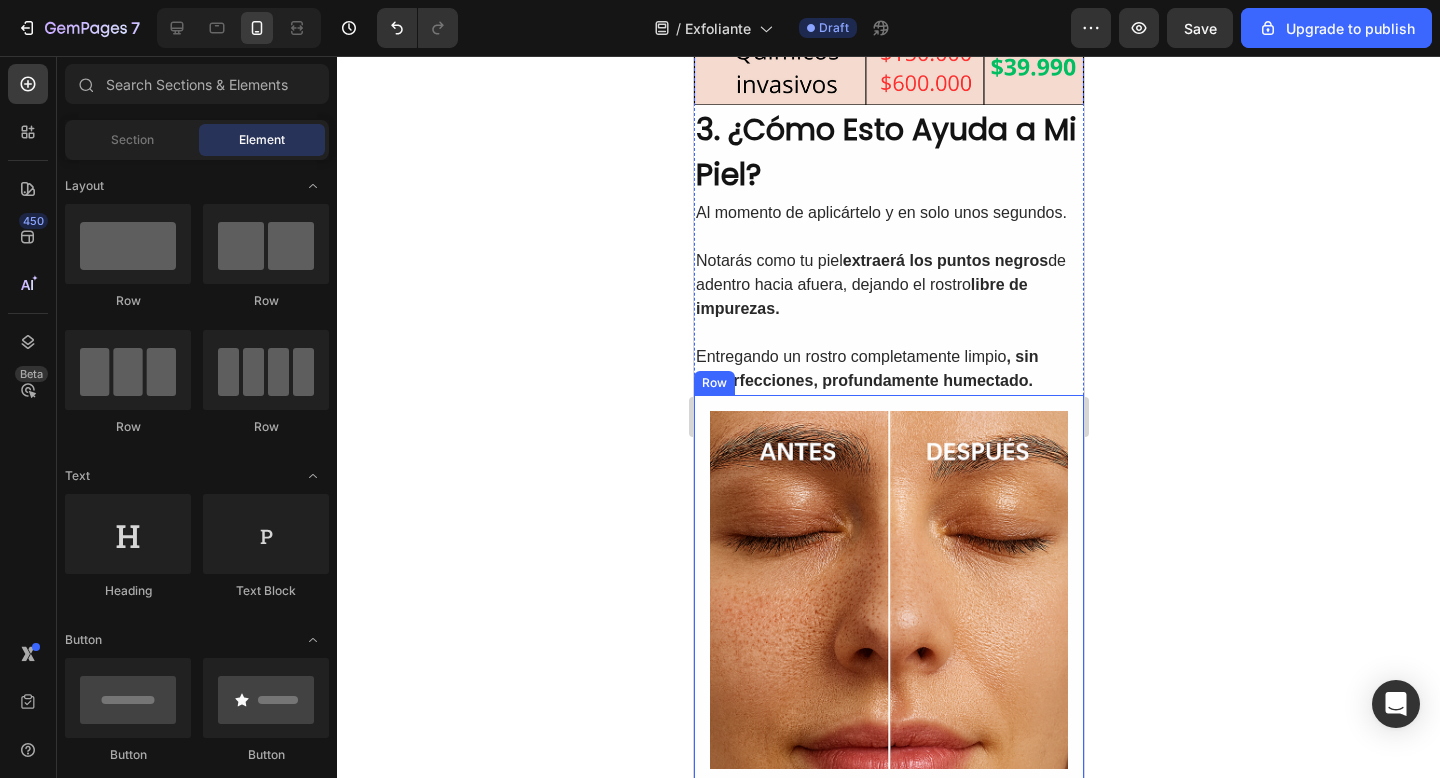 click 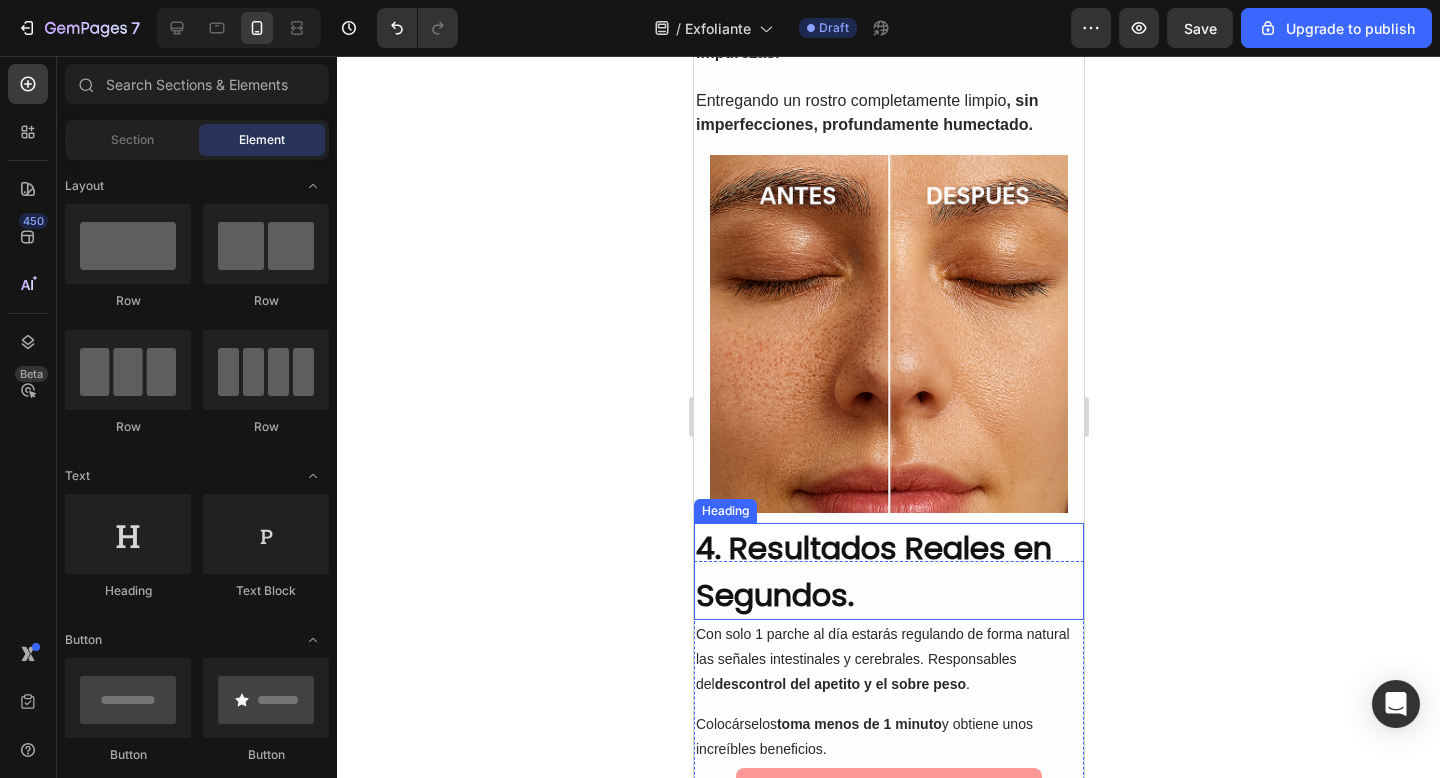 scroll, scrollTop: 2283, scrollLeft: 0, axis: vertical 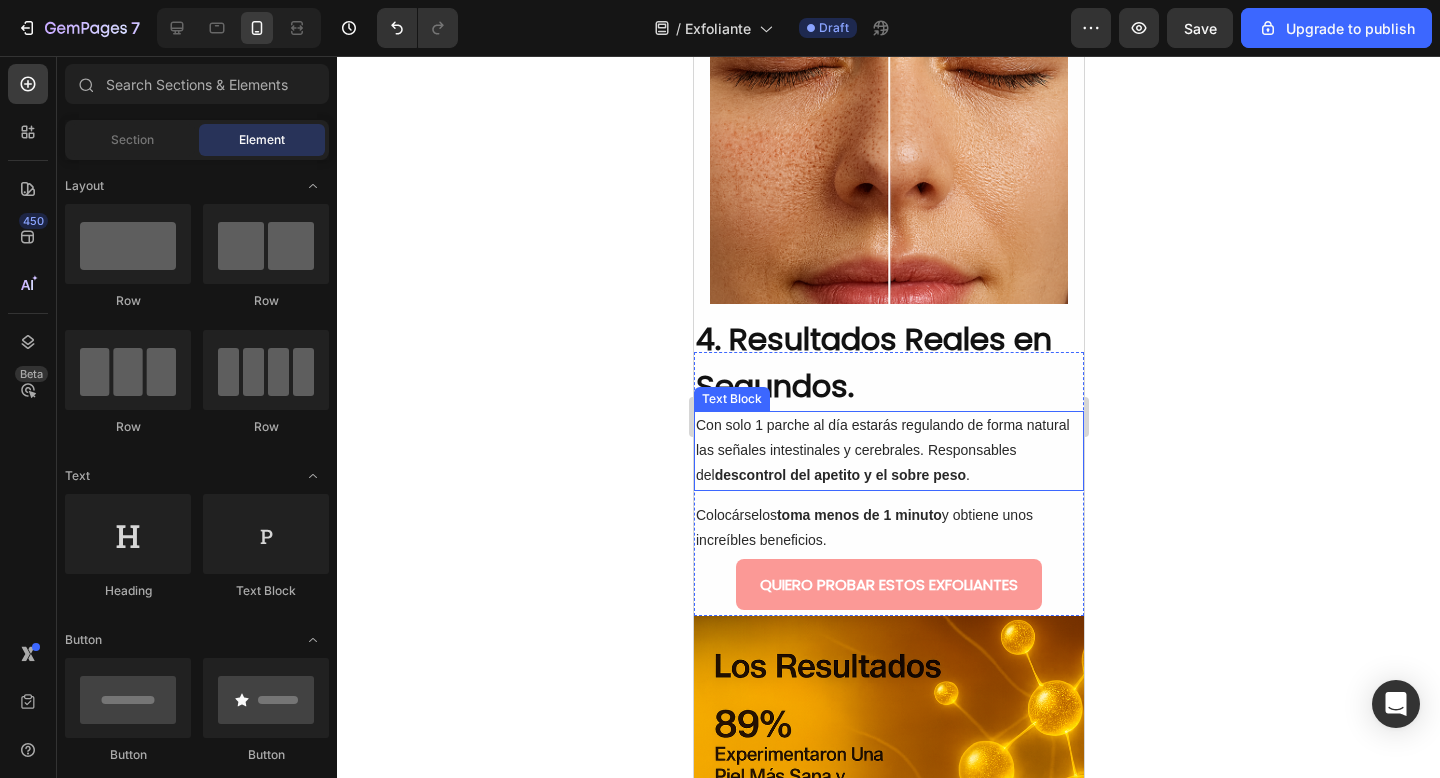 click on "Con solo 1 parche al día estarás regulando de forma natural las señales intestinales y cerebrales. Responsables del  descontrol del apetito y el sobre peso ." at bounding box center (888, 451) 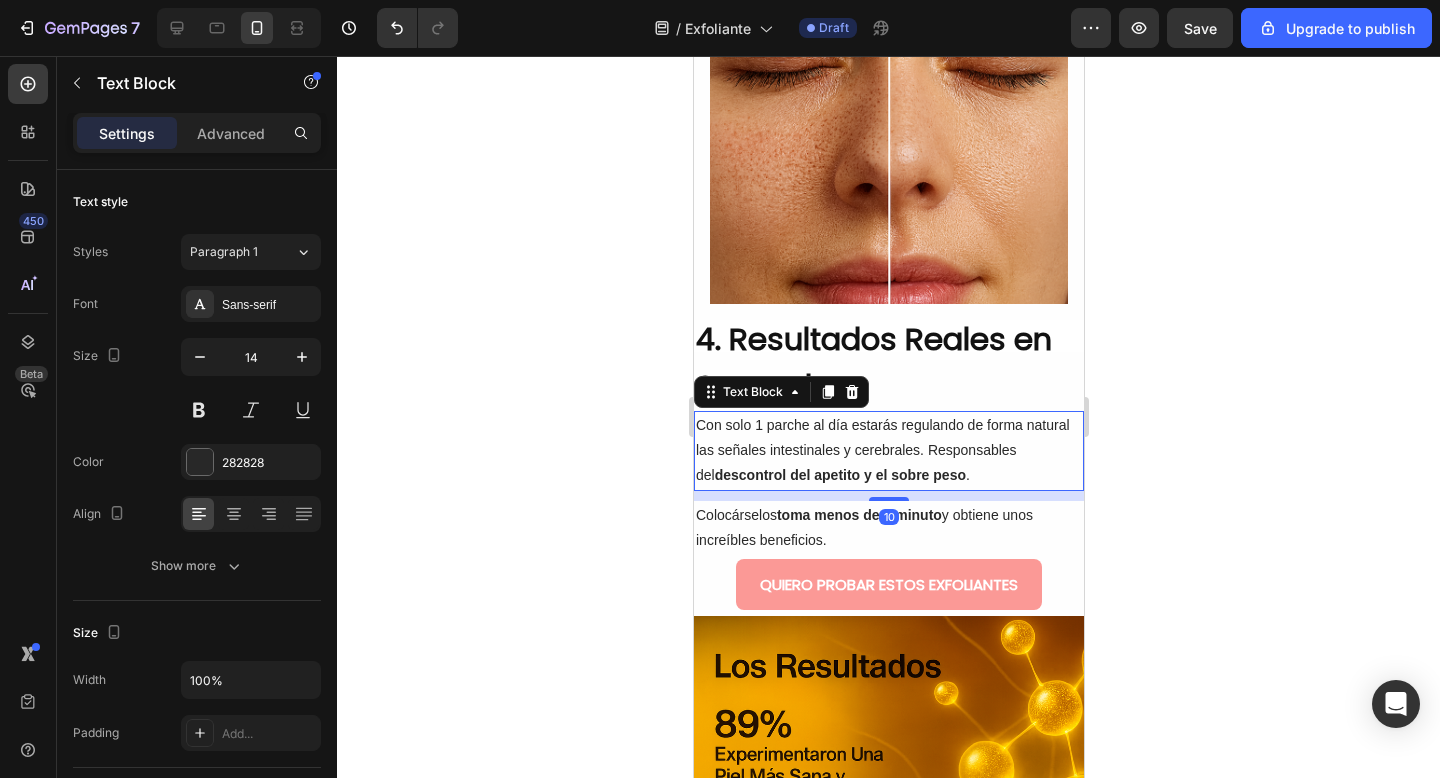 click on "descontrol del apetito y el sobre peso" at bounding box center [839, 475] 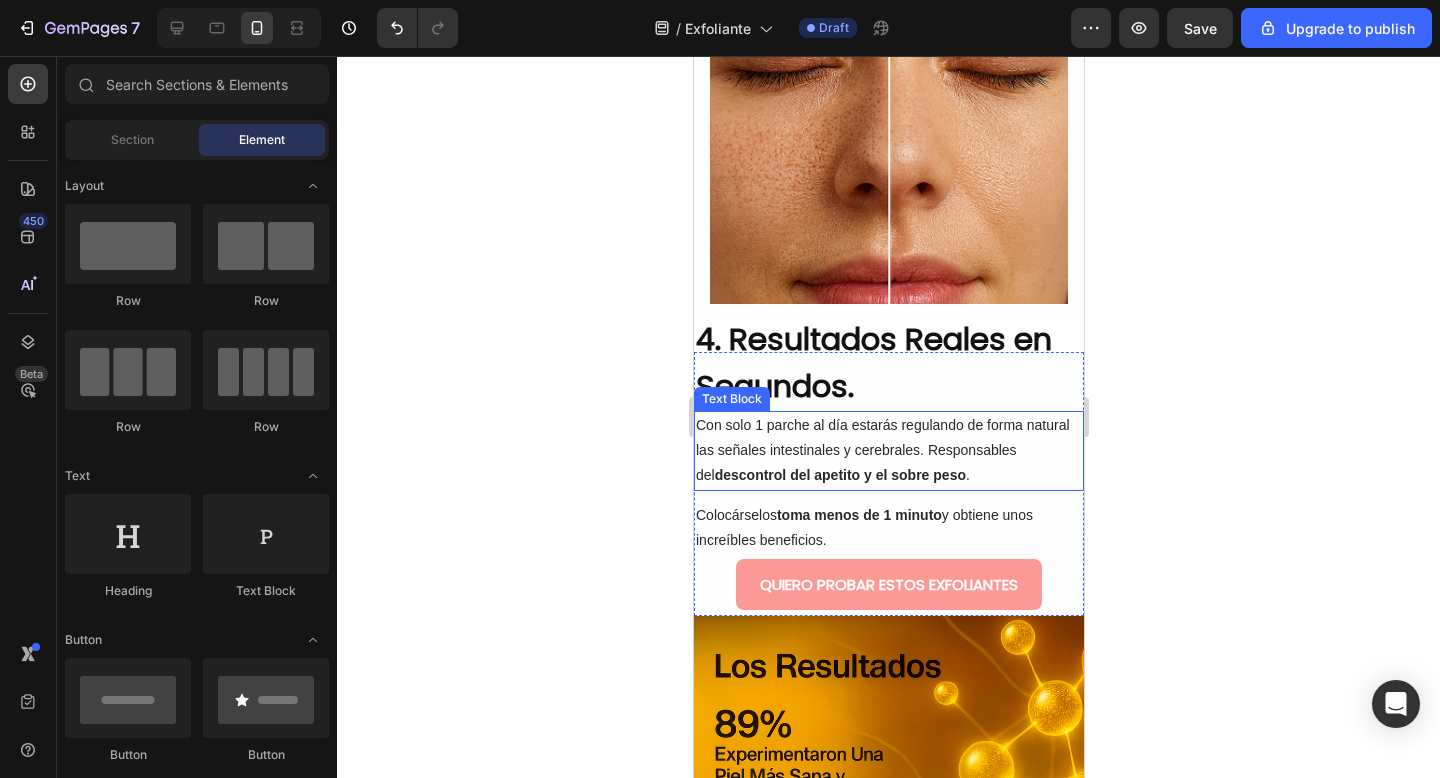 click on "Con solo 1 parche al día estarás regulando de forma natural las señales intestinales y cerebrales. Responsables del  descontrol del apetito y el sobre peso ." at bounding box center (888, 451) 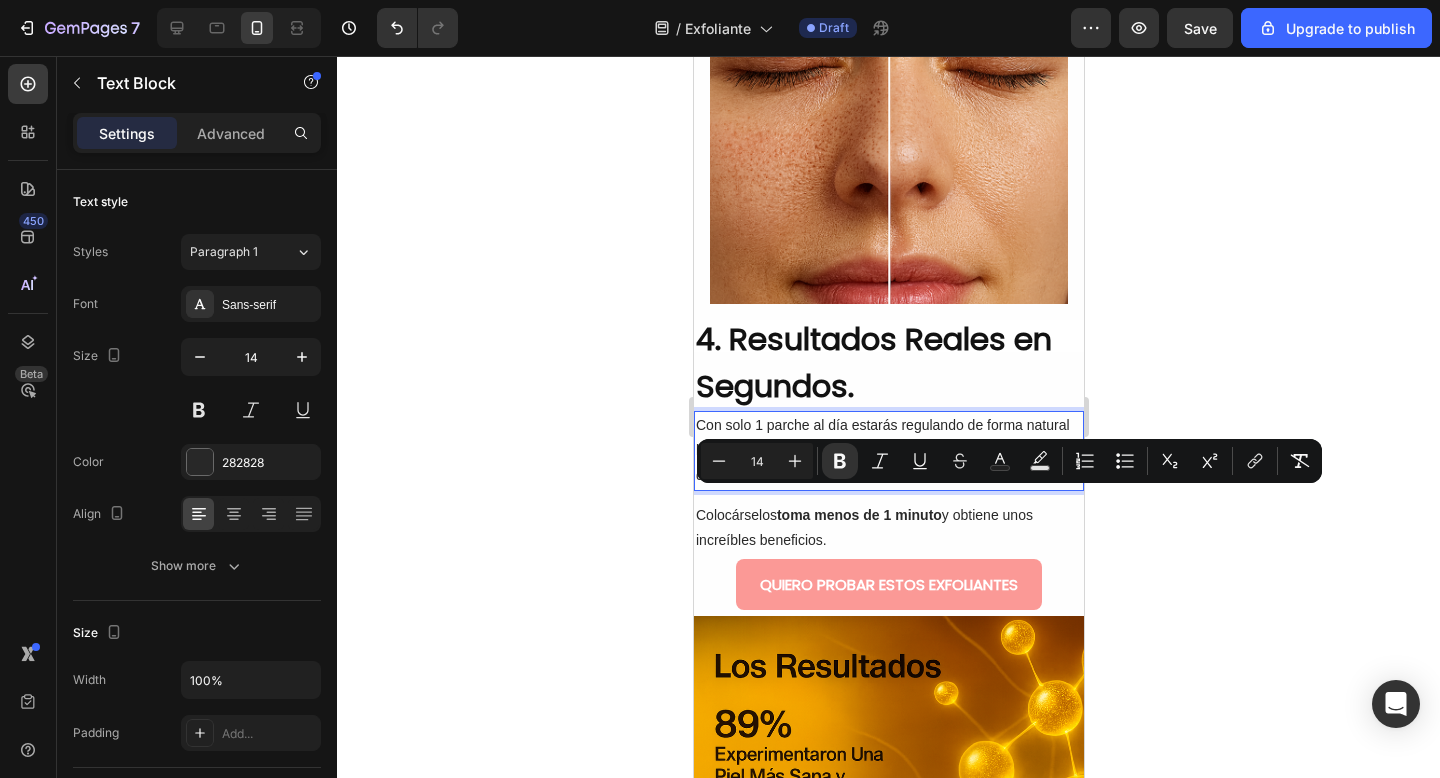 click 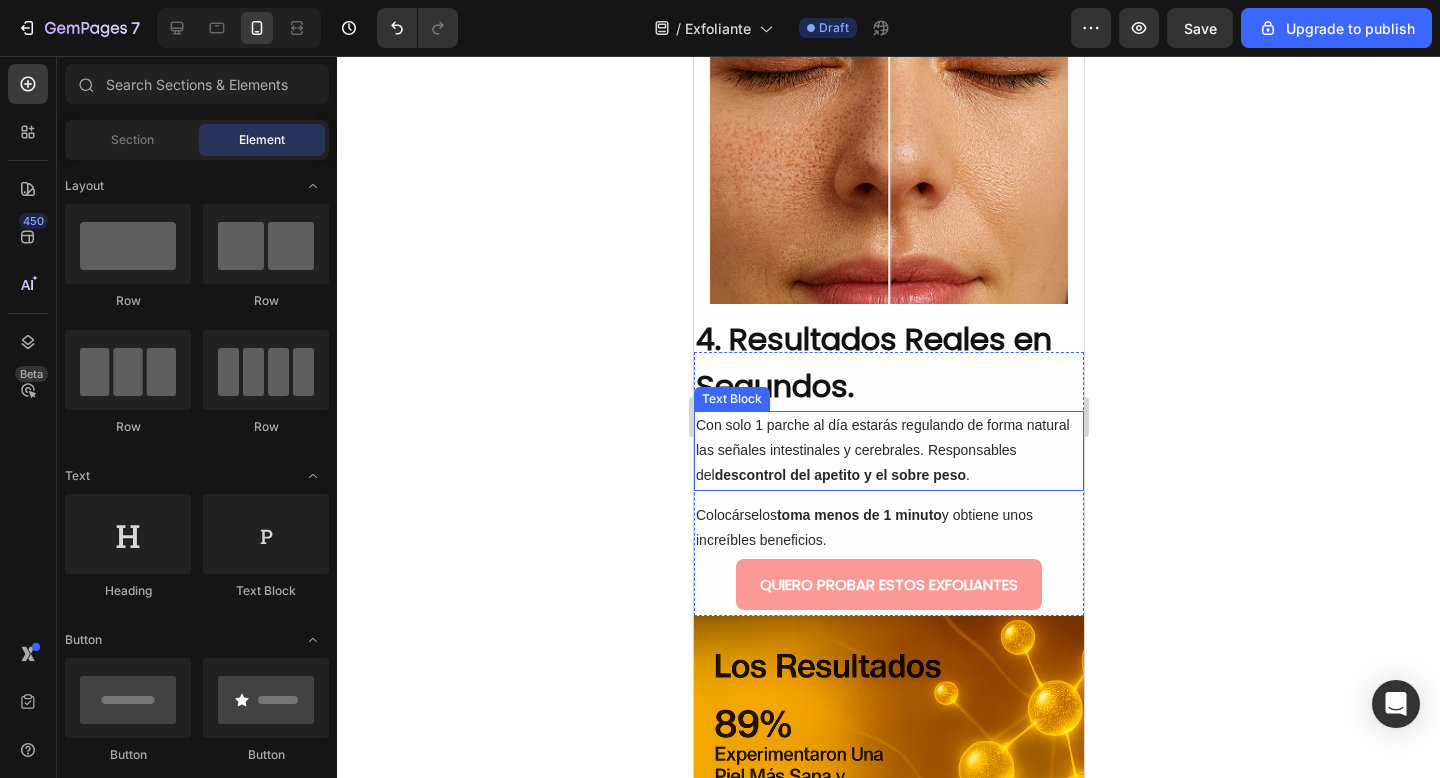 click on "Con solo 1 parche al día estarás regulando de forma natural las señales intestinales y cerebrales. Responsables del  descontrol del apetito y el sobre peso ." at bounding box center (888, 451) 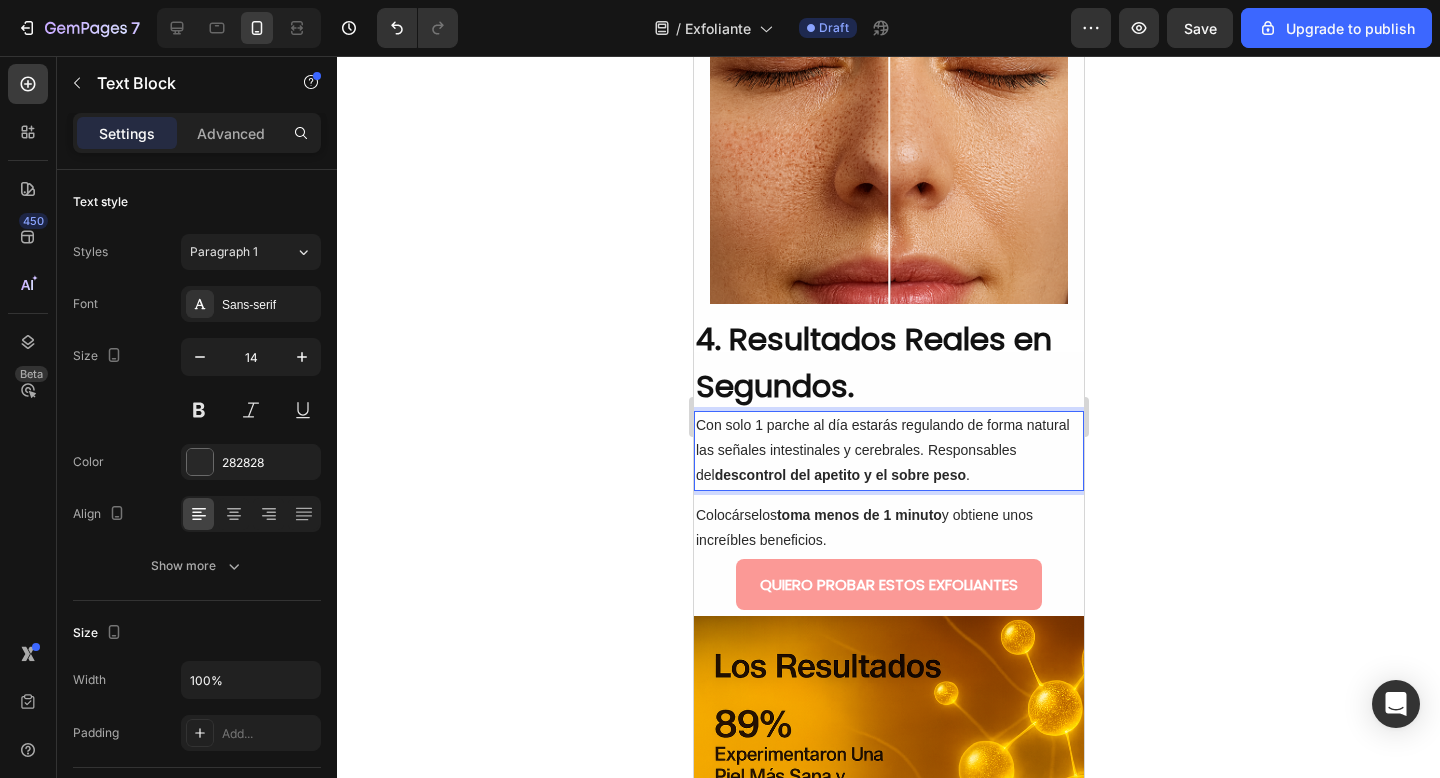 click on "Con solo 1 parche al día estarás regulando de forma natural las señales intestinales y cerebrales. Responsables del  descontrol del apetito y el sobre peso ." at bounding box center [888, 451] 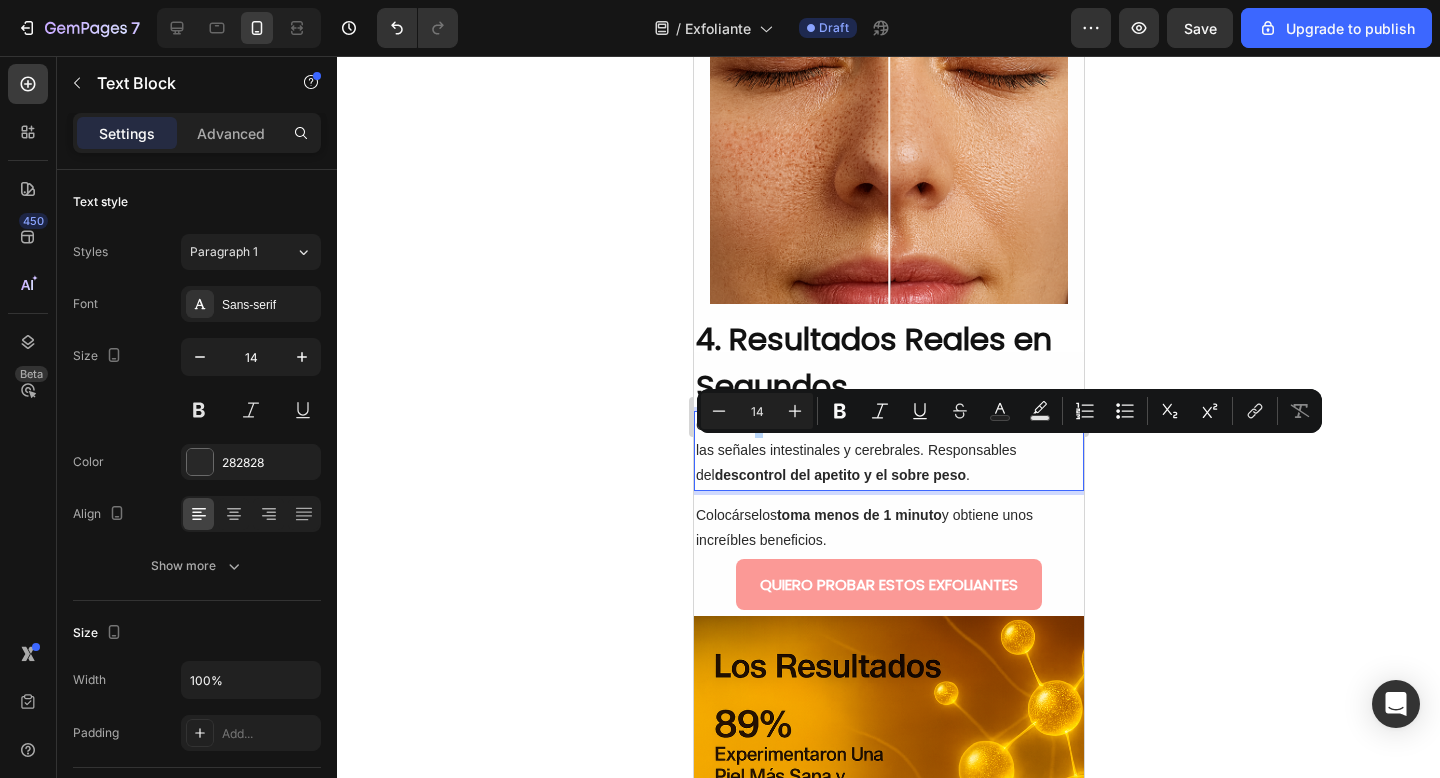 click on "Con solo 1 parche al día estarás regulando de forma natural las señales intestinales y cerebrales. Responsables del  descontrol del apetito y el sobre peso ." at bounding box center (888, 451) 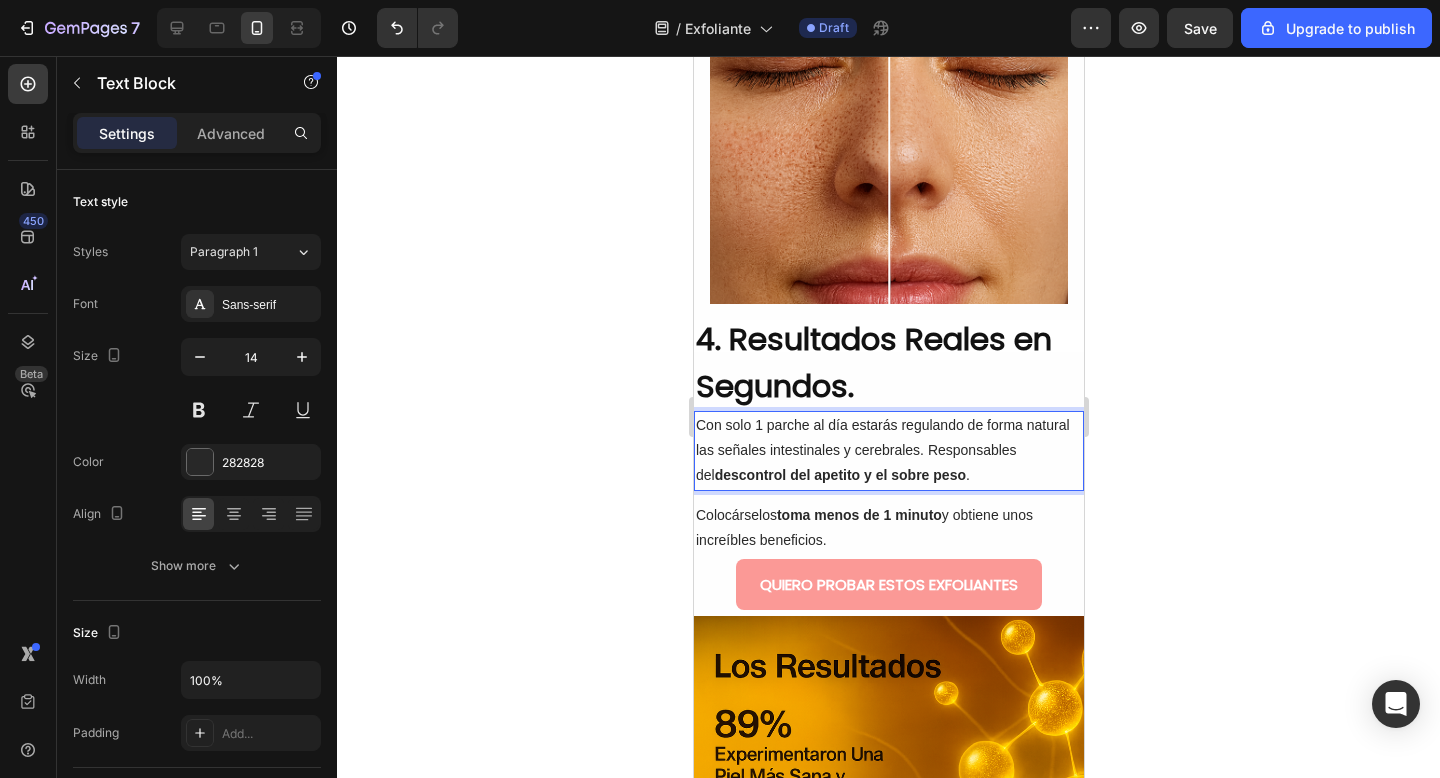 click on "Con solo 1 parche al día estarás regulando de forma natural las señales intestinales y cerebrales. Responsables del  descontrol del apetito y el sobre peso ." at bounding box center (888, 451) 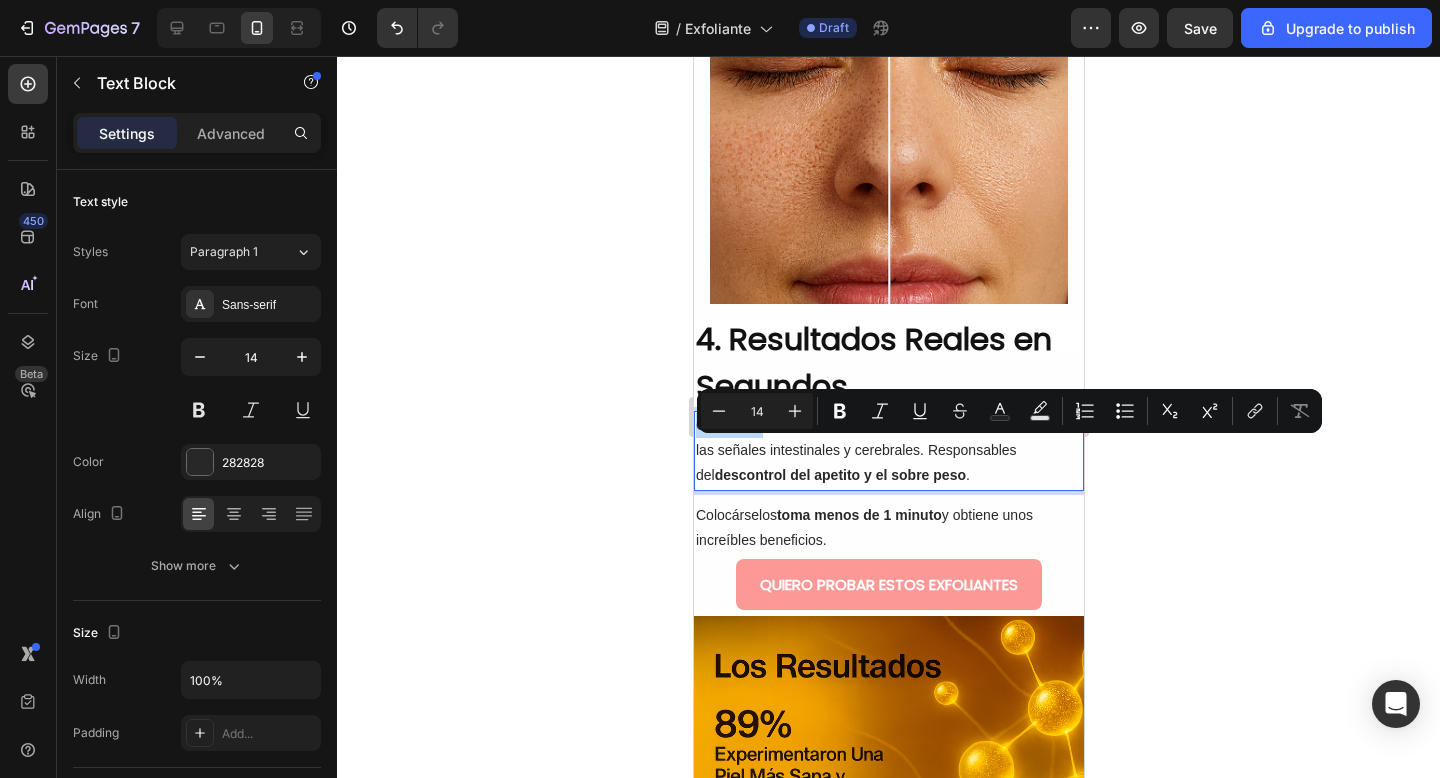 drag, startPoint x: 758, startPoint y: 451, endPoint x: 695, endPoint y: 451, distance: 63 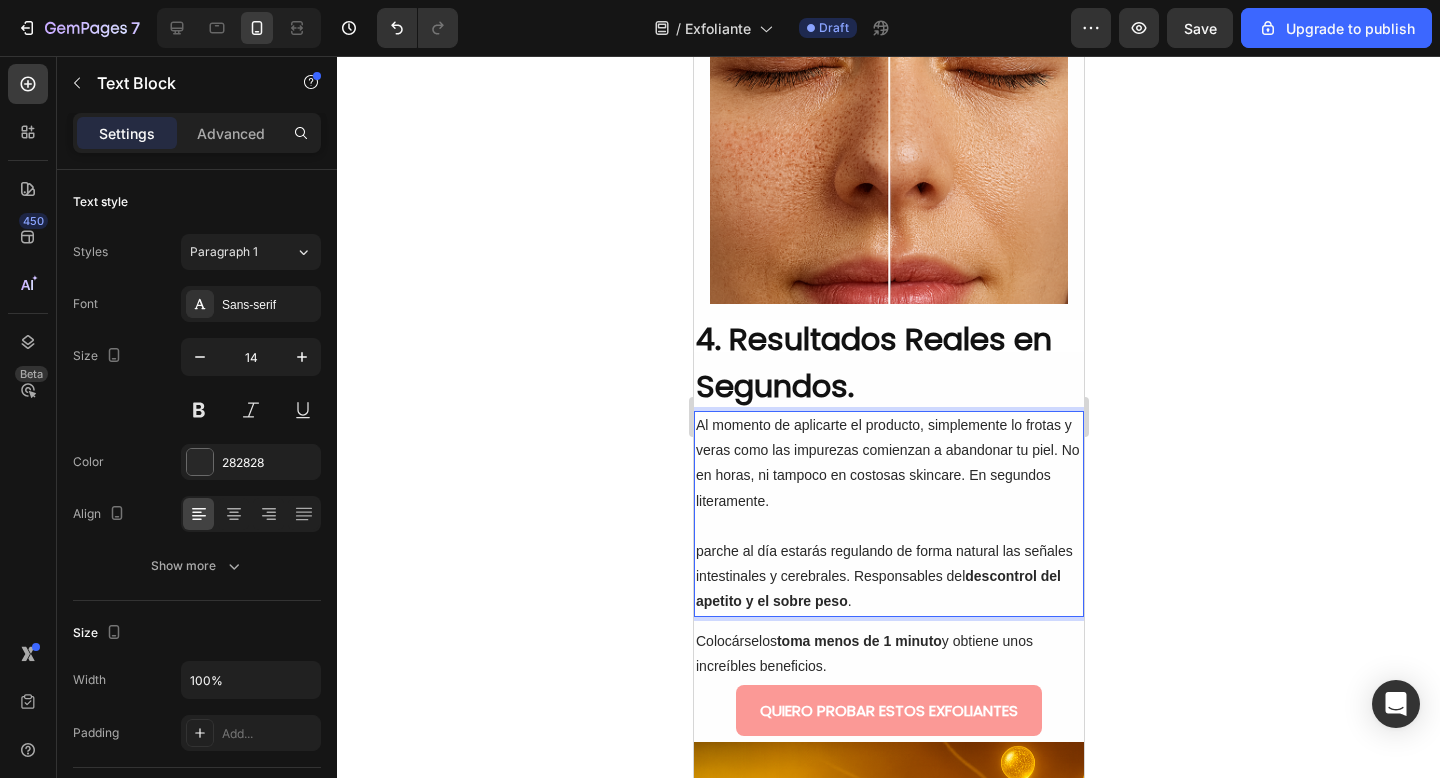 click on "parche al día estarás regulando de forma natural las señales intestinales y cerebrales. Responsables del  descontrol del apetito y el sobre peso ." at bounding box center [888, 577] 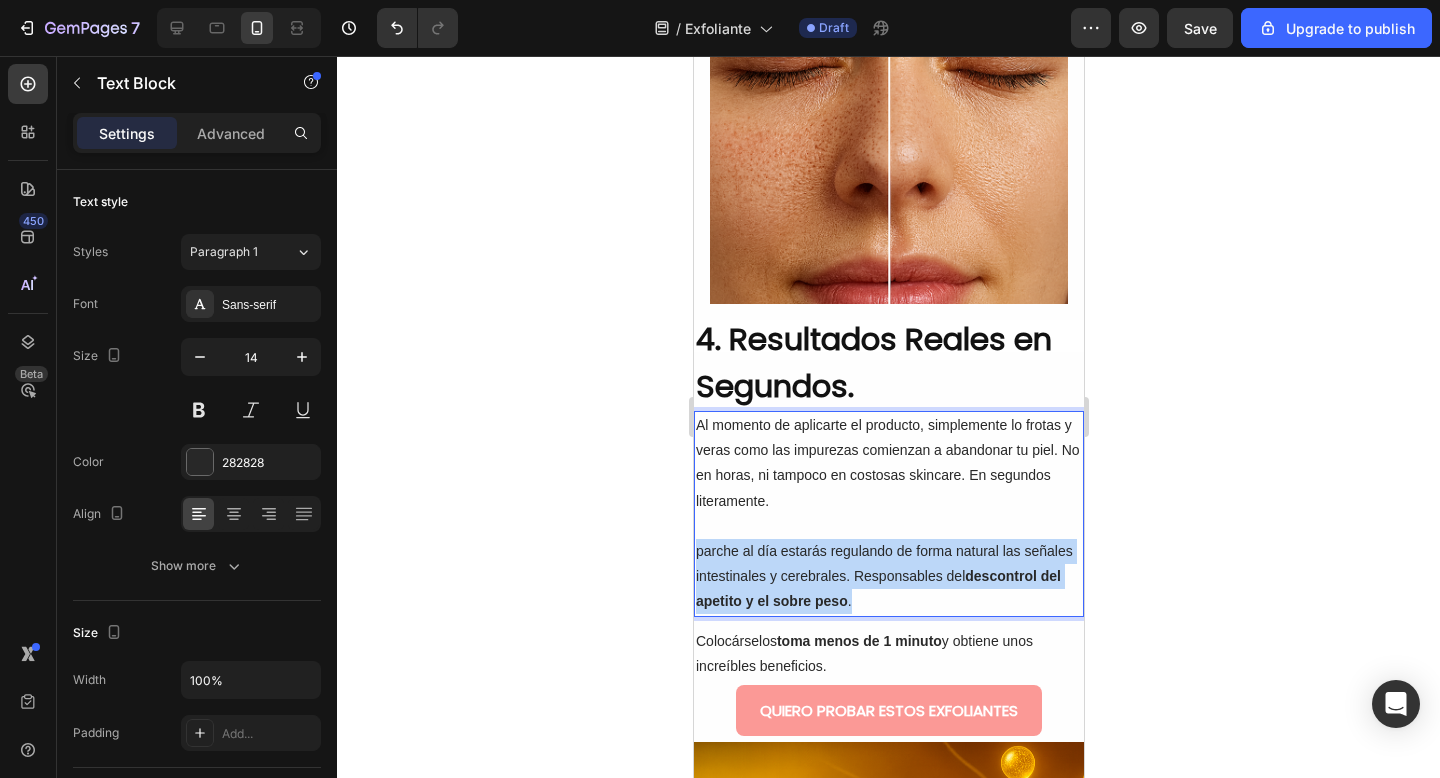 drag, startPoint x: 895, startPoint y: 622, endPoint x: 684, endPoint y: 574, distance: 216.39085 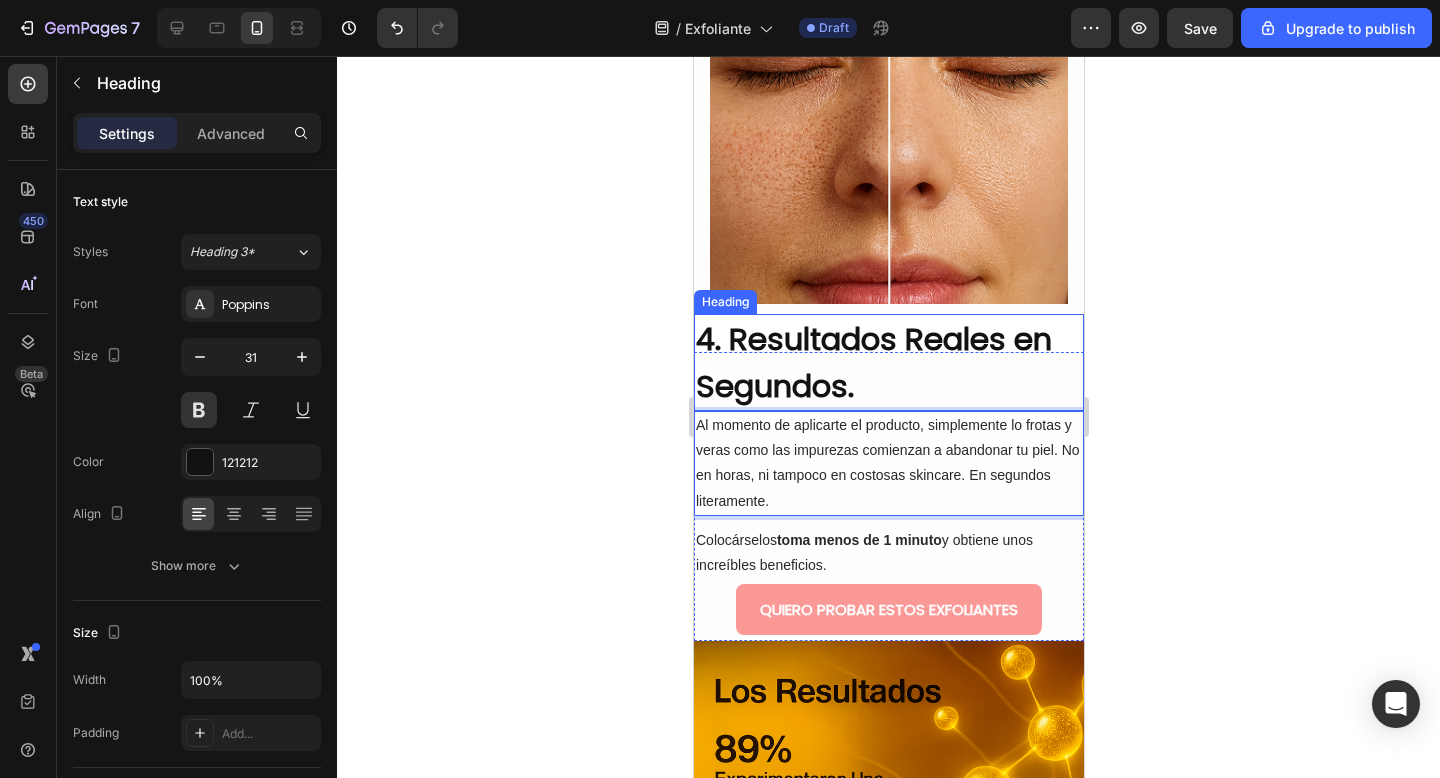 click on "4. Resultados Reales en Segundos." at bounding box center (888, 362) 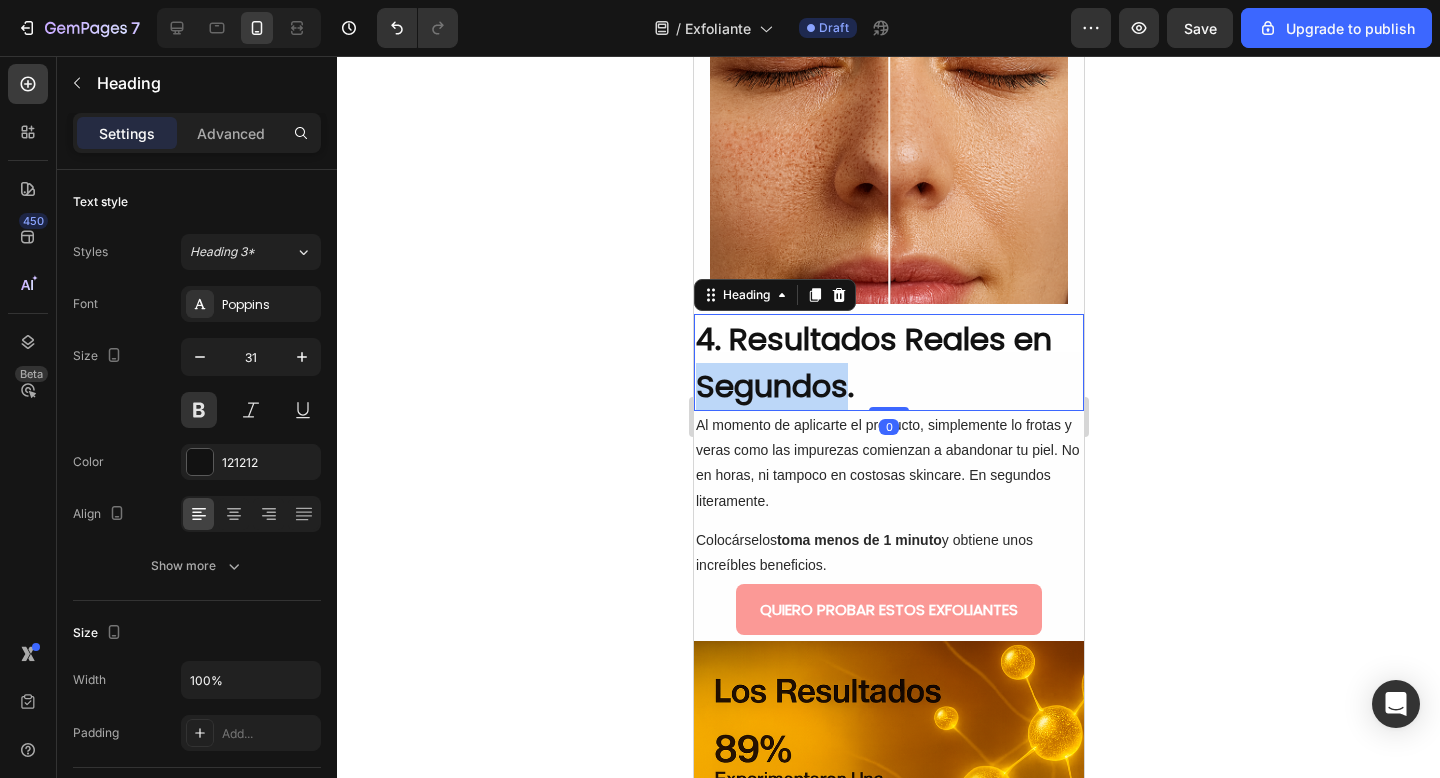click on "4. Resultados Reales en Segundos." at bounding box center [888, 362] 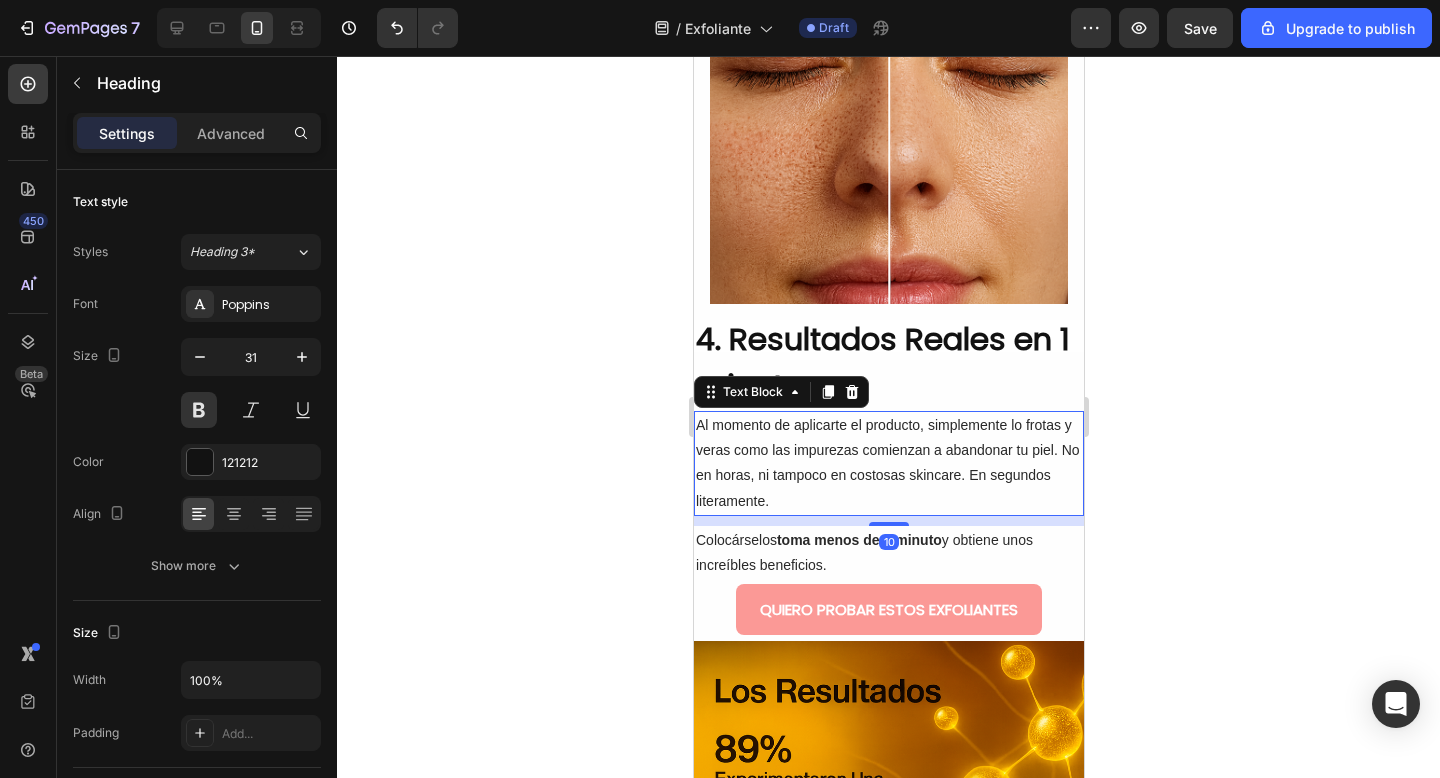 click on "Al momento de aplicarte el producto, simplemente lo frotas y veras como las impurezas comienzan a abandonar tu piel. No en horas, ni tampoco en costosas skincare. En segundos literamente." at bounding box center [888, 463] 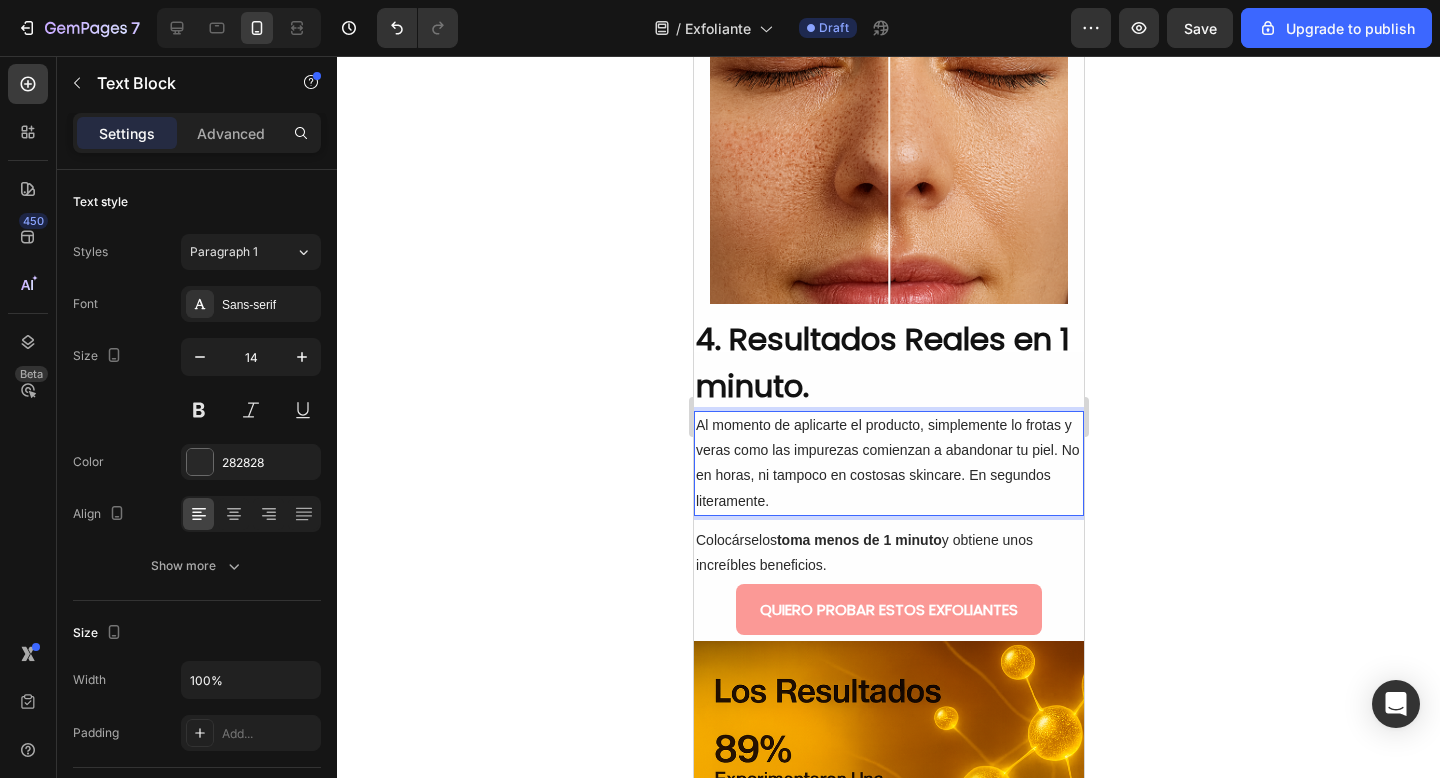 click on "Al momento de aplicarte el producto, simplemente lo frotas y veras como las impurezas comienzan a abandonar tu piel. No en horas, ni tampoco en costosas skincare. En segundos literamente." at bounding box center [888, 463] 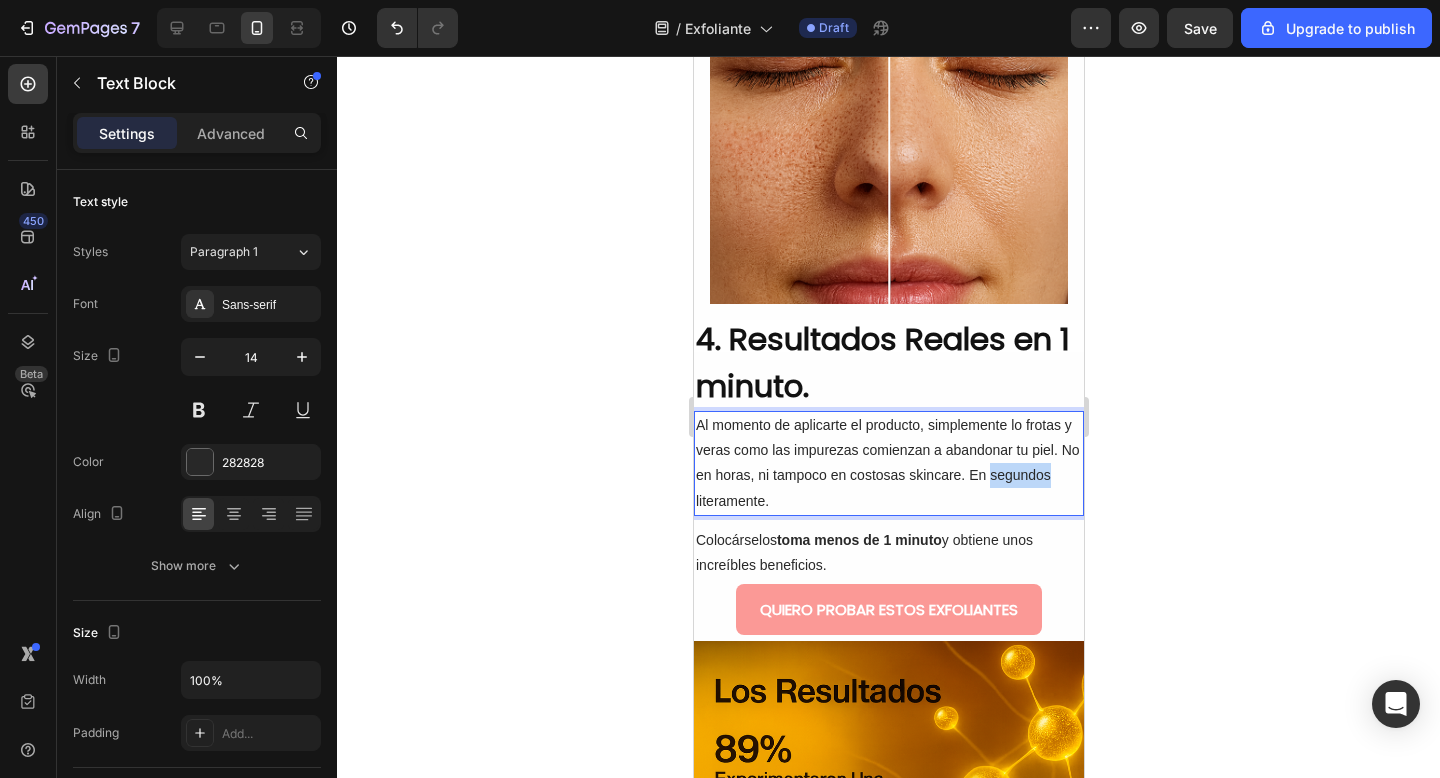 click on "Al momento de aplicarte el producto, simplemente lo frotas y veras como las impurezas comienzan a abandonar tu piel. No en horas, ni tampoco en costosas skincare. En segundos literamente." at bounding box center (888, 463) 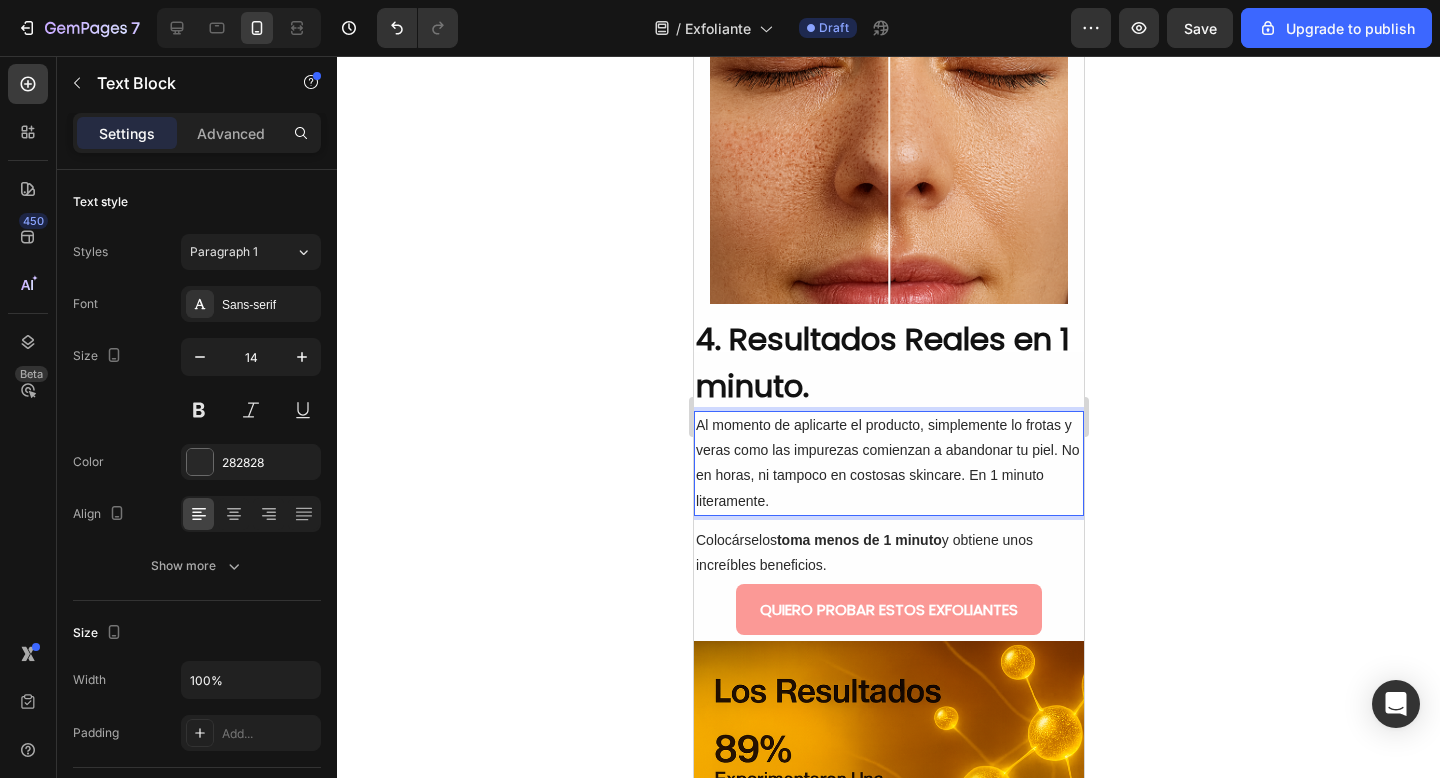click on "Al momento de aplicarte el producto, simplemente lo frotas y veras como las impurezas comienzan a abandonar tu piel. No en horas, ni tampoco en costosas skincare. En 1 minuto literamente." at bounding box center (888, 463) 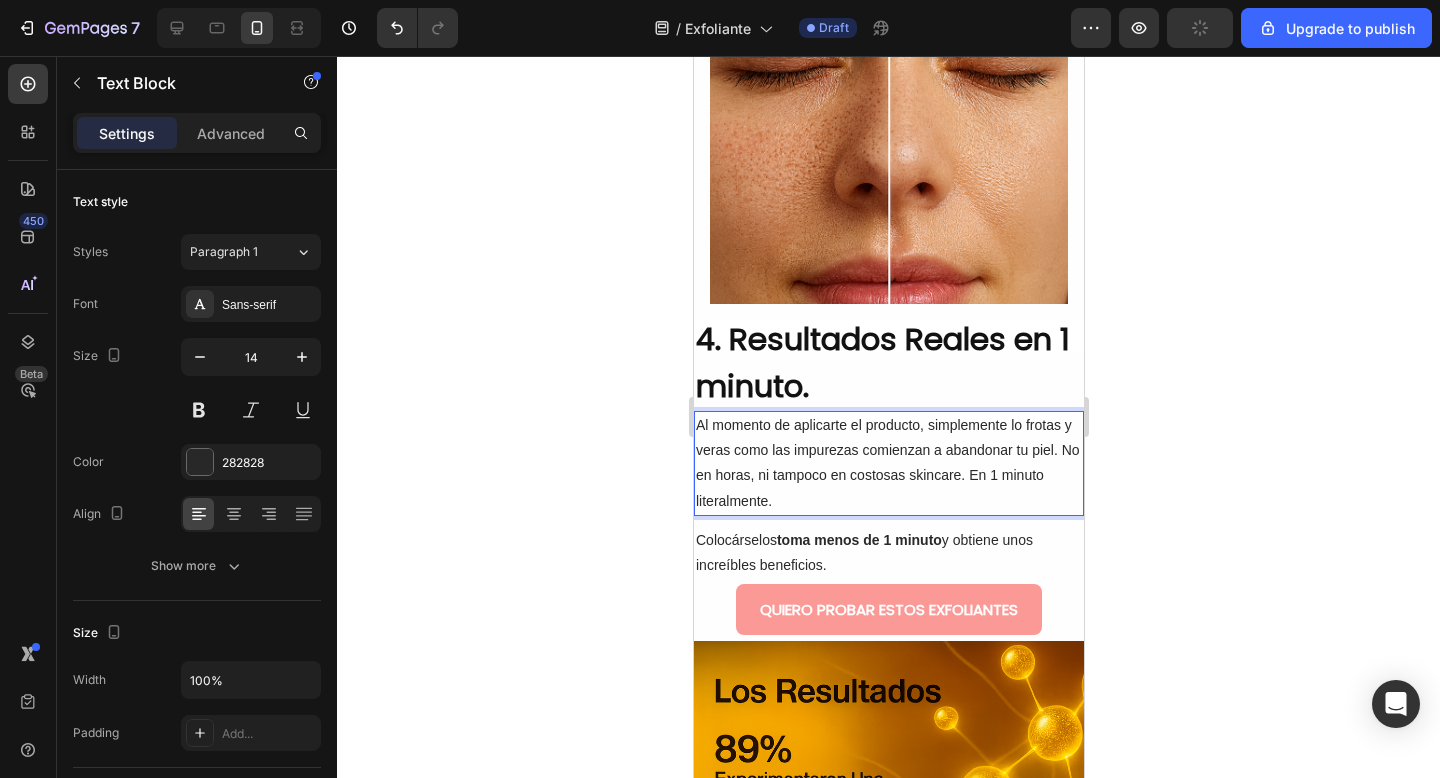 click on "Al momento de aplicarte el producto, simplemente lo frotas y veras como las impurezas comienzan a abandonar tu piel. No en horas, ni tampoco en costosas skincare. En 1 minuto literalmente." at bounding box center (888, 463) 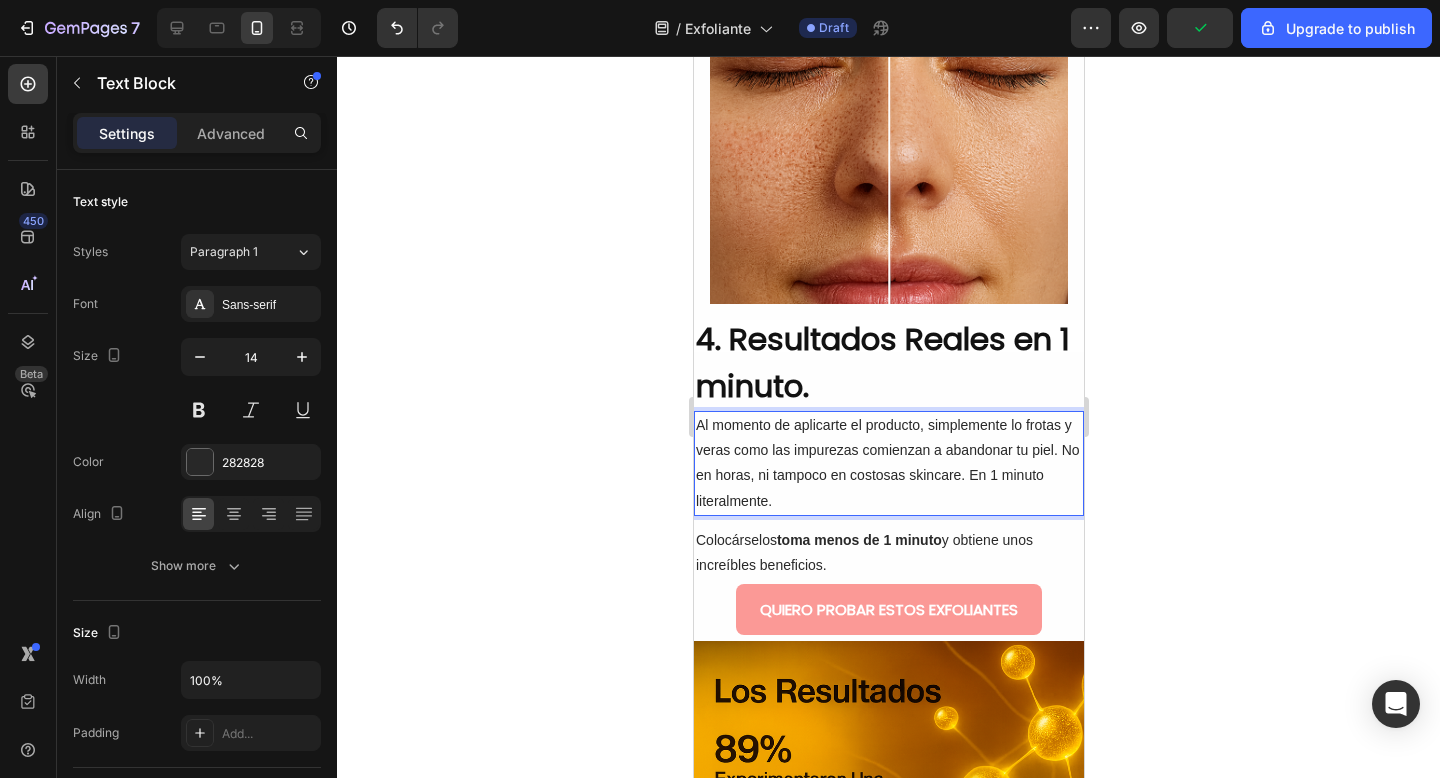click on "costosas ,  skincare" 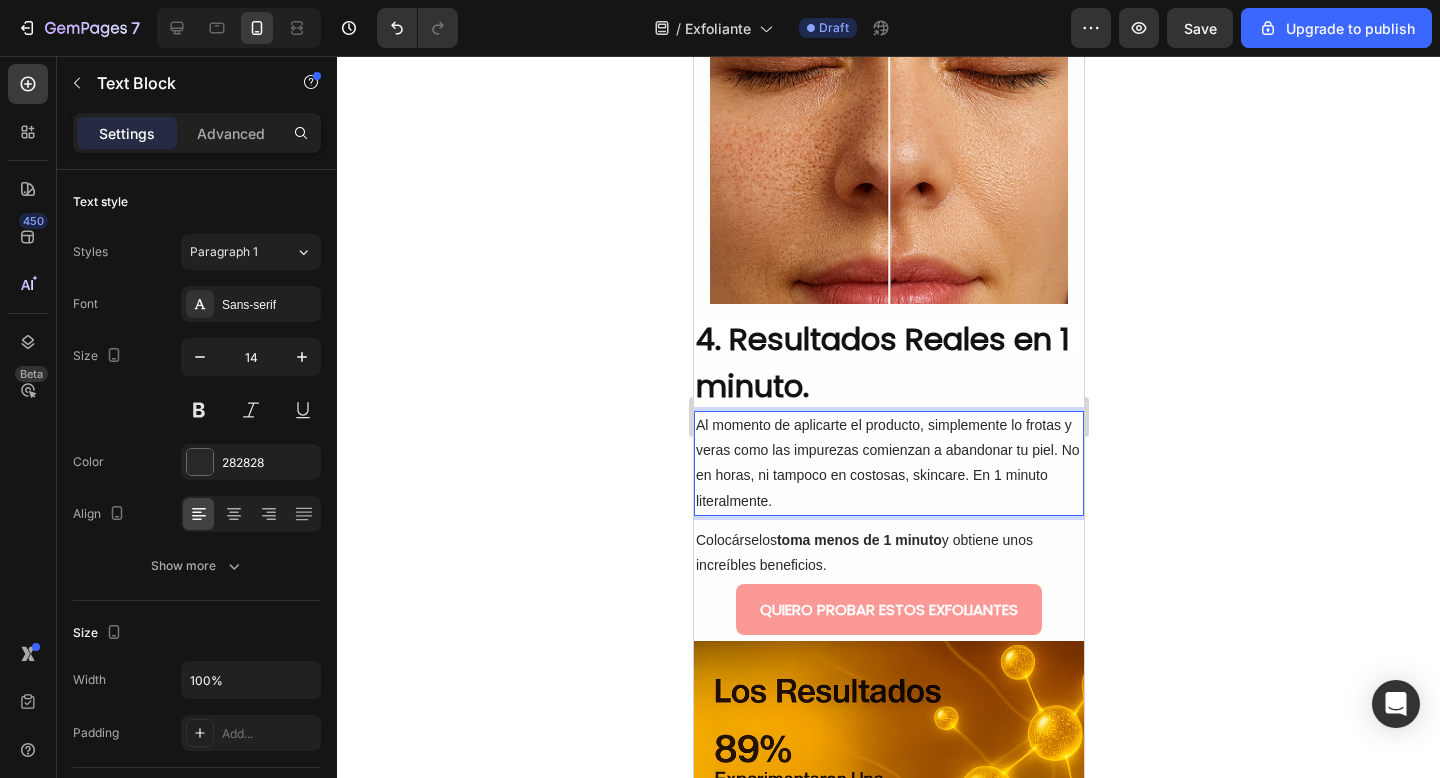 click on "Al momento de aplicarte el producto, simplemente lo frotas y veras como las impurezas comienzan a abandonar tu piel. No en horas, ni tampoco en costosas, skincare. En 1 minuto literalmente." at bounding box center (888, 463) 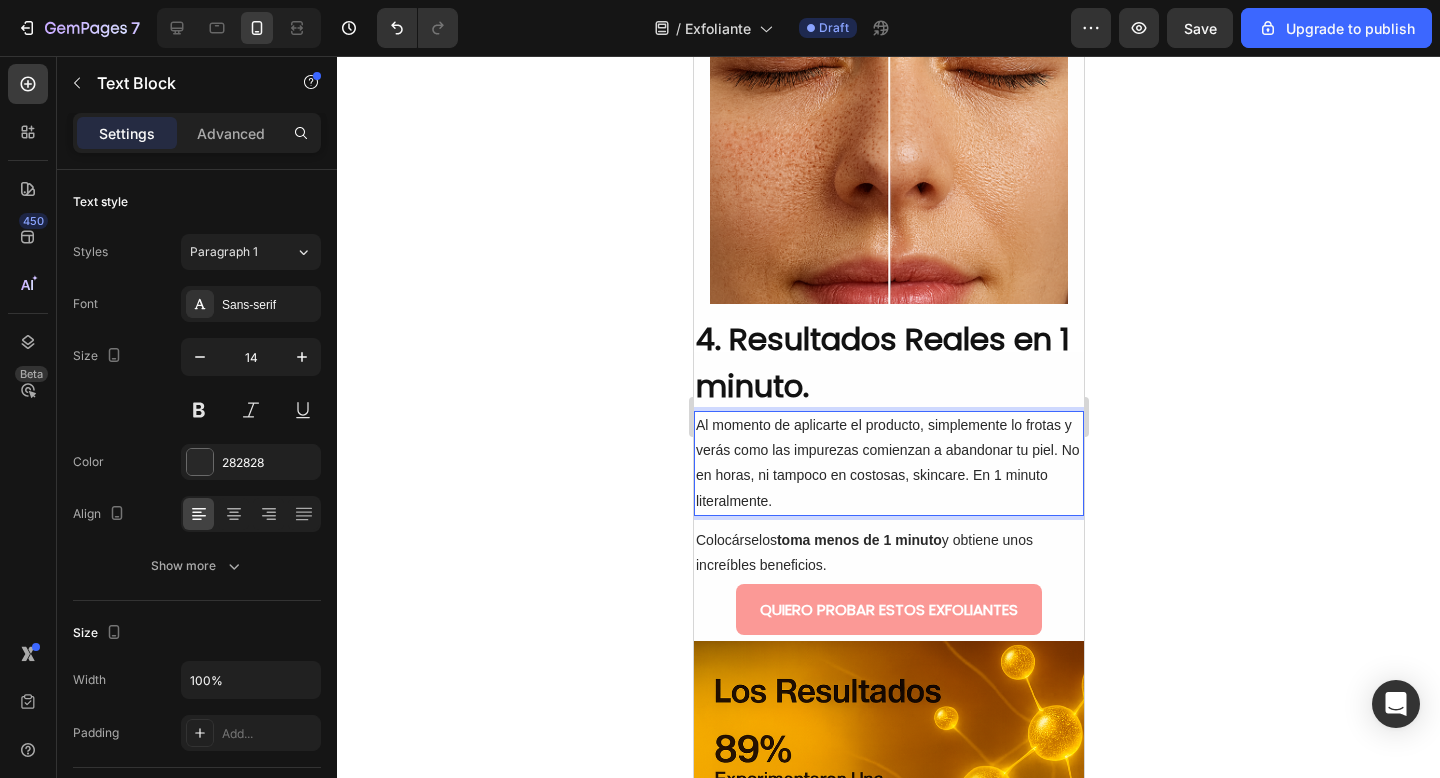 click 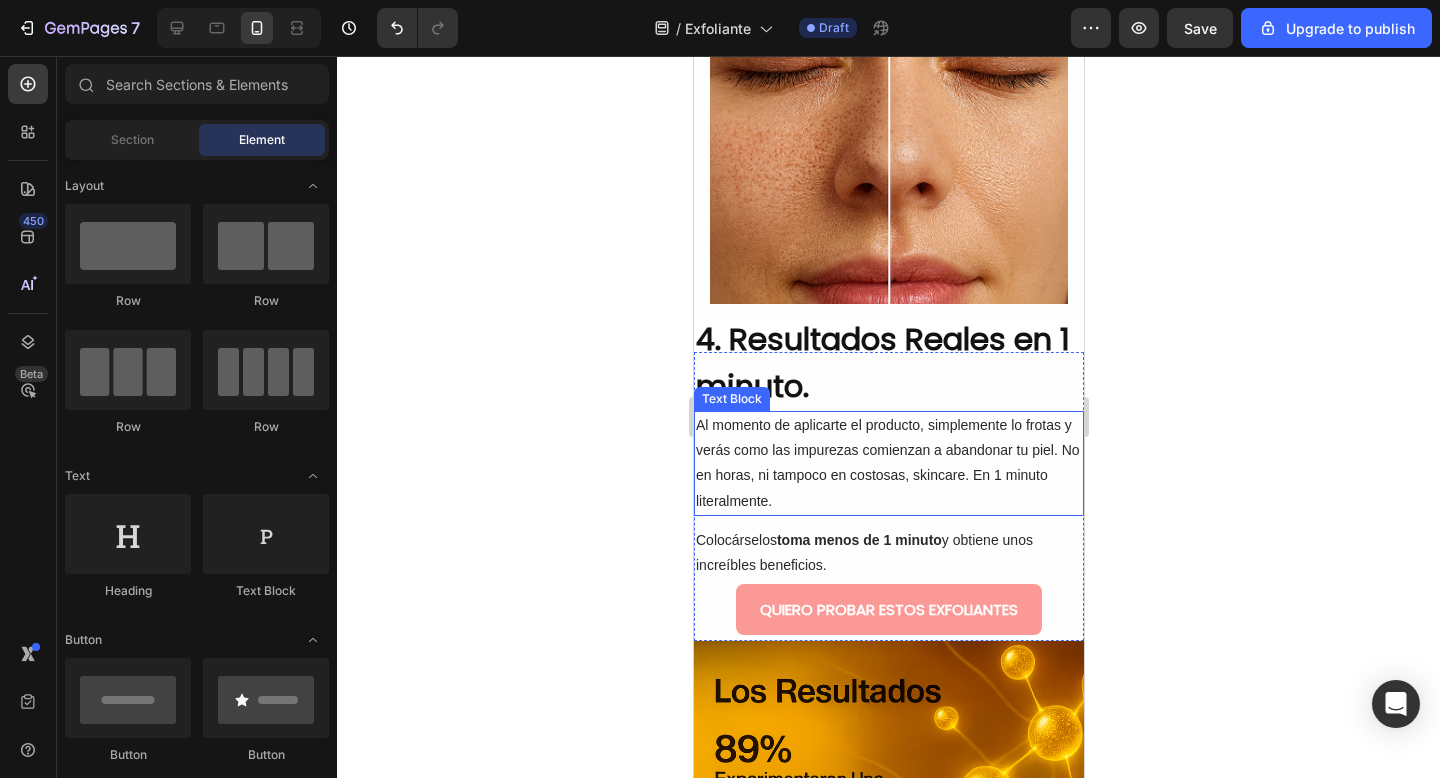click on "Al momento de aplicarte el producto, simplemente lo frotas y verás como las impurezas comienzan a abandonar tu piel. No en horas, ni tampoco en costosas, skincare. En 1 minuto literalmente." at bounding box center [888, 463] 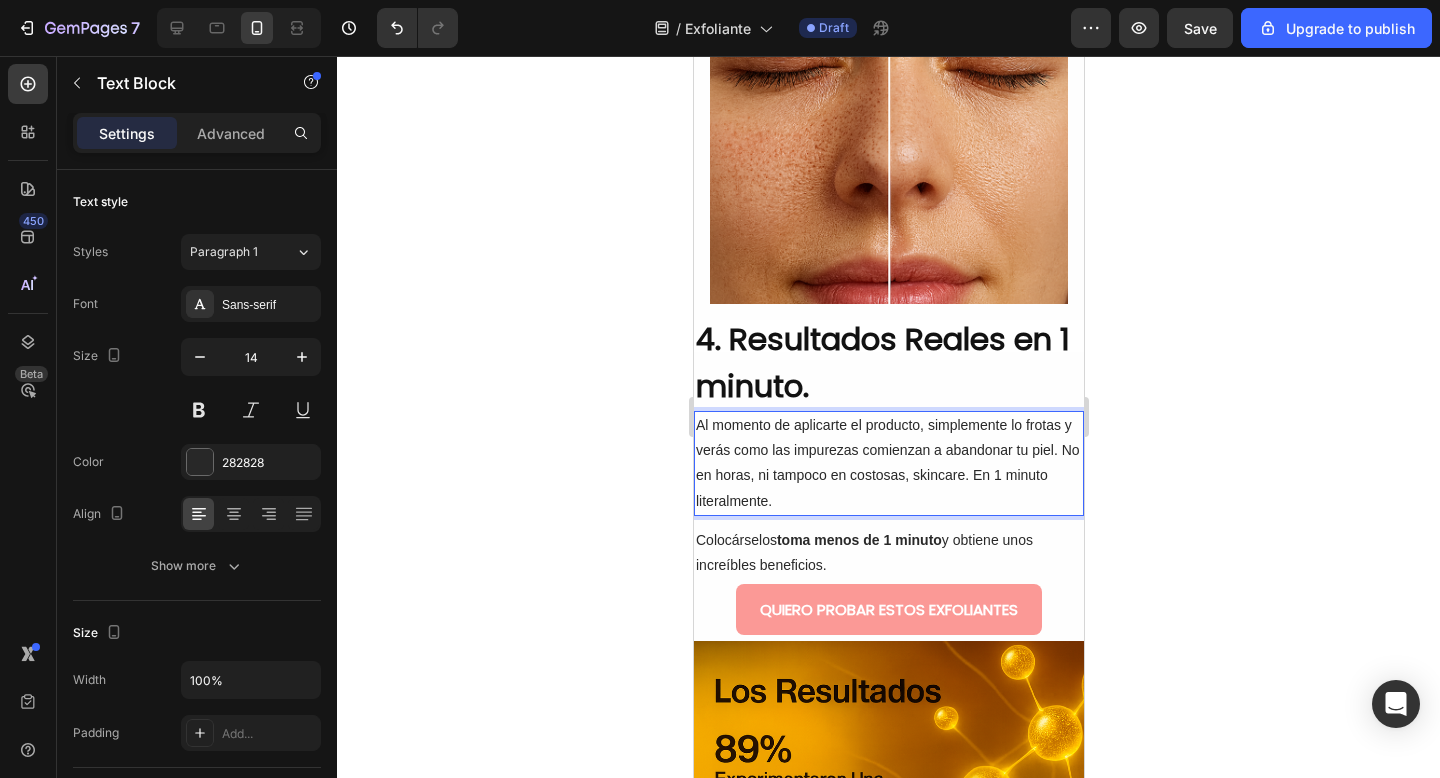 click on "Al momento de aplicarte el producto, simplemente lo frotas y verás como las impurezas comienzan a abandonar tu piel. No en horas, ni tampoco en costosas, skincare. En 1 minuto literalmente." at bounding box center [888, 463] 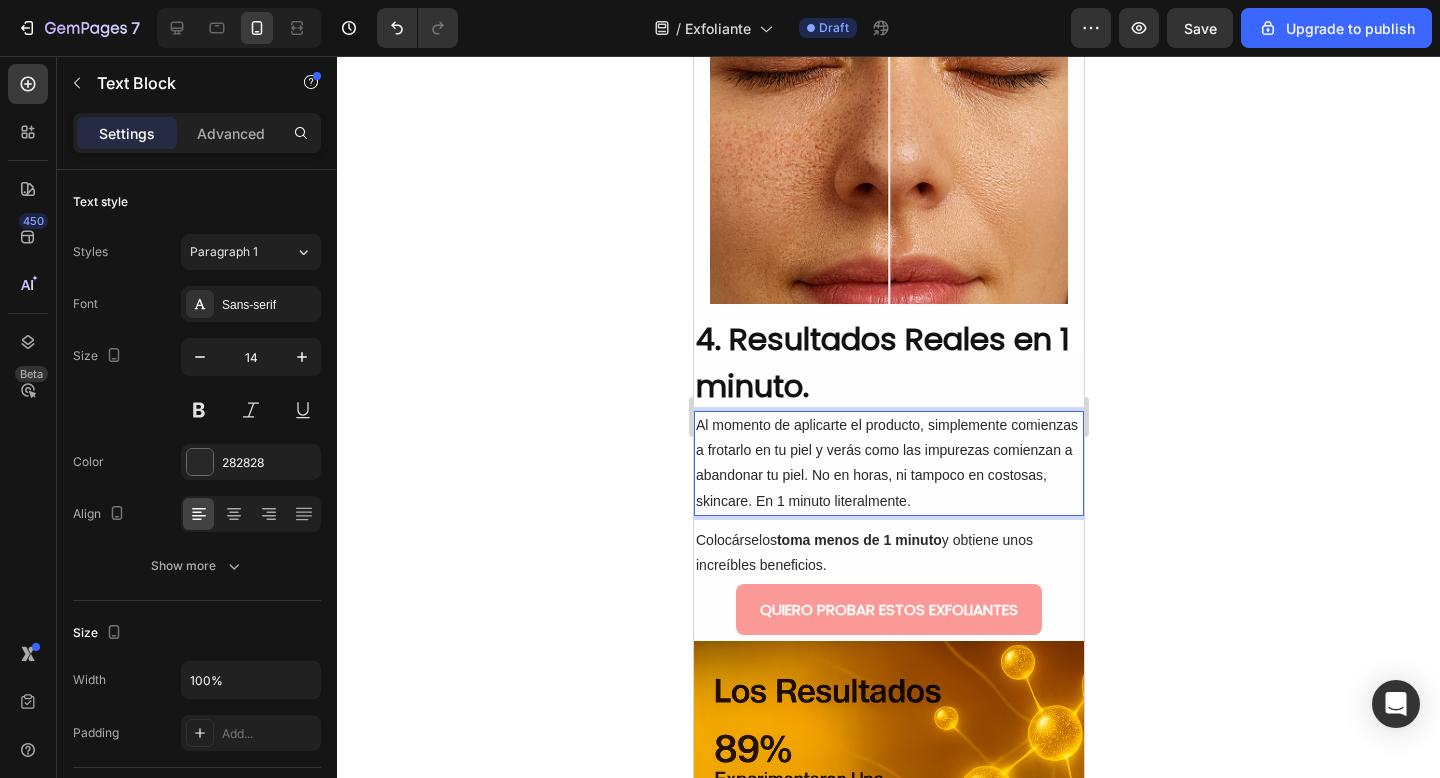 click on "Al momento de aplicarte el producto, simplemente comienzas a frotarlo en tu piel y verás como las impurezas comienzan a abandonar tu piel. No en horas, ni tampoco en costosas, skincare. En 1 minuto literalmente." at bounding box center (888, 463) 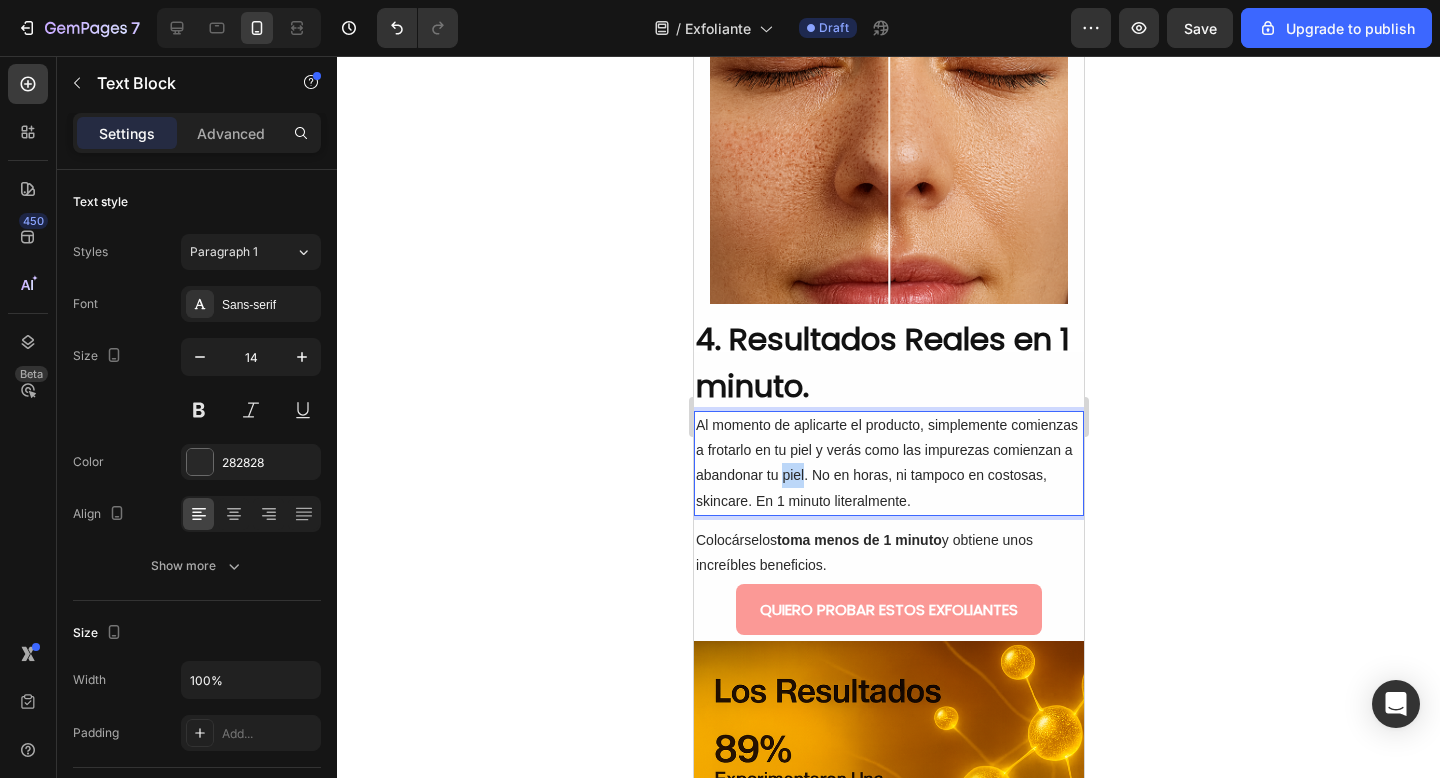 click on "Al momento de aplicarte el producto, simplemente comienzas a frotarlo en tu piel y verás como las impurezas comienzan a abandonar tu piel. No en horas, ni tampoco en costosas, skincare. En 1 minuto literalmente." at bounding box center (888, 463) 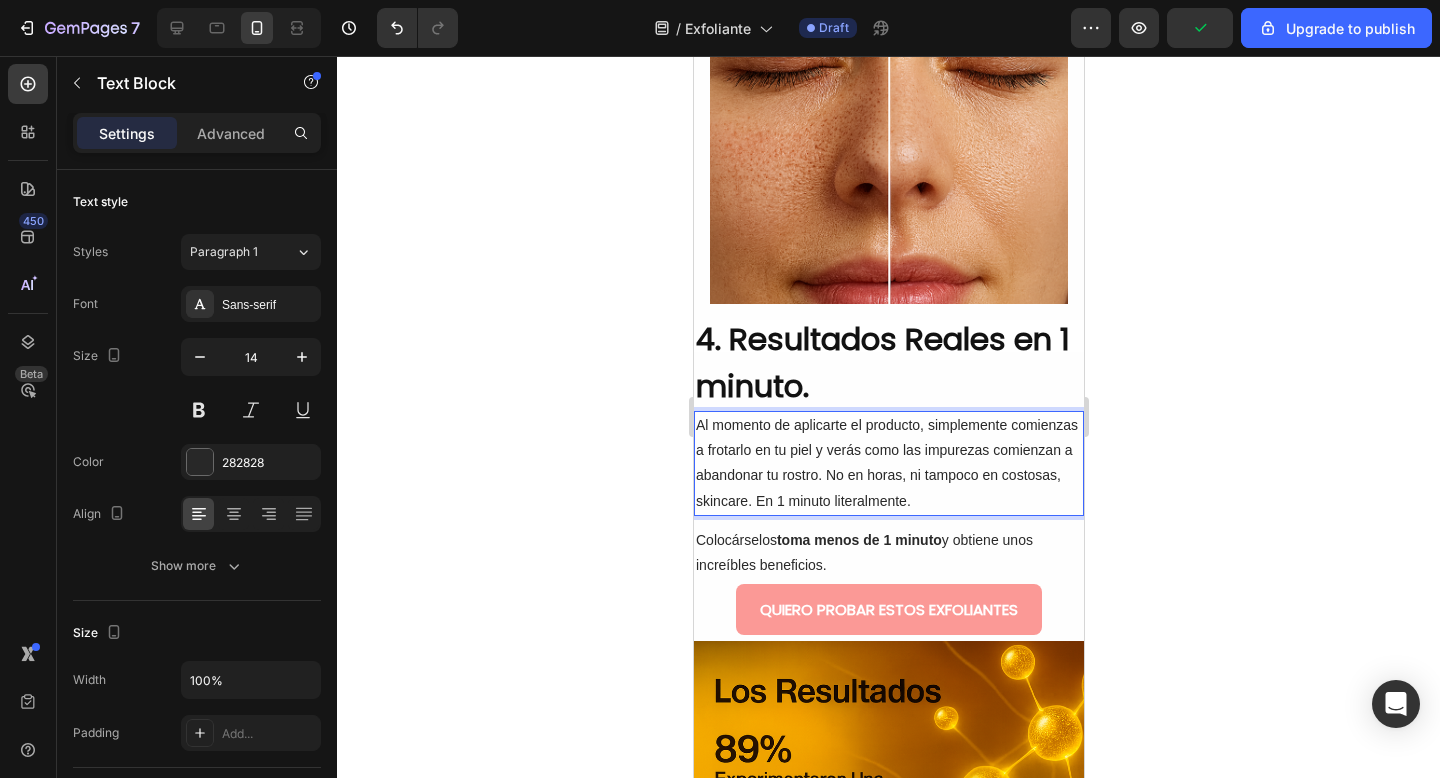click on "Al momento de aplicarte el producto, simplemente comienzas a frotarlo en tu piel y verás como las impurezas comienzan a abandonar tu rostro. No en horas, ni tampoco en costosas, skincare. En 1 minuto literalmente." at bounding box center [888, 463] 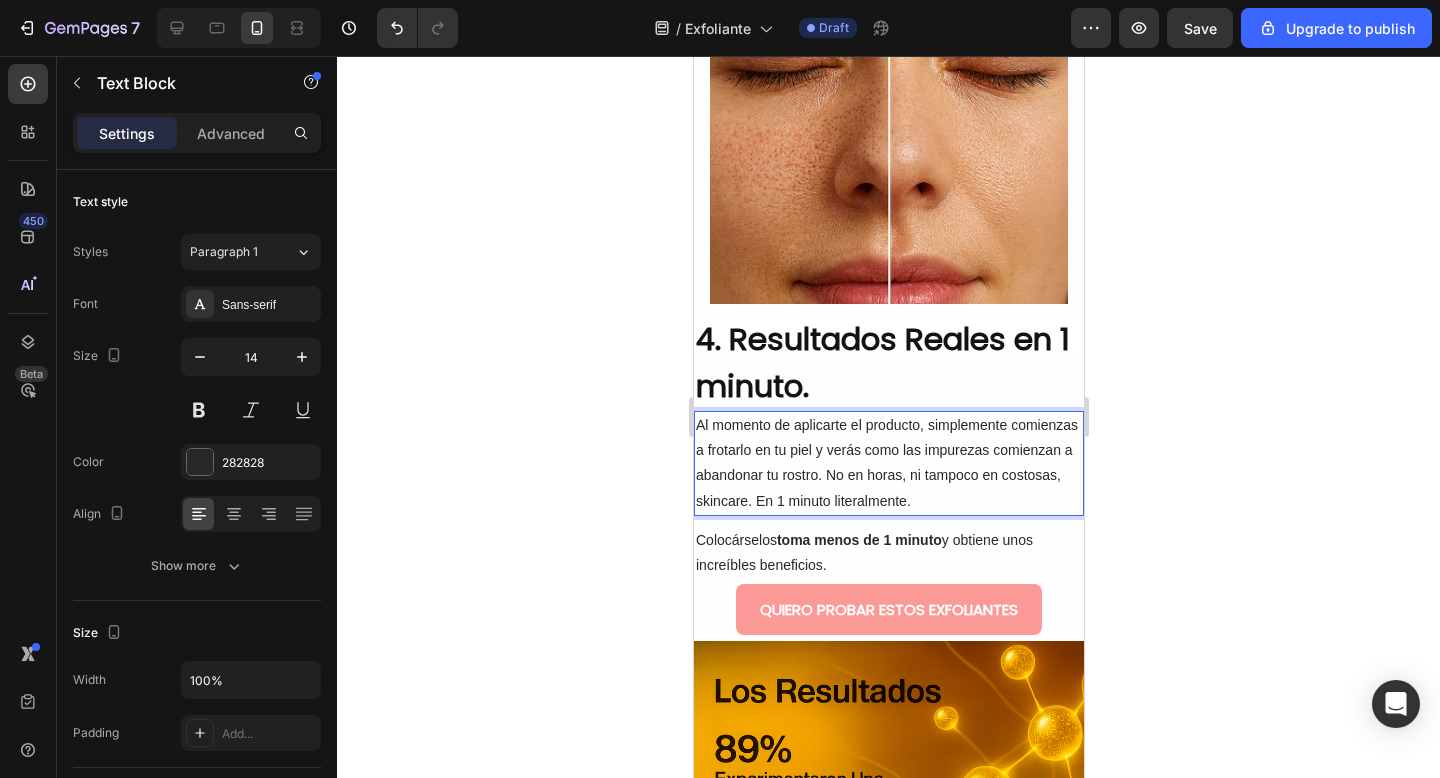 click 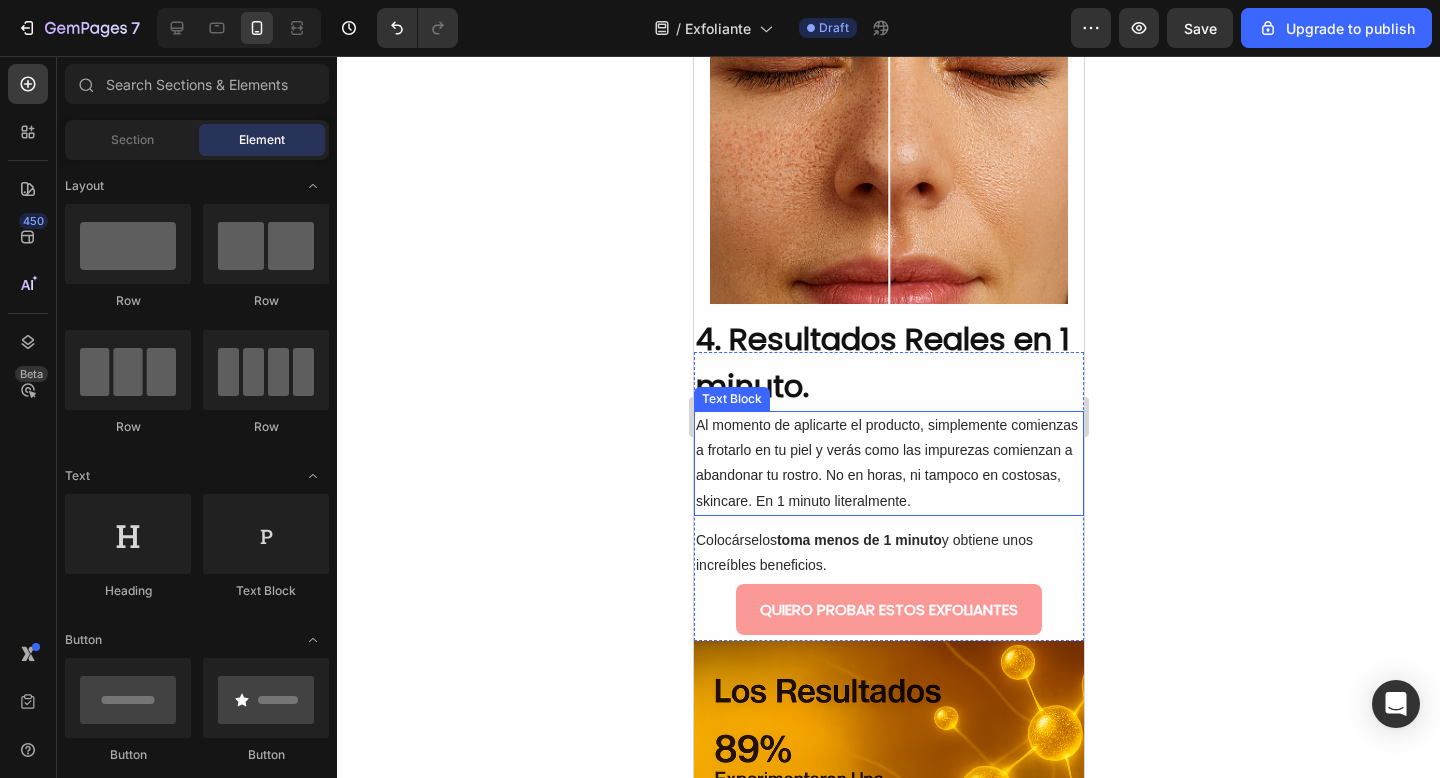 click on "Al momento de aplicarte el producto, simplemente comienzas a frotarlo en tu piel y verás como las impurezas comienzan a abandonar tu rostro. No en horas, ni tampoco en costosas, skincare. En 1 minuto literalmente." at bounding box center [888, 463] 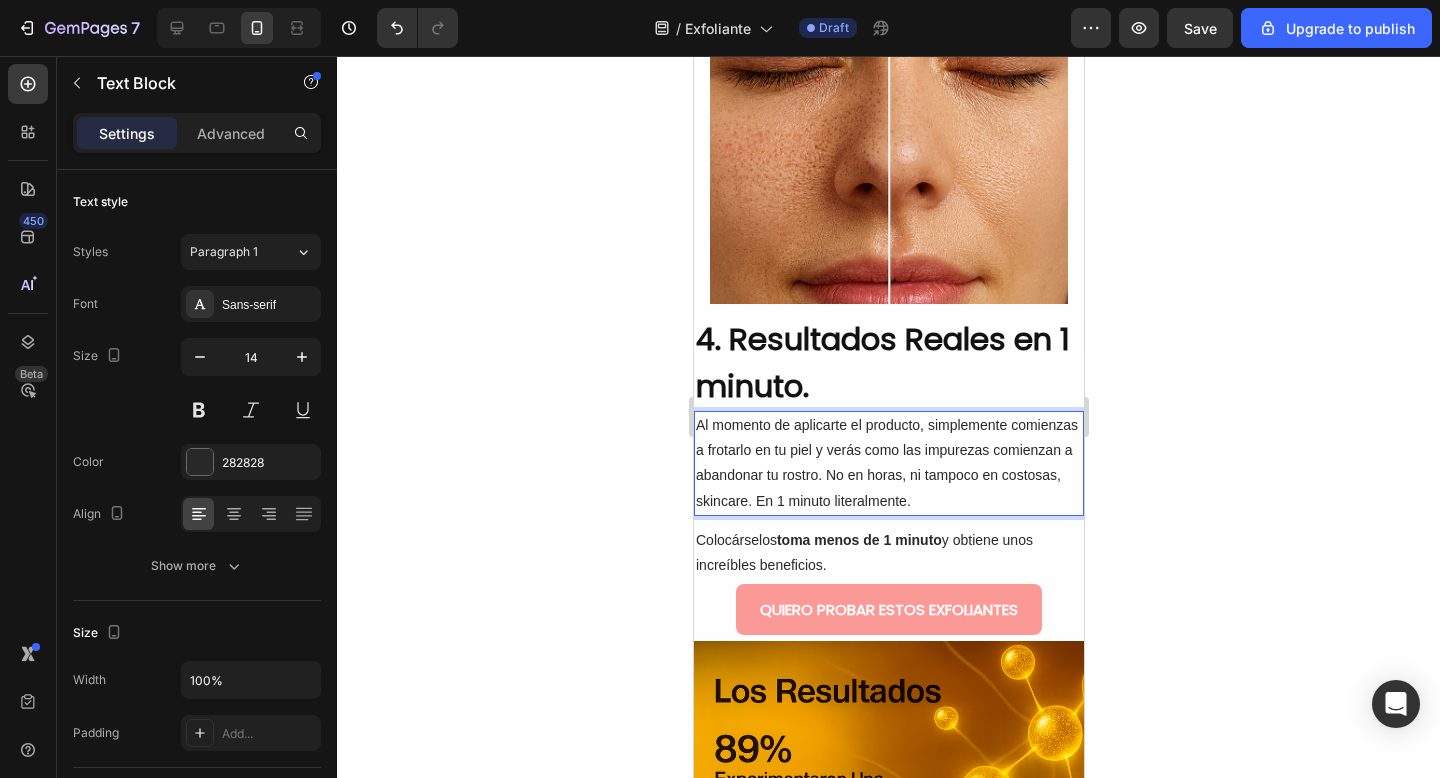 click on "Al momento de aplicarte el producto, simplemente comienzas a frotarlo en tu piel y verás como las impurezas comienzan a abandonar tu rostro. No en horas, ni tampoco en costosas, skincare. En 1 minuto literalmente." at bounding box center (888, 463) 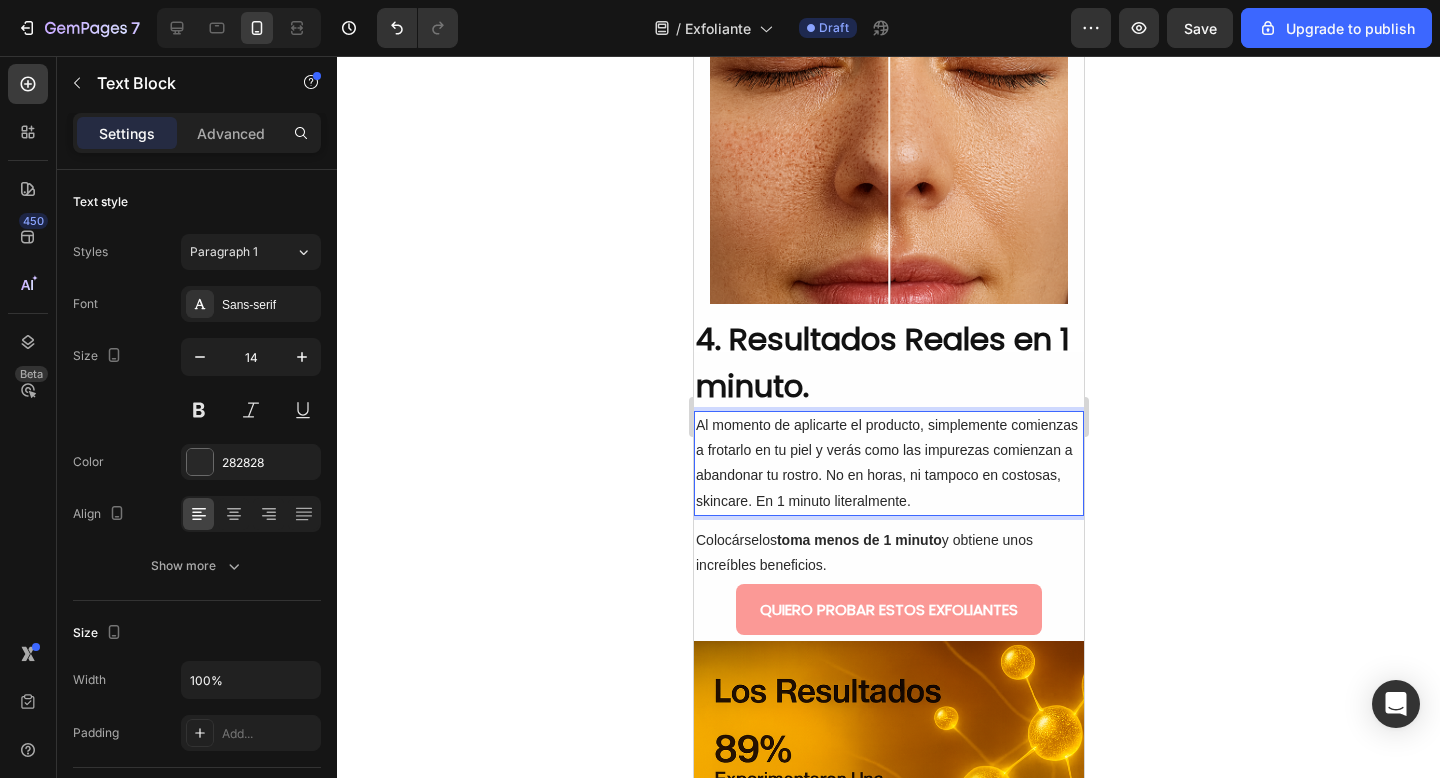 click on "Al momento de aplicarte el producto, simplemente comienzas a frotarlo en tu piel y verás como las impurezas comienzan a abandonar tu rostro. No en horas, ni tampoco en costosas, skincare. En 1 minuto literalmente." at bounding box center [888, 463] 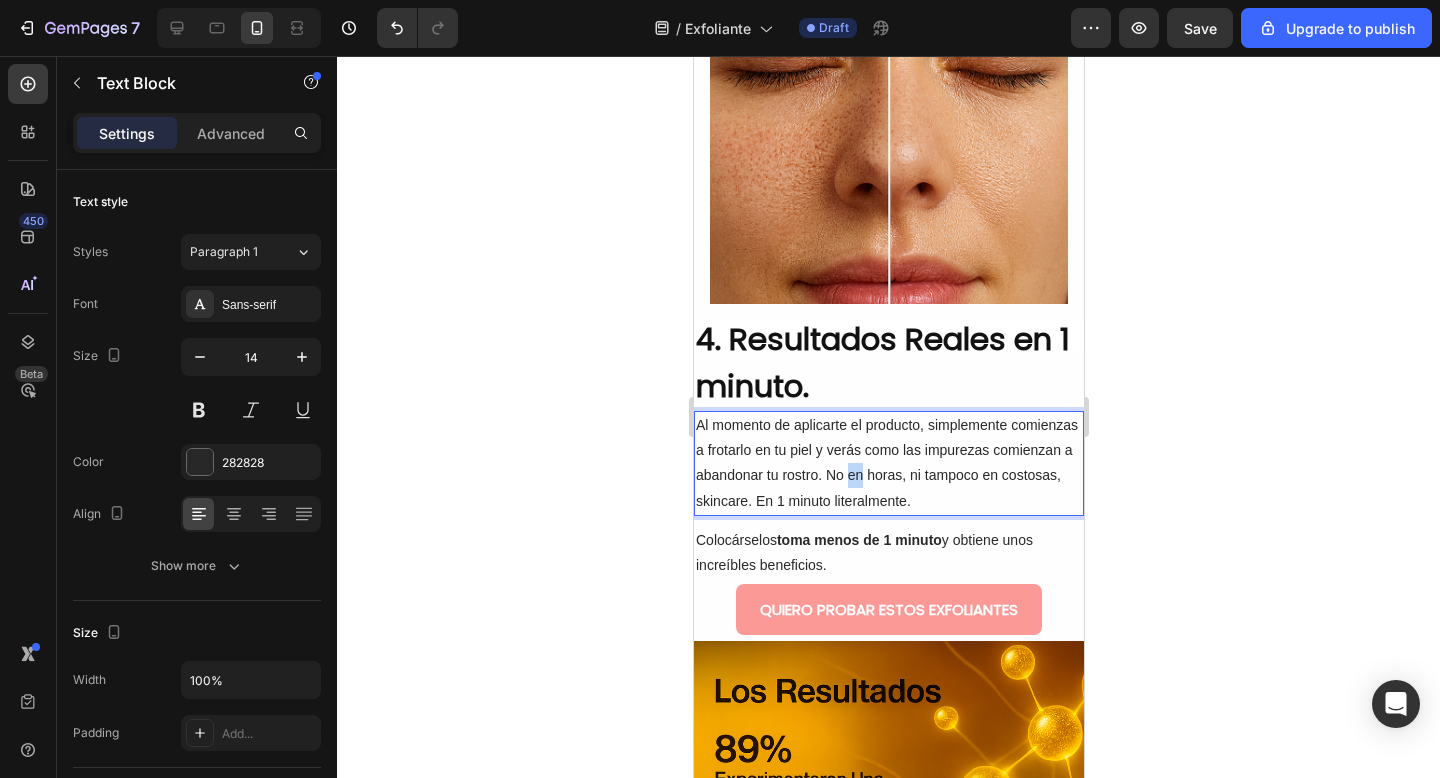 click on "Al momento de aplicarte el producto, simplemente comienzas a frotarlo en tu piel y verás como las impurezas comienzan a abandonar tu rostro. No en horas, ni tampoco en costosas, skincare. En 1 minuto literalmente." at bounding box center [888, 463] 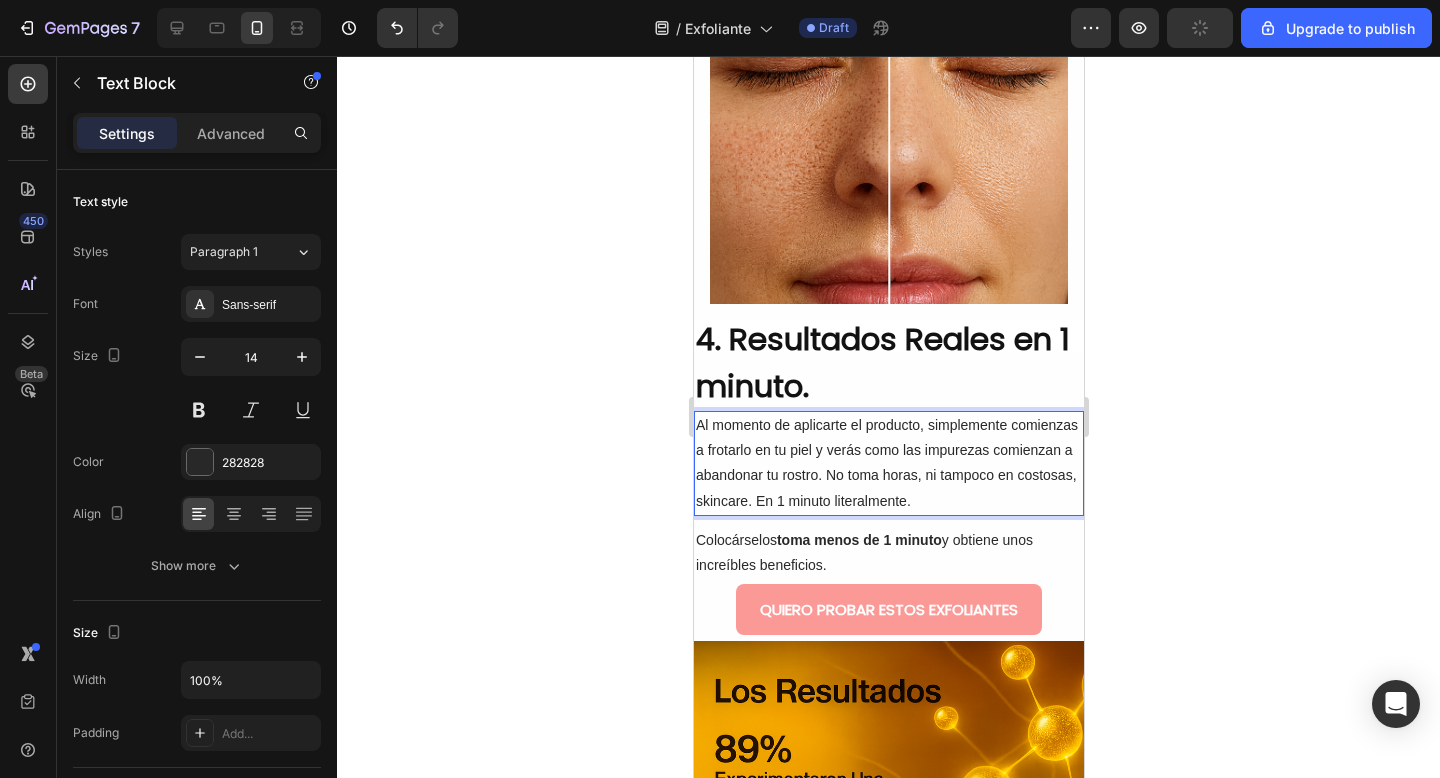click on "Al momento de aplicarte el producto, simplemente comienzas a frotarlo en tu piel y verás como las impurezas comienzan a abandonar tu rostro. No toma horas, ni tampoco en costosas, skincare. En 1 minuto literalmente." at bounding box center [888, 463] 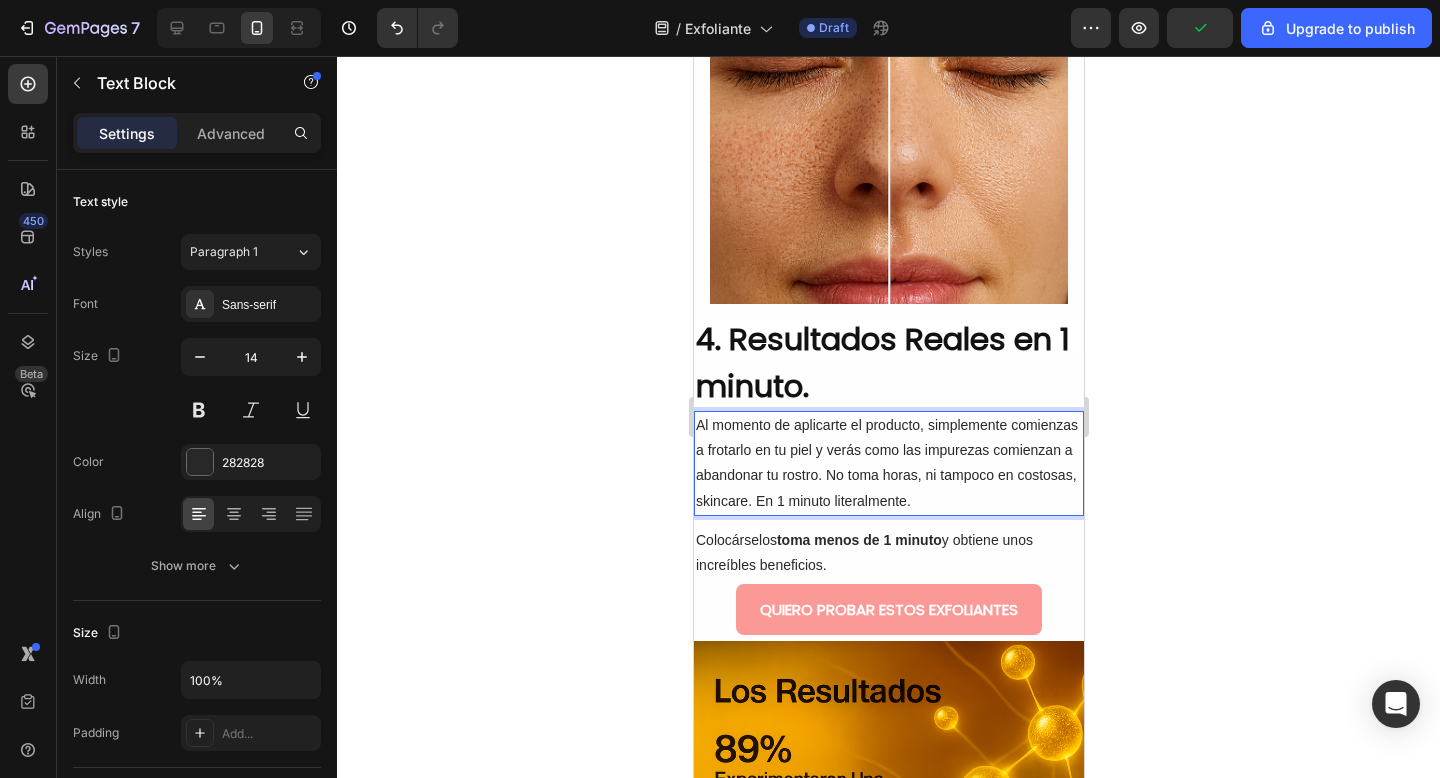 click on "Al momento de aplicarte el producto, simplemente comienzas a frotarlo en tu piel y verás como las impurezas comienzan a abandonar tu rostro. No toma horas, ni tampoco en costosas, skincare. En 1 minuto literalmente." at bounding box center (888, 463) 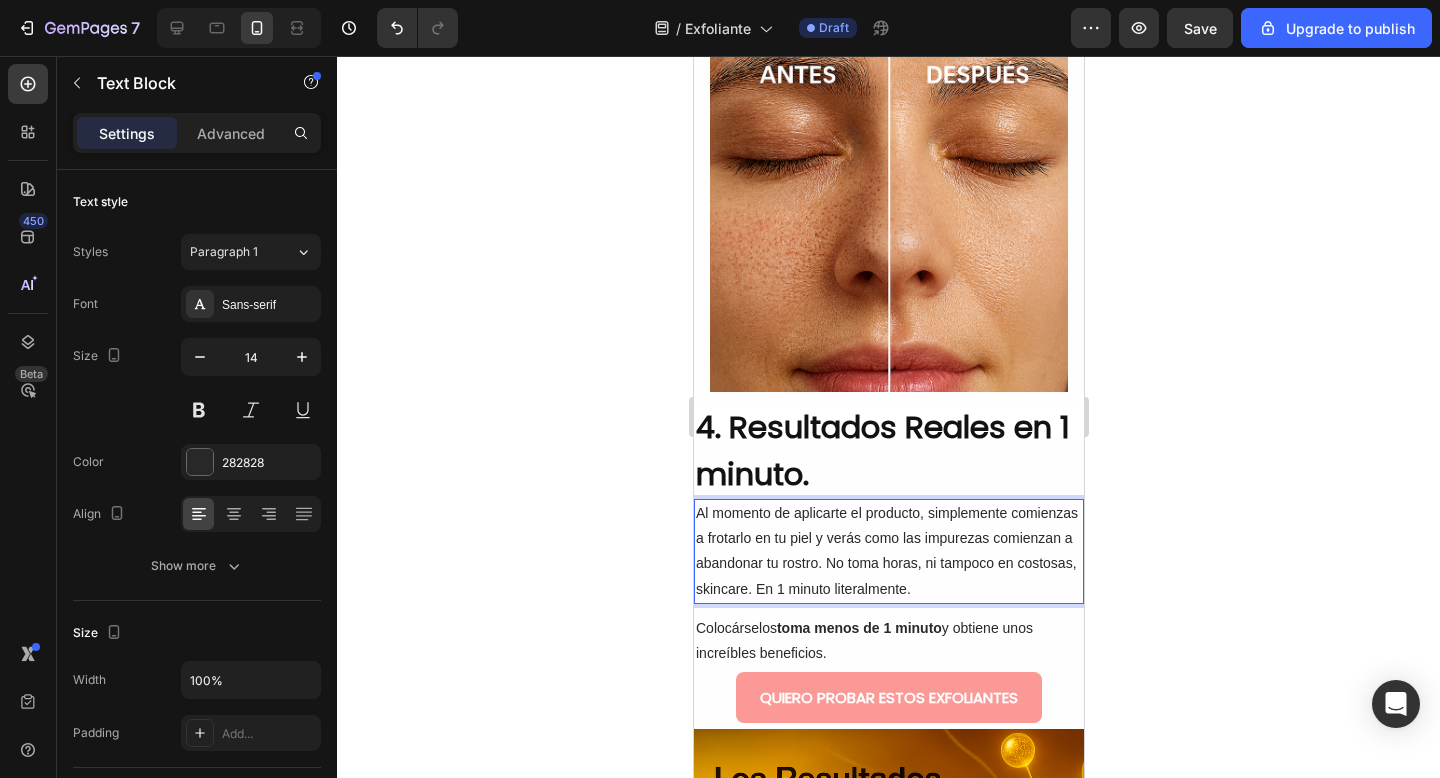 scroll, scrollTop: 2200, scrollLeft: 0, axis: vertical 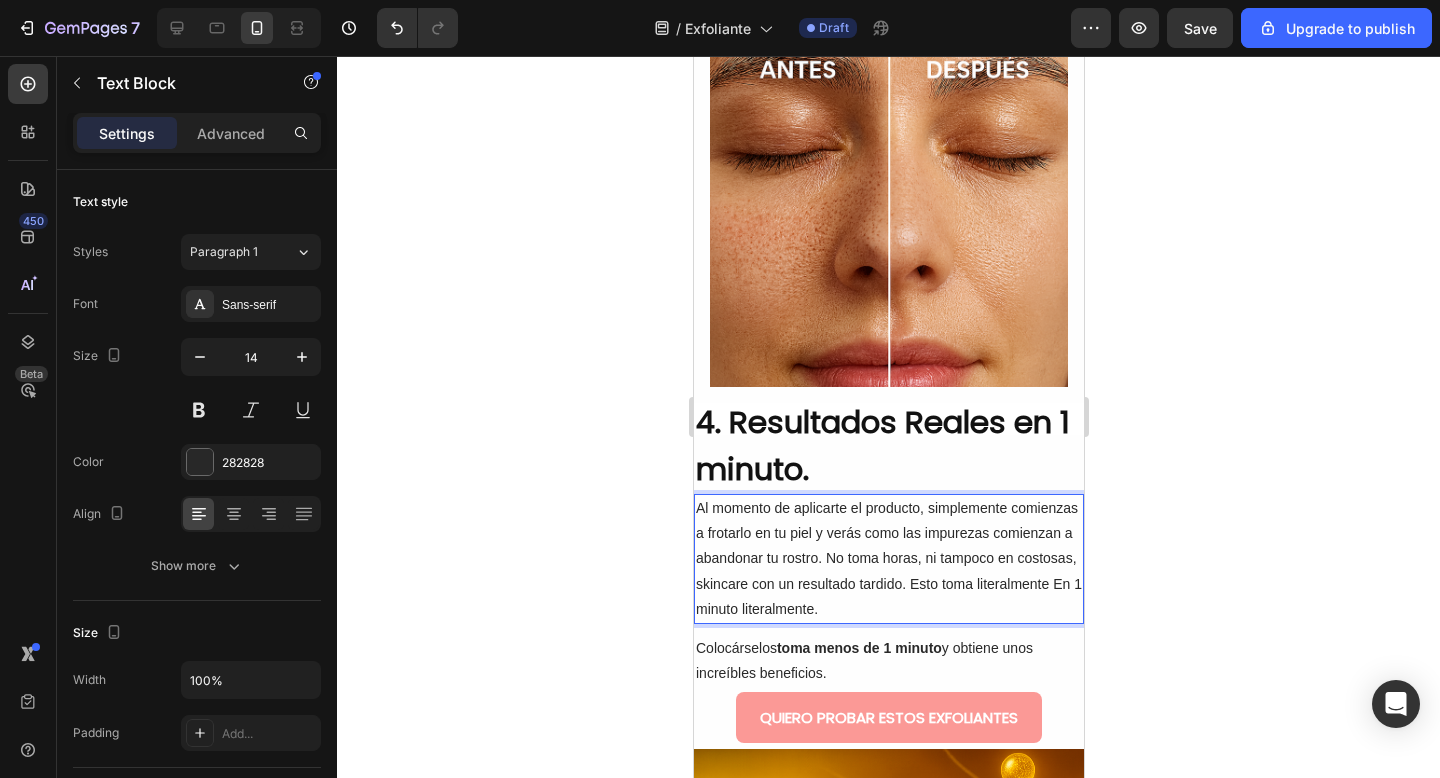 click on "Al momento de aplicarte el producto, simplemente comienzas a frotarlo en tu piel y verás como las impurezas comienzan a abandonar tu rostro. No toma horas, ni tampoco en costosas, skincare con un resultado tardido. Esto toma literalmente En 1 minuto literalmente." at bounding box center (888, 559) 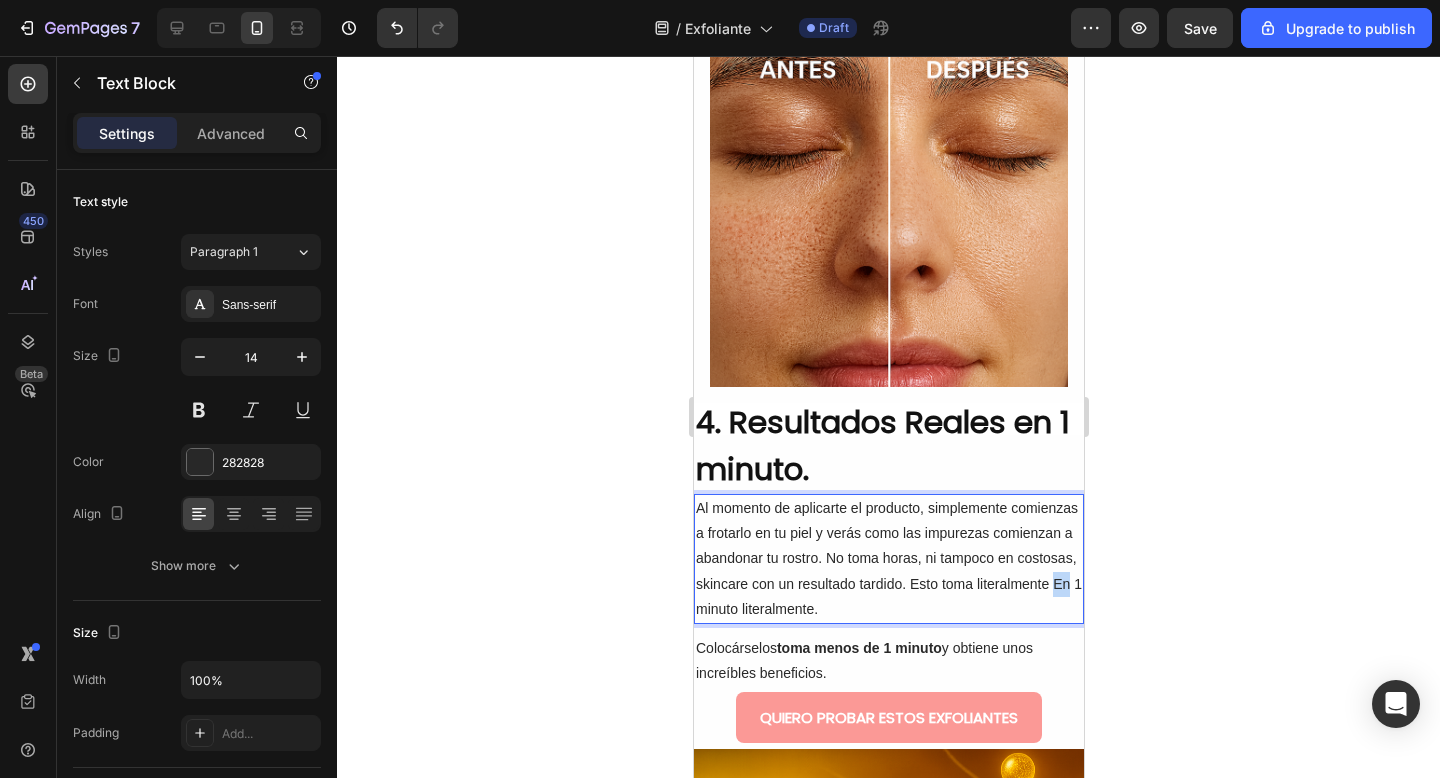click on "Al momento de aplicarte el producto, simplemente comienzas a frotarlo en tu piel y verás como las impurezas comienzan a abandonar tu rostro. No toma horas, ni tampoco en costosas, skincare con un resultado tardido. Esto toma literalmente En 1 minuto literalmente." at bounding box center [888, 559] 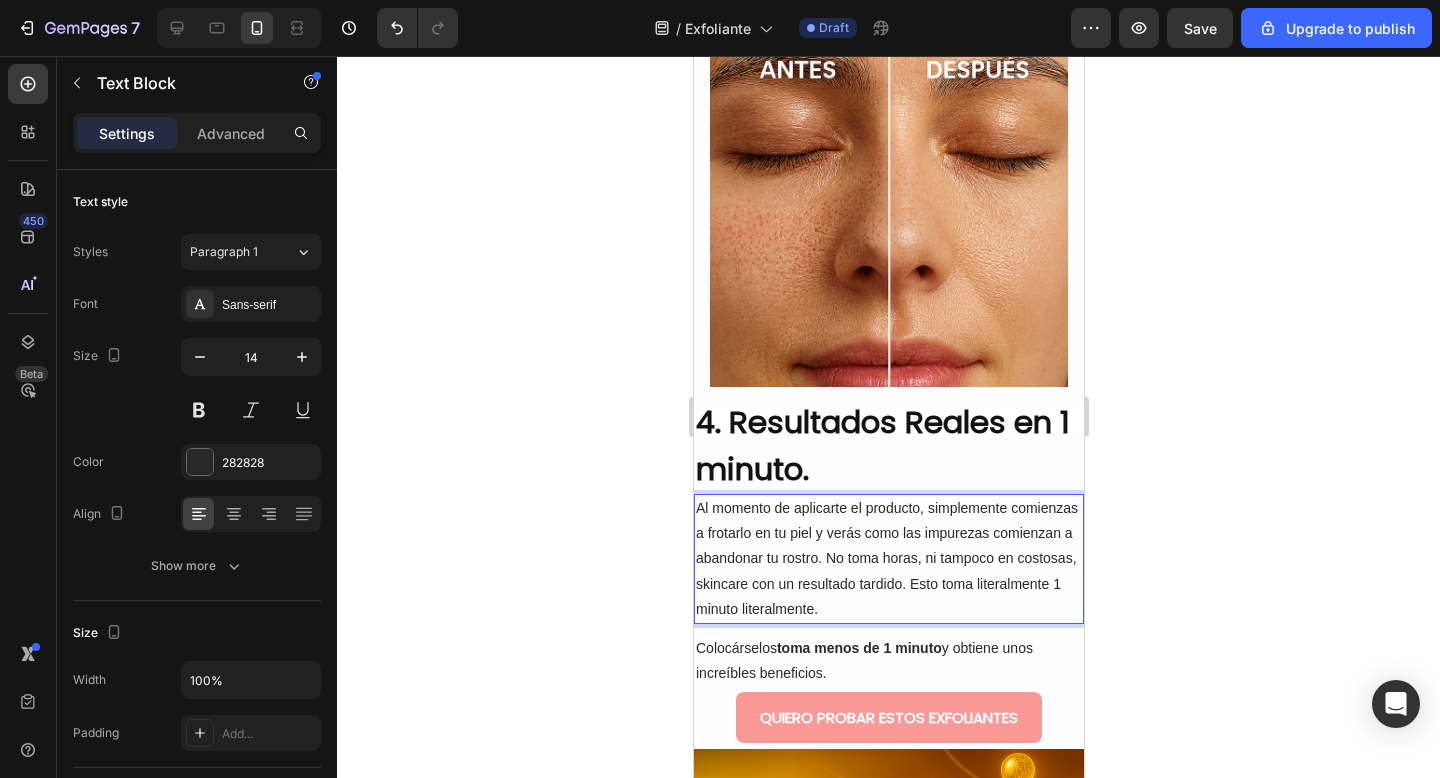 click on "Al momento de aplicarte el producto, simplemente comienzas a frotarlo en tu piel y verás como las impurezas comienzan a abandonar tu rostro. No toma horas, ni tampoco en costosas, skincare con un resultado tardido. Esto toma literalmente 1 minuto literalmente." at bounding box center [888, 559] 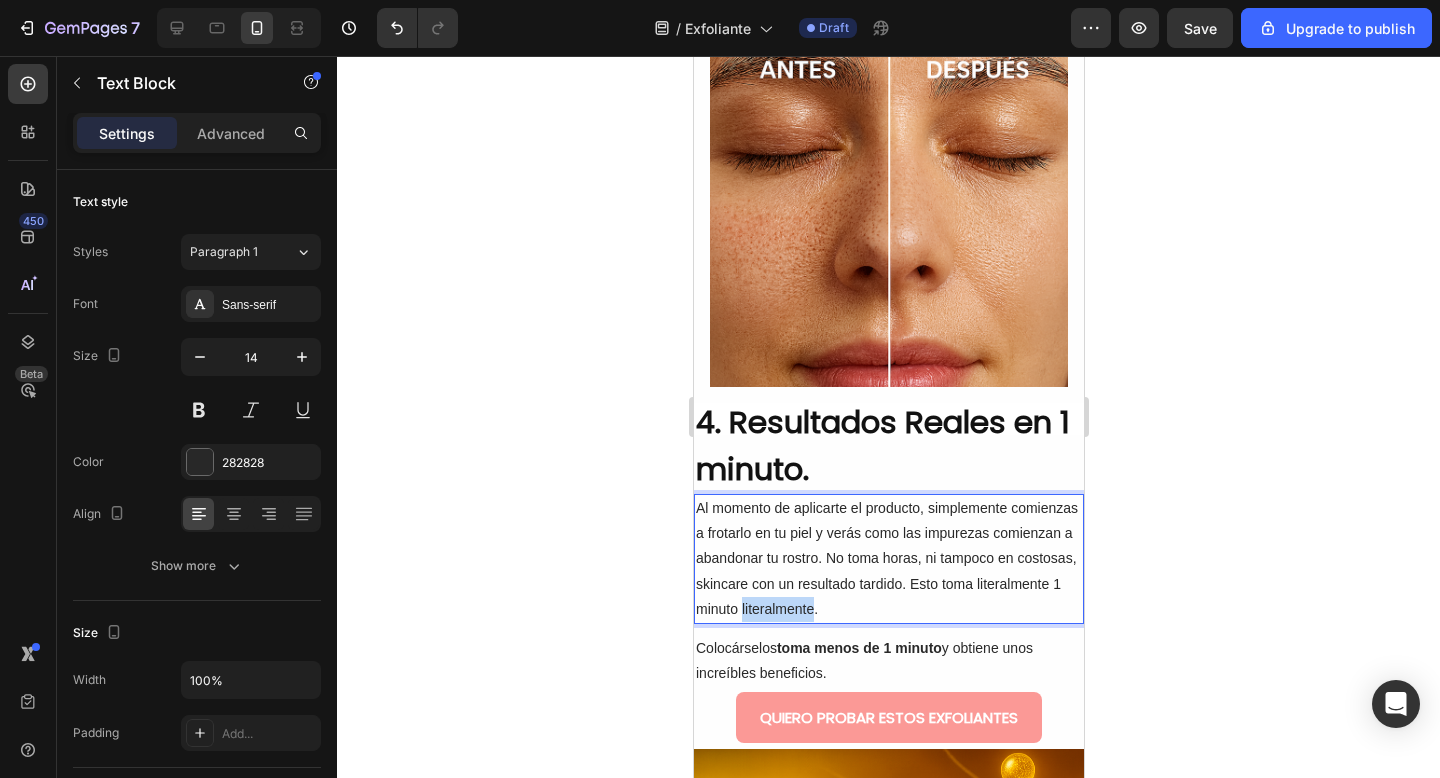 click on "Al momento de aplicarte el producto, simplemente comienzas a frotarlo en tu piel y verás como las impurezas comienzan a abandonar tu rostro. No toma horas, ni tampoco en costosas, skincare con un resultado tardido. Esto toma literalmente 1 minuto literalmente." at bounding box center [888, 559] 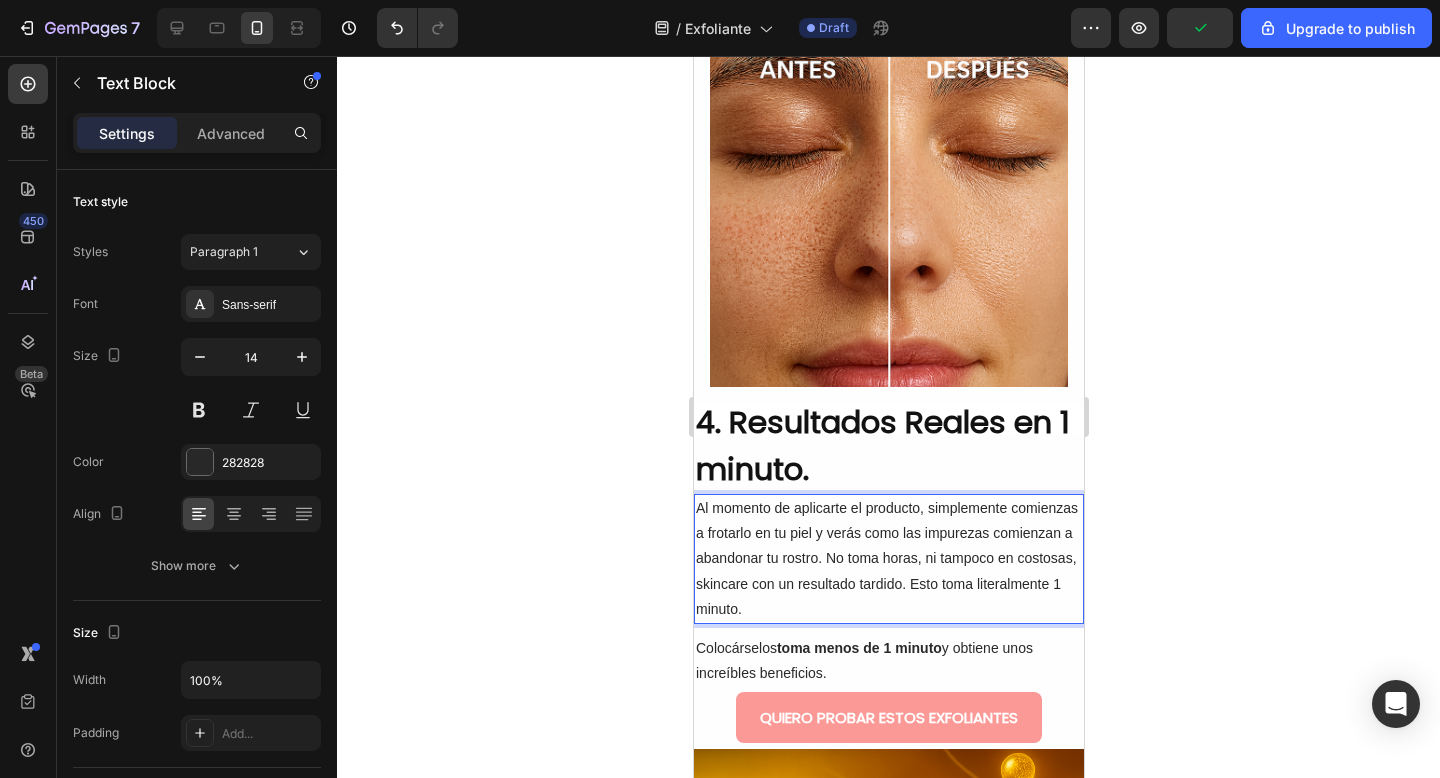 click on "Al momento de aplicarte el producto, simplemente comienzas a frotarlo en tu piel y verás como las impurezas comienzan a abandonar tu rostro. No toma horas, ni tampoco en costosas, skincare con un resultado tardido. Esto toma literalmente 1 minuto." at bounding box center [888, 559] 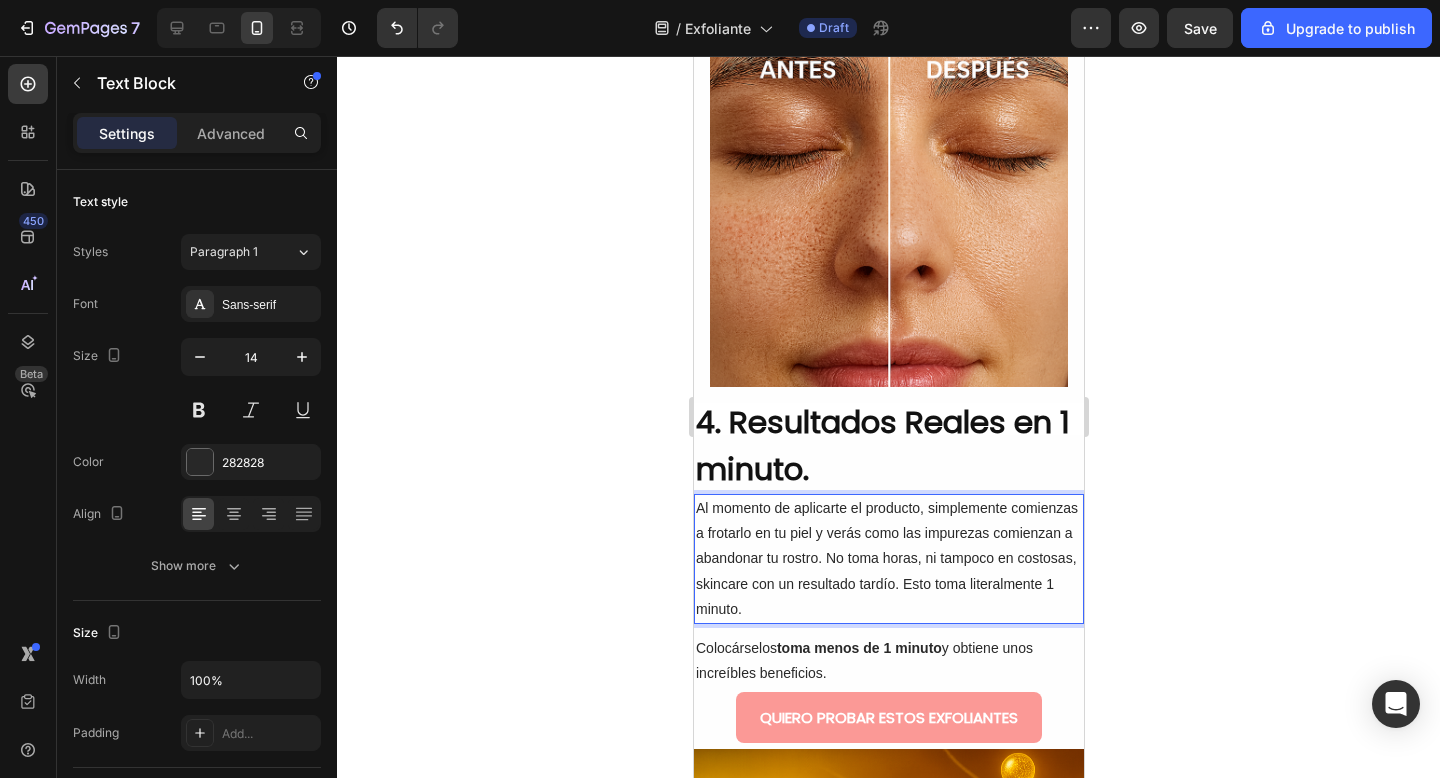 click on "Al momento de aplicarte el producto, simplemente comienzas a frotarlo en tu piel y verás como las impurezas comienzan a abandonar tu rostro. No toma horas, ni tampoco en costosas, skincare con un resultado tardío. Esto toma literalmente 1 minuto." at bounding box center (888, 559) 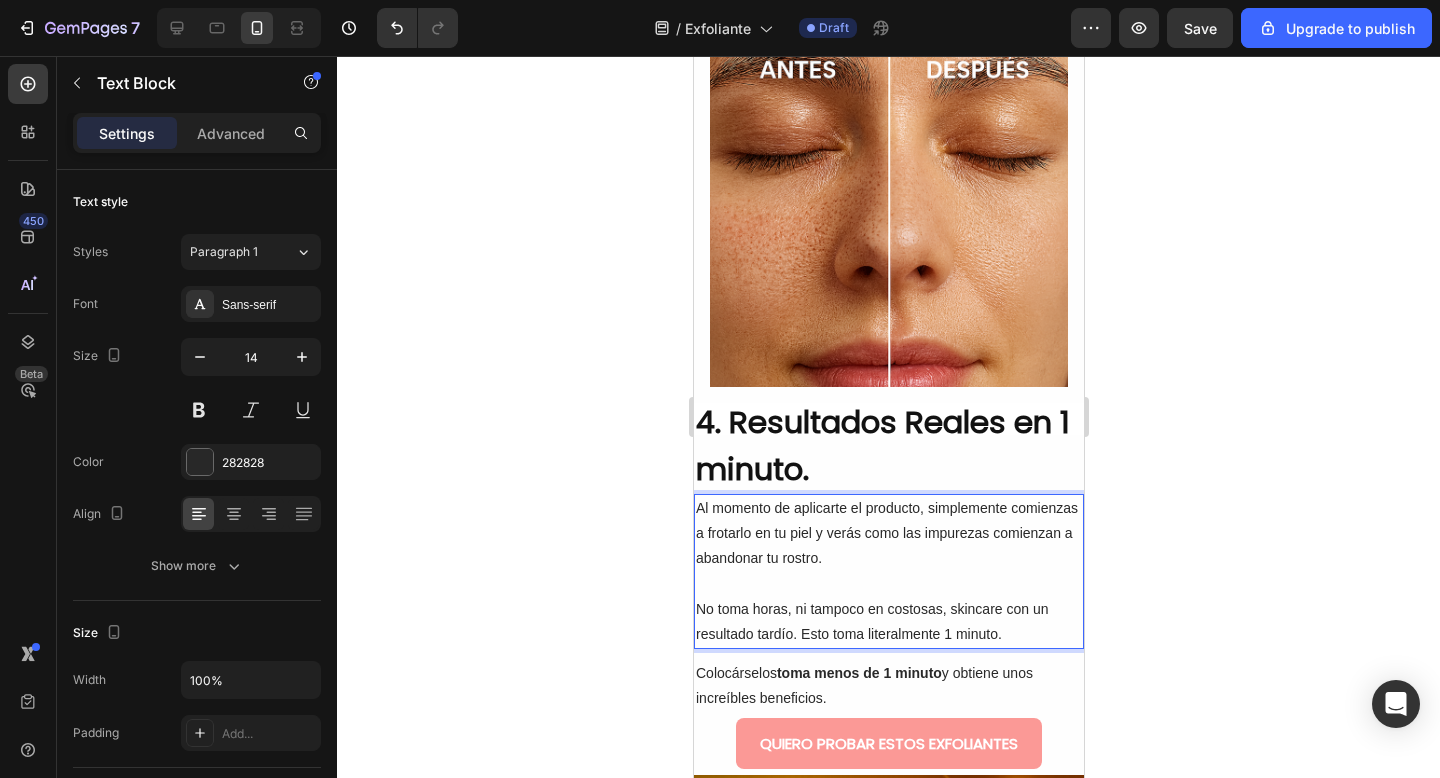 click 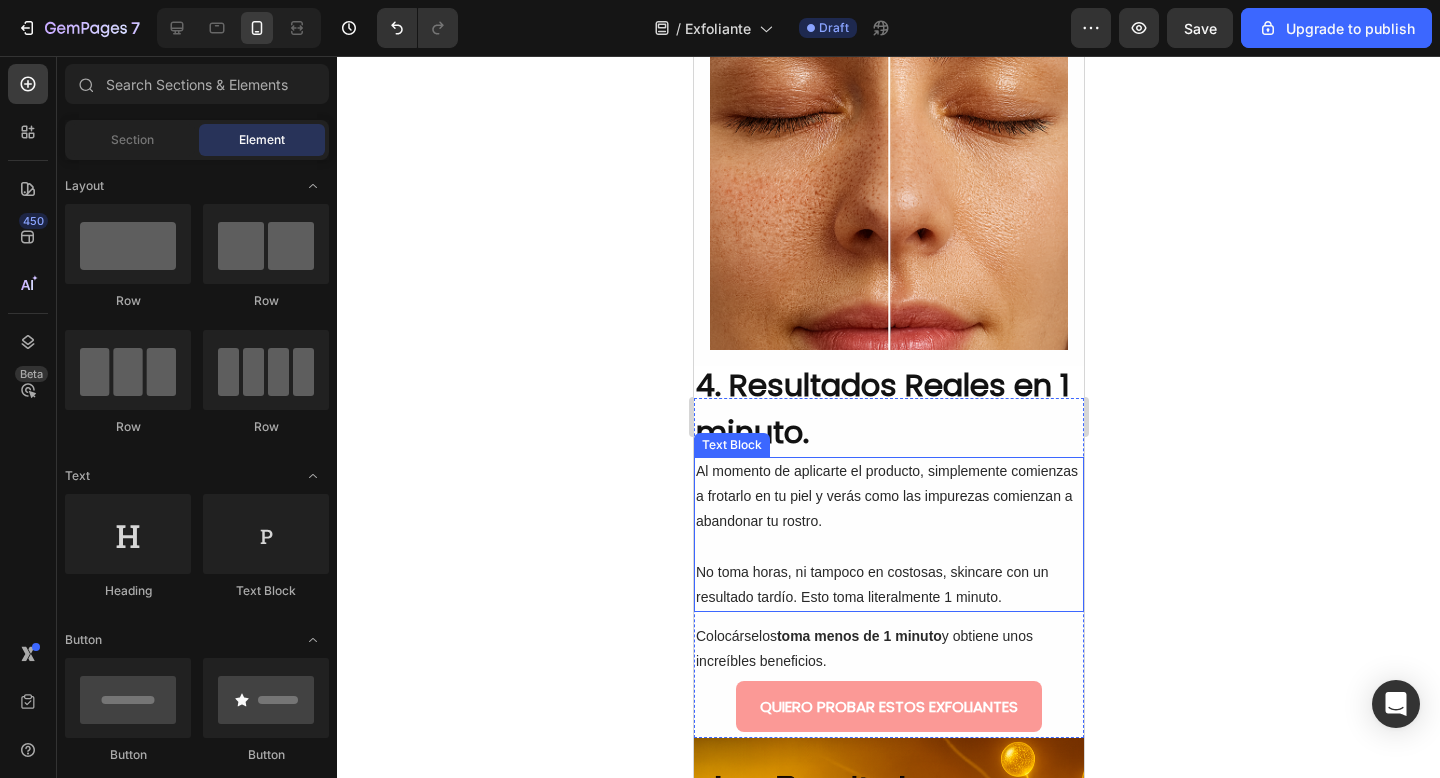 scroll, scrollTop: 2361, scrollLeft: 0, axis: vertical 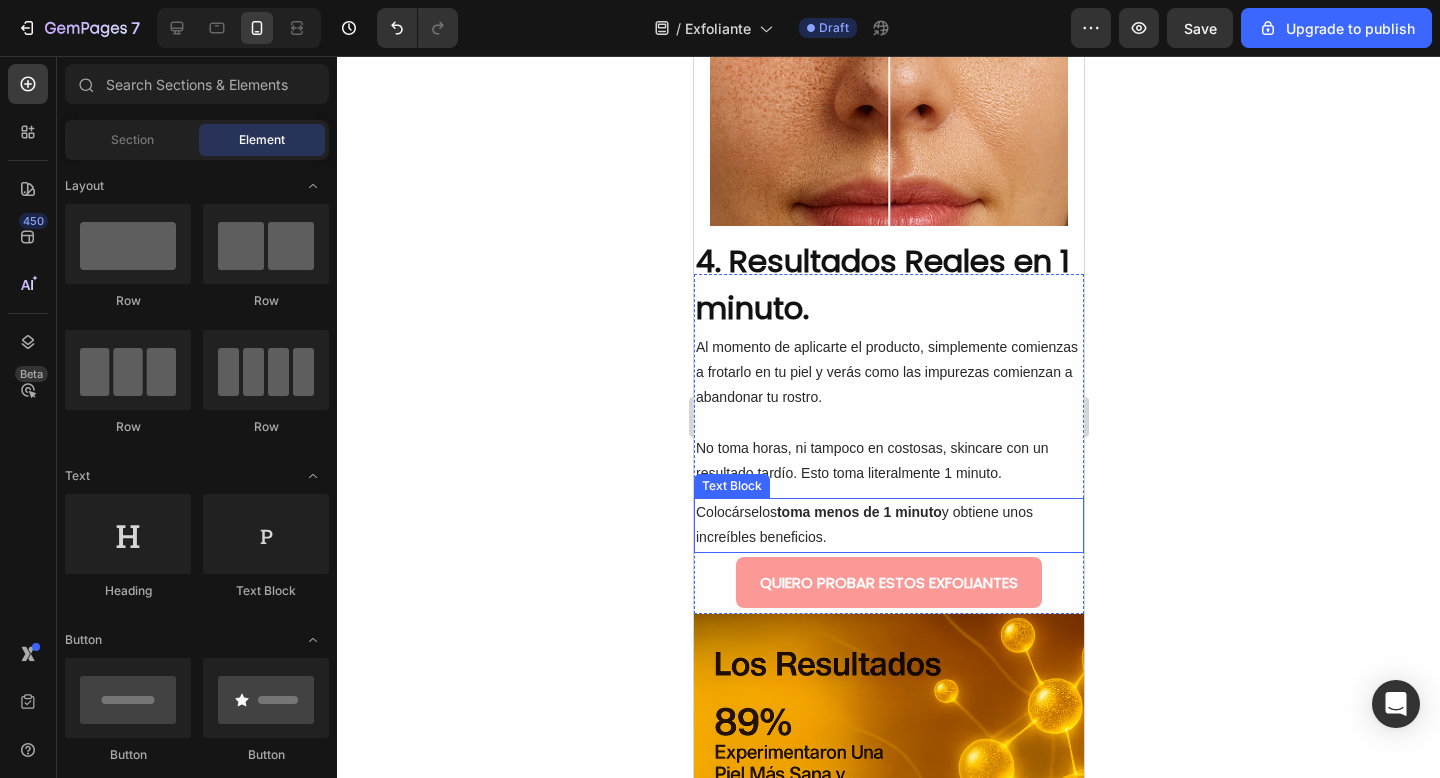 click on "Colocárselos  toma menos de 1 minuto  y obtiene unos increíbles beneficios." at bounding box center (888, 525) 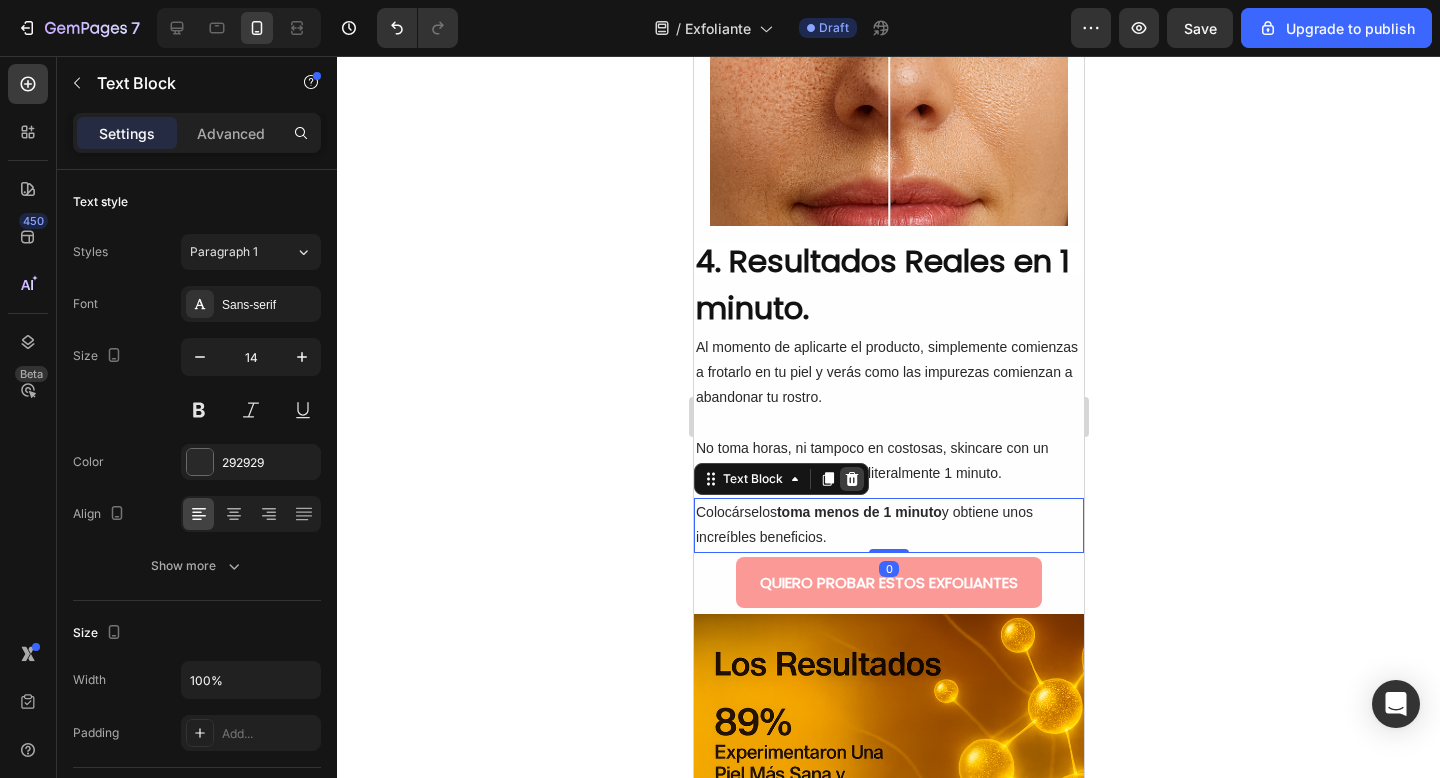 click 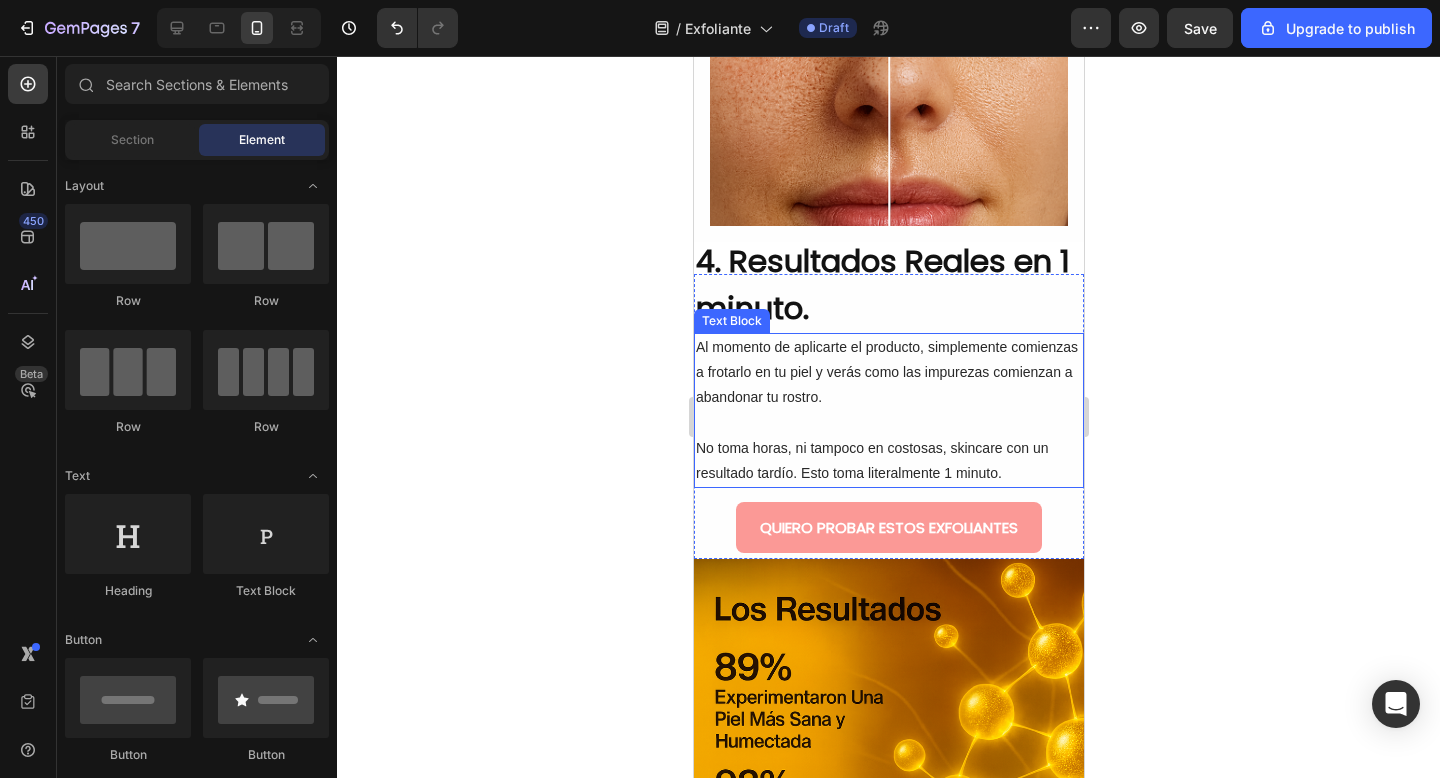 click 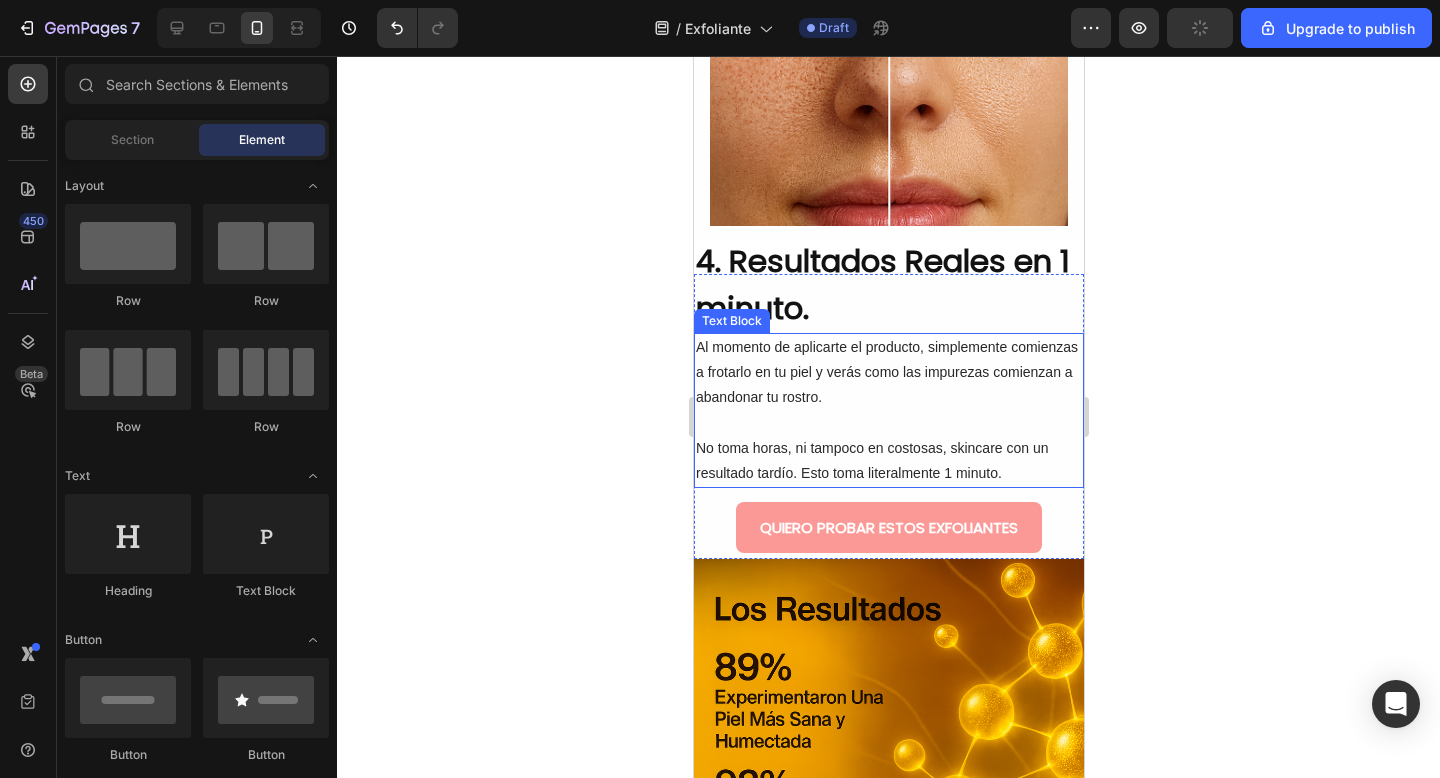 click 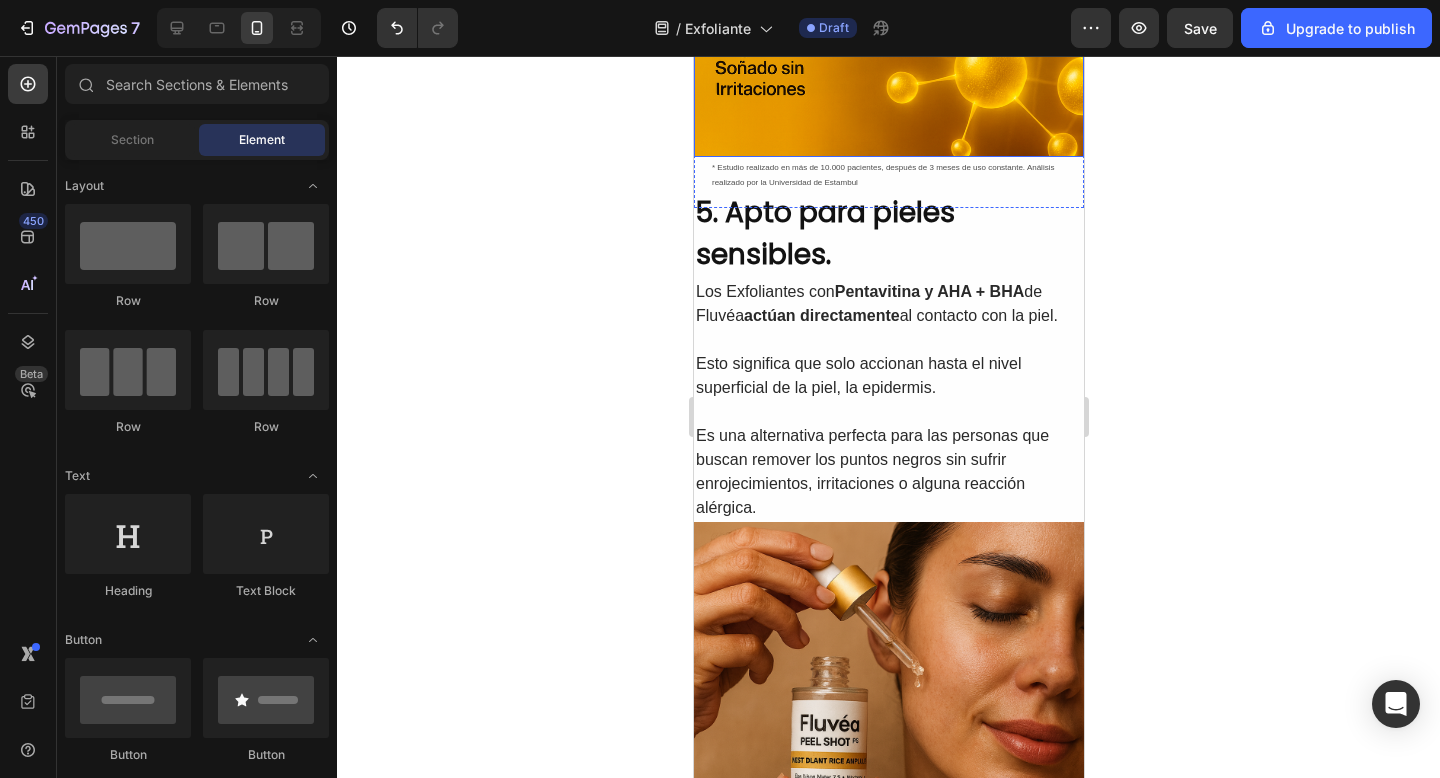 scroll, scrollTop: 3341, scrollLeft: 0, axis: vertical 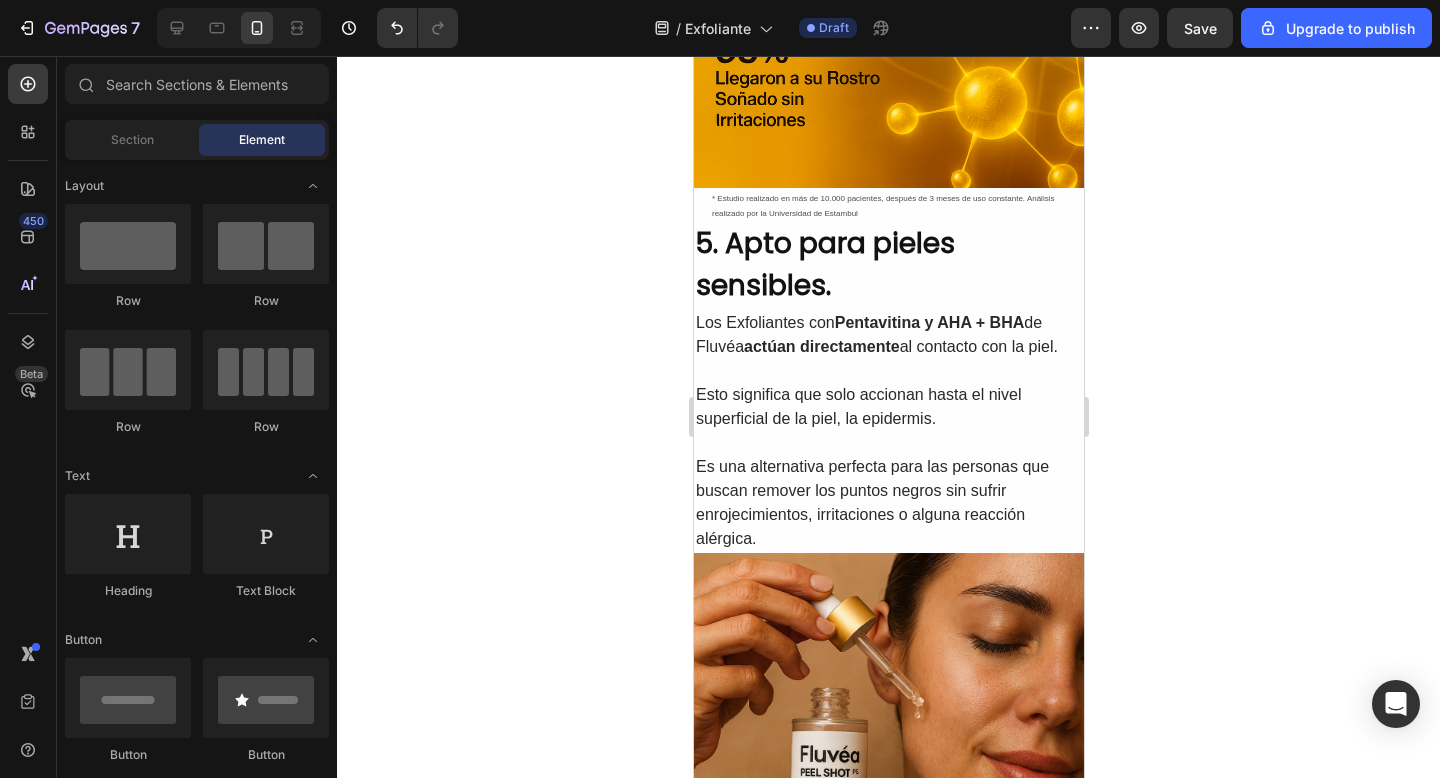 click 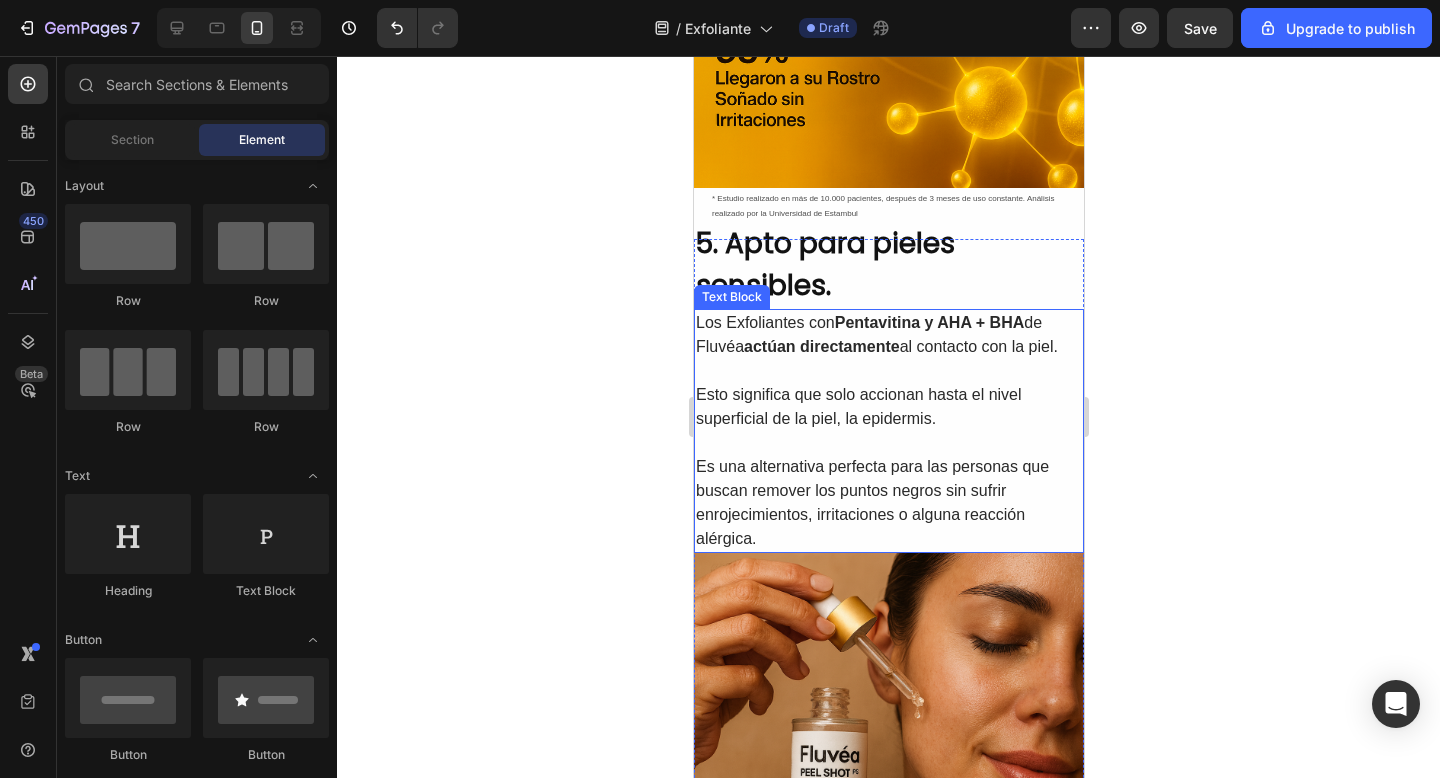 click 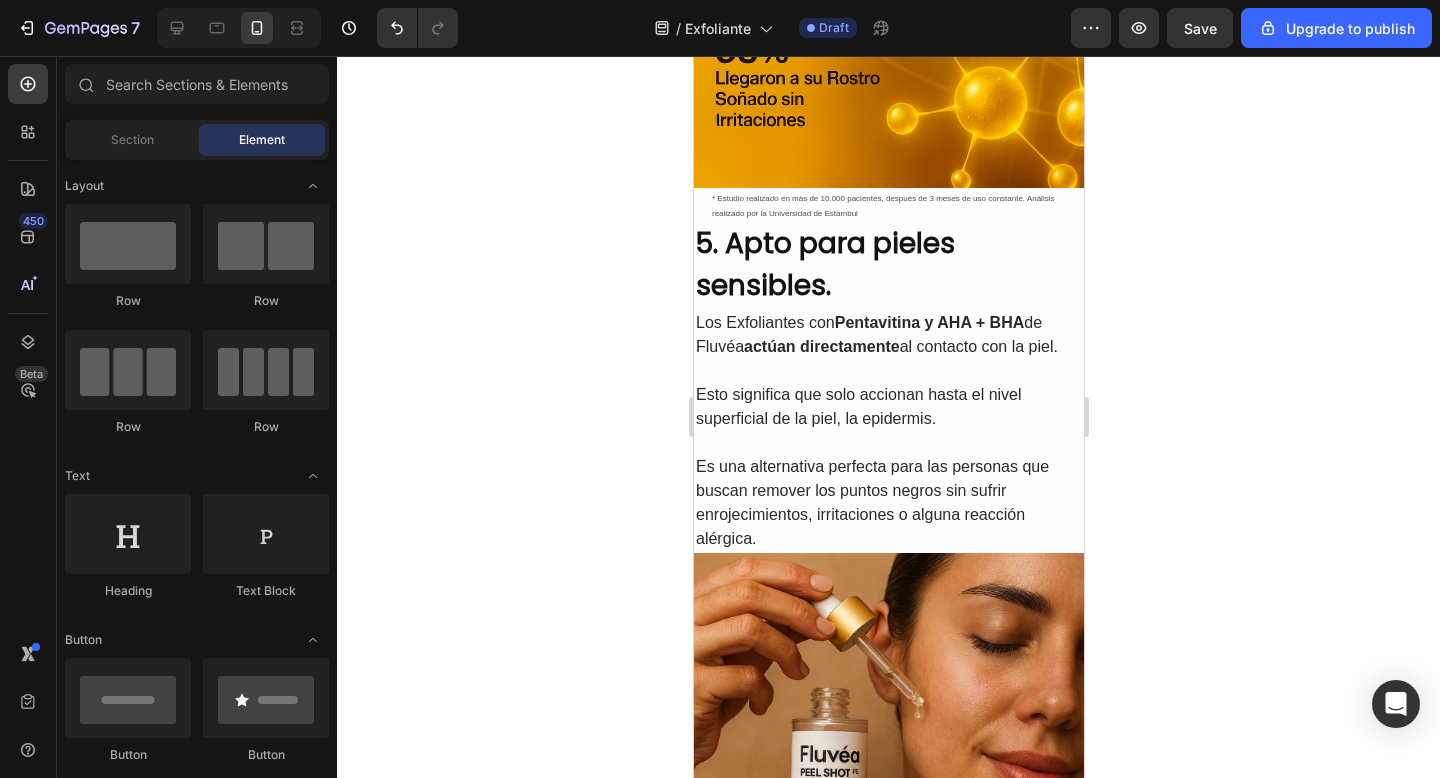 click 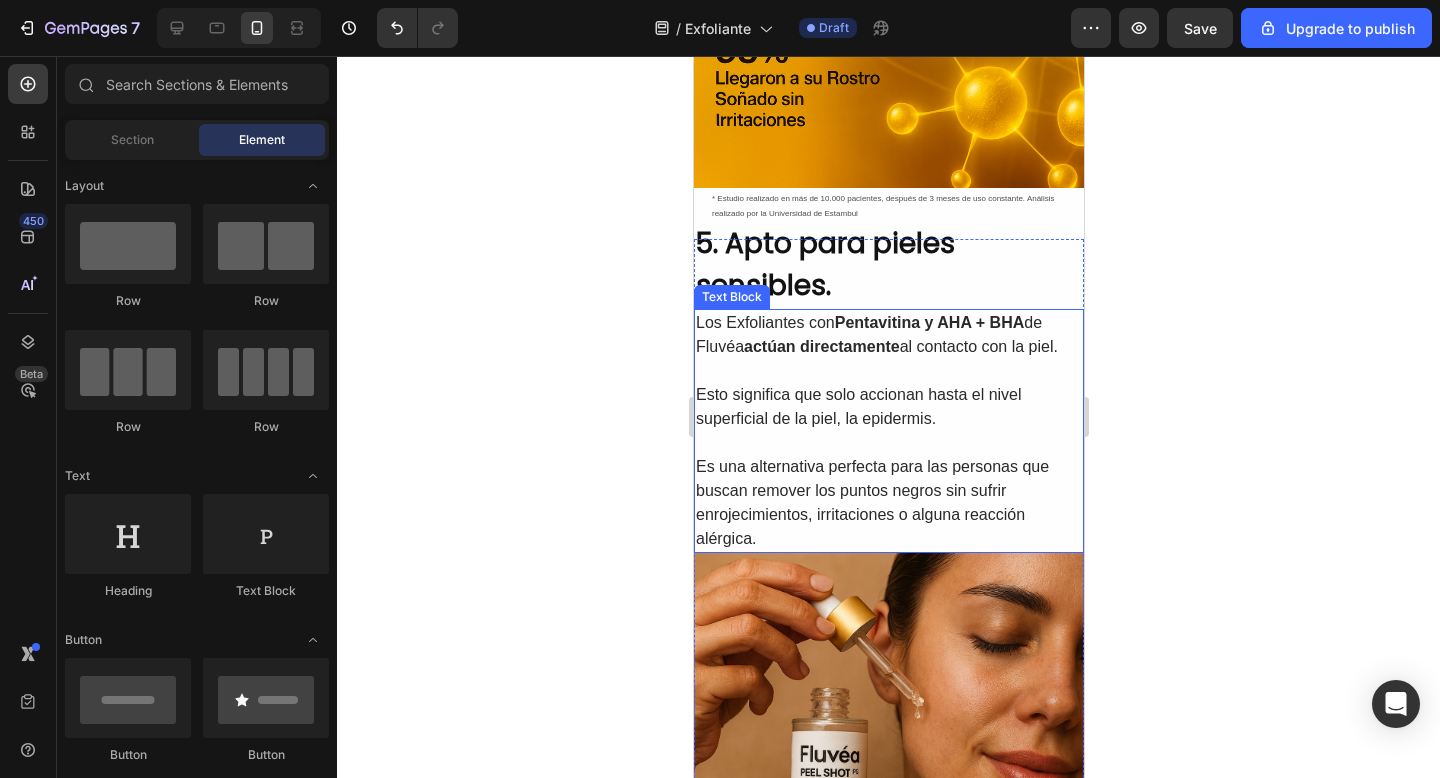 scroll, scrollTop: 3647, scrollLeft: 0, axis: vertical 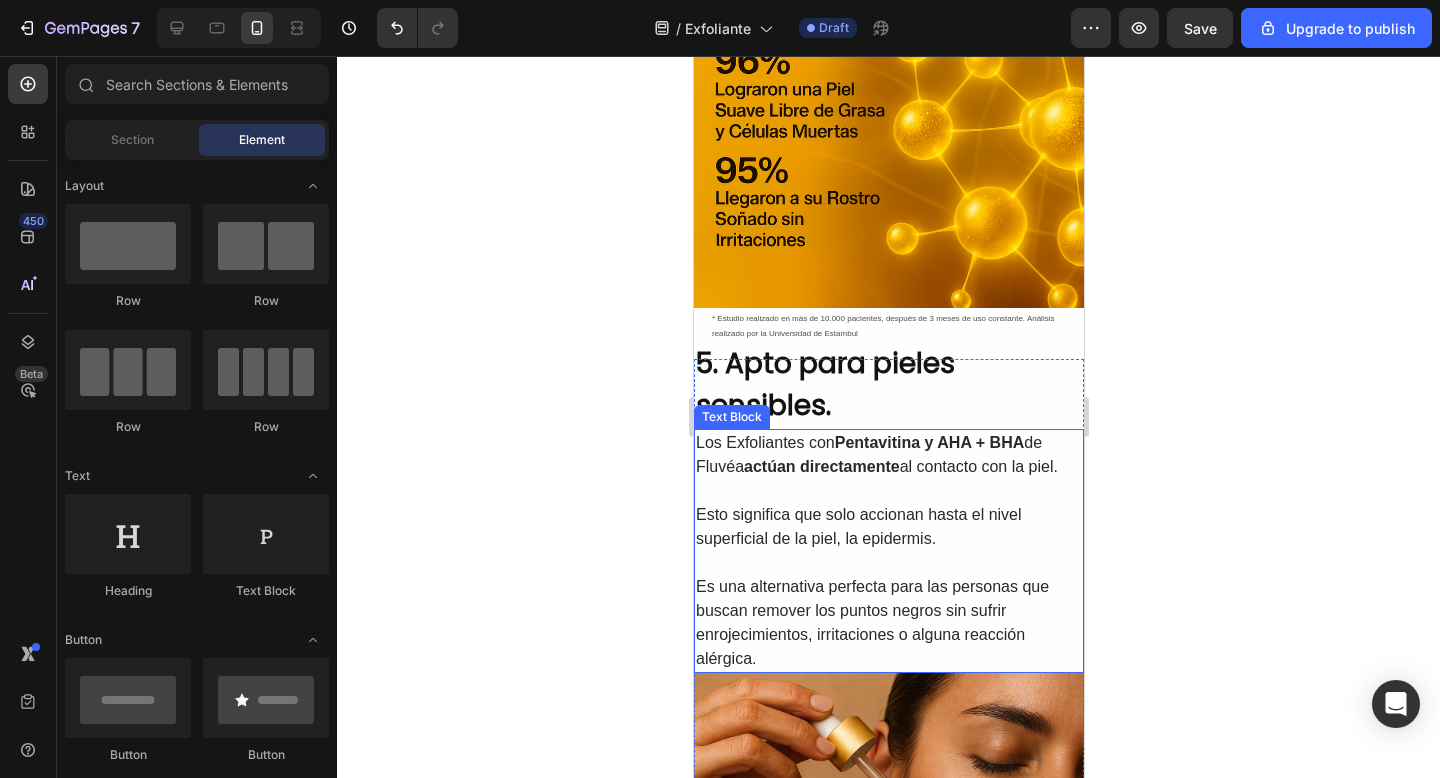 click 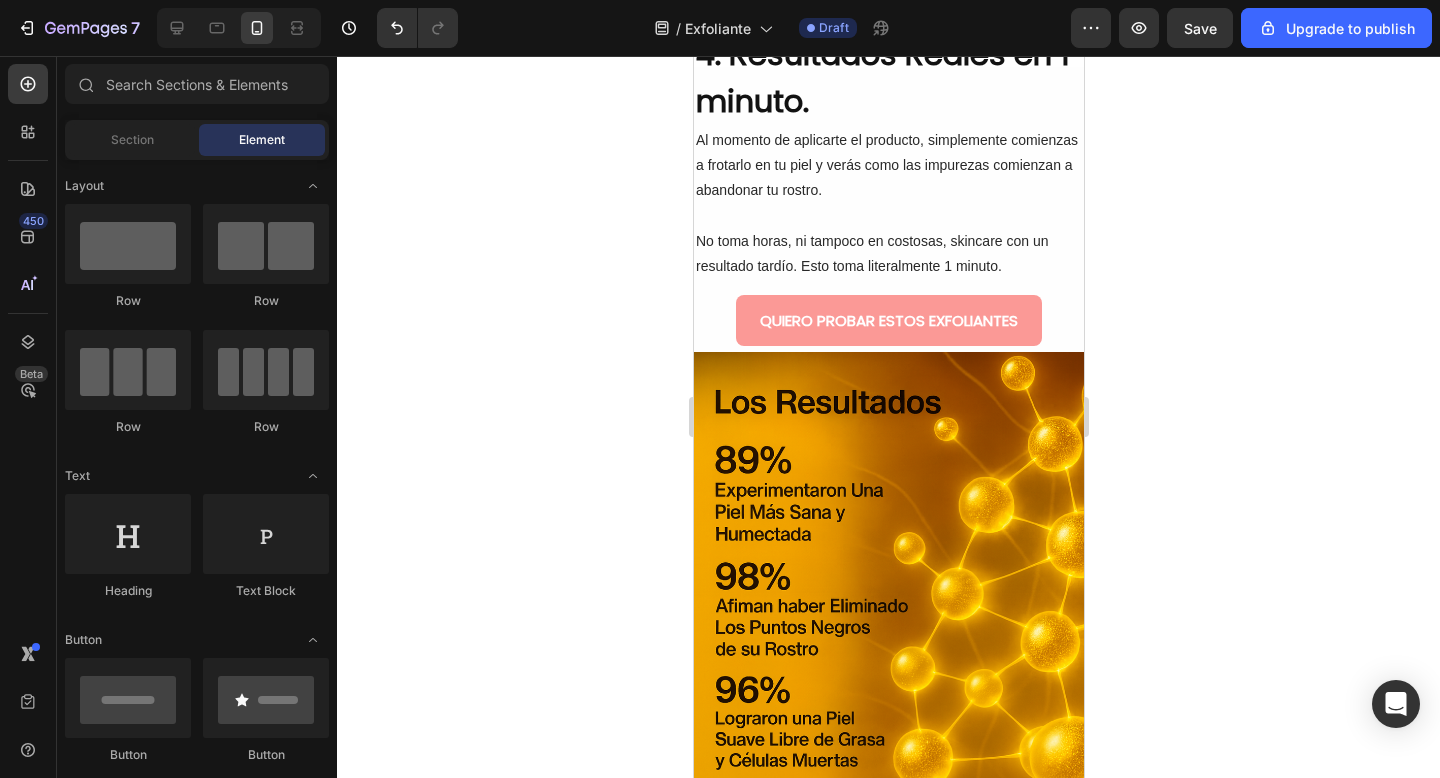 scroll, scrollTop: 2599, scrollLeft: 0, axis: vertical 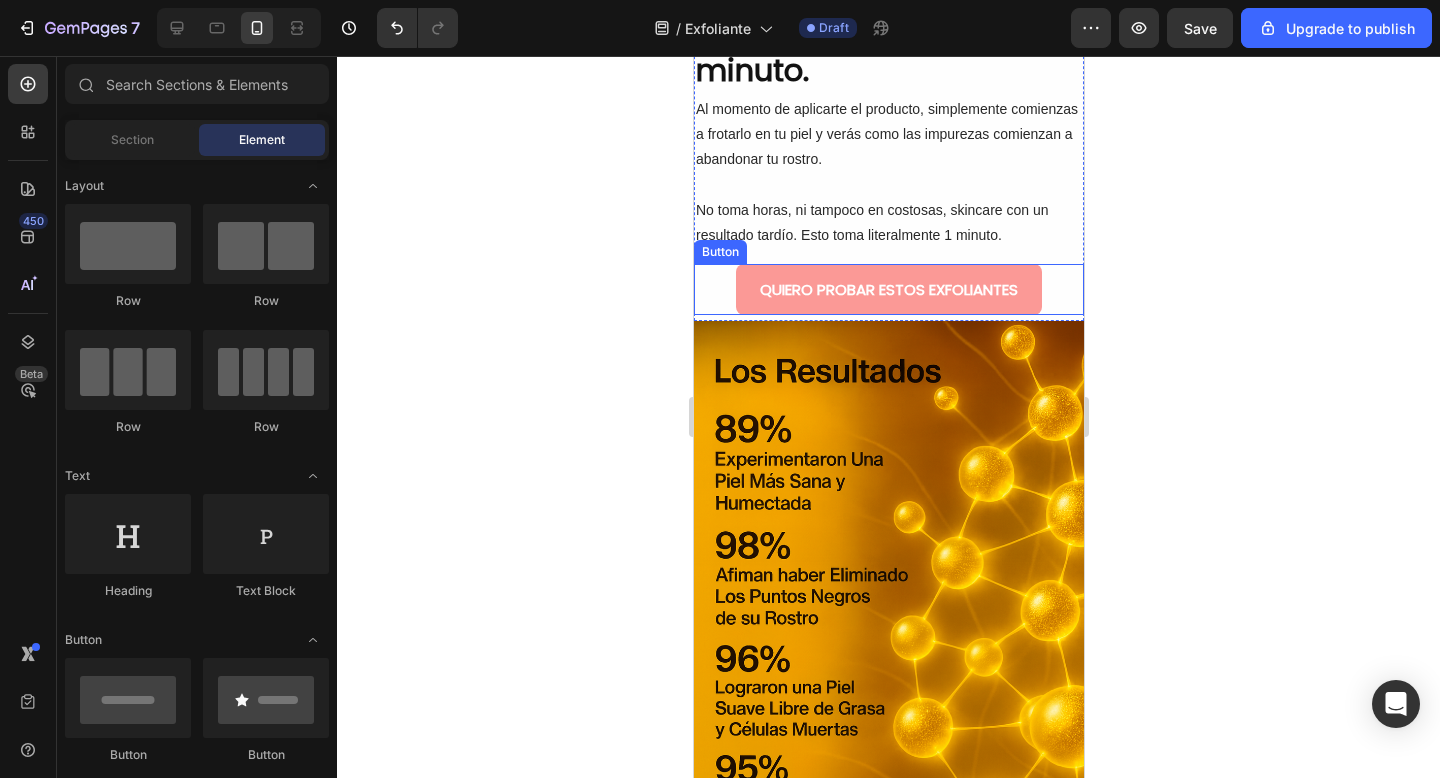 click on "QUIERO PROBAR ESTOS EXFOLIANTES" at bounding box center (888, 289) 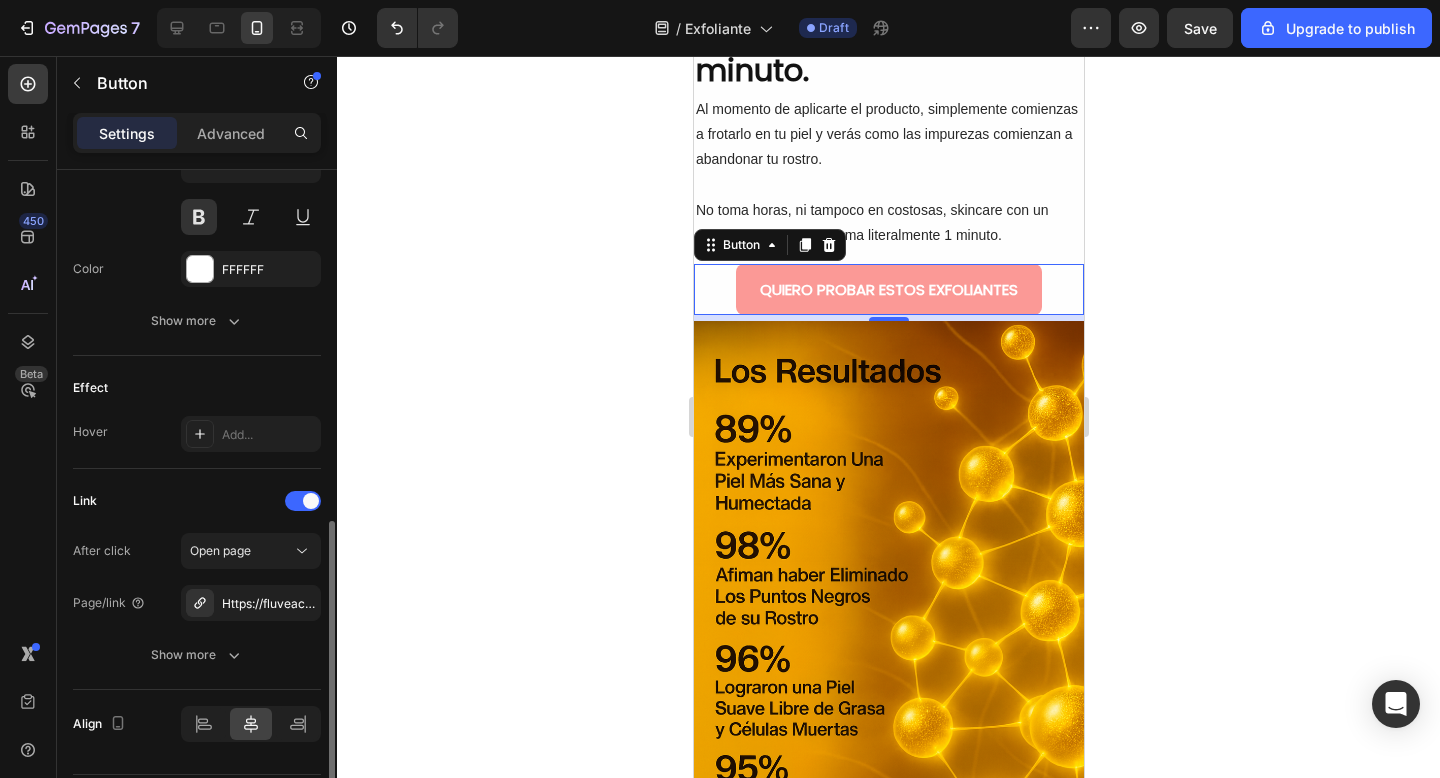 scroll, scrollTop: 858, scrollLeft: 0, axis: vertical 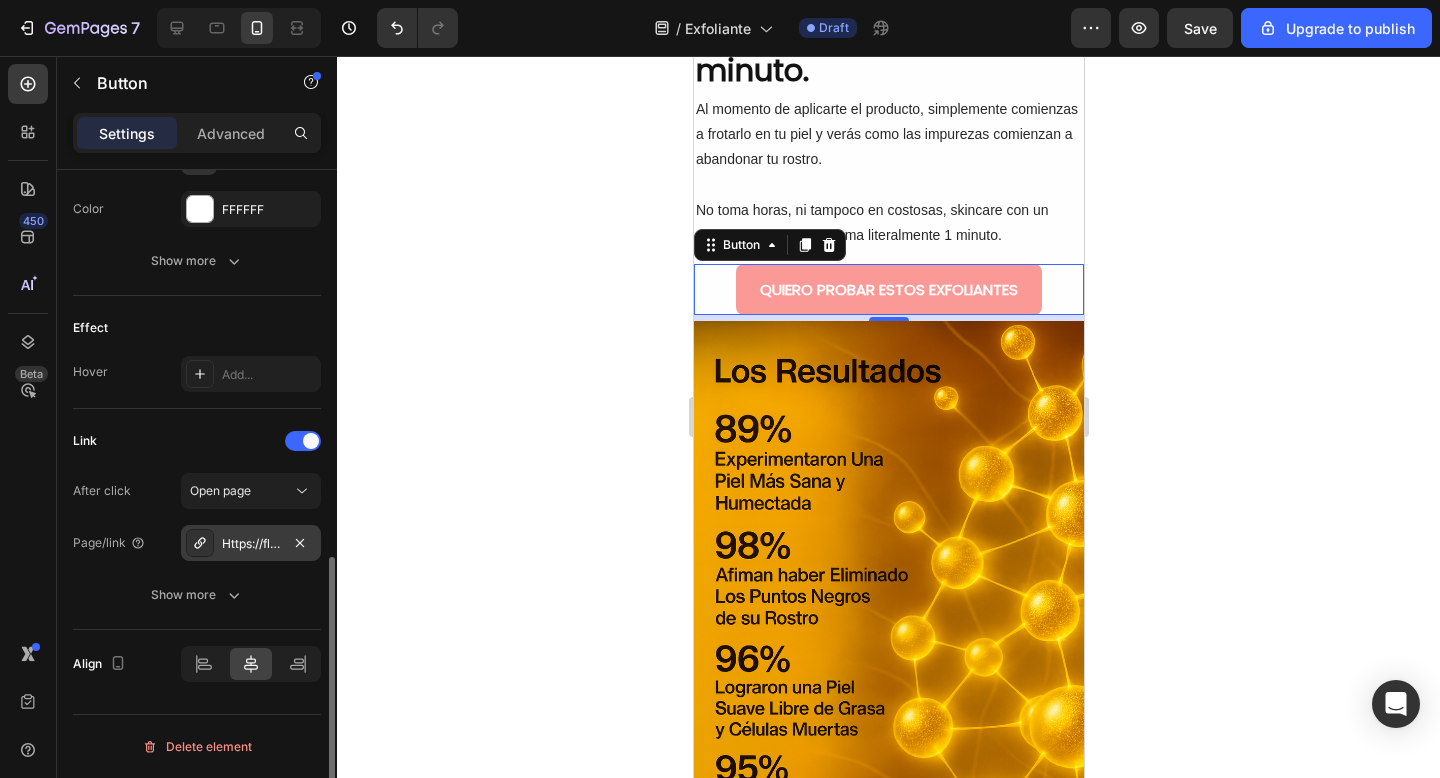 click on "Https://fluveachile.Com/fluveaglp1" at bounding box center (251, 543) 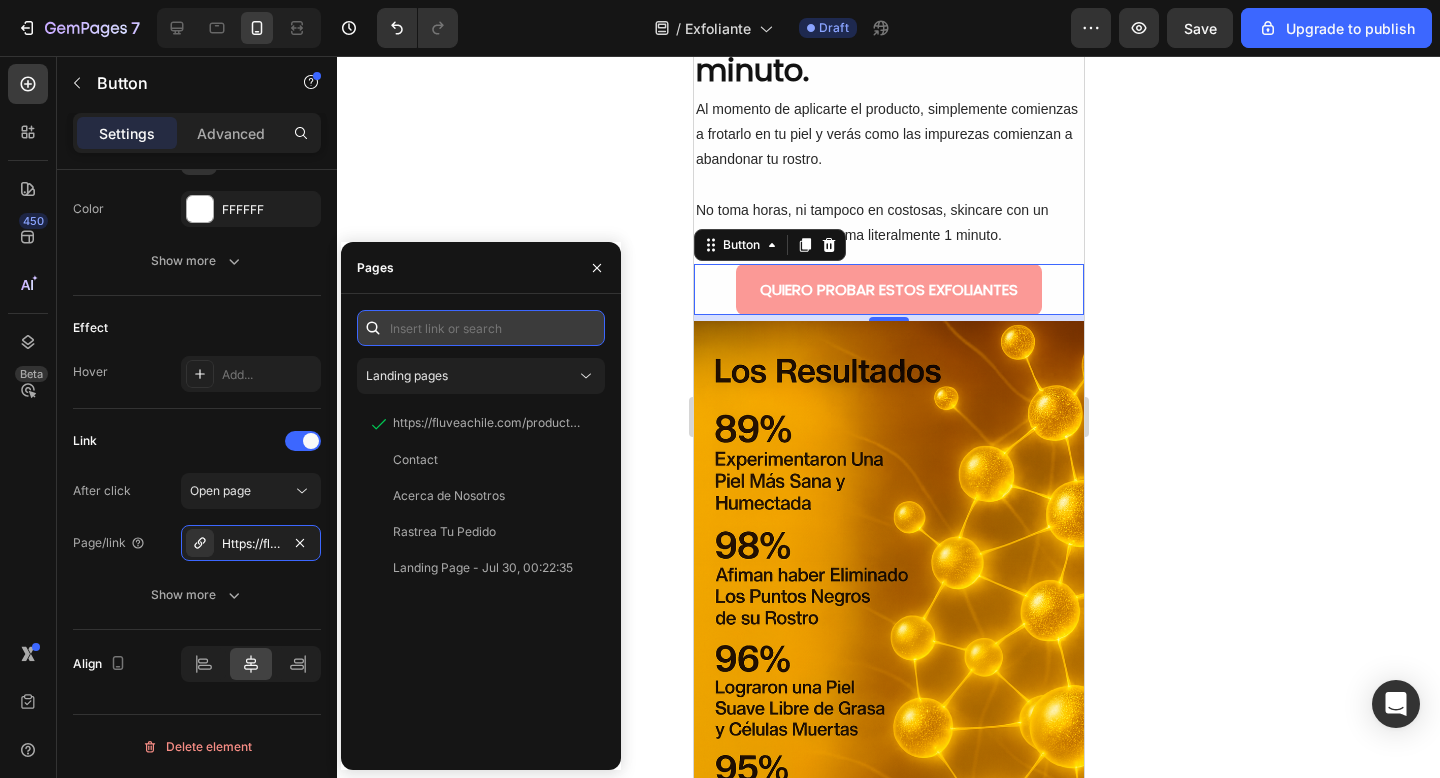 click at bounding box center [481, 328] 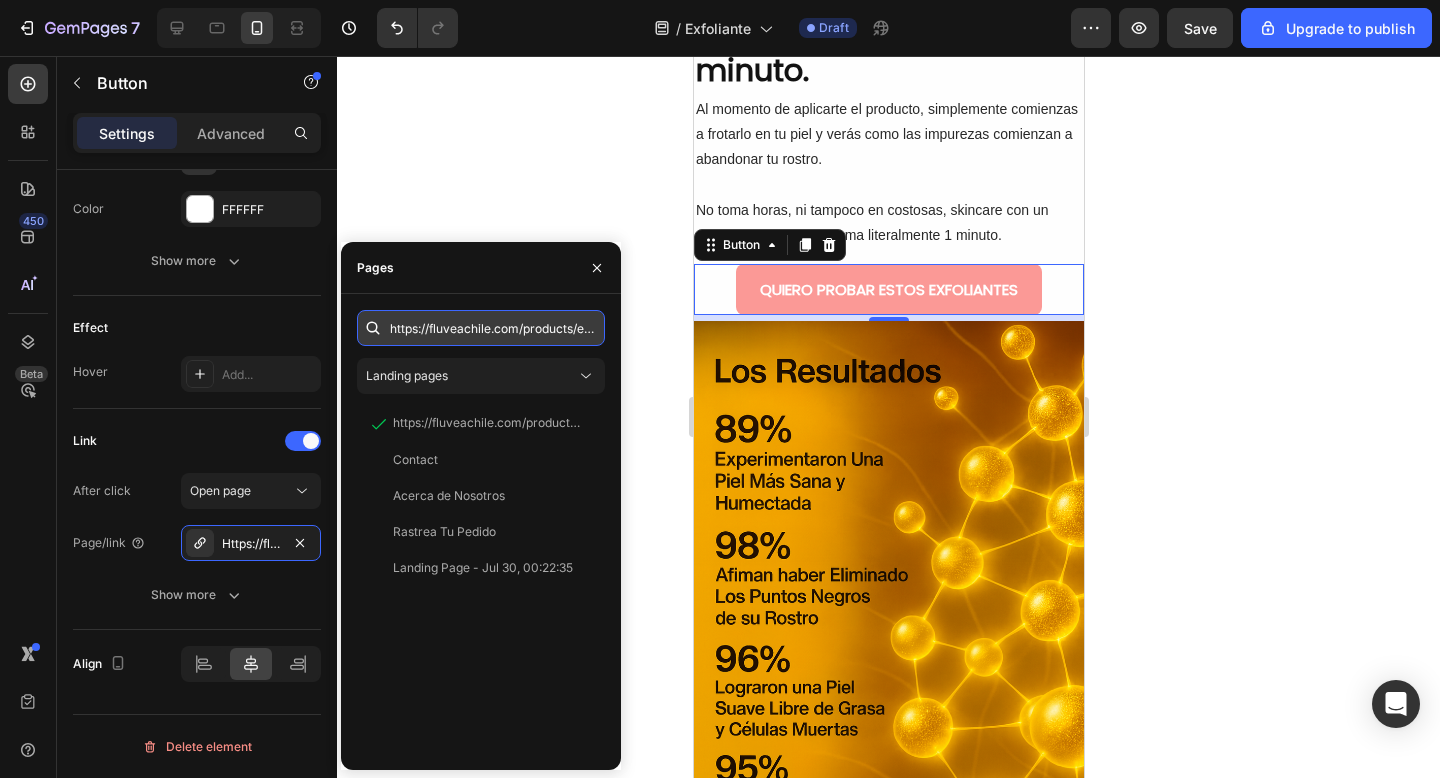 scroll, scrollTop: 0, scrollLeft: 348, axis: horizontal 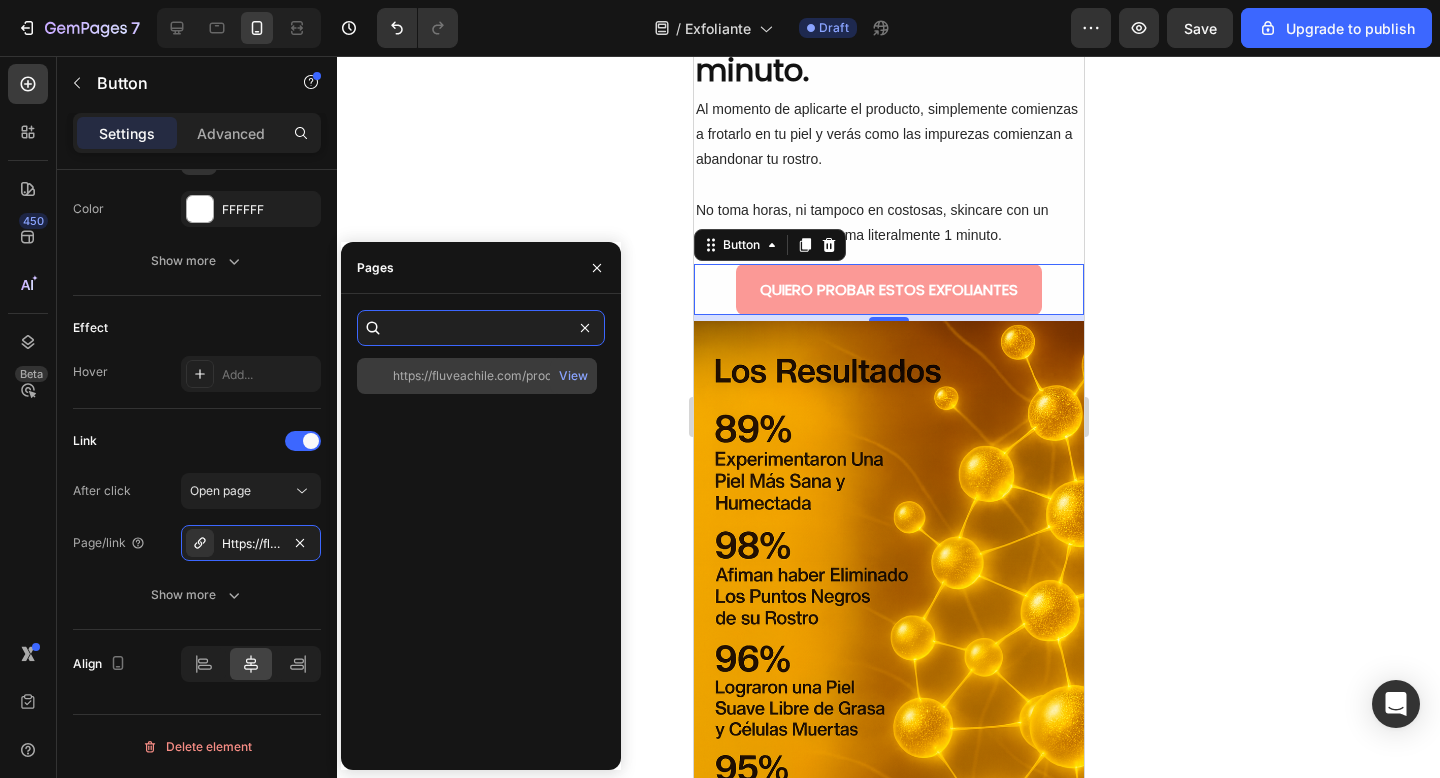 type on "https://fluveachile.com/products/exfoliante-de-arroz-4-en-1-para-cuidado-de-piel-coreano" 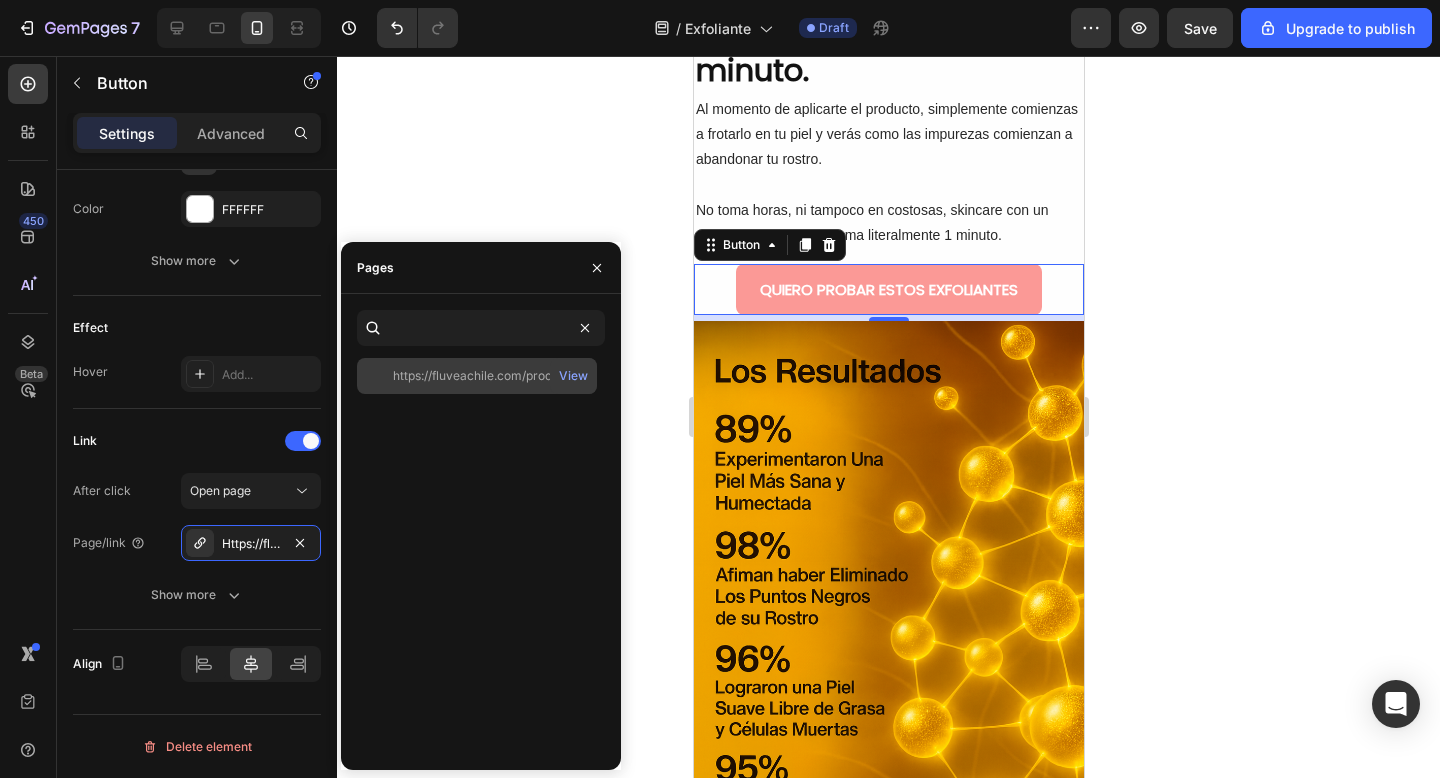 click on "https://fluveachile.com/products/exfoliante-de-arroz-4-en-1-para-cuidado-de-piel-coreano" 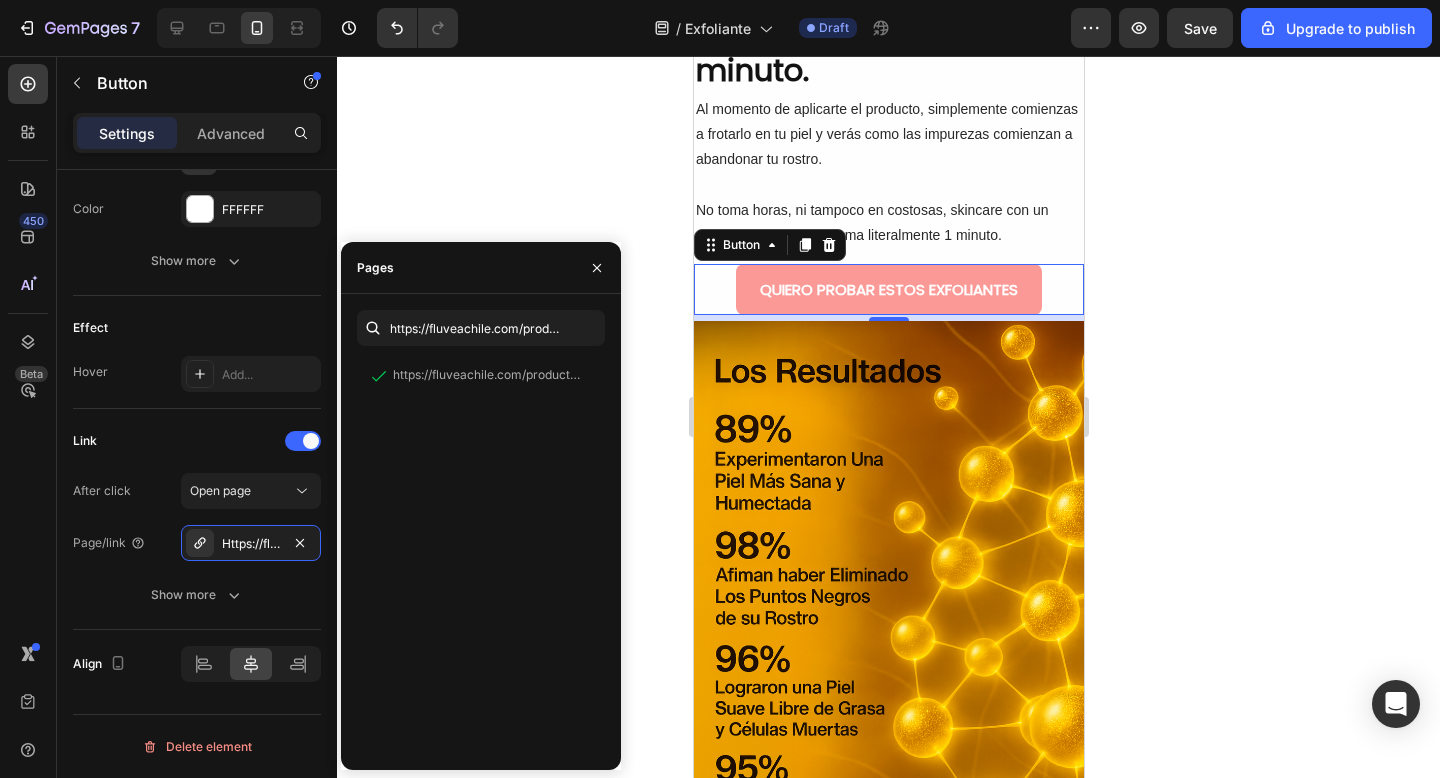 click 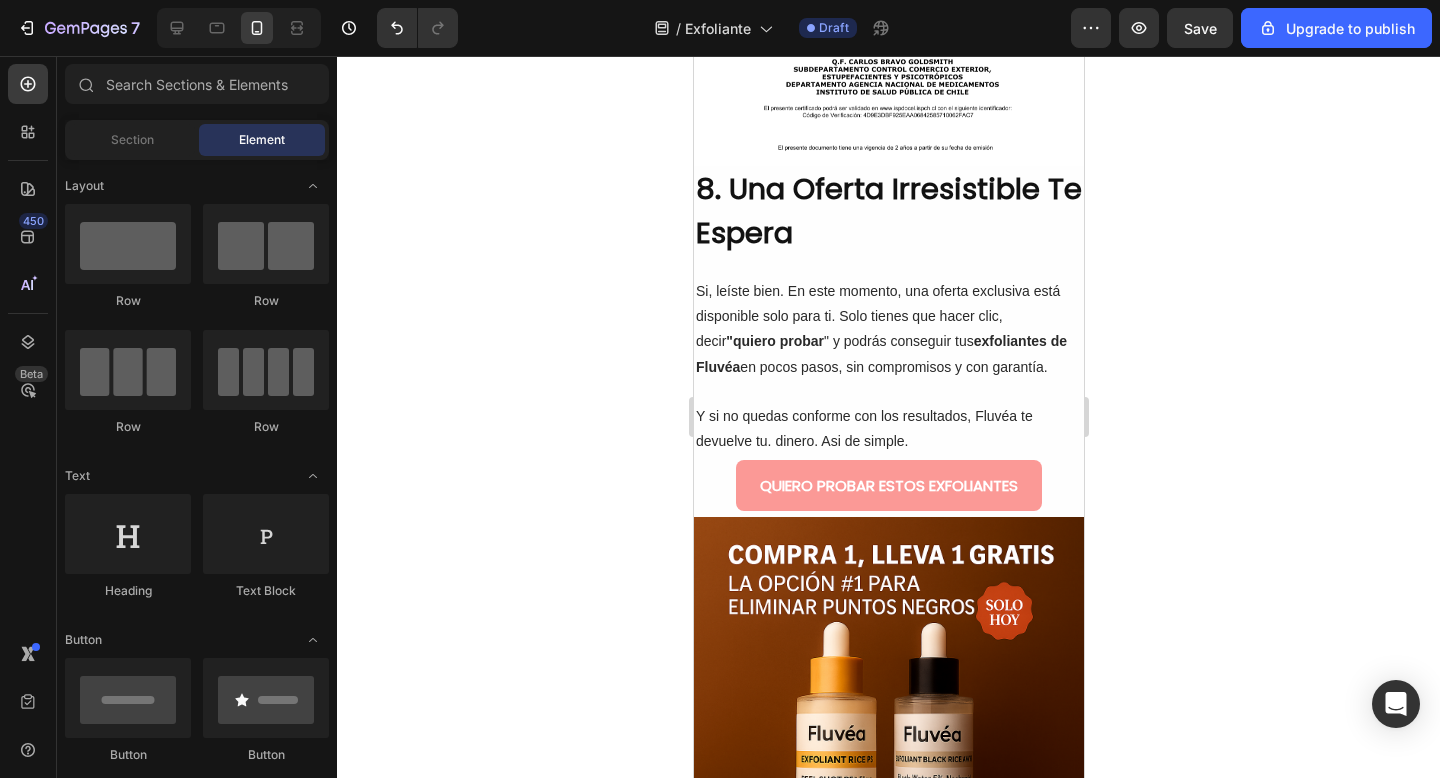 scroll, scrollTop: 5474, scrollLeft: 0, axis: vertical 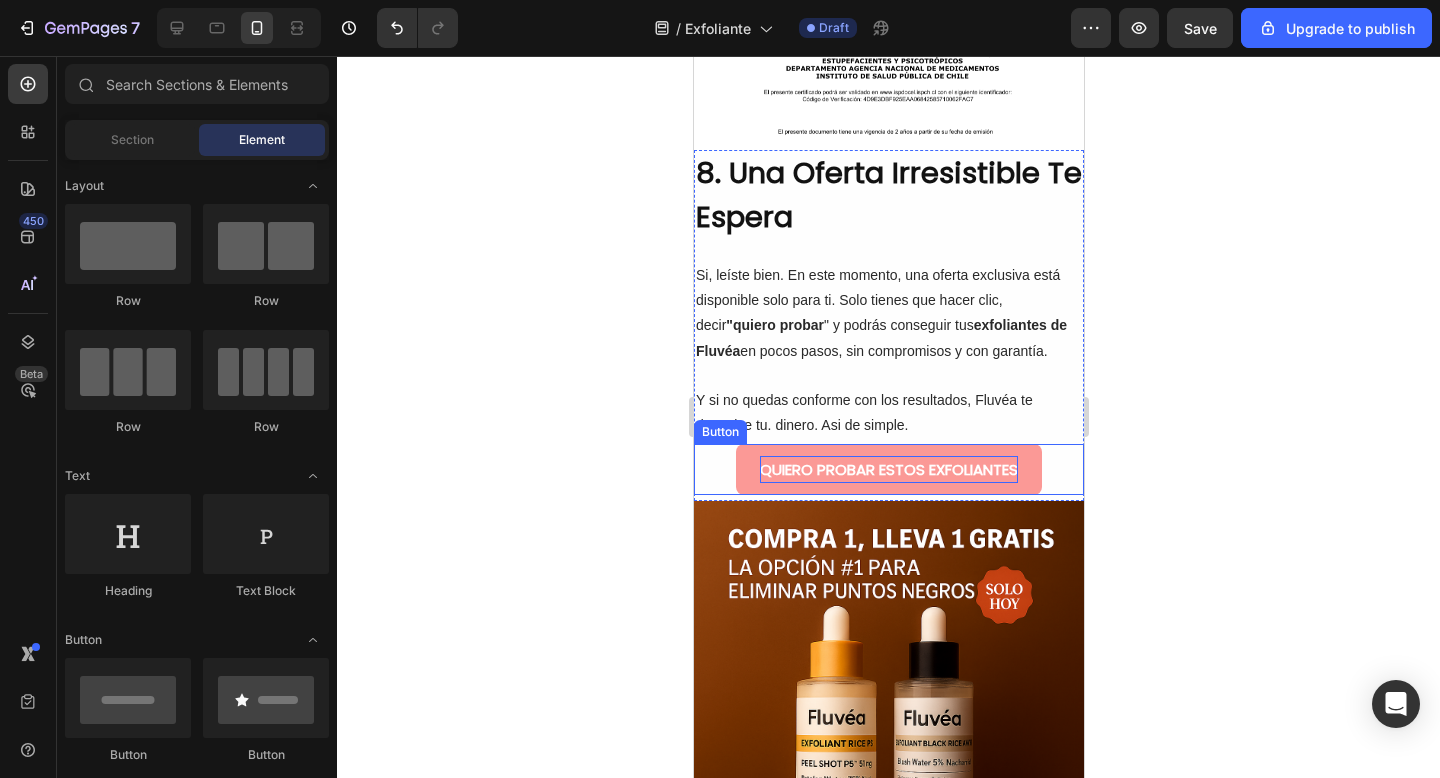 click on "QUIERO PROBAR ESTOS EXFOLIANTES" at bounding box center (888, 469) 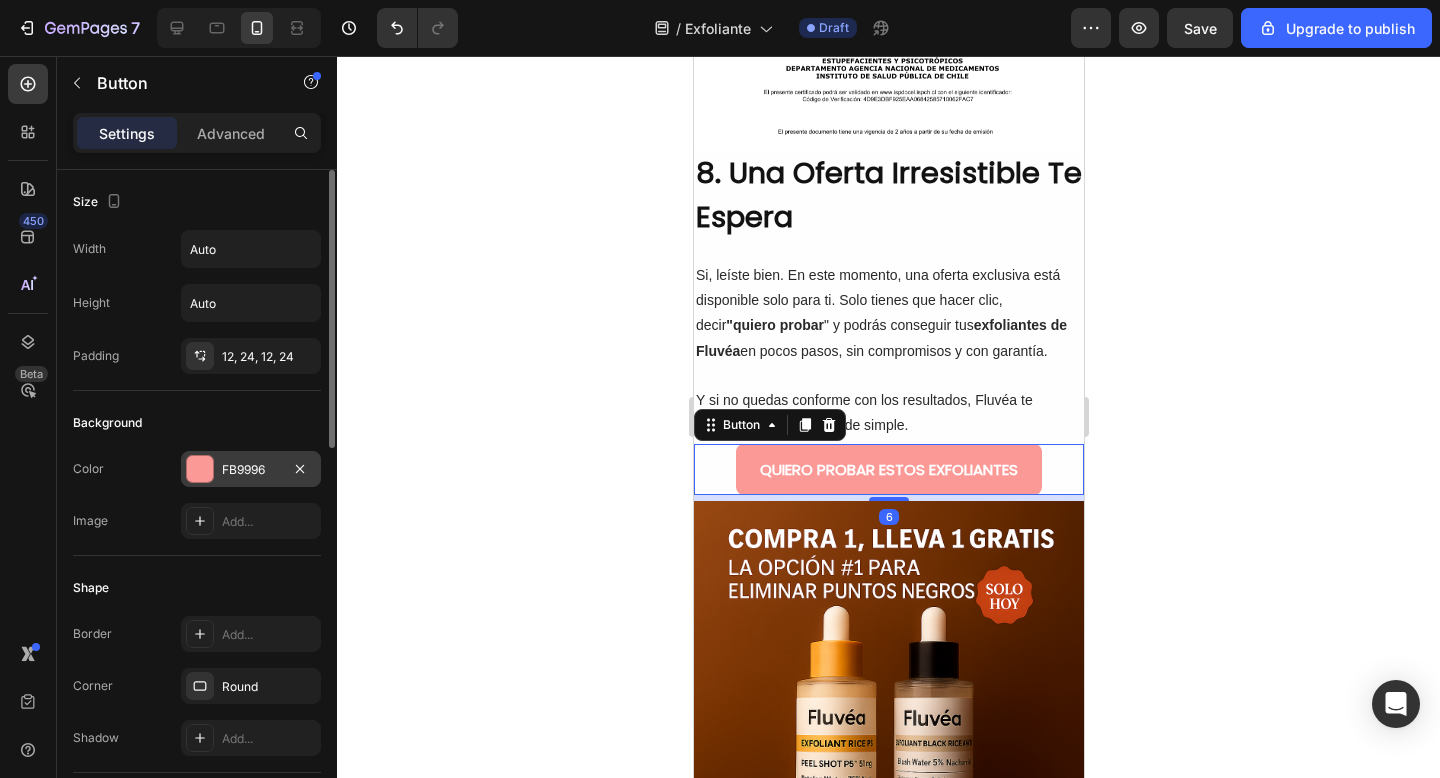 click at bounding box center (200, 469) 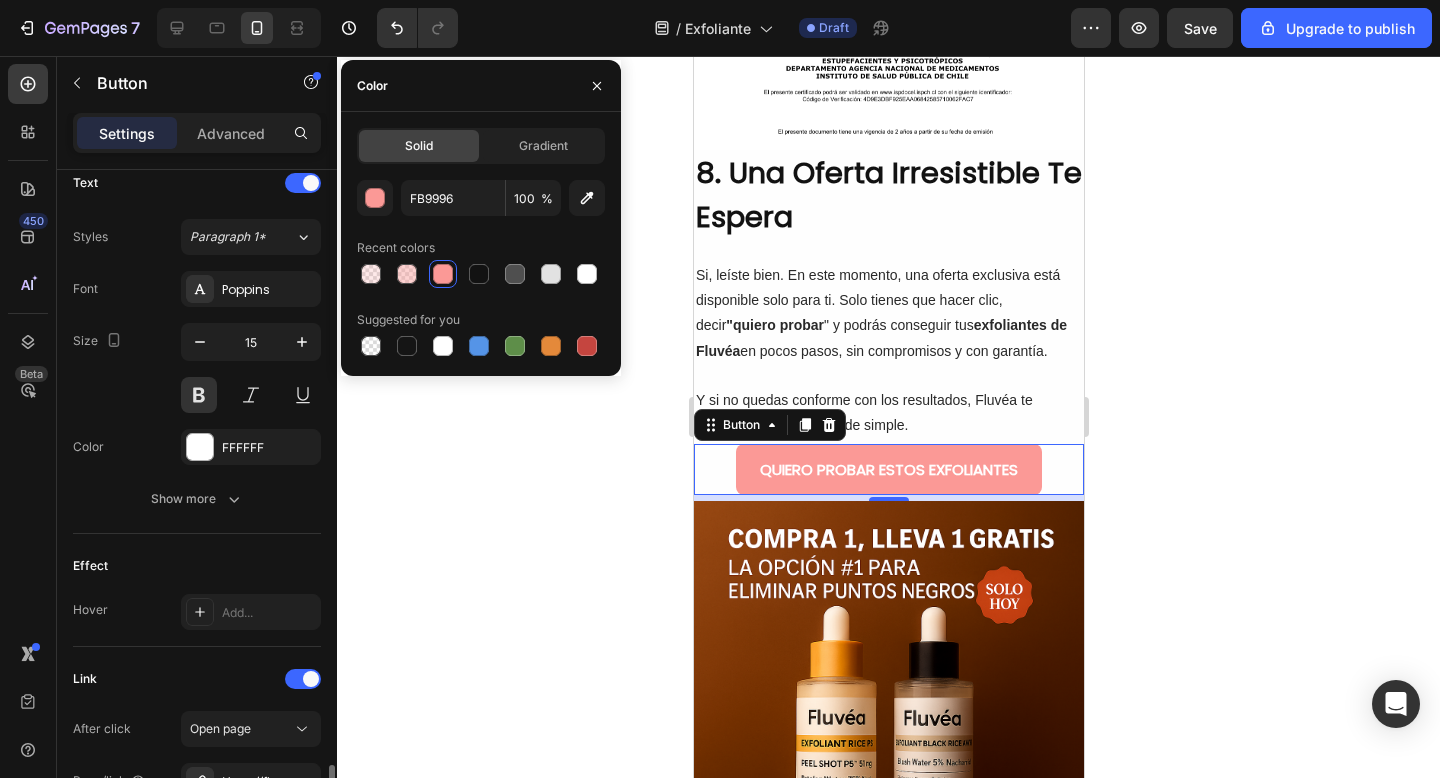 scroll, scrollTop: 925, scrollLeft: 0, axis: vertical 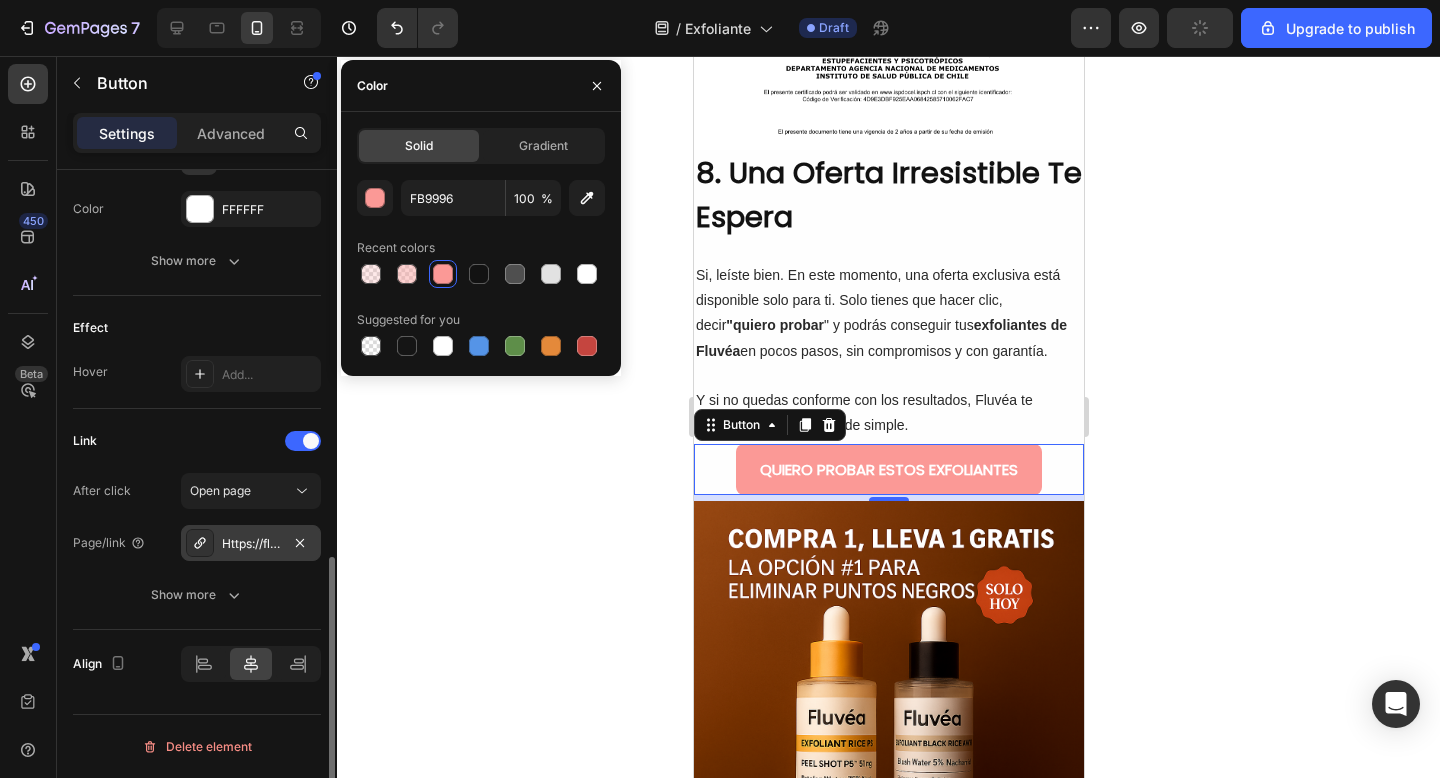 click on "Https://fluveachile.Com/fluveaglp1" at bounding box center (251, 544) 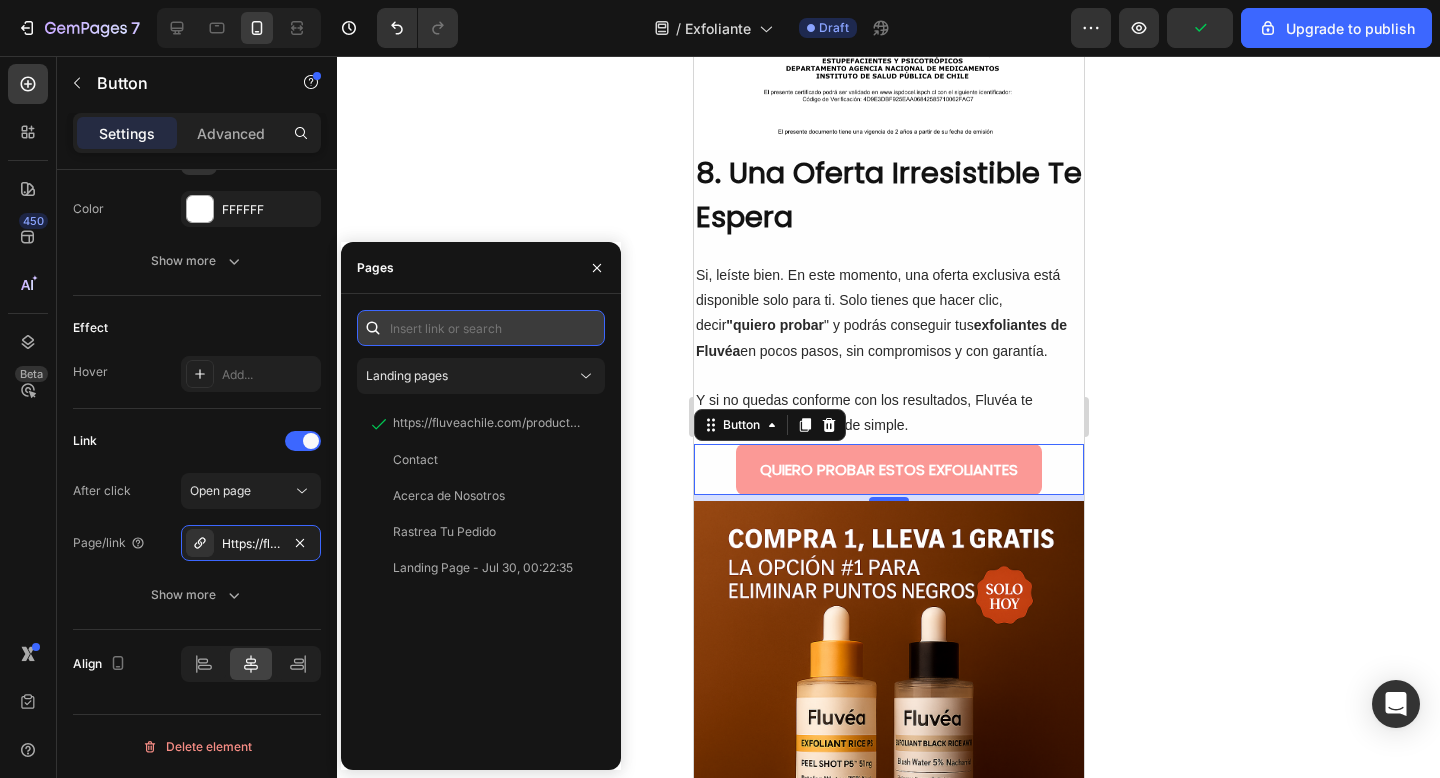 click at bounding box center (481, 328) 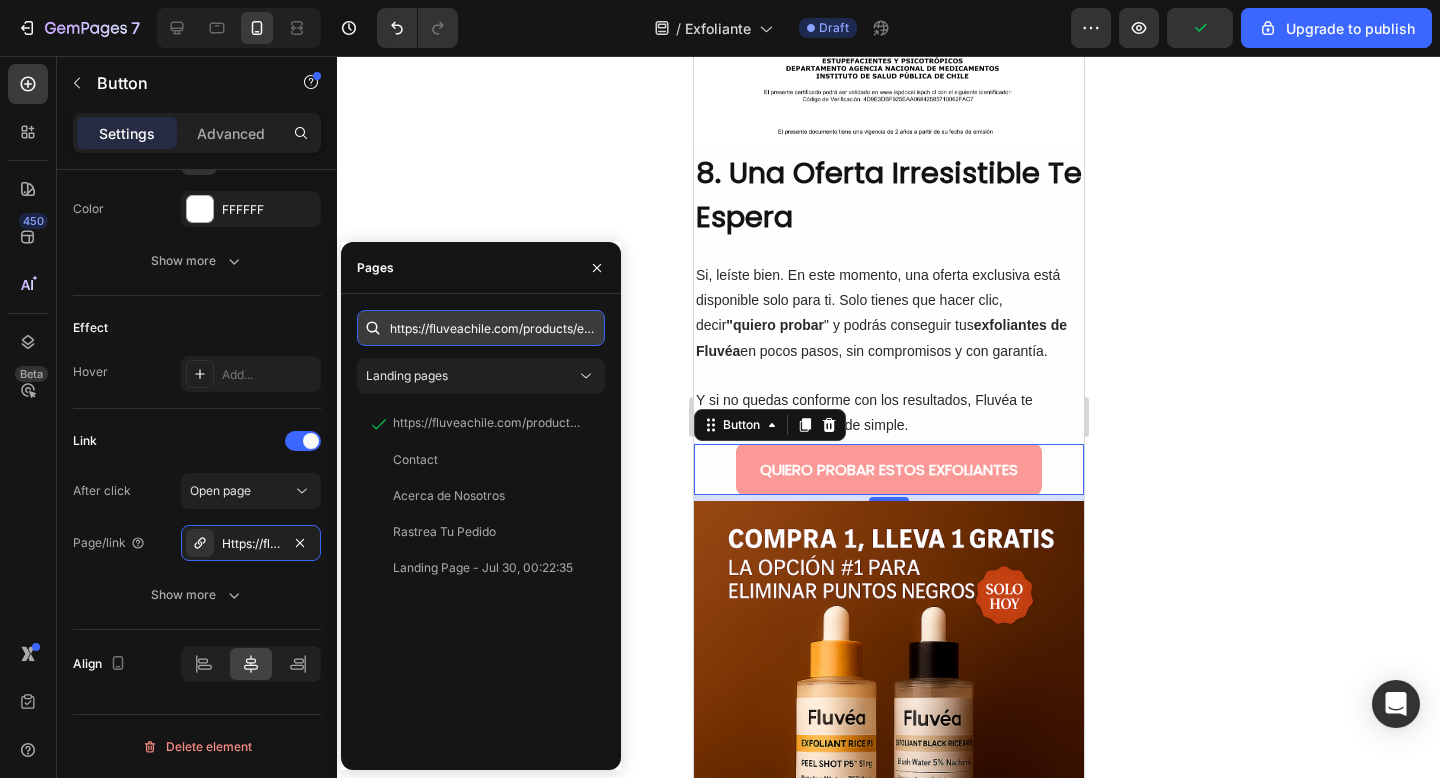 scroll, scrollTop: 0, scrollLeft: 348, axis: horizontal 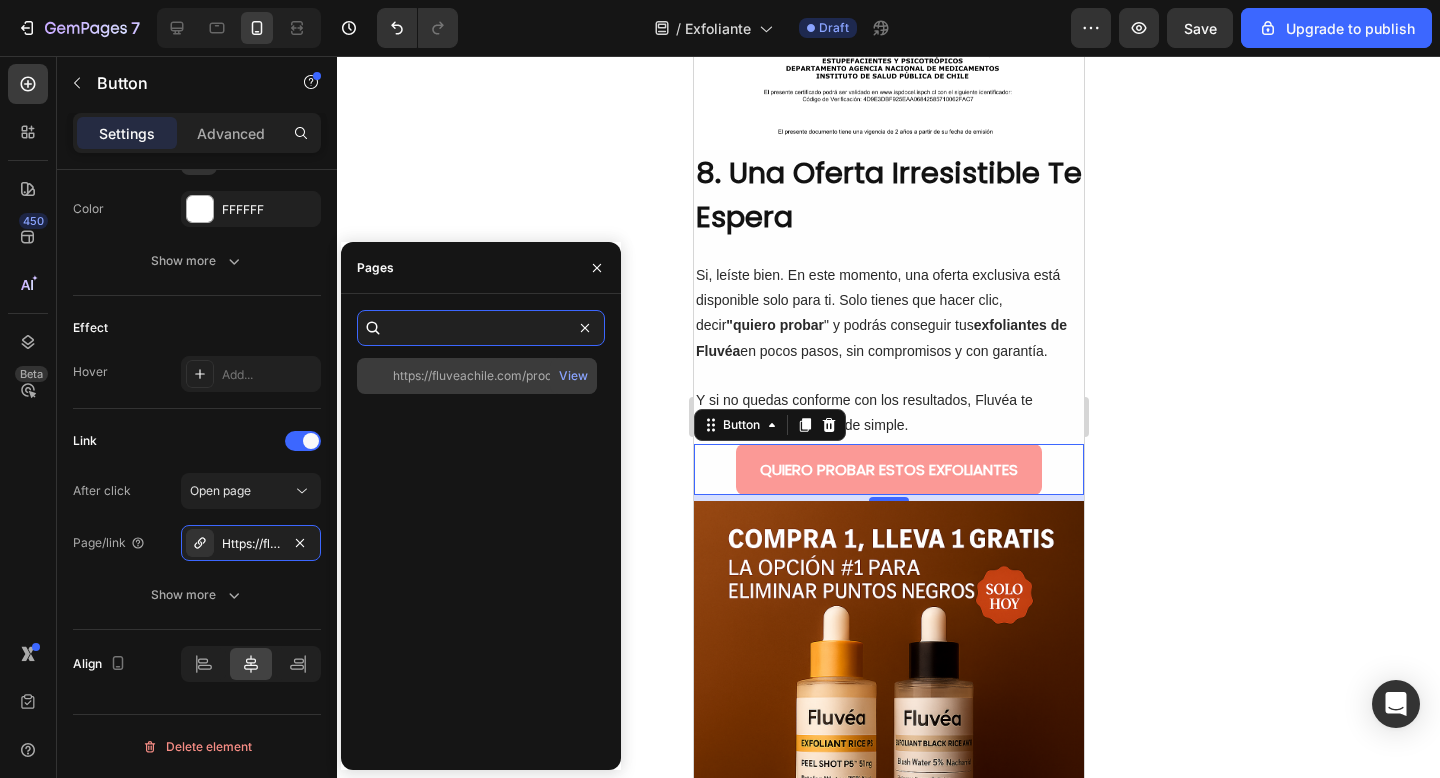 type on "https://fluveachile.com/products/exfoliante-de-arroz-4-en-1-para-cuidado-de-piel-coreano" 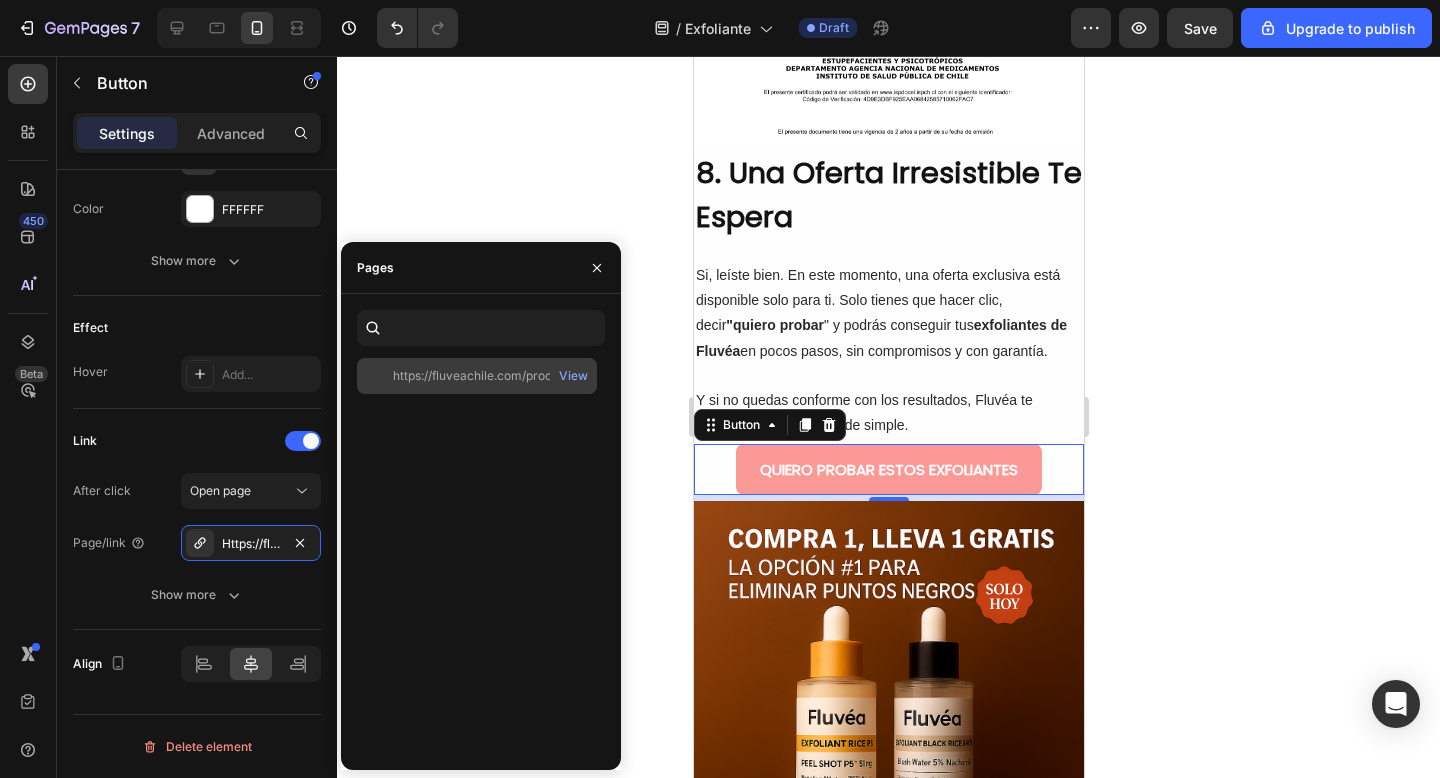 click on "https://fluveachile.com/products/exfoliante-de-arroz-4-en-1-para-cuidado-de-piel-coreano" 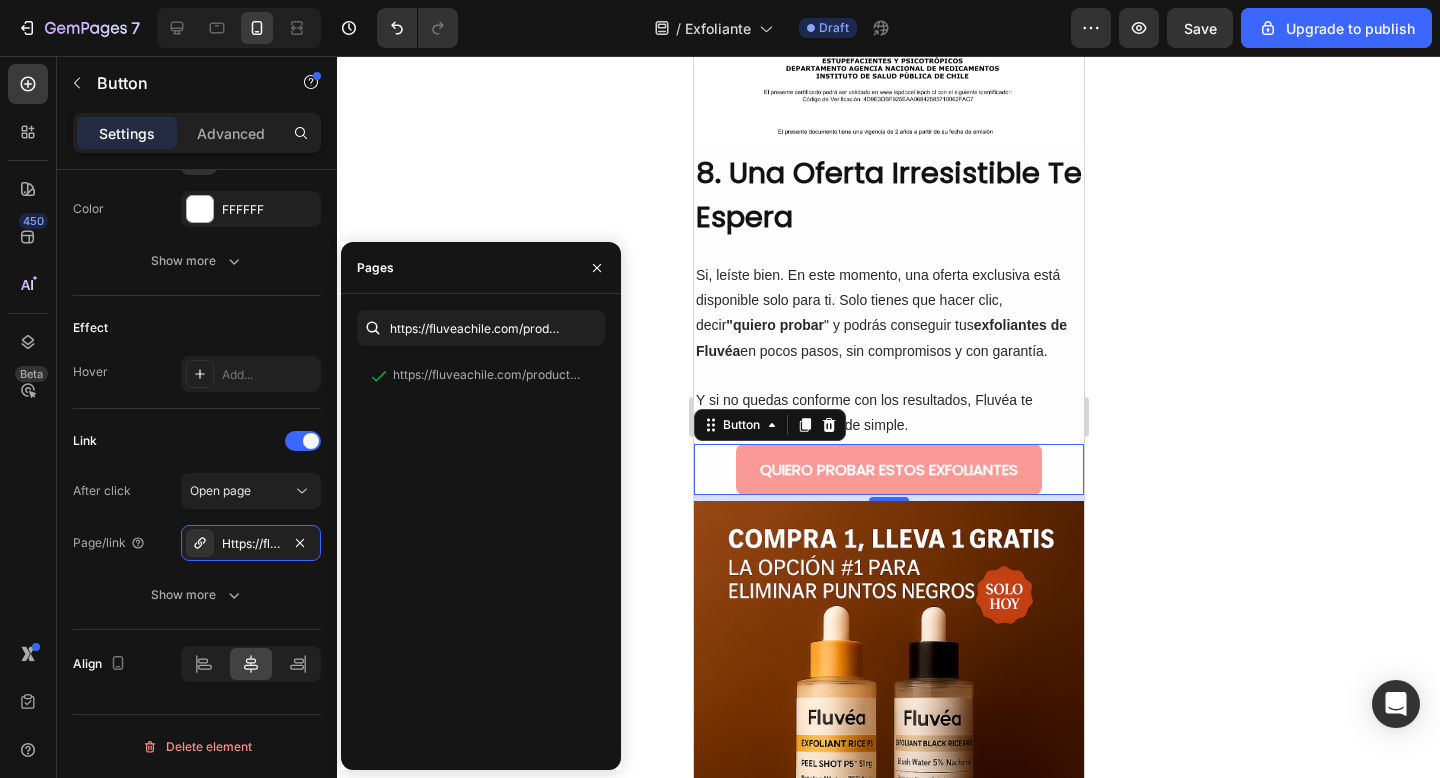 click 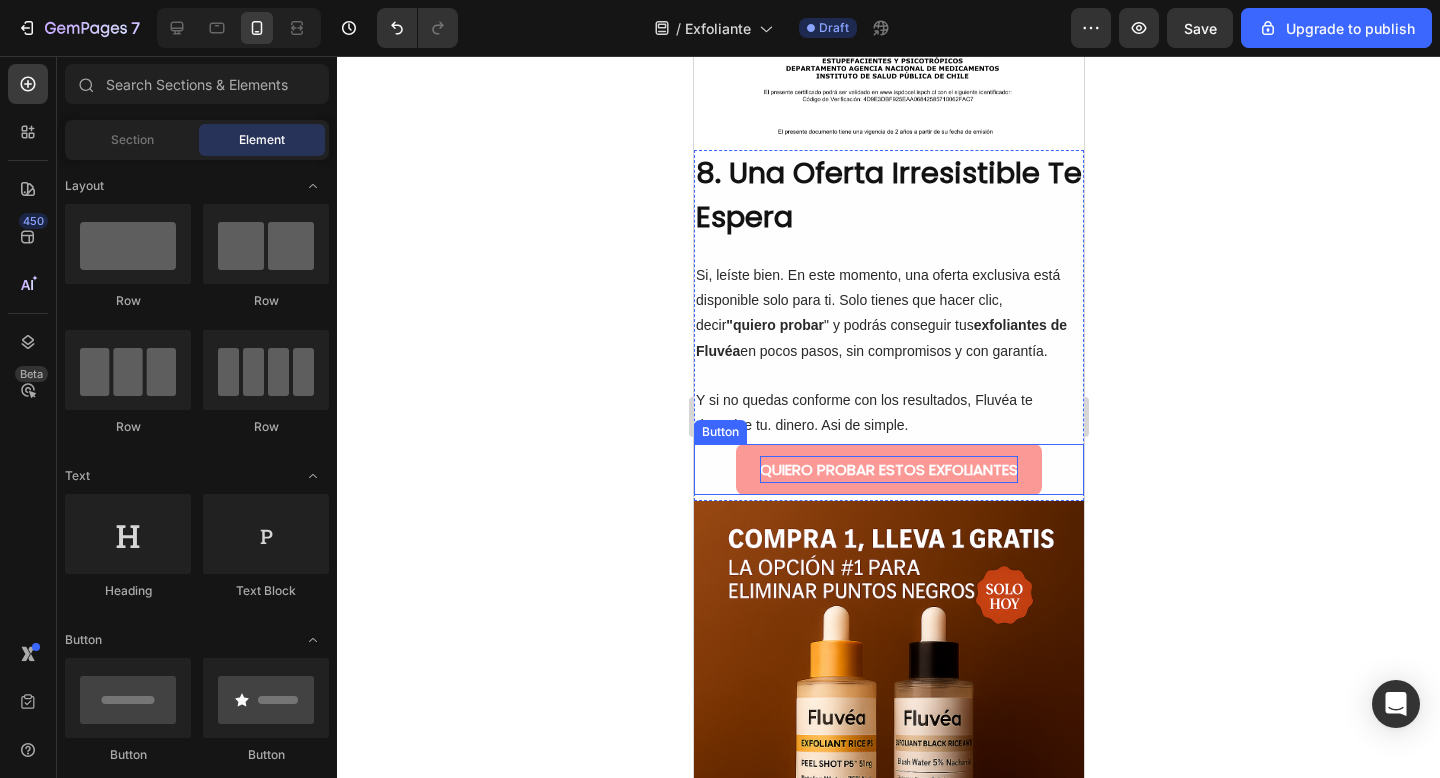 click on "QUIERO PROBAR ESTOS EXFOLIANTES" at bounding box center [888, 469] 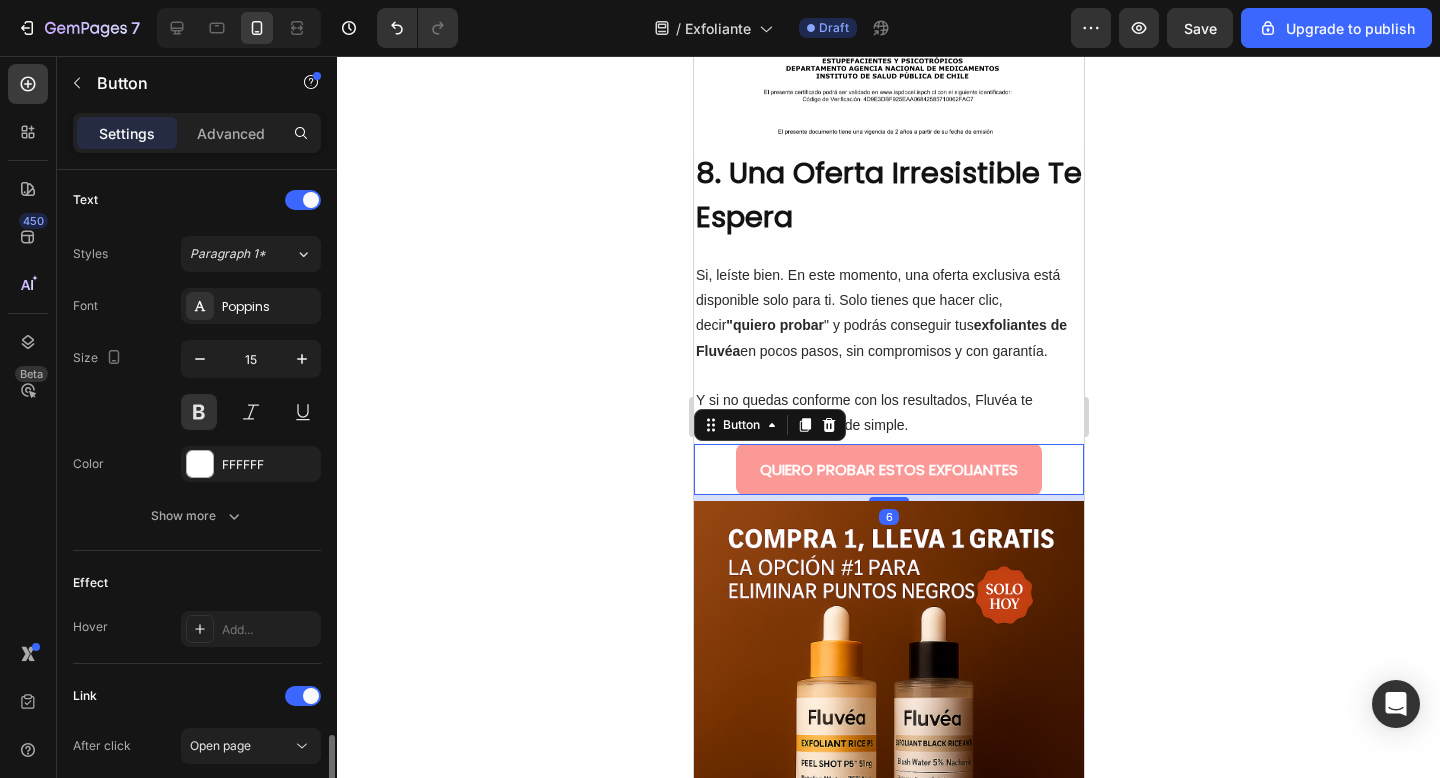 scroll, scrollTop: 925, scrollLeft: 0, axis: vertical 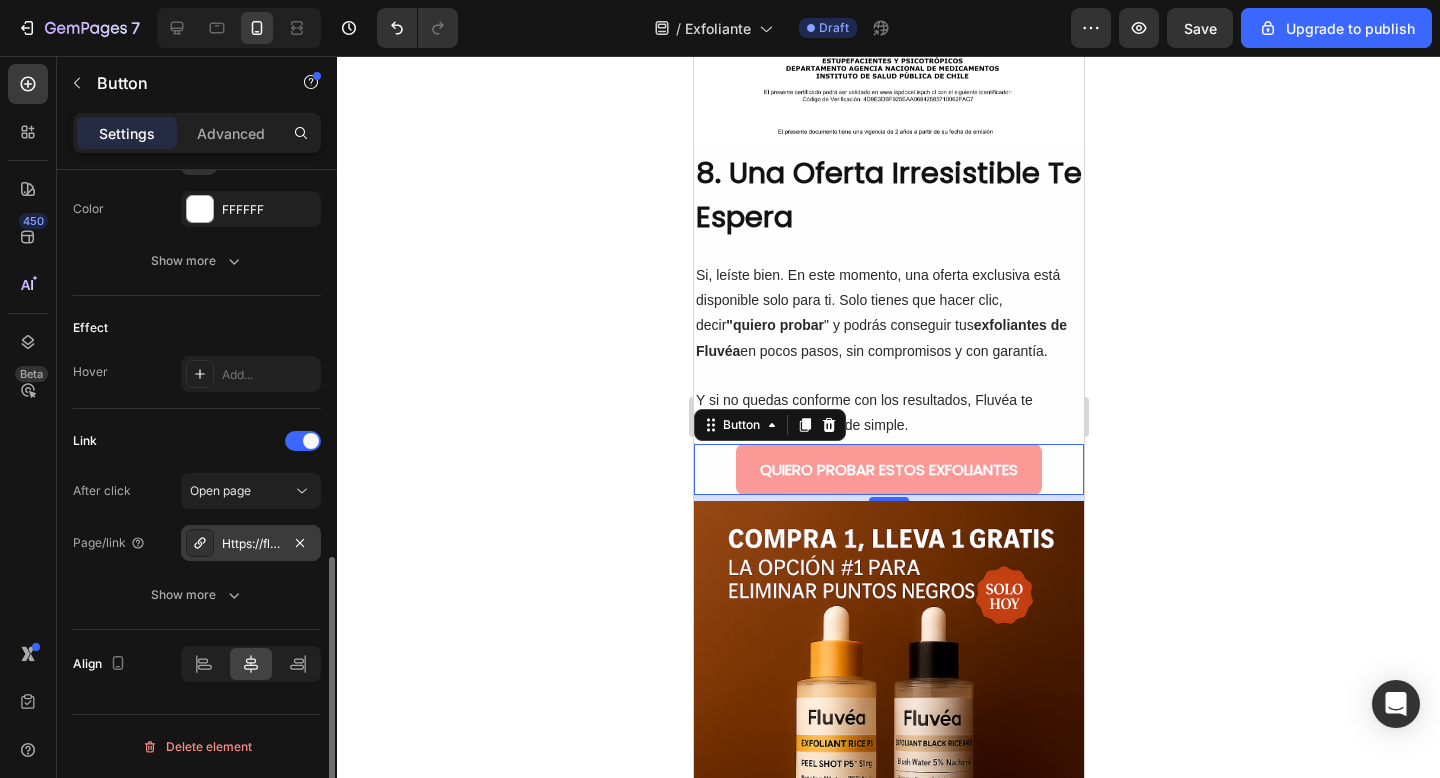 click on "Https://fluveachile.Com/exfoliante-de-arroz-4-en-1-para-cuidado-de-piel-coreano" at bounding box center [251, 544] 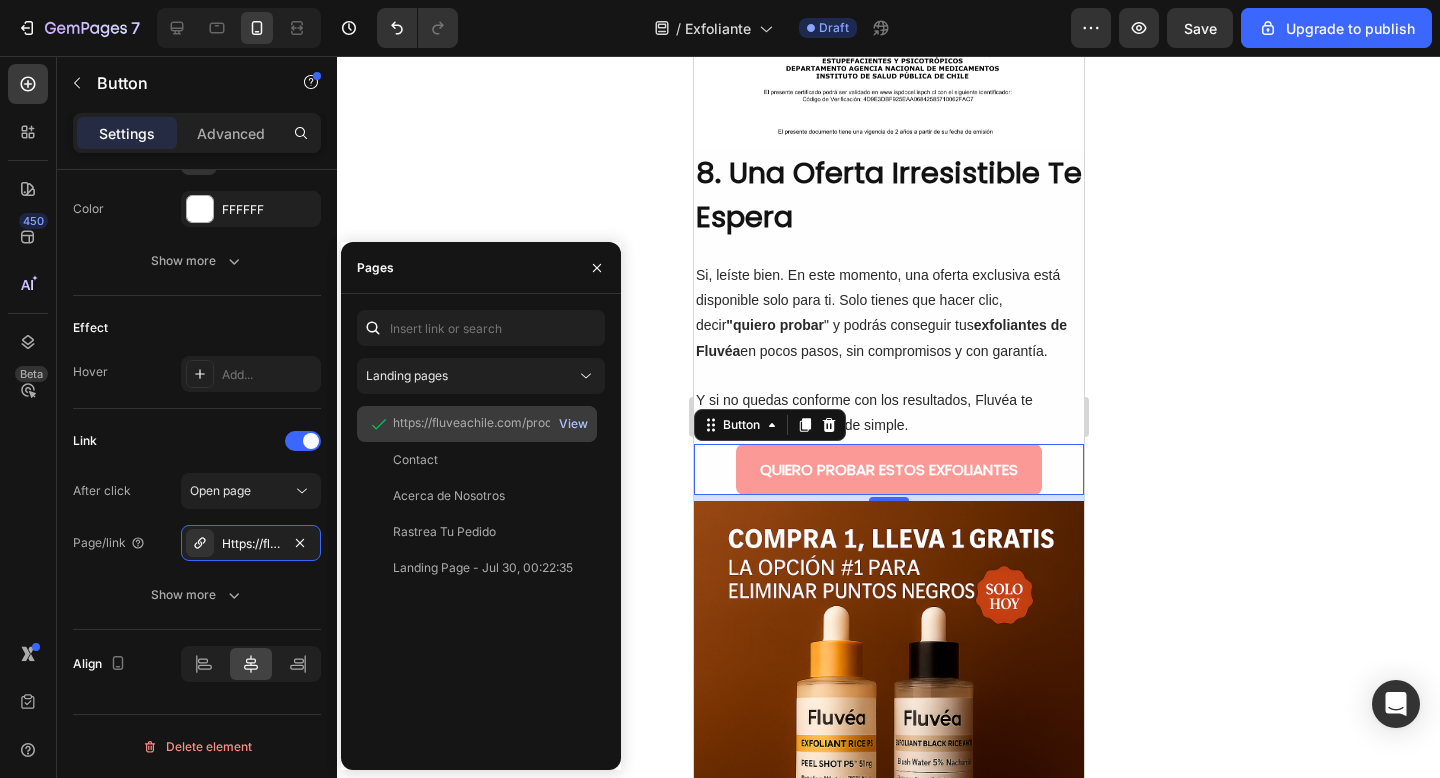 click on "View" at bounding box center [573, 424] 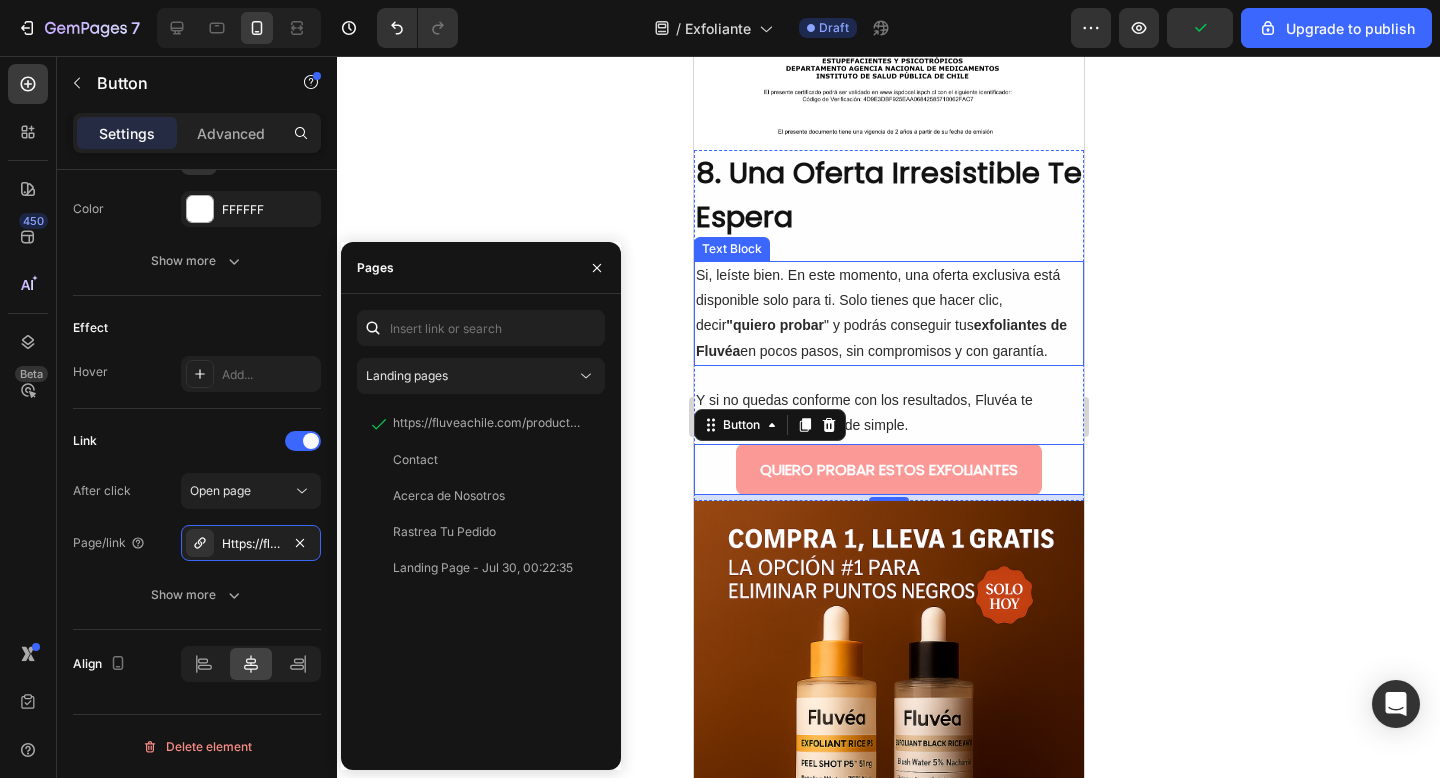 click 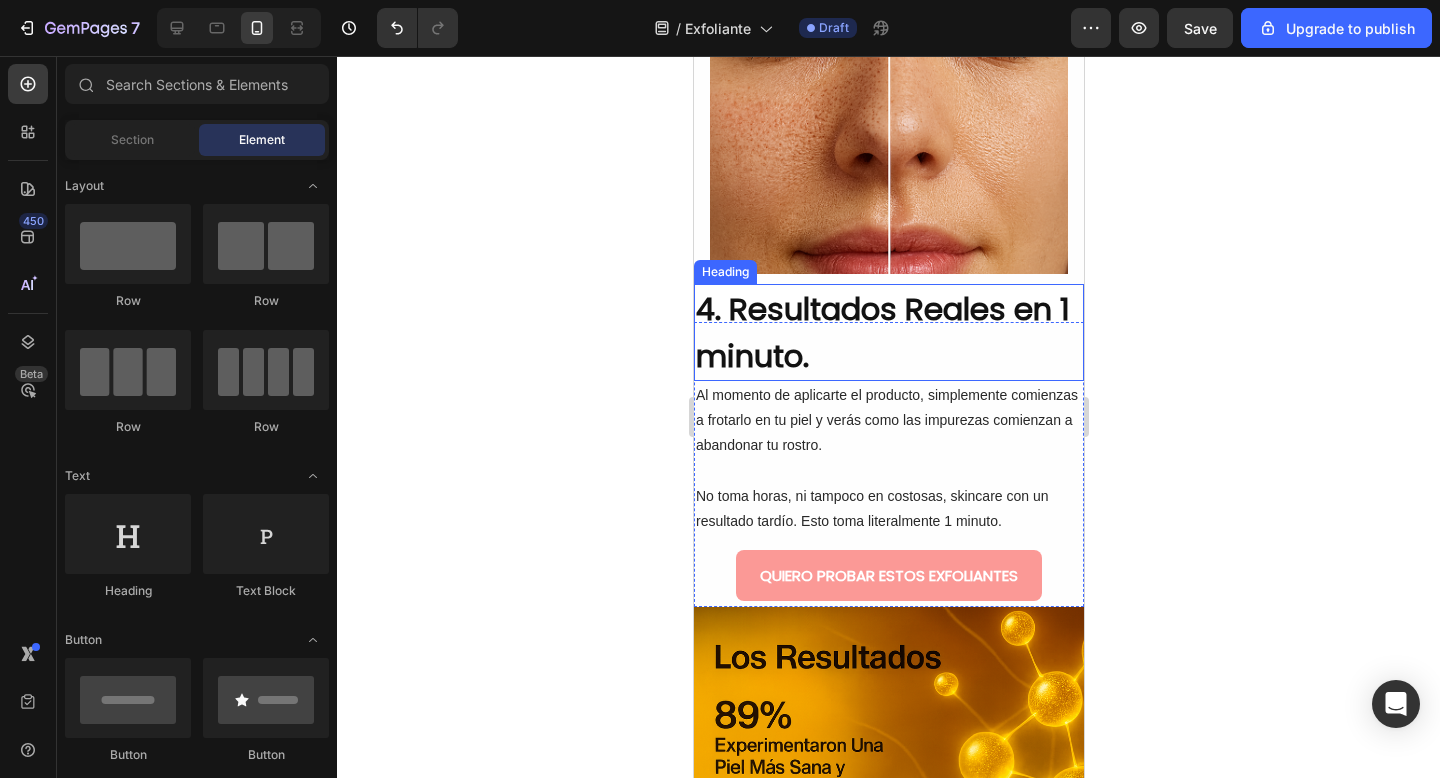 scroll, scrollTop: 2327, scrollLeft: 0, axis: vertical 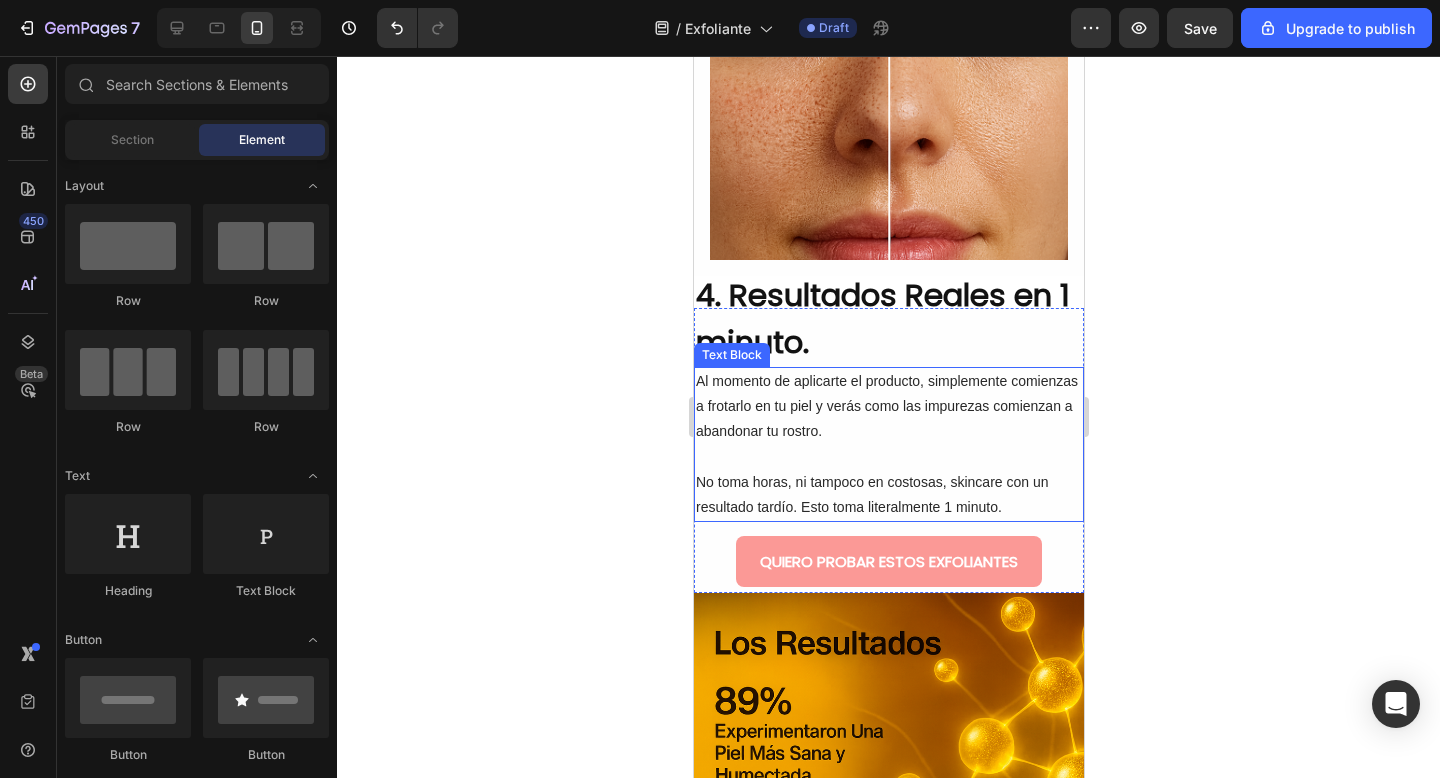 click on "Al momento de aplicarte el producto, simplemente comienzas a frotarlo en tu piel y verás como las impurezas comienzan a abandonar tu rostro." at bounding box center [888, 407] 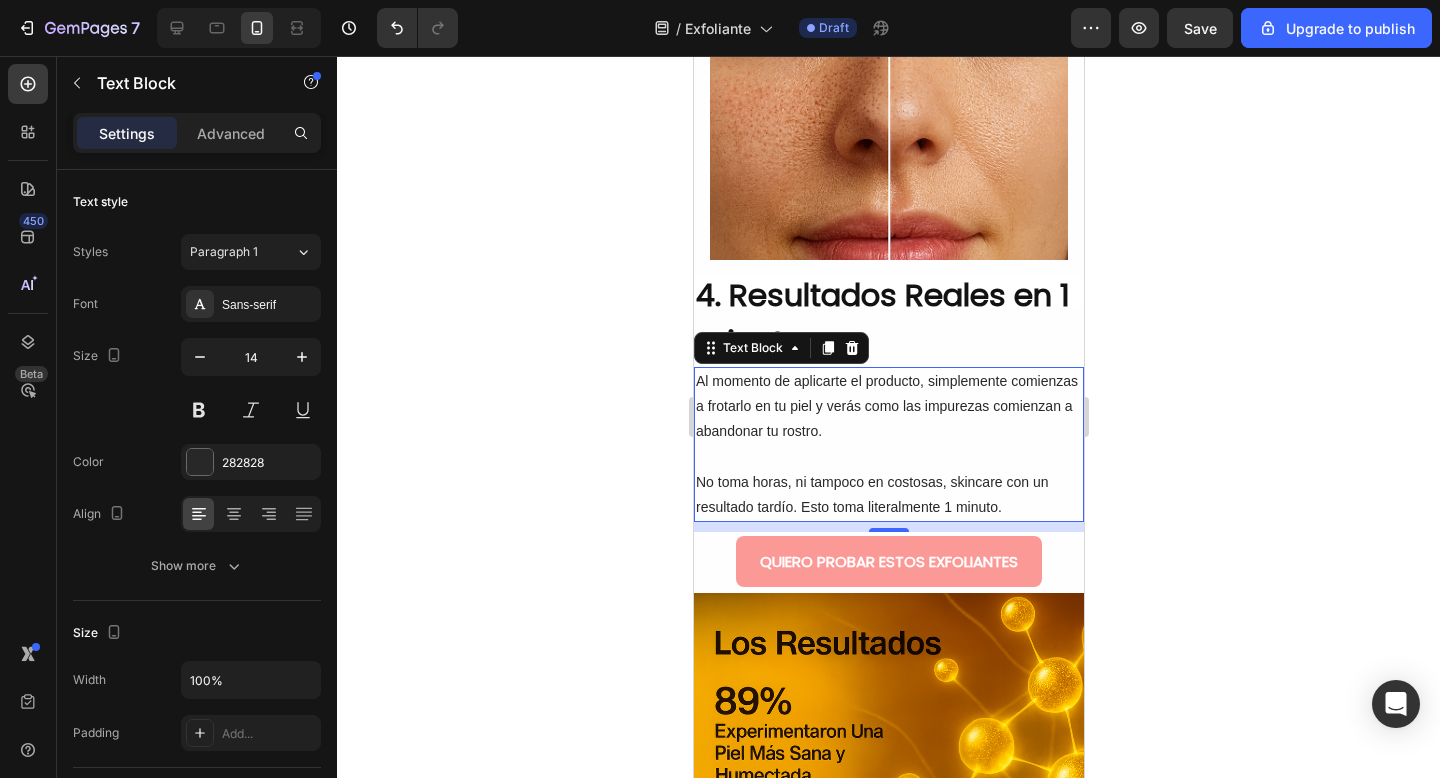 click on "Al momento de aplicarte el producto, simplemente comienzas a frotarlo en tu piel y verás como las impurezas comienzan a abandonar tu rostro." at bounding box center (888, 407) 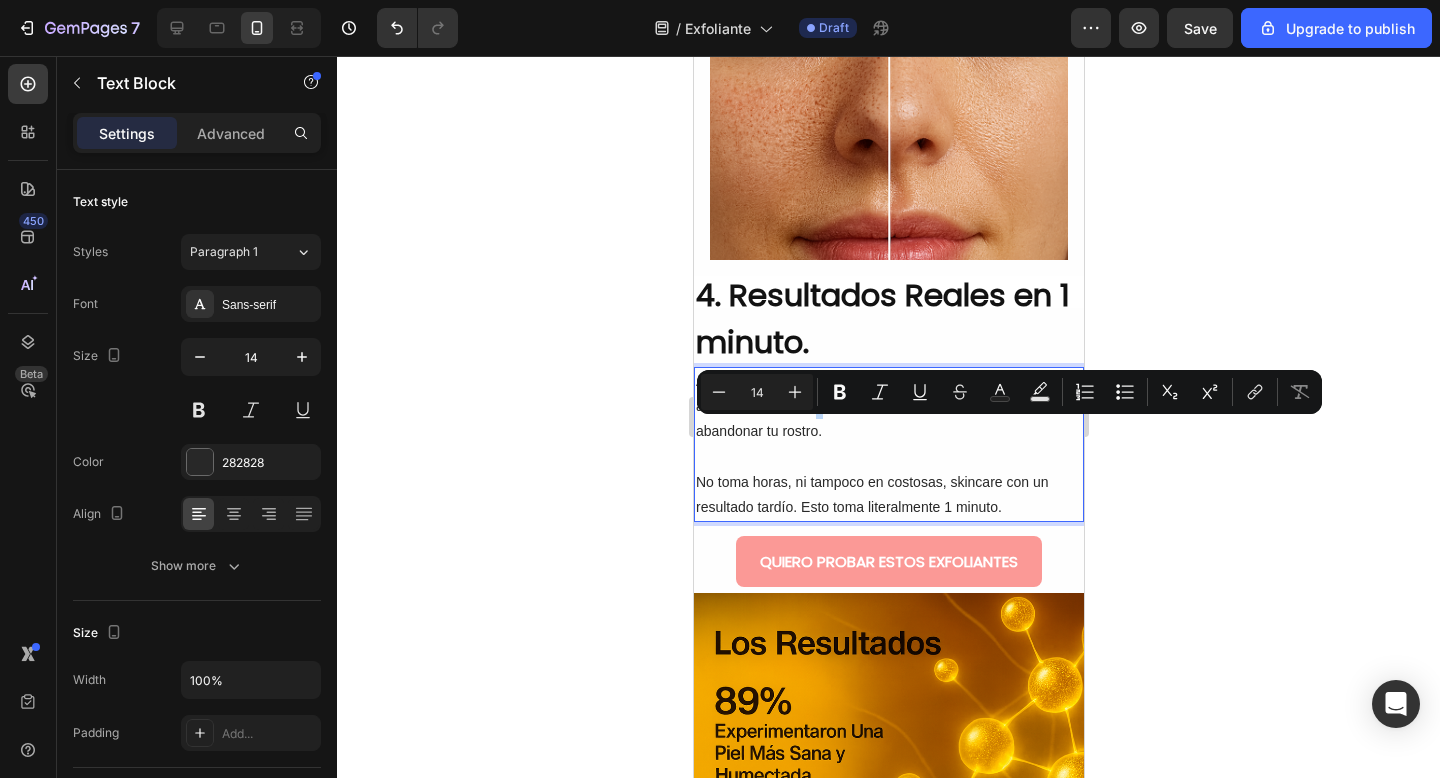 click on "Minus 14 Plus Bold Italic Underline       Strikethrough
Text Color
Text Background Color Numbered List Bulleted List Subscript Superscript       link Remove Format" at bounding box center [1009, 392] 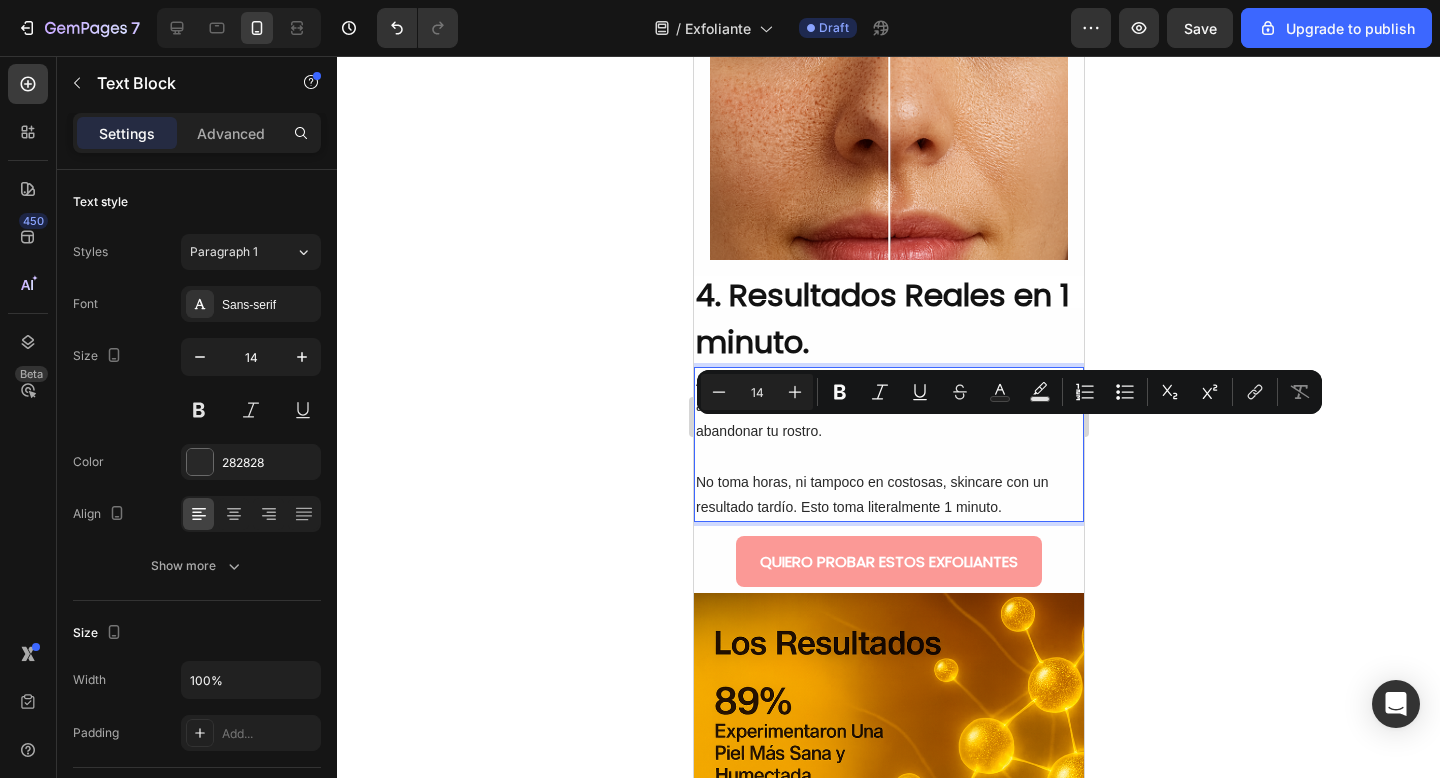 click on "No toma horas, ni tampoco en costosas, skincare con un resultado tardío. Esto toma literalmente 1 minuto." at bounding box center (888, 495) 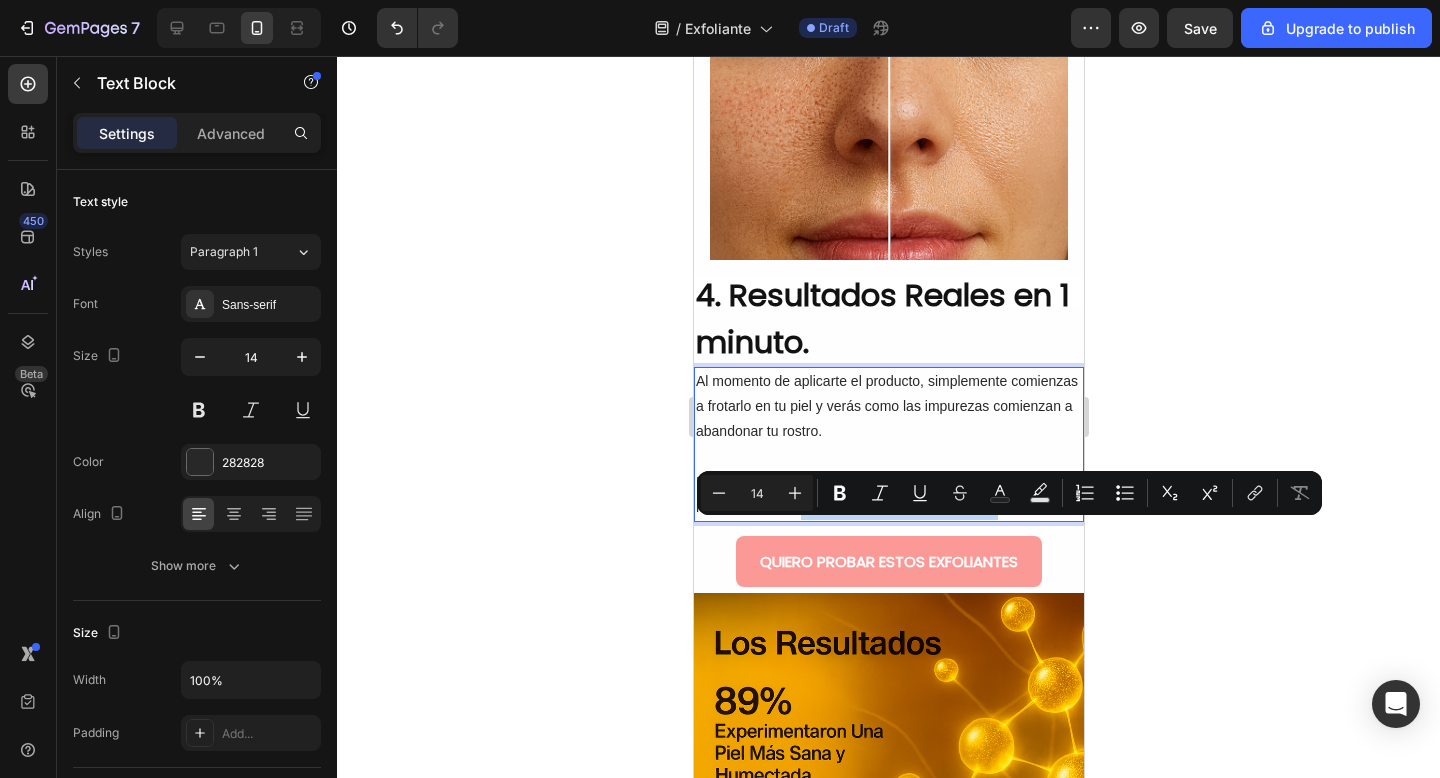 drag, startPoint x: 800, startPoint y: 532, endPoint x: 998, endPoint y: 530, distance: 198.0101 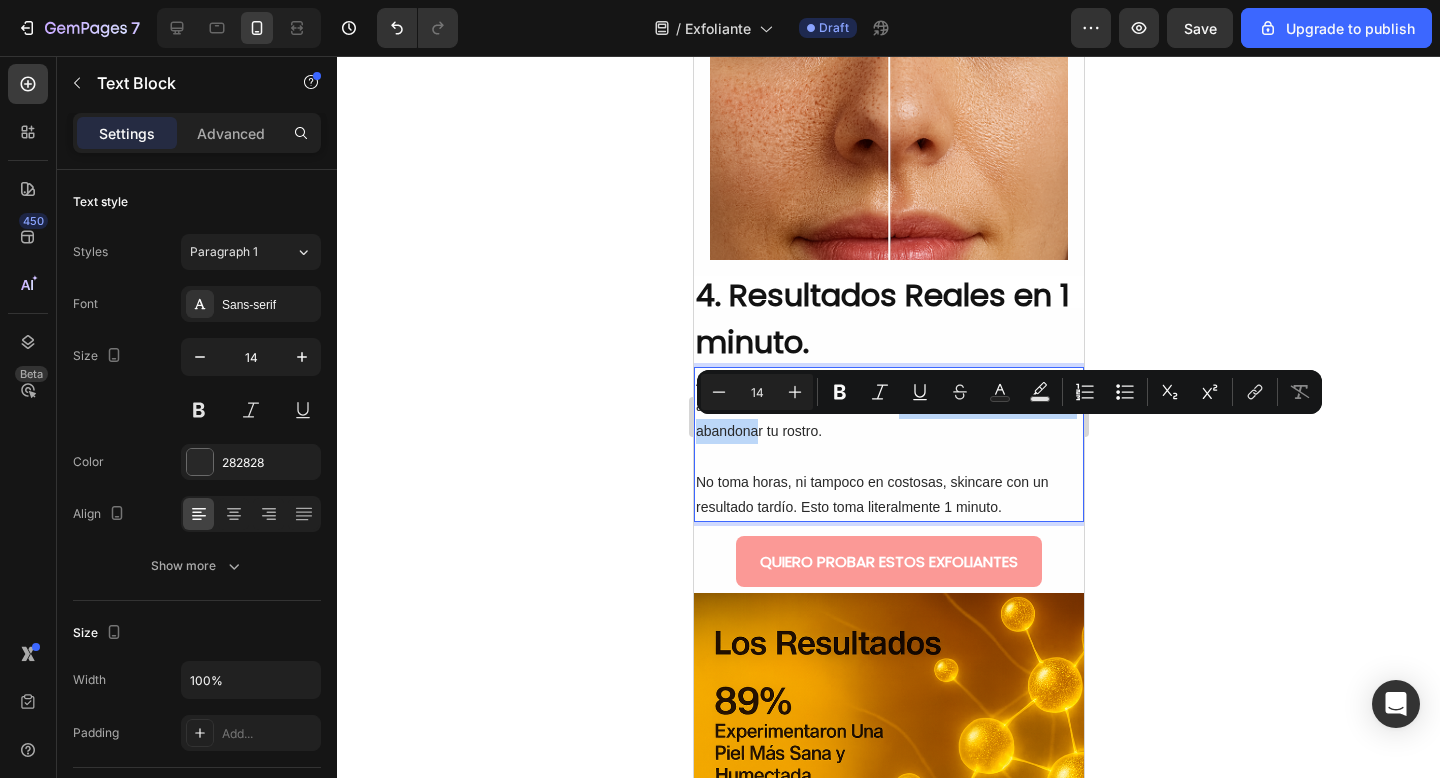 drag, startPoint x: 898, startPoint y: 431, endPoint x: 757, endPoint y: 464, distance: 144.81023 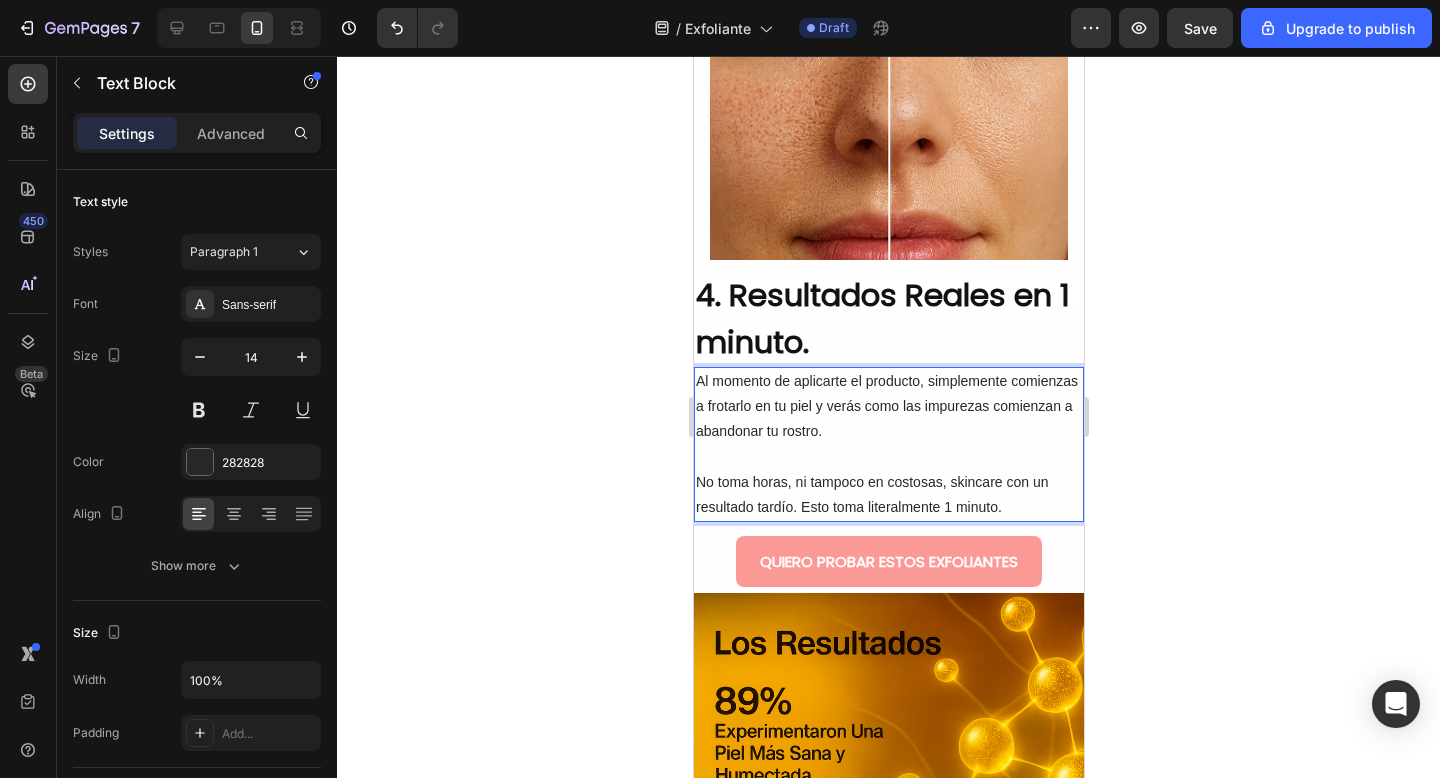 click on "Al momento de aplicarte el producto, simplemente comienzas a frotarlo en tu piel y verás como las impurezas comienzan a abandonar tu rostro." at bounding box center [888, 407] 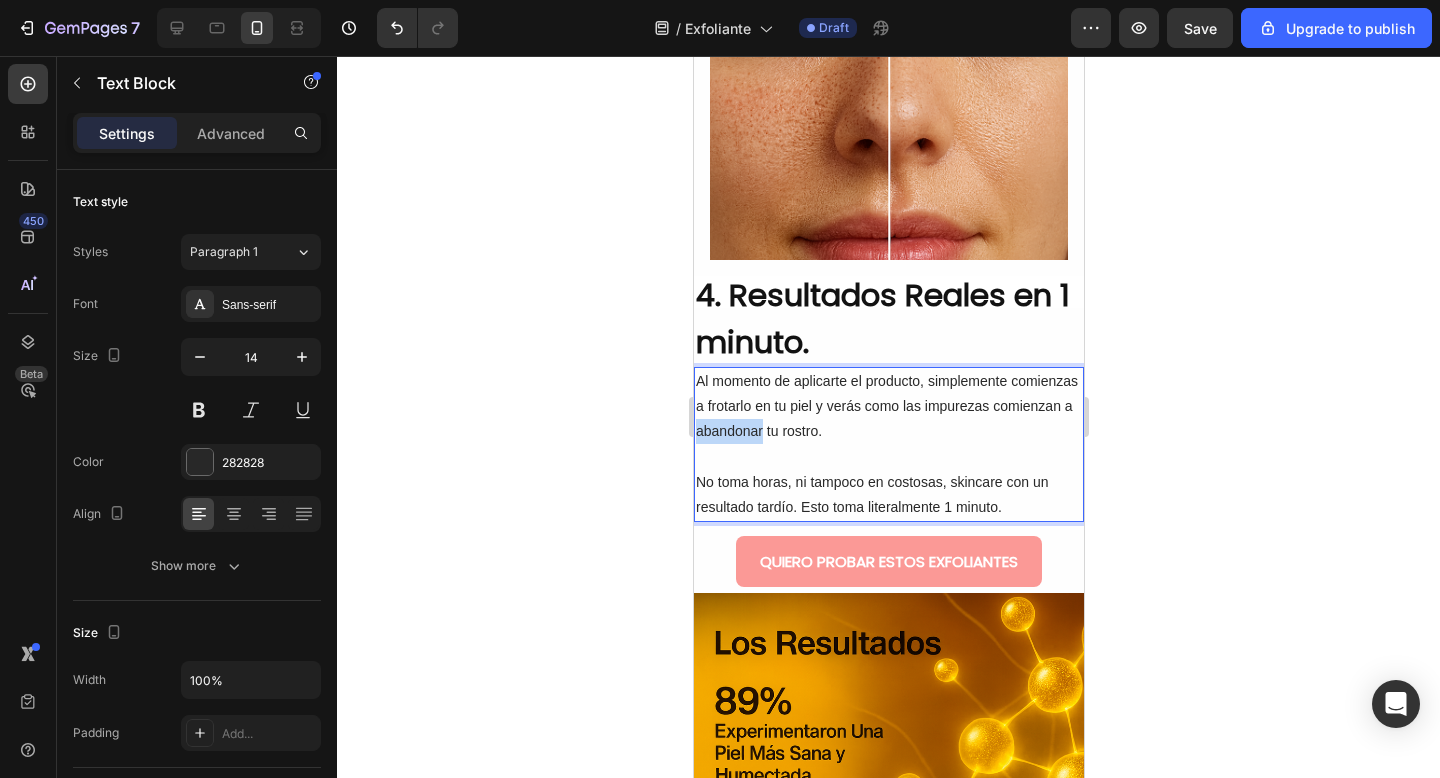 click on "Al momento de aplicarte el producto, simplemente comienzas a frotarlo en tu piel y verás como las impurezas comienzan a abandonar tu rostro." at bounding box center (888, 407) 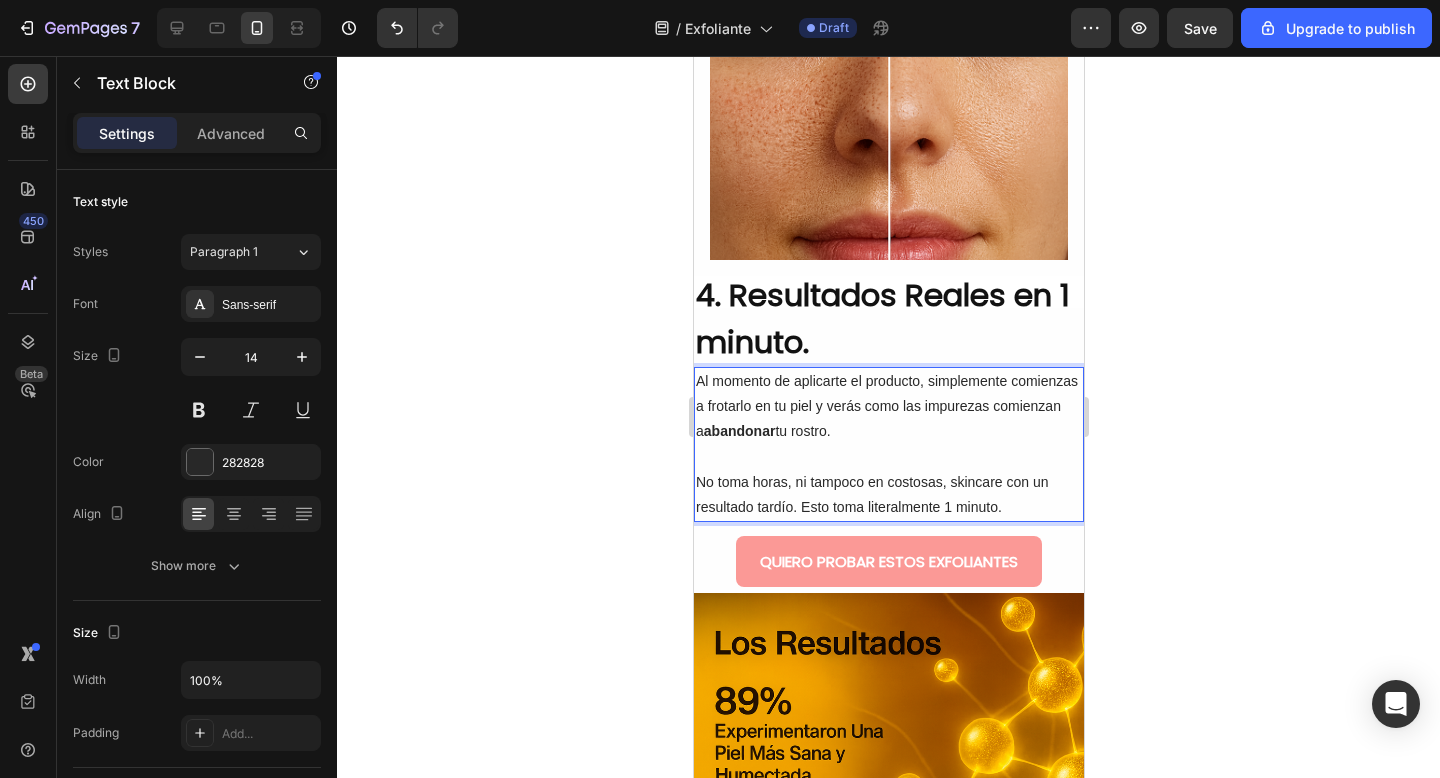 click 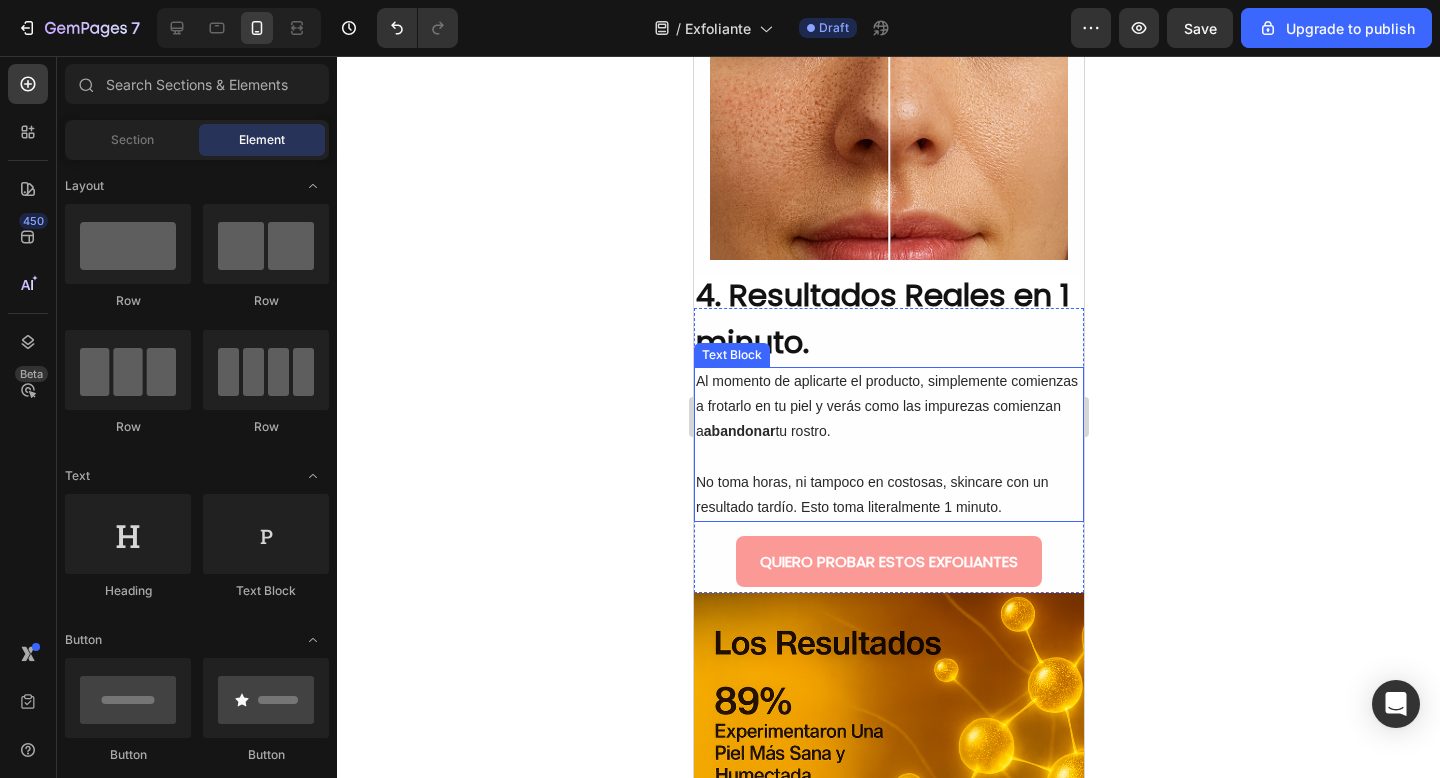 click on "No toma horas, ni tampoco en costosas, skincare con un resultado tardío. Esto toma literalmente 1 minuto." at bounding box center [888, 495] 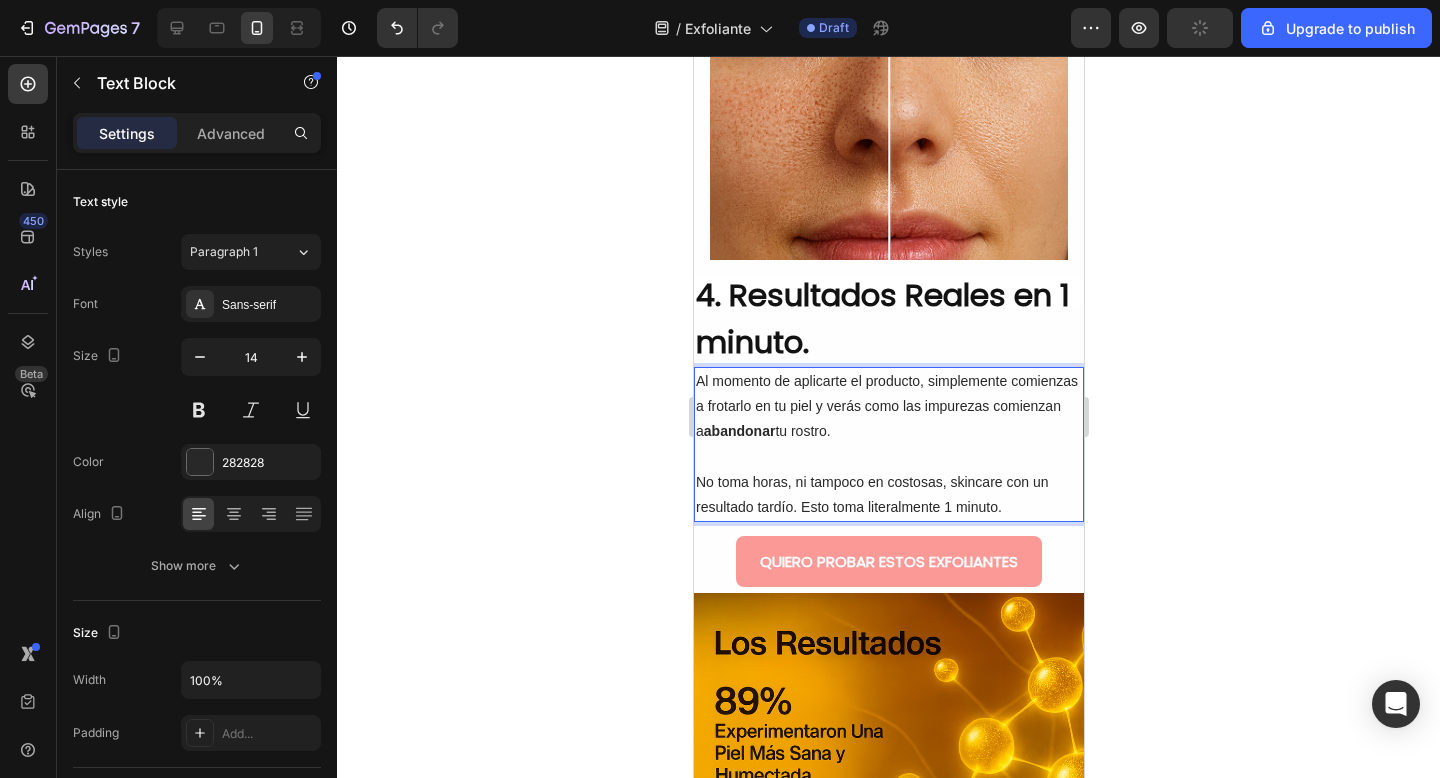 click on "No toma horas, ni tampoco en costosas, skincare con un resultado tardío. Esto toma literalmente 1 minuto." at bounding box center [888, 495] 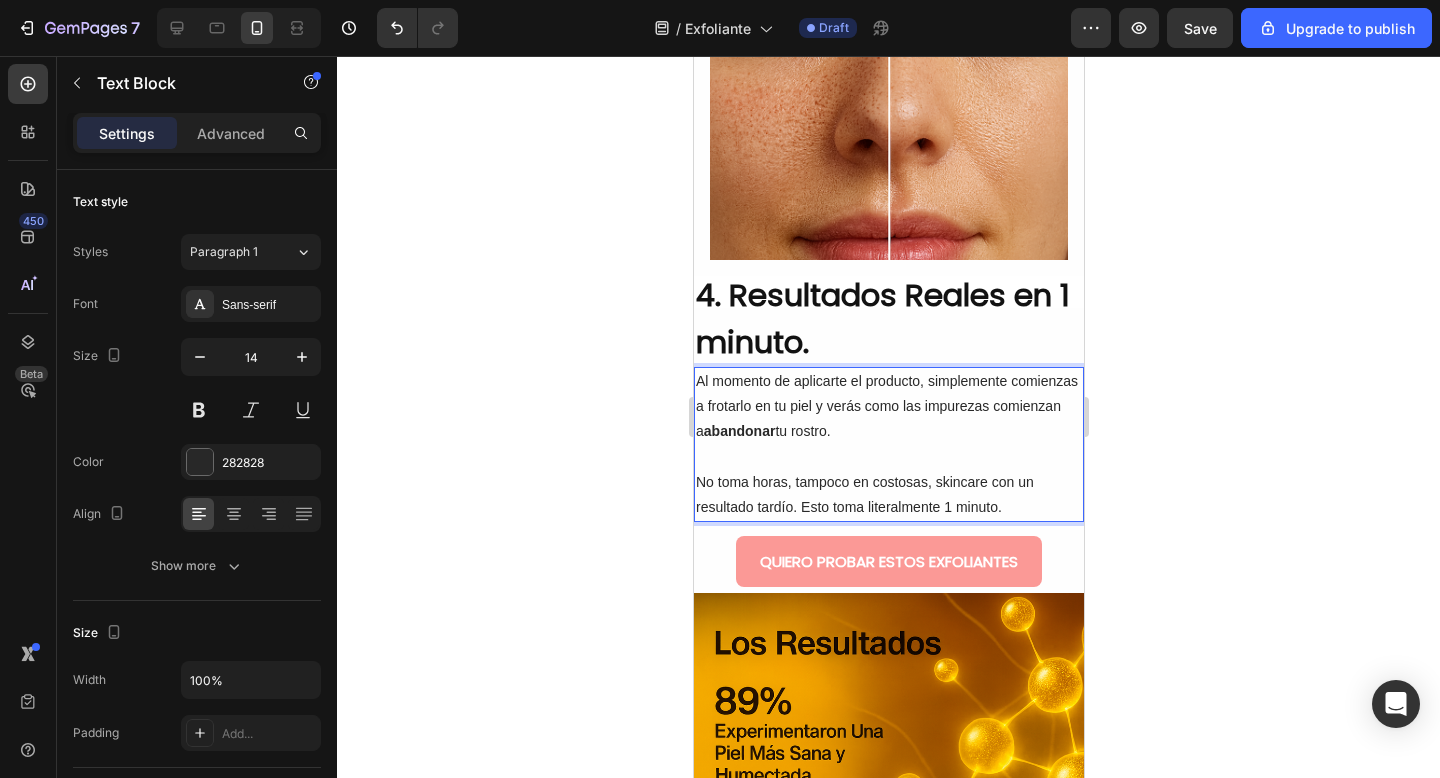click on "No toma horas, tampoco en costosas, skincare con un resultado tardío. Esto toma literalmente 1 minuto." at bounding box center (888, 495) 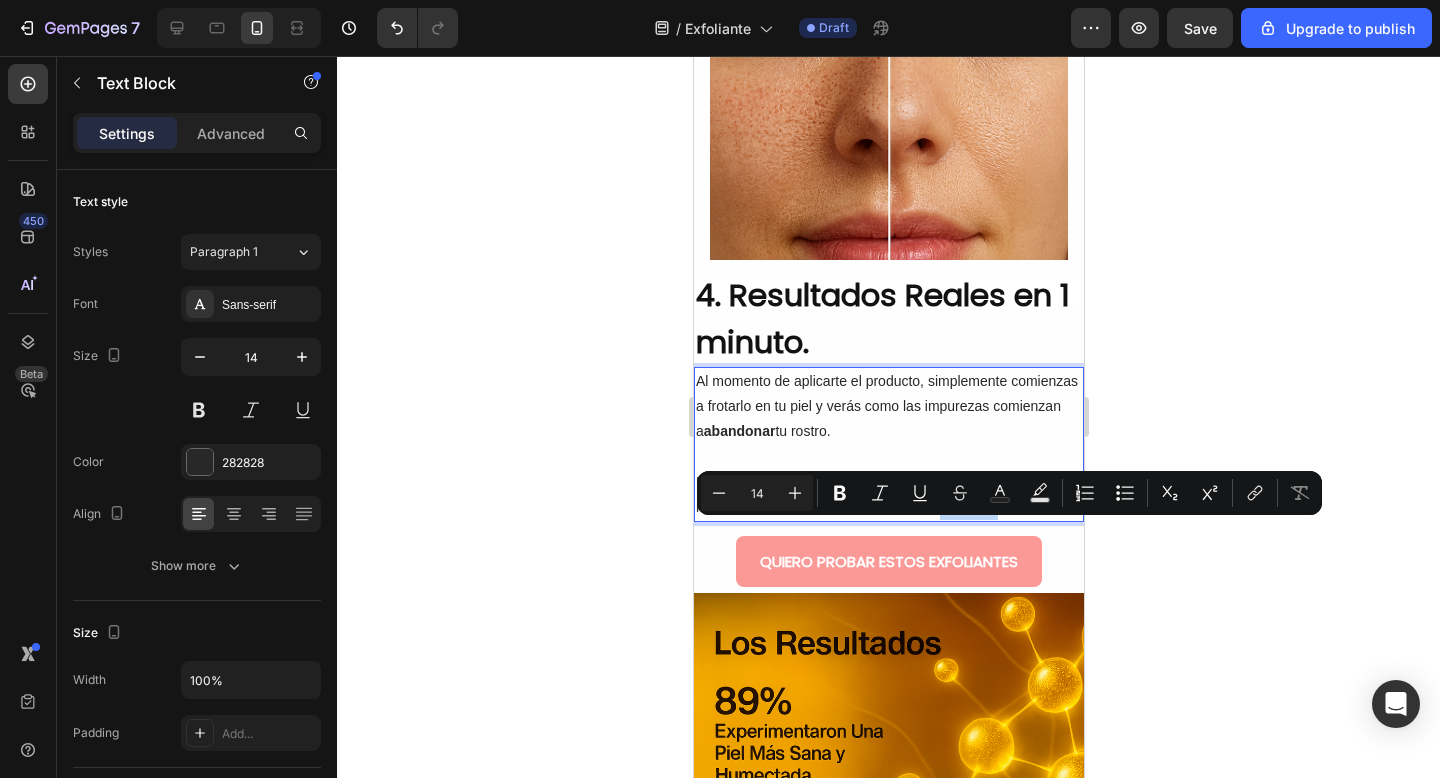drag, startPoint x: 940, startPoint y: 527, endPoint x: 997, endPoint y: 530, distance: 57.07889 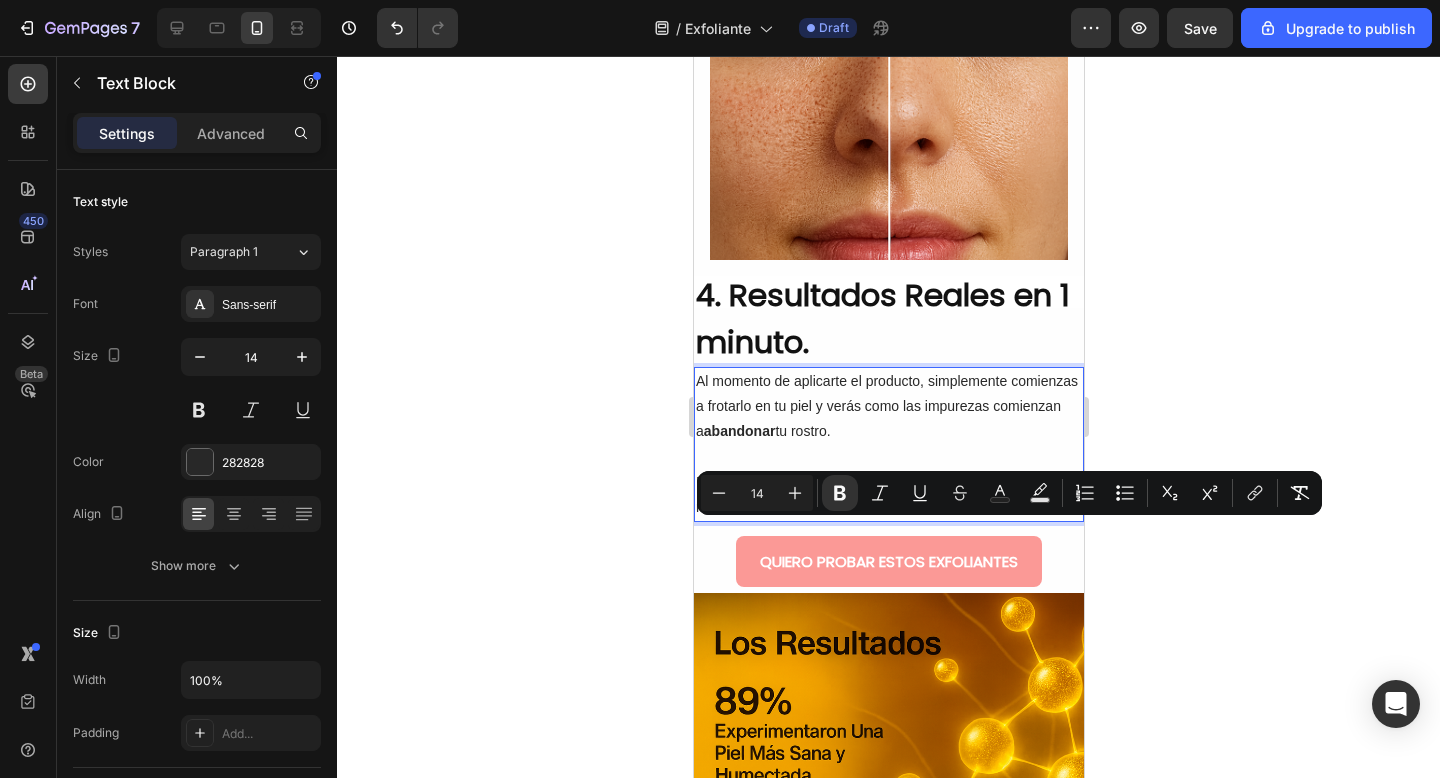 click on "No toma horas, tampoco en costosas skincare con un resultado tardío. Esto toma literalmente  1 minuto ." at bounding box center [888, 495] 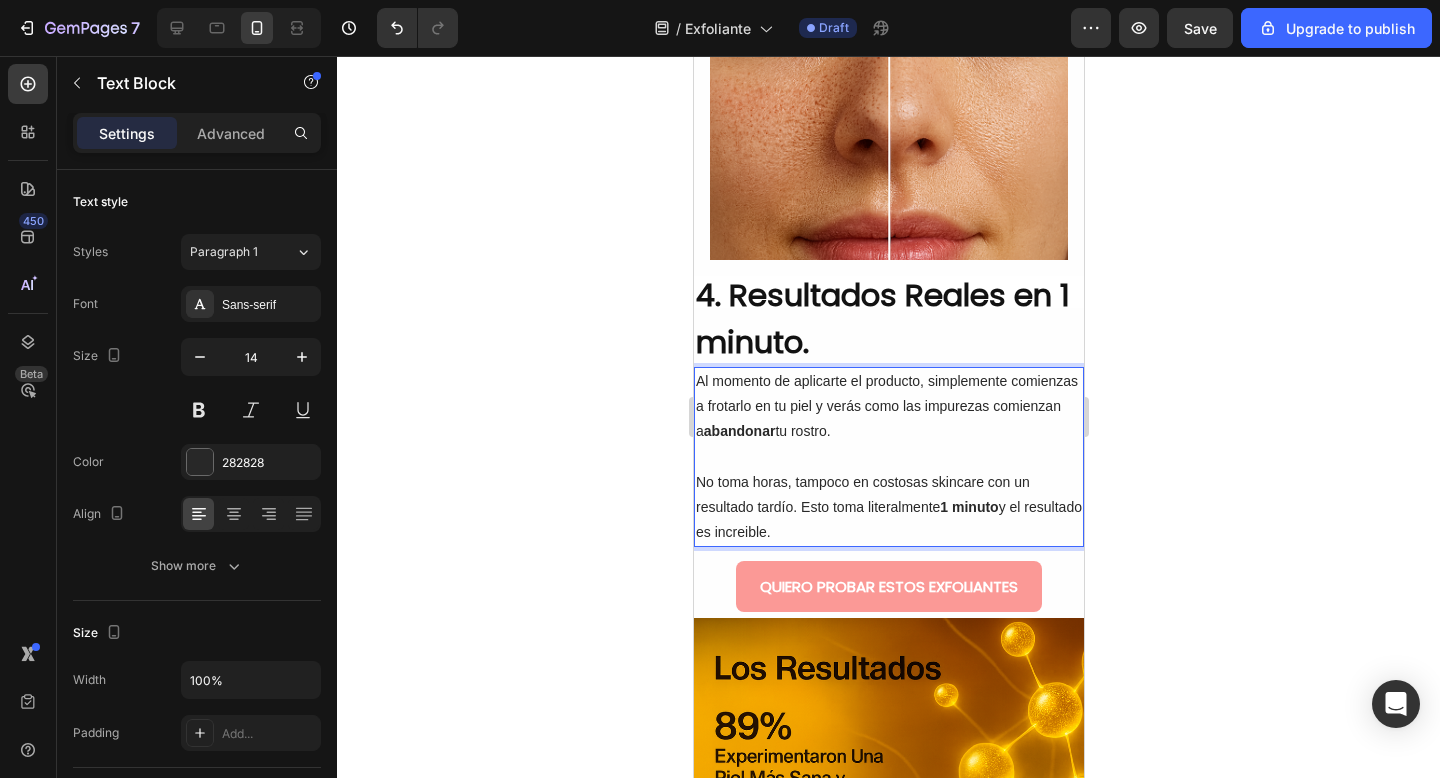 click on "No toma horas, tampoco en costosas skincare con un resultado tardío. Esto toma literalmente  1 minuto  ⁠⁠⁠⁠⁠⁠⁠y el resultado es increible." at bounding box center (888, 508) 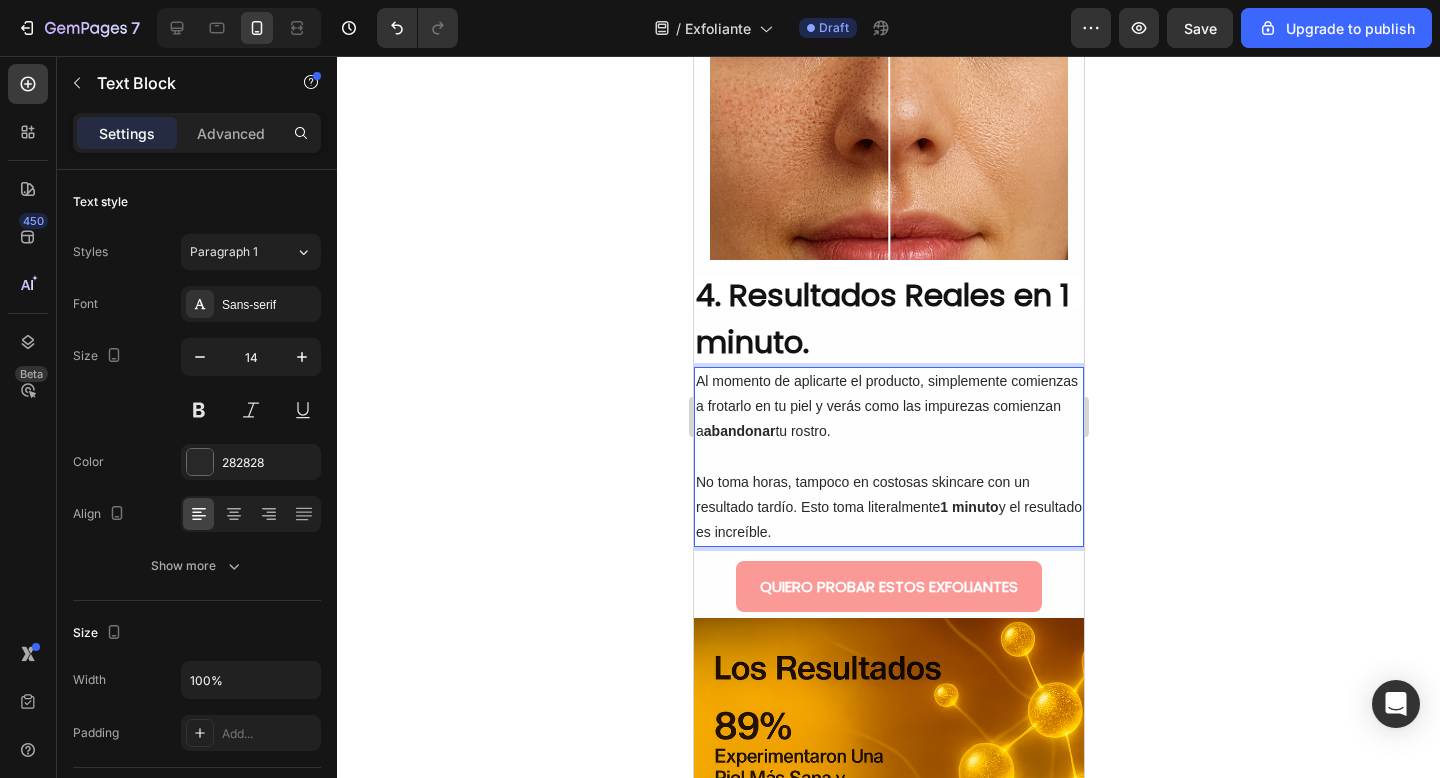 click 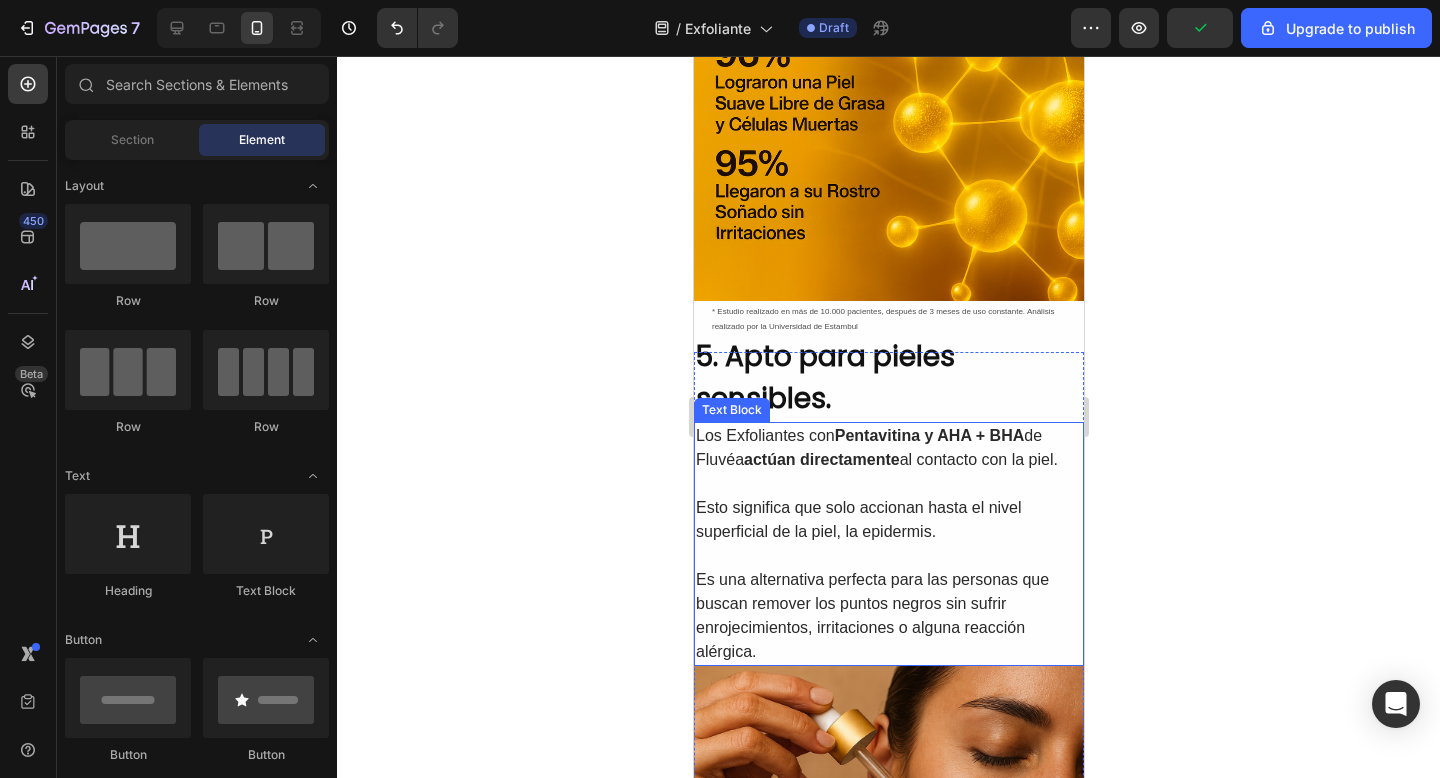 scroll, scrollTop: 3272, scrollLeft: 0, axis: vertical 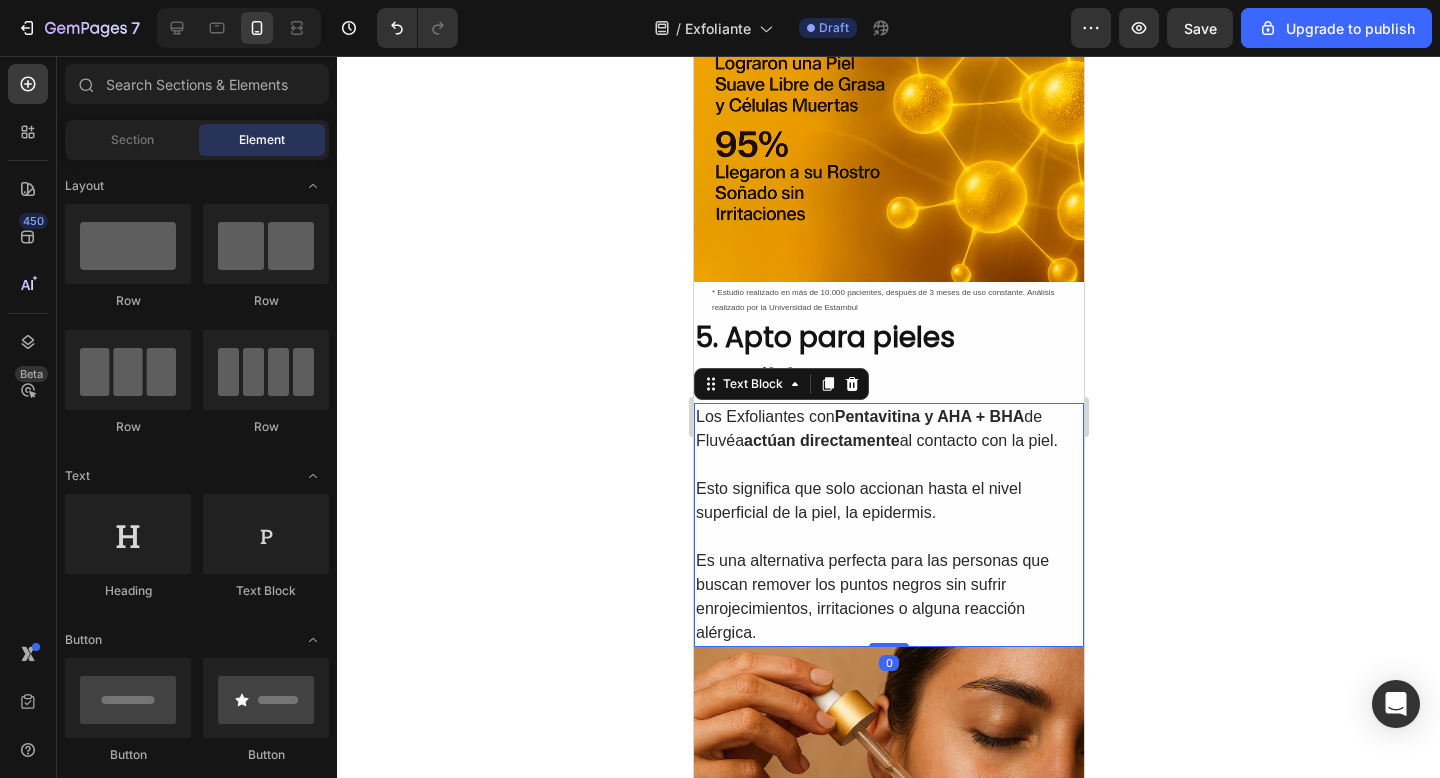 click on "Es una alternativa perfecta para las personas que buscan remover los puntos negros sin sufrir enrojecimientos, irritaciones o alguna reacción alérgica." at bounding box center (888, 597) 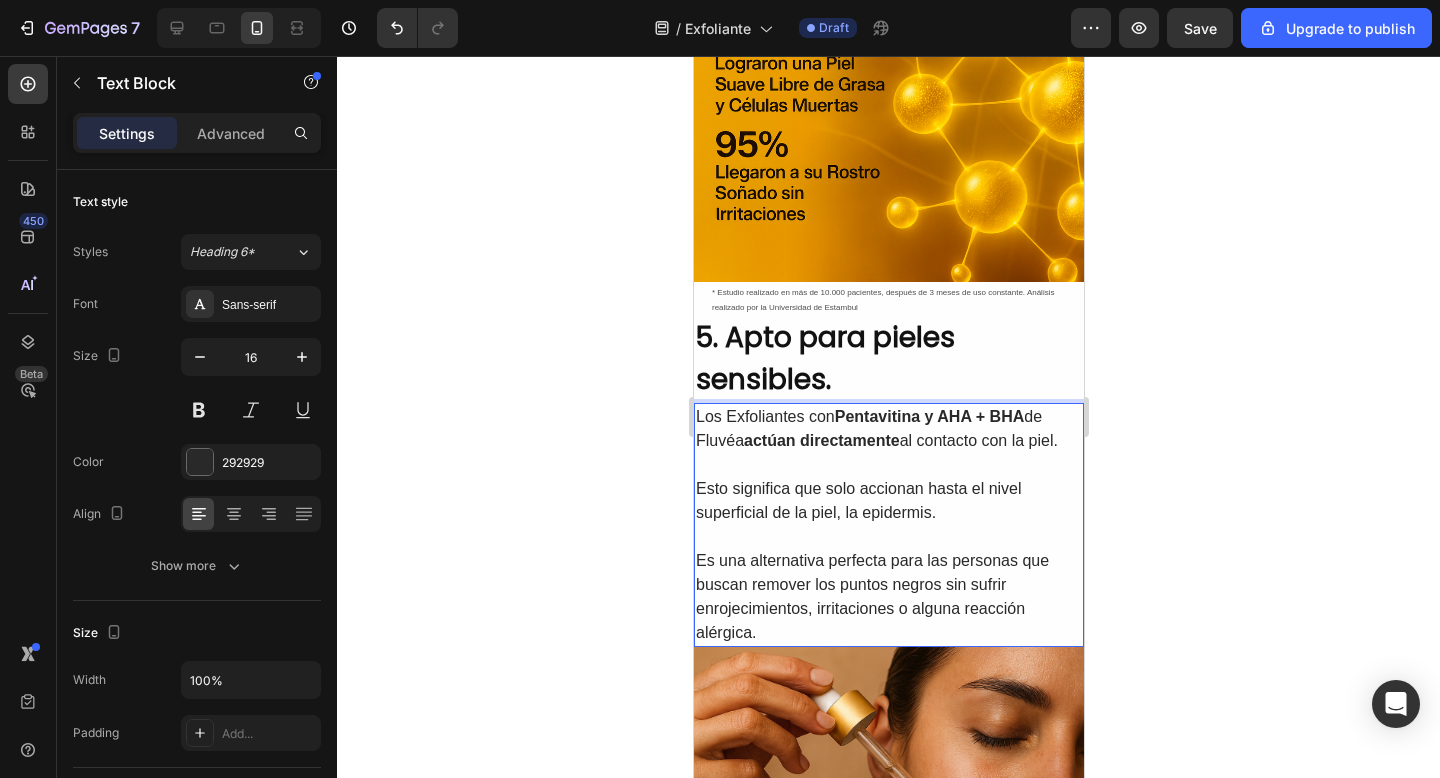 click on "Esto significa que solo accionan hasta el nivel superficial de la piel, la epidermis." at bounding box center [888, 501] 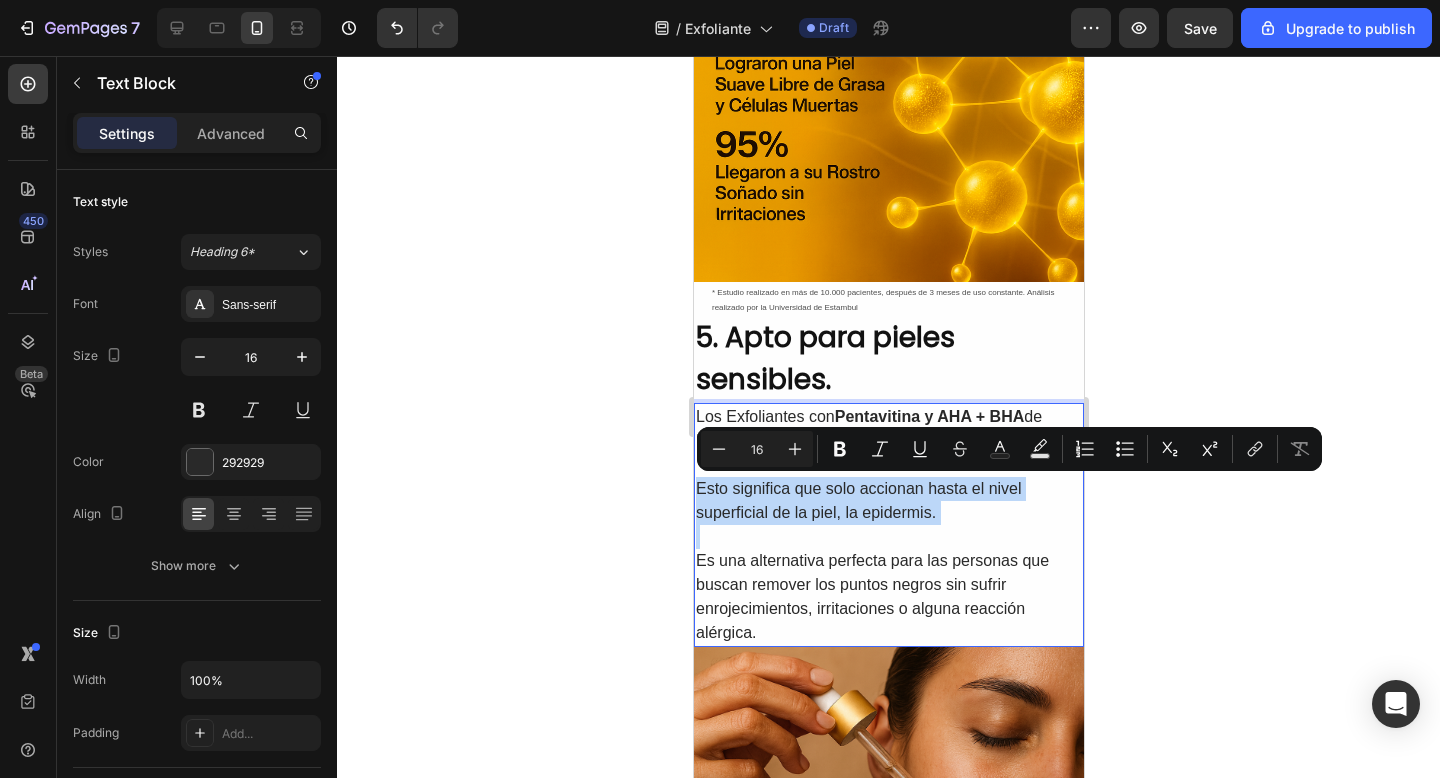 drag, startPoint x: 952, startPoint y: 526, endPoint x: 680, endPoint y: 487, distance: 274.78174 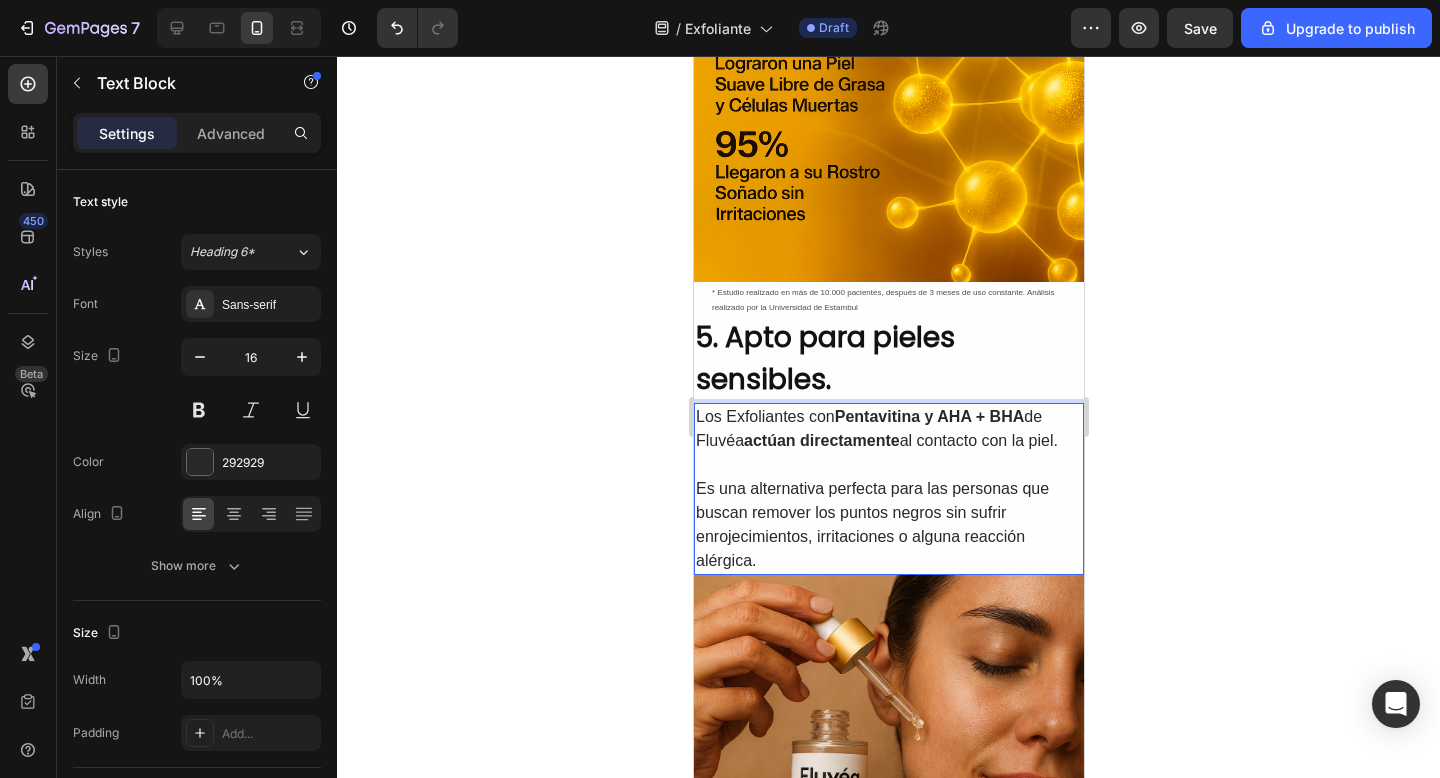 click on "Es una alternativa perfecta para las personas que buscan remover los puntos negros sin sufrir enrojecimientos, irritaciones o alguna reacción alérgica." at bounding box center (888, 525) 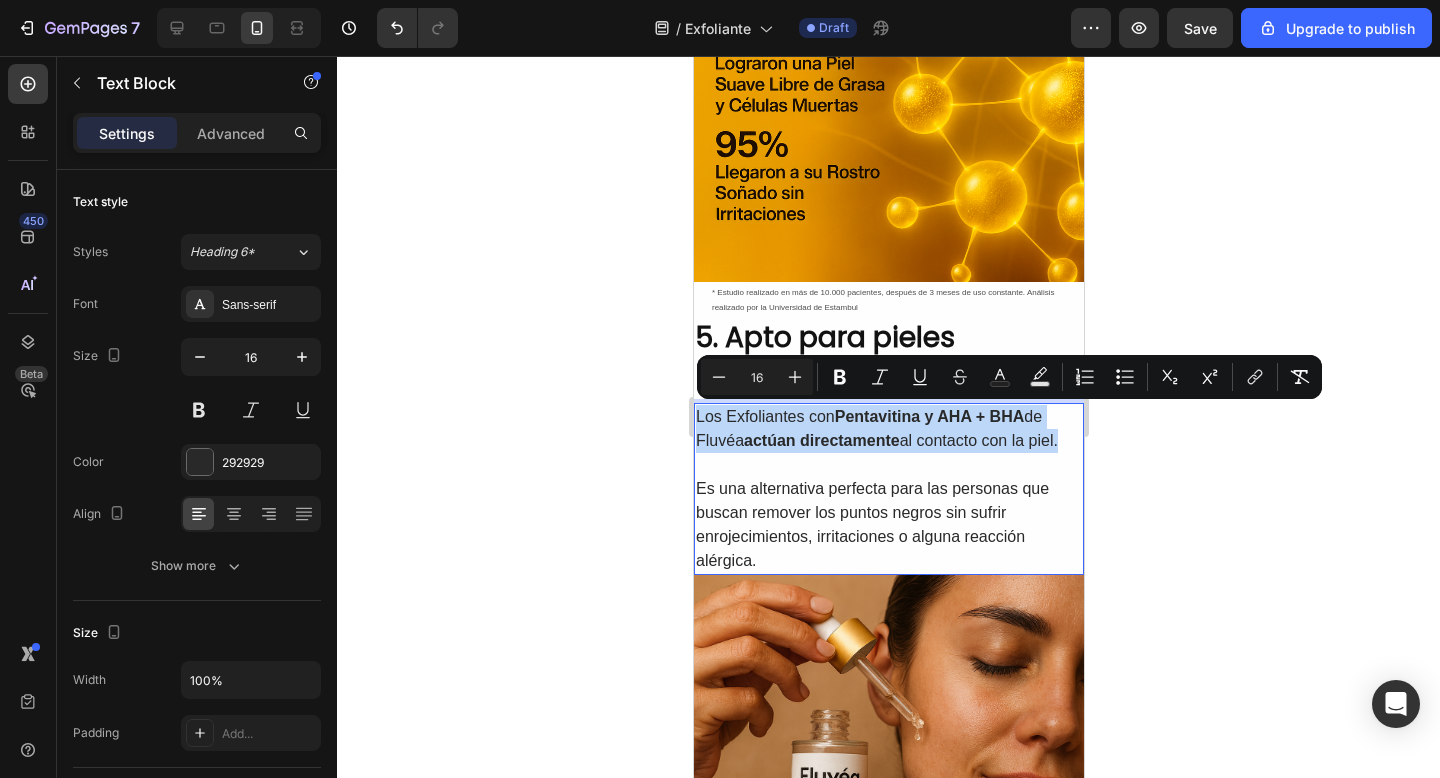 drag, startPoint x: 1065, startPoint y: 441, endPoint x: 693, endPoint y: 415, distance: 372.9075 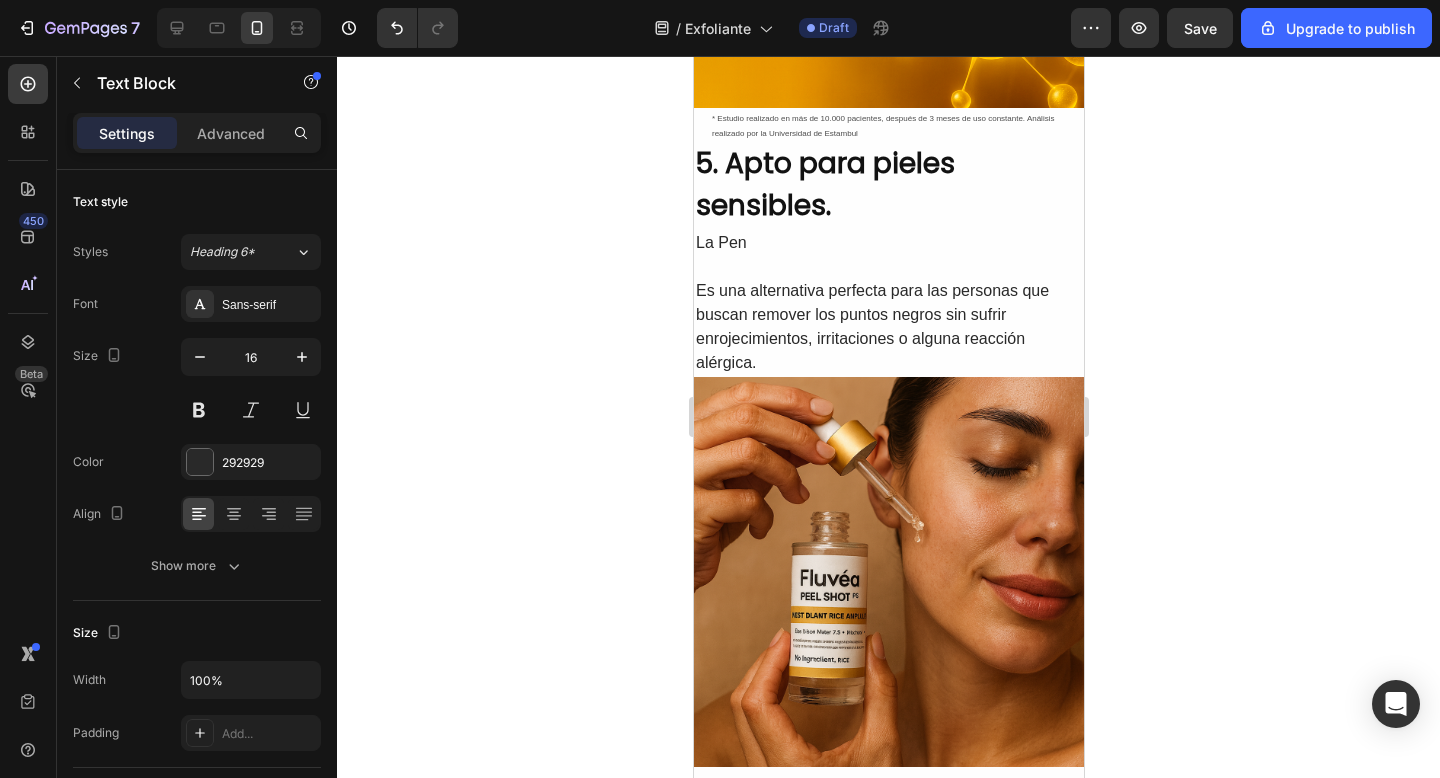 scroll, scrollTop: 3451, scrollLeft: 0, axis: vertical 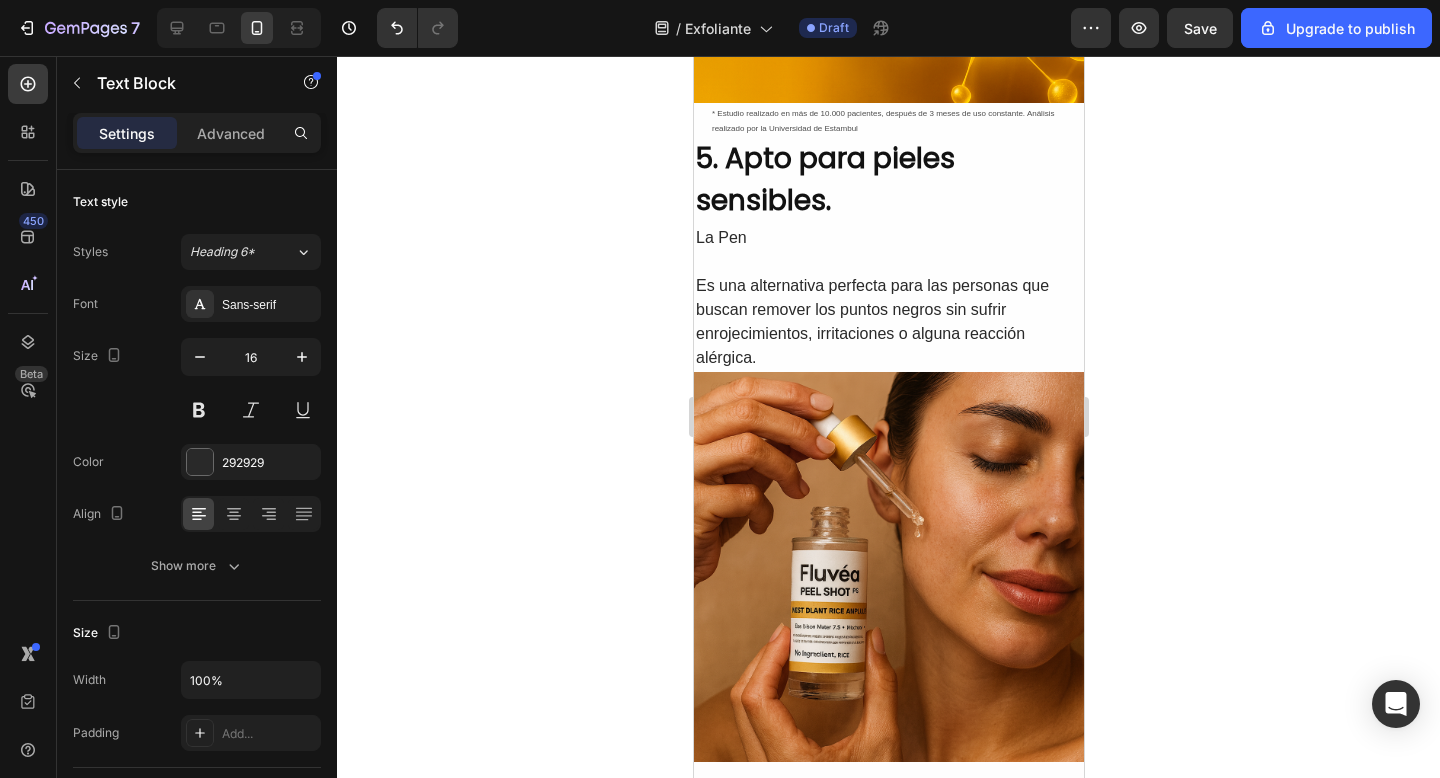 click on "La Pen" at bounding box center [888, 238] 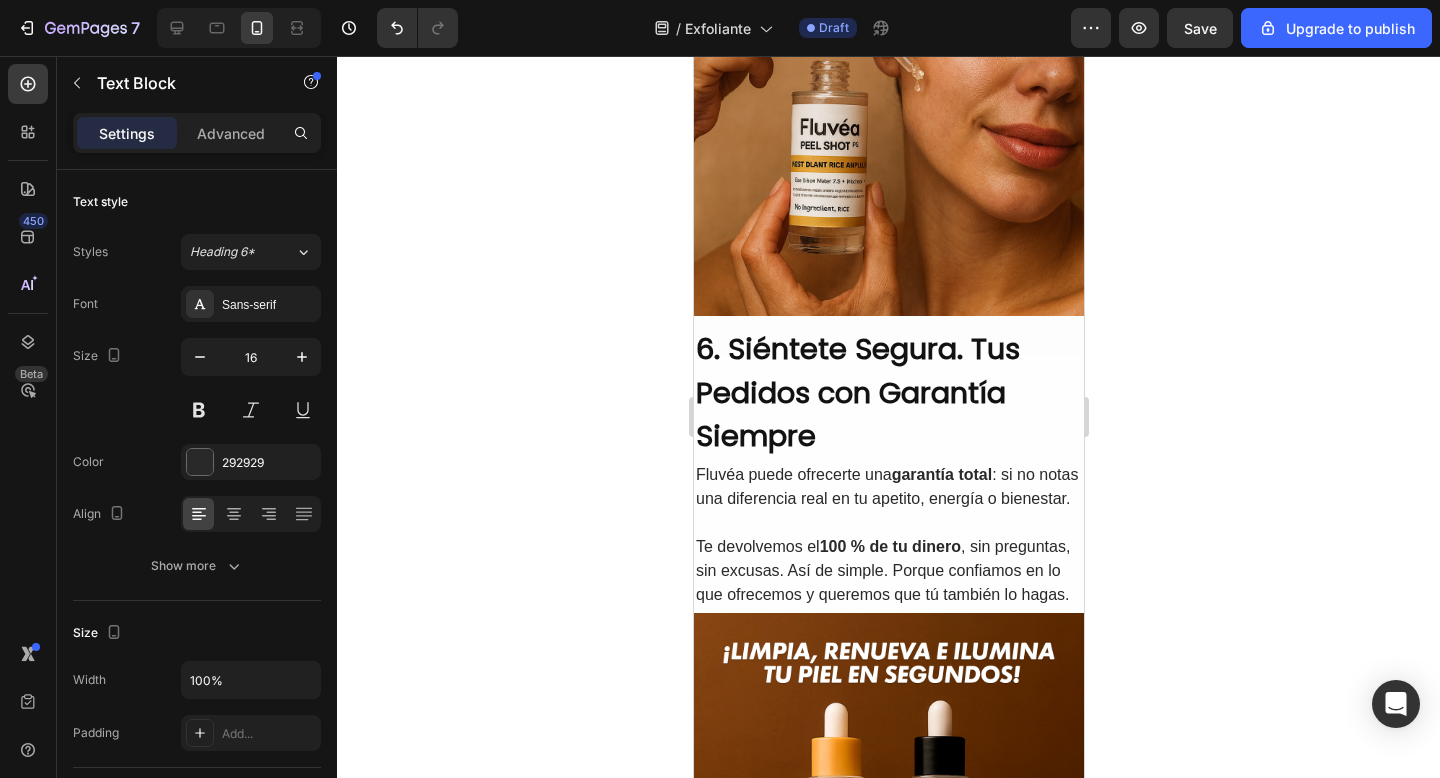 scroll, scrollTop: 3948, scrollLeft: 0, axis: vertical 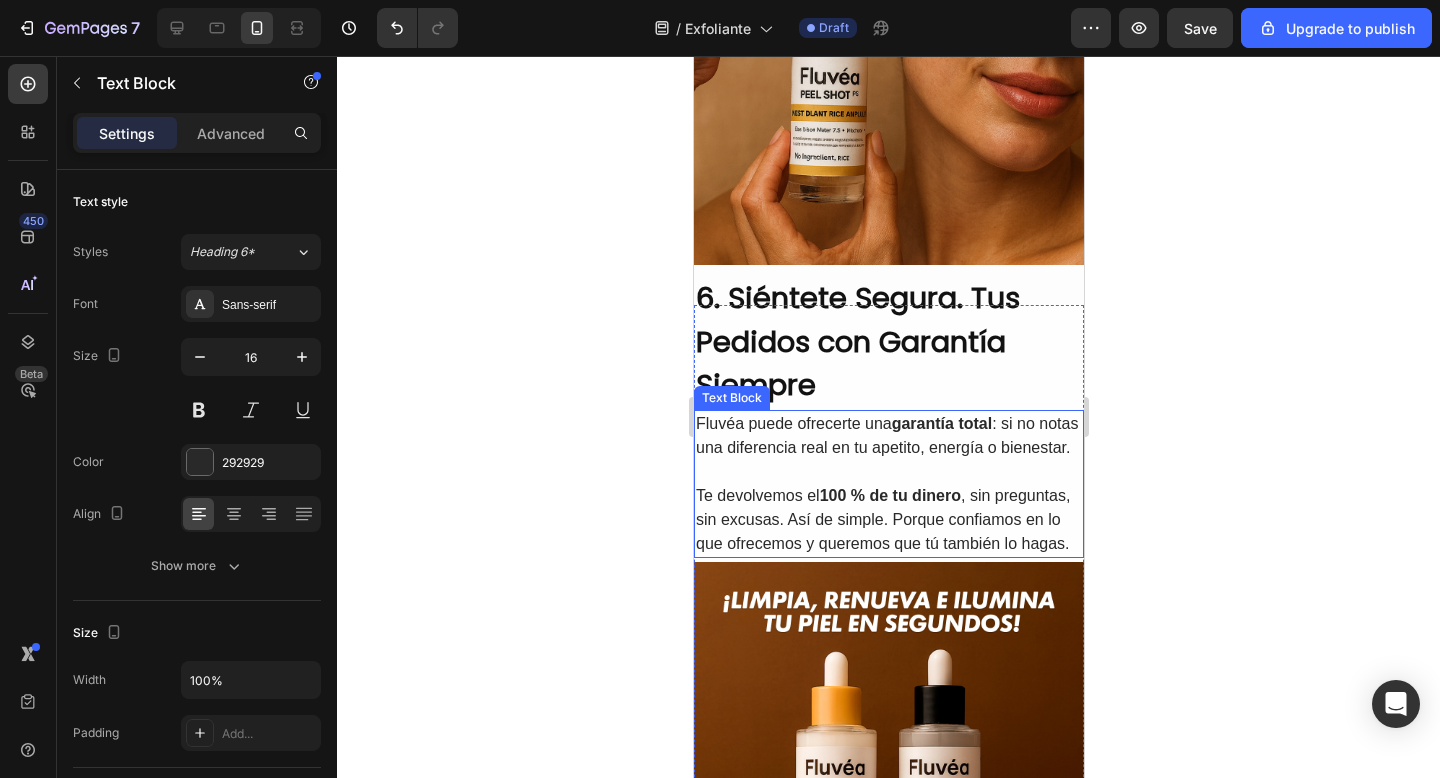 click on "Fluvéa puede ofrecerte una  garantía total : si no notas una diferencia real en tu apetito, energía o bienestar." at bounding box center [888, 436] 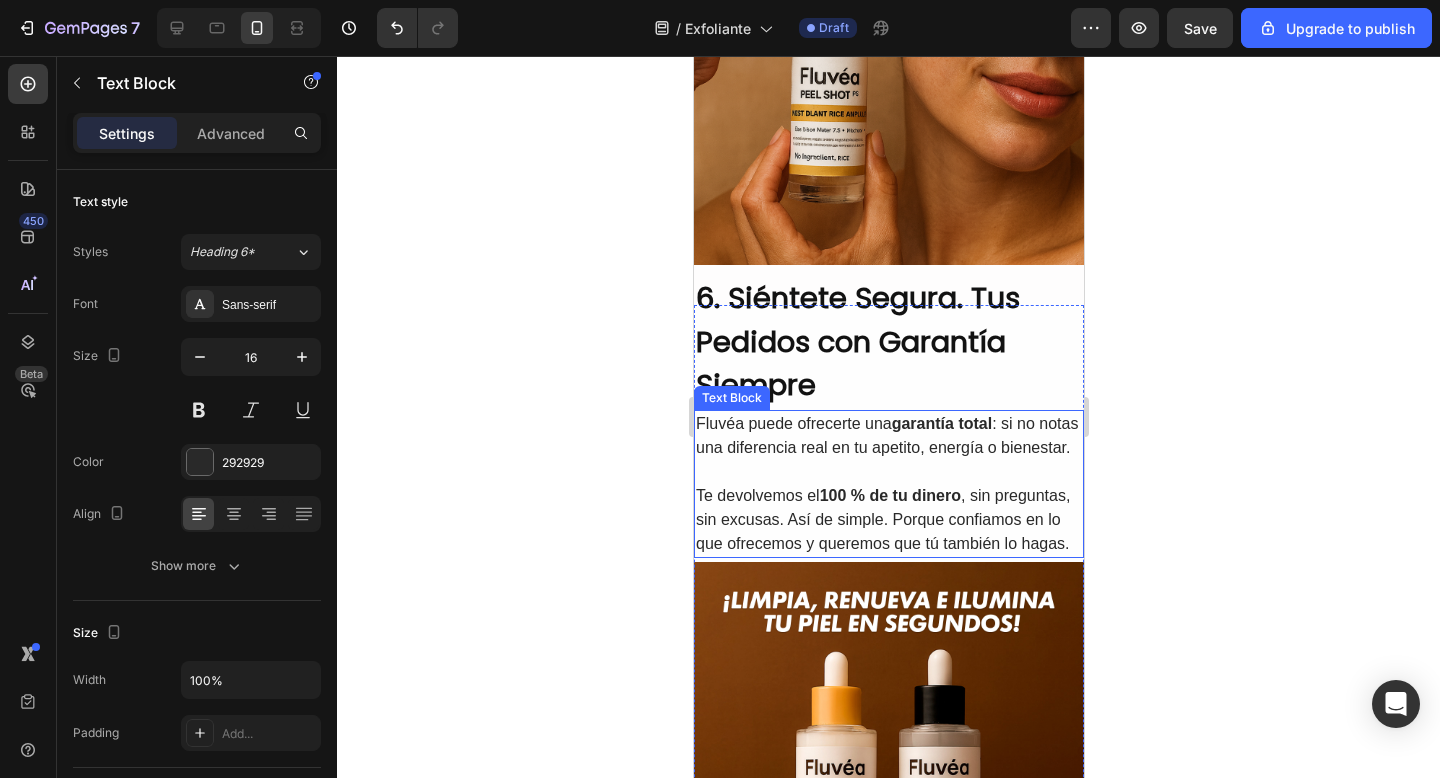 scroll, scrollTop: 520, scrollLeft: 0, axis: vertical 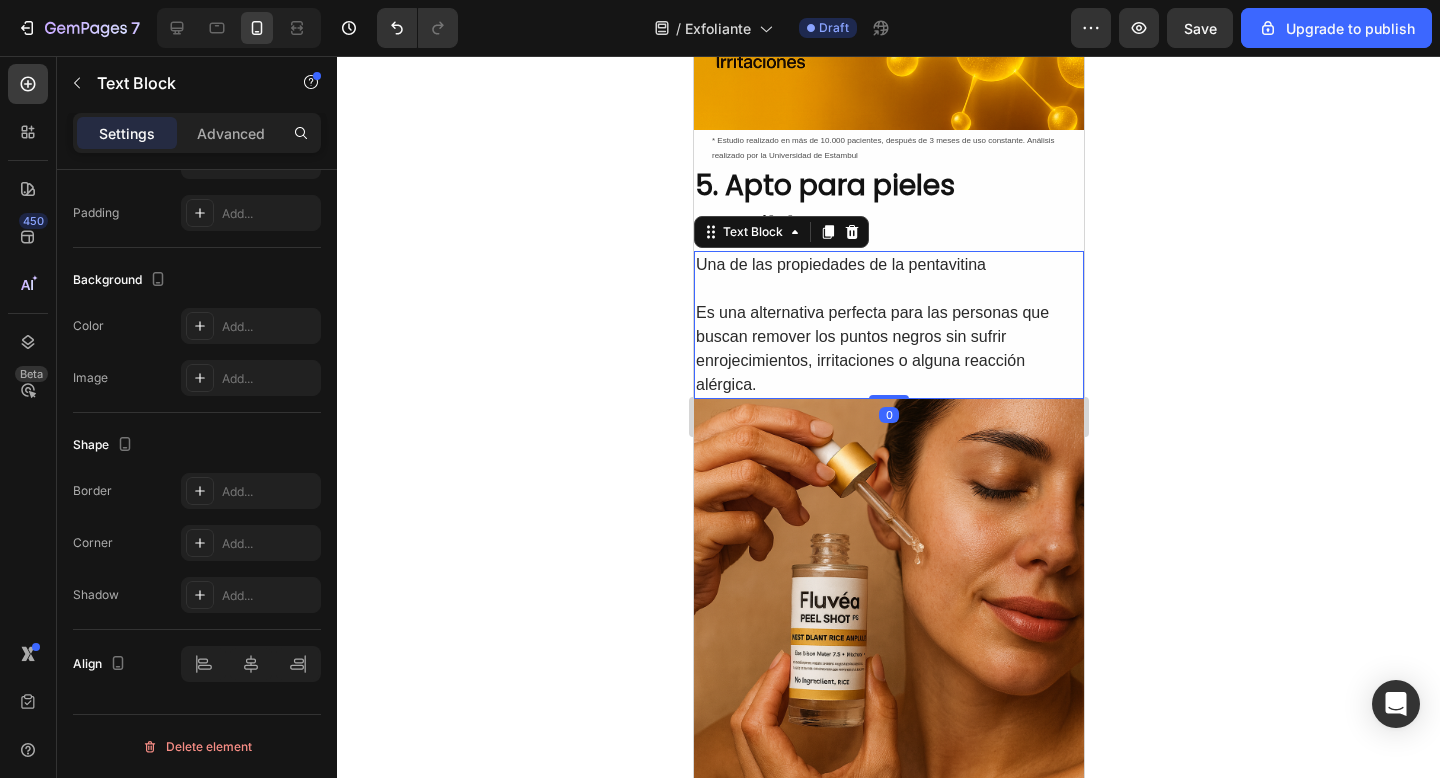 click on "Una de las propiedades de la pentavitina    Es una alternativa perfecta para las personas que buscan remover los puntos negros sin sufrir enrojecimientos, irritaciones o alguna reacción alérgica." at bounding box center (888, 325) 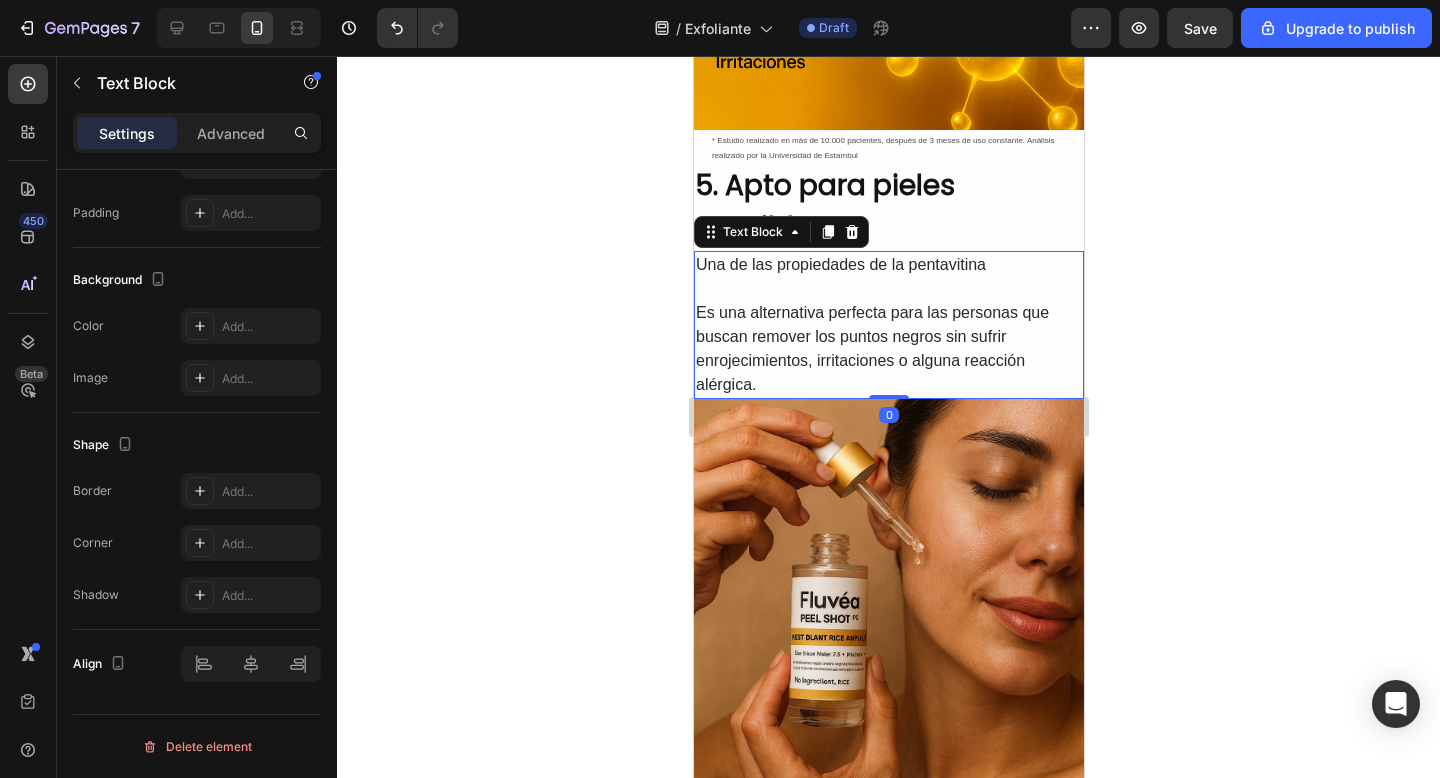 click on "Una de las propiedades de la pentavitina    Es una alternativa perfecta para las personas que buscan remover los puntos negros sin sufrir enrojecimientos, irritaciones o alguna reacción alérgica." at bounding box center [888, 325] 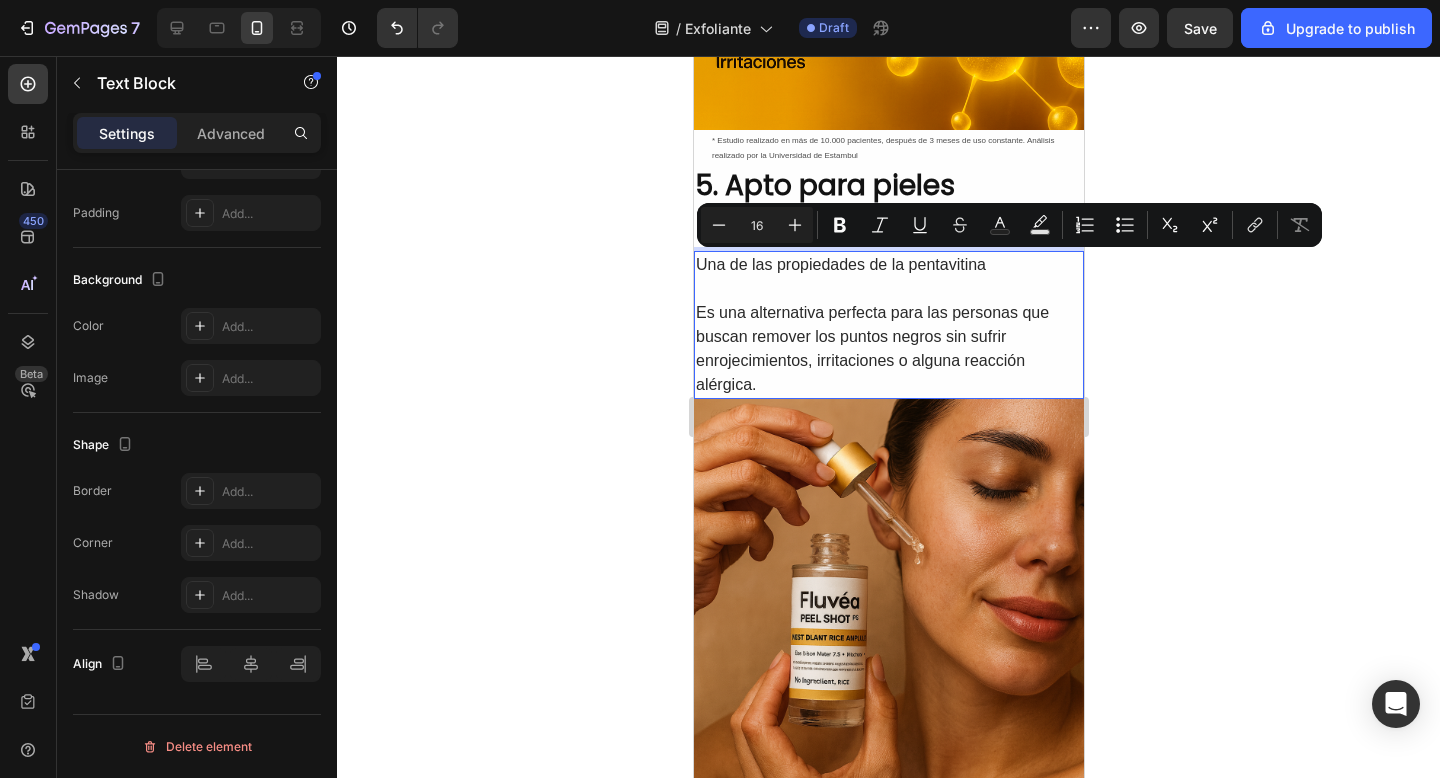 click on "Una de las propiedades de la pentavitina" at bounding box center (888, 265) 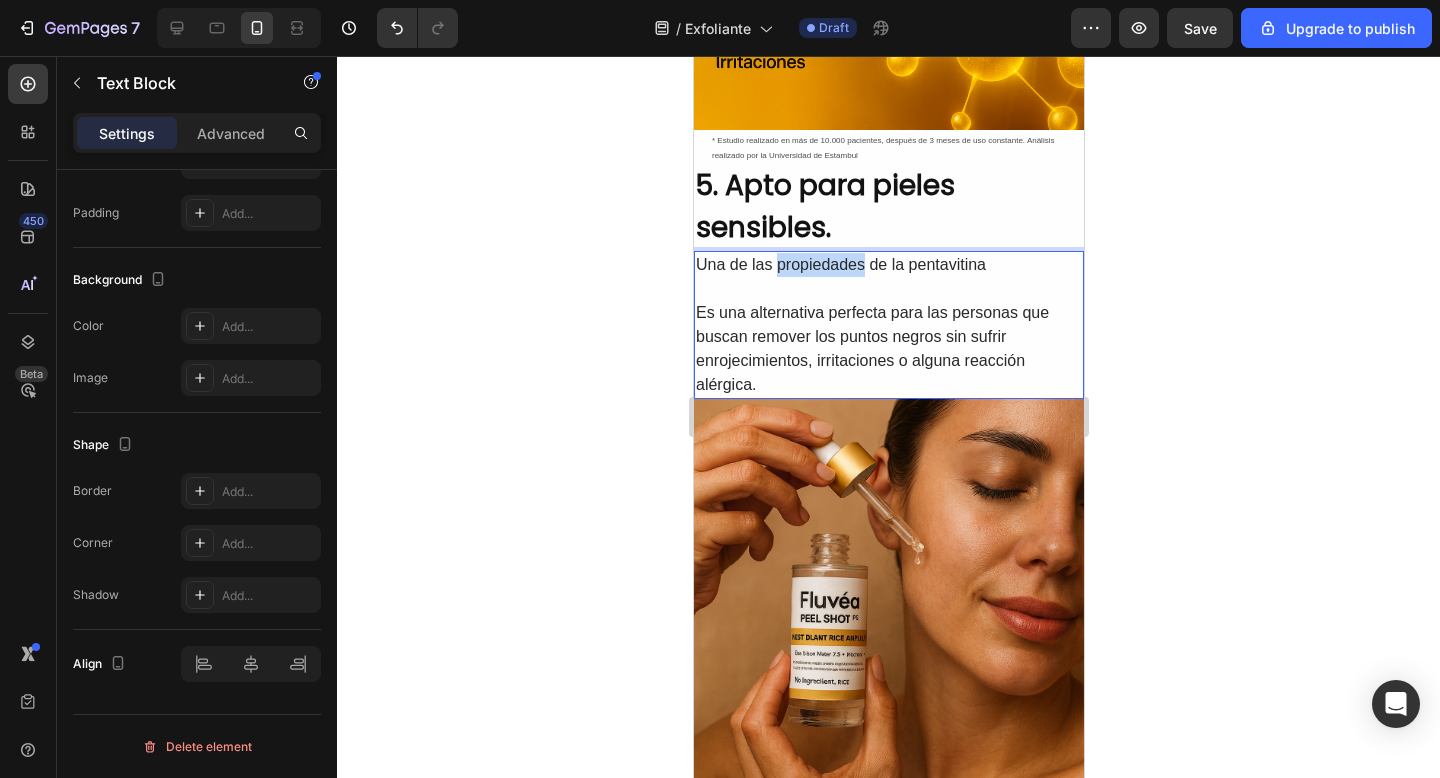 click on "Una de las propiedades de la pentavitina" at bounding box center [888, 265] 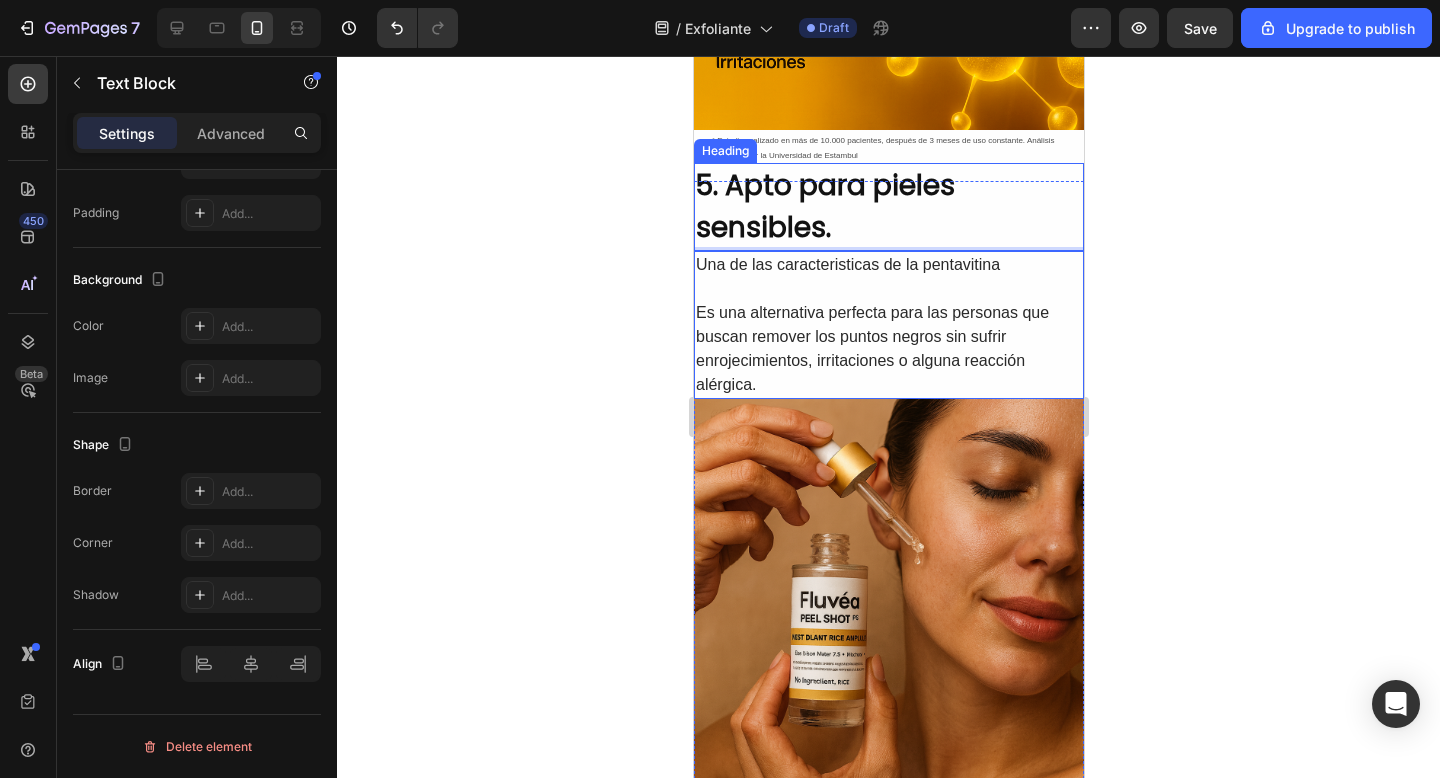 click on "5. Apto para pieles sensibles." at bounding box center (888, 207) 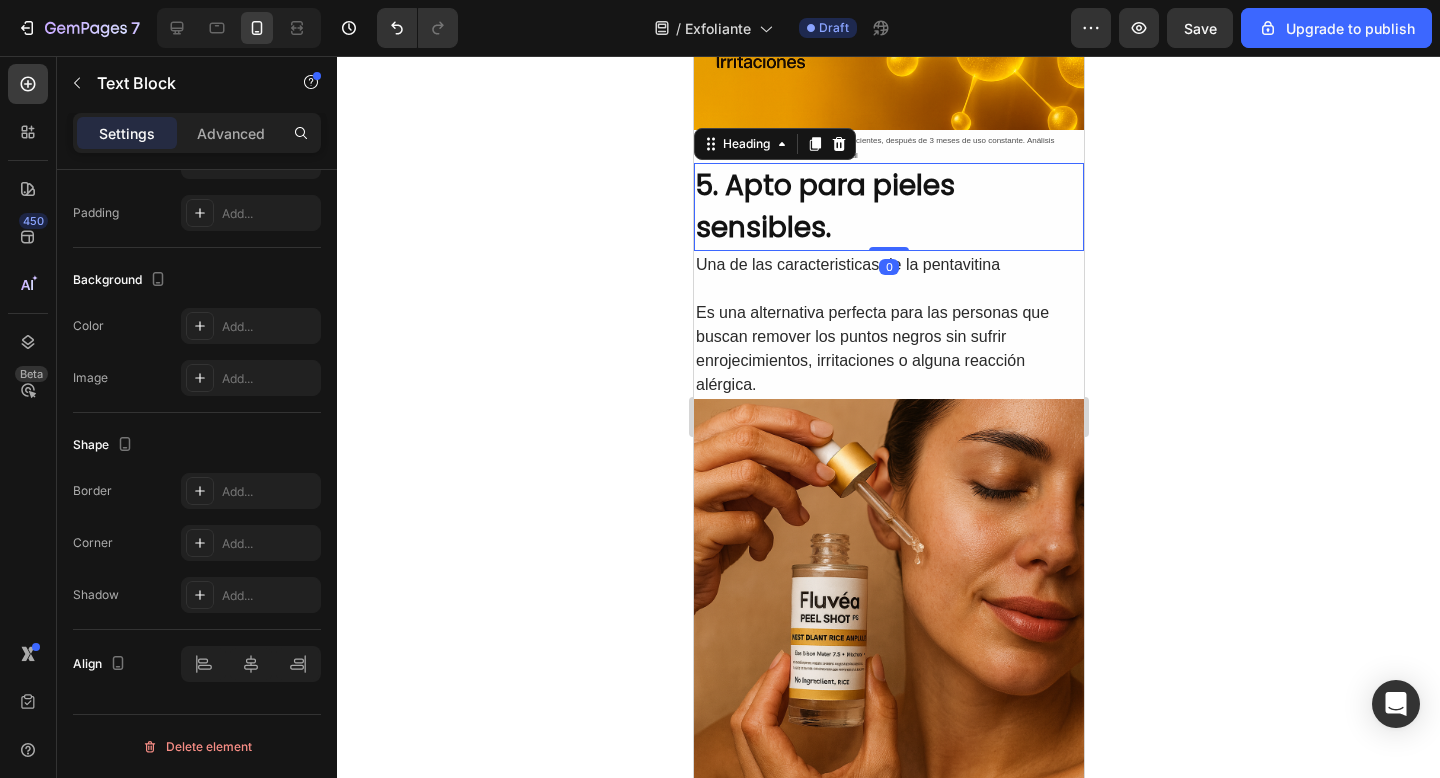 scroll, scrollTop: 0, scrollLeft: 0, axis: both 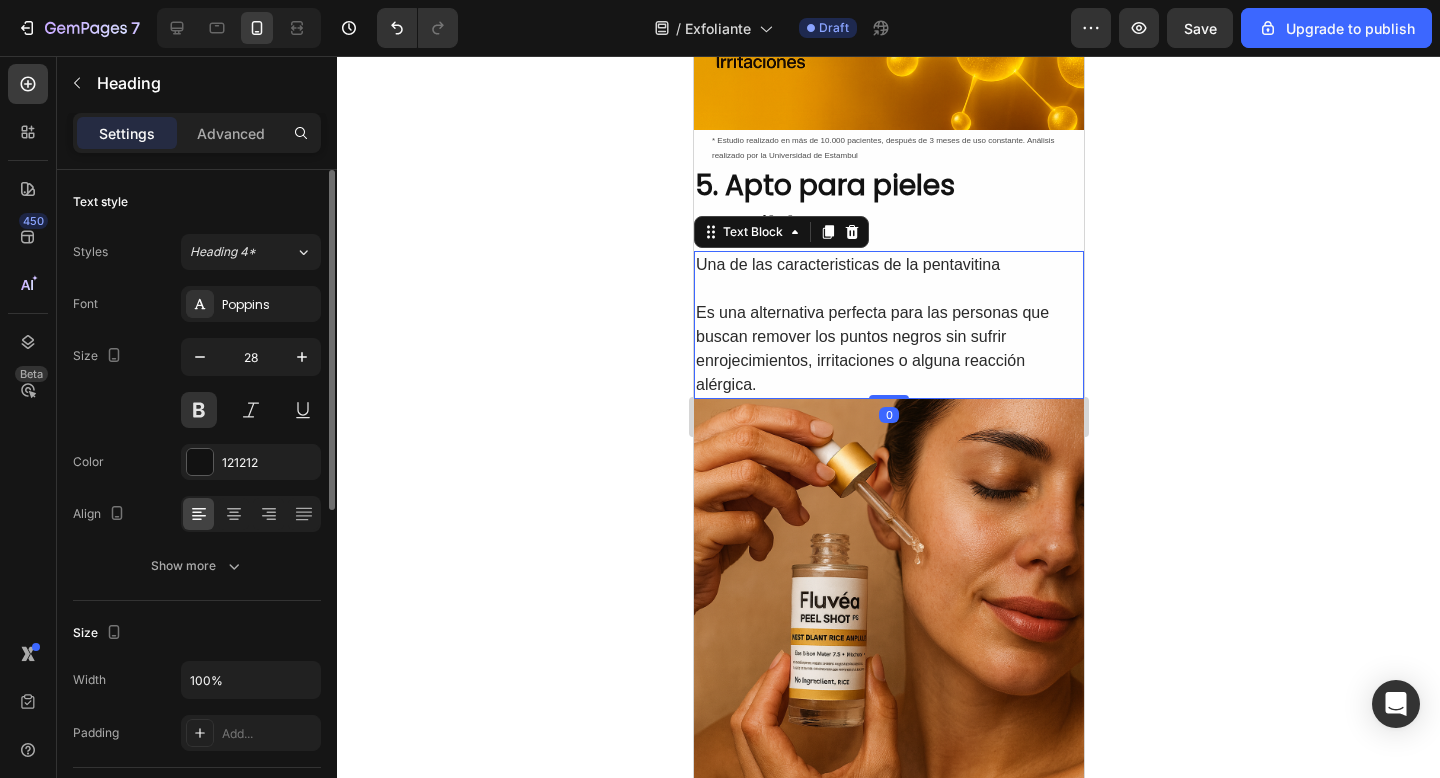 click on "Una de las caracteristicas de la pentavitina  Es una alternativa perfecta para las personas que buscan remover los puntos negros sin sufrir enrojecimientos, irritaciones o alguna reacción alérgica." at bounding box center [888, 325] 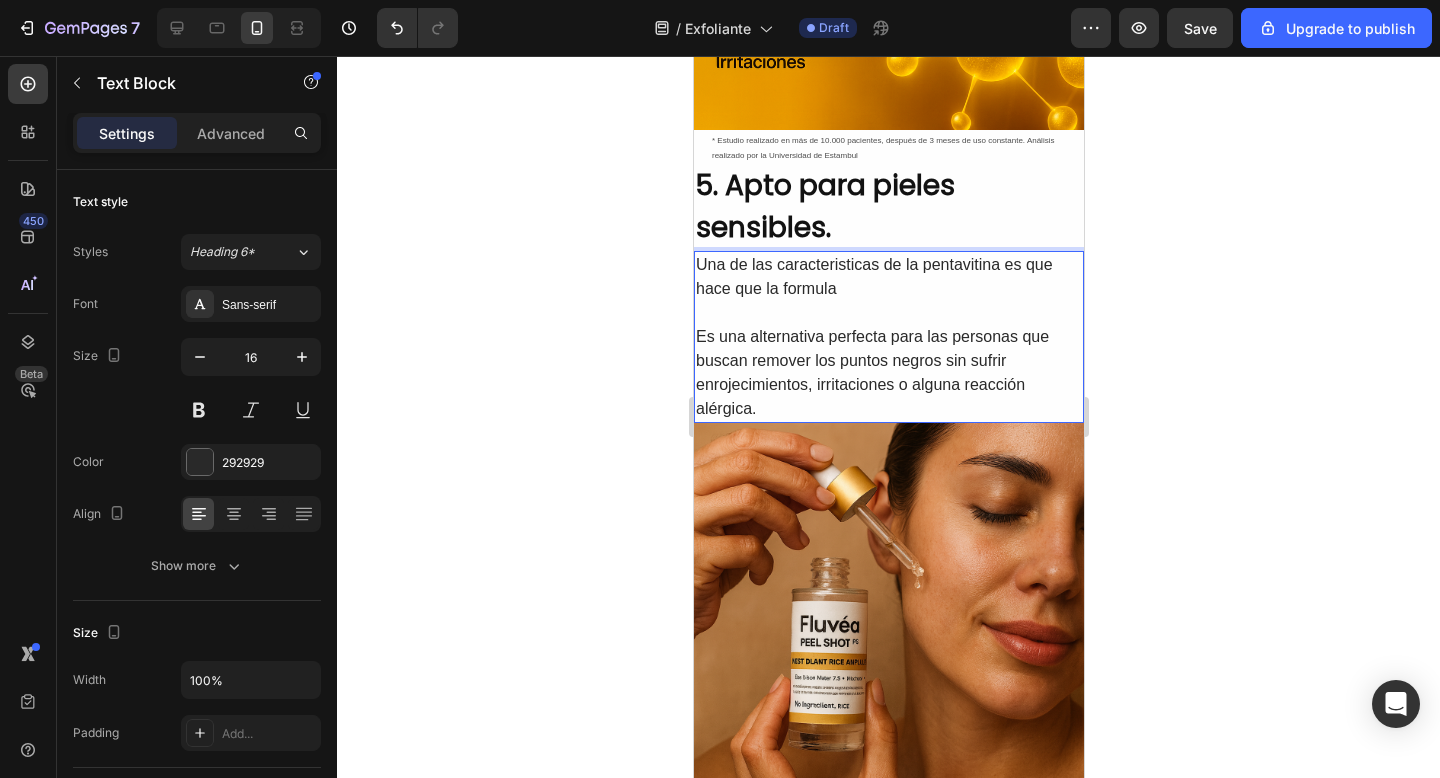 click on "Una de las caracteristicas de la pentavitina es que hace que la formula" at bounding box center (888, 277) 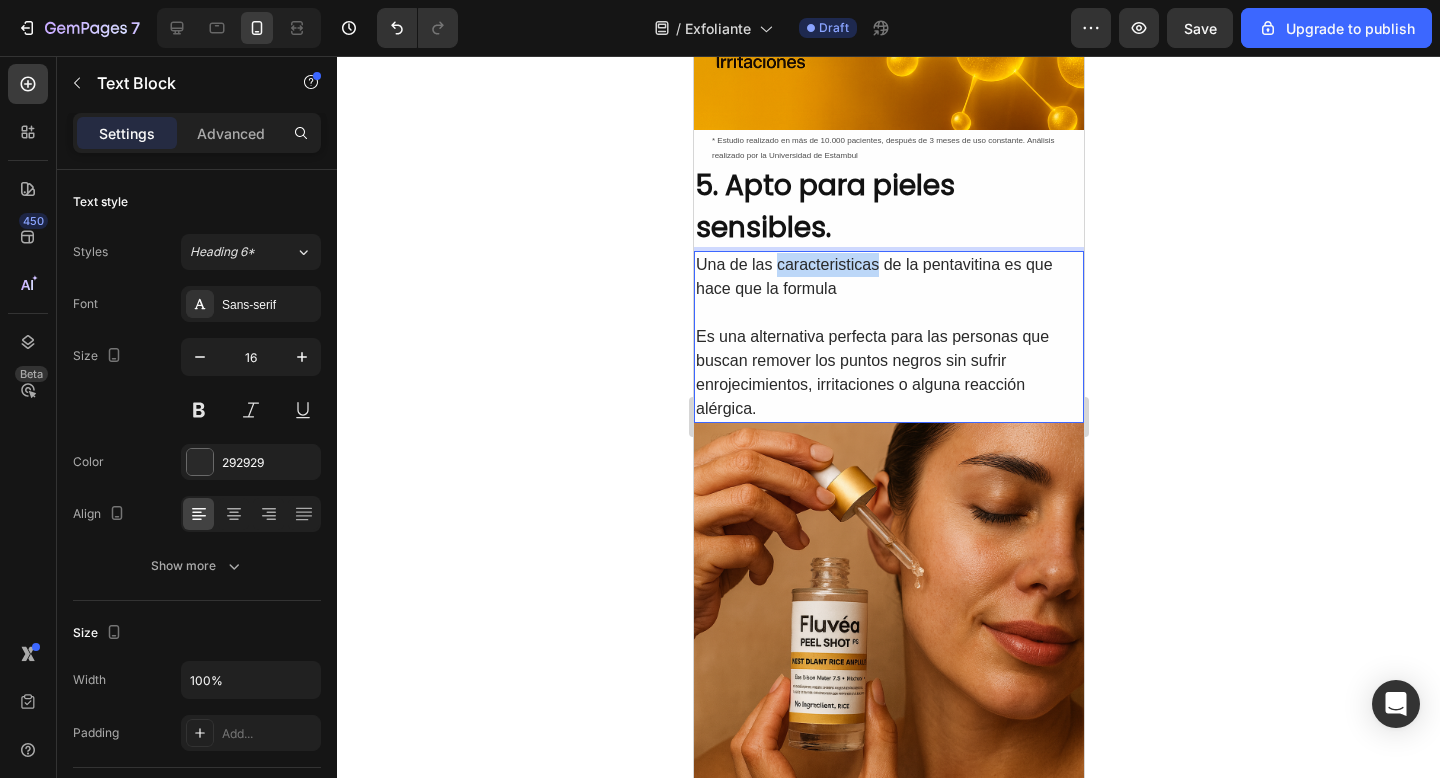 click on "Una de las caracteristicas de la pentavitina es que hace que la formula" at bounding box center [888, 277] 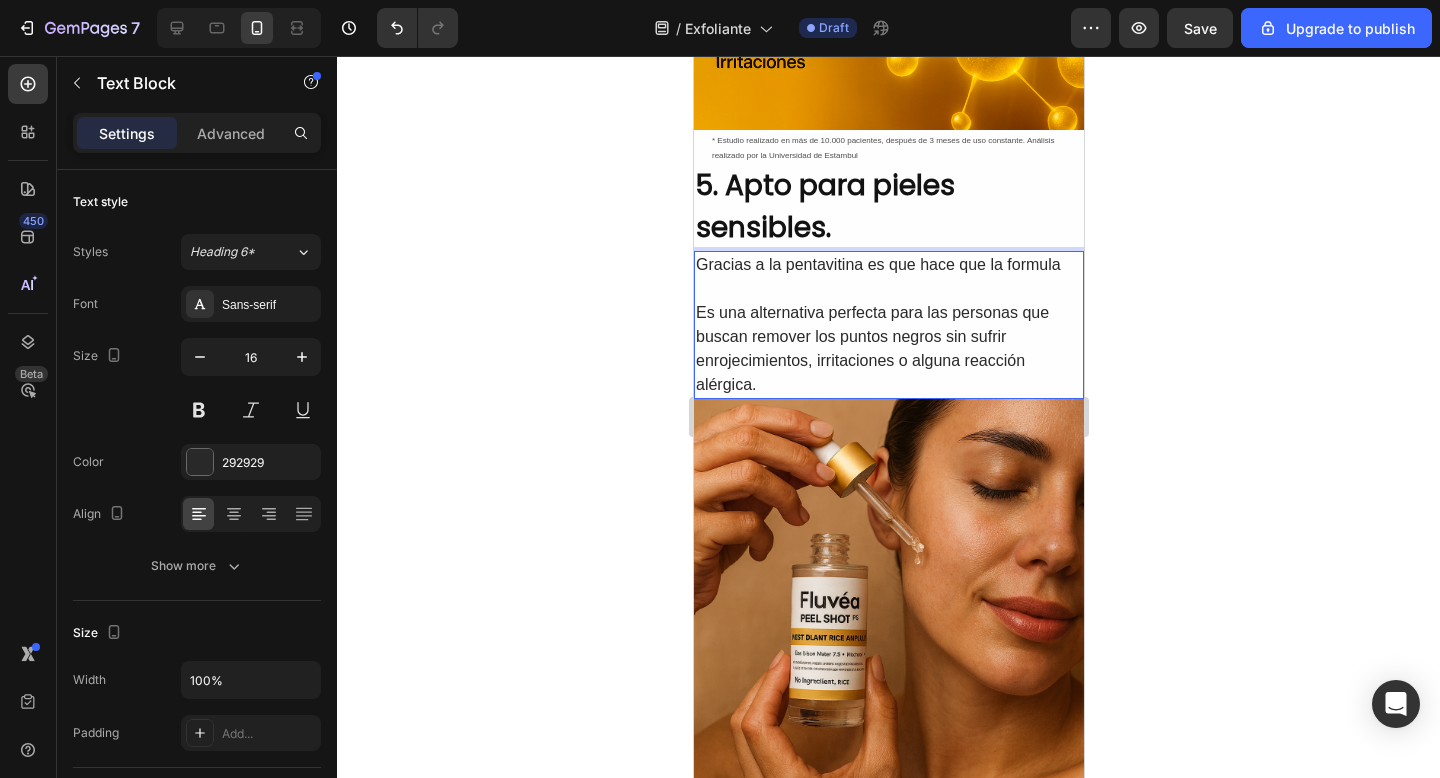 click on "Gracias a la pentavitina es que hace que la formula" at bounding box center [888, 265] 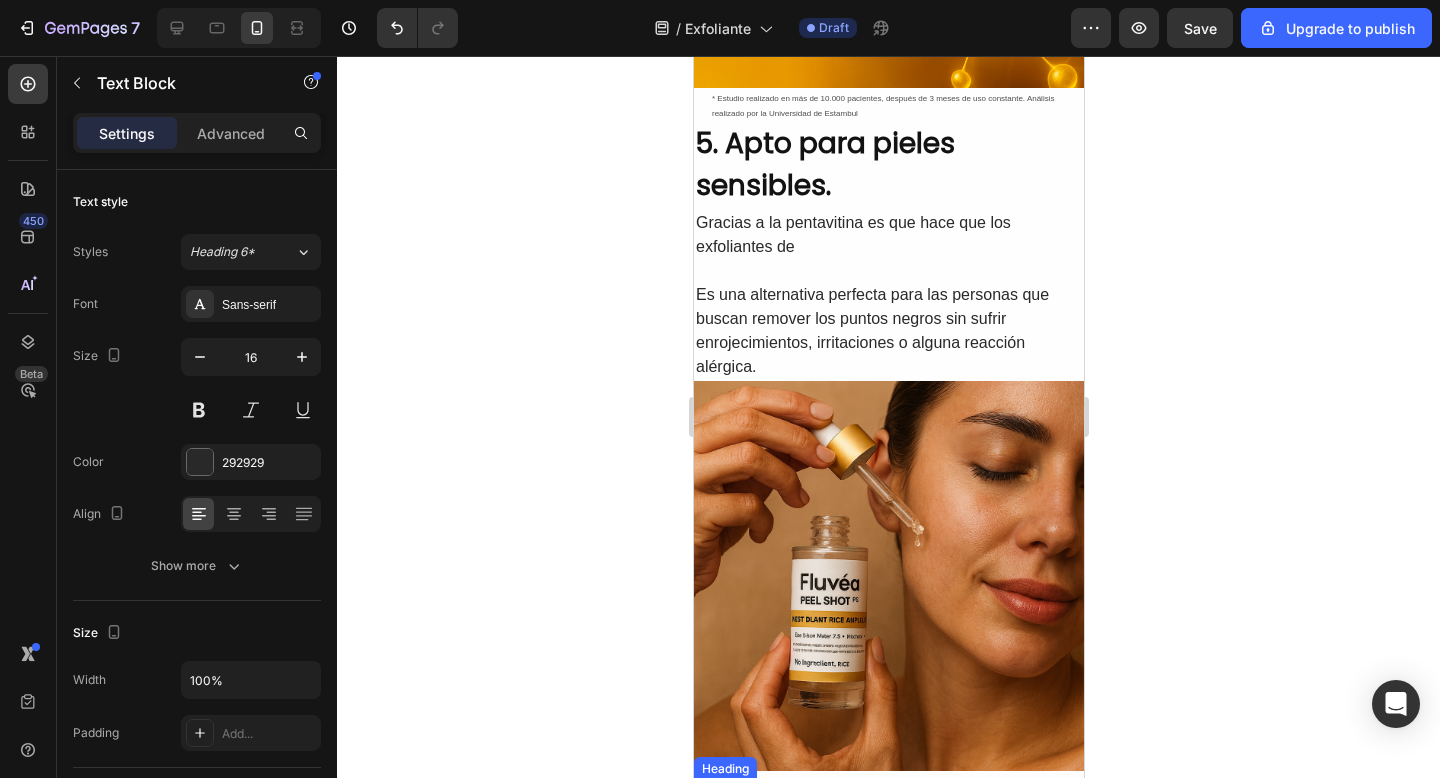 scroll, scrollTop: 3393, scrollLeft: 0, axis: vertical 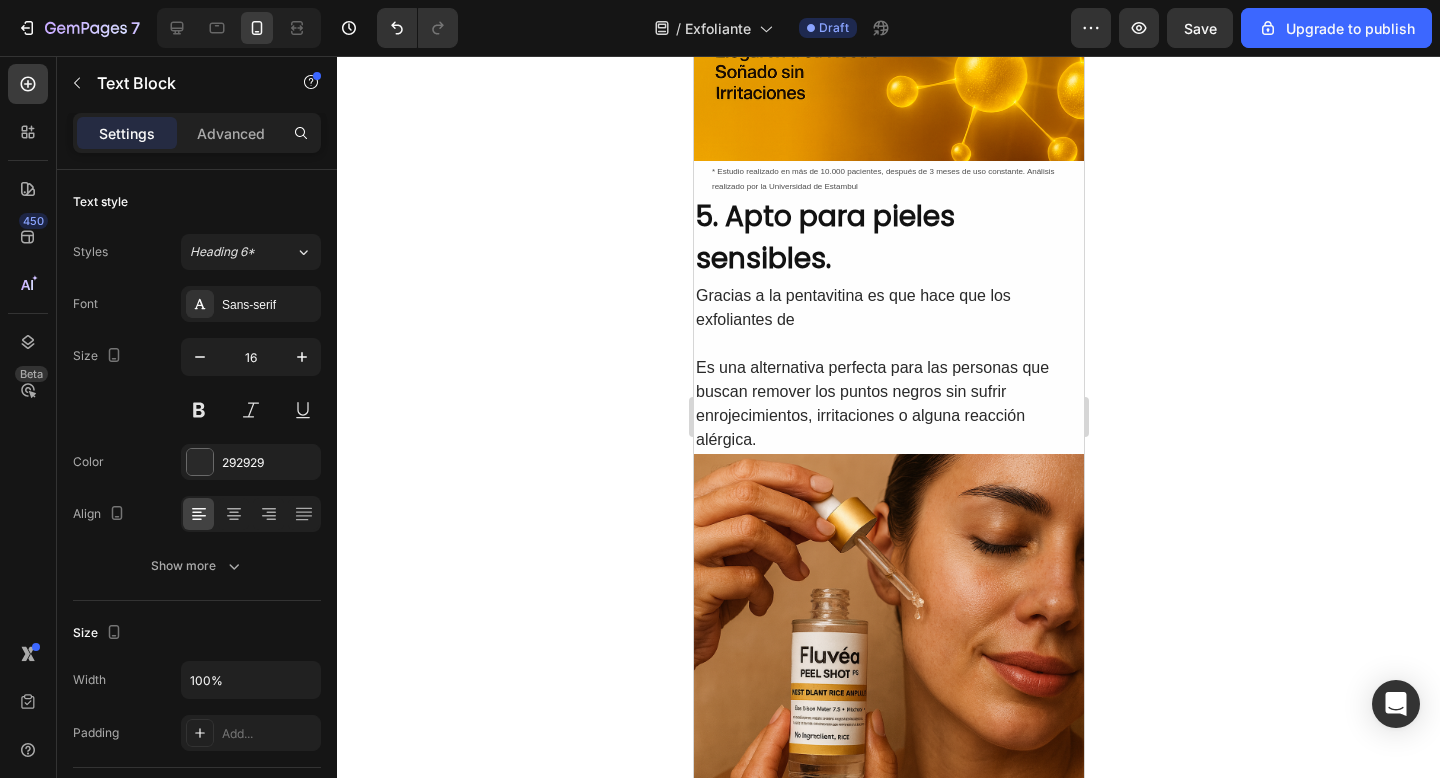 click on "Gracias a la pentavitina es que hace que los exfoliantes de" at bounding box center [888, 308] 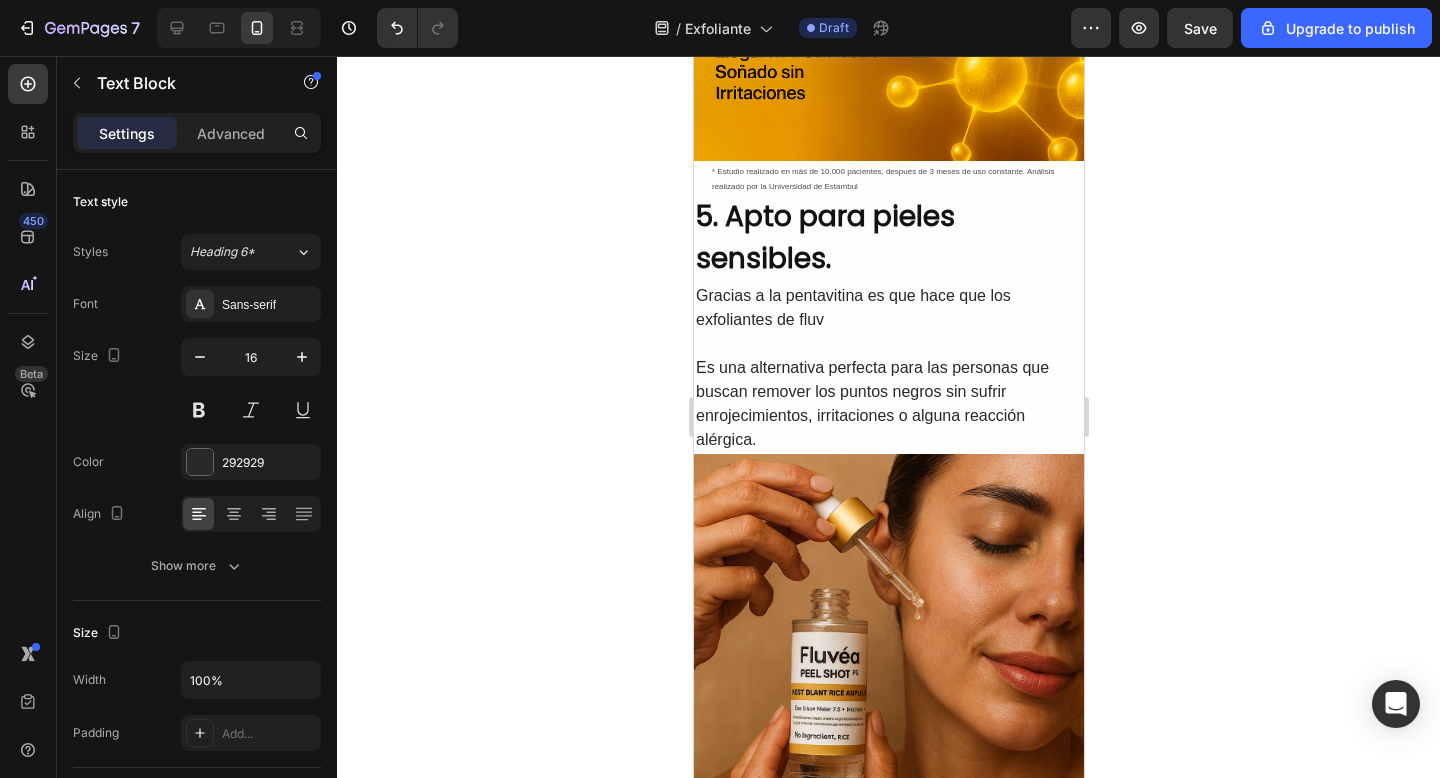 type 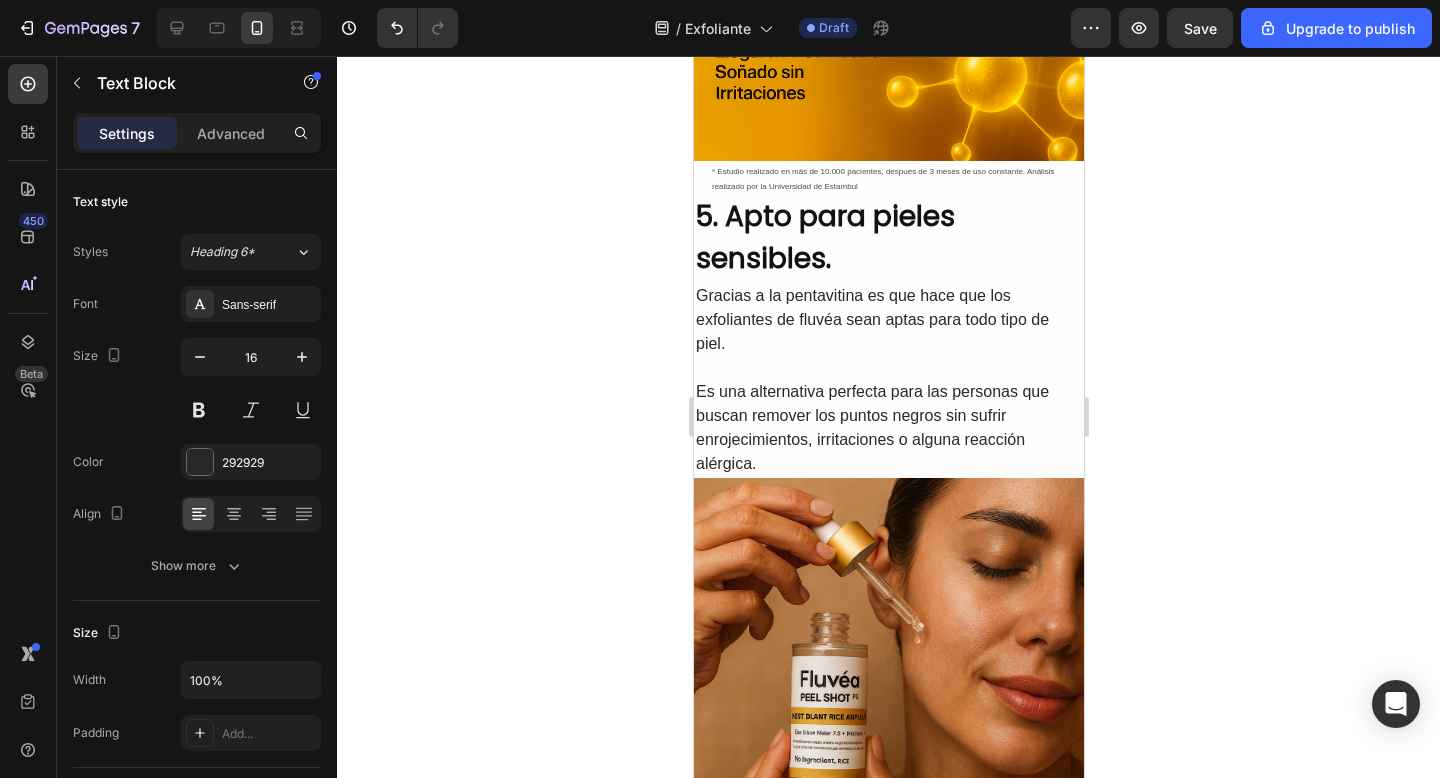 click on "Es una alternativa perfecta para las personas que buscan remover los puntos negros sin sufrir enrojecimientos, irritaciones o alguna reacción alérgica." at bounding box center [888, 428] 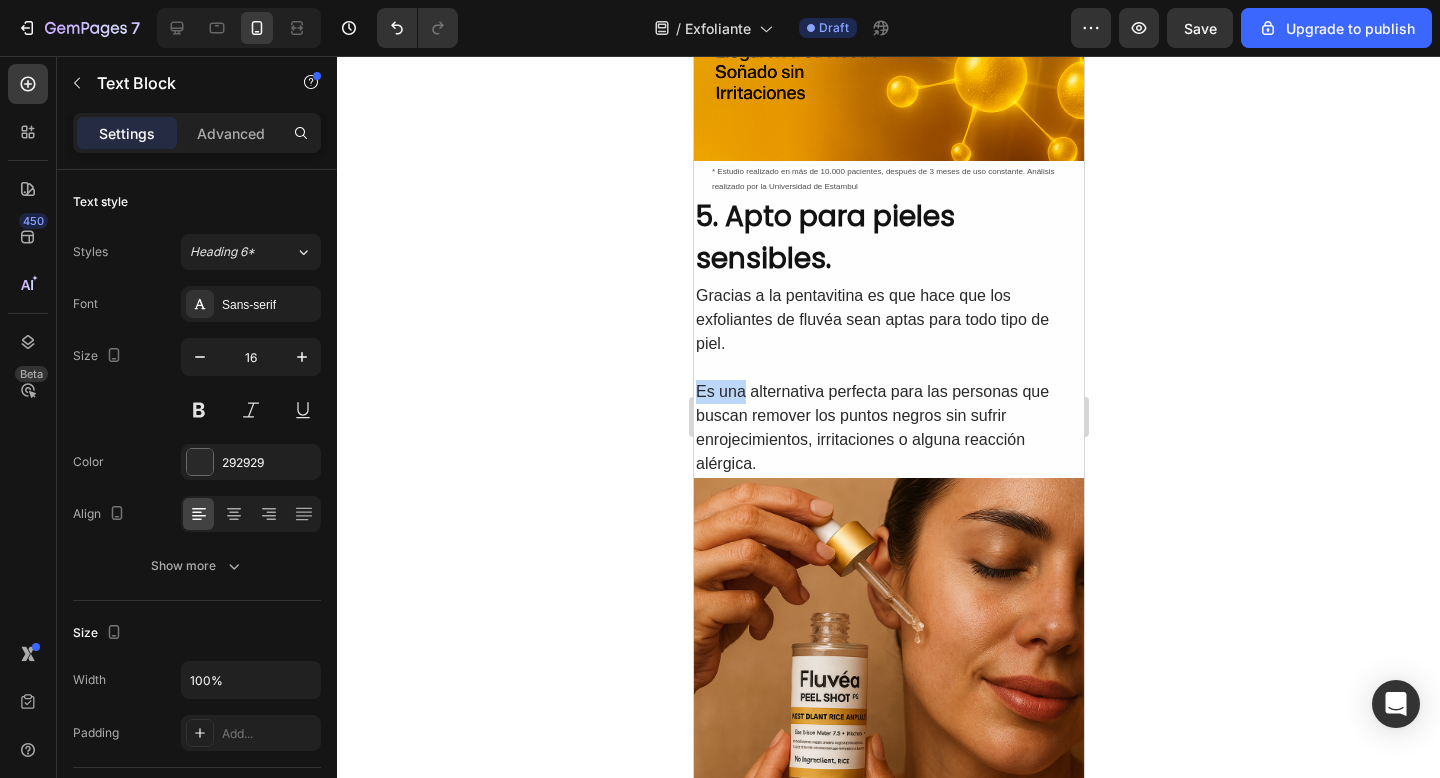drag, startPoint x: 743, startPoint y: 394, endPoint x: 700, endPoint y: 393, distance: 43.011627 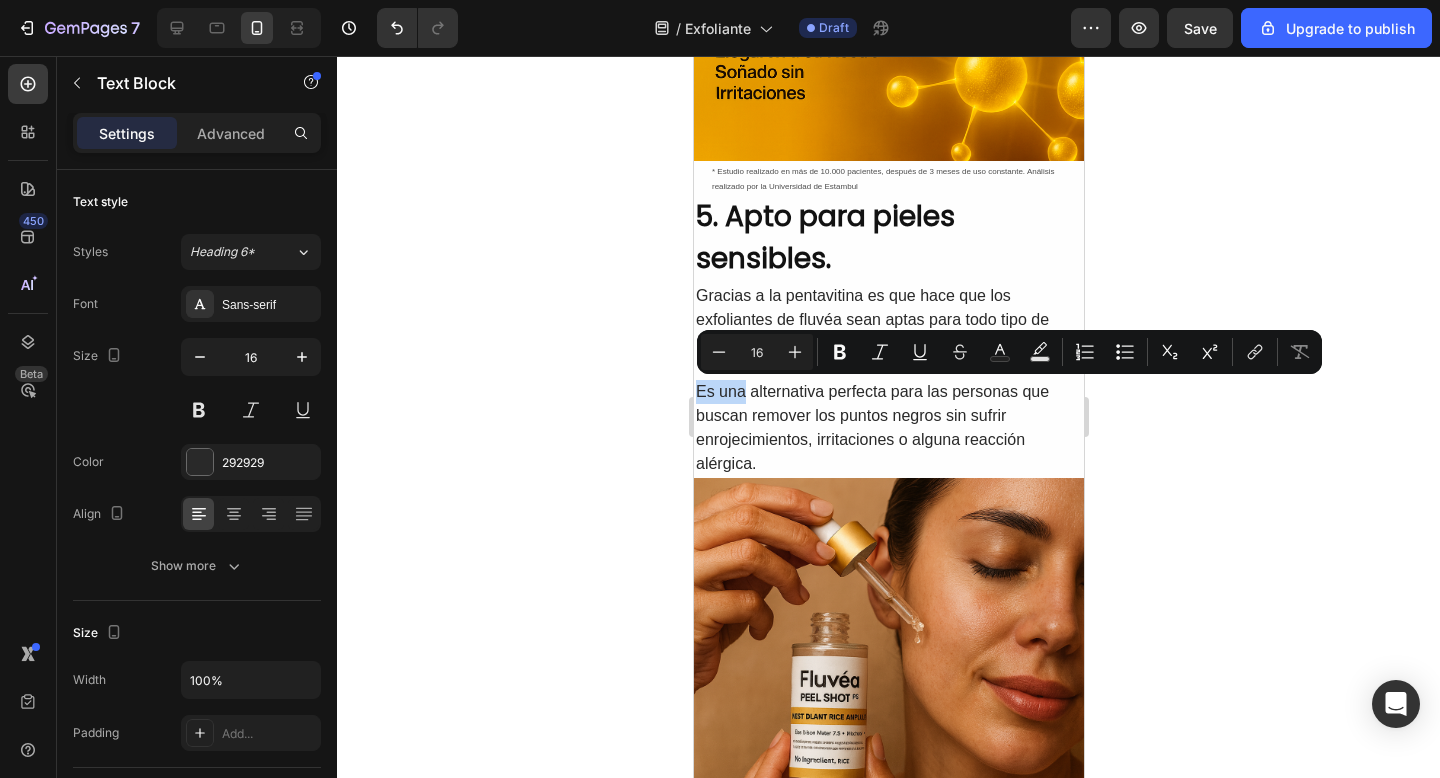click on "Es una alternativa perfecta para las personas que buscan remover los puntos negros sin sufrir enrojecimientos, irritaciones o alguna reacción alérgica." at bounding box center [888, 428] 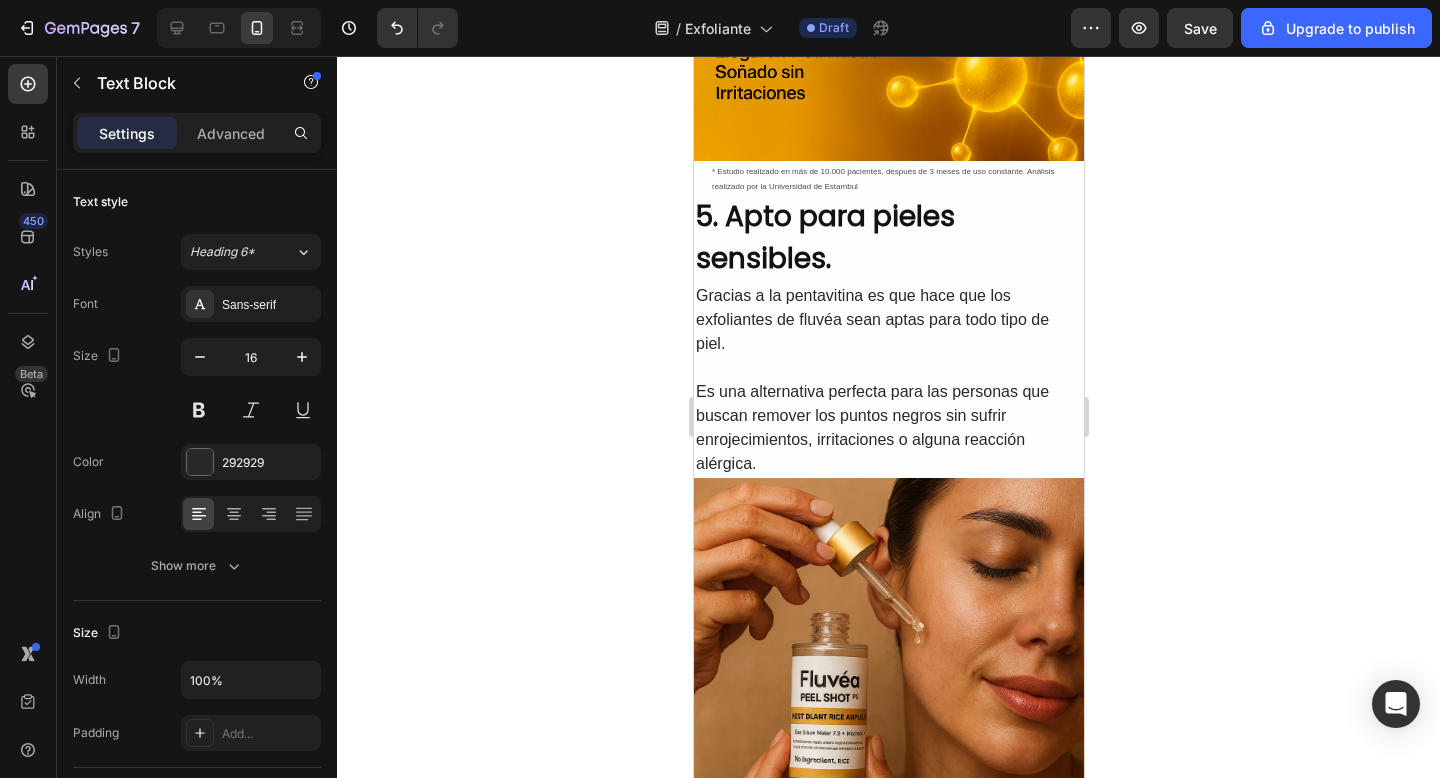click on "Es una alternativa perfecta para las personas que buscan remover los puntos negros sin sufrir enrojecimientos, irritaciones o alguna reacción alérgica." at bounding box center [888, 428] 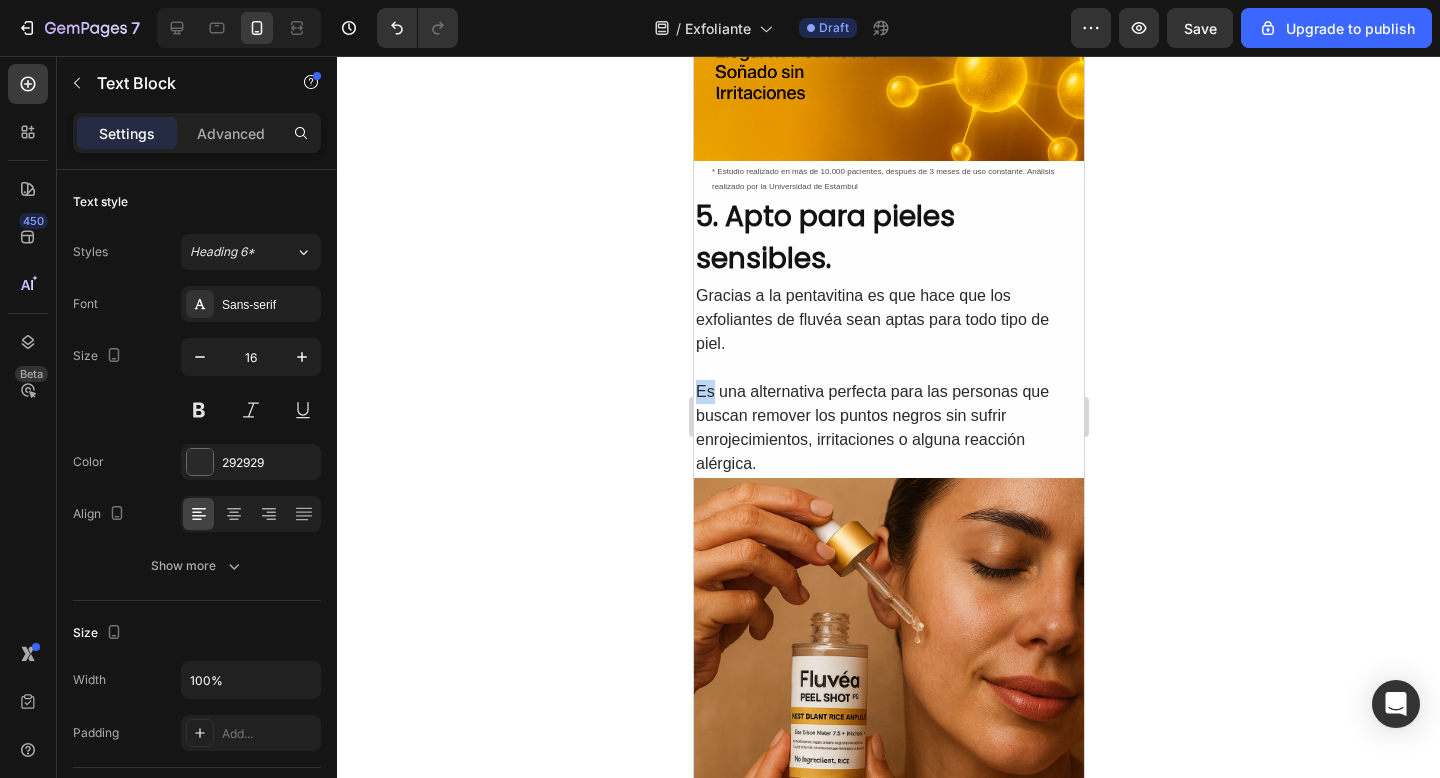 click on "Es una alternativa perfecta para las personas que buscan remover los puntos negros sin sufrir enrojecimientos, irritaciones o alguna reacción alérgica." at bounding box center [888, 428] 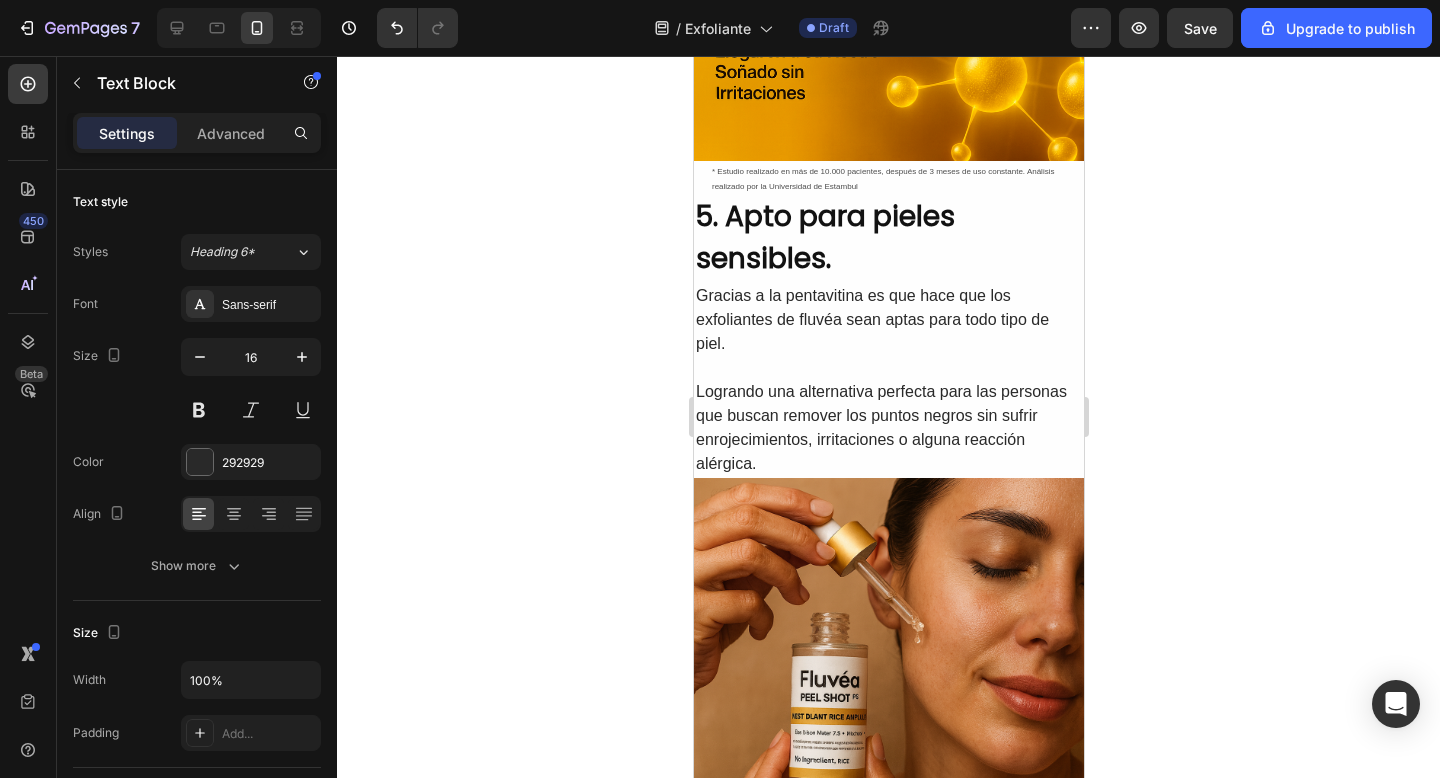 click on "Logrando una alternativa perfecta para las personas que buscan remover los puntos negros sin sufrir enrojecimientos, irritaciones o alguna reacción alérgica." at bounding box center [888, 428] 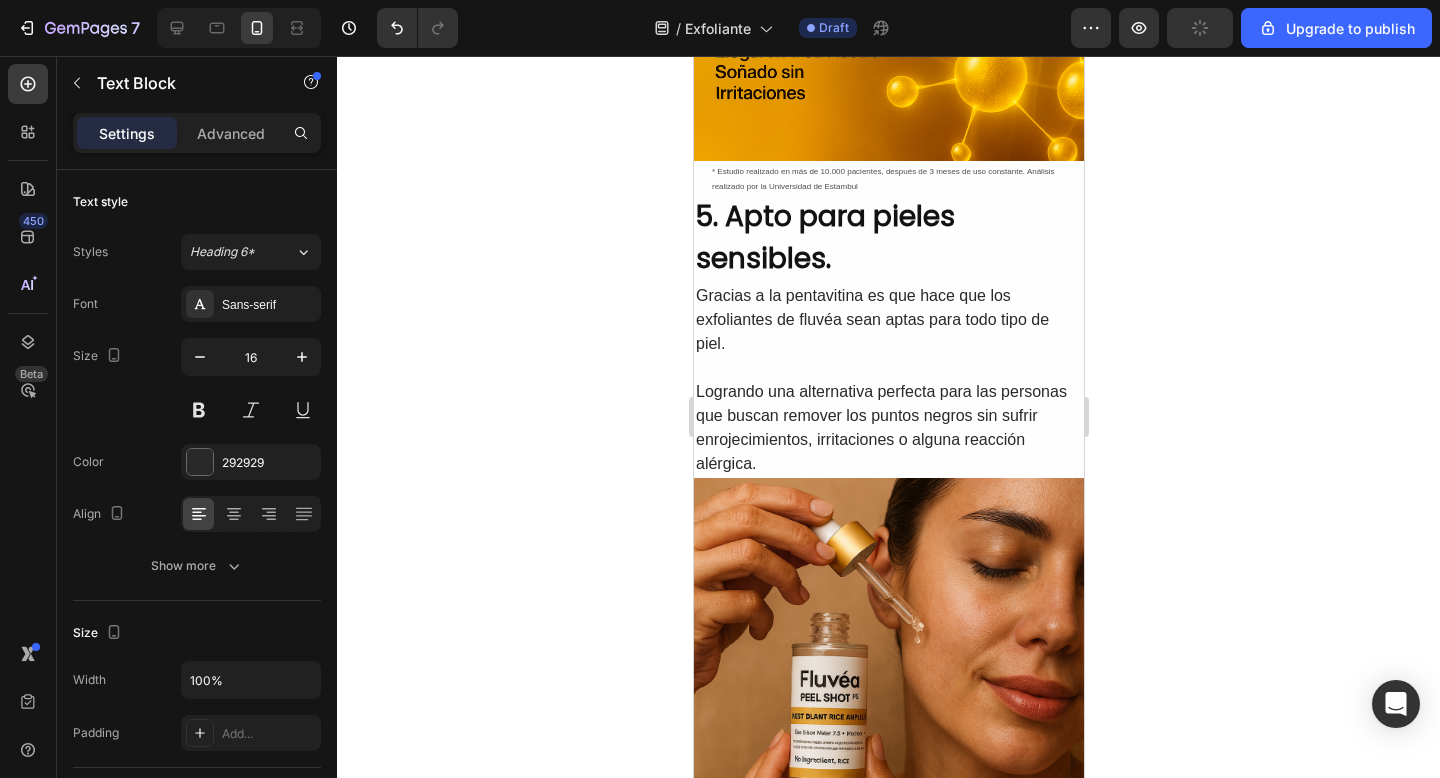click on "Gracias a la pentavitina es que hace que los exfoliantes de fluvéa sean aptas para todo tipo de piel." at bounding box center [888, 320] 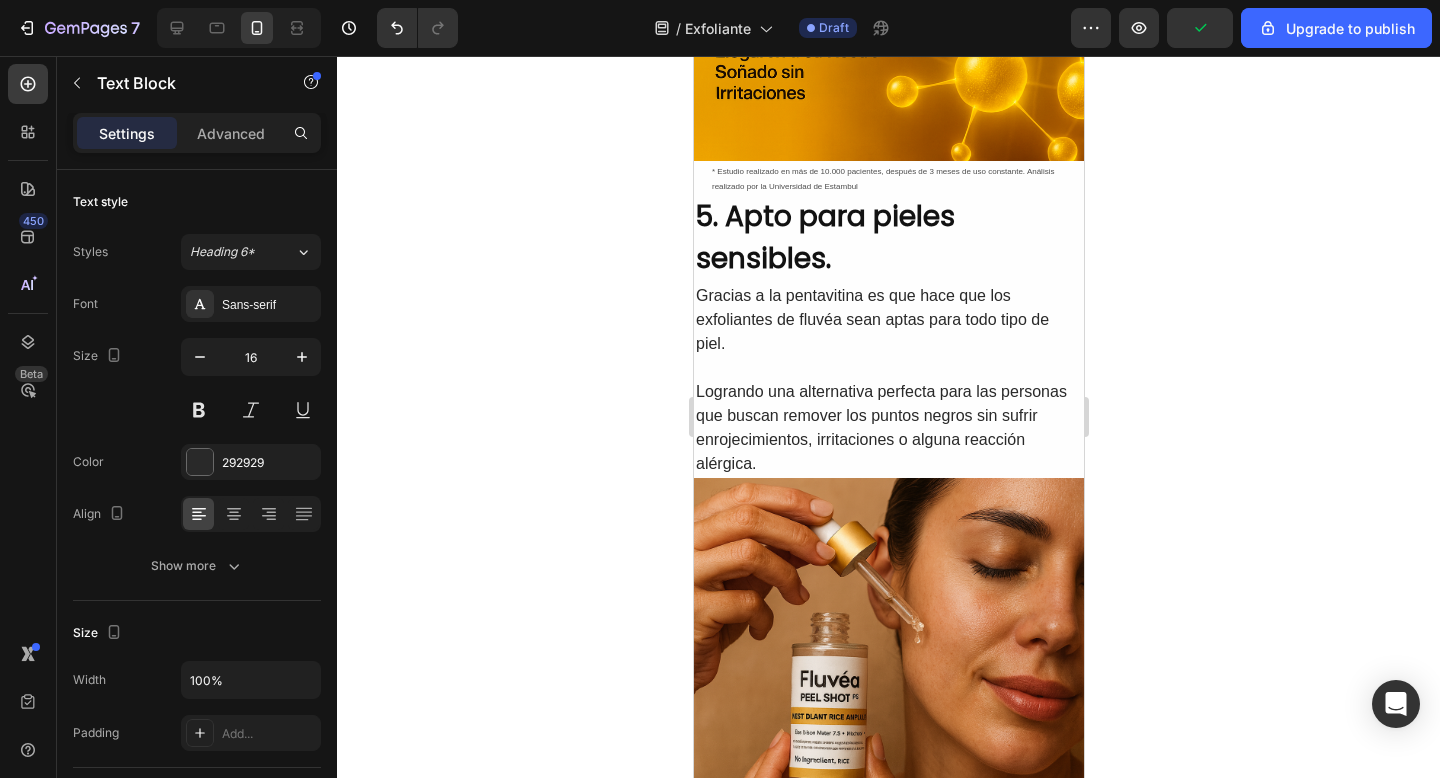 click on "5. Apto para pieles sensibles." at bounding box center [888, 238] 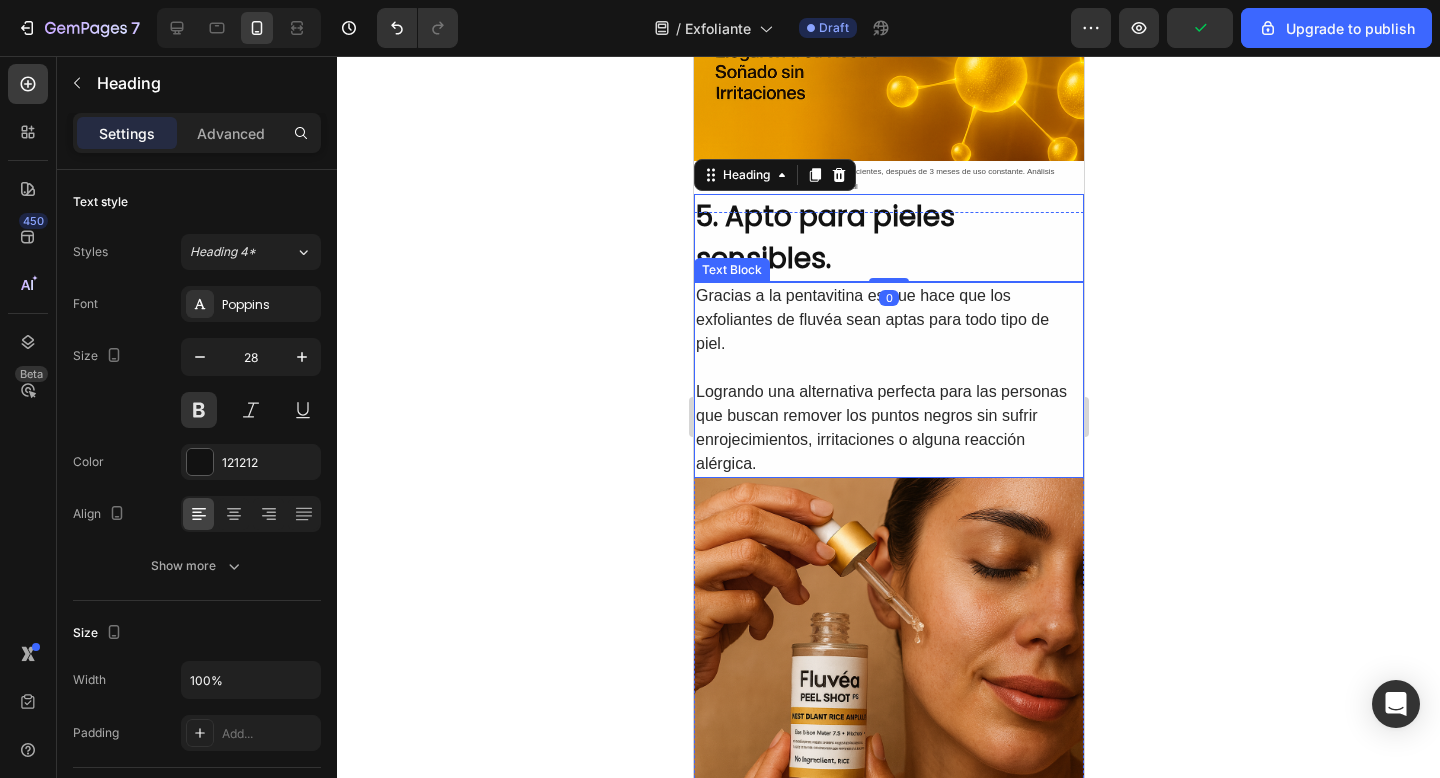 click on "Gracias a la pentavitina es que hace que los exfoliantes de fluvéa sean aptas para todo tipo de piel." at bounding box center (888, 320) 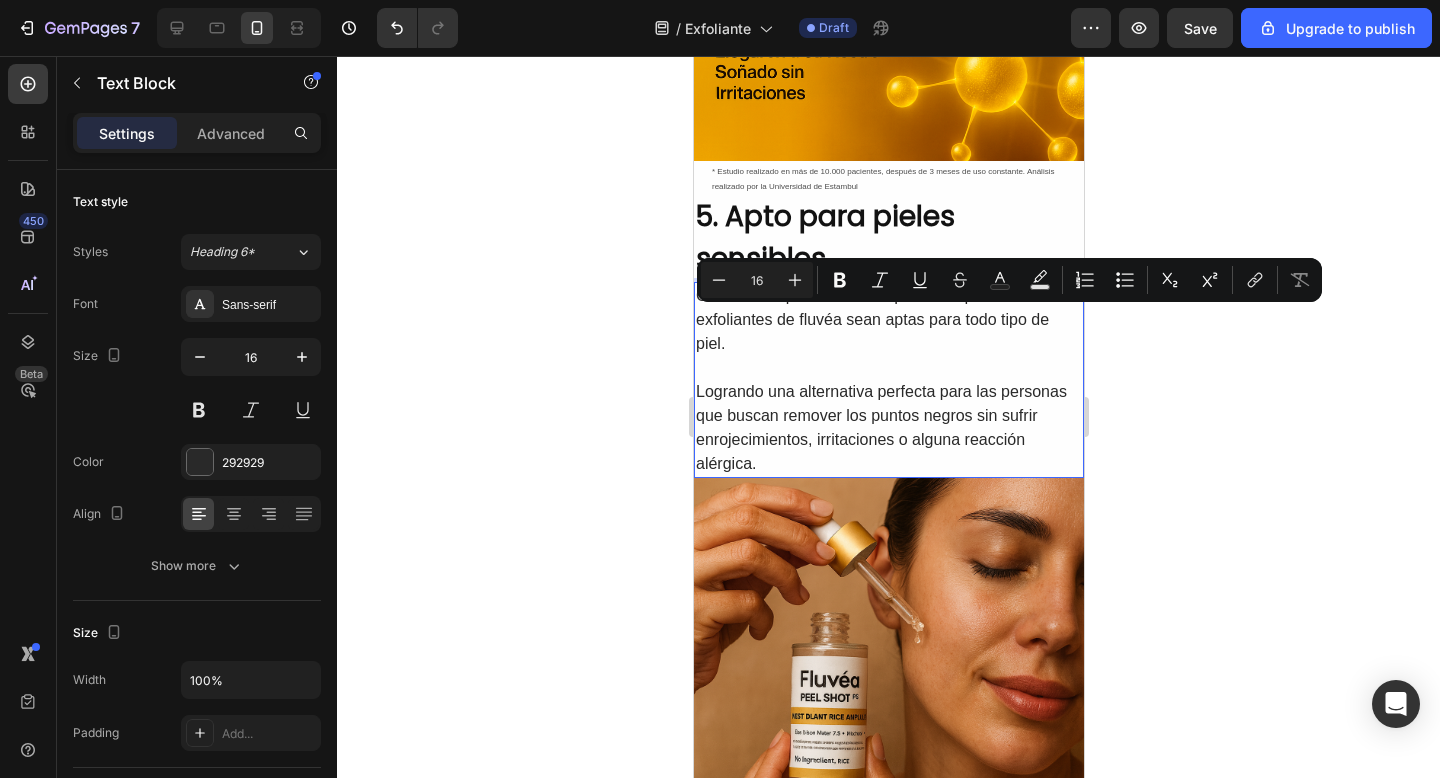 drag, startPoint x: 885, startPoint y: 320, endPoint x: 1053, endPoint y: 337, distance: 168.85793 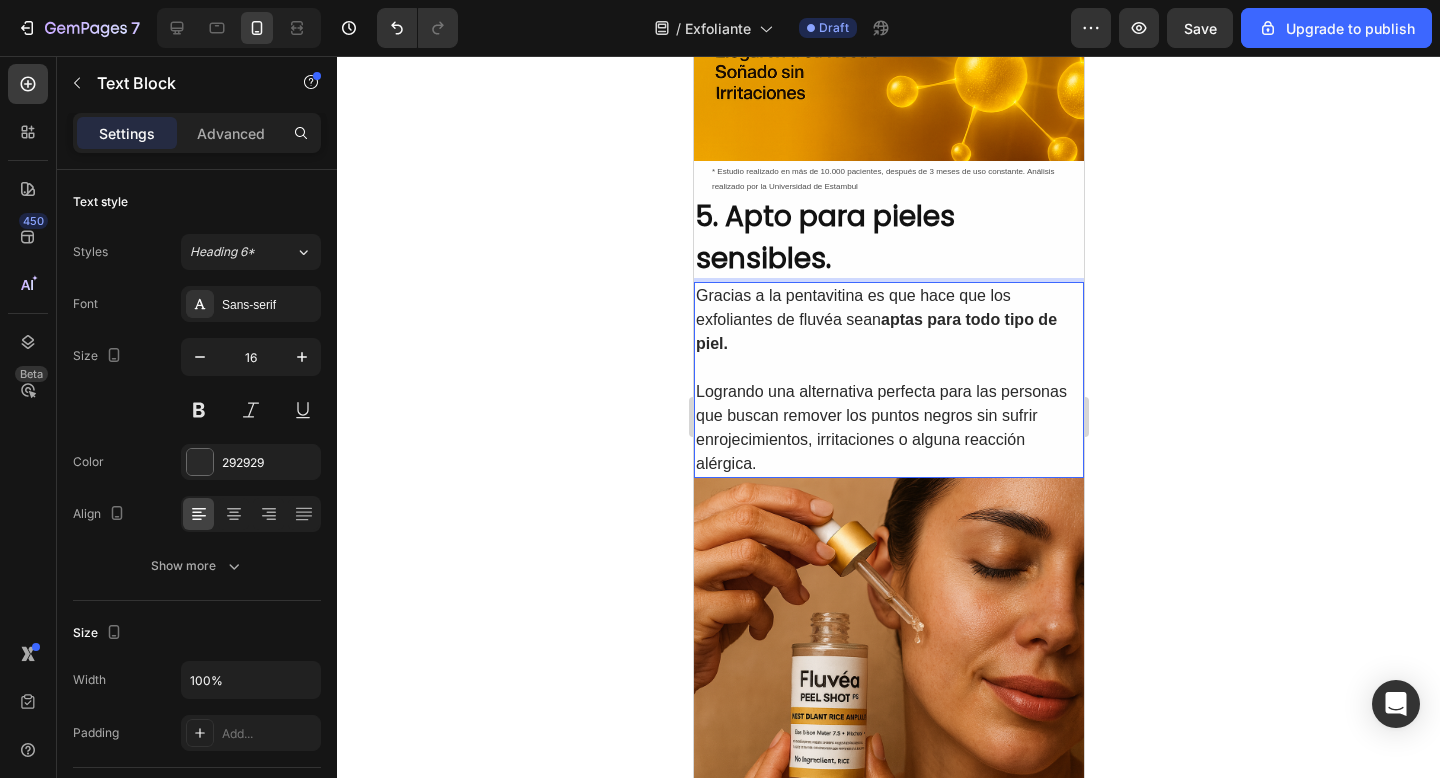 click on "Gracias a la pentavitina es que hace que los exfoliantes de fluvéa sean  aptas para todo tipo de piel." at bounding box center (888, 320) 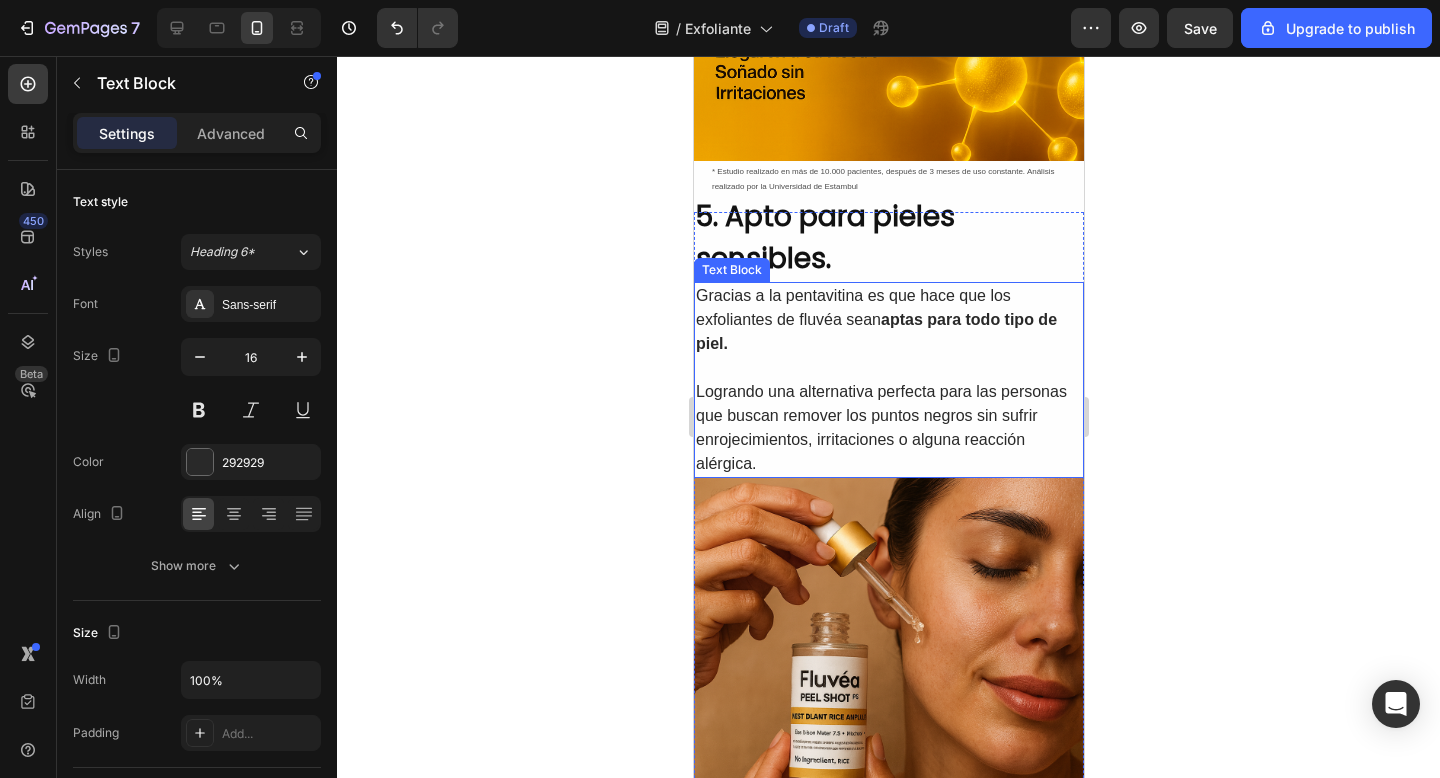 click on "Gracias a la pentavitina es que hace que los exfoliantes de fluvéa sean  aptas para todo tipo de piel." at bounding box center [888, 320] 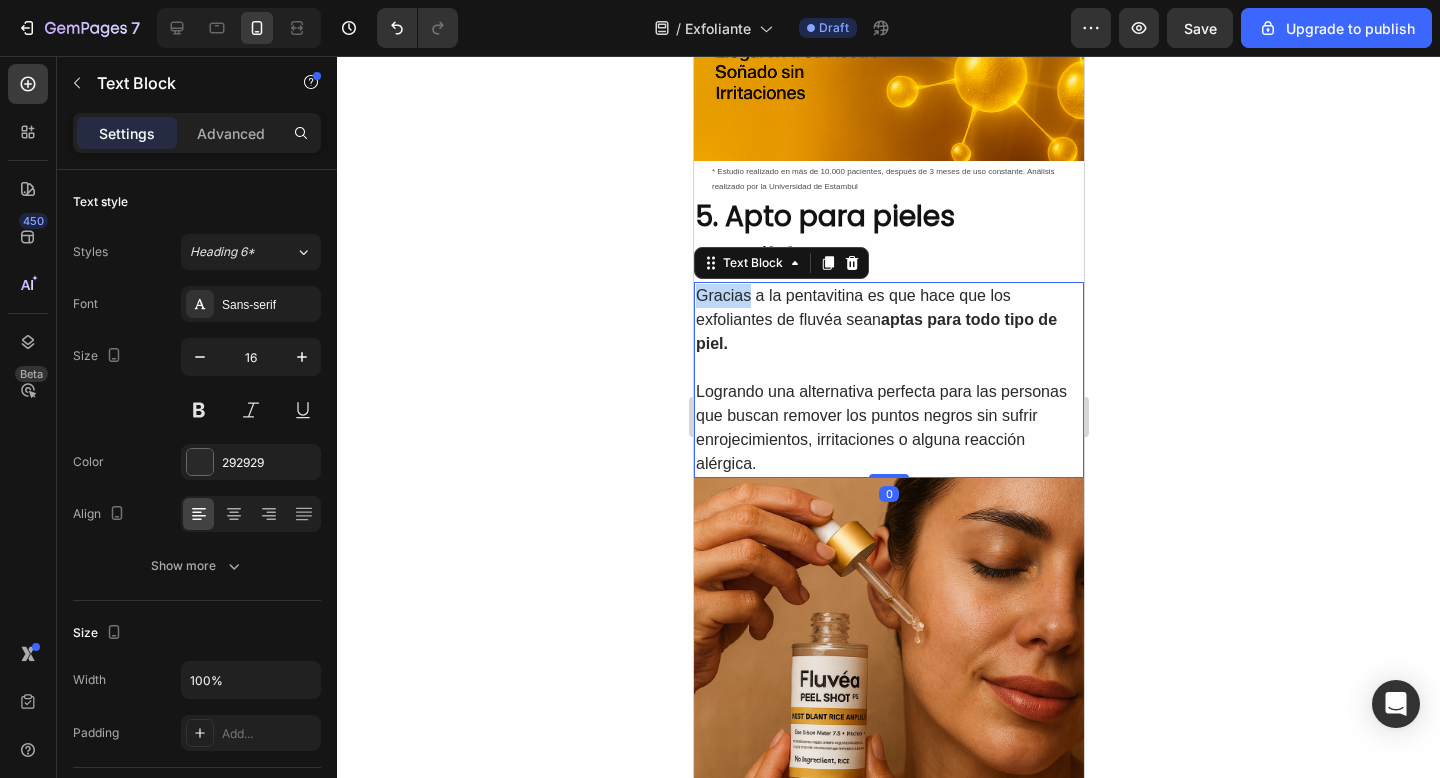 click on "Gracias a la pentavitina es que hace que los exfoliantes de fluvéa sean  aptas para todo tipo de piel." at bounding box center (888, 320) 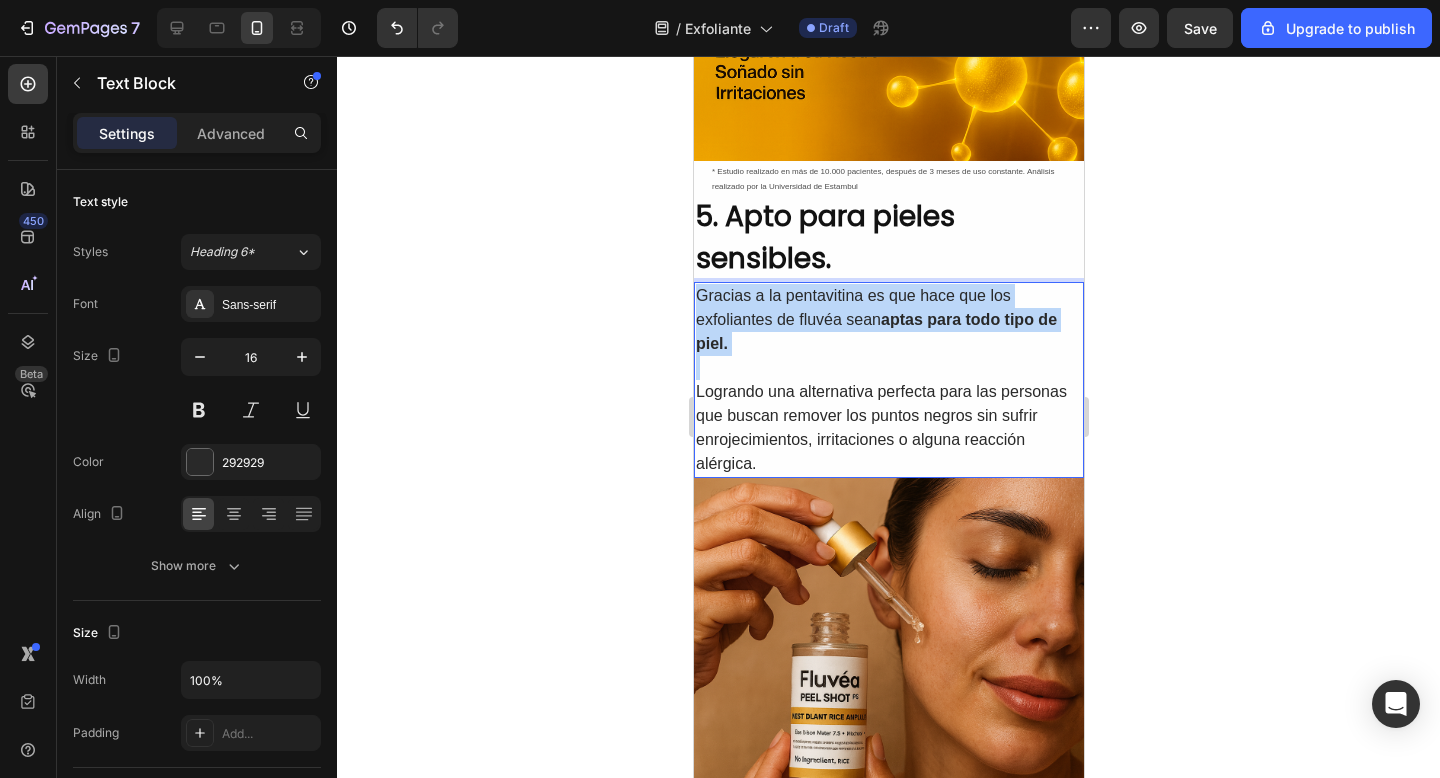 click on "Gracias a la pentavitina es que hace que los exfoliantes de fluvéa sean  aptas para todo tipo de piel." at bounding box center [888, 320] 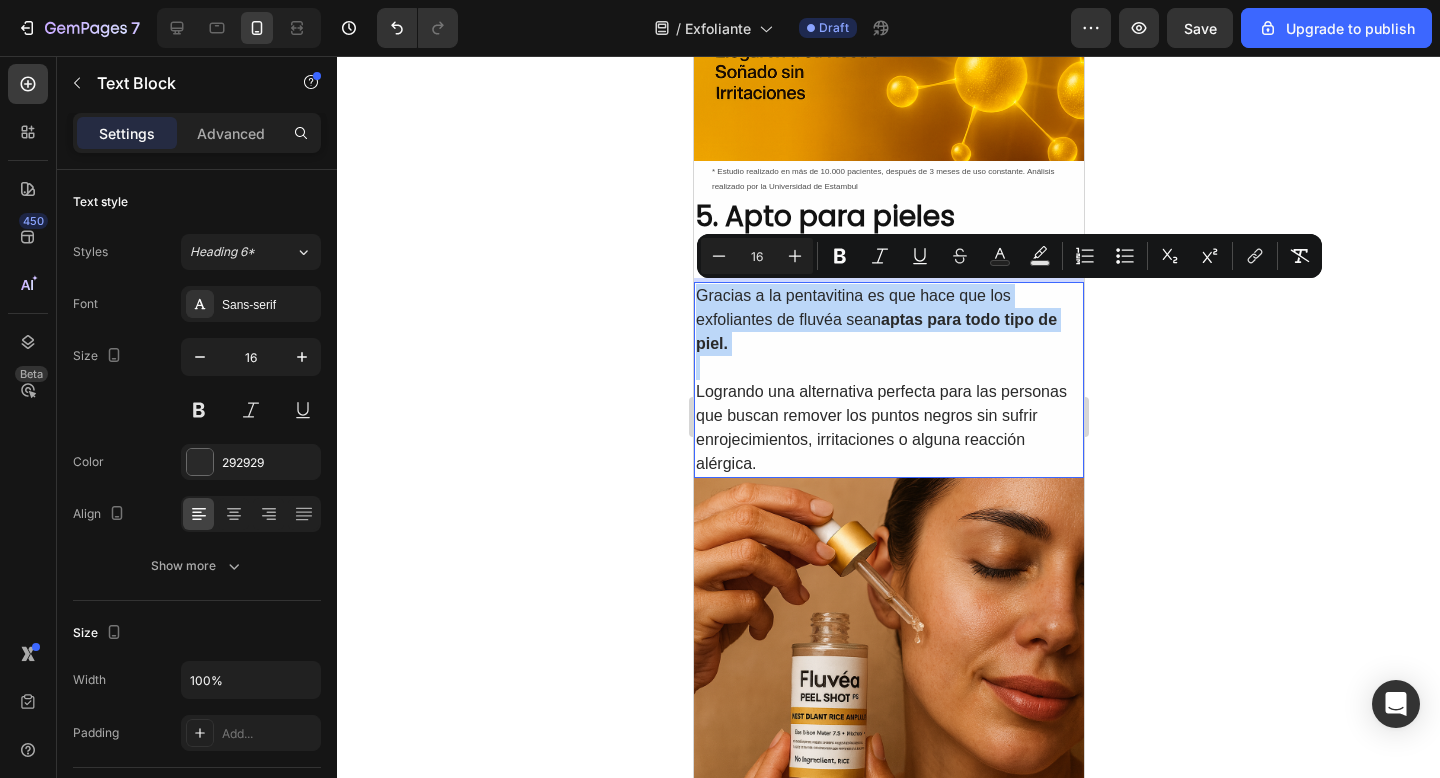 click on "Gracias a la pentavitina es que hace que los exfoliantes de fluvéa sean  aptas para todo tipo de piel. Logrando una alternativa perfecta para las personas que buscan remover los puntos negros sin sufrir enrojecimientos, irritaciones o alguna reacción alérgica." at bounding box center [888, 380] 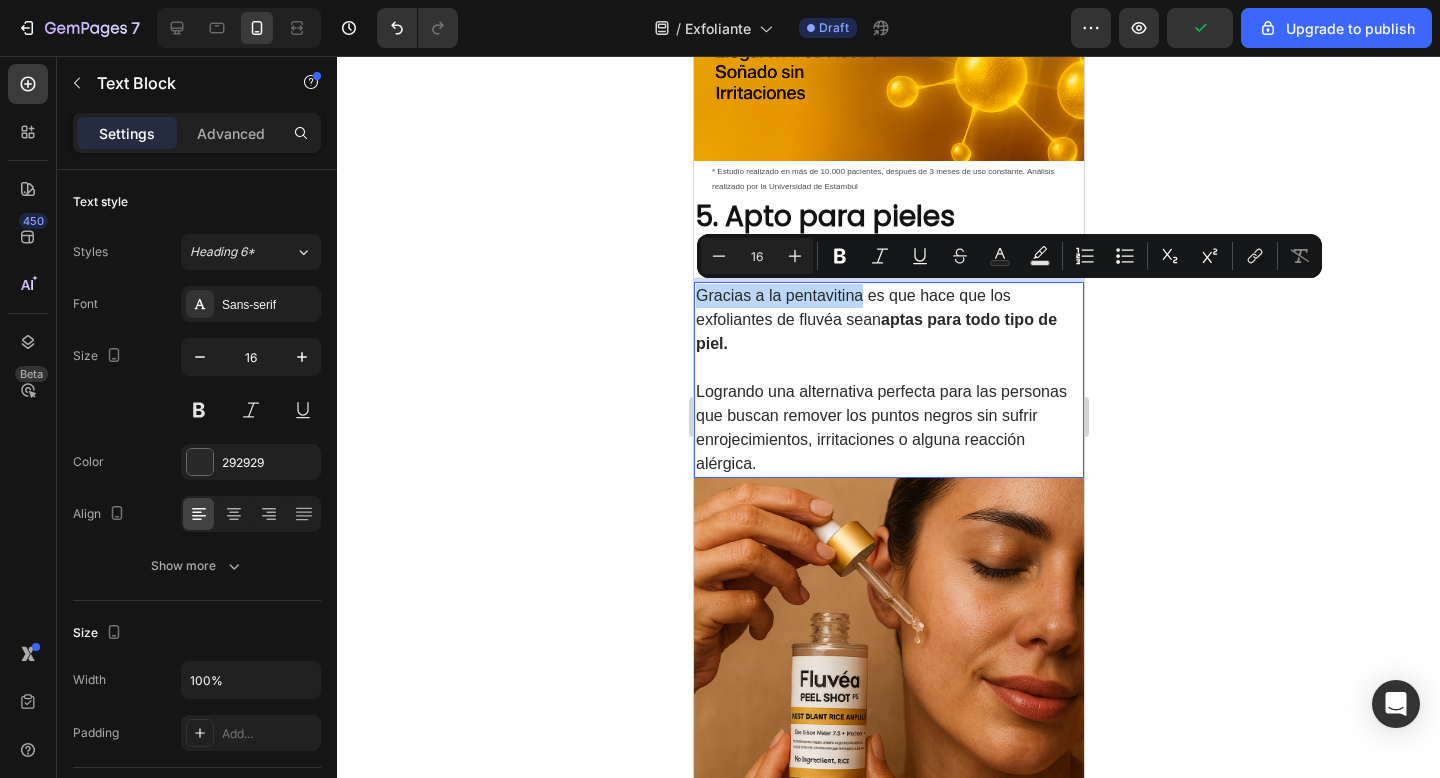 drag, startPoint x: 697, startPoint y: 297, endPoint x: 860, endPoint y: 303, distance: 163.1104 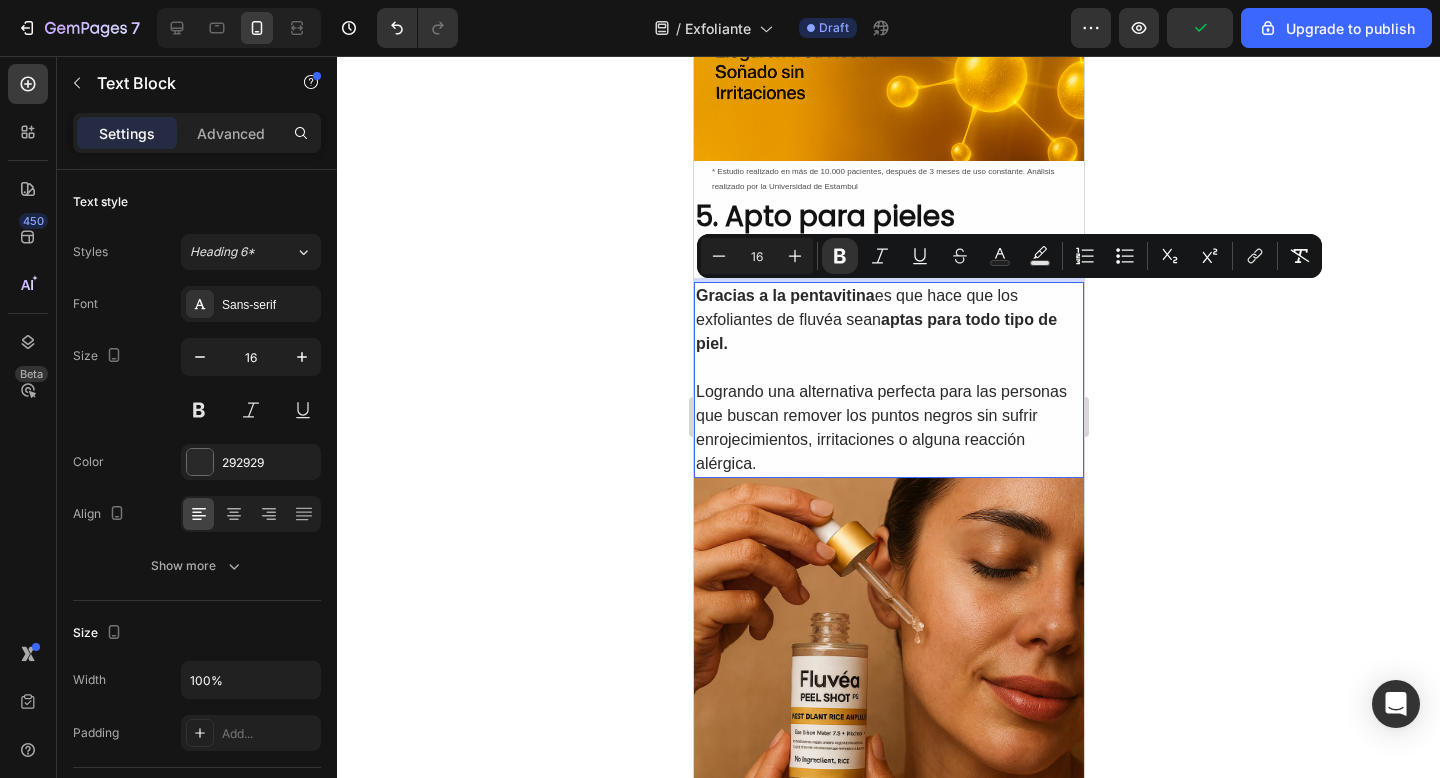click at bounding box center [888, 368] 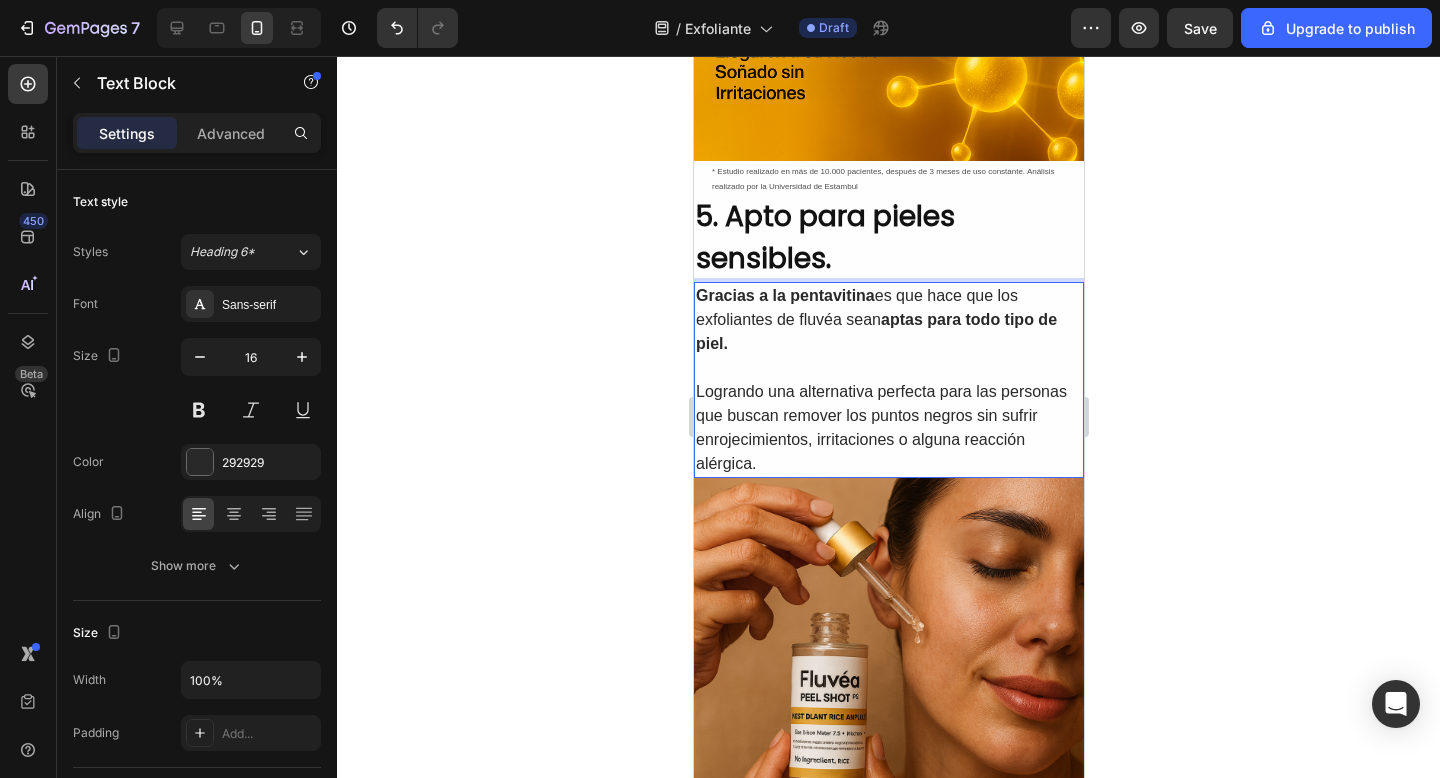 click 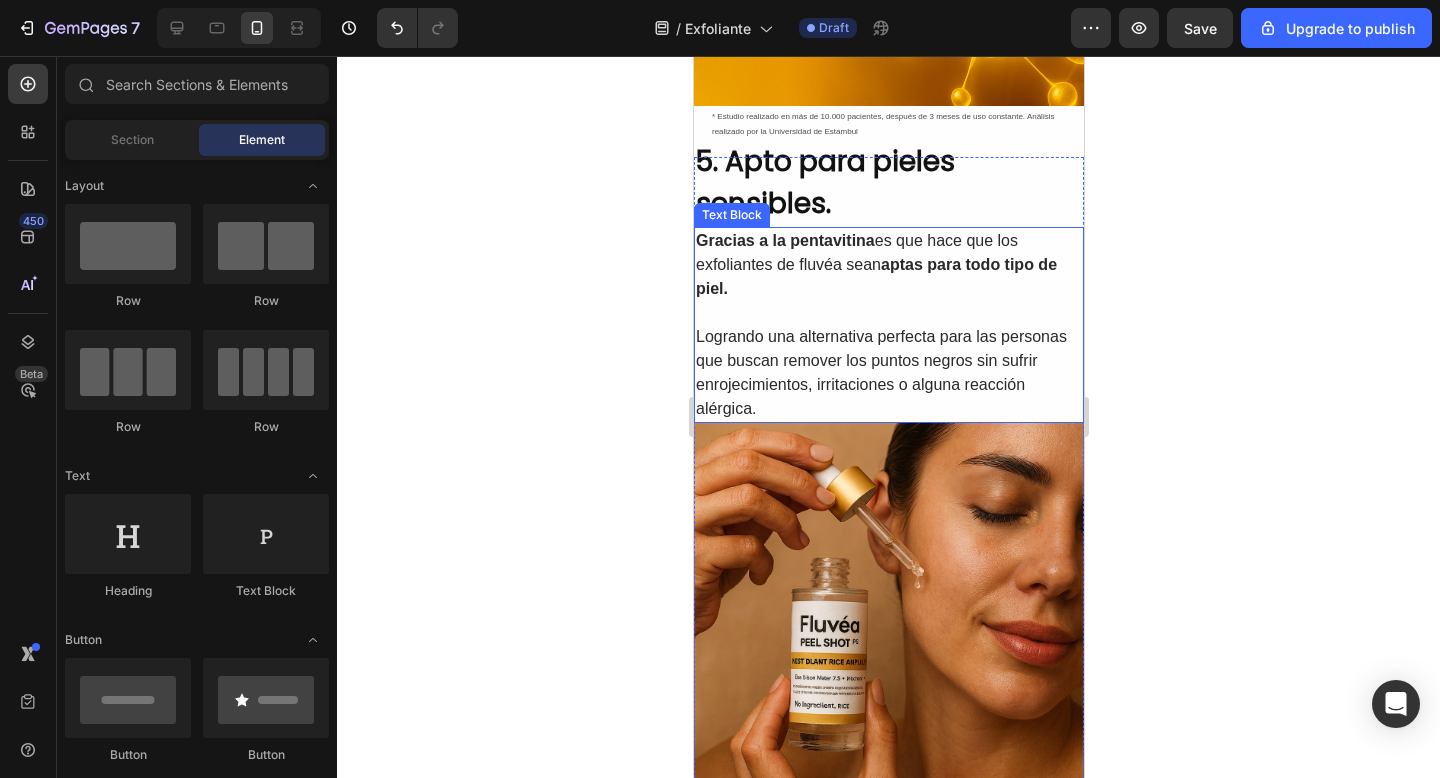 scroll, scrollTop: 3474, scrollLeft: 0, axis: vertical 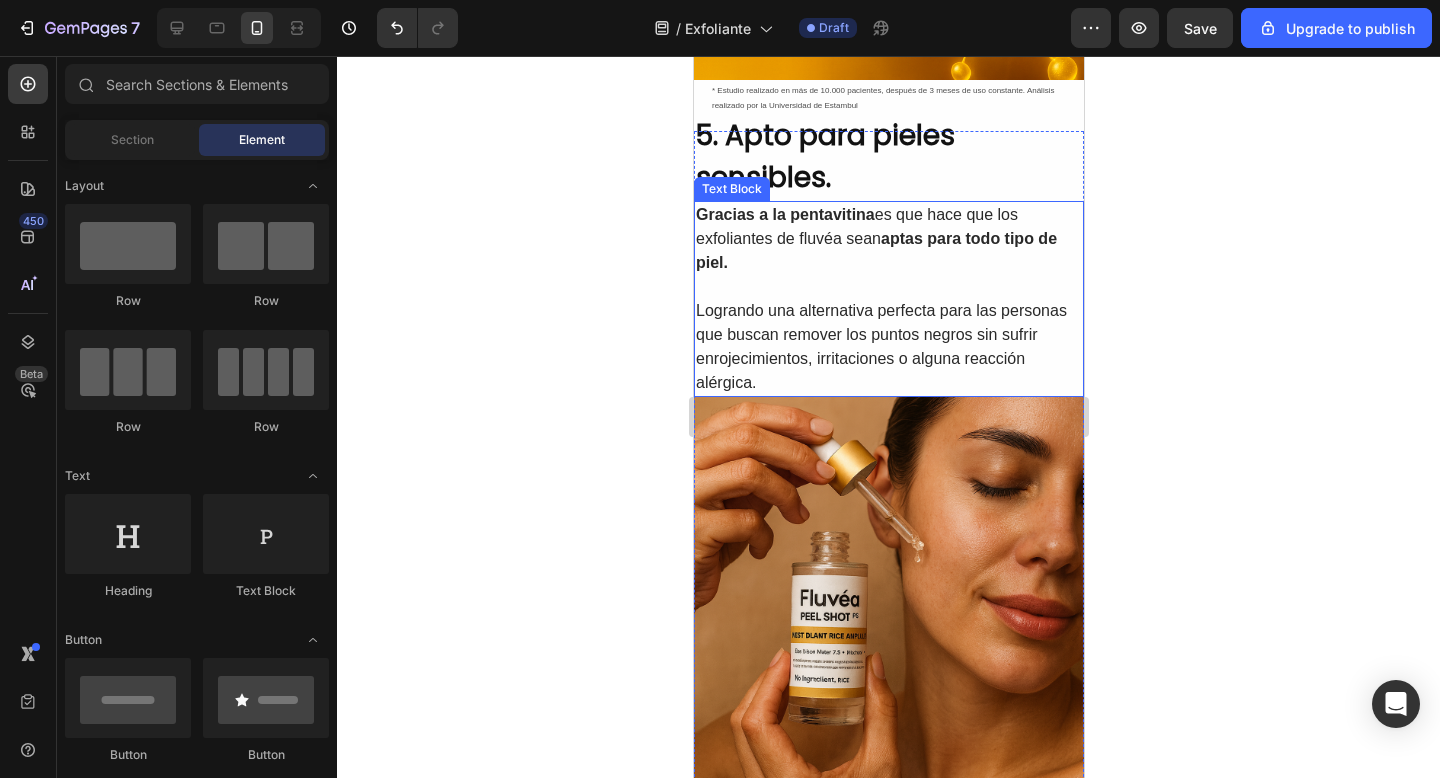 click on "Logrando una alternativa perfecta para las personas que buscan remover los puntos negros sin sufrir enrojecimientos, irritaciones o alguna reacción alérgica." at bounding box center (888, 347) 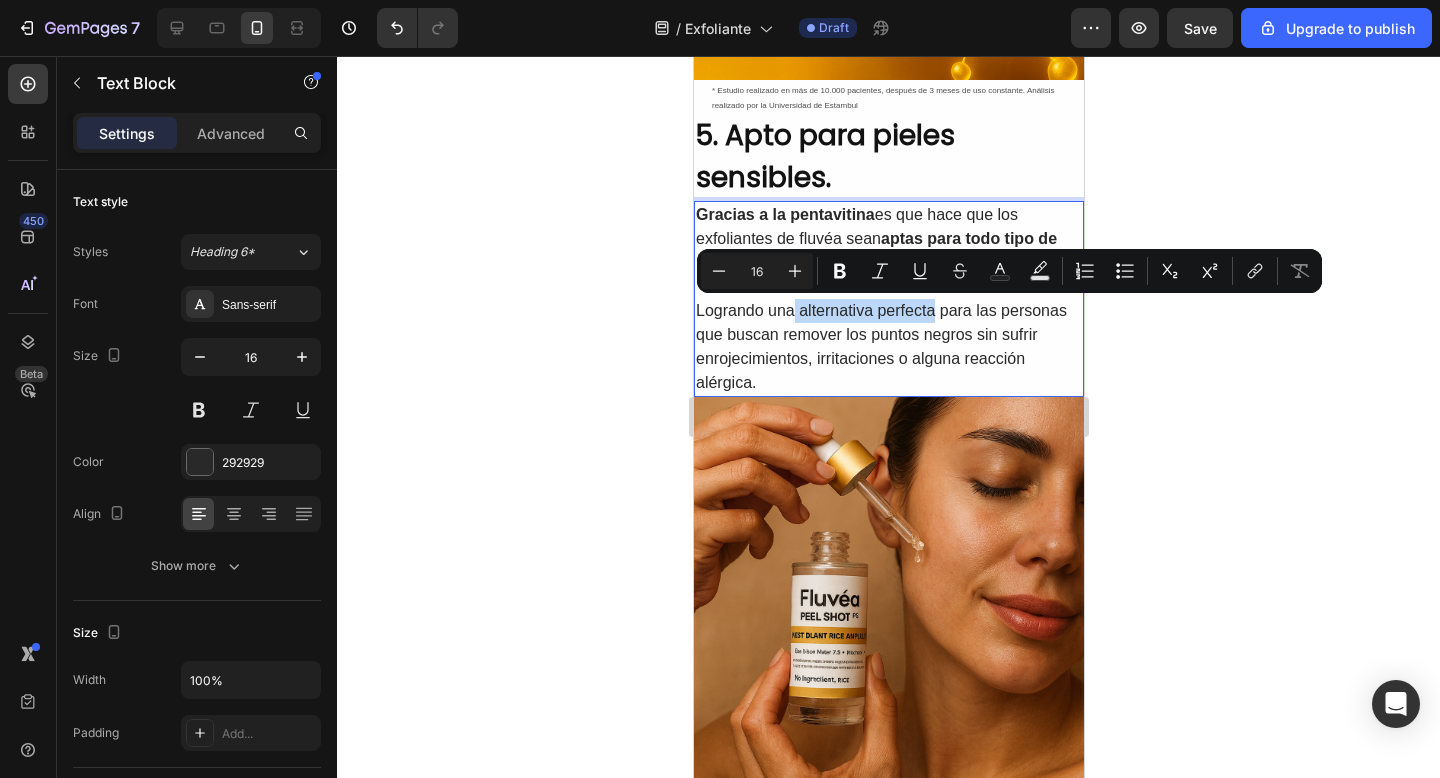 drag, startPoint x: 793, startPoint y: 312, endPoint x: 935, endPoint y: 315, distance: 142.0317 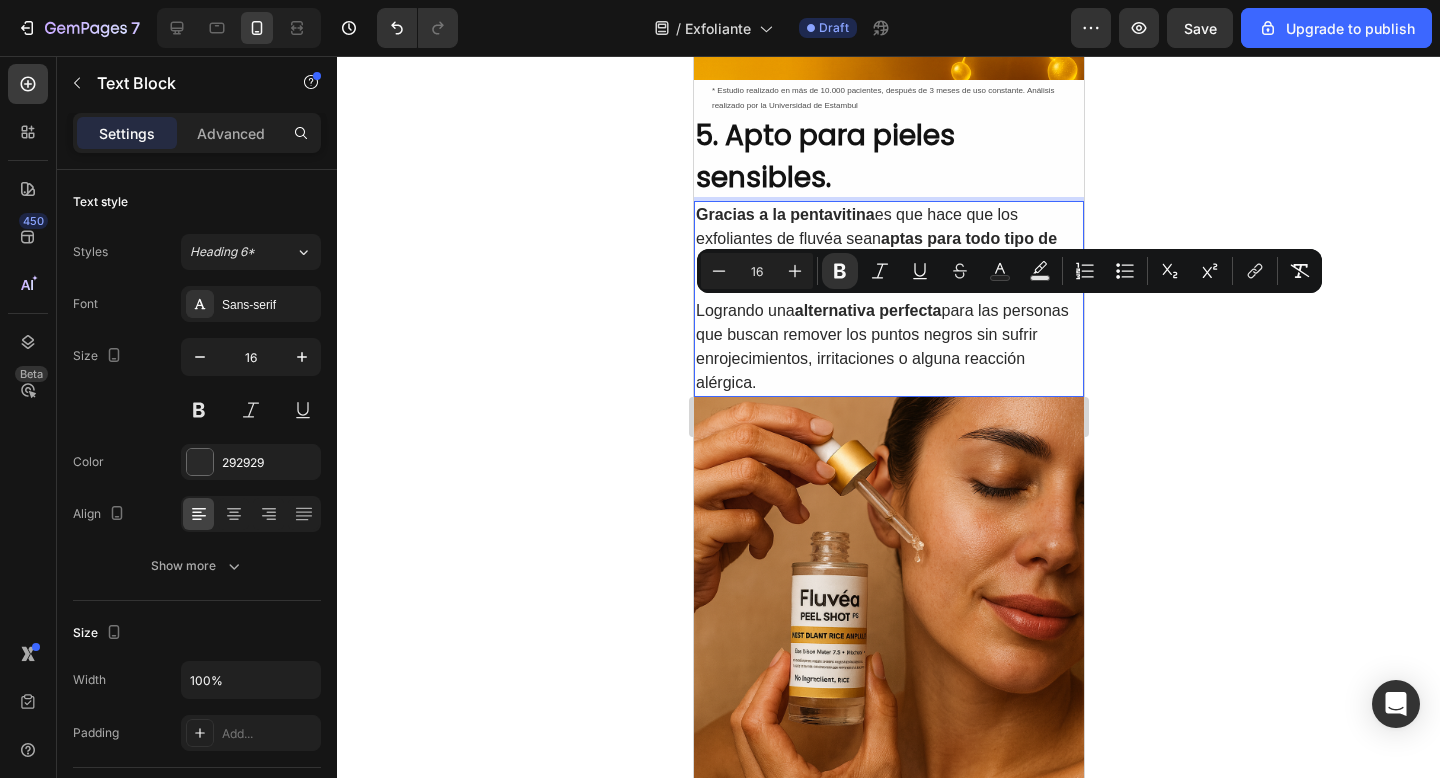 click on "Logrando una  alternativa perfecta  para las personas que buscan remover los puntos negros sin sufrir enrojecimientos, irritaciones o alguna reacción alérgica." at bounding box center (888, 347) 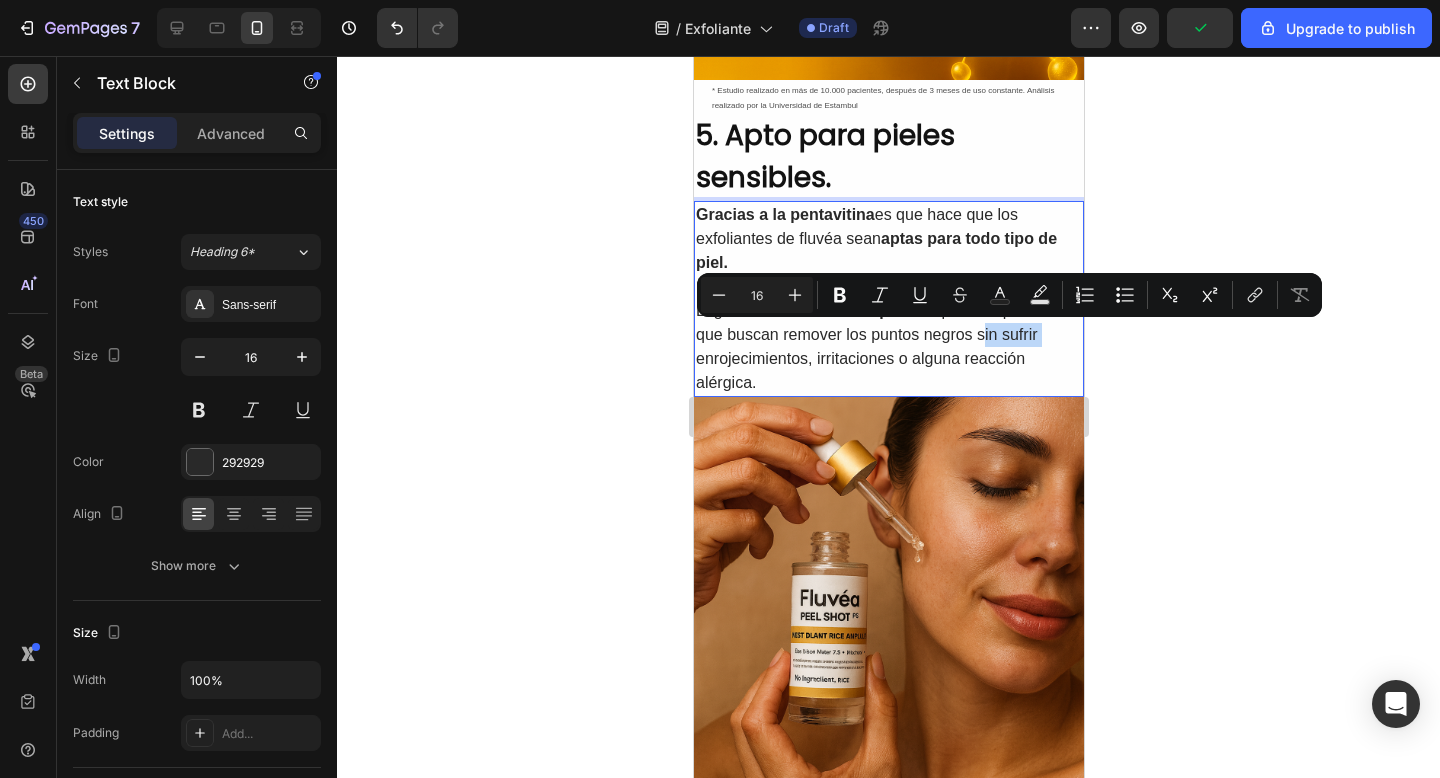 drag, startPoint x: 978, startPoint y: 335, endPoint x: 1036, endPoint y: 337, distance: 58.034473 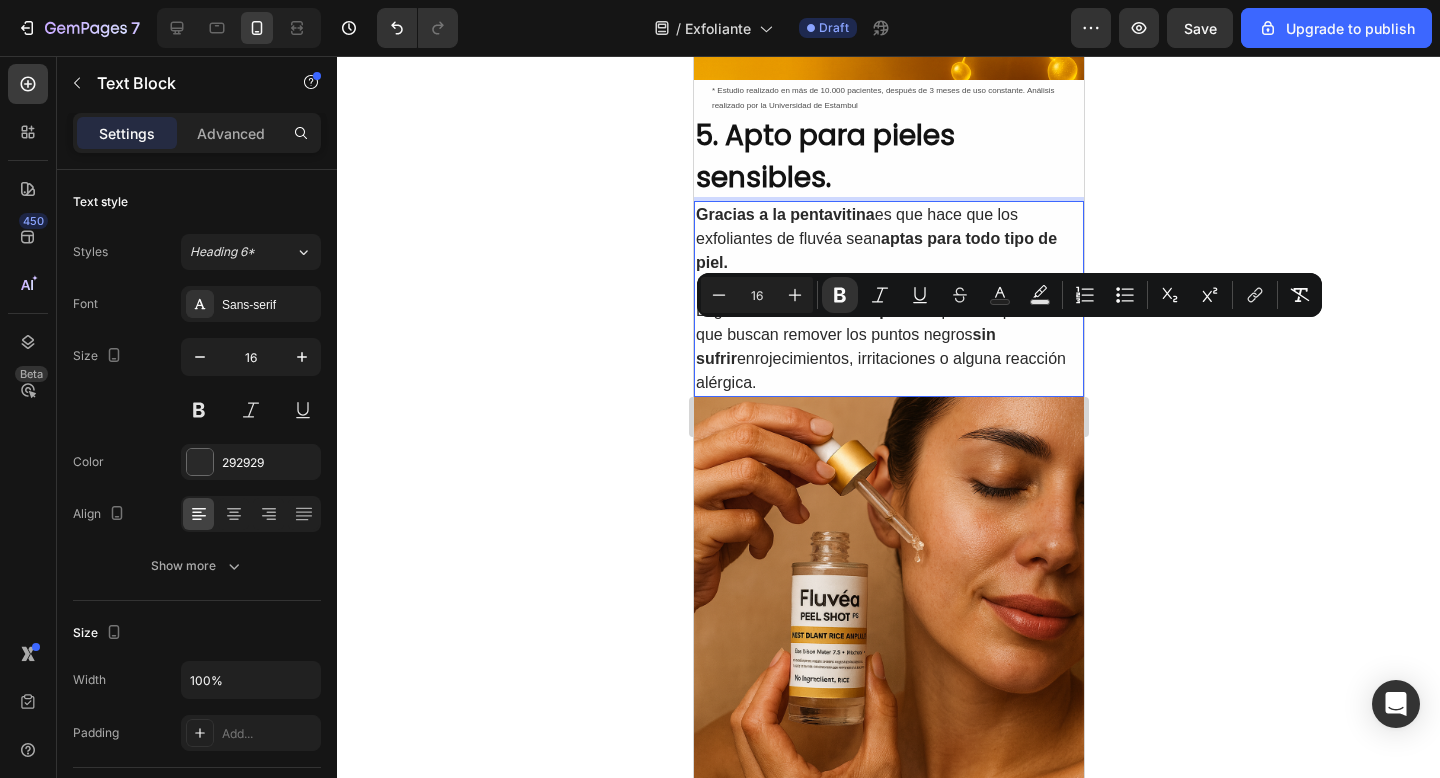 click on "Logrando una  alternativa perfecta  para las personas que buscan remover los puntos negros  sin sufrir  enrojecimientos, irritaciones o alguna reacción alérgica." at bounding box center [888, 347] 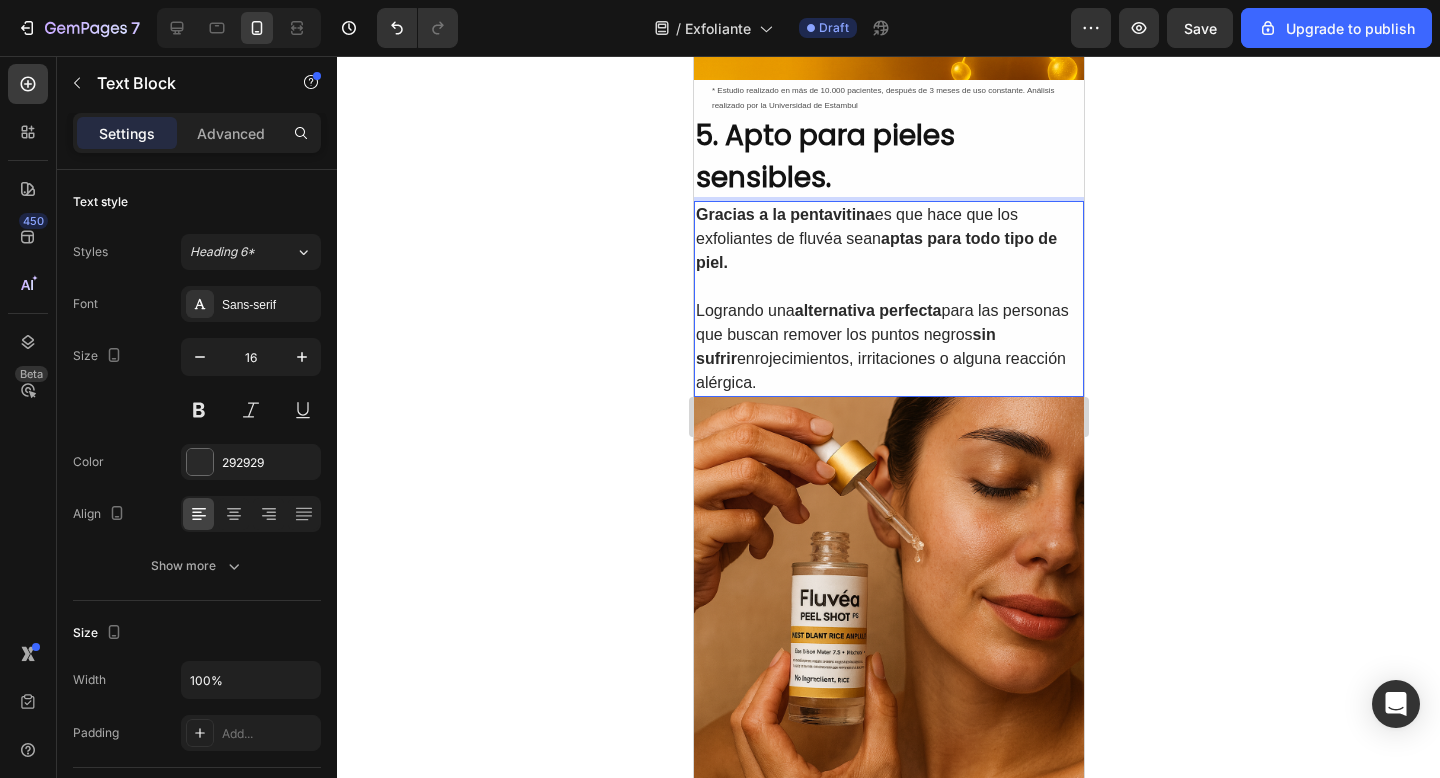 click 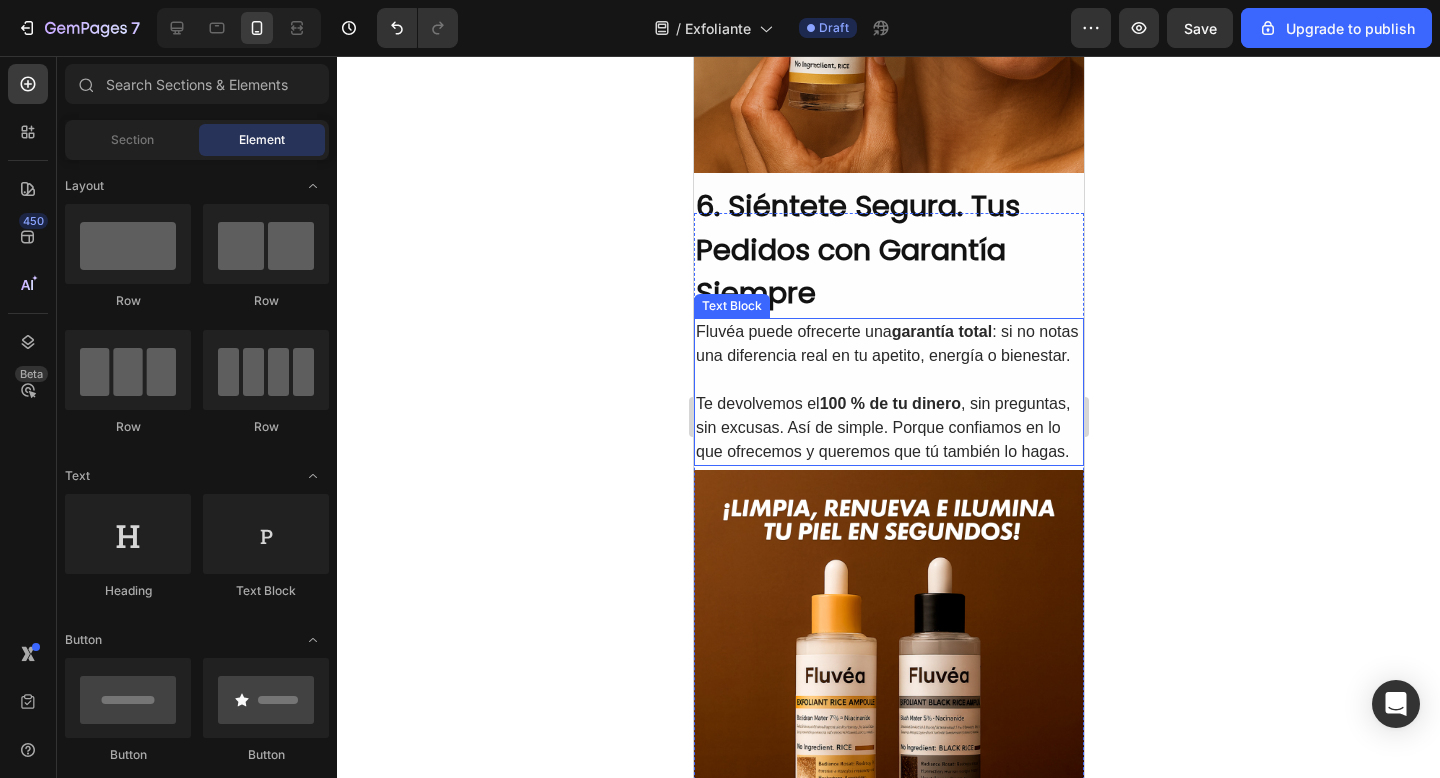 scroll, scrollTop: 4101, scrollLeft: 0, axis: vertical 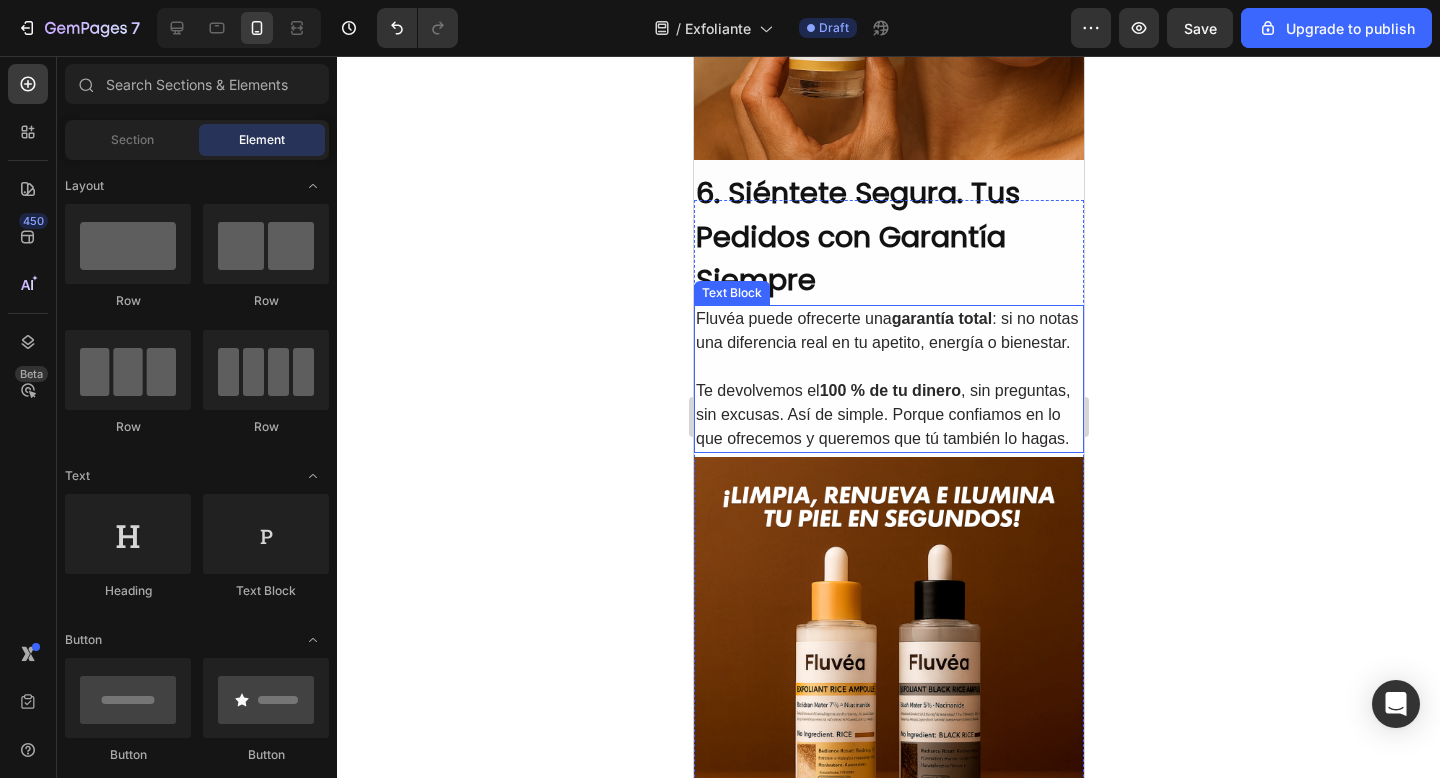click on "garantía total" at bounding box center (941, 318) 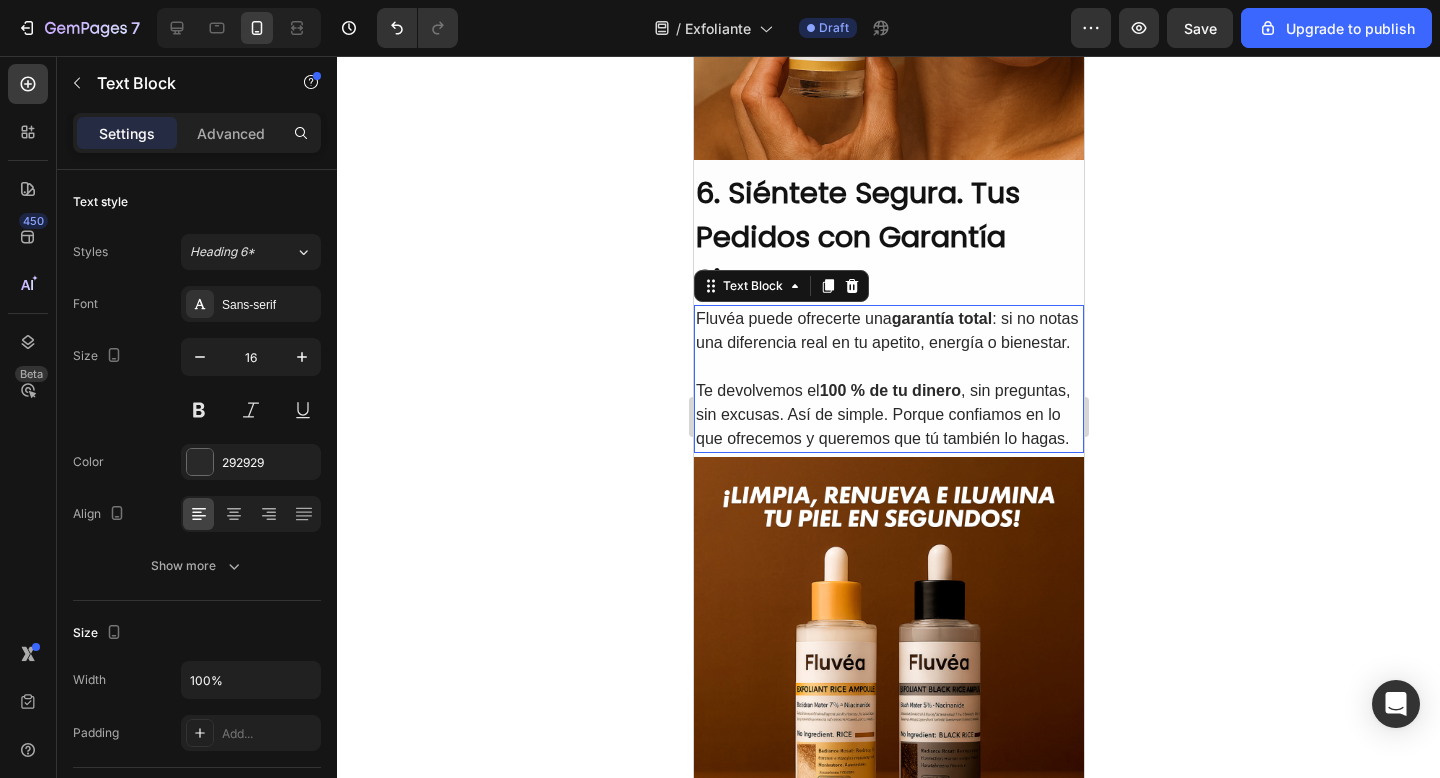 click on "garantía total" at bounding box center [941, 318] 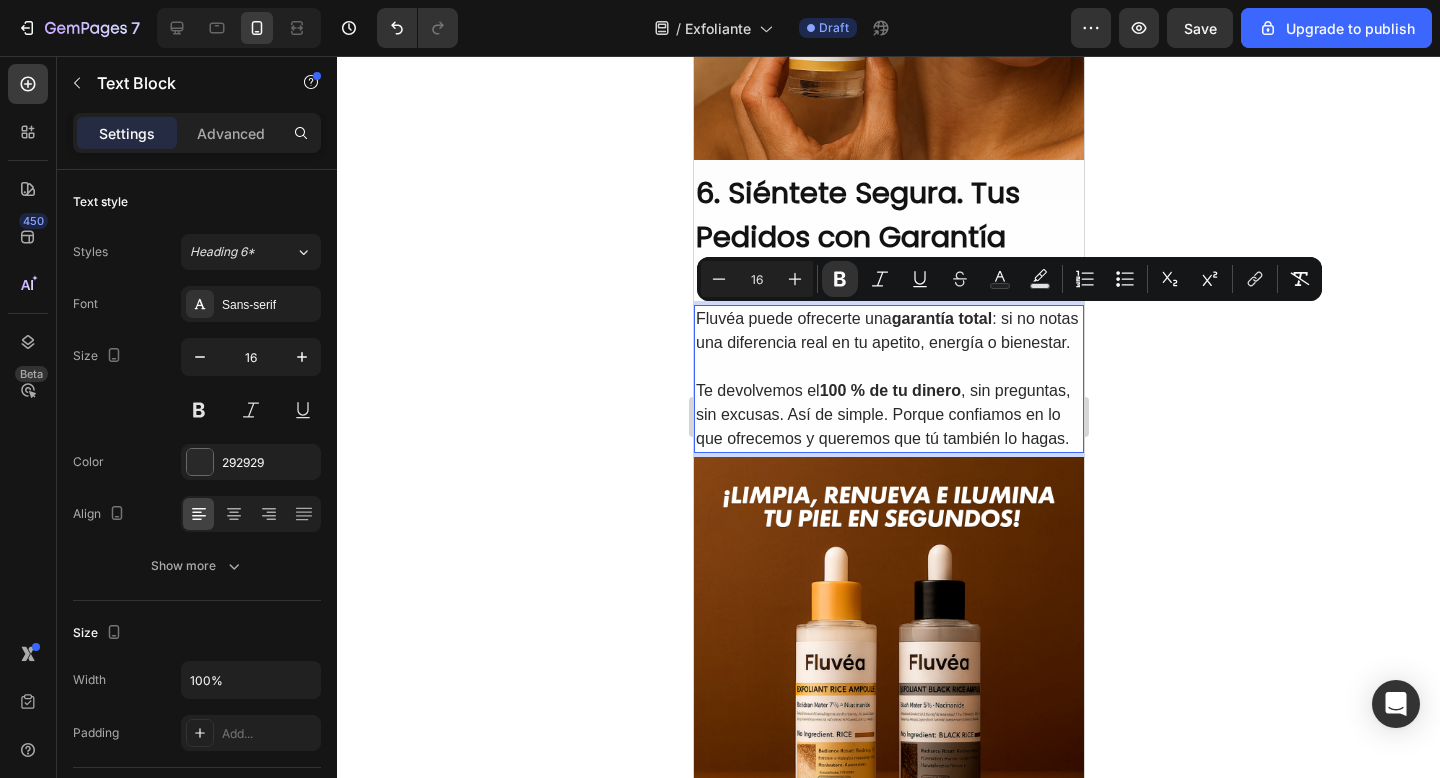 click on "Fluvéa puede ofrecerte una  garantía total : si no notas una diferencia real en tu apetito, energía o bienestar." at bounding box center (888, 331) 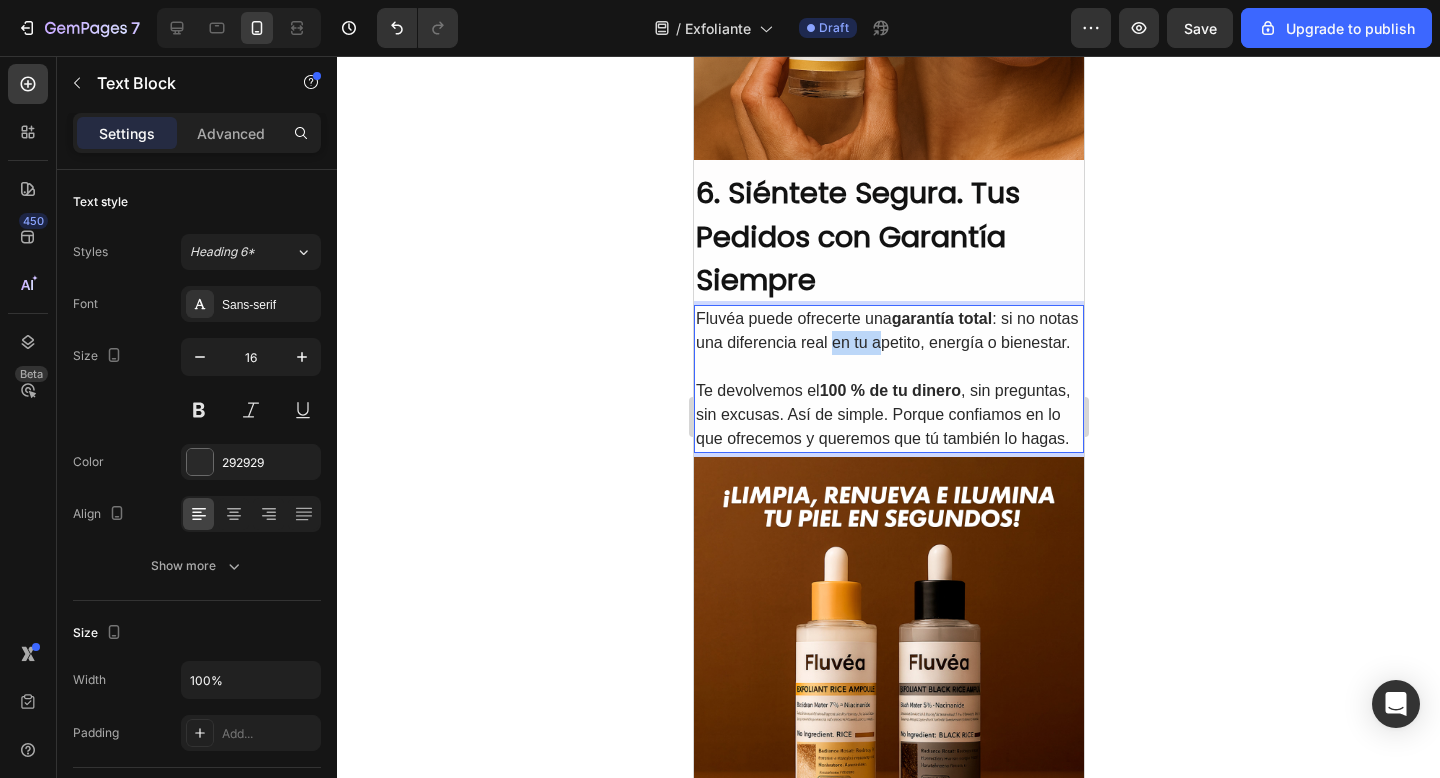 drag, startPoint x: 878, startPoint y: 343, endPoint x: 927, endPoint y: 344, distance: 49.010204 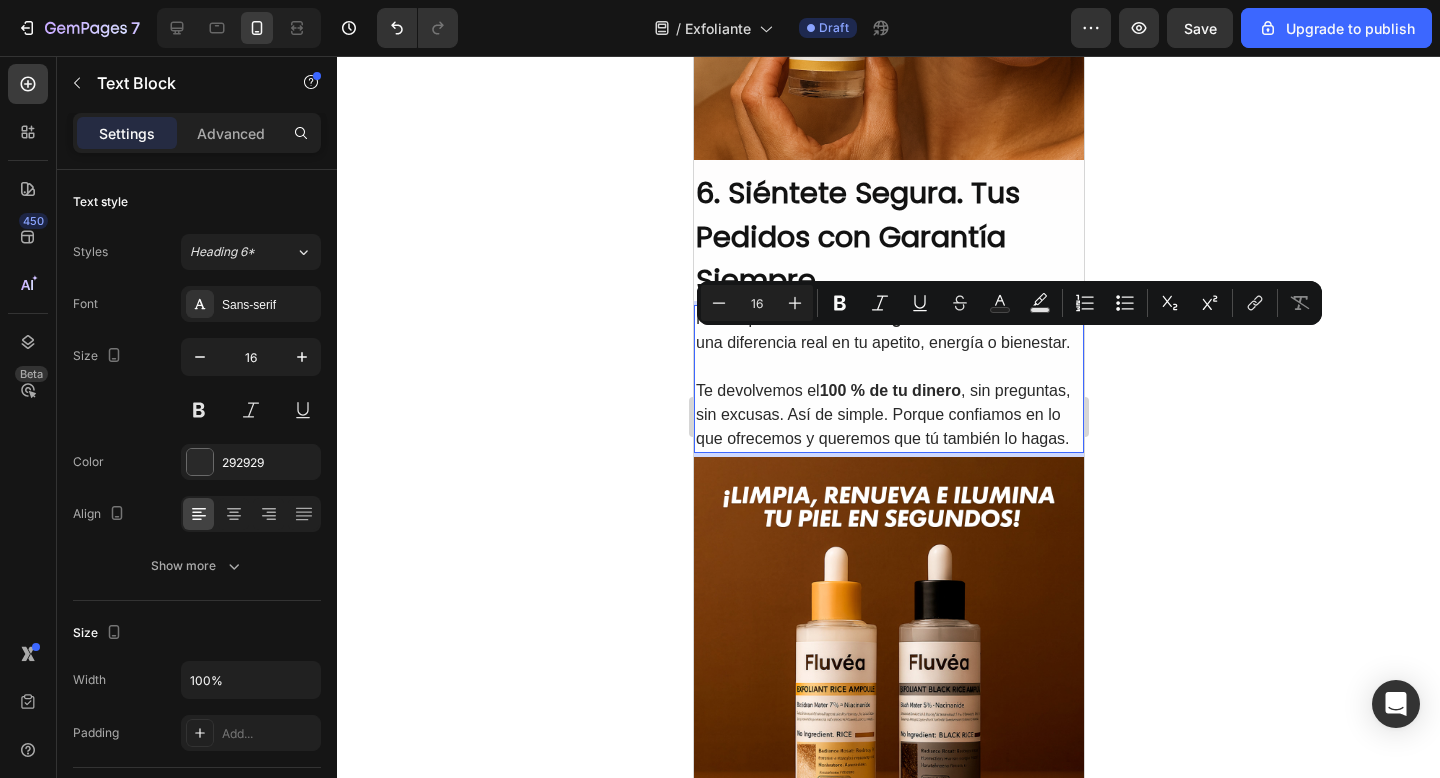 click on "Fluvéa puede ofrecerte una  garantía total : si no notas una diferencia real en tu apetito, energía o bienestar." at bounding box center [888, 331] 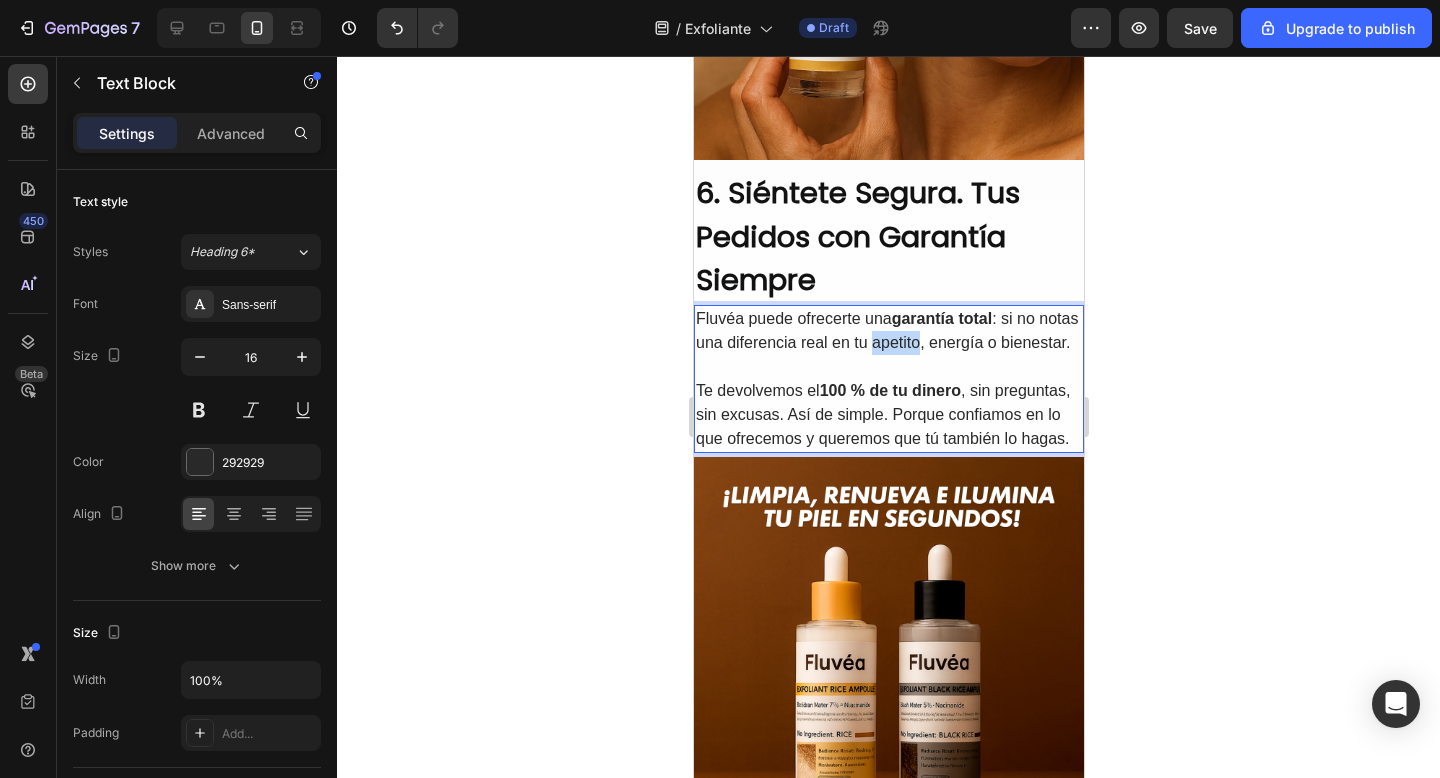 click on "Fluvéa puede ofrecerte una  garantía total : si no notas una diferencia real en tu apetito, energía o bienestar." at bounding box center (888, 331) 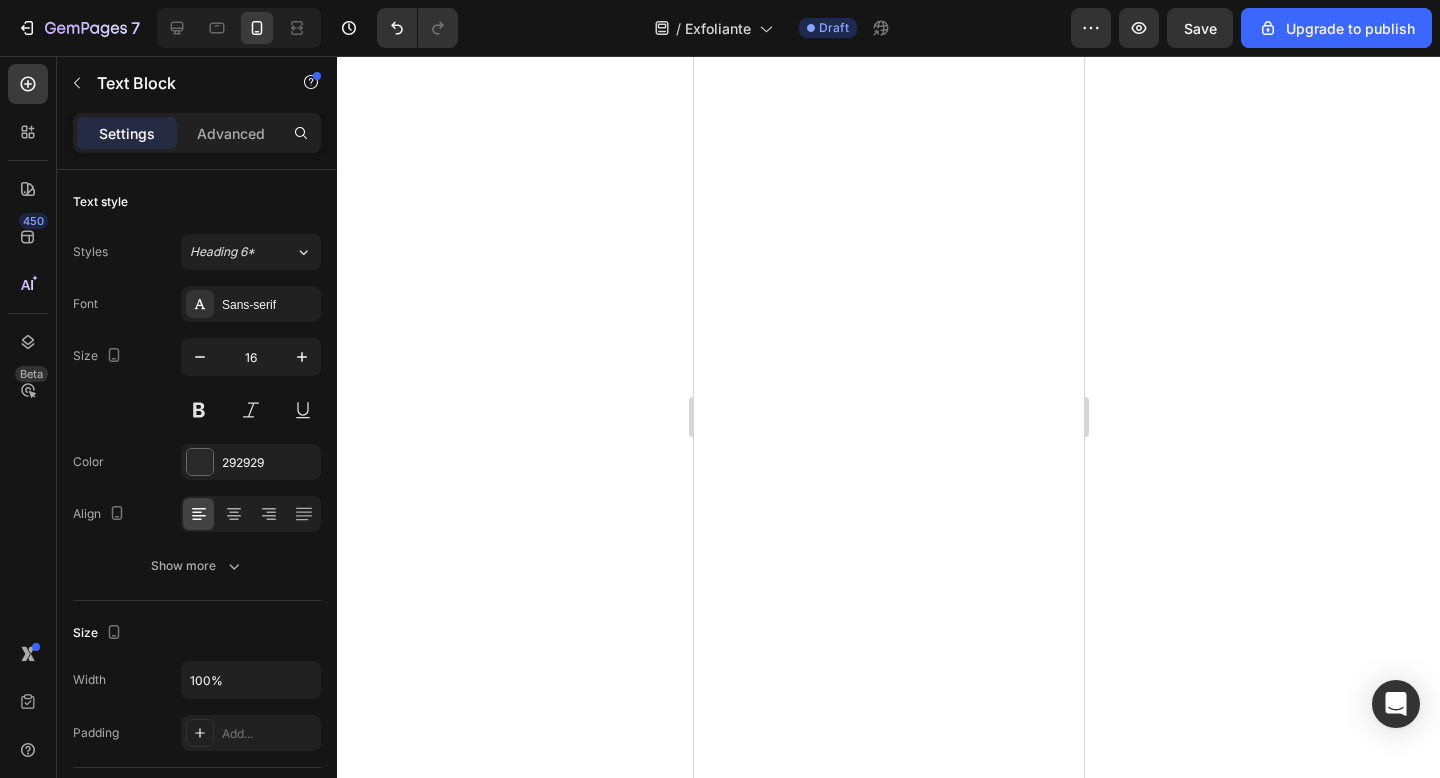 scroll, scrollTop: 0, scrollLeft: 0, axis: both 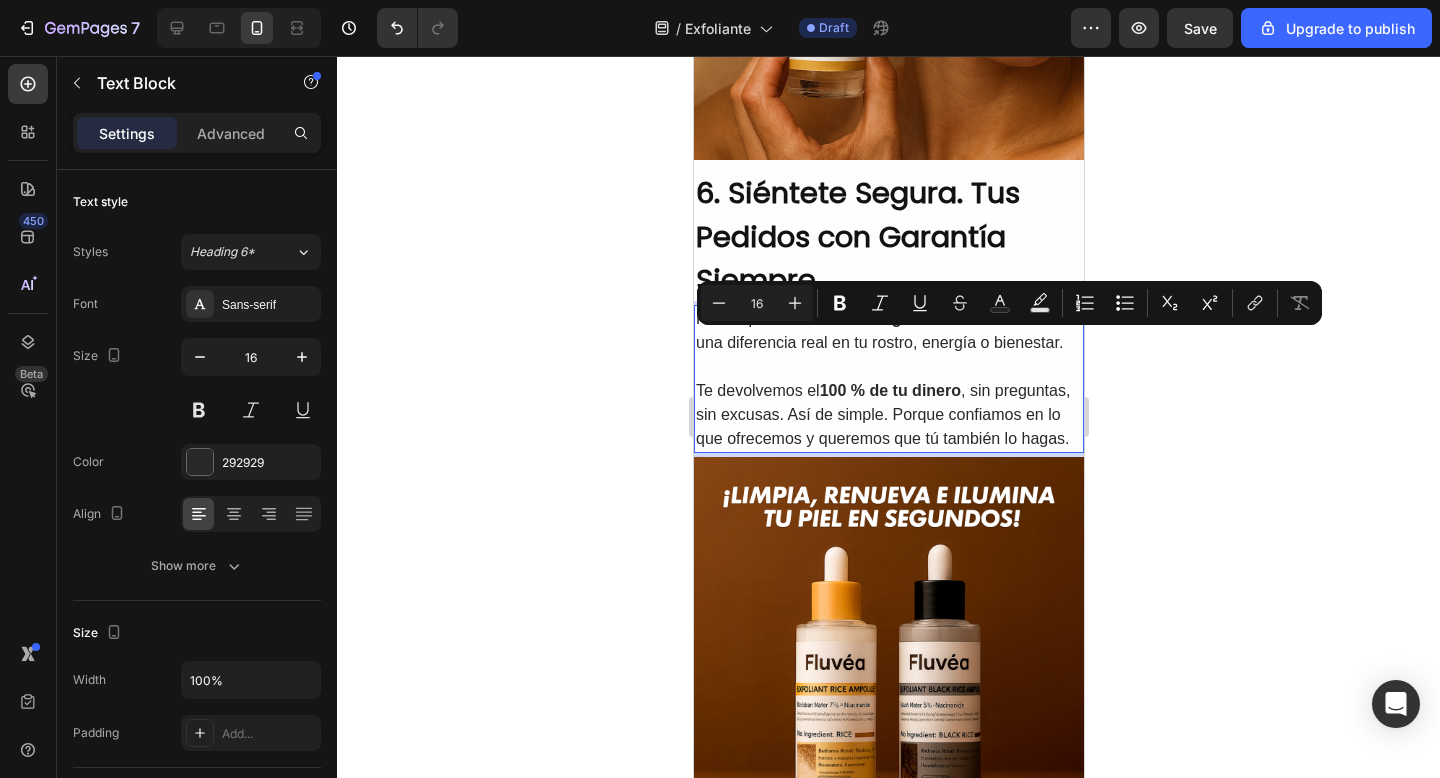 drag, startPoint x: 956, startPoint y: 340, endPoint x: 1031, endPoint y: 362, distance: 78.160095 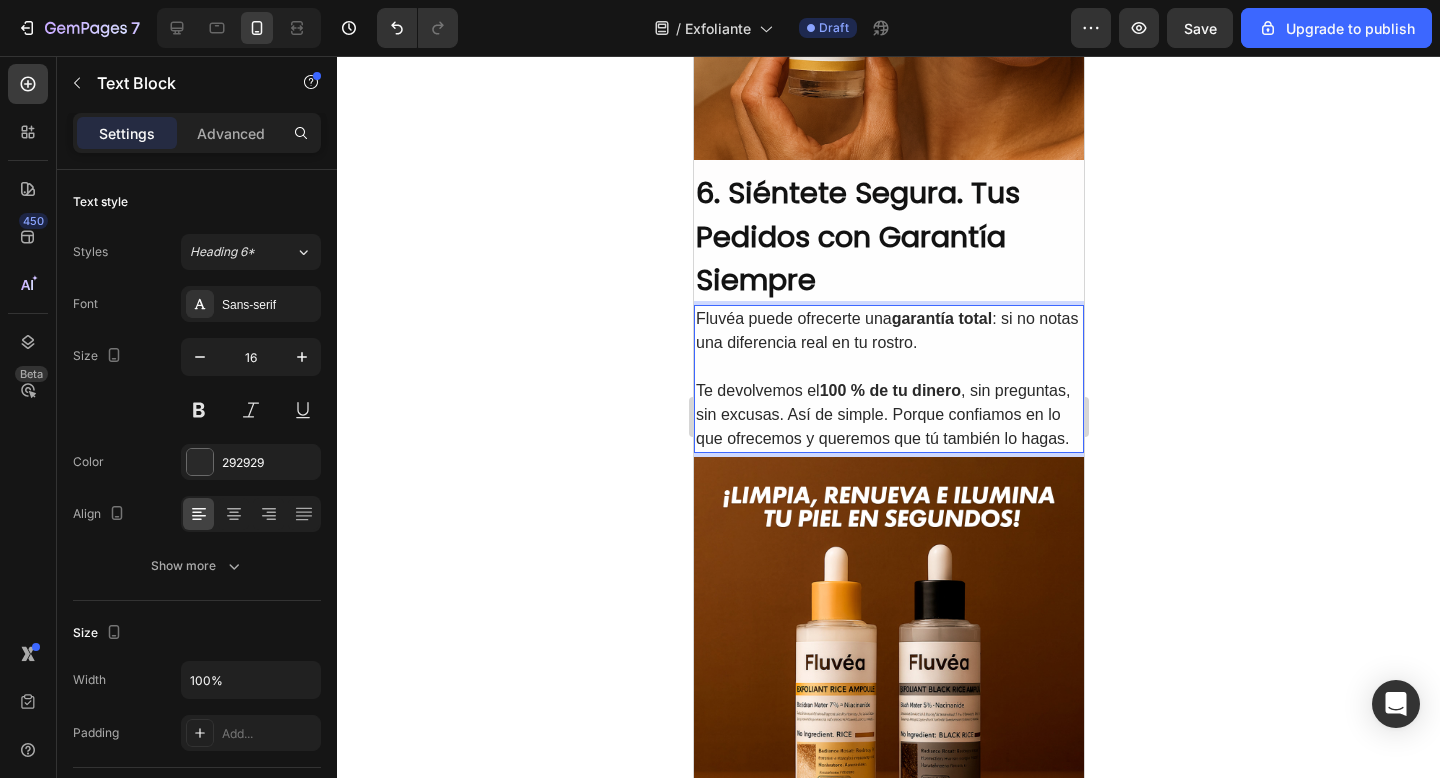 click 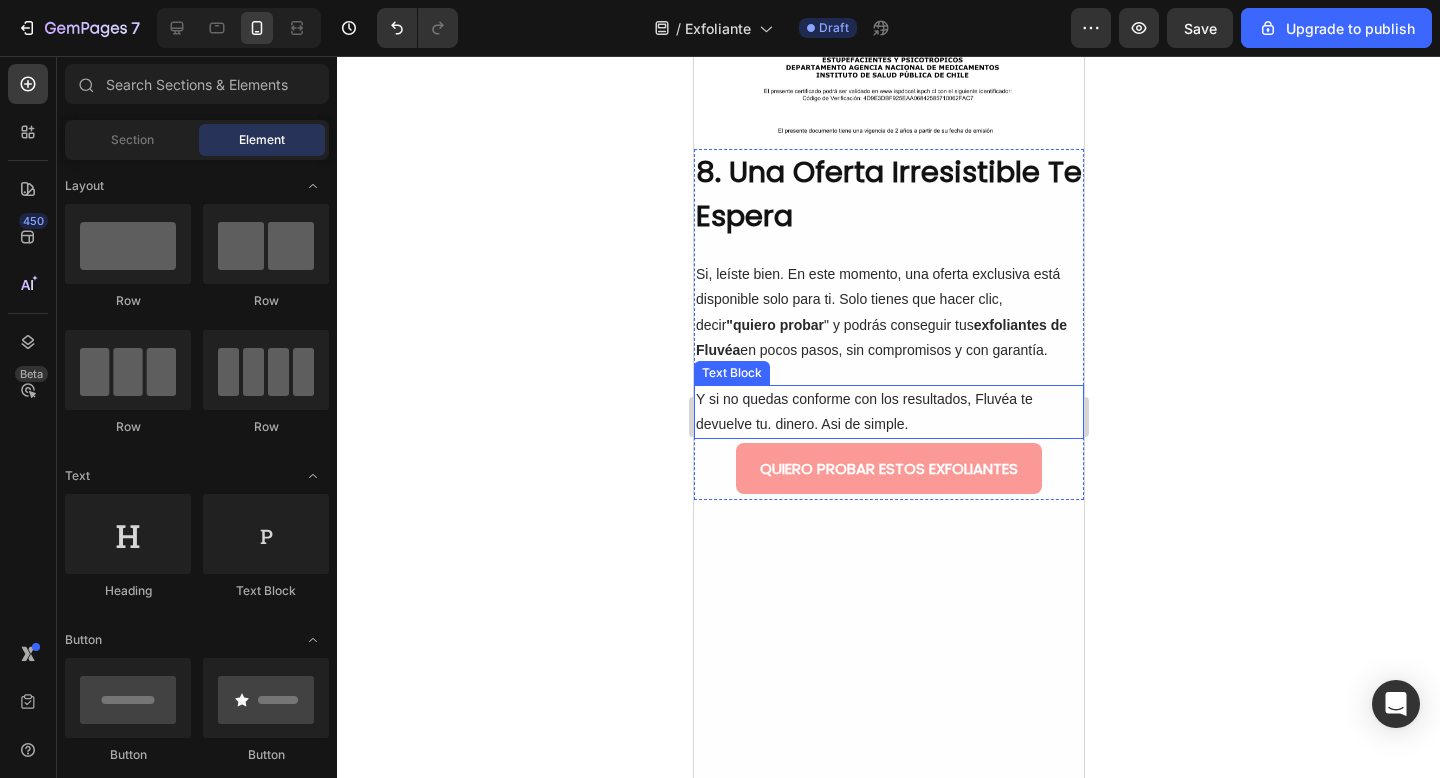 scroll, scrollTop: 5456, scrollLeft: 0, axis: vertical 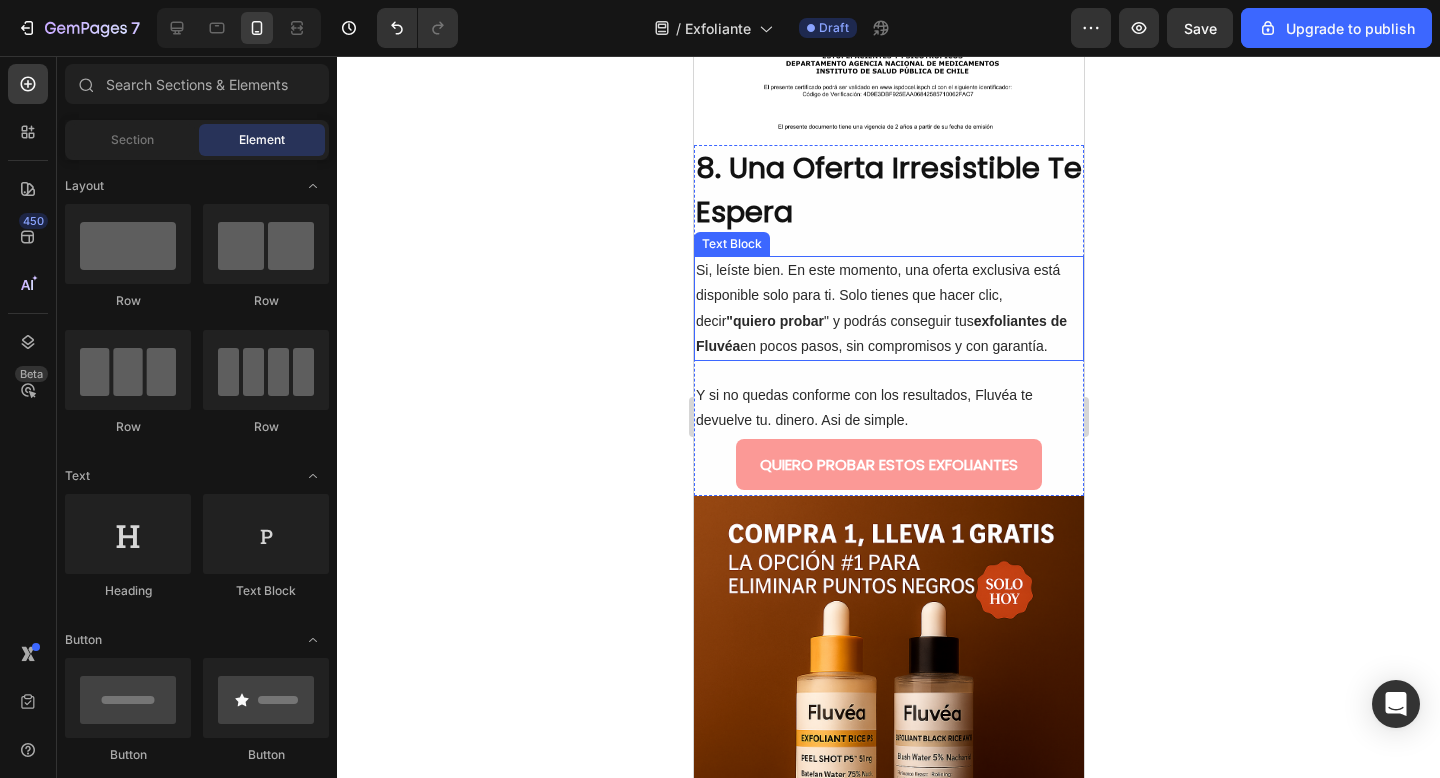 click on ""quiero probar" at bounding box center [774, 321] 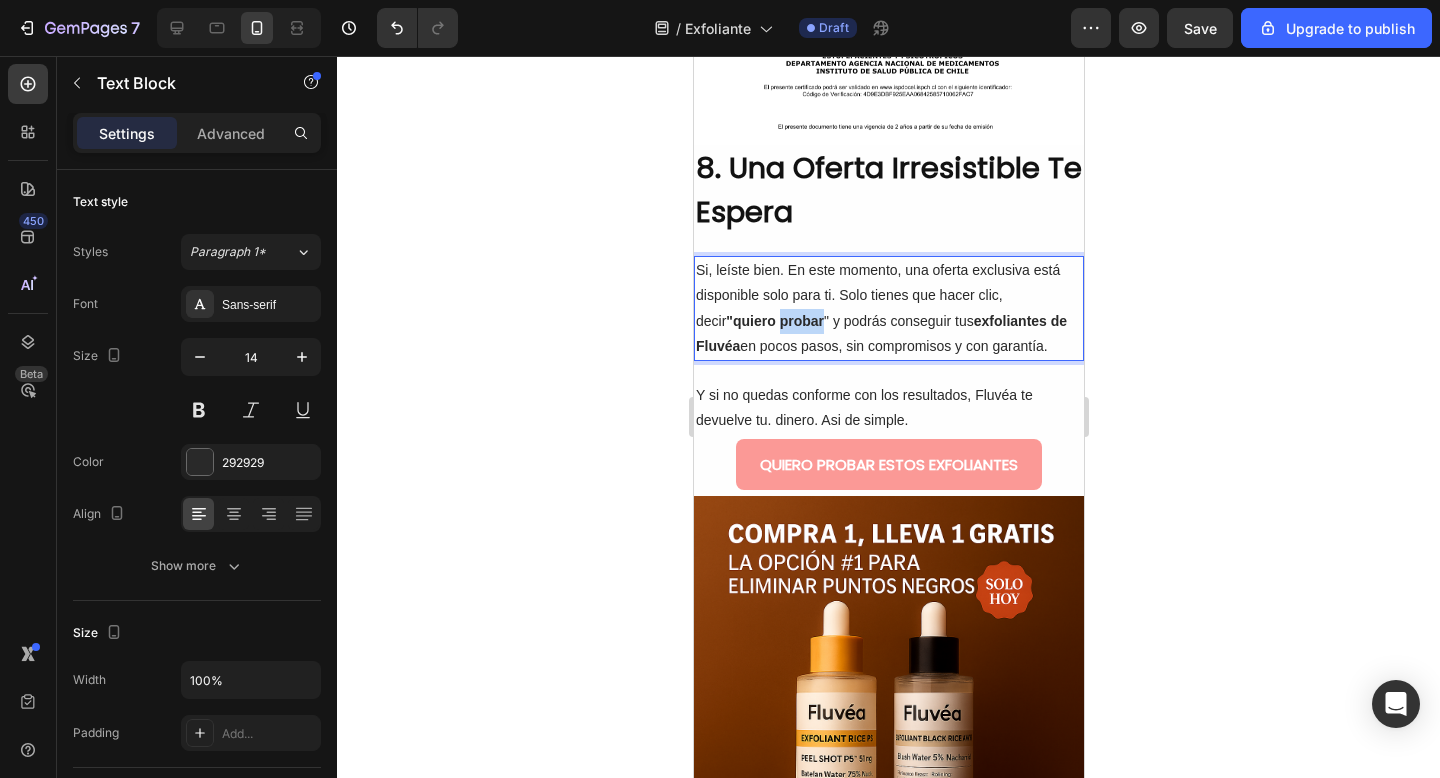 click on ""quiero probar" at bounding box center [774, 321] 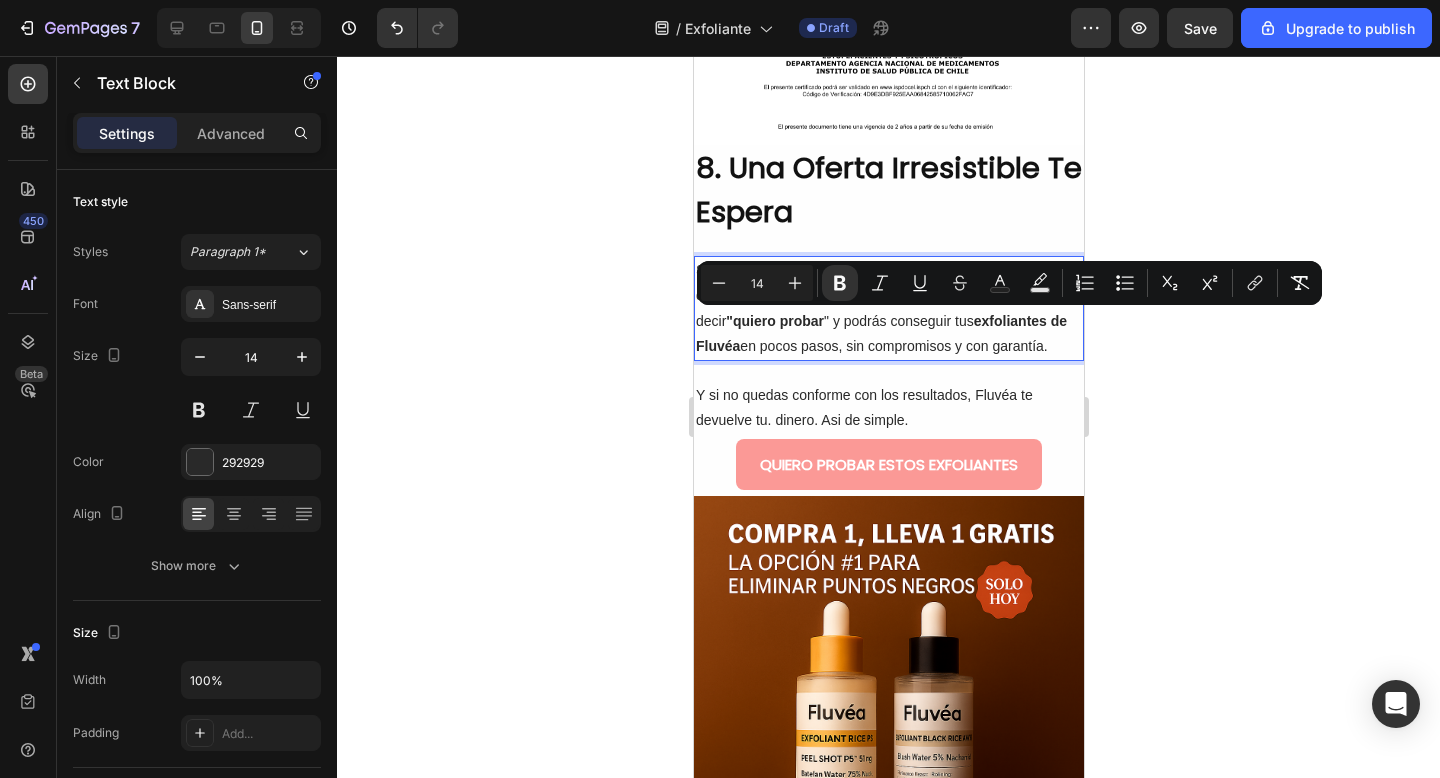 click on "Si, leíste bien. En este momento, una oferta exclusiva está disponible solo para ti. Solo tienes que hacer clic, decir  "quiero probar " y podrás conseguir tus  exfoliantes de Fluvéa  en pocos pasos, sin compromisos y con garantía." at bounding box center [888, 308] 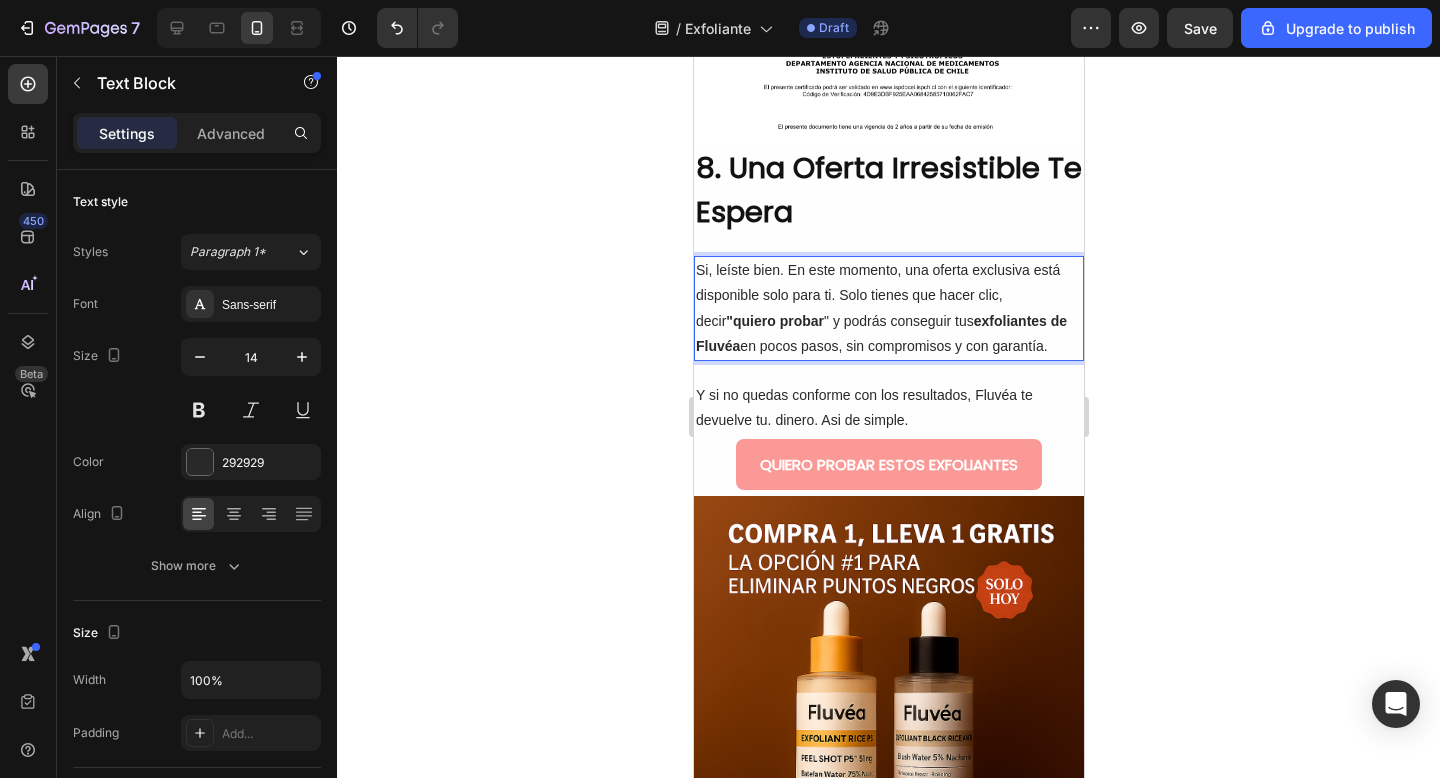 click on "Si, leíste bien. En este momento, una oferta exclusiva está disponible solo para ti. Solo tienes que hacer clic, decir  "quiero probar " y podrás conseguir tus  exfoliantes de Fluvéa  en pocos pasos, sin compromisos y con garantía." at bounding box center [888, 308] 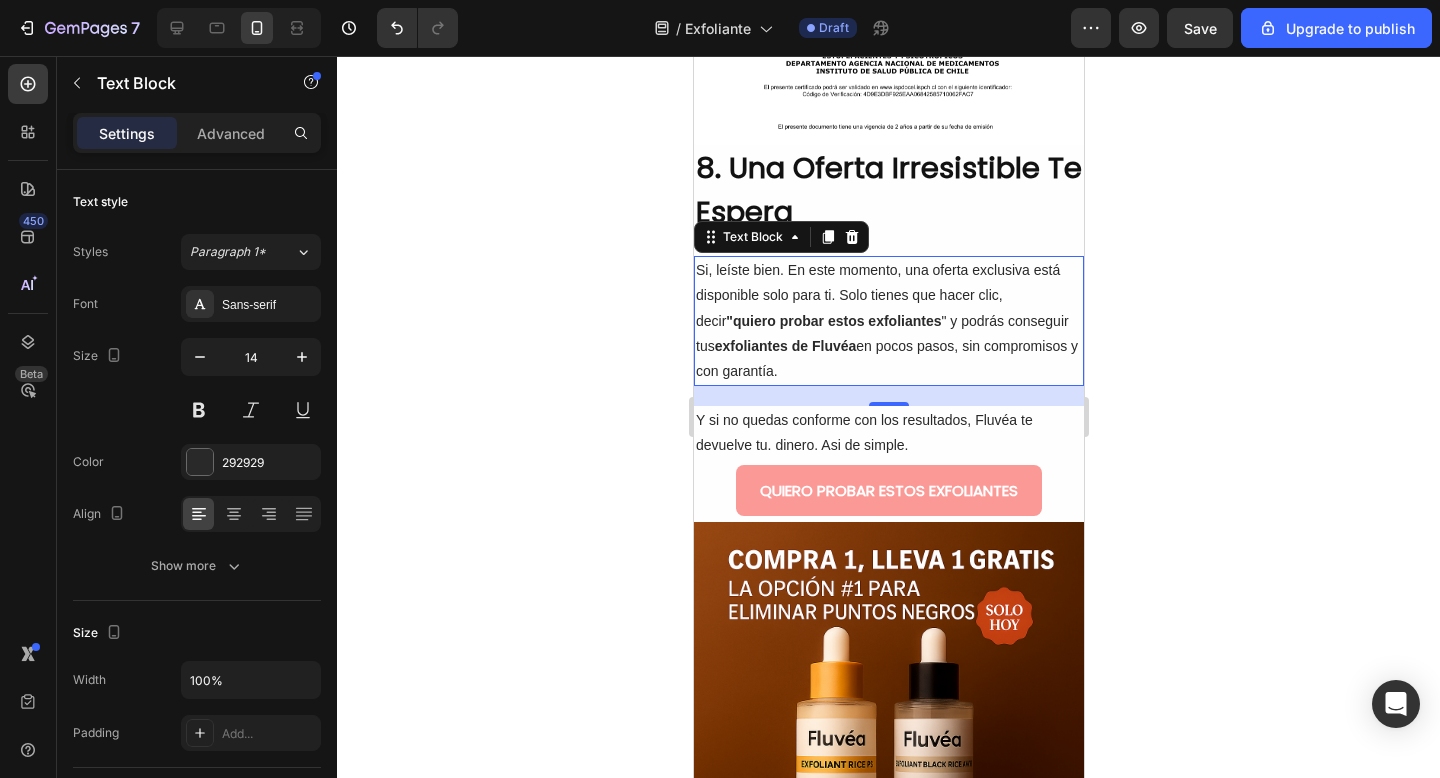 click 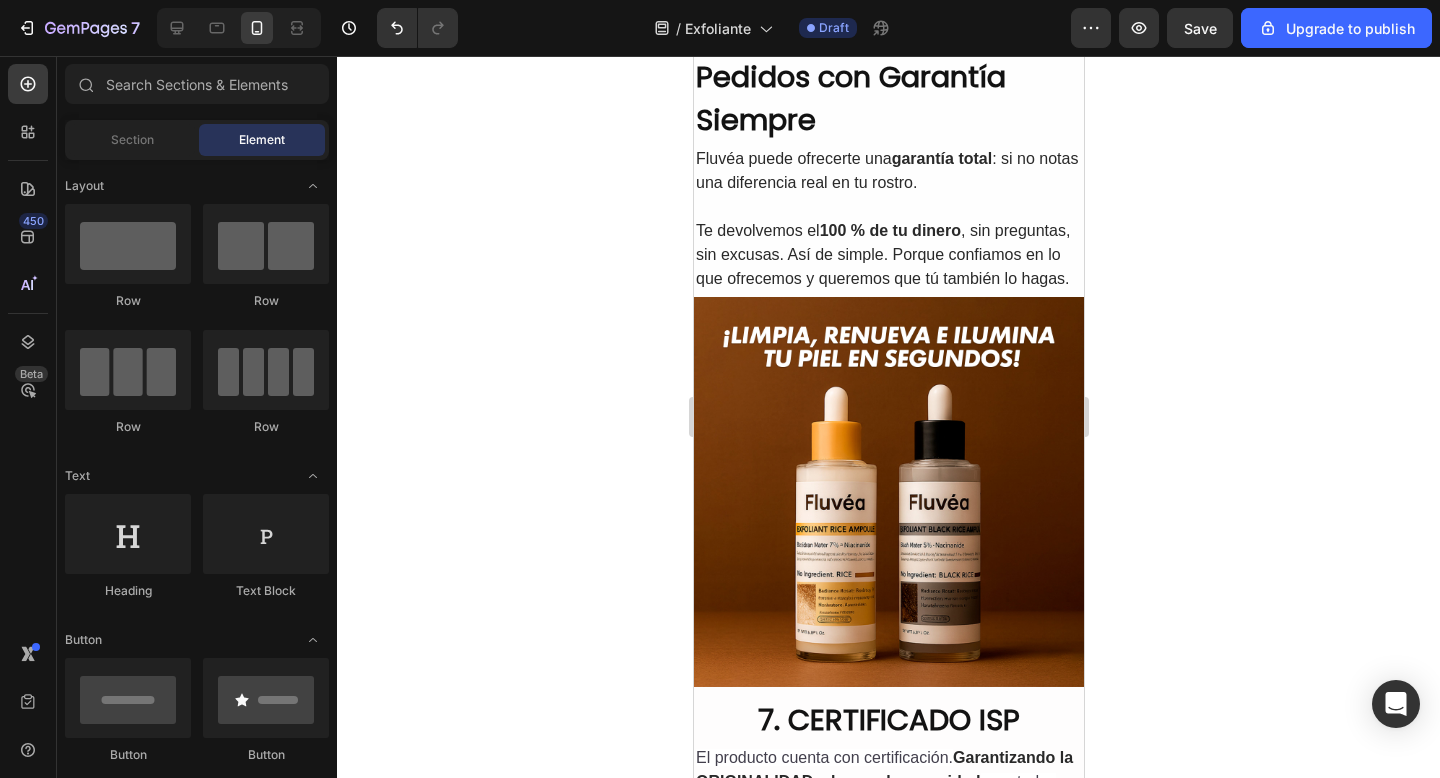 scroll, scrollTop: 3092, scrollLeft: 0, axis: vertical 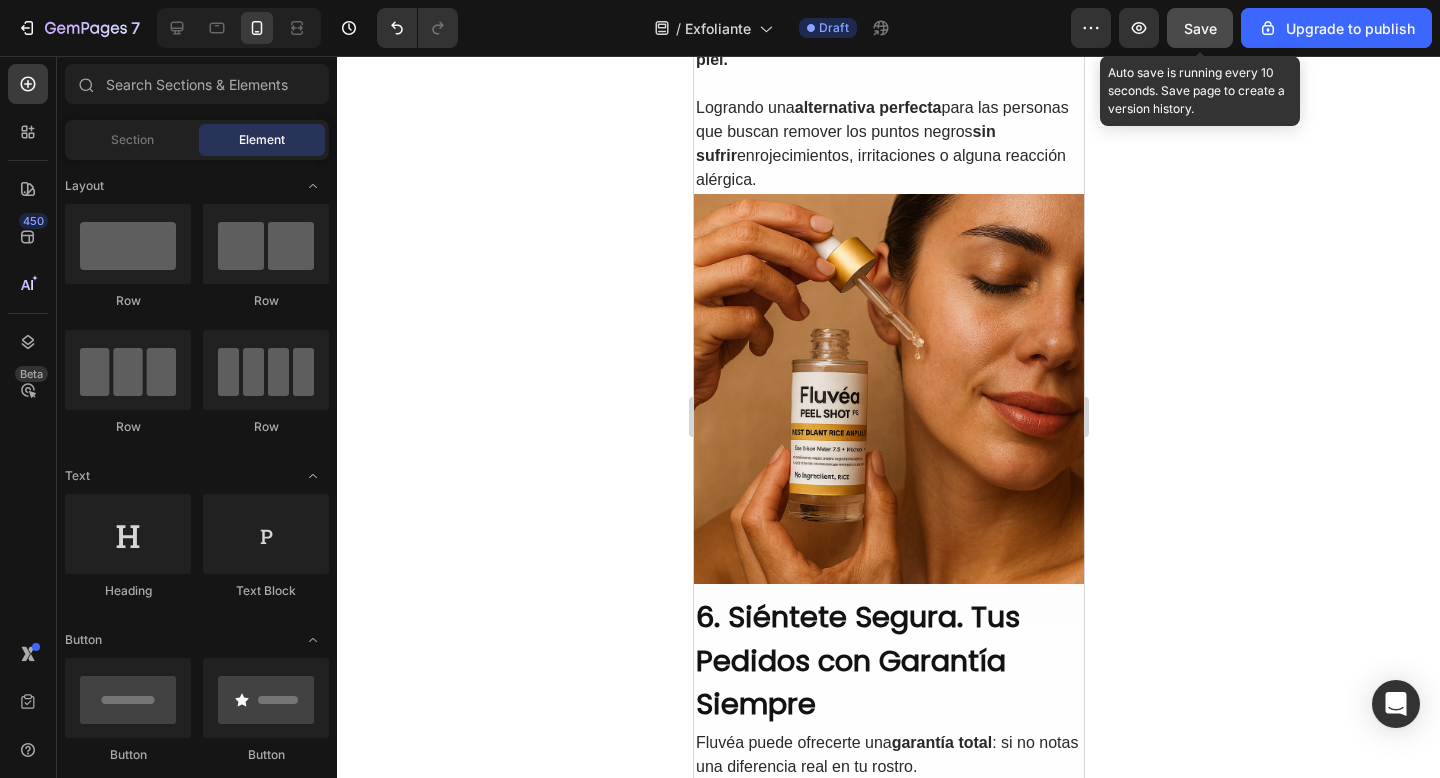 click on "Save" 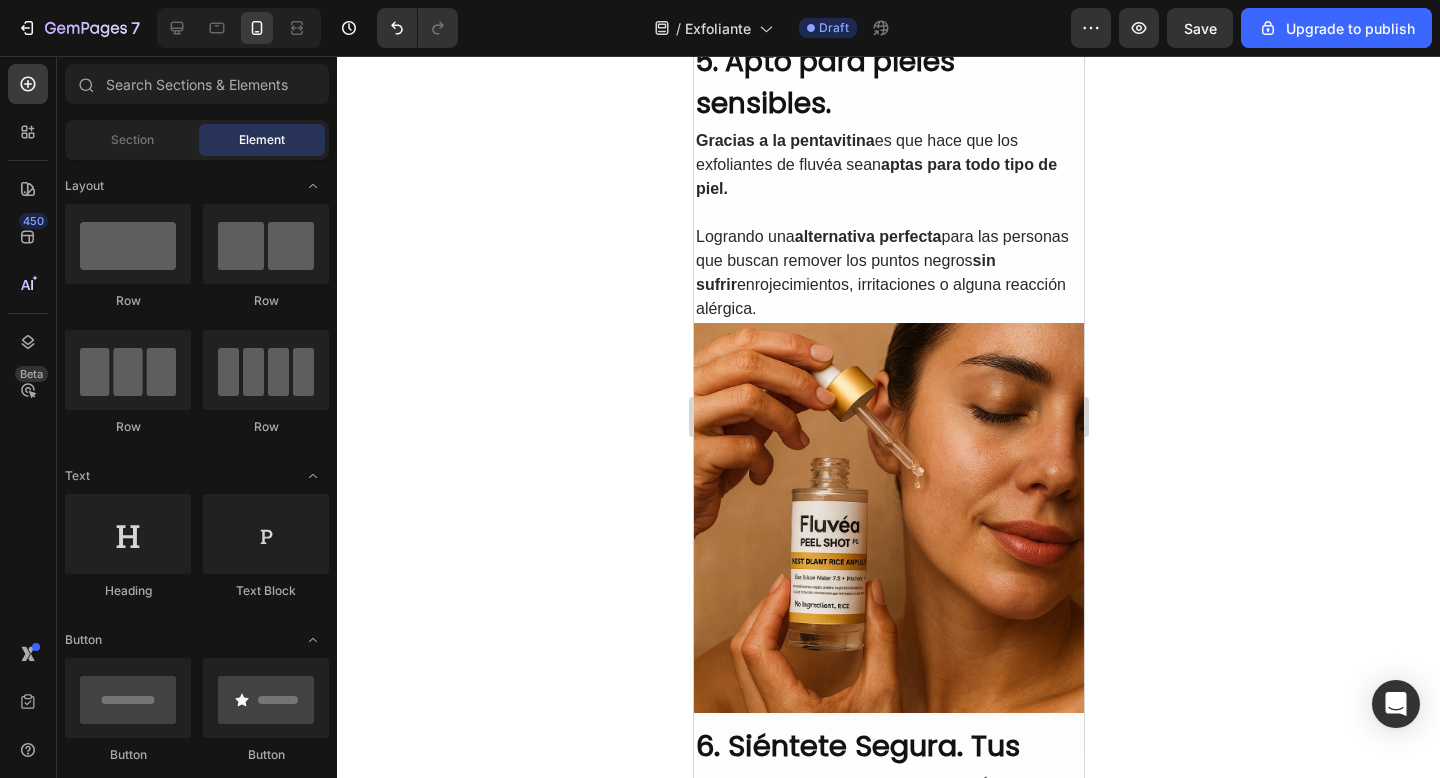 scroll, scrollTop: 2857, scrollLeft: 0, axis: vertical 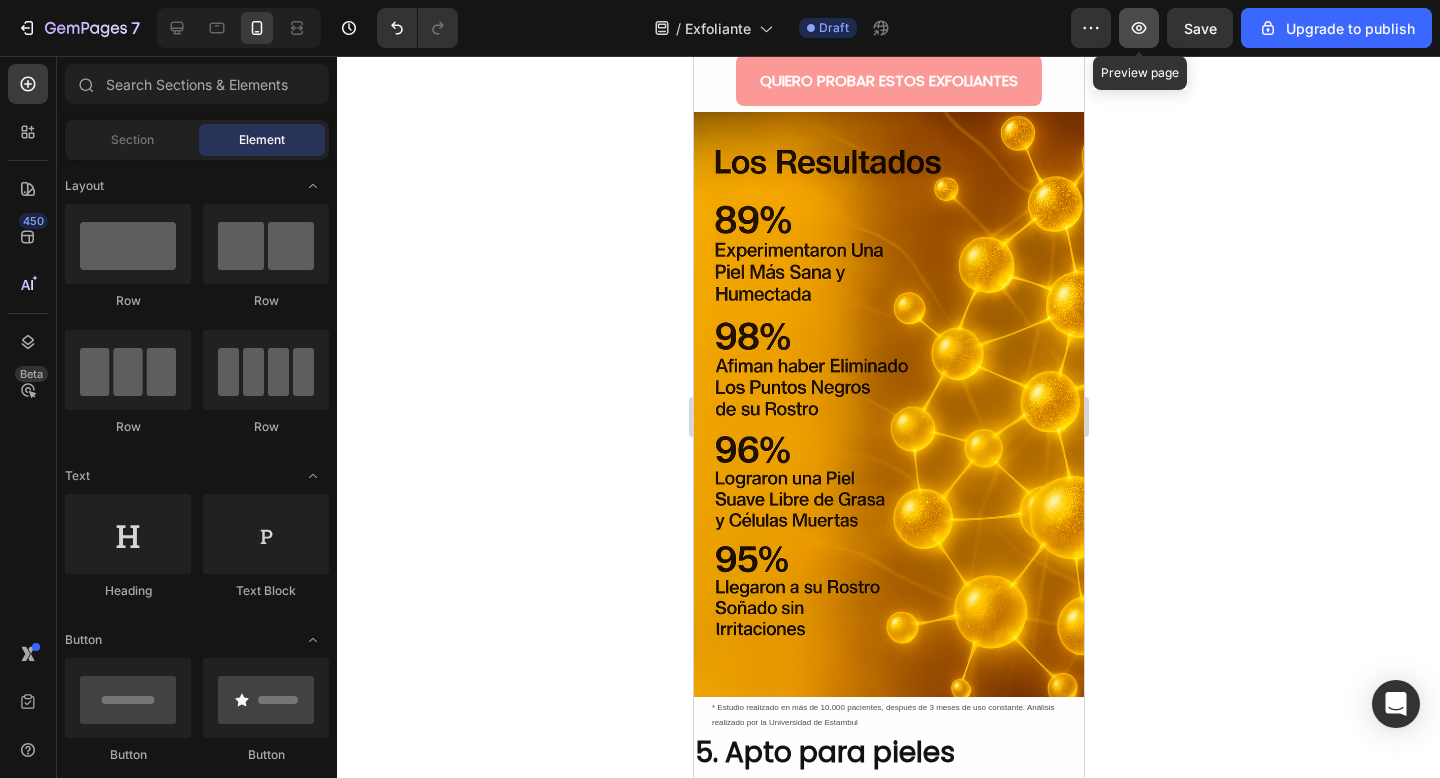 click 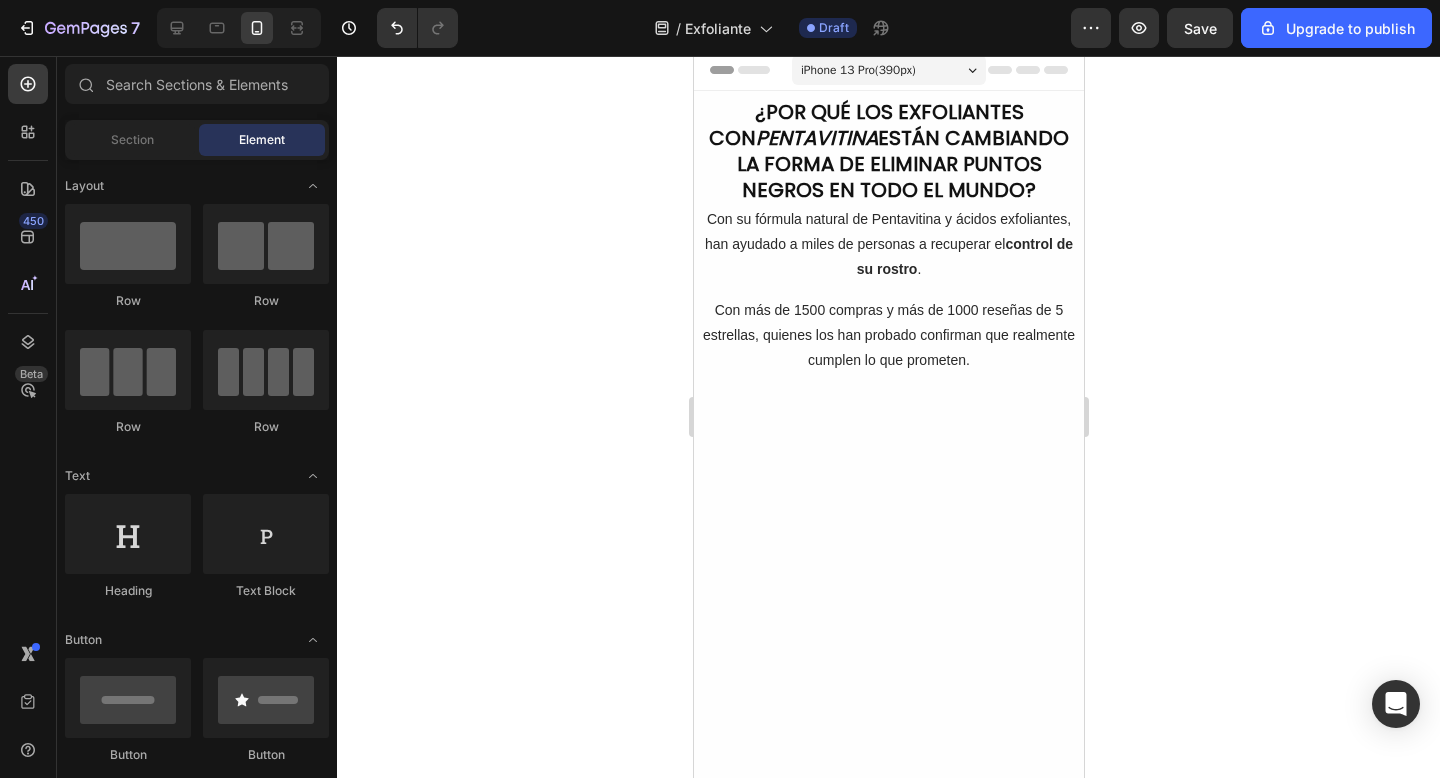 scroll, scrollTop: 0, scrollLeft: 0, axis: both 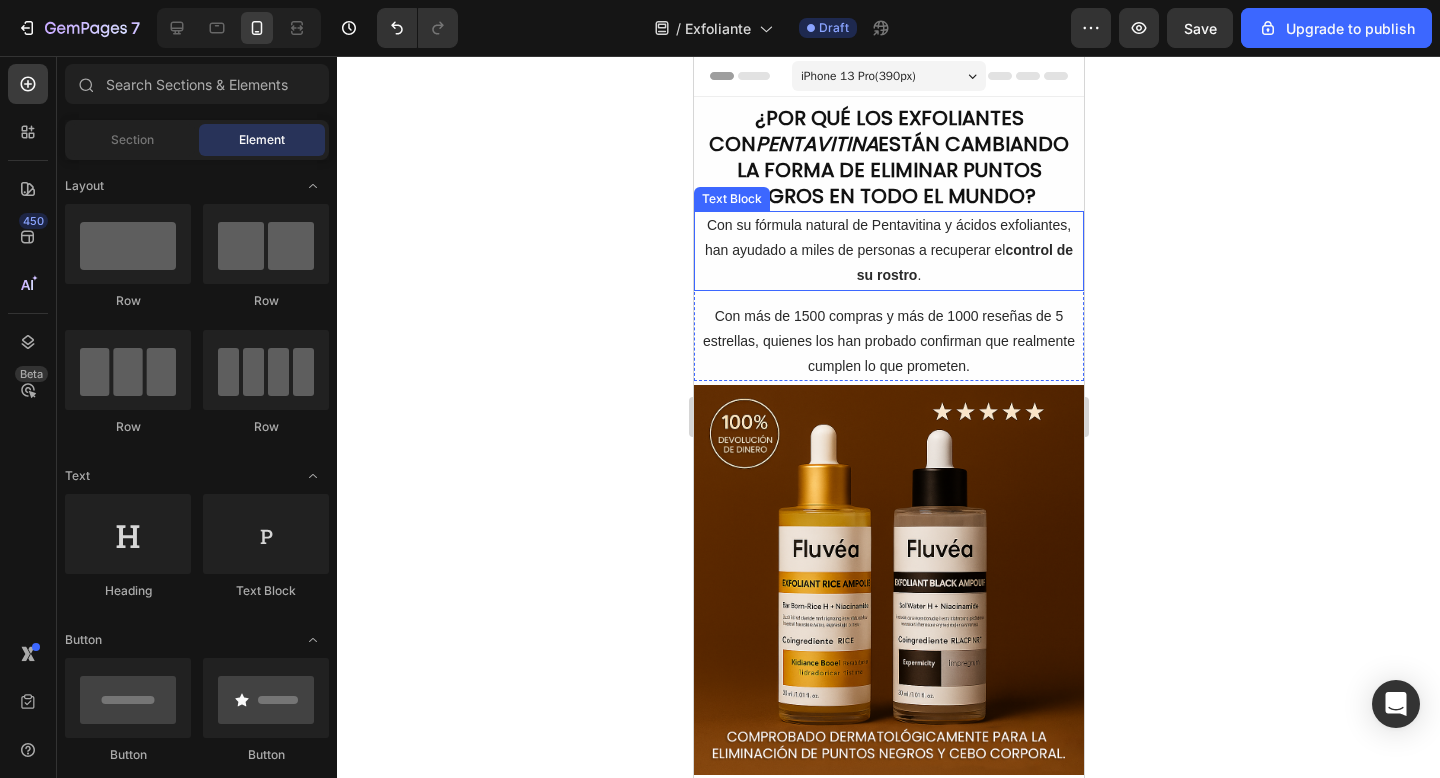 click on "Con su fórmula natural de Pentavitina y ácidos exfoliantes, han ayudado a miles de personas a recuperar el  control de su rostro ." at bounding box center (888, 251) 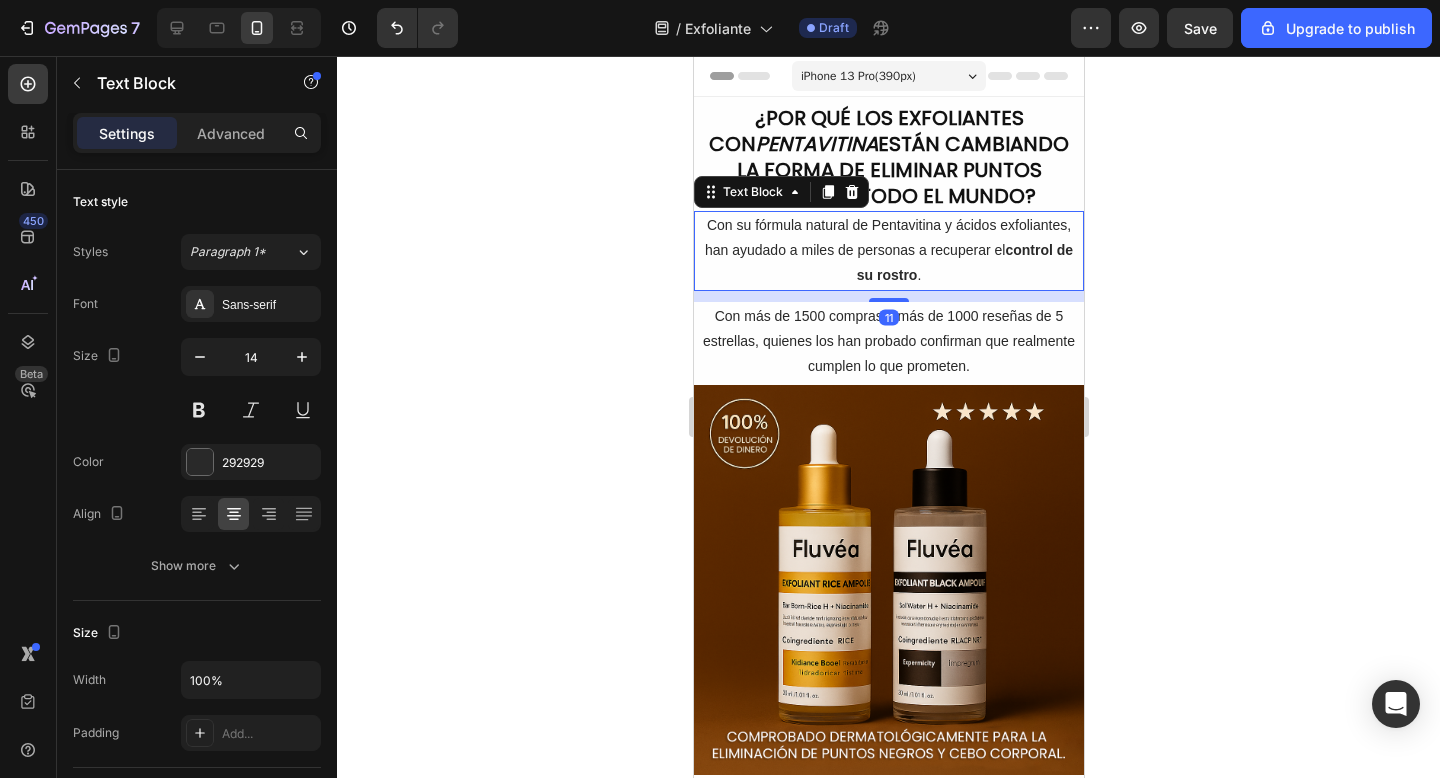 click 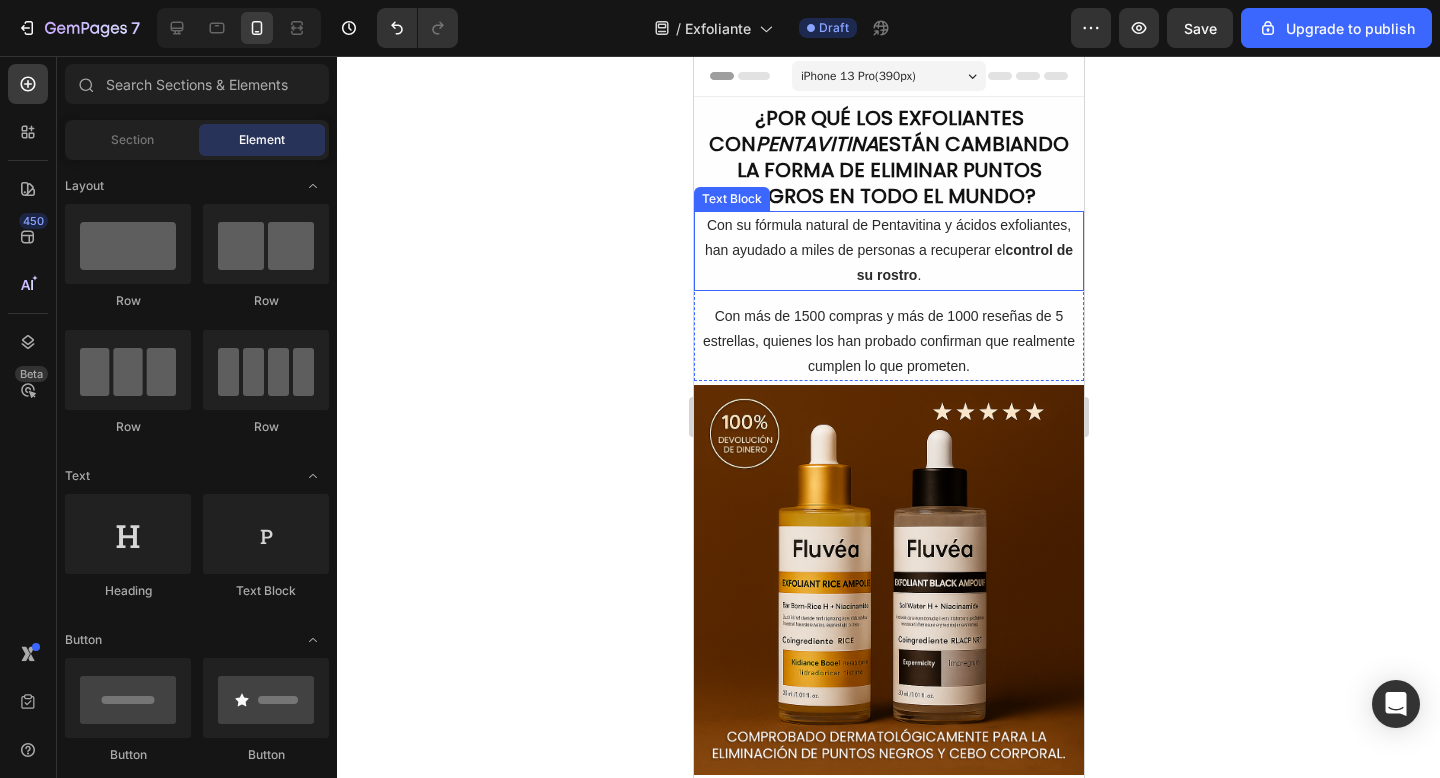 click on "Con su fórmula natural de Pentavitina y ácidos exfoliantes, han ayudado a miles de personas a recuperar el  control de su rostro ." at bounding box center (888, 251) 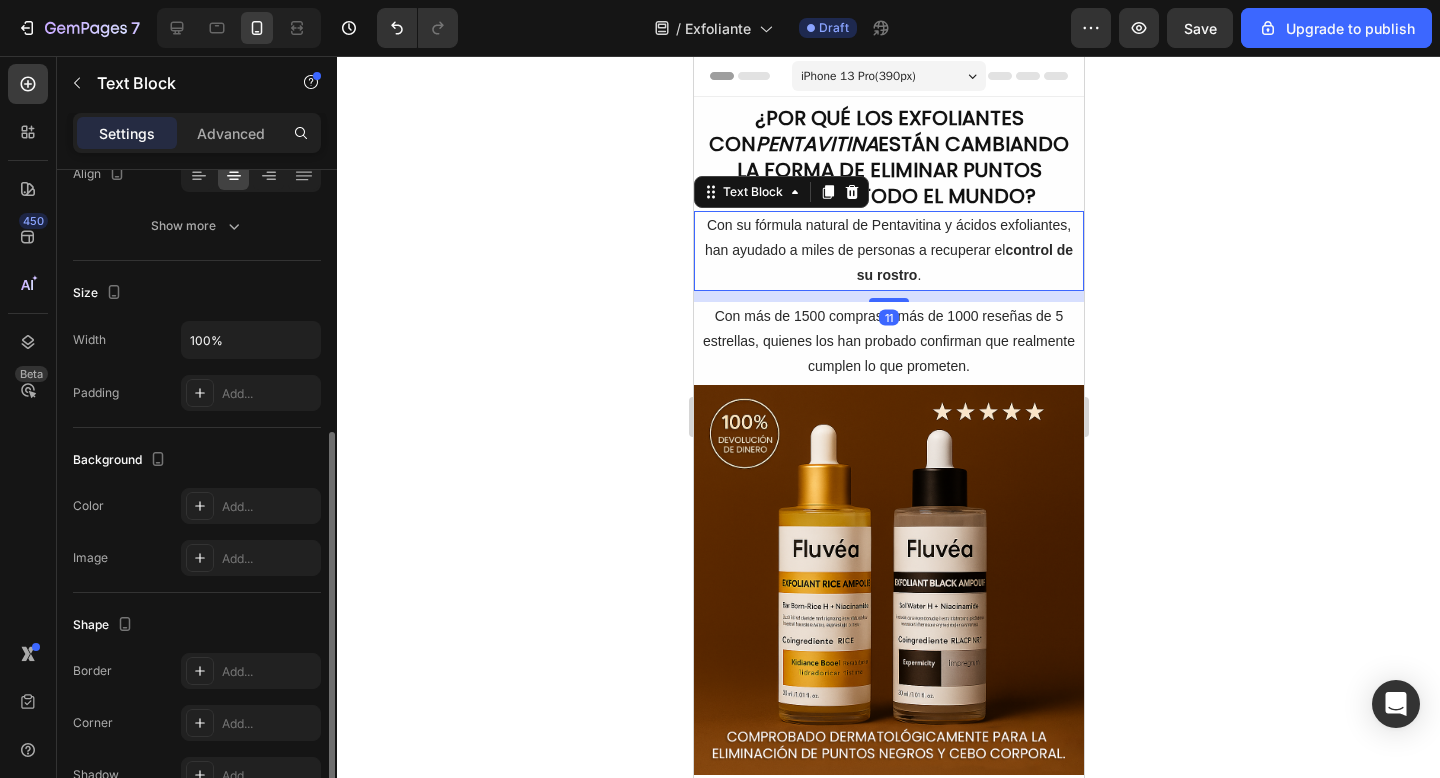 scroll, scrollTop: 389, scrollLeft: 0, axis: vertical 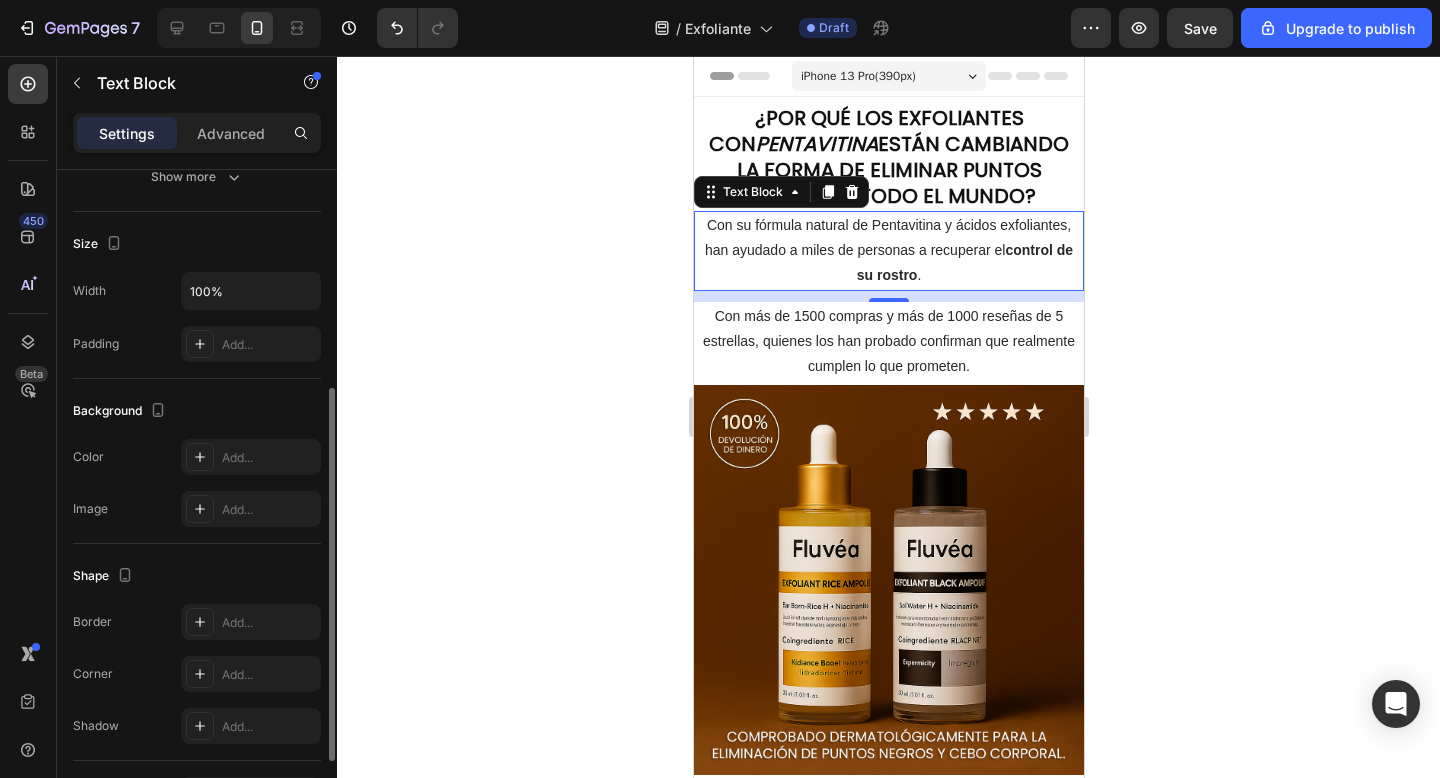 click 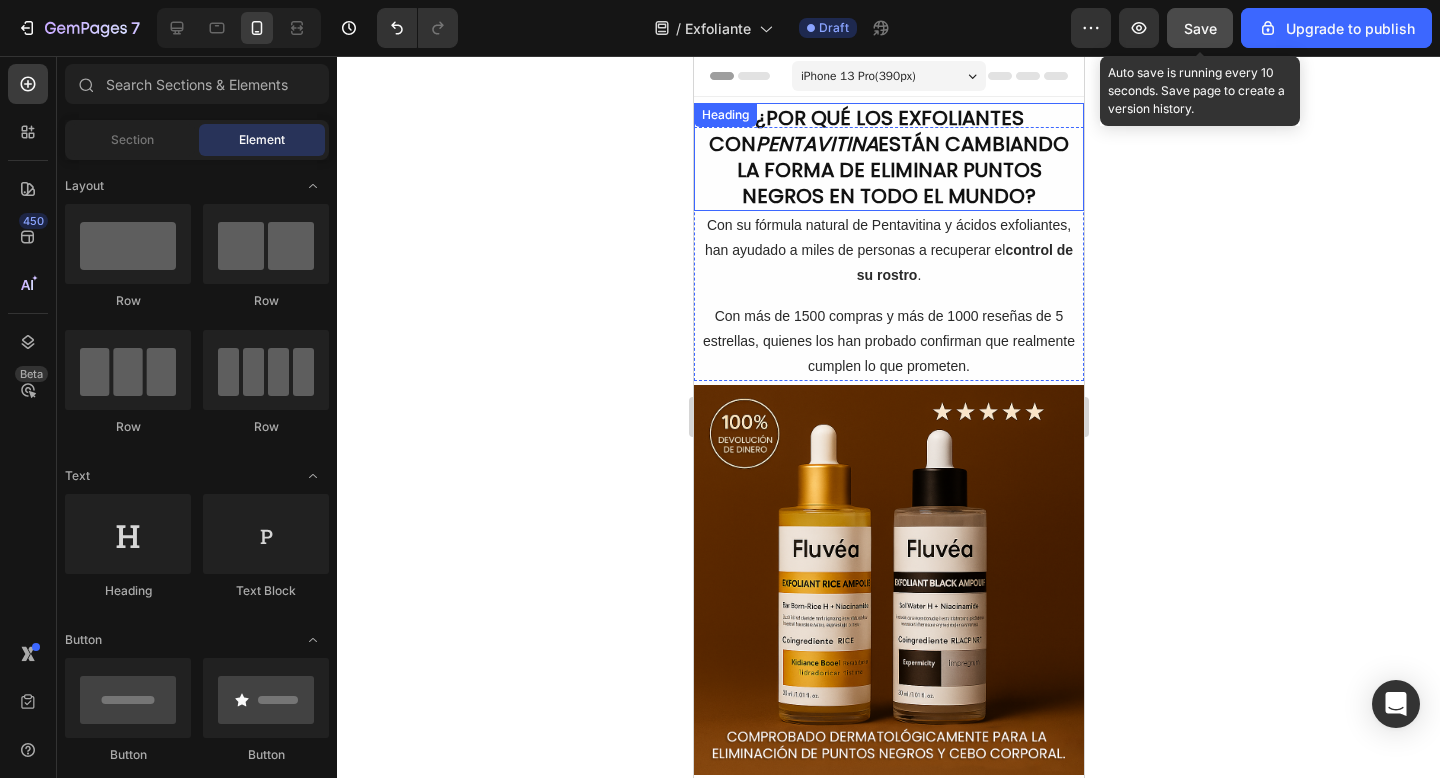 click on "Save" 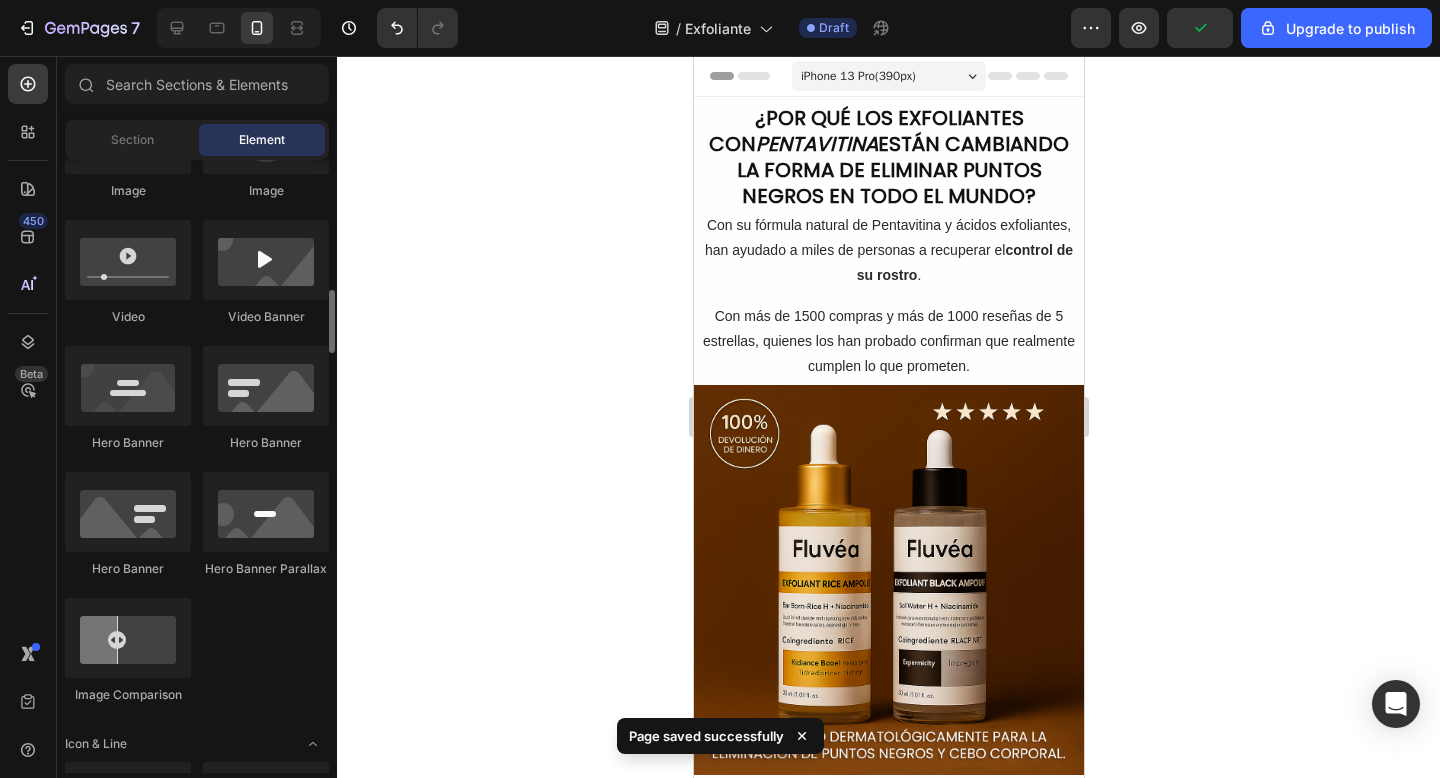 scroll, scrollTop: 0, scrollLeft: 0, axis: both 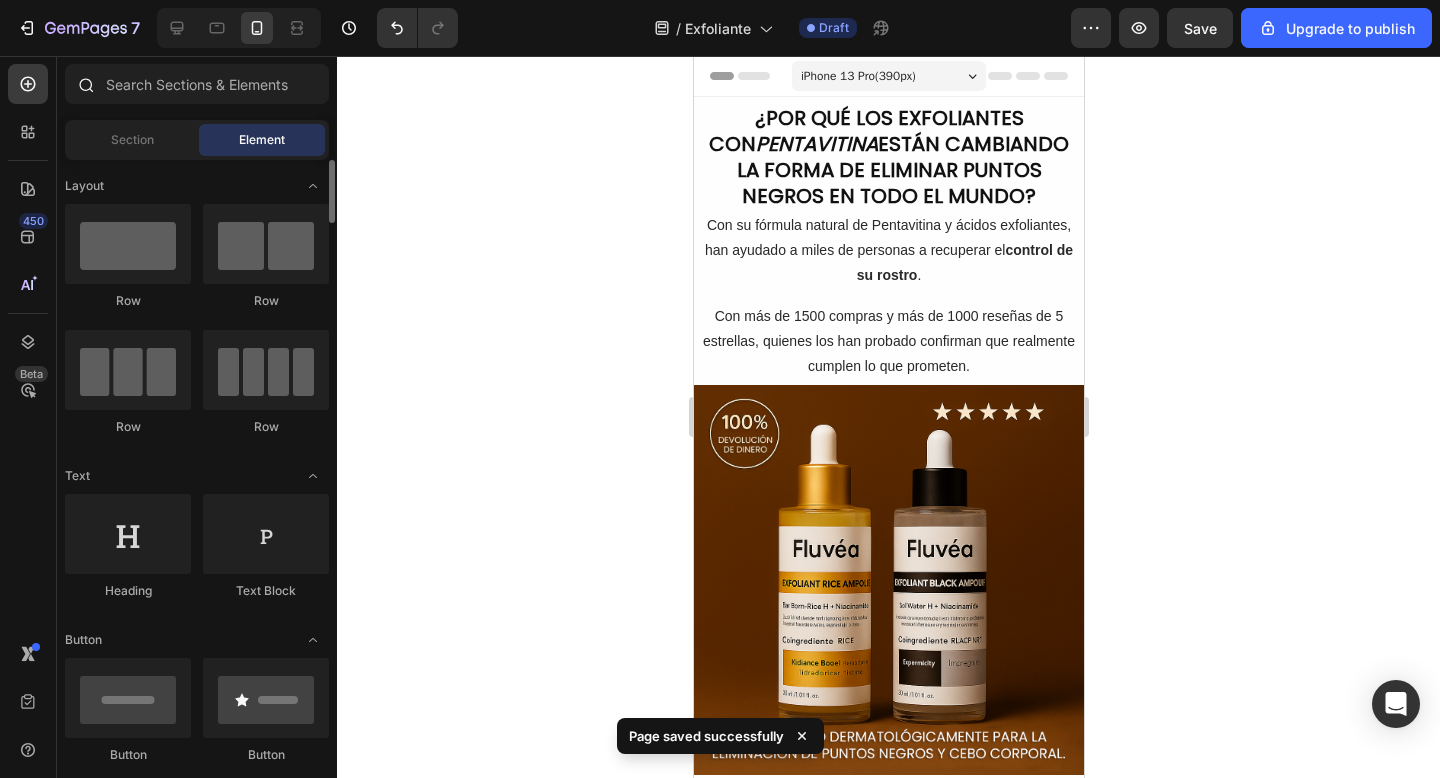 click 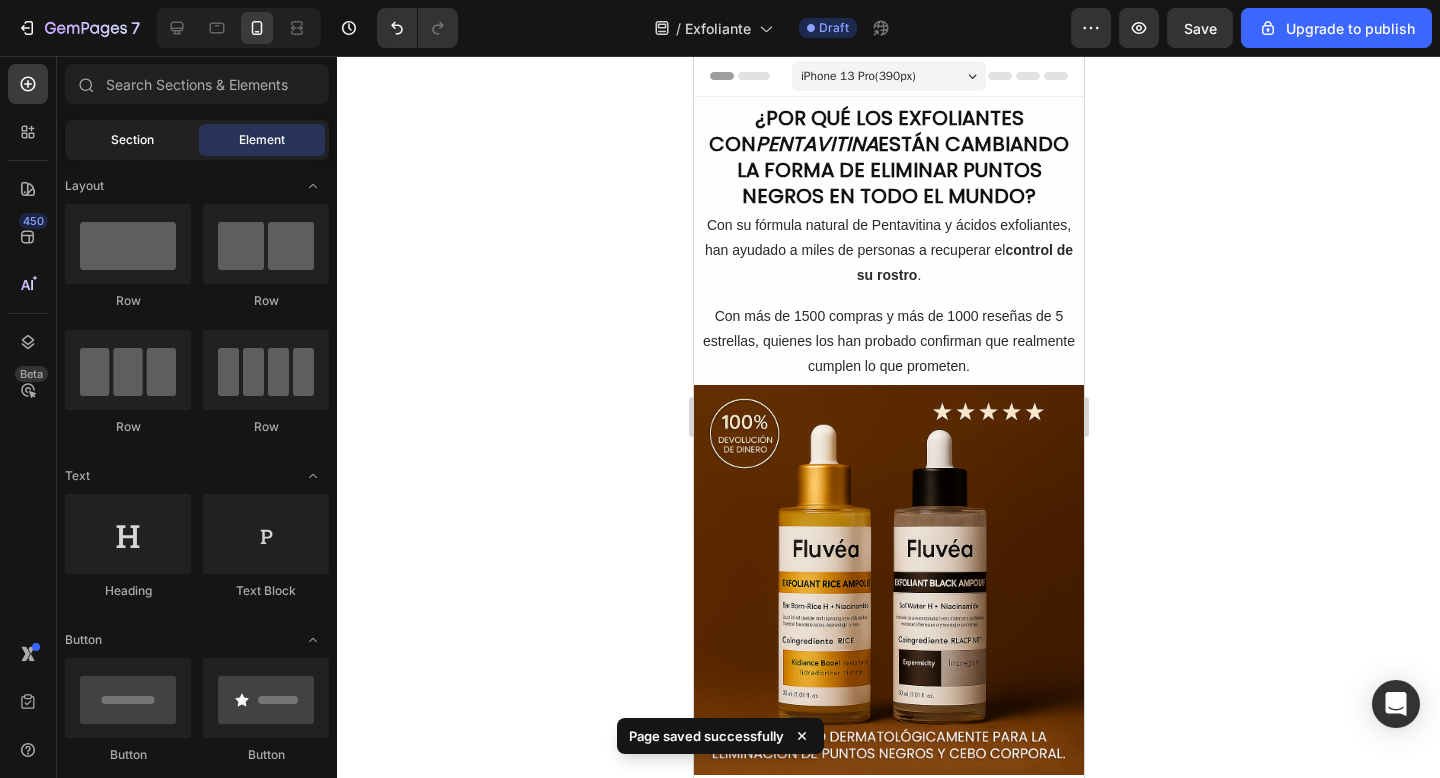 click on "Section" at bounding box center (132, 140) 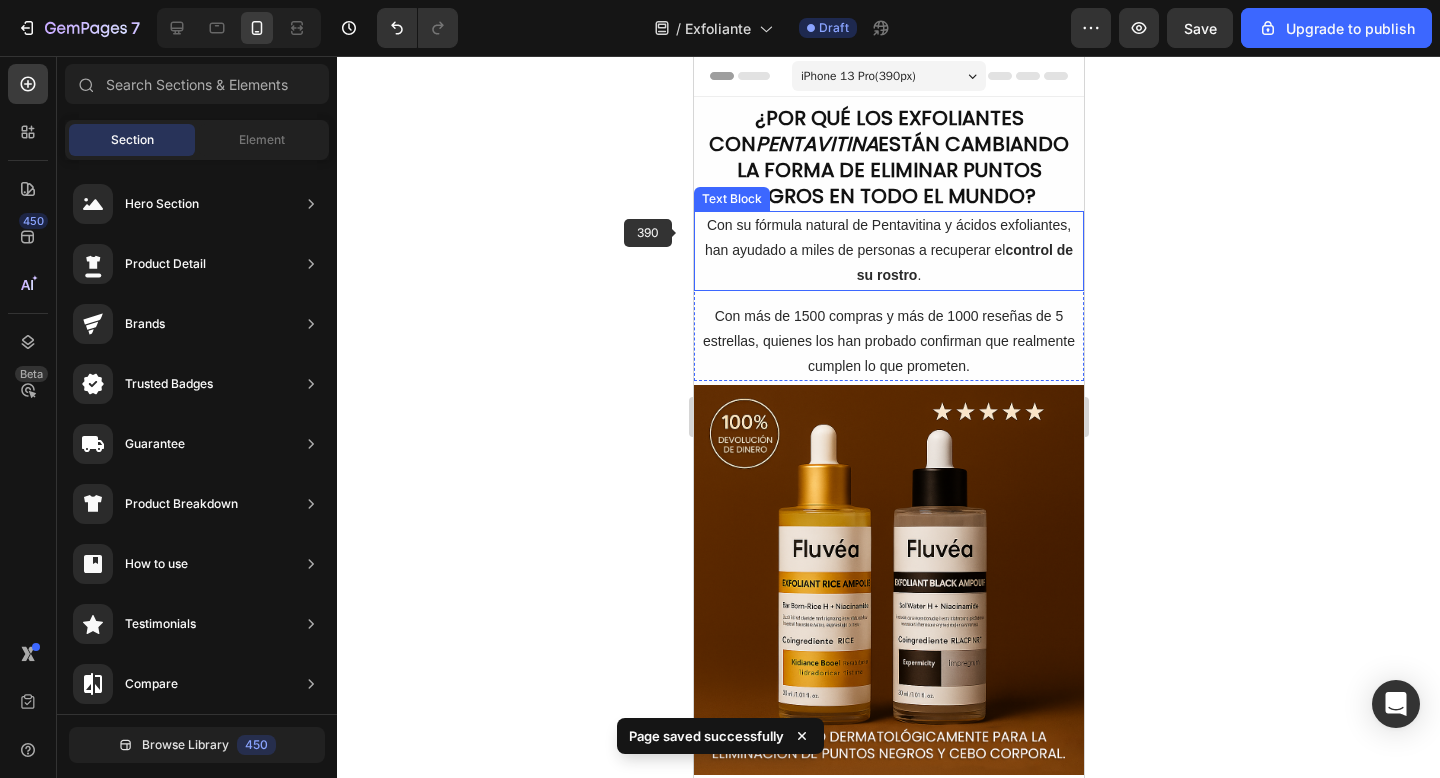 click on "Con su fórmula natural de Pentavitina y ácidos exfoliantes, han ayudado a miles de personas a recuperar el  control de su rostro ." at bounding box center (888, 251) 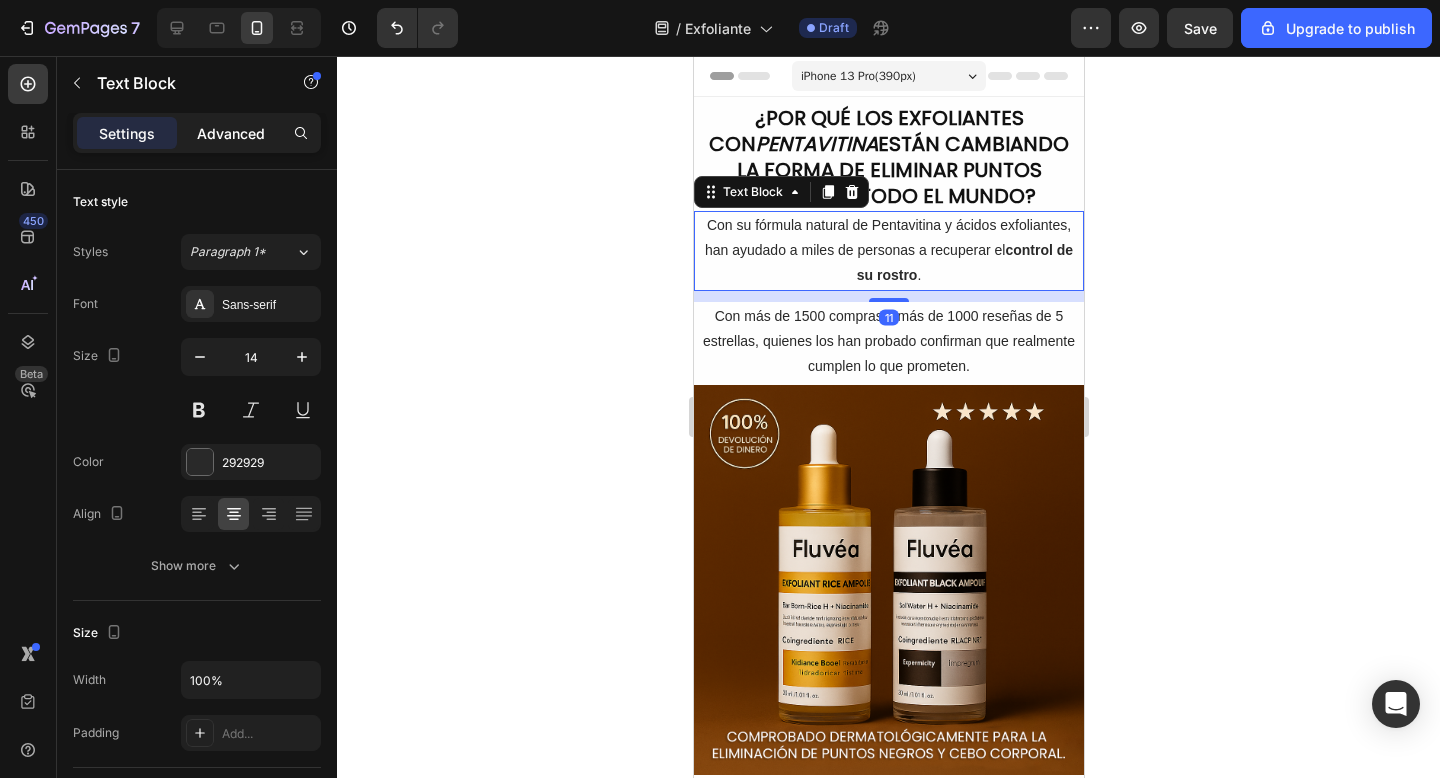 click on "Advanced" 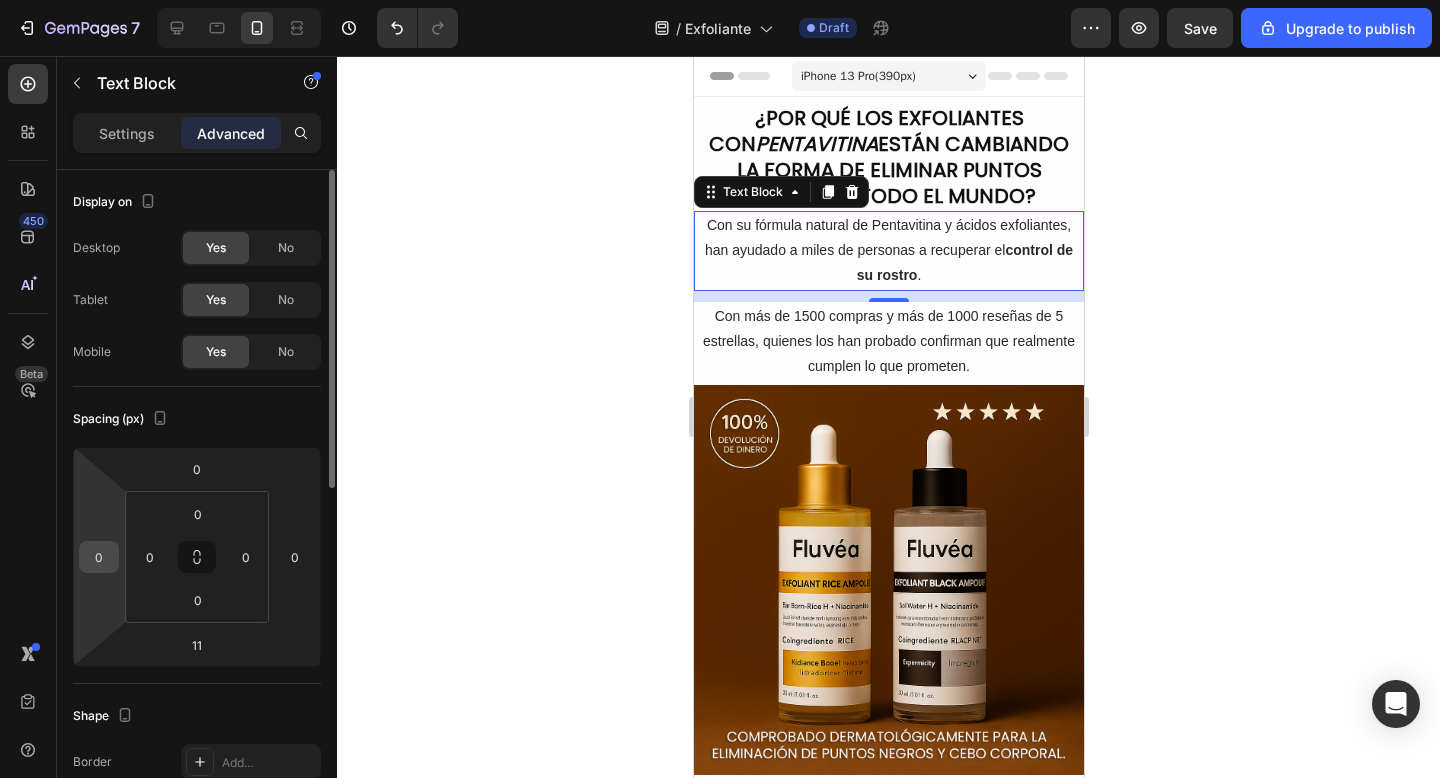 click on "0" at bounding box center [99, 557] 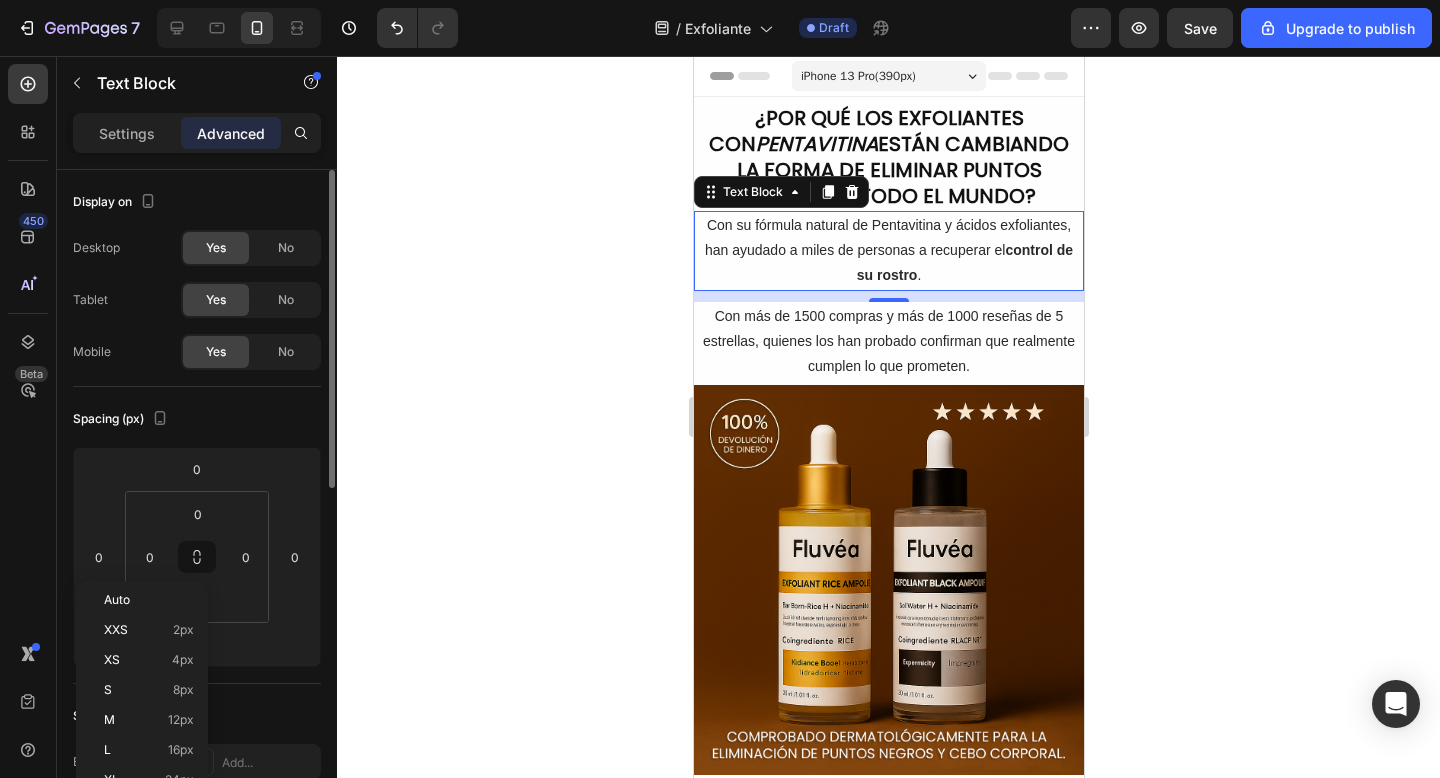 click on "Spacing (px)" at bounding box center [197, 419] 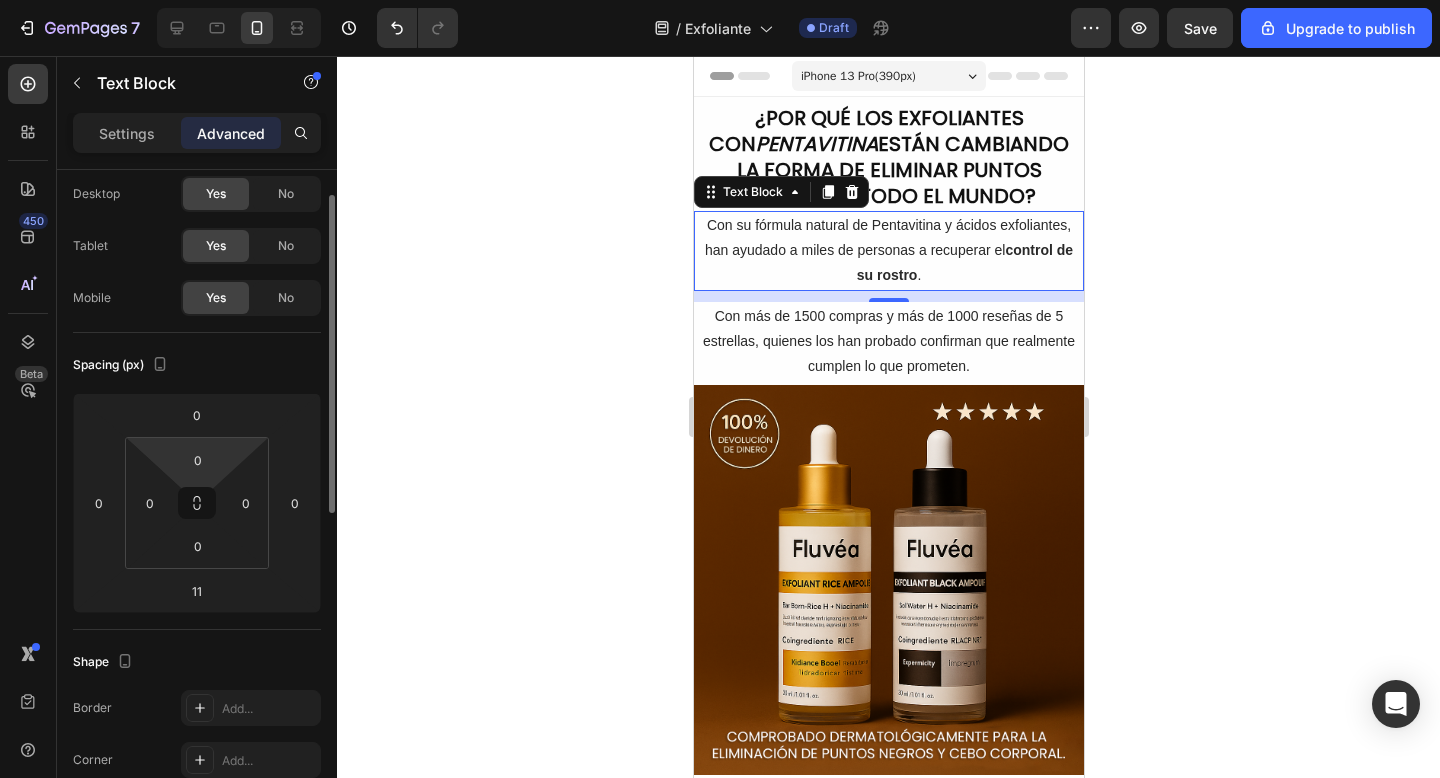scroll, scrollTop: 0, scrollLeft: 0, axis: both 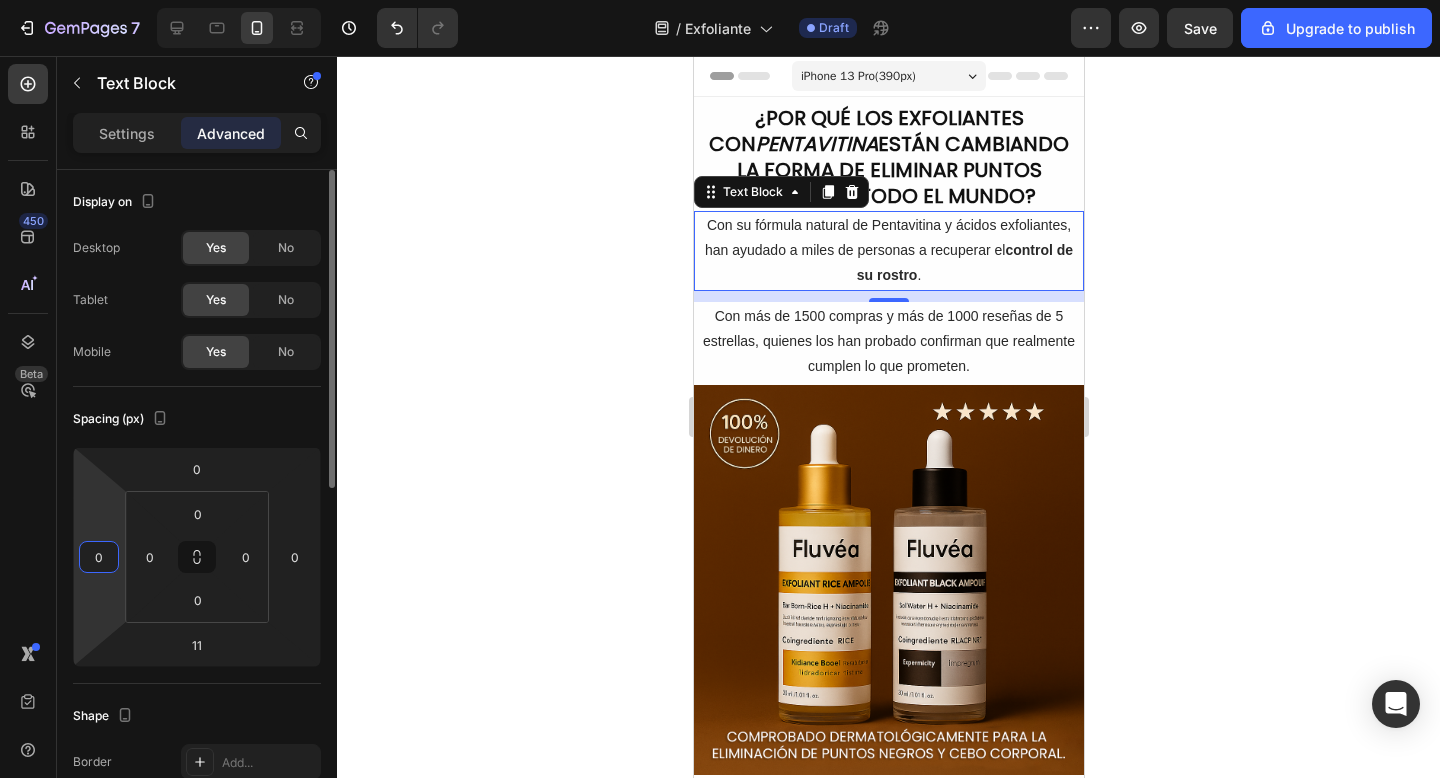 click on "0" at bounding box center [99, 557] 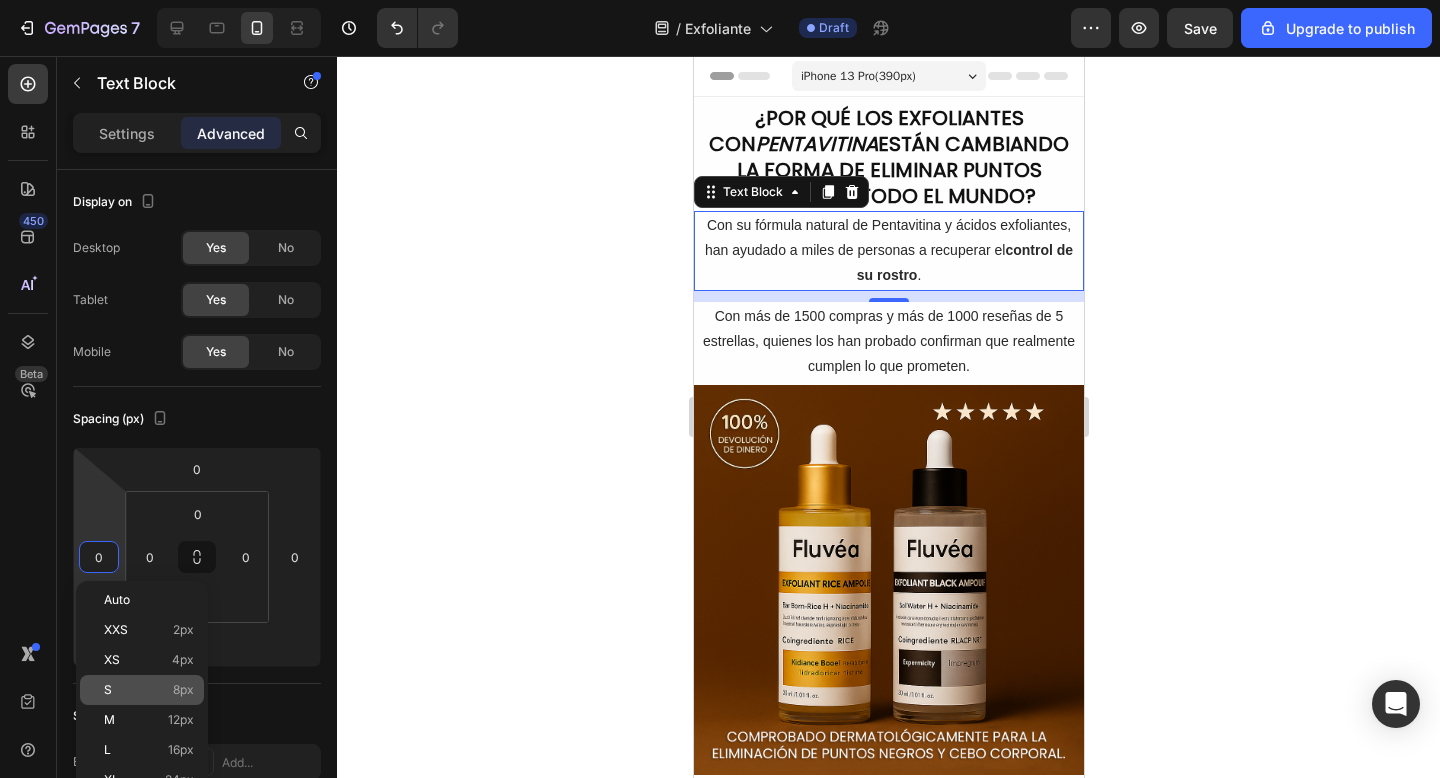 click on "S 8px" at bounding box center [149, 690] 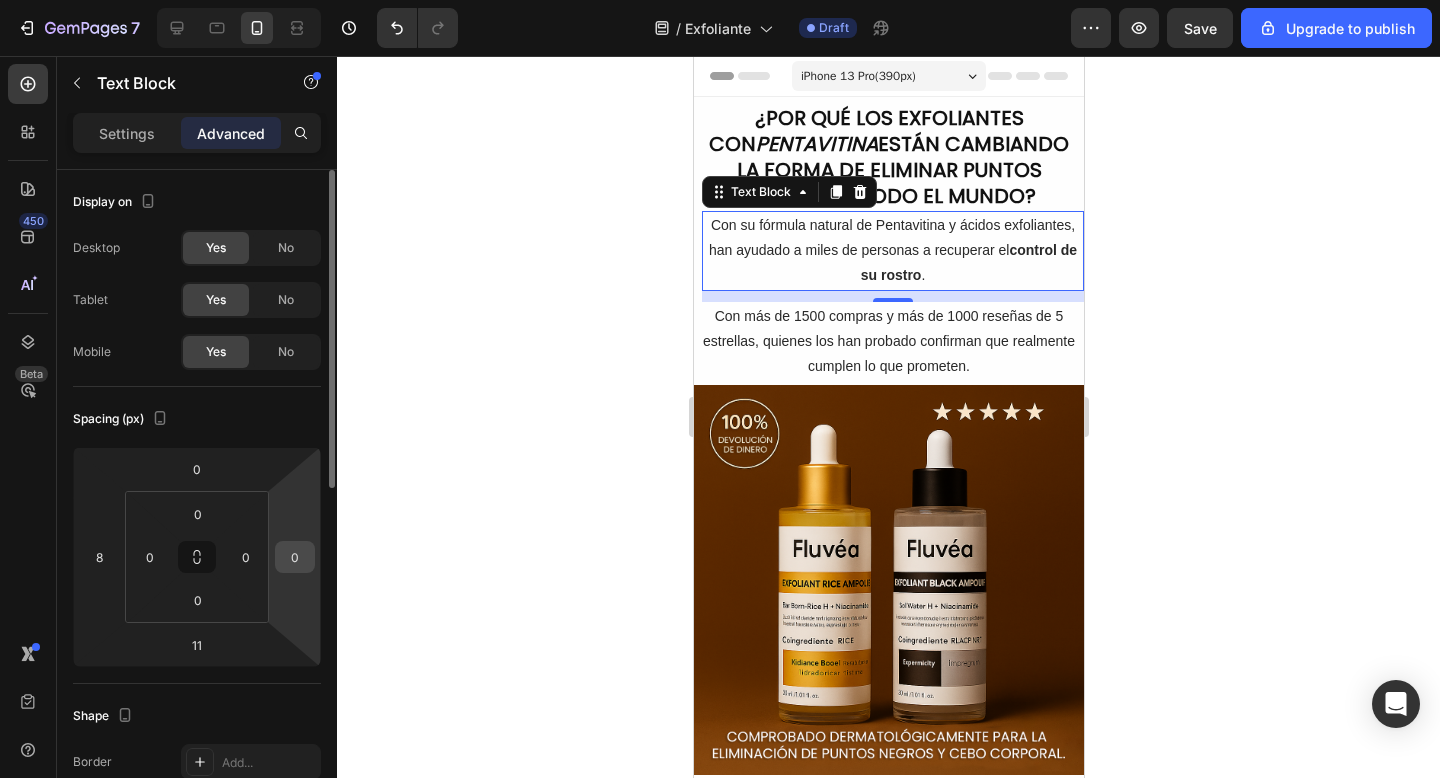 click on "0" at bounding box center (295, 557) 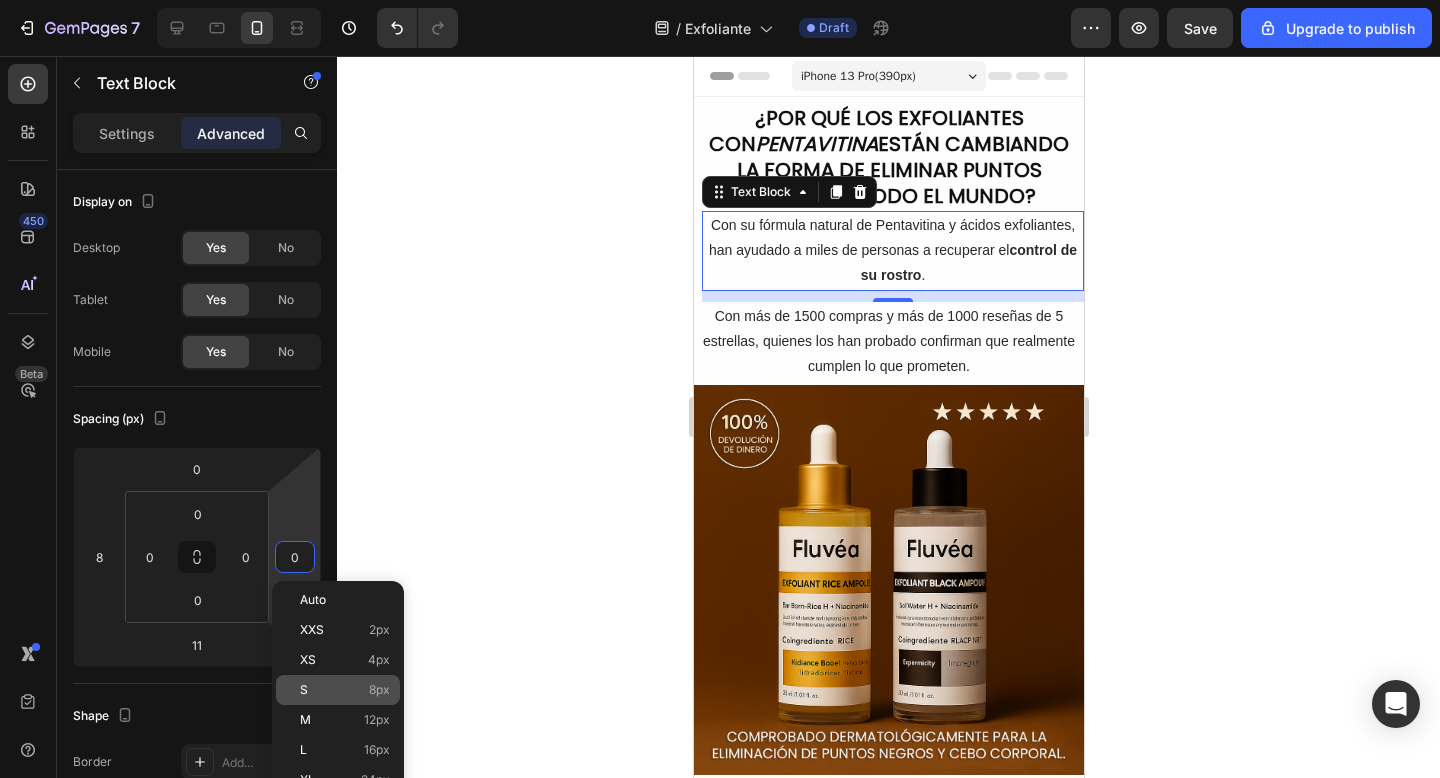 click on "S 8px" at bounding box center (345, 690) 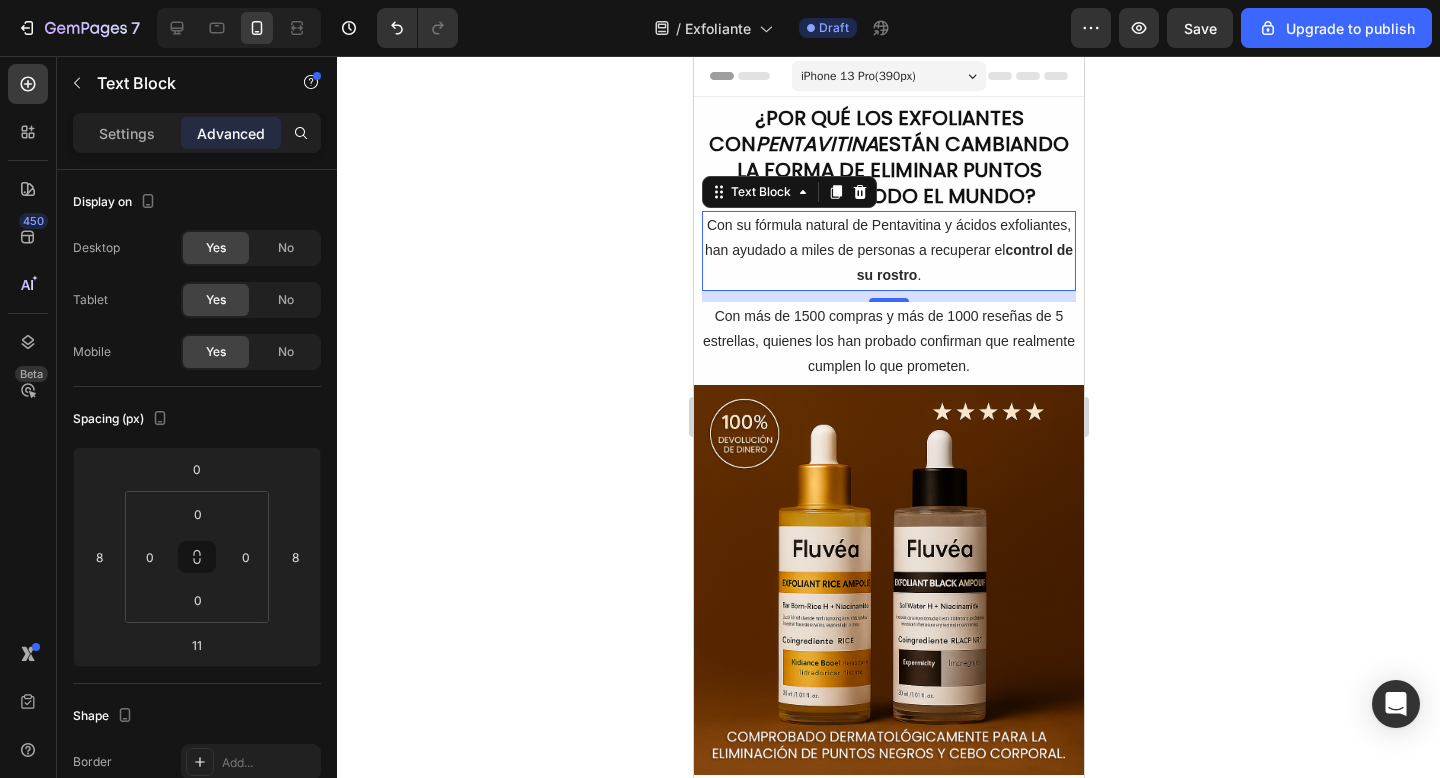 click 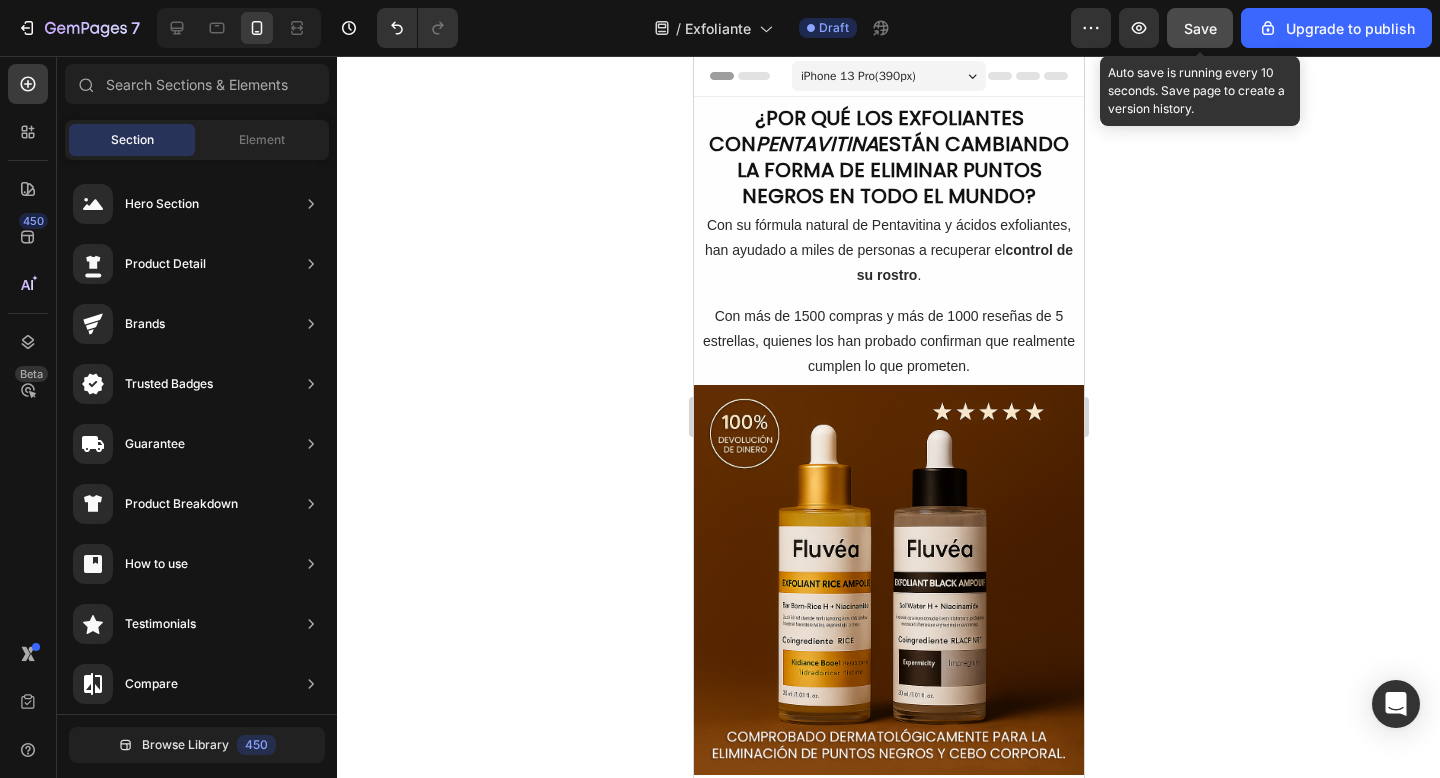 click on "Save" 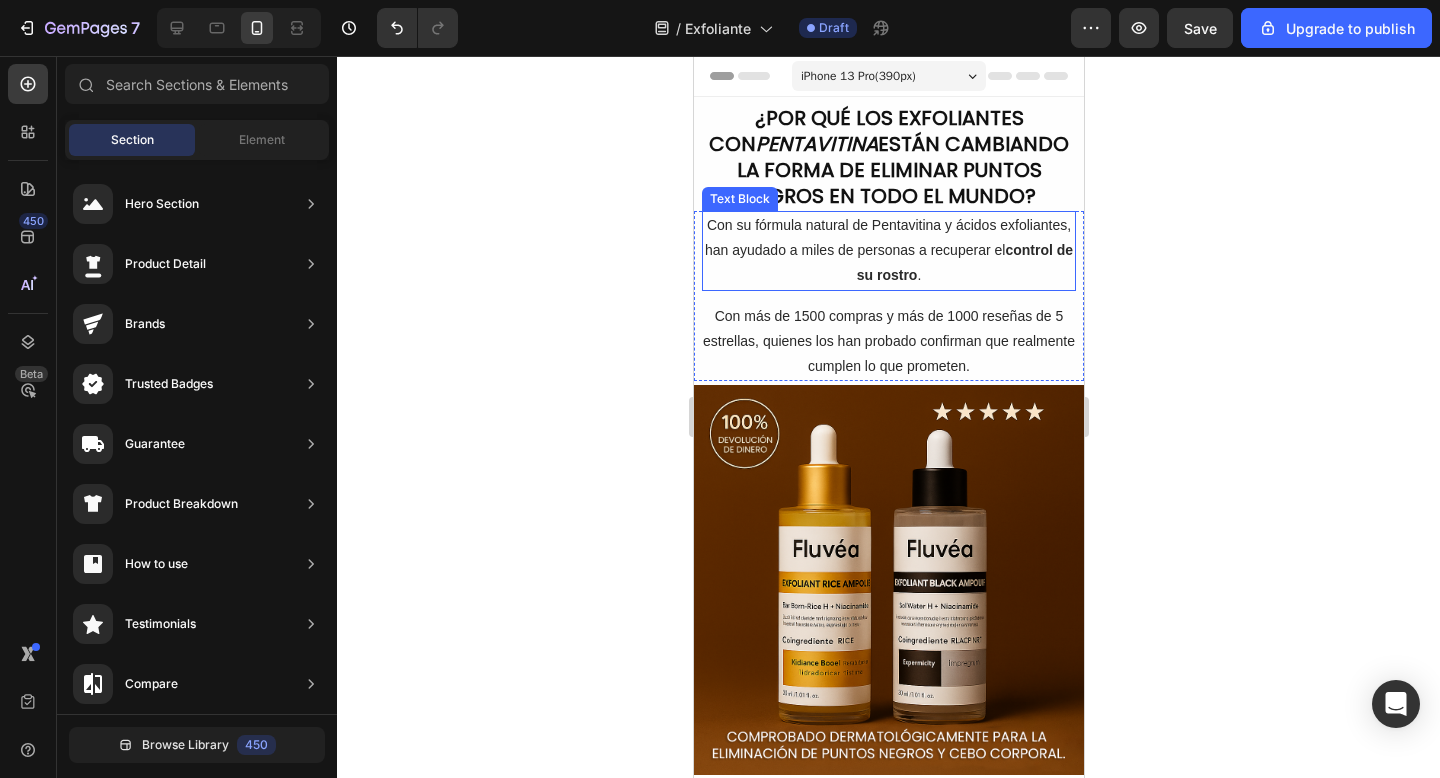 click on "Con su fórmula natural de Pentavitina y ácidos exfoliantes, han ayudado a miles de personas a recuperar el  control de su rostro ." at bounding box center (888, 251) 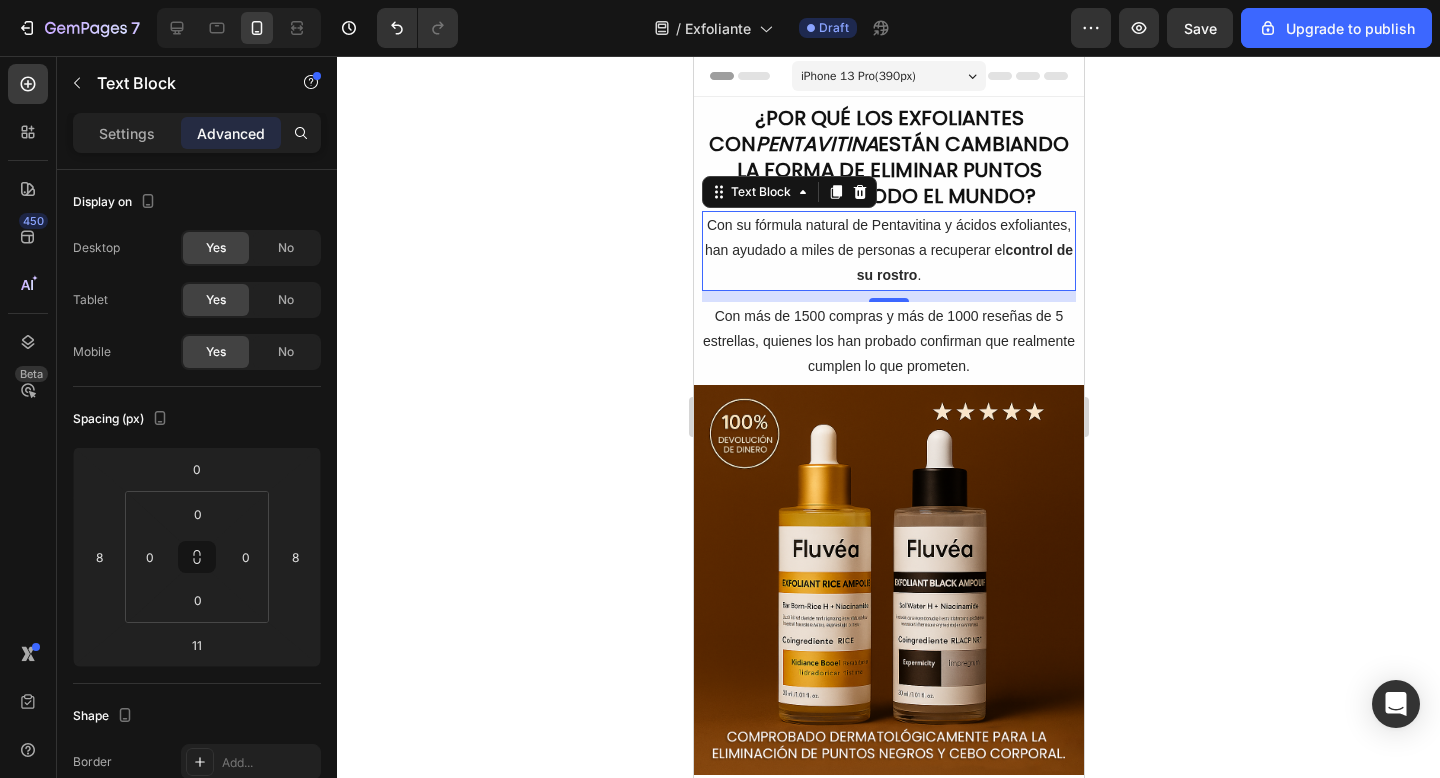 click on "iPhone 13 Pro  ( 390 px)" at bounding box center [888, 76] 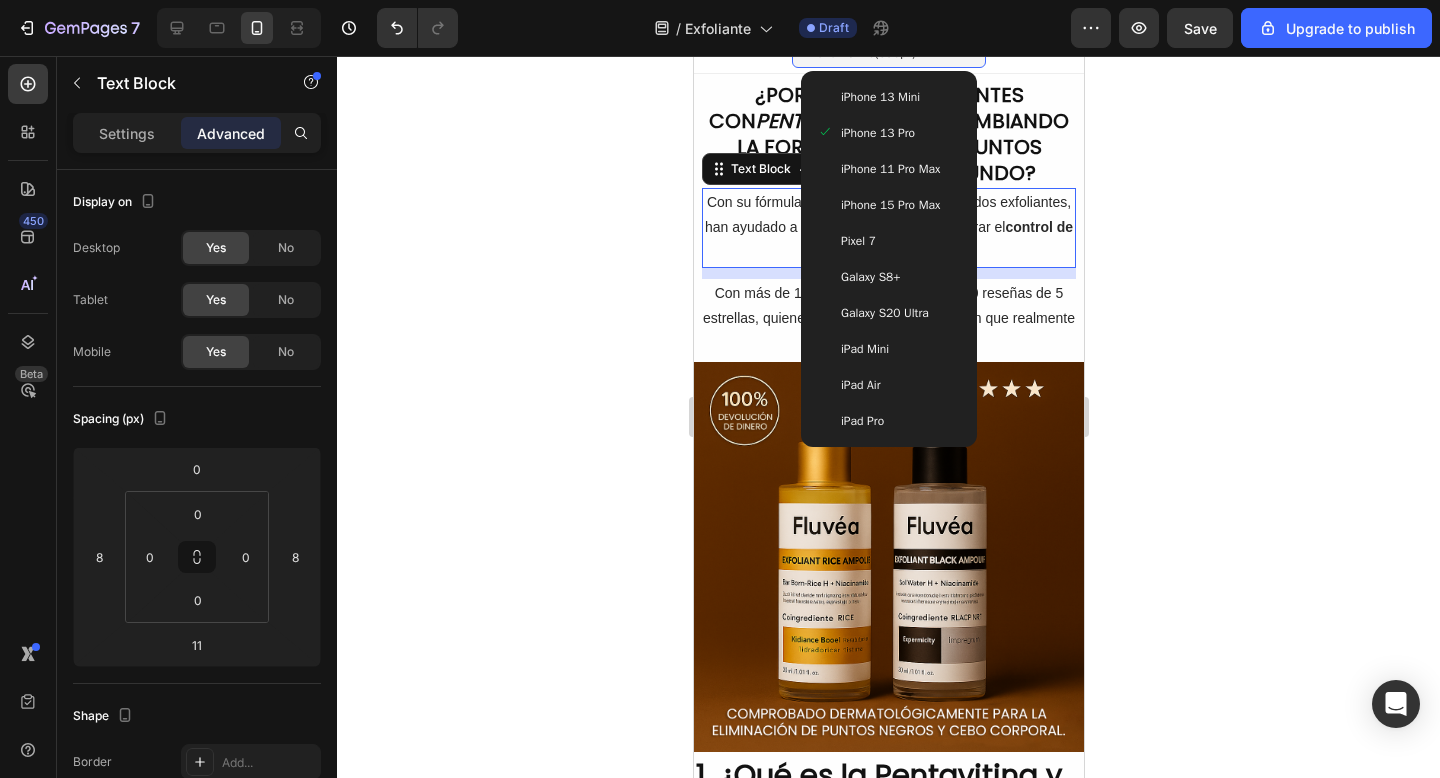 scroll, scrollTop: 0, scrollLeft: 0, axis: both 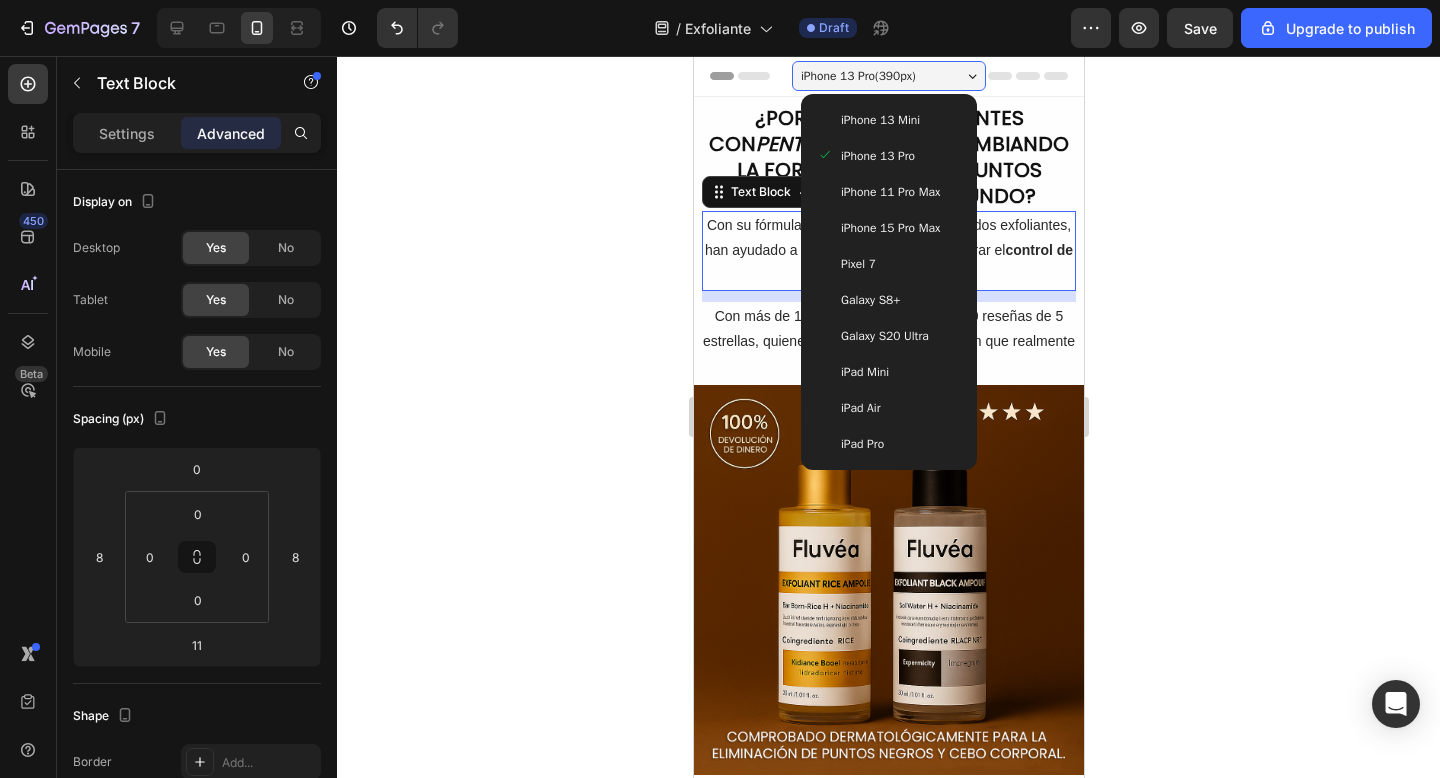 click 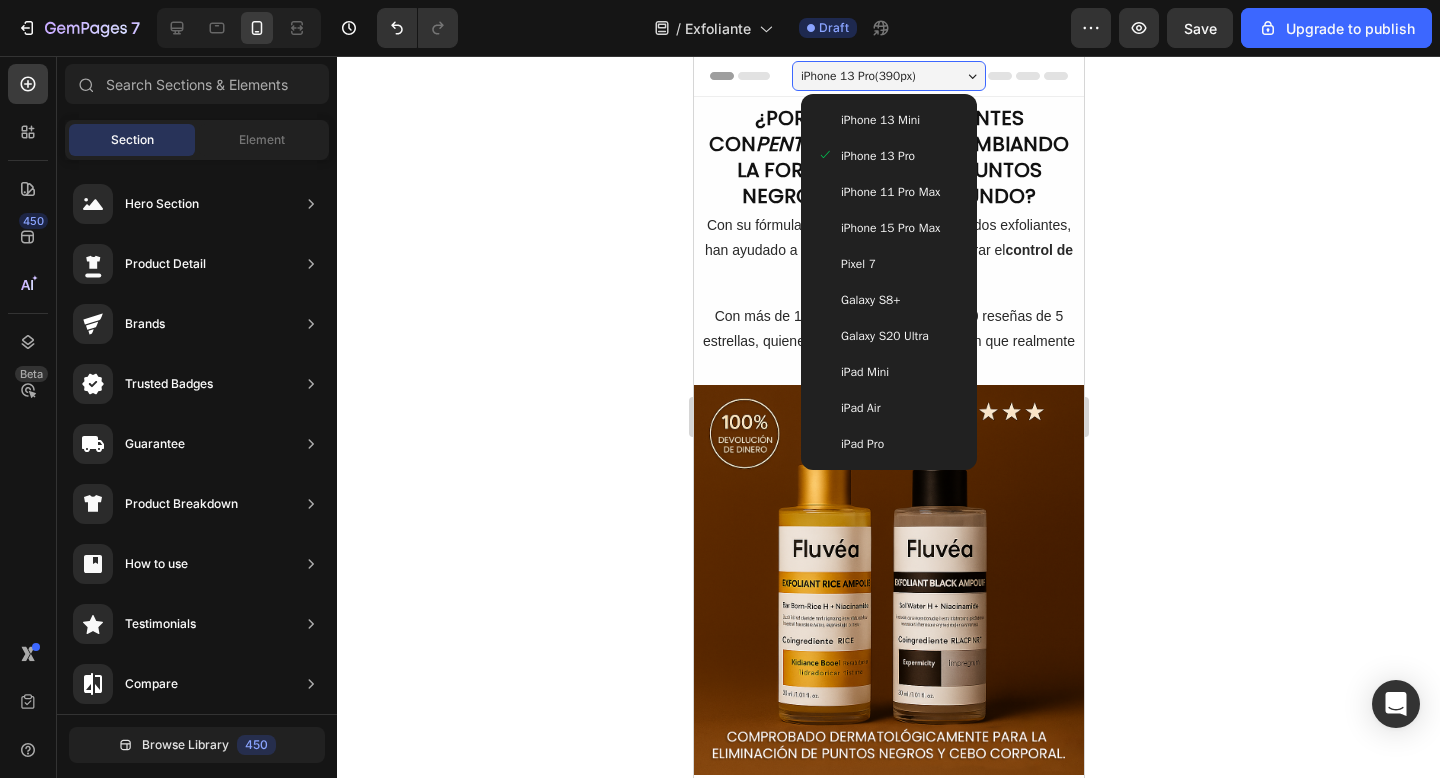 click on "iPhone 11 Pro Max" at bounding box center [889, 192] 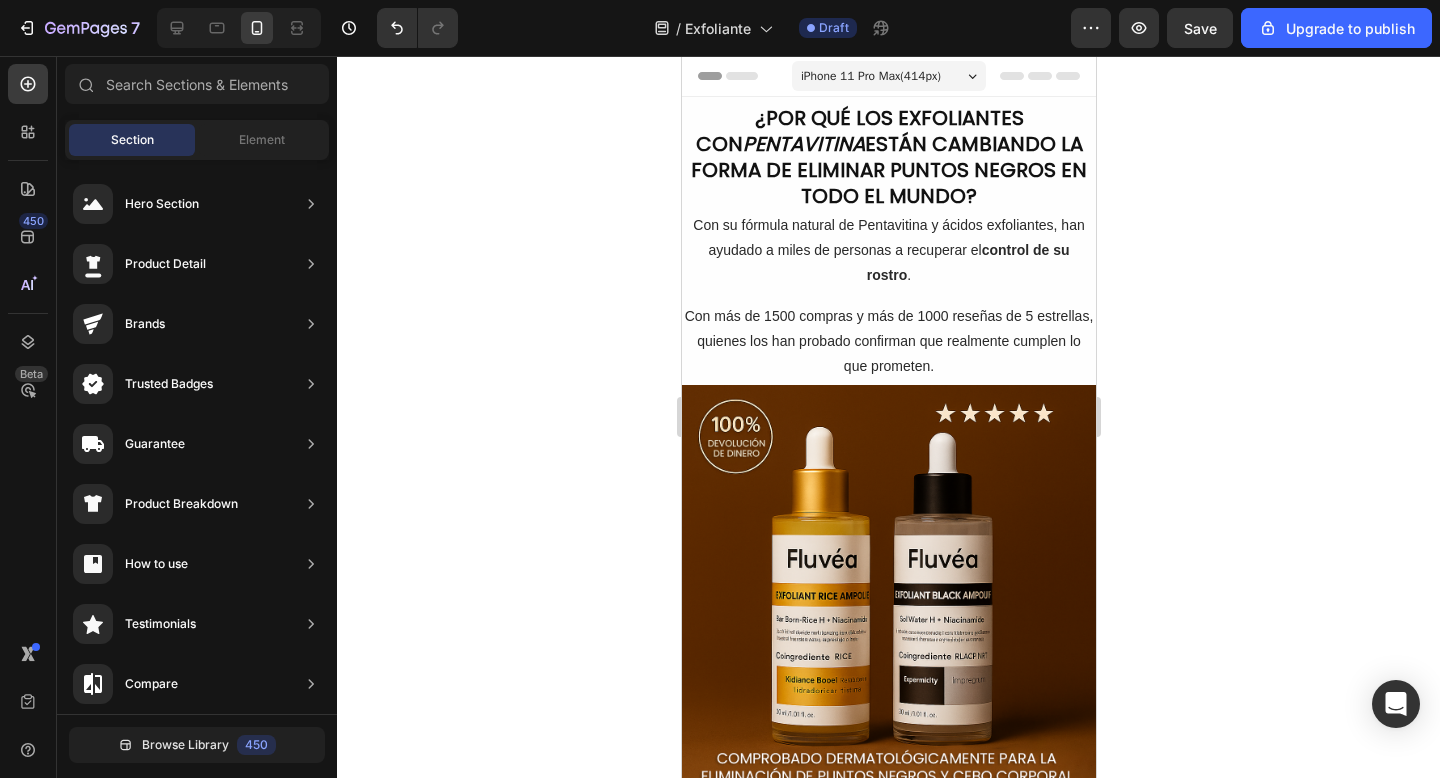 click on "iPhone 11 Pro Max  ( 414 px)" at bounding box center (870, 76) 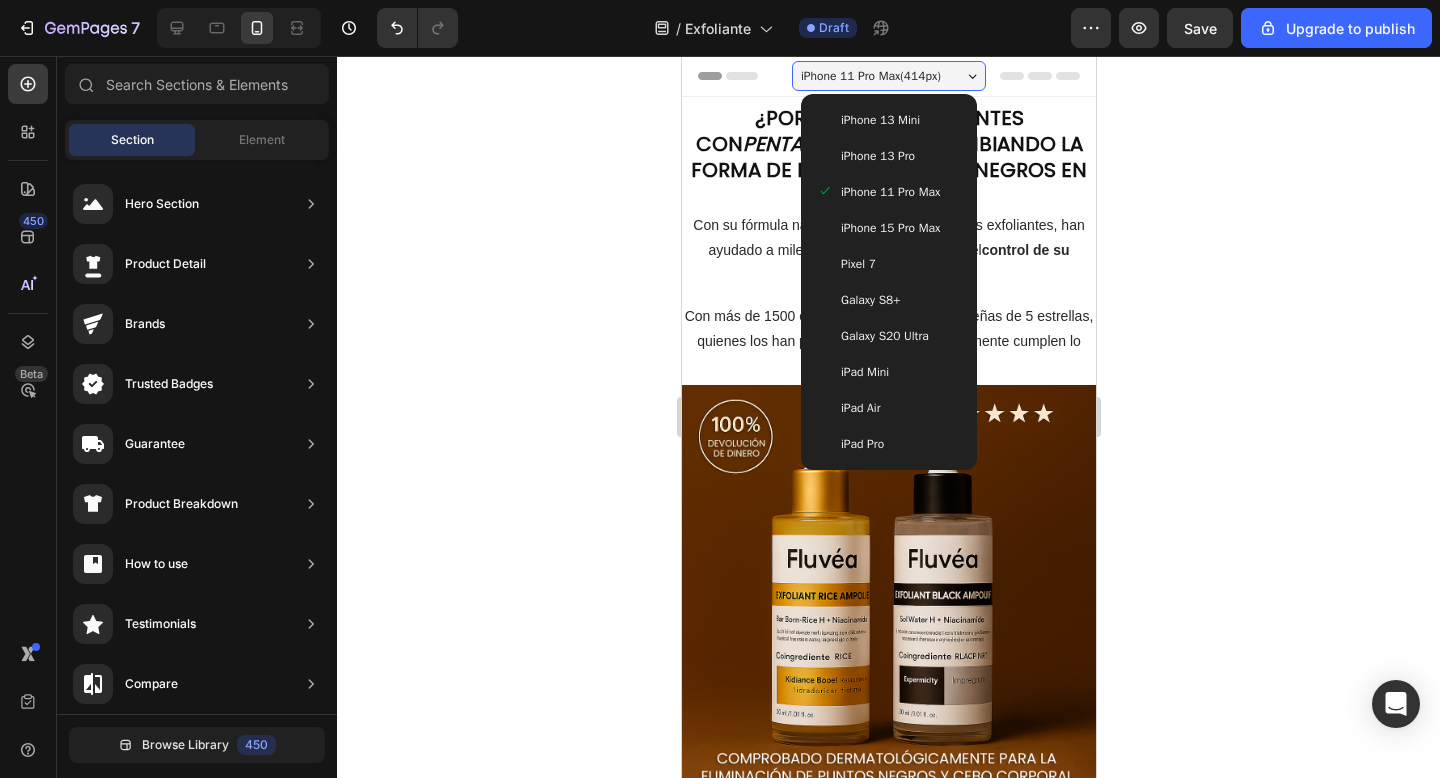click on "iPhone 13 Mini" at bounding box center (879, 120) 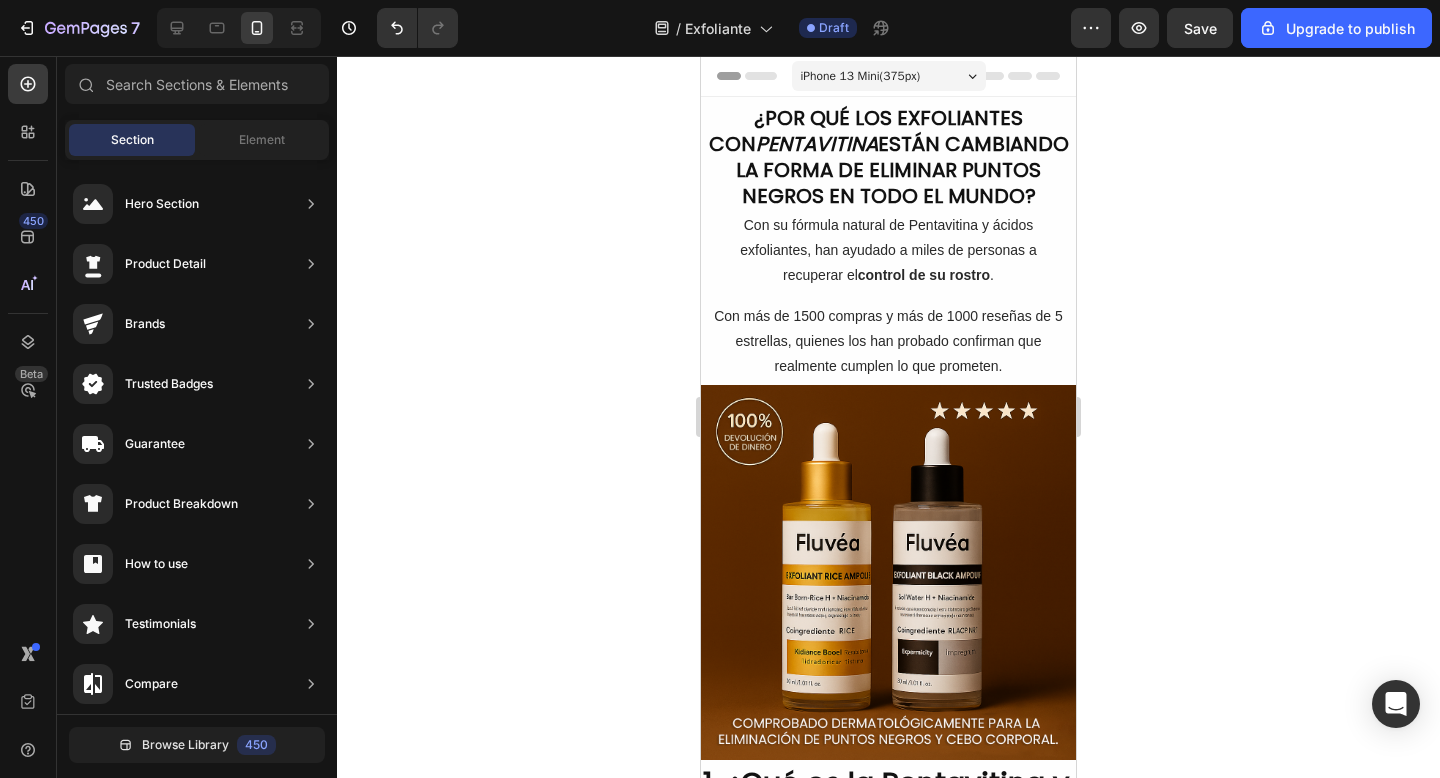 click on "iPhone 13 Mini  ( 375 px)" at bounding box center (861, 76) 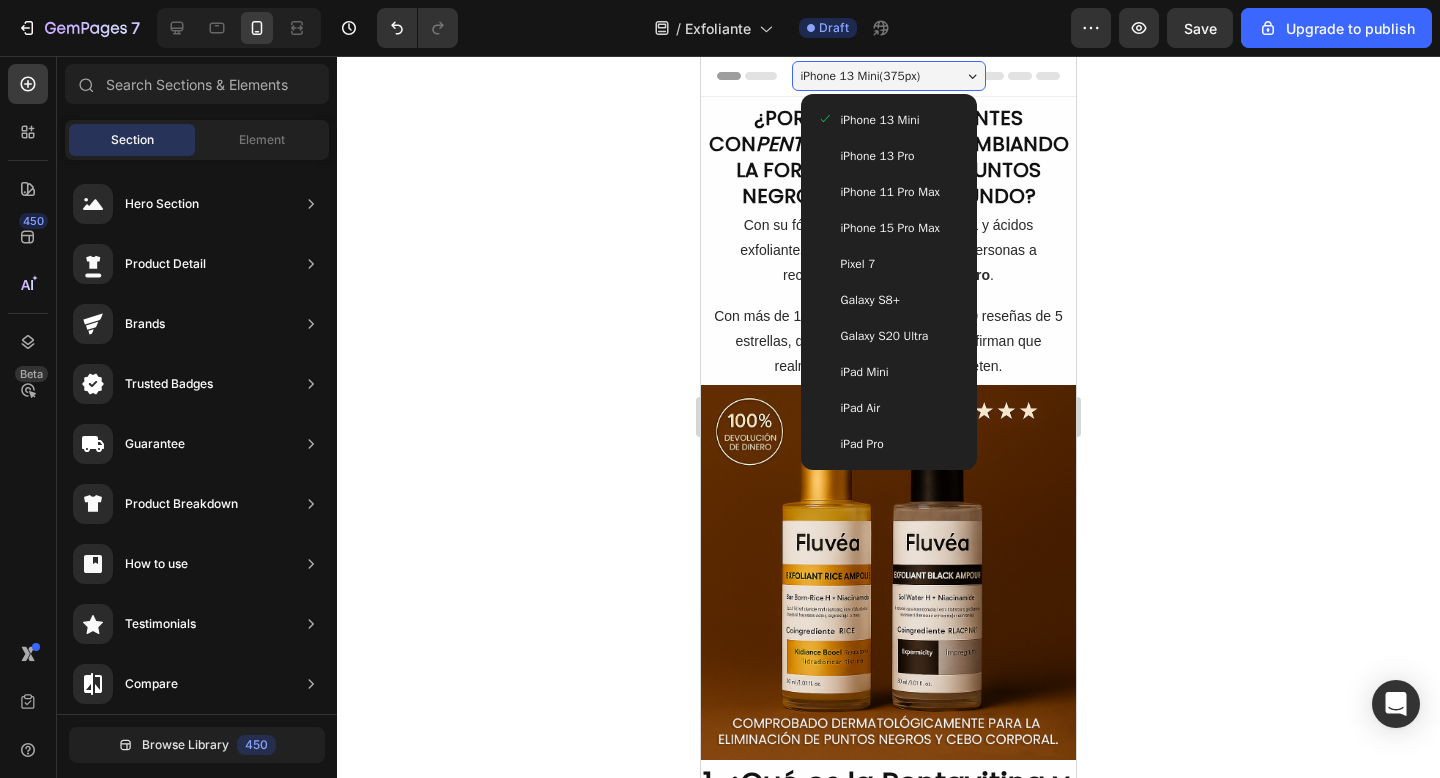 click on "iPhone 13 Pro" at bounding box center (878, 156) 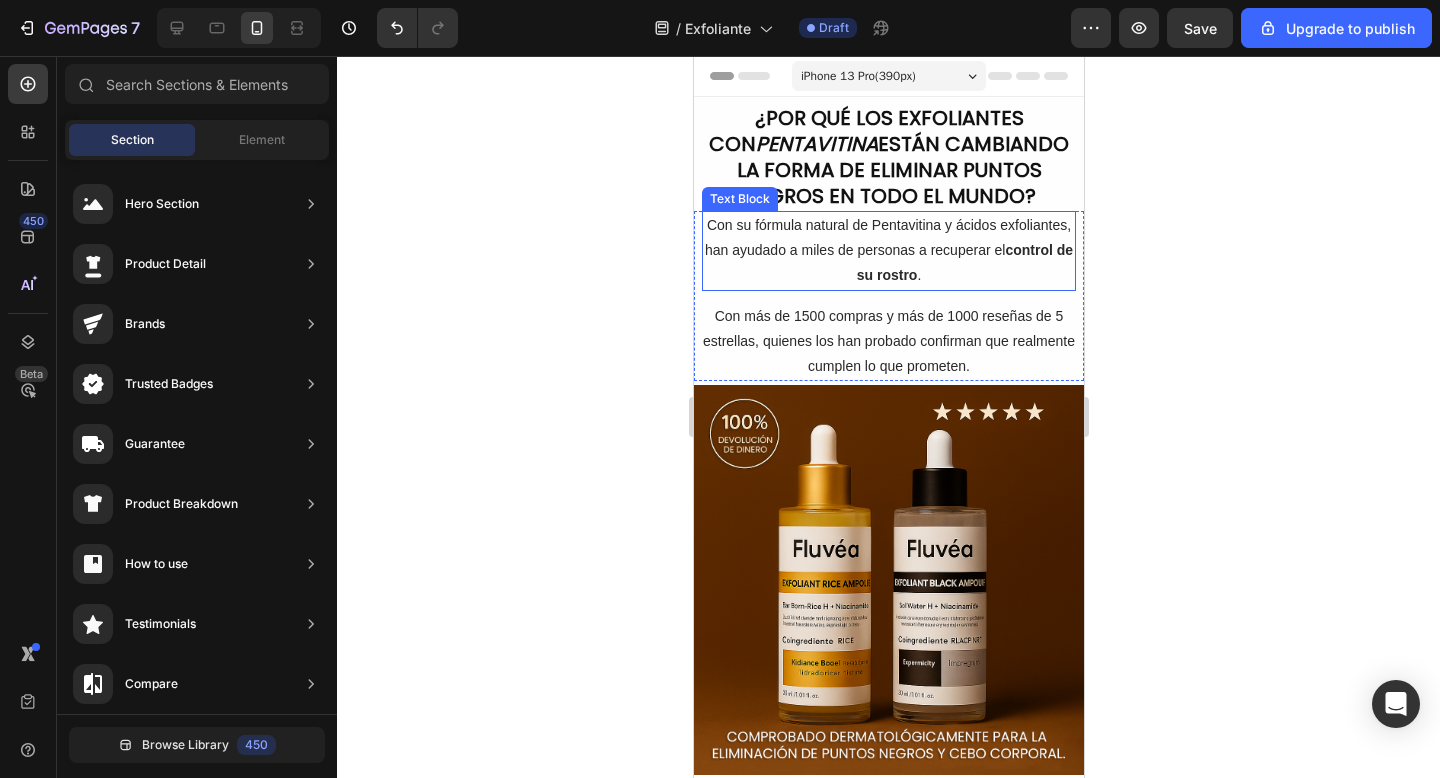 click on "Con su fórmula natural de Pentavitina y ácidos exfoliantes, han ayudado a miles de personas a recuperar el  control de su rostro ." at bounding box center [888, 251] 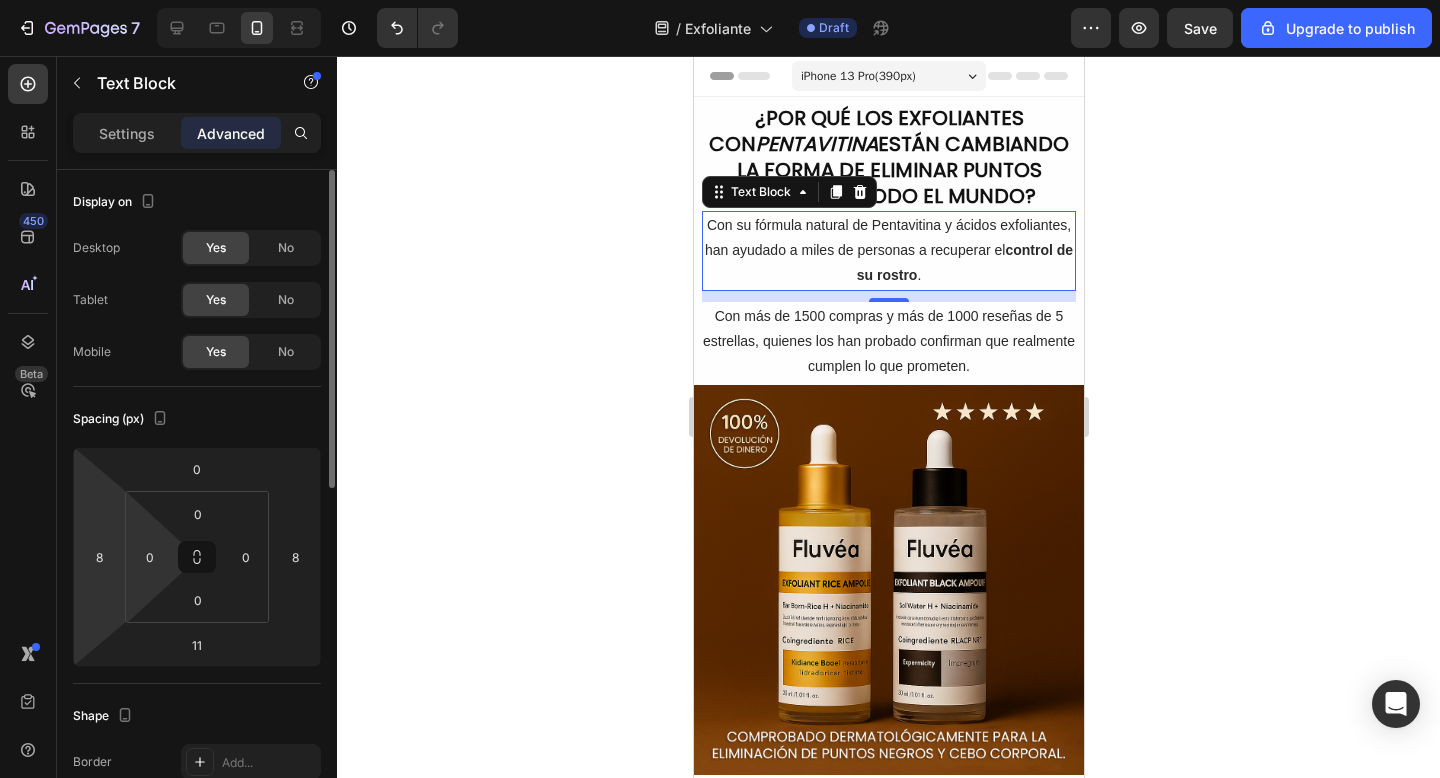 click on "7   /  Exfoliante Draft Preview  Save  Upgrade to publish 450 Beta Sections(18) Elements(83) Section Element Hero Section Product Detail Brands Trusted Badges Guarantee Product Breakdown How to use Testimonials Compare Bundle FAQs Social Proof Brand Story Product List Collection Blog List Contact Sticky Add to Cart Custom Footer Browse Library 450 Layout
Row
Row
Row
Row Text
Heading
Text Block Button
Button
Button Media
Image
Image" at bounding box center (720, 0) 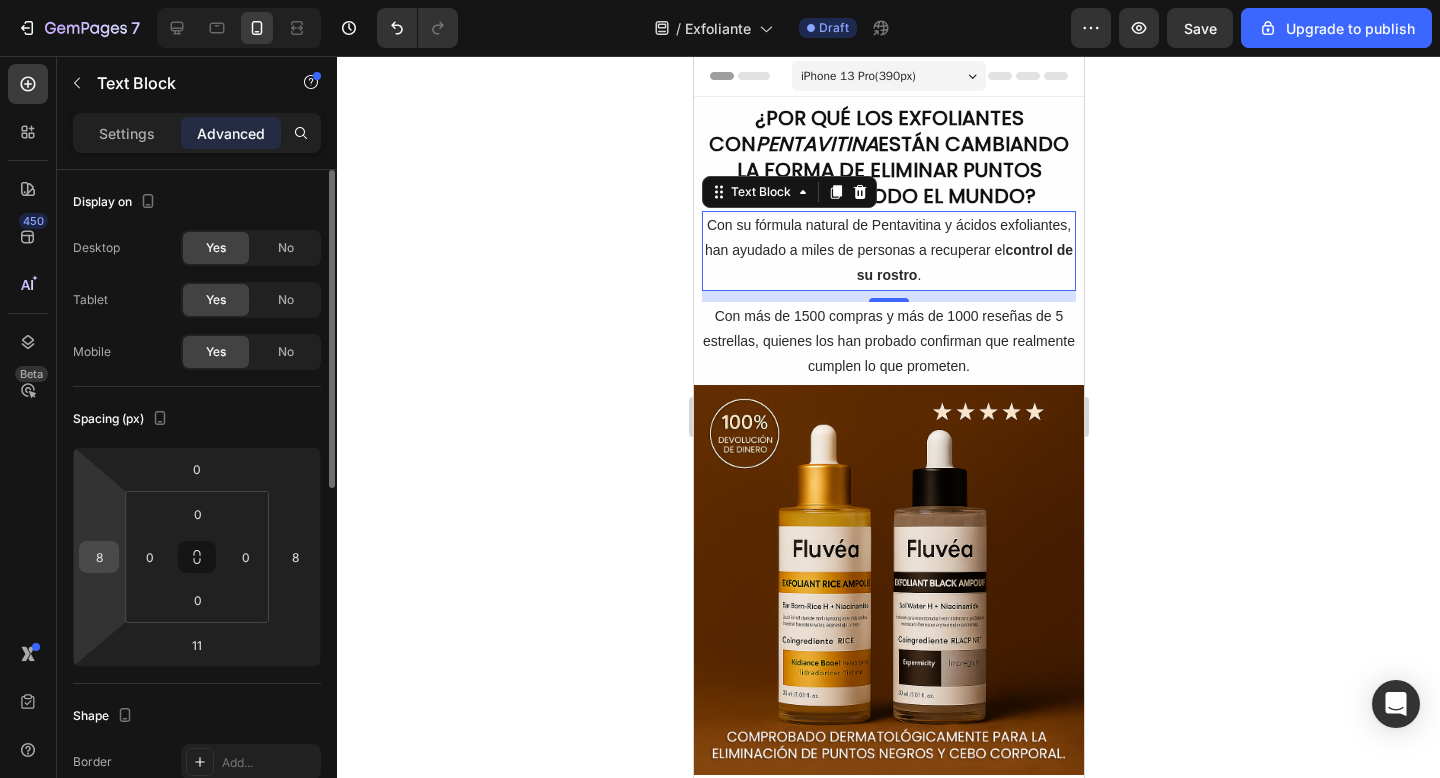 click on "8" at bounding box center [99, 557] 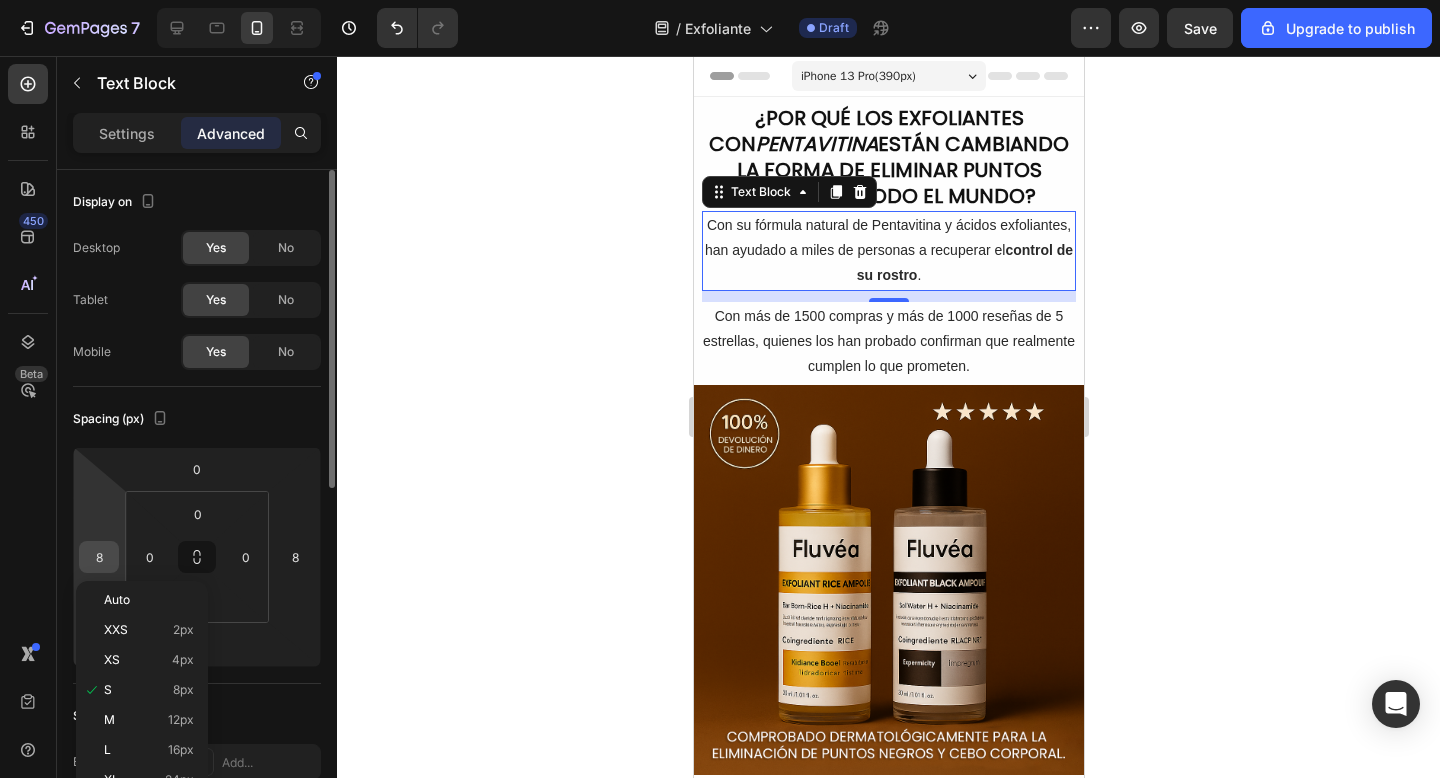 click on "8" at bounding box center (99, 557) 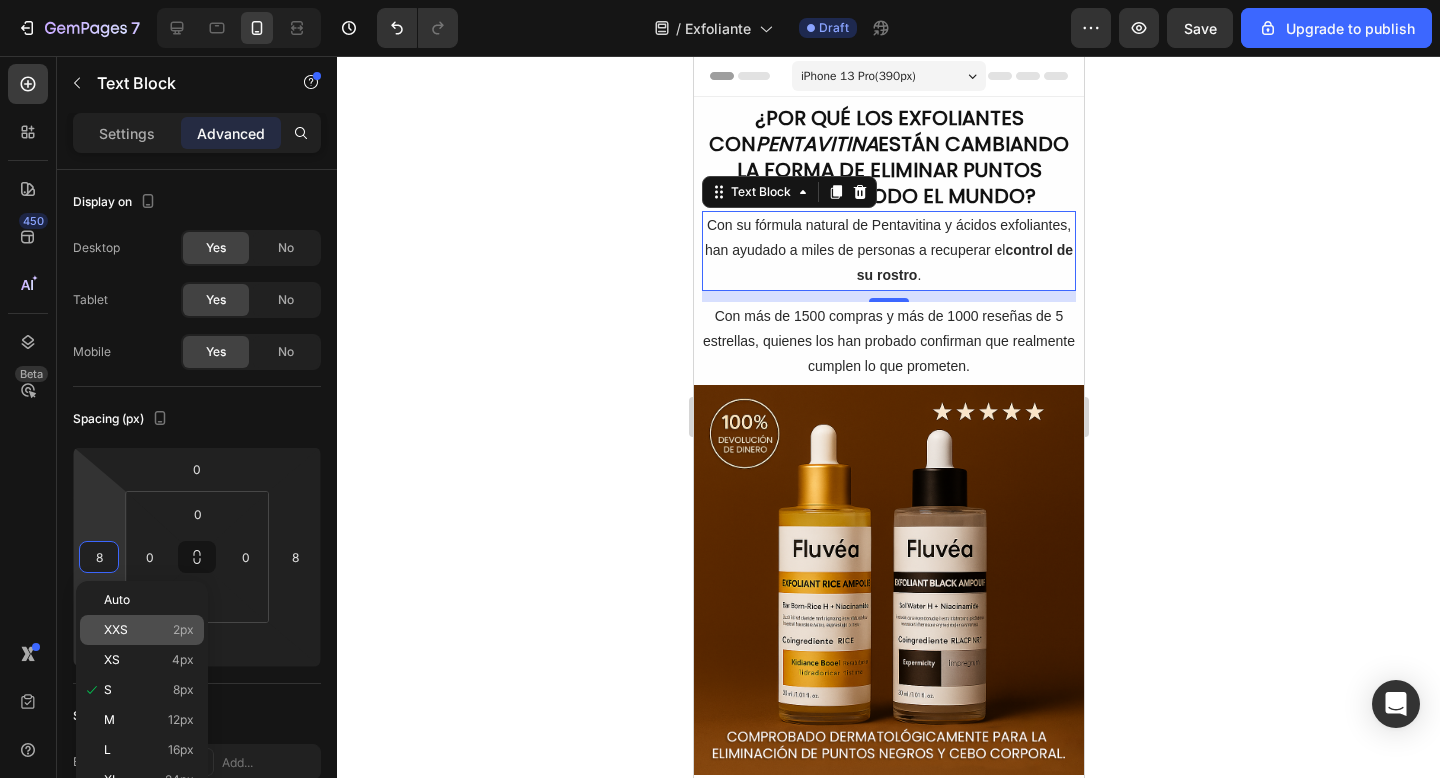 click on "XXS 2px" at bounding box center (149, 630) 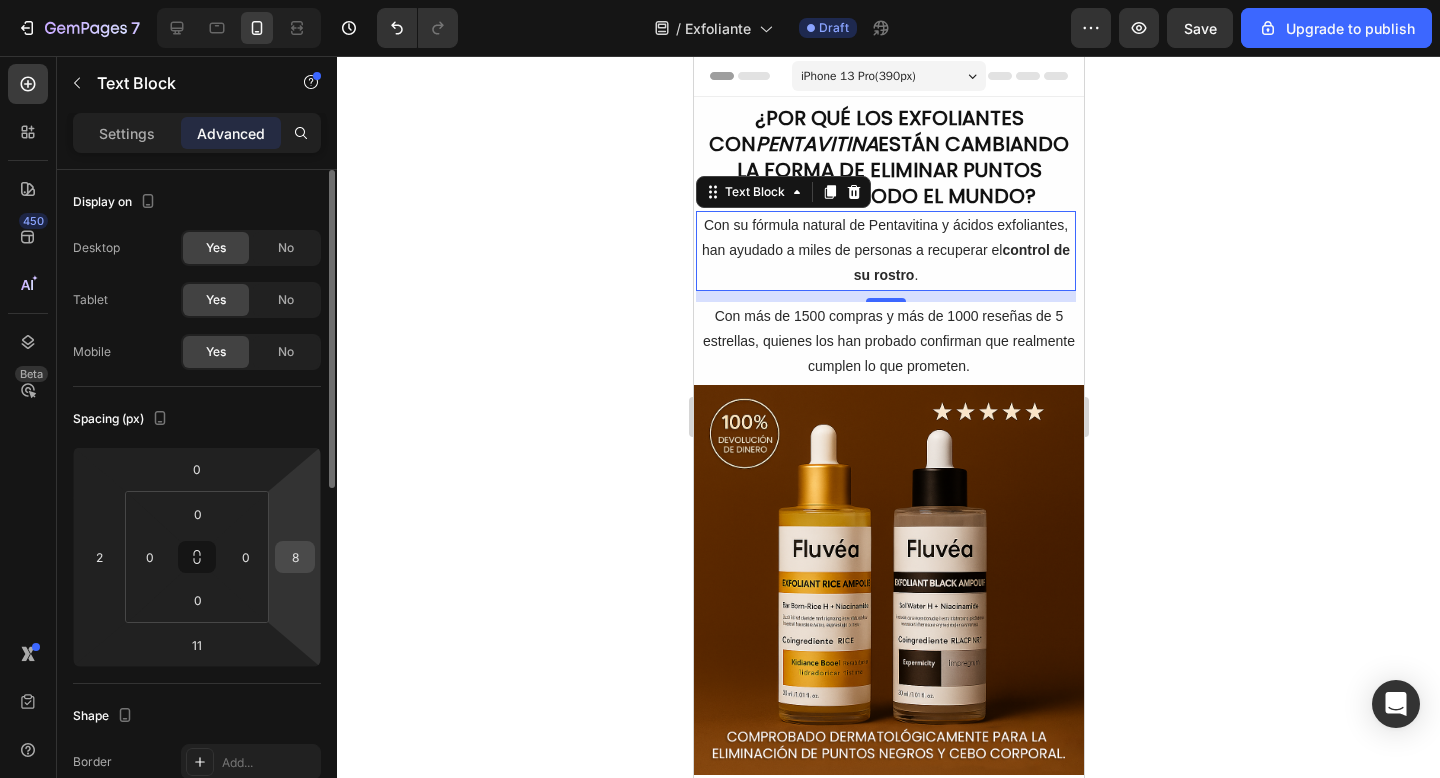 click on "8" at bounding box center (295, 557) 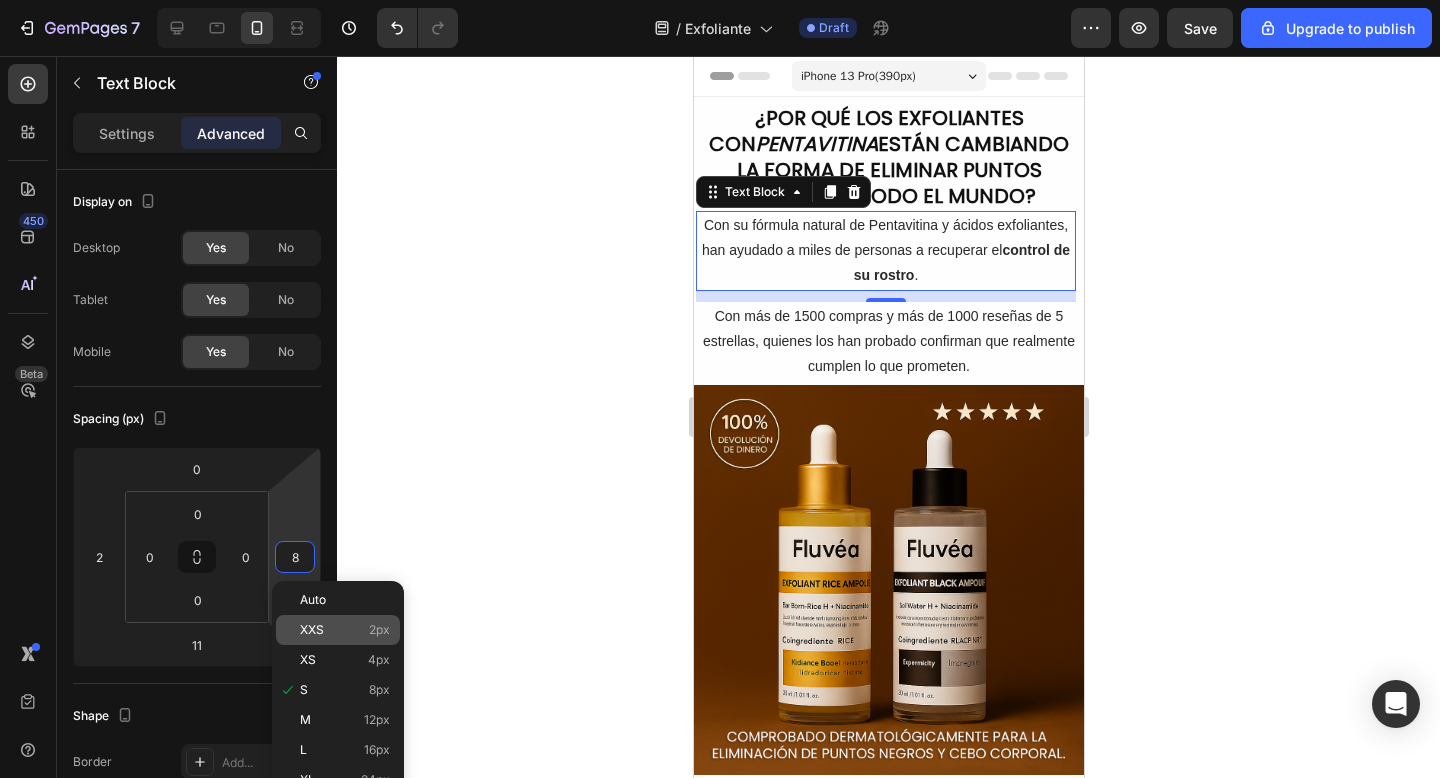 click on "XXS 2px" at bounding box center [345, 630] 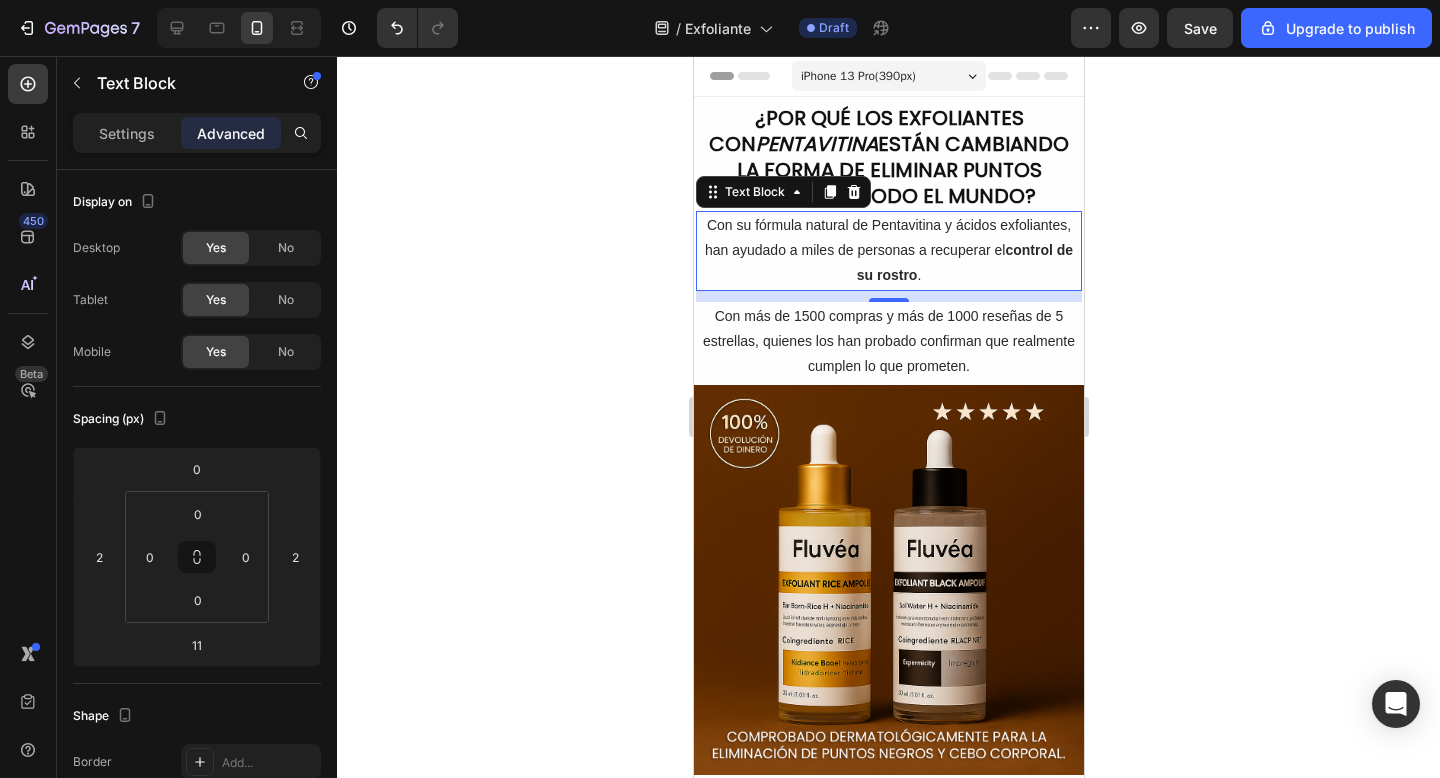 click 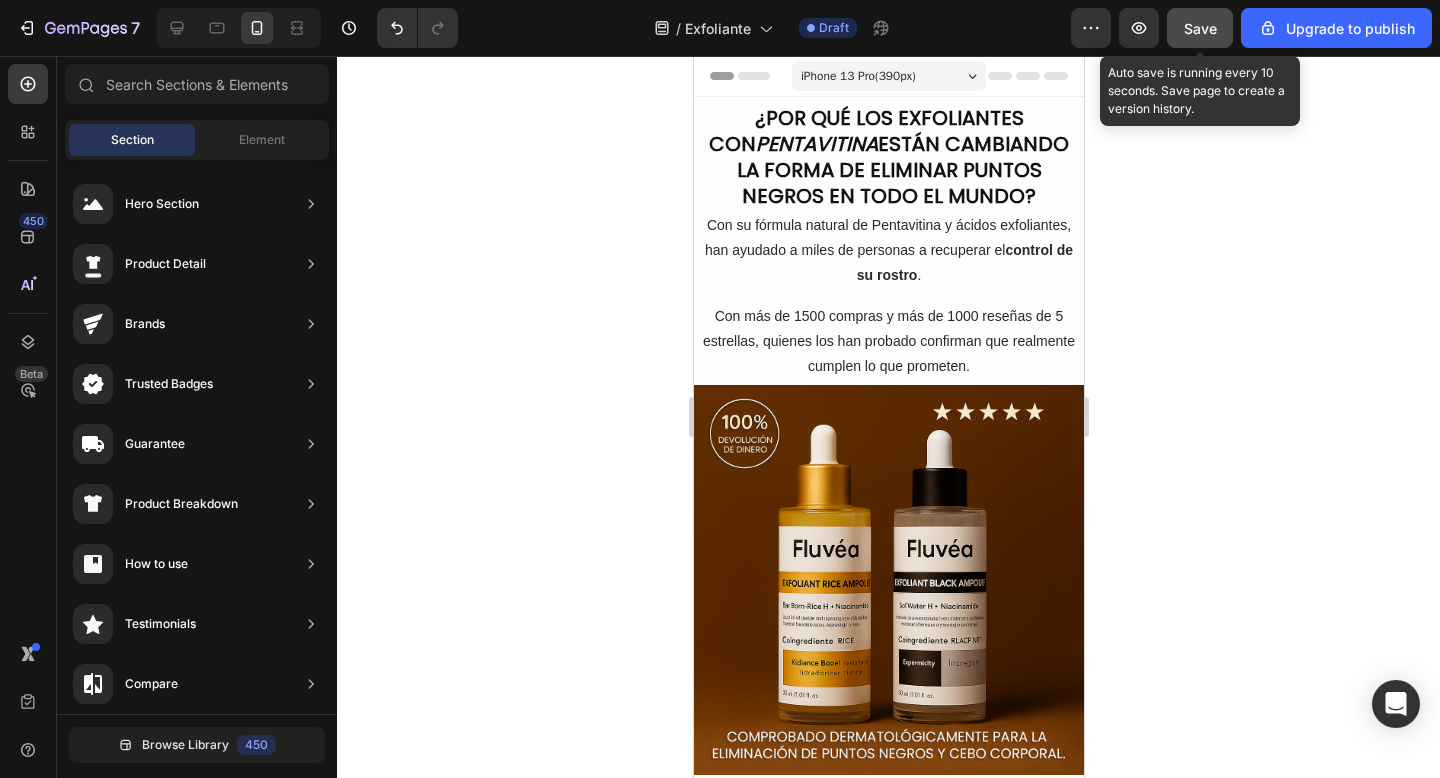 click on "Save" 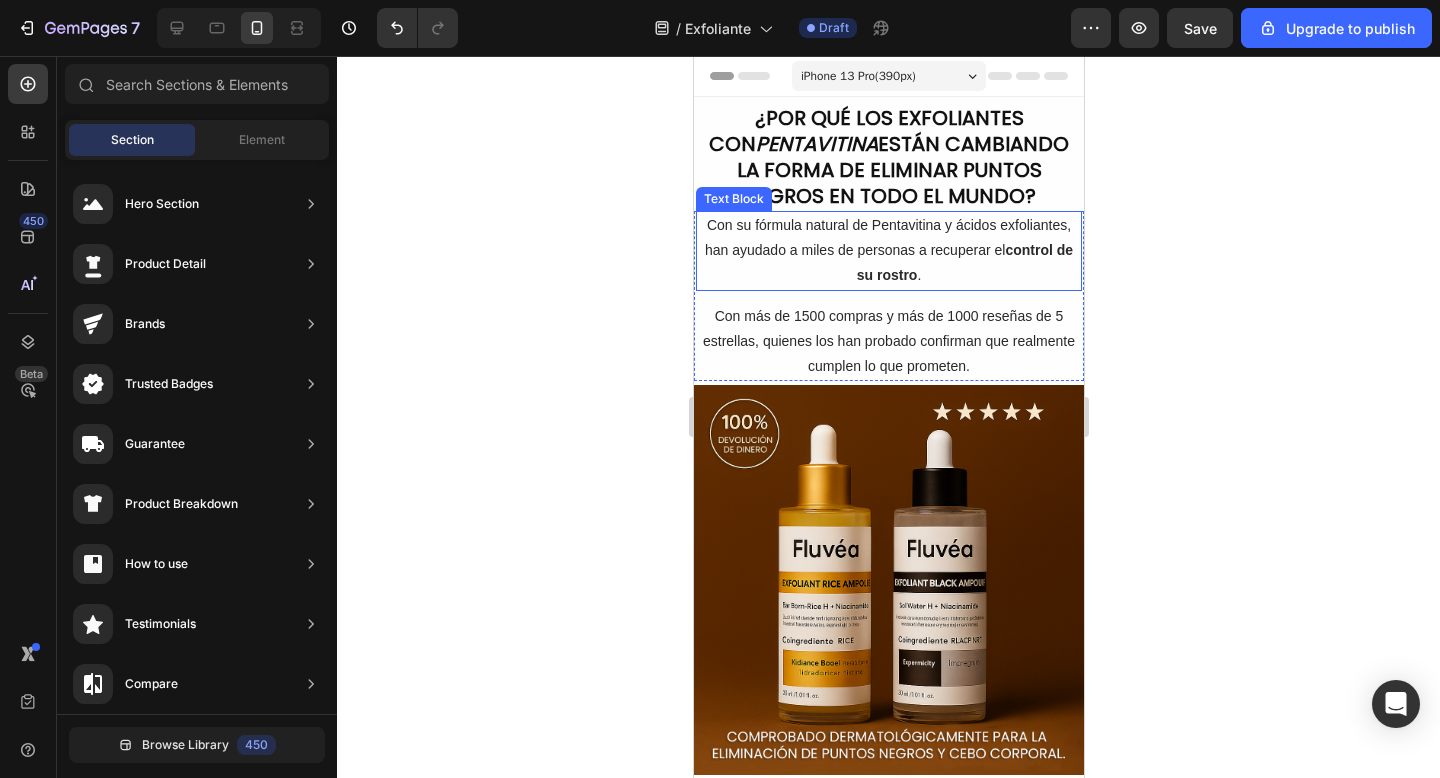 click on "Con su fórmula natural de Pentavitina y ácidos exfoliantes, han ayudado a miles de personas a recuperar el  control de su rostro ." at bounding box center [888, 251] 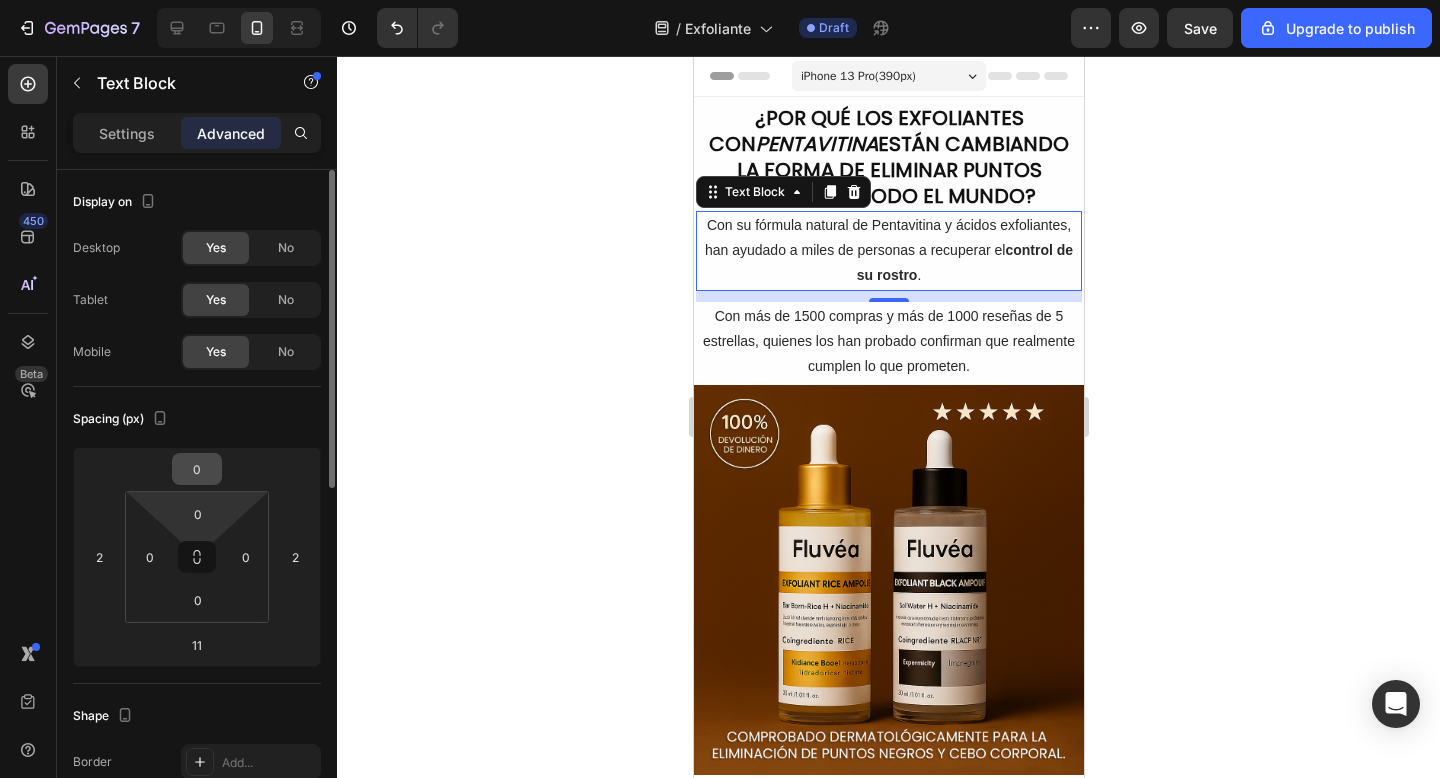 click on "0" at bounding box center (197, 469) 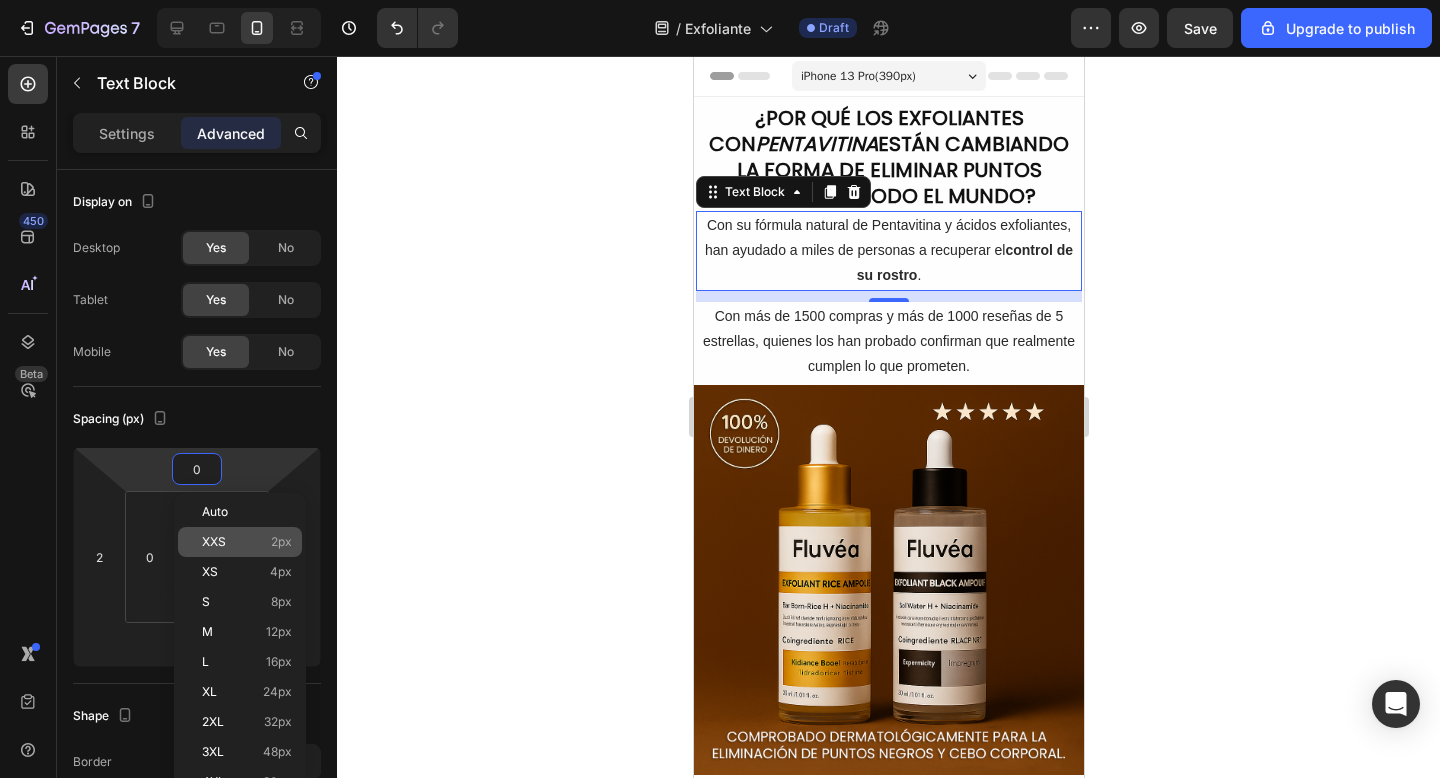click on "XXS 2px" 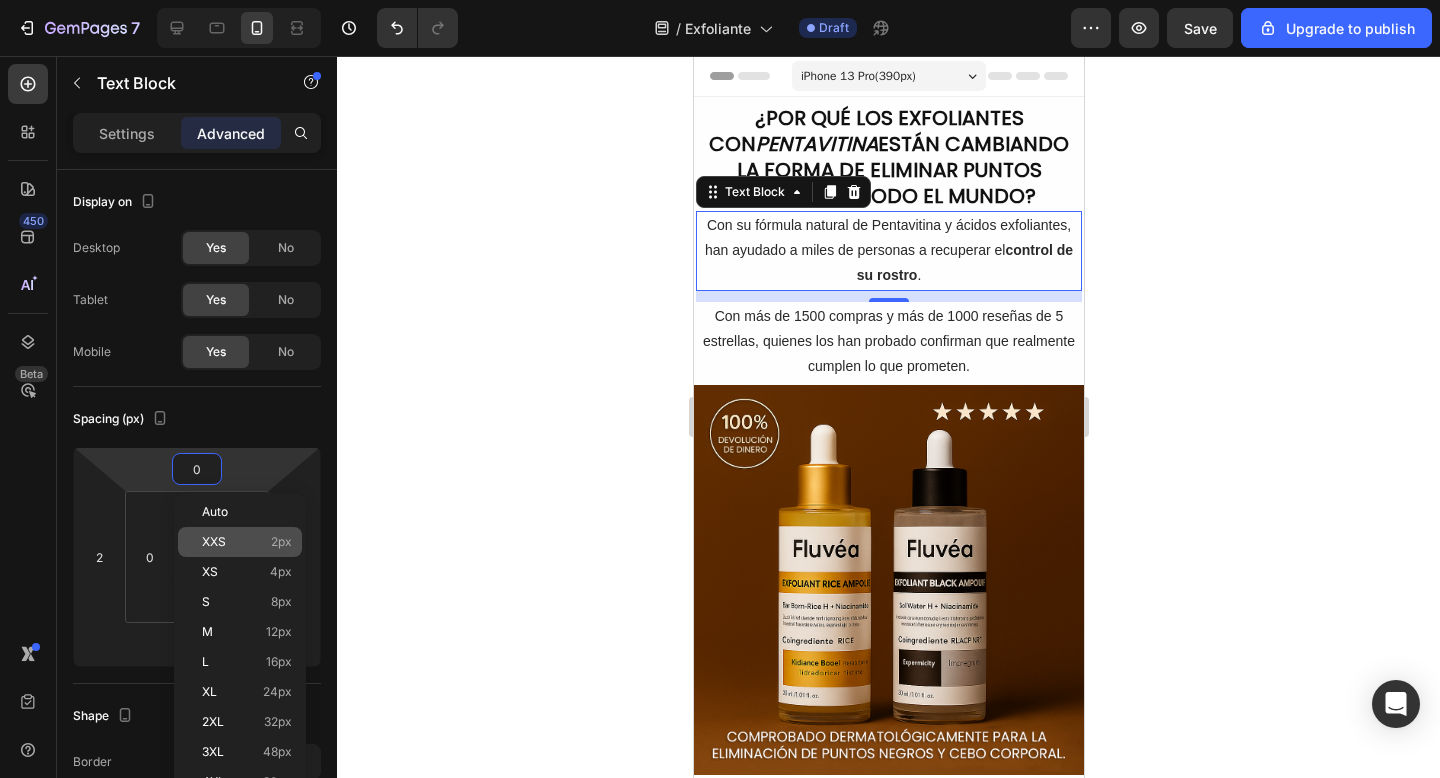 type on "2" 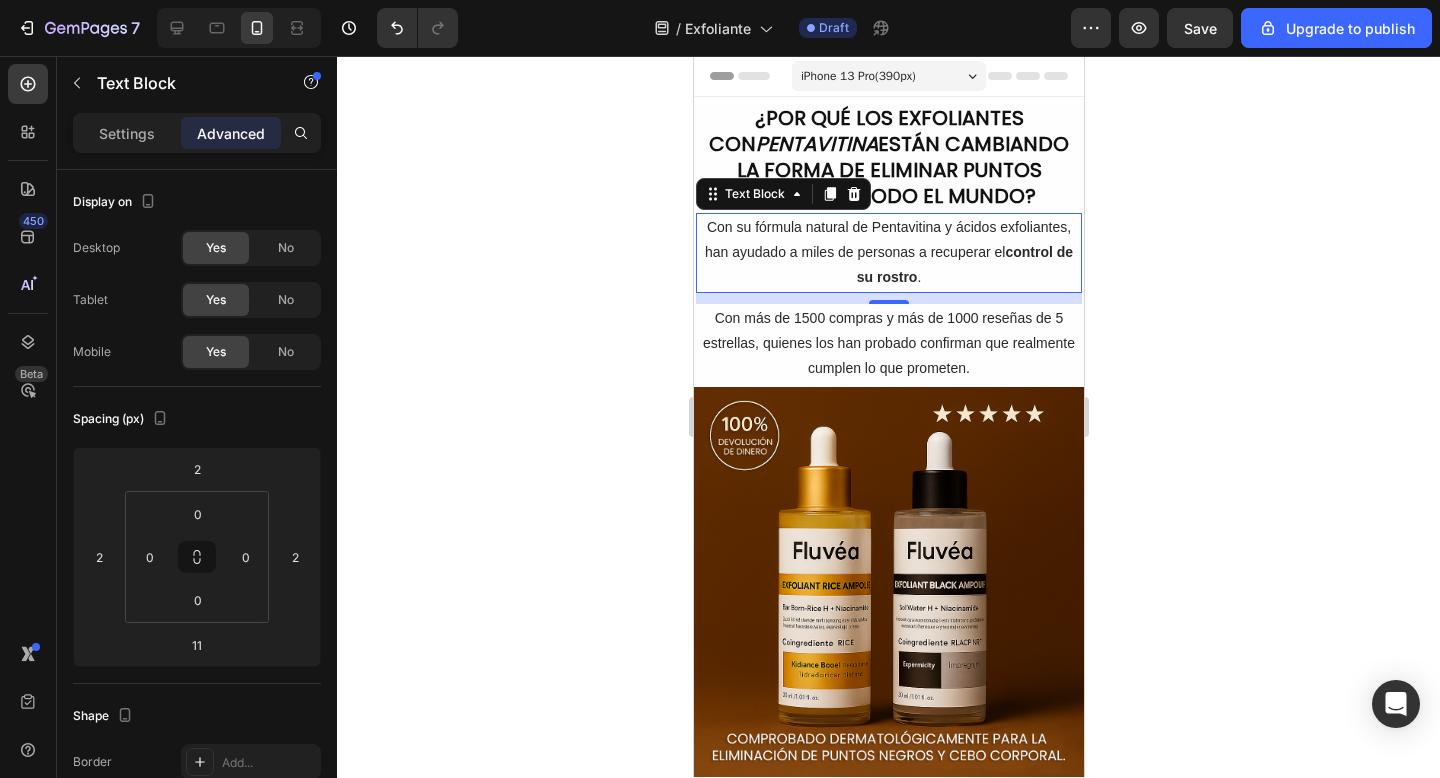 click 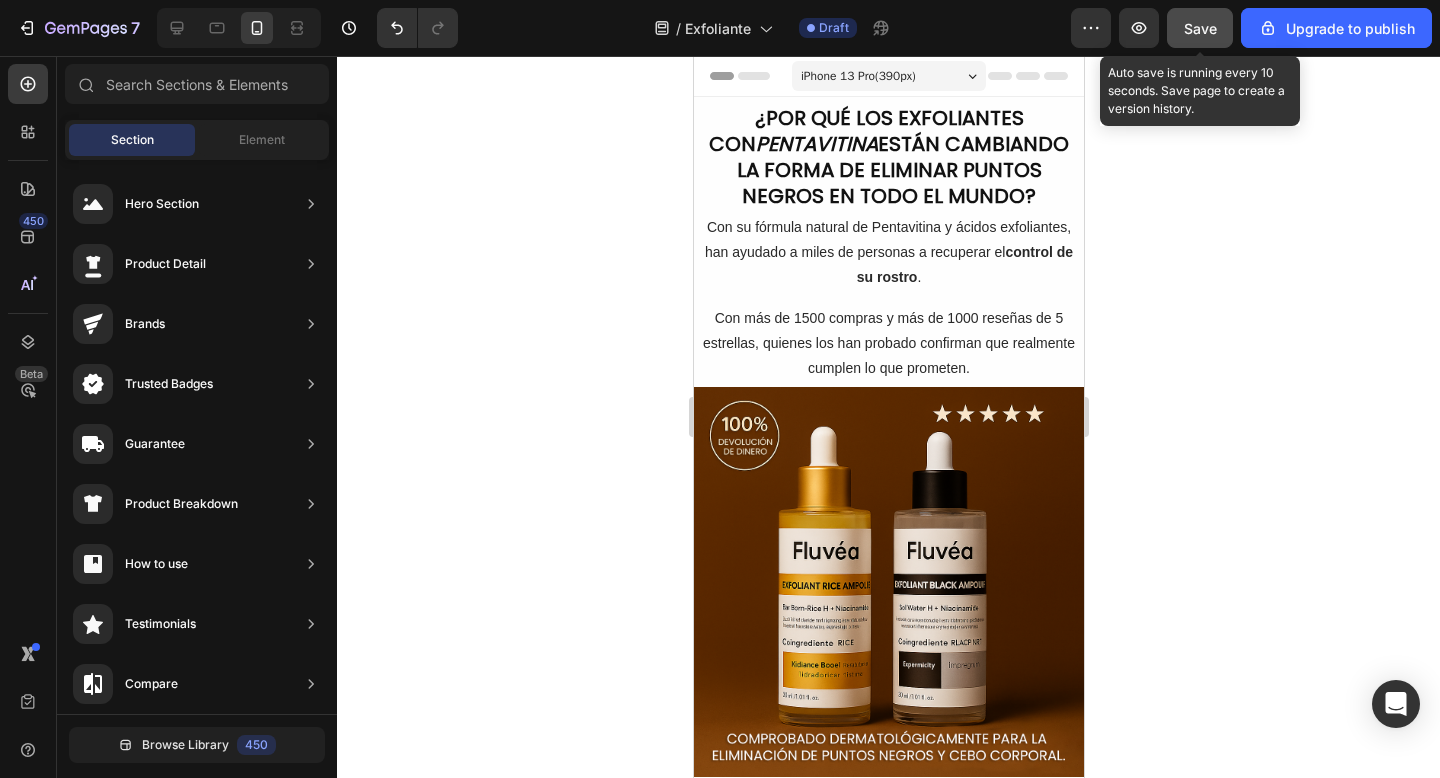 click on "Save" at bounding box center [1200, 28] 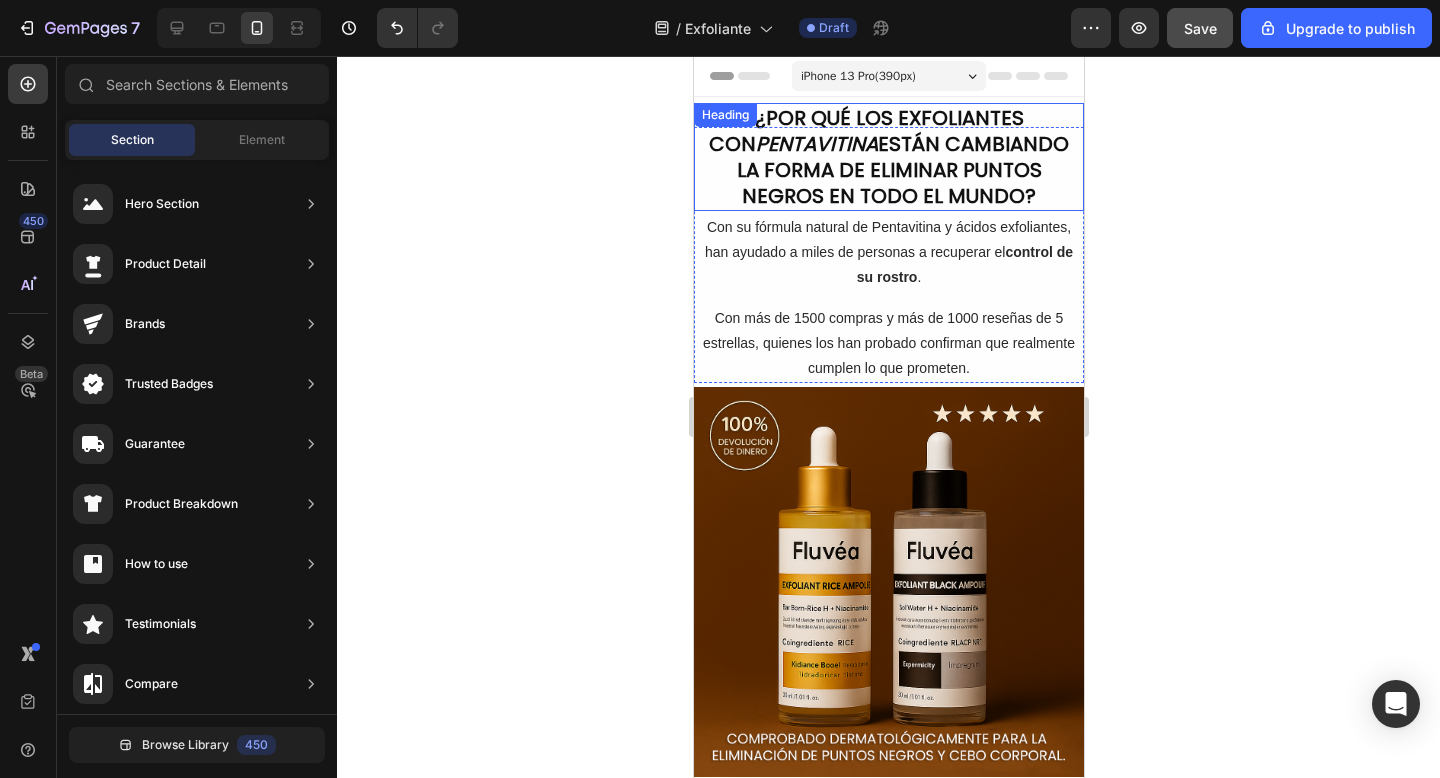 click on "Con su fórmula natural de Pentavitina y ácidos exfoliantes, han ayudado a miles de personas a recuperar el  control de su rostro ." at bounding box center [888, 253] 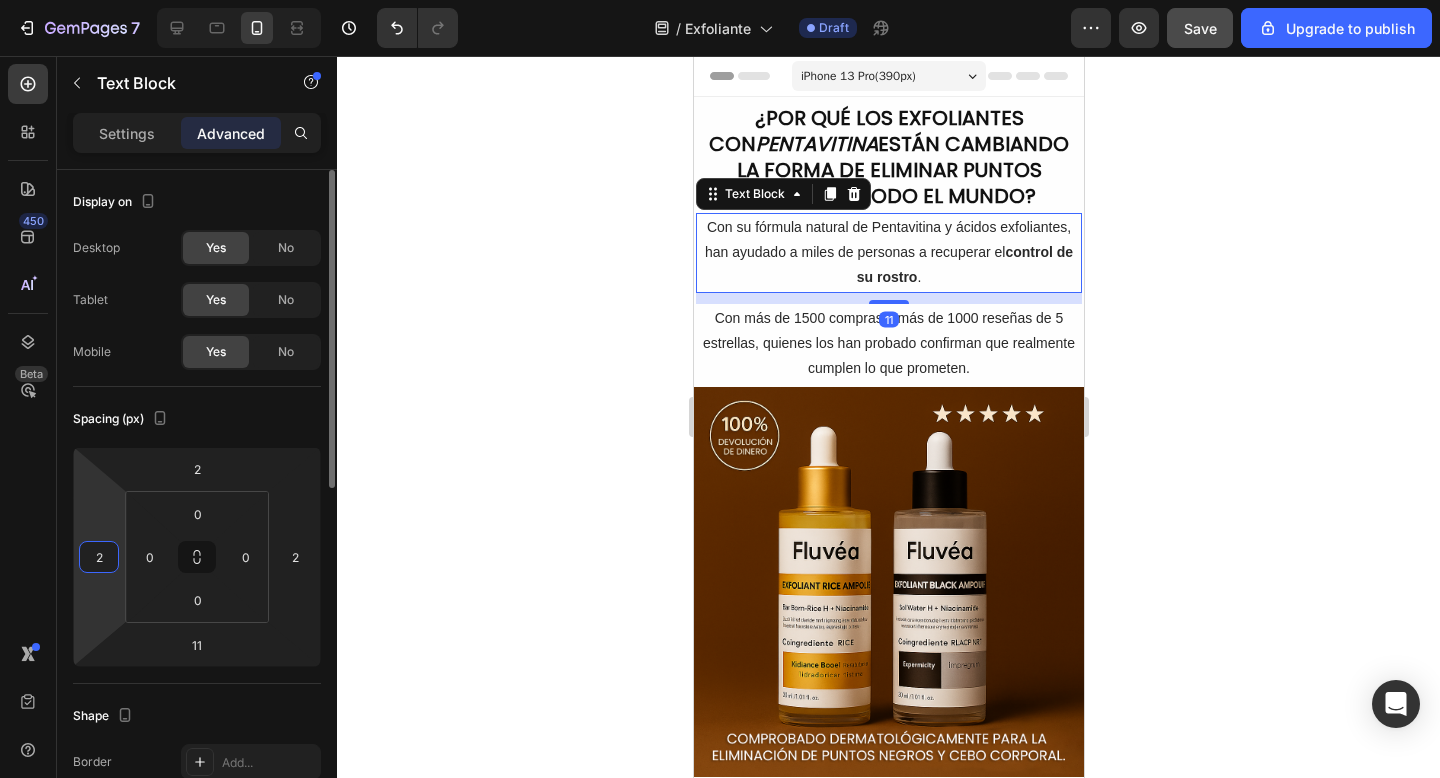 click on "2" at bounding box center [99, 557] 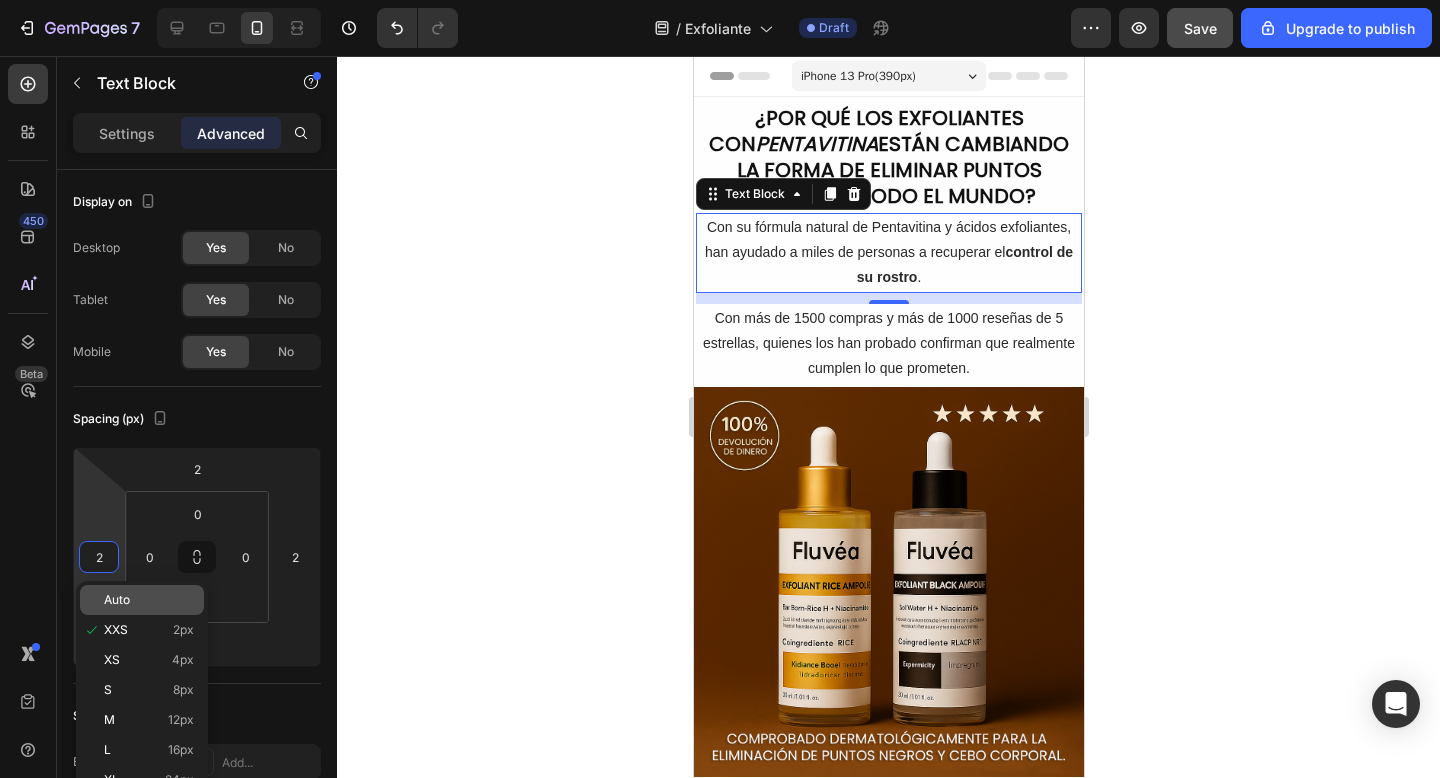 click on "Auto" at bounding box center [149, 600] 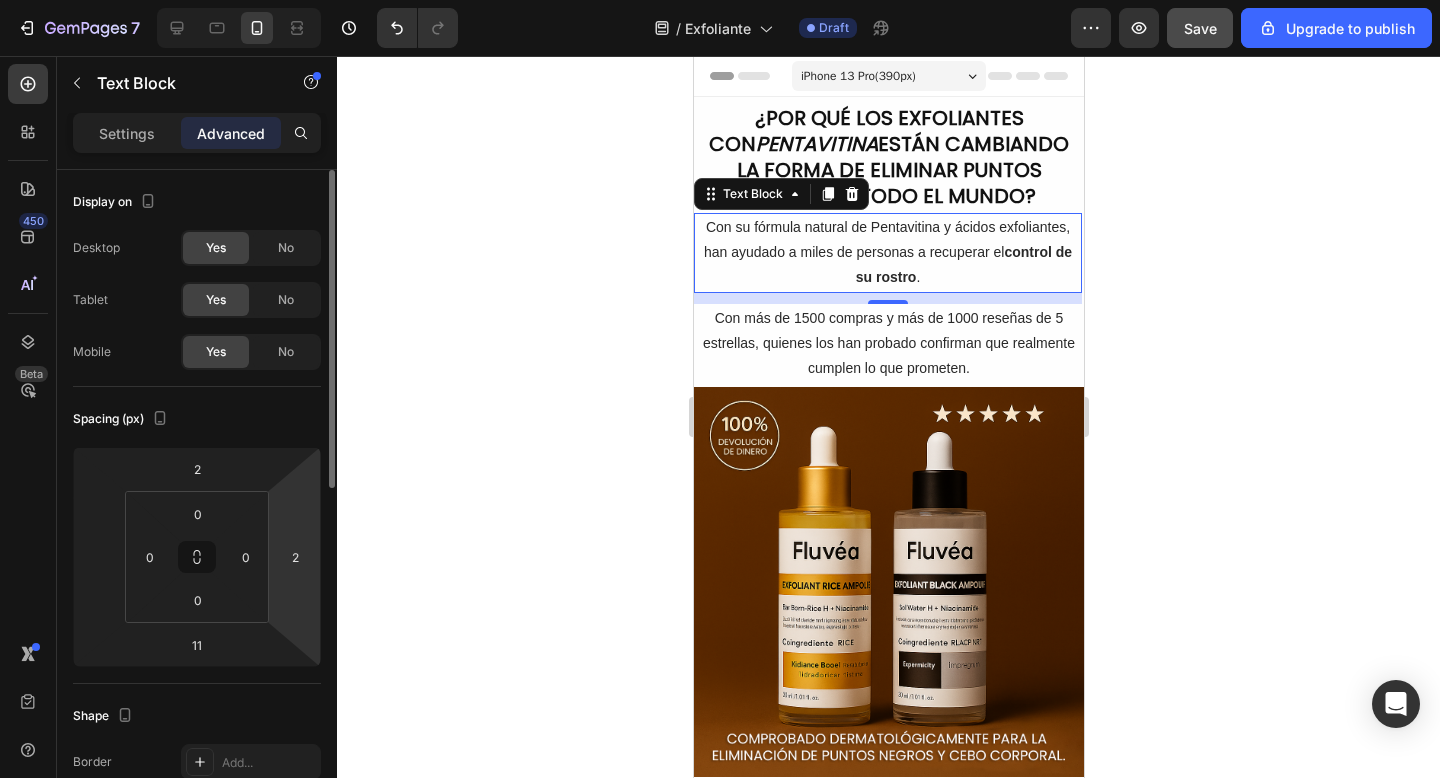 click on "7   /  Exfoliante Draft Preview  Save  Upgrade to publish 450 Beta Sections(18) Elements(83) Section Element Hero Section Product Detail Brands Trusted Badges Guarantee Product Breakdown How to use Testimonials Compare Bundle FAQs Social Proof Brand Story Product List Collection Blog List Contact Sticky Add to Cart Custom Footer Browse Library 450 Layout
Row
Row
Row
Row Text
Heading
Text Block Button
Button
Button Media
Image
Image" at bounding box center [720, 0] 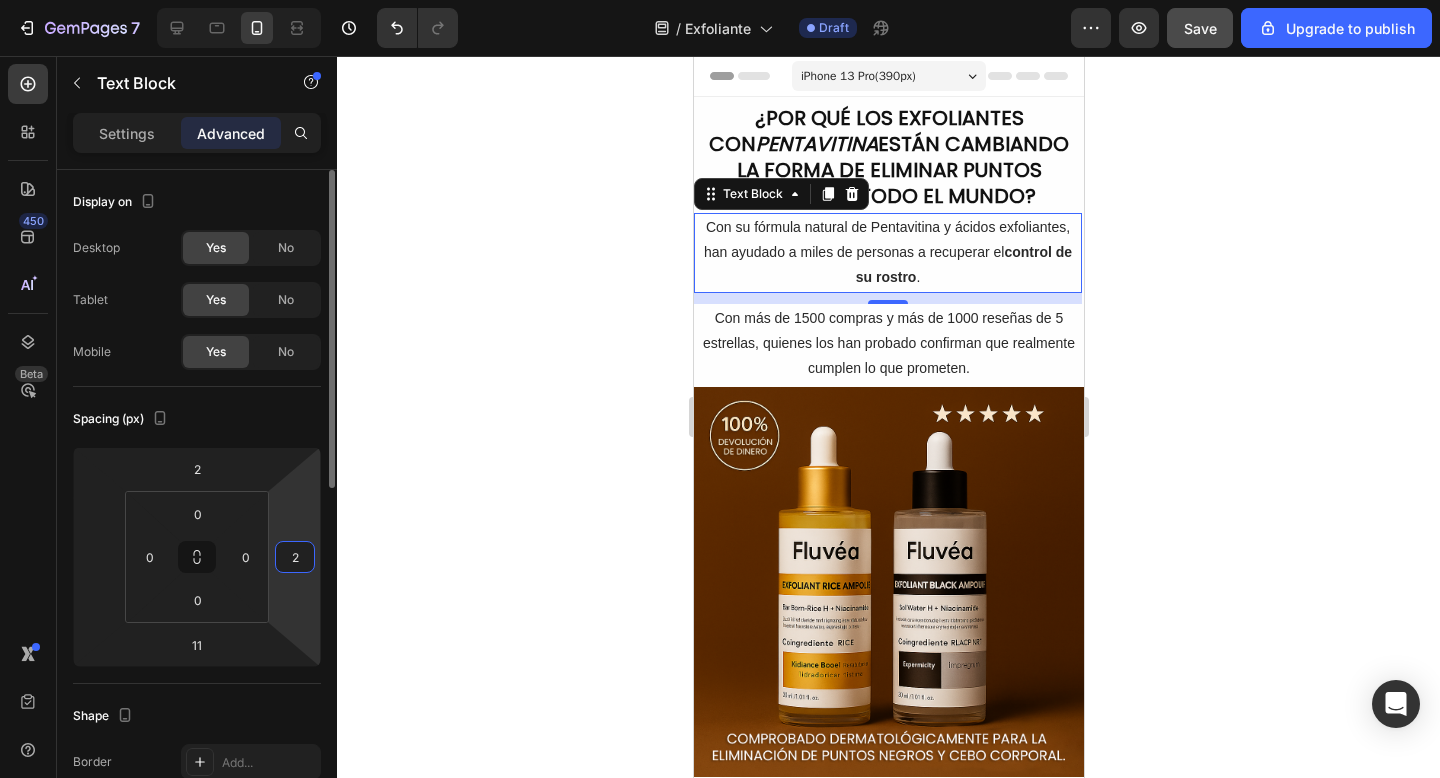 click on "7   /  Exfoliante Draft Preview  Save  Upgrade to publish 450 Beta Sections(18) Elements(83) Section Element Hero Section Product Detail Brands Trusted Badges Guarantee Product Breakdown How to use Testimonials Compare Bundle FAQs Social Proof Brand Story Product List Collection Blog List Contact Sticky Add to Cart Custom Footer Browse Library 450 Layout
Row
Row
Row
Row Text
Heading
Text Block Button
Button
Button Media
Image
Image" at bounding box center [720, 0] 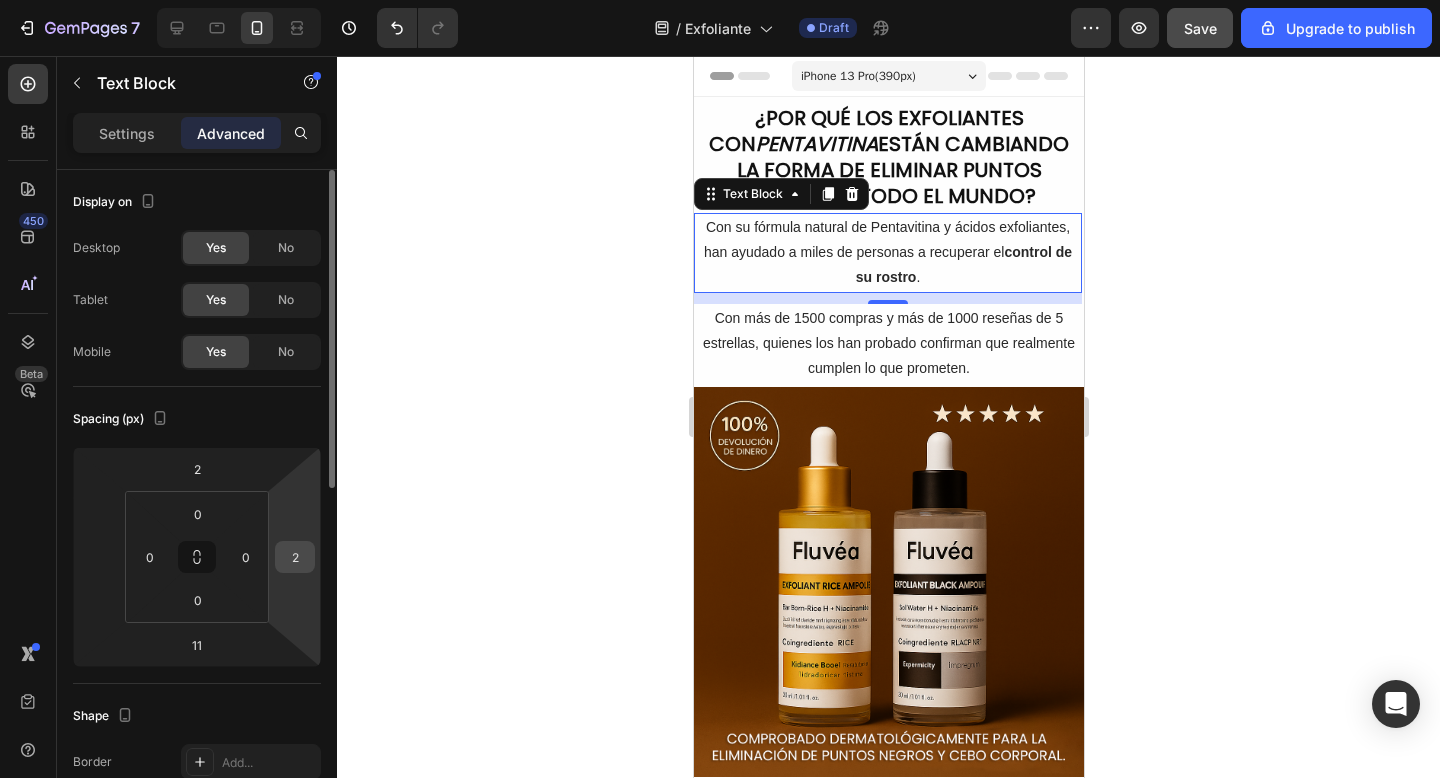 click on "2" at bounding box center [295, 557] 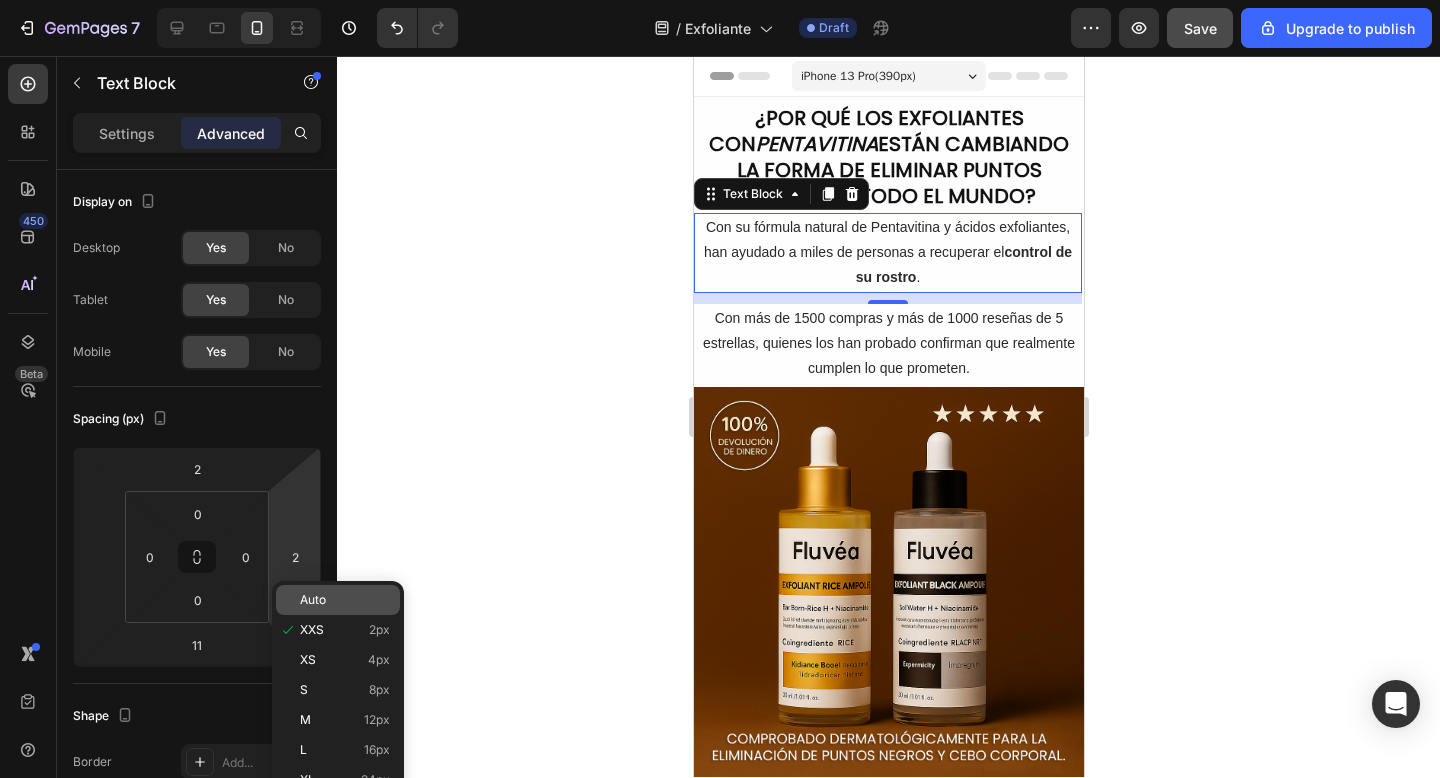 click on "Auto" 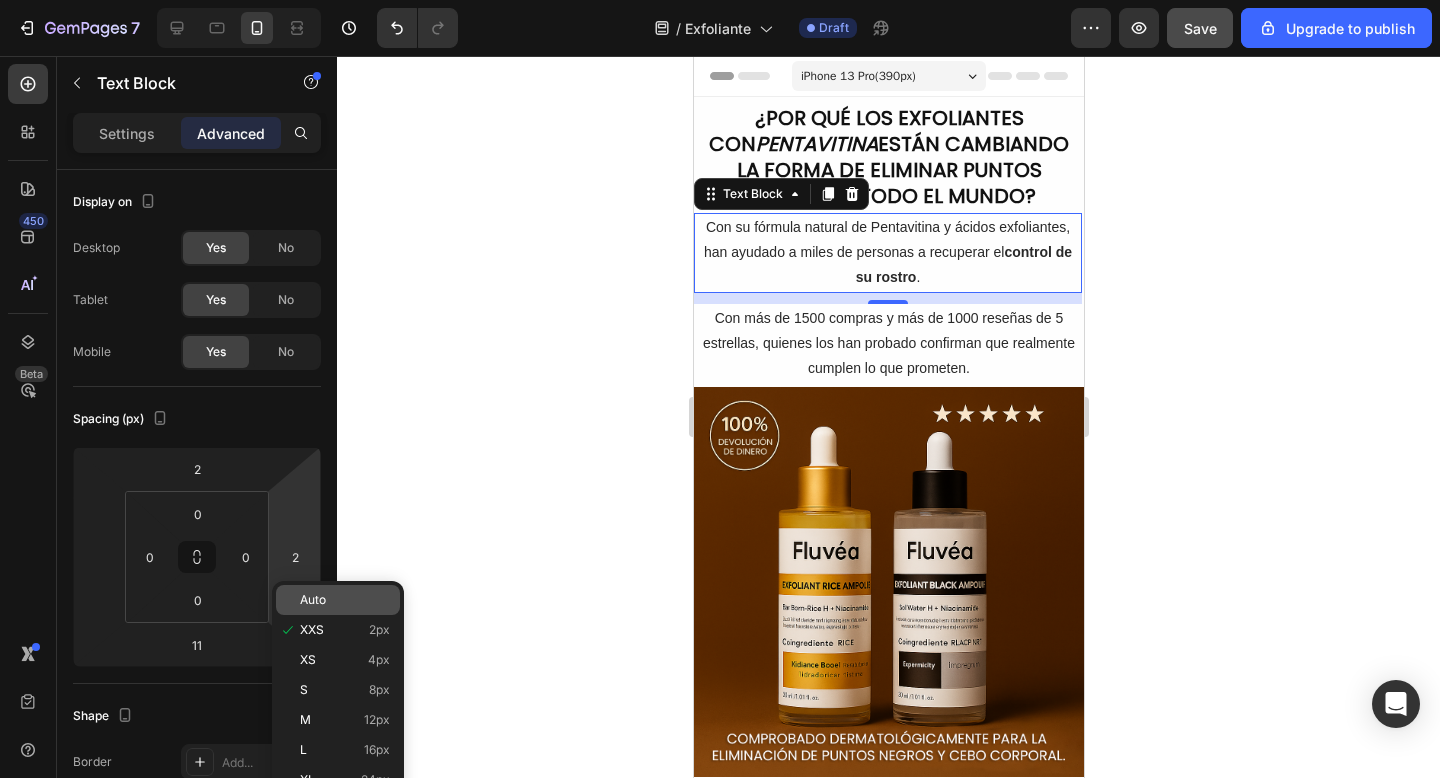 type 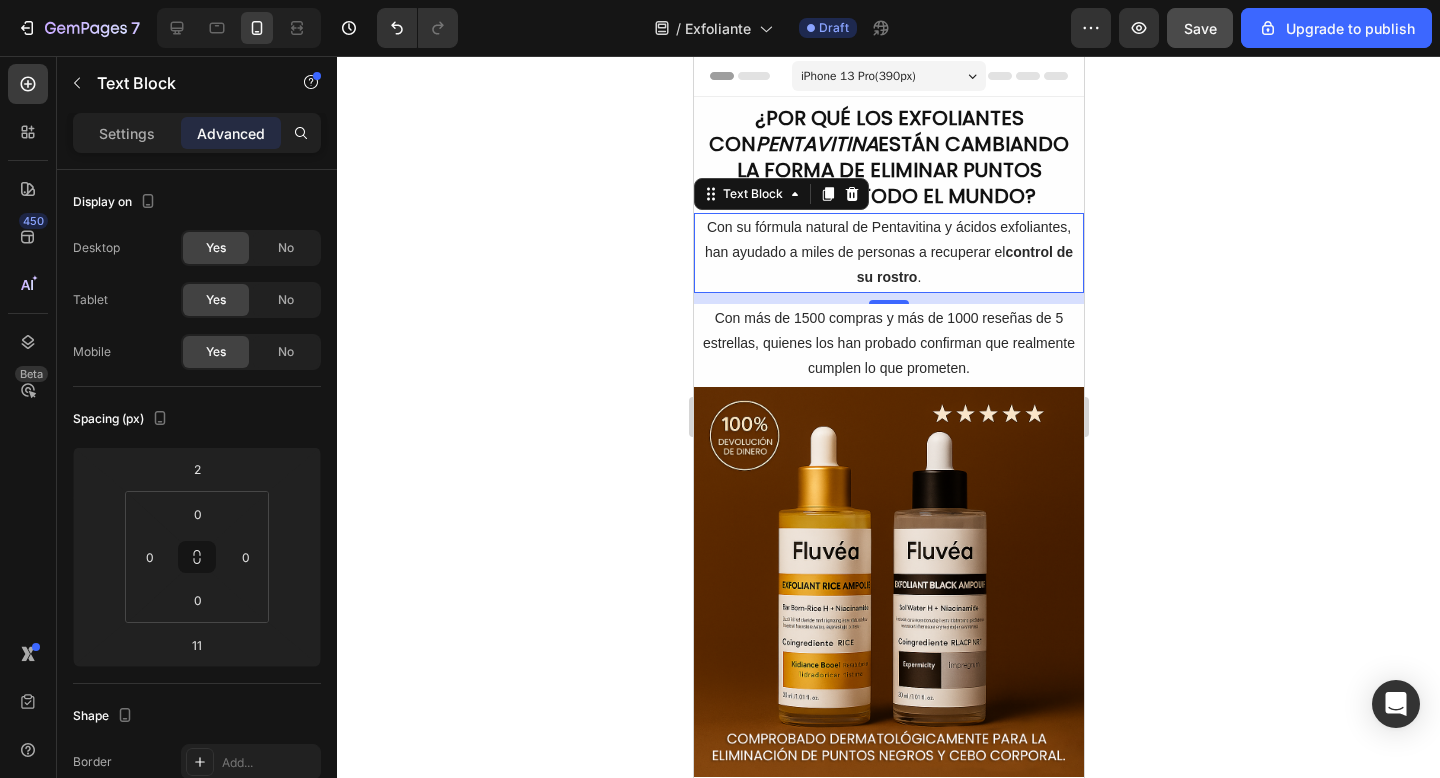 click 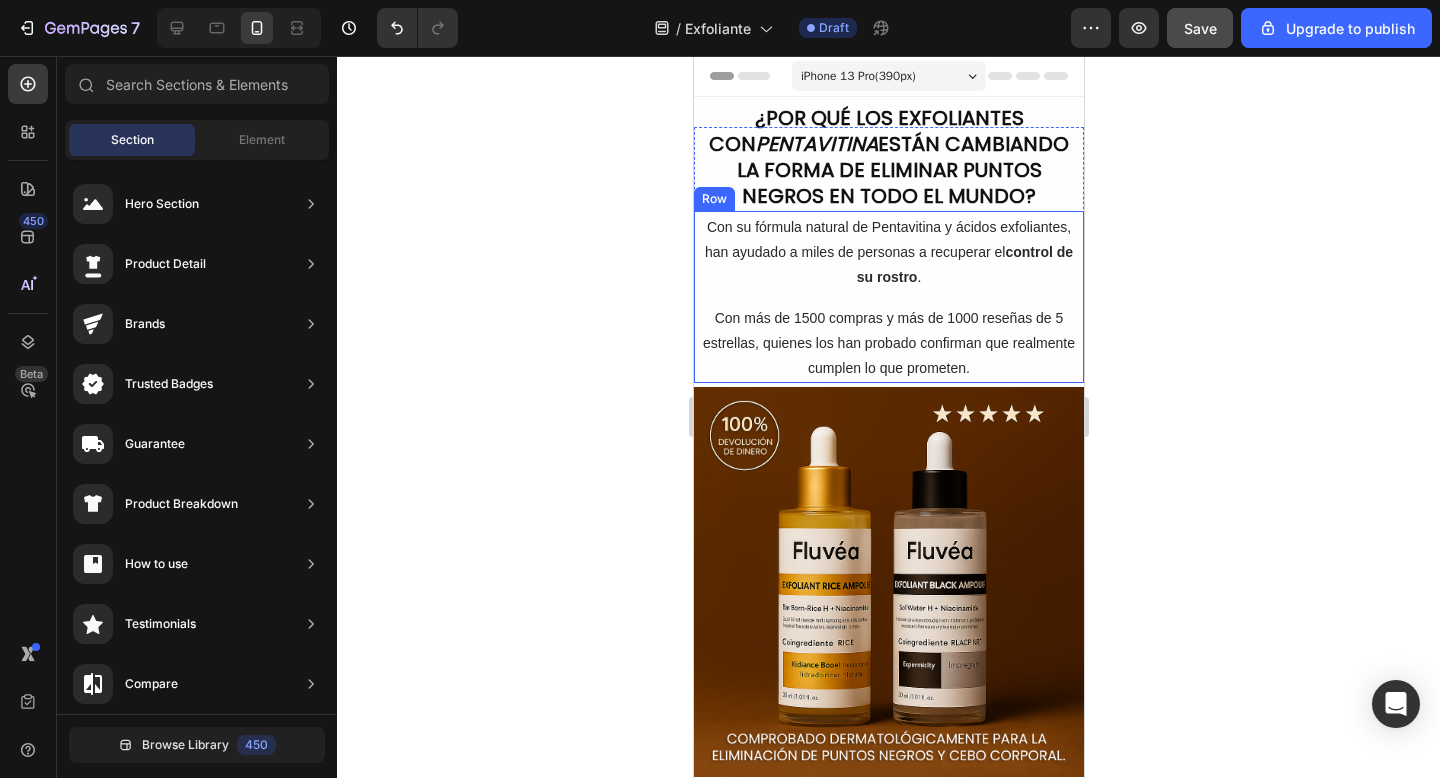 click on "Con su fórmula natural de Pentavitina y ácidos exfoliantes, han ayudado a miles de personas a recuperar el  control de su rostro . Text Block Con más de 1500 compras y más de 1000 reseñas de 5 estrellas, quienes los han probado confirman que realmente cumplen lo que prometen. Text Block" at bounding box center (888, 297) 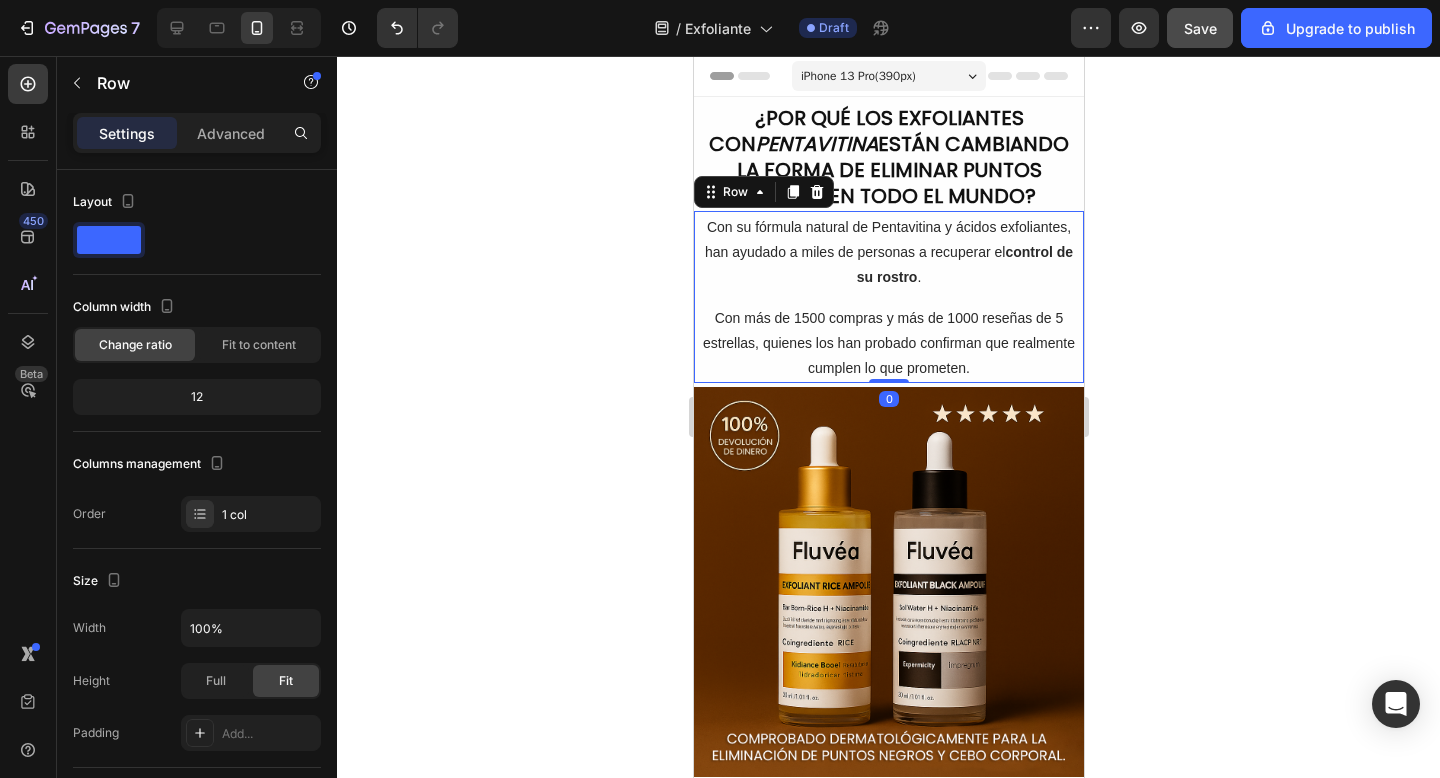 click on "Con su fórmula natural de Pentavitina y ácidos exfoliantes, han ayudado a miles de personas a recuperar el  control de su rostro ." at bounding box center (888, 253) 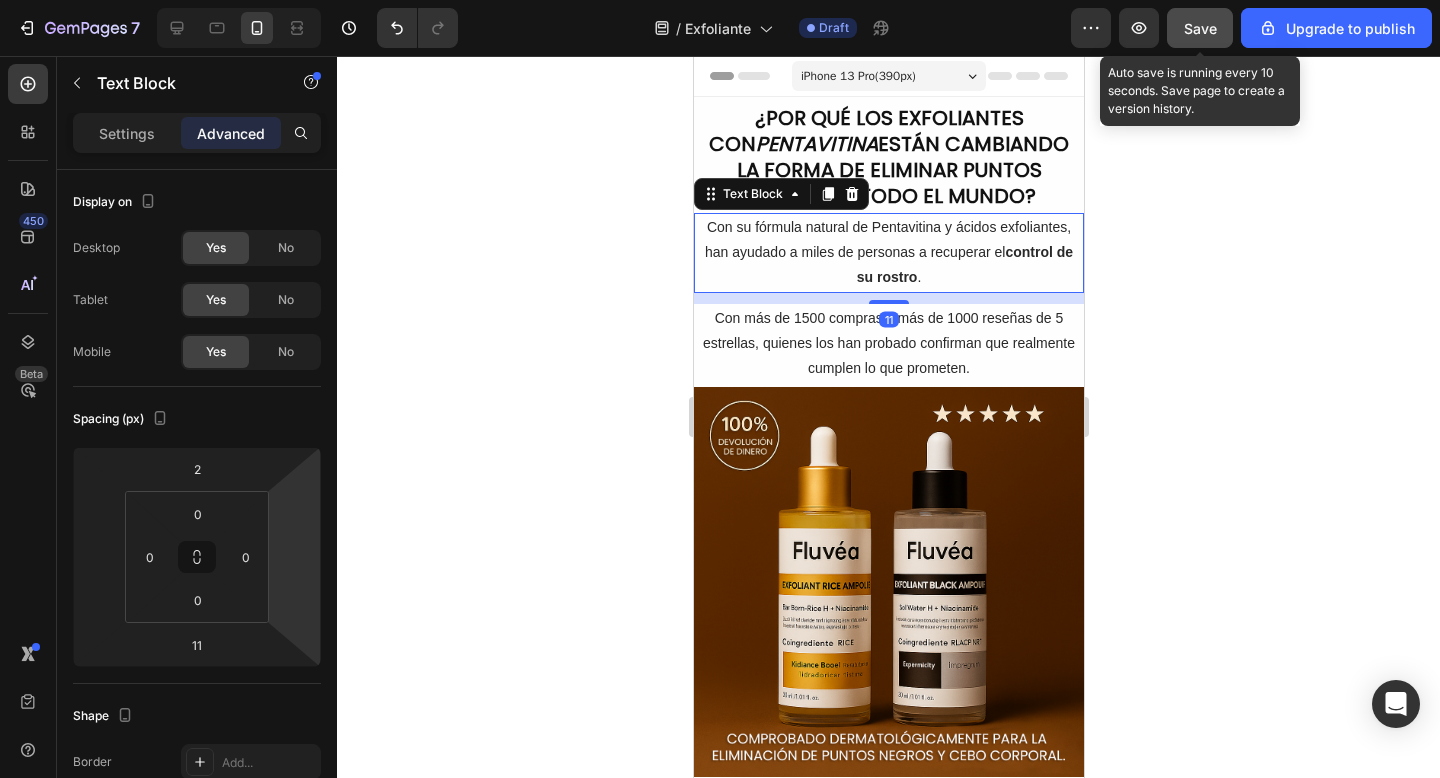 click on "Save" at bounding box center [1200, 28] 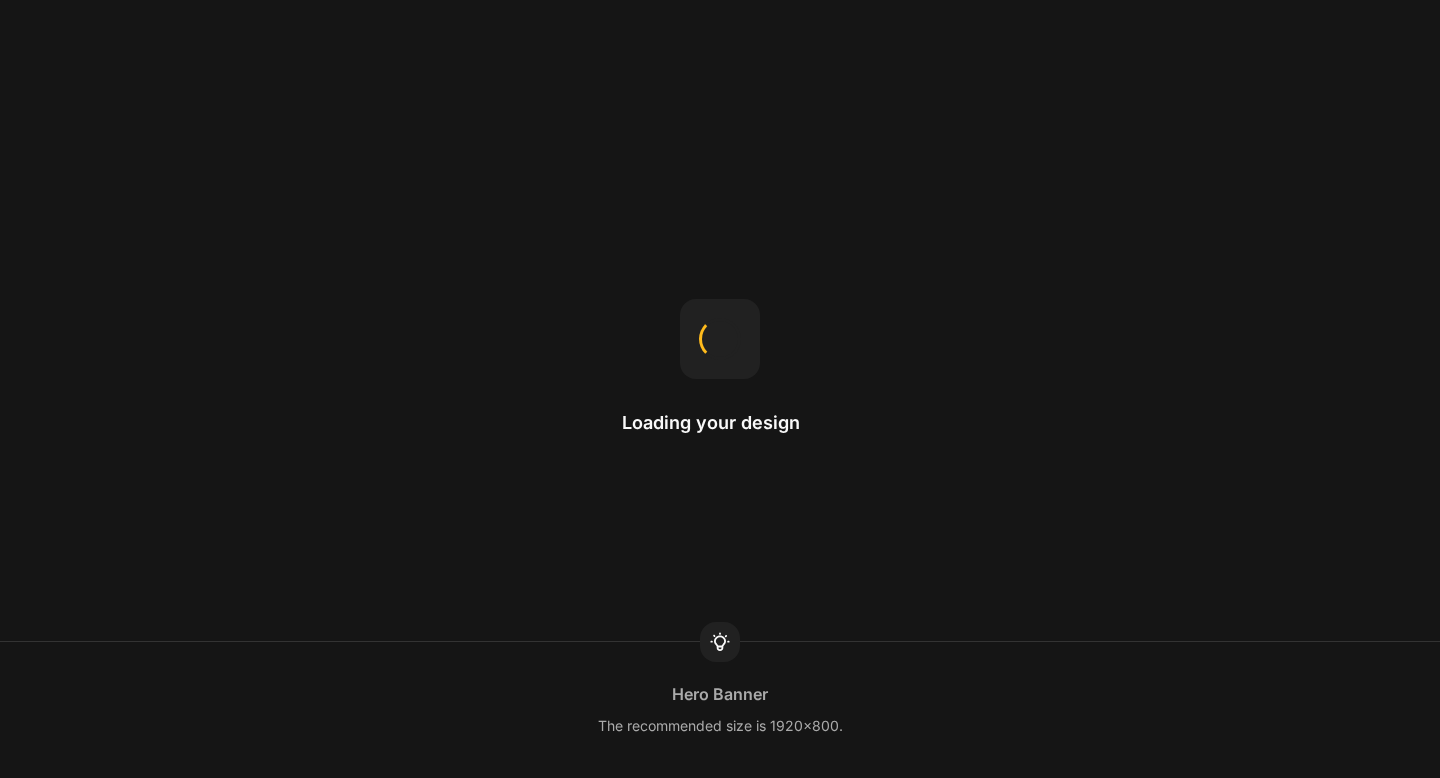 scroll, scrollTop: 0, scrollLeft: 0, axis: both 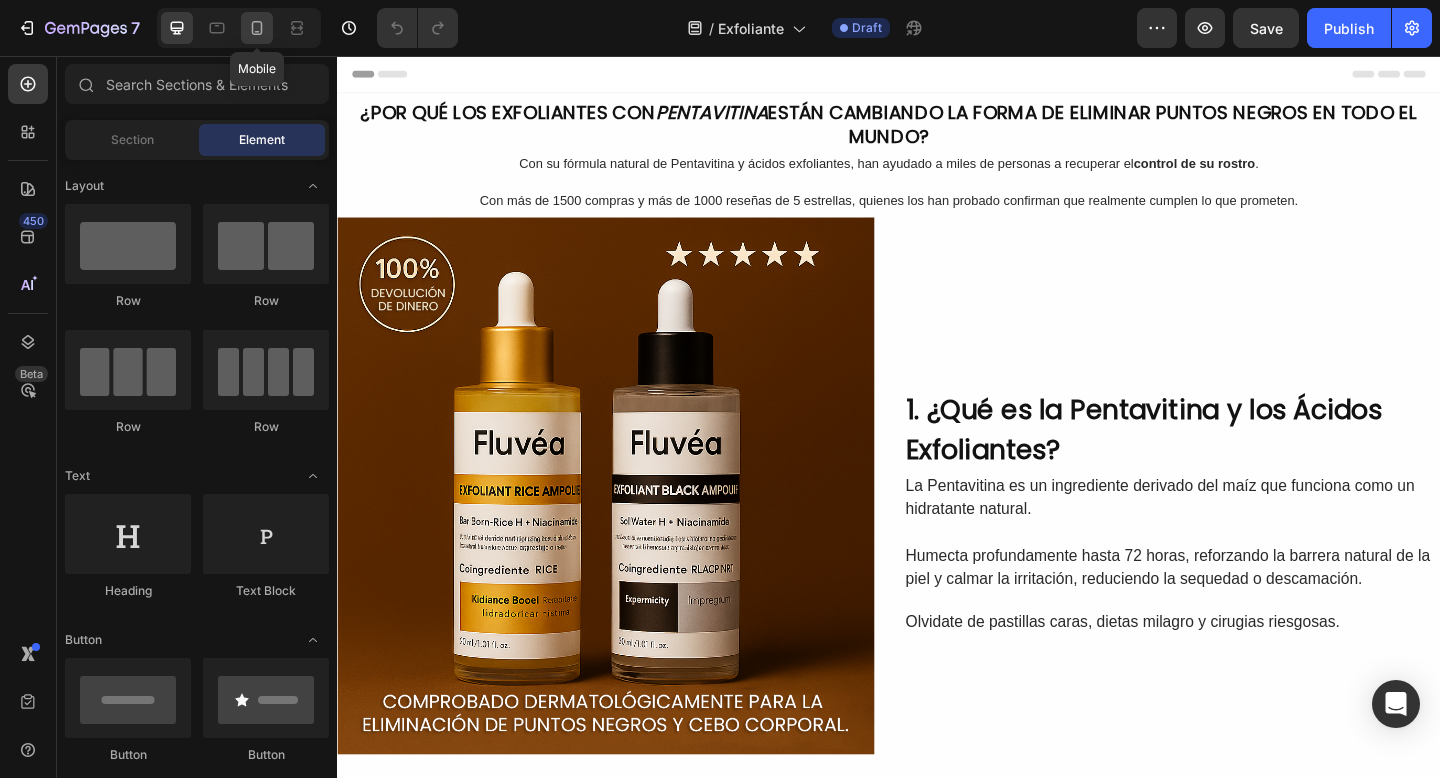 click 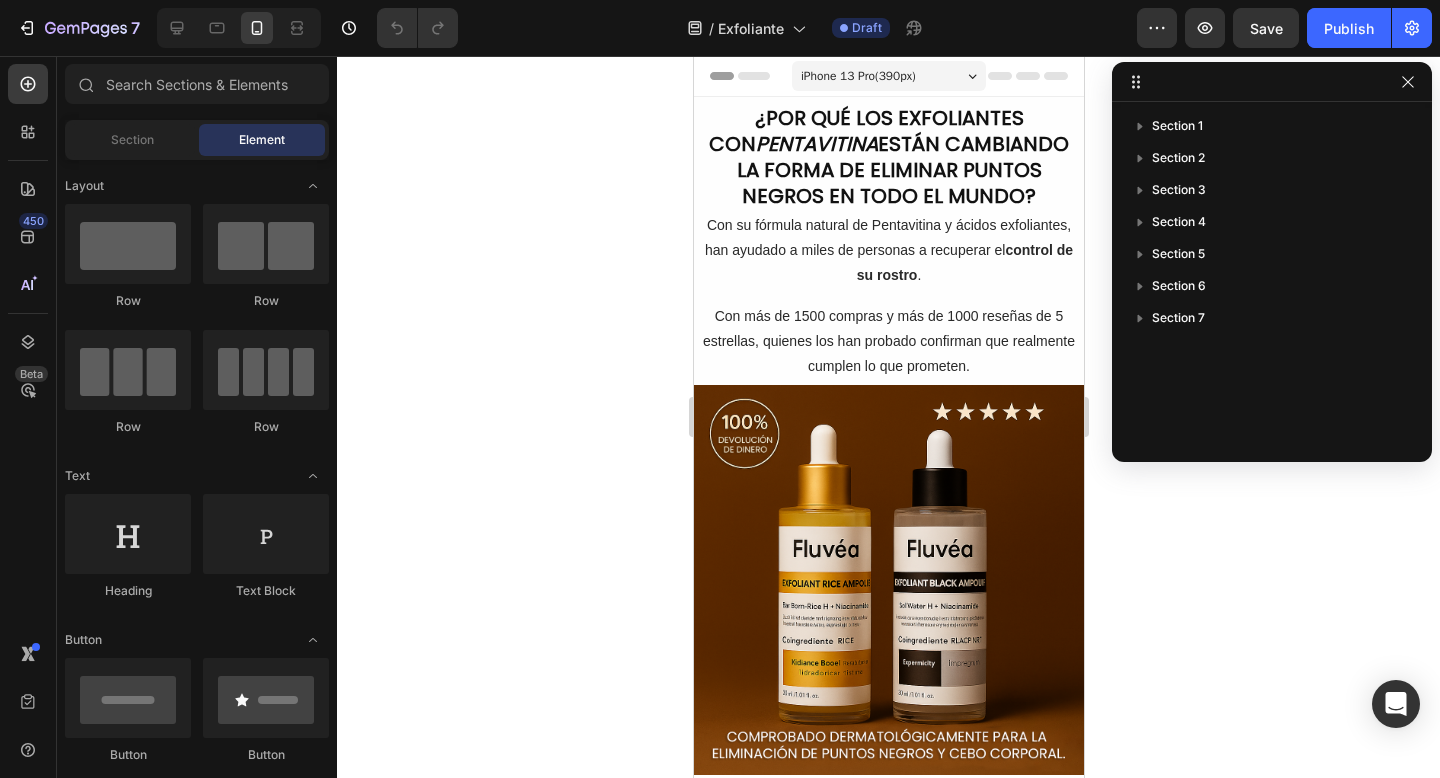 click 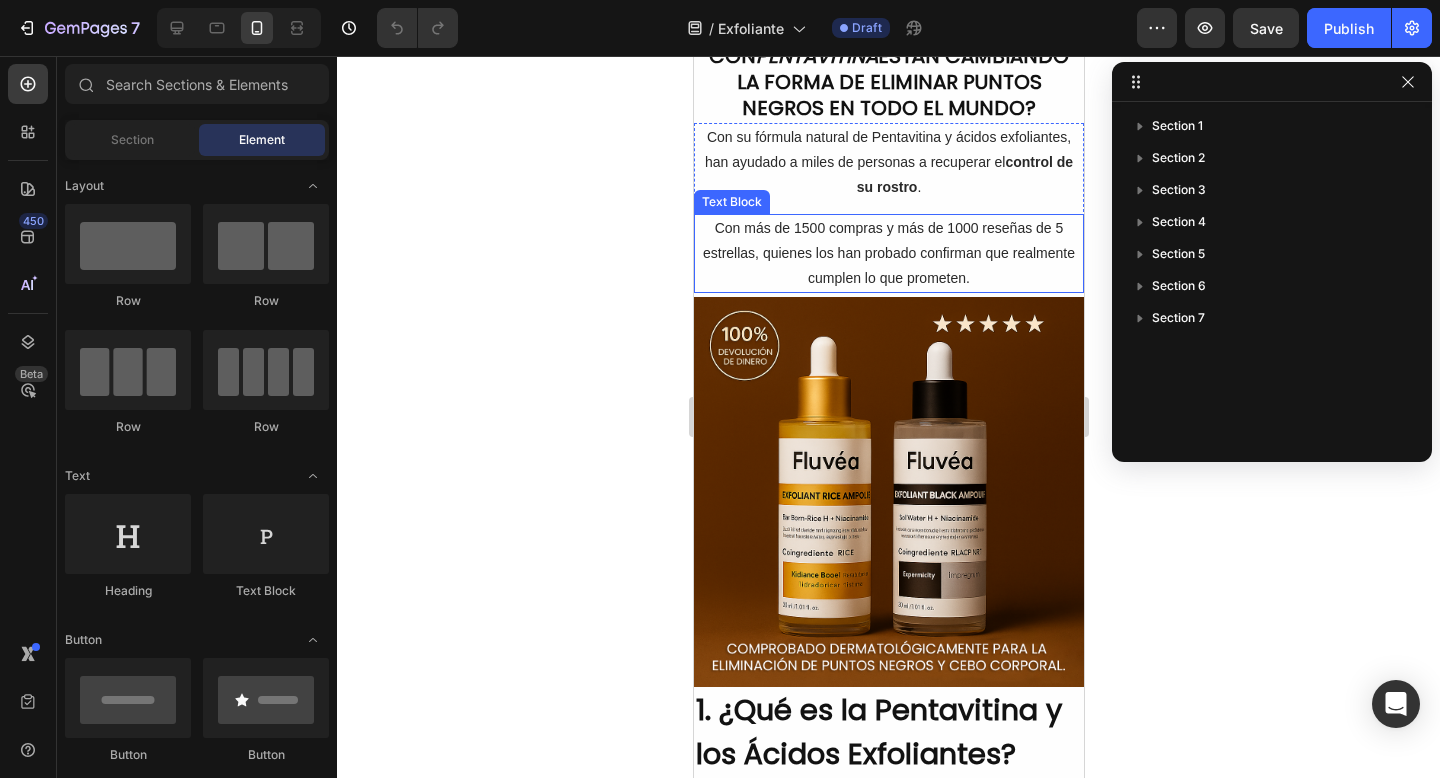 scroll, scrollTop: 90, scrollLeft: 0, axis: vertical 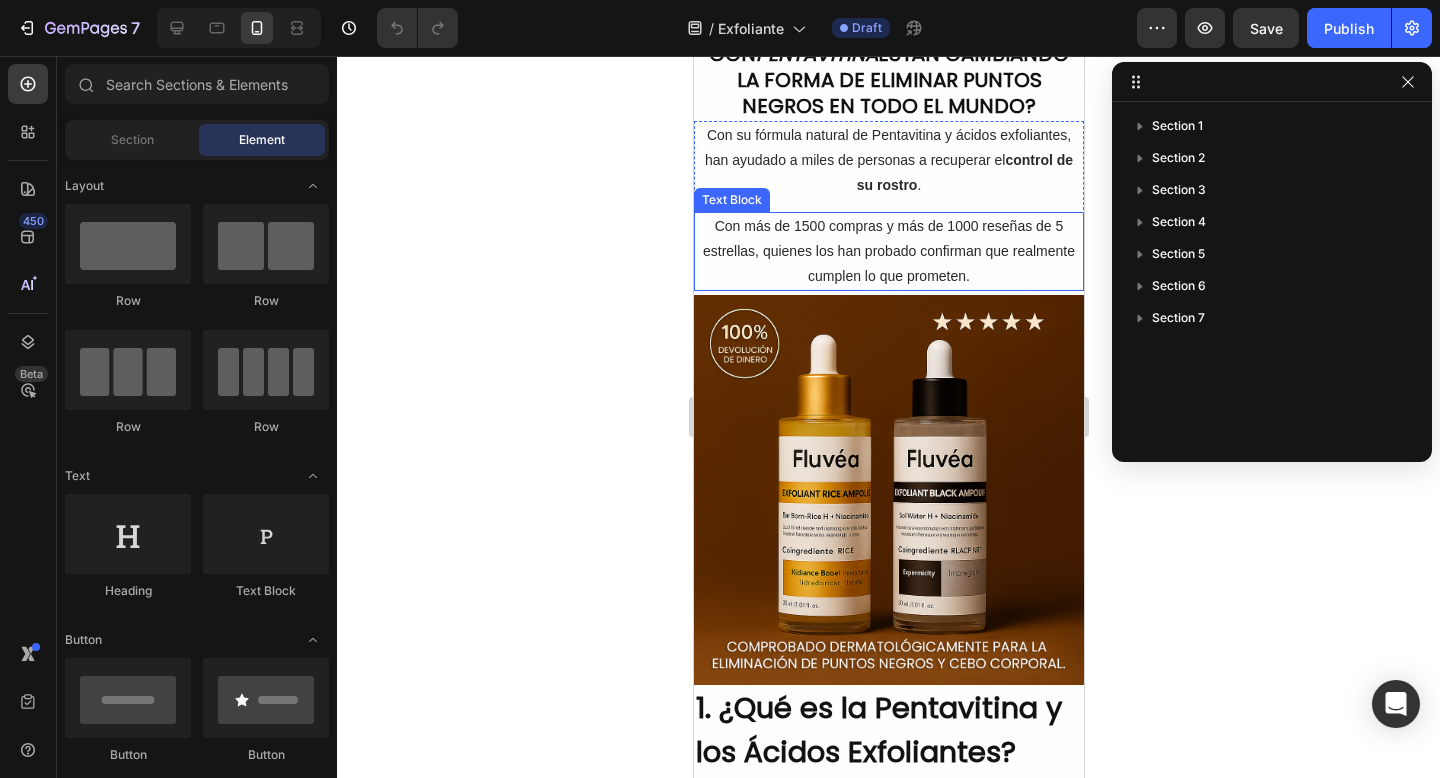 click on "Con más de 1500 compras y más de 1000 reseñas de 5 estrellas, quienes los han probado confirman que realmente cumplen lo que prometen." at bounding box center (888, 252) 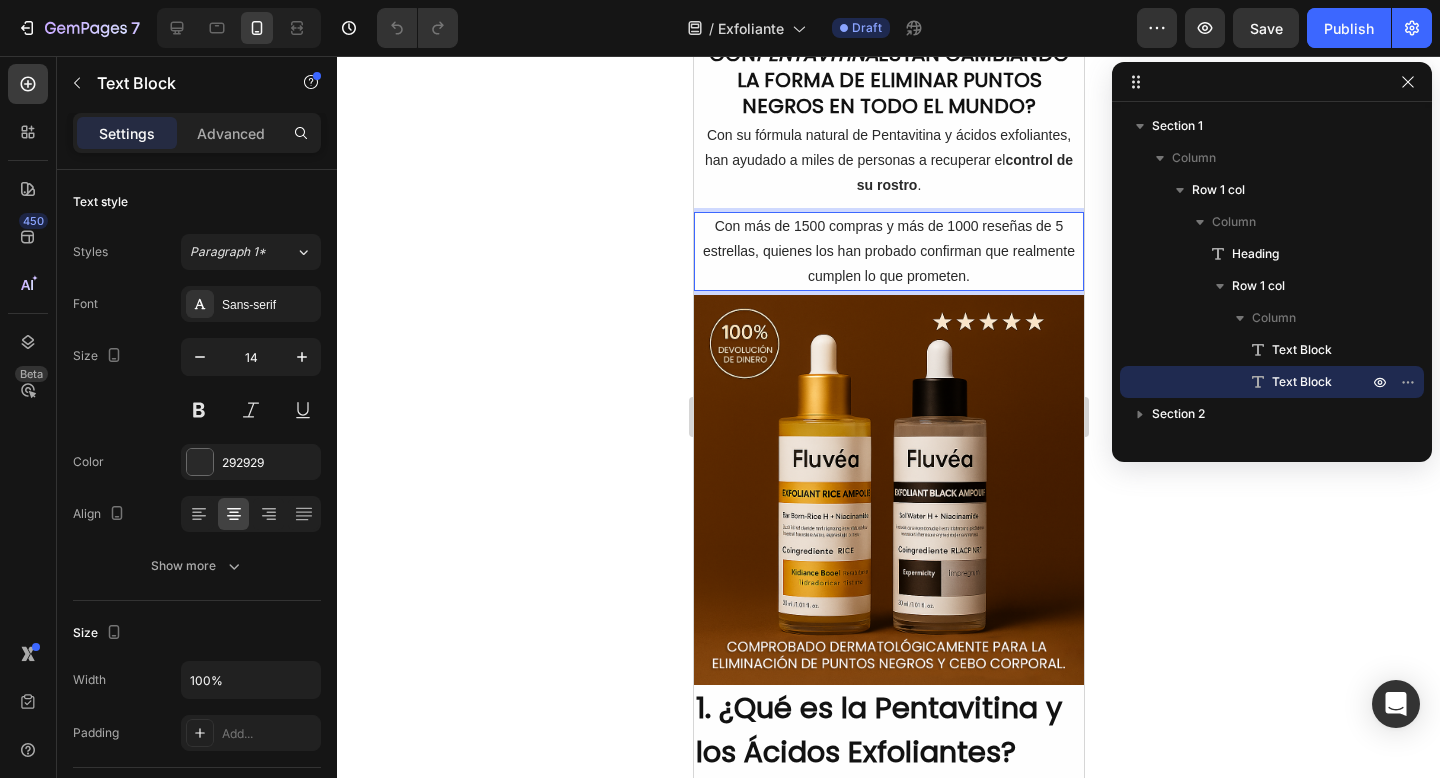 click on "Con más de 1500 compras y más de 1000 reseñas de 5 estrellas, quienes los han probado confirman que realmente cumplen lo que prometen." at bounding box center (888, 252) 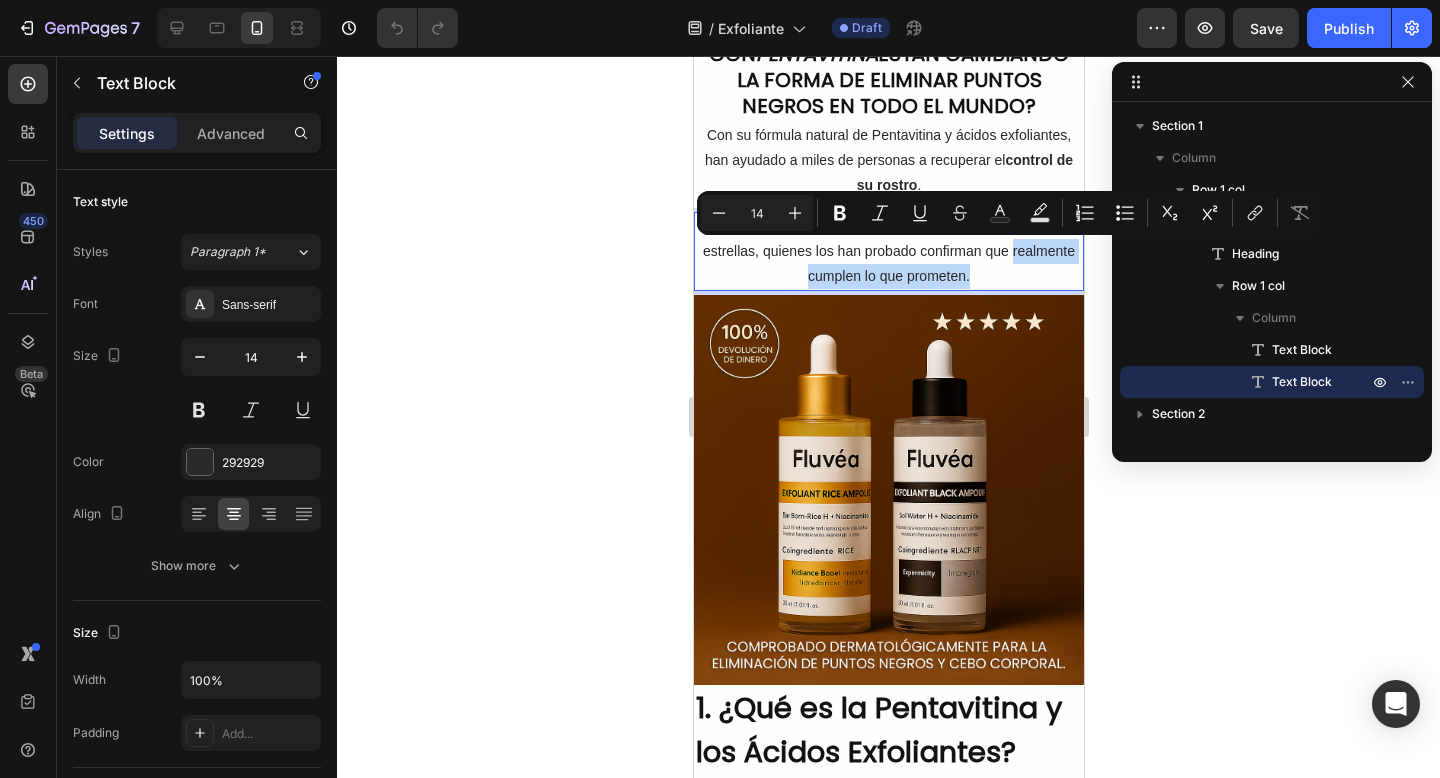 drag, startPoint x: 1012, startPoint y: 253, endPoint x: 1061, endPoint y: 279, distance: 55.470715 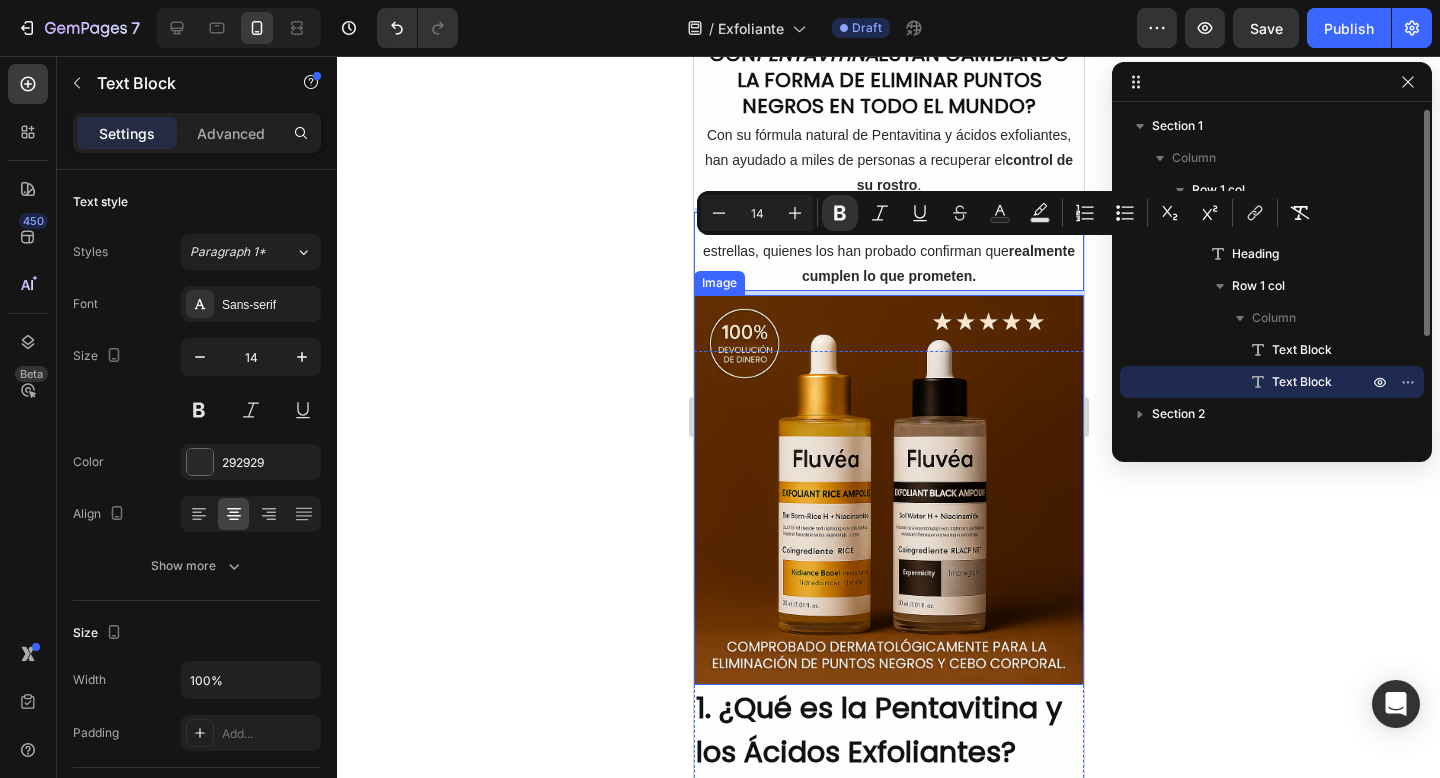 click on "Section 1 Column  Row 1 col Column  Heading Row 1 col Column  Text Block Text Block Section 2 Section 3 Section 4 Section 5 Section 6 Section 7" at bounding box center [1272, 275] 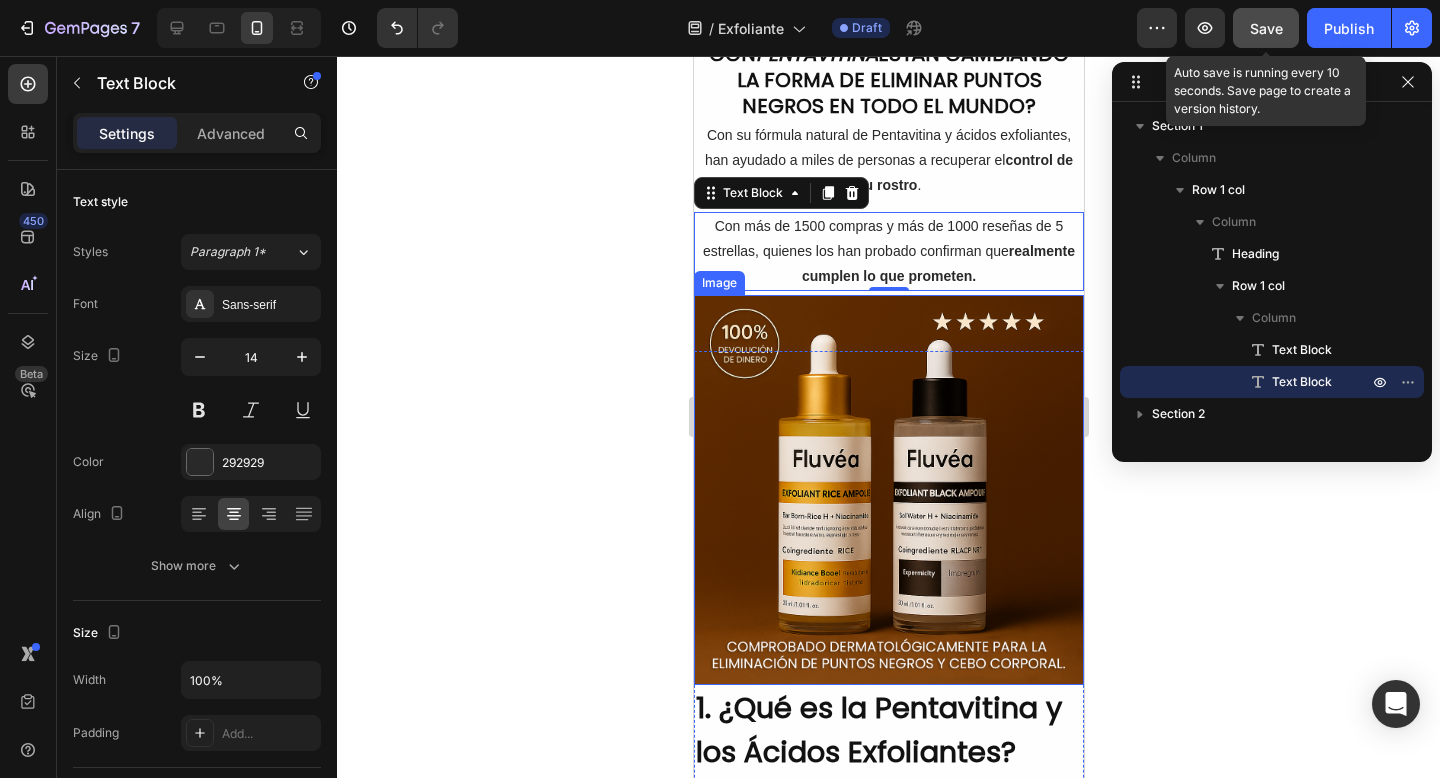 click on "Save" 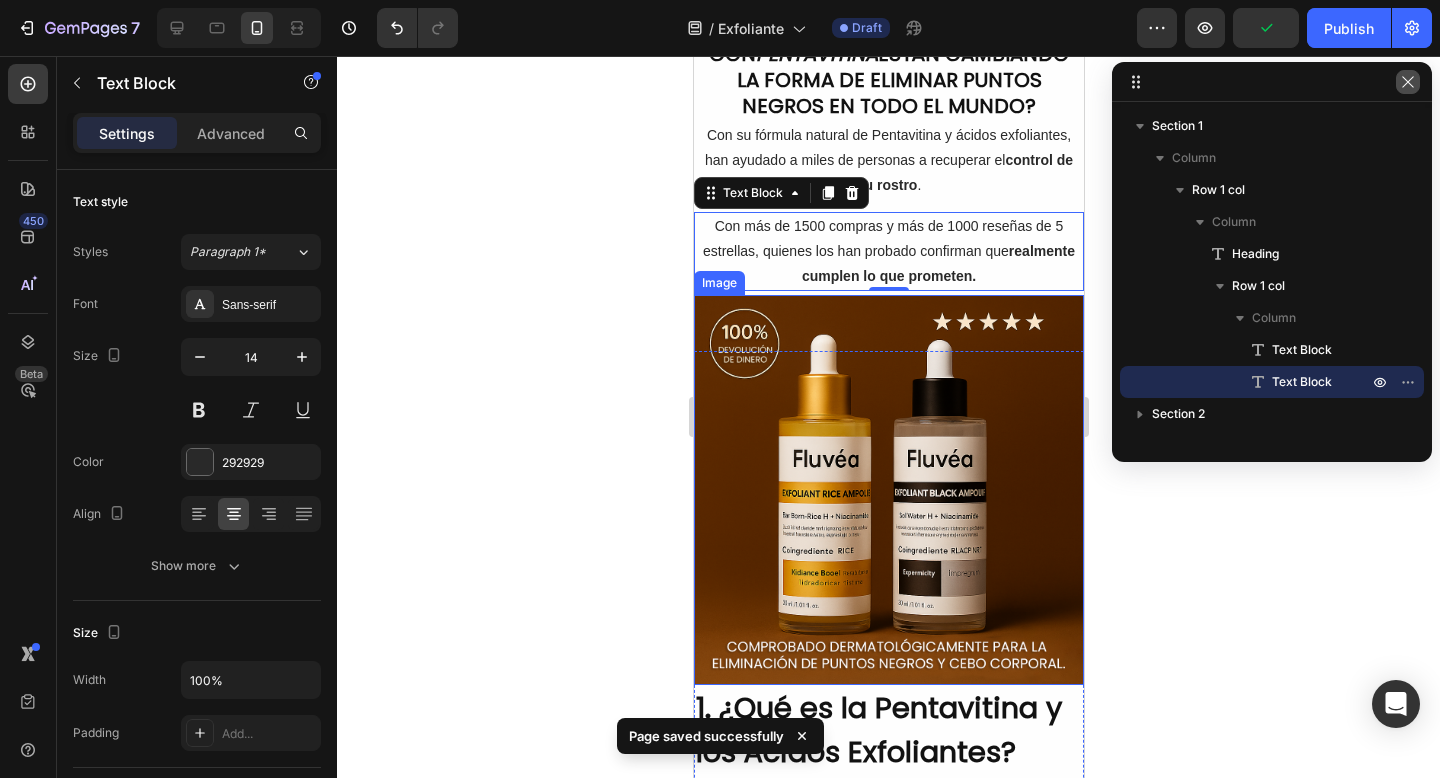click 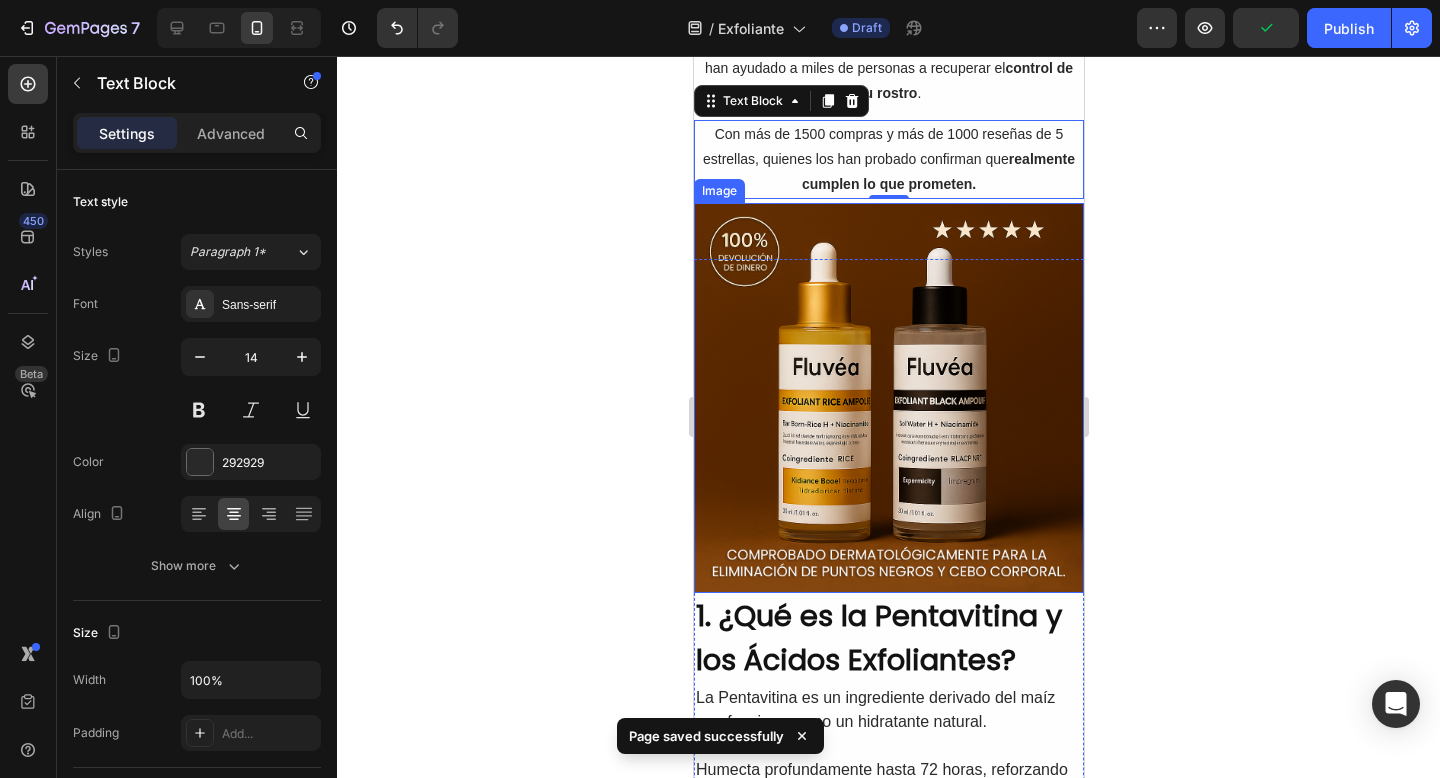 scroll, scrollTop: 186, scrollLeft: 0, axis: vertical 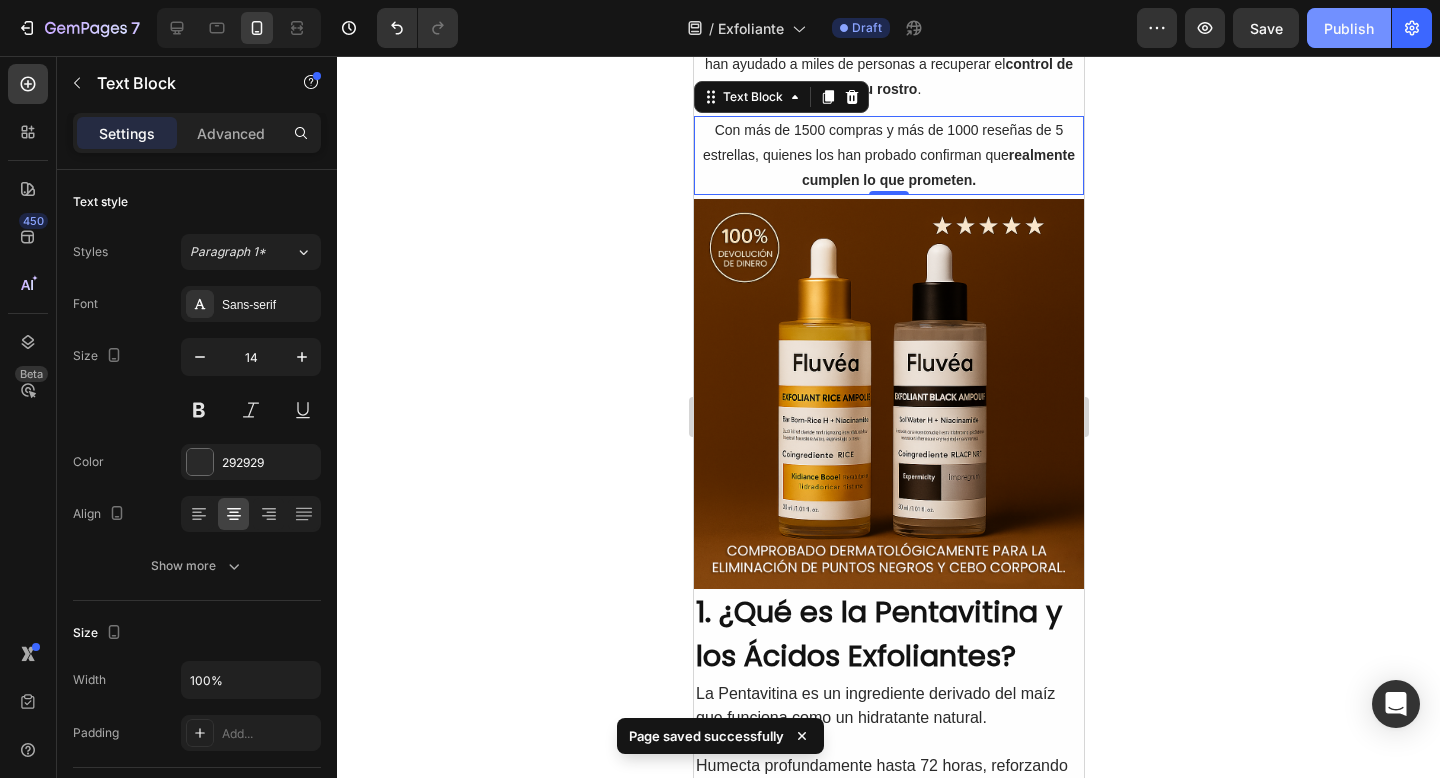 click on "Publish" at bounding box center (1349, 28) 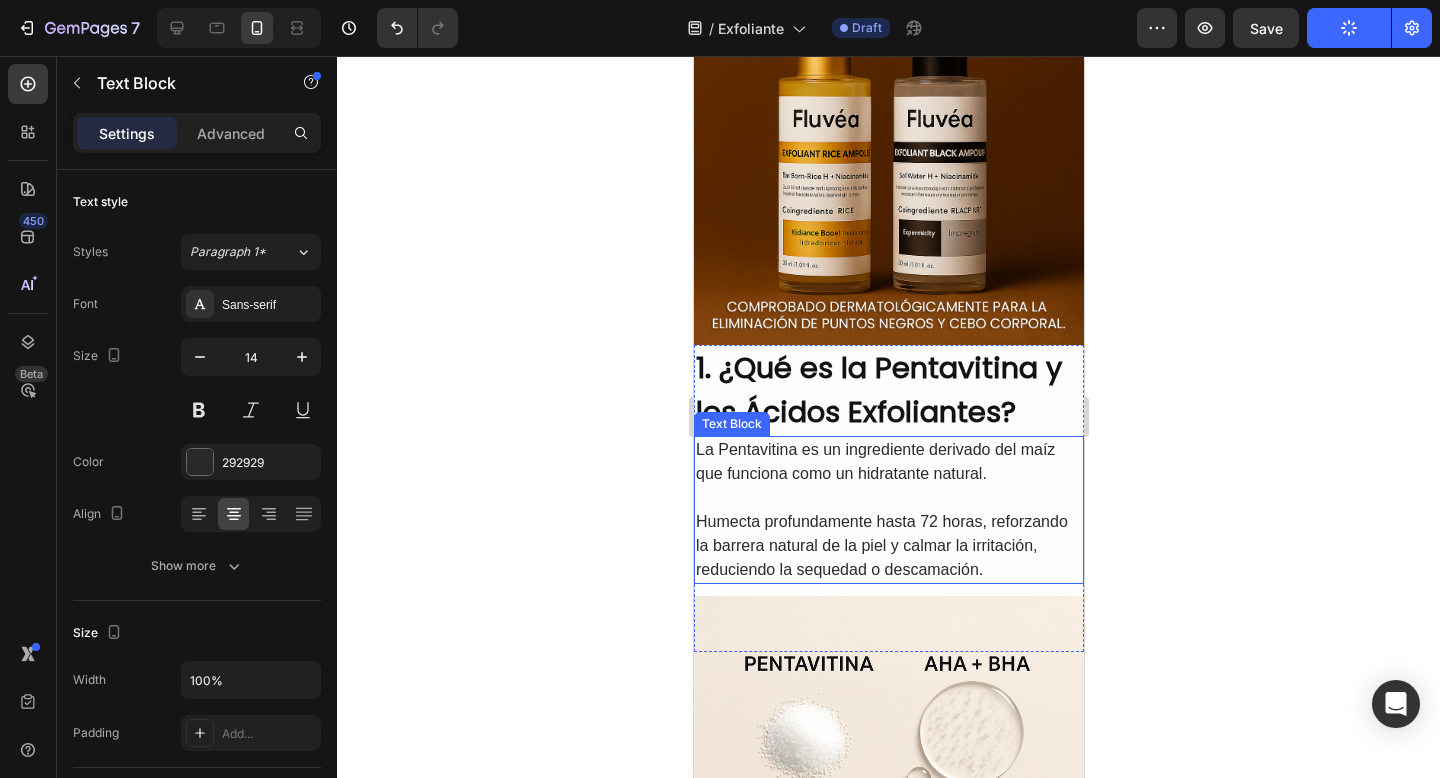 scroll, scrollTop: 481, scrollLeft: 0, axis: vertical 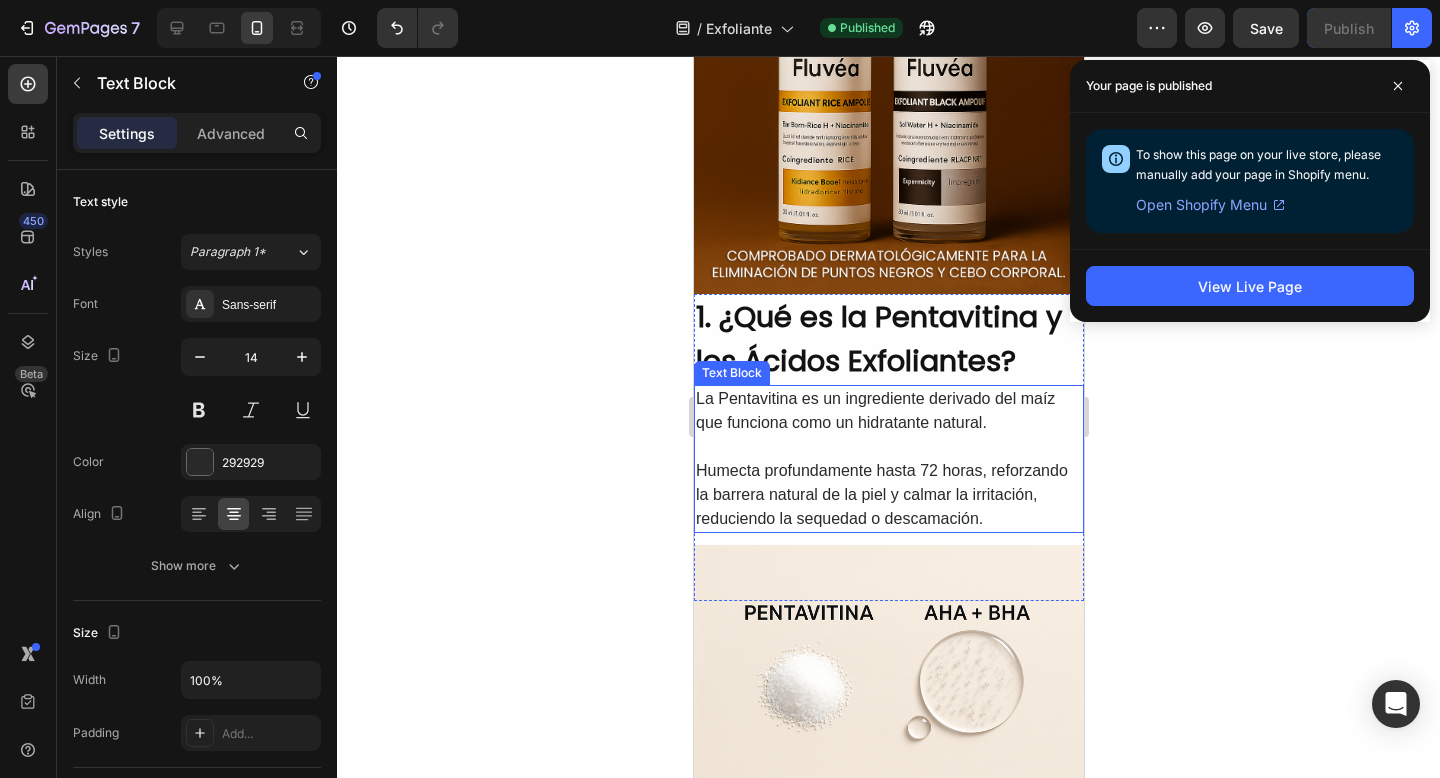 click on "La Pentavitina es un ingrediente derivado del maíz que funciona como un hidratante natural." at bounding box center [888, 411] 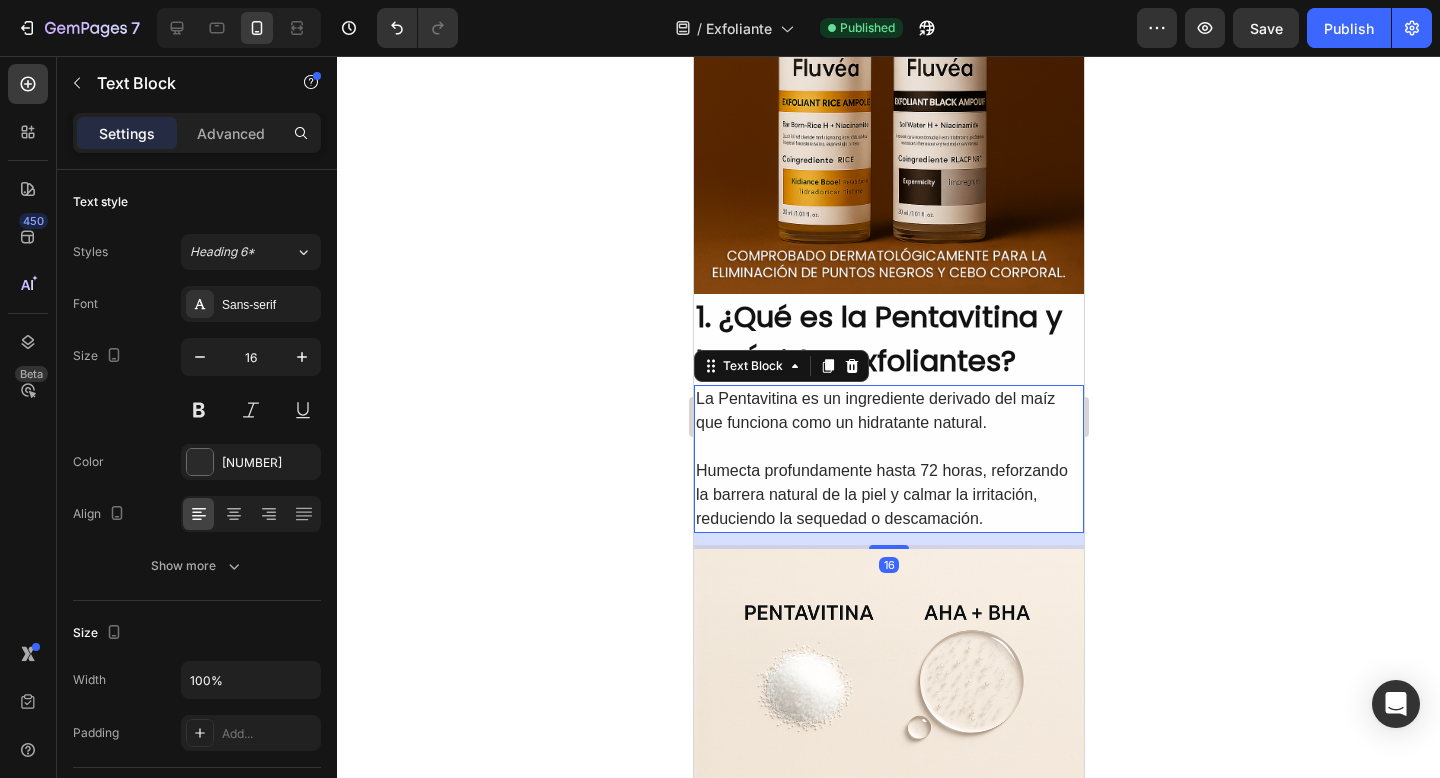click on "La Pentavitina es un ingrediente derivado del maíz que funciona como un hidratante natural." at bounding box center [888, 411] 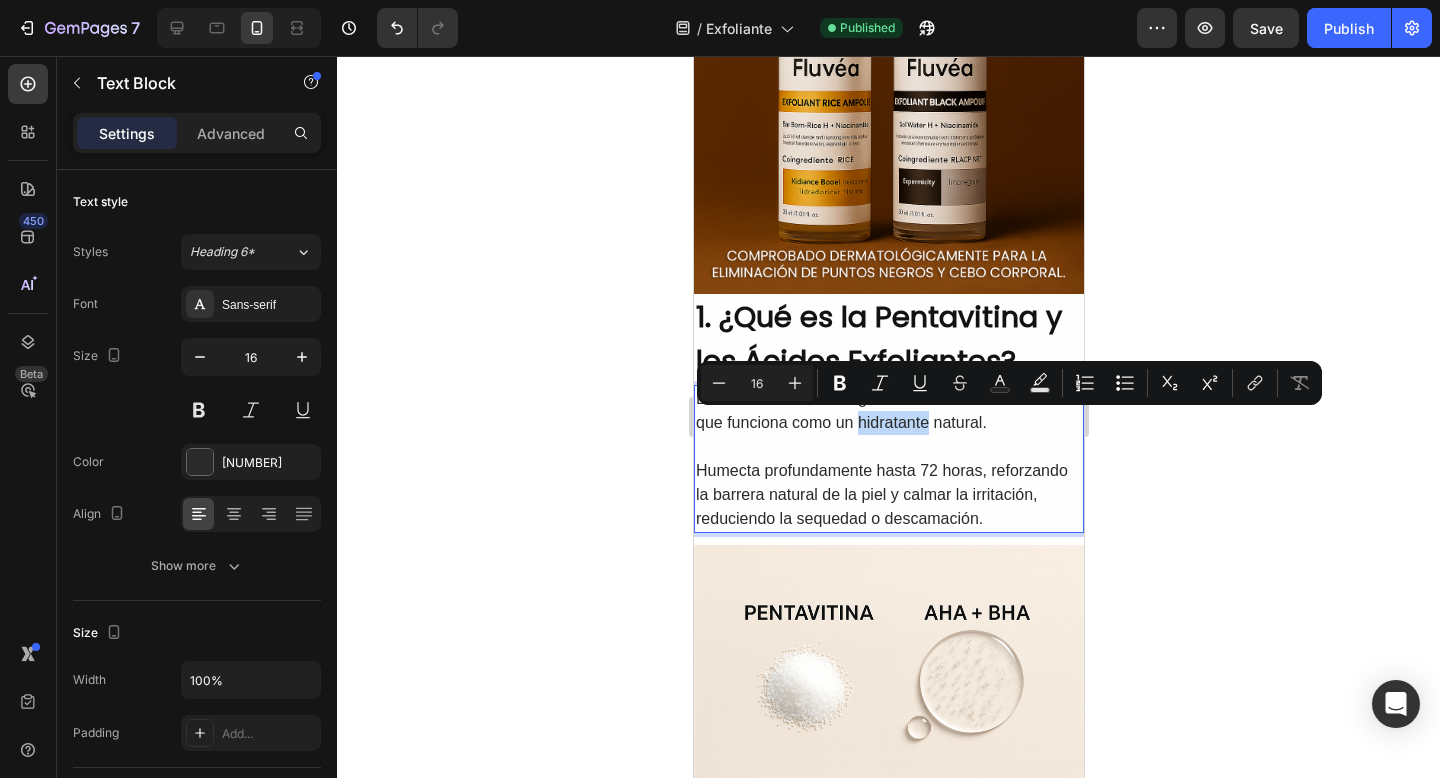 click on "La Pentavitina es un ingrediente derivado del maíz que funciona como un hidratante natural." at bounding box center [888, 411] 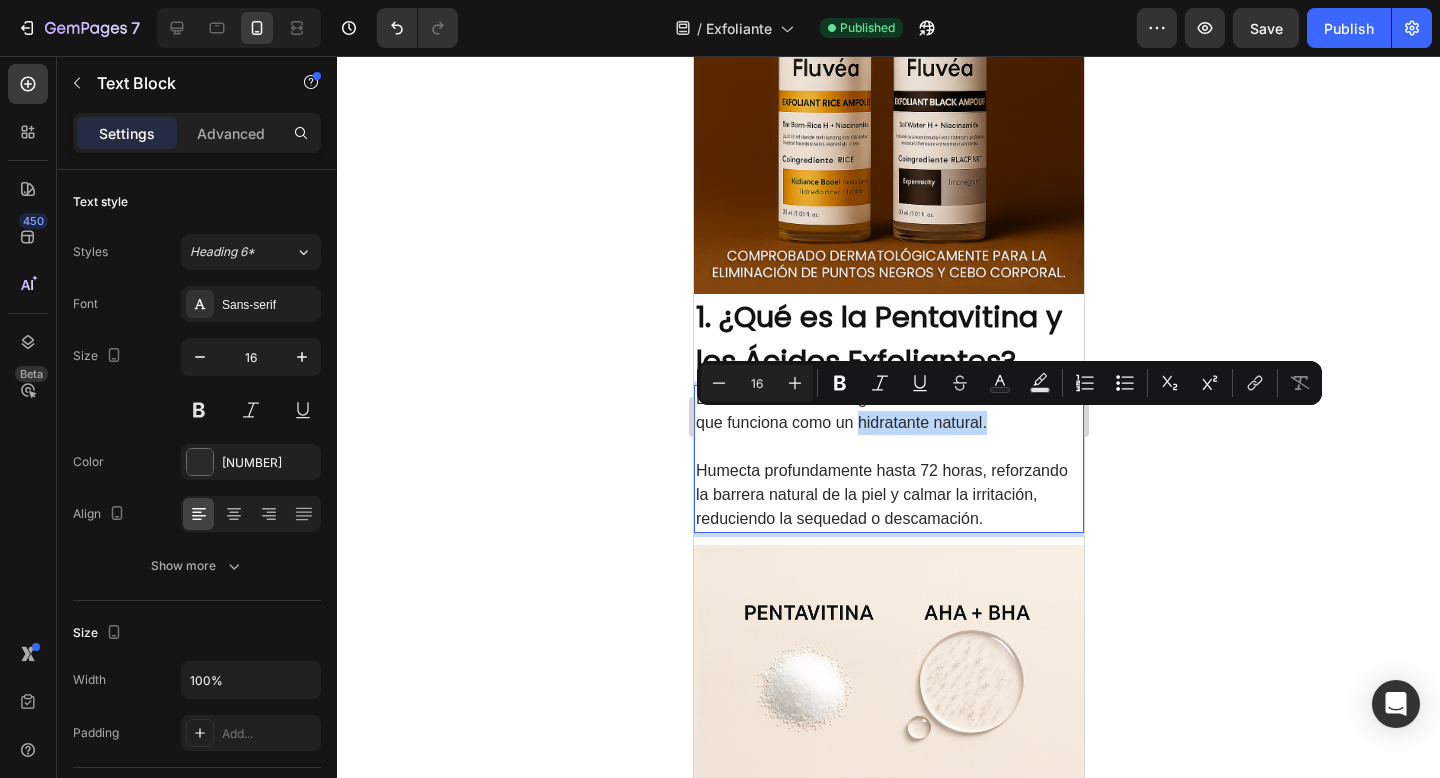 drag, startPoint x: 856, startPoint y: 421, endPoint x: 985, endPoint y: 430, distance: 129.31357 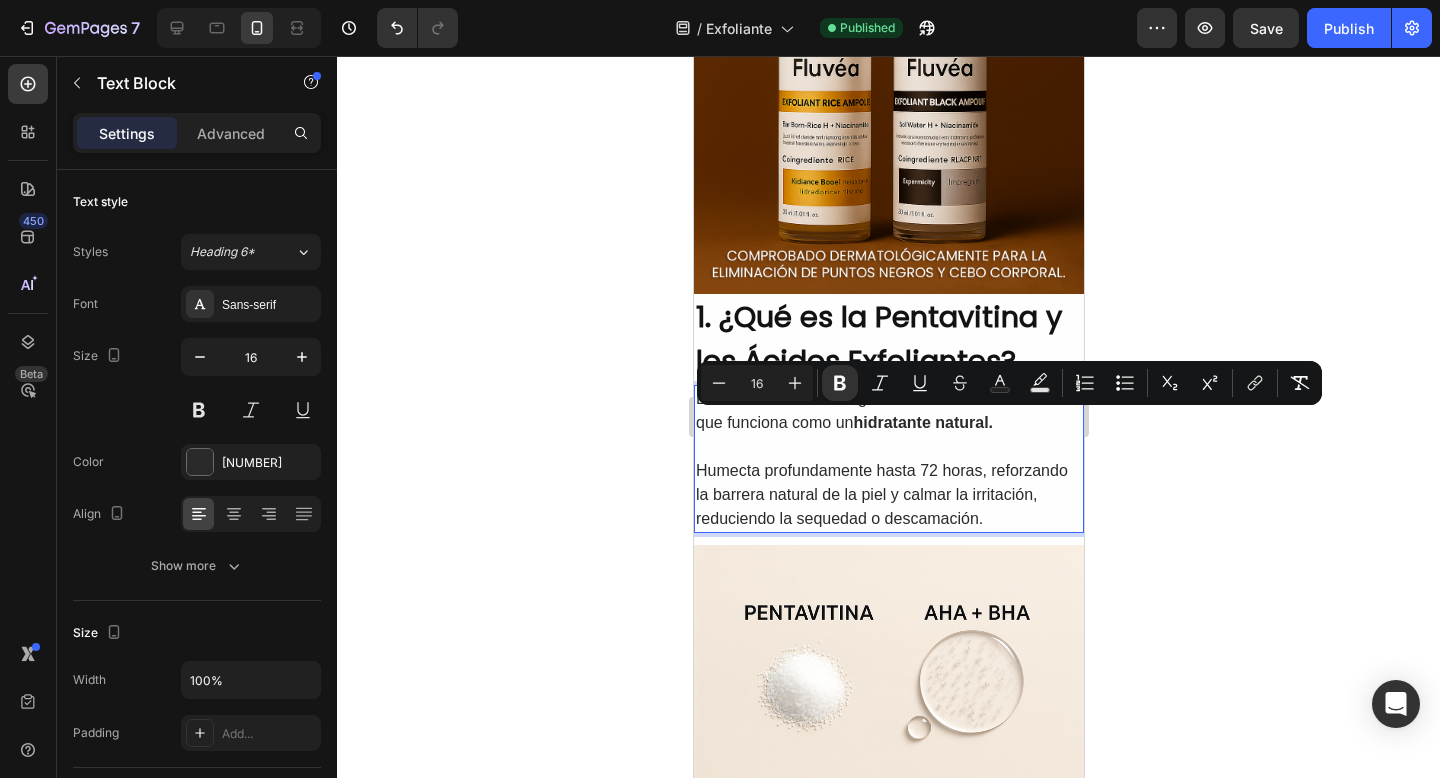 click on "1. ¿Qué es la Pentavitina y los Ácidos Exfoliantes? Heading La Pentavitina es un ingrediente derivado del maíz que funciona como un  hidratante natural.   Humecta profundamente hasta 72 horas, reforzando la barrera natural de la piel y calmar la irritación, reduciendo la sequedad o descamación.  Text Block   16 Olvidate de pastillas caras, dietas milagro y cirugias riesgosas. Text Block" at bounding box center [888, 447] 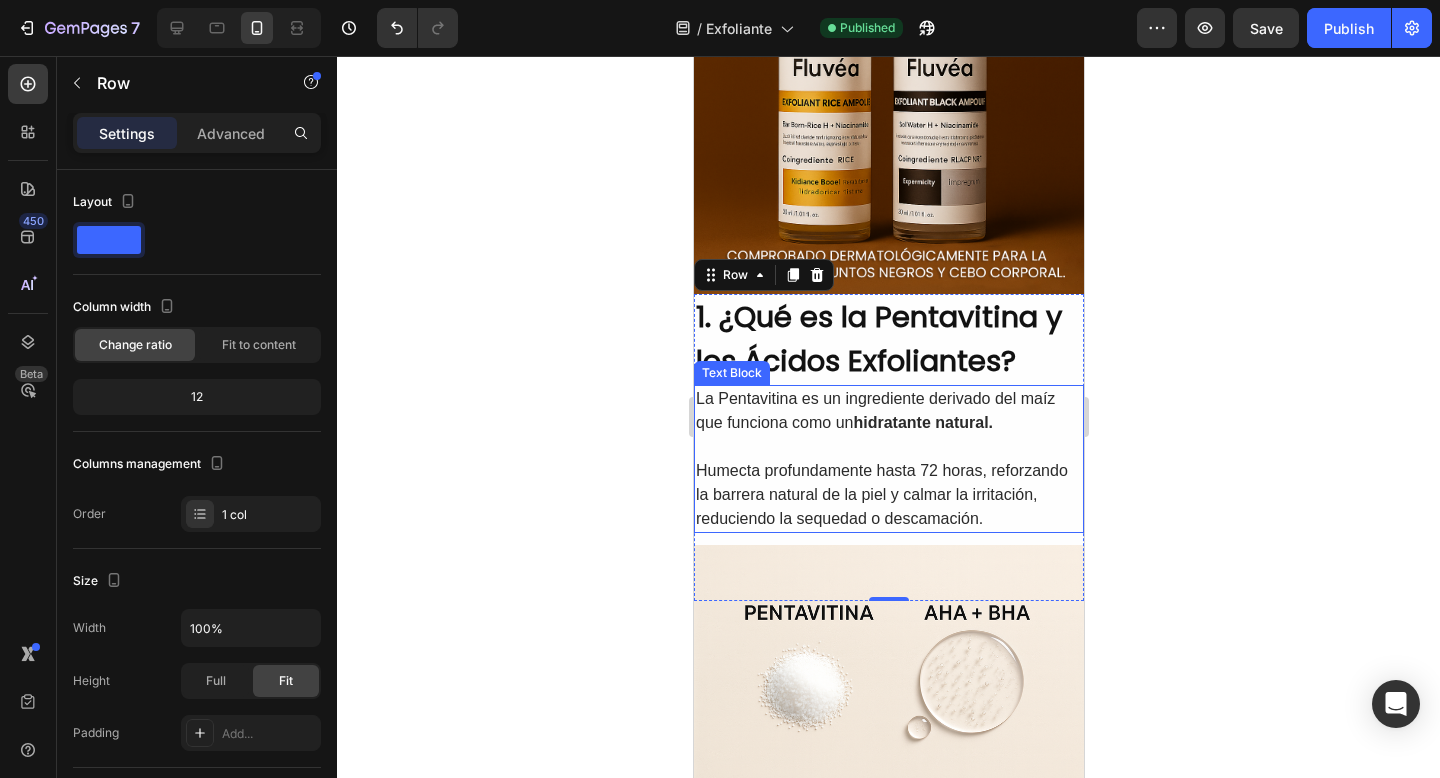 click on "Humecta profundamente hasta 72 horas, reforzando la barrera natural de la piel y calmar la irritación, reduciendo la sequedad o descamación." at bounding box center [888, 495] 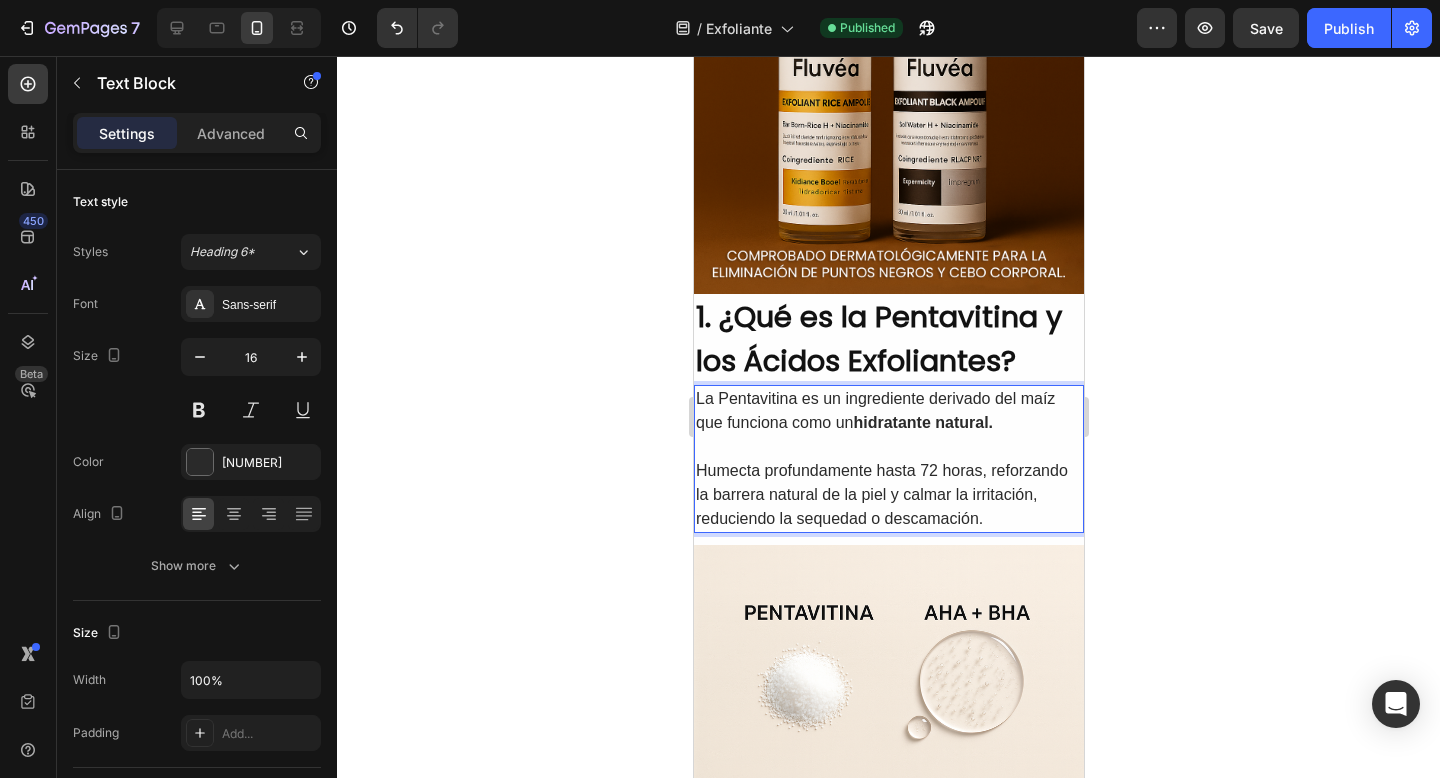 click on "Humecta profundamente hasta 72 horas, reforzando la barrera natural de la piel y calmar la irritación, reduciendo la sequedad o descamación." at bounding box center (888, 495) 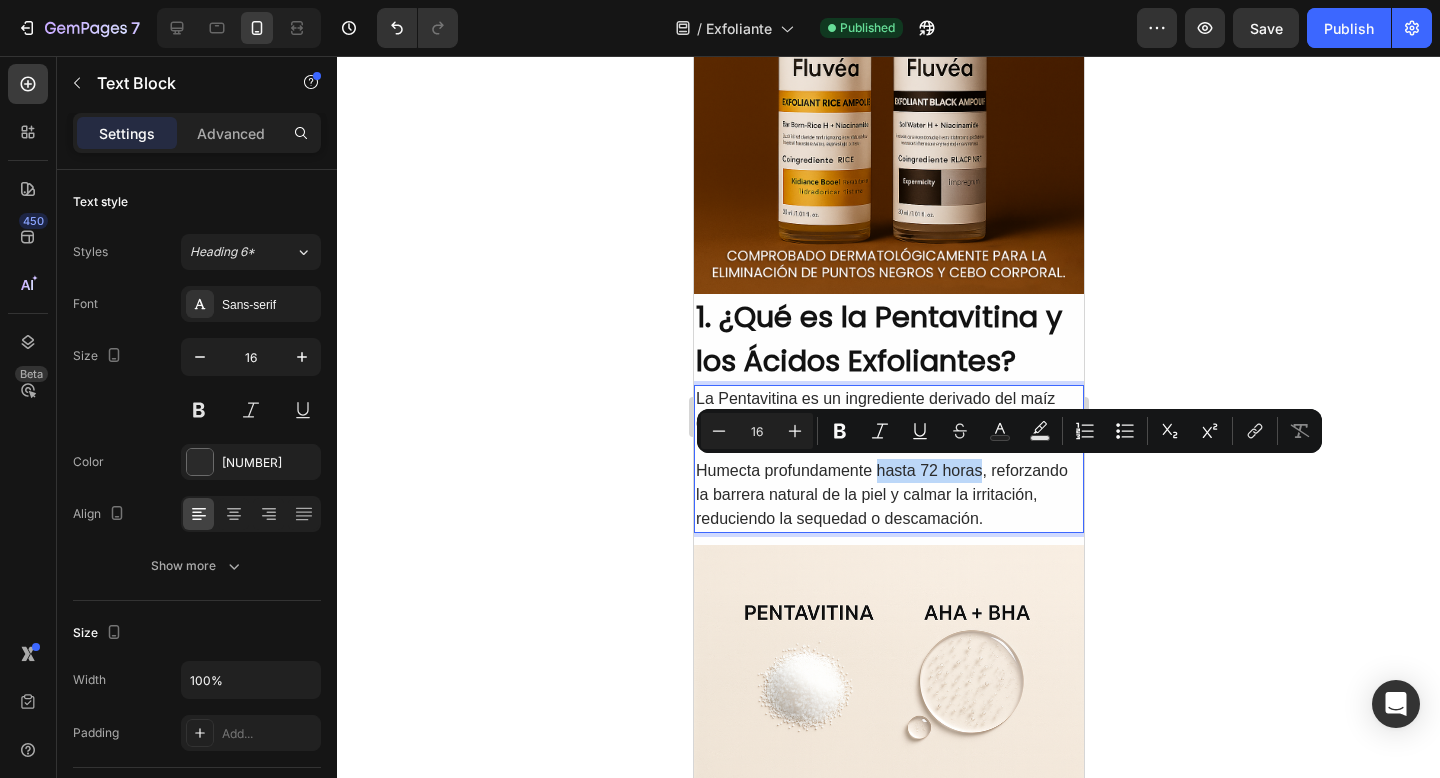 drag, startPoint x: 877, startPoint y: 473, endPoint x: 979, endPoint y: 479, distance: 102.176315 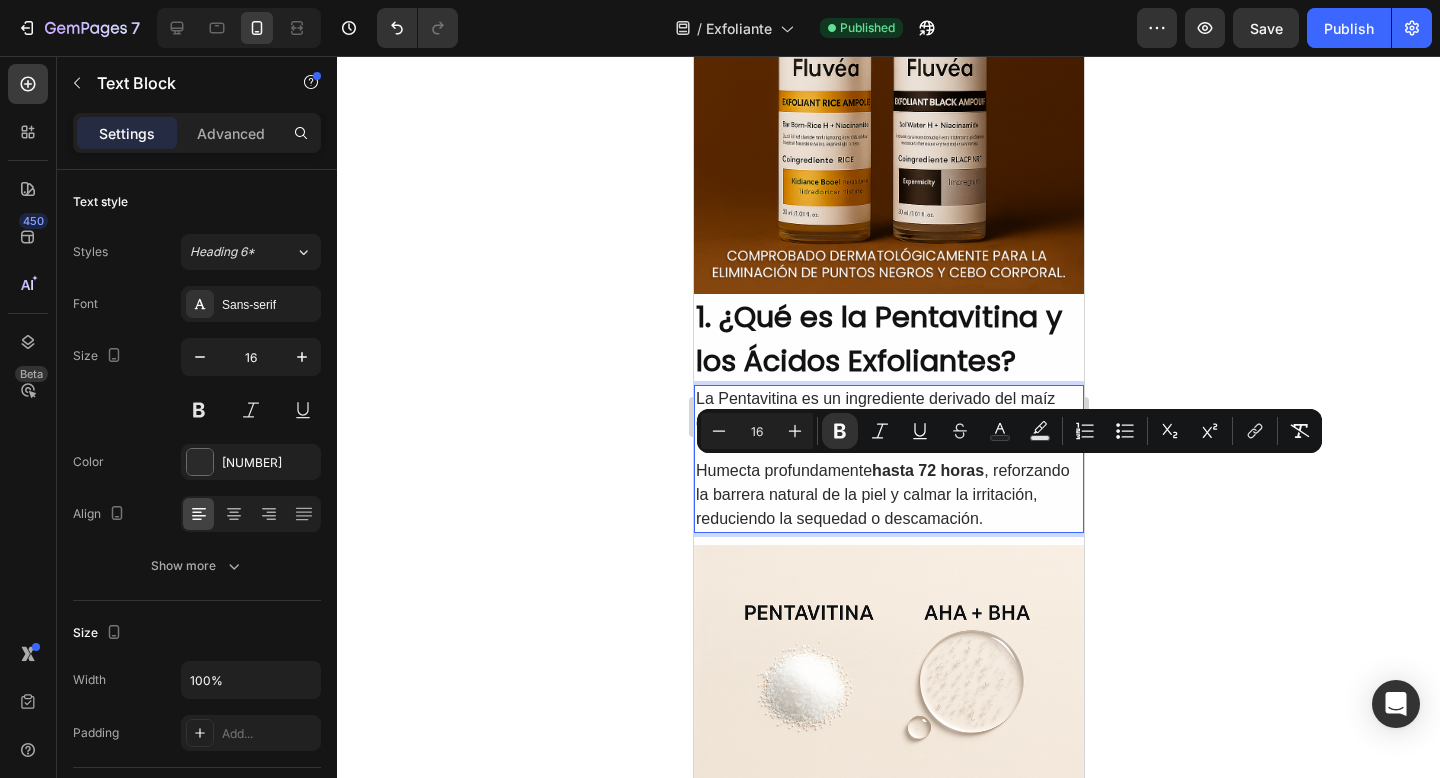 click on "Humecta profundamente  hasta 72 horas , reforzando la barrera natural de la piel y calmar la irritación, reduciendo la sequedad o descamación." at bounding box center (888, 495) 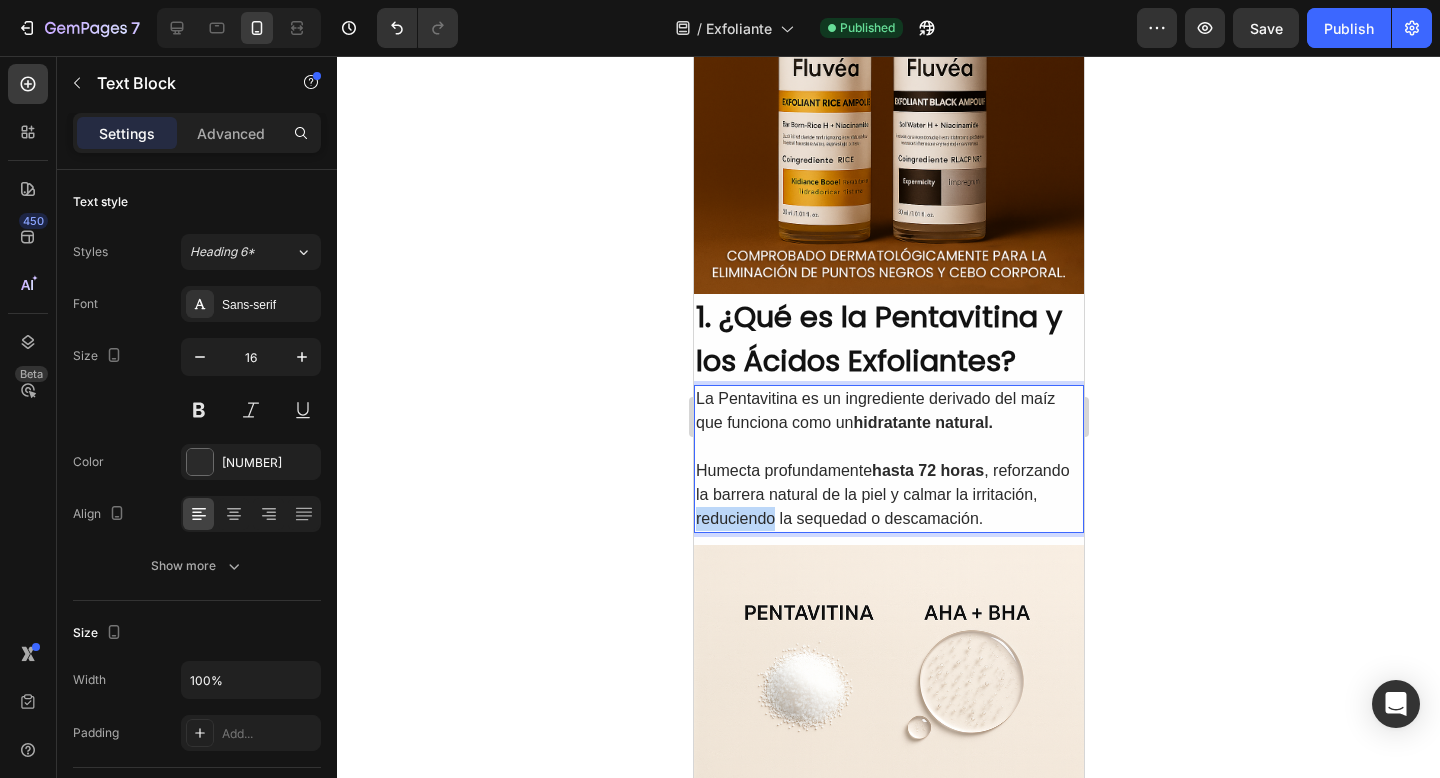 click on "Humecta profundamente  hasta 72 horas , reforzando la barrera natural de la piel y calmar la irritación, reduciendo la sequedad o descamación." at bounding box center [888, 495] 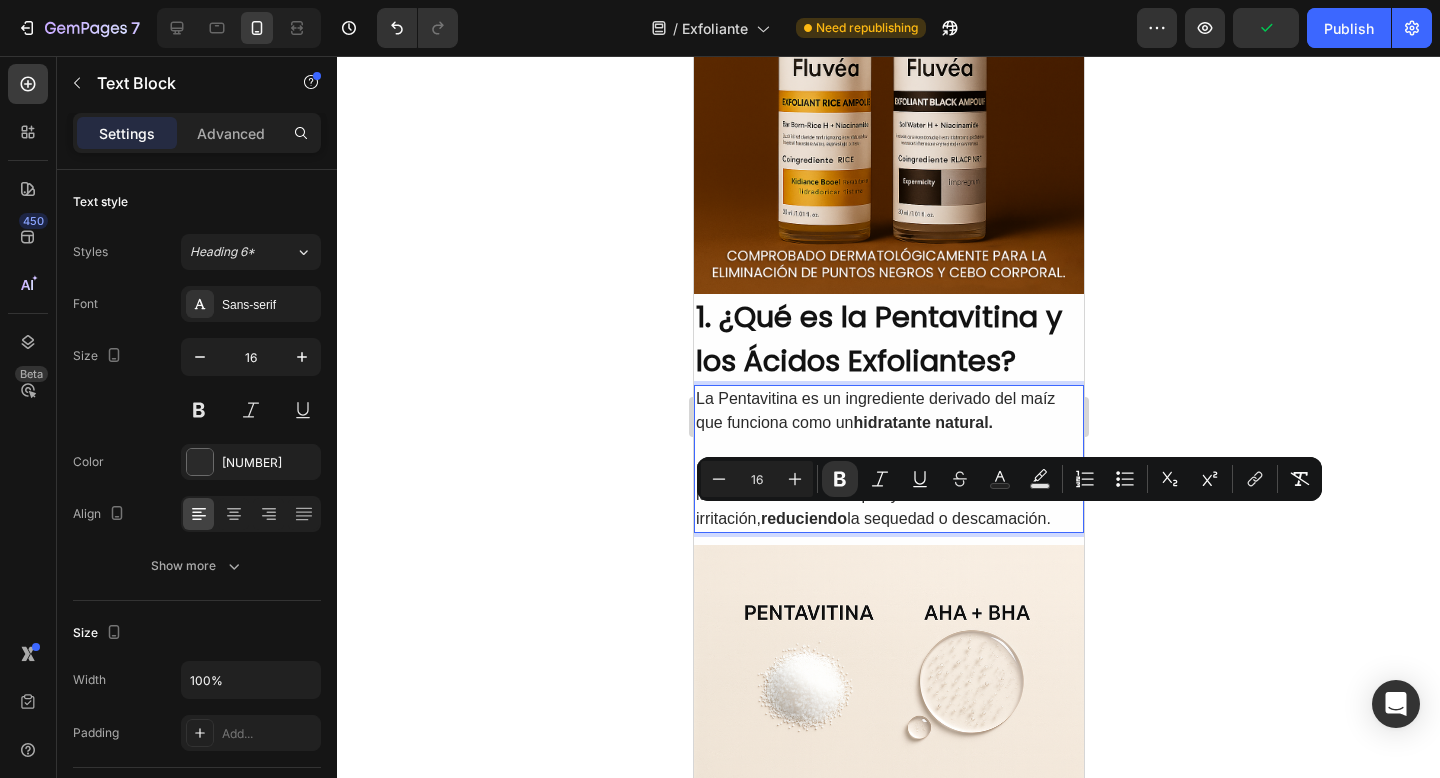 click 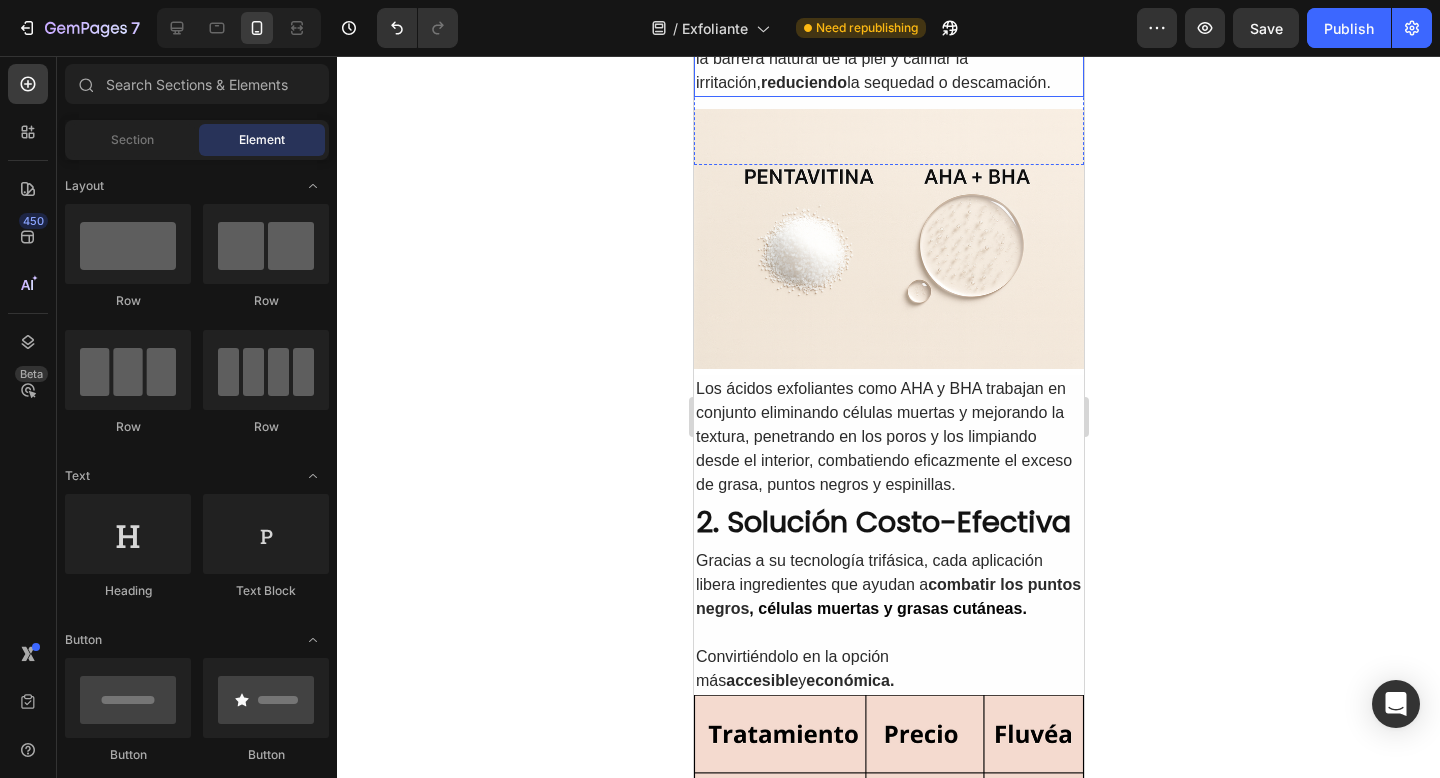 scroll, scrollTop: 975, scrollLeft: 0, axis: vertical 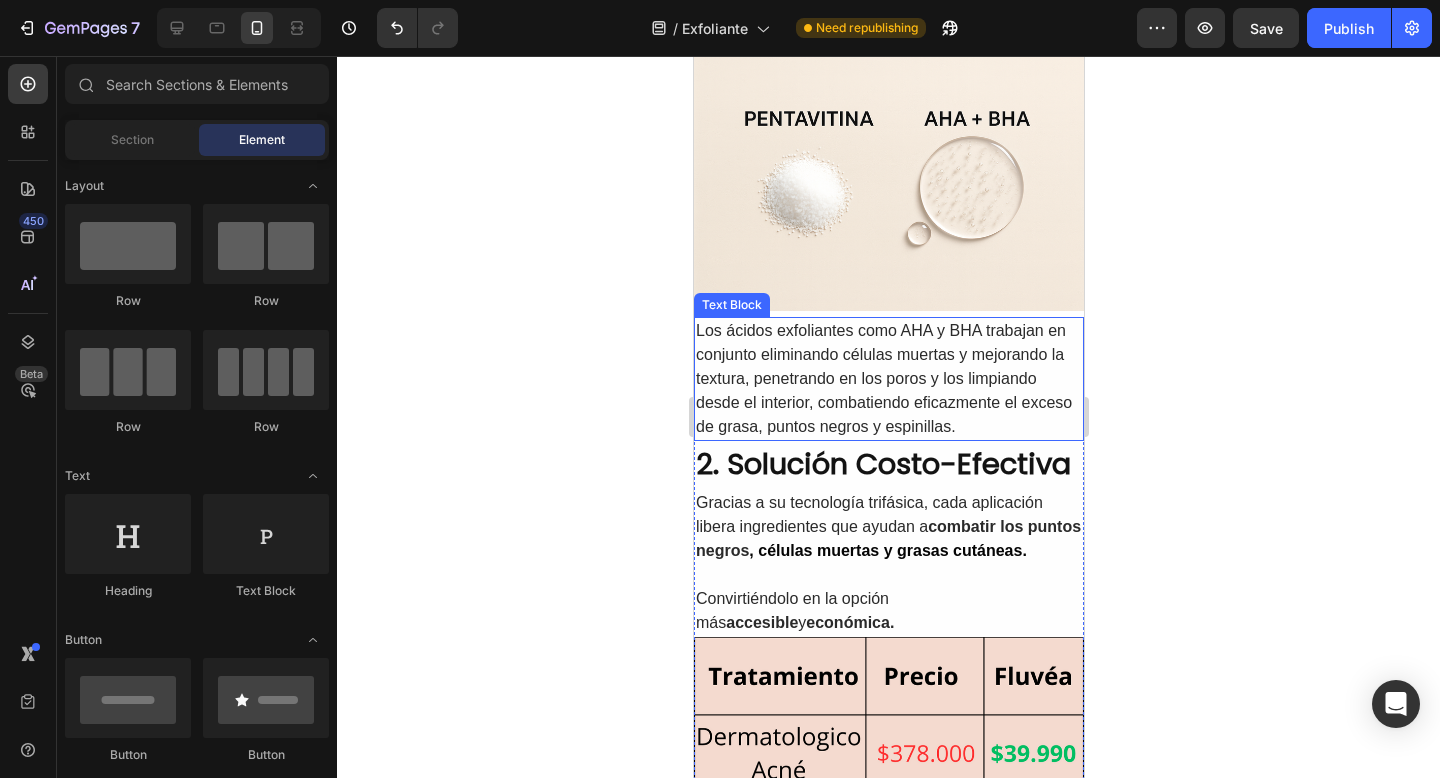 click on "Los ácidos exfoliantes como AHA y BHA trabajan en conjunto eliminando células muertas y mejorando la textura, penetrando en los poros y los limpiando desde el interior, combatiendo eficazmente el exceso de grasa, puntos negros y espinillas." at bounding box center (888, 379) 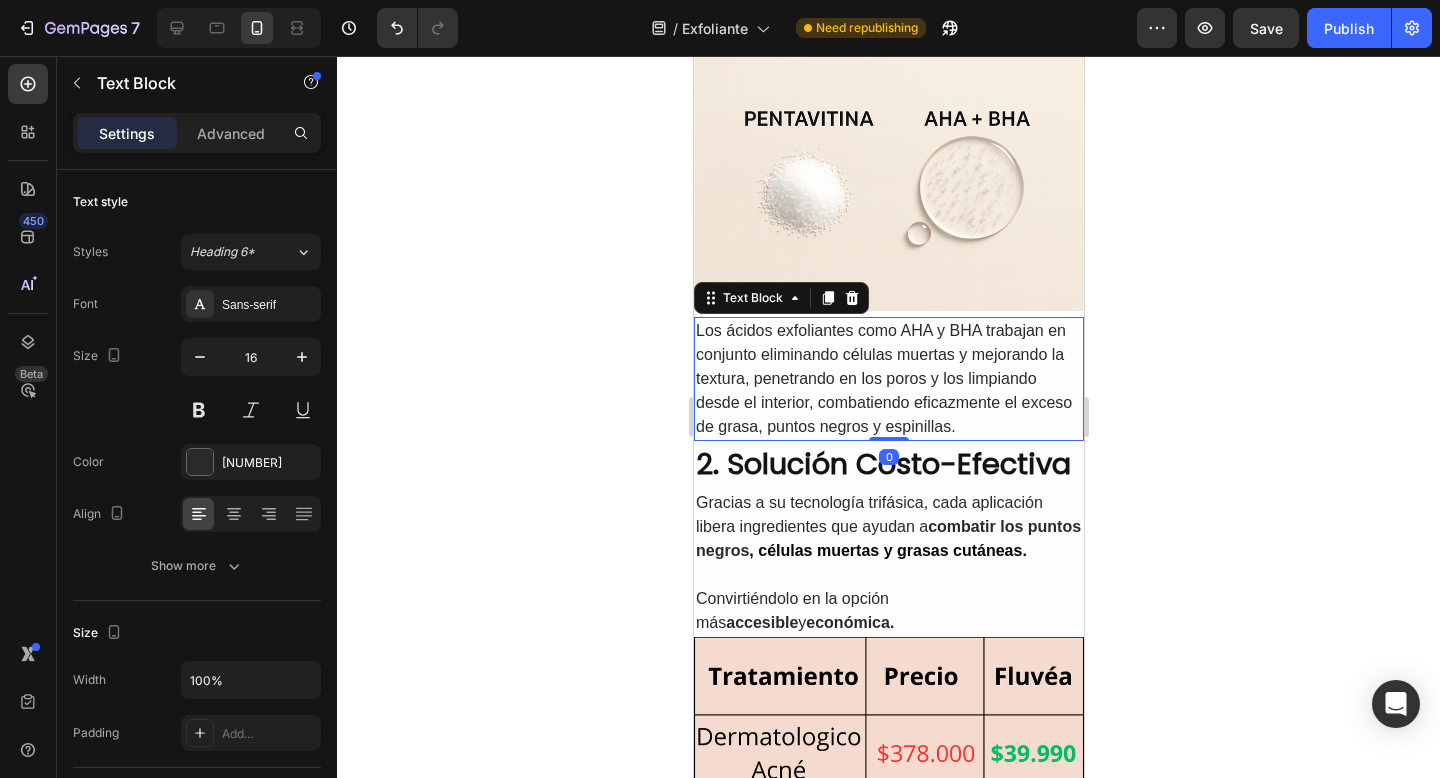 click on "Los ácidos exfoliantes como AHA y BHA trabajan en conjunto eliminando células muertas y mejorando la textura, penetrando en los poros y los limpiando desde el interior, combatiendo eficazmente el exceso de grasa, puntos negros y espinillas." at bounding box center [888, 379] 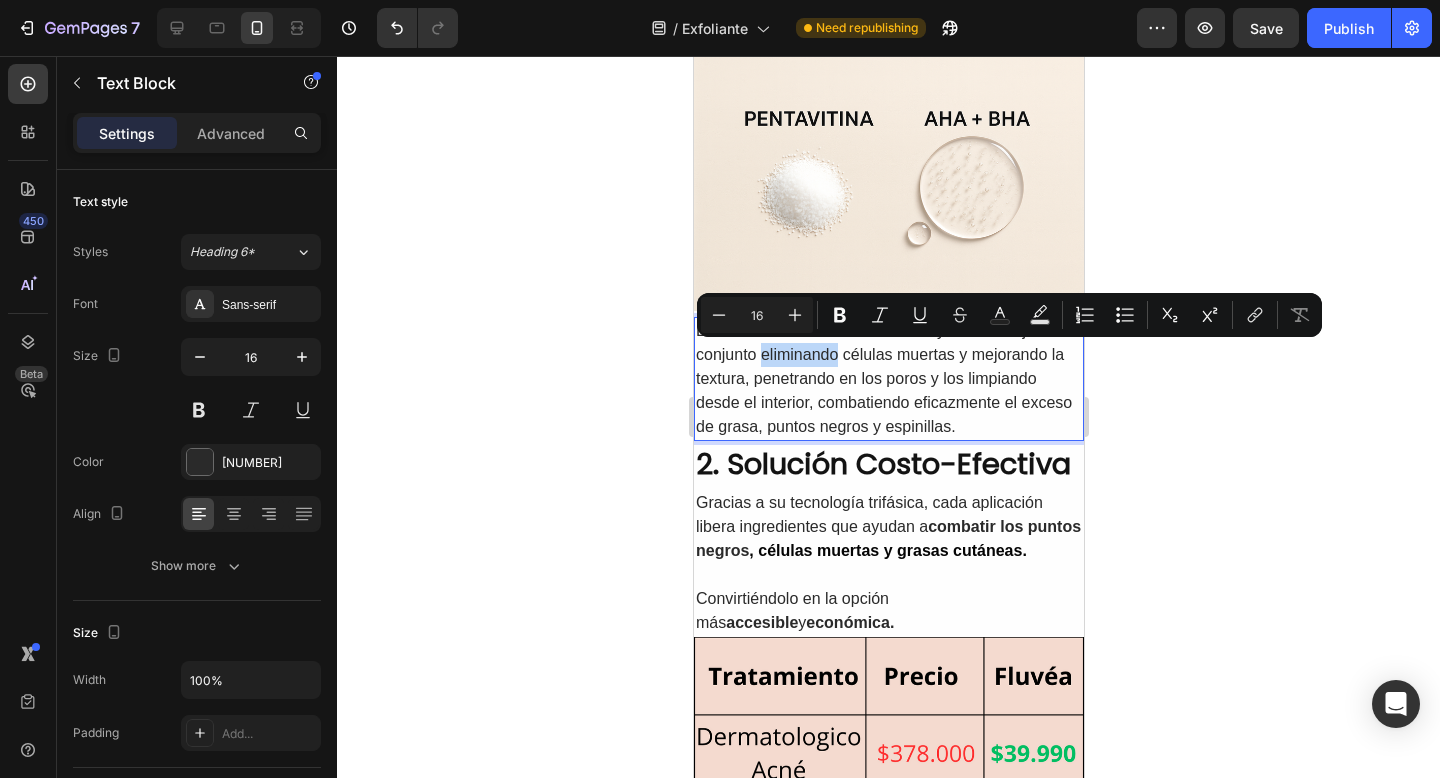 click on "Los ácidos exfoliantes como AHA y BHA trabajan en conjunto eliminando células muertas y mejorando la textura, penetrando en los poros y los limpiando desde el interior, combatiendo eficazmente el exceso de grasa, puntos negros y espinillas." at bounding box center (888, 379) 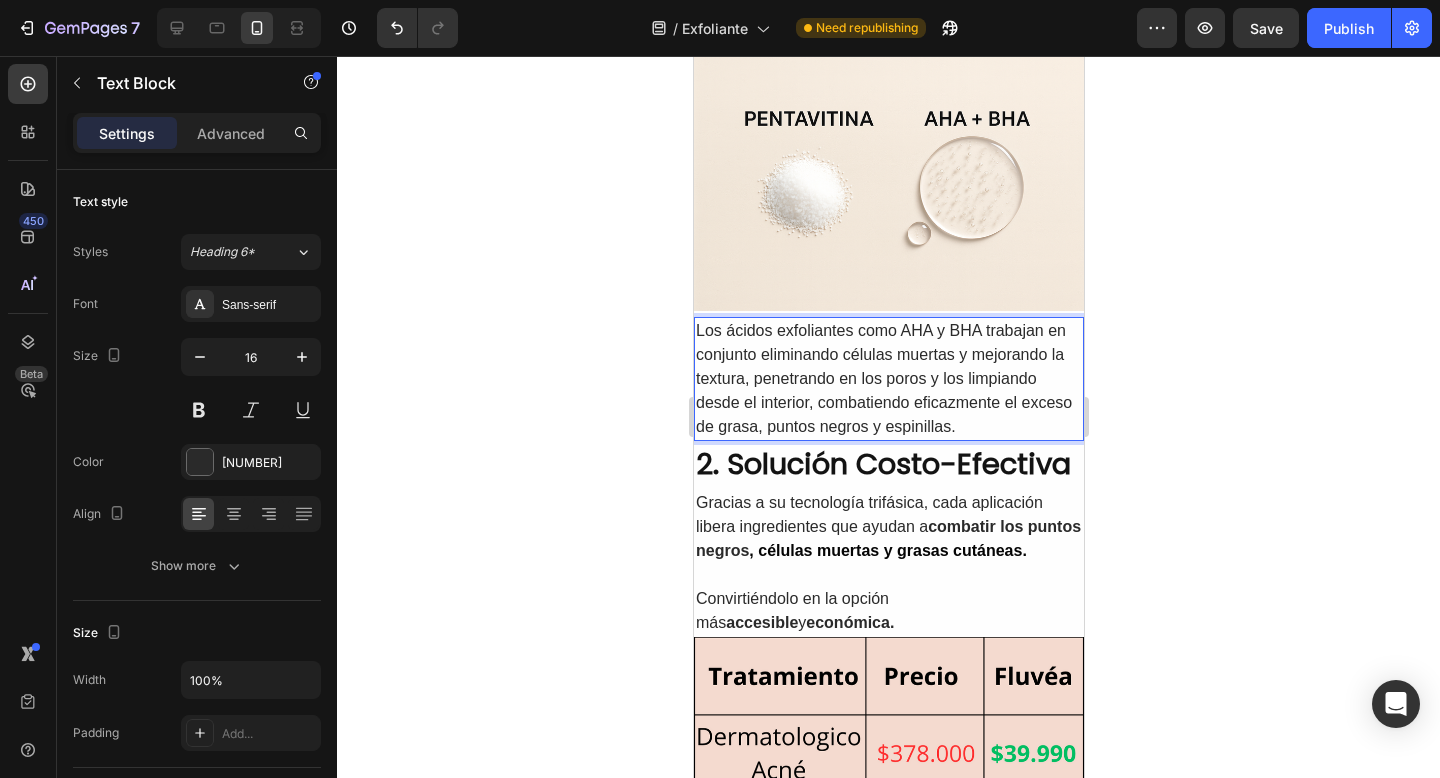 click on "Los ácidos exfoliantes como AHA y BHA trabajan en conjunto eliminando células muertas y mejorando la textura, penetrando en los poros y los limpiando desde el interior, combatiendo eficazmente el exceso de grasa, puntos negros y espinillas." at bounding box center (888, 379) 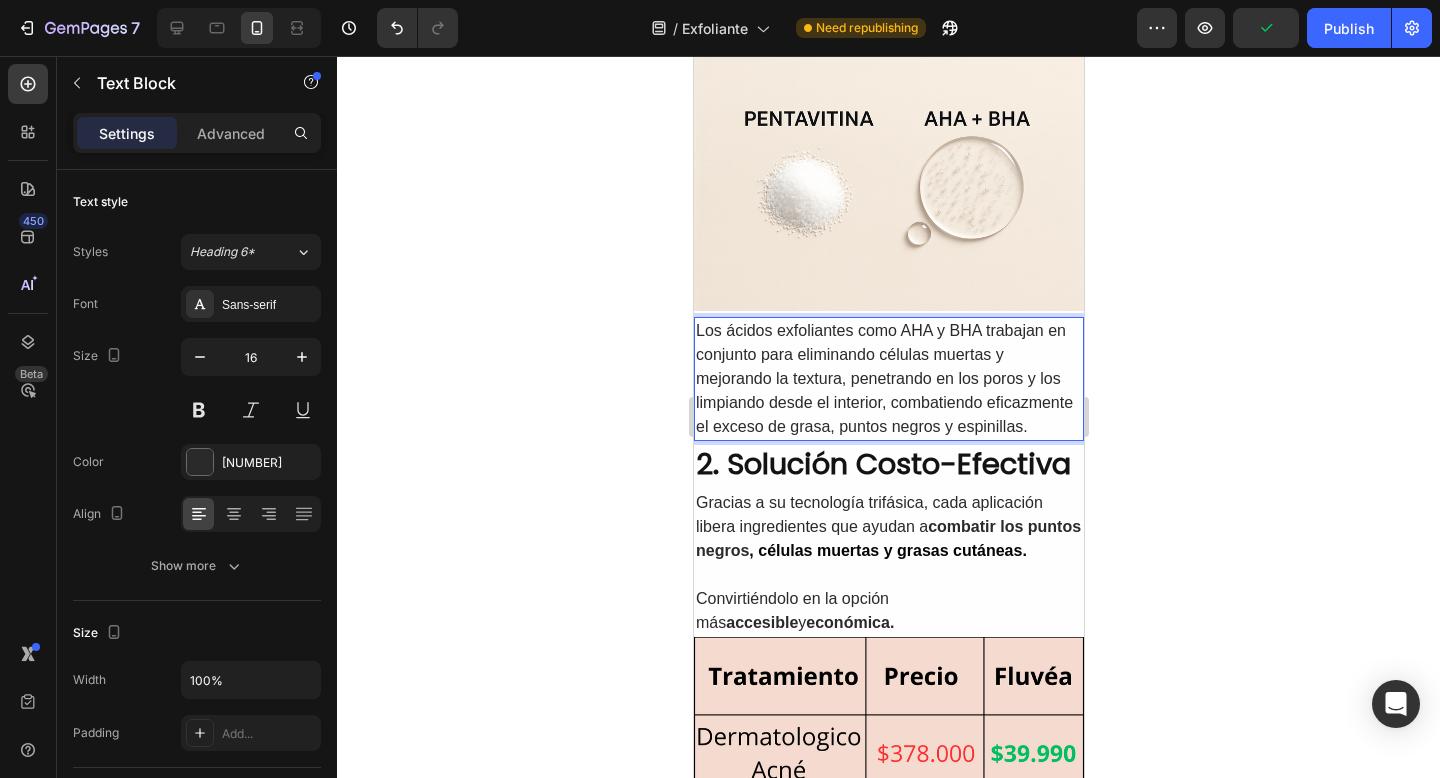 click on "Los ácidos exfoliantes como AHA y BHA trabajan en conjunto para eliminando células muertas y mejorando la textura, penetrando en los poros y los limpiando desde el interior, combatiendo eficazmente el exceso de grasa, puntos negros y espinillas." at bounding box center (888, 379) 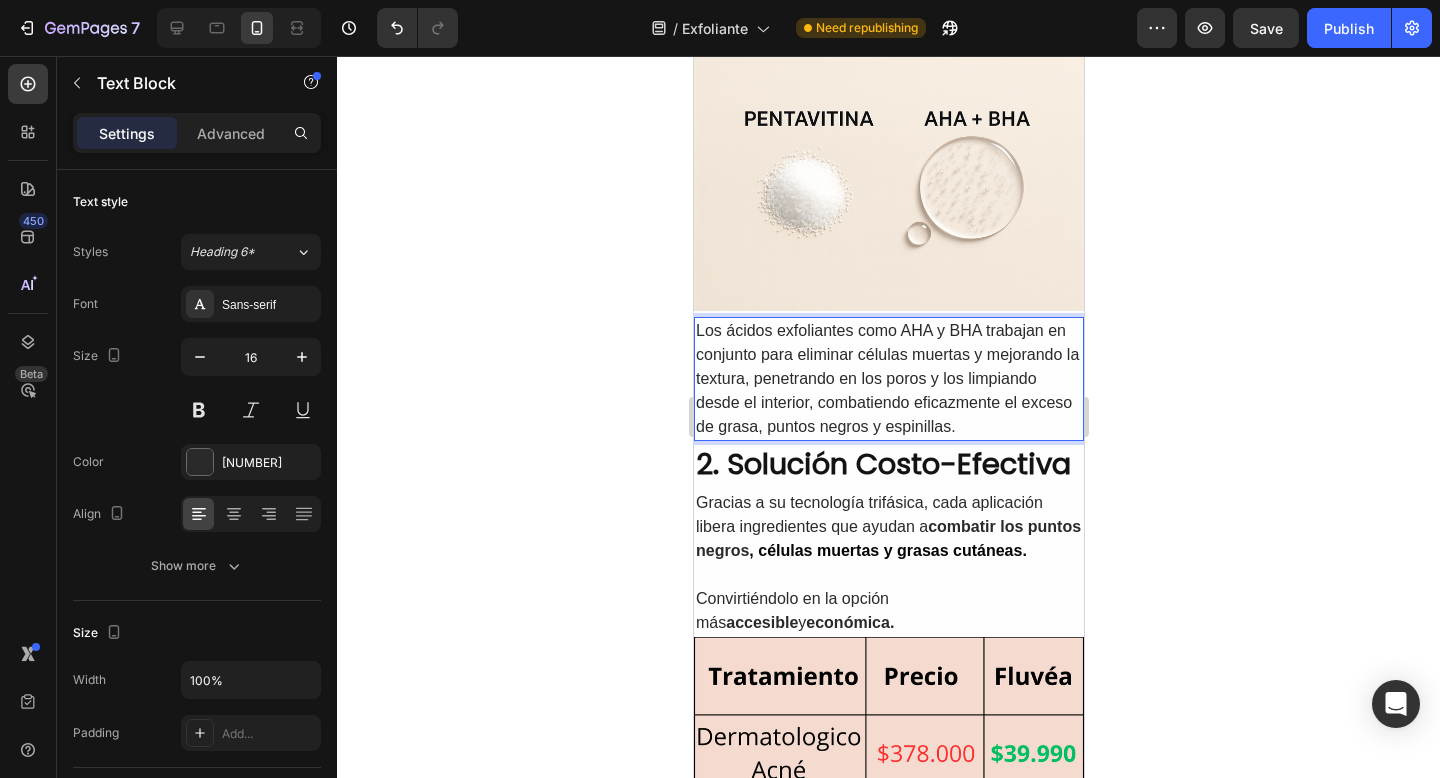 click on "Los ácidos exfoliantes como AHA y BHA trabajan en conjunto para eliminar células muertas y mejorando la textura, penetrando en los poros y los limpiando desde el interior, combatiendo eficazmente el exceso de grasa, puntos negros y espinillas." at bounding box center (888, 379) 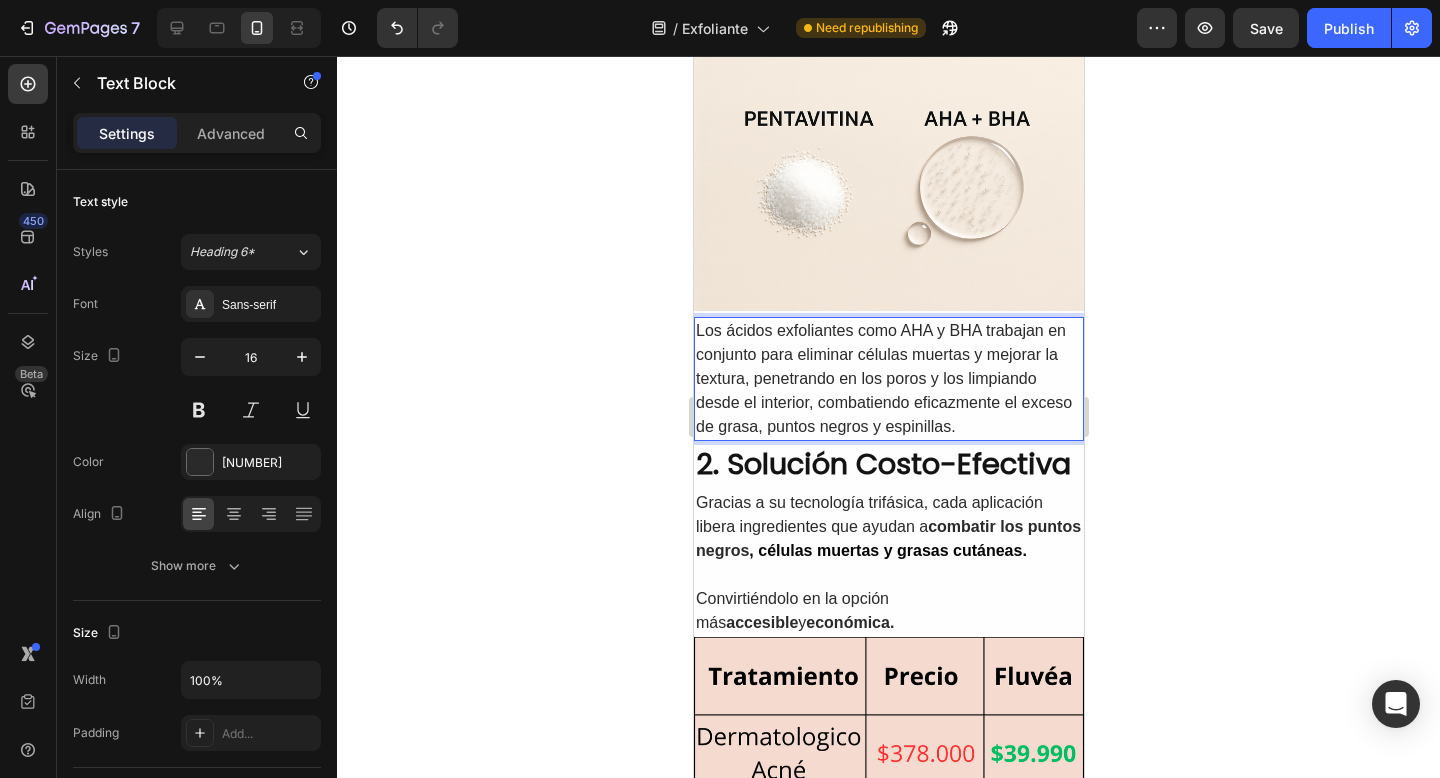click on "Los ácidos exfoliantes como AHA y BHA trabajan en conjunto para eliminar células muertas y mejorar la textura, penetrando en los poros y los limpiando desde el interior, combatiendo eficazmente el exceso de grasa, puntos negros y espinillas." at bounding box center [888, 379] 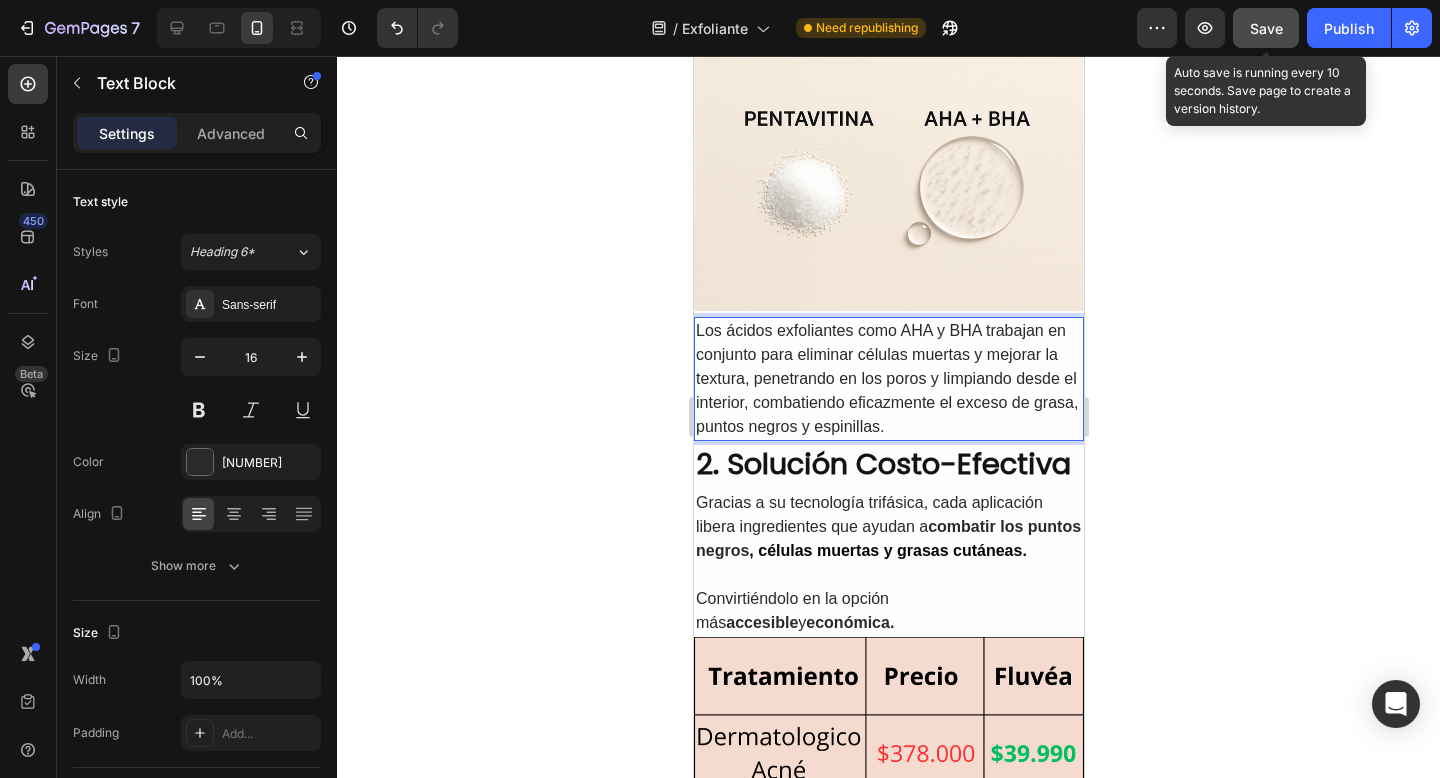 click on "Save" 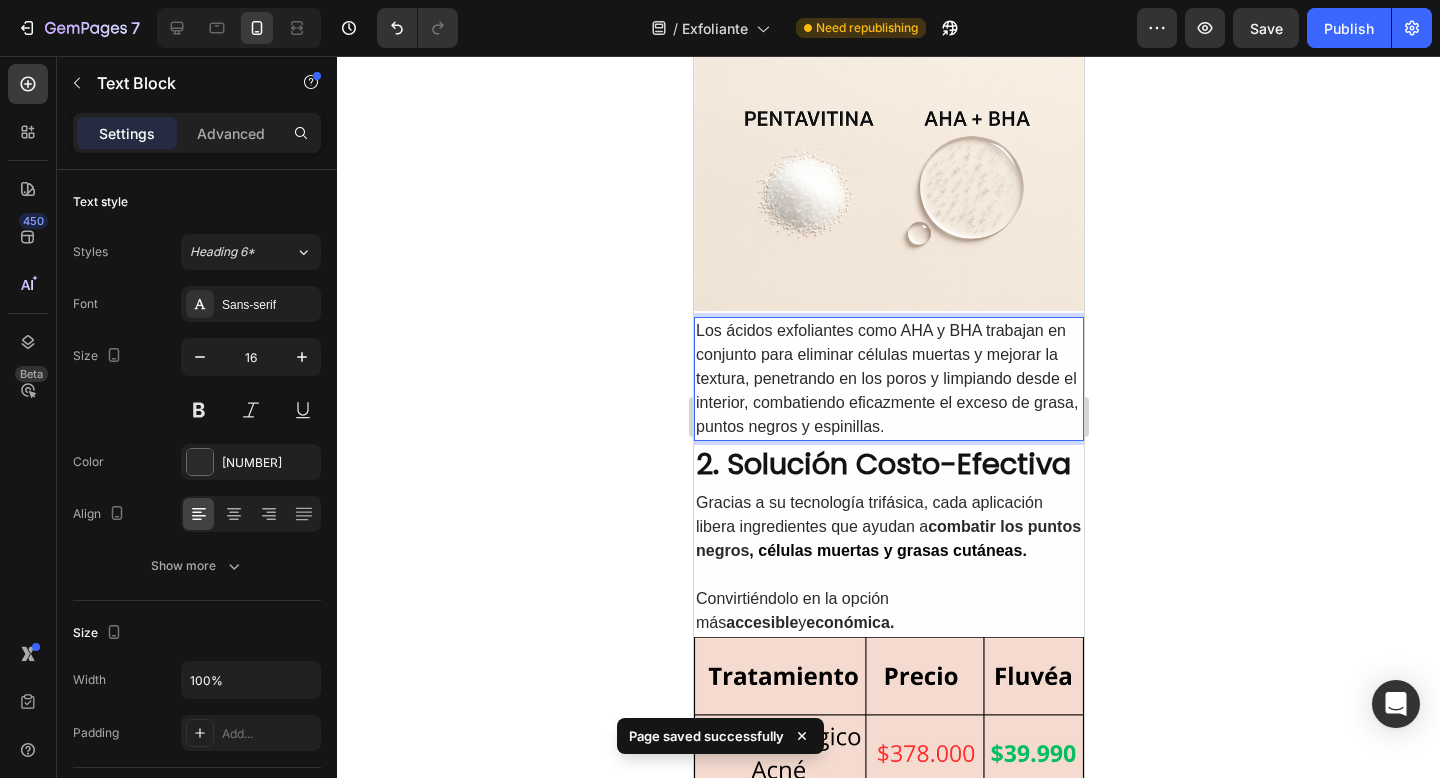 click on "Los ácidos exfoliantes como AHA y BHA trabajan en conjunto para eliminar células muertas y mejorar la textura, penetrando en los poros y limpiando desde el interior, combatiendo eficazmente el exceso de grasa, puntos negros y espinillas." at bounding box center [888, 379] 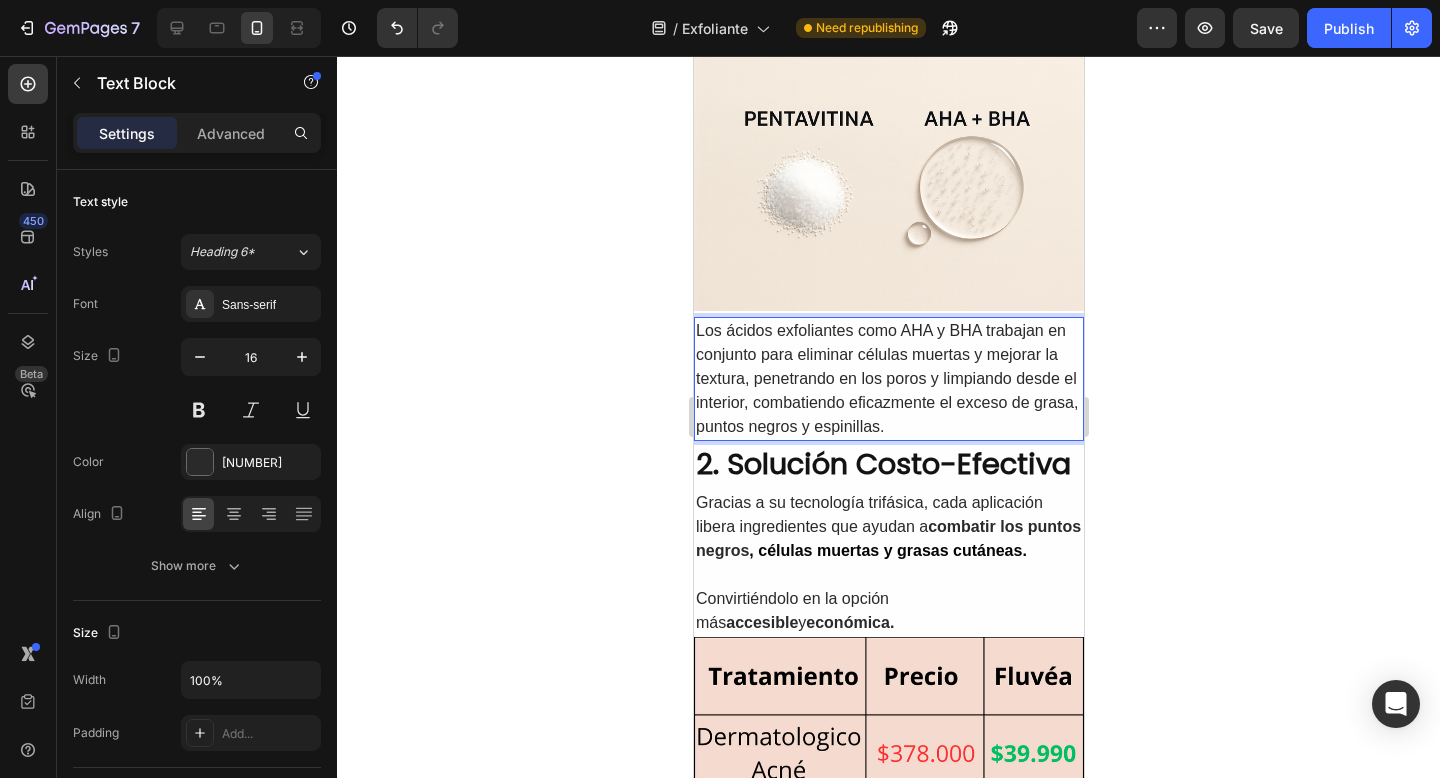 click on "Los ácidos exfoliantes como AHA y BHA trabajan en conjunto para eliminar células muertas y mejorar la textura, penetrando en los poros y limpiando desde el interior, combatiendo eficazmente el exceso de grasa, puntos negros y espinillas." at bounding box center [888, 379] 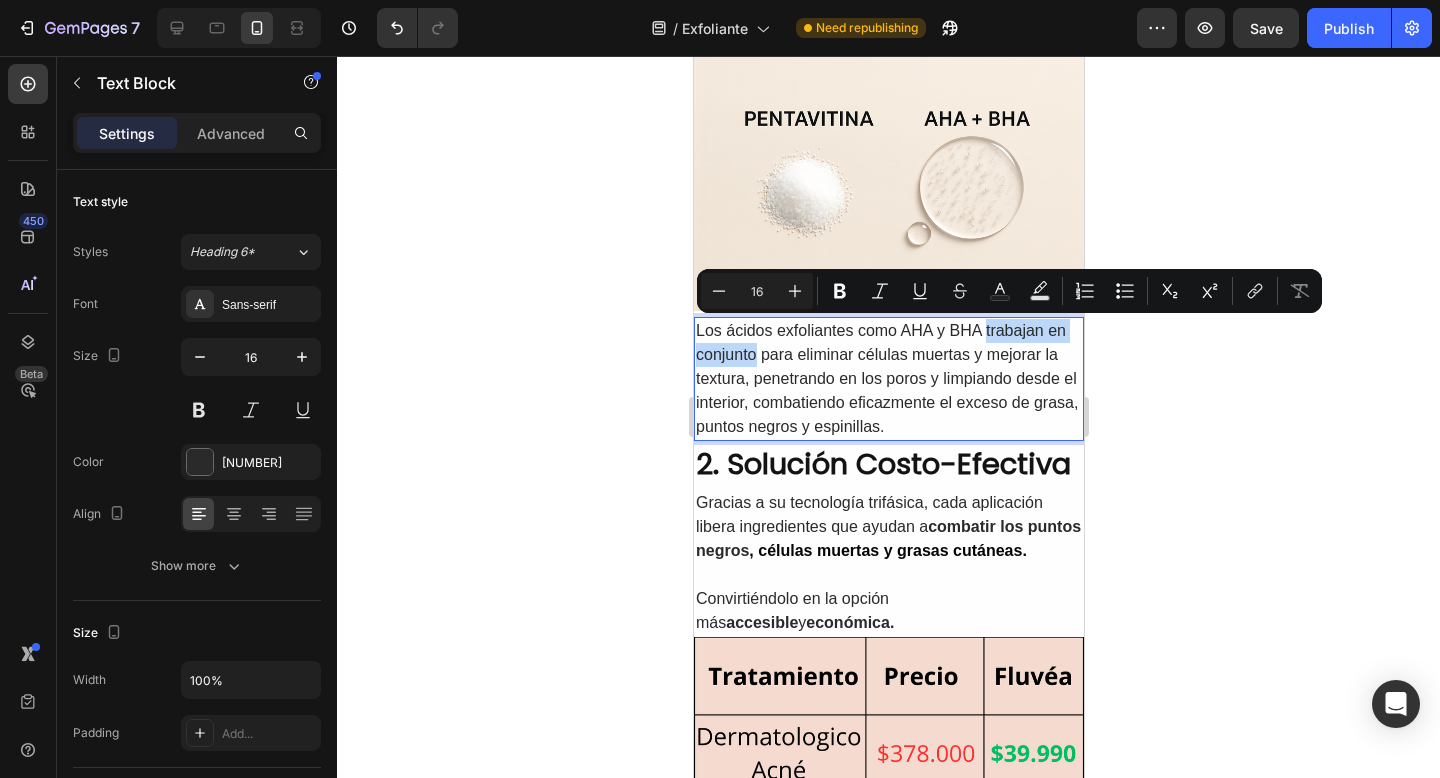 drag, startPoint x: 985, startPoint y: 333, endPoint x: 752, endPoint y: 356, distance: 234.13245 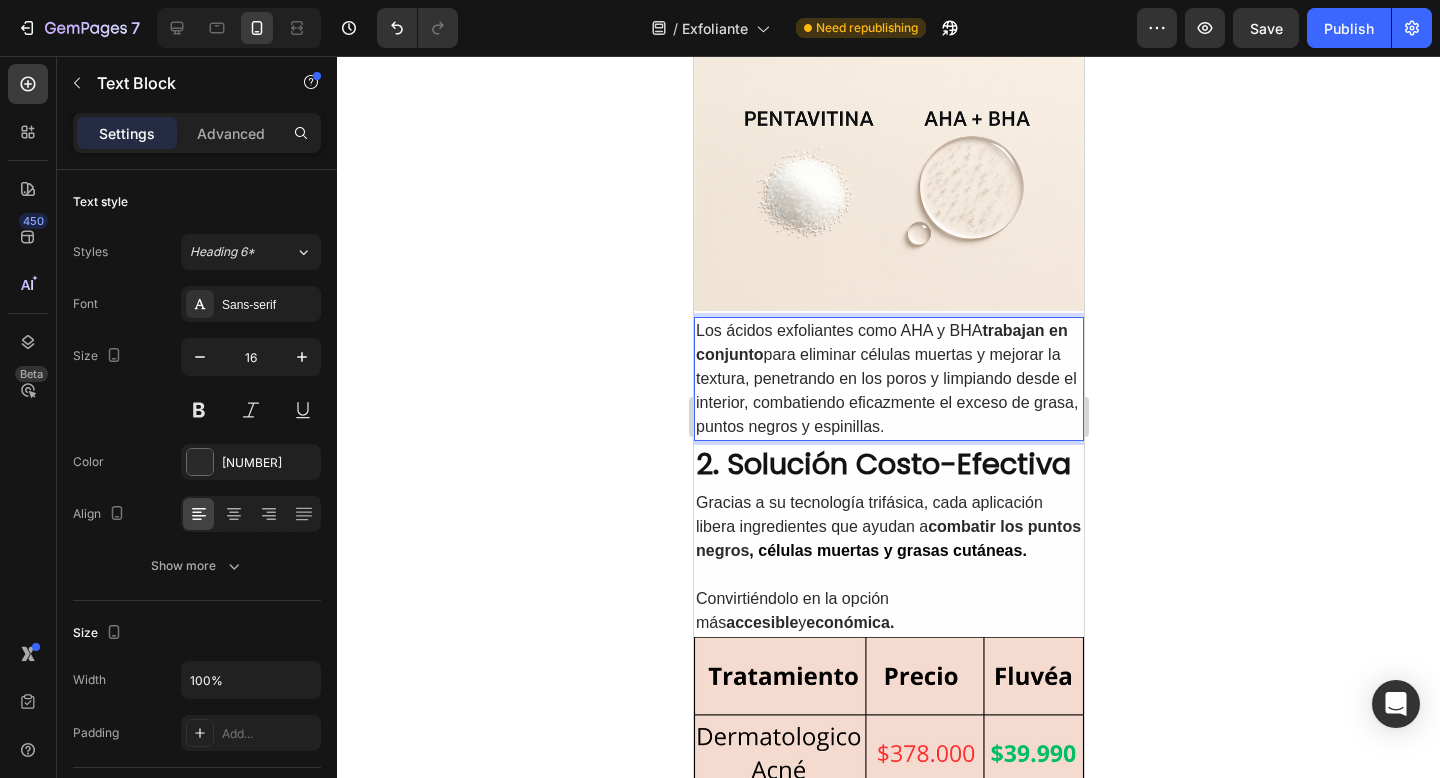 click on "Los ácidos exfoliantes como AHA y BHA  trabajan en conjunto  para eliminar células muertas y mejorar la textura, penetrando en los poros y limpiando desde el interior, combatiendo eficazmente el exceso de grasa, puntos negros y espinillas." at bounding box center (888, 379) 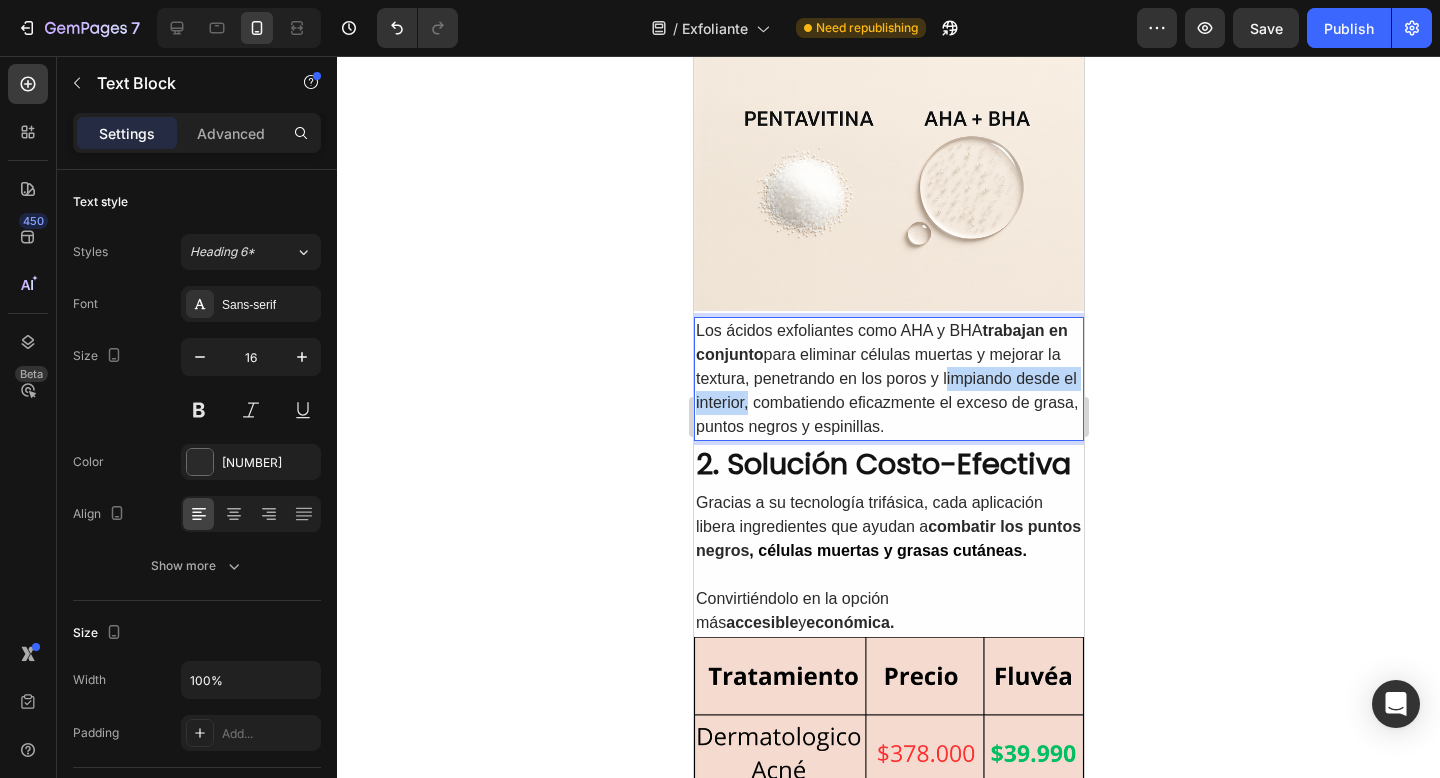 drag, startPoint x: 941, startPoint y: 378, endPoint x: 742, endPoint y: 401, distance: 200.32474 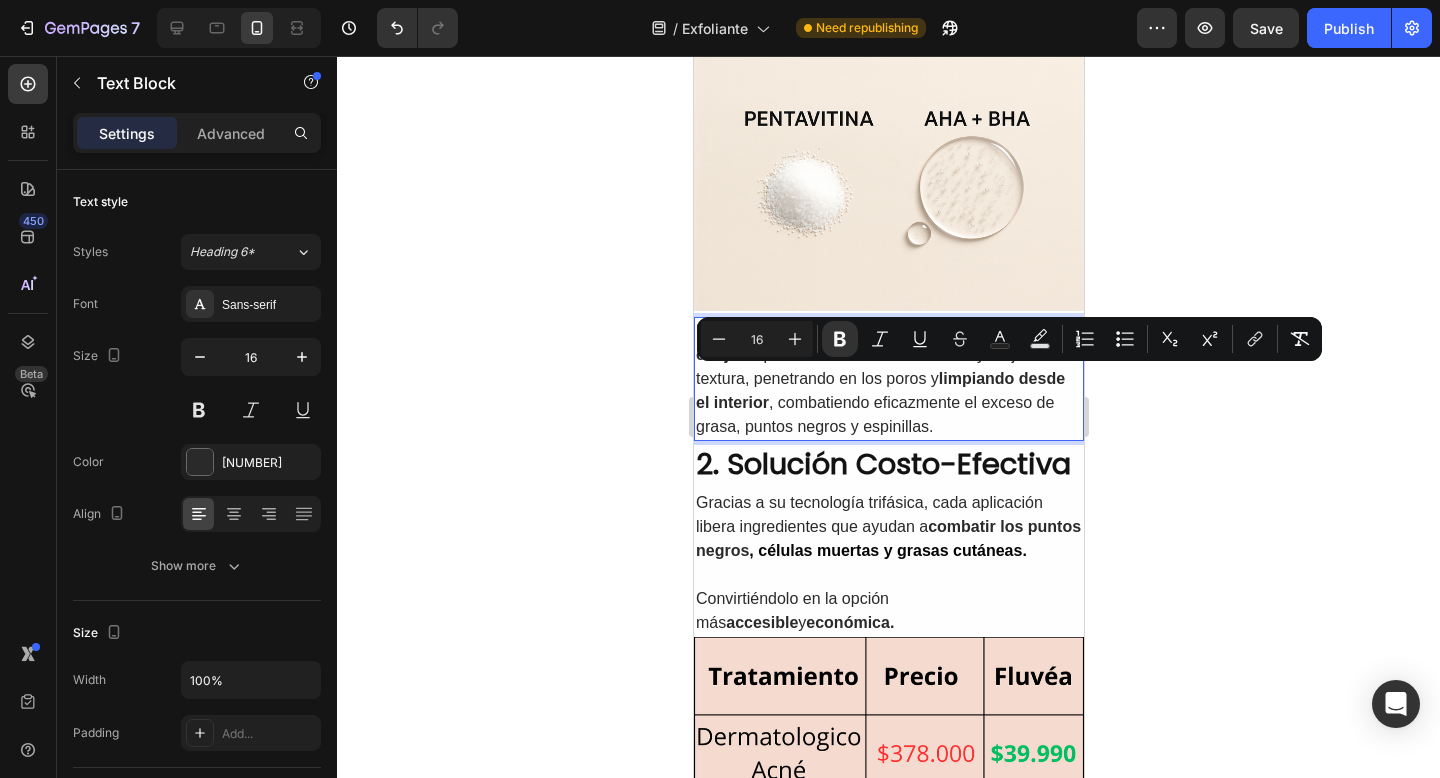 click on "Los ácidos exfoliantes como AHA y BHA  trabajan en conjunto  para eliminar células muertas y mejorar la textura, penetrando en los poros y  limpiando desde el interior , combatiendo eficazmente el exceso de grasa, puntos negros y espinillas." at bounding box center (888, 379) 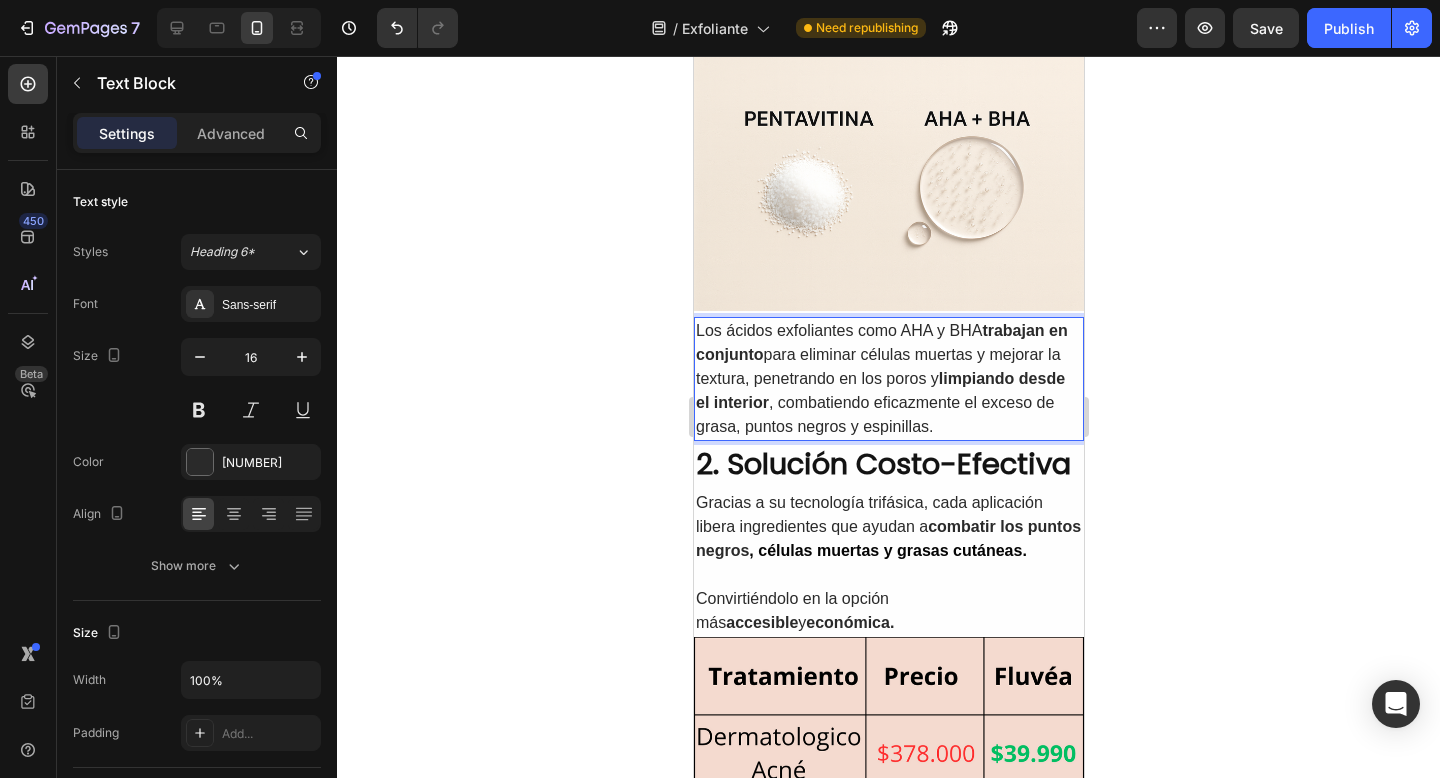 click on "Los ácidos exfoliantes como AHA y BHA  trabajan en conjunto  para eliminar células muertas y mejorar la textura, penetrando en los poros y  limpiando desde el interior , combatiendo eficazmente el exceso de grasa, puntos negros y espinillas." at bounding box center [888, 379] 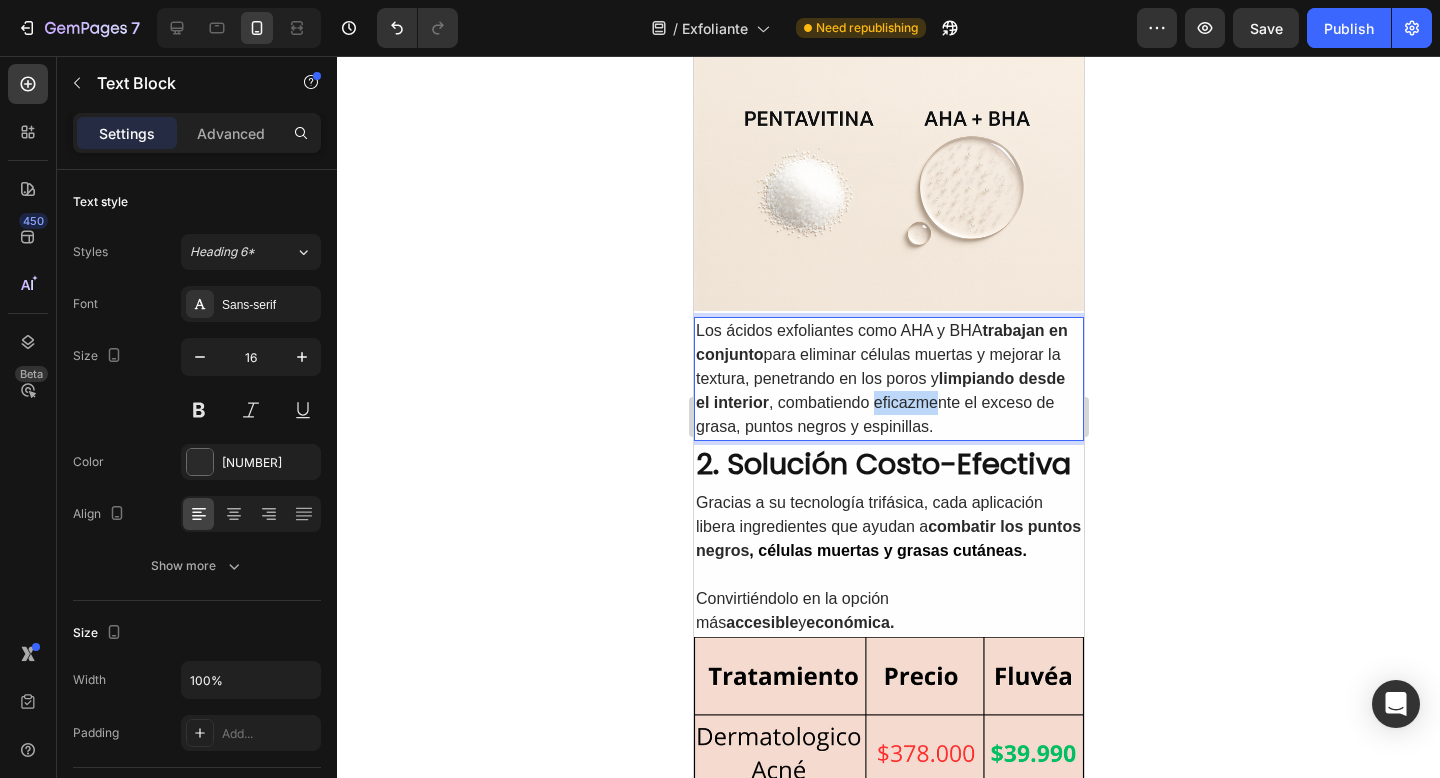 drag, startPoint x: 872, startPoint y: 400, endPoint x: 937, endPoint y: 400, distance: 65 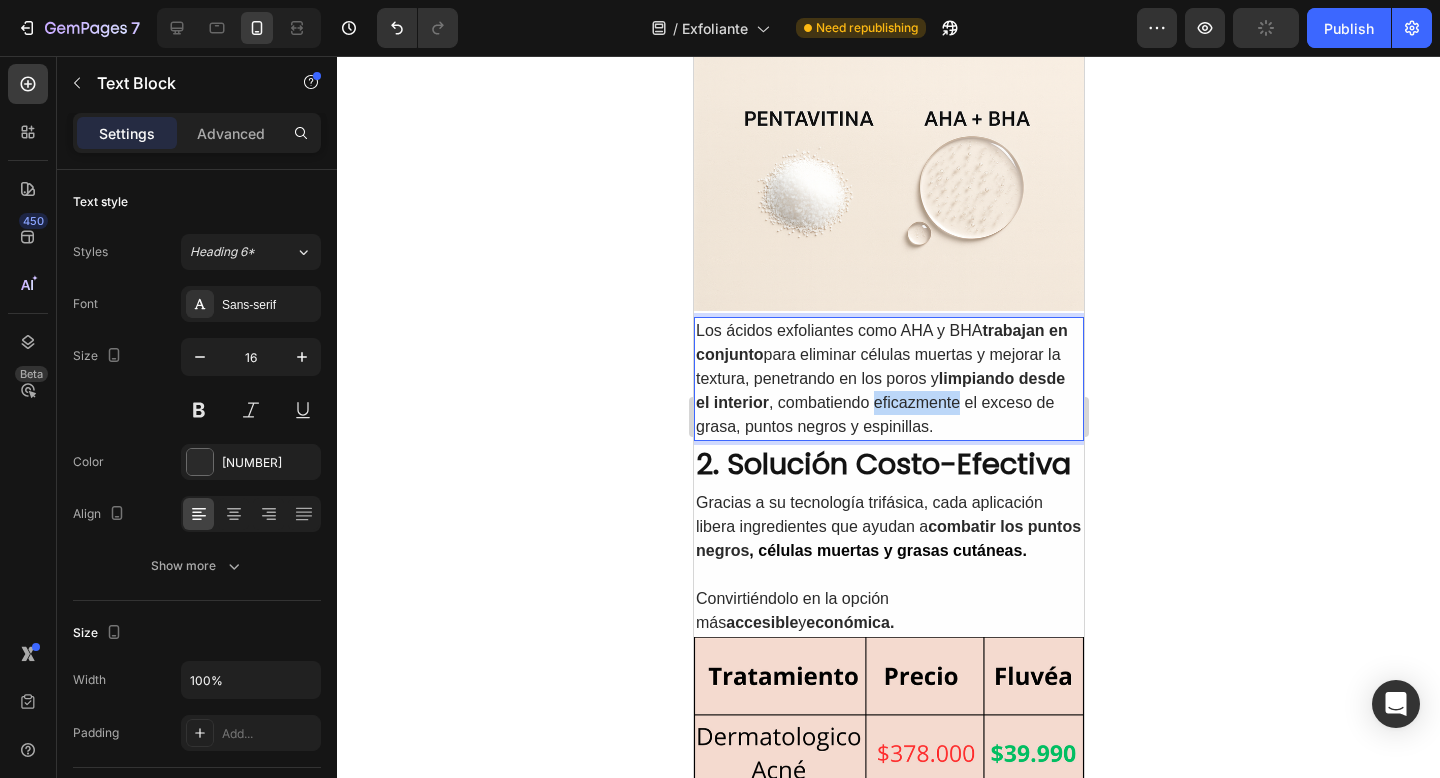 click on "Los ácidos exfoliantes como AHA y BHA  trabajan en conjunto  para eliminar células muertas y mejorar la textura, penetrando en los poros y  limpiando desde el interior , combatiendo eficazmente el exceso de grasa, puntos negros y espinillas." at bounding box center (888, 379) 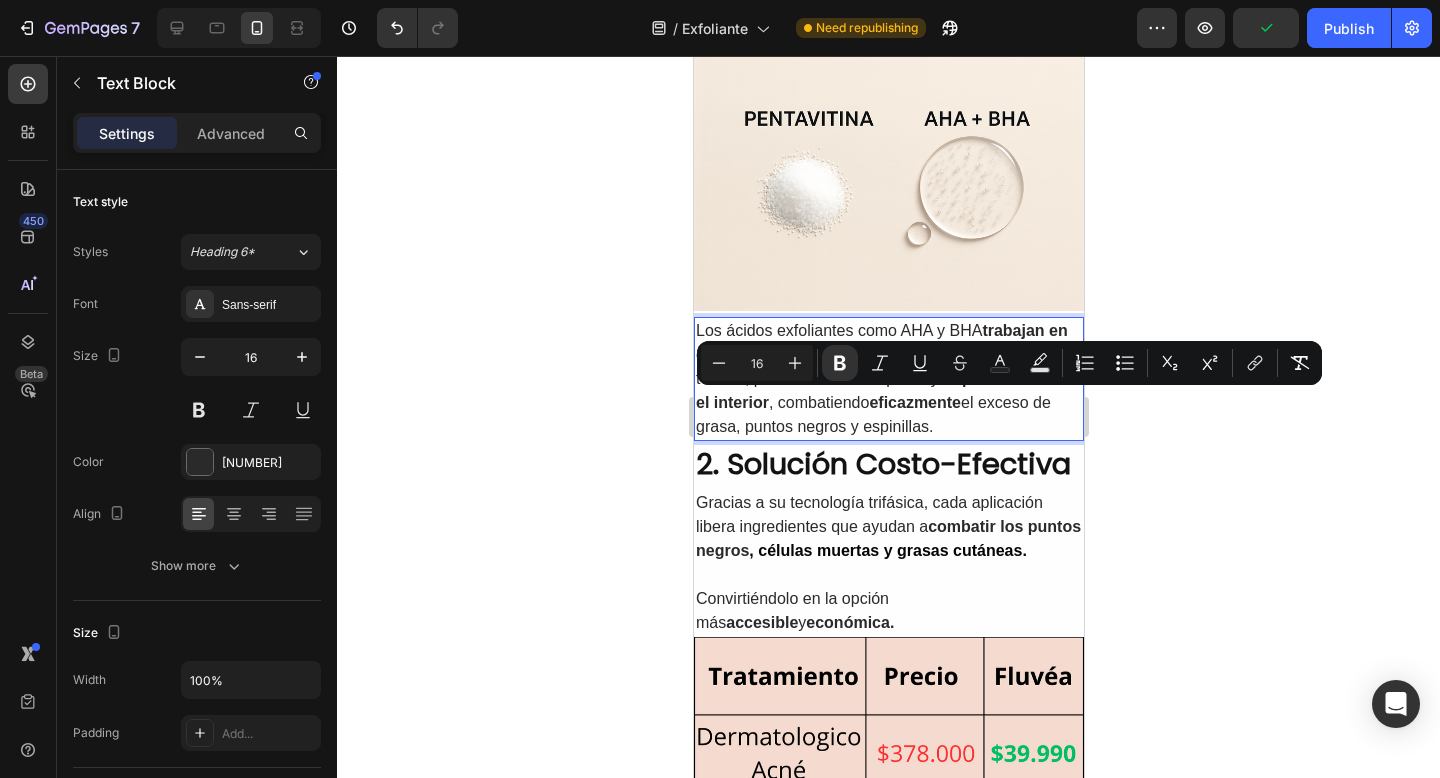 click 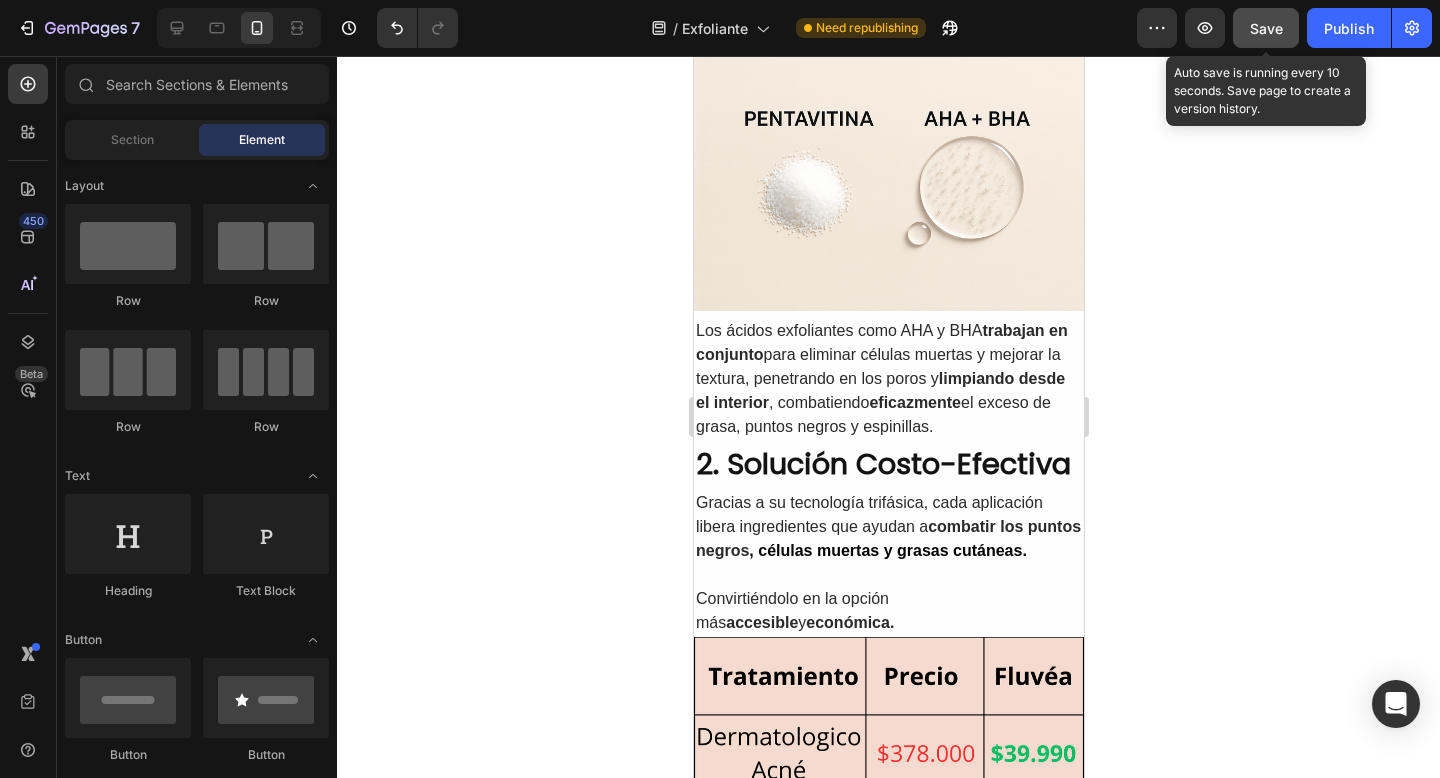 click on "Save" 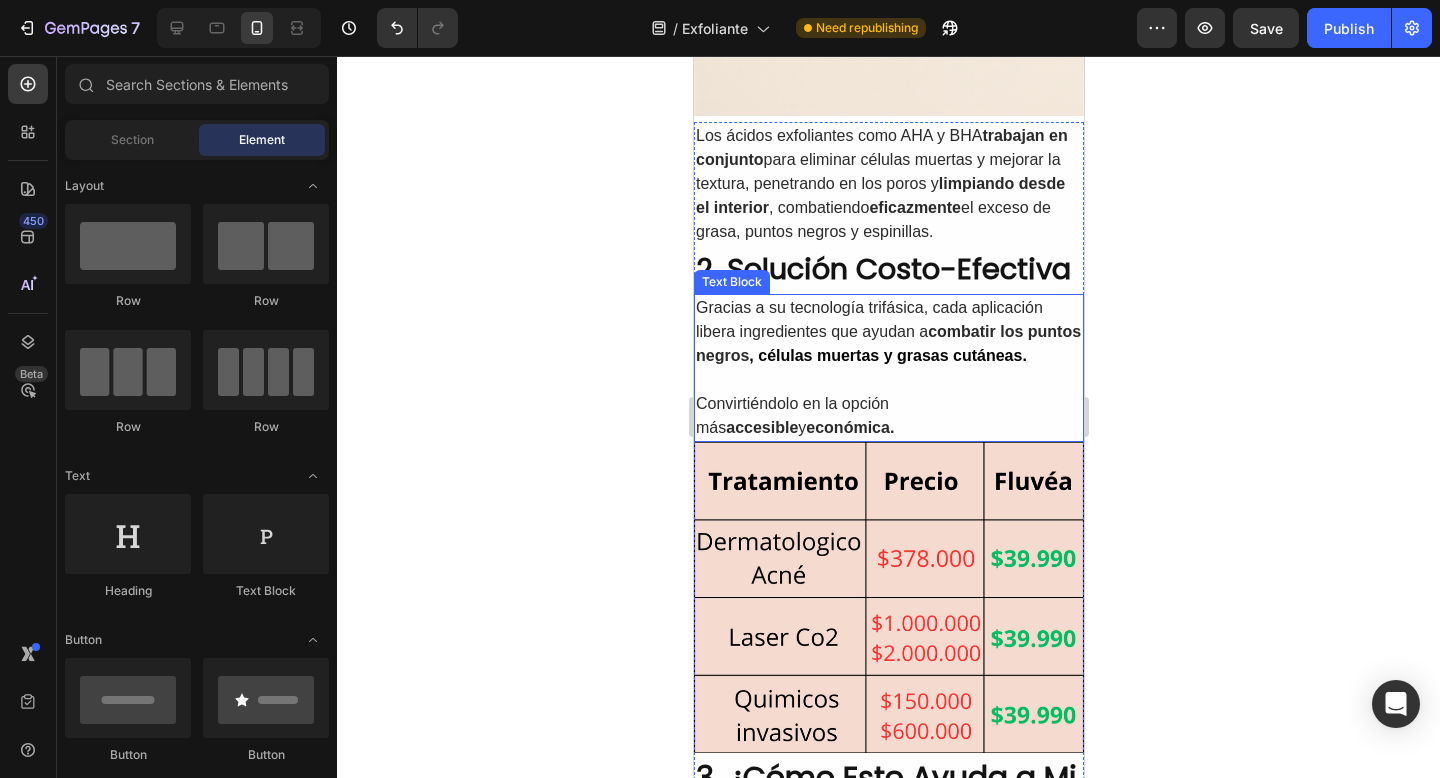 scroll, scrollTop: 1172, scrollLeft: 0, axis: vertical 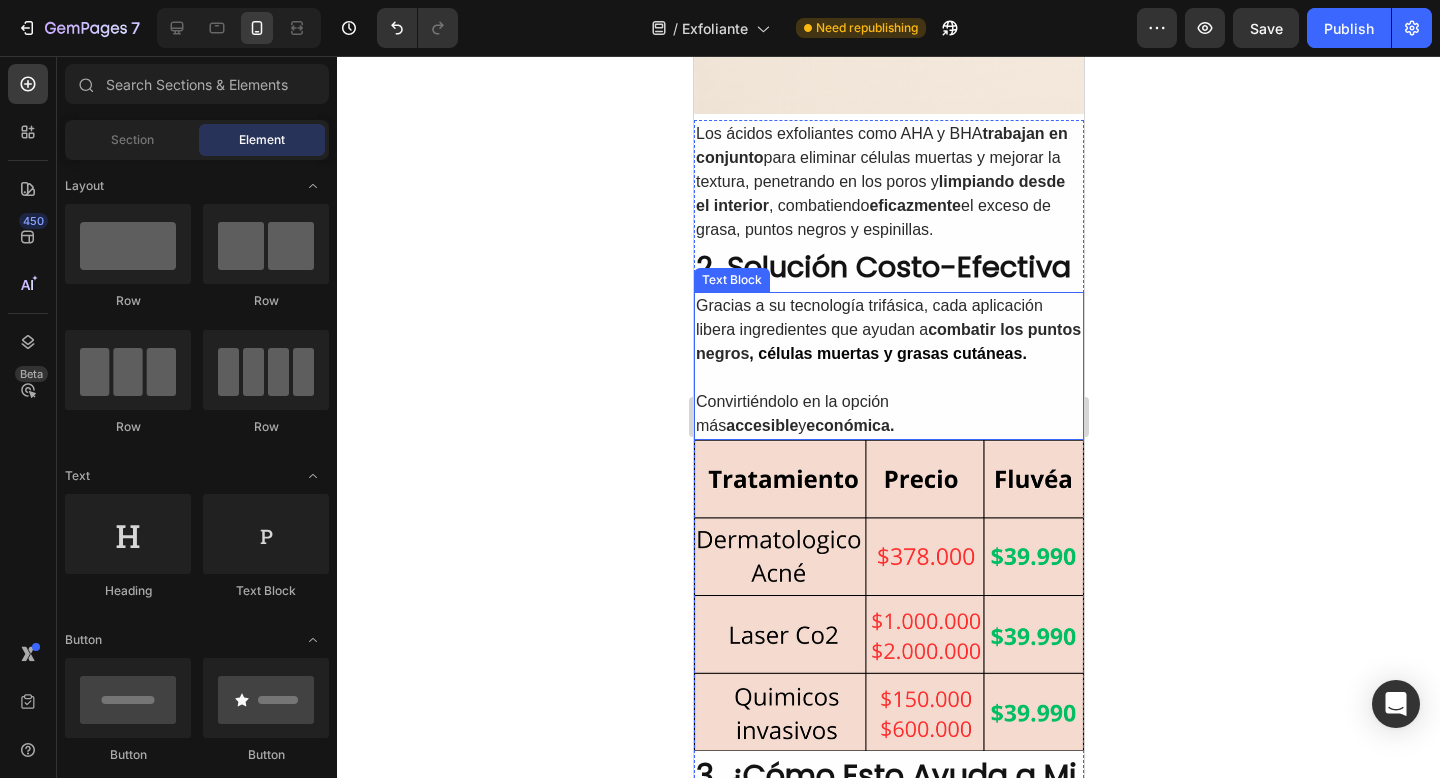 click on "Gracias a su tecnología trifásica, cada aplicación libera ingredientes que ayudan a  combatir los puntos negros , células muertas y grasas cutáneas." at bounding box center (888, 330) 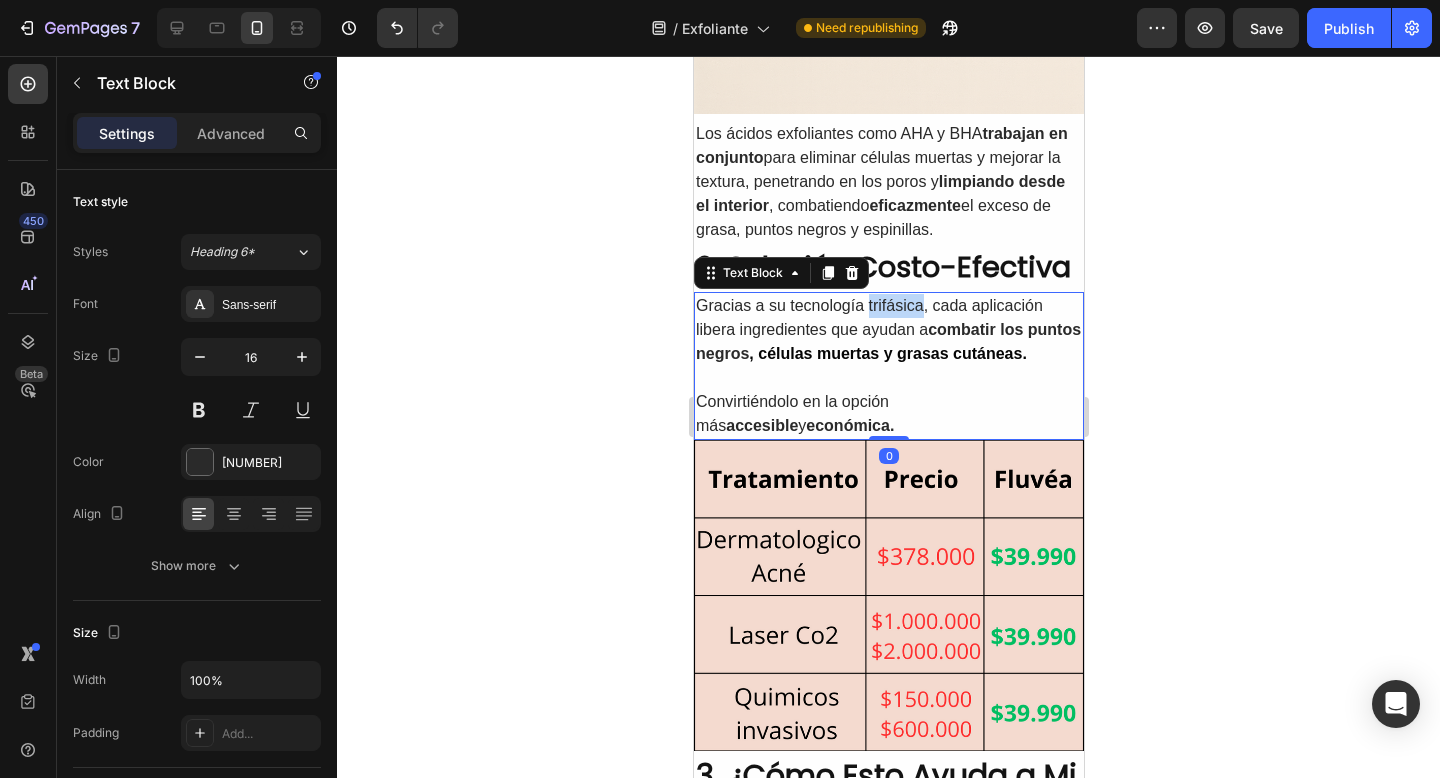 click on "Gracias a su tecnología trifásica, cada aplicación libera ingredientes que ayudan a  combatir los puntos negros , células muertas y grasas cutáneas." at bounding box center [888, 330] 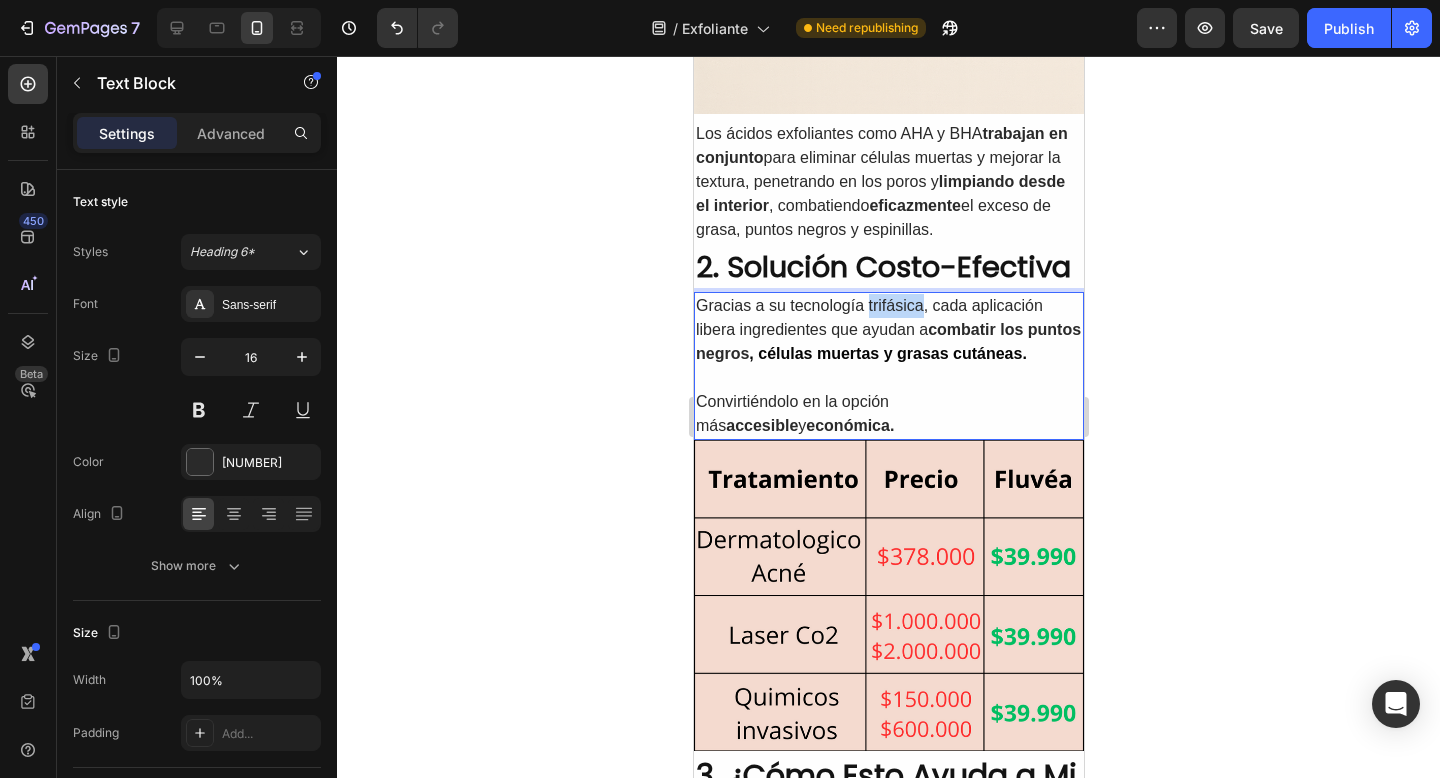 click on "Gracias a su tecnología trifásica, cada aplicación libera ingredientes que ayudan a  combatir los puntos negros , células muertas y grasas cutáneas." at bounding box center (888, 330) 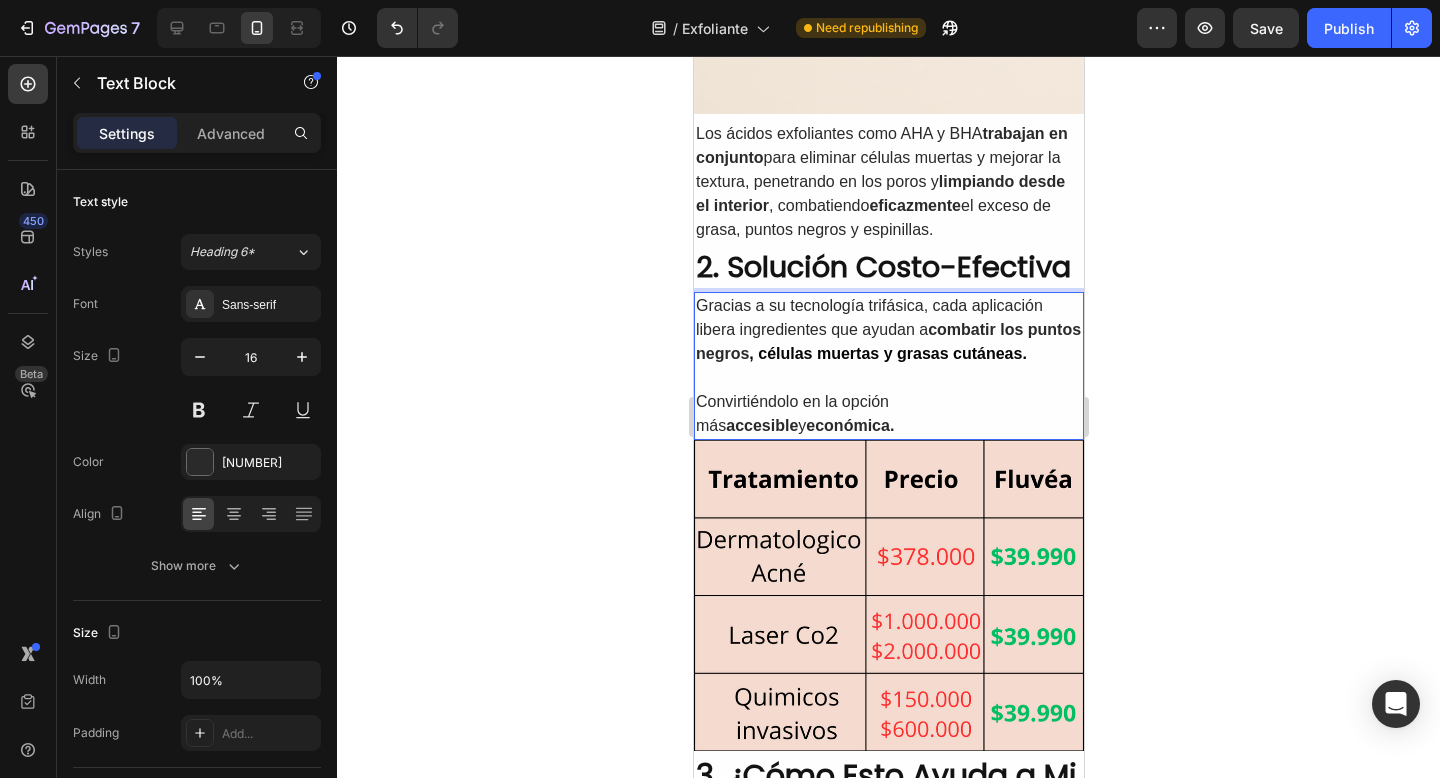 click on "Gracias a su tecnología trifásica, cada aplicación libera ingredientes que ayudan a  combatir los puntos negros , células muertas y grasas cutáneas." at bounding box center (888, 330) 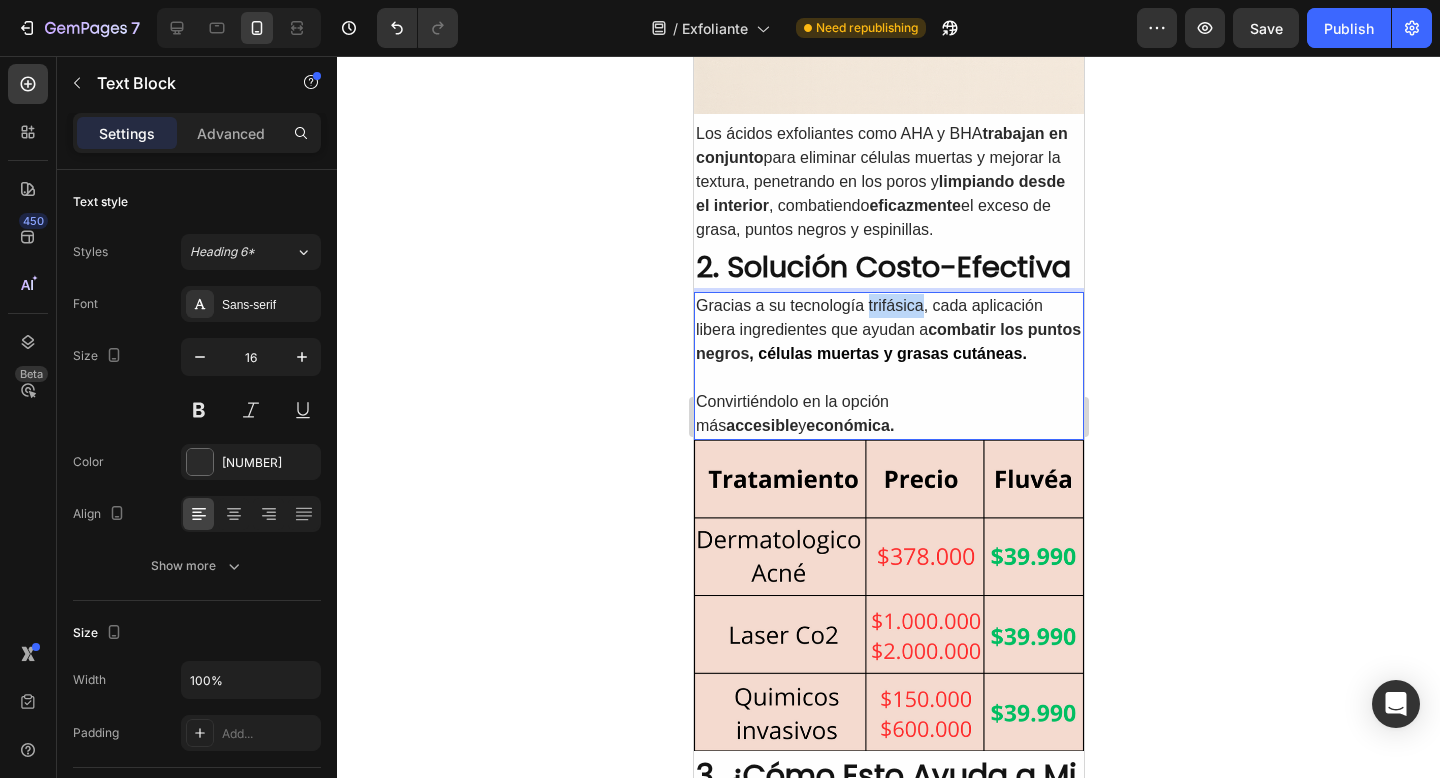 click on "Gracias a su tecnología trifásica, cada aplicación libera ingredientes que ayudan a  combatir los puntos negros , células muertas y grasas cutáneas." at bounding box center [888, 330] 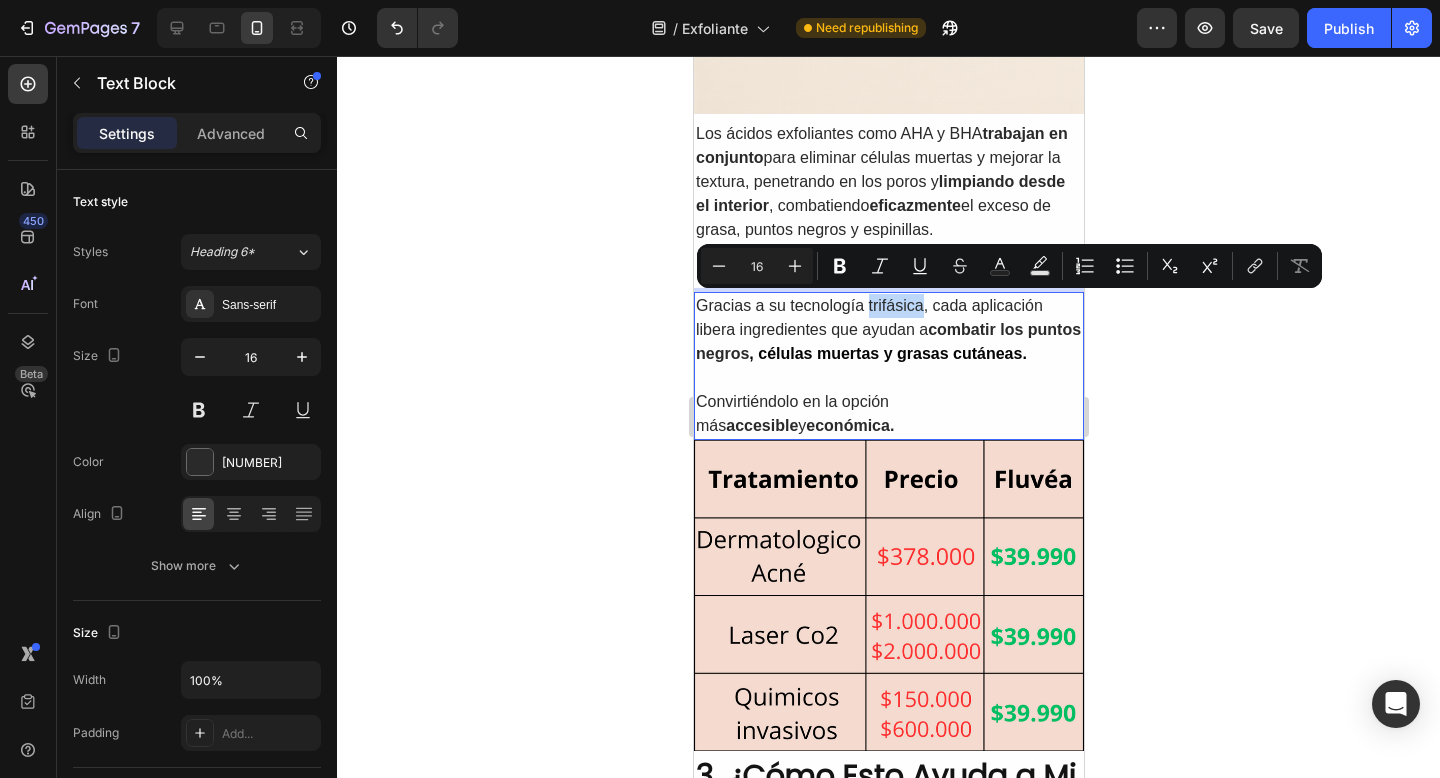 click 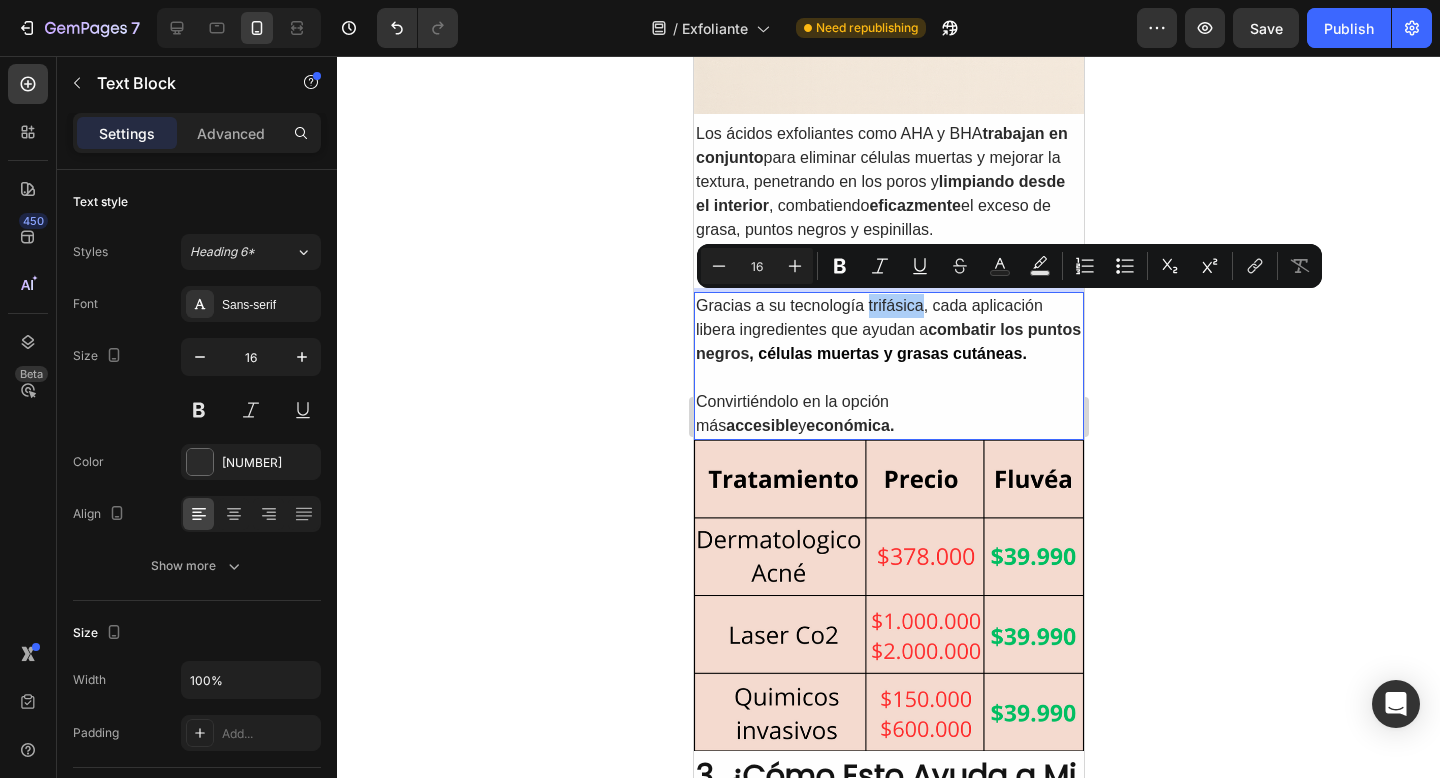 click 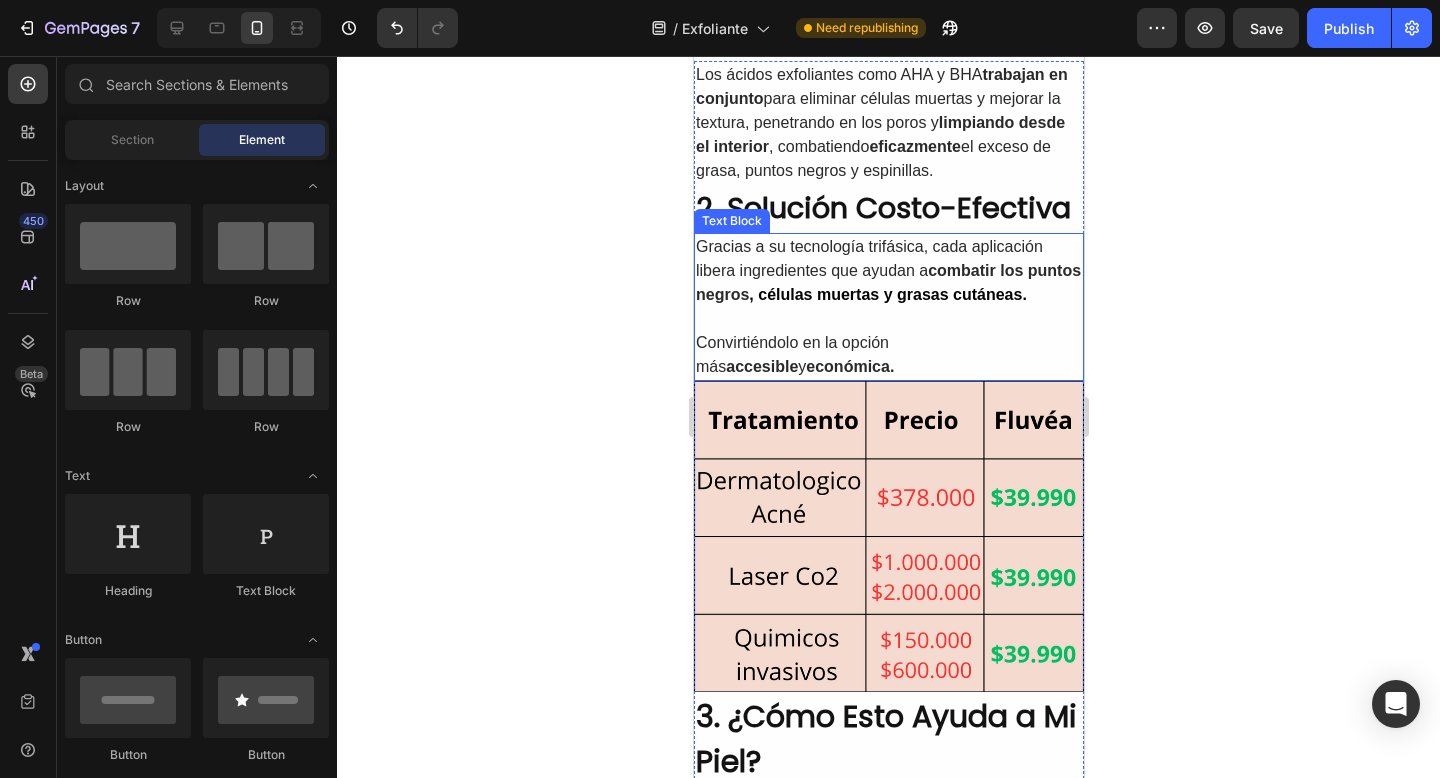 scroll, scrollTop: 1256, scrollLeft: 0, axis: vertical 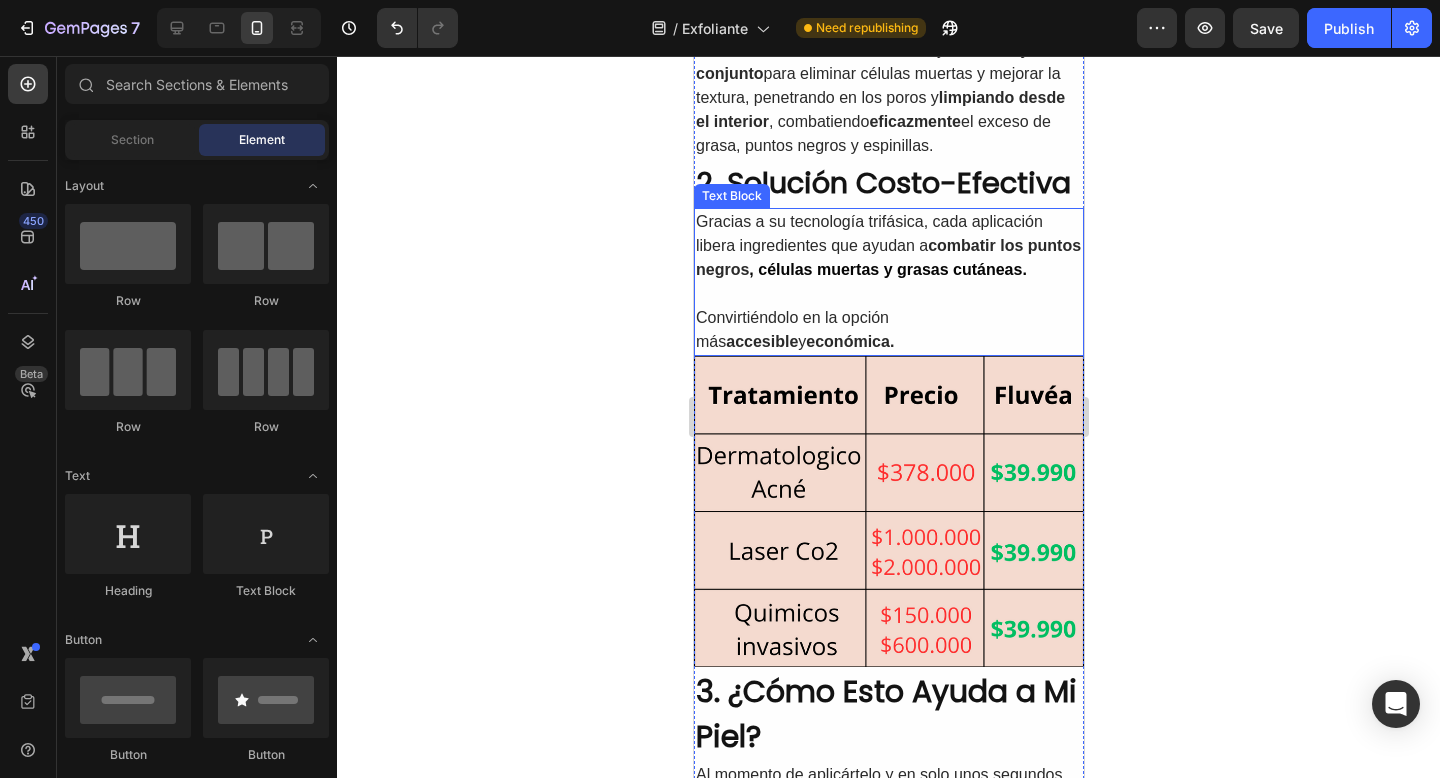 click on "Convirtiéndolo en la opción más  accesible  y  económica." at bounding box center [888, 330] 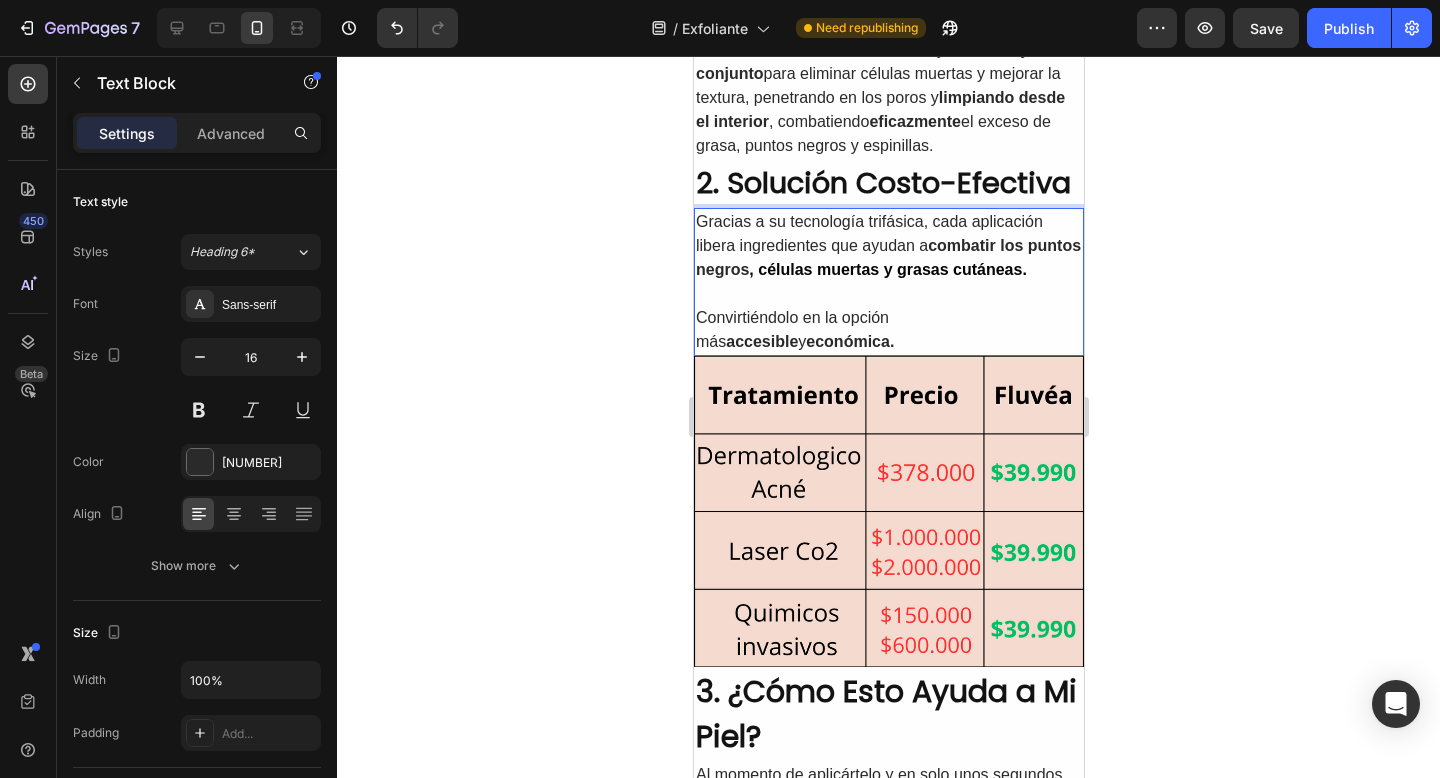 click 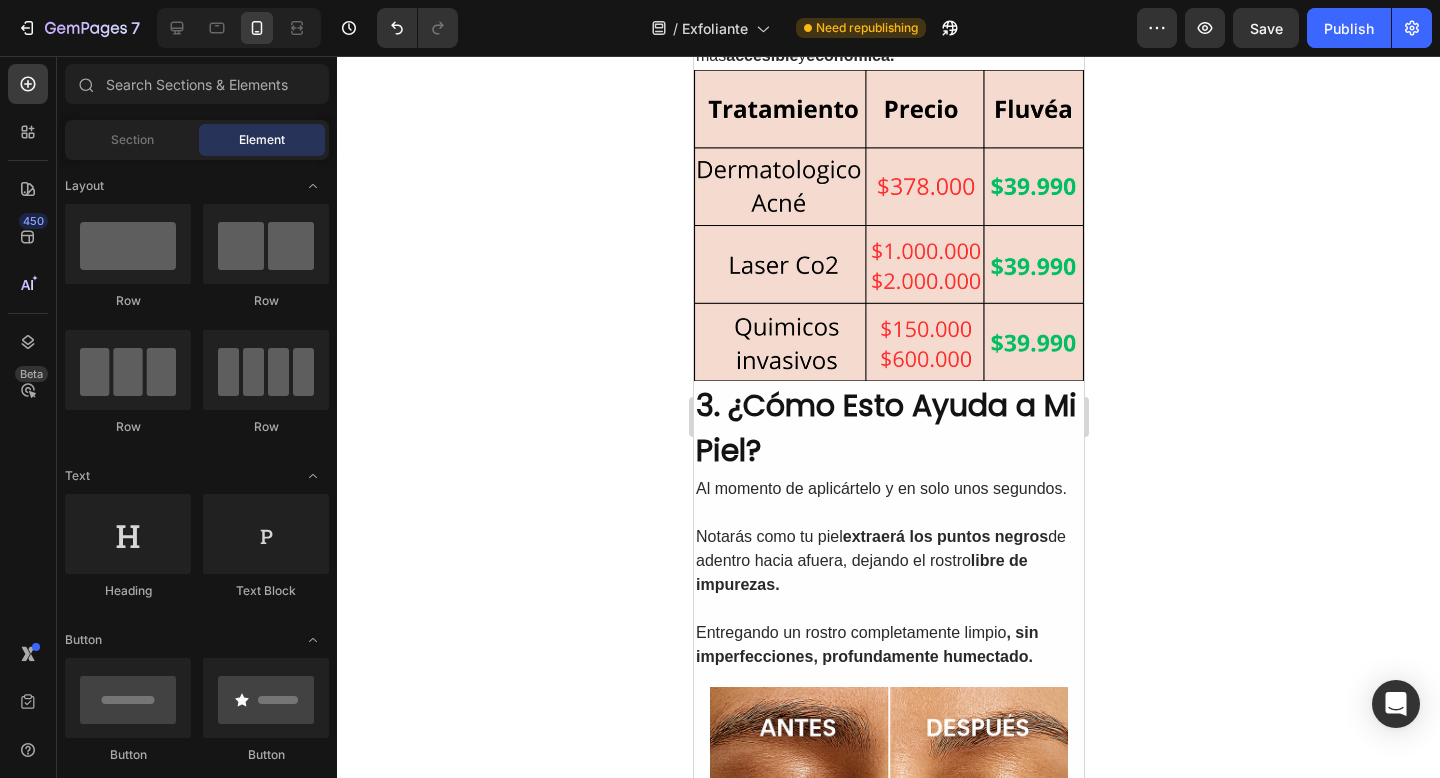 scroll, scrollTop: 1550, scrollLeft: 0, axis: vertical 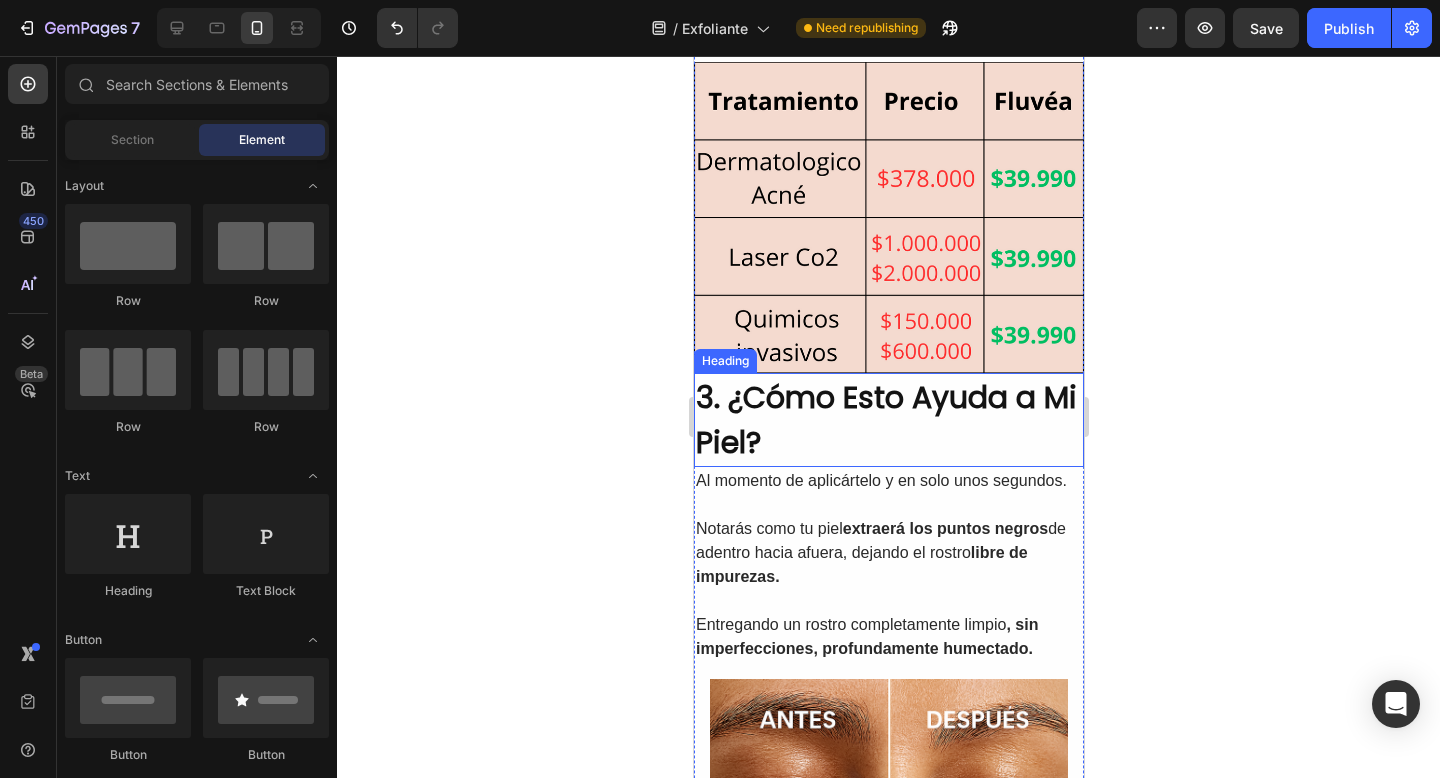 click on "3. ¿Cómo Esto Ayuda a Mi Piel?" at bounding box center [888, 420] 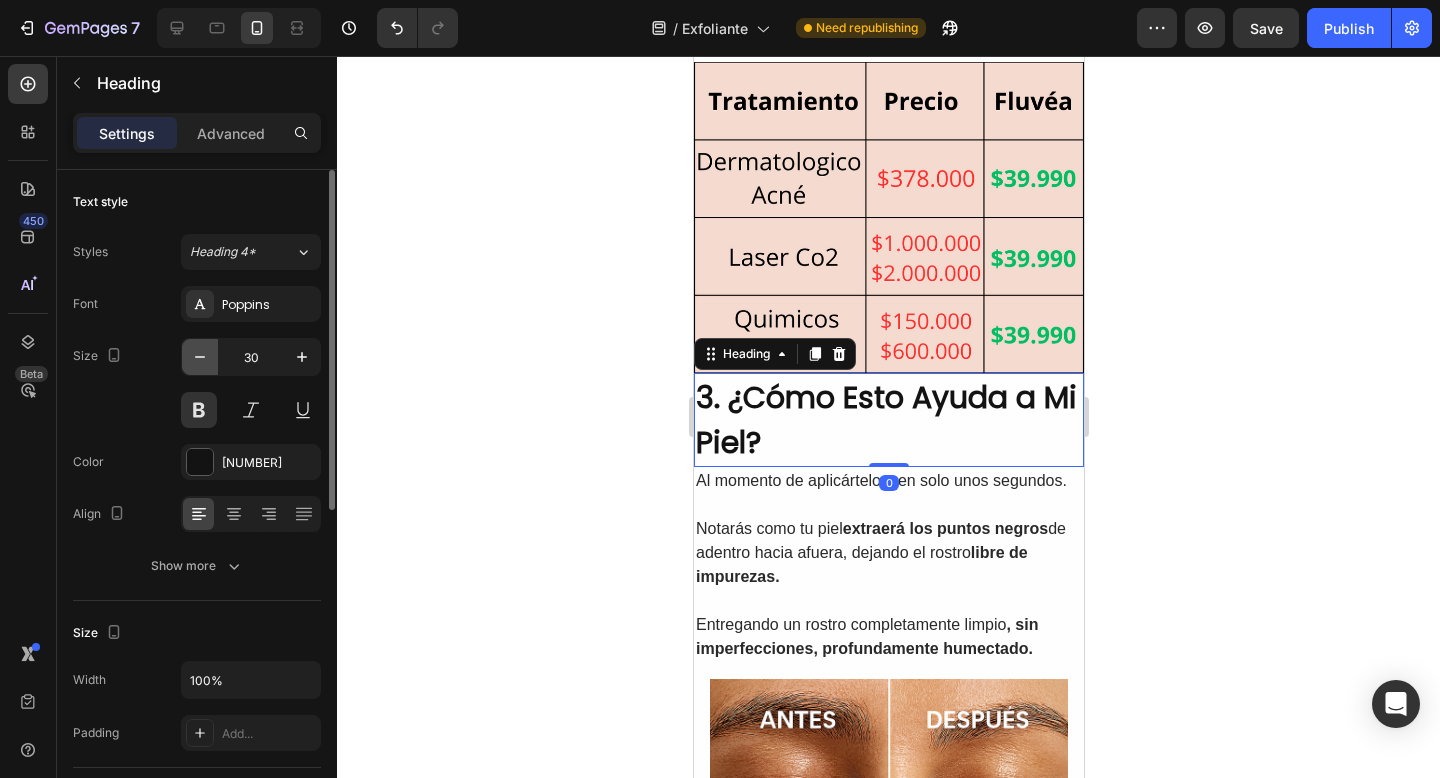 click 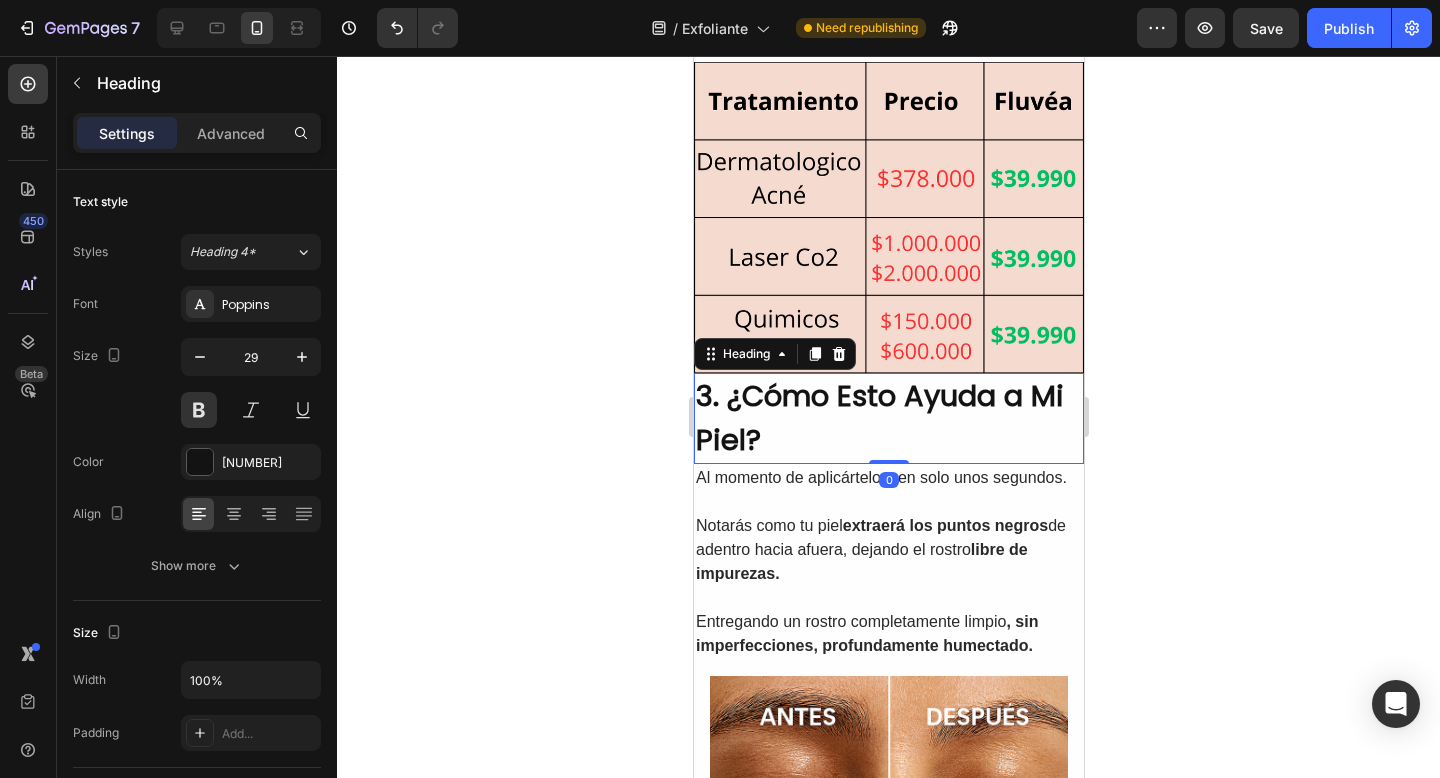 click 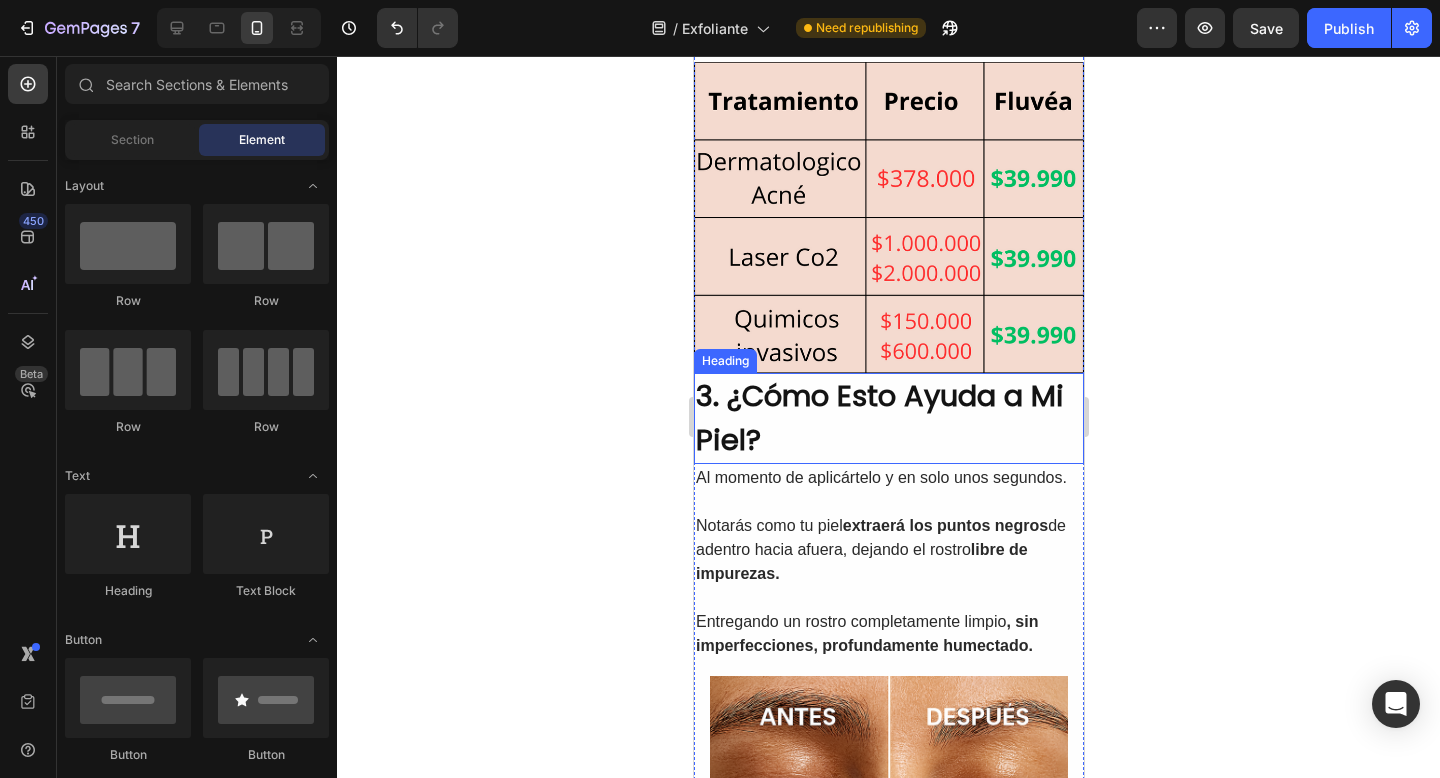 click on "3. ¿Cómo Esto Ayuda a Mi Piel?" at bounding box center [888, 418] 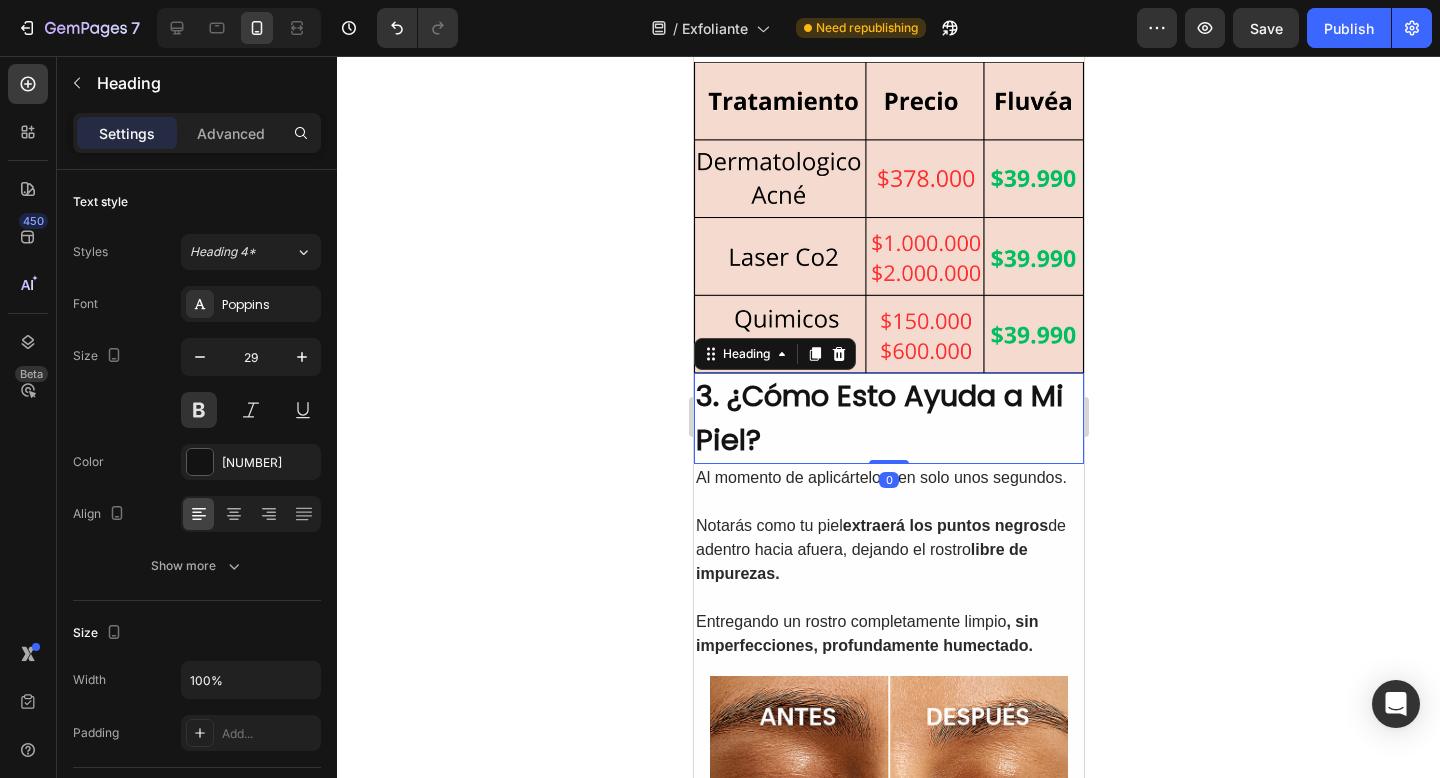 click 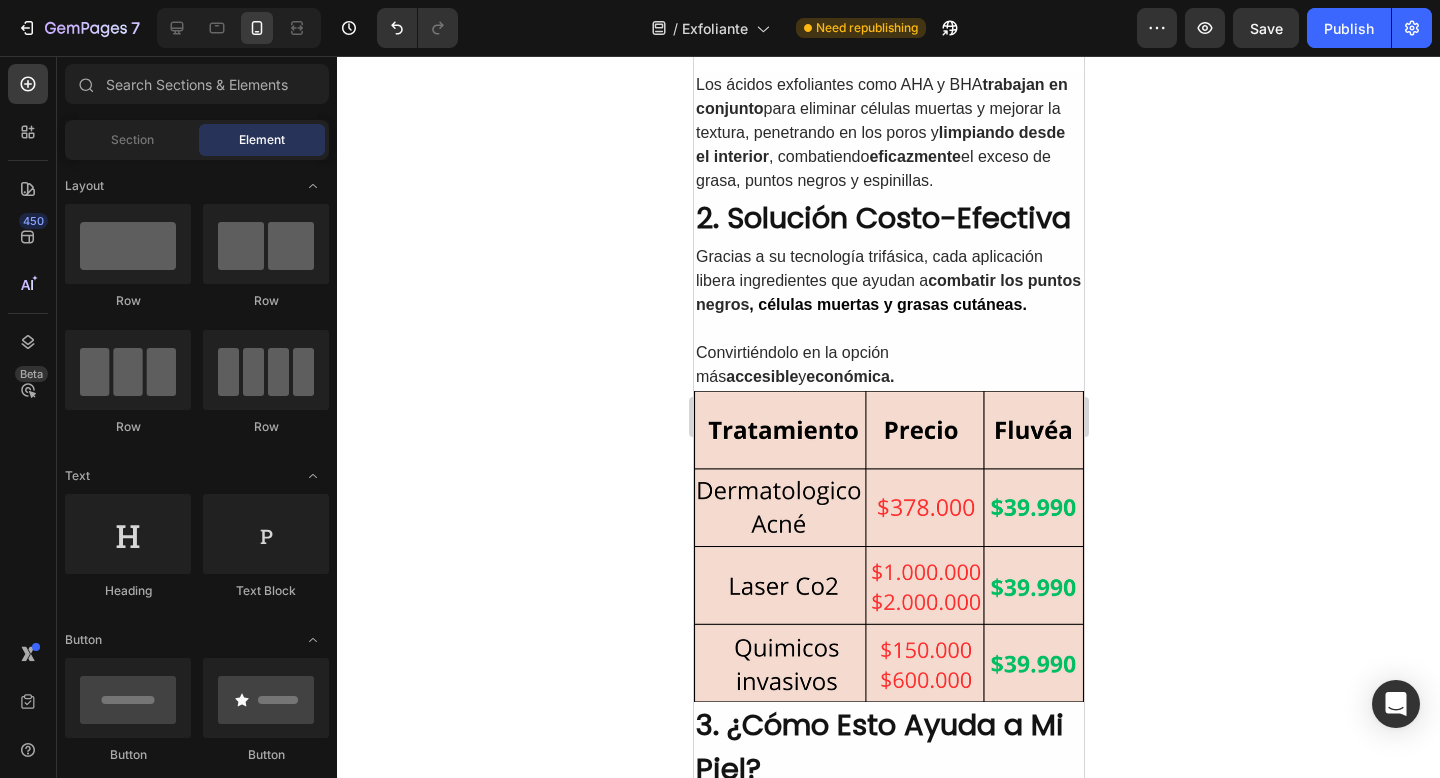 scroll, scrollTop: 1489, scrollLeft: 0, axis: vertical 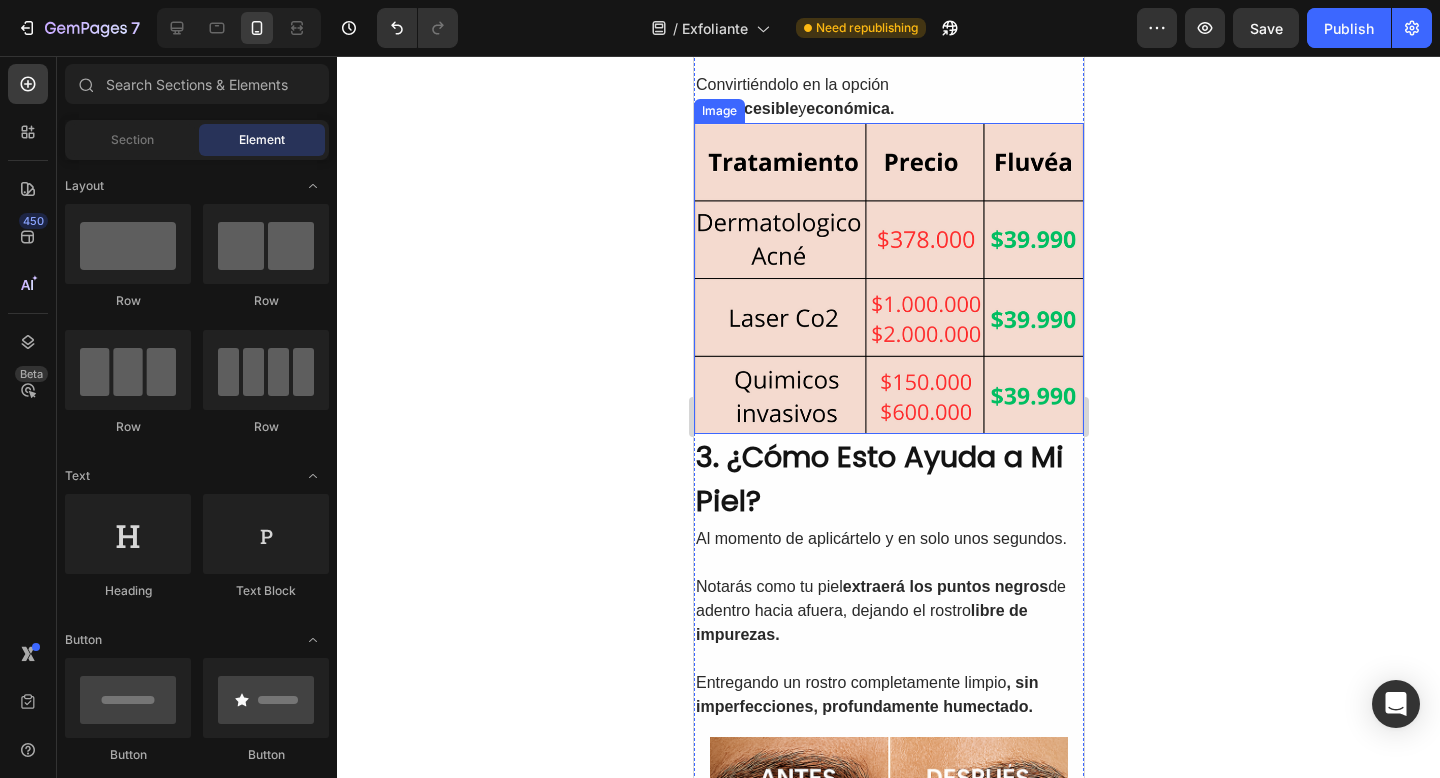click at bounding box center (888, 278) 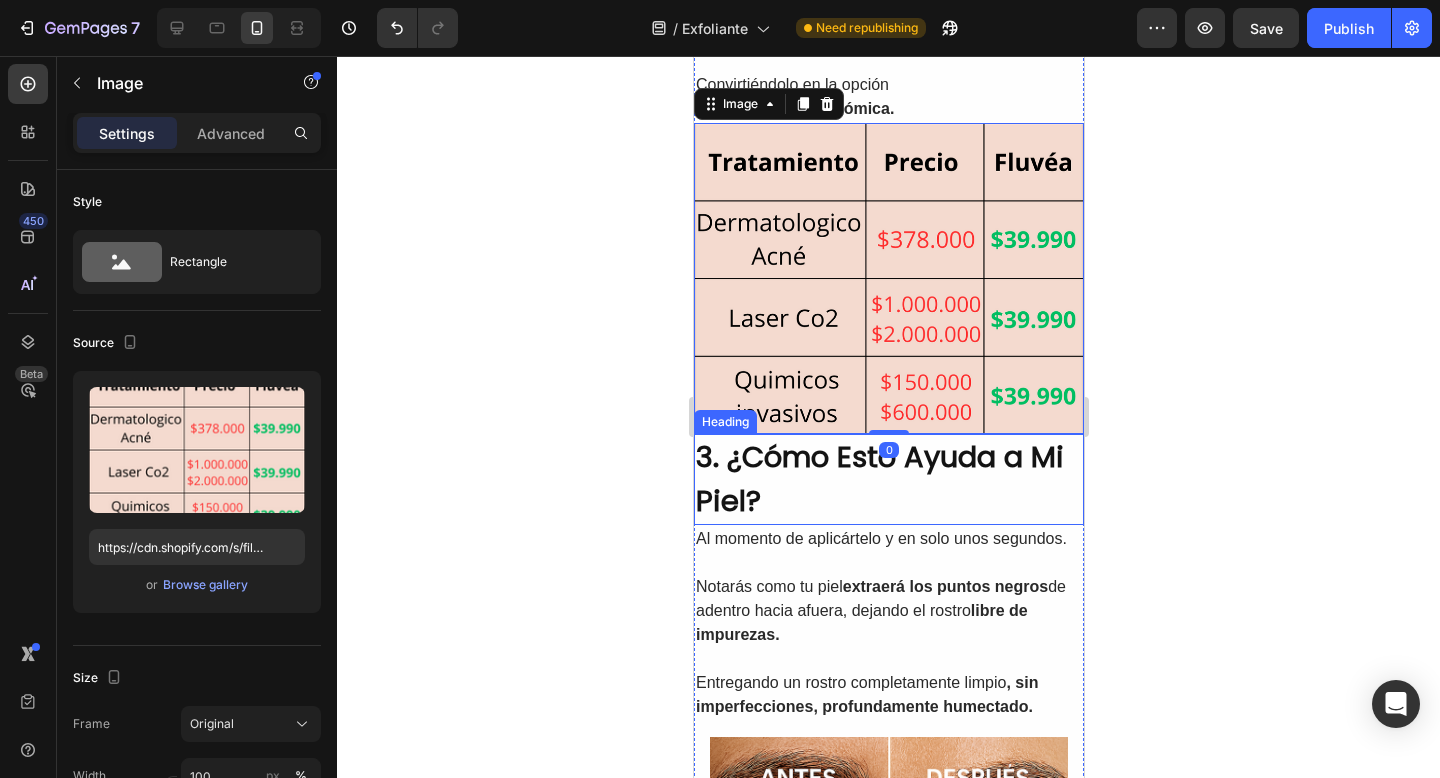 click on "3. ¿Cómo Esto Ayuda a Mi Piel?" at bounding box center [888, 479] 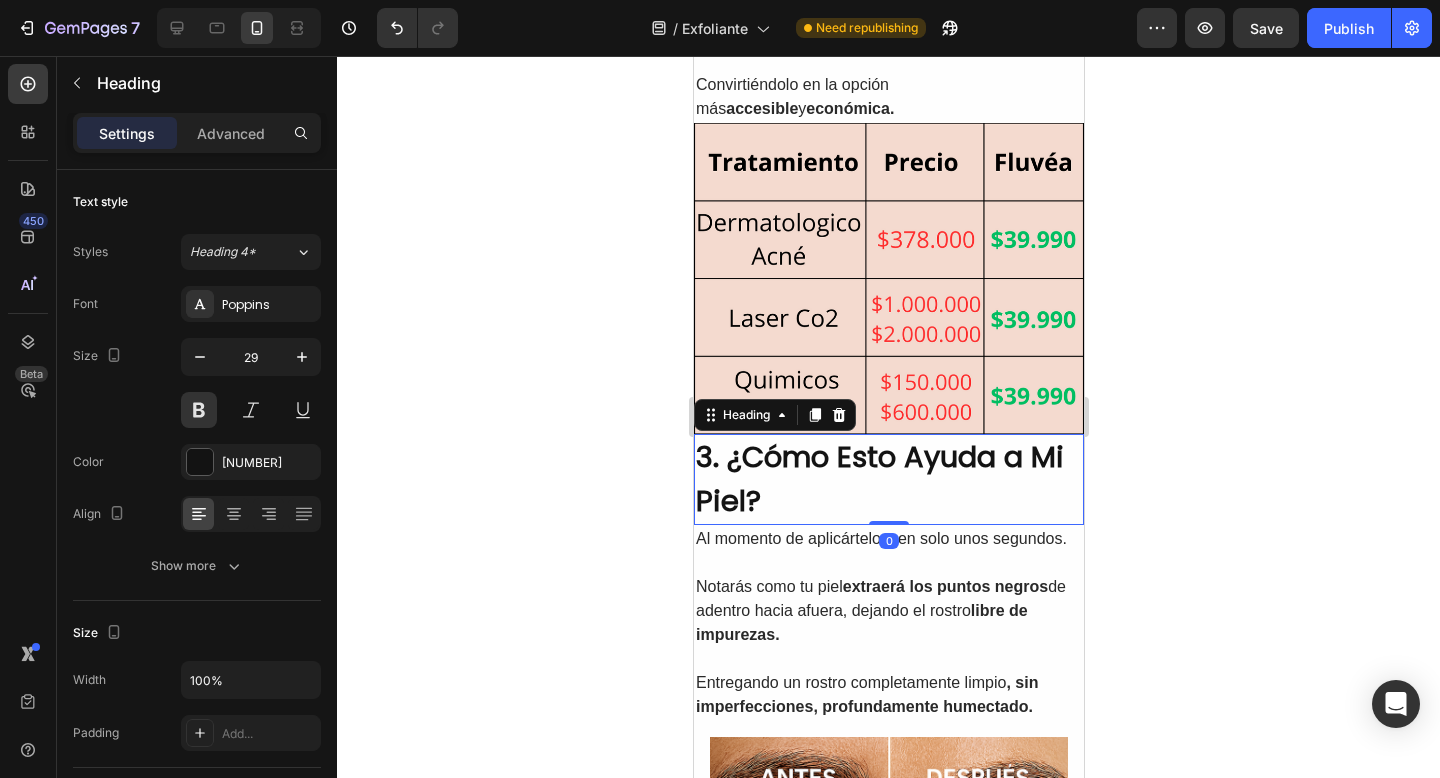 click on "3. ¿Cómo Esto Ayuda a Mi Piel?" at bounding box center (888, 479) 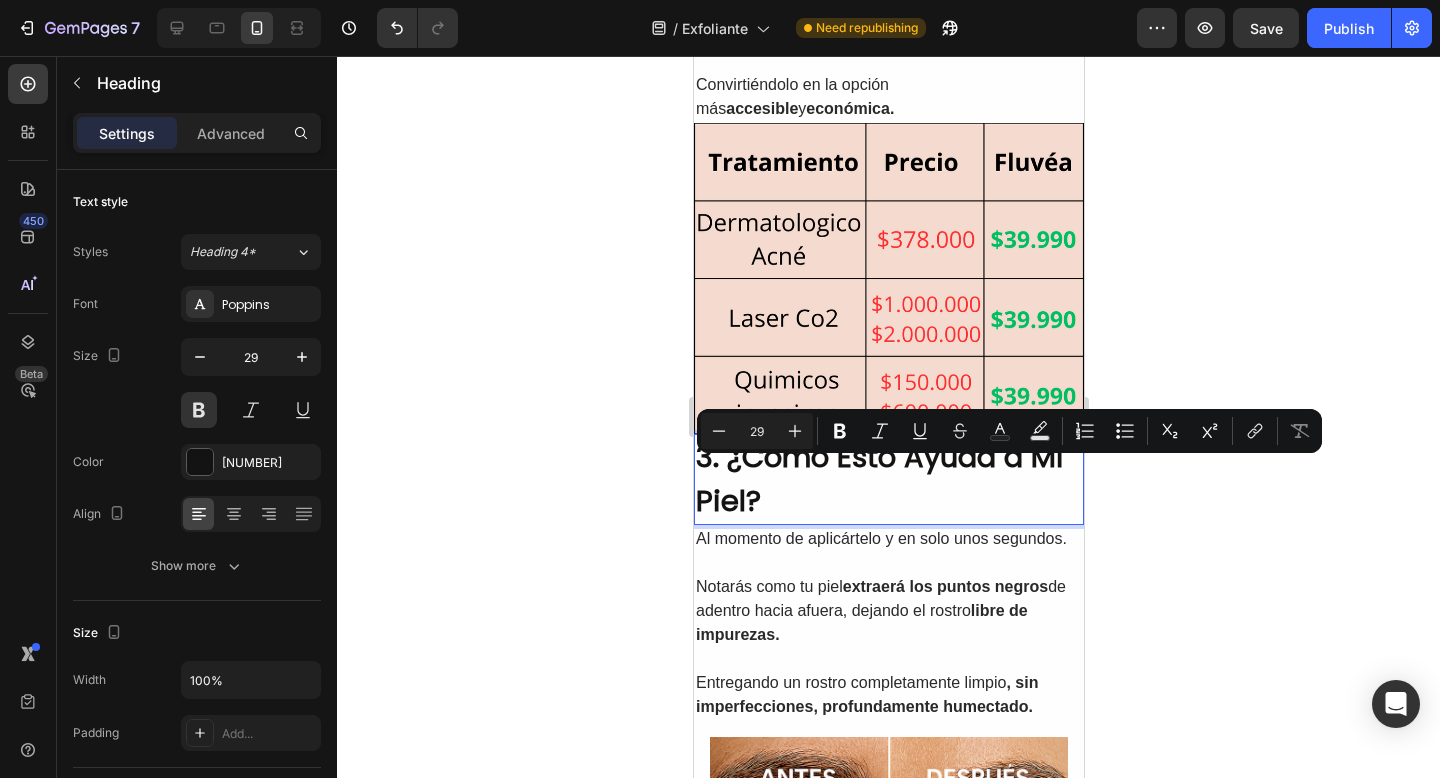 click on "3. ¿Cómo Esto Ayuda a Mi Piel?" at bounding box center (888, 479) 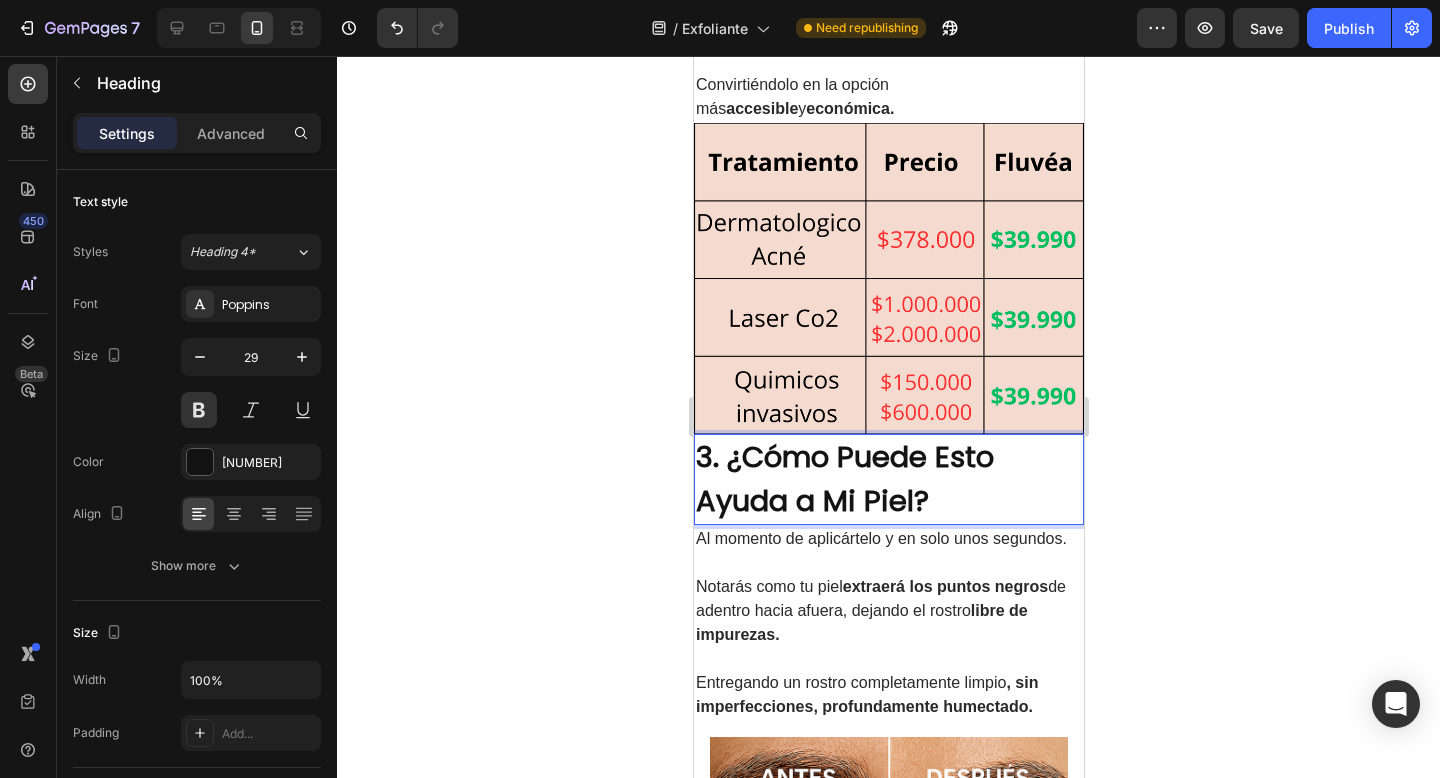 click on "3. ¿Cómo Puede Esto Ayuda a Mi Piel?" at bounding box center (888, 479) 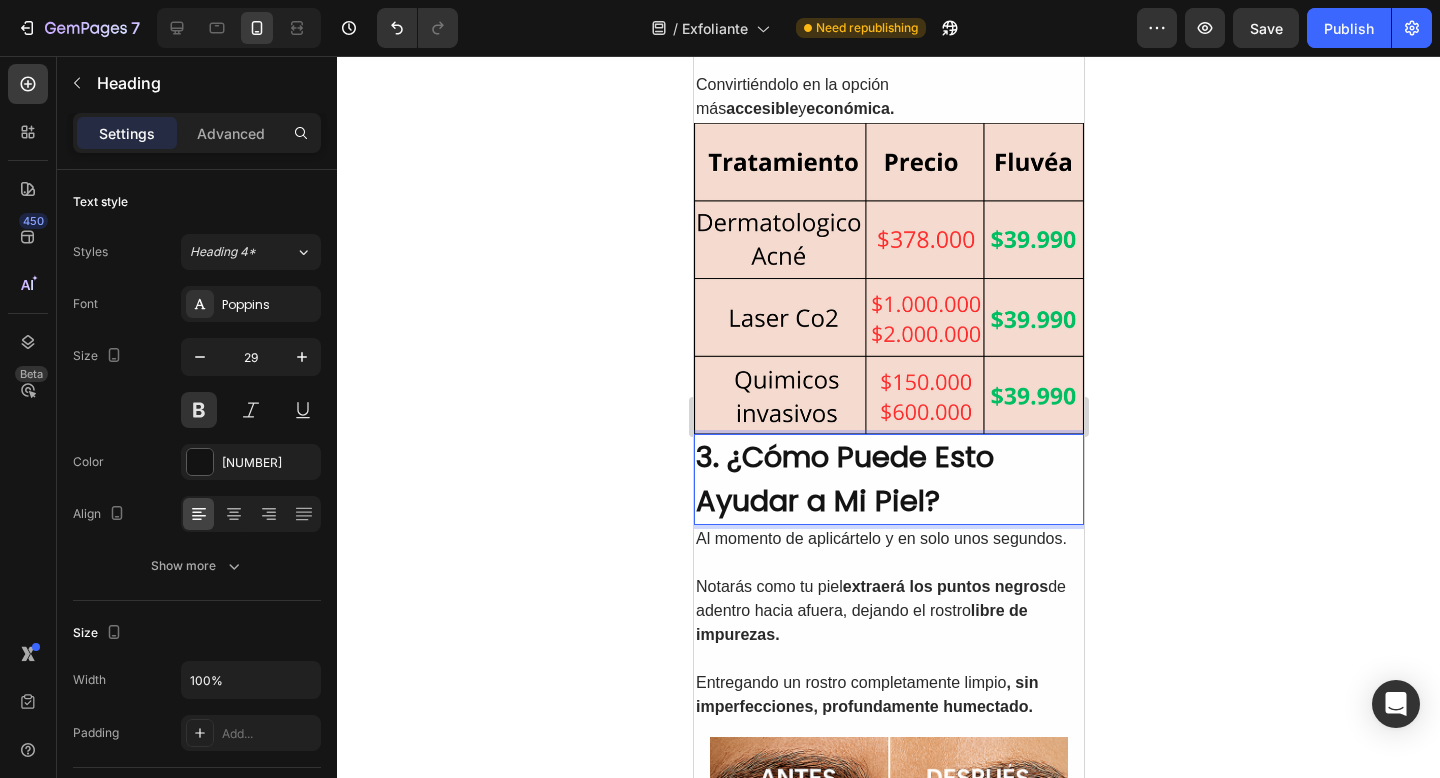 click 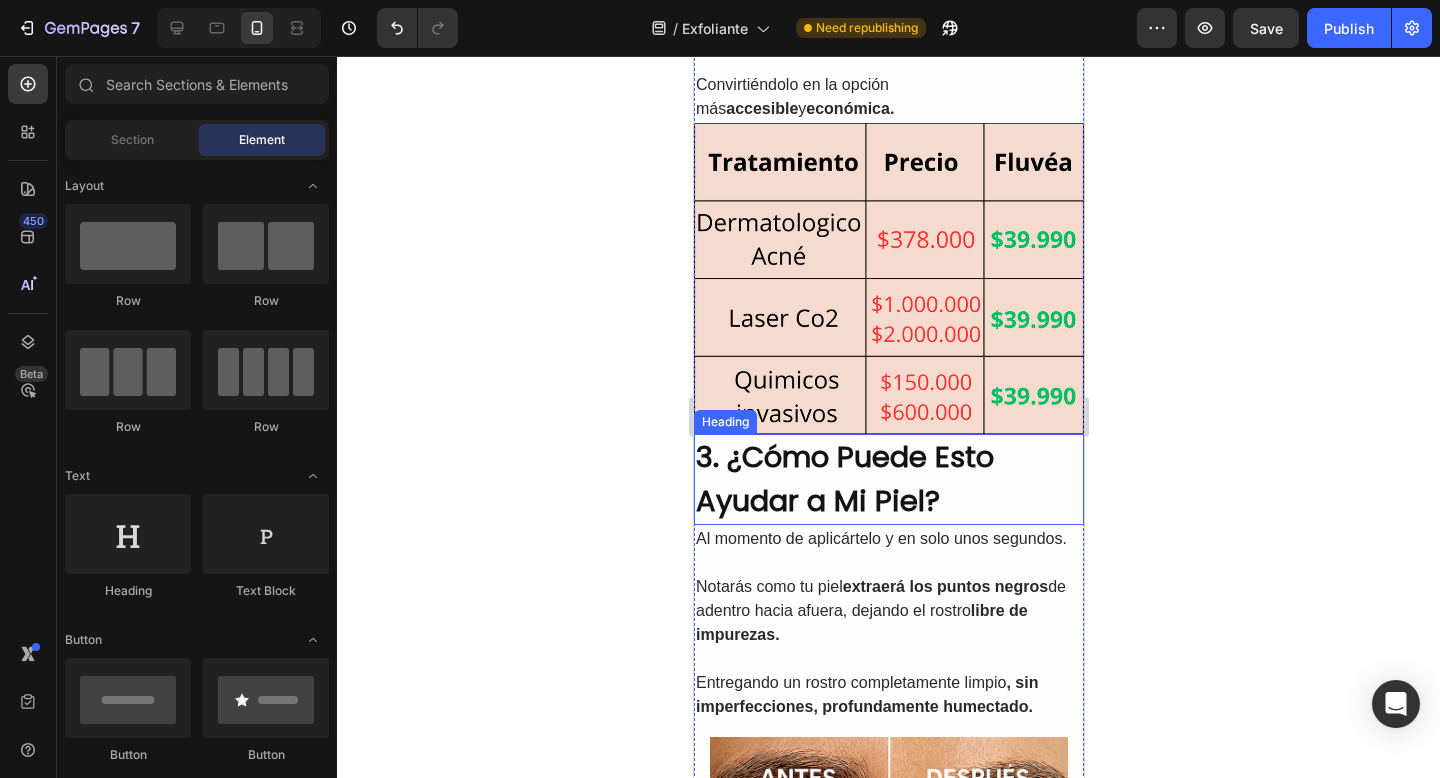click on "3. ¿Cómo Puede Esto Ayudar a Mi Piel?" at bounding box center (888, 479) 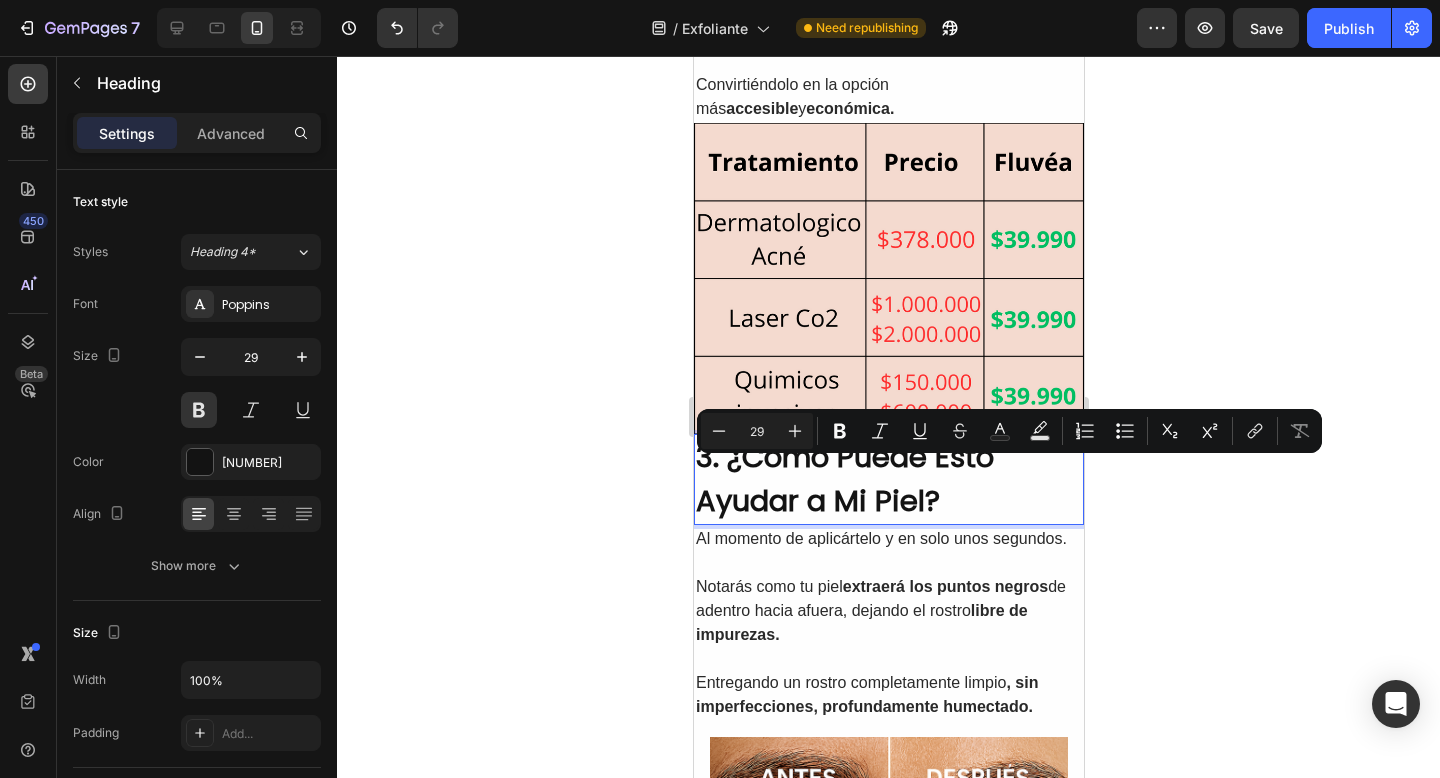 click on "3. ¿Cómo Puede Esto Ayudar a Mi Piel?" at bounding box center [888, 479] 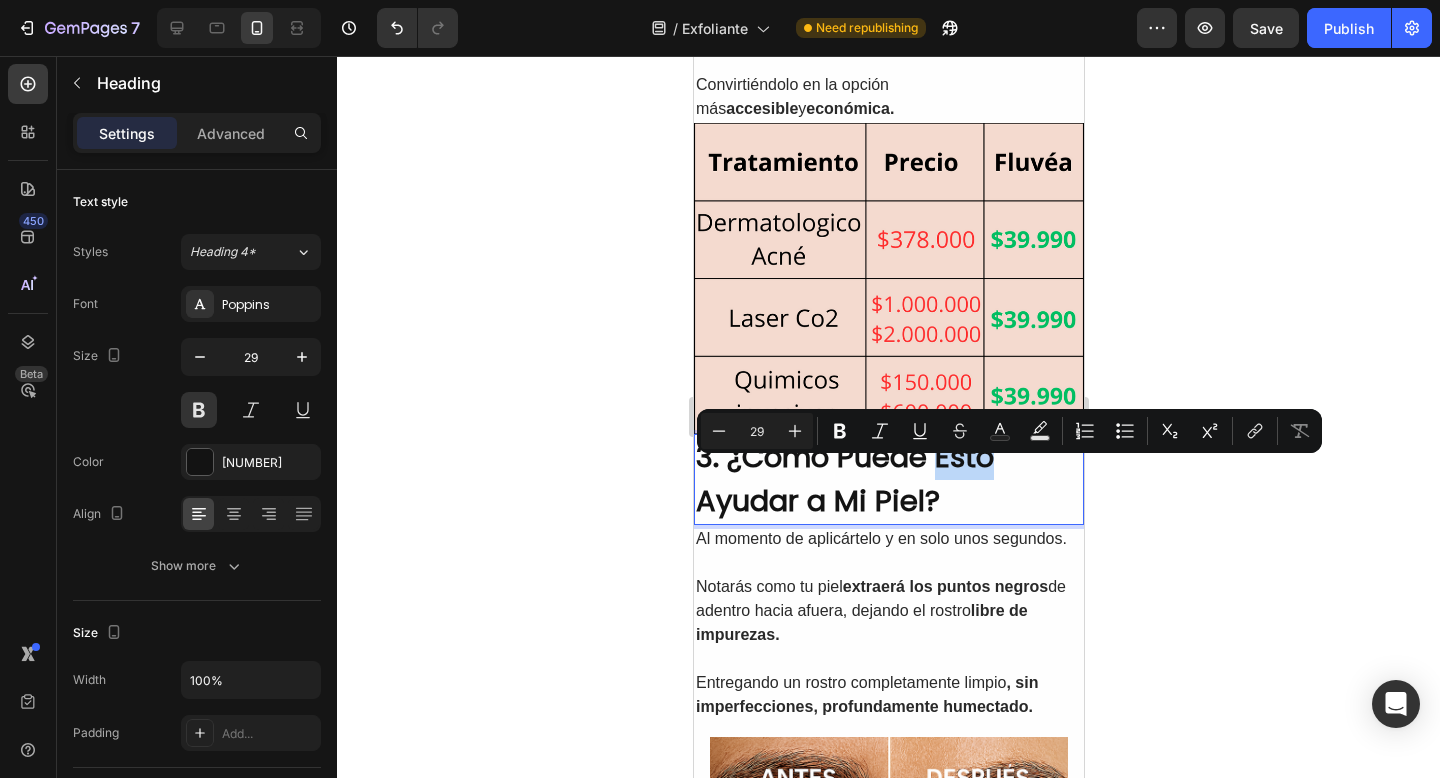 click on "3. ¿Cómo Puede Esto Ayudar a Mi Piel?" at bounding box center [888, 479] 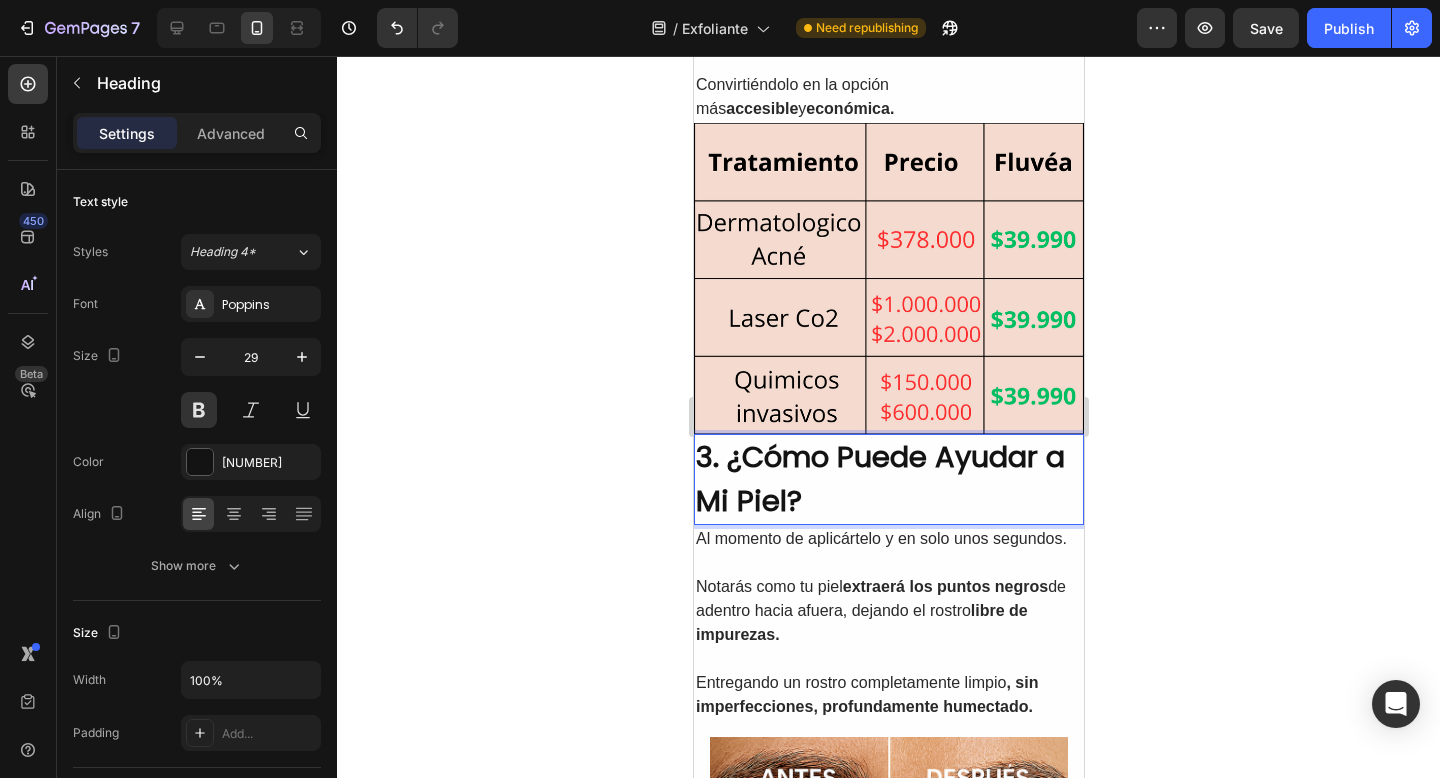 click on "3. ¿Cómo Puede Ayudar a Mi Piel?" at bounding box center (888, 479) 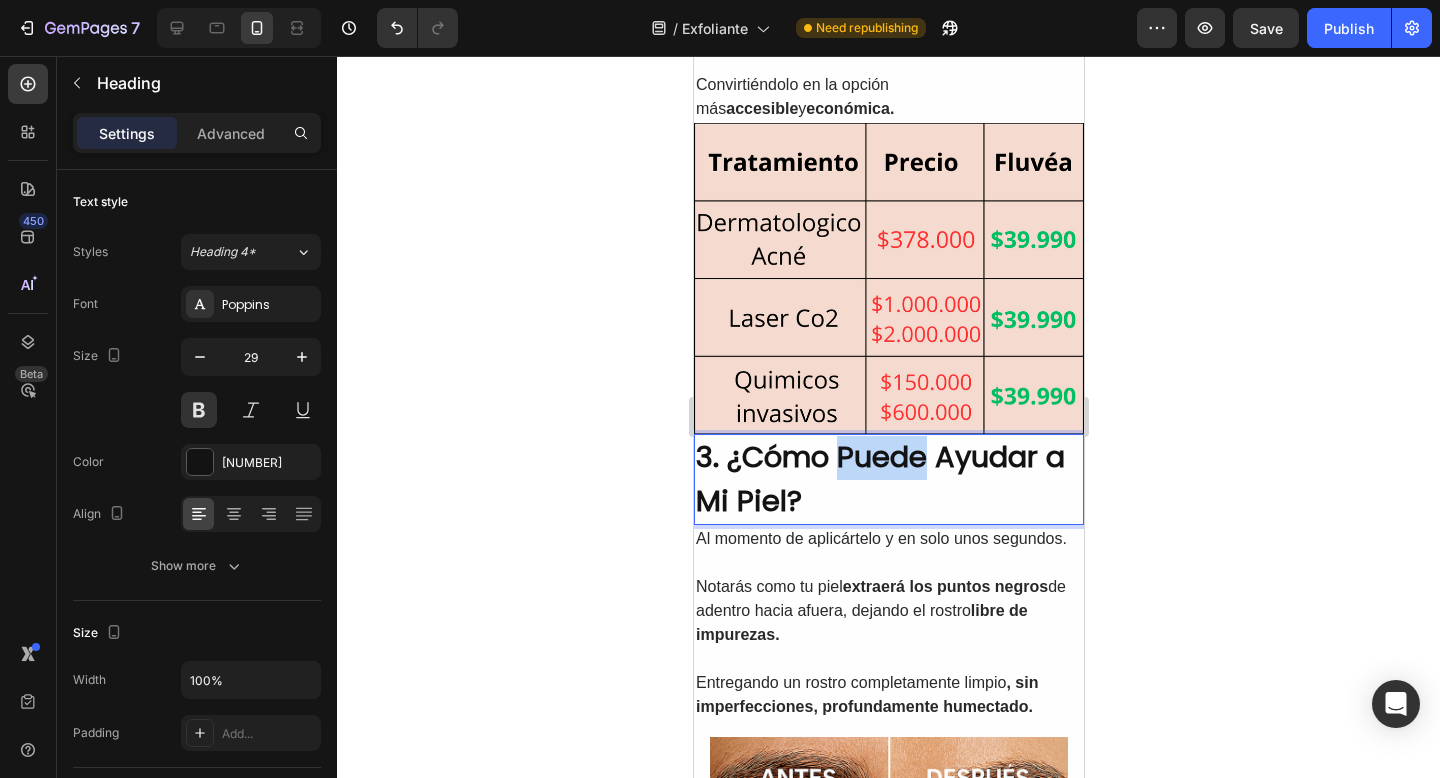 click on "3. ¿Cómo Puede Ayudar a Mi Piel?" at bounding box center (888, 479) 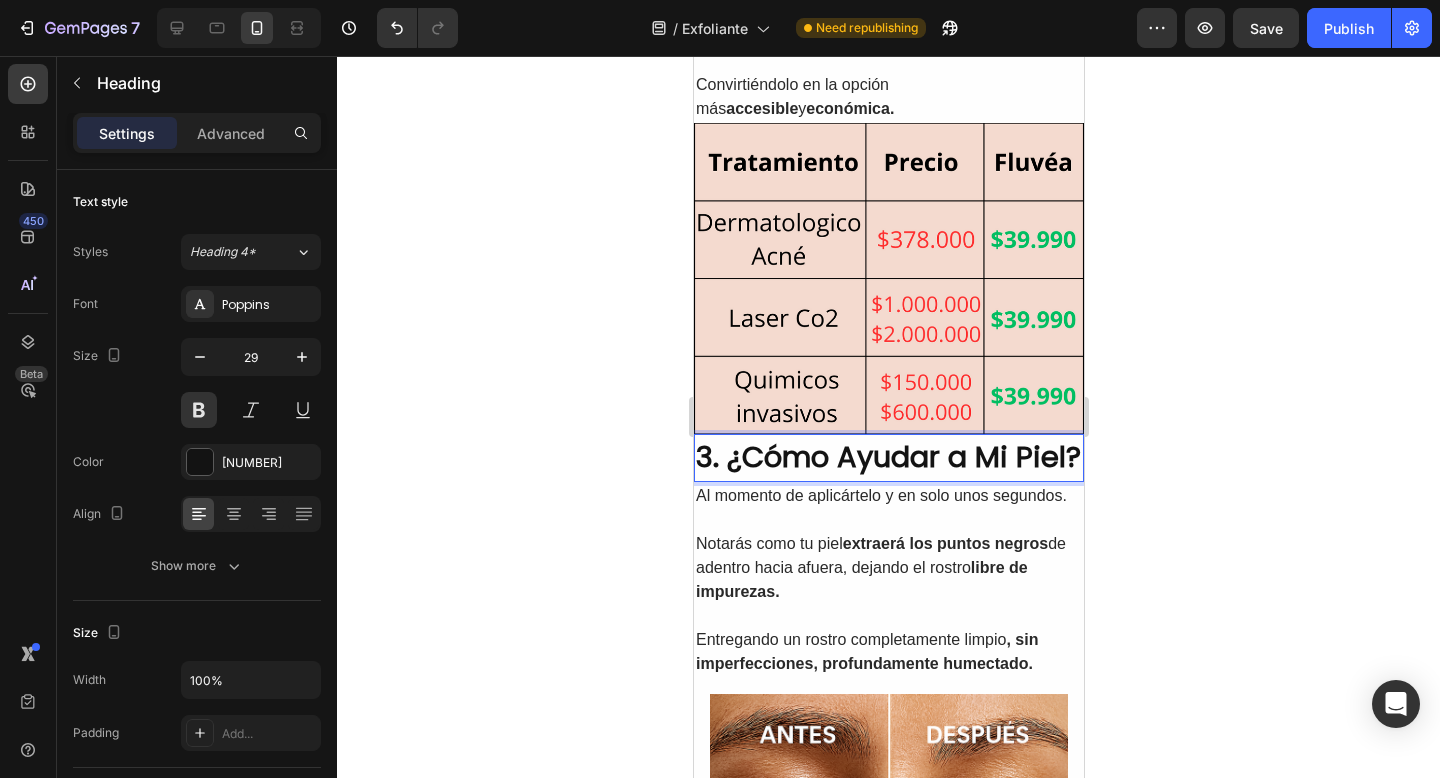 click on "3. ¿Cómo Ayudar a Mi Piel?" at bounding box center (888, 458) 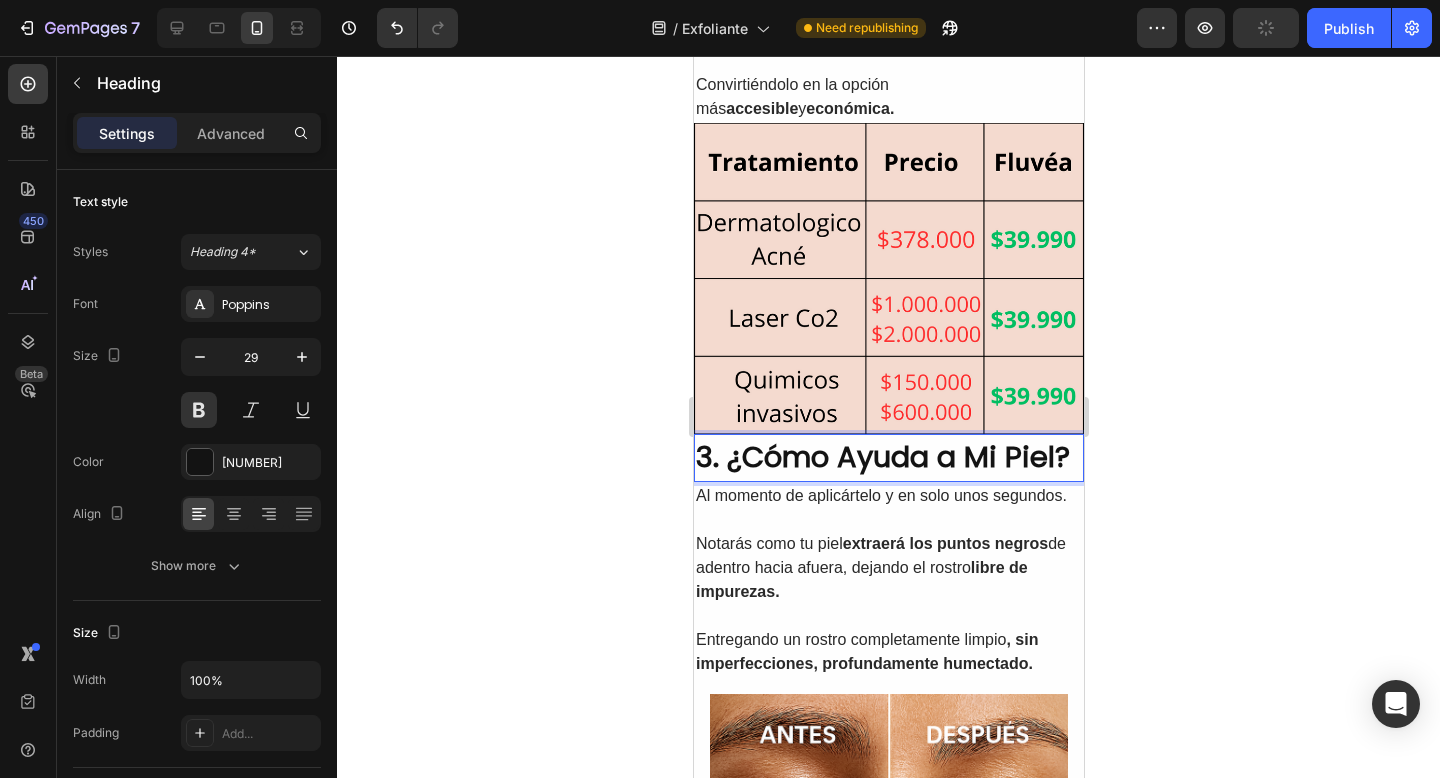 click 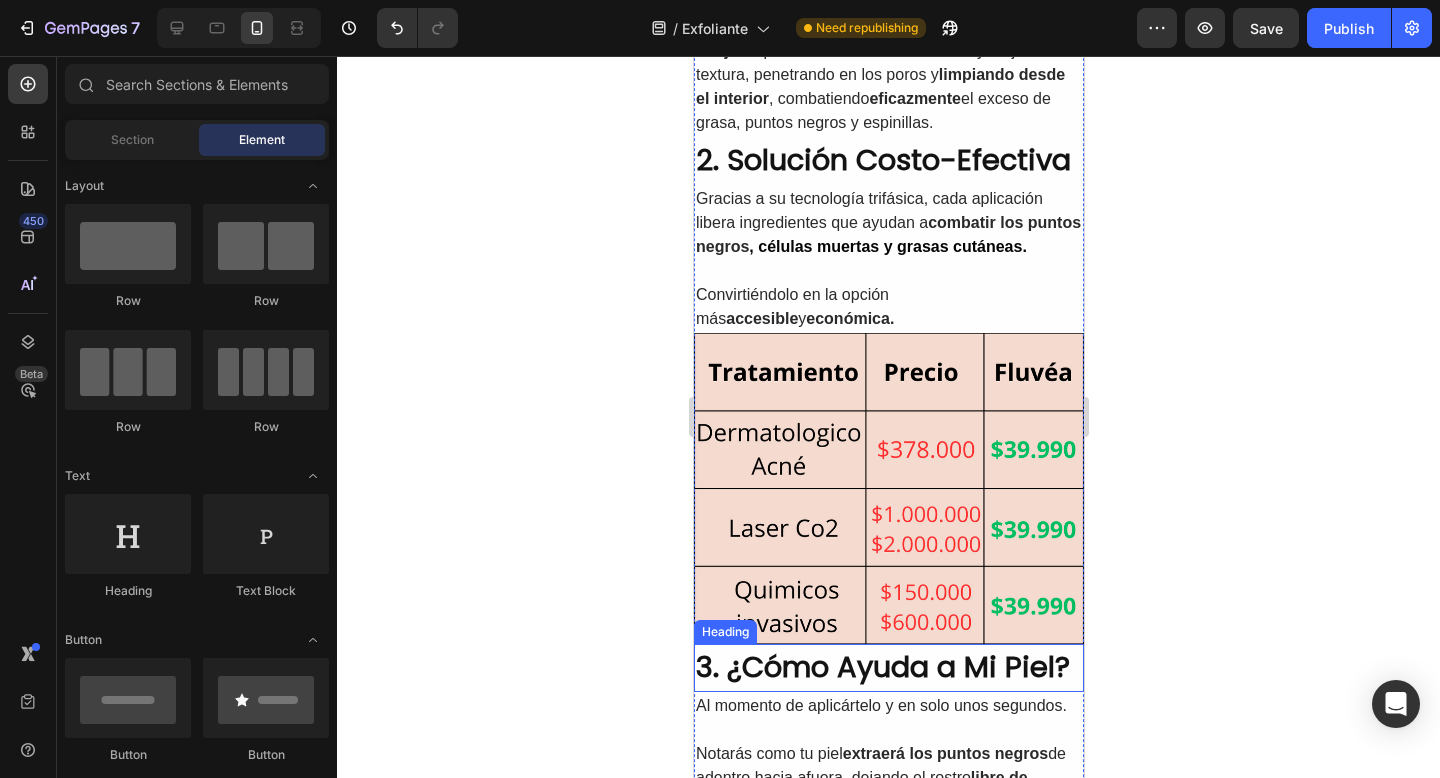 scroll, scrollTop: 1487, scrollLeft: 0, axis: vertical 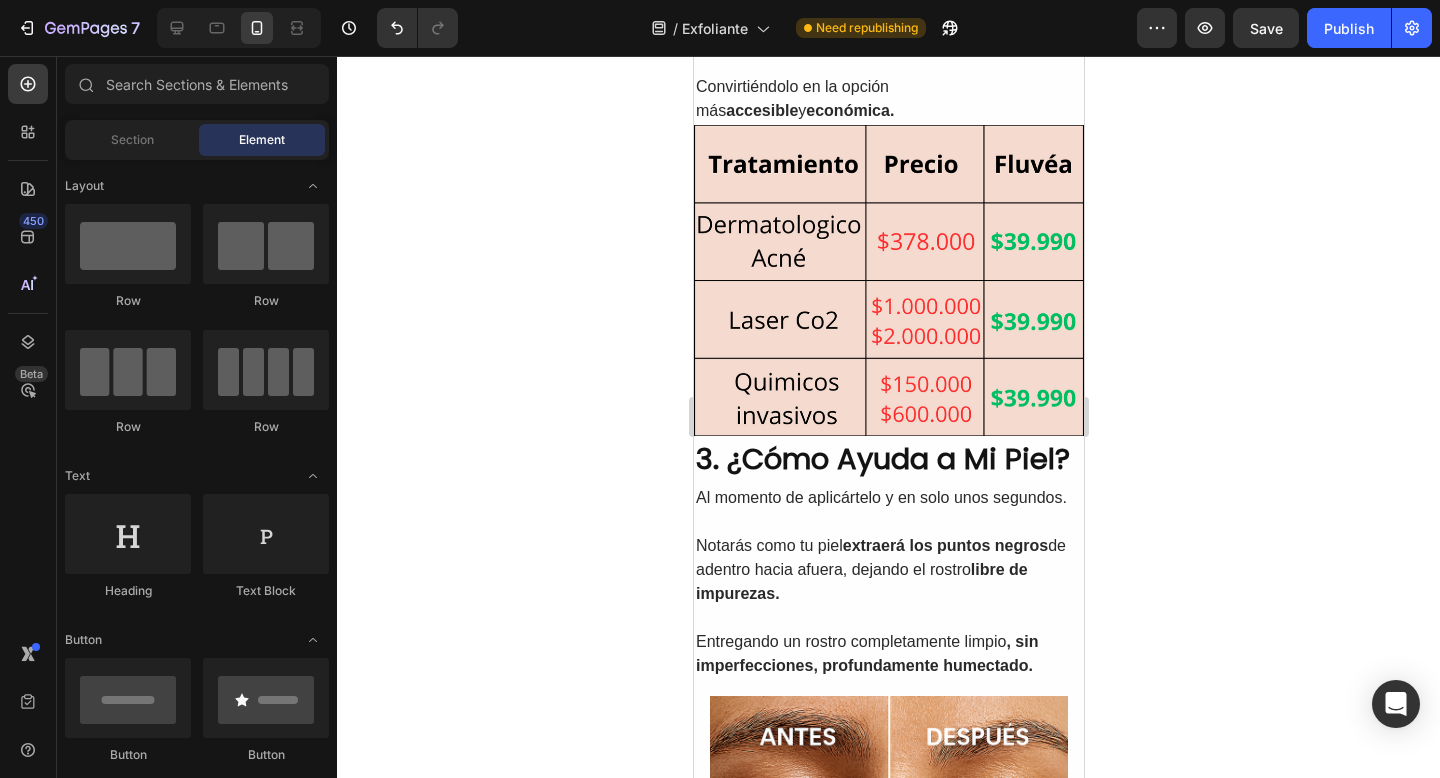 click 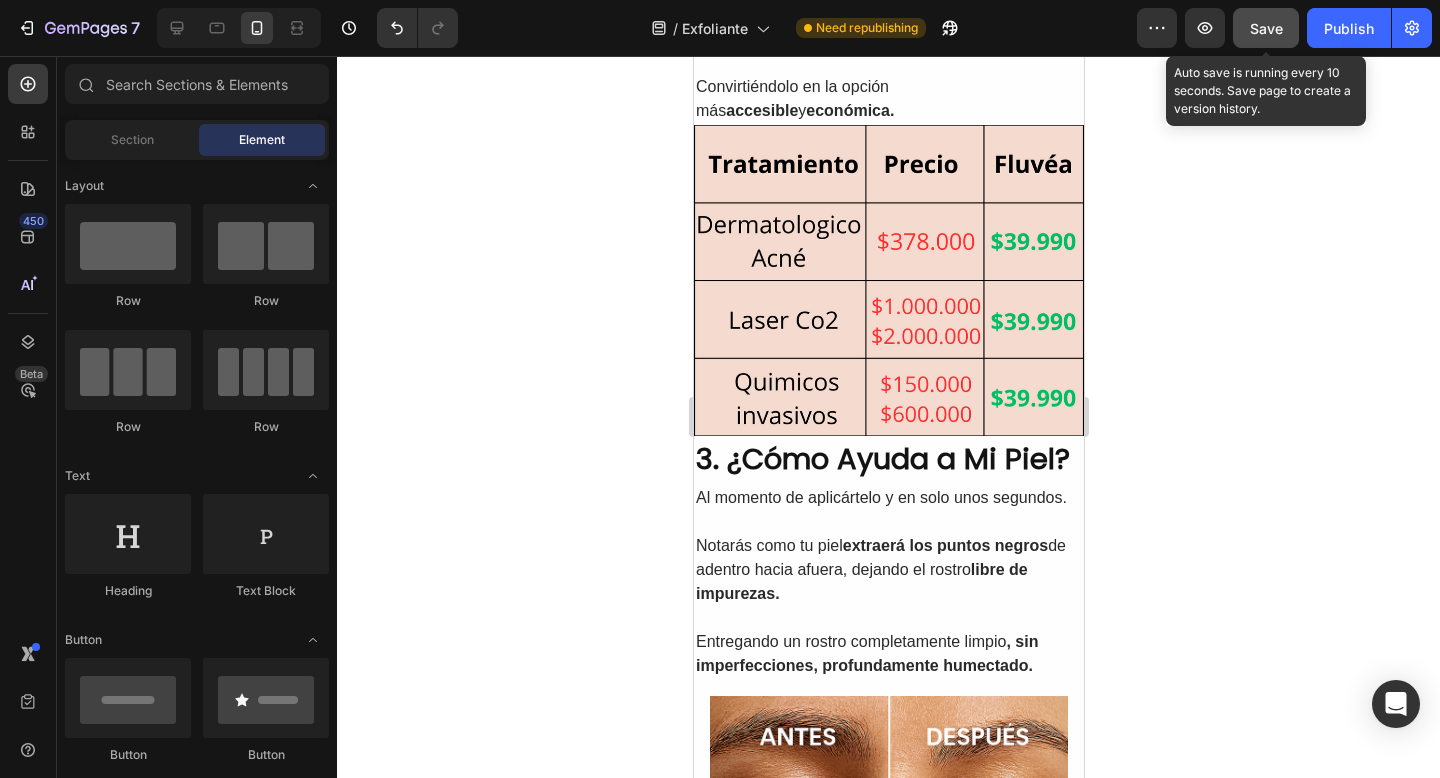 click on "Save" 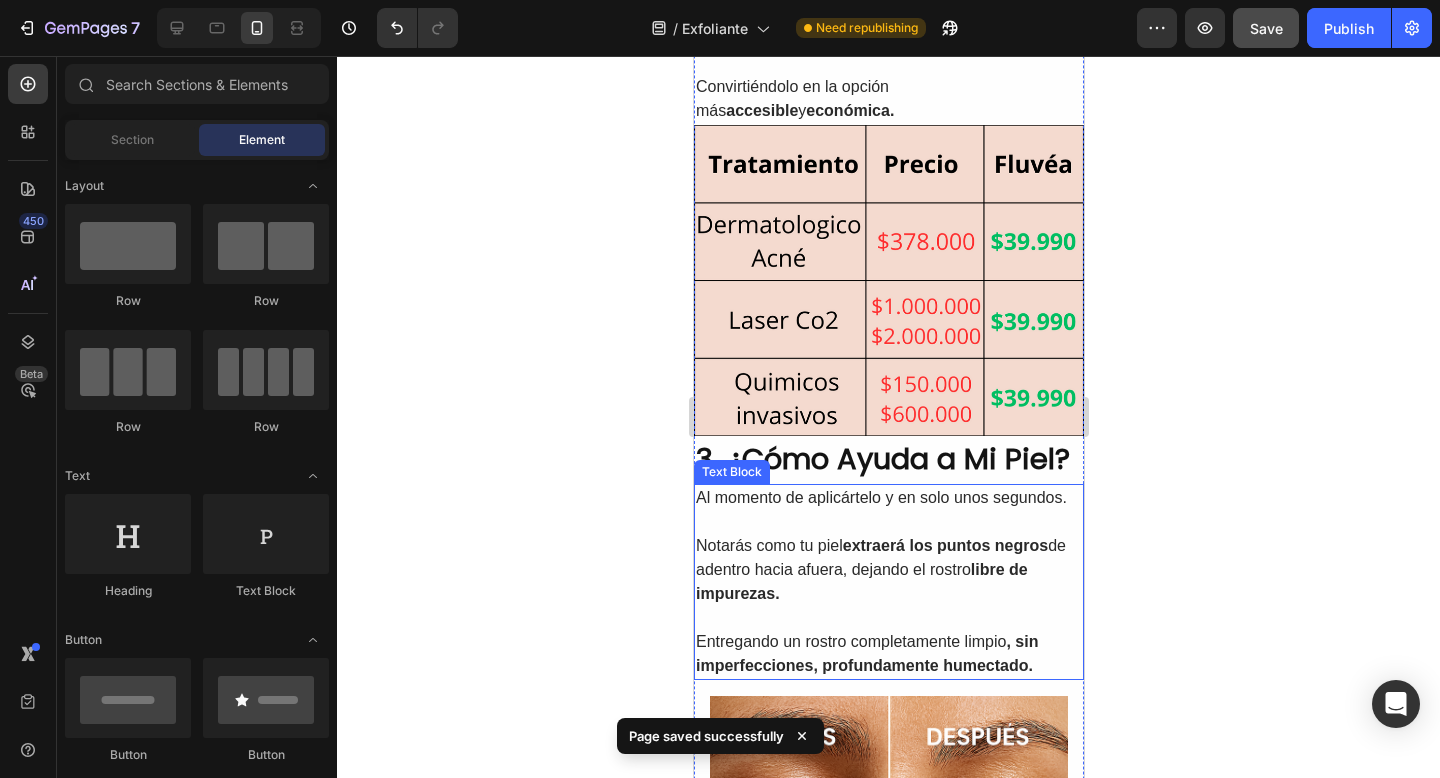 scroll, scrollTop: 1506, scrollLeft: 0, axis: vertical 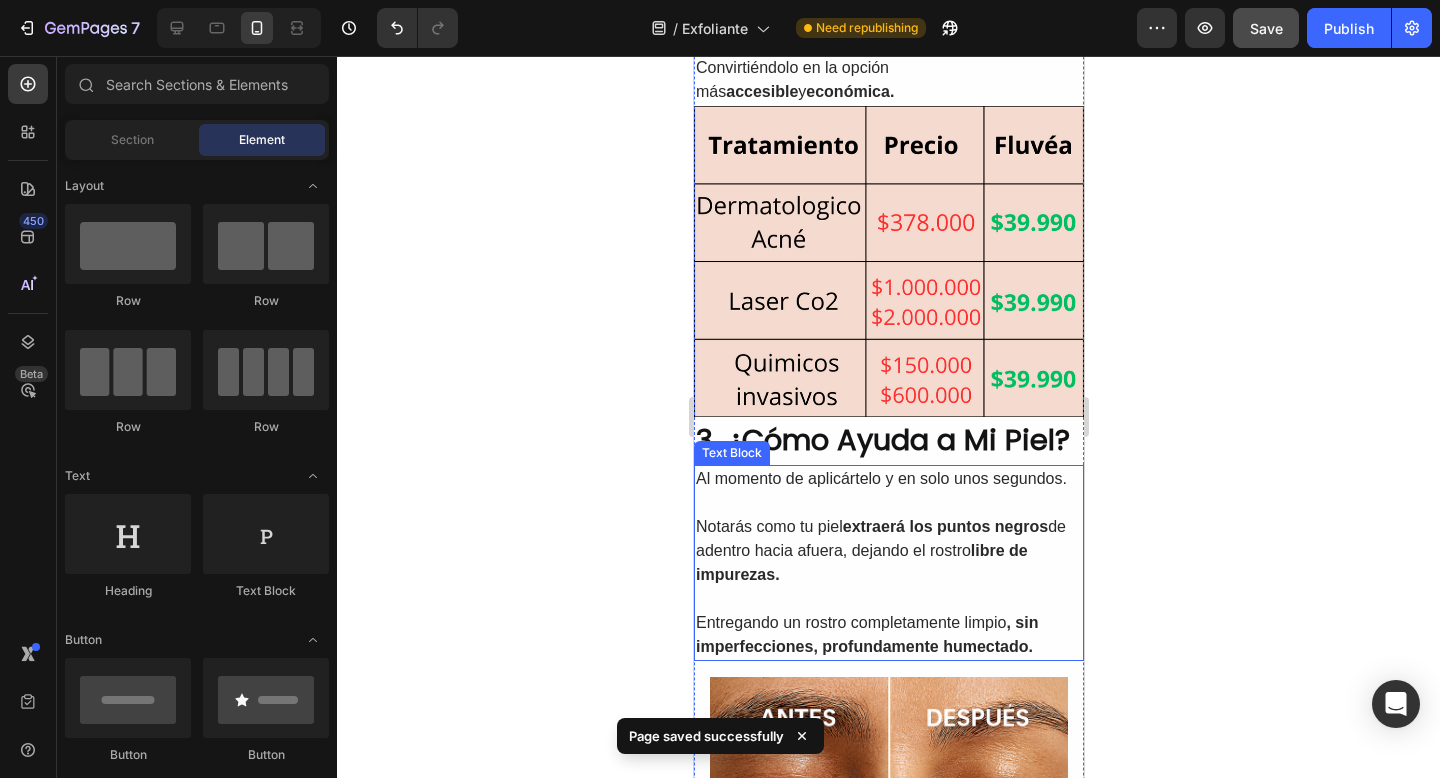 click at bounding box center (888, 503) 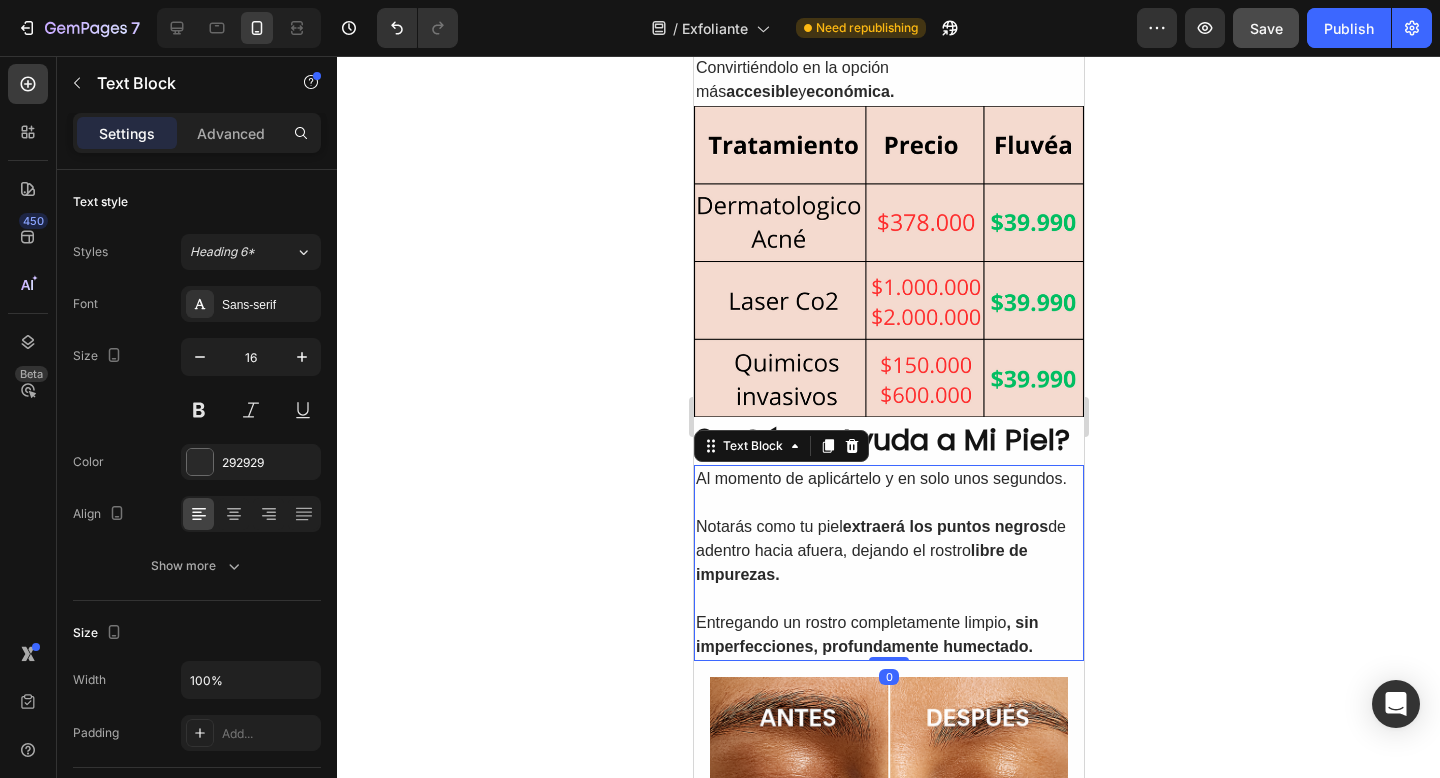 click on "extraerá los puntos negros" at bounding box center (944, 526) 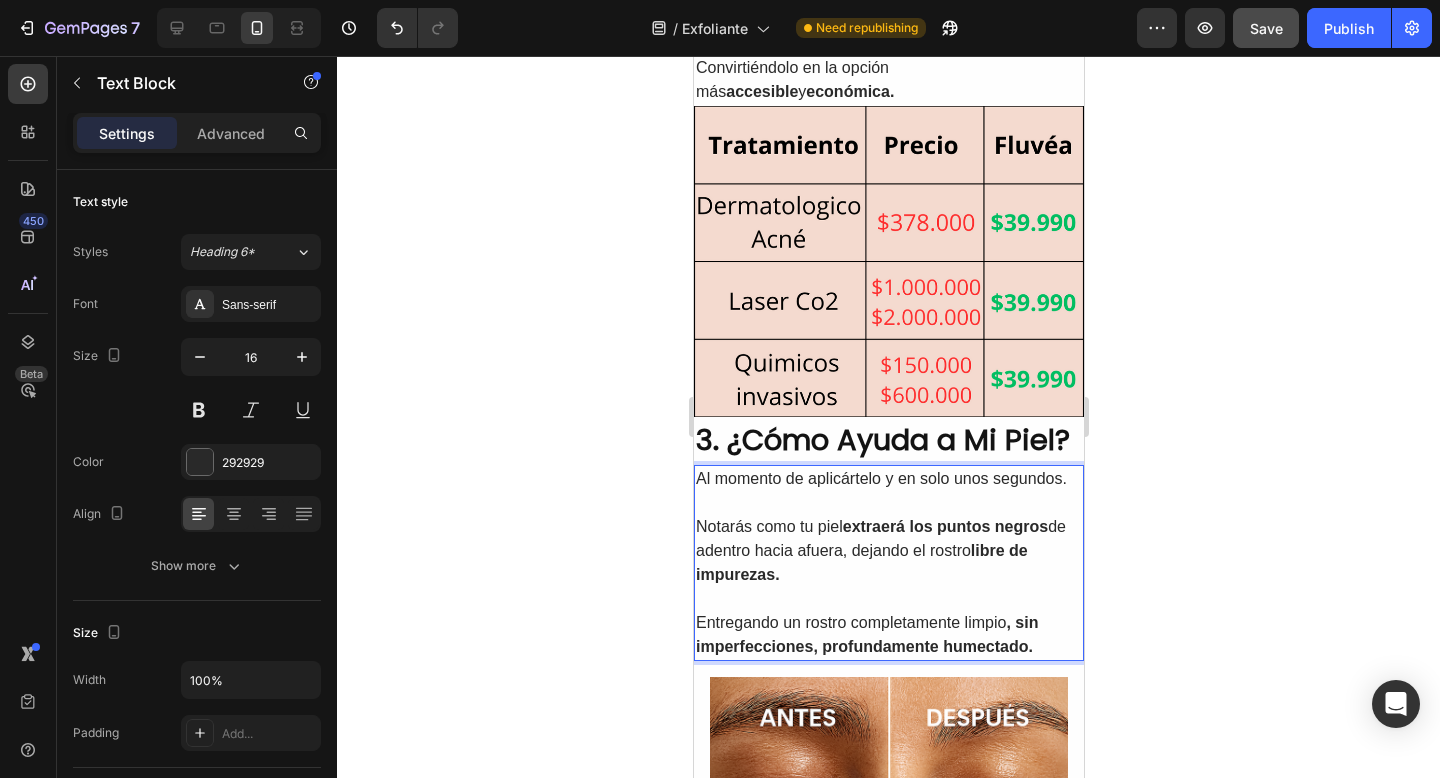 click on "extraerá los puntos negros" at bounding box center (944, 526) 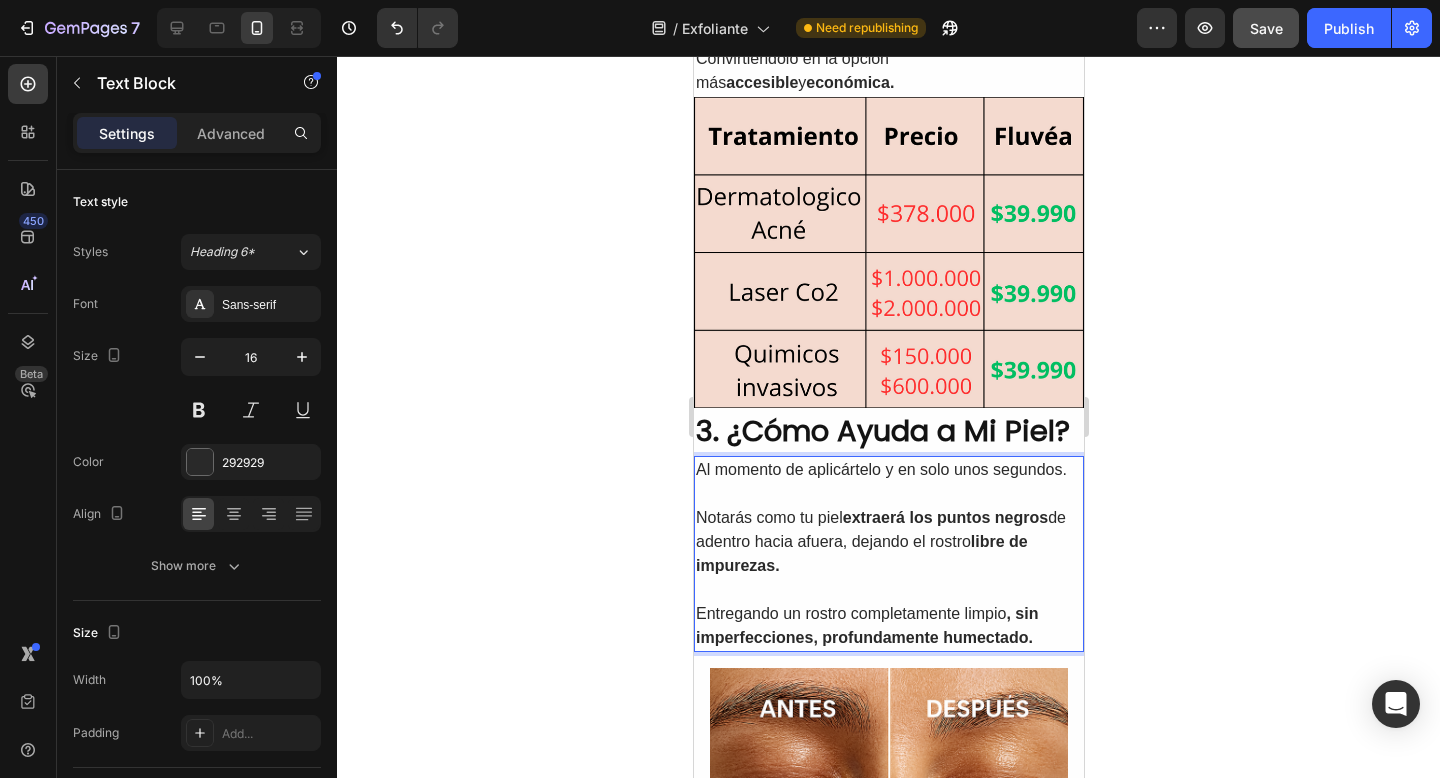 scroll, scrollTop: 1516, scrollLeft: 0, axis: vertical 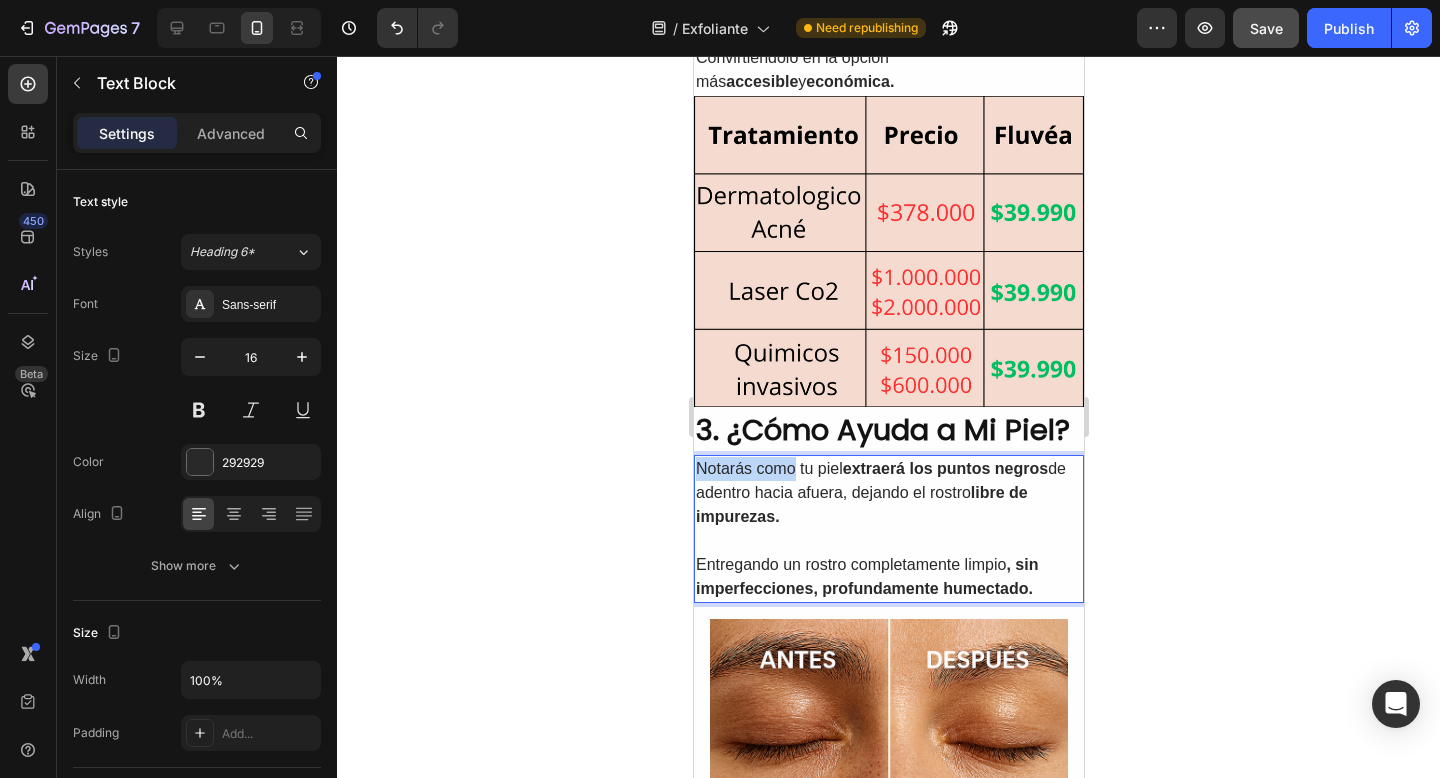 drag, startPoint x: 795, startPoint y: 498, endPoint x: 670, endPoint y: 474, distance: 127.28315 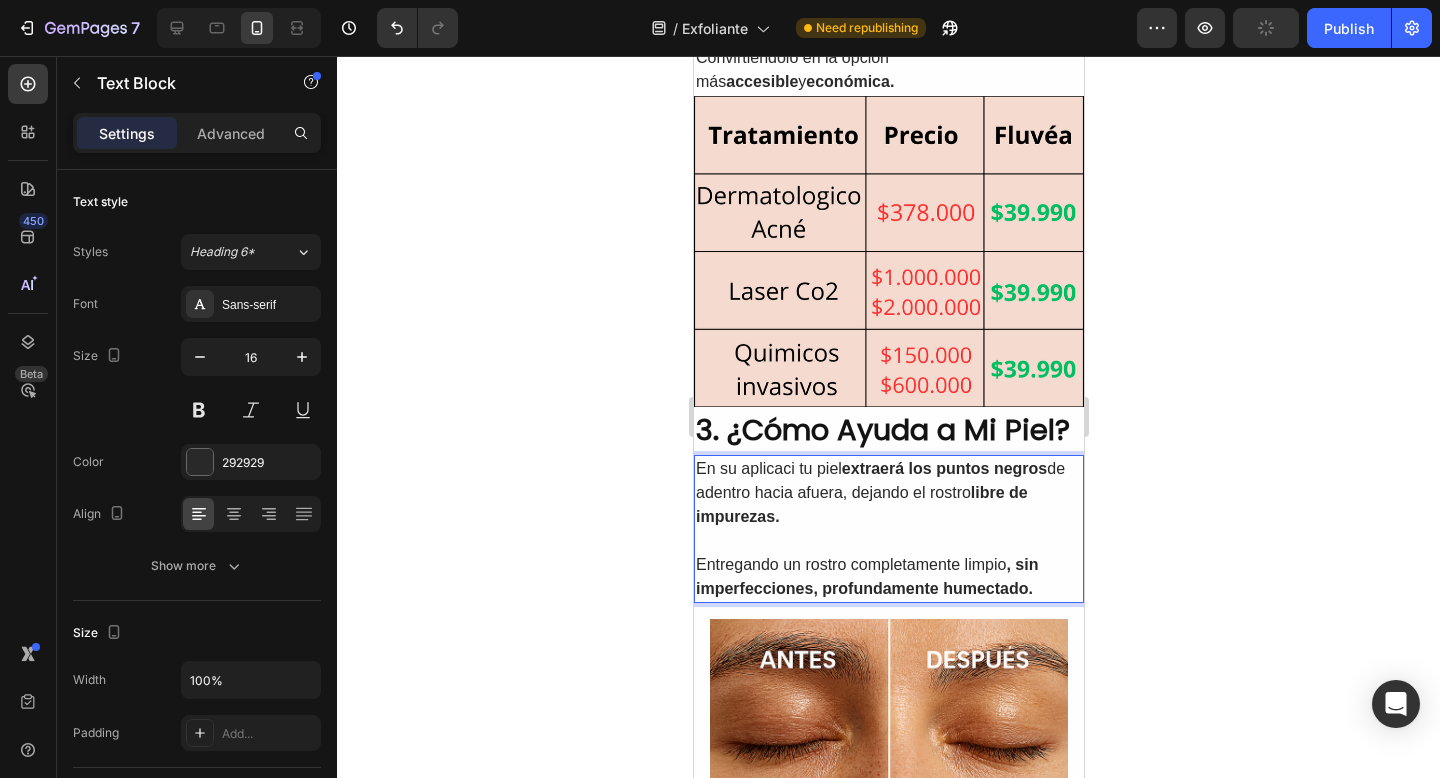 type 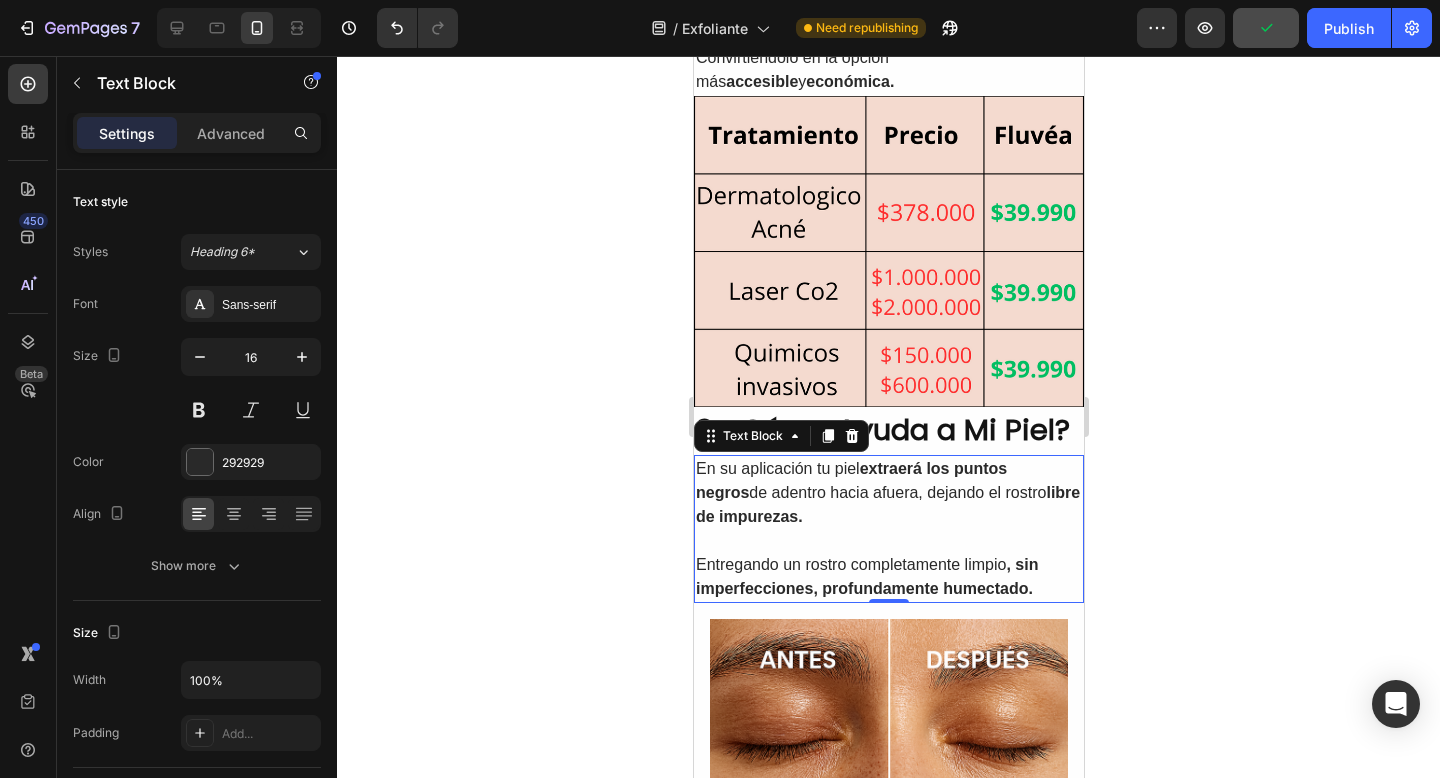 click 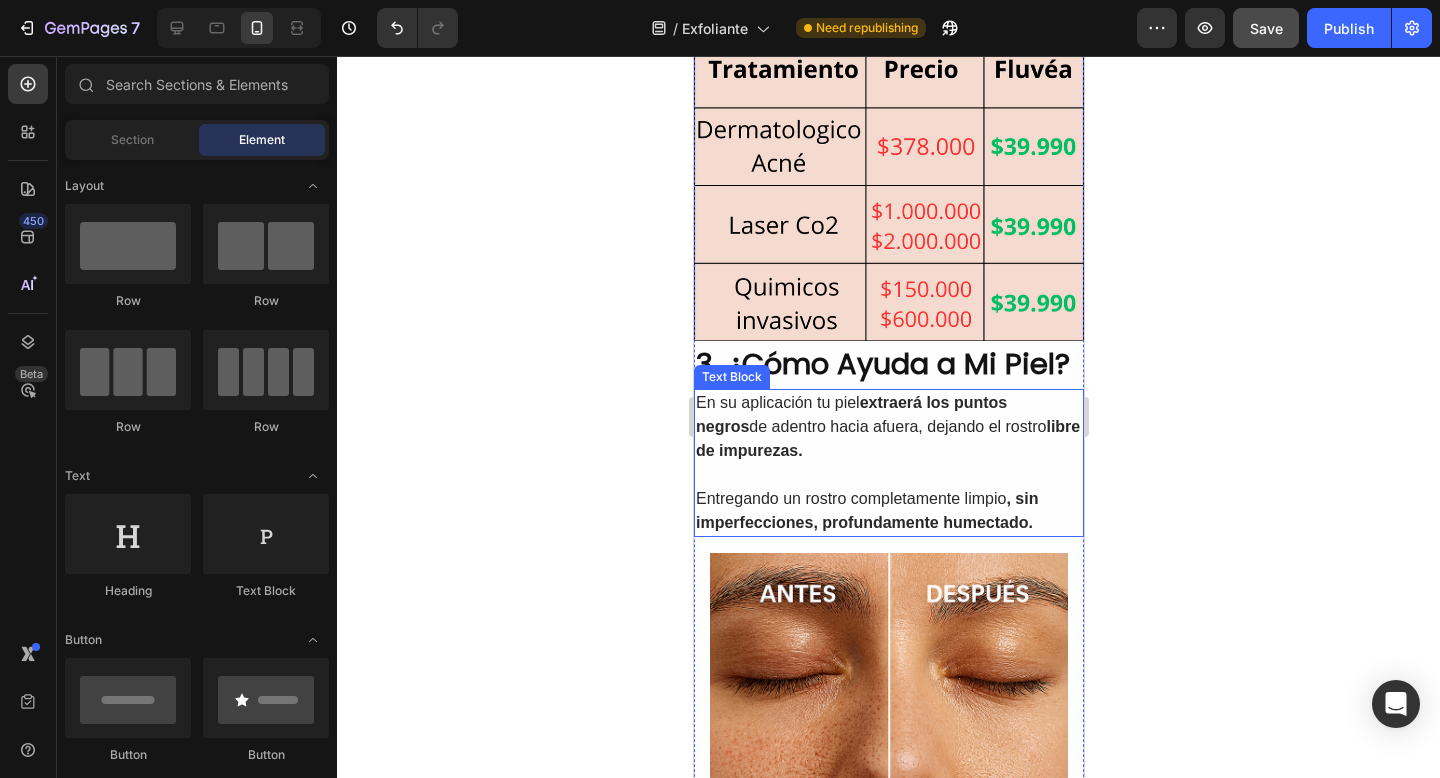 scroll, scrollTop: 1587, scrollLeft: 0, axis: vertical 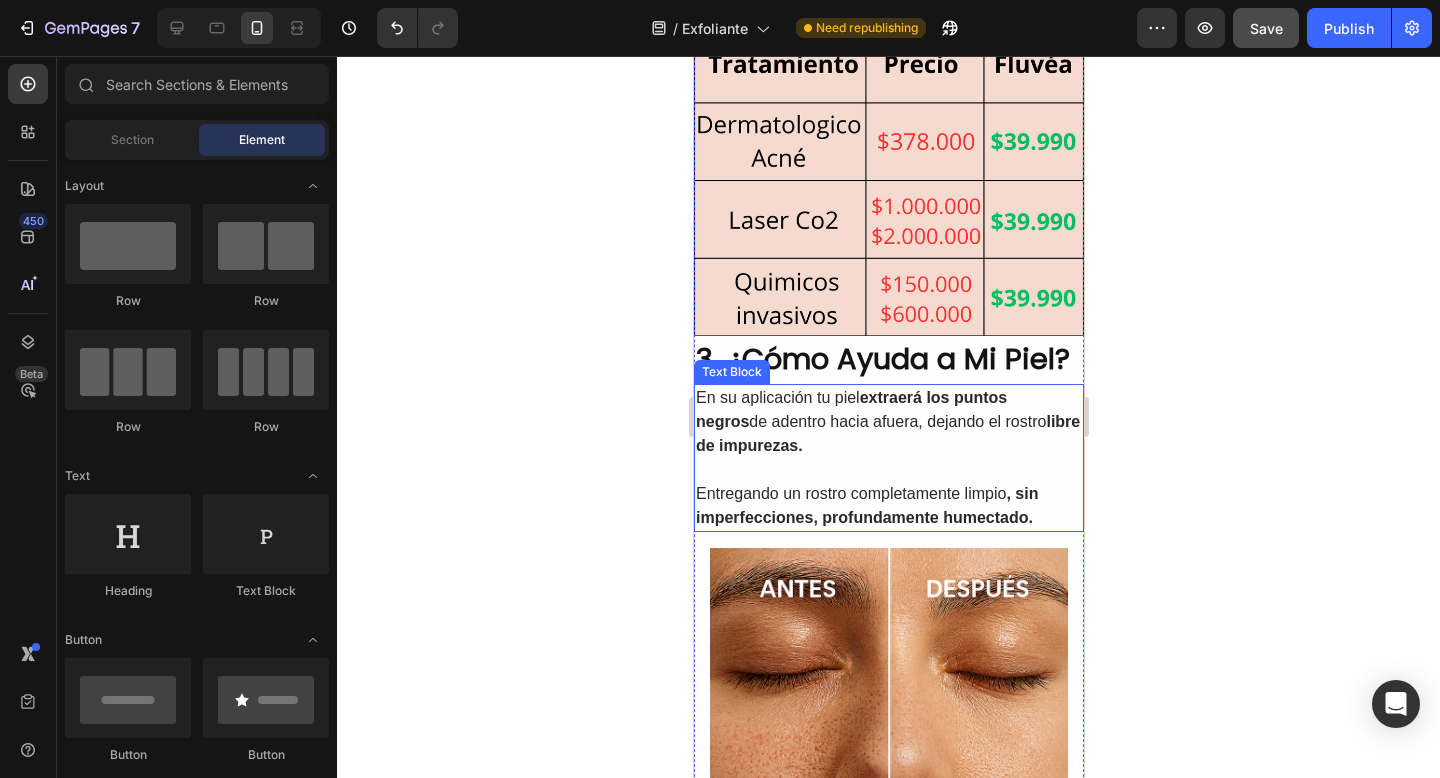 click on "Entregando un rostro completamente limpio , sin imperfecciones, profundamente humectado." at bounding box center [888, 506] 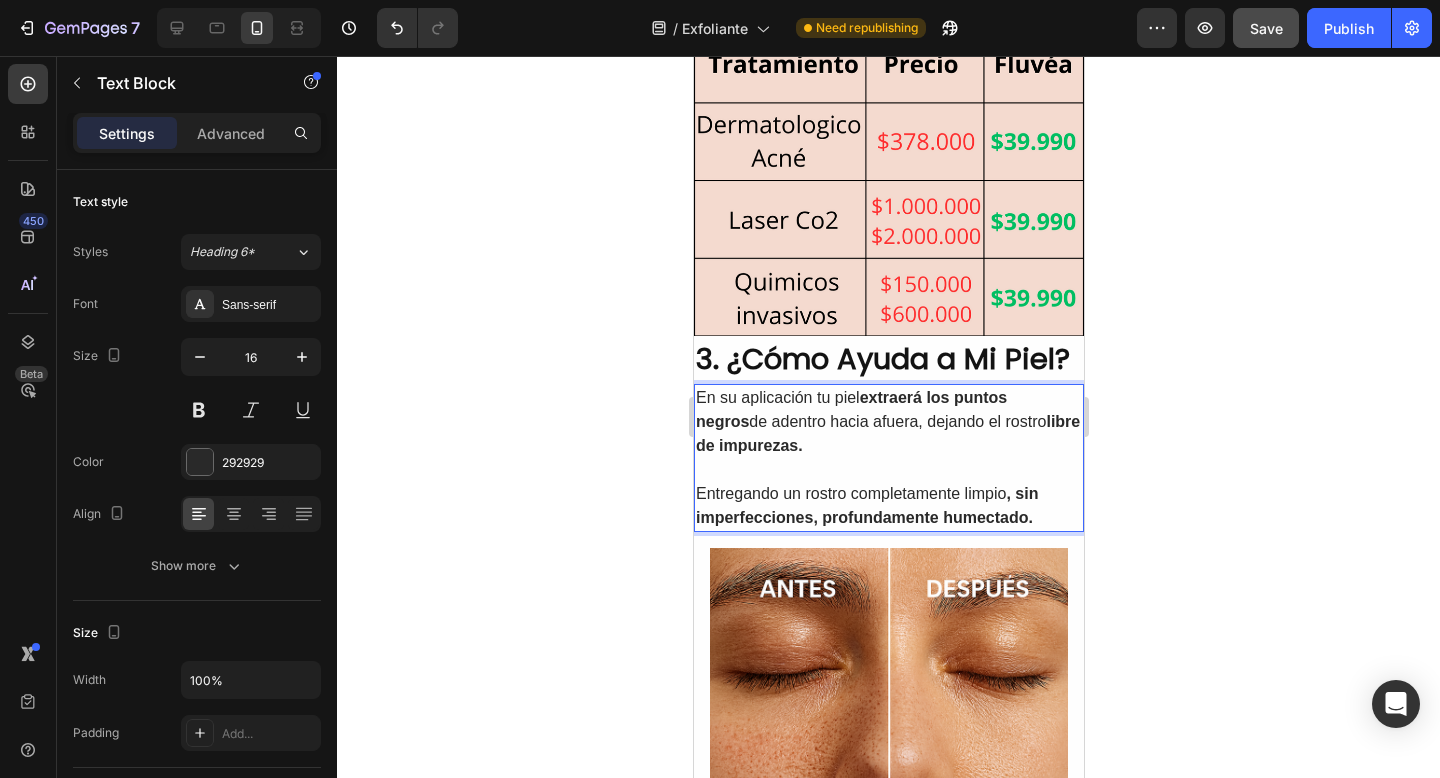 click at bounding box center [888, 470] 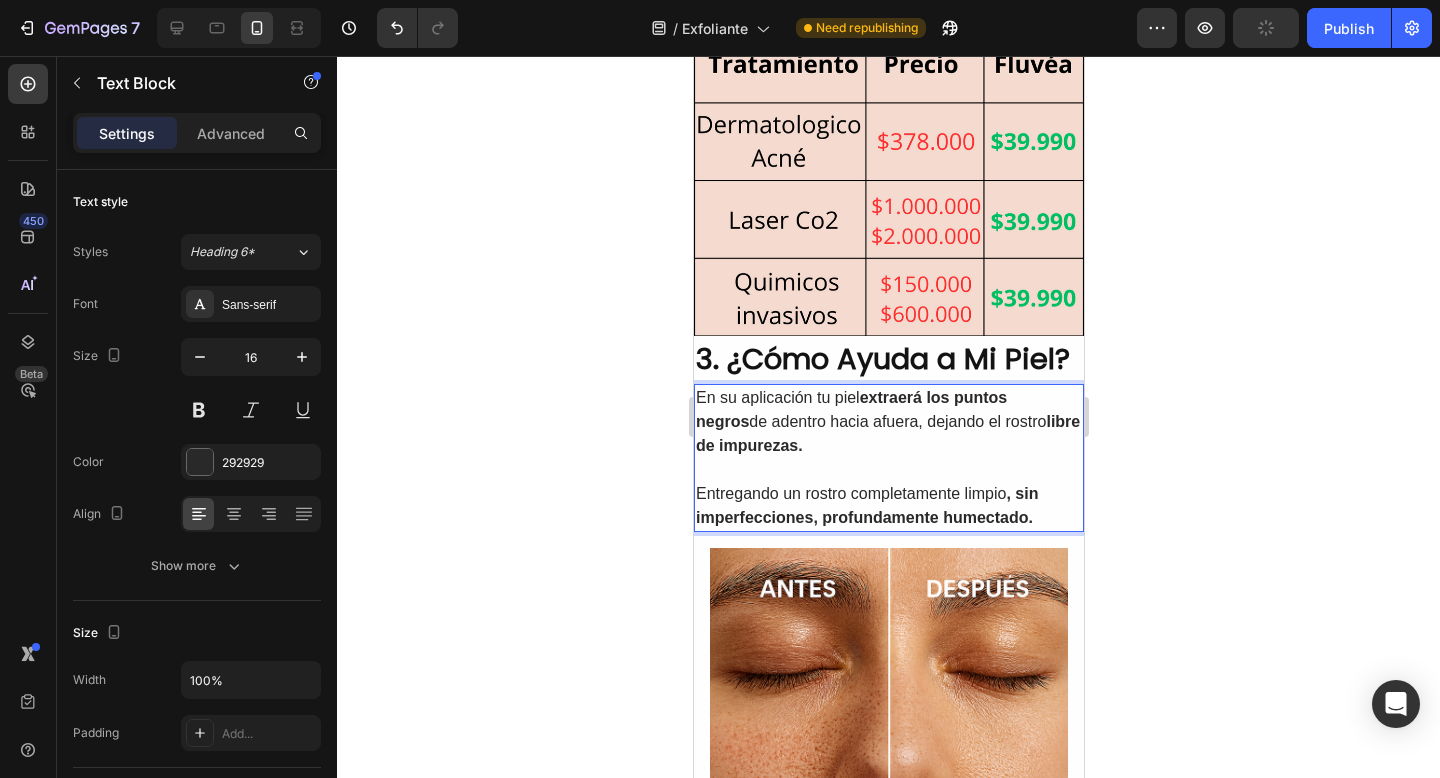 click on "En su aplicación tu piel  extraerá los puntos negros  de adentro hacia afuera, dejando el rostro  libre de impurezas." at bounding box center [888, 422] 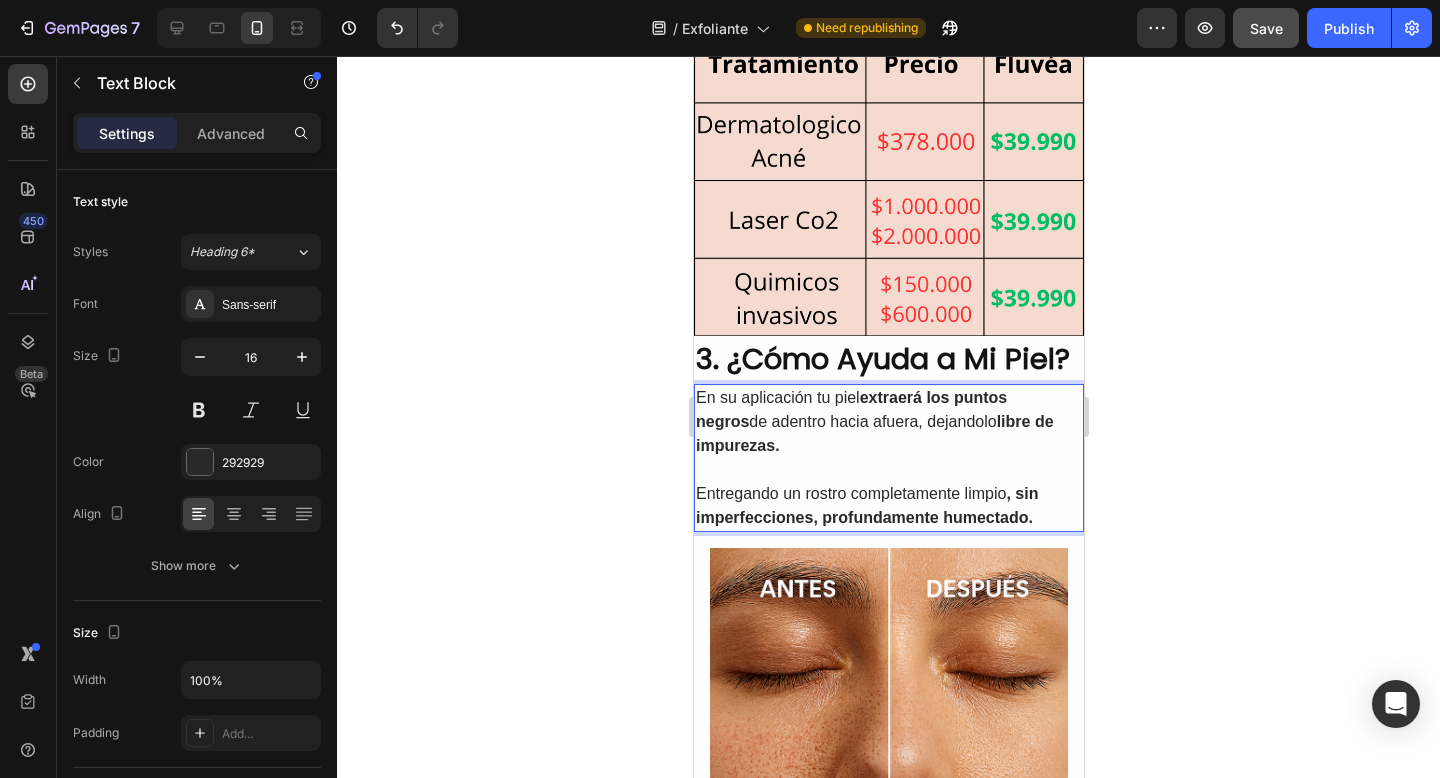 click on "Entregando un rostro completamente limpio , sin imperfecciones, profundamente humectado." at bounding box center (888, 506) 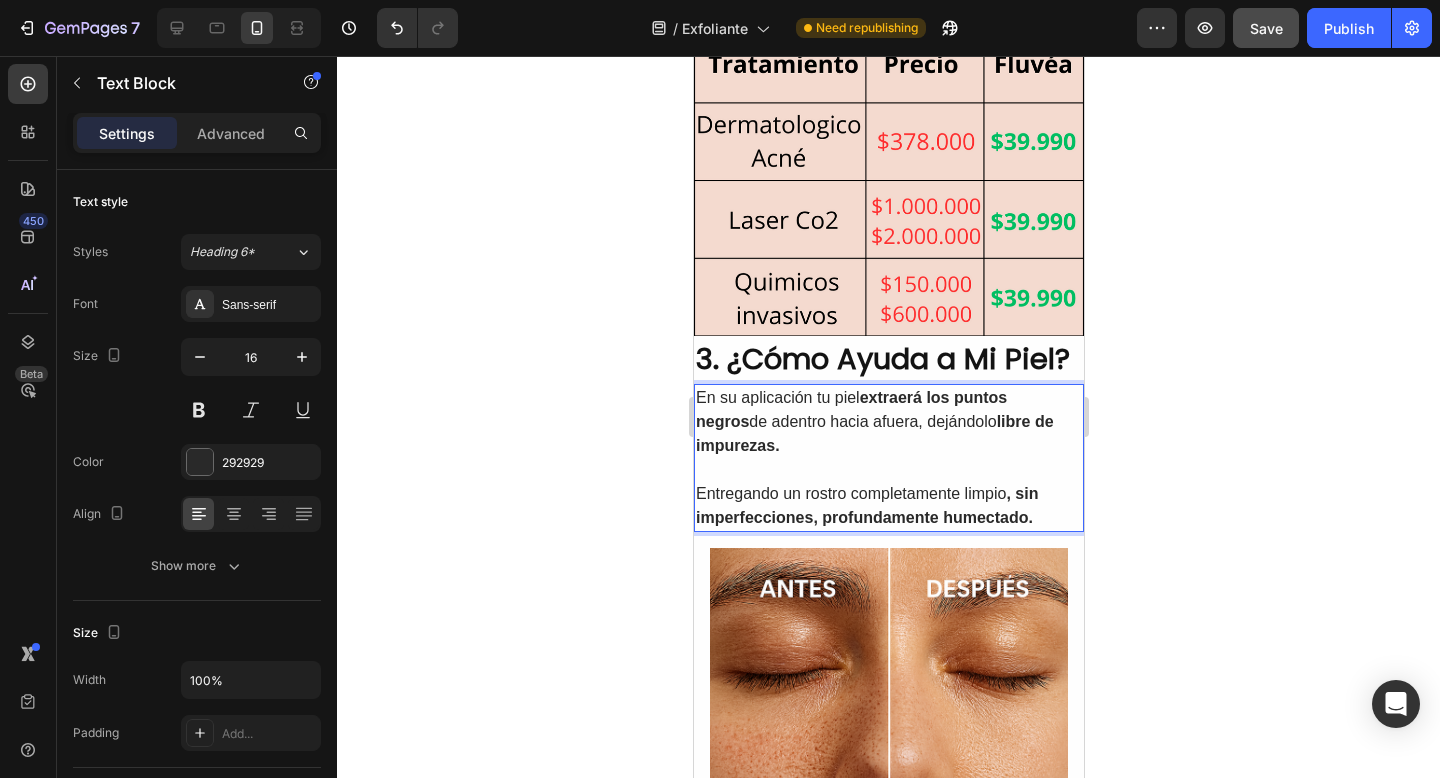 click on ", sin imperfecciones, profundamente humectado." at bounding box center (866, 505) 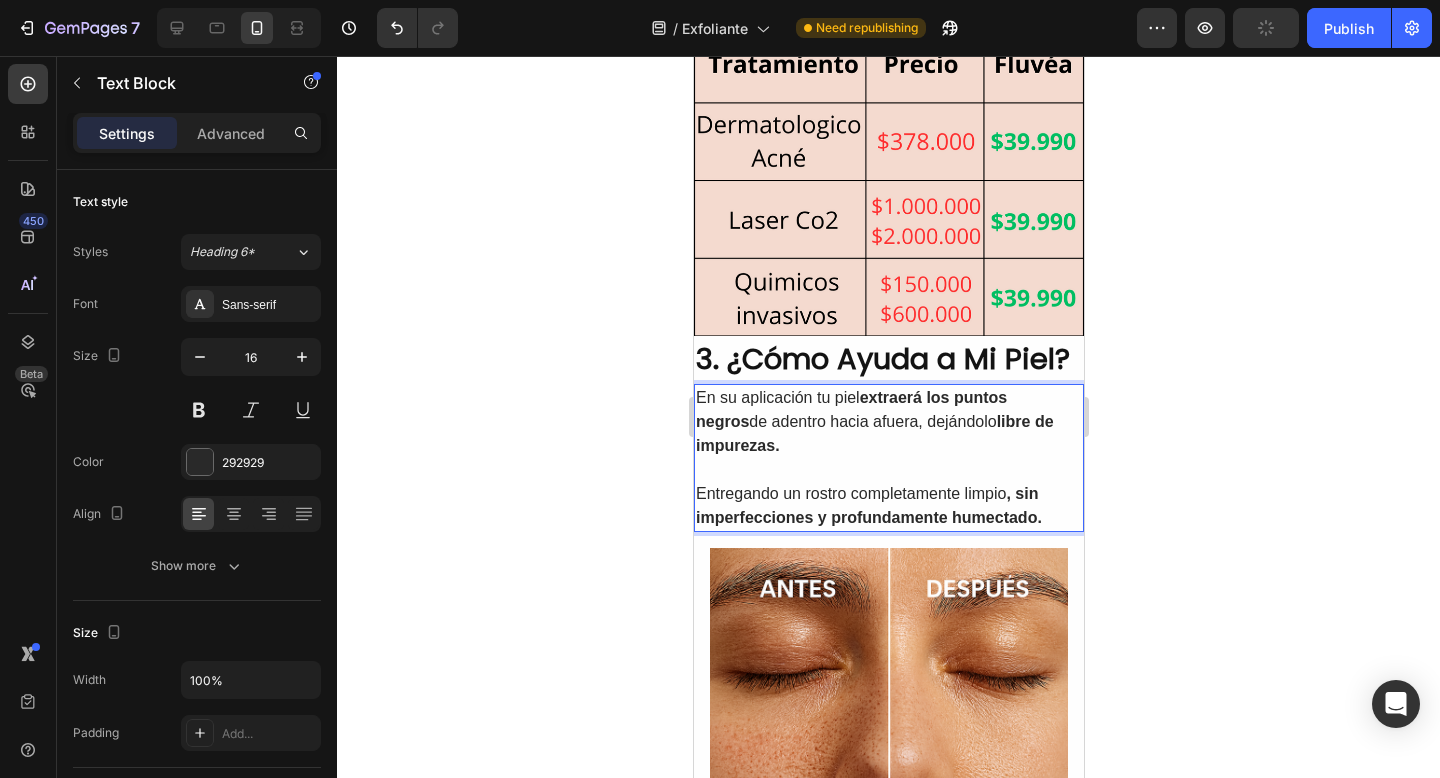 click 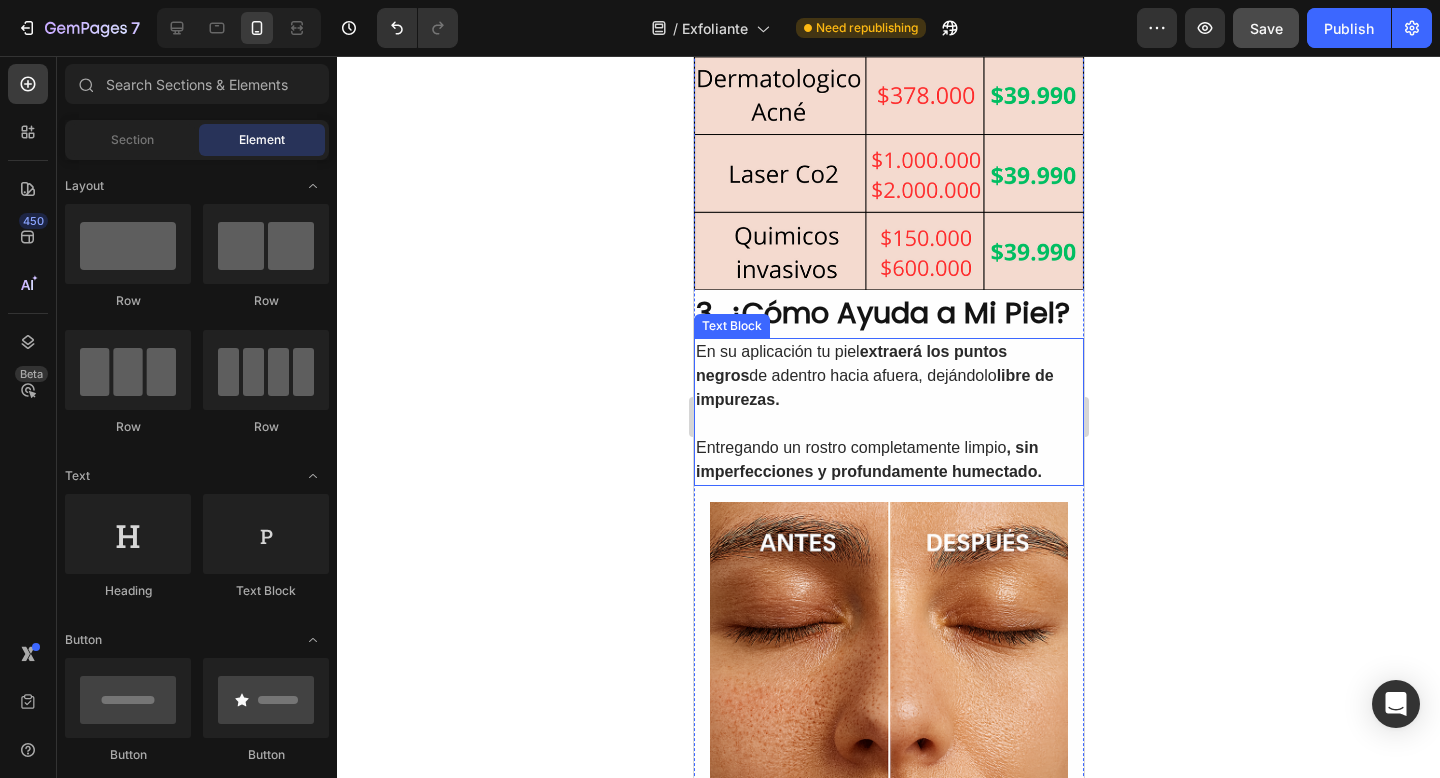 scroll, scrollTop: 1639, scrollLeft: 0, axis: vertical 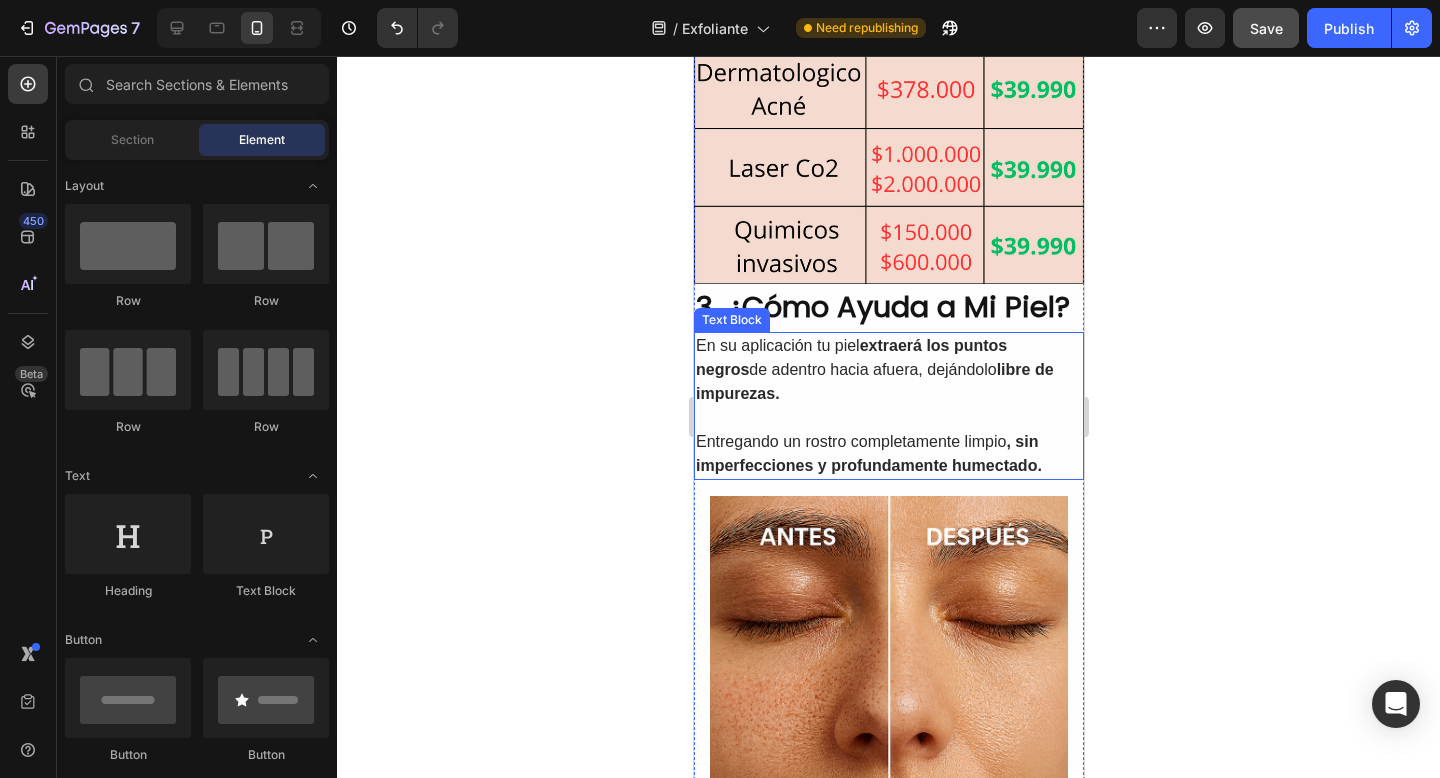 click 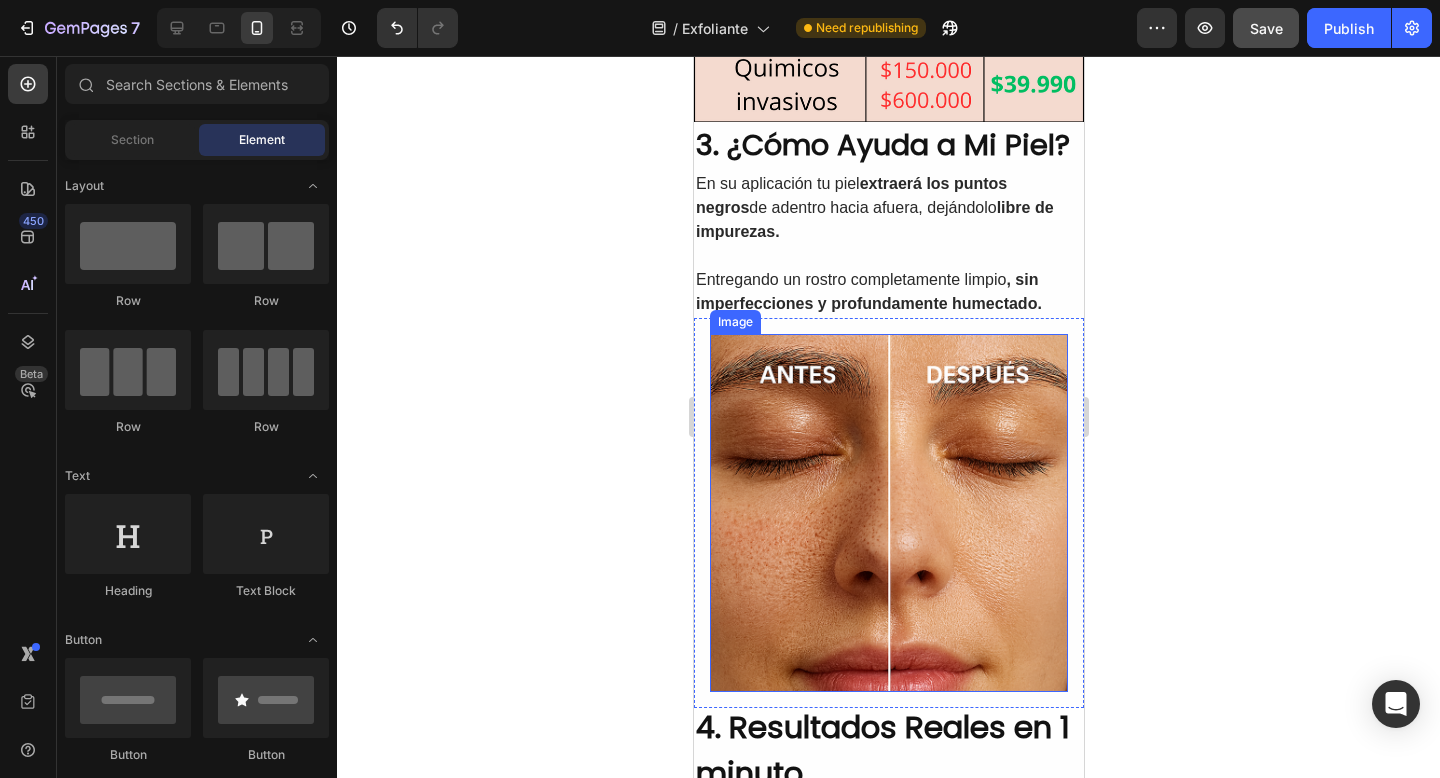 scroll, scrollTop: 2023, scrollLeft: 0, axis: vertical 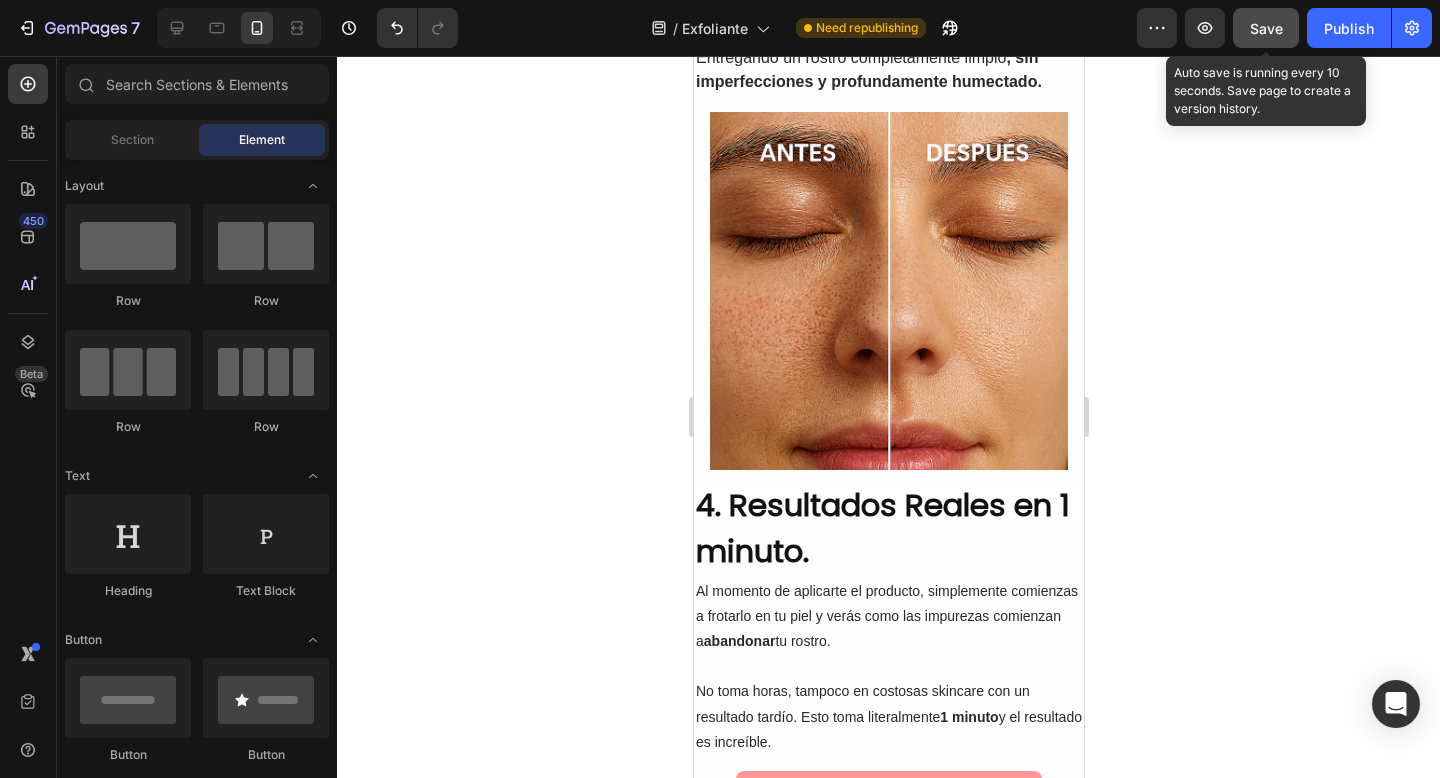 click on "Save" 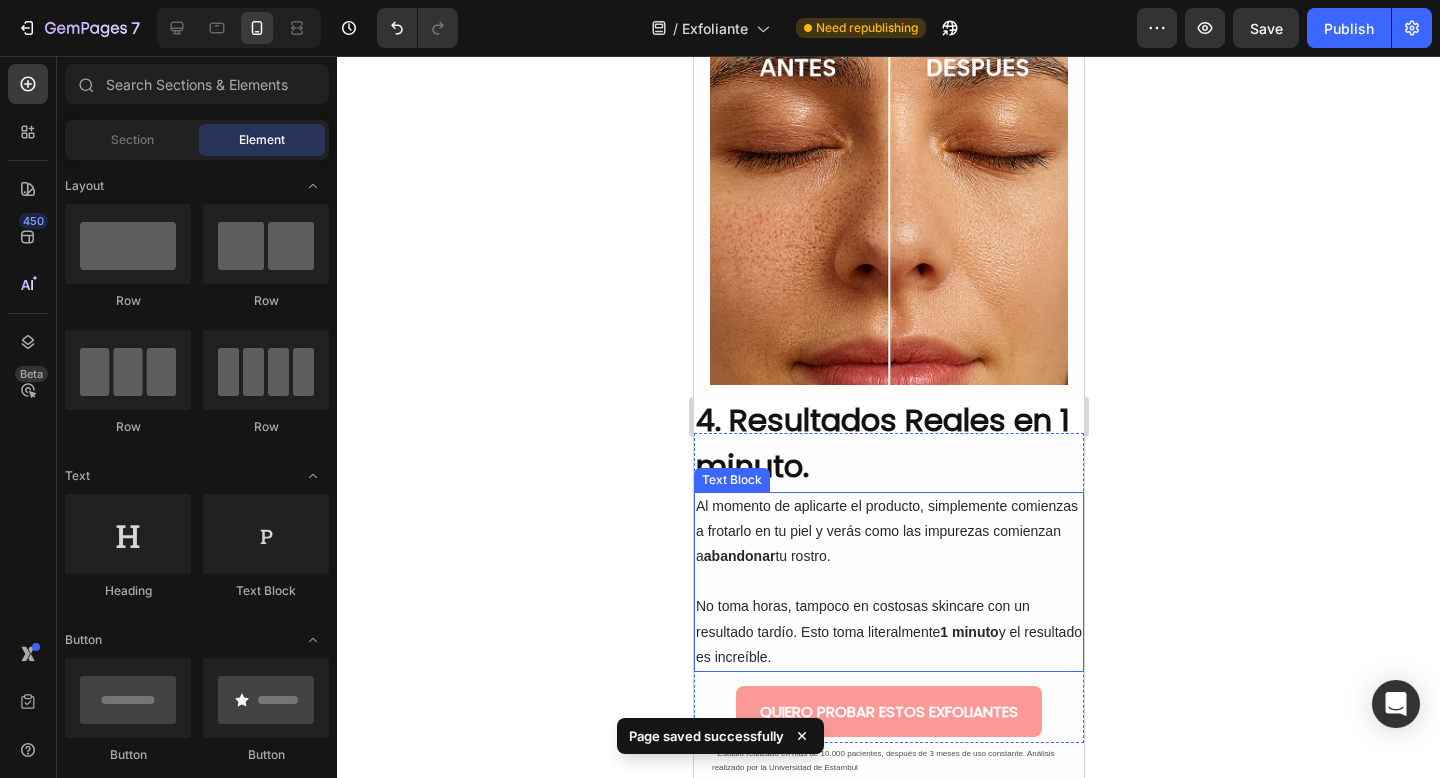 scroll, scrollTop: 1894, scrollLeft: 0, axis: vertical 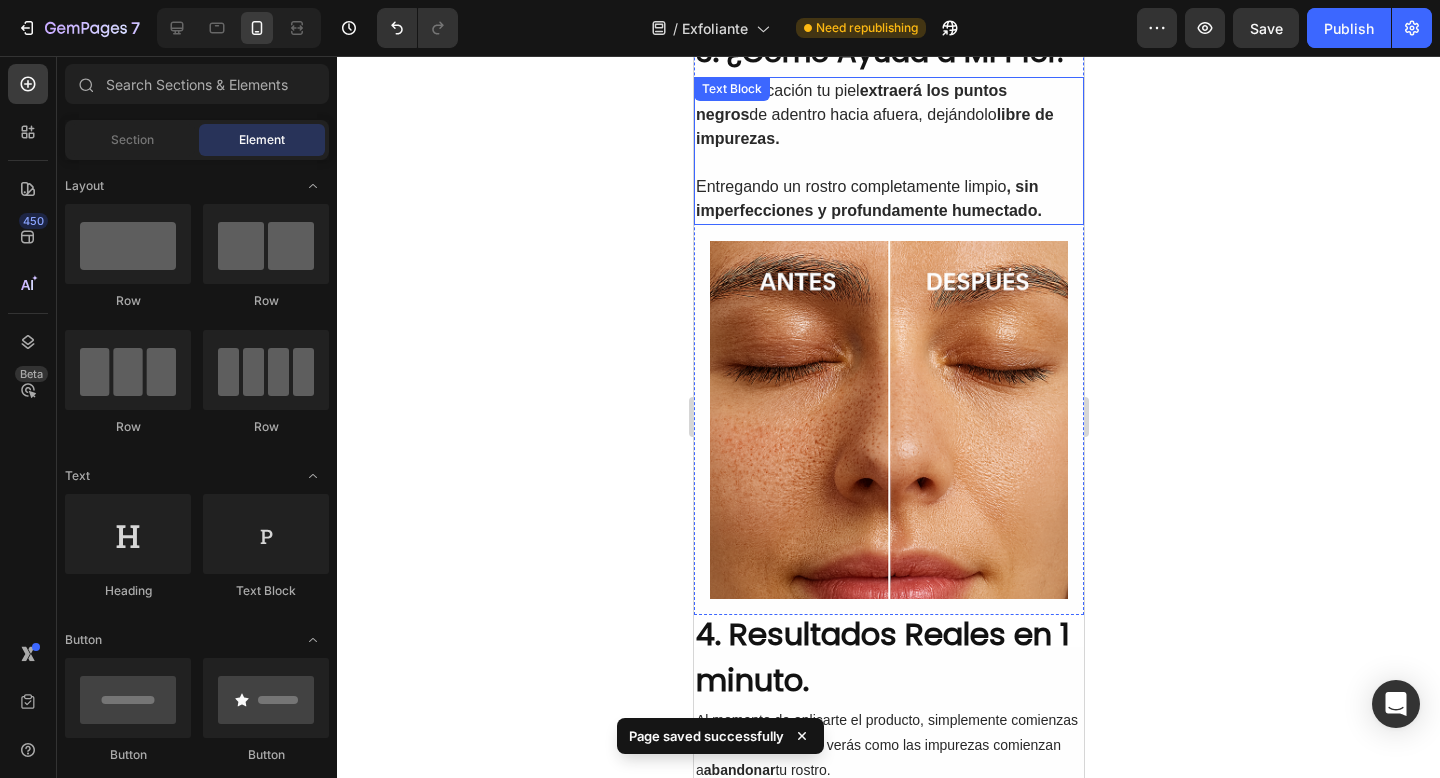 click at bounding box center (888, 163) 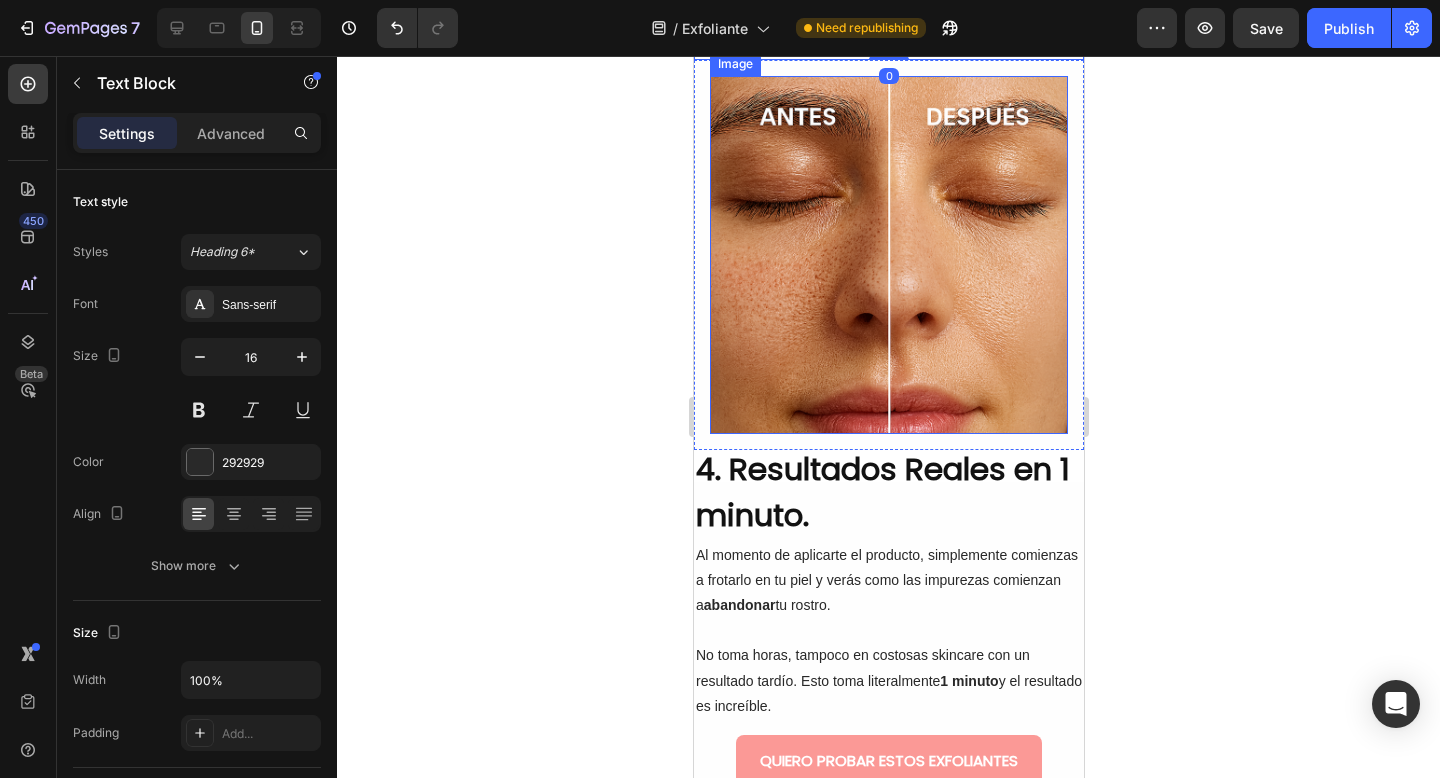 scroll, scrollTop: 2130, scrollLeft: 0, axis: vertical 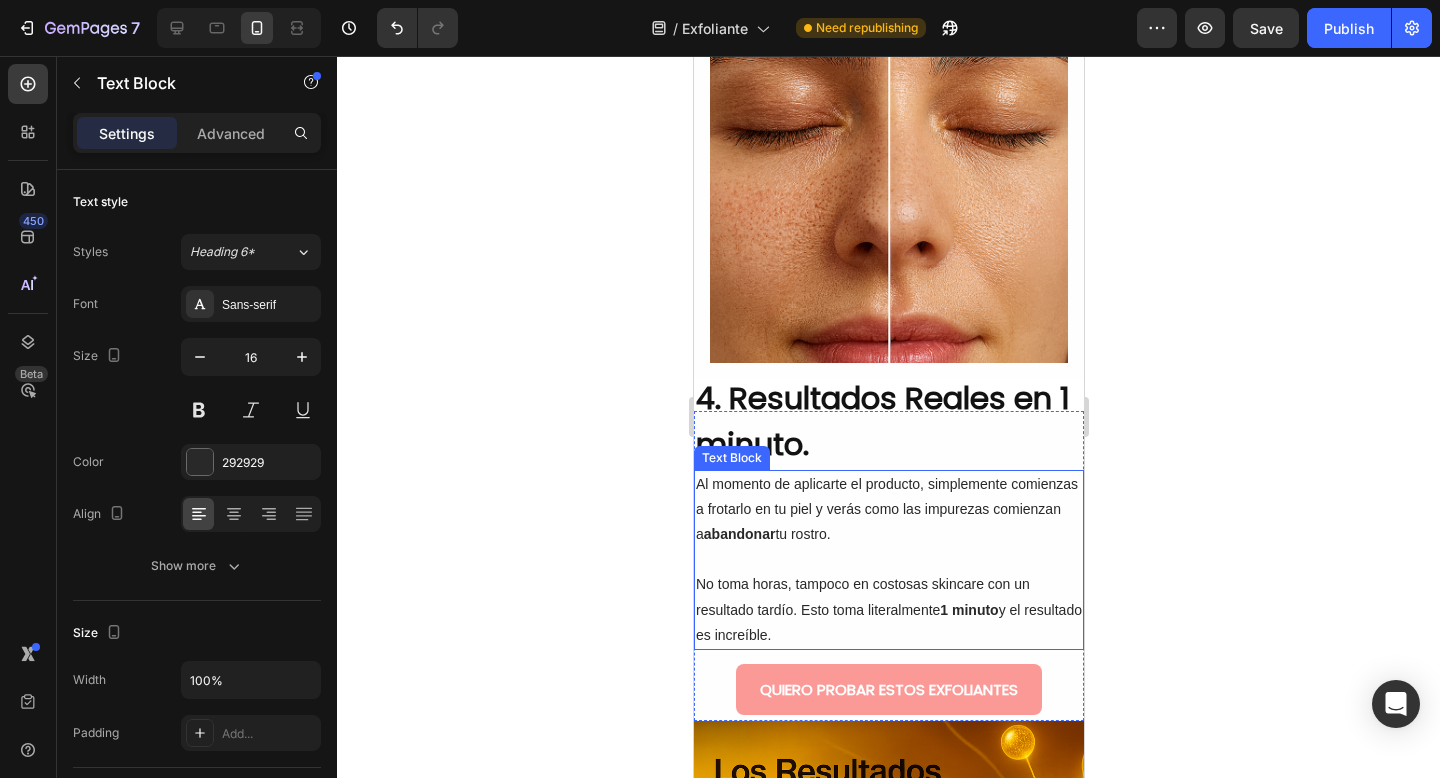 click on "Al momento de aplicarte el producto, simplemente comienzas a frotarlo en tu piel y verás como las impurezas comienzan a  abandonar  tu rostro." at bounding box center [888, 510] 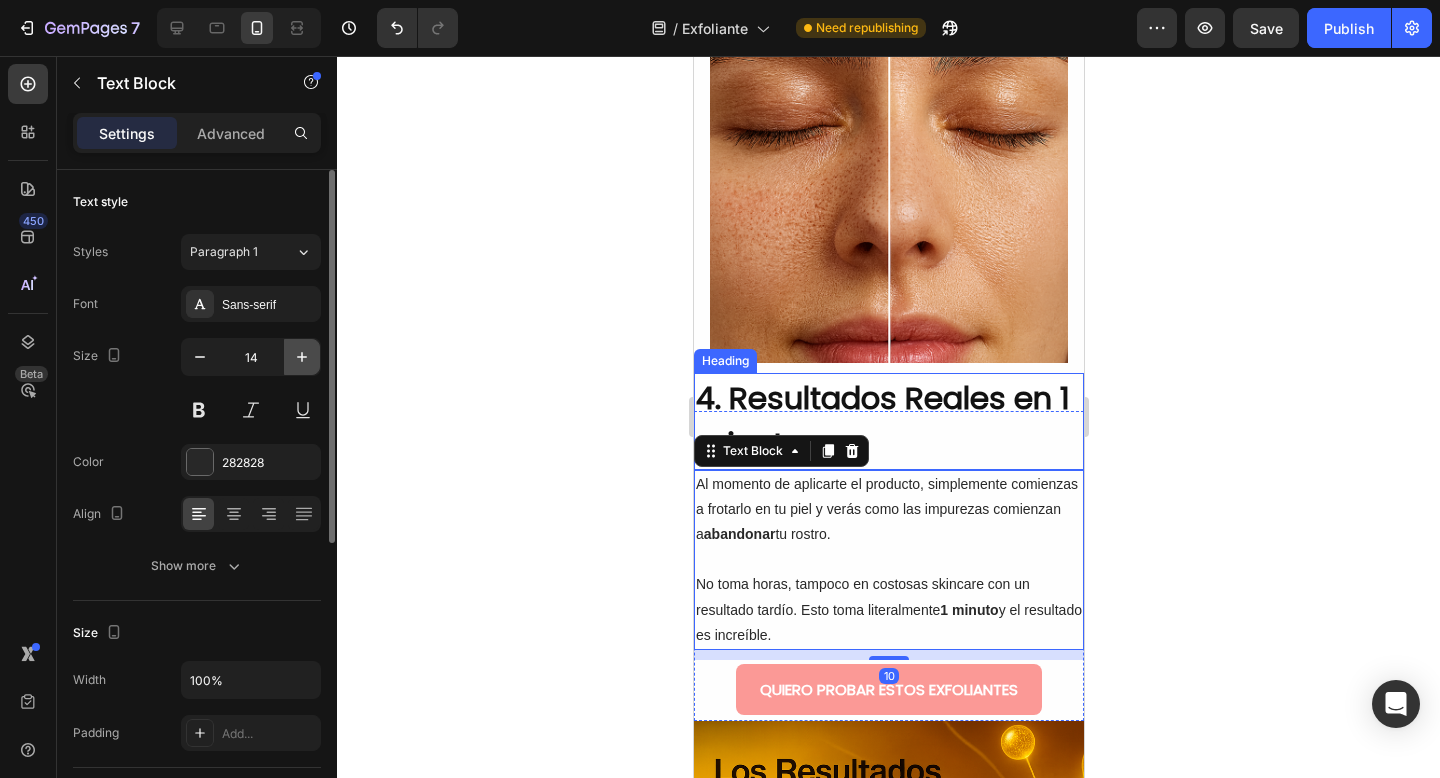 click 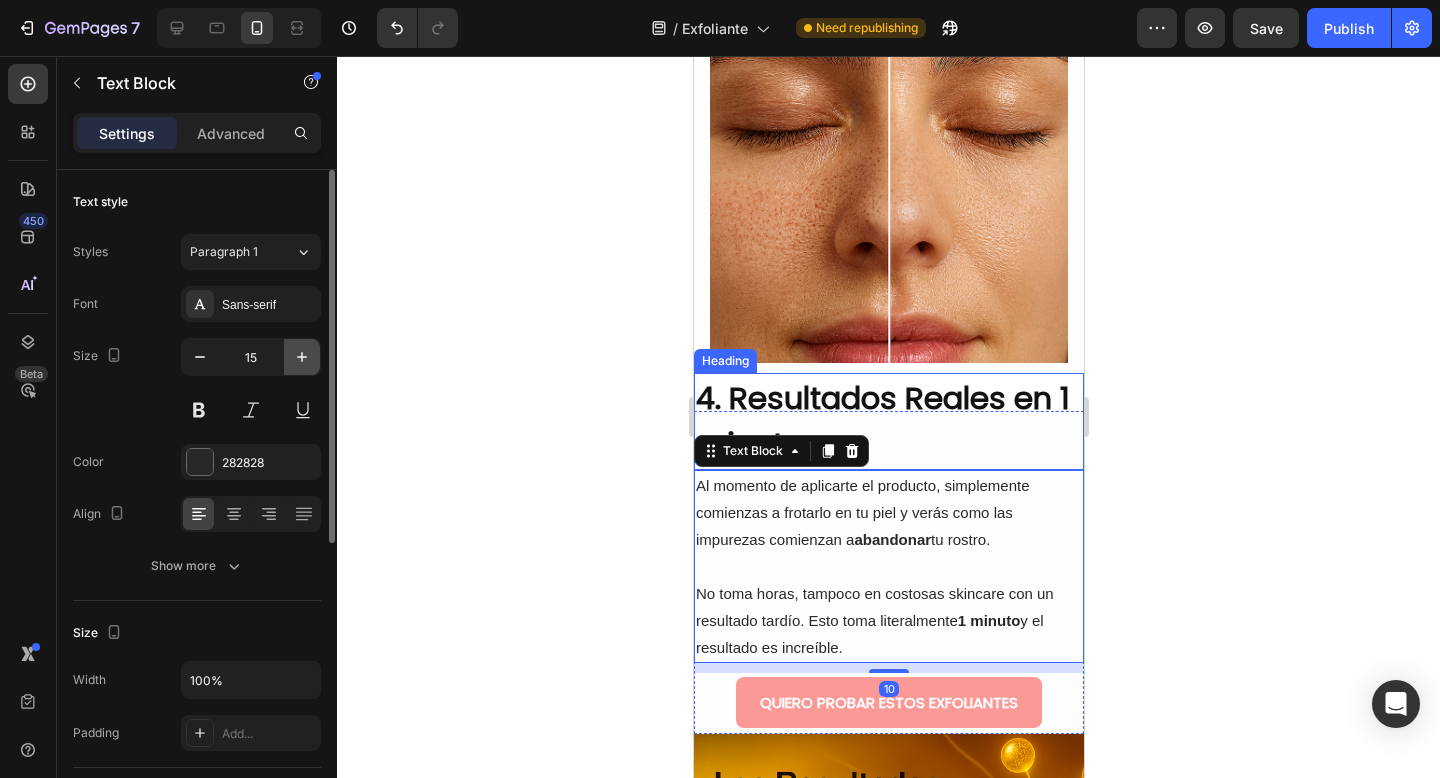 click 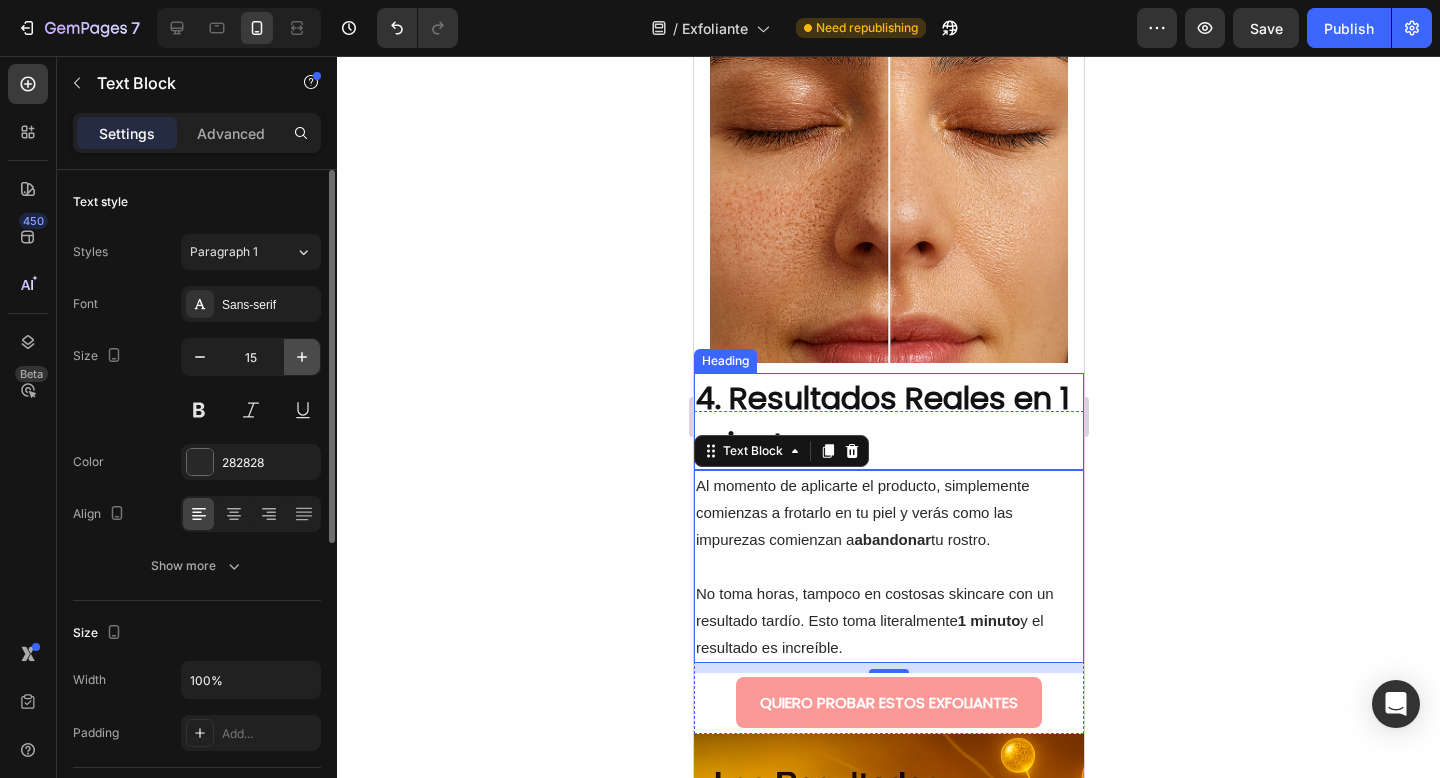 type on "16" 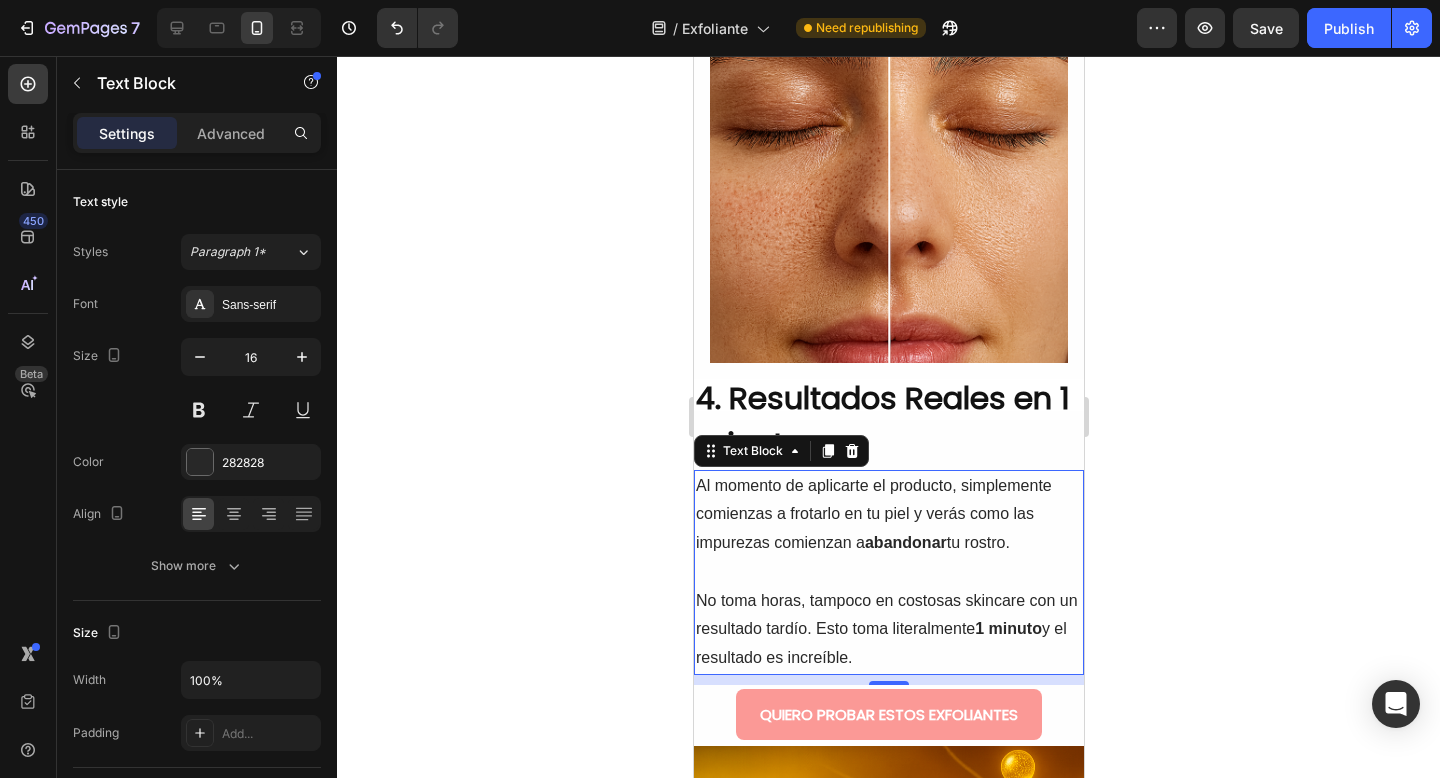 click on "Al momento de aplicarte el producto, simplemente comienzas a frotarlo en tu piel y verás como las impurezas comienzan a  abandonar  tu rostro." at bounding box center (888, 515) 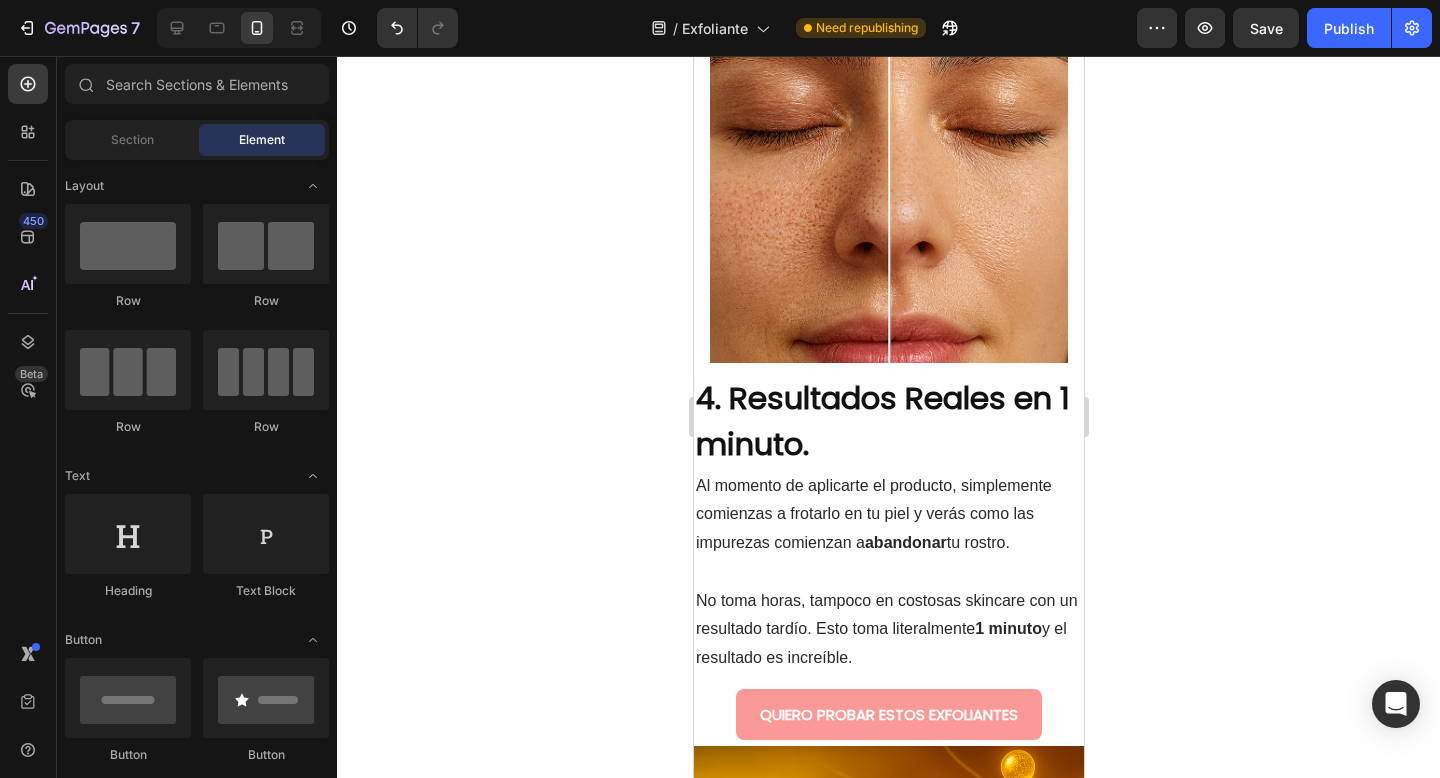 click on "Al momento de aplicarte el producto, simplemente comienzas a frotarlo en tu piel y verás como las impurezas comienzan a  abandonar  tu rostro." at bounding box center [888, 515] 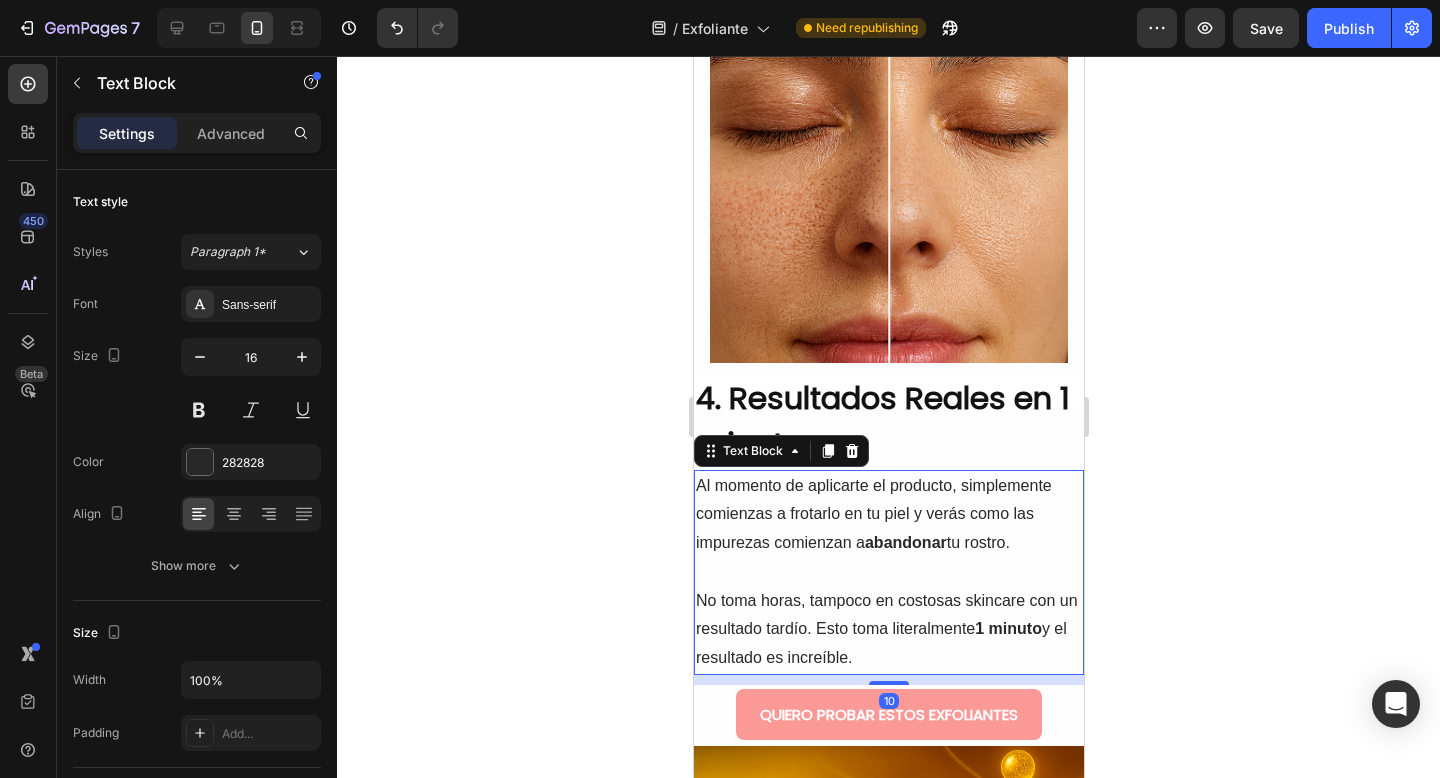 click 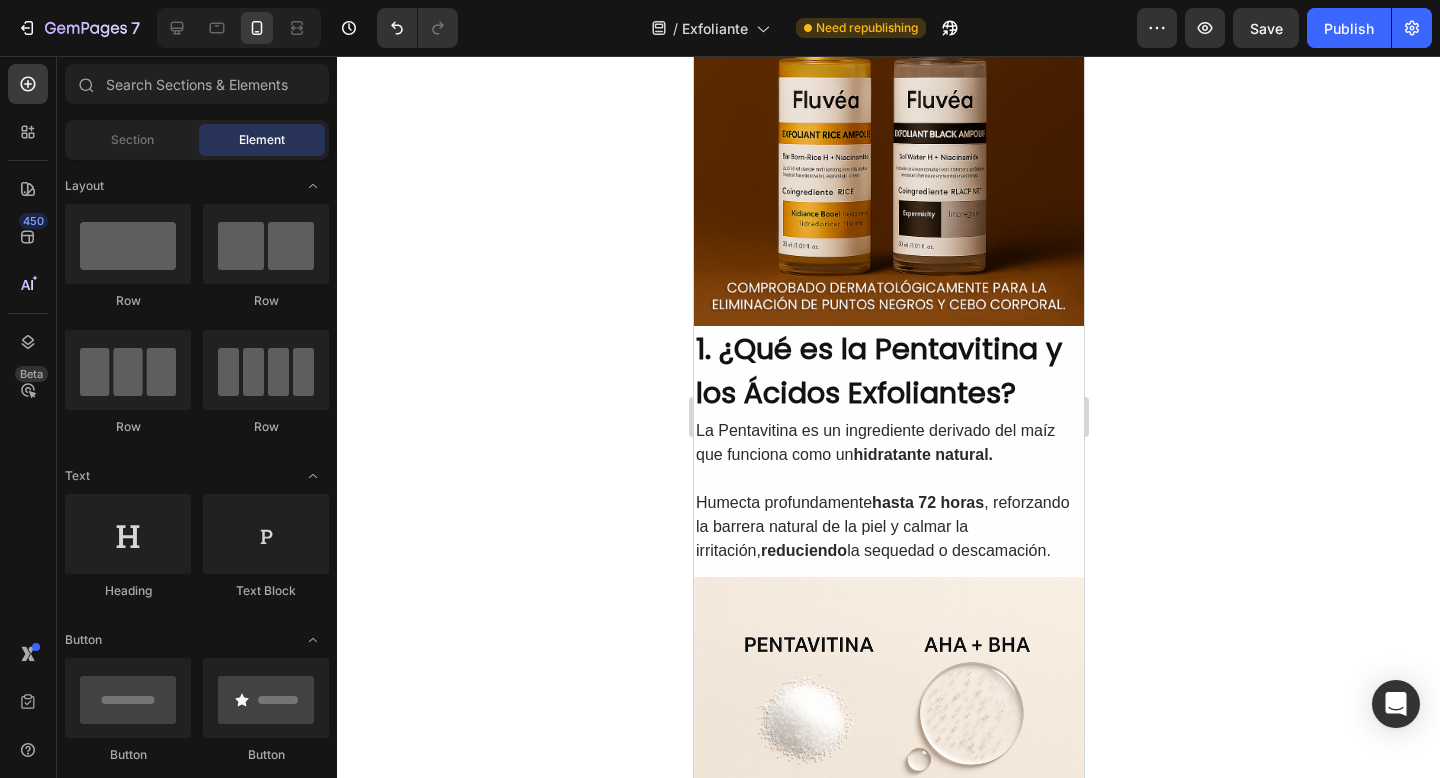 scroll, scrollTop: 52, scrollLeft: 0, axis: vertical 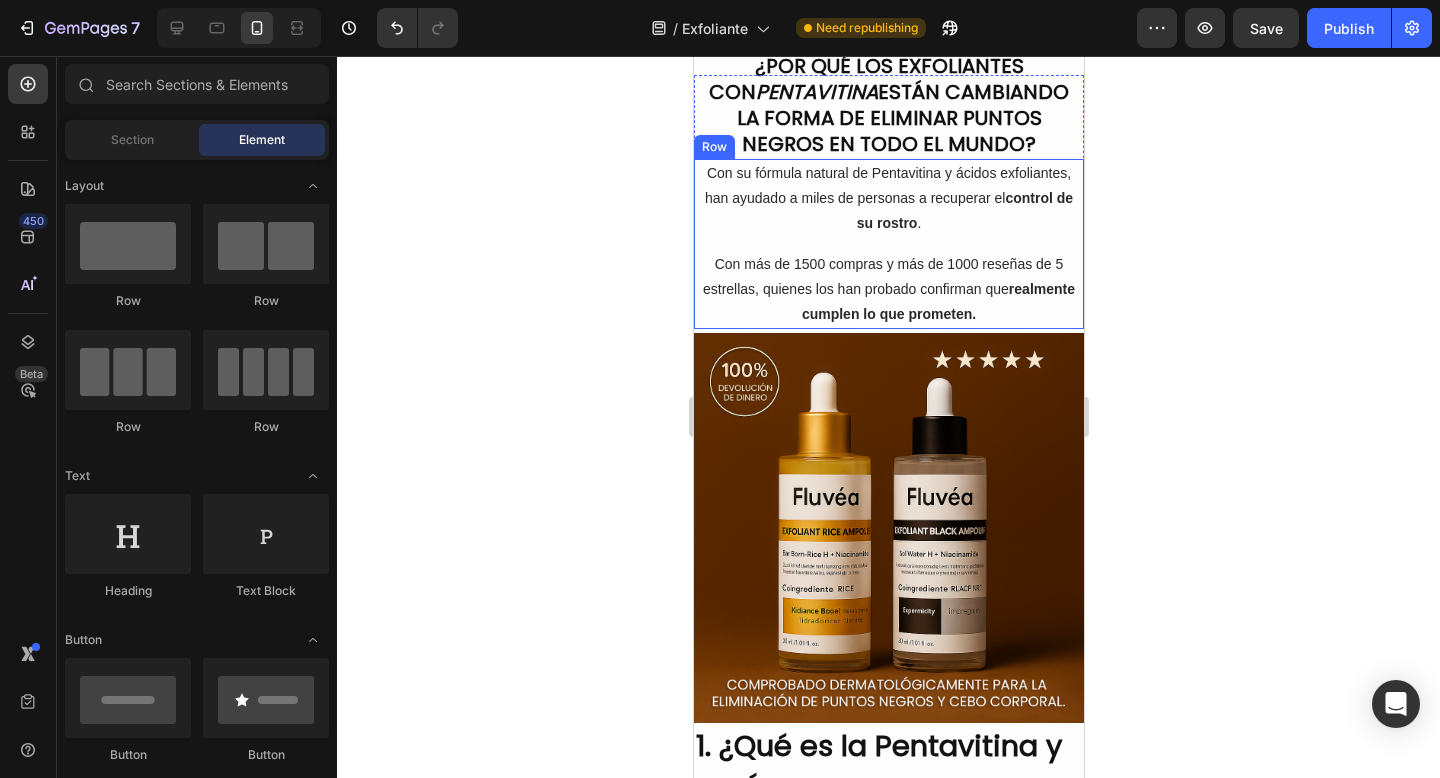 click on "Con su fórmula natural de Pentavitina y ácidos exfoliantes, han ayudado a miles de personas a recuperar el  control de su rostro . Text Block Con más de 1500 compras y más de 1000 reseñas de 5 estrellas, quienes los han probado confirman que  realmente cumplen lo que prometen. Text Block" at bounding box center [888, 244] 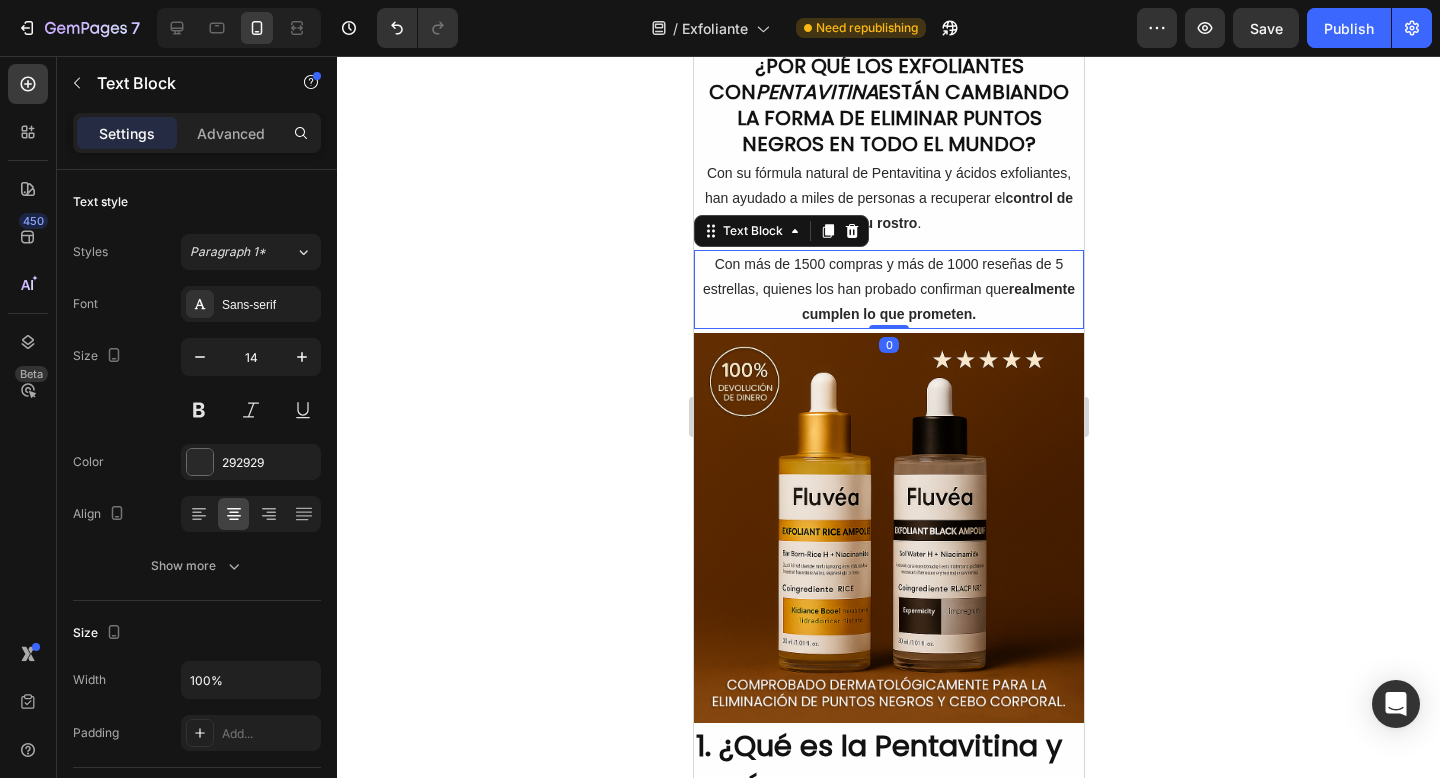 drag, startPoint x: 767, startPoint y: 268, endPoint x: 317, endPoint y: 251, distance: 450.32098 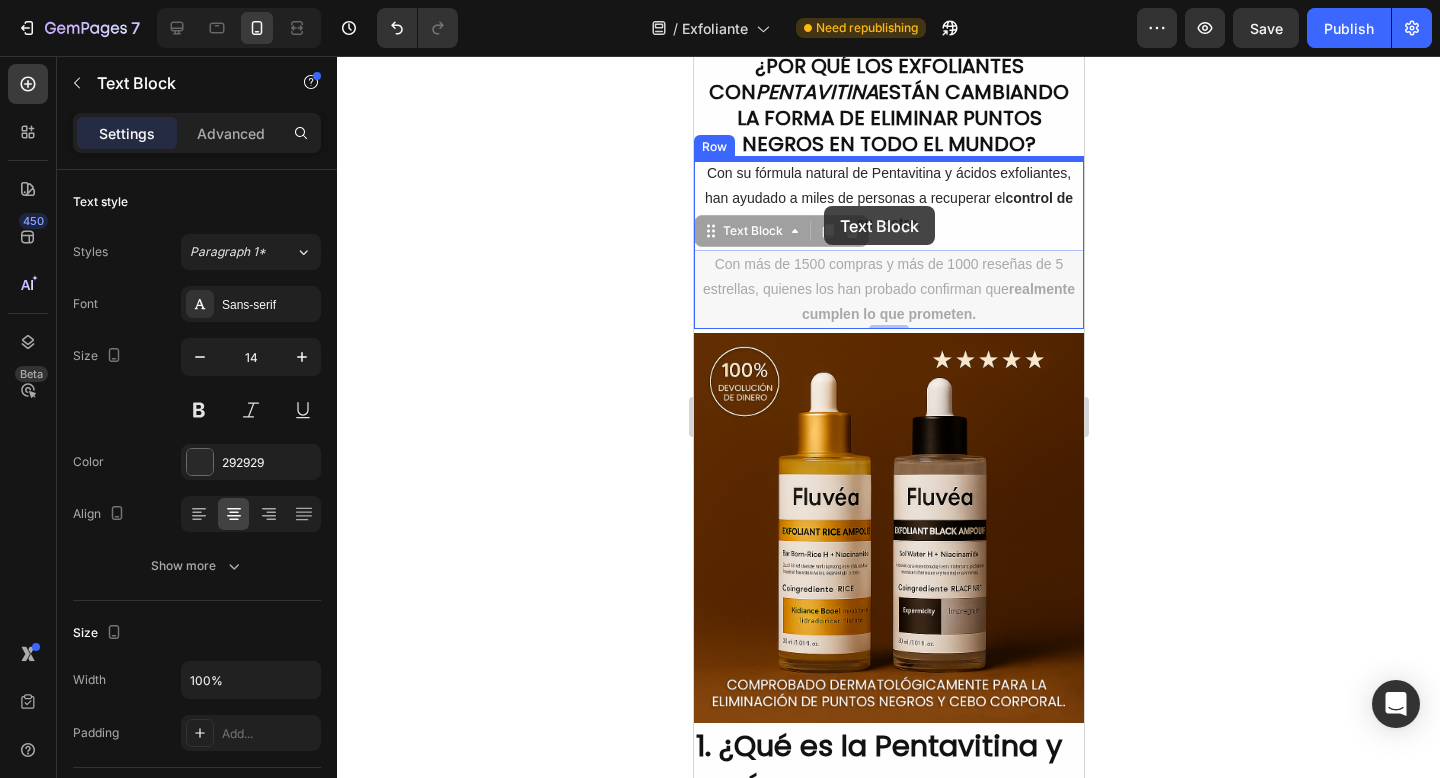 click at bounding box center [888, 3872] 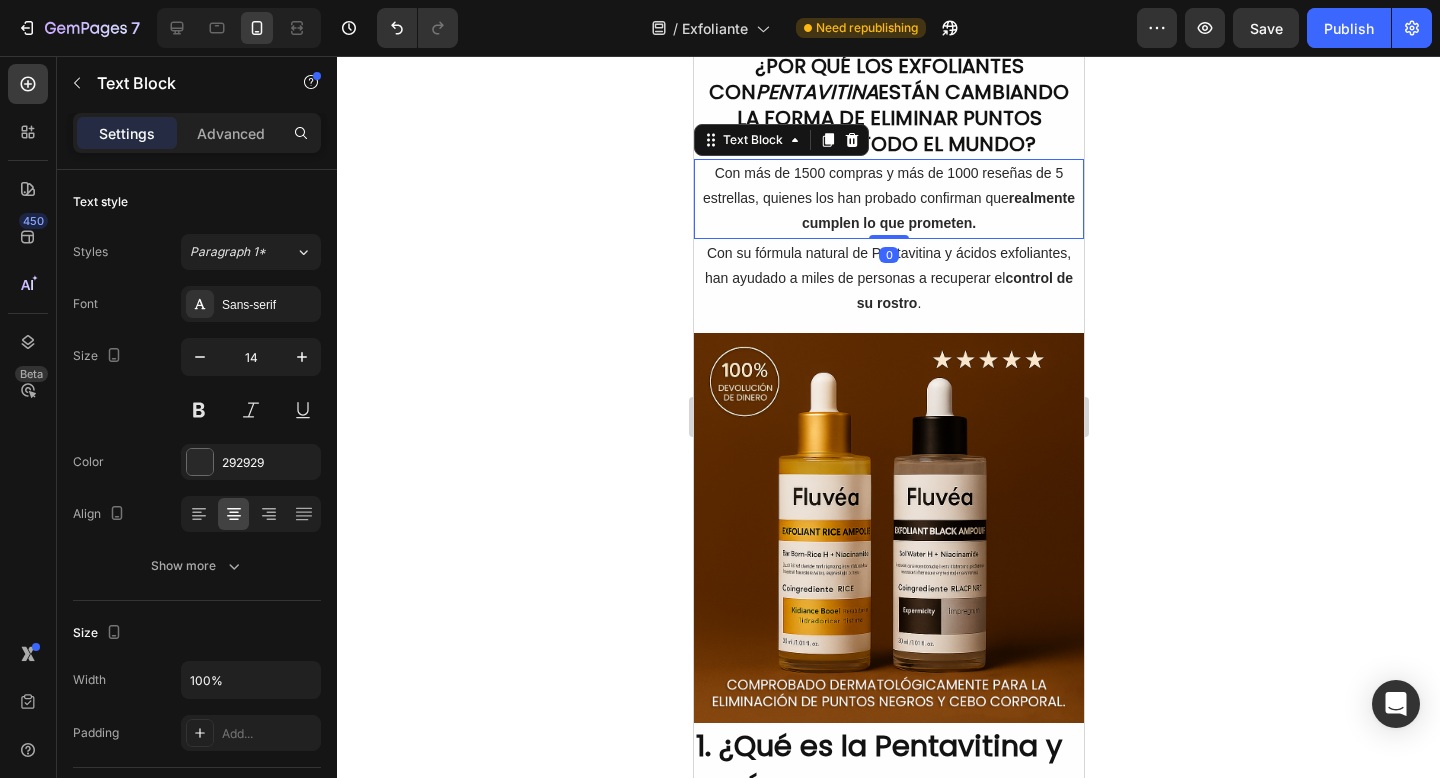 click 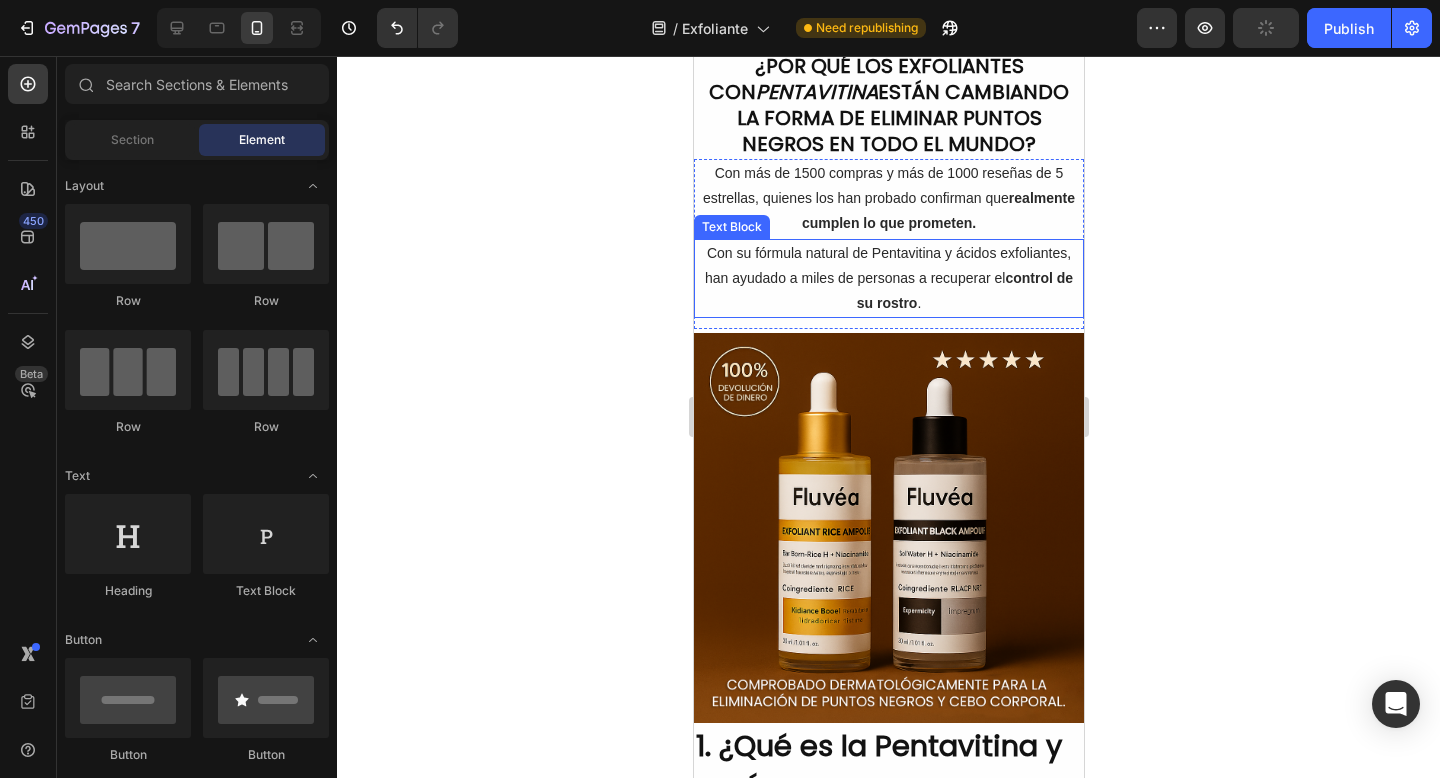 click on "Con su fórmula natural de Pentavitina y ácidos exfoliantes, han ayudado a miles de personas a recuperar el  control de su rostro ." at bounding box center [888, 279] 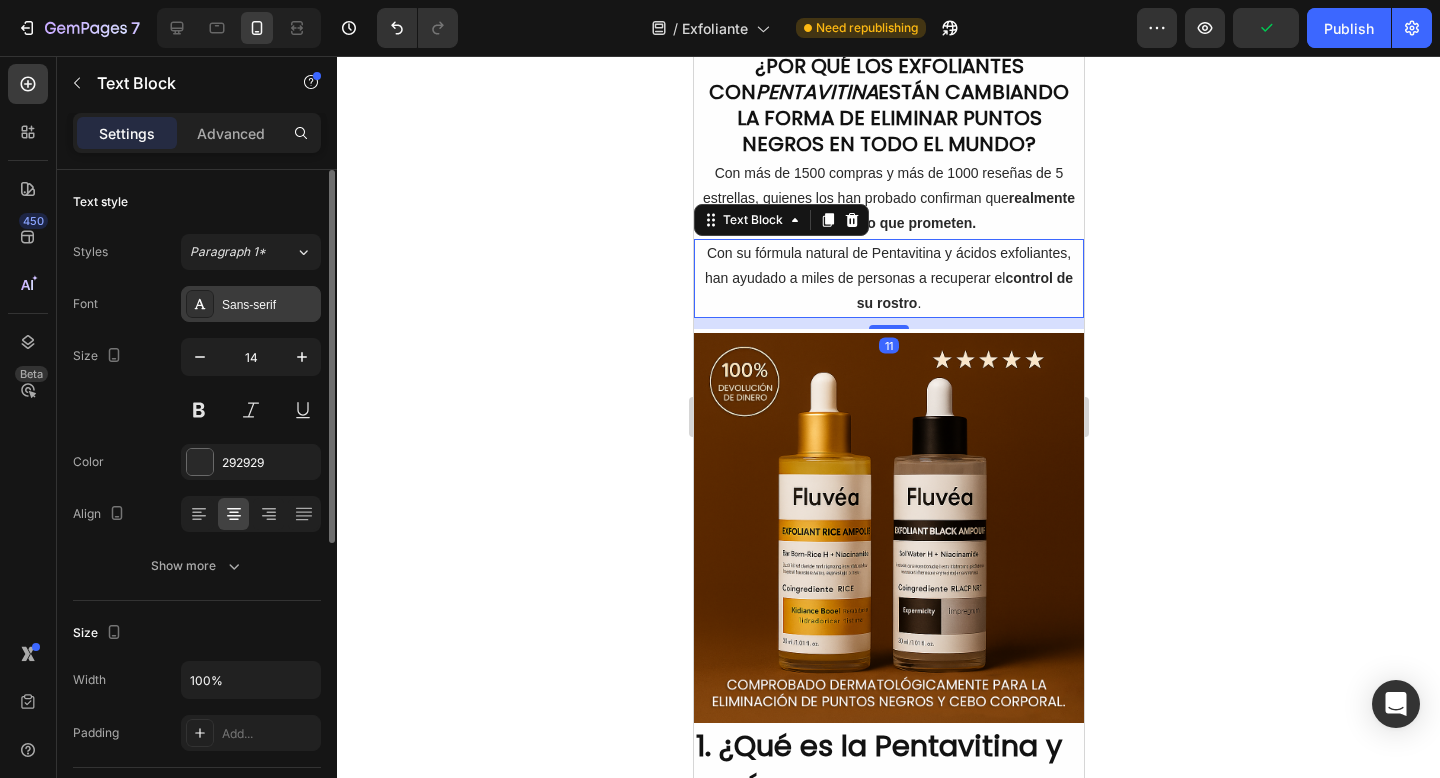 click on "Sans-serif" at bounding box center (269, 305) 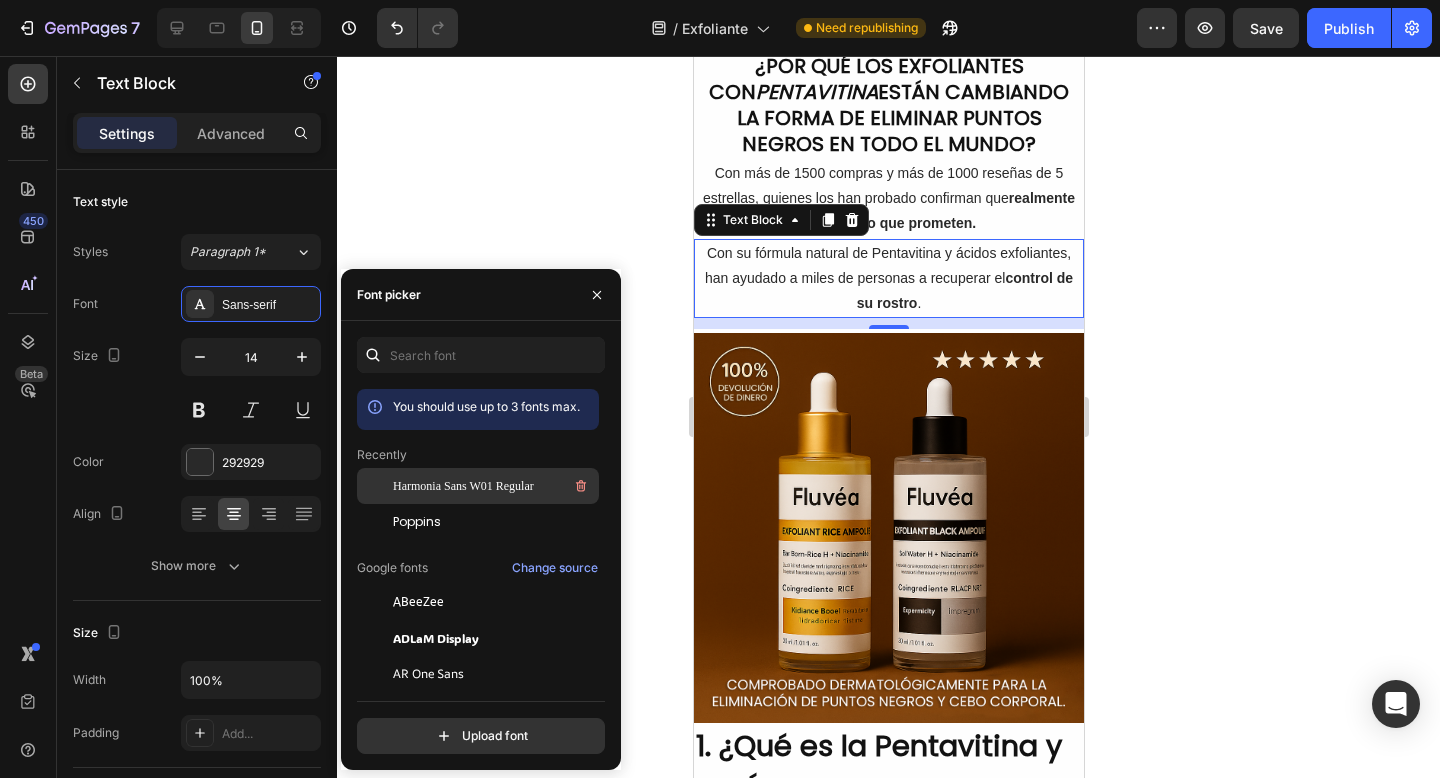 click on "Harmonia Sans W01 Regular" at bounding box center [463, 486] 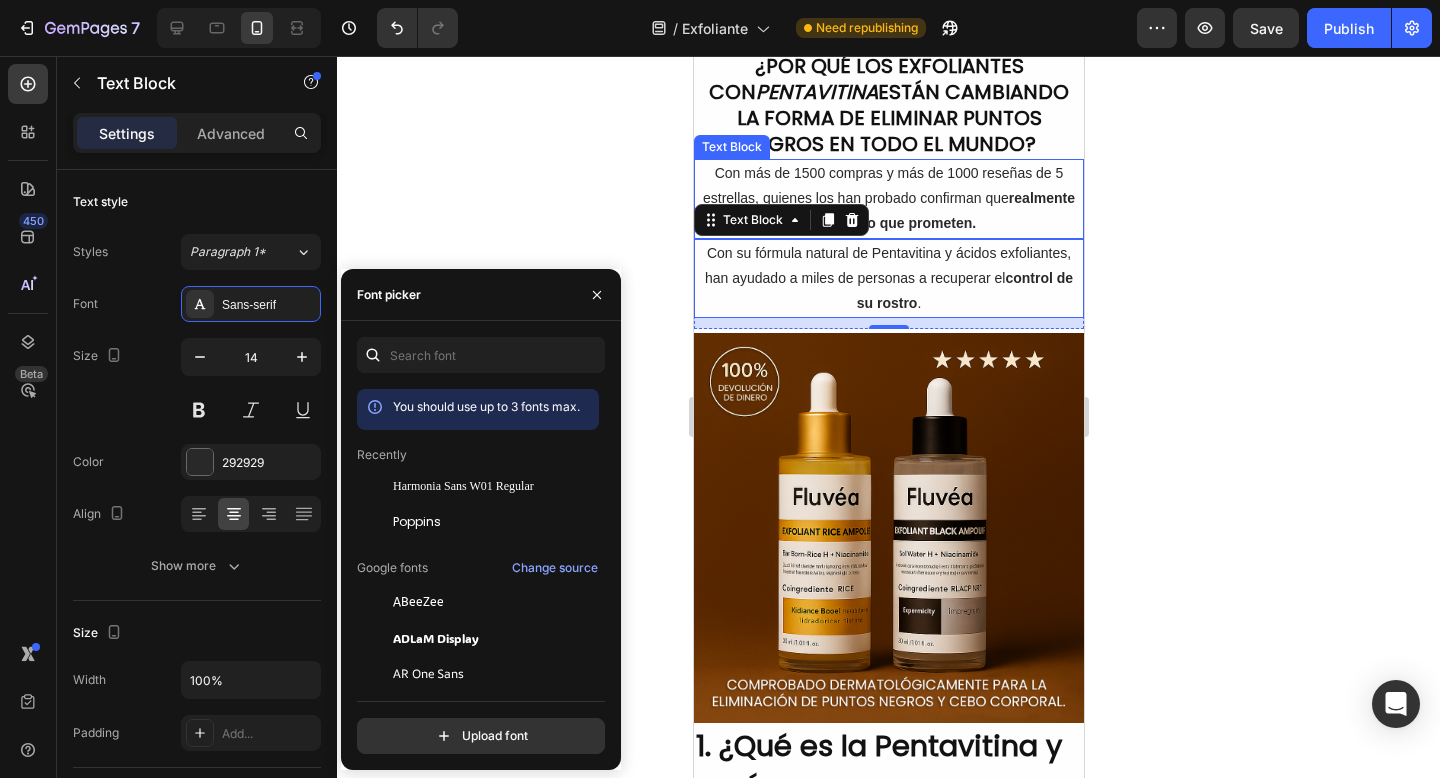 click on "Con más de 1500 compras y más de 1000 reseñas de 5 estrellas, quienes los han probado confirman que  realmente cumplen lo que prometen." at bounding box center [888, 199] 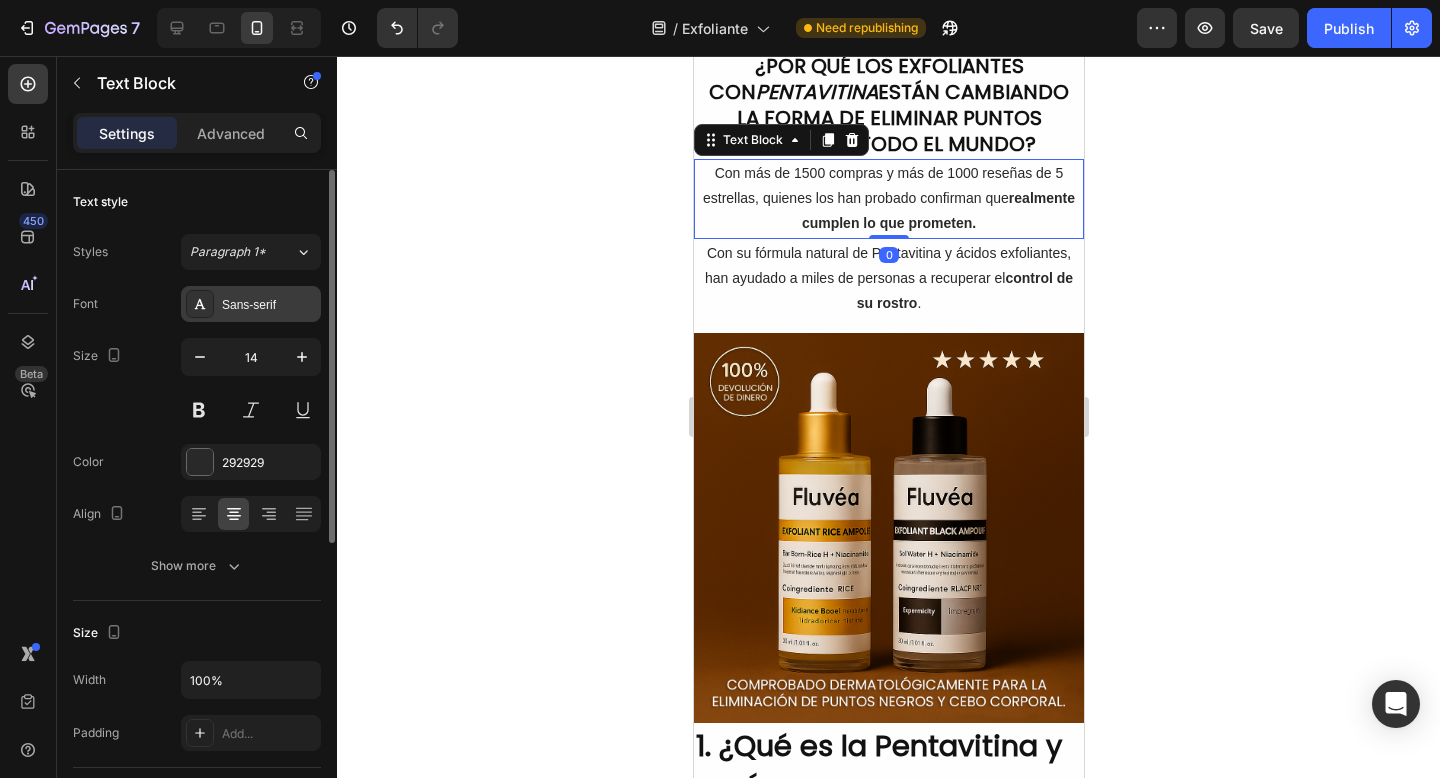 click on "Sans-serif" at bounding box center [269, 305] 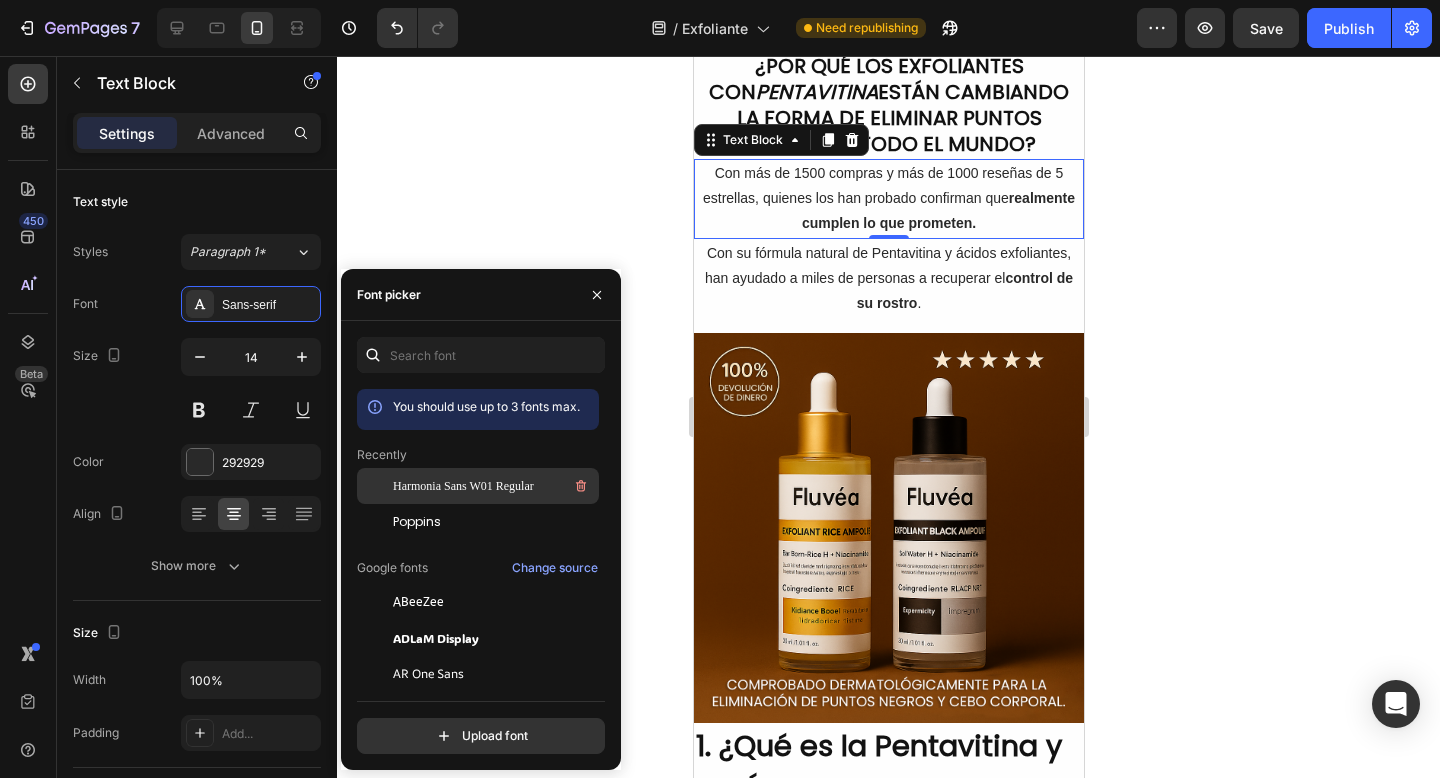 click on "Harmonia Sans W01 Regular" at bounding box center [463, 486] 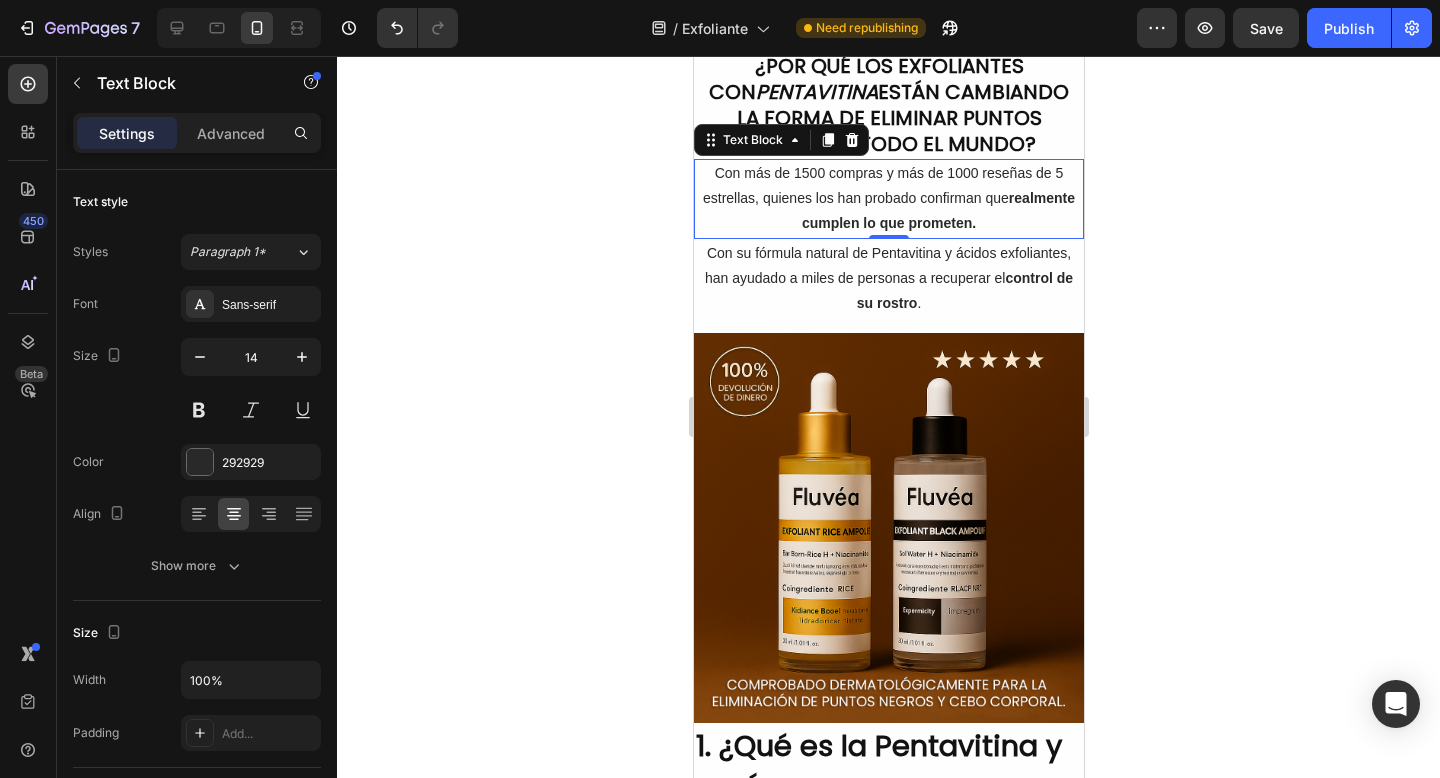 click 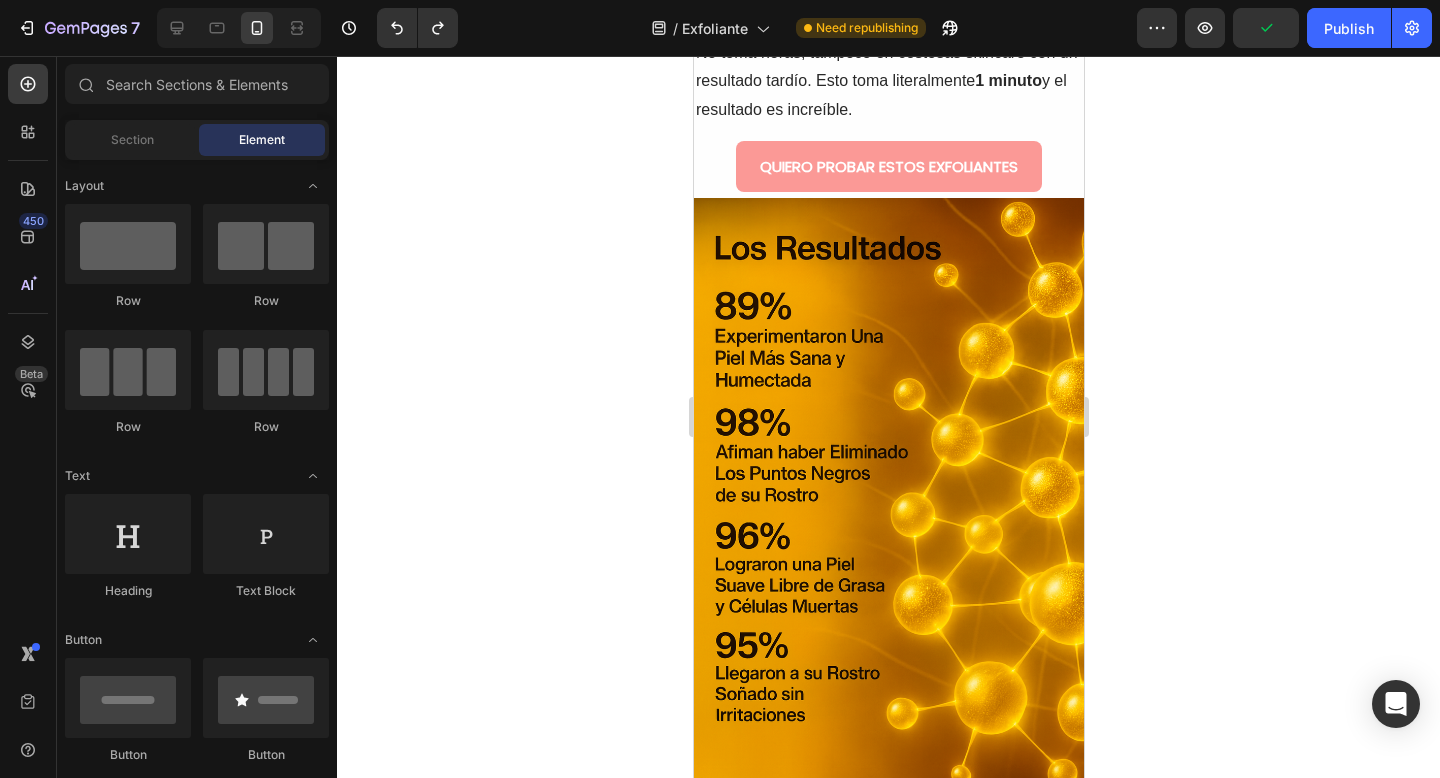 scroll, scrollTop: 2425, scrollLeft: 0, axis: vertical 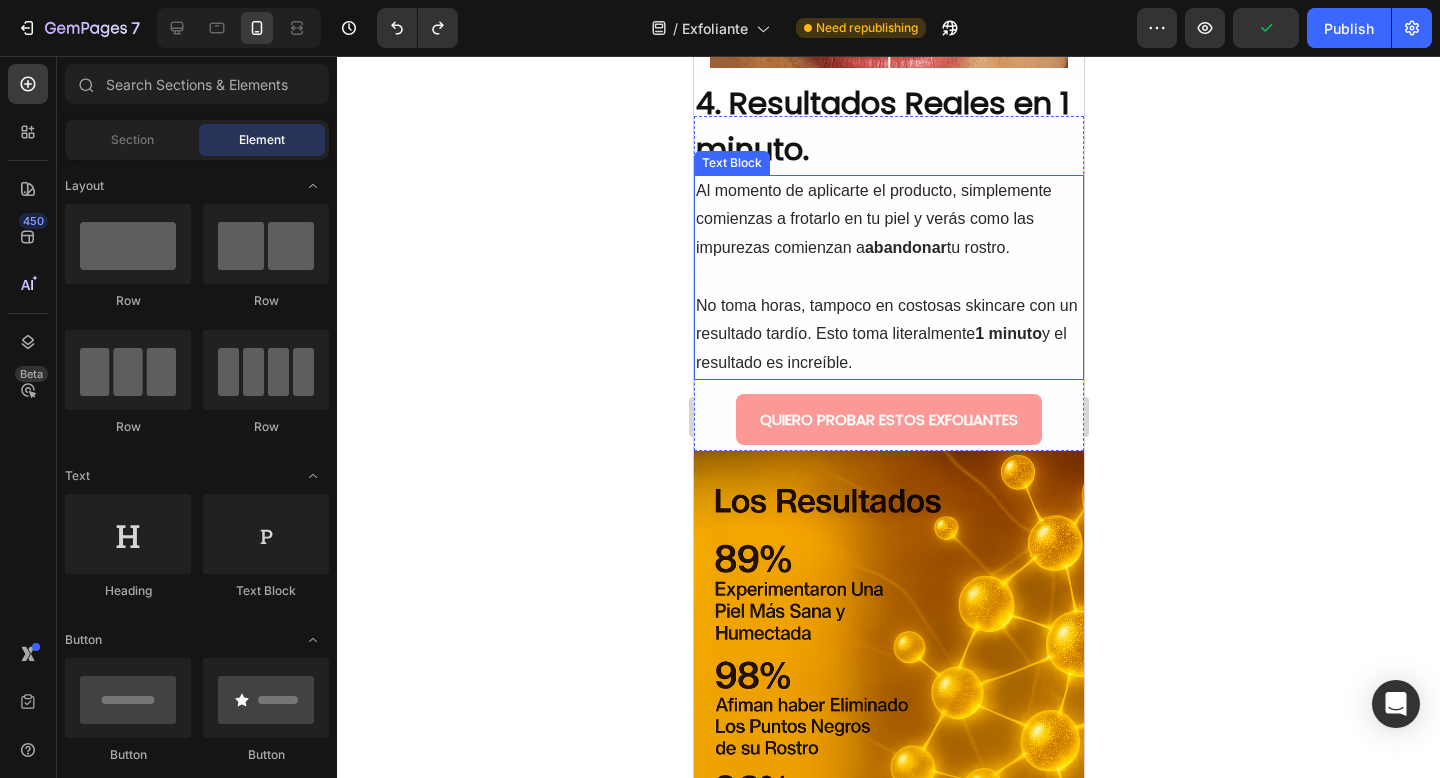 click on "No toma horas, tampoco en costosas skincare con un resultado tardío. Esto toma literalmente  1 minuto  y el resultado es increíble." at bounding box center (888, 335) 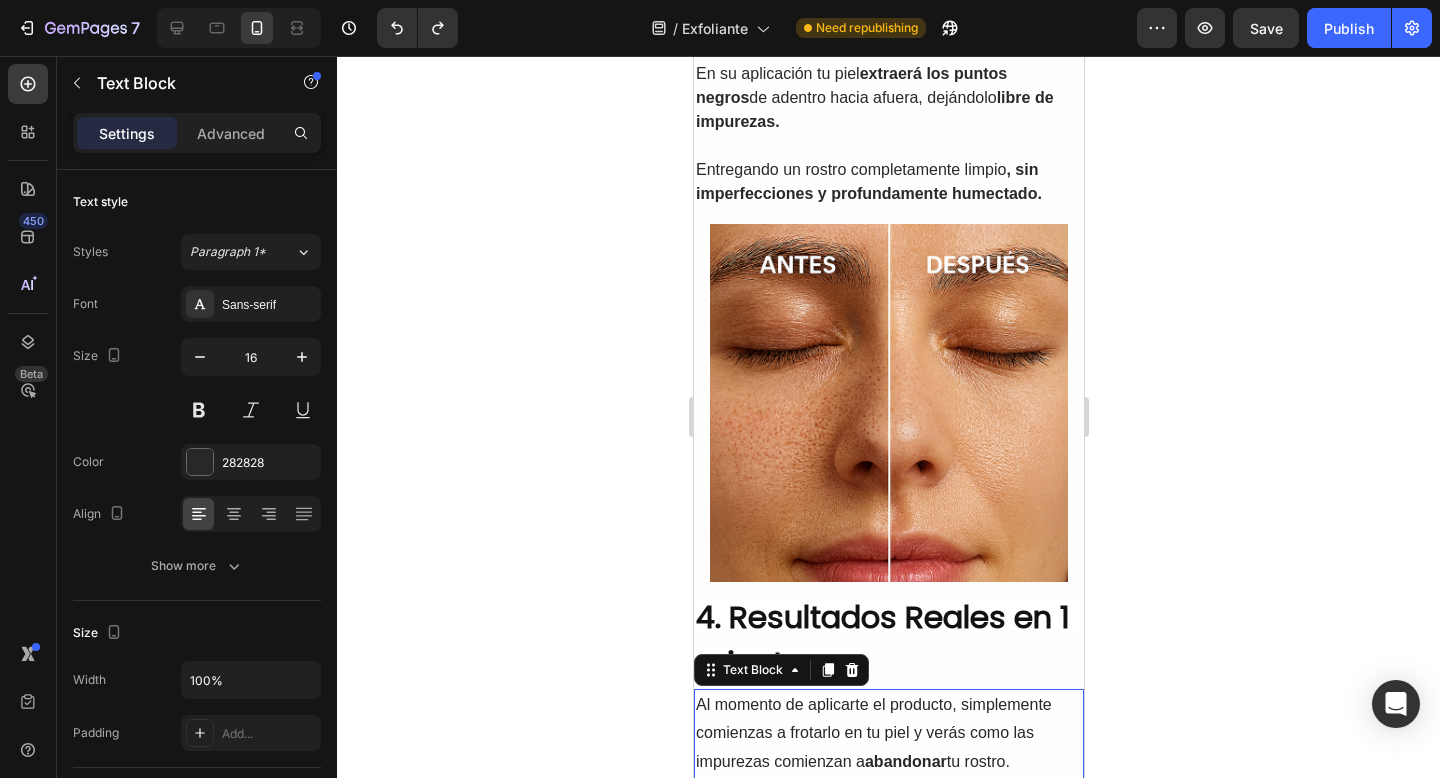 scroll, scrollTop: 1906, scrollLeft: 0, axis: vertical 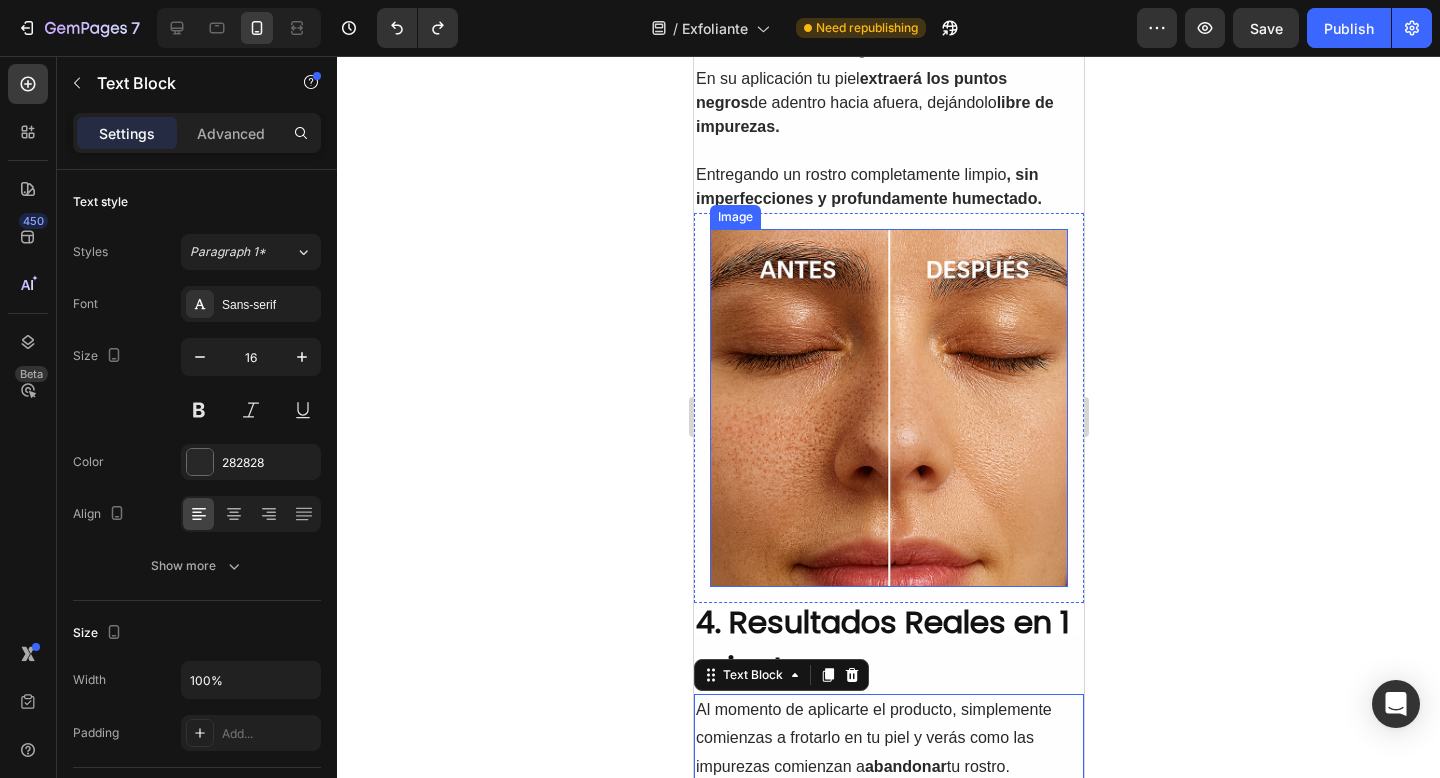 click on "En su aplicación tu piel  extraerá los puntos negros  de adentro hacia afuera, dejándolo  libre de impurezas." at bounding box center [888, 103] 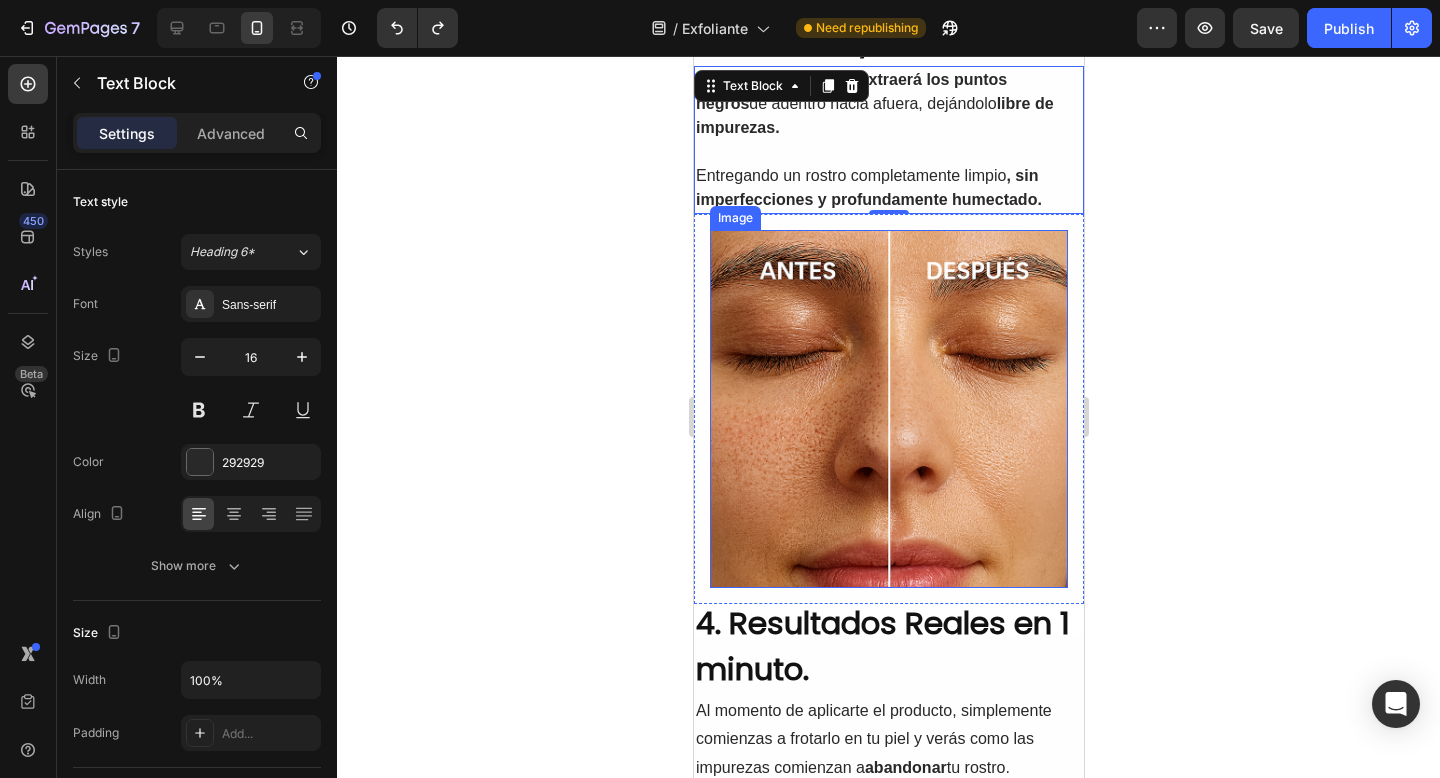 scroll, scrollTop: 1968, scrollLeft: 0, axis: vertical 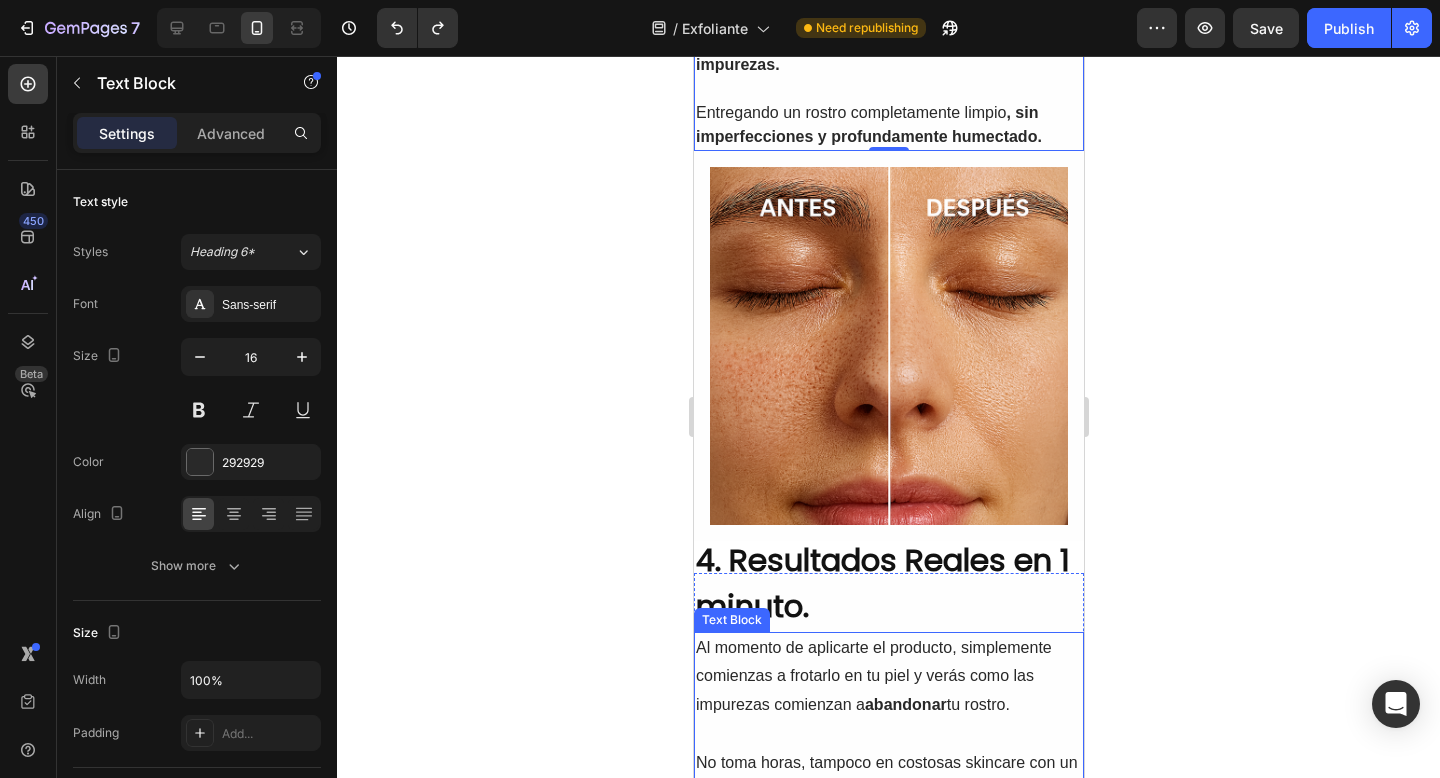 click on "Al momento de aplicarte el producto, simplemente comienzas a frotarlo en tu piel y verás como las impurezas comienzan a  abandonar  tu rostro." at bounding box center (888, 677) 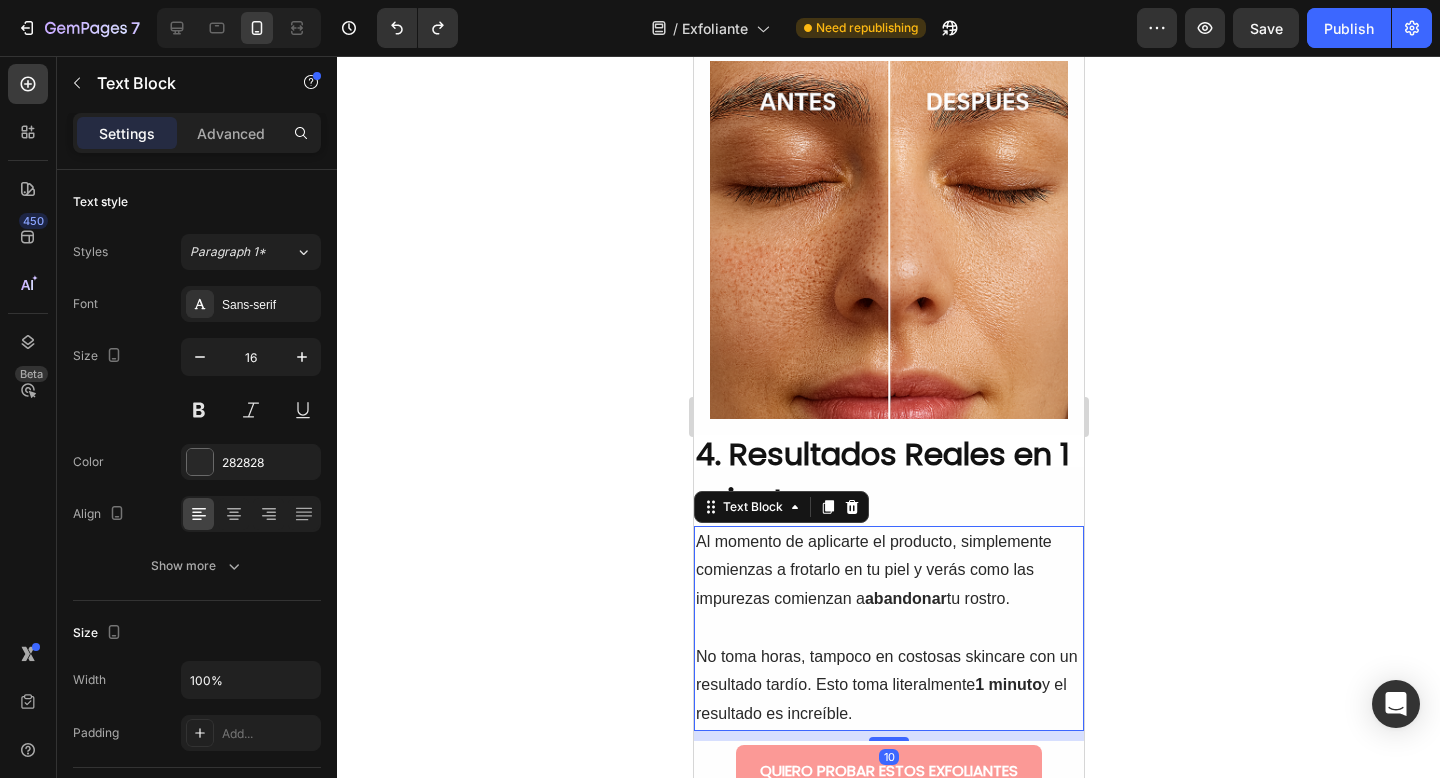 scroll, scrollTop: 2097, scrollLeft: 0, axis: vertical 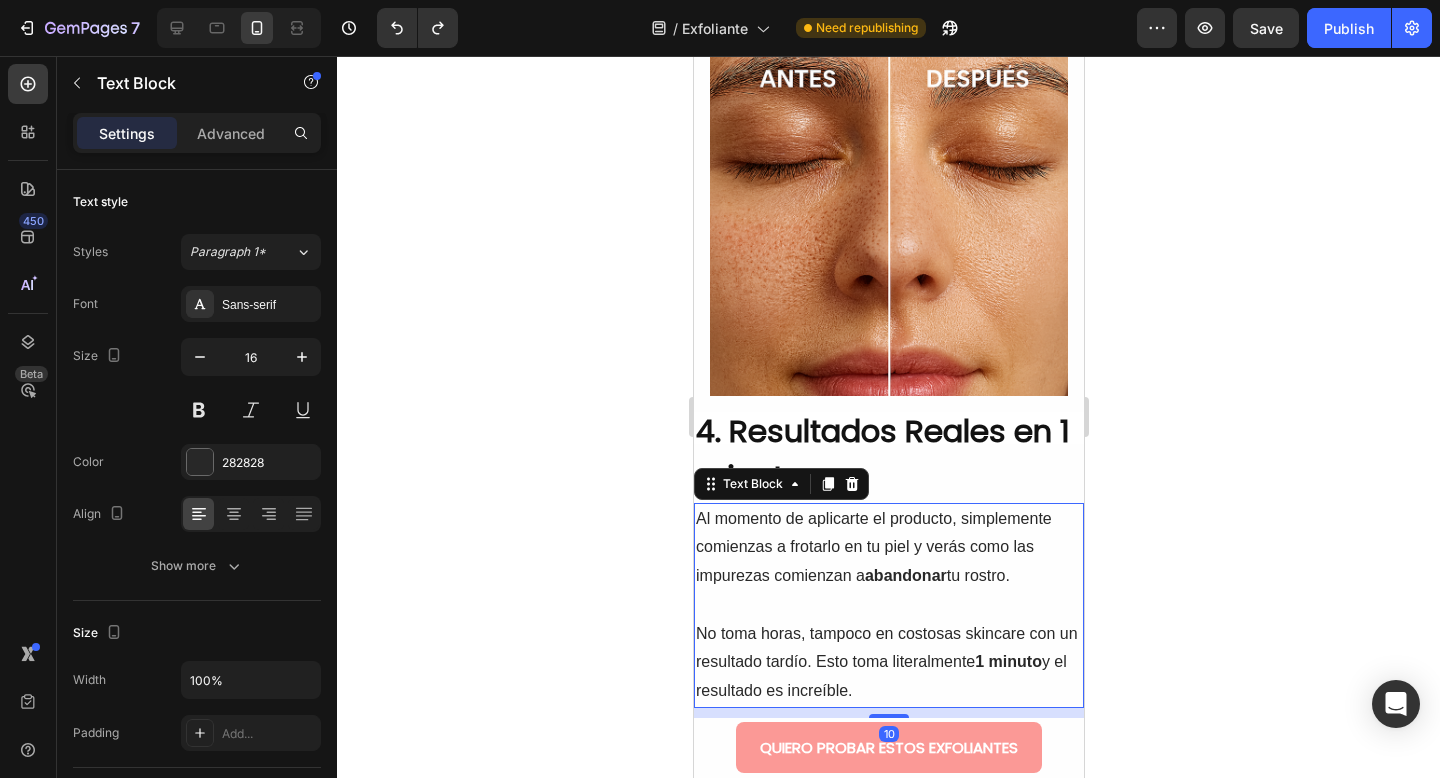 click on "Al momento de aplicarte el producto, simplemente comienzas a frotarlo en tu piel y verás como las impurezas comienzan a  abandonar  tu rostro." at bounding box center (888, 548) 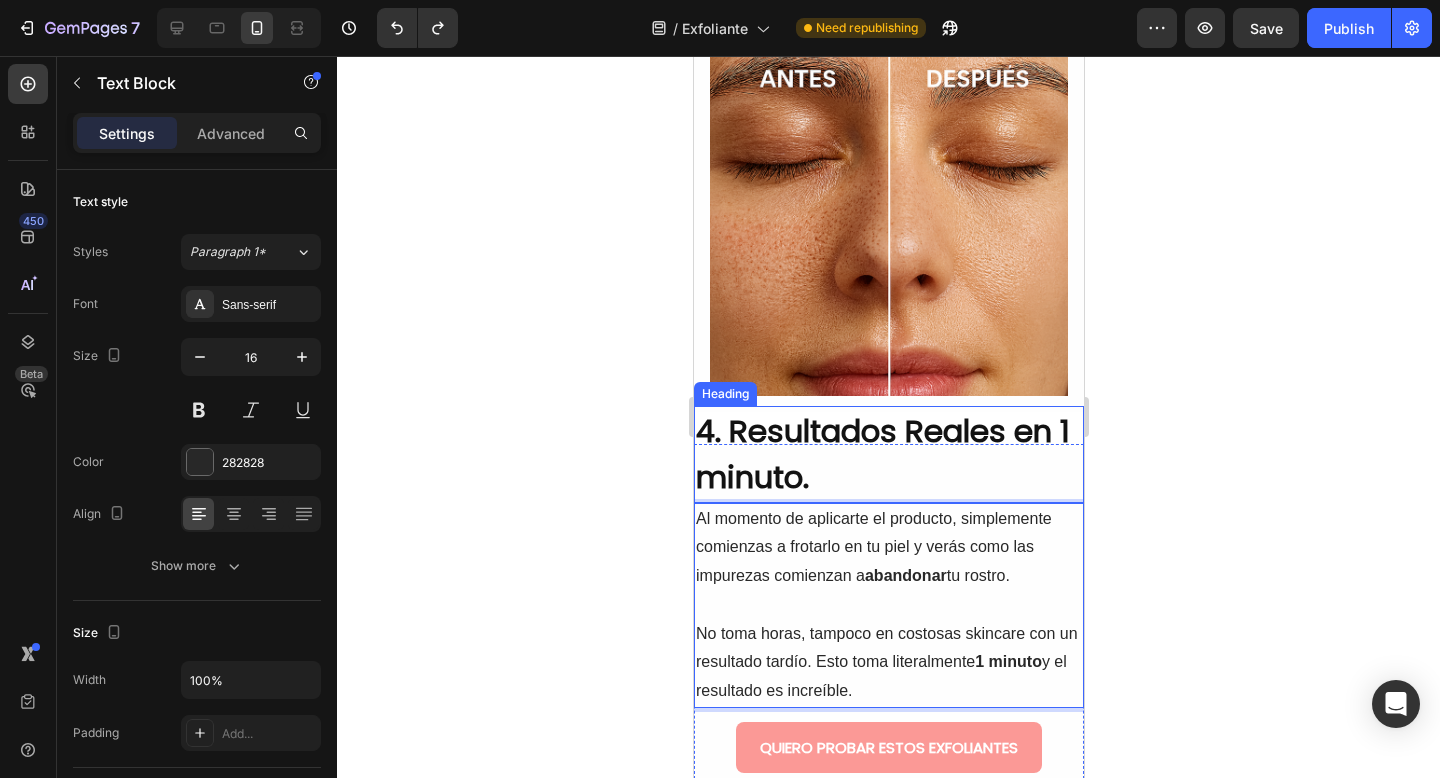 click 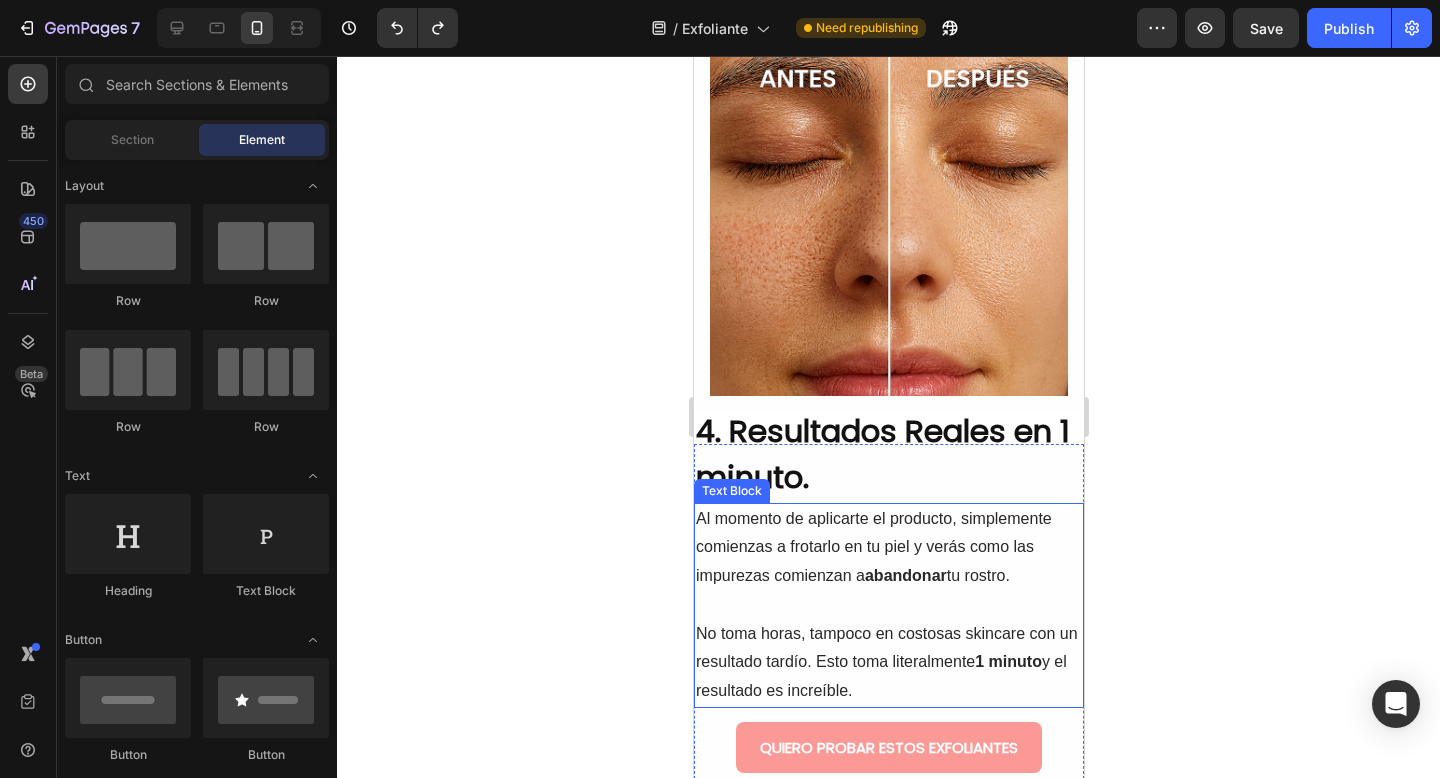 click on "No toma horas, tampoco en costosas skincare con un resultado tardío. Esto toma literalmente  1 minuto  y el resultado es increíble." at bounding box center (888, 663) 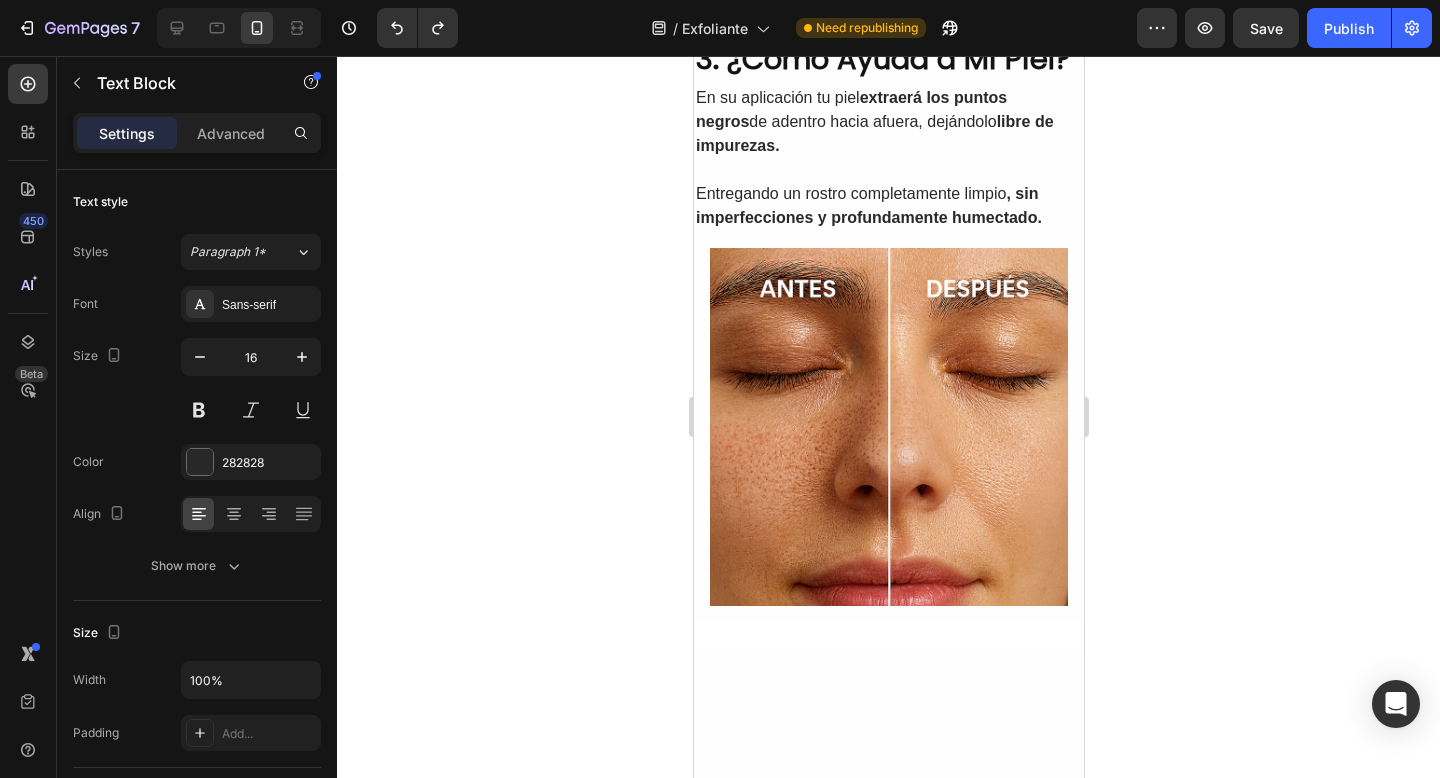 scroll, scrollTop: 1556, scrollLeft: 0, axis: vertical 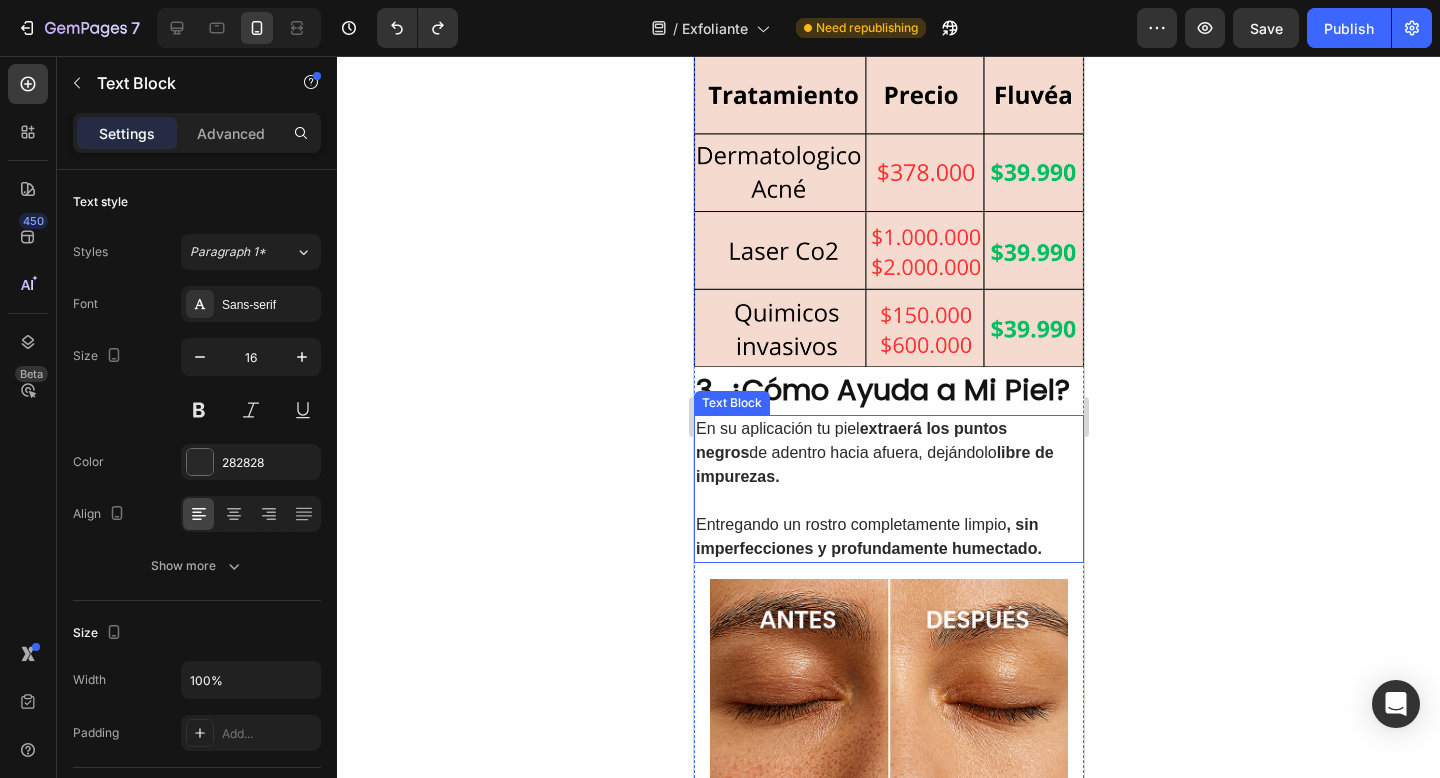 click at bounding box center (888, 501) 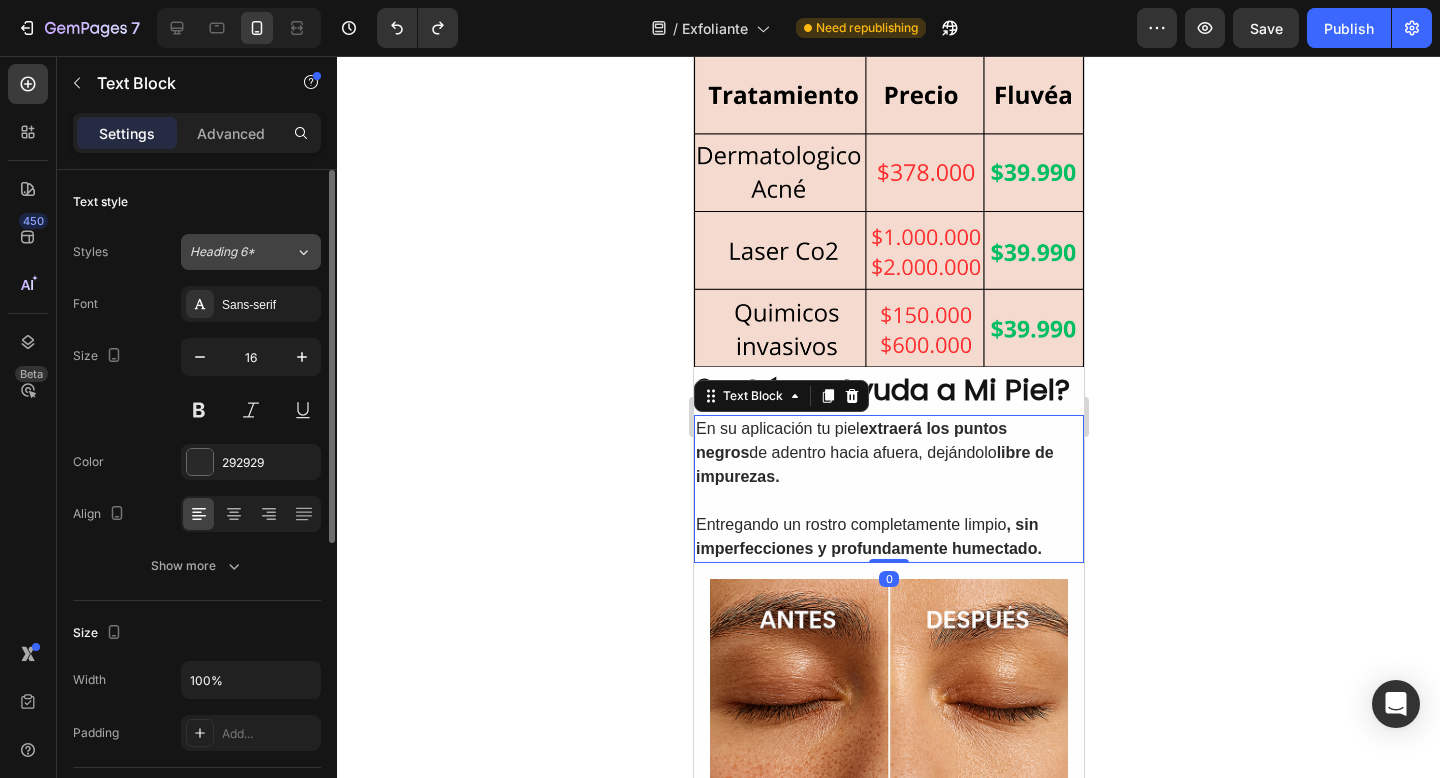 click on "Heading 6*" at bounding box center [230, 252] 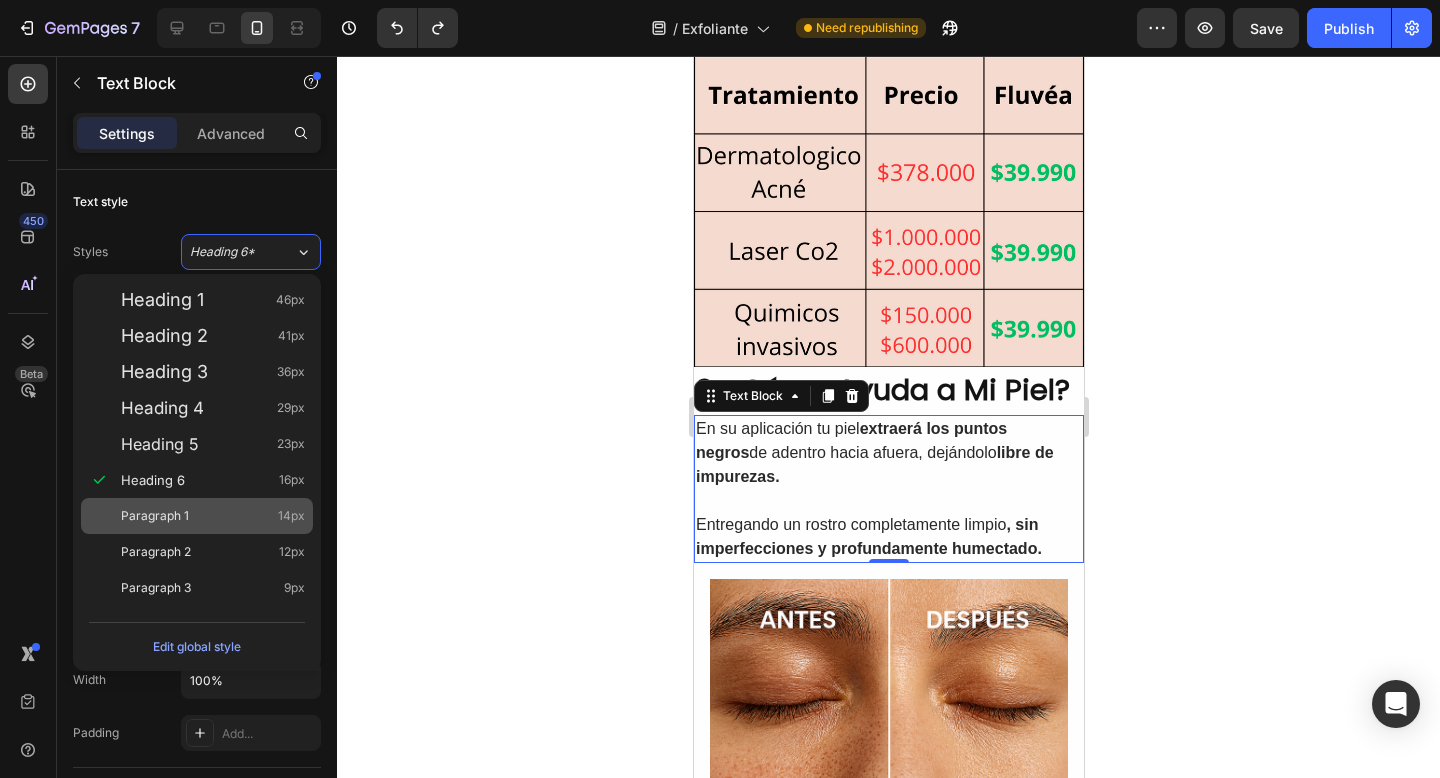 click on "Paragraph 1 14px" at bounding box center (213, 516) 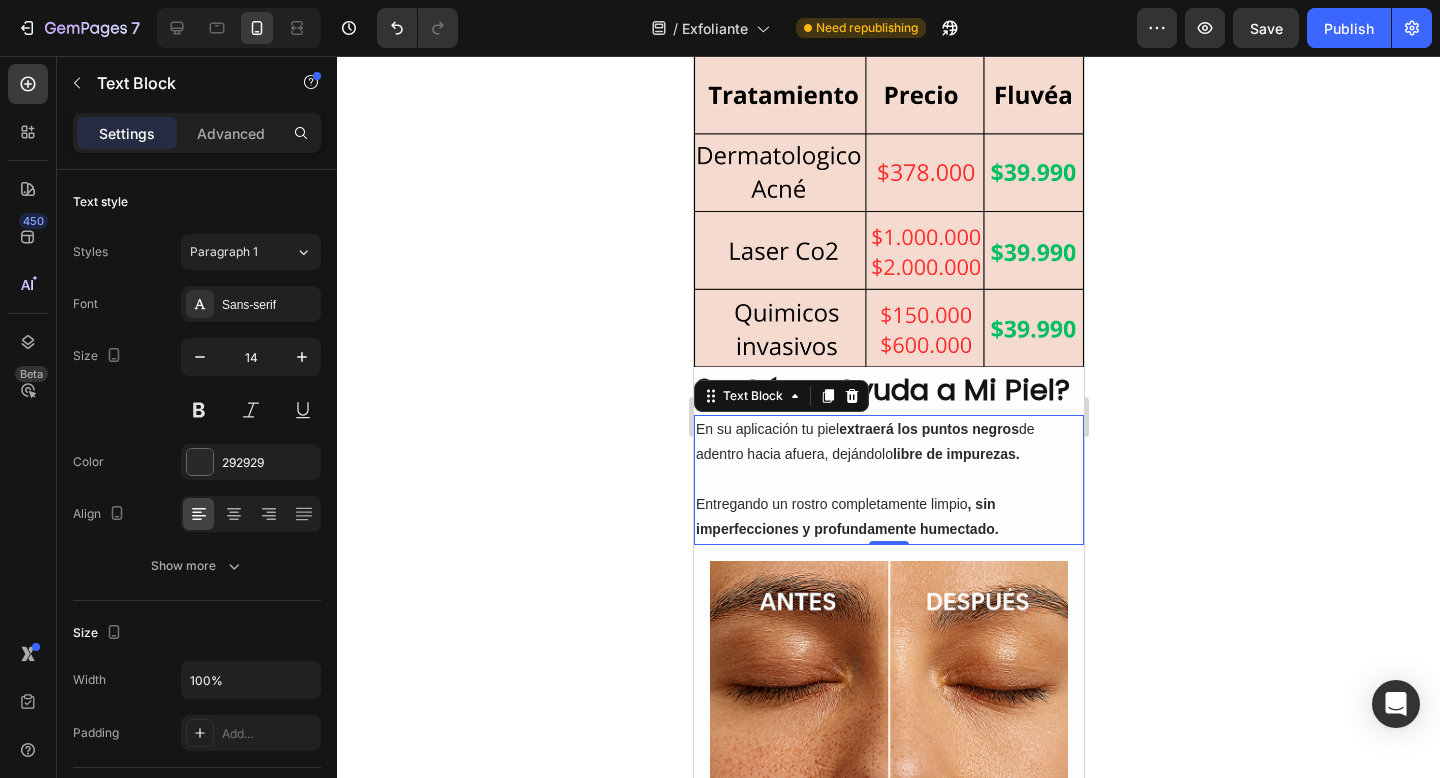 click 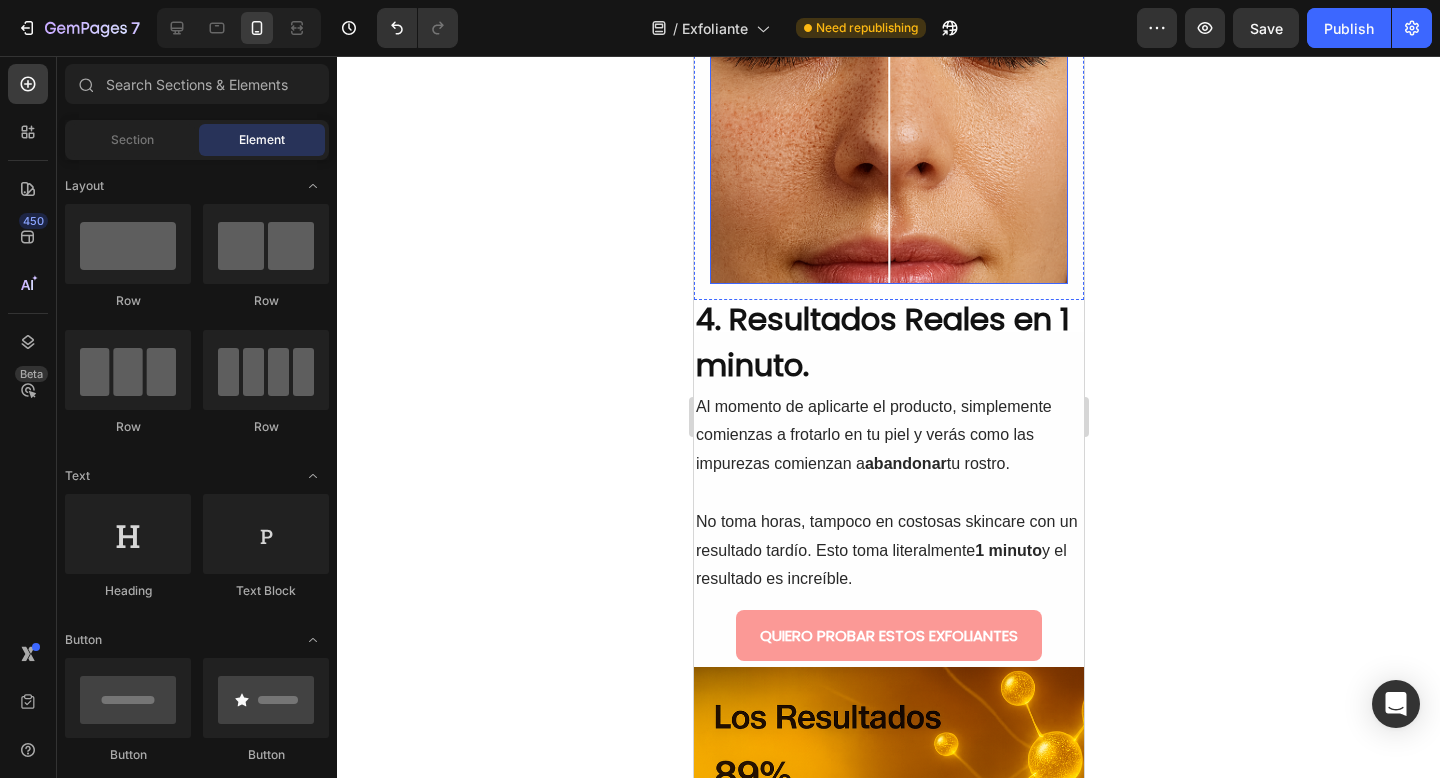 scroll, scrollTop: 2203, scrollLeft: 0, axis: vertical 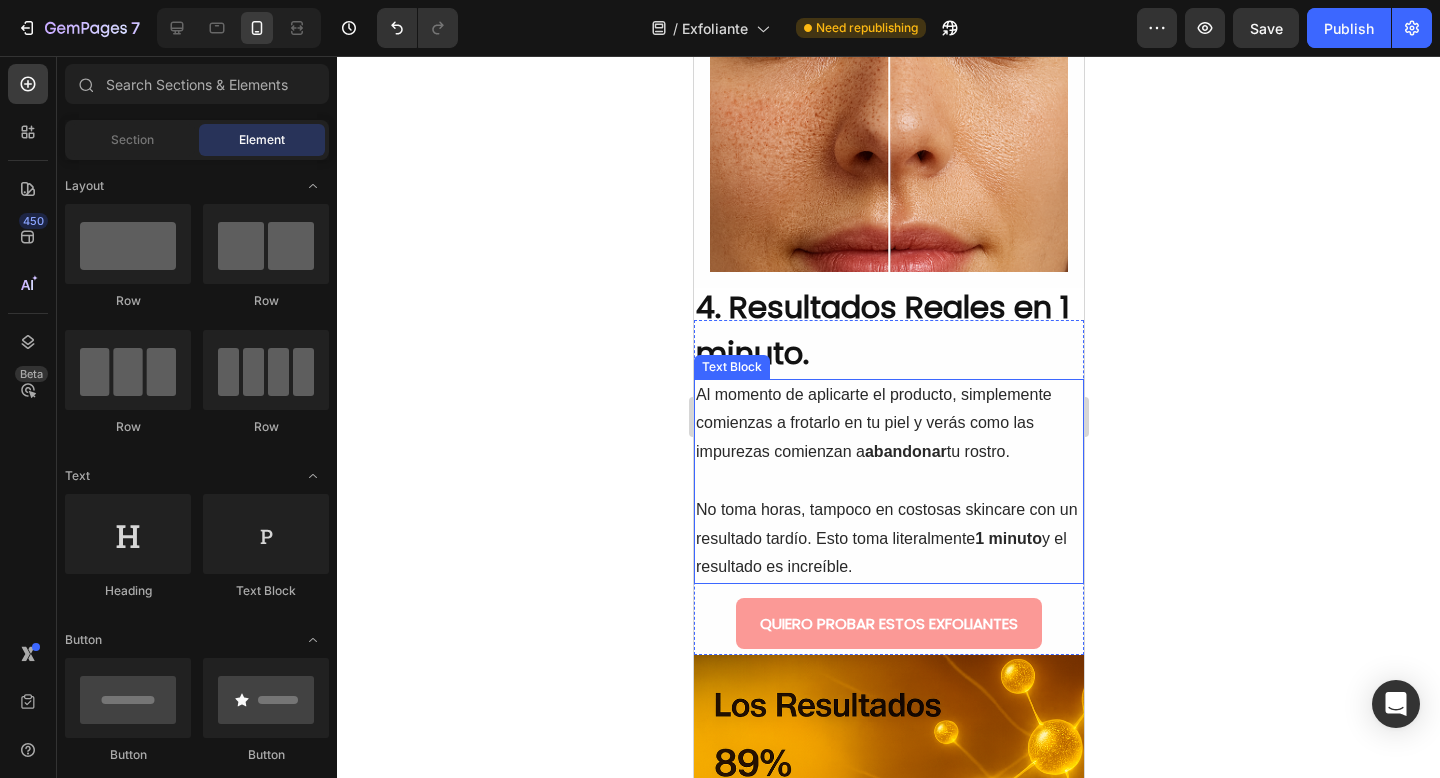 click at bounding box center (888, 481) 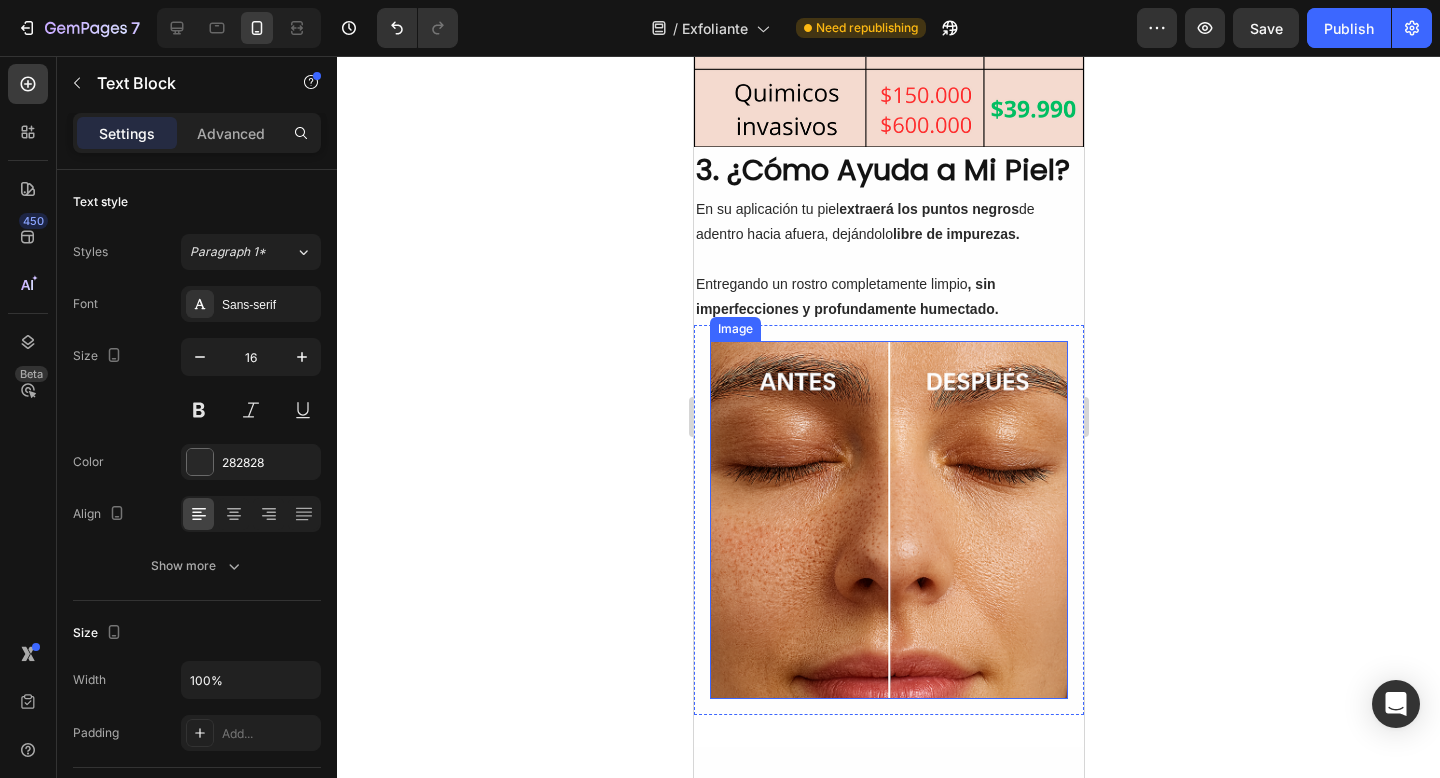 scroll, scrollTop: 1742, scrollLeft: 0, axis: vertical 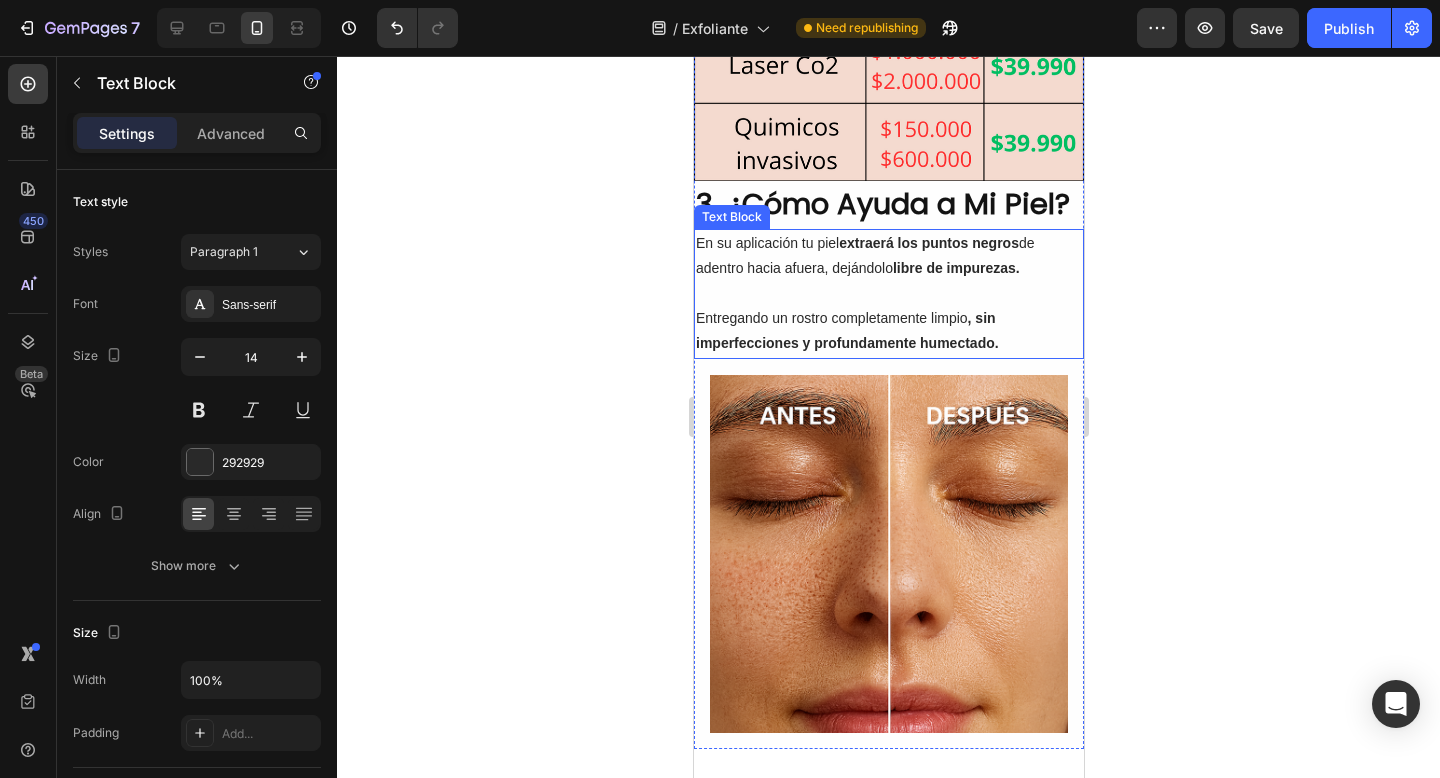 click at bounding box center (888, 293) 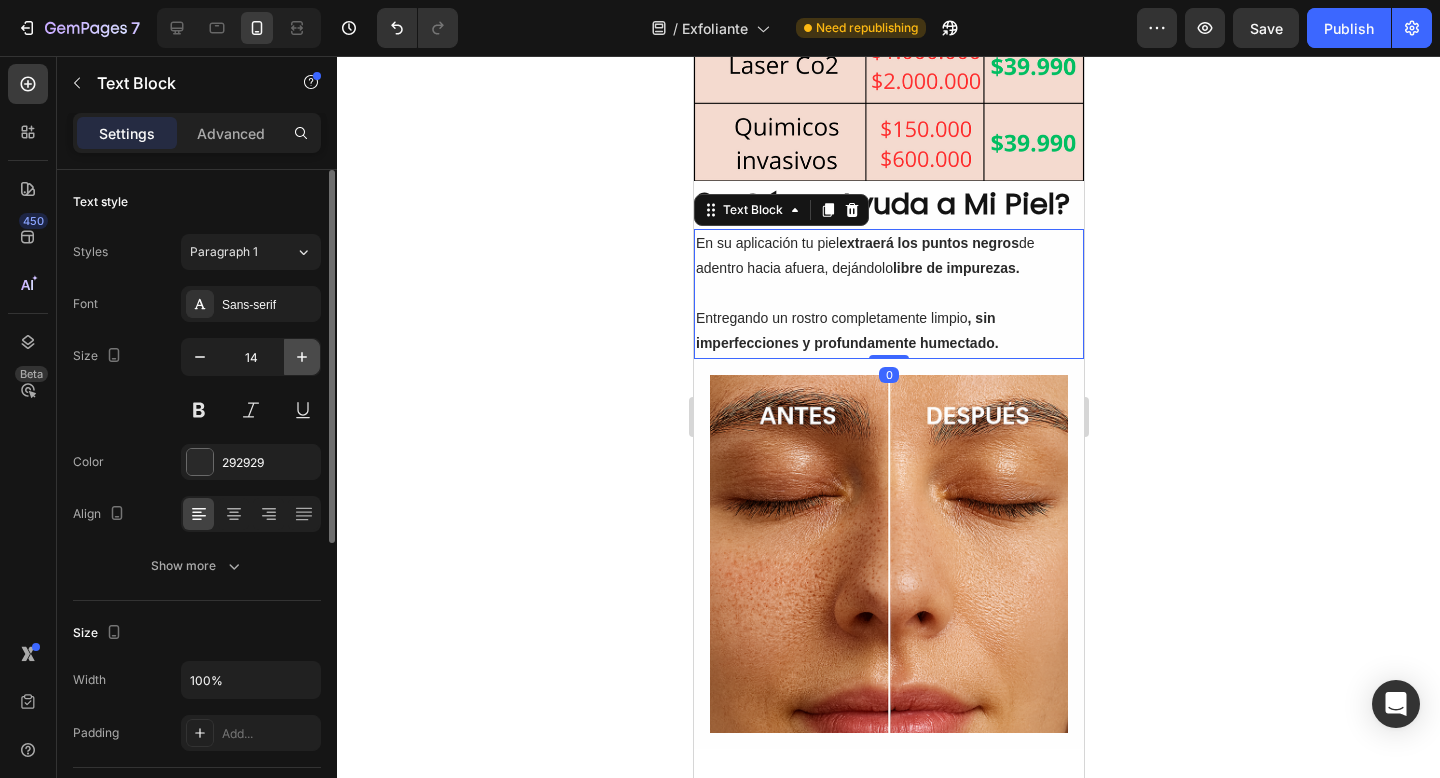 click at bounding box center [302, 357] 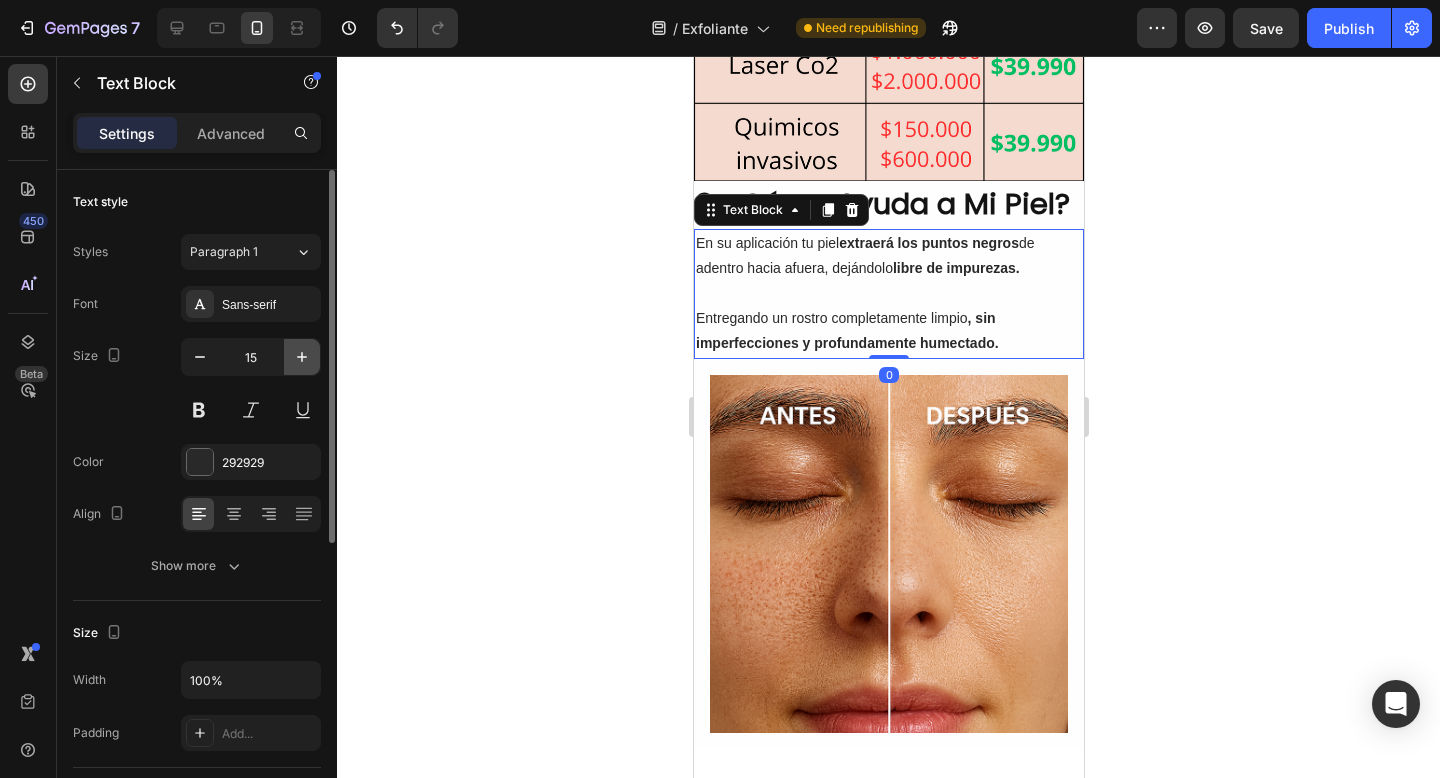 click at bounding box center [302, 357] 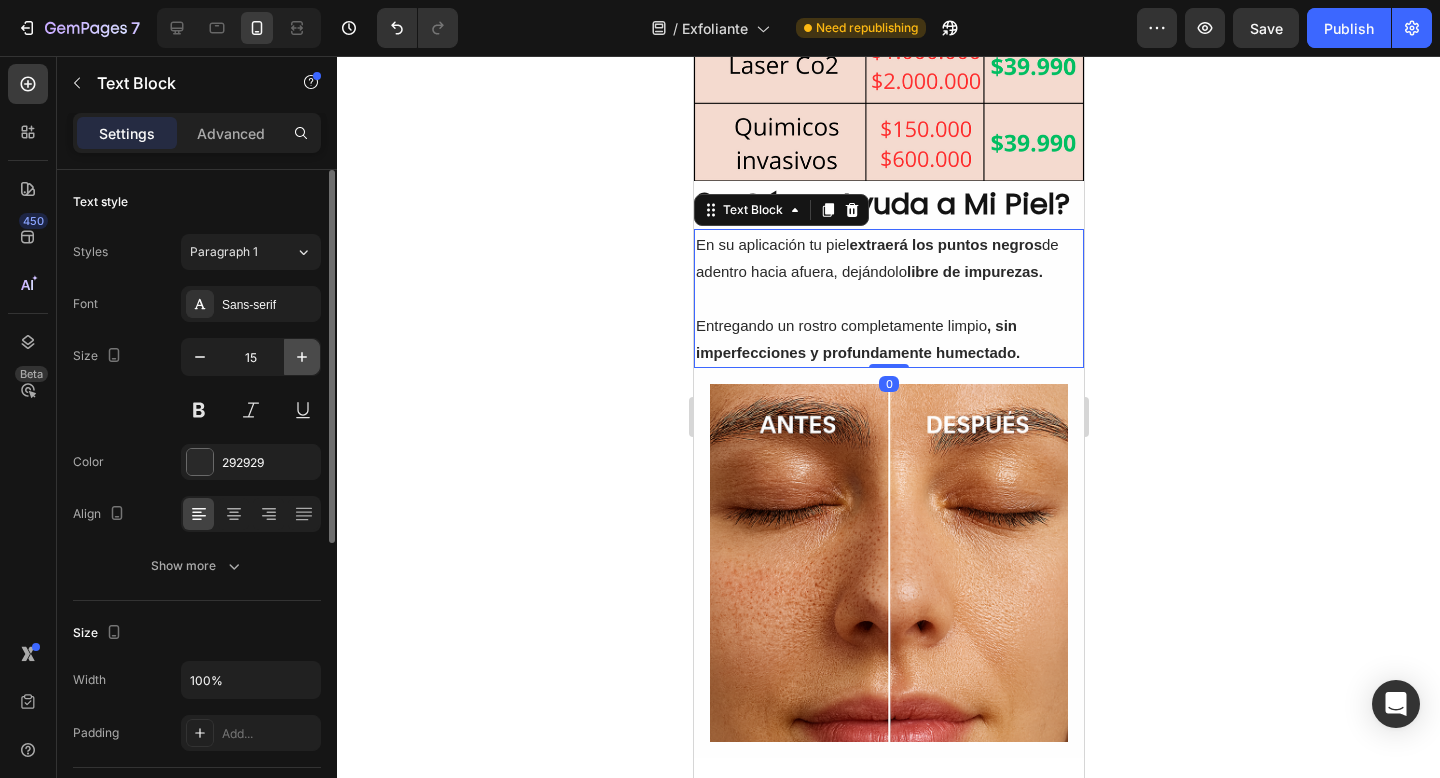 type on "16" 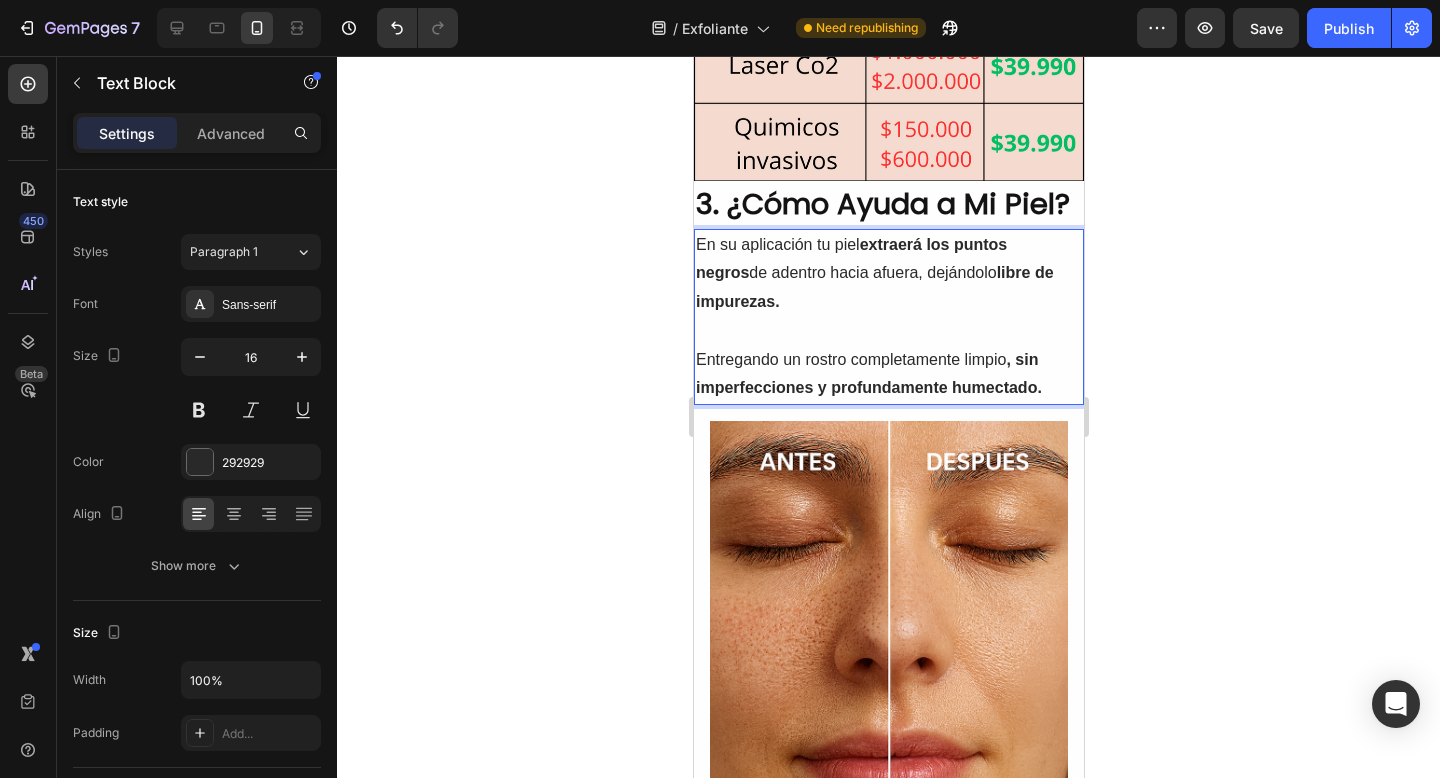 click on "Entregando un rostro completamente limpio , sin imperfecciones y profundamente humectado." at bounding box center (888, 375) 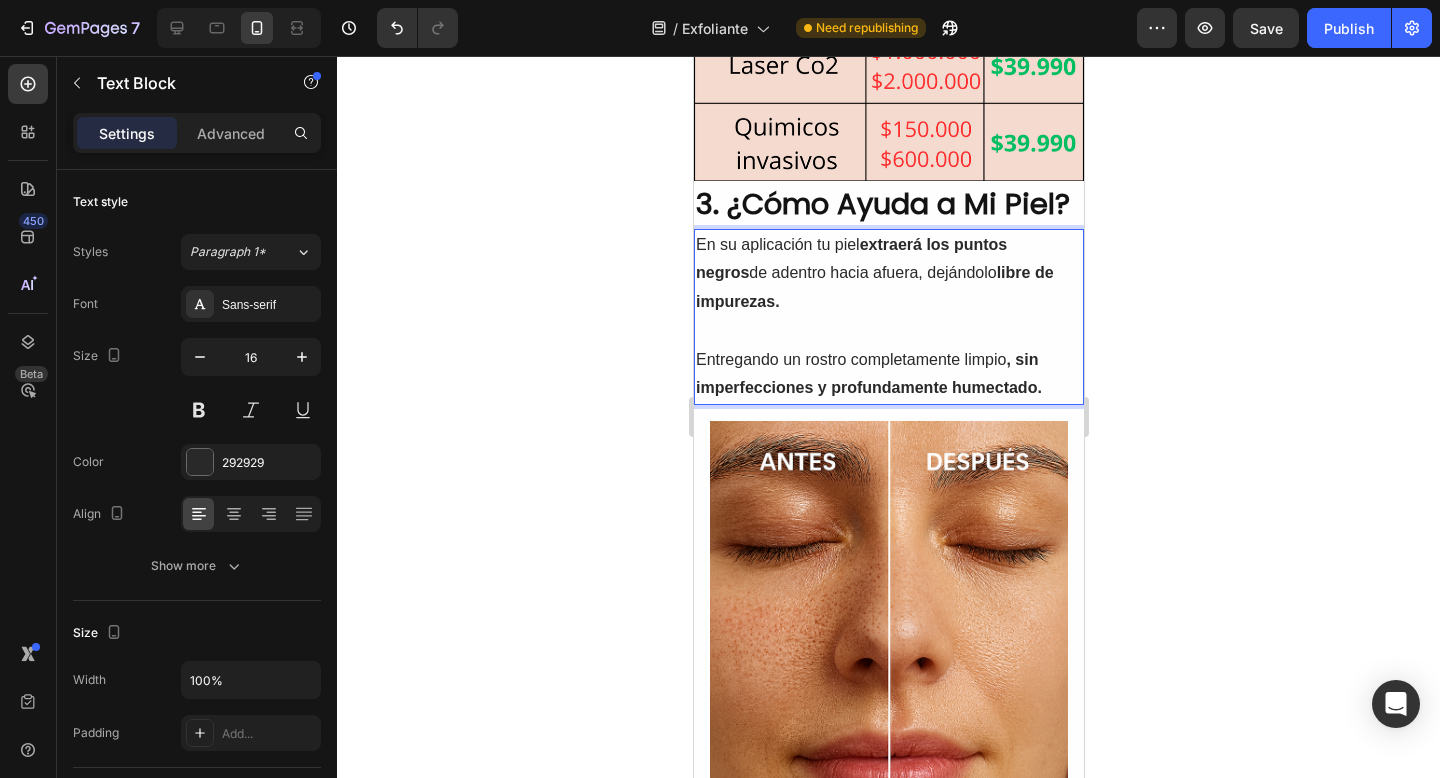click 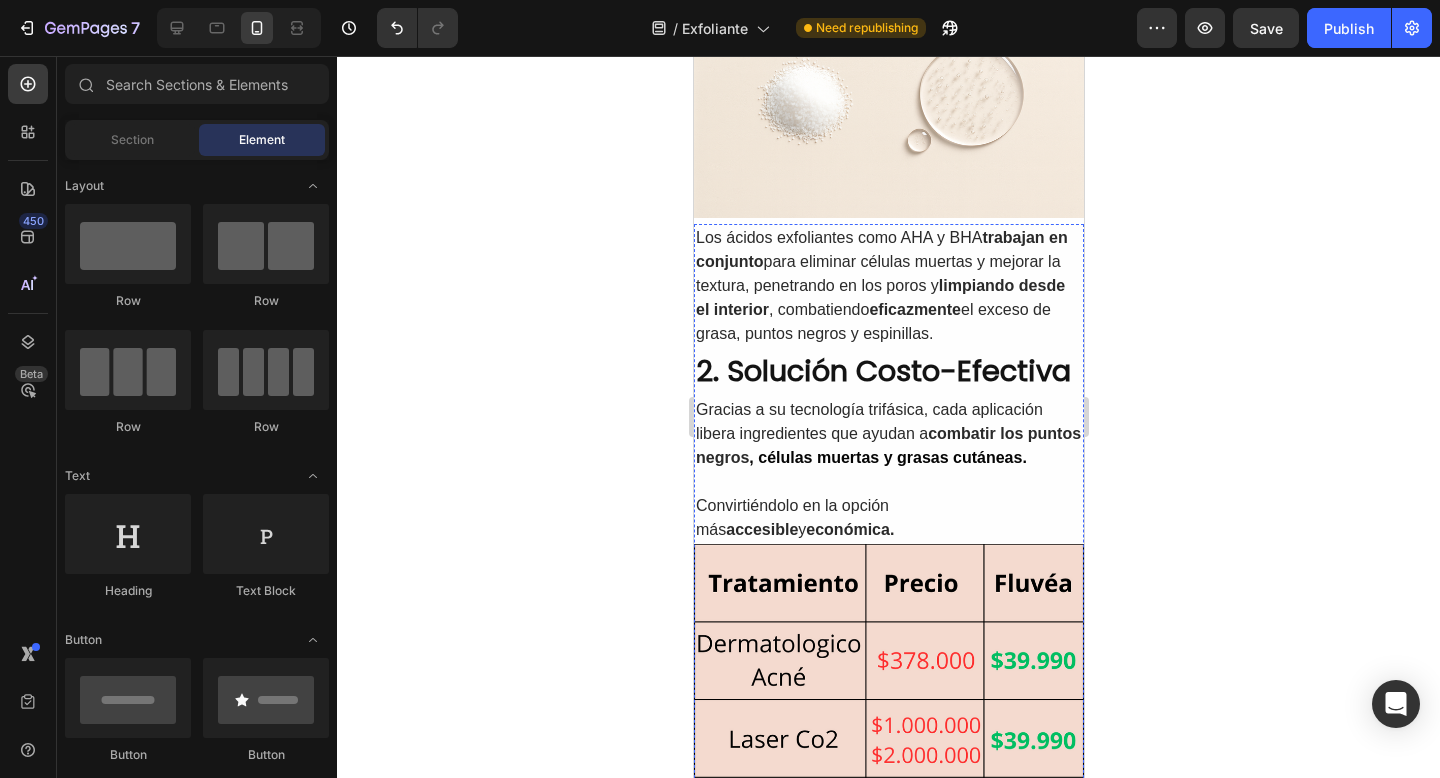 scroll, scrollTop: 1061, scrollLeft: 0, axis: vertical 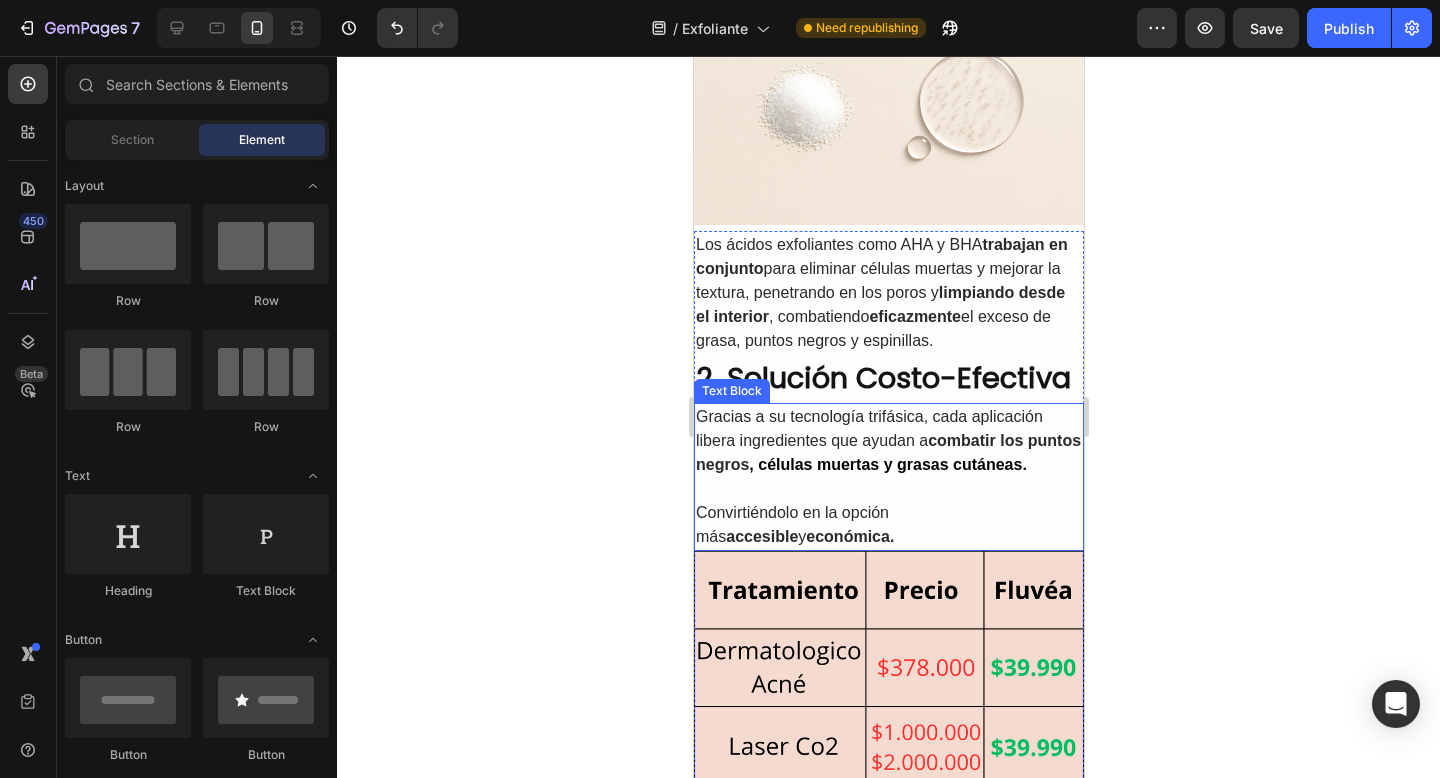 click on ", células muertas y grasas cutáneas." at bounding box center (886, 464) 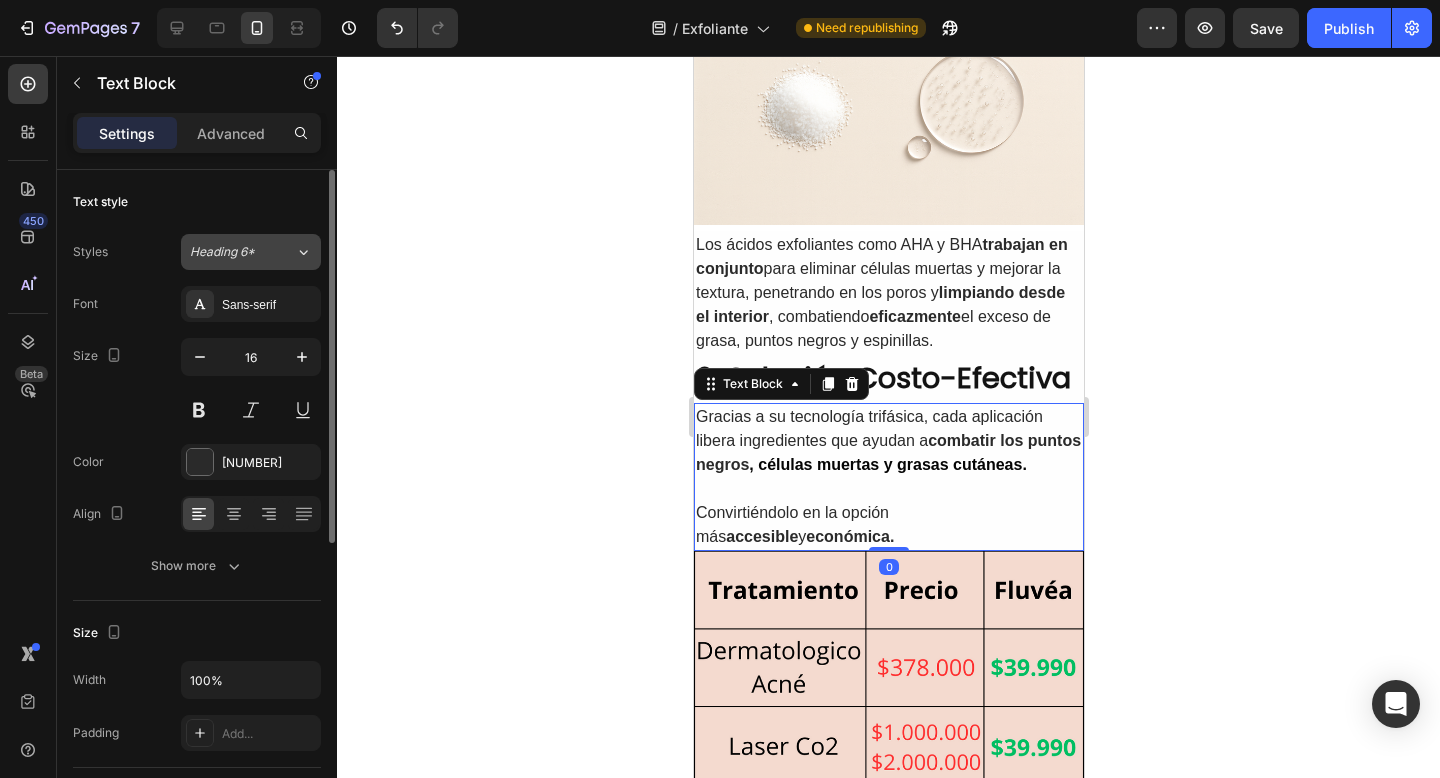 click on "Heading 6*" 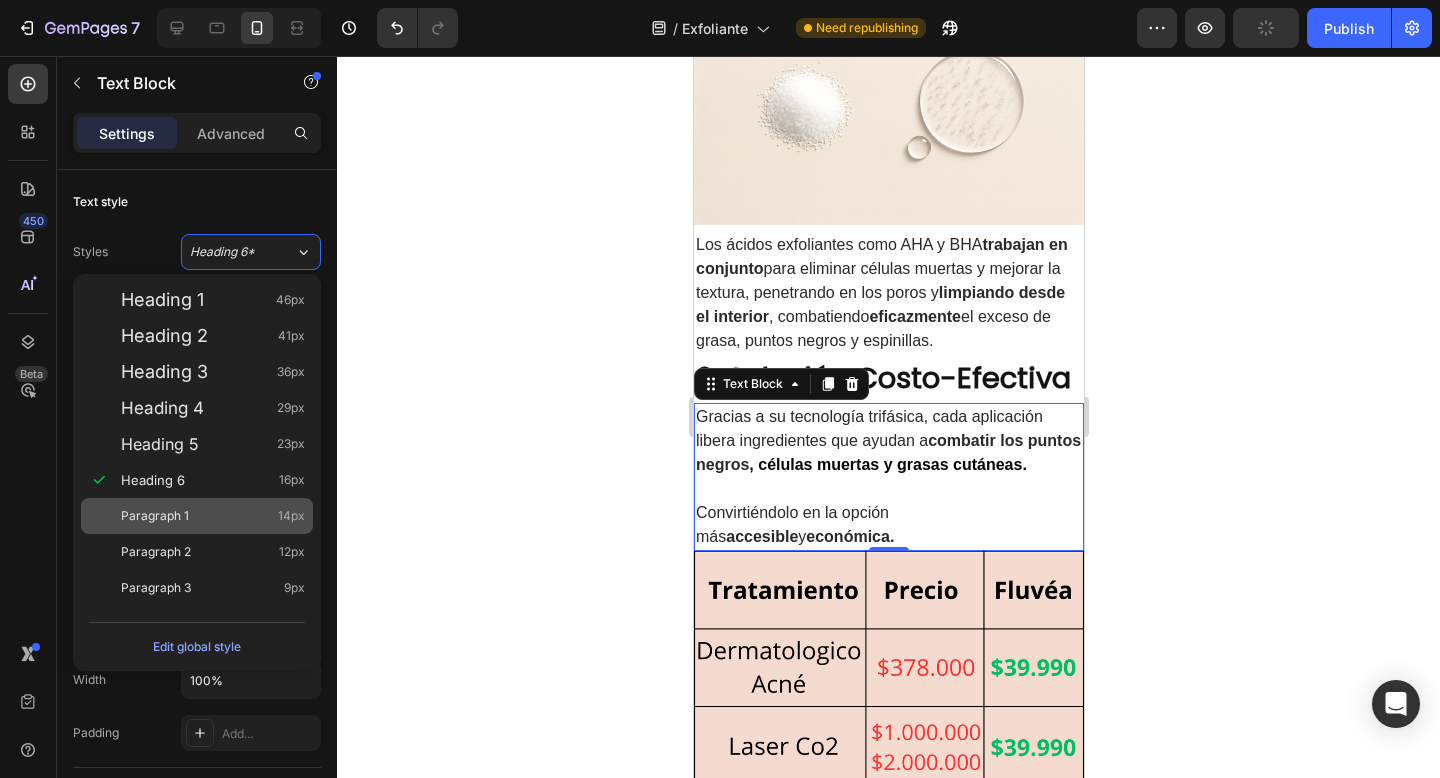 click on "Paragraph 1 14px" at bounding box center [197, 516] 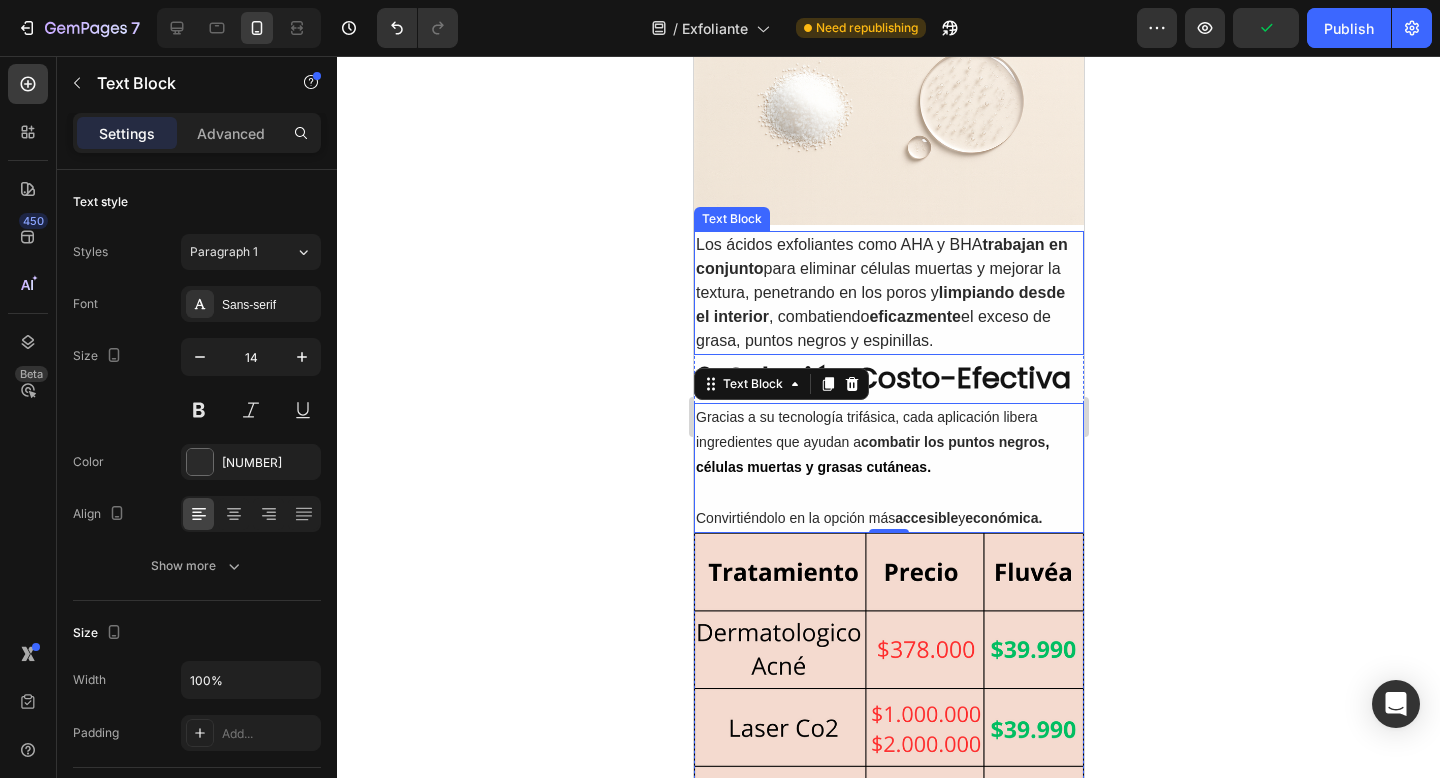 click on "Los ácidos exfoliantes como AHA y BHA  trabajan en conjunto  para eliminar células muertas y mejorar la textura, penetrando en los poros y  limpiando desde el interior , combatiendo  eficazmente  el exceso de grasa, puntos negros y espinillas." at bounding box center [888, 293] 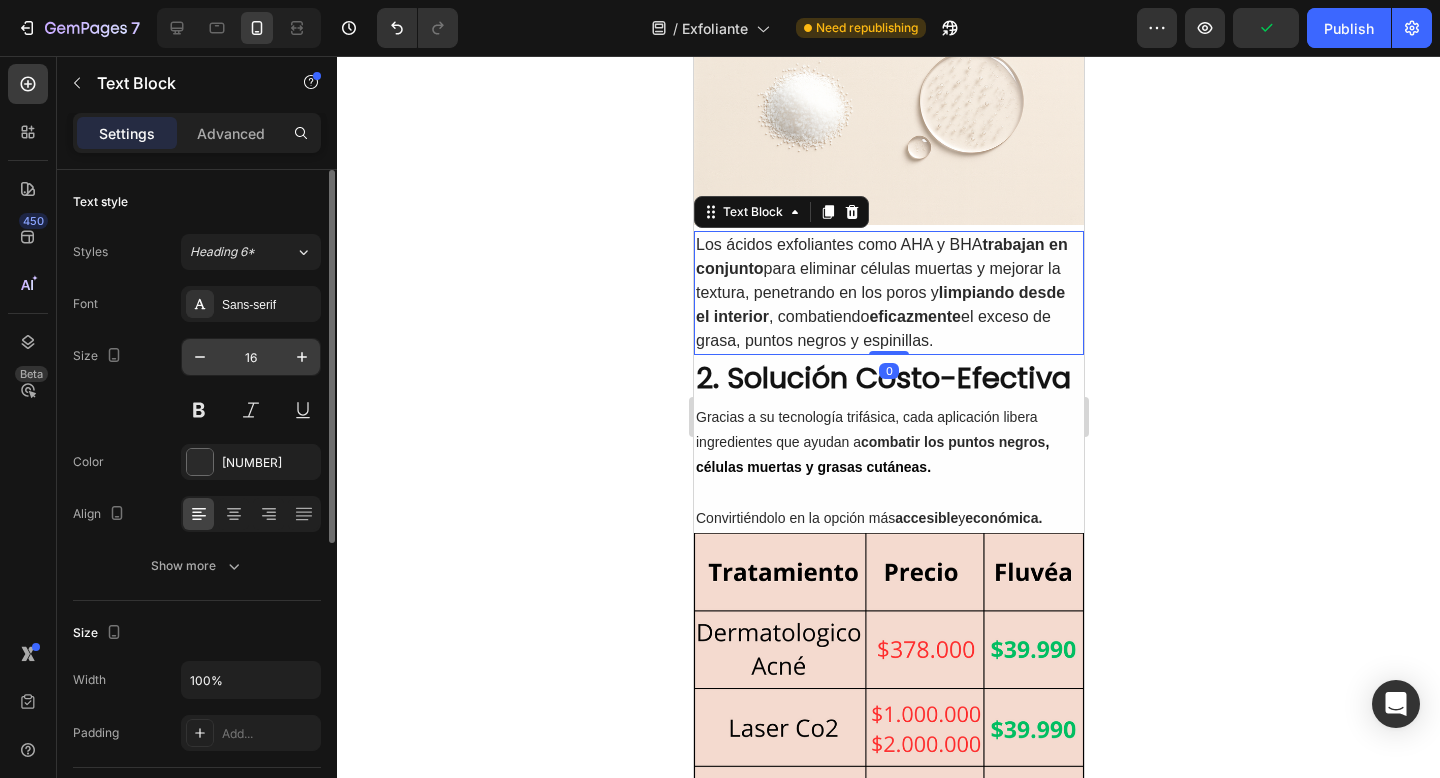 click on "16" at bounding box center (251, 357) 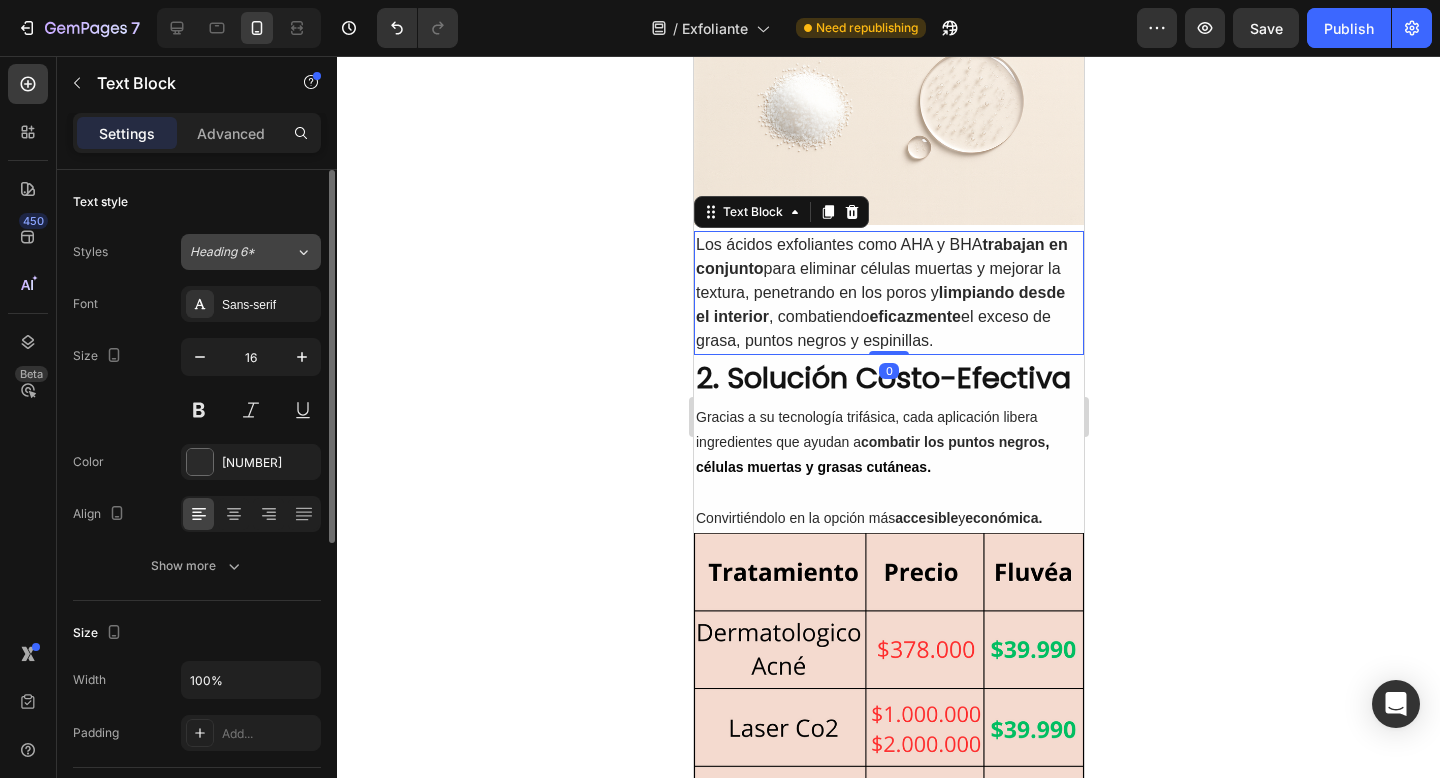 click 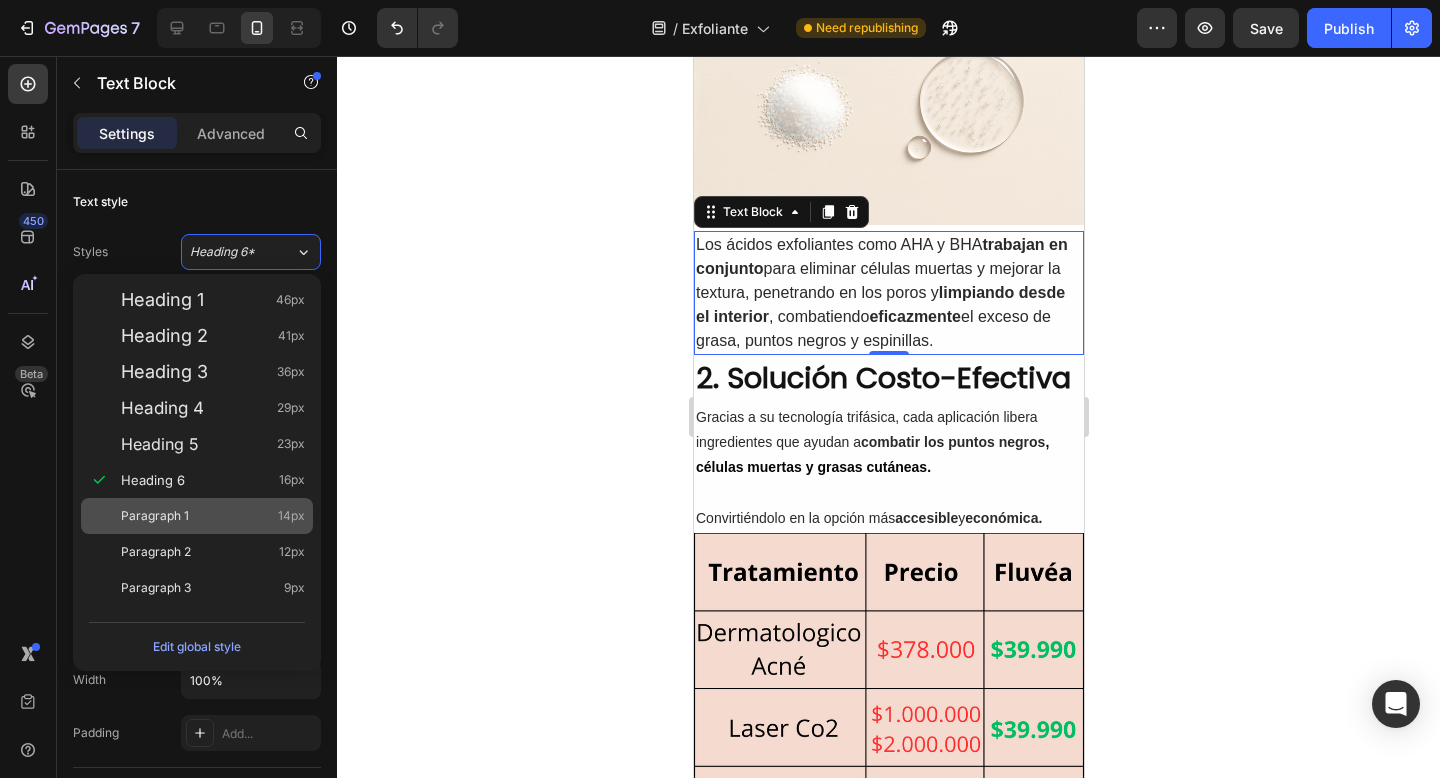 click on "Paragraph 1 14px" at bounding box center (213, 516) 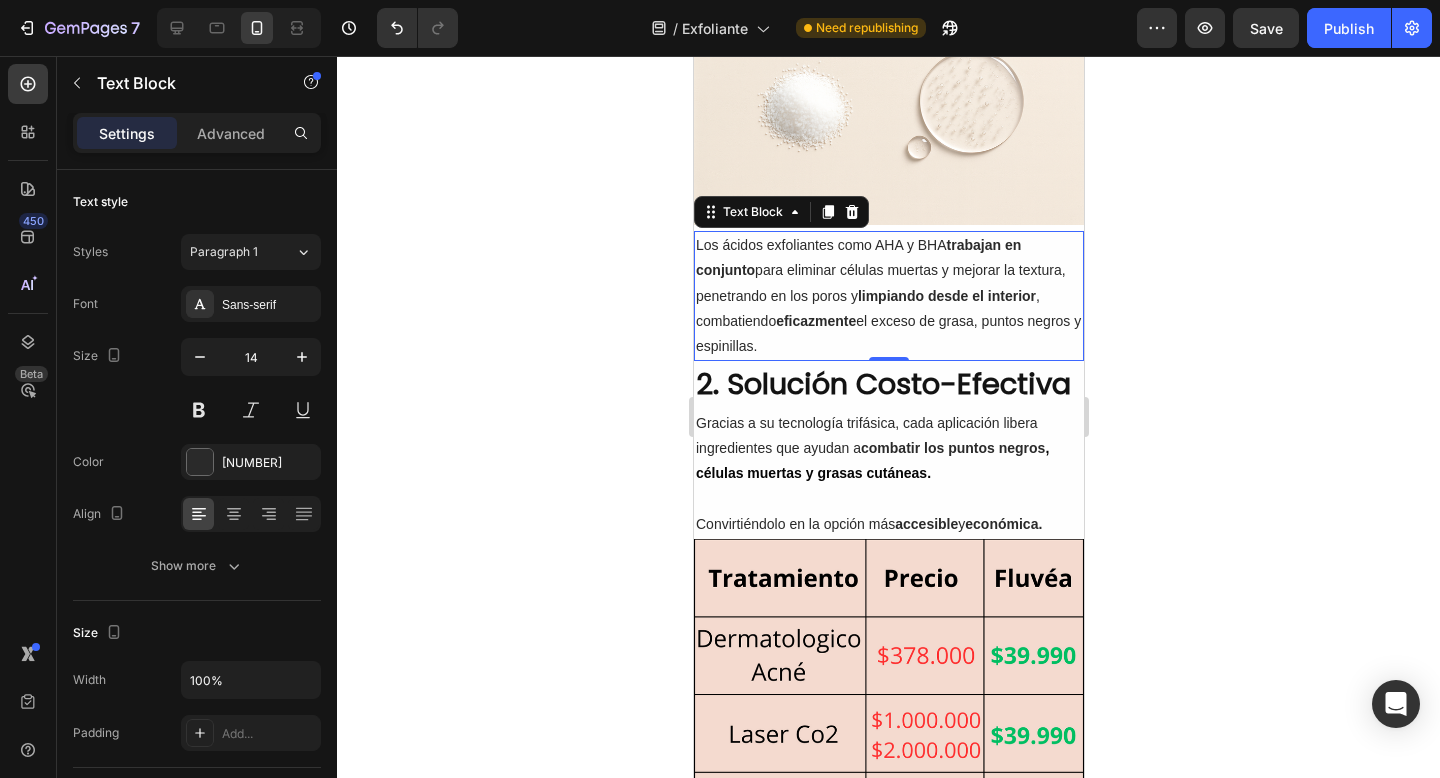 click on "Los ácidos exfoliantes como AHA y BHA  trabajan en conjunto  para eliminar células muertas y mejorar la textura, penetrando en los poros y  limpiando desde el interior , combatiendo  eficazmente  el exceso de grasa, puntos negros y espinillas." at bounding box center (888, 296) 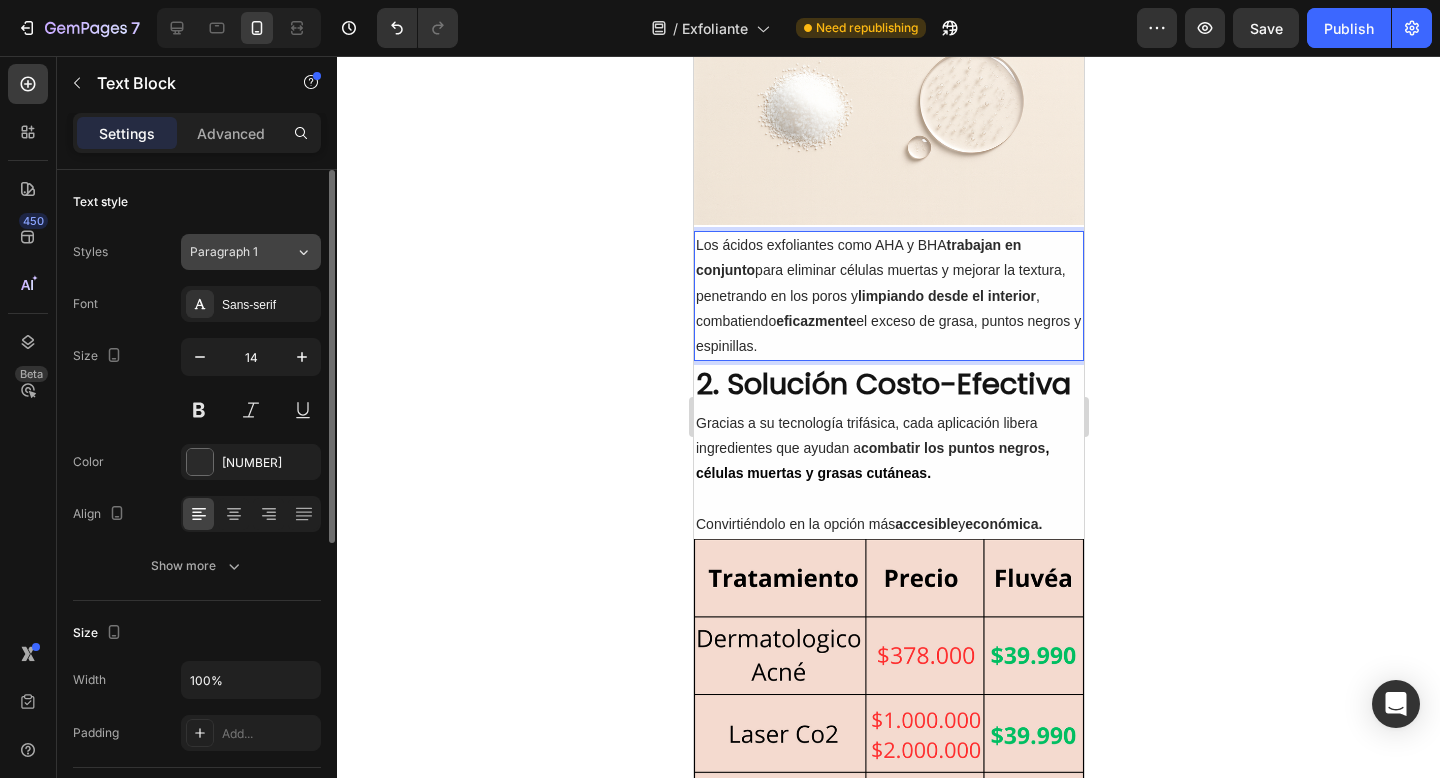click on "Paragraph 1" 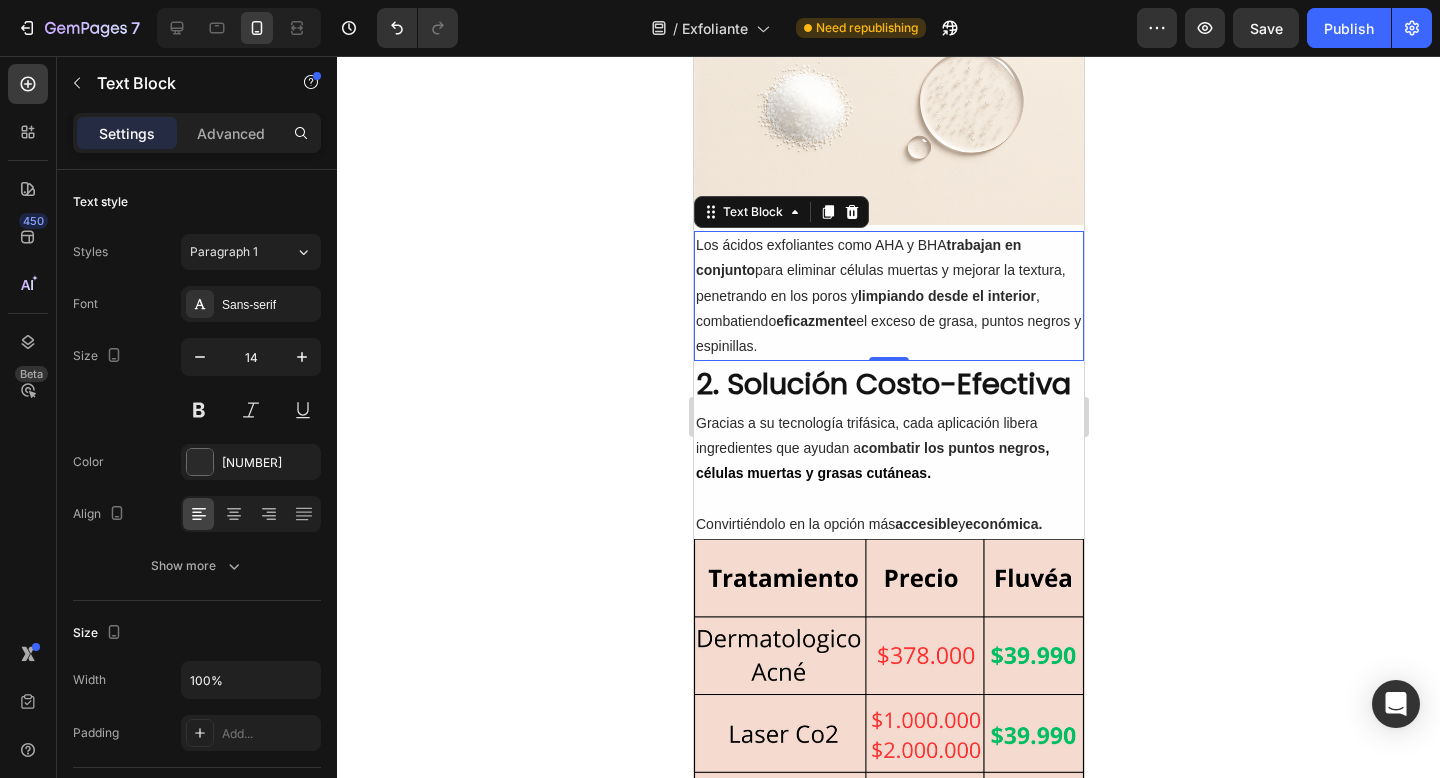 click 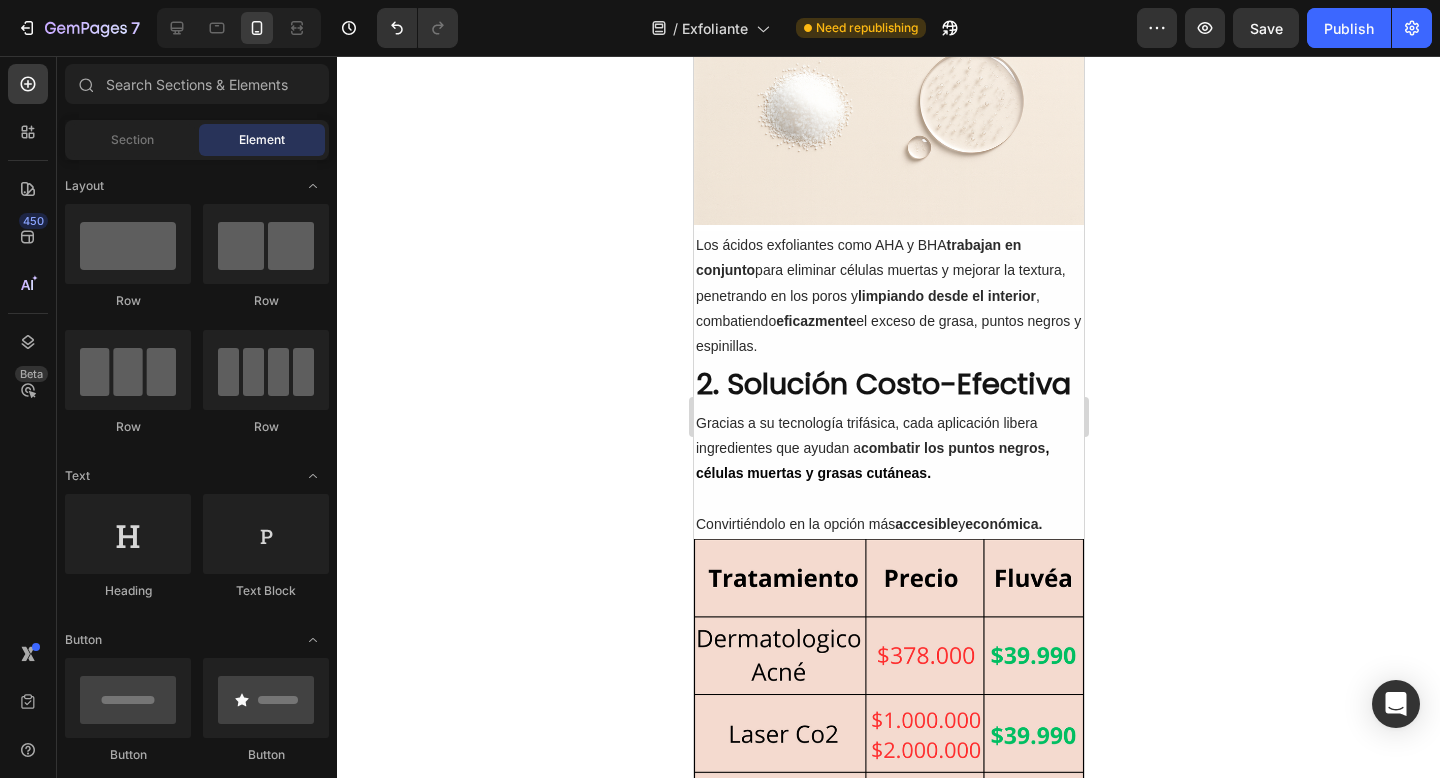 click on "eficazmente" at bounding box center [815, 321] 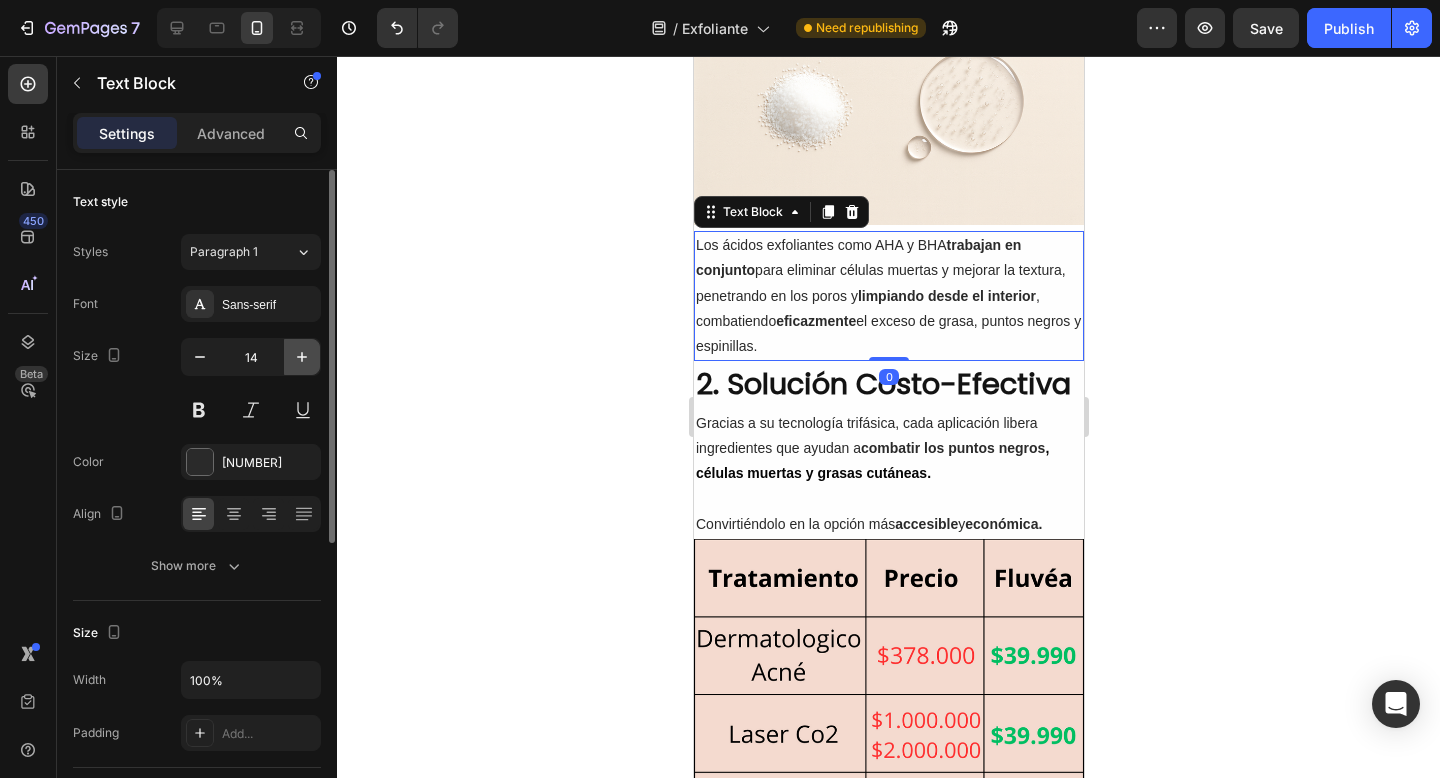 click 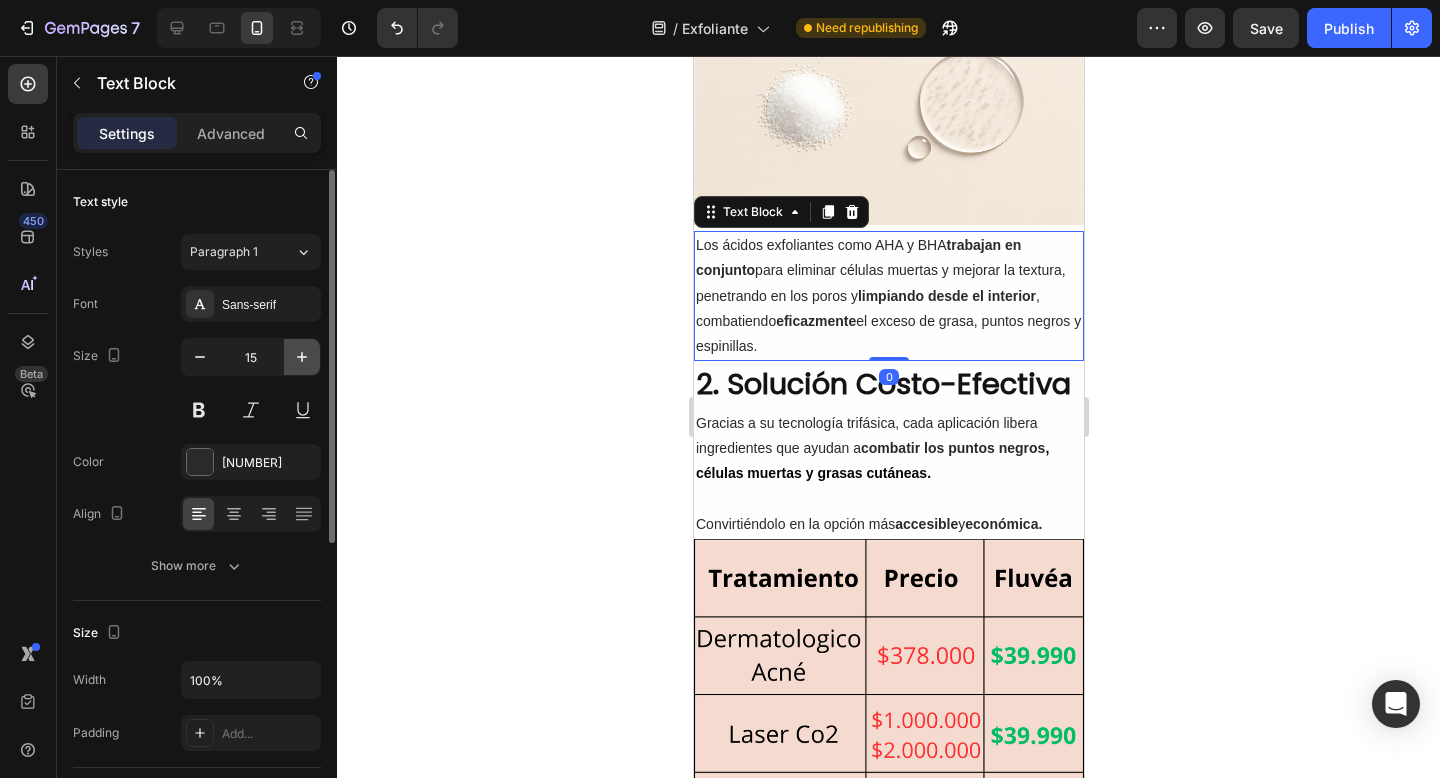 type on "16" 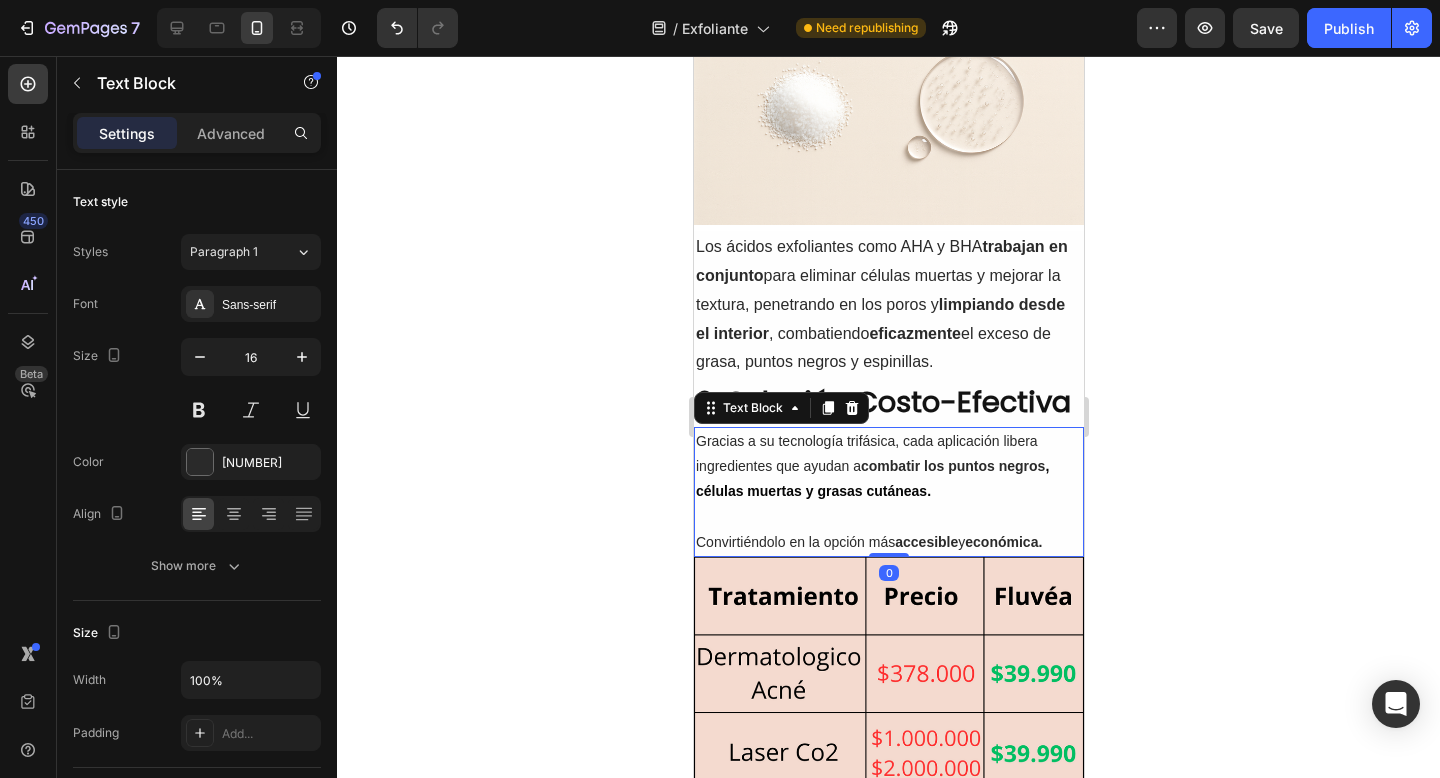 click on "Gracias a su tecnología trifásica, cada aplicación libera ingredientes que ayudan a  combatir los puntos negros , células muertas y grasas cutáneas." at bounding box center [888, 467] 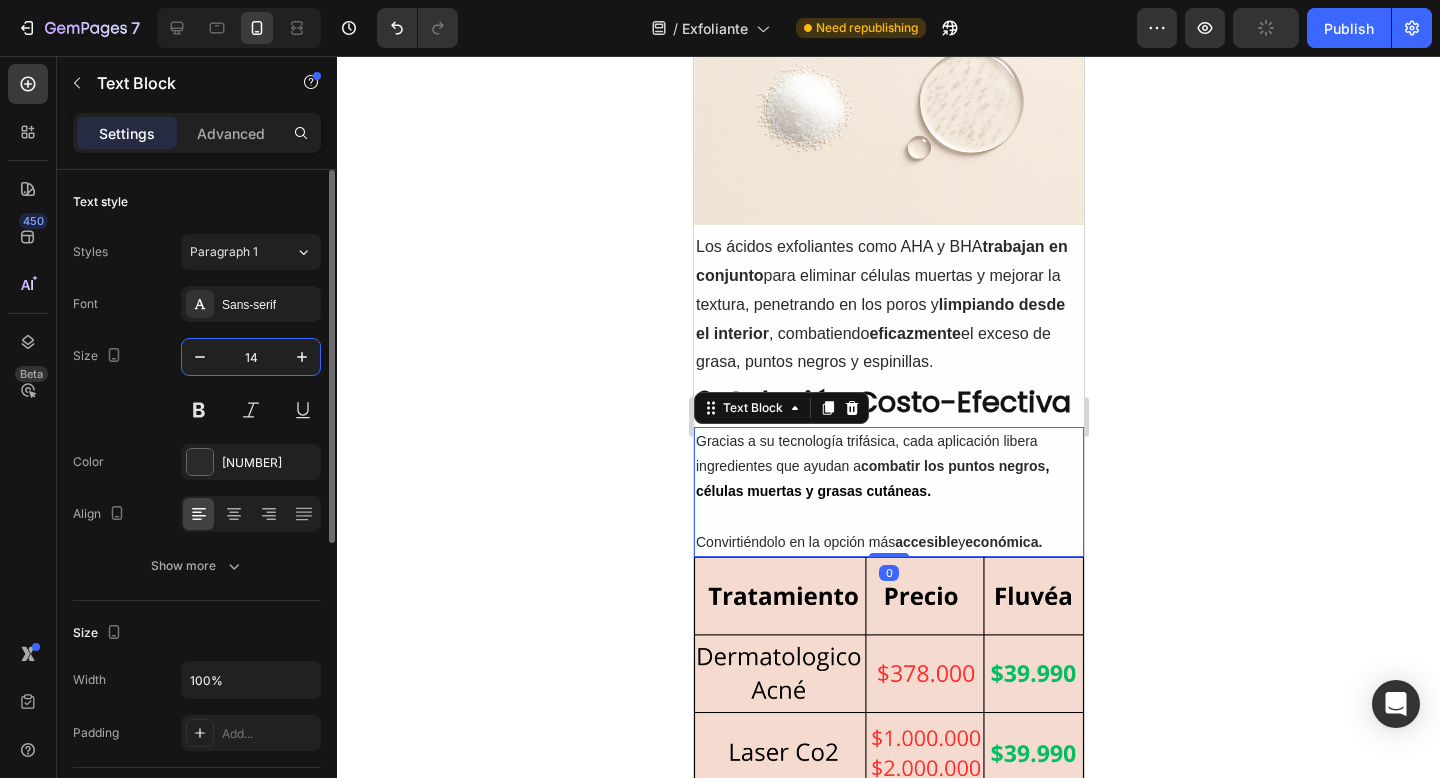 click on "14" at bounding box center (251, 357) 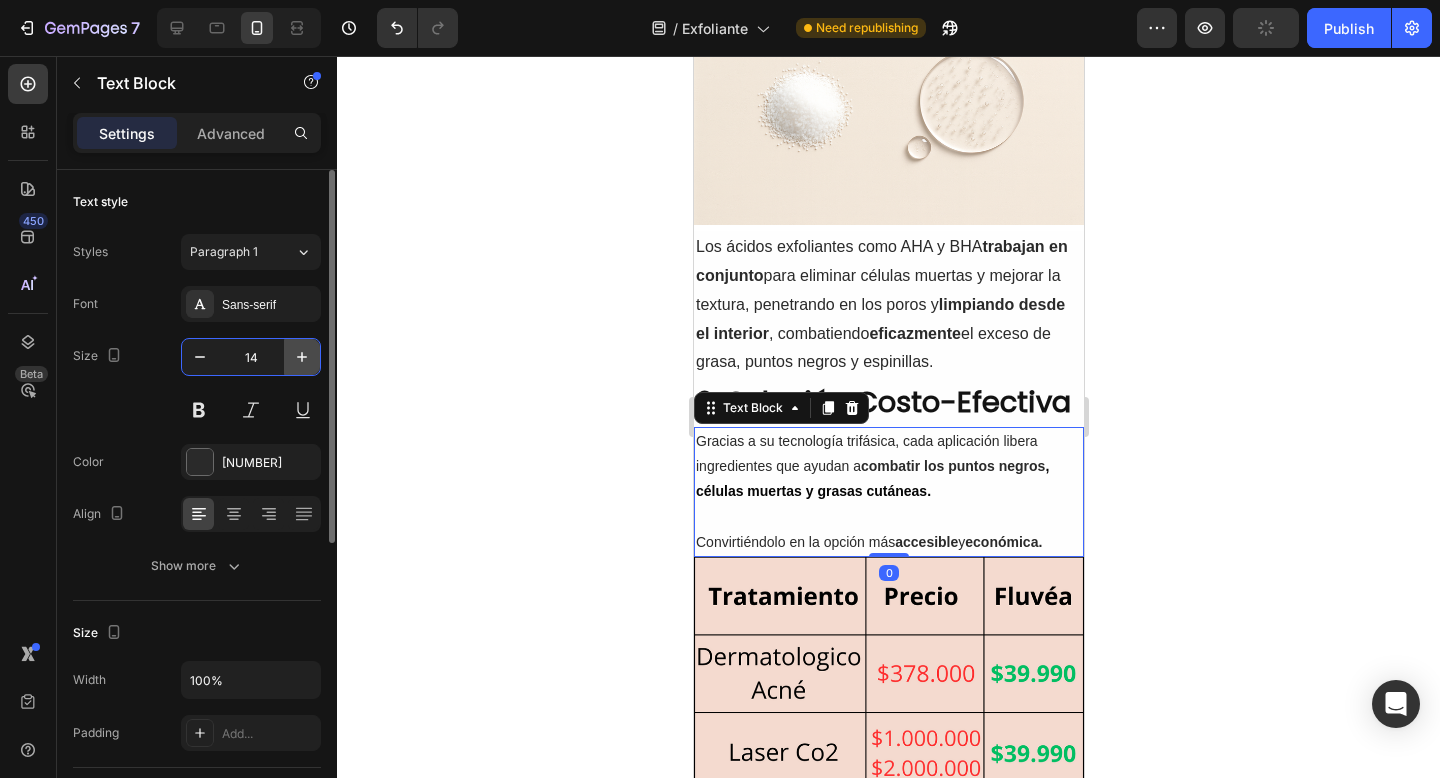 click 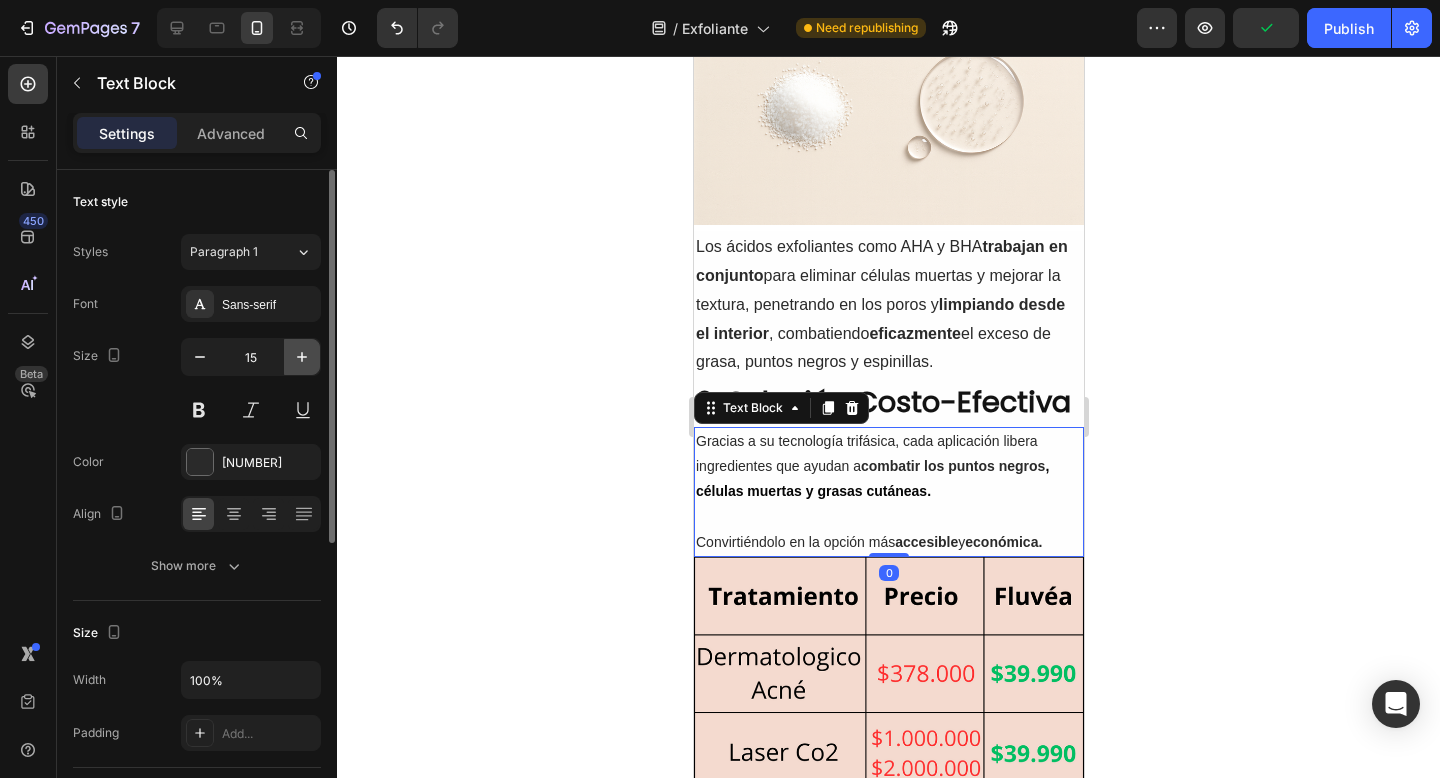click 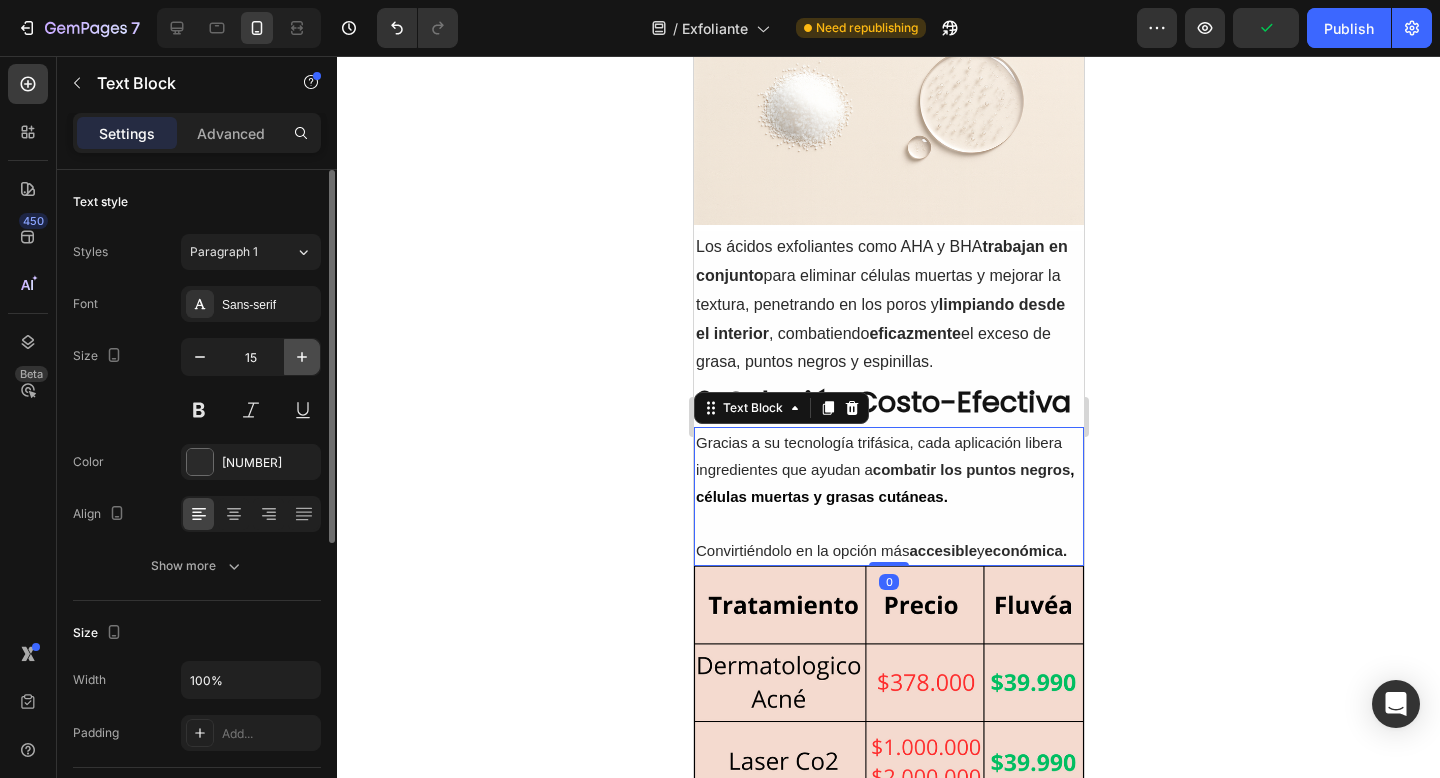 type on "16" 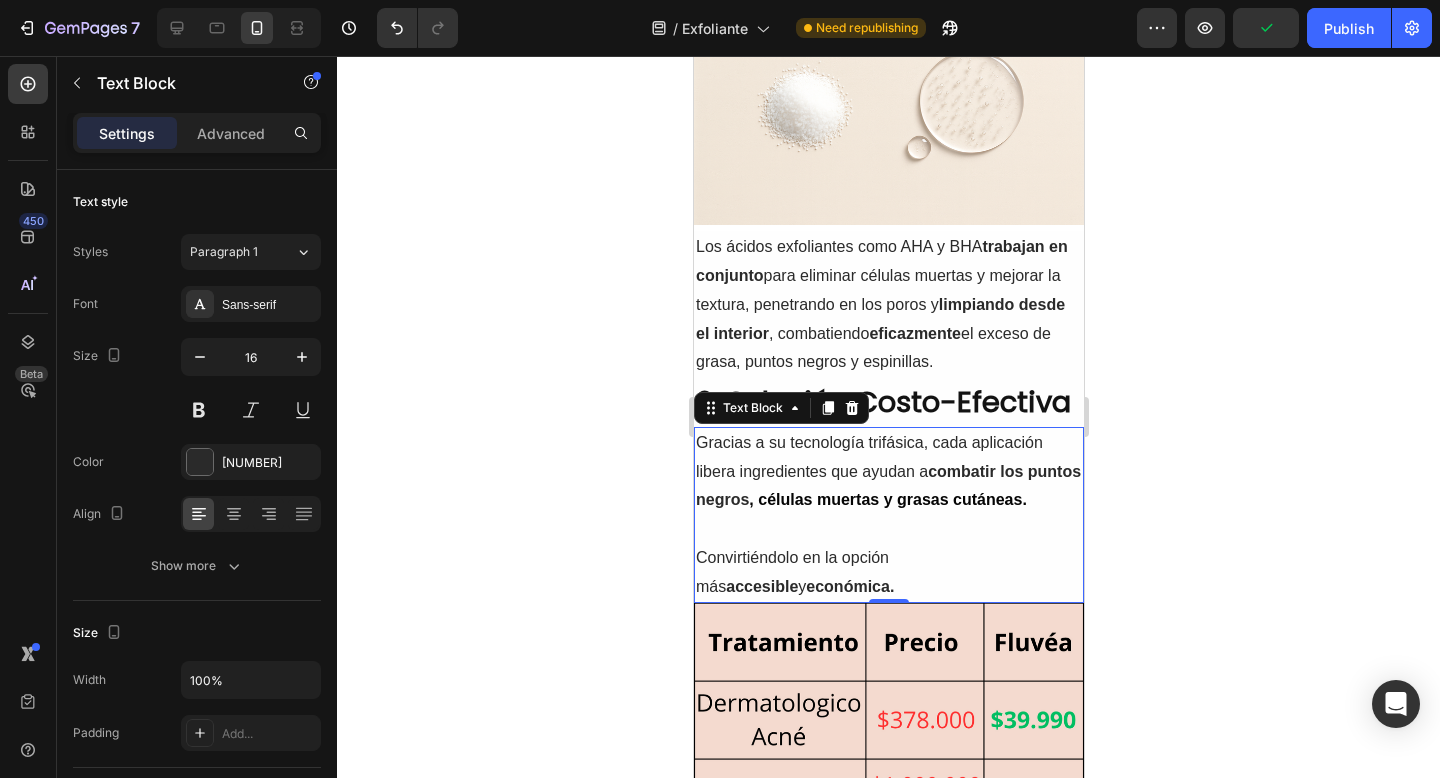 click 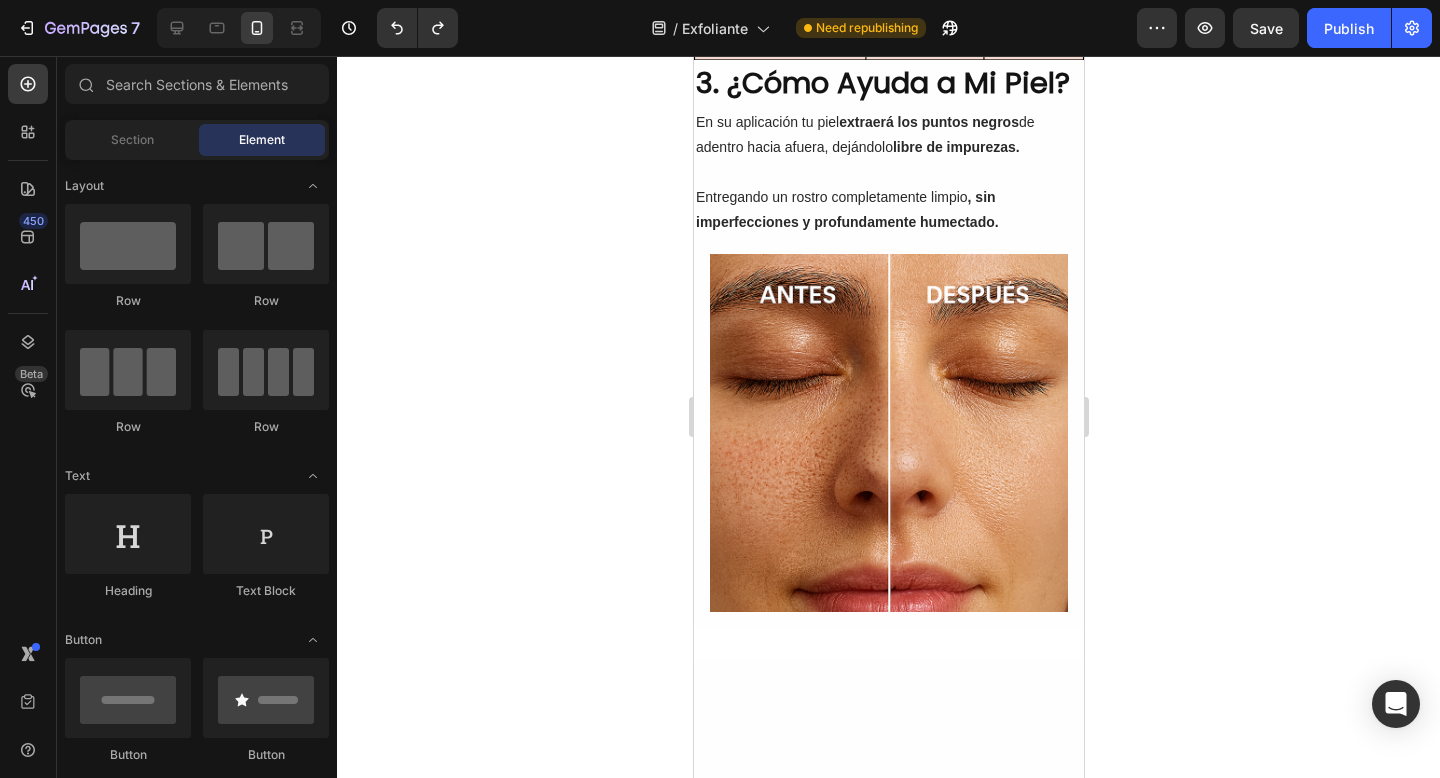 scroll, scrollTop: 1698, scrollLeft: 0, axis: vertical 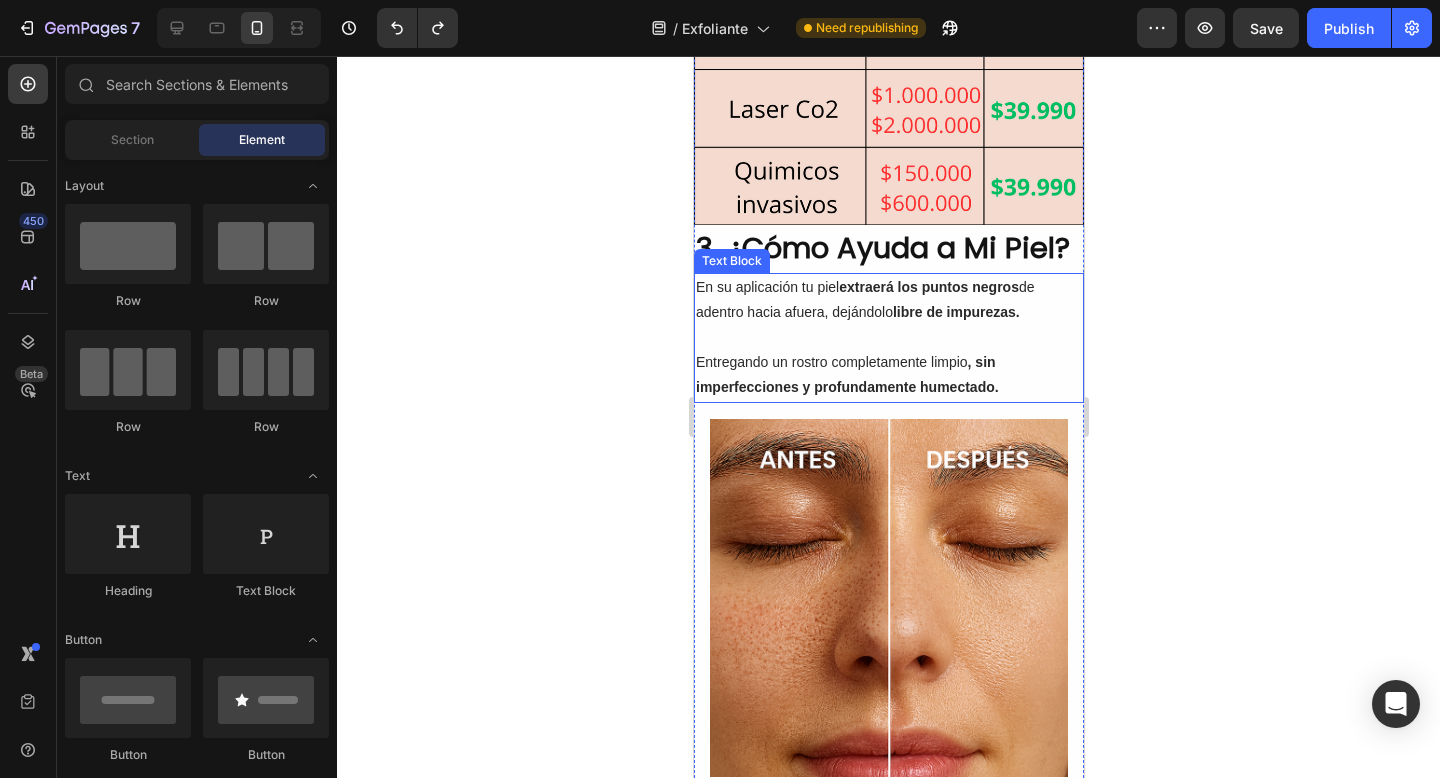 click at bounding box center [888, 337] 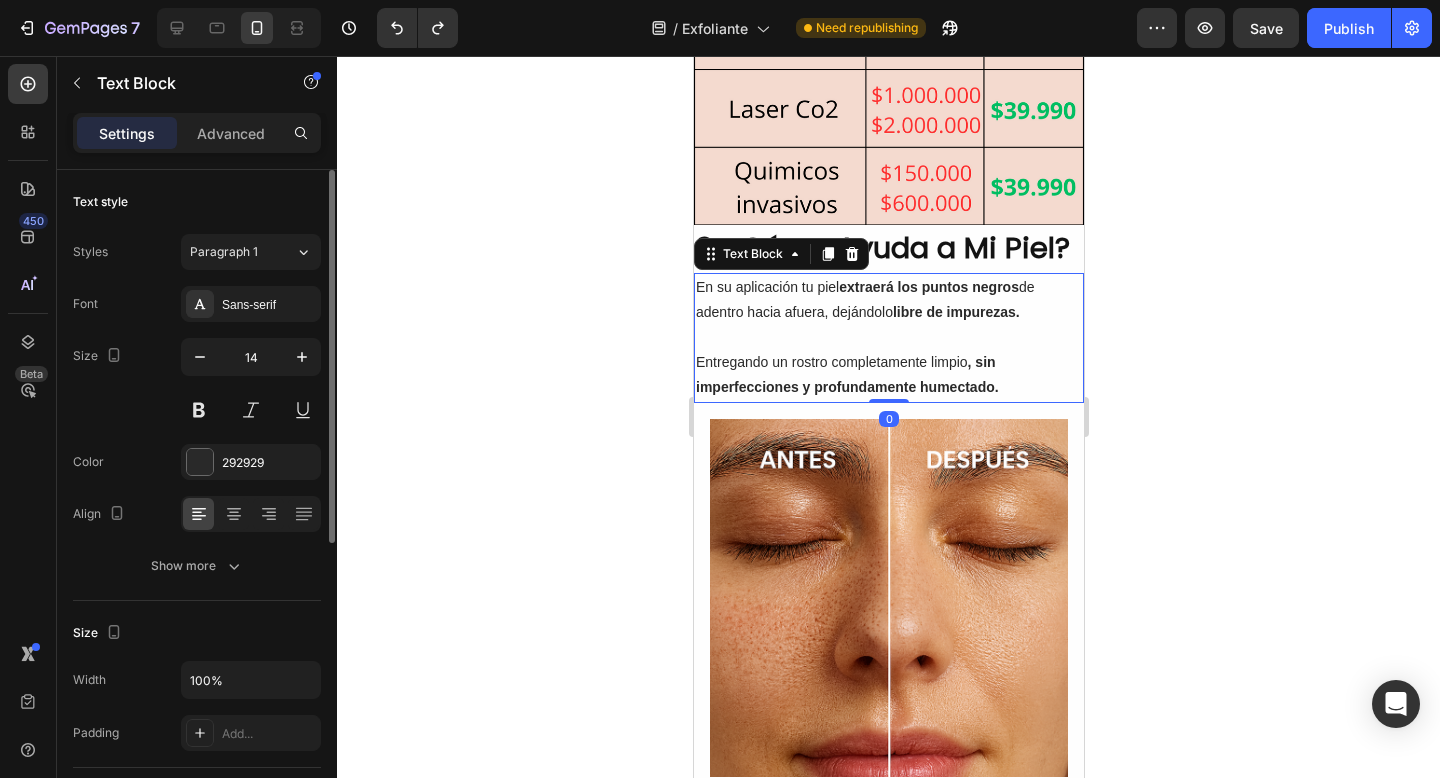 click on "Styles Paragraph 1 Font Sans-serif Size 14 Color 292929 Align Show more" at bounding box center [197, 409] 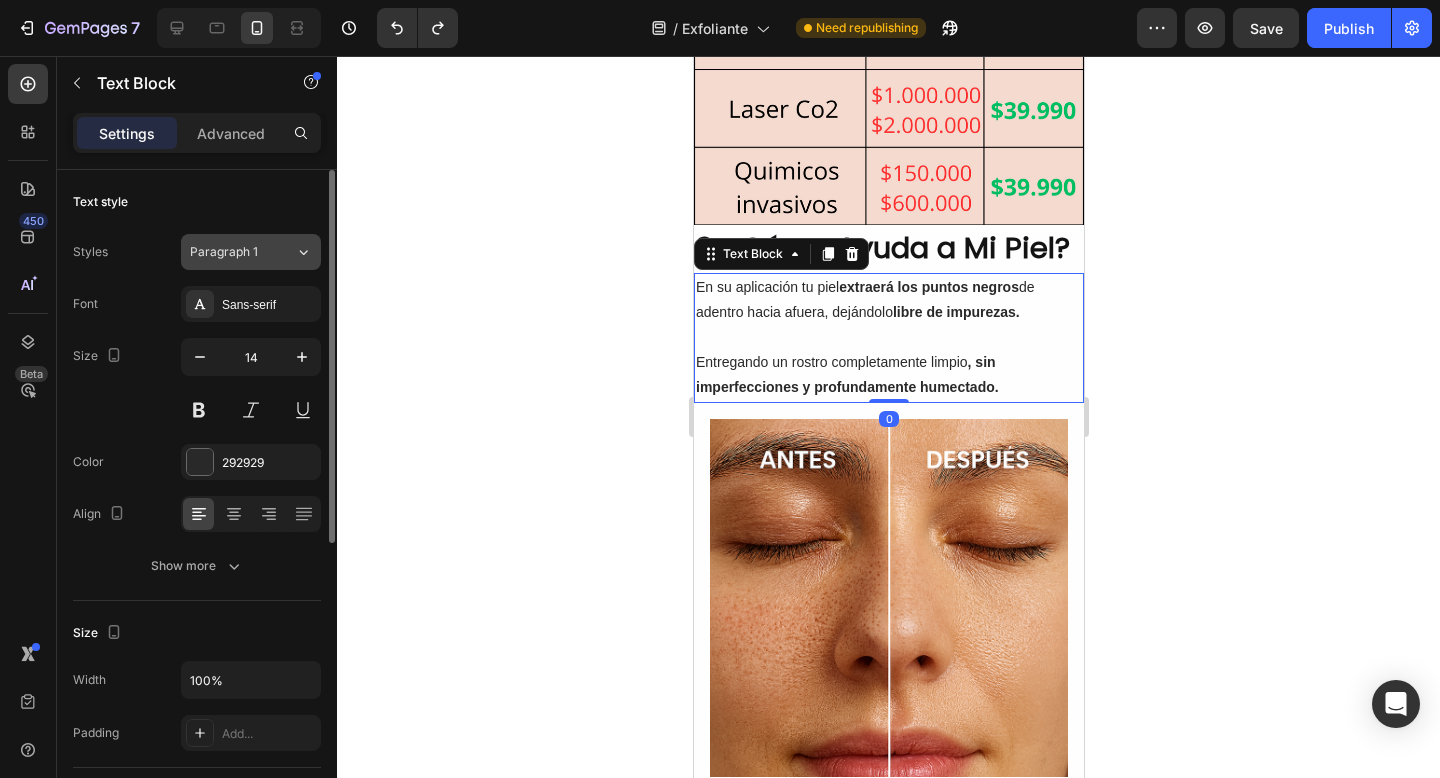 click 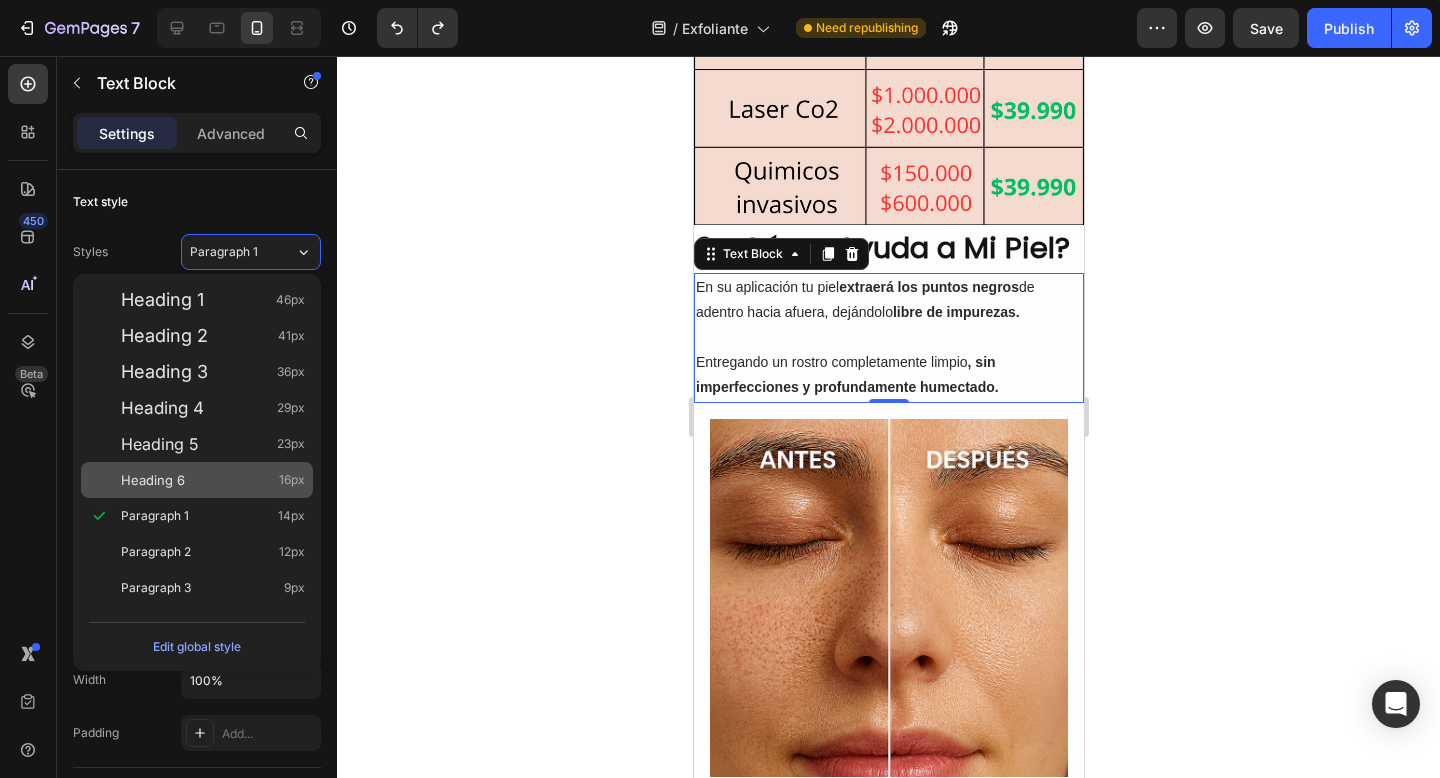 click on "Heading 6 16px" at bounding box center [213, 480] 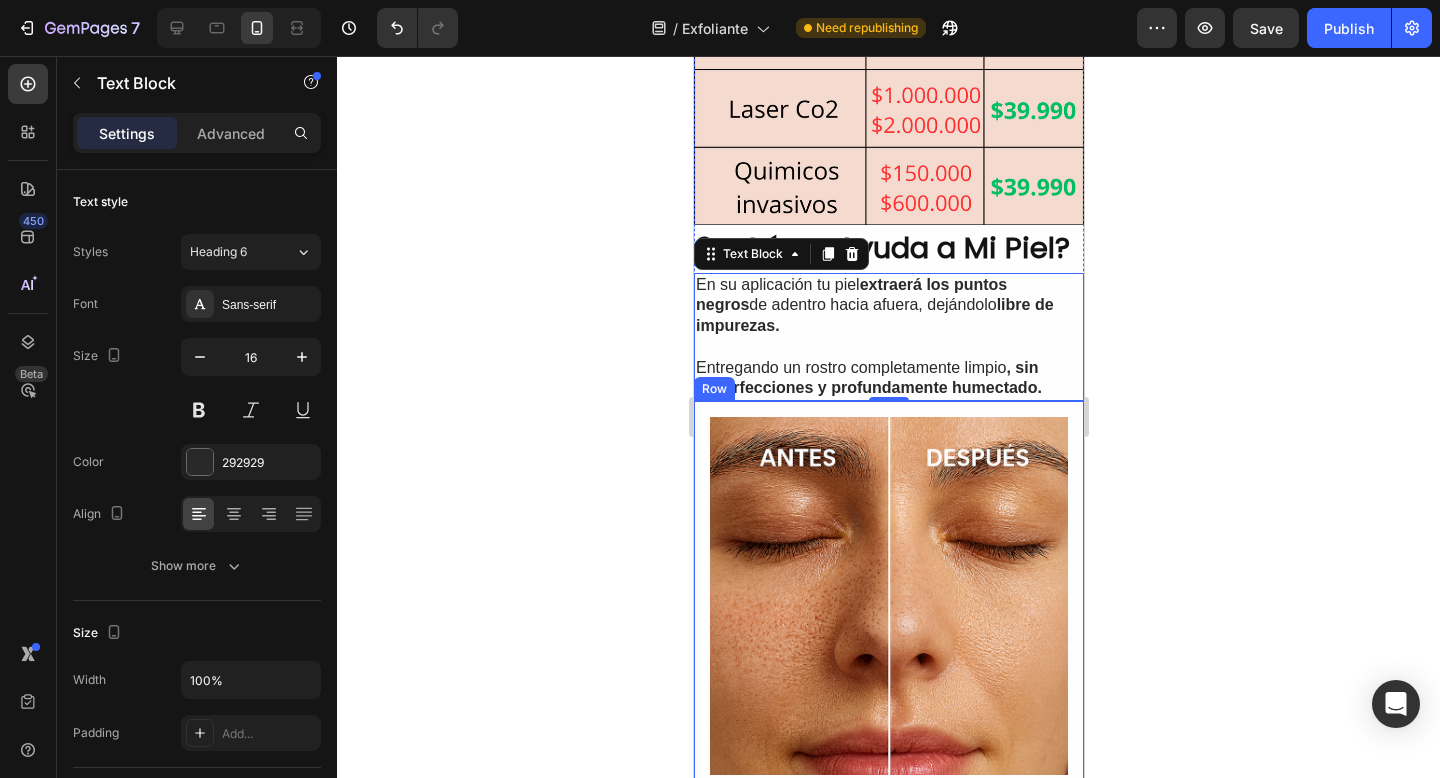 click 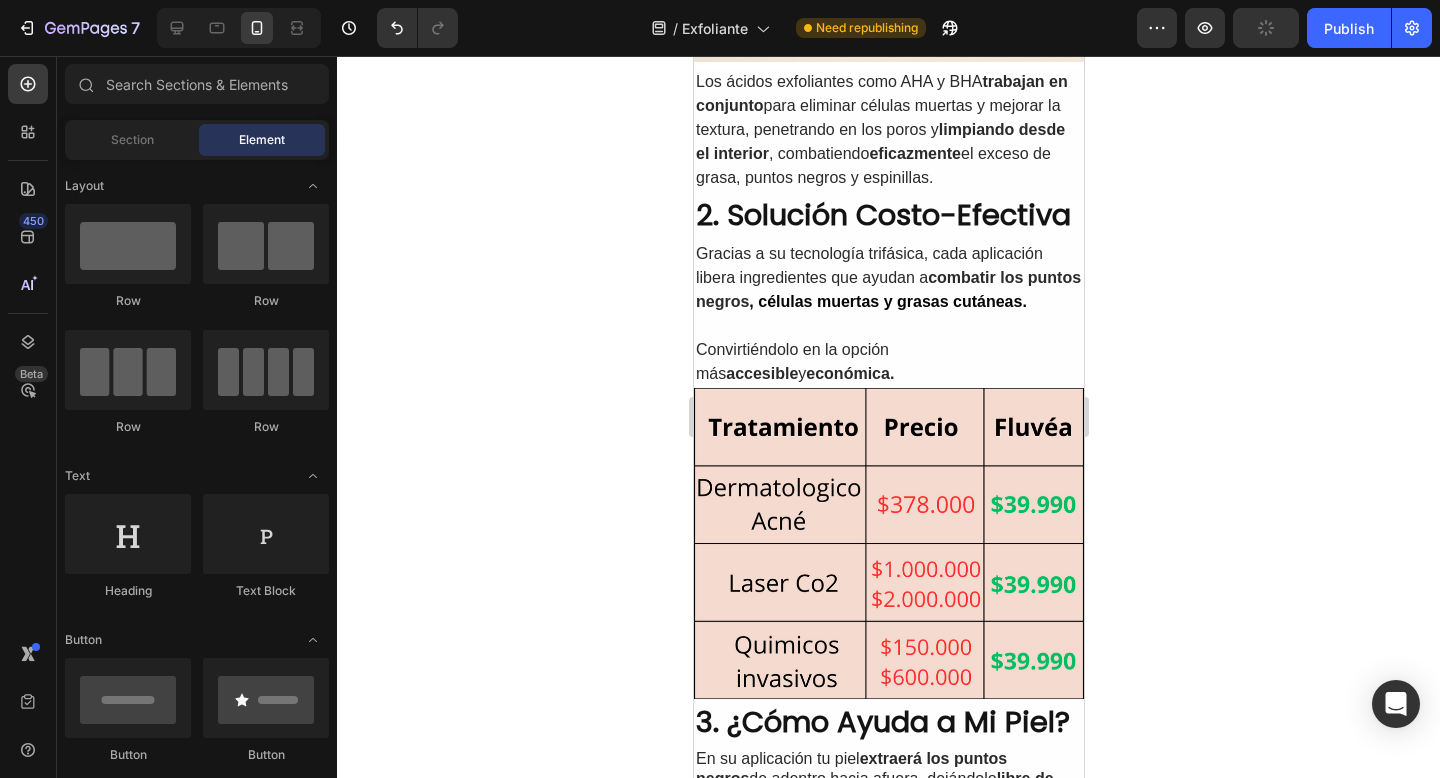 scroll, scrollTop: 1114, scrollLeft: 0, axis: vertical 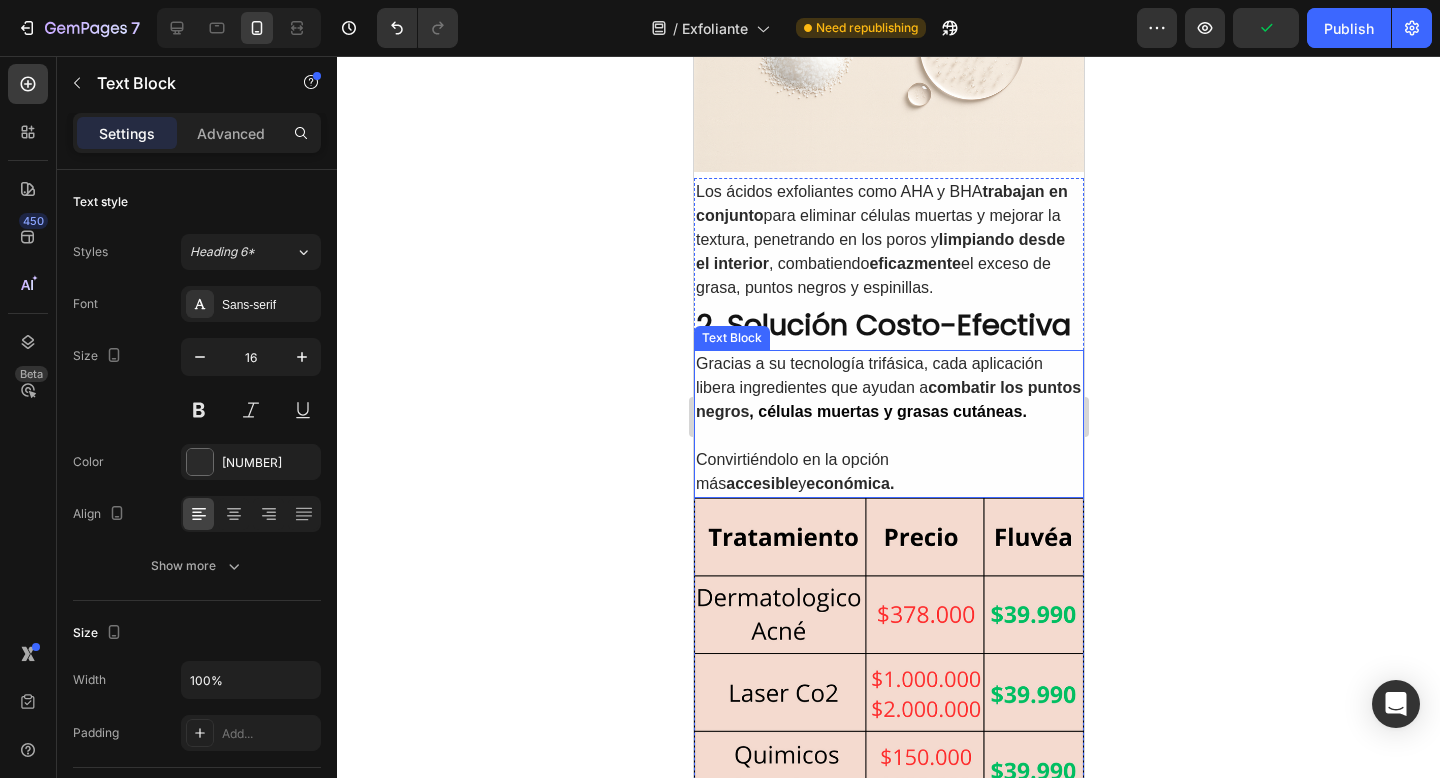 click on "combatir los puntos negros" at bounding box center (887, 399) 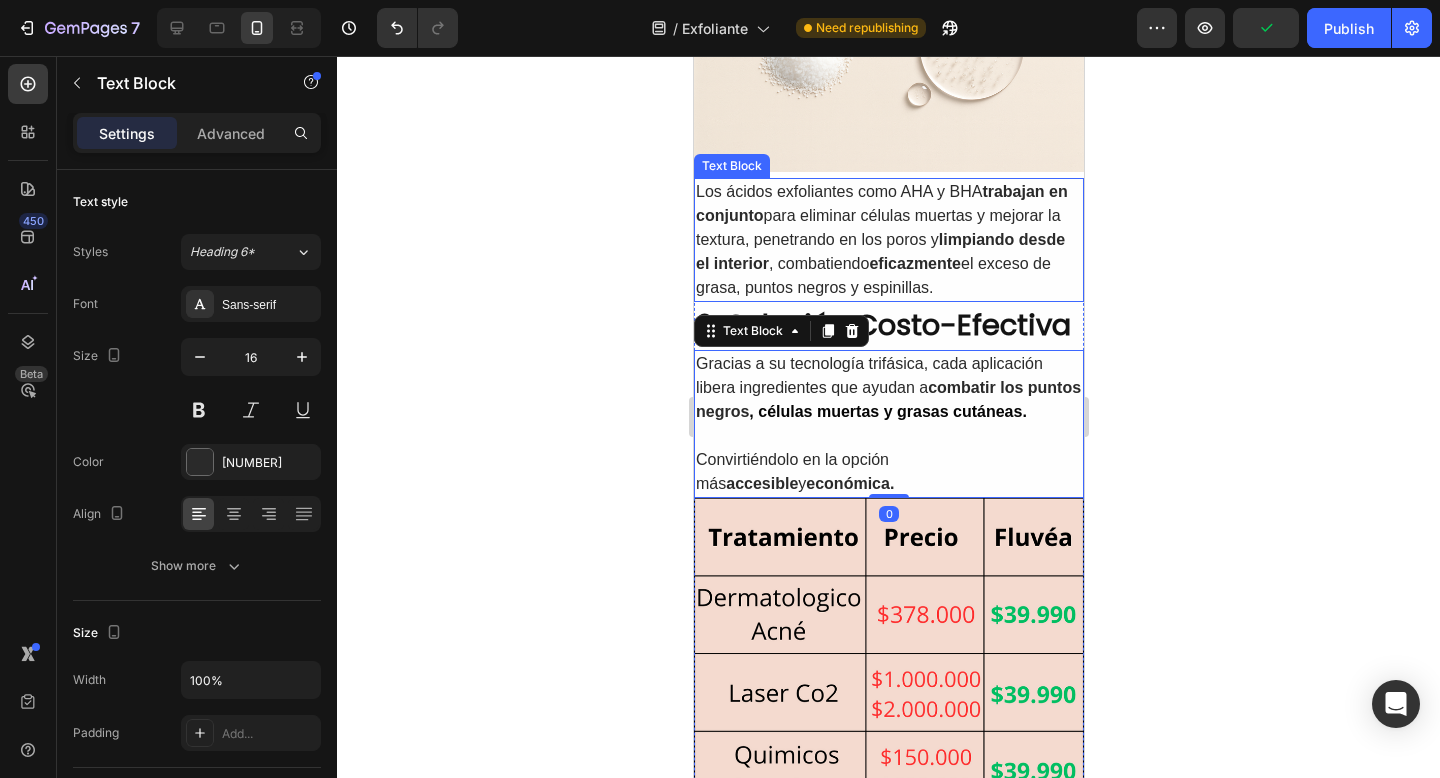 click on "Los ácidos exfoliantes como AHA y BHA  trabajan en conjunto  para eliminar células muertas y mejorar la textura, penetrando en los poros y  limpiando desde el interior , combatiendo  eficazmente  el exceso de grasa, puntos negros y espinillas." at bounding box center (888, 240) 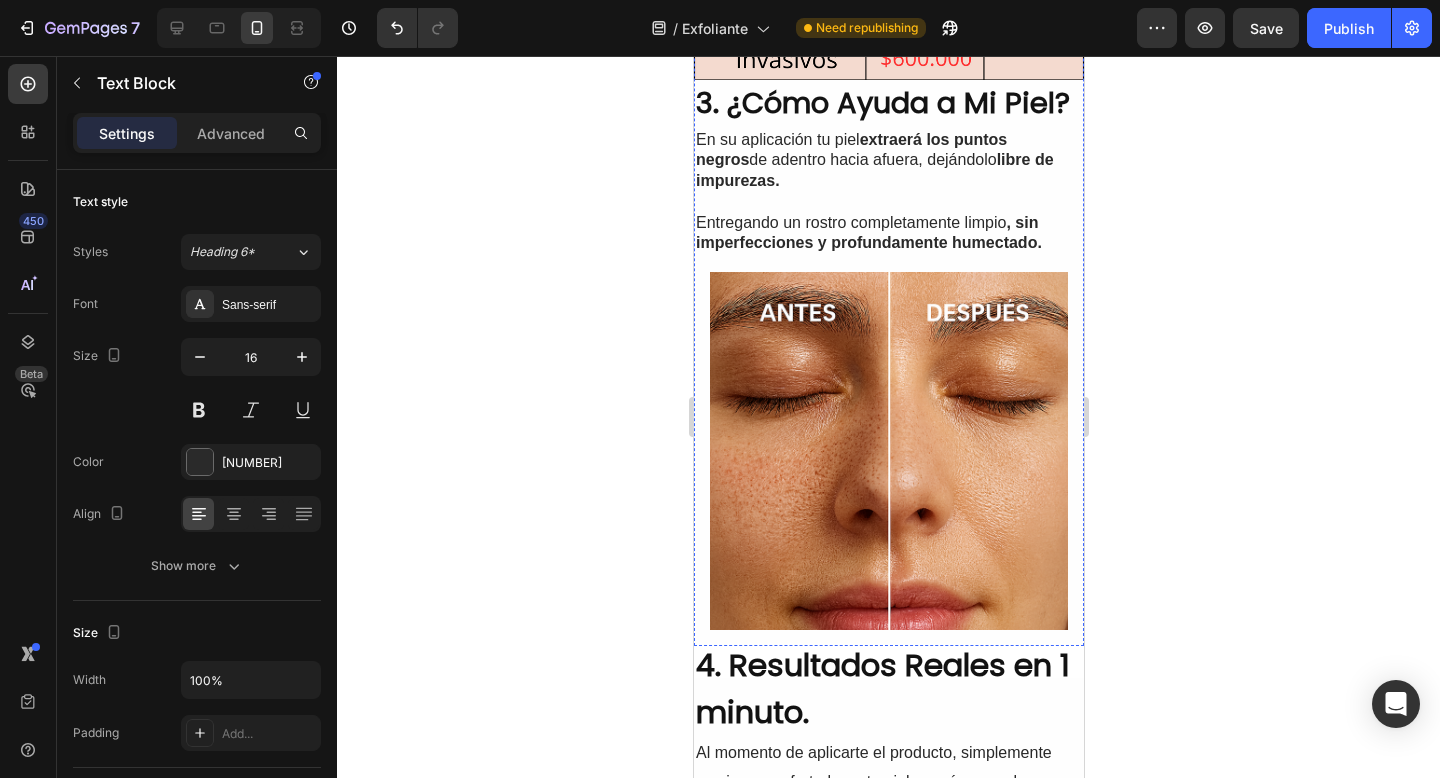 scroll, scrollTop: 2145, scrollLeft: 0, axis: vertical 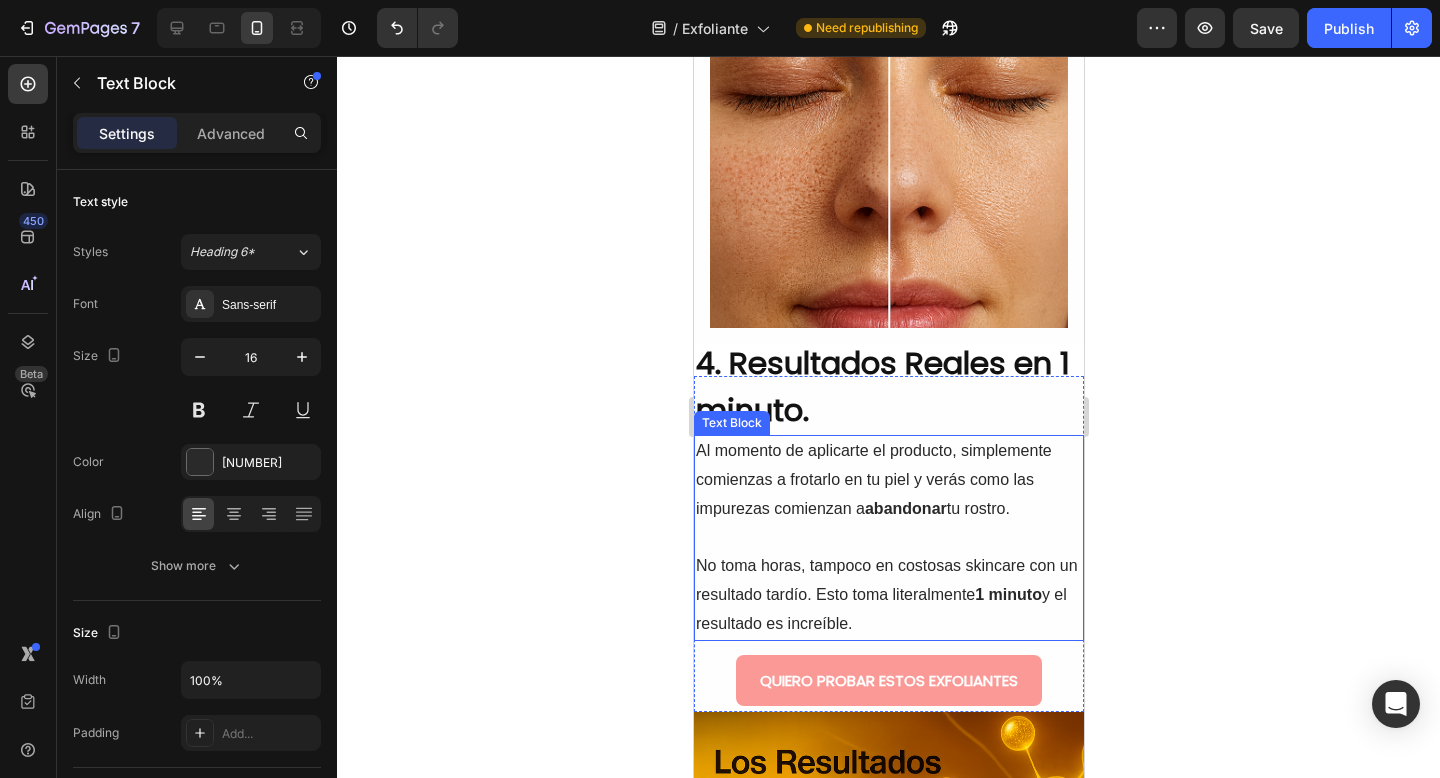 click on "Al momento de aplicarte el producto, simplemente comienzas a frotarlo en tu piel y verás como las impurezas comienzan a  abandonar  tu rostro." at bounding box center (888, 480) 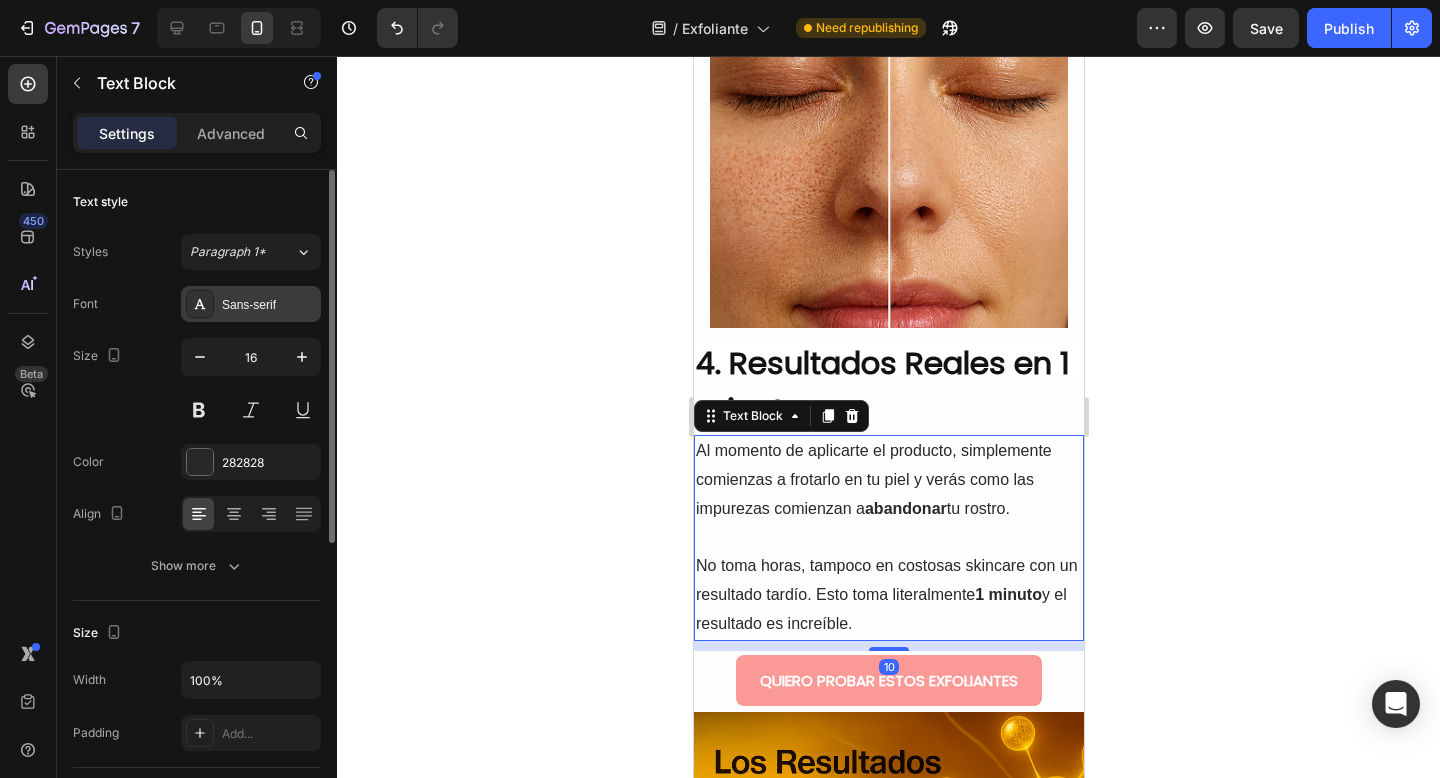 click on "Sans-serif" at bounding box center (251, 304) 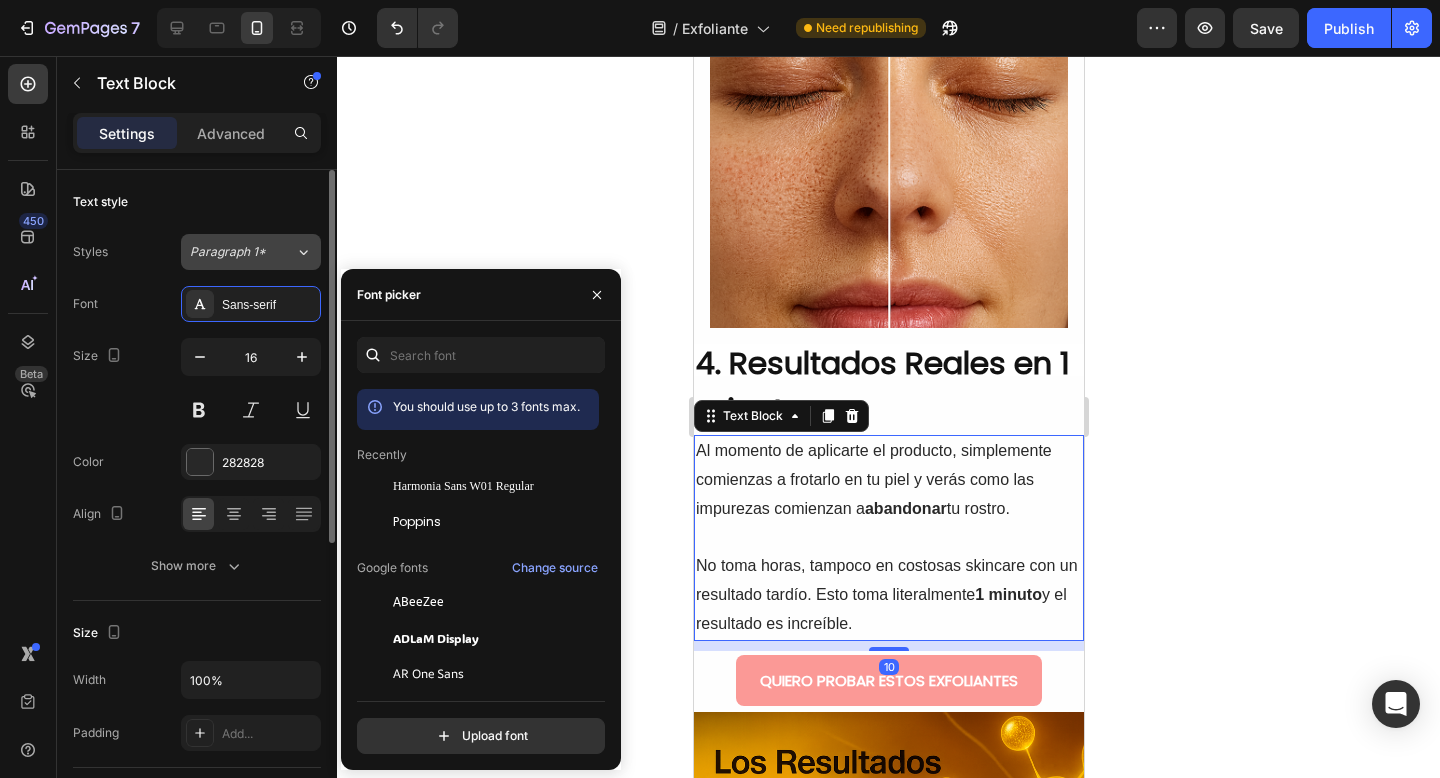click 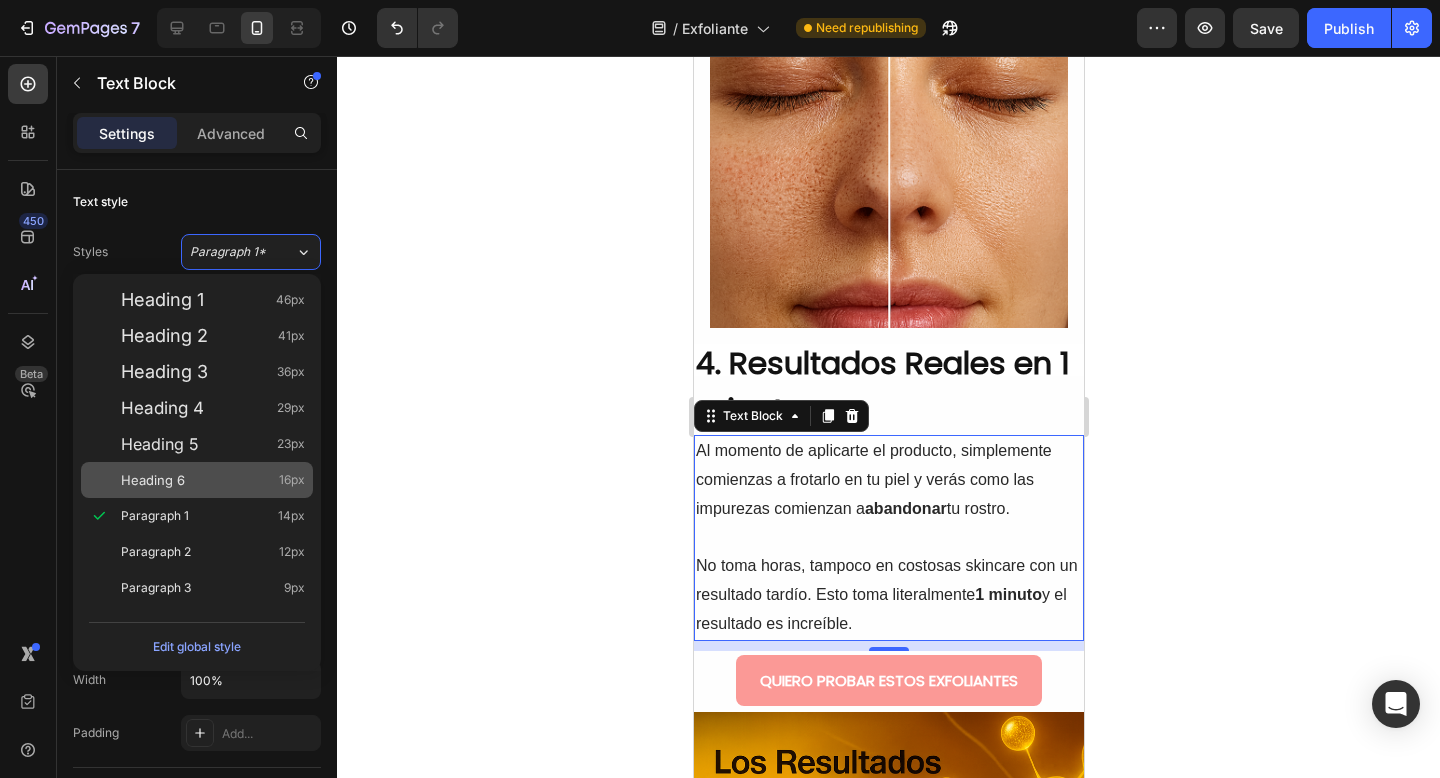 click on "Heading 6 16px" at bounding box center (213, 480) 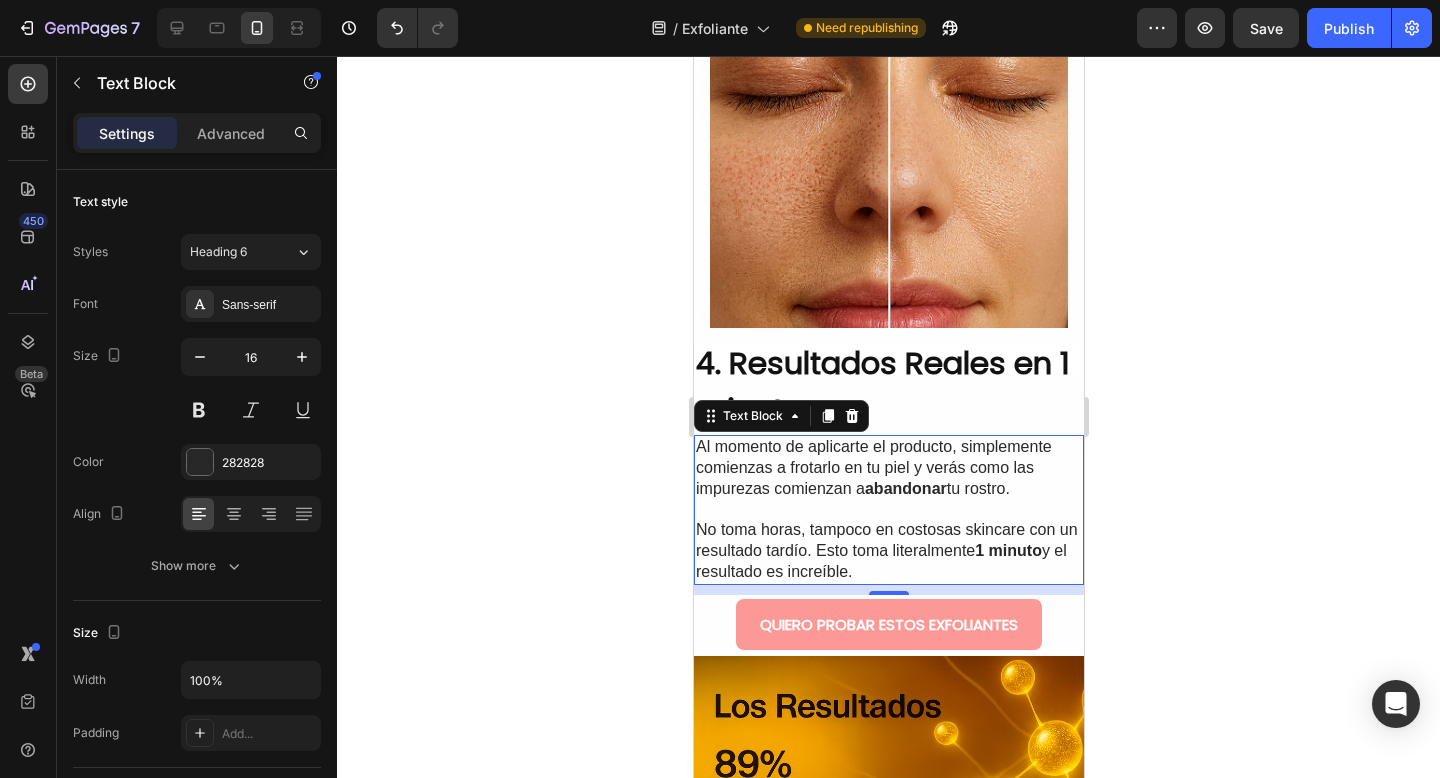 click 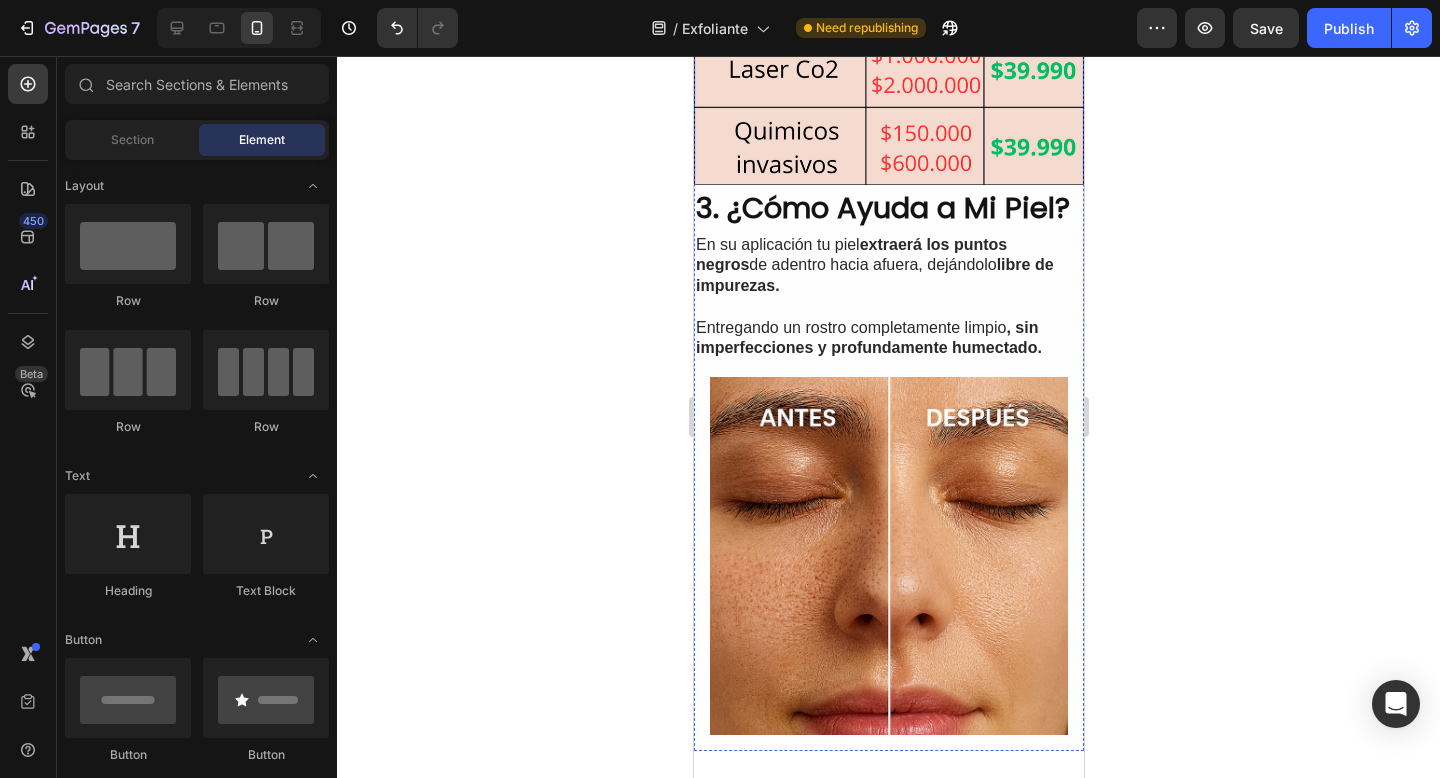 scroll, scrollTop: 1928, scrollLeft: 0, axis: vertical 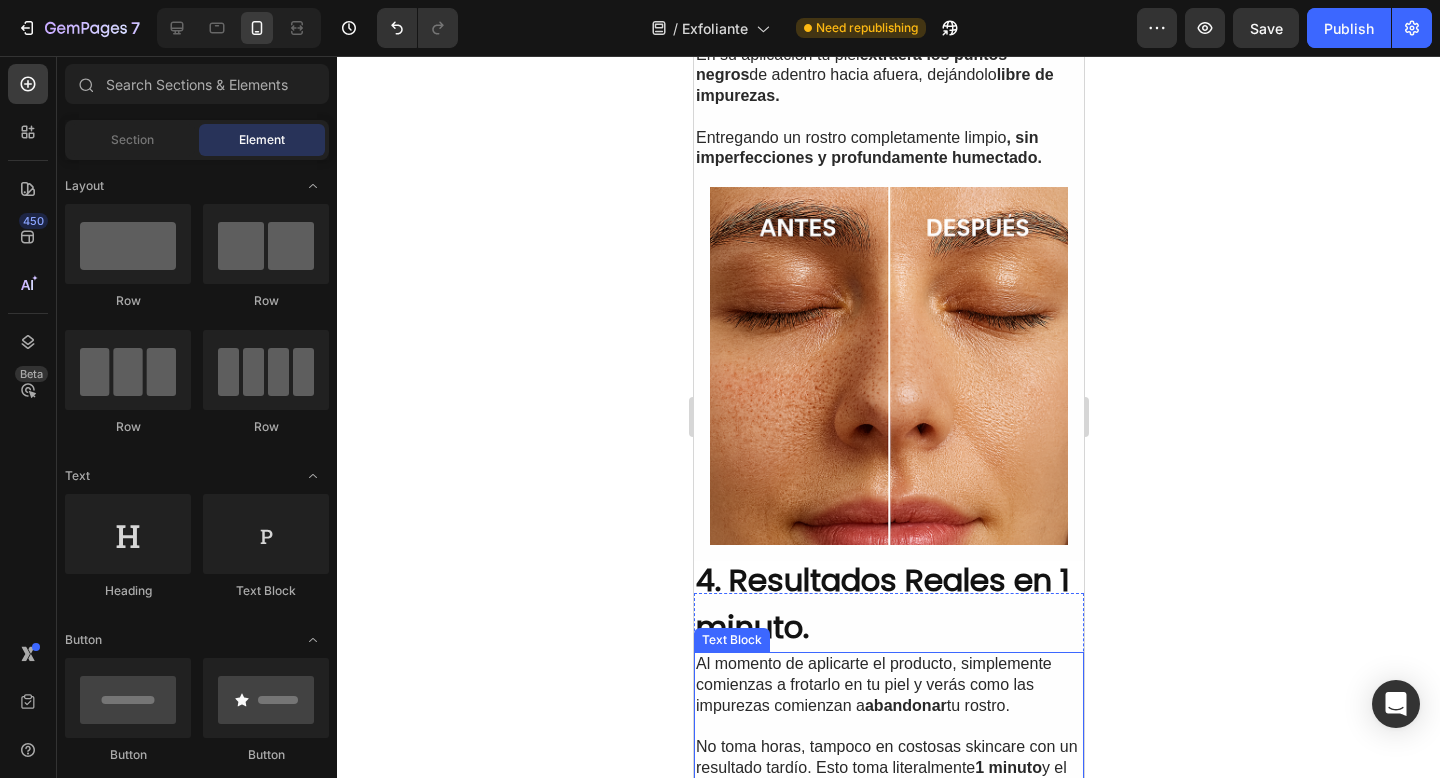 click on "Al momento de aplicarte el producto, simplemente comienzas a frotarlo en tu piel y verás como las impurezas comienzan a  abandonar  tu rostro." at bounding box center (888, 685) 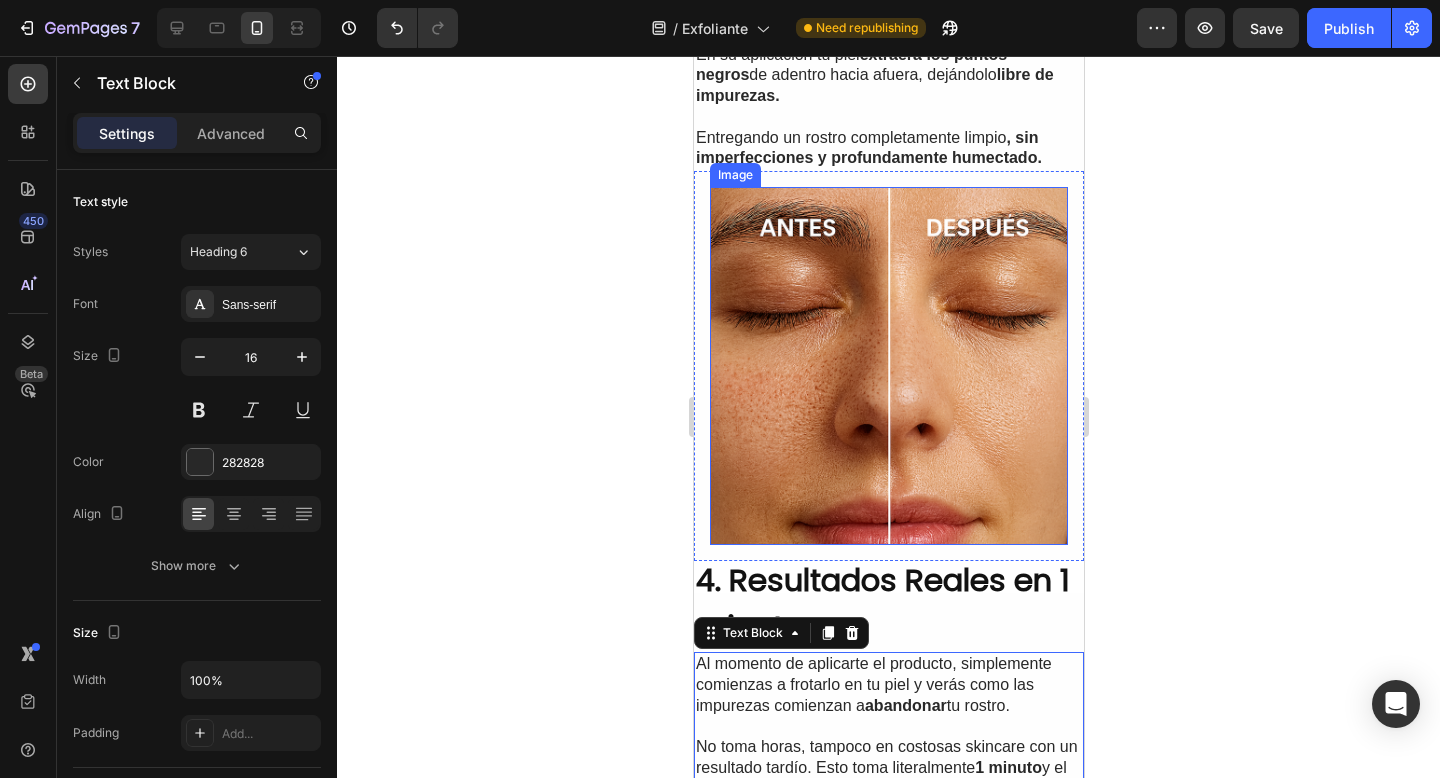 scroll, scrollTop: 1678, scrollLeft: 0, axis: vertical 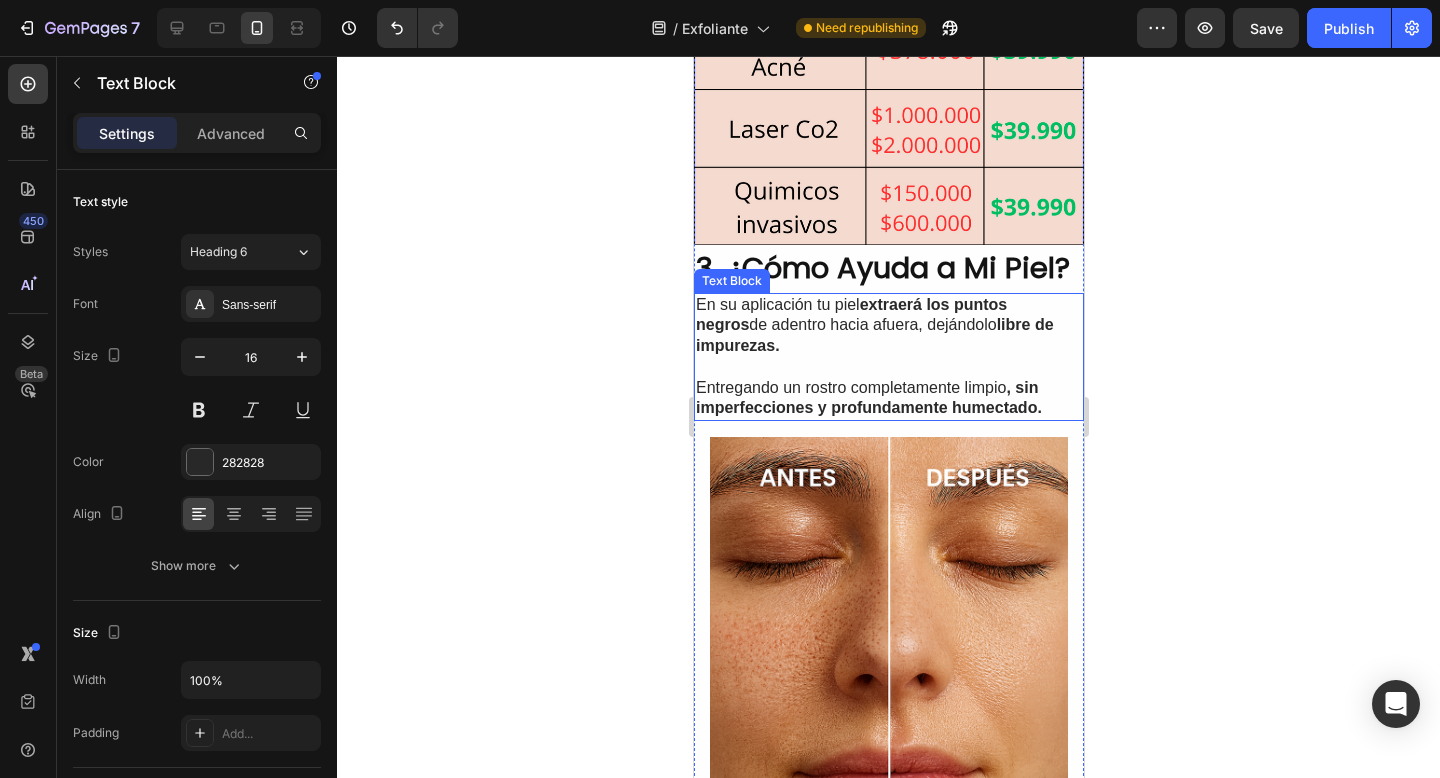 click at bounding box center (888, 367) 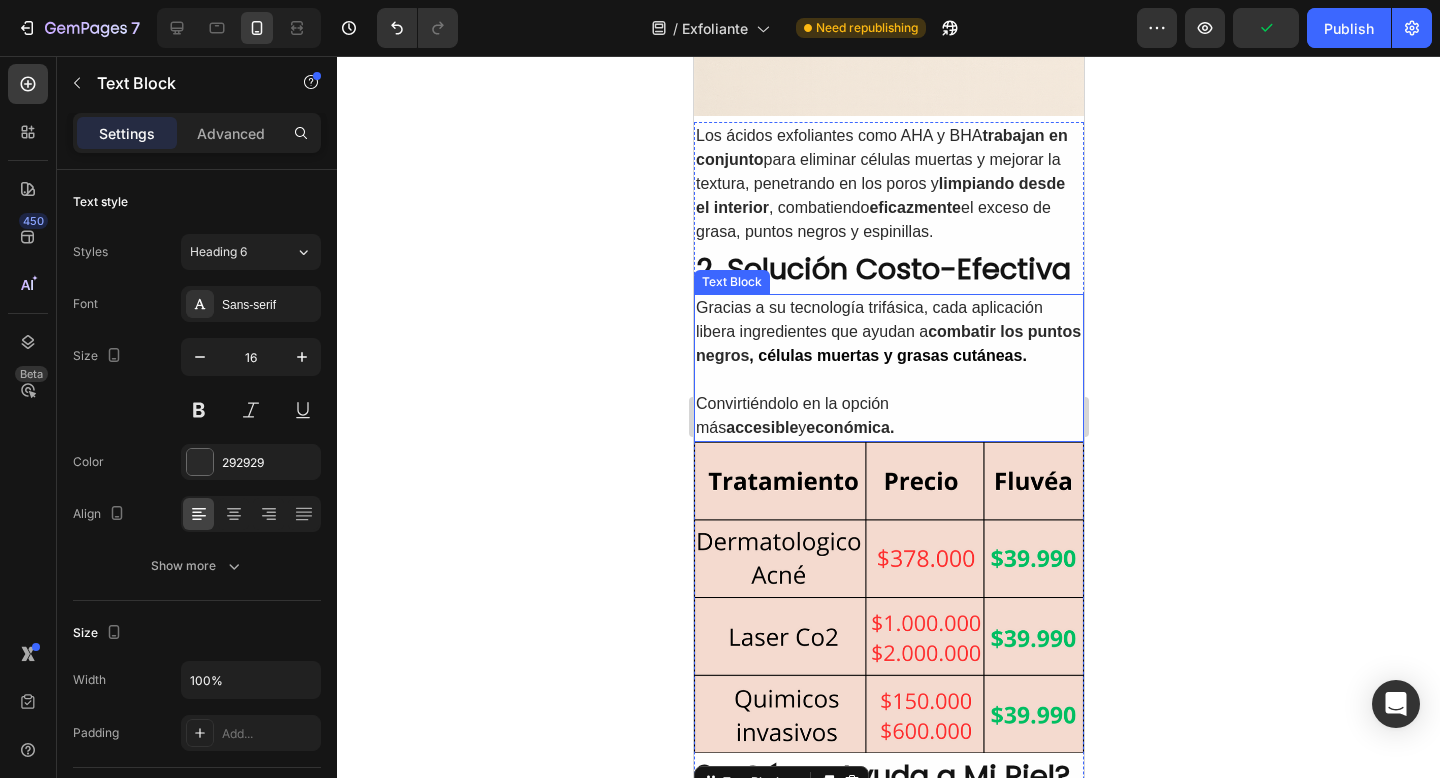 click on "Gracias a su tecnología trifásica, cada aplicación libera ingredientes que ayudan a  combatir los puntos negros , células muertas y grasas cutáneas." at bounding box center [888, 332] 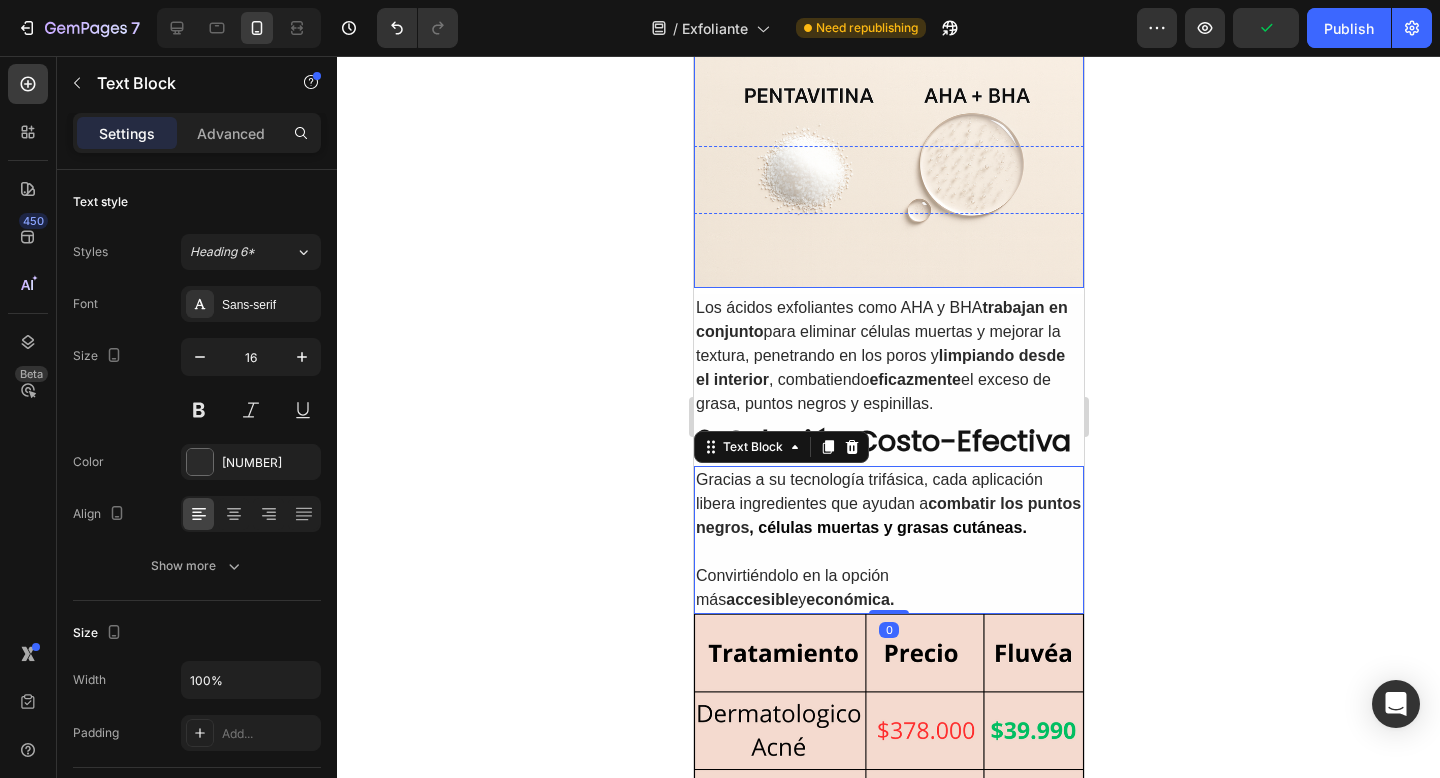 scroll, scrollTop: 1012, scrollLeft: 0, axis: vertical 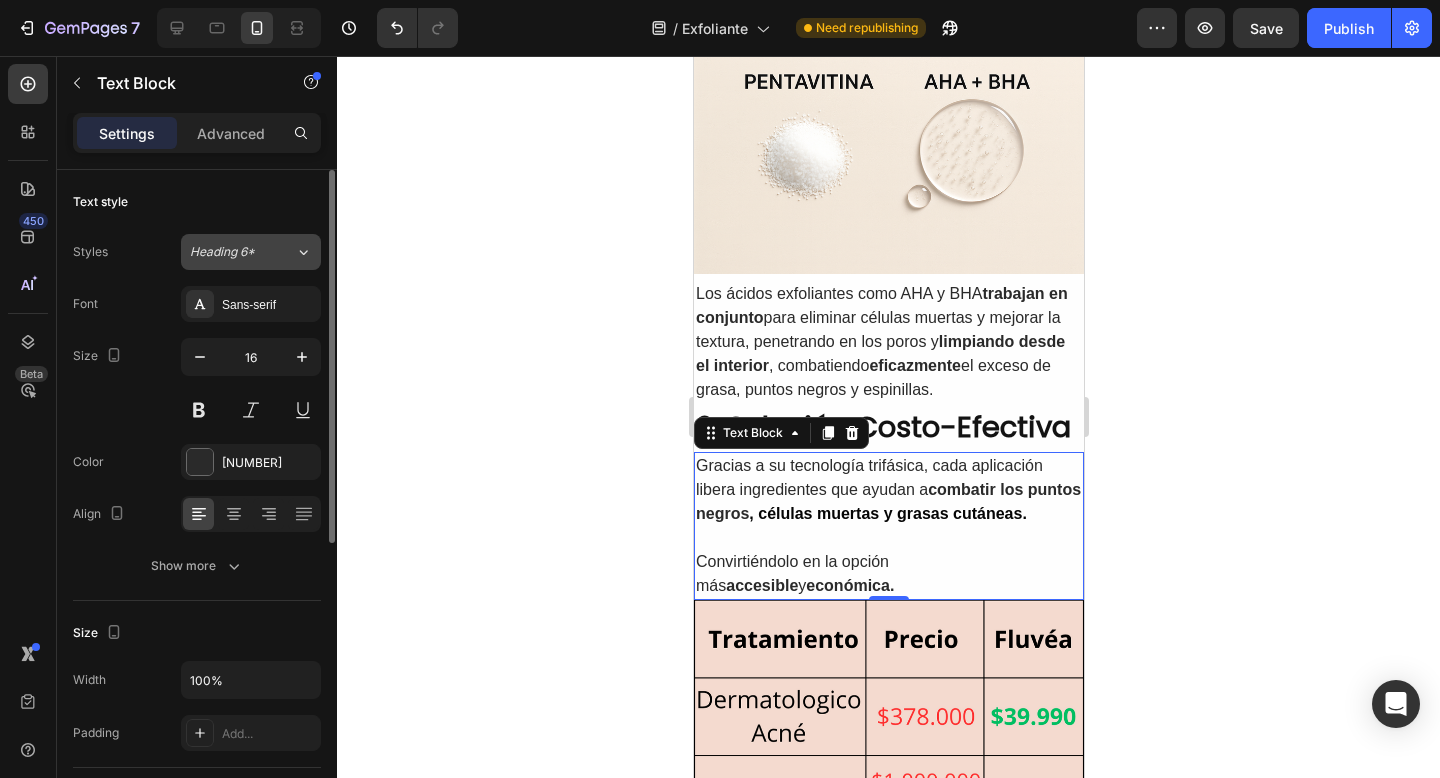 click on "Heading 6*" at bounding box center (242, 252) 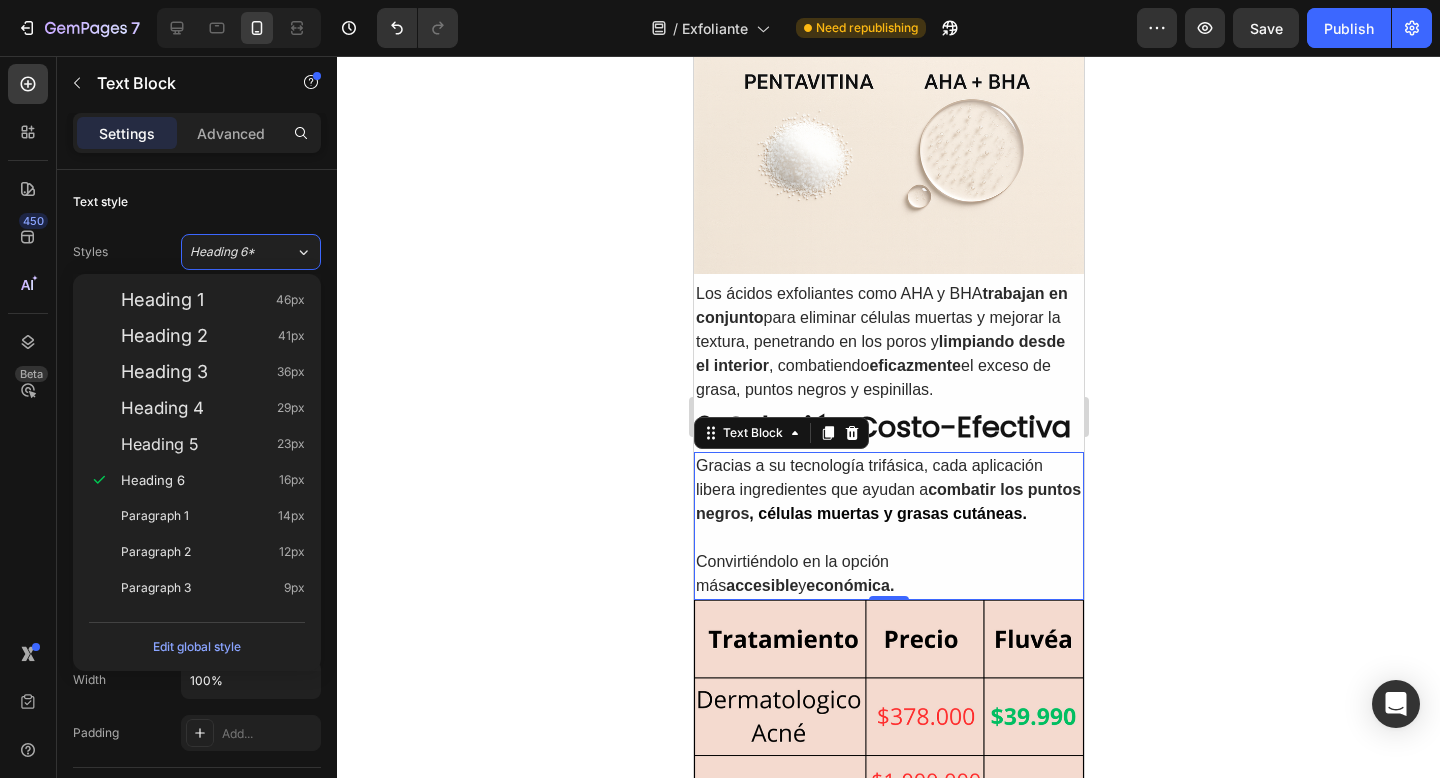 click 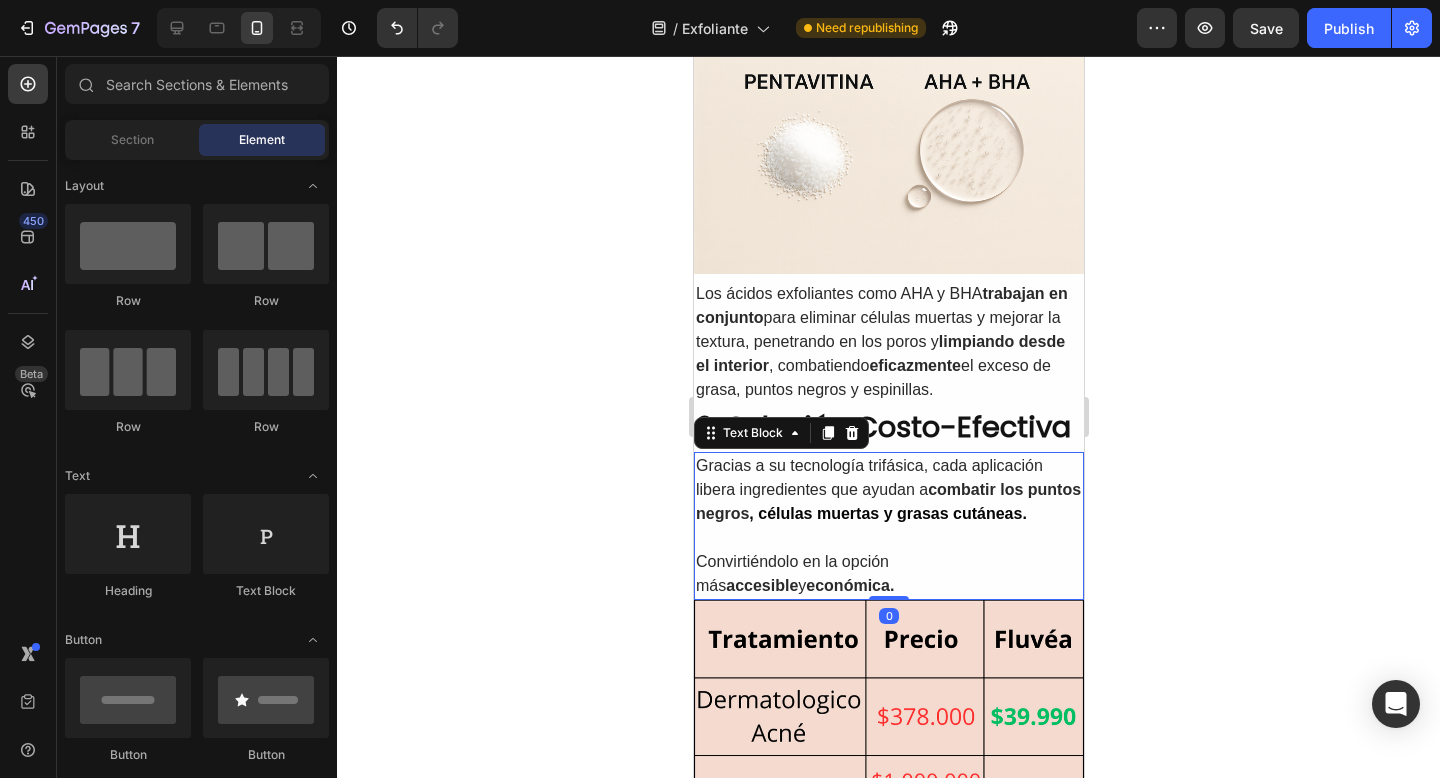 click on "Gracias a su tecnología trifásica, cada aplicación libera ingredientes que ayudan a  combatir los puntos negros , células muertas y grasas cutáneas." at bounding box center [888, 490] 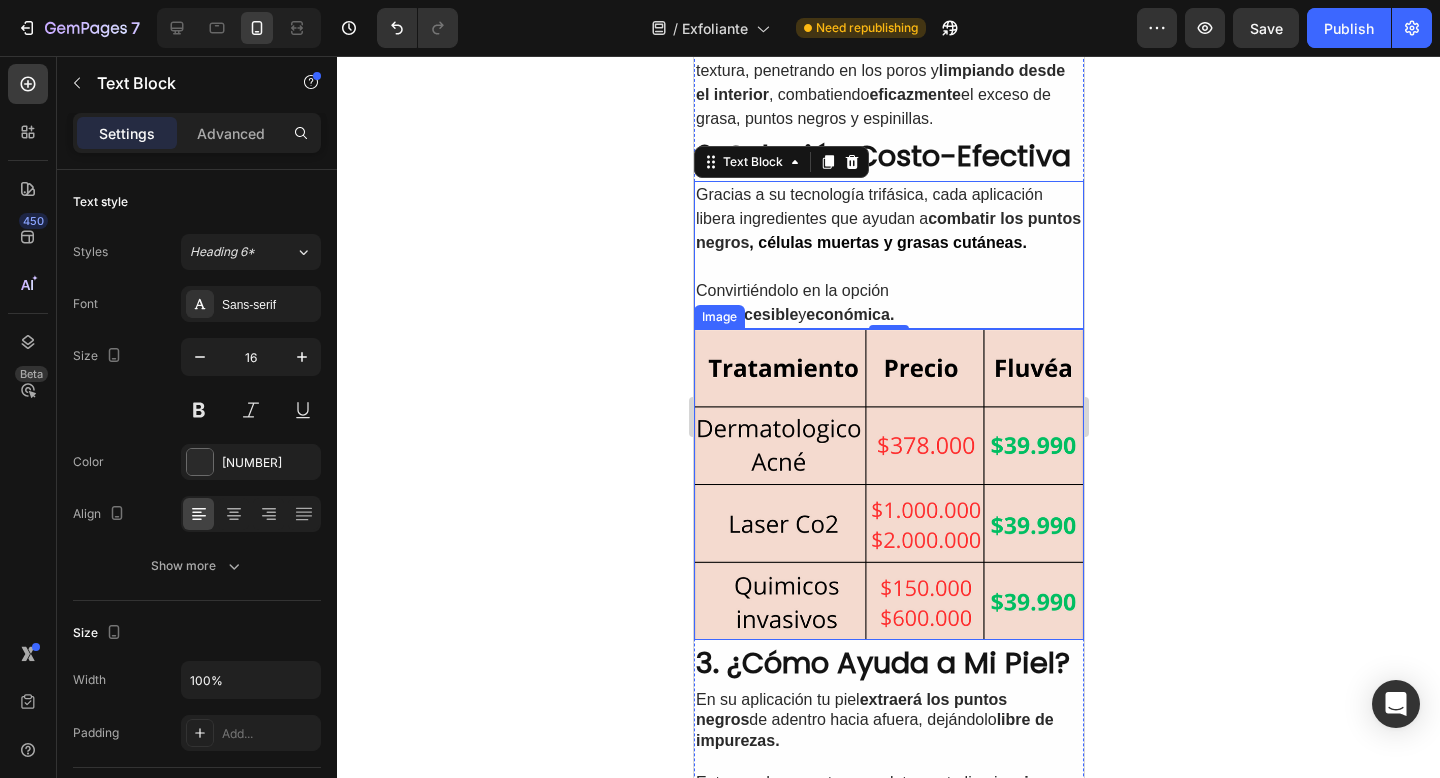 scroll, scrollTop: 1141, scrollLeft: 0, axis: vertical 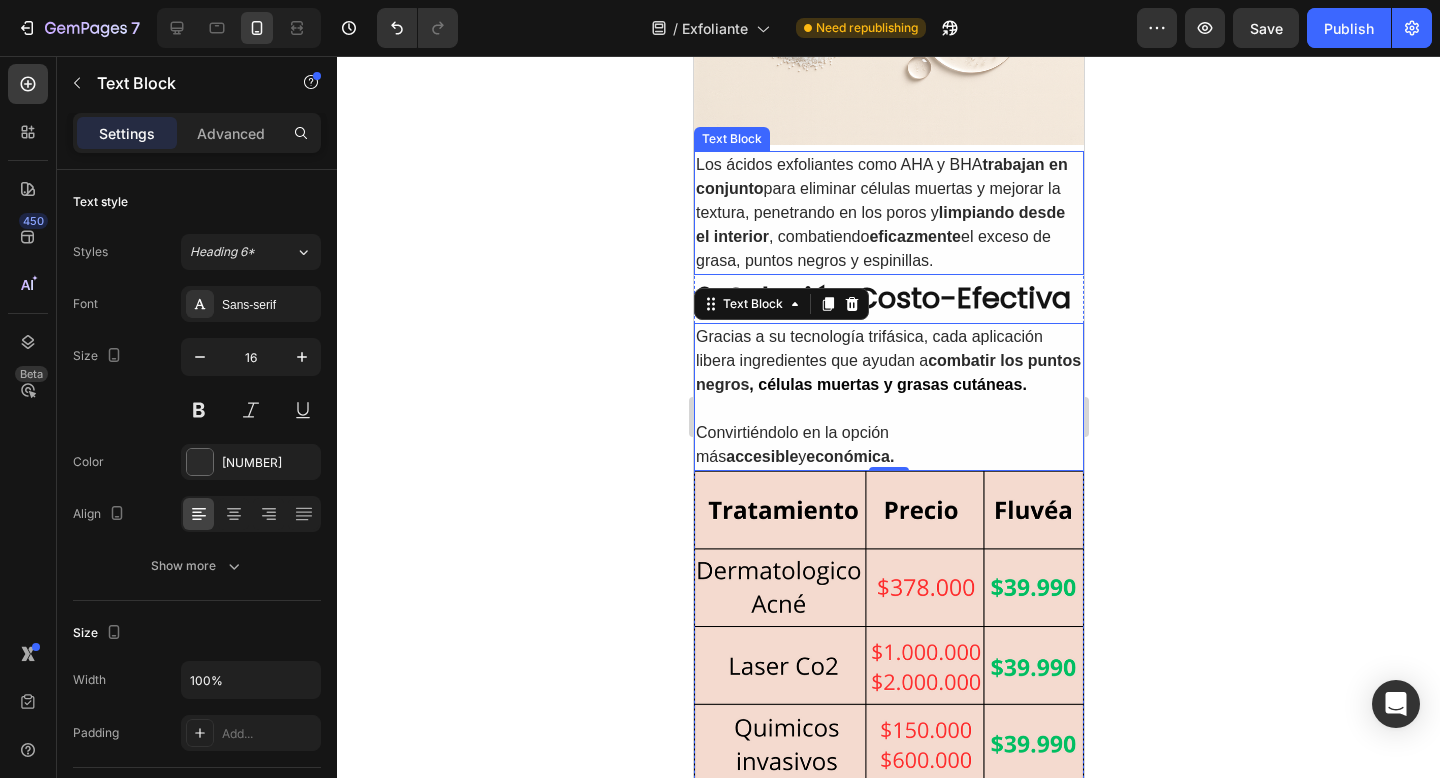click on "Los ácidos exfoliantes como AHA y BHA  trabajan en conjunto  para eliminar células muertas y mejorar la textura, penetrando en los poros y  limpiando desde el interior , combatiendo  eficazmente  el exceso de grasa, puntos negros y espinillas." at bounding box center [888, 213] 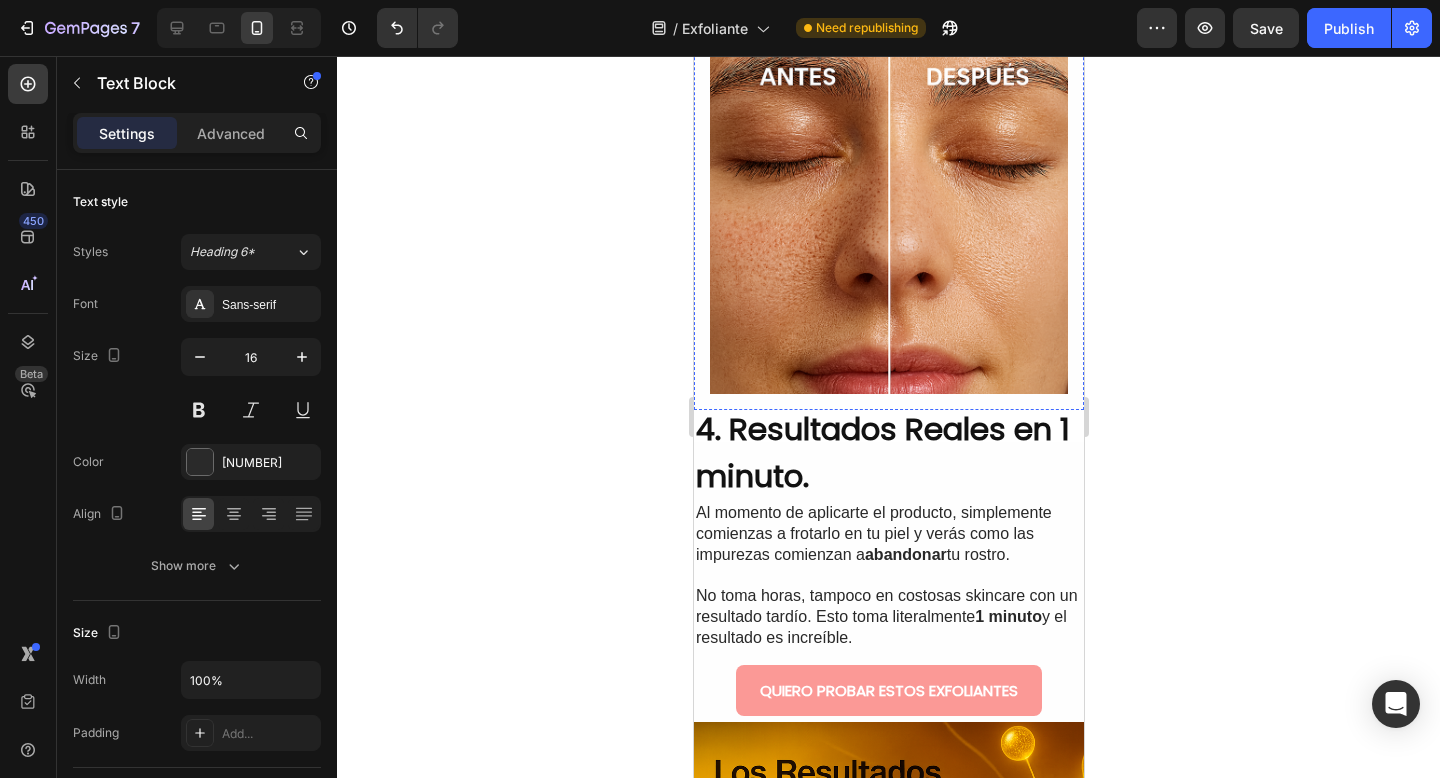 scroll, scrollTop: 2182, scrollLeft: 0, axis: vertical 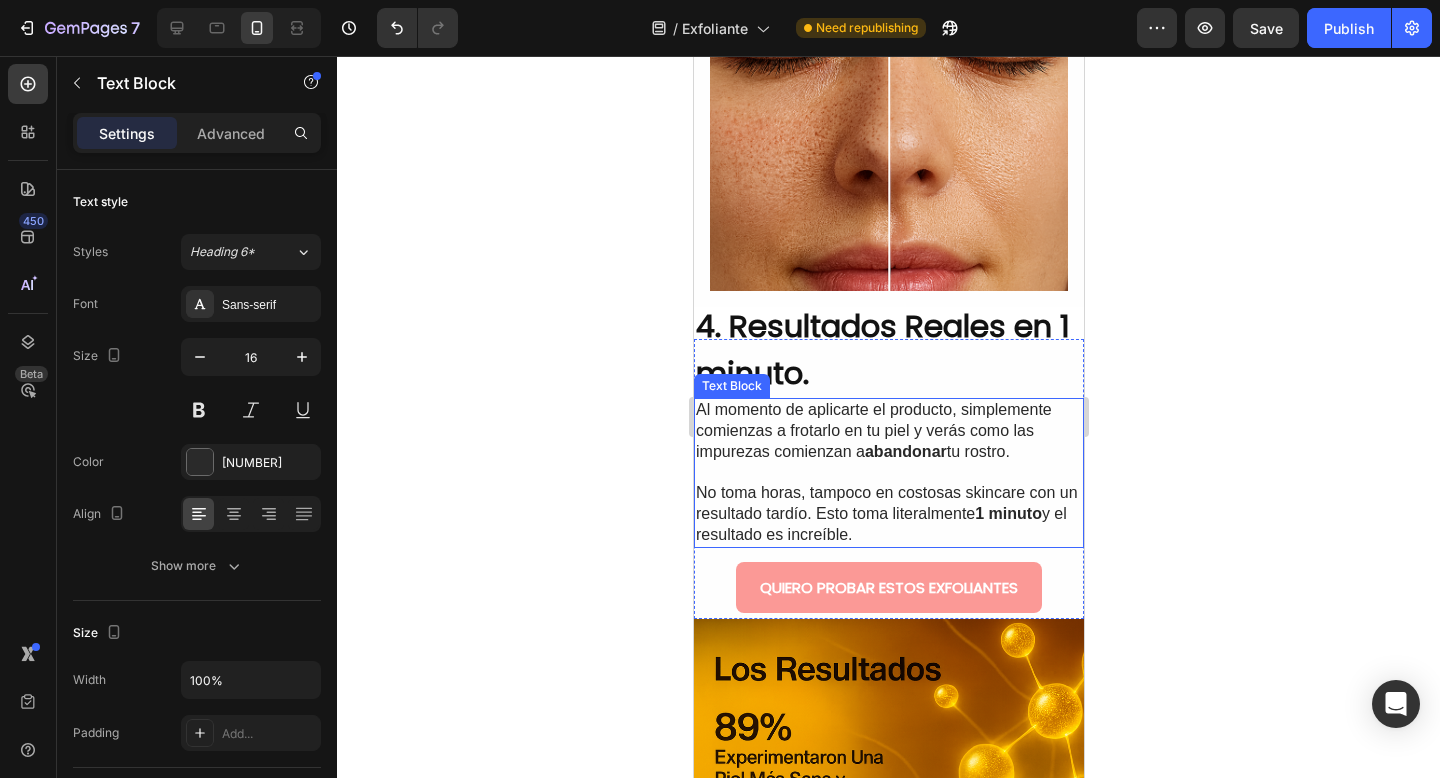 click on "abandonar" at bounding box center (905, 451) 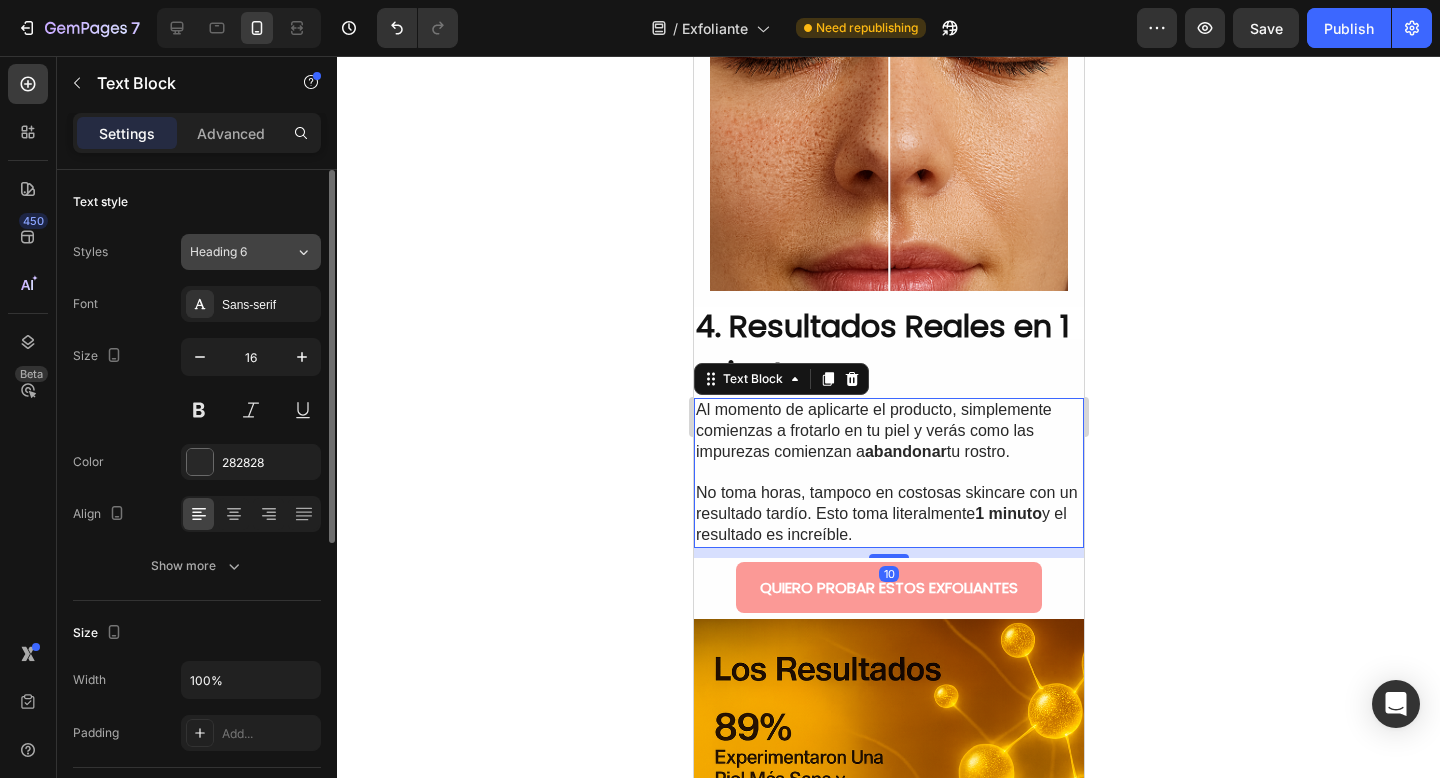 click 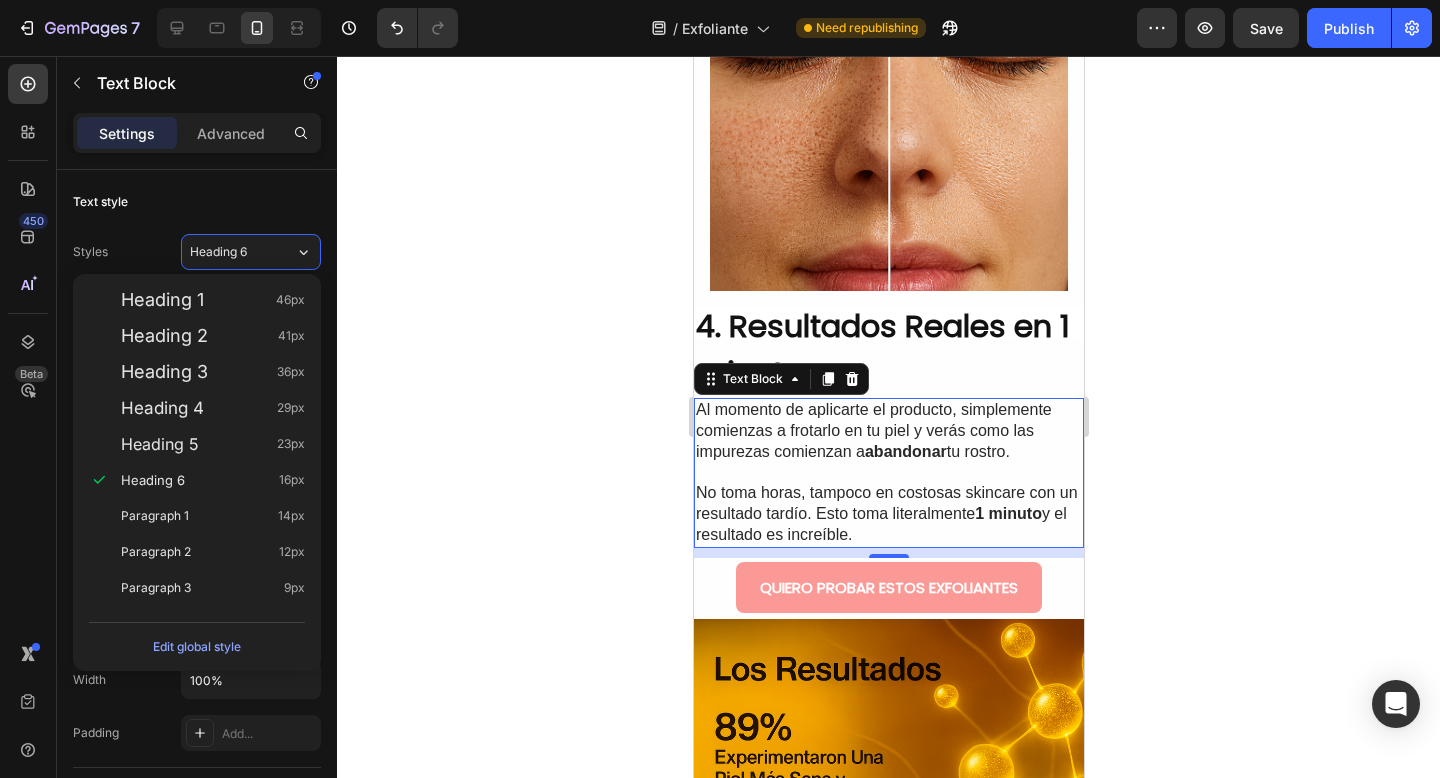 click 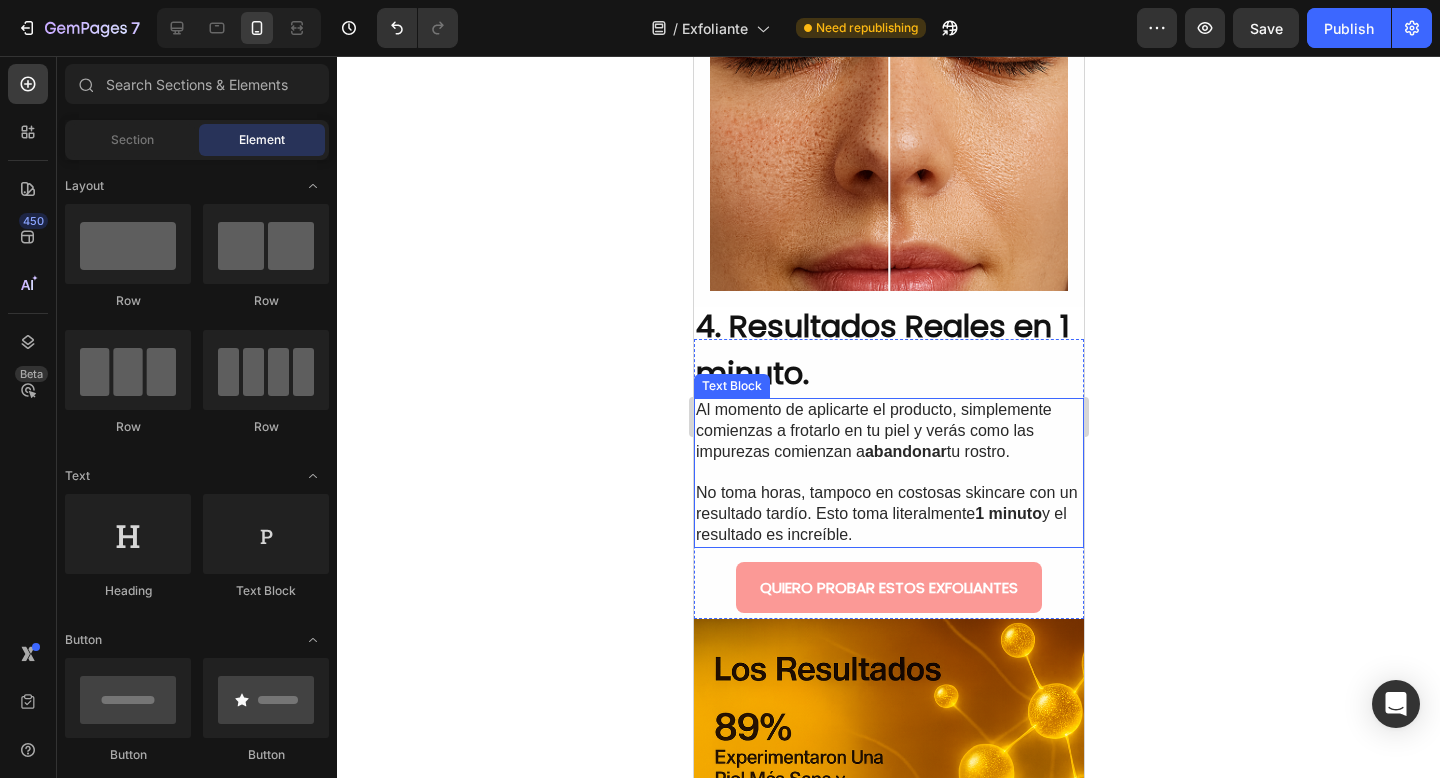 click on "No toma horas, tampoco en costosas skincare con un resultado tardío. Esto toma literalmente  1 minuto  y el resultado es increíble." at bounding box center (888, 514) 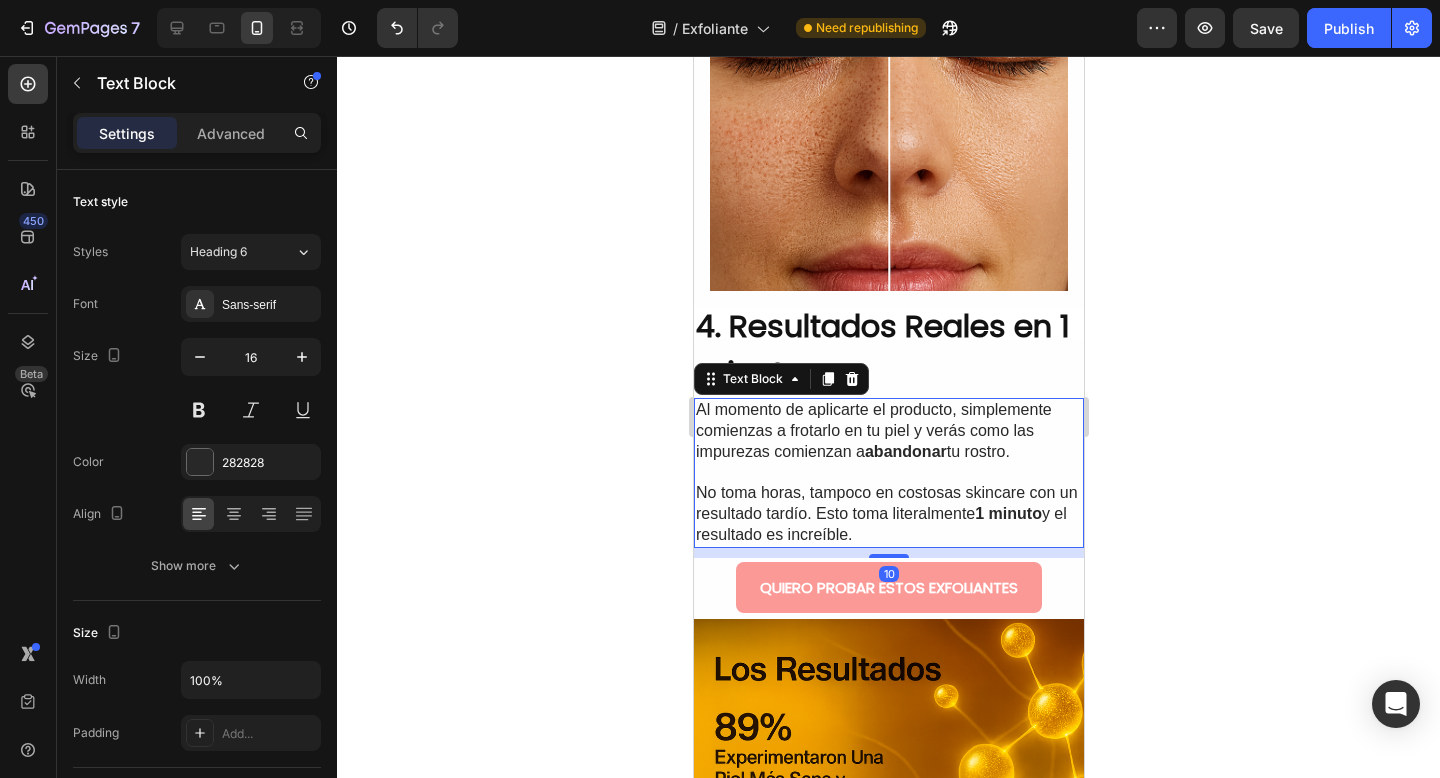 click 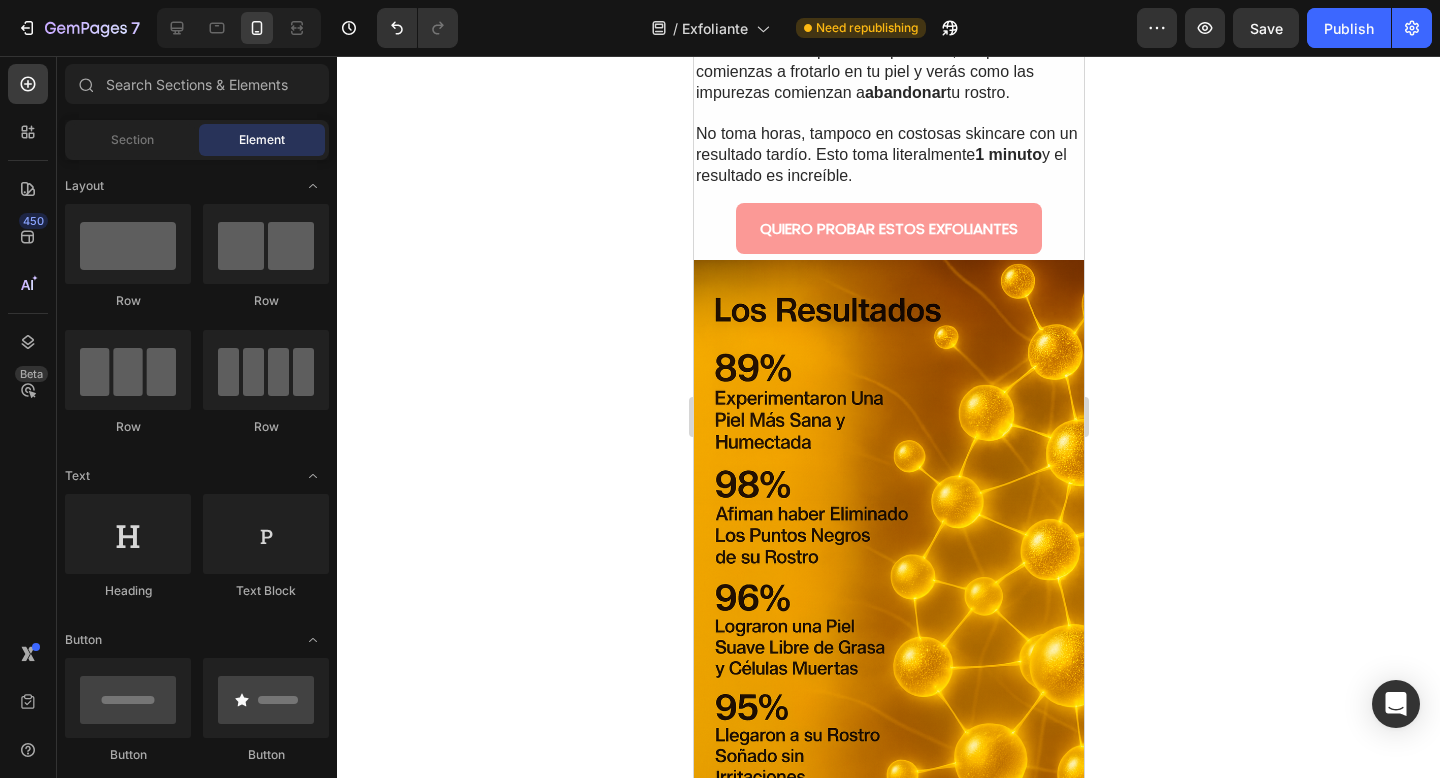 scroll, scrollTop: 2385, scrollLeft: 0, axis: vertical 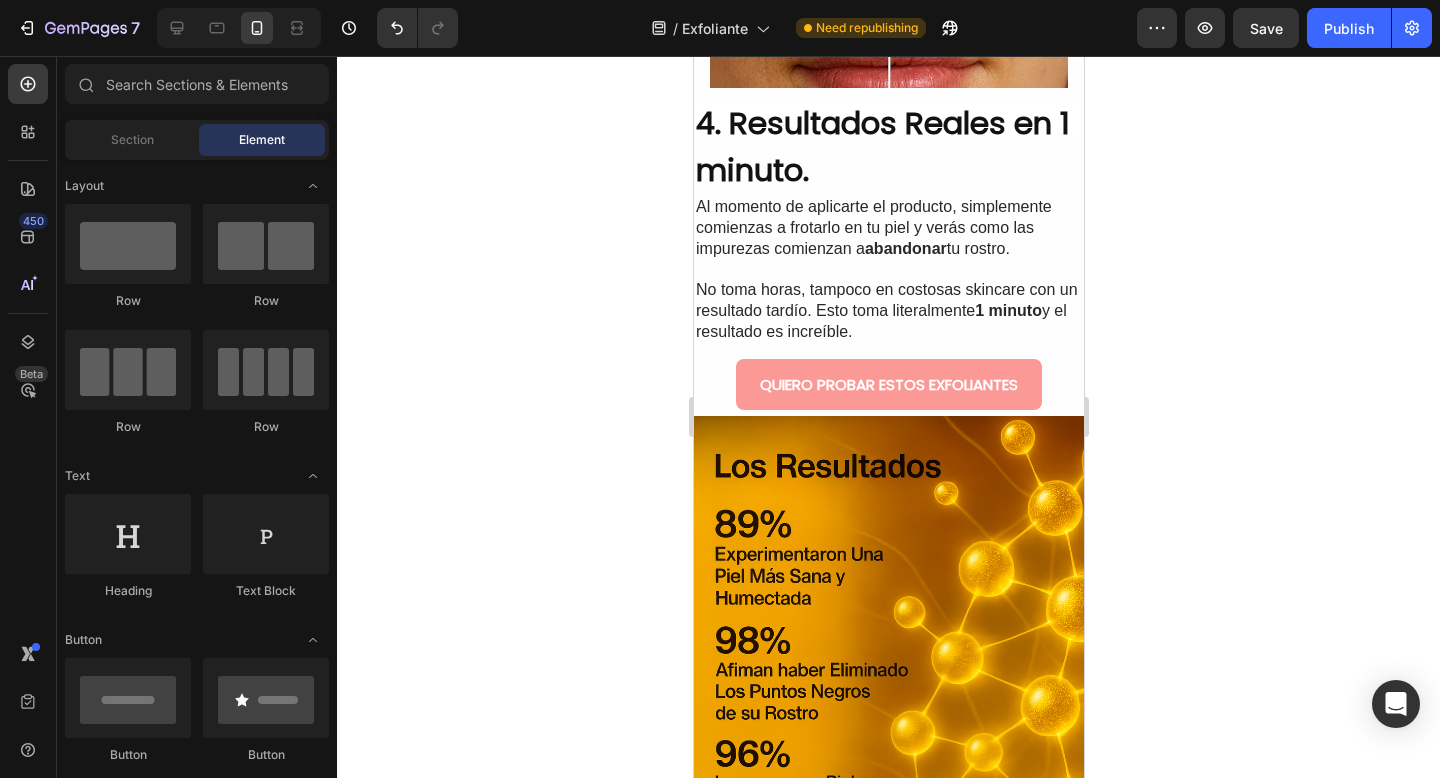 click on "Save" at bounding box center (1266, 28) 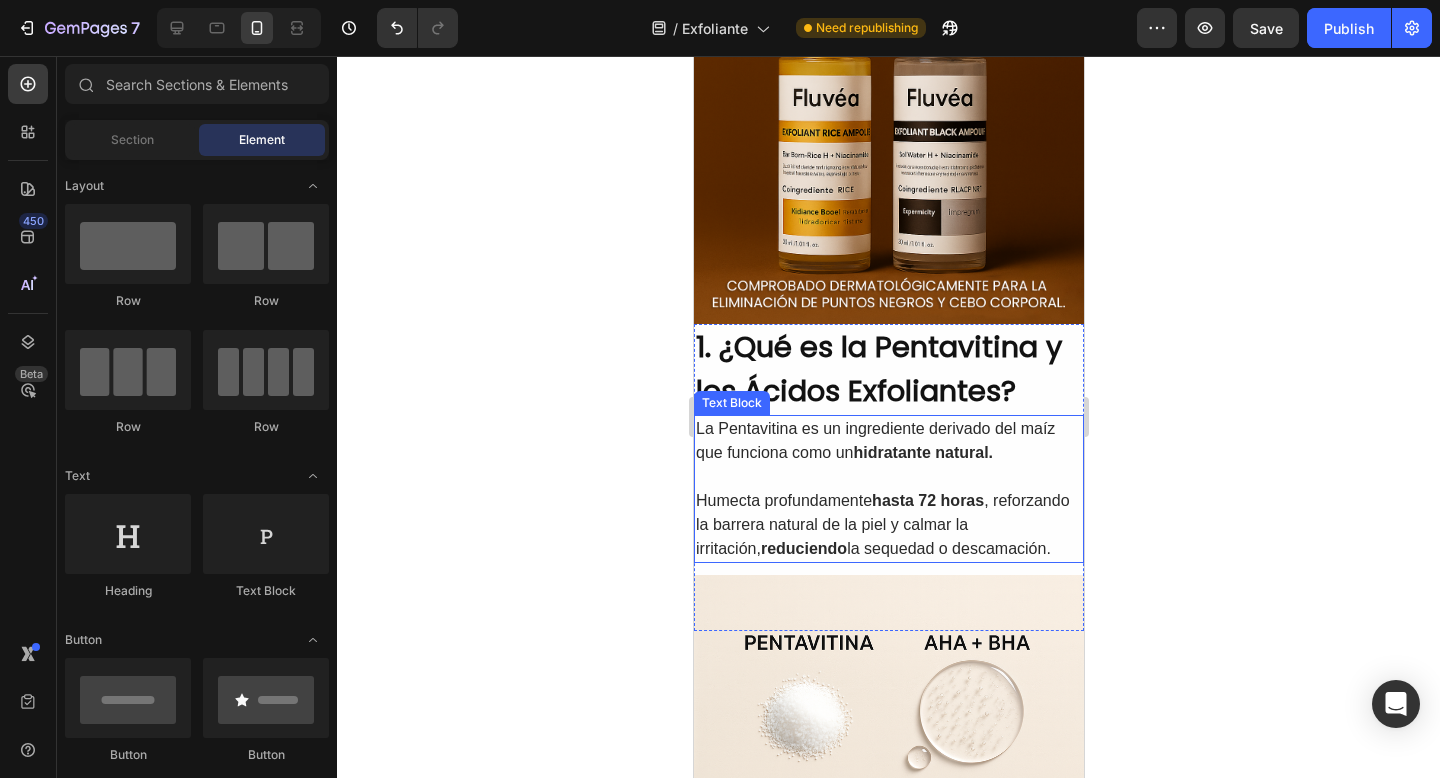 scroll, scrollTop: 572, scrollLeft: 0, axis: vertical 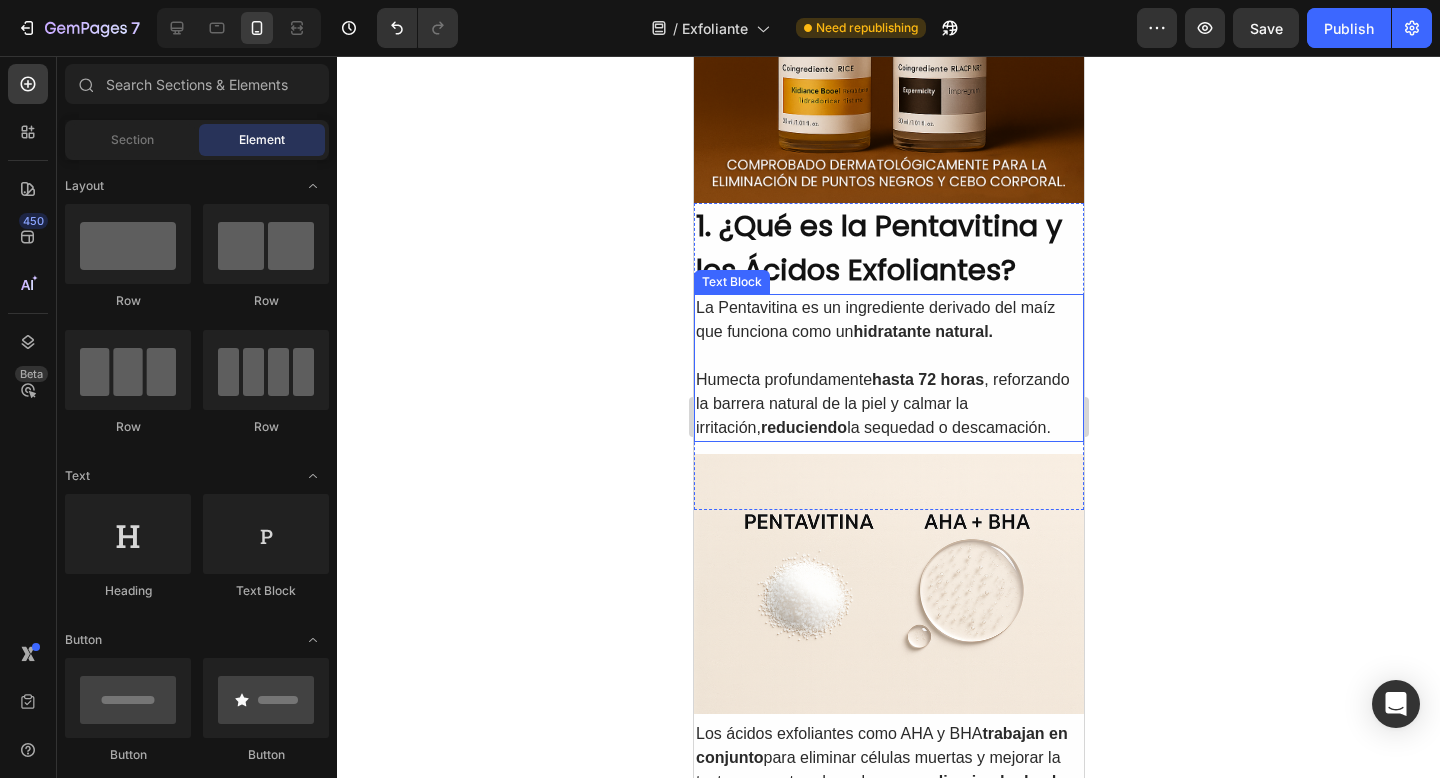 click at bounding box center (888, 356) 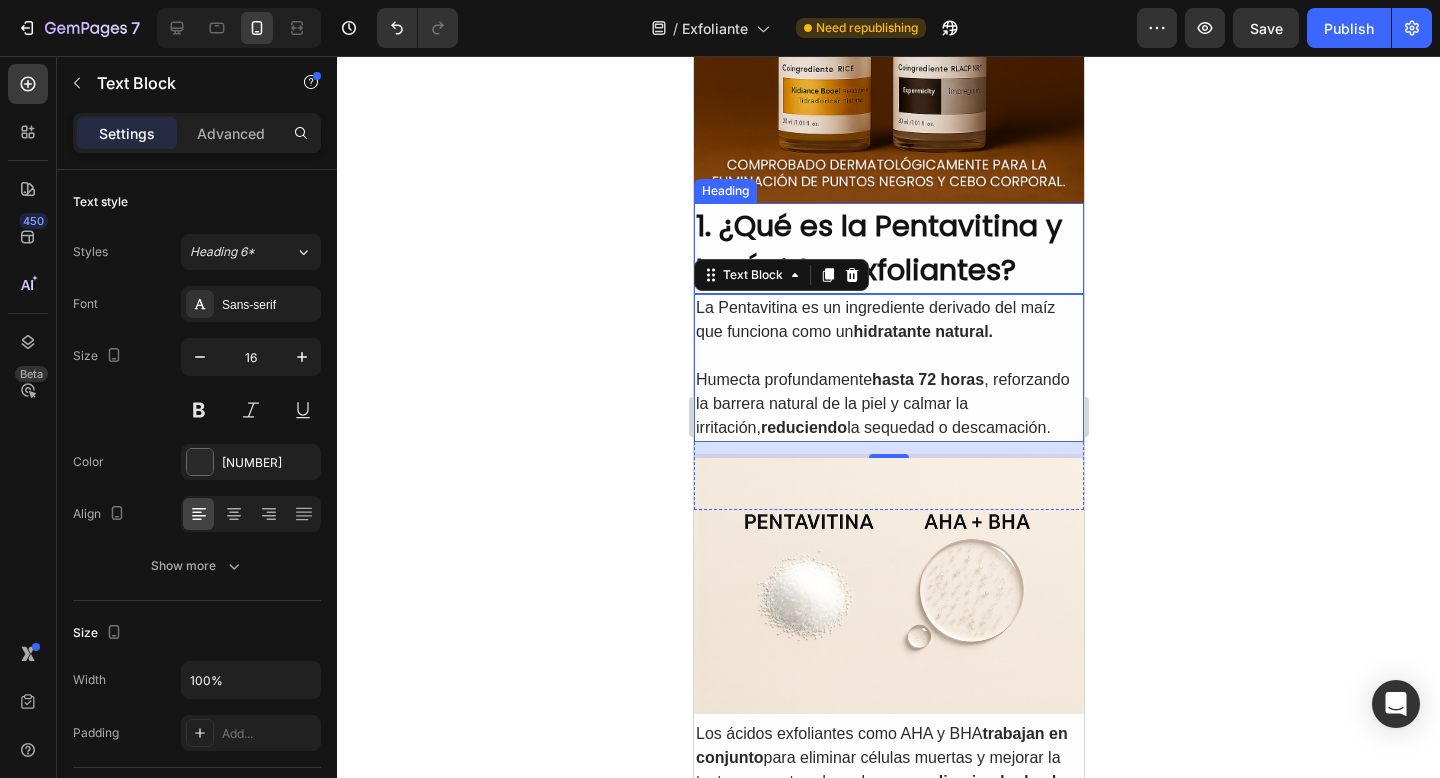 scroll, scrollTop: 570, scrollLeft: 0, axis: vertical 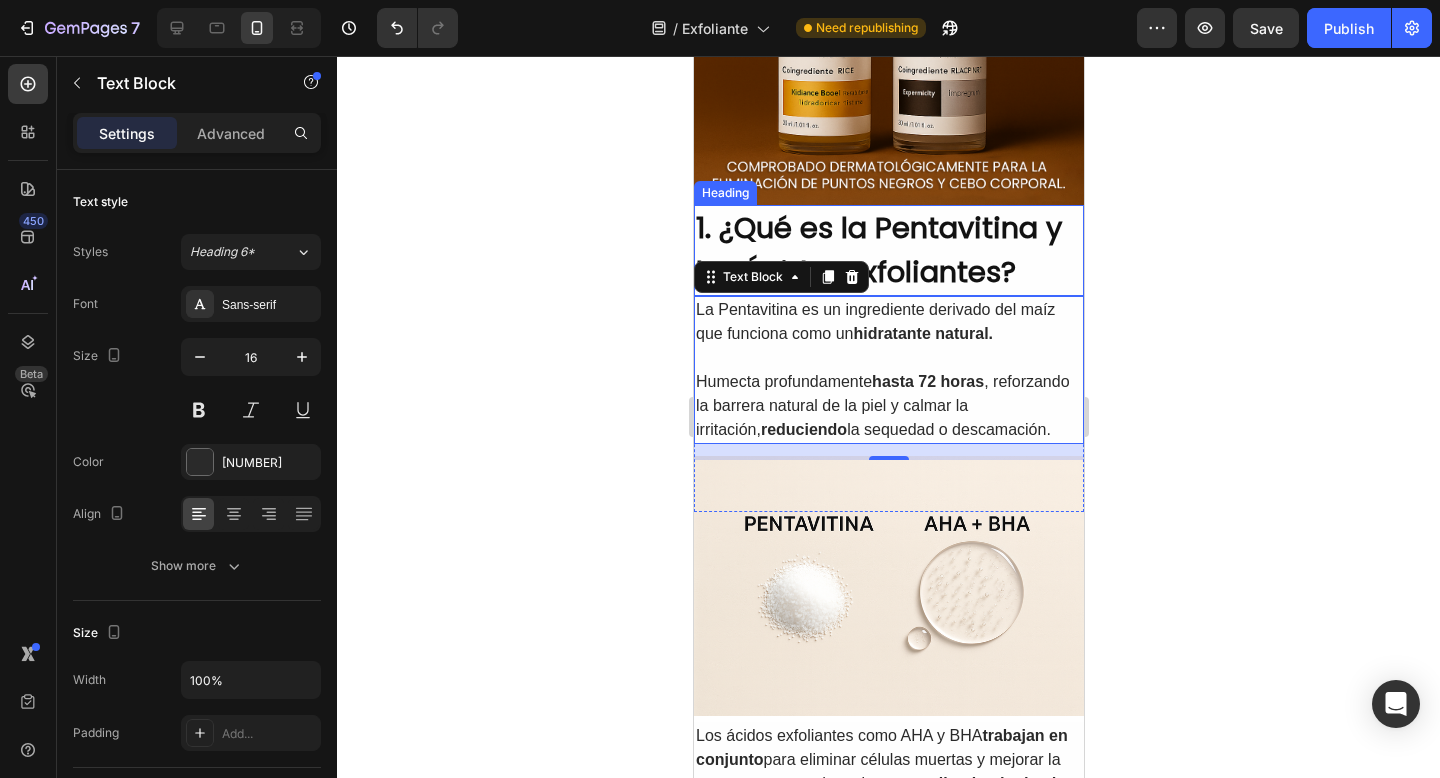 click on "1. ¿Qué es la Pentavitina y los Ácidos Exfoliantes?" at bounding box center (888, 250) 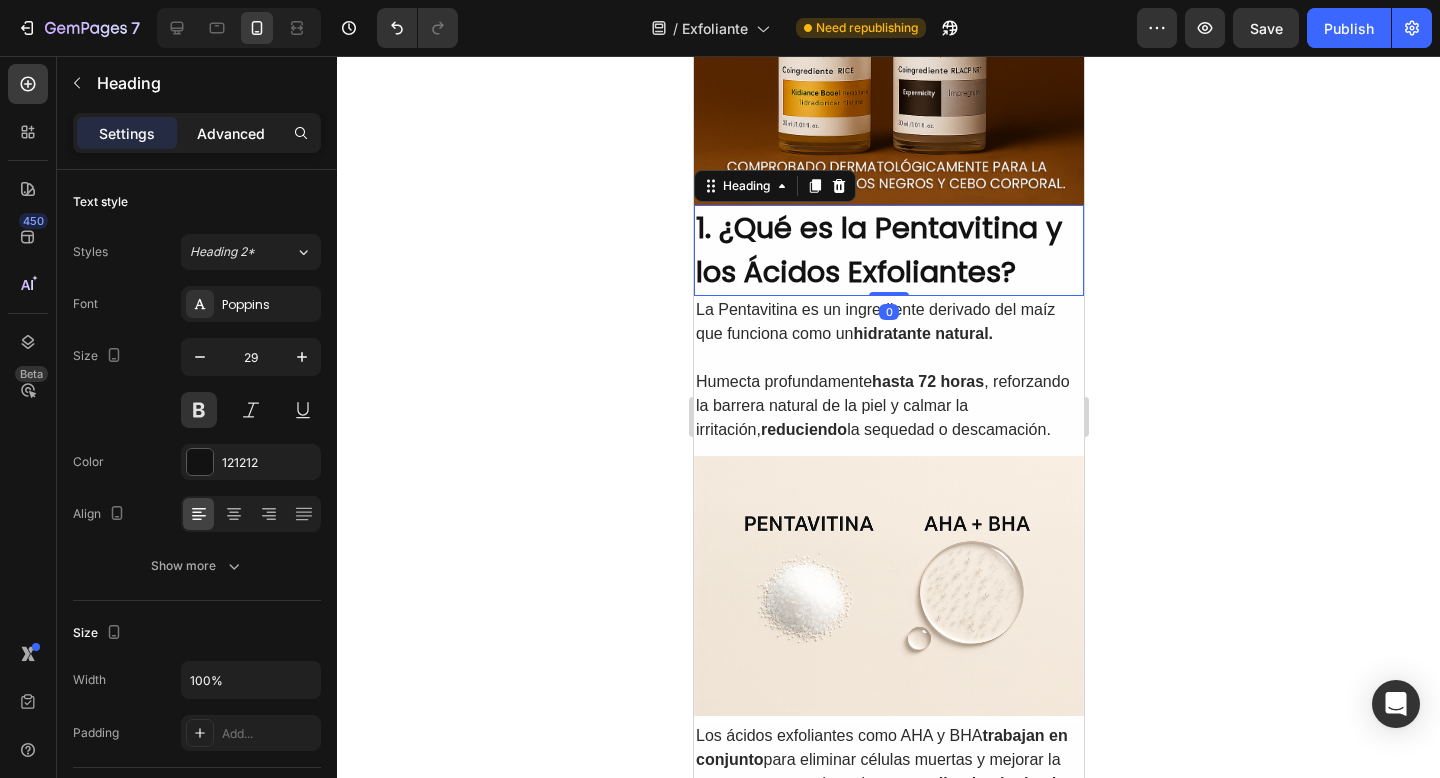 click on "Advanced" at bounding box center [231, 133] 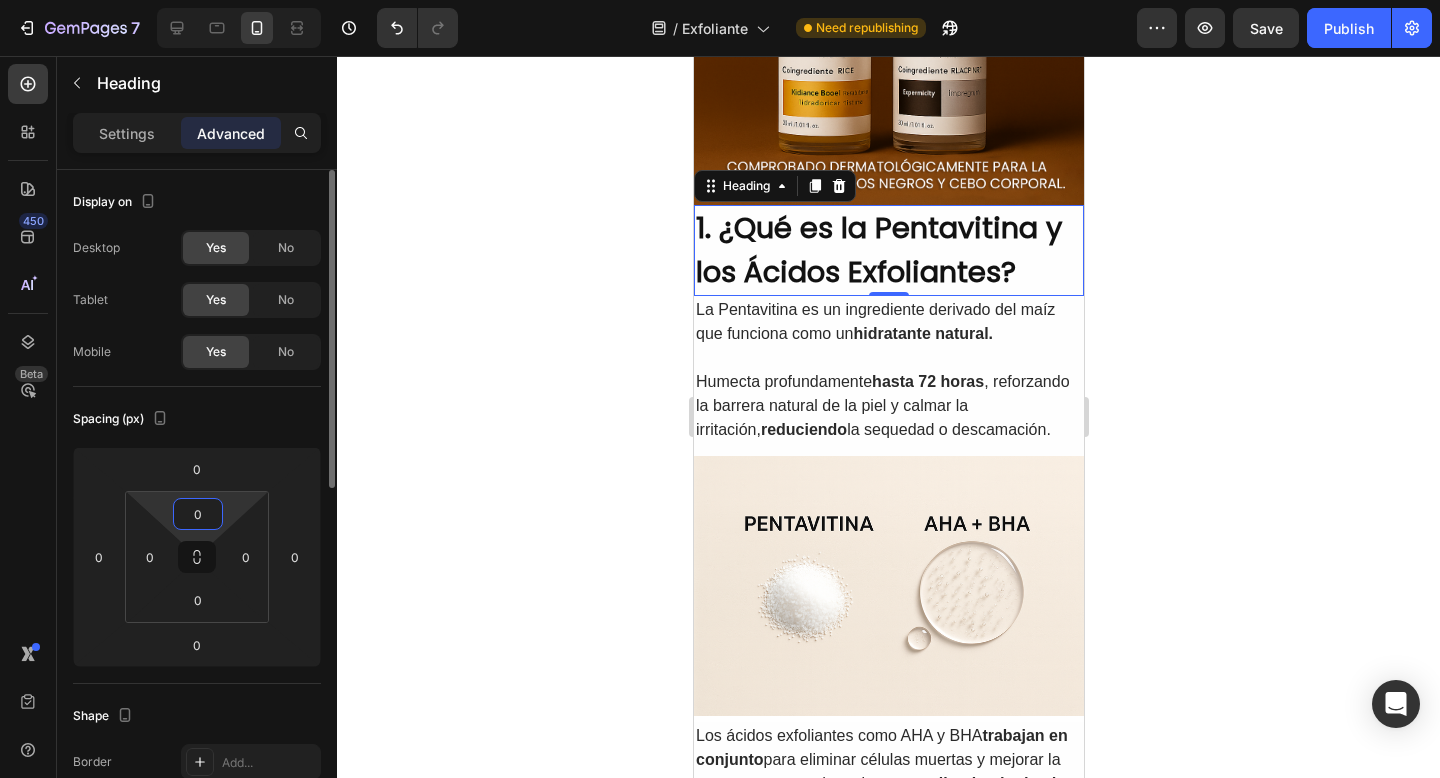 click on "0" at bounding box center [198, 514] 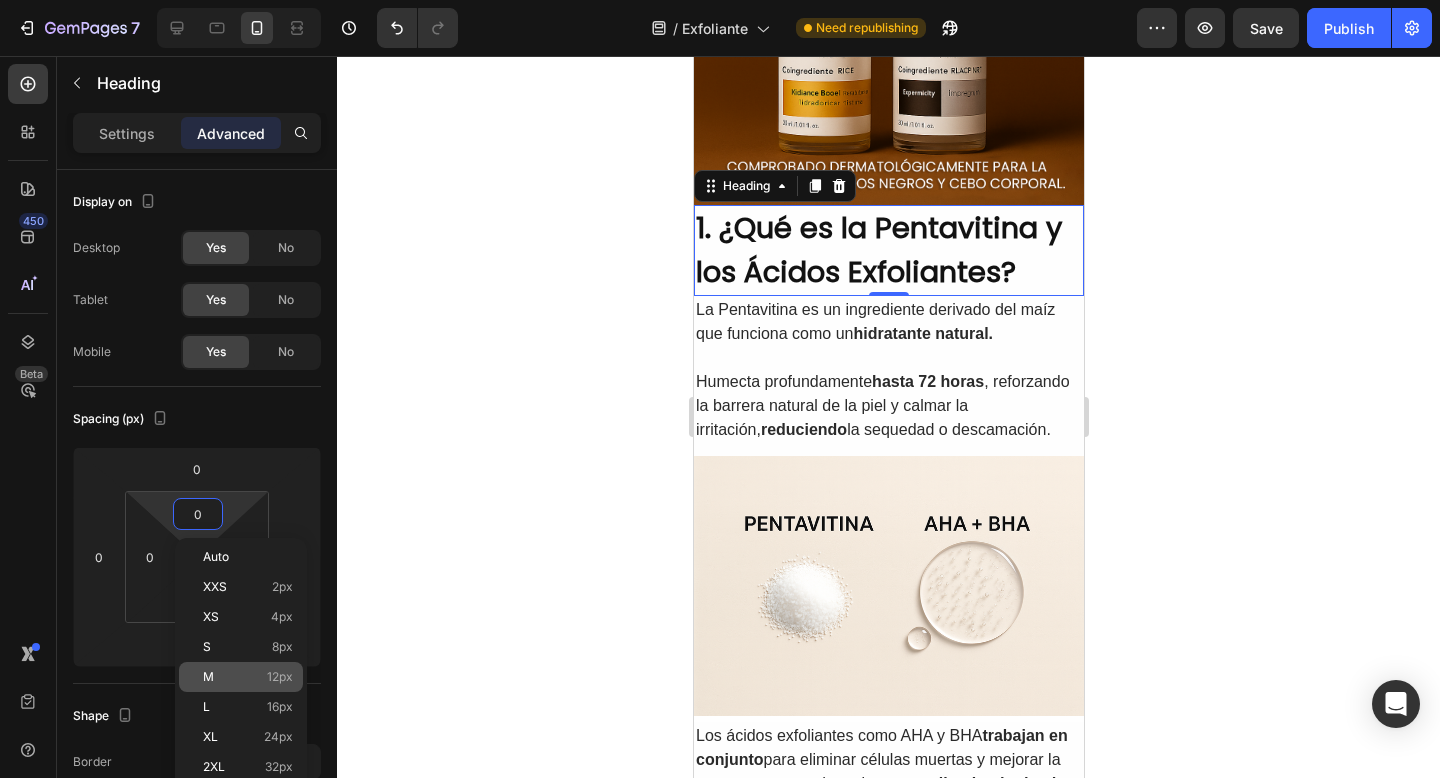 click on "12px" at bounding box center (280, 677) 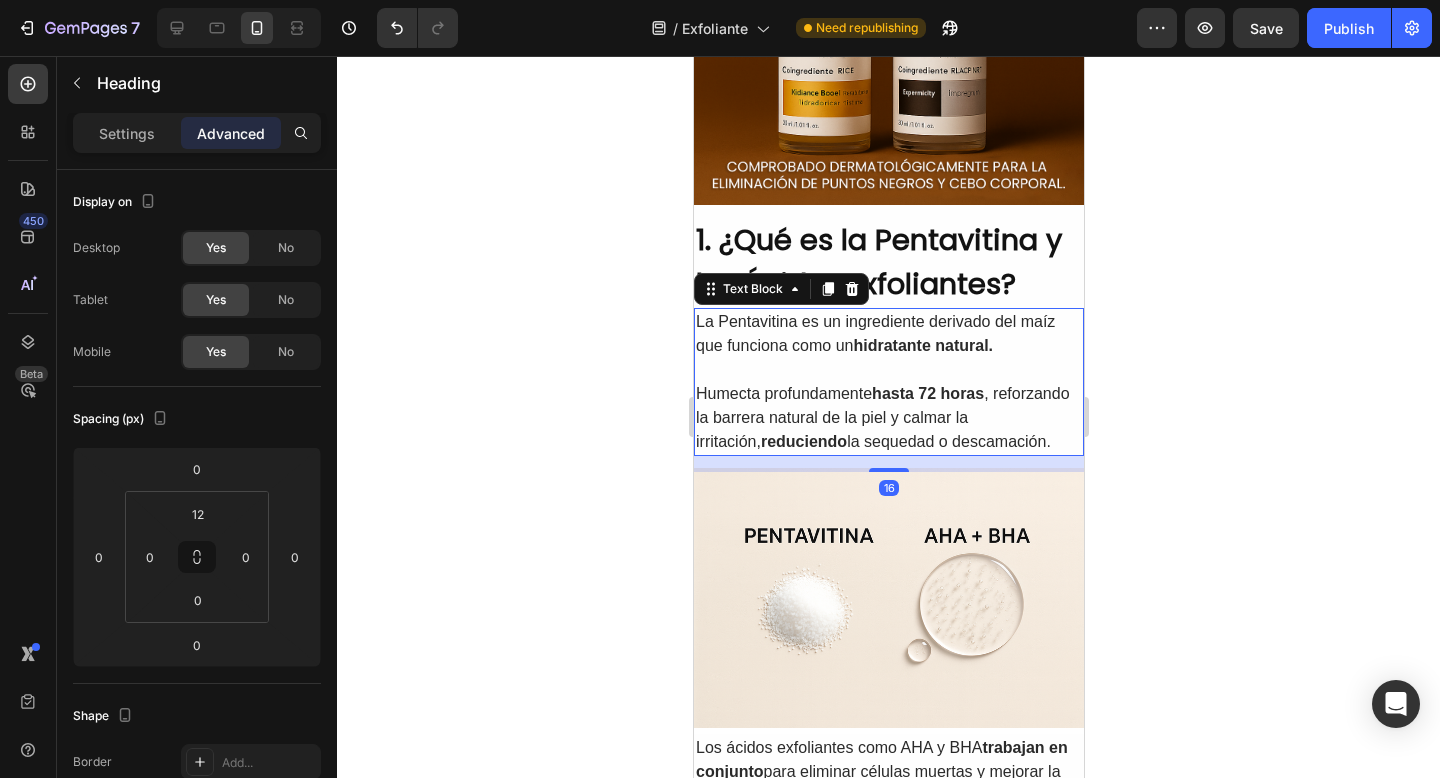 click on "hidratante natural." at bounding box center (922, 345) 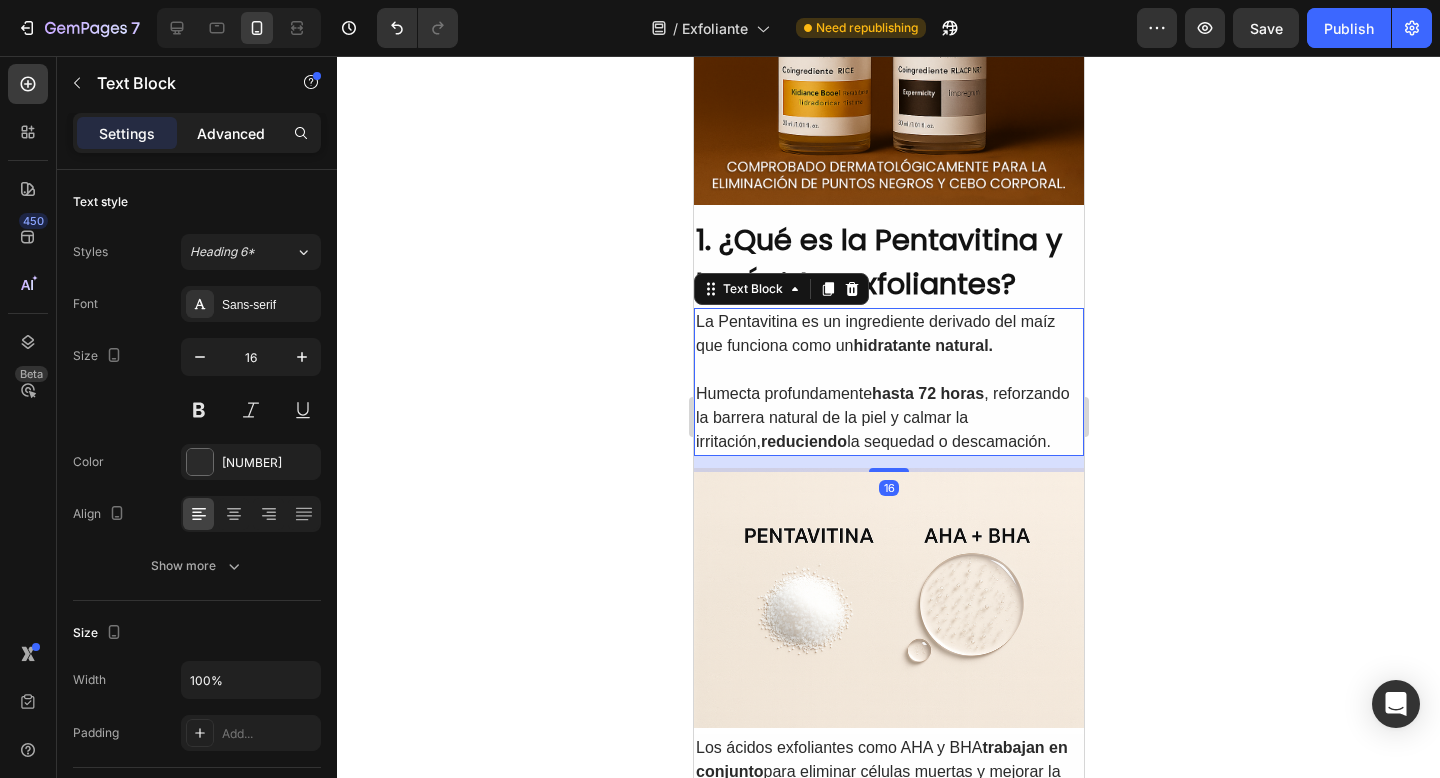 click on "Advanced" at bounding box center (231, 133) 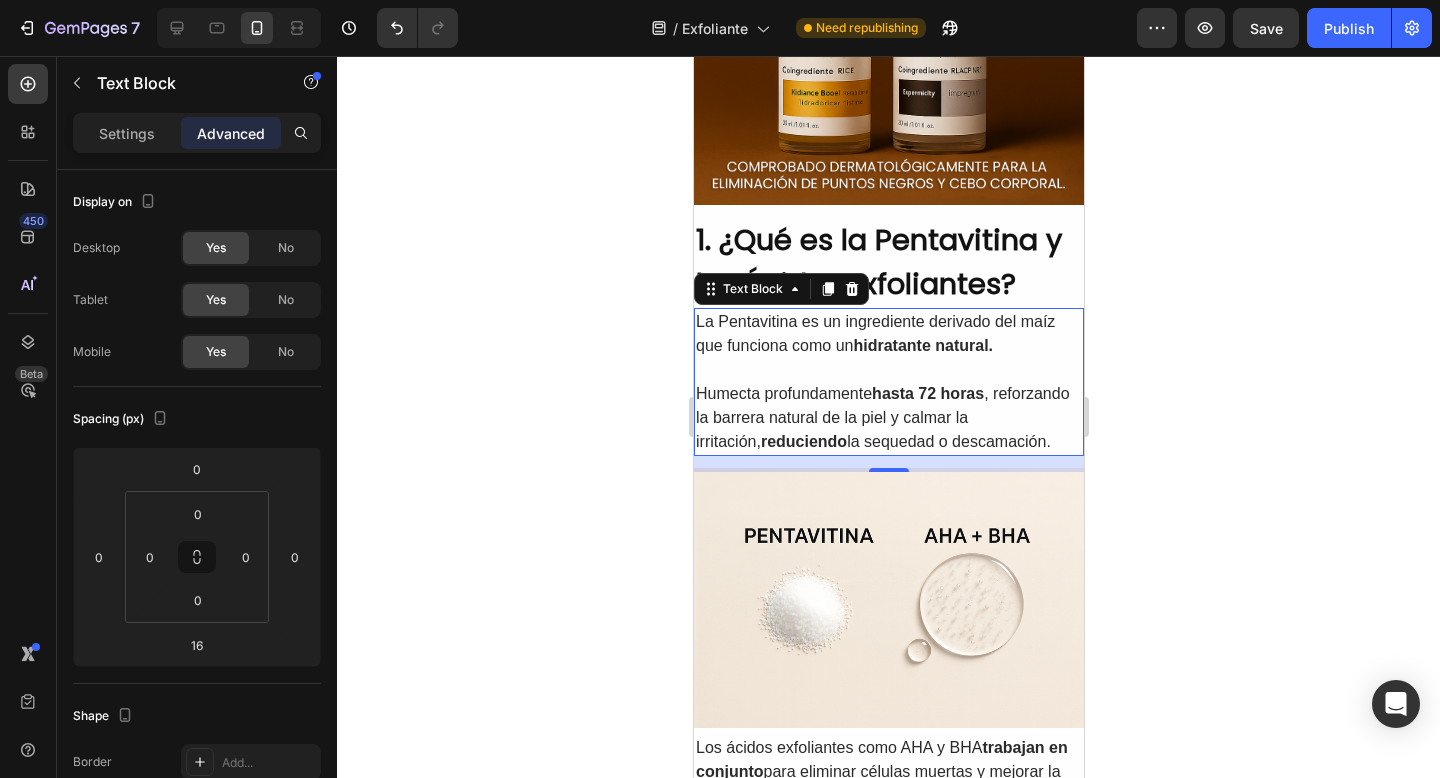 click on "1. ¿Qué es la Pentavitina y los Ácidos Exfoliantes?" at bounding box center [888, 262] 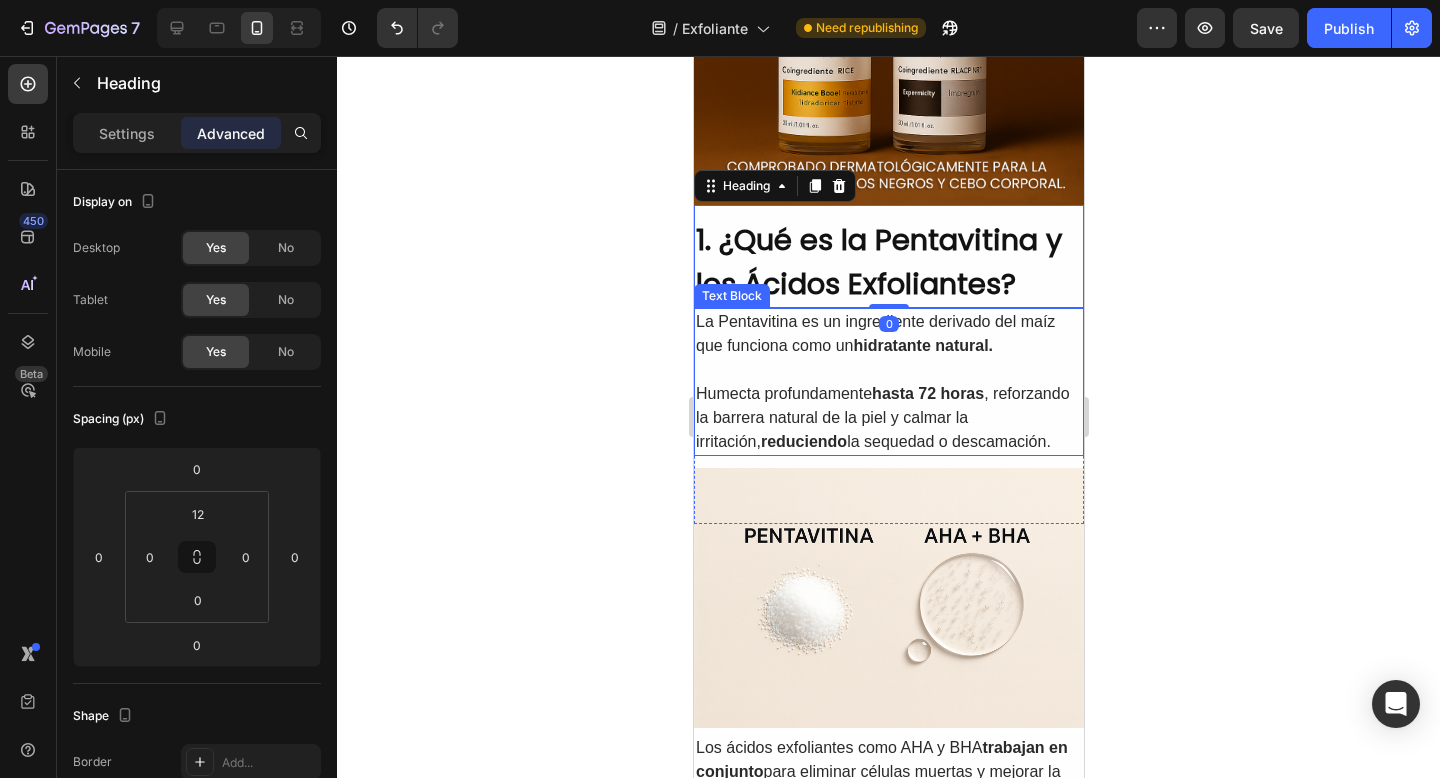click on "La Pentavitina es un ingrediente derivado del maíz que funciona como un  hidratante natural." at bounding box center [888, 334] 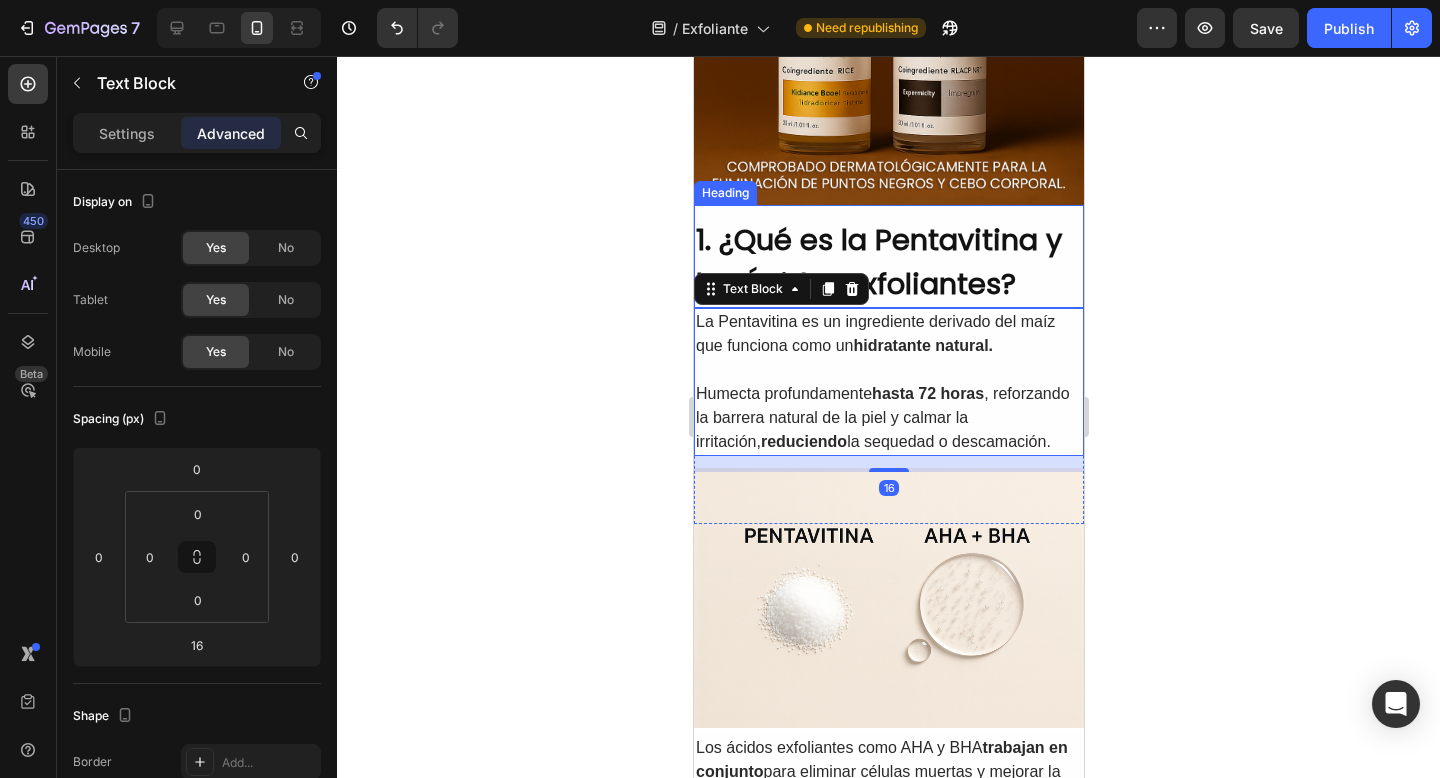 click on "1. ¿Qué es la Pentavitina y los Ácidos Exfoliantes?" at bounding box center (888, 262) 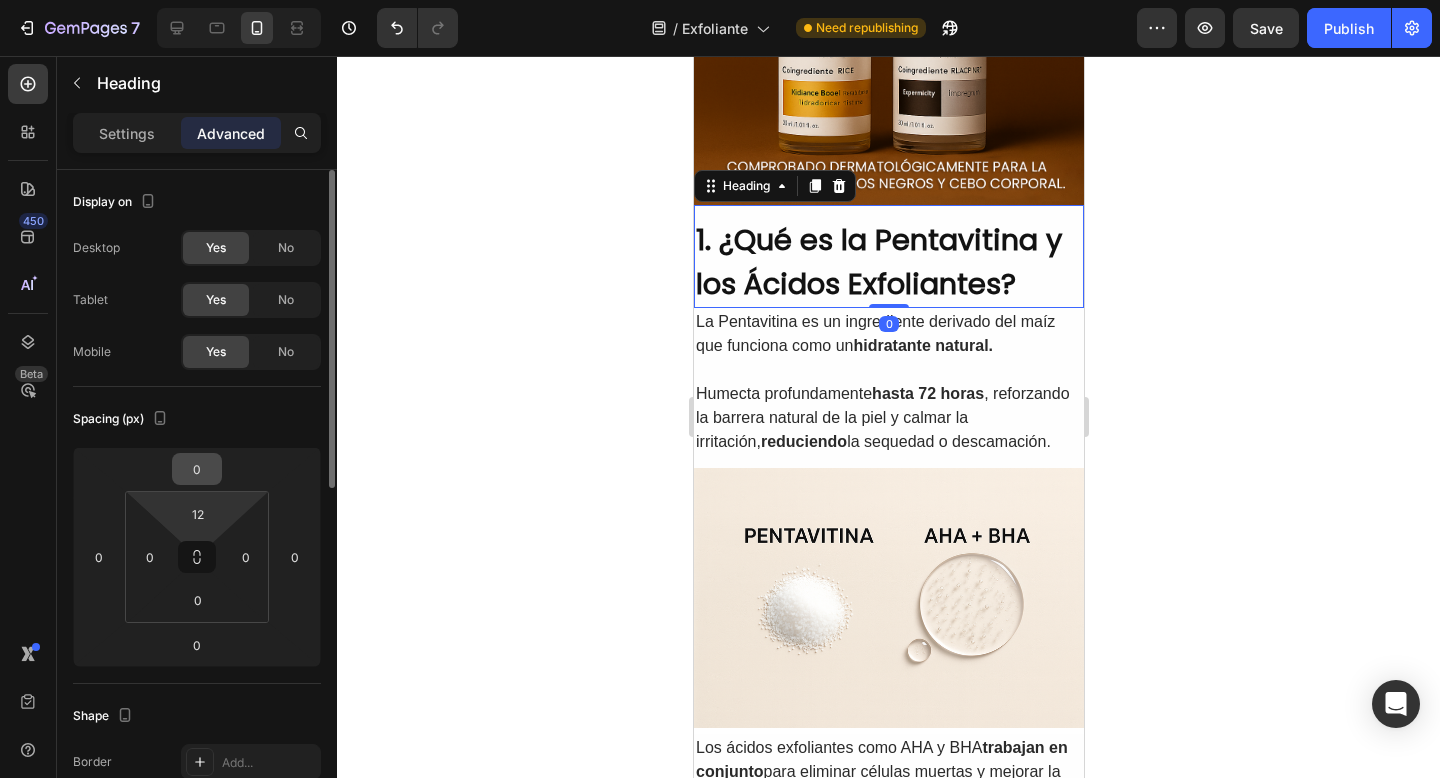click on "0" at bounding box center [197, 469] 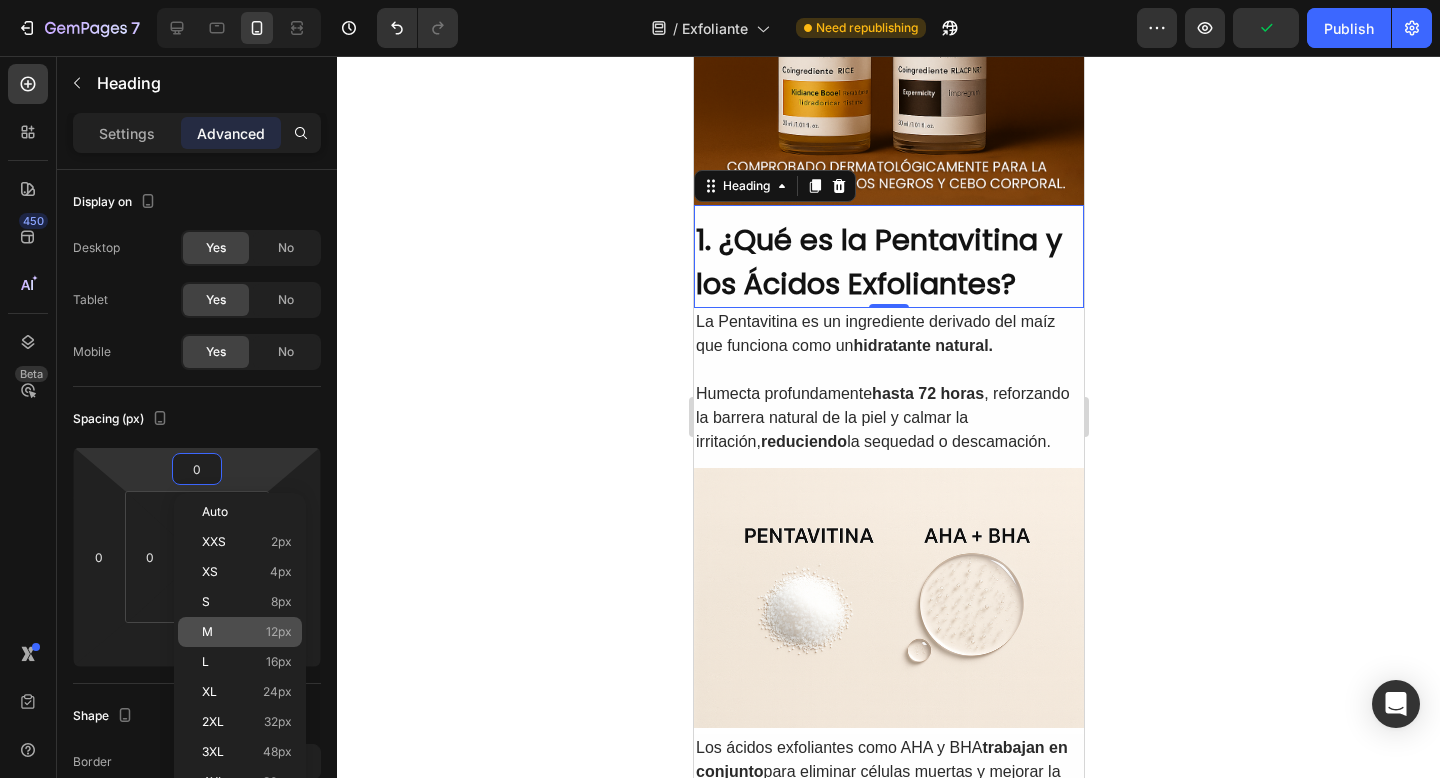 click on "M 12px" 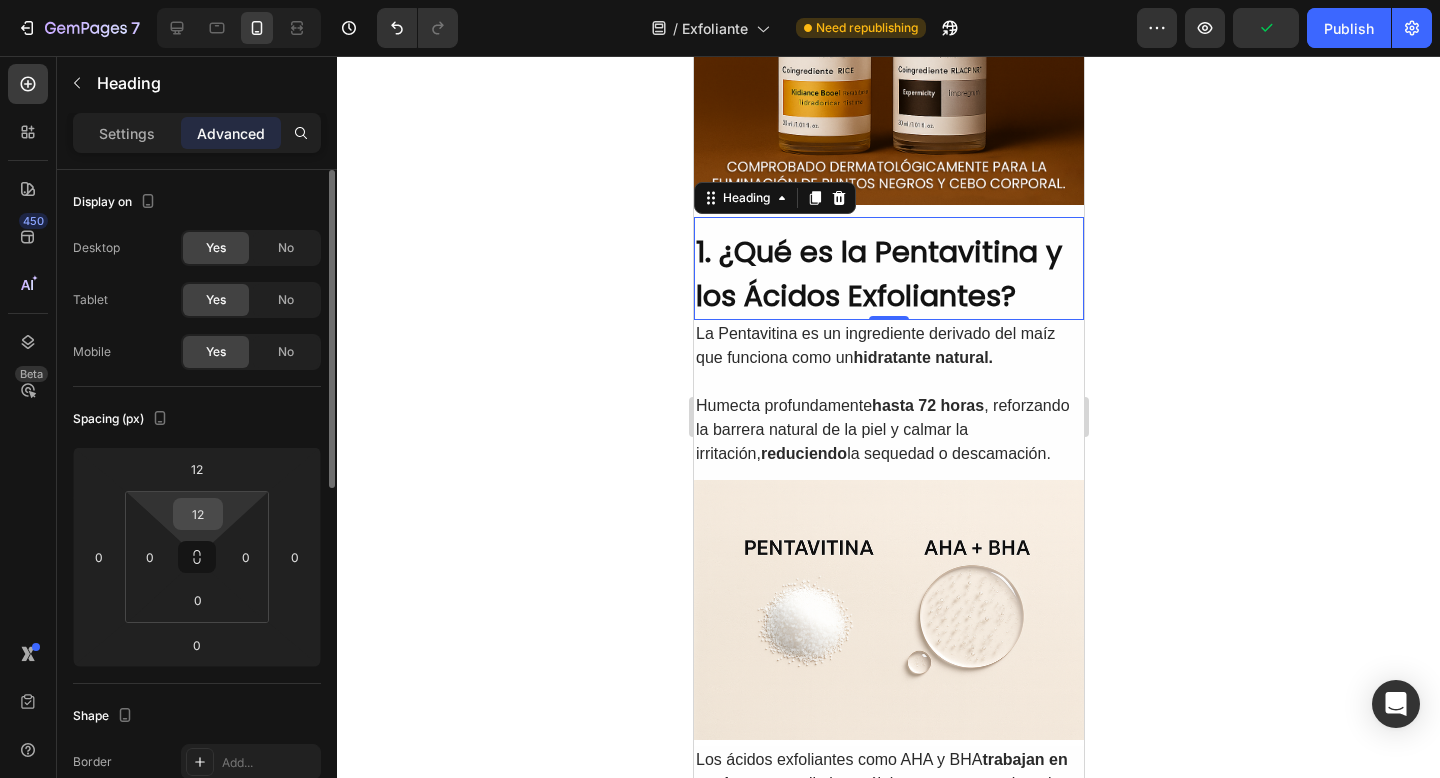 click on "12" at bounding box center (198, 514) 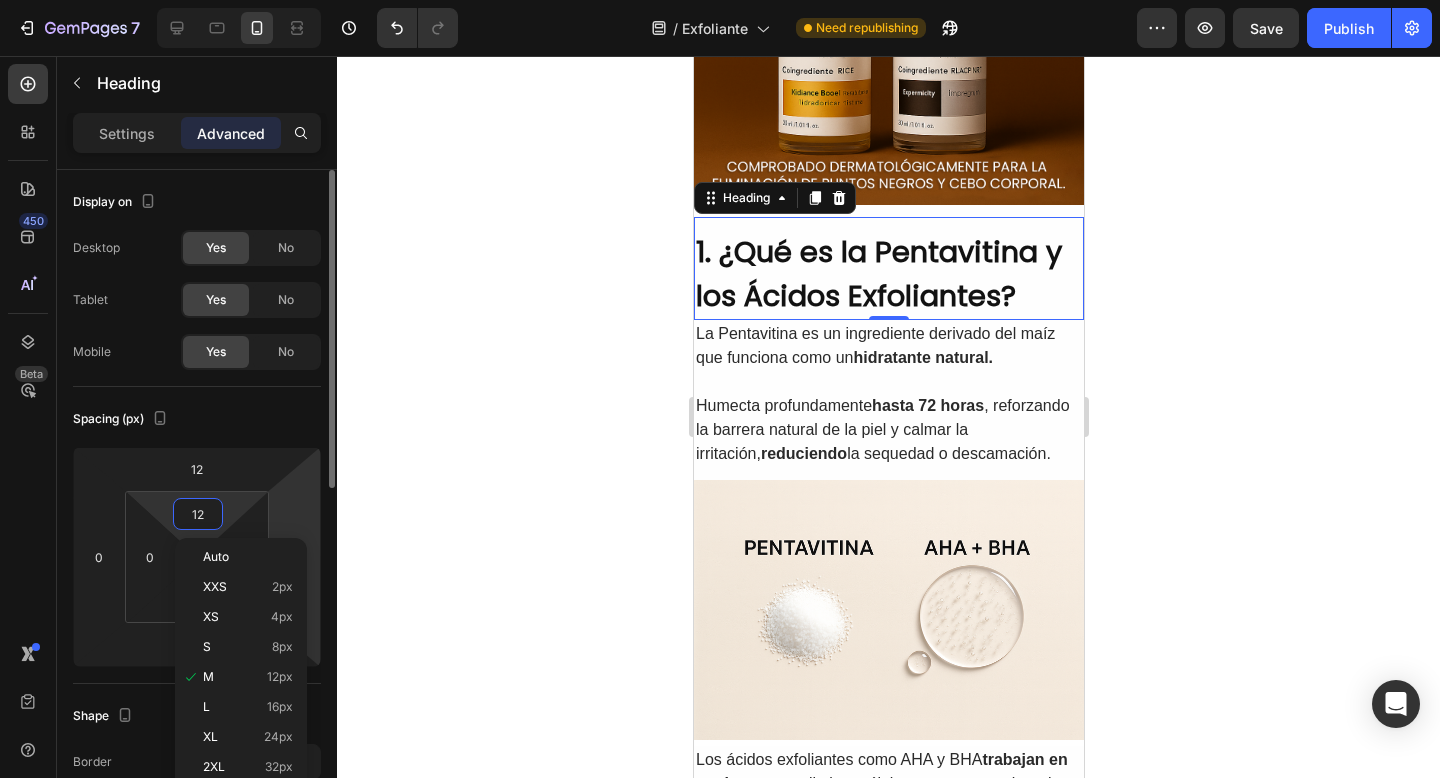 type on "0" 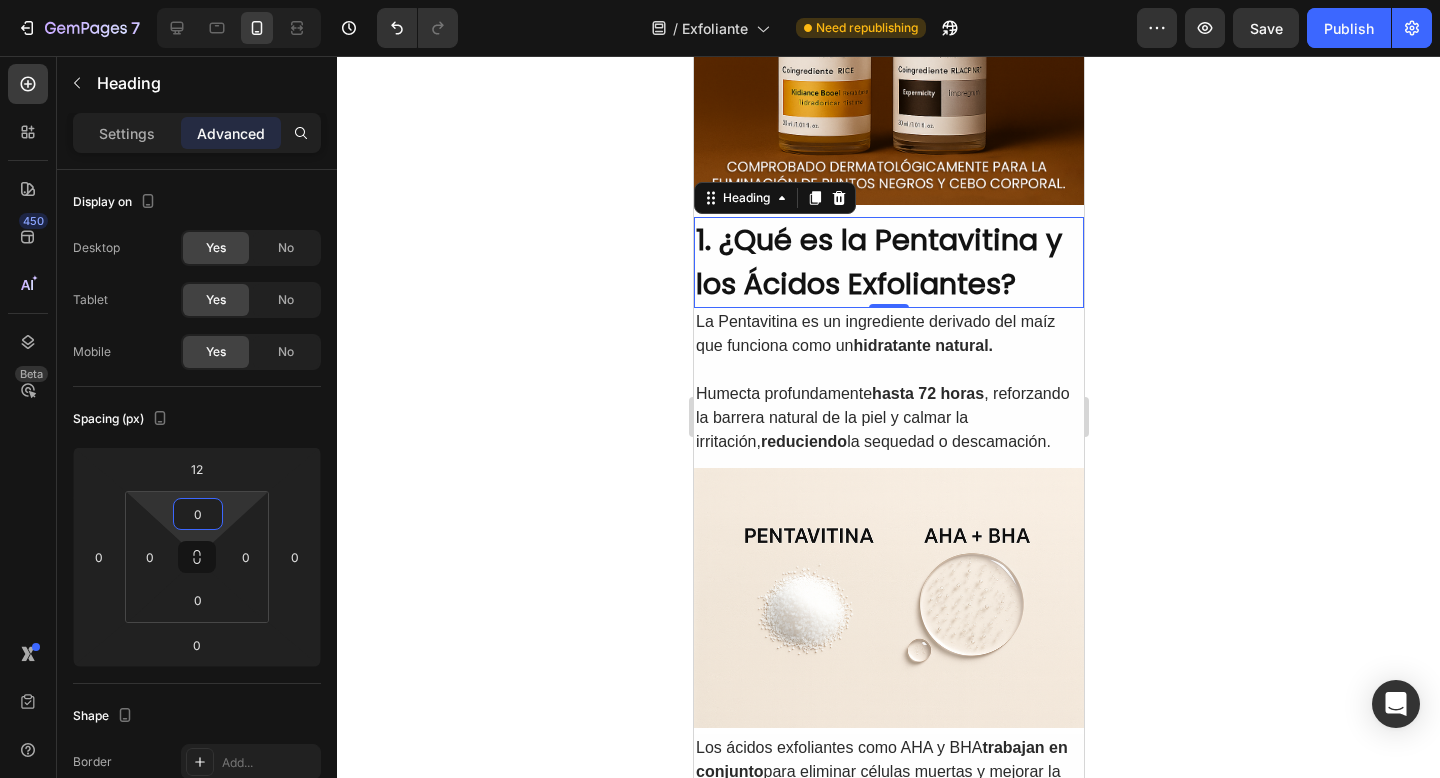 click 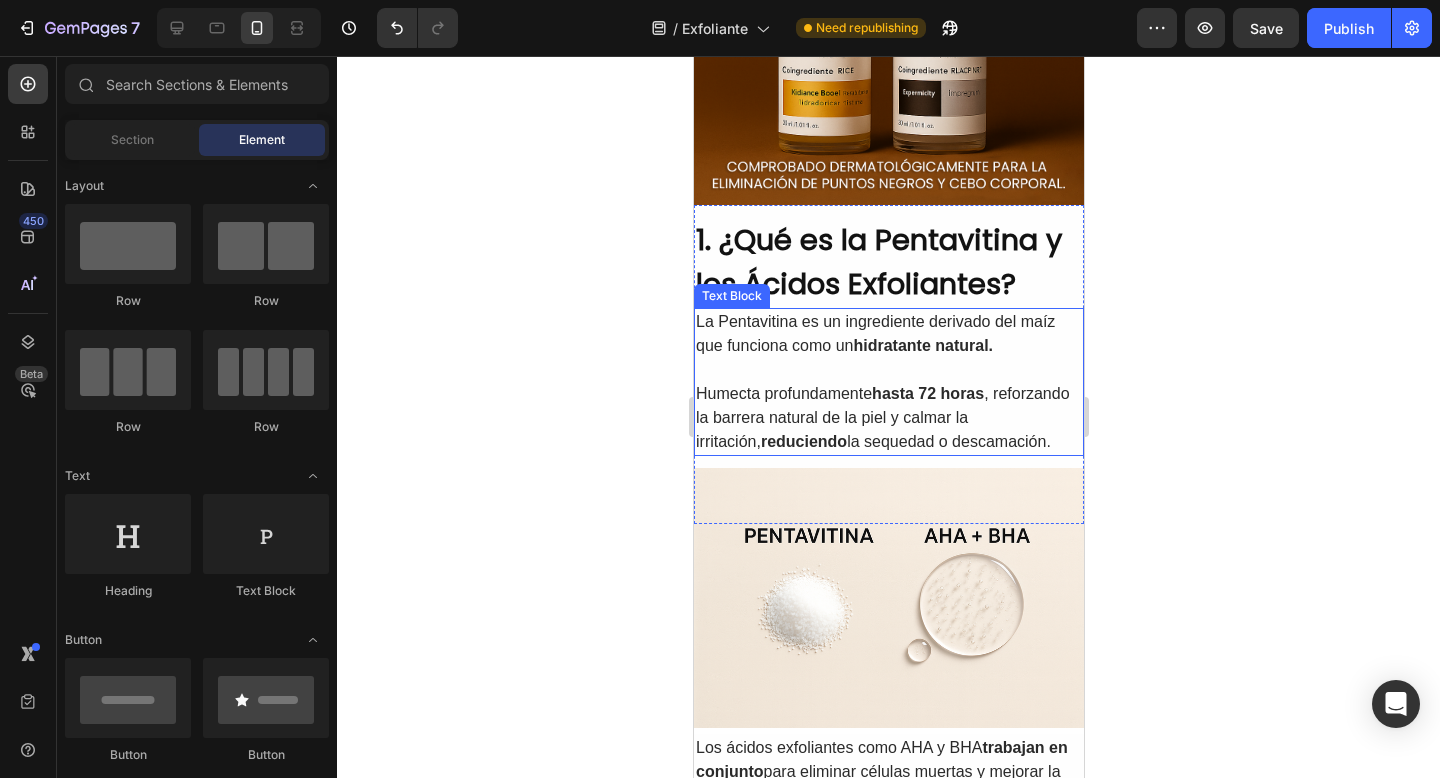 click on "La Pentavitina es un ingrediente derivado del maíz que funciona como un  hidratante natural." at bounding box center (888, 334) 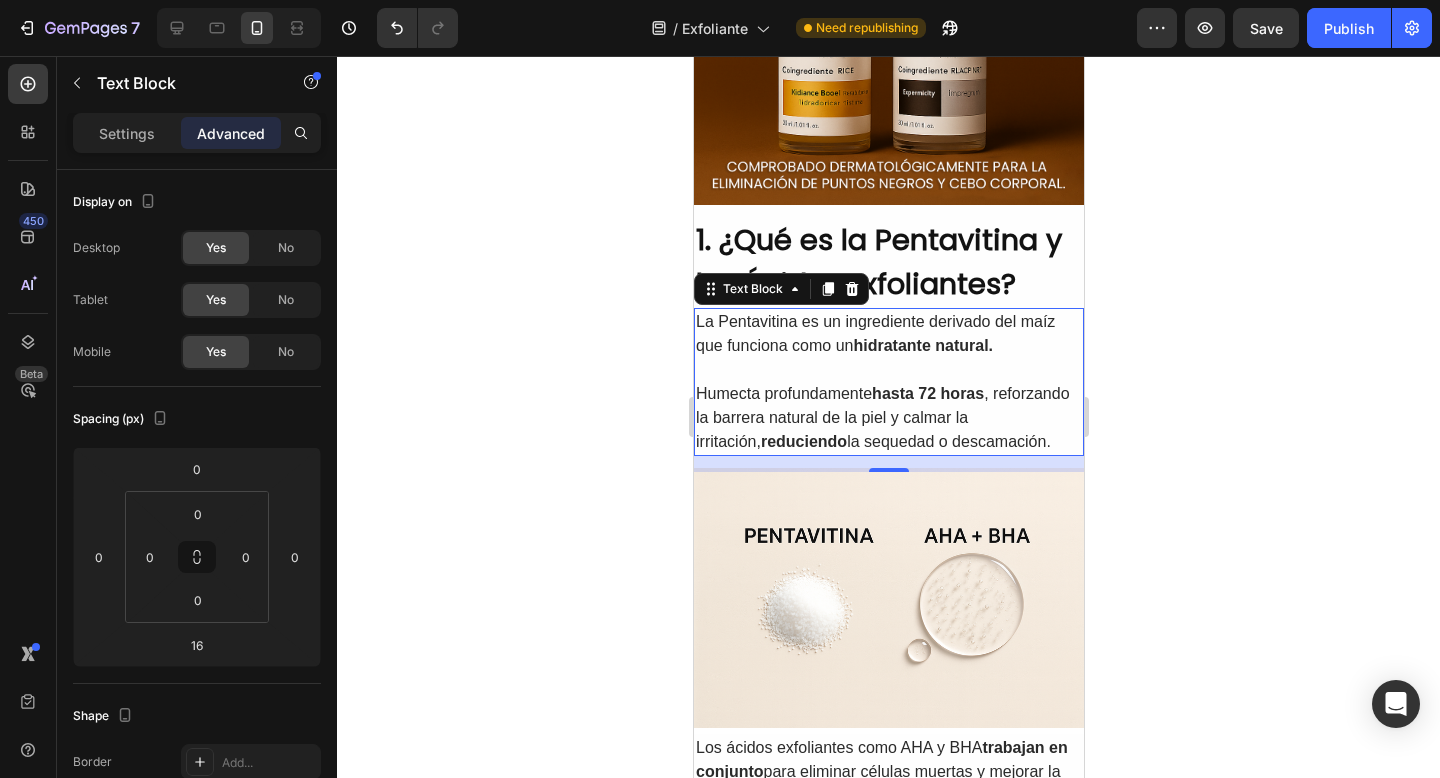 click on "La Pentavitina es un ingrediente derivado del maíz que funciona como un  hidratante natural." at bounding box center [888, 334] 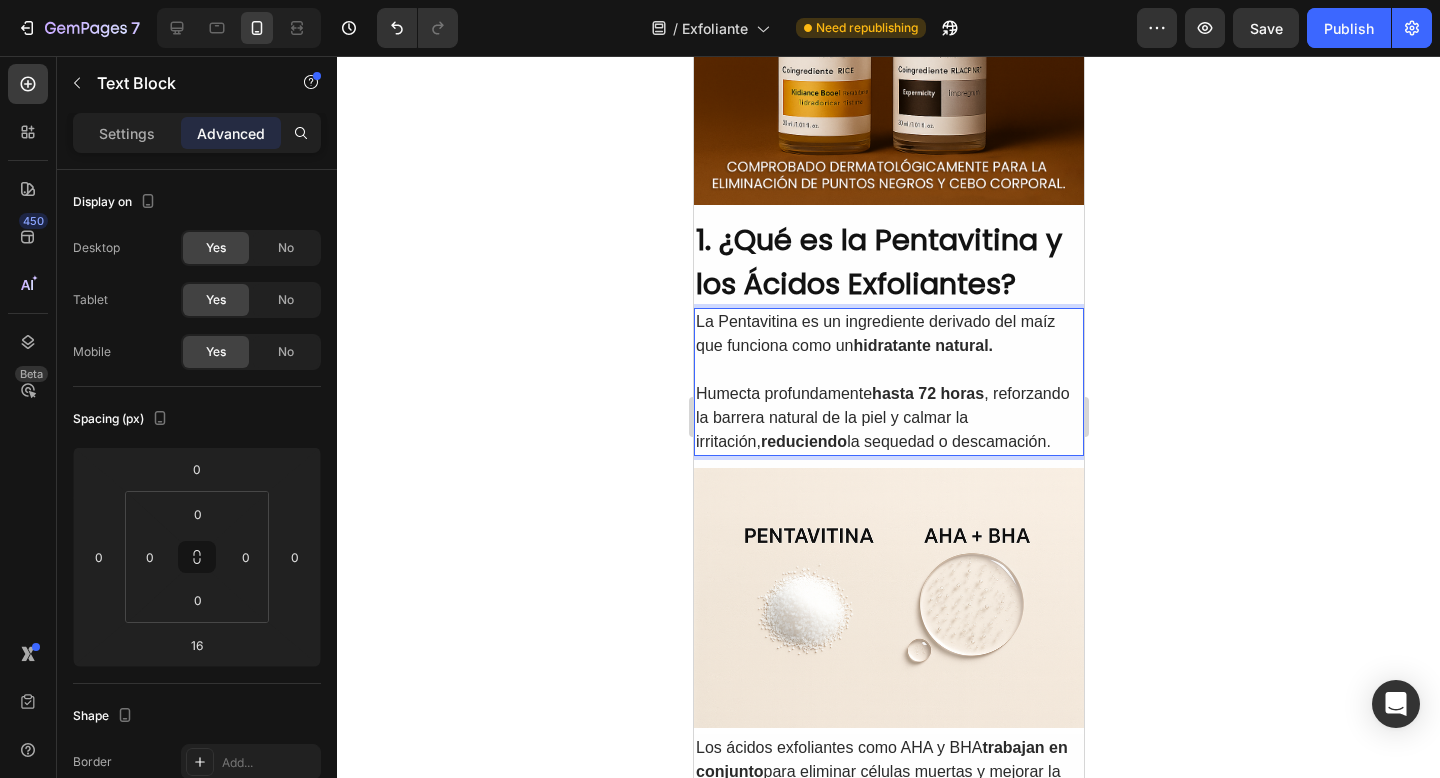 click on "La Pentavitina es un ingrediente derivado del maíz que funciona como un  hidratante natural." at bounding box center (888, 334) 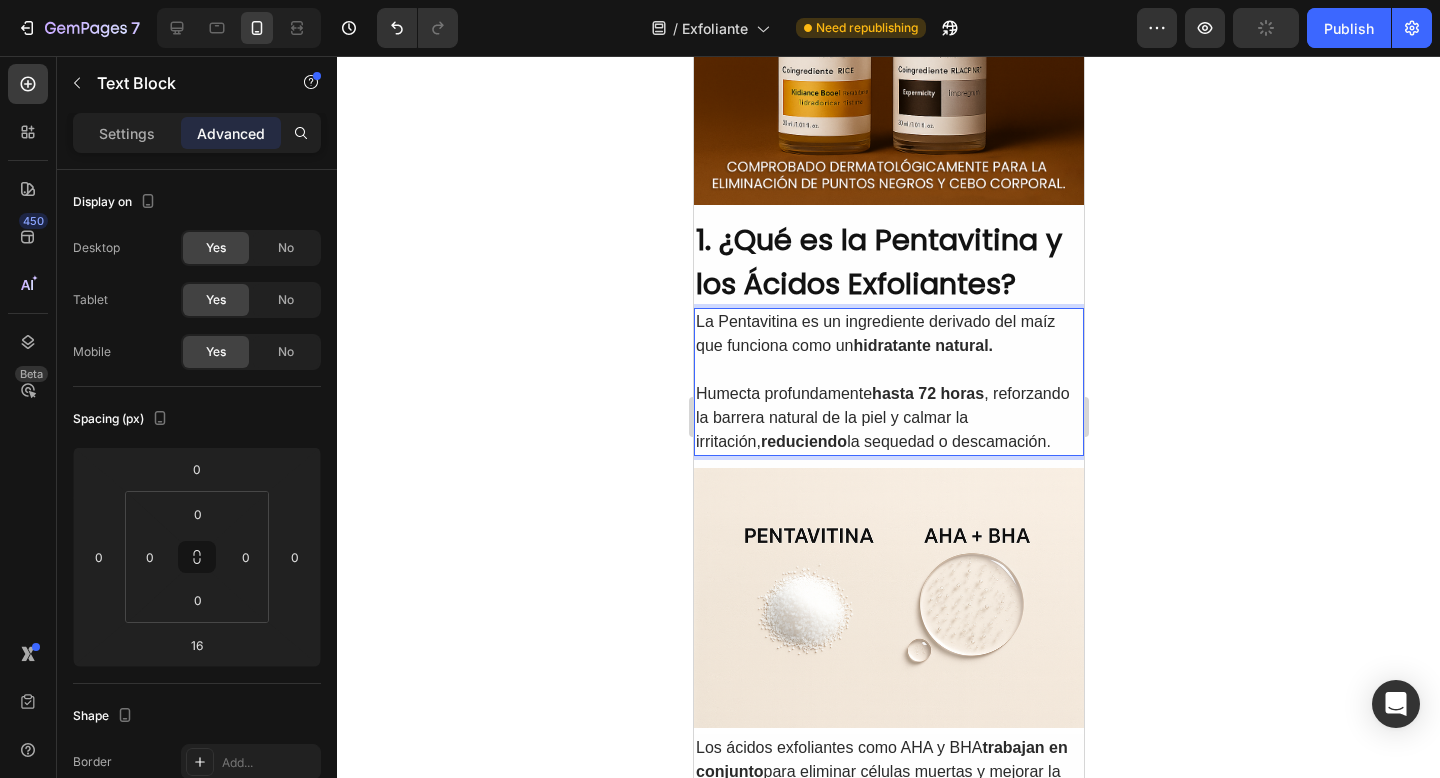 click 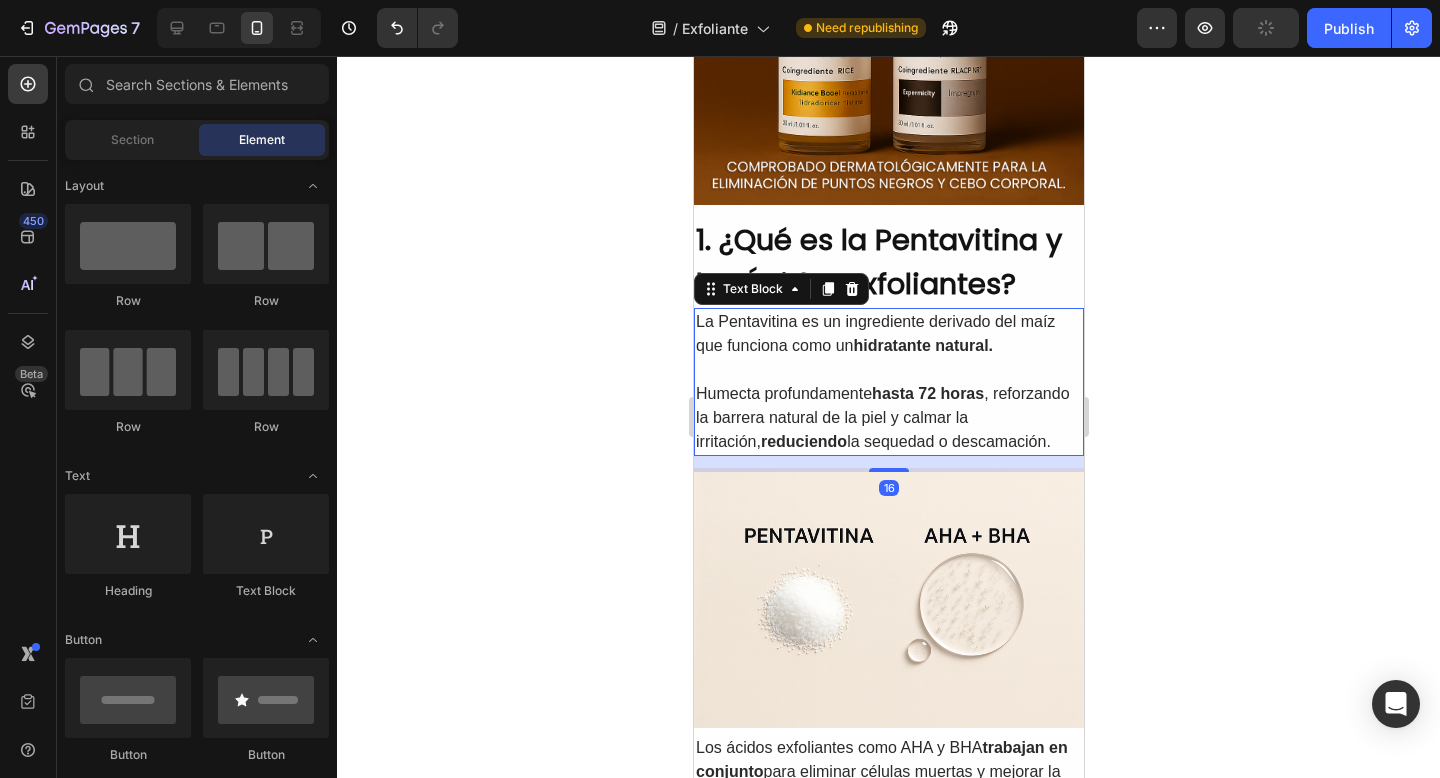 click at bounding box center [888, 370] 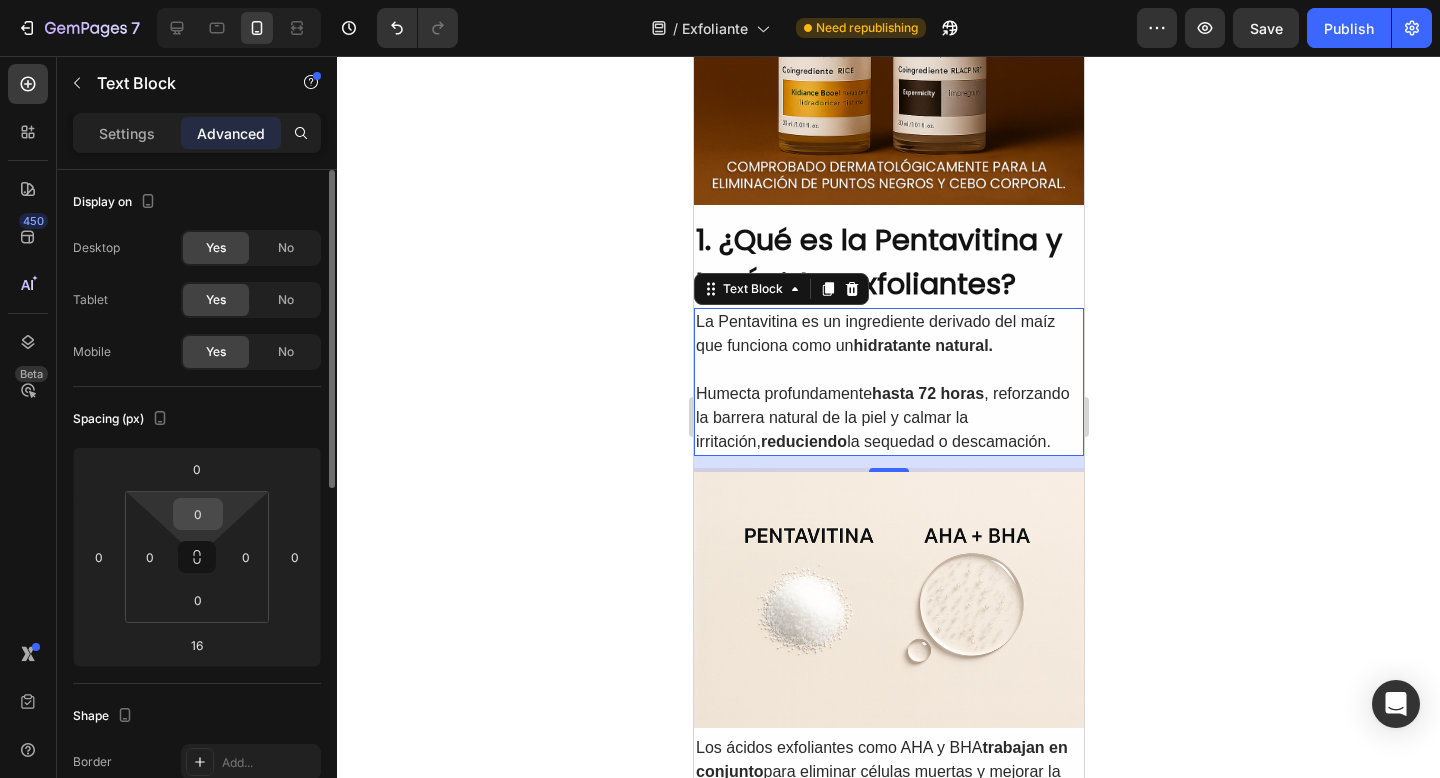click on "0" at bounding box center [198, 514] 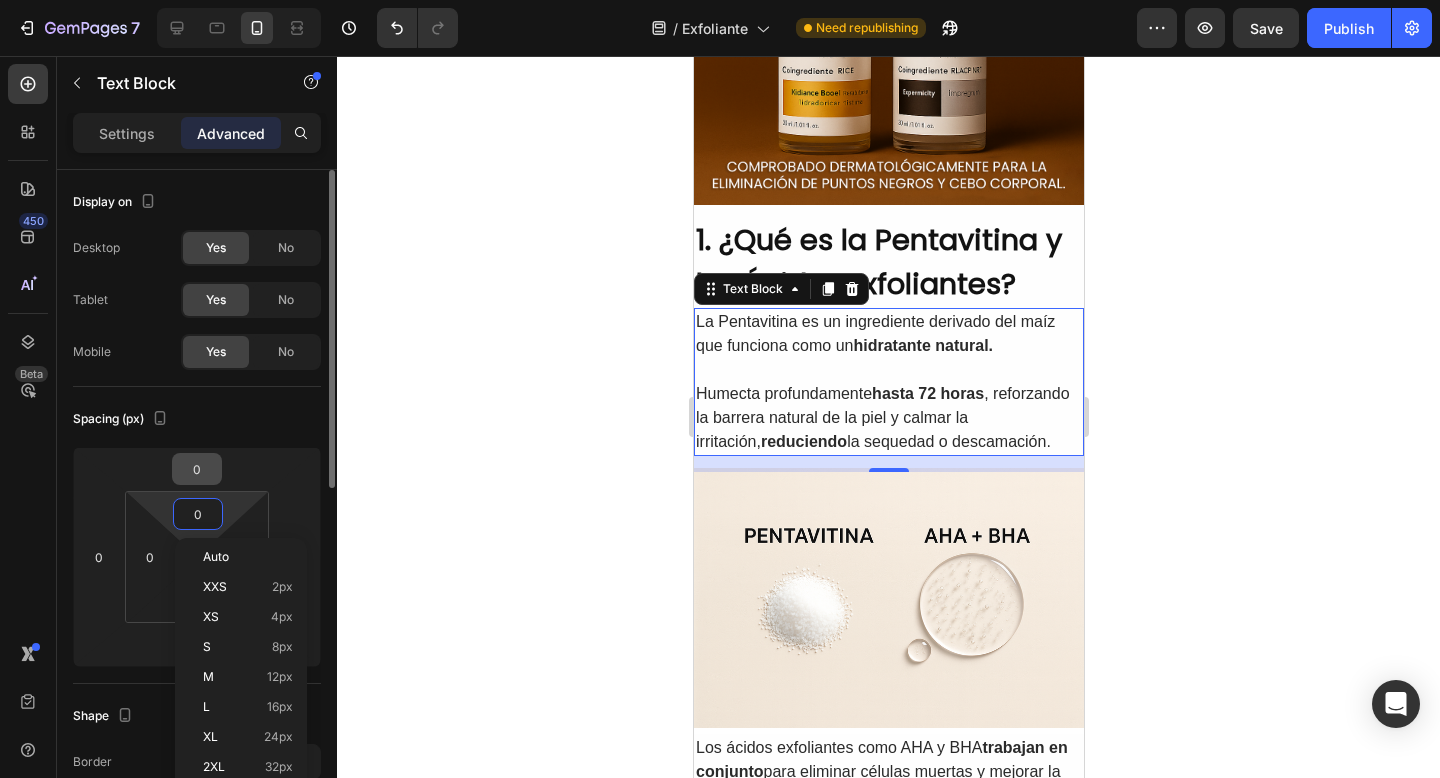 click on "0" at bounding box center [197, 469] 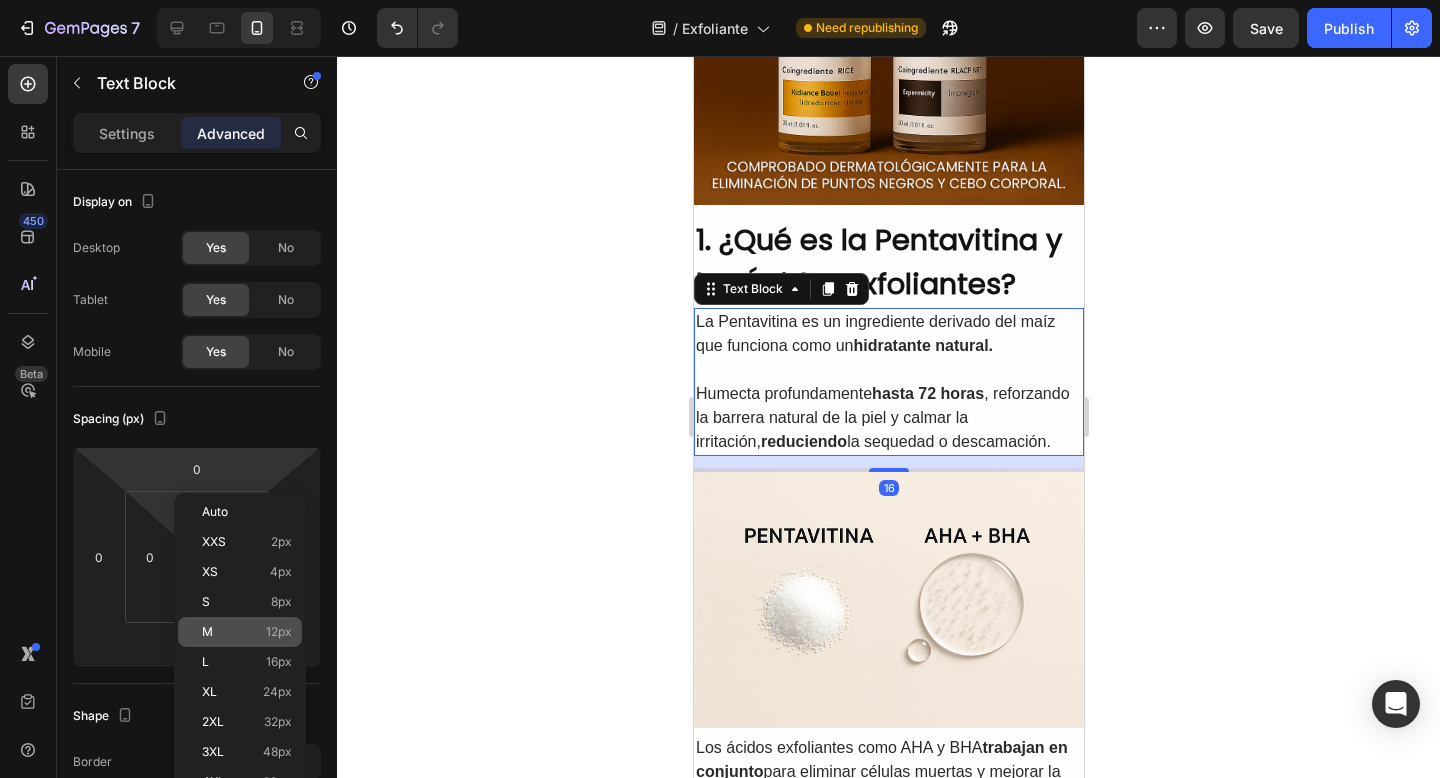 click on "M 12px" at bounding box center (247, 632) 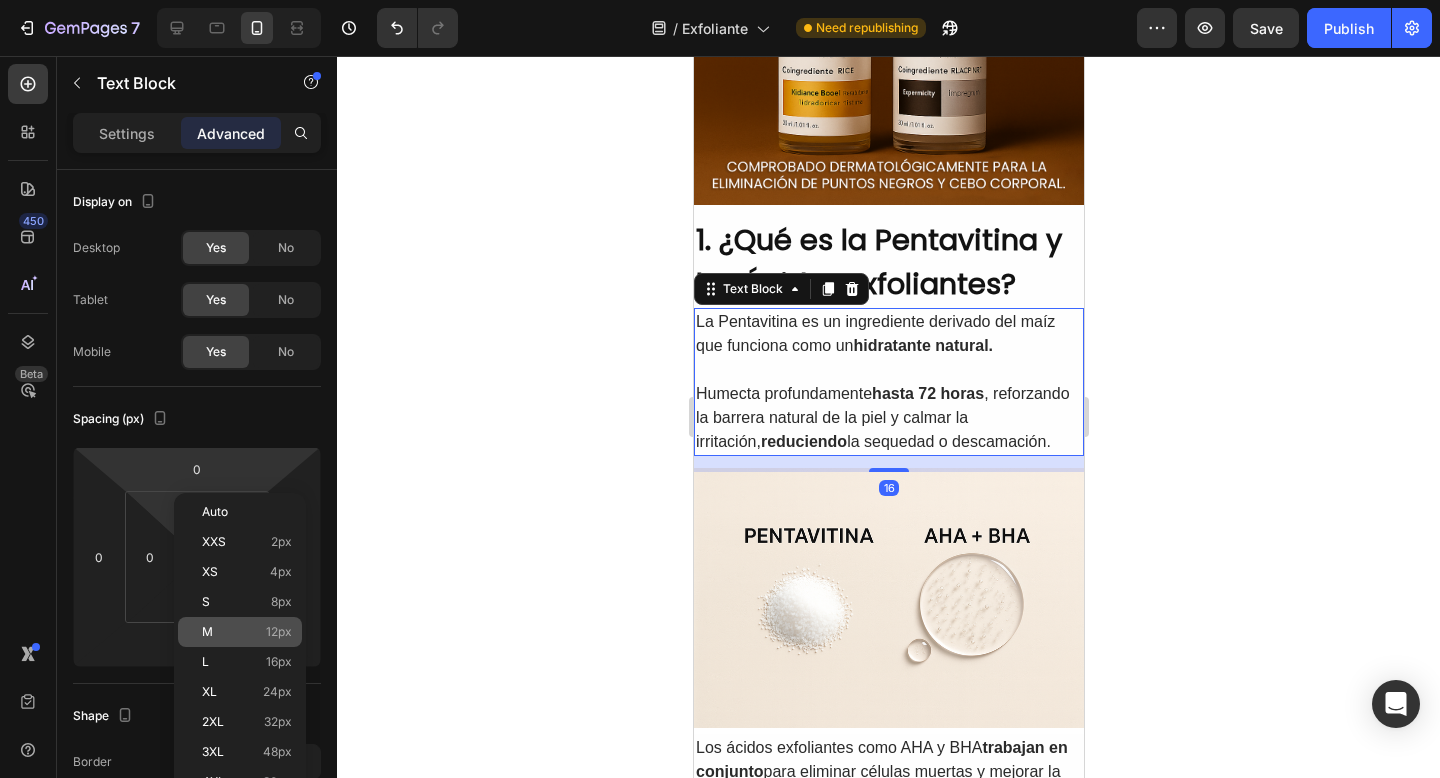 type on "12" 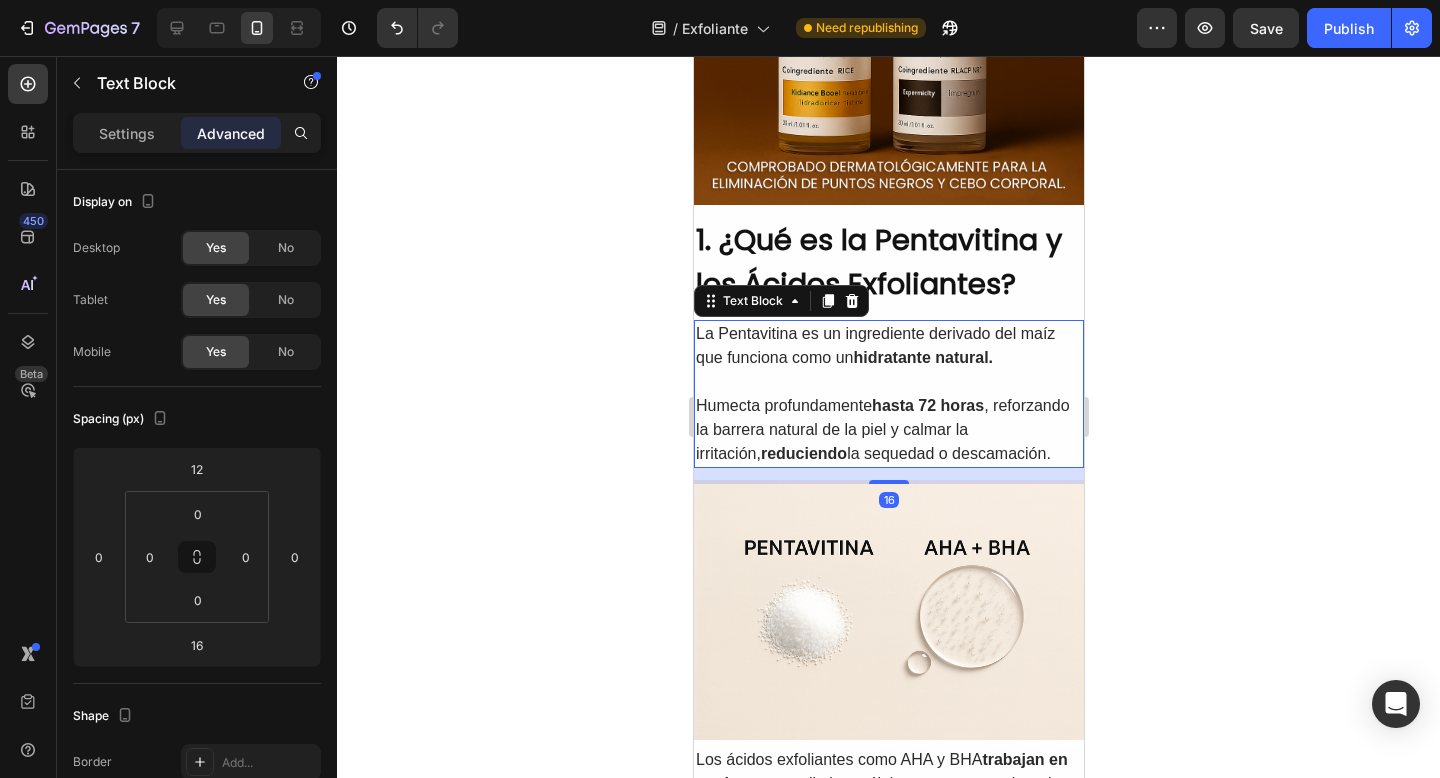 click 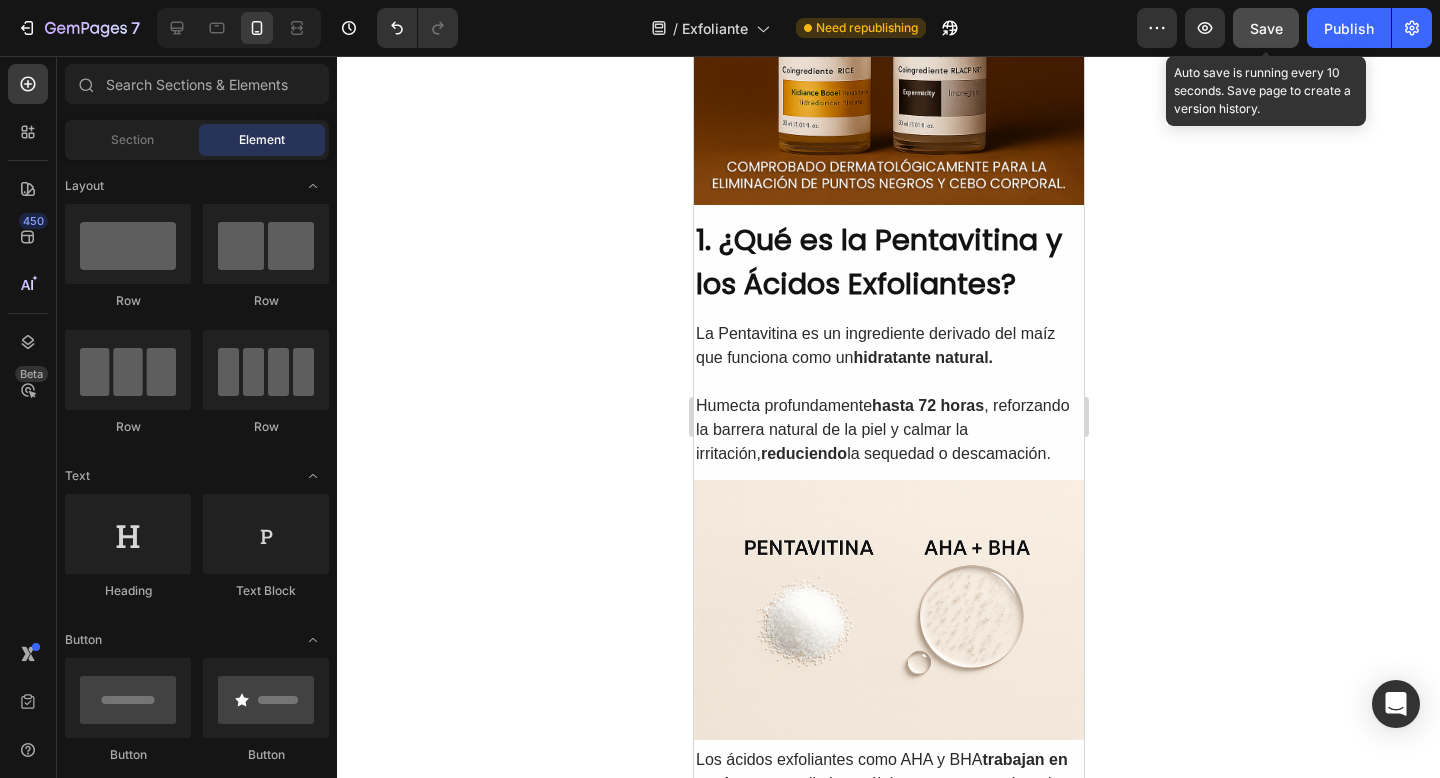 click on "Save" 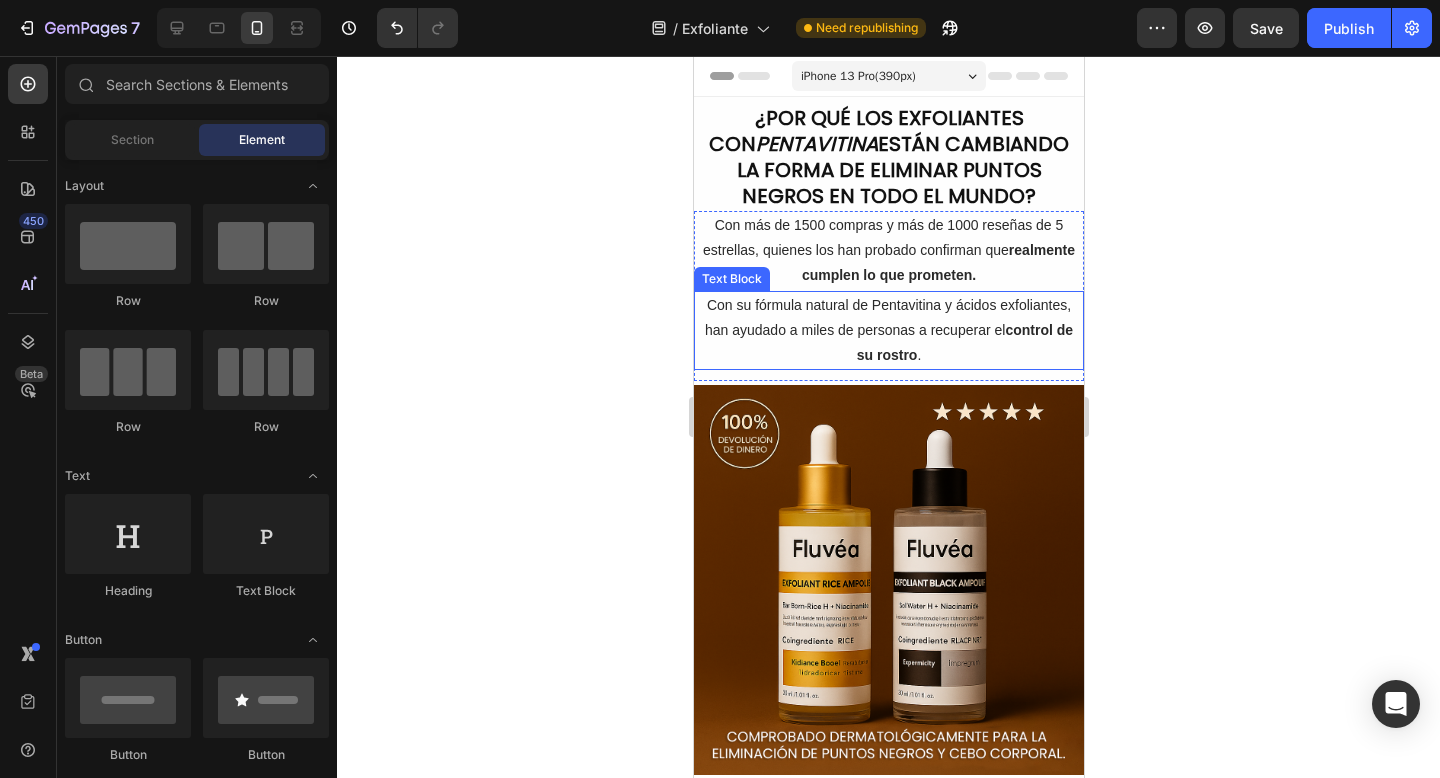 scroll, scrollTop: 355, scrollLeft: 0, axis: vertical 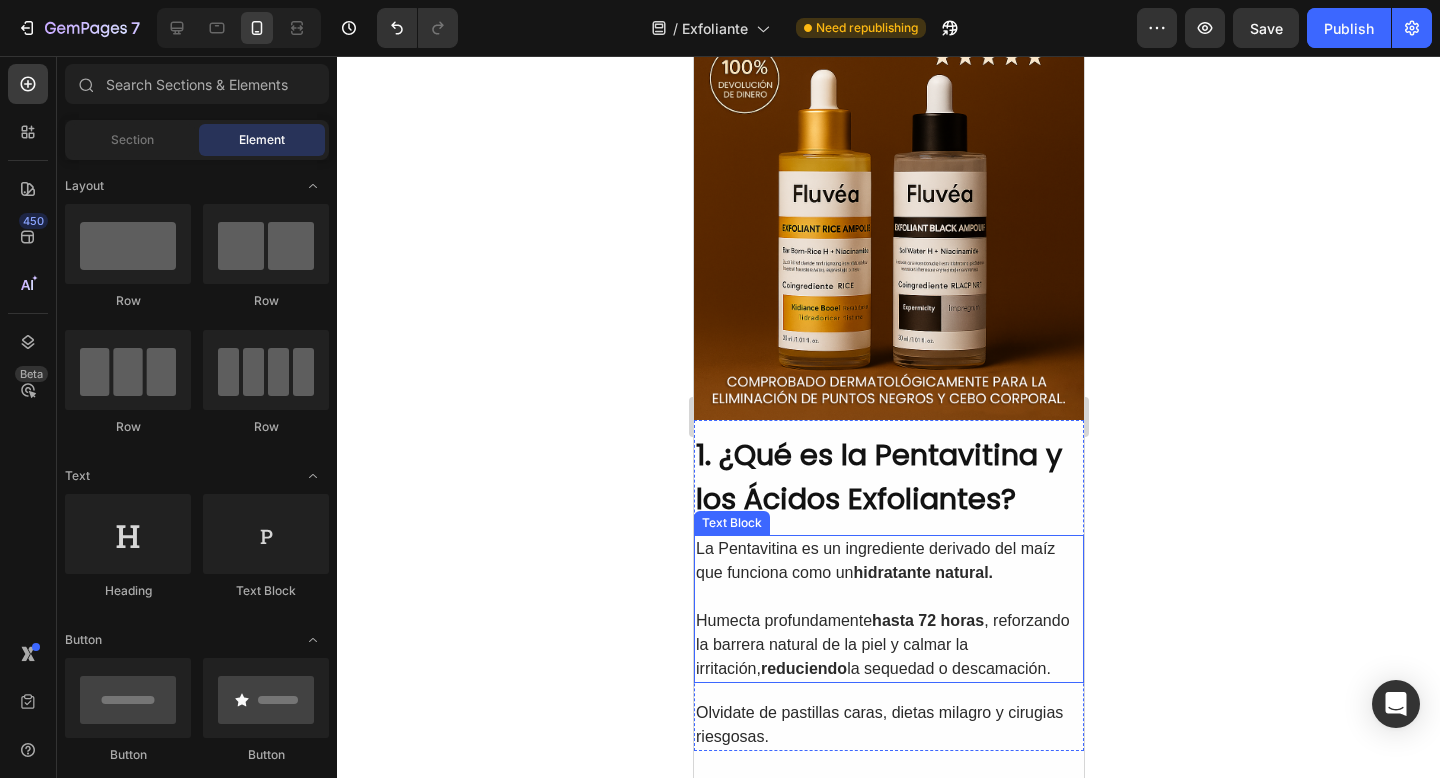 click on "Humecta profundamente  hasta 72 horas , reforzando la barrera natural de la piel y calmar la irritación,  reduciendo  la sequedad o descamación." at bounding box center [888, 645] 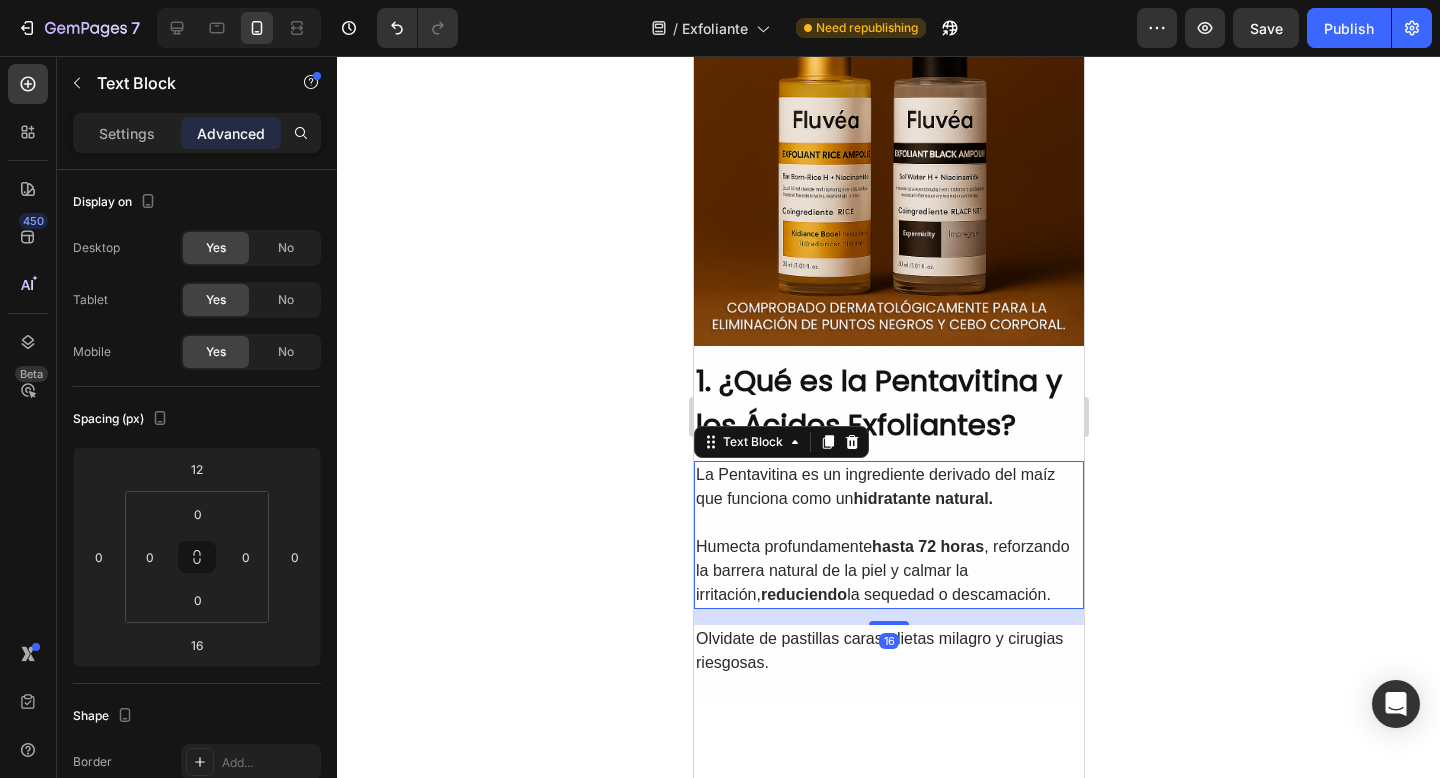 scroll, scrollTop: 546, scrollLeft: 0, axis: vertical 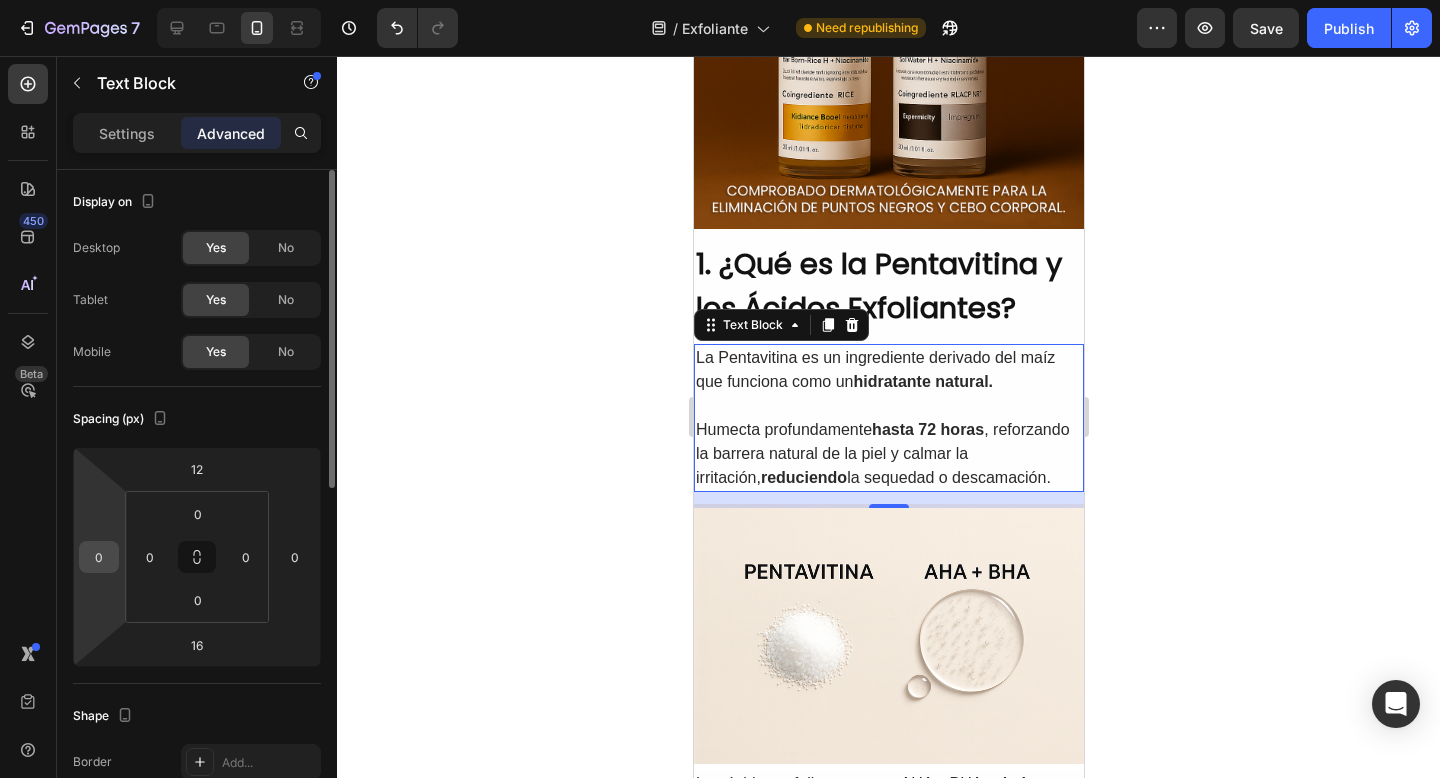 click on "0" at bounding box center [99, 557] 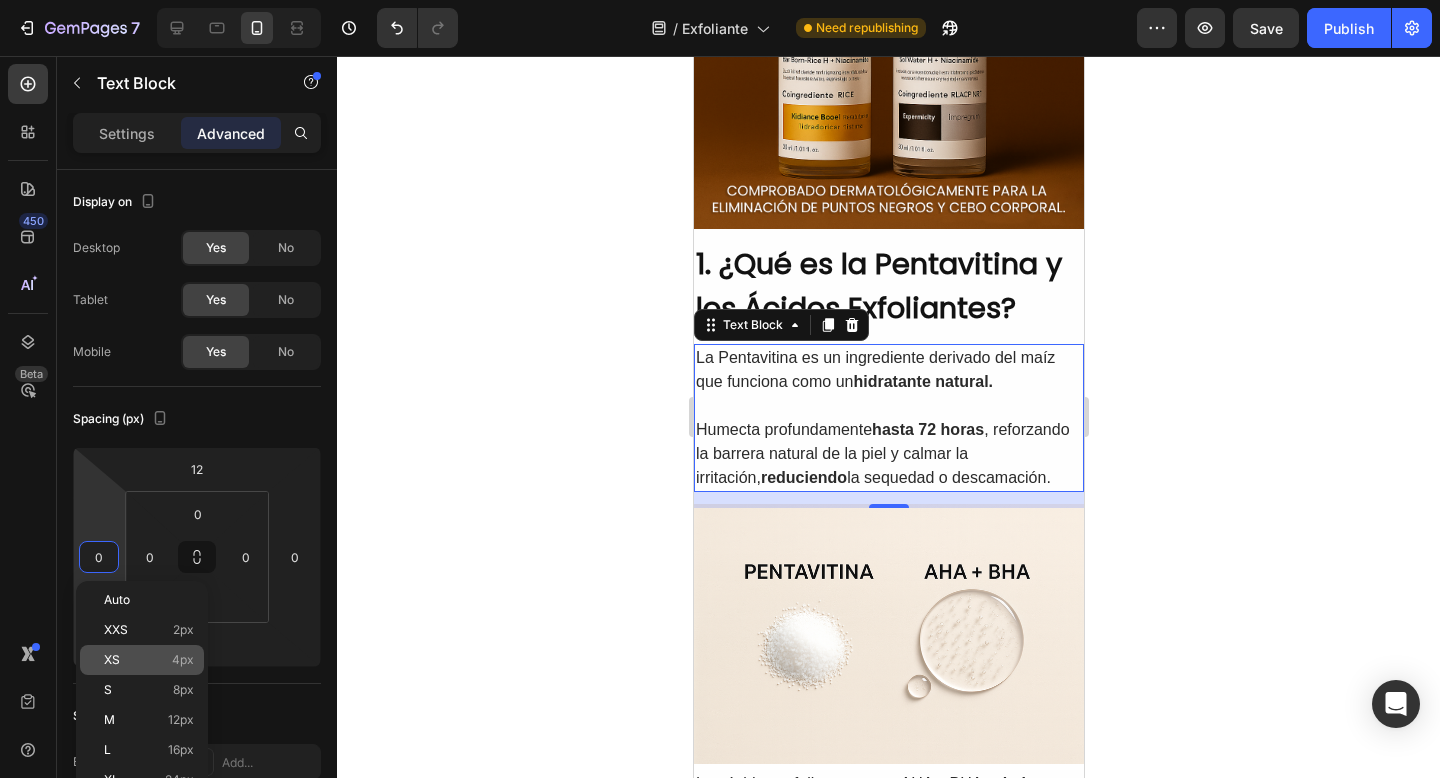 click on "XS 4px" 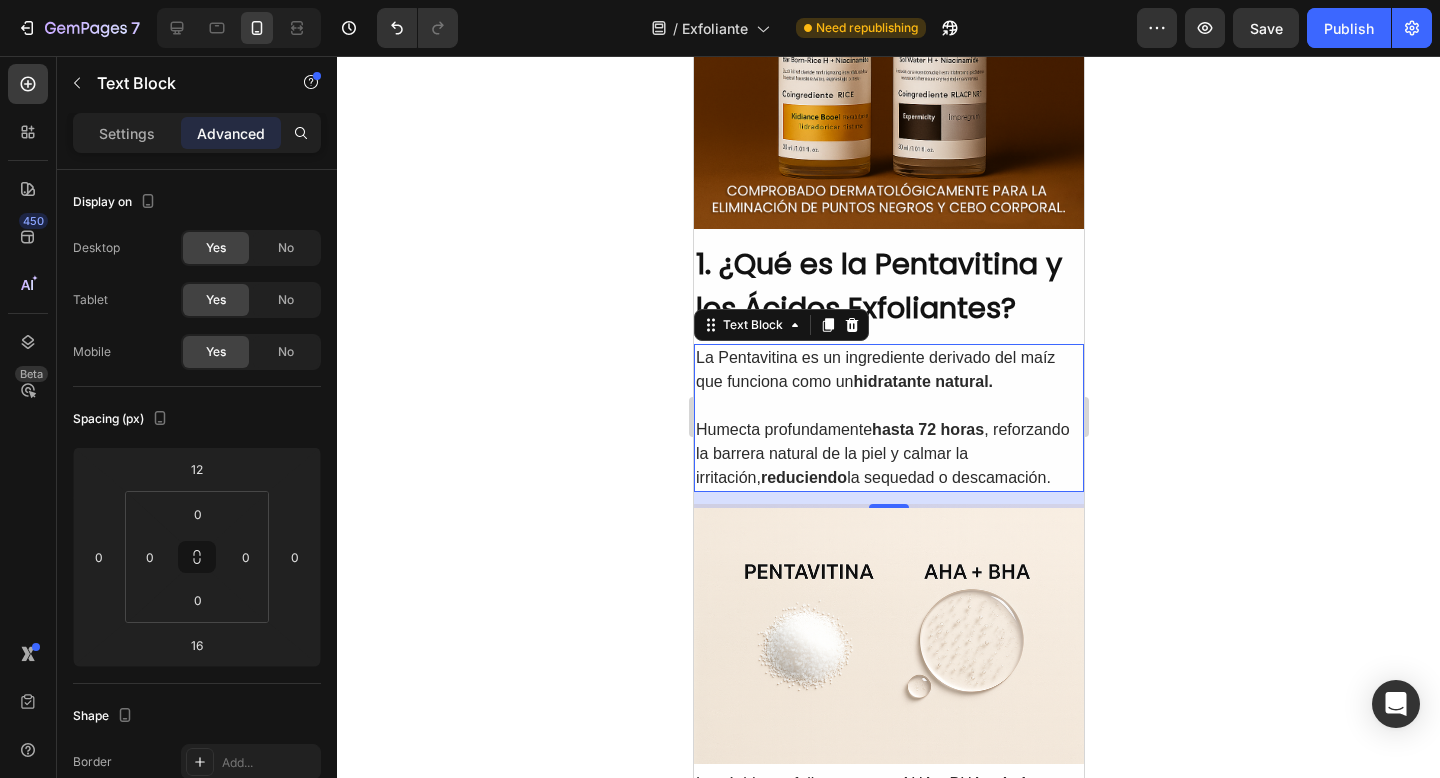 type on "4" 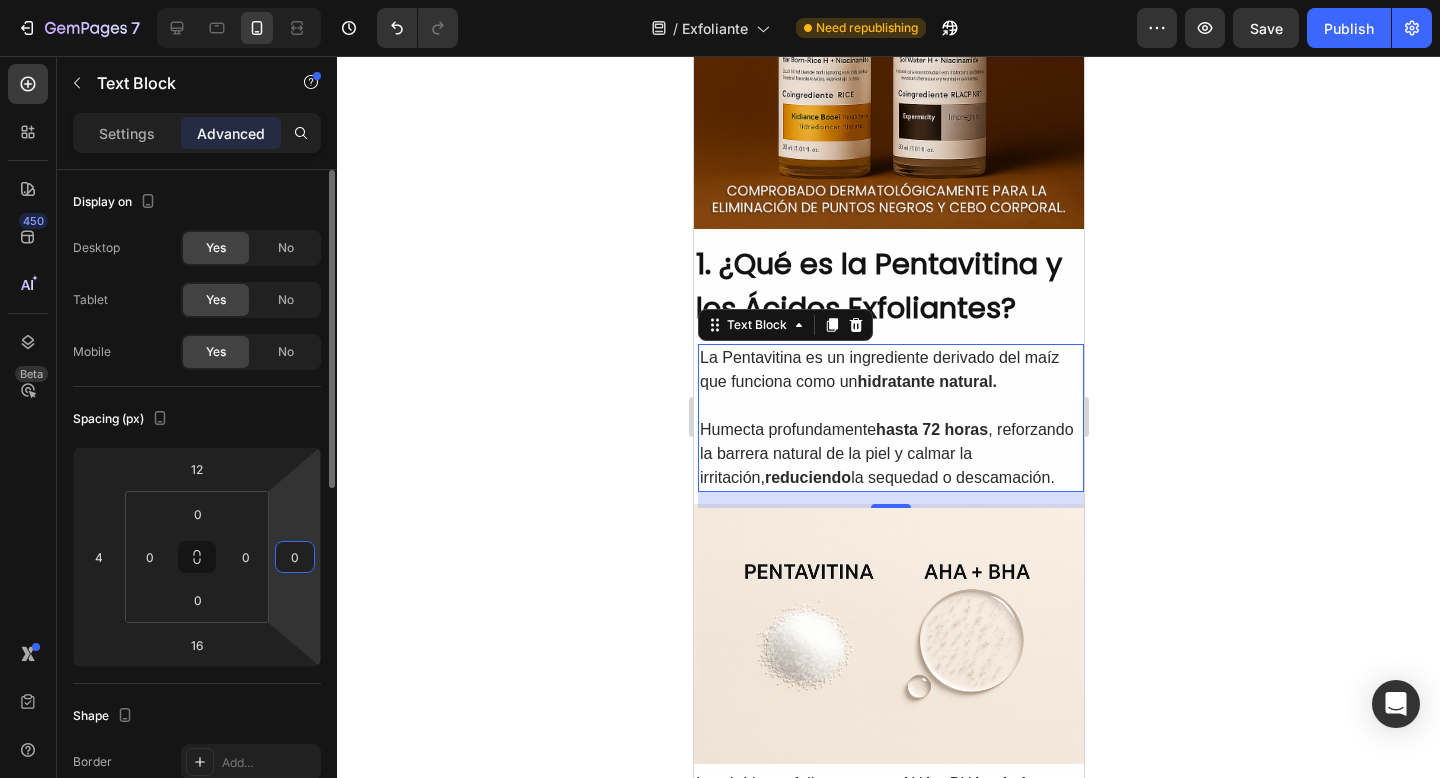 click on "0" at bounding box center (295, 557) 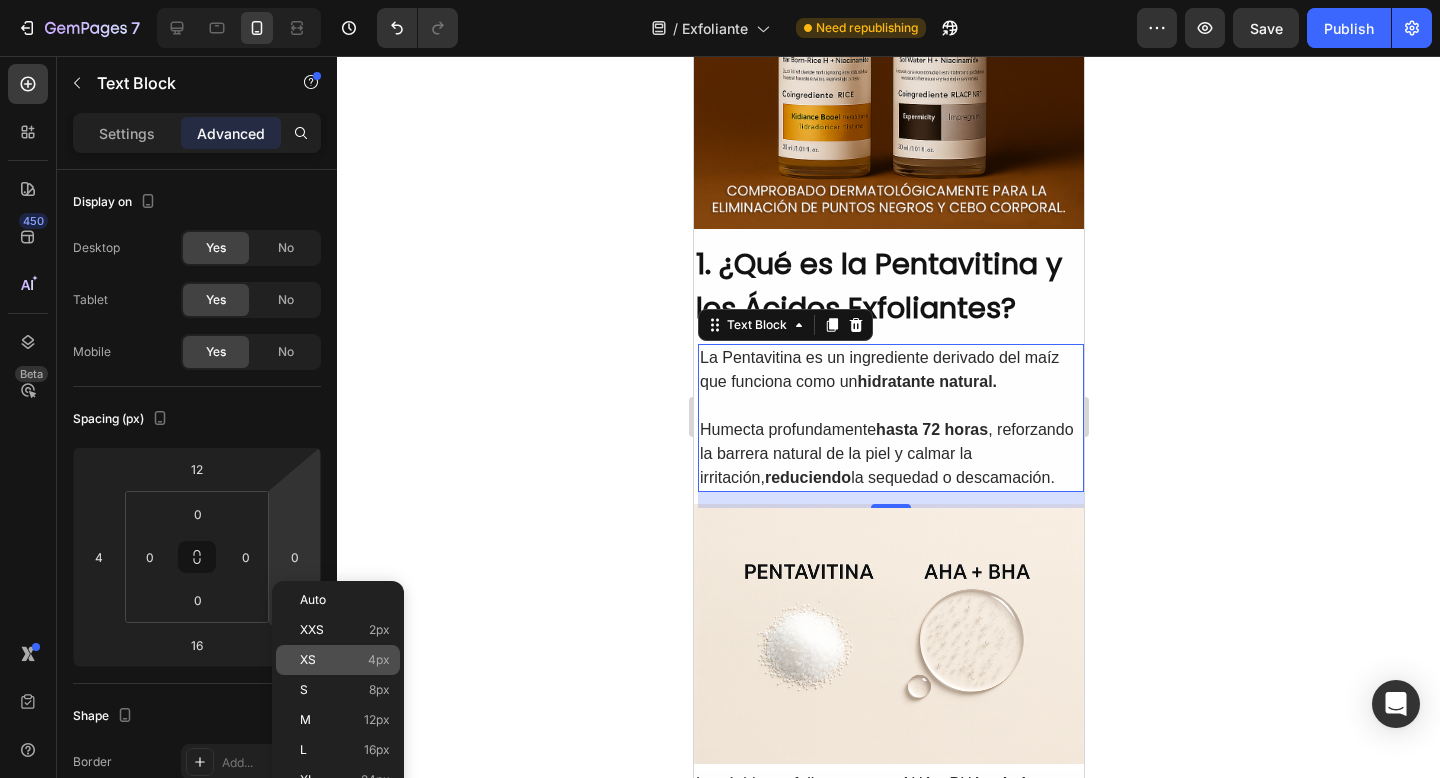 click on "XS 4px" at bounding box center [345, 660] 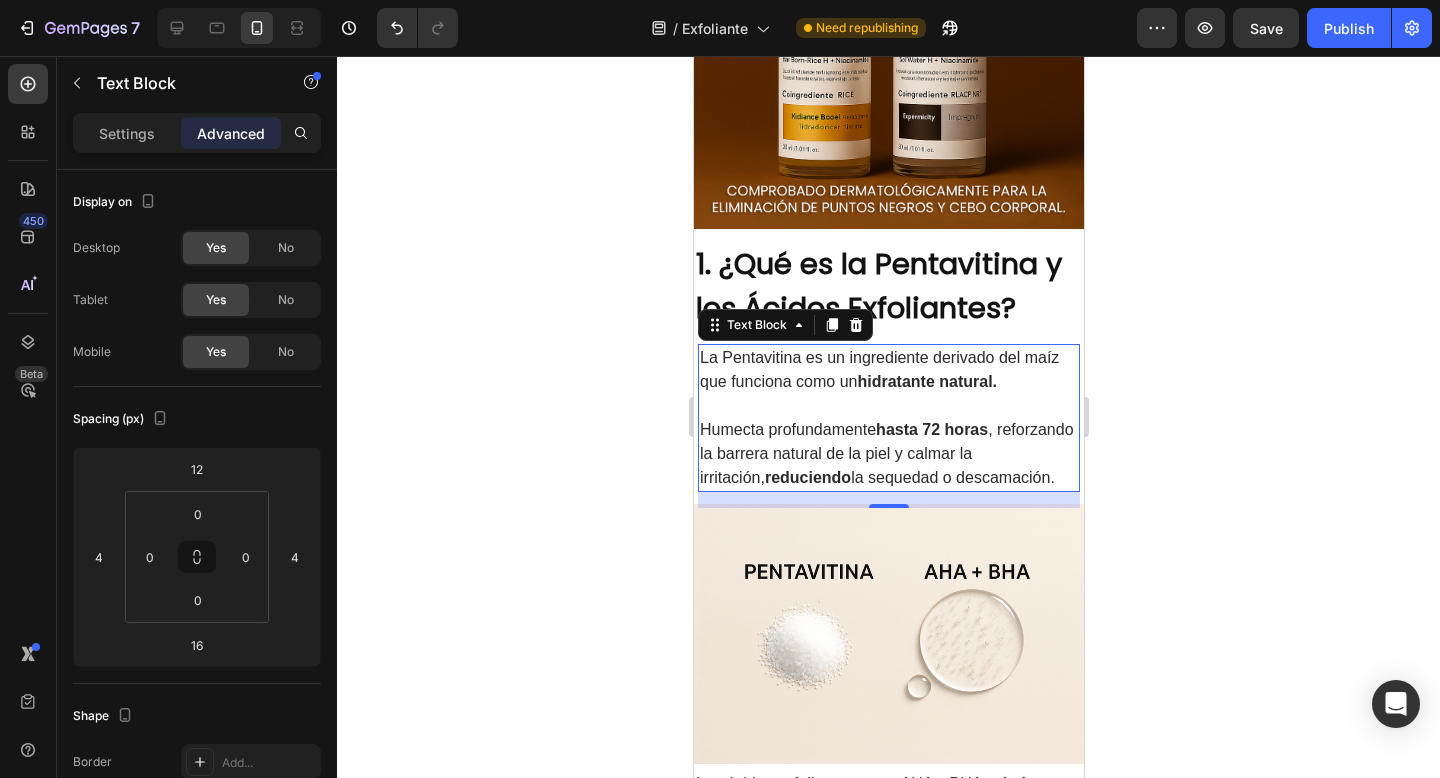 click 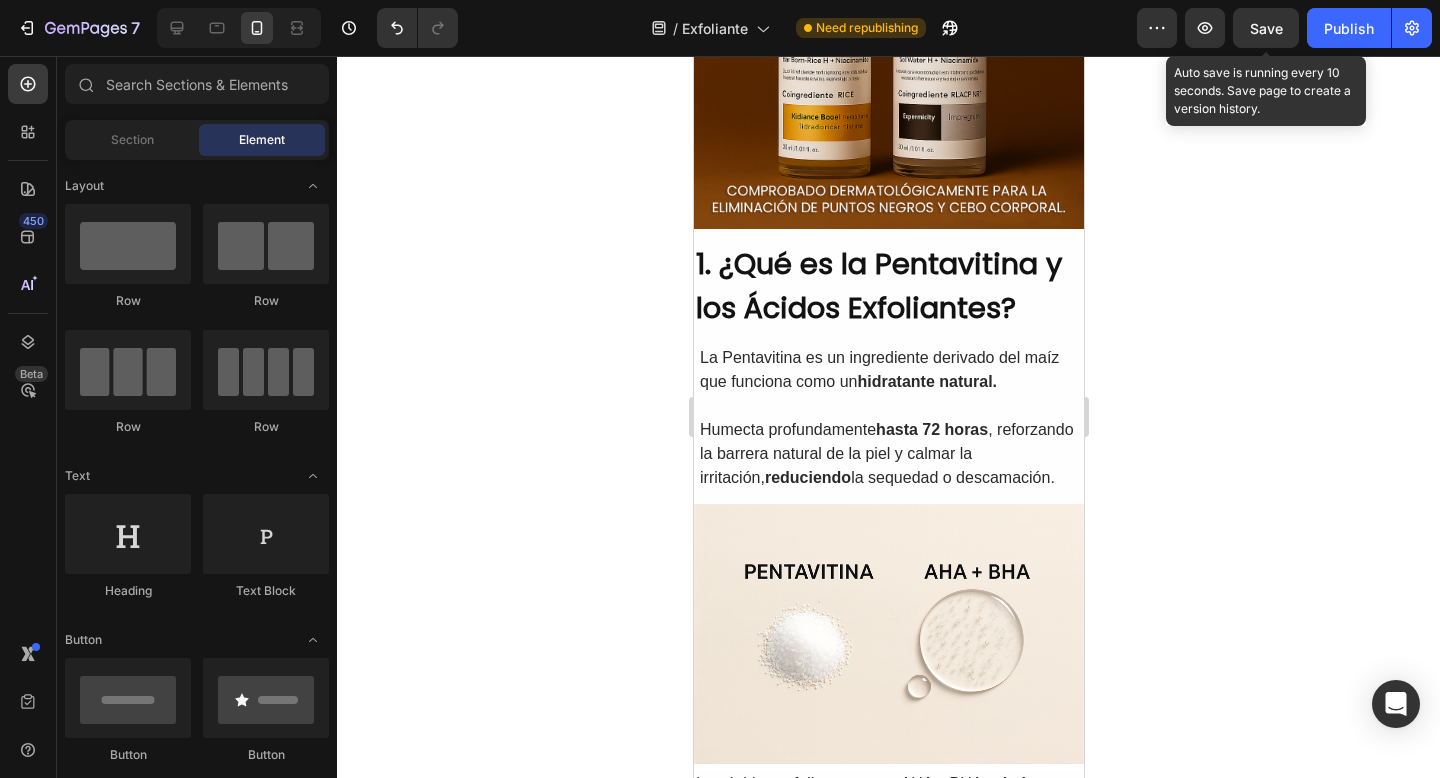 click on "Save" at bounding box center [1266, 28] 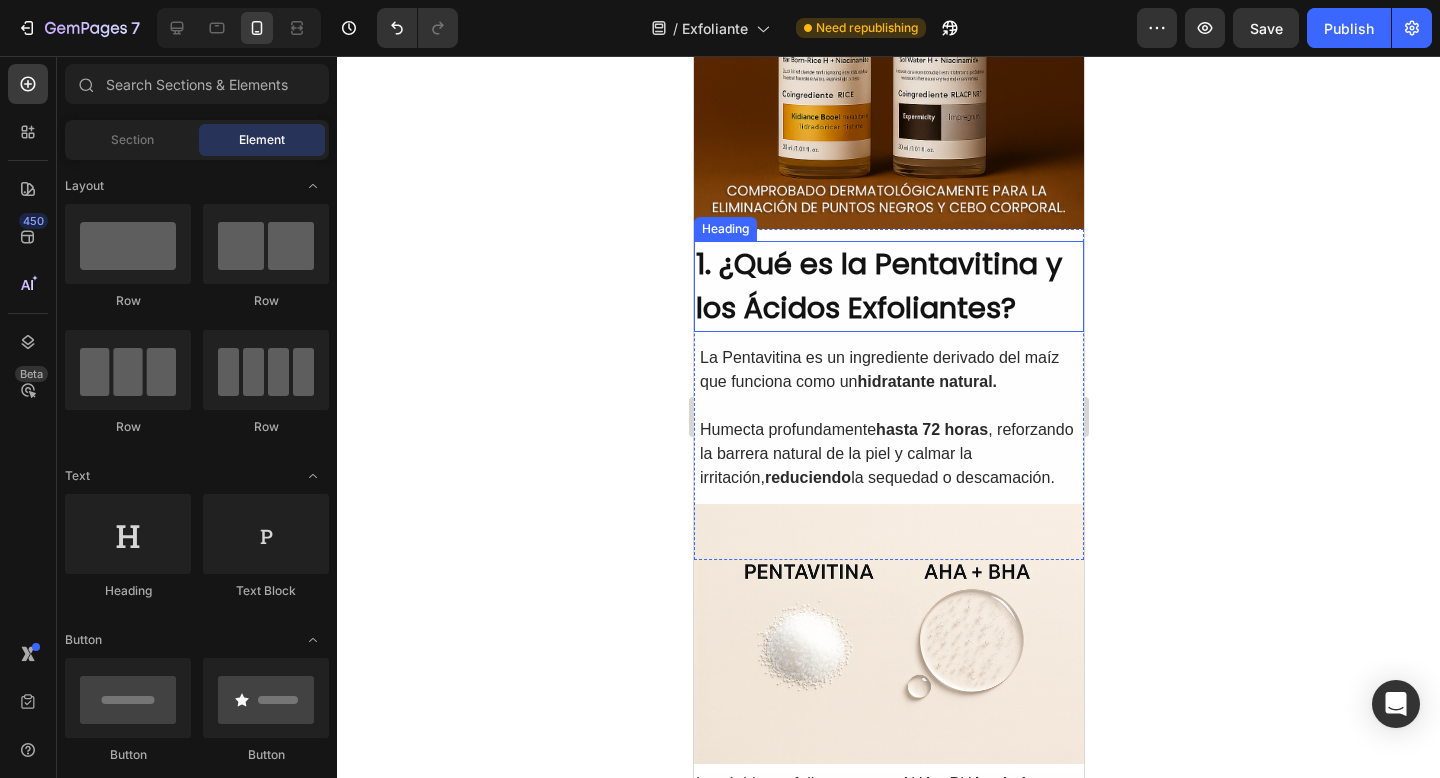 click on "1. ¿Qué es la Pentavitina y los Ácidos Exfoliantes?" at bounding box center (888, 286) 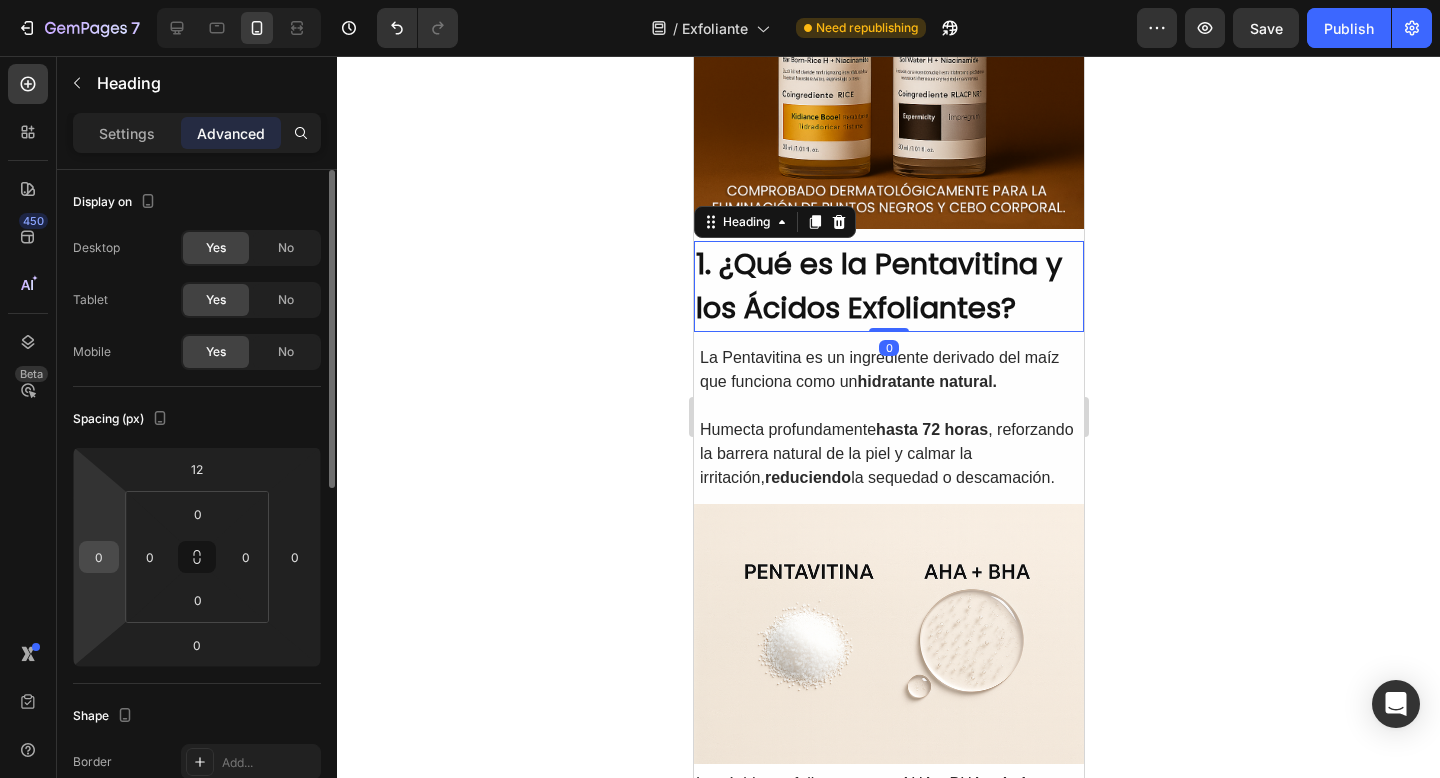 click on "0" at bounding box center (99, 557) 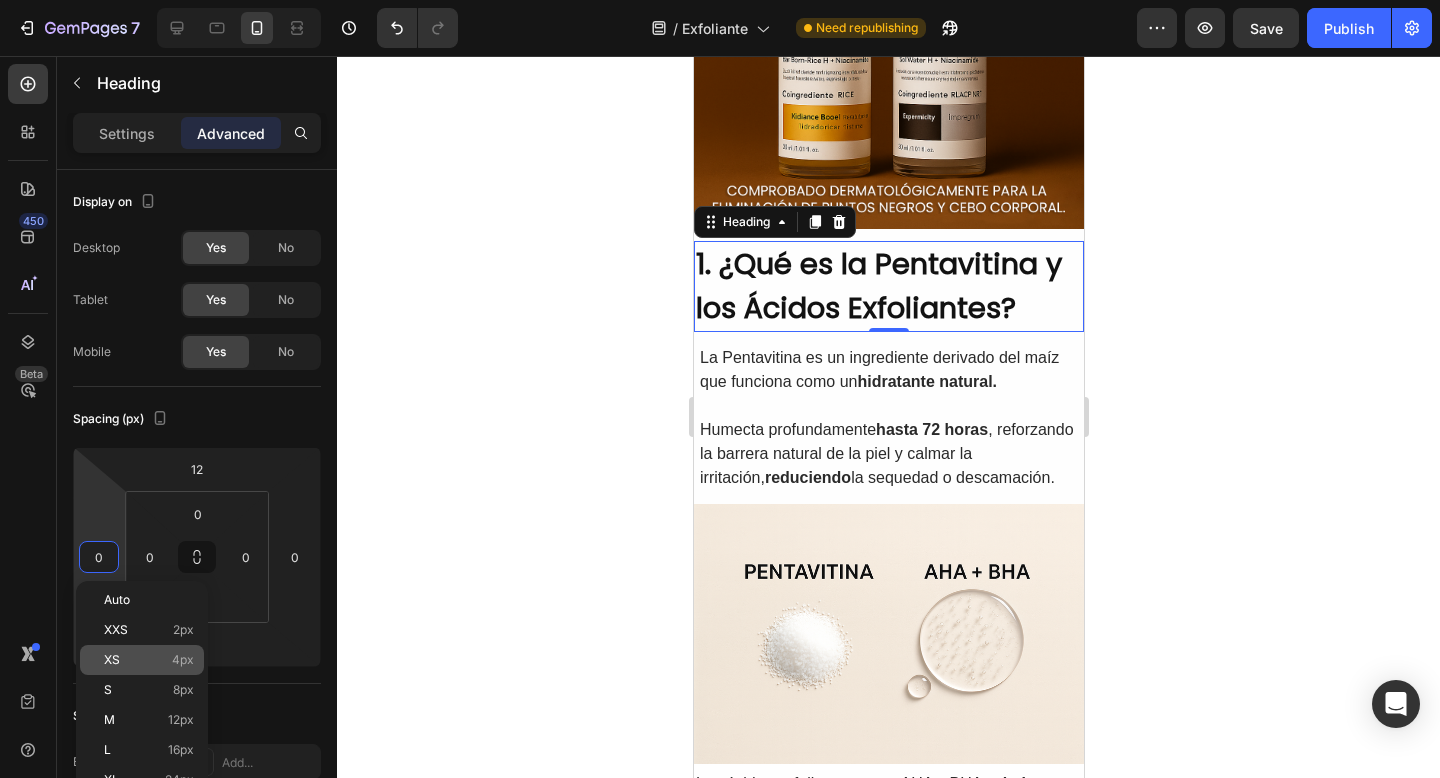 click on "XS 4px" 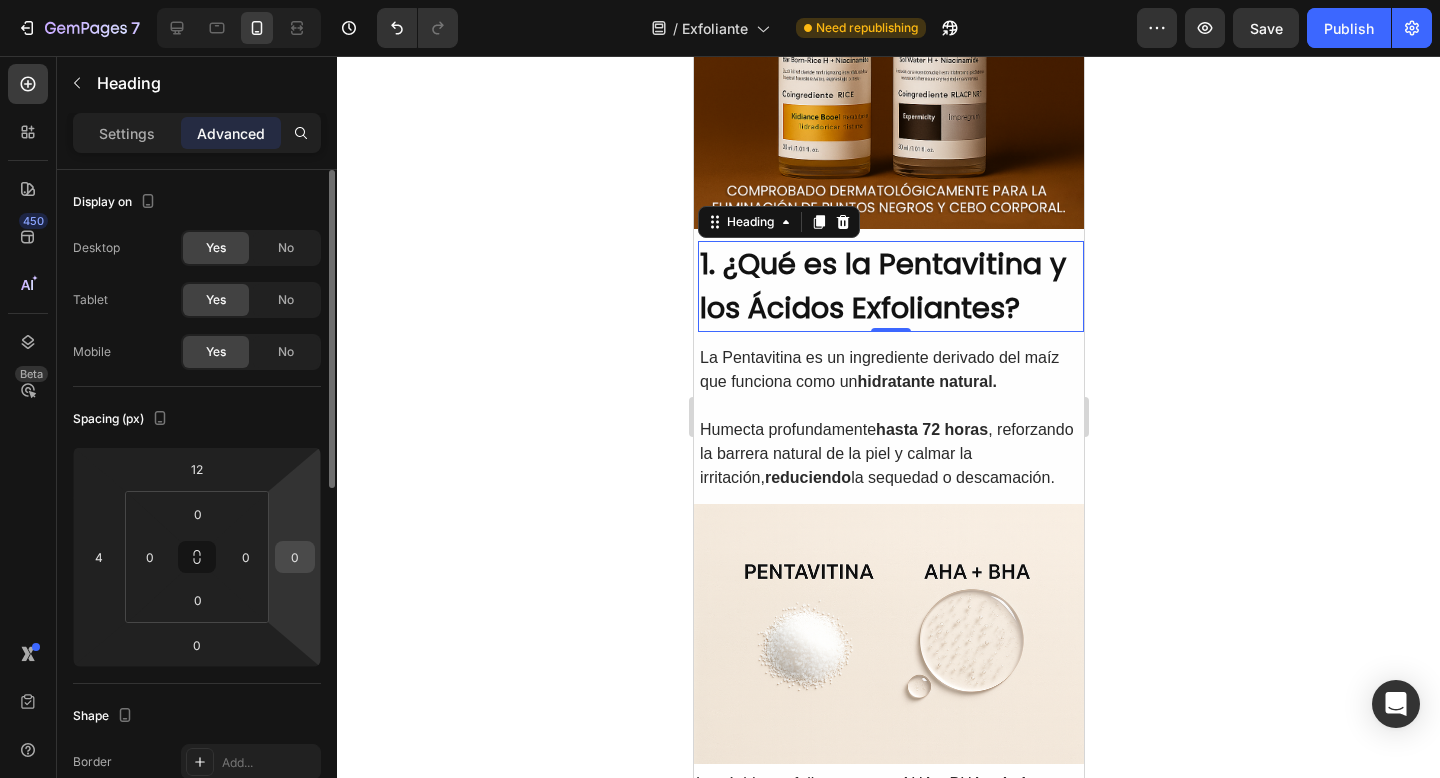 click on "0" at bounding box center [295, 557] 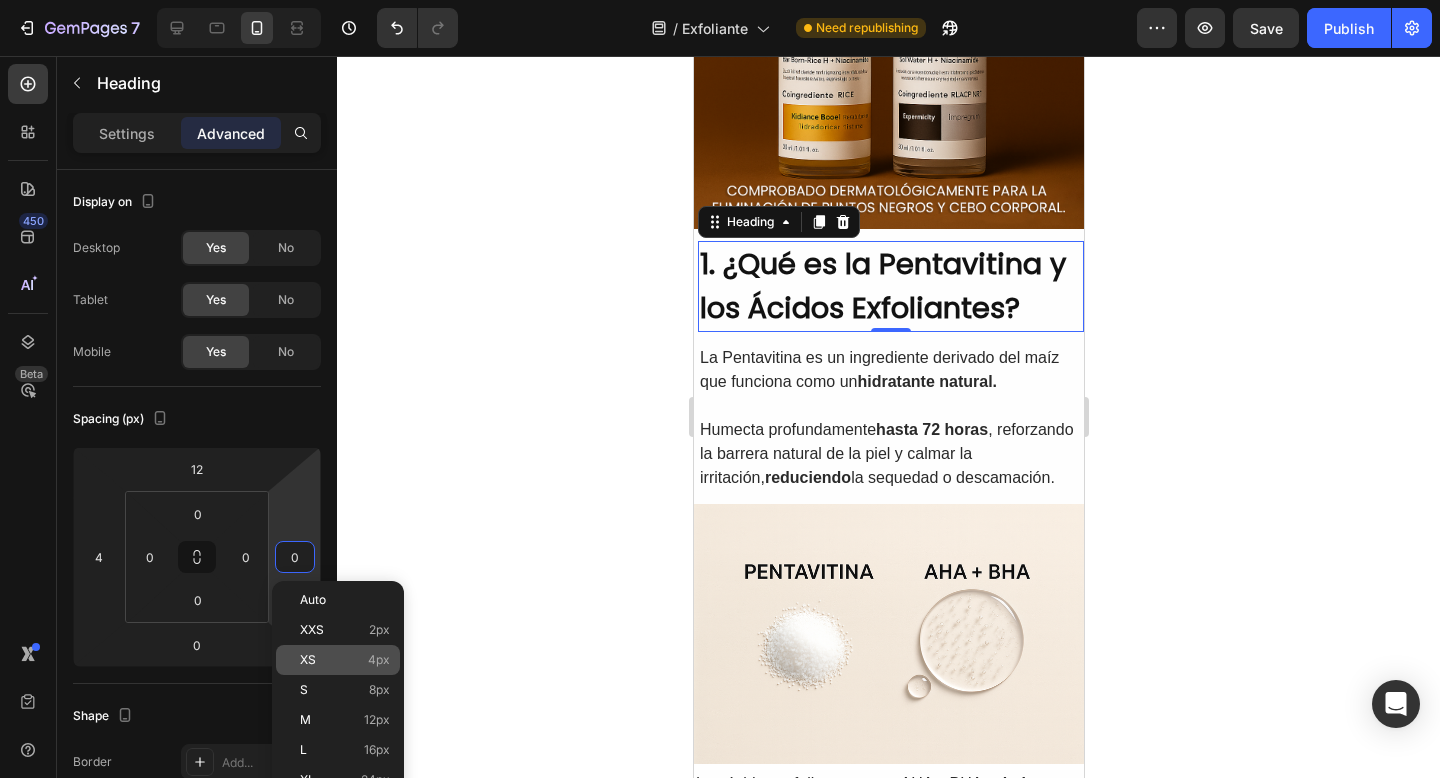click on "XS" at bounding box center (308, 660) 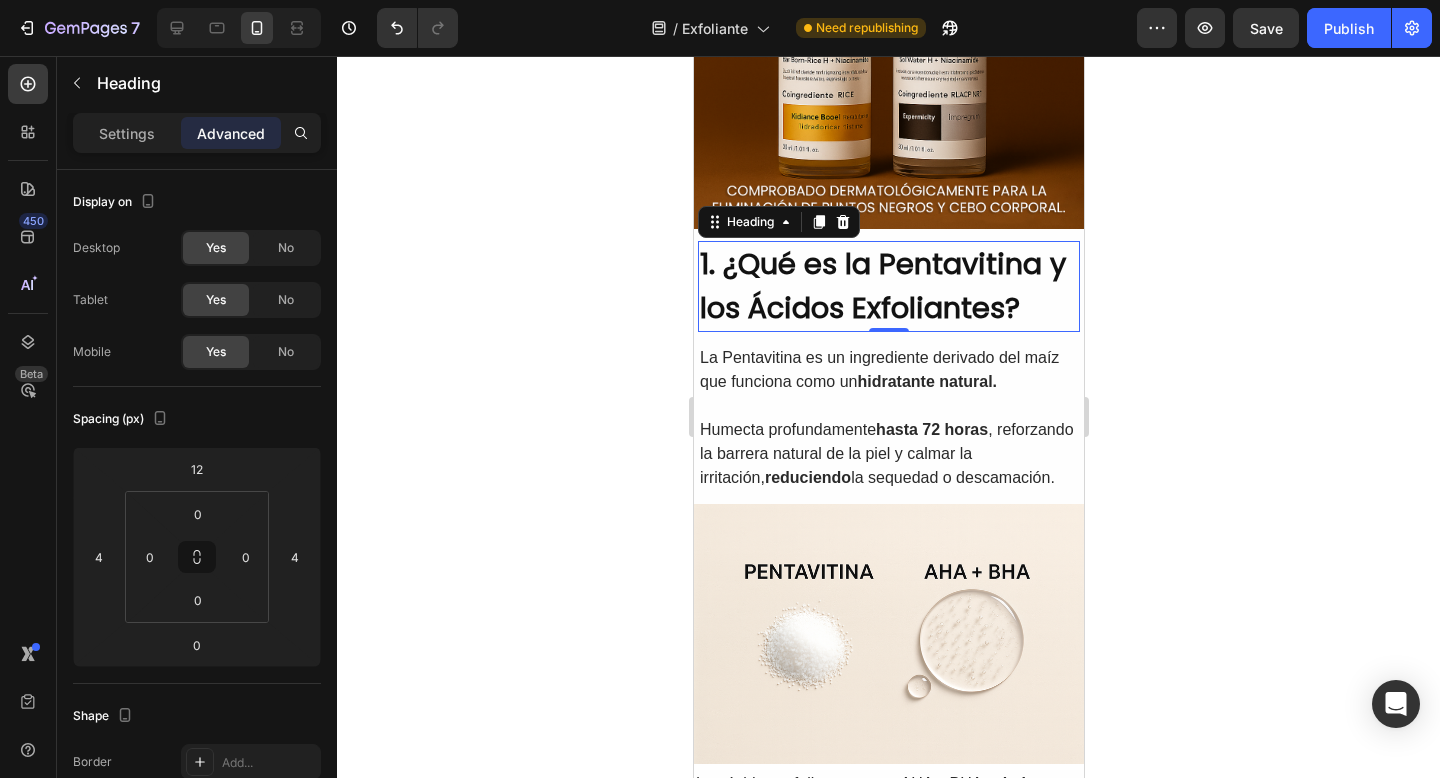 click on "Save" at bounding box center [1266, 28] 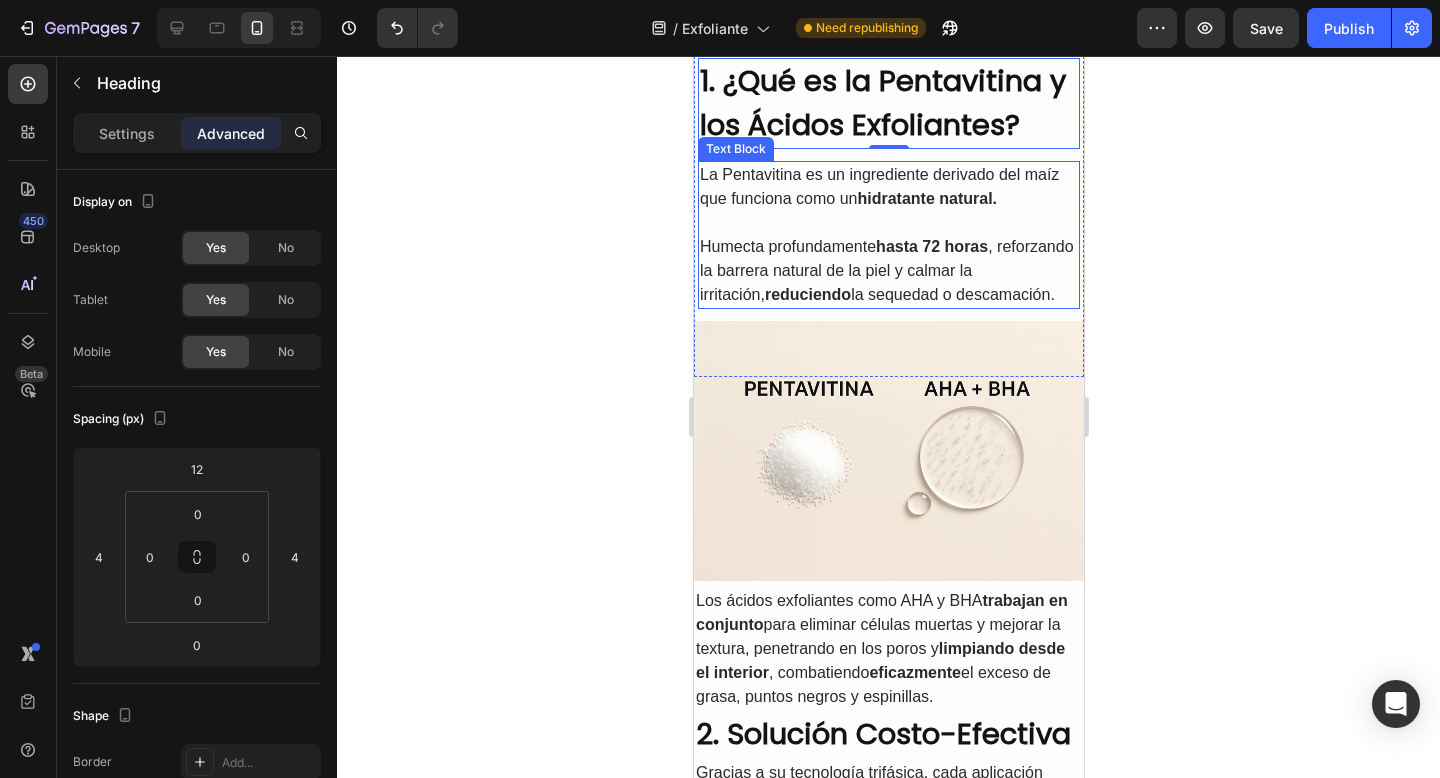 scroll, scrollTop: 856, scrollLeft: 0, axis: vertical 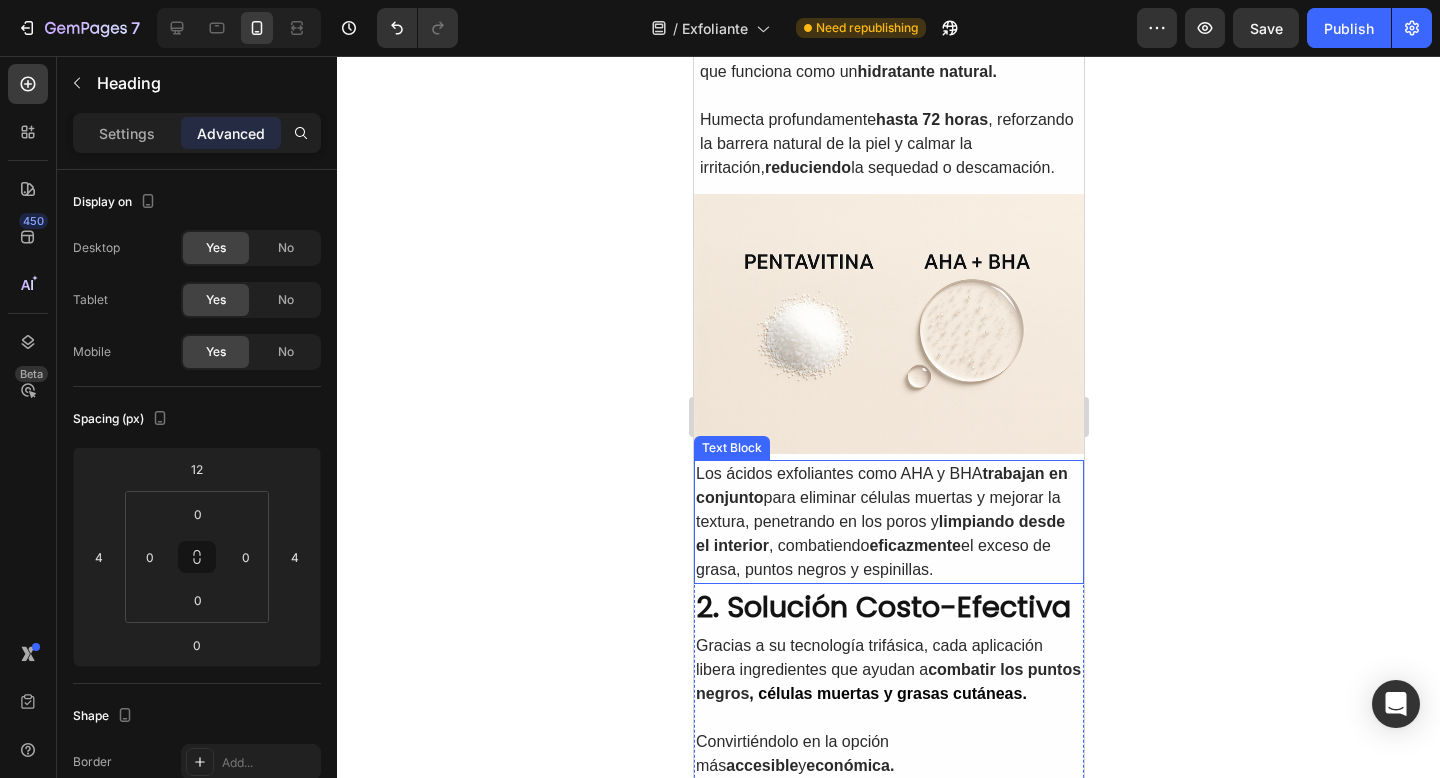 click on "Los ácidos exfoliantes como AHA y BHA  trabajan en conjunto  para eliminar células muertas y mejorar la textura, penetrando en los poros y  limpiando desde el interior , combatiendo  eficazmente  el exceso de grasa, puntos negros y espinillas." at bounding box center (888, 522) 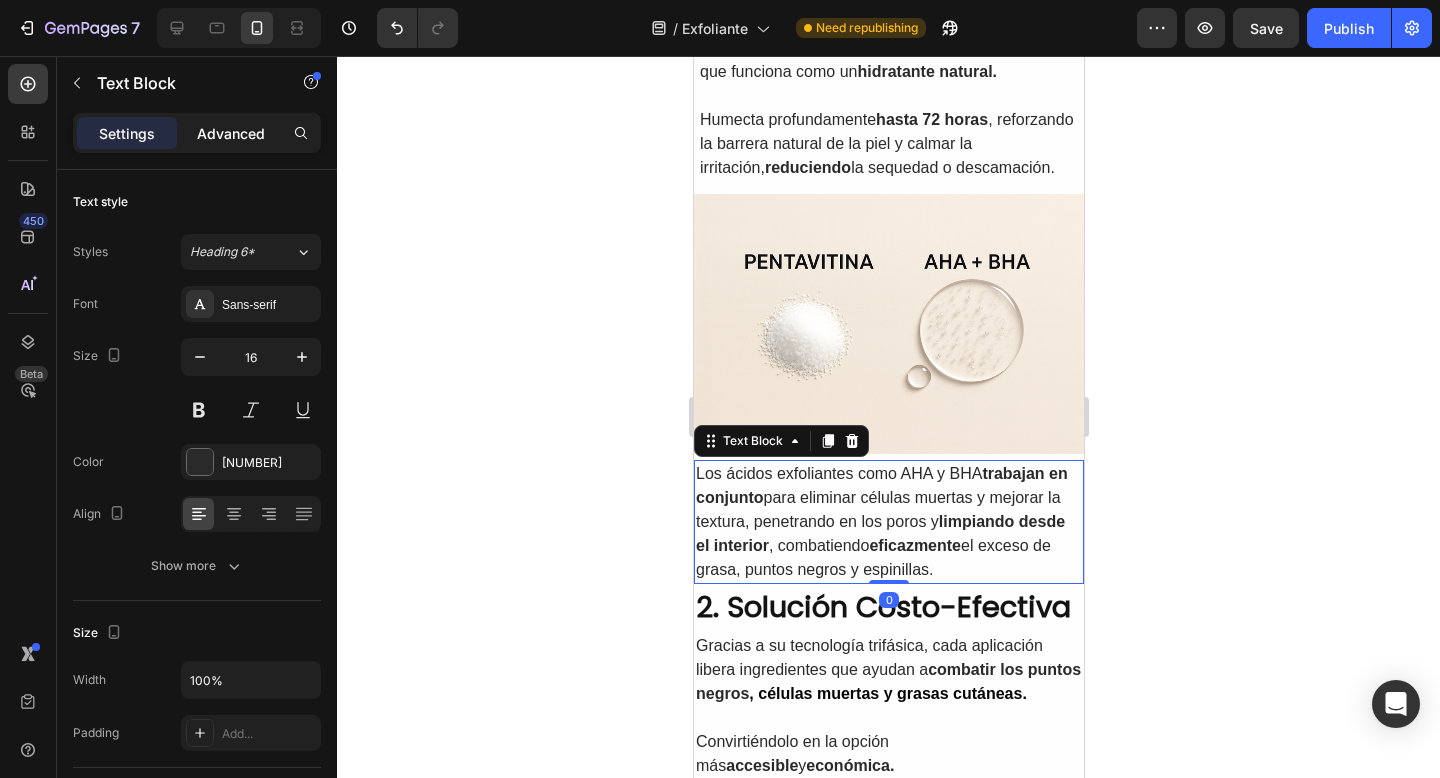 click on "Advanced" 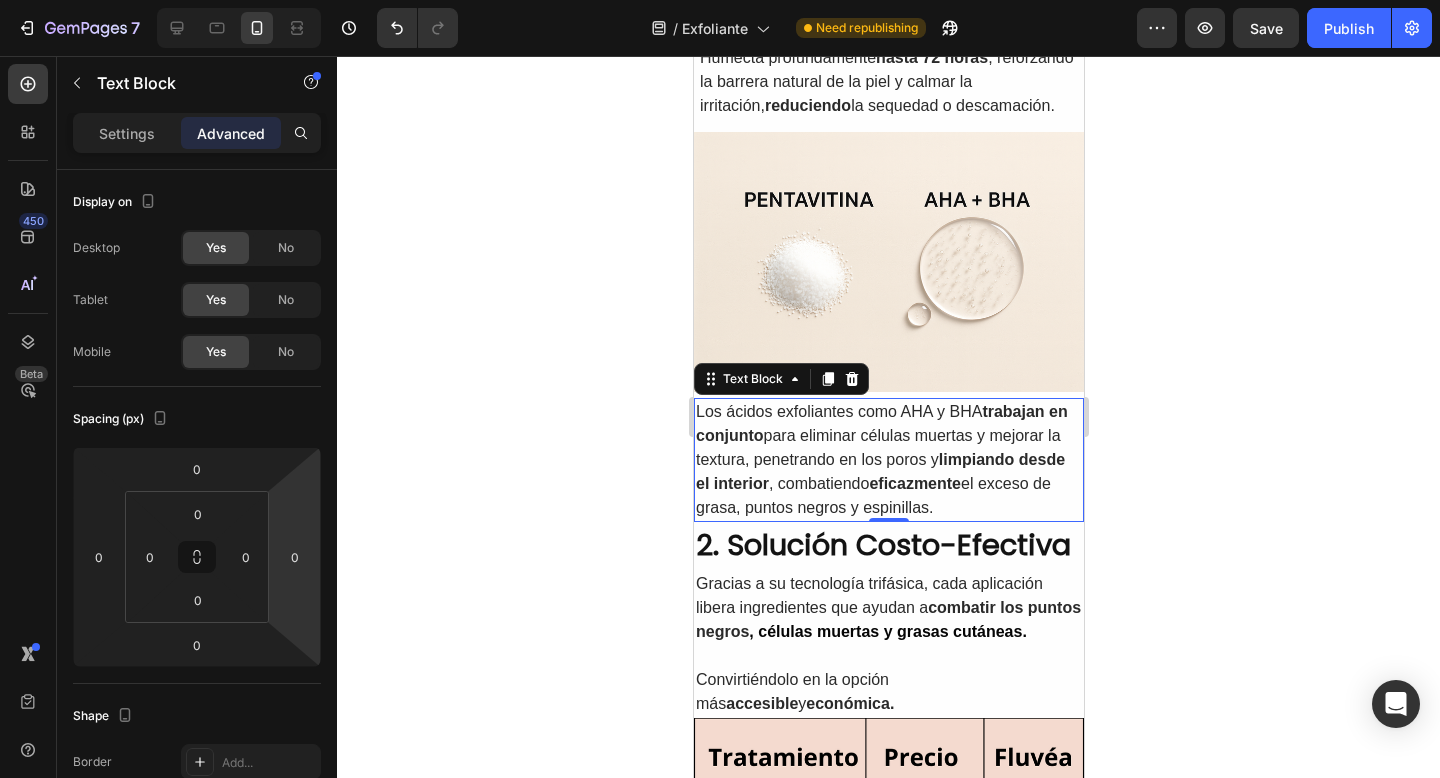 scroll, scrollTop: 967, scrollLeft: 0, axis: vertical 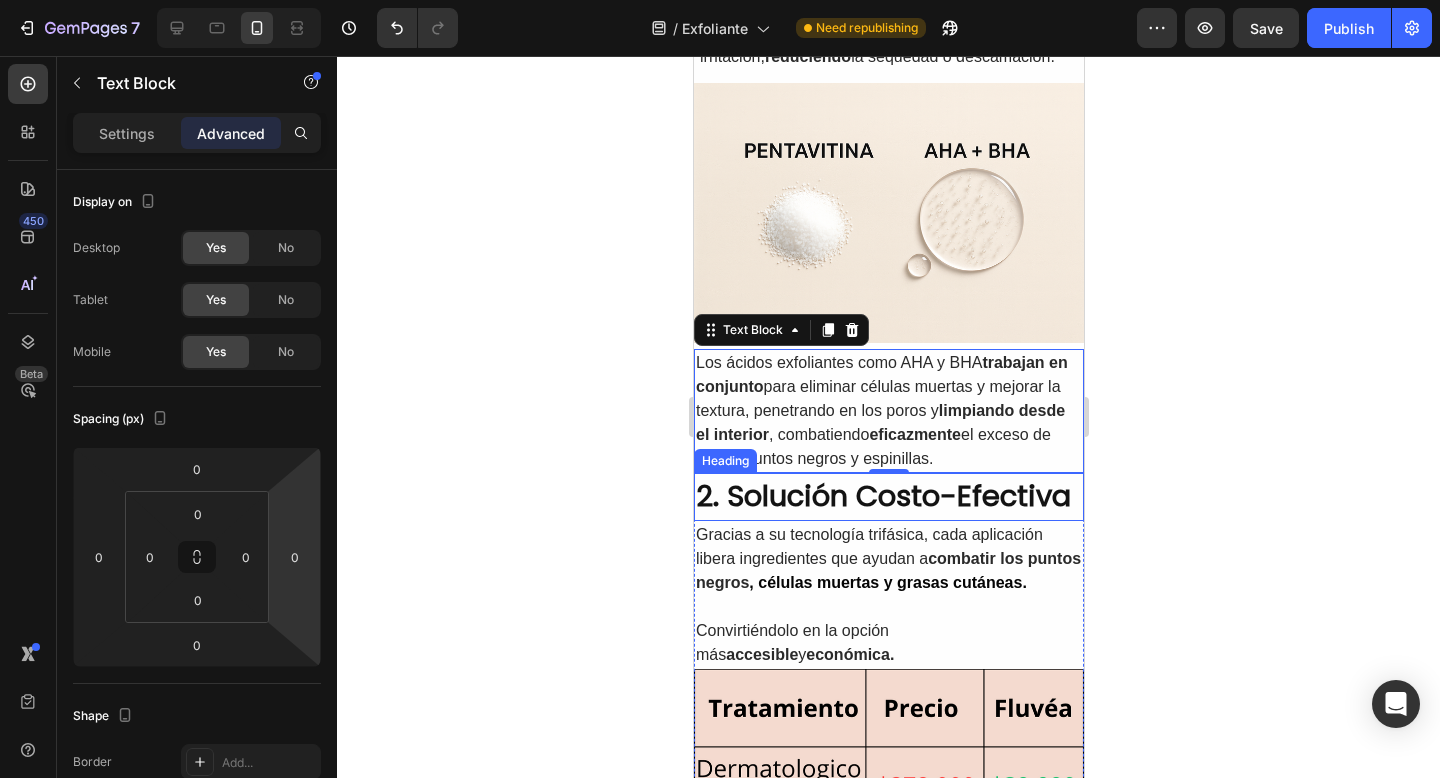 click on "2. Solución Costo-Efectiva" at bounding box center [888, 497] 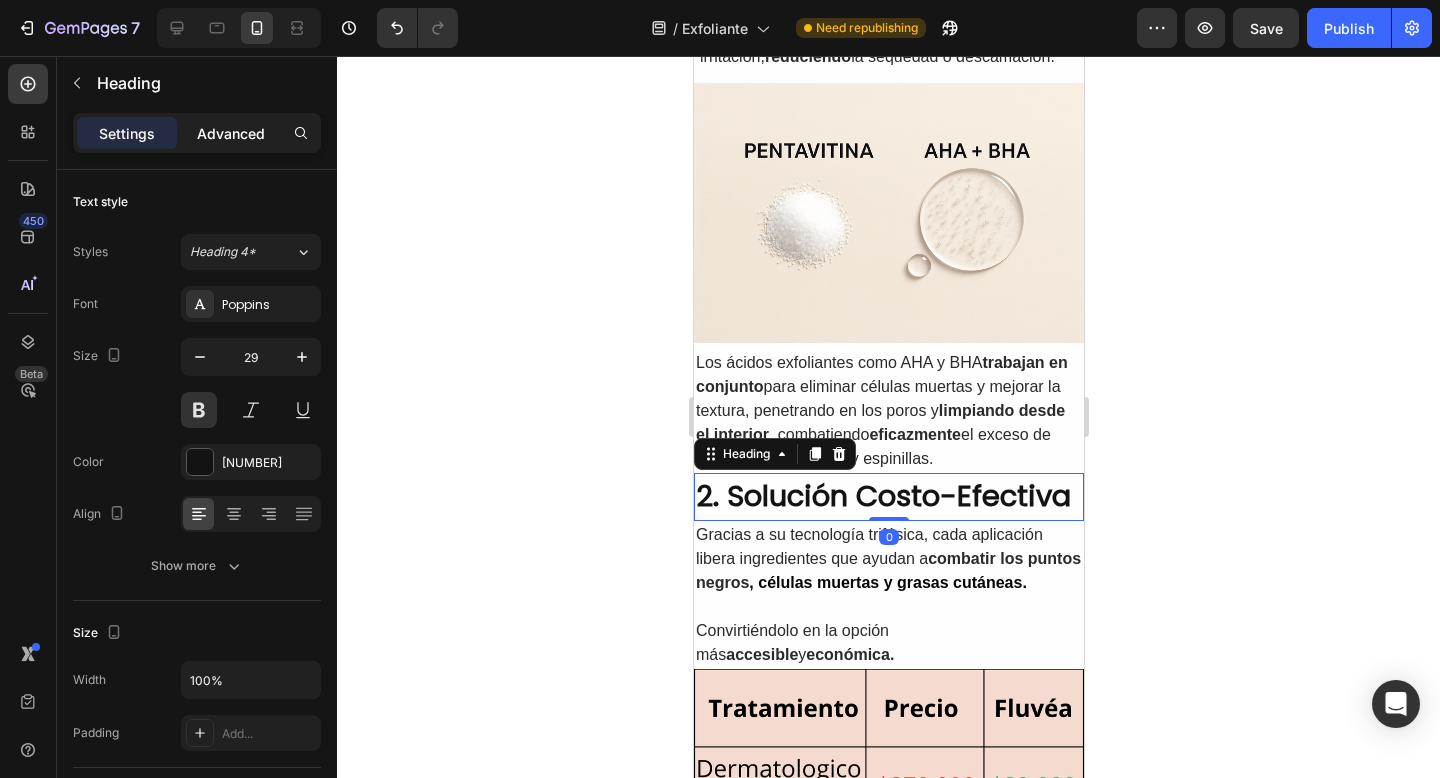 click on "Advanced" at bounding box center [231, 133] 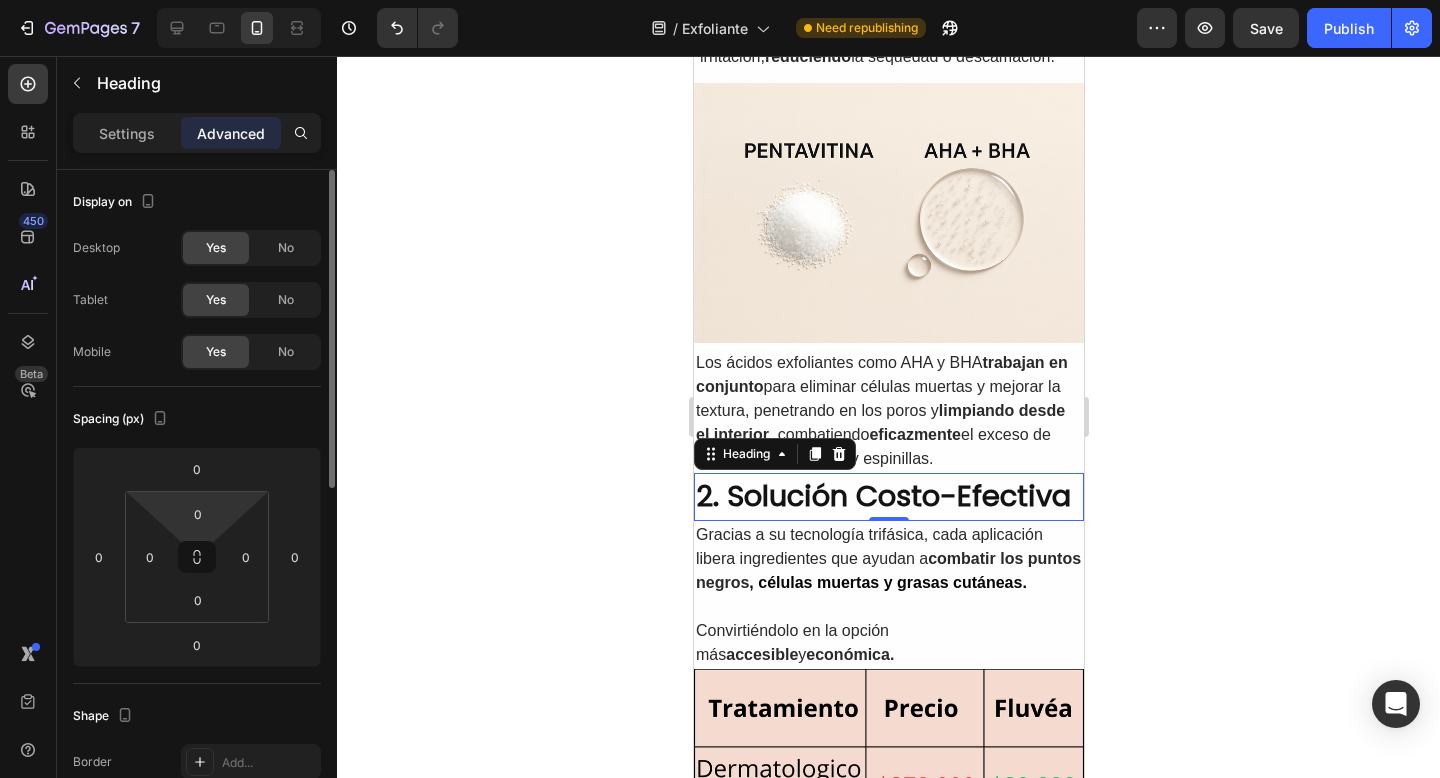 click on "7   /  Exfoliante Need republishing Preview  Save   Publish  450 Beta Sections(18) Elements(83) Section Element Hero Section Product Detail Brands Trusted Badges Guarantee Product Breakdown How to use Testimonials Compare Bundle FAQs Social Proof Brand Story Product List Collection Blog List Contact Sticky Add to Cart Custom Footer Browse Library 450 Layout
Row
Row
Row
Row Text
Heading
Text Block Button
Button
Button Media
Image
Image" at bounding box center [720, 0] 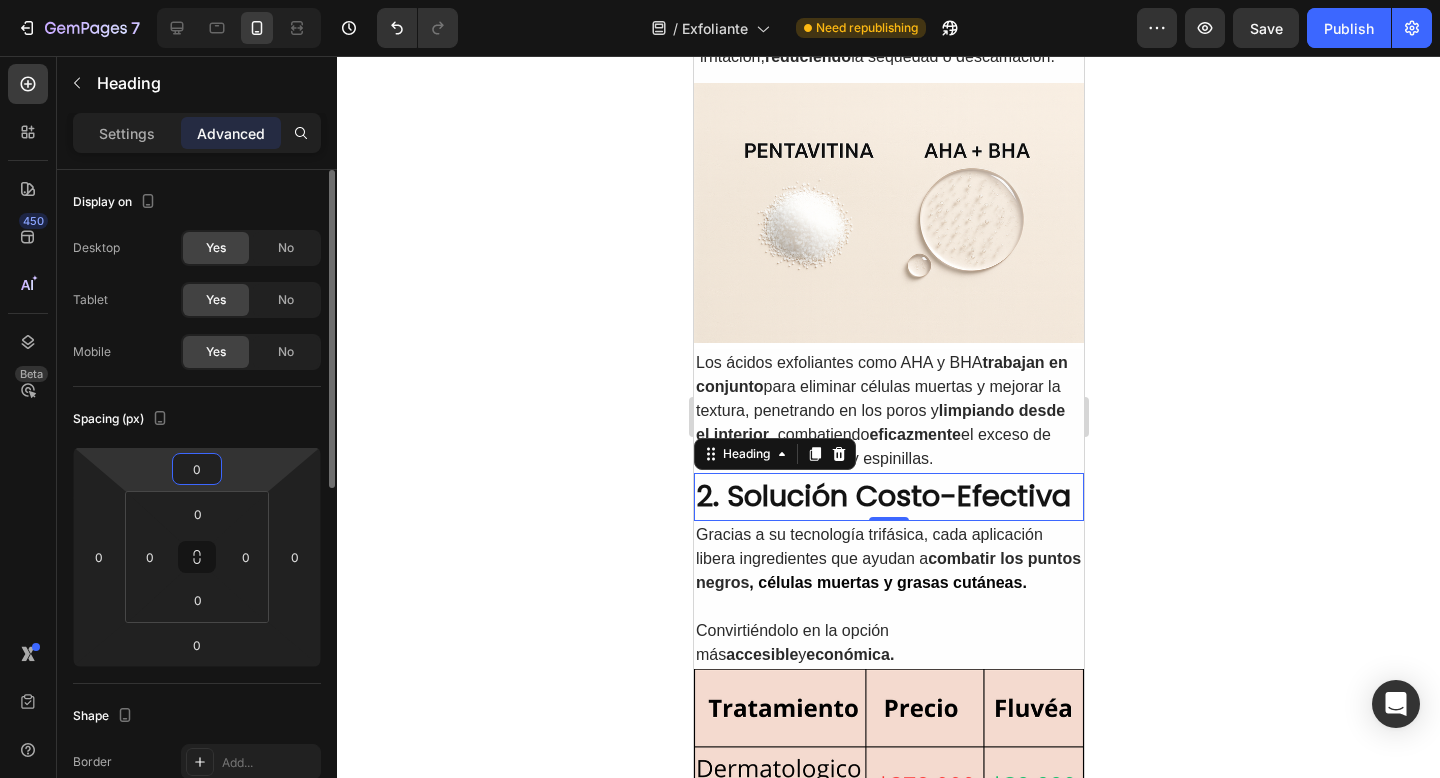 click on "0" at bounding box center [197, 469] 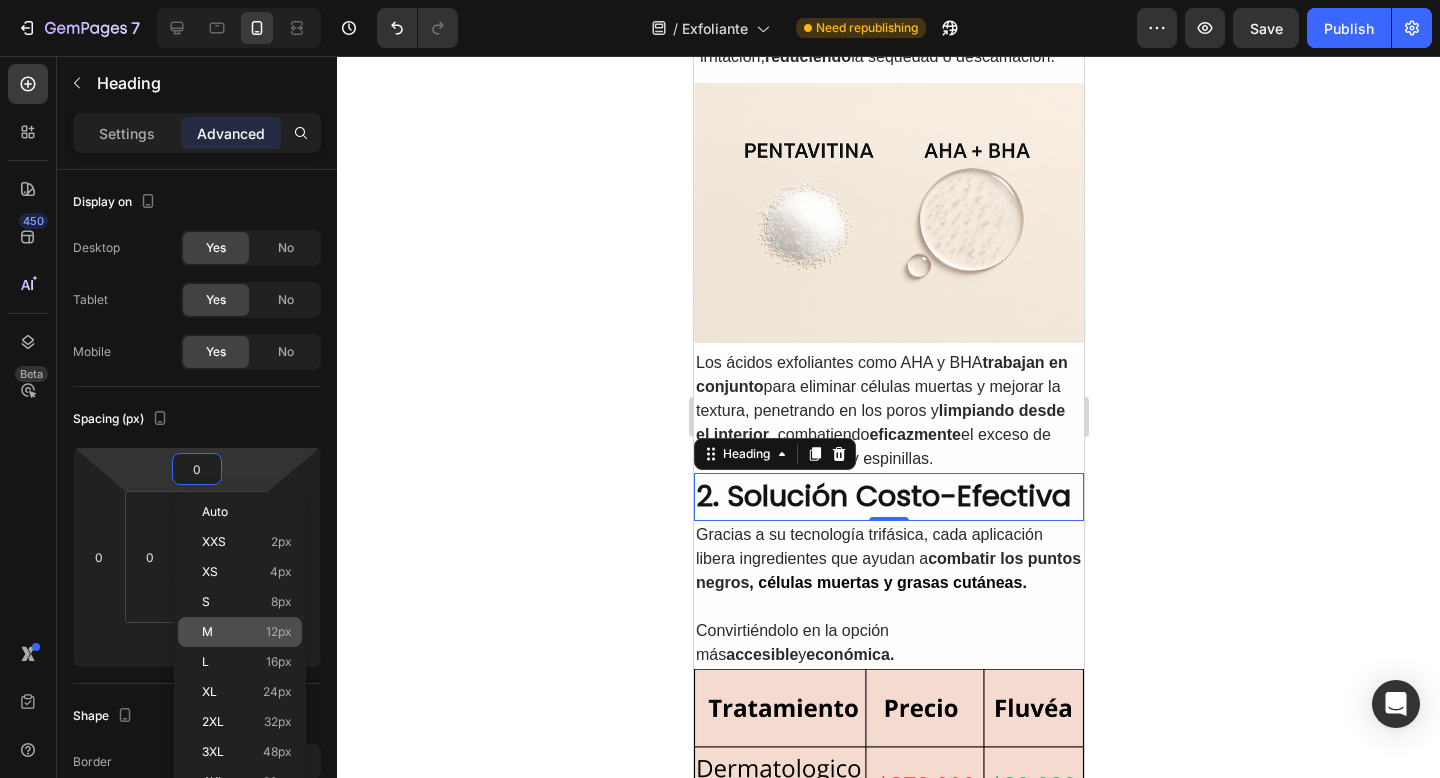 click on "M 12px" at bounding box center [247, 632] 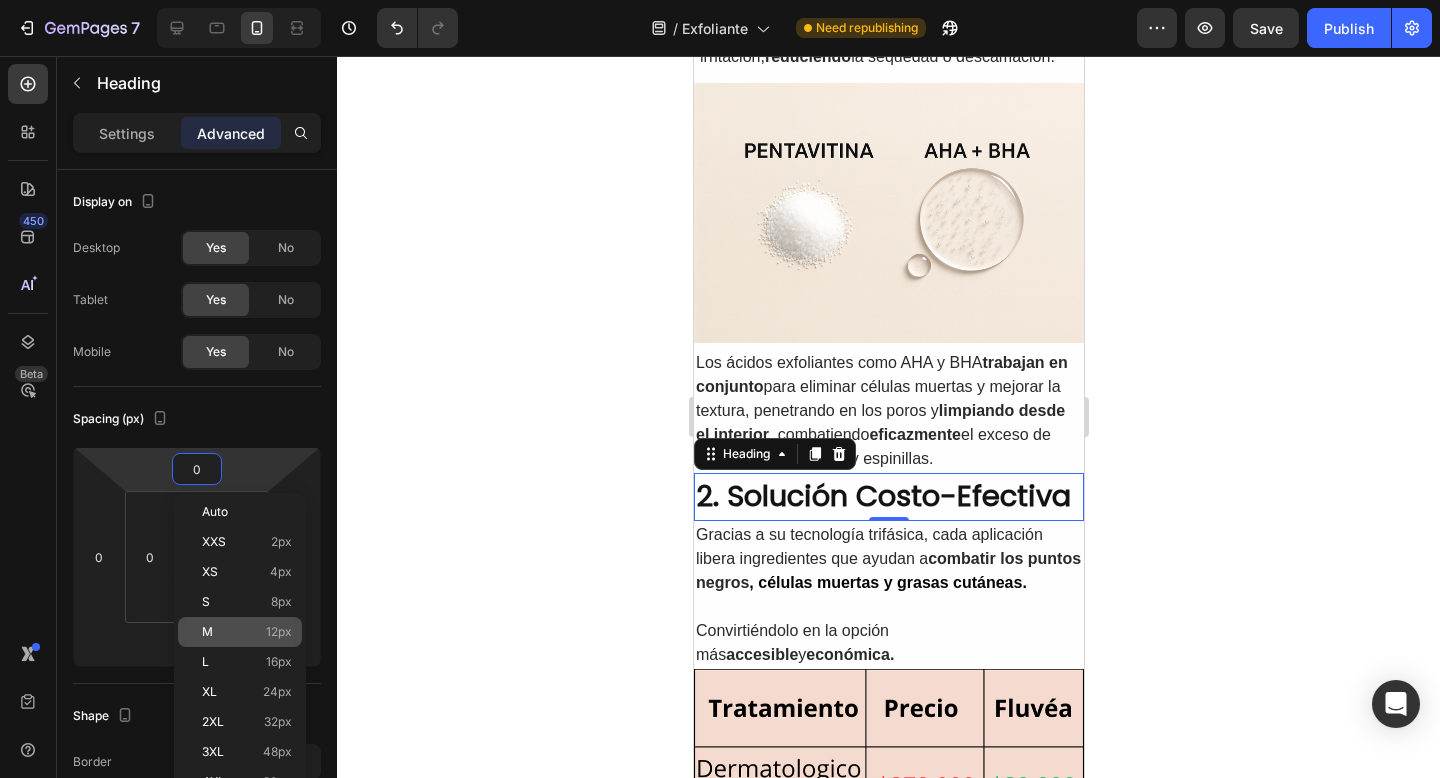 type on "12" 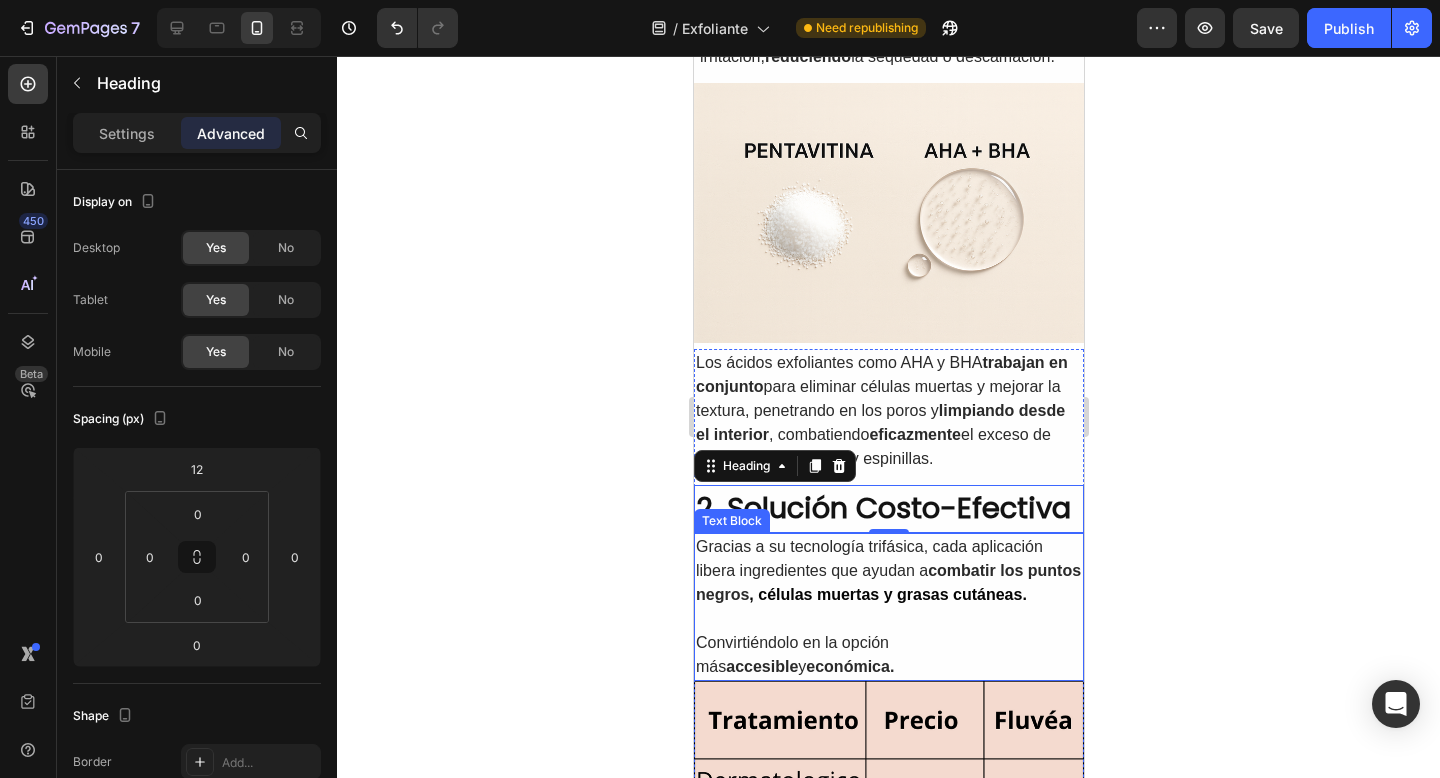 click on "Gracias a su tecnología trifásica, cada aplicación libera ingredientes que ayudan a  combatir los puntos negros , células muertas y grasas cutáneas." at bounding box center [888, 571] 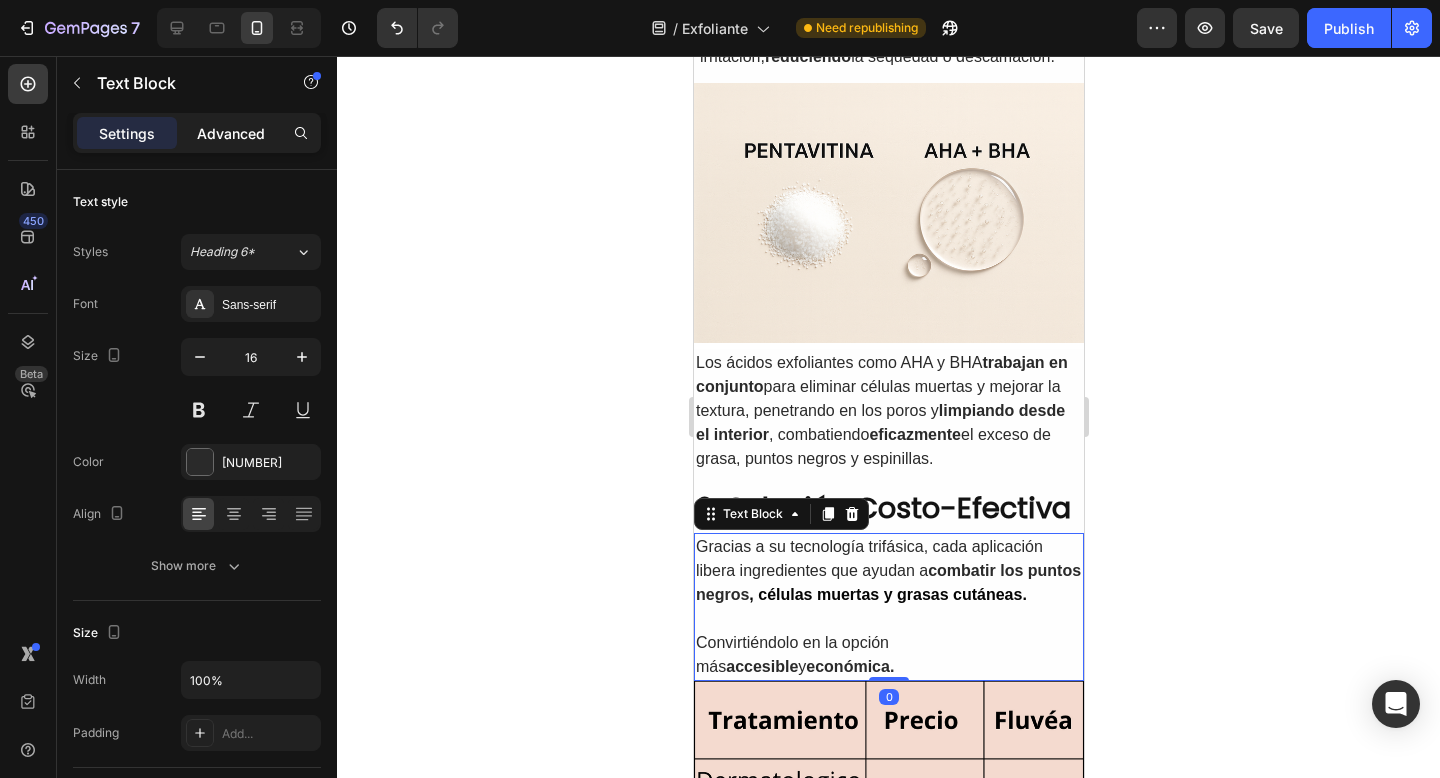 click on "Advanced" 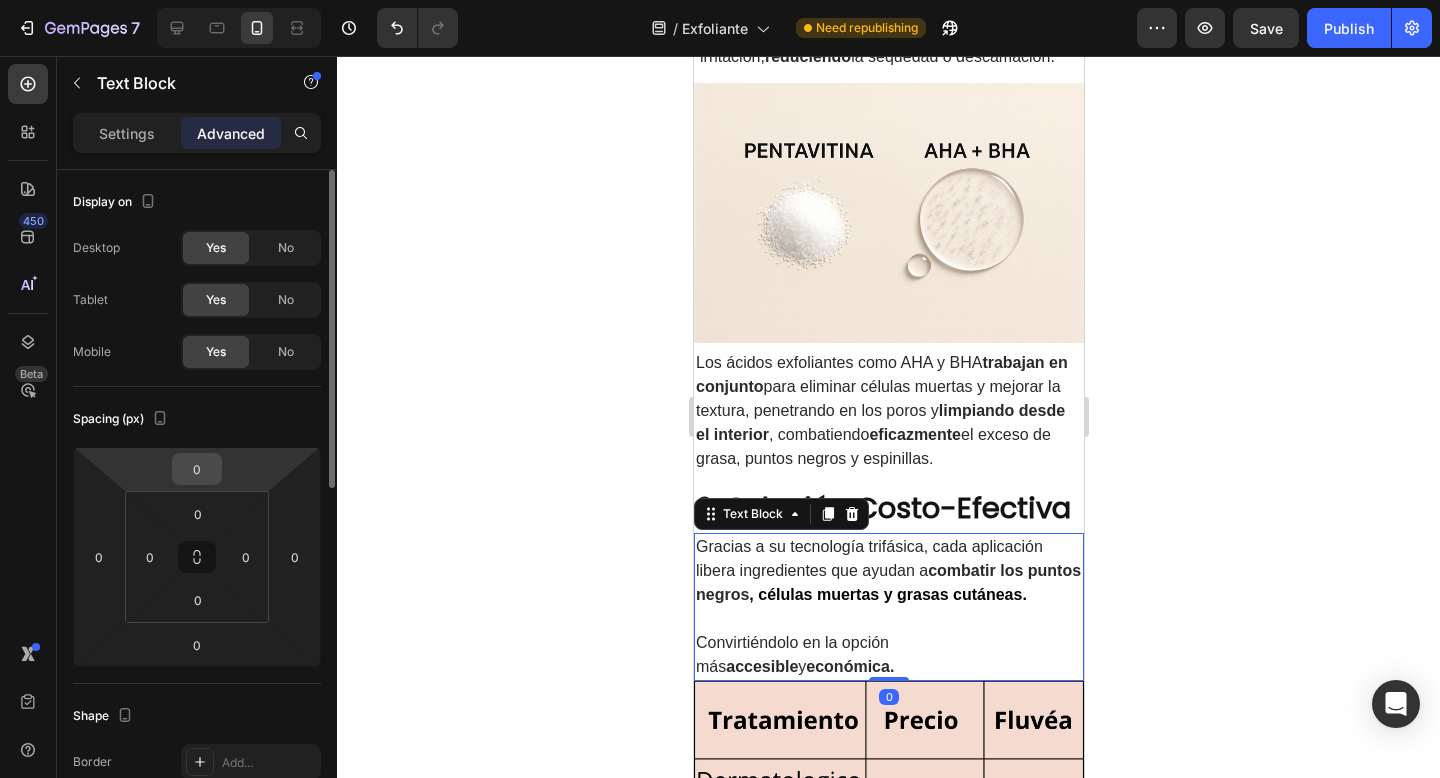 click on "0" at bounding box center (197, 469) 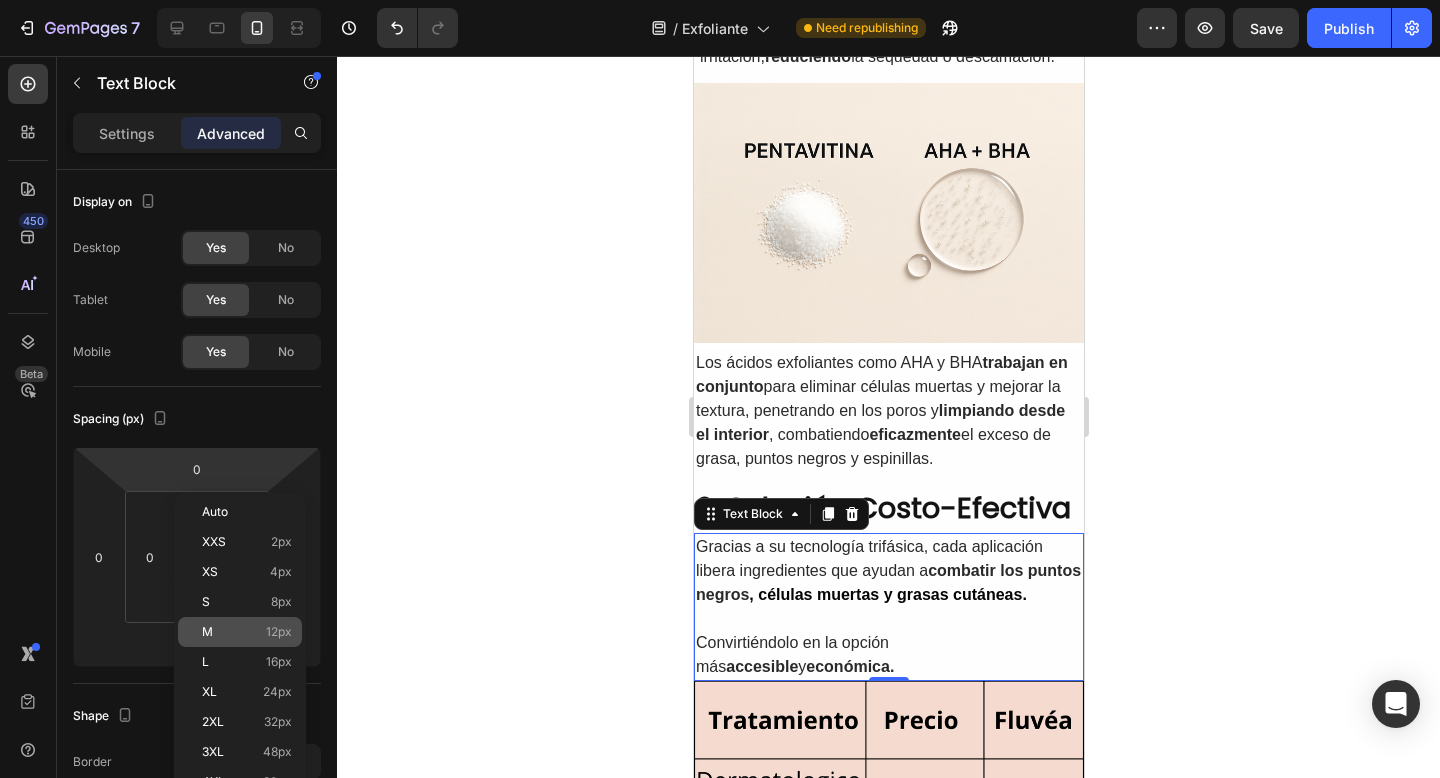 click on "M 12px" at bounding box center [247, 632] 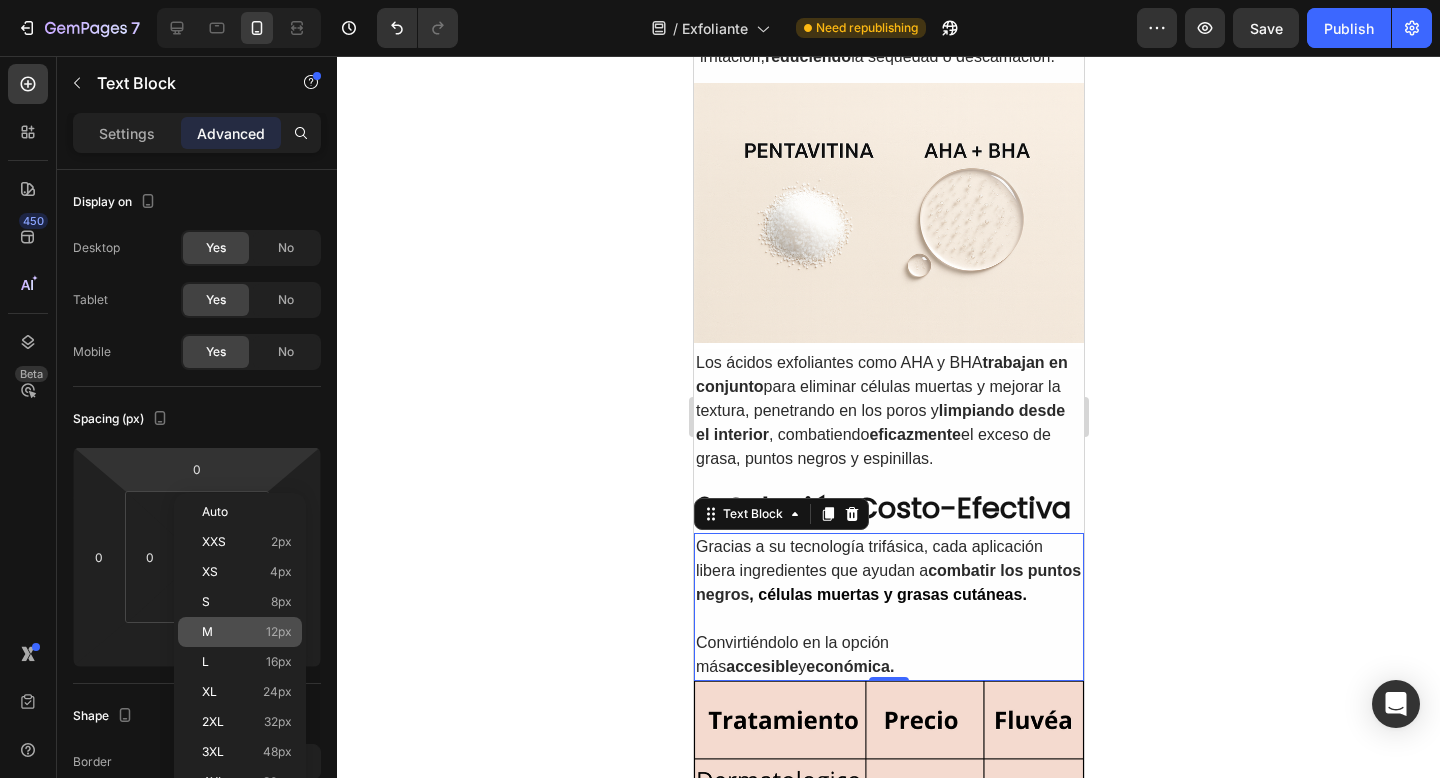 type on "12" 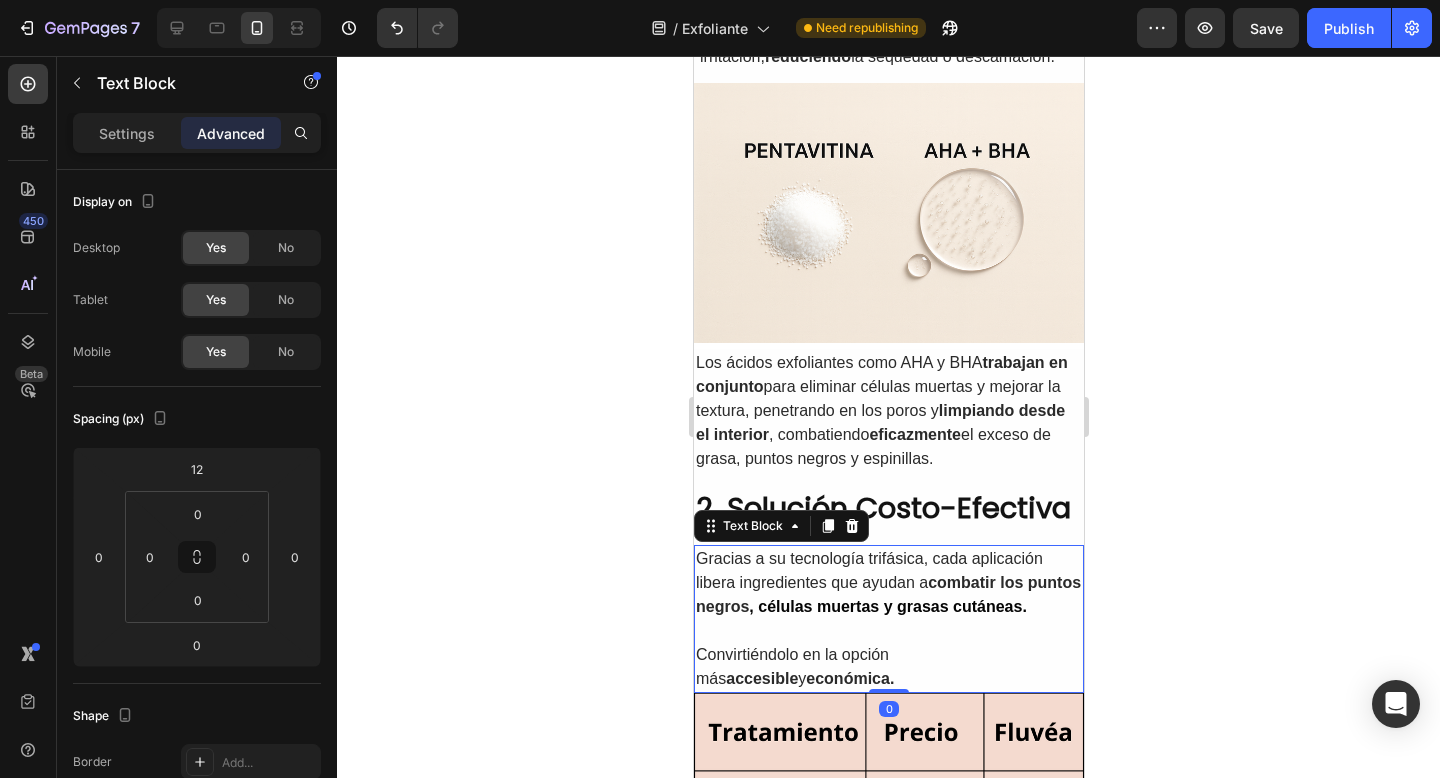click 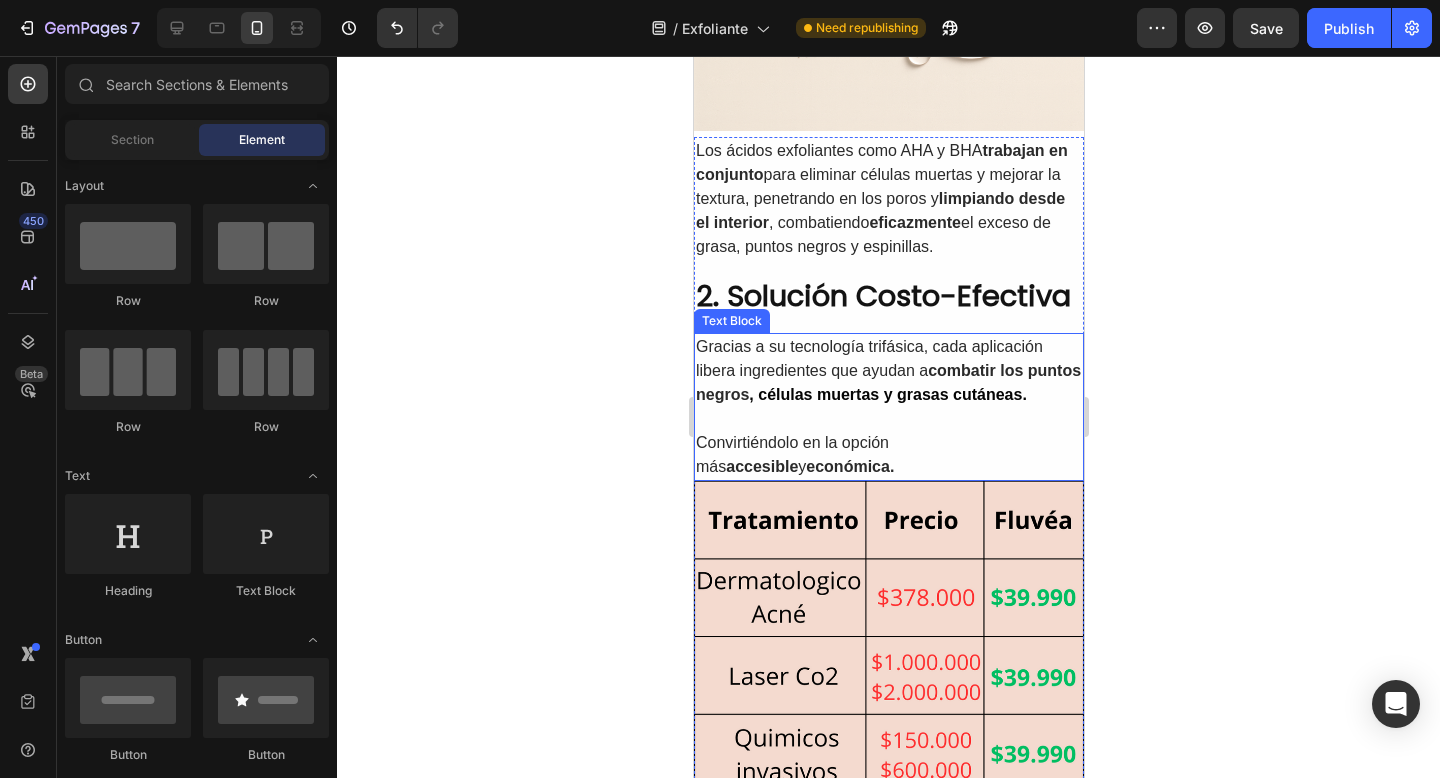 scroll, scrollTop: 1532, scrollLeft: 0, axis: vertical 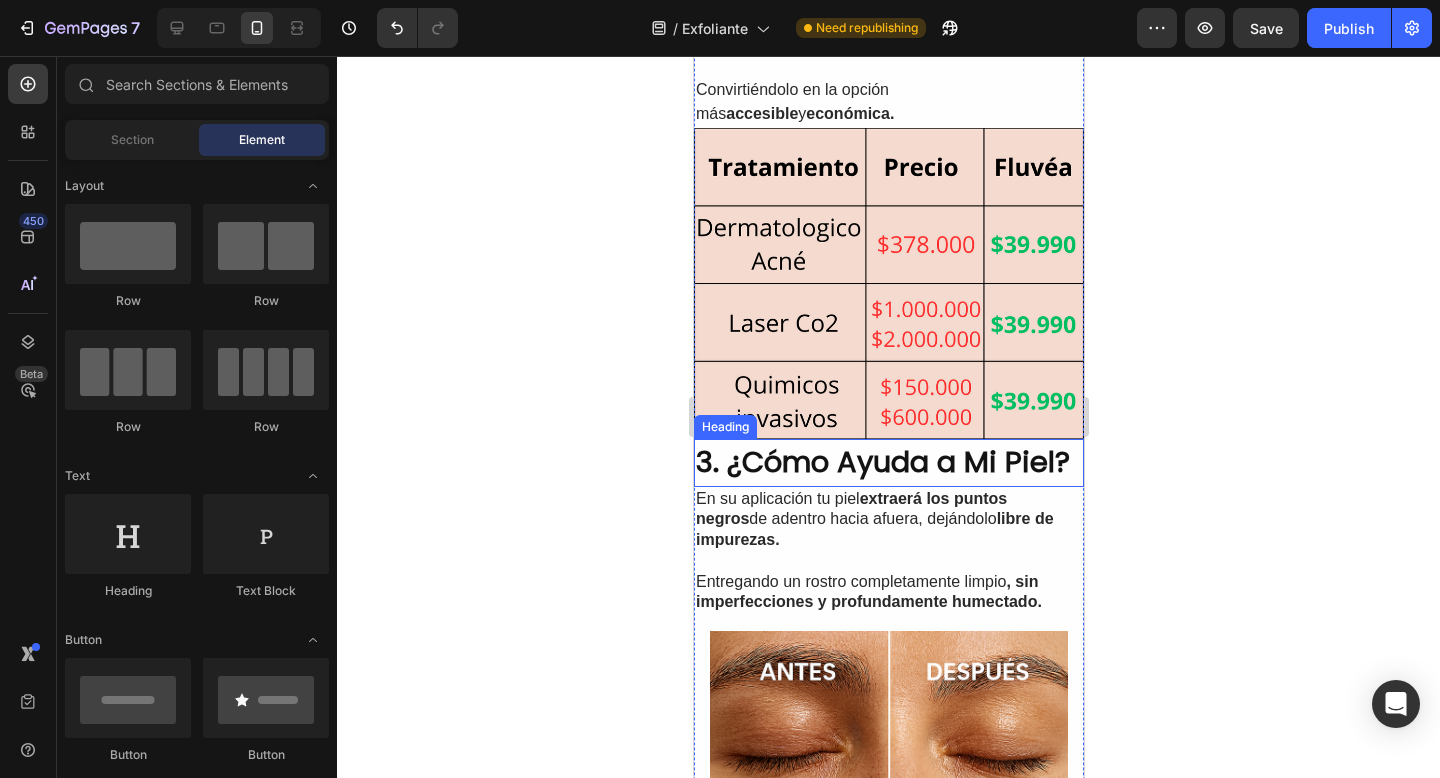 click on "3. ¿Cómo Ayuda a Mi Piel?" at bounding box center (888, 463) 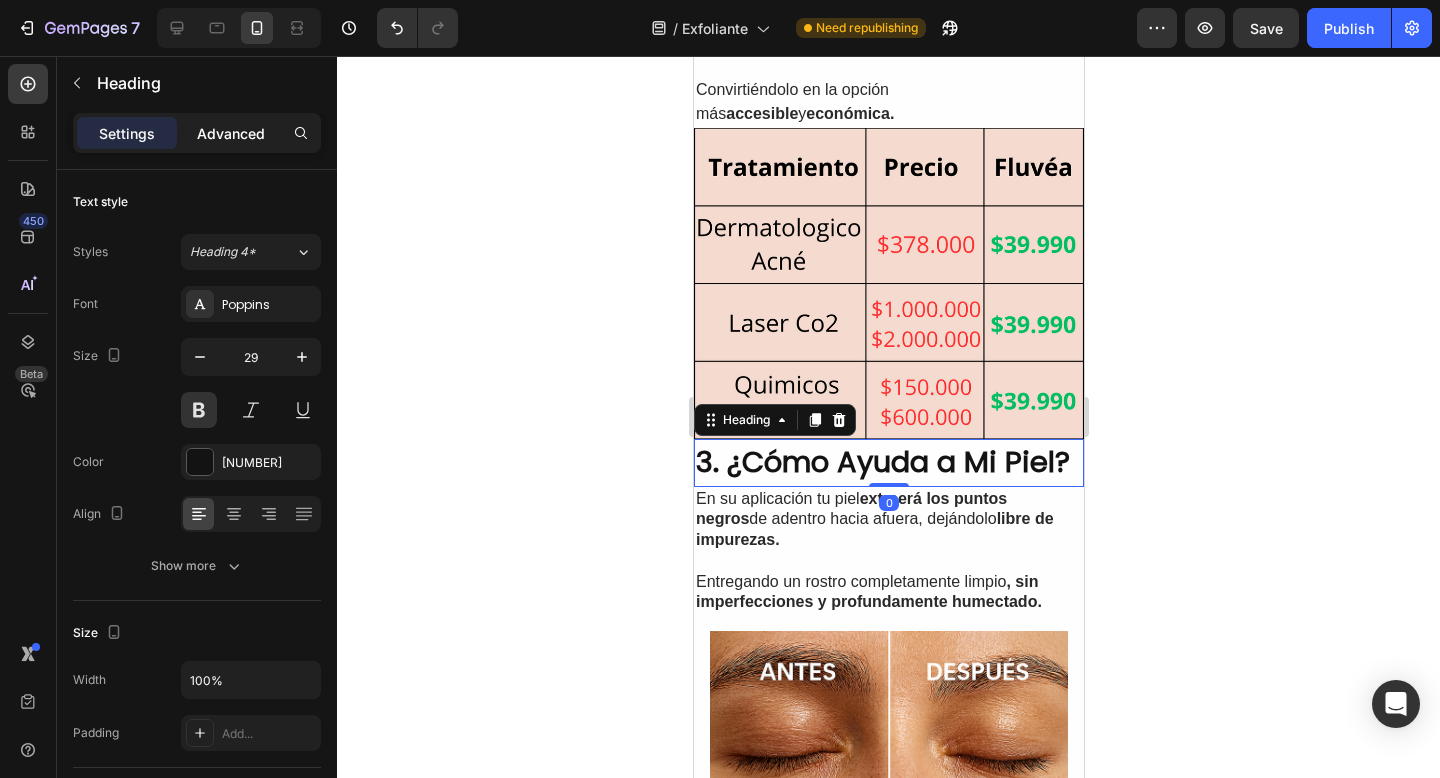 click on "Advanced" at bounding box center [231, 133] 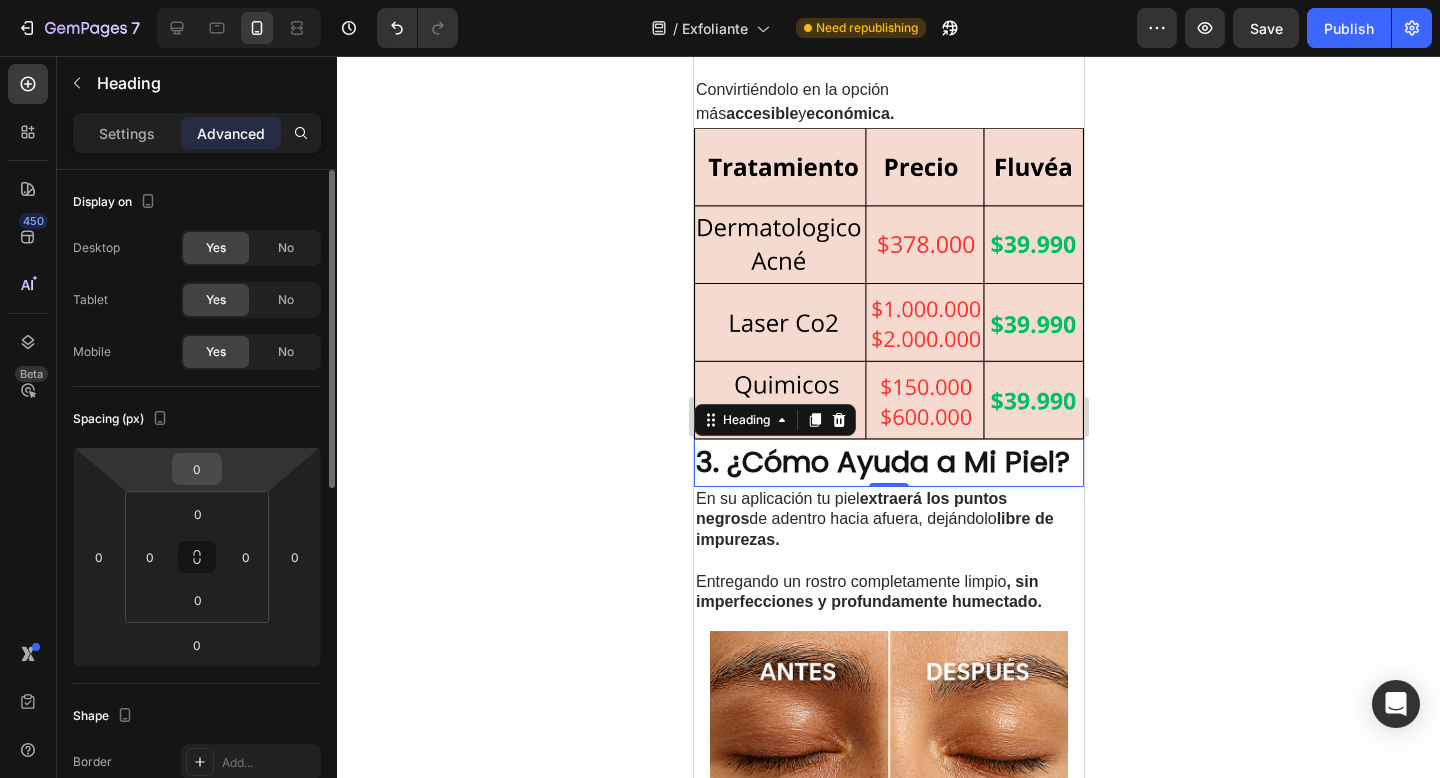 click on "0" at bounding box center (197, 469) 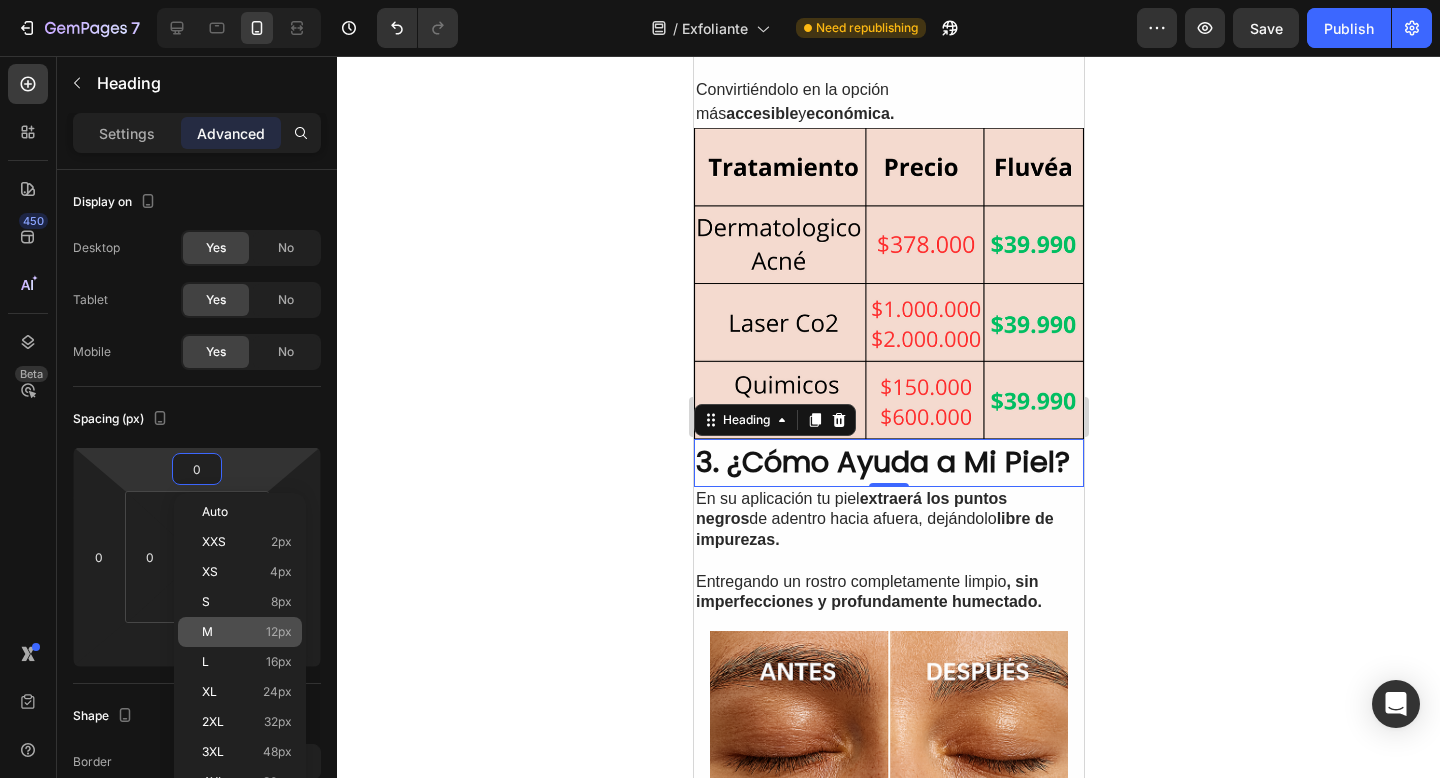 click on "M 12px" at bounding box center (247, 632) 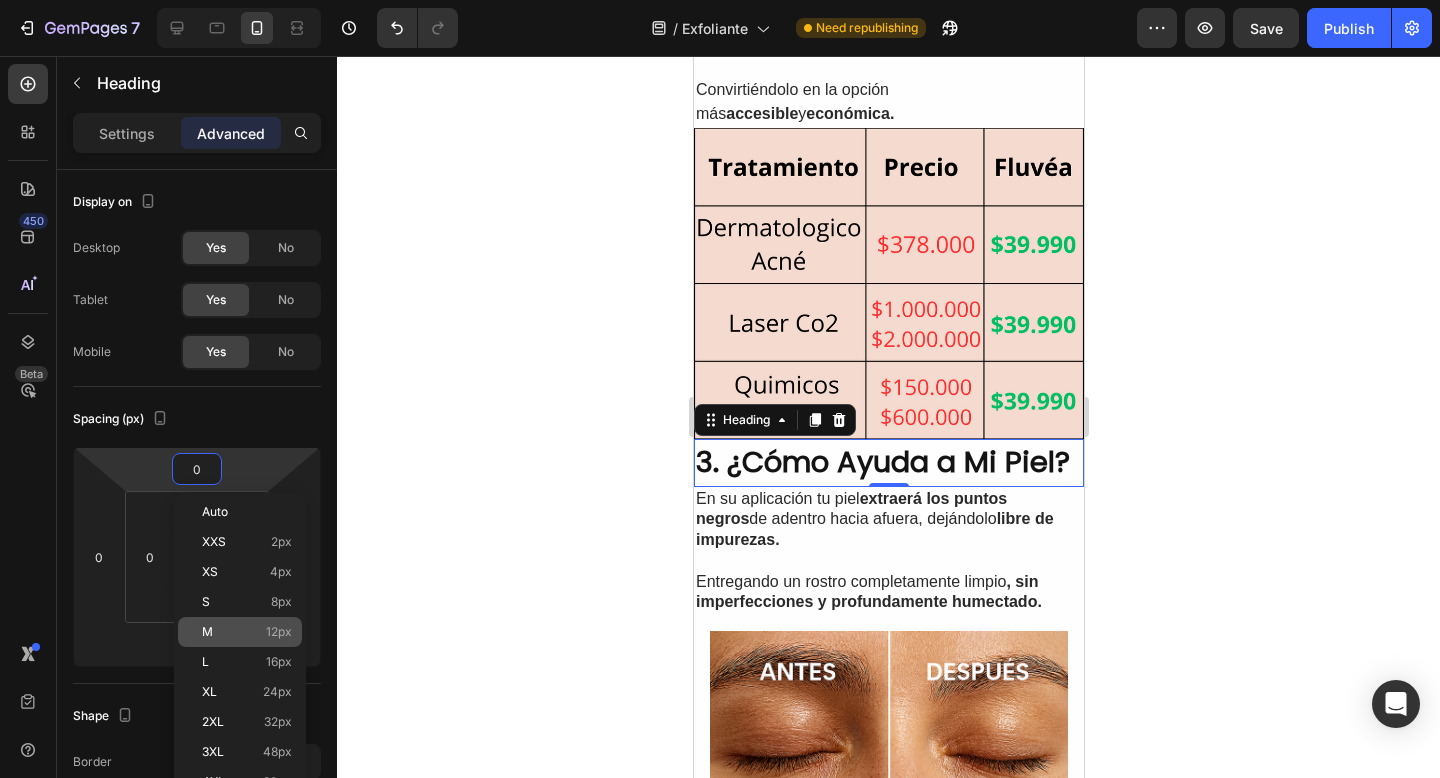 type on "12" 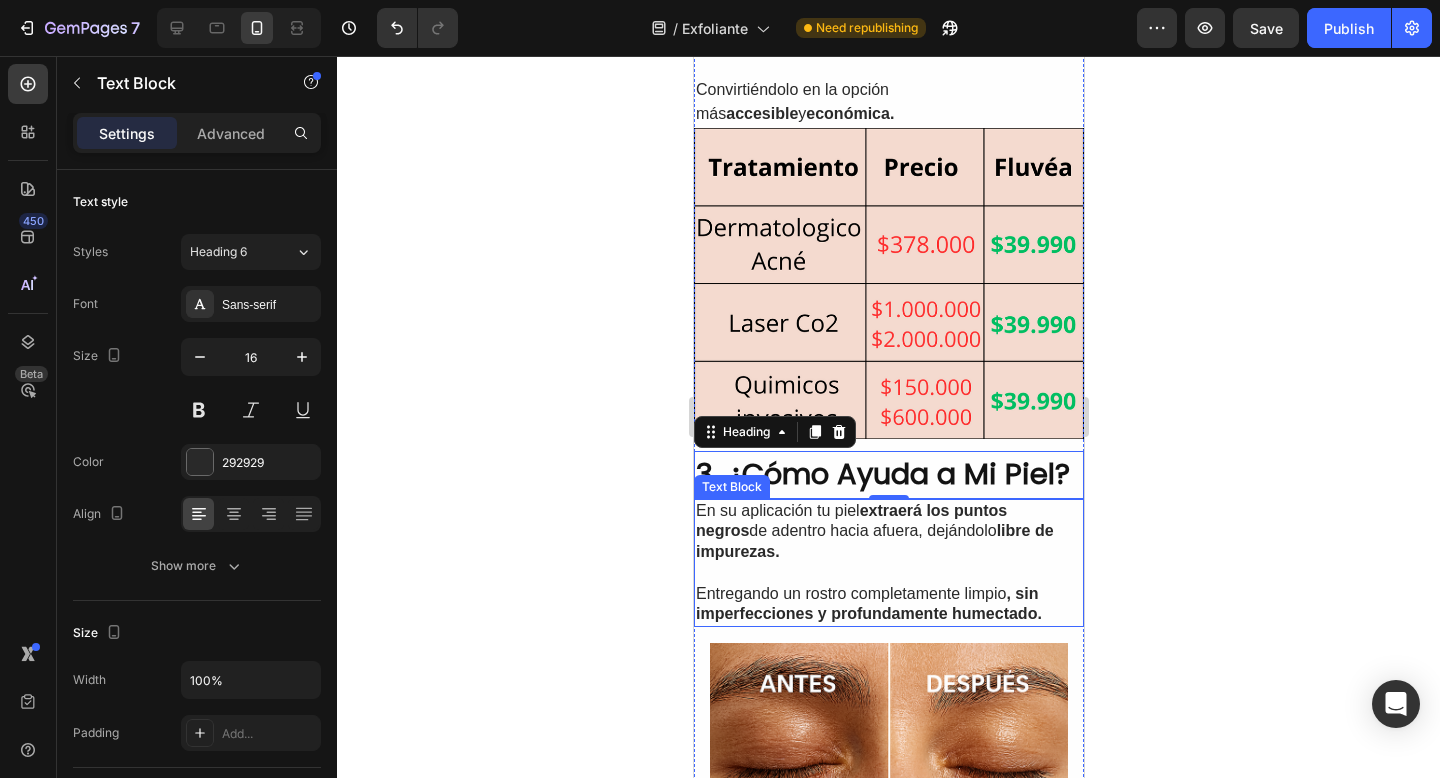 click on "En su aplicación tu piel  extraerá los puntos negros  de adentro hacia afuera, dejándolo  libre de impurezas." at bounding box center (888, 532) 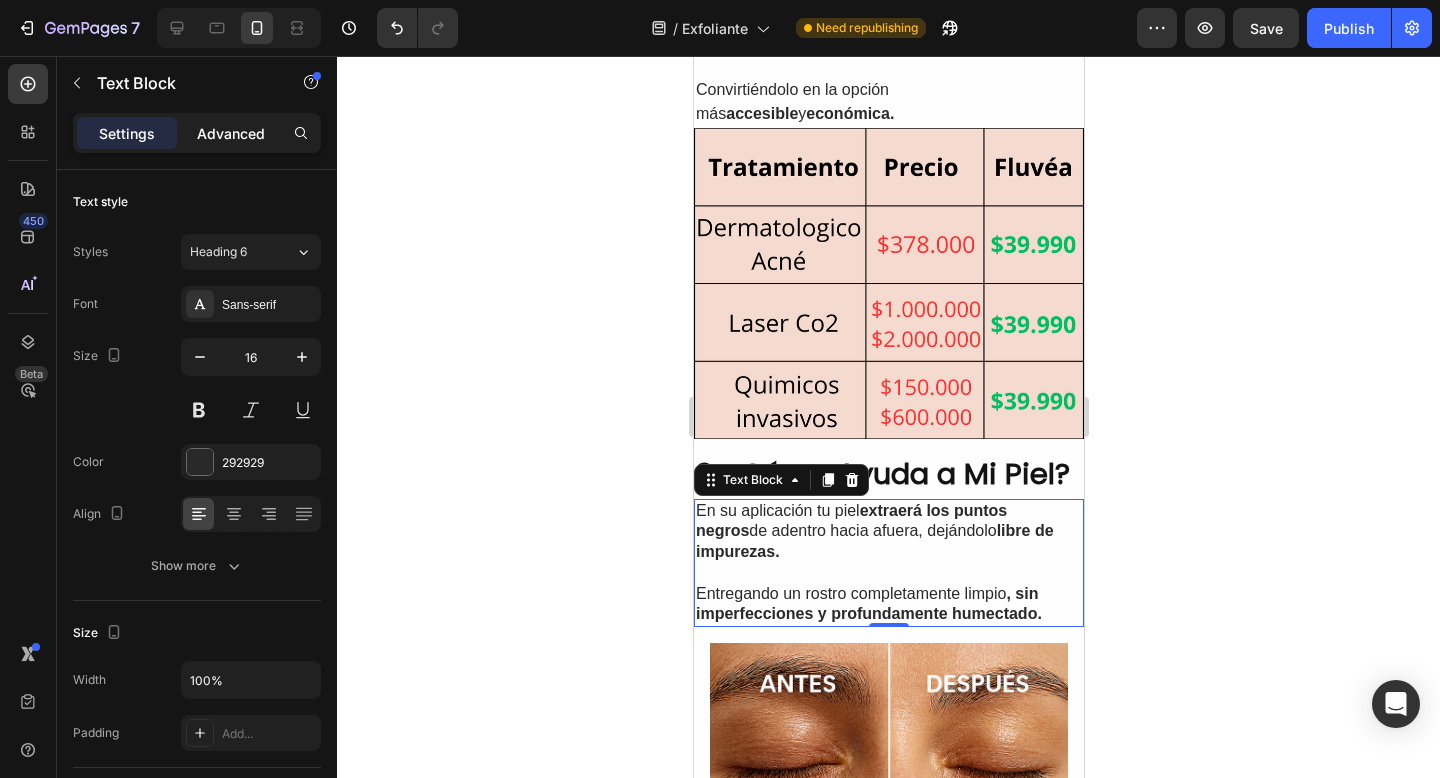 click on "Advanced" at bounding box center [231, 133] 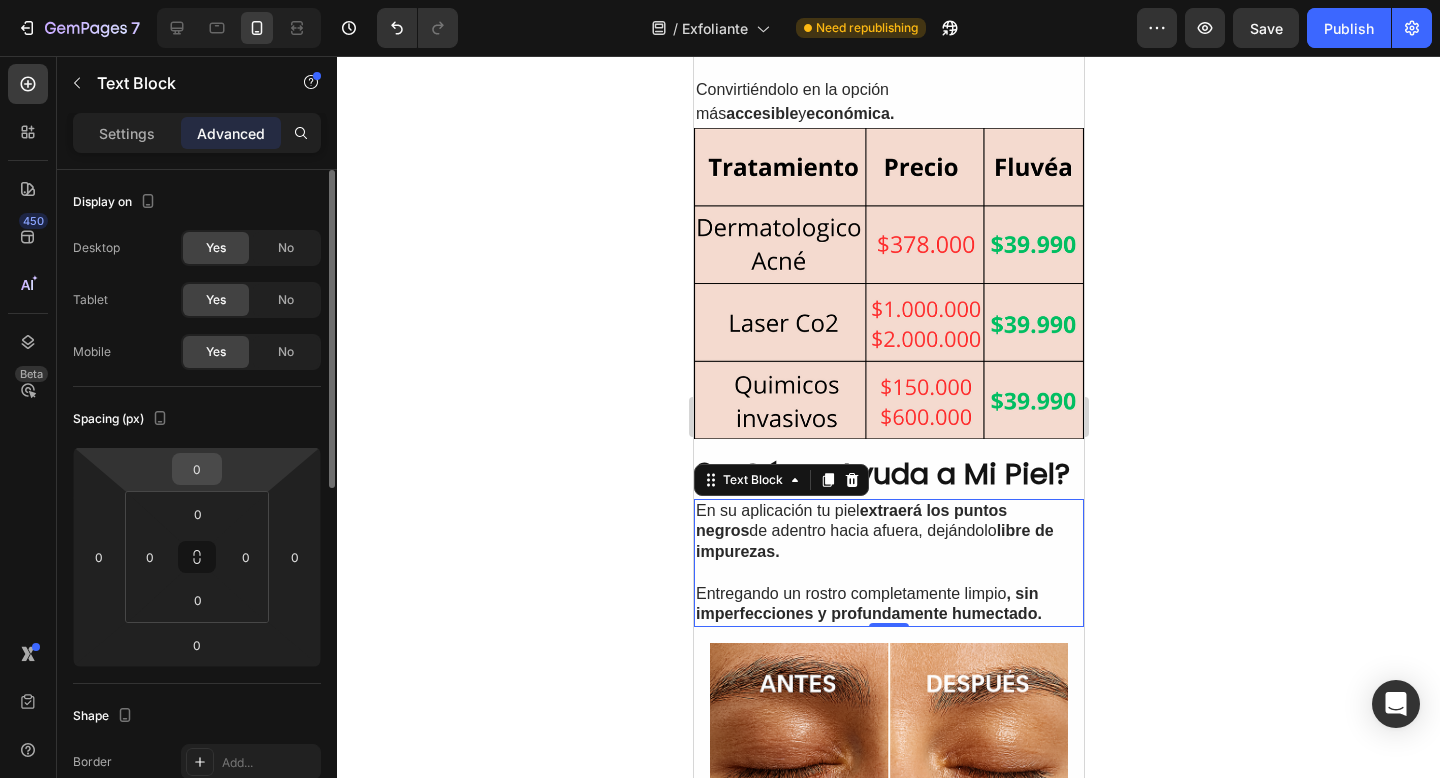 click on "0" at bounding box center [197, 469] 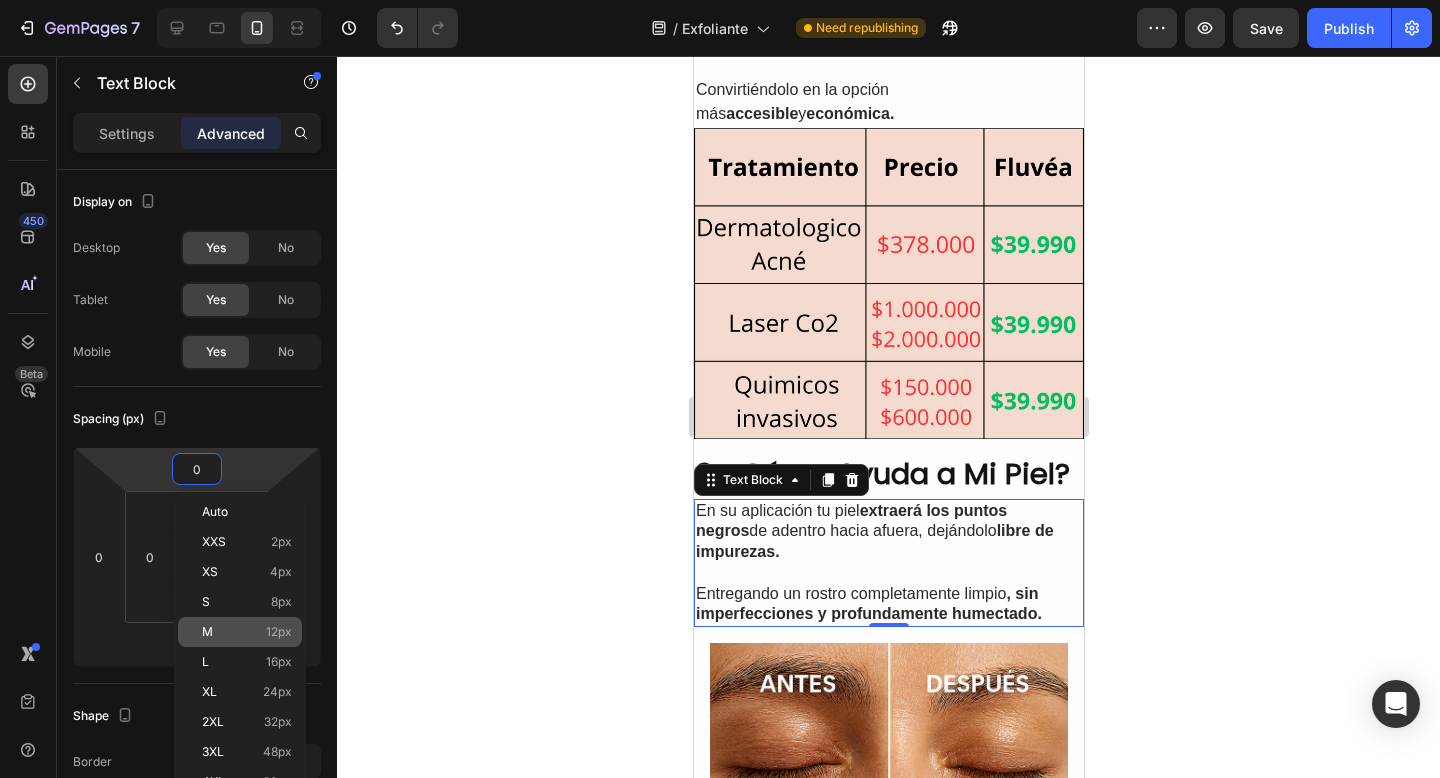 click on "M 12px" 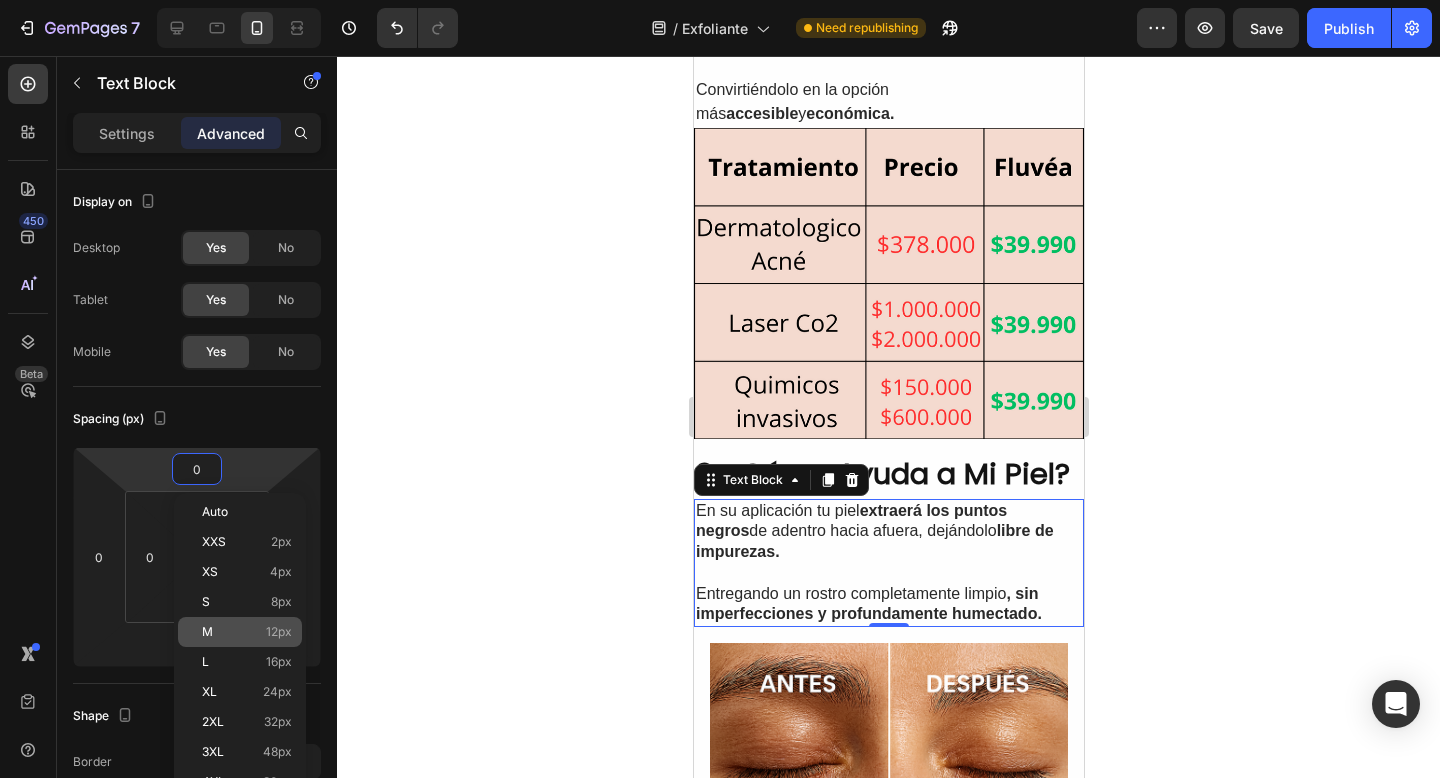 type on "12" 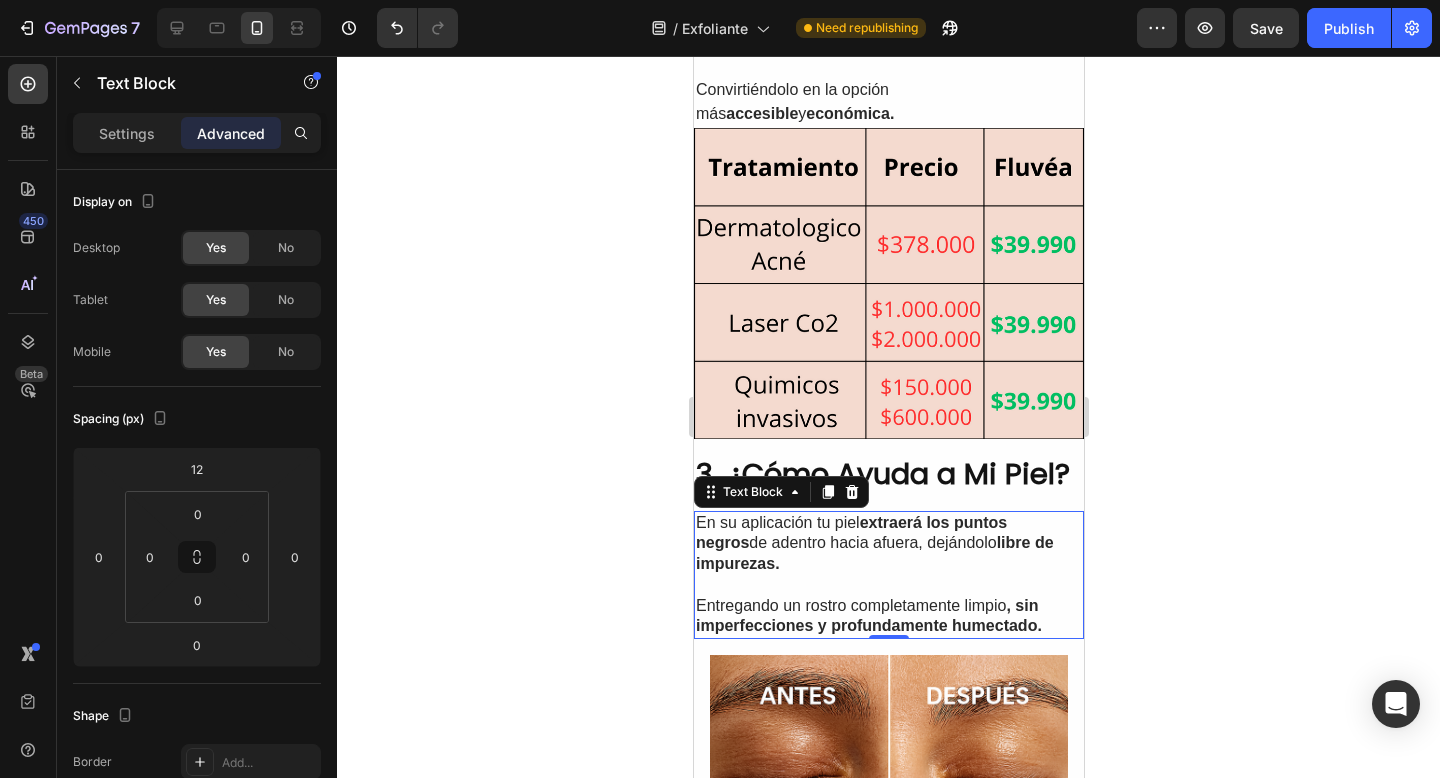 click 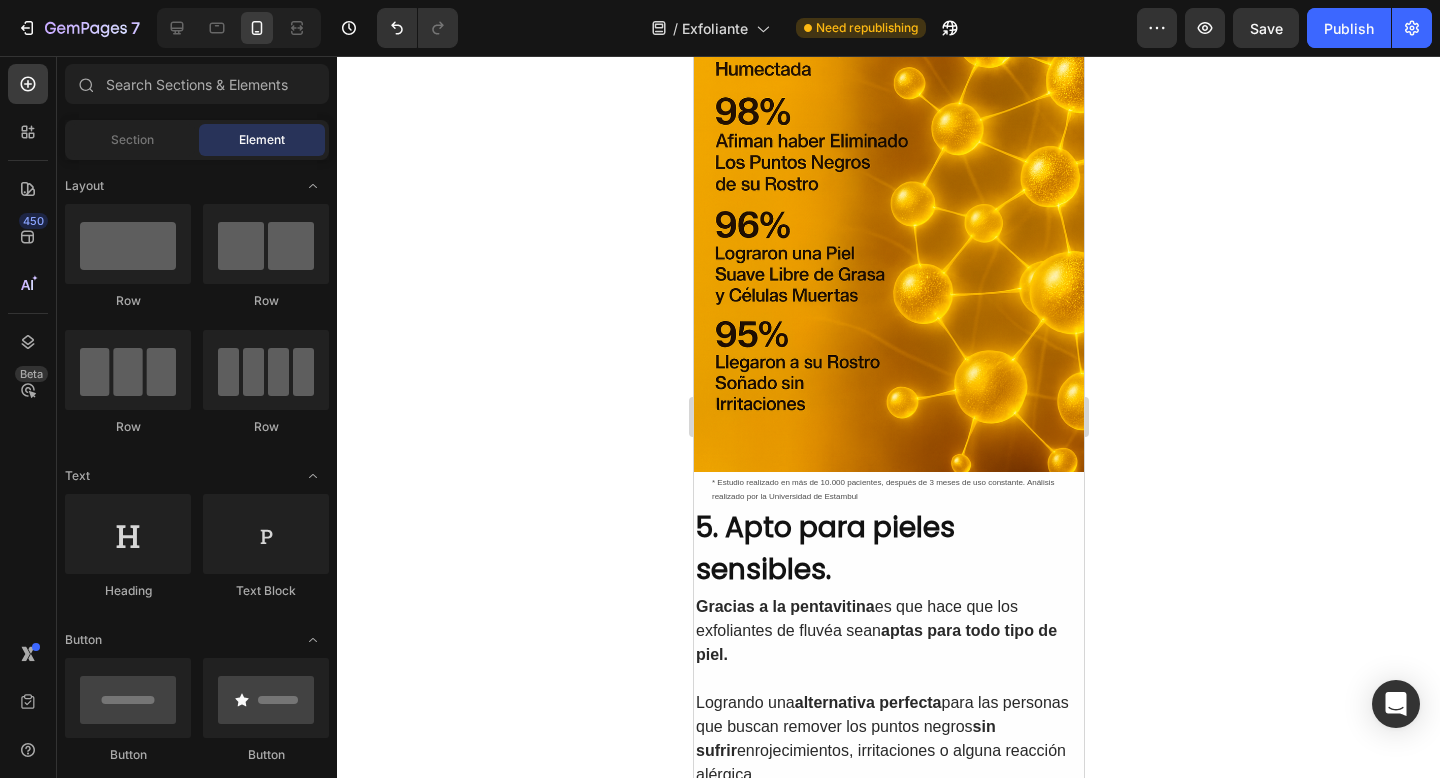 scroll, scrollTop: 3123, scrollLeft: 0, axis: vertical 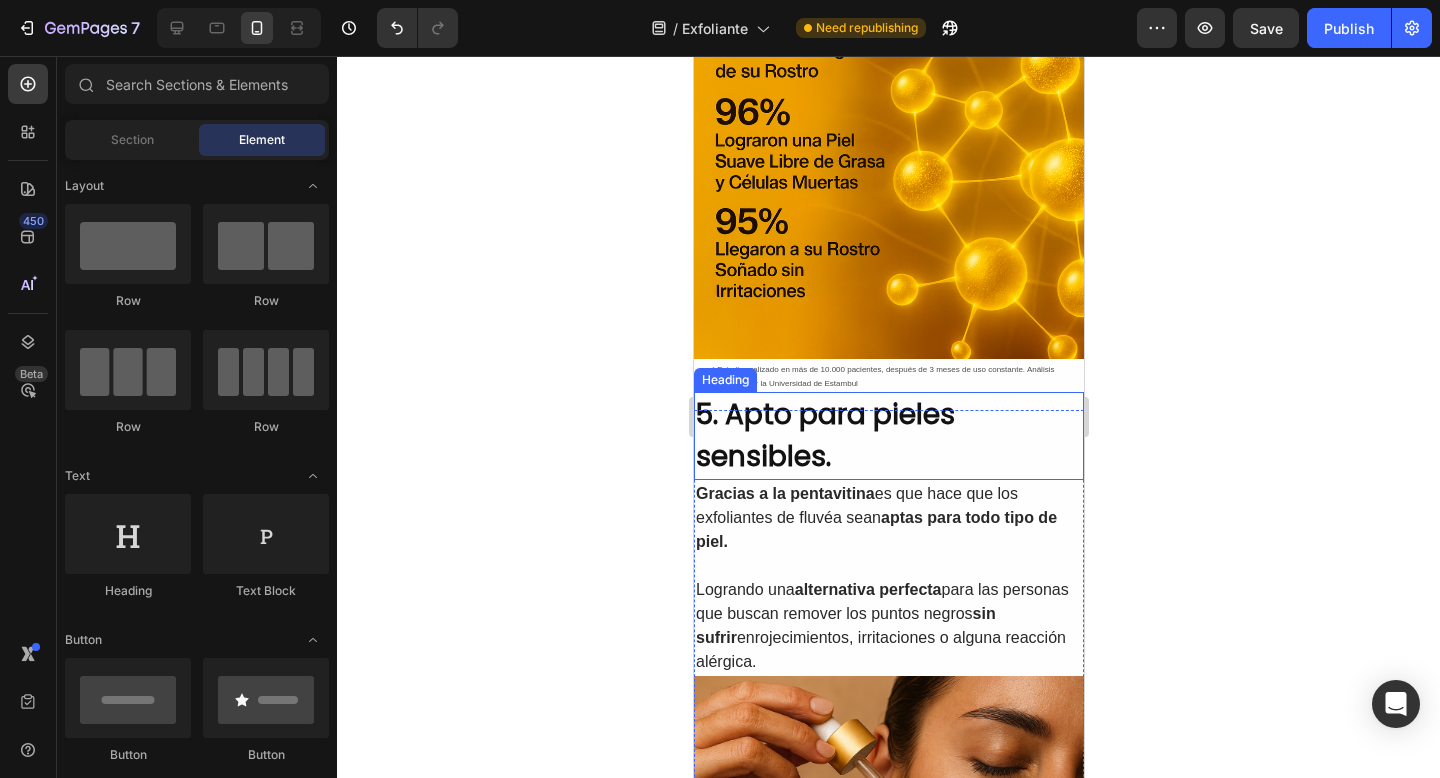 click on "5. Apto para pieles sensibles." at bounding box center [888, 436] 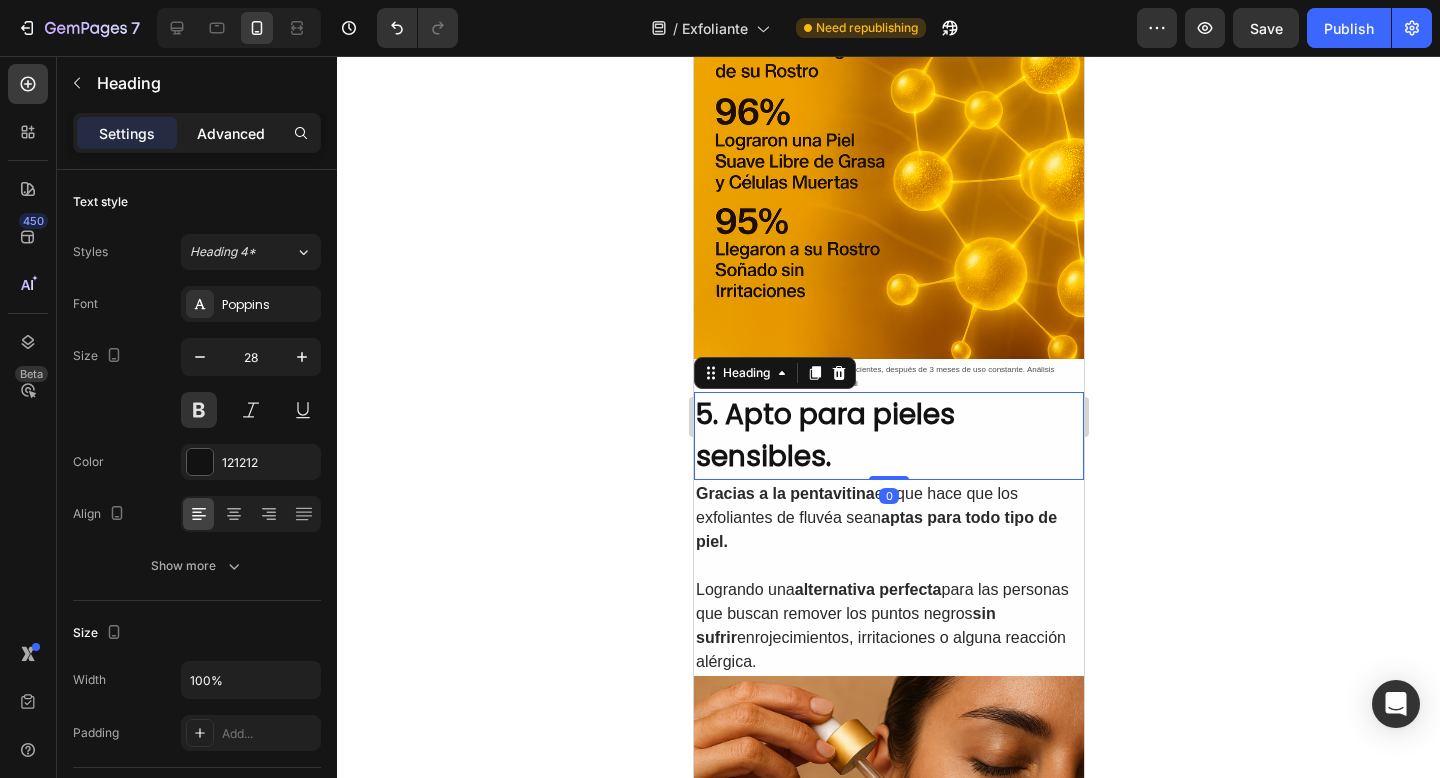 click on "Advanced" at bounding box center [231, 133] 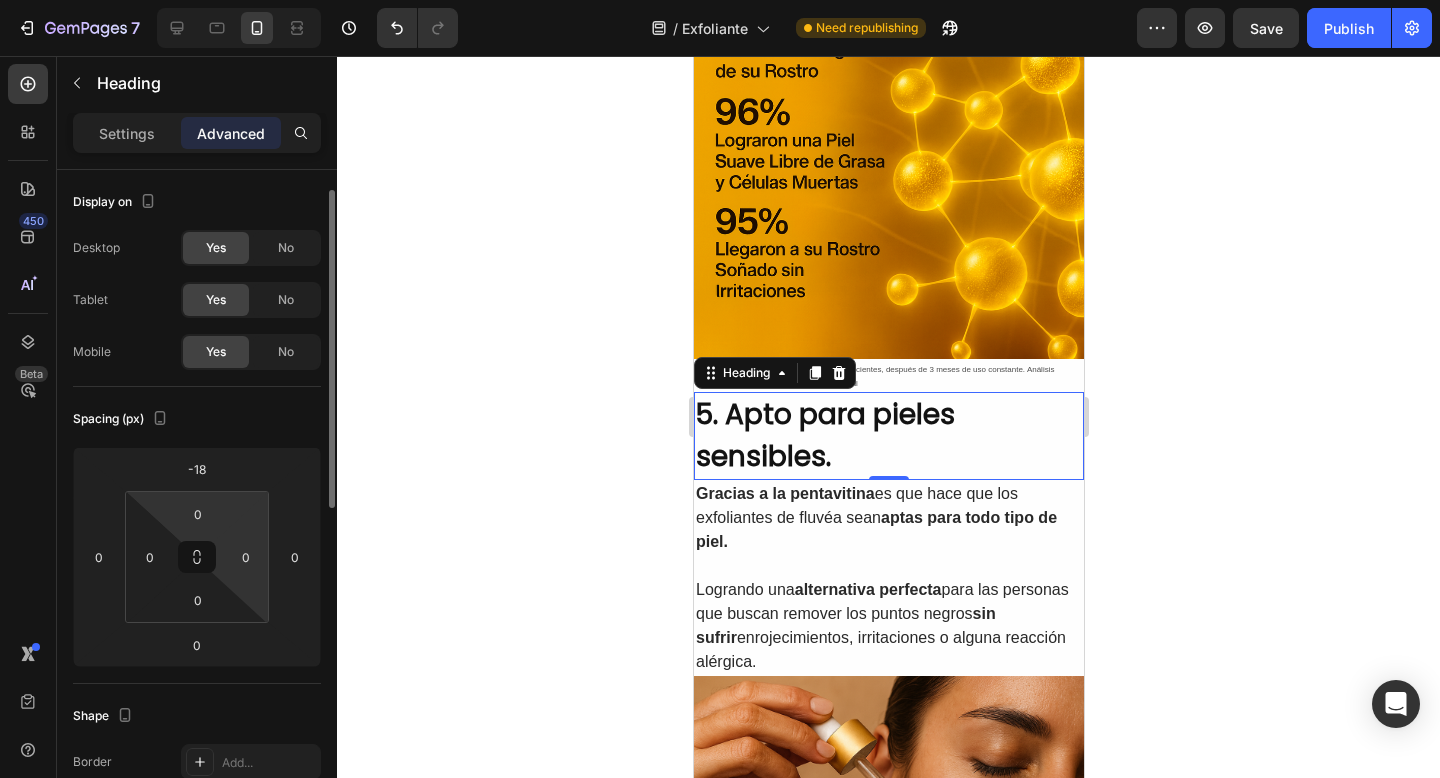 scroll, scrollTop: 24, scrollLeft: 0, axis: vertical 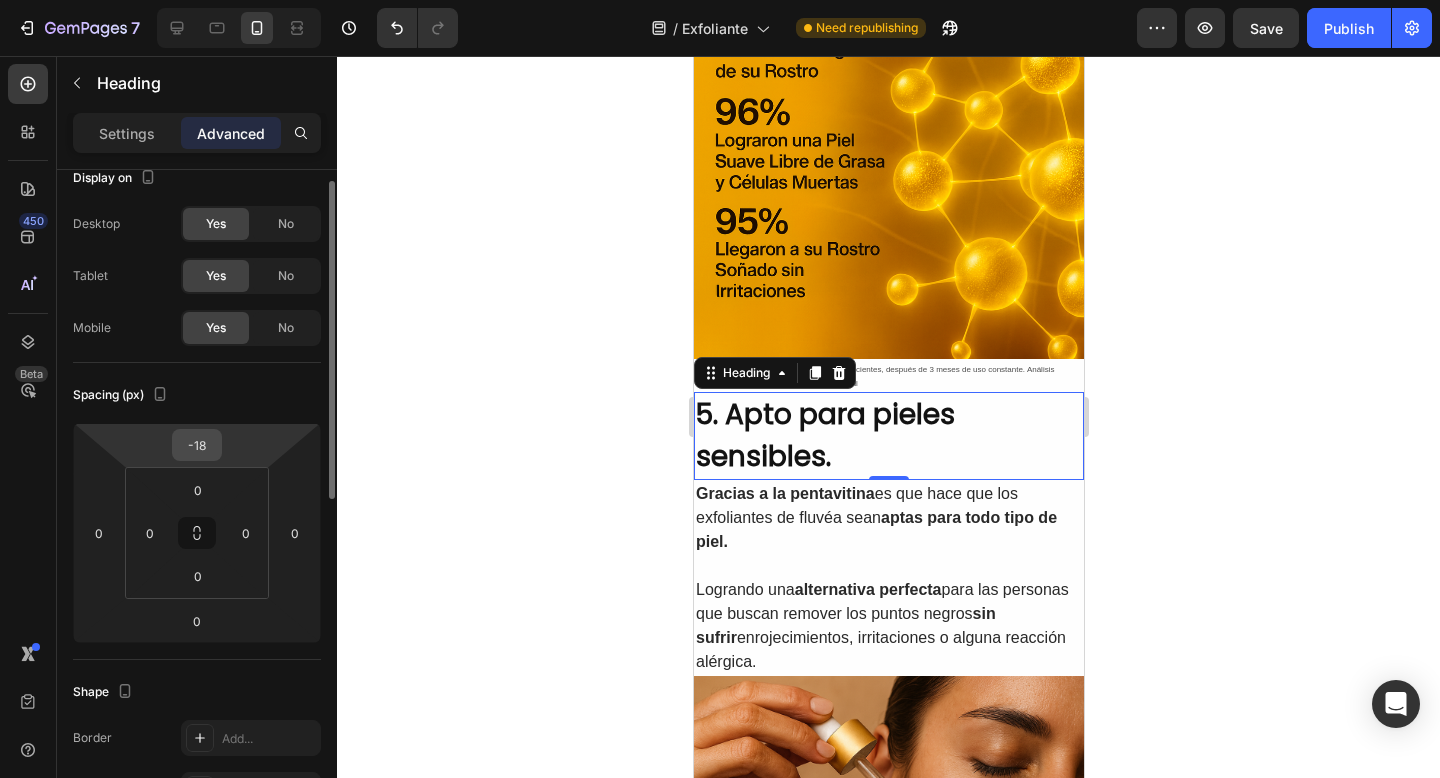 click on "-18" at bounding box center [197, 445] 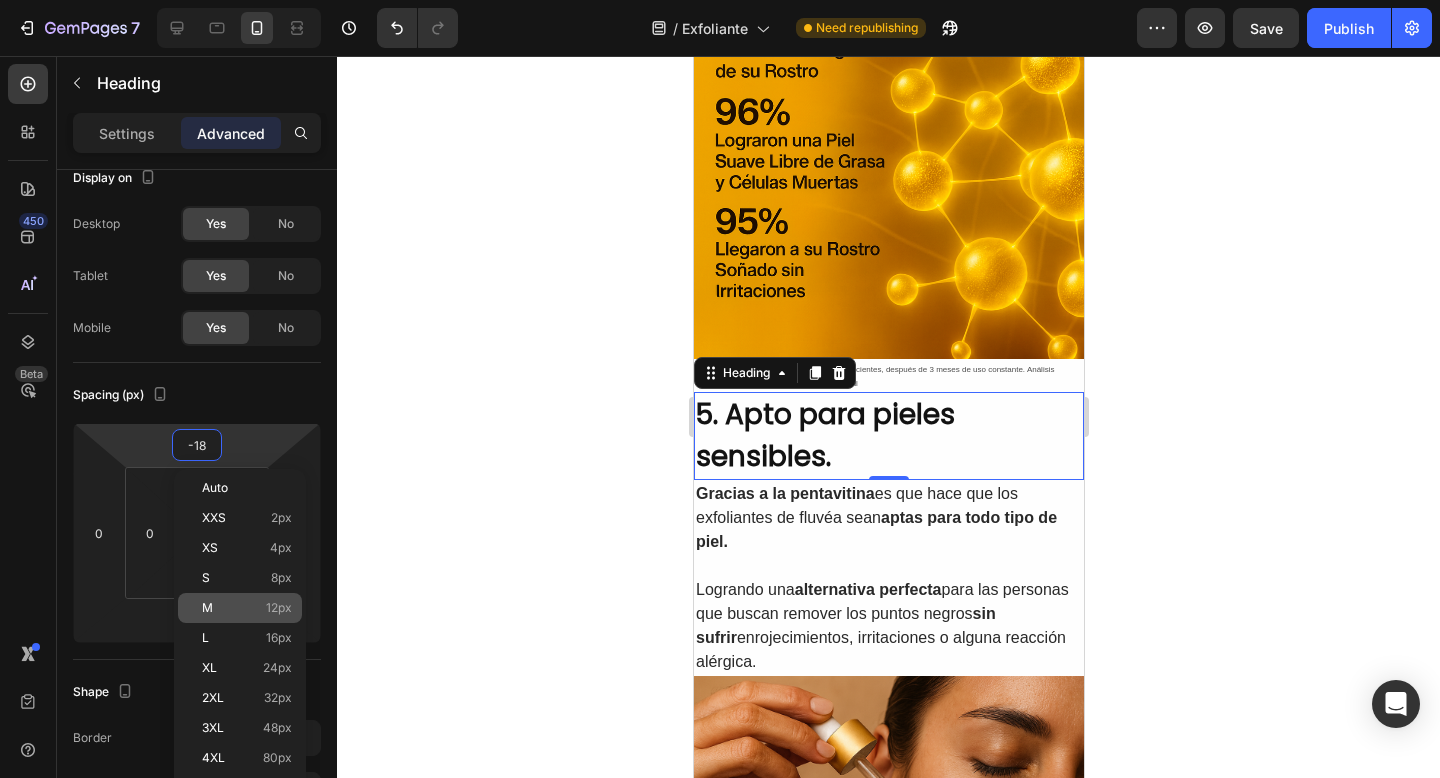 click on "12px" at bounding box center (279, 608) 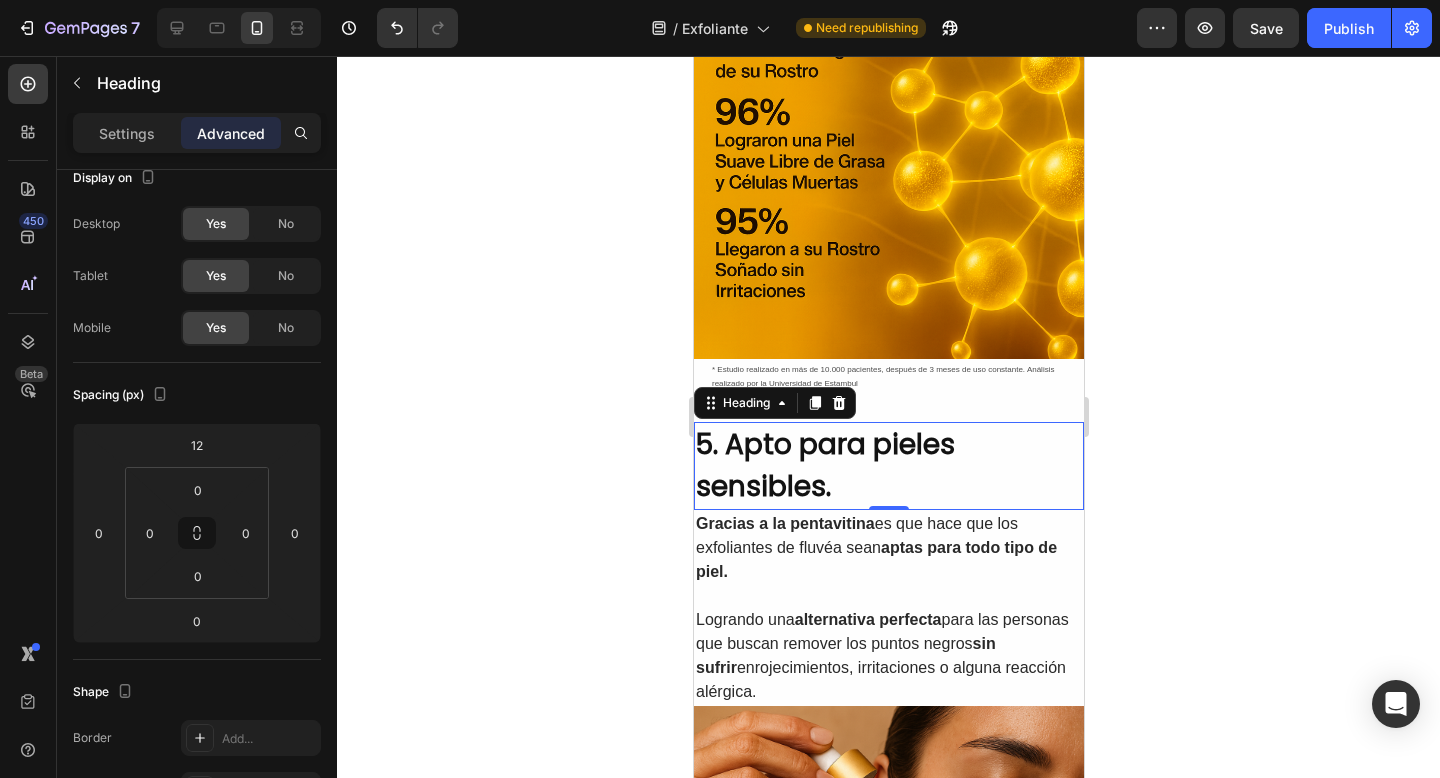 click 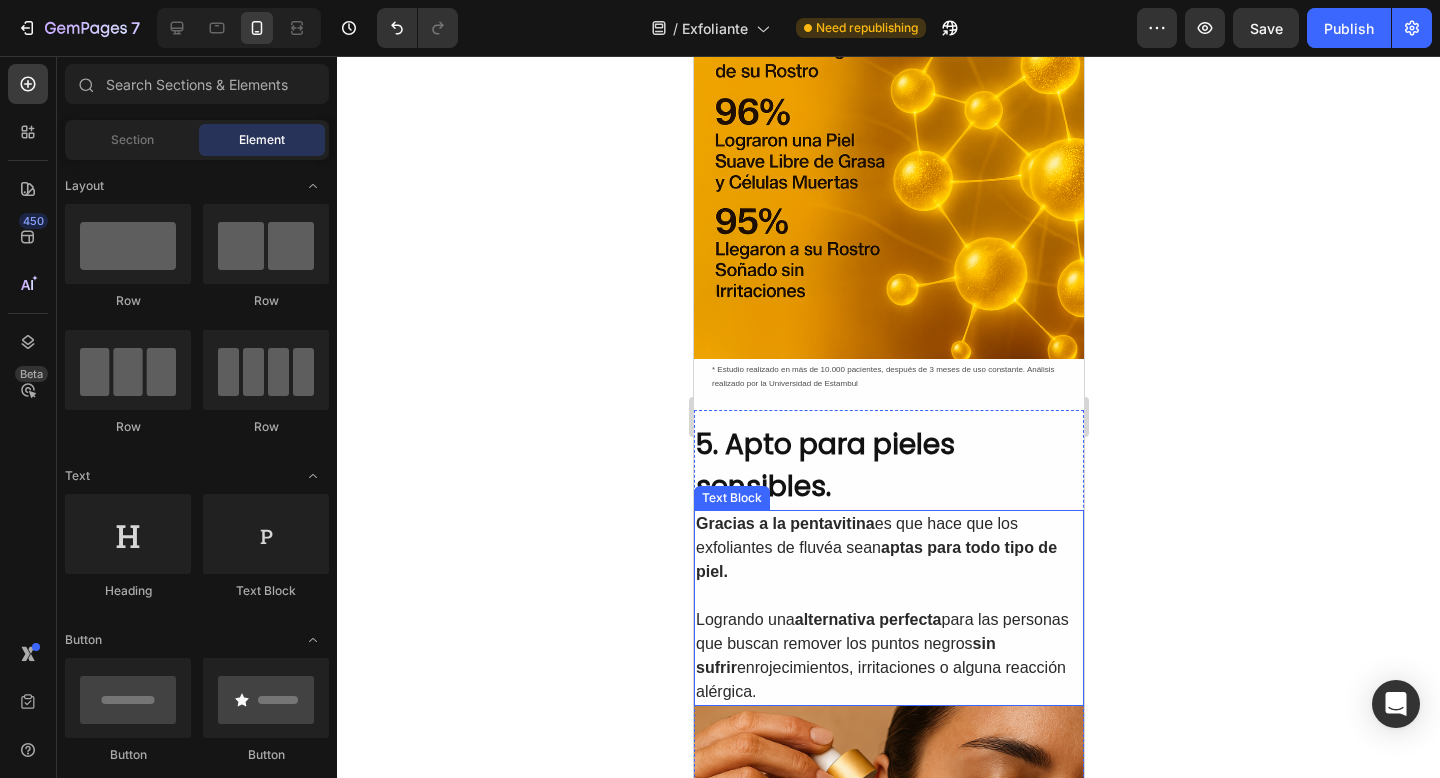 click on "Gracias a la pentavitina" at bounding box center [784, 523] 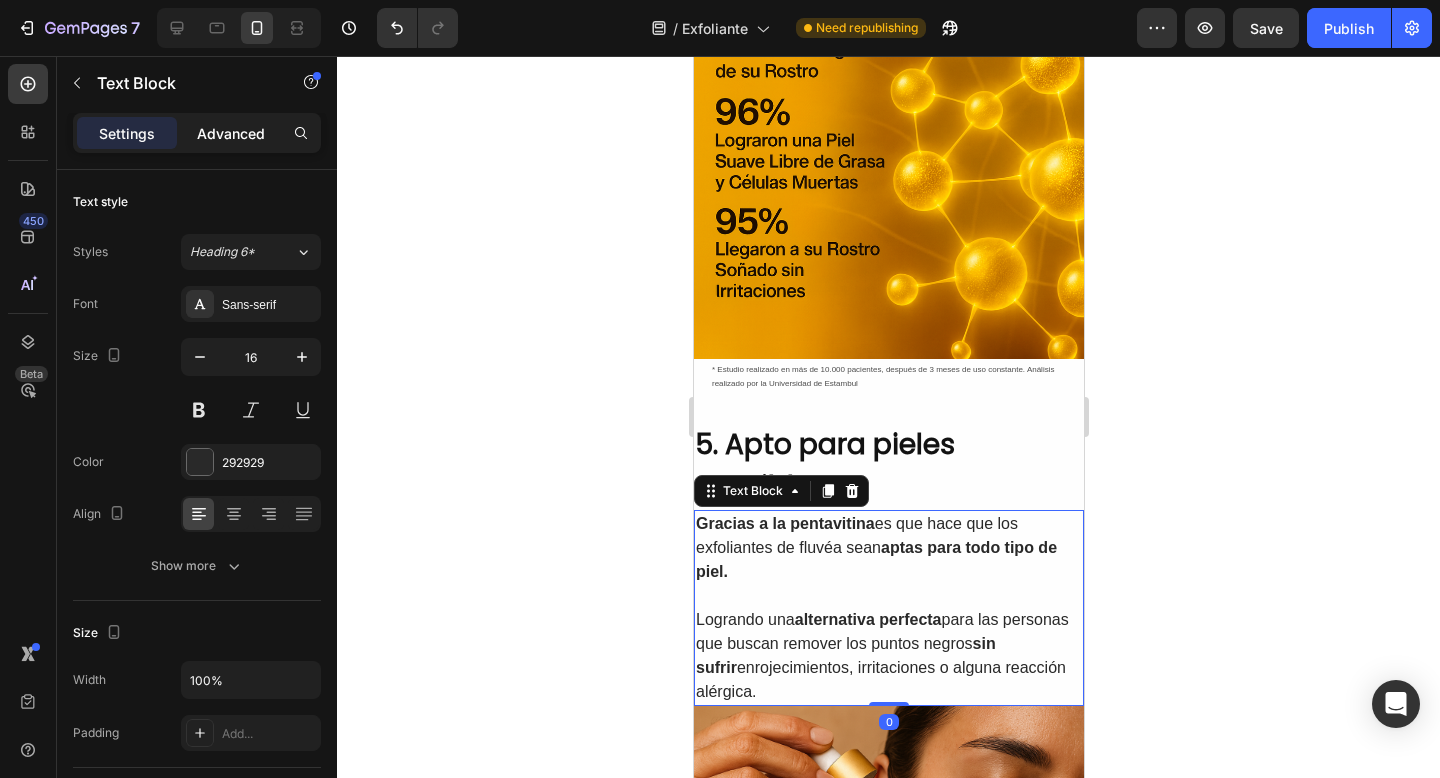 click on "Advanced" at bounding box center [231, 133] 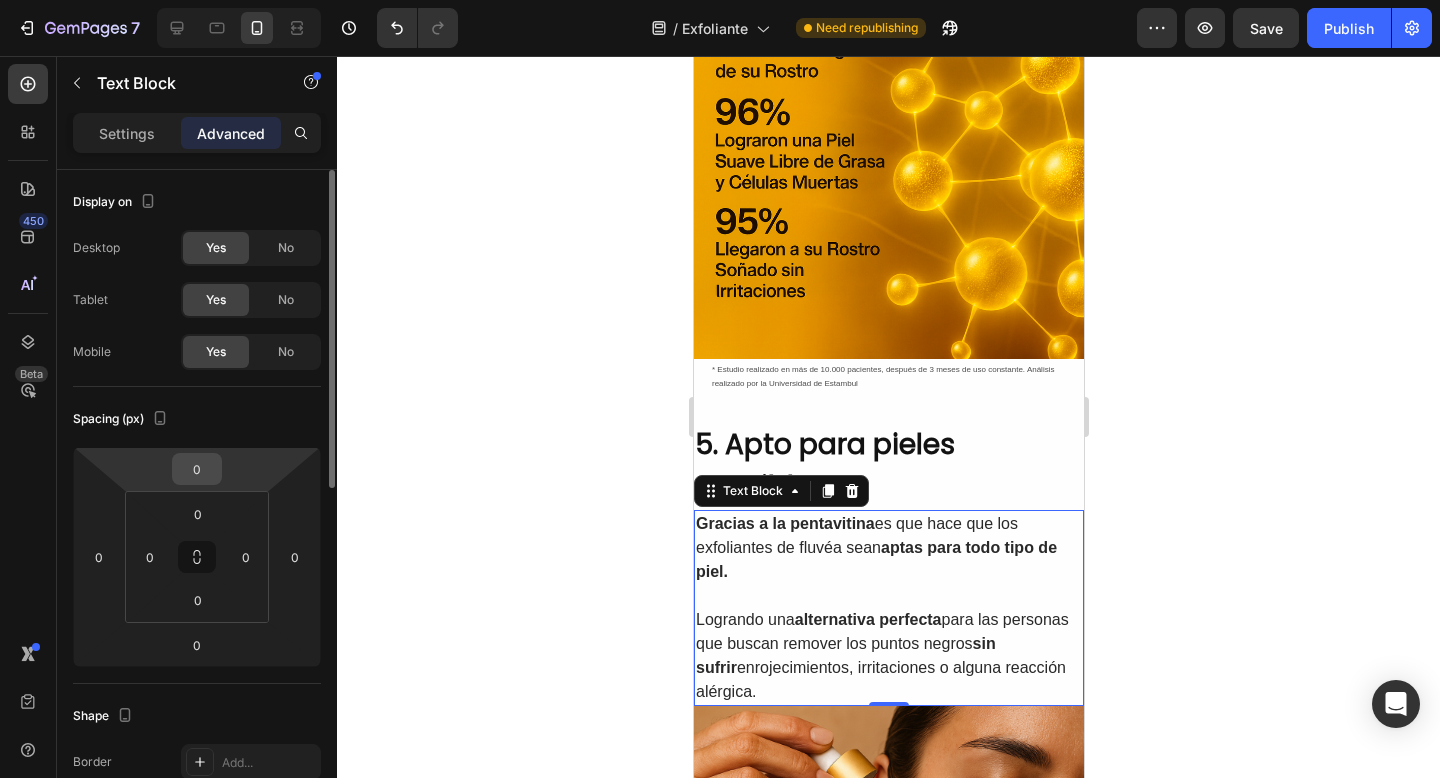 click on "0" at bounding box center (197, 469) 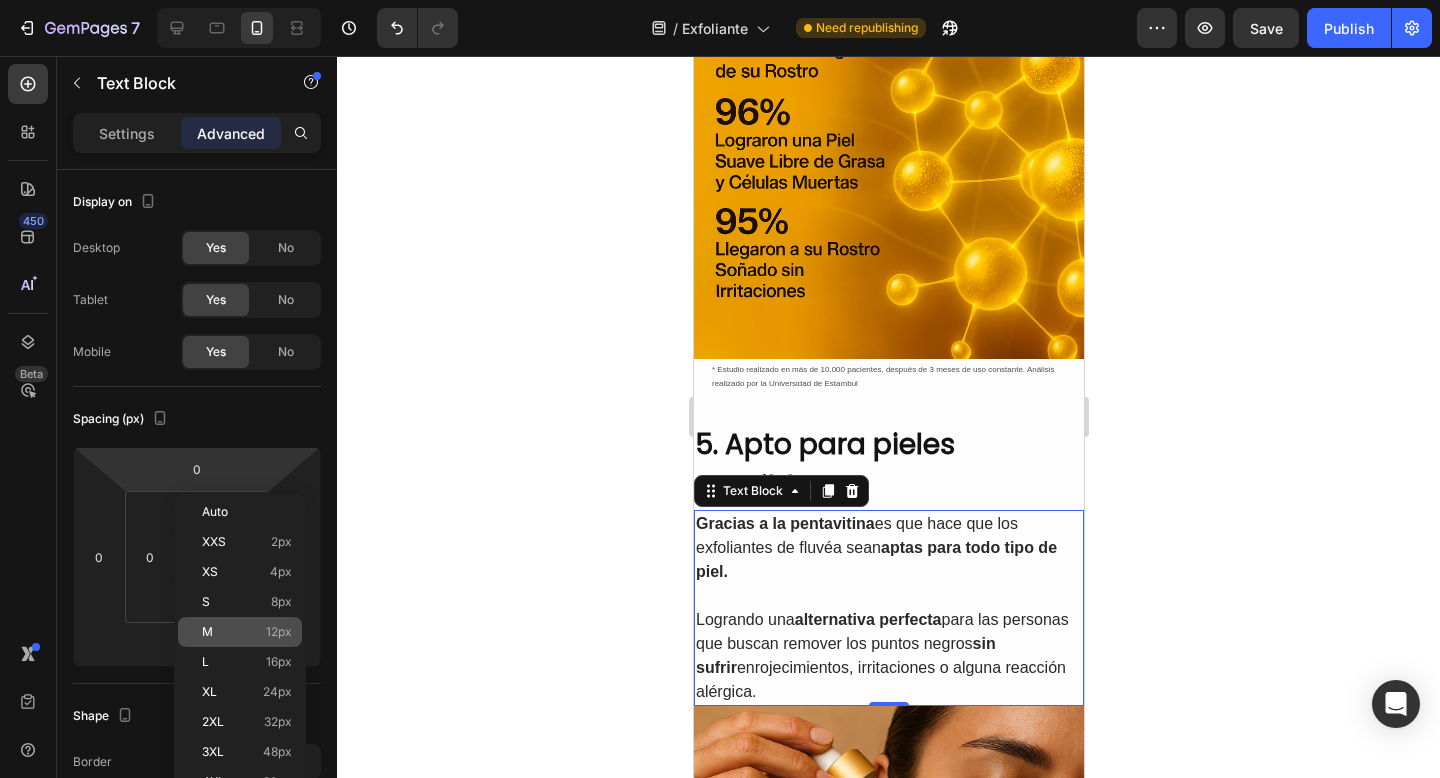 click on "M 12px" at bounding box center (247, 632) 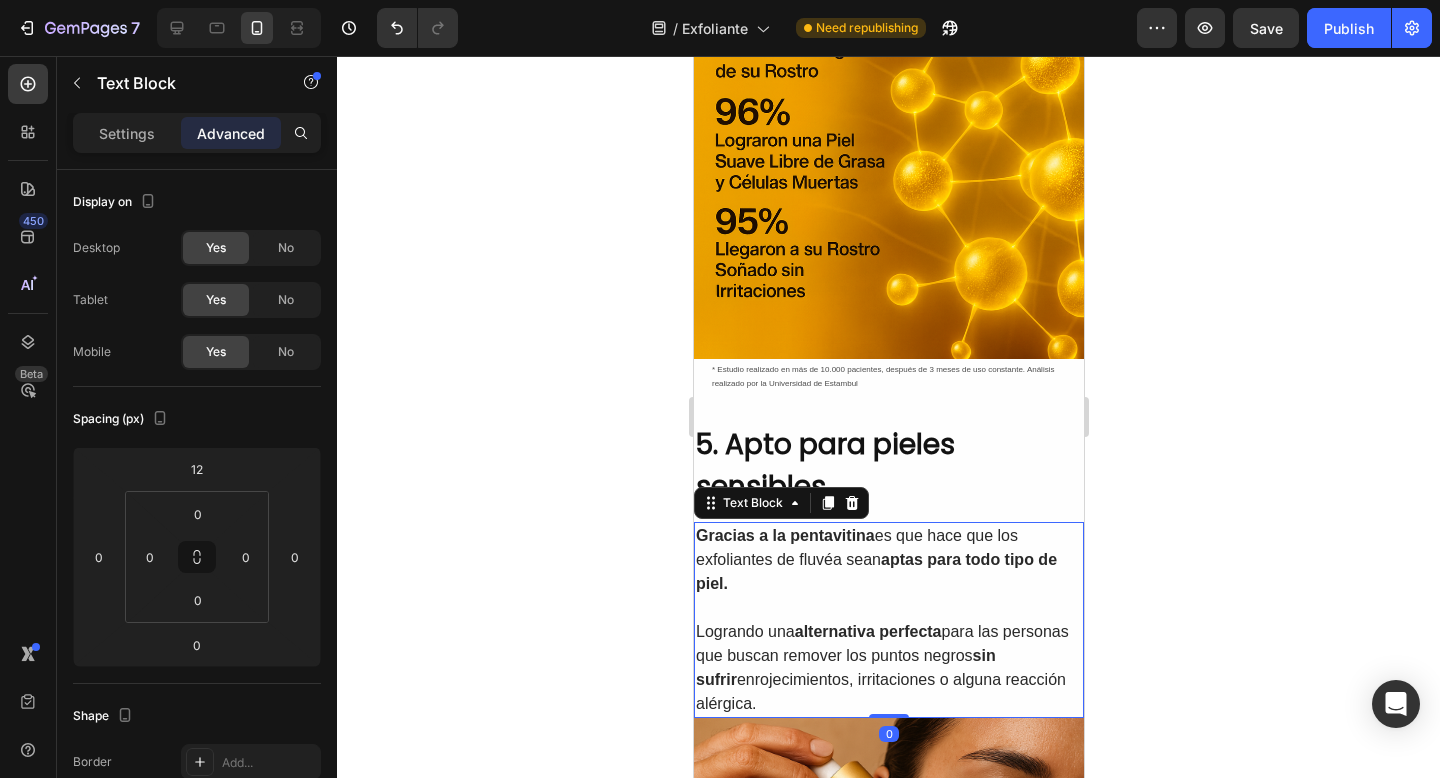 click 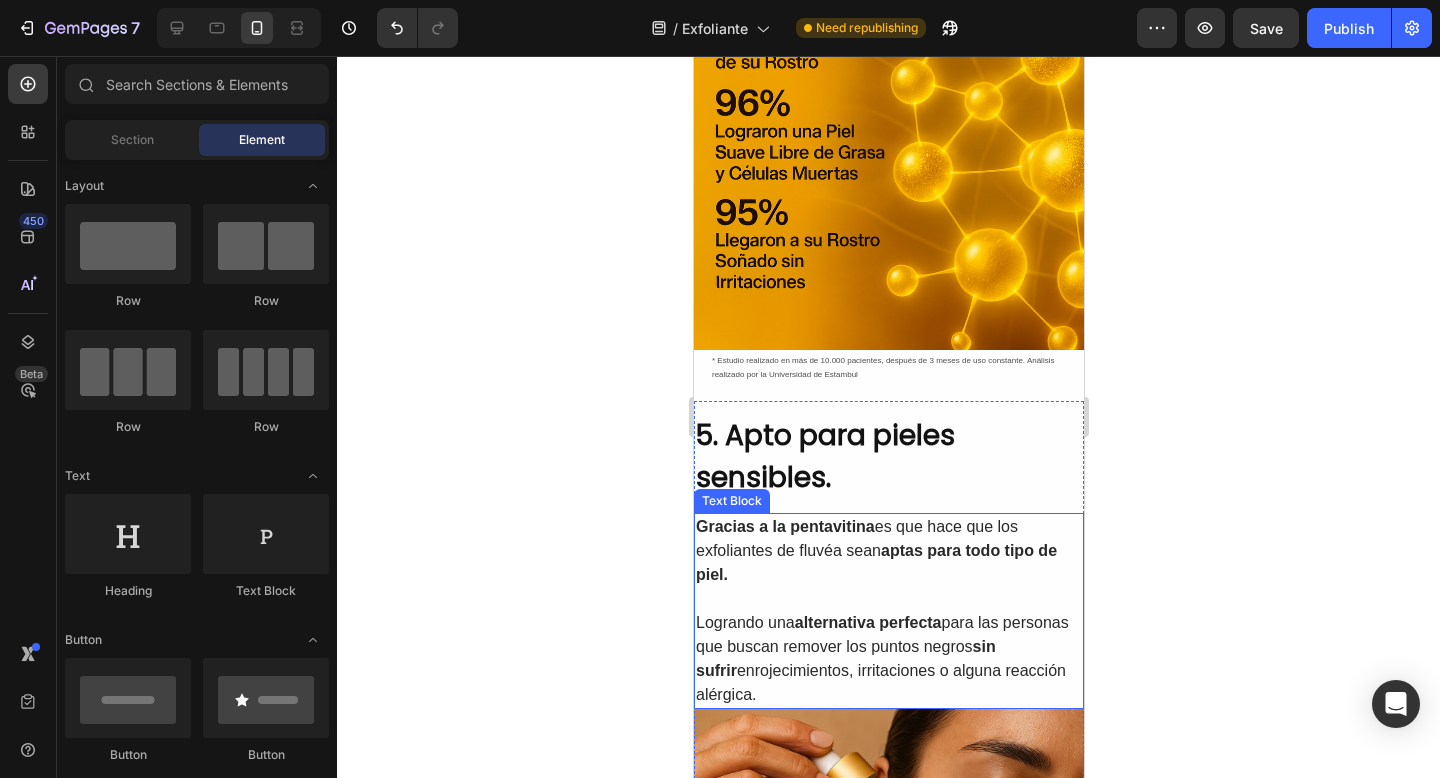 scroll, scrollTop: 2464, scrollLeft: 0, axis: vertical 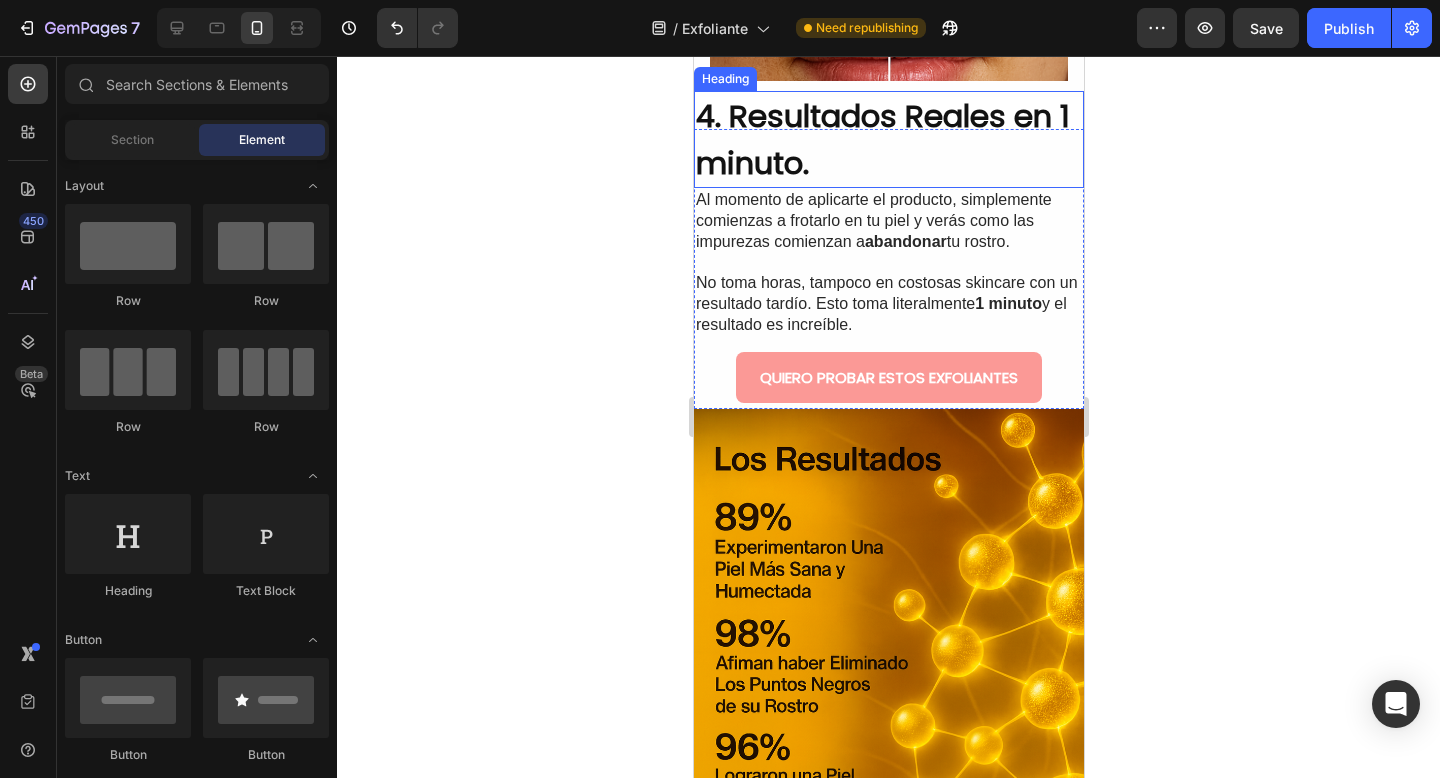 click on "4. Resultados Reales en 1 minuto." at bounding box center (888, 139) 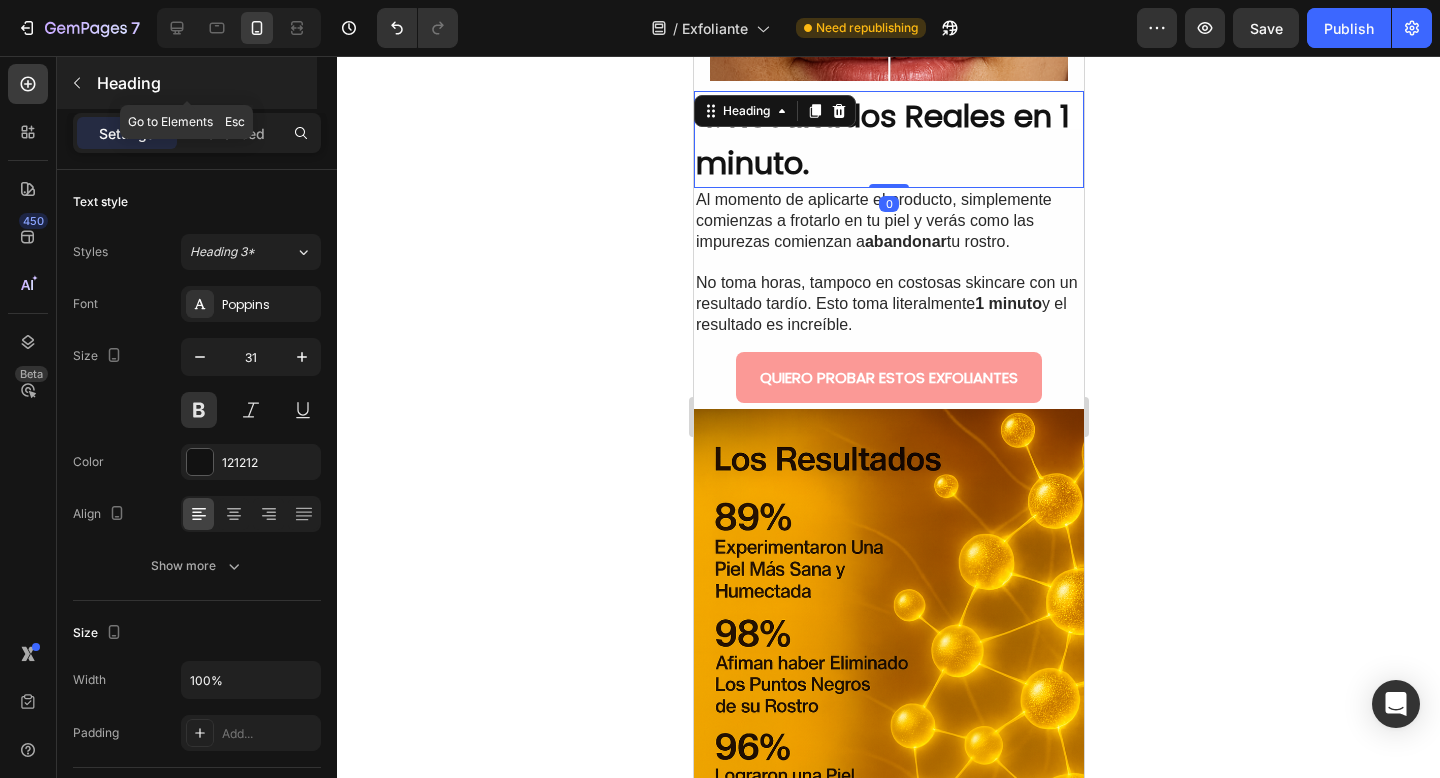 click on "Heading" at bounding box center (187, 83) 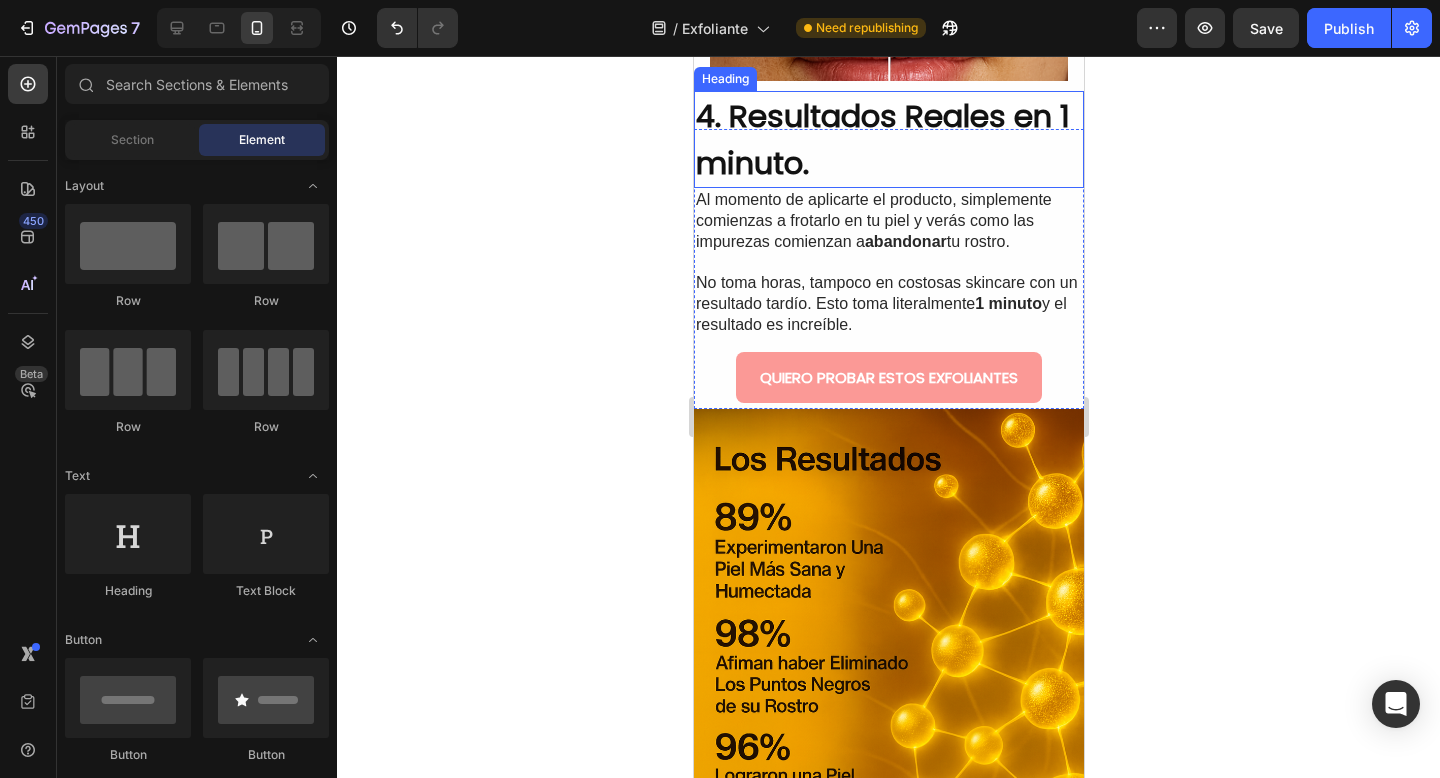 click on "4. Resultados Reales en 1 minuto." at bounding box center (888, 139) 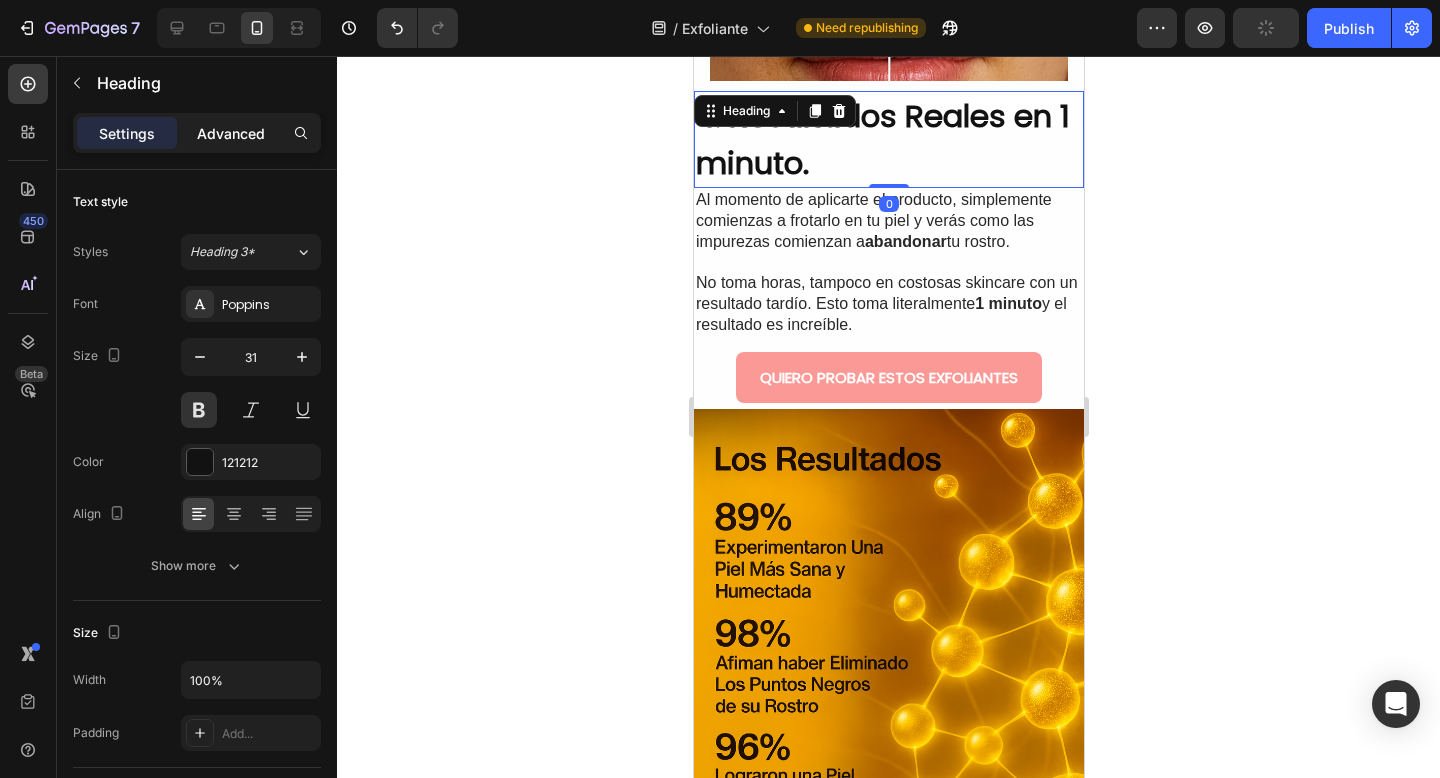 click on "Advanced" at bounding box center (231, 133) 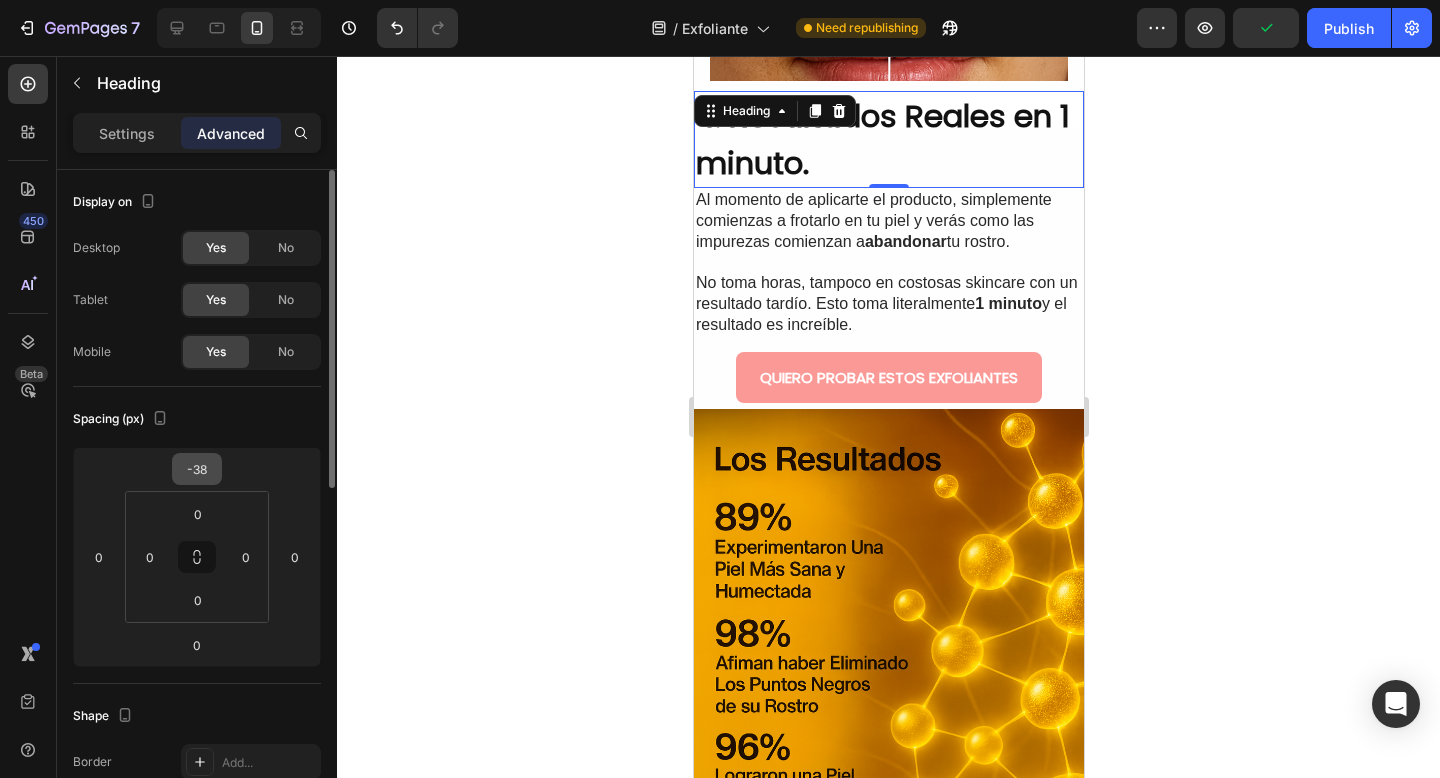 click on "-38" at bounding box center [197, 469] 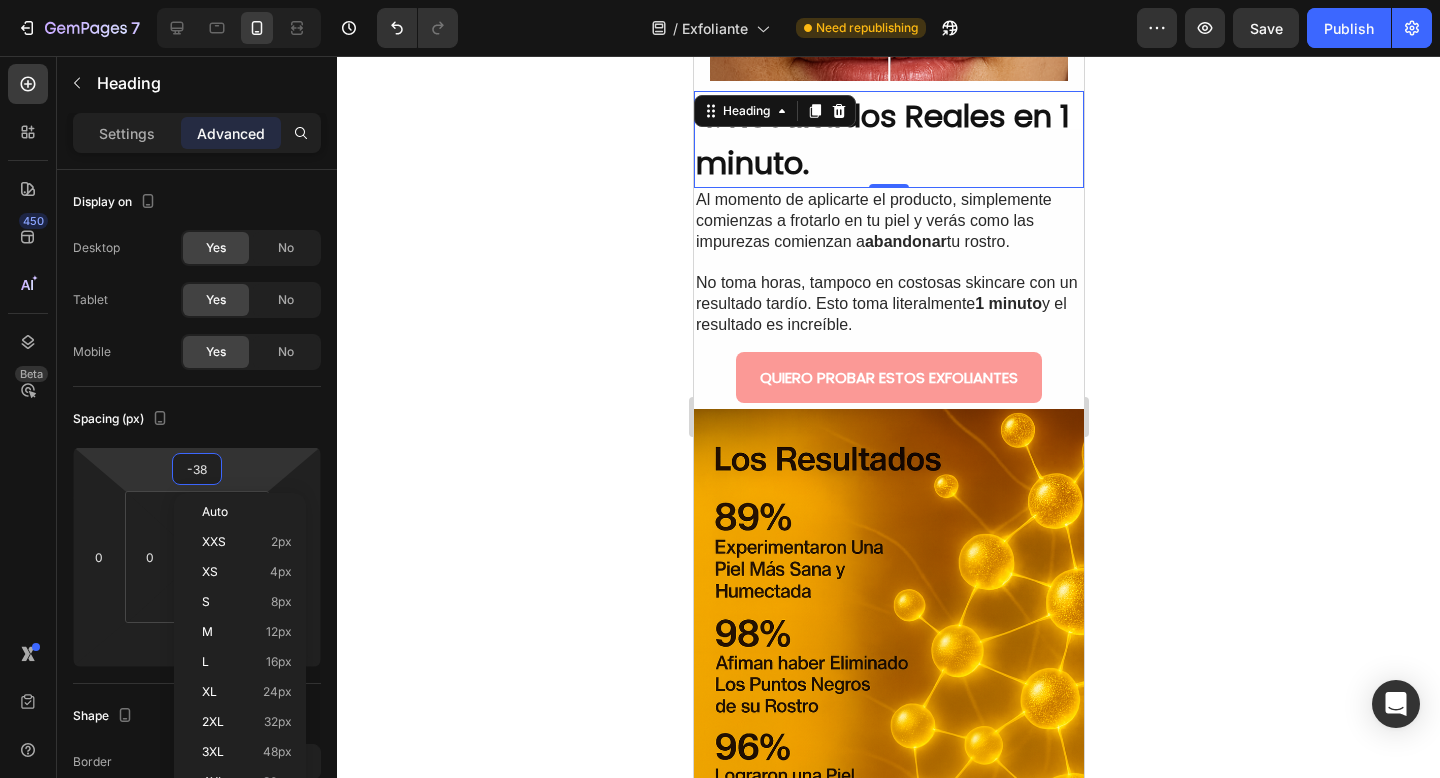 click 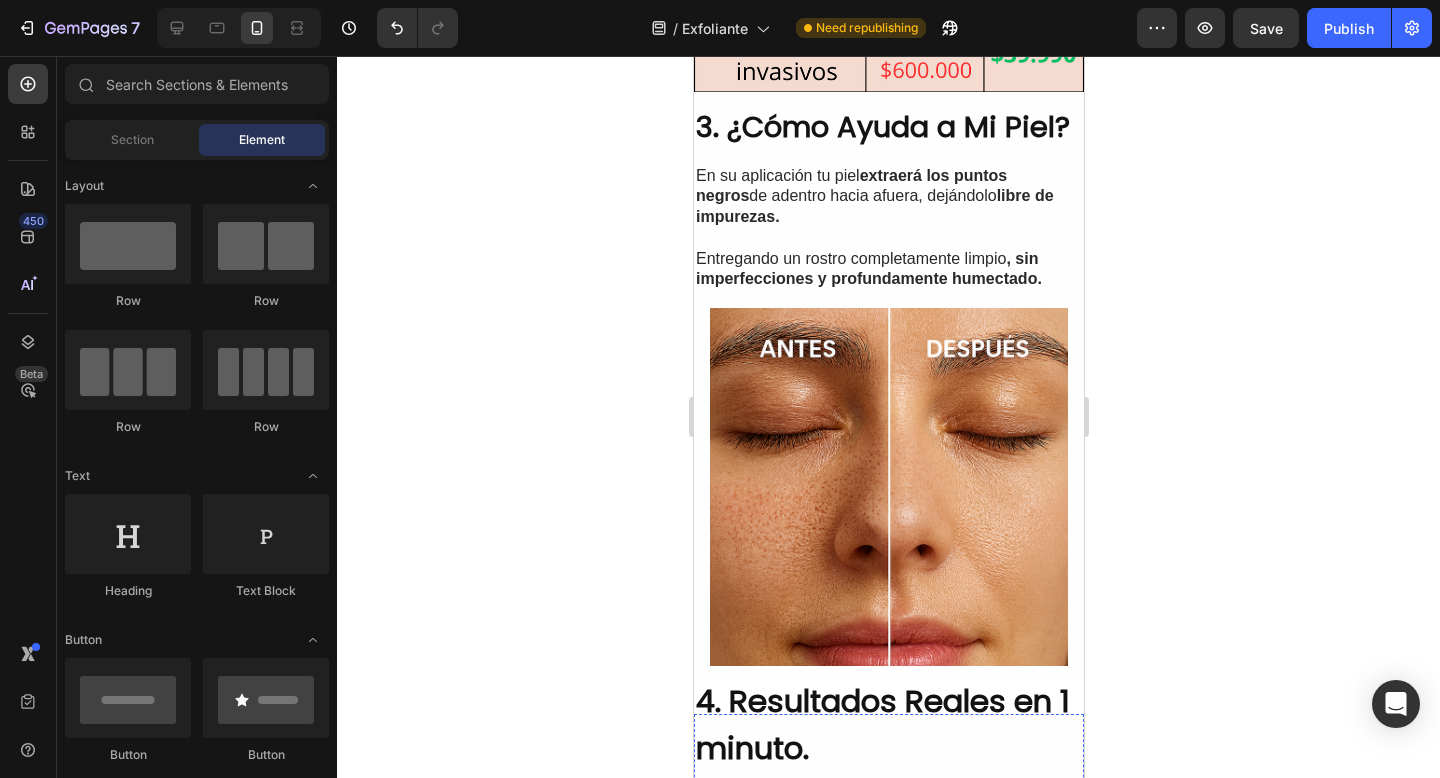 scroll, scrollTop: 1865, scrollLeft: 0, axis: vertical 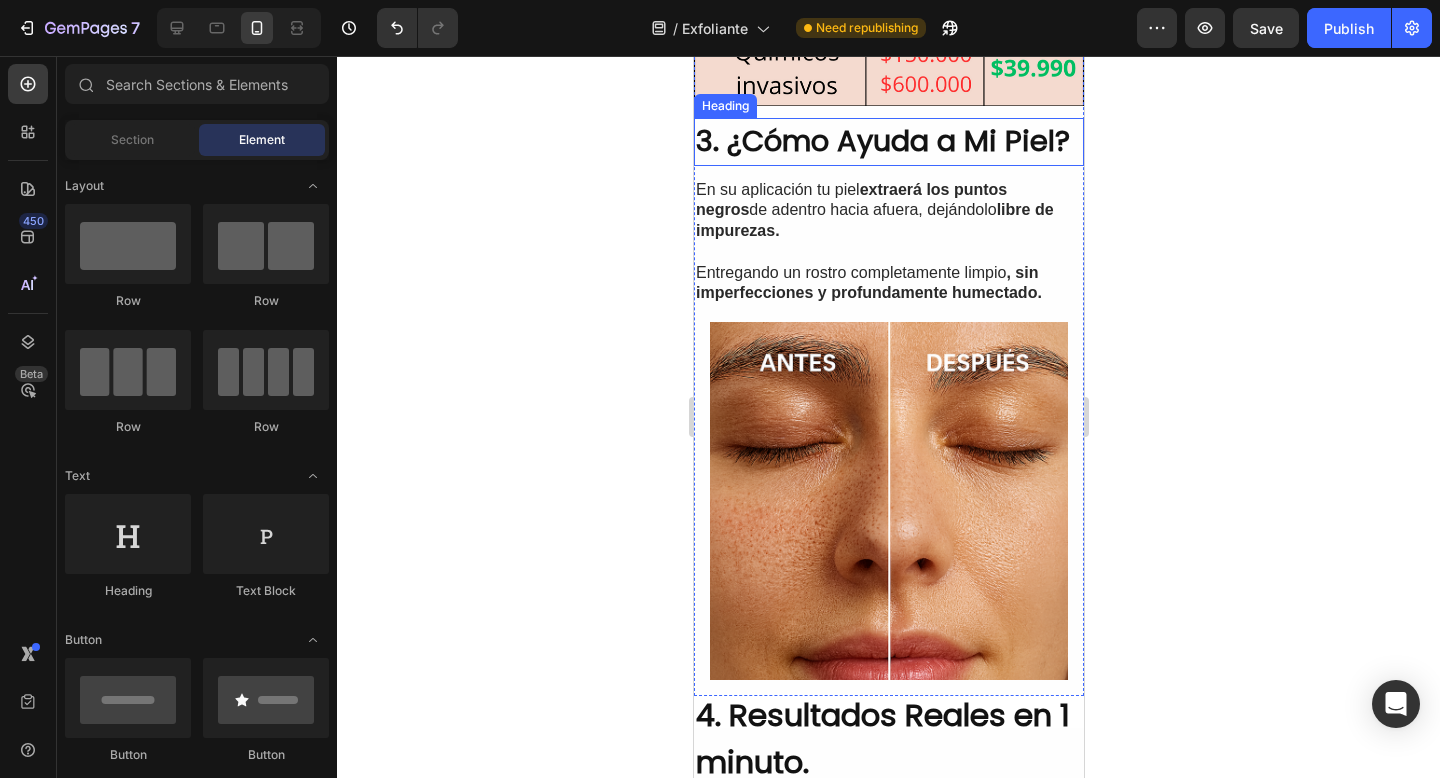click on "3. ¿Cómo Ayuda a Mi Piel?" at bounding box center [888, 142] 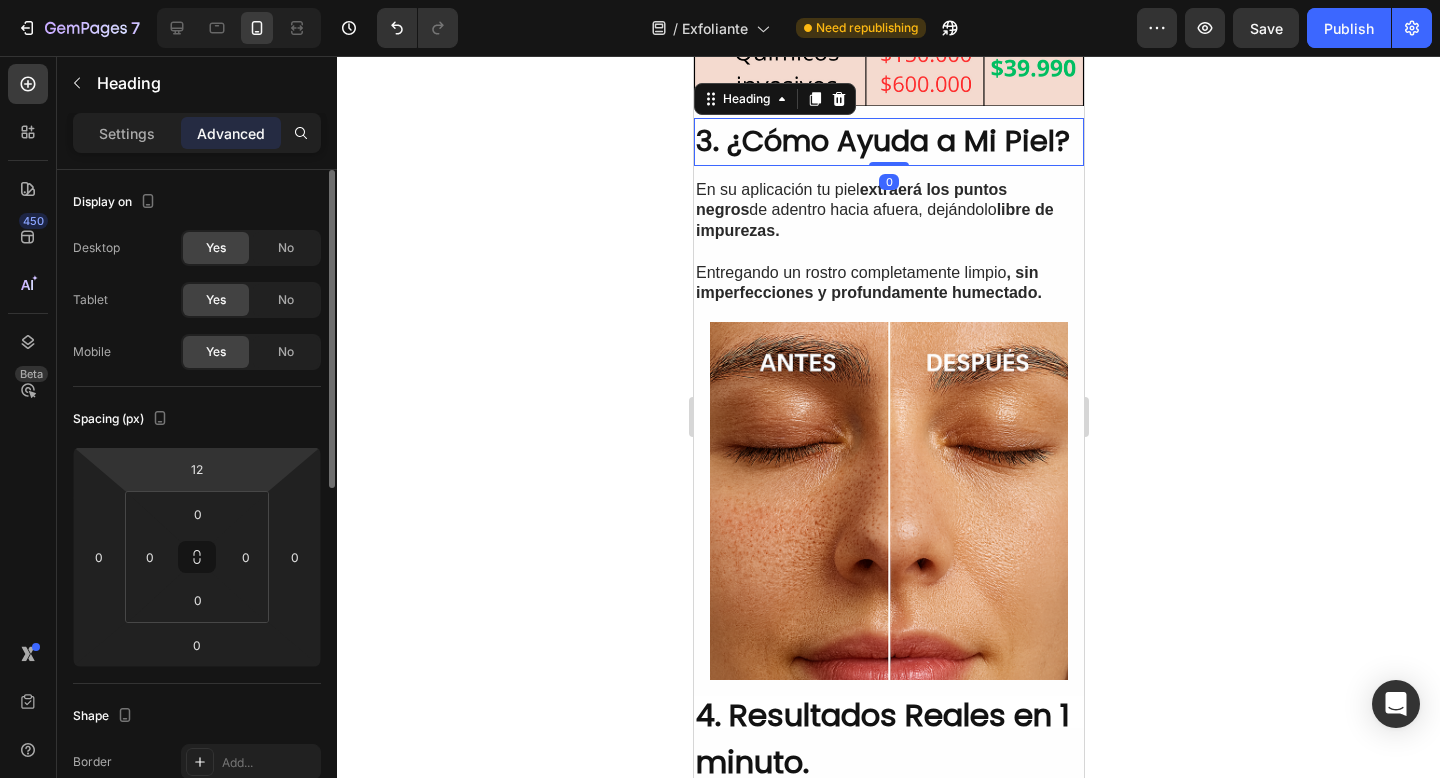 click on "7   /  Exfoliante Need republishing Preview  Save   Publish  450 Beta Sections(18) Elements(83) Section Element Hero Section Product Detail Brands Trusted Badges Guarantee Product Breakdown How to use Testimonials Compare Bundle FAQs Social Proof Brand Story Product List Collection Blog List Contact Sticky Add to Cart Custom Footer Browse Library 450 Layout
Row
Row
Row
Row Text
Heading
Text Block Button
Button
Button Media
Image
Image" at bounding box center (720, 0) 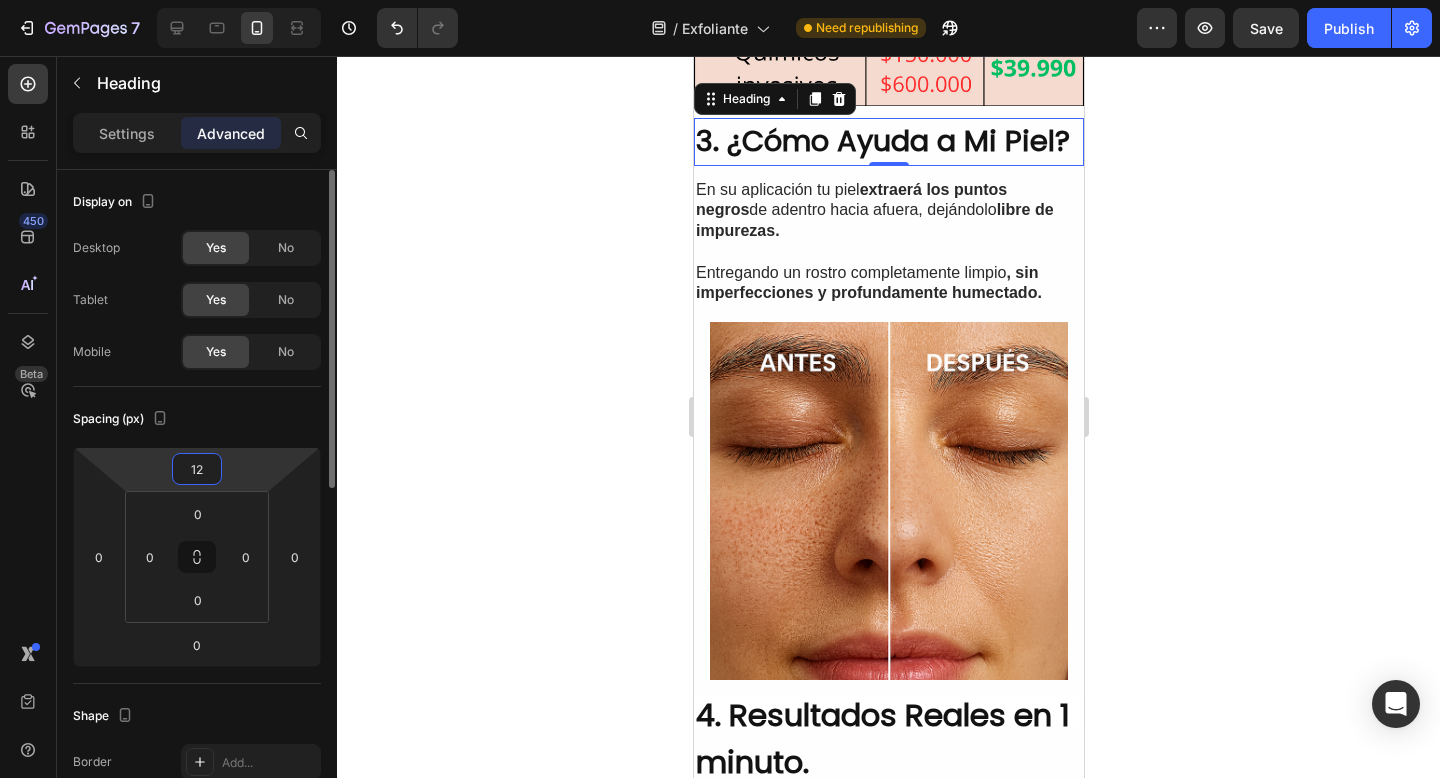 click on "12" at bounding box center [197, 469] 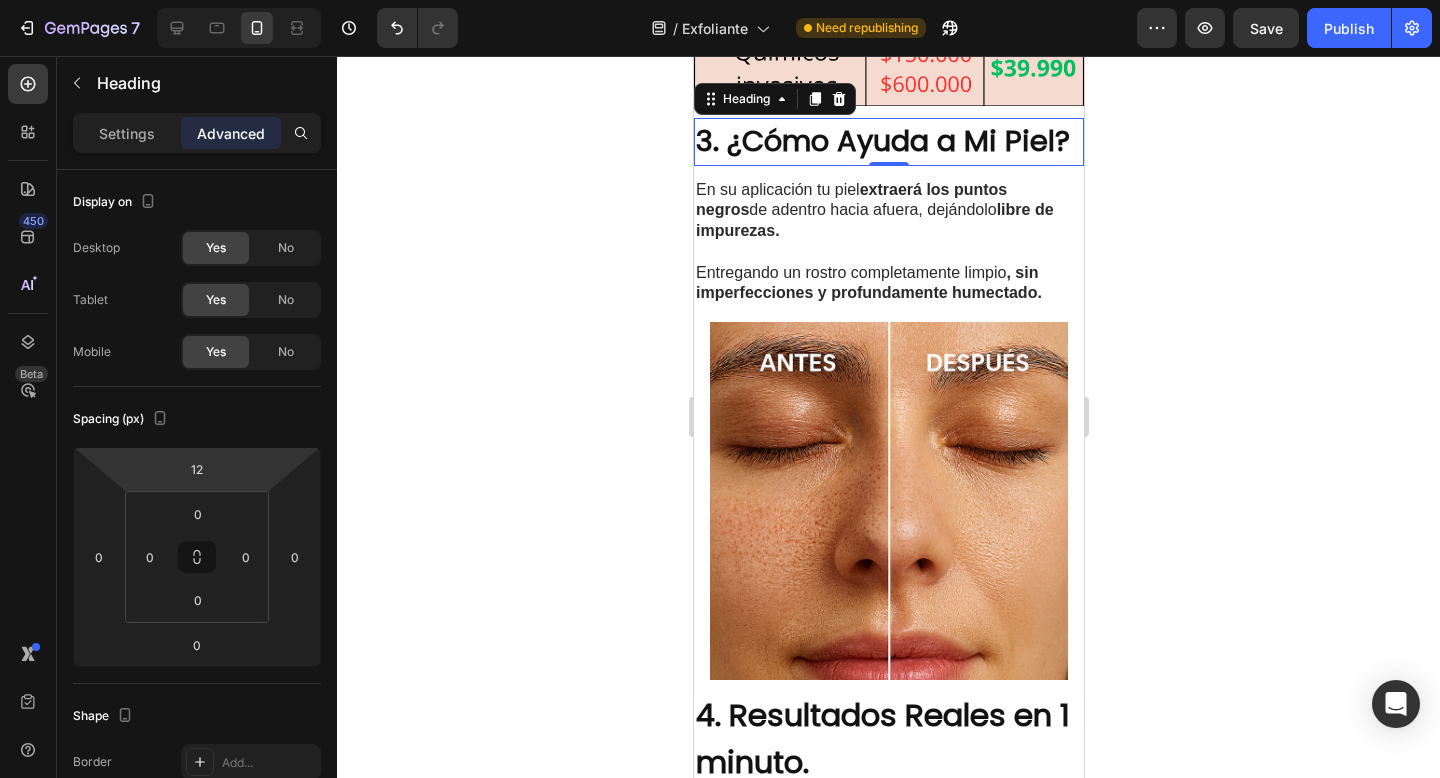 click 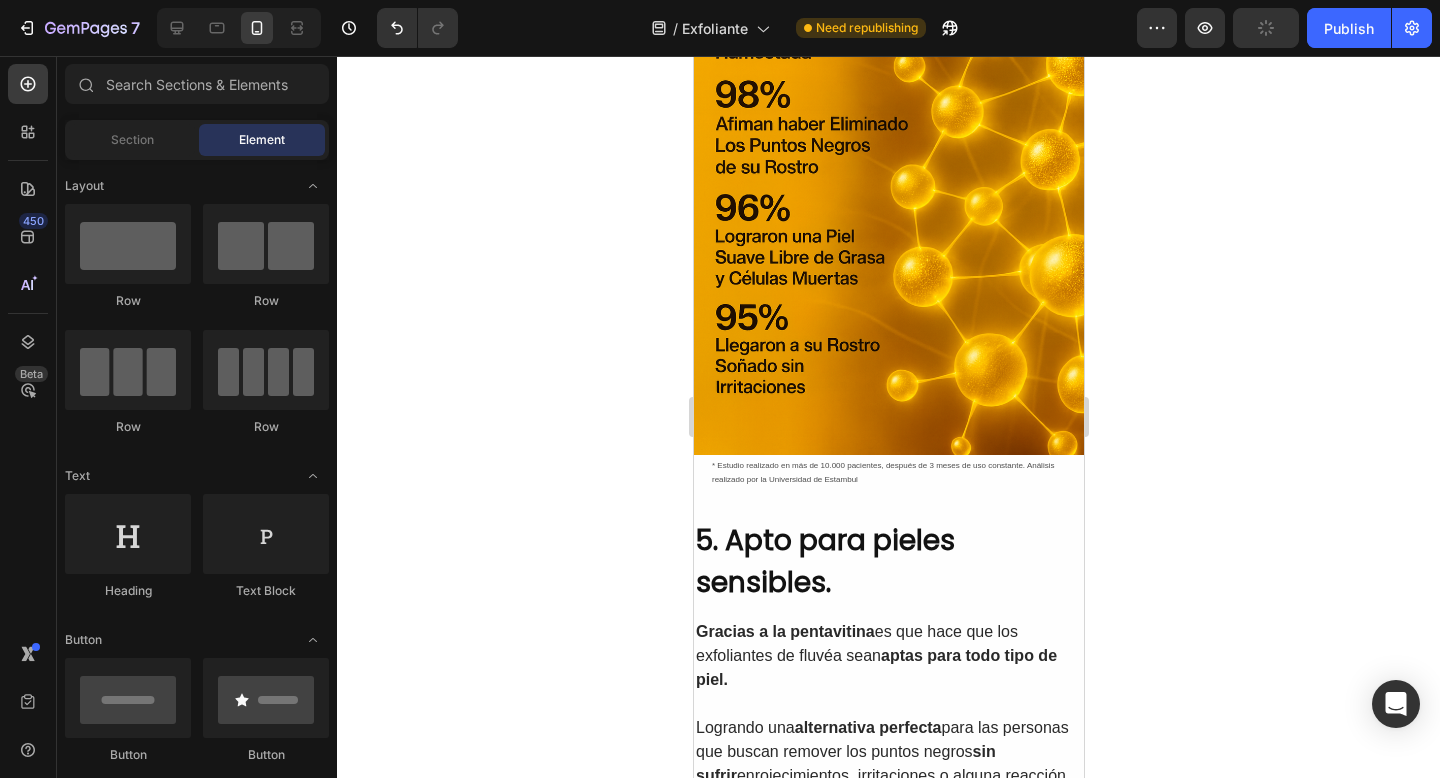 scroll, scrollTop: 2685, scrollLeft: 0, axis: vertical 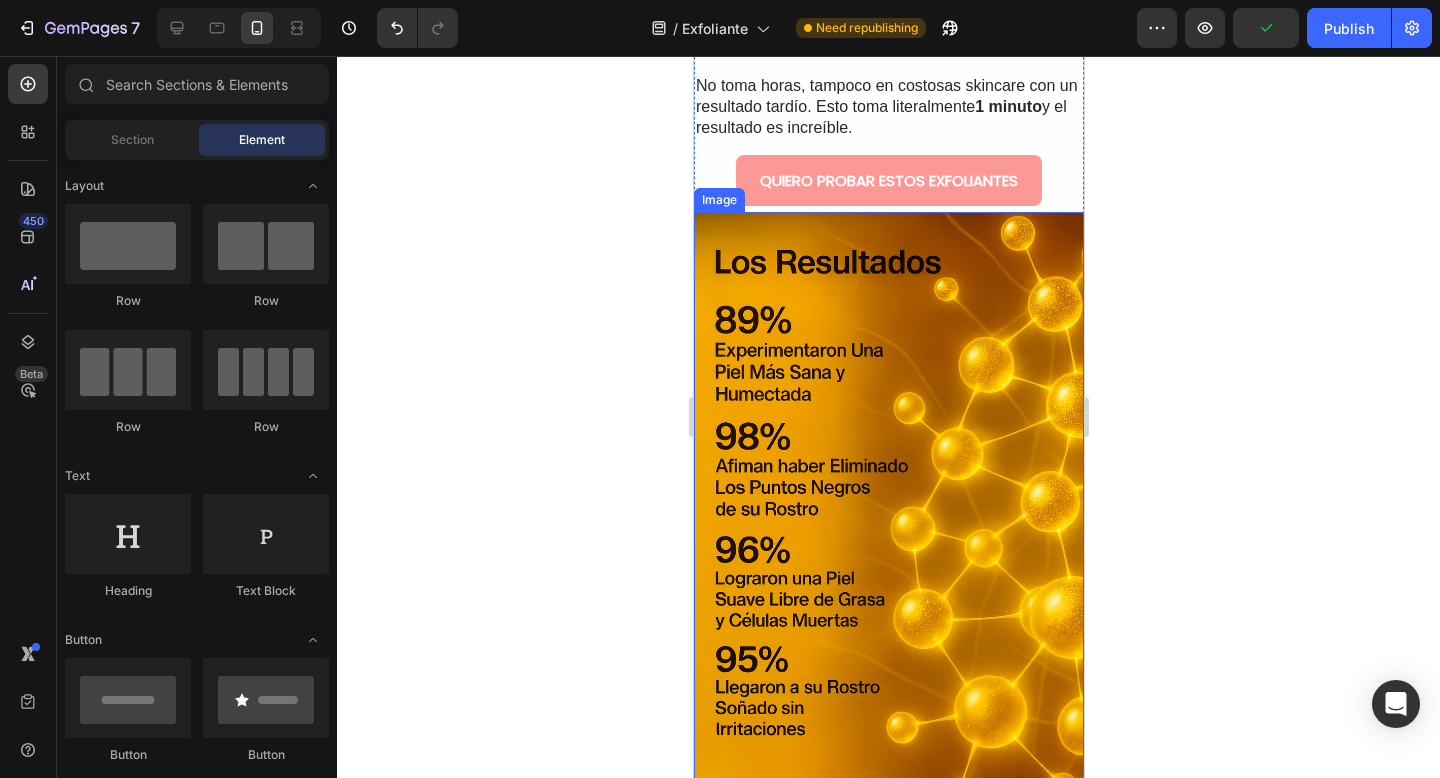 click at bounding box center [888, 504] 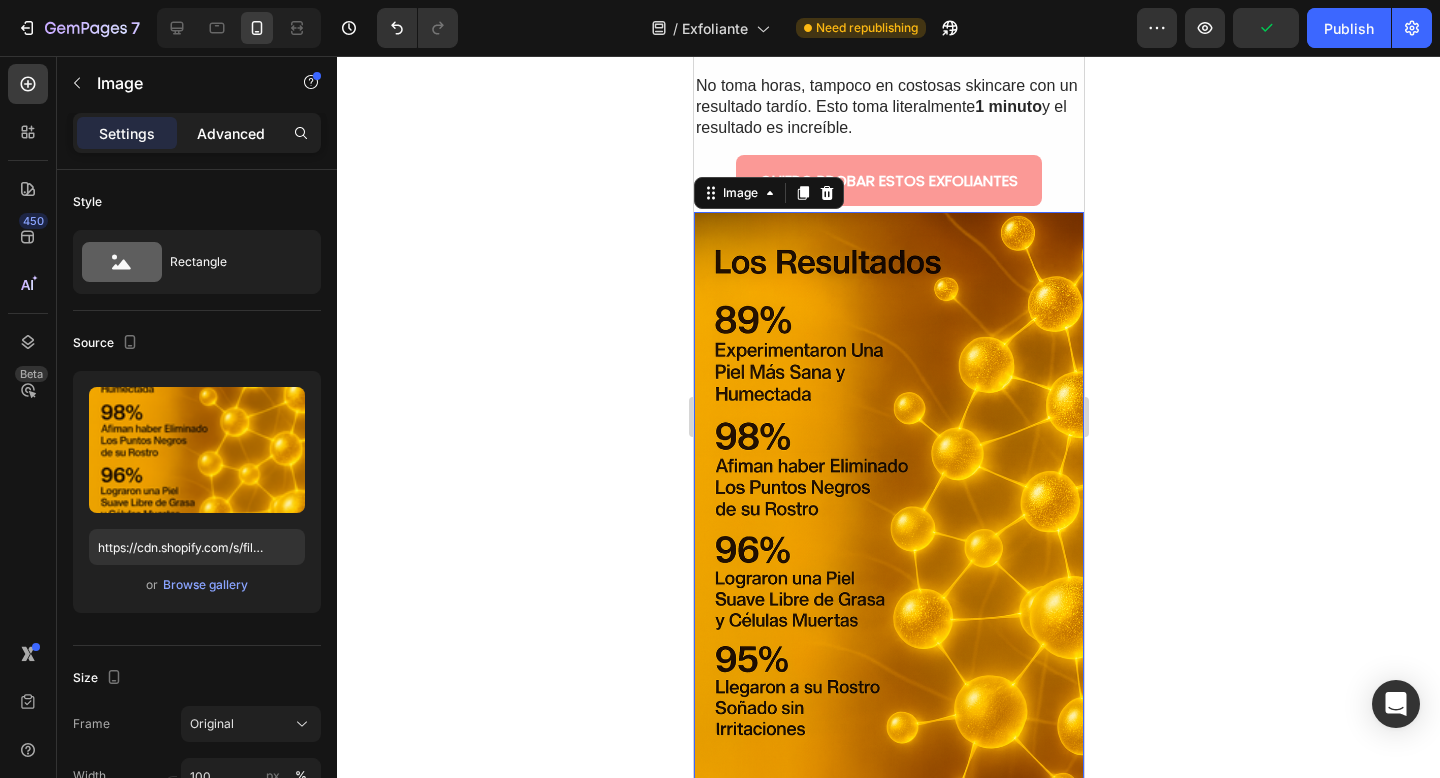 click on "Advanced" at bounding box center [231, 133] 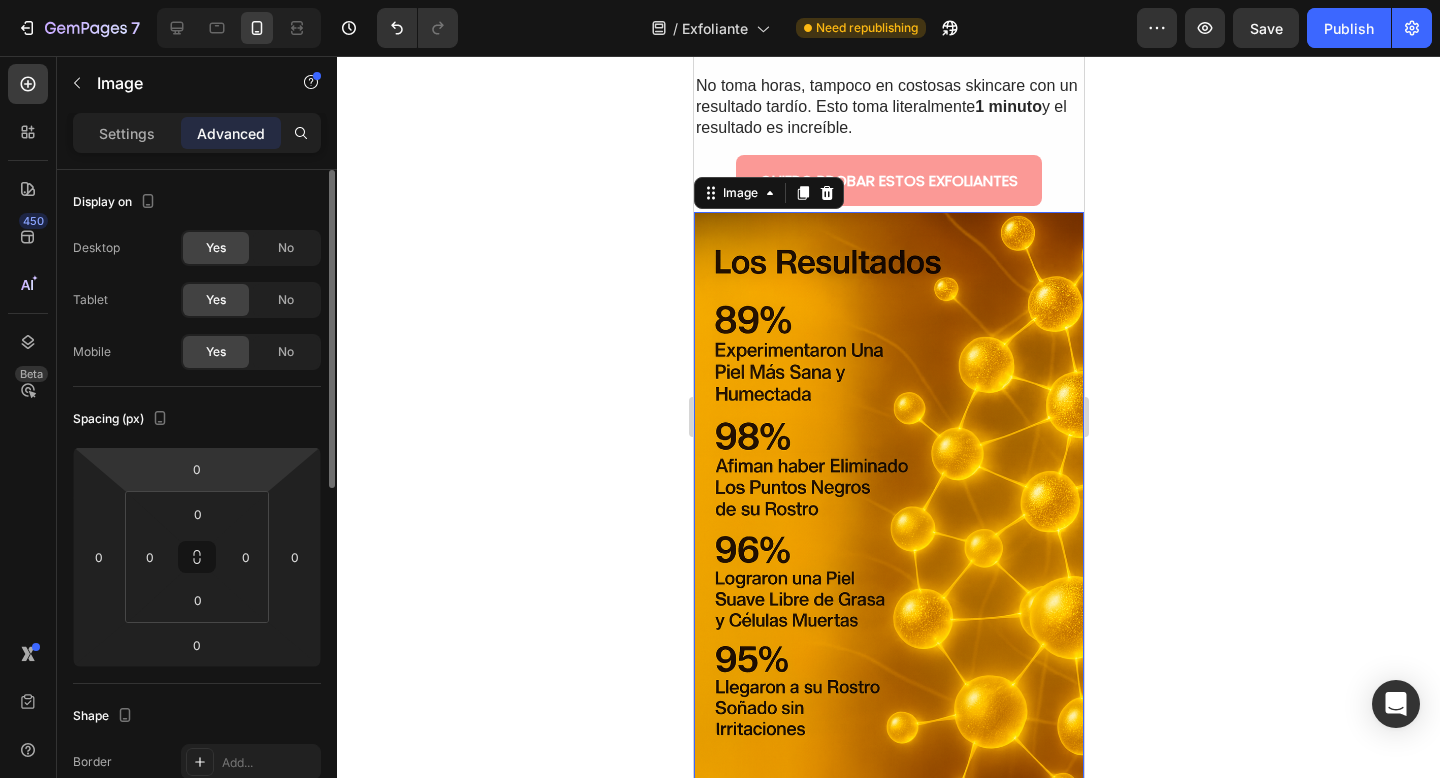 click on "7   /  Exfoliante Need republishing Preview  Save   Publish  450 Beta Sections(18) Elements(83) Section Element Hero Section Product Detail Brands Trusted Badges Guarantee Product Breakdown How to use Testimonials Compare Bundle FAQs Social Proof Brand Story Product List Collection Blog List Contact Sticky Add to Cart Custom Footer Browse Library 450 Layout
Row
Row
Row
Row Text
Heading
Text Block Button
Button
Button Media
Image
Image" at bounding box center [720, 0] 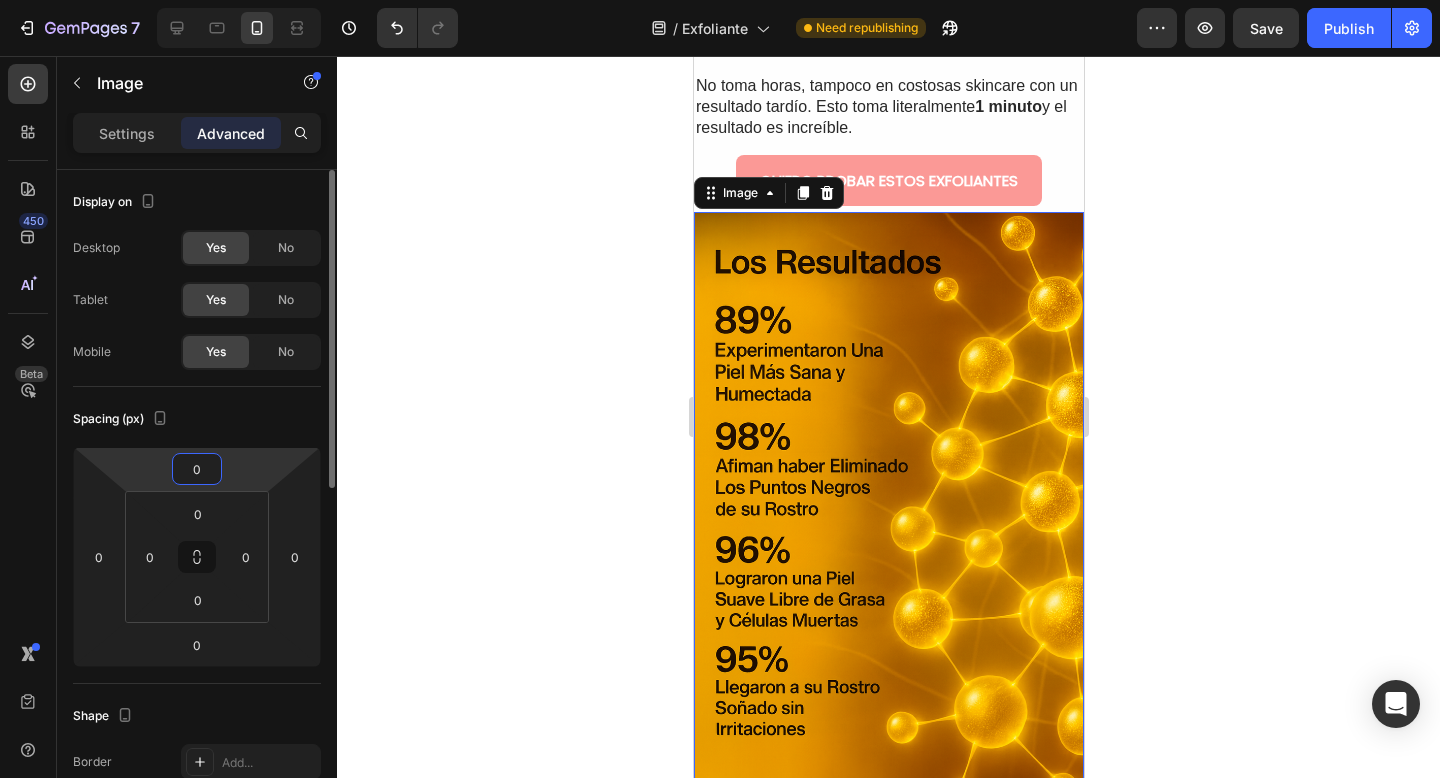 click on "0" at bounding box center (197, 469) 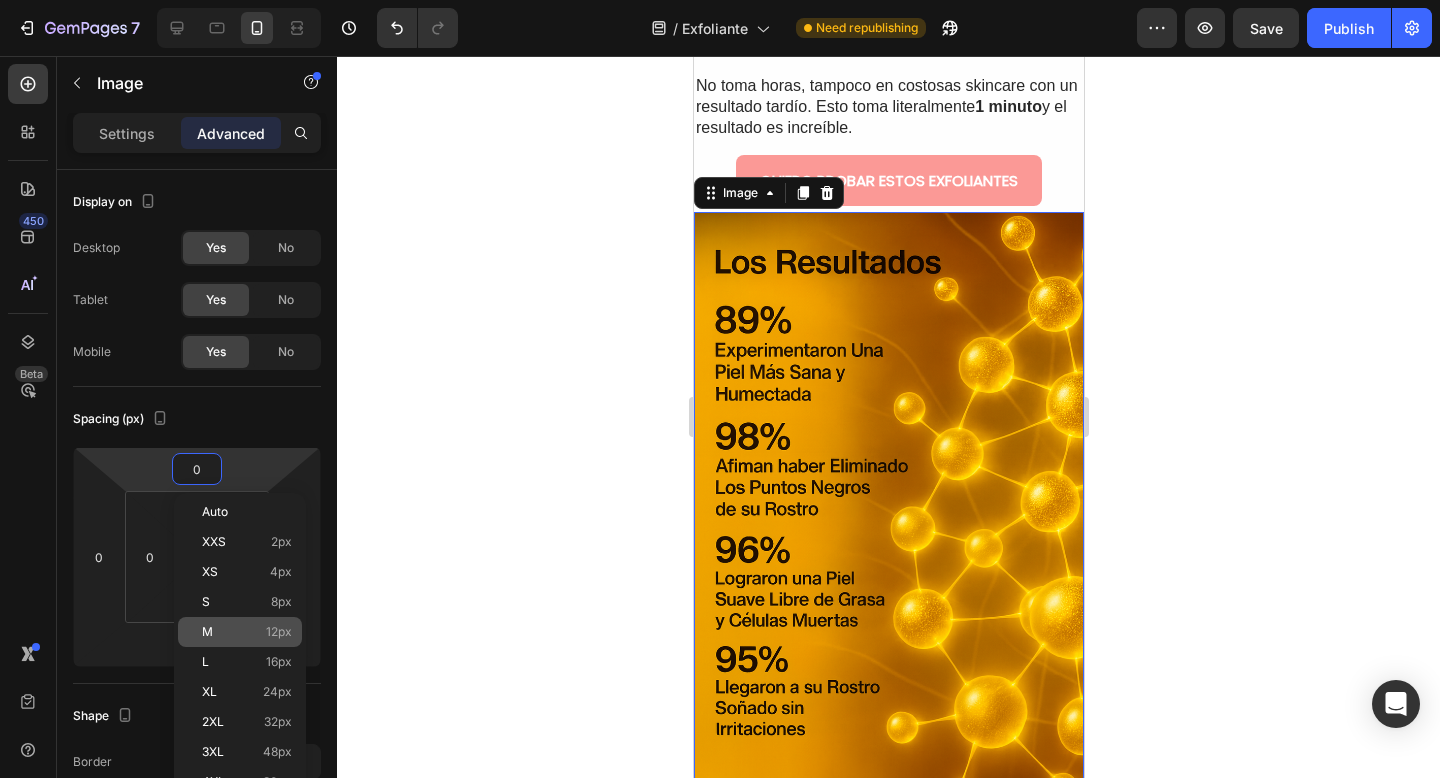 click on "M 12px" at bounding box center [247, 632] 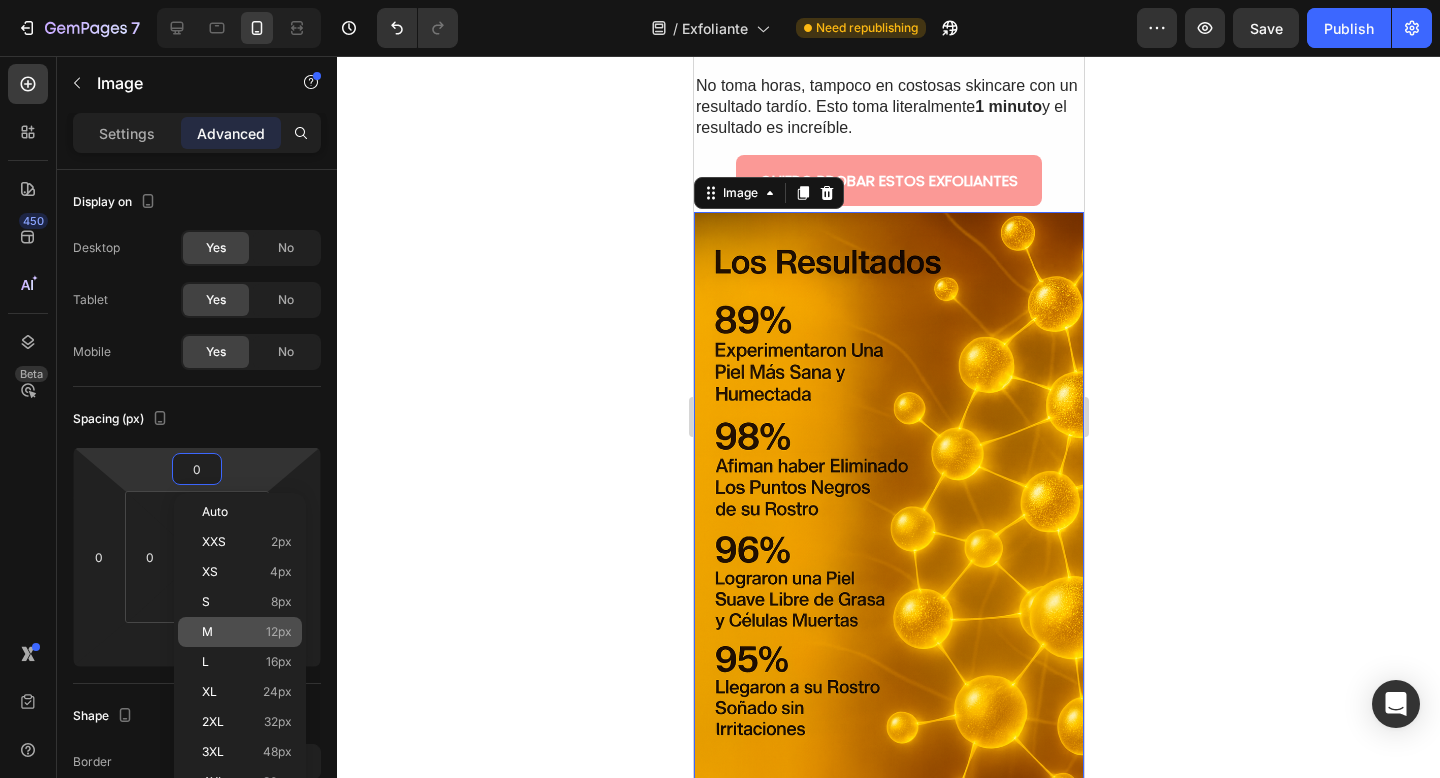type on "12" 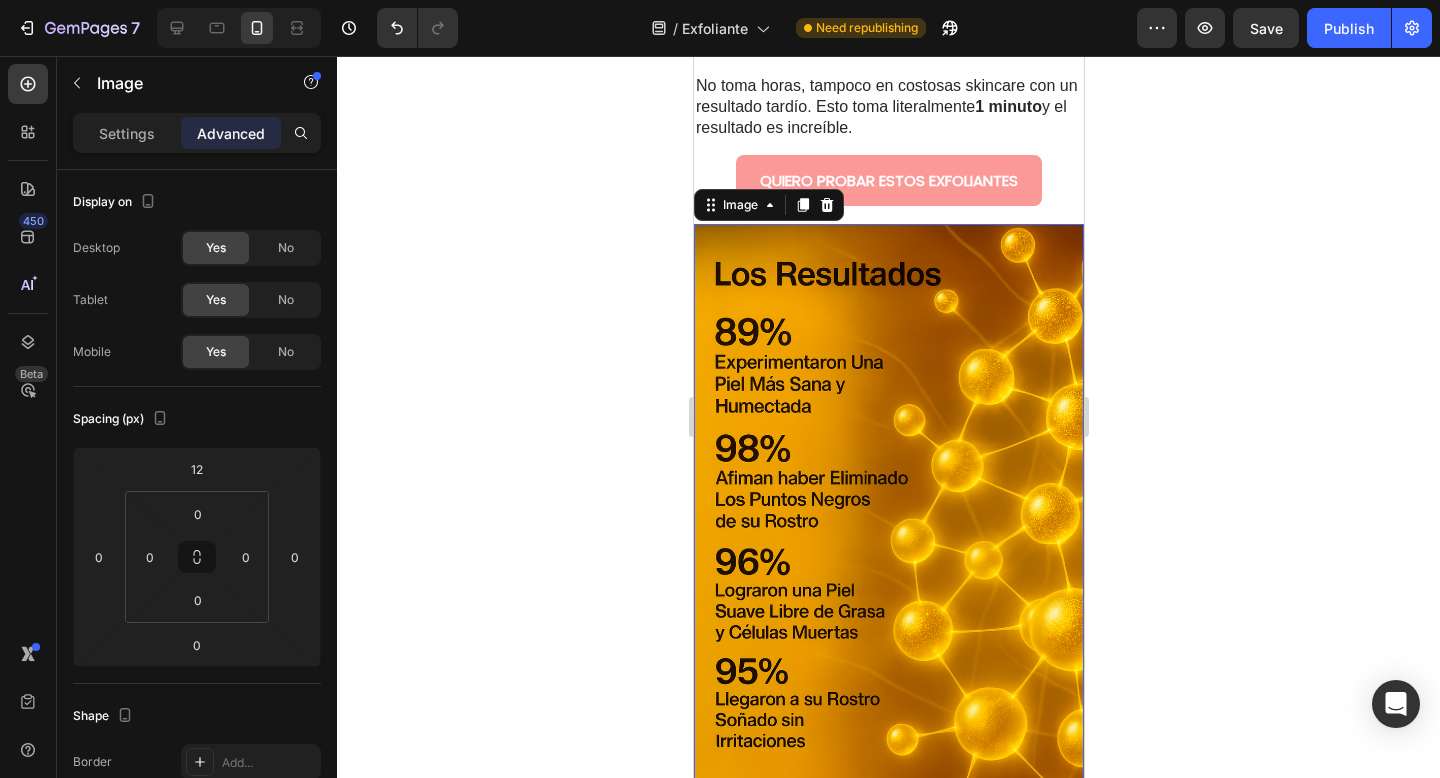 click 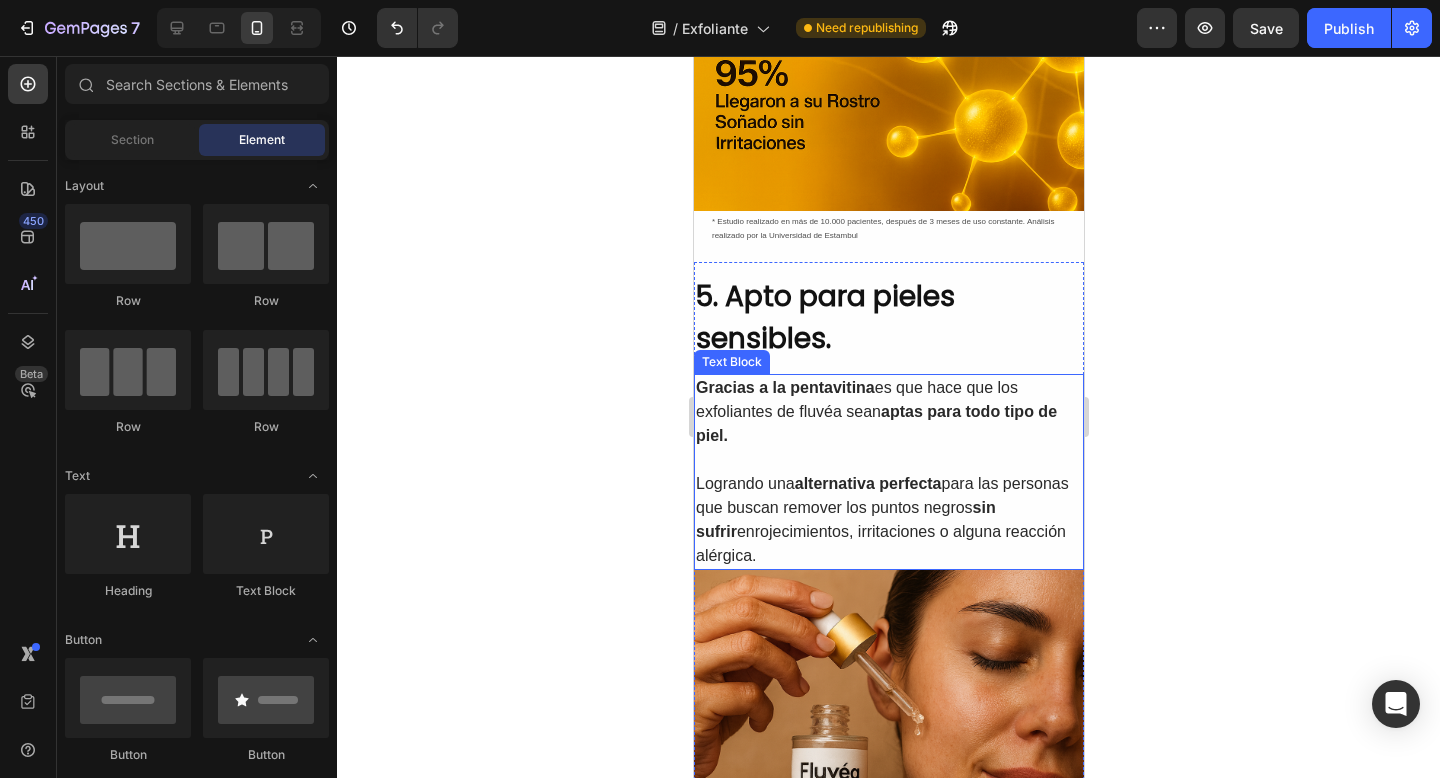 scroll, scrollTop: 3291, scrollLeft: 0, axis: vertical 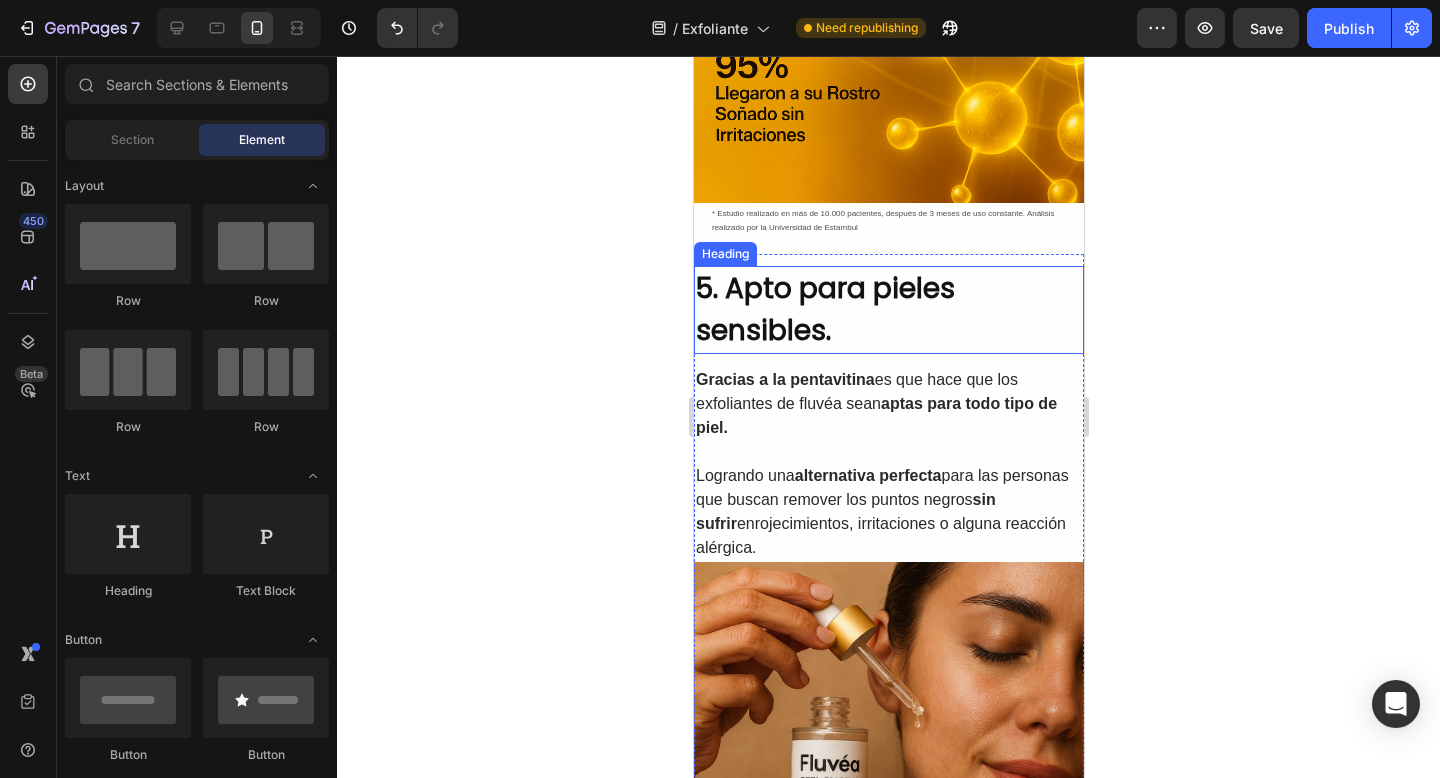 click on "5. Apto para pieles sensibles." at bounding box center [888, 310] 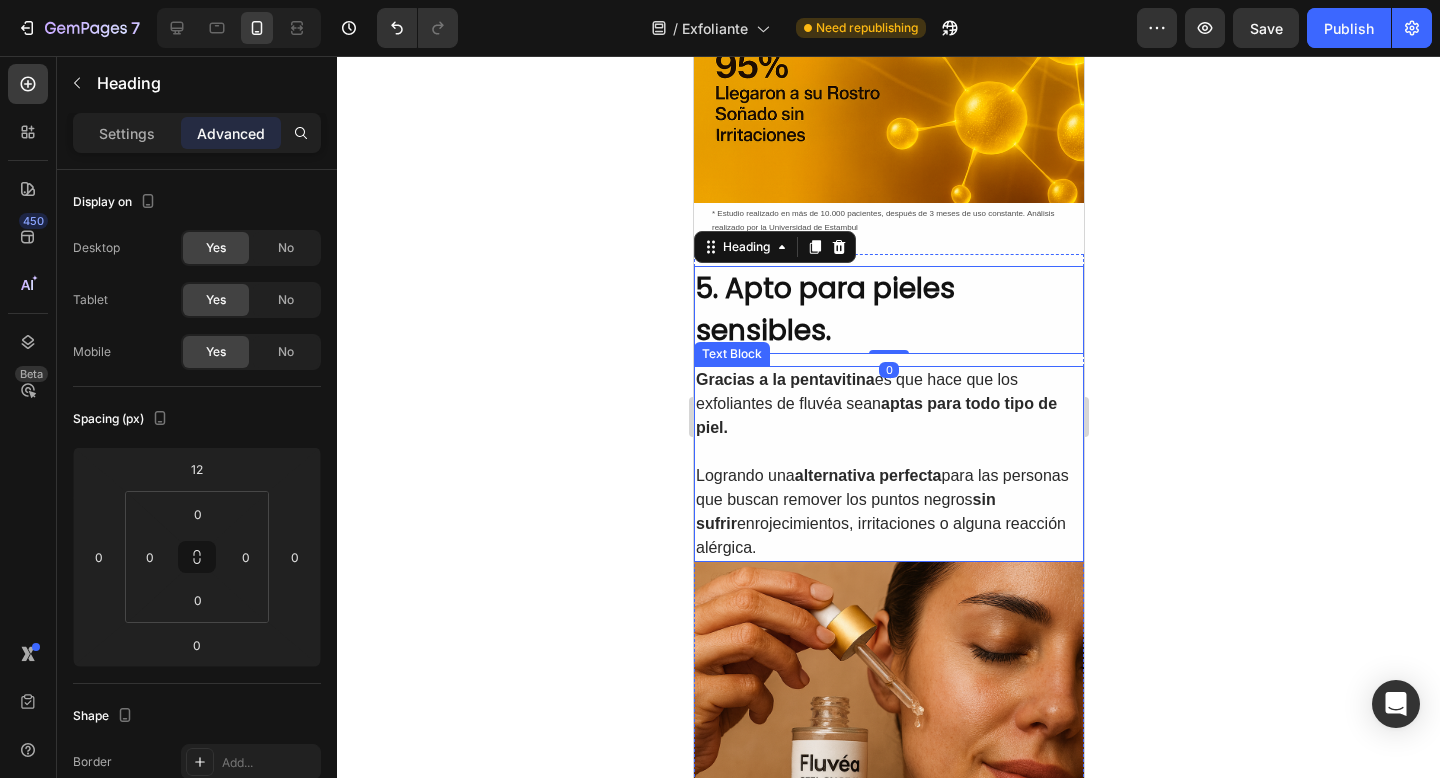 click on "Gracias a la pentavitina  es que hace que los exfoliantes de fluvéa sean  aptas para todo tipo de piel." at bounding box center (888, 404) 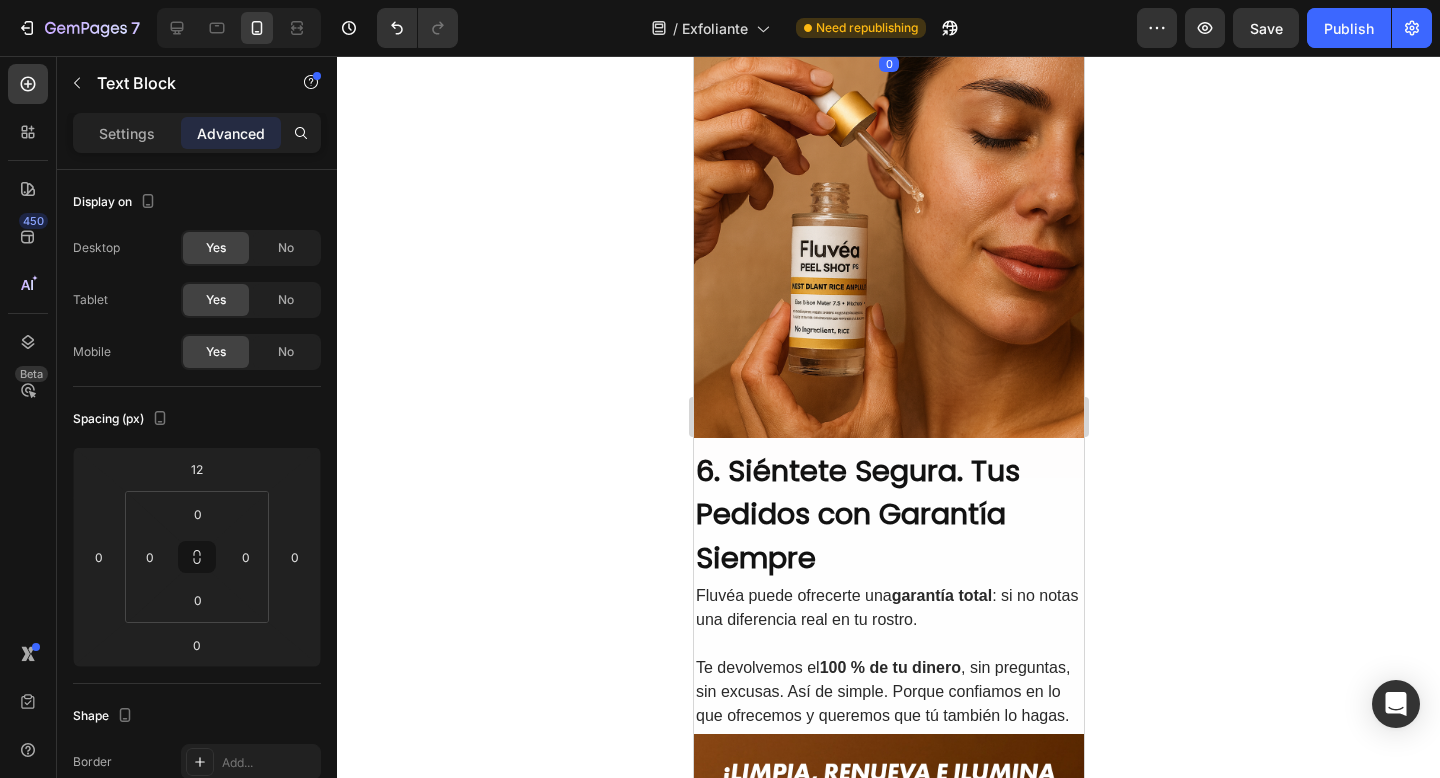scroll, scrollTop: 3822, scrollLeft: 0, axis: vertical 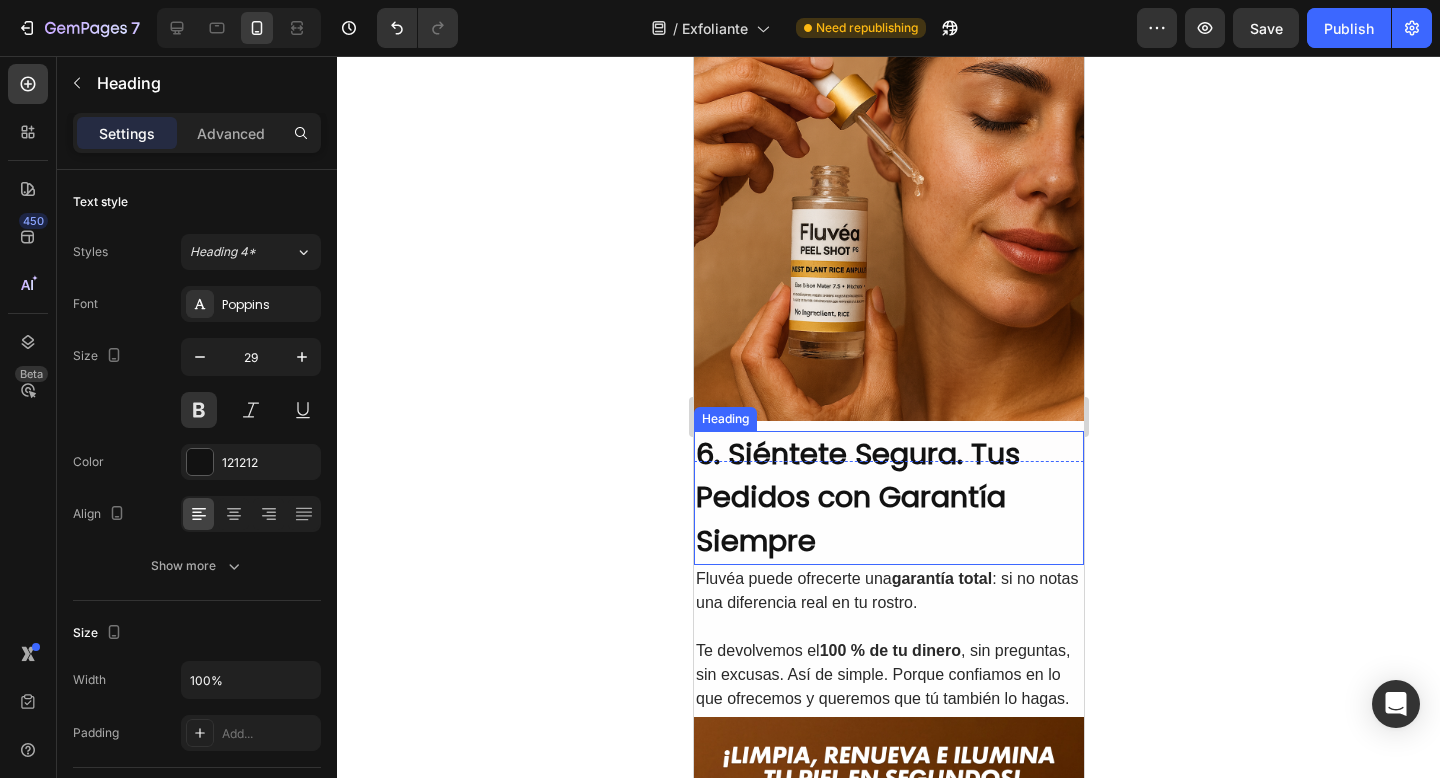 click on "6. Siéntete Segura. Tus Pedidos con Garantía Siempre" at bounding box center [888, 498] 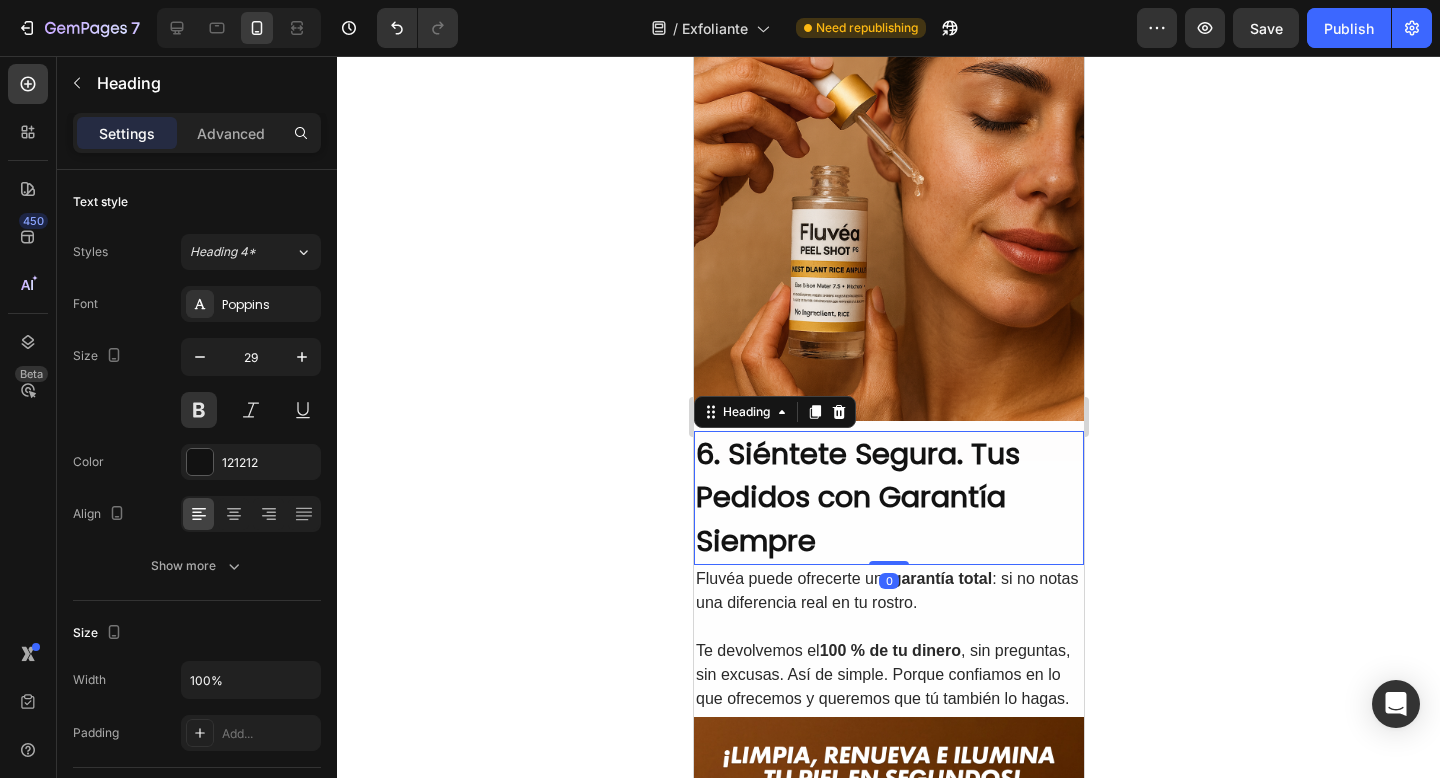 scroll, scrollTop: 3825, scrollLeft: 0, axis: vertical 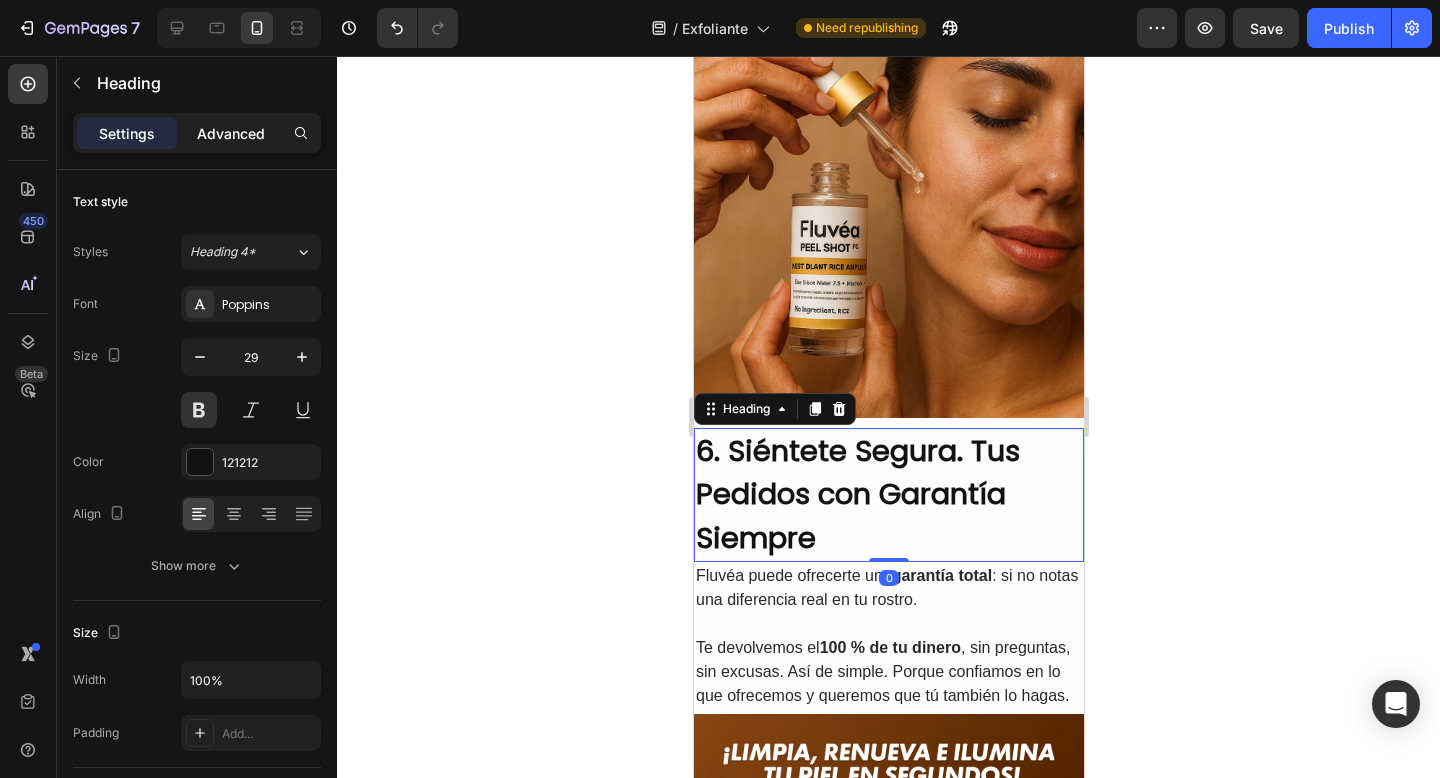 click on "Advanced" at bounding box center [231, 133] 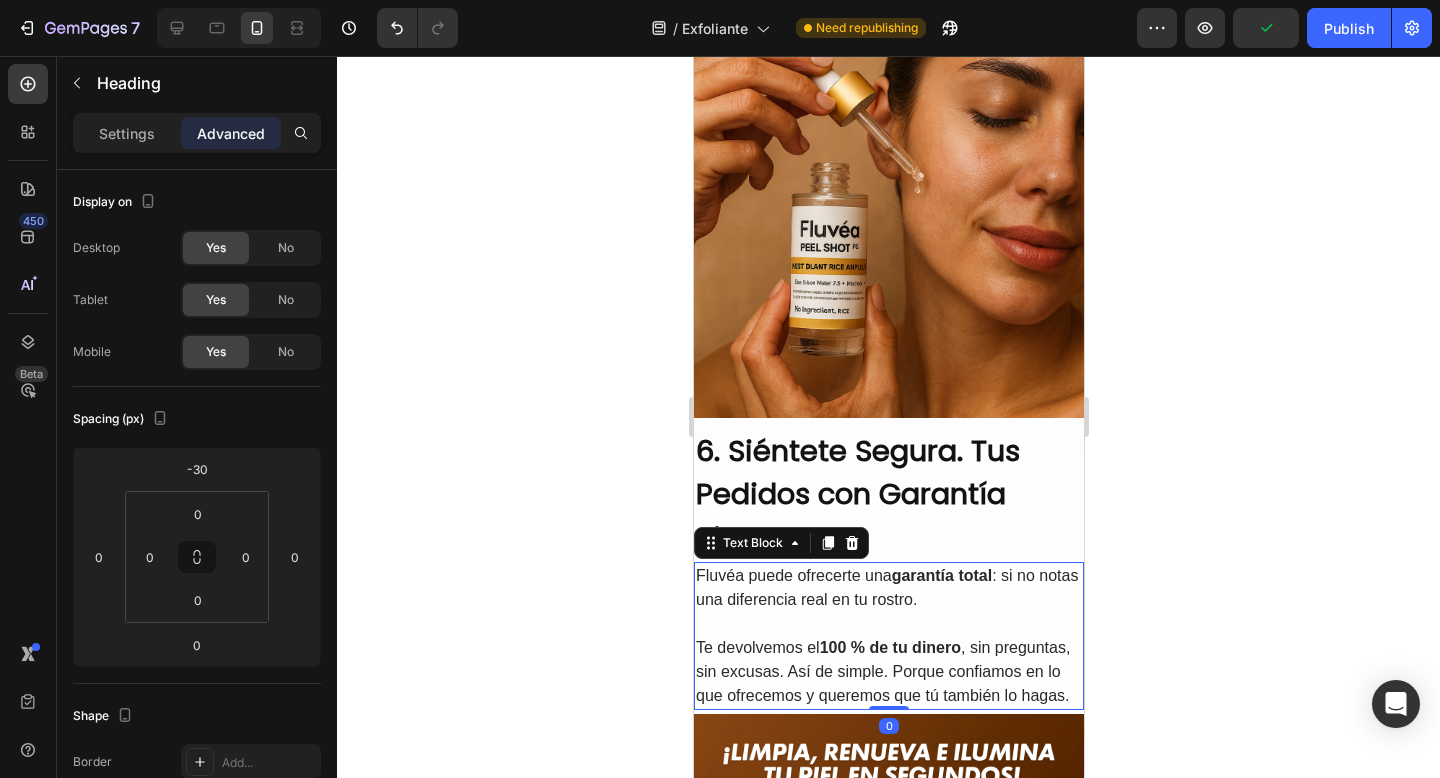 click at bounding box center (888, 624) 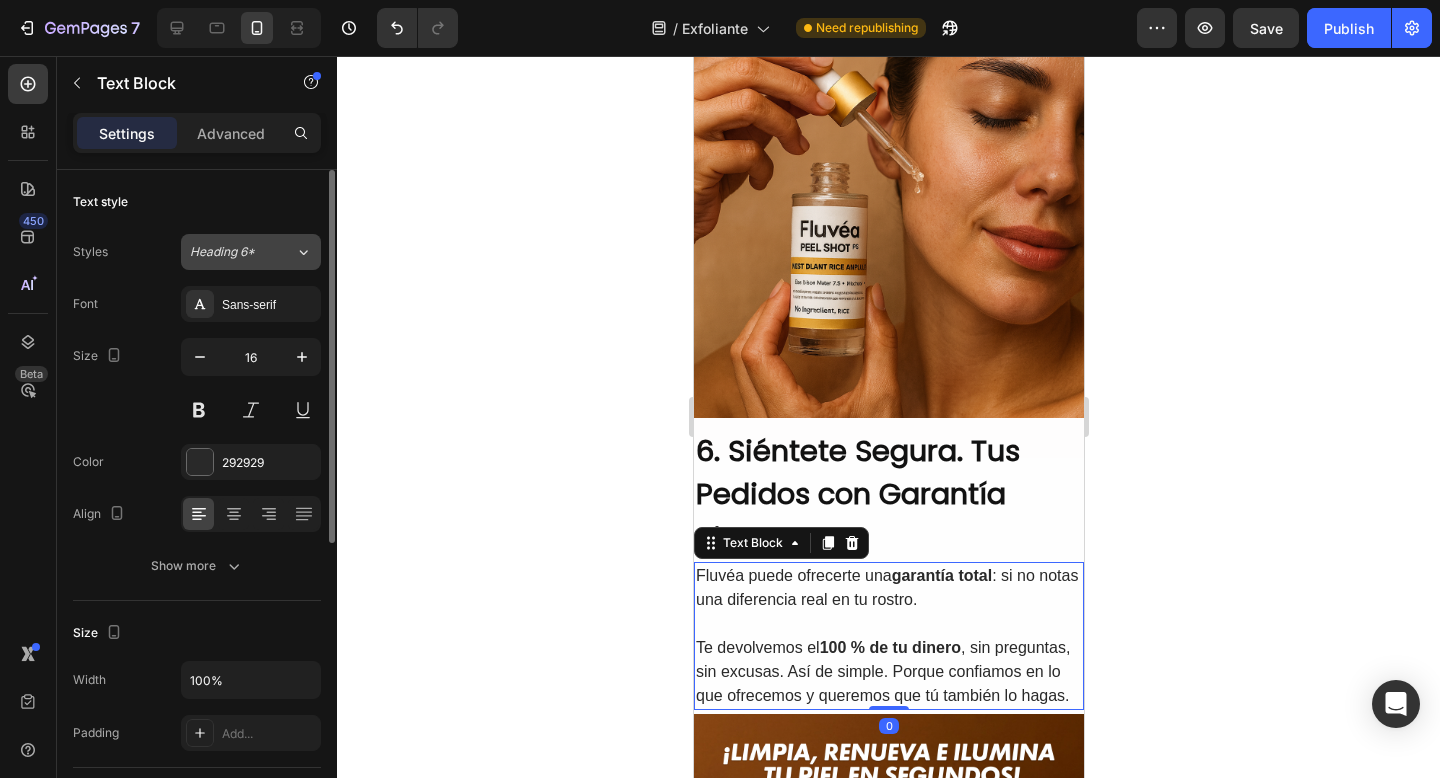click on "Heading 6*" 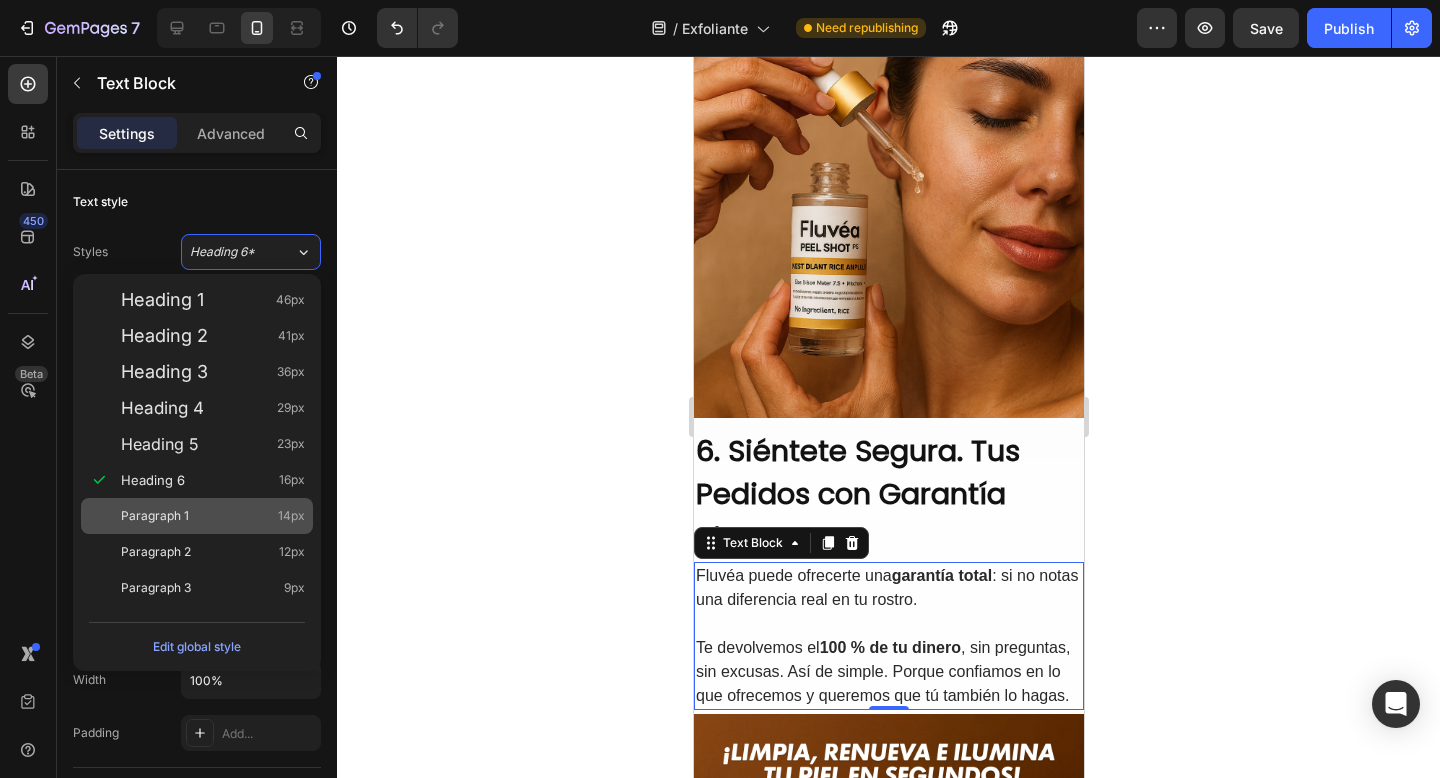 click on "Paragraph 1 14px" at bounding box center [213, 516] 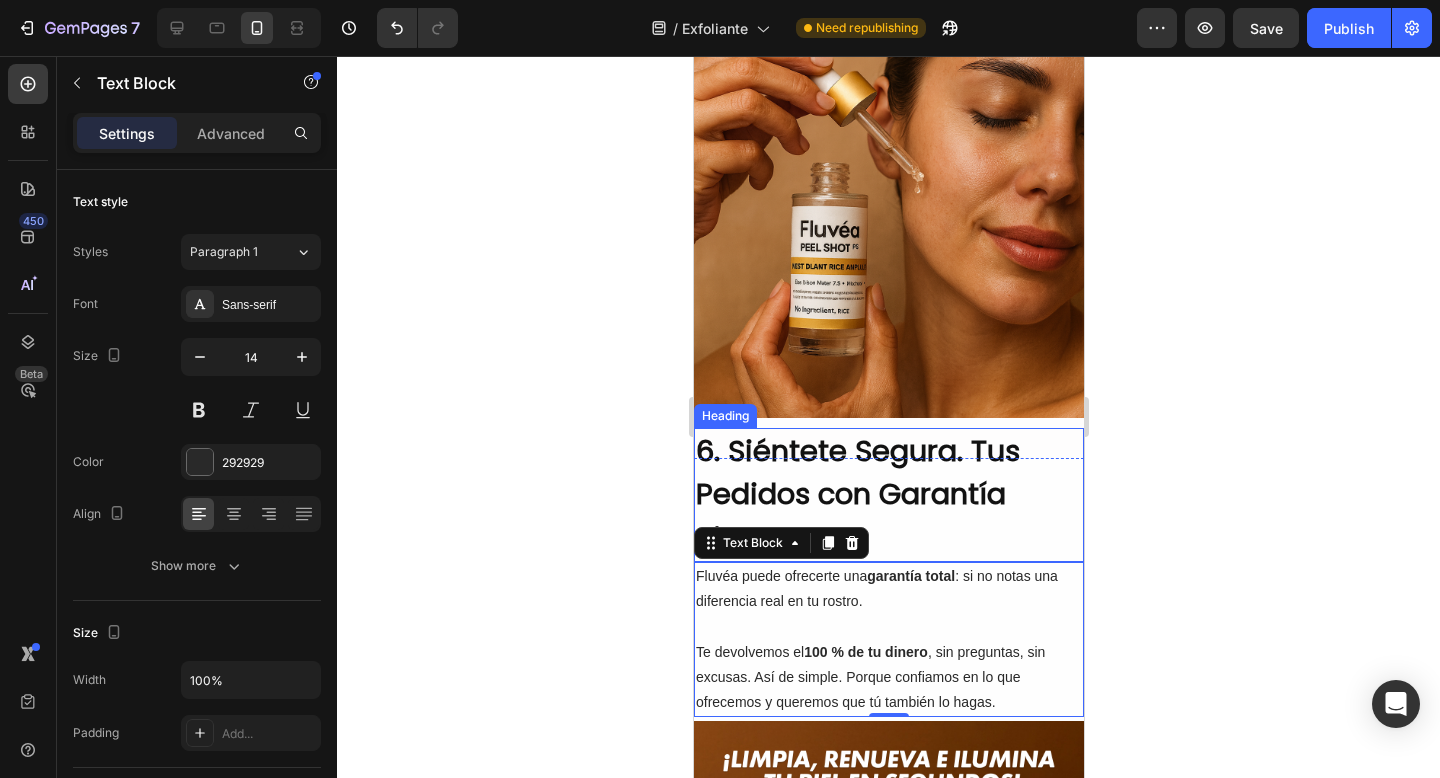 click on "6. Siéntete Segura. Tus Pedidos con Garantía Siempre" at bounding box center [888, 495] 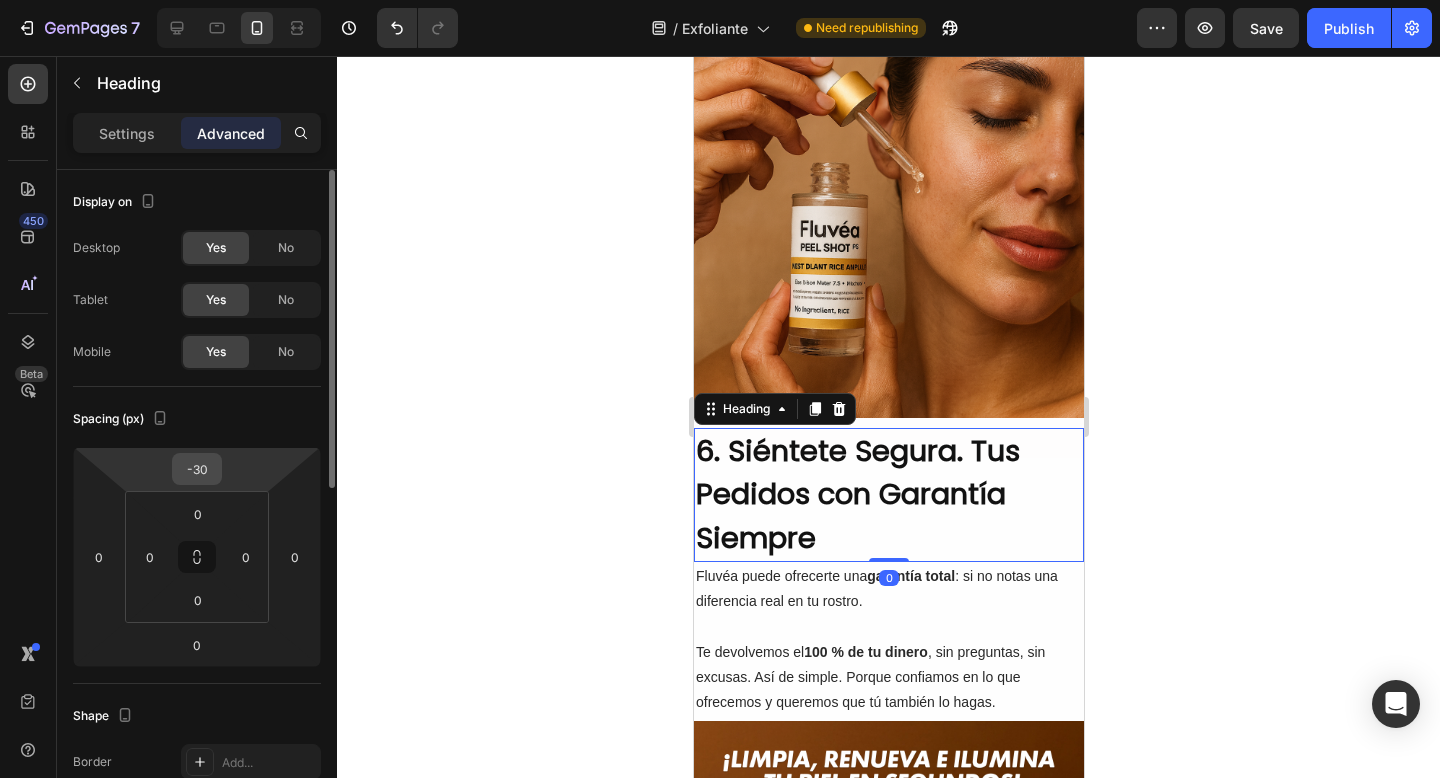 click on "-30" at bounding box center [197, 469] 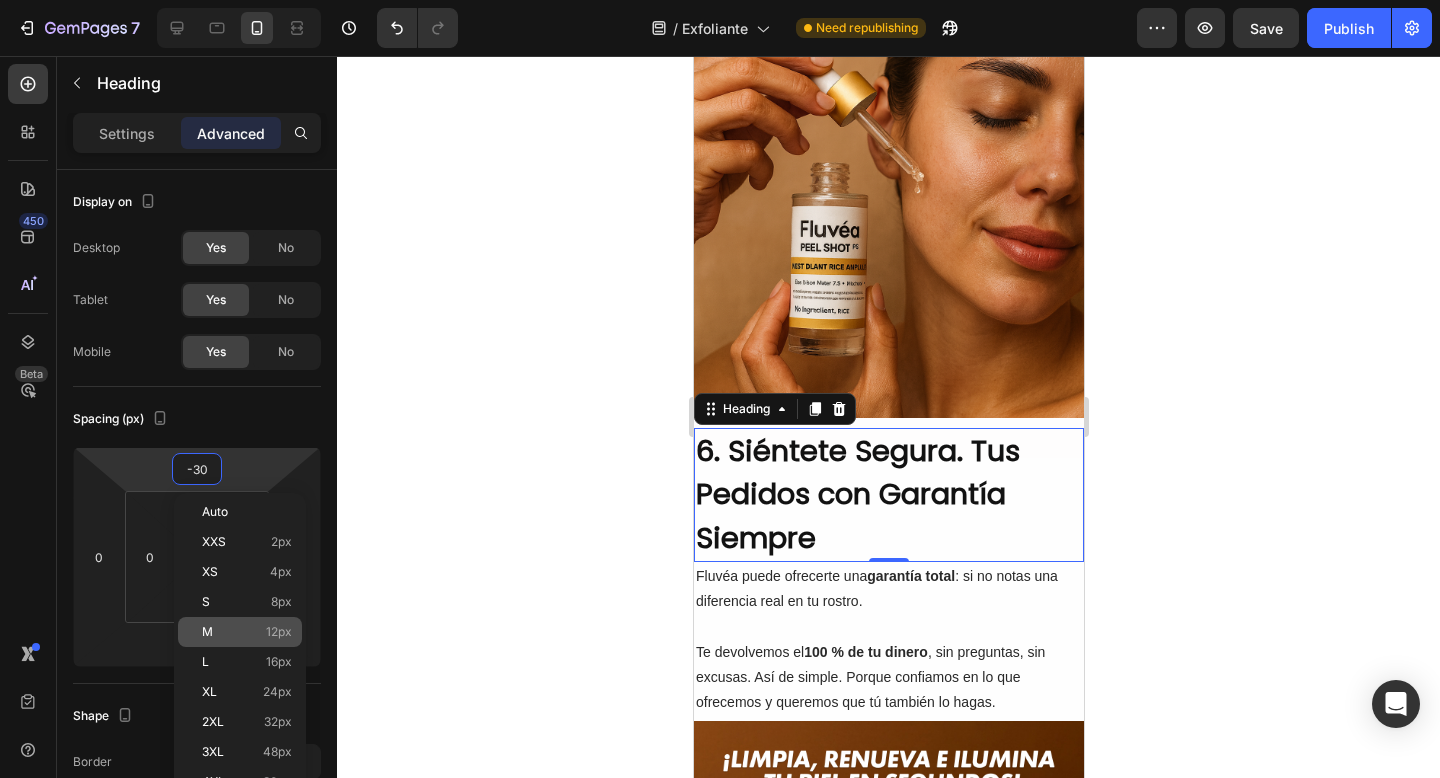 click on "M 12px" 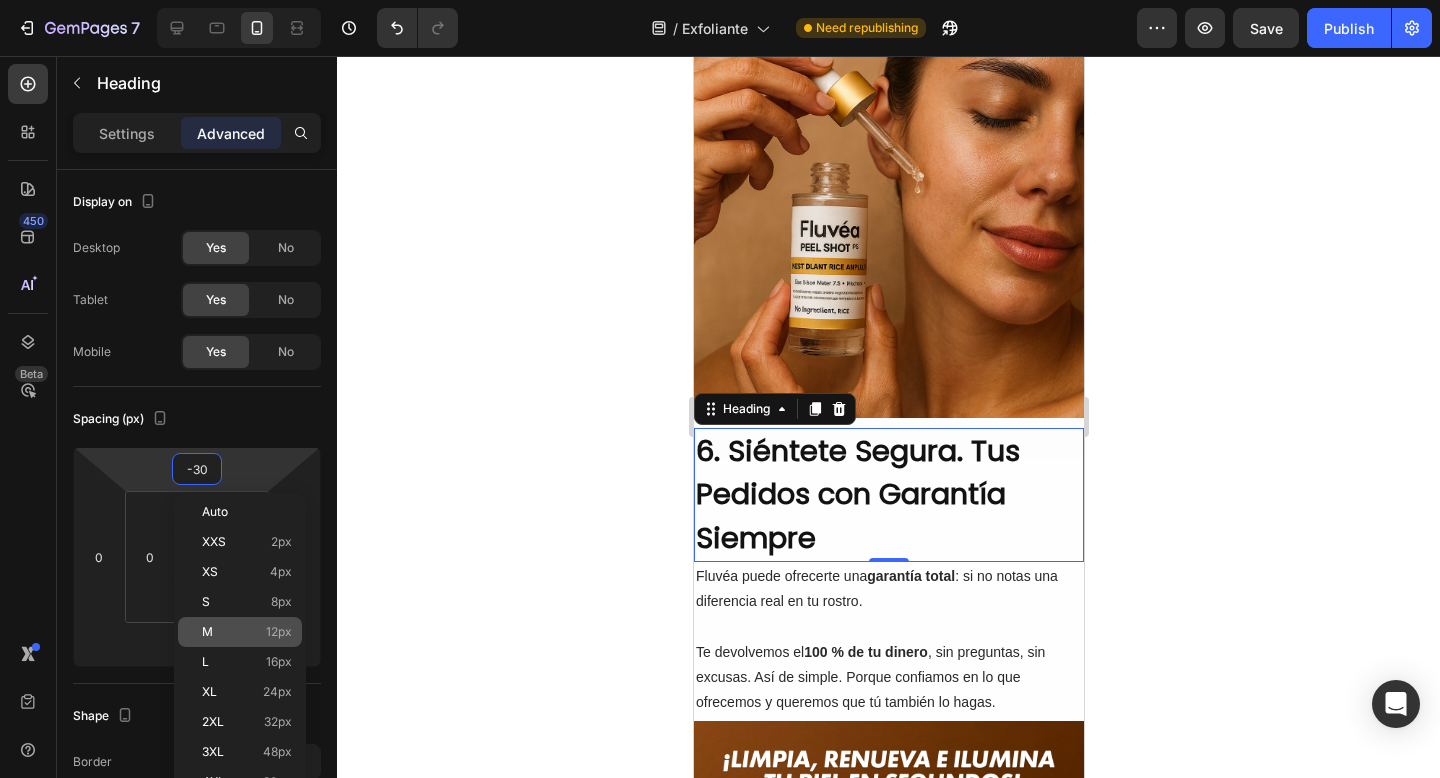 type on "12" 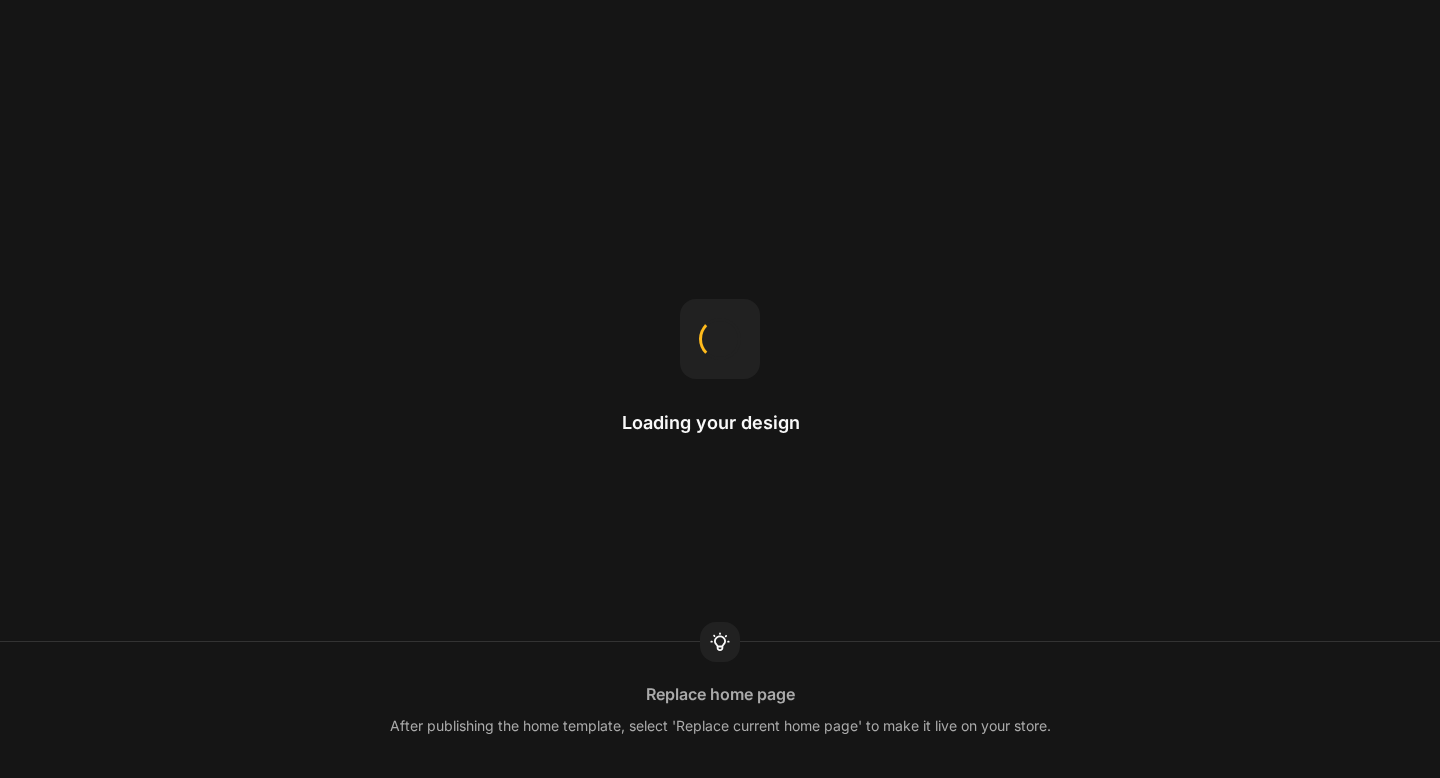 scroll, scrollTop: 0, scrollLeft: 0, axis: both 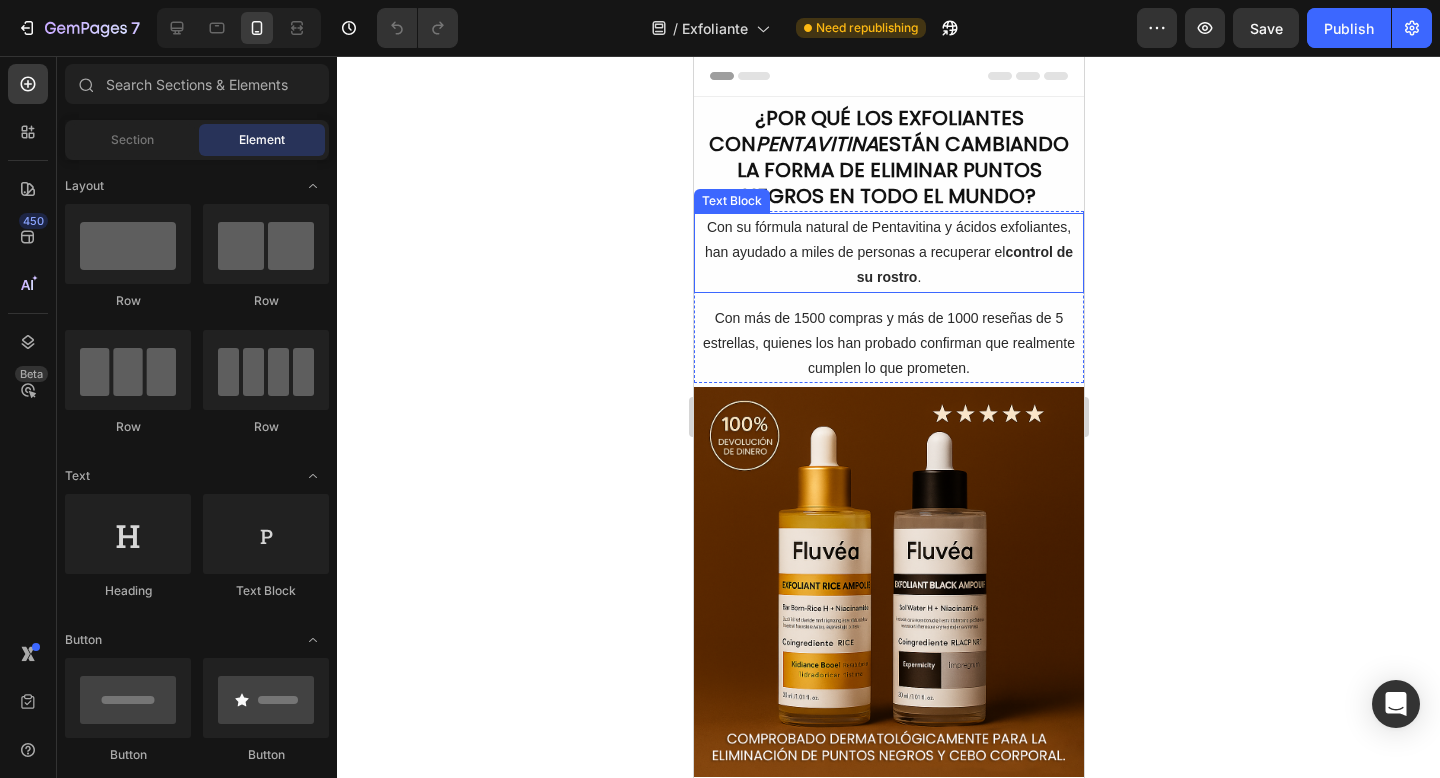 click on "Con su fórmula natural de Pentavitina y ácidos exfoliantes, han ayudado a miles de personas a recuperar el  control de su rostro ." at bounding box center [888, 253] 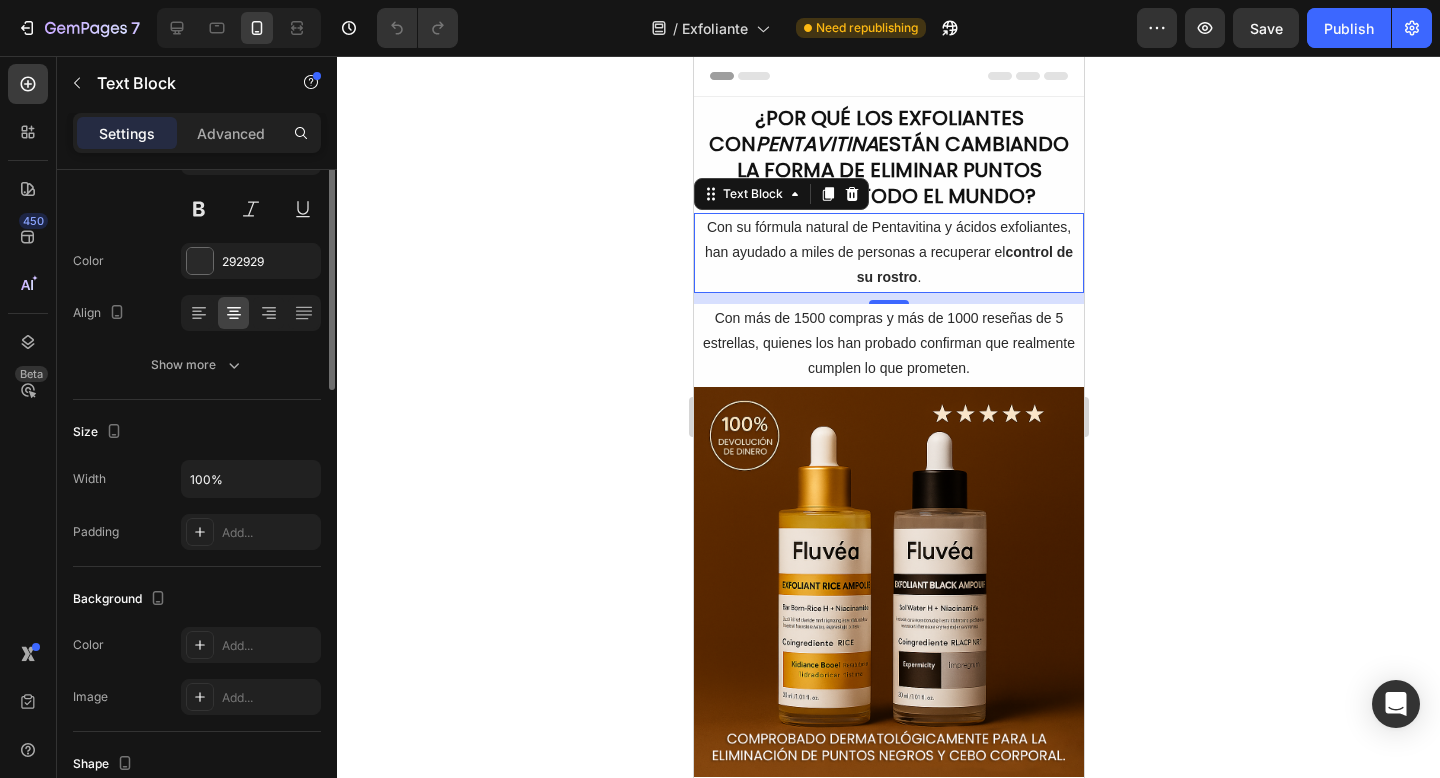scroll, scrollTop: 31, scrollLeft: 0, axis: vertical 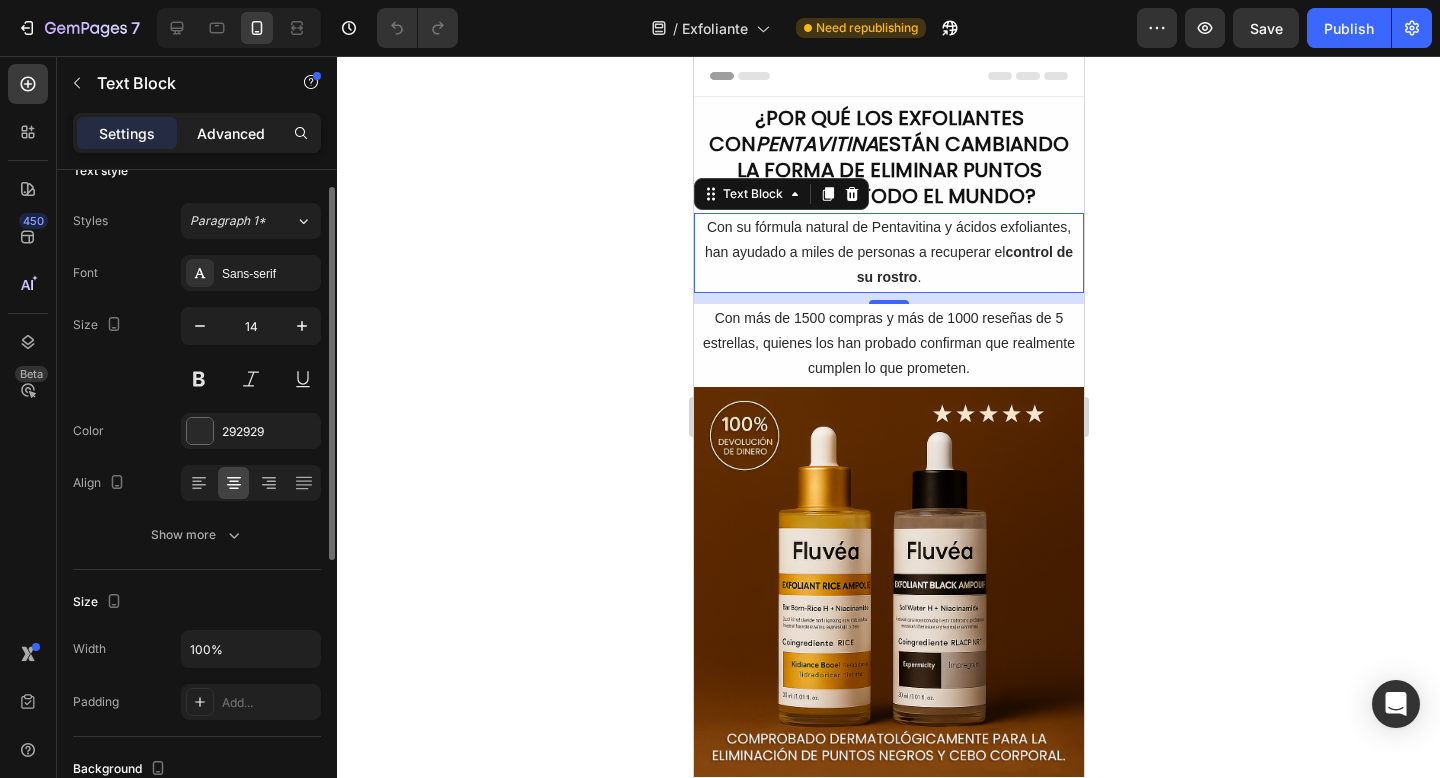 click on "Advanced" at bounding box center [231, 133] 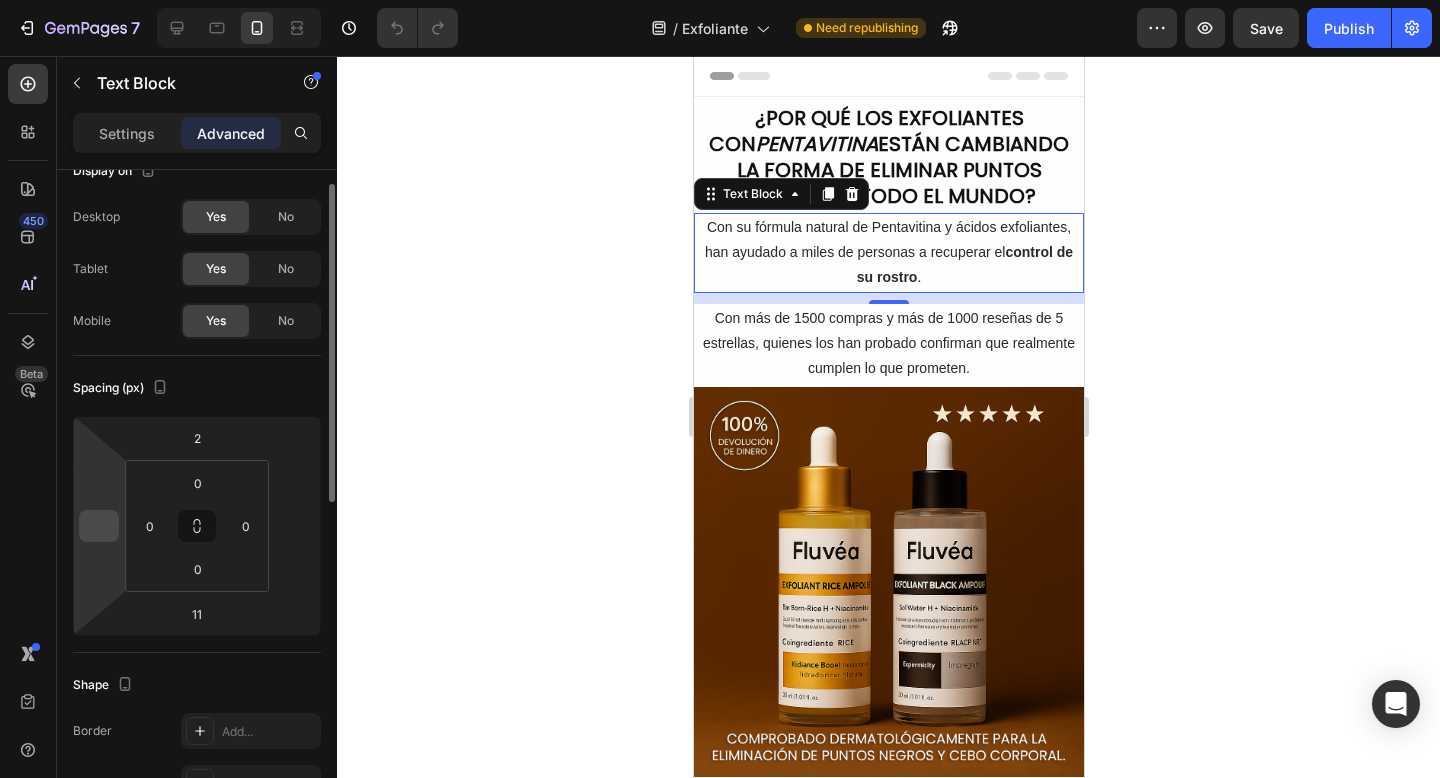 click at bounding box center [99, 526] 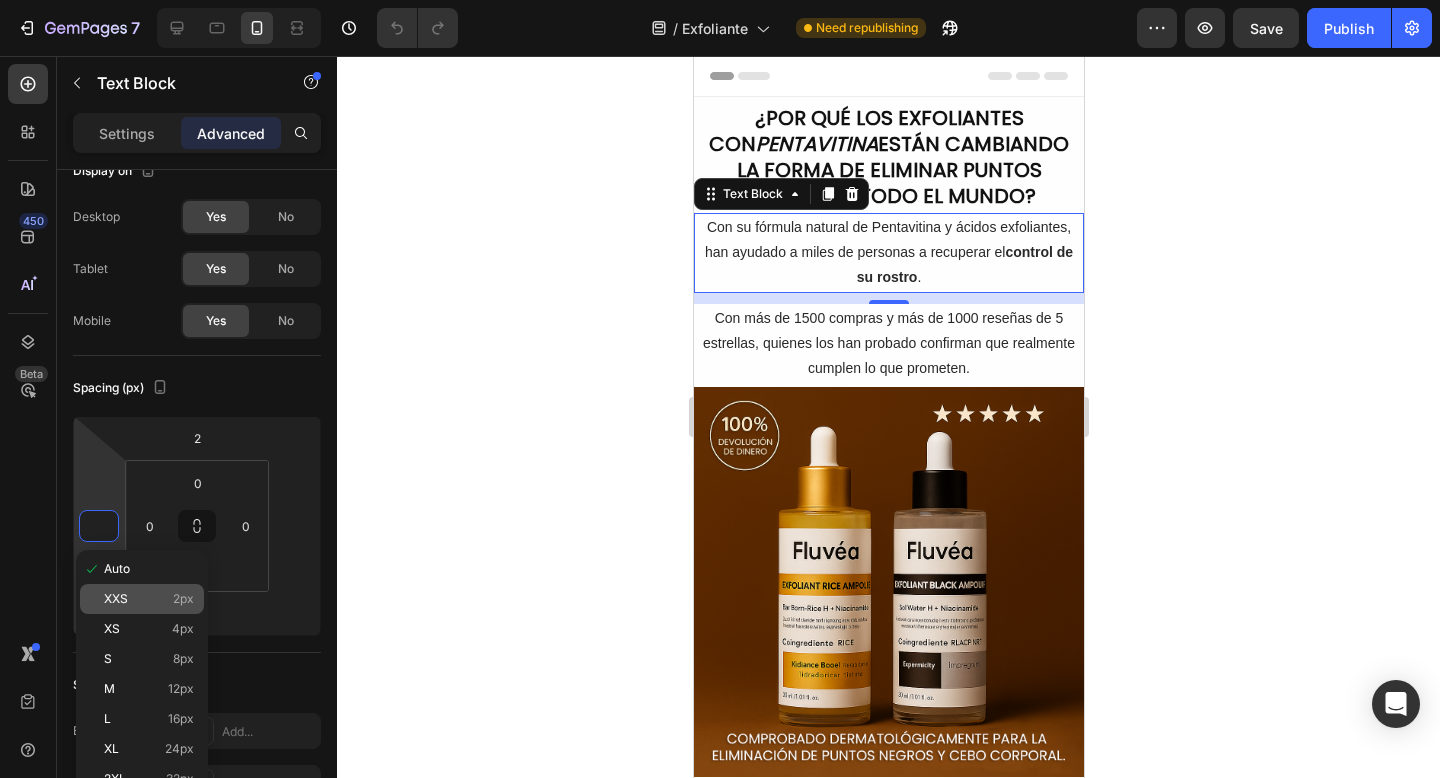 click on "XXS" at bounding box center [116, 599] 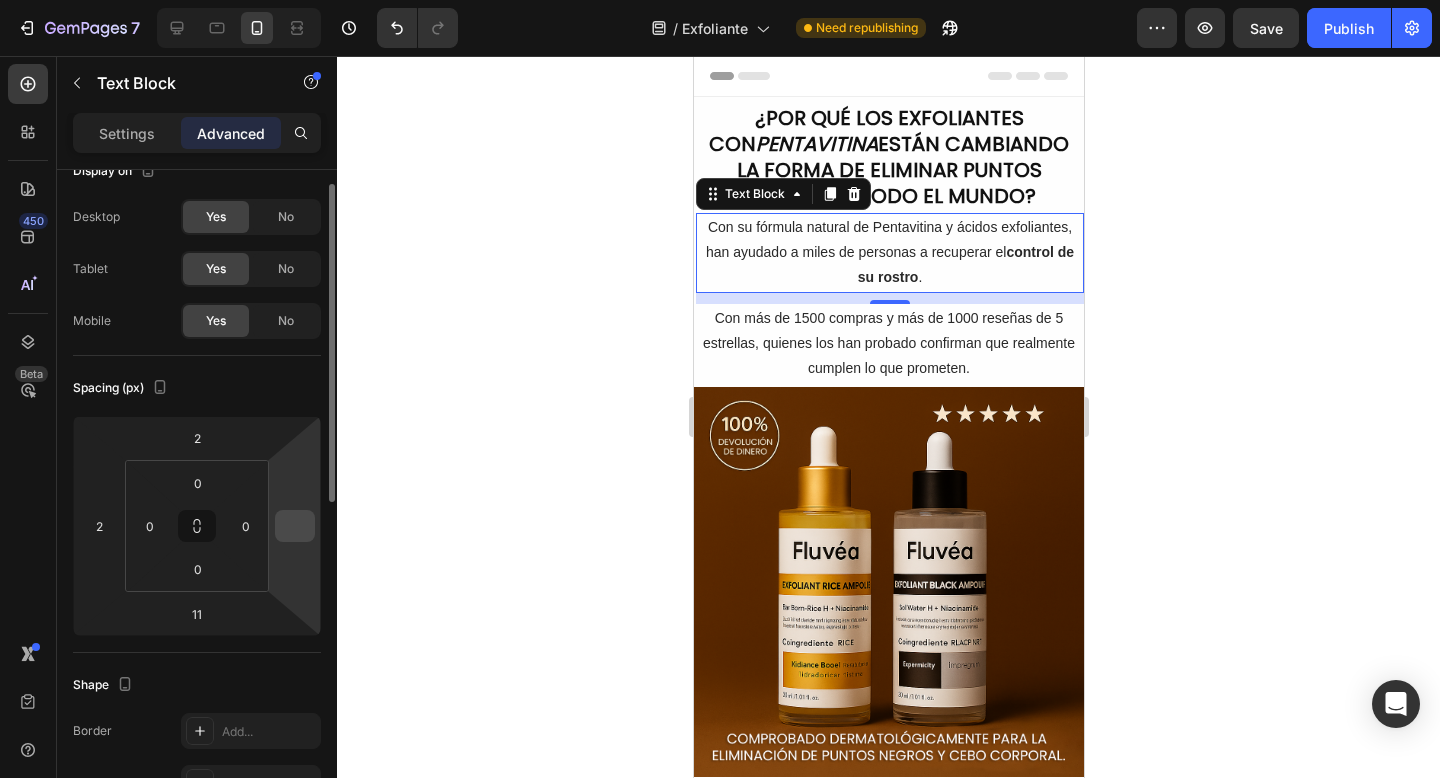 click at bounding box center (295, 526) 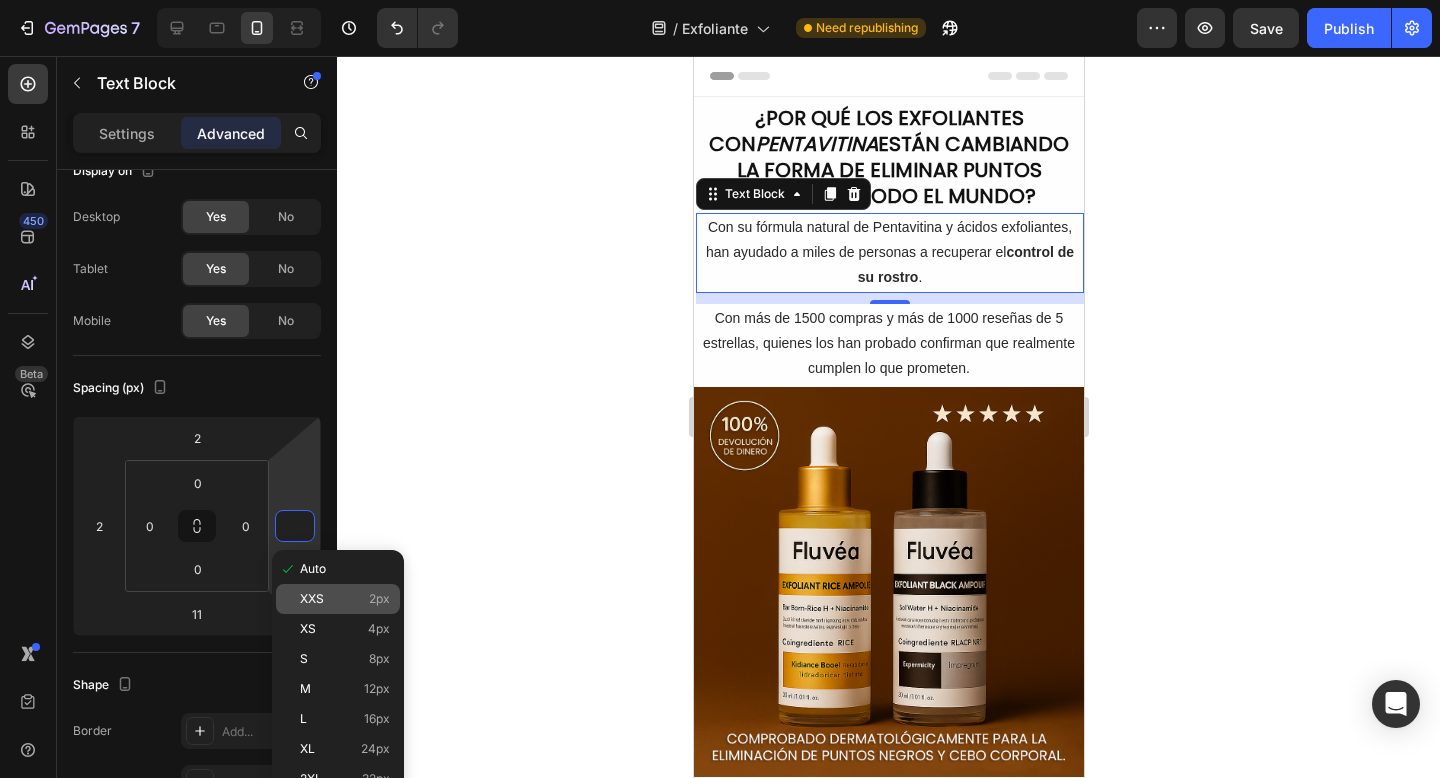 click on "XXS 2px" 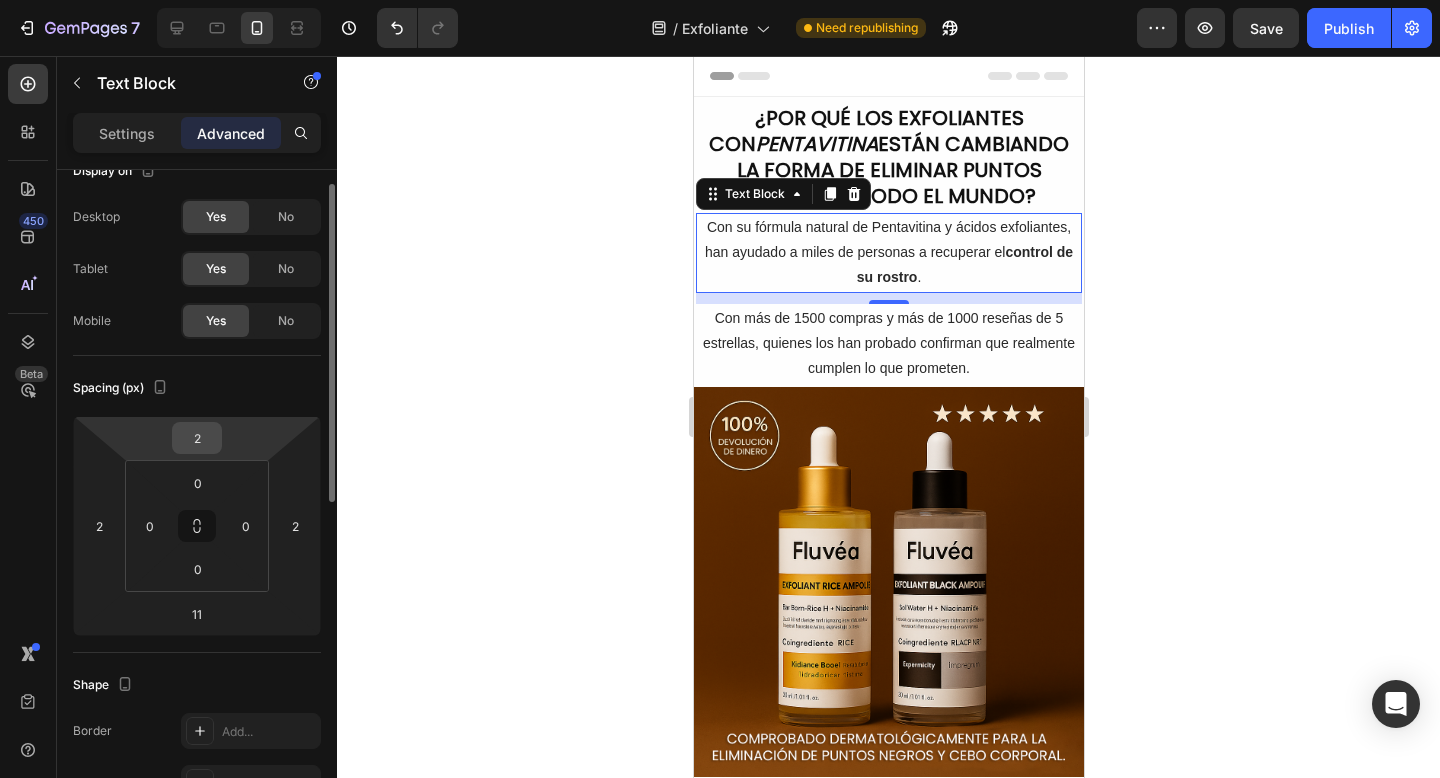 click on "2" at bounding box center (197, 438) 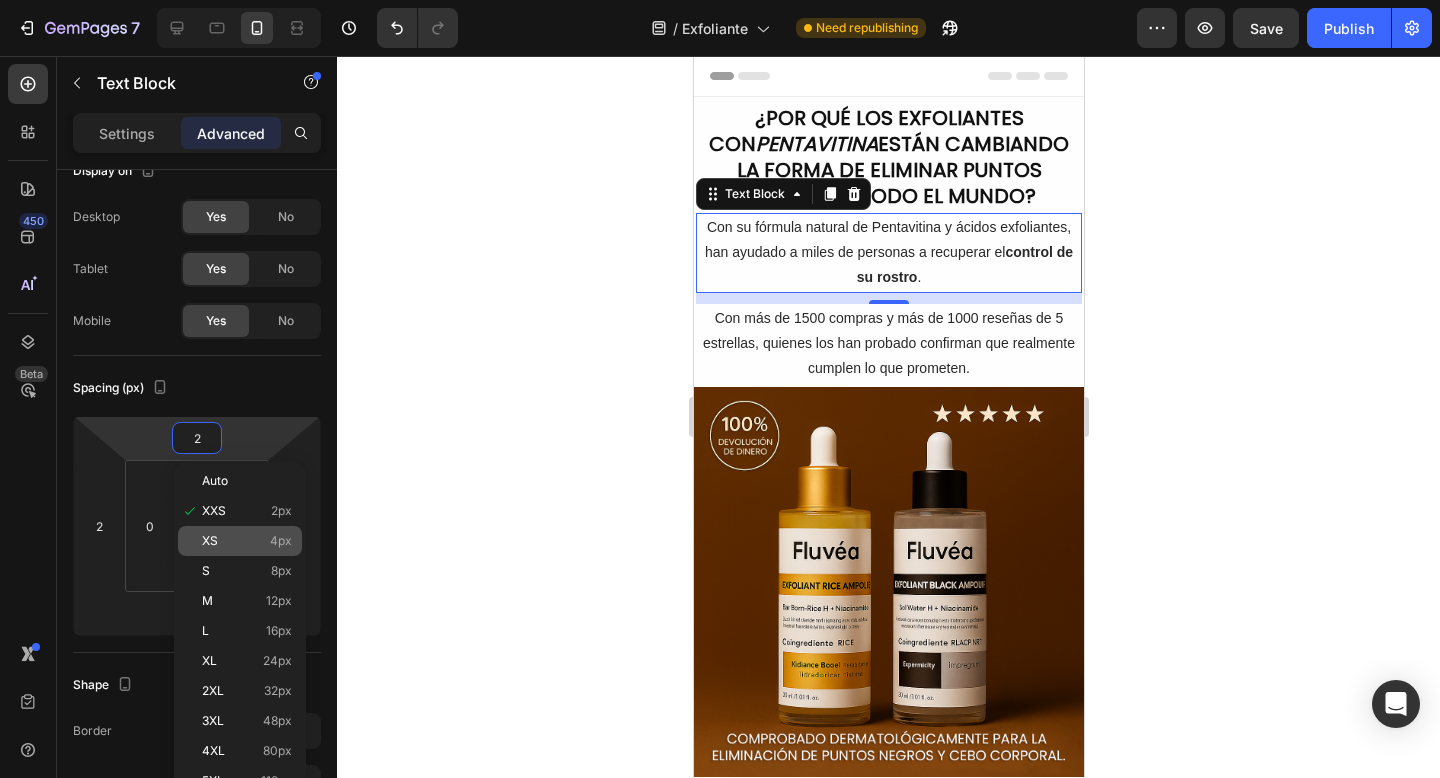 click on "XS 4px" at bounding box center [247, 541] 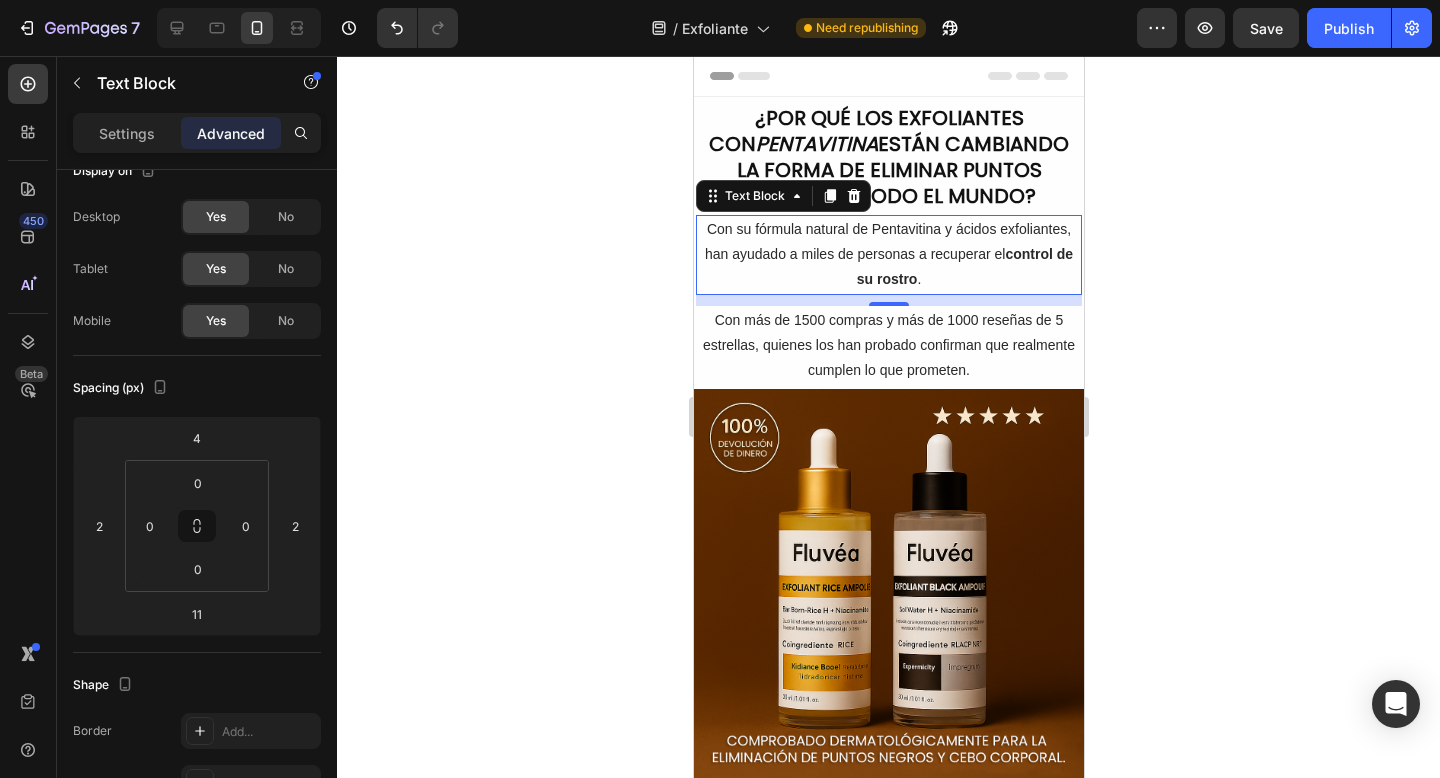 click 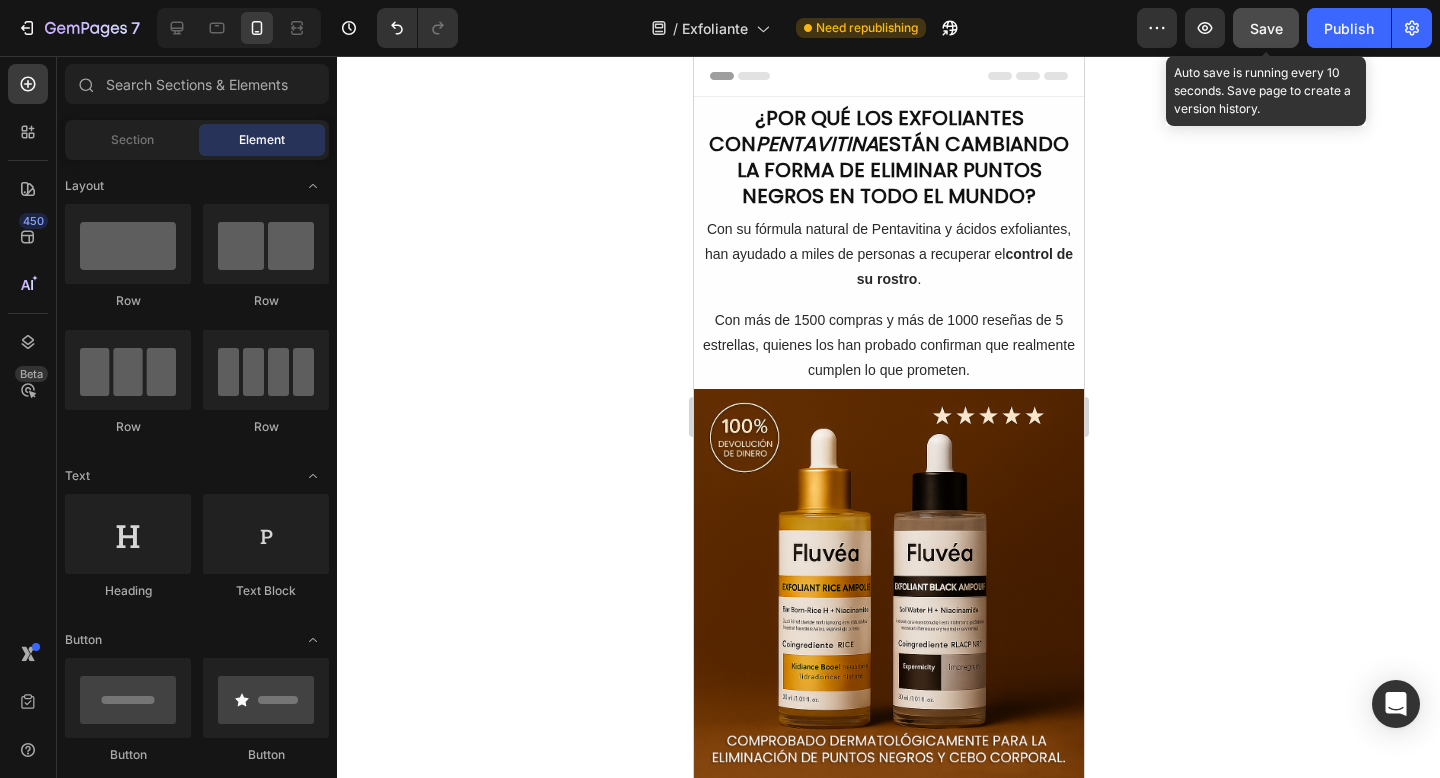 click on "Save" at bounding box center (1266, 28) 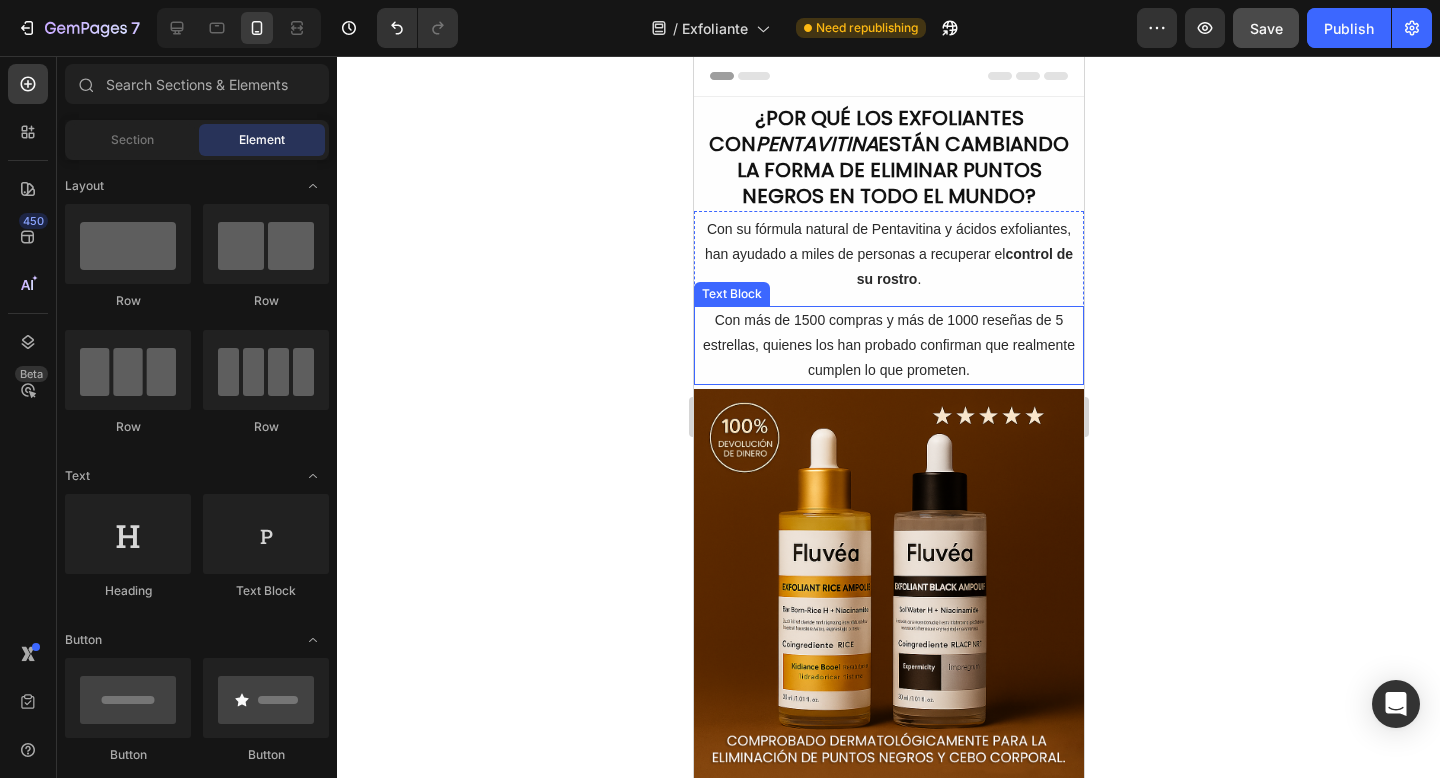 click on "¿POR QUÉ LOS EXFOLIANTES CON  PENTAVITINA  ESTÁN CAMBIANDO LA FORMA DE ELIMINAR PUNTOS NEGROS EN TODO EL MUNDO?" at bounding box center [888, 157] 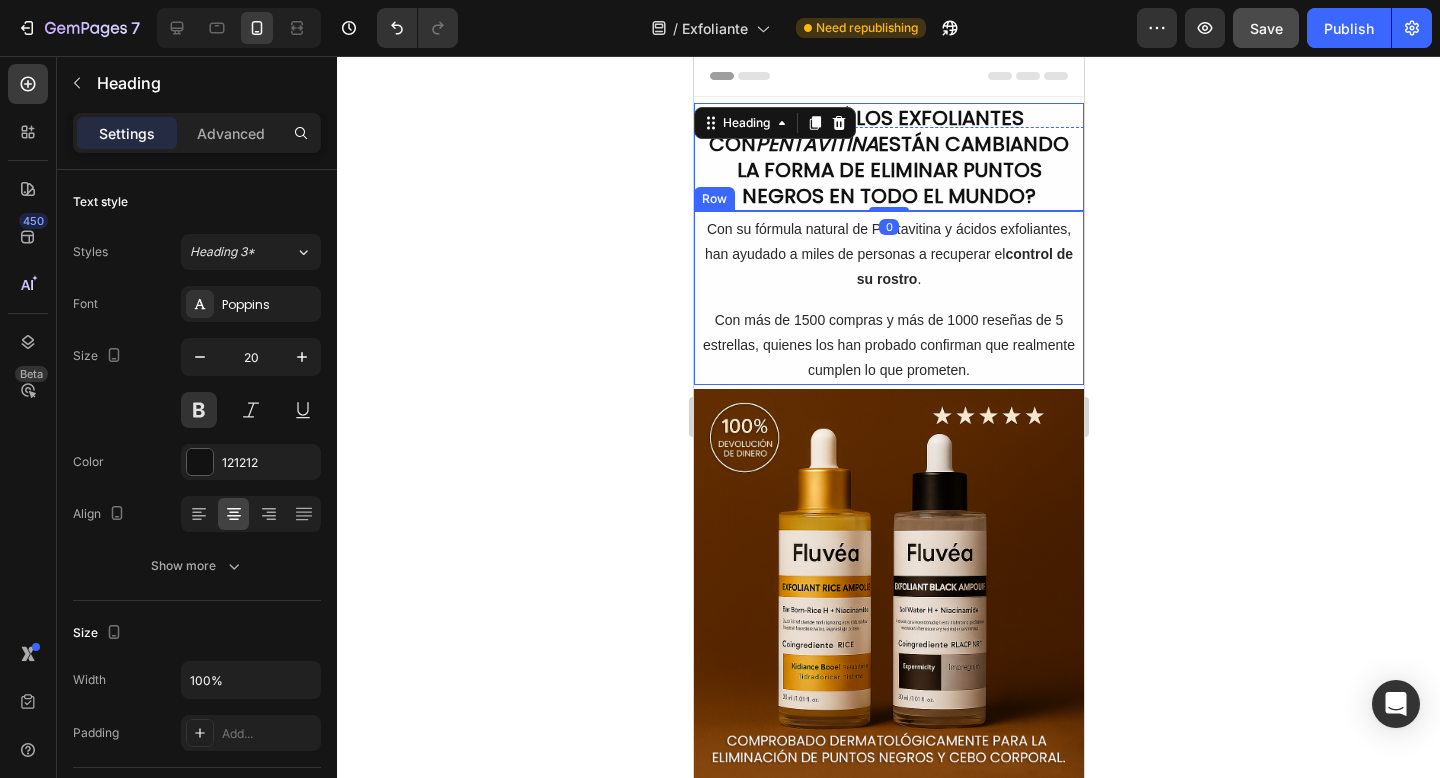 click on "Con su fórmula natural de Pentavitina y ácidos exfoliantes, han ayudado a miles de personas a recuperar el  control de su rostro . Text Block Con más de 1500 compras y más de 1000 reseñas de 5 estrellas, quienes los han probado confirman que realmente cumplen lo que prometen. Text Block" at bounding box center [888, 298] 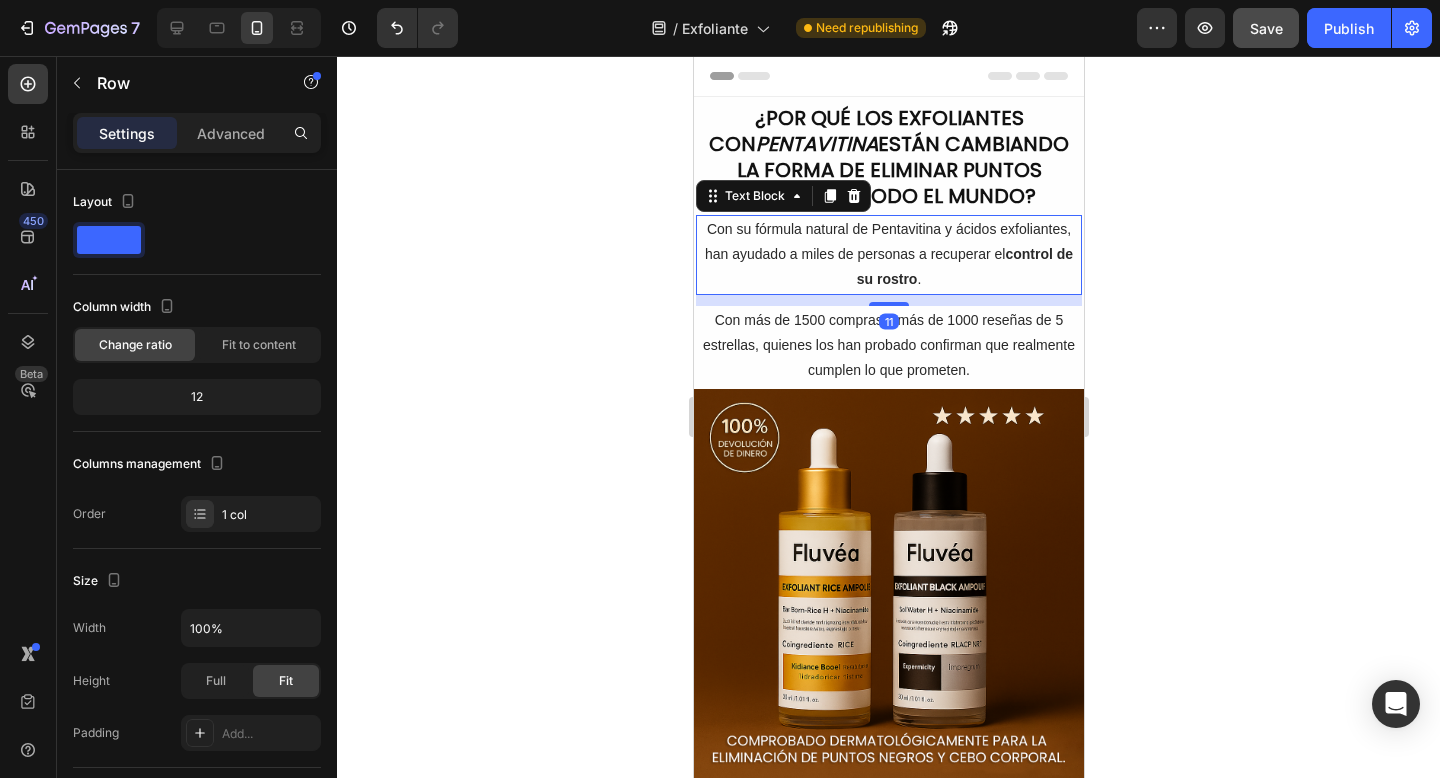 click on "Con su fórmula natural de Pentavitina y ácidos exfoliantes, han ayudado a miles de personas a recuperar el  control de su rostro ." at bounding box center (888, 255) 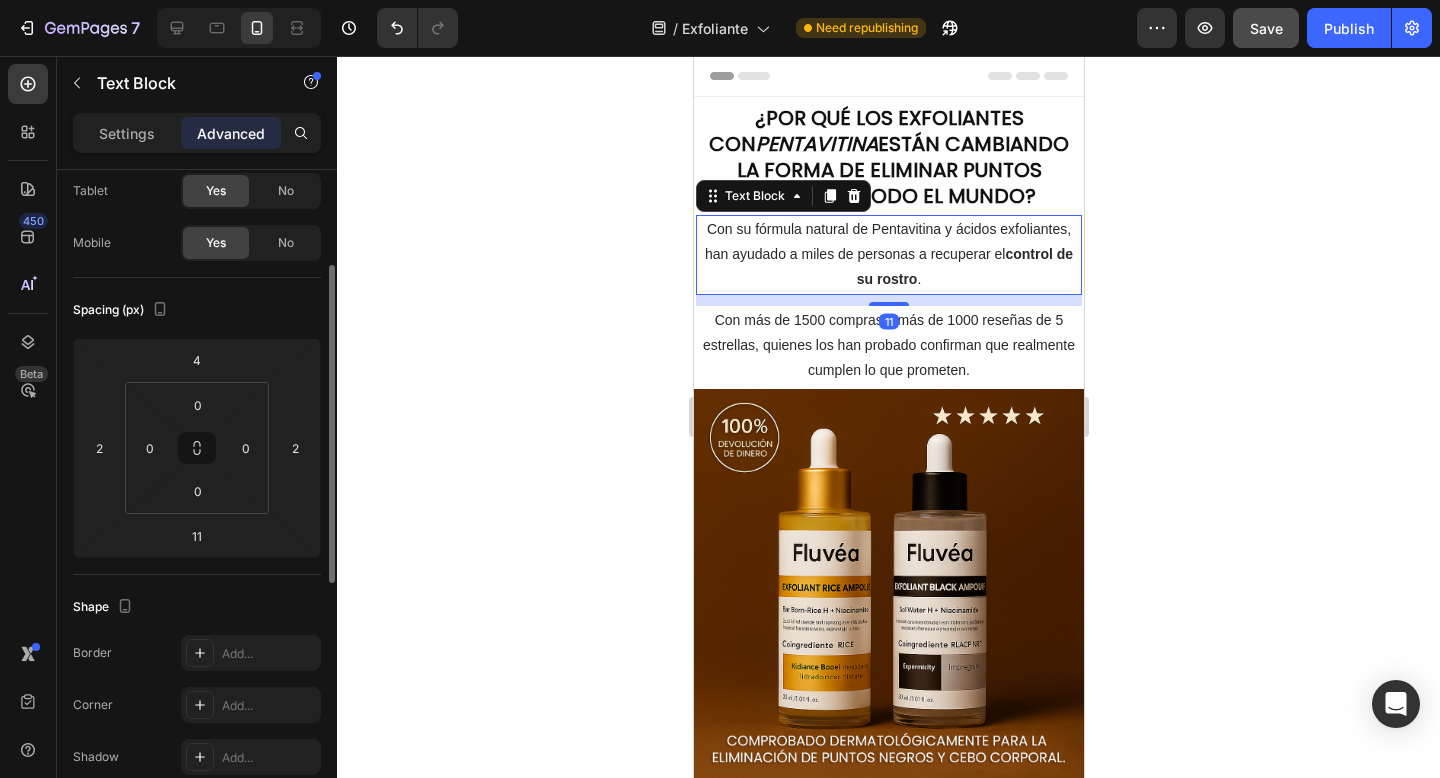 scroll, scrollTop: 138, scrollLeft: 0, axis: vertical 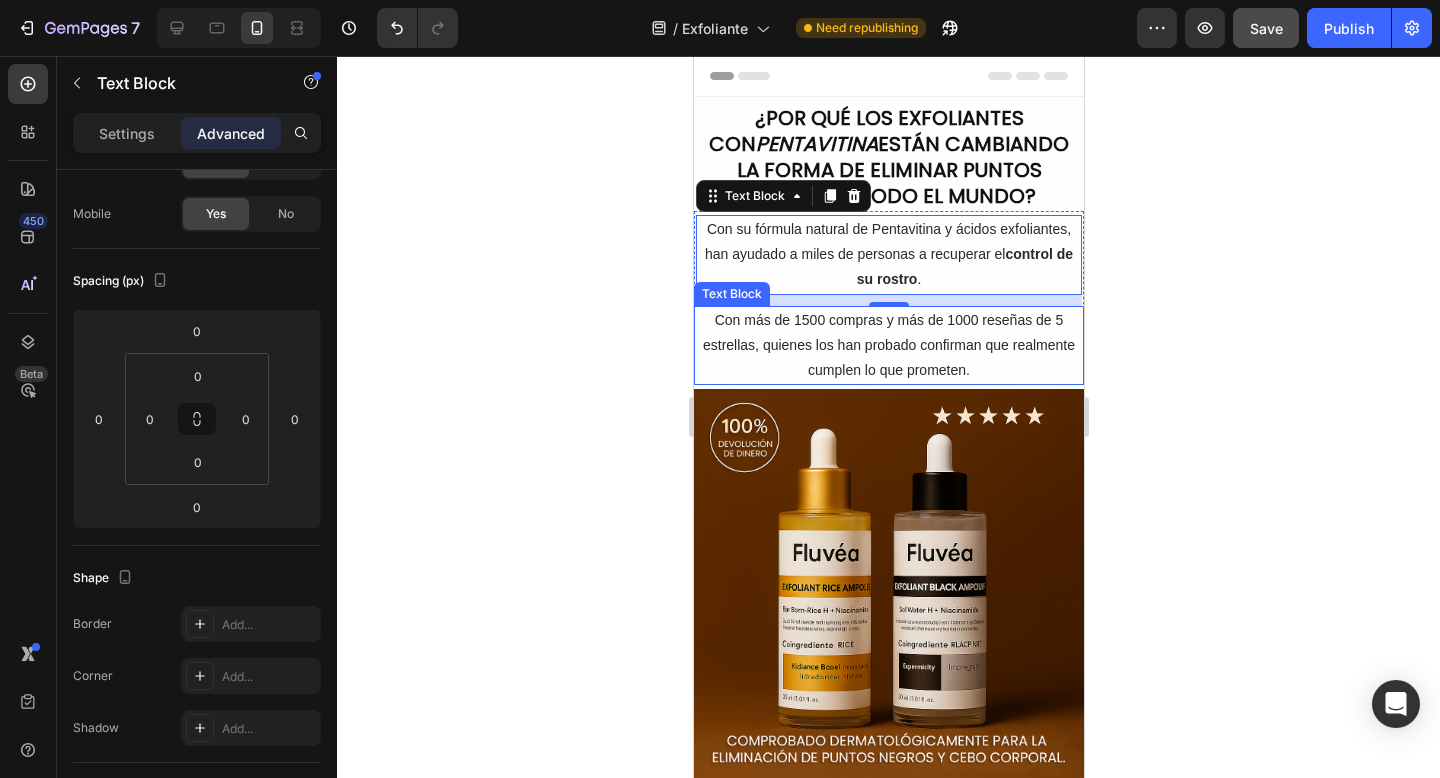 click on "Con más de 1500 compras y más de 1000 reseñas de 5 estrellas, quienes los han probado confirman que realmente cumplen lo que prometen." at bounding box center [888, 346] 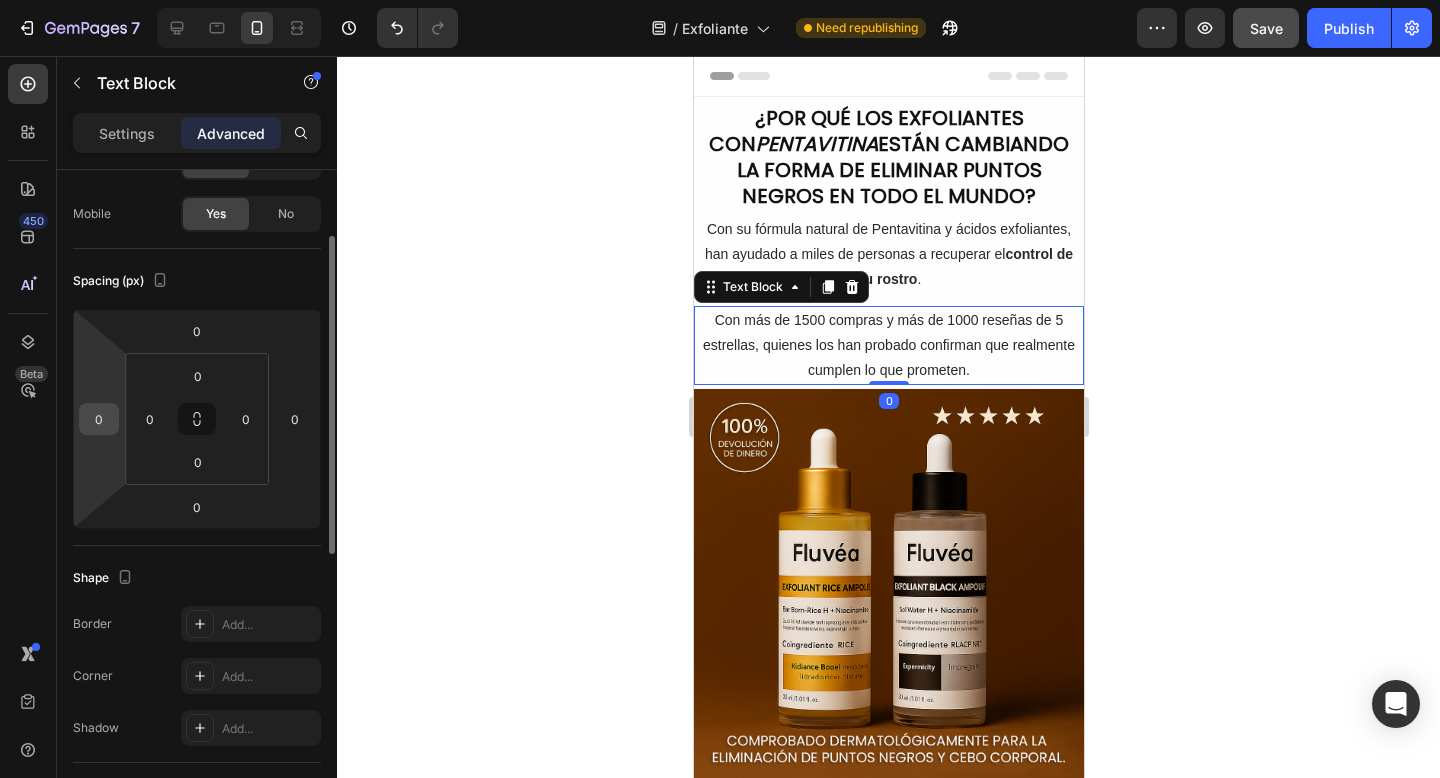 click on "0" at bounding box center (99, 419) 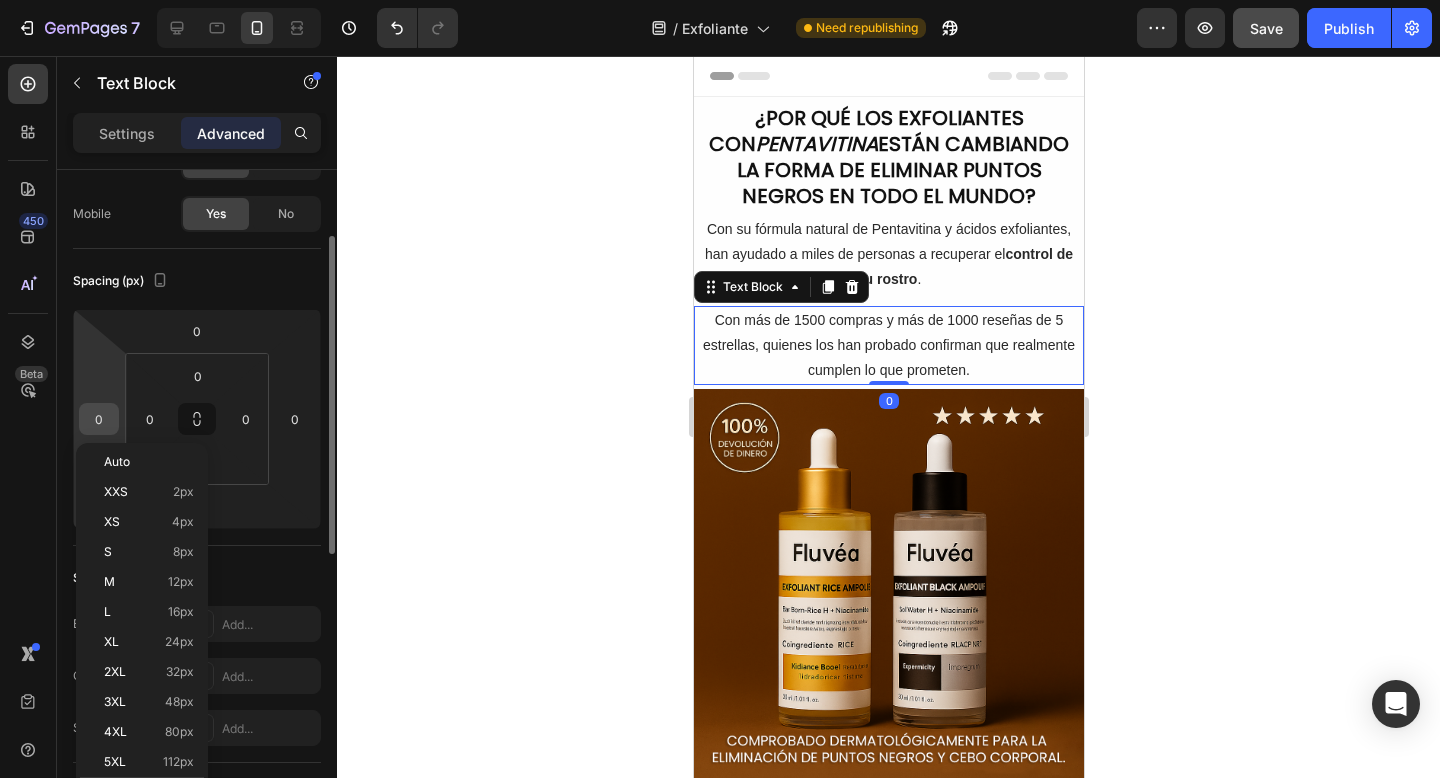click on "0" at bounding box center [99, 419] 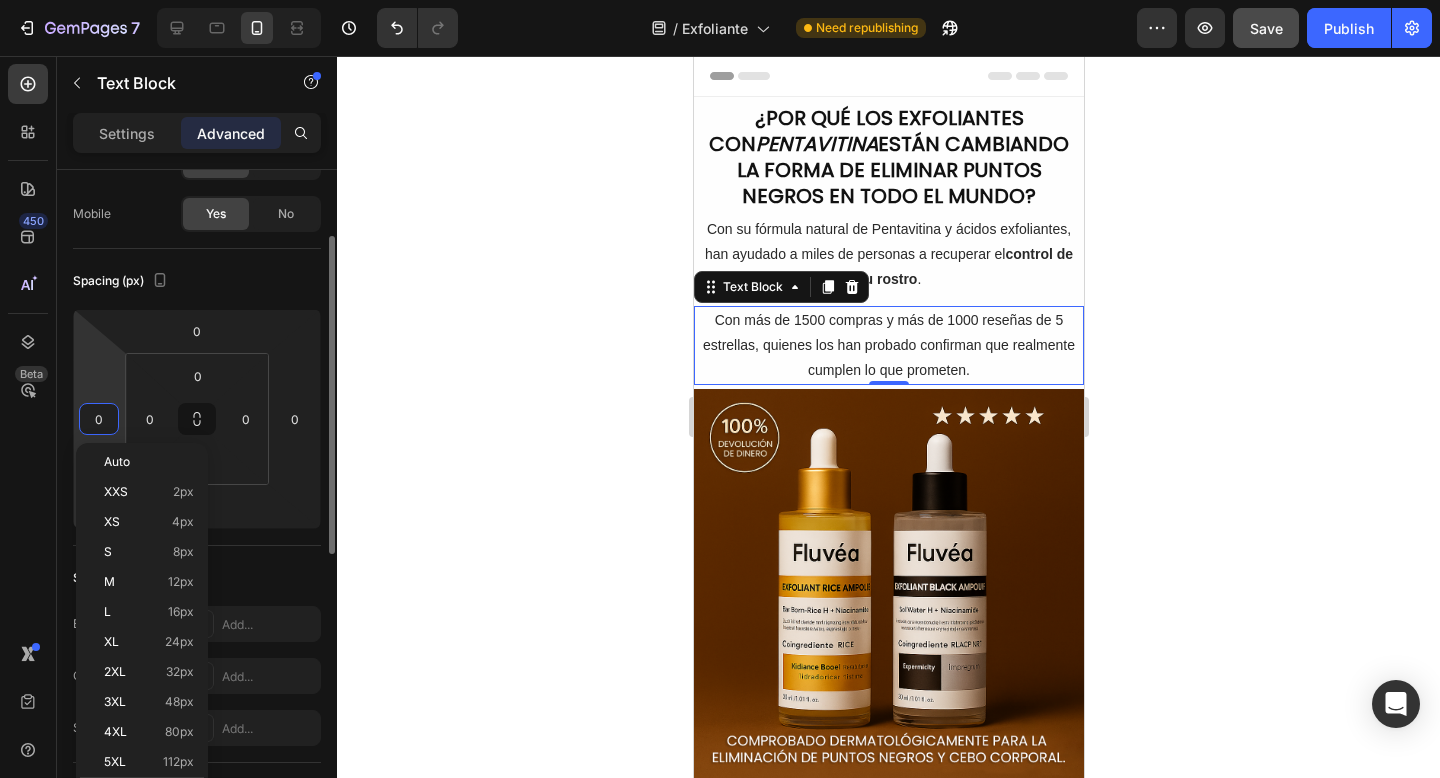 click on "0" at bounding box center (99, 419) 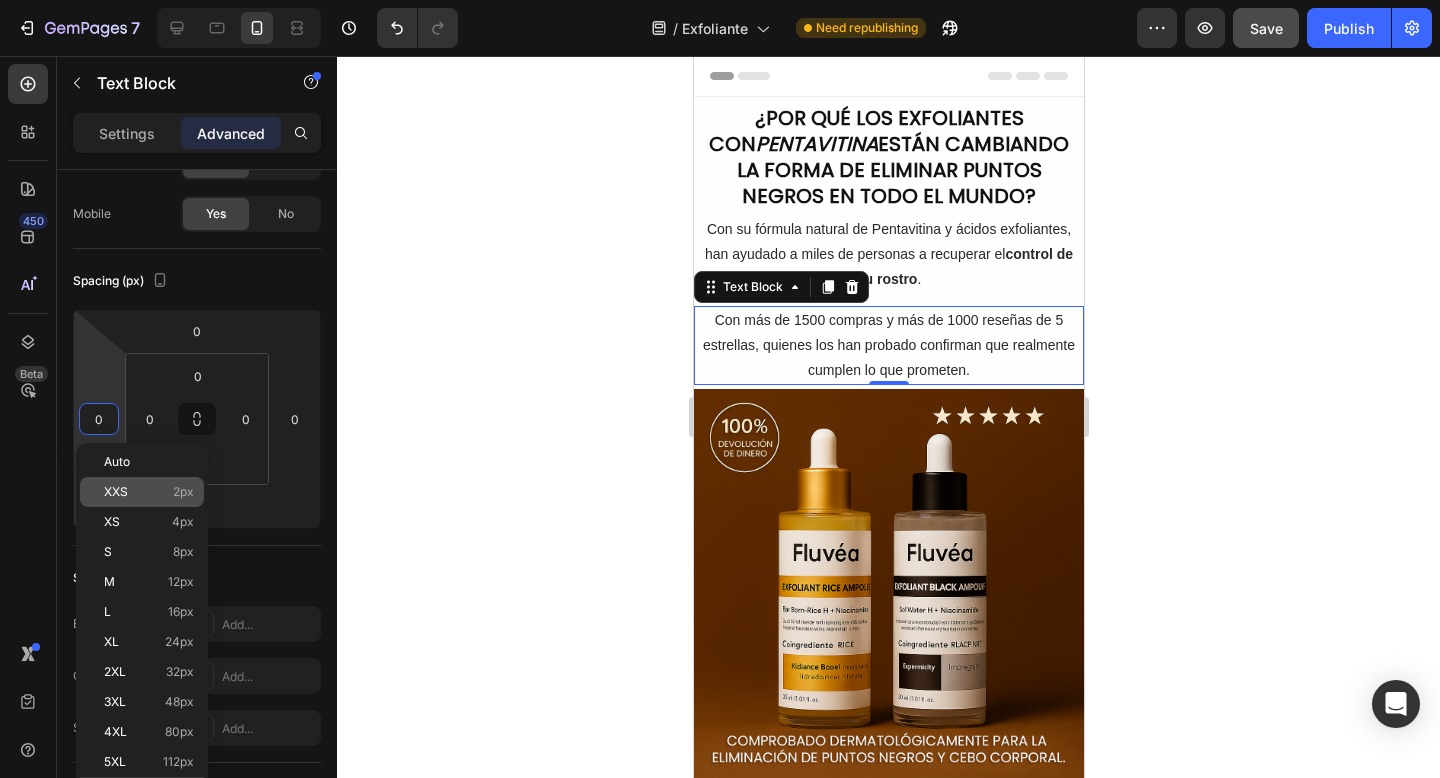 click on "XXS 2px" at bounding box center (149, 492) 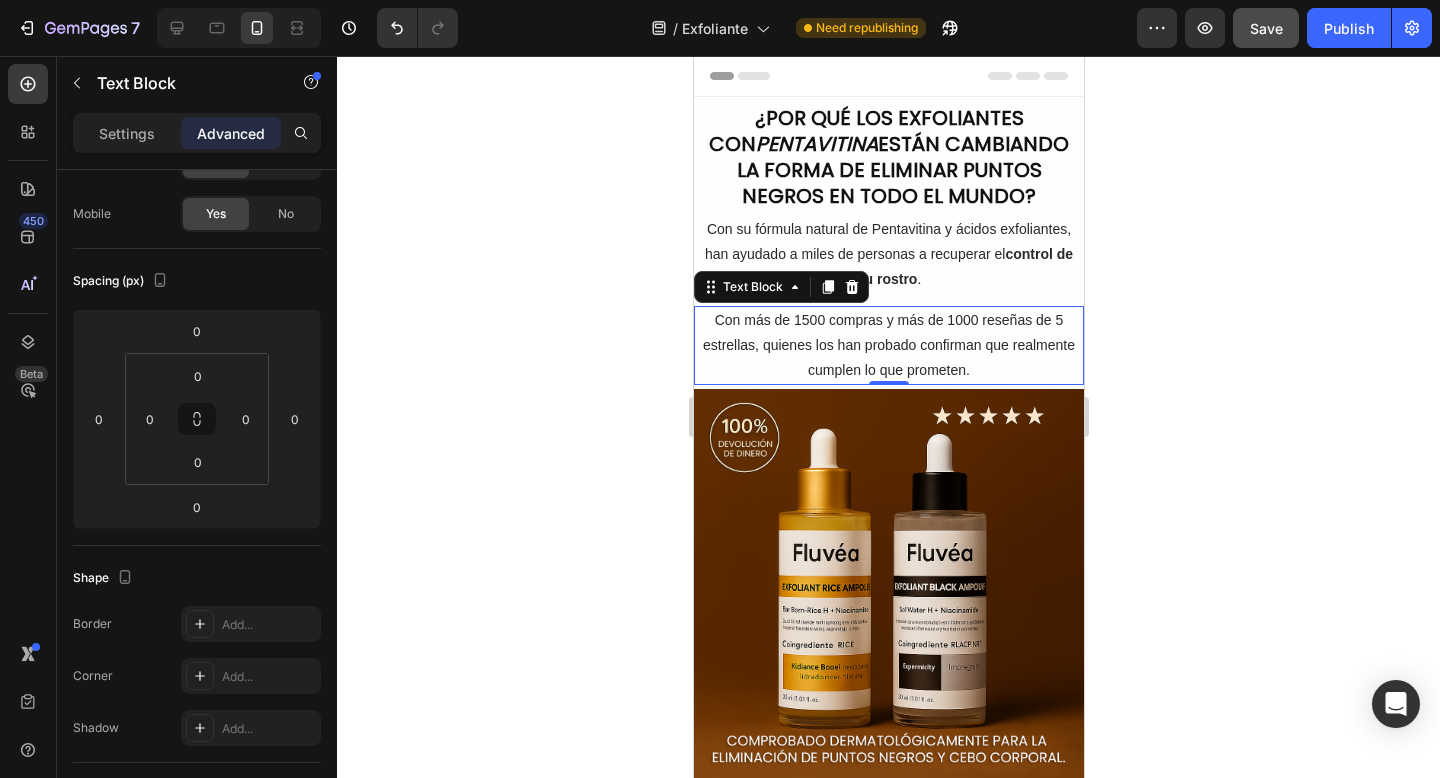 type on "2" 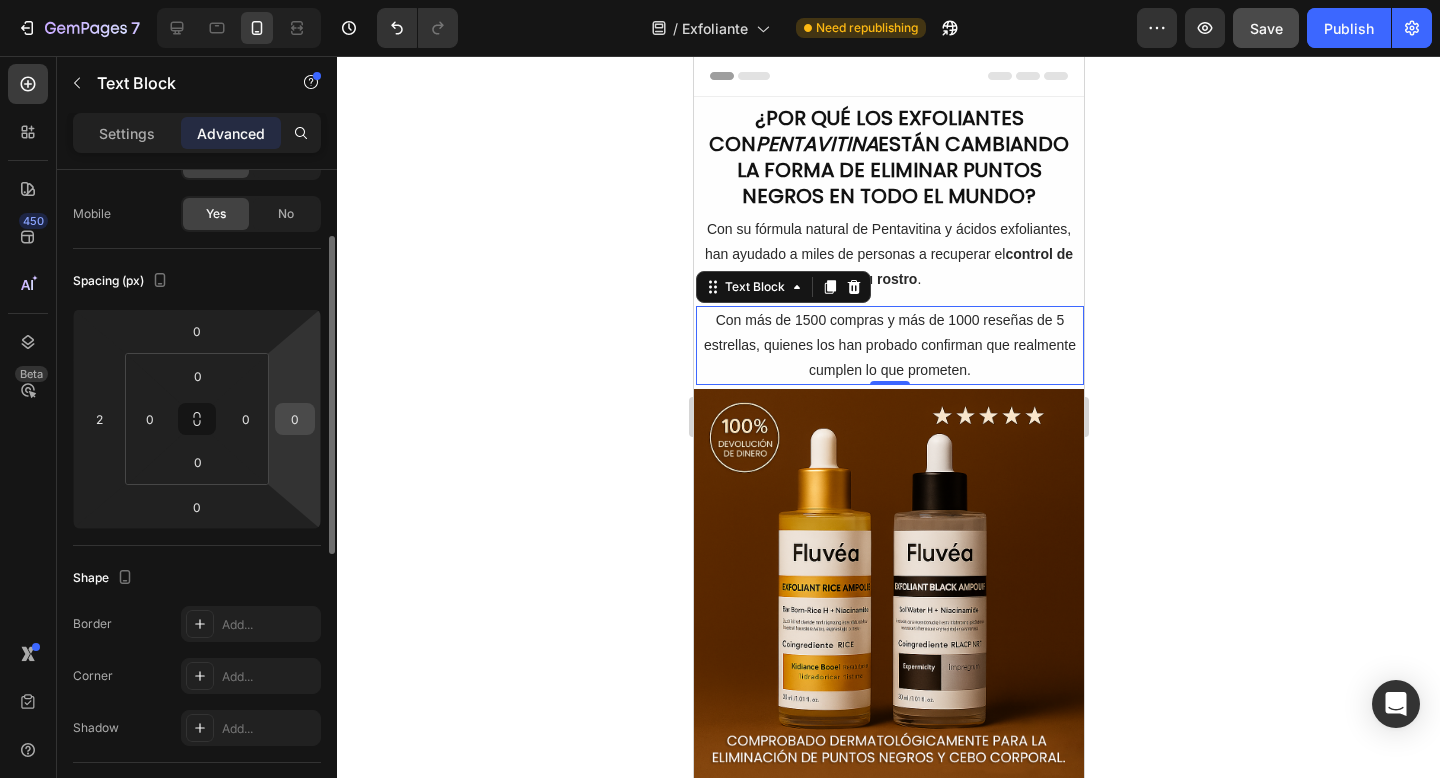 click on "0" at bounding box center (295, 419) 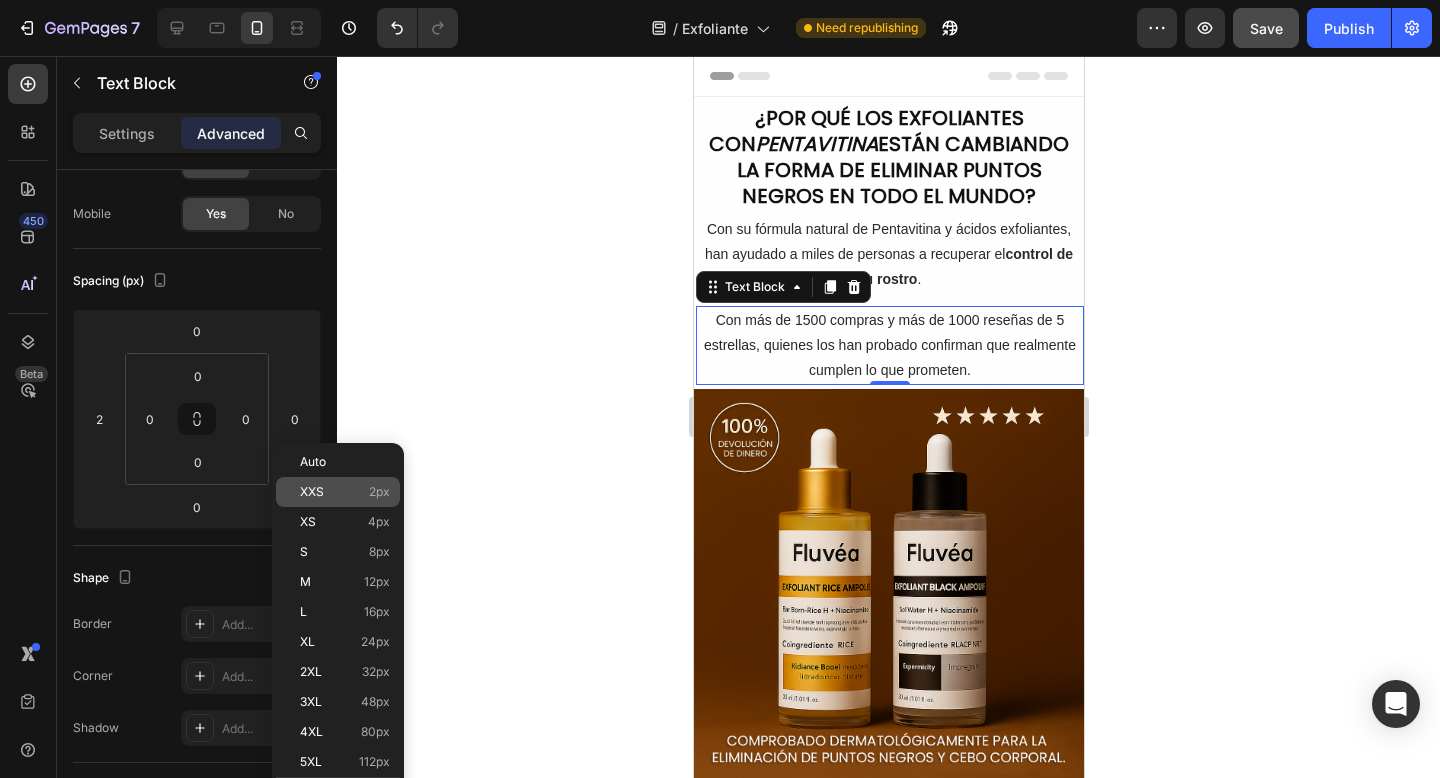 click on "XXS 2px" 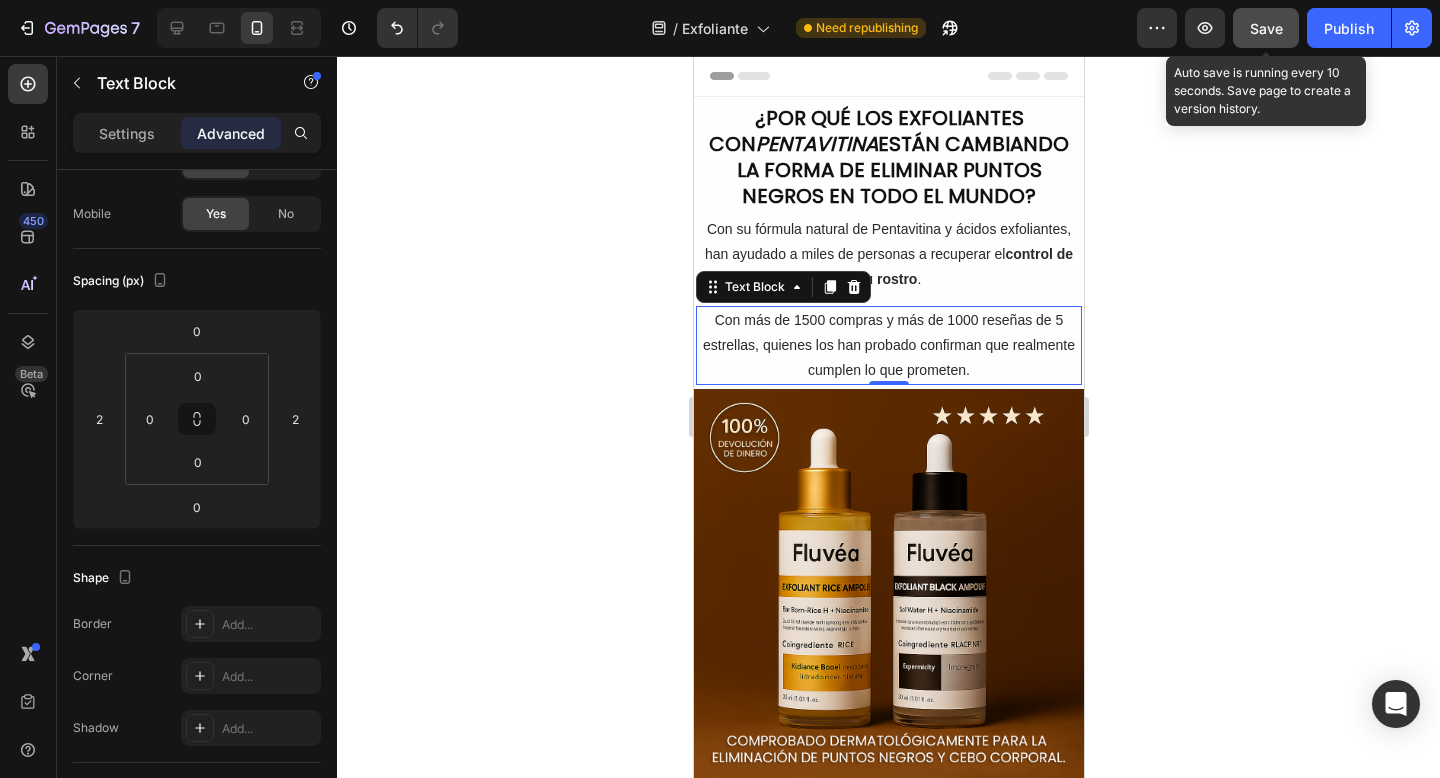 click on "Save" at bounding box center [1266, 28] 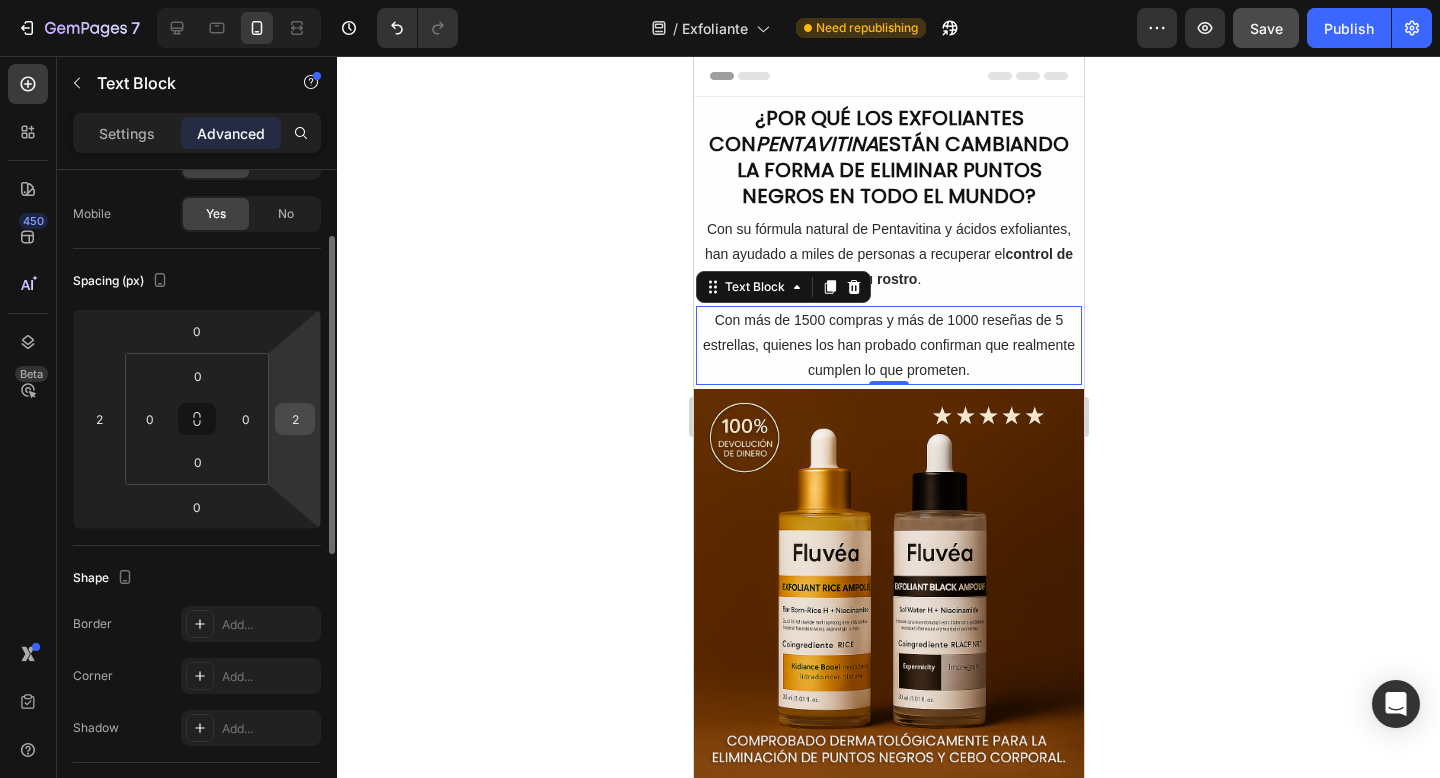 click on "2" at bounding box center [295, 419] 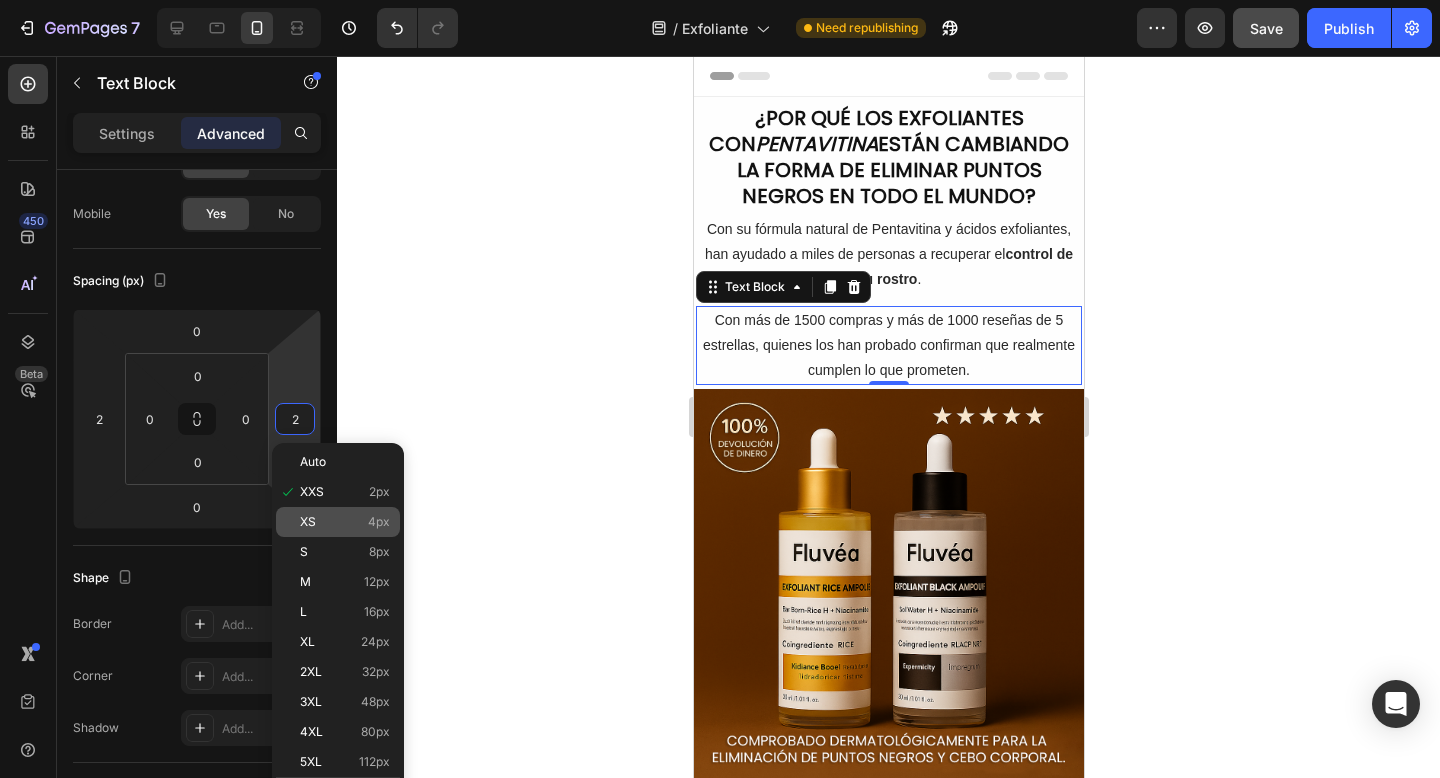 click on "XS 4px" 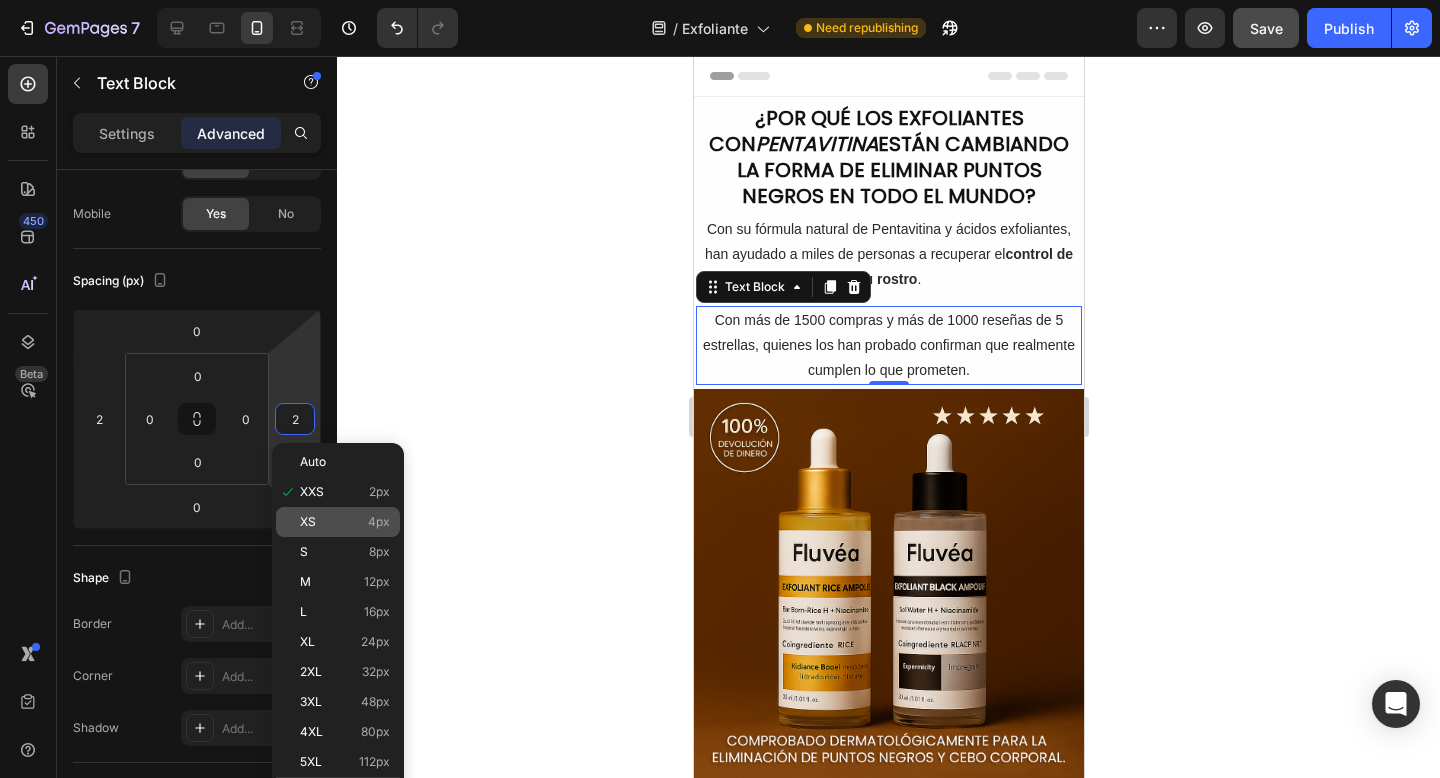 type on "4" 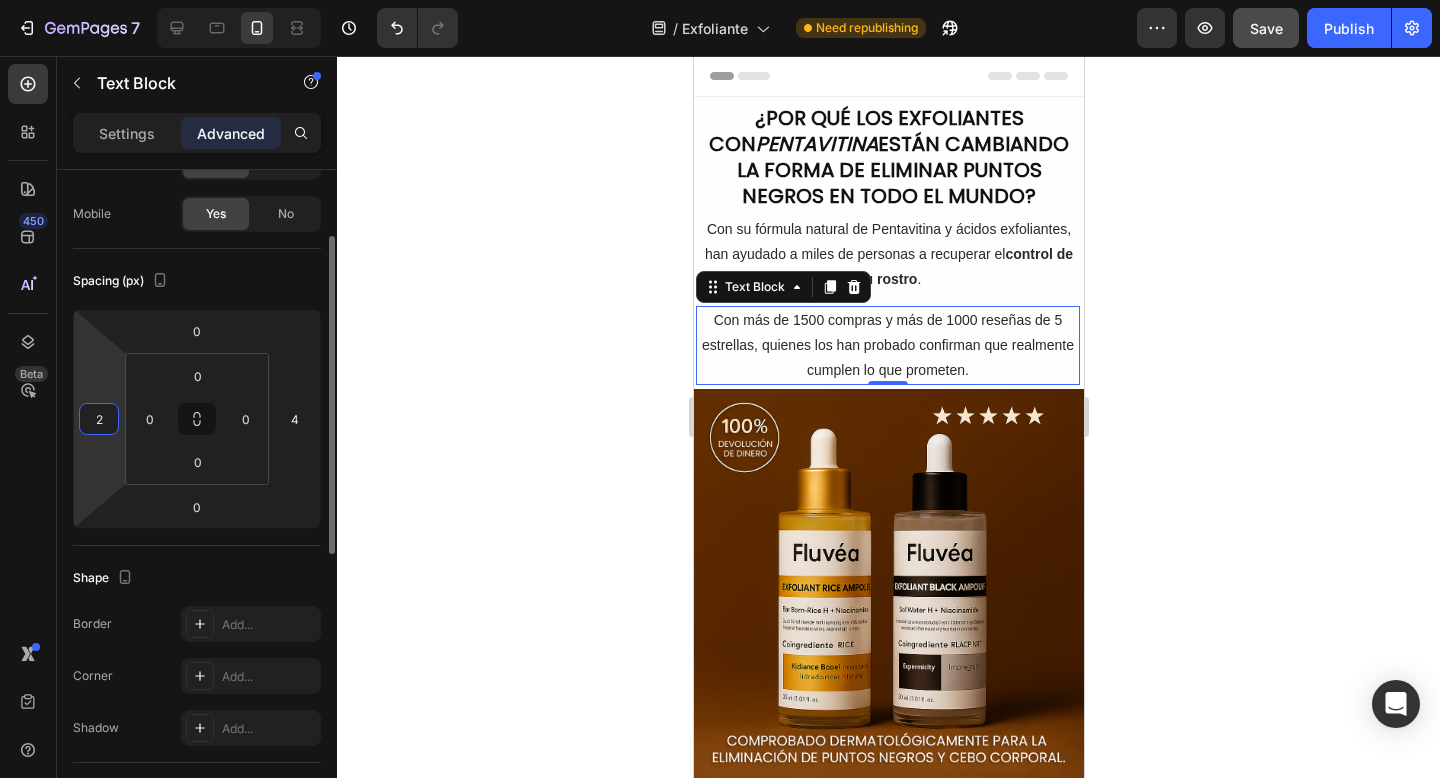 click on "2" at bounding box center [99, 419] 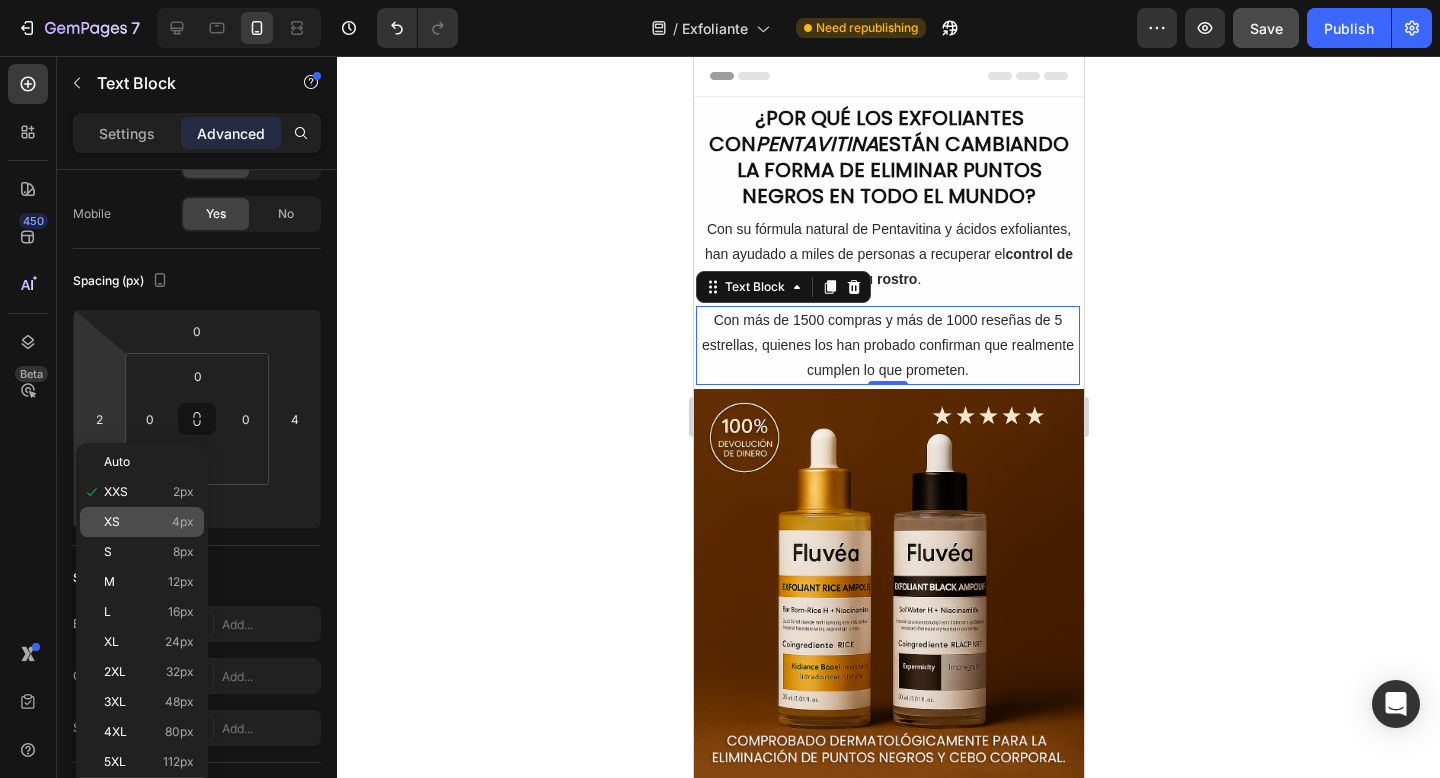 click on "XS 4px" at bounding box center (149, 522) 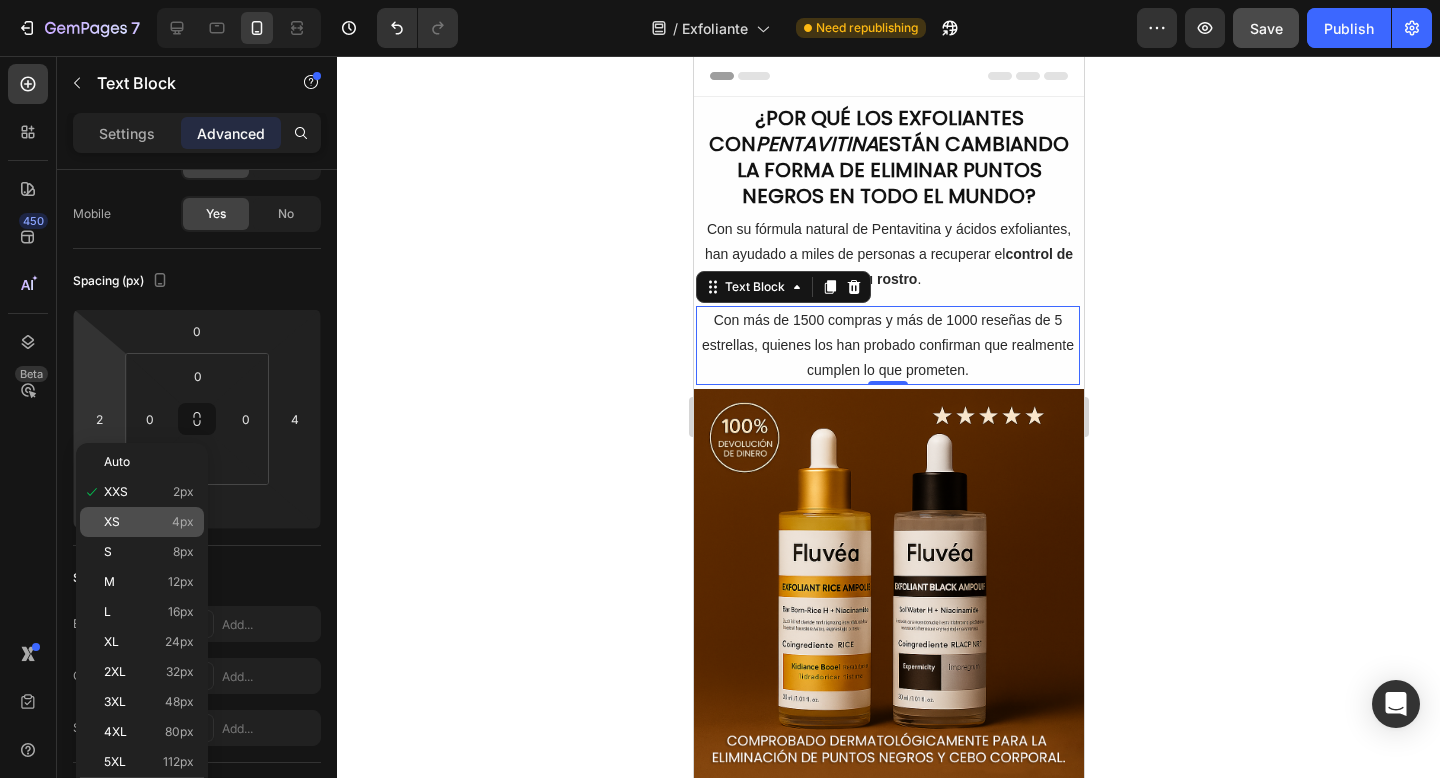 type on "4" 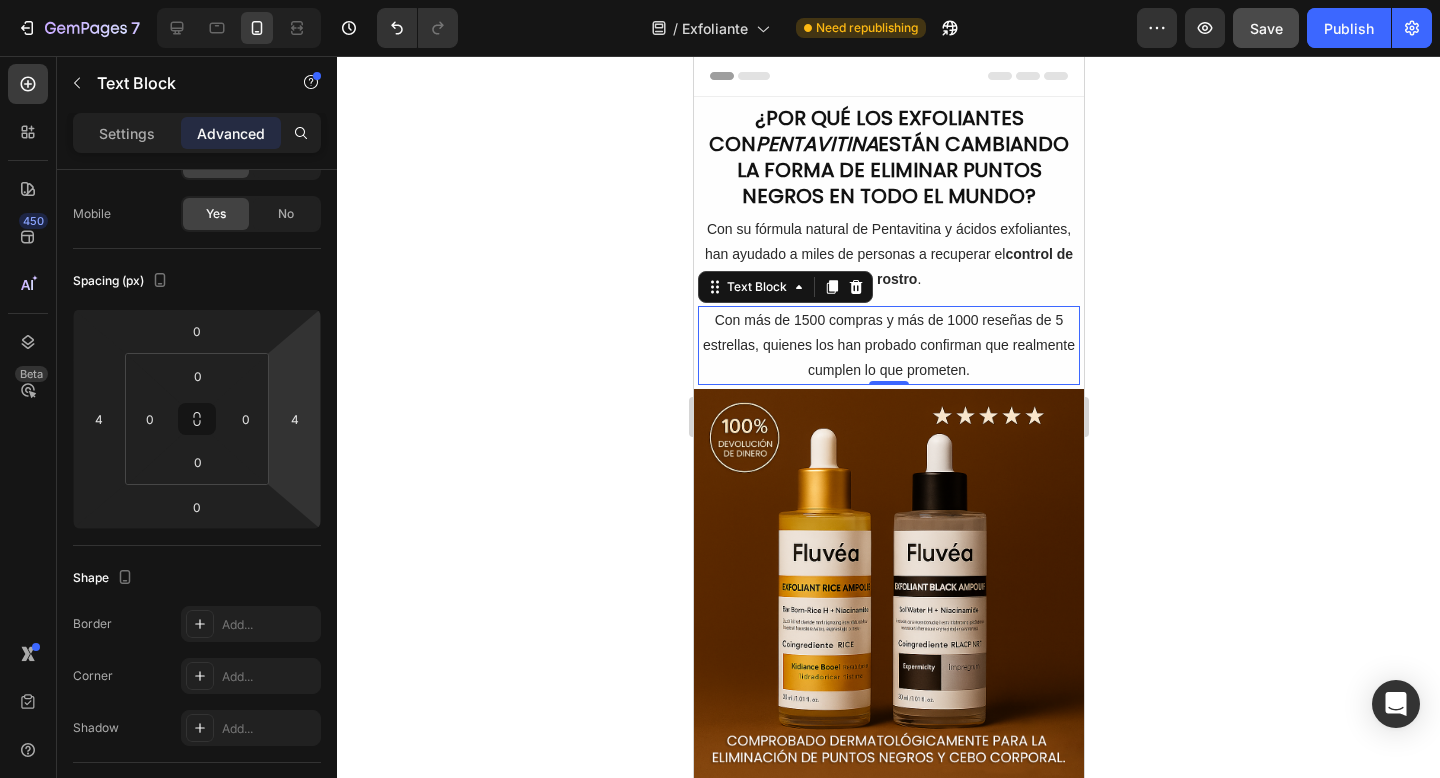 click 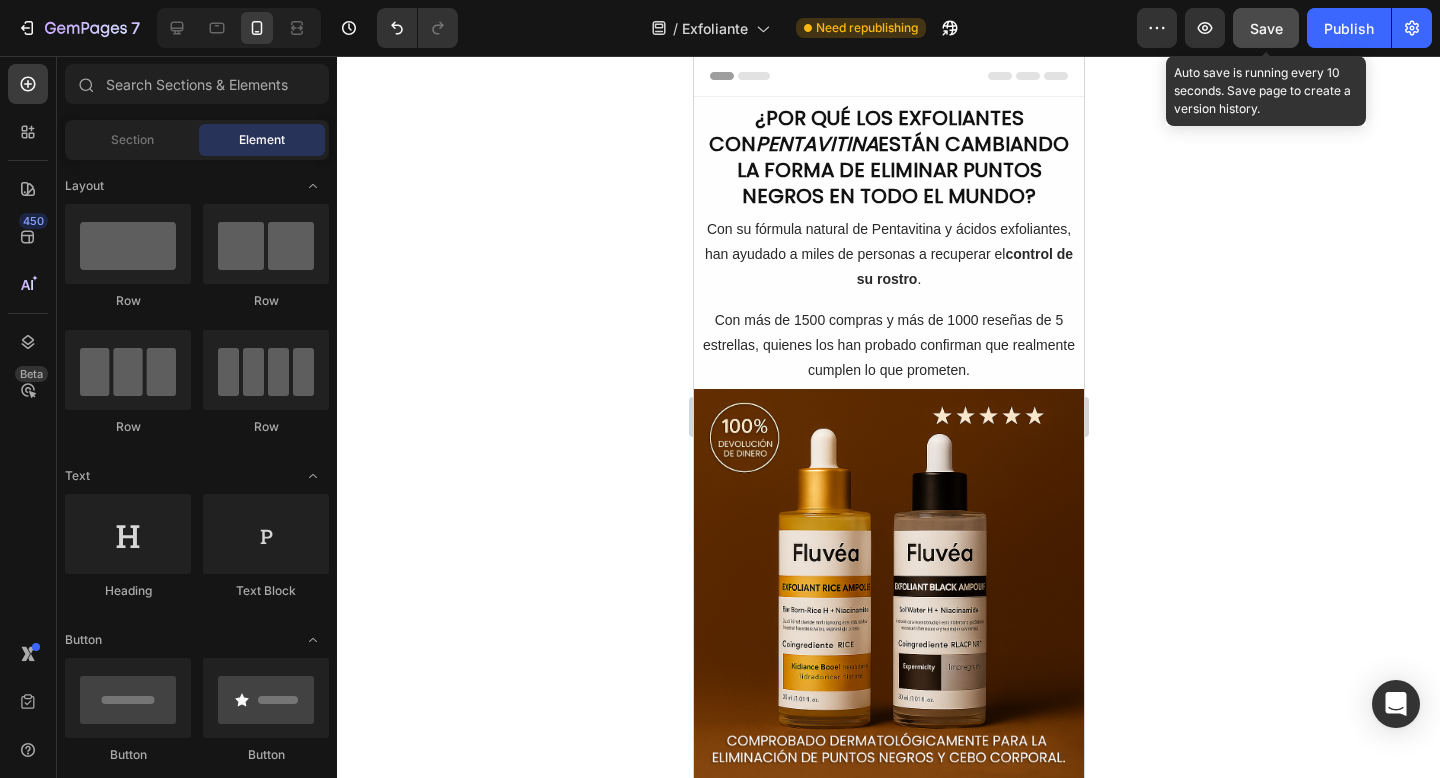 click on "Save" 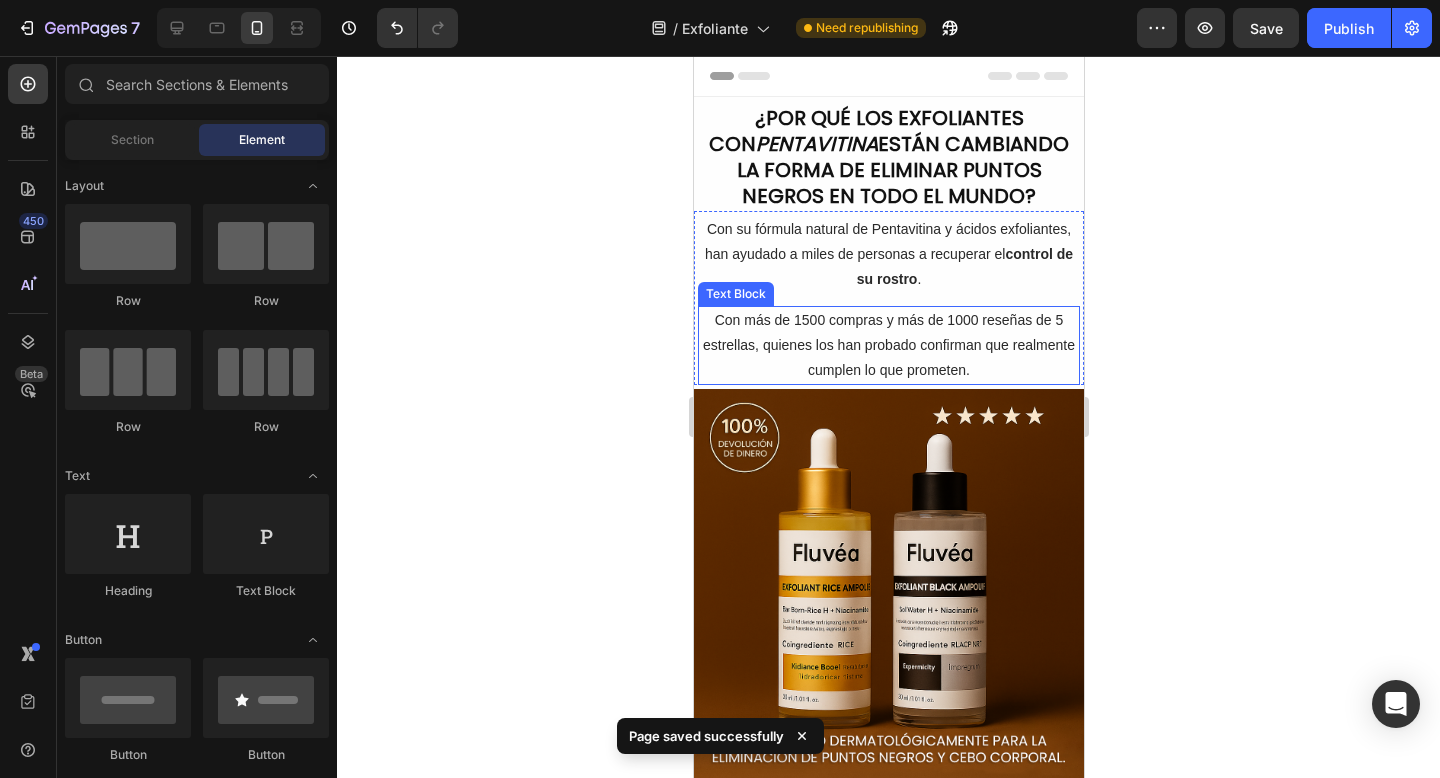click on "Con más de 1500 compras y más de 1000 reseñas de 5 estrellas, quienes los han probado confirman que realmente cumplen lo que prometen." at bounding box center (888, 346) 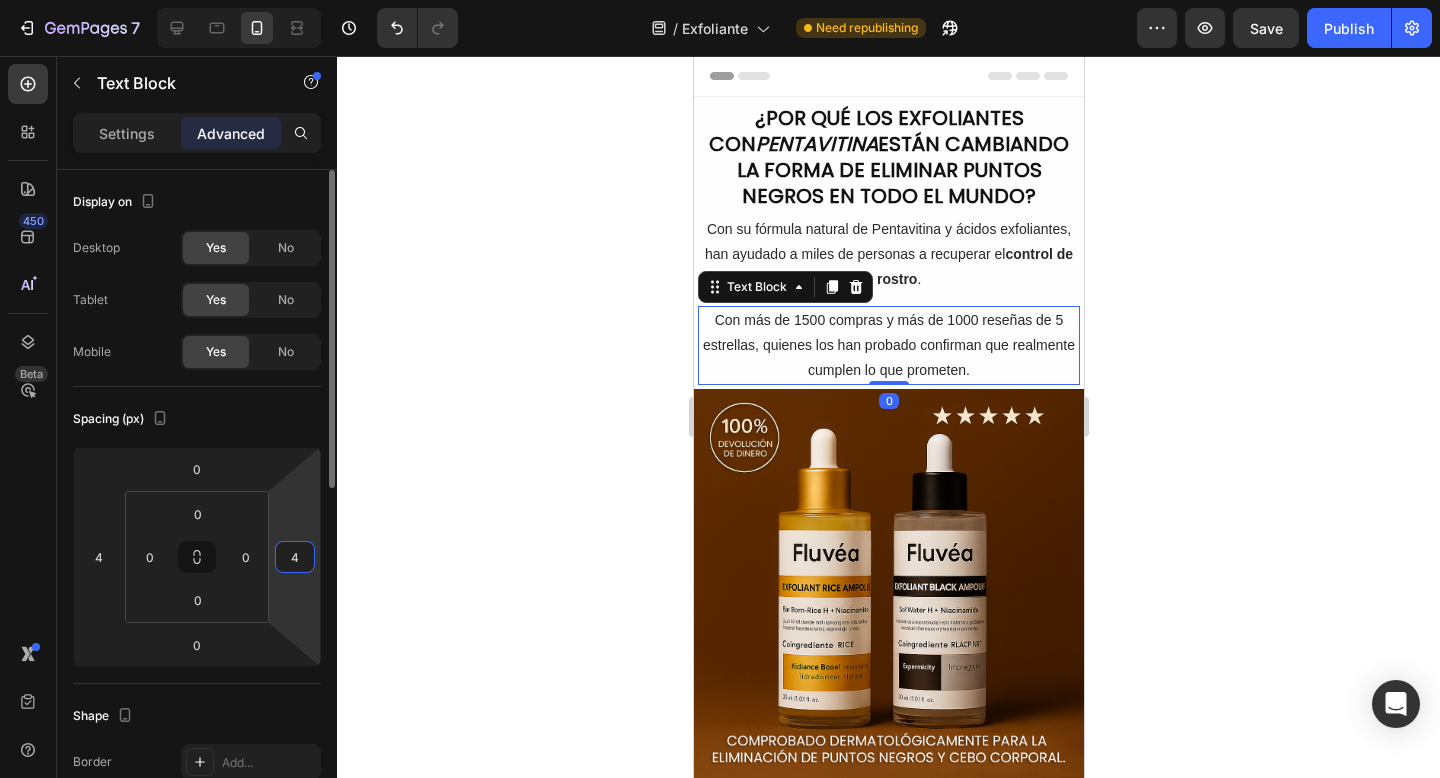 click on "4" at bounding box center (295, 557) 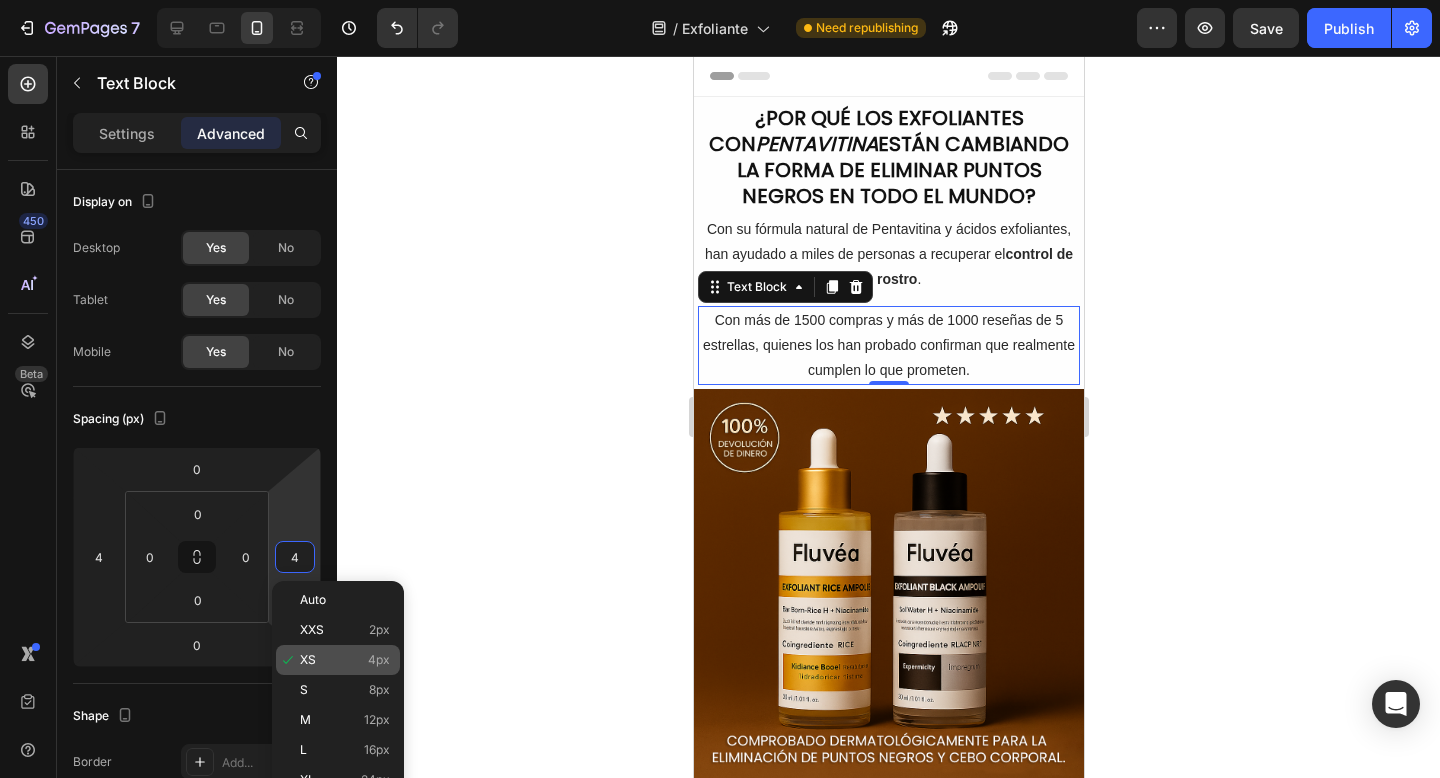 click on "XS 4px" 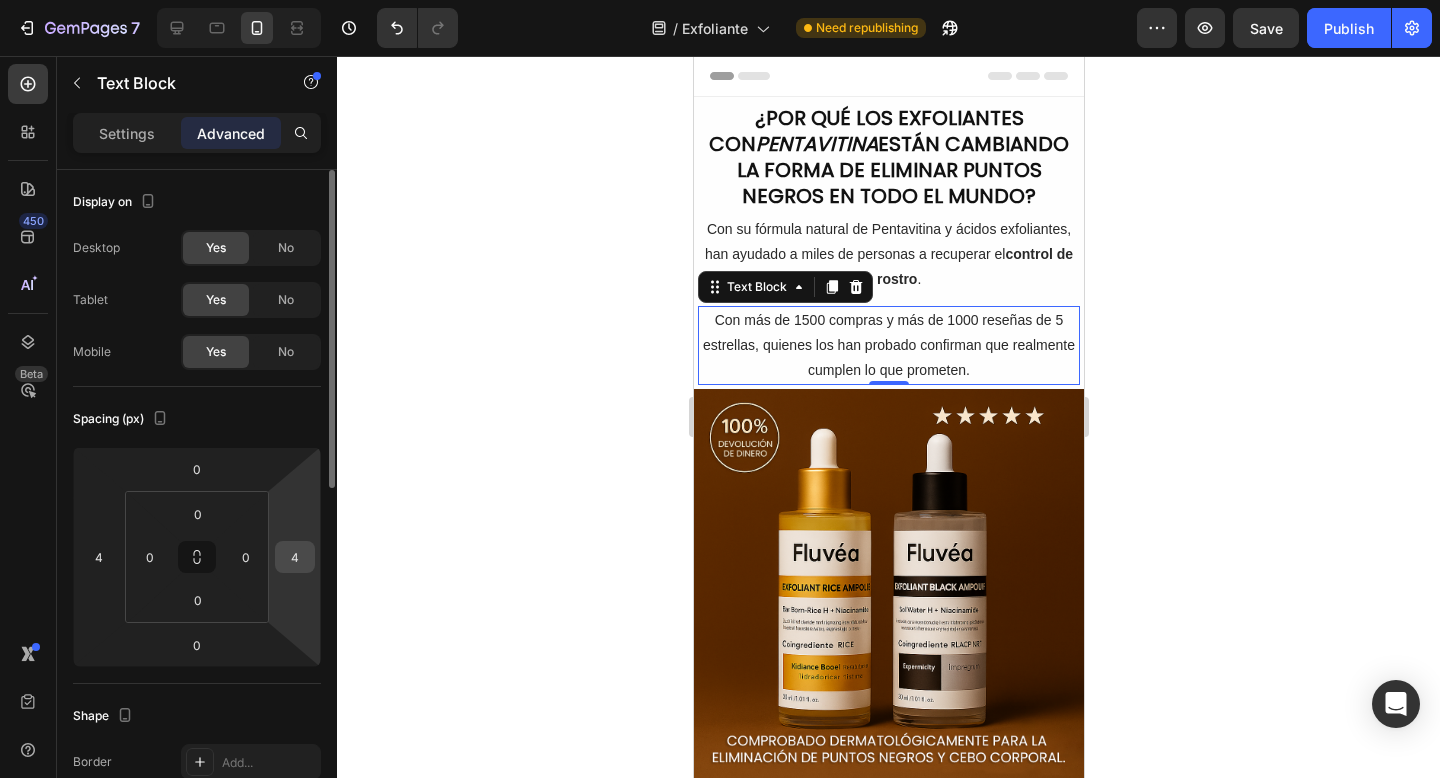 click on "4" at bounding box center [295, 557] 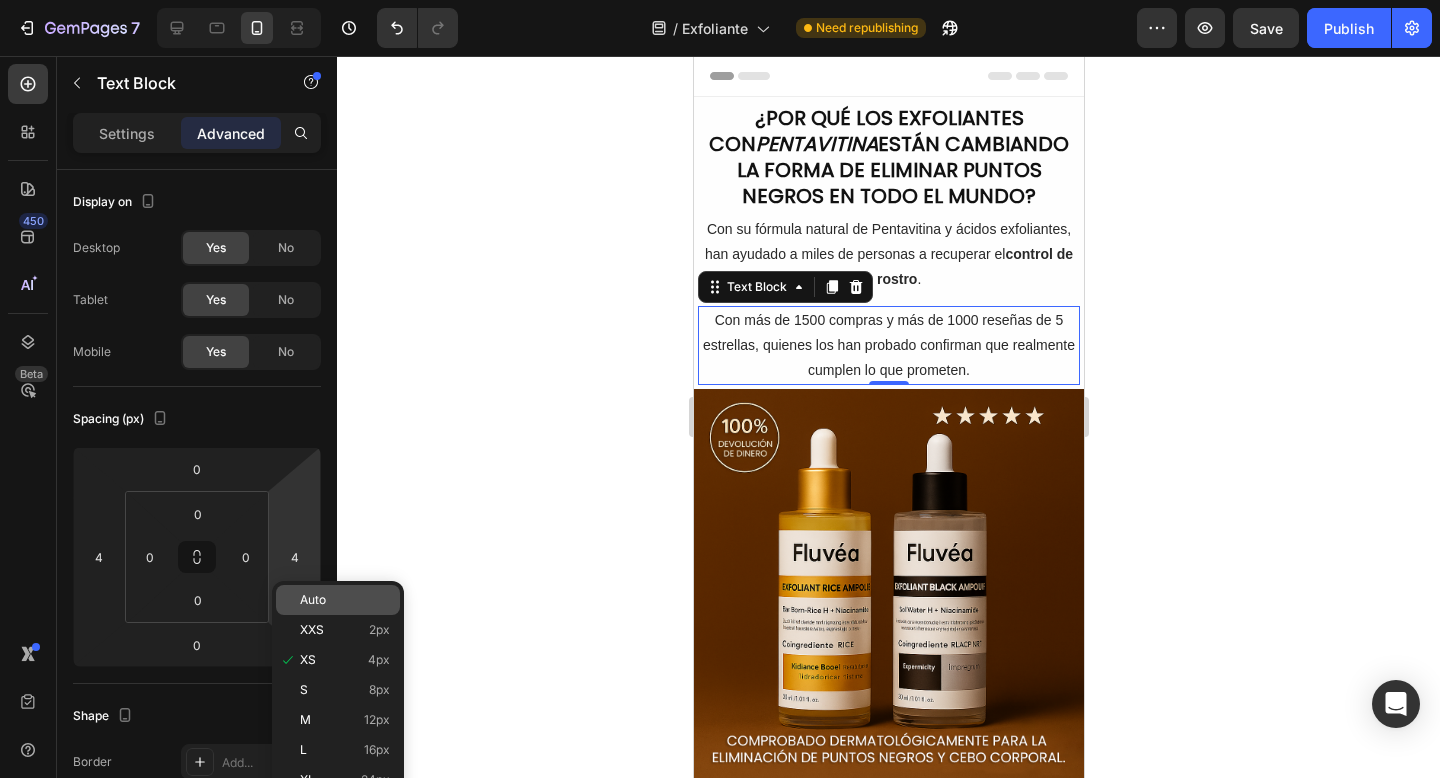 click on "Auto" at bounding box center (313, 600) 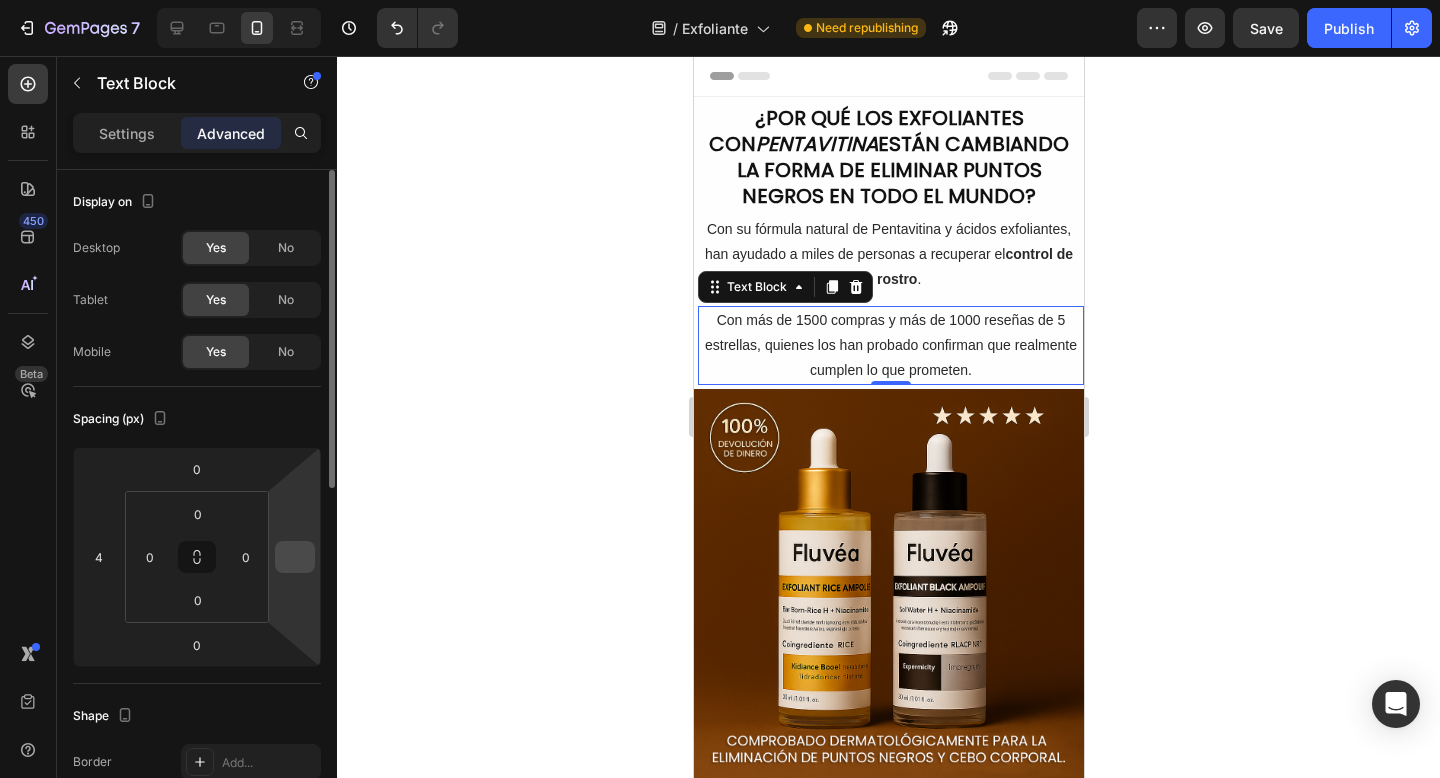 click at bounding box center [295, 557] 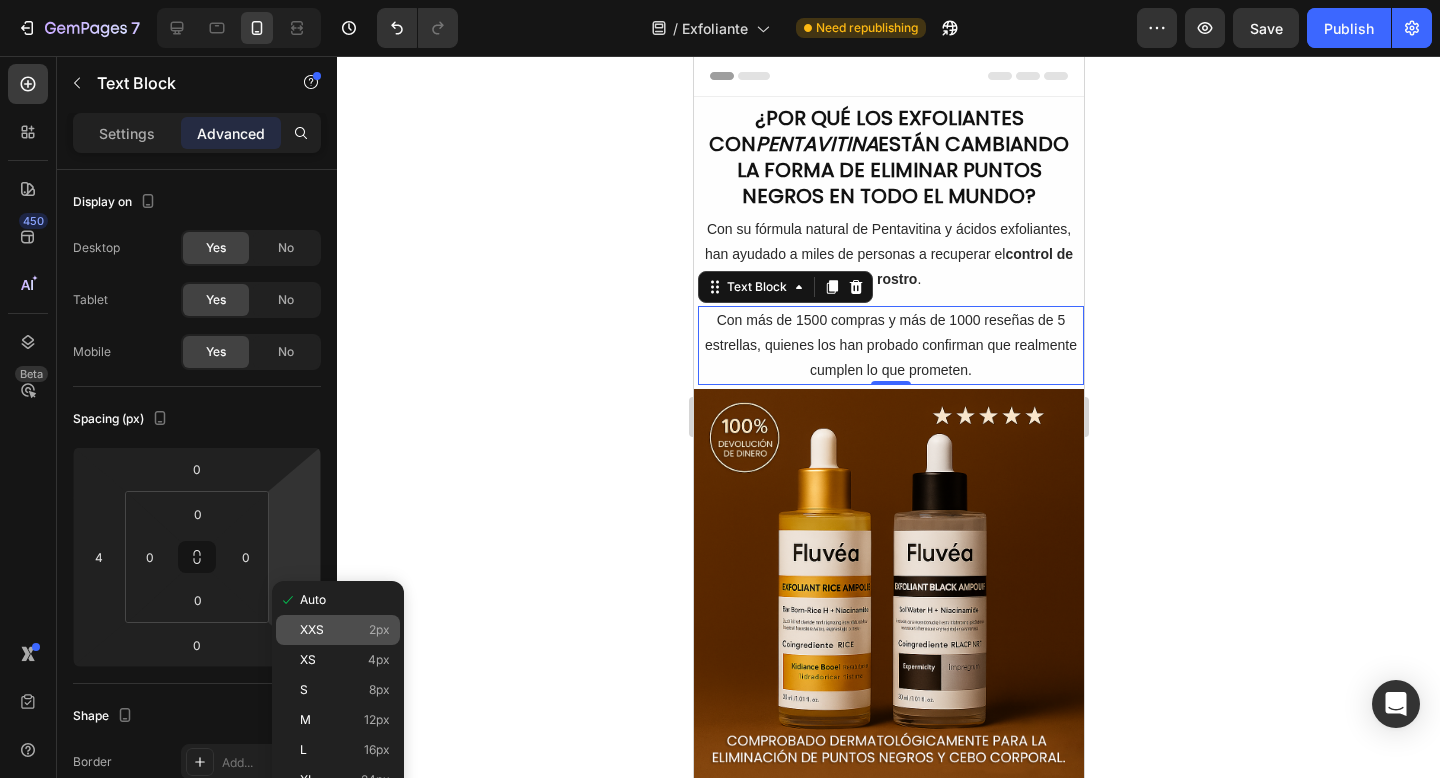 click on "XXS 2px" 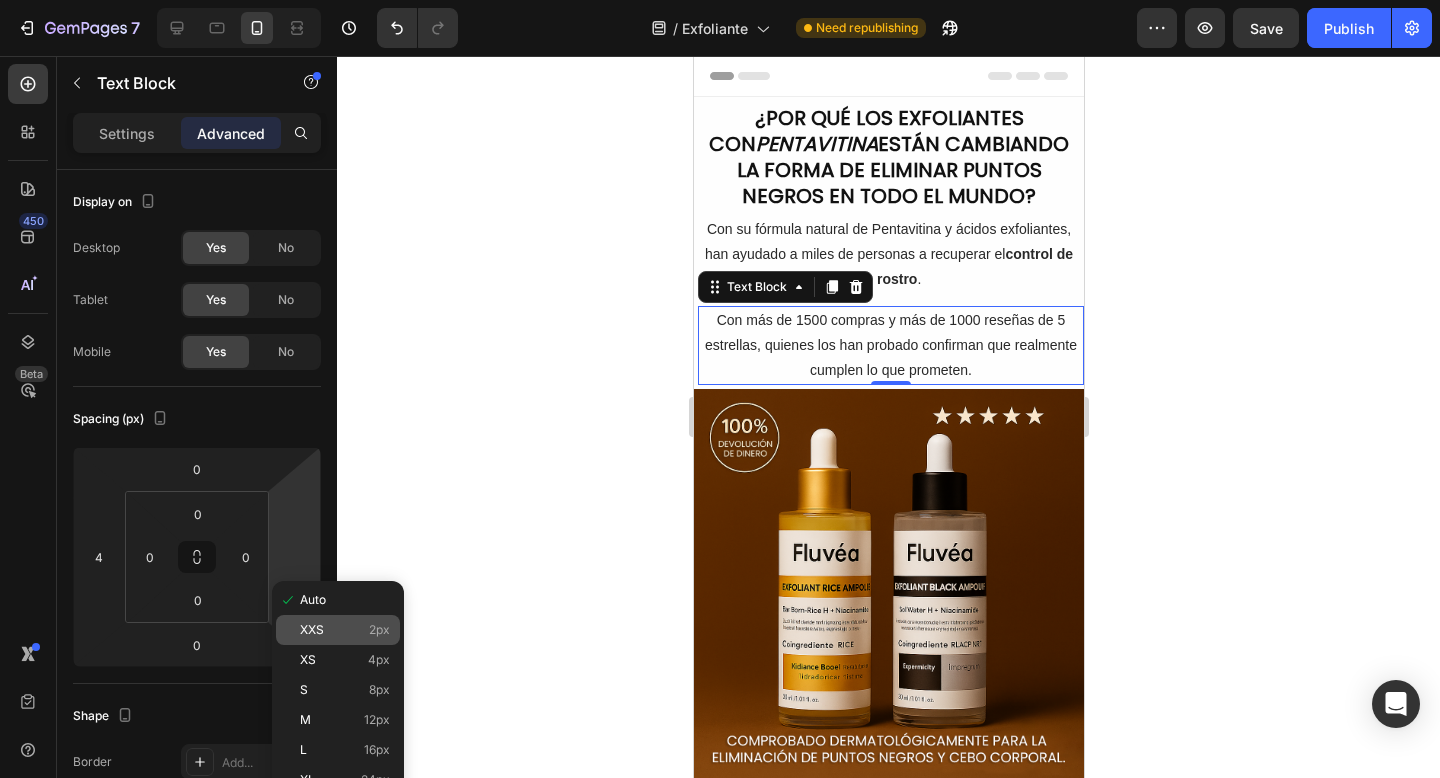 type on "2" 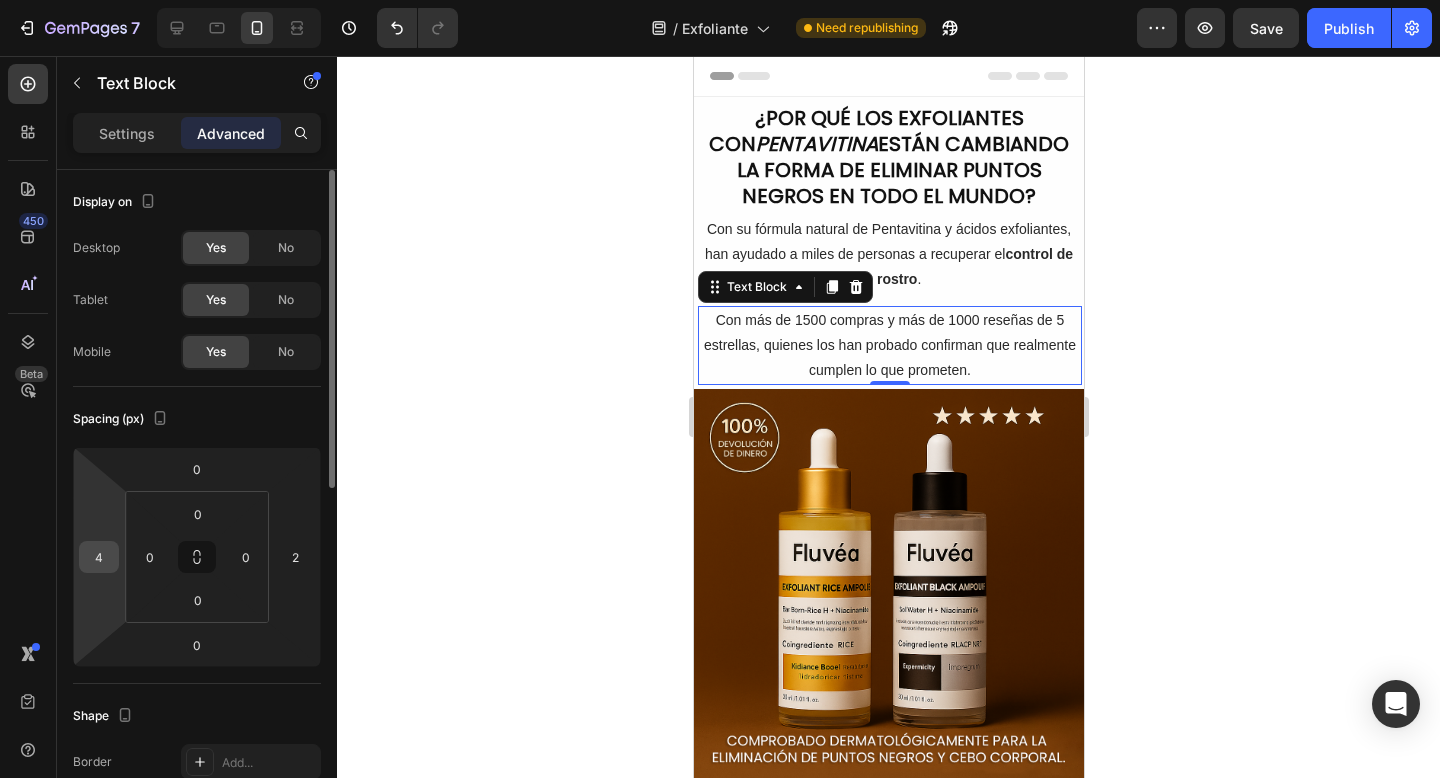click on "4" at bounding box center [99, 557] 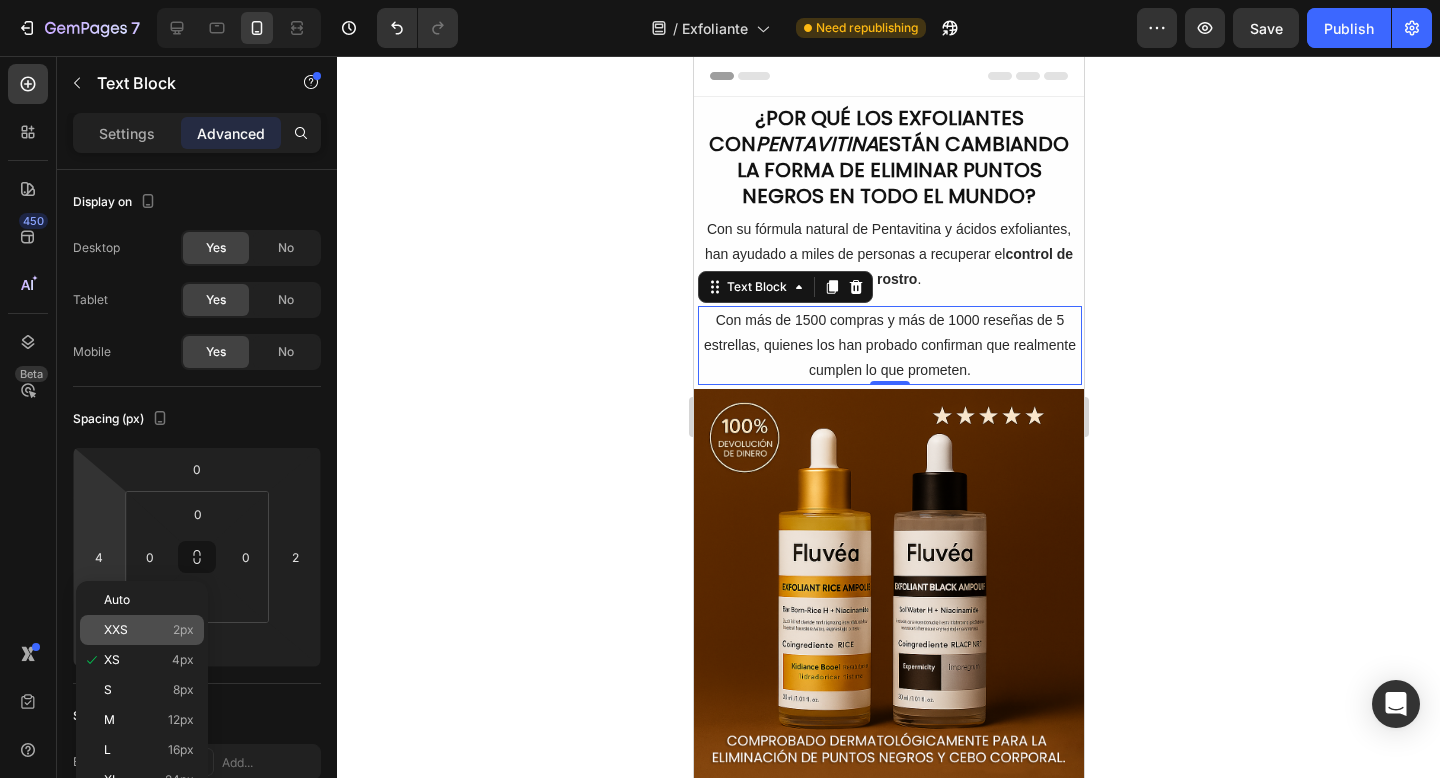 click on "XXS 2px" at bounding box center [149, 630] 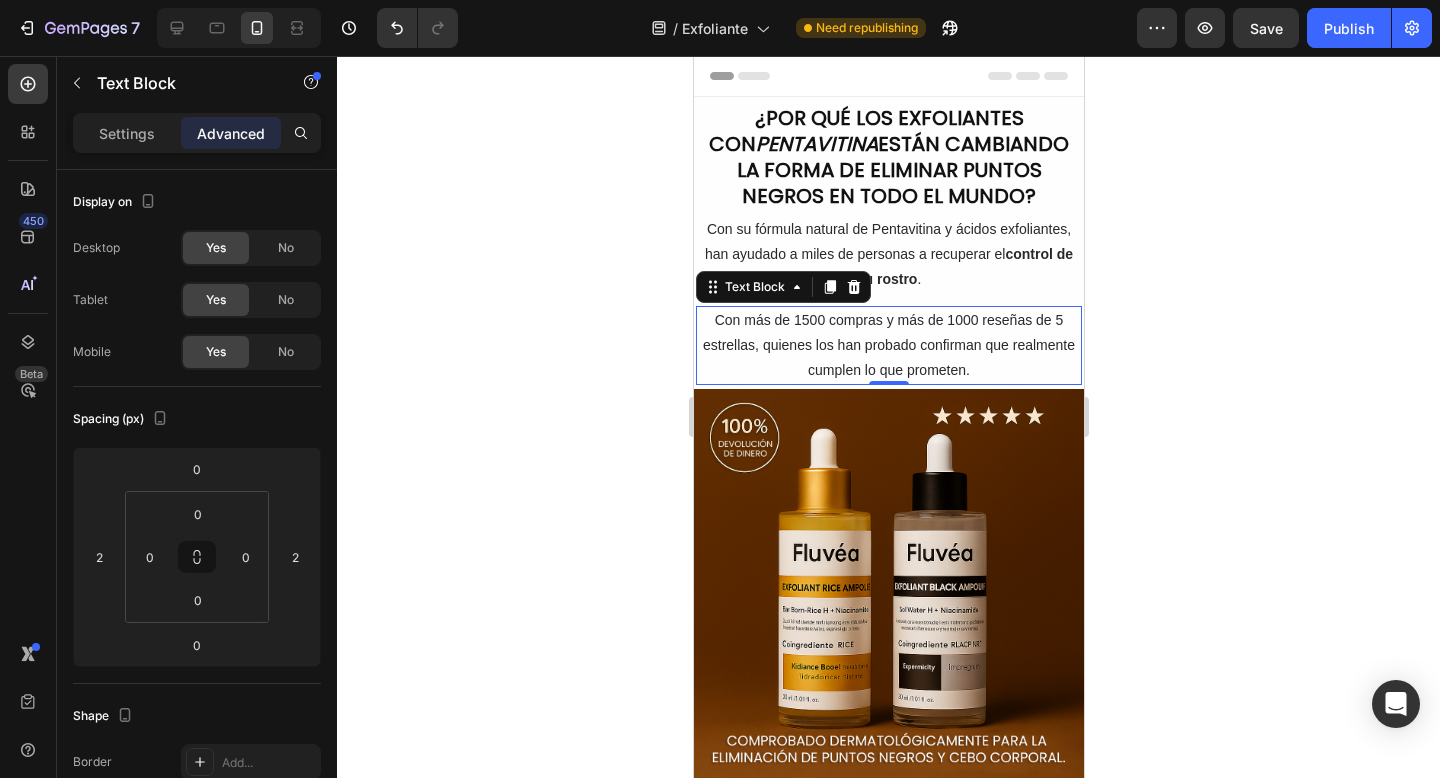 click 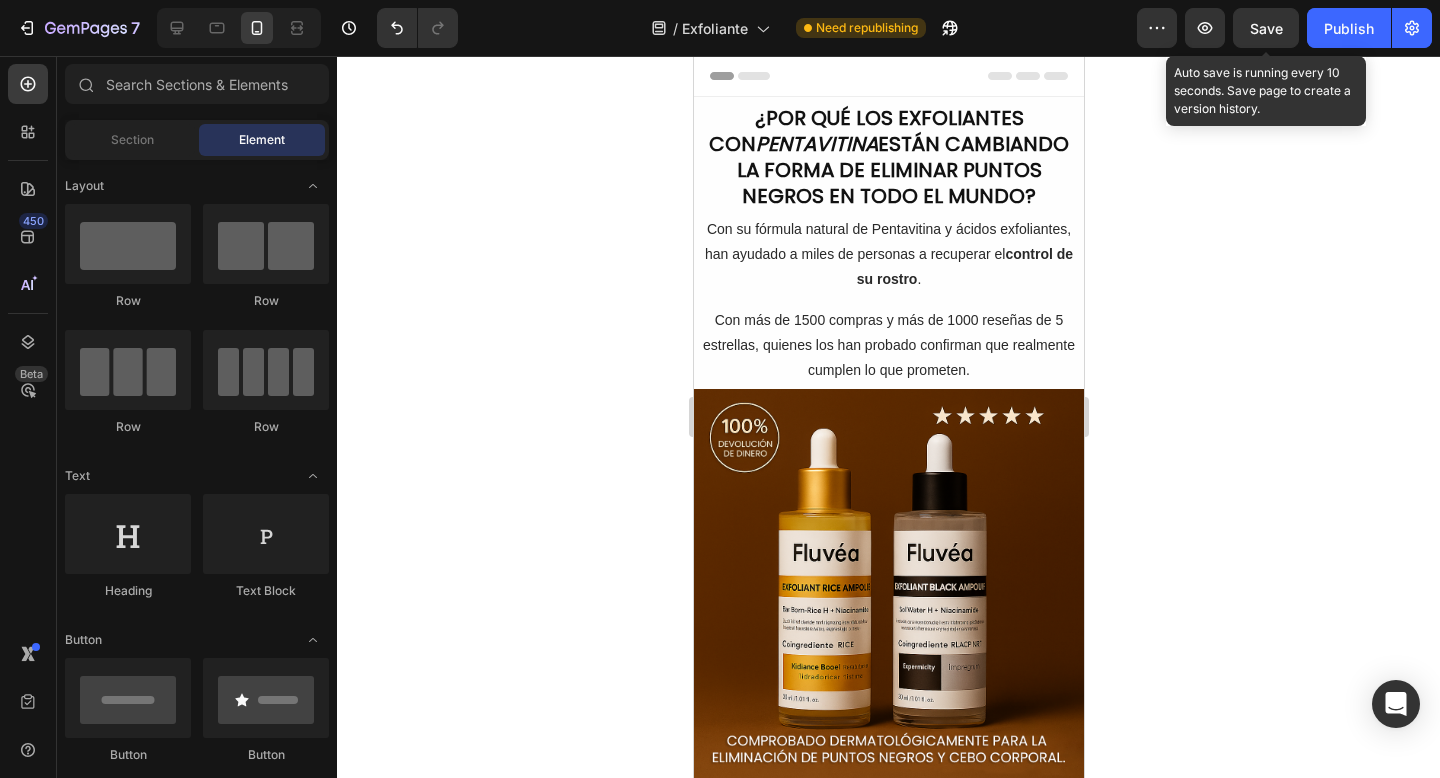 click on "Save" at bounding box center [1266, 28] 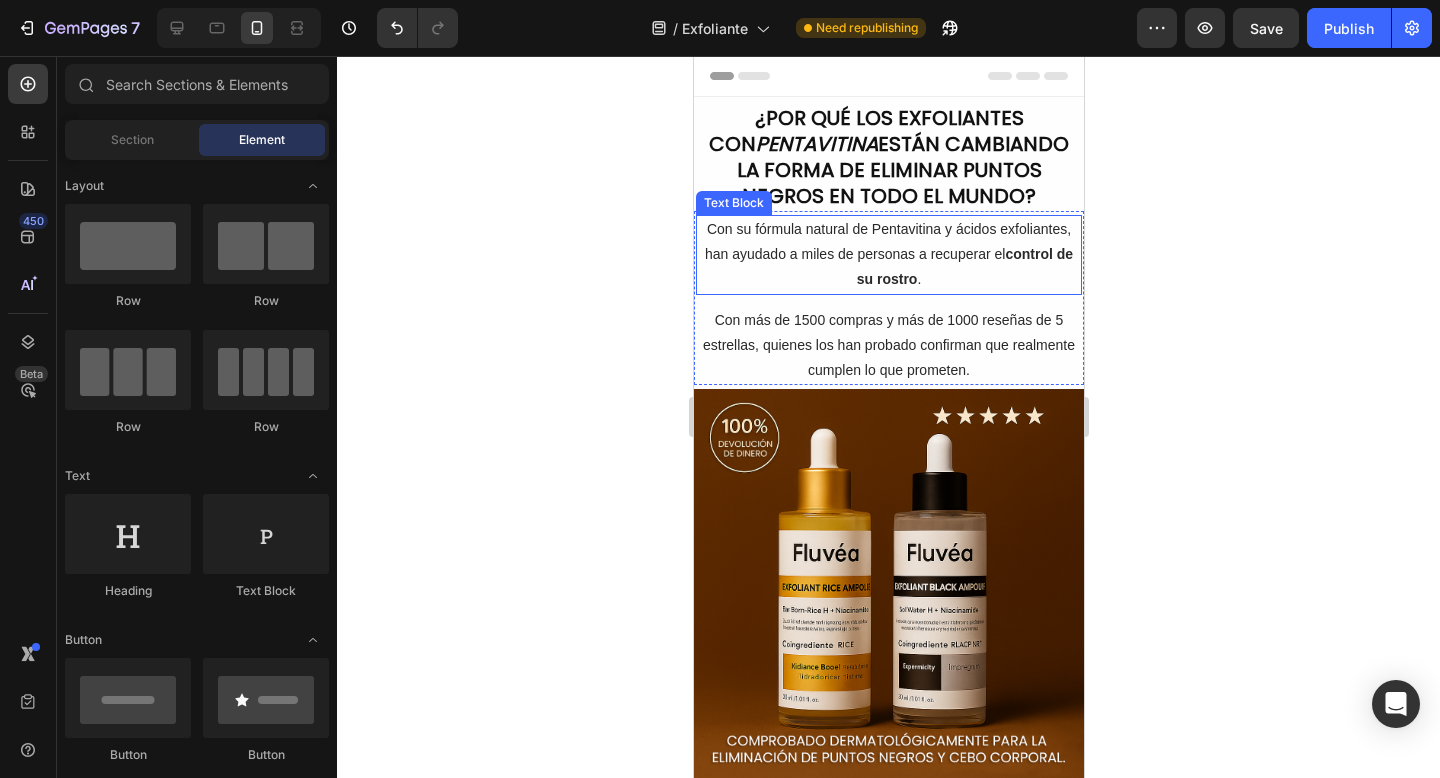 click on "Con su fórmula natural de Pentavitina y ácidos exfoliantes, han ayudado a miles de personas a recuperar el  control de su rostro ." at bounding box center (888, 255) 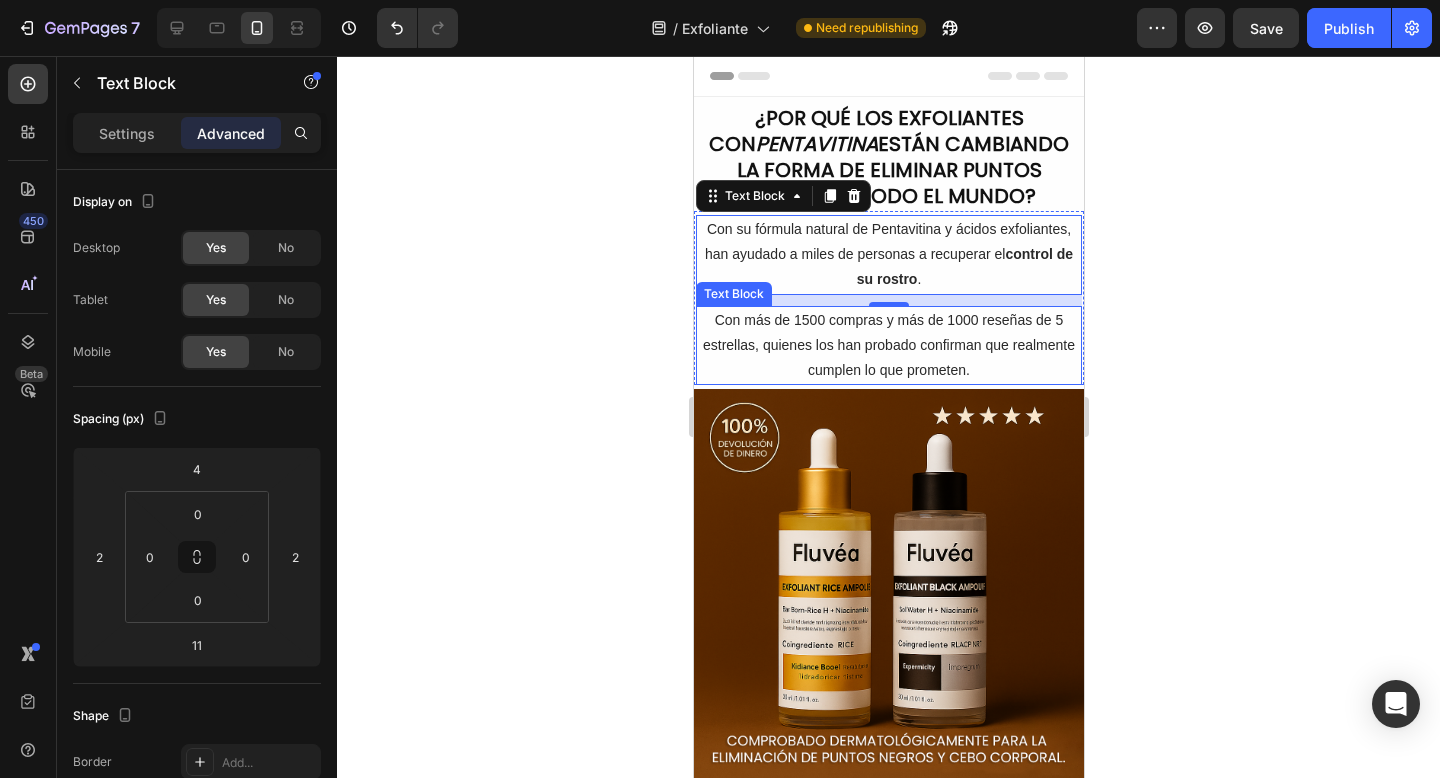 click on "Con más de 1500 compras y más de 1000 reseñas de 5 estrellas, quienes los han probado confirman que realmente cumplen lo que prometen." at bounding box center [888, 346] 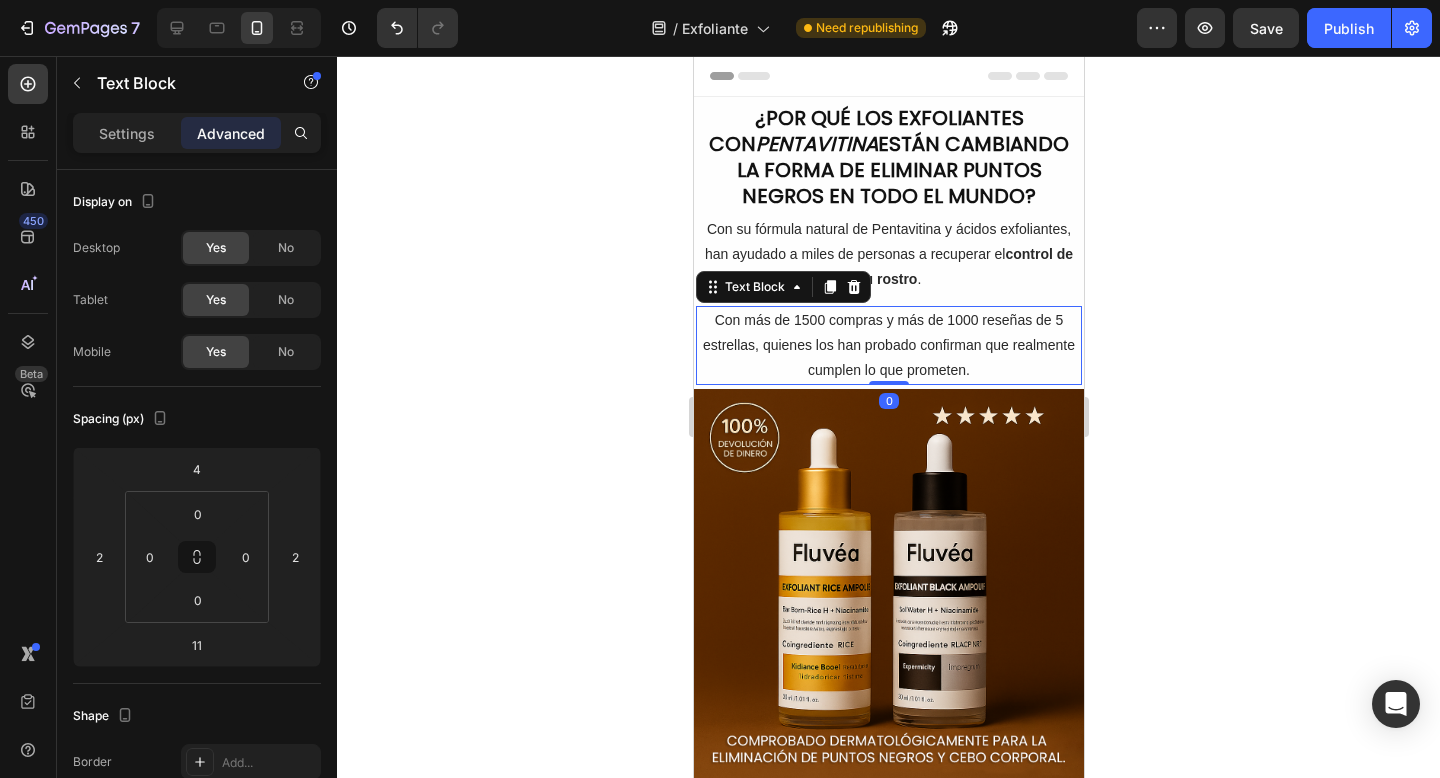 scroll, scrollTop: 138, scrollLeft: 0, axis: vertical 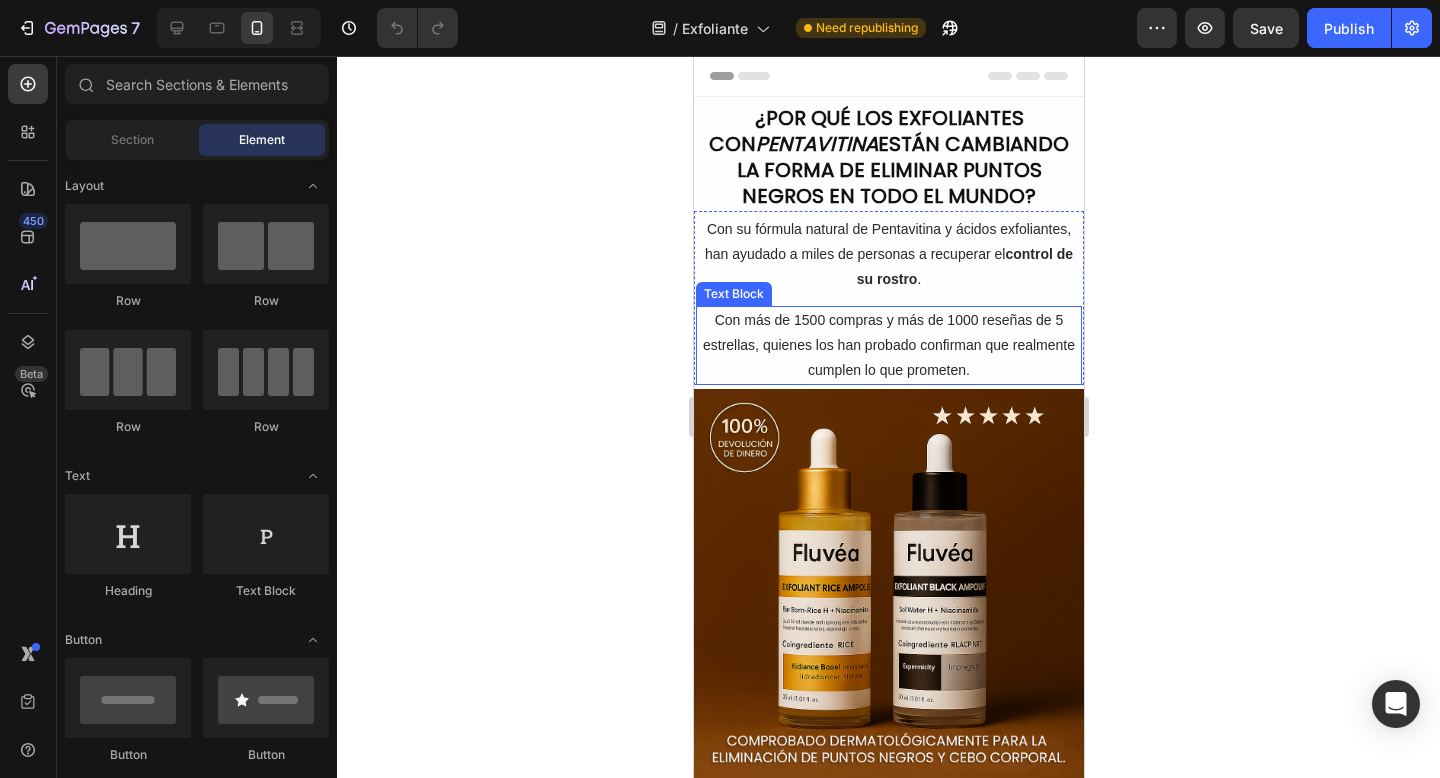 click on "Con más de 1500 compras y más de 1000 reseñas de 5 estrellas, quienes los han probado confirman que realmente cumplen lo que prometen." at bounding box center [888, 346] 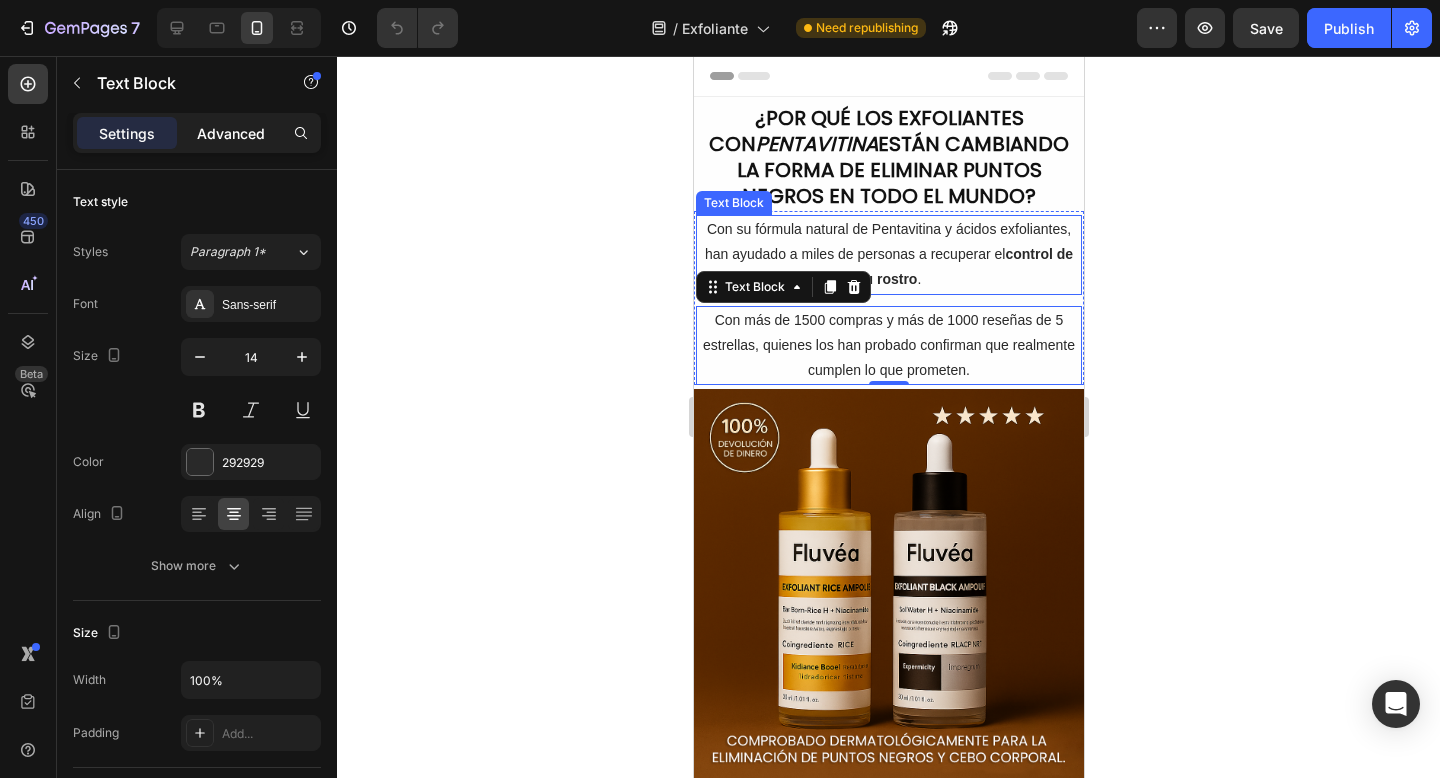 click on "Advanced" at bounding box center (231, 133) 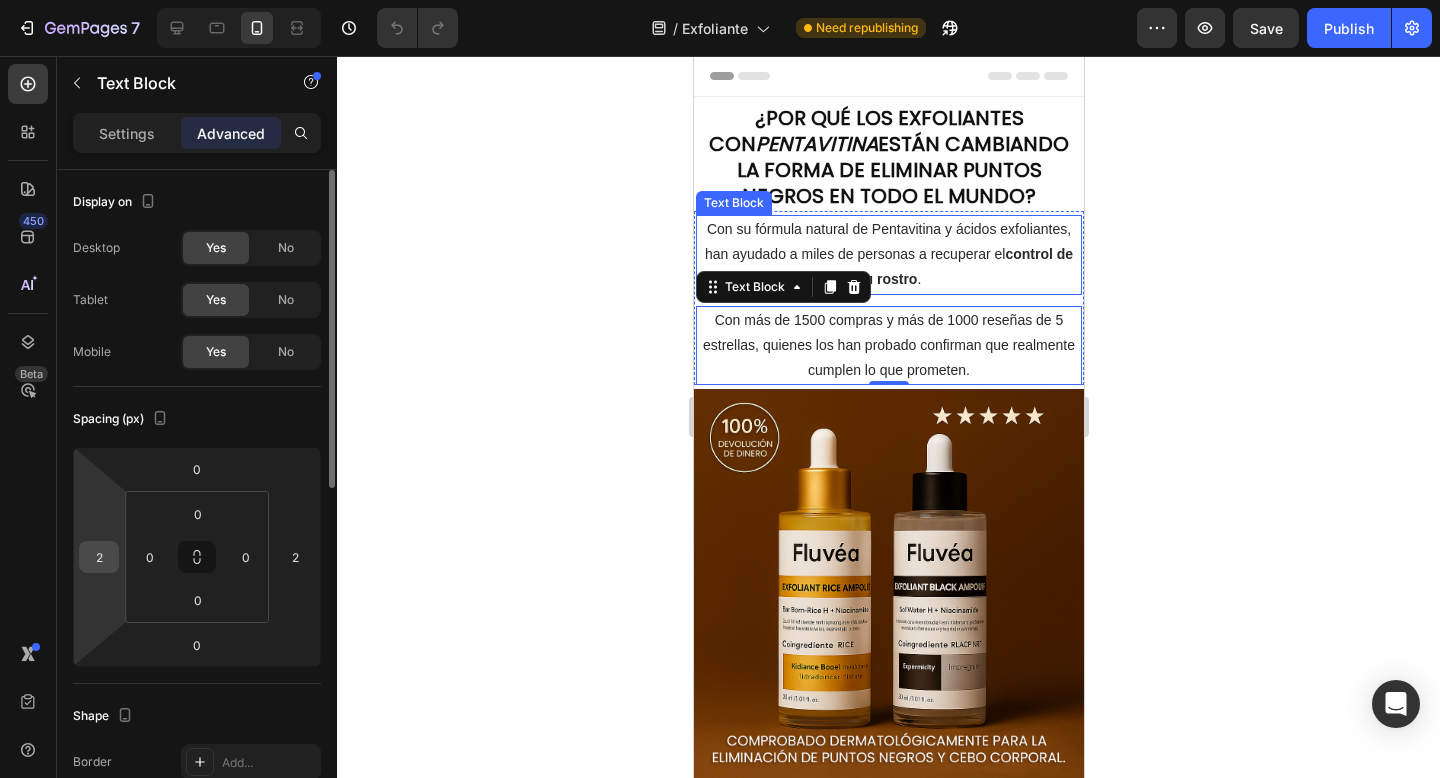 click on "2" at bounding box center [99, 557] 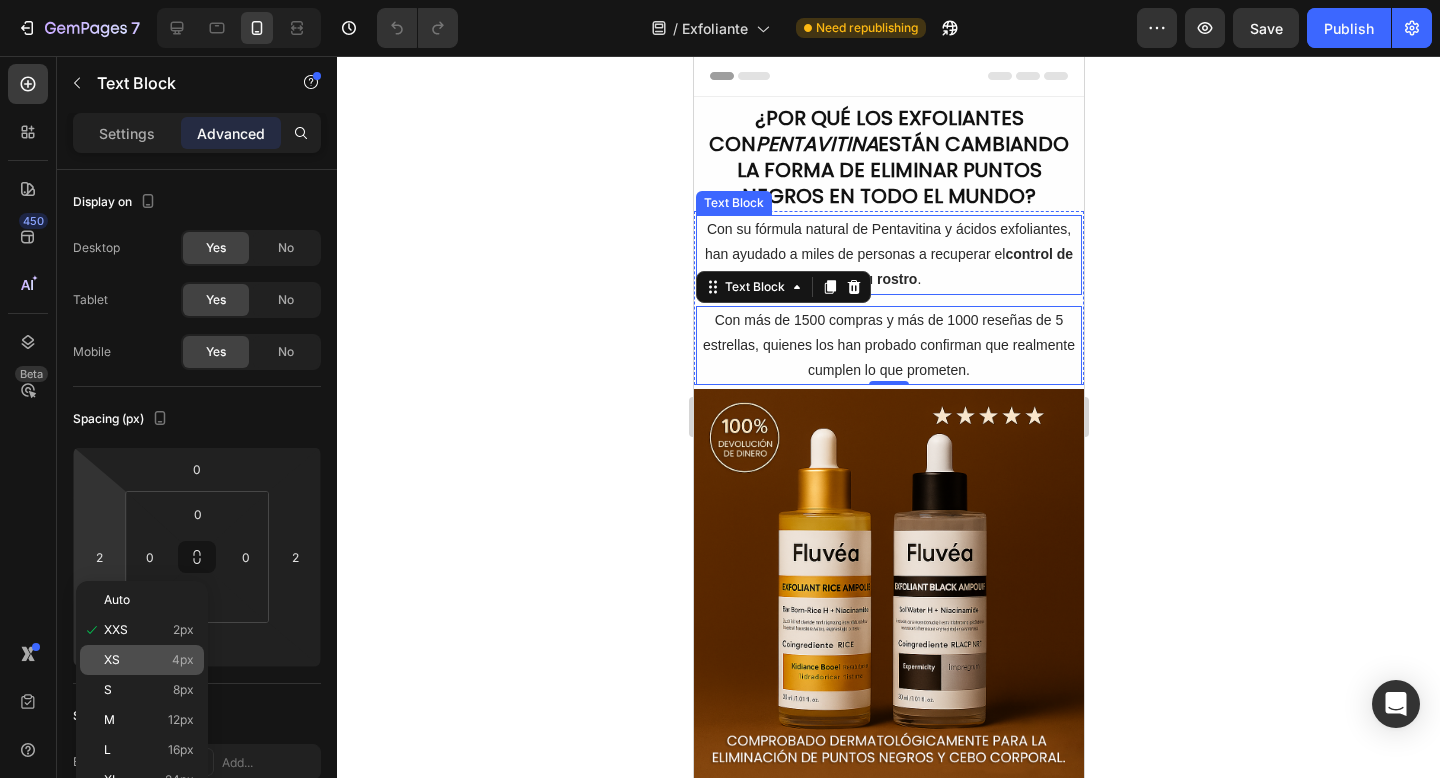 click on "XS 4px" at bounding box center (149, 660) 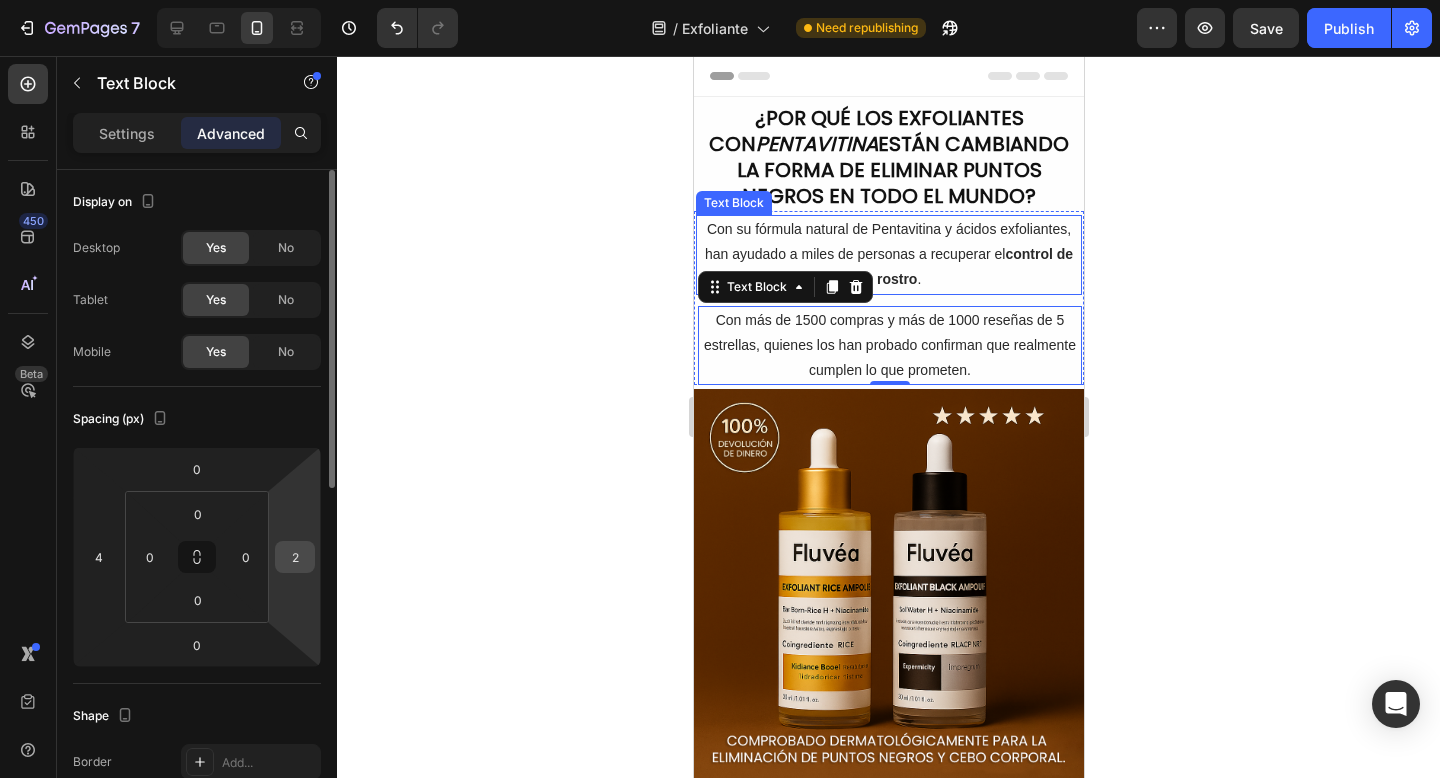 click on "2" at bounding box center (295, 557) 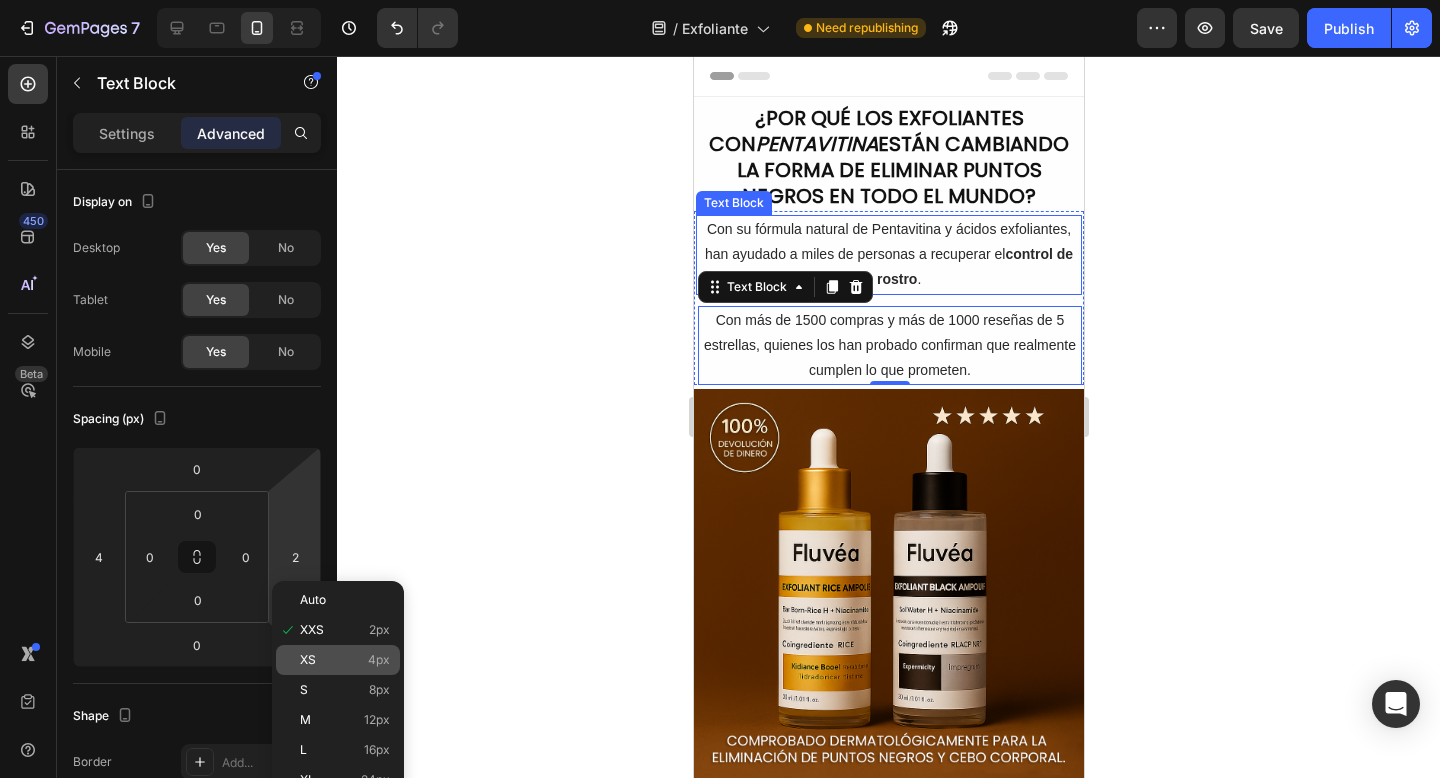 click on "XS 4px" at bounding box center [345, 660] 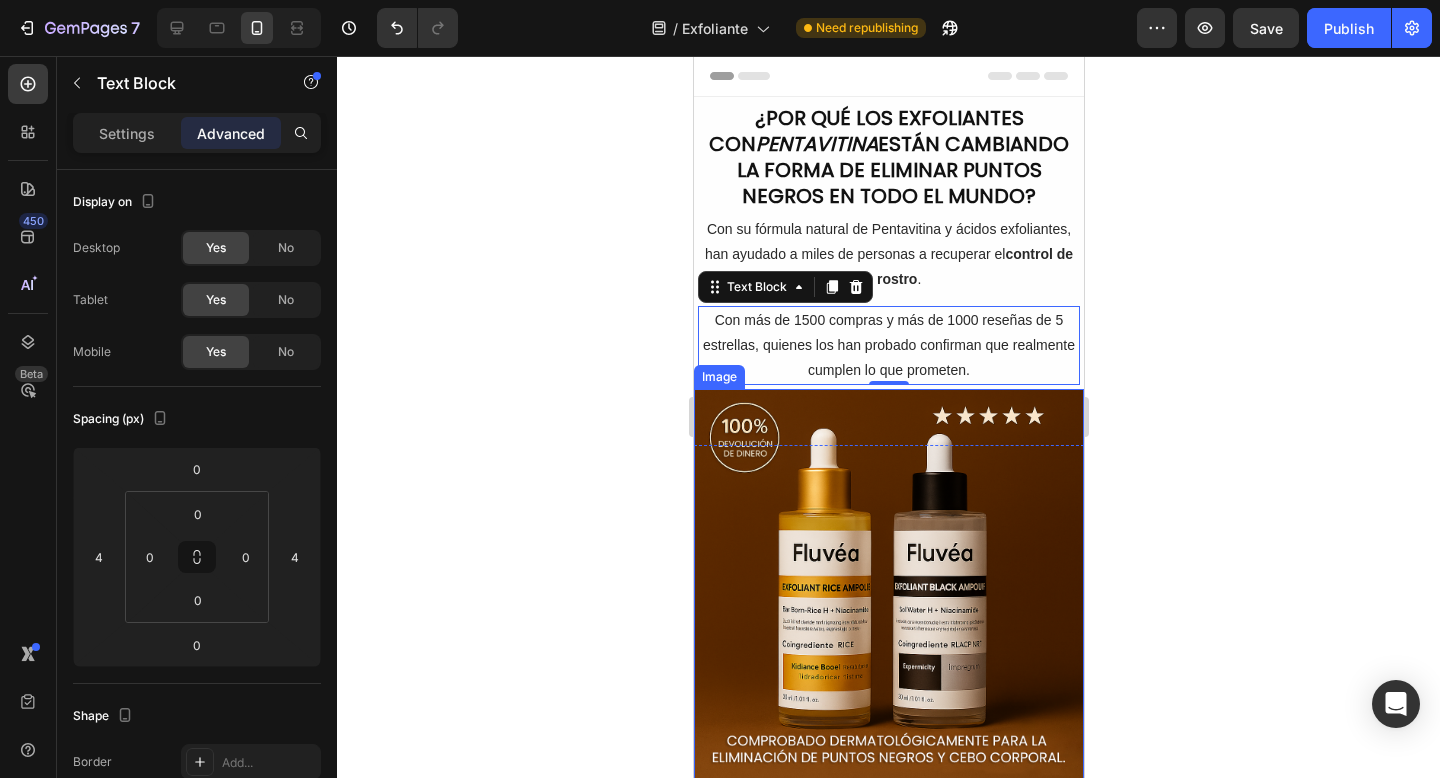 click 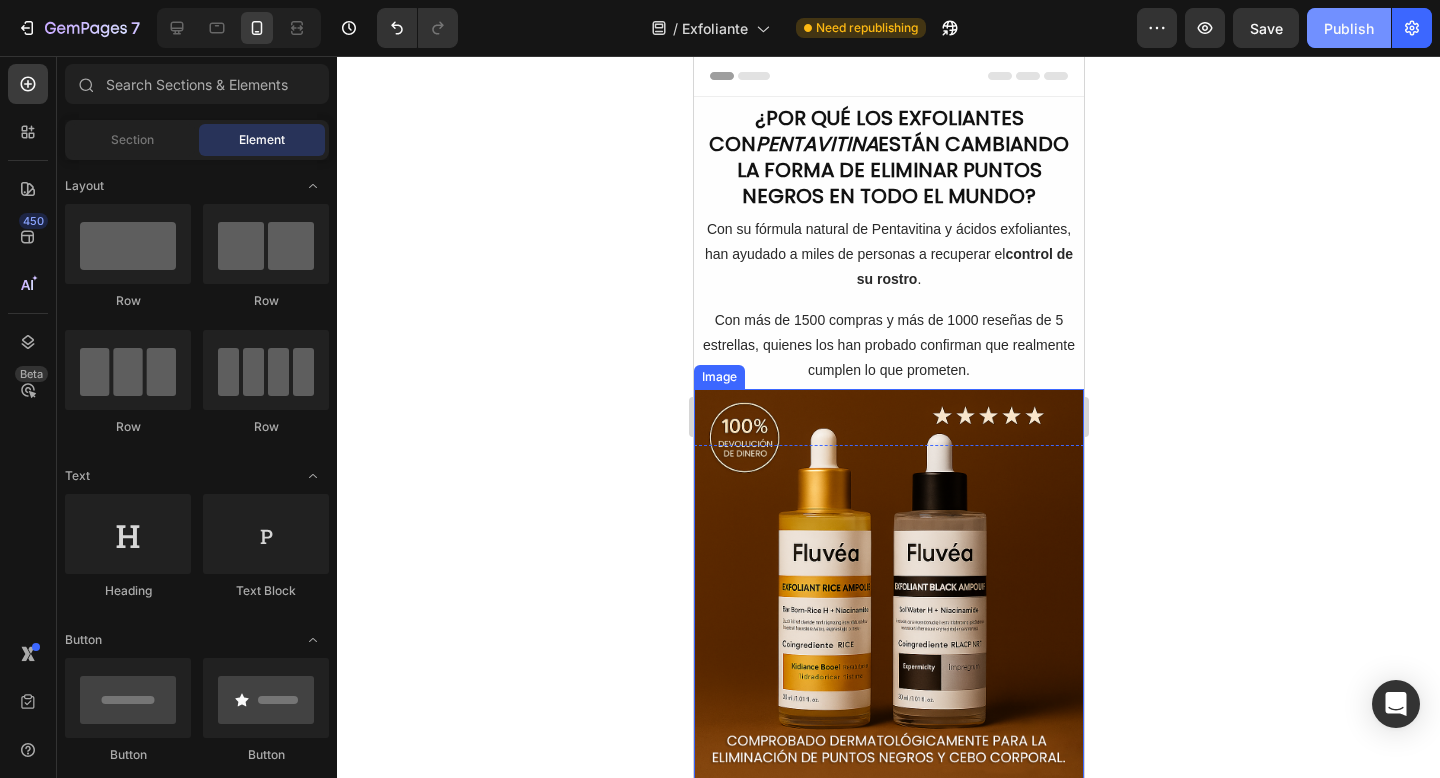 click on "Publish" 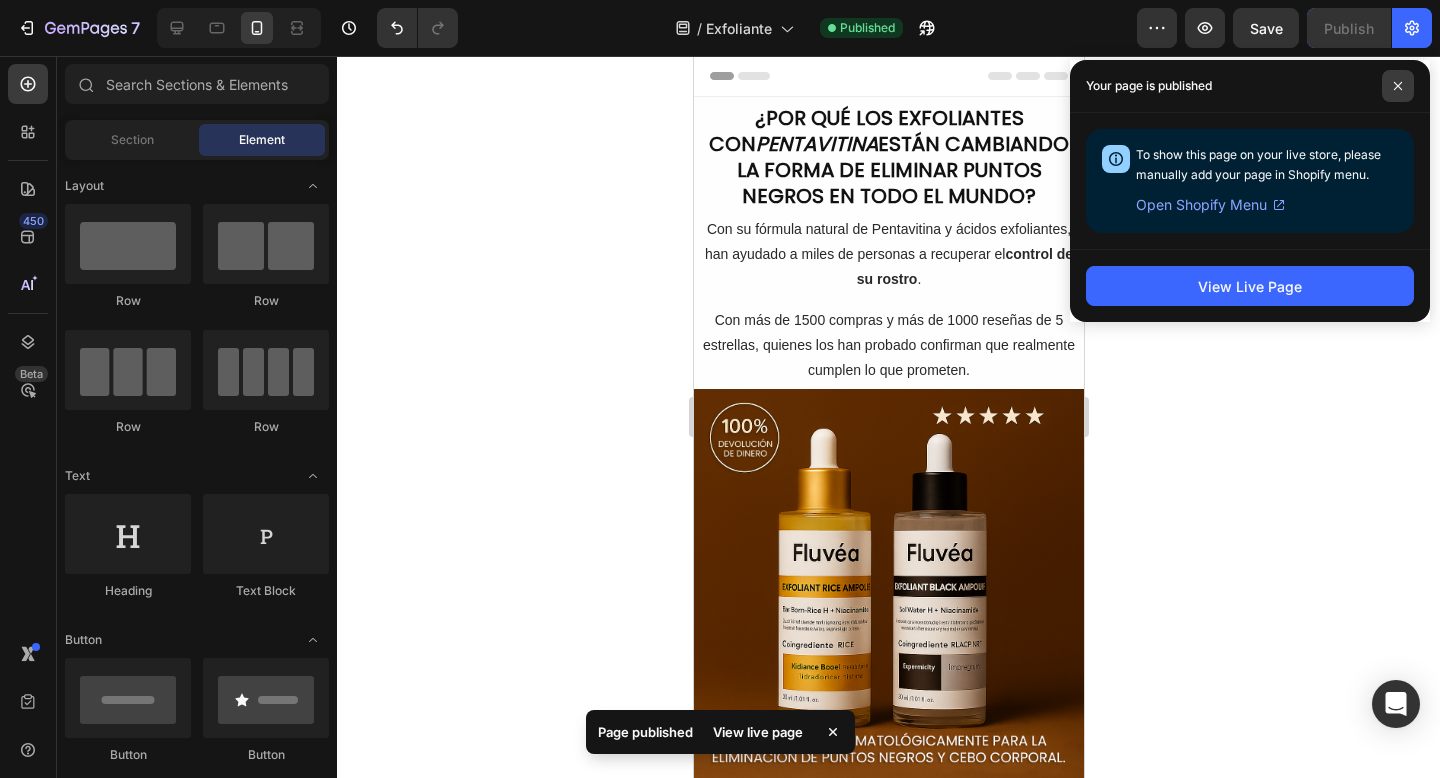 click 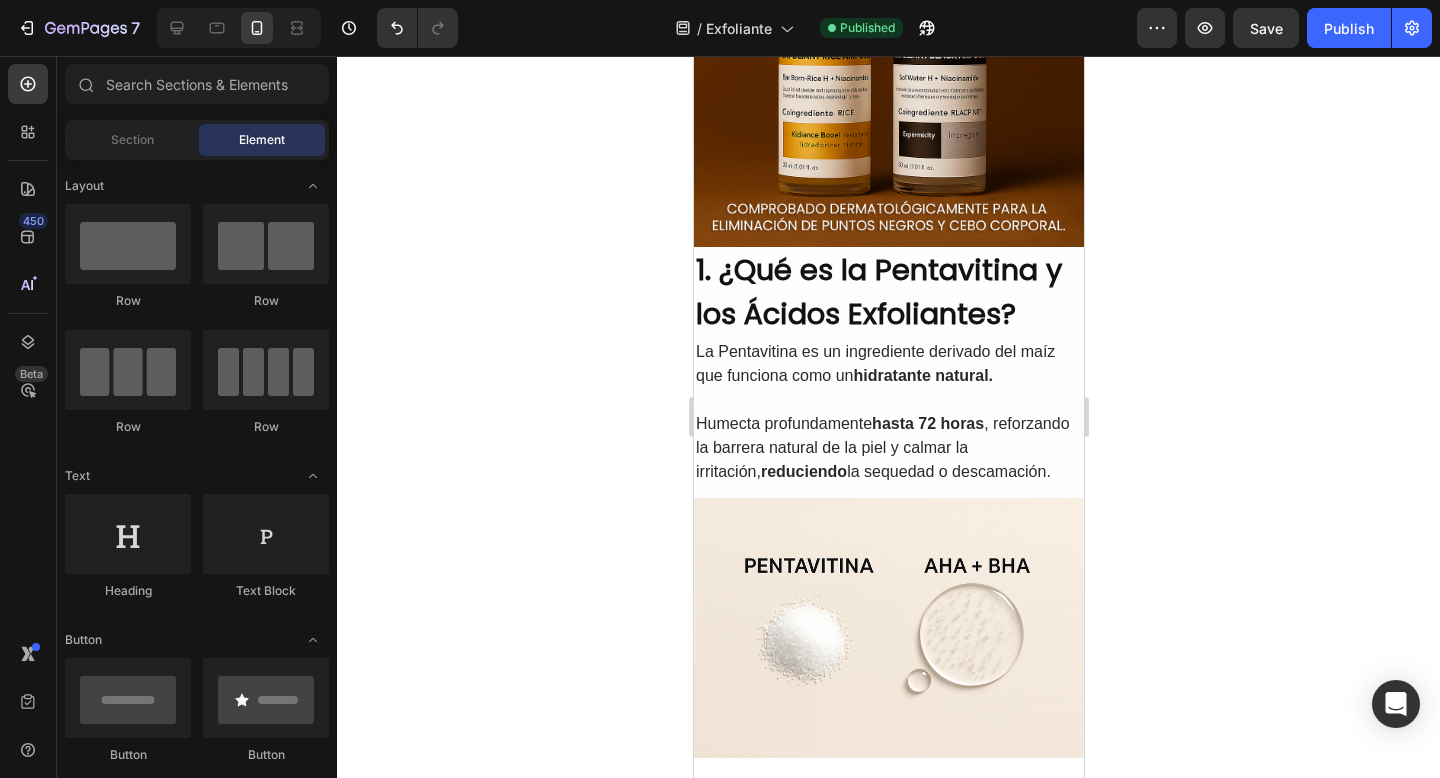 scroll, scrollTop: 591, scrollLeft: 0, axis: vertical 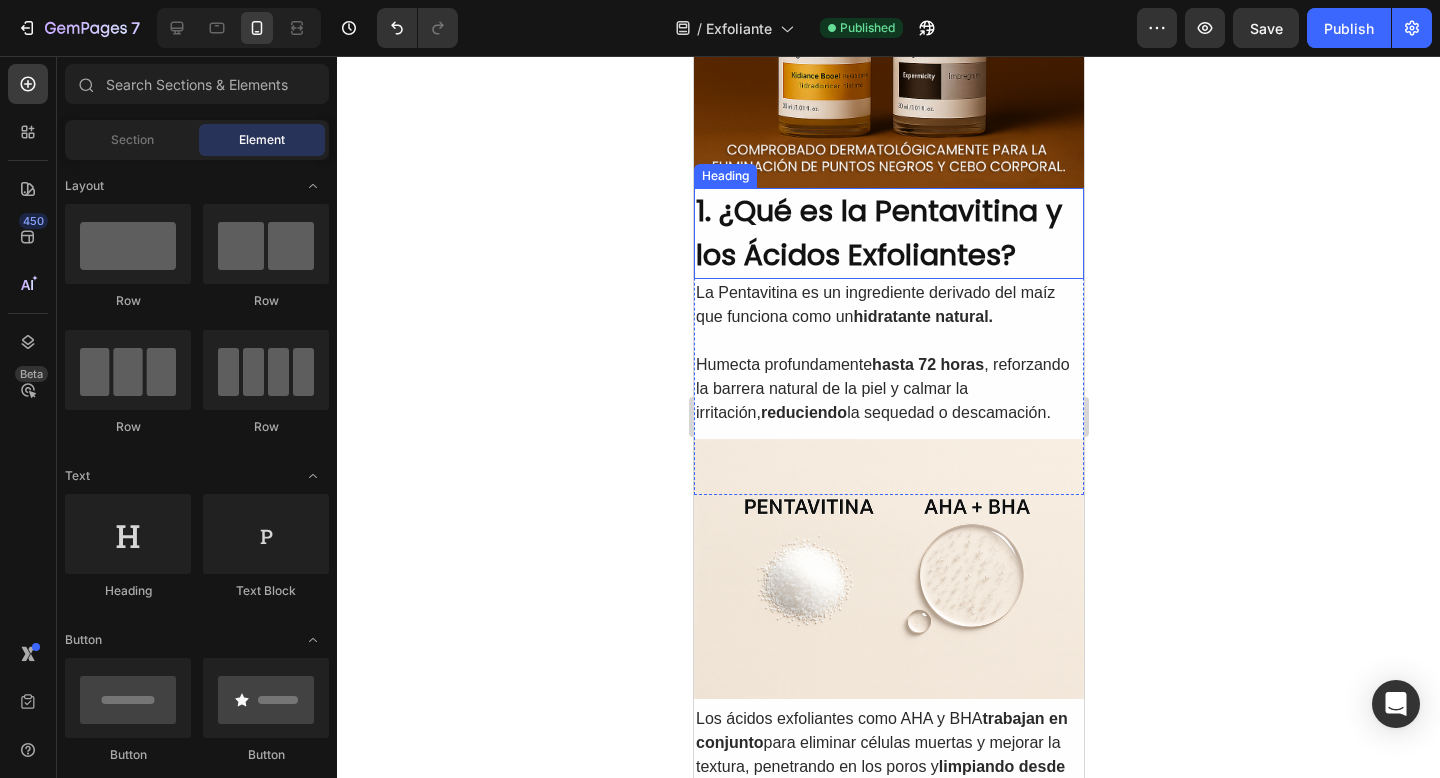 click on "1. ¿Qué es la Pentavitina y los Ácidos Exfoliantes?" at bounding box center [888, 233] 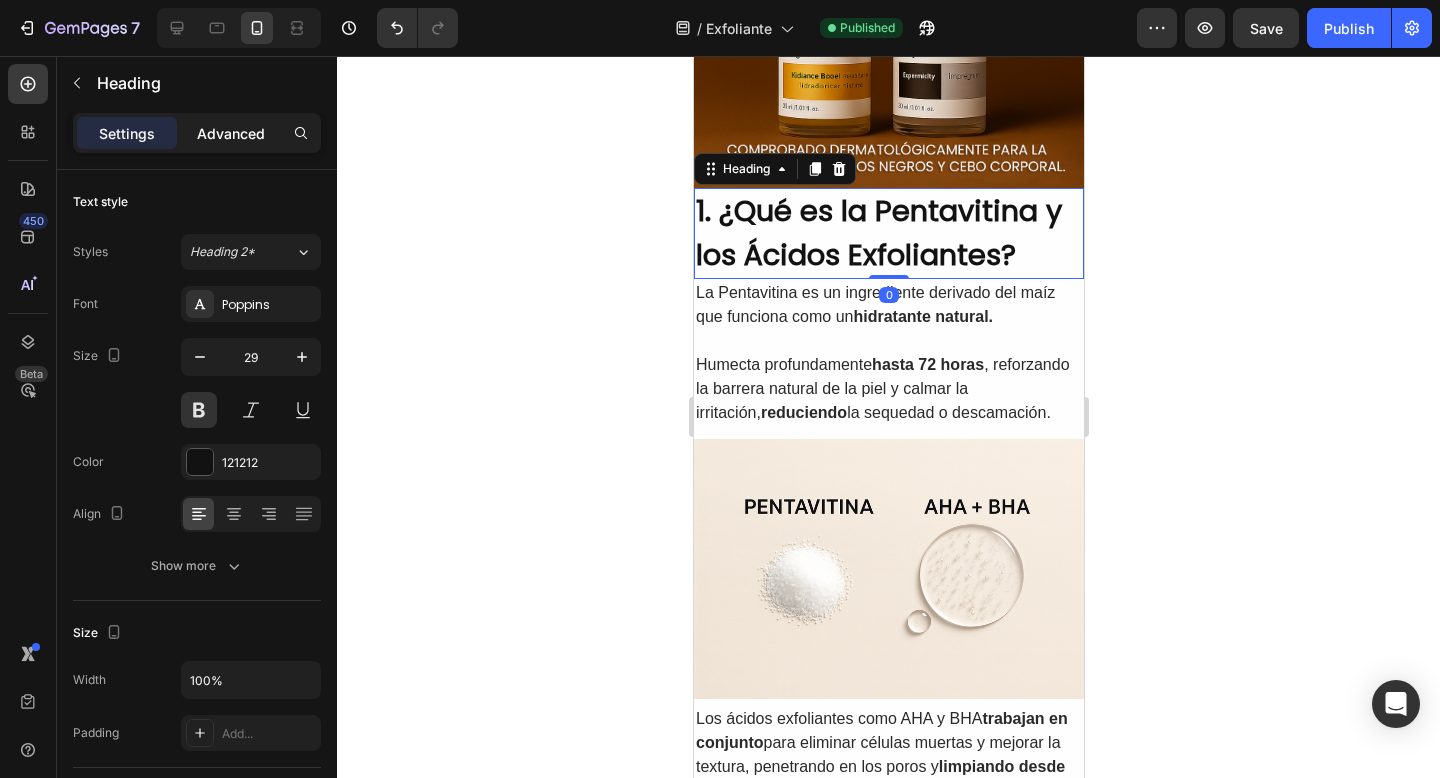 click on "Advanced" at bounding box center [231, 133] 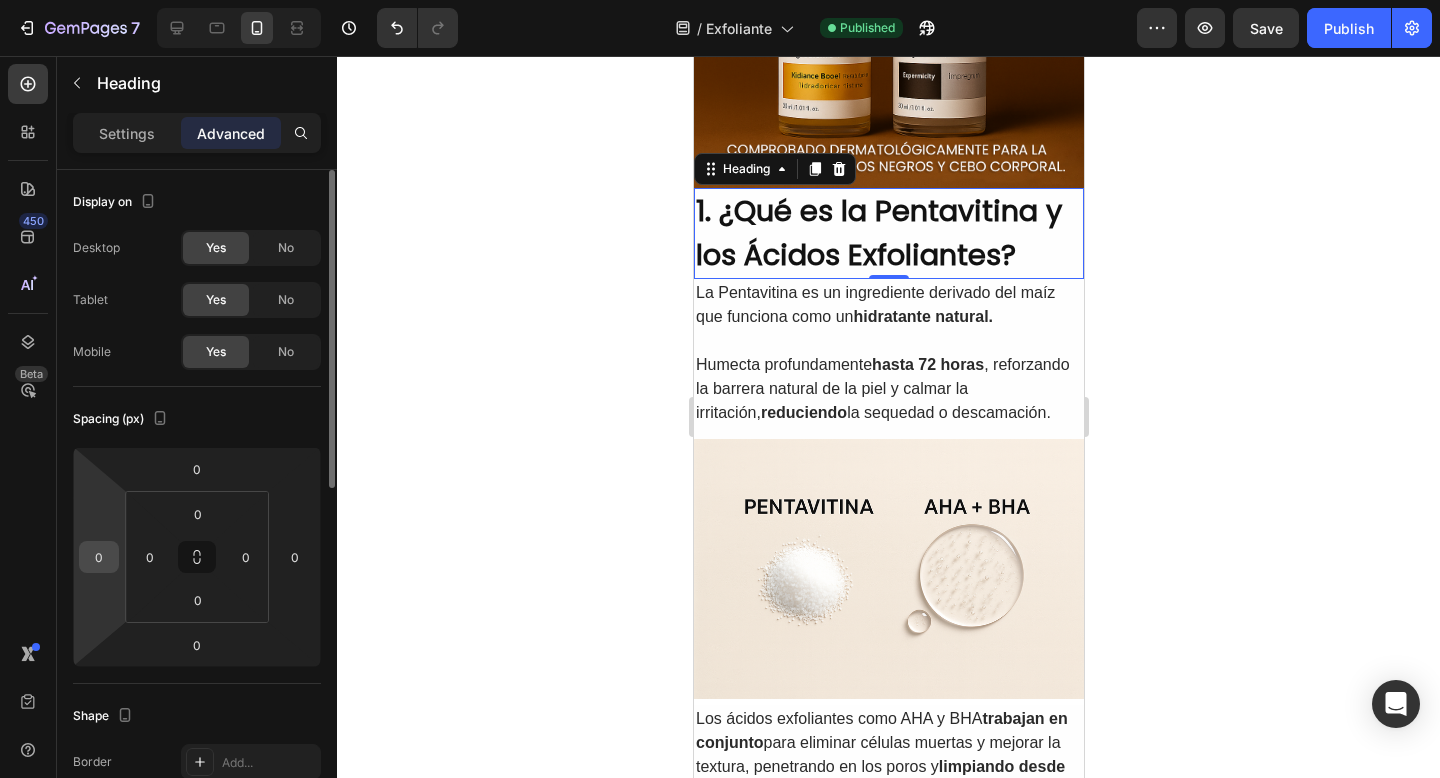 click on "0" at bounding box center [99, 557] 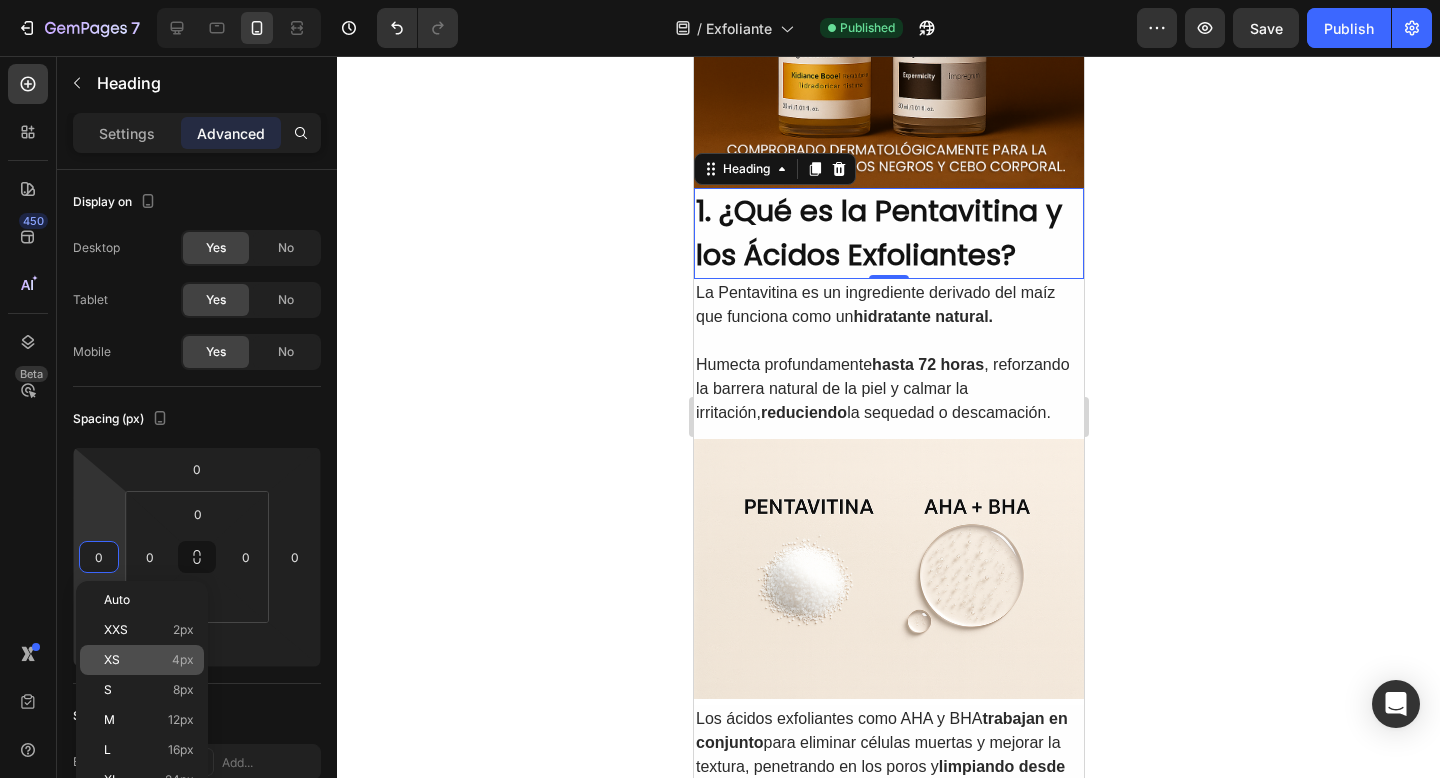 click on "XS 4px" at bounding box center [149, 660] 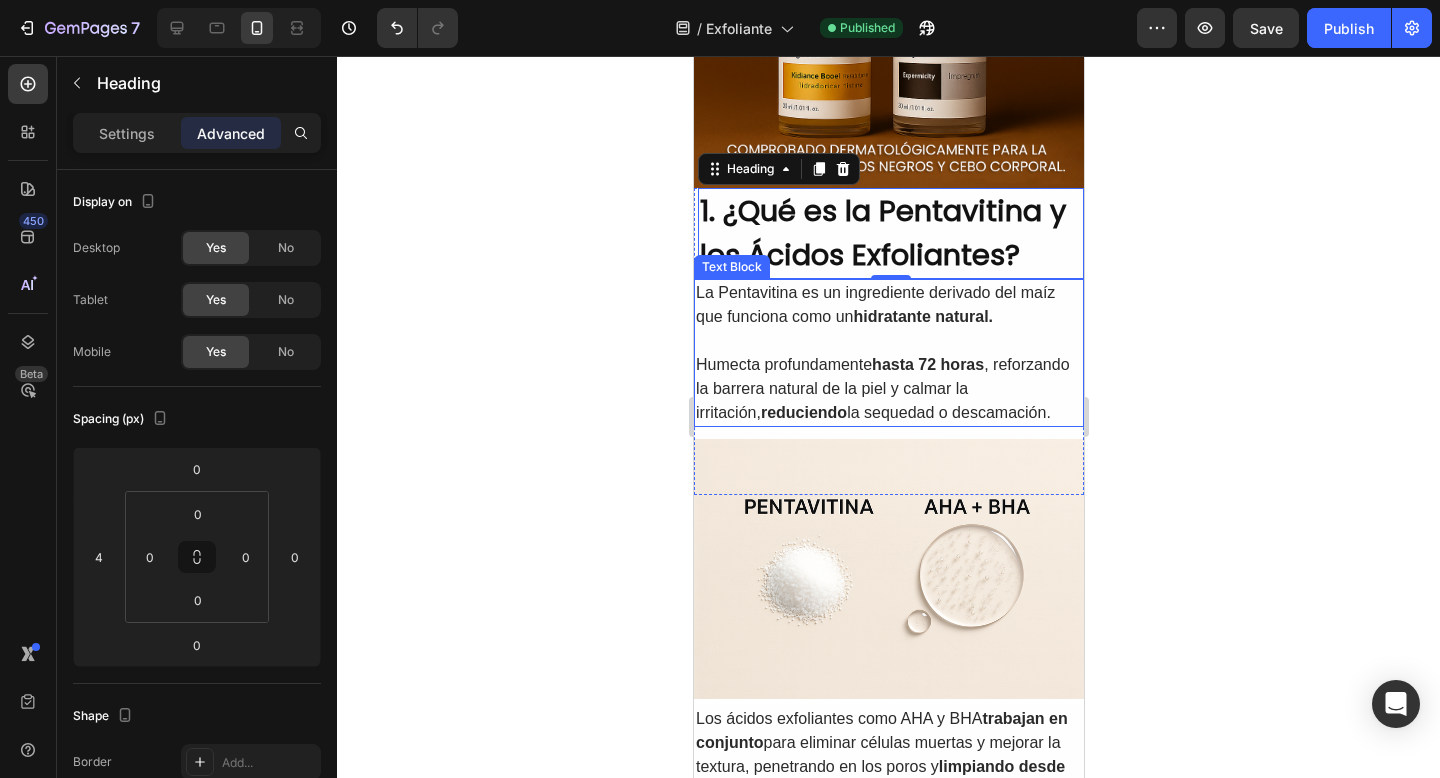 click on "Humecta profundamente  hasta 72 horas , reforzando la barrera natural de la piel y calmar la irritación,  reduciendo  la sequedad o descamación." at bounding box center [888, 389] 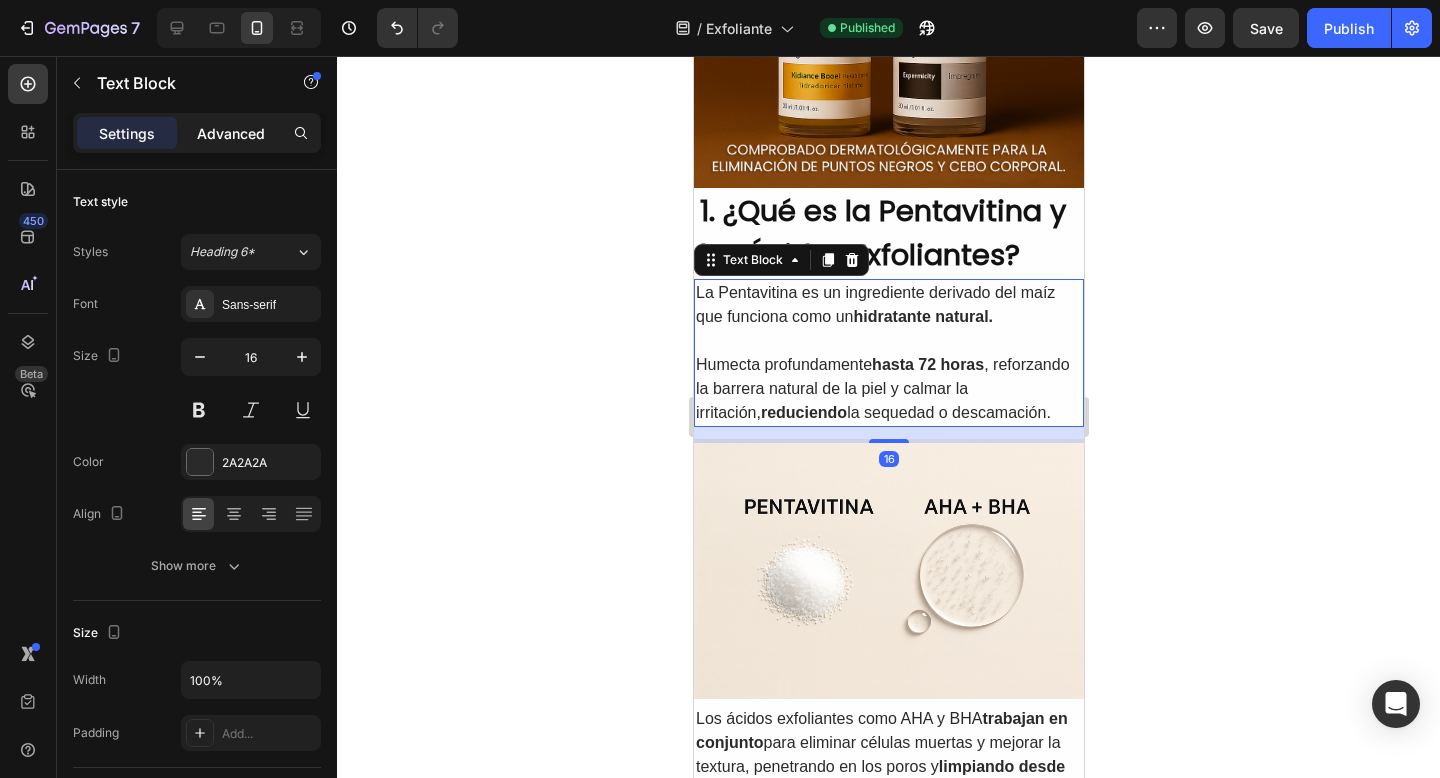 click on "Advanced" at bounding box center [231, 133] 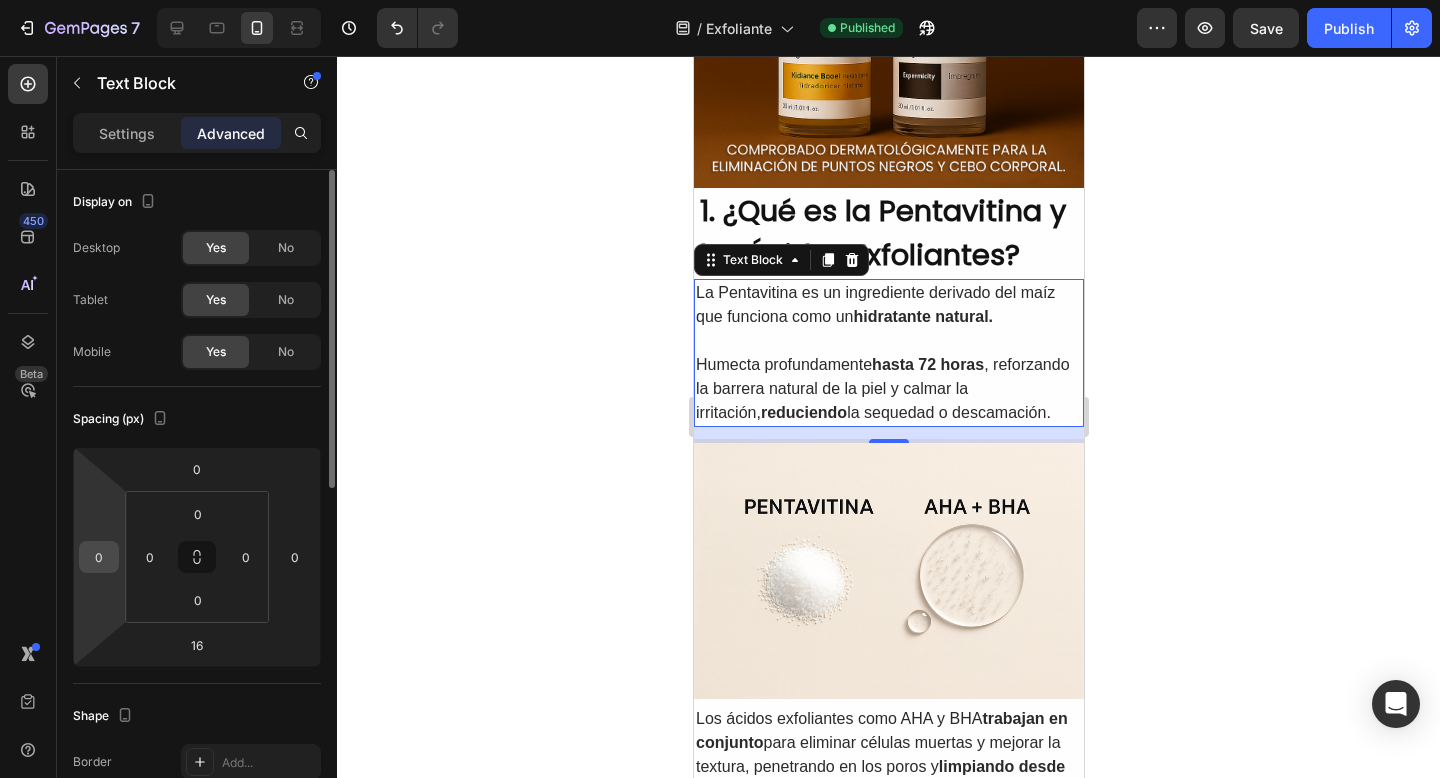 click on "0" at bounding box center (99, 557) 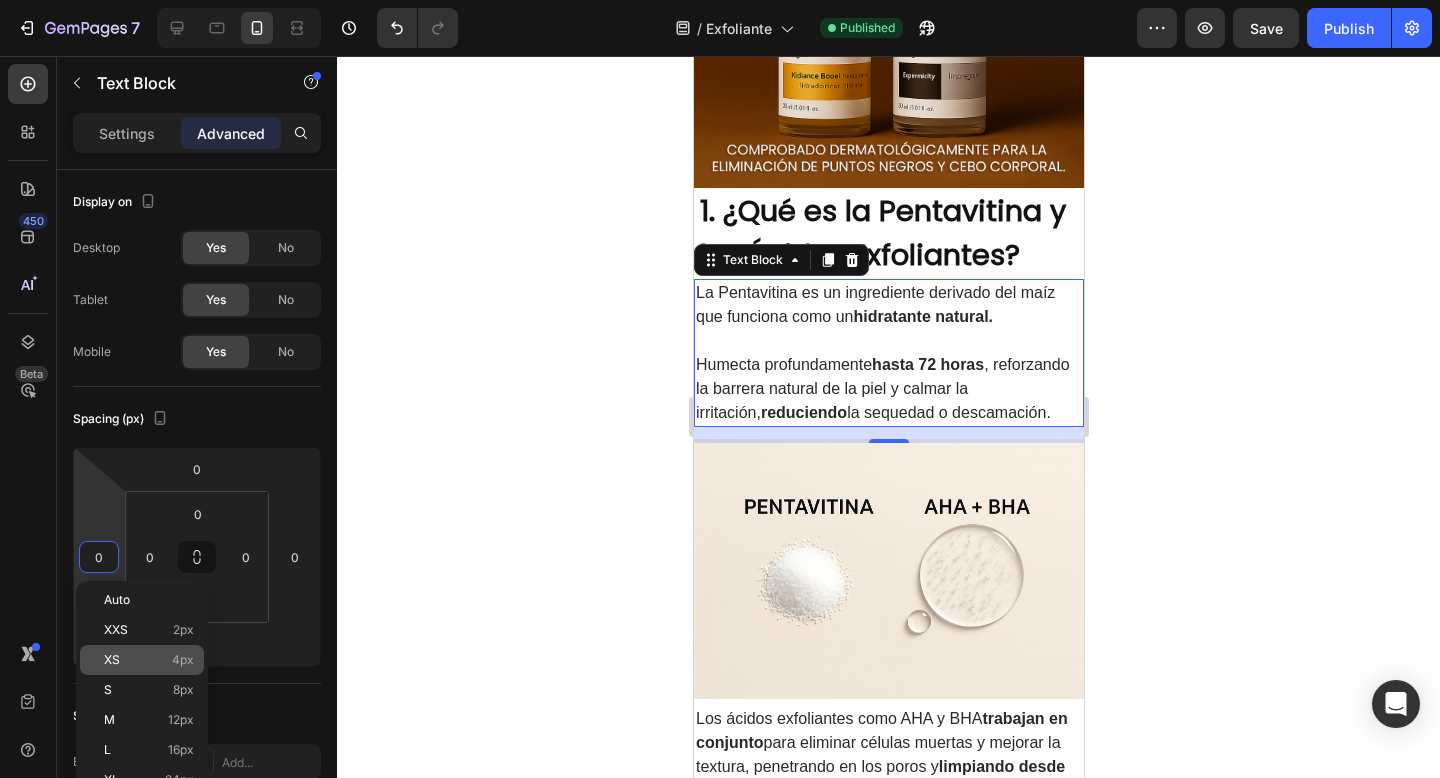 click on "XS 4px" at bounding box center [149, 660] 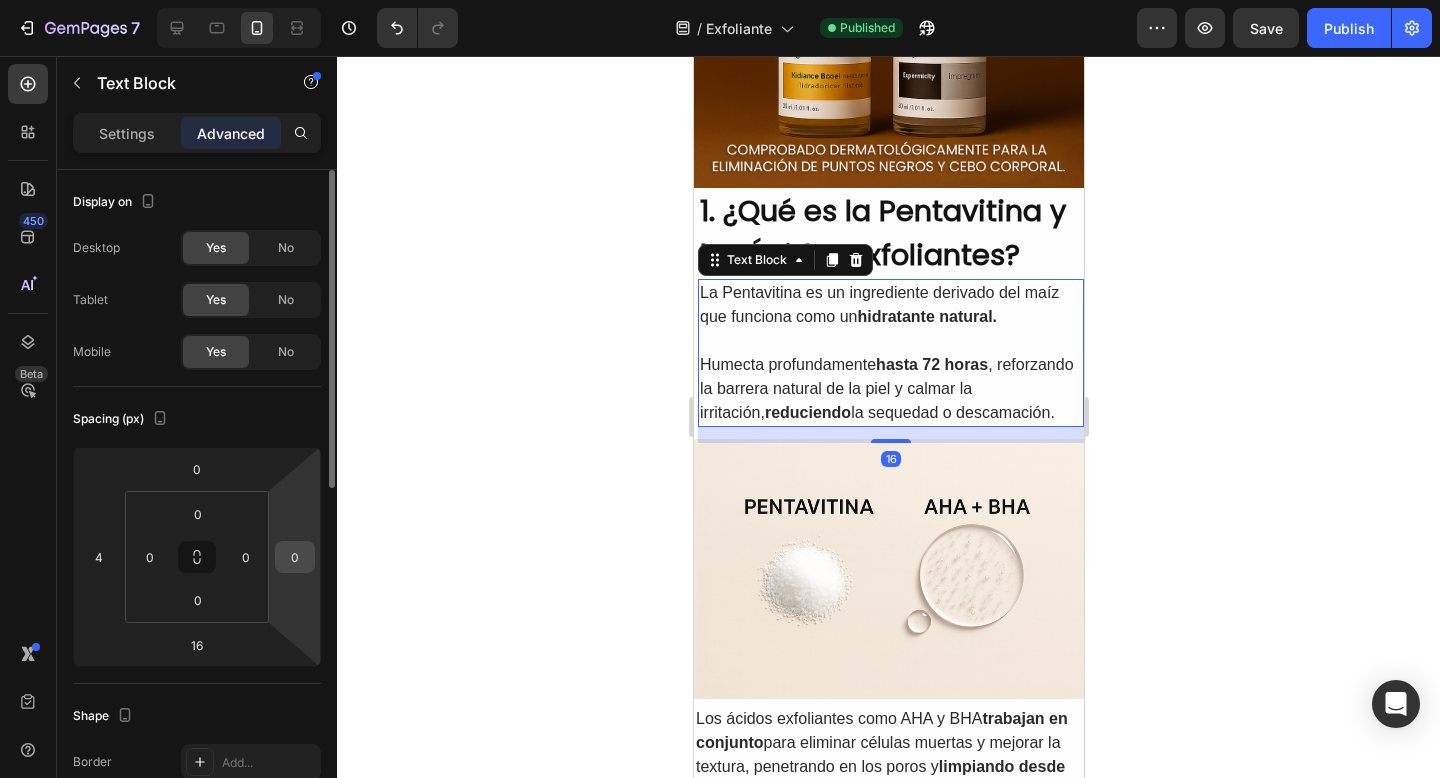 click on "0" at bounding box center (295, 557) 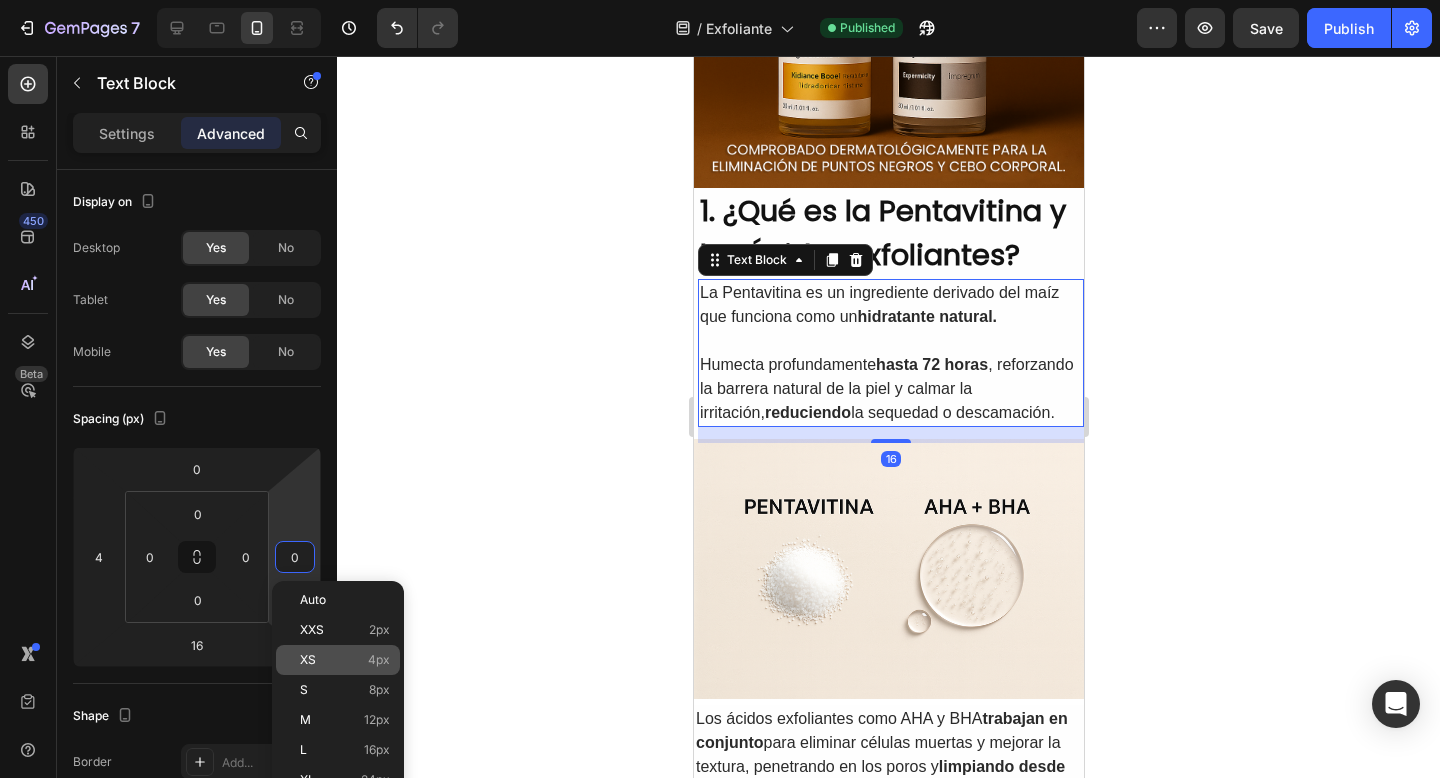click on "XS 4px" 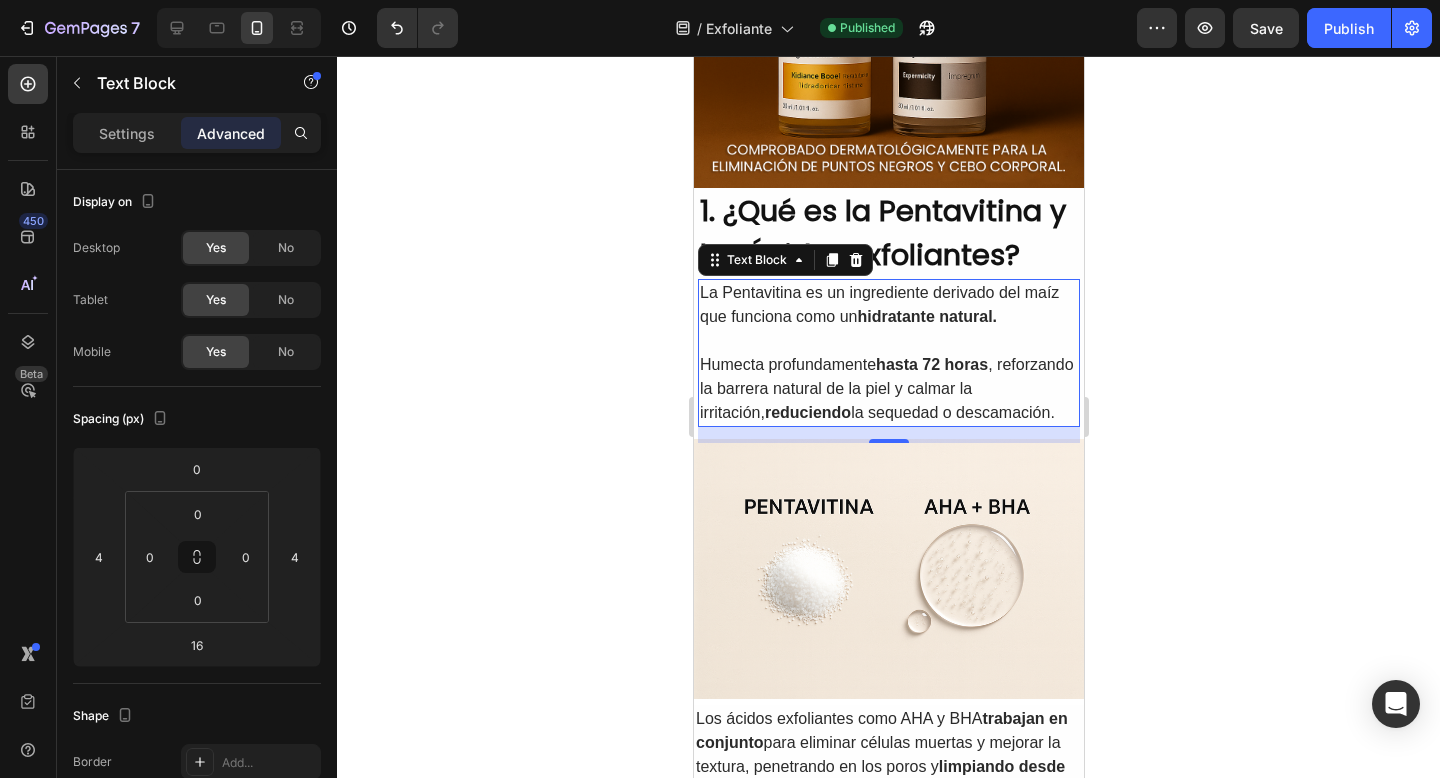 click 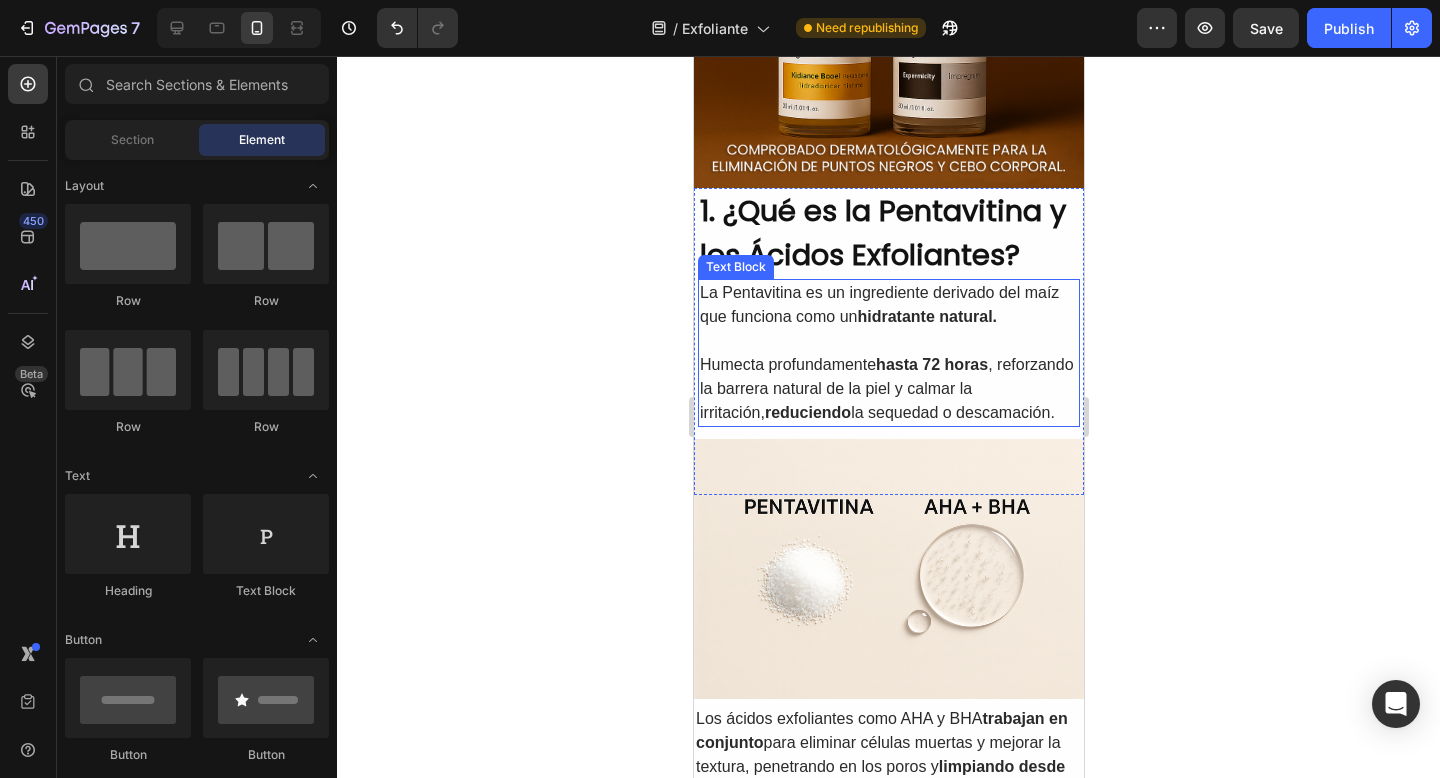 click on "Humecta profundamente  hasta 72 horas , reforzando la barrera natural de la piel y calmar la irritación,  reduciendo  la sequedad o descamación." at bounding box center (888, 389) 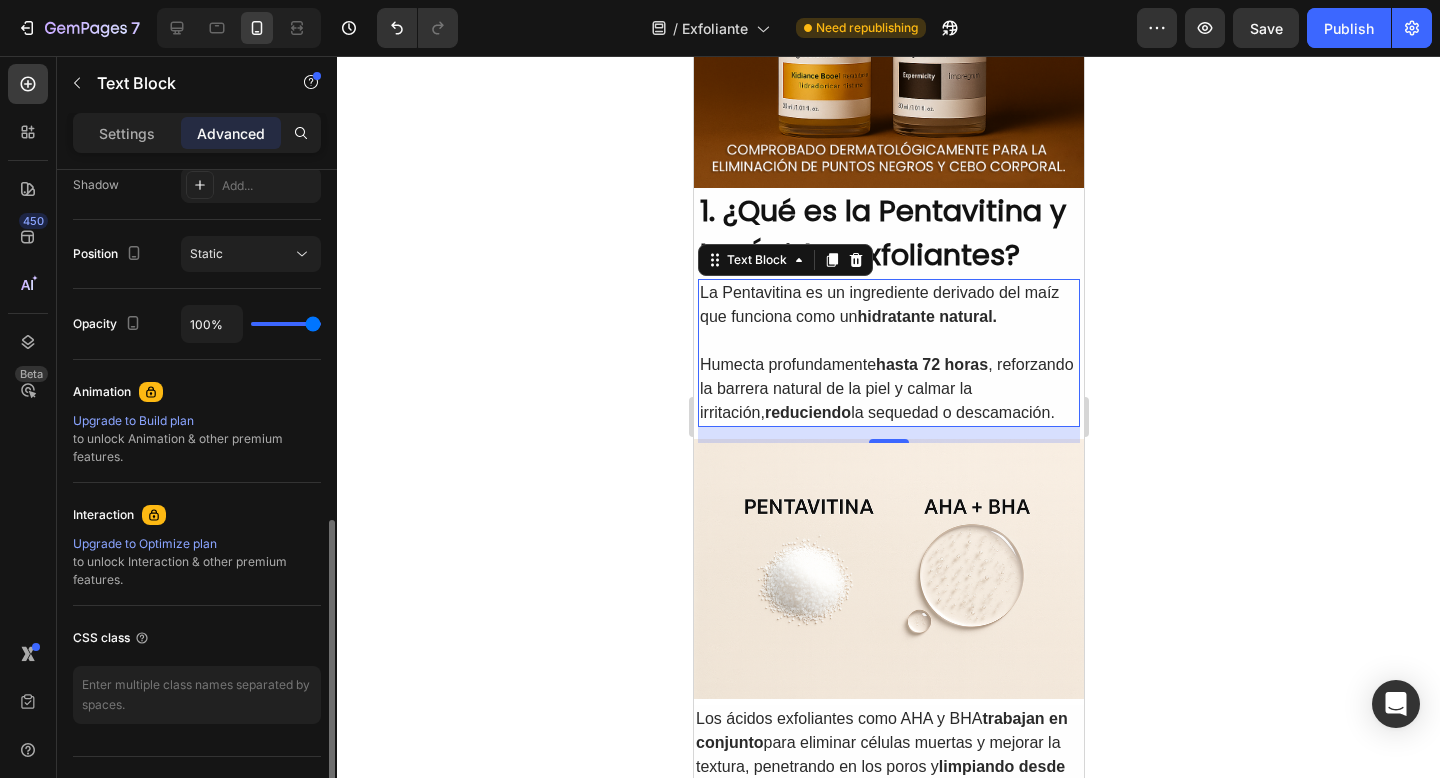 scroll, scrollTop: 723, scrollLeft: 0, axis: vertical 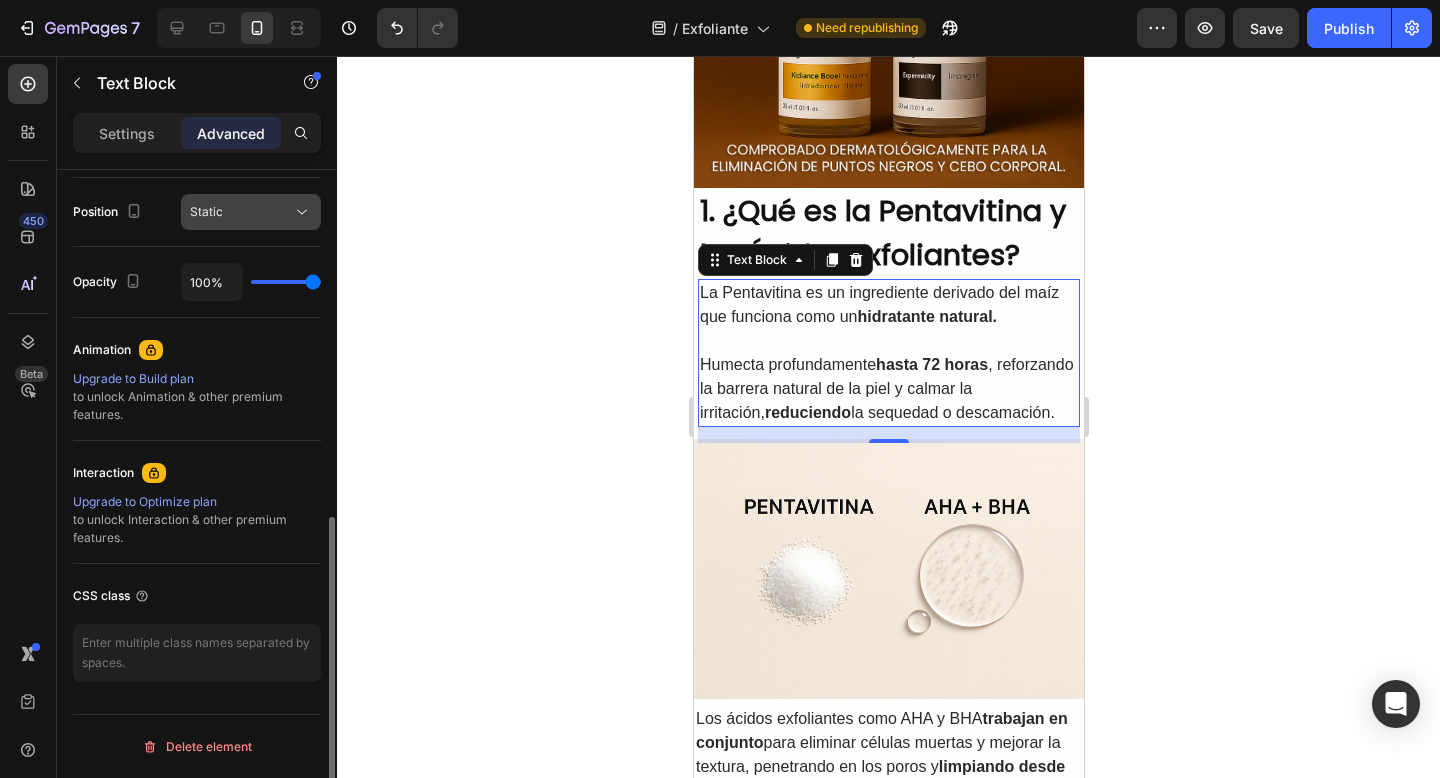 click on "Static" at bounding box center (241, 212) 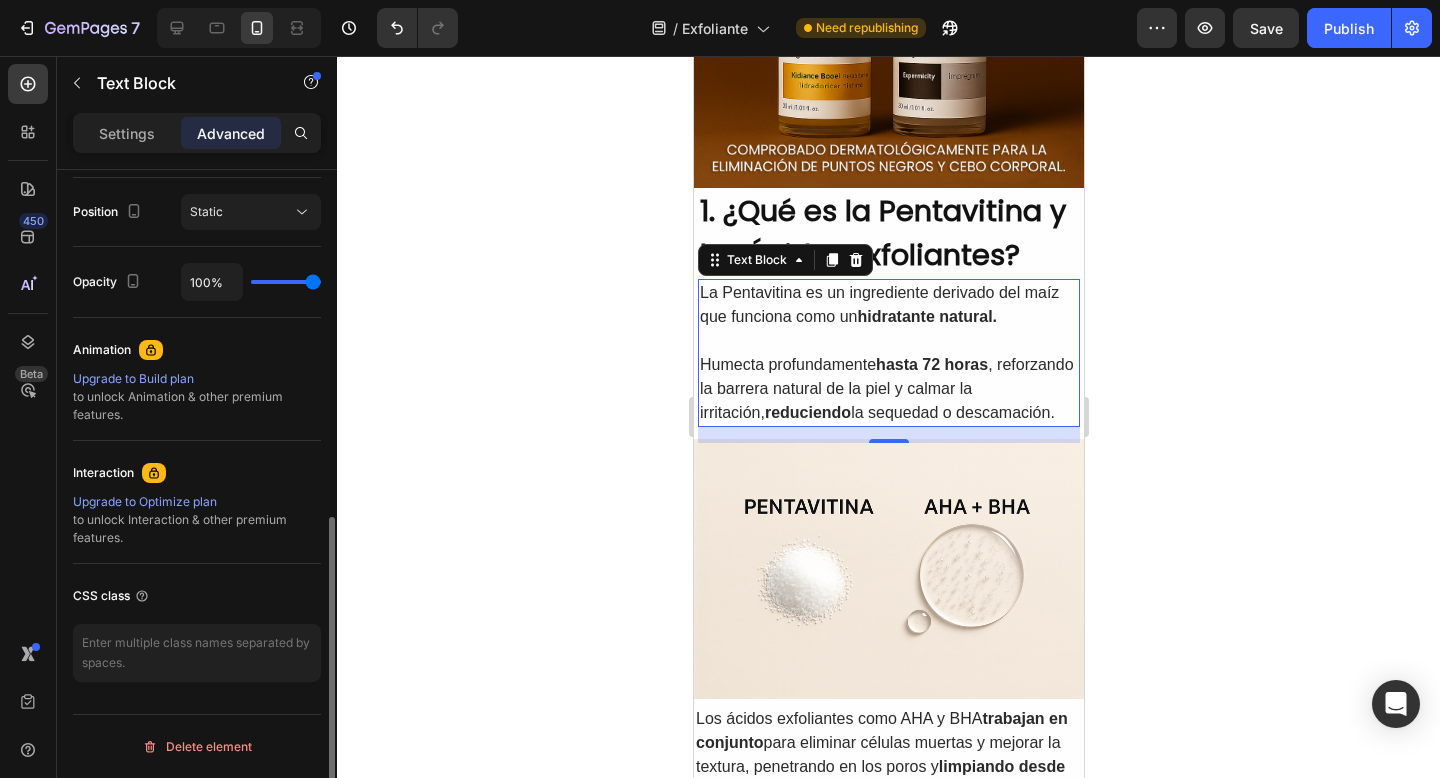 click on "Position Static" 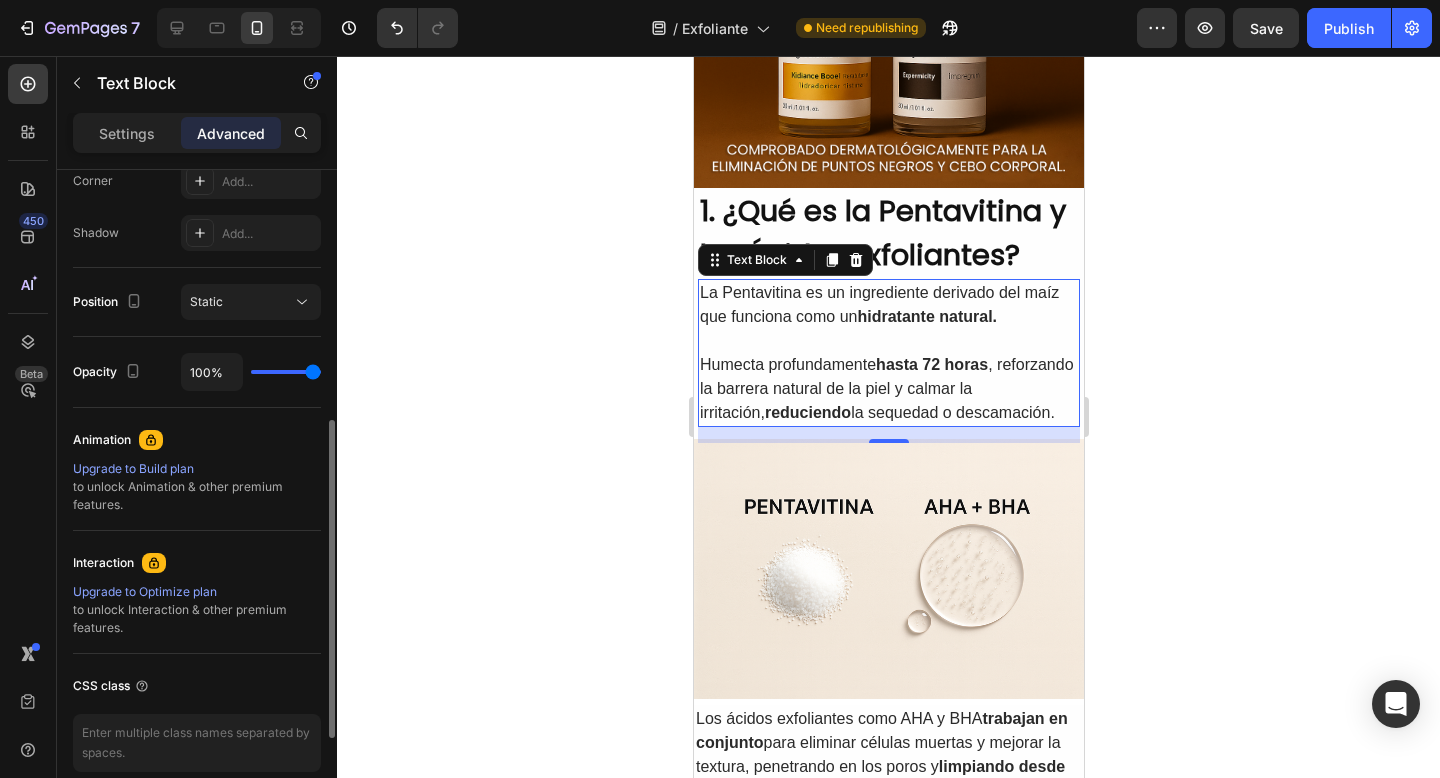 scroll, scrollTop: 576, scrollLeft: 0, axis: vertical 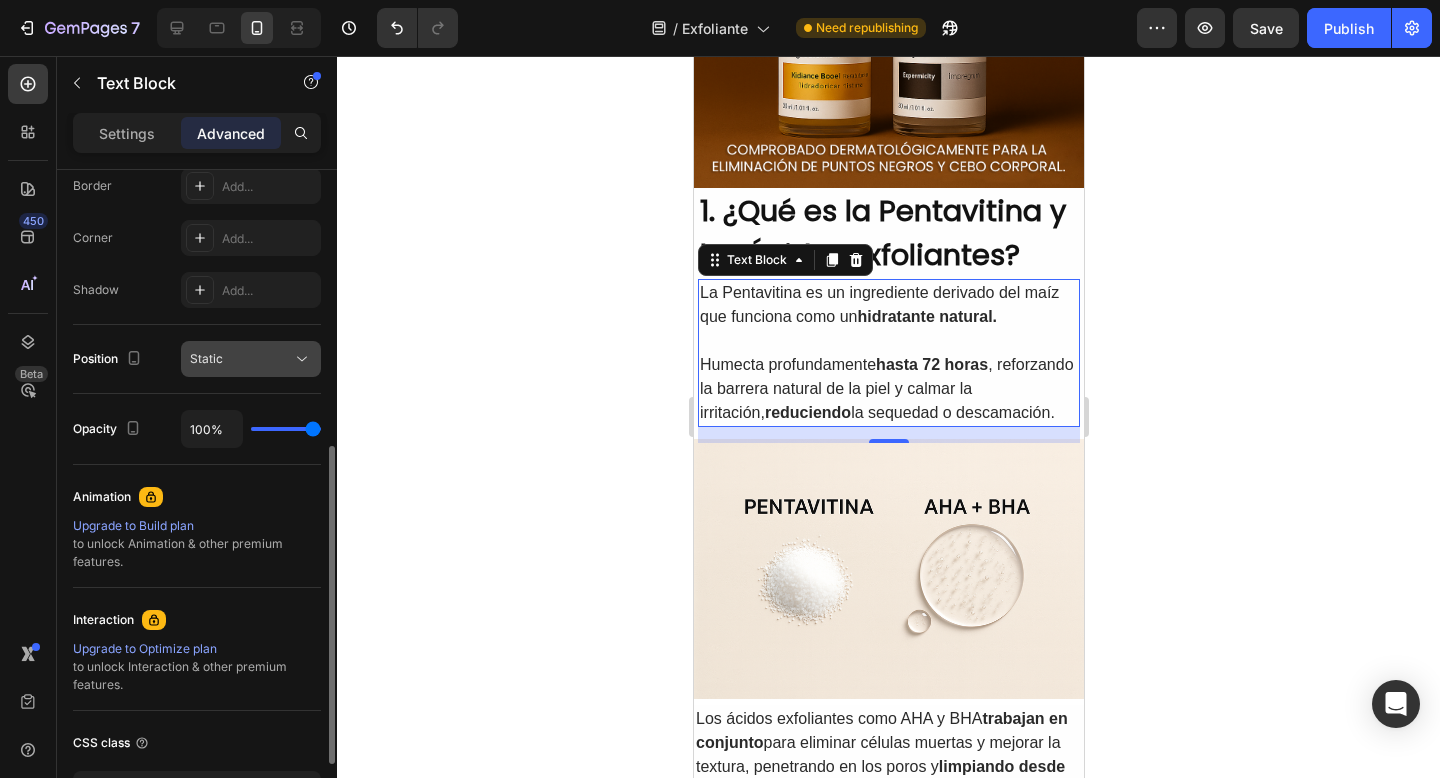 click on "Static" 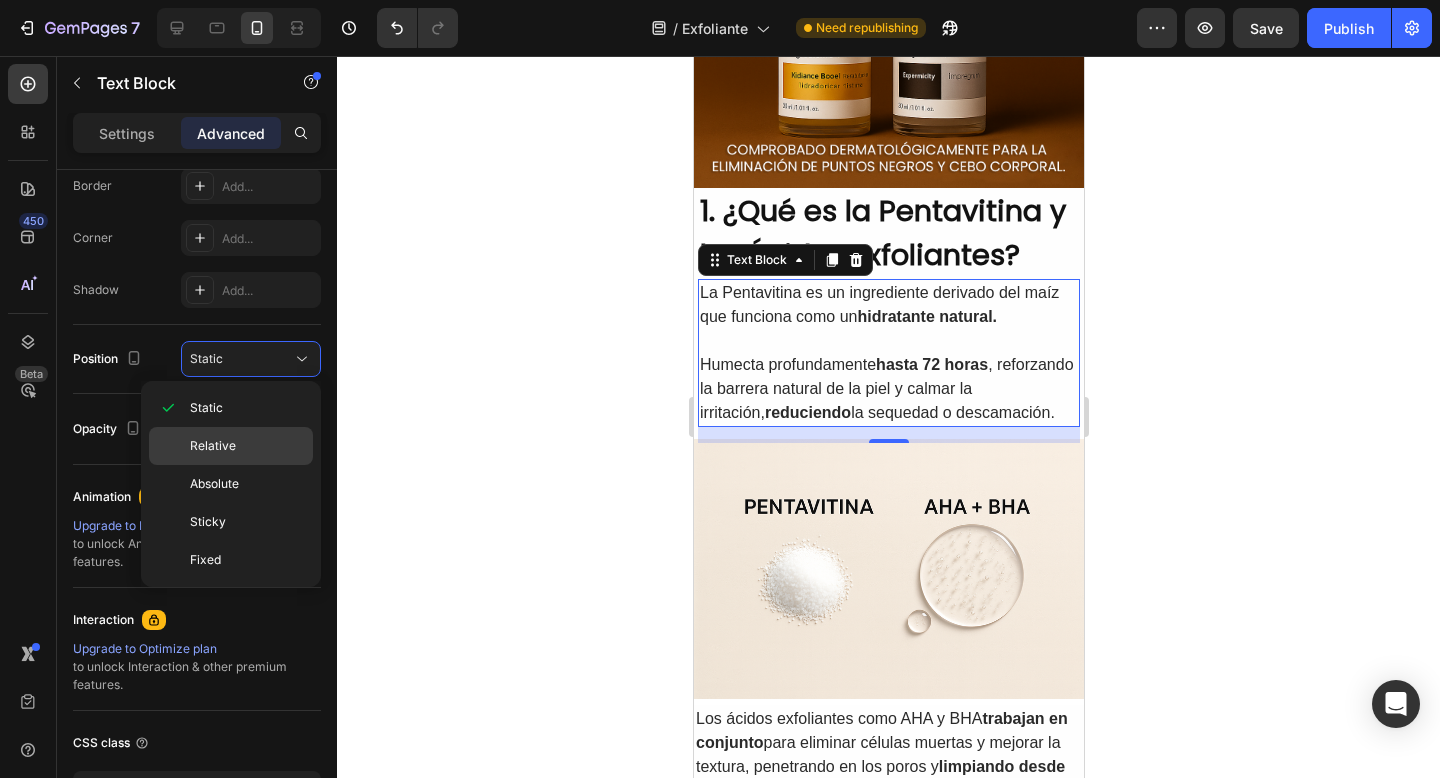 click on "Relative" at bounding box center [247, 446] 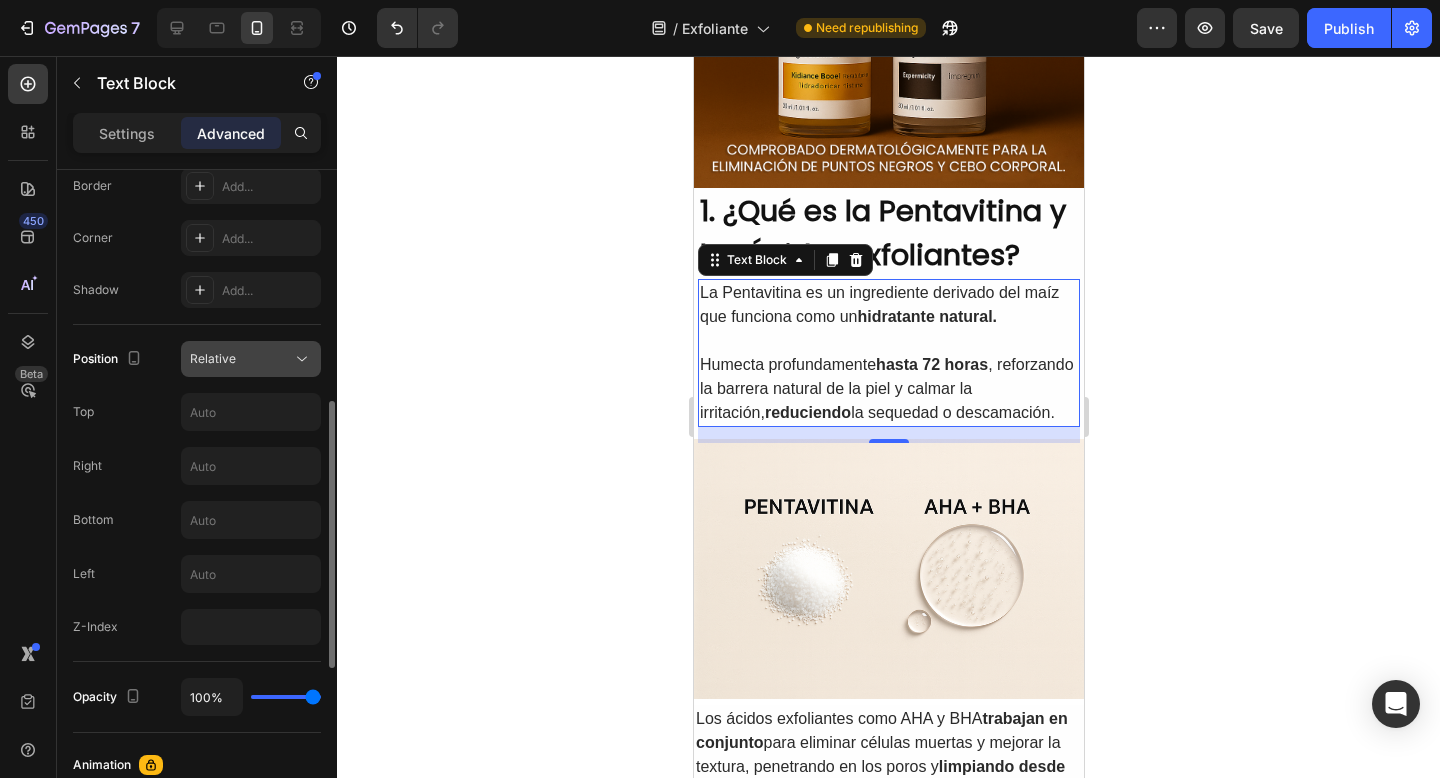 click on "Relative" 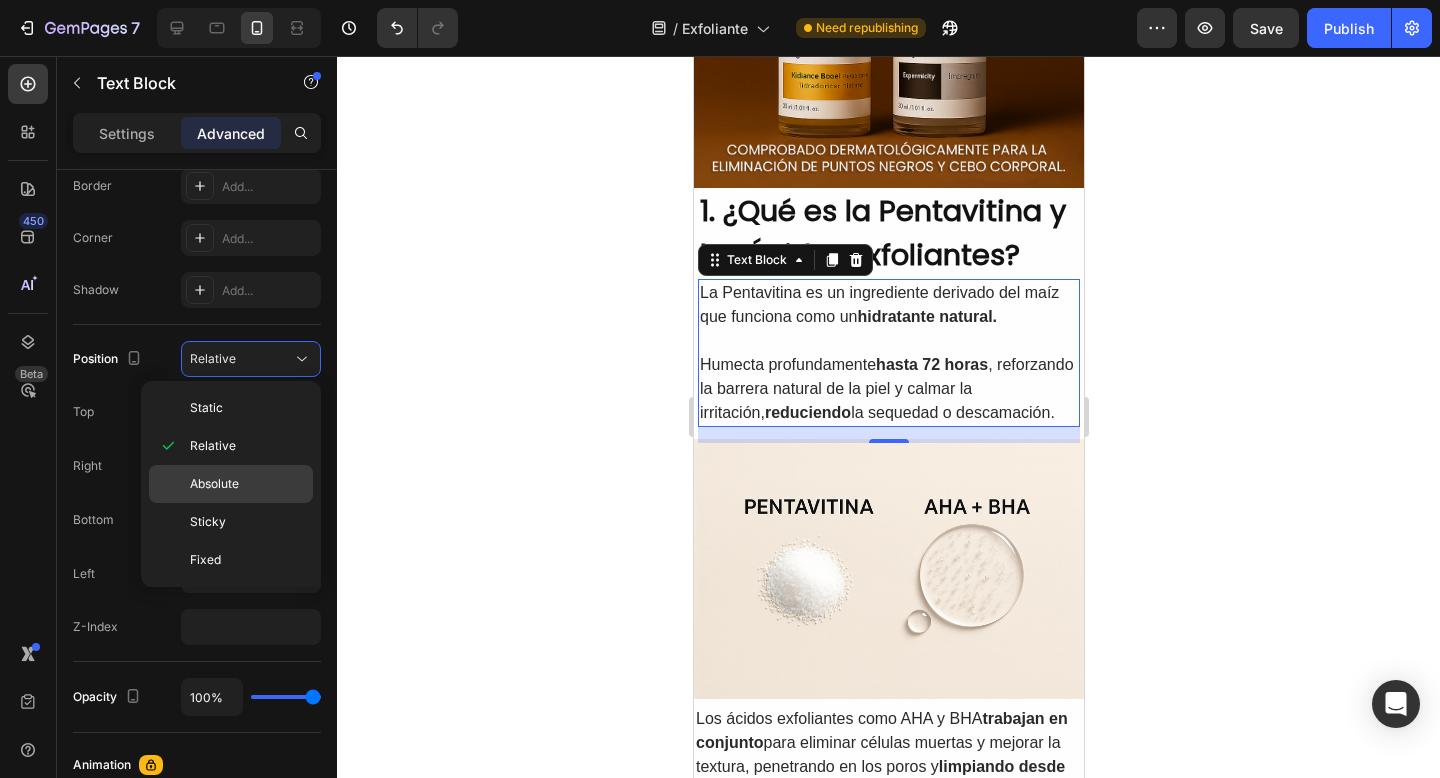click on "Absolute" at bounding box center (247, 484) 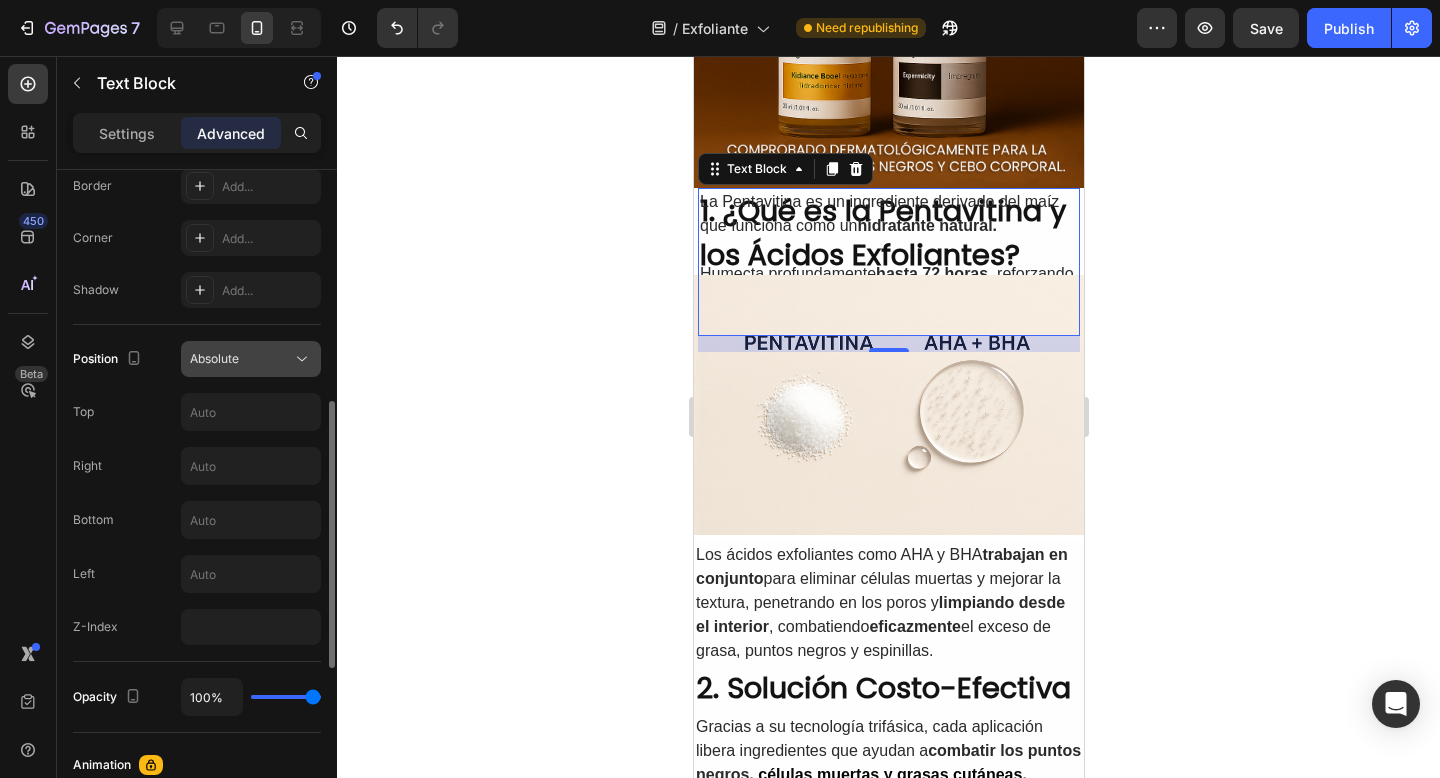 click on "Absolute" at bounding box center (241, 359) 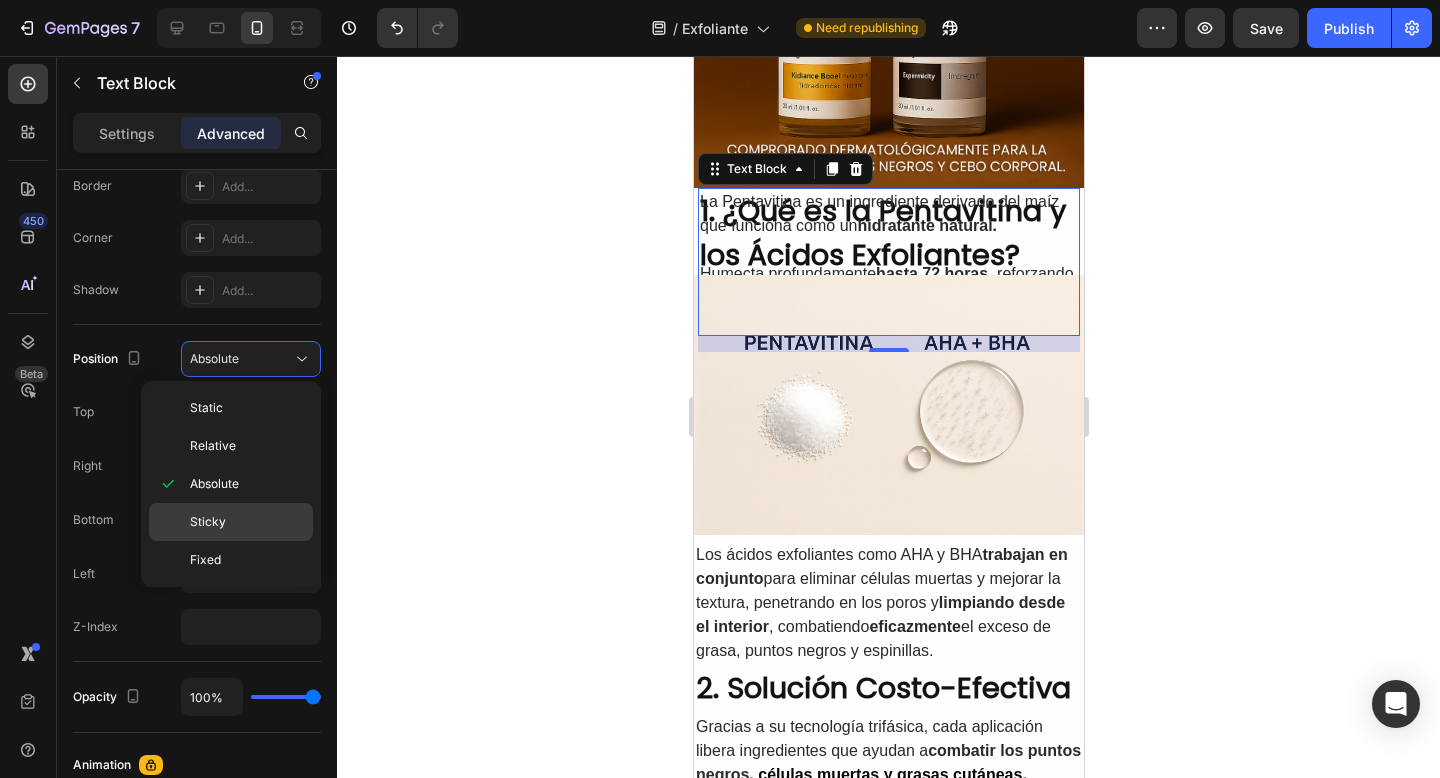 click on "Sticky" at bounding box center (247, 522) 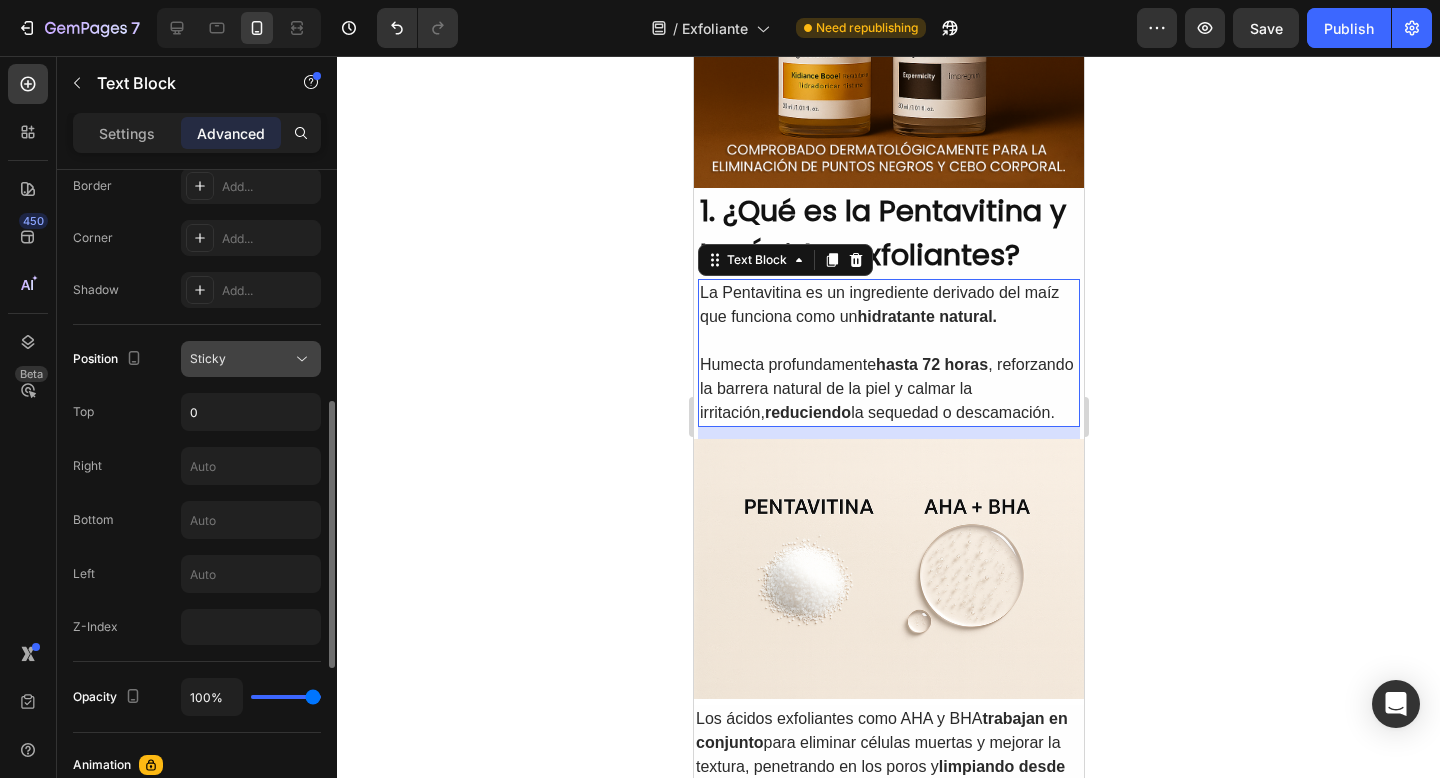 click on "Sticky" 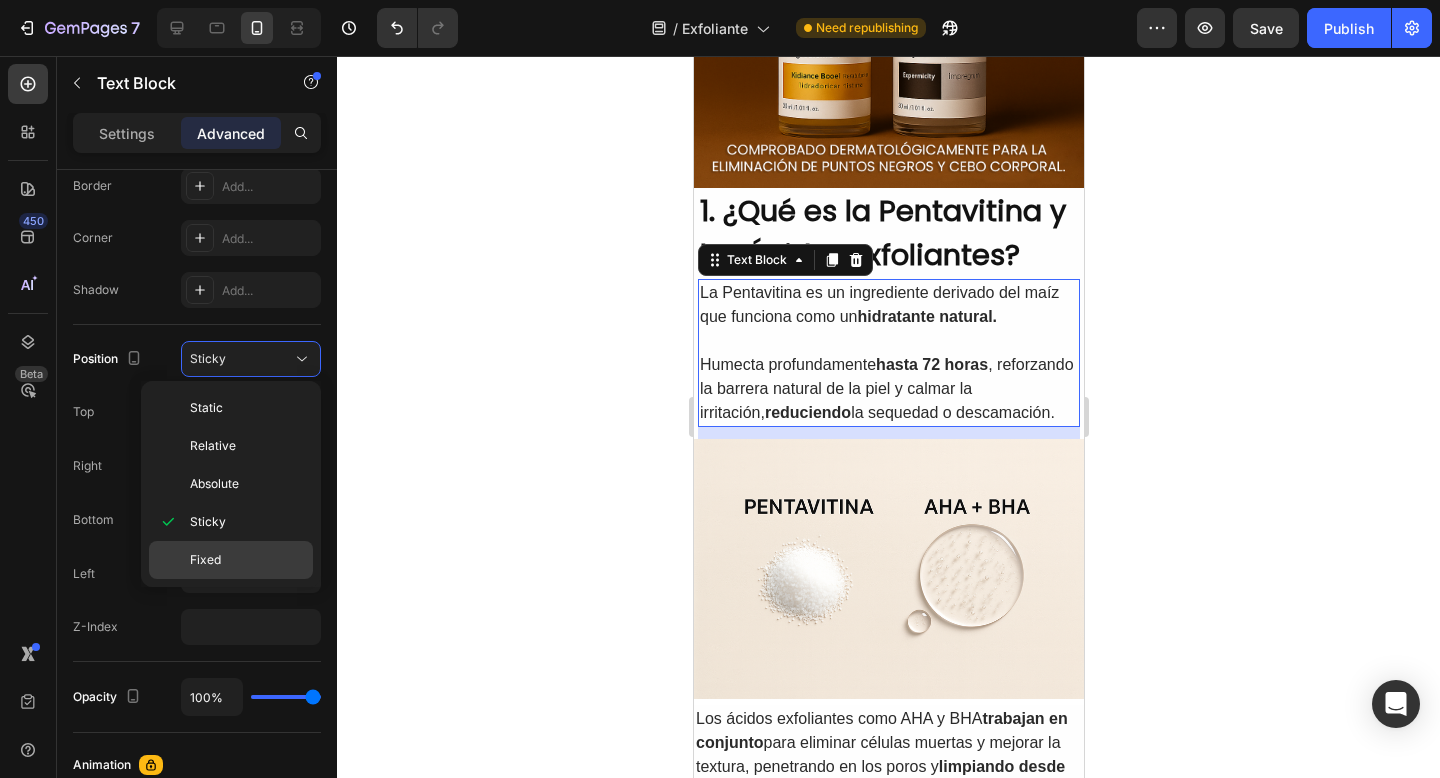 click on "Fixed" at bounding box center [247, 560] 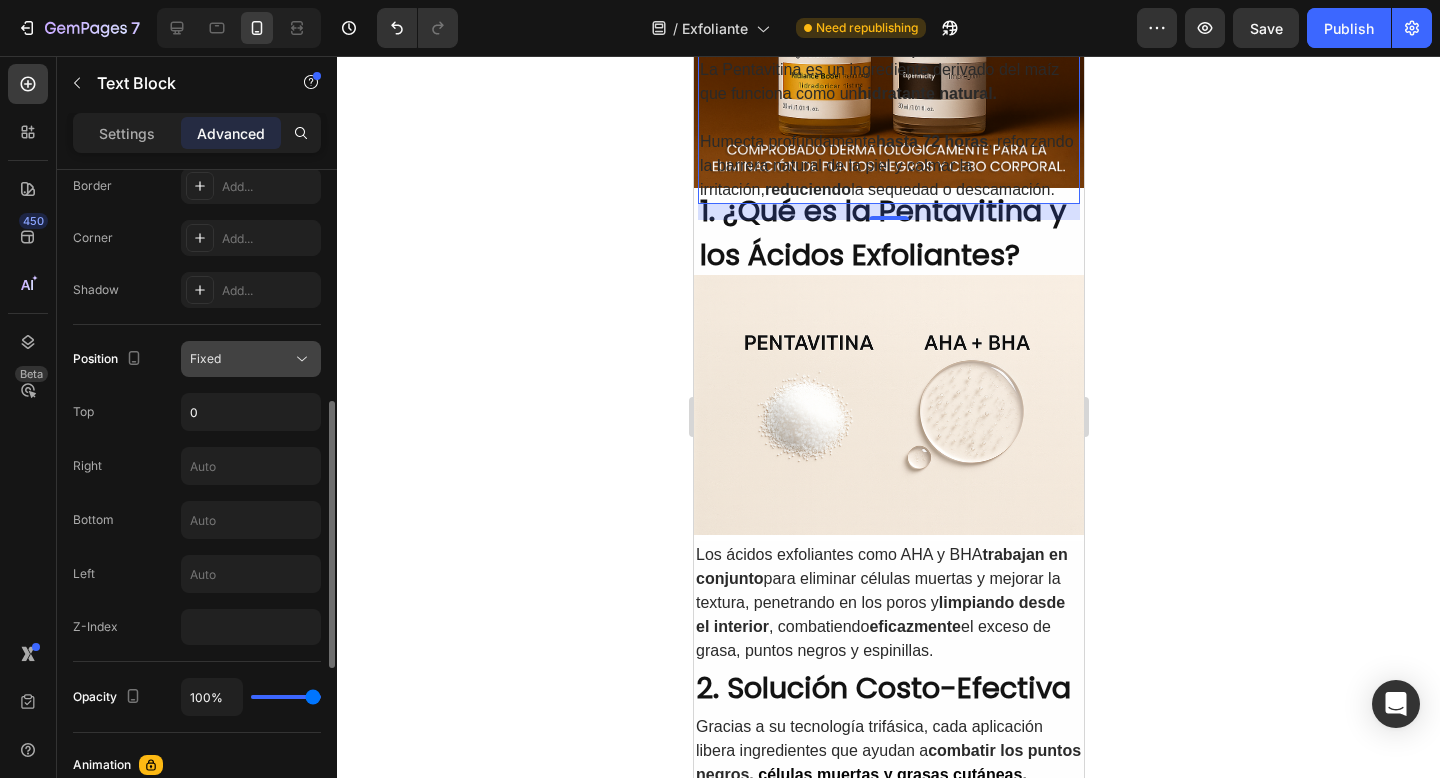 click on "Fixed" at bounding box center [241, 359] 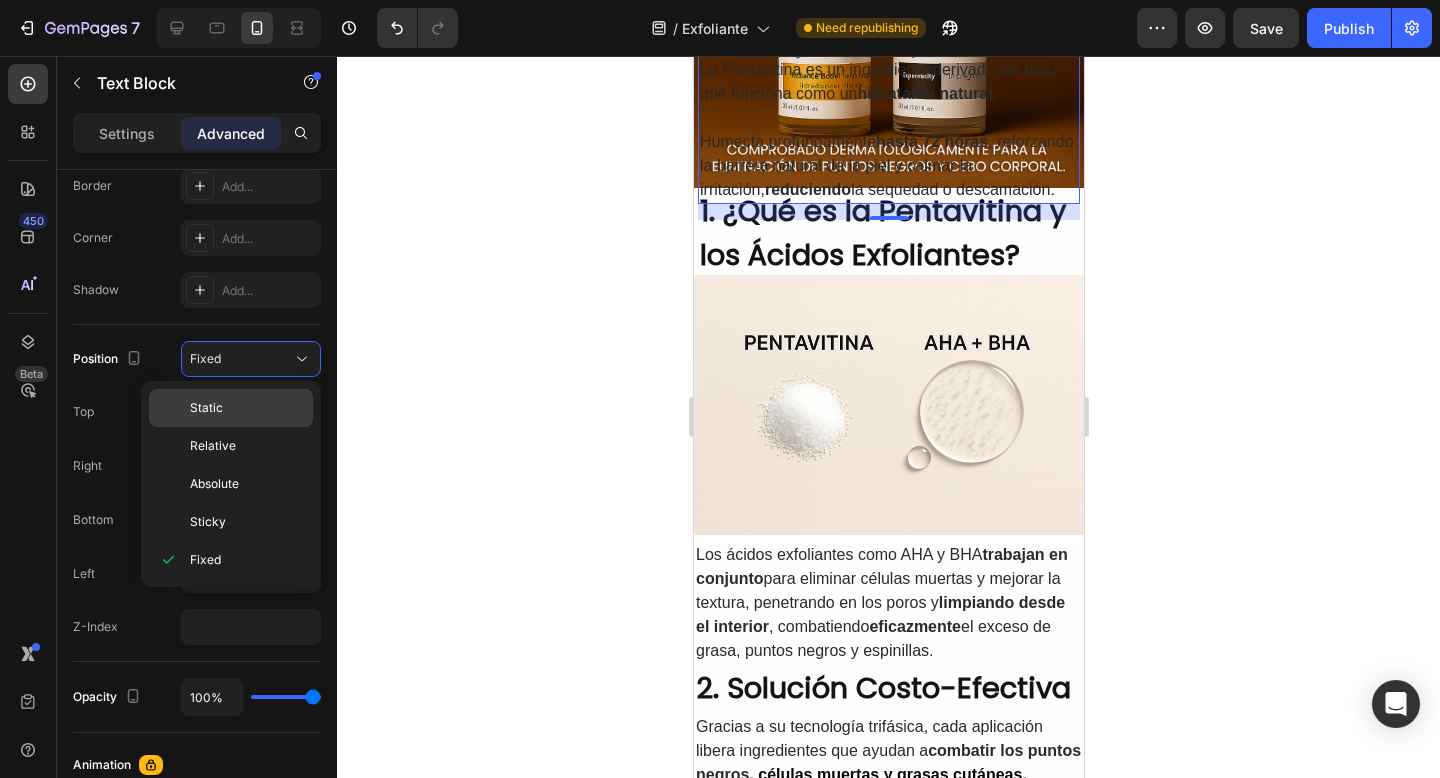 click on "Static" 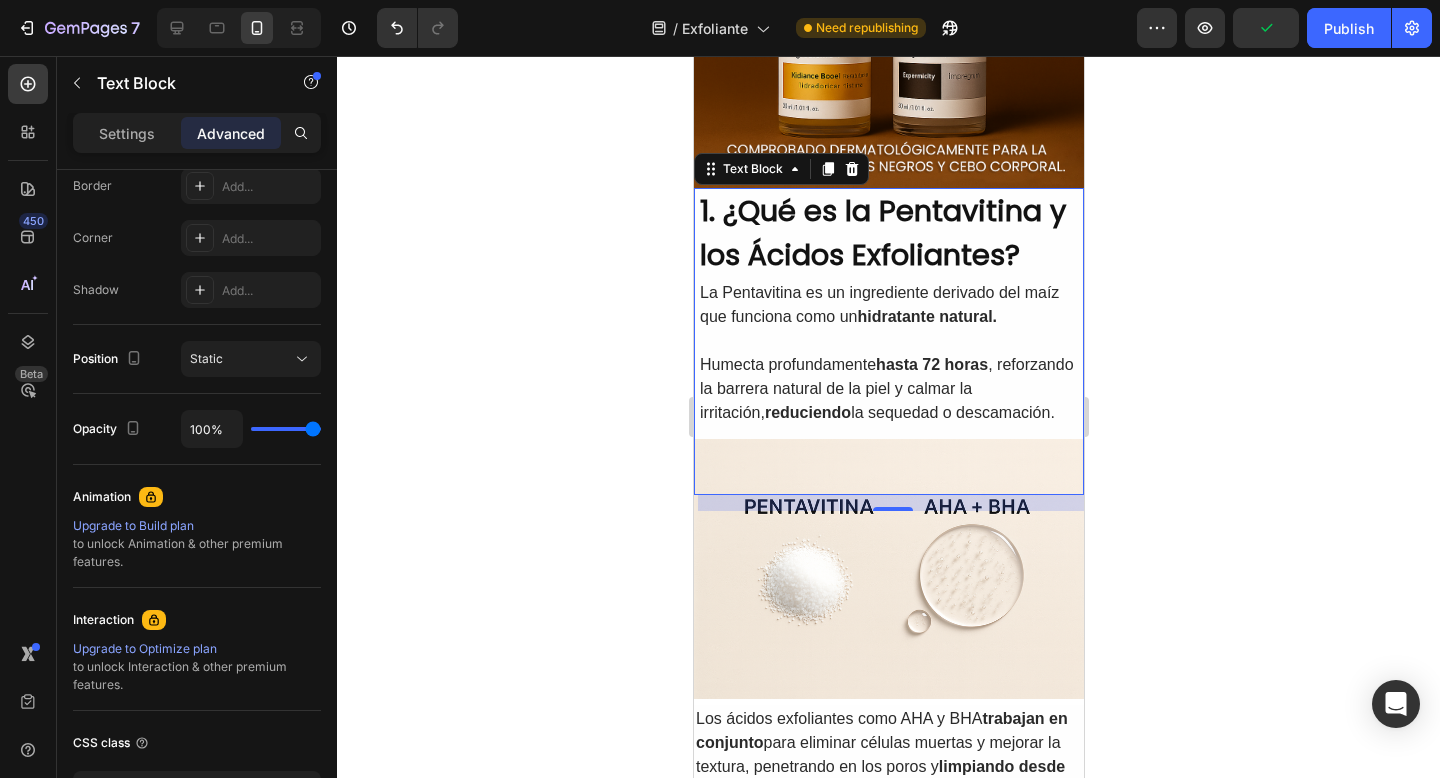 click 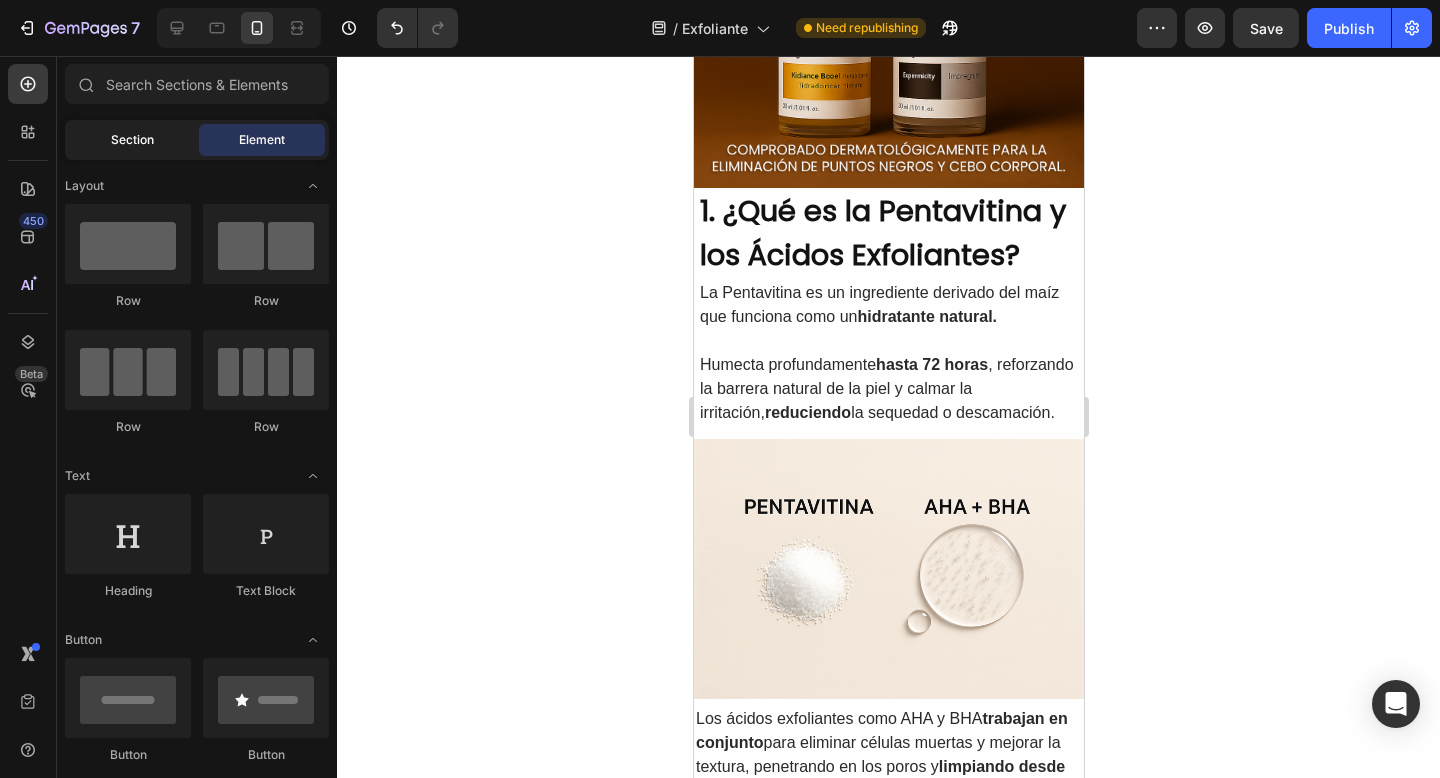 click on "Section" at bounding box center [132, 140] 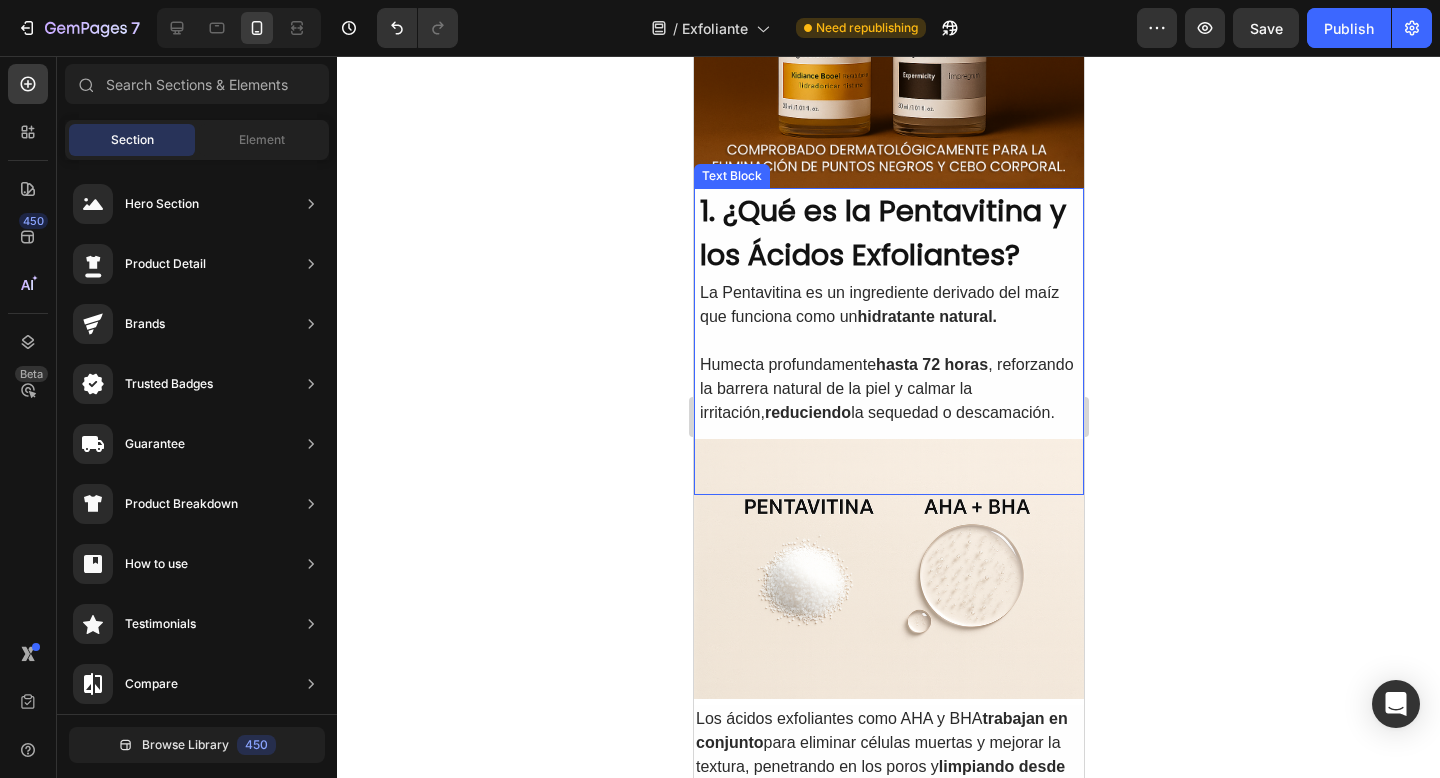 click on "La Pentavitina es un ingrediente derivado del maíz que funciona como un  hidratante natural." at bounding box center [888, 305] 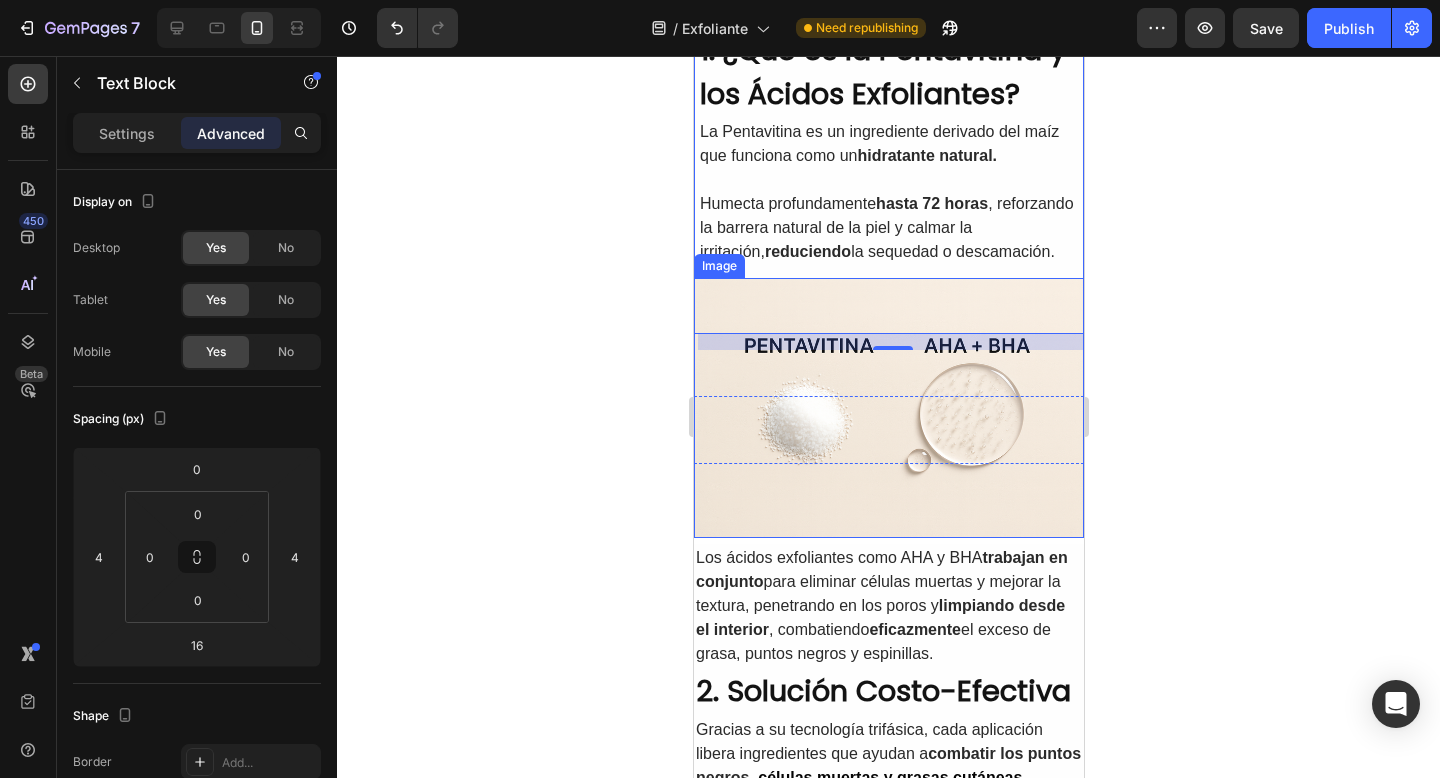 scroll, scrollTop: 958, scrollLeft: 0, axis: vertical 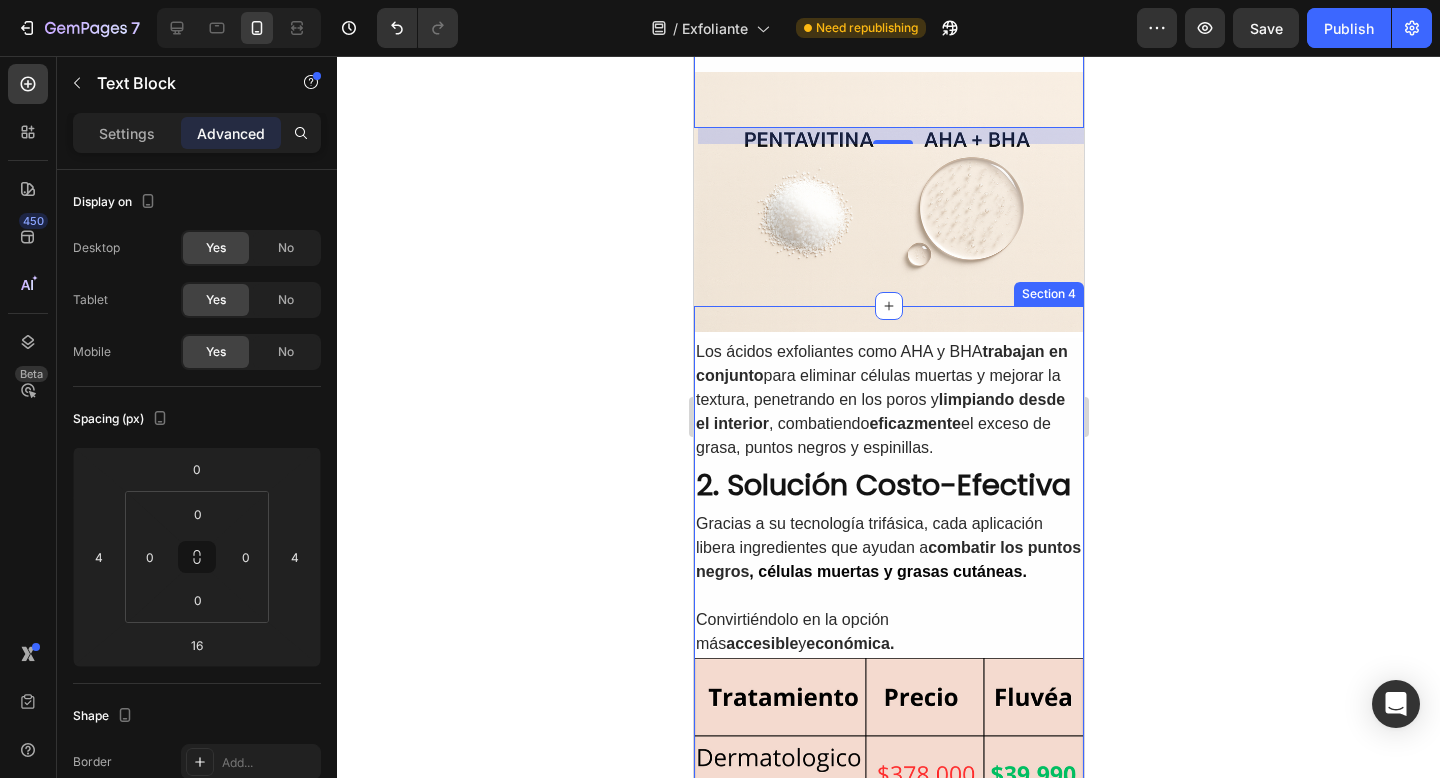 click on "Los ácidos exfoliantes como AHA y BHA  trabajan en conjunto  para eliminar células muertas y mejorar la textura, penetrando en los poros y  limpiando desde el interior , combatiendo  eficazmente  el exceso de grasa, puntos negros y espinillas. Text Block 2. Solución Costo-Efectiva Heading Gracias a su tecnología trifásica, cada aplicación libera ingredientes que ayudan a  combatir los puntos negros , células muertas y grasas cutáneas.   Convirtiéndolo en la opción más  accesible  y  económica. Text Block Image 3. ¿Cómo Ayuda a Mi Piel? Heading En su aplicación tu piel  extraerá los puntos negros  de adentro hacia afuera, dejándolo  libre de impurezas.   Entregando un rostro completamente limpio , sin imperfecciones y profundamente humectado. Text Block Image Row Row Section 4" at bounding box center (888, 757) 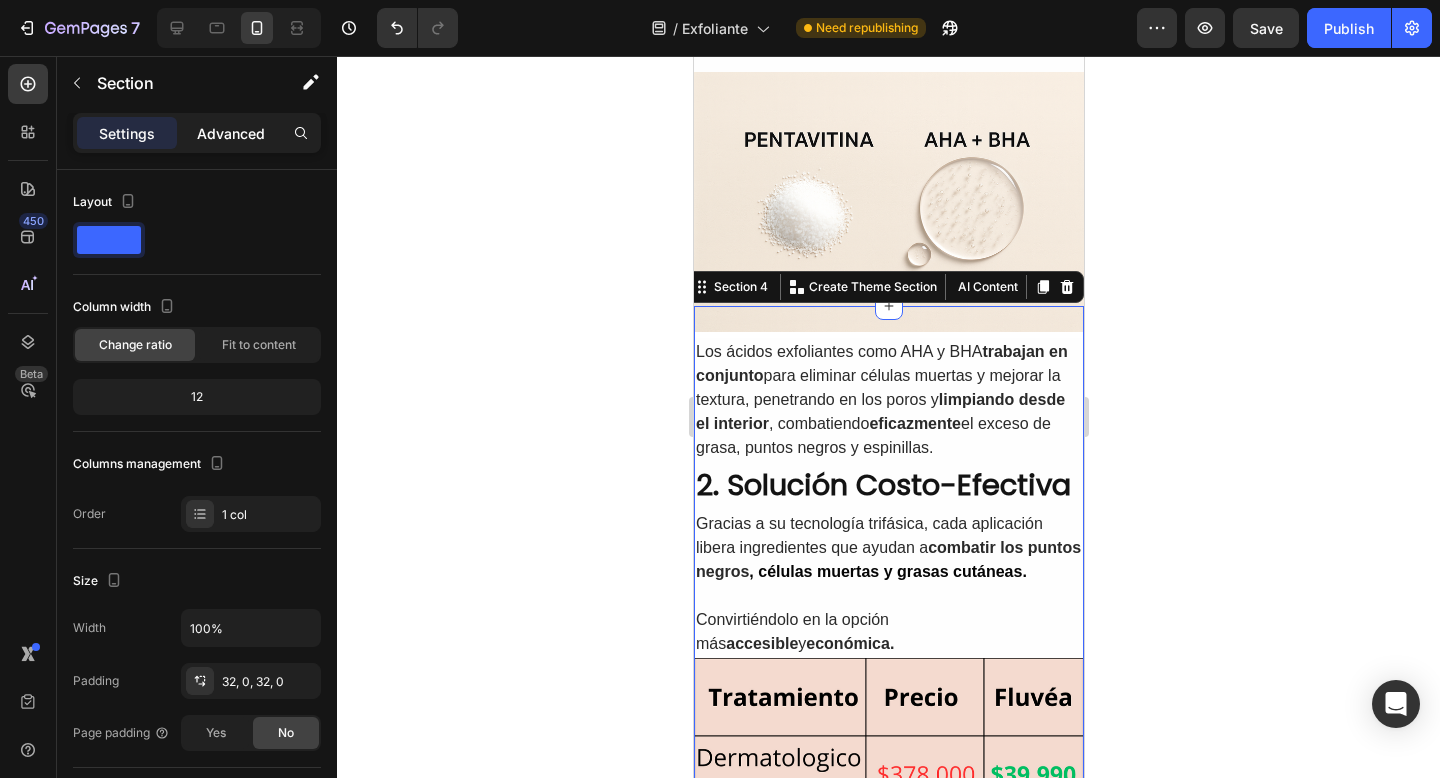 click on "Advanced" at bounding box center (231, 133) 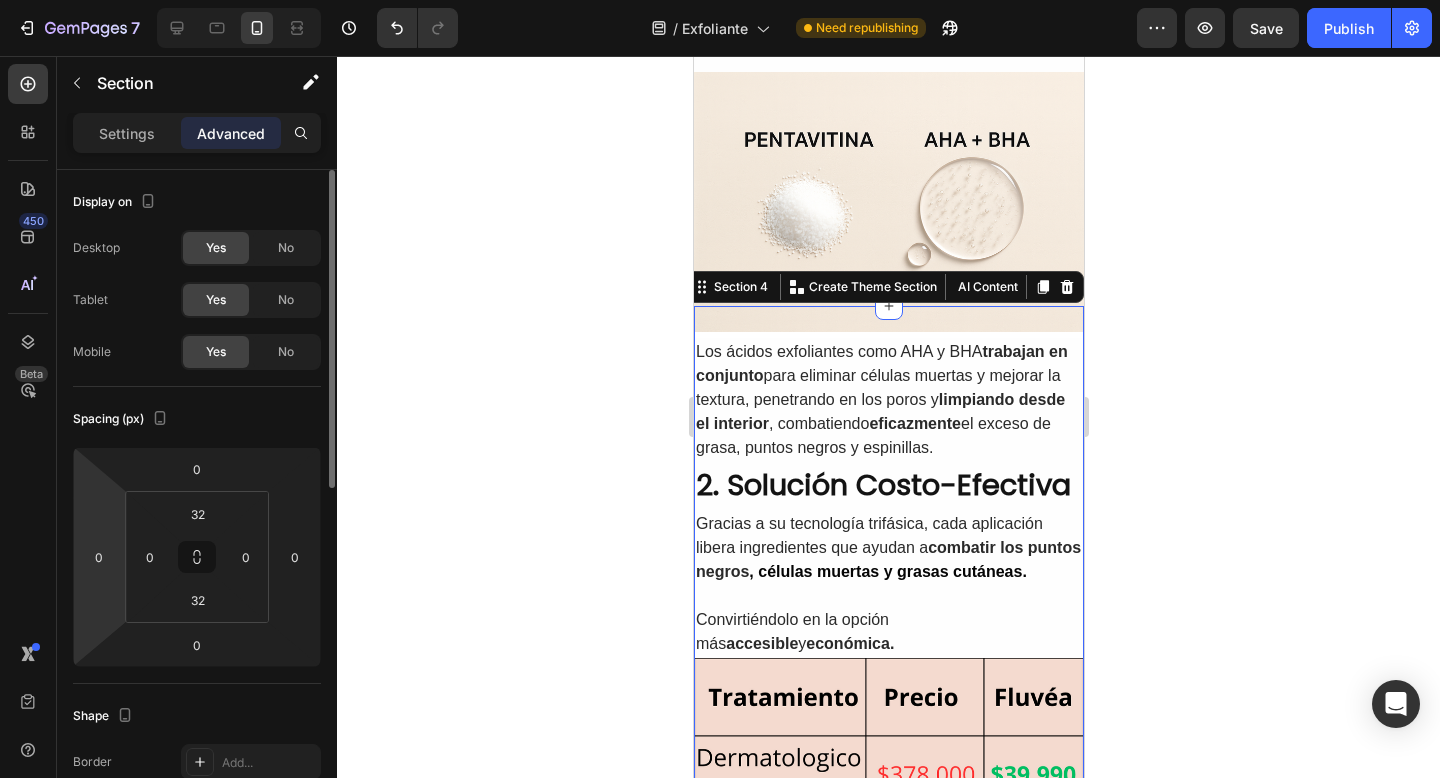 click on "7   /  Exfoliante Need republishing Preview  Save   Publish  450 Beta Sections(18) Elements(83) Section Element Hero Section Product Detail Brands Trusted Badges Guarantee Product Breakdown How to use Testimonials Compare Bundle FAQs Social Proof Brand Story Product List Collection Blog List Contact Sticky Add to Cart Custom Footer Browse Library 450 Layout
Row
Row
Row
Row Text
Heading
Text Block Button
Button
Button Media
Image
Image" at bounding box center (720, 0) 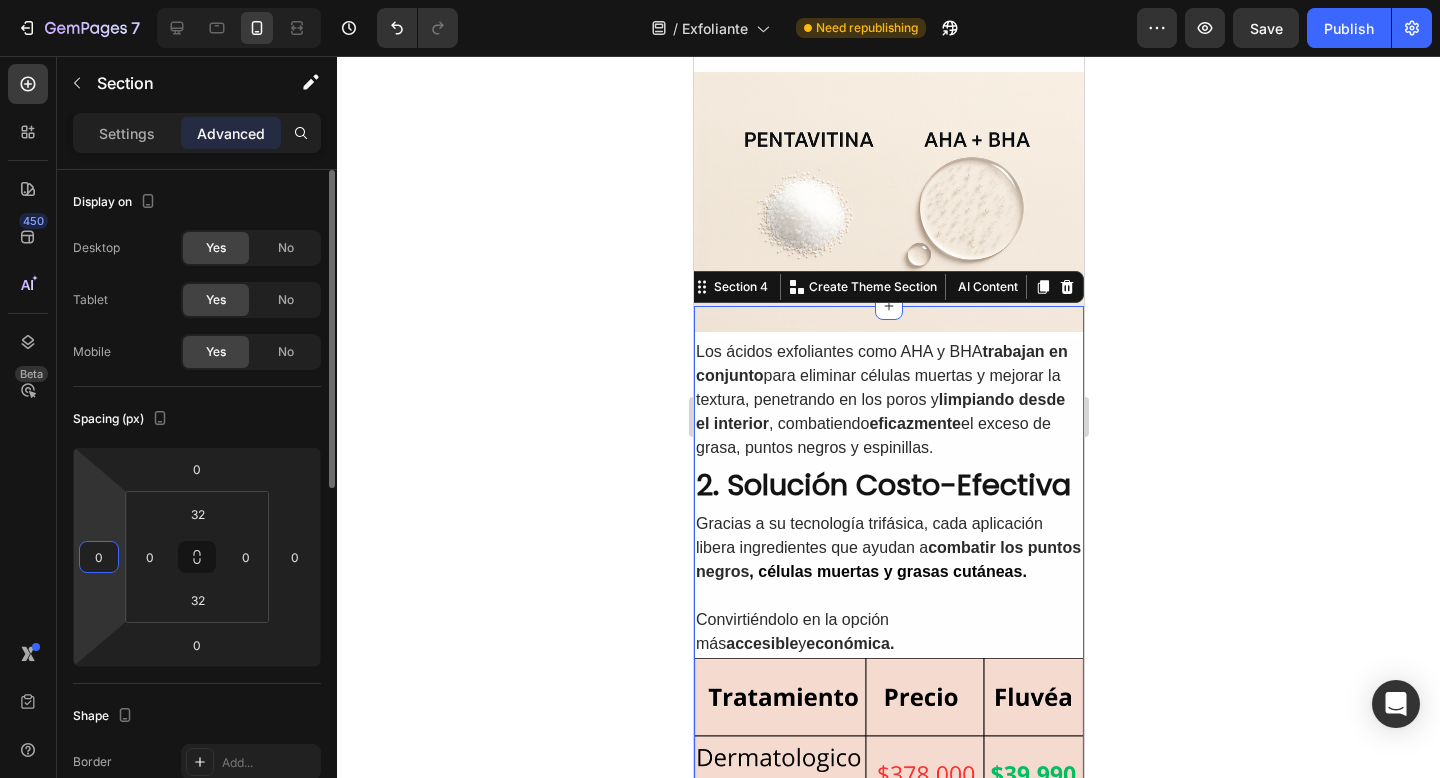 click on "0" at bounding box center (99, 557) 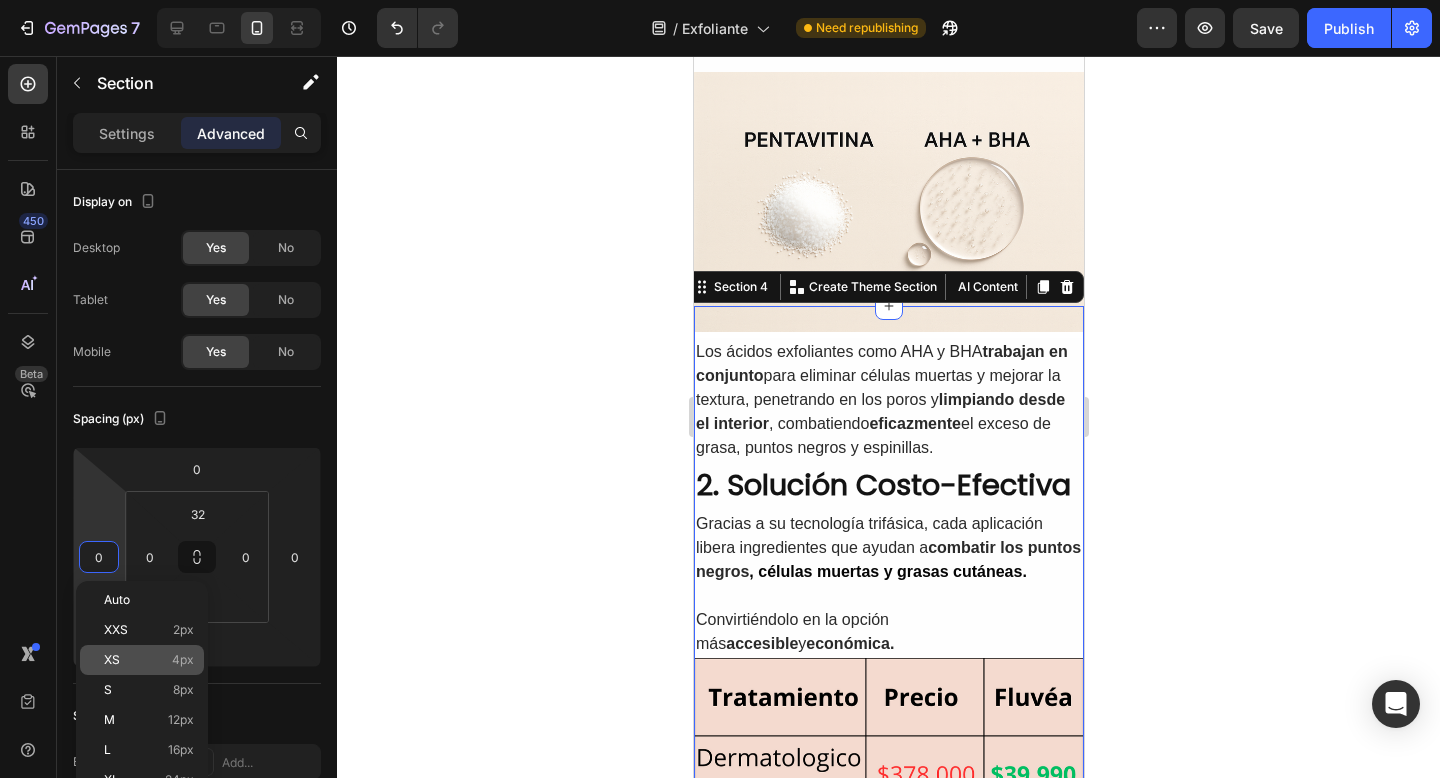 click on "XS 4px" at bounding box center (149, 660) 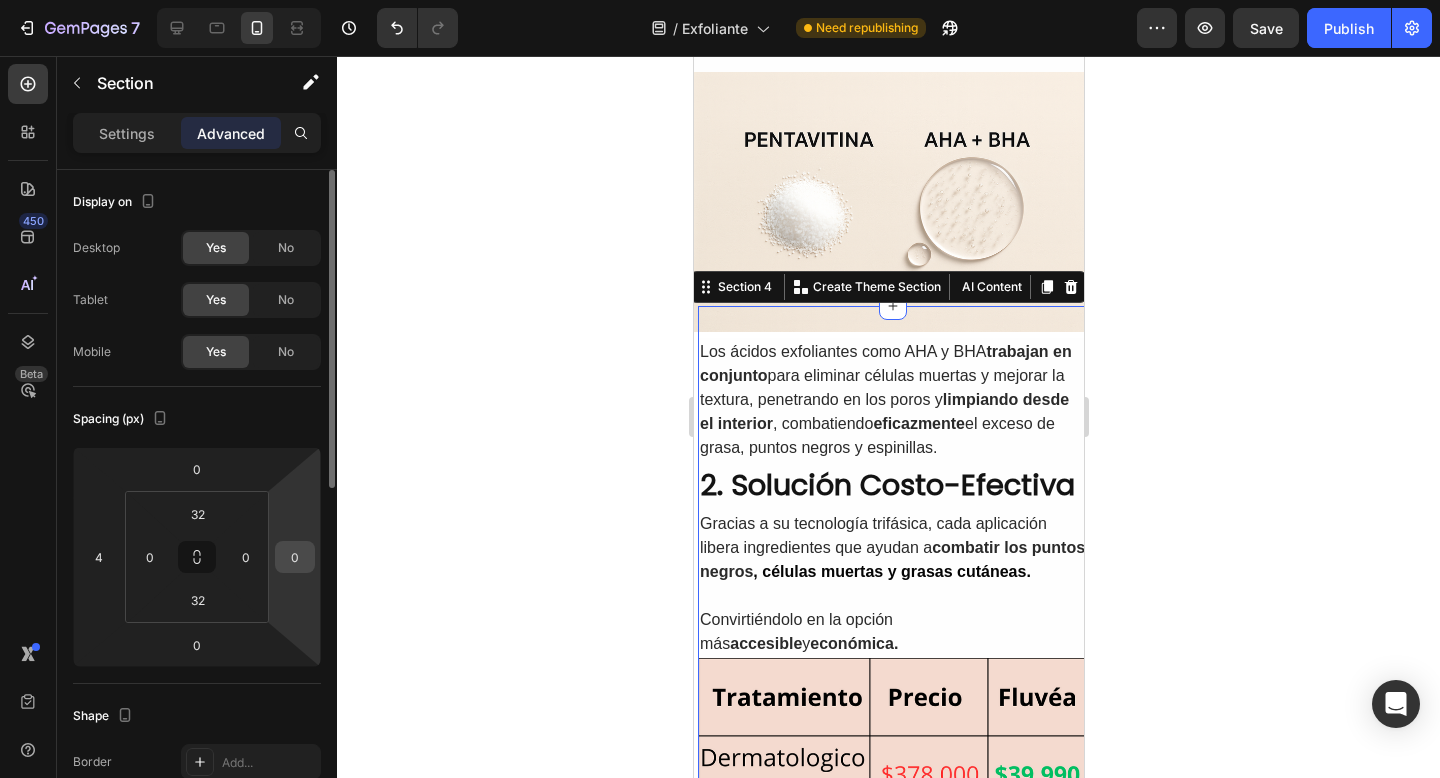 click on "0" at bounding box center [295, 557] 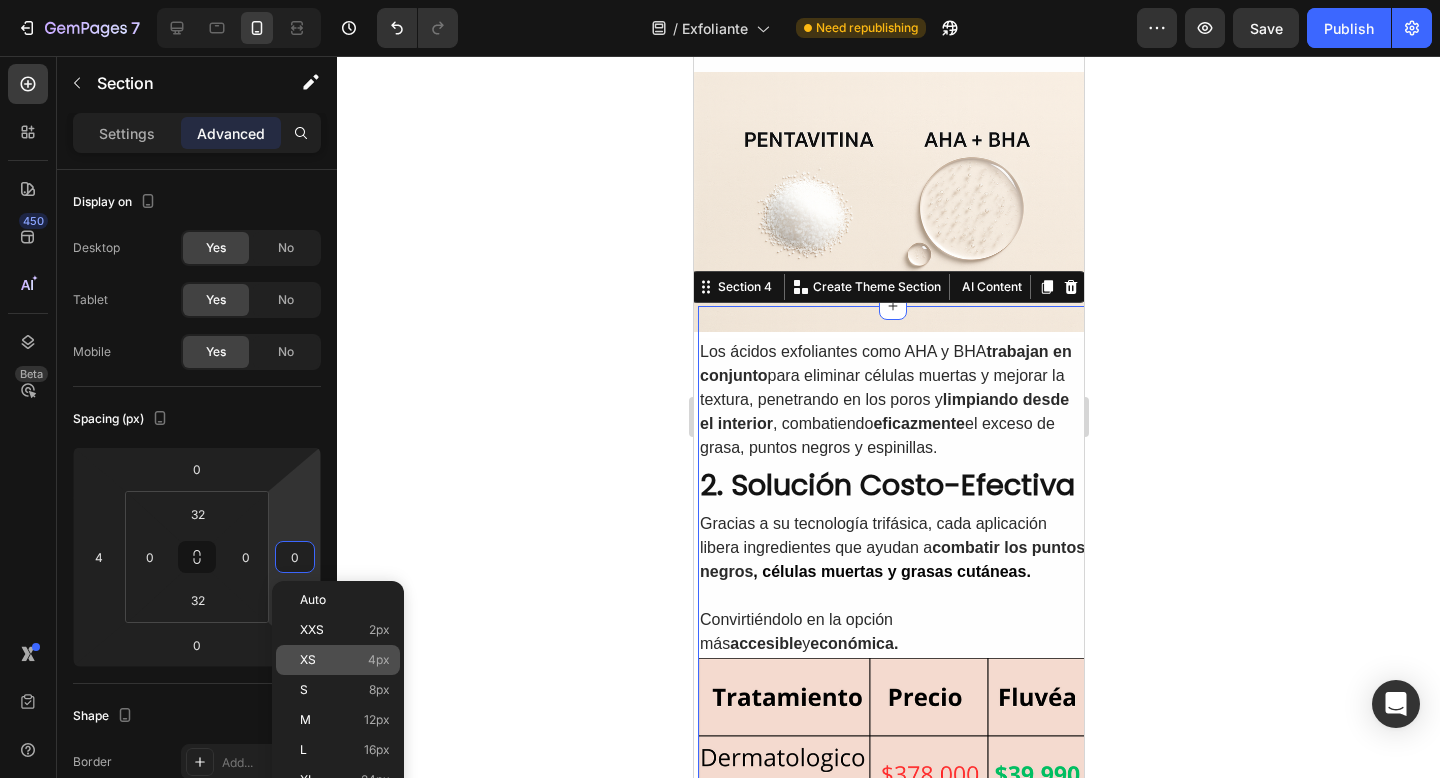click on "XS 4px" 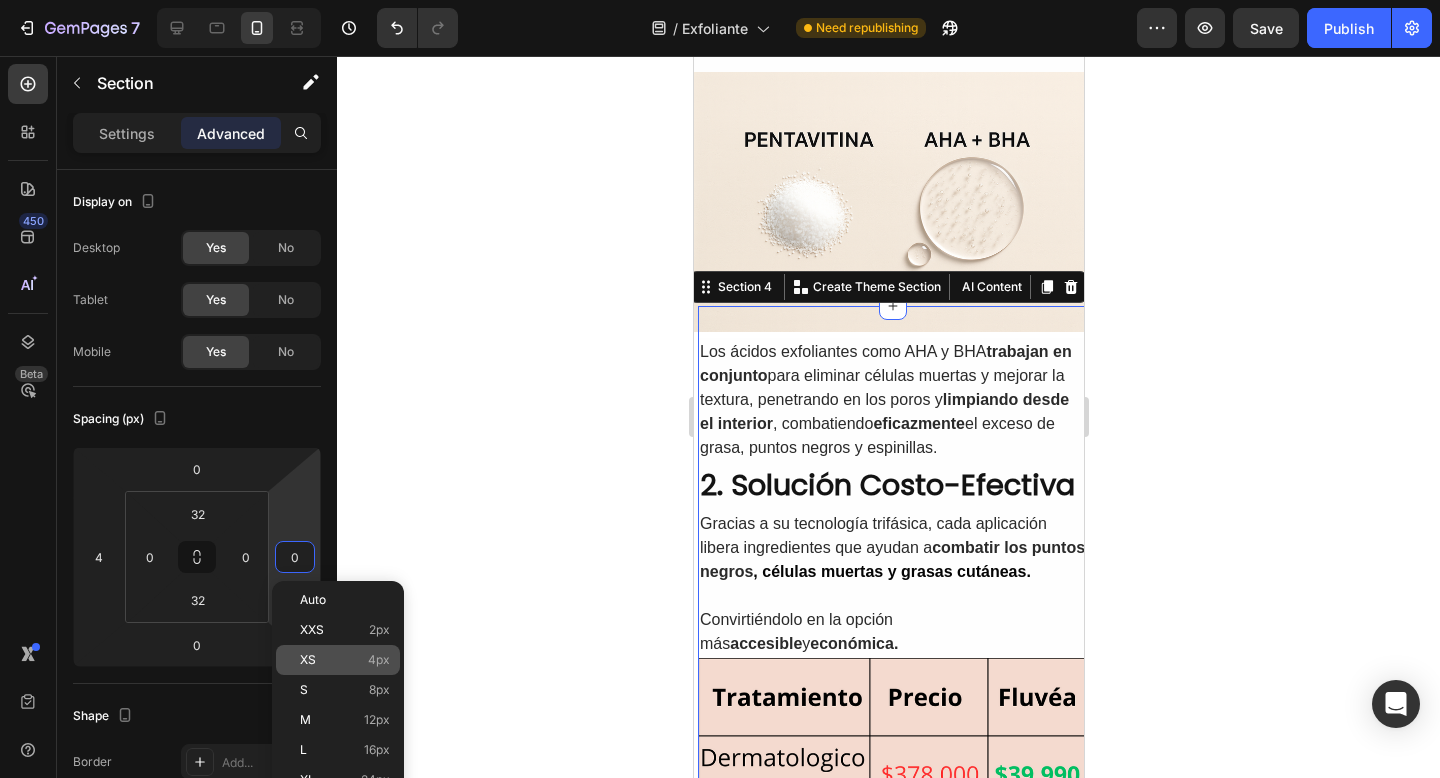type on "4" 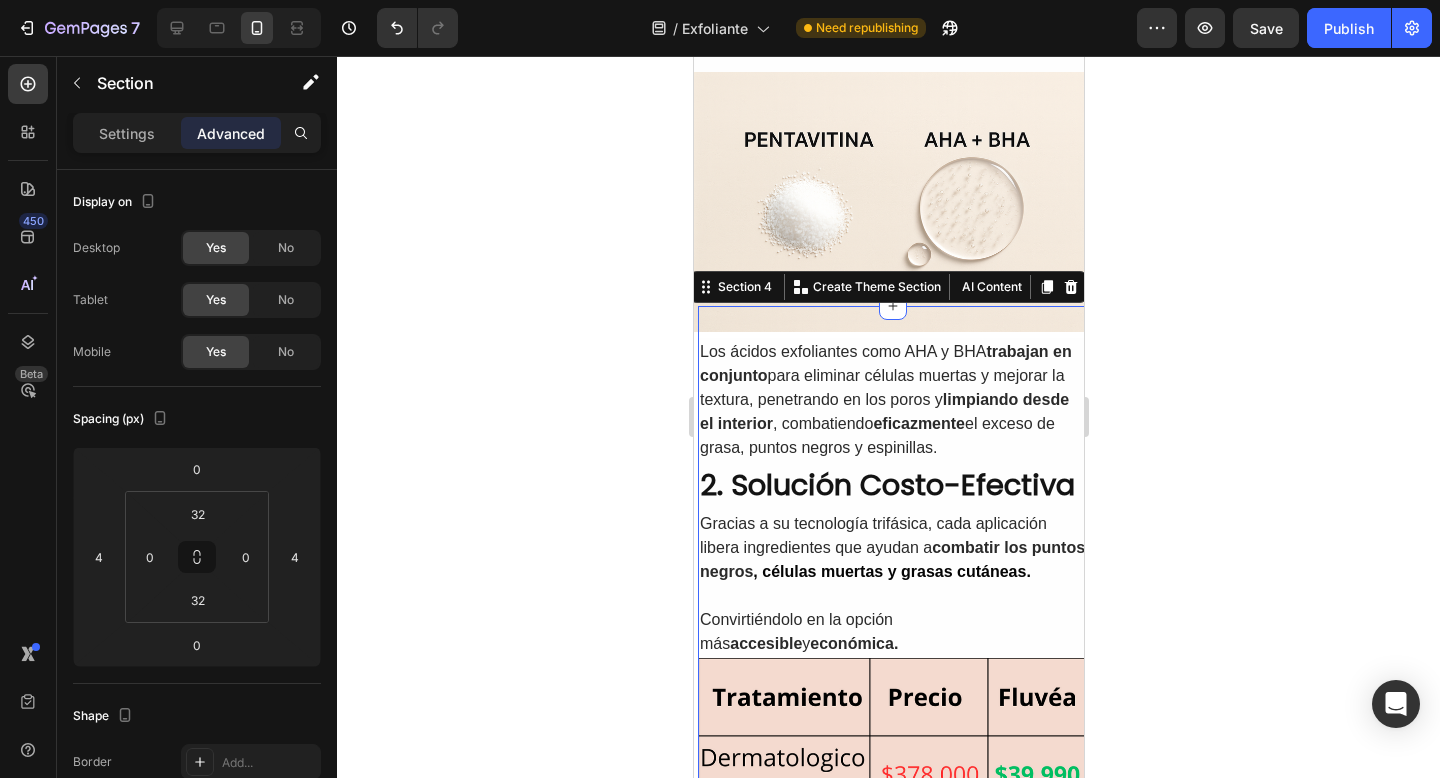 click 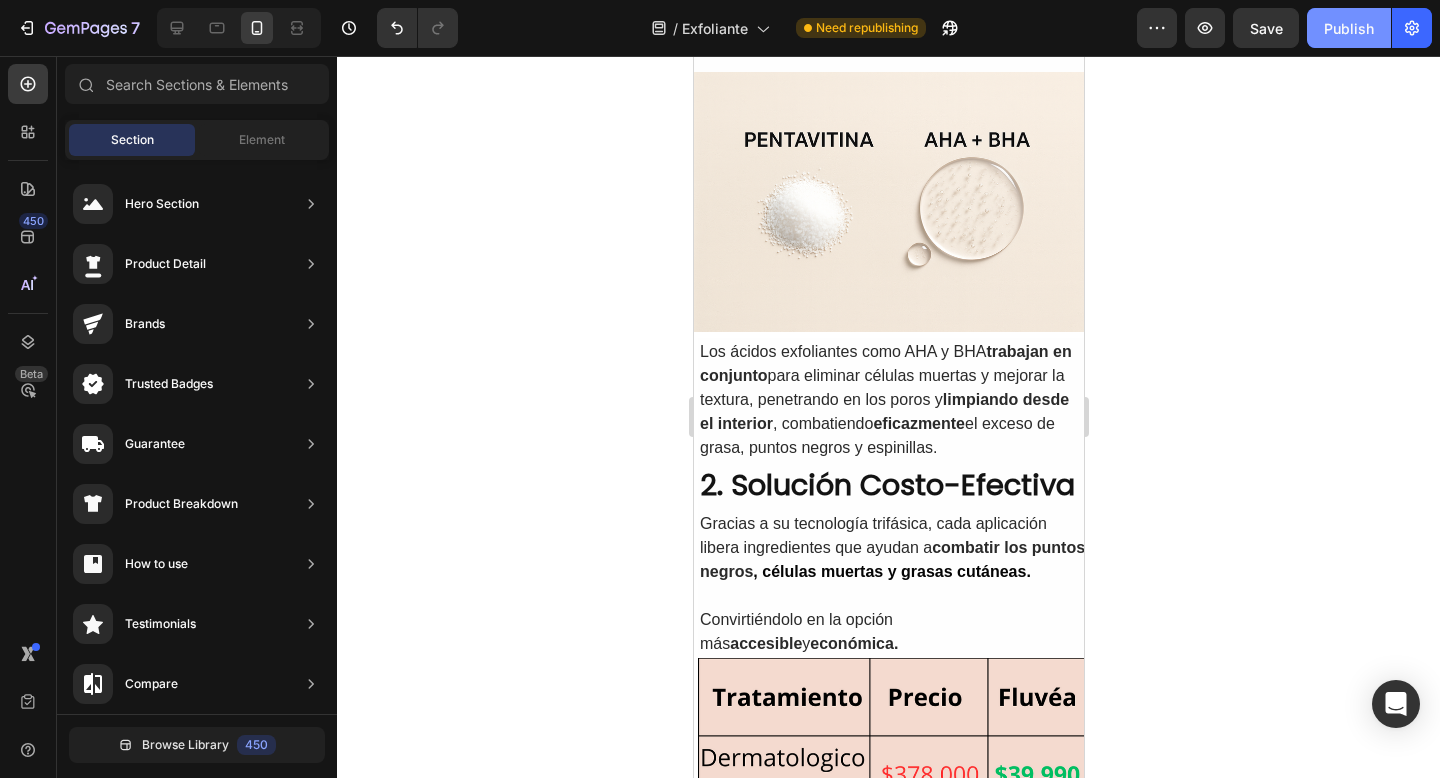 click on "Publish" at bounding box center [1349, 28] 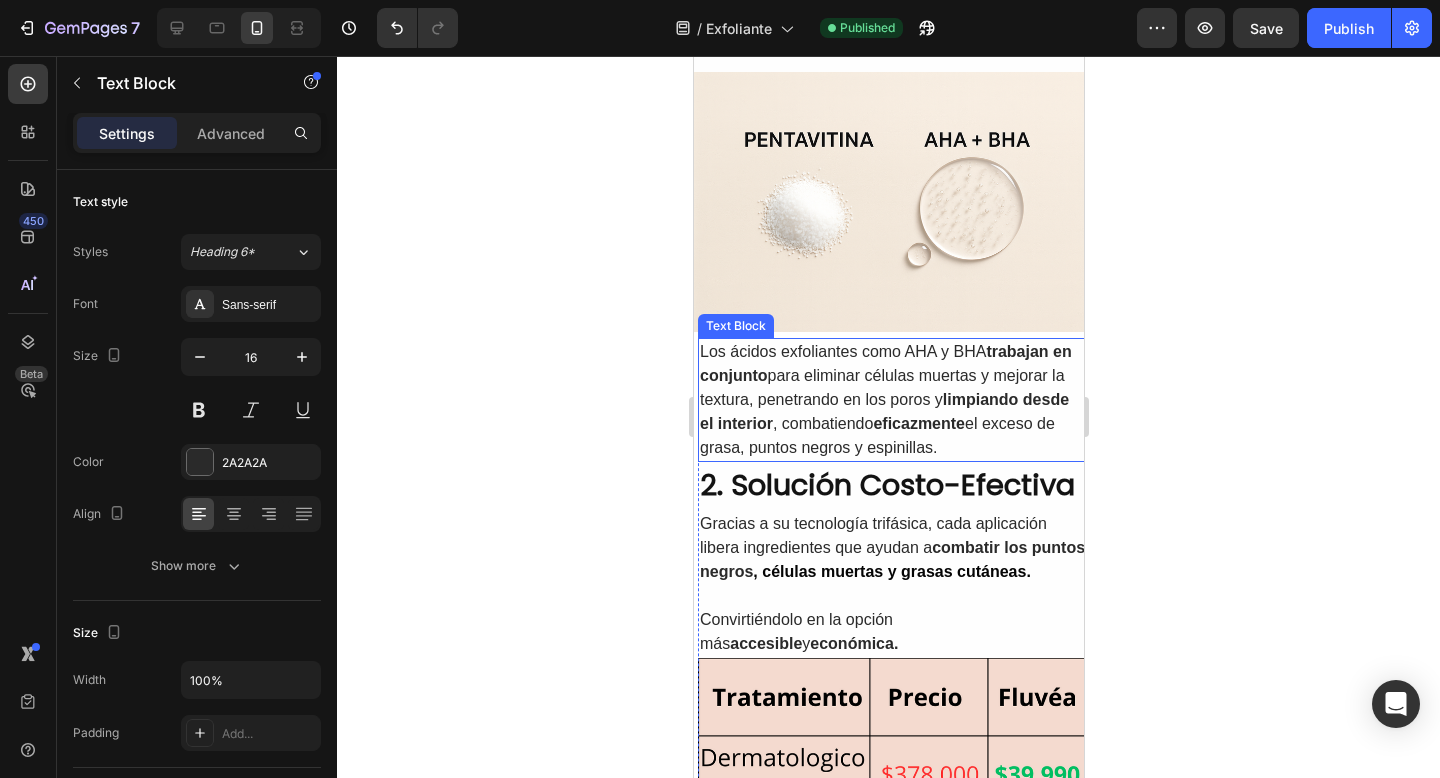 click on "Los ácidos exfoliantes como AHA y BHA  trabajan en conjunto  para eliminar células muertas y mejorar la textura, penetrando en los poros y  limpiando desde el interior , combatiendo  eficazmente  el exceso de grasa, puntos negros y espinillas." at bounding box center [892, 400] 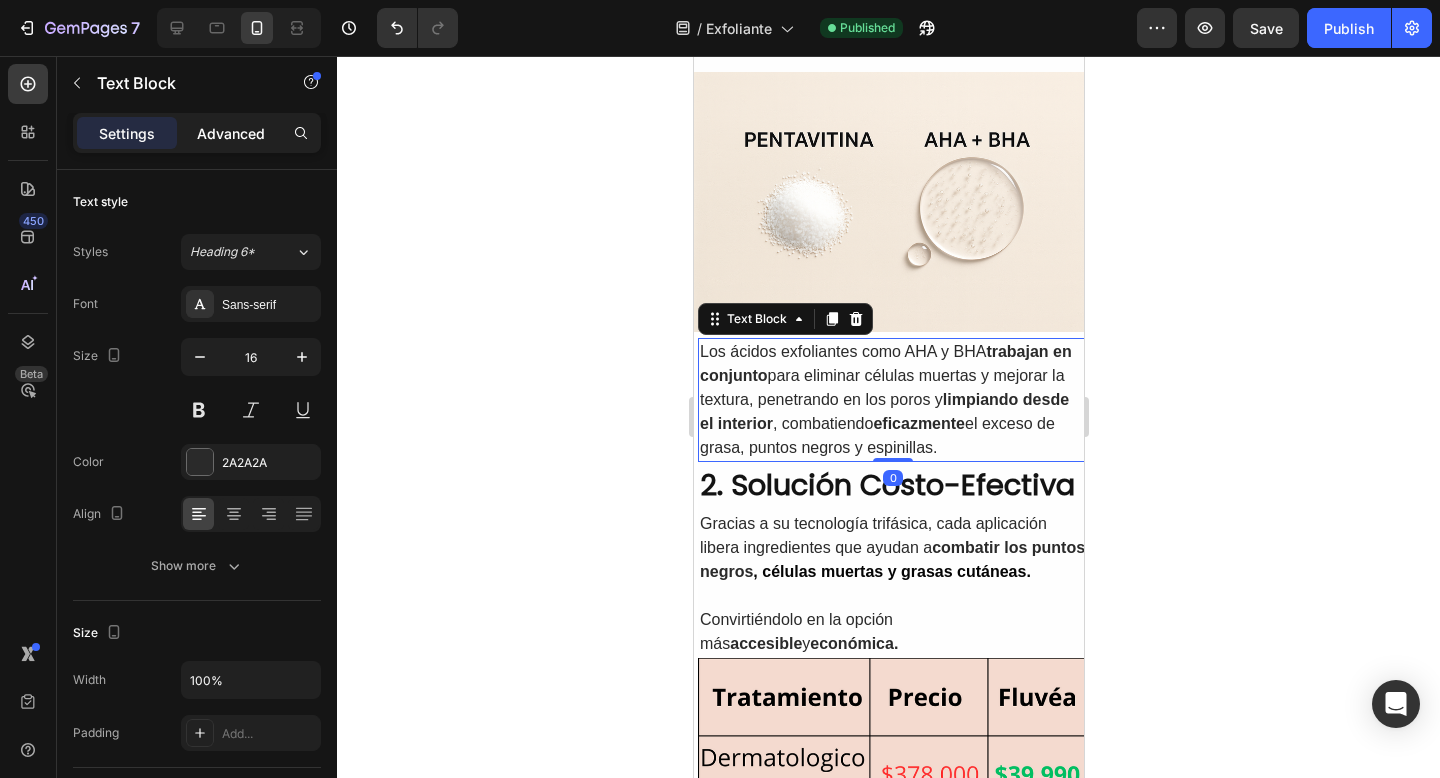 click on "Advanced" at bounding box center (231, 133) 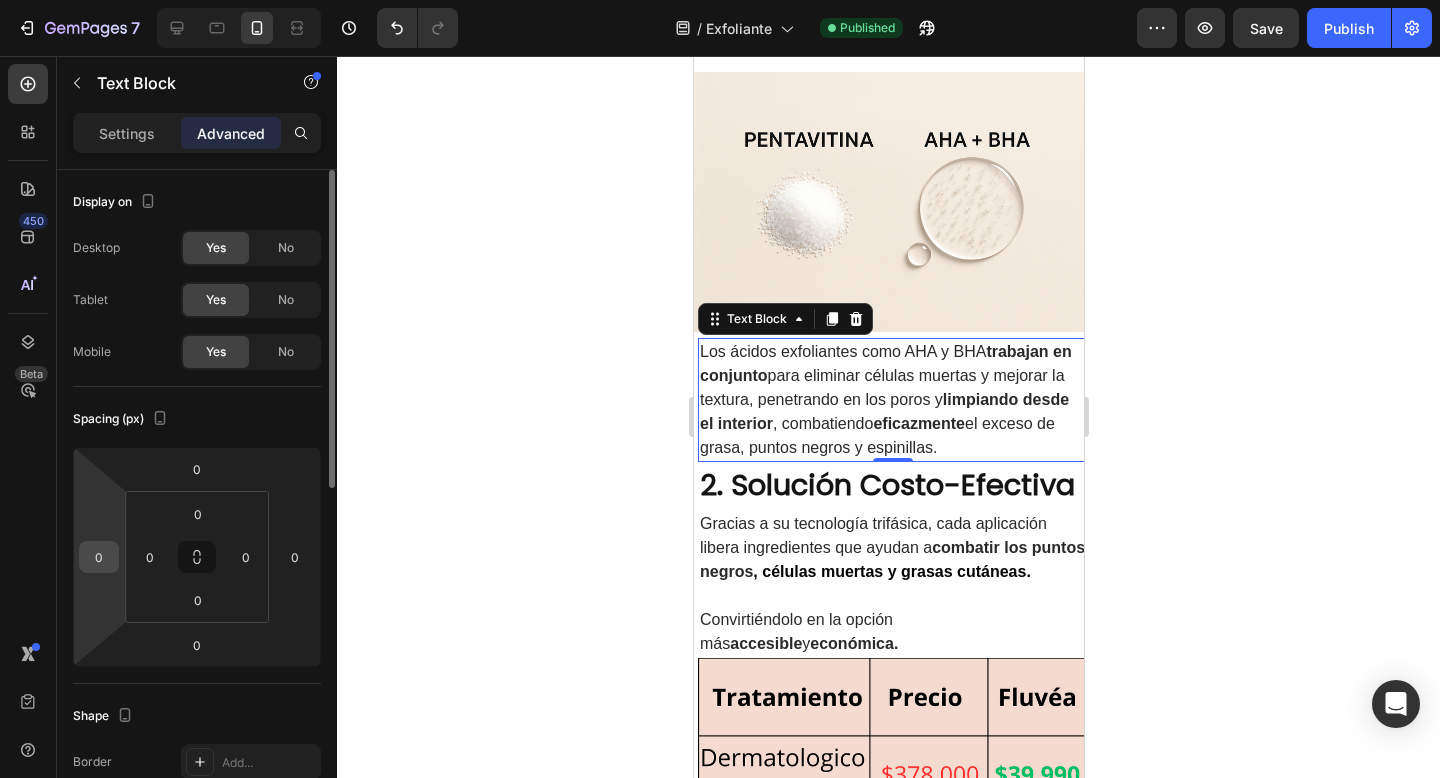 click on "0" at bounding box center (99, 557) 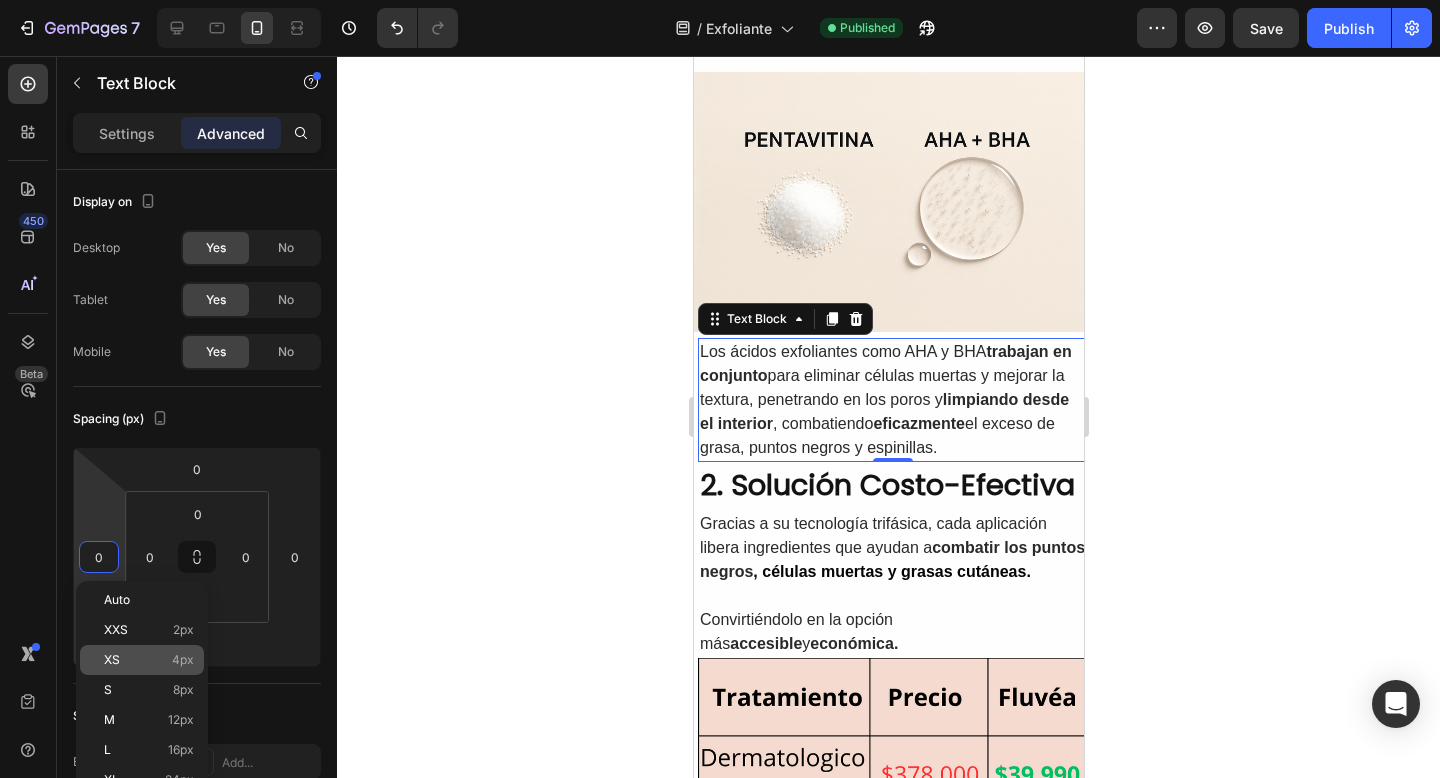 click on "XS 4px" at bounding box center [149, 660] 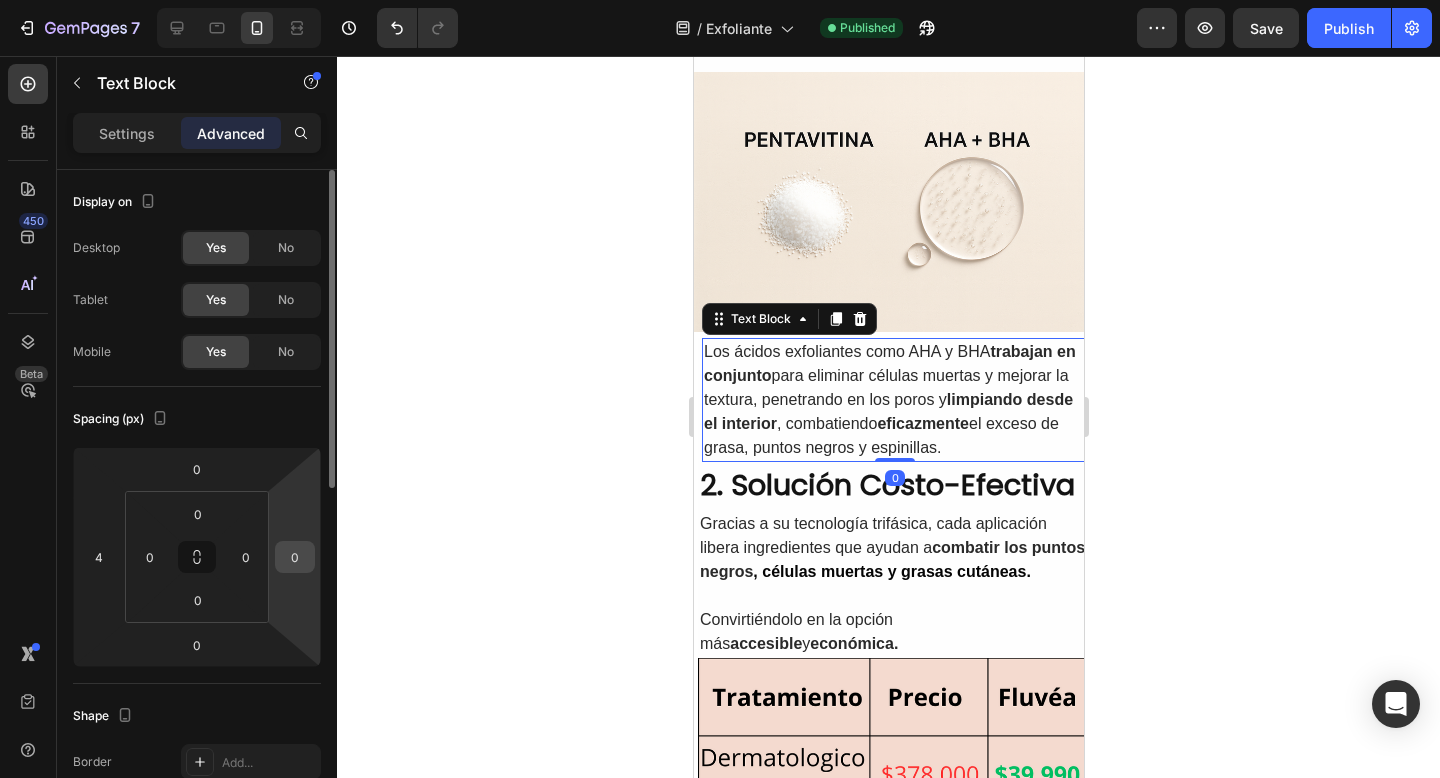 click on "0" at bounding box center [295, 557] 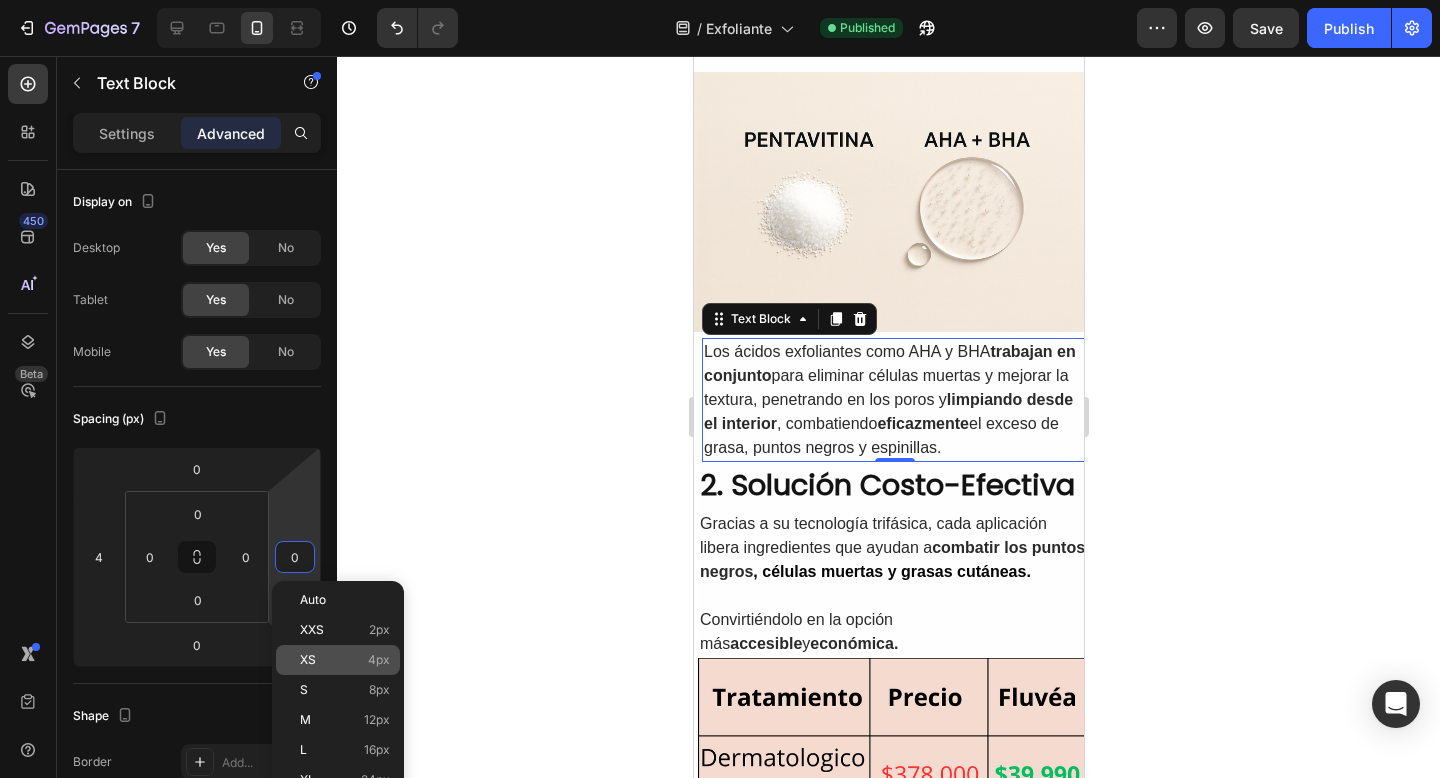 click on "XS 4px" at bounding box center [345, 660] 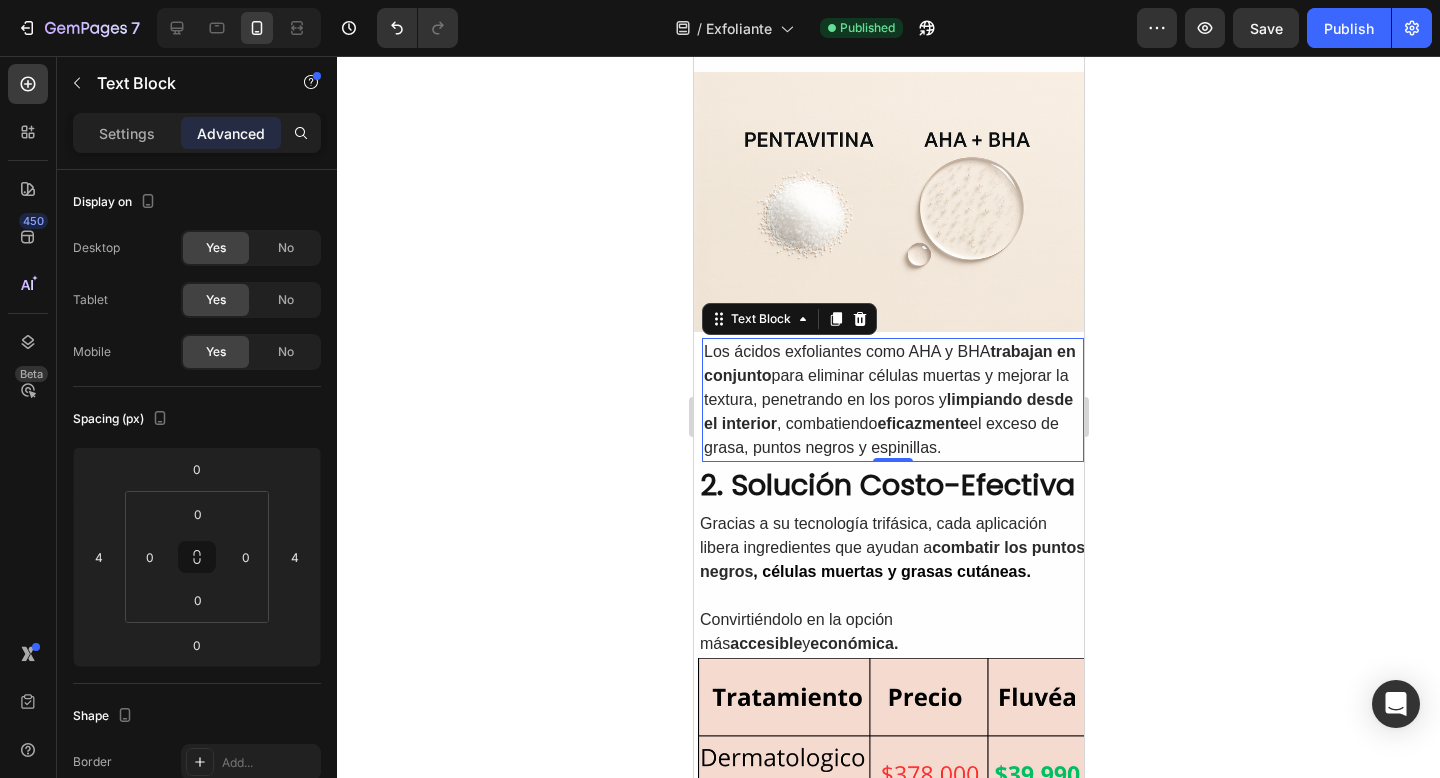 click 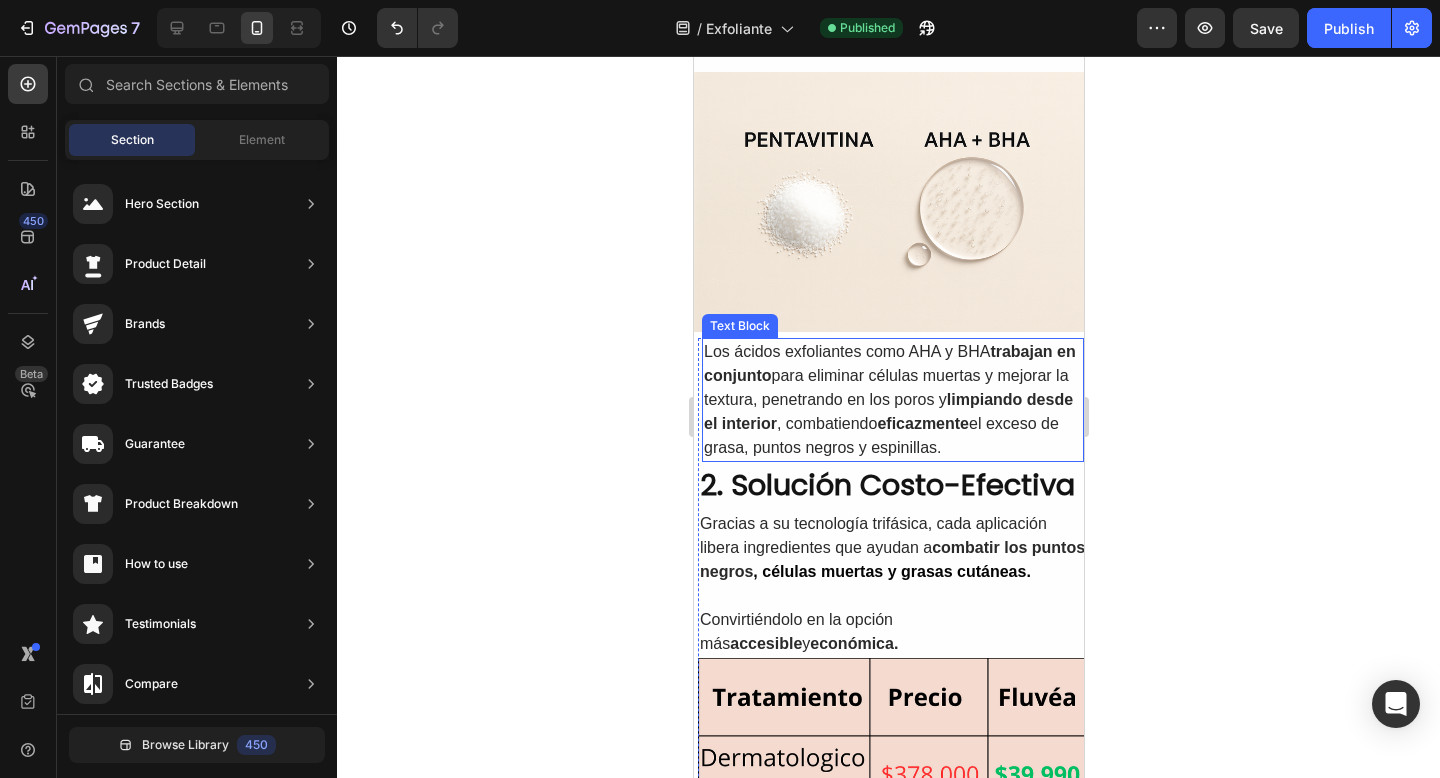 click on "Los ácidos exfoliantes como AHA y BHA  trabajan en conjunto  para eliminar células muertas y mejorar la textura, penetrando en los poros y  limpiando desde el interior , combatiendo  eficazmente  el exceso de grasa, puntos negros y espinillas." at bounding box center [892, 400] 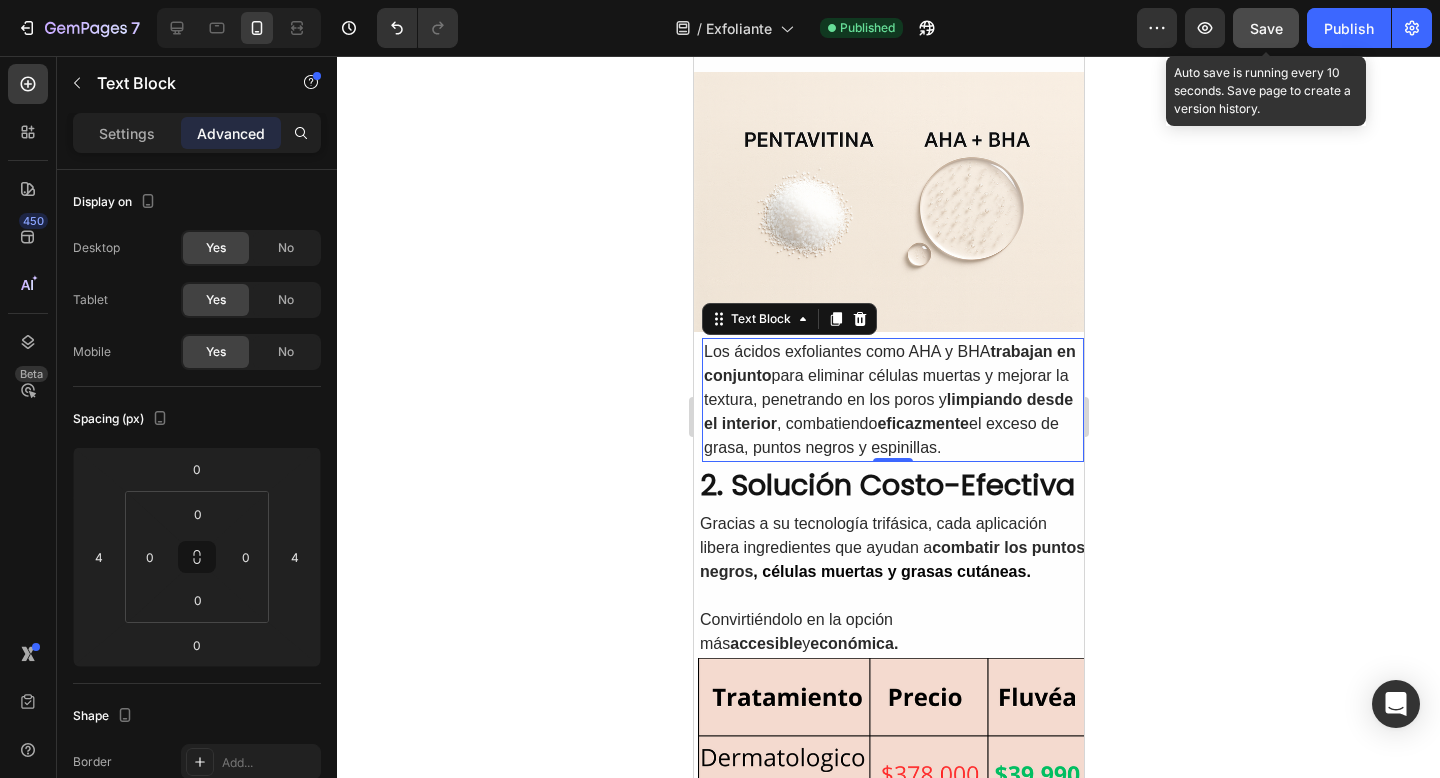 click on "Save" at bounding box center [1266, 28] 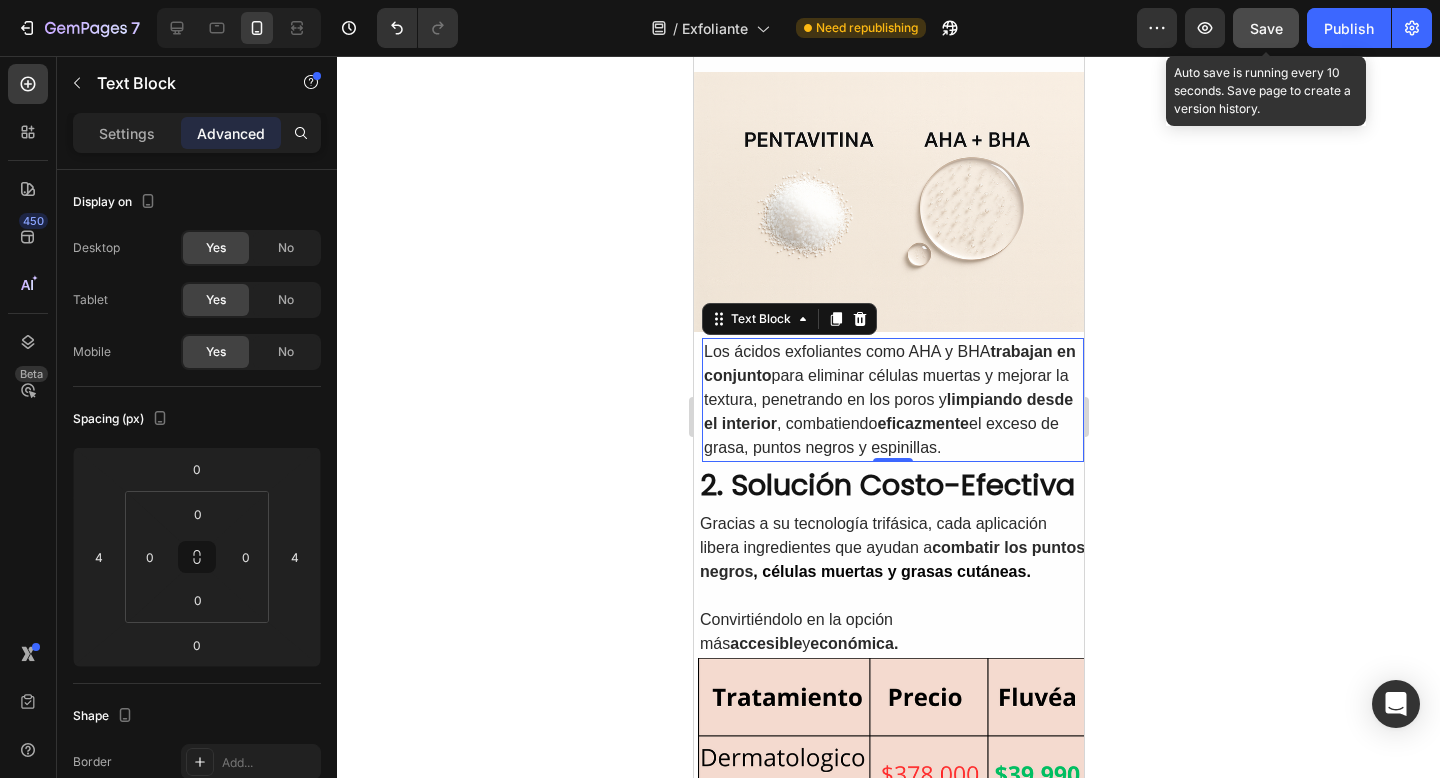 click on "Save" 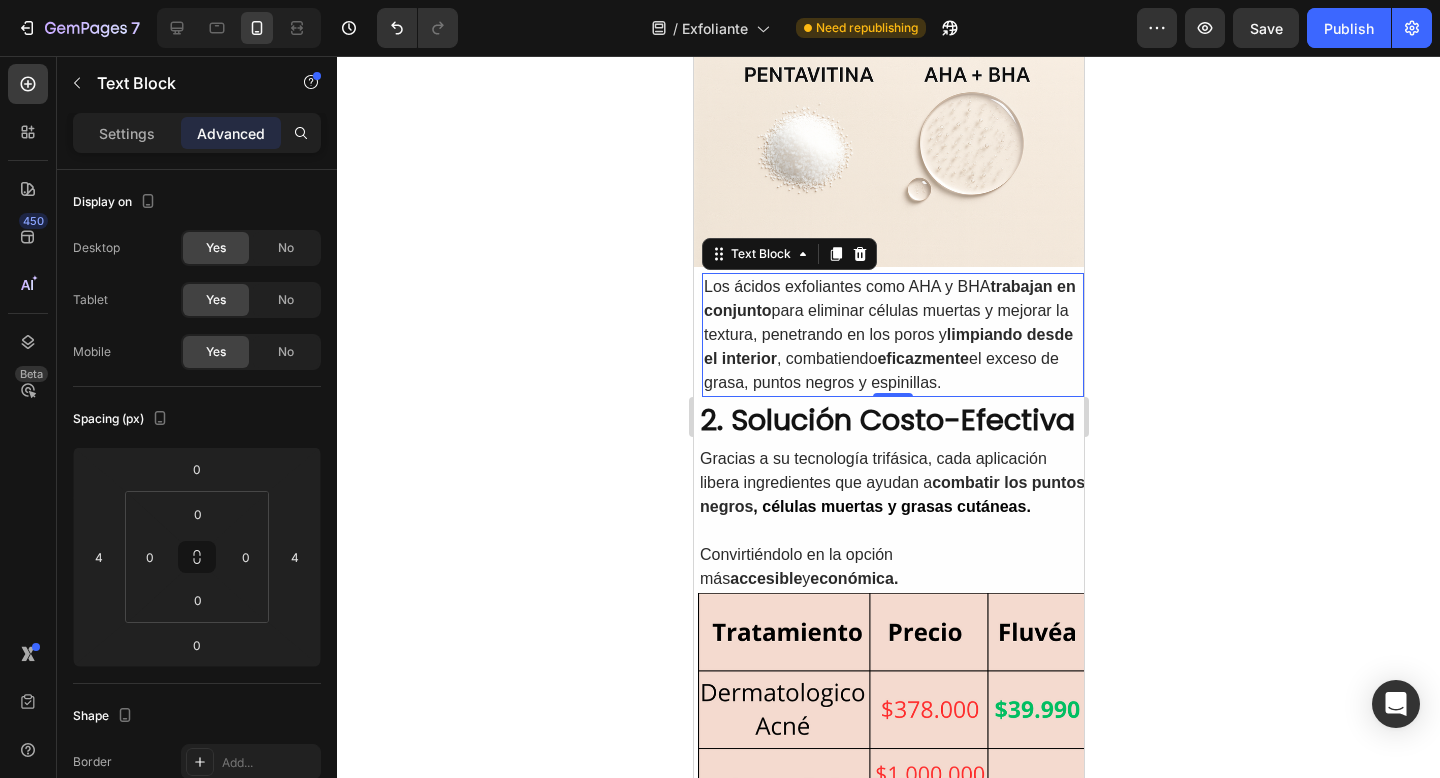 scroll, scrollTop: 1088, scrollLeft: 0, axis: vertical 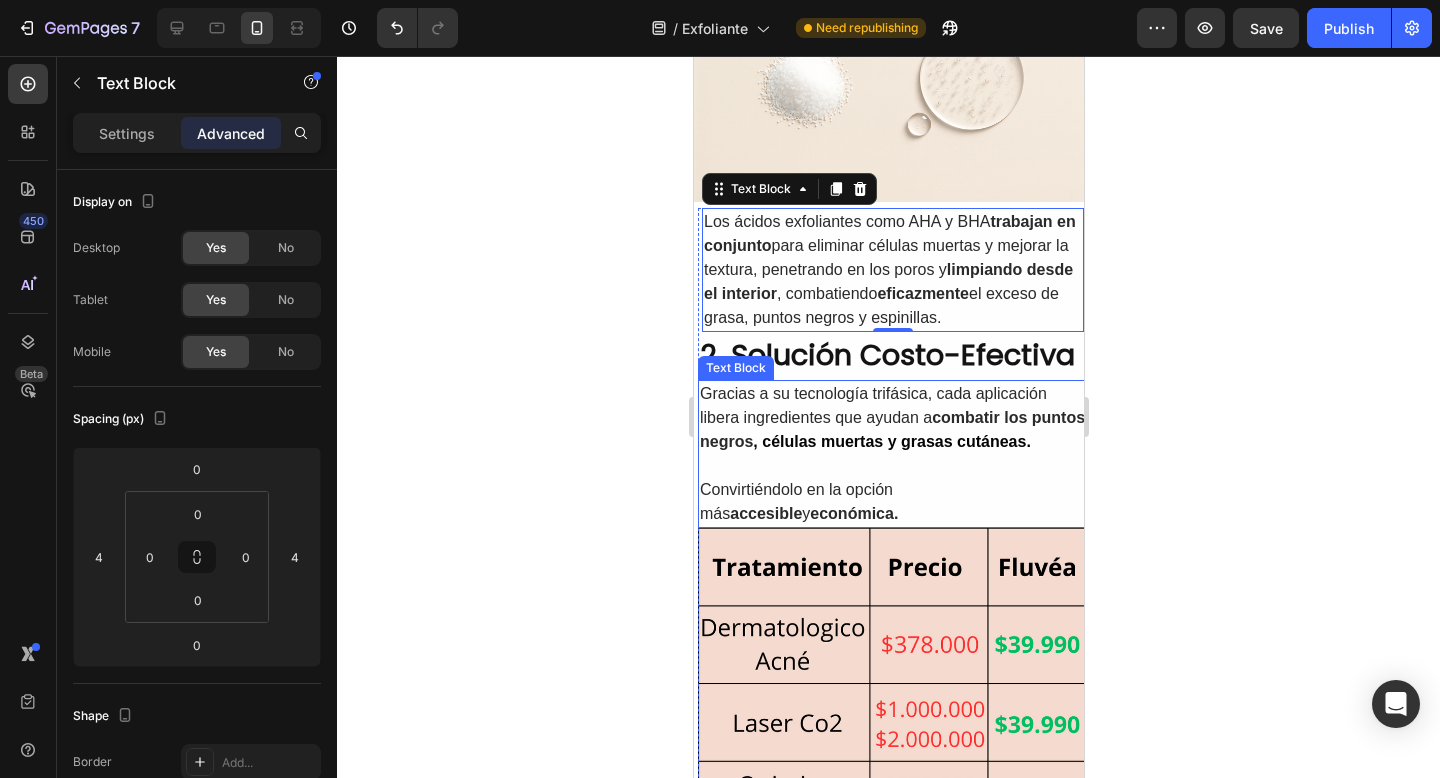 click on "combatir los puntos negros" at bounding box center [891, 429] 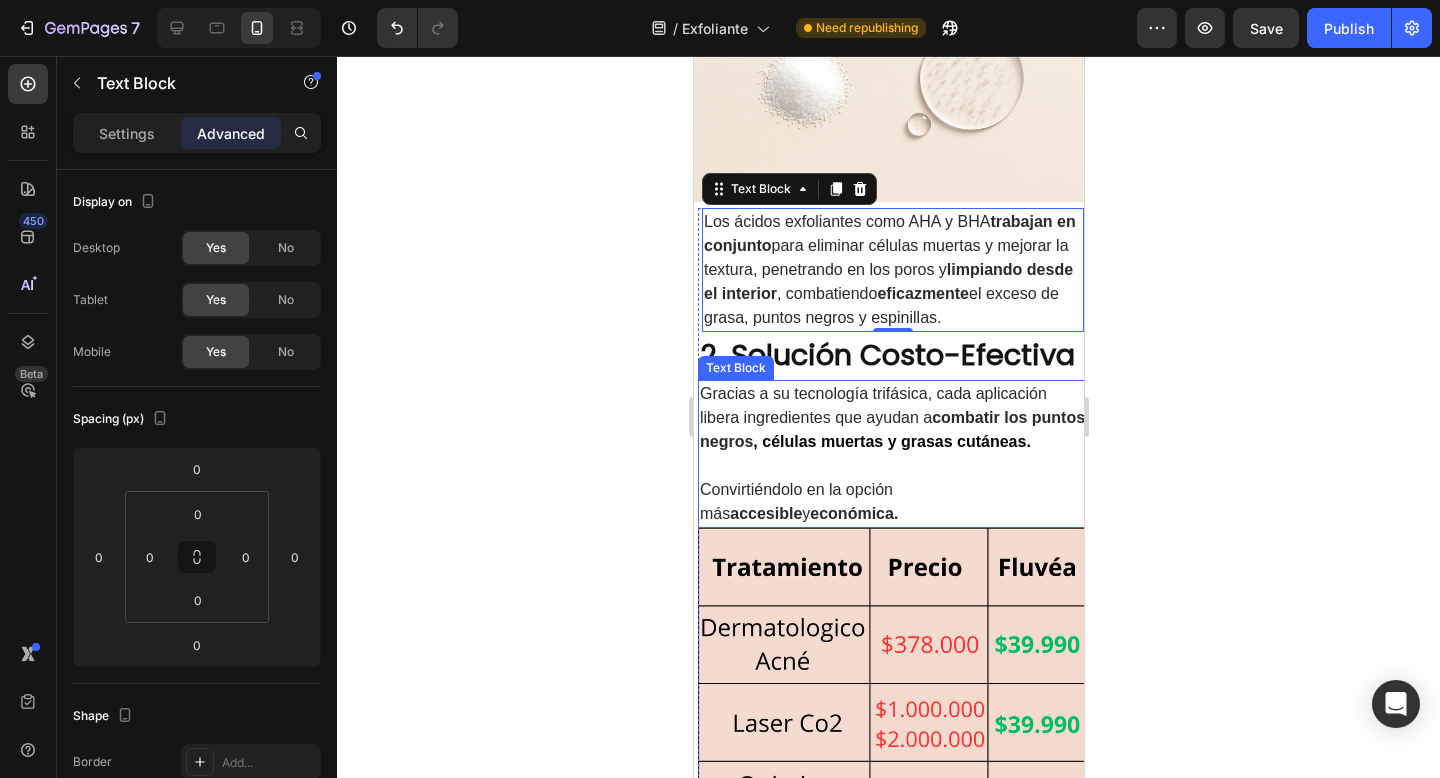 scroll, scrollTop: 576, scrollLeft: 0, axis: vertical 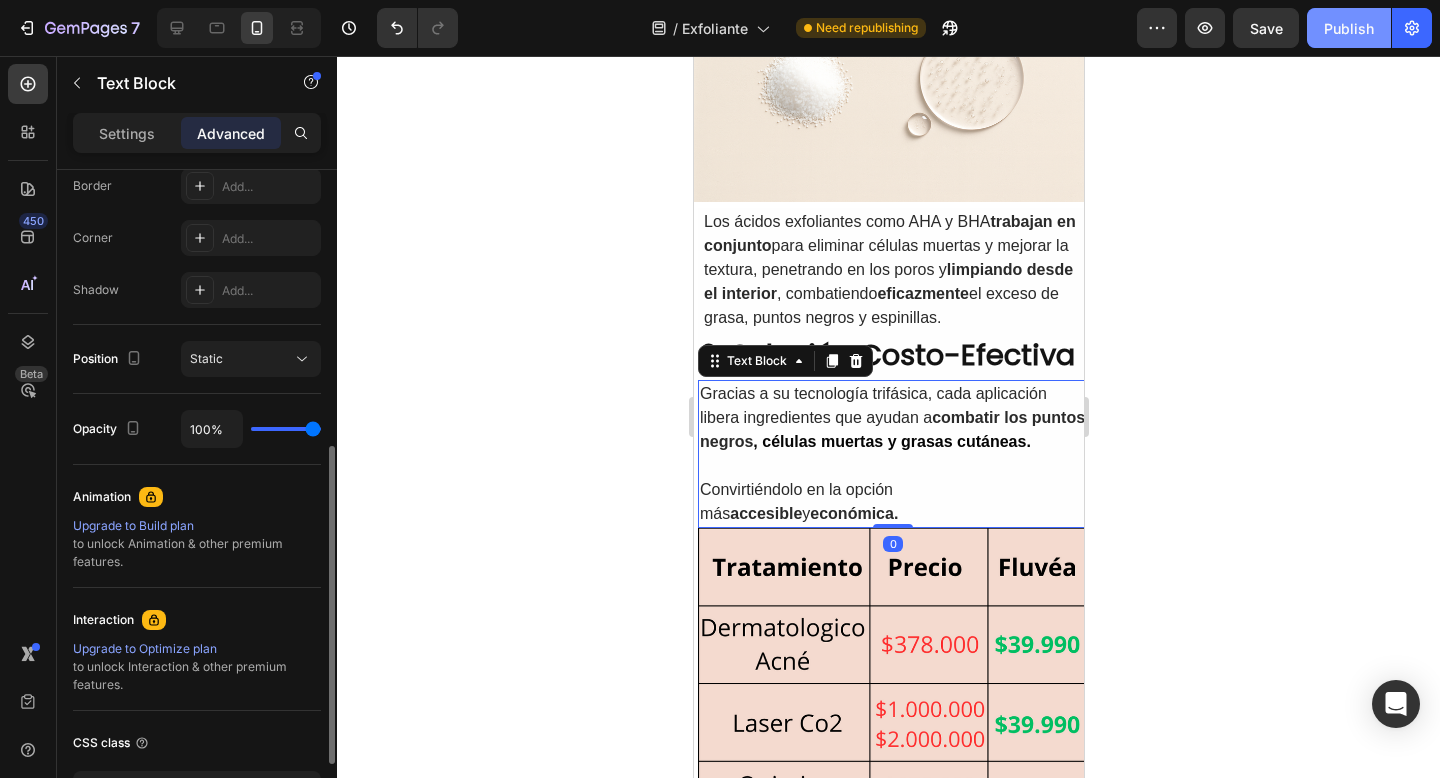click on "Publish" 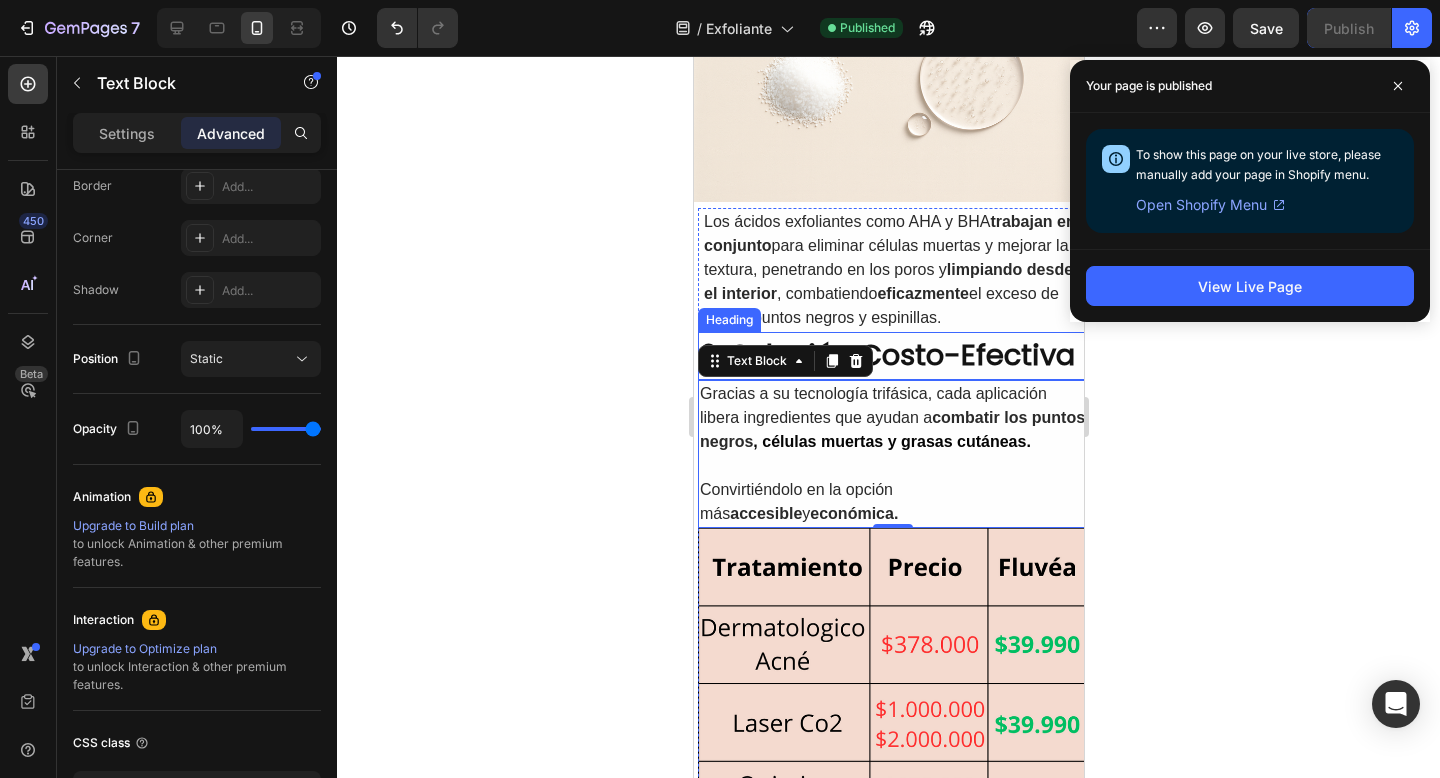 click on "2. Solución Costo-Efectiva" at bounding box center [892, 356] 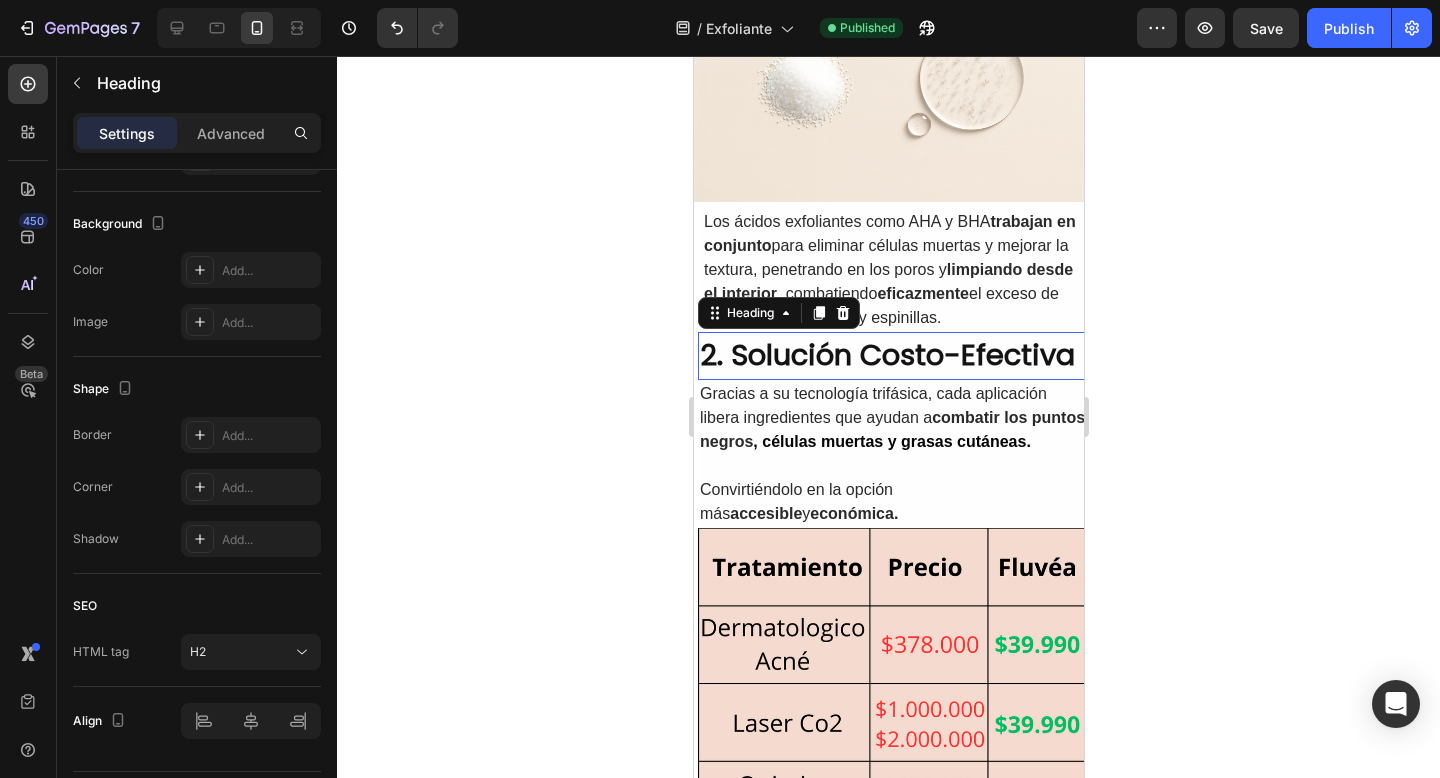 scroll, scrollTop: 0, scrollLeft: 0, axis: both 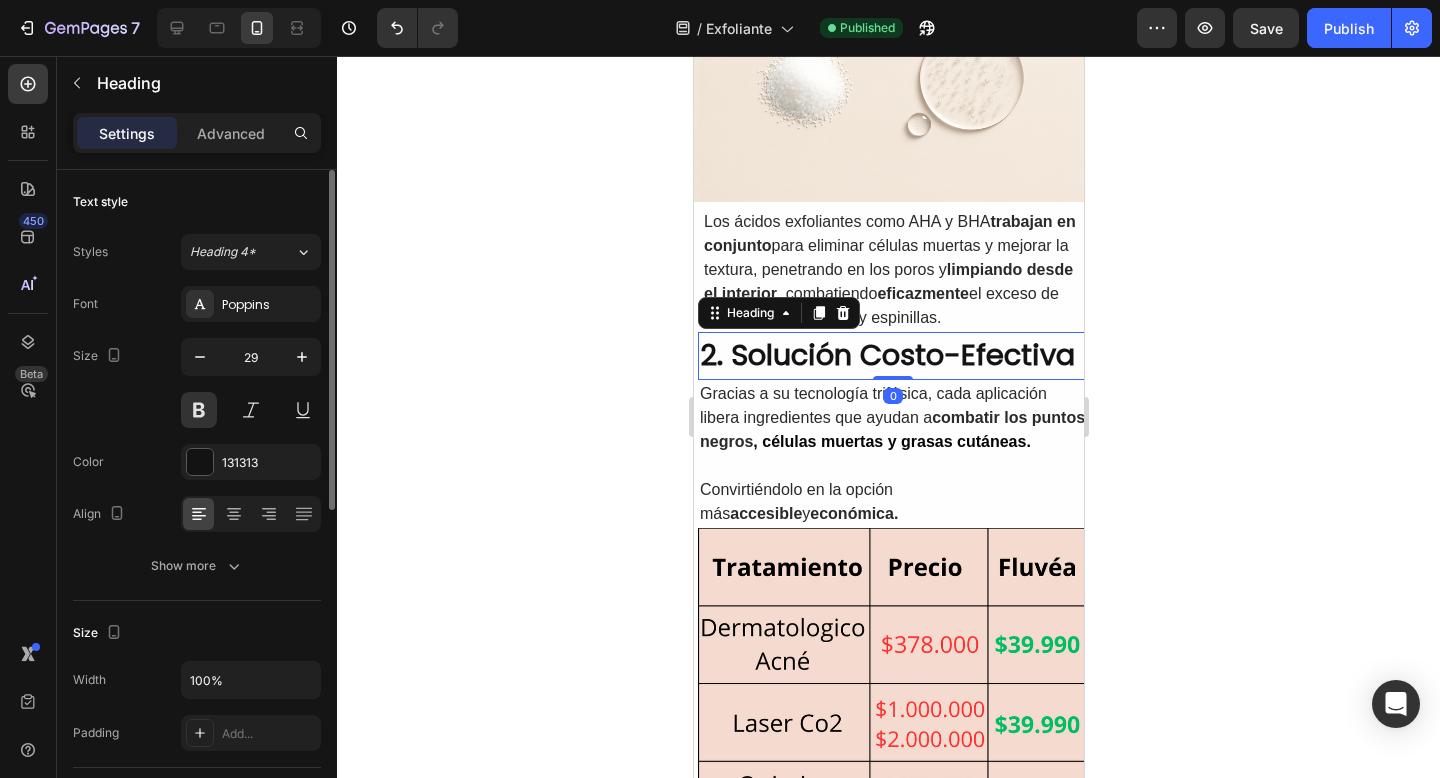 click on "2. Solución Costo-Efectiva" at bounding box center (892, 356) 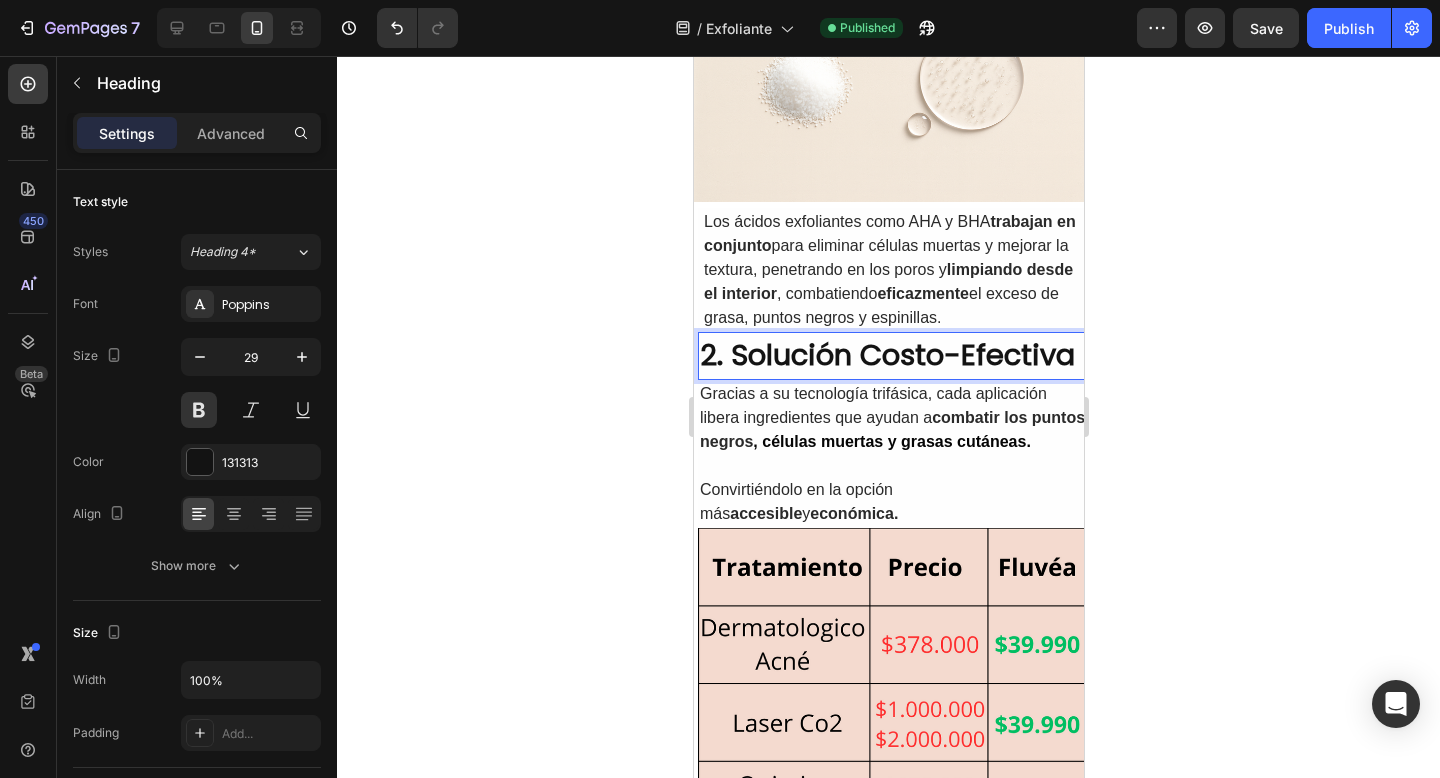 click 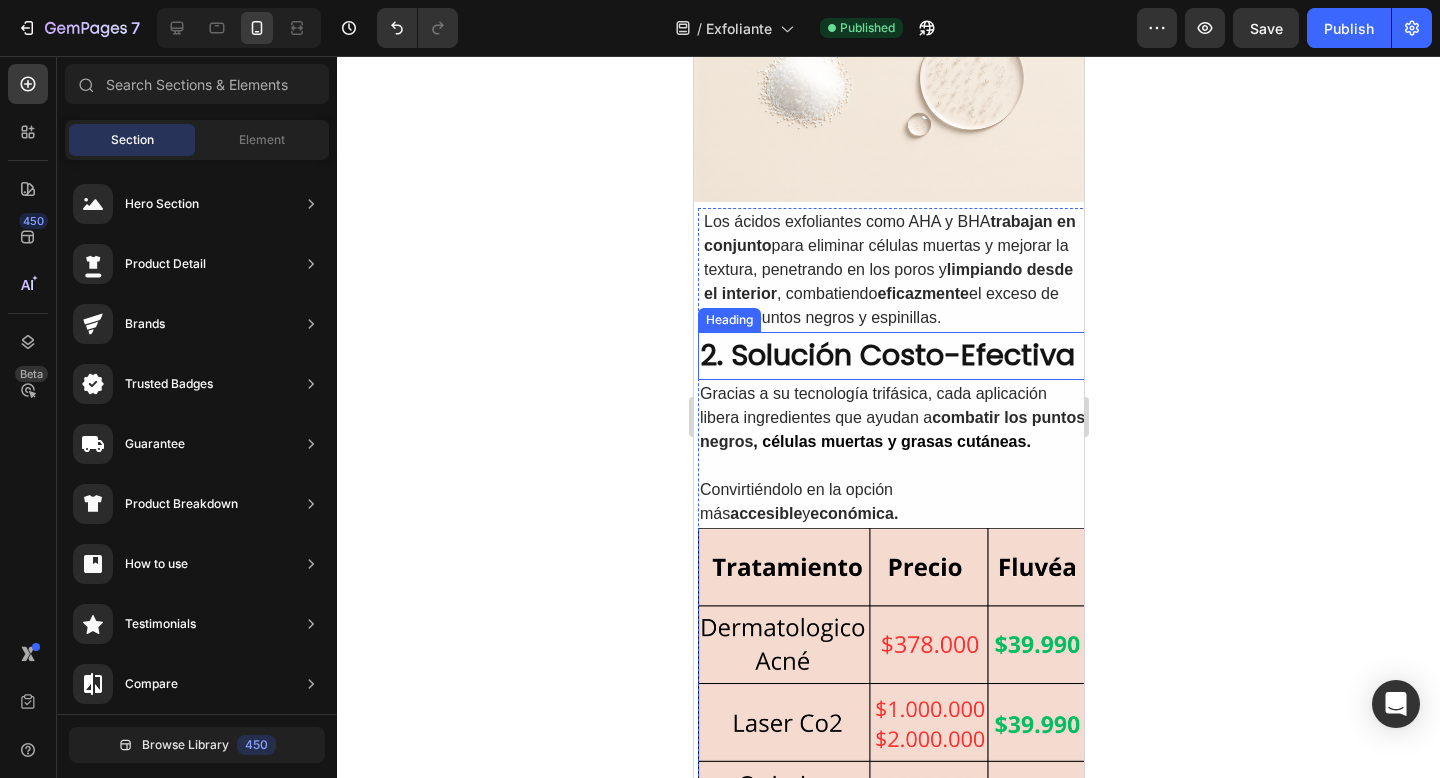 click on "2. Solución Costo-Efectiva" at bounding box center [892, 356] 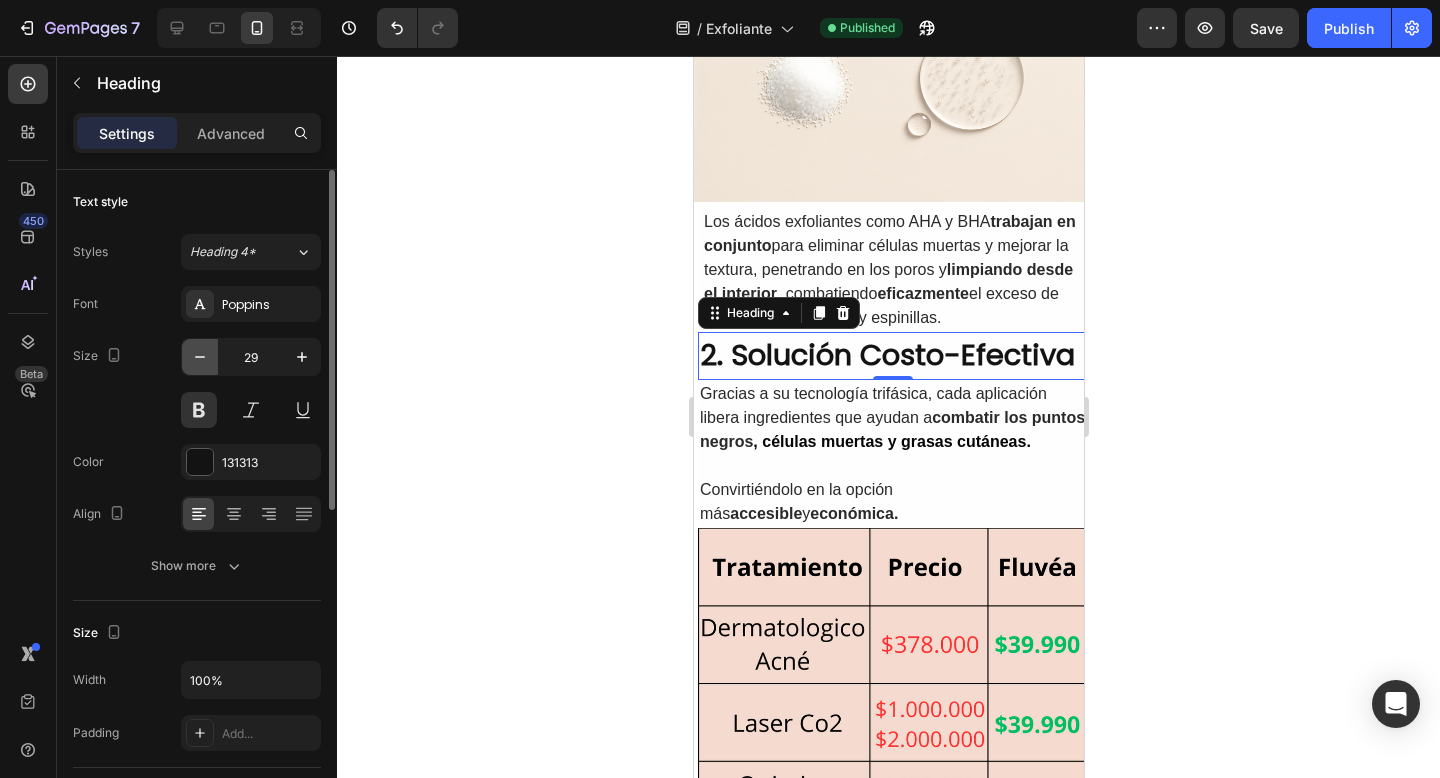 click 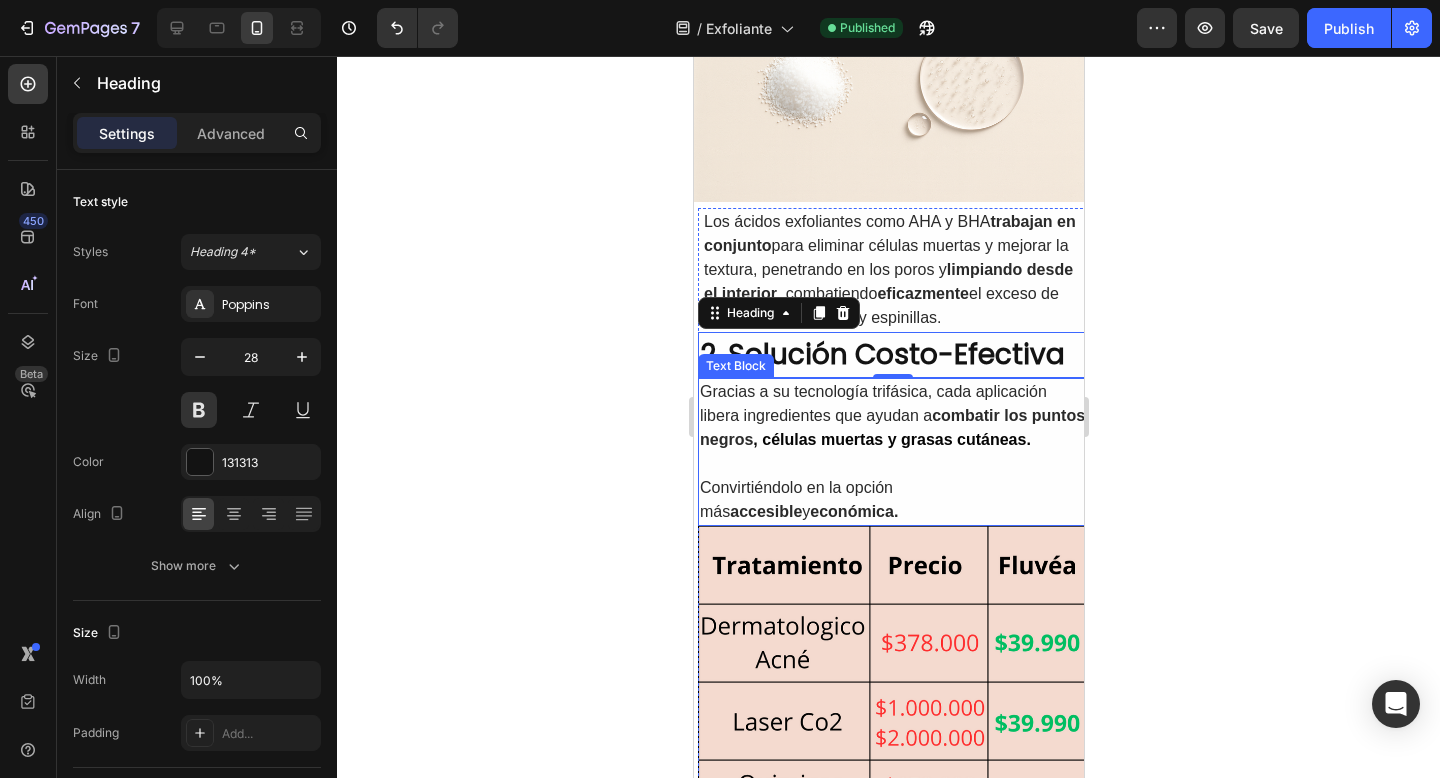 click on "Convirtiéndolo en la opción más  accesible  y  económica." at bounding box center [892, 500] 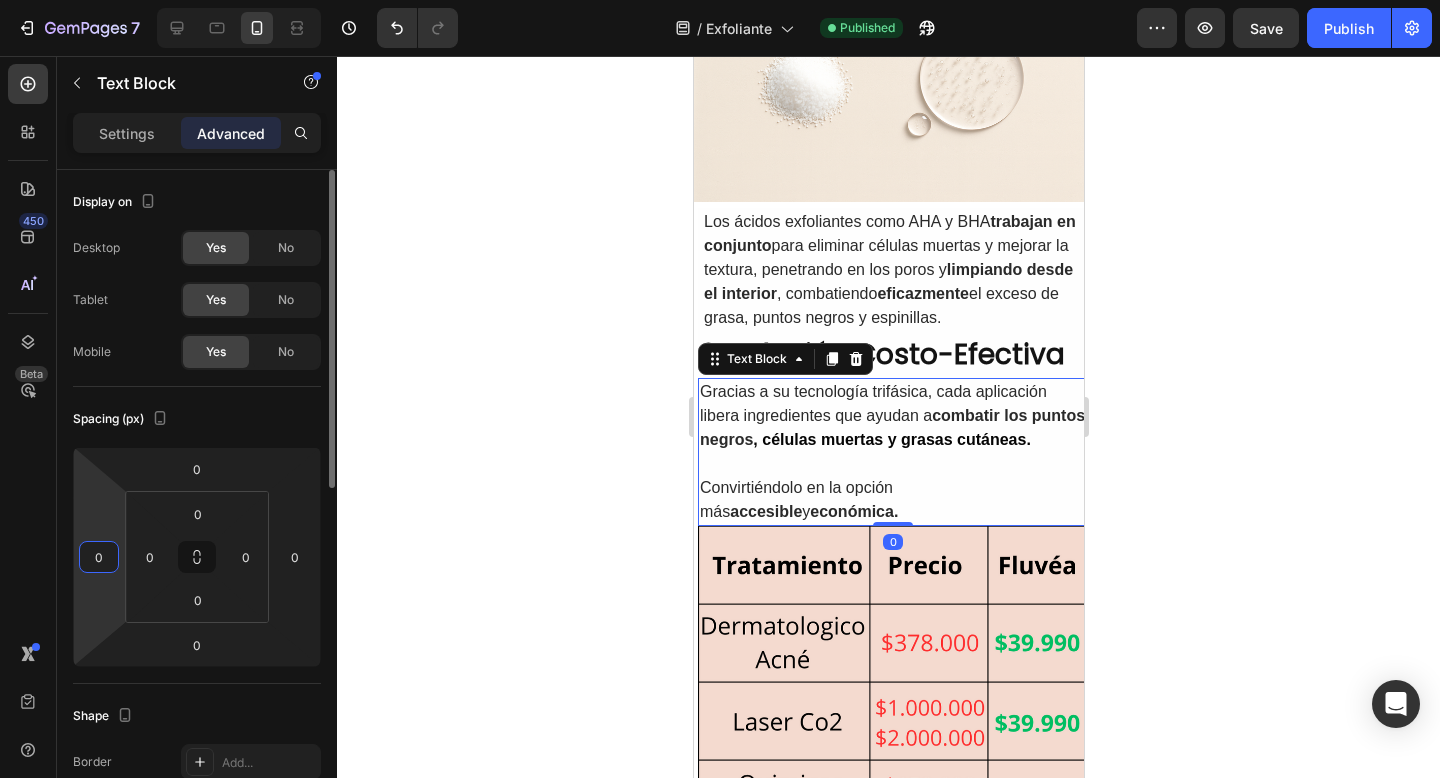 click on "0" at bounding box center [99, 557] 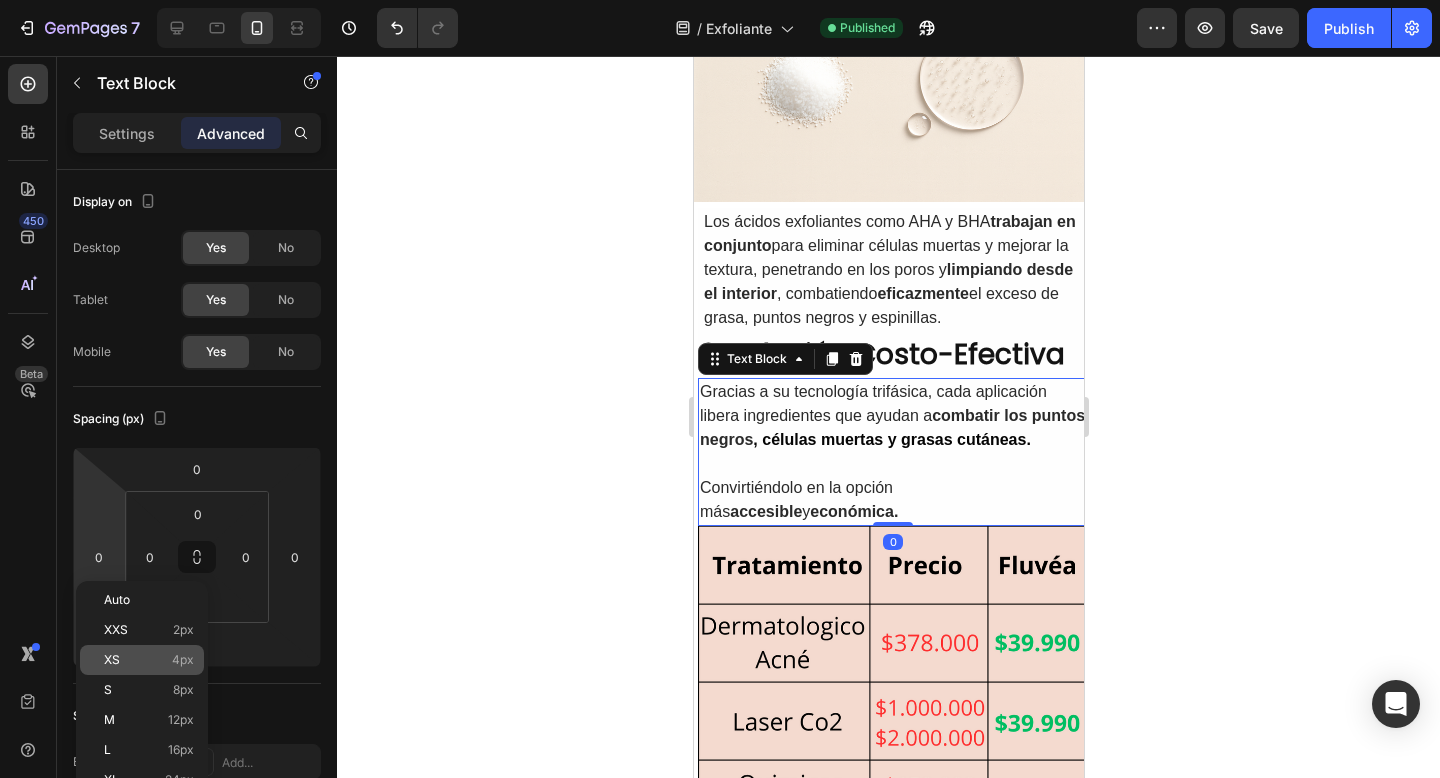 click on "XS 4px" at bounding box center (149, 660) 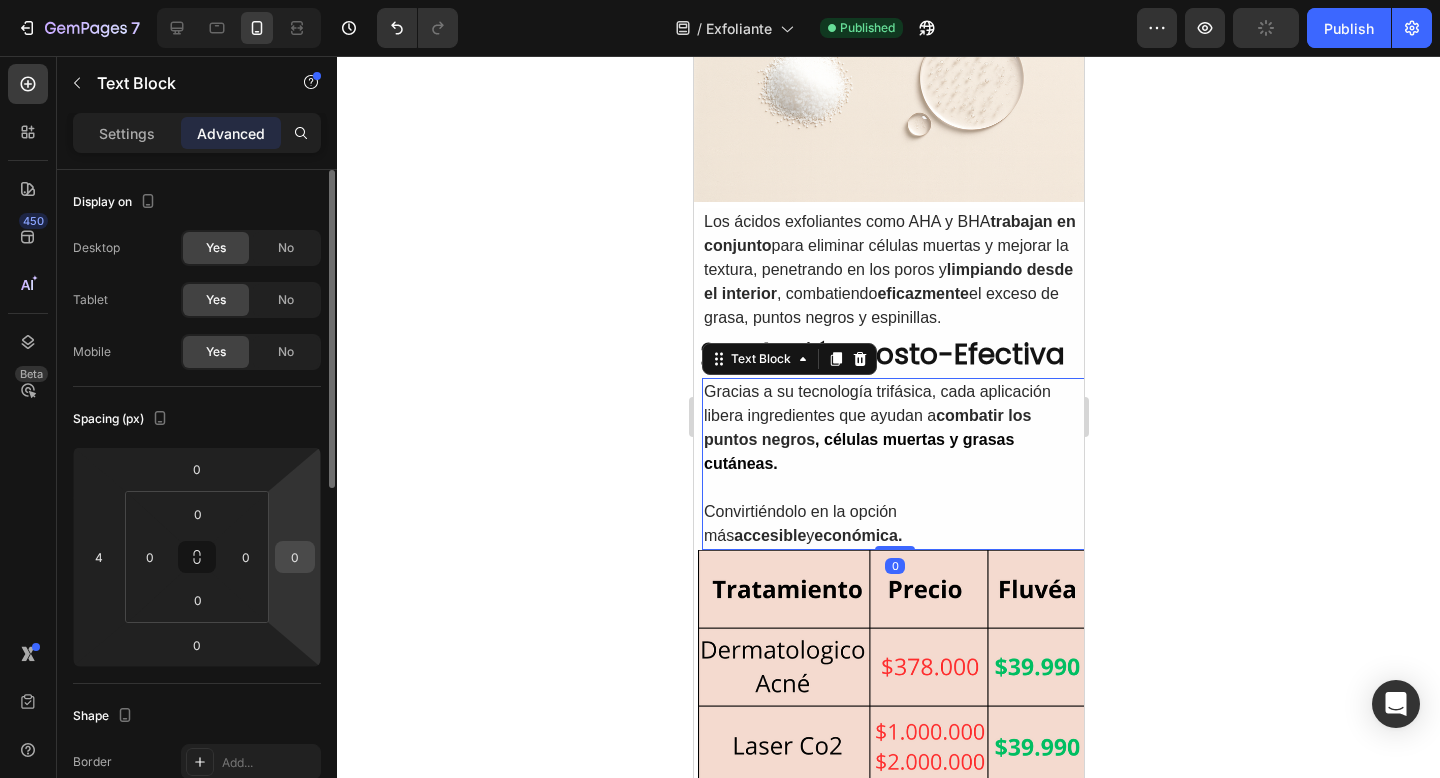 click on "0" at bounding box center (295, 557) 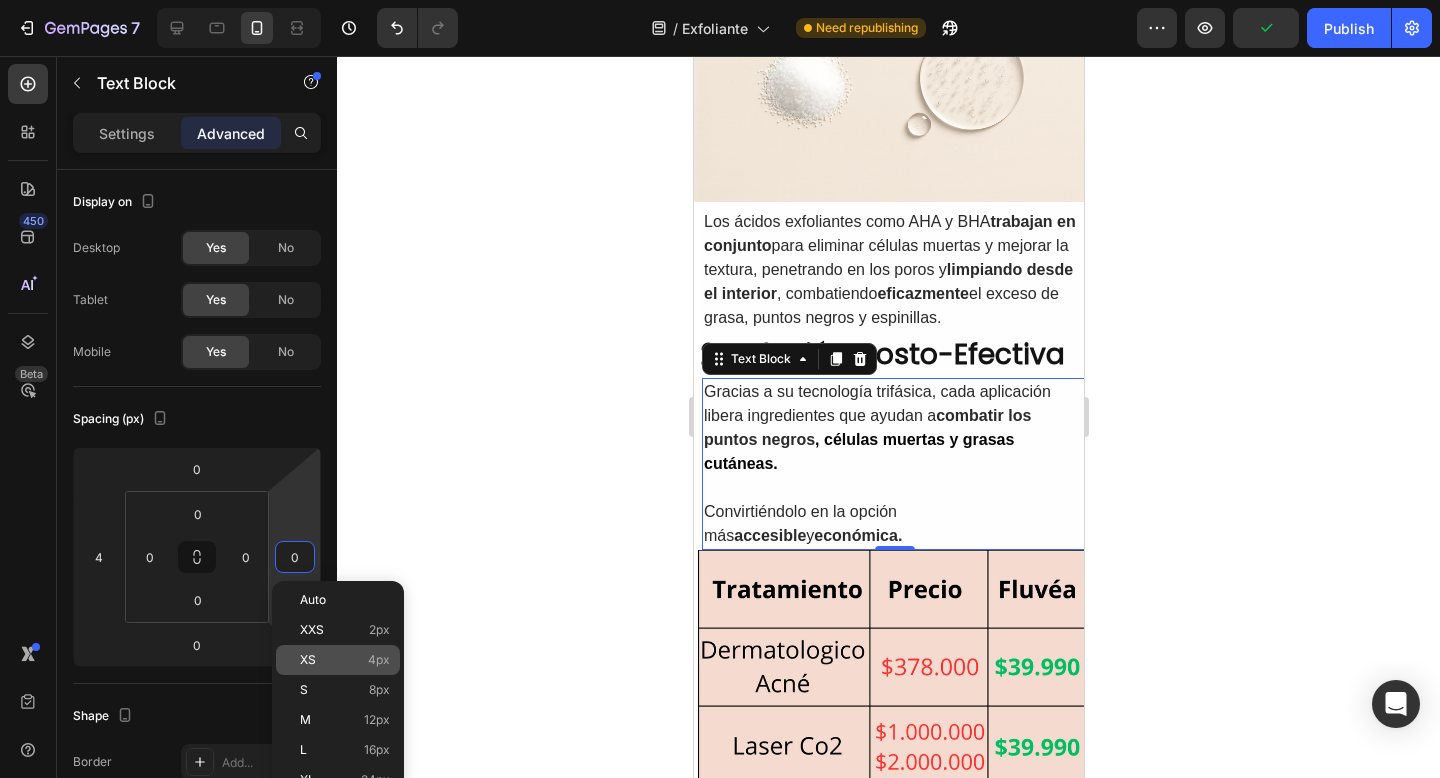 click on "XS 4px" at bounding box center (345, 660) 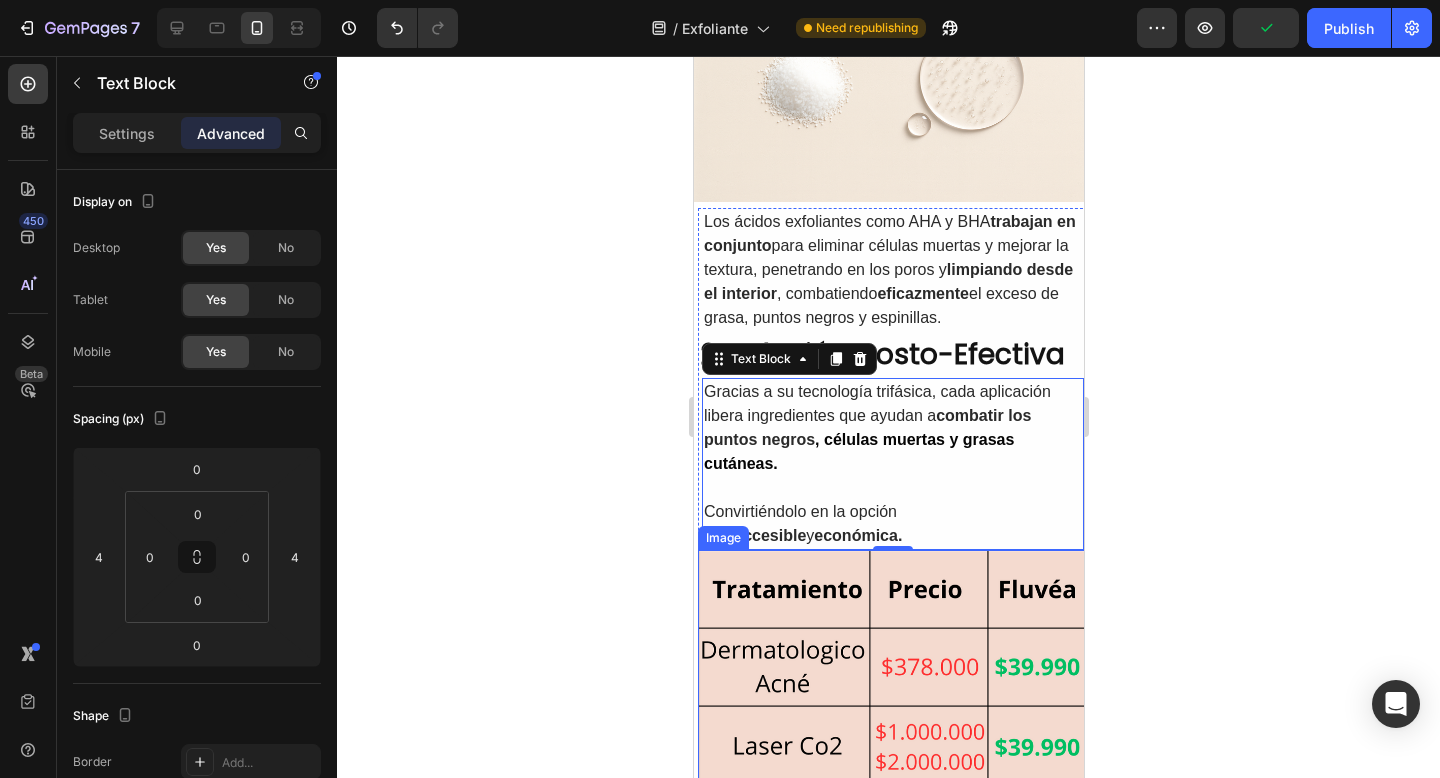 click 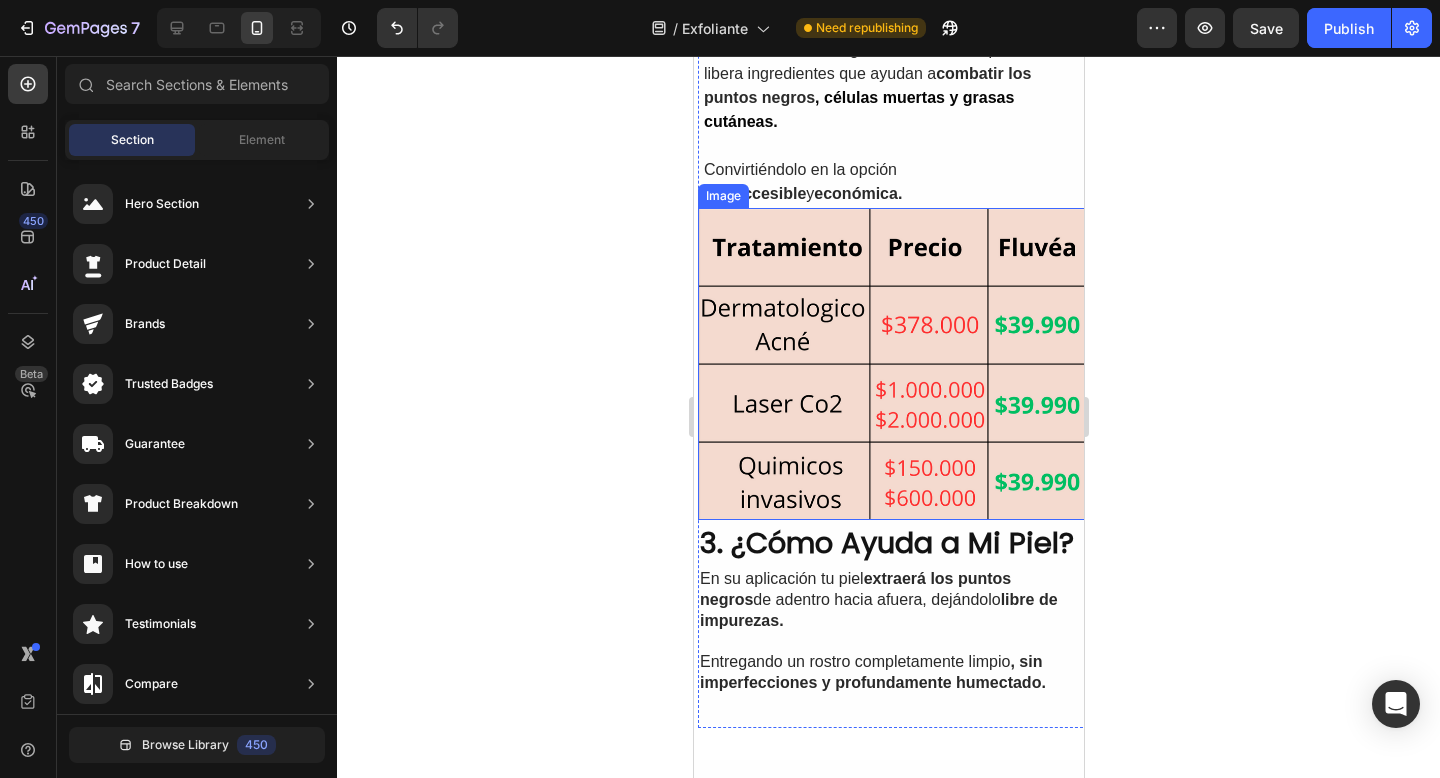 scroll, scrollTop: 1450, scrollLeft: 0, axis: vertical 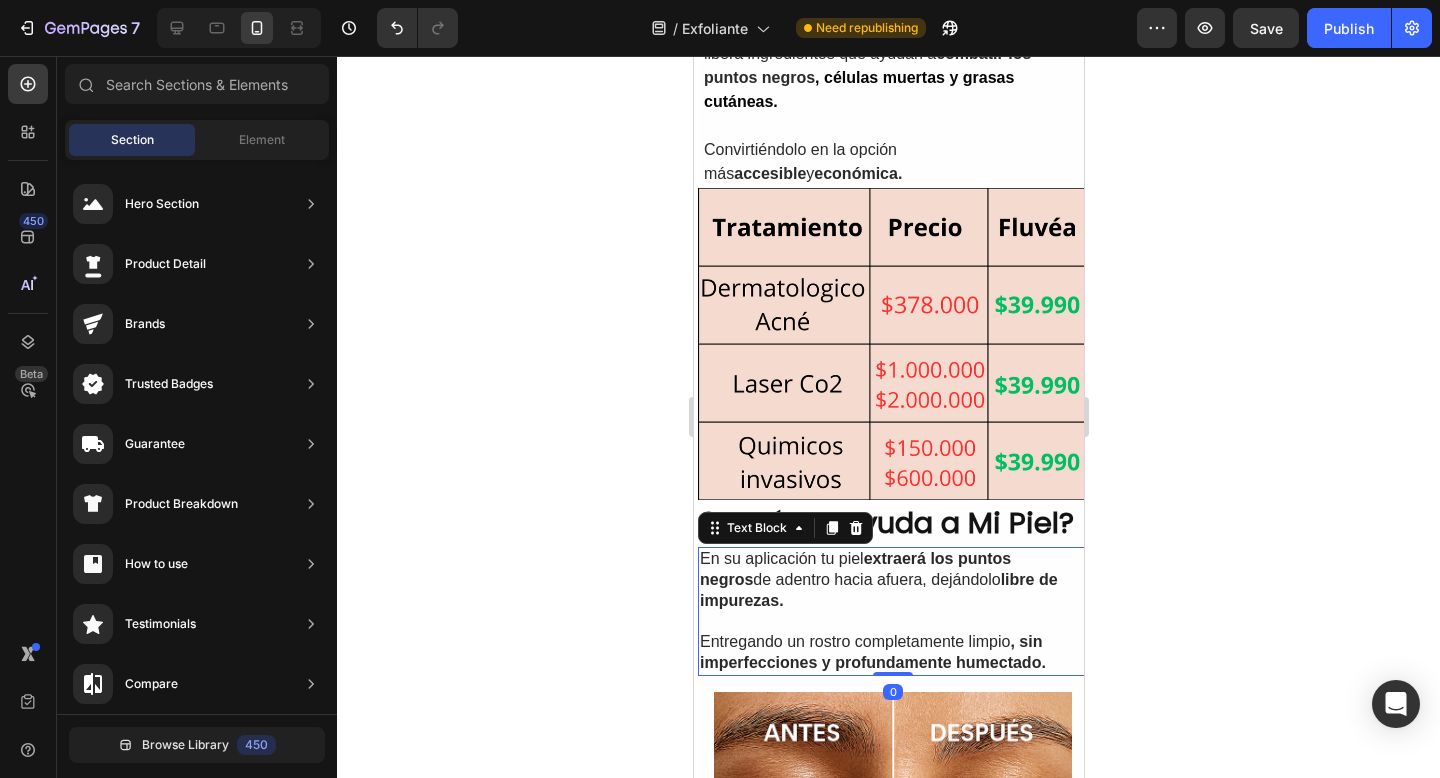 click at bounding box center (892, 621) 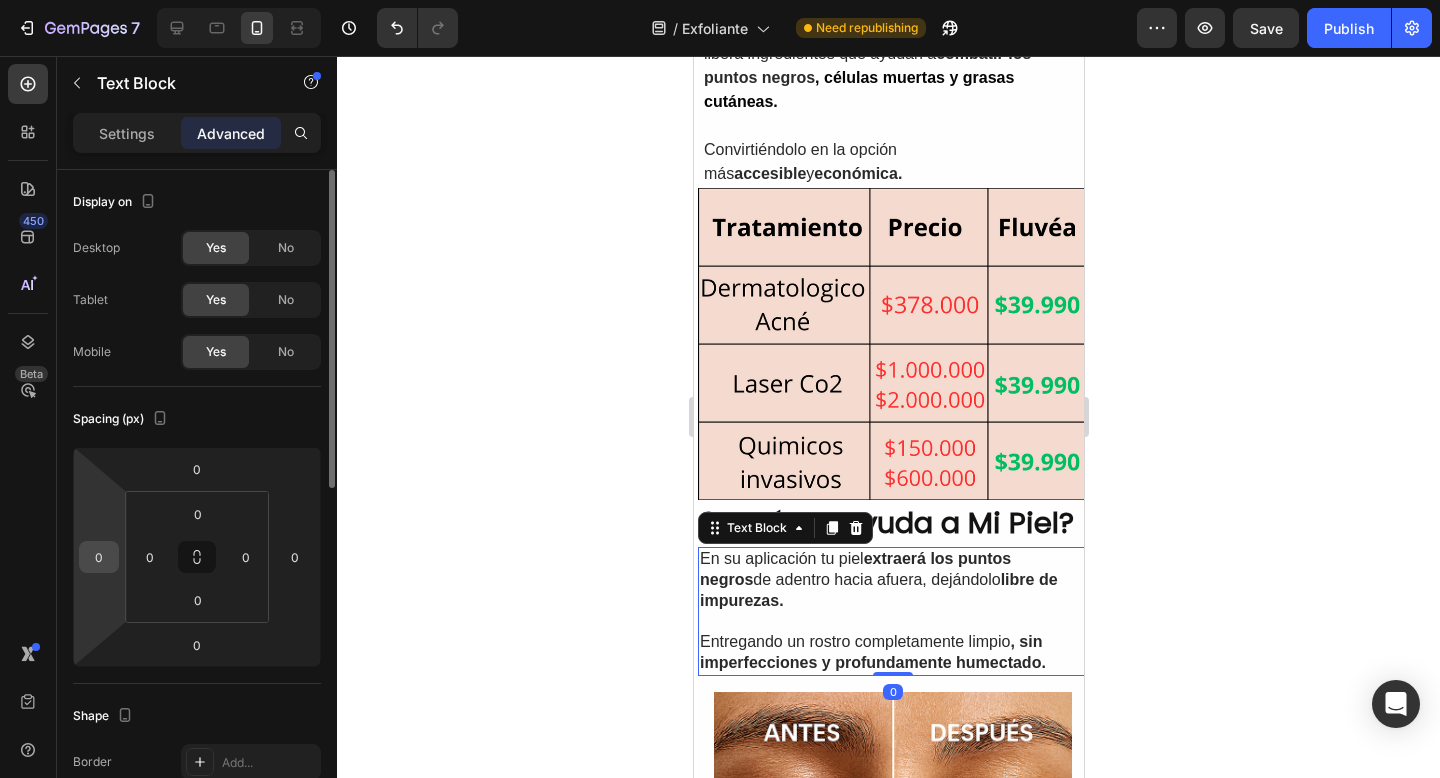 click on "0" at bounding box center (99, 557) 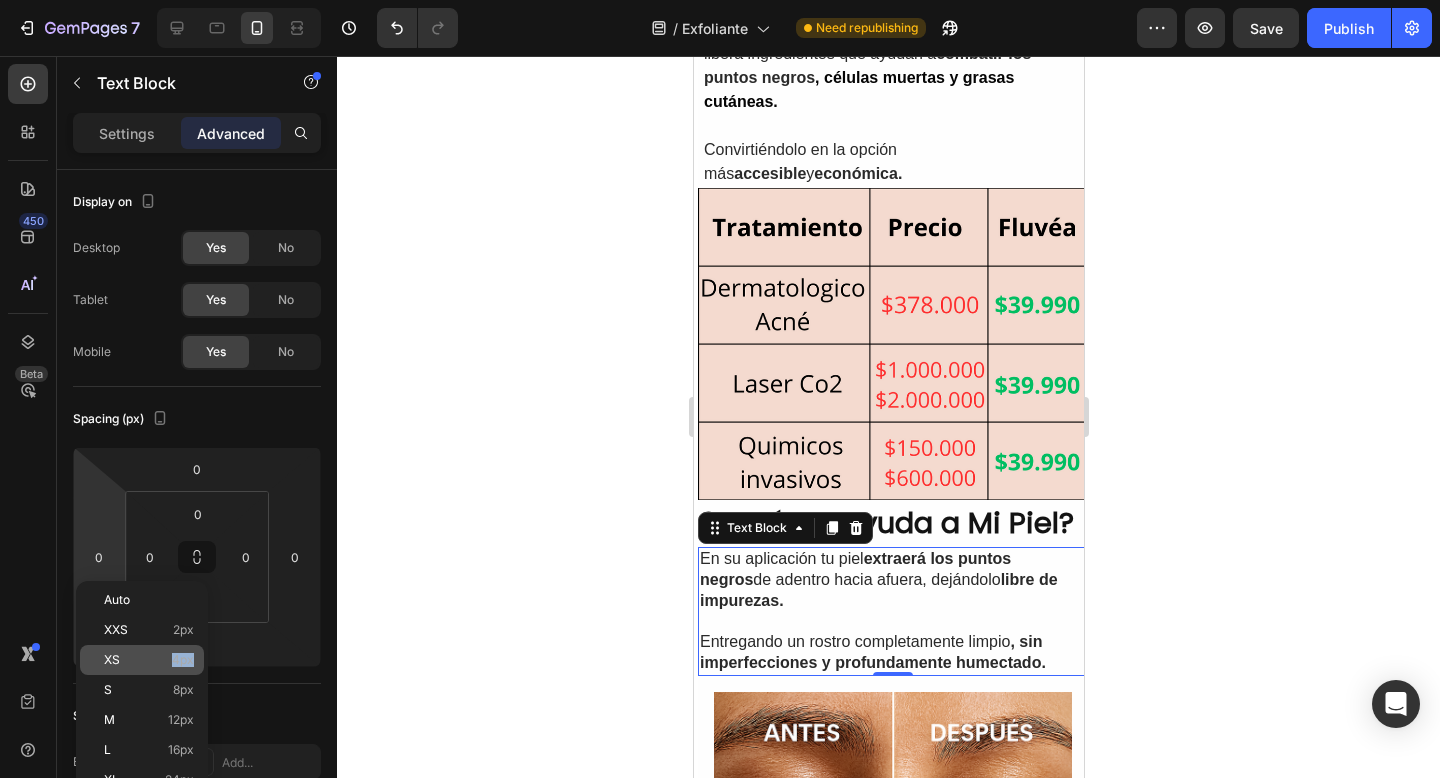 click on "XS 4px" 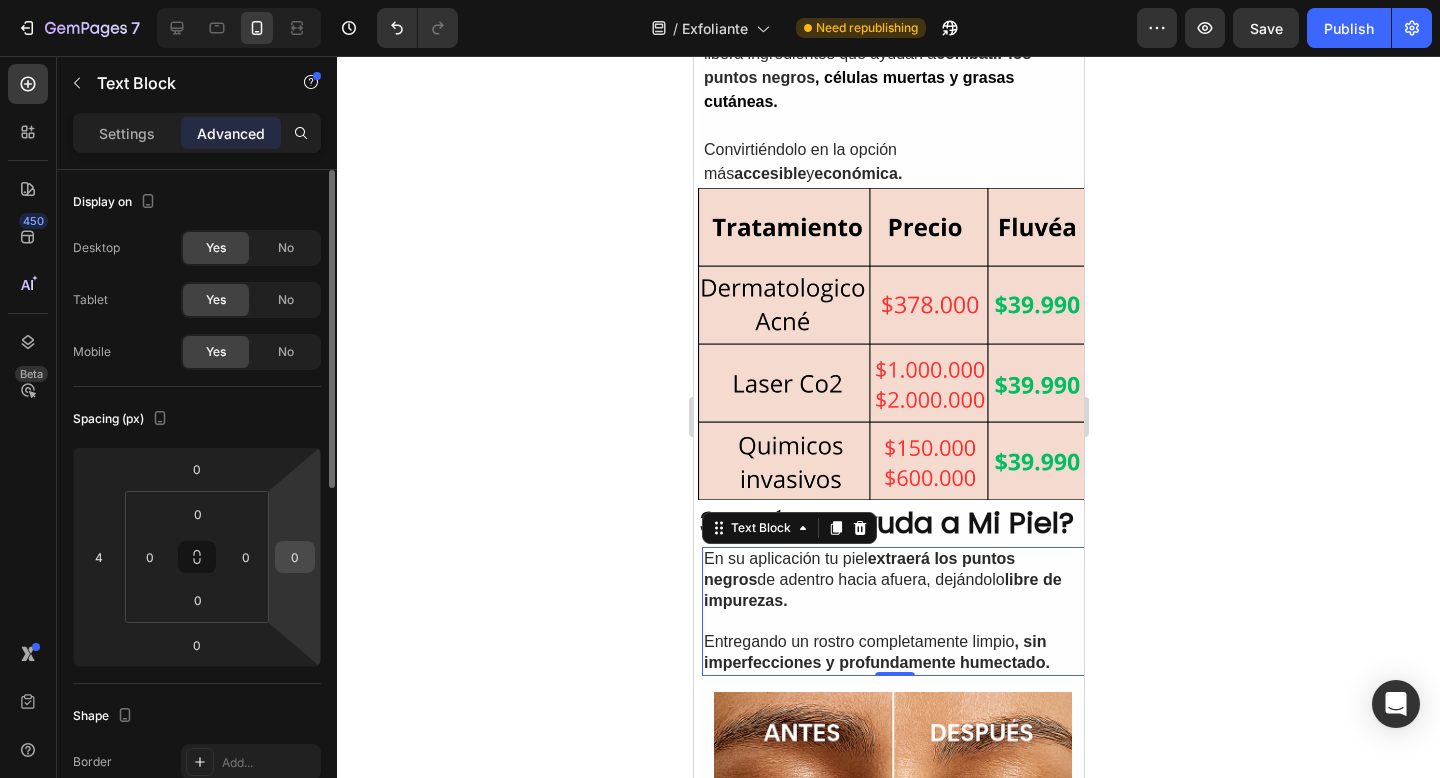 click on "0" at bounding box center [295, 557] 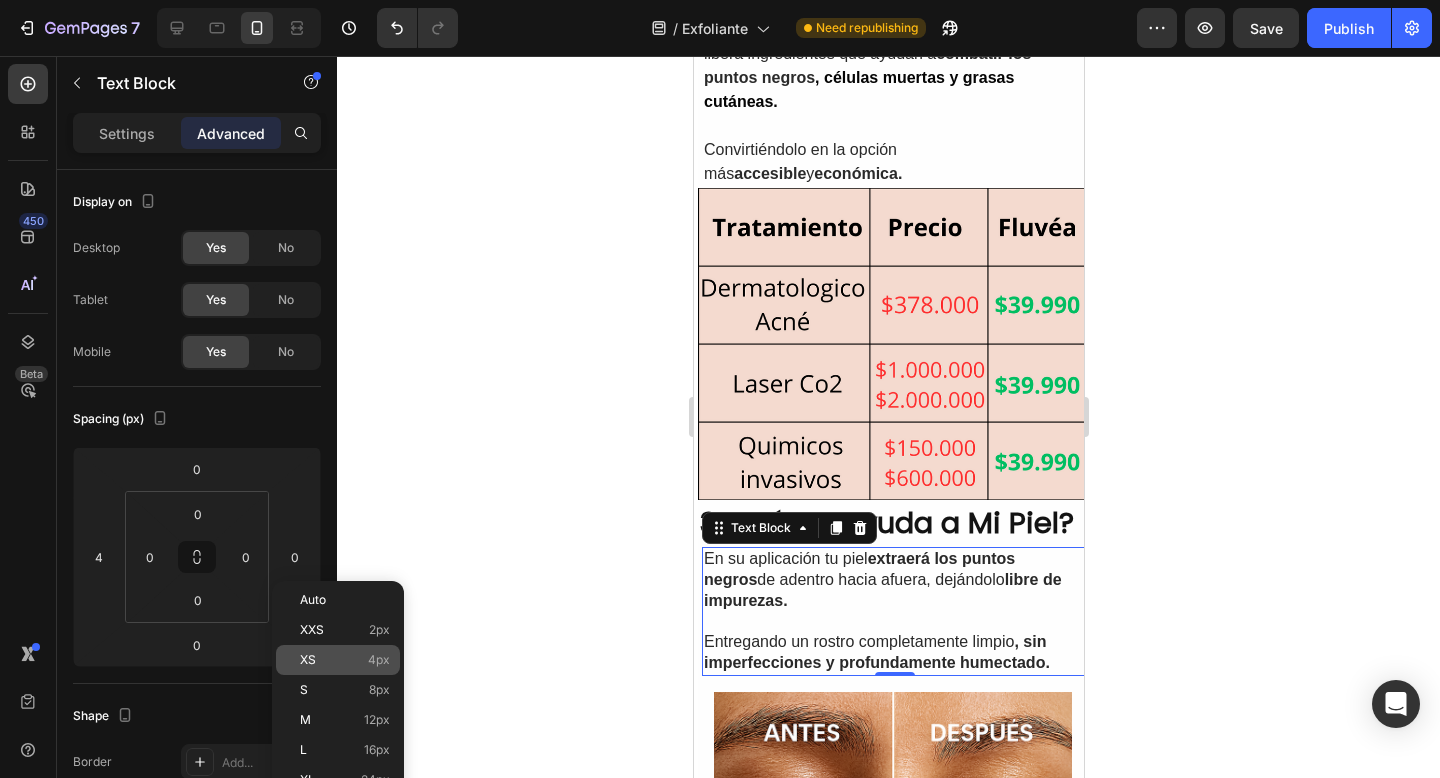 click on "XS 4px" at bounding box center [345, 660] 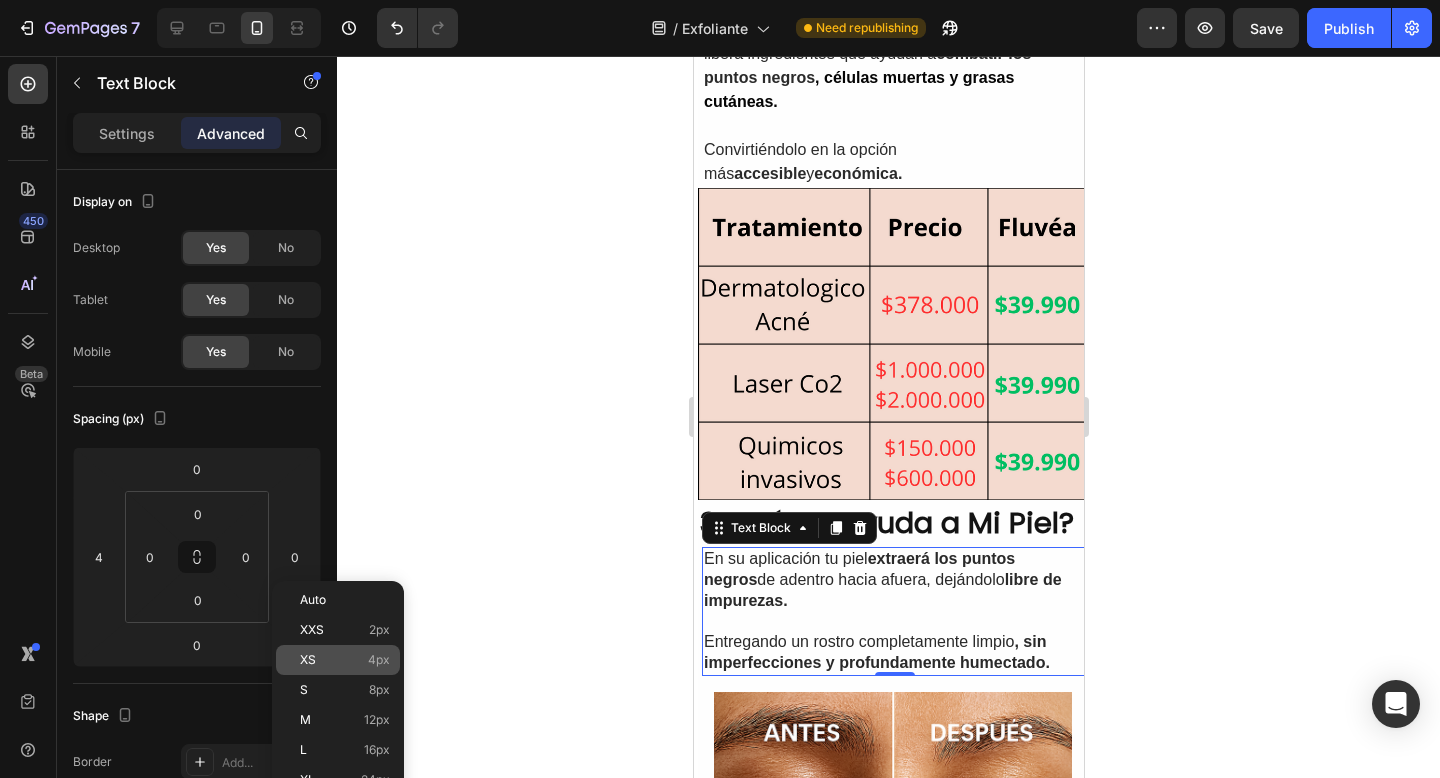 type on "4" 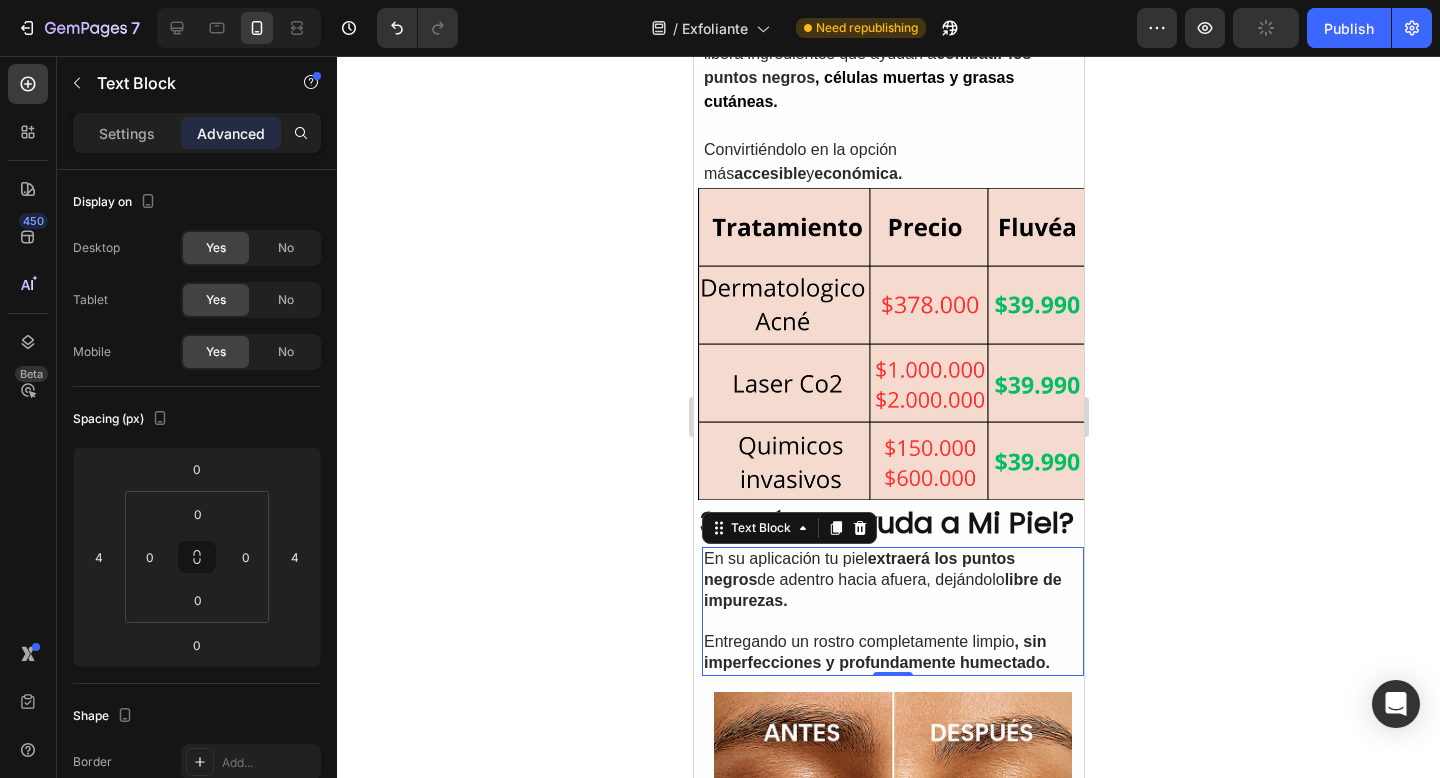 click 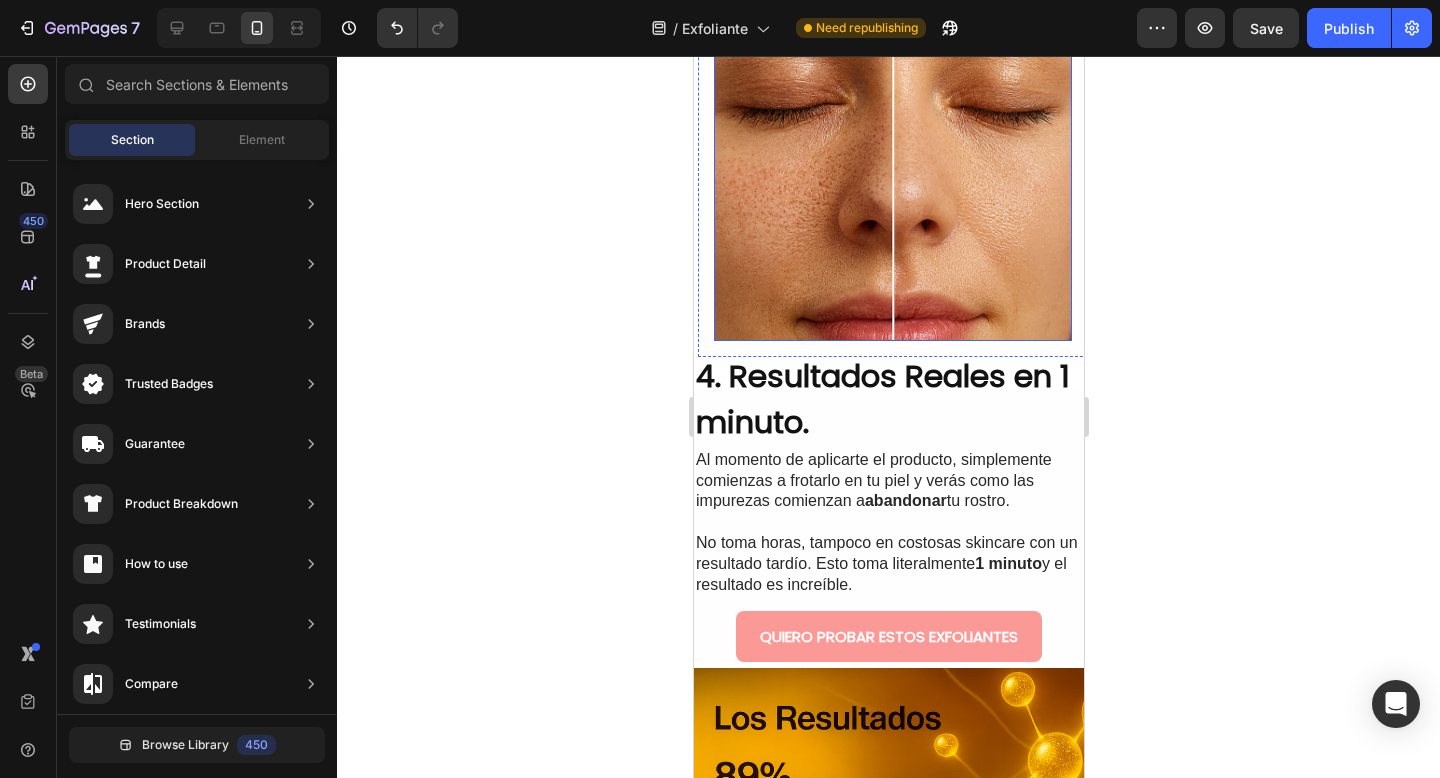 scroll, scrollTop: 2174, scrollLeft: 0, axis: vertical 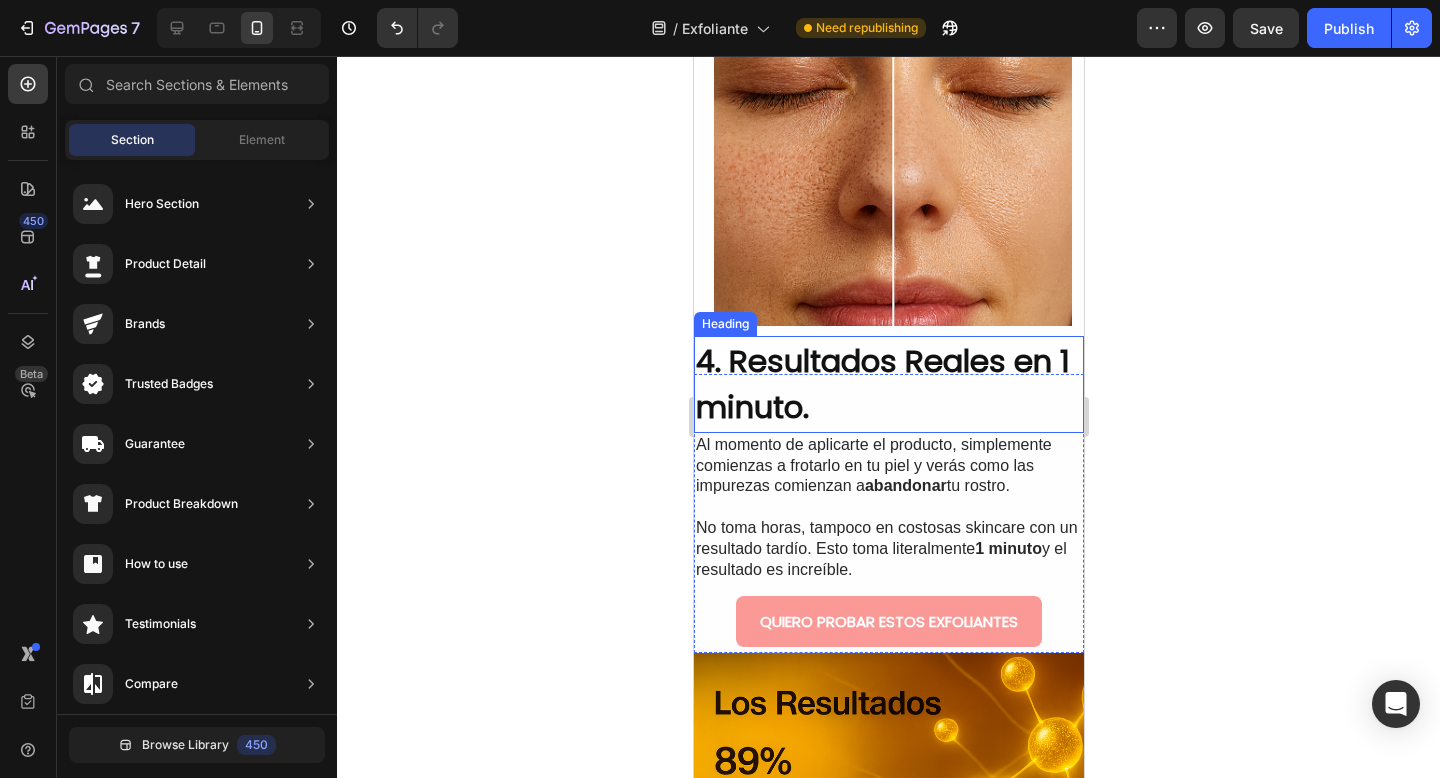 click on "4. Resultados Reales en 1 minuto." at bounding box center [888, 384] 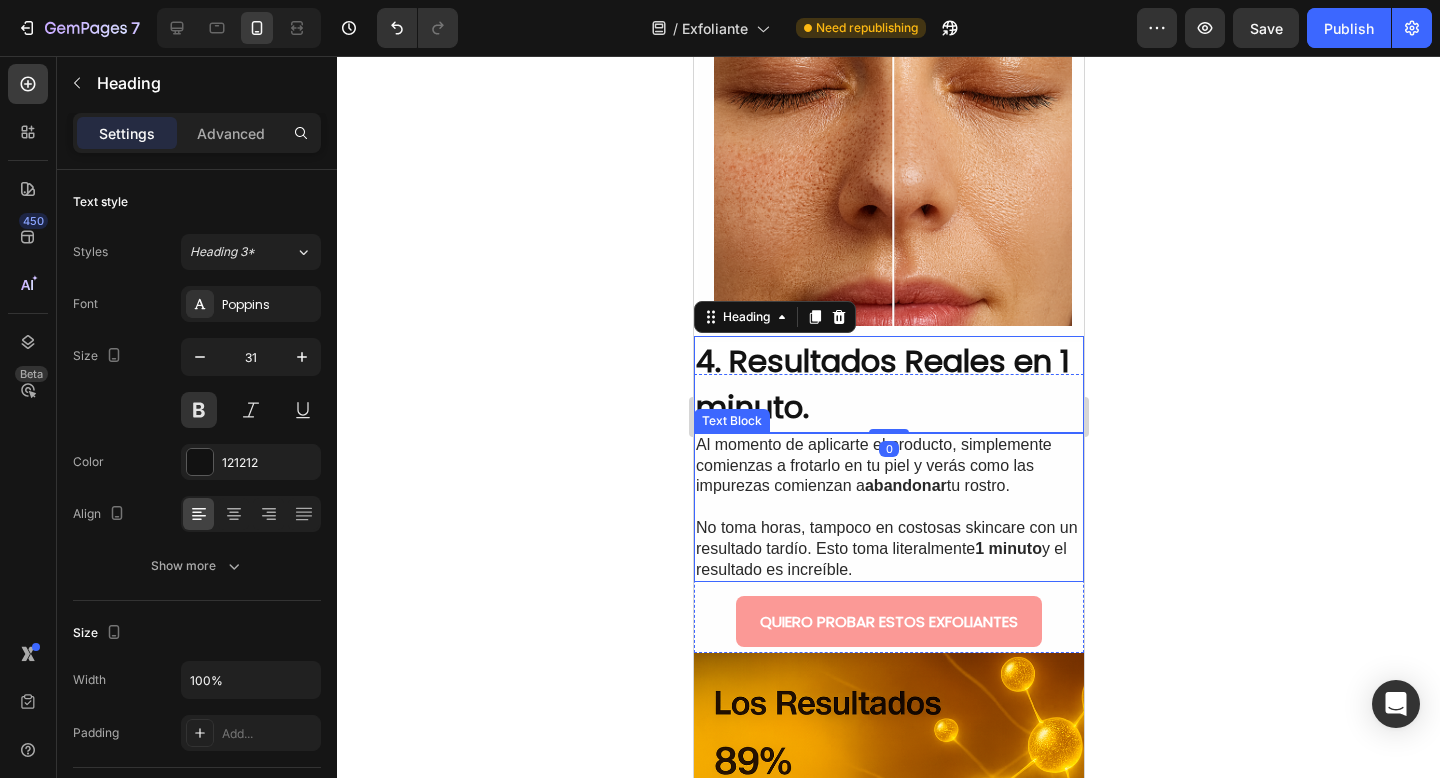 click on "Al momento de aplicarte el producto, simplemente comienzas a frotarlo en tu piel y verás como las impurezas comienzan a  abandonar  tu rostro." at bounding box center [888, 466] 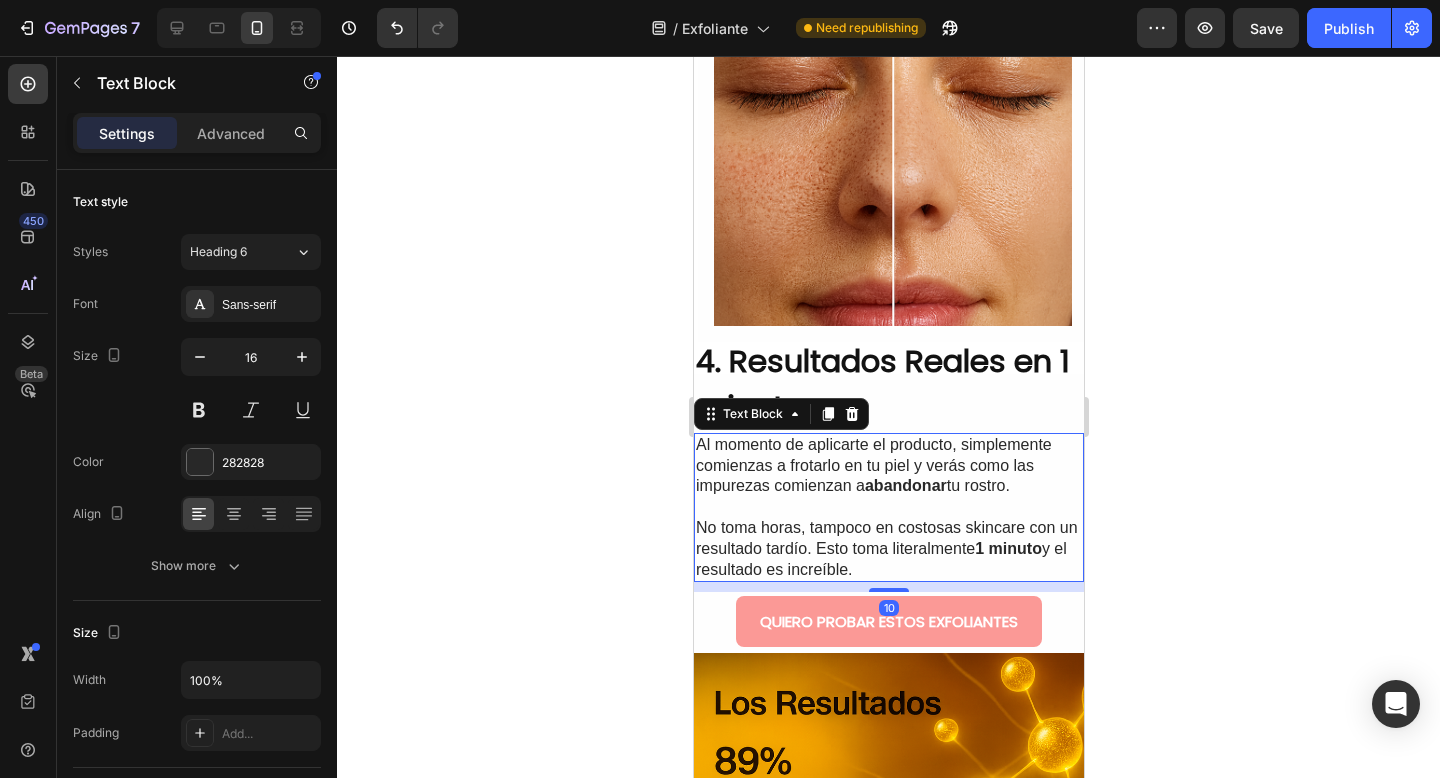 click on "Al momento de aplicarte el producto, simplemente comienzas a frotarlo en tu piel y verás como las impurezas comienzan a  abandonar  tu rostro." at bounding box center (888, 466) 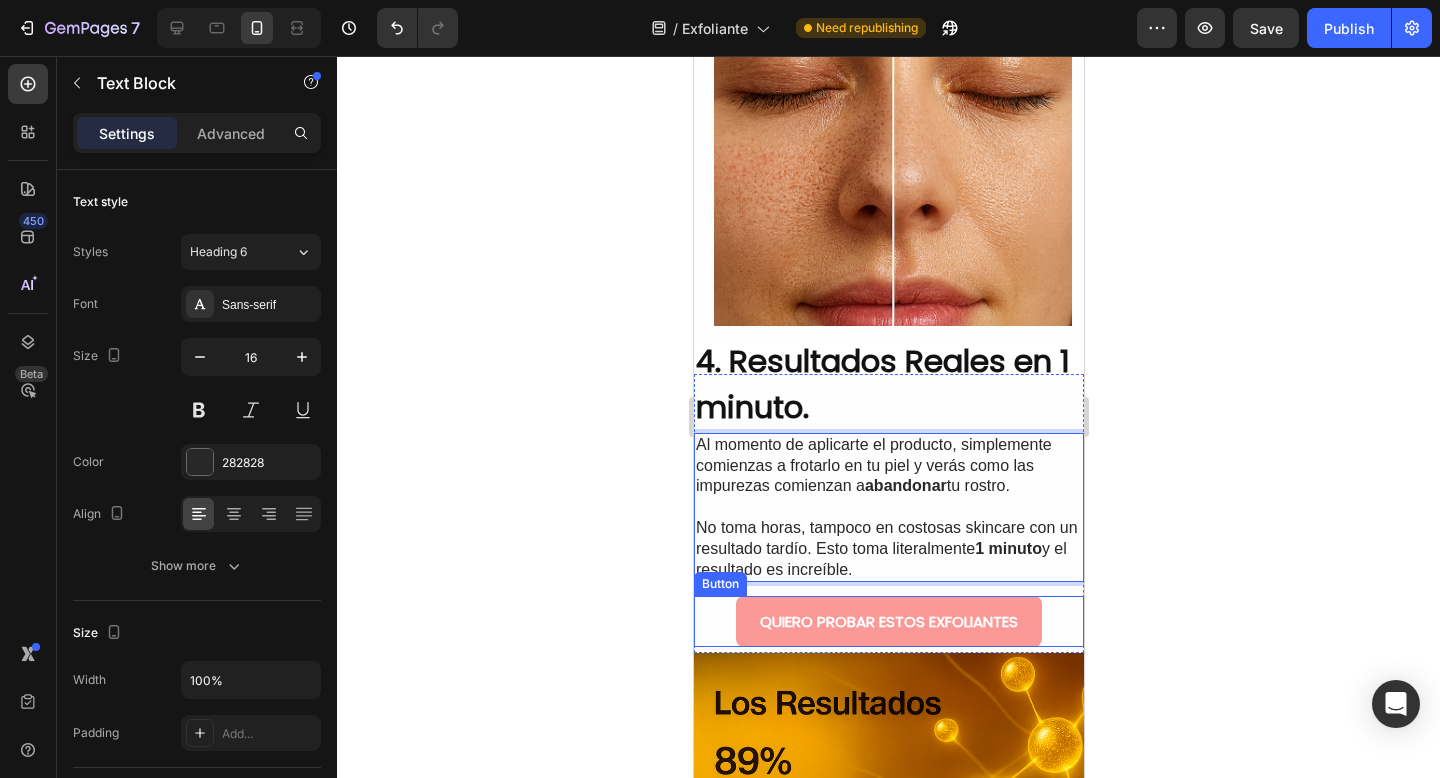 click 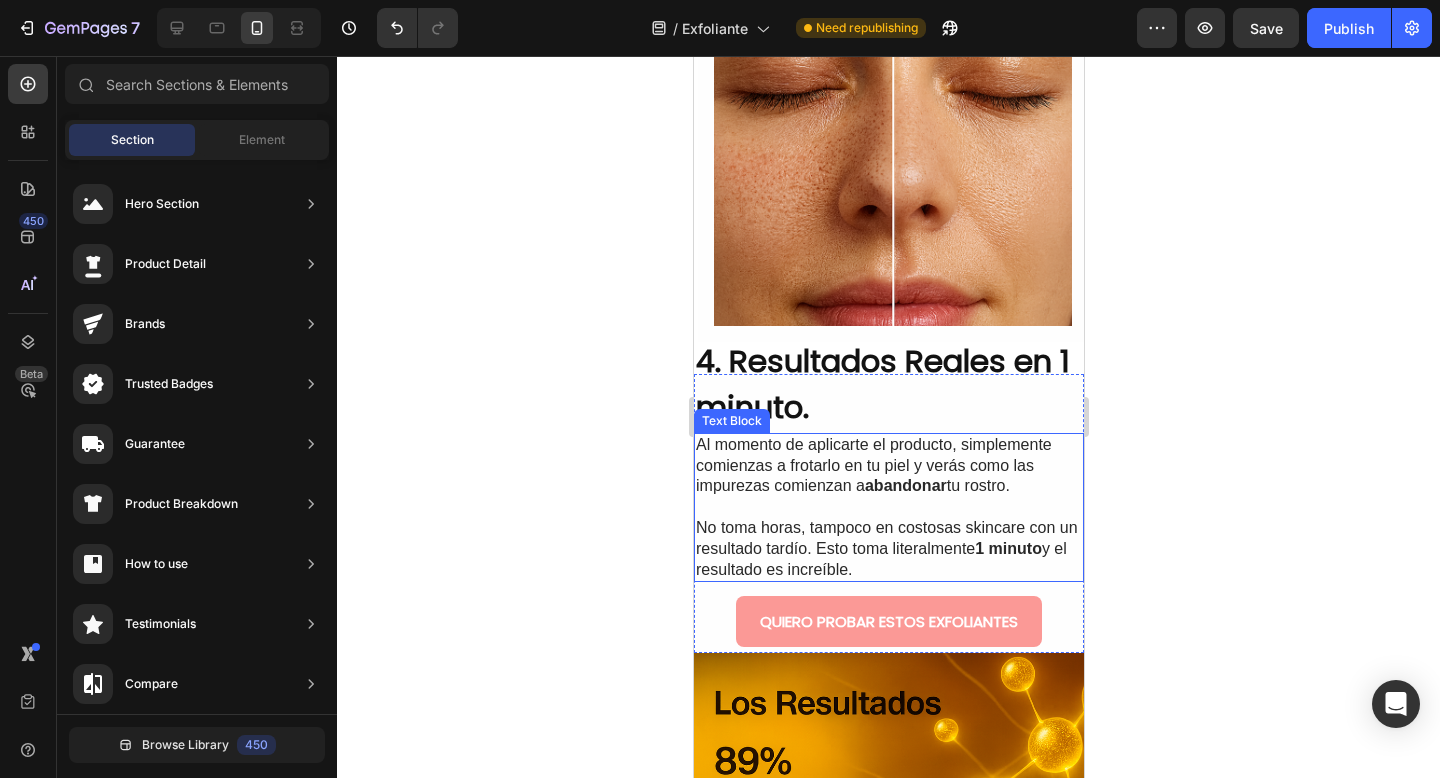 click on "No toma horas, tampoco en costosas skincare con un resultado tardío. Esto toma literalmente  1 minuto  y el resultado es increíble." at bounding box center [888, 549] 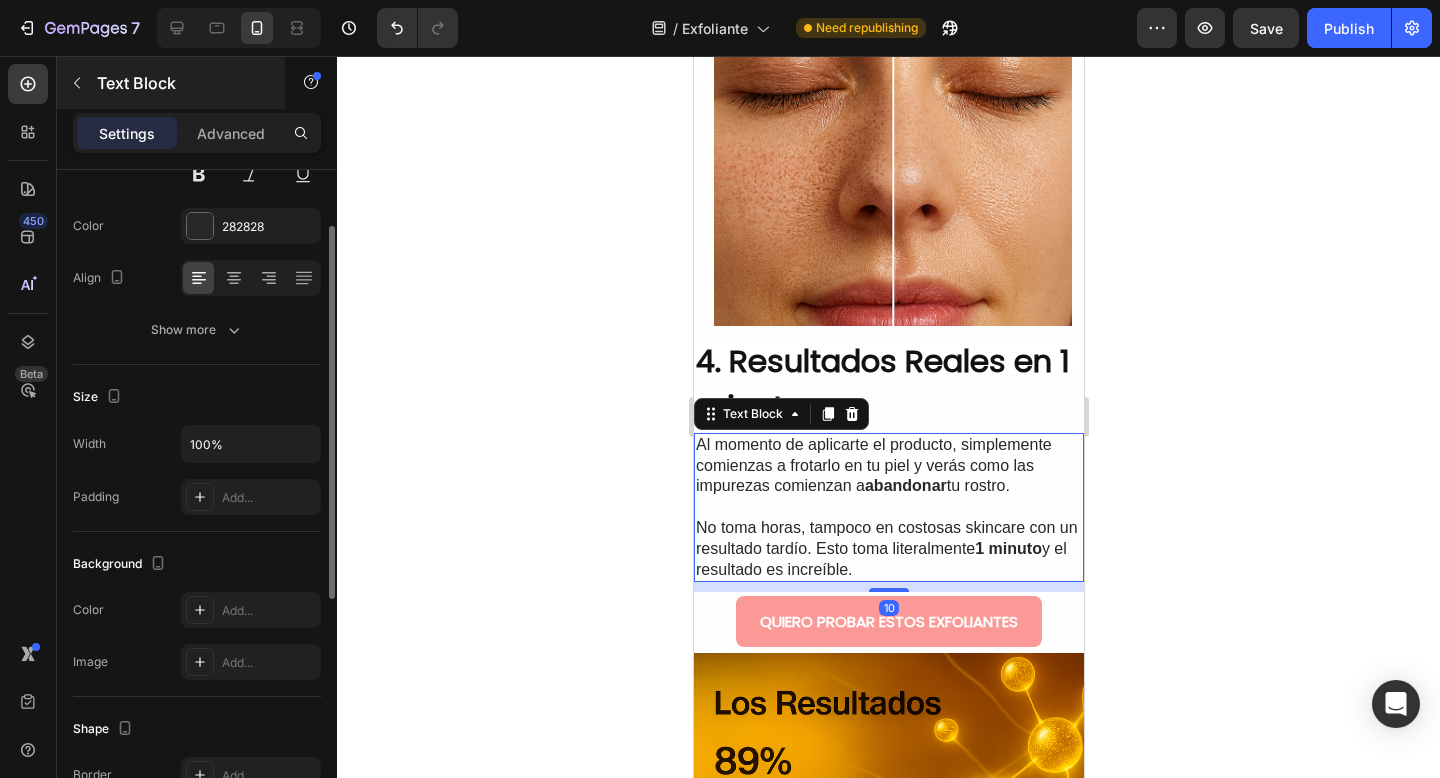 scroll, scrollTop: 264, scrollLeft: 0, axis: vertical 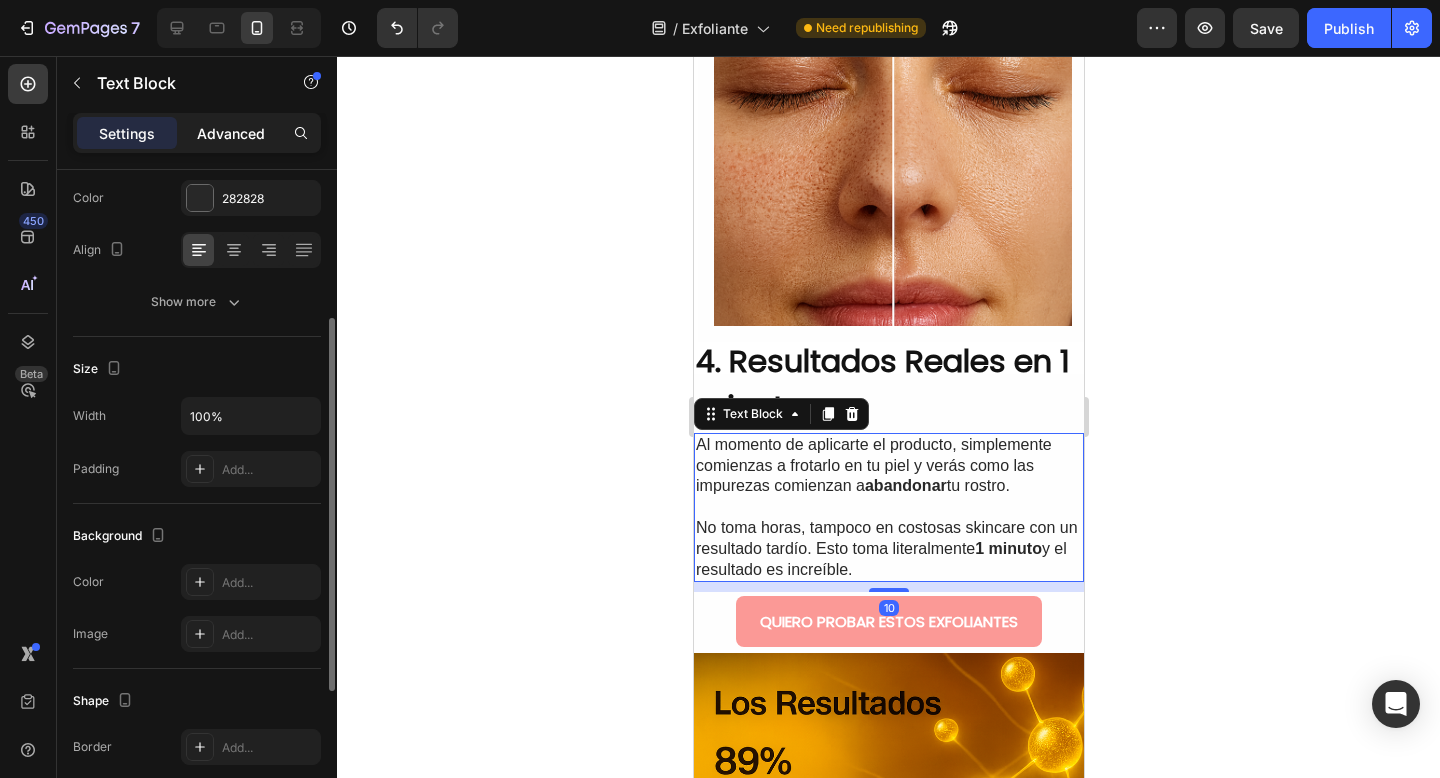 click on "Advanced" at bounding box center (231, 133) 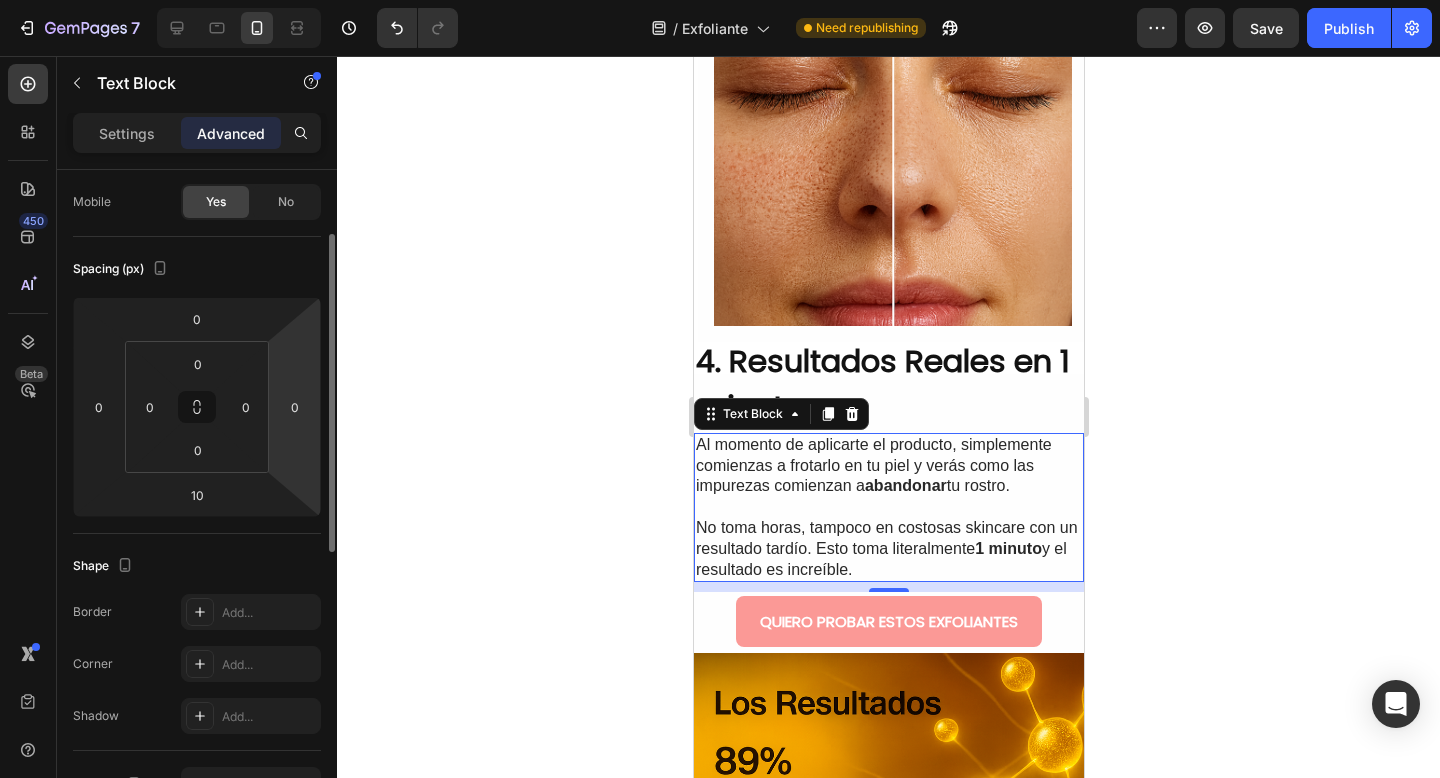 scroll, scrollTop: 145, scrollLeft: 0, axis: vertical 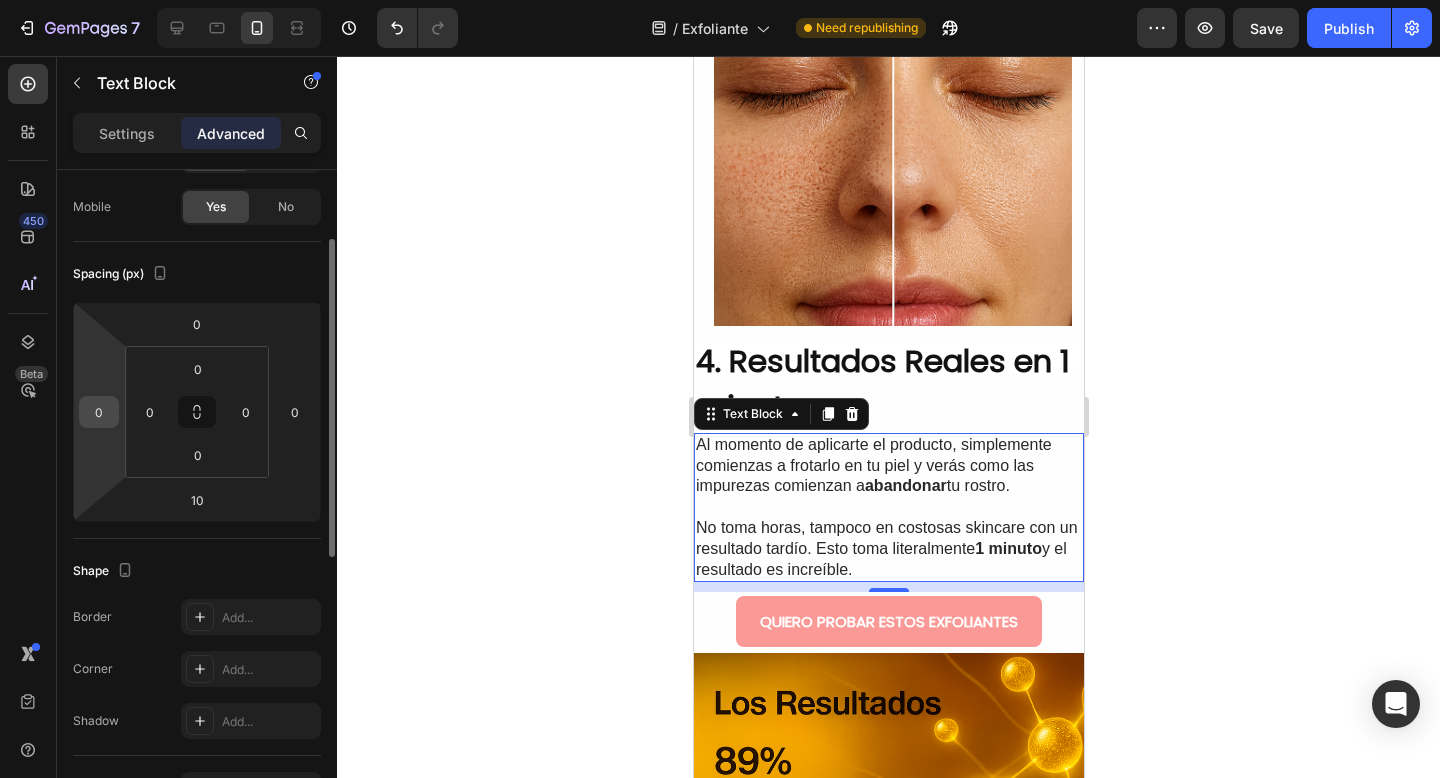 click on "0" at bounding box center [99, 412] 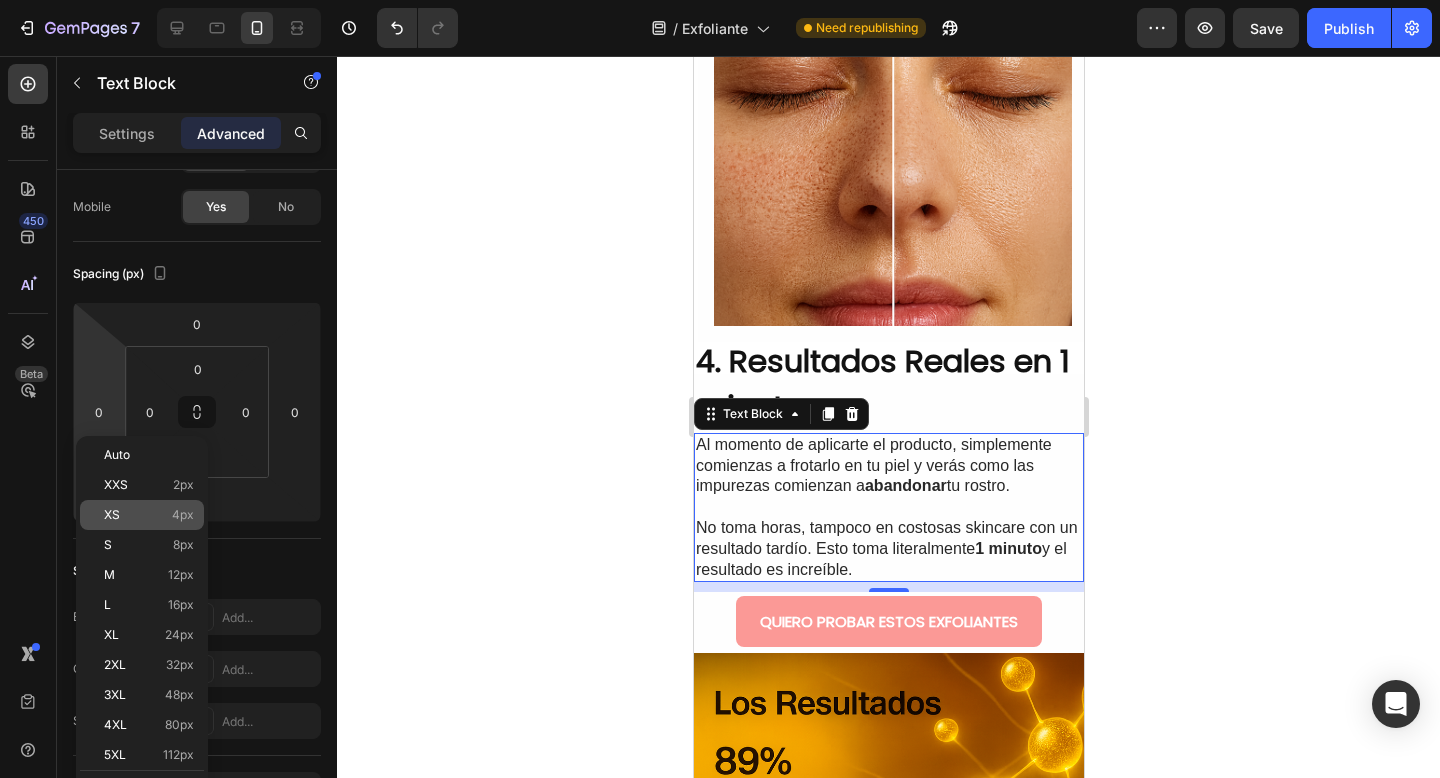 click on "XS 4px" 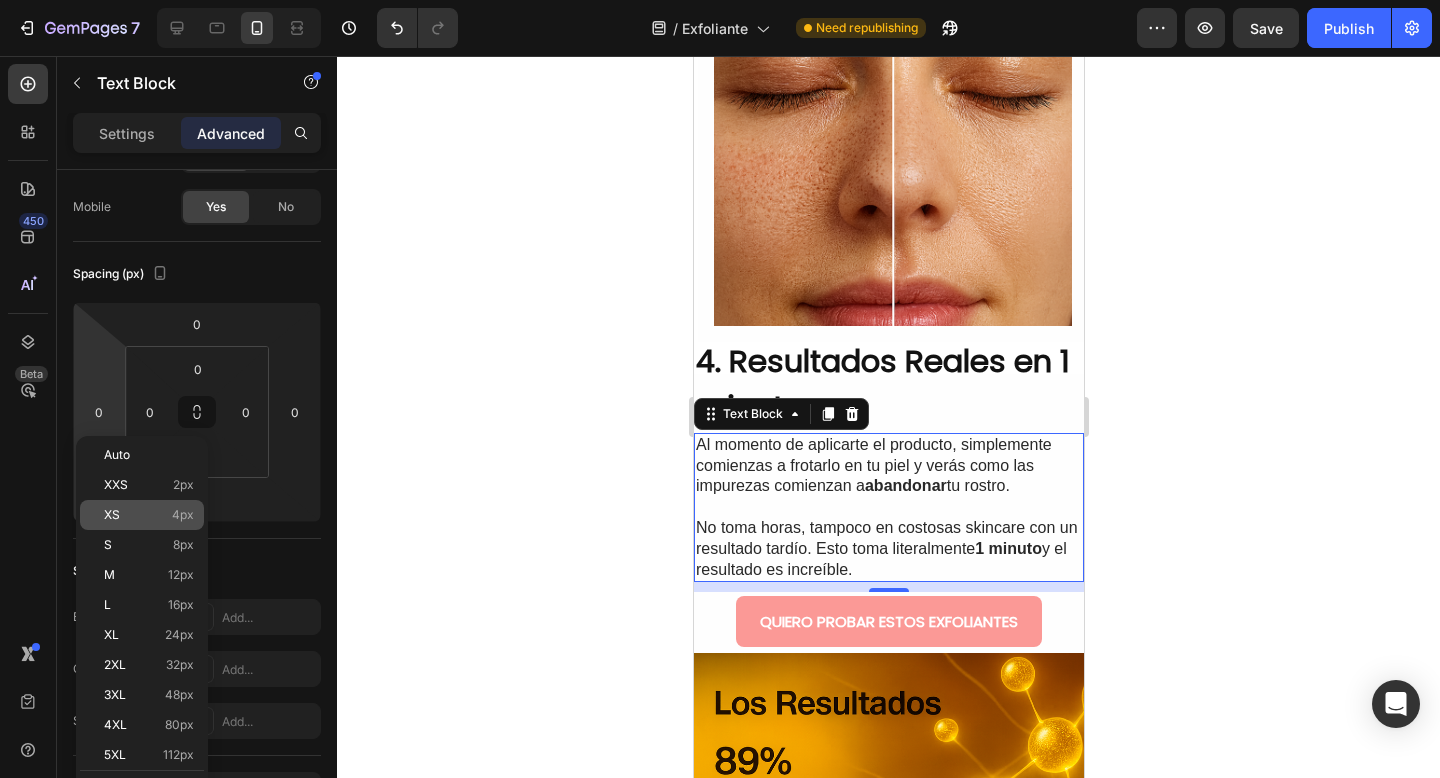 type on "4" 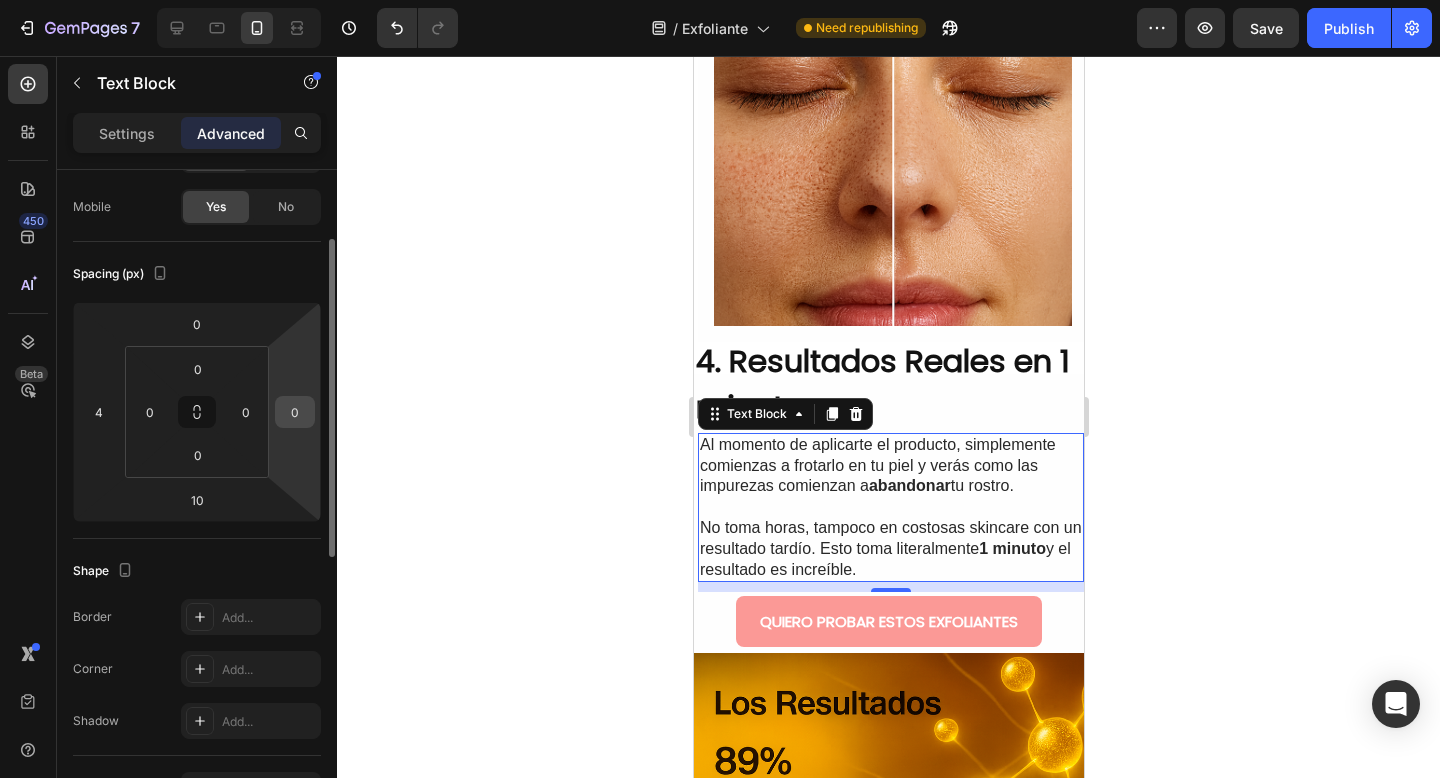 click on "0" at bounding box center [295, 412] 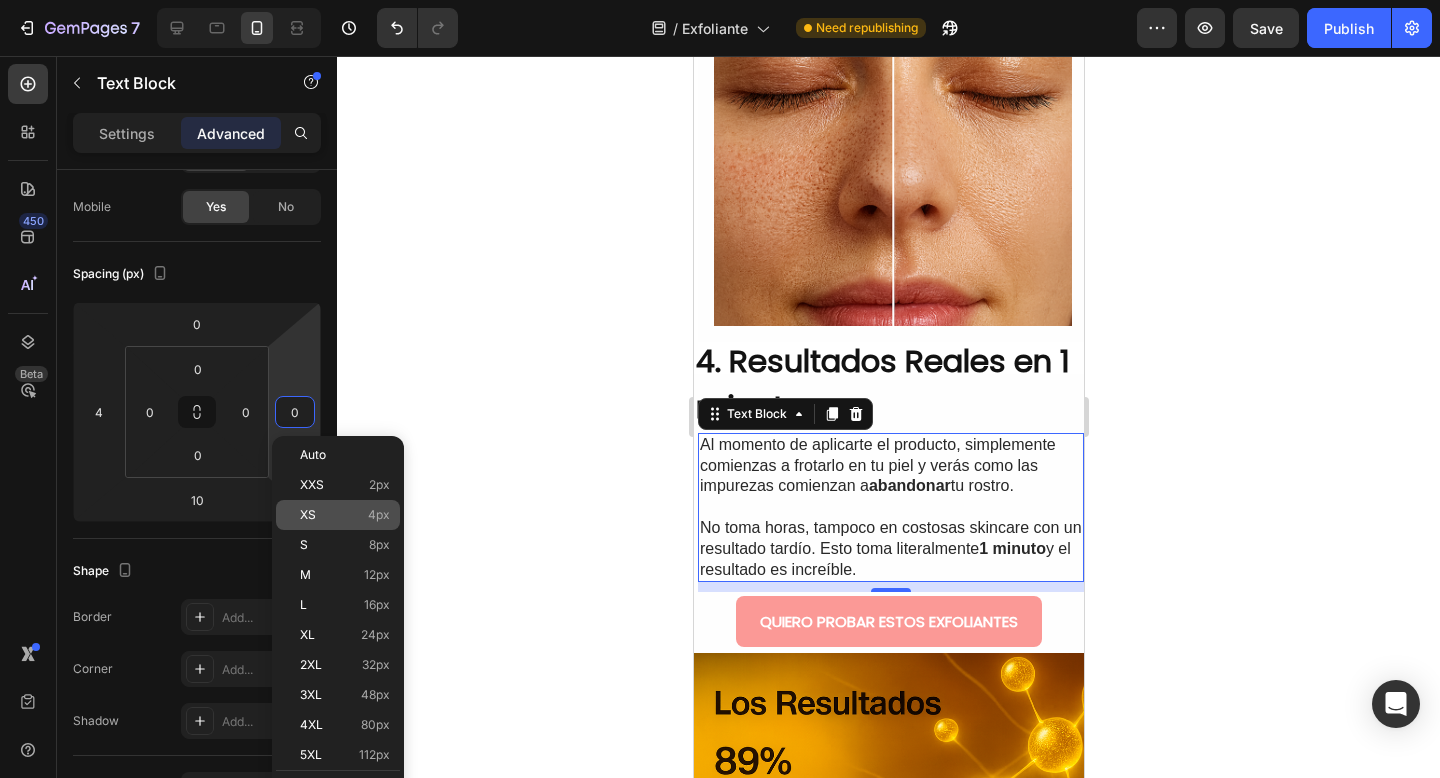 click on "XS 4px" at bounding box center [345, 515] 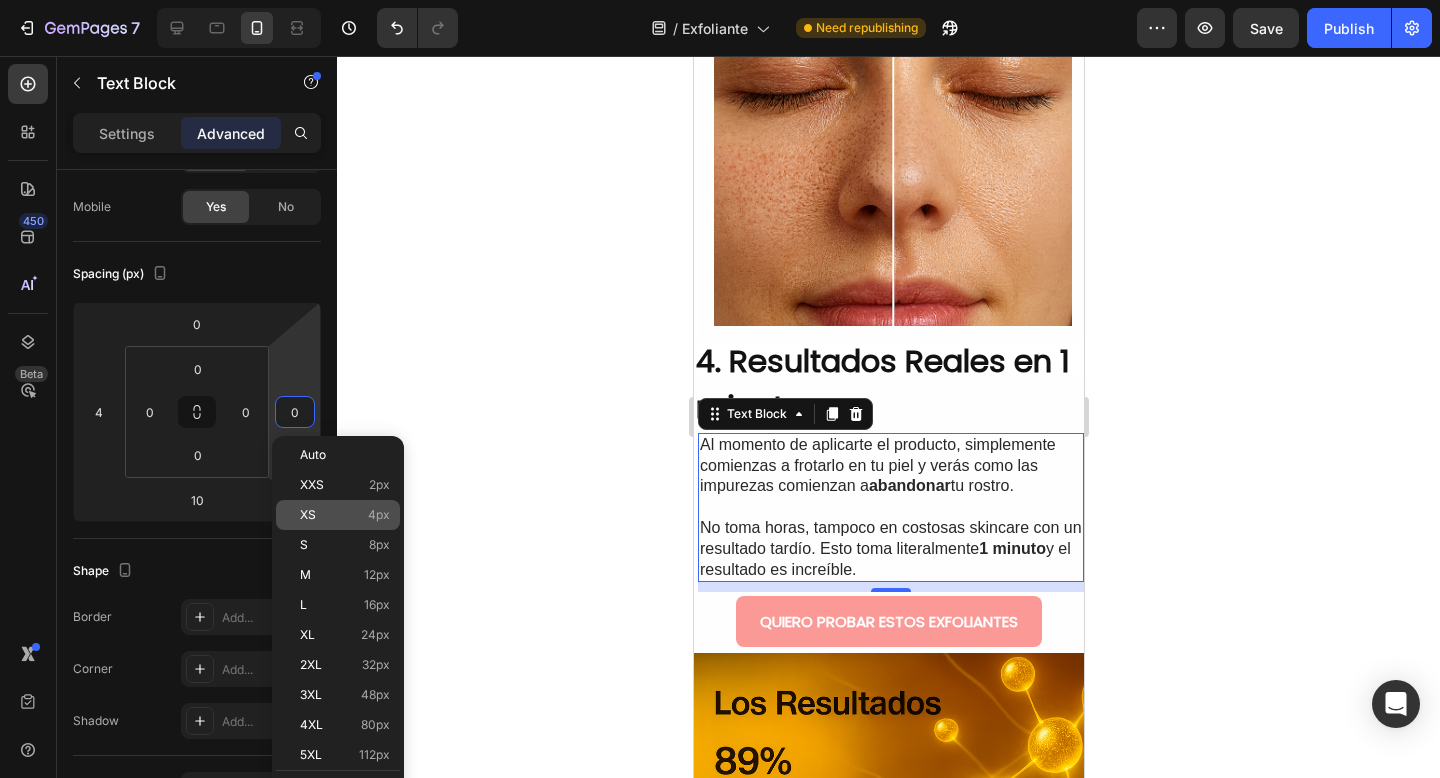 type on "4" 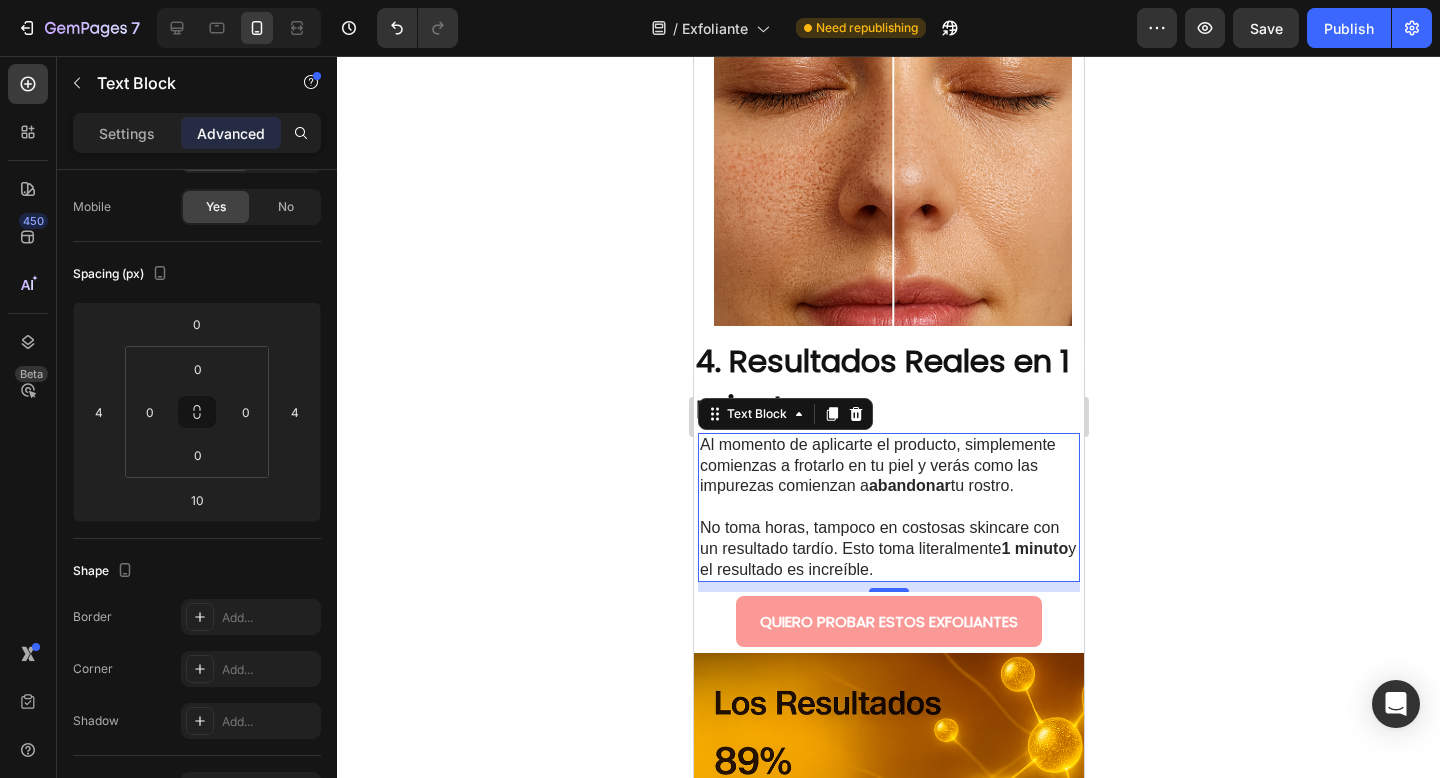 click 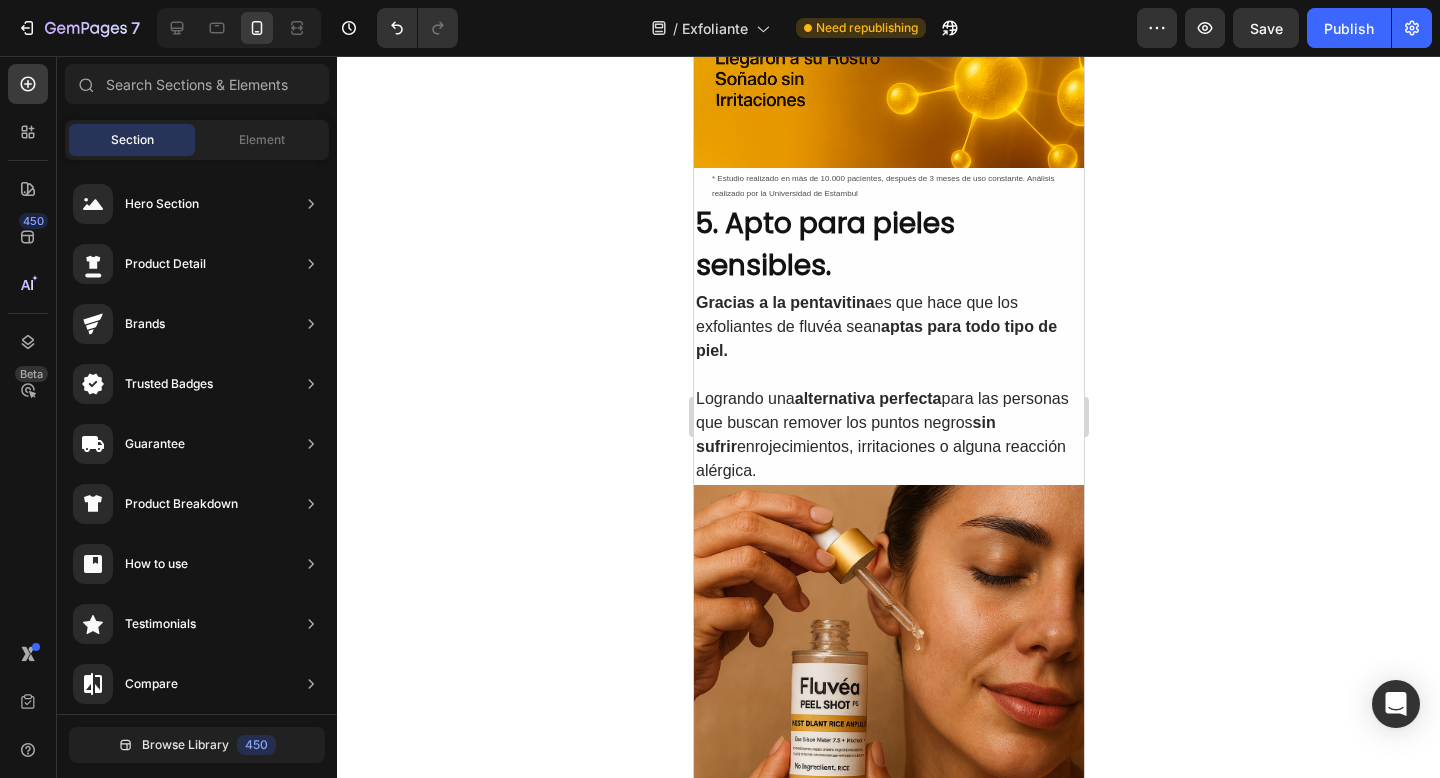 scroll, scrollTop: 3247, scrollLeft: 0, axis: vertical 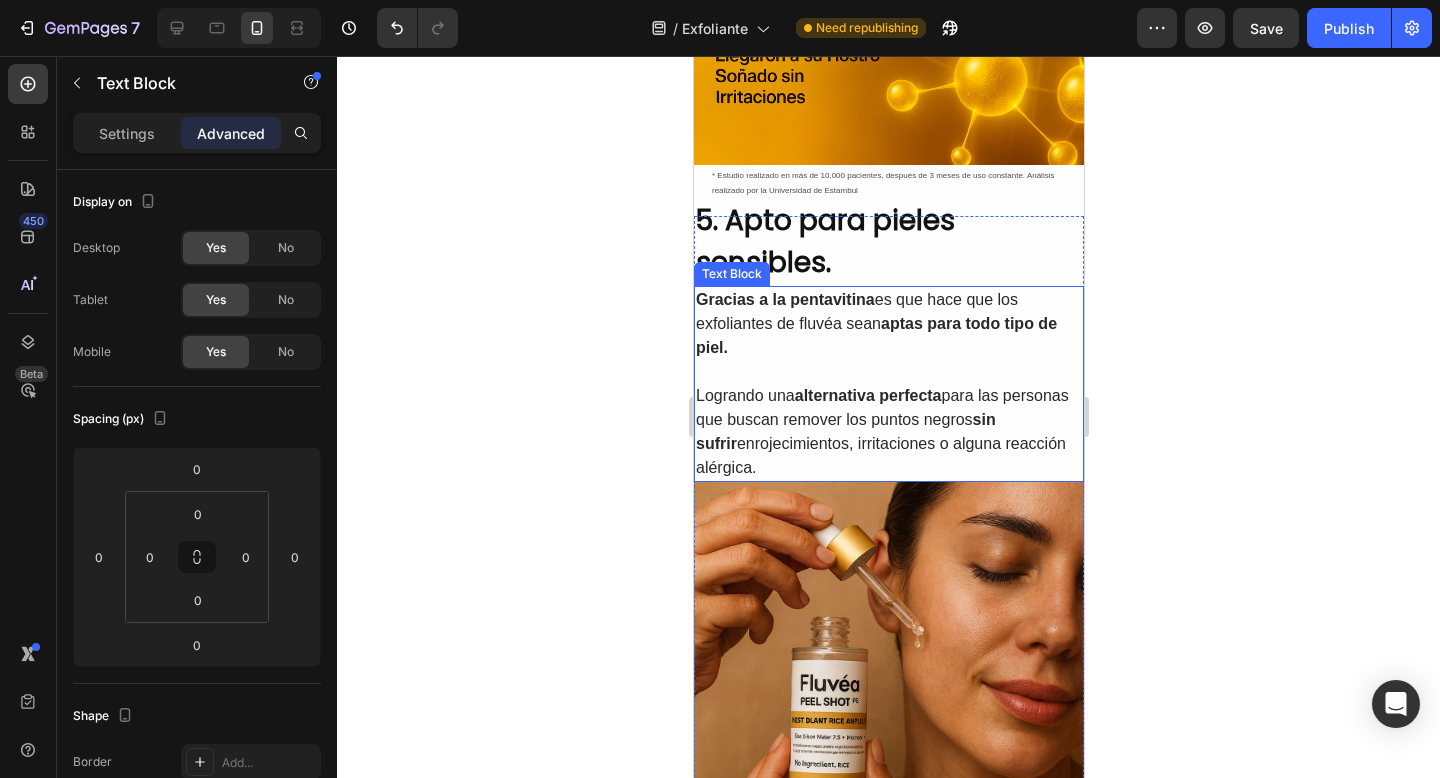 click on "Gracias a la pentavitina  es que hace que los exfoliantes de fluvéa sean  aptas para todo tipo de piel." at bounding box center [888, 324] 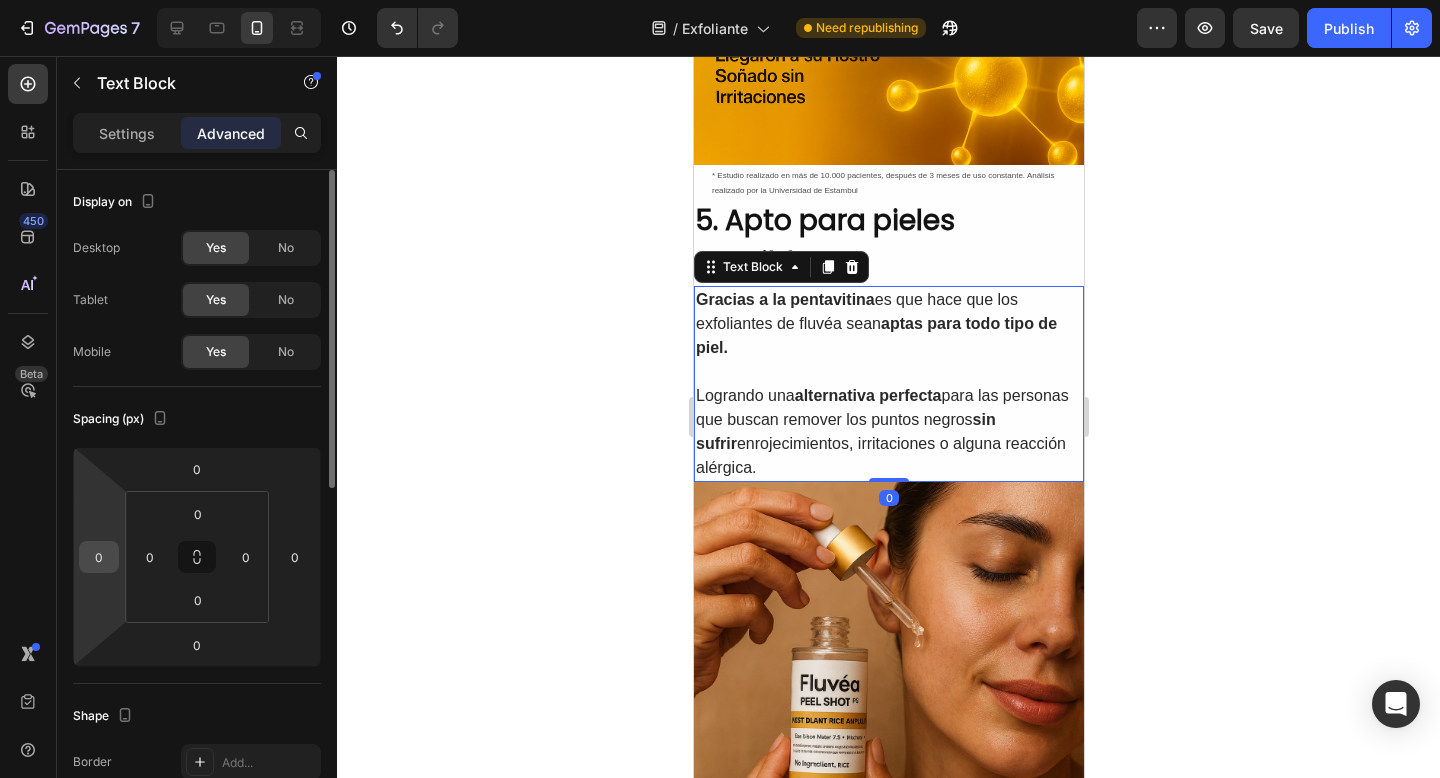 click on "0" at bounding box center [99, 557] 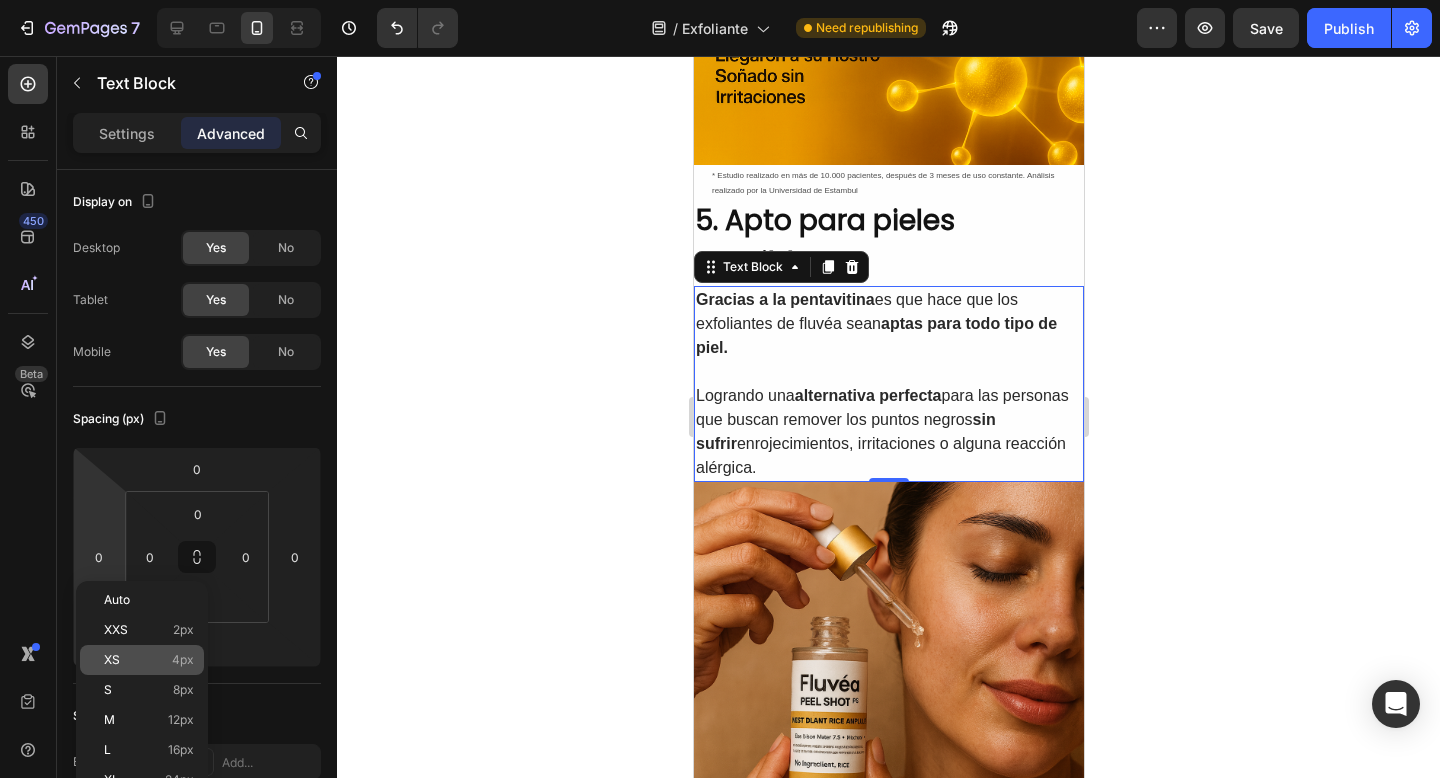 click on "XS 4px" 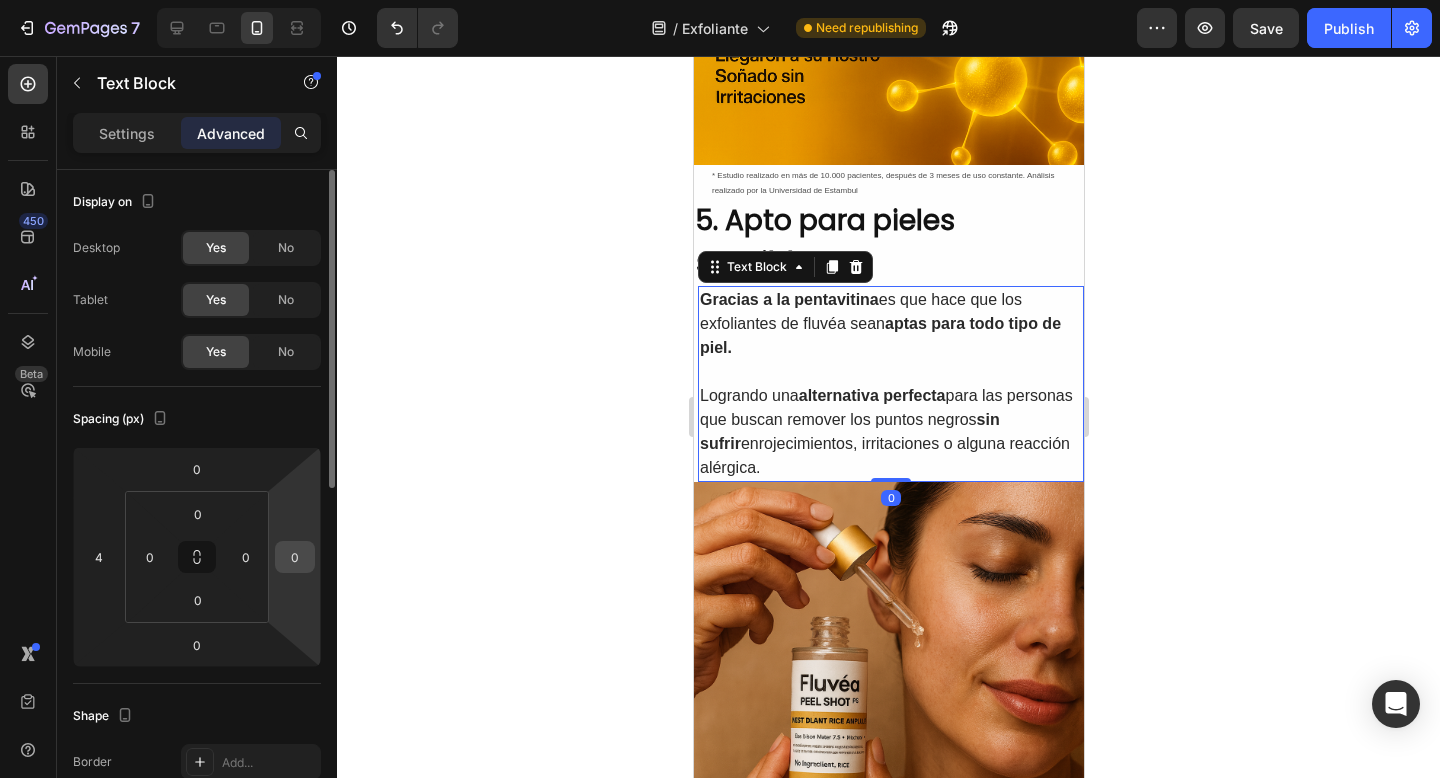 click on "0" at bounding box center (295, 557) 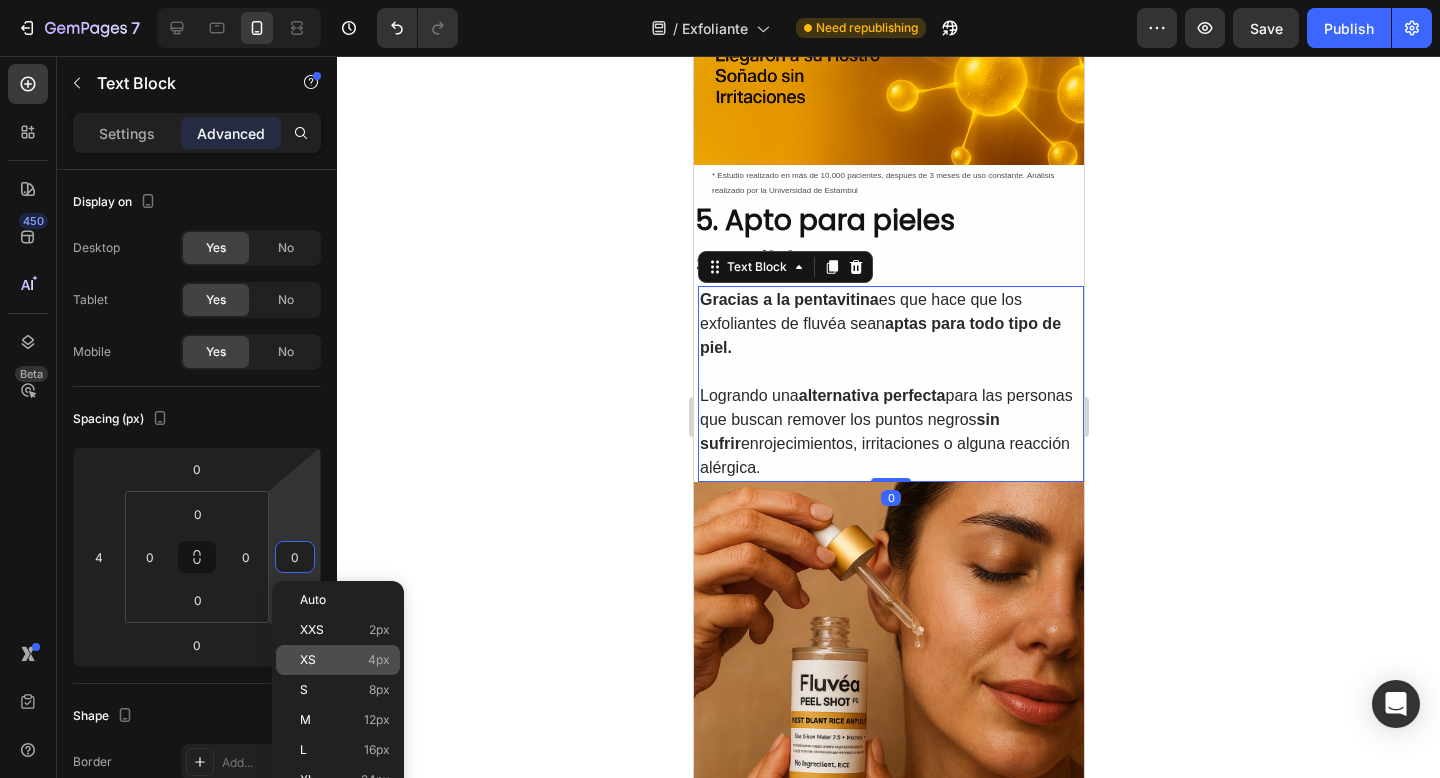 click on "XS 4px" at bounding box center [345, 660] 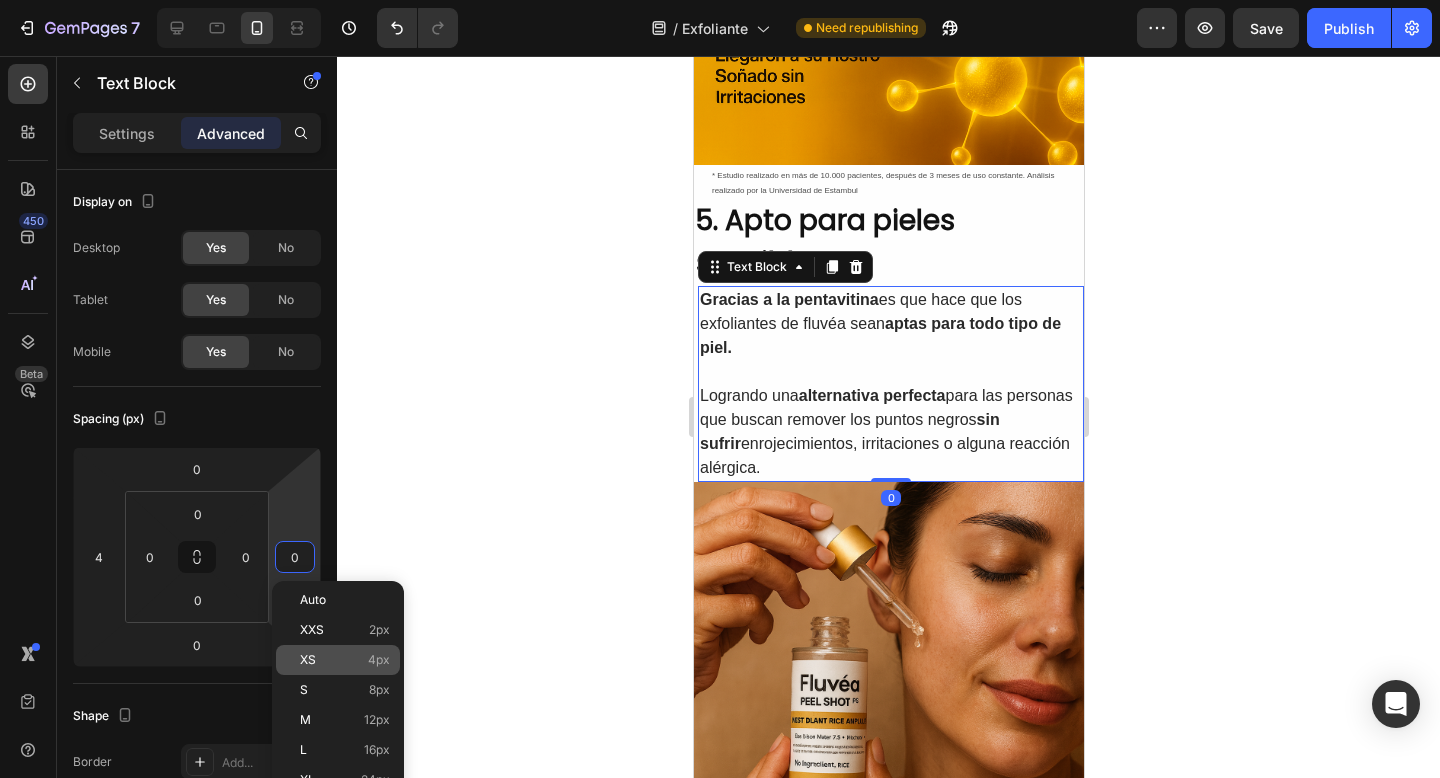 type on "4" 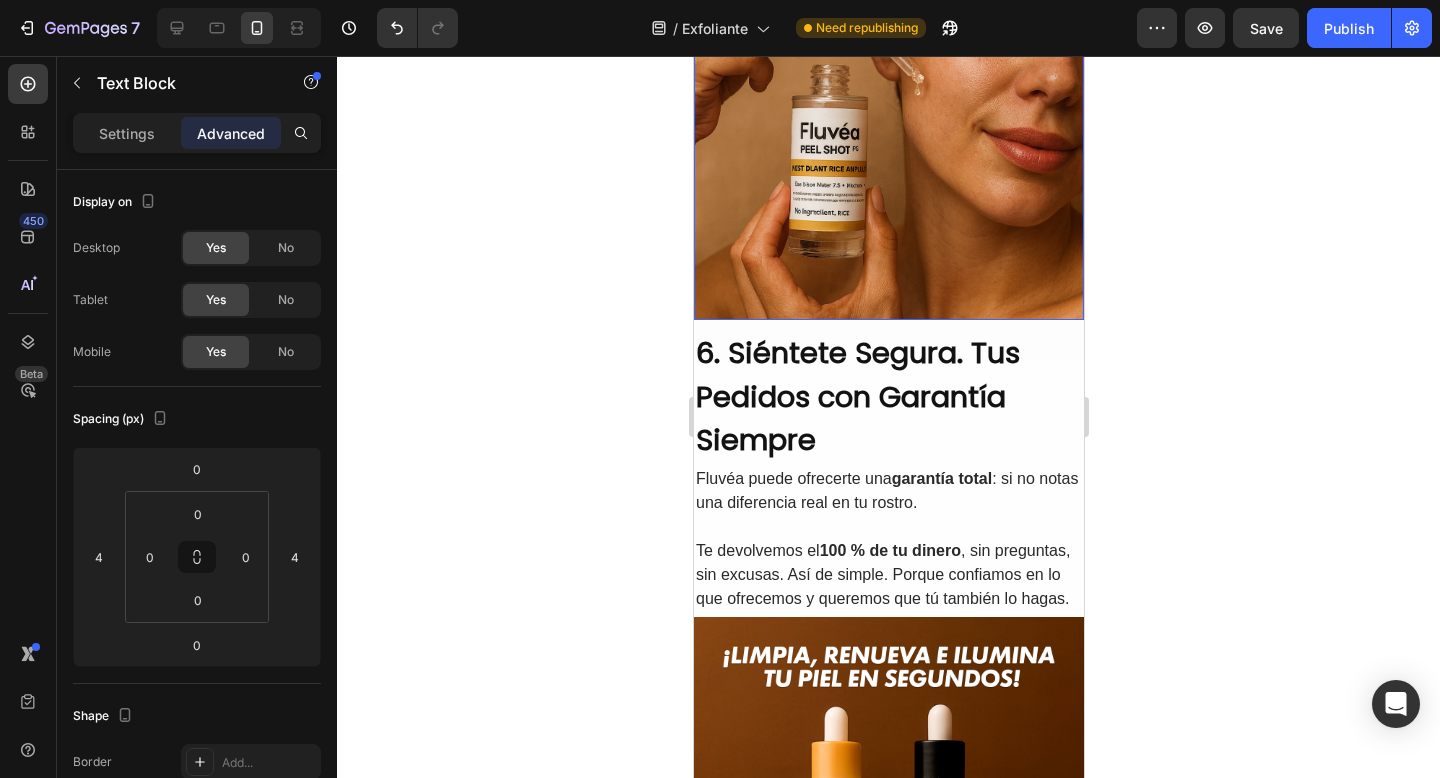 scroll, scrollTop: 3836, scrollLeft: 0, axis: vertical 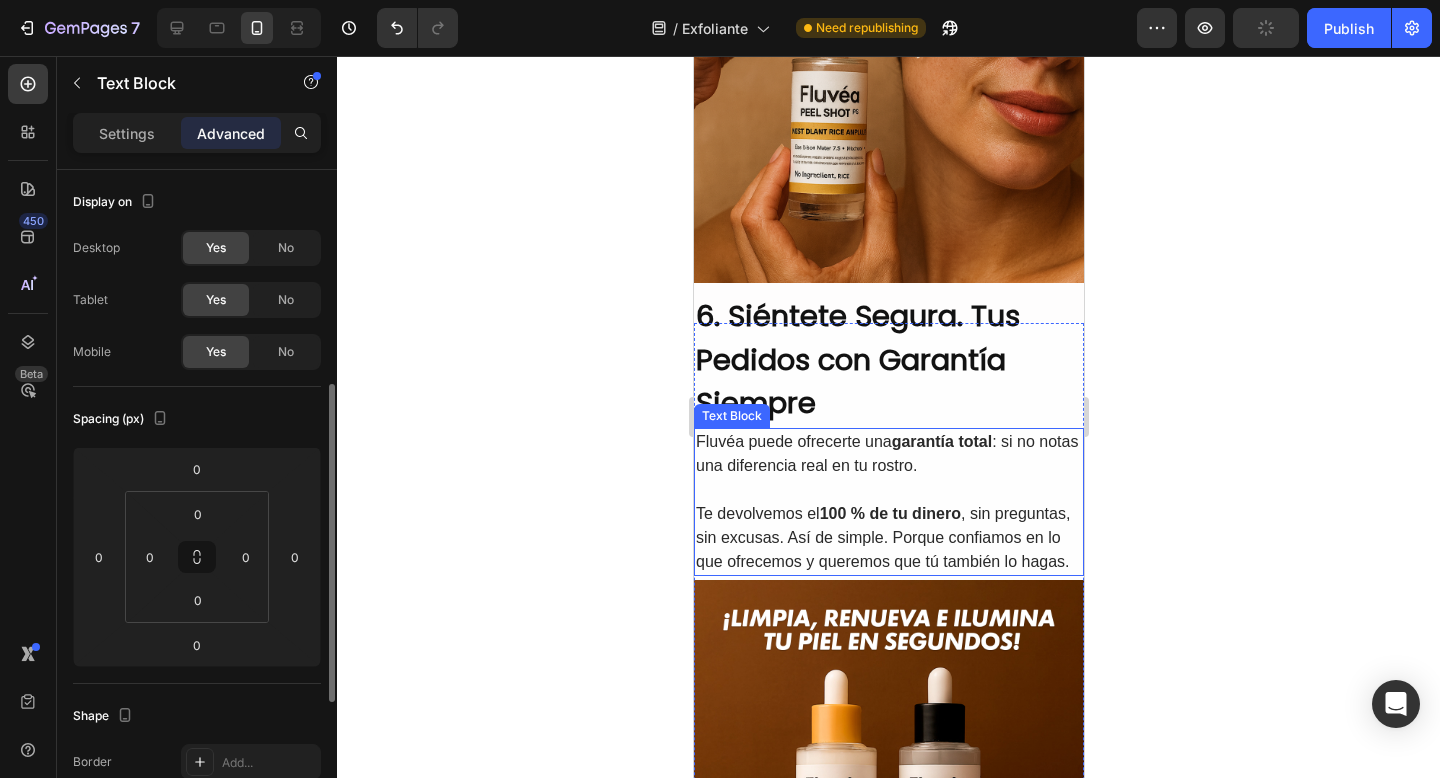 click on "Fluvéa puede ofrecerte una  garantía total : si no notas una diferencia real en tu rostro." at bounding box center (888, 454) 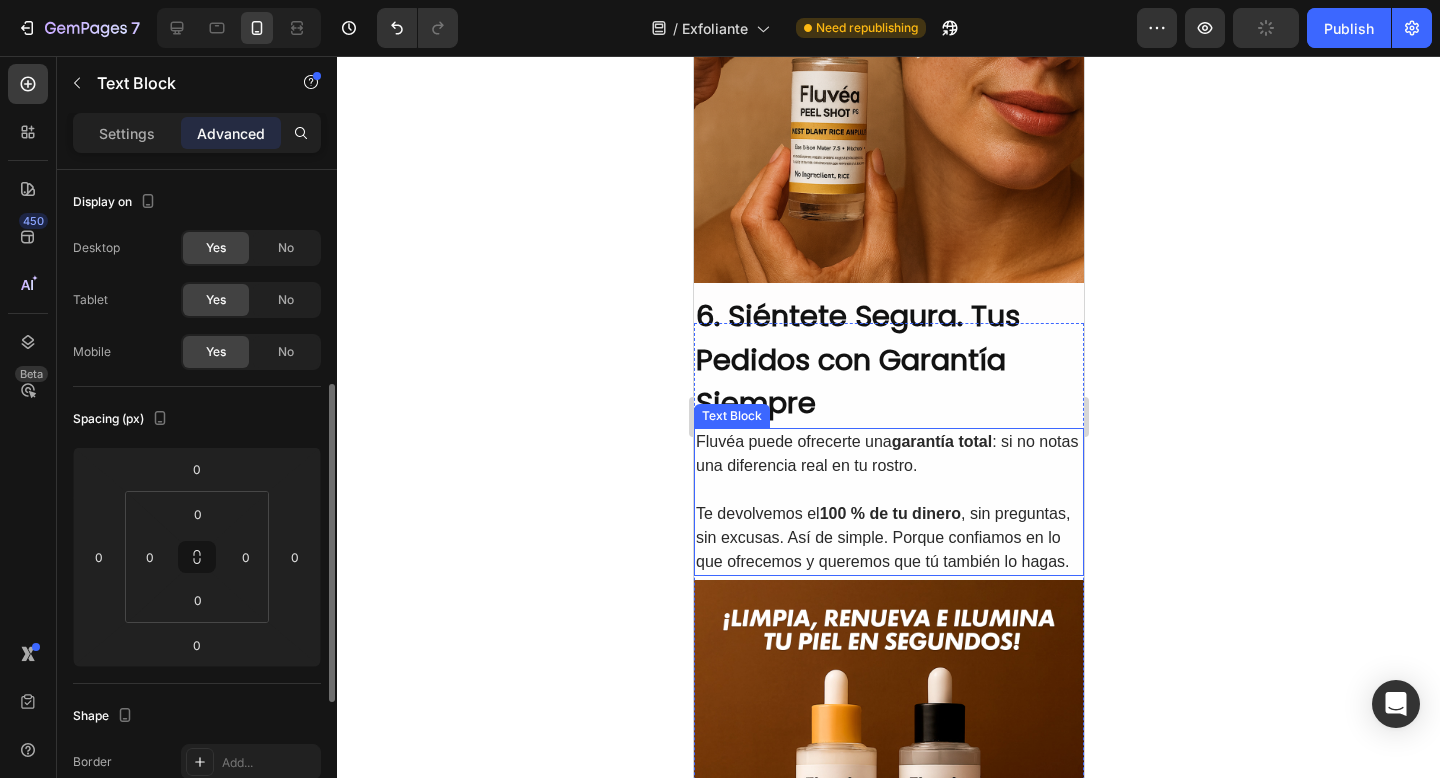 scroll, scrollTop: 145, scrollLeft: 0, axis: vertical 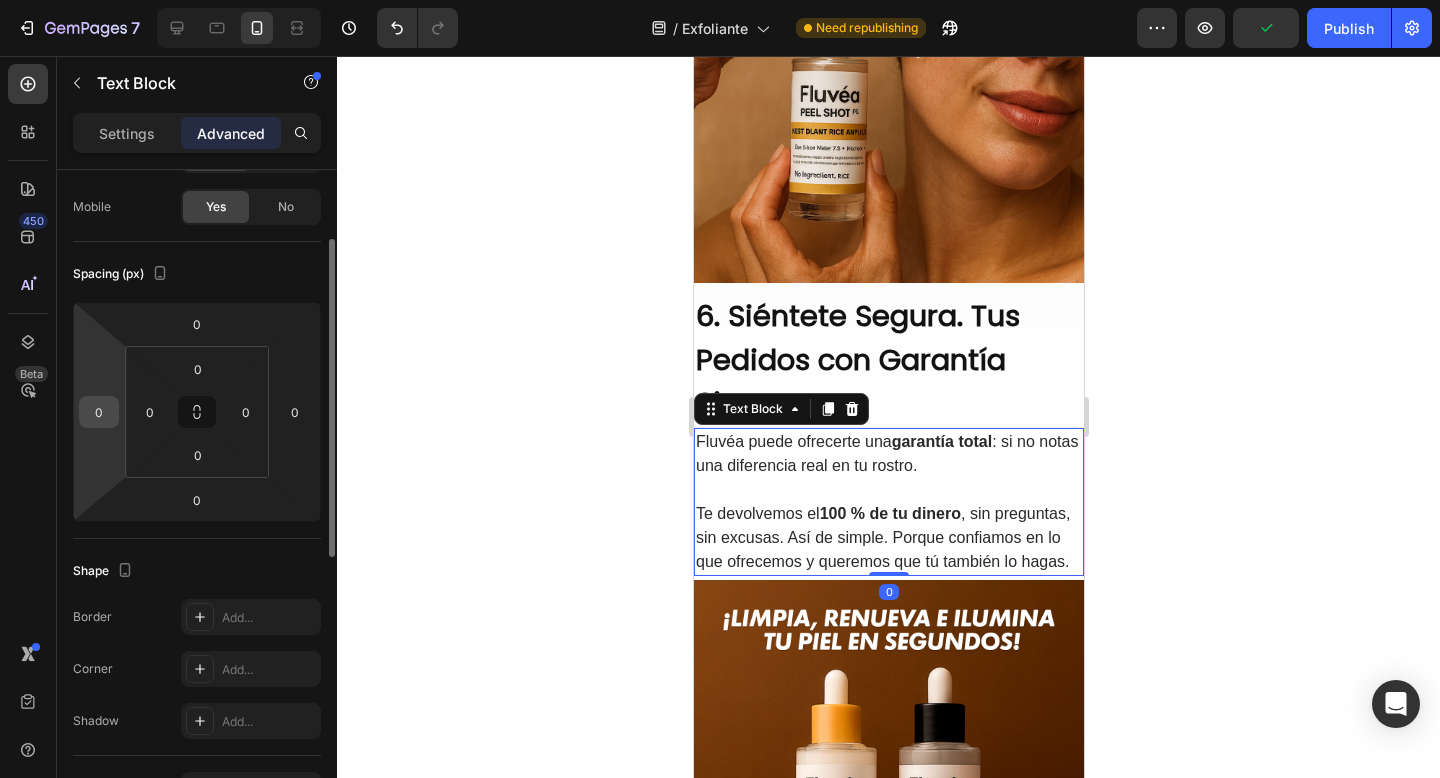 click on "0" at bounding box center [99, 412] 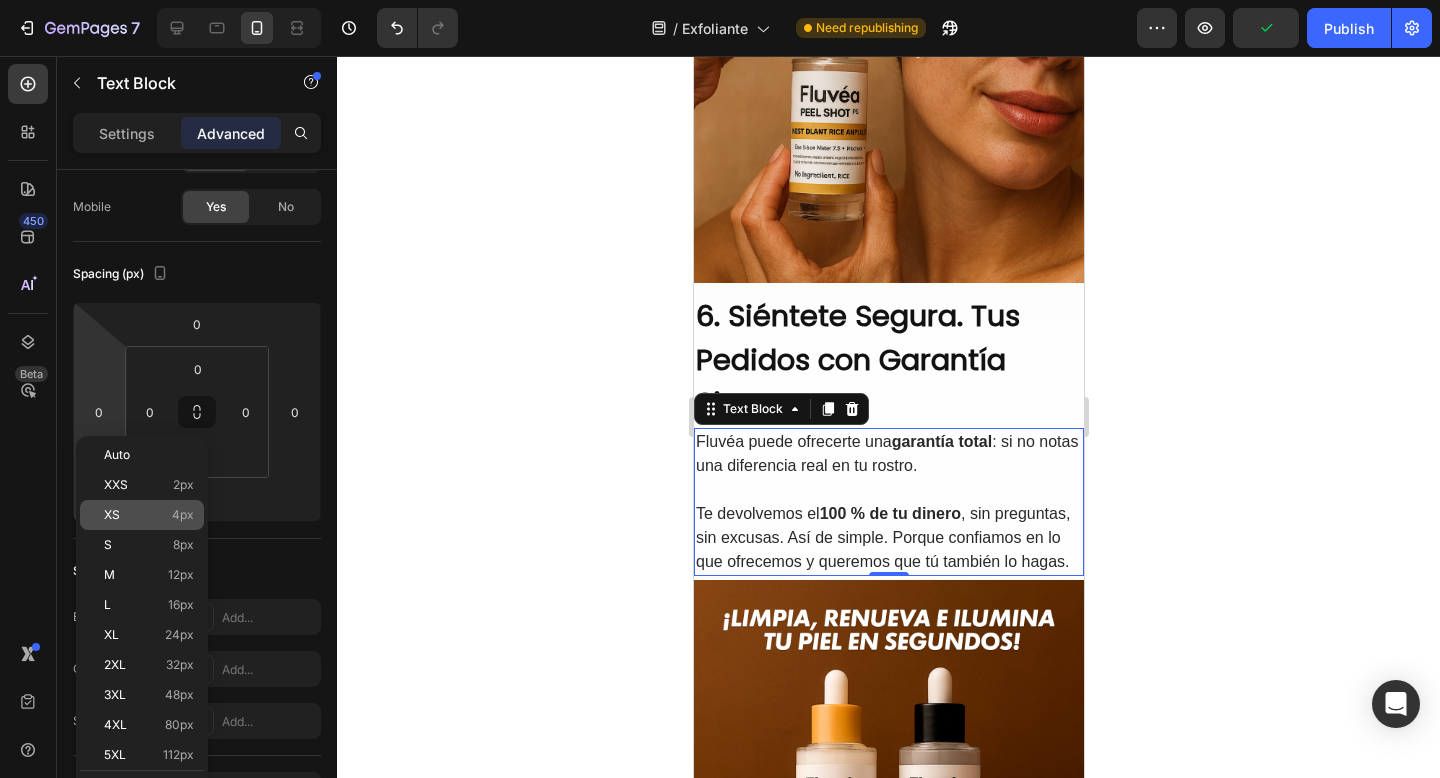 click on "XS 4px" at bounding box center [149, 515] 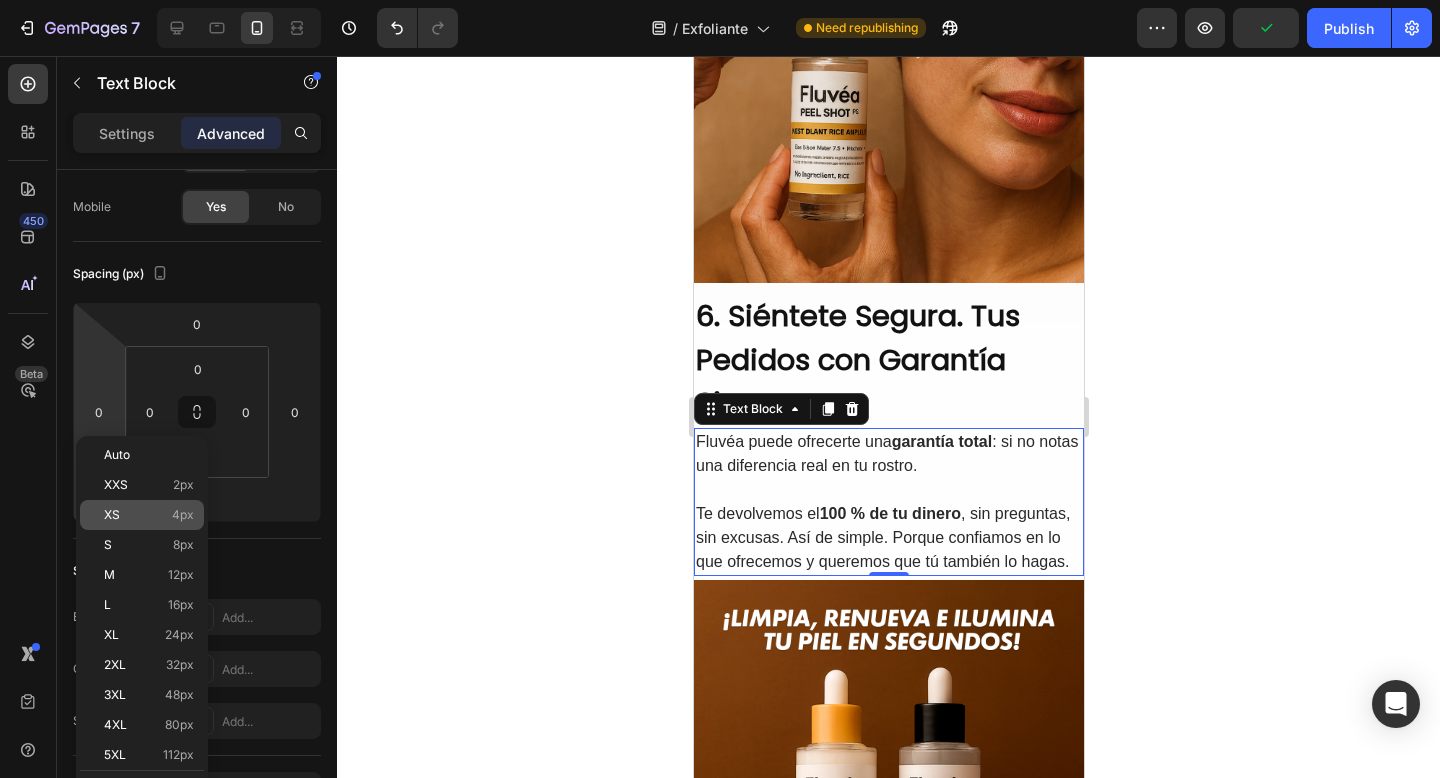type on "4" 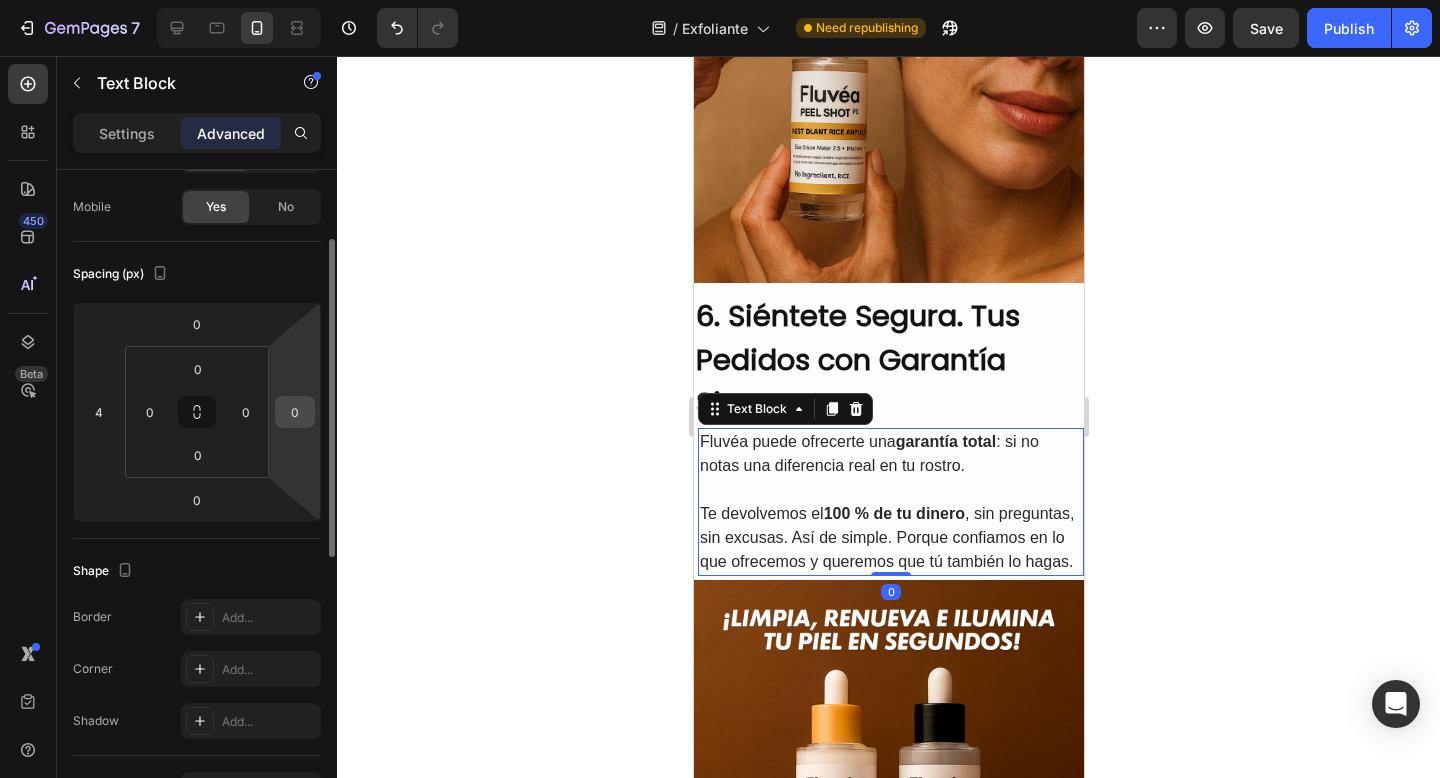 click on "0" at bounding box center (295, 412) 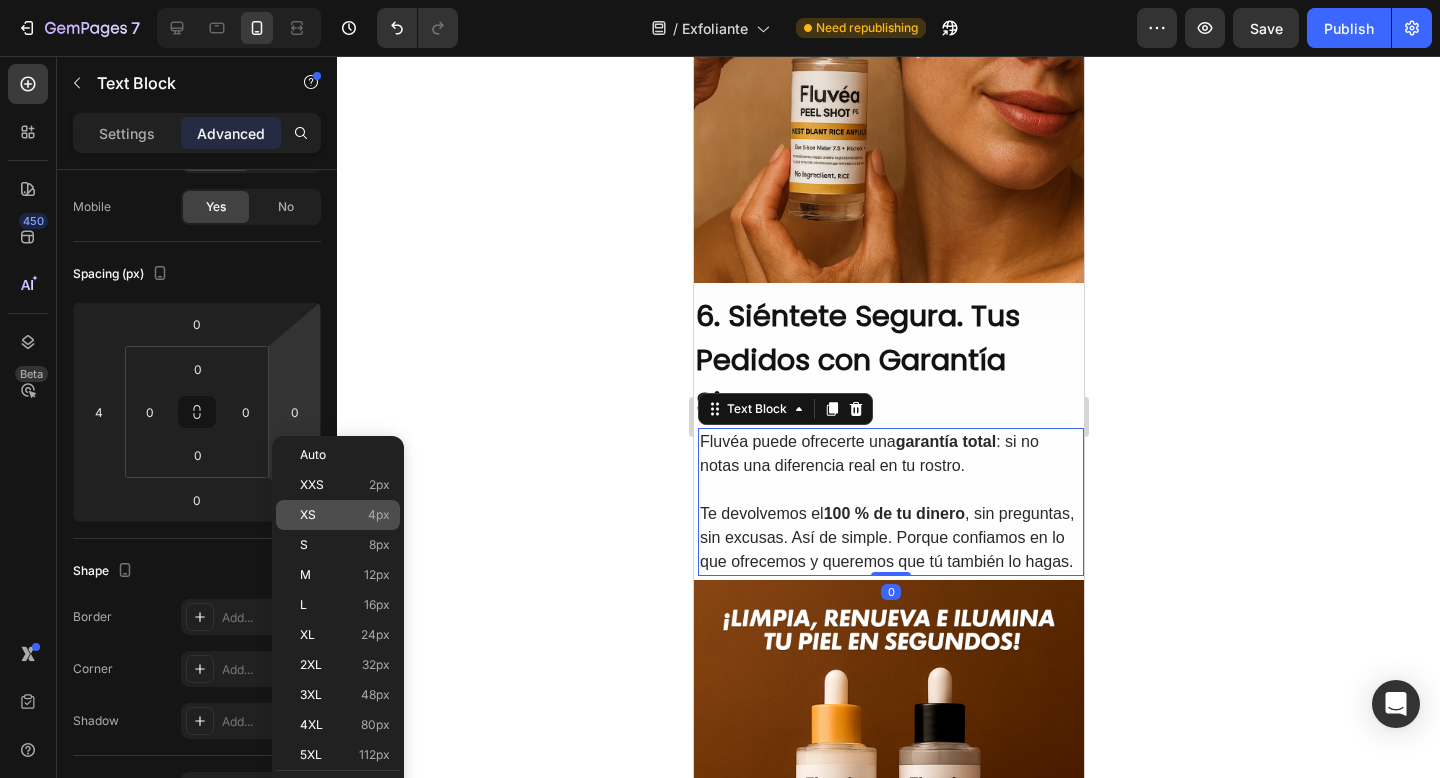 click on "XS 4px" 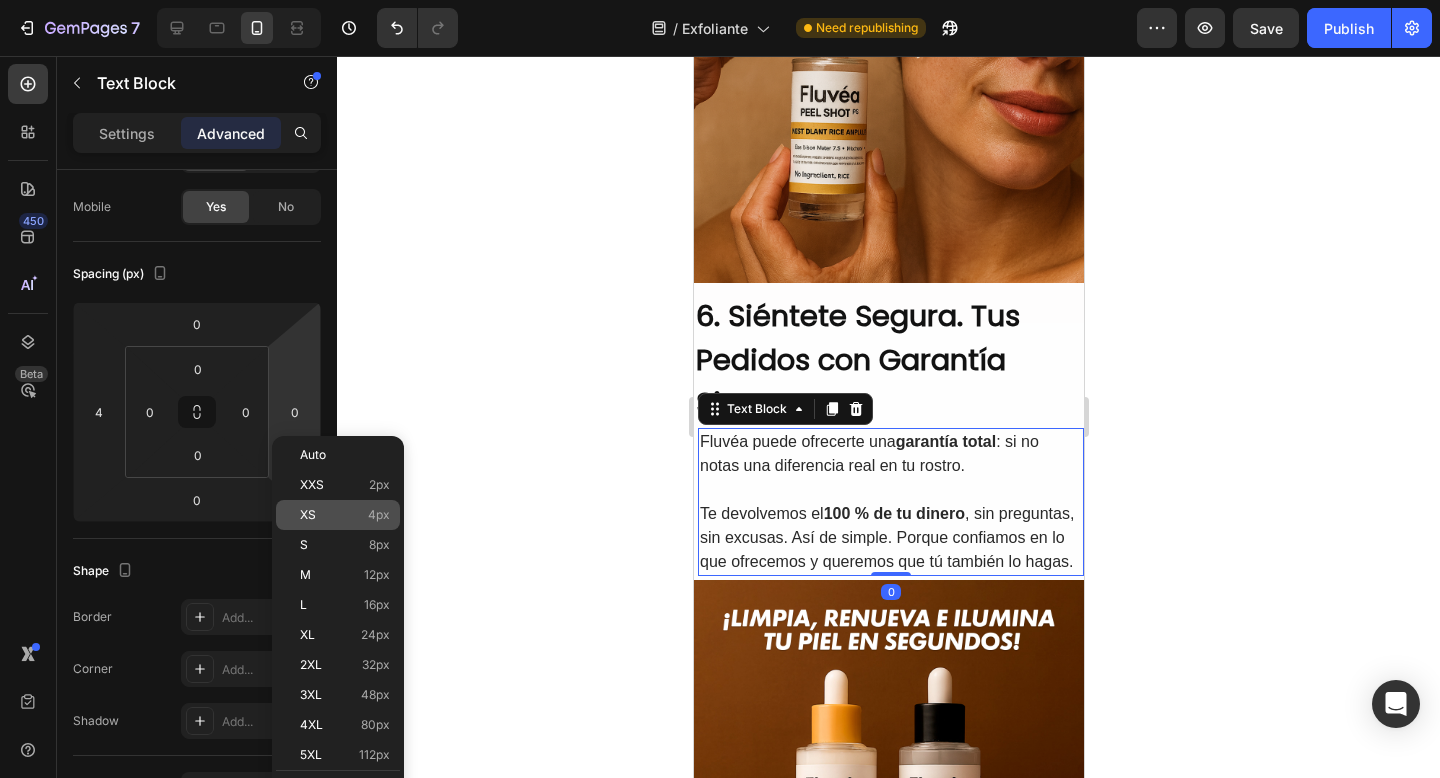 type on "4" 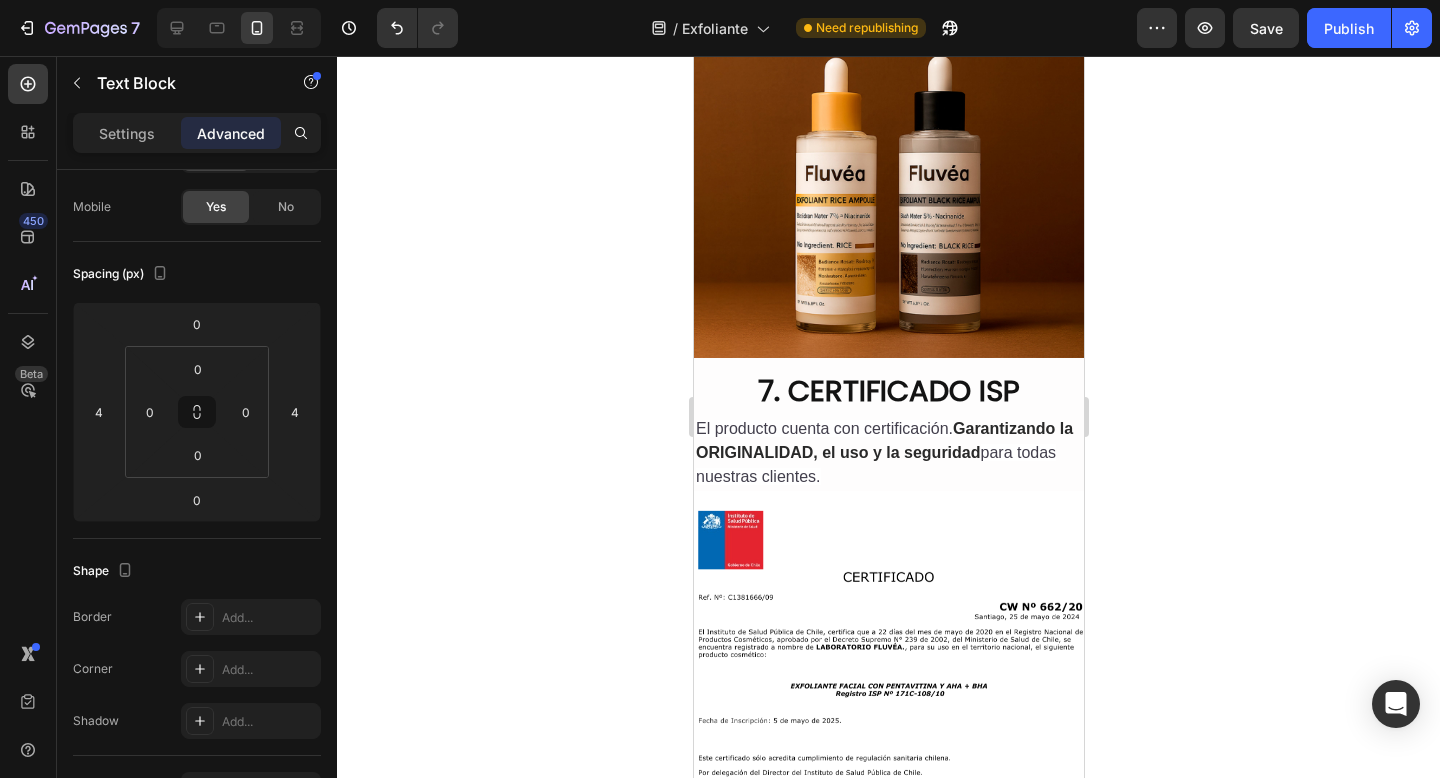 scroll, scrollTop: 4610, scrollLeft: 0, axis: vertical 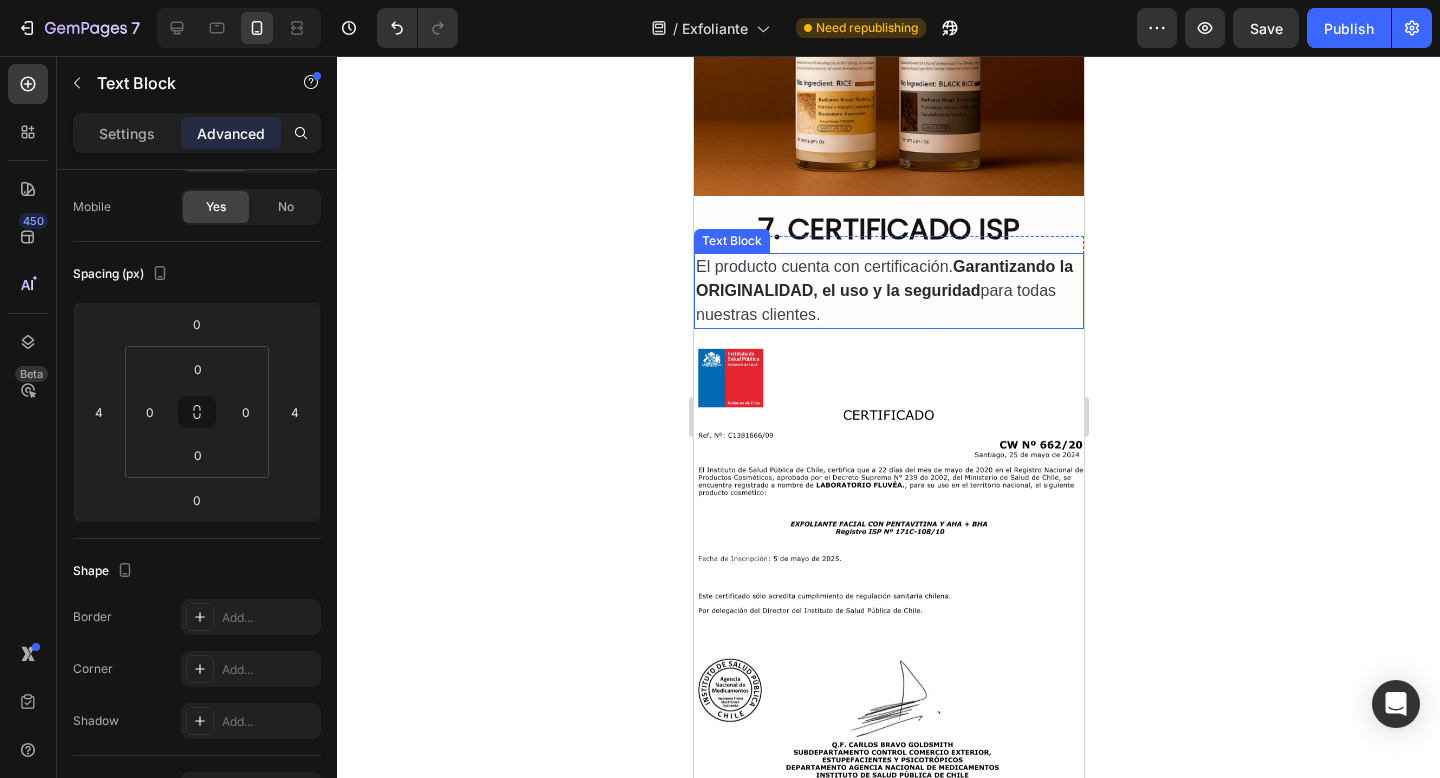 click on "El producto cuenta con certificación." at bounding box center [823, 266] 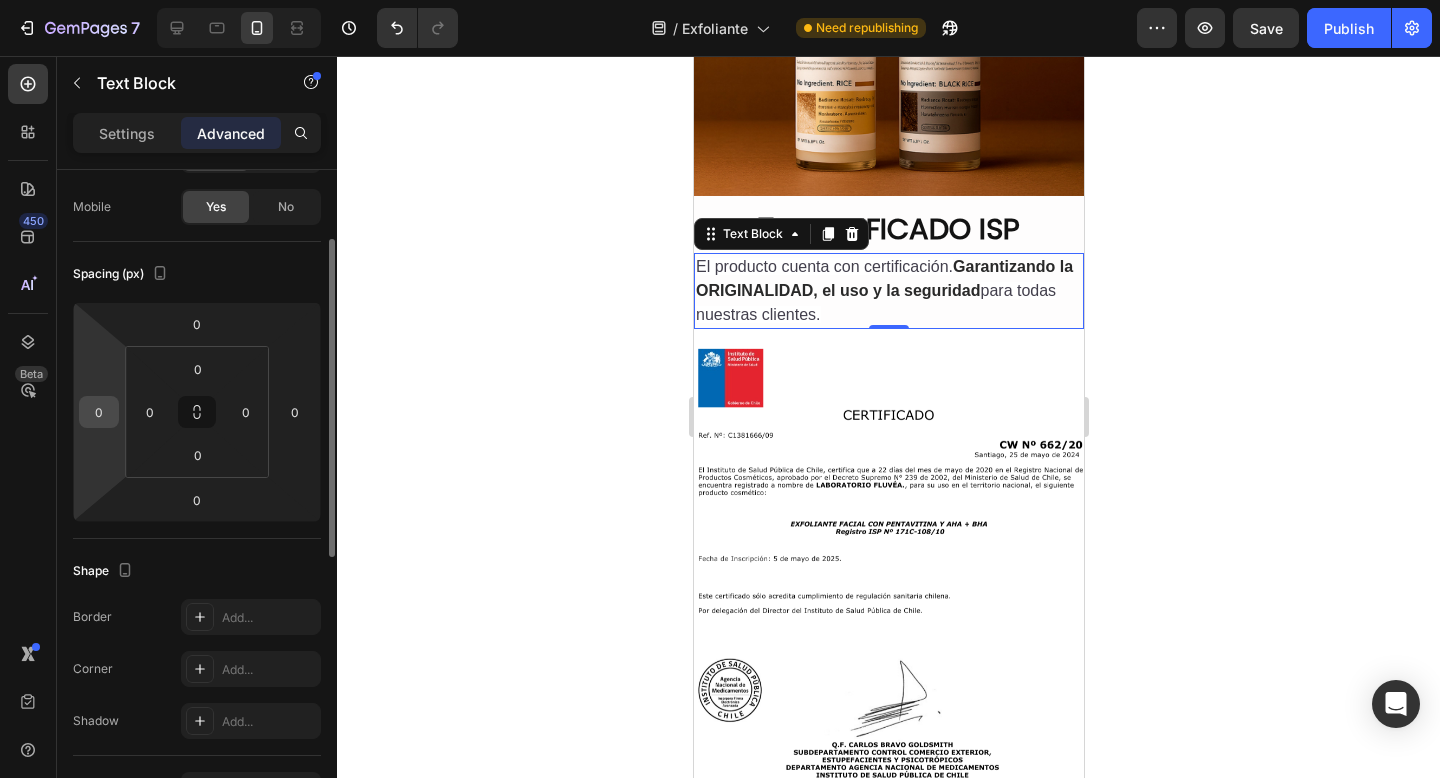 click on "0" at bounding box center (99, 412) 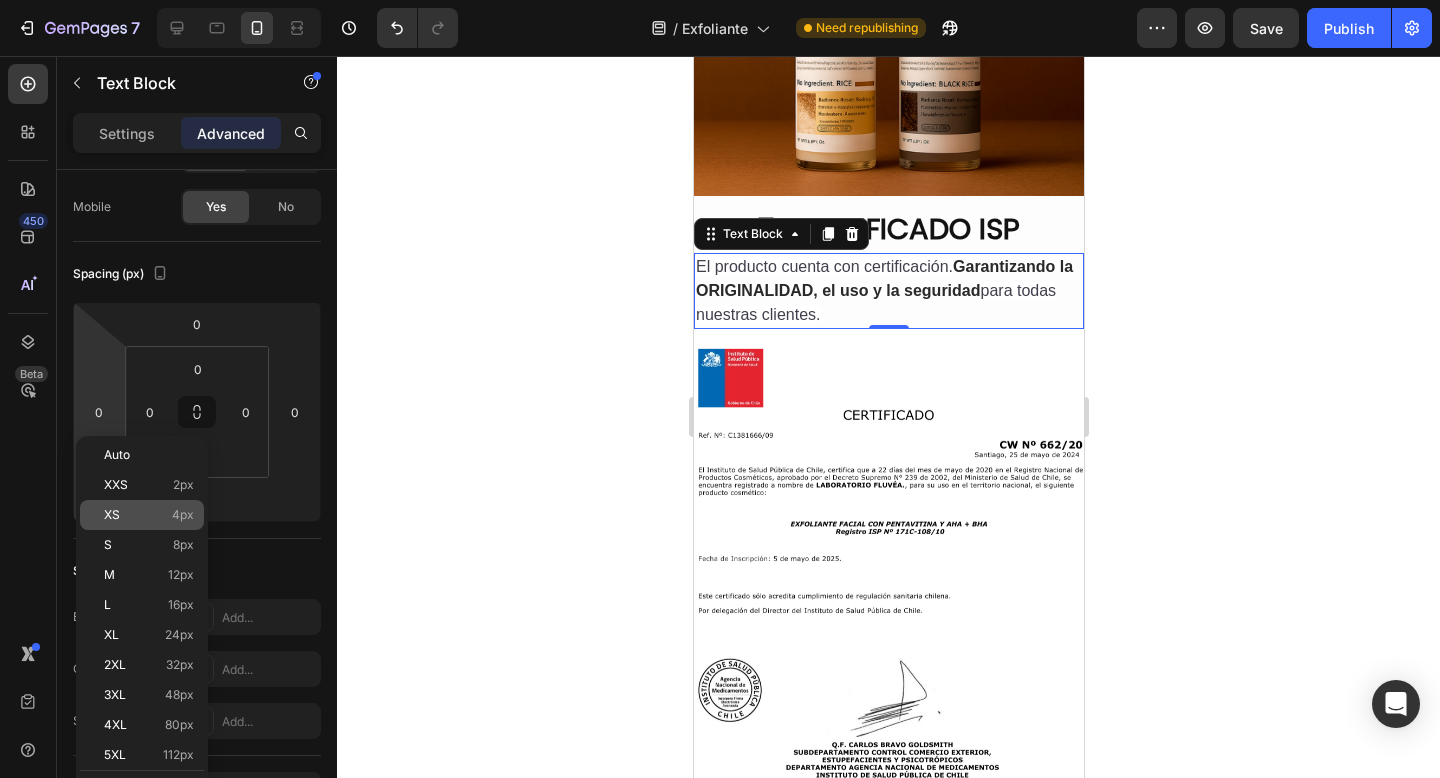 click on "XS 4px" 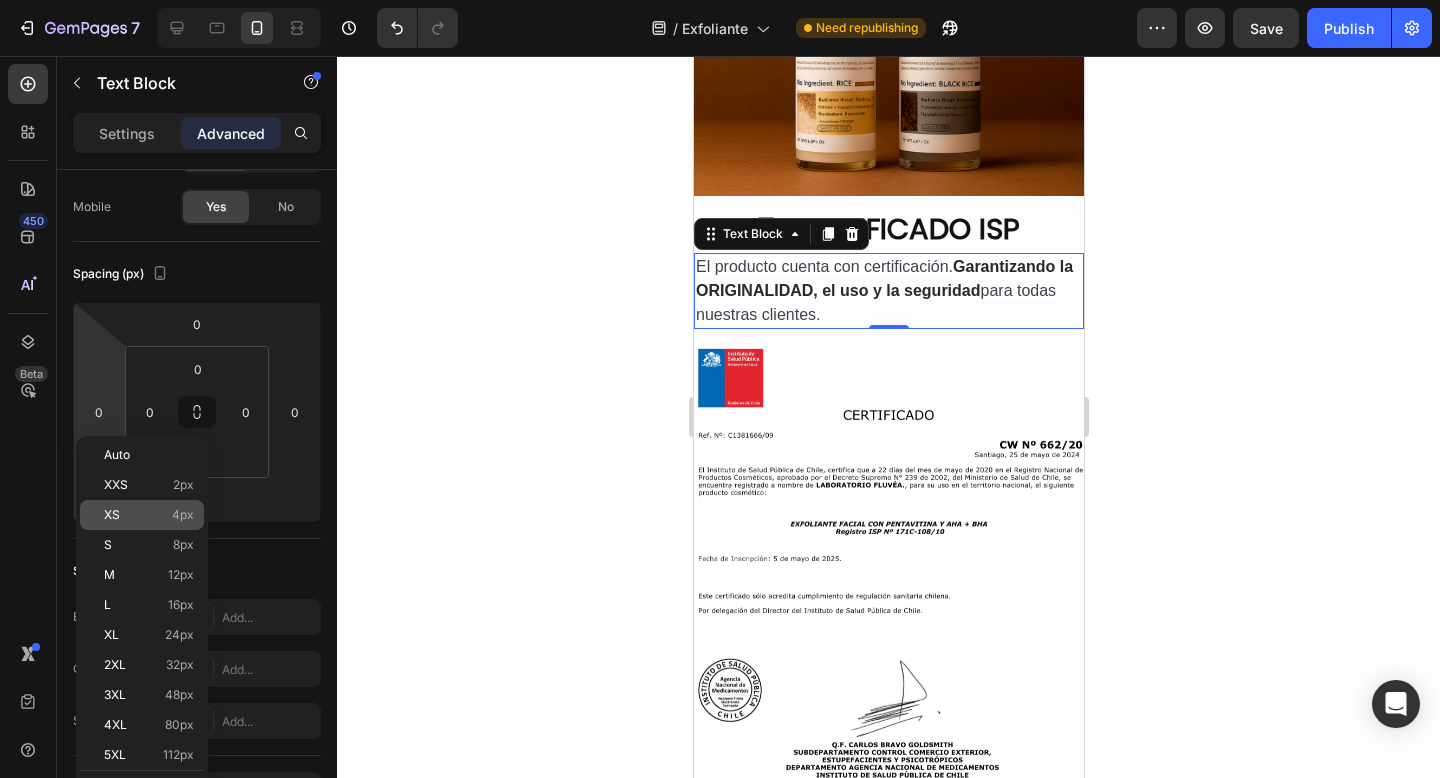 type on "4" 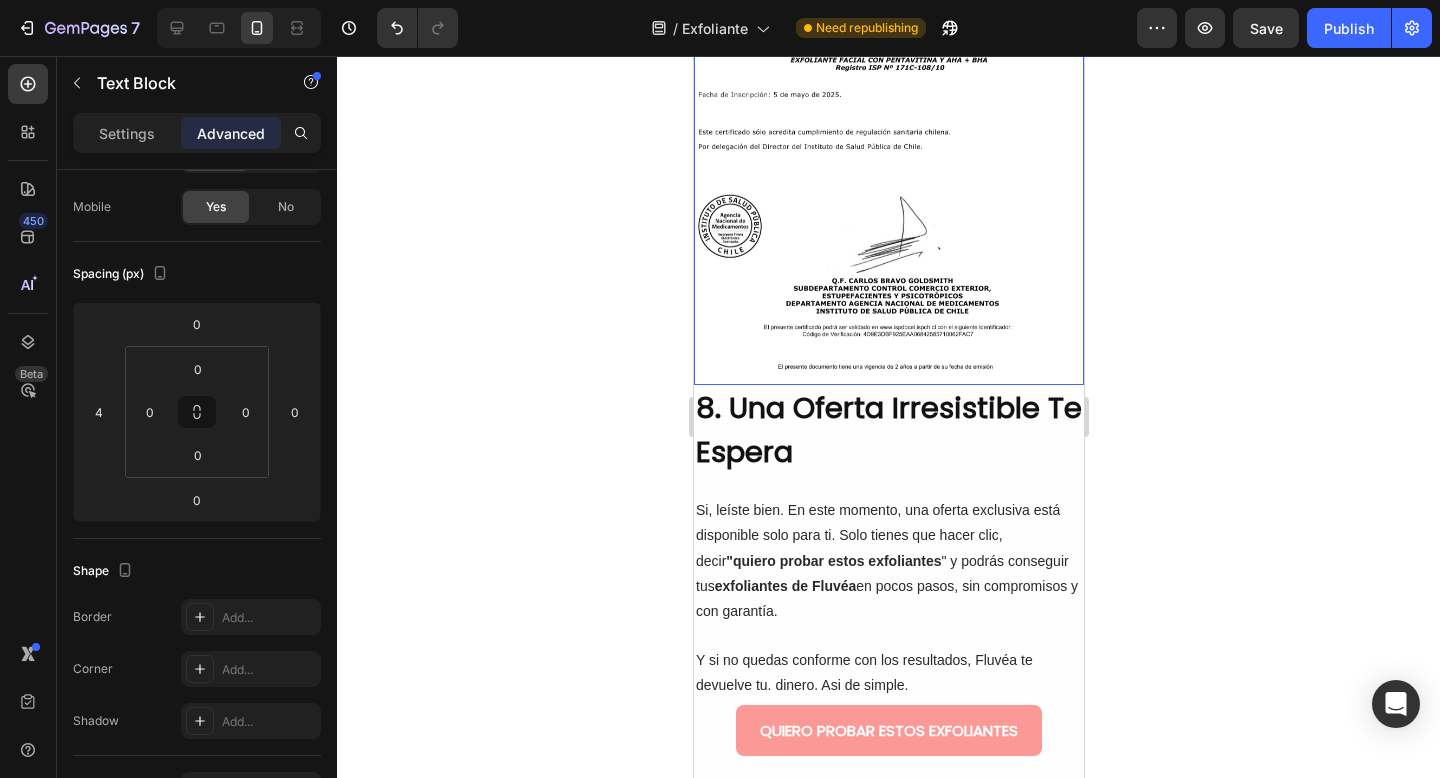 scroll, scrollTop: 5174, scrollLeft: 0, axis: vertical 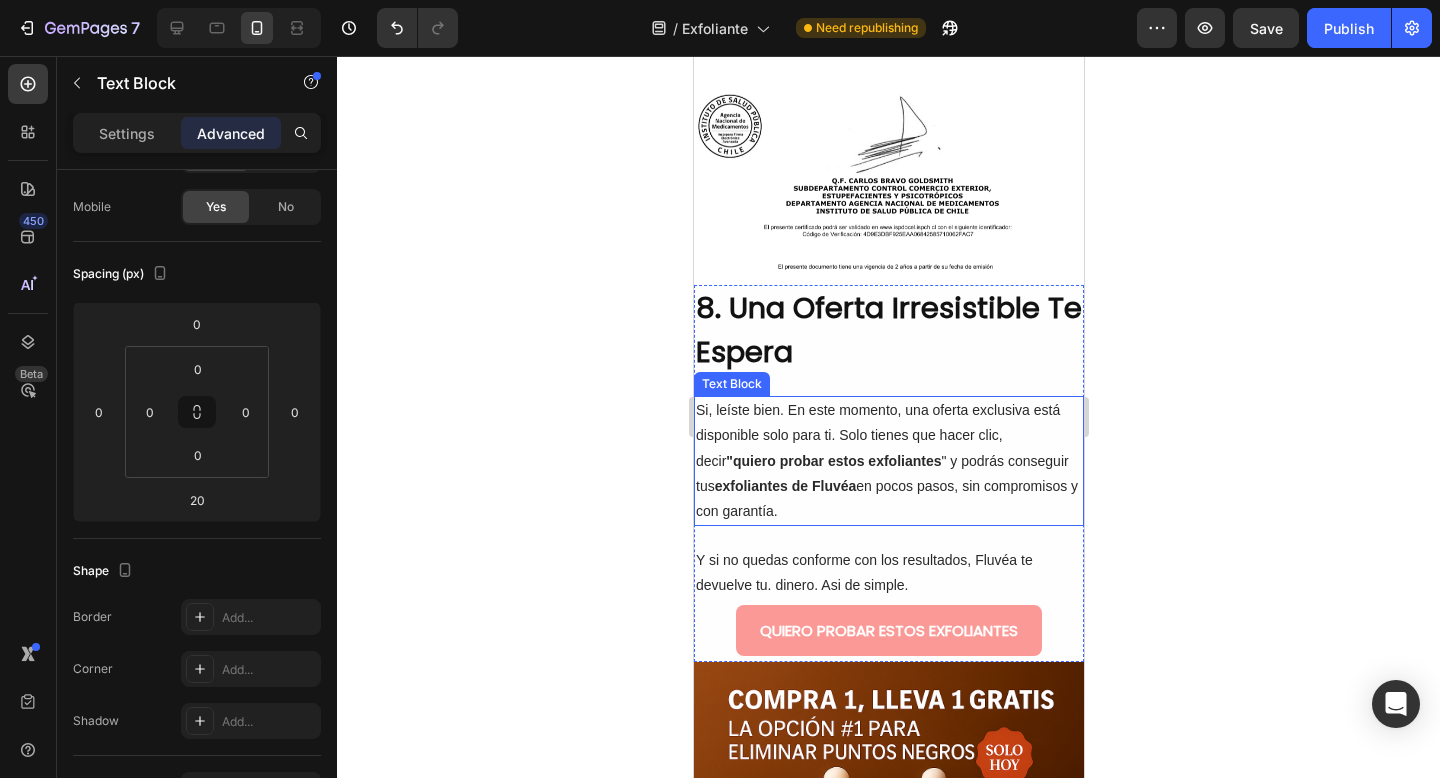 click on ""quiero probar estos exfoliantes" at bounding box center (832, 461) 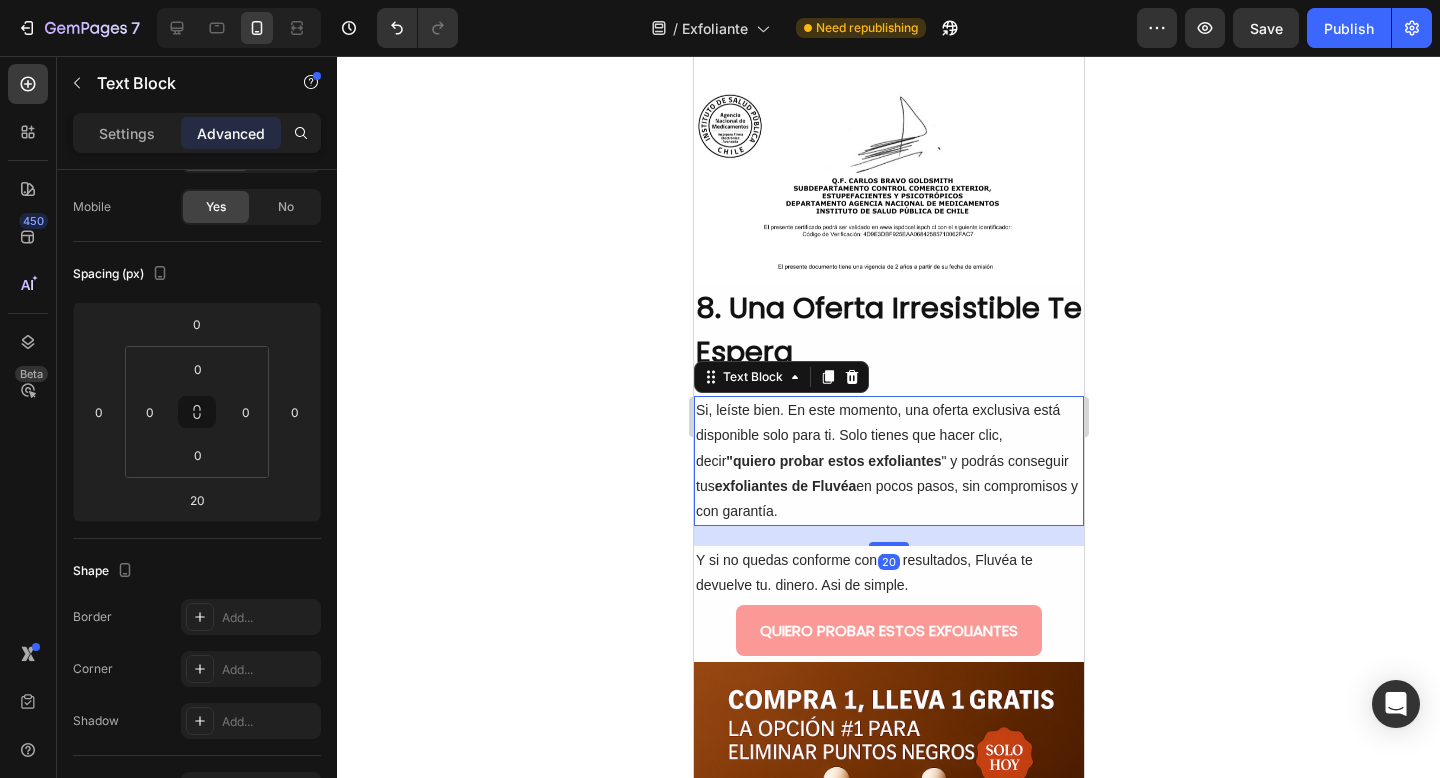 click on "Si, leíste bien. En este momento, una oferta exclusiva está disponible solo para ti. Solo tienes que hacer clic, decir  "quiero probar estos exfoliantes " y podrás conseguir tus  exfoliantes de Fluvéa  en pocos pasos, sin compromisos y con garantía." at bounding box center [888, 461] 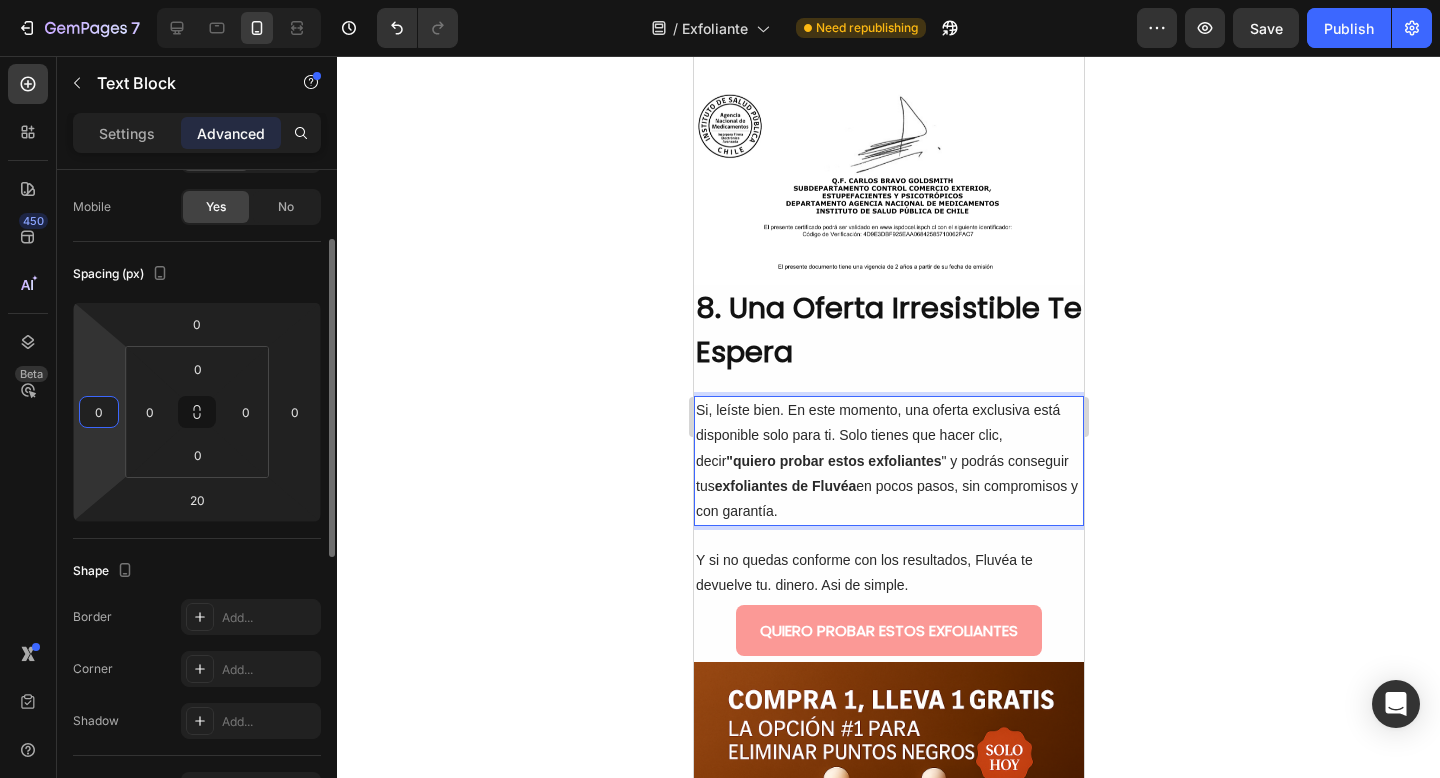click on "0" at bounding box center [99, 412] 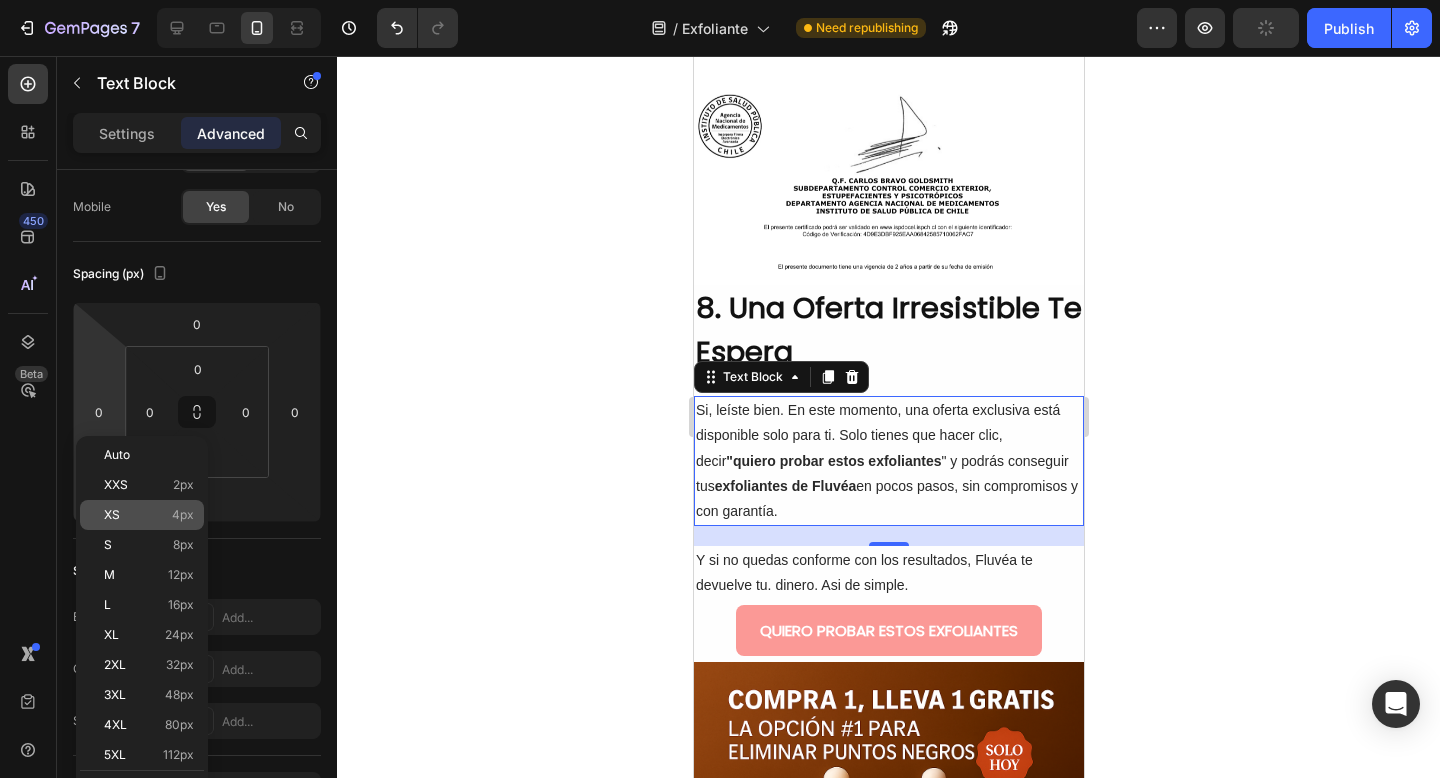 click on "XS 4px" 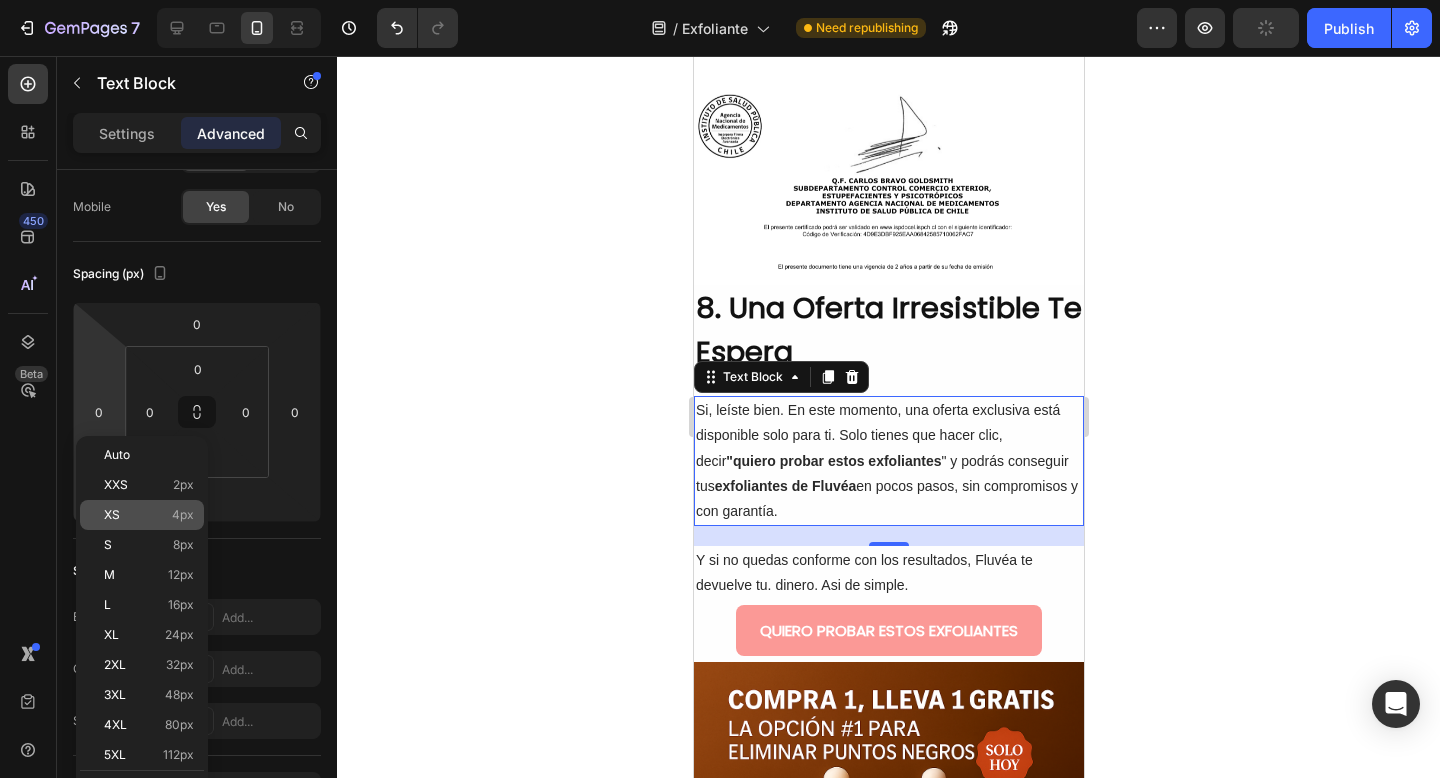 type on "4" 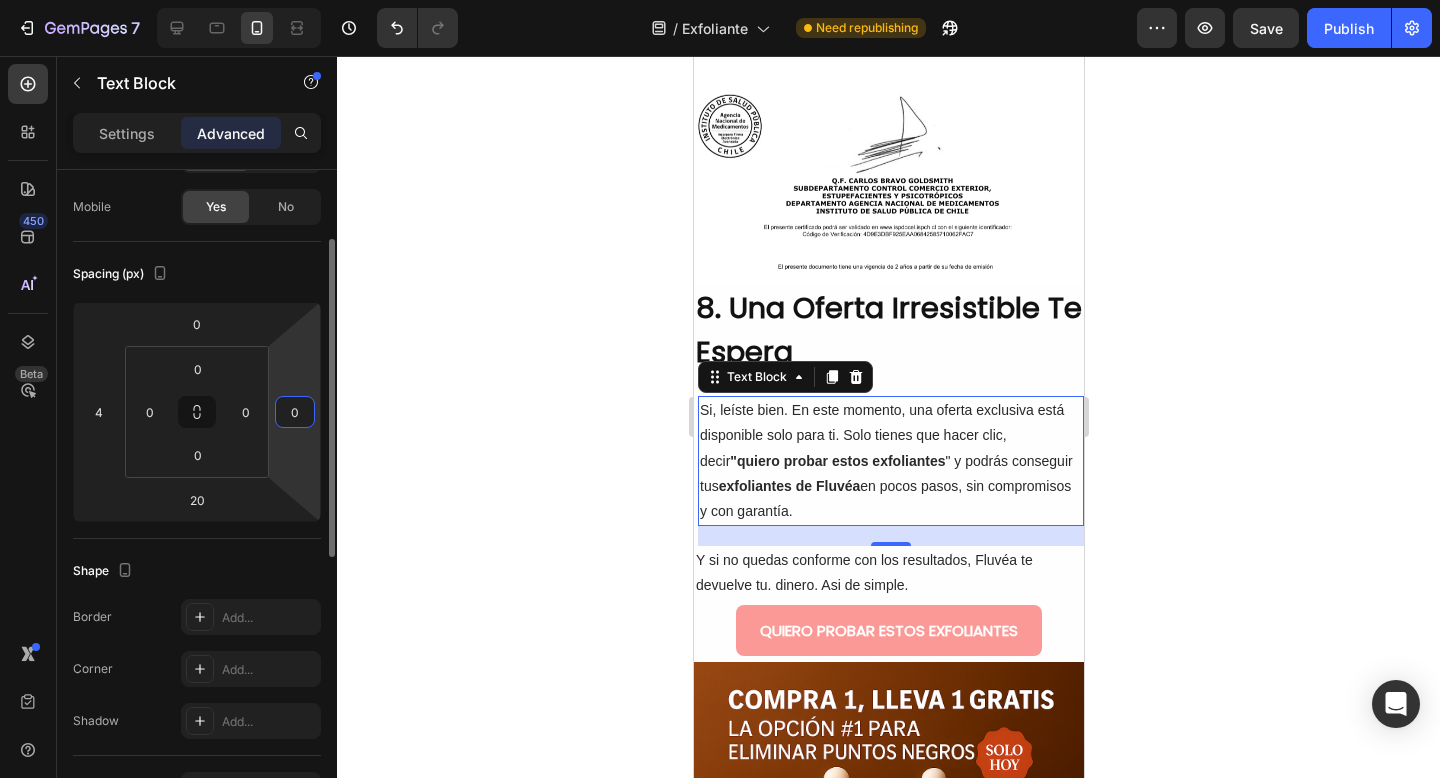 click on "0" at bounding box center (295, 412) 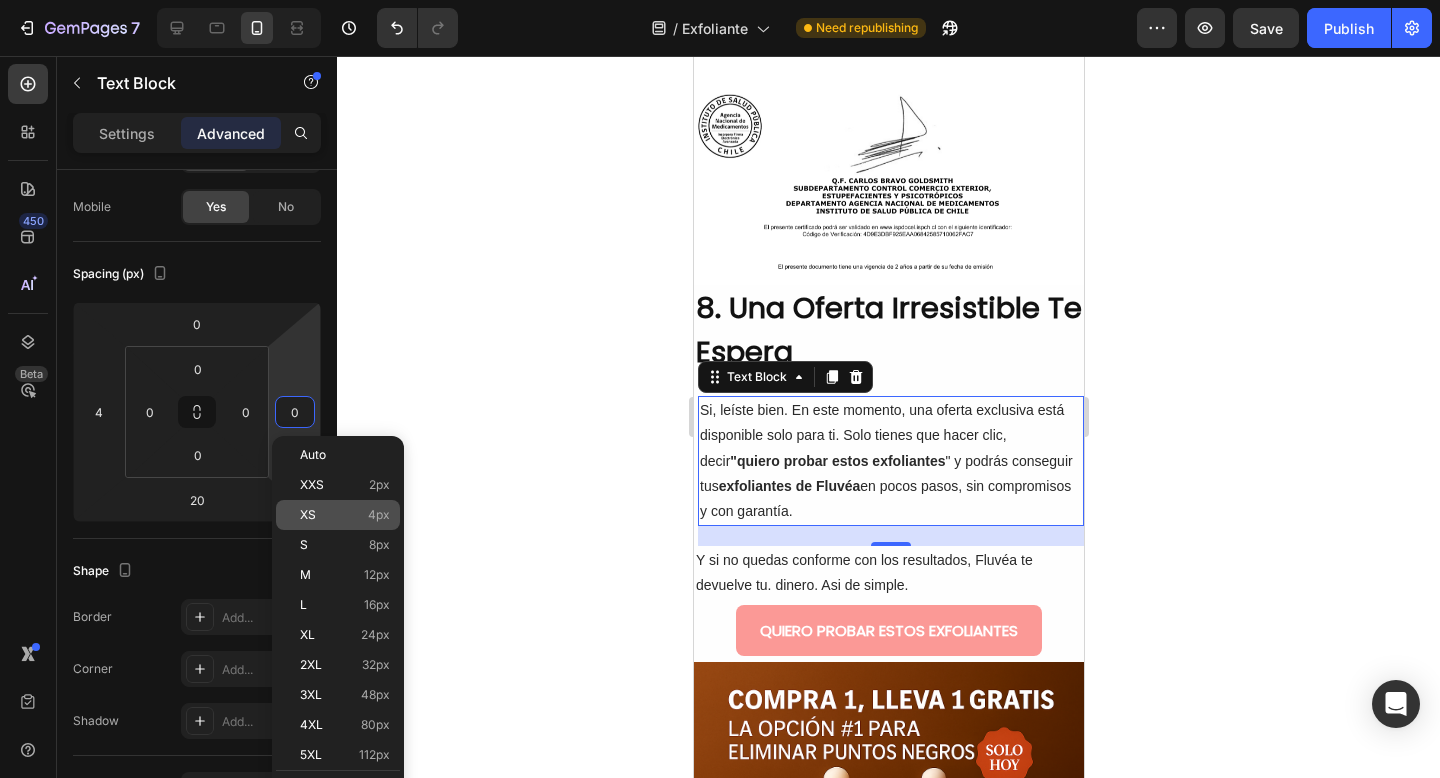 click on "XS 4px" at bounding box center (345, 515) 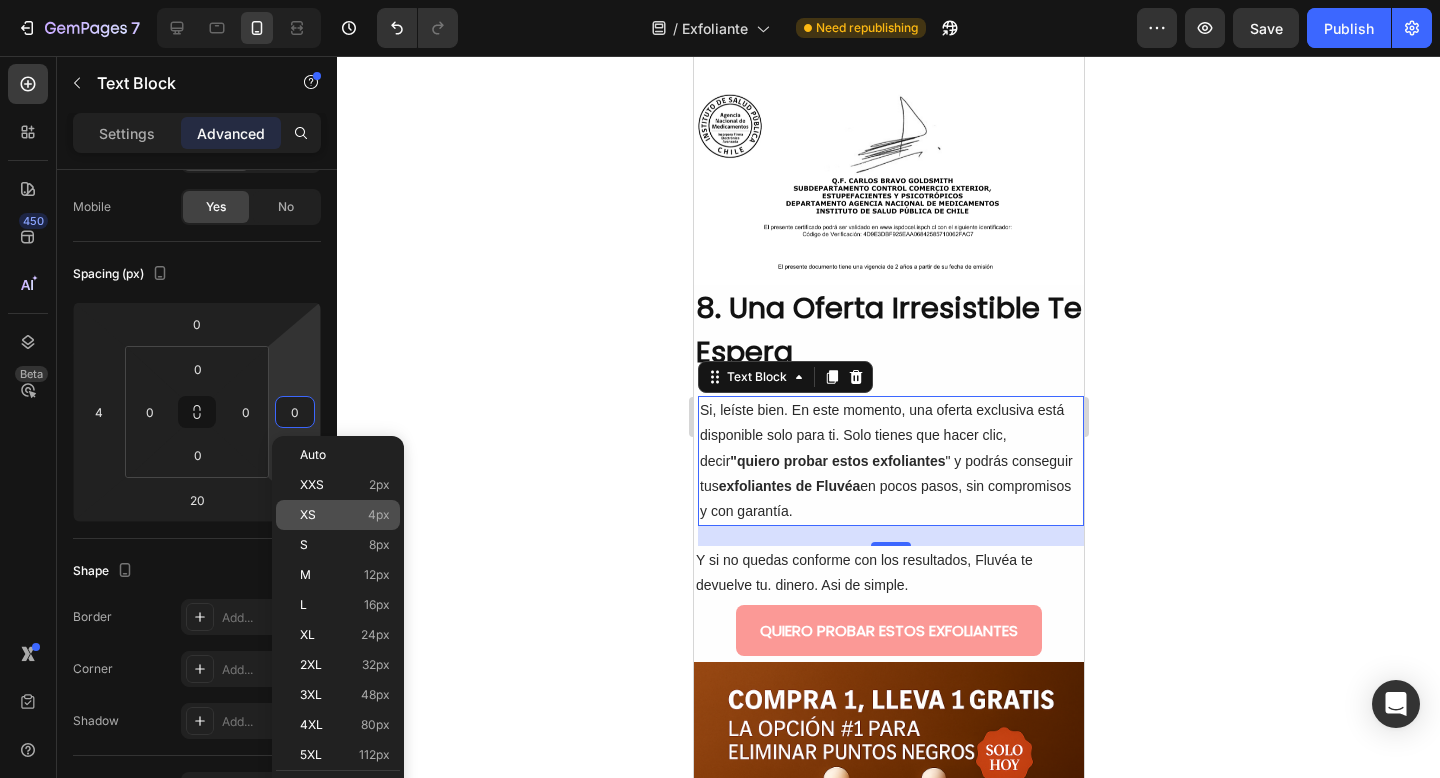 type on "4" 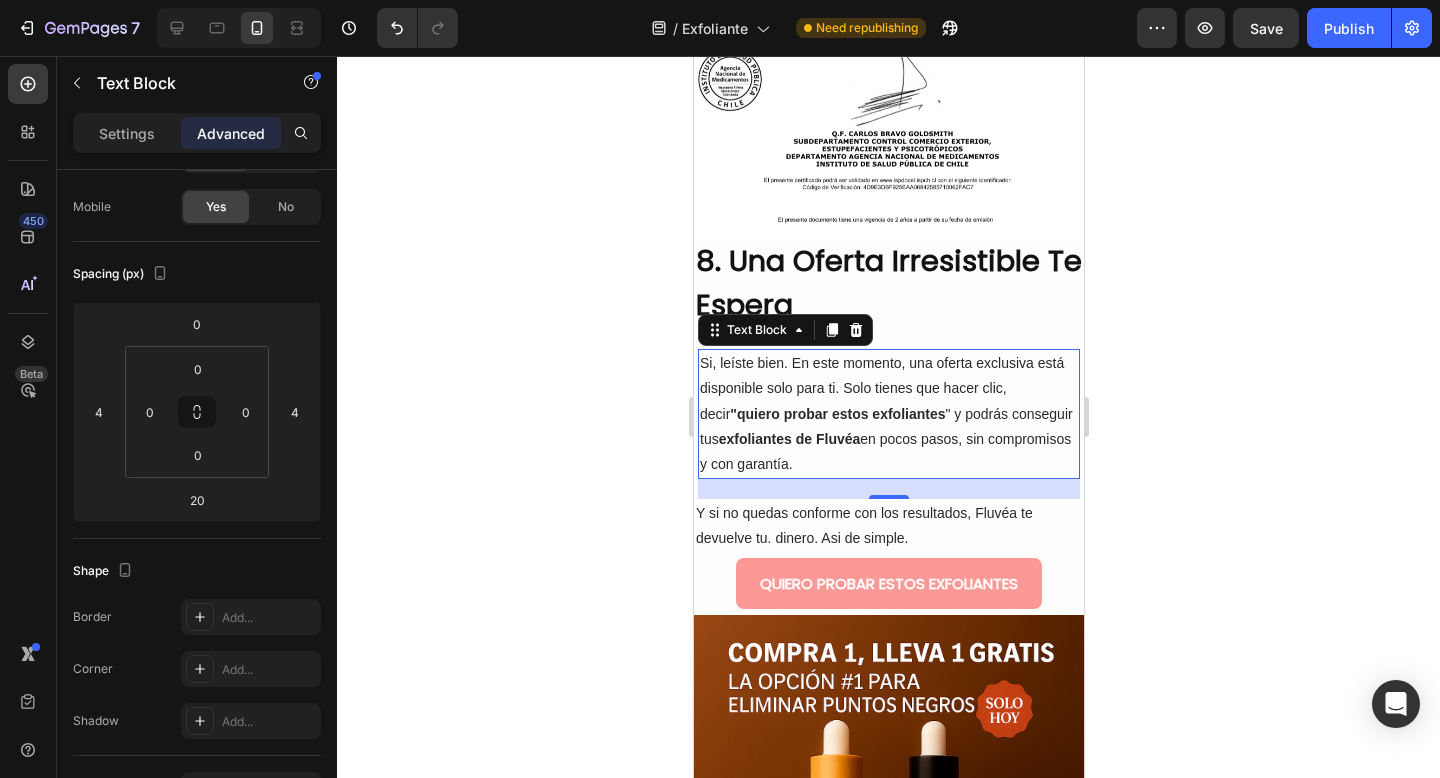 scroll, scrollTop: 5269, scrollLeft: 0, axis: vertical 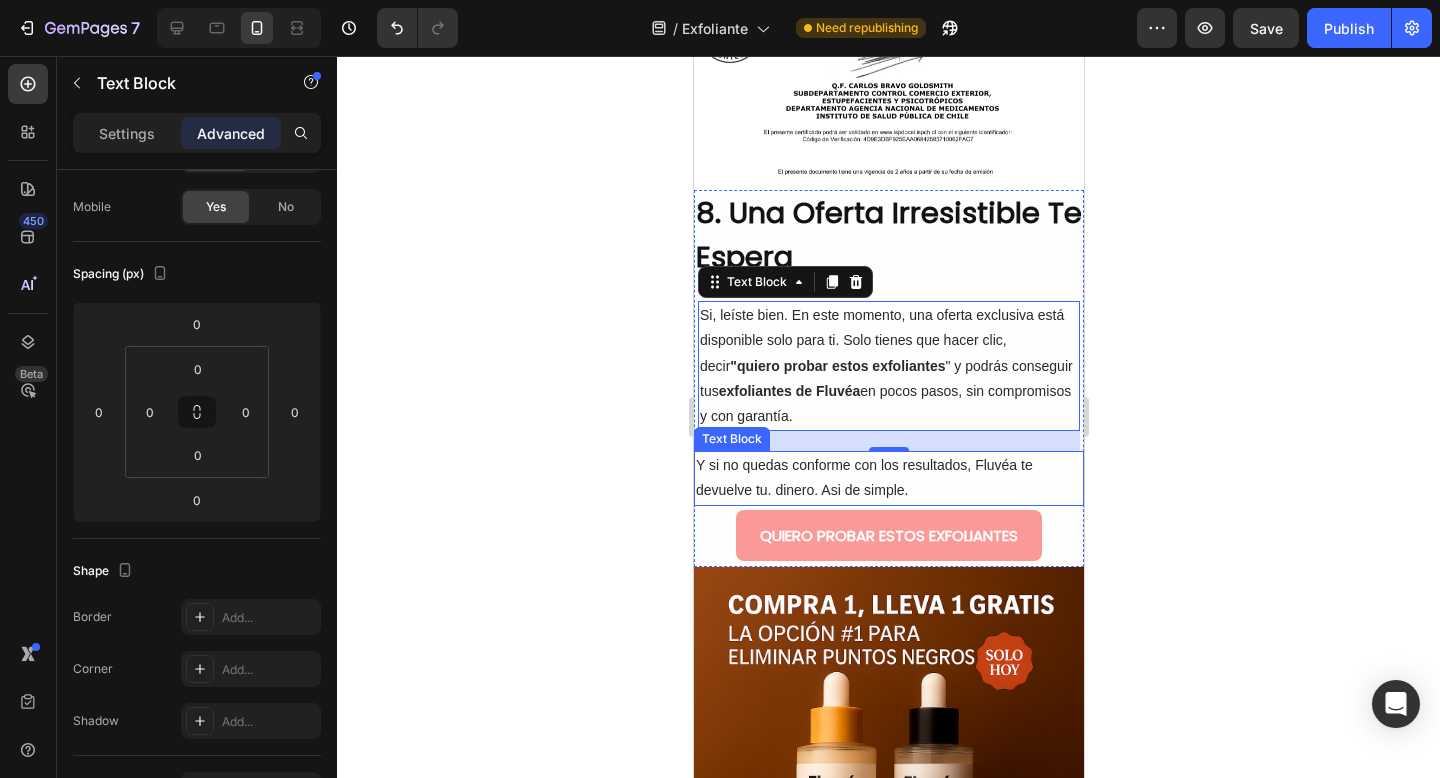 click on "Y si no quedas conforme con los resultados, Fluvéa te devuelve tu. dinero. Asi de simple." at bounding box center [888, 478] 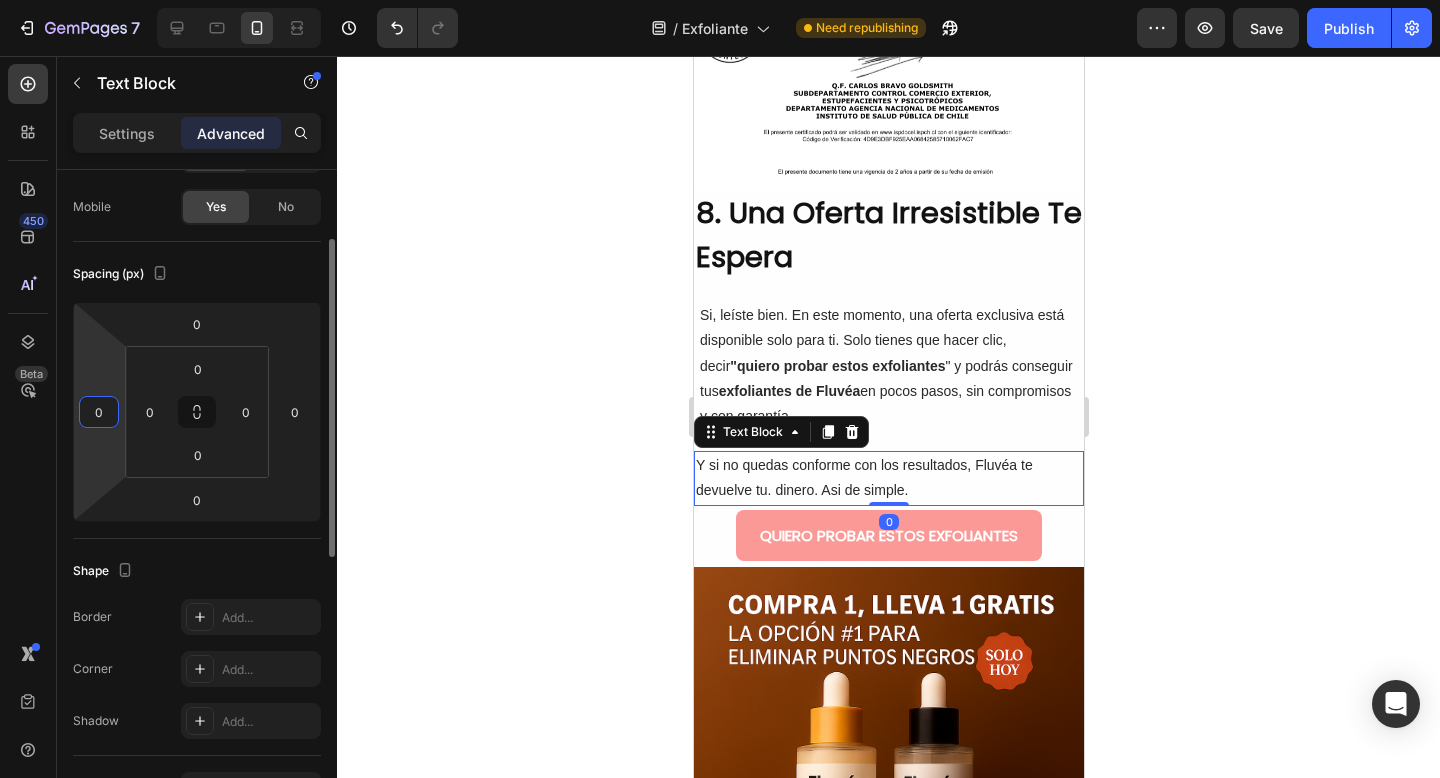 click on "0" at bounding box center [99, 412] 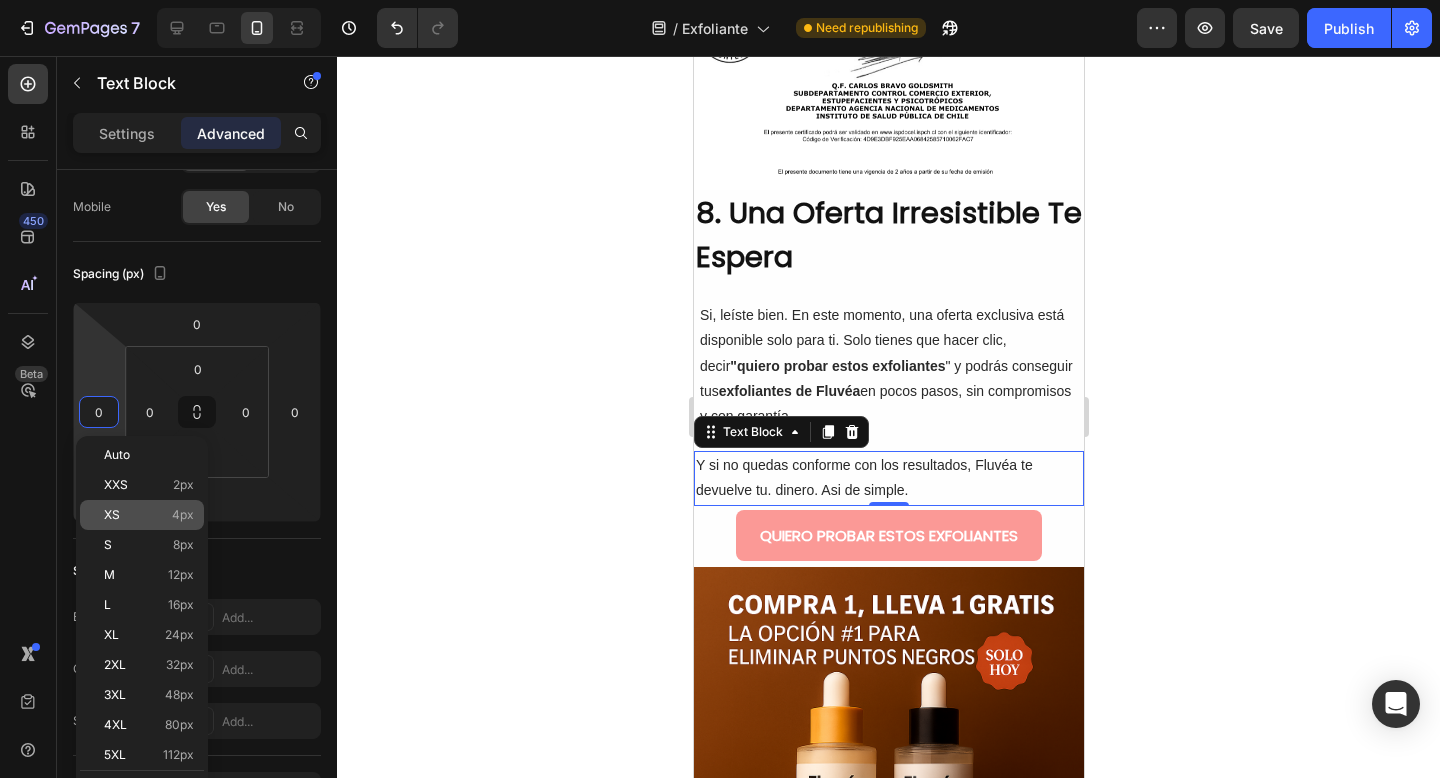 click on "XS 4px" at bounding box center (149, 515) 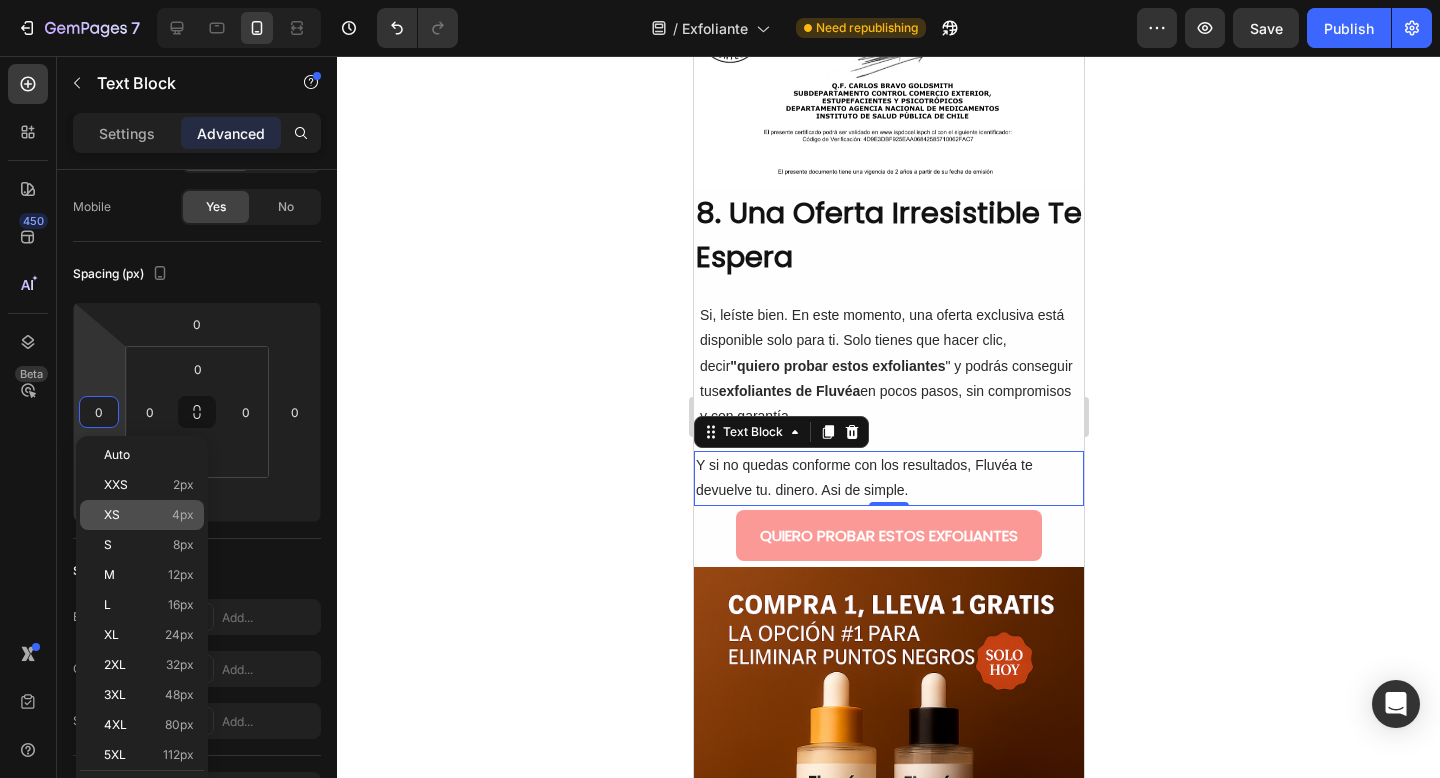 type on "4" 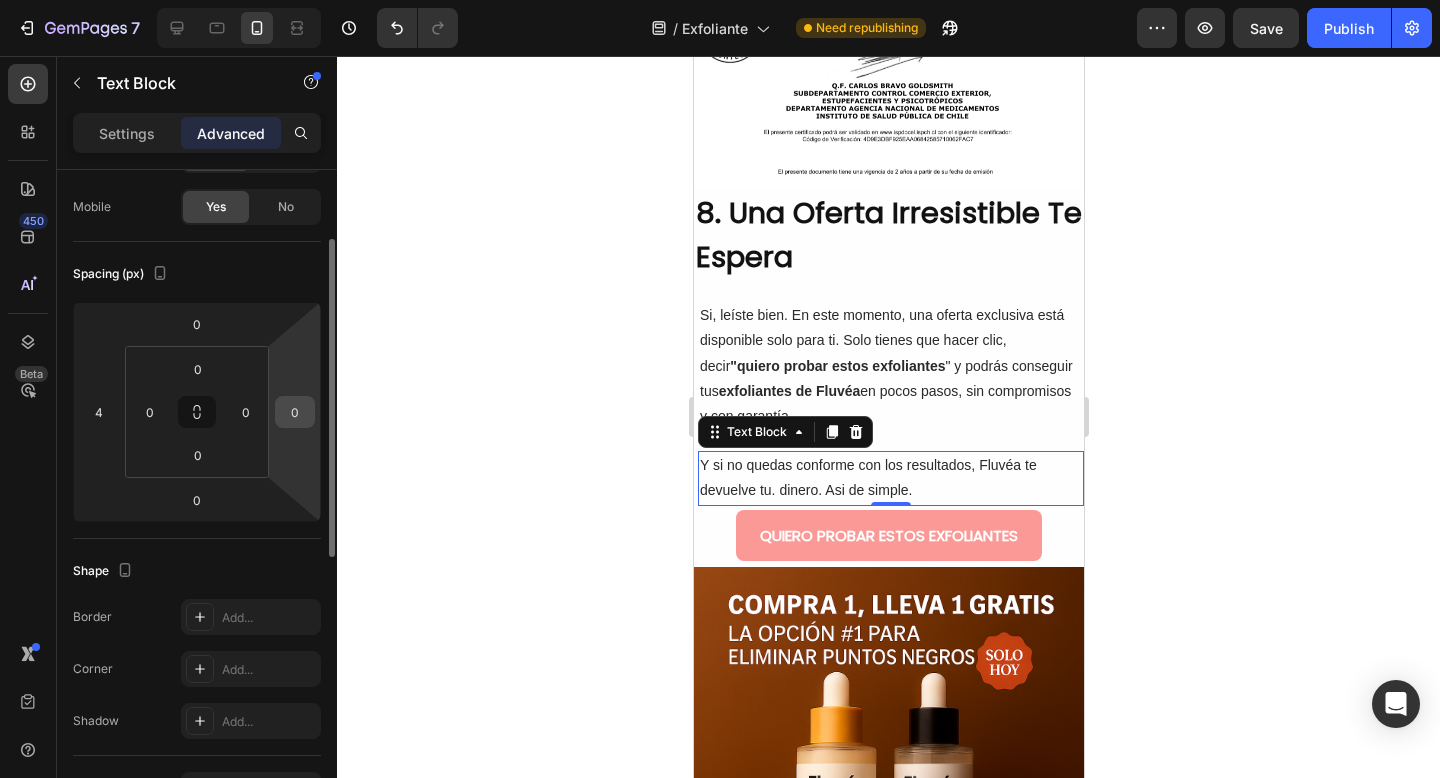 click on "0" at bounding box center (295, 412) 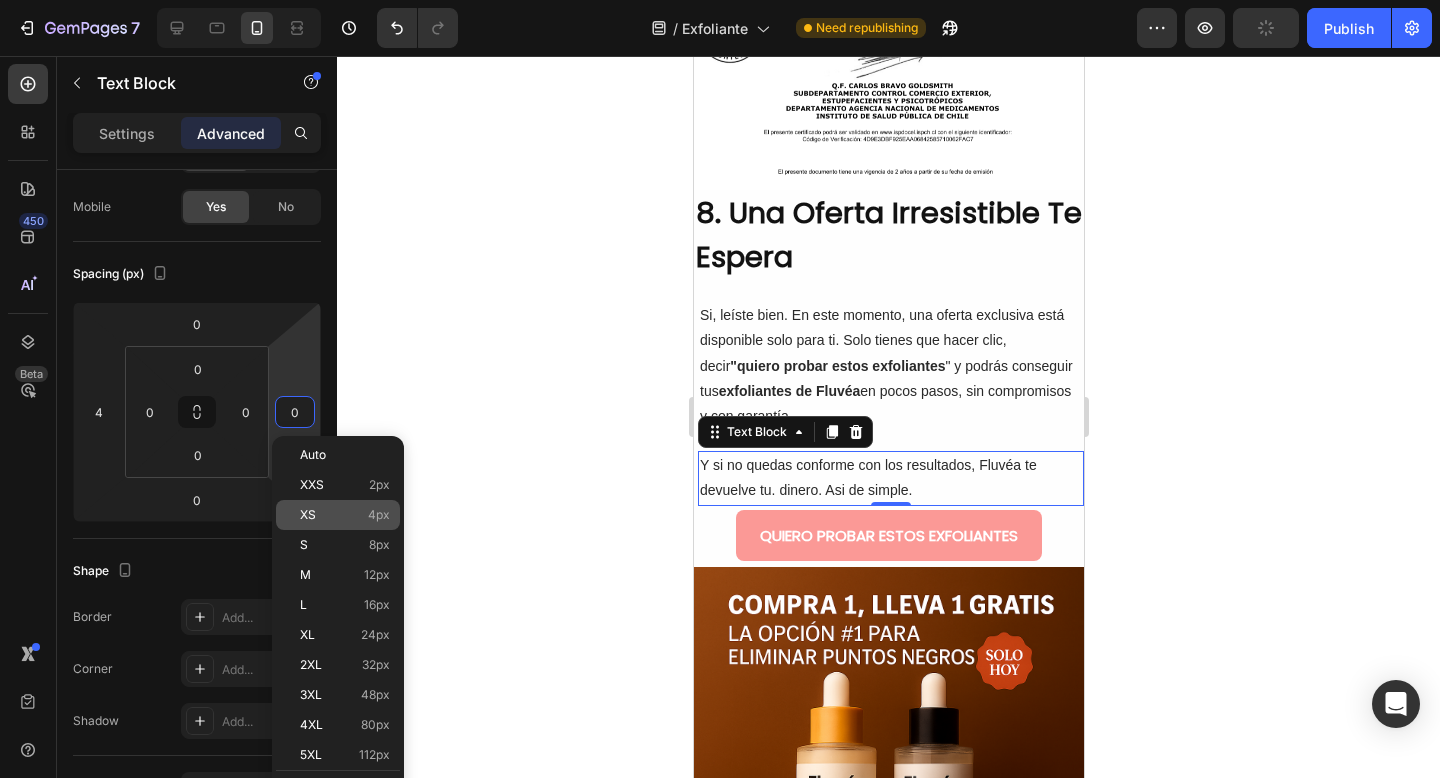 click on "XS 4px" at bounding box center (345, 515) 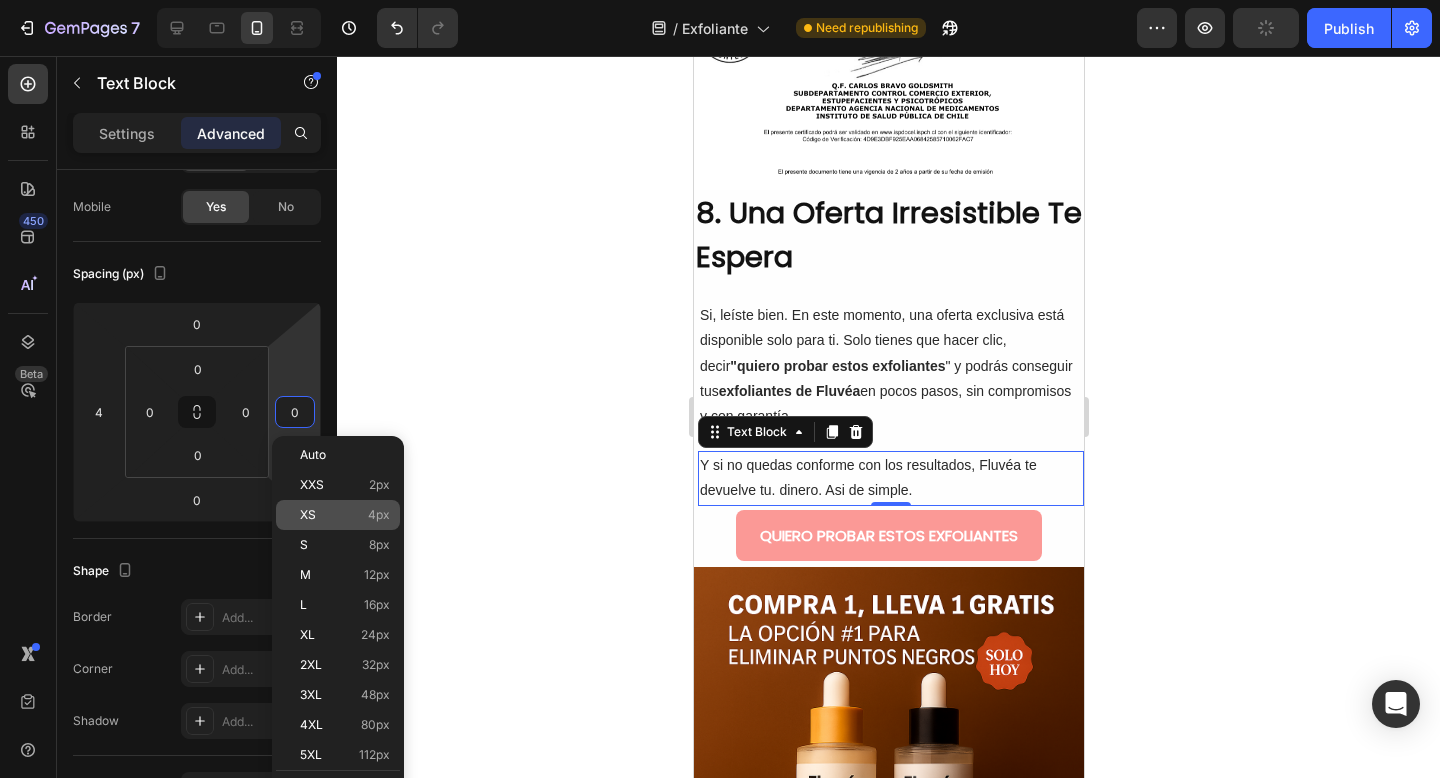type on "4" 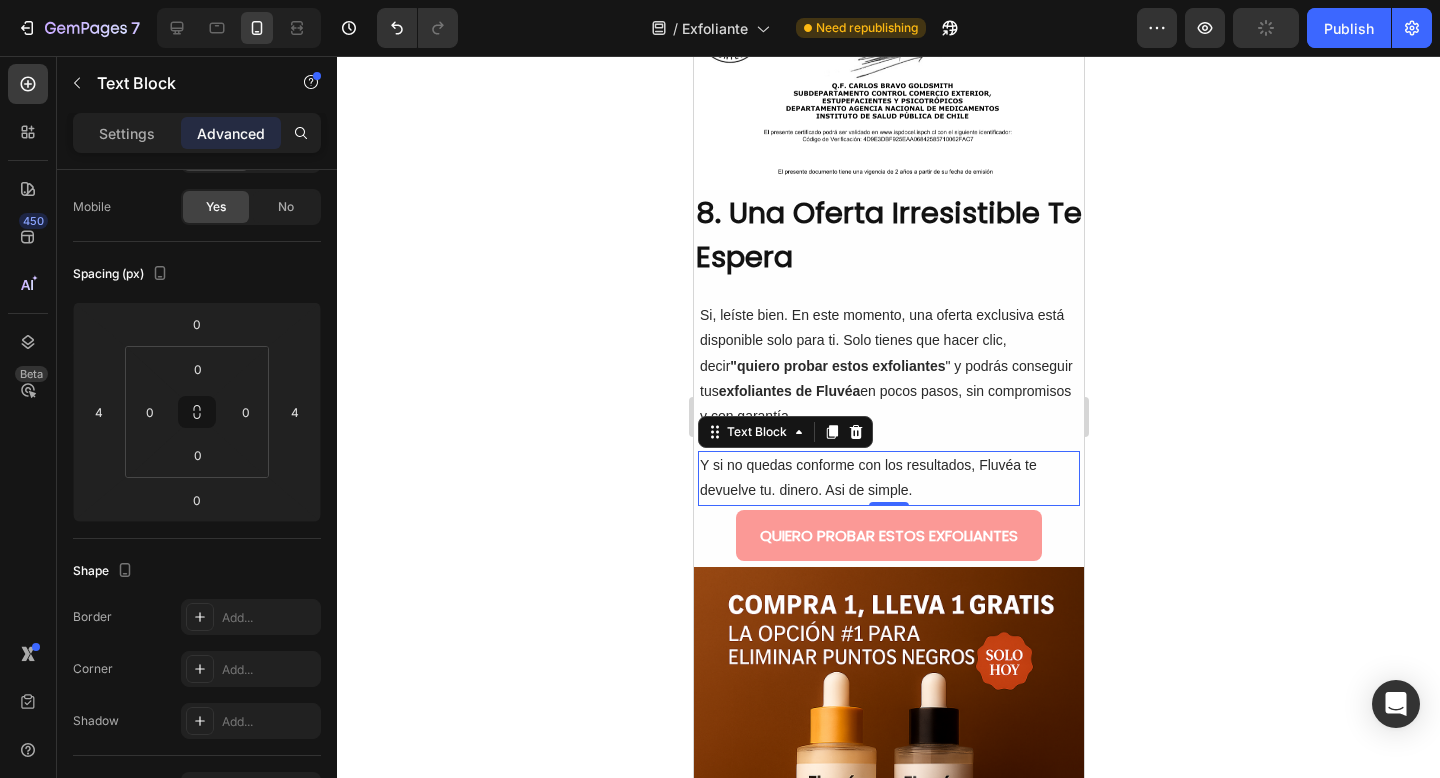 click 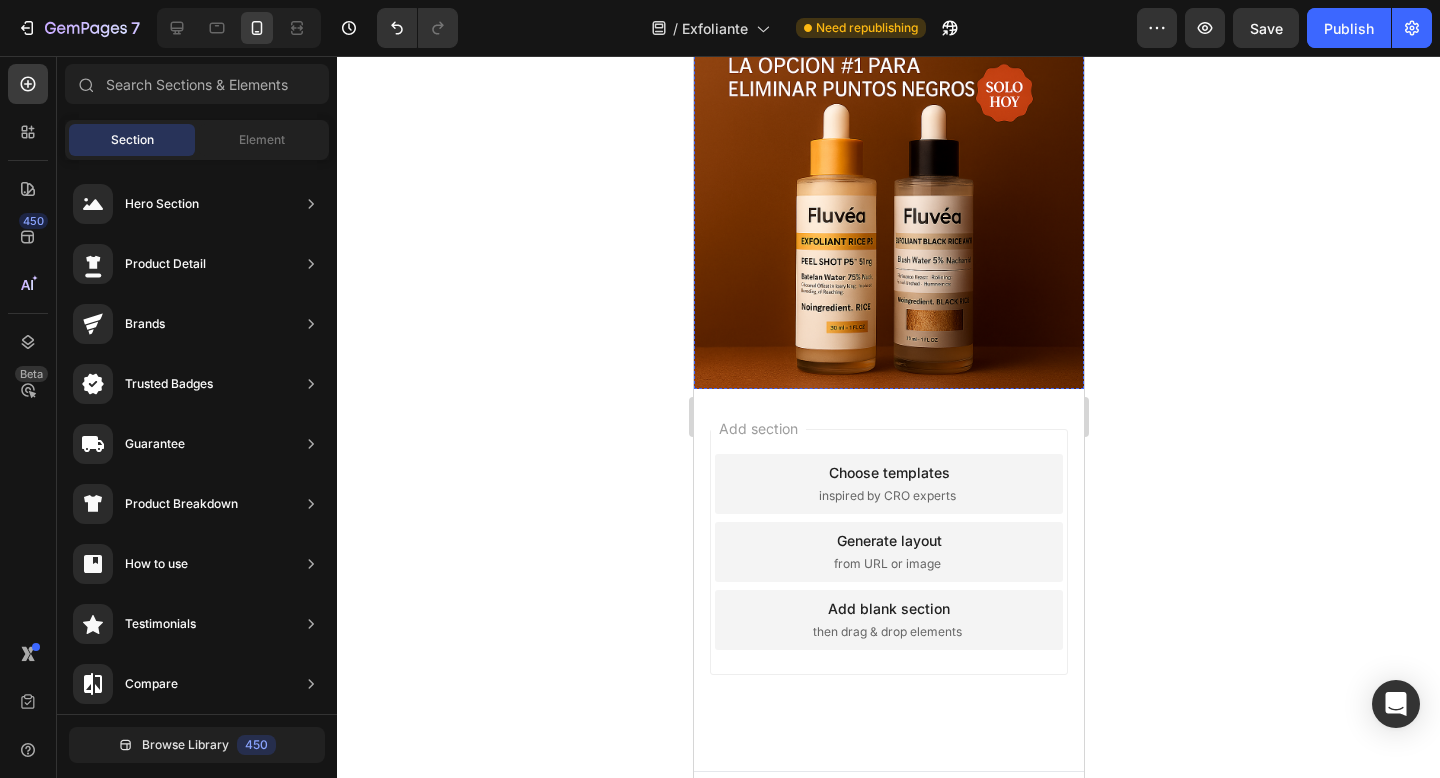 scroll, scrollTop: 5865, scrollLeft: 0, axis: vertical 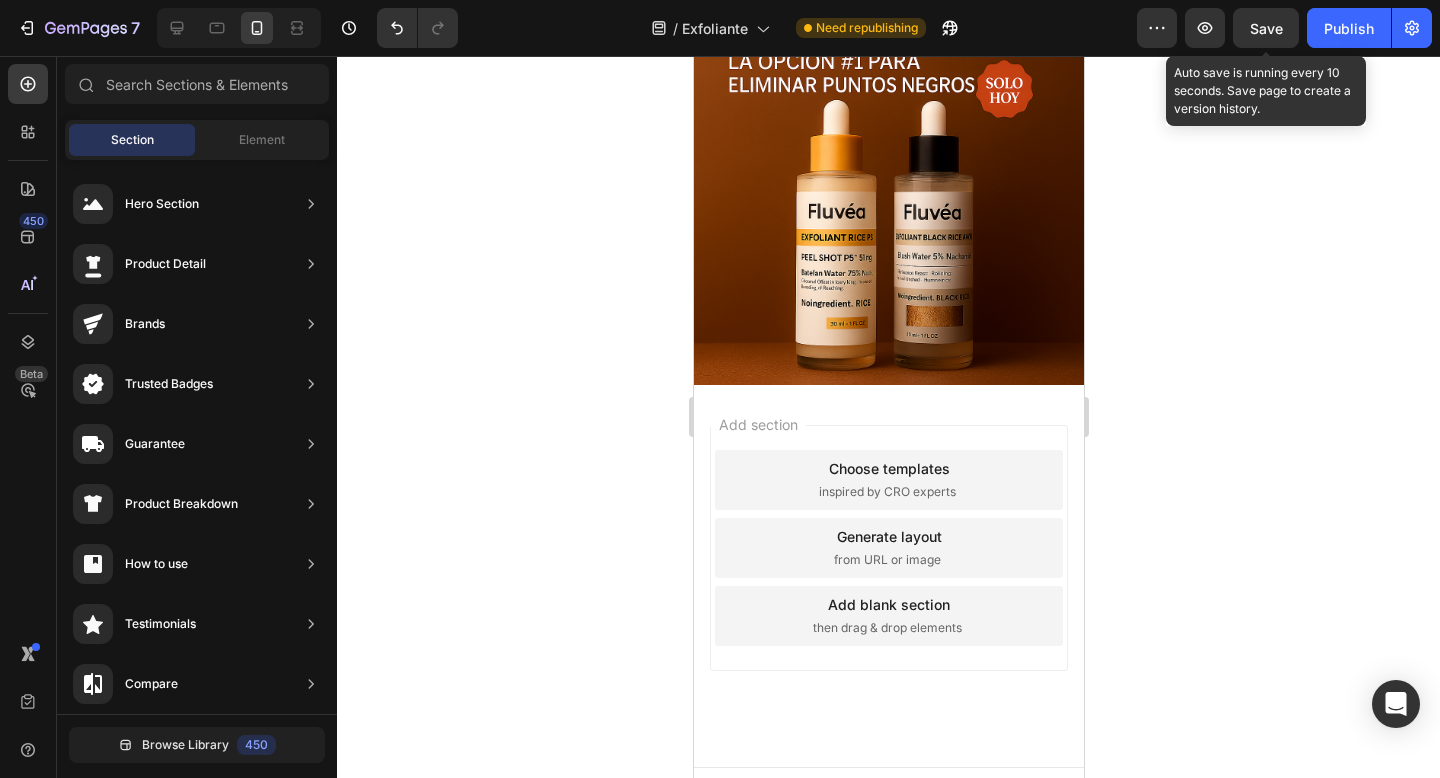 click on "Save" 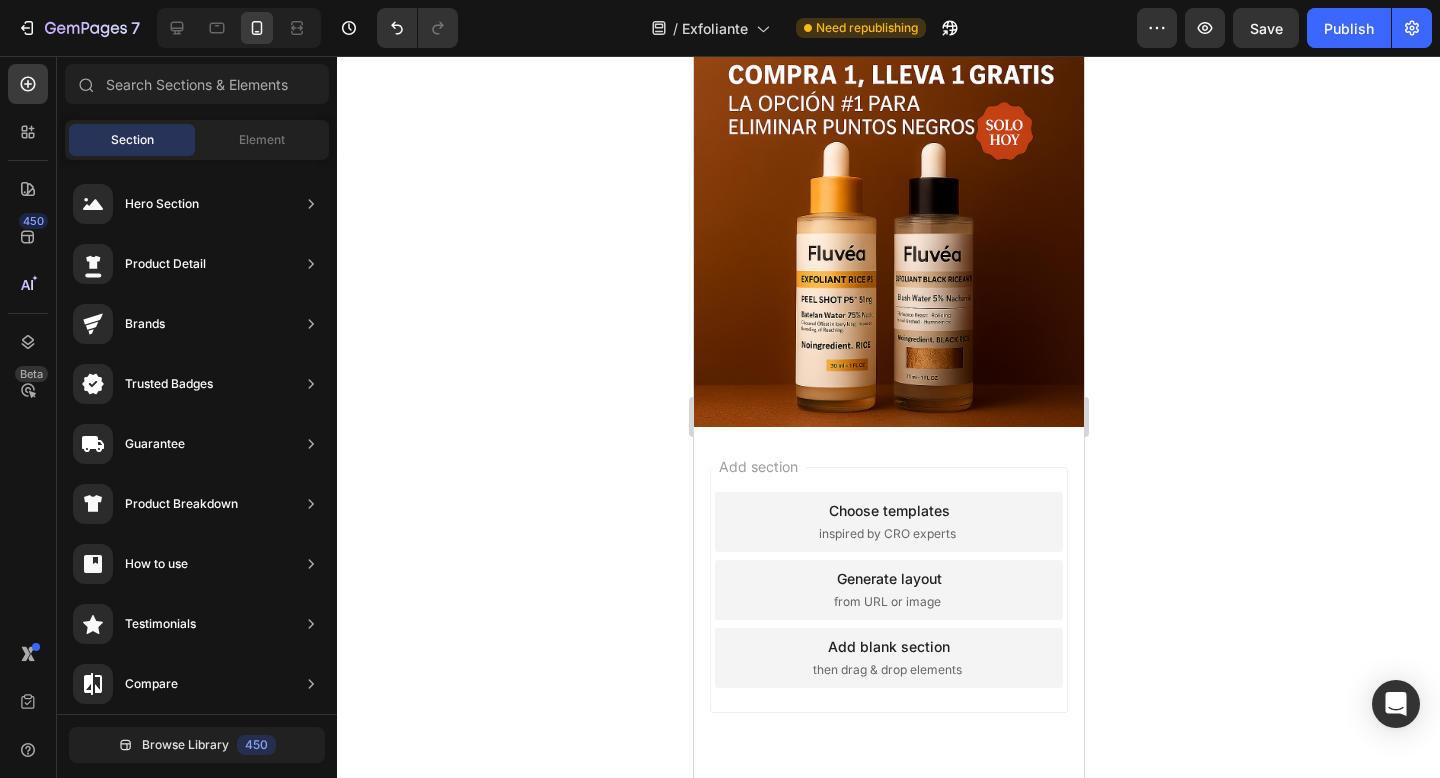 scroll, scrollTop: 5822, scrollLeft: 0, axis: vertical 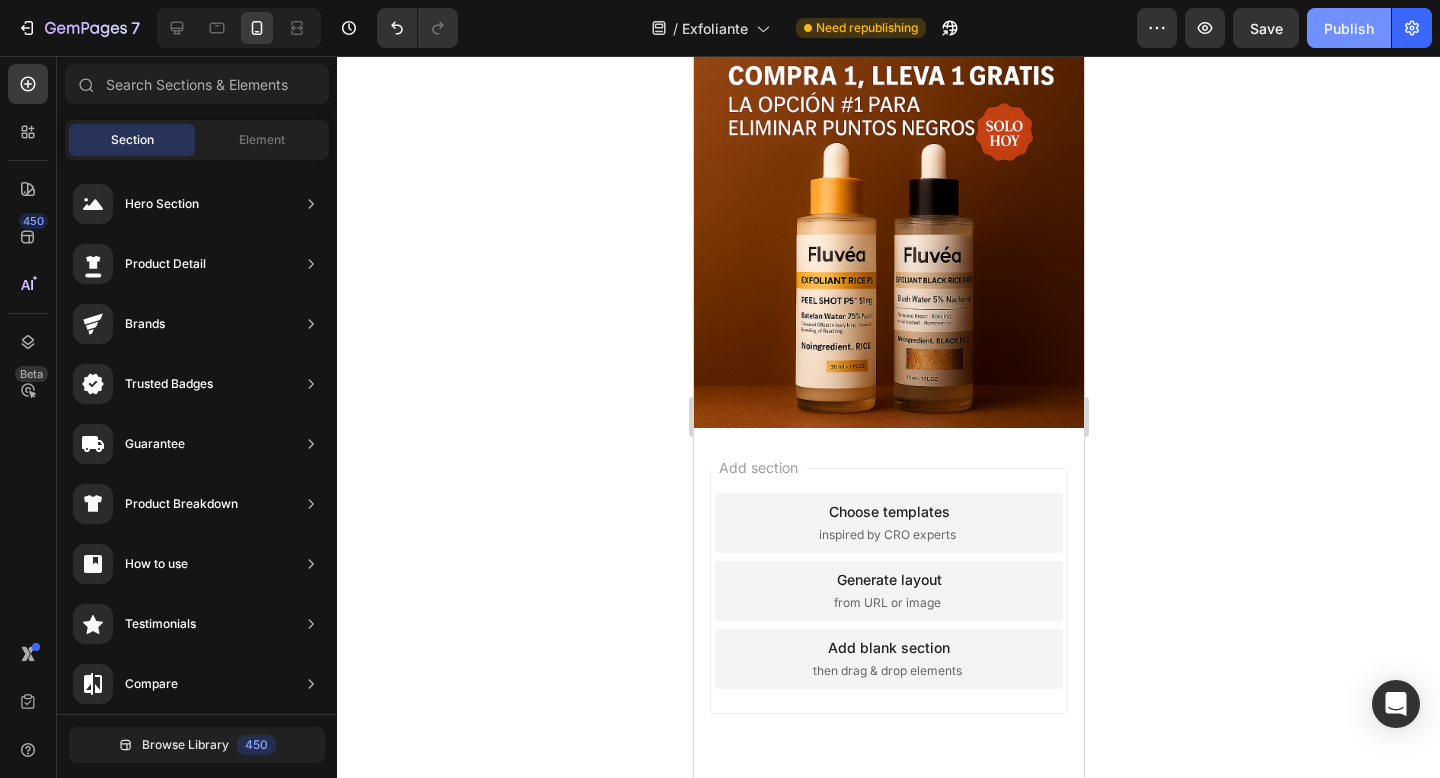 click on "Publish" at bounding box center [1349, 28] 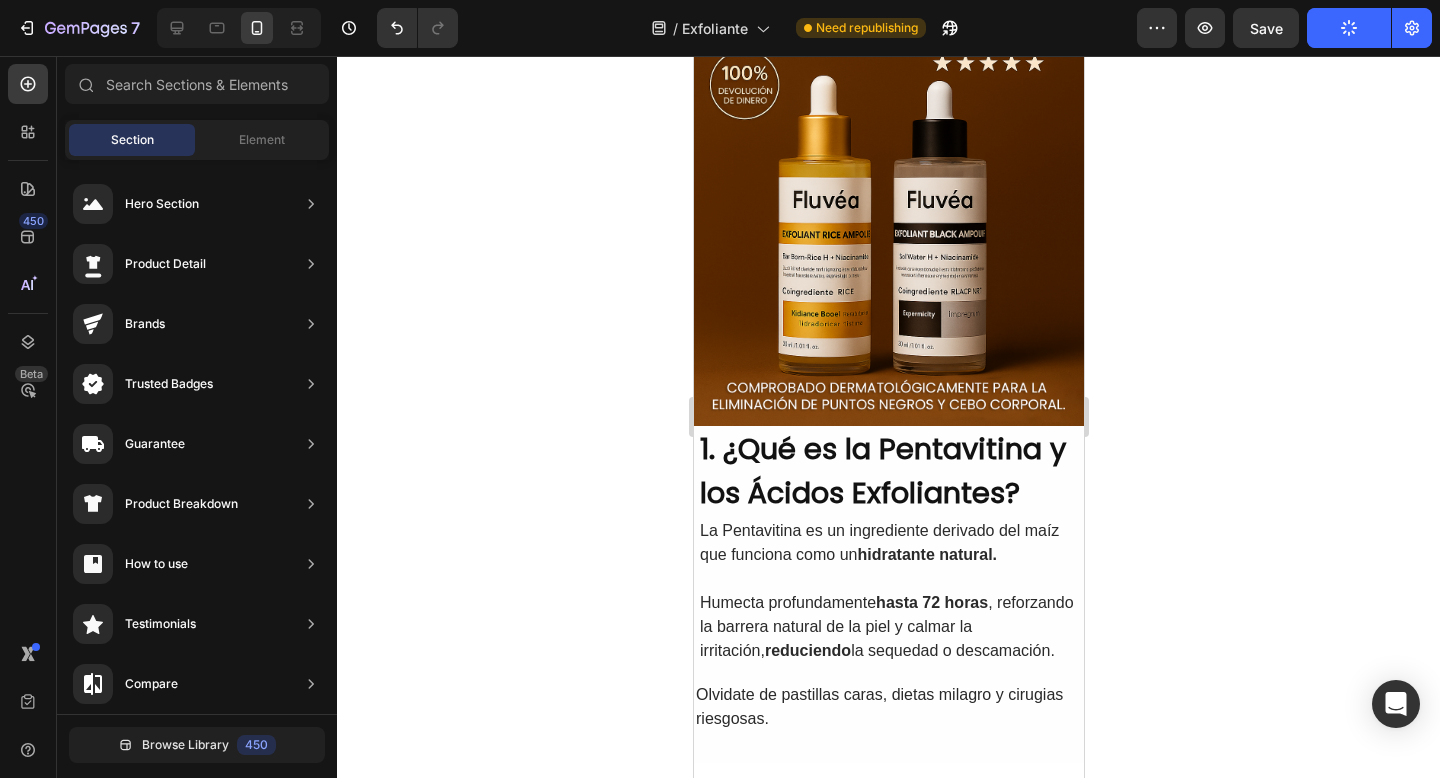 scroll, scrollTop: 0, scrollLeft: 0, axis: both 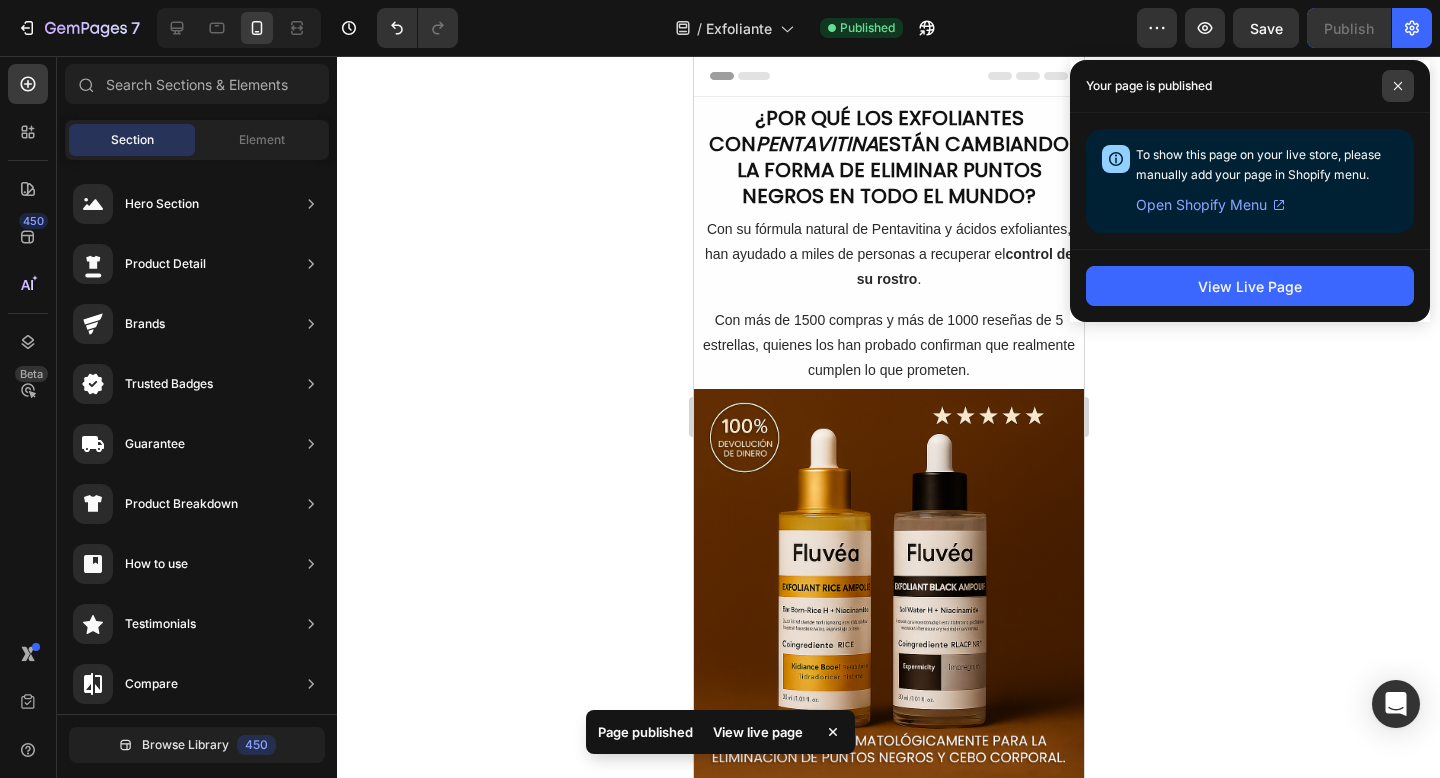 click at bounding box center (1398, 86) 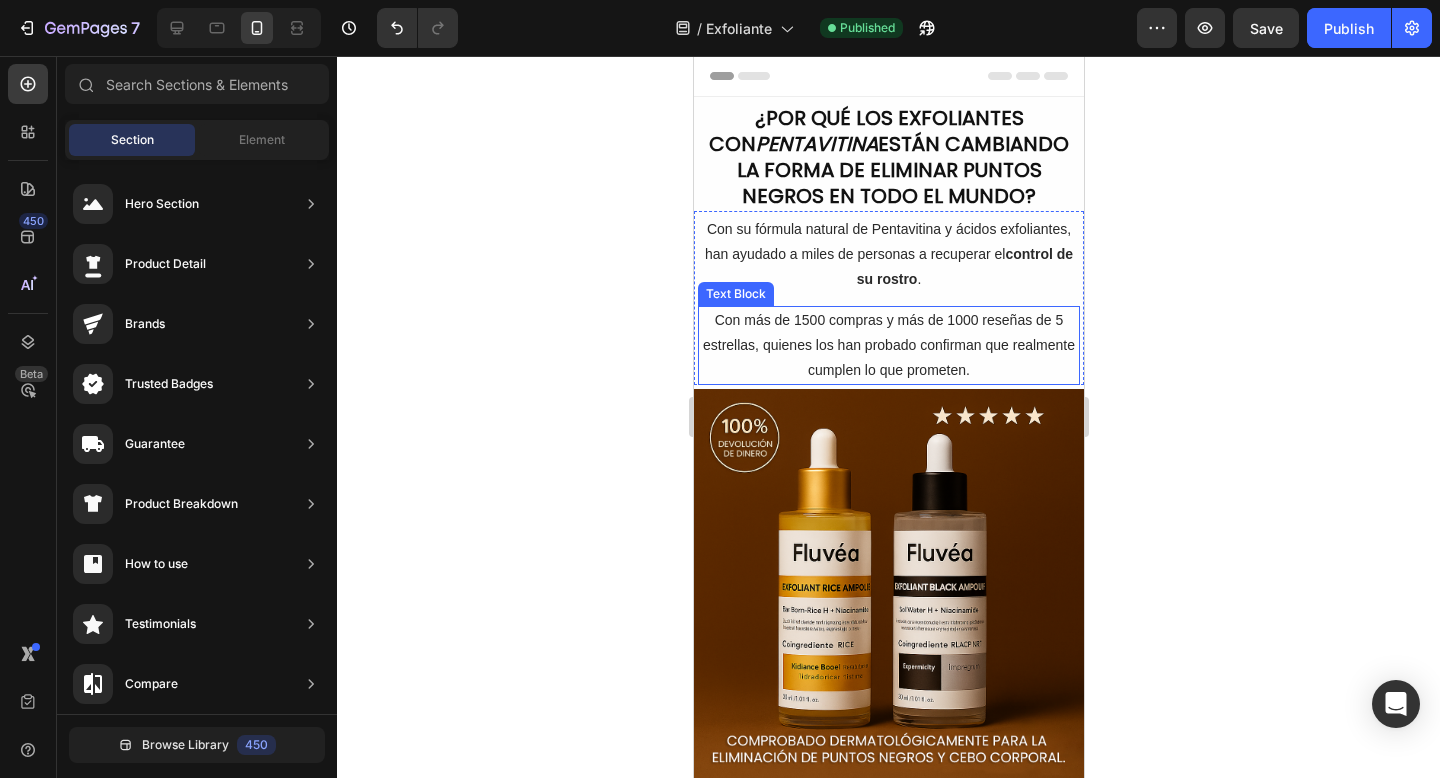 click on "Con su fórmula natural de Pentavitina y ácidos exfoliantes, han ayudado a miles de personas a recuperar el  control de su rostro ." at bounding box center (888, 255) 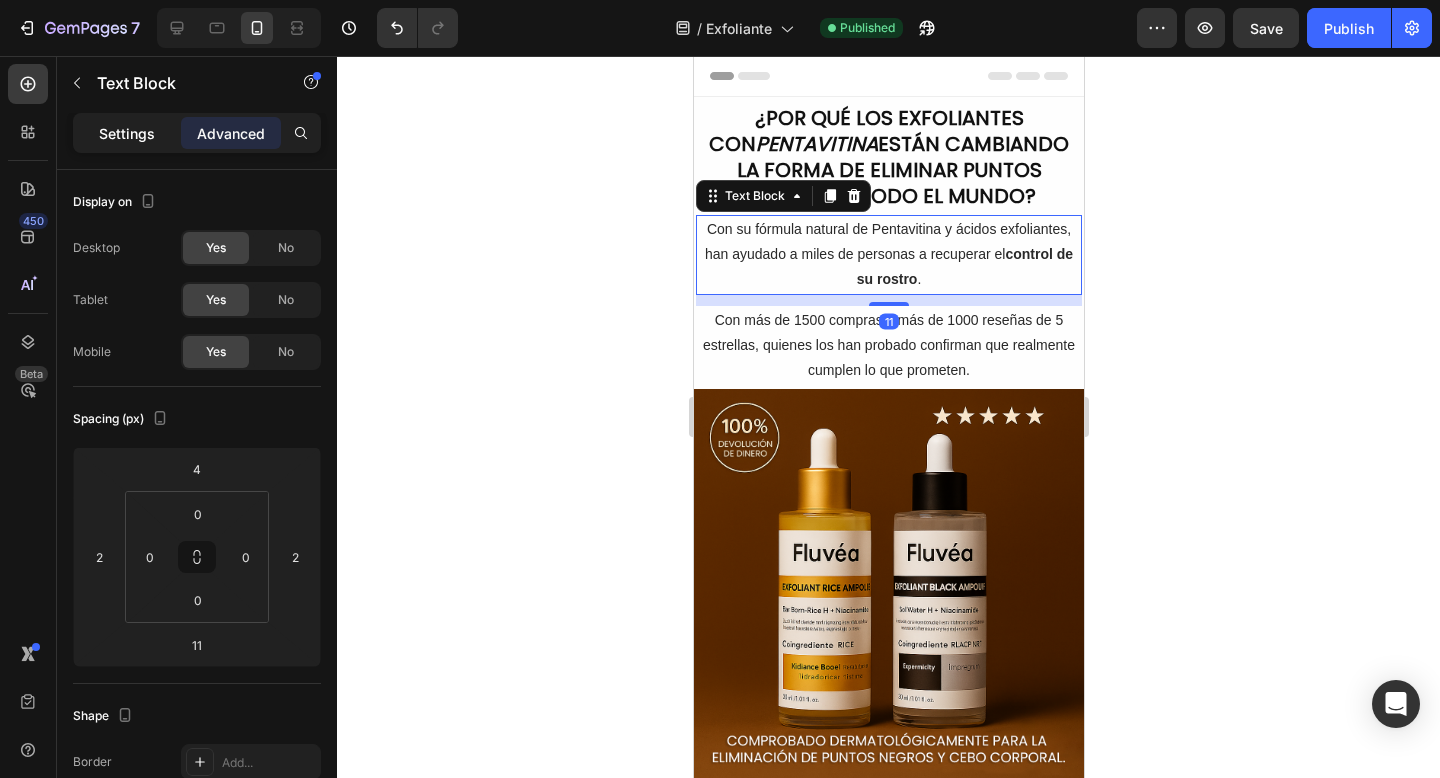 click on "Settings" 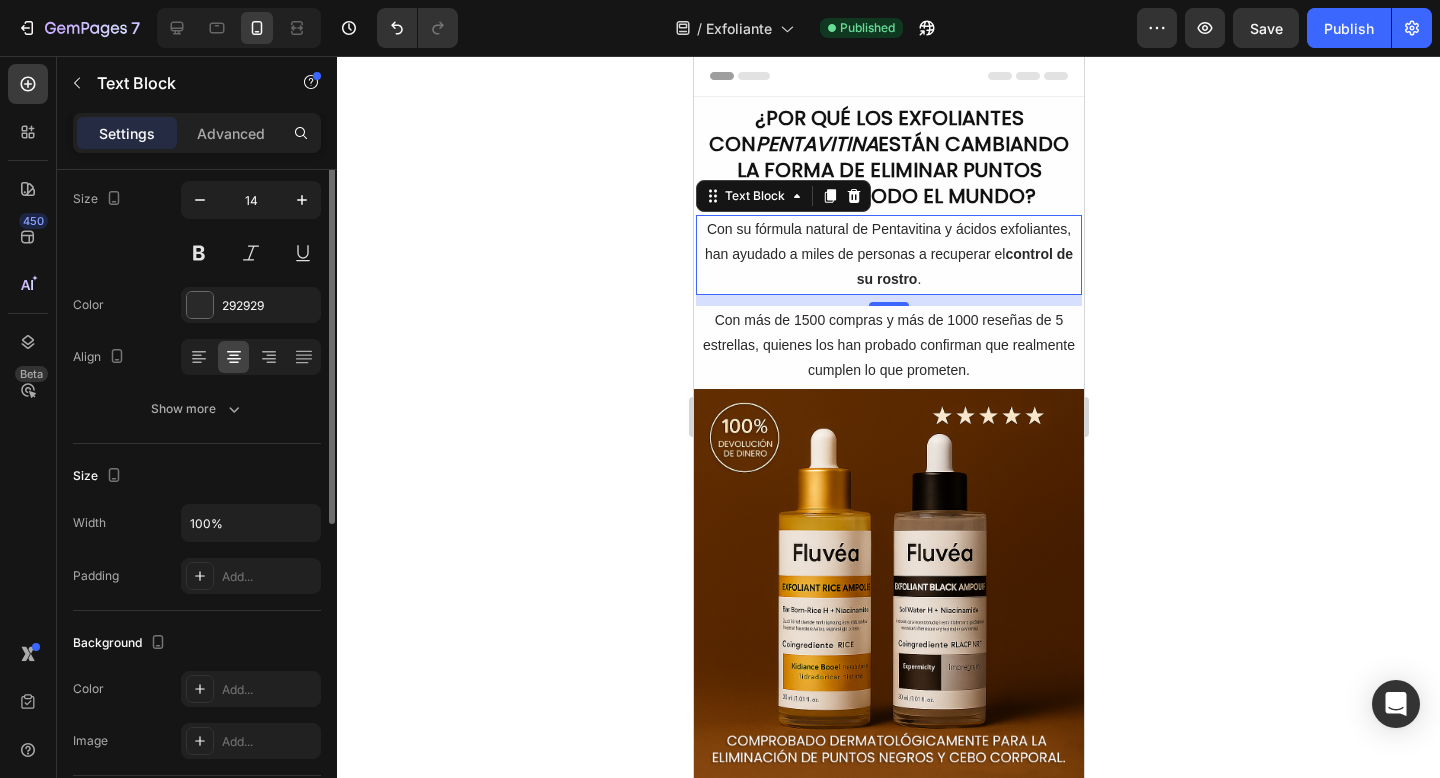scroll, scrollTop: 0, scrollLeft: 0, axis: both 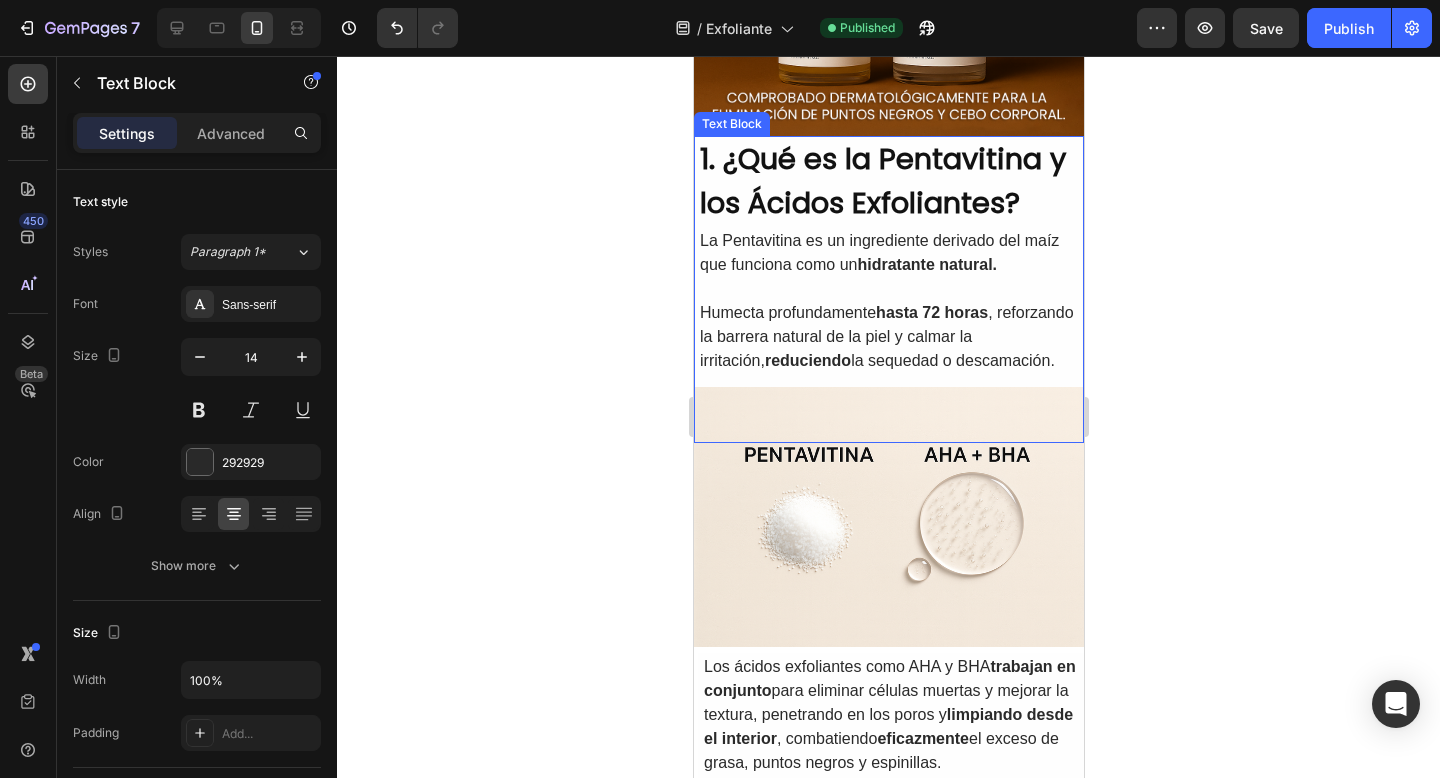 click at bounding box center [888, 289] 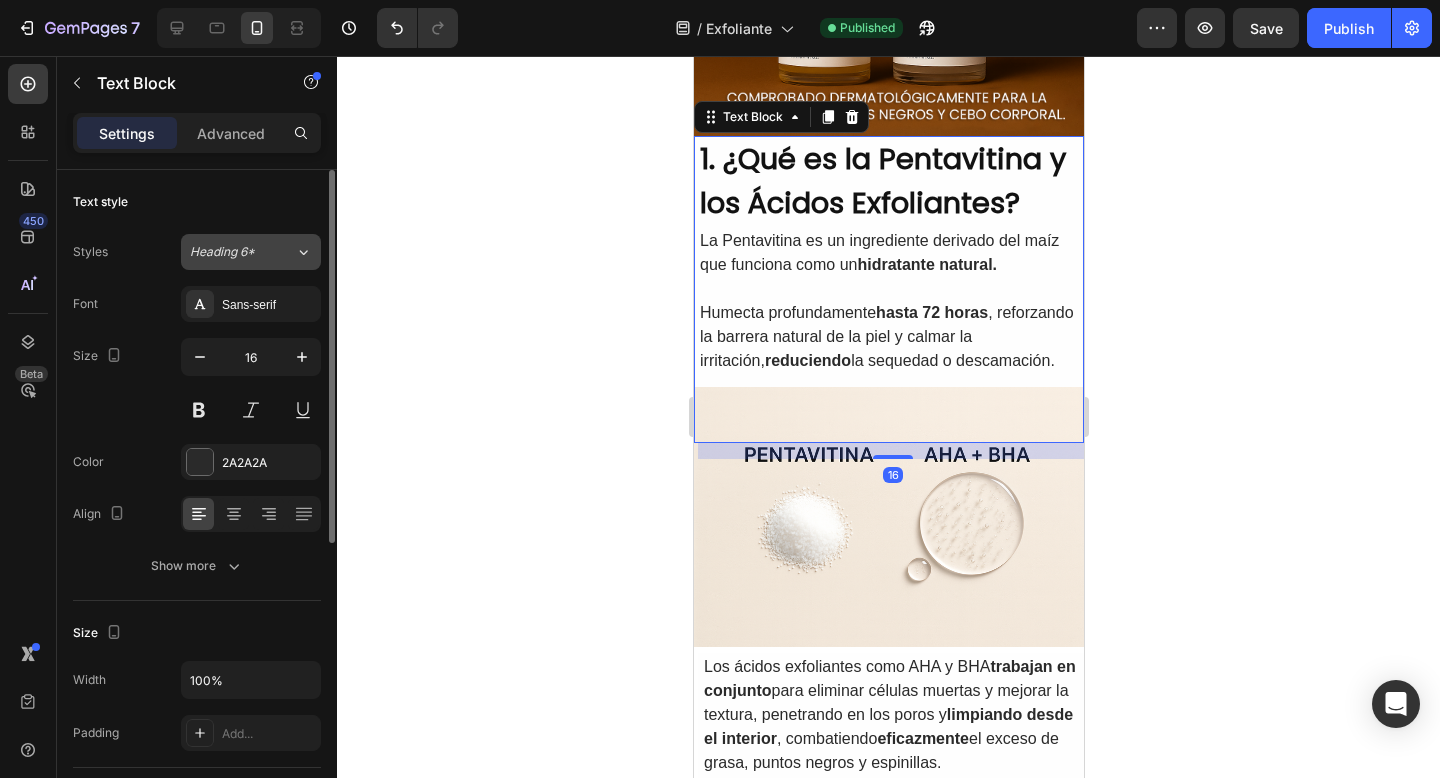 click on "Heading 6*" at bounding box center [242, 252] 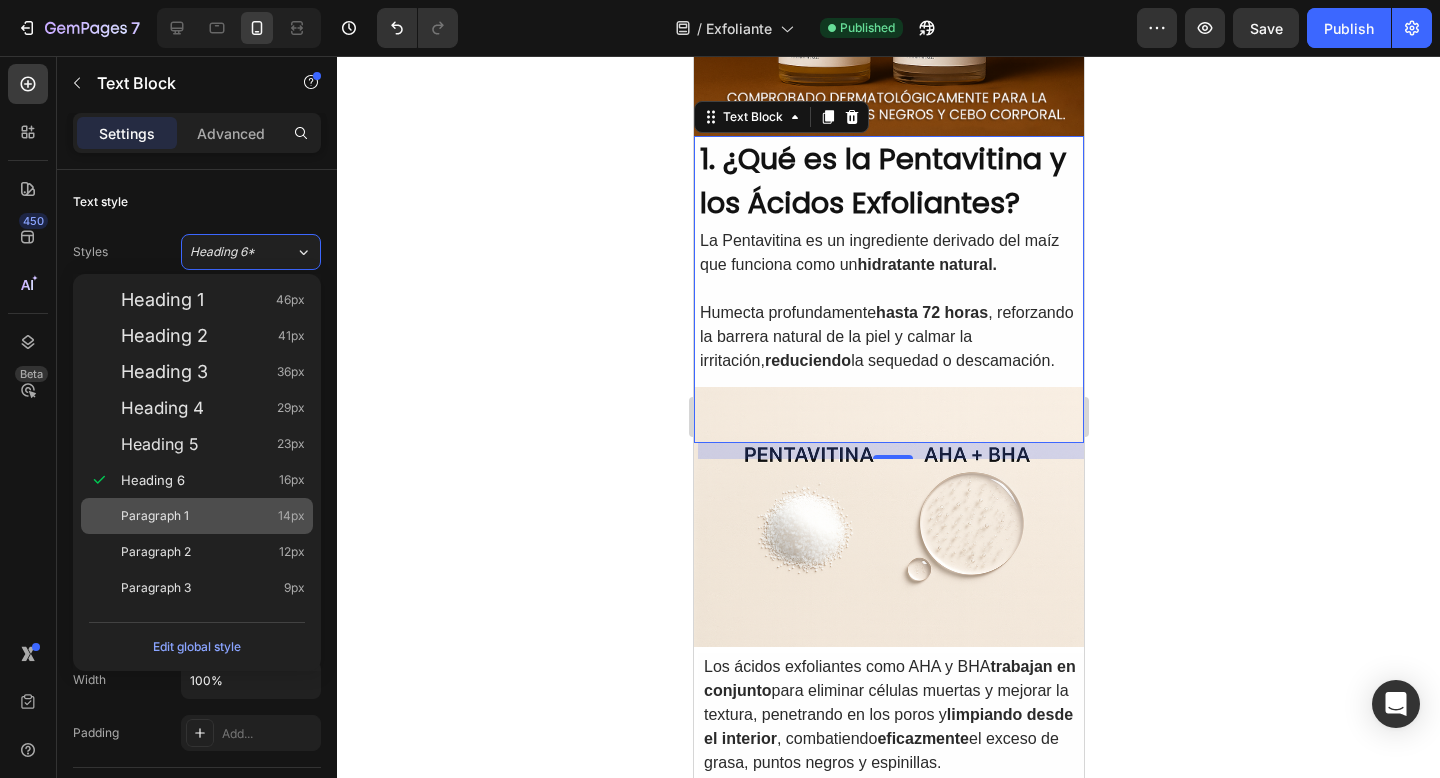 click on "Paragraph 1 14px" at bounding box center (197, 516) 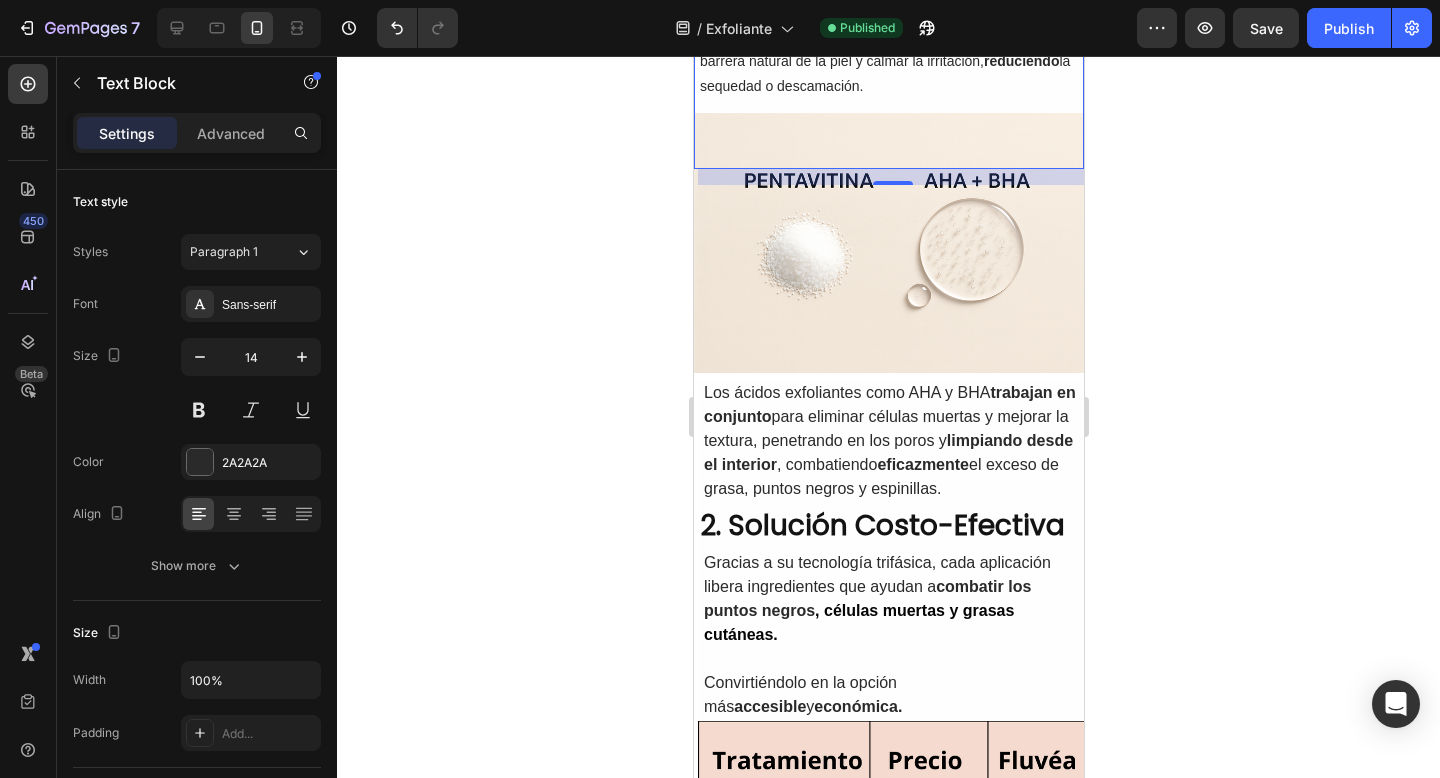 scroll, scrollTop: 963, scrollLeft: 0, axis: vertical 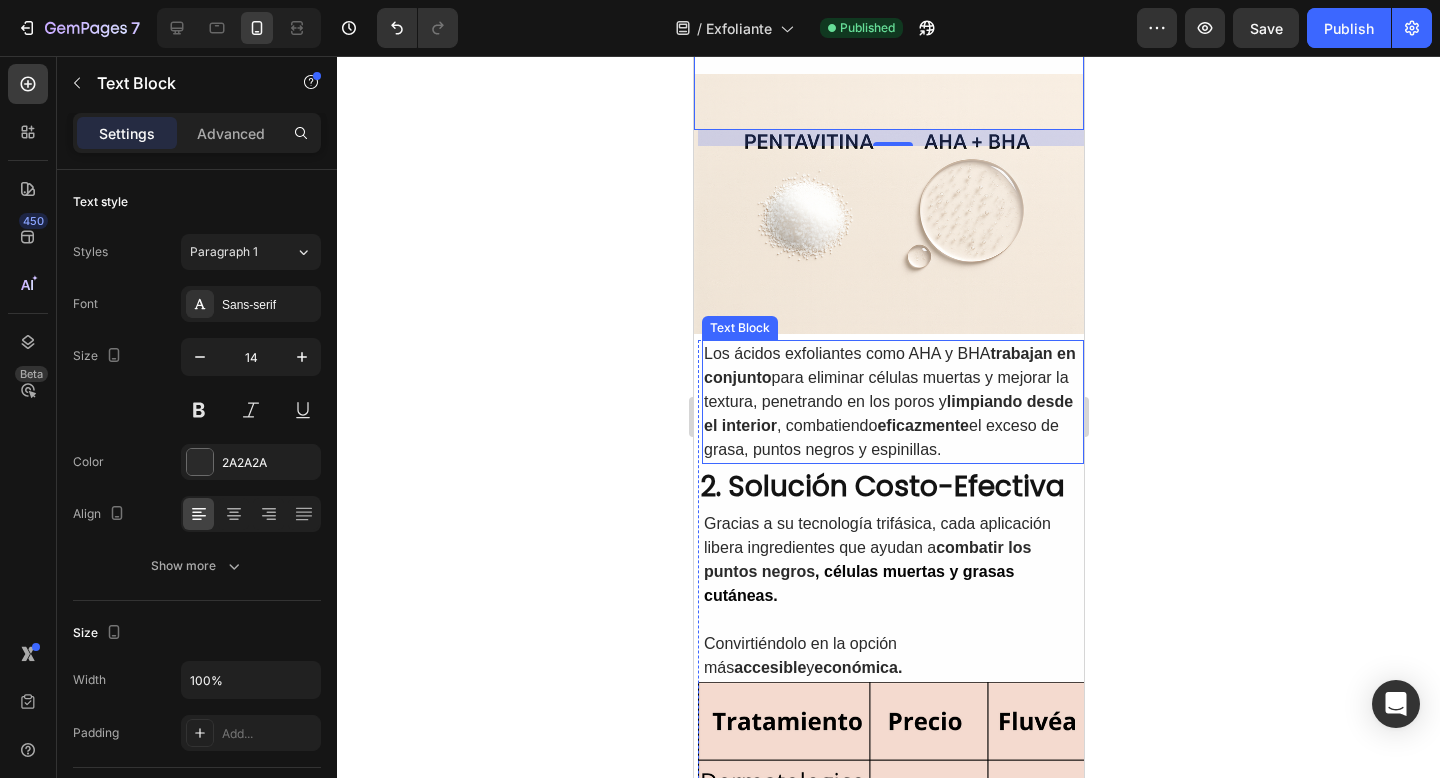 click on "Los ácidos exfoliantes como AHA y BHA  trabajan en conjunto  para eliminar células muertas y mejorar la textura, penetrando en los poros y  limpiando desde el interior , combatiendo  eficazmente  el exceso de grasa, puntos negros y espinillas." at bounding box center (892, 402) 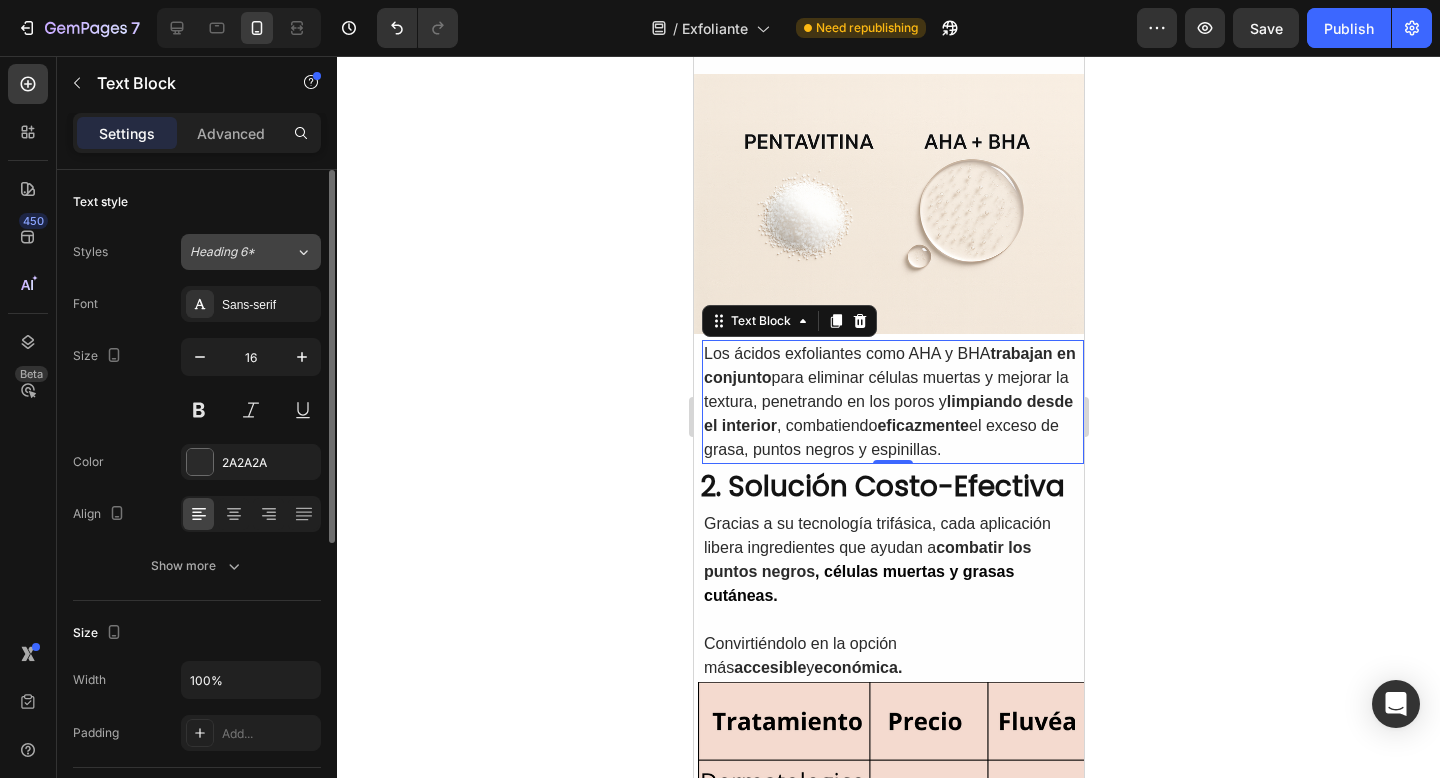 click on "Heading 6*" at bounding box center (230, 252) 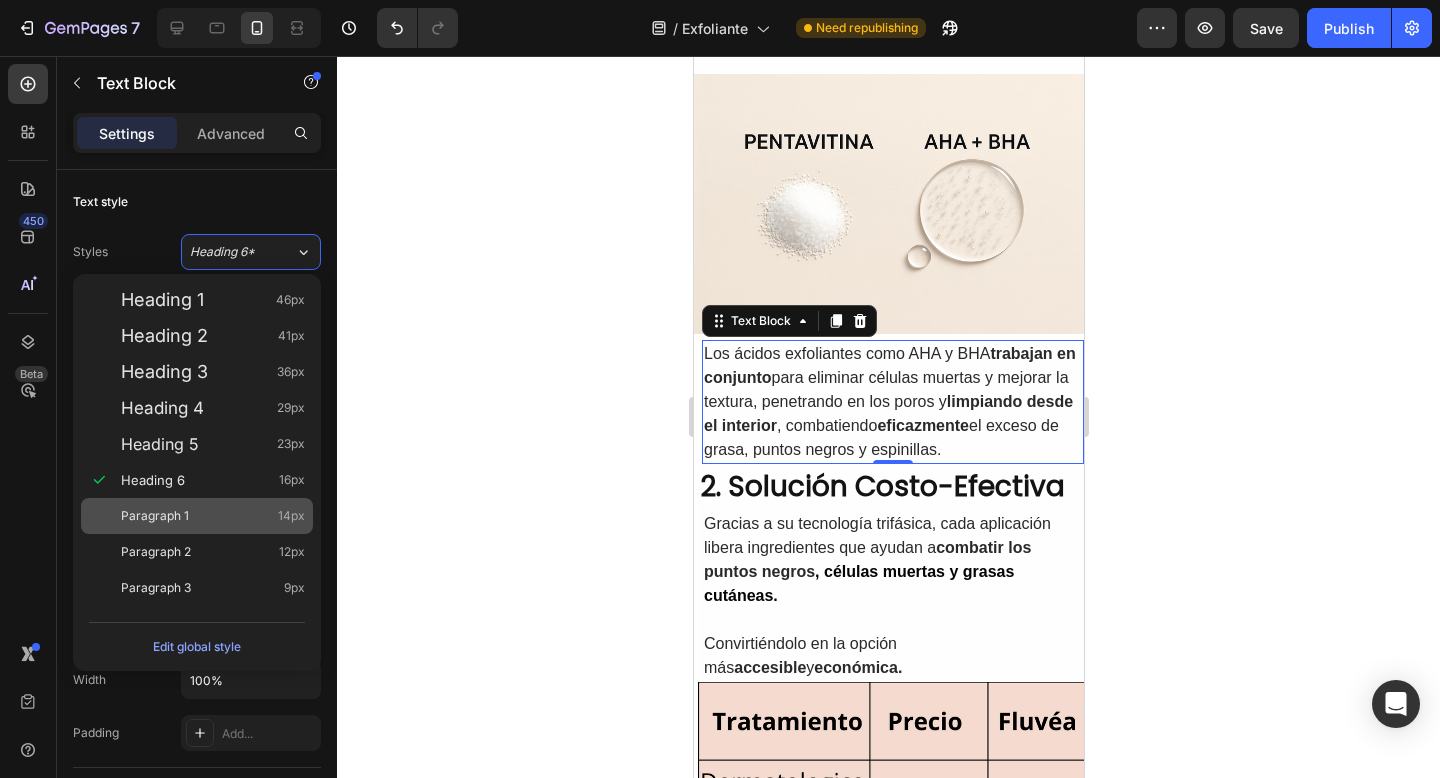 click on "Paragraph 1 14px" at bounding box center (213, 516) 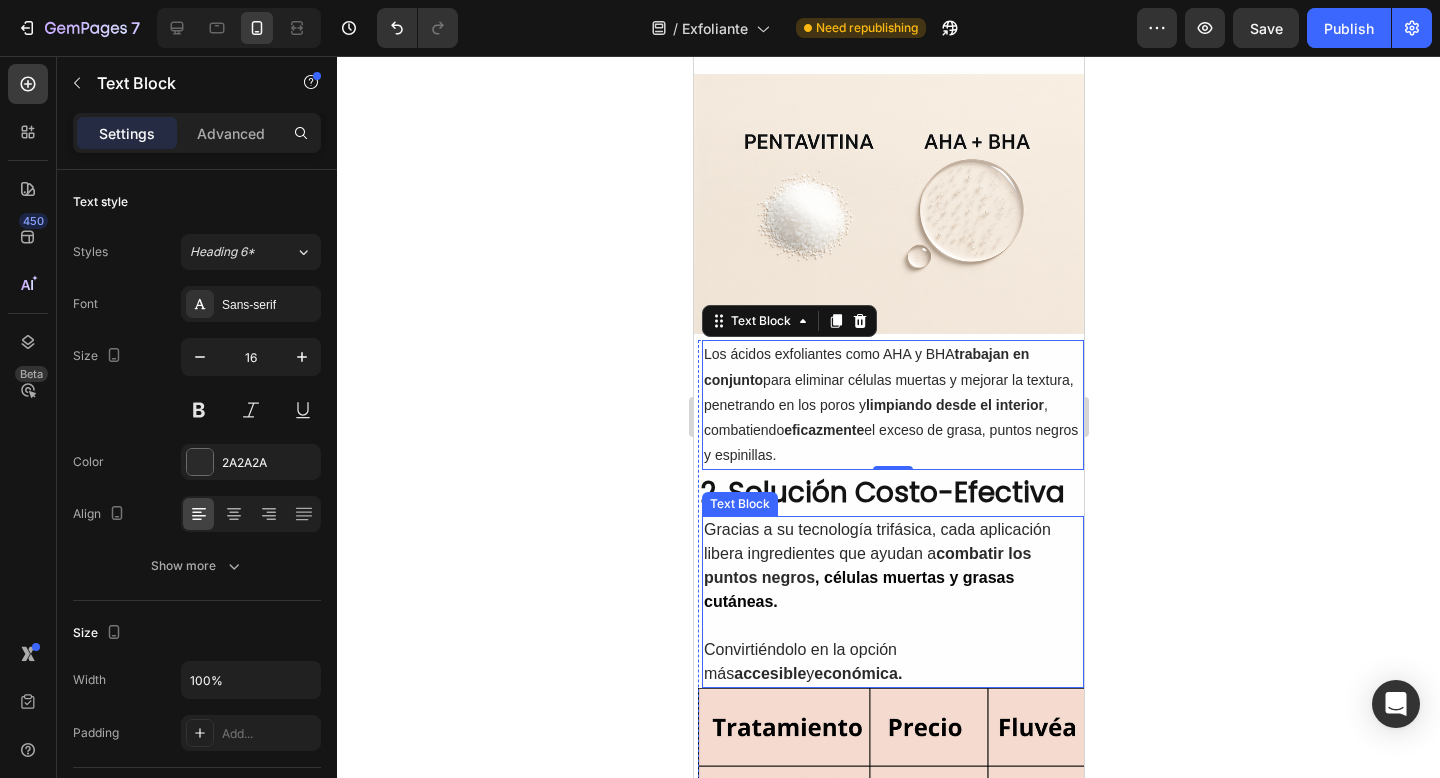 click on ", células muertas y grasas cutáneas." at bounding box center [858, 589] 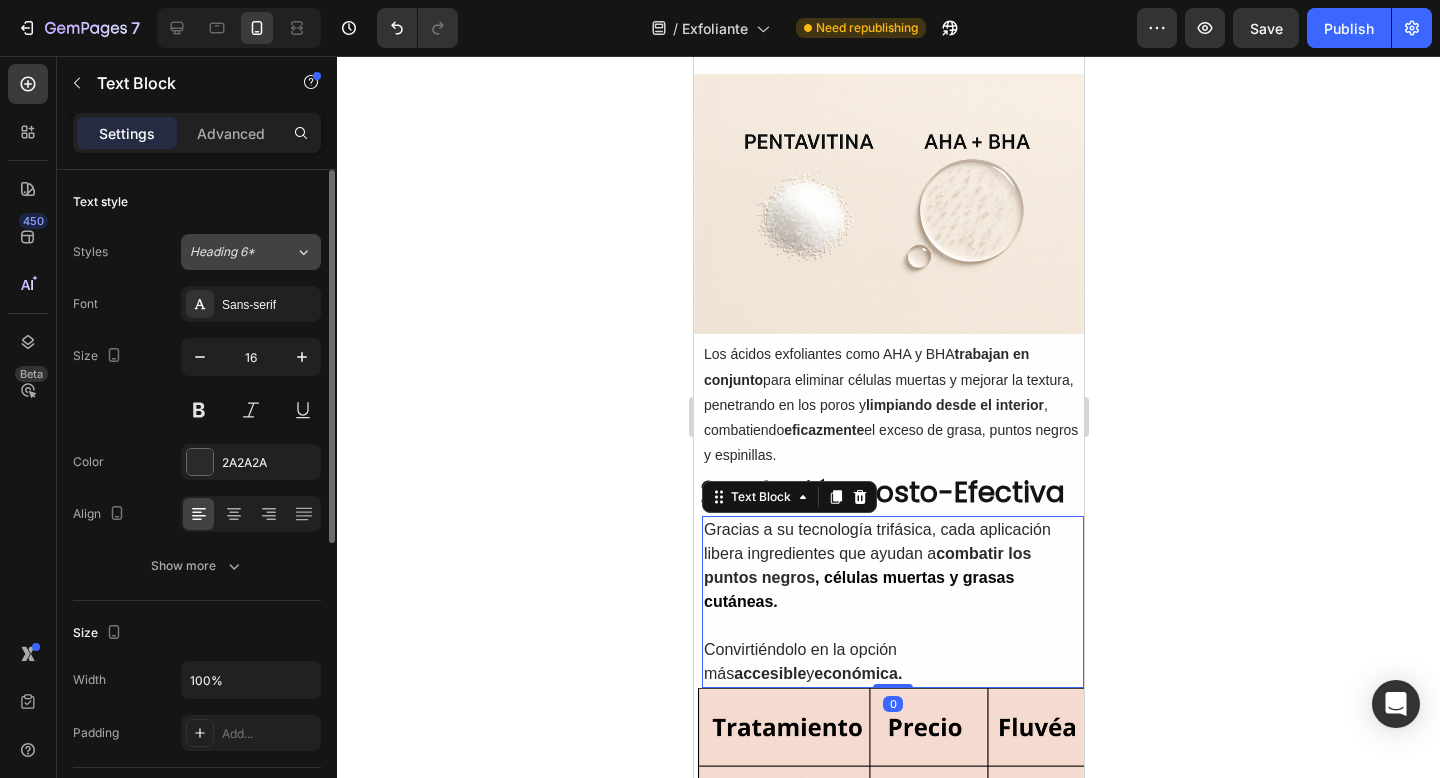 click on "Heading 6*" at bounding box center (242, 252) 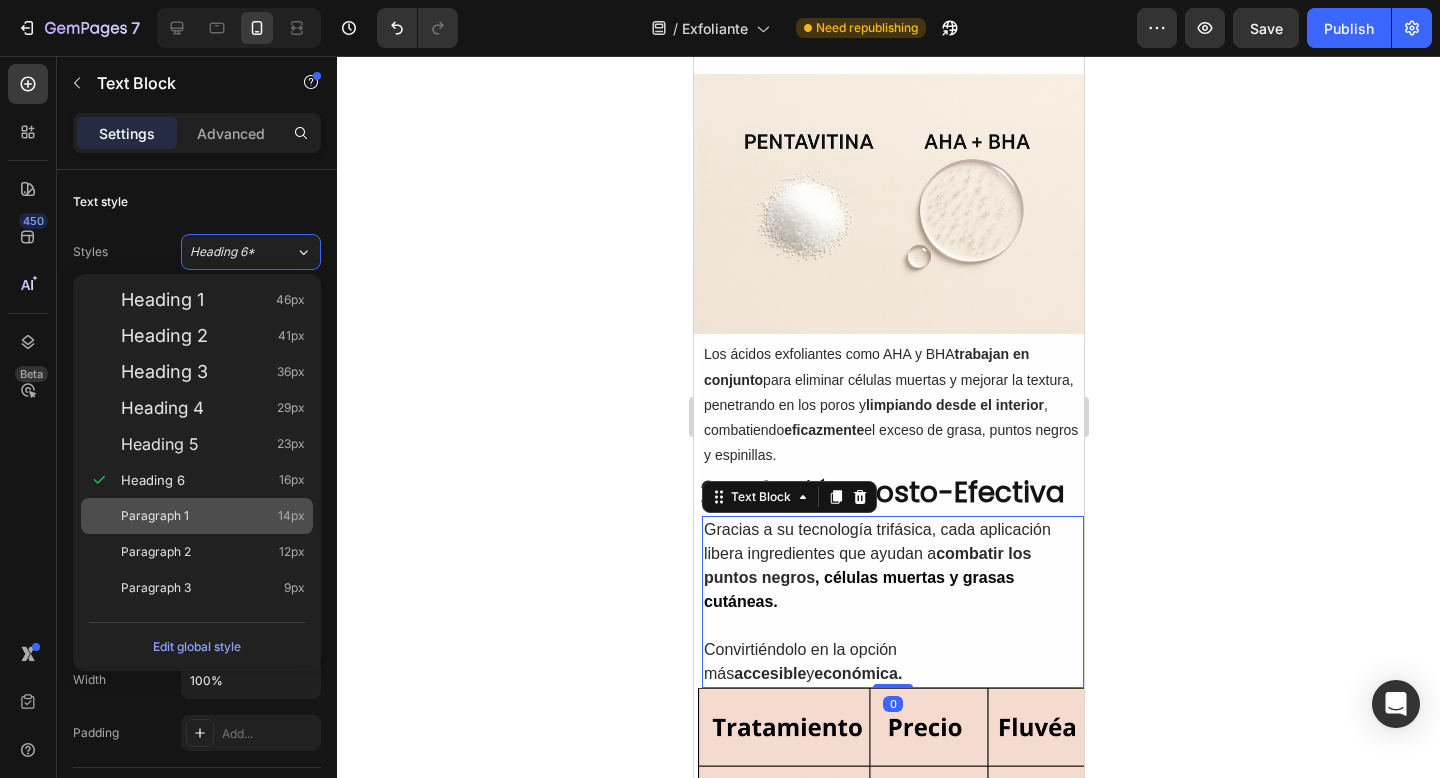click on "Paragraph 1 14px" at bounding box center (197, 516) 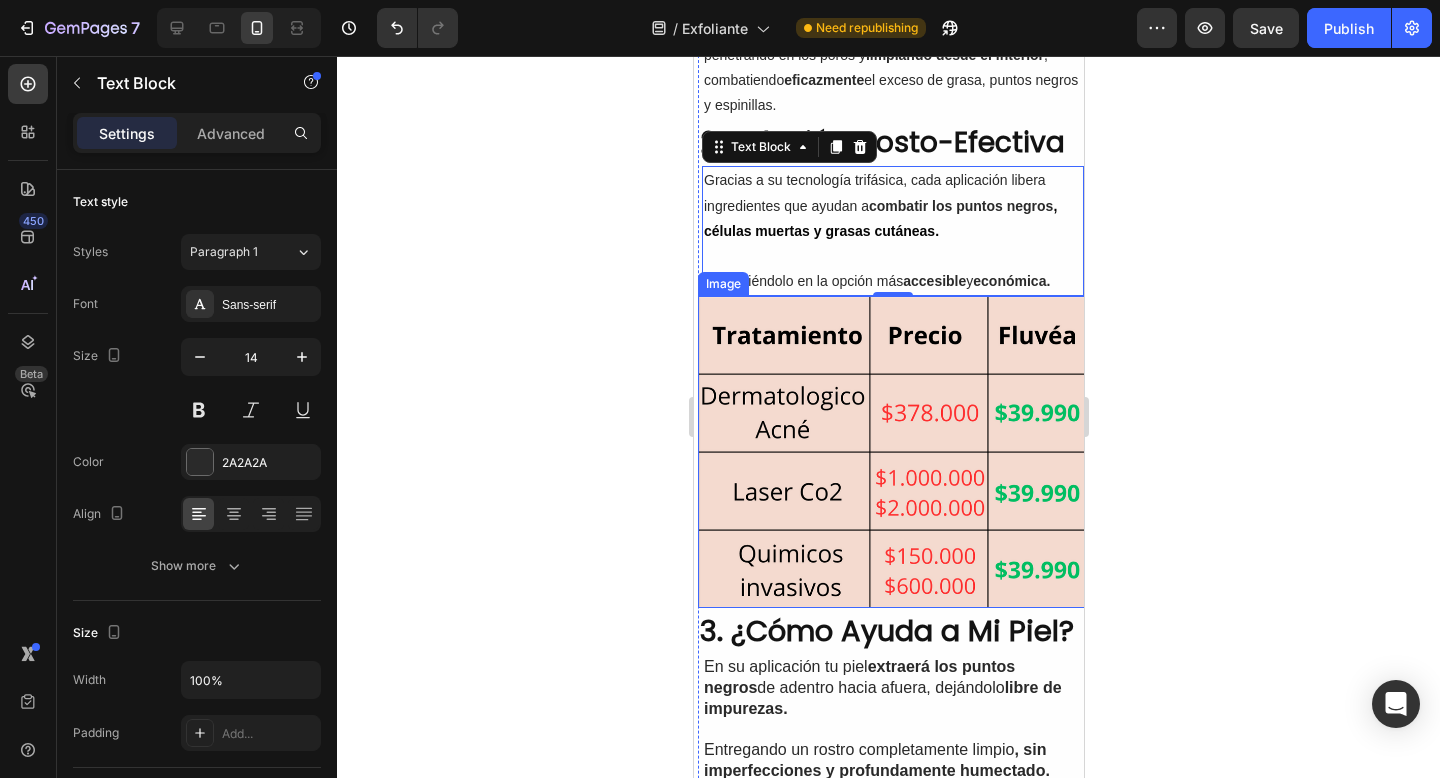 scroll, scrollTop: 1445, scrollLeft: 0, axis: vertical 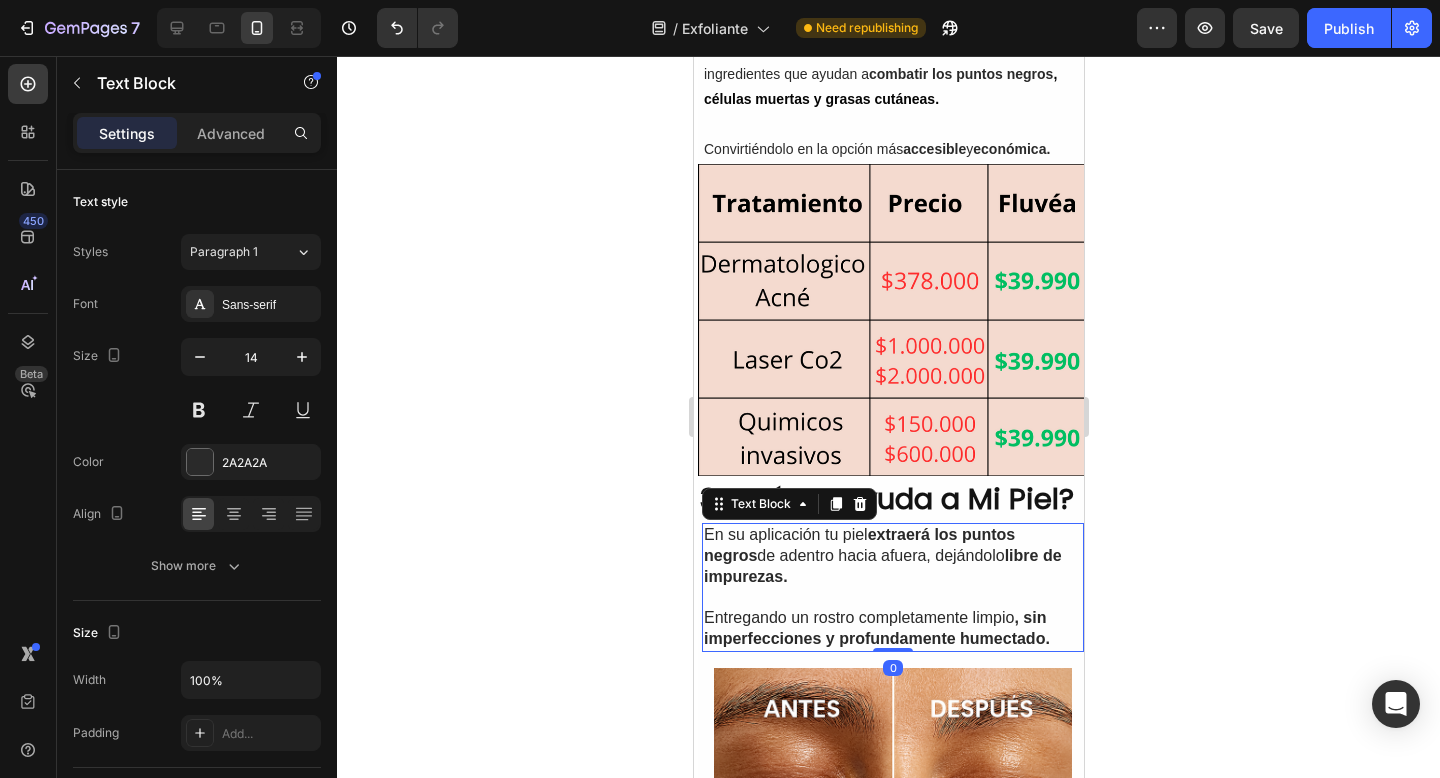 click on "En su aplicación tu piel  extraerá los puntos negros  de adentro hacia afuera, dejándolo  libre de impurezas." at bounding box center [892, 556] 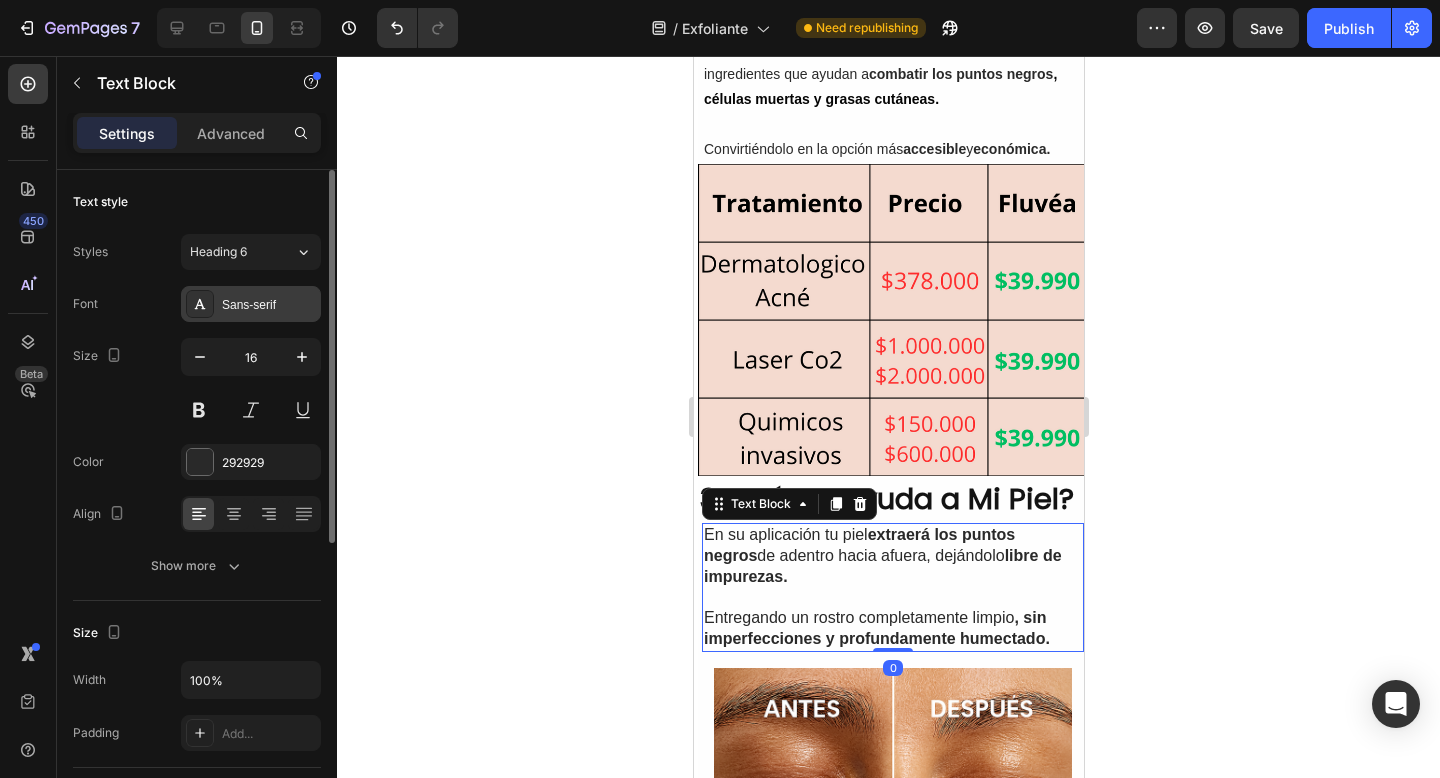 click on "Sans-serif" at bounding box center [269, 305] 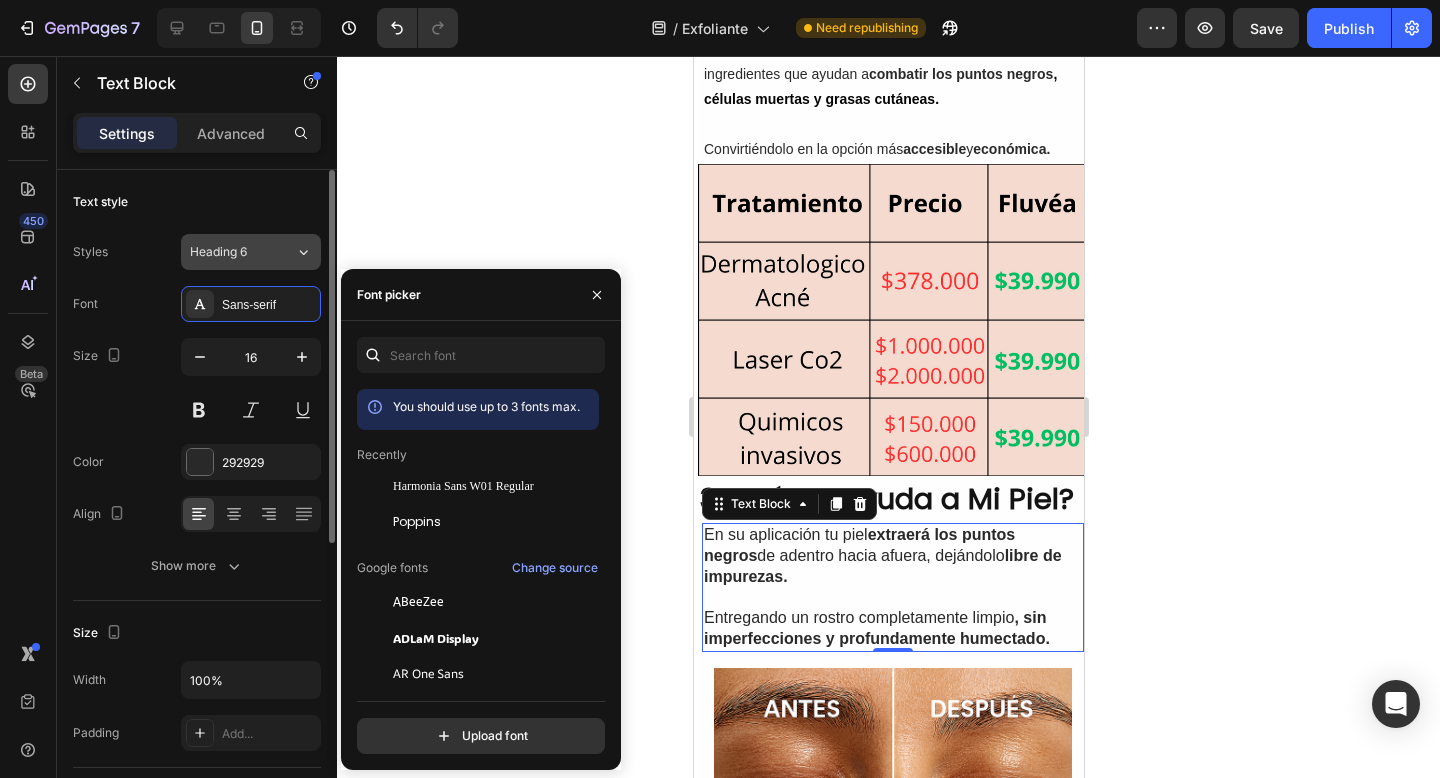 click on "Heading 6" at bounding box center [242, 252] 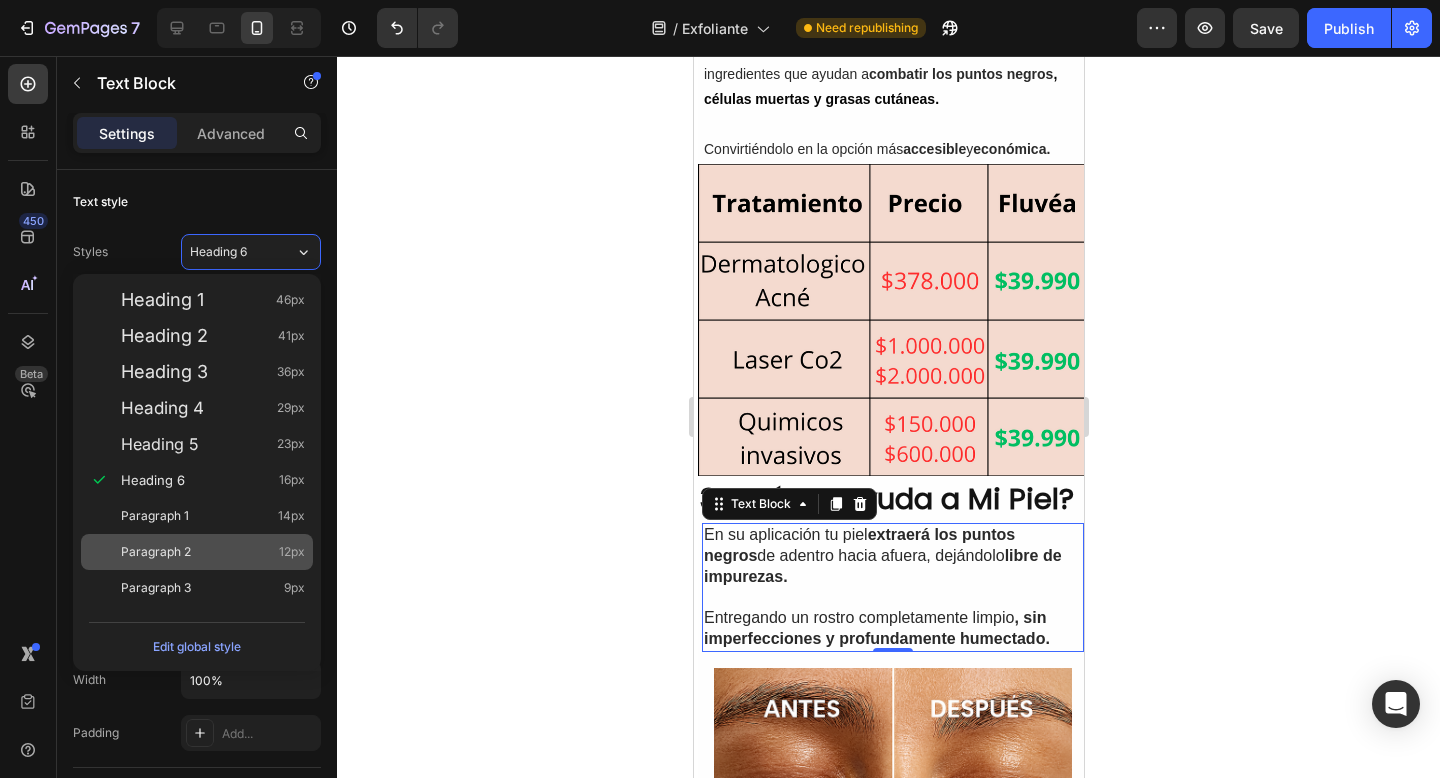 click on "Paragraph 2 12px" at bounding box center [197, 552] 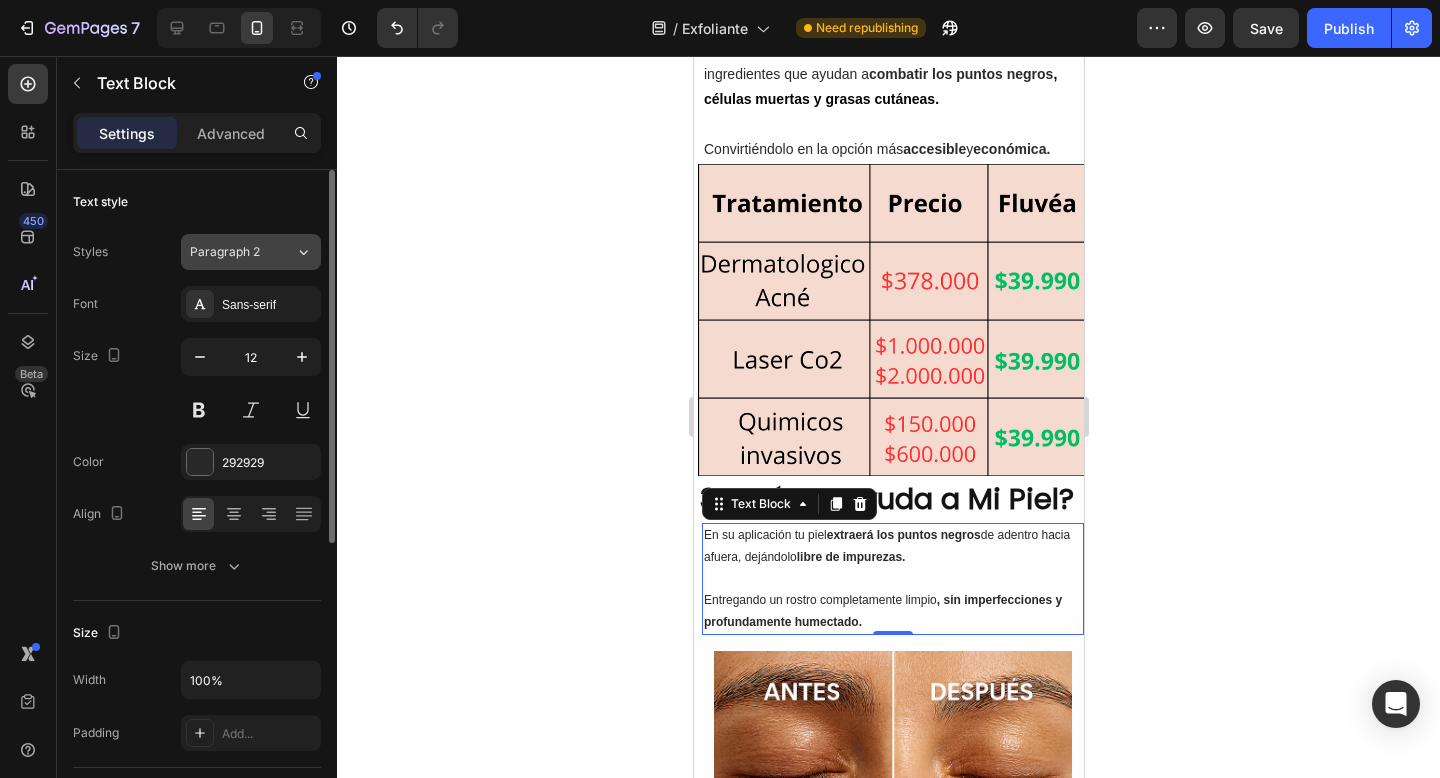 click on "Paragraph 2" at bounding box center (230, 252) 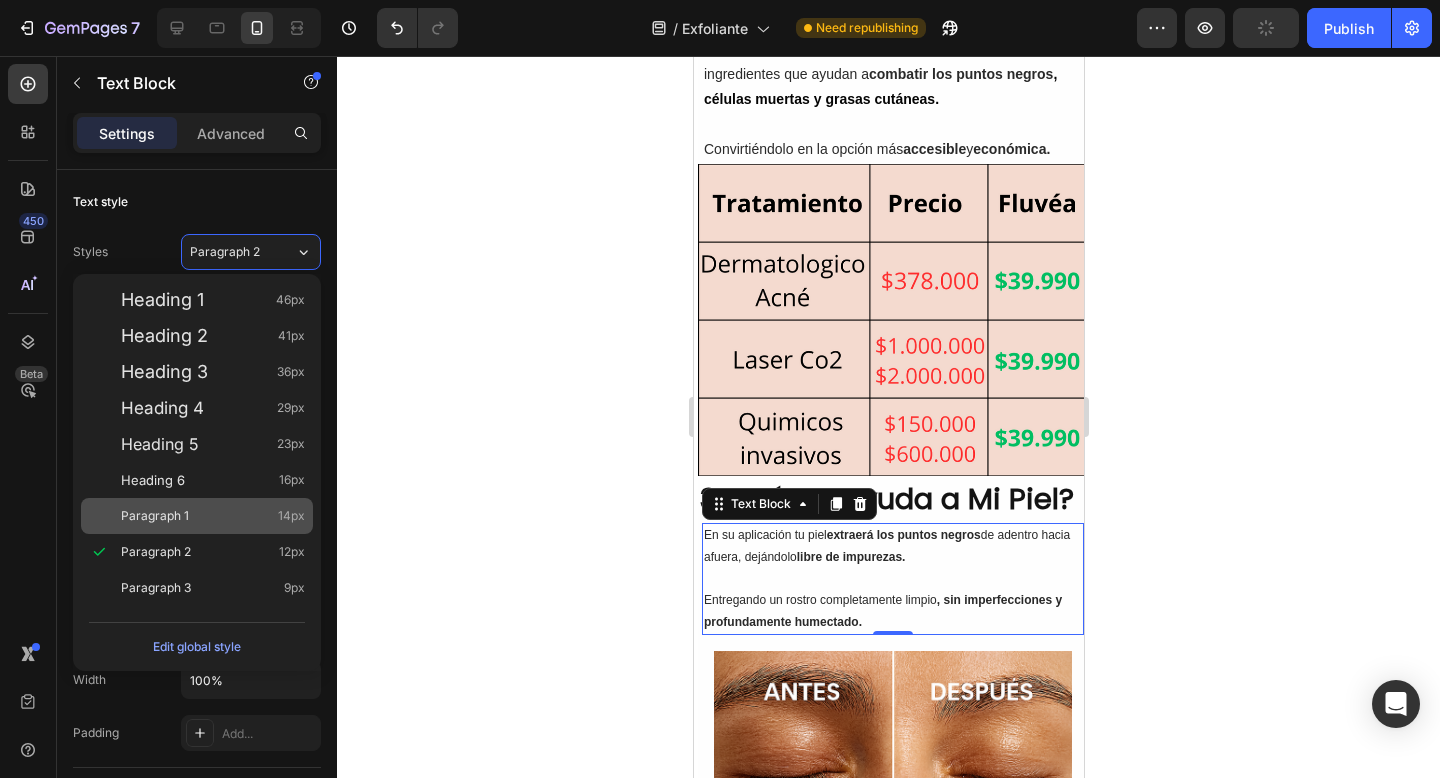 click on "Paragraph 1 14px" at bounding box center [197, 516] 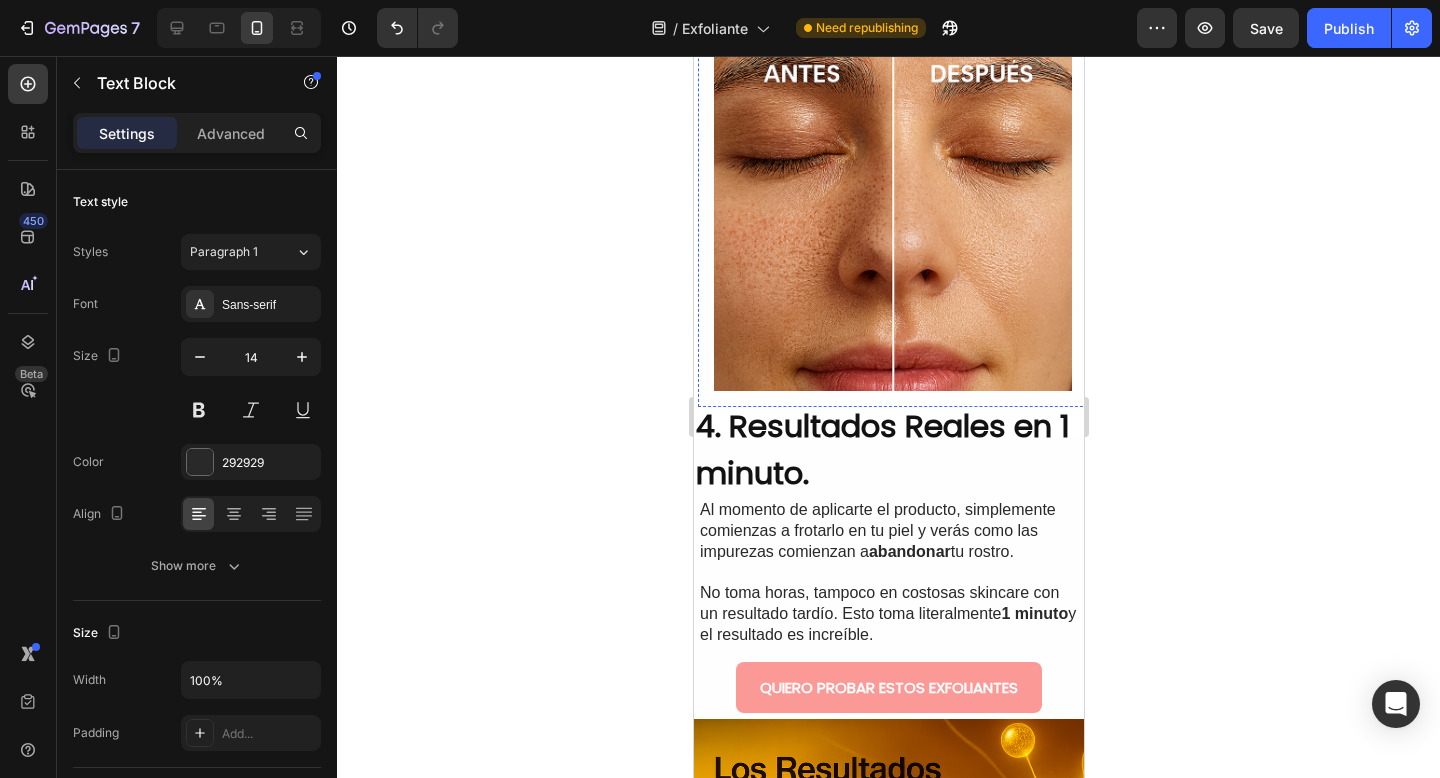 scroll, scrollTop: 2086, scrollLeft: 0, axis: vertical 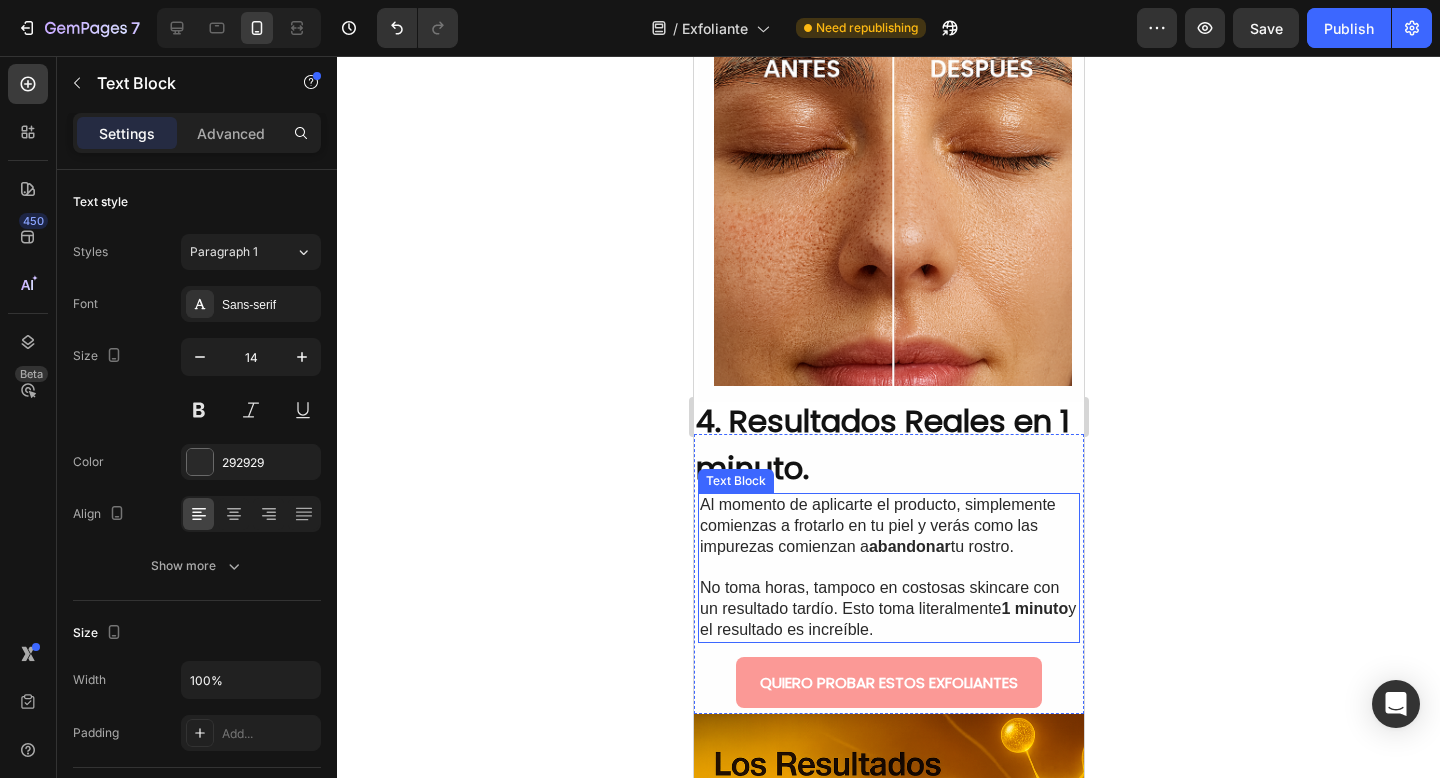 click at bounding box center (888, 568) 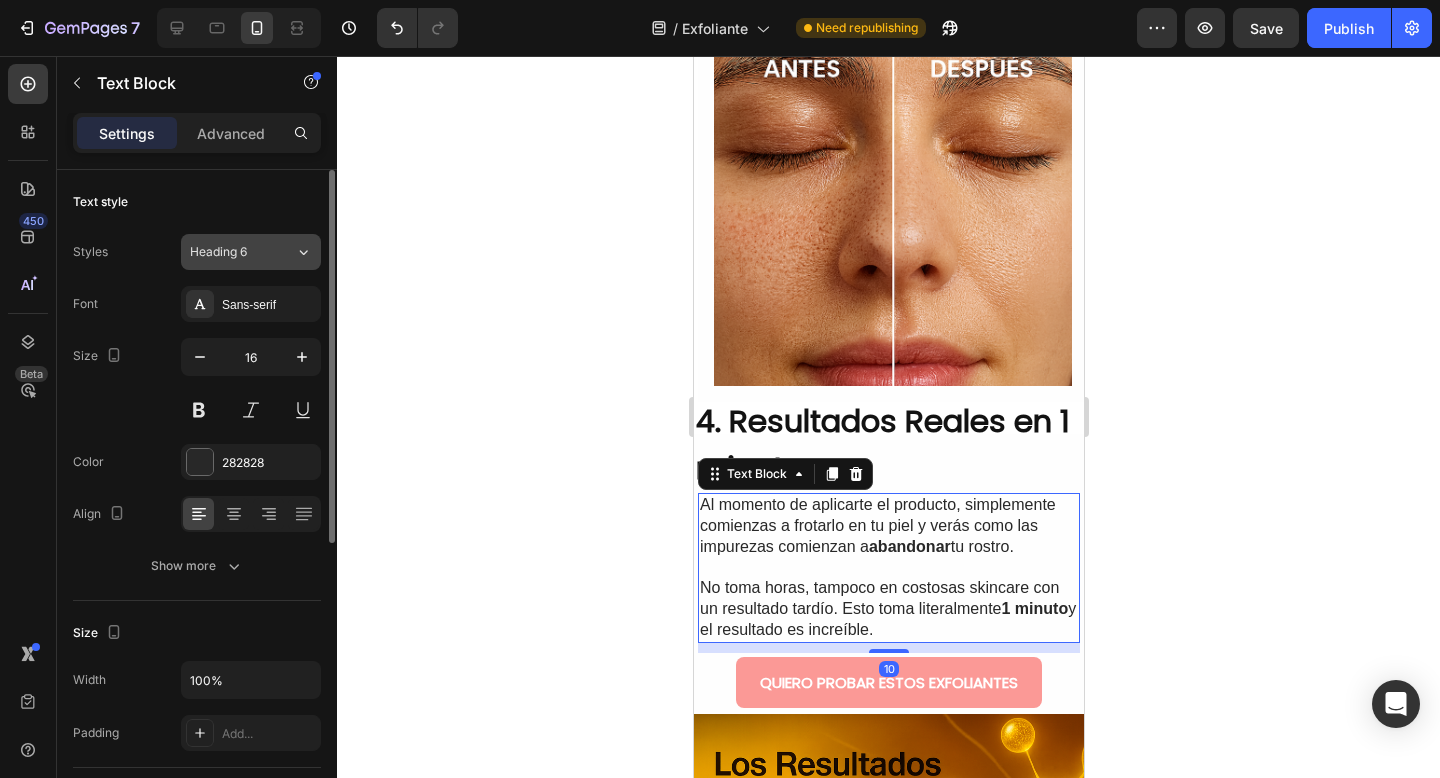 click on "Heading 6" at bounding box center (242, 252) 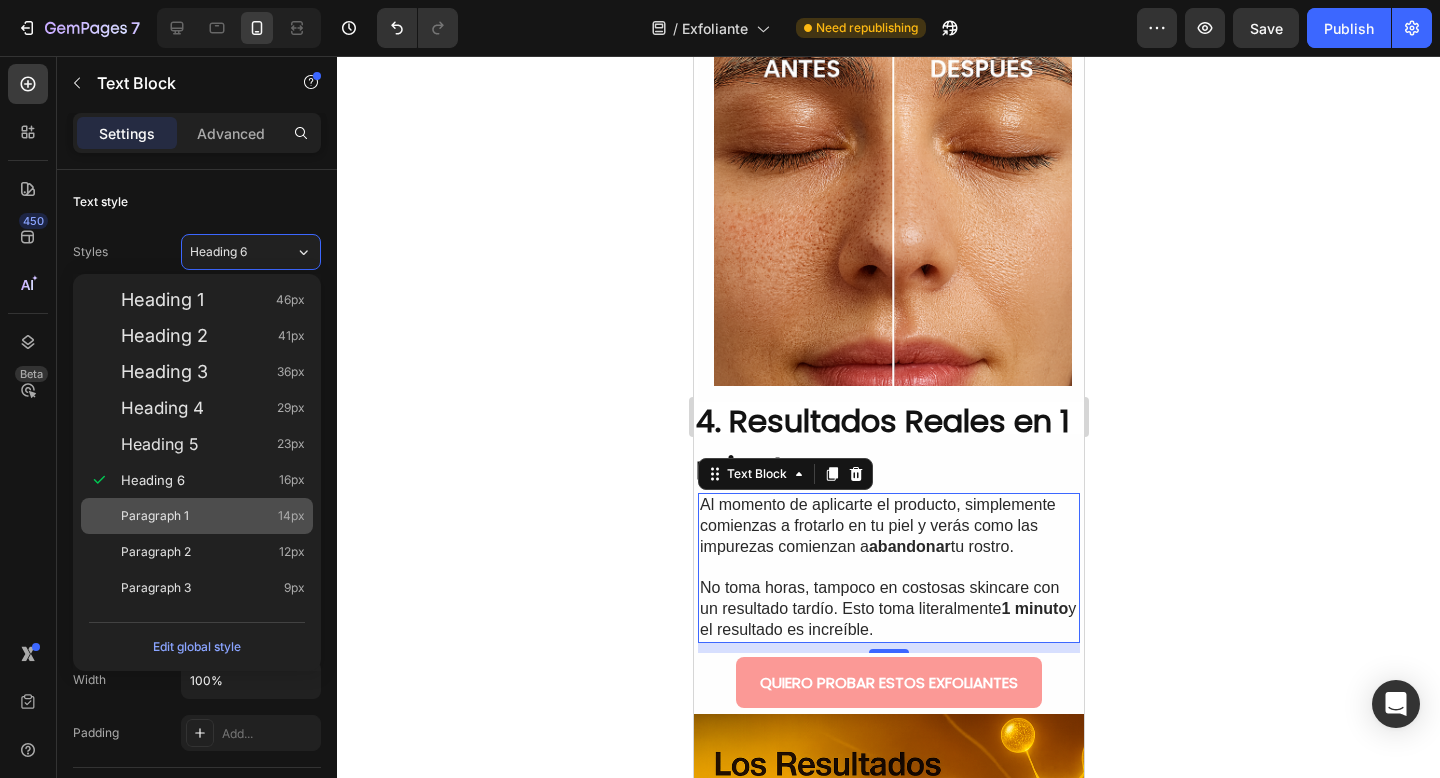 click on "Paragraph 1 14px" at bounding box center [213, 516] 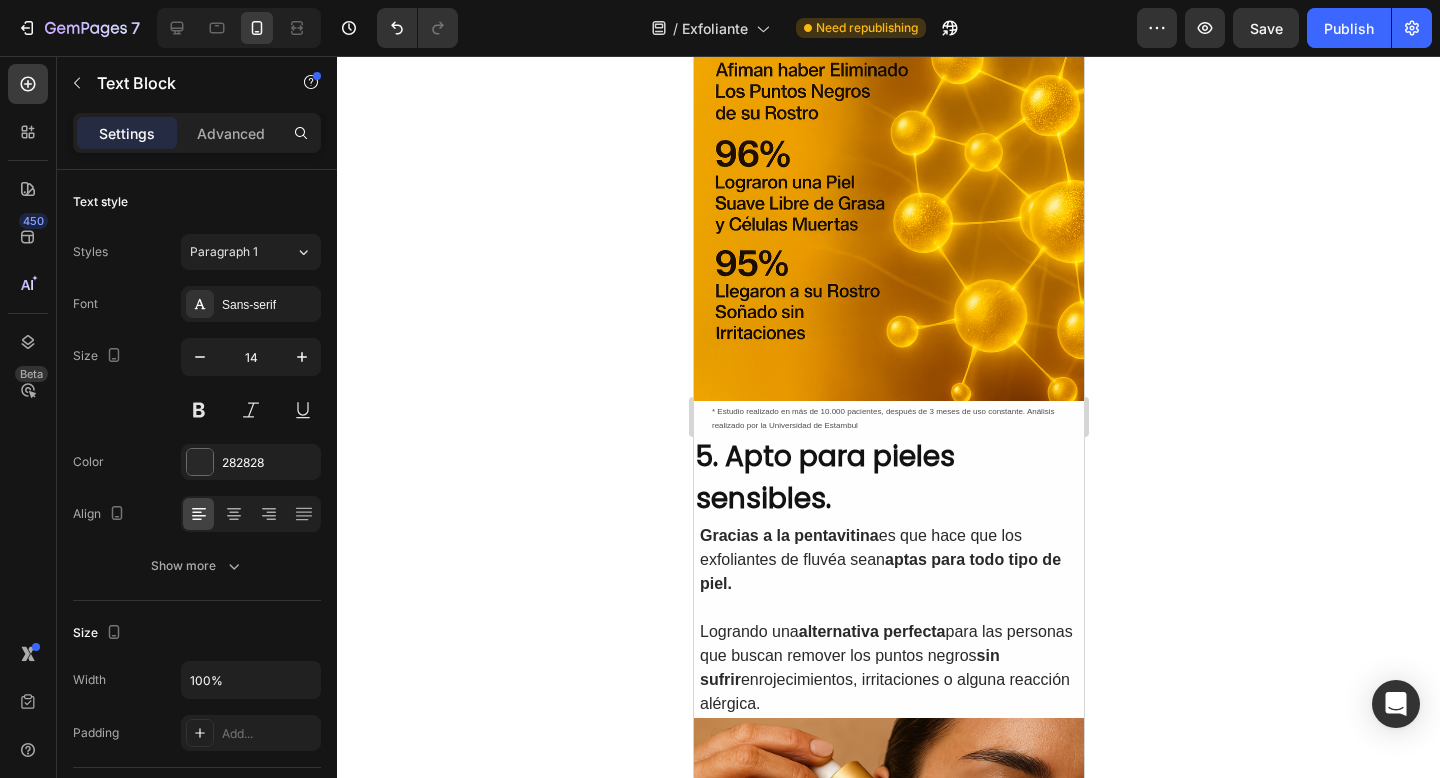 scroll, scrollTop: 3148, scrollLeft: 0, axis: vertical 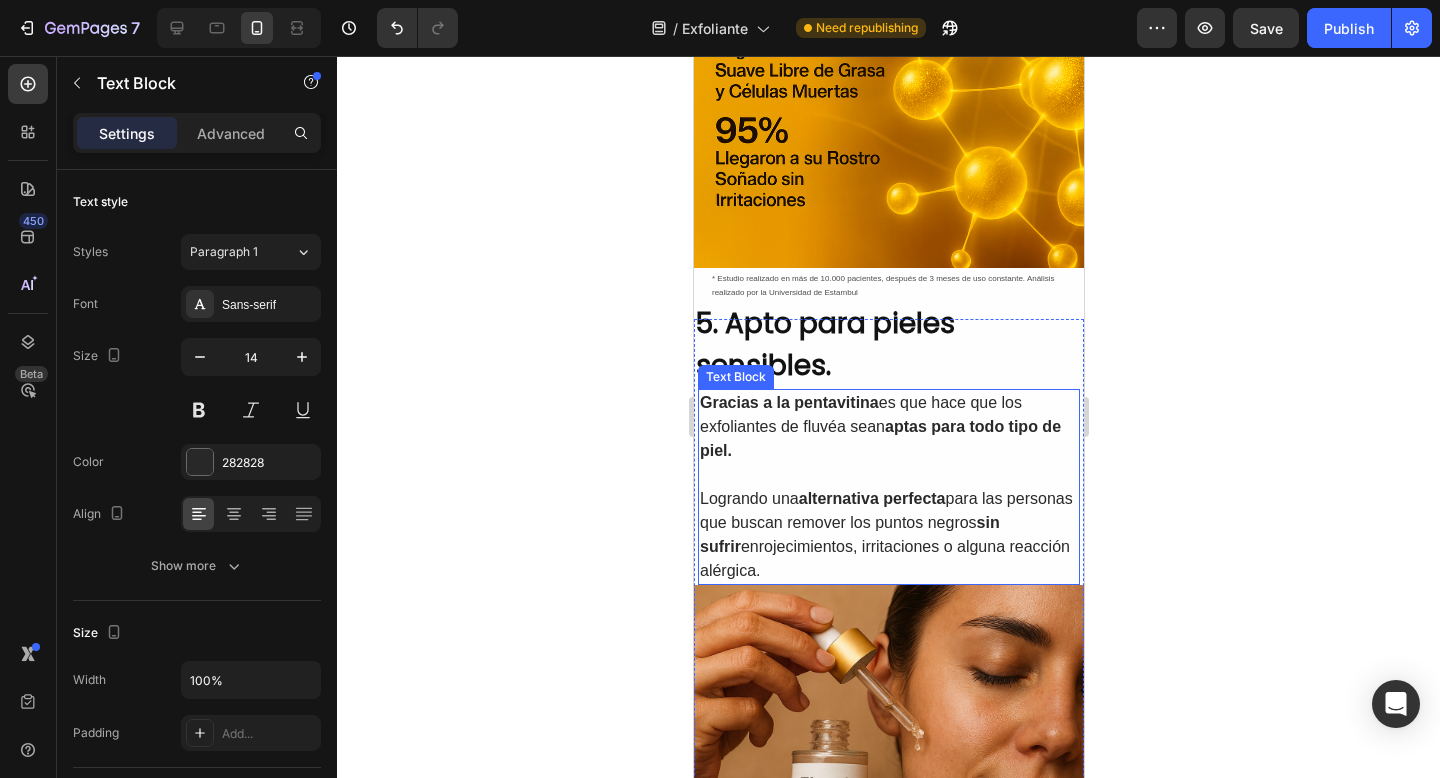 click on "Gracias a la pentavitina  es que hace que los exfoliantes de fluvéa sean  aptas para todo tipo de piel." at bounding box center [888, 427] 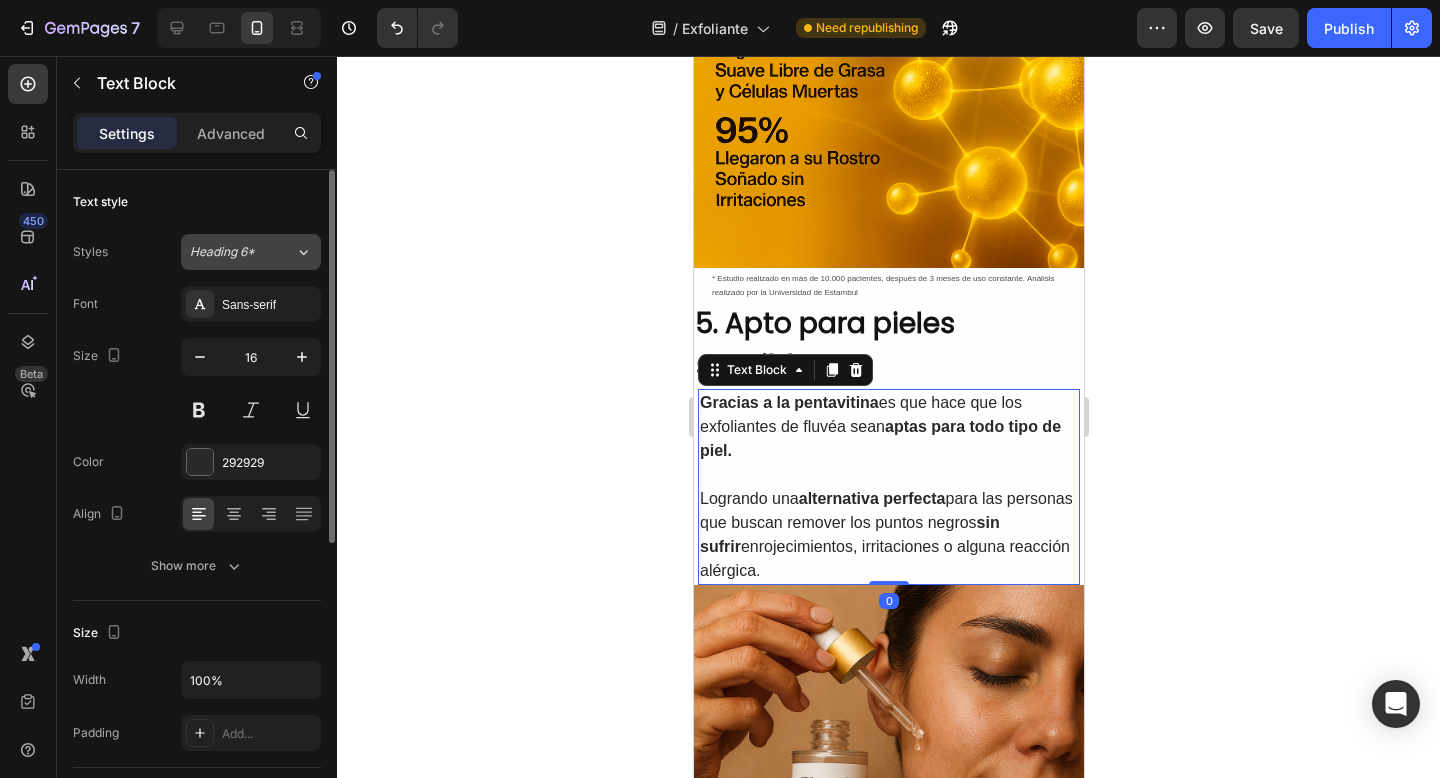 click on "Heading 6*" at bounding box center [242, 252] 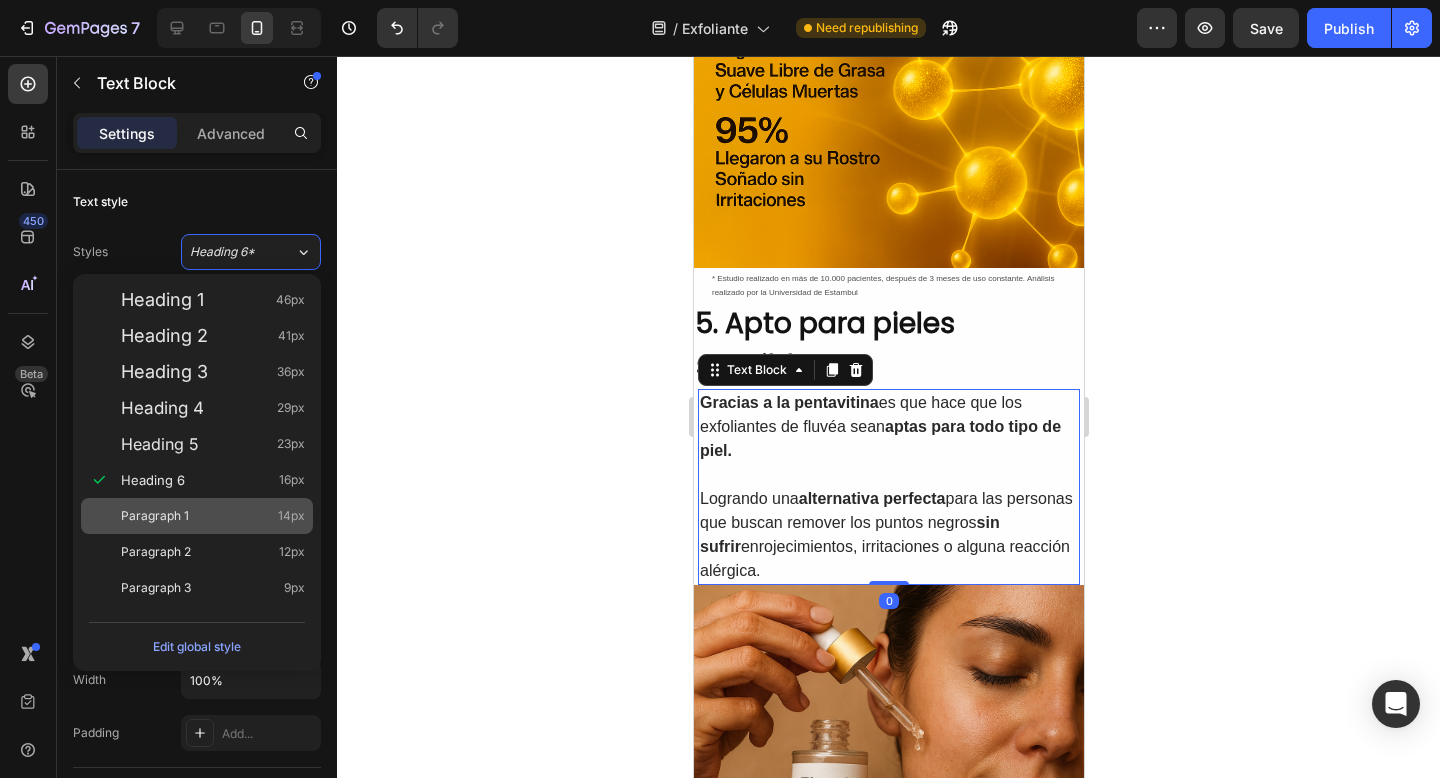 click on "Paragraph 1 14px" at bounding box center (213, 516) 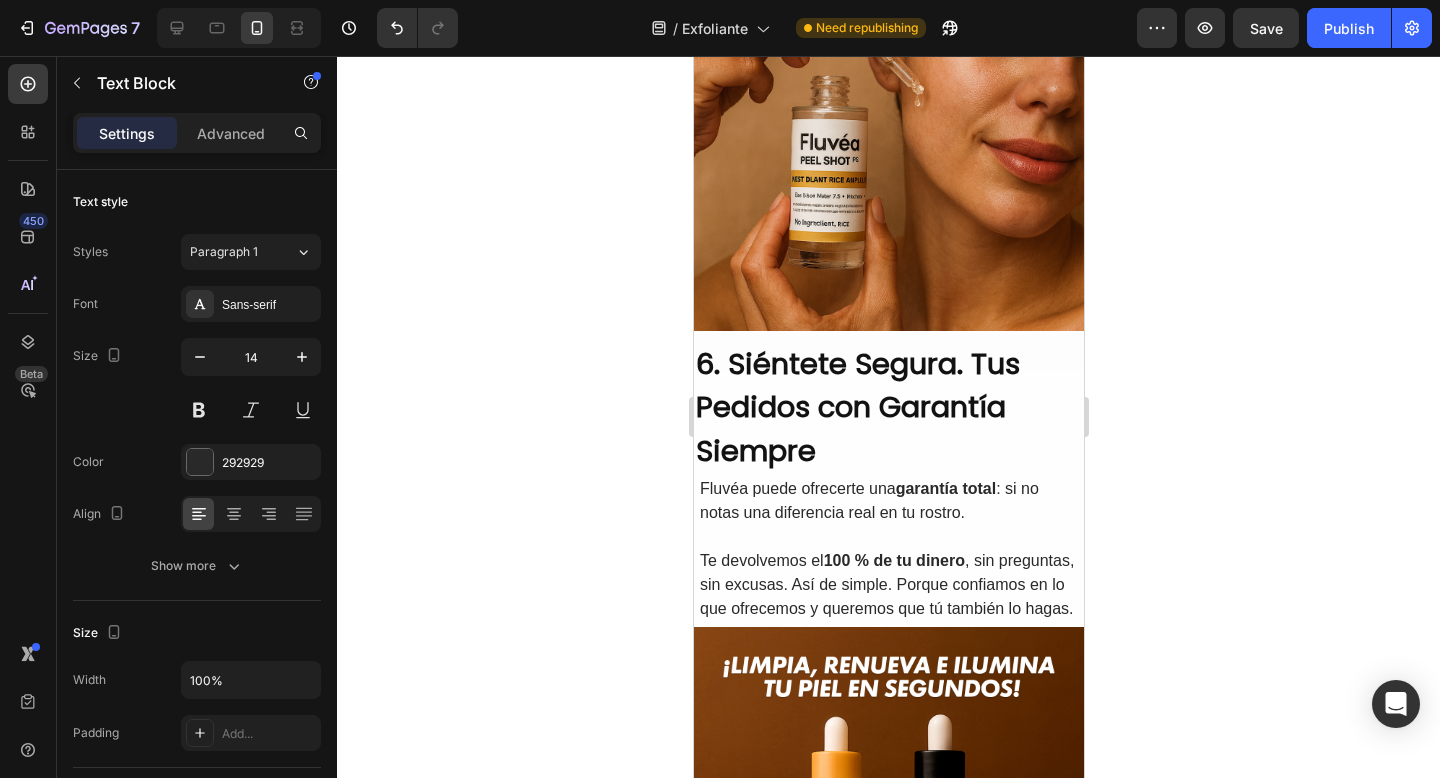 scroll, scrollTop: 3789, scrollLeft: 0, axis: vertical 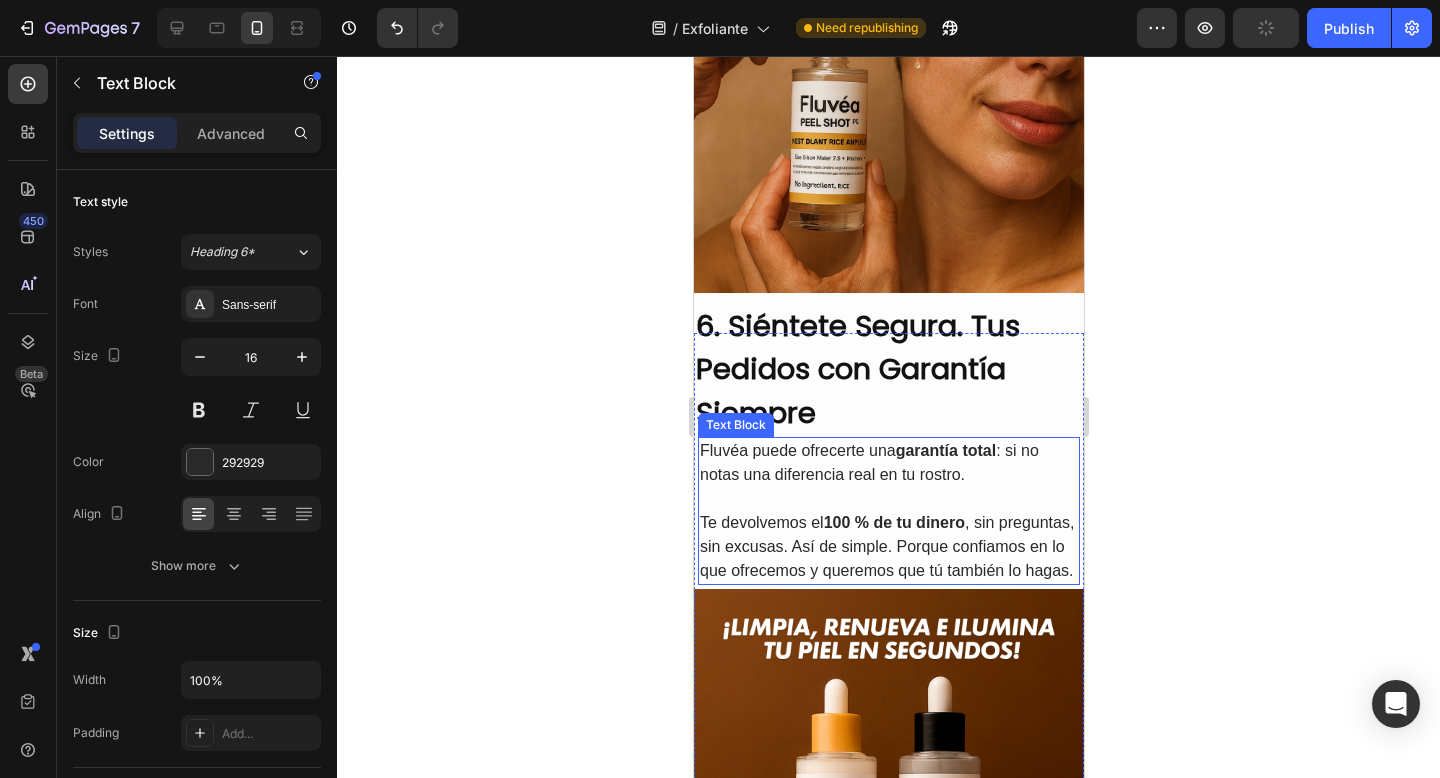 click on "100 % de tu dinero" at bounding box center (893, 522) 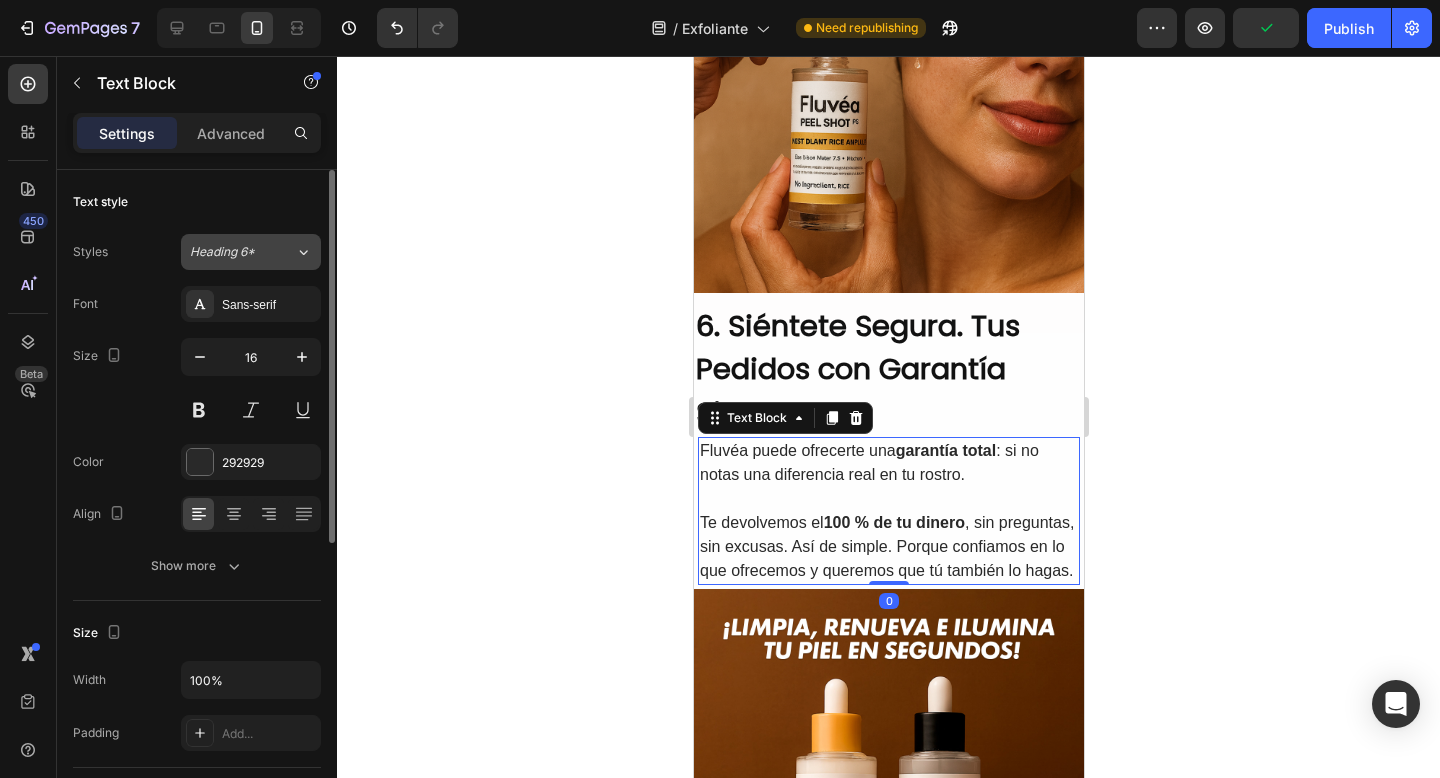 click on "Heading 6*" at bounding box center [230, 252] 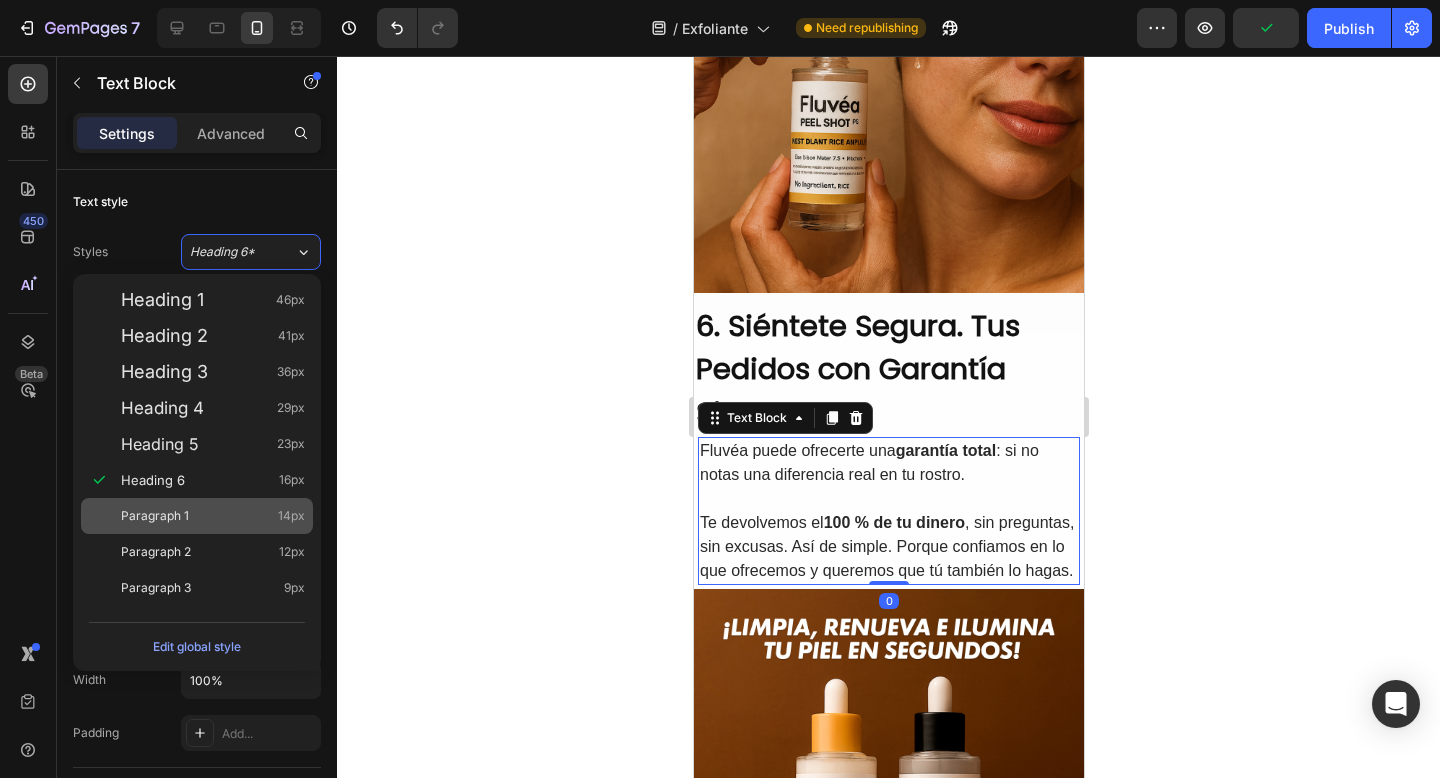 click on "Paragraph 1 14px" at bounding box center [213, 516] 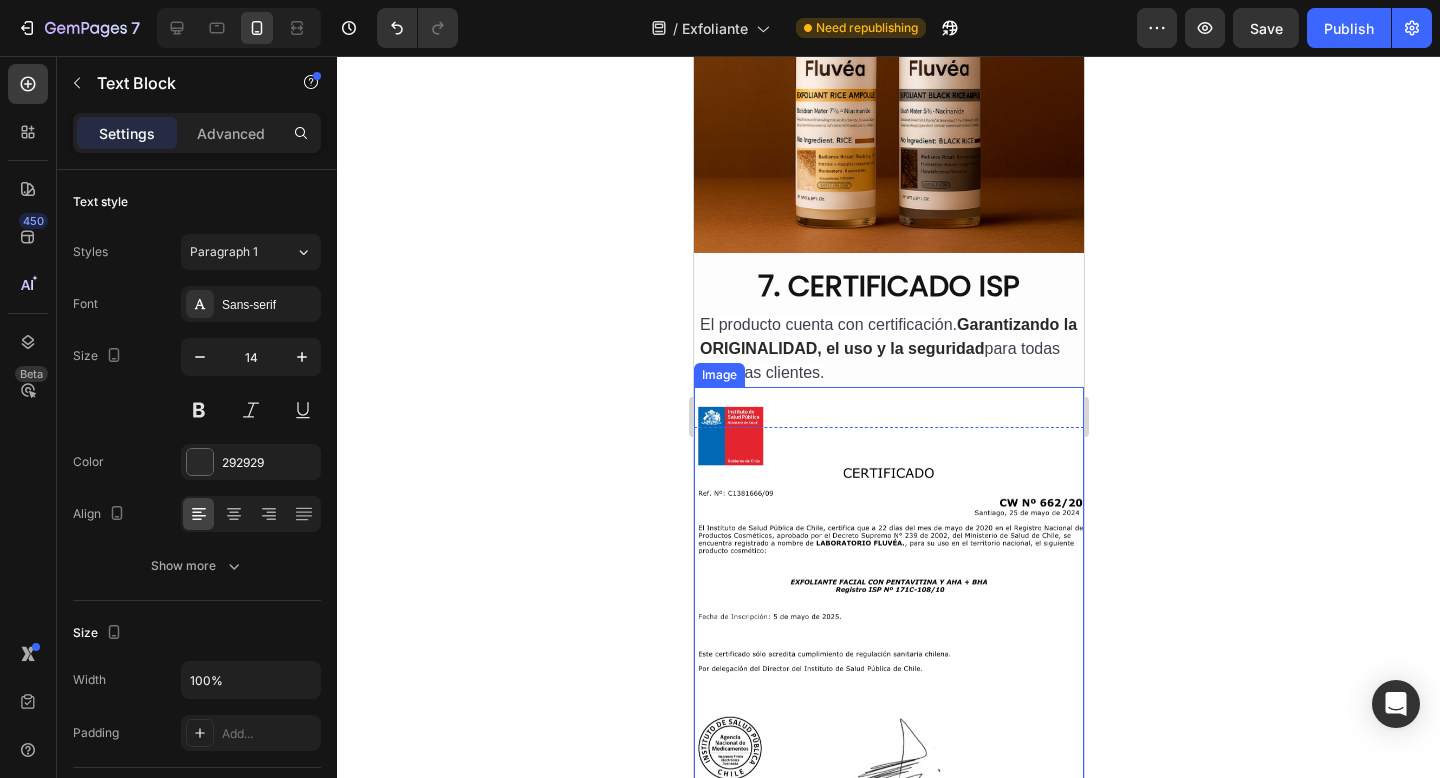 scroll, scrollTop: 4529, scrollLeft: 0, axis: vertical 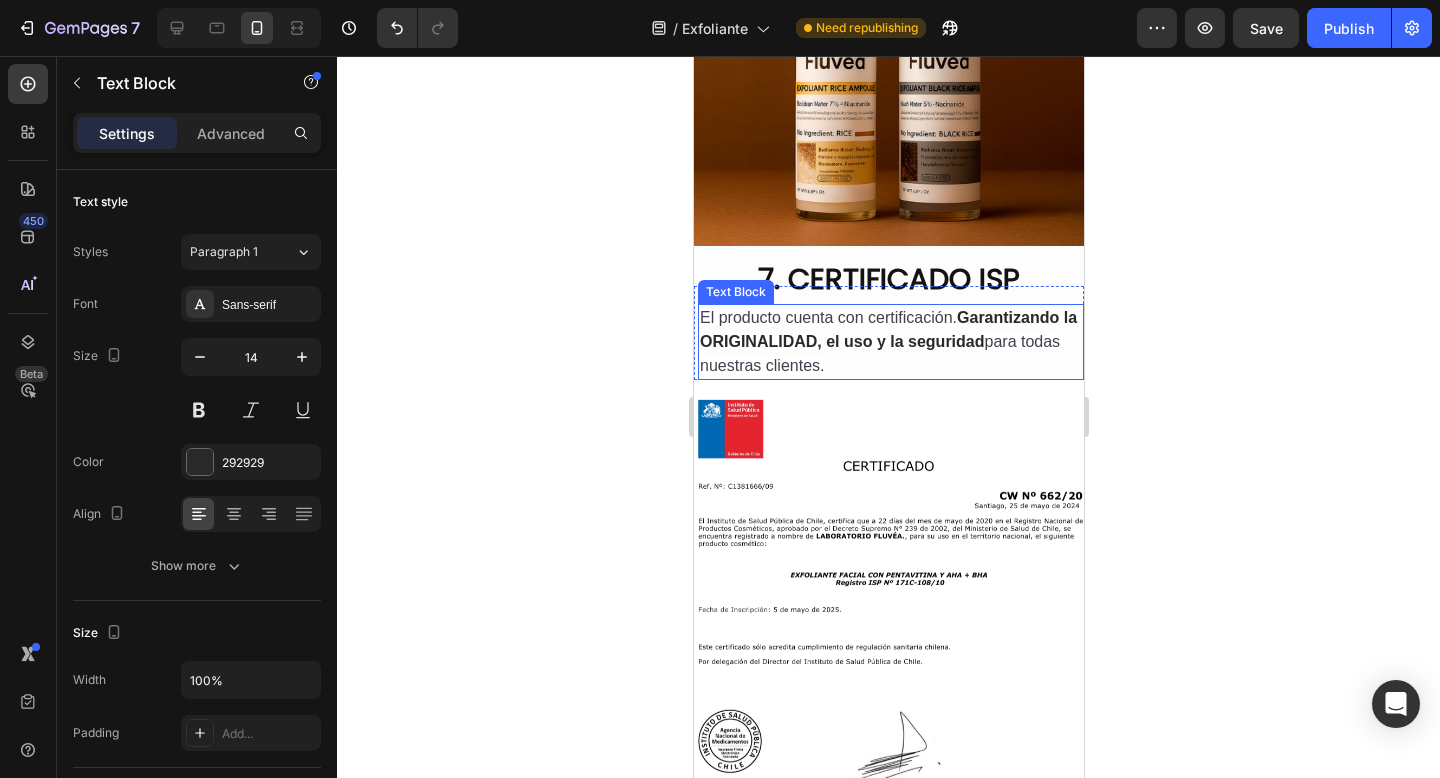 click on "El producto cuenta con certificación.  Garantizando la ORIGINALIDAD, el uso y la seguridad  para todas nuestras clientes." at bounding box center [890, 342] 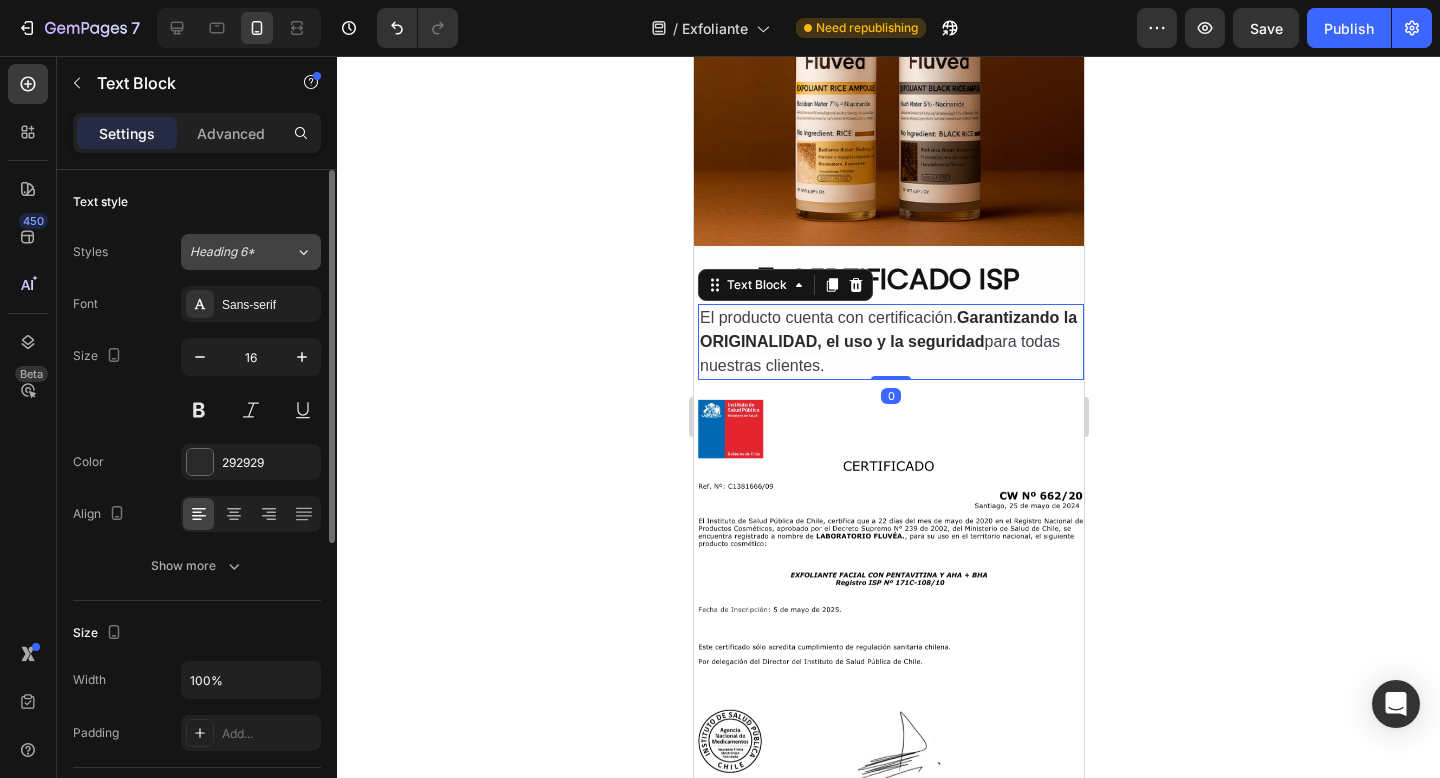 click on "Heading 6*" at bounding box center [242, 252] 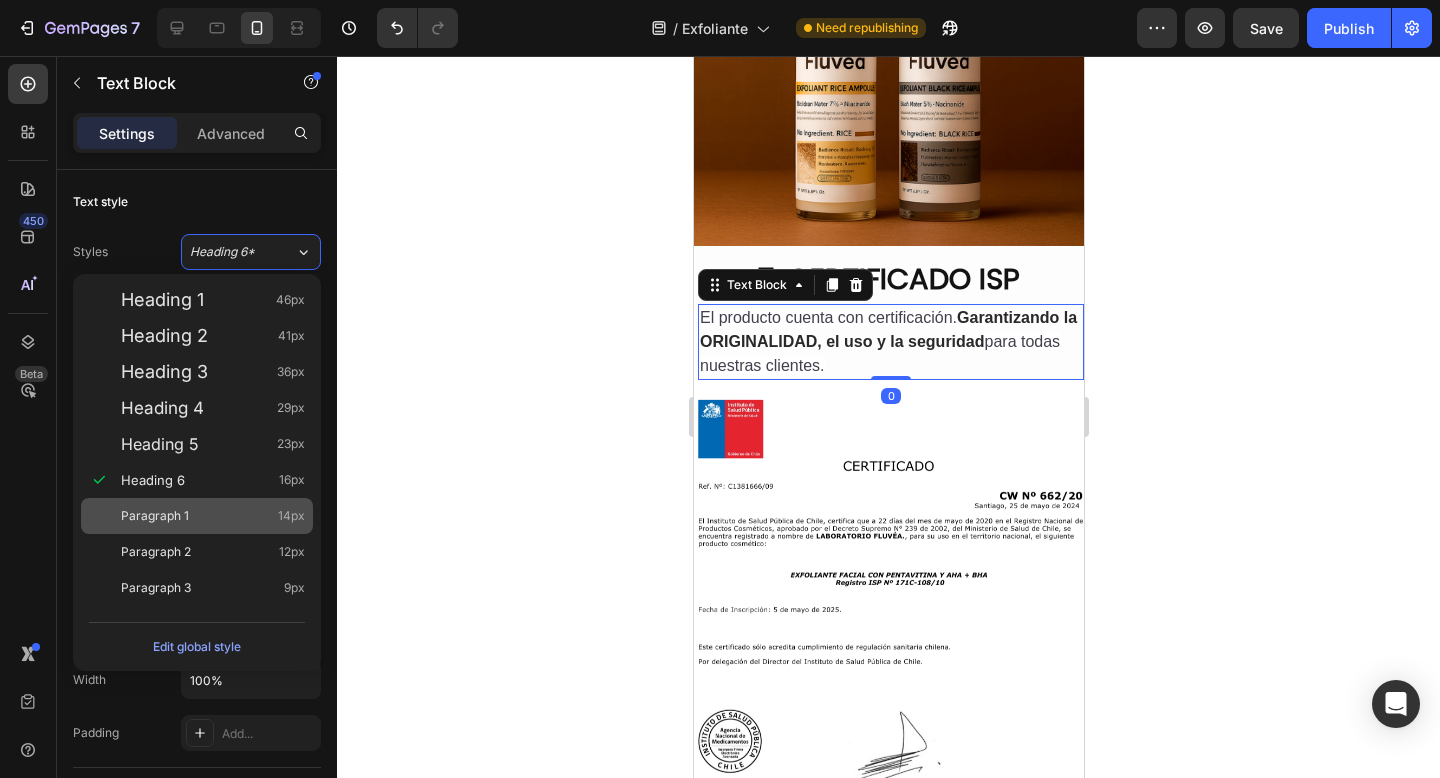 click on "Paragraph 1 14px" at bounding box center (213, 516) 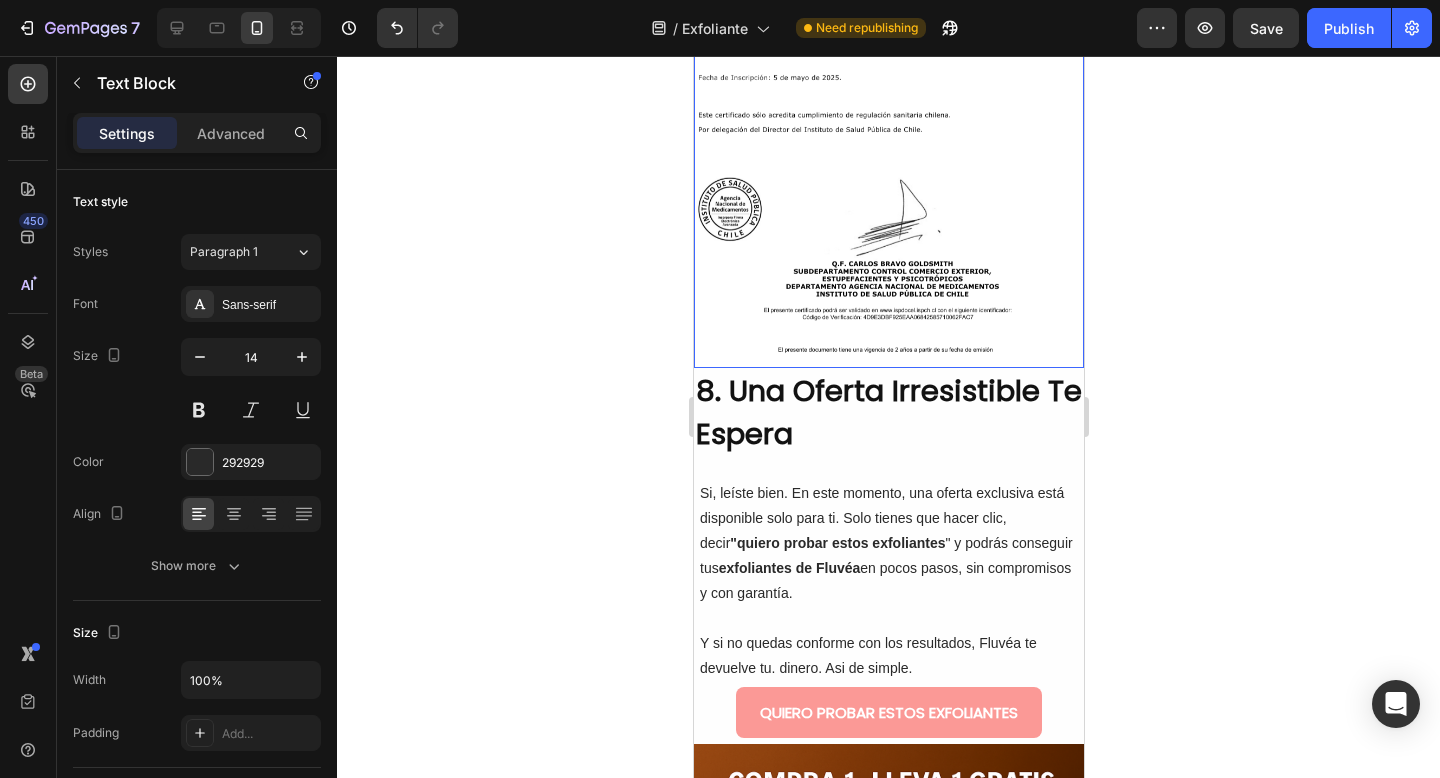 scroll, scrollTop: 5116, scrollLeft: 0, axis: vertical 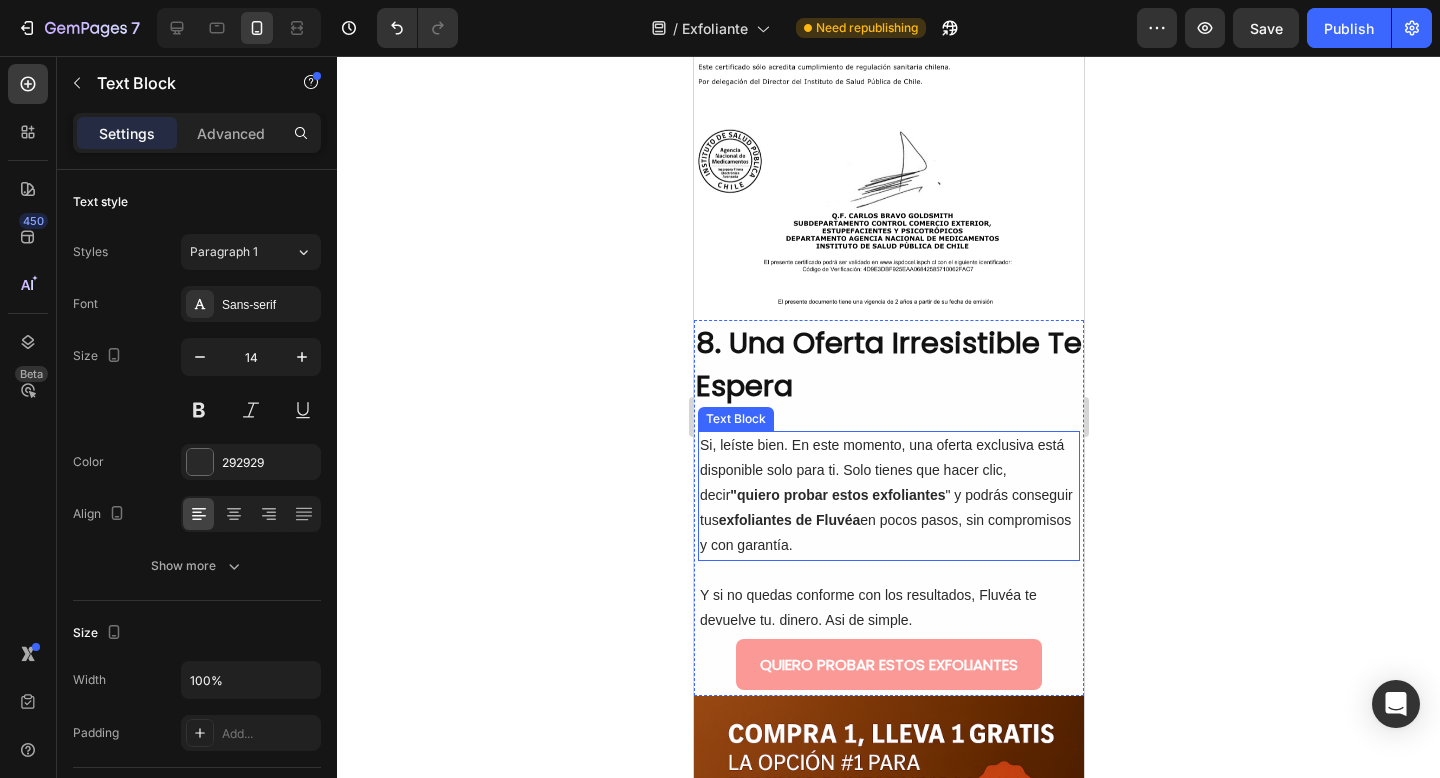click on ""quiero probar estos exfoliantes" at bounding box center (836, 495) 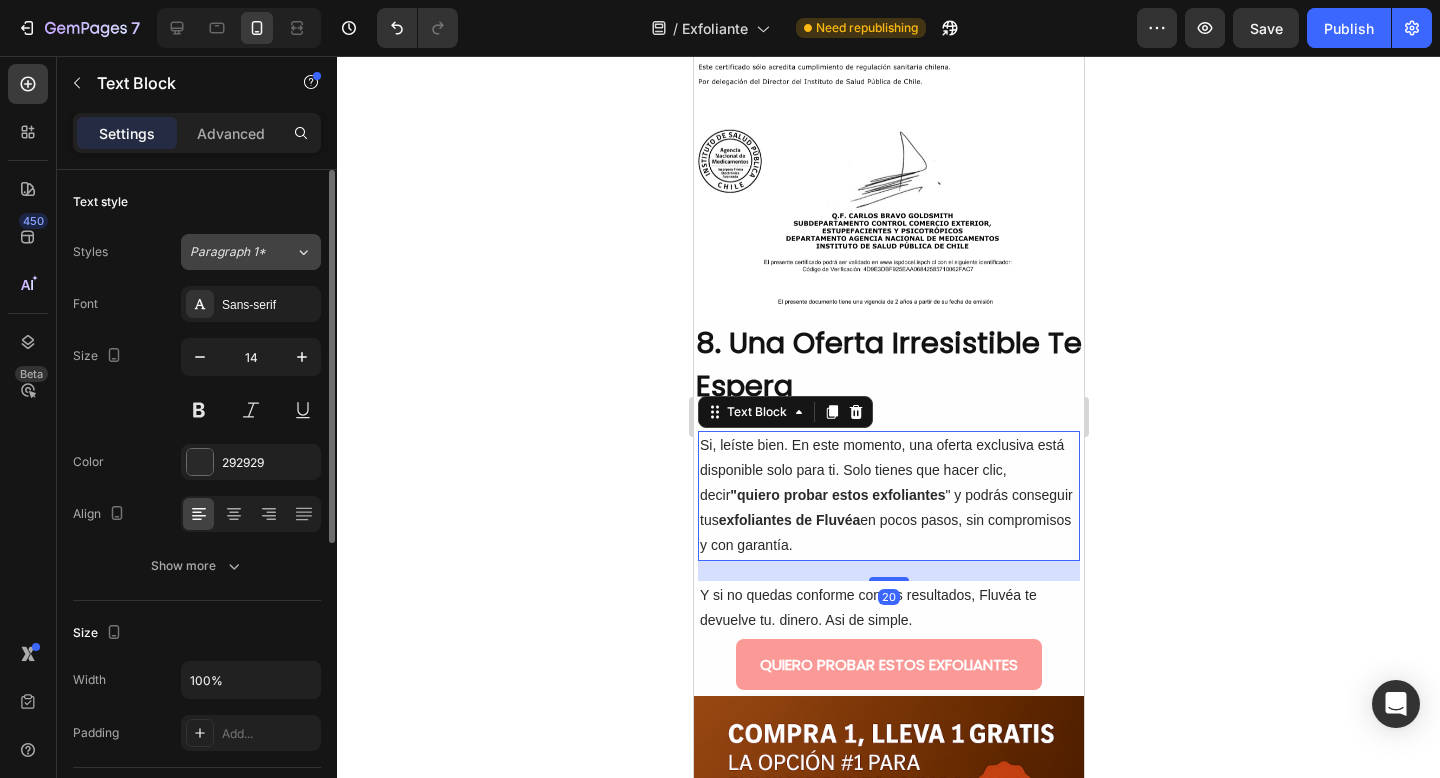 click on "Paragraph 1*" at bounding box center (242, 252) 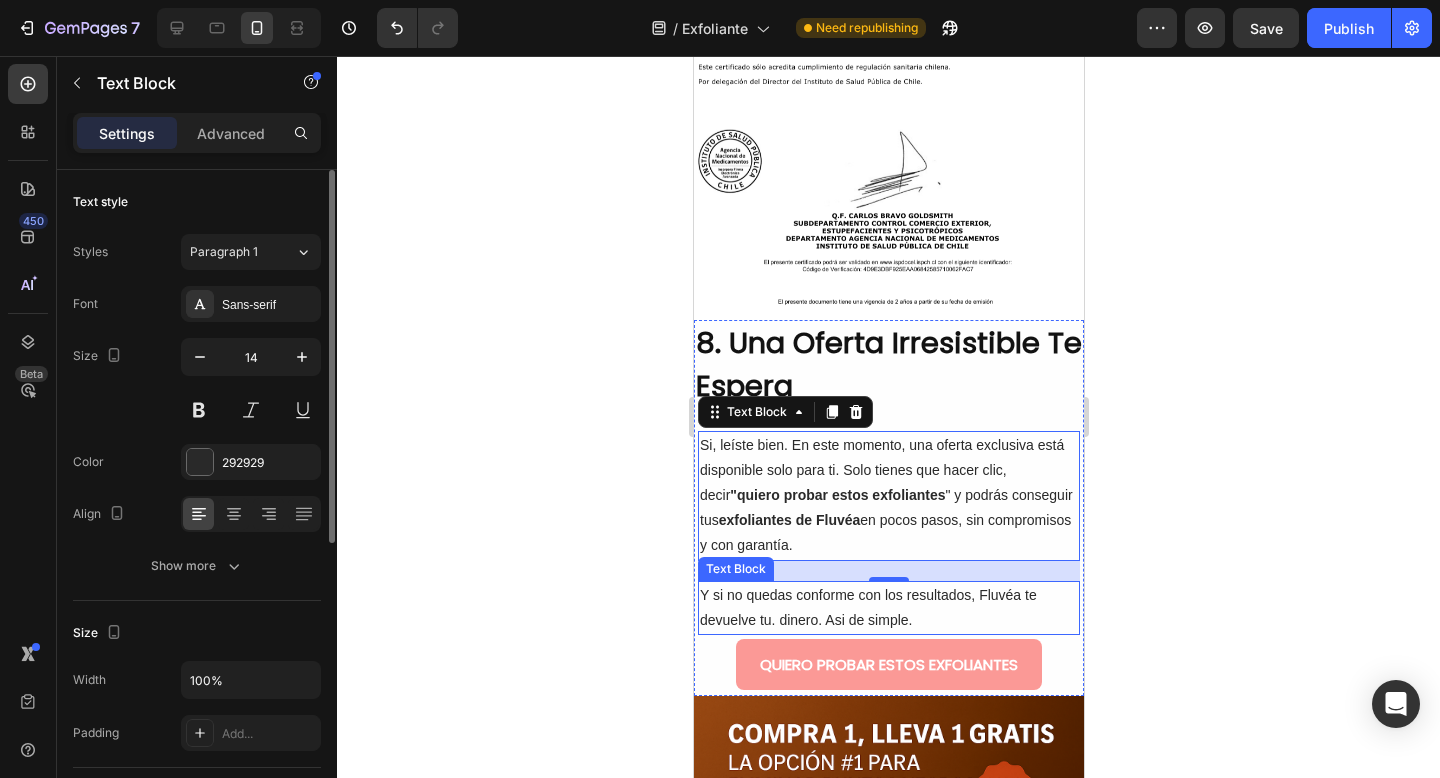 click on "Y si no quedas conforme con los resultados, Fluvéa te devuelve tu. dinero. Asi de simple." at bounding box center (888, 608) 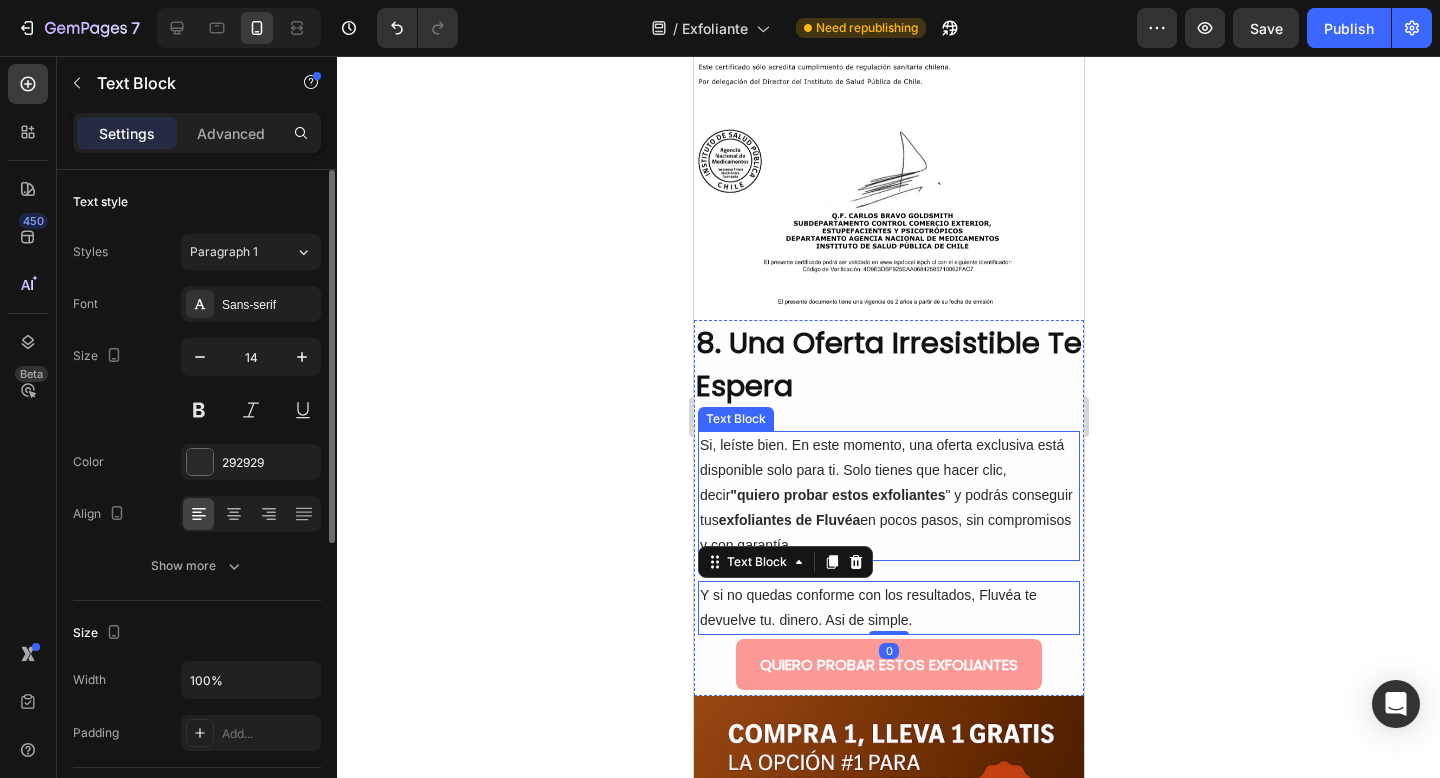 click on "Si, leíste bien. En este momento, una oferta exclusiva está disponible solo para ti. Solo tienes que hacer clic, decir  "quiero probar estos exfoliantes " y podrás conseguir tus  exfoliantes de Fluvéa  en pocos pasos, sin compromisos y con garantía." at bounding box center (888, 496) 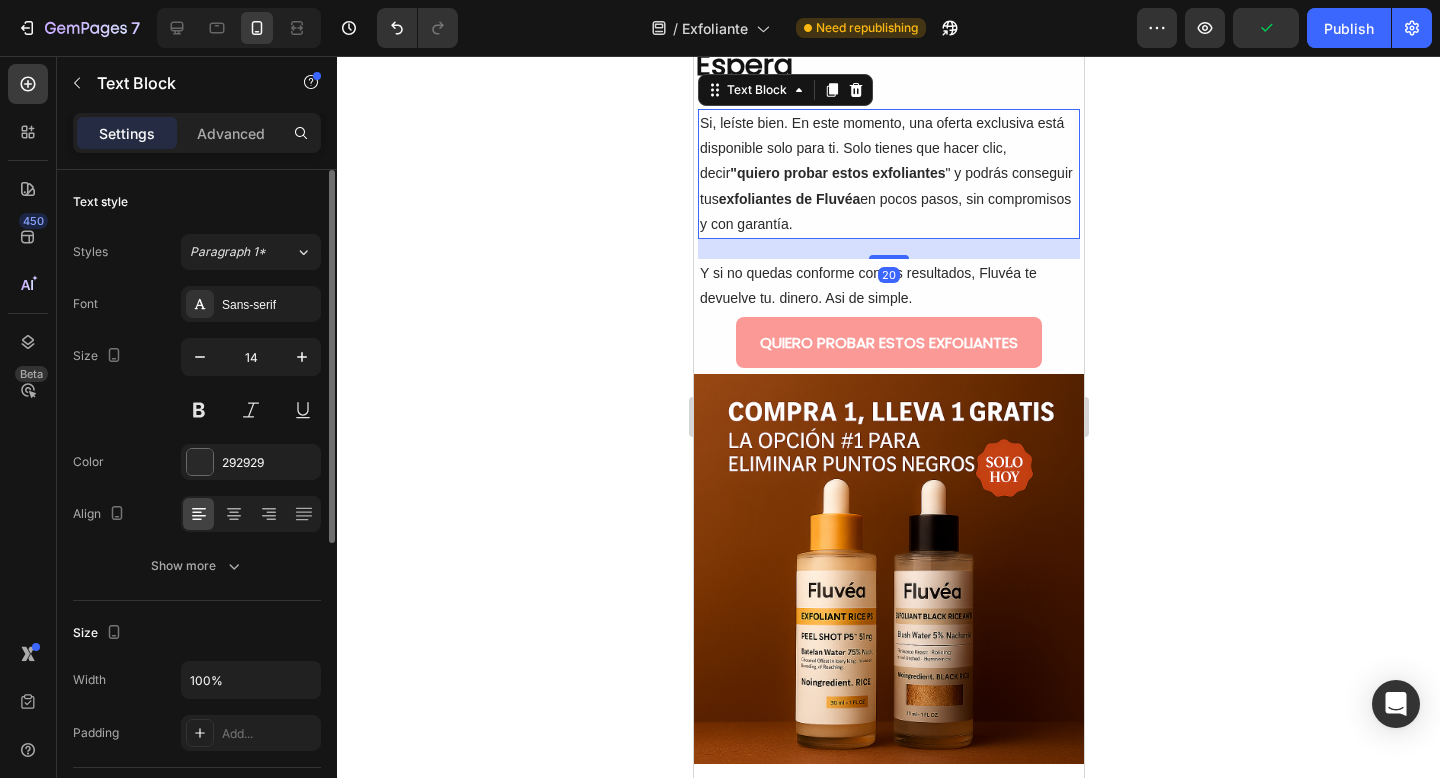scroll, scrollTop: 5846, scrollLeft: 0, axis: vertical 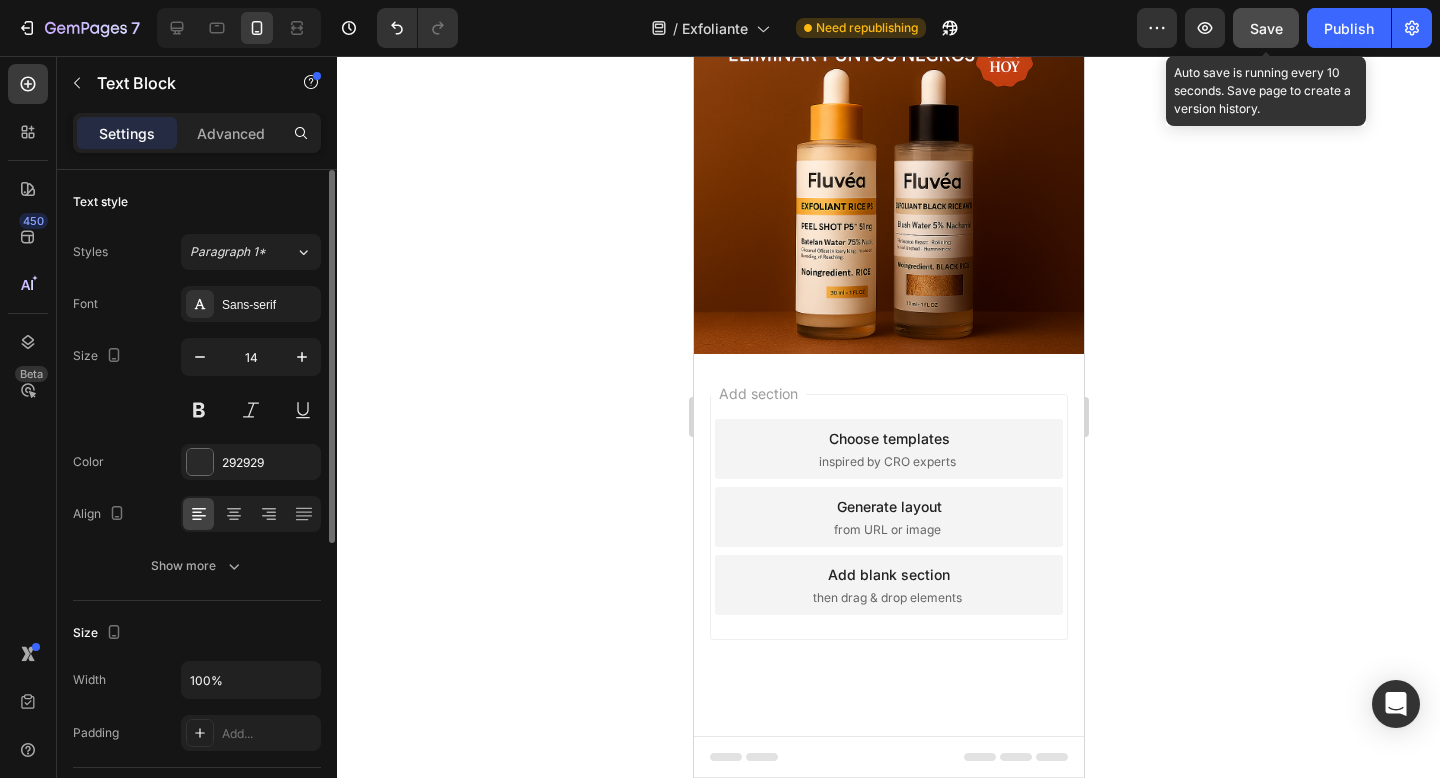 click on "Save" at bounding box center (1266, 28) 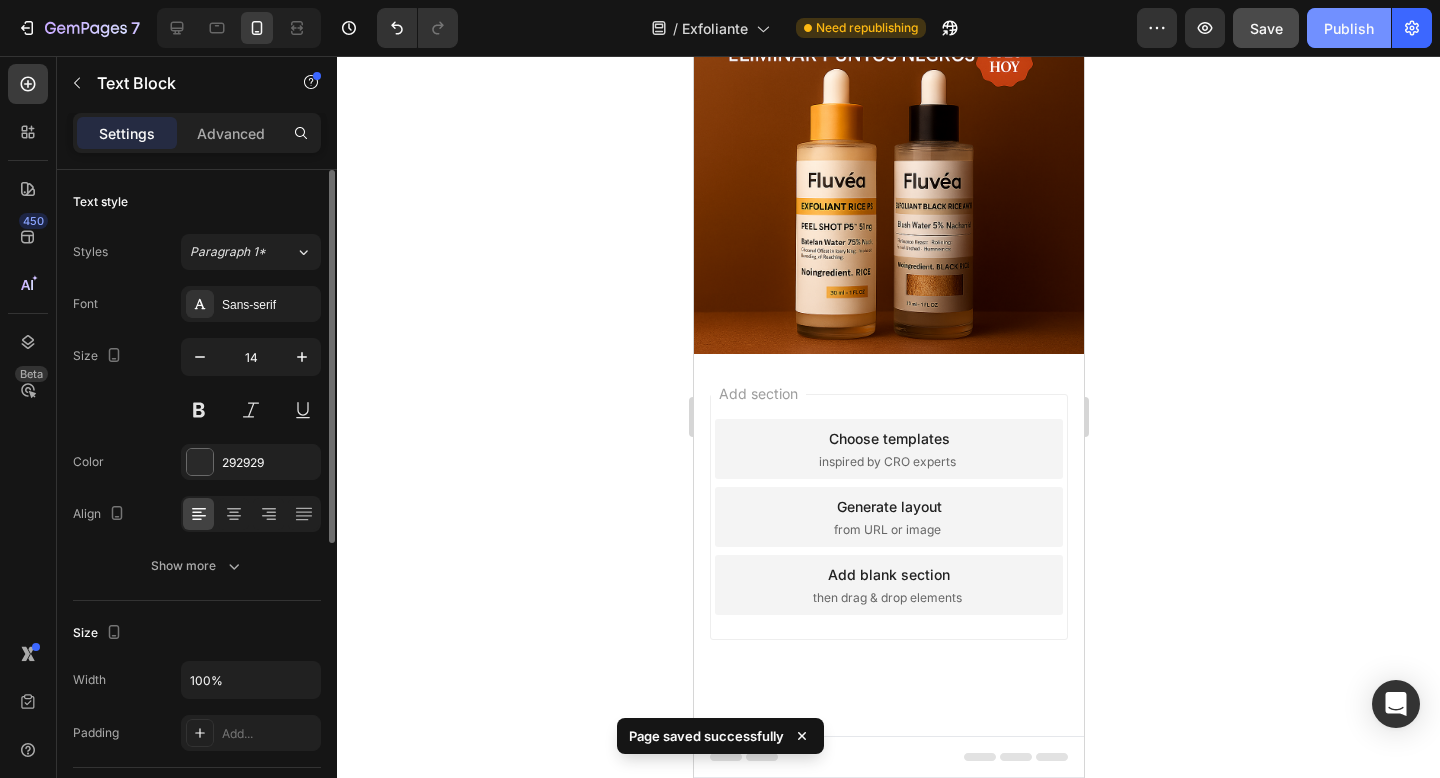 click on "Publish" 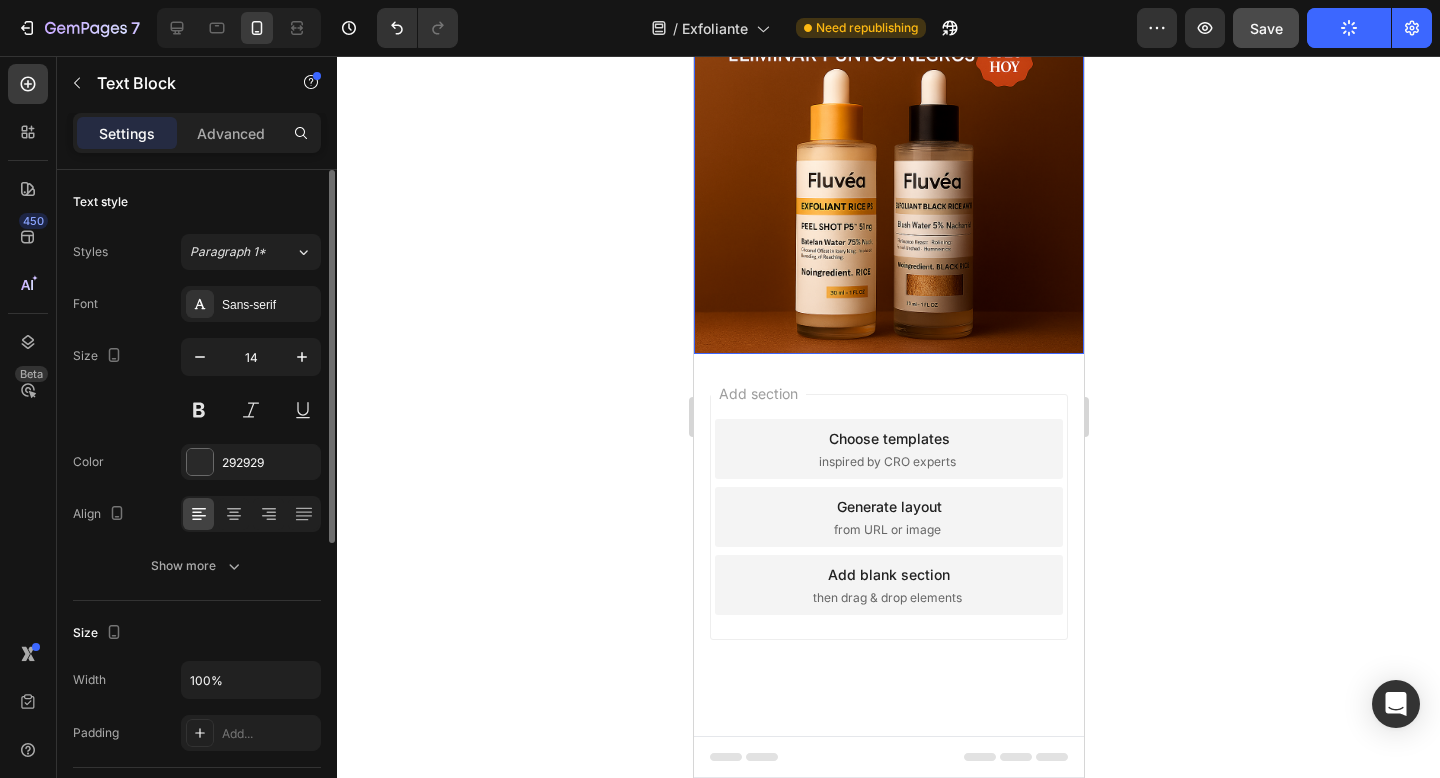 type 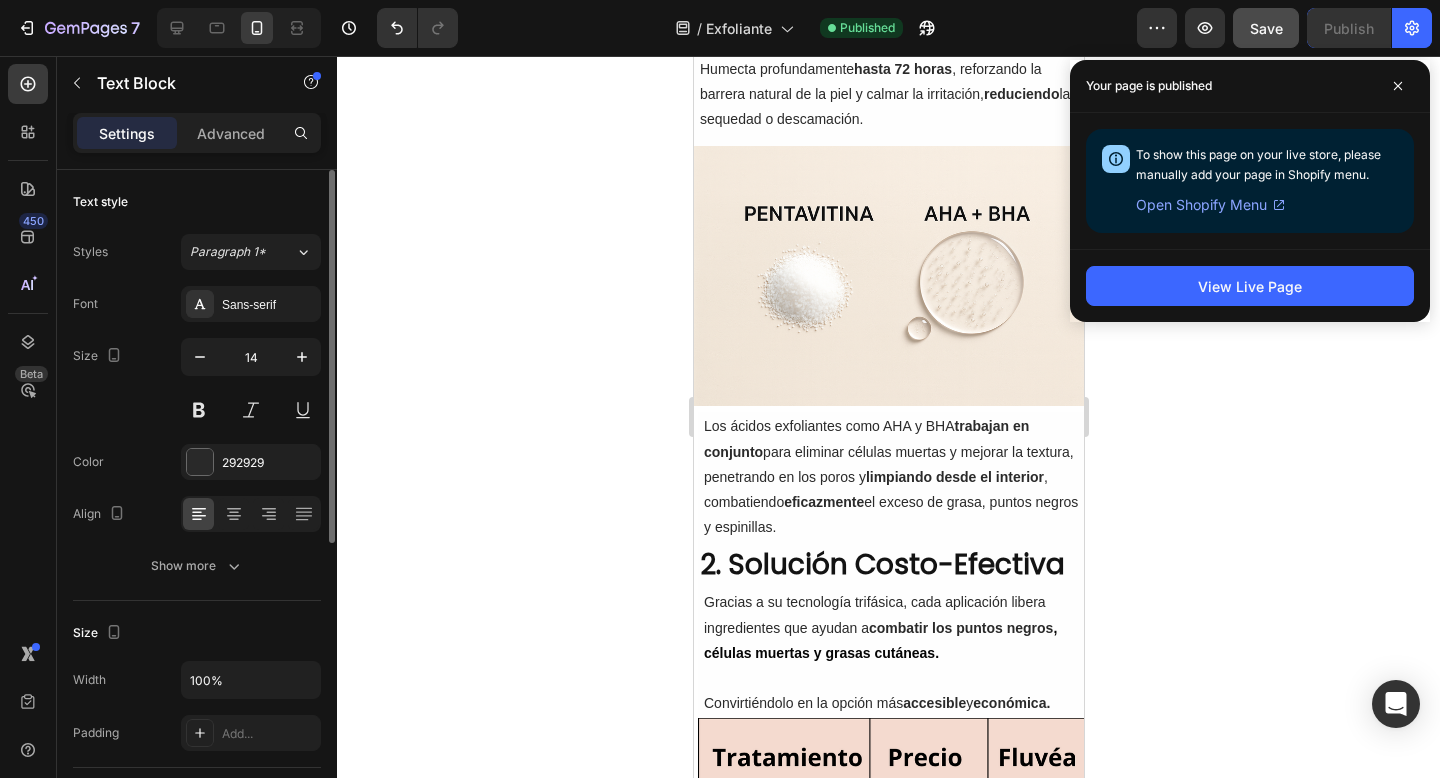 scroll, scrollTop: 916, scrollLeft: 0, axis: vertical 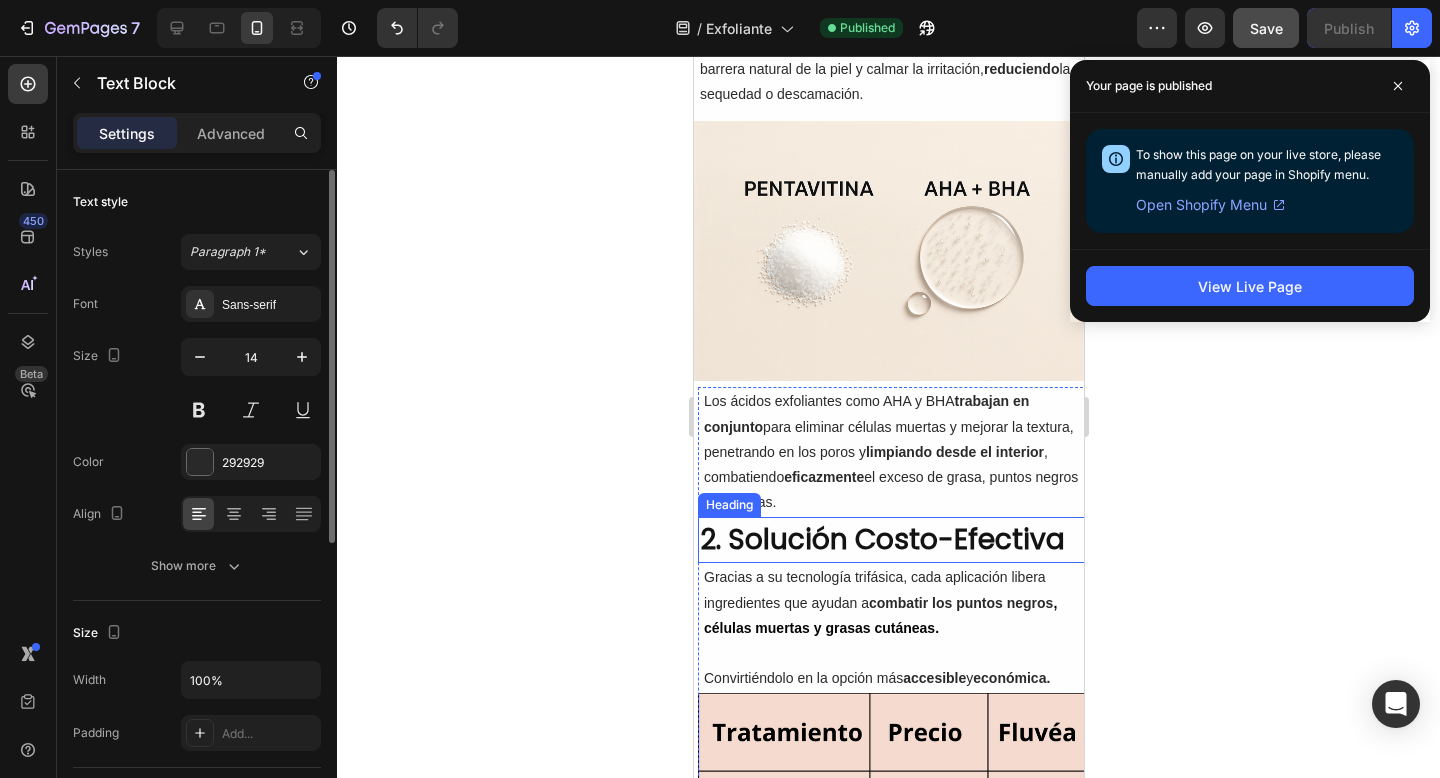 click on "2. Solución Costo-Efectiva" at bounding box center [892, 540] 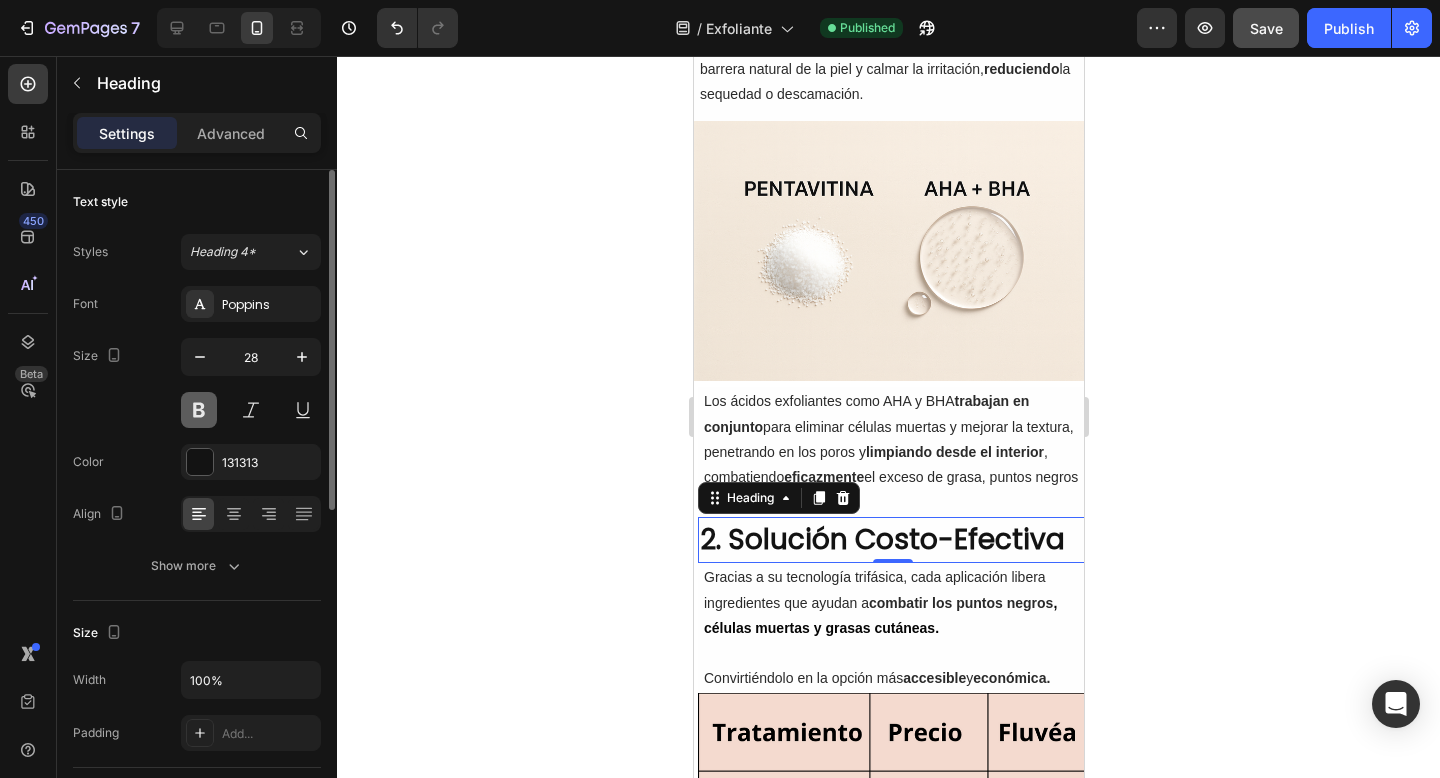 click at bounding box center (199, 410) 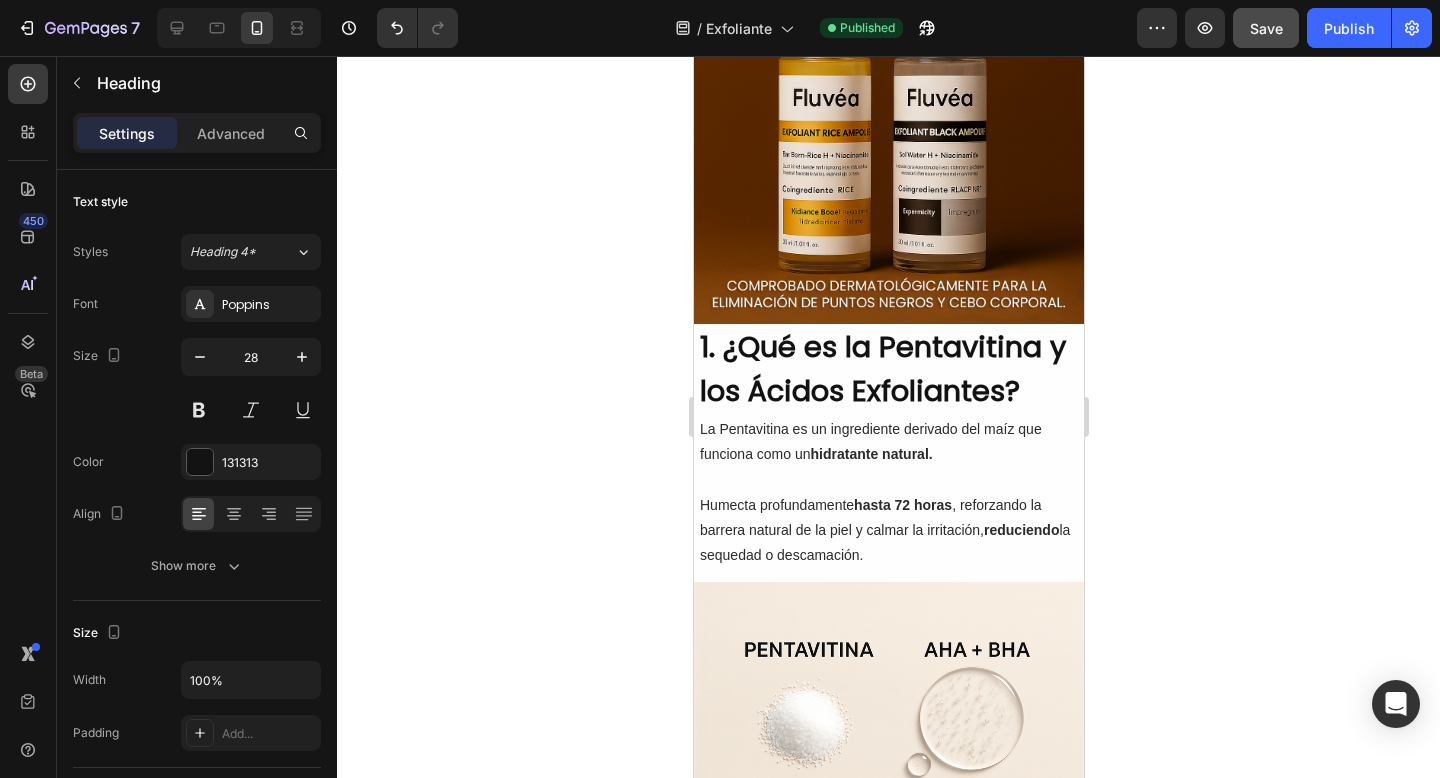 scroll, scrollTop: 450, scrollLeft: 0, axis: vertical 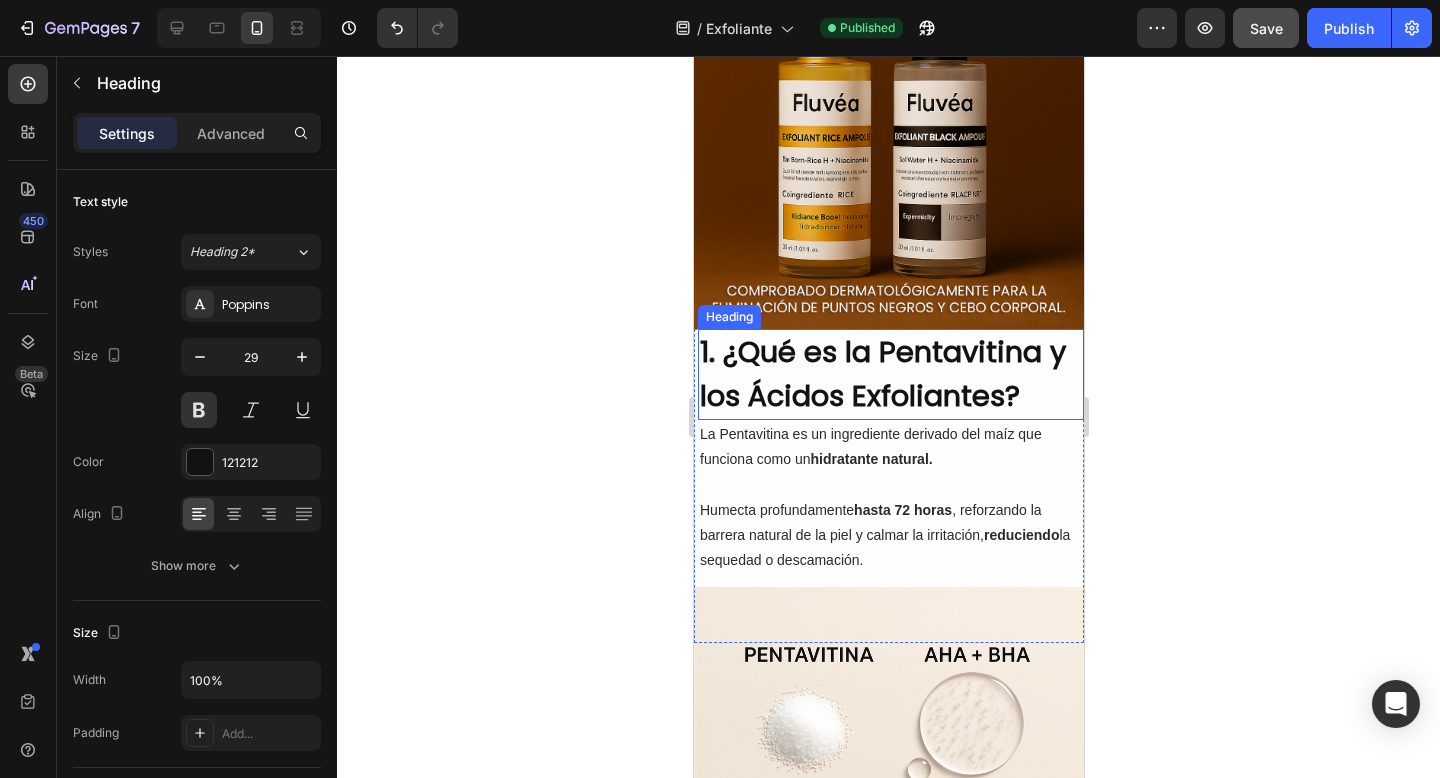 click on "1. ¿Qué es la Pentavitina y los Ácidos Exfoliantes?" at bounding box center (890, 374) 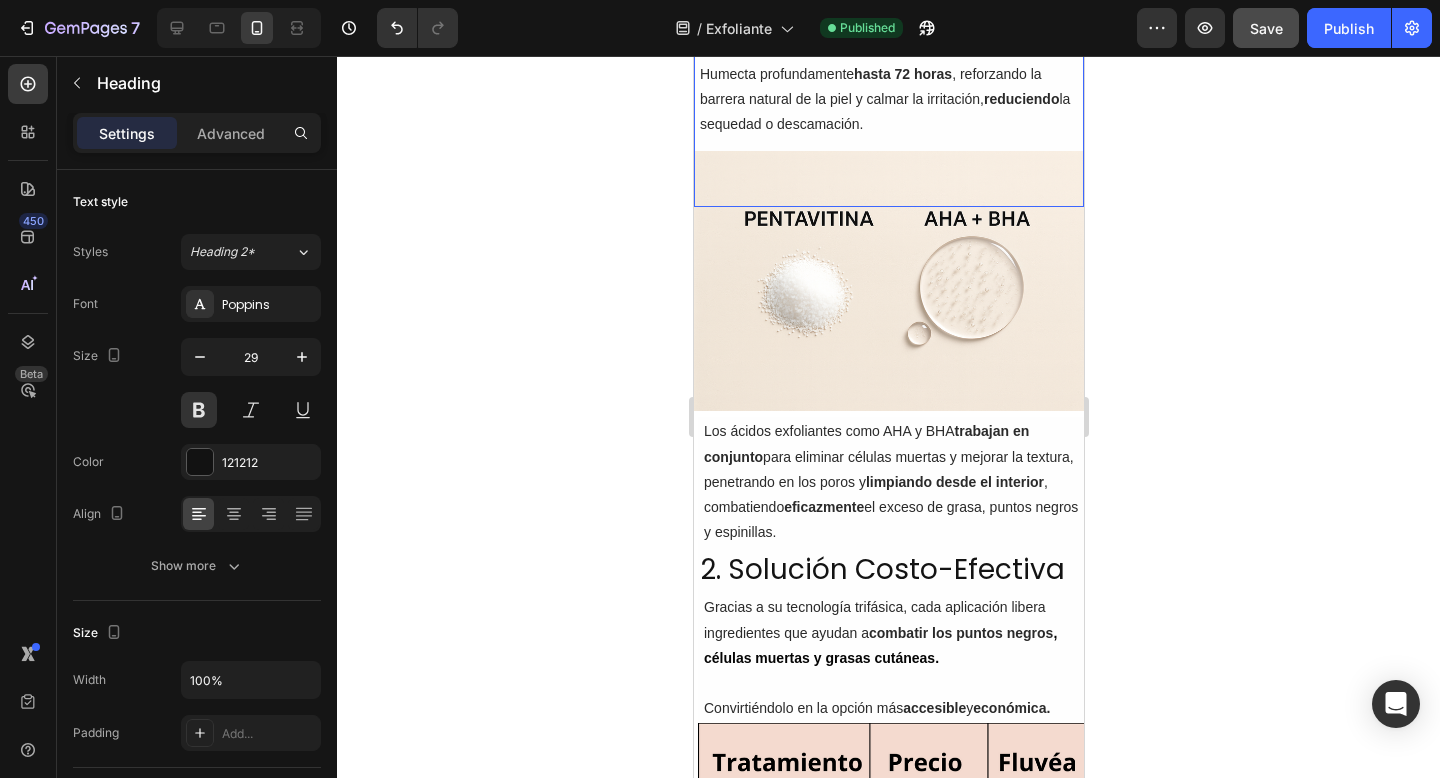 scroll, scrollTop: 938, scrollLeft: 0, axis: vertical 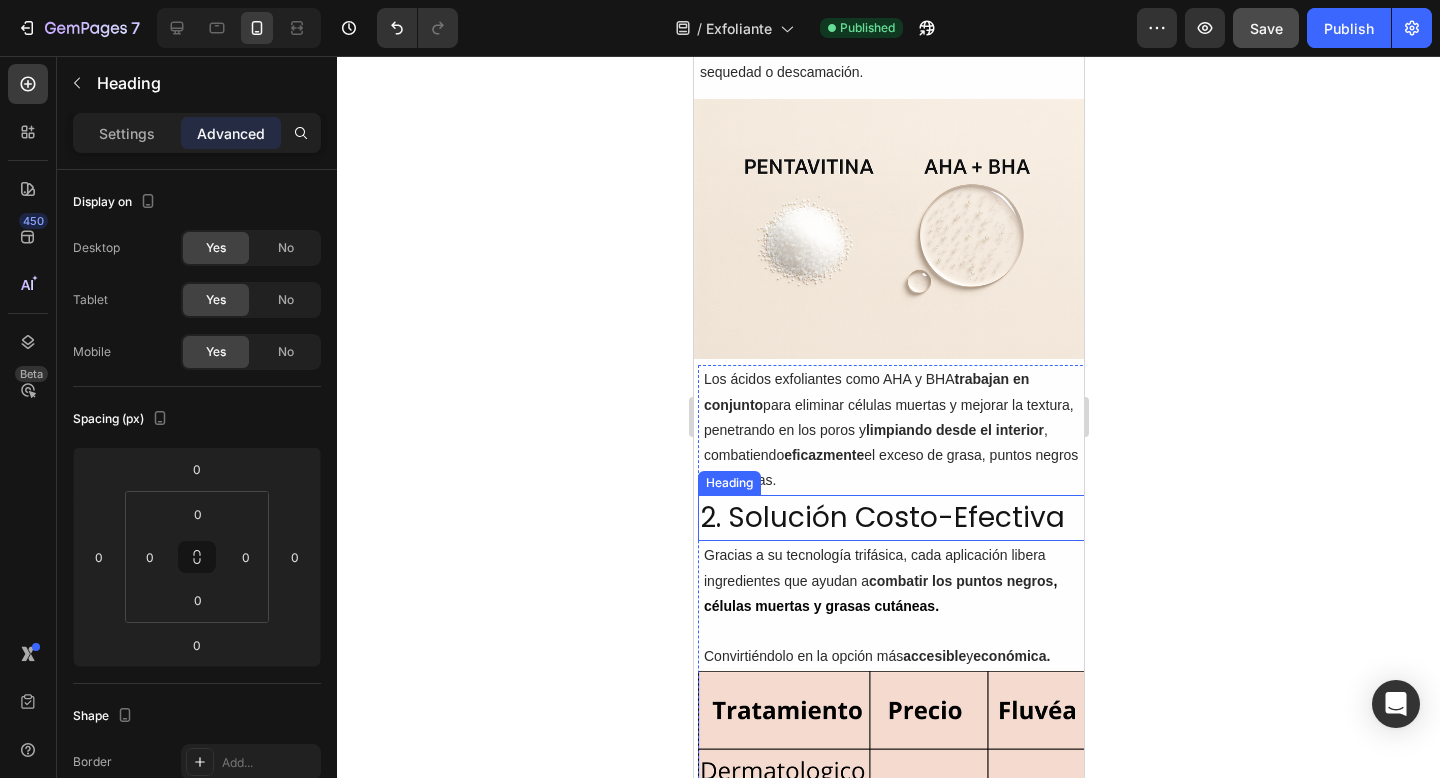 click on "2. Solución Costo-Efectiva" at bounding box center (892, 518) 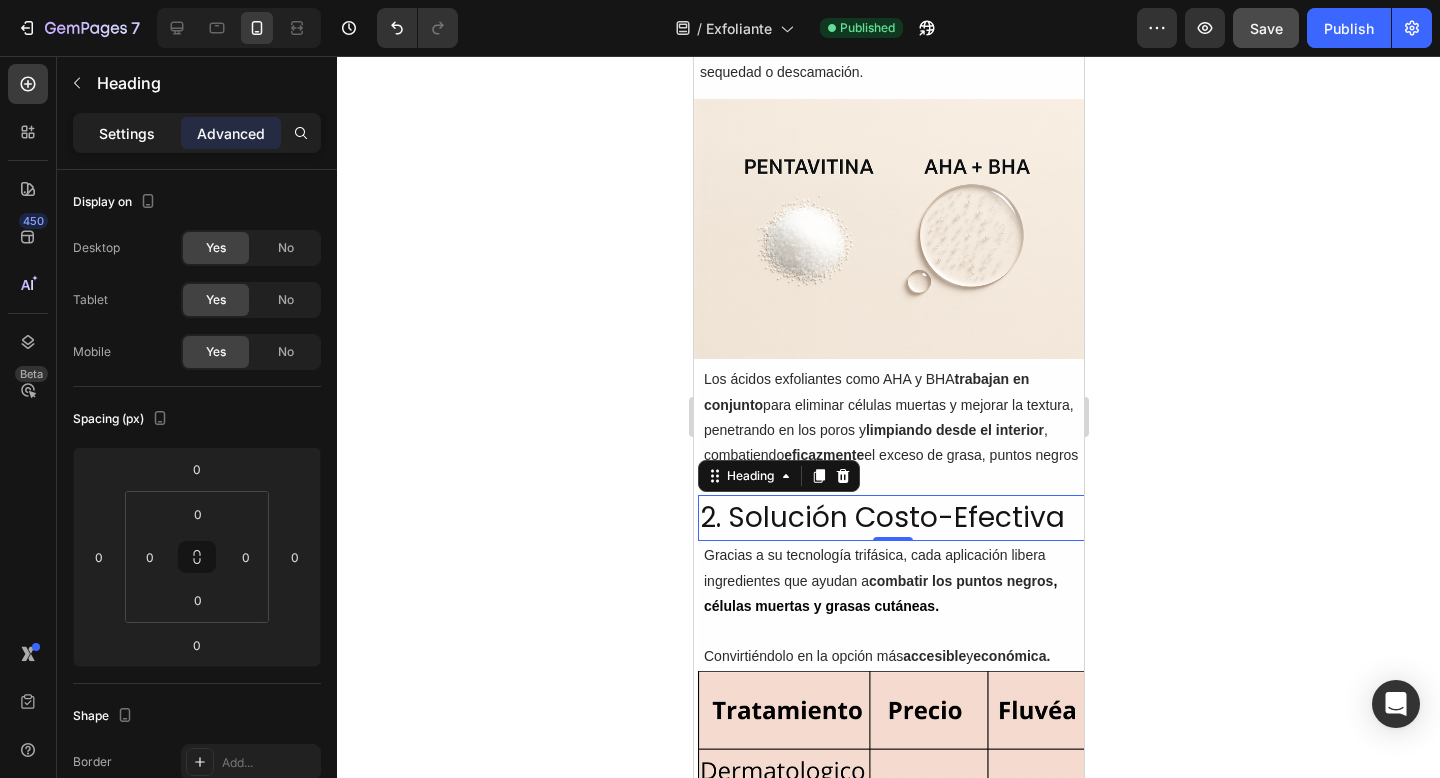 click on "Settings" at bounding box center [127, 133] 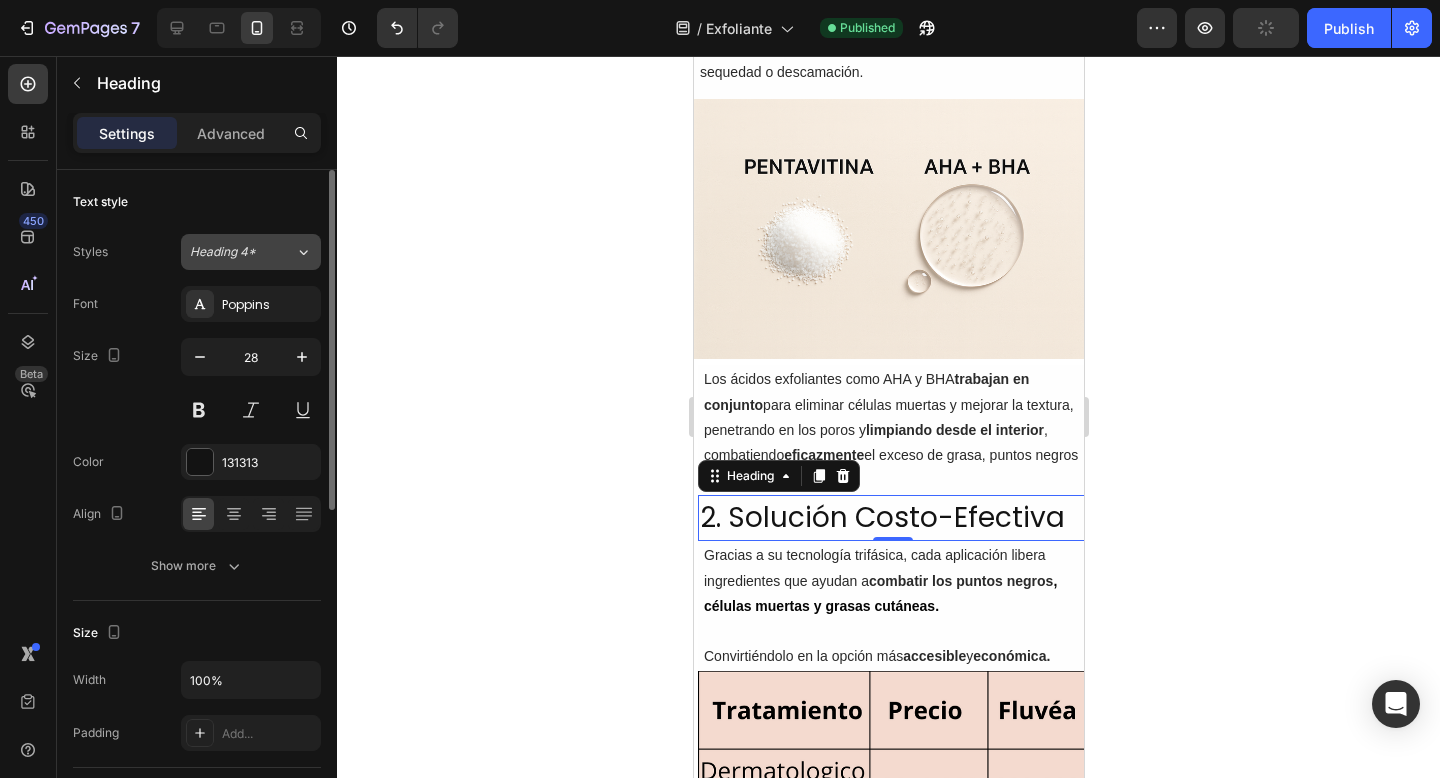click on "Heading 4*" 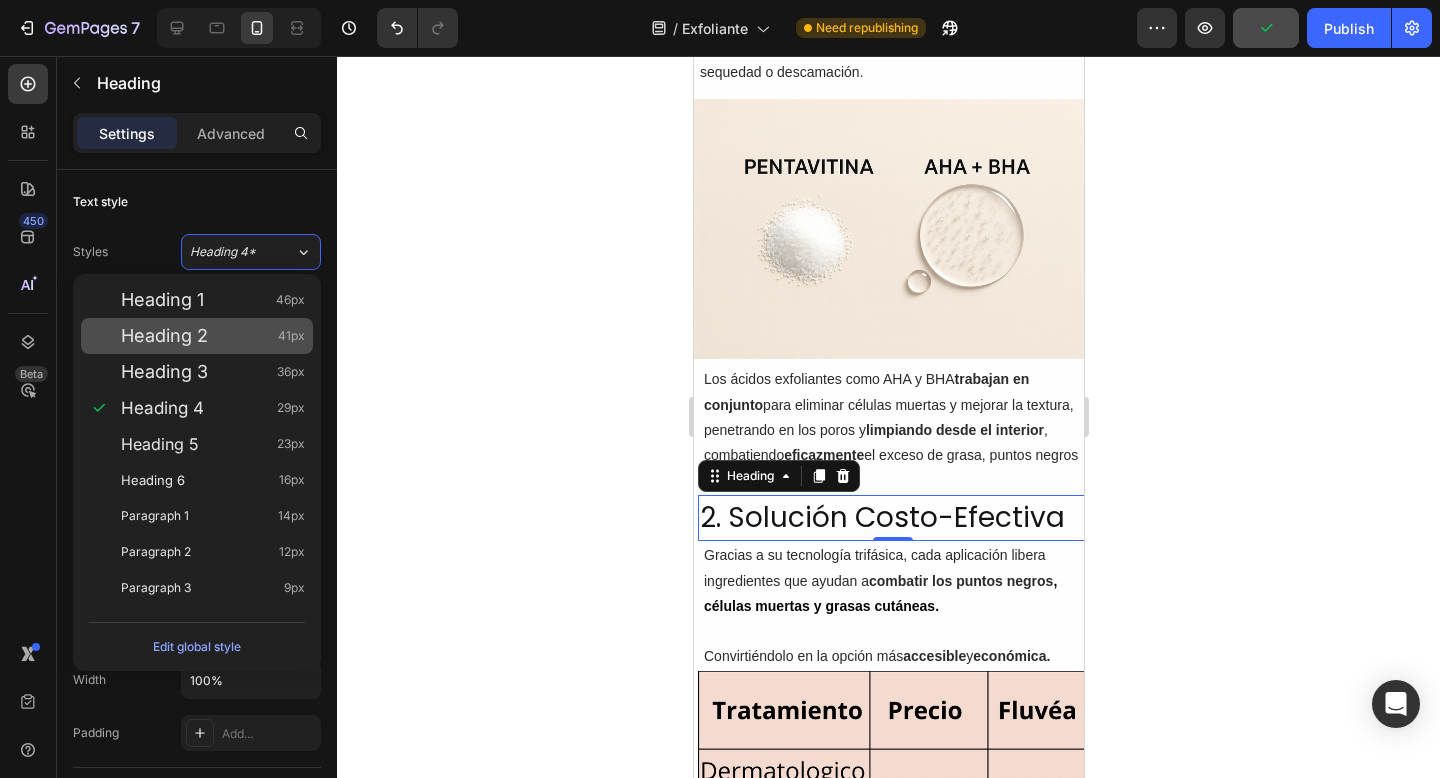 click on "Heading 2 41px" at bounding box center (213, 336) 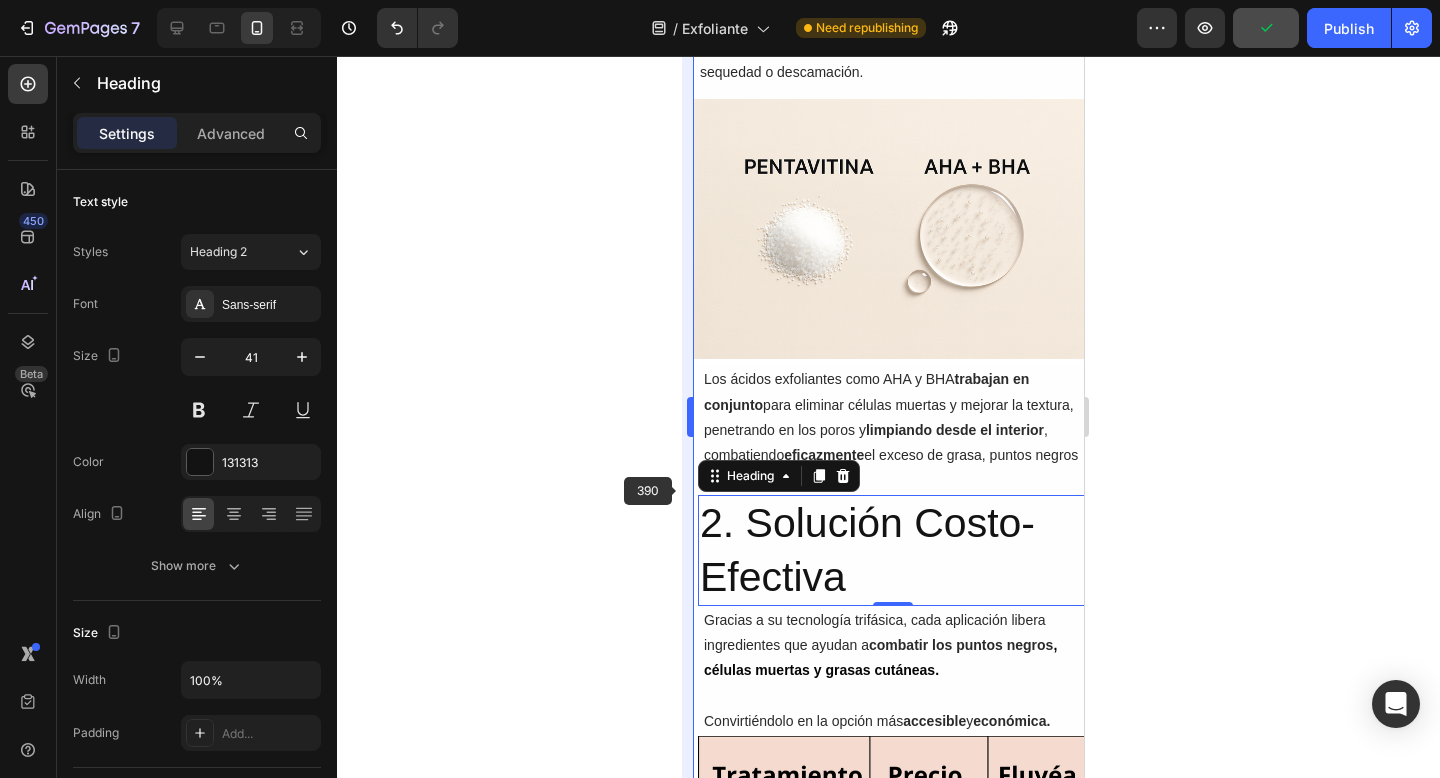 type on "28" 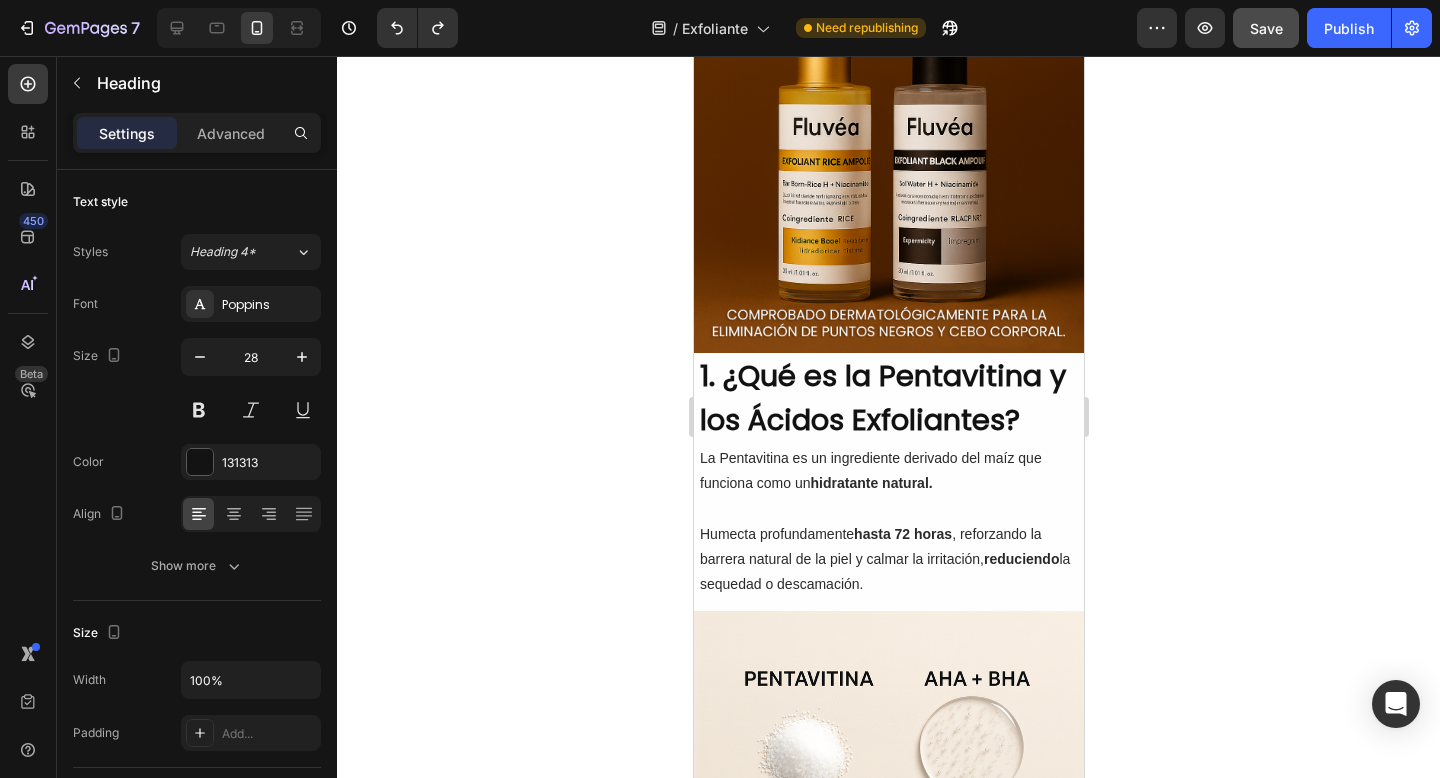 scroll, scrollTop: 405, scrollLeft: 0, axis: vertical 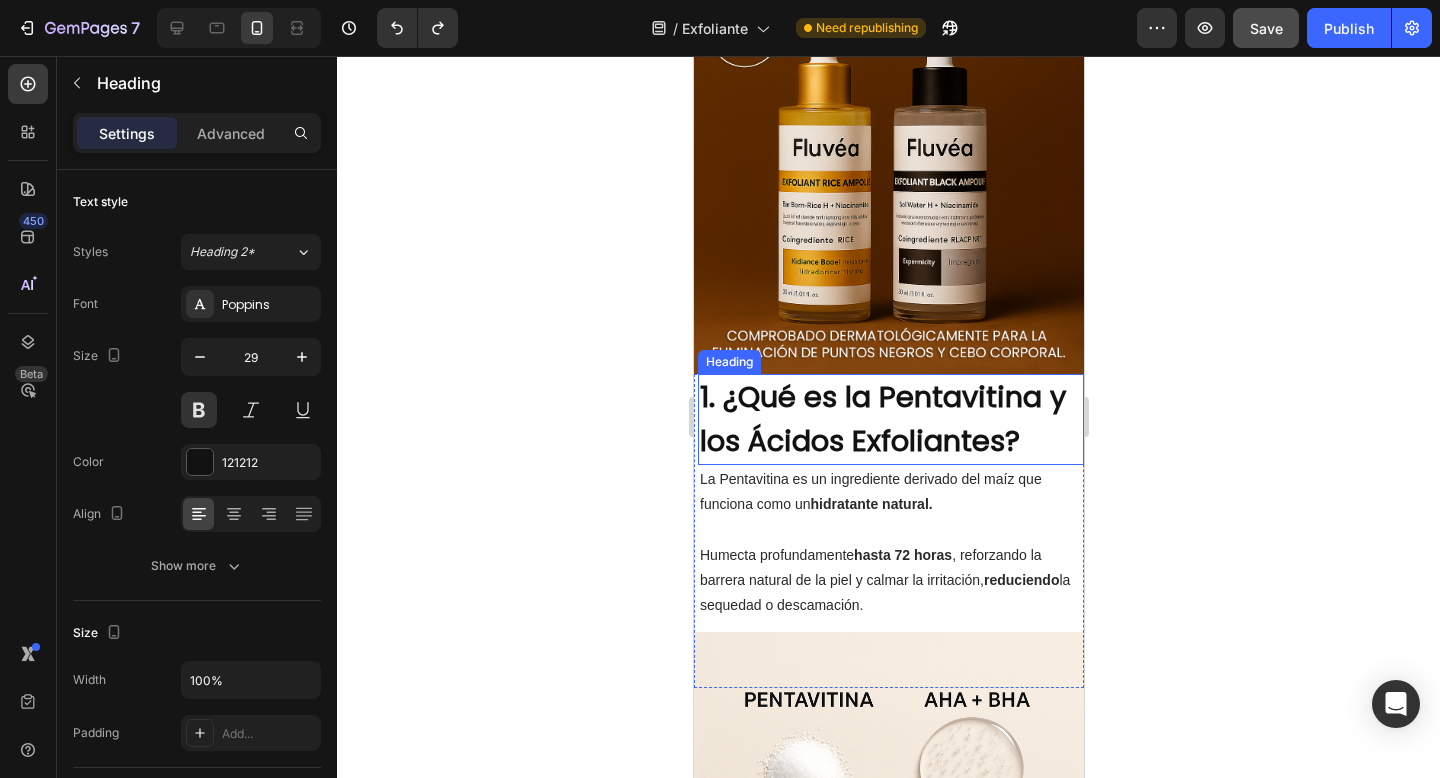 click on "1. ¿Qué es la Pentavitina y los Ácidos Exfoliantes?" at bounding box center [890, 419] 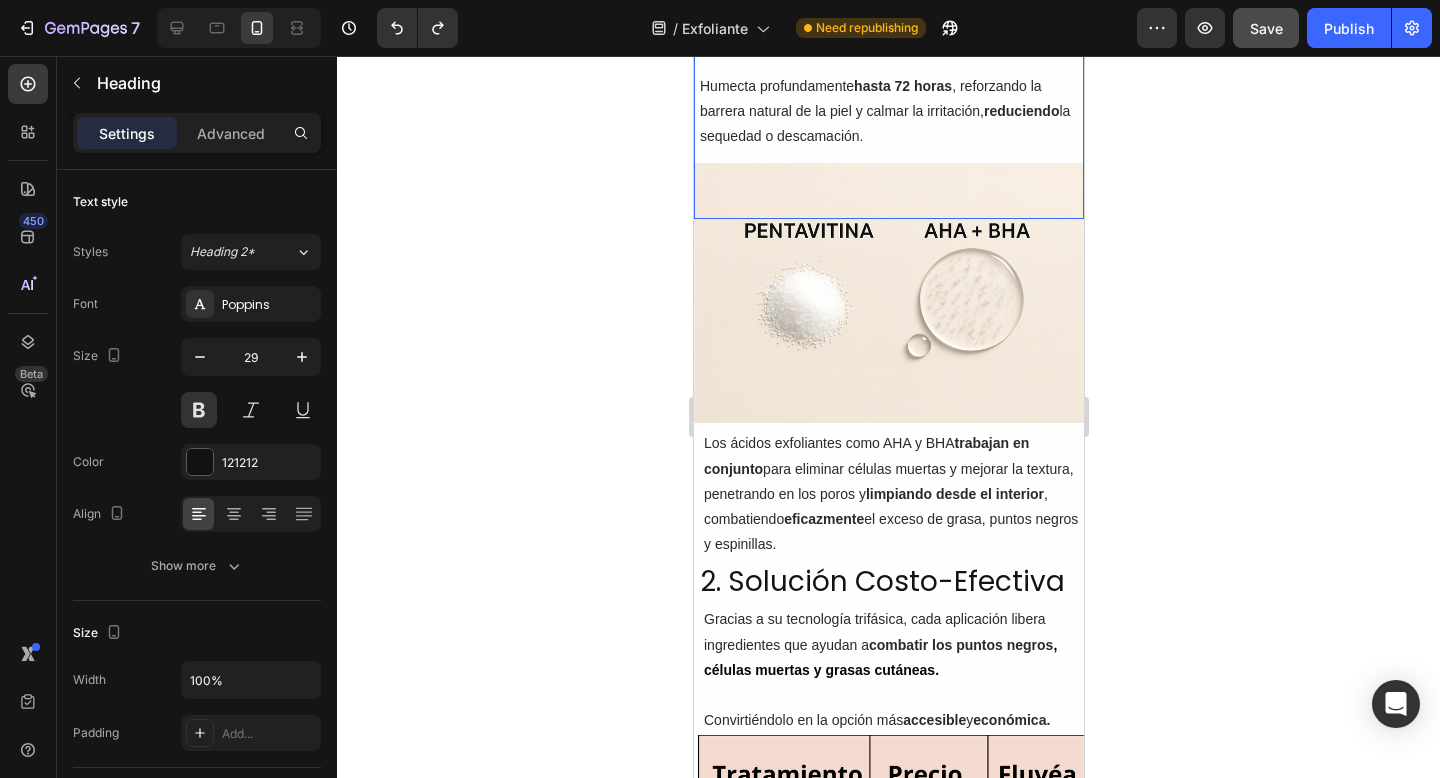 scroll, scrollTop: 875, scrollLeft: 0, axis: vertical 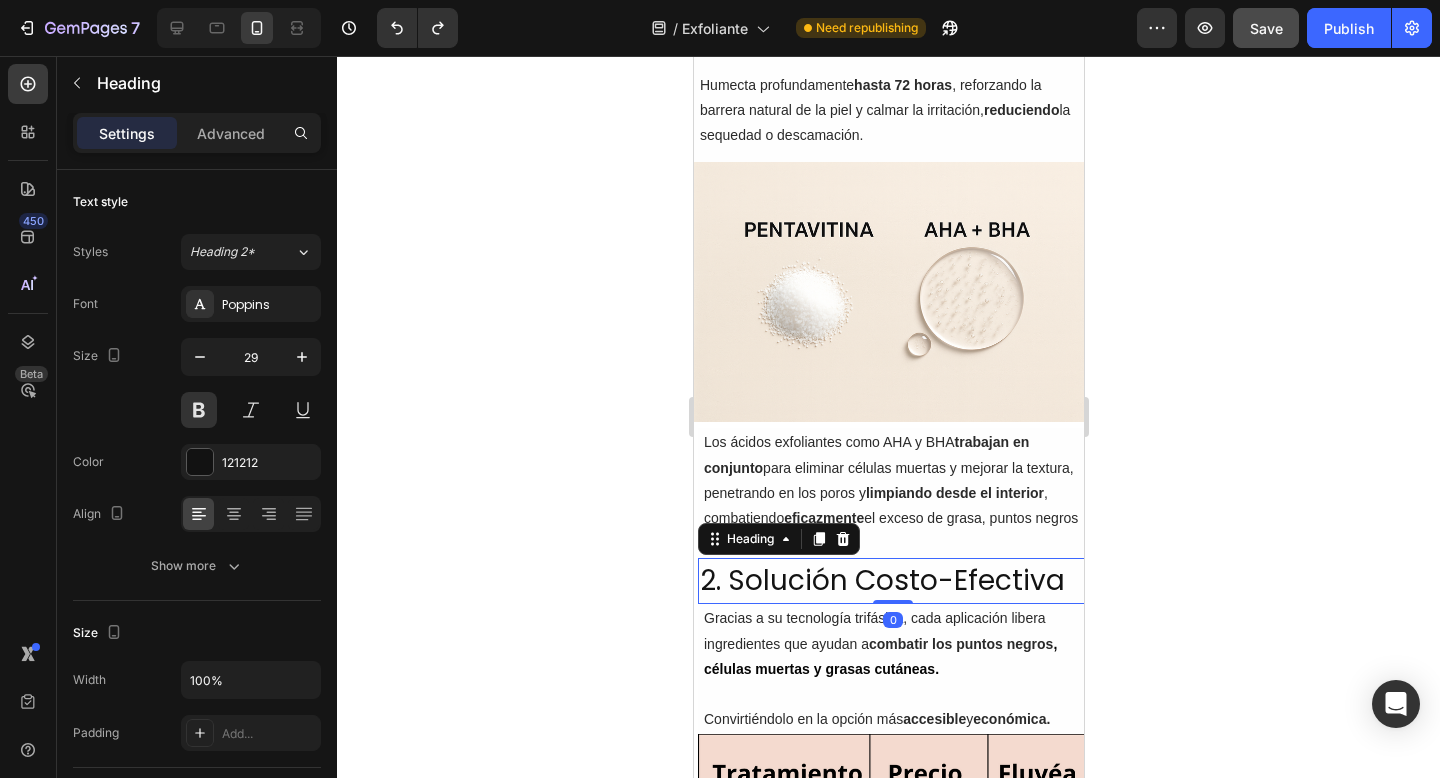 click on "2. Solución Costo-Efectiva" at bounding box center [892, 581] 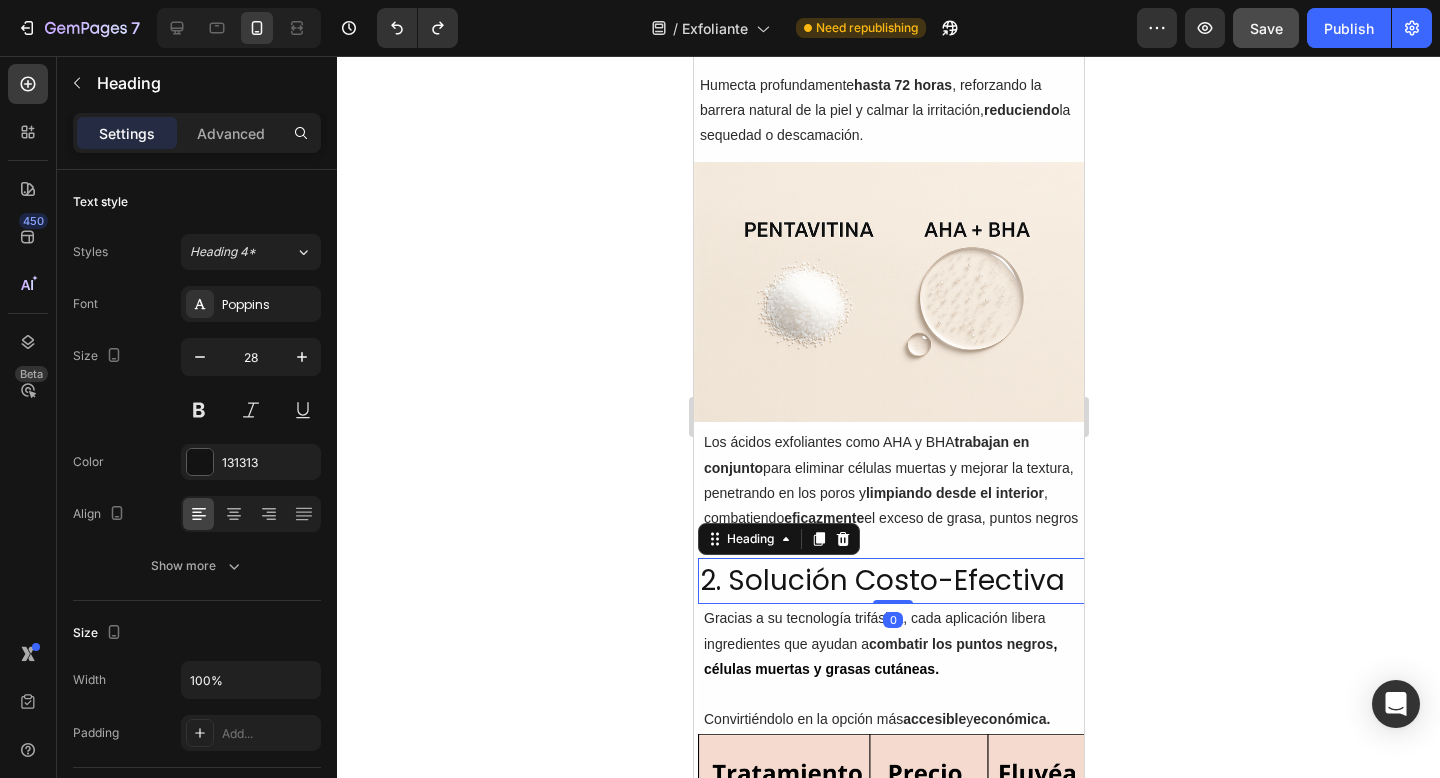 click 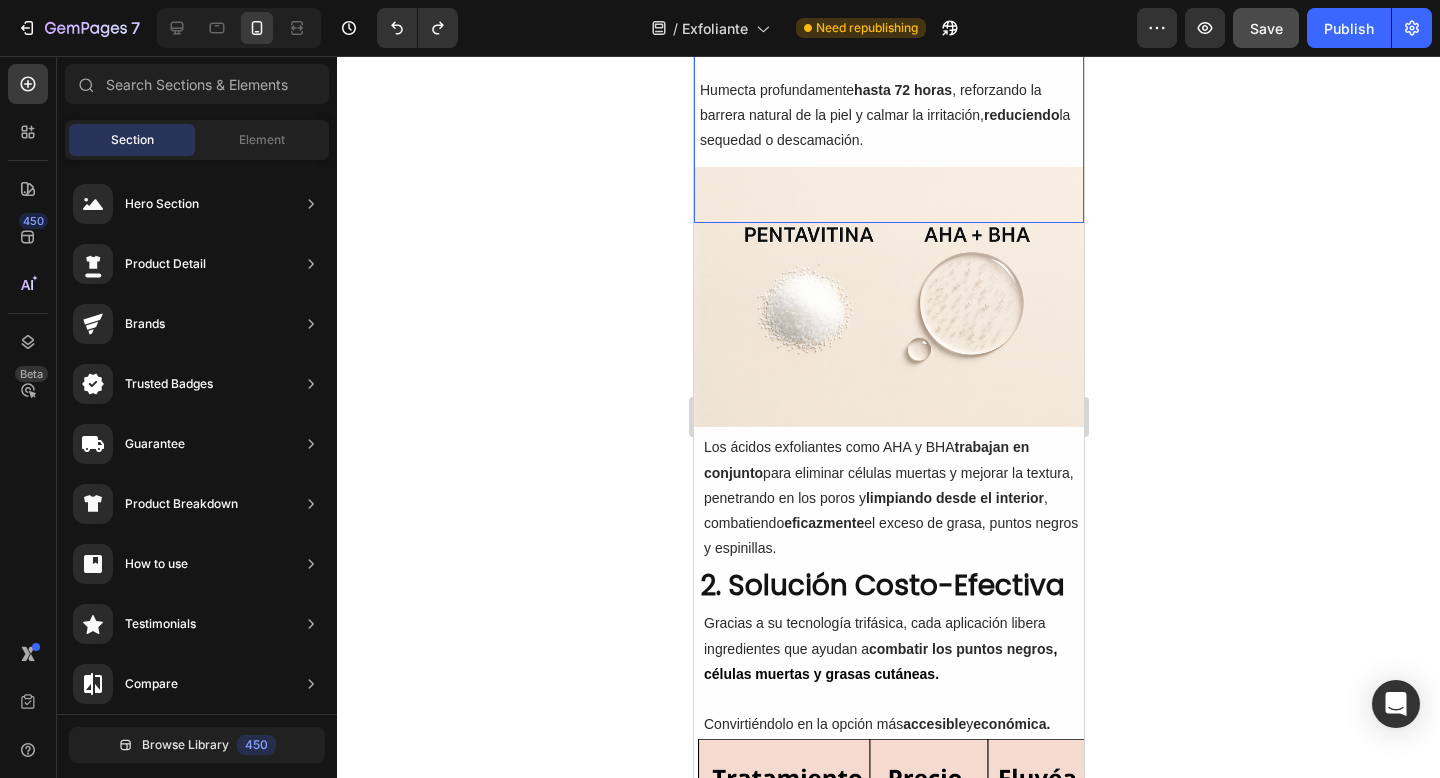 scroll, scrollTop: 923, scrollLeft: 0, axis: vertical 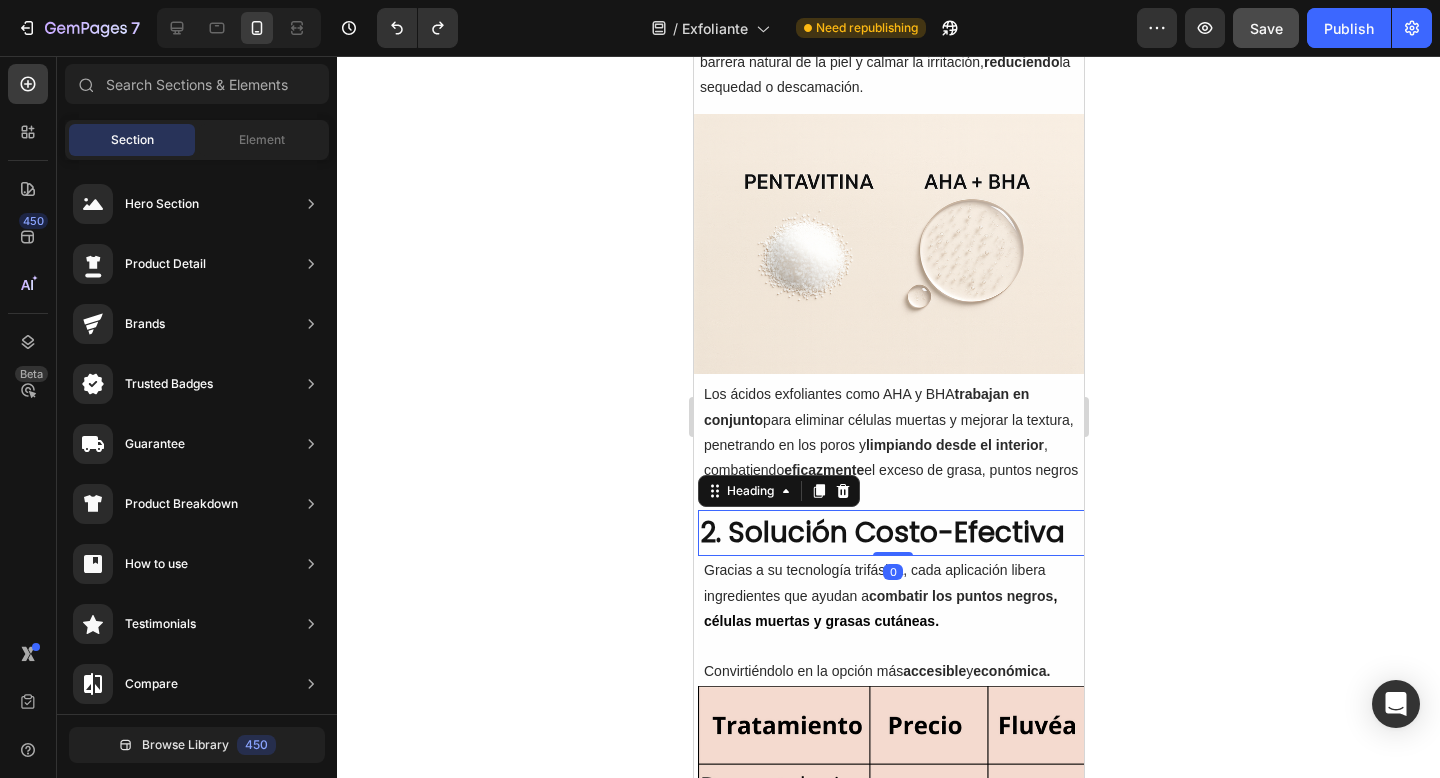 click on "2. Solución Costo-Efectiva" at bounding box center [892, 533] 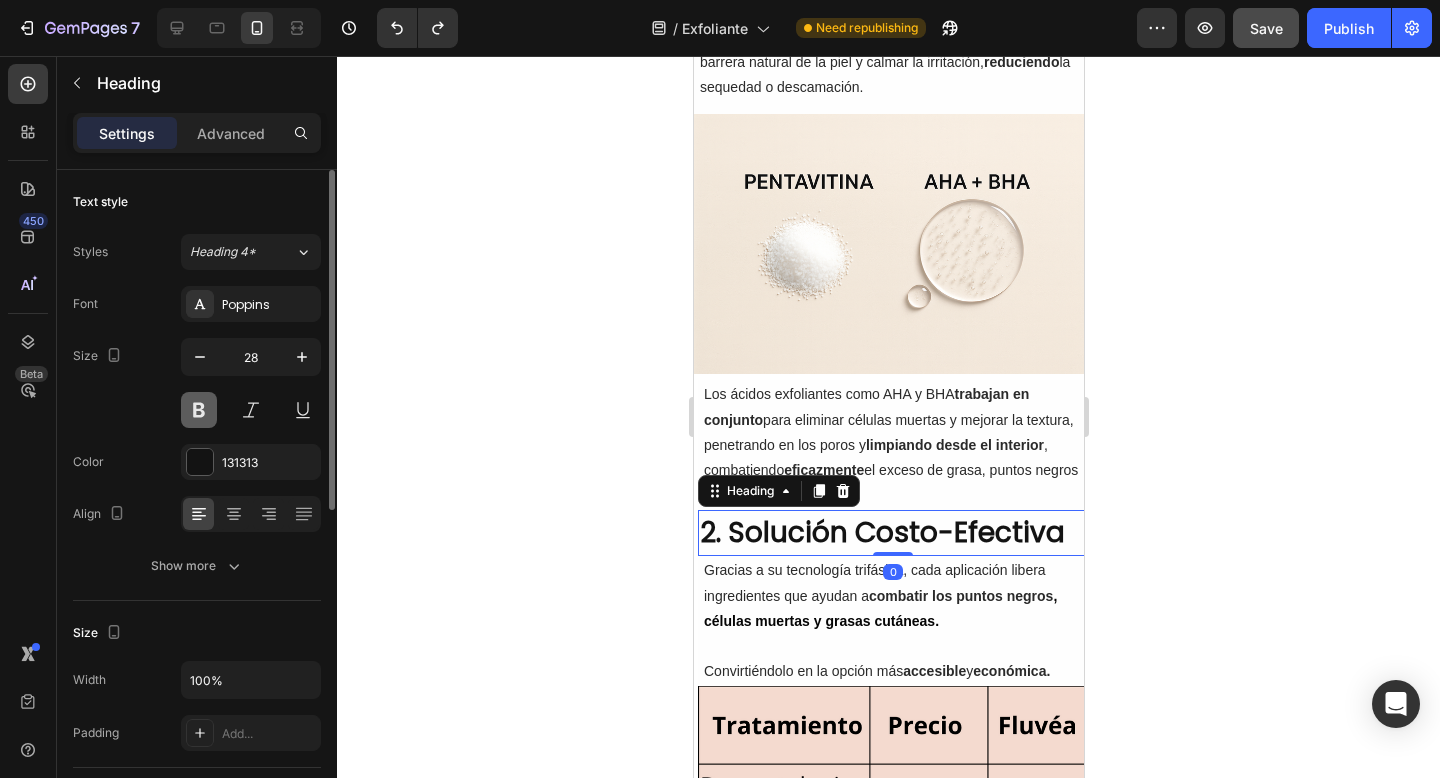 click at bounding box center (199, 410) 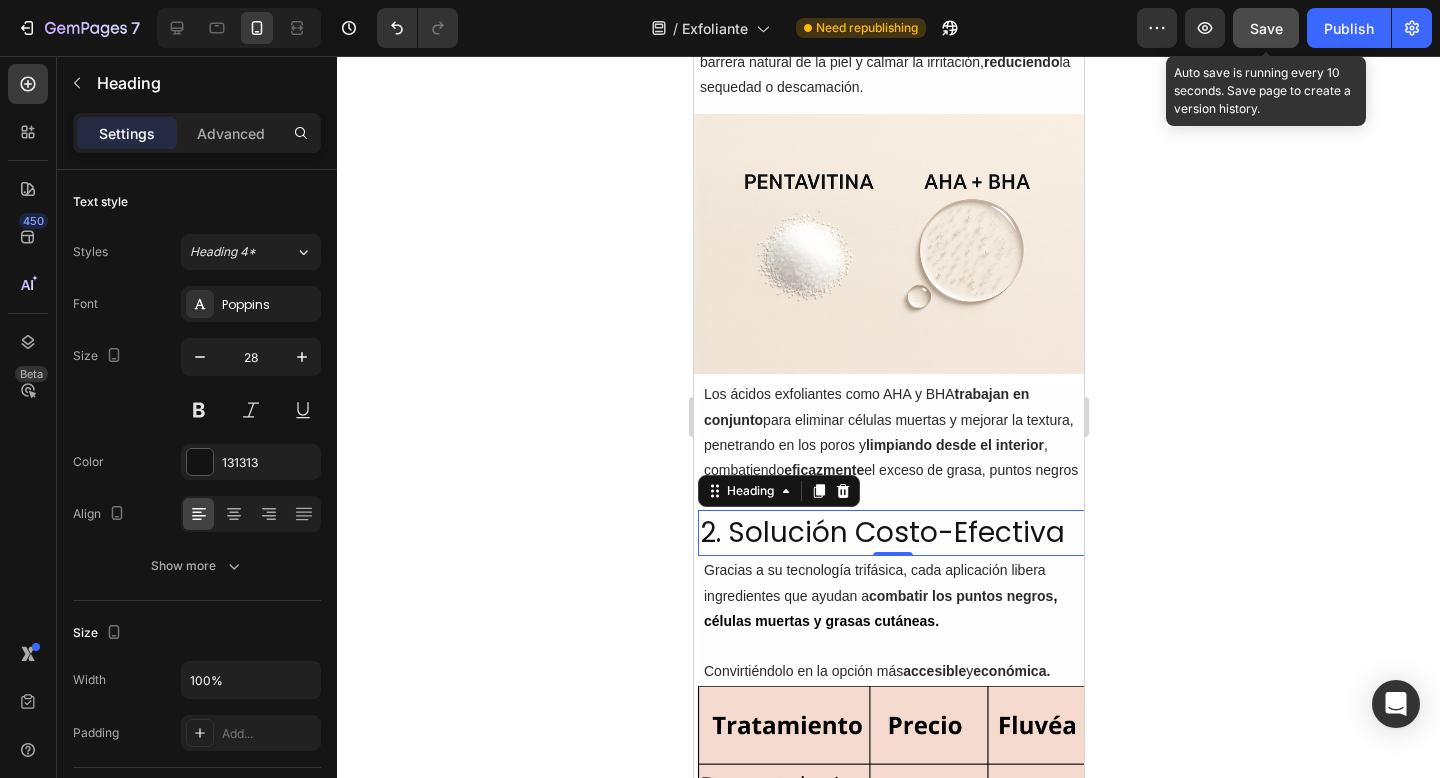 click on "Save" 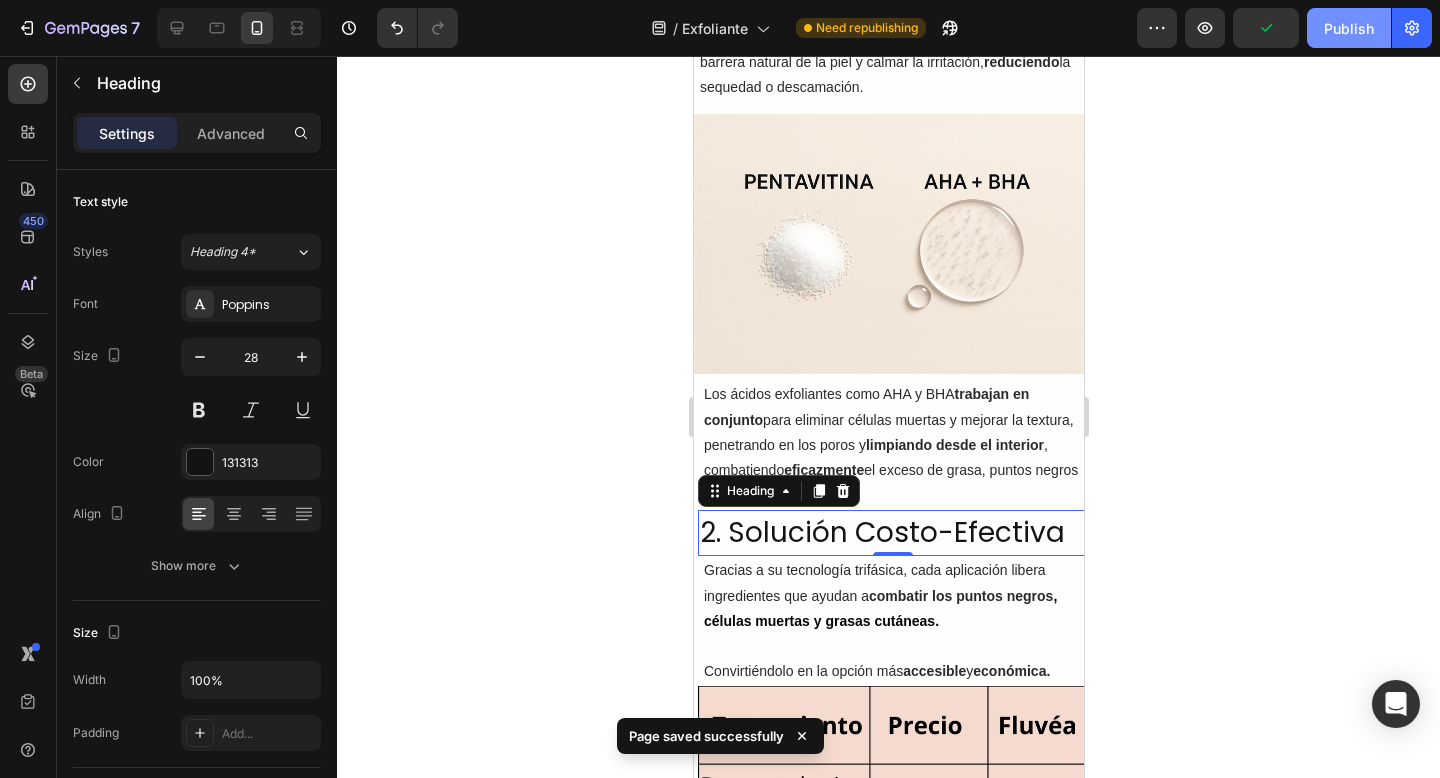 click on "Publish" at bounding box center (1349, 28) 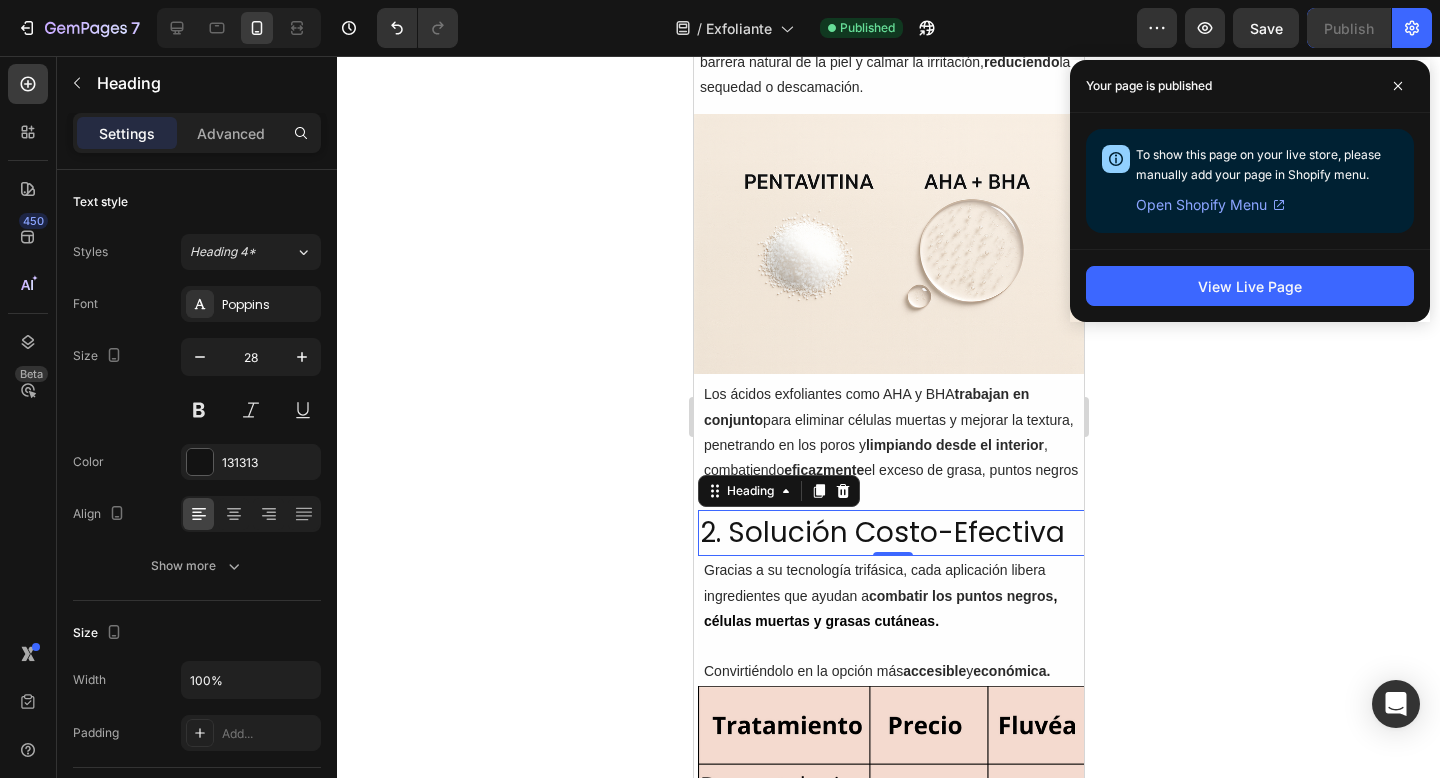 click 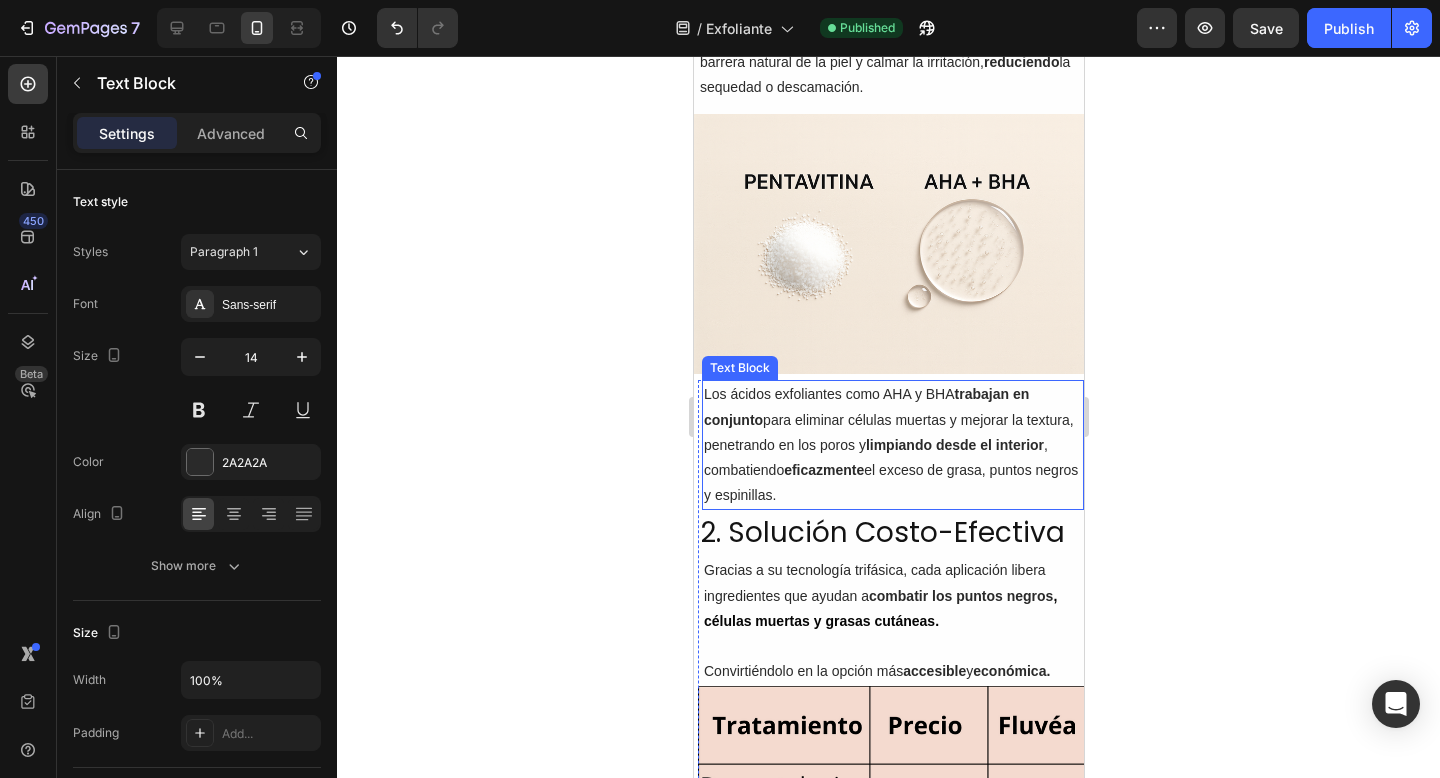 click on "Los ácidos exfoliantes como AHA y BHA  trabajan en conjunto  para eliminar células muertas y mejorar la textura, penetrando en los poros y  limpiando desde el interior , combatiendo  eficazmente  el exceso de grasa, puntos negros y espinillas." at bounding box center (892, 445) 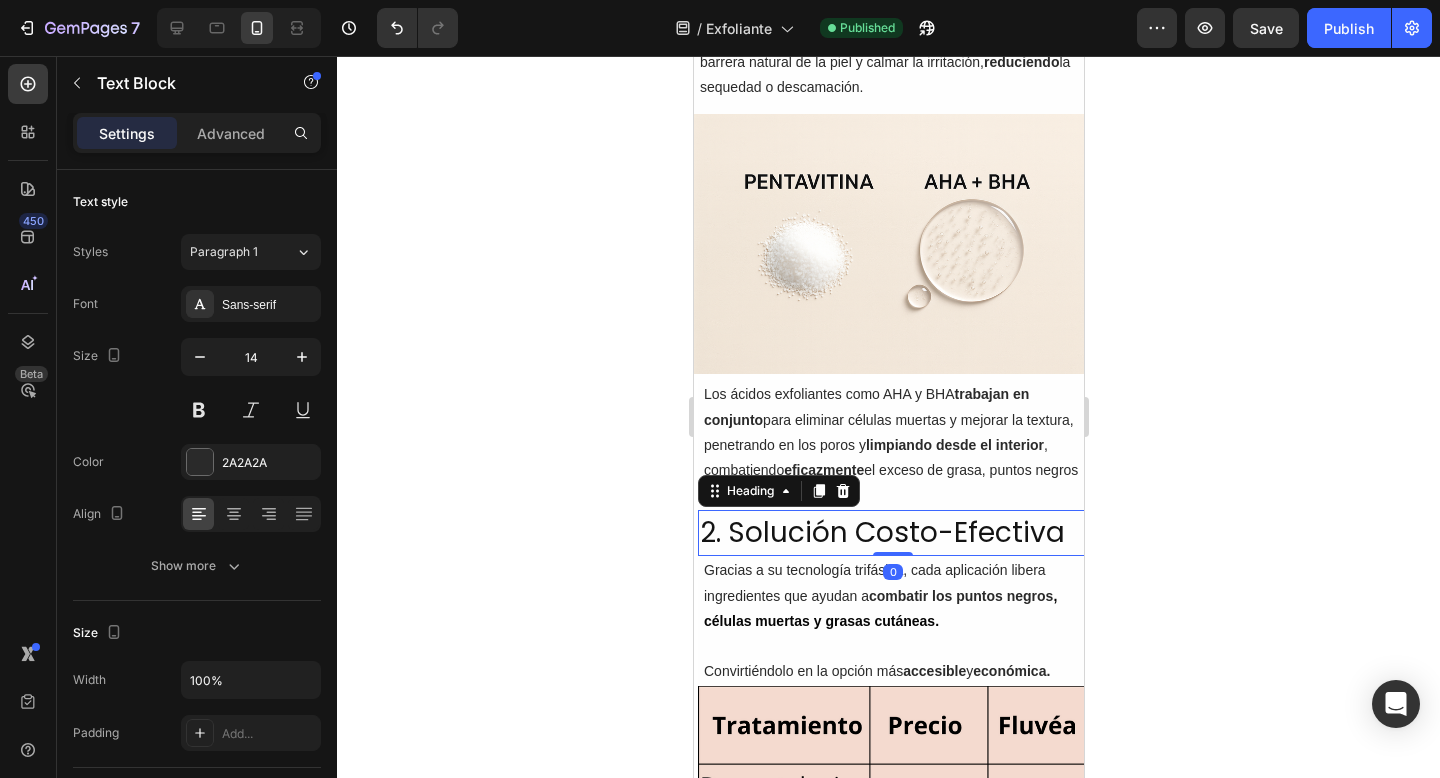 click on "2. Solución Costo-Efectiva" at bounding box center [892, 533] 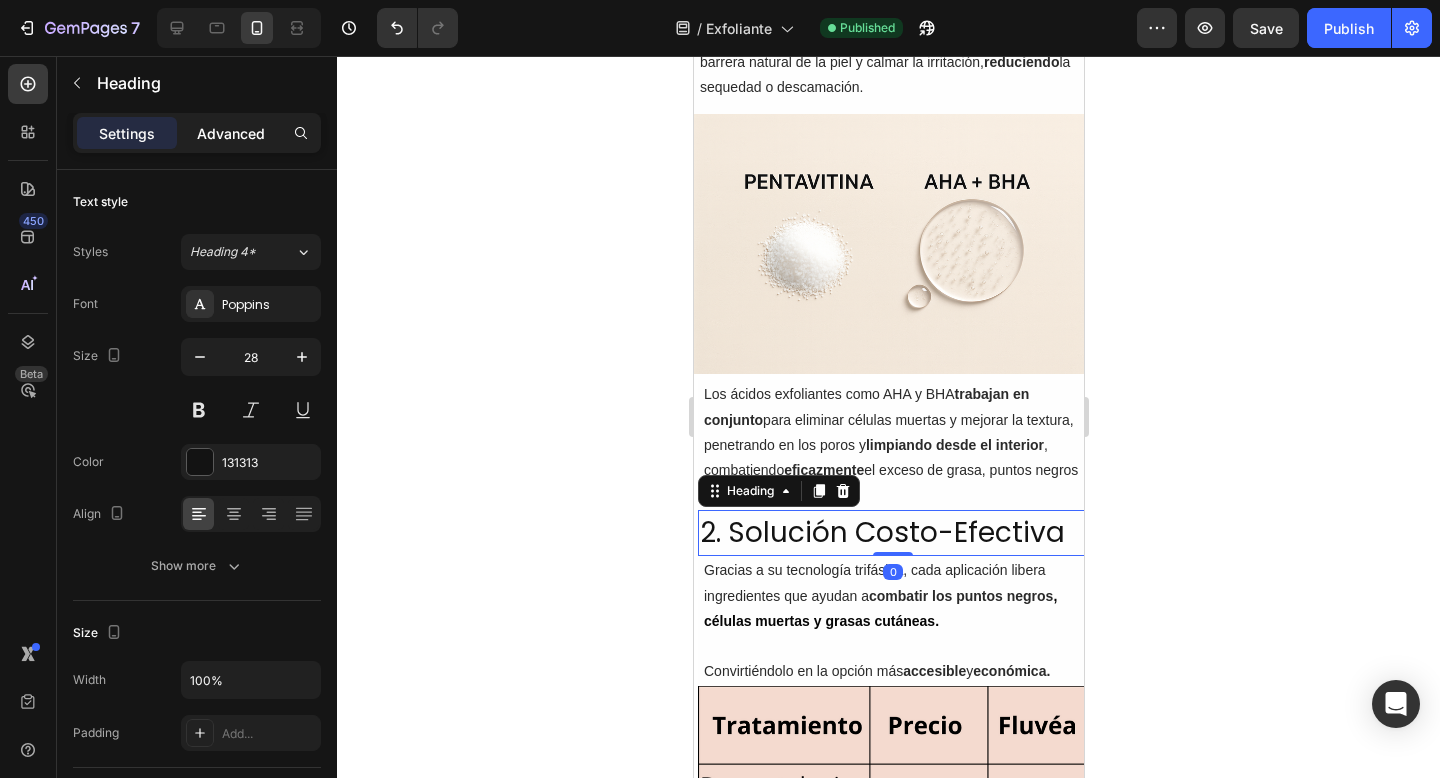 click on "Advanced" at bounding box center [231, 133] 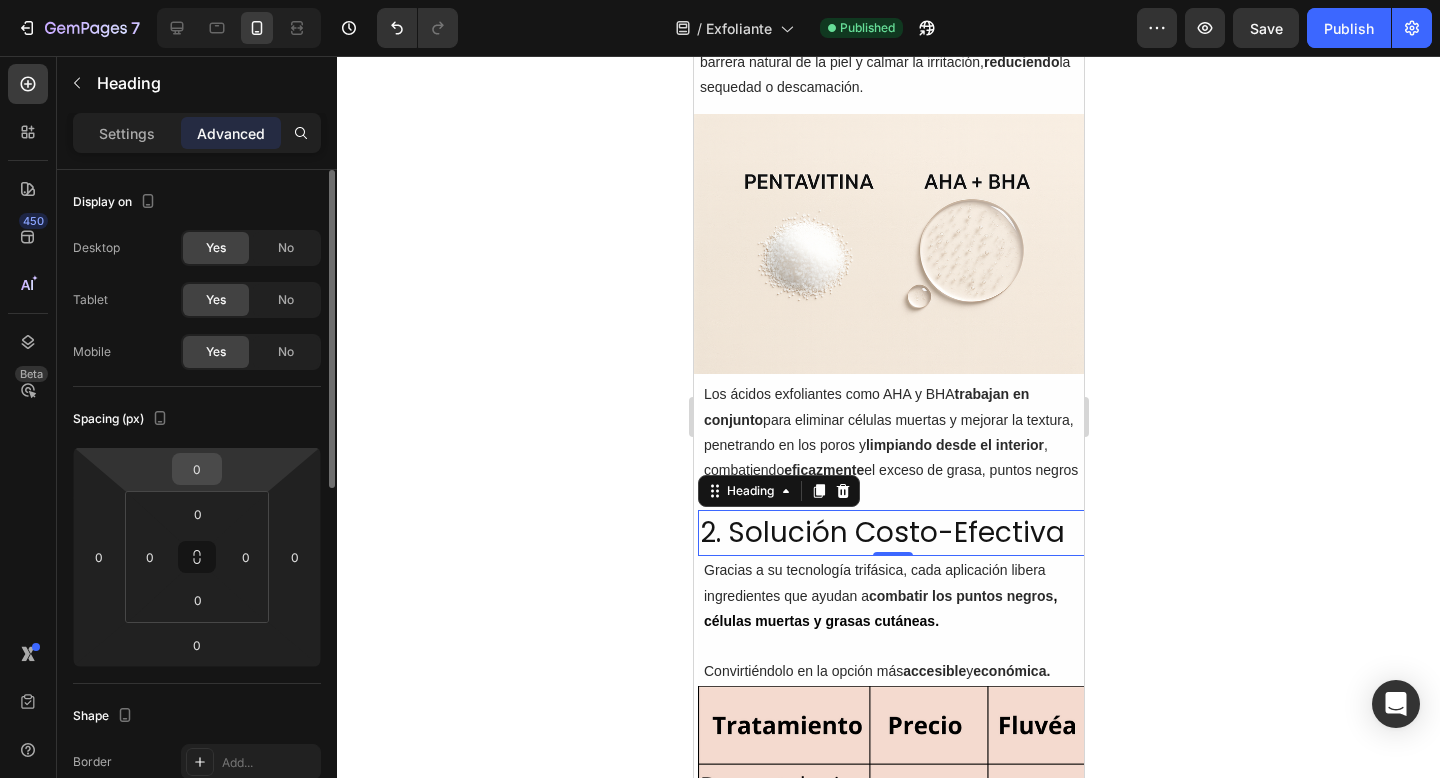click on "0" at bounding box center (197, 469) 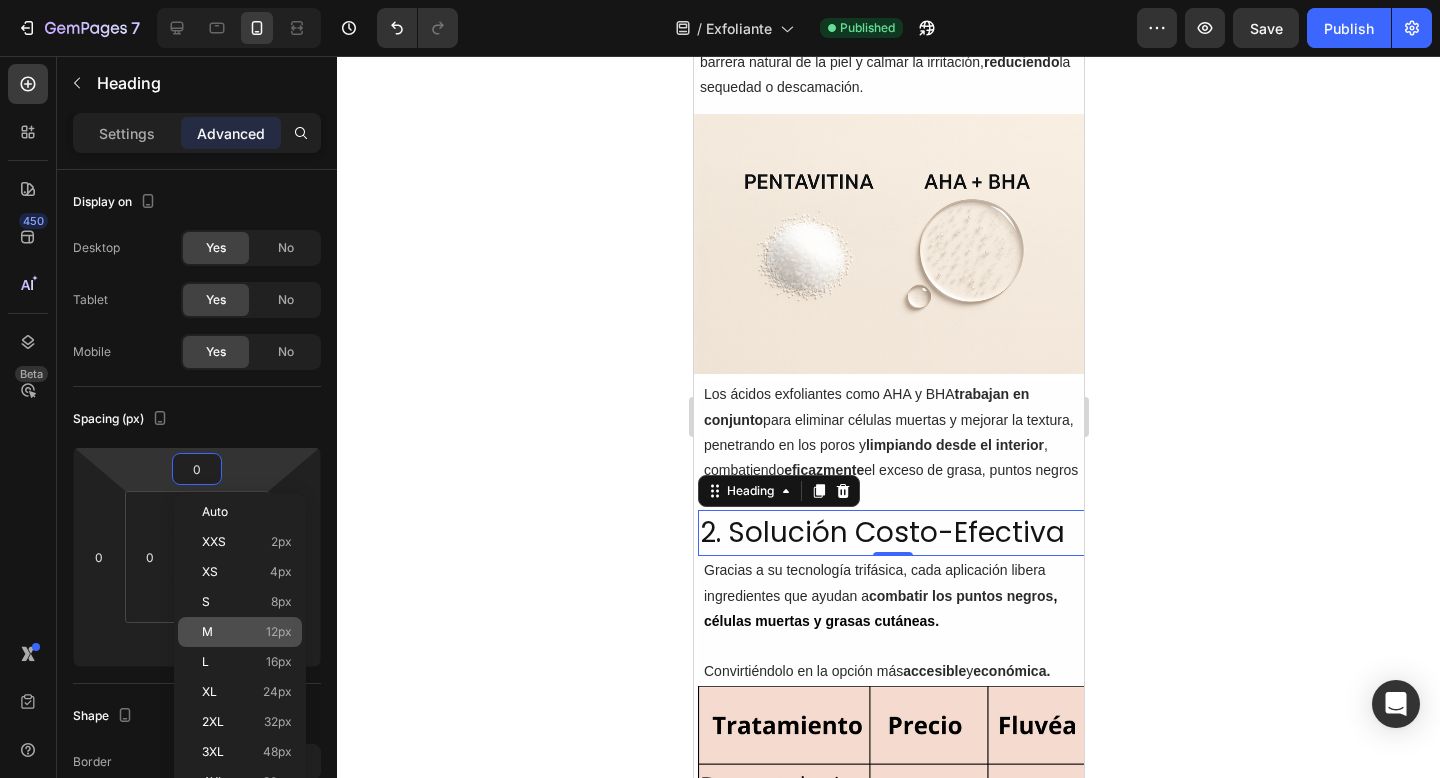 click on "M 12px" at bounding box center [247, 632] 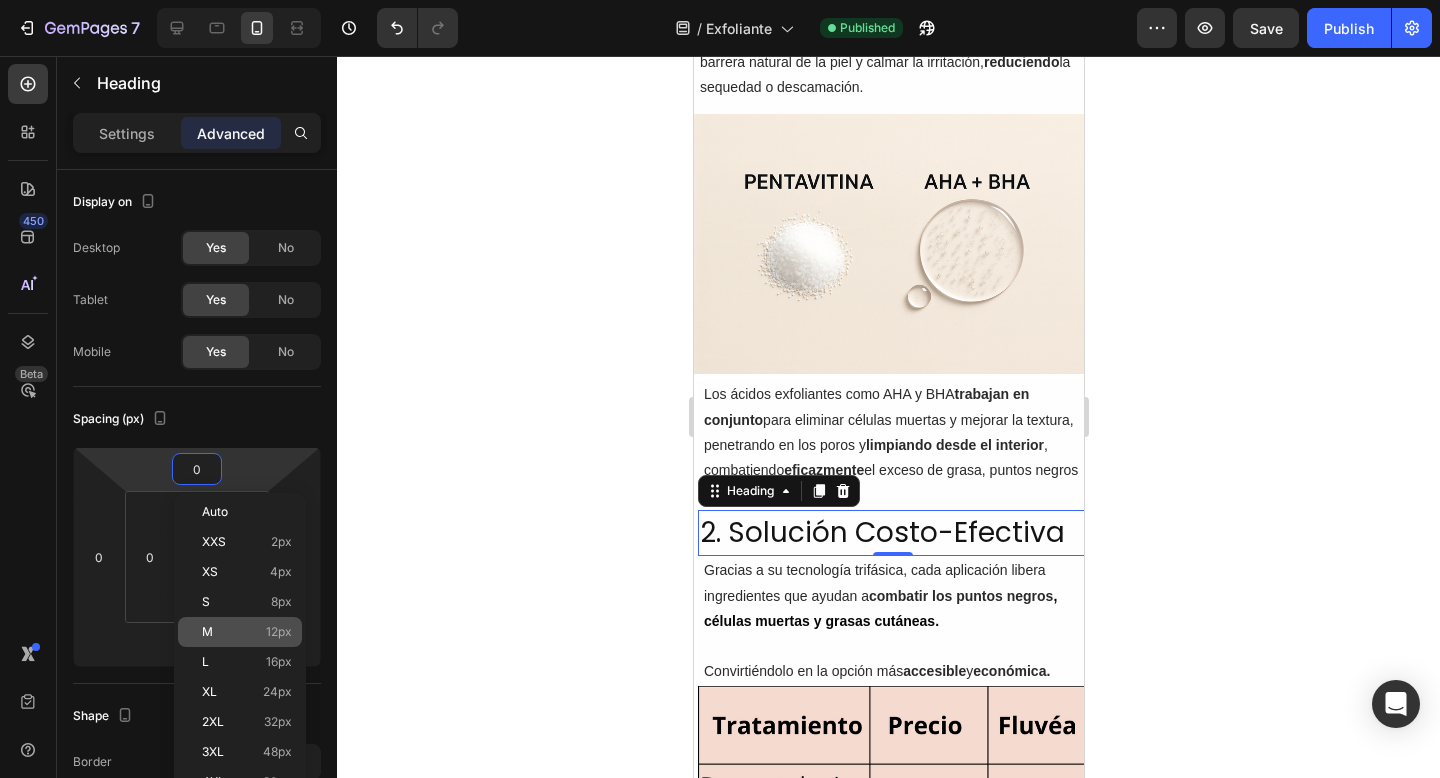 type on "12" 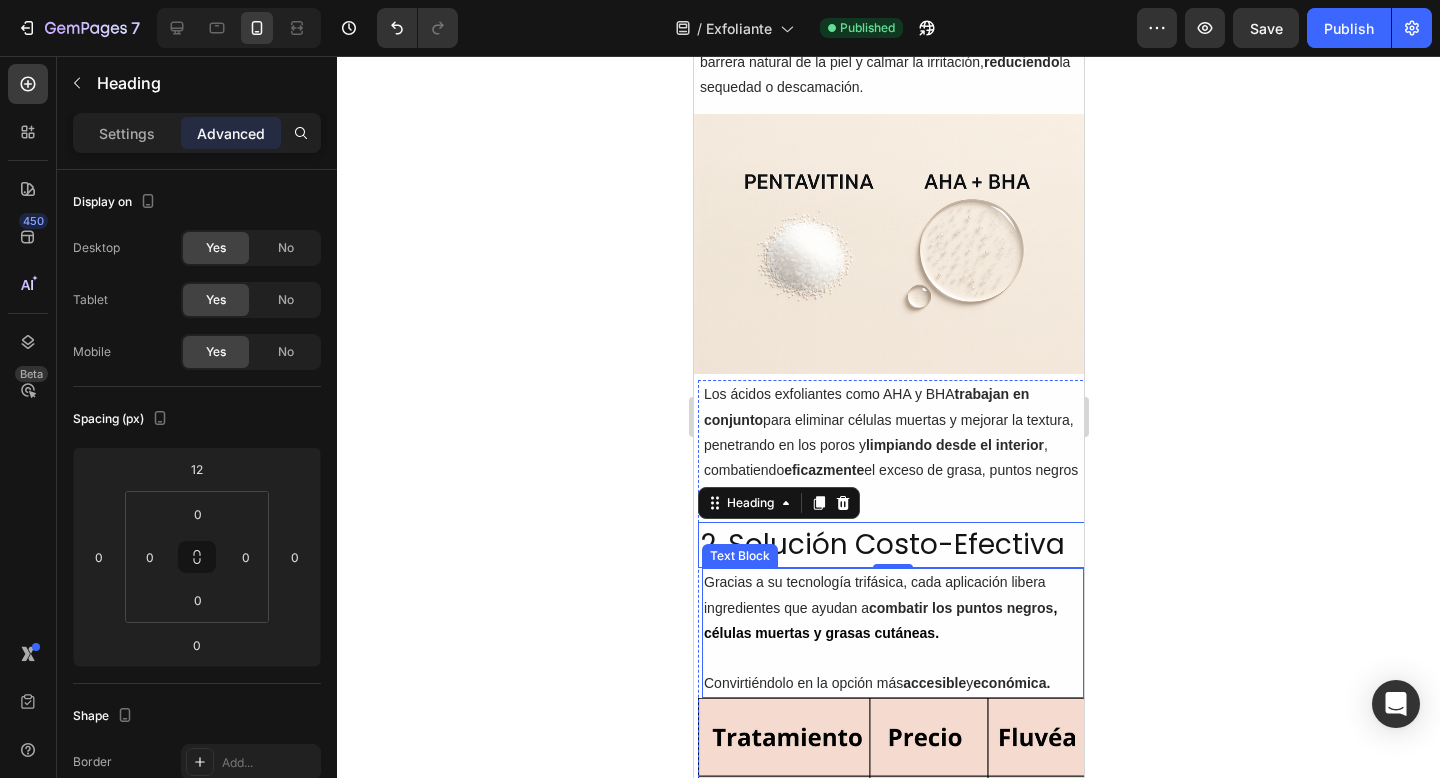click at bounding box center (892, 658) 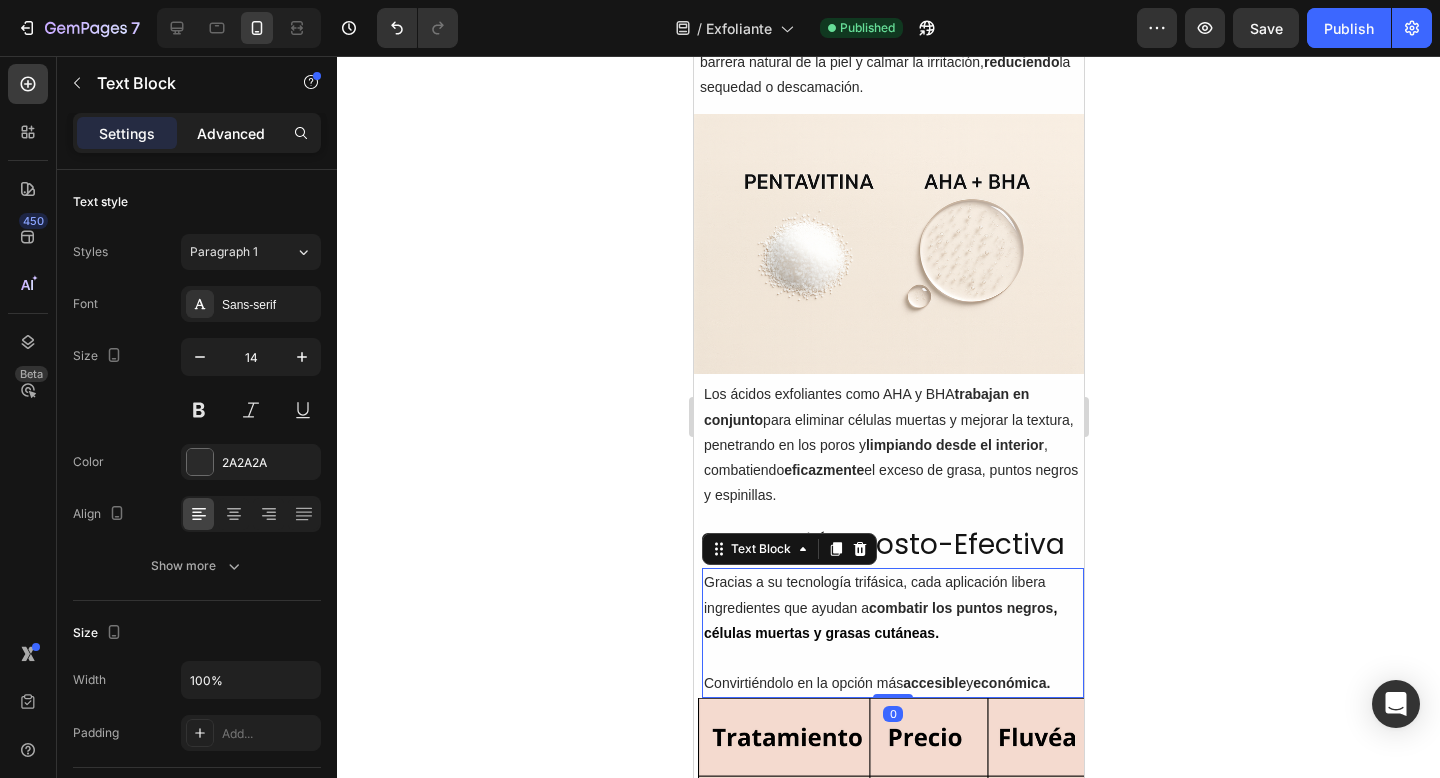click on "Advanced" at bounding box center (231, 133) 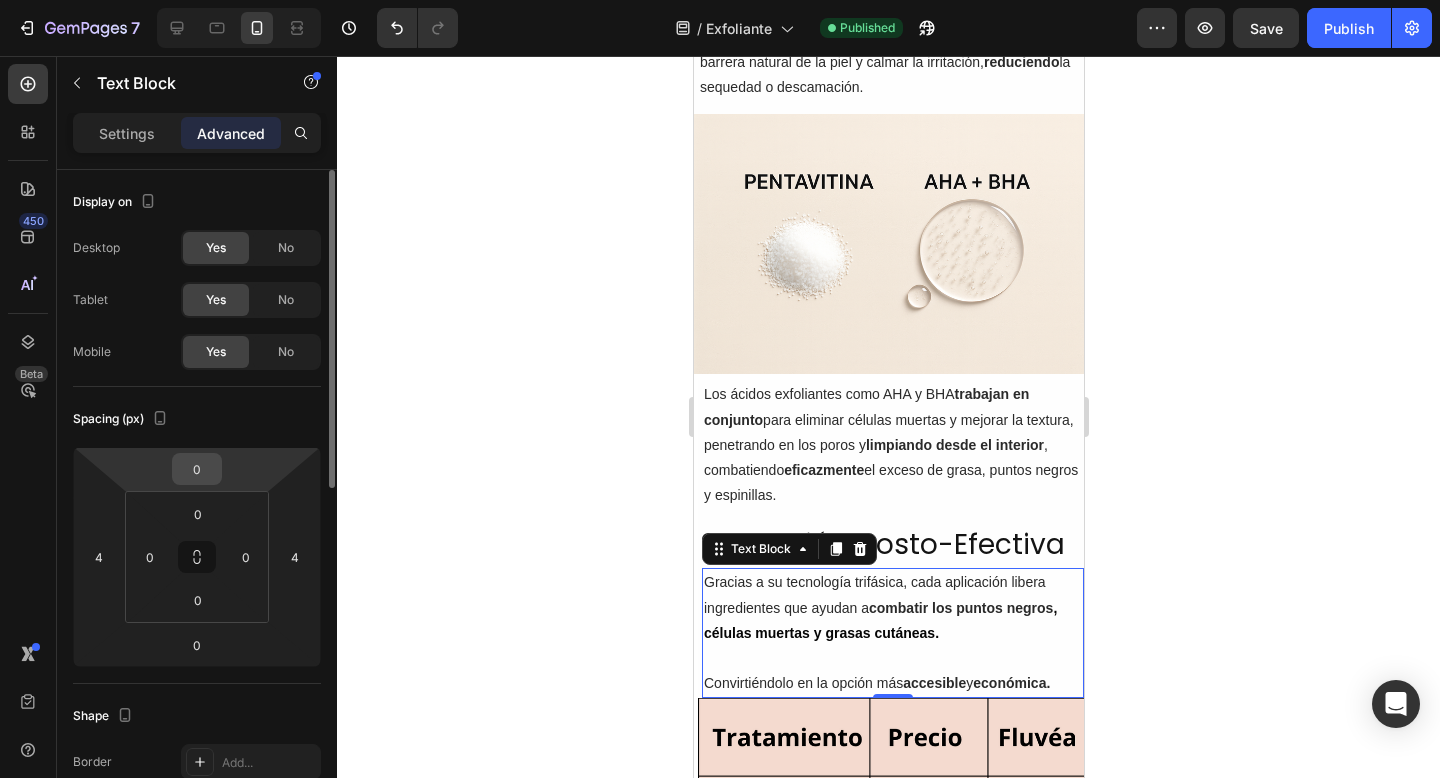 click on "0" at bounding box center (197, 469) 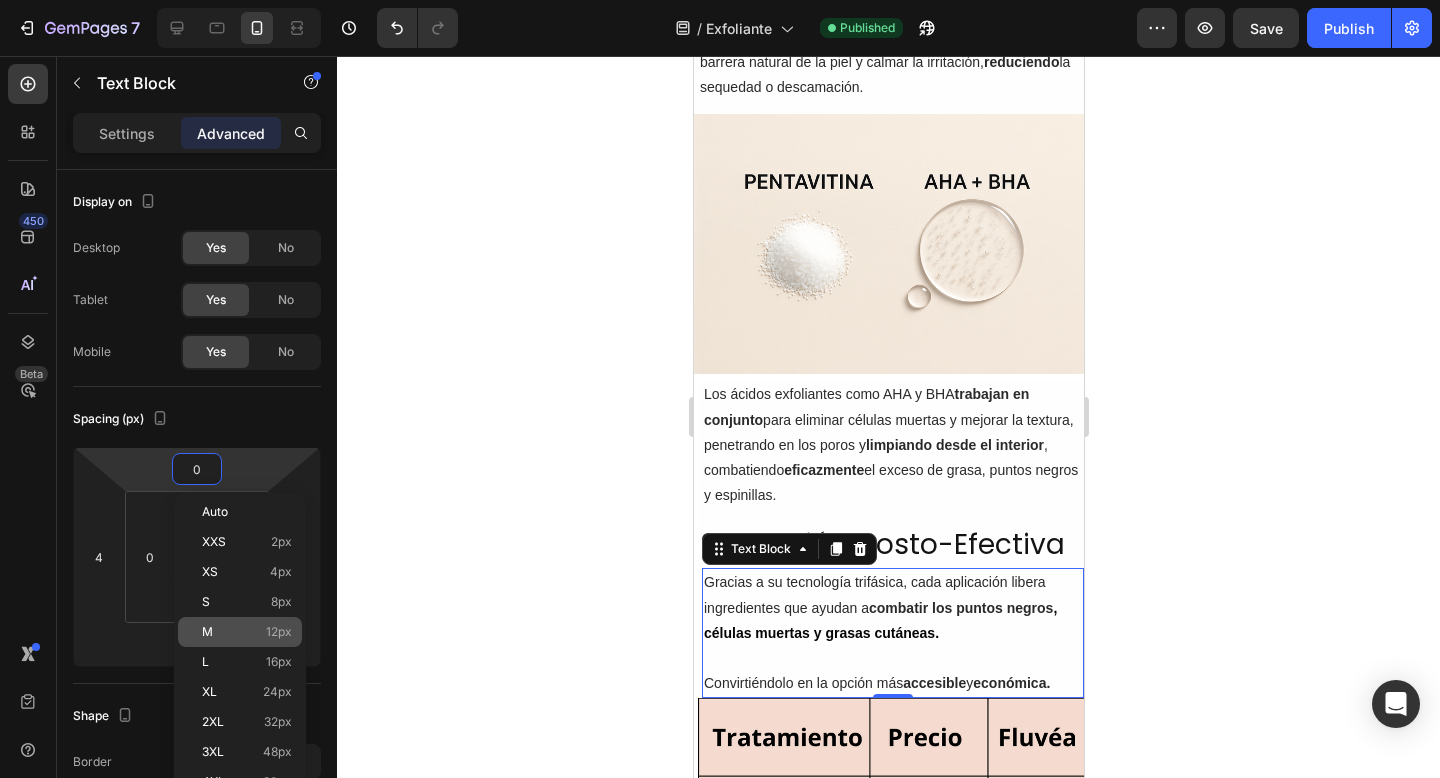 click on "M 12px" at bounding box center [247, 632] 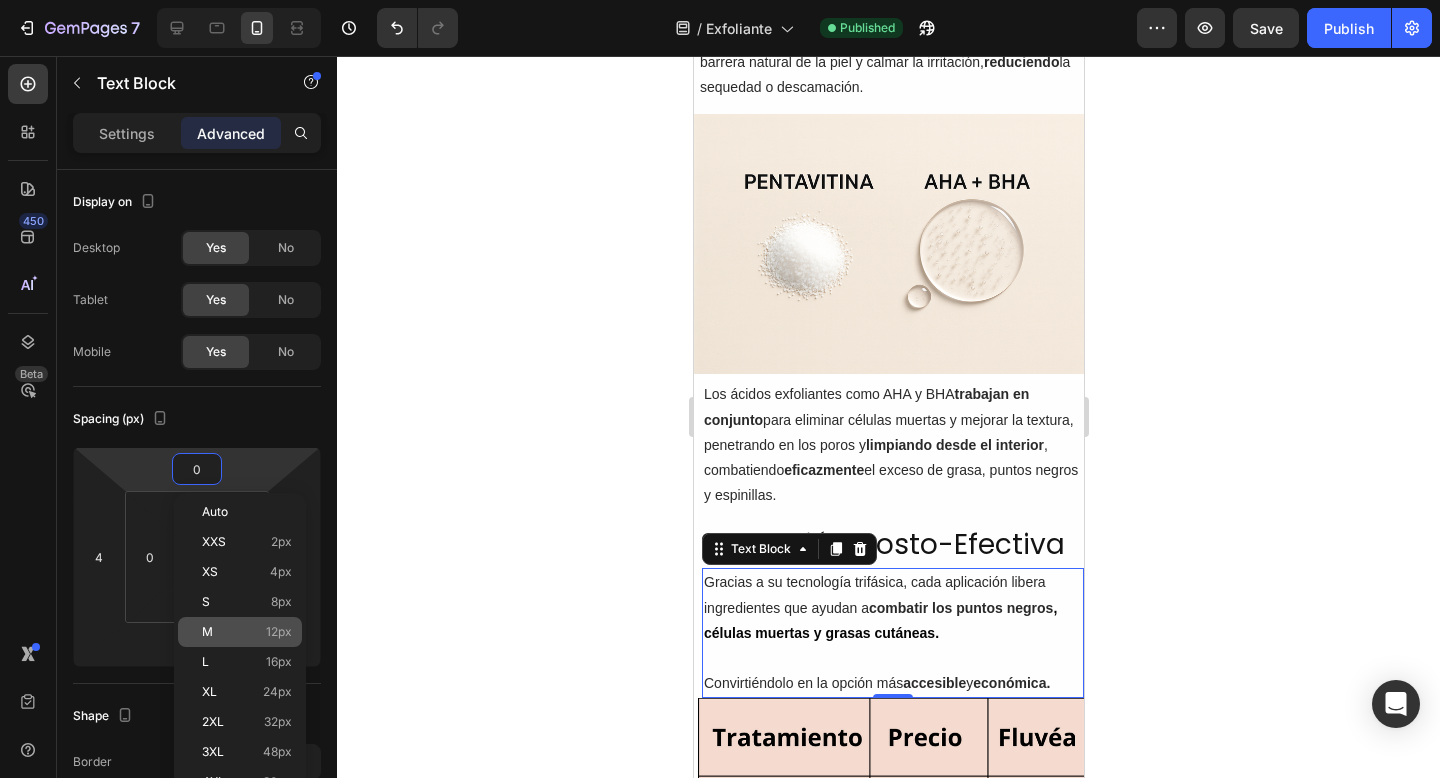 type on "12" 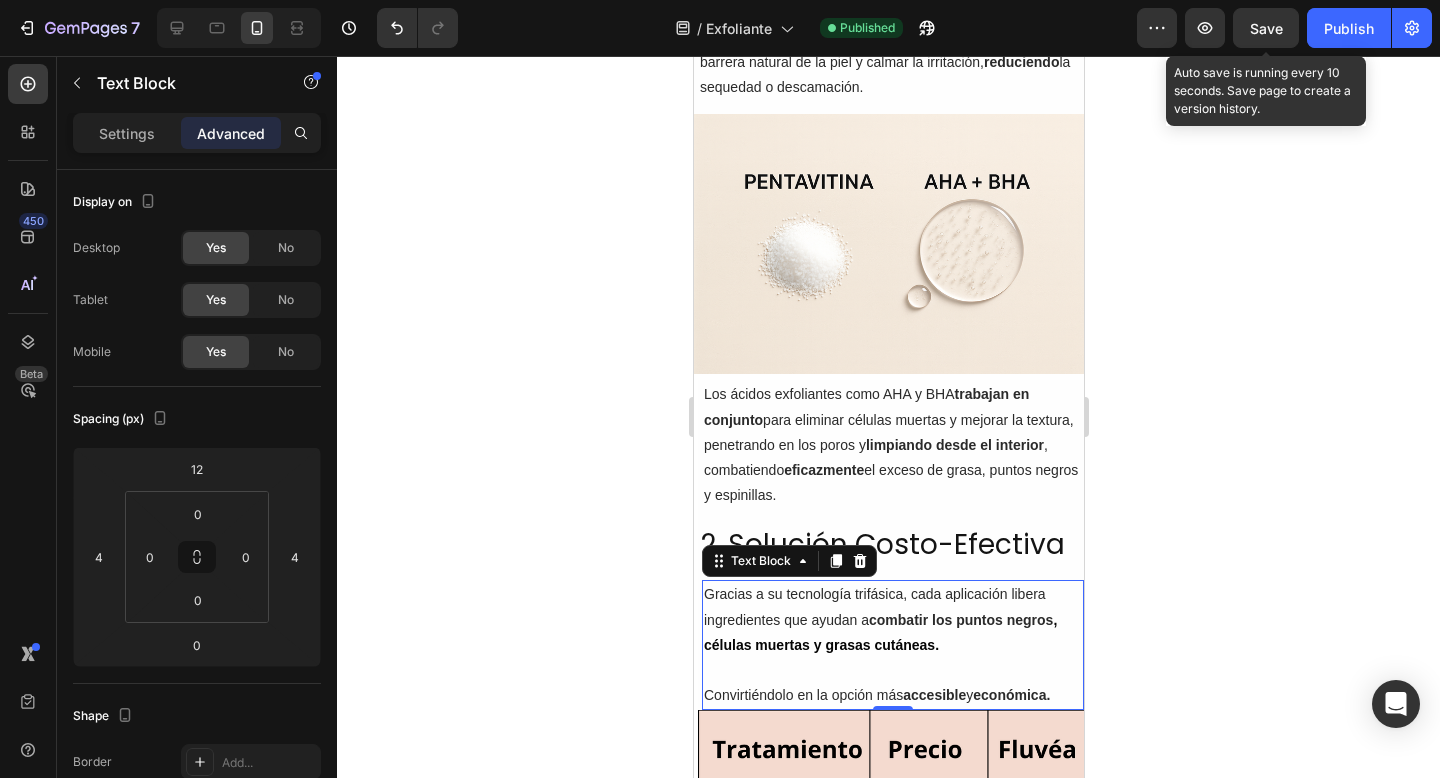 click on "Save" at bounding box center [1266, 28] 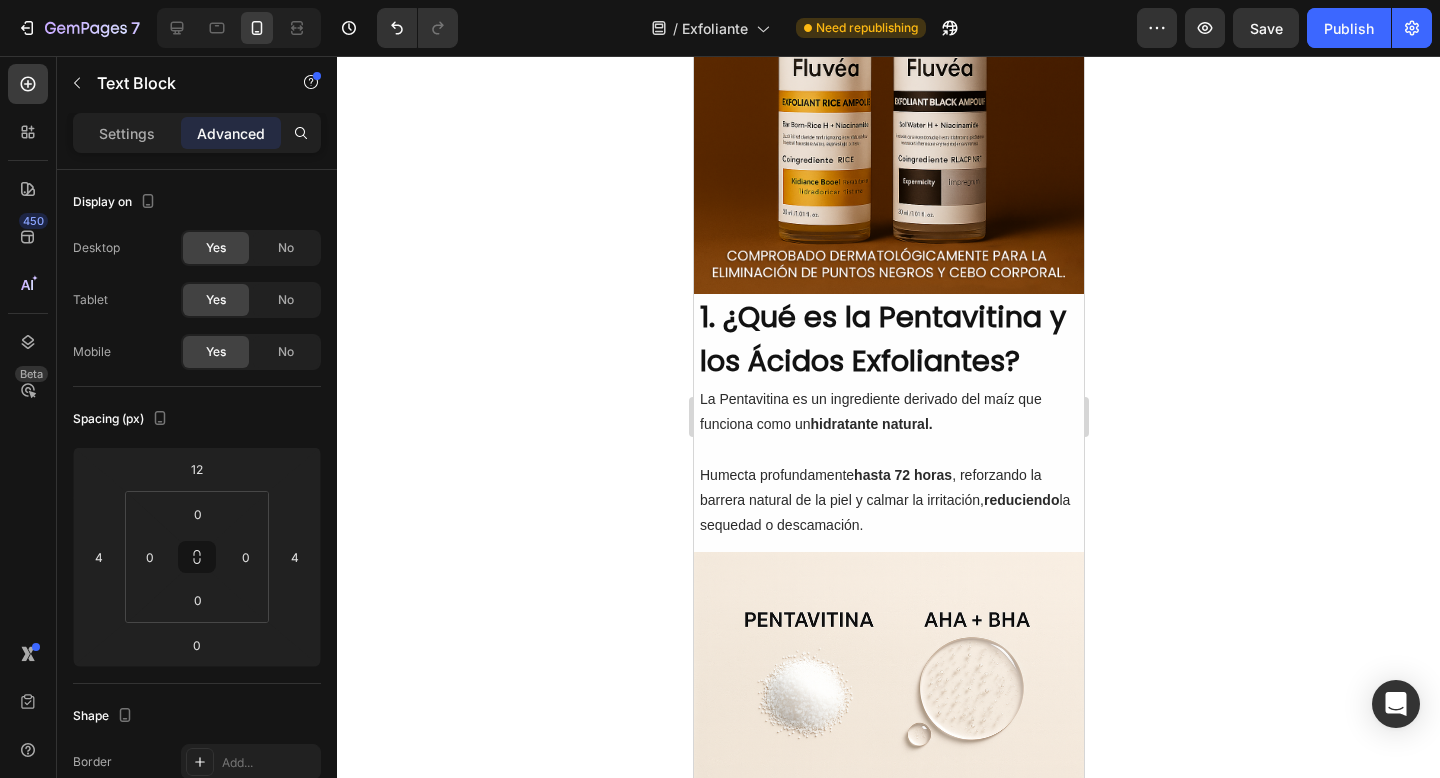 scroll, scrollTop: 482, scrollLeft: 0, axis: vertical 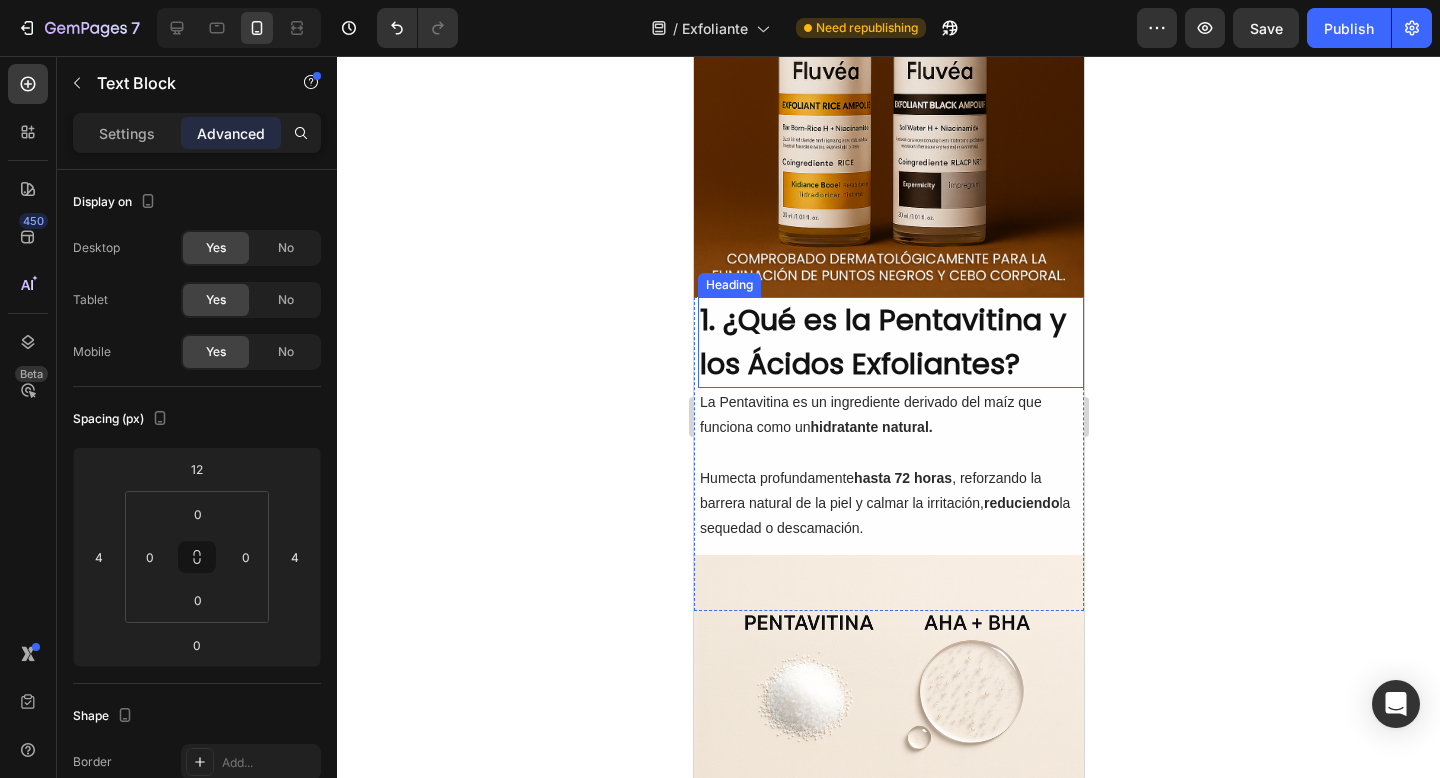 click on "1. ¿Qué es la Pentavitina y los Ácidos Exfoliantes?" at bounding box center [890, 342] 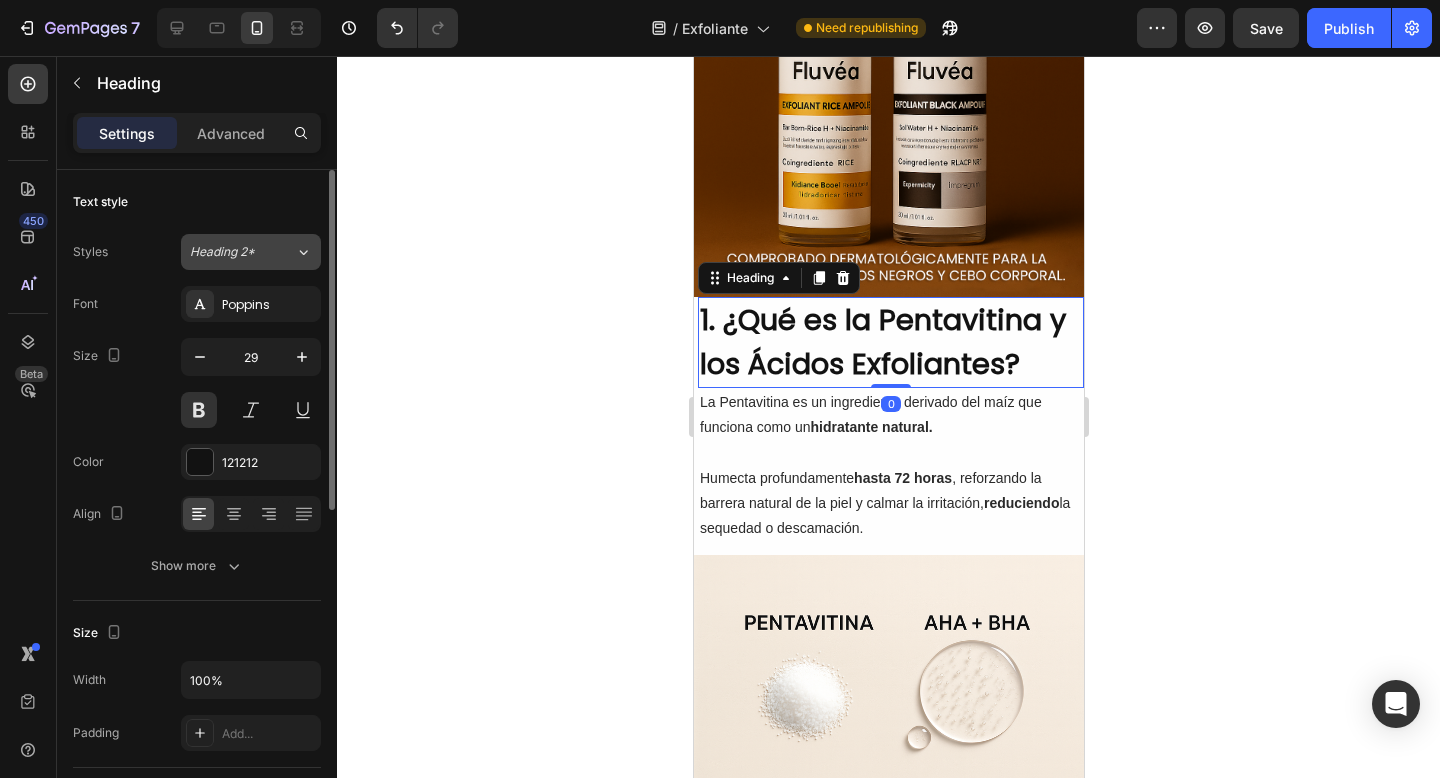 click on "Heading 2*" at bounding box center (242, 252) 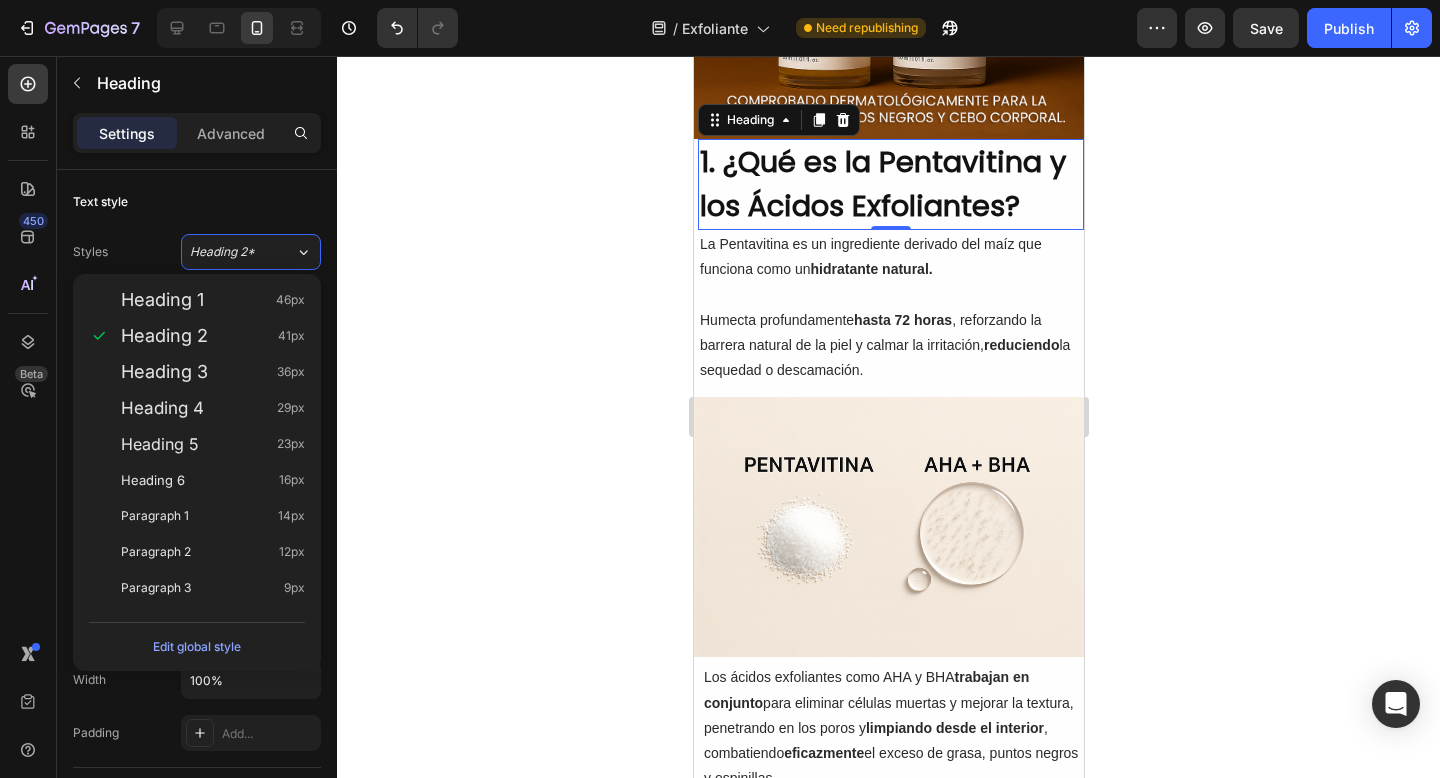 scroll, scrollTop: 901, scrollLeft: 0, axis: vertical 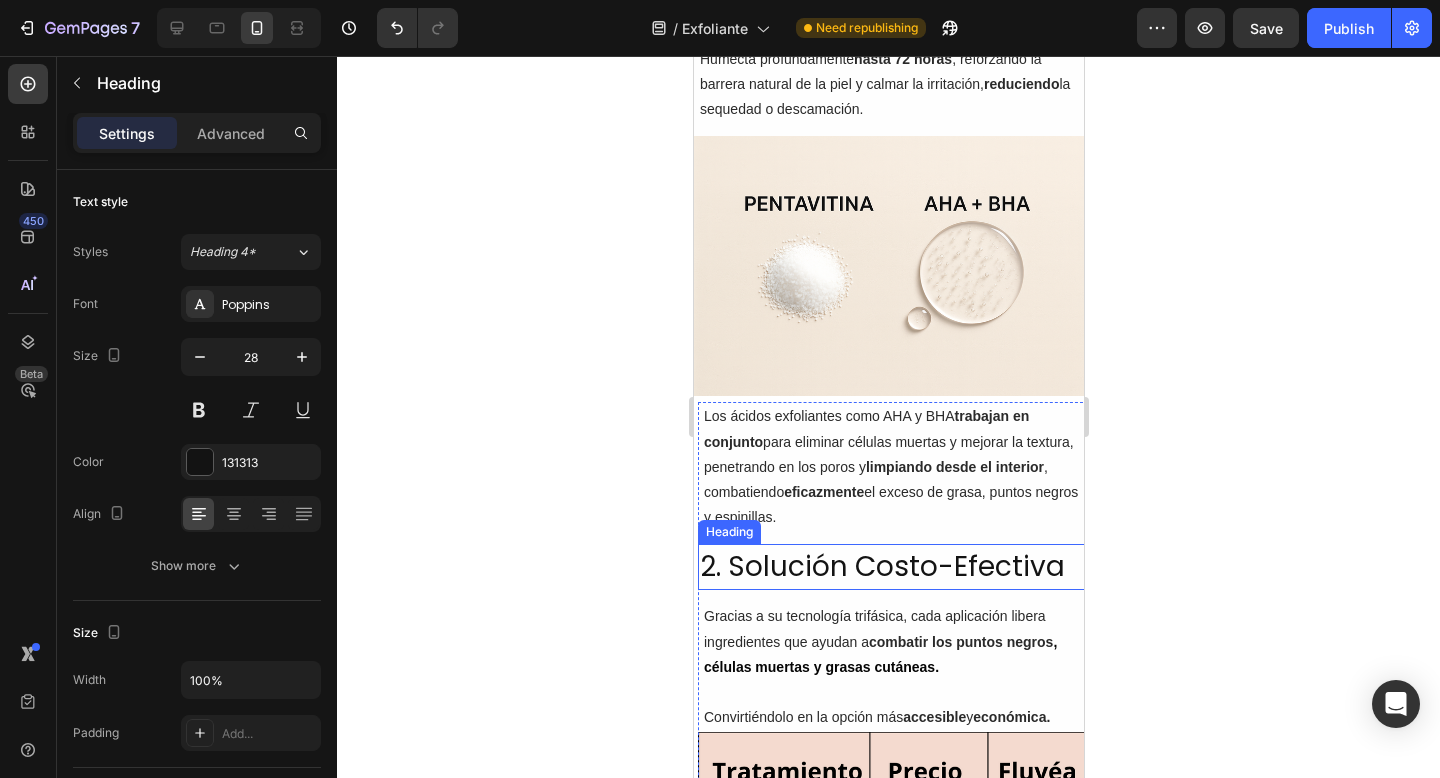 click on "2. Solución Costo-Efectiva" at bounding box center (892, 567) 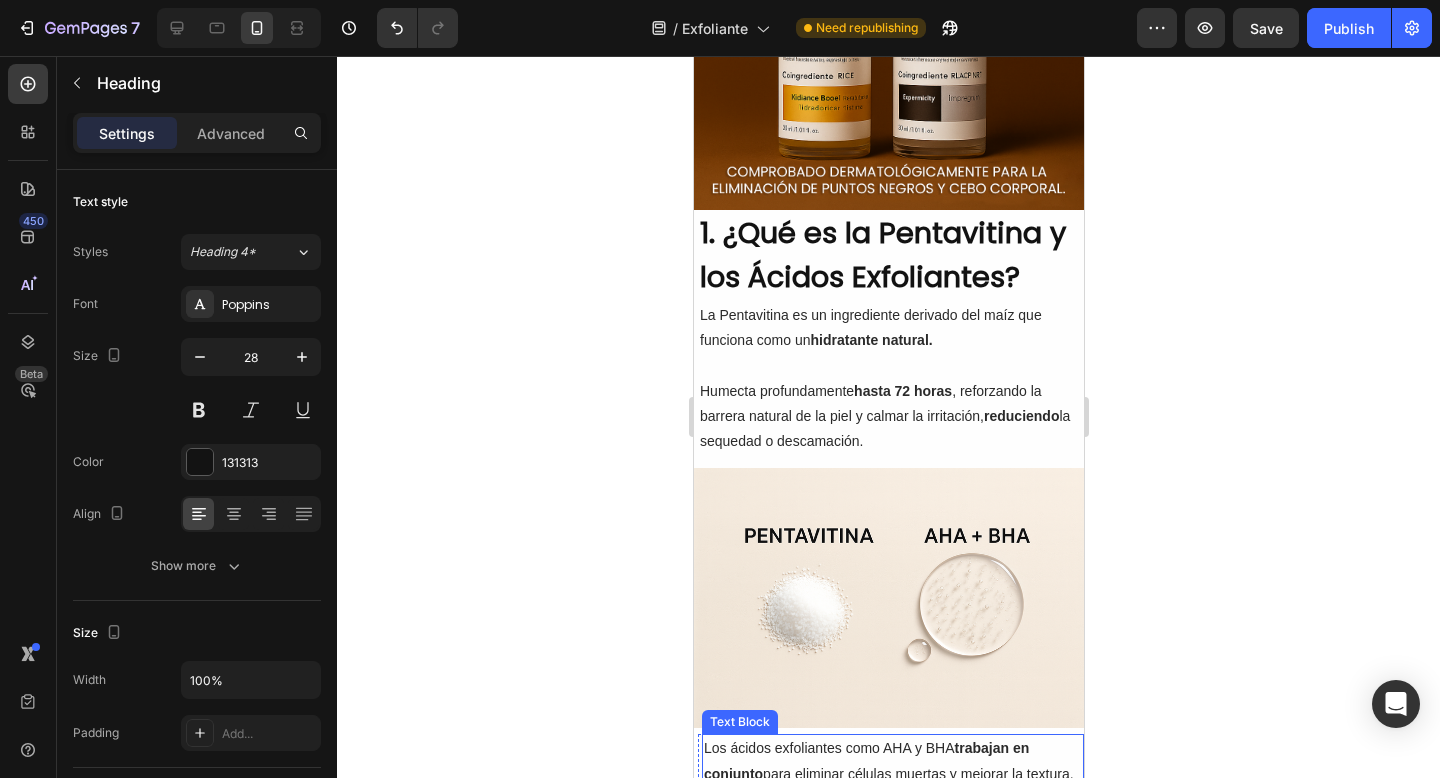 scroll, scrollTop: 465, scrollLeft: 0, axis: vertical 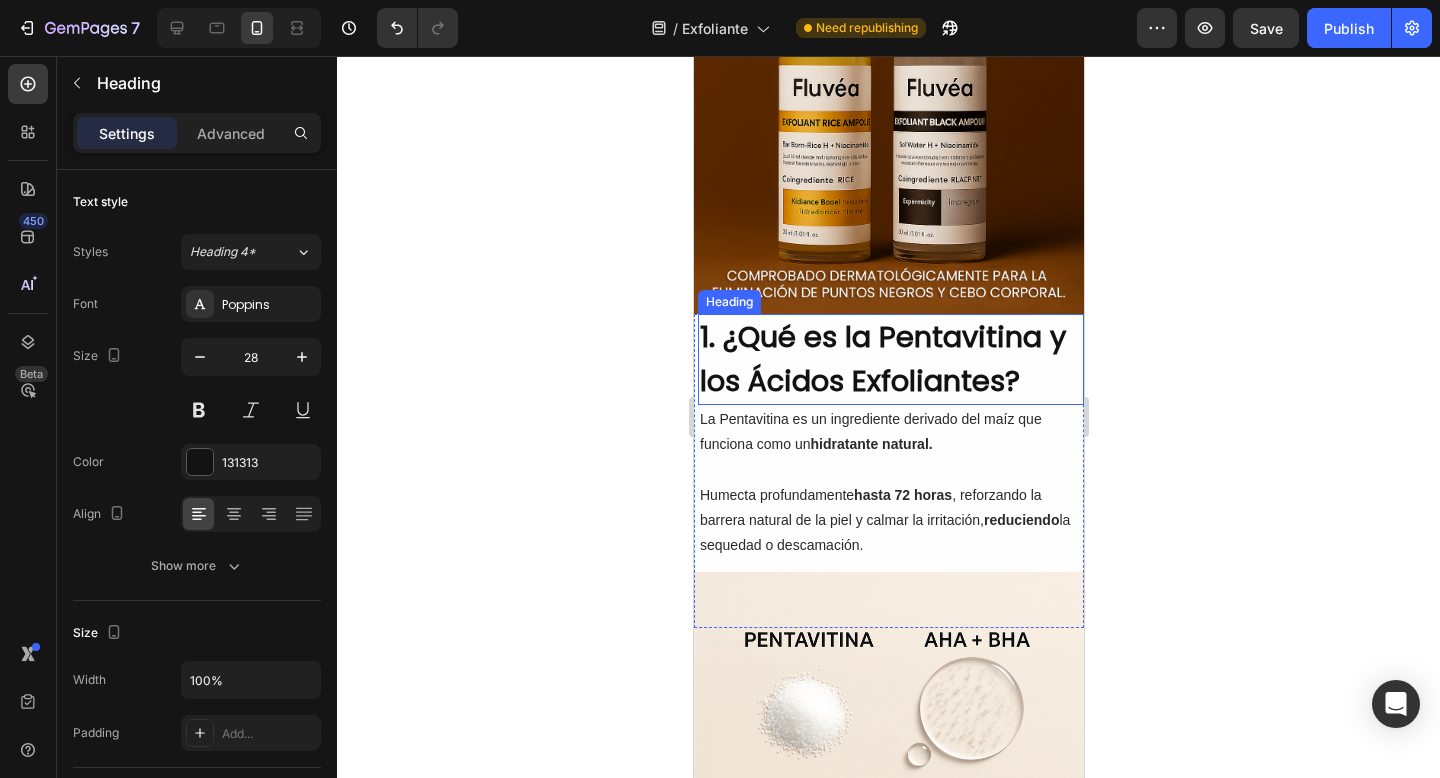 click on "1. ¿Qué es la Pentavitina y los Ácidos Exfoliantes?" at bounding box center [890, 359] 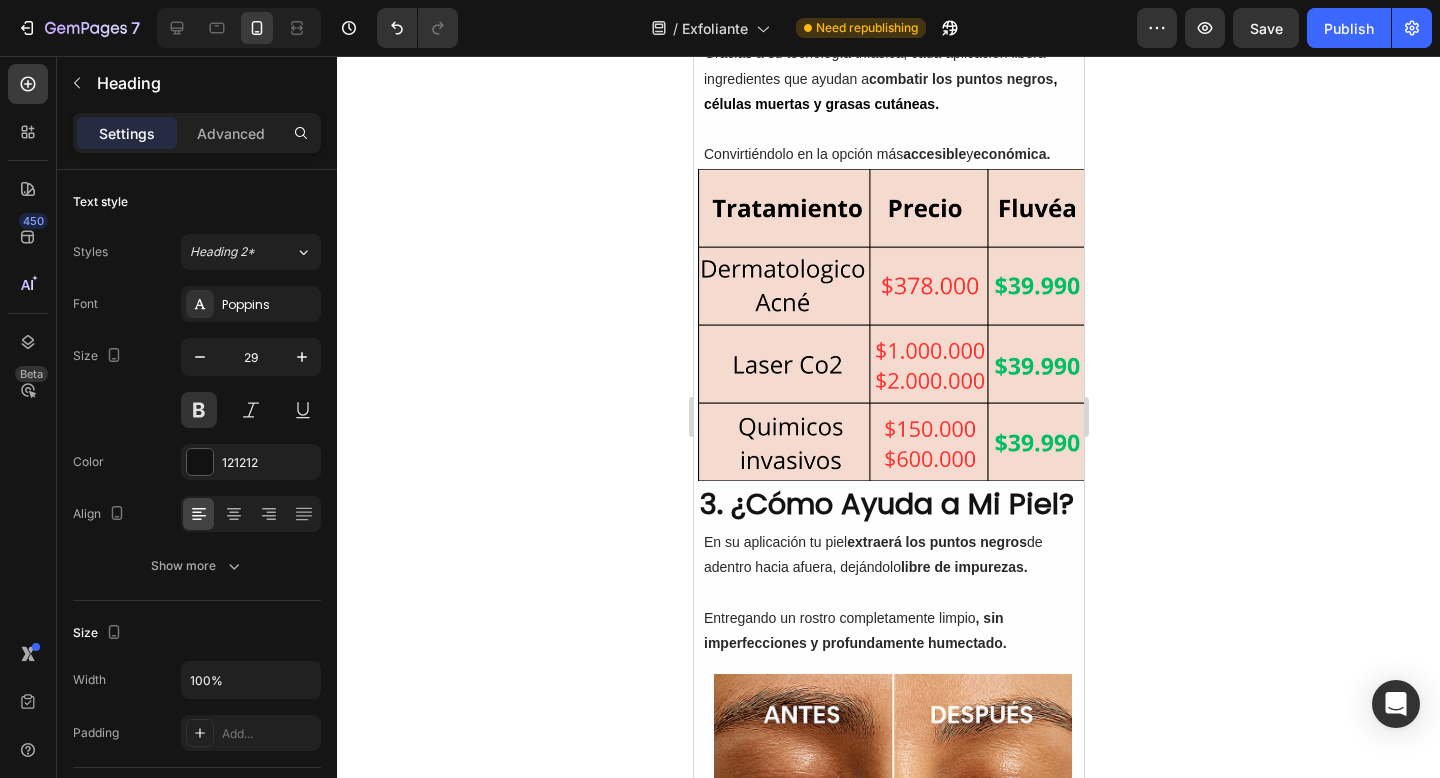 scroll, scrollTop: 1756, scrollLeft: 0, axis: vertical 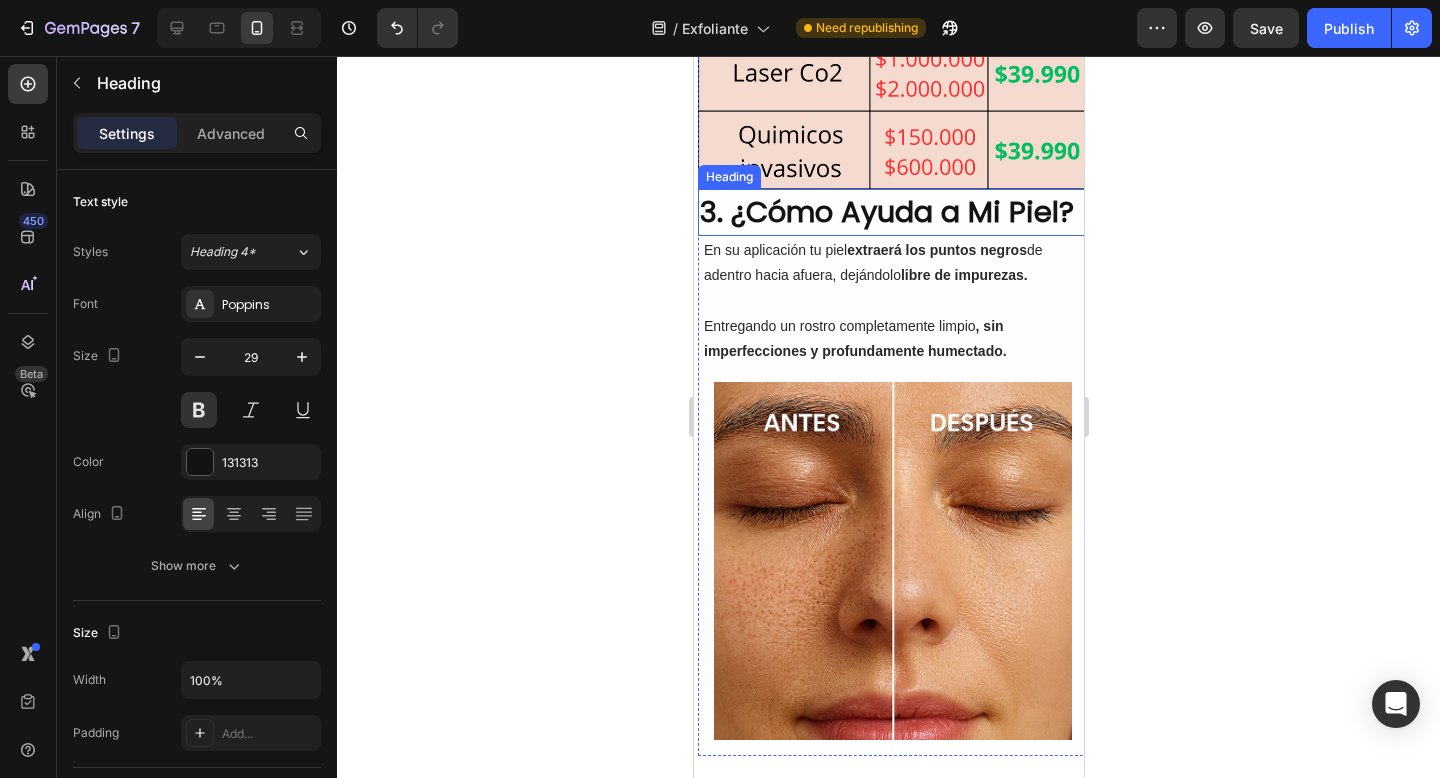 click on "3. ¿Cómo Ayuda a Mi Piel?" at bounding box center [892, 213] 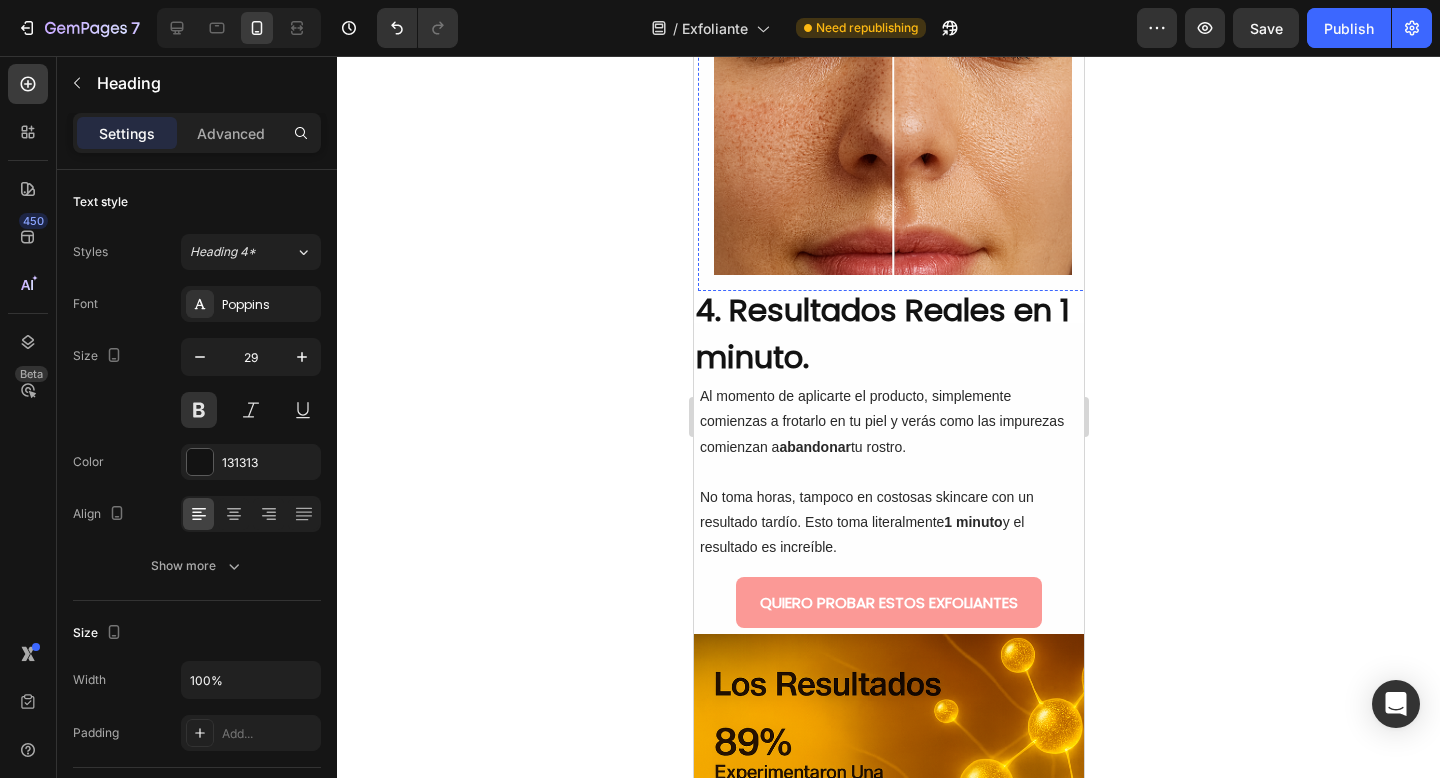 scroll, scrollTop: 2308, scrollLeft: 0, axis: vertical 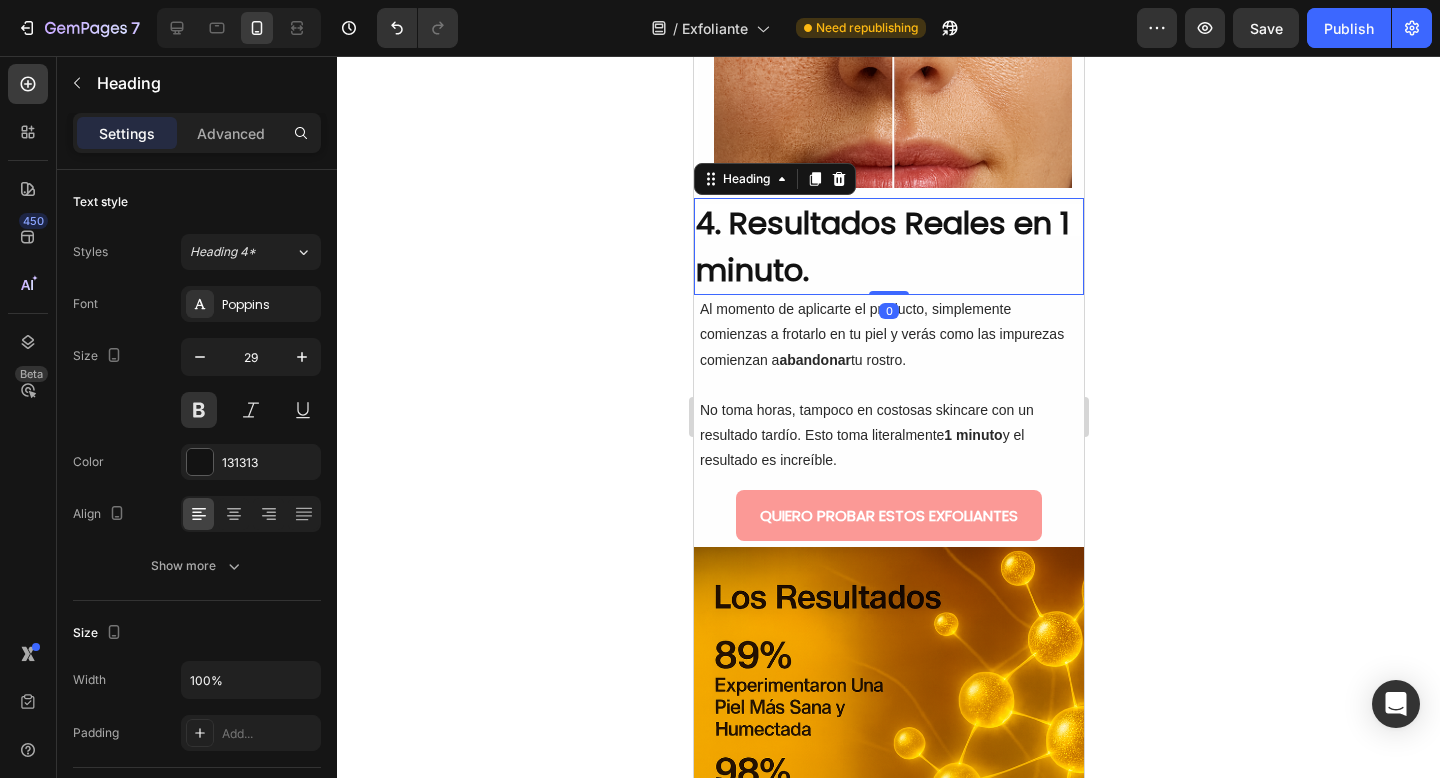 click on "4. Resultados Reales en 1 minuto." at bounding box center [888, 246] 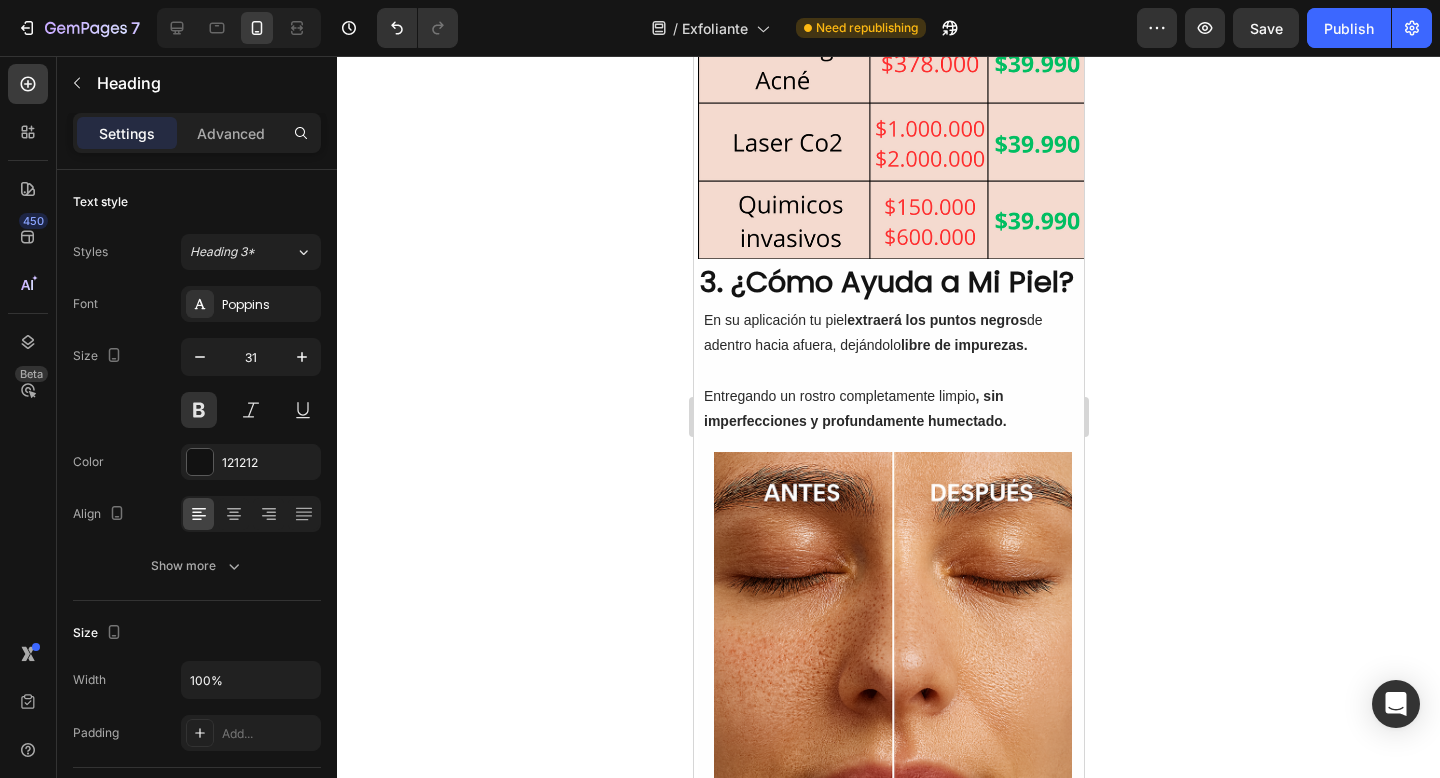 scroll, scrollTop: 1691, scrollLeft: 0, axis: vertical 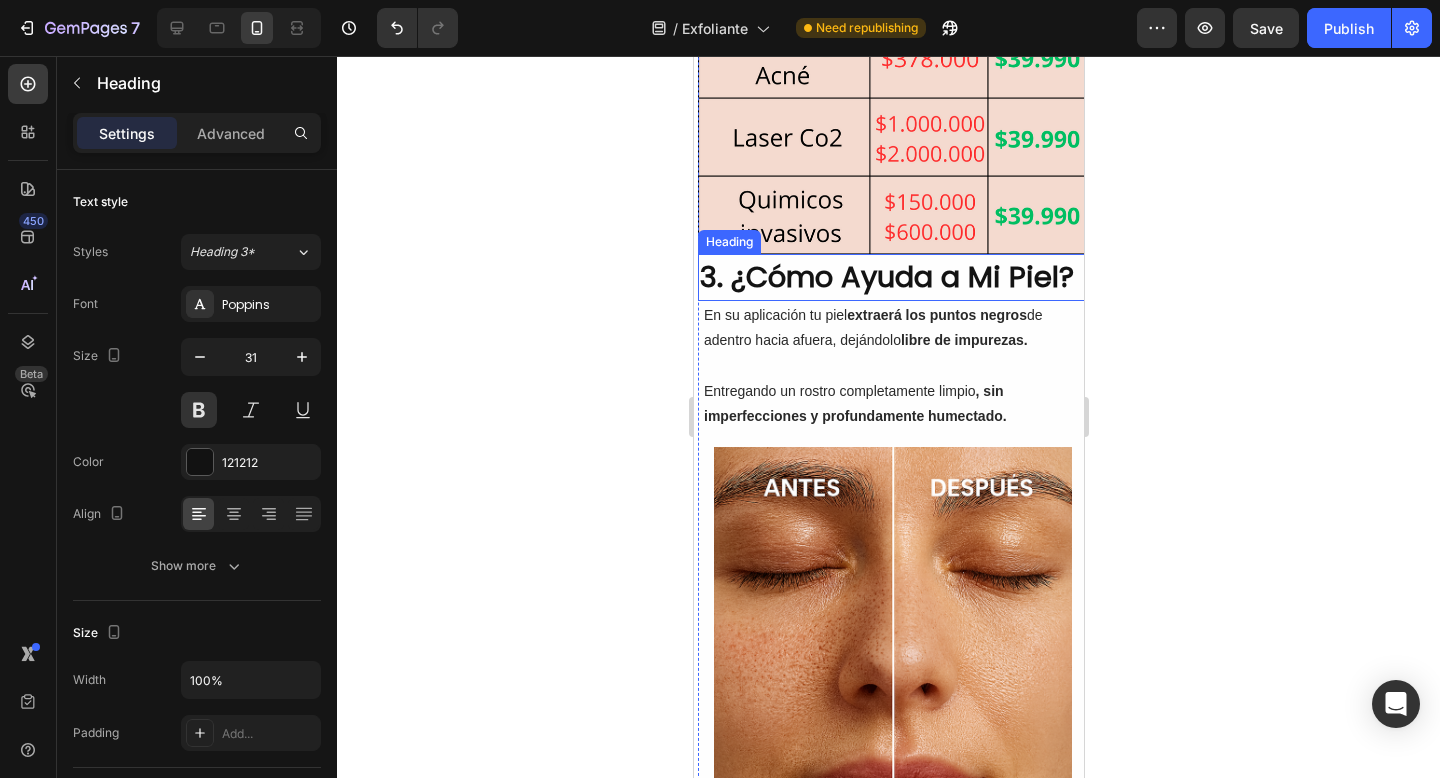 click on "3. ¿Cómo Ayuda a Mi Piel?" at bounding box center [892, 278] 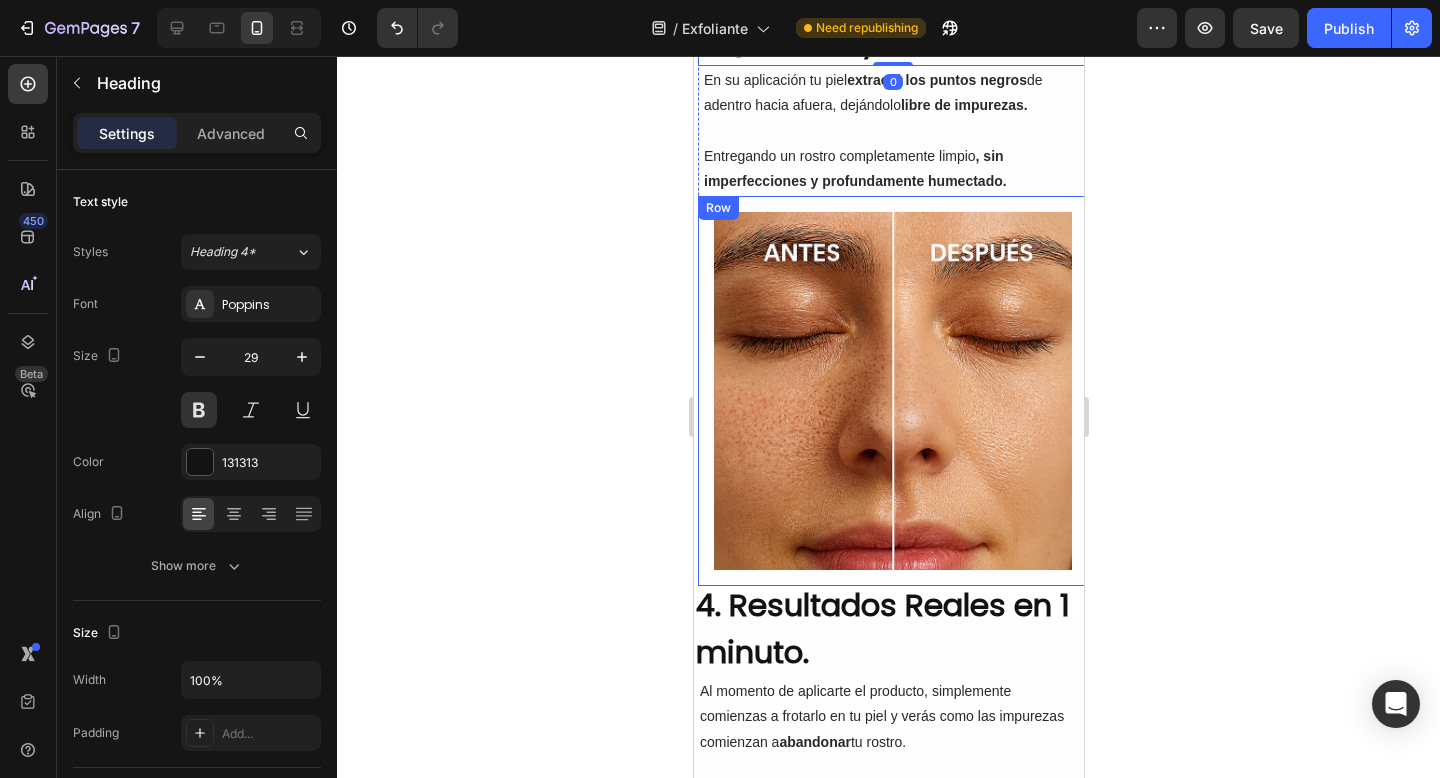 scroll, scrollTop: 2051, scrollLeft: 0, axis: vertical 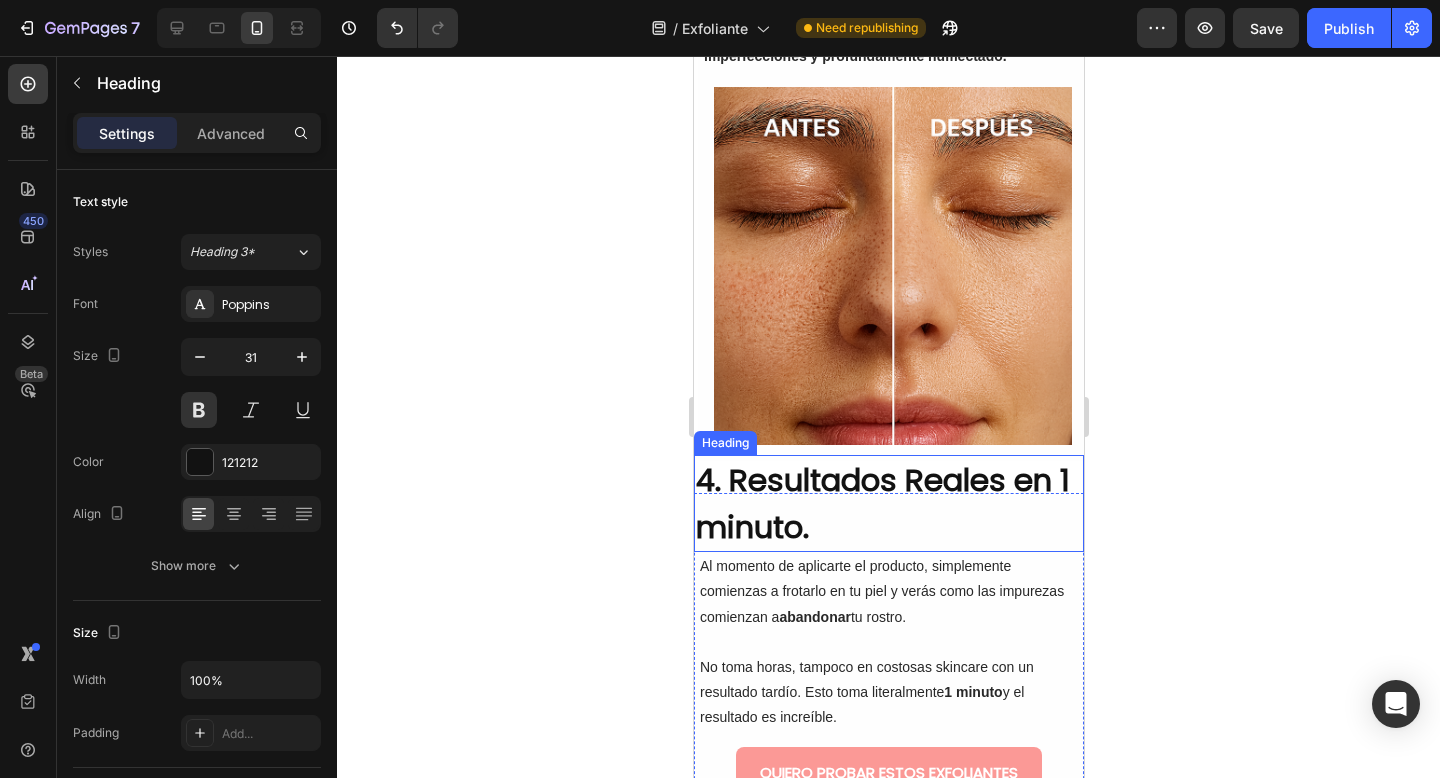 click on "4. Resultados Reales en 1 minuto." at bounding box center (888, 503) 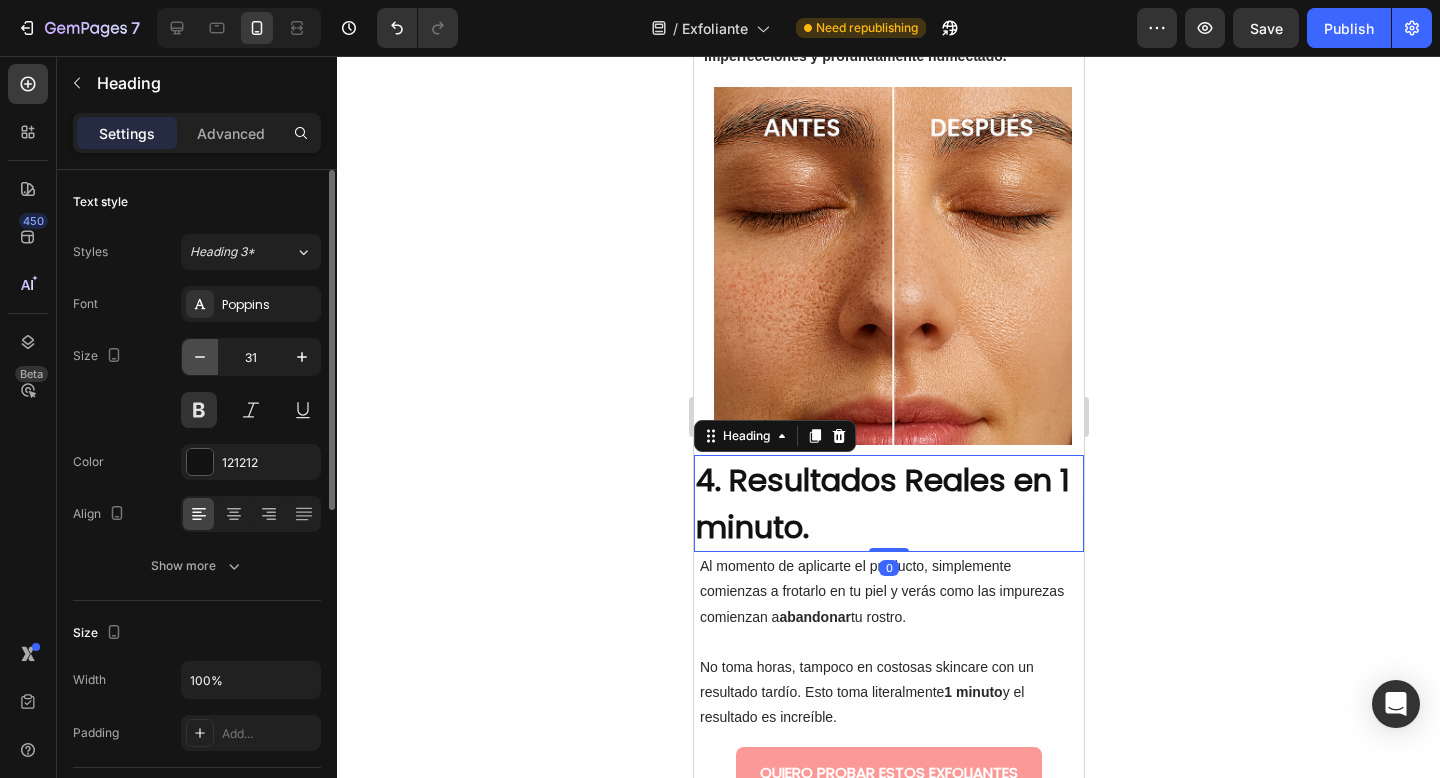click 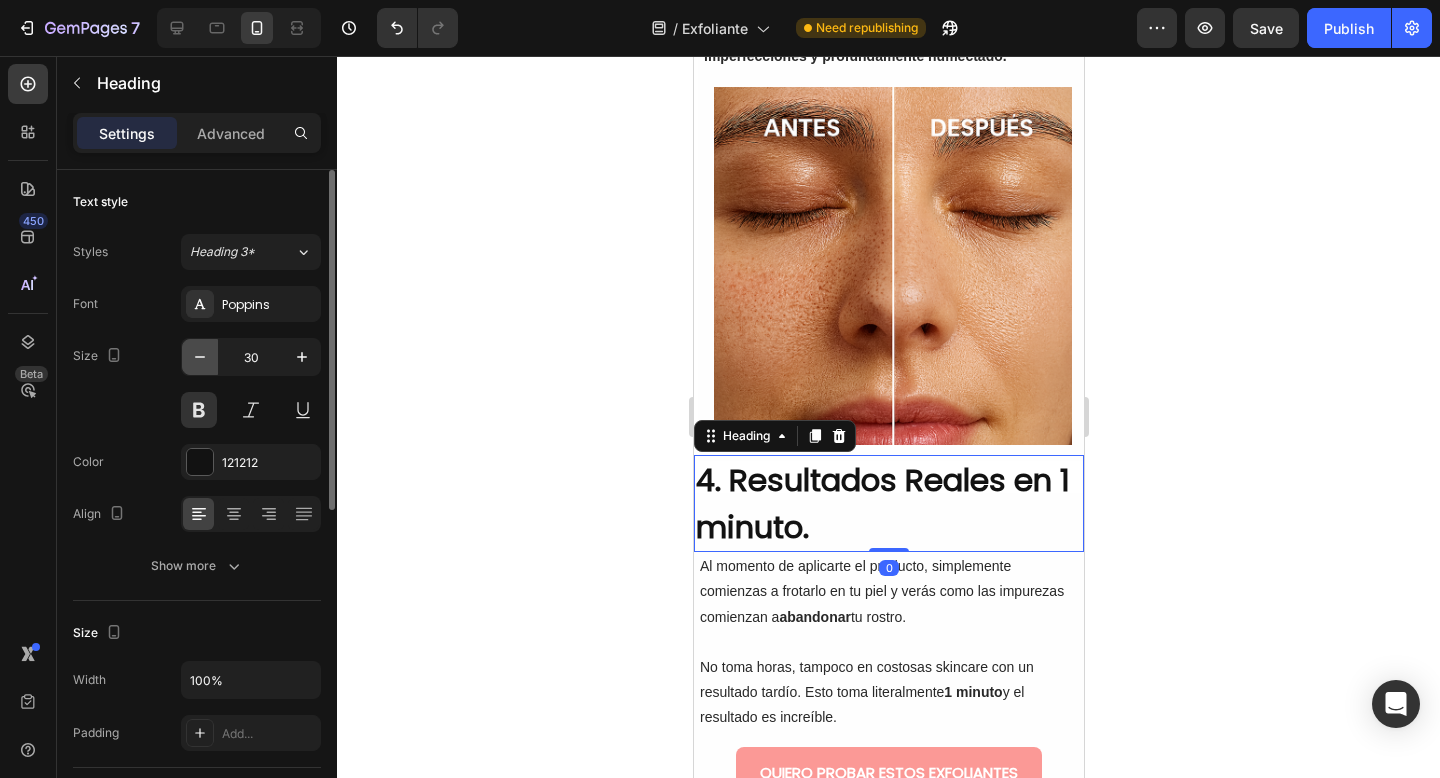 click 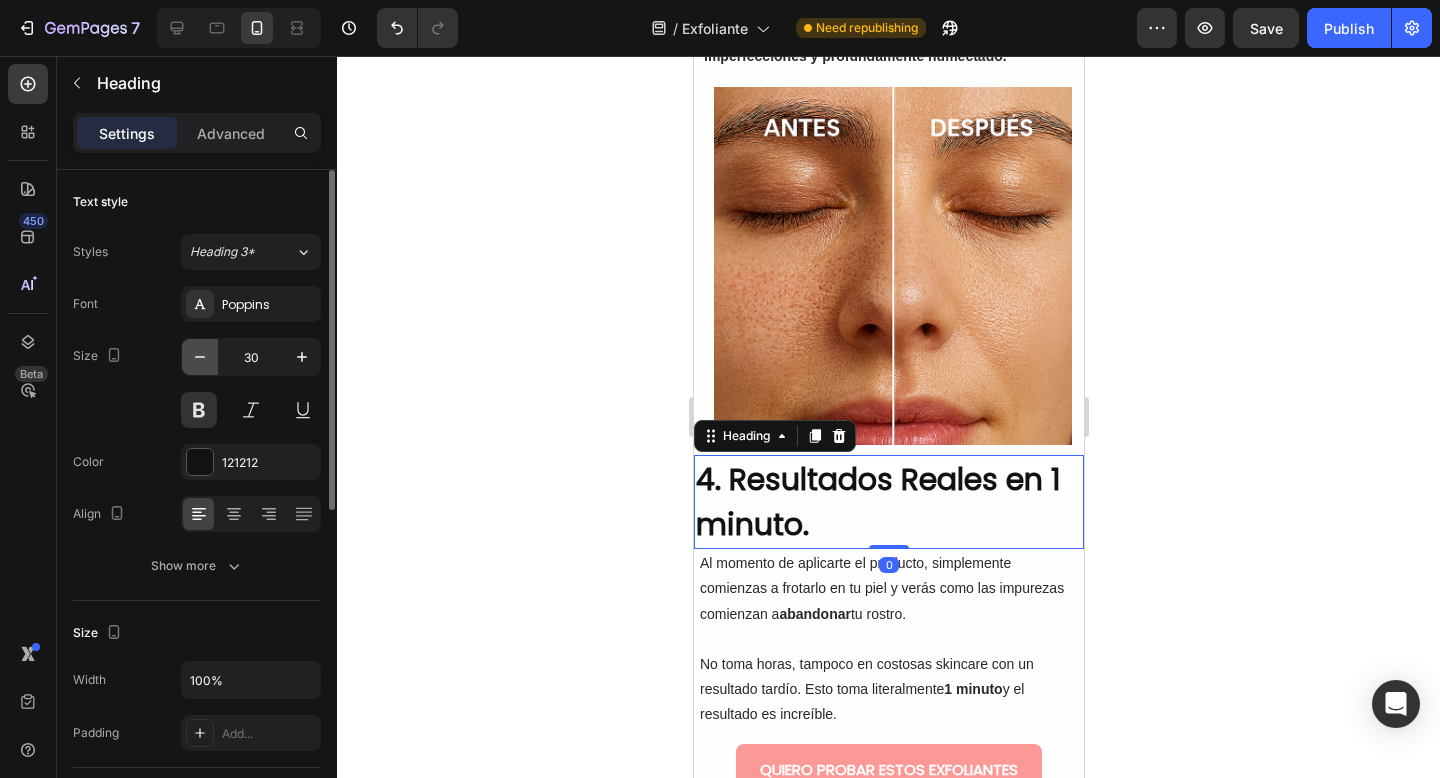 type on "29" 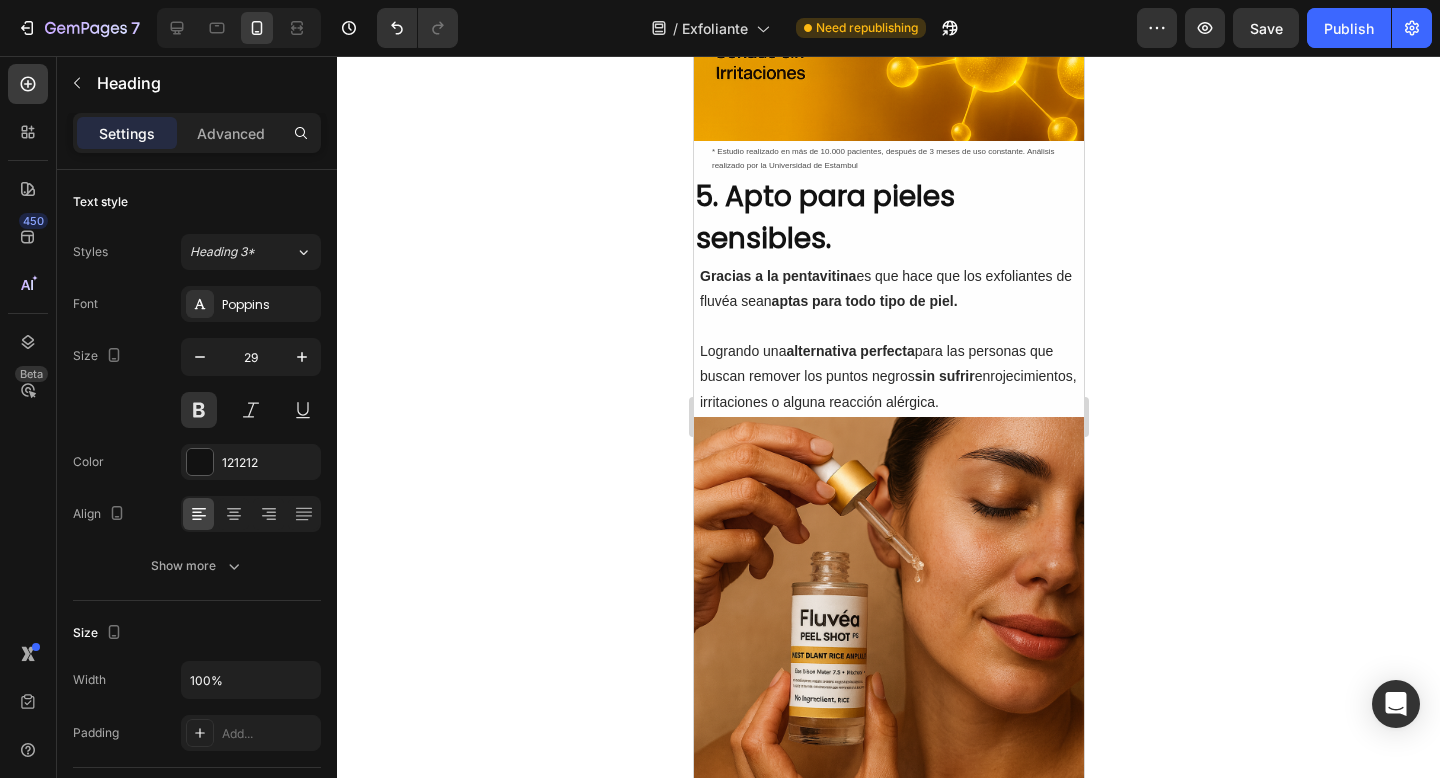 scroll, scrollTop: 3303, scrollLeft: 0, axis: vertical 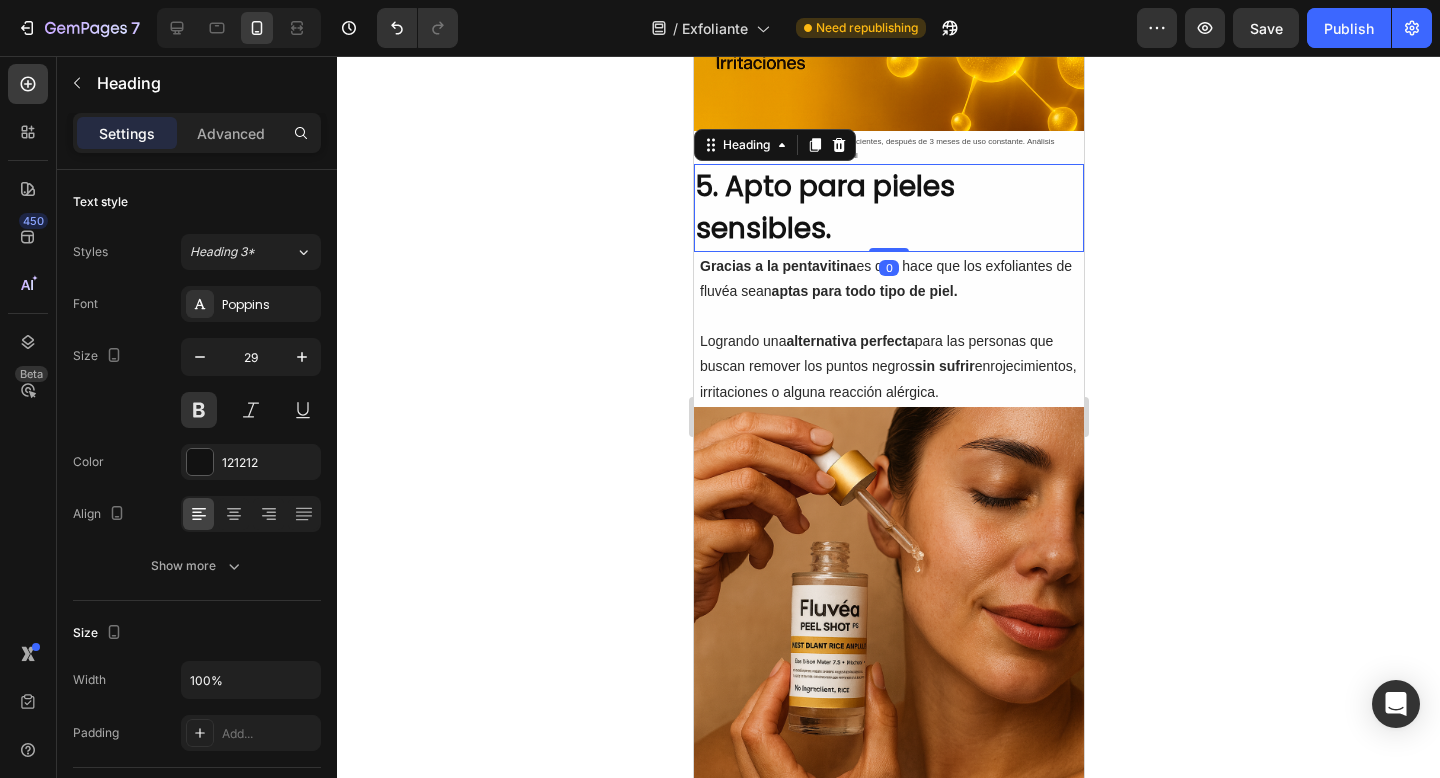click on "5. Apto para pieles sensibles." at bounding box center [888, 208] 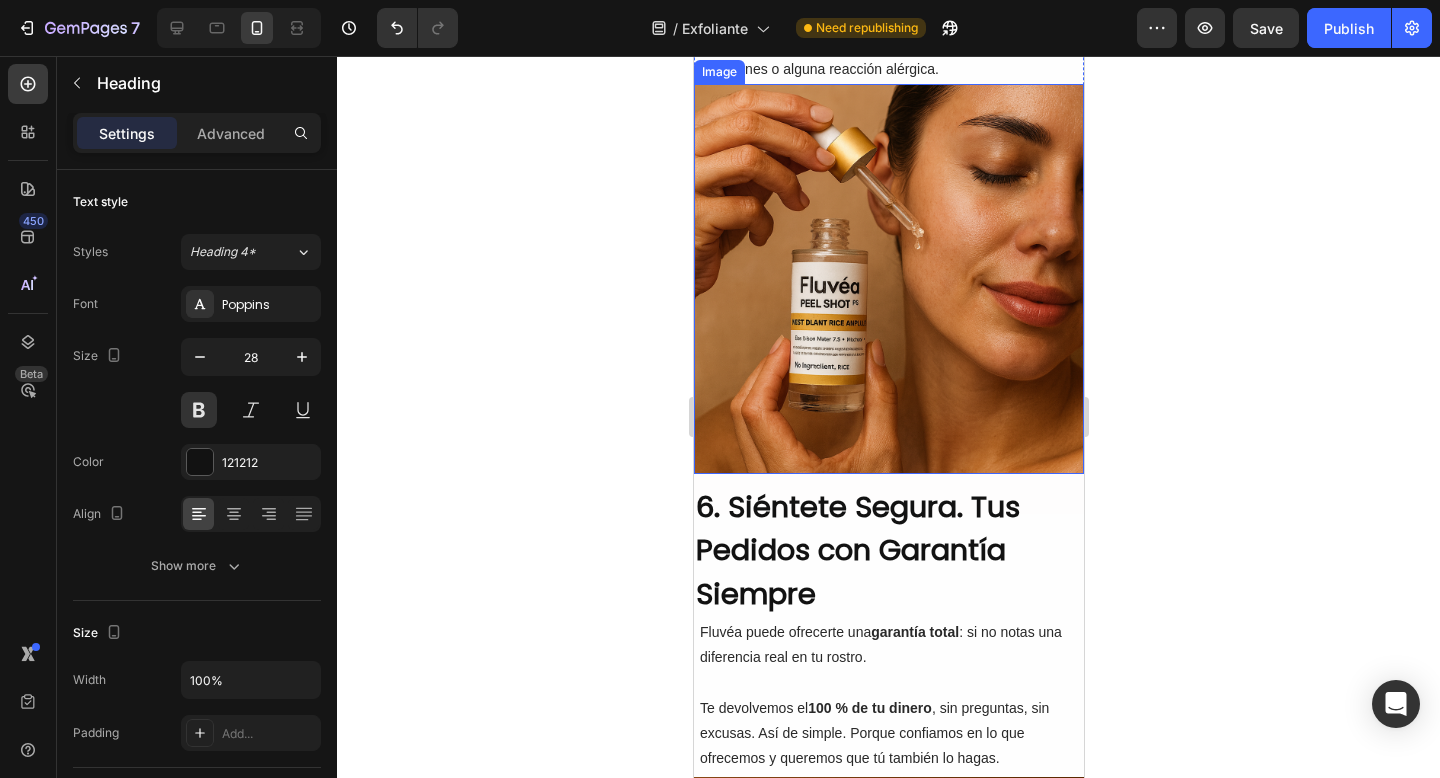 scroll, scrollTop: 3738, scrollLeft: 0, axis: vertical 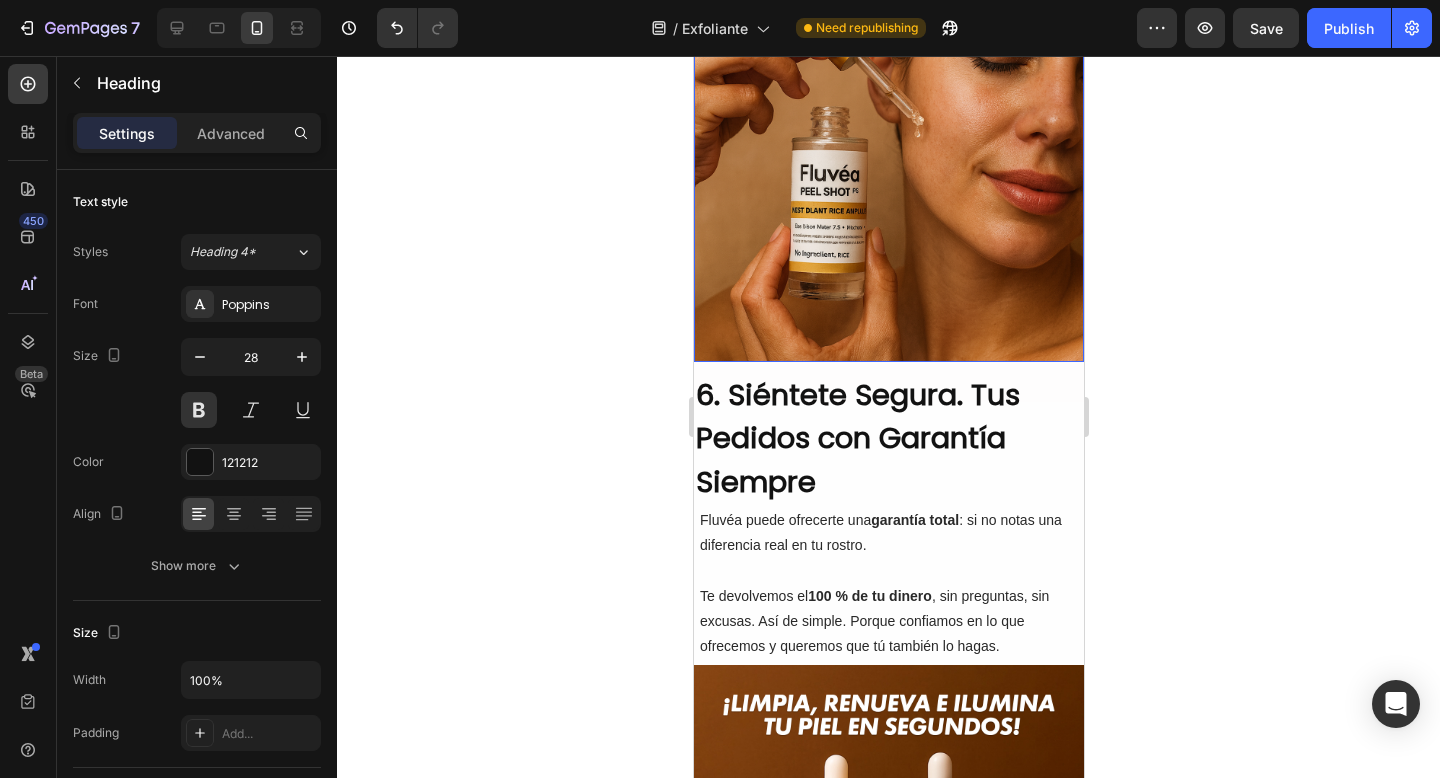 click on "6. Siéntete Segura. Tus Pedidos con Garantía Siempre" at bounding box center [888, 439] 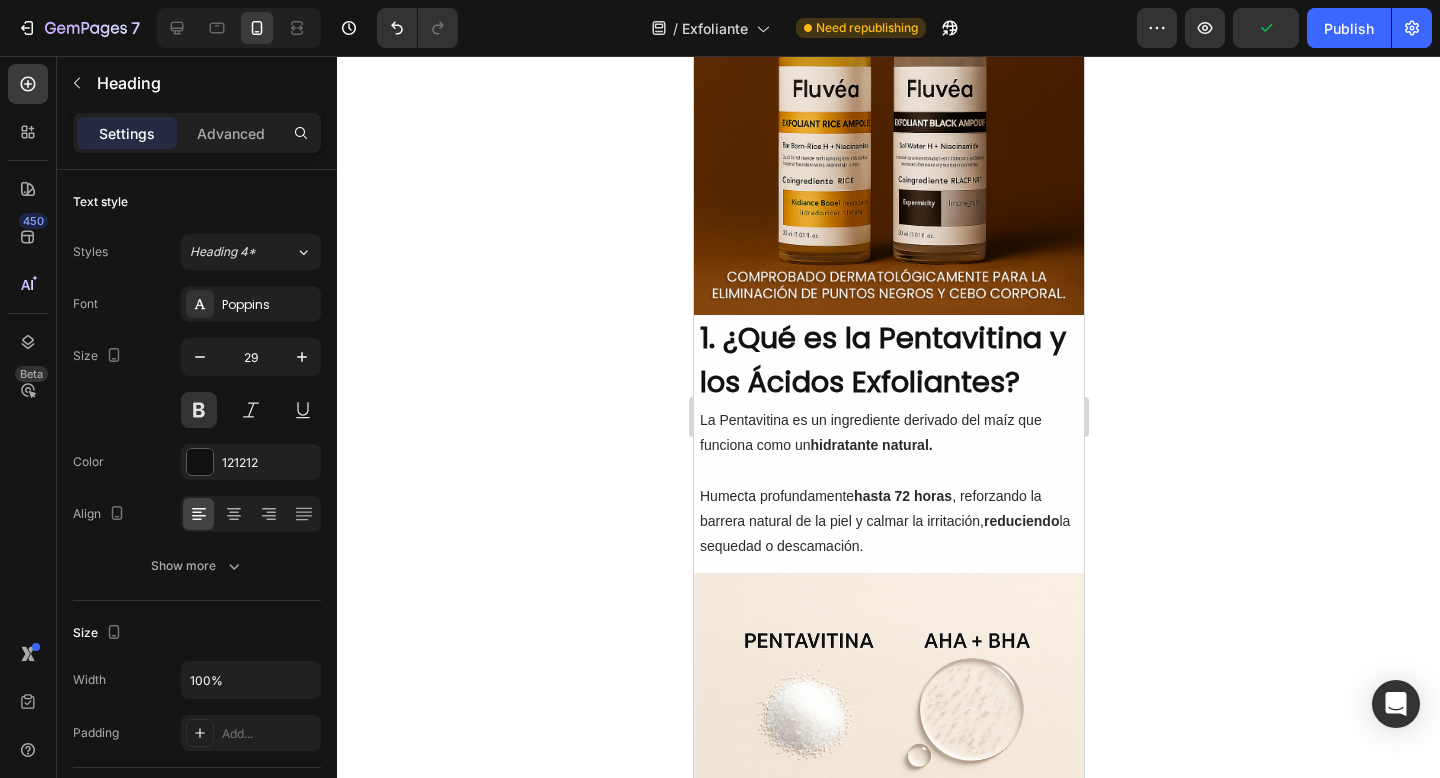scroll, scrollTop: 432, scrollLeft: 0, axis: vertical 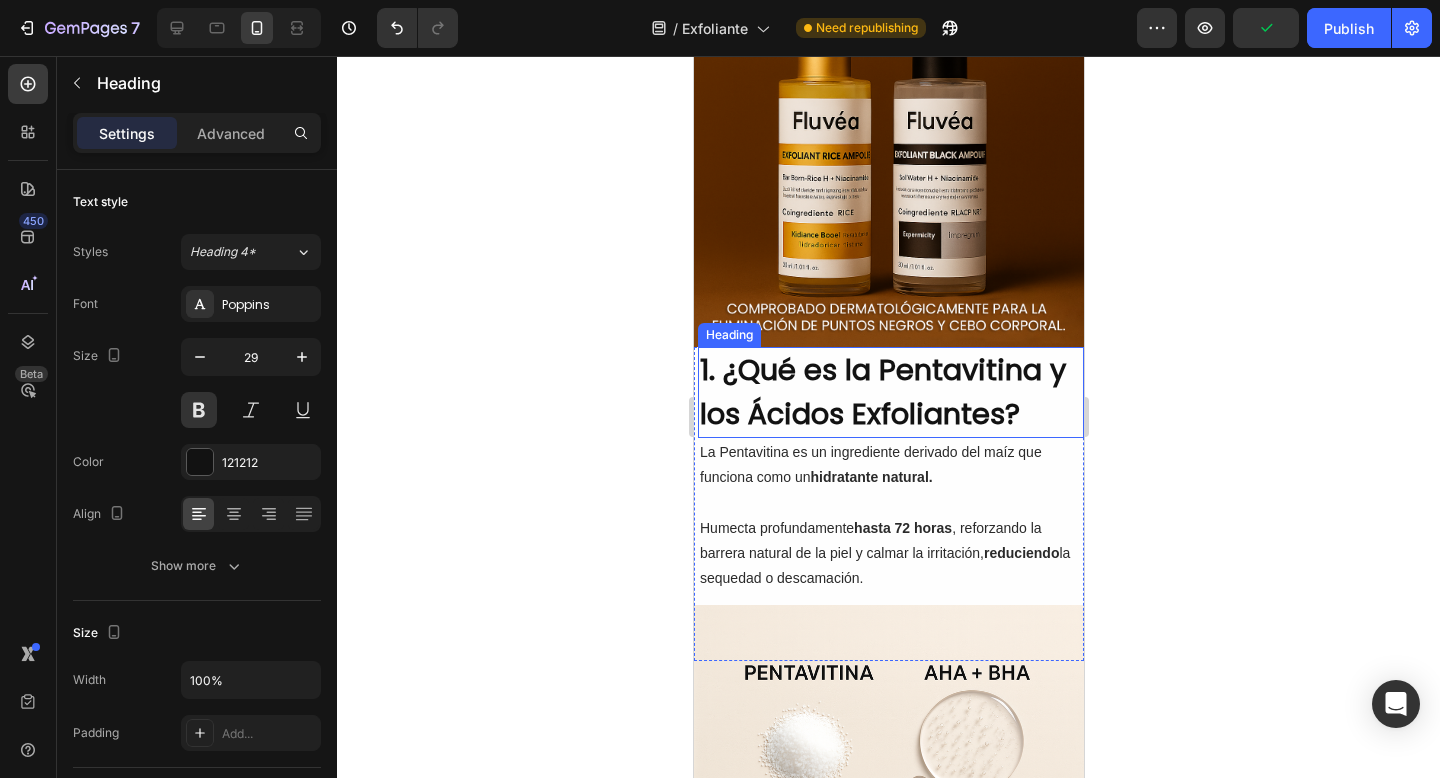 click on "1. ¿Qué es la Pentavitina y los Ácidos Exfoliantes?" at bounding box center (890, 392) 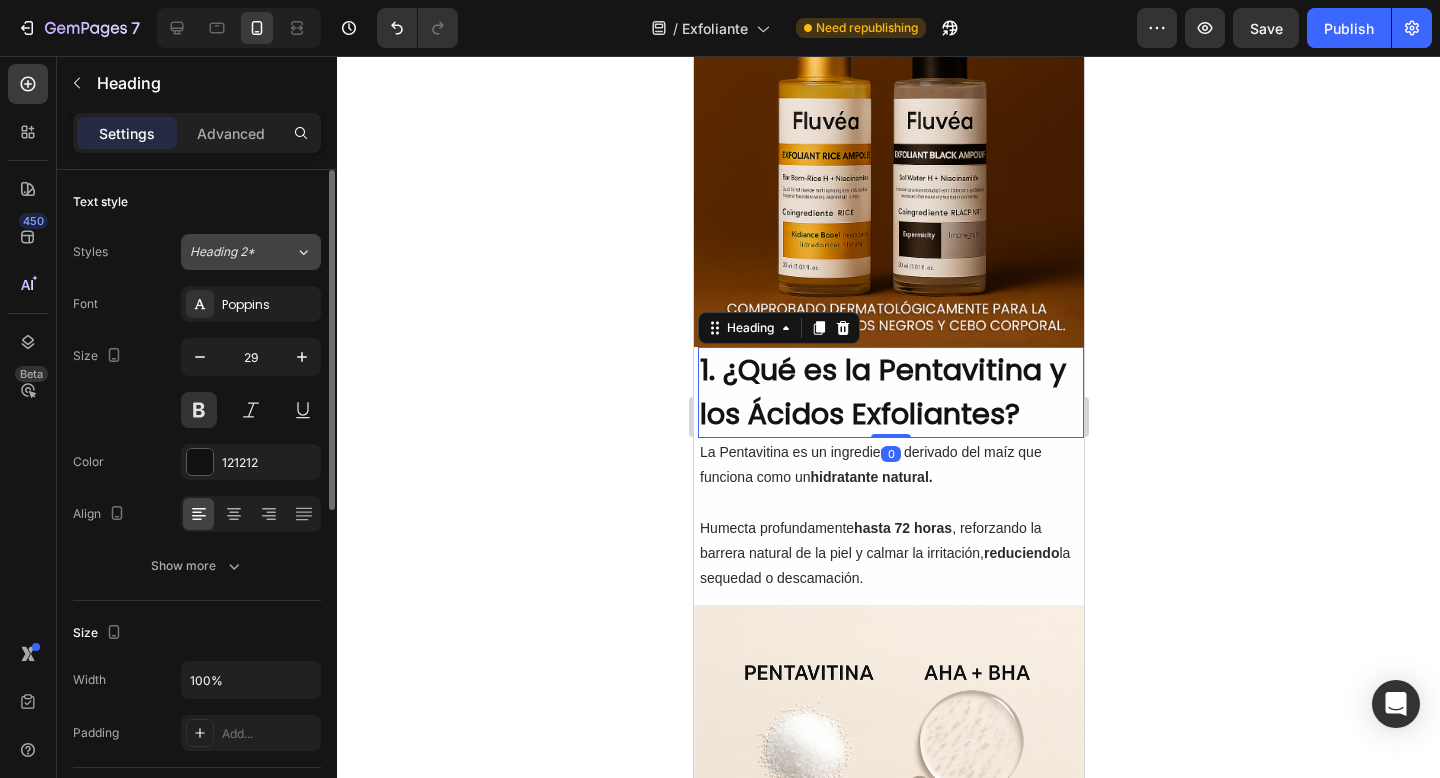 click on "Heading 2*" 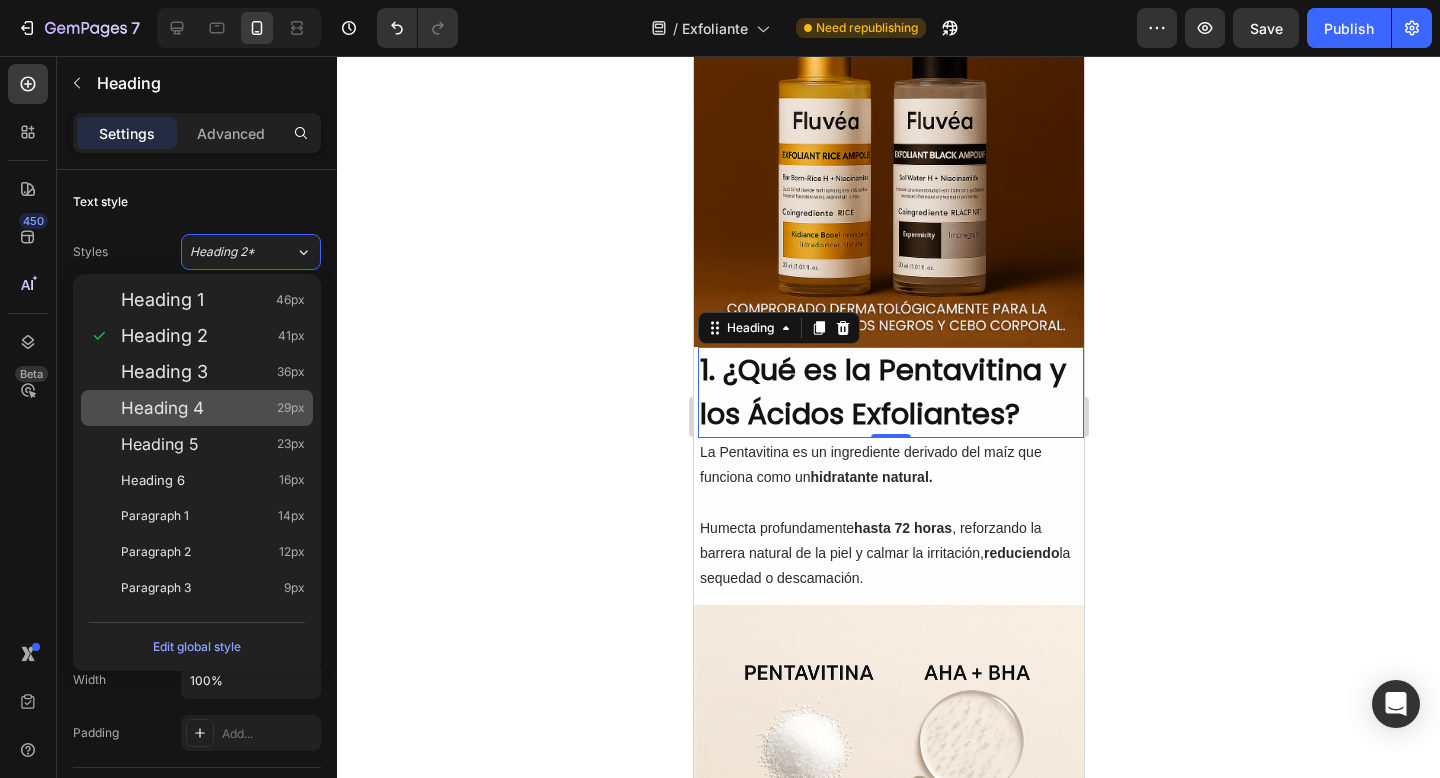 click on "Heading 4 29px" at bounding box center [197, 408] 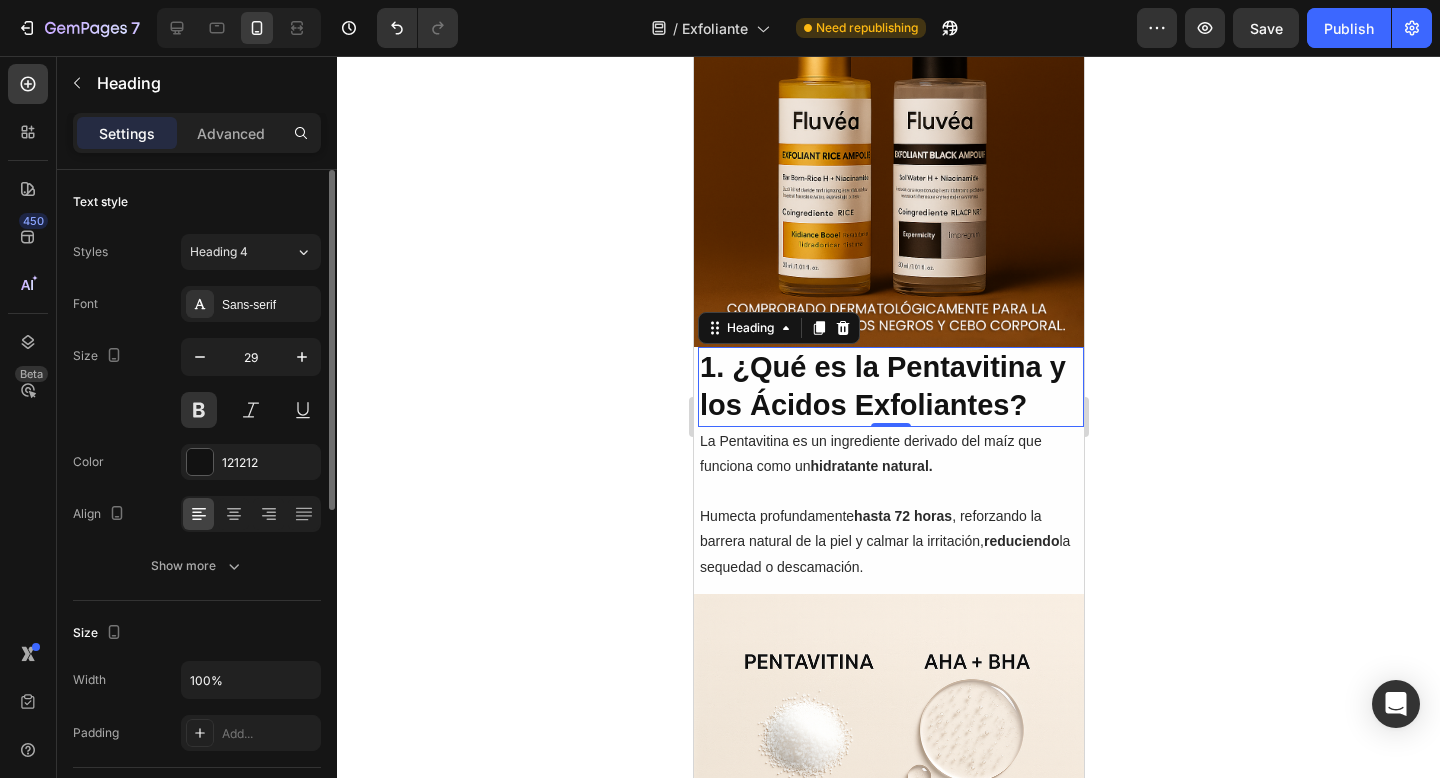click on "Styles Heading 4 Font Sans-serif Size 29 Color 121212 Align Show more" at bounding box center [197, 409] 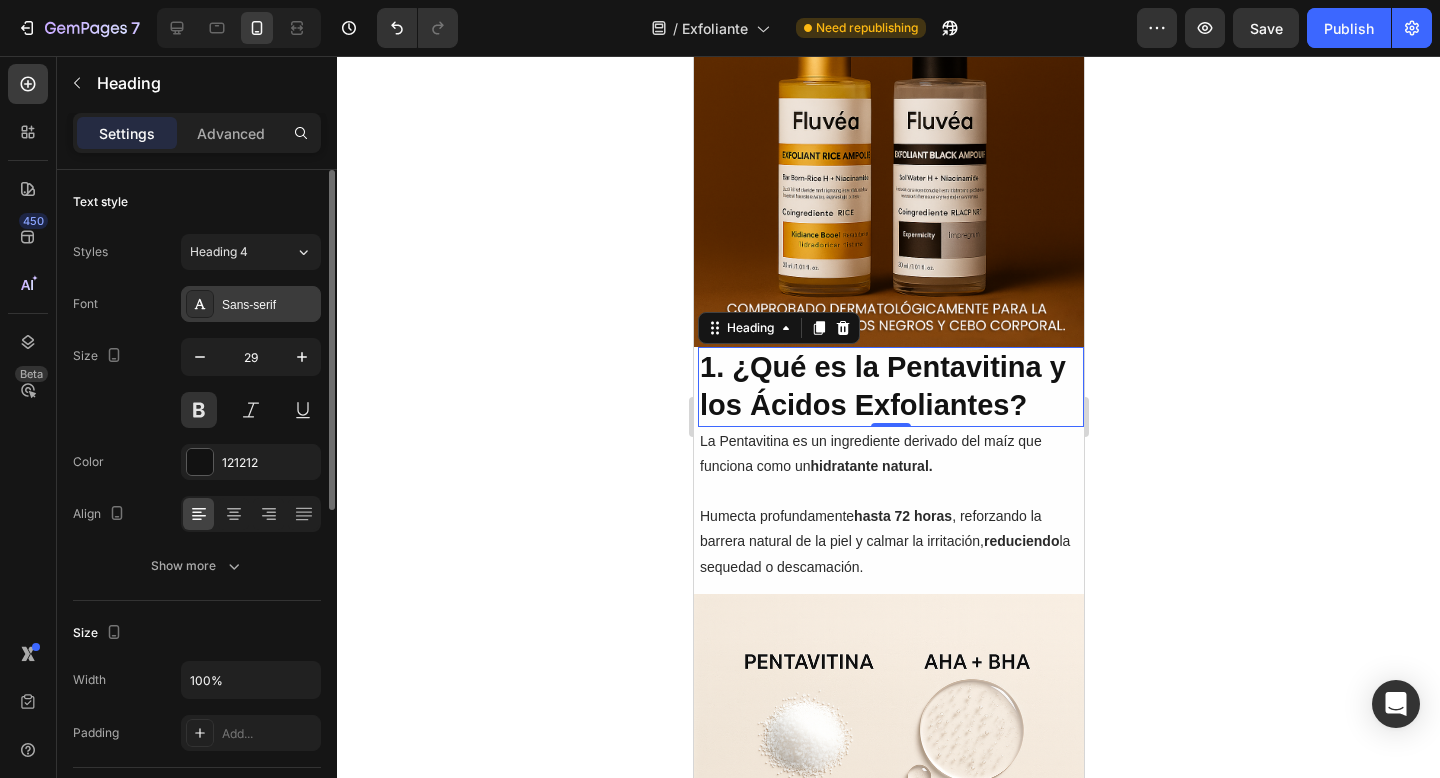 click on "Sans-serif" at bounding box center [251, 304] 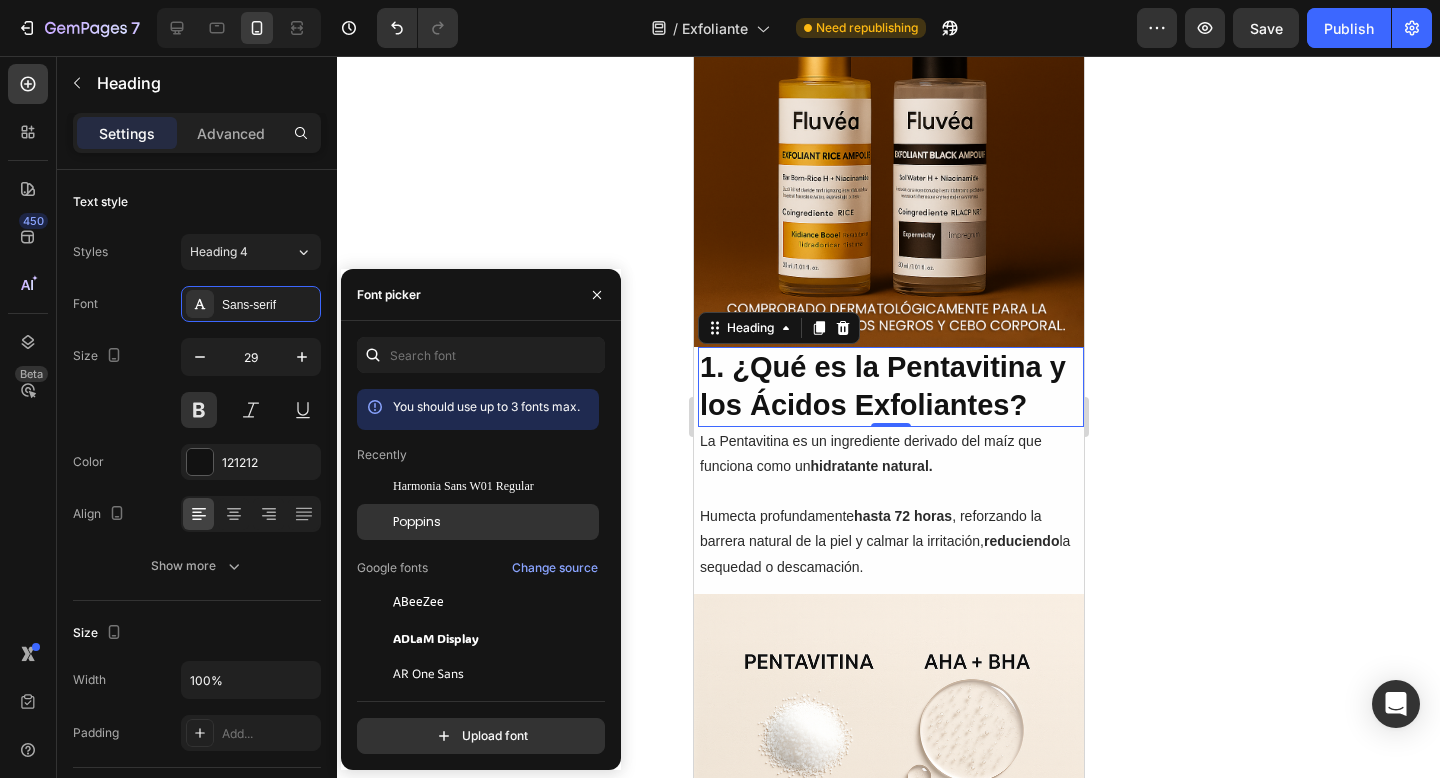 click on "Poppins" 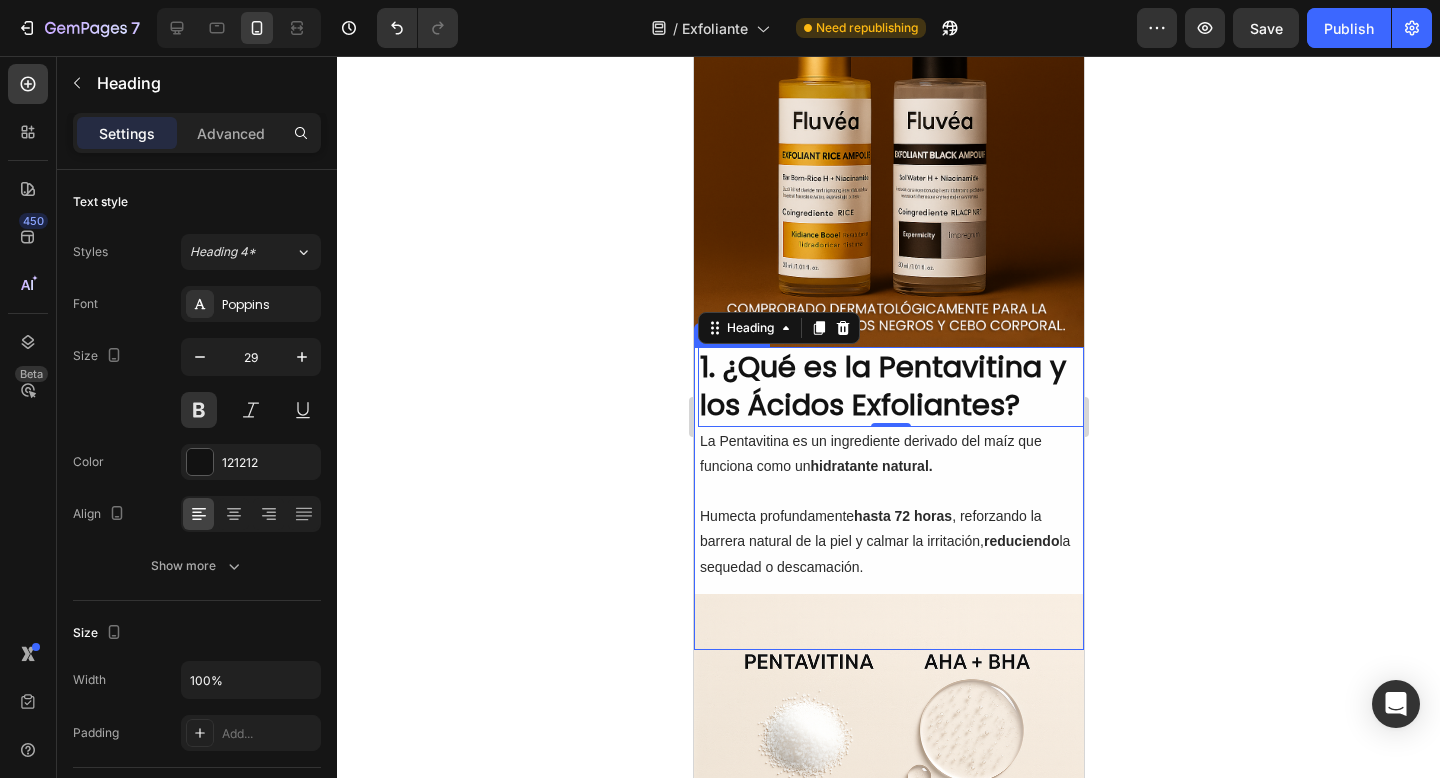 click 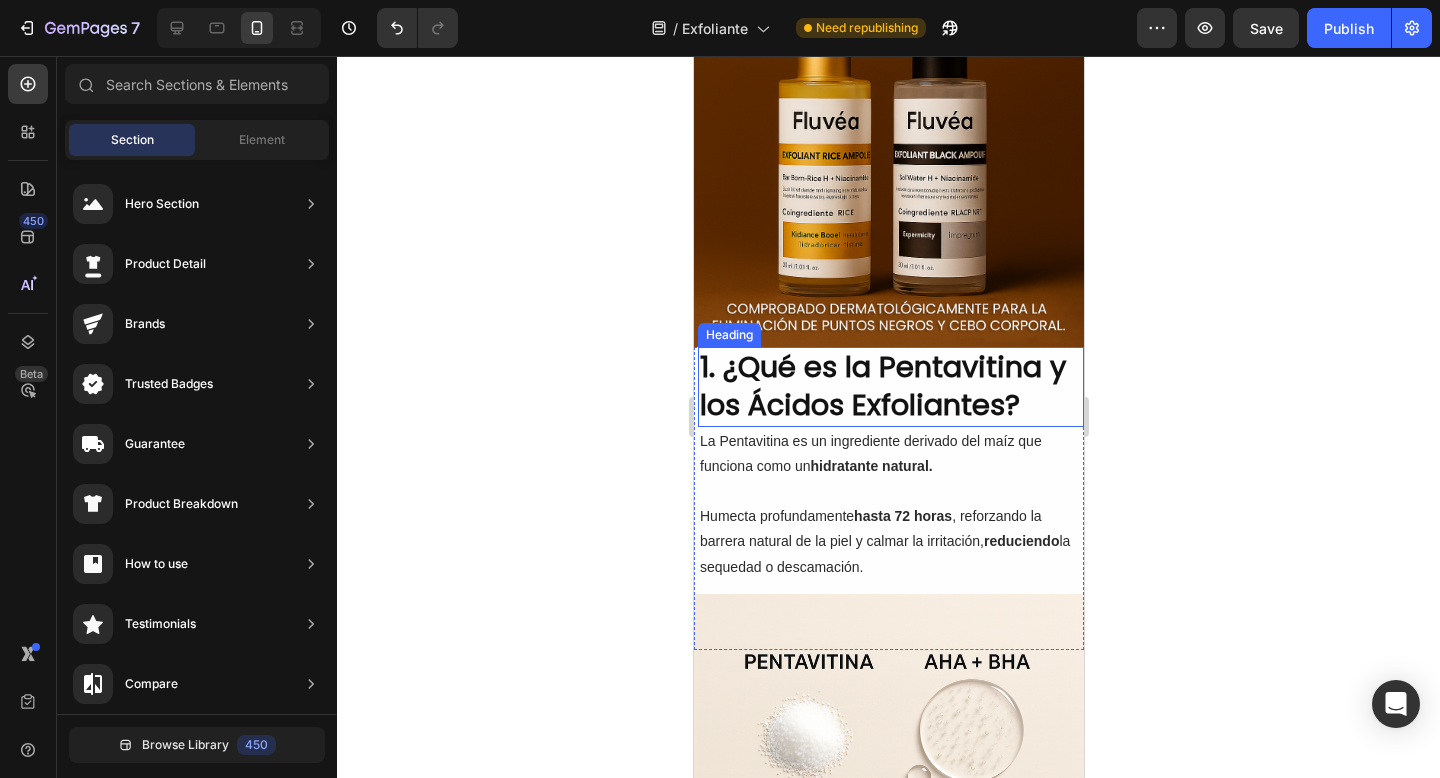 click on "1. ¿Qué es la Pentavitina y los Ácidos Exfoliantes?" at bounding box center (890, 386) 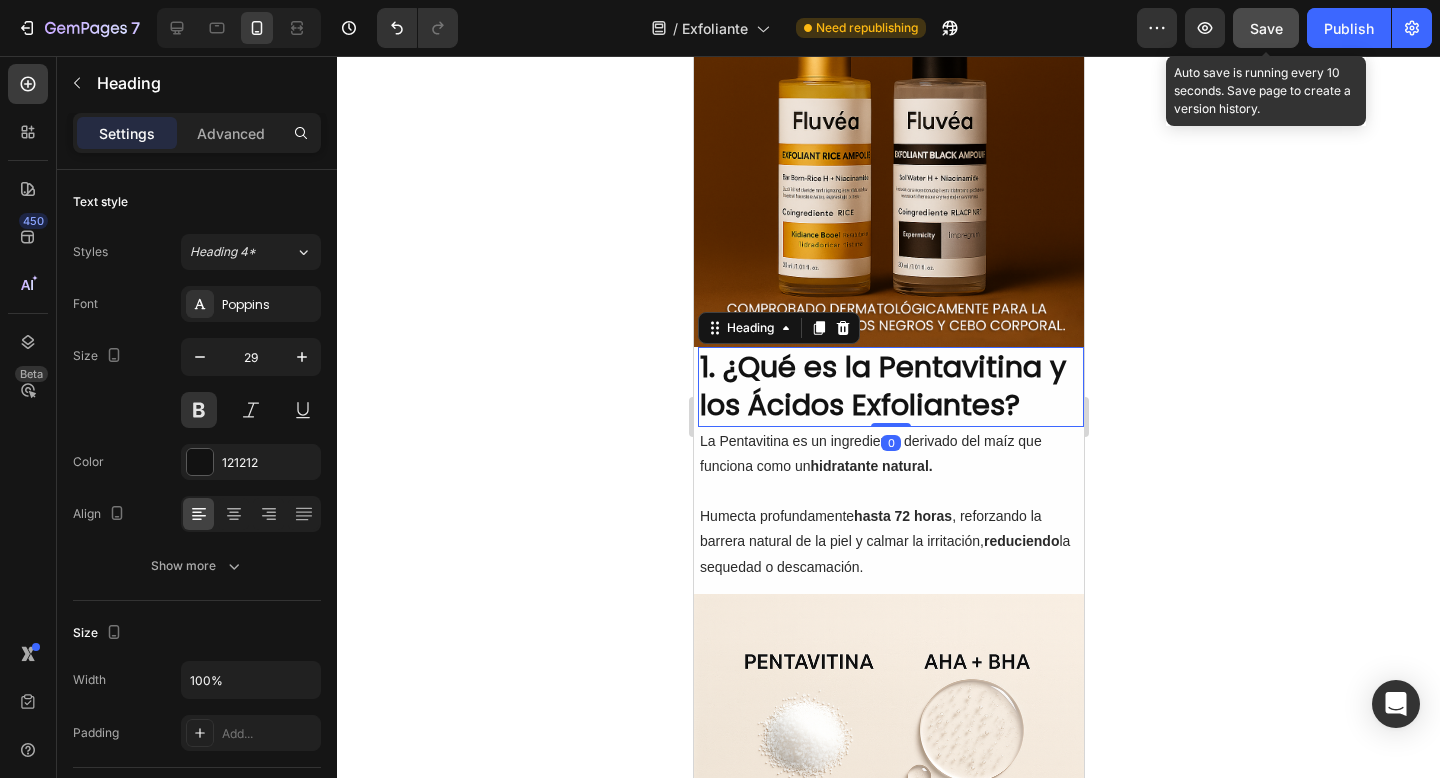 click on "Save" 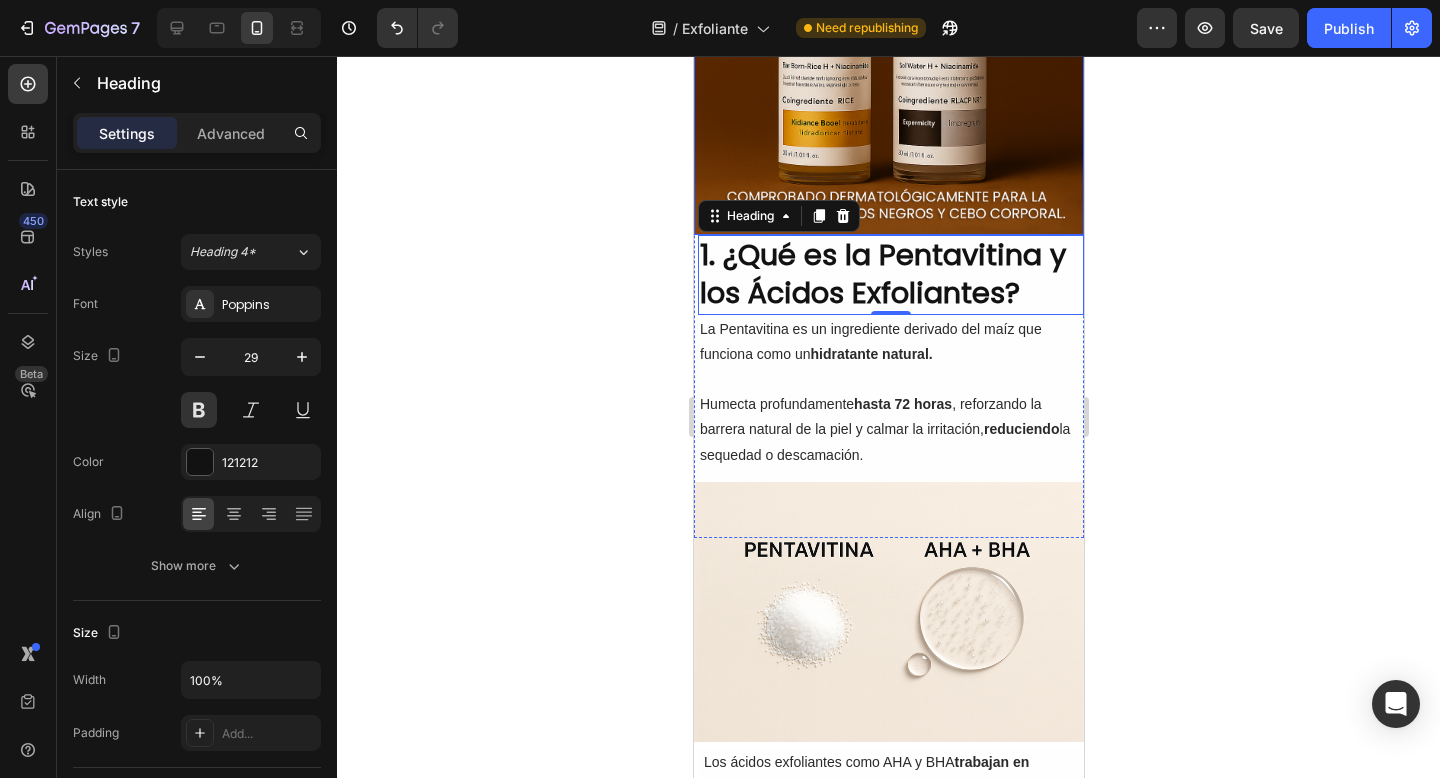 scroll, scrollTop: 554, scrollLeft: 0, axis: vertical 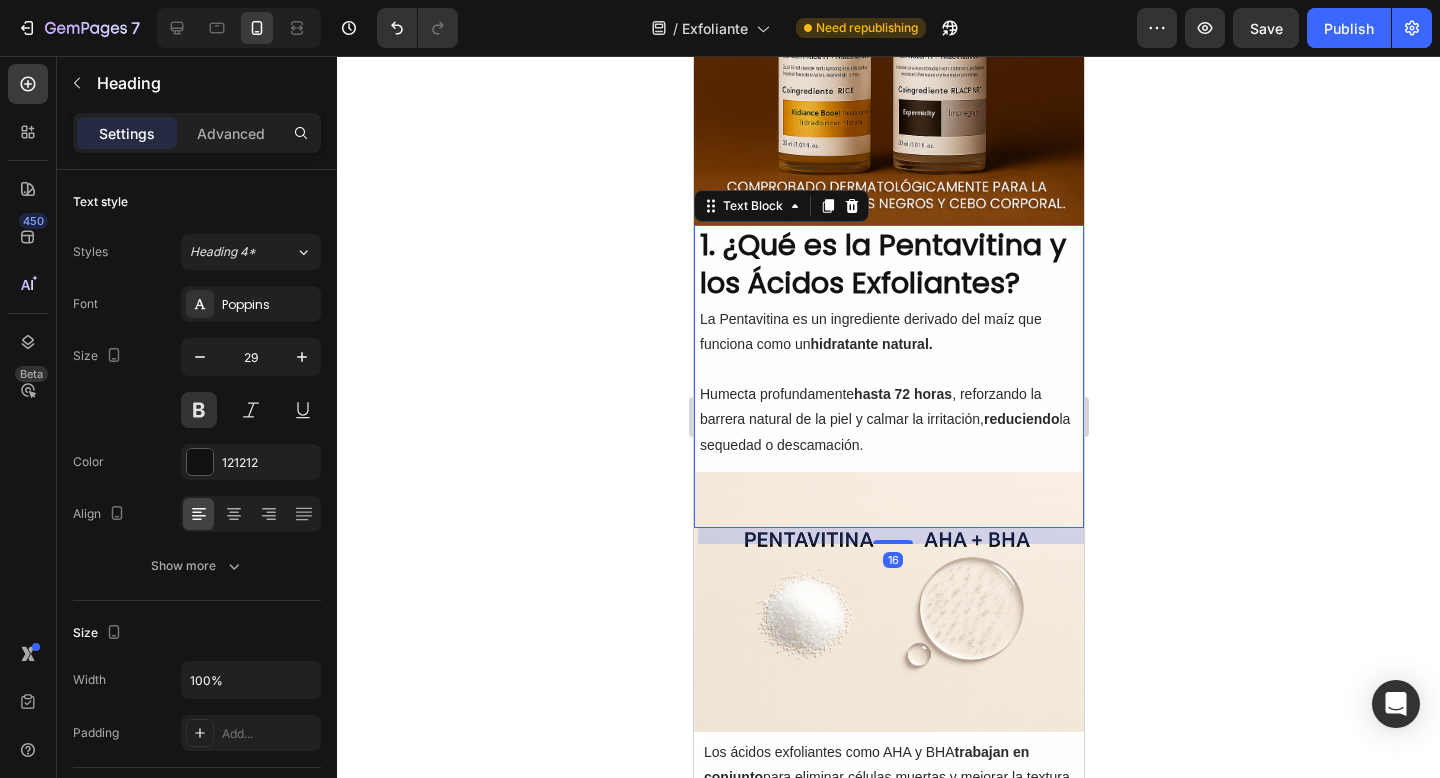click on "La Pentavitina es un ingrediente derivado del maíz que funciona como un  hidratante natural." at bounding box center [888, 332] 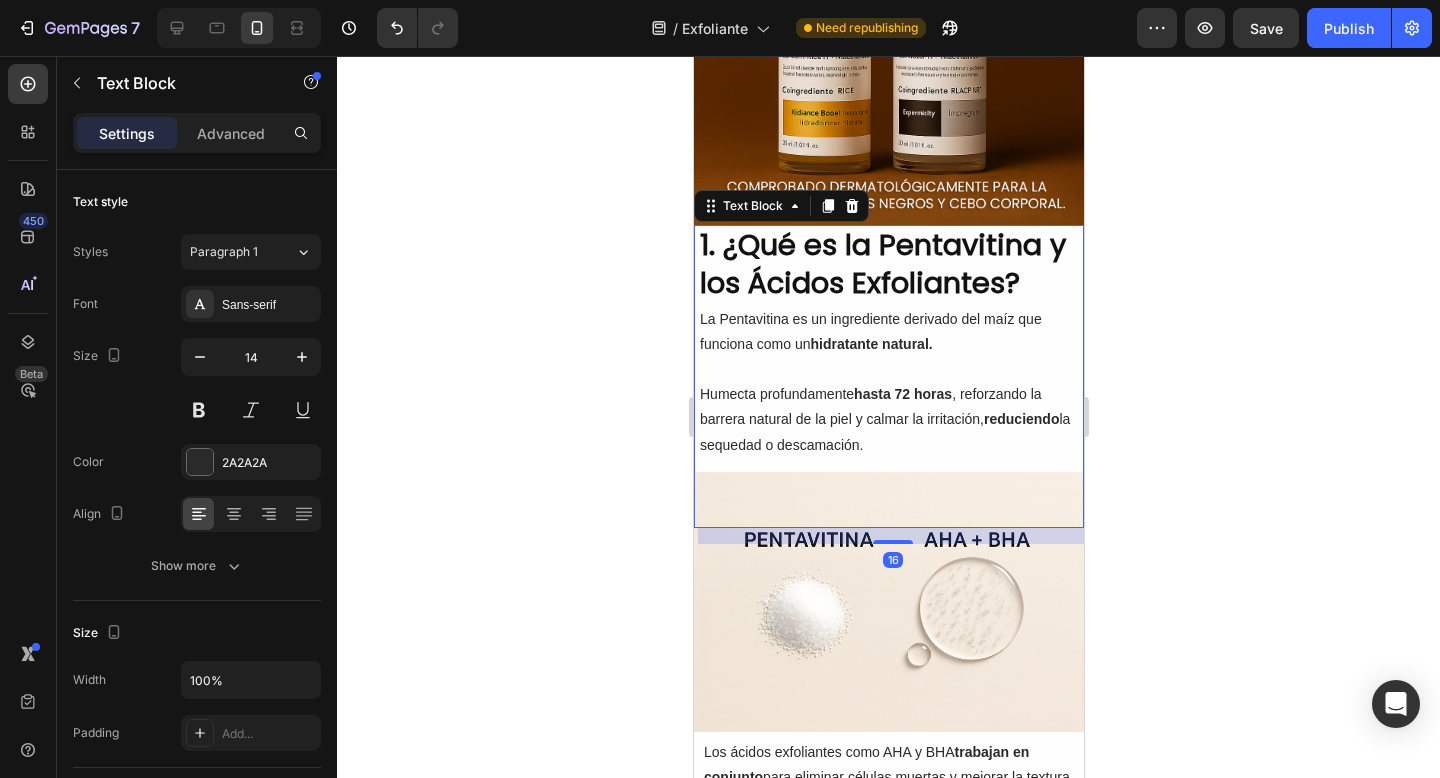 click on "La Pentavitina es un ingrediente derivado del maíz que funciona como un  hidratante natural." at bounding box center [888, 332] 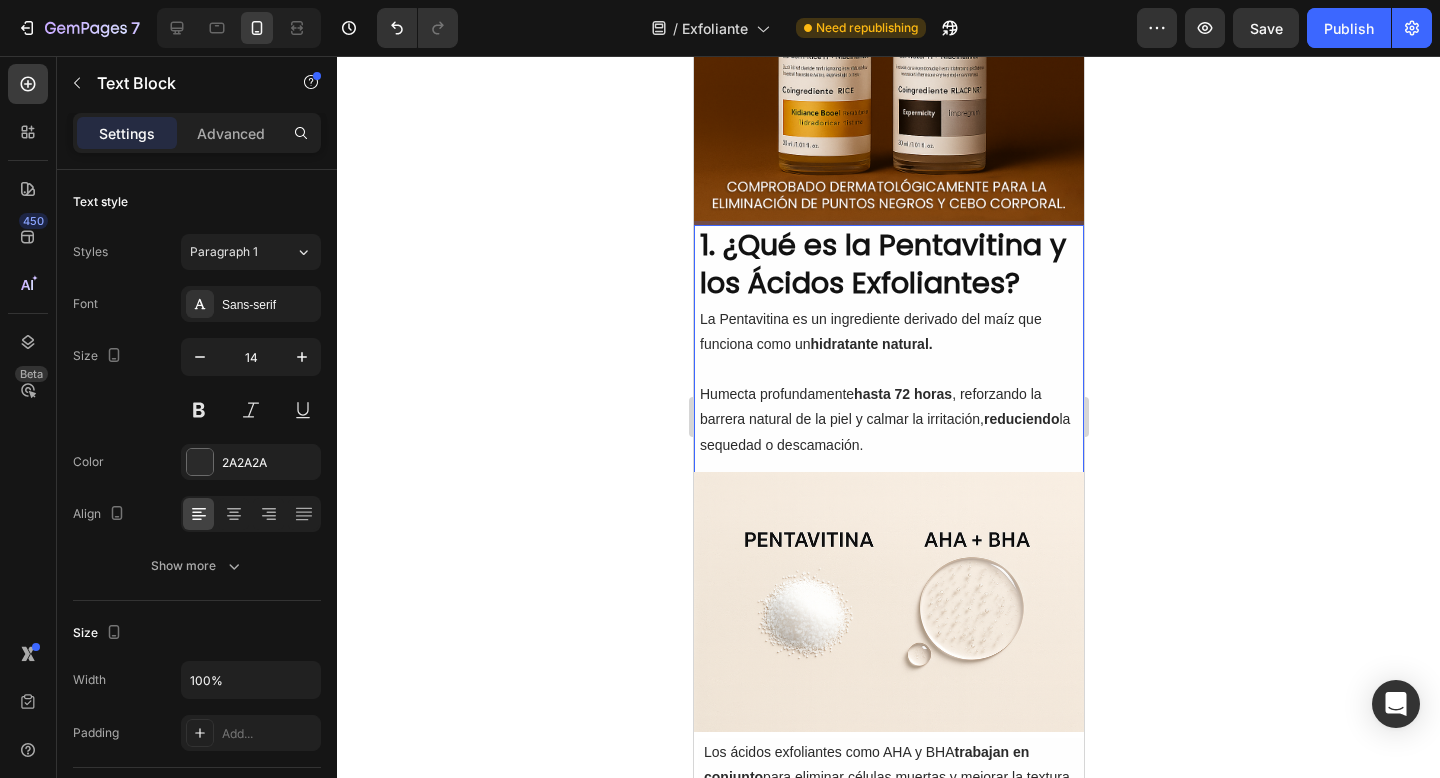 click on "La Pentavitina es un ingrediente derivado del maíz que funciona como un  hidratante natural." at bounding box center [888, 332] 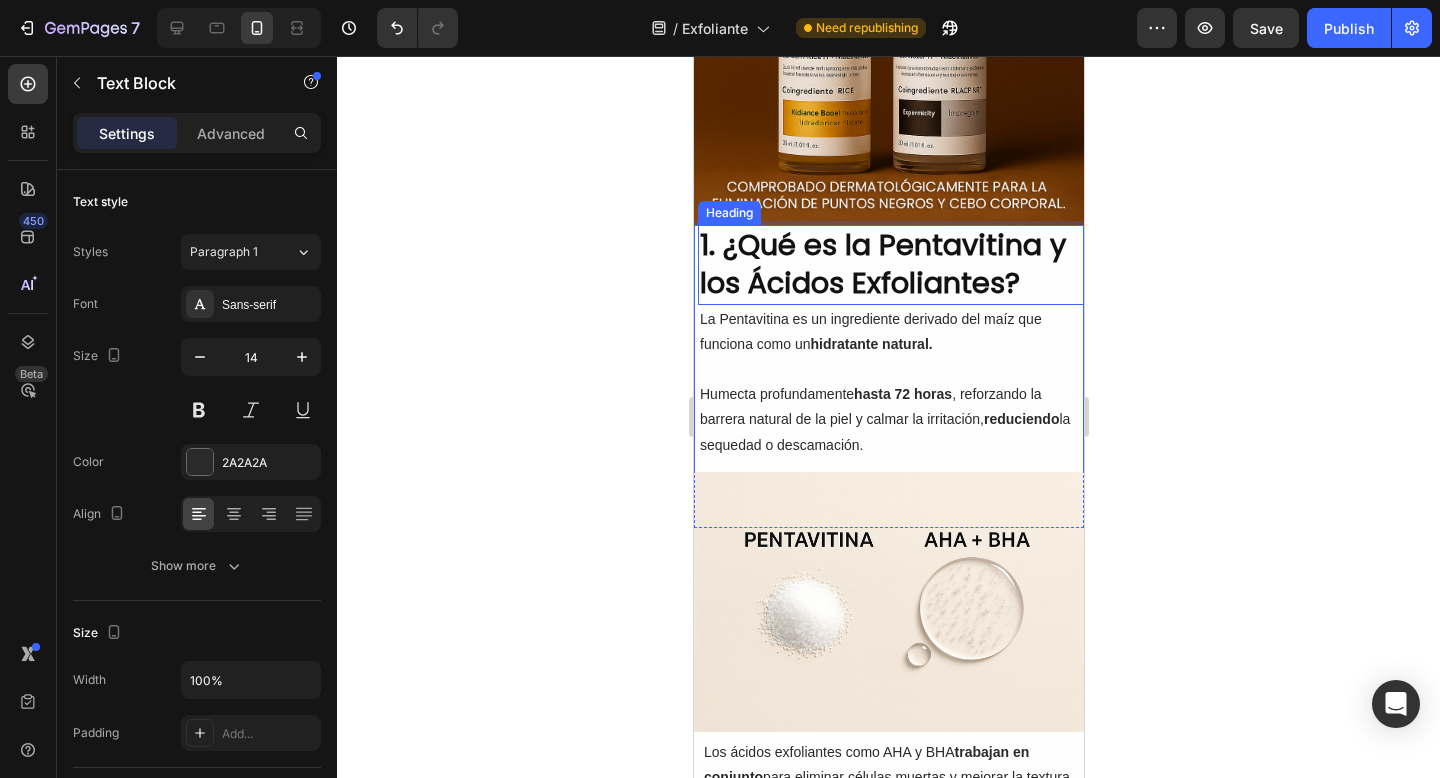 click 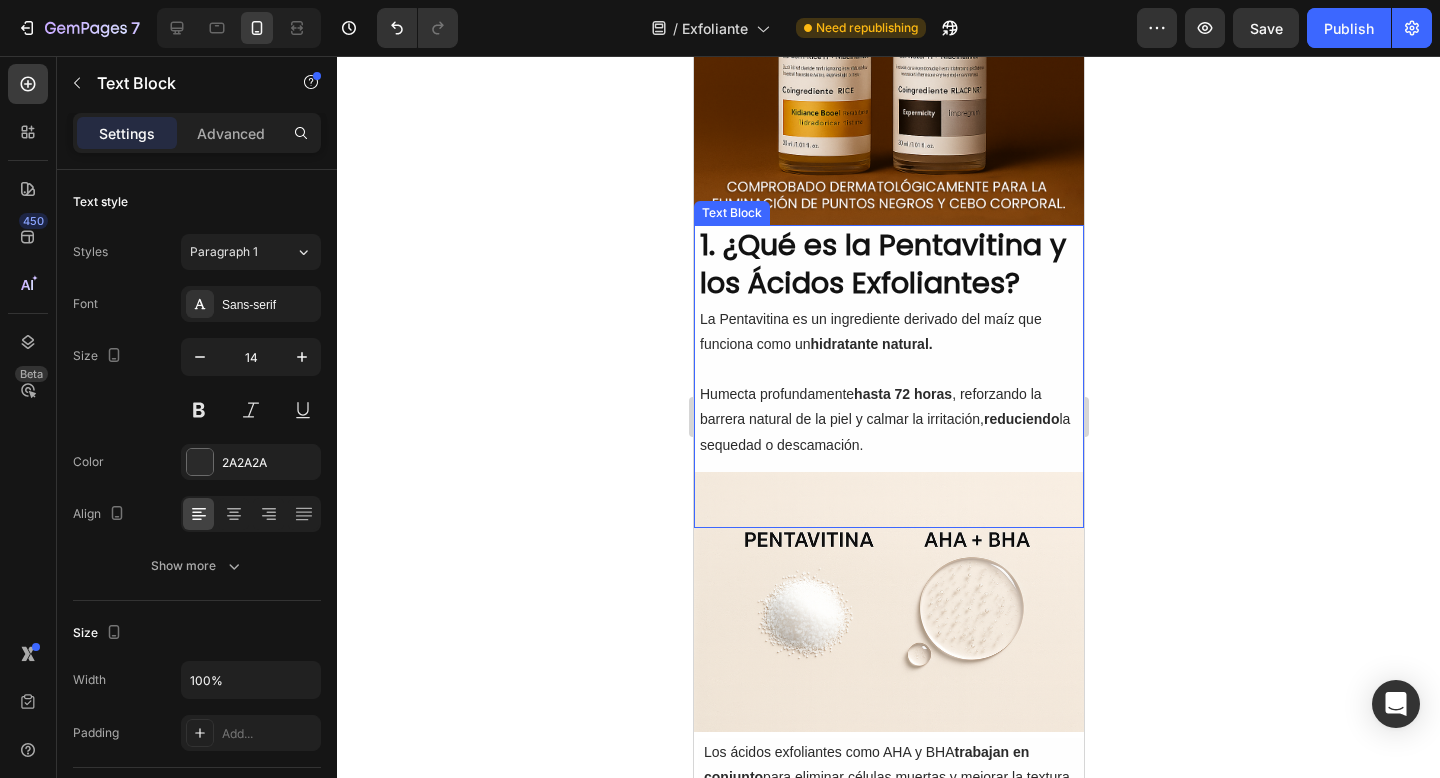click at bounding box center [888, 369] 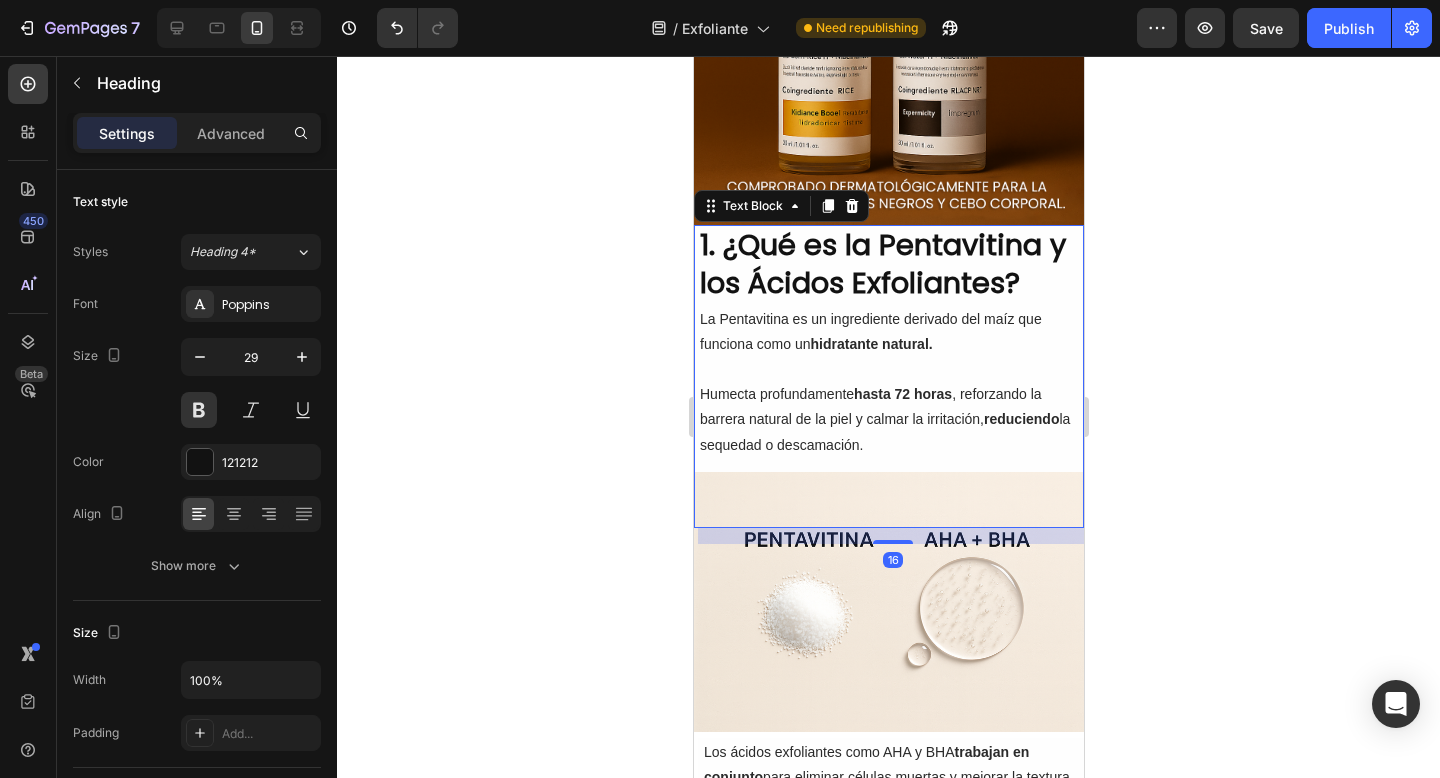 click on "1. ¿Qué es la Pentavitina y los Ácidos Exfoliantes?" at bounding box center (890, 264) 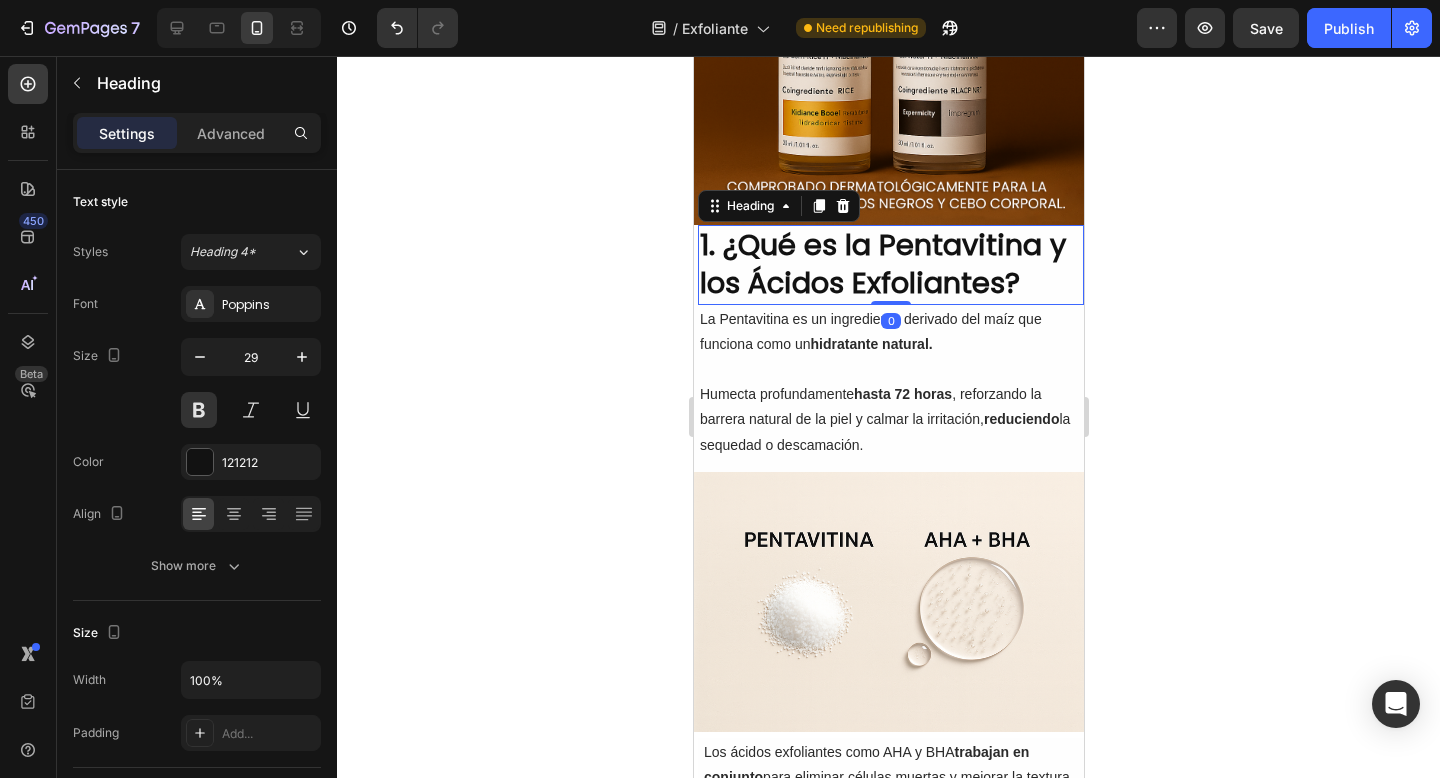 click on "1. ¿Qué es la Pentavitina y los Ácidos Exfoliantes?" at bounding box center (890, 264) 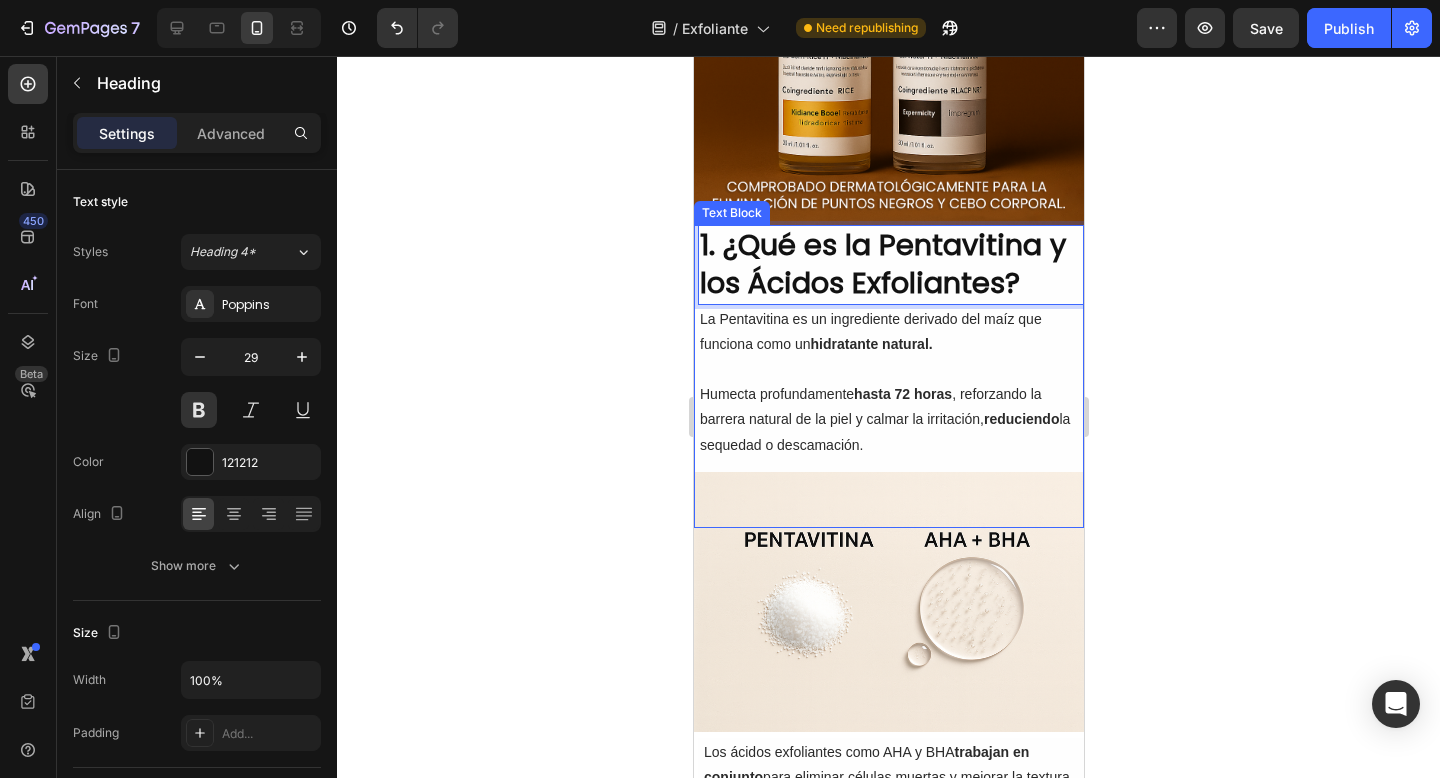 click on "La Pentavitina es un ingrediente derivado del maíz que funciona como un  hidratante natural." at bounding box center (888, 332) 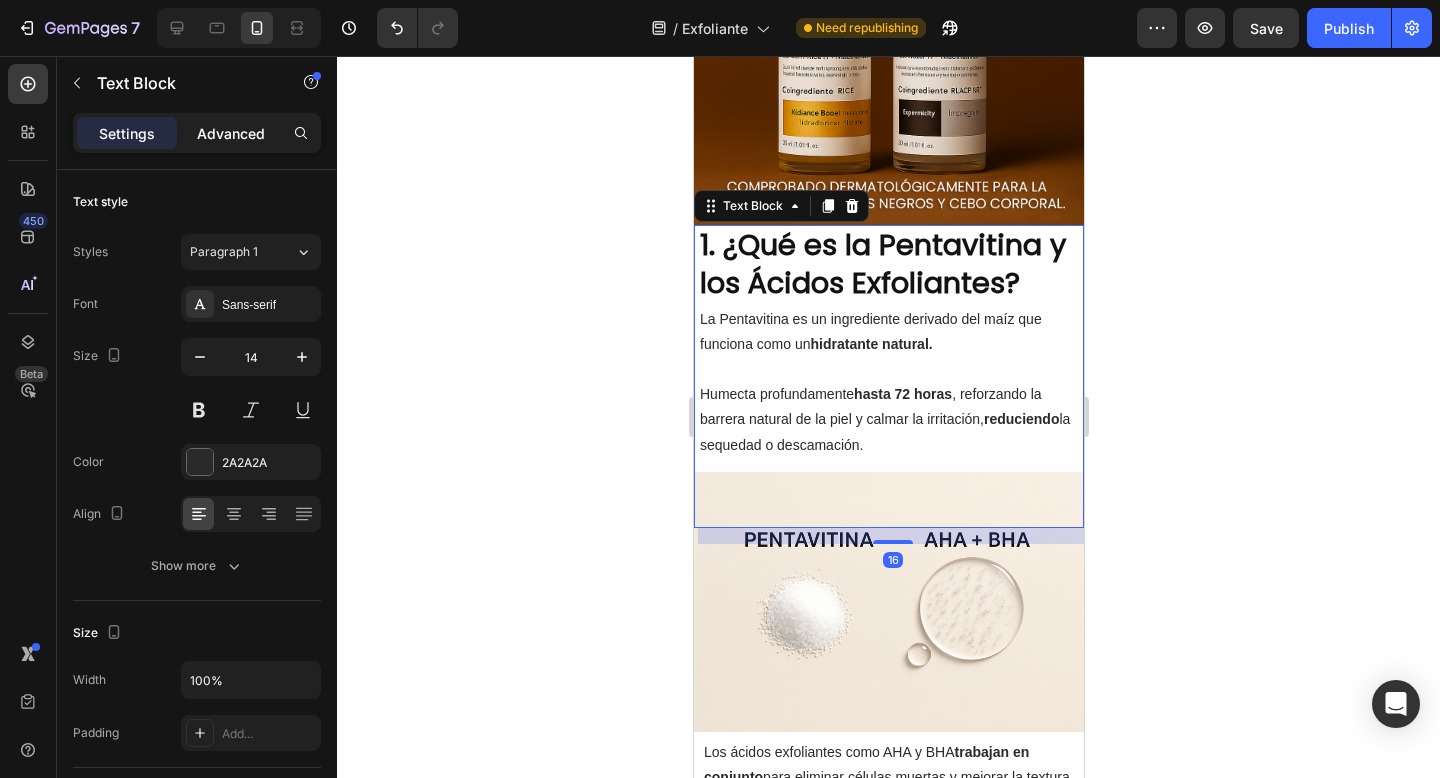 click on "Advanced" at bounding box center (231, 133) 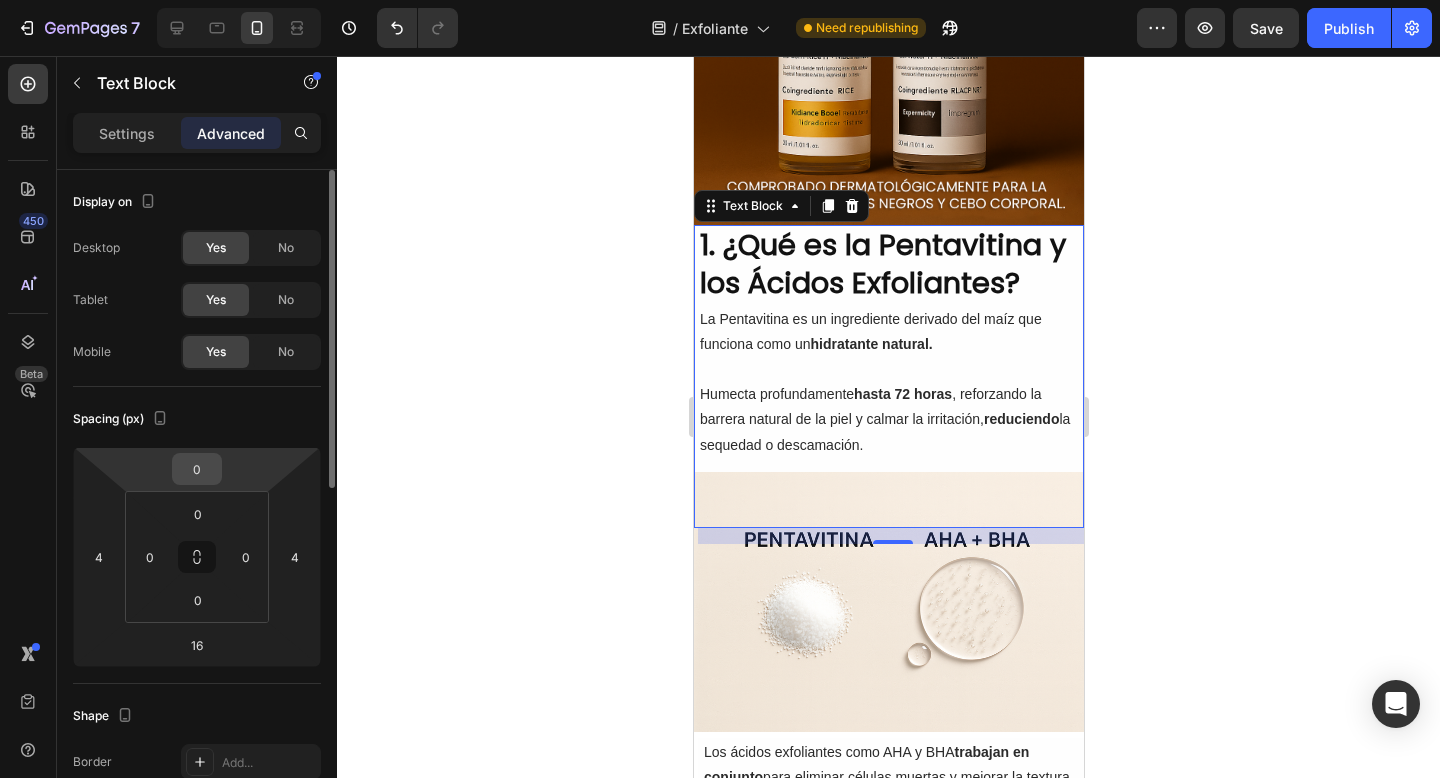 click on "0" at bounding box center (197, 469) 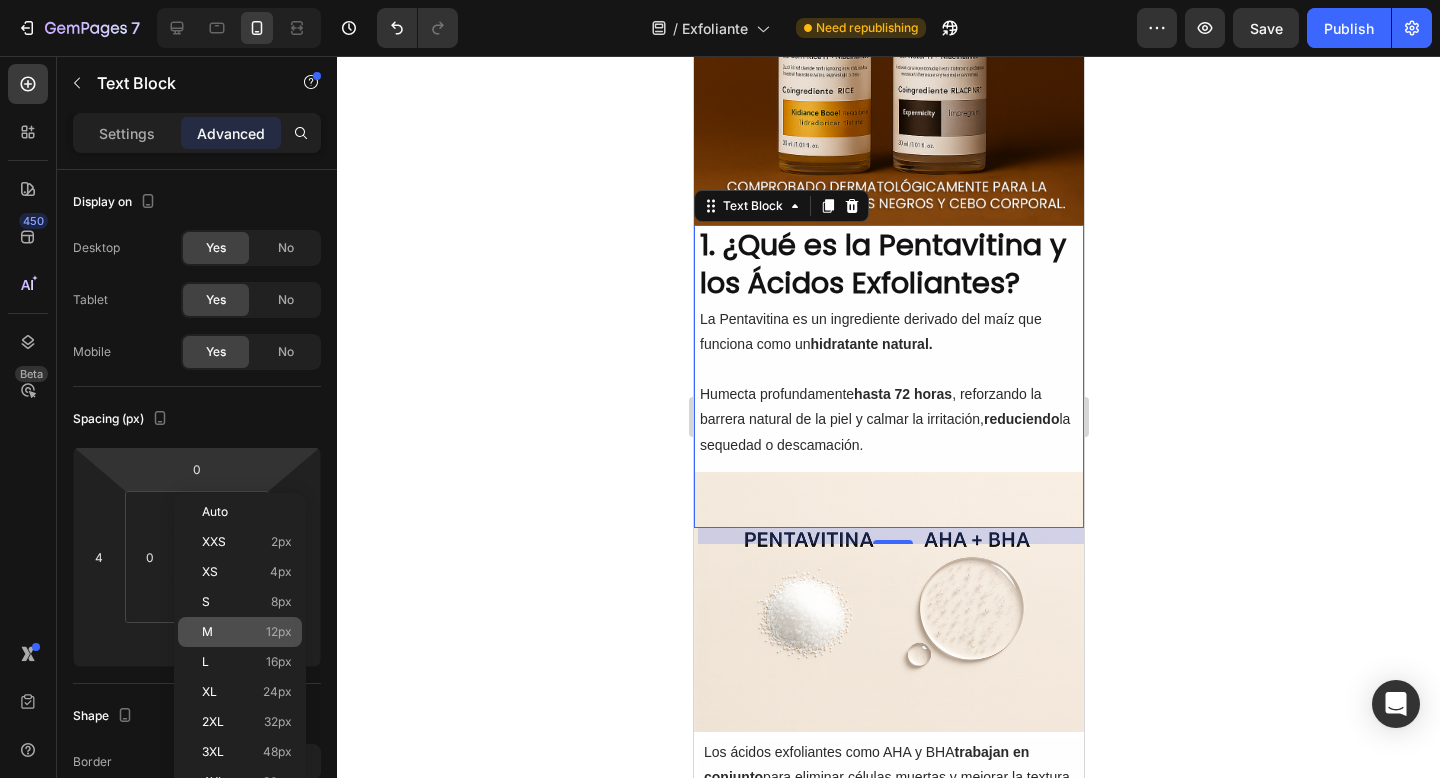 click on "M 12px" at bounding box center (247, 632) 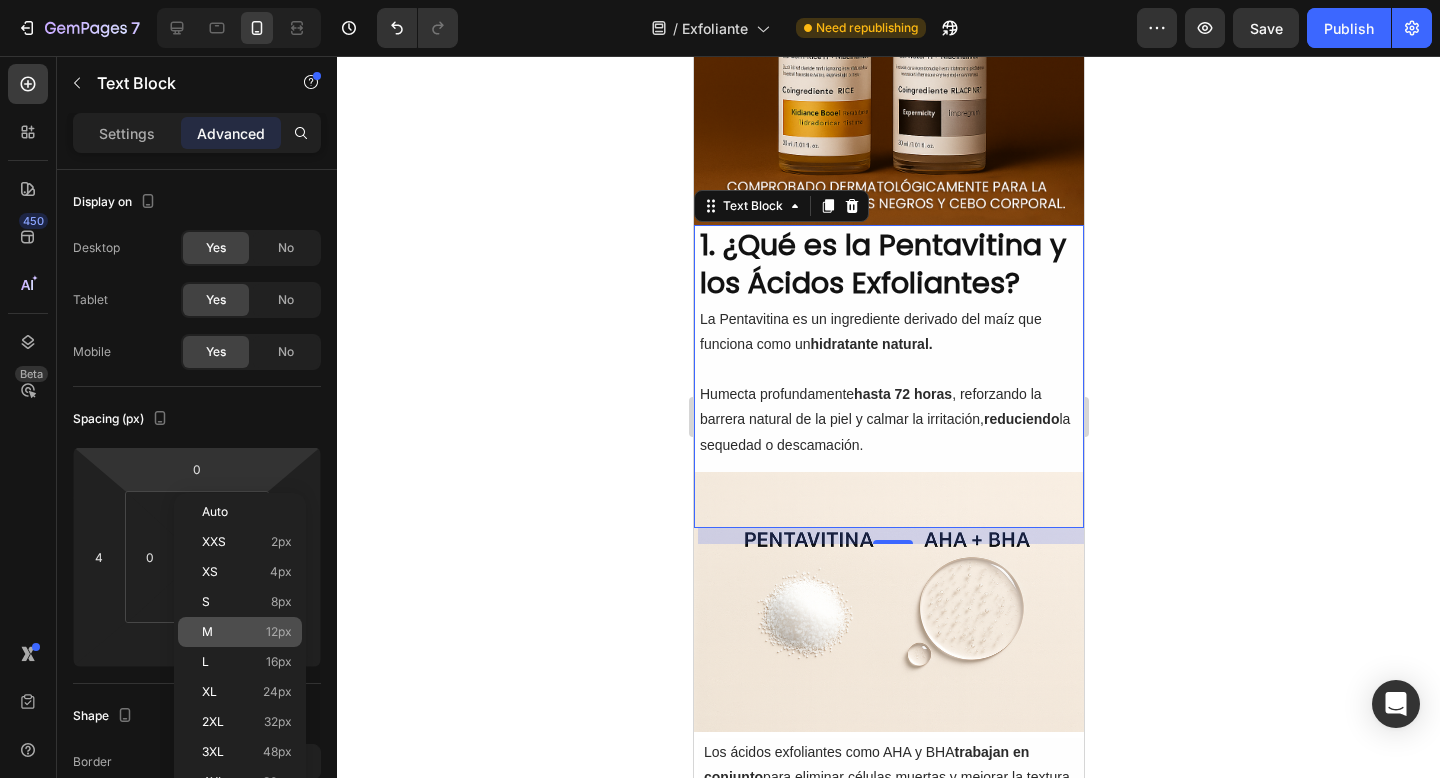 type on "12" 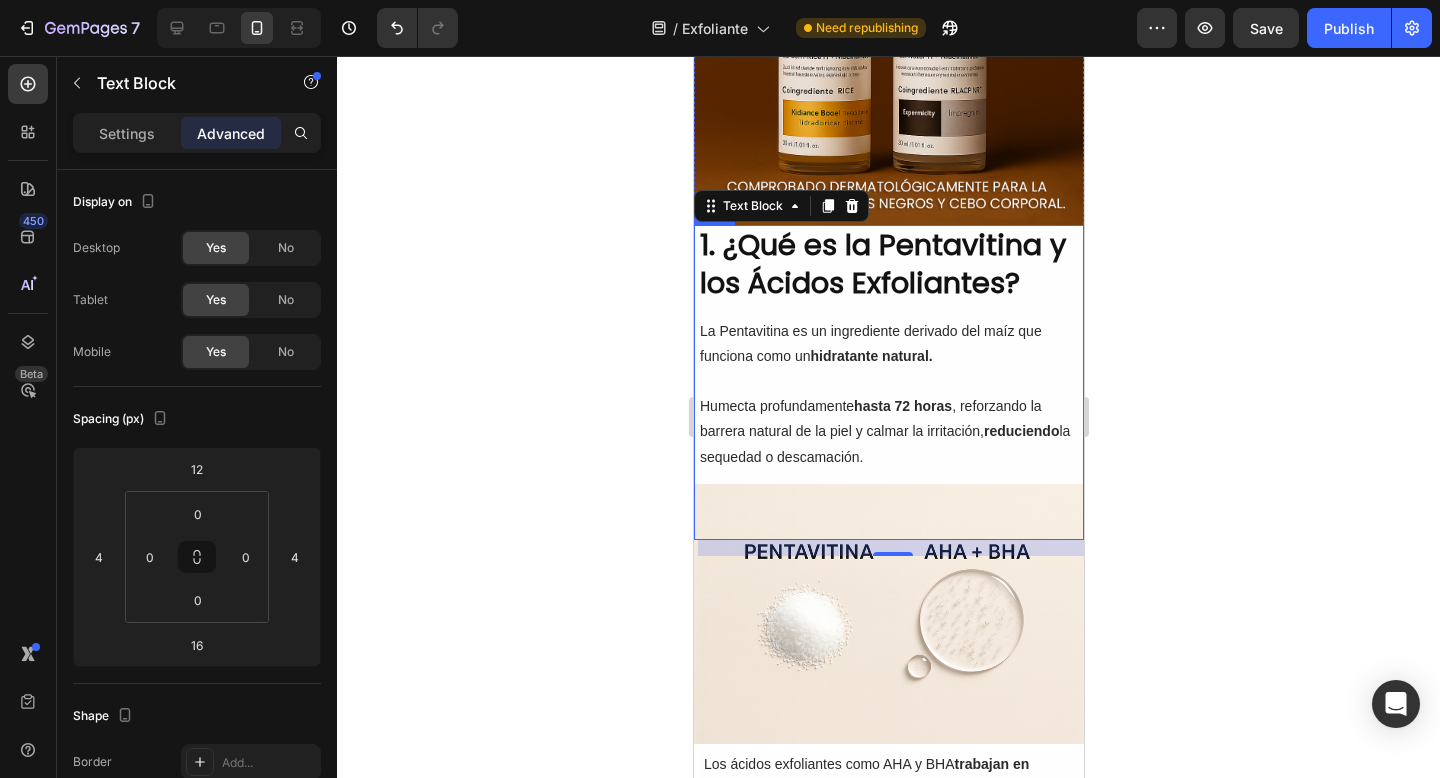 click 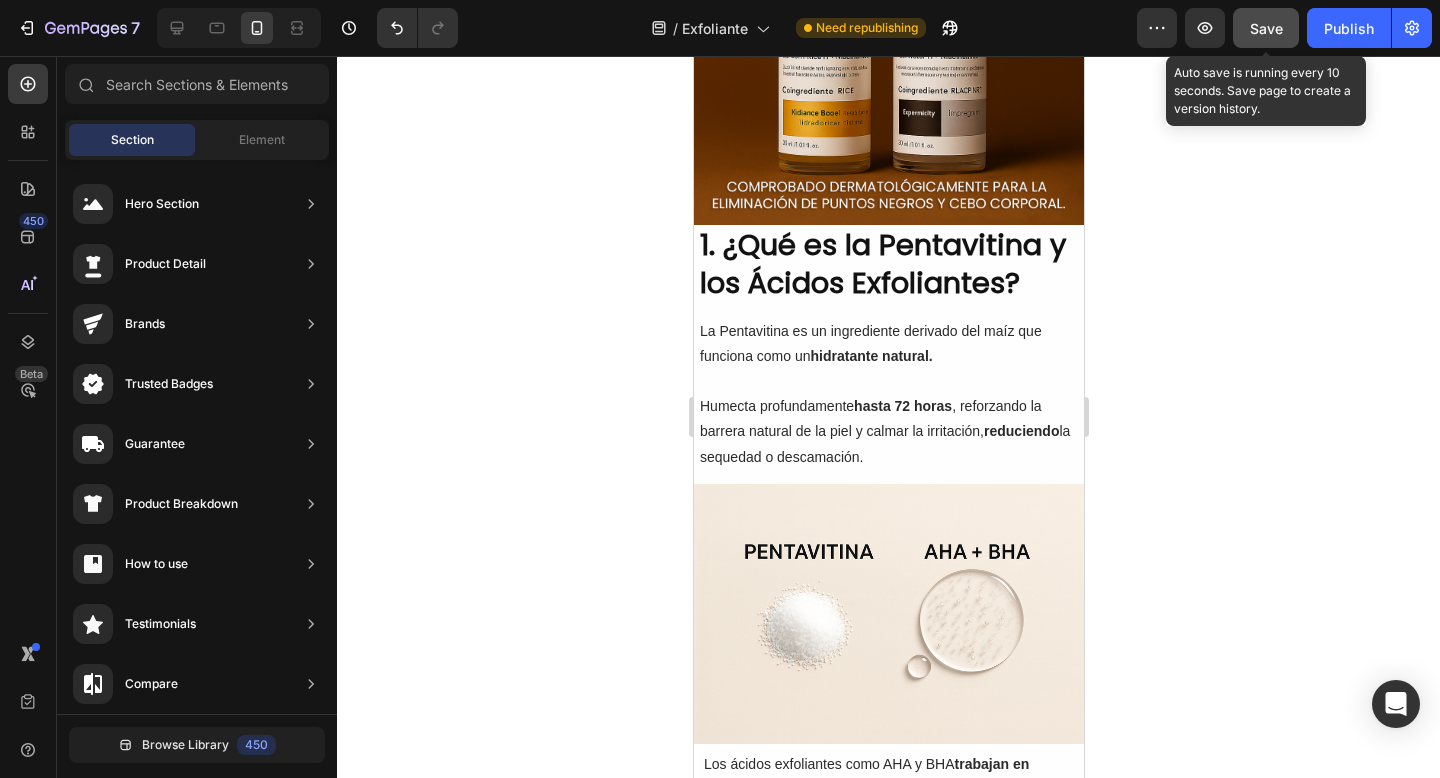 click on "Save" 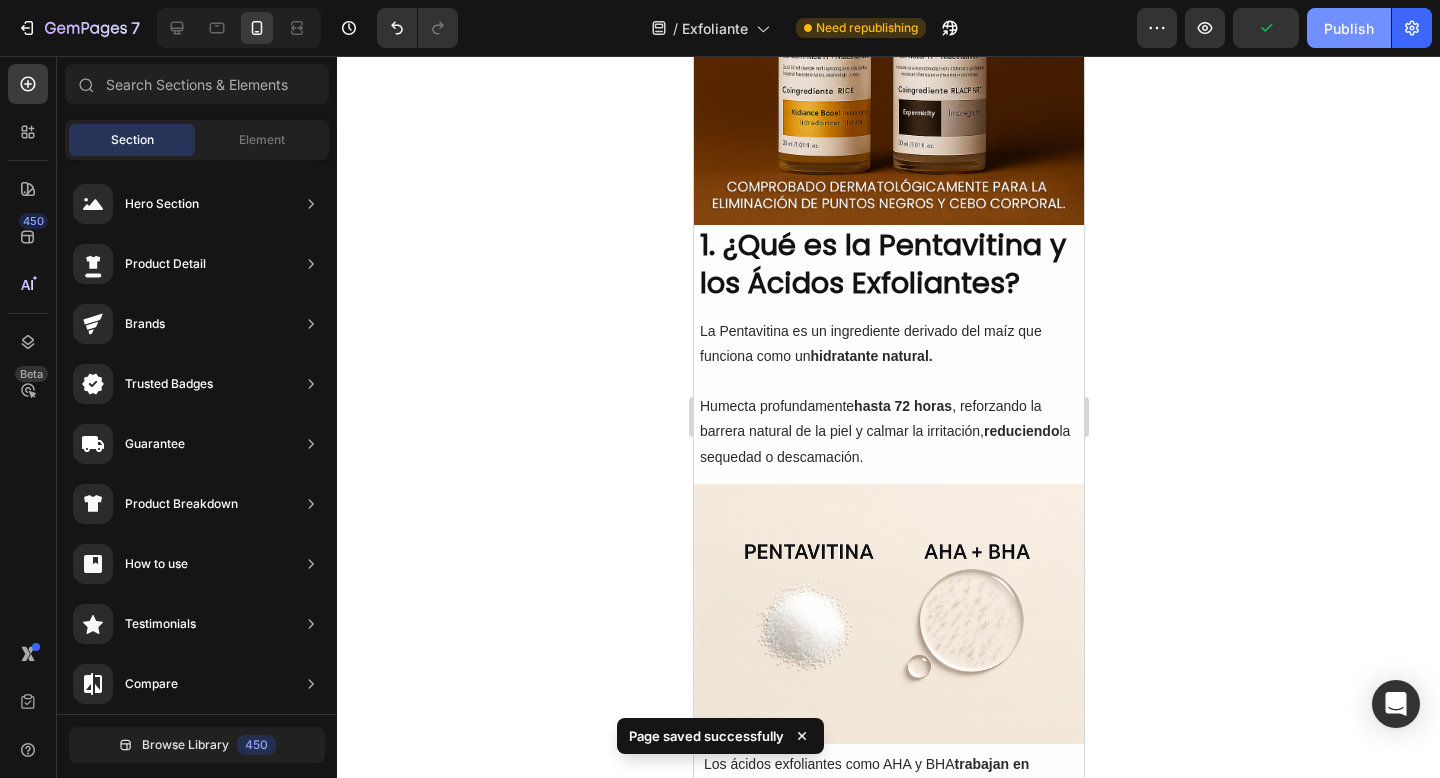 click on "Publish" 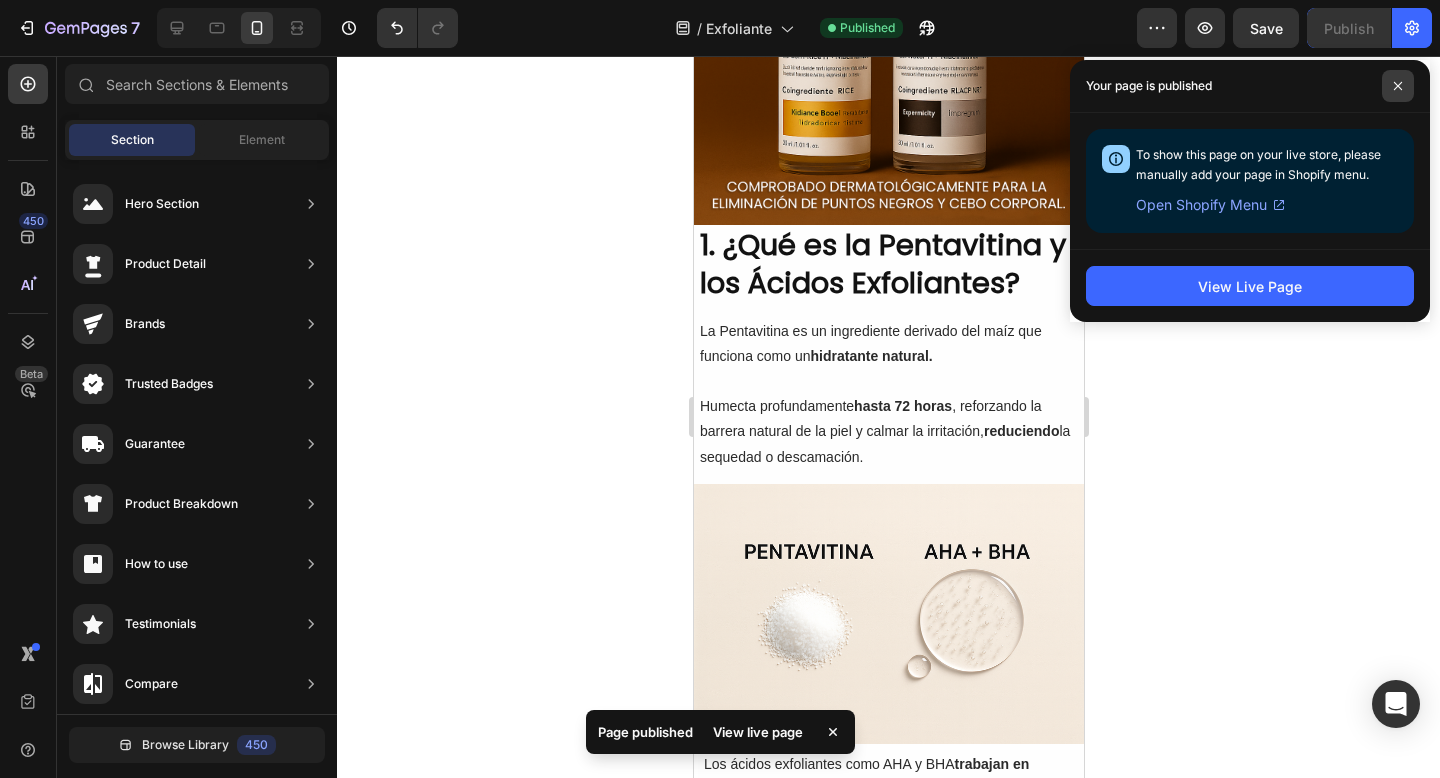 click at bounding box center [1398, 86] 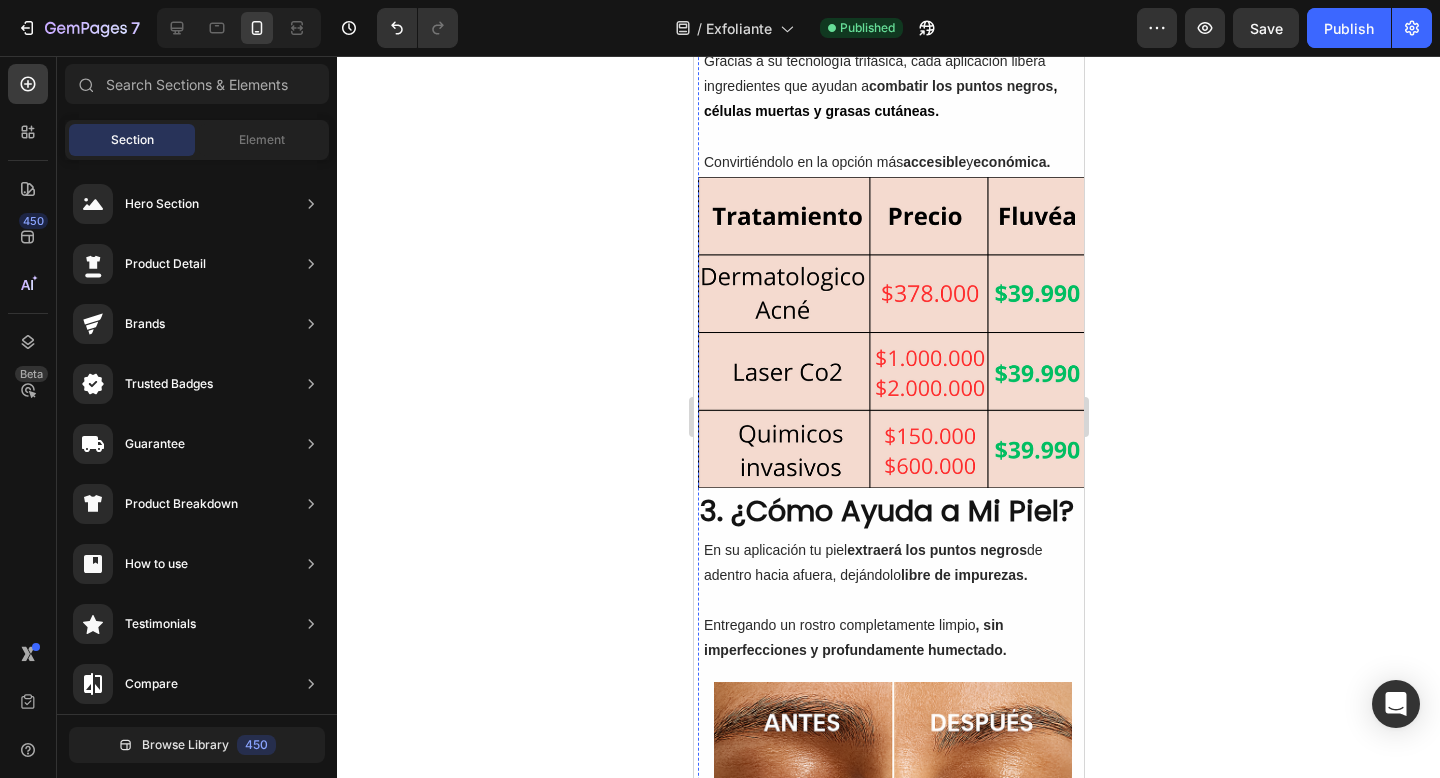 scroll, scrollTop: 1521, scrollLeft: 0, axis: vertical 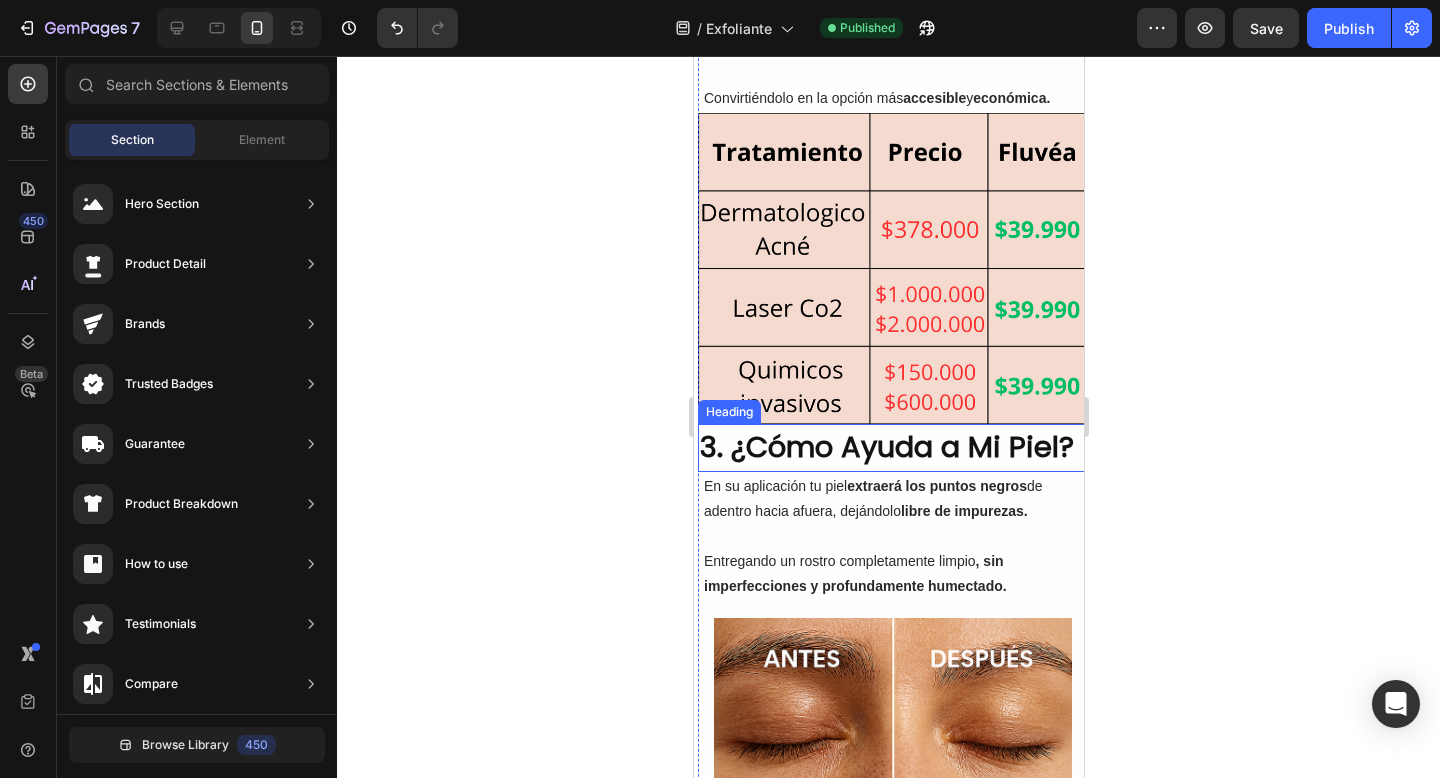 click on "3. ¿Cómo Ayuda a Mi Piel?" at bounding box center (892, 448) 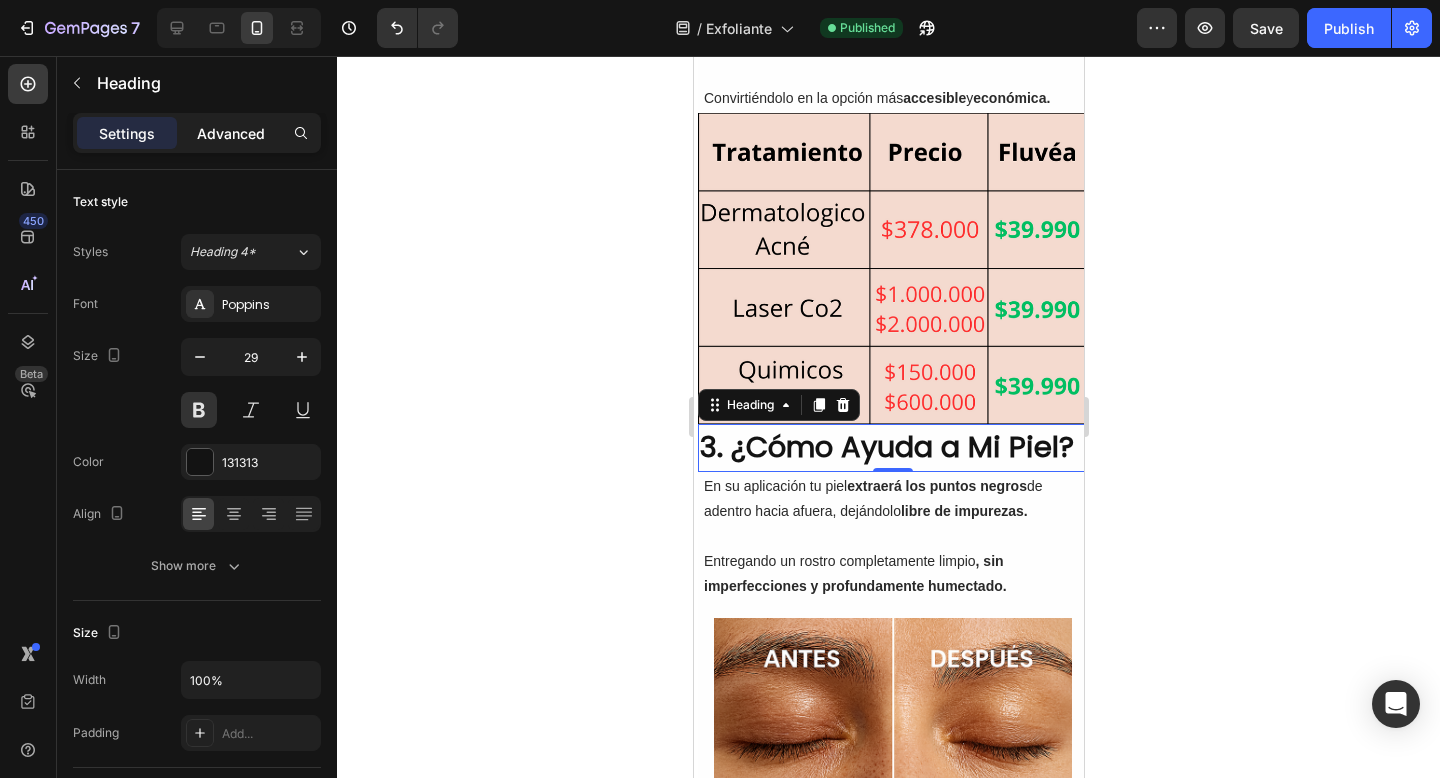 click on "Advanced" at bounding box center (231, 133) 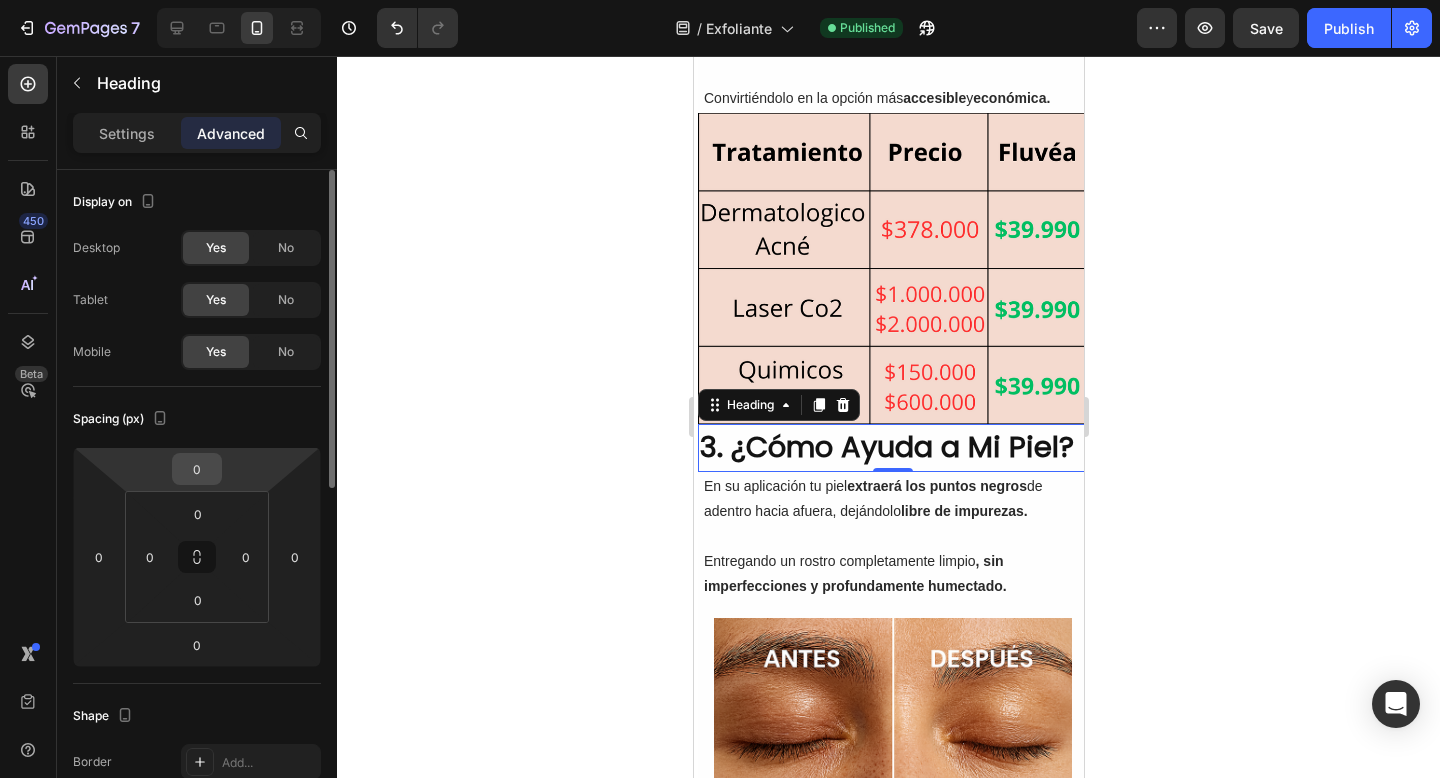 click on "0" at bounding box center [197, 469] 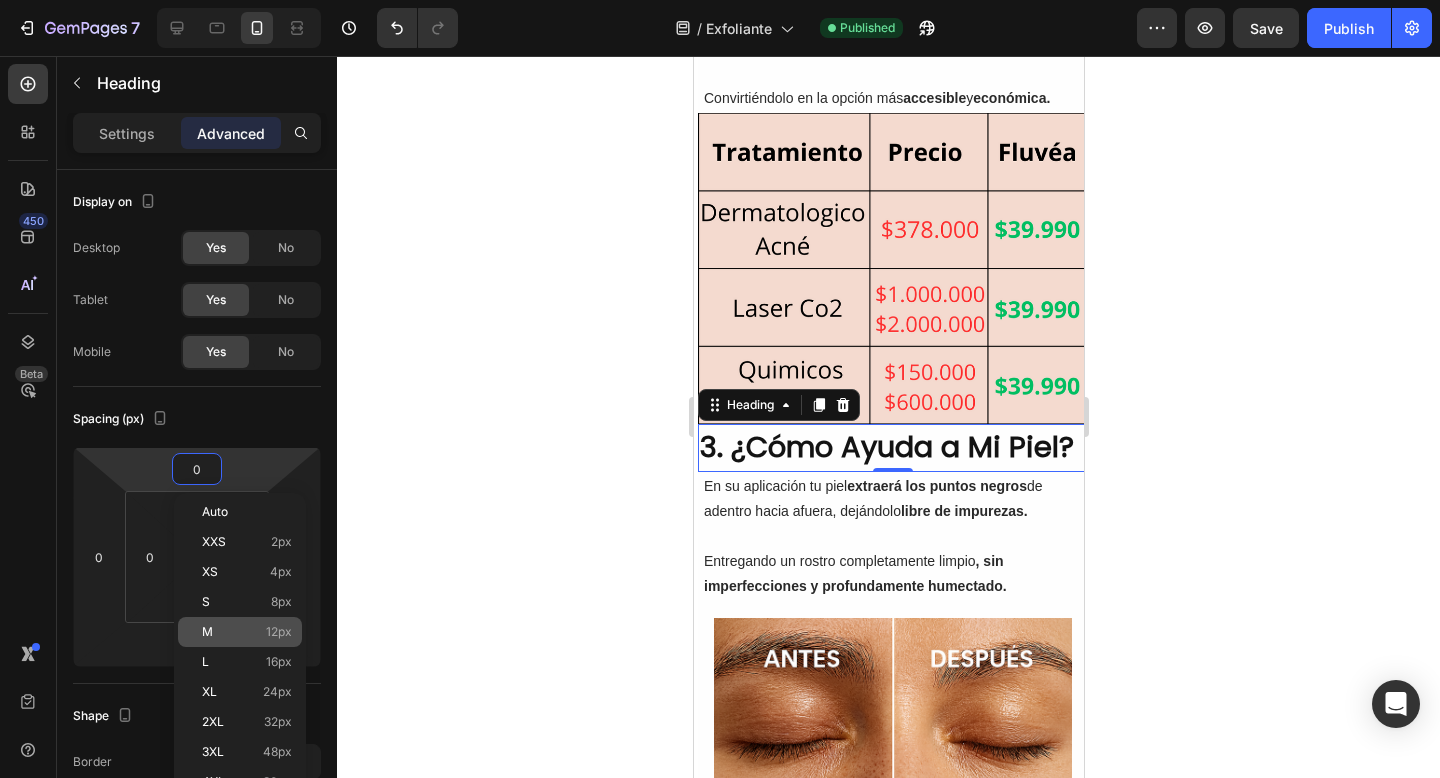 click on "M 12px" 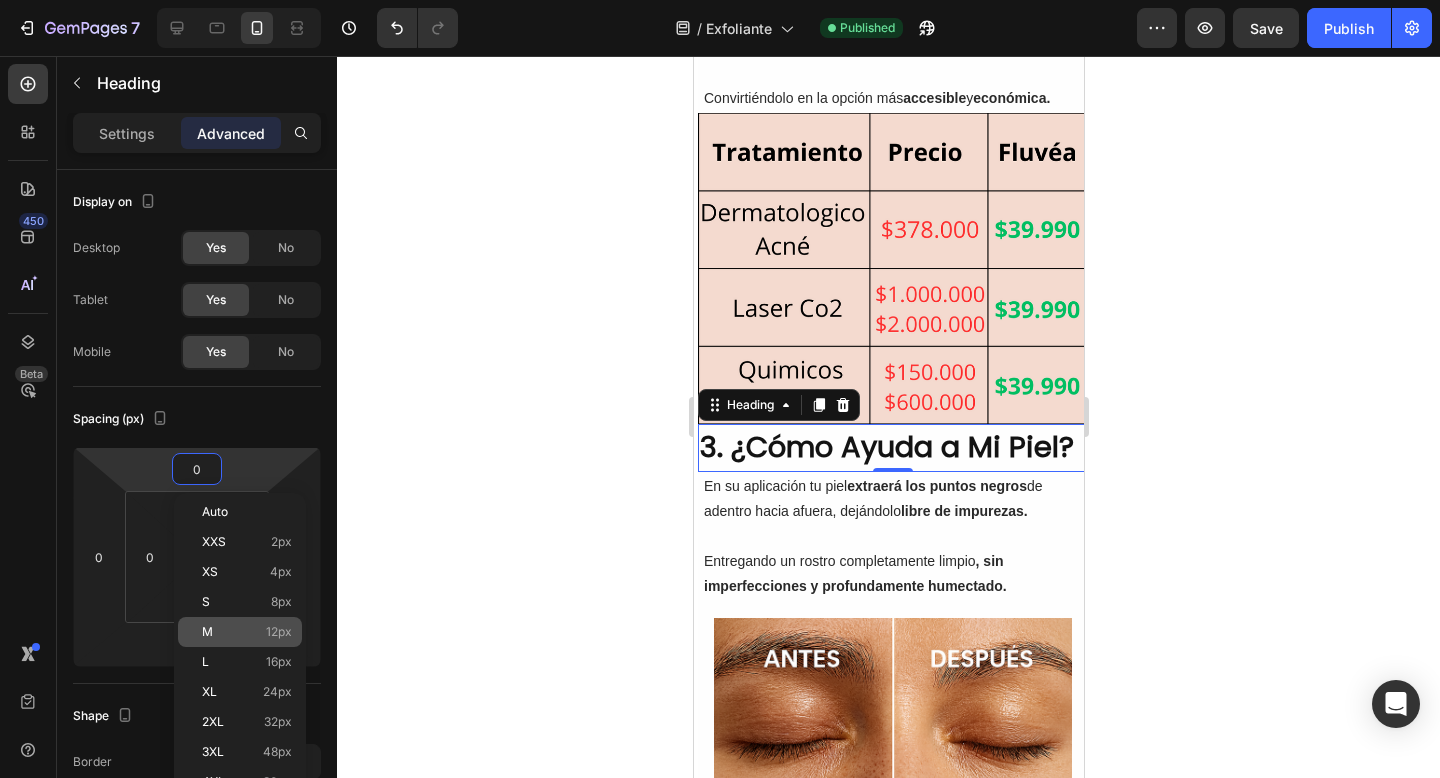 type on "12" 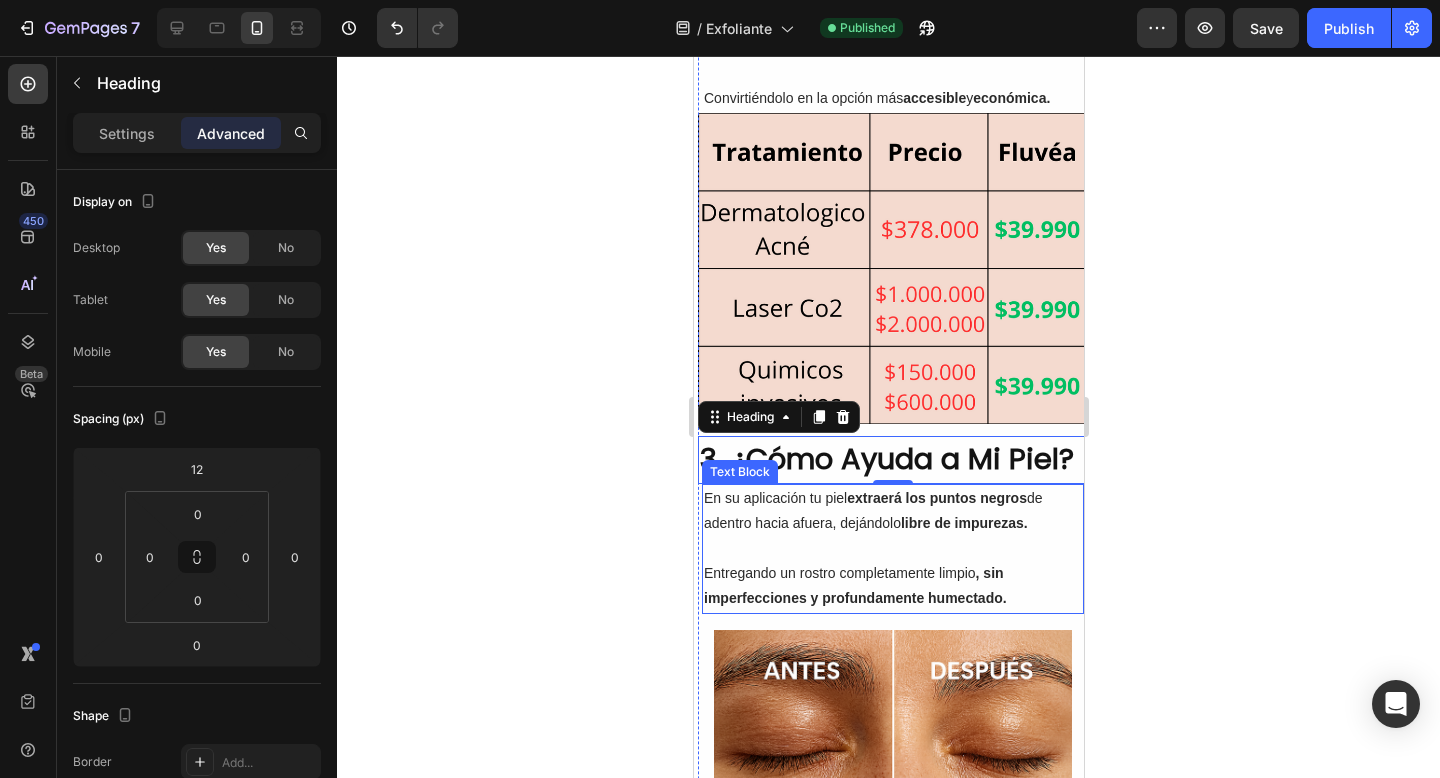 click at bounding box center [892, 548] 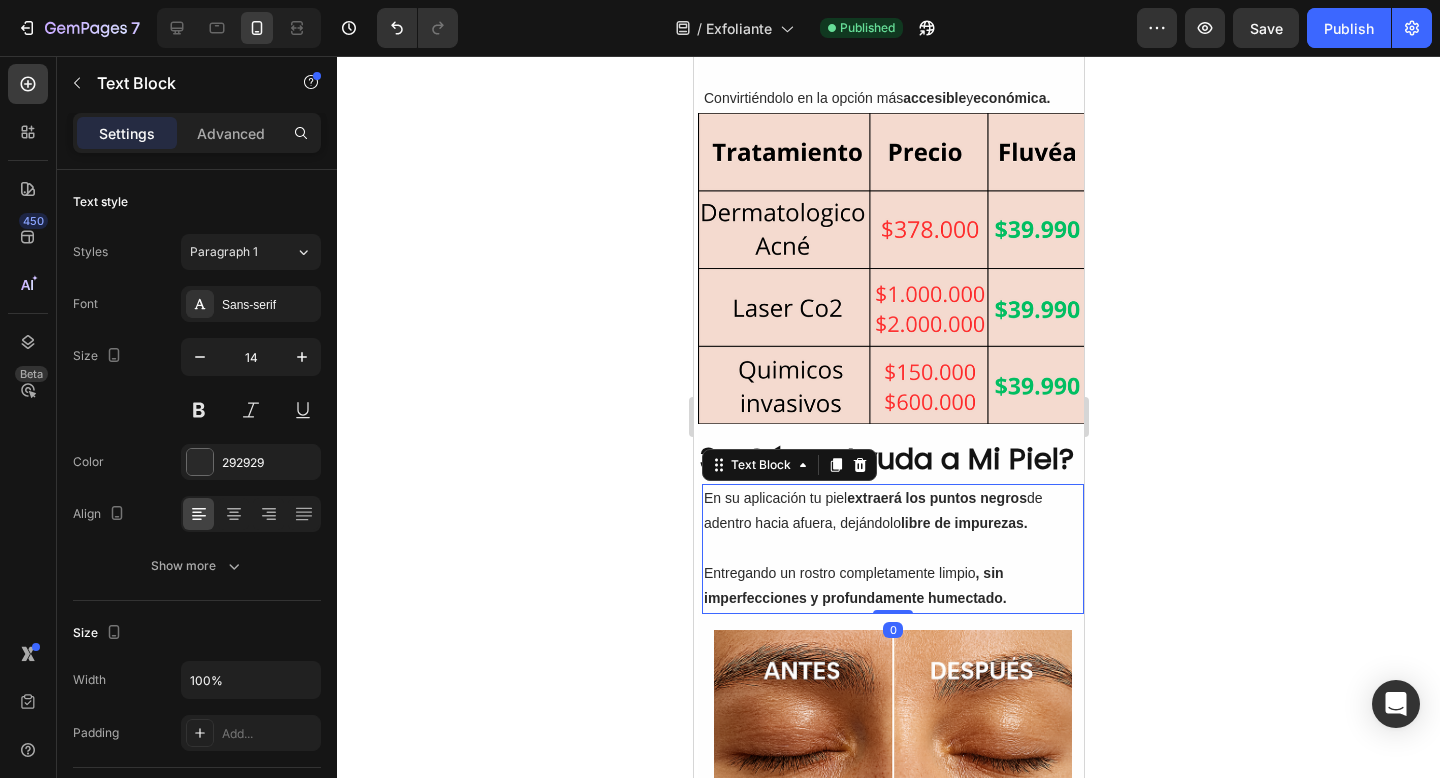 click on "Entregando un rostro completamente limpio , sin imperfecciones y profundamente humectado." at bounding box center (892, 586) 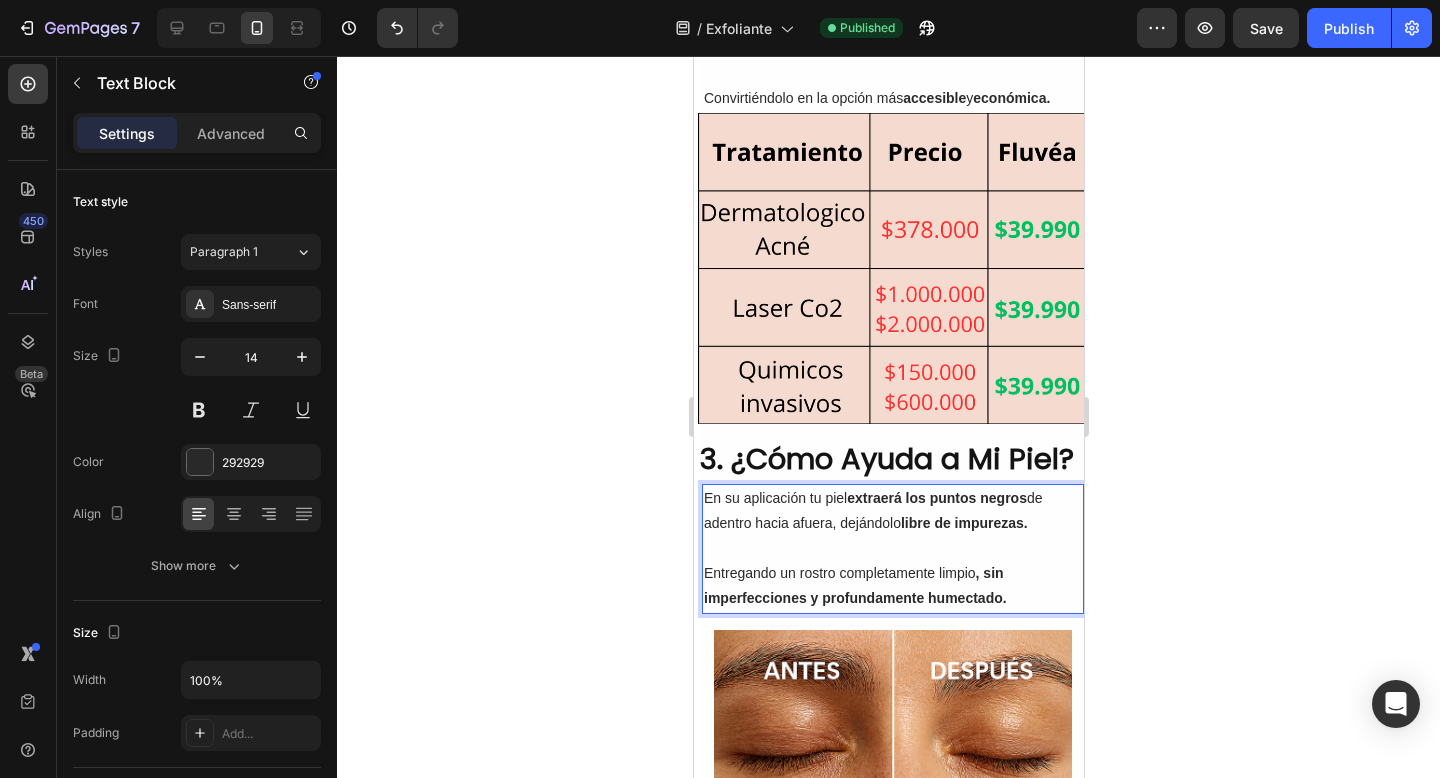 click on "Settings Advanced" at bounding box center (197, 133) 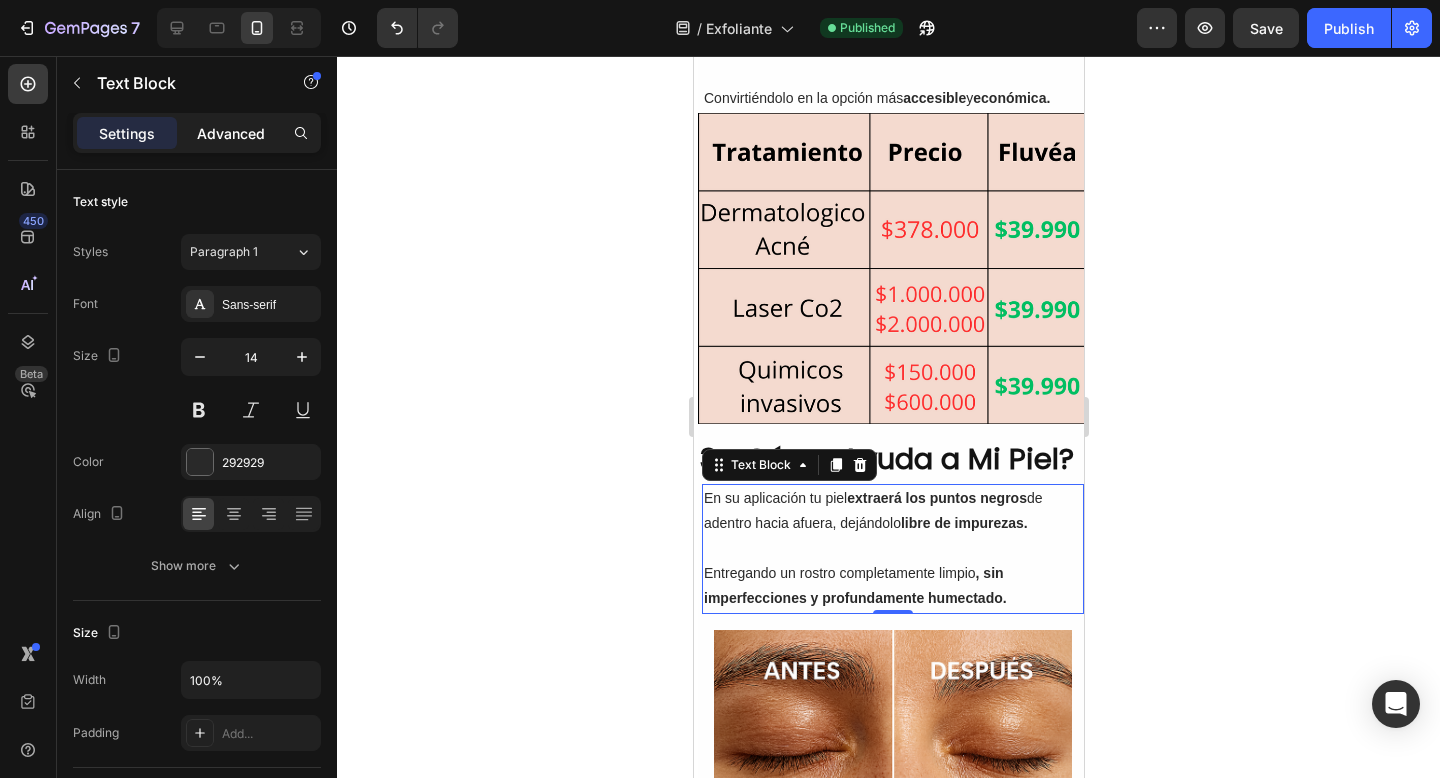click on "Advanced" at bounding box center (231, 133) 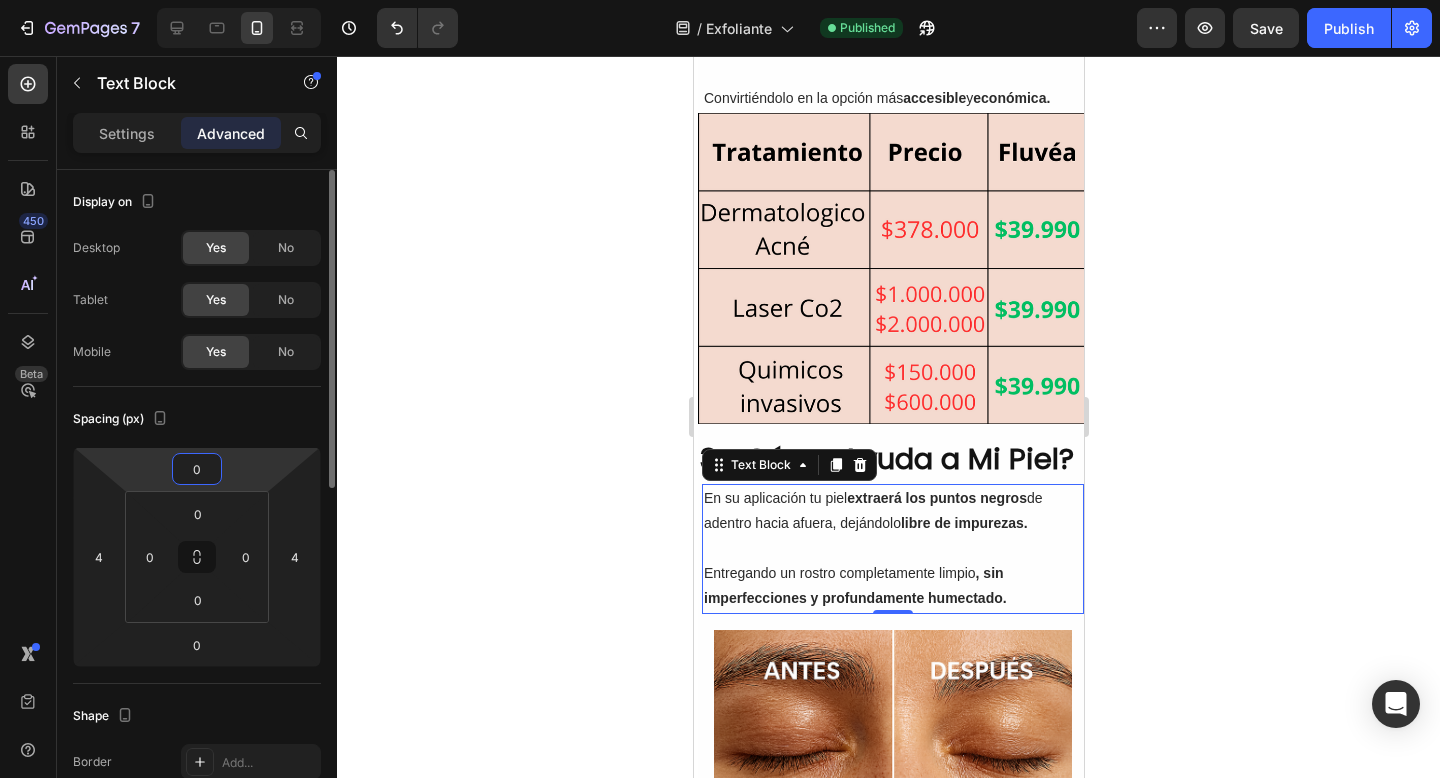 click on "0" at bounding box center (197, 469) 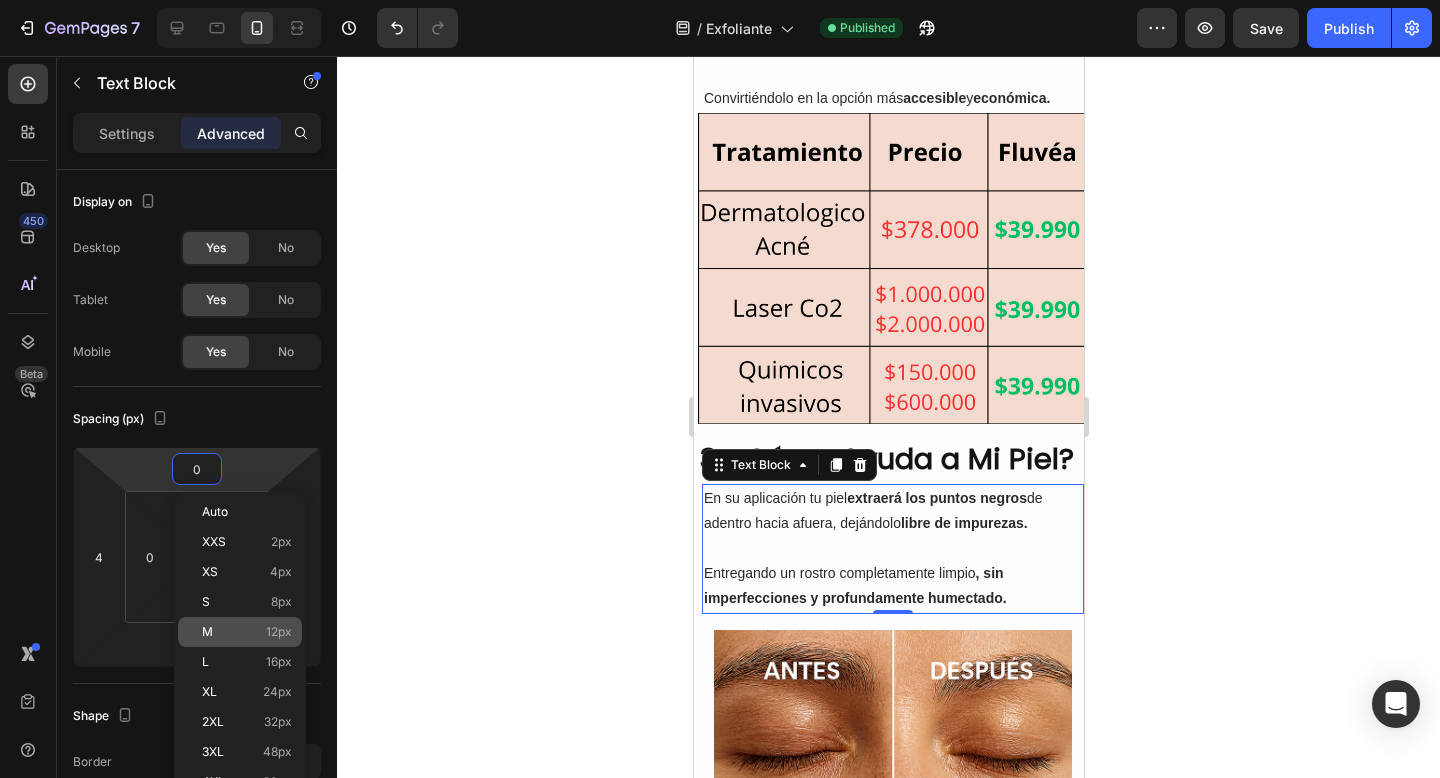 click on "M 12px" 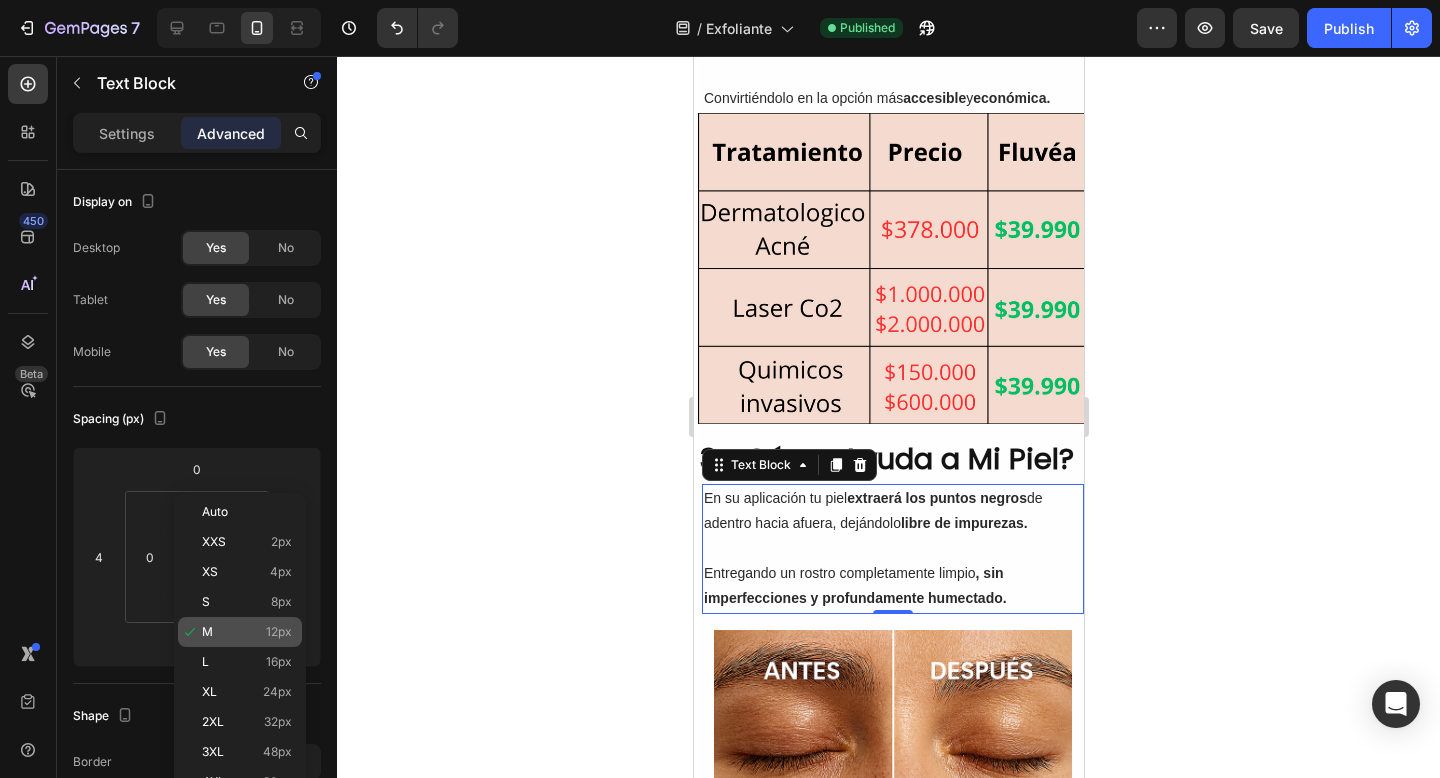 type on "12" 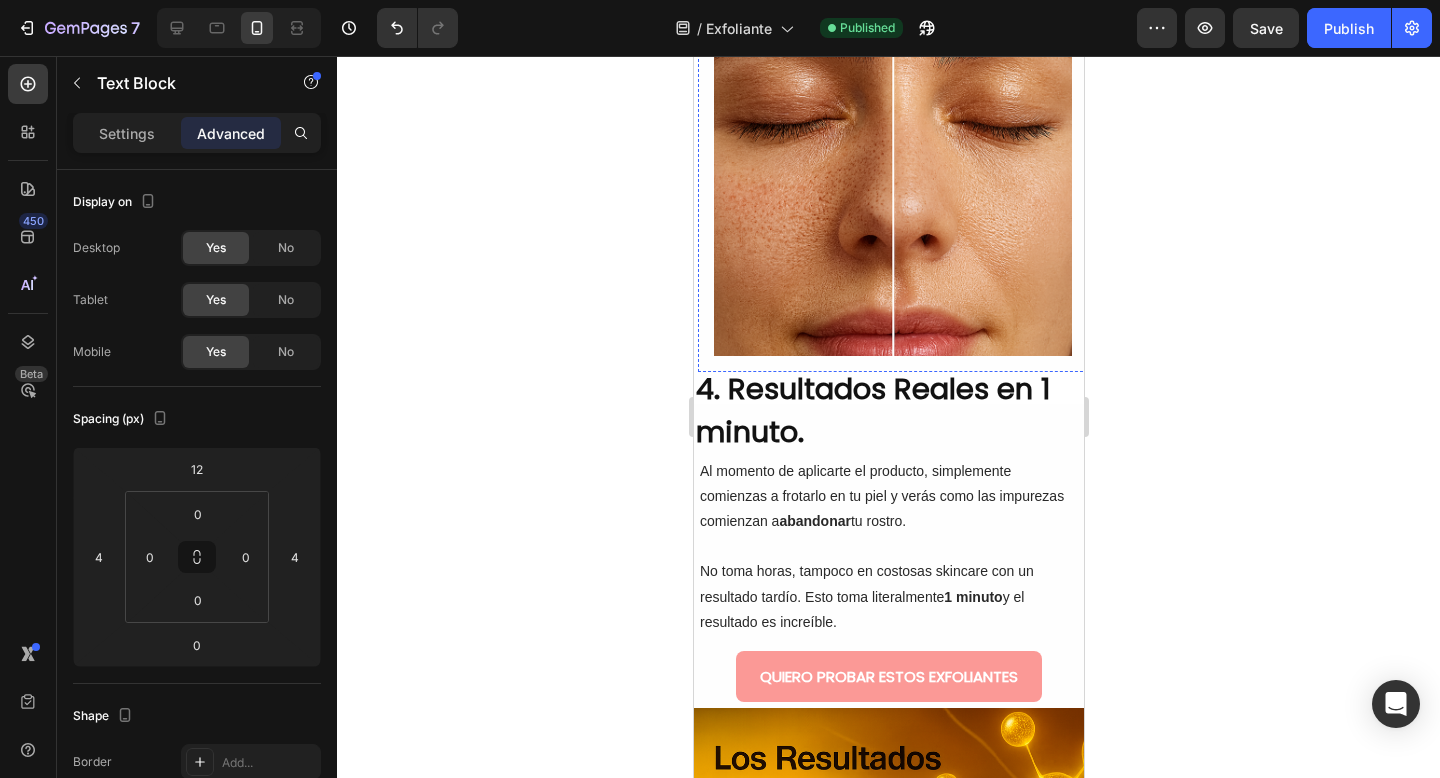 scroll, scrollTop: 2169, scrollLeft: 0, axis: vertical 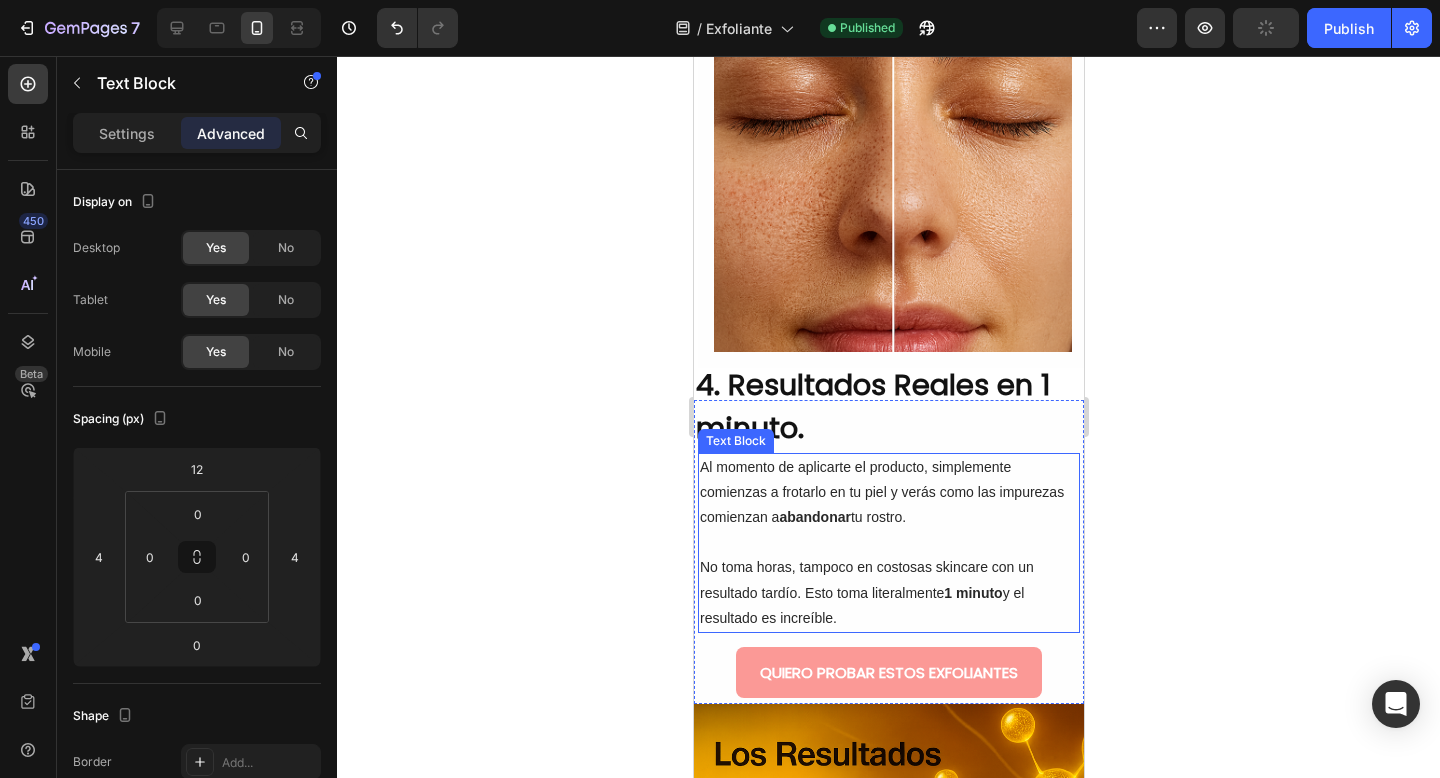 click on "Al momento de aplicarte el producto, simplemente comienzas a frotarlo en tu piel y verás como las impurezas comienzan a  abandonar  tu rostro." at bounding box center (888, 493) 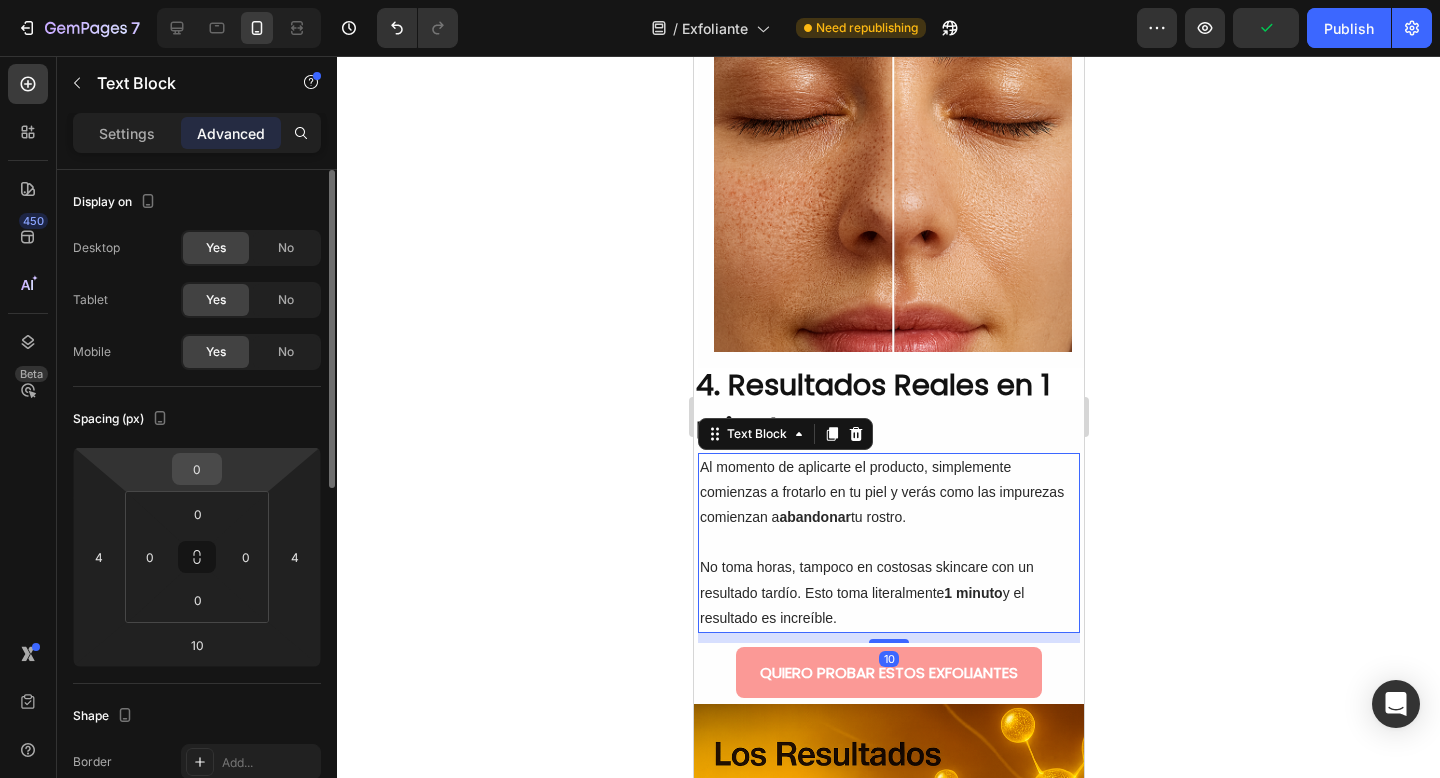 click on "0" at bounding box center [197, 469] 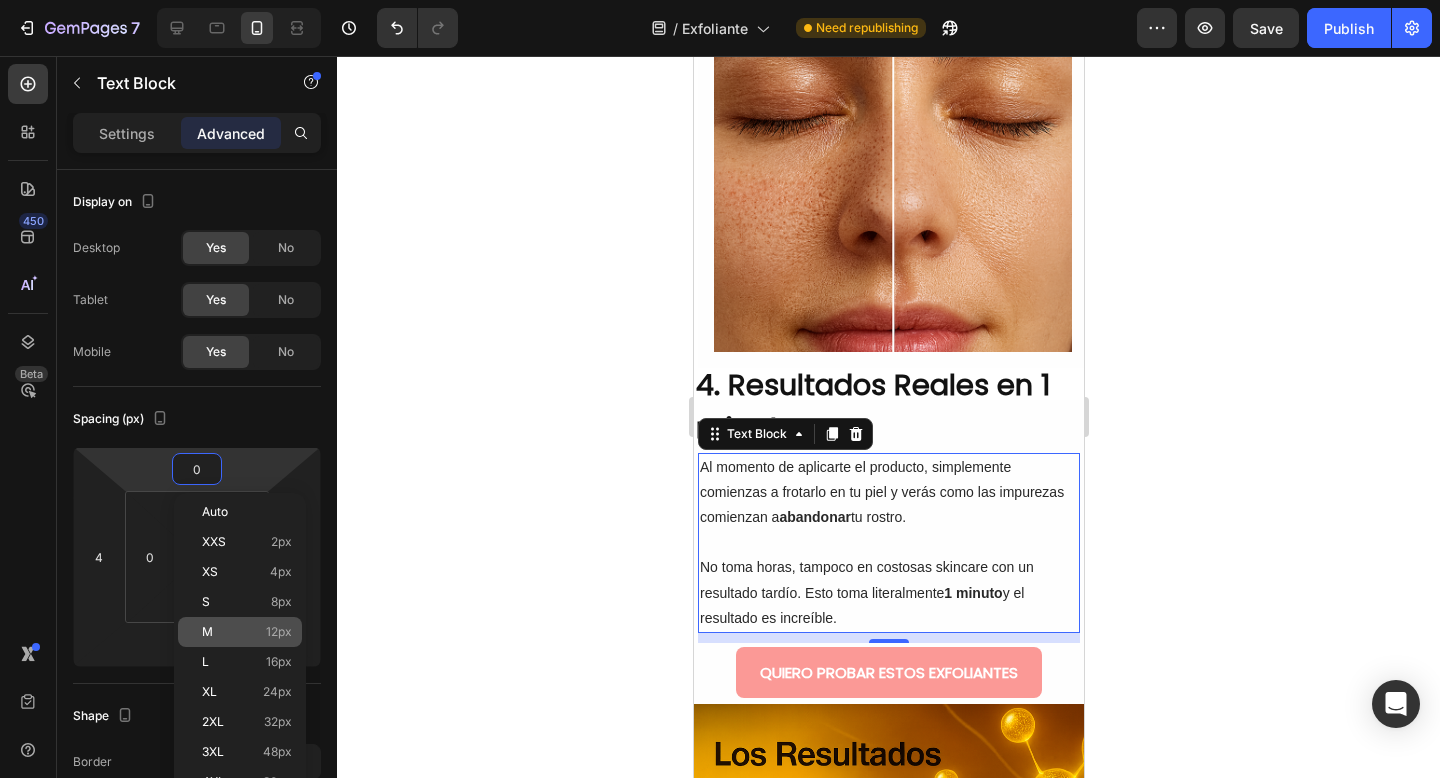 click on "12px" at bounding box center [279, 632] 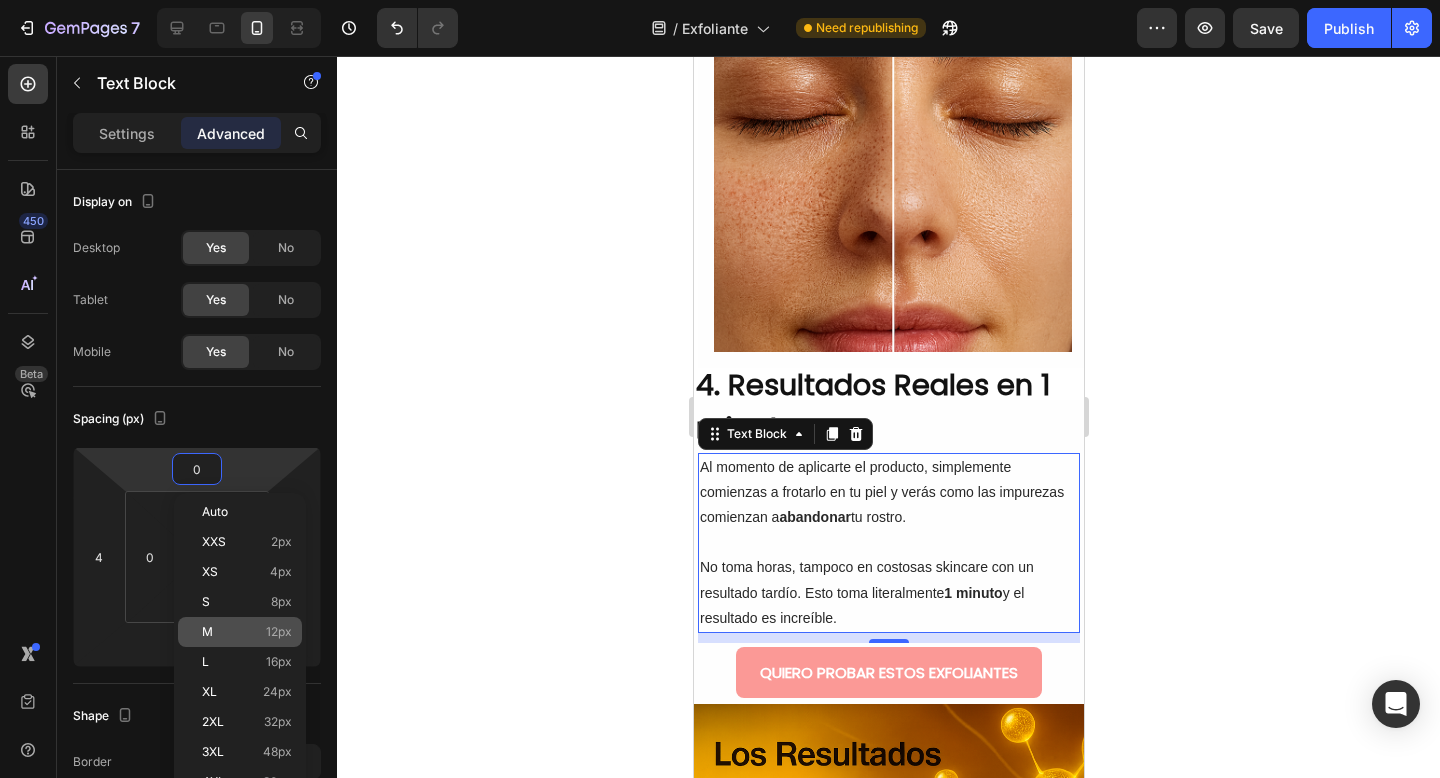 type on "12" 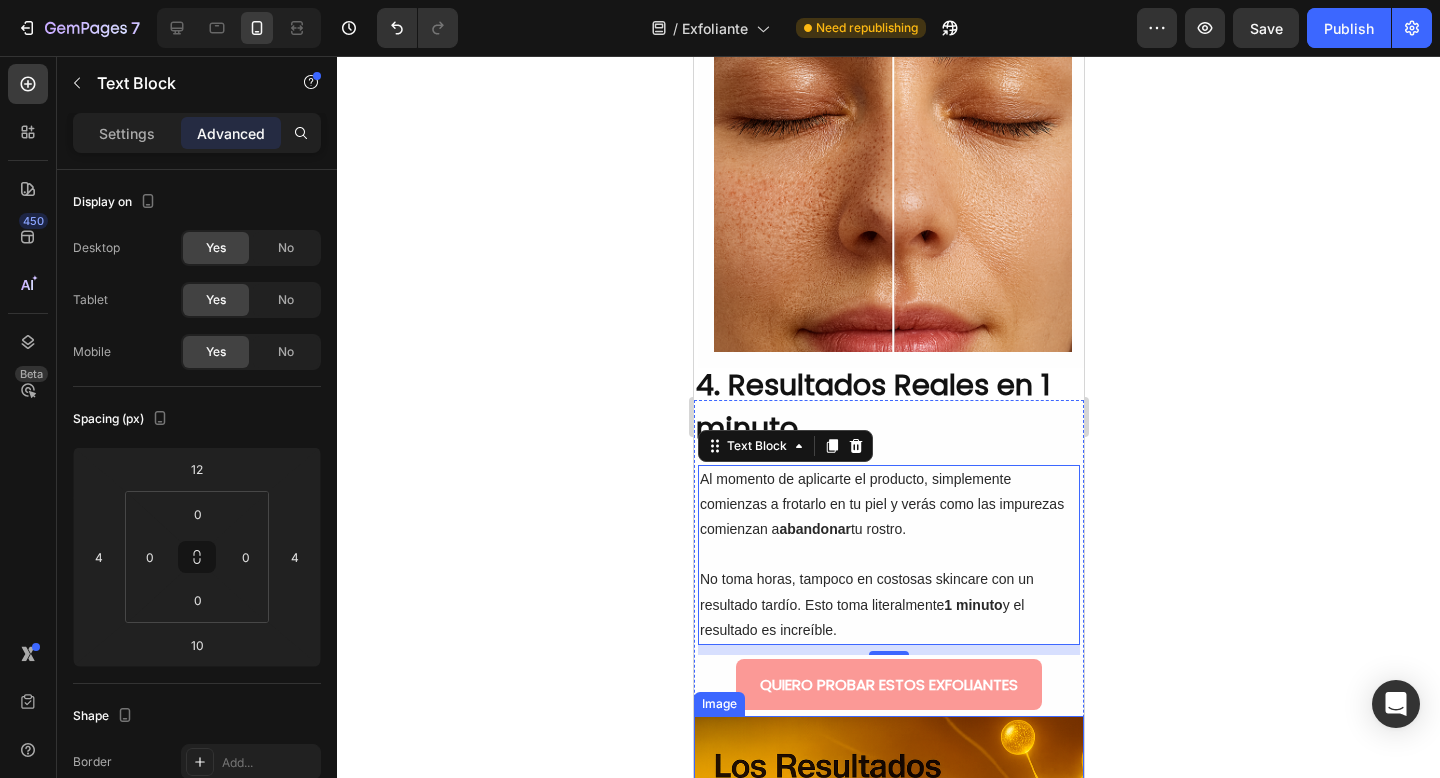 click at bounding box center [888, 1008] 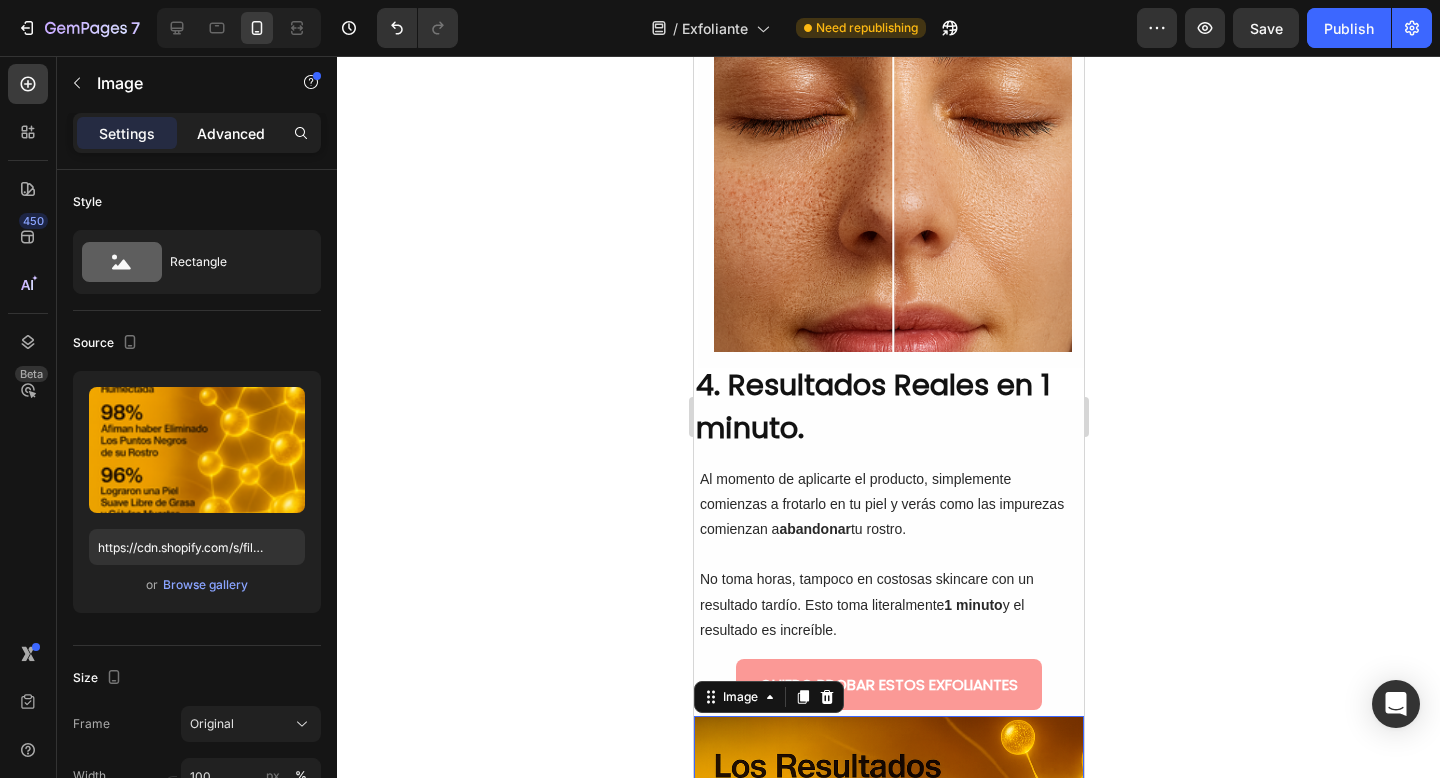 click on "Advanced" 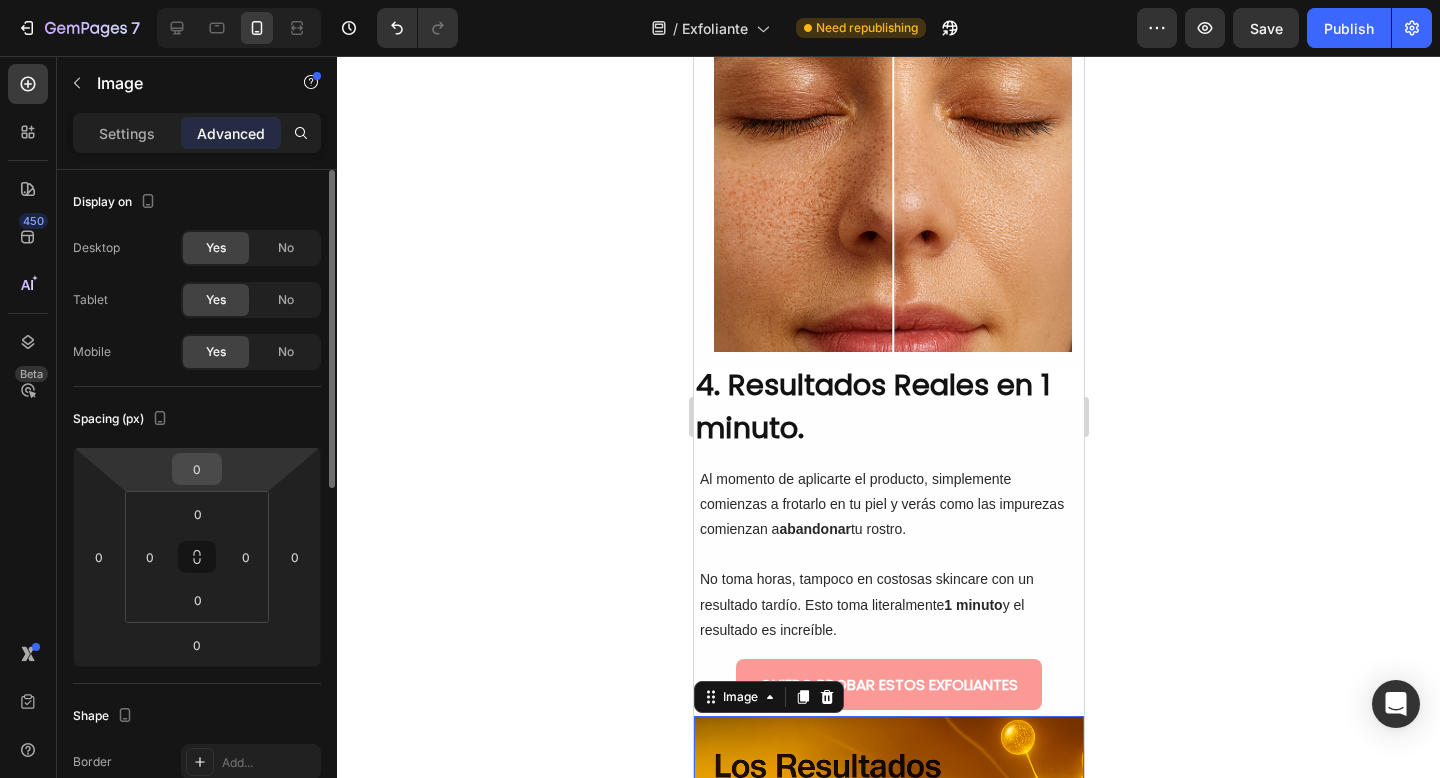 click on "0" at bounding box center (197, 469) 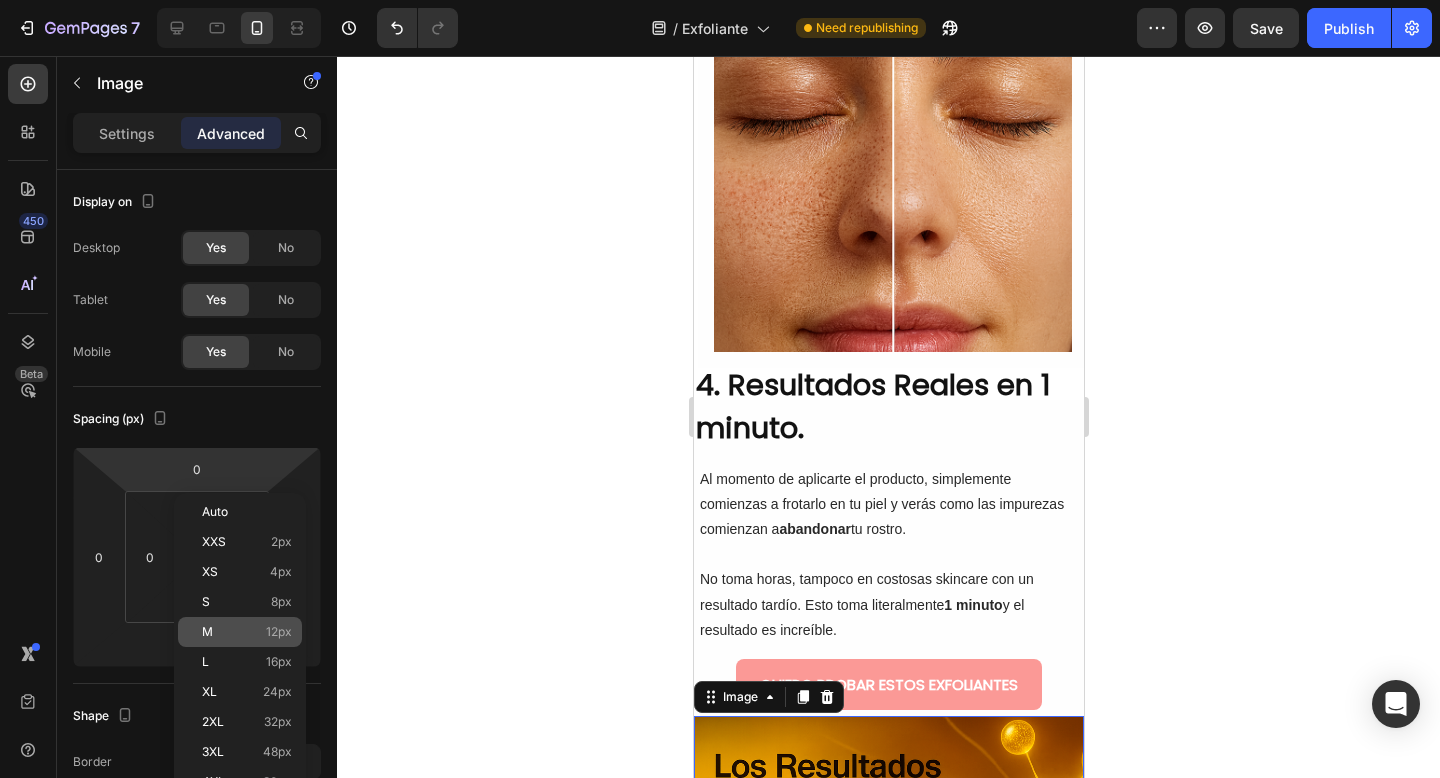 click on "M 12px" at bounding box center (247, 632) 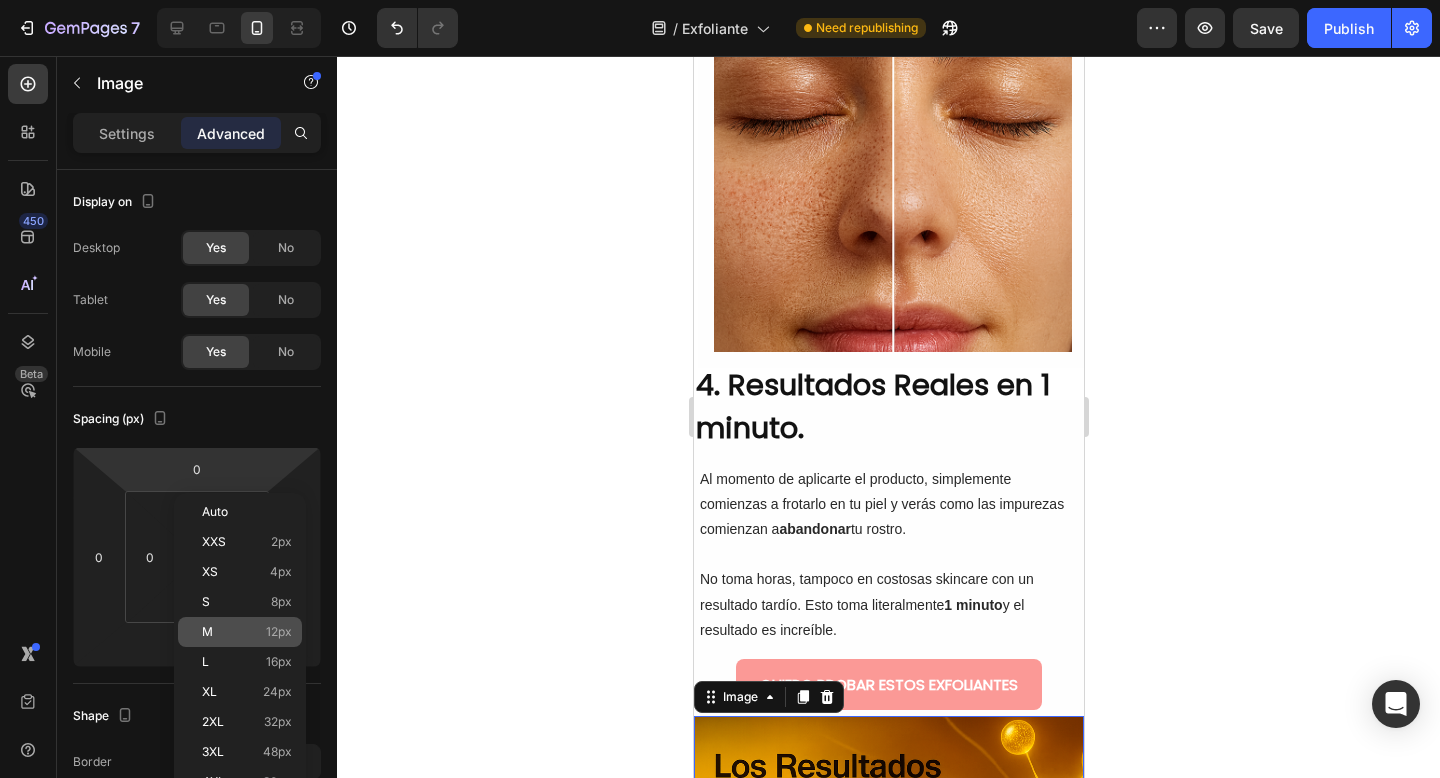 type on "12" 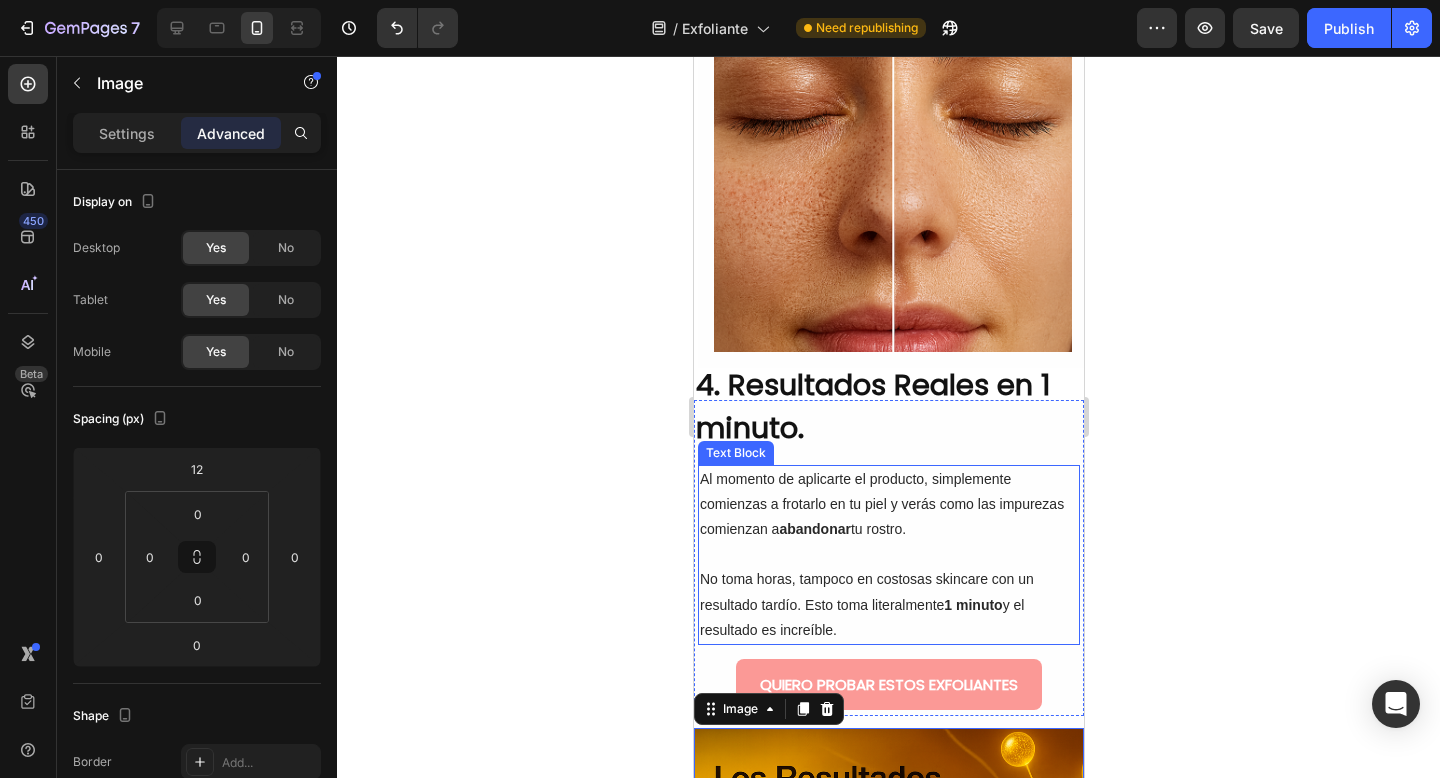 click 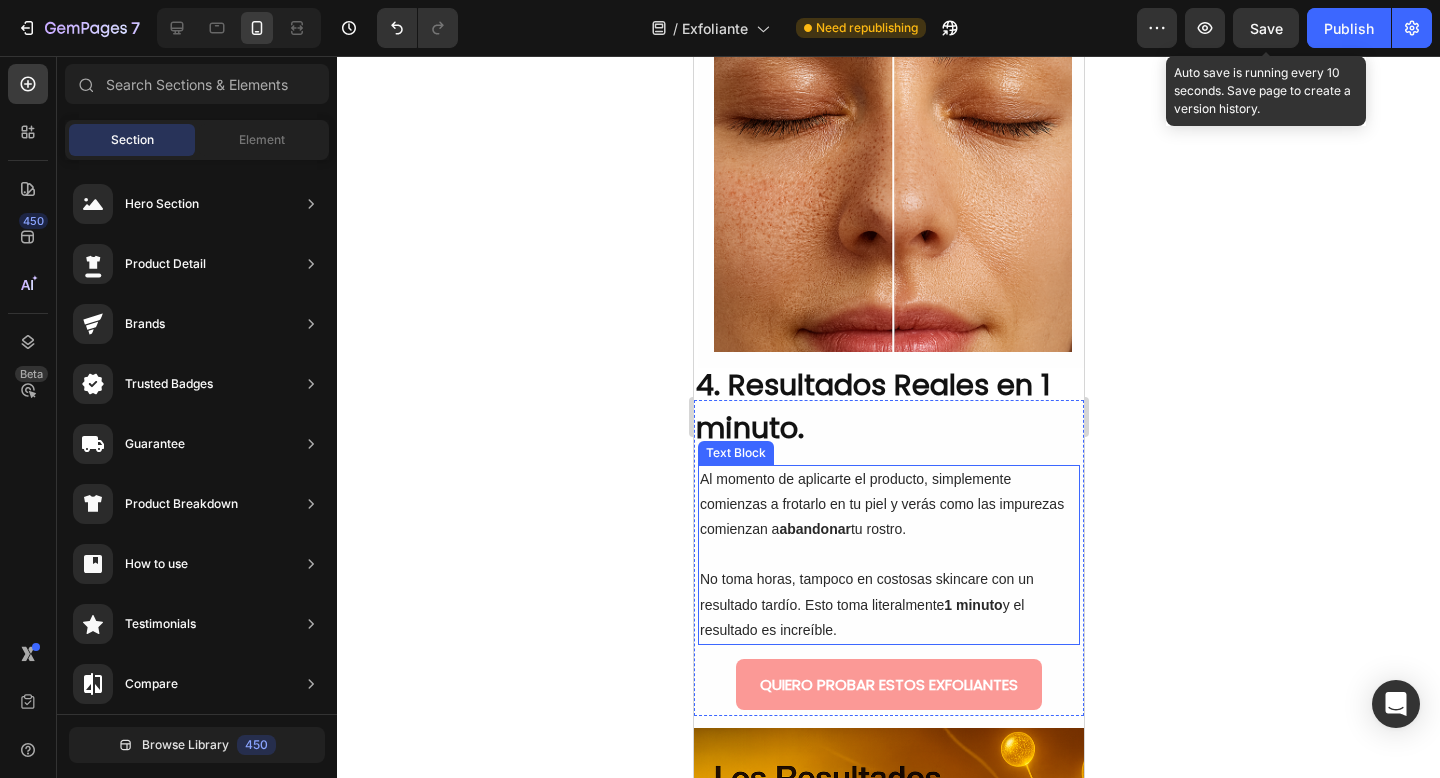 click on "Save" at bounding box center [1266, 28] 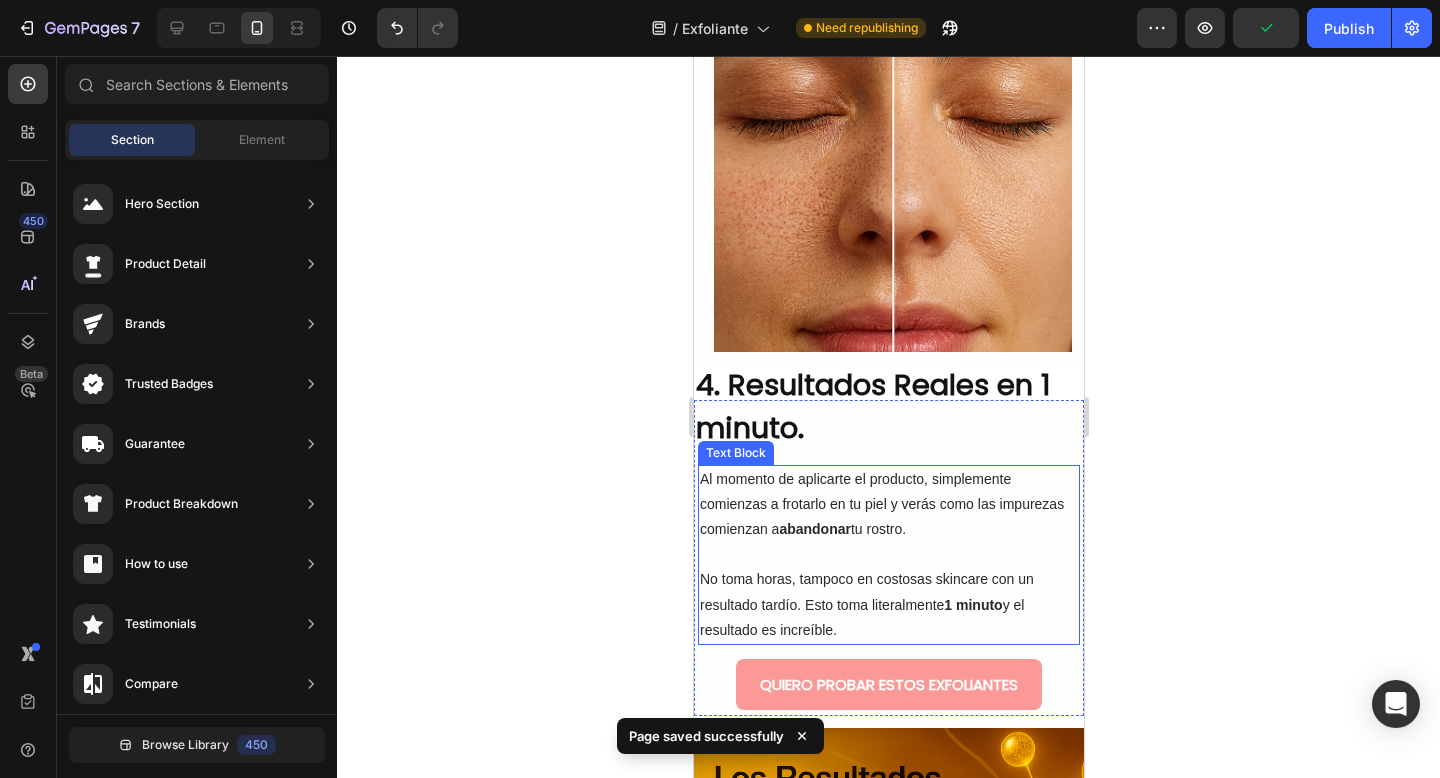 click 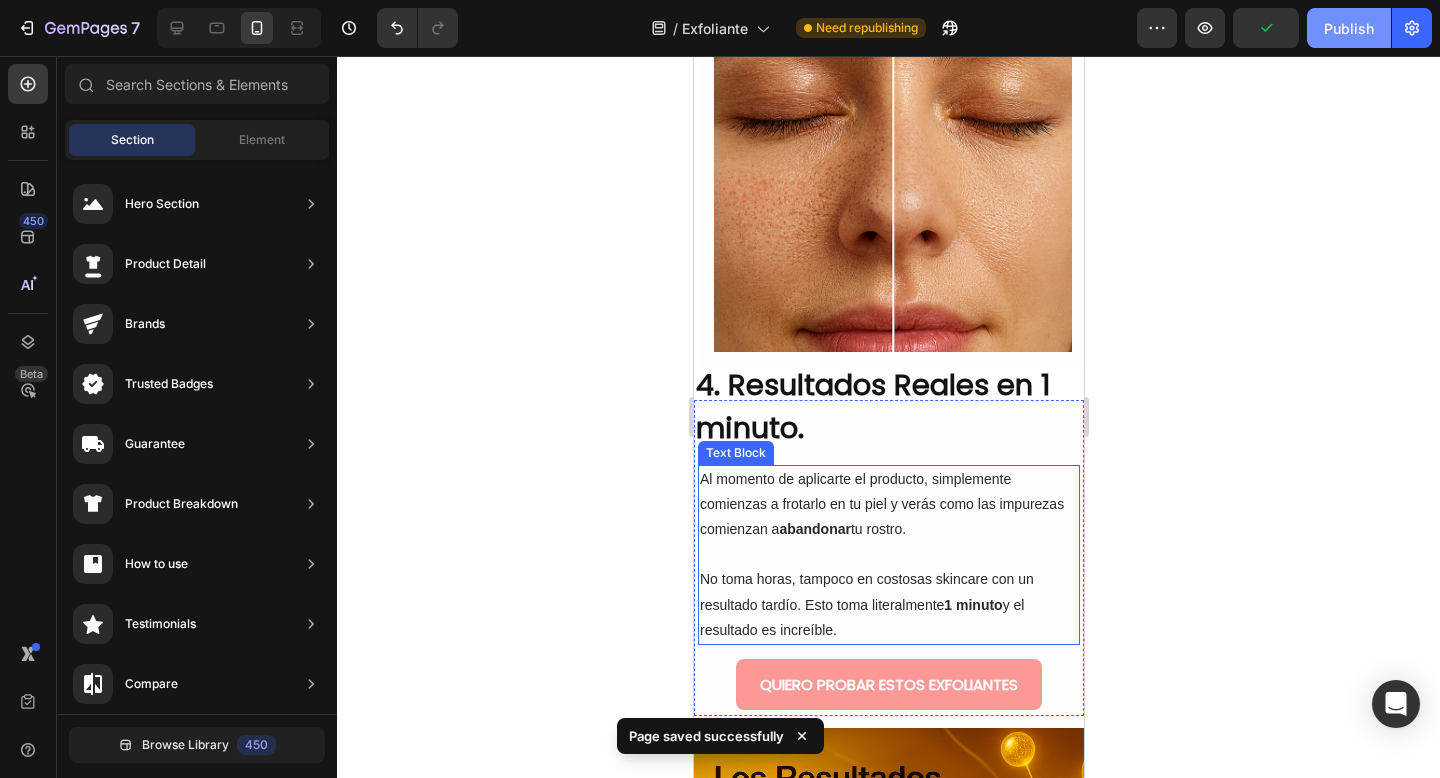 click on "Publish" at bounding box center [1349, 28] 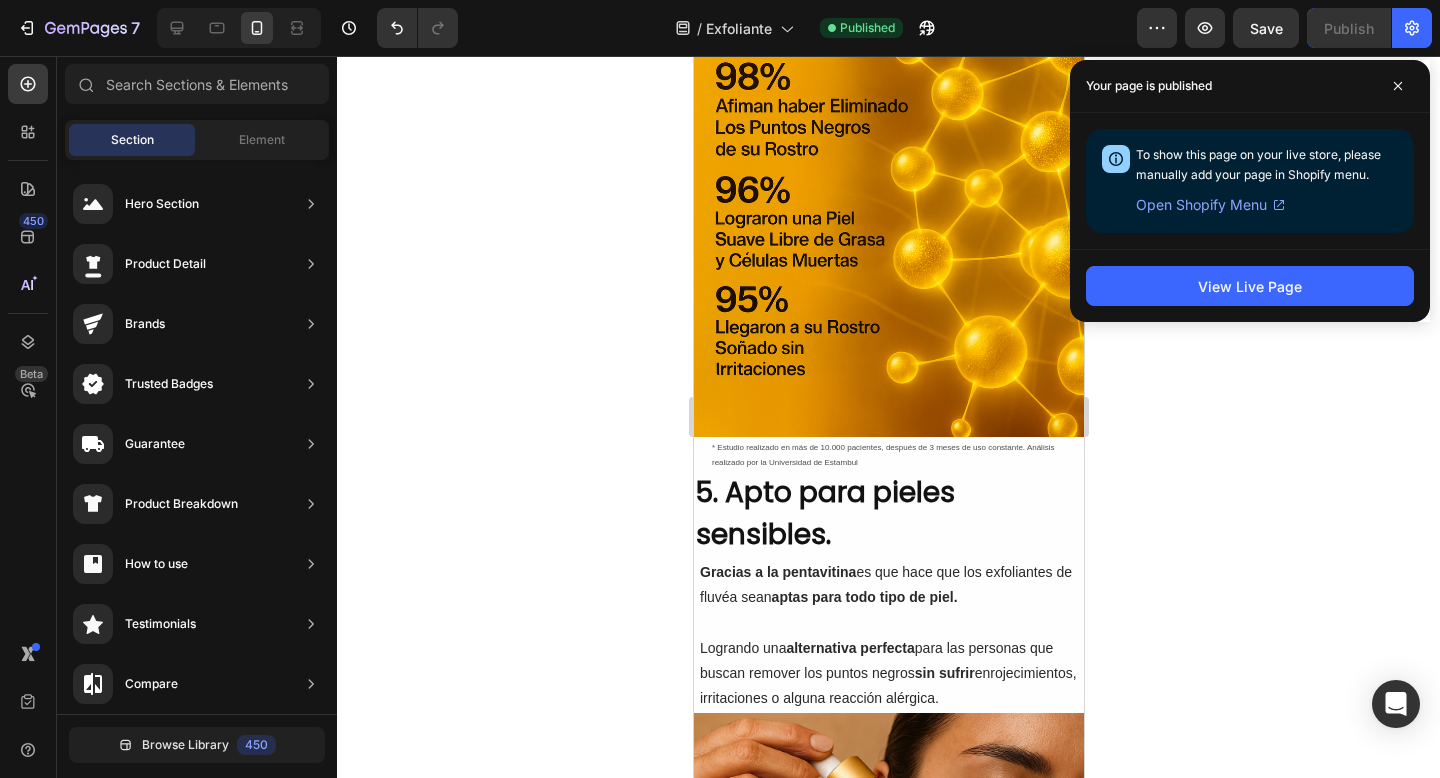 scroll, scrollTop: 3174, scrollLeft: 0, axis: vertical 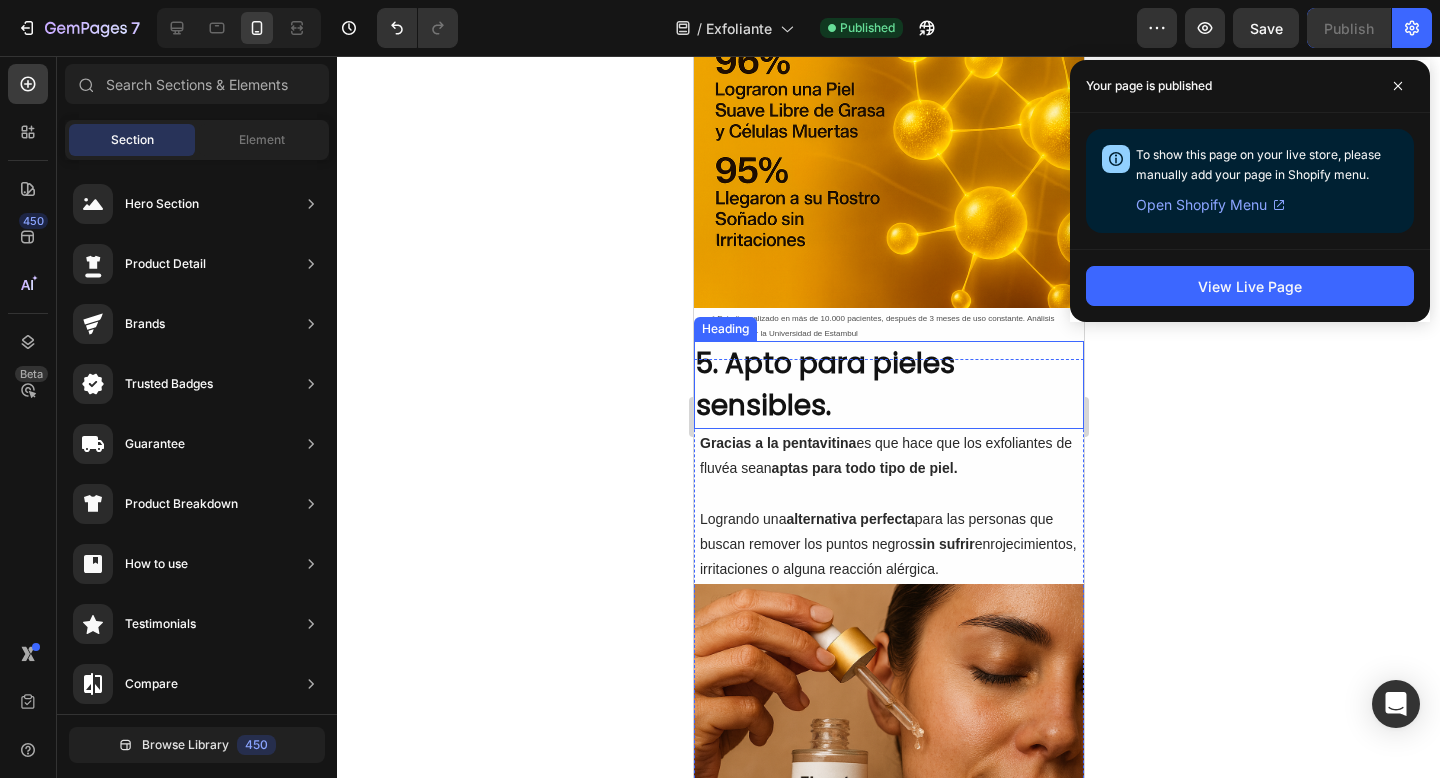 click on "5. Apto para pieles sensibles." at bounding box center (888, 385) 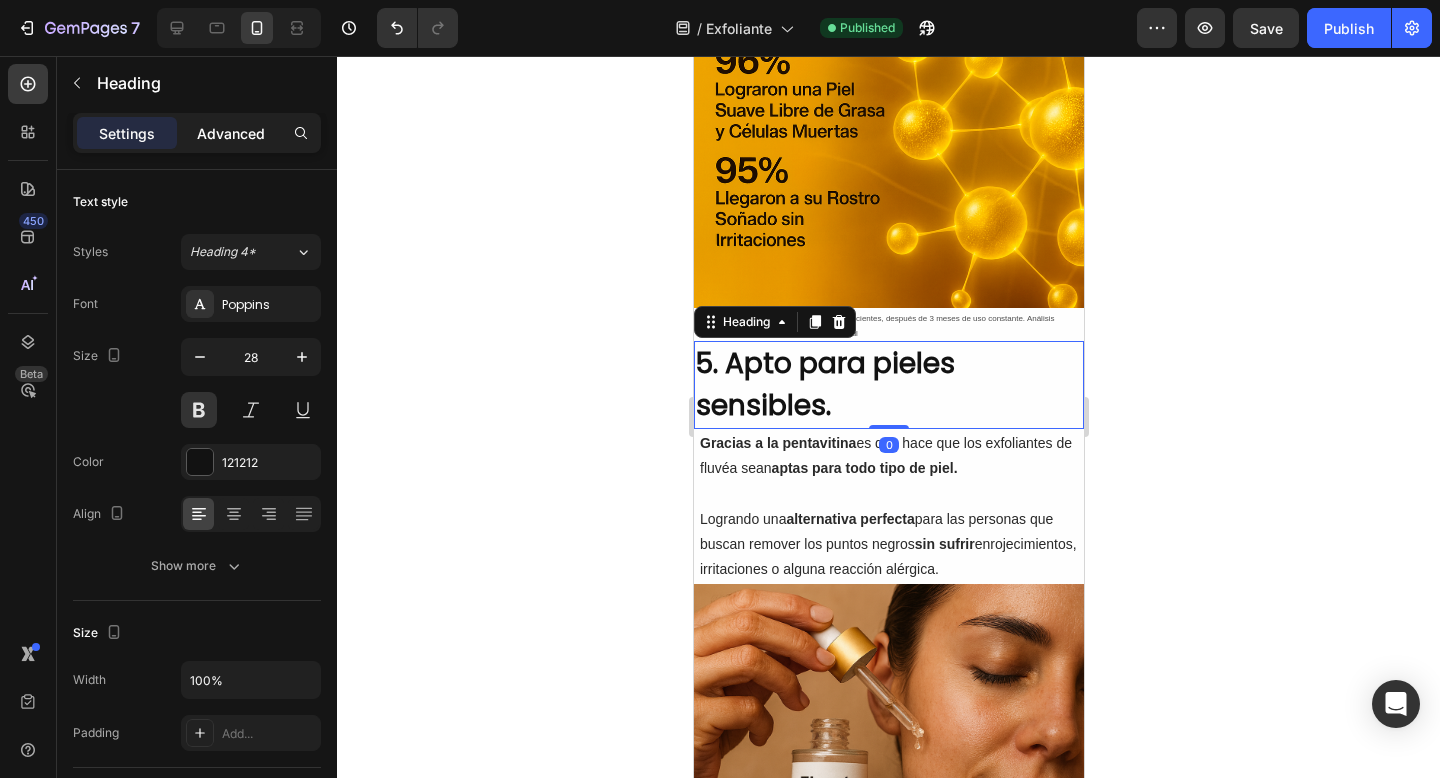 click on "Advanced" at bounding box center (231, 133) 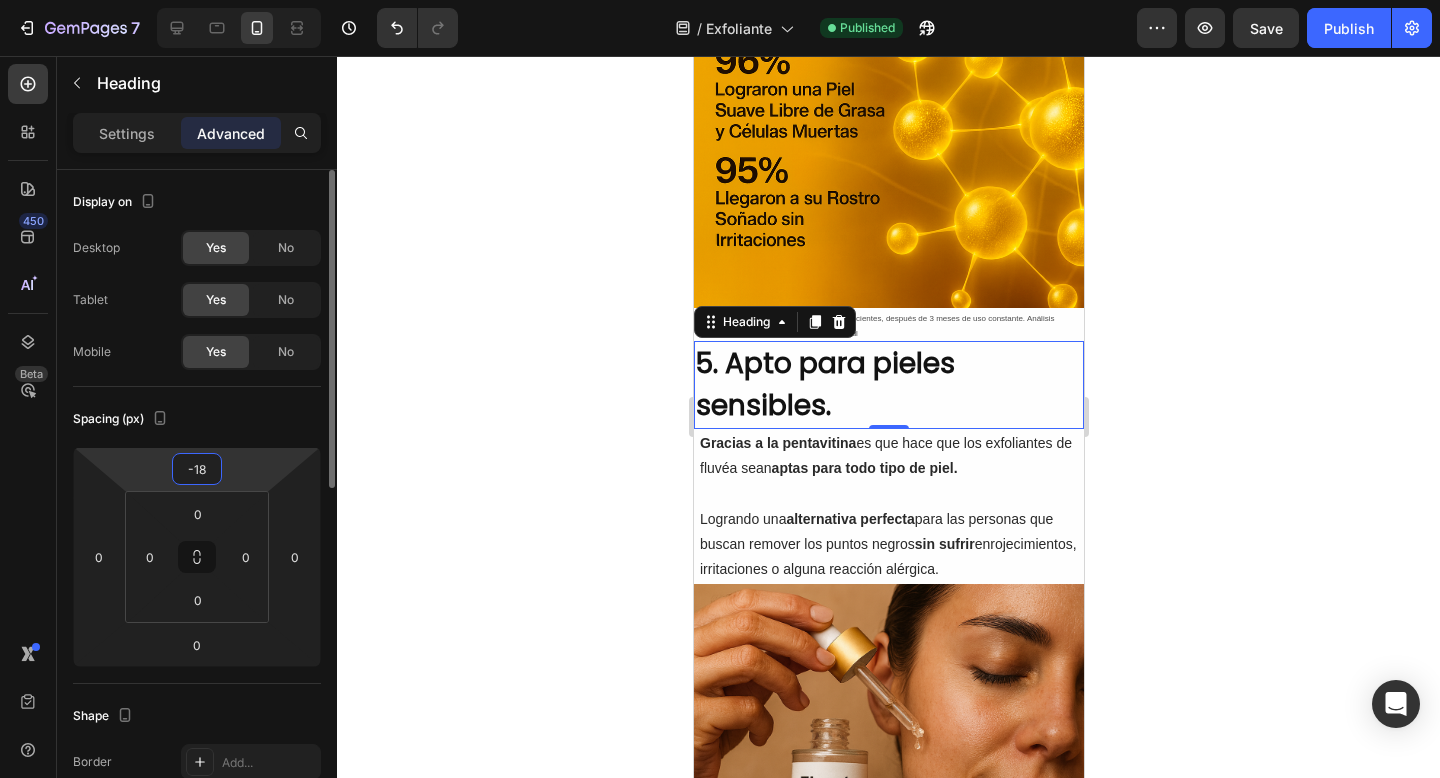 click on "-18" at bounding box center (197, 469) 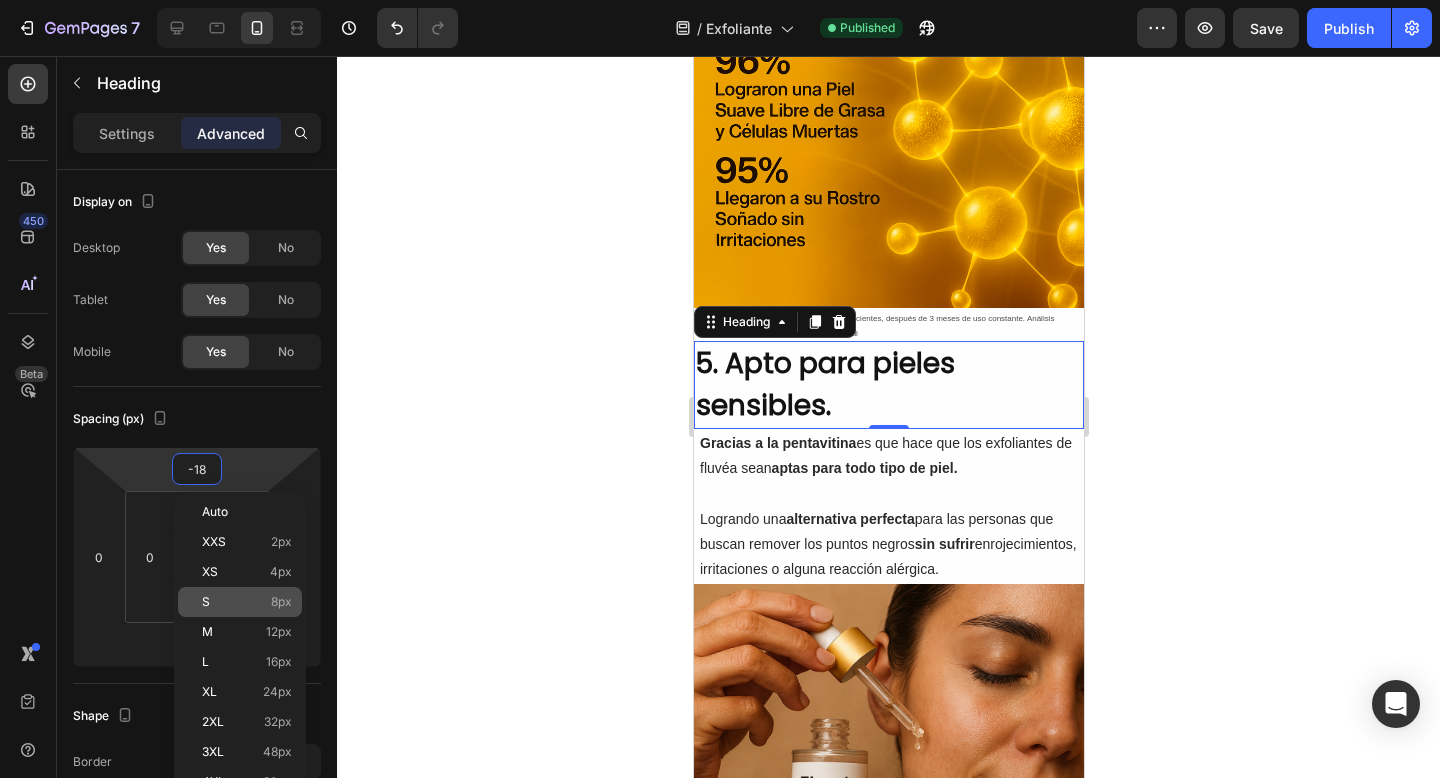 click on "S 8px" 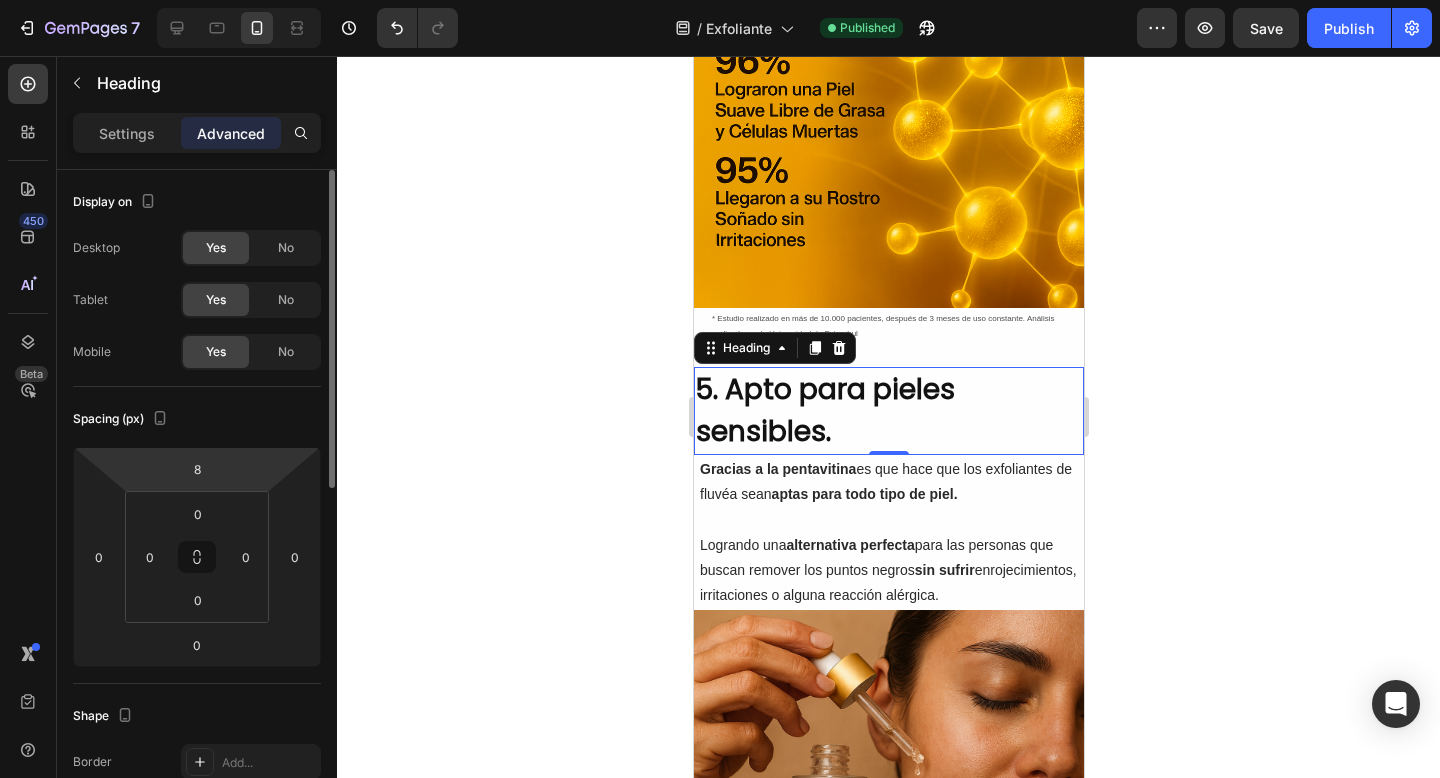 click on "7   /  Exfoliante Published Preview  Save   Publish  450 Beta Sections(18) Elements(83) Section Element Hero Section Product Detail Brands Trusted Badges Guarantee Product Breakdown How to use Testimonials Compare Bundle FAQs Social Proof Brand Story Product List Collection Blog List Contact Sticky Add to Cart Custom Footer Browse Library 450 Layout
Row
Row
Row
Row Text
Heading
Text Block Button
Button
Button Media
Image
Image
Video" at bounding box center (720, 0) 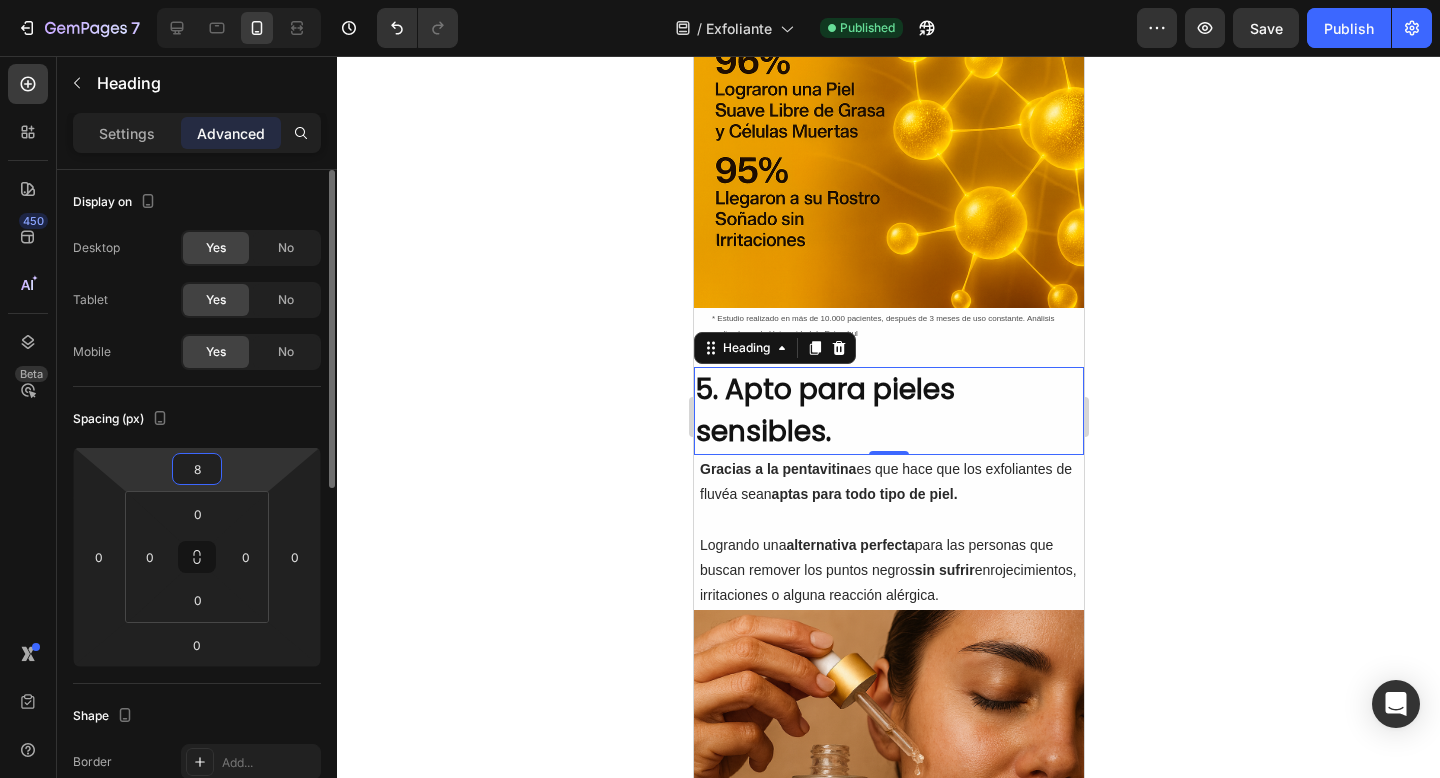 click on "8" at bounding box center [197, 469] 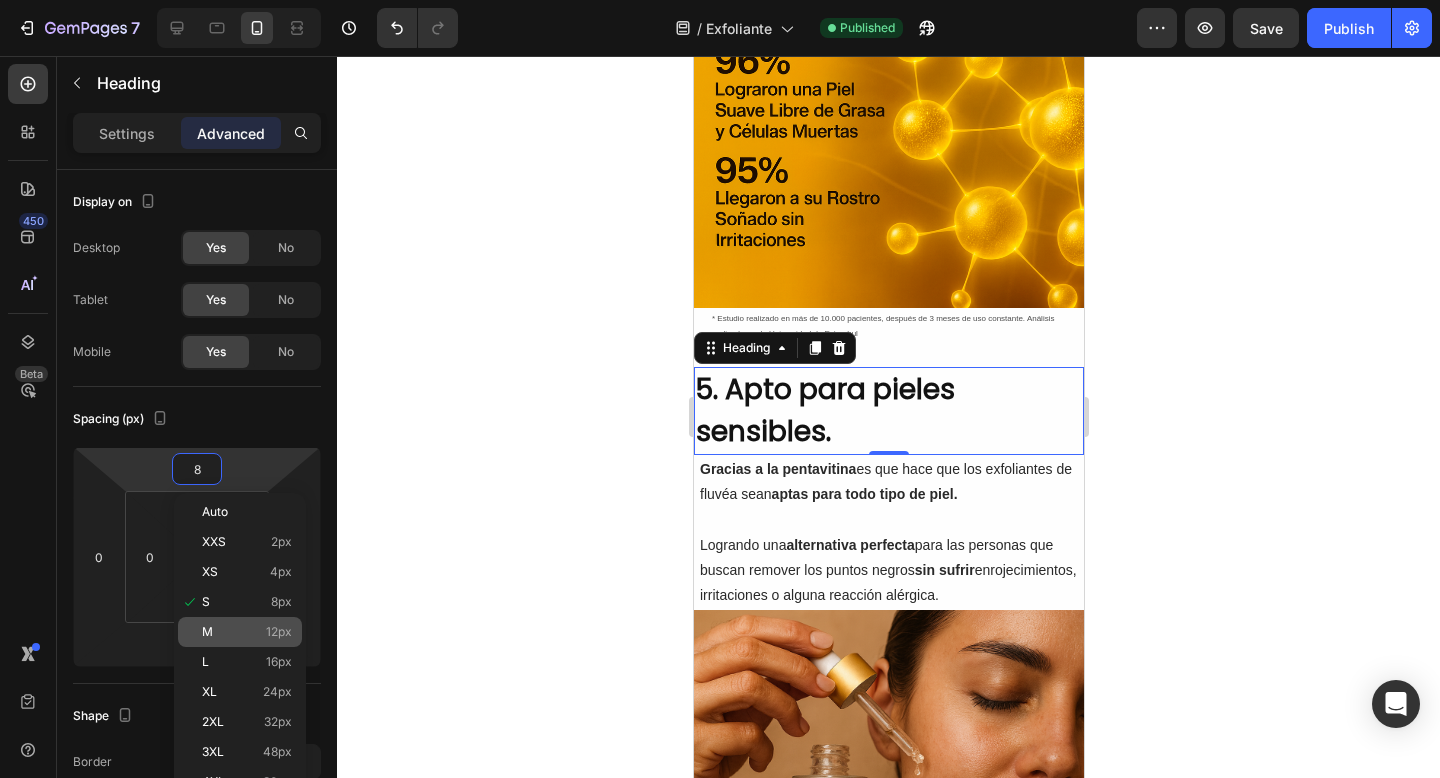 click on "M 12px" at bounding box center [247, 632] 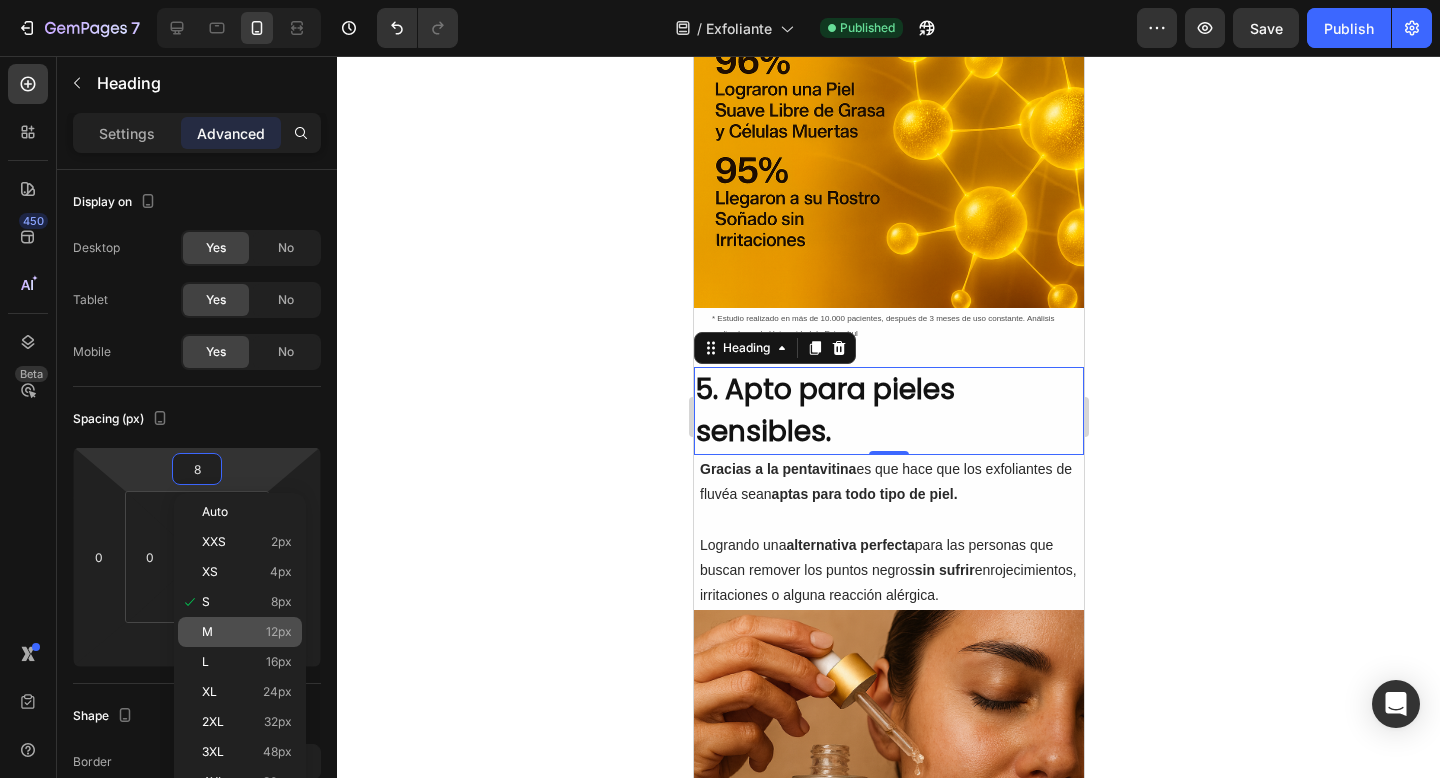 type on "12" 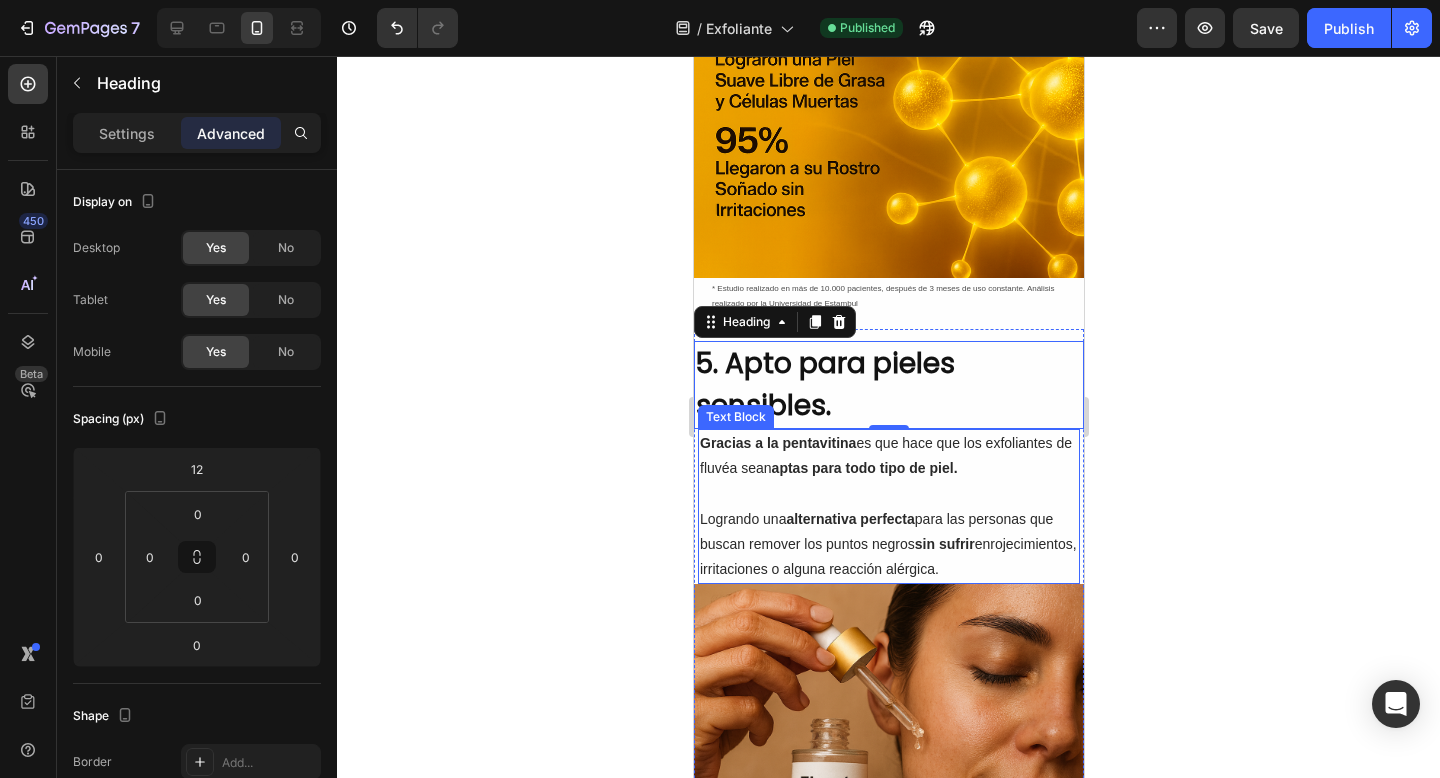 scroll, scrollTop: 3229, scrollLeft: 0, axis: vertical 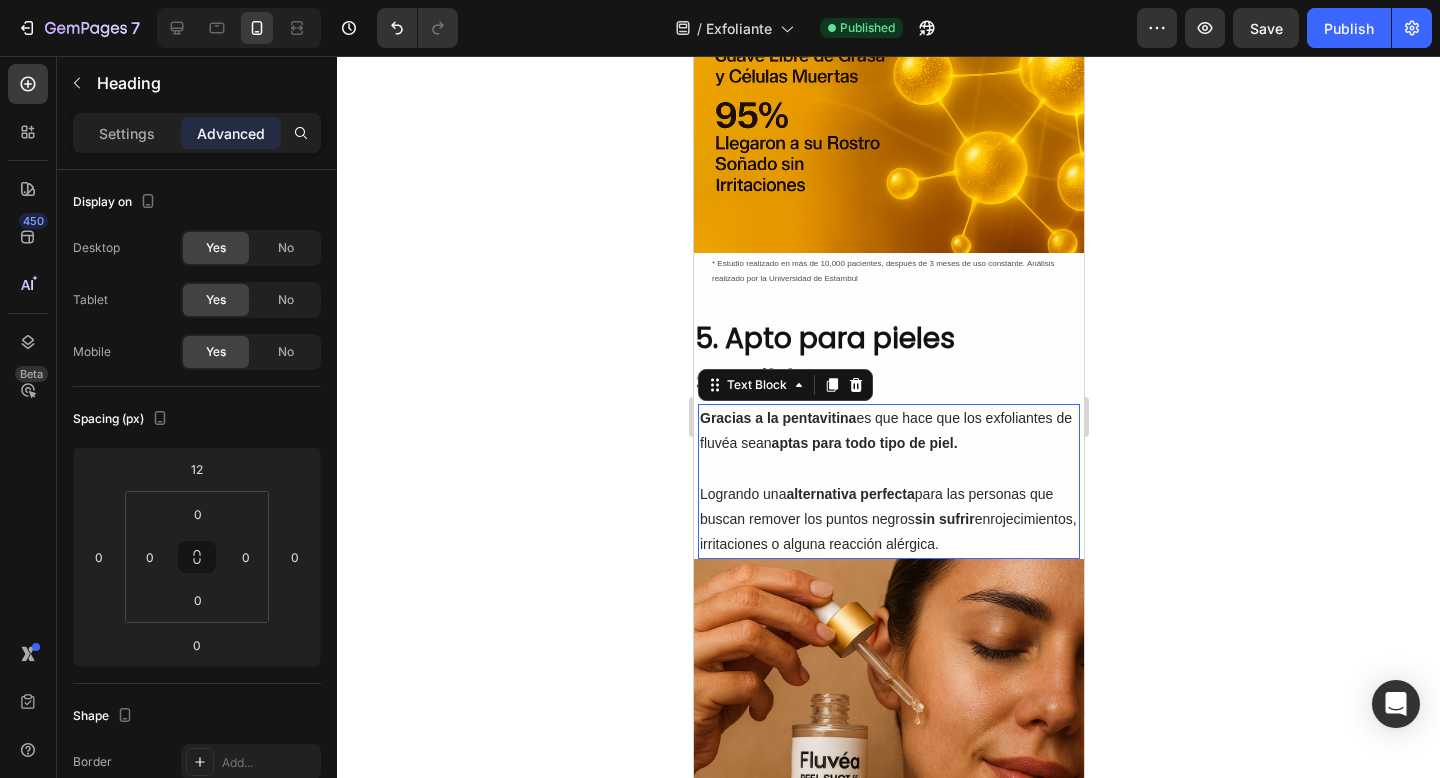 click on "Logrando una  alternativa perfecta  para las personas que buscan remover los puntos negros  sin sufrir  enrojecimientos, irritaciones o alguna reacción alérgica." at bounding box center (888, 520) 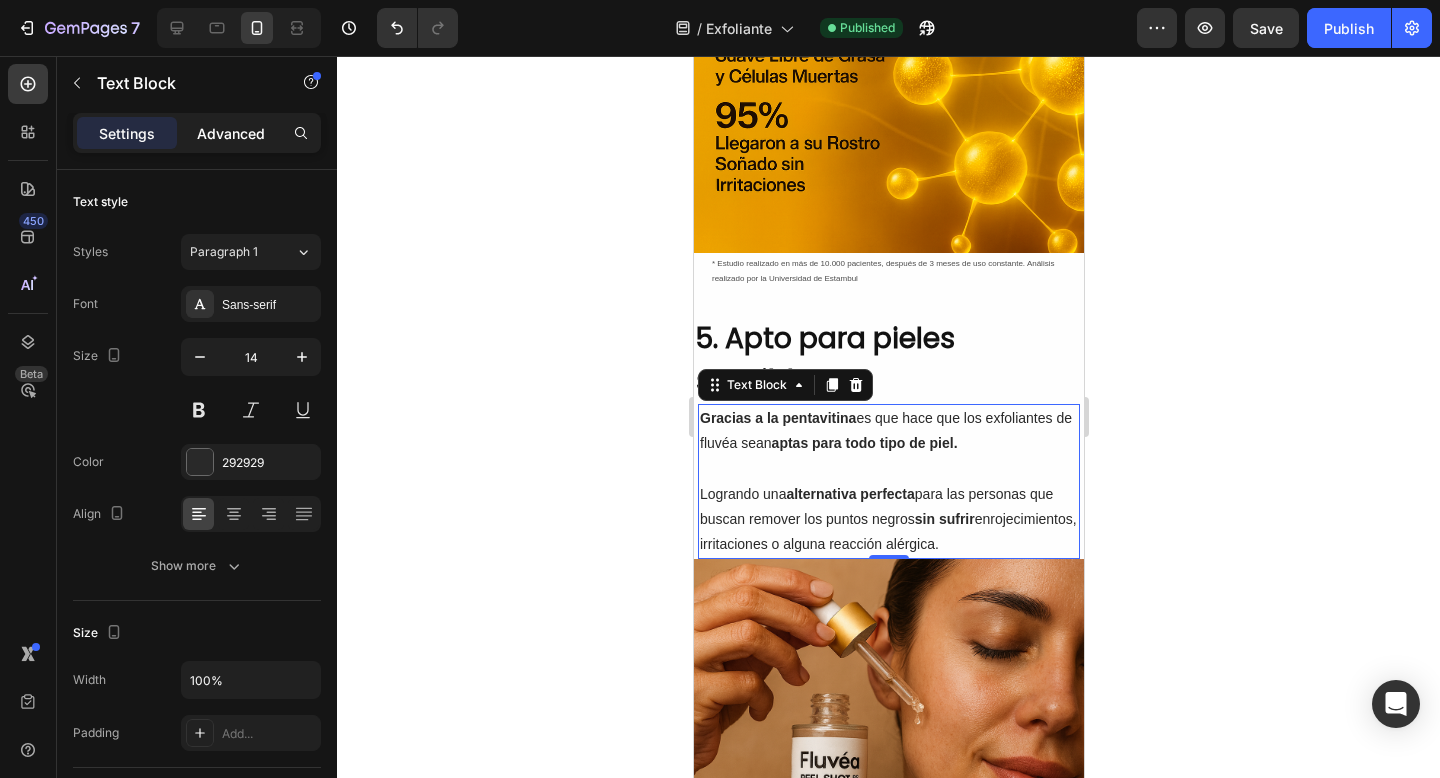 click on "Advanced" at bounding box center (231, 133) 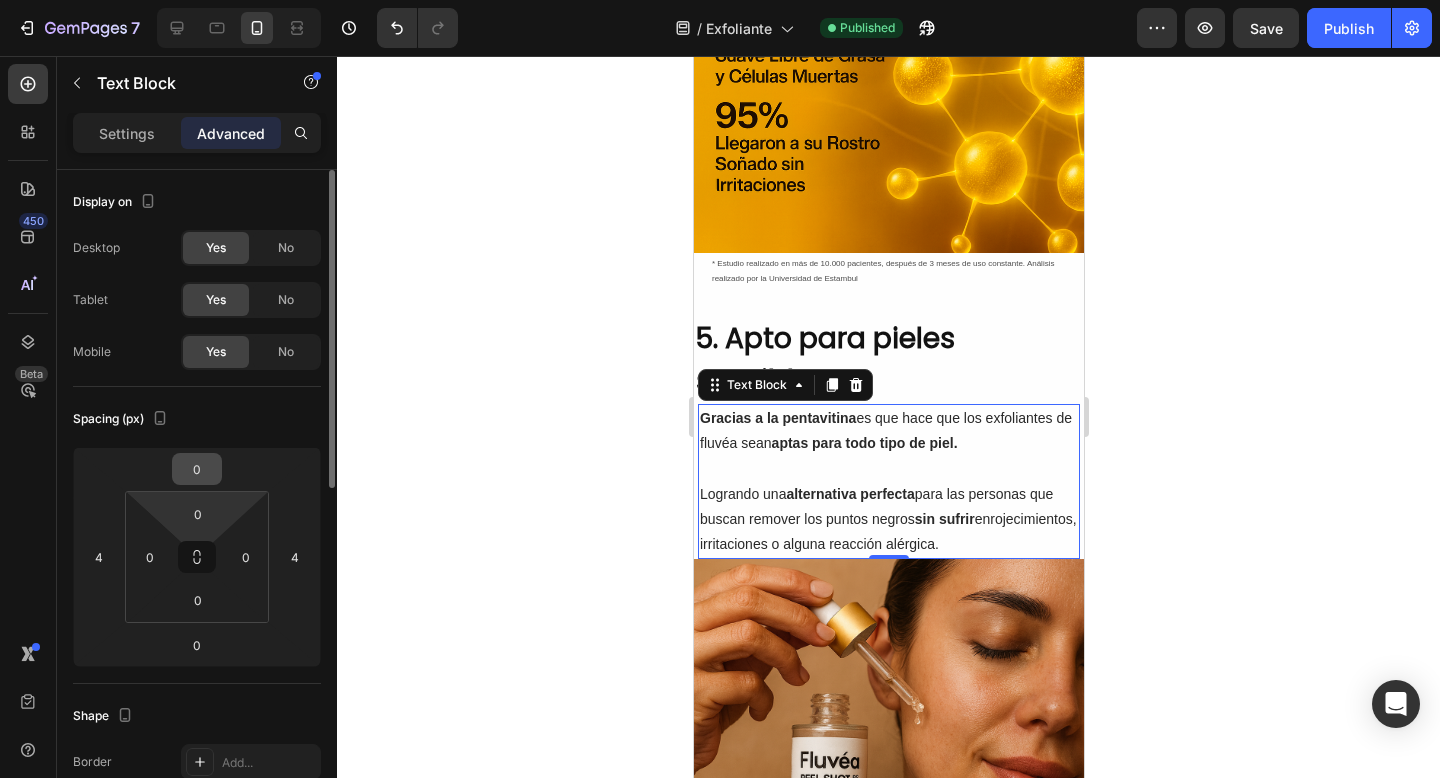 click on "0" at bounding box center (197, 469) 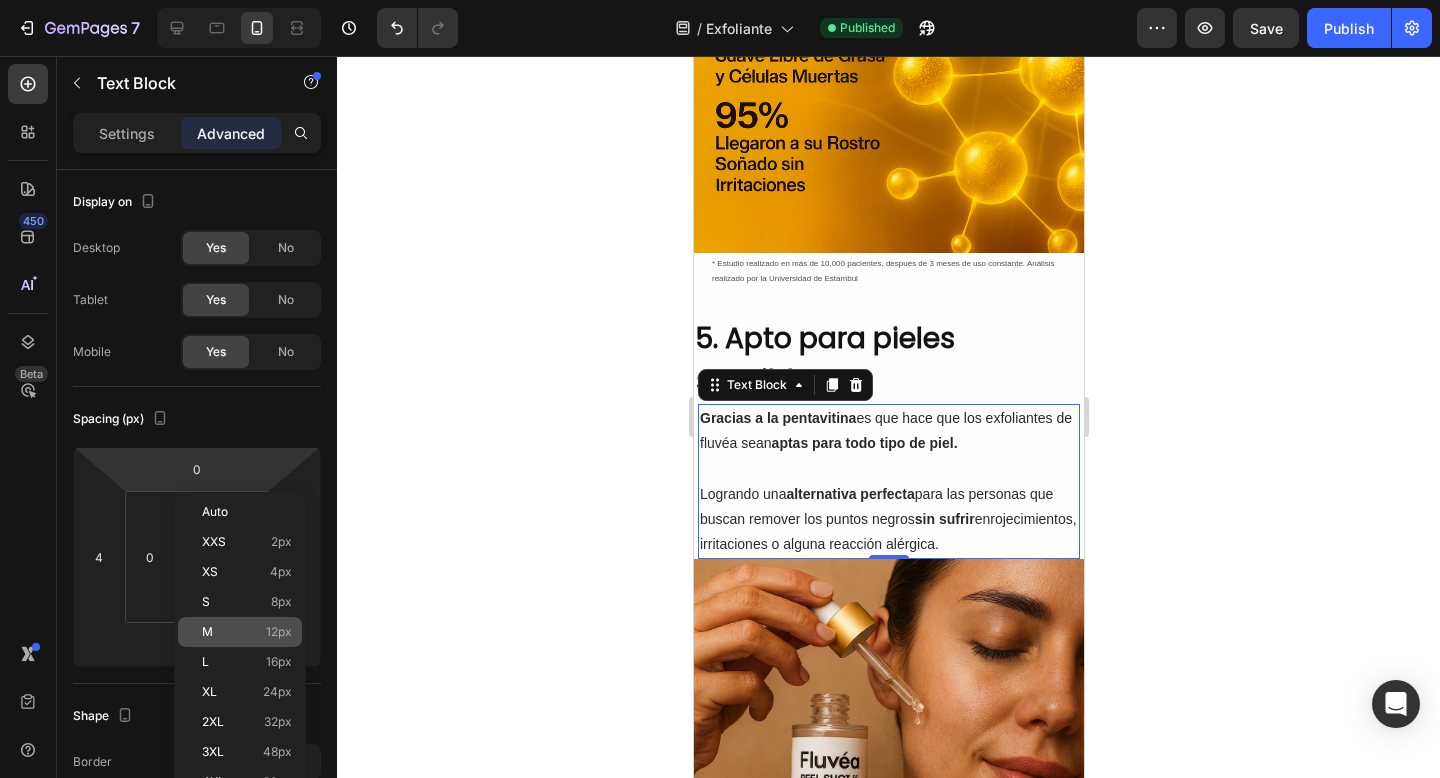 click on "M 12px" at bounding box center [247, 632] 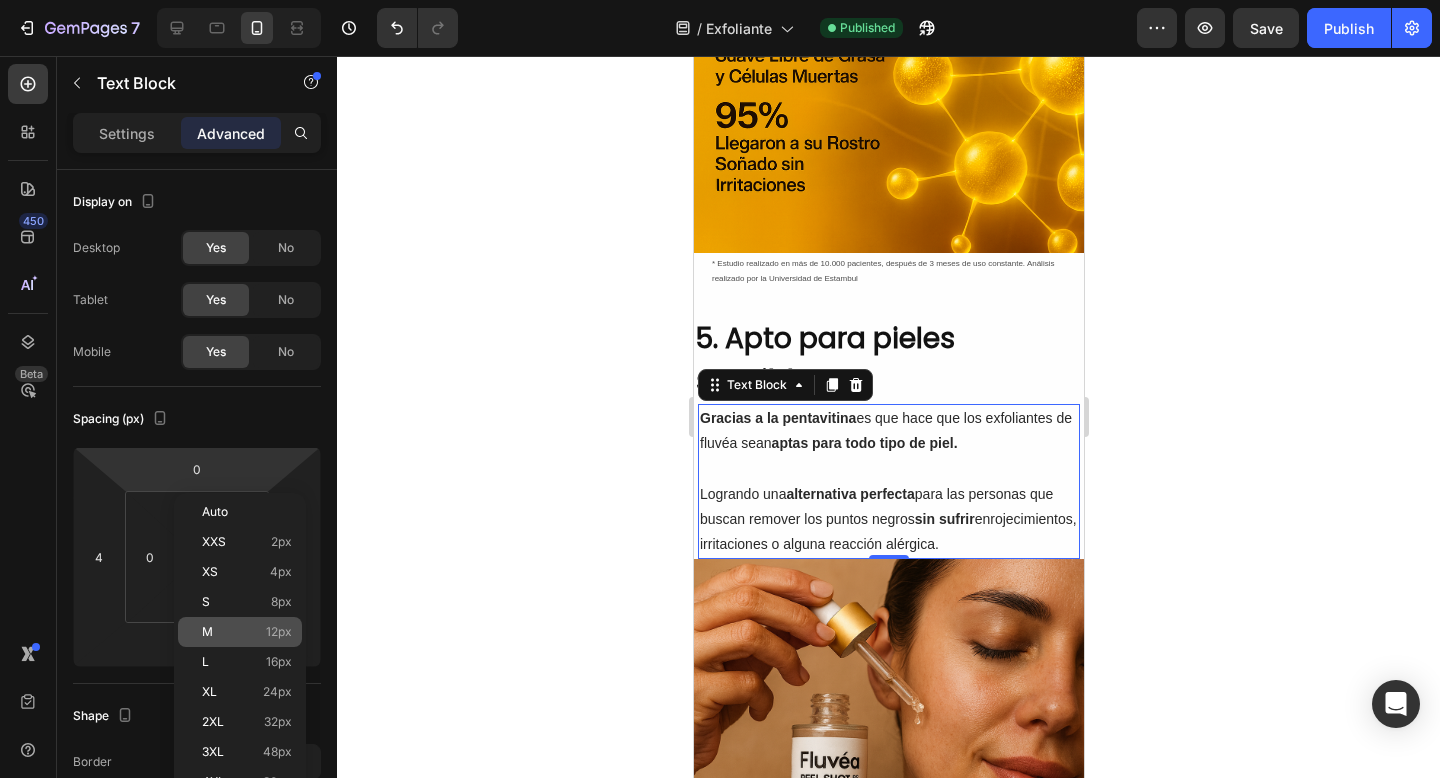 type on "12" 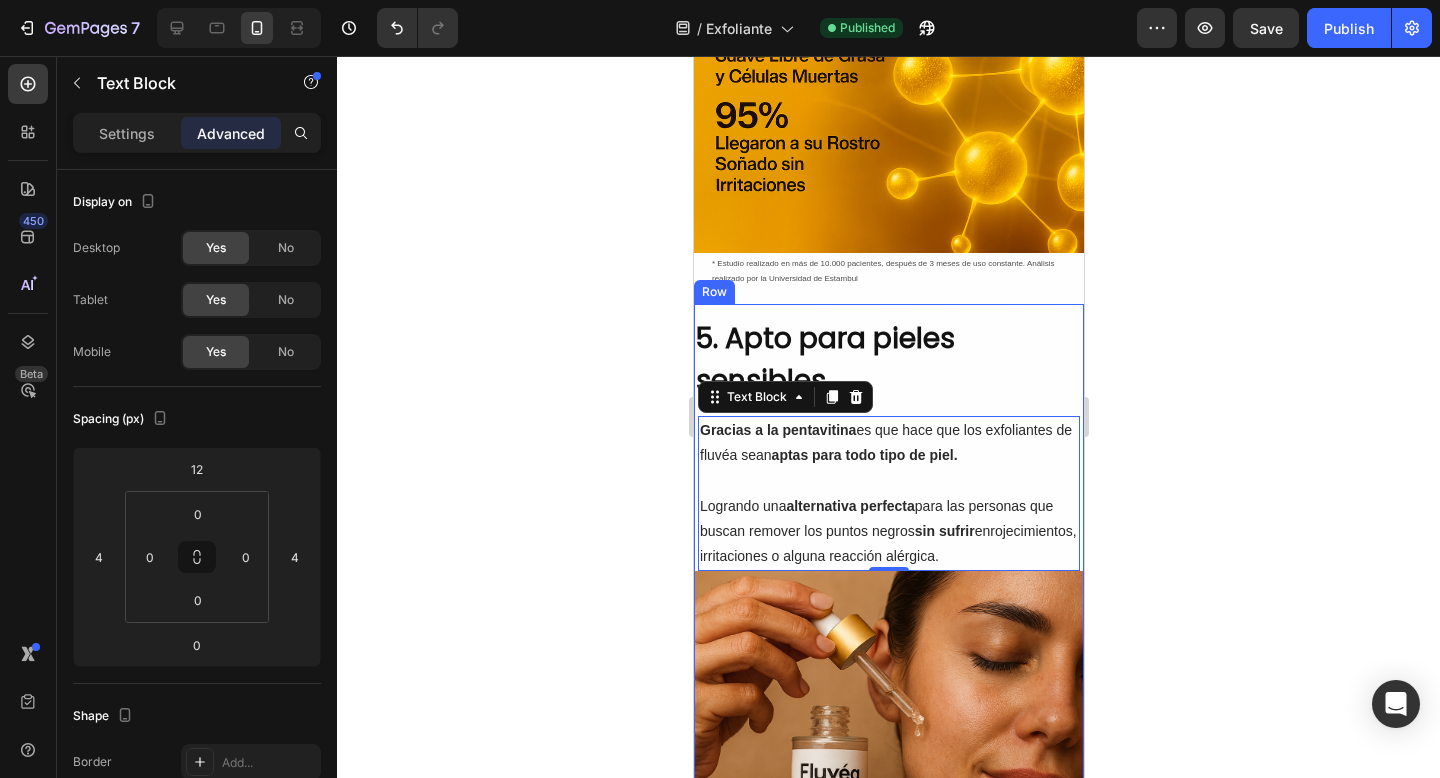 click 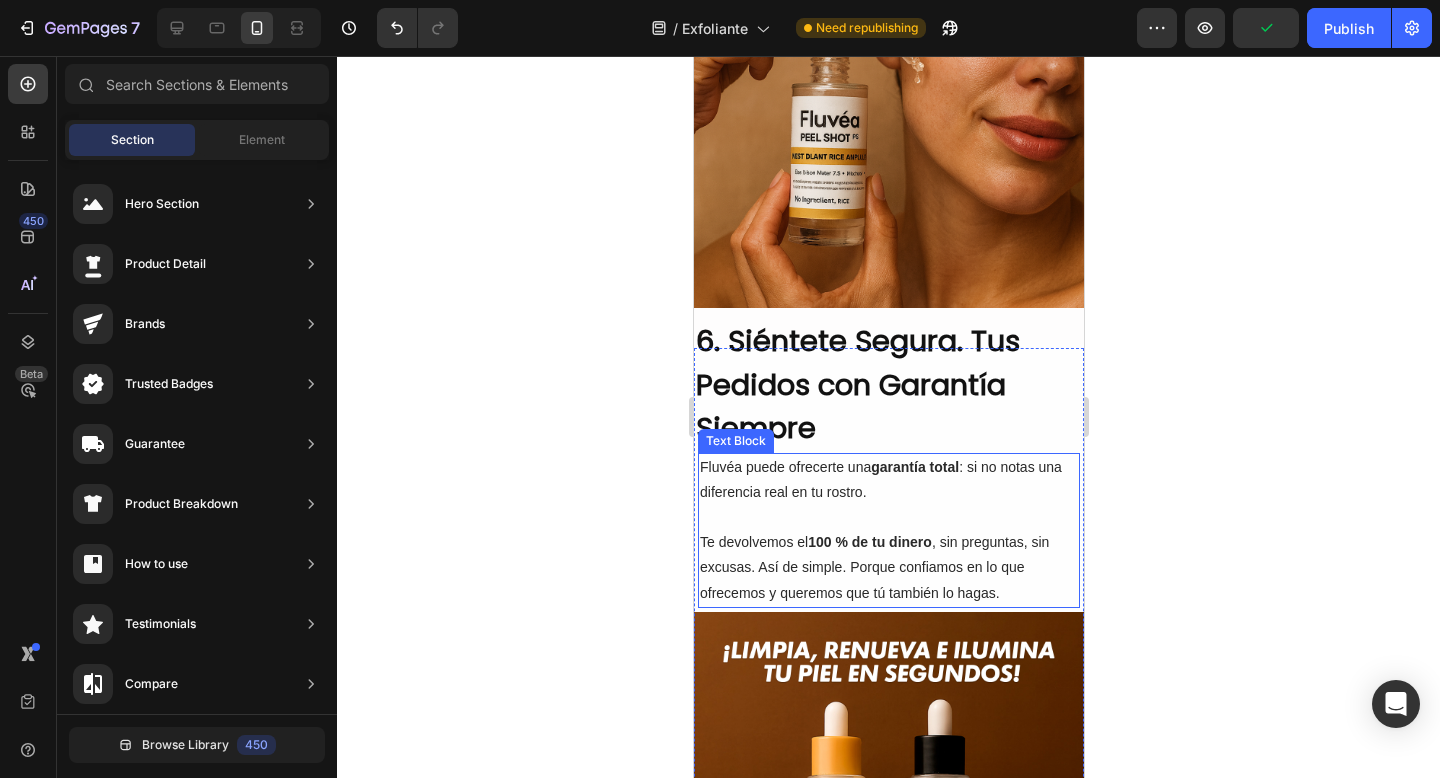scroll, scrollTop: 3943, scrollLeft: 0, axis: vertical 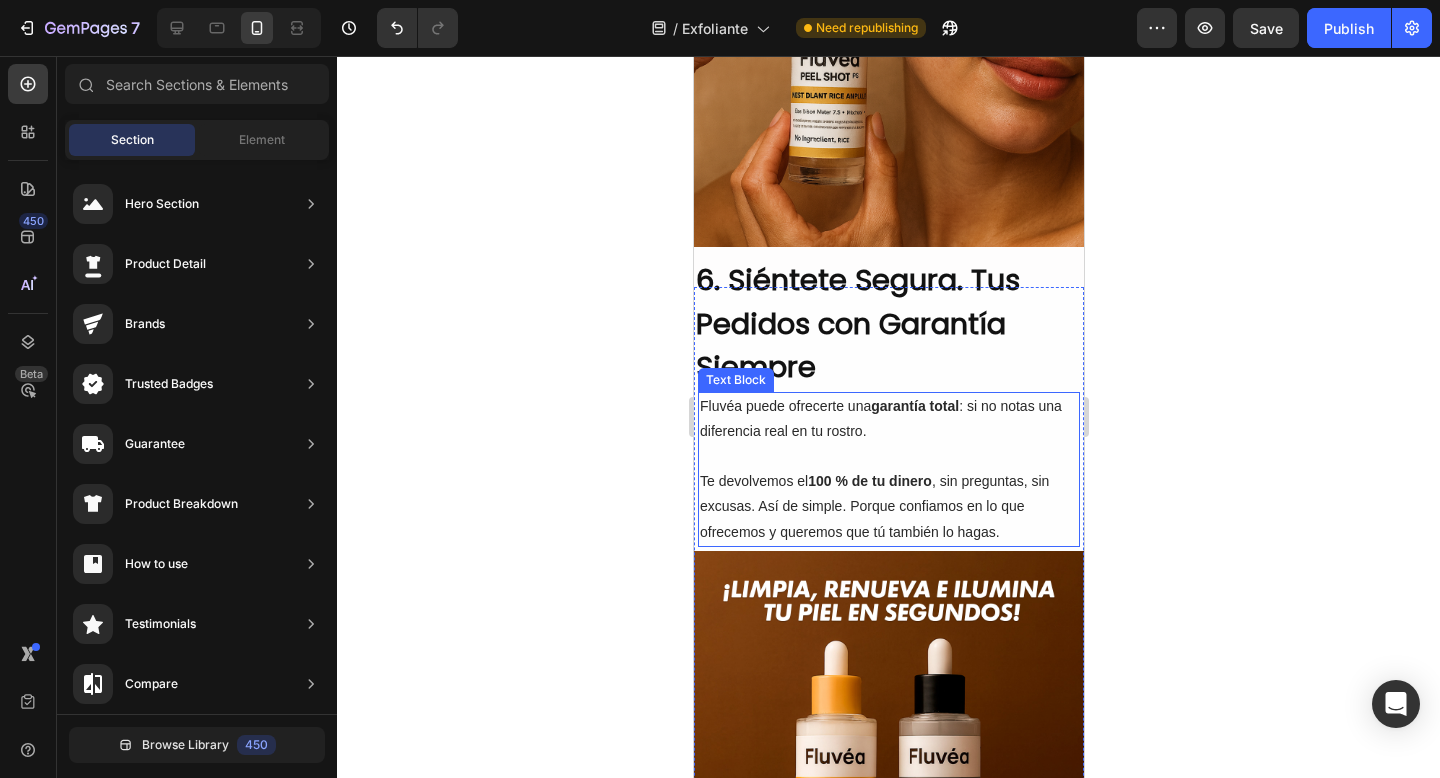 click on "100 % de tu dinero" at bounding box center (869, 481) 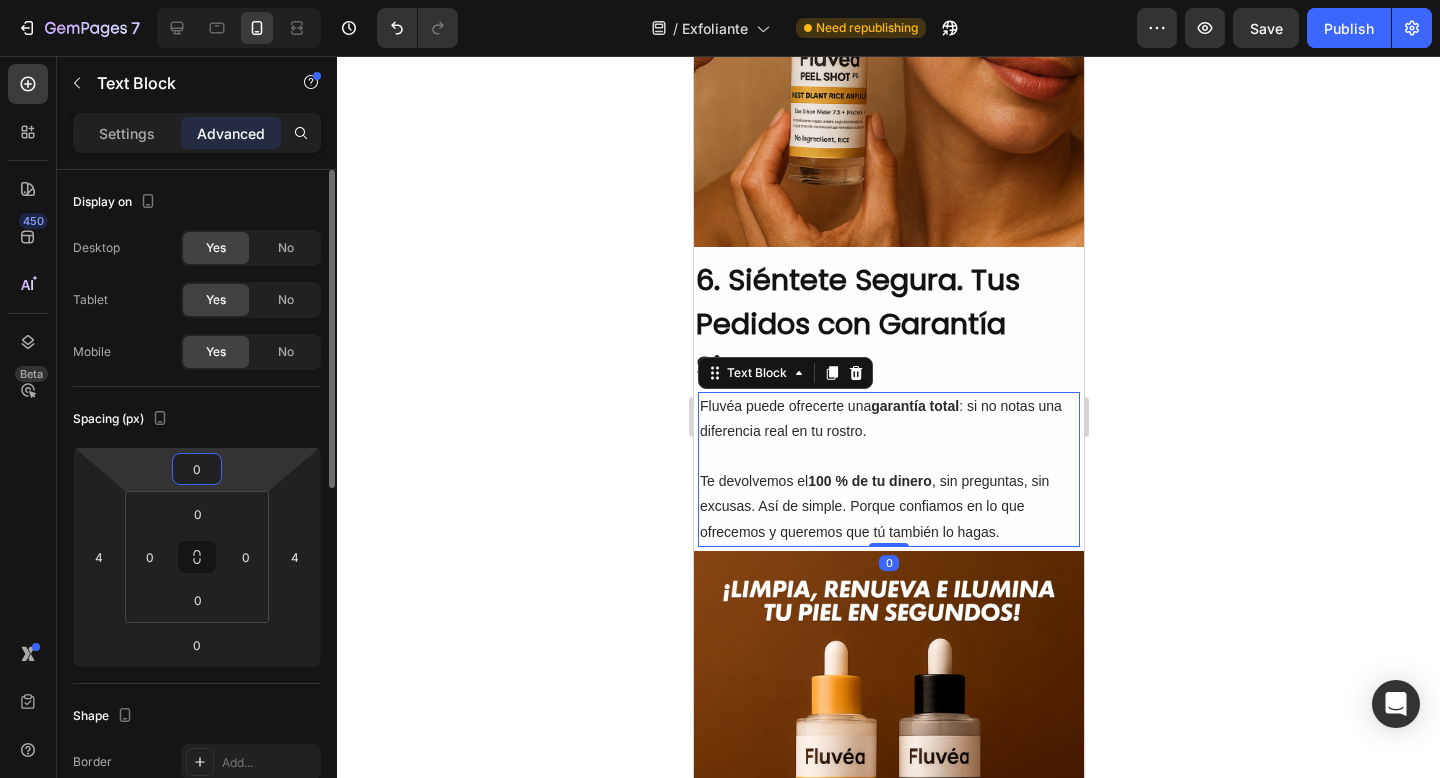 click on "0" at bounding box center [197, 469] 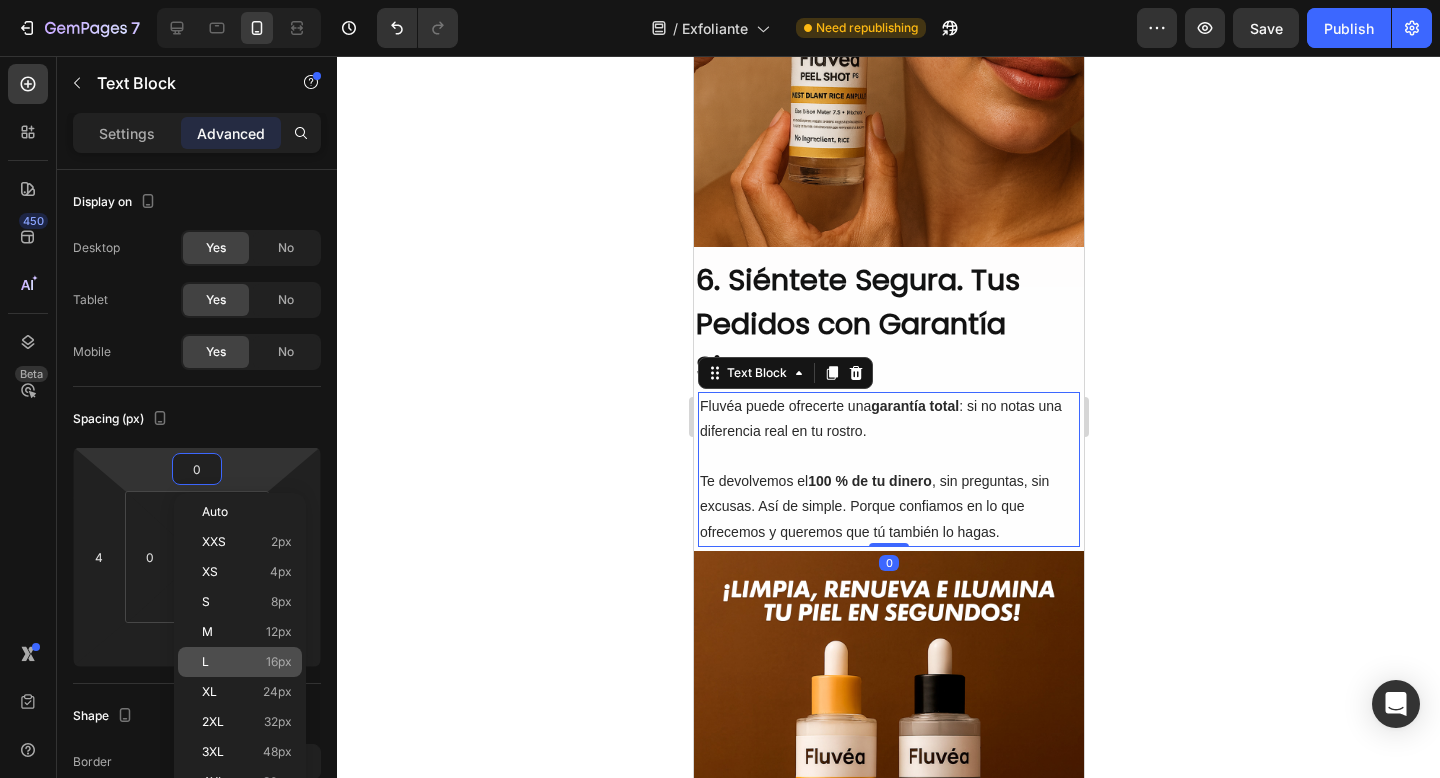 click on "L 16px" 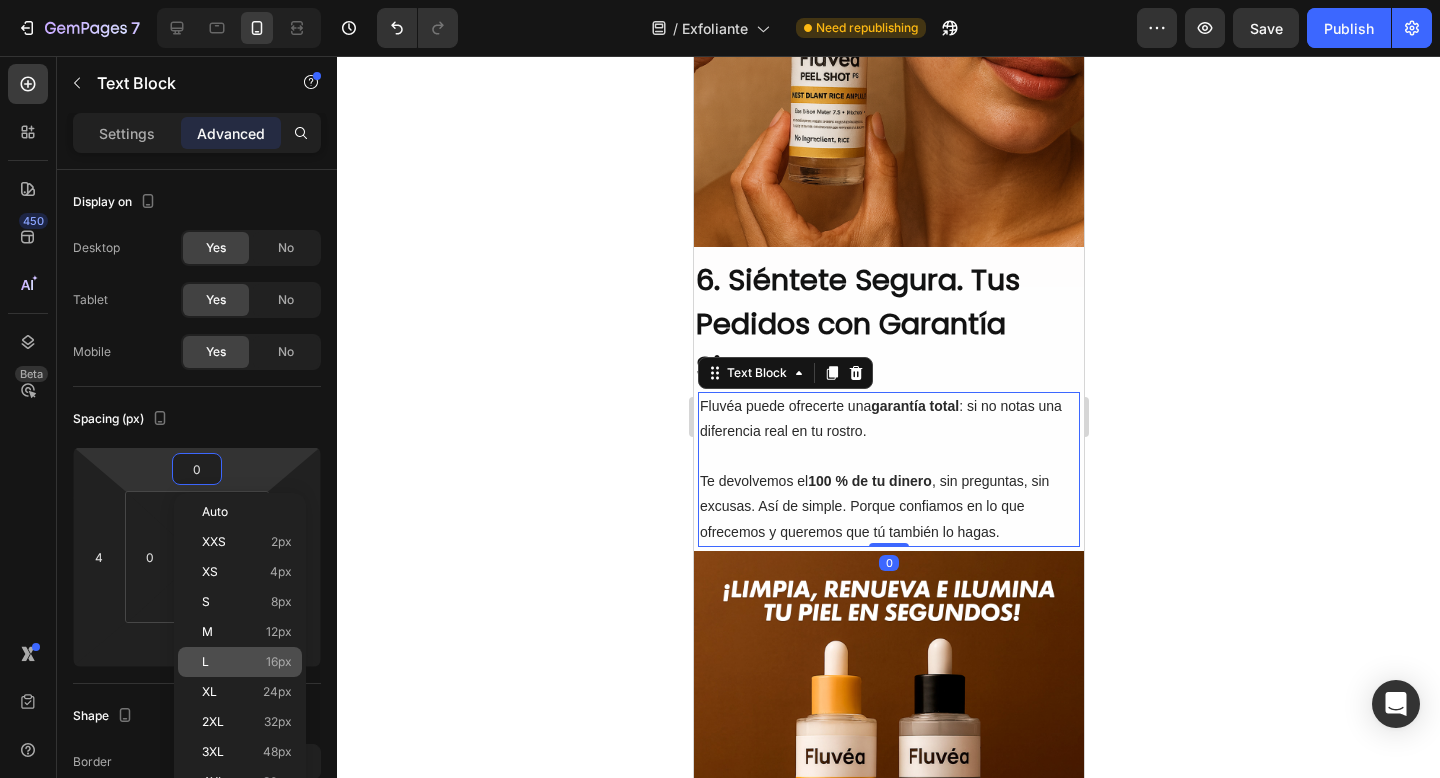 type on "16" 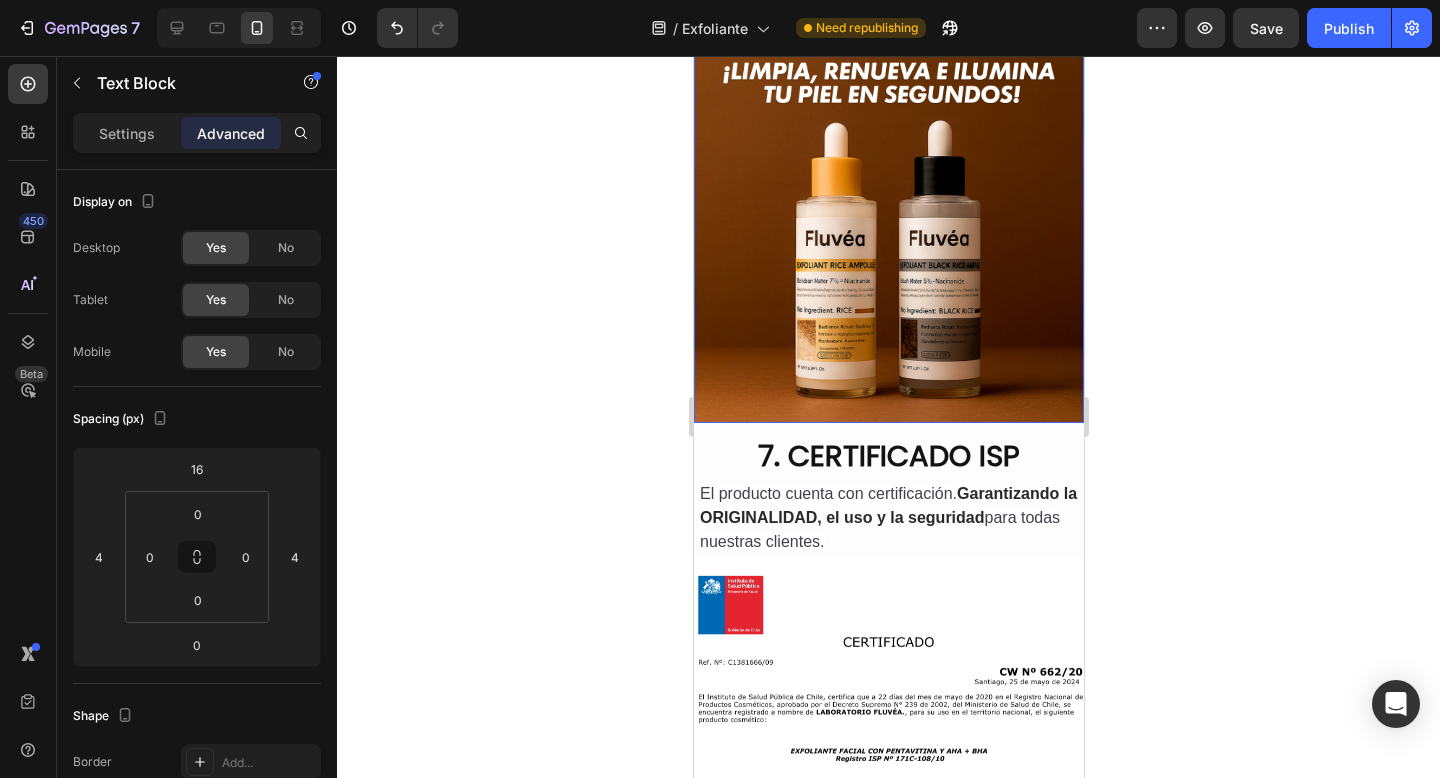 scroll, scrollTop: 4575, scrollLeft: 0, axis: vertical 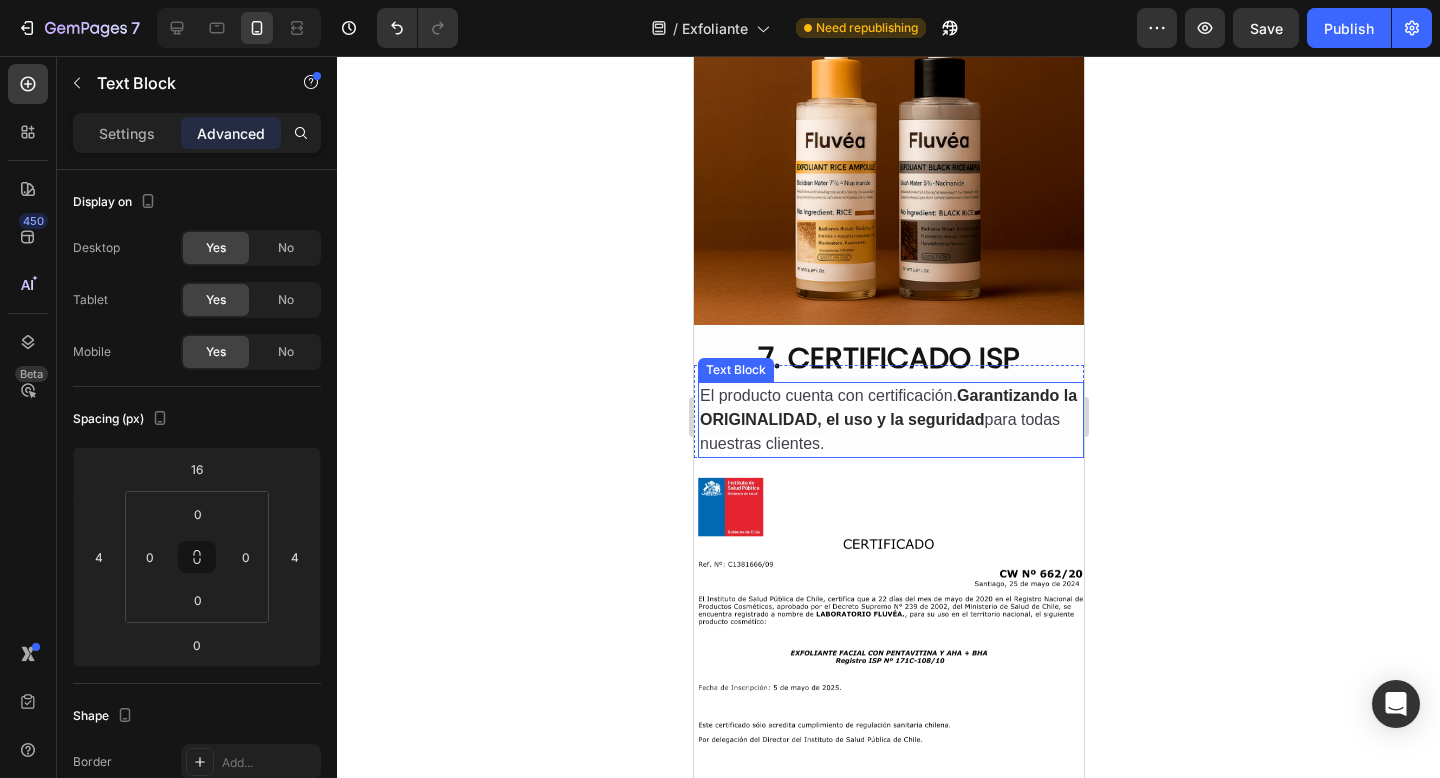 click on "Garantizando la ORIGINALIDAD, el uso y la seguridad" at bounding box center [887, 407] 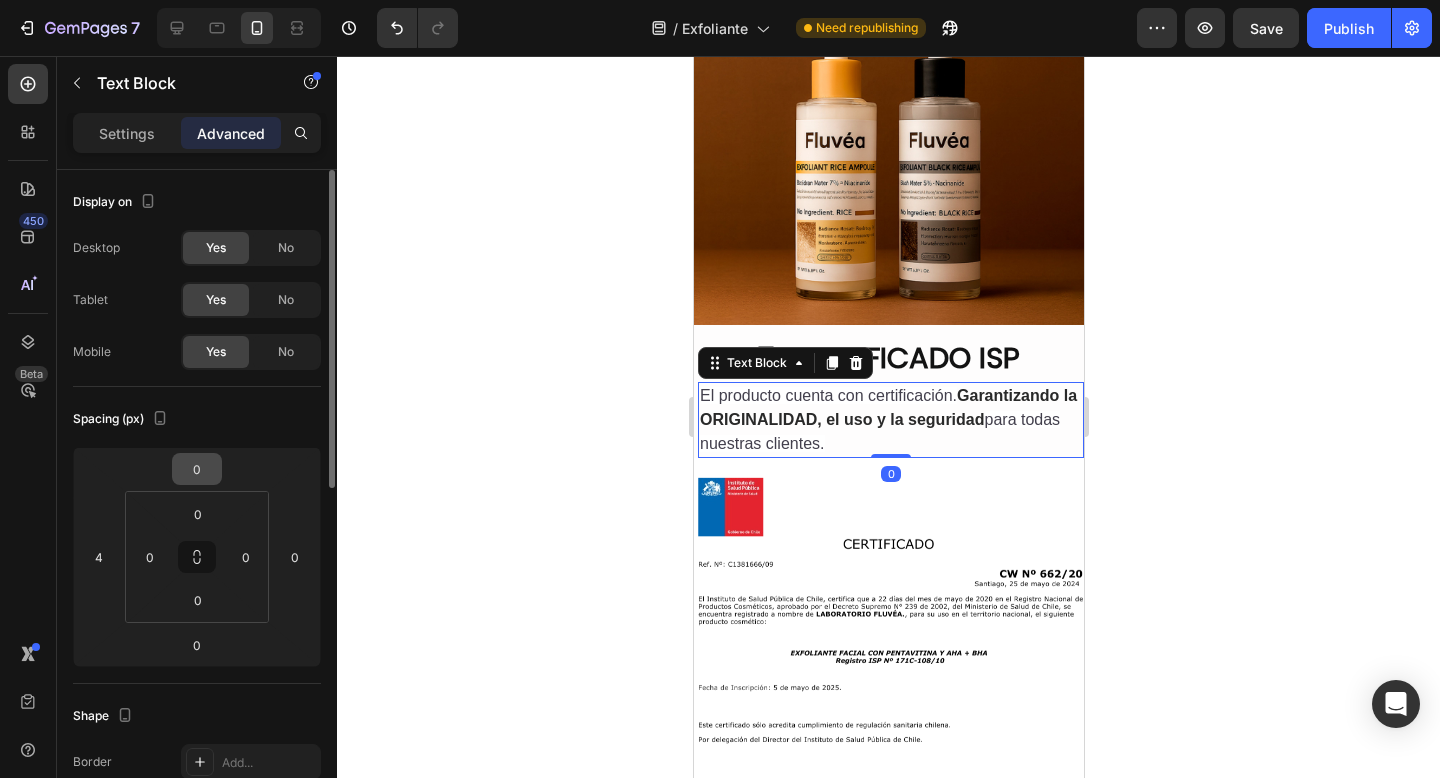 click on "0" at bounding box center (197, 469) 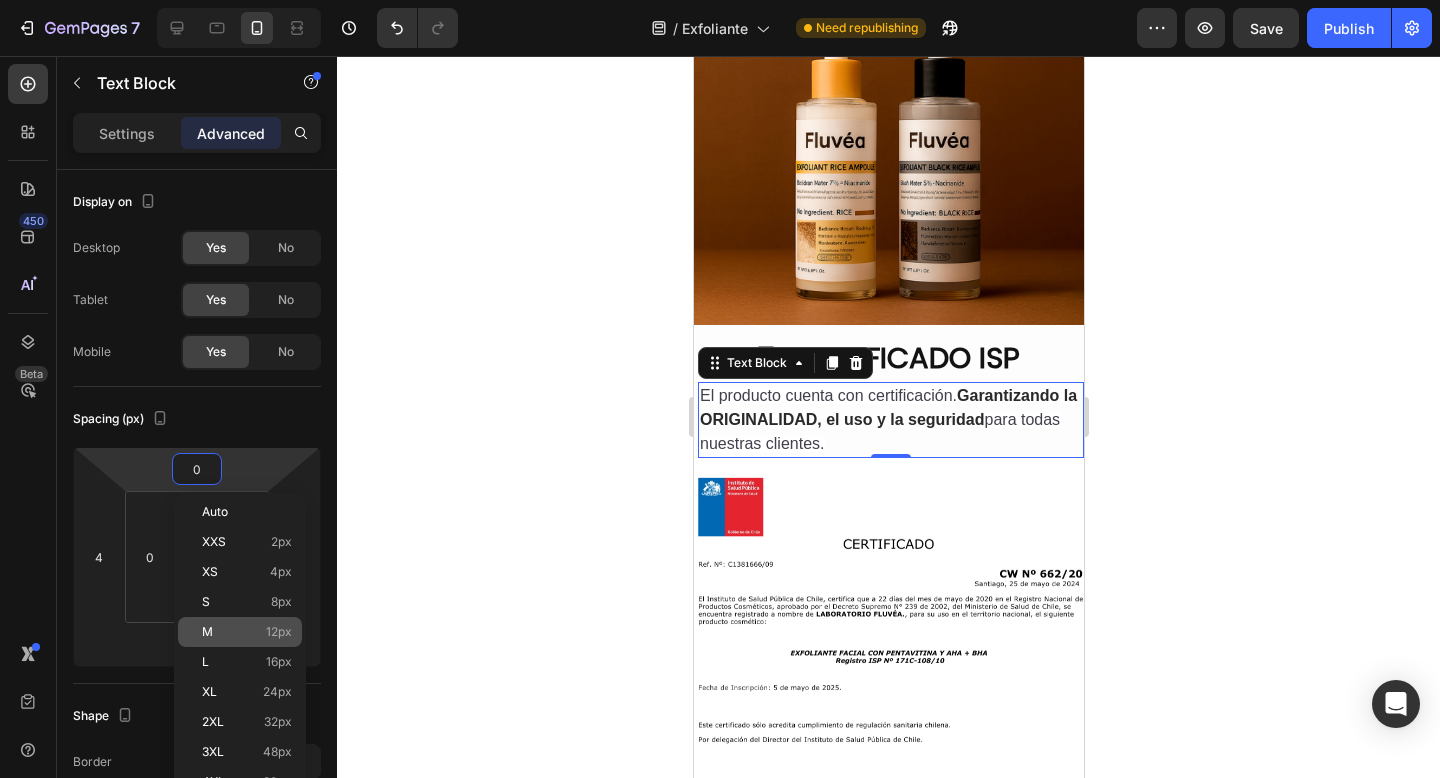 click on "M 12px" at bounding box center [247, 632] 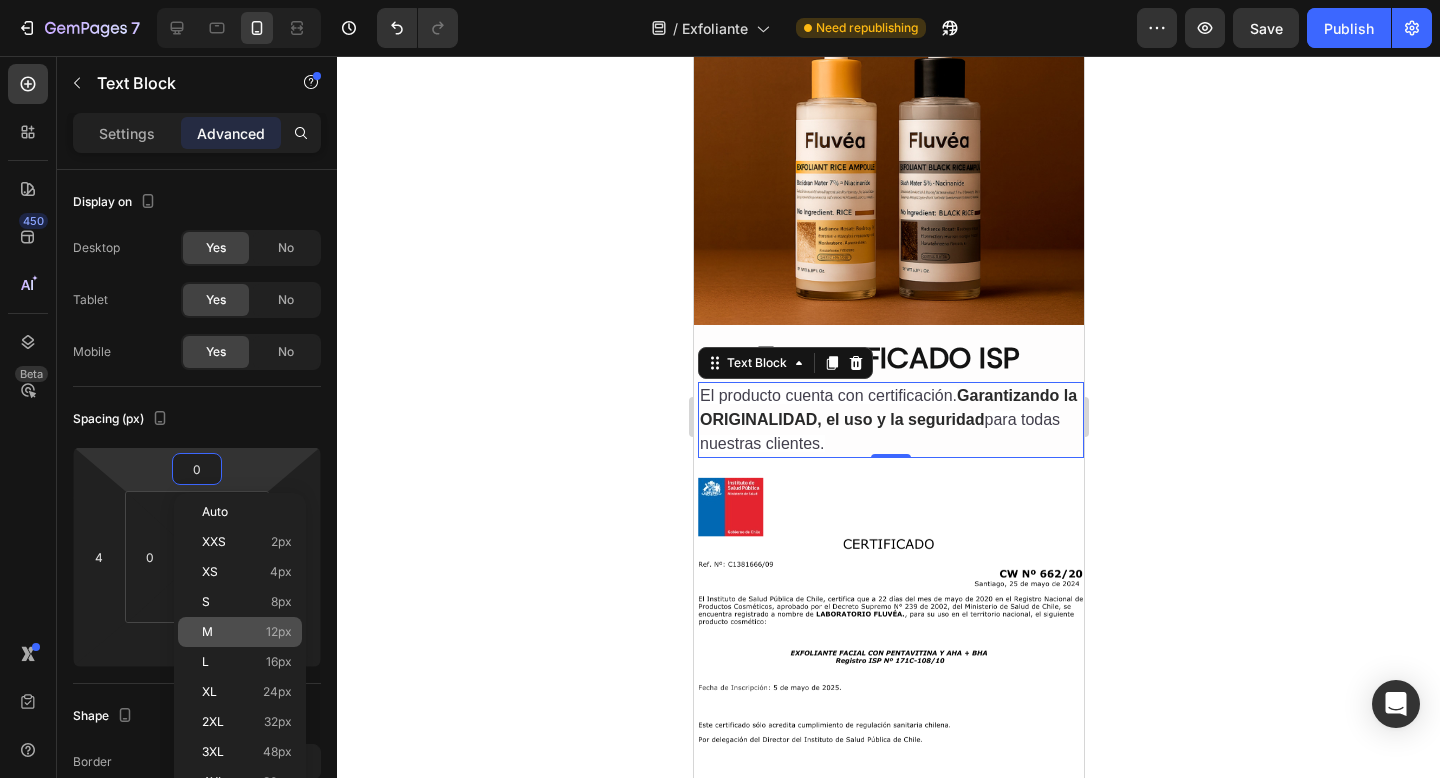 type on "12" 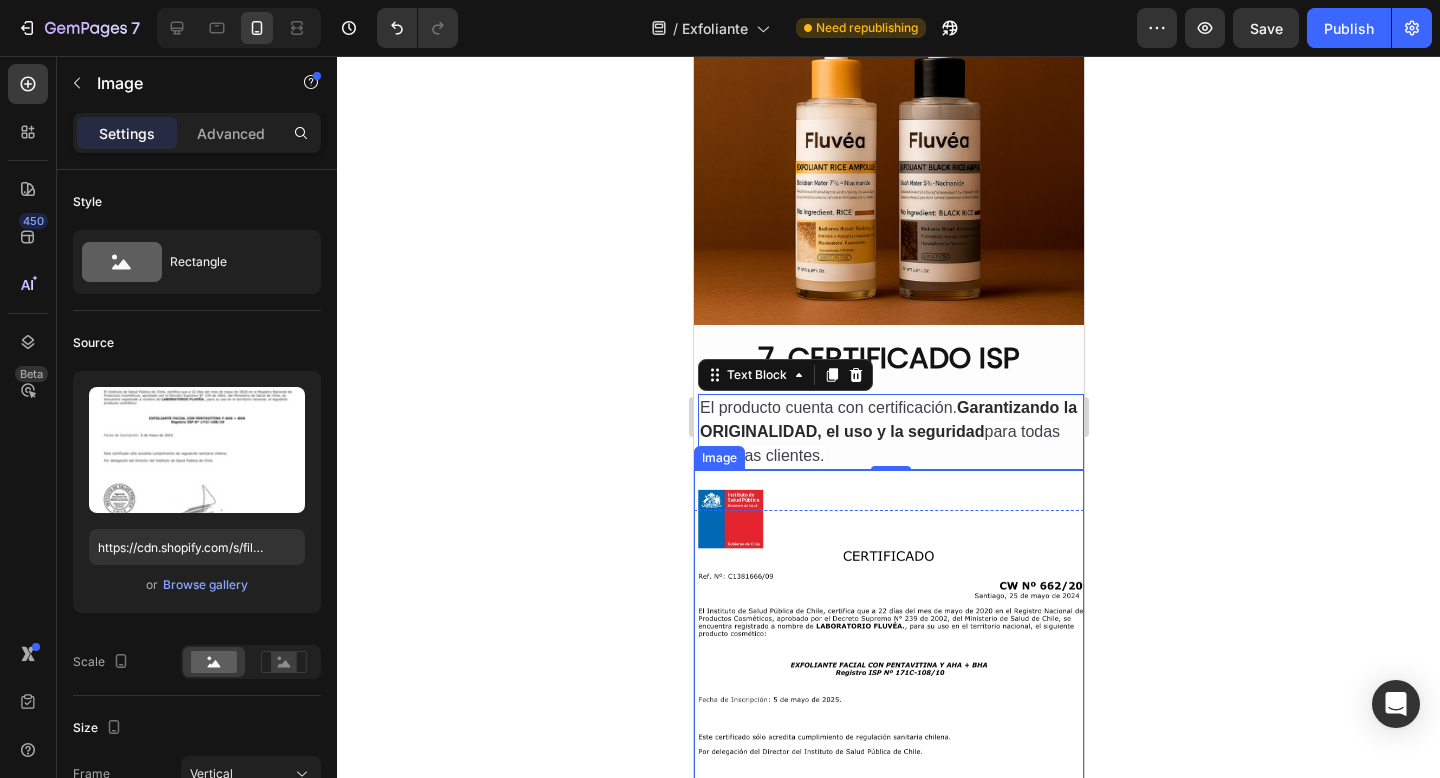 click at bounding box center (888, 730) 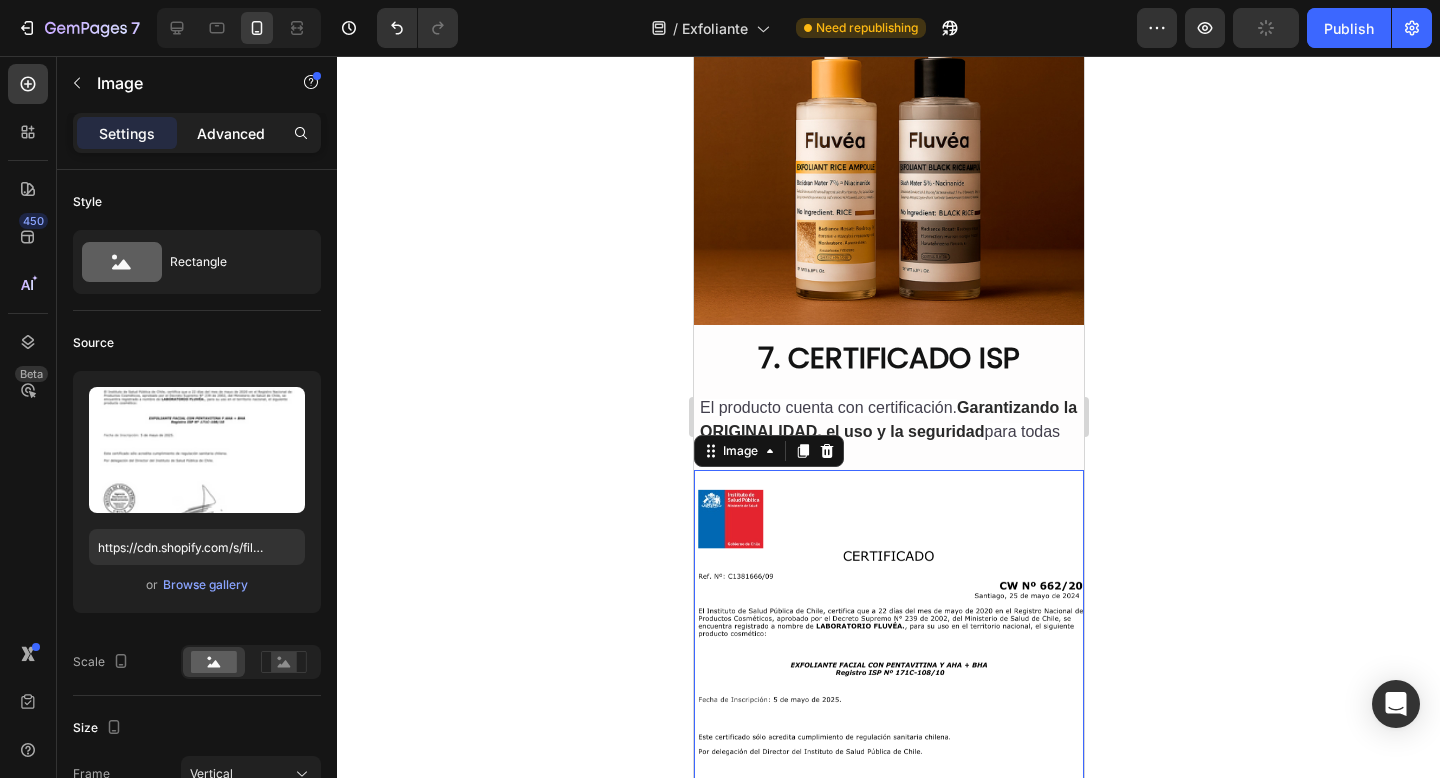 click on "Advanced" 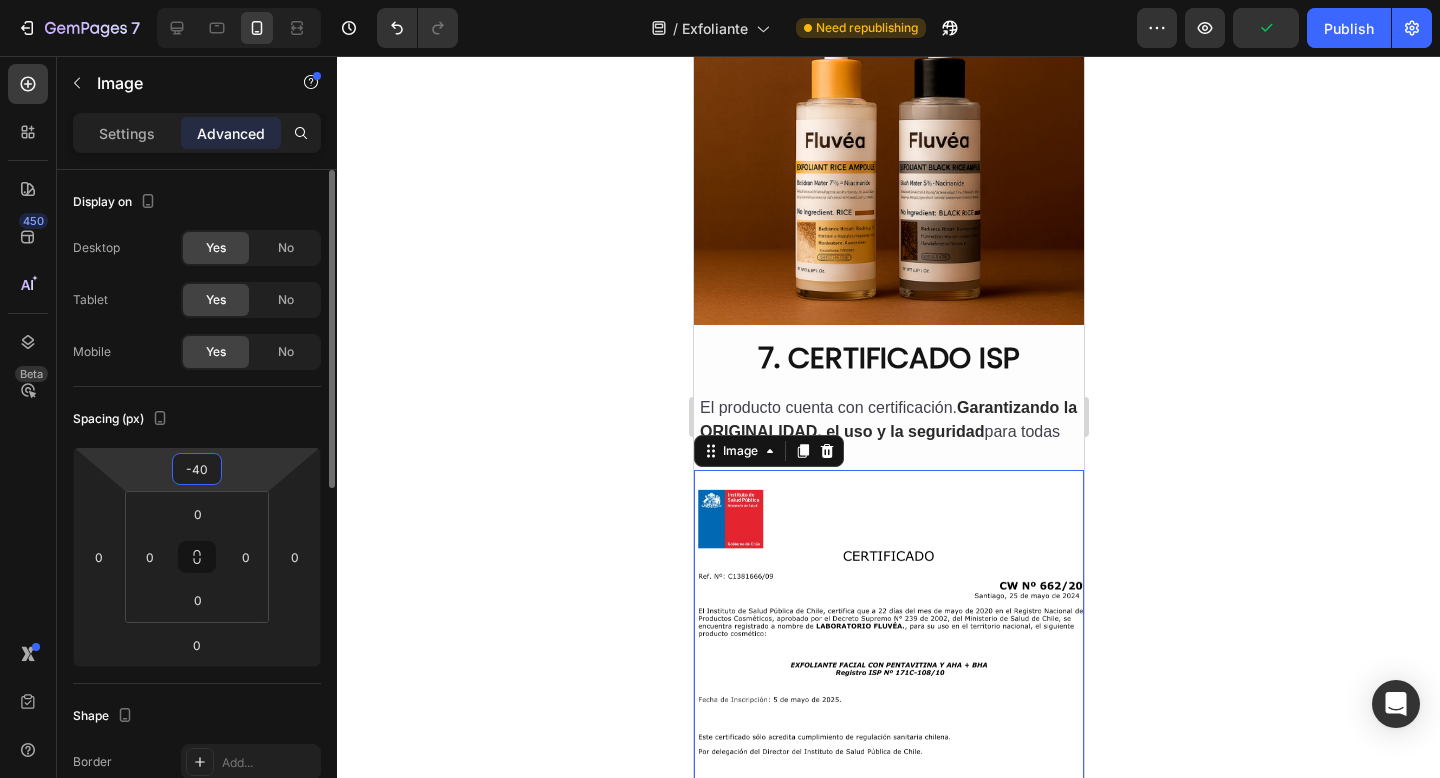 click on "-40" at bounding box center [197, 469] 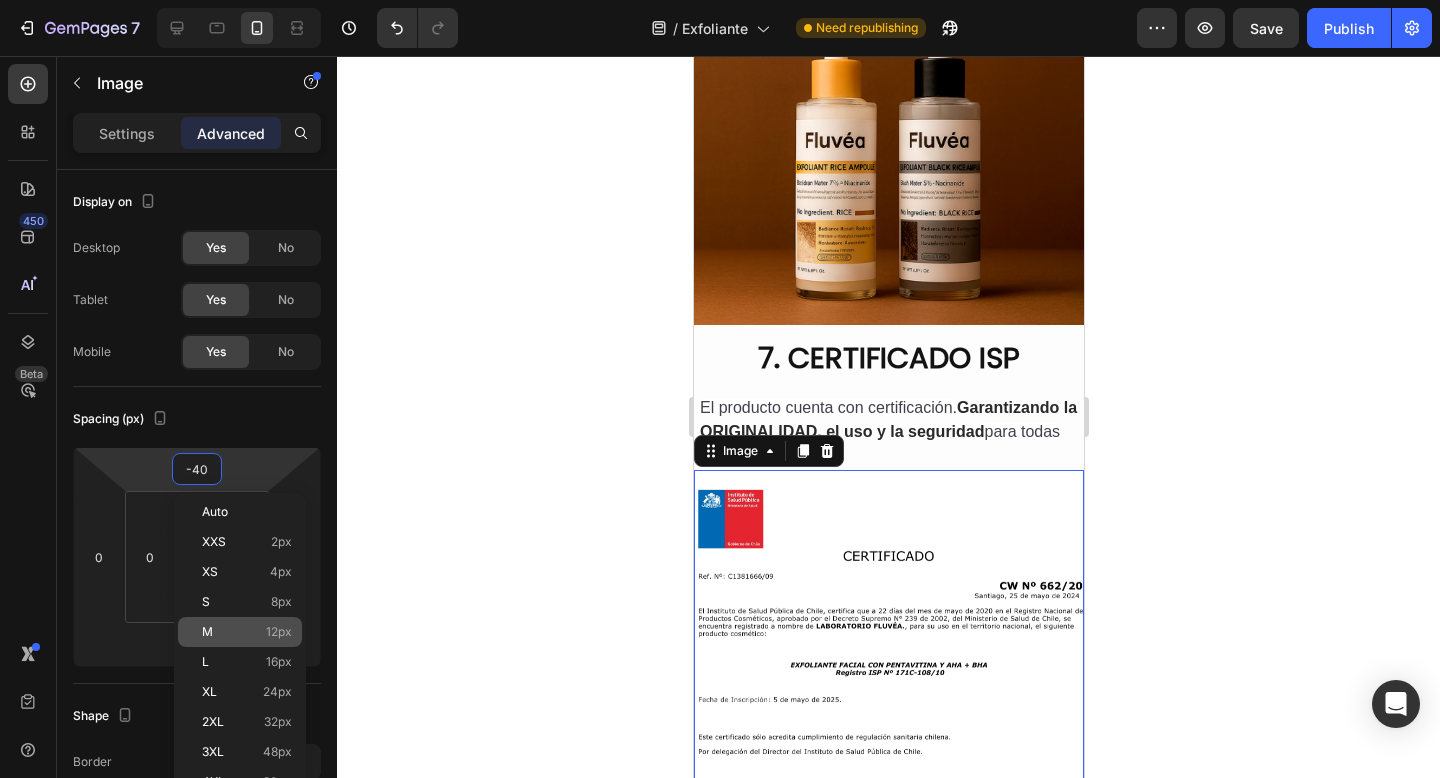 click on "M 12px" at bounding box center [247, 632] 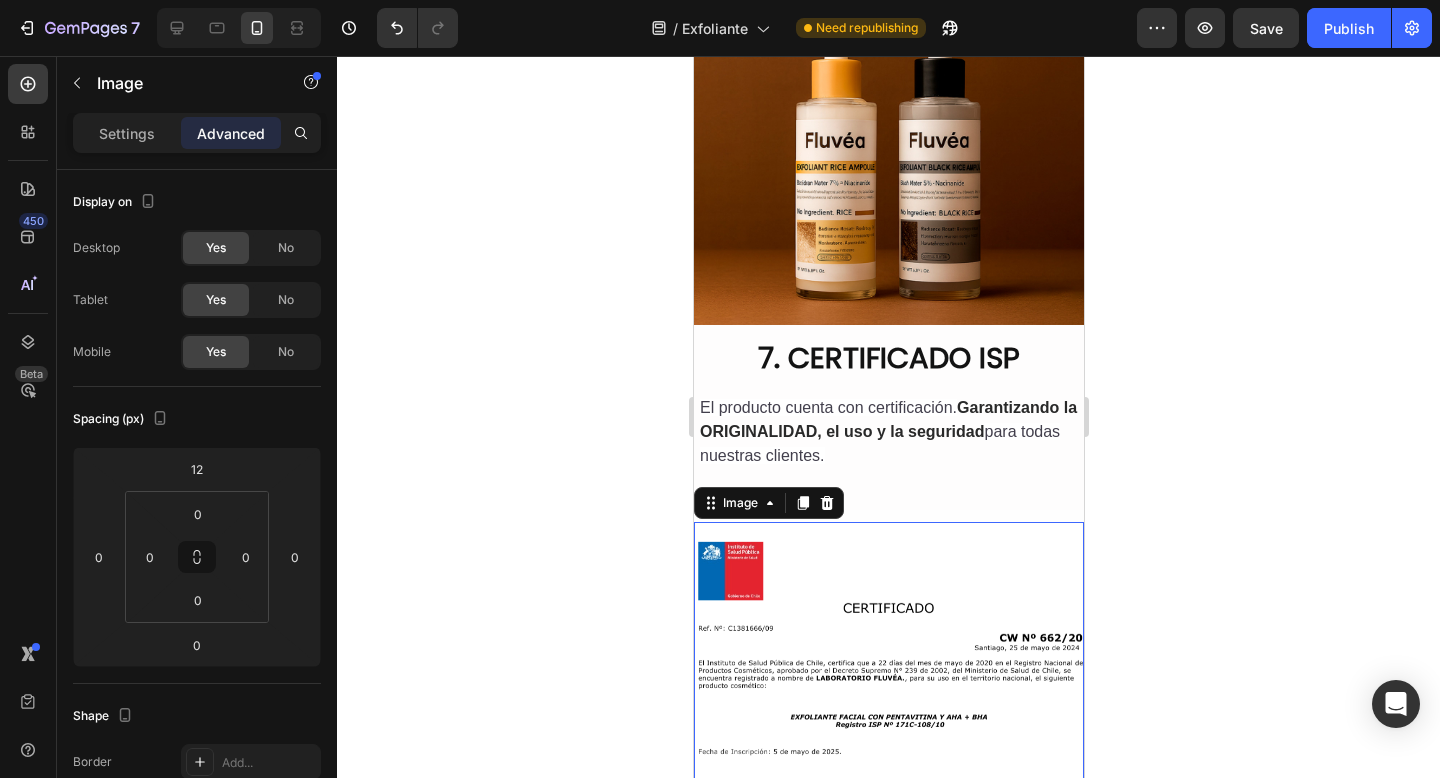 type on "-40" 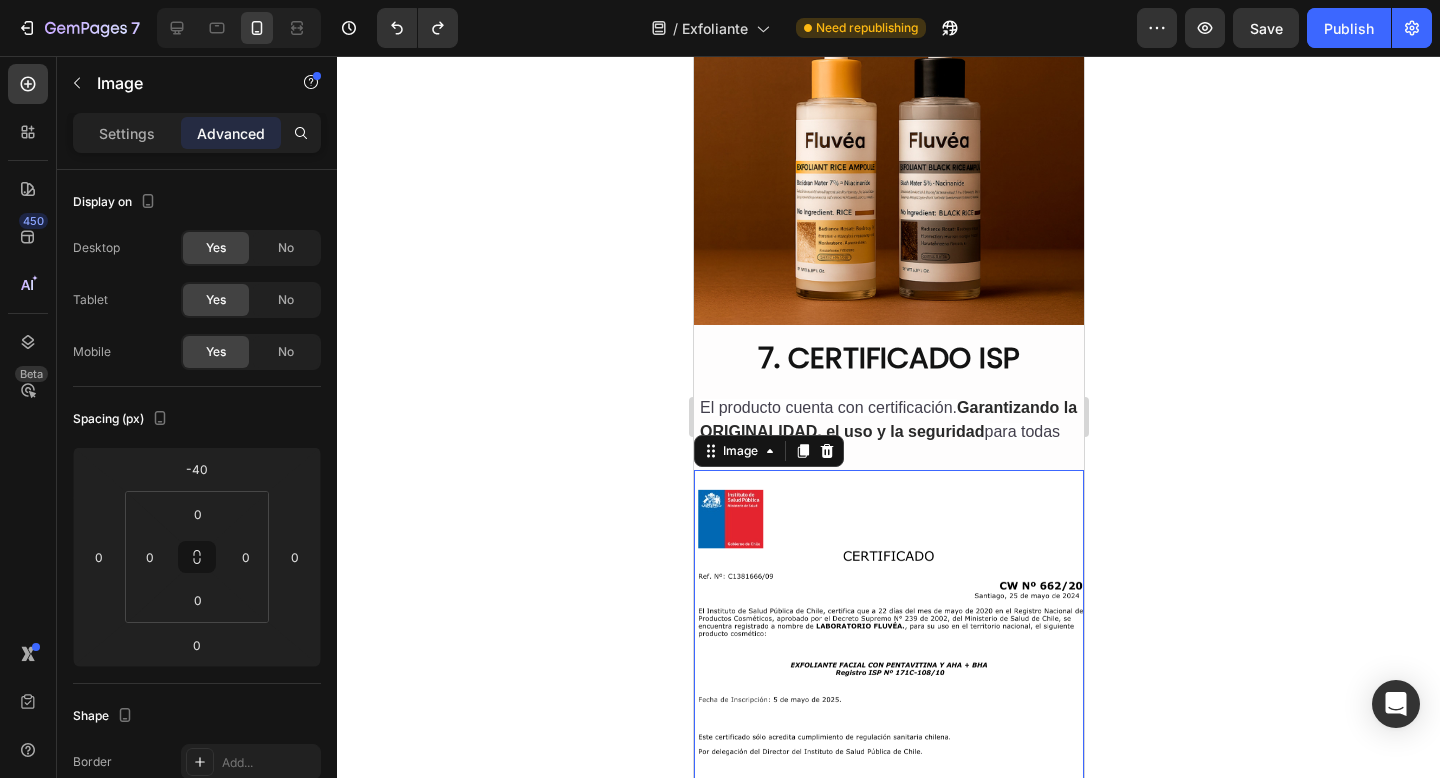 click 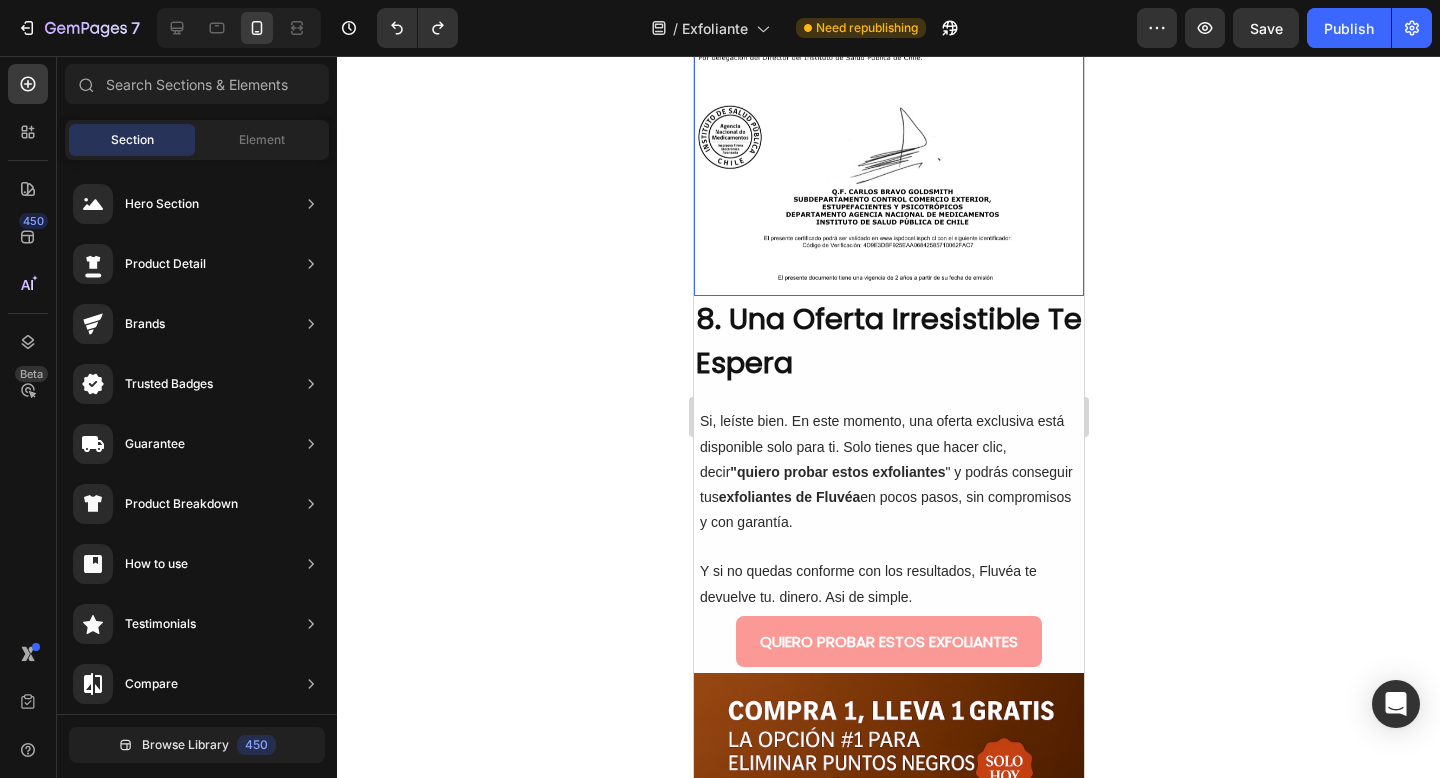 scroll, scrollTop: 5271, scrollLeft: 0, axis: vertical 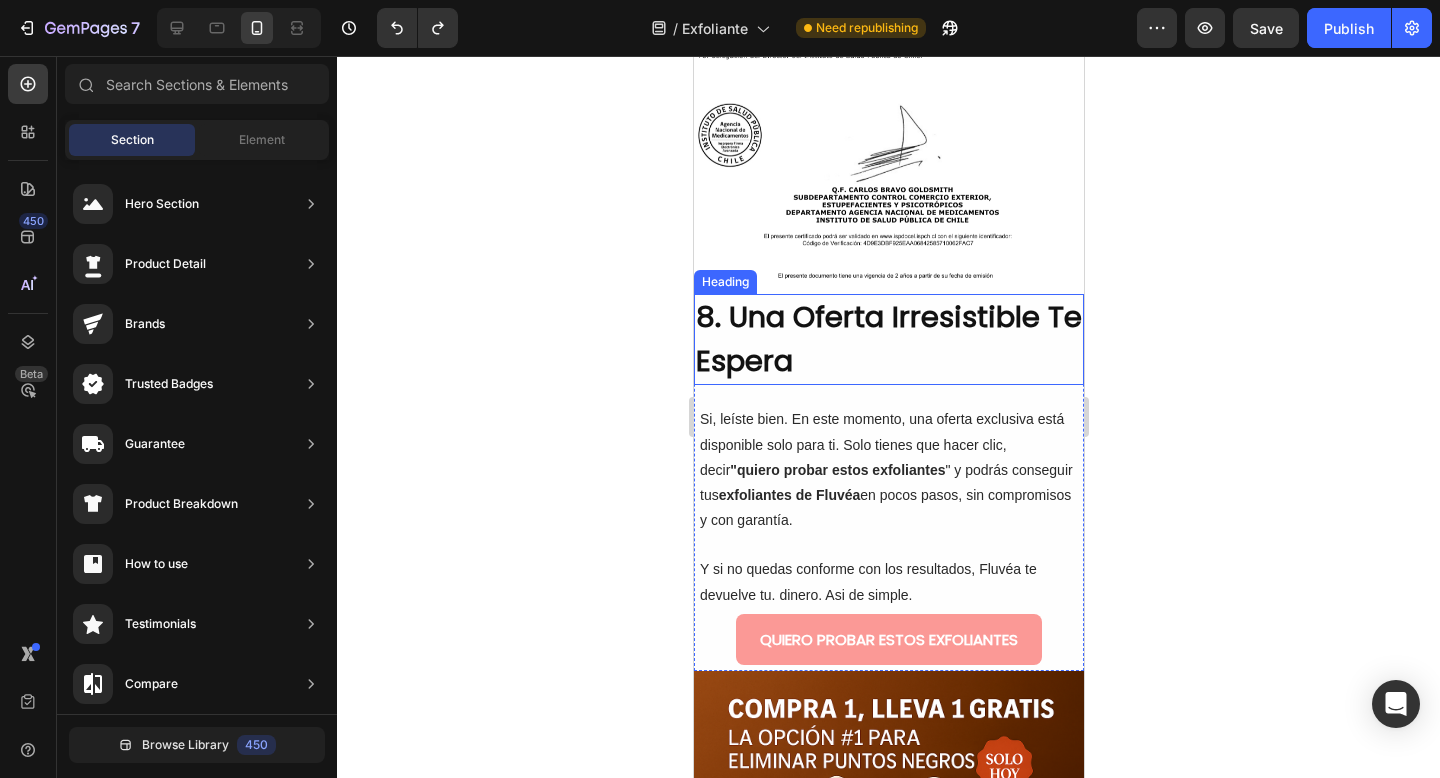 click on "8. Una Oferta Irresistible Te Espera" at bounding box center (888, 339) 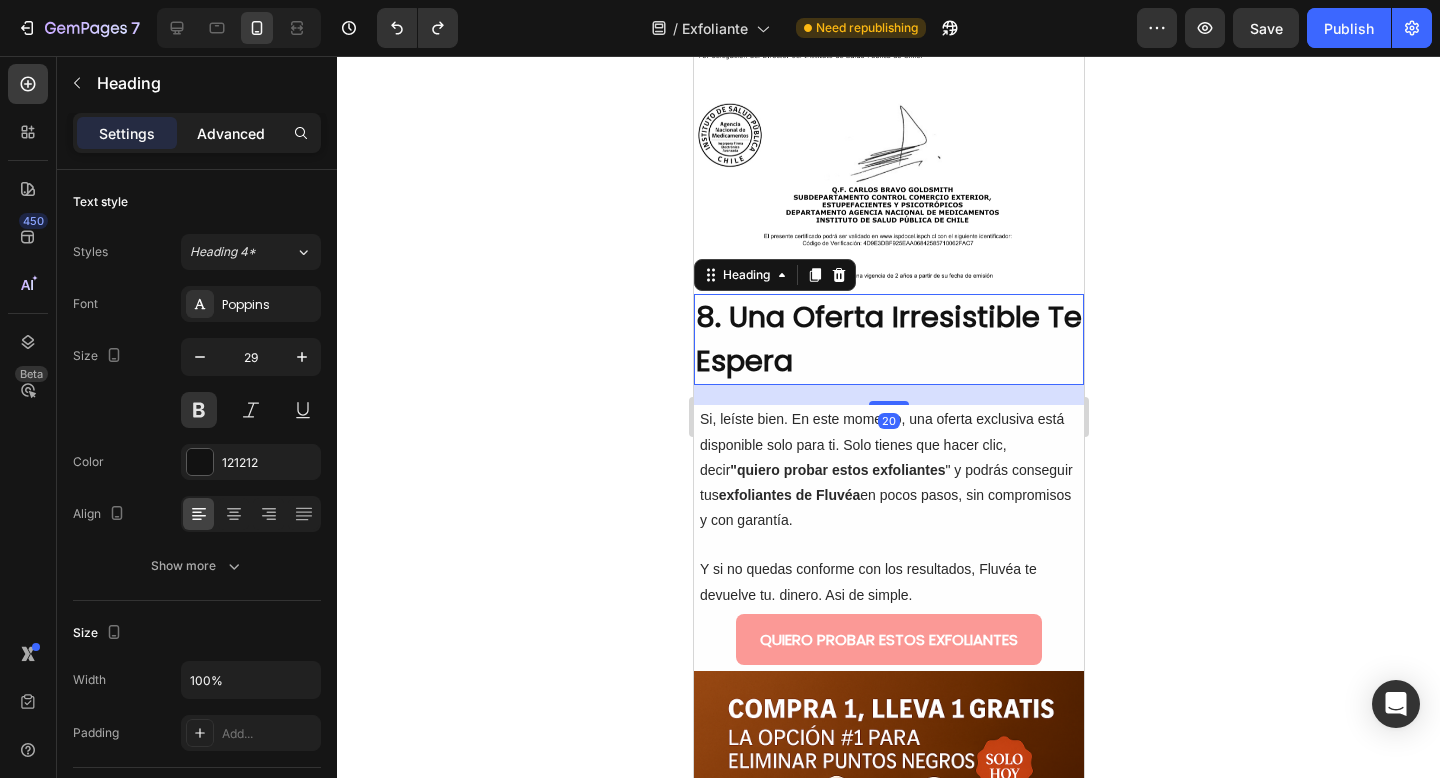 click on "Advanced" at bounding box center [231, 133] 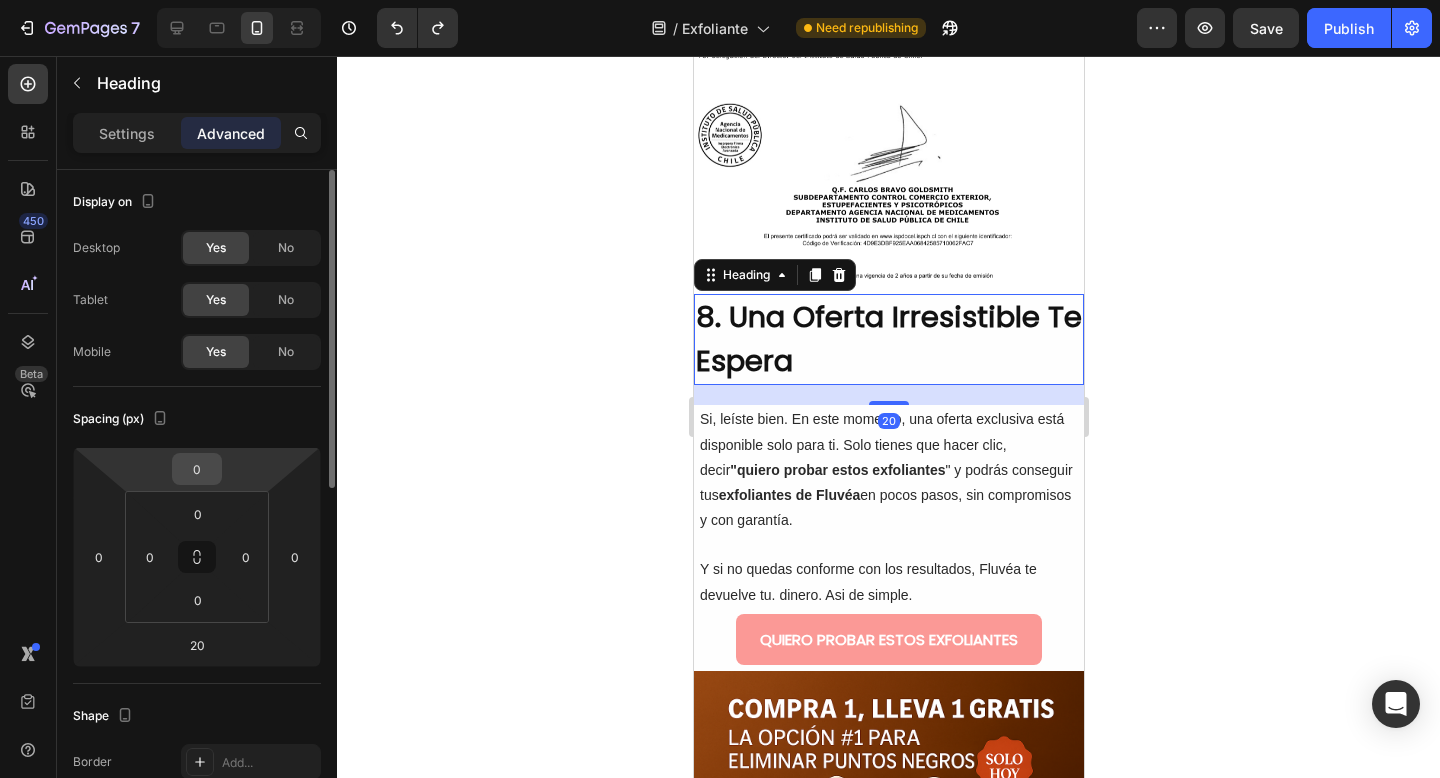 click on "0" at bounding box center (197, 469) 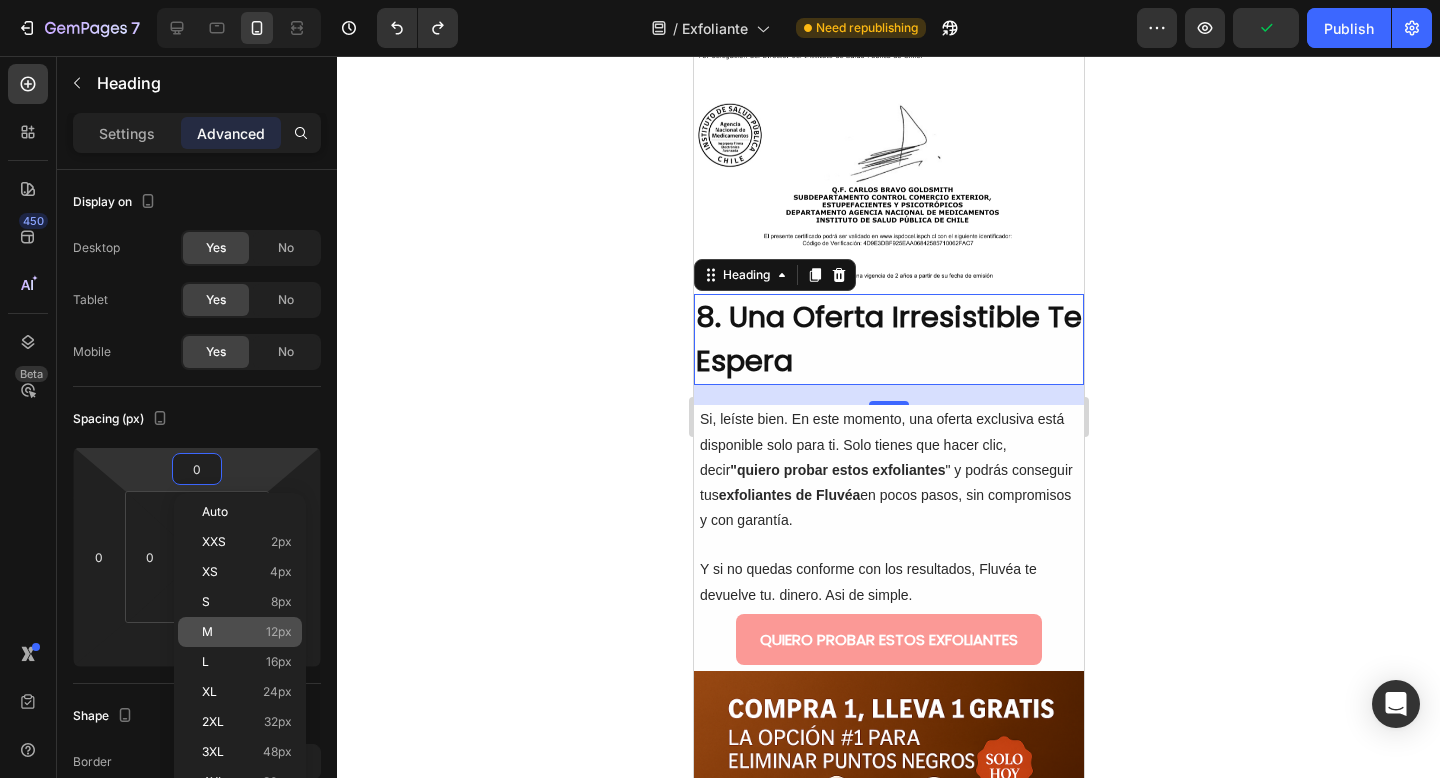 click on "M 12px" 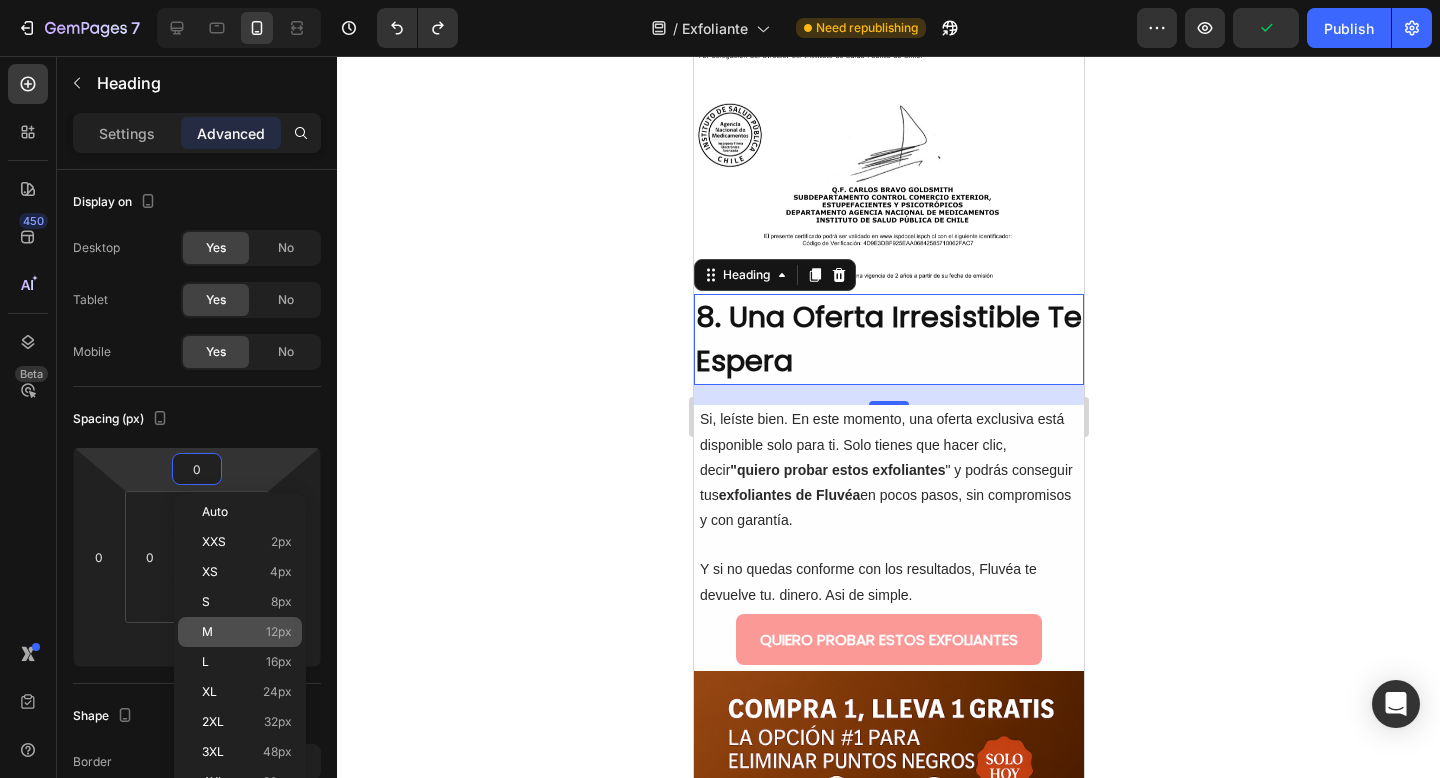 type on "12" 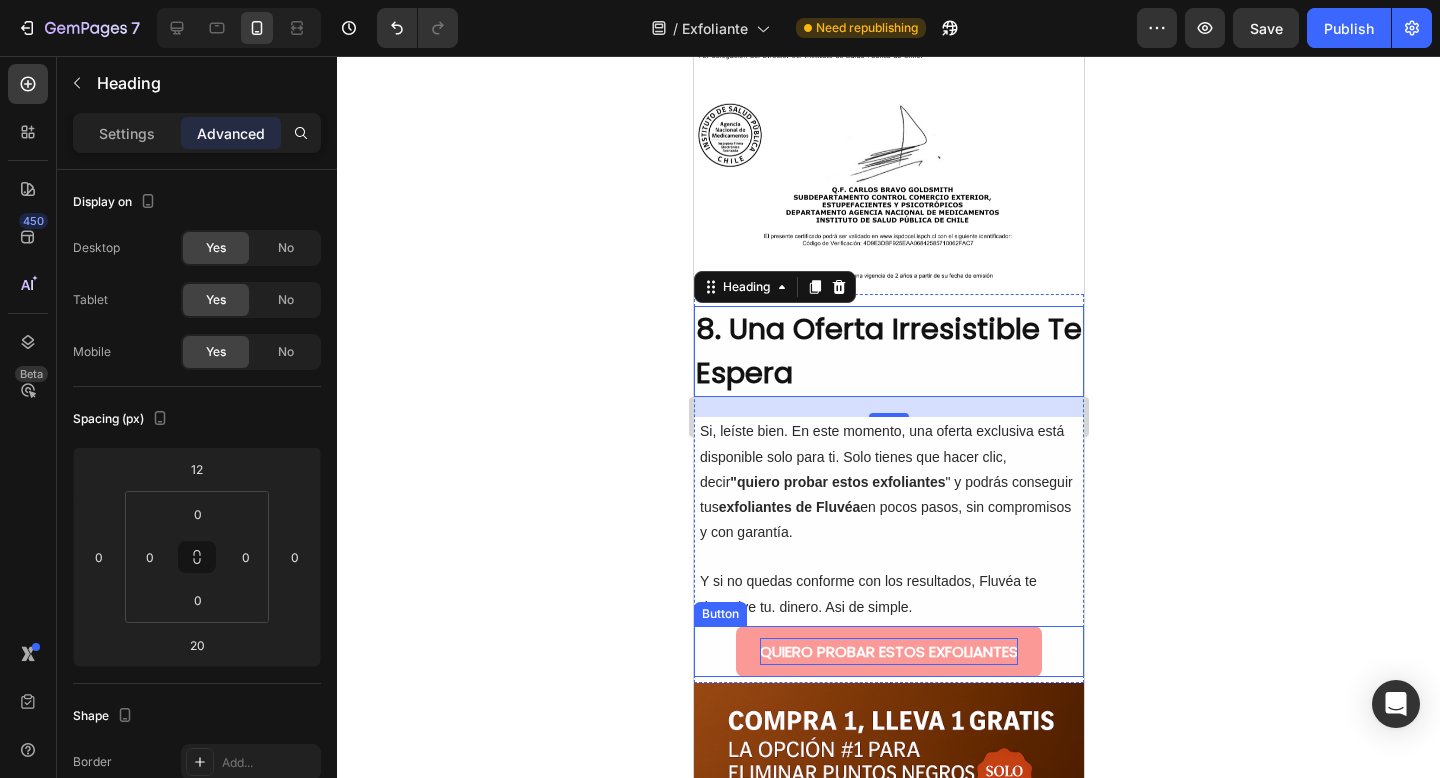 click on "QUIERO PROBAR ESTOS EXFOLIANTES" at bounding box center (888, 651) 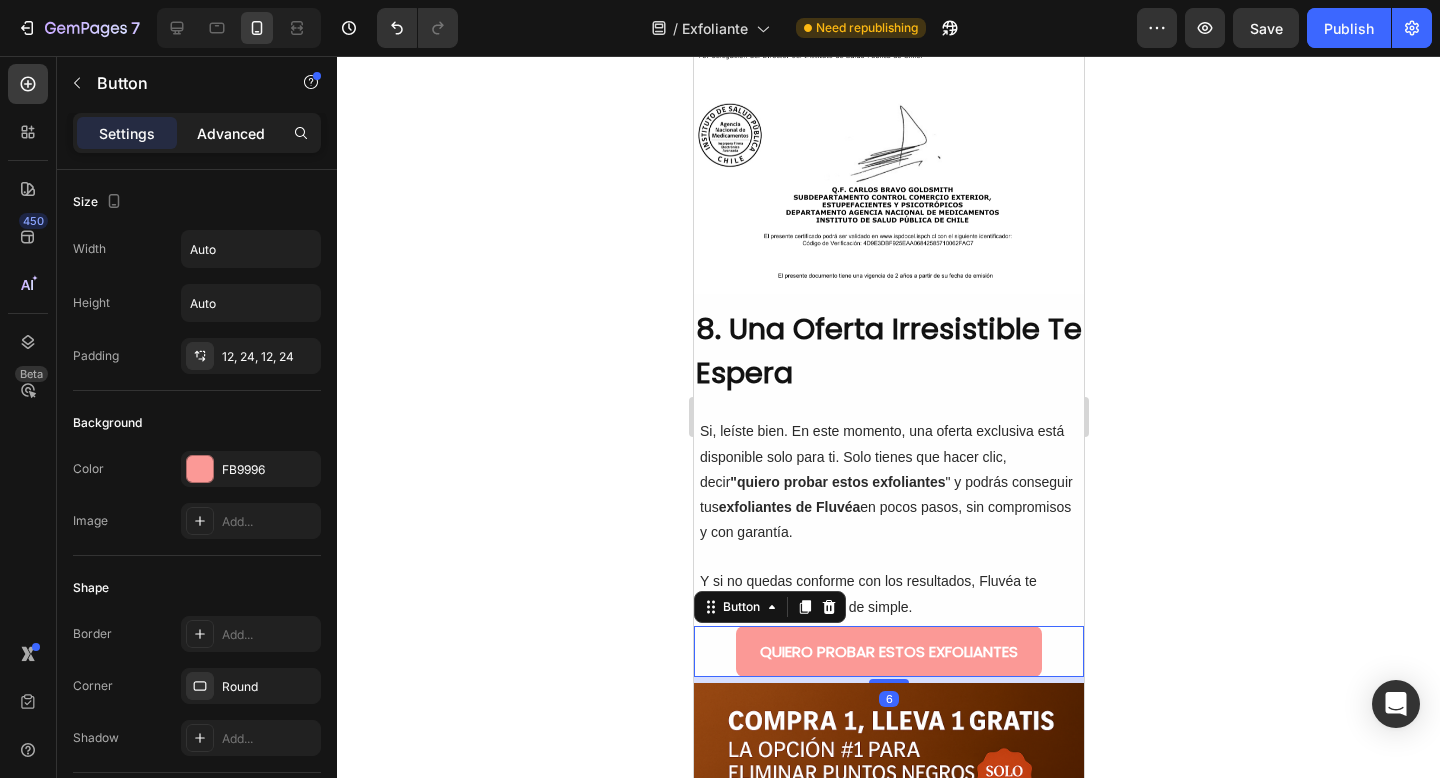 click on "Advanced" at bounding box center (231, 133) 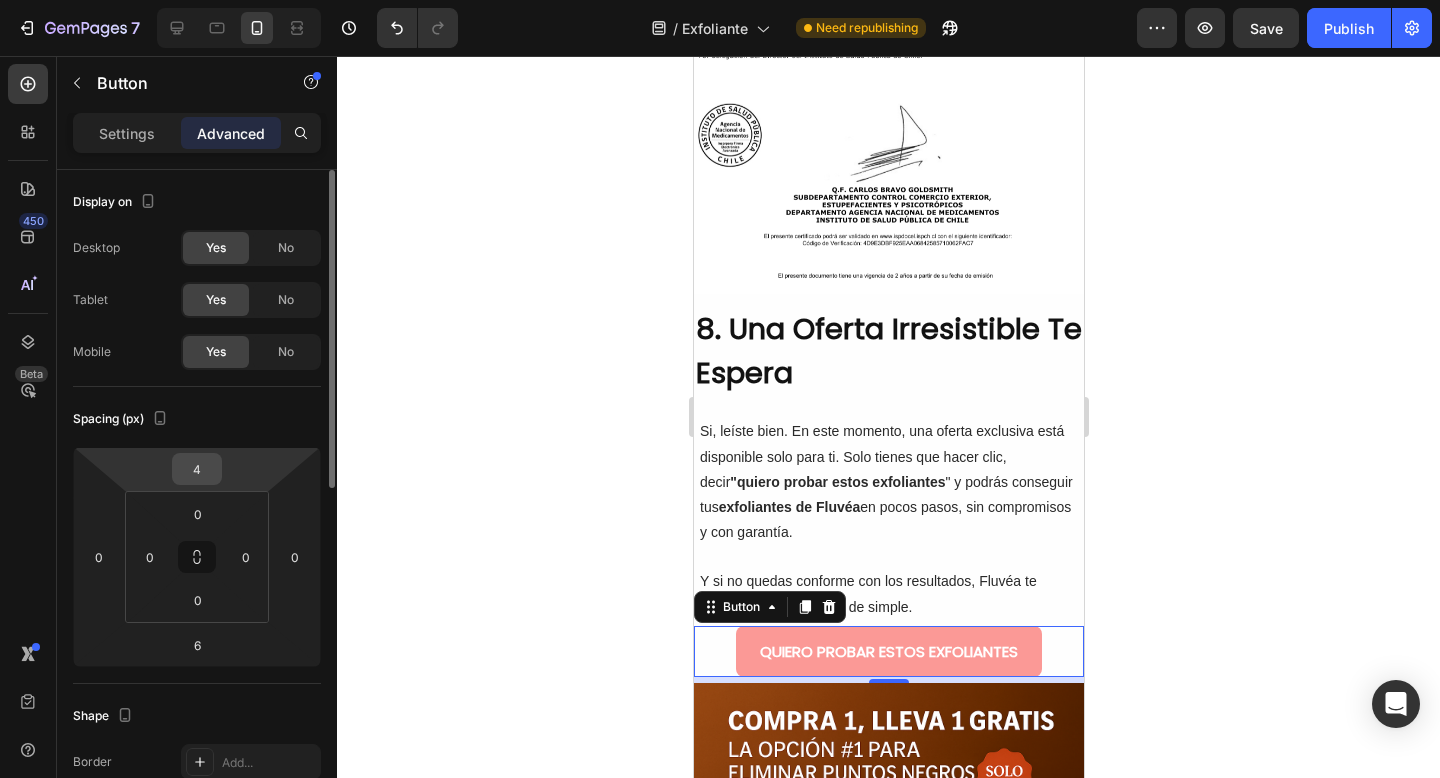 click on "4" at bounding box center [197, 469] 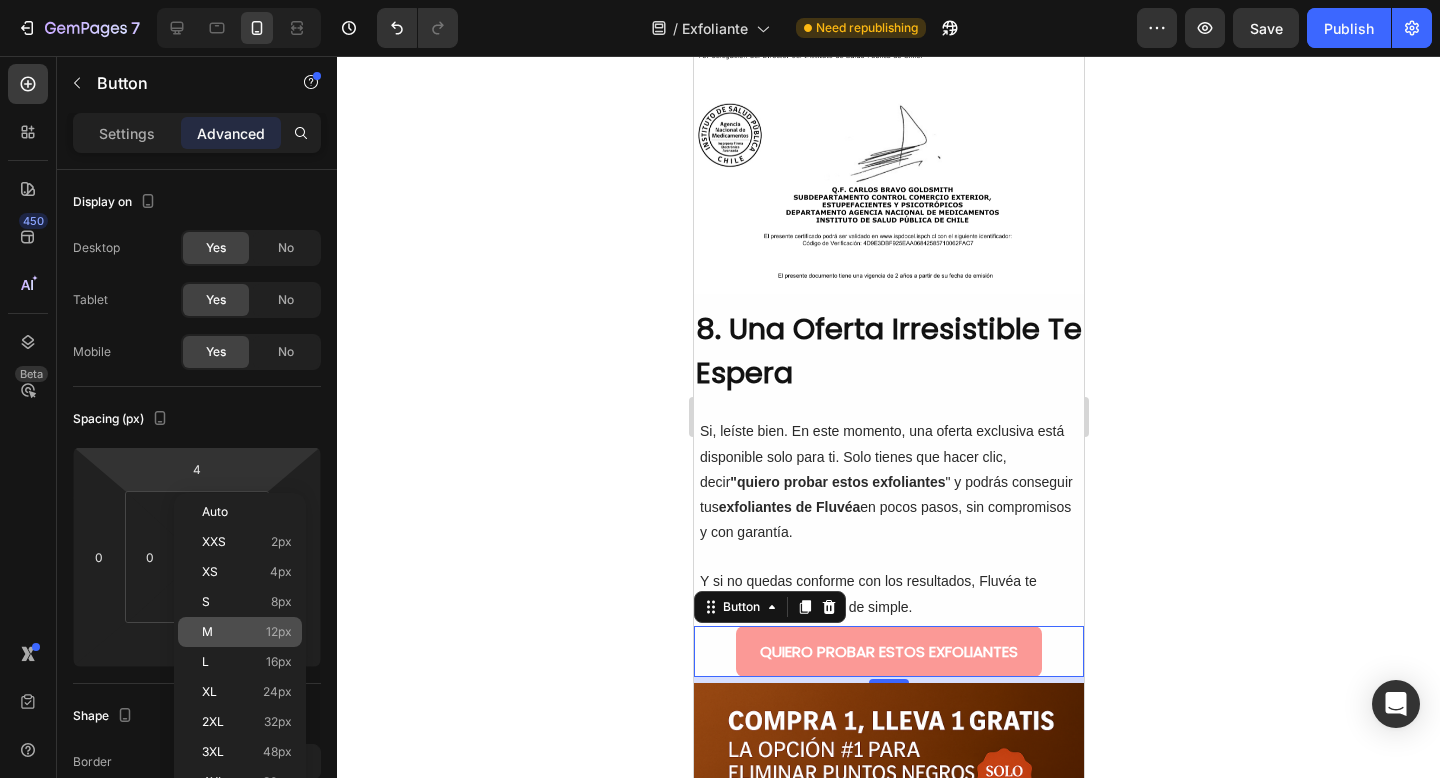 click on "M 12px" at bounding box center (247, 632) 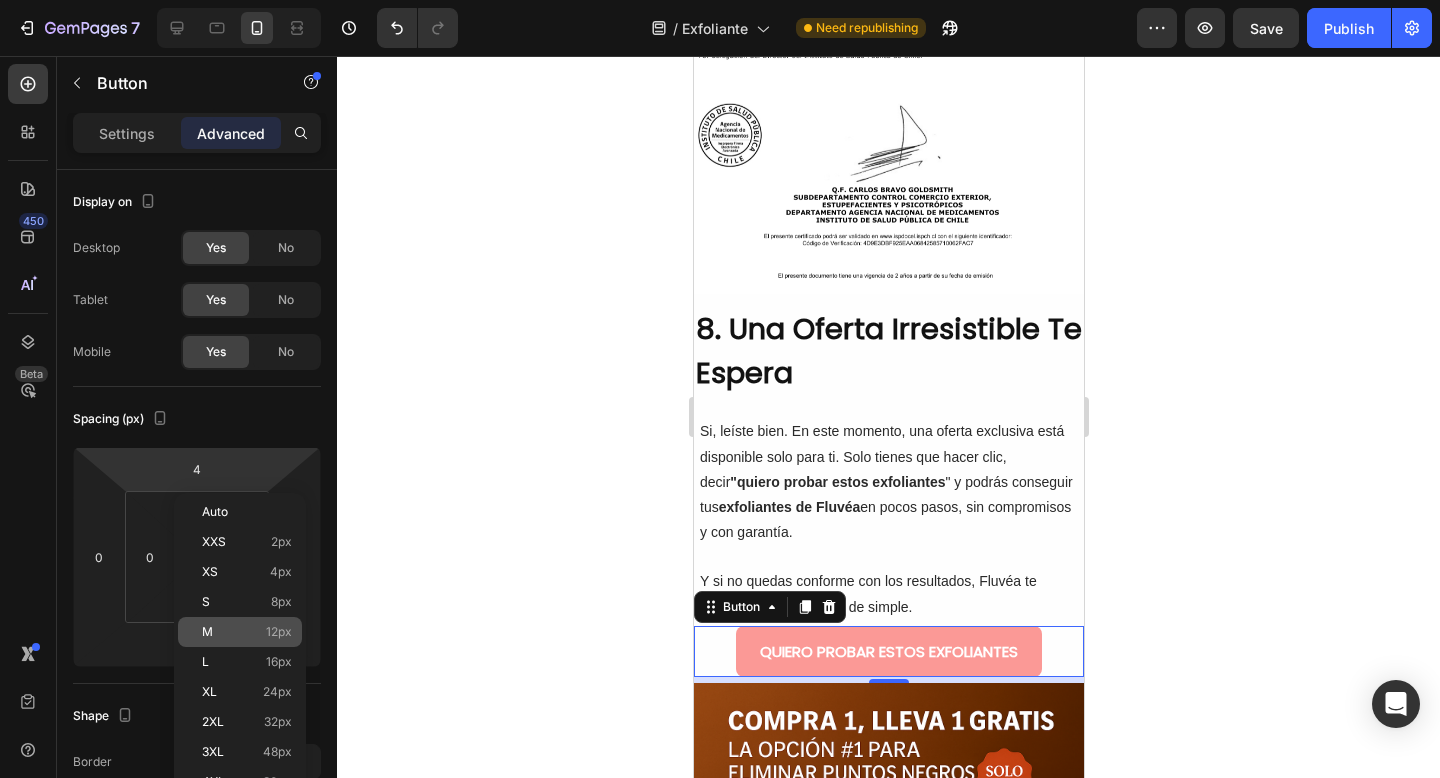 type on "12" 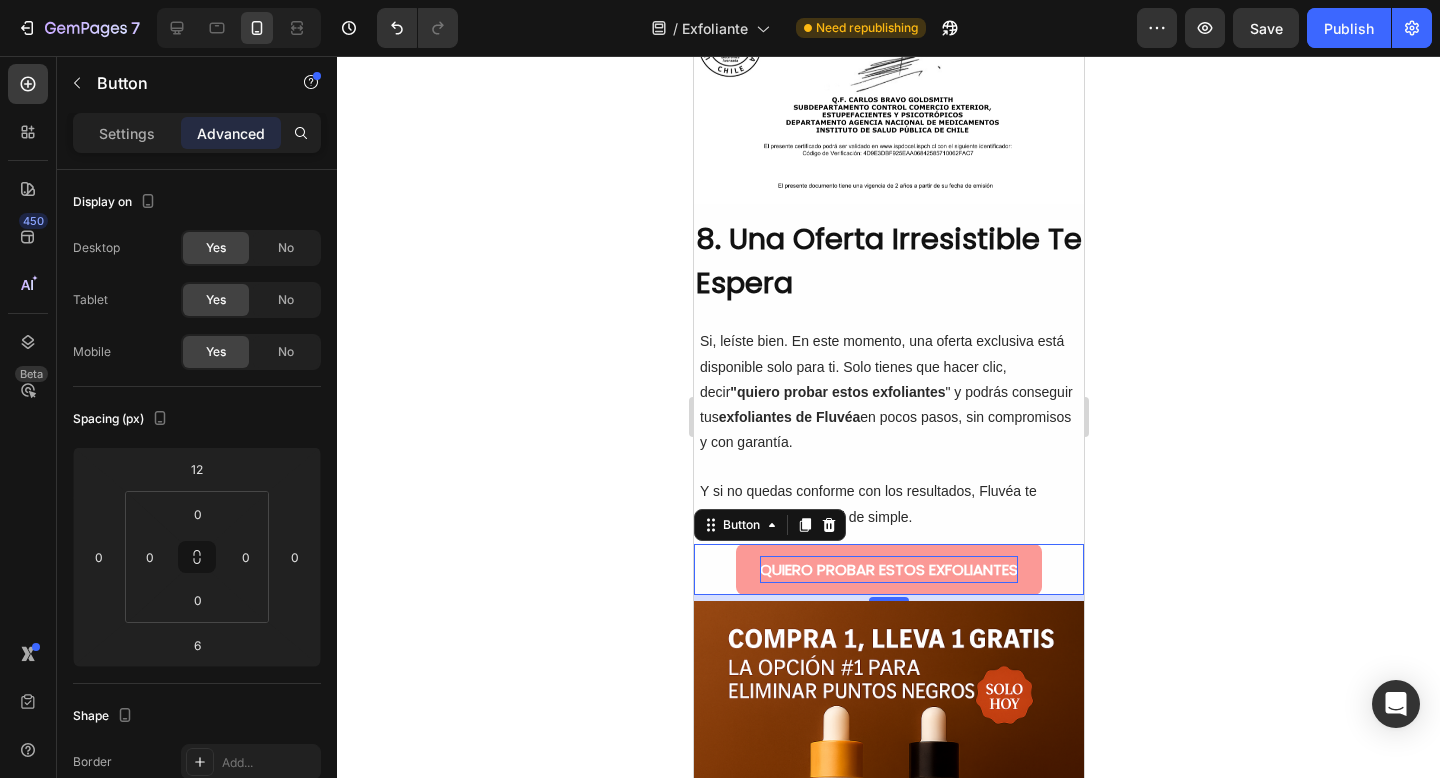scroll, scrollTop: 5409, scrollLeft: 0, axis: vertical 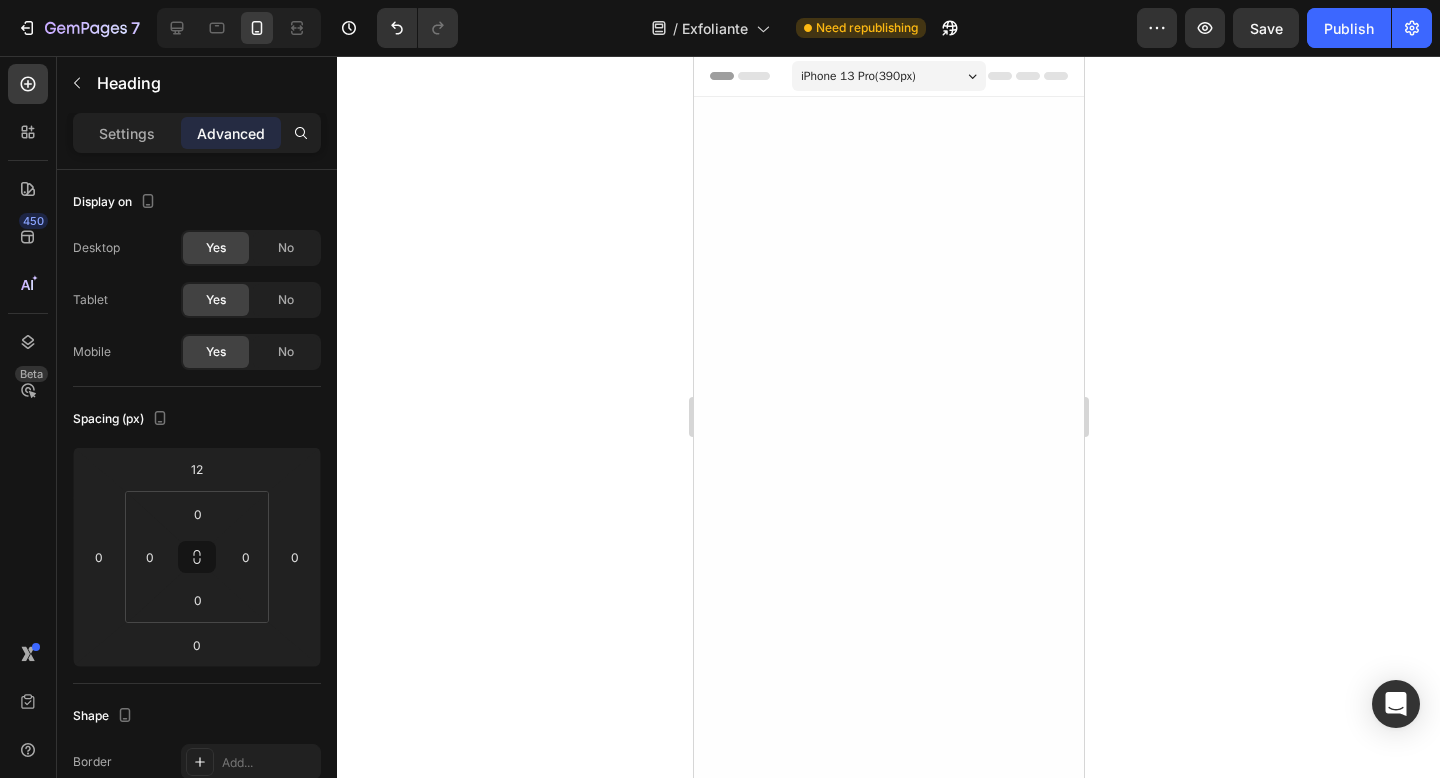 click at bounding box center [888, 4048] 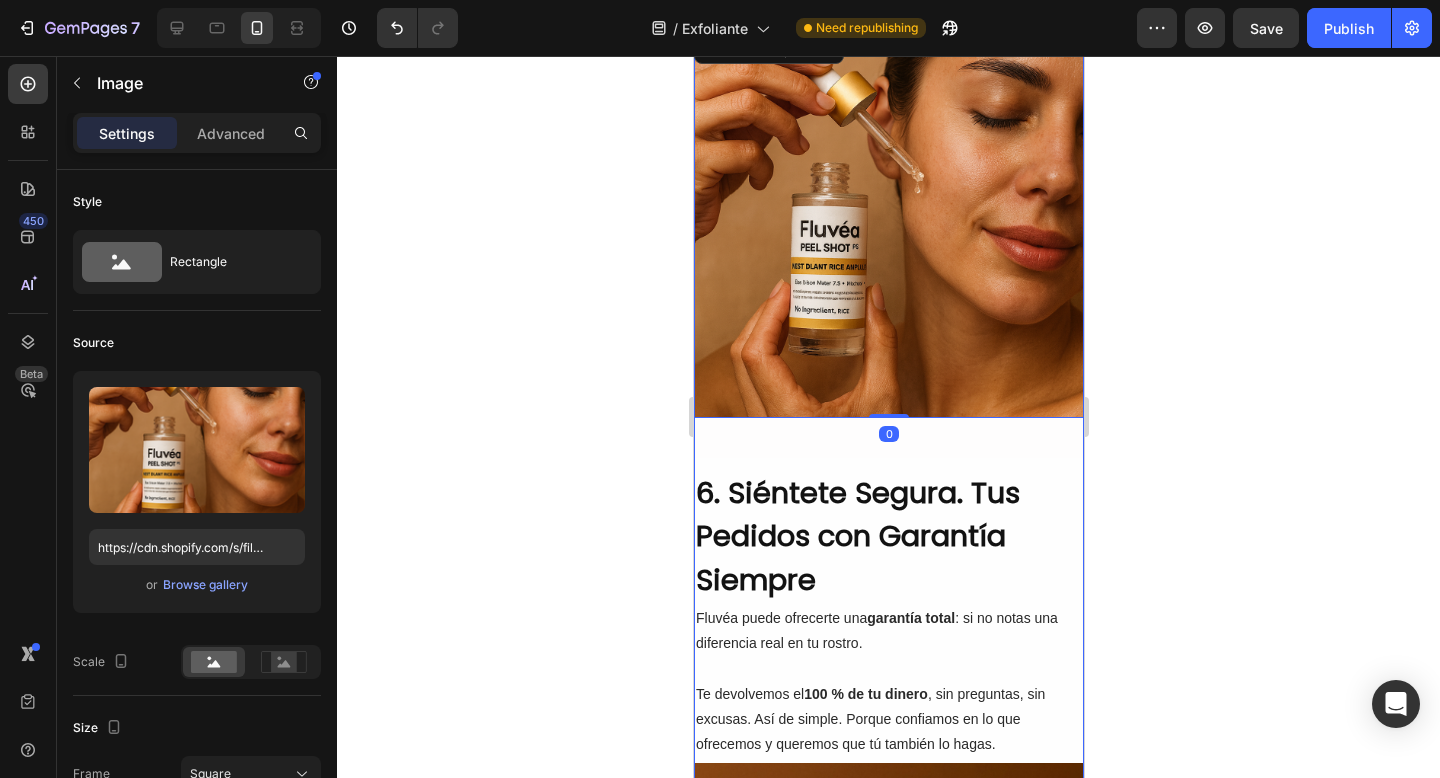 click on "5. Apto para pieles sensibles. Heading Gracias a la pentavitina es que hace que los exfoliantes de fluvéa sean aptas para todo tipo de piel. Logrando una alternativa perfecta para las personas que buscan remover los puntos negros sin sufrir enrojecimientos, irritaciones o alguna reacción alérgica. Text Block Image 0 Row Row 6. Siéntete Segura. Tus Pedidos con Garantía Siempre Heading Row Fluvéa puede ofrecerte una garantía total : si no notas una diferencia real en tu rostro. Te devolvemos el 100 % de tu dinero , sin preguntas, sin excusas. Así de simple. Porque confiamos en lo que ofrecemos y queremos que tú también lo hagas. Text Block Image Row 7. CERTIFICADO ISP Heading El producto cuenta con certificación. Garantizando la ORIGINALIDAD, el uso y la seguridad para todas nuestras clientes. Text Block Row Image Row" at bounding box center (888, 763) 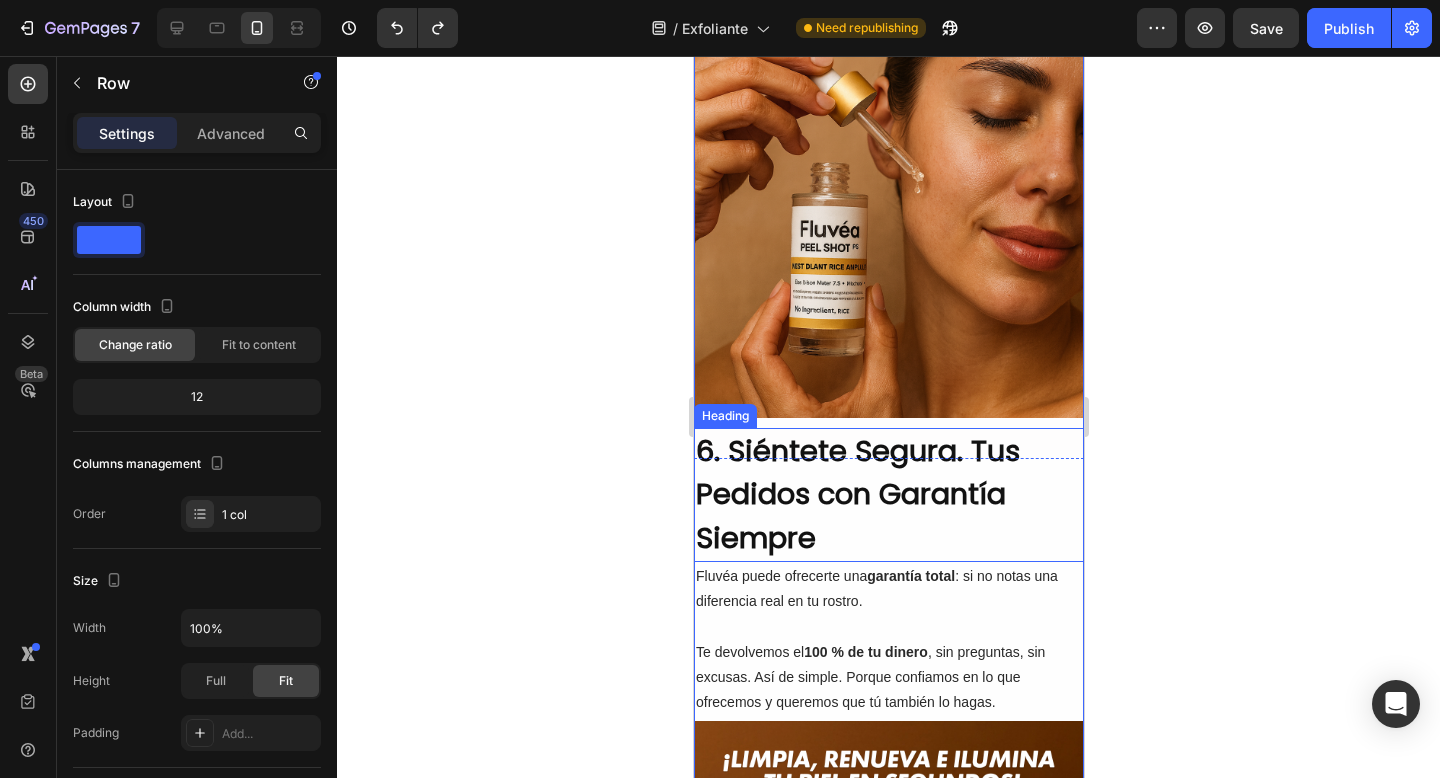 click 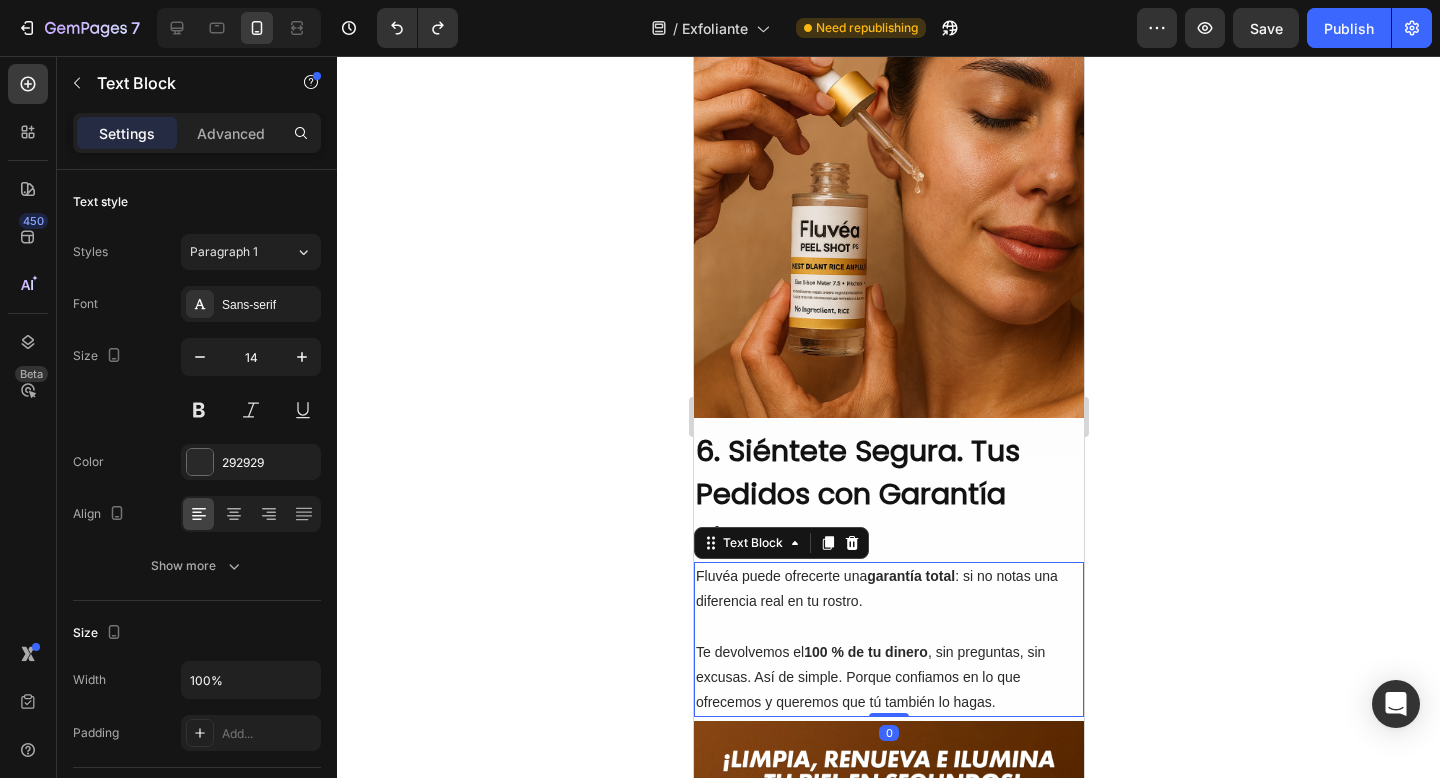 click on "Fluvéa puede ofrecerte una  garantía total : si no notas una diferencia real en tu rostro." at bounding box center [888, 589] 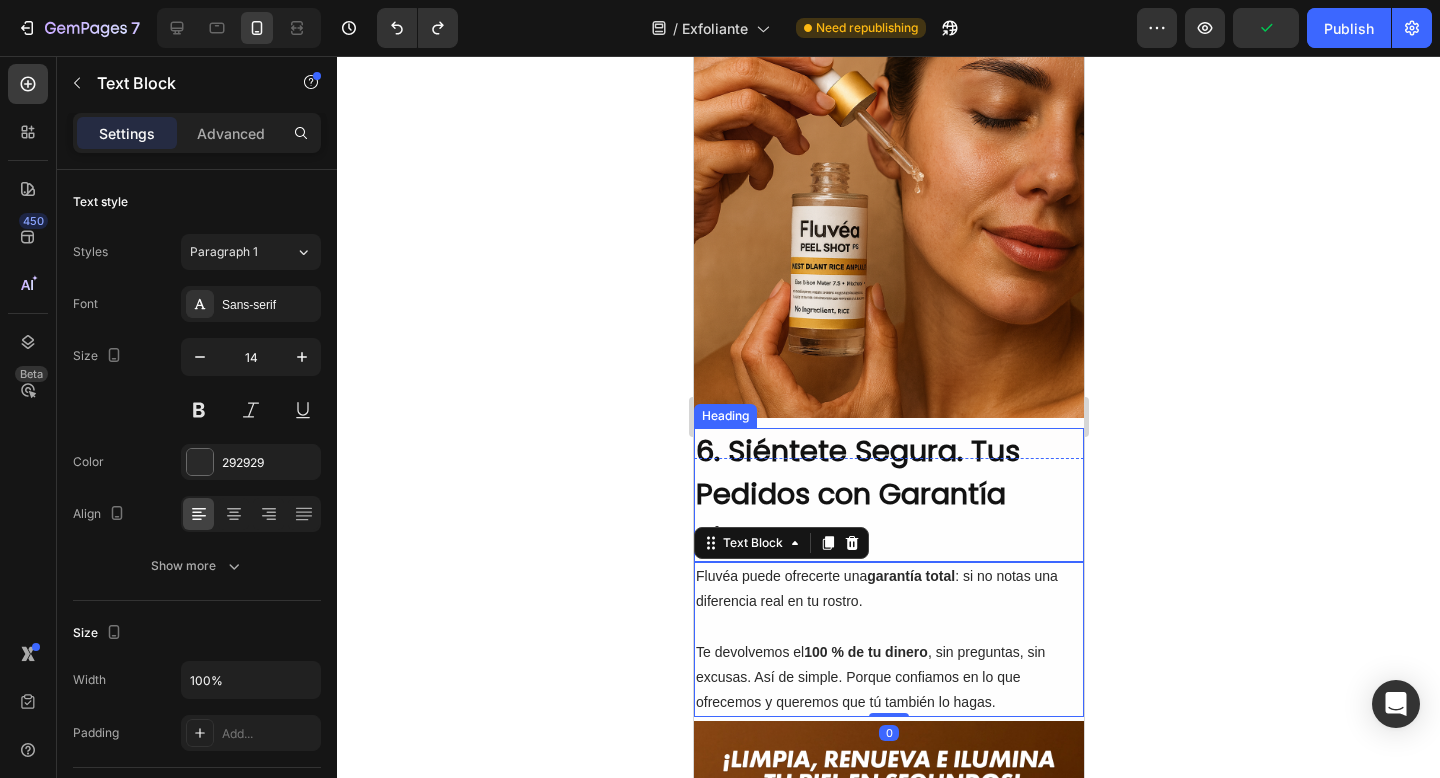 click on "6. Siéntete Segura. Tus Pedidos con Garantía Siempre" at bounding box center [888, 495] 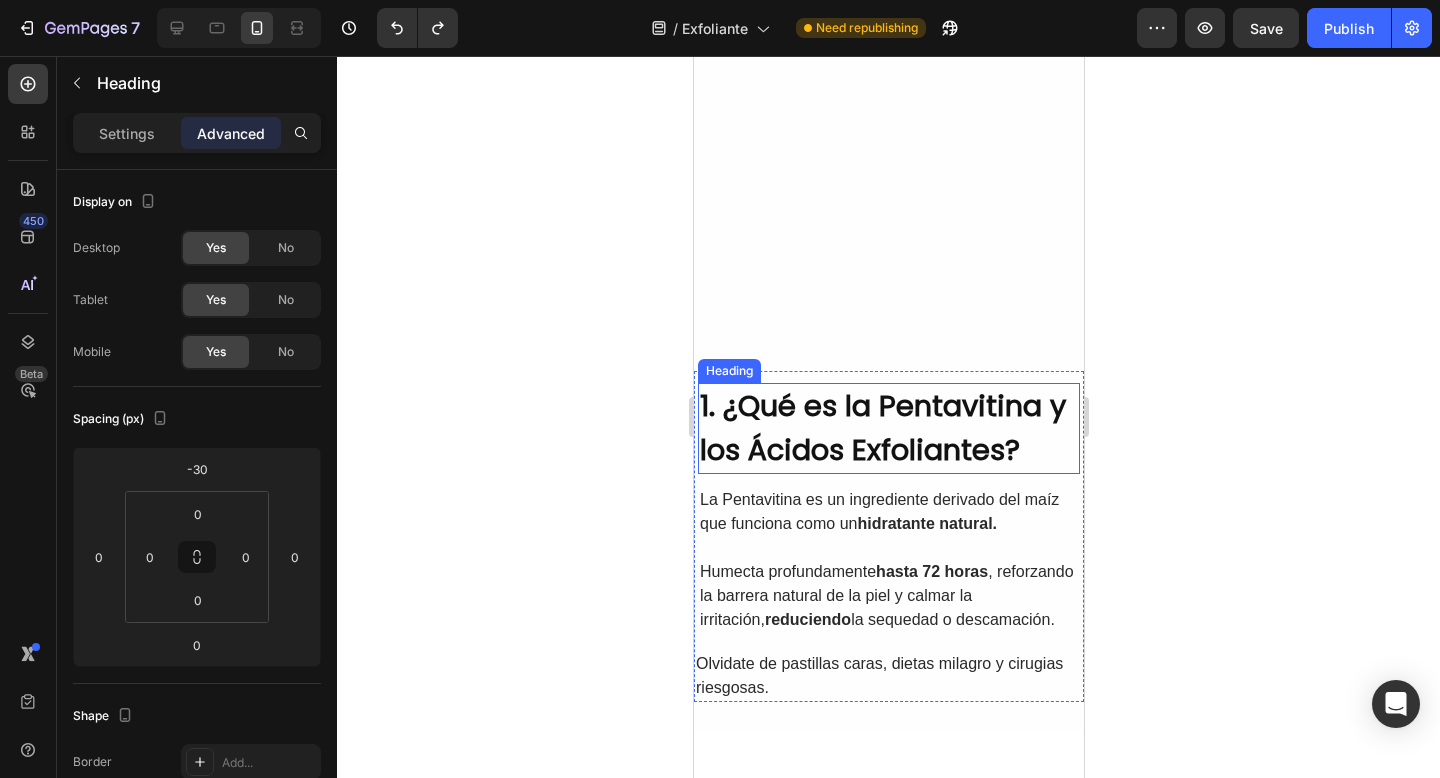 scroll, scrollTop: 0, scrollLeft: 0, axis: both 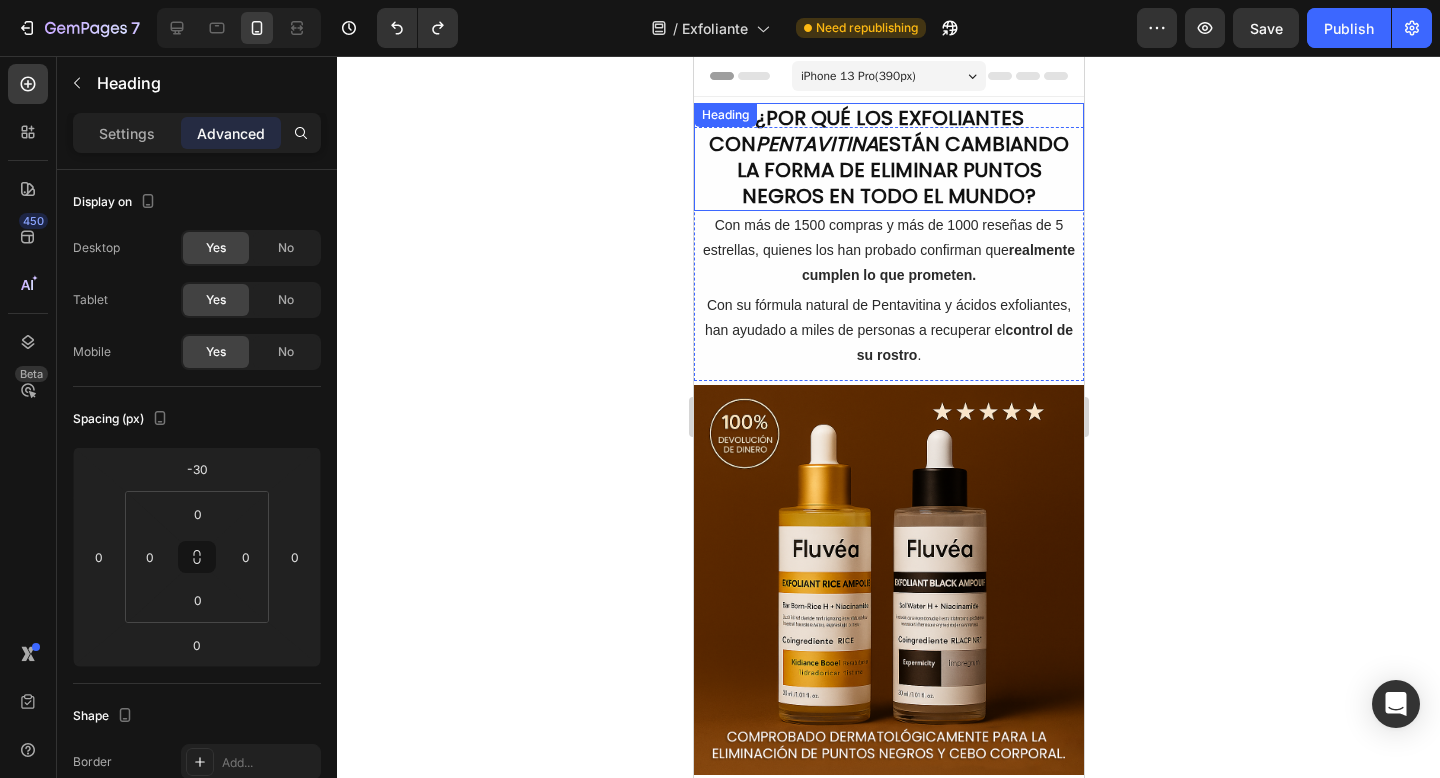 click on "¿POR QUÉ LOS EXFOLIANTES CON  PENTAVITINA  ESTÁN CAMBIANDO LA FORMA DE ELIMINAR PUNTOS NEGROS EN TODO EL MUNDO?" at bounding box center [888, 157] 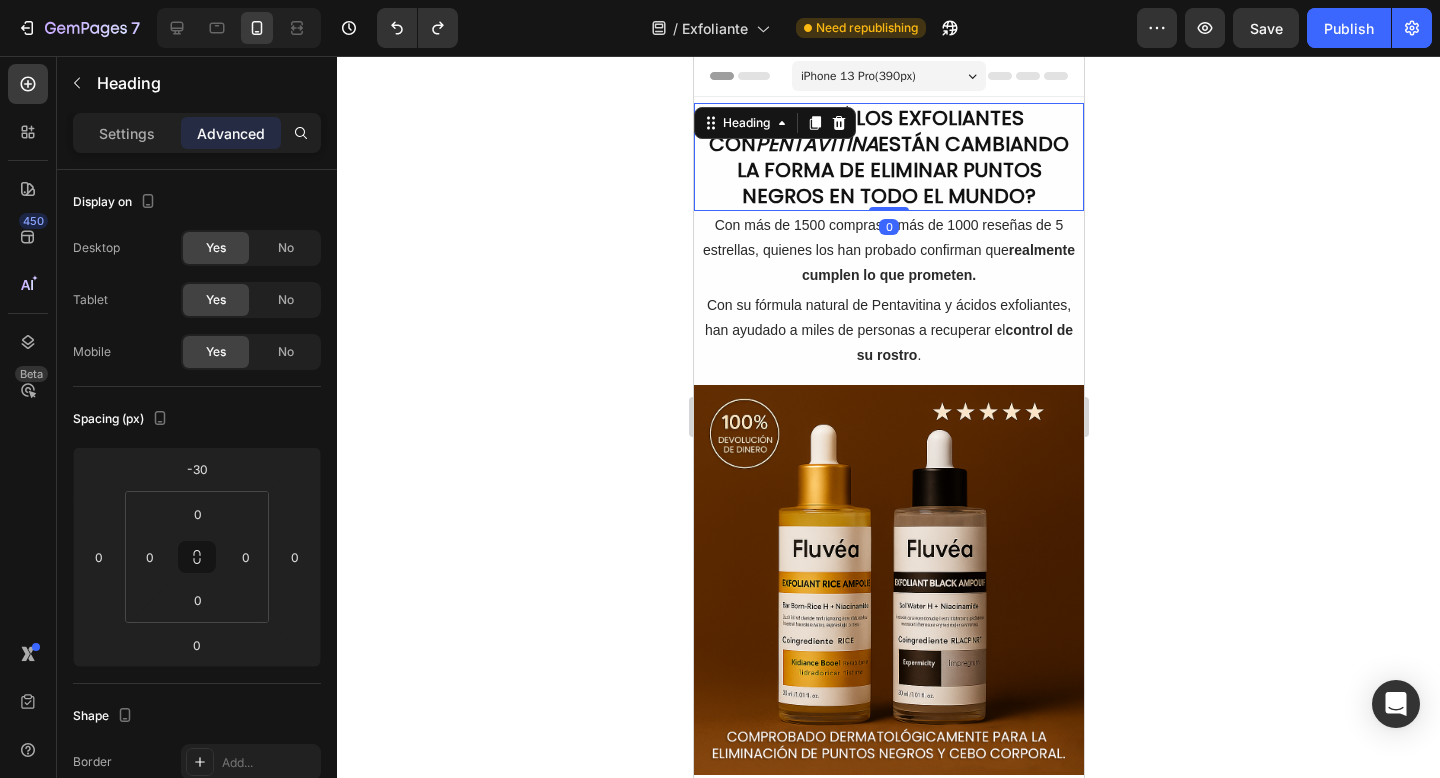 scroll, scrollTop: 24, scrollLeft: 0, axis: vertical 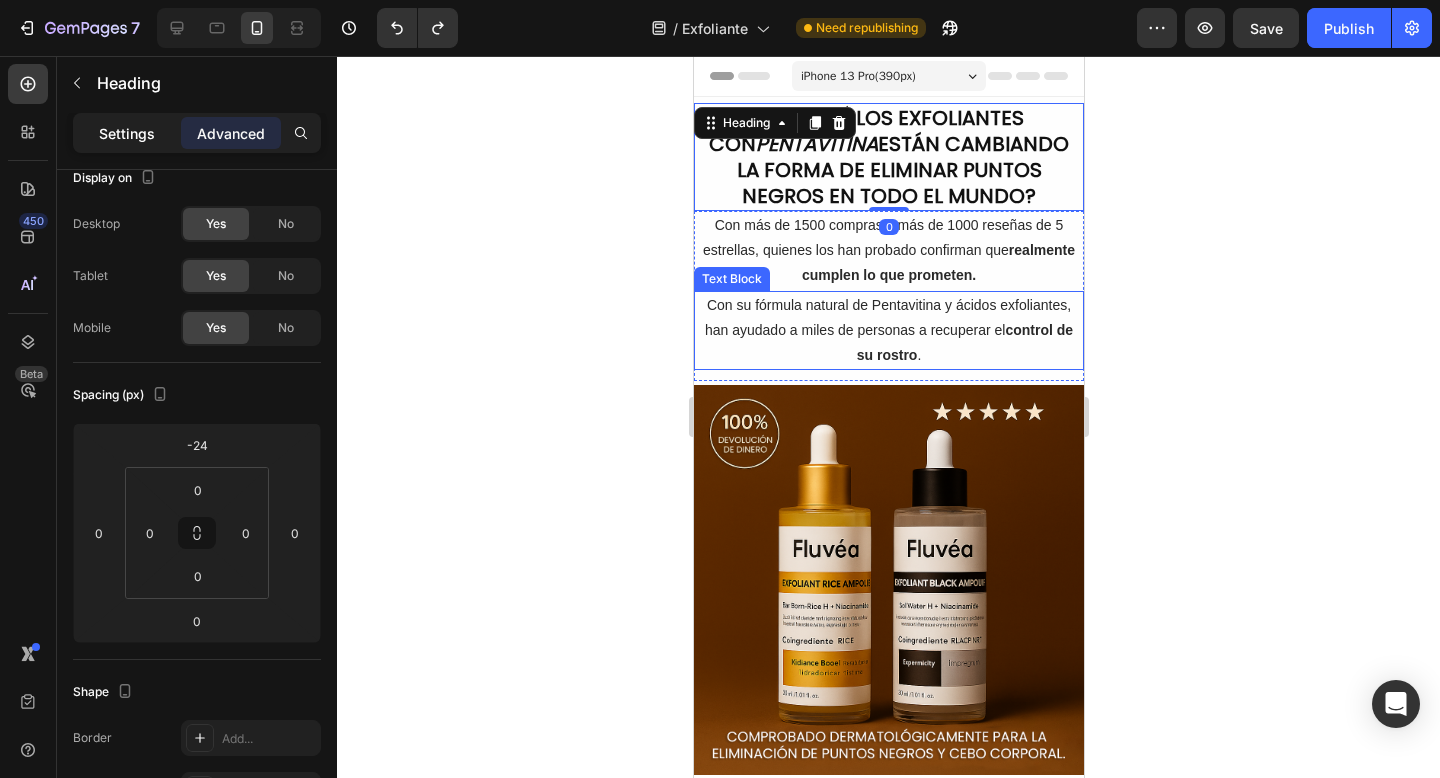 click on "Settings" 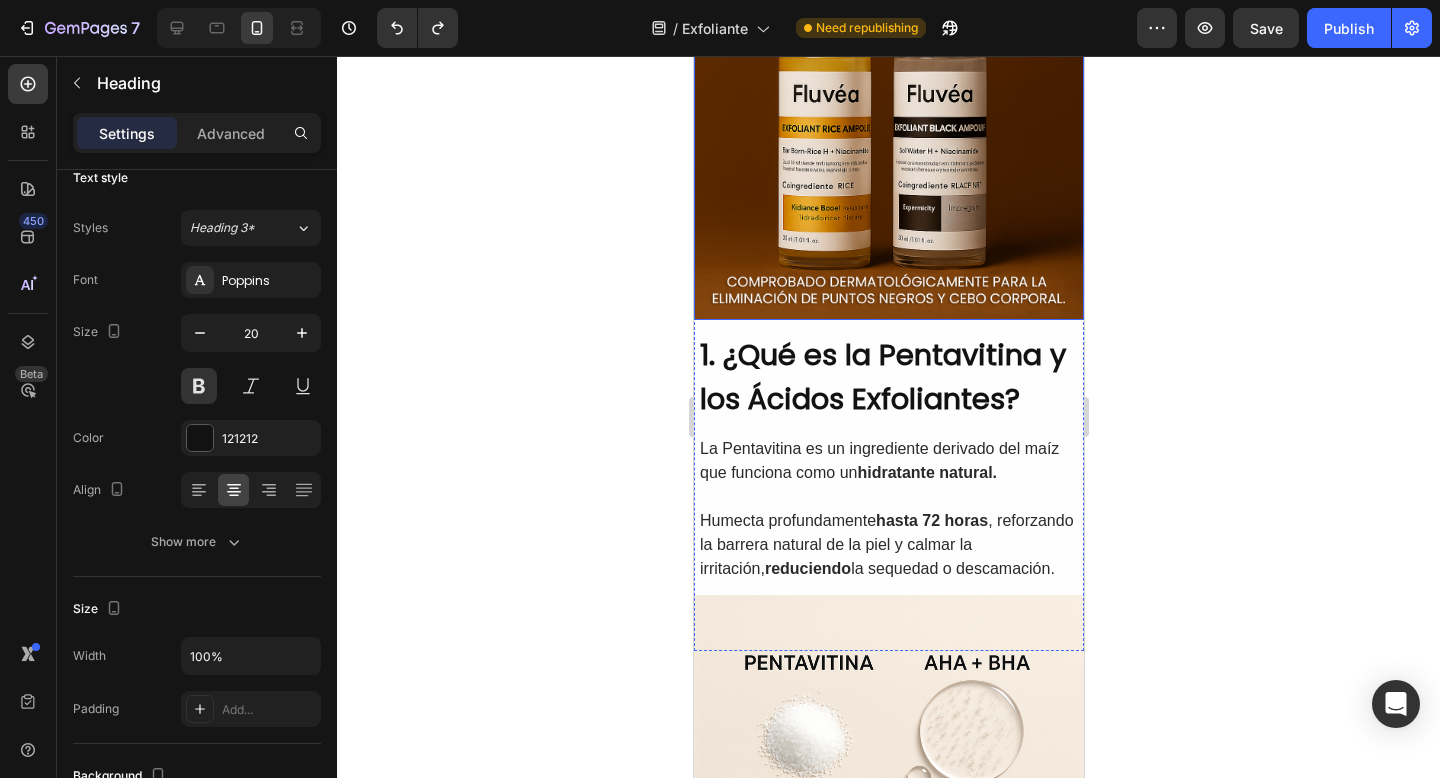 scroll, scrollTop: 469, scrollLeft: 0, axis: vertical 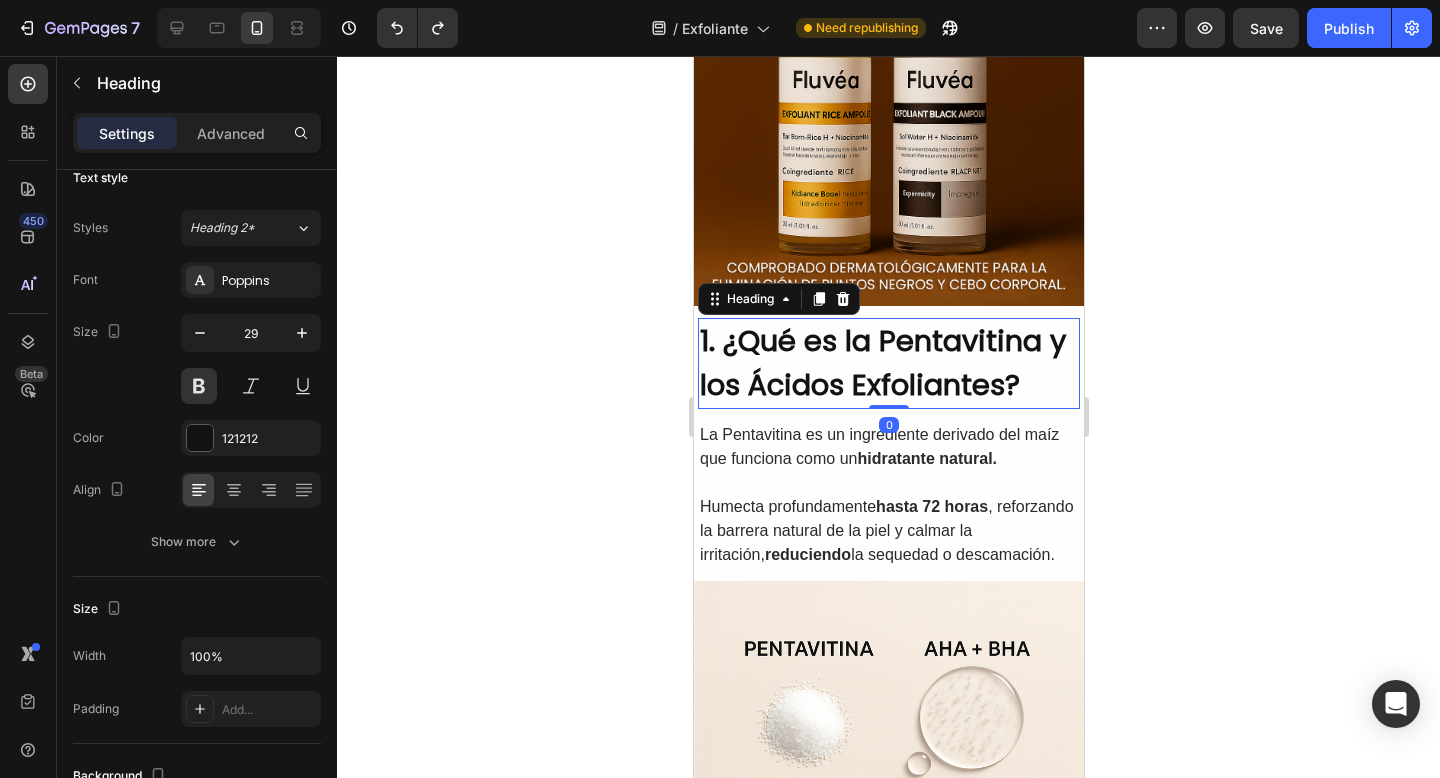 click on "1. ¿Qué es la Pentavitina y los Ácidos Exfoliantes?" at bounding box center (888, 363) 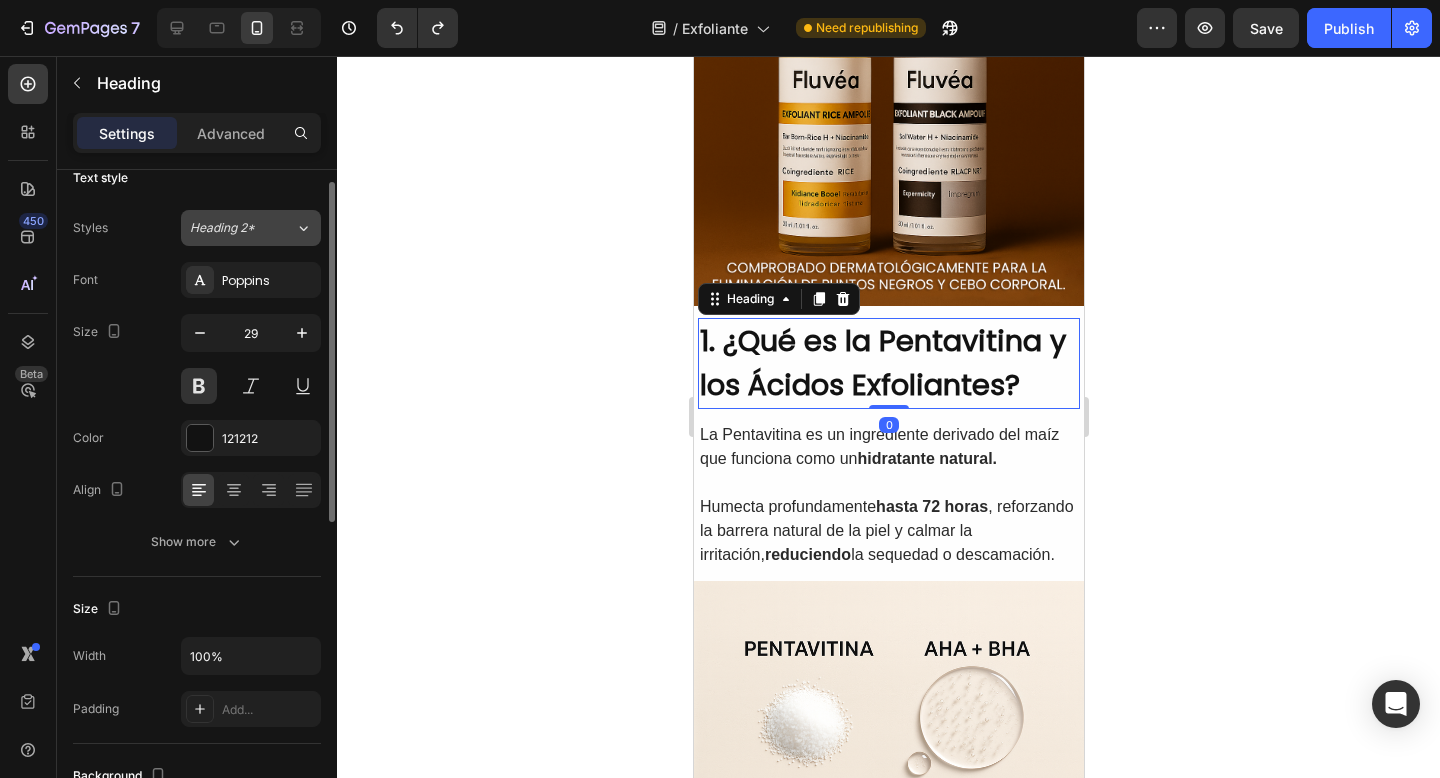 click on "Heading 2*" 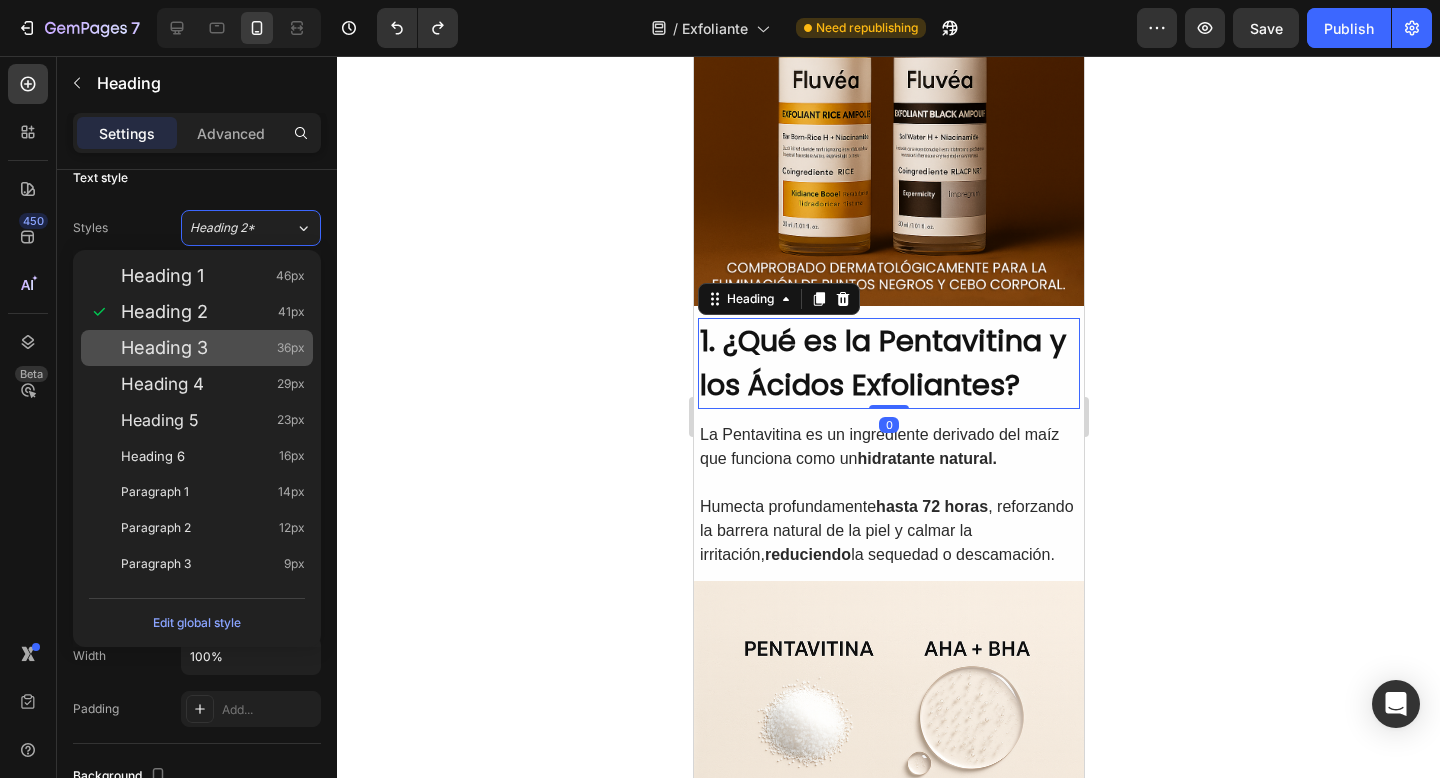 click on "Heading 3 36px" at bounding box center (197, 348) 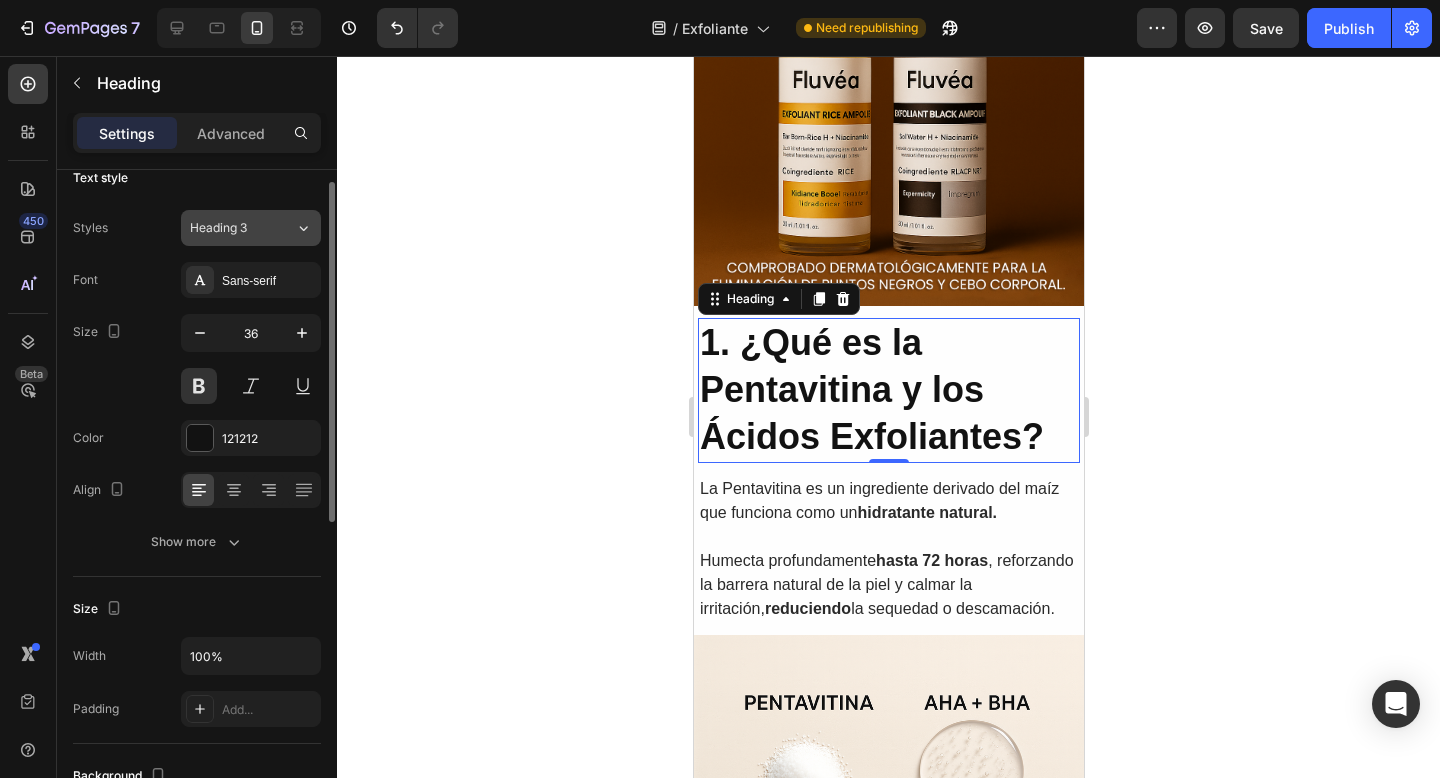 click on "Heading 3" 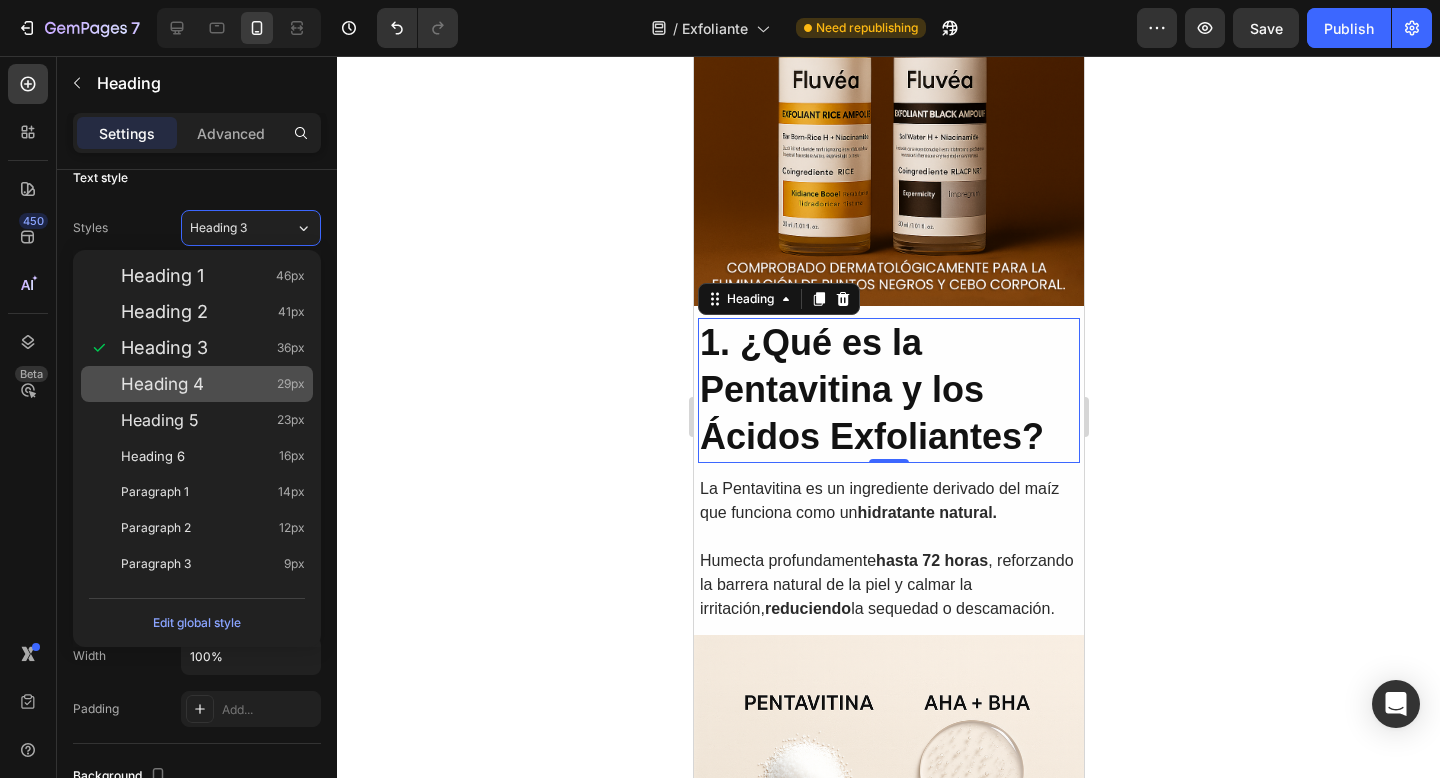 click on "Heading 4 29px" at bounding box center [197, 384] 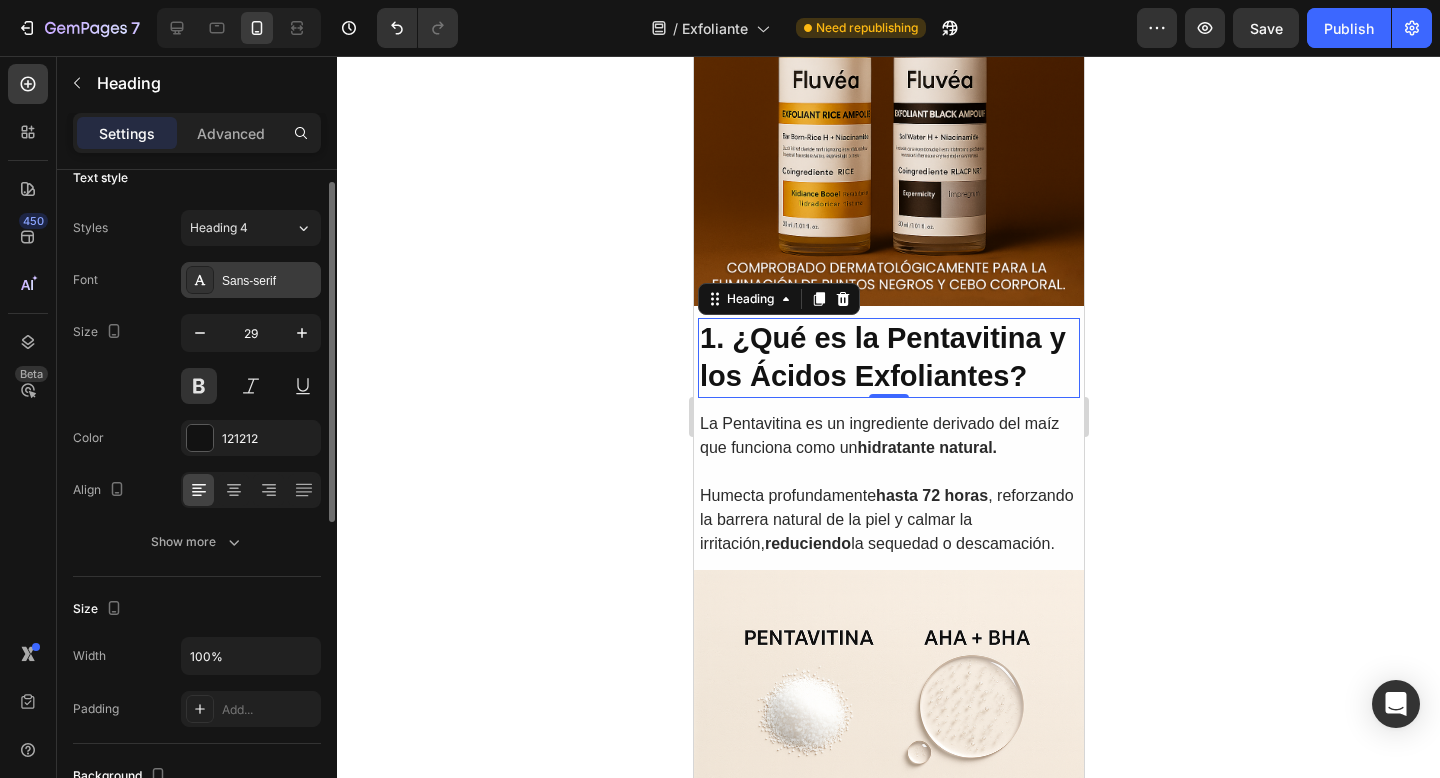 click on "Sans-serif" at bounding box center [269, 281] 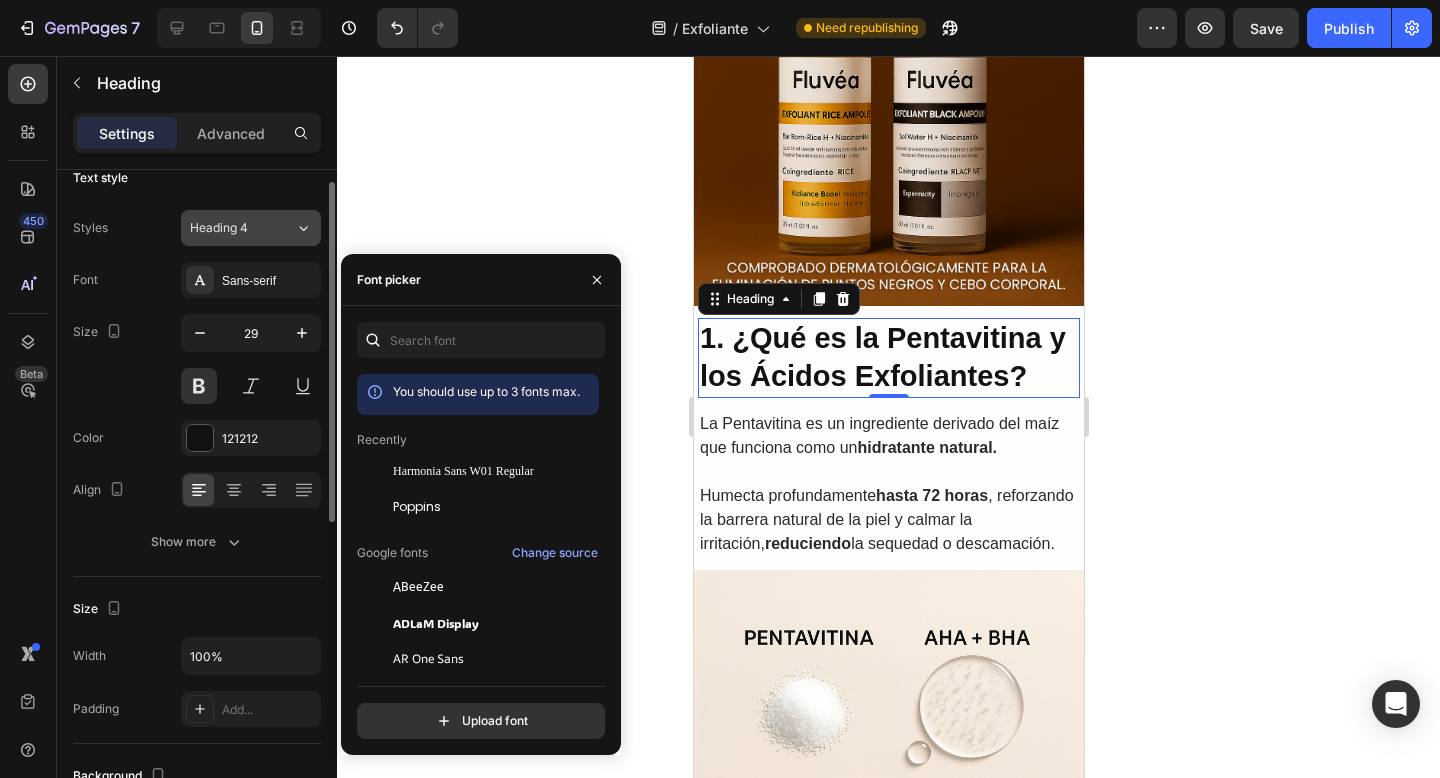 click on "Heading 4" at bounding box center [230, 228] 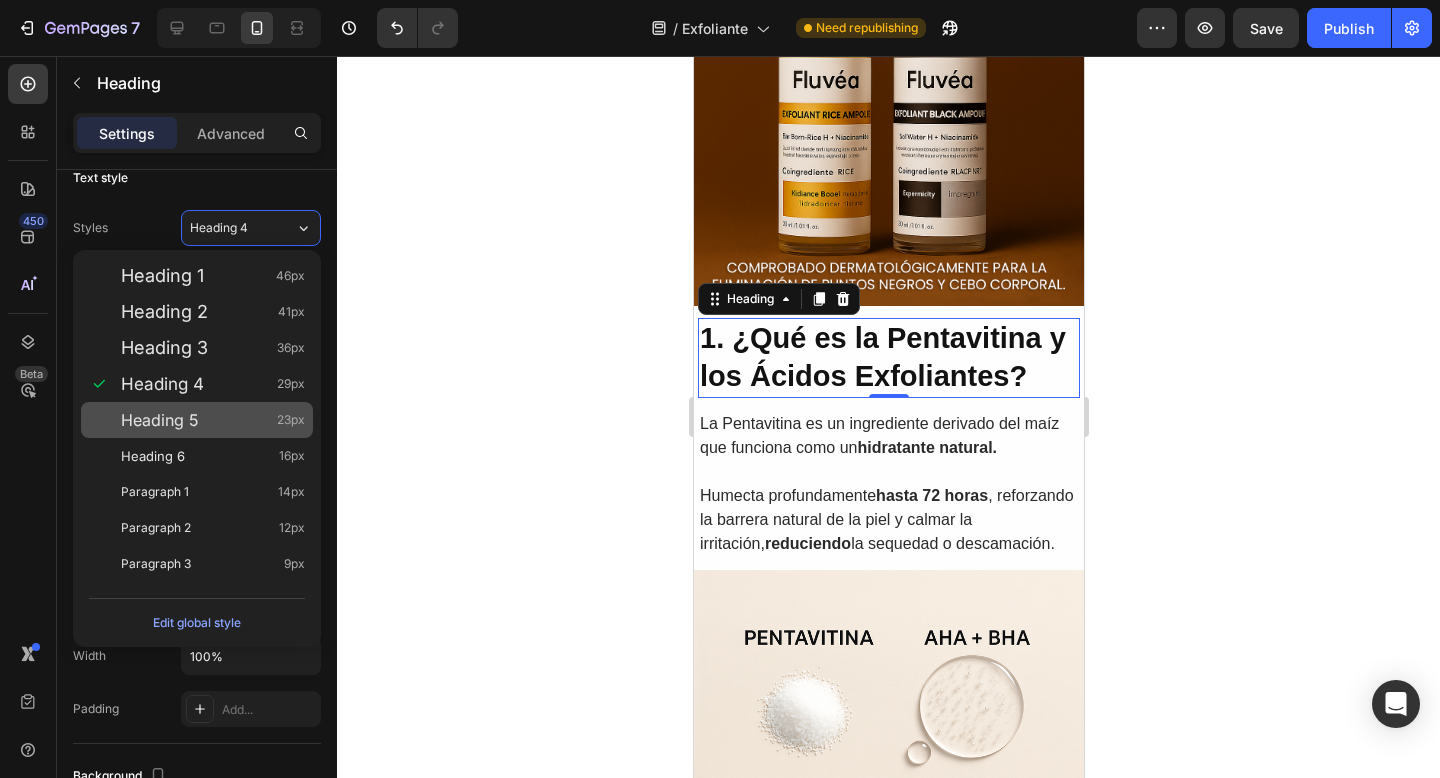 click on "Heading 5 23px" at bounding box center [213, 420] 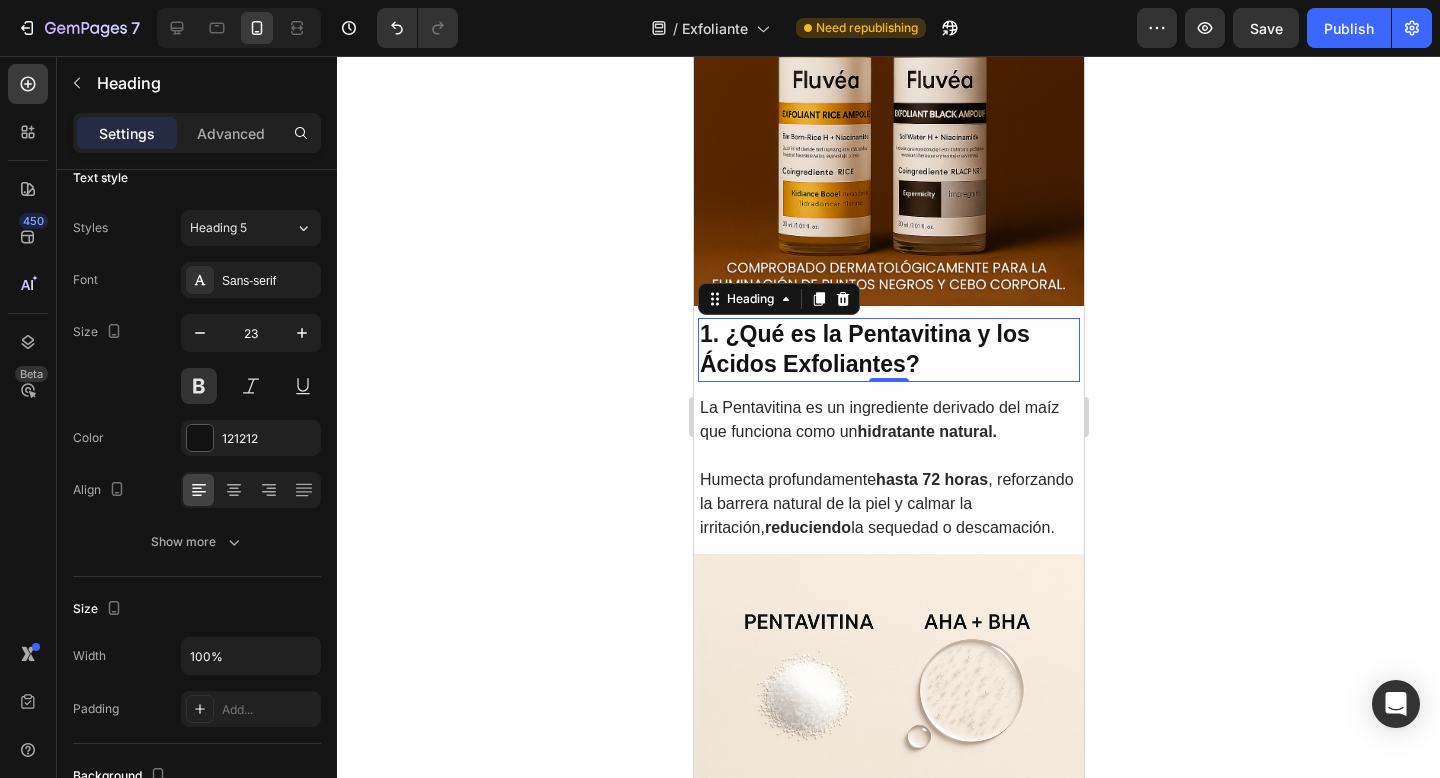 click 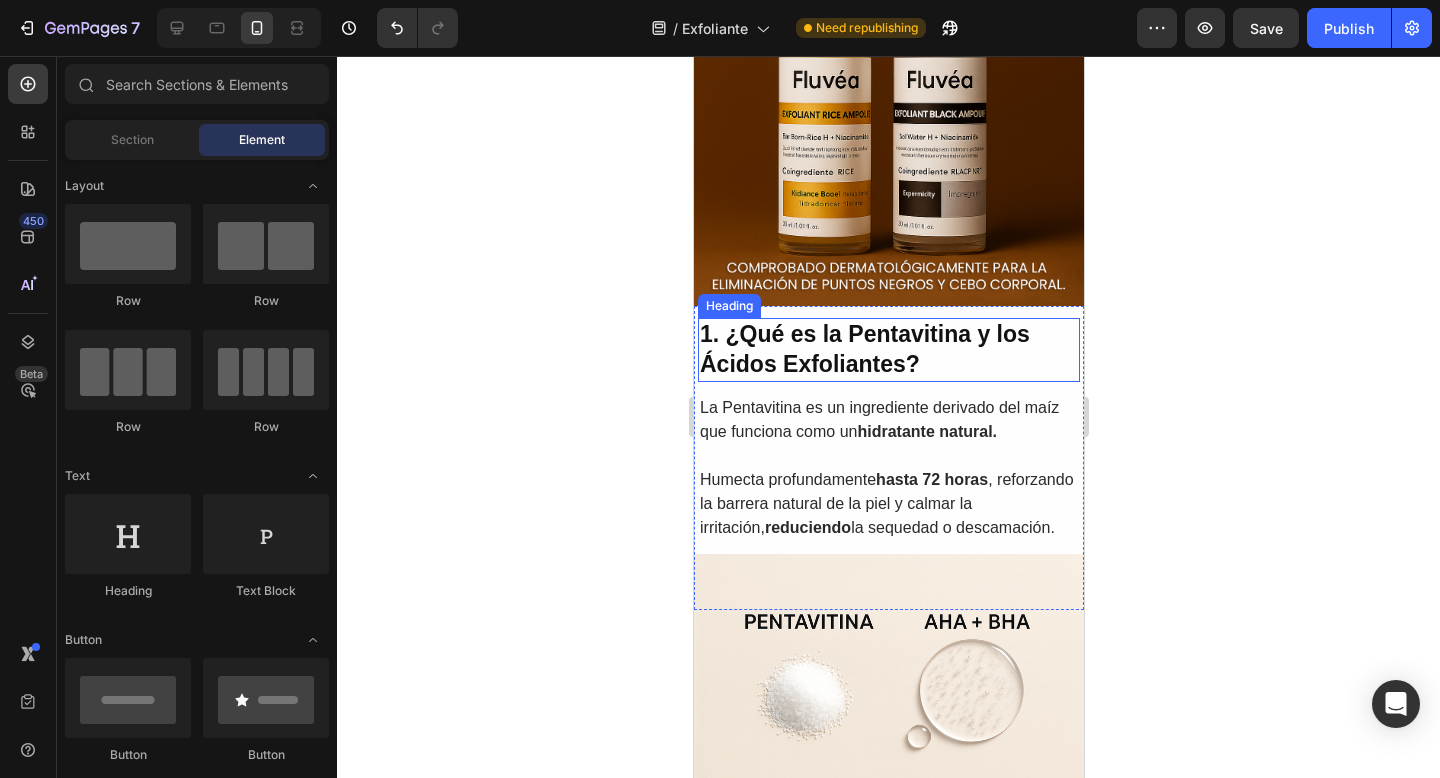click on "1. ¿Qué es la Pentavitina y los Ácidos Exfoliantes?" at bounding box center [888, 350] 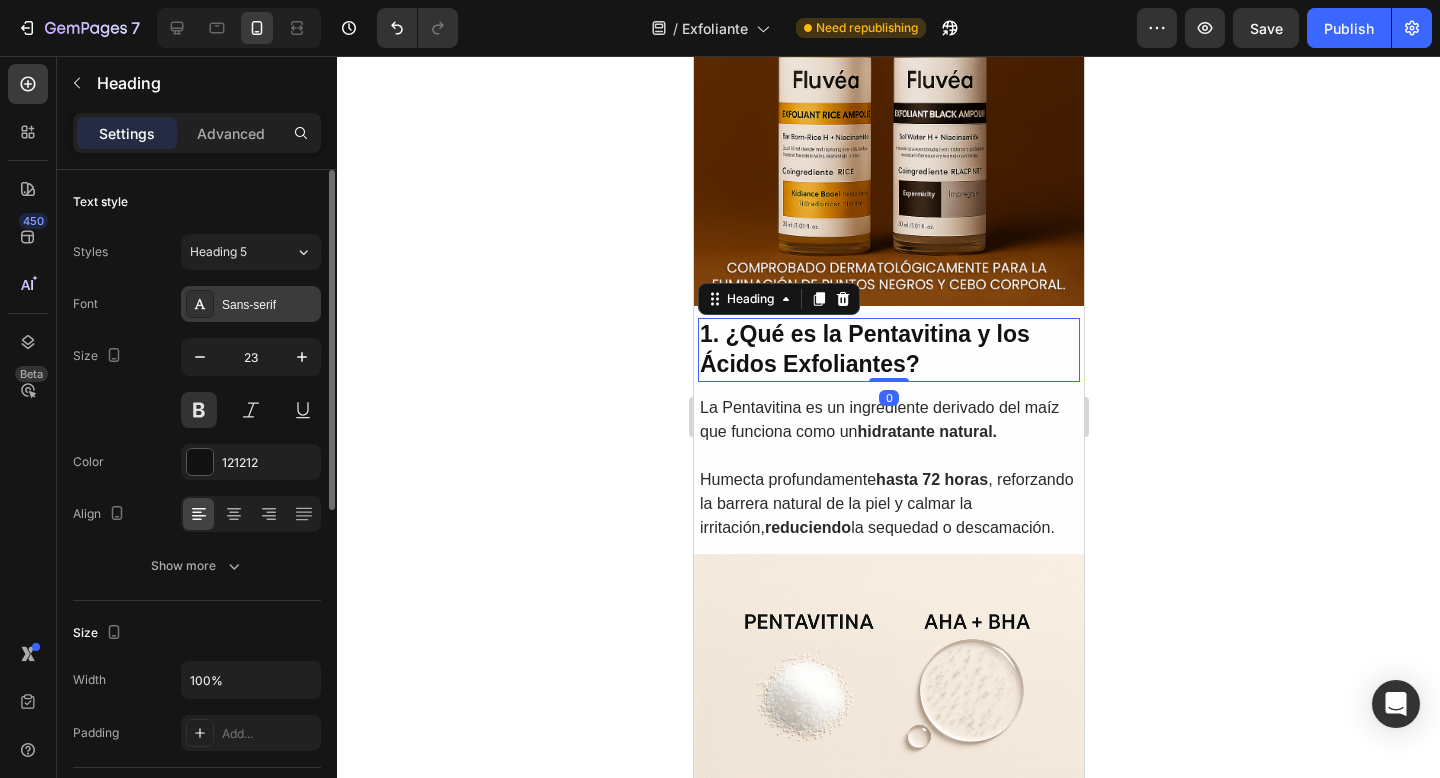 click on "Sans-serif" at bounding box center (269, 305) 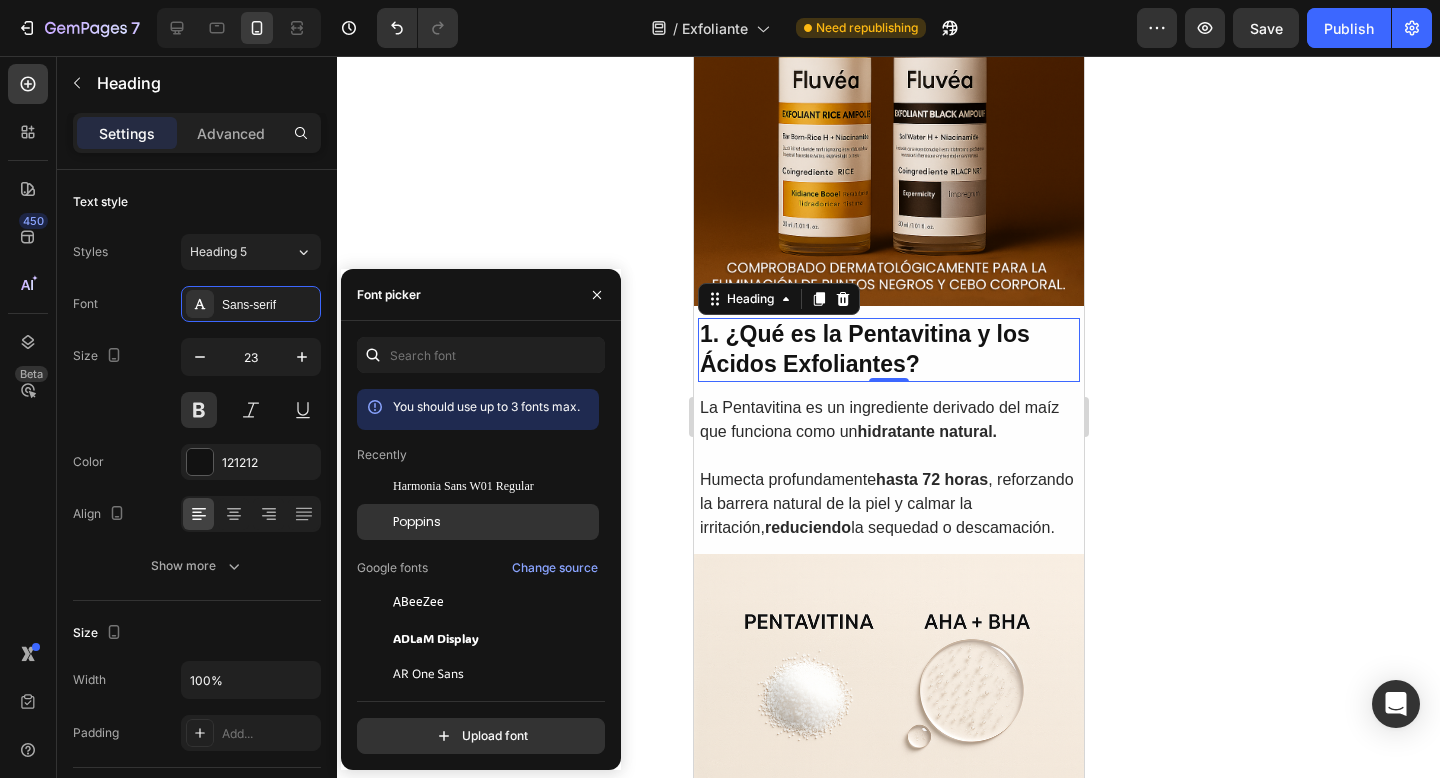 click on "Poppins" 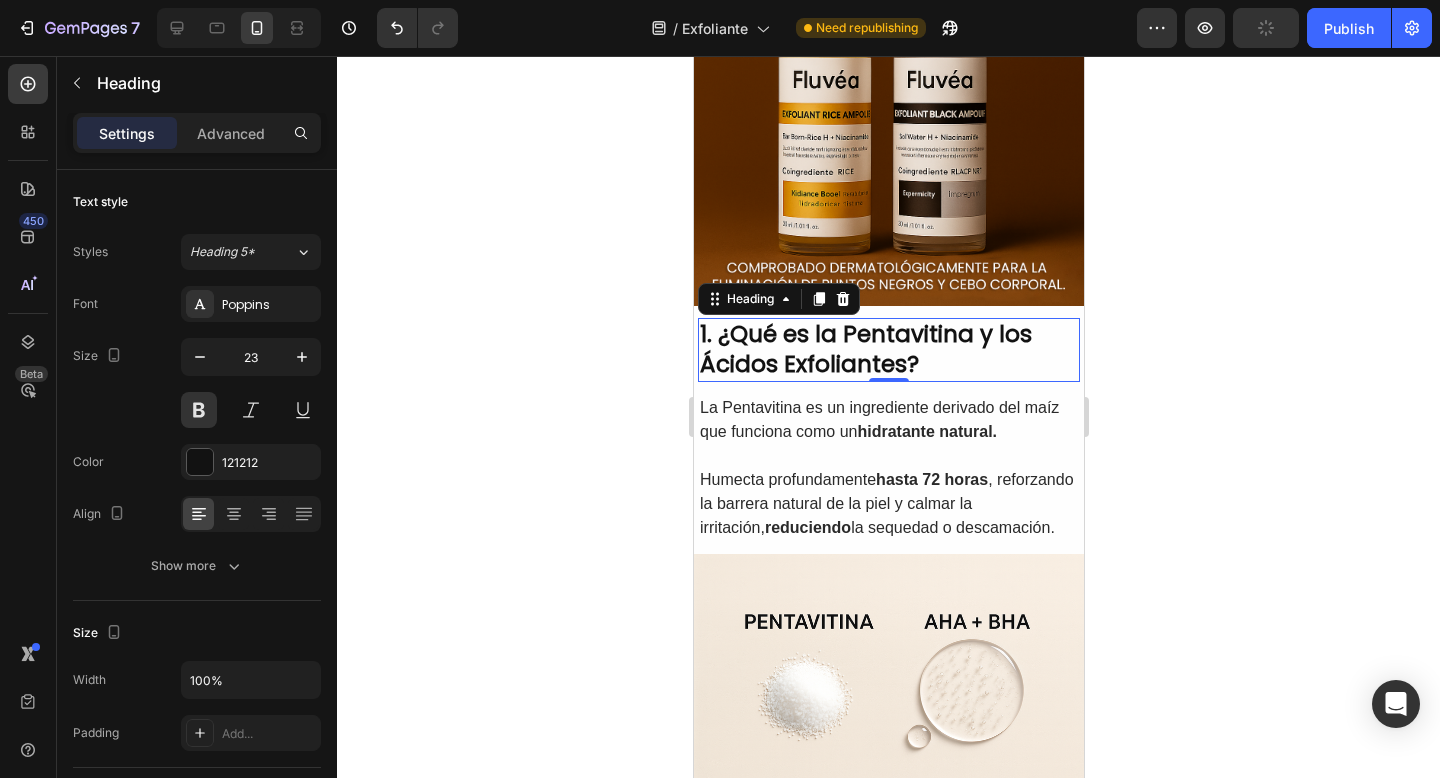 click 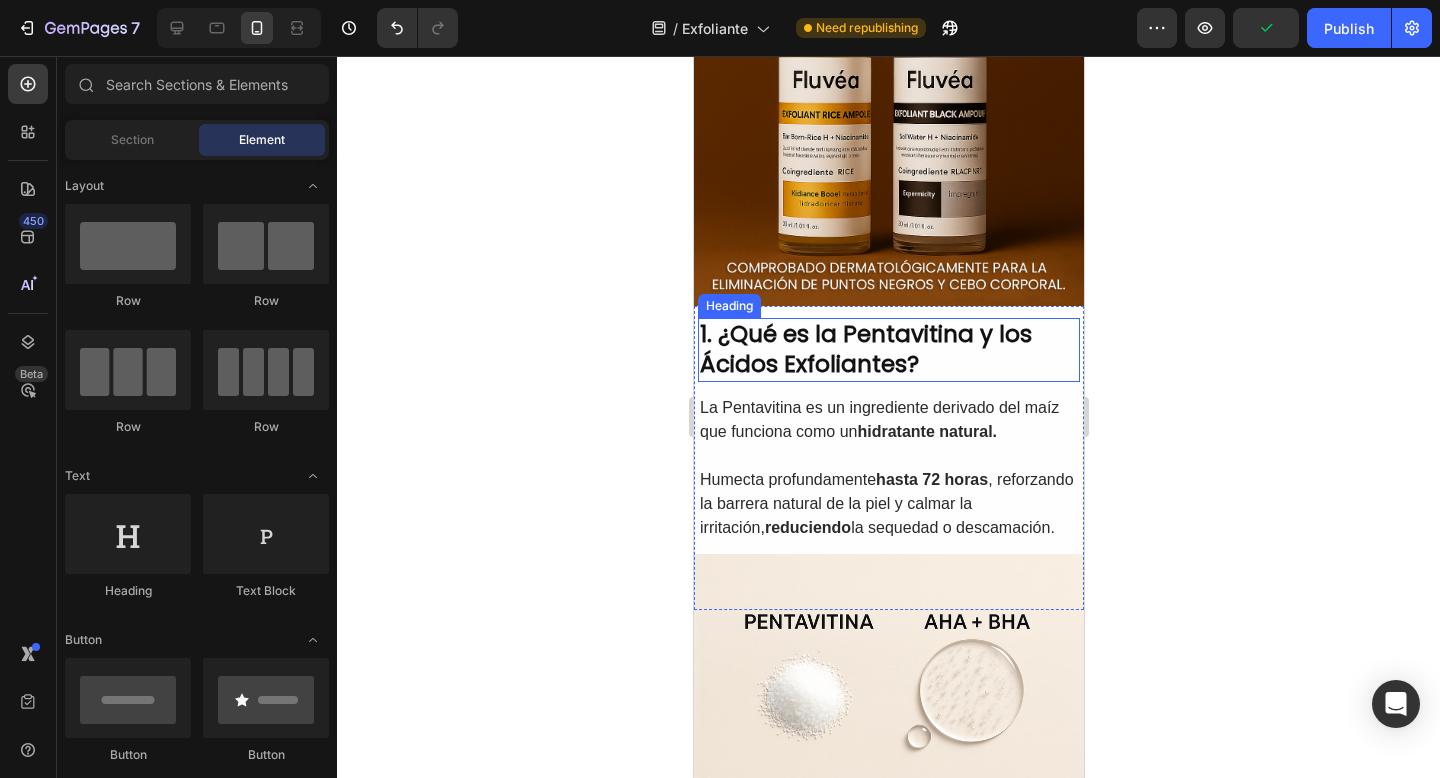 scroll, scrollTop: 0, scrollLeft: 0, axis: both 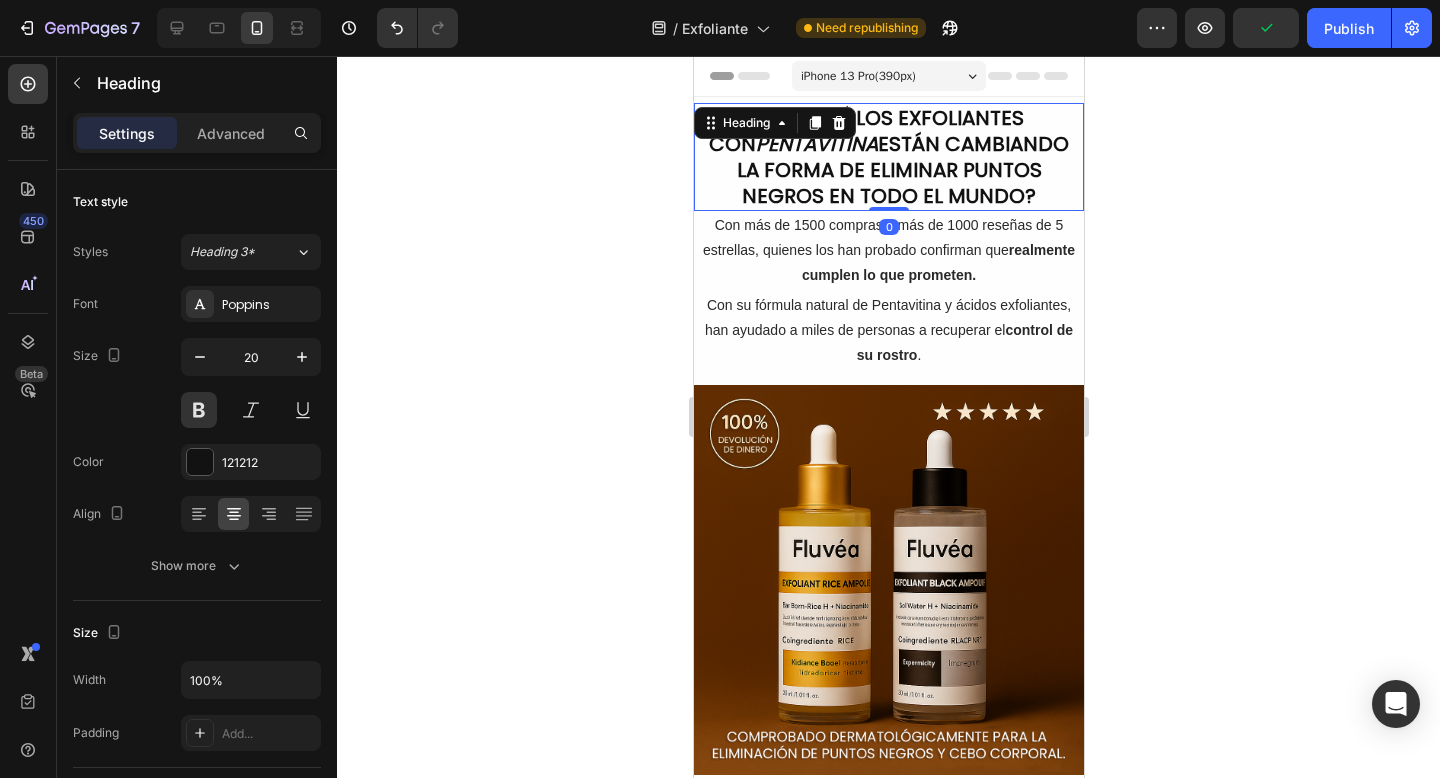 click on "¿POR QUÉ LOS EXFOLIANTES CON  PENTAVITINA  ESTÁN CAMBIANDO LA FORMA DE ELIMINAR PUNTOS NEGROS EN TODO EL MUNDO?" at bounding box center [888, 157] 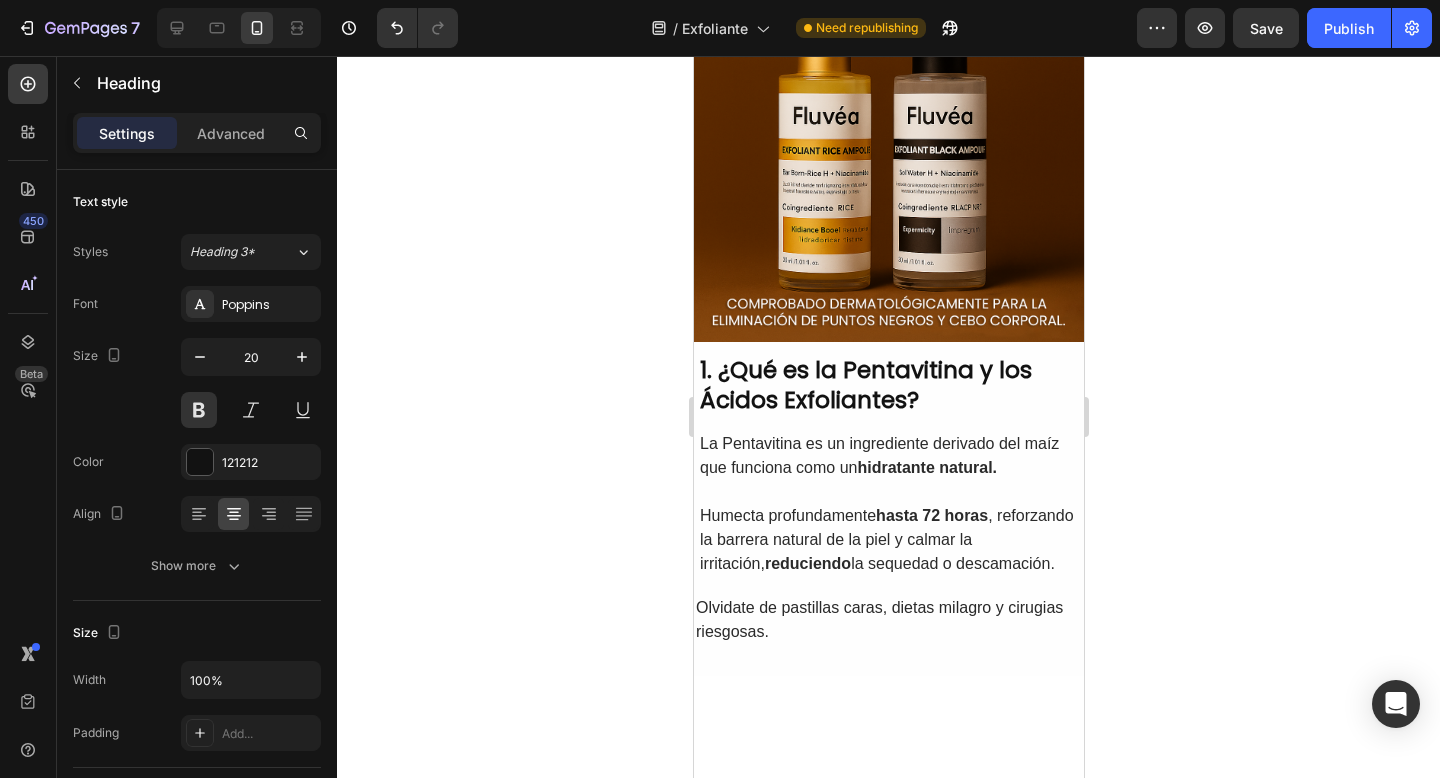 scroll, scrollTop: 483, scrollLeft: 0, axis: vertical 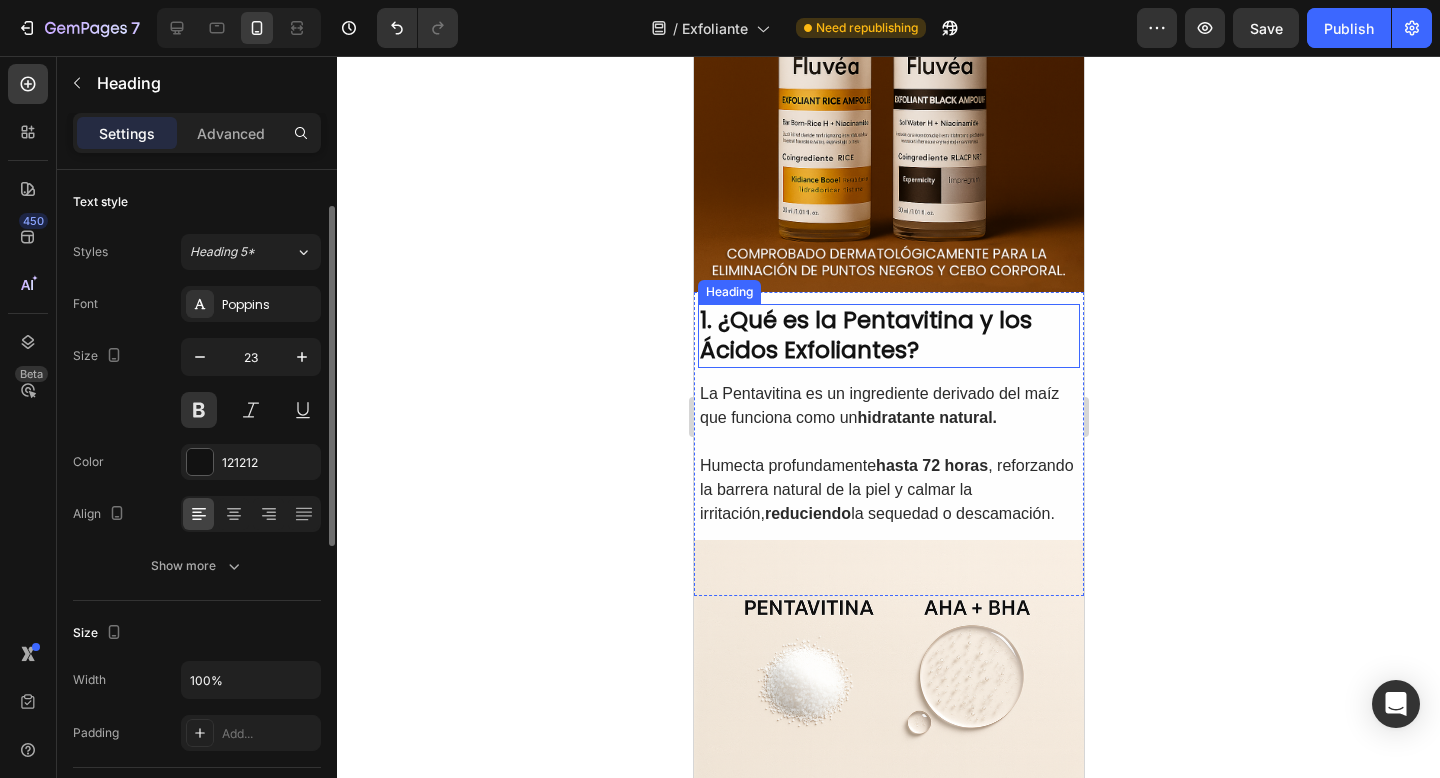 click on "1. ¿Qué es la Pentavitina y los Ácidos Exfoliantes?" at bounding box center (888, 336) 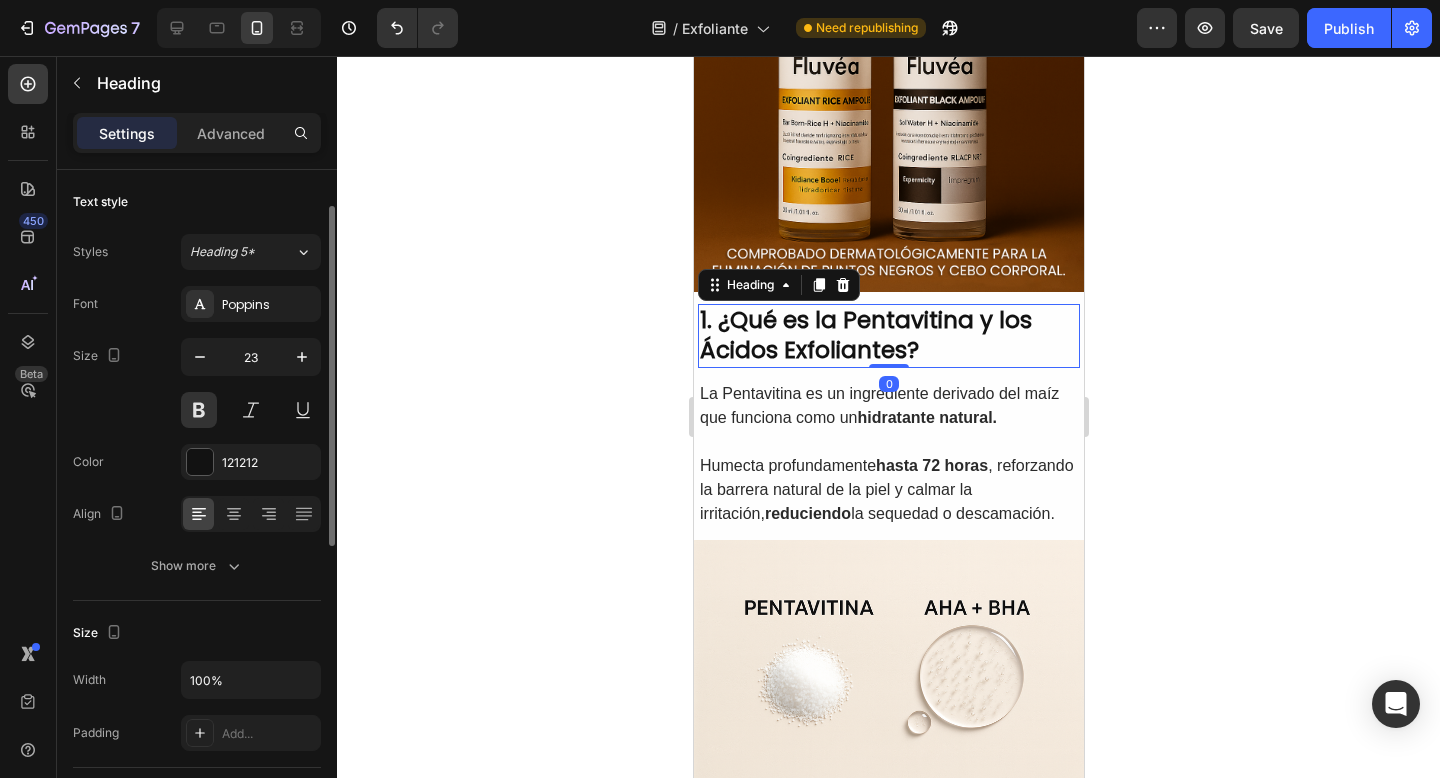 scroll, scrollTop: 24, scrollLeft: 0, axis: vertical 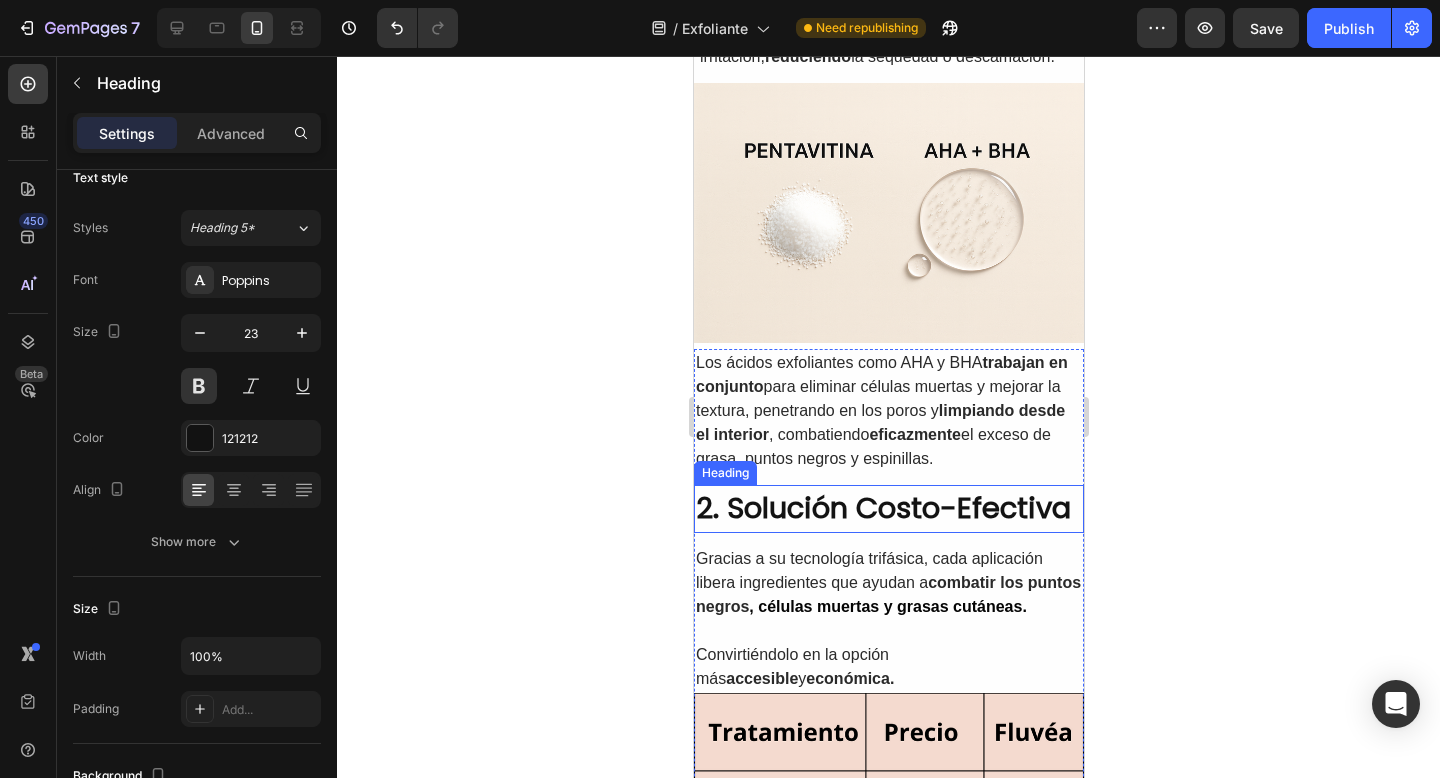 click on "2. Solución Costo-Efectiva" at bounding box center [888, 509] 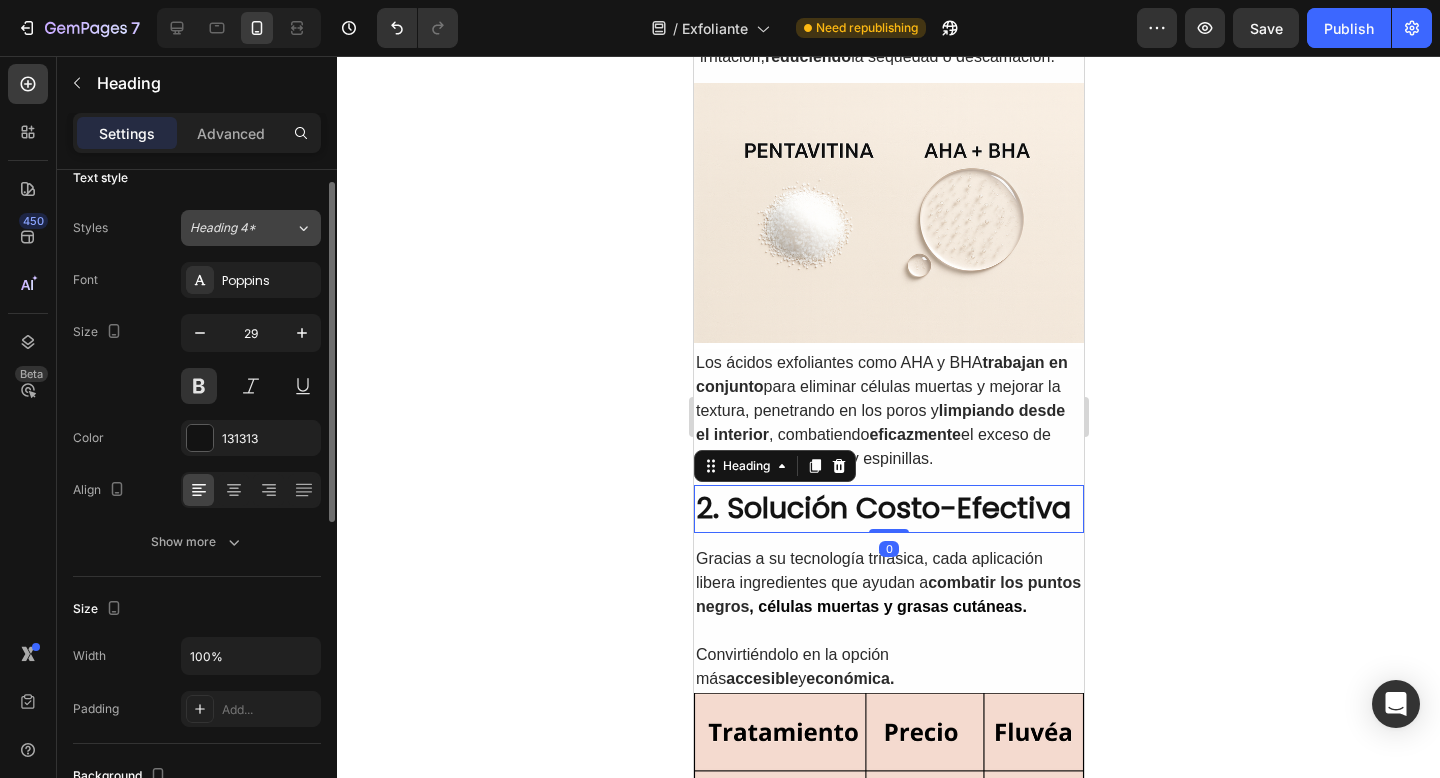 click on "Heading 4*" 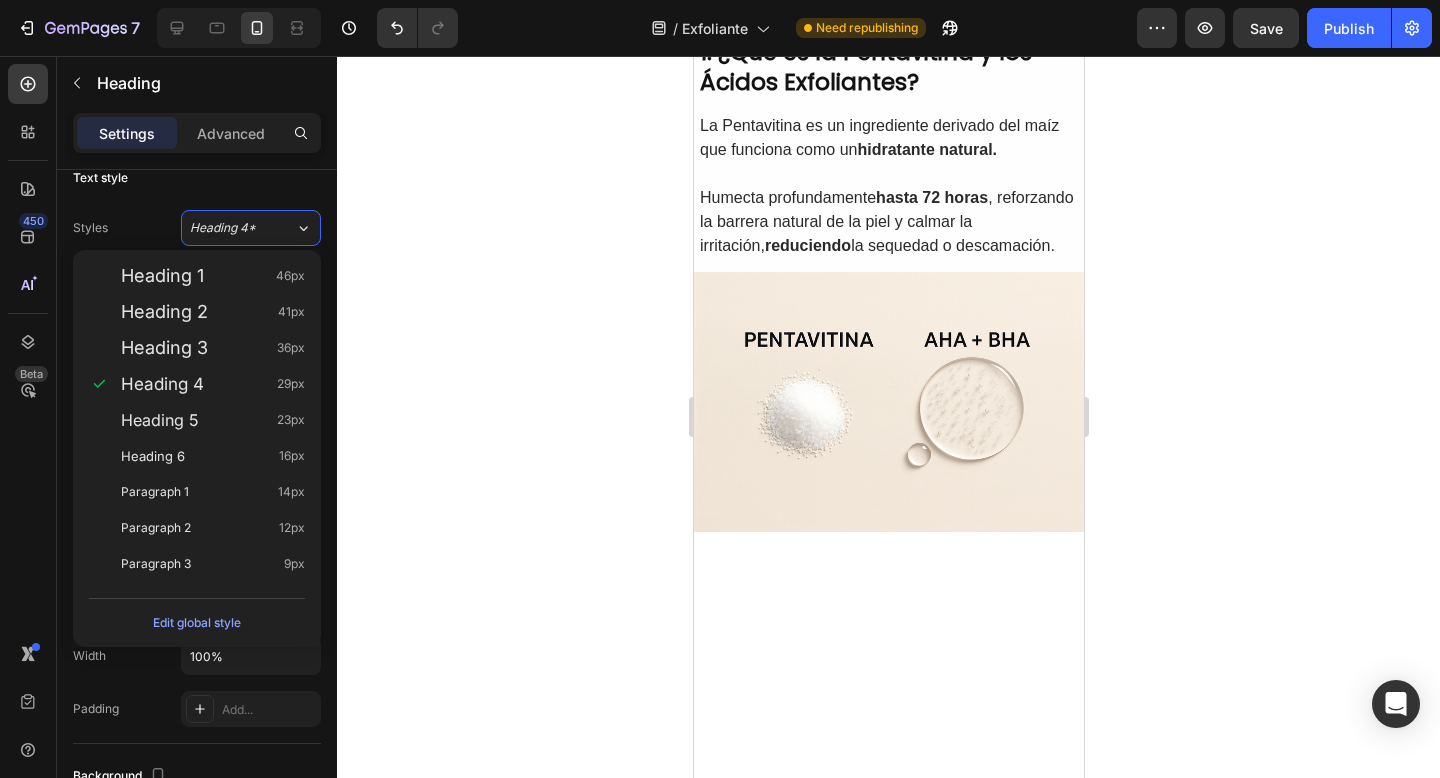 scroll, scrollTop: 369, scrollLeft: 0, axis: vertical 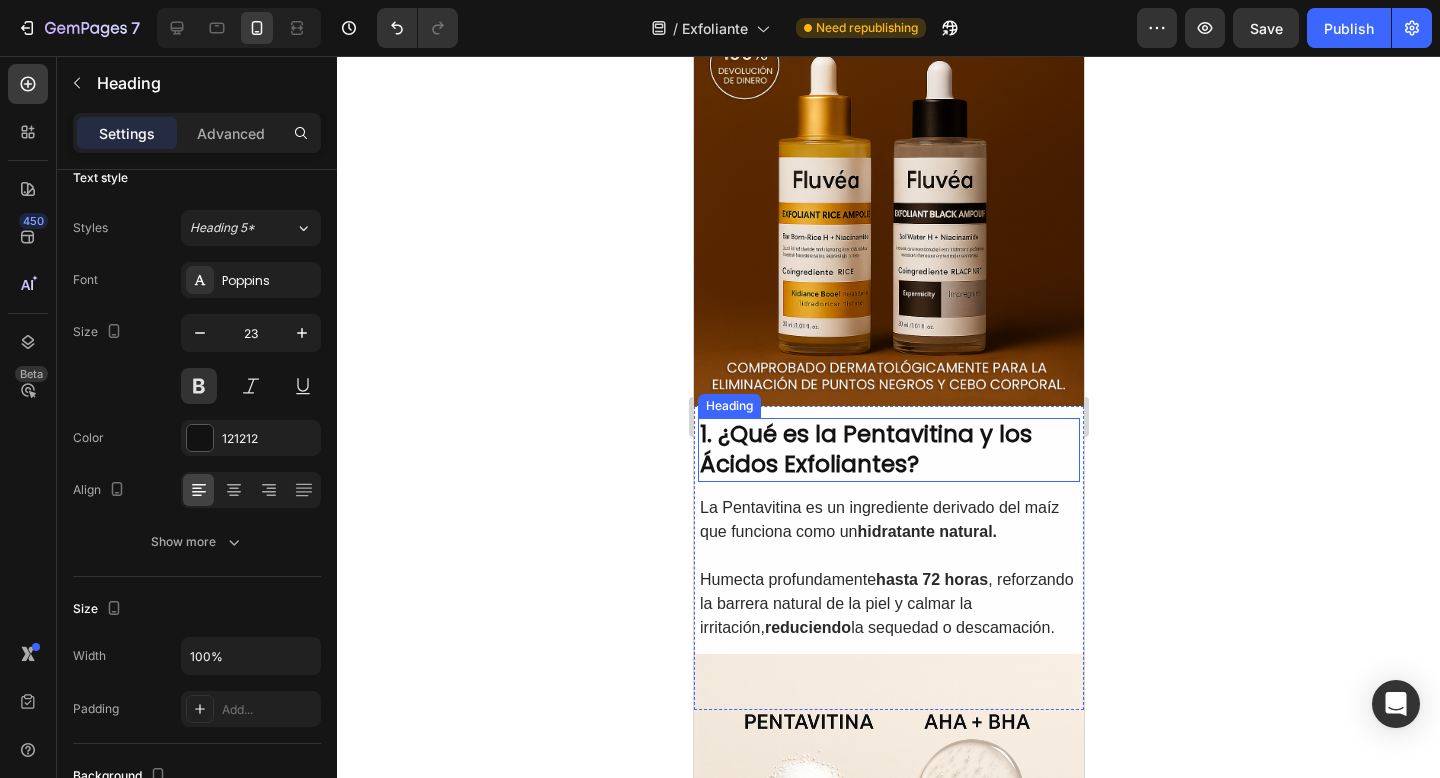 click on "1. ¿Qué es la Pentavitina y los Ácidos Exfoliantes?" at bounding box center (888, 450) 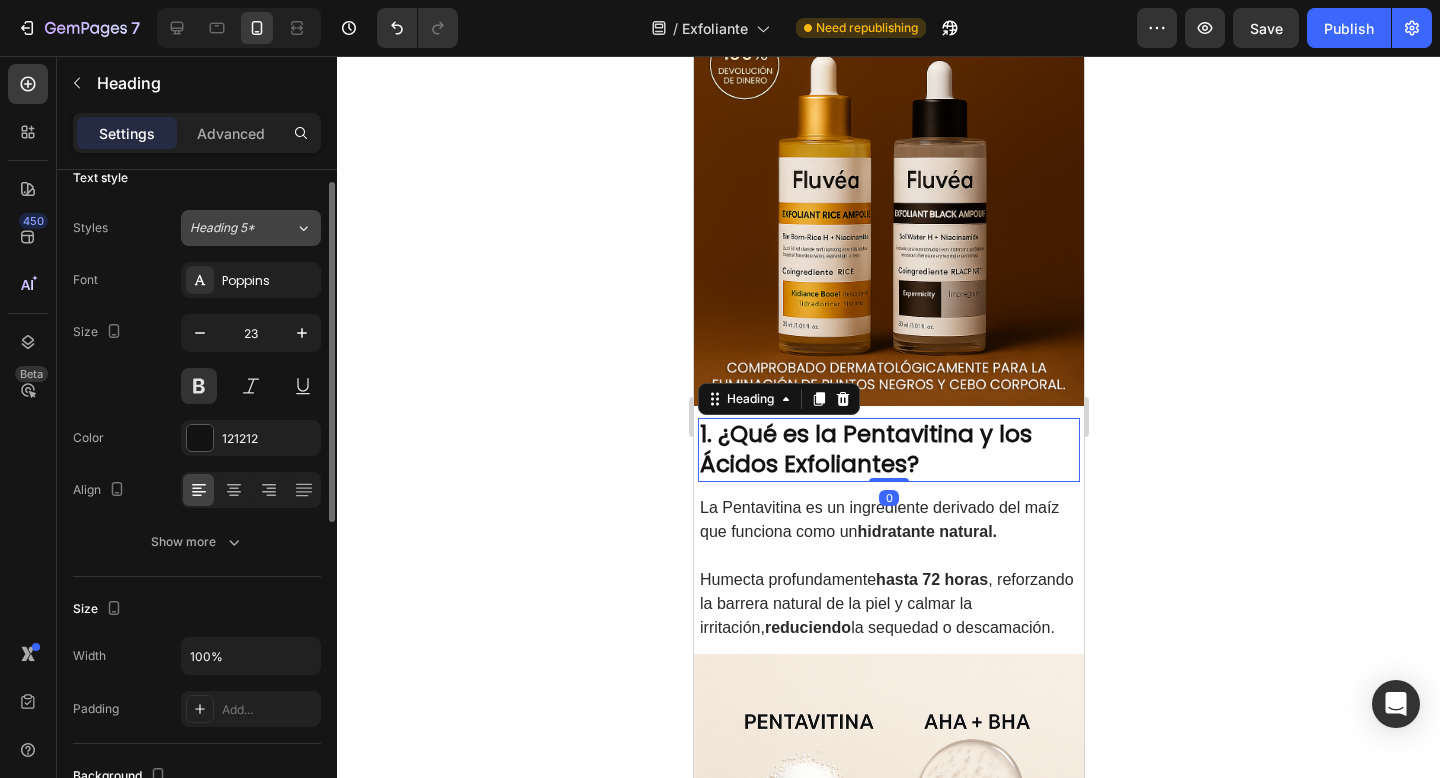 click on "Heading 5*" at bounding box center (242, 228) 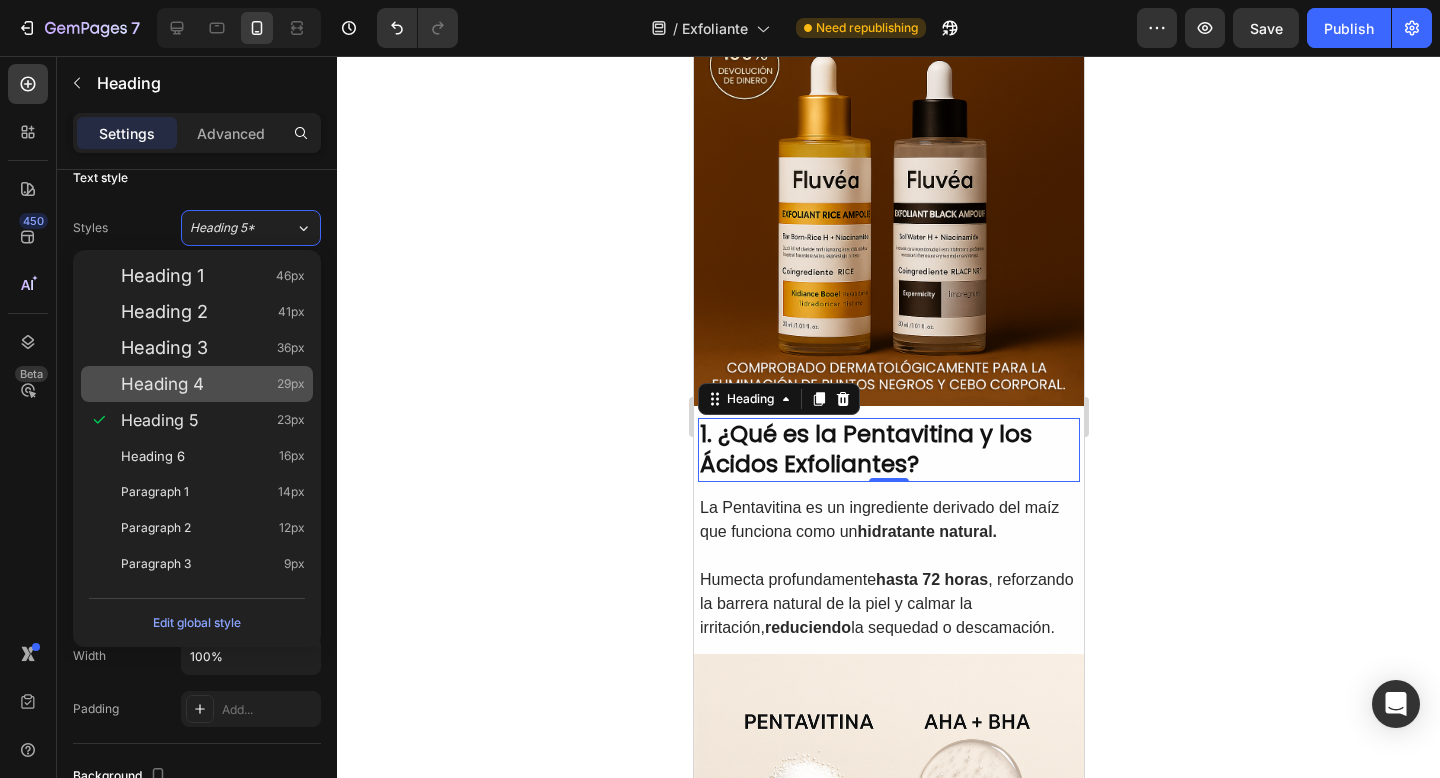click on "Heading 4 29px" at bounding box center (213, 384) 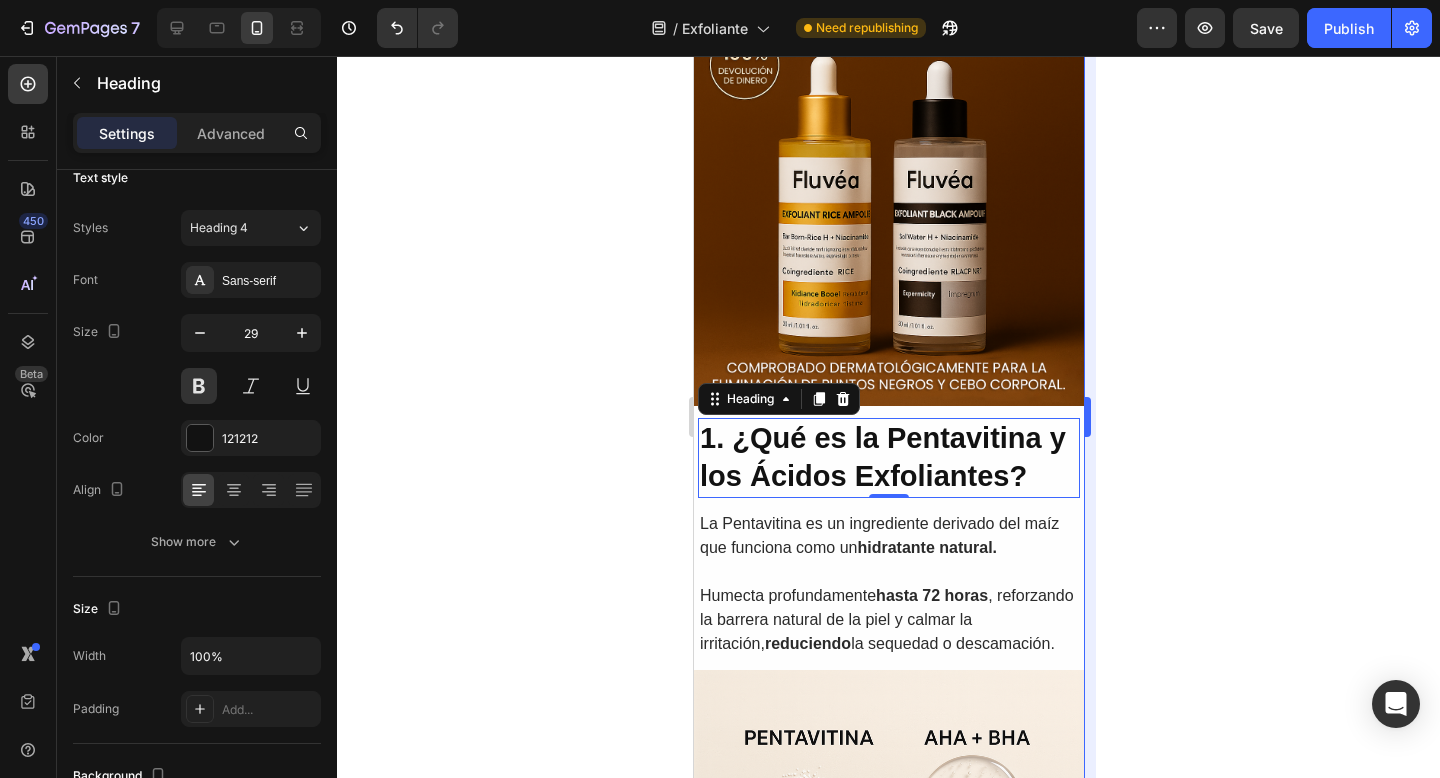 click 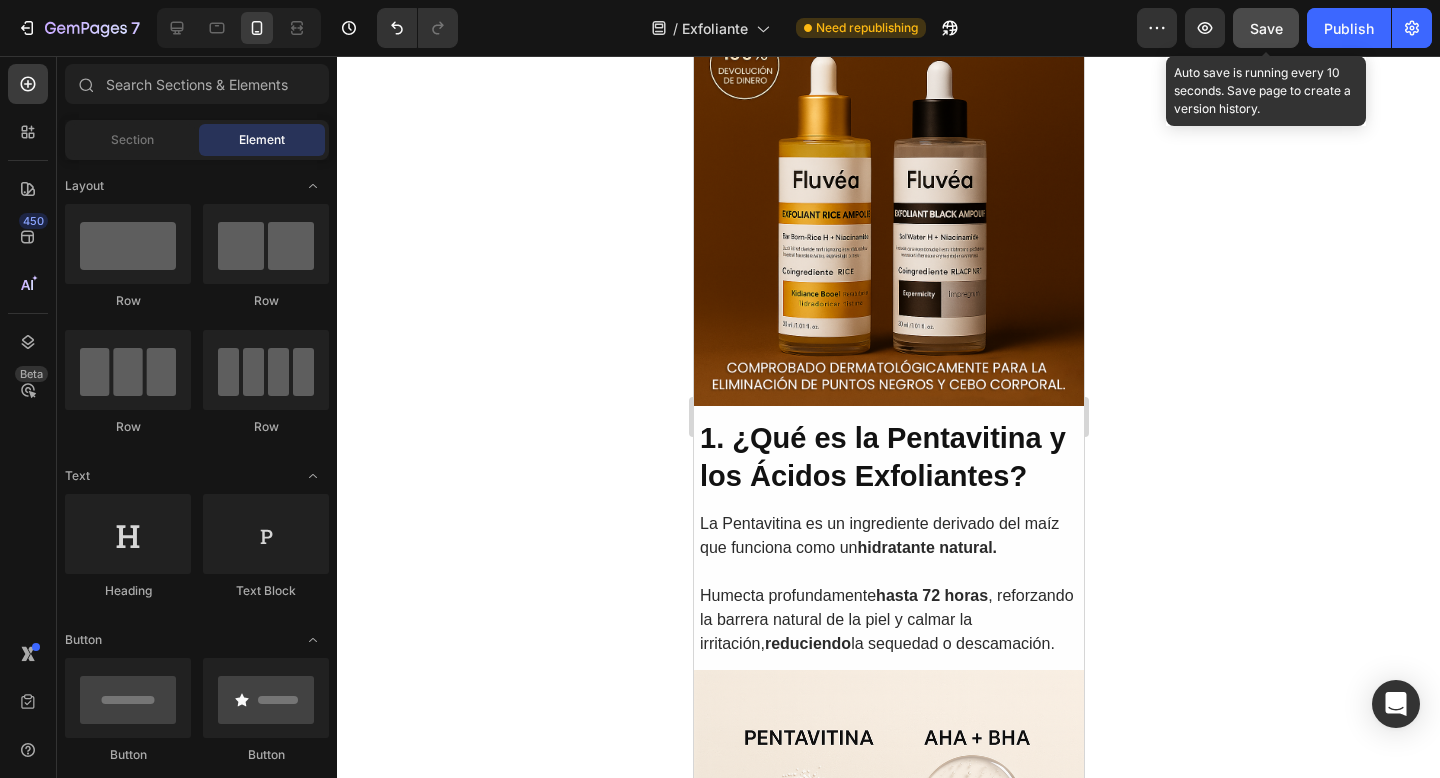 click on "Save" 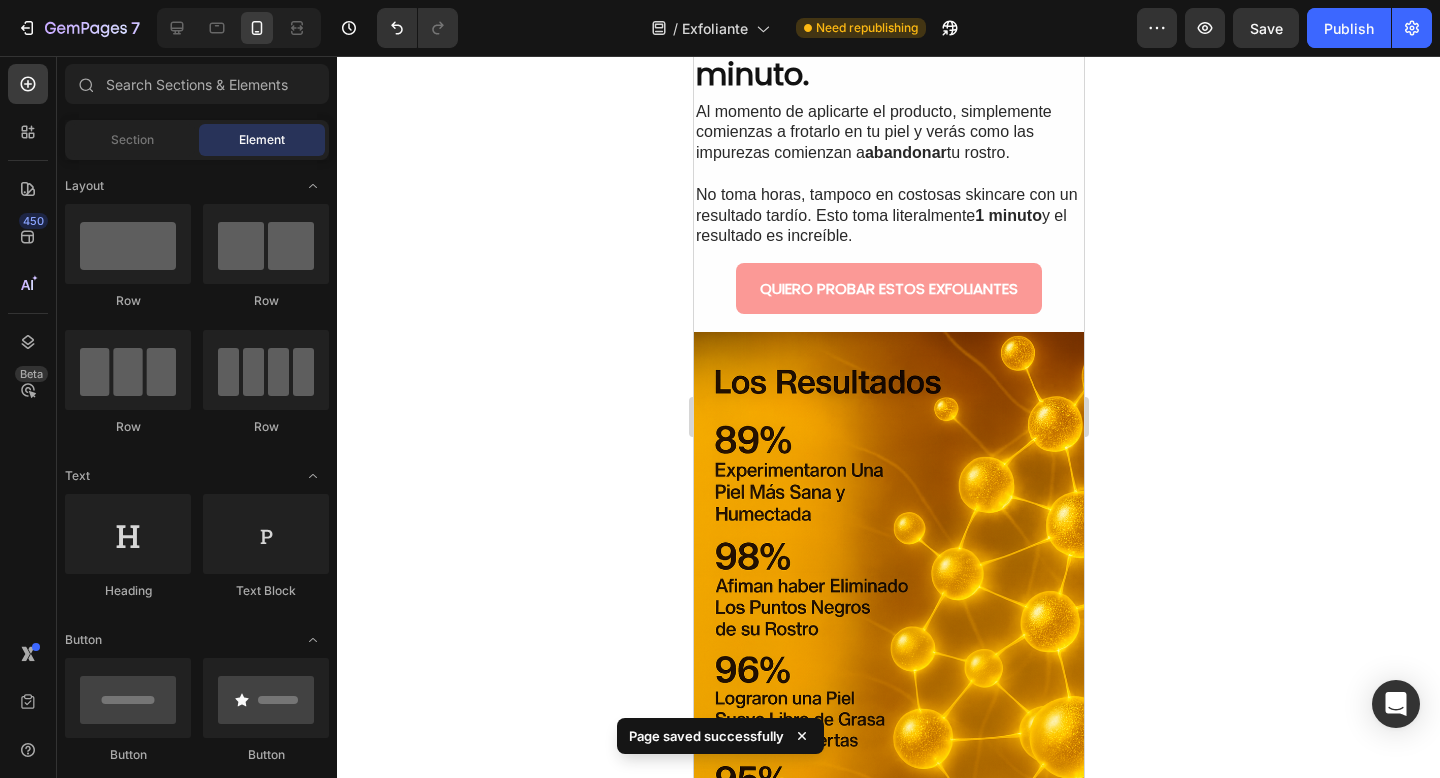 scroll, scrollTop: 2543, scrollLeft: 0, axis: vertical 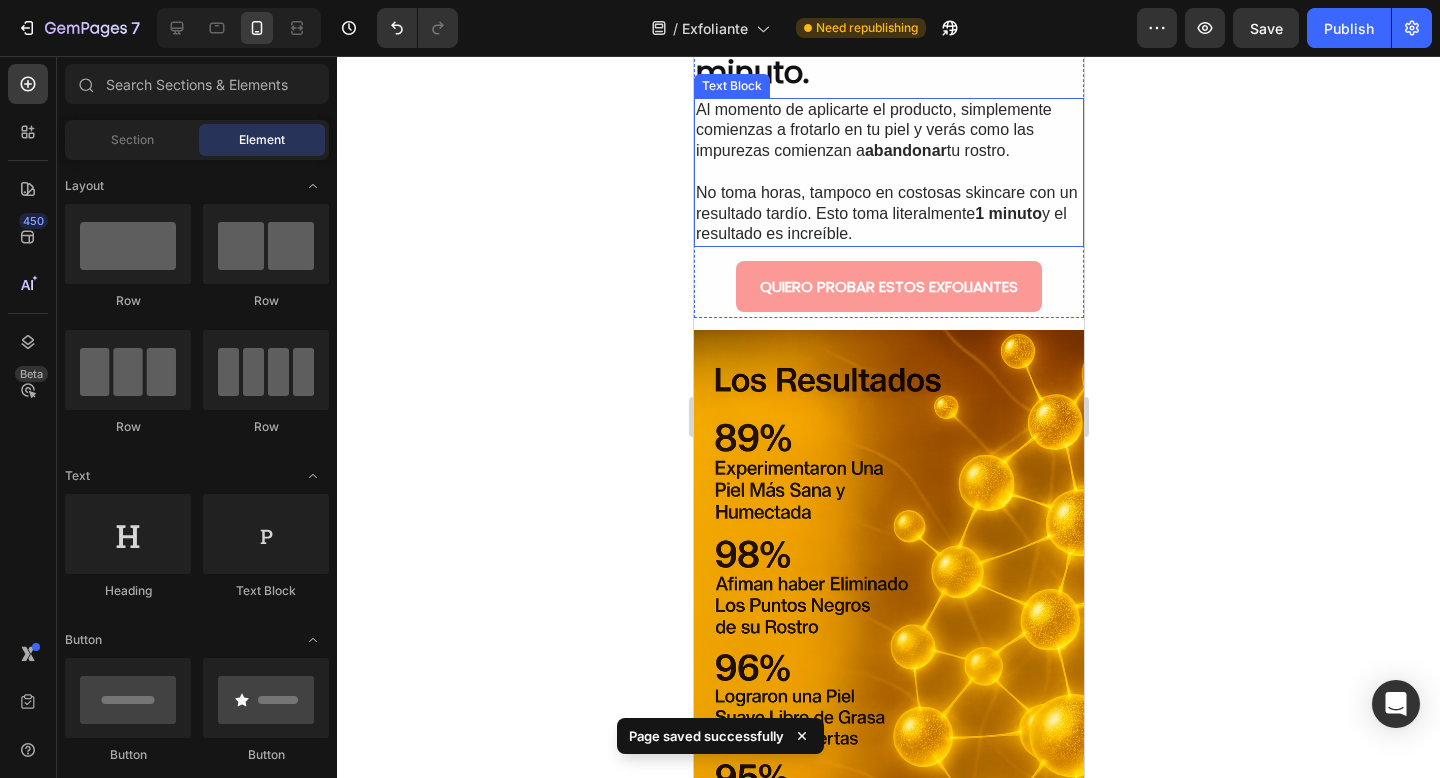 click on "No toma horas, tampoco en costosas skincare con un resultado tardío. Esto toma literalmente  1 minuto  y el resultado es increíble." at bounding box center (888, 214) 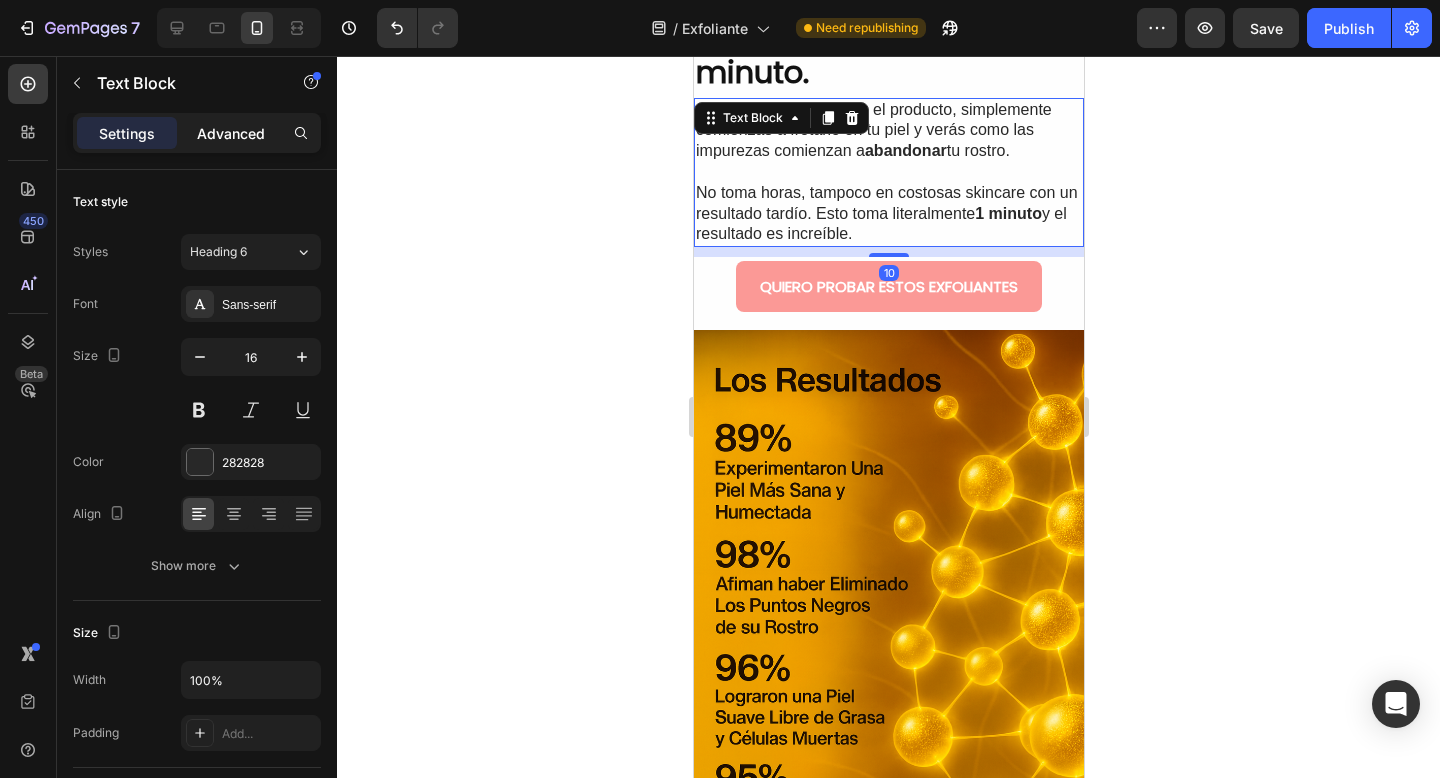 click on "Advanced" at bounding box center (231, 133) 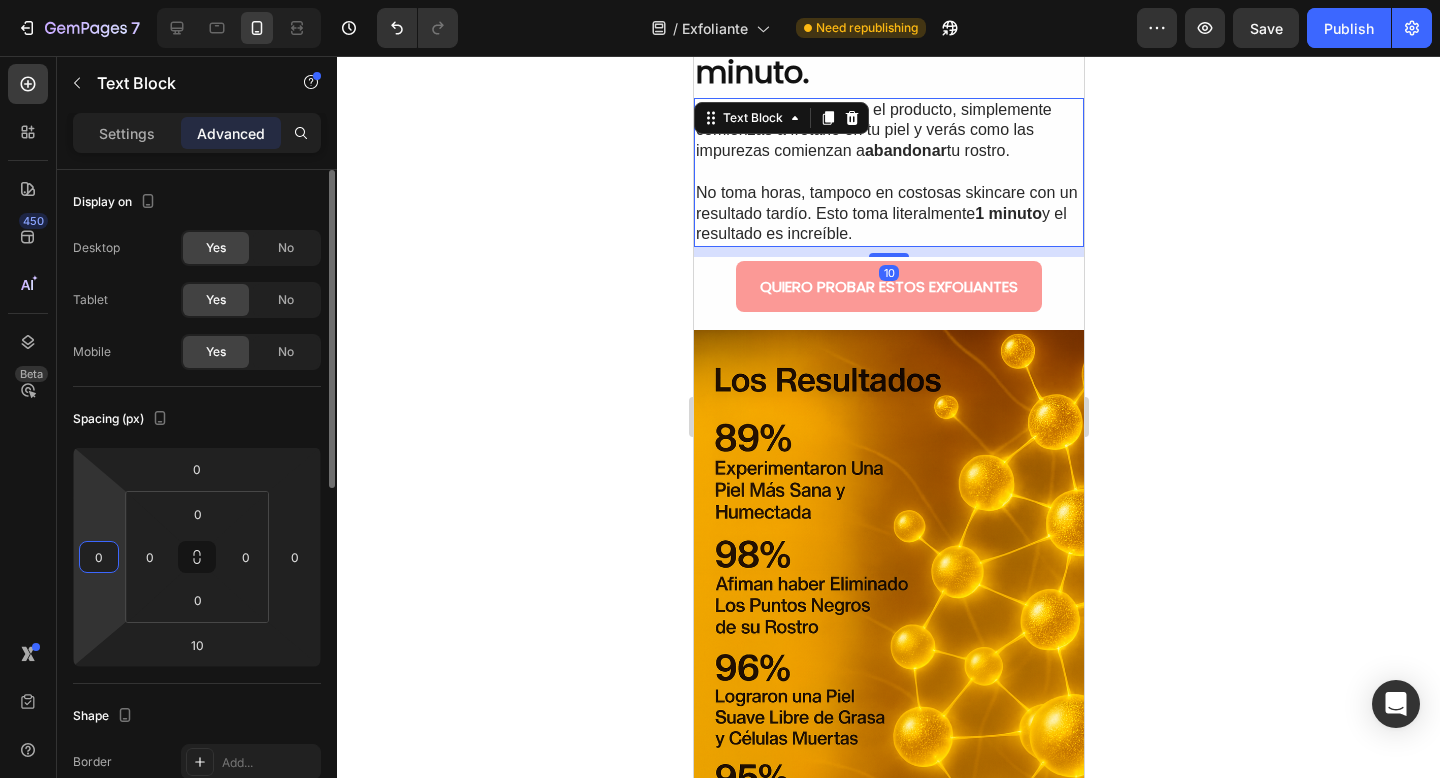 click on "0" at bounding box center (99, 557) 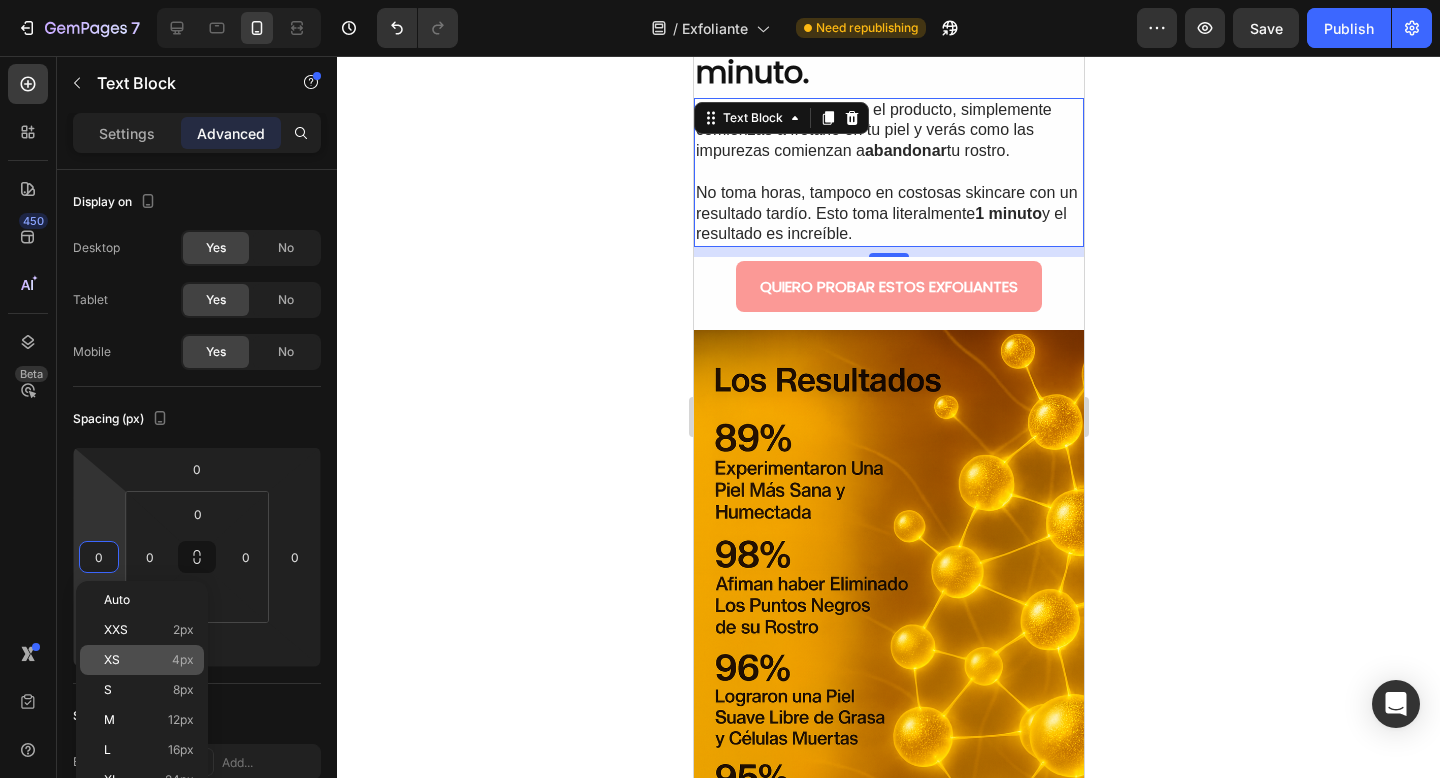 click on "XS 4px" at bounding box center (149, 660) 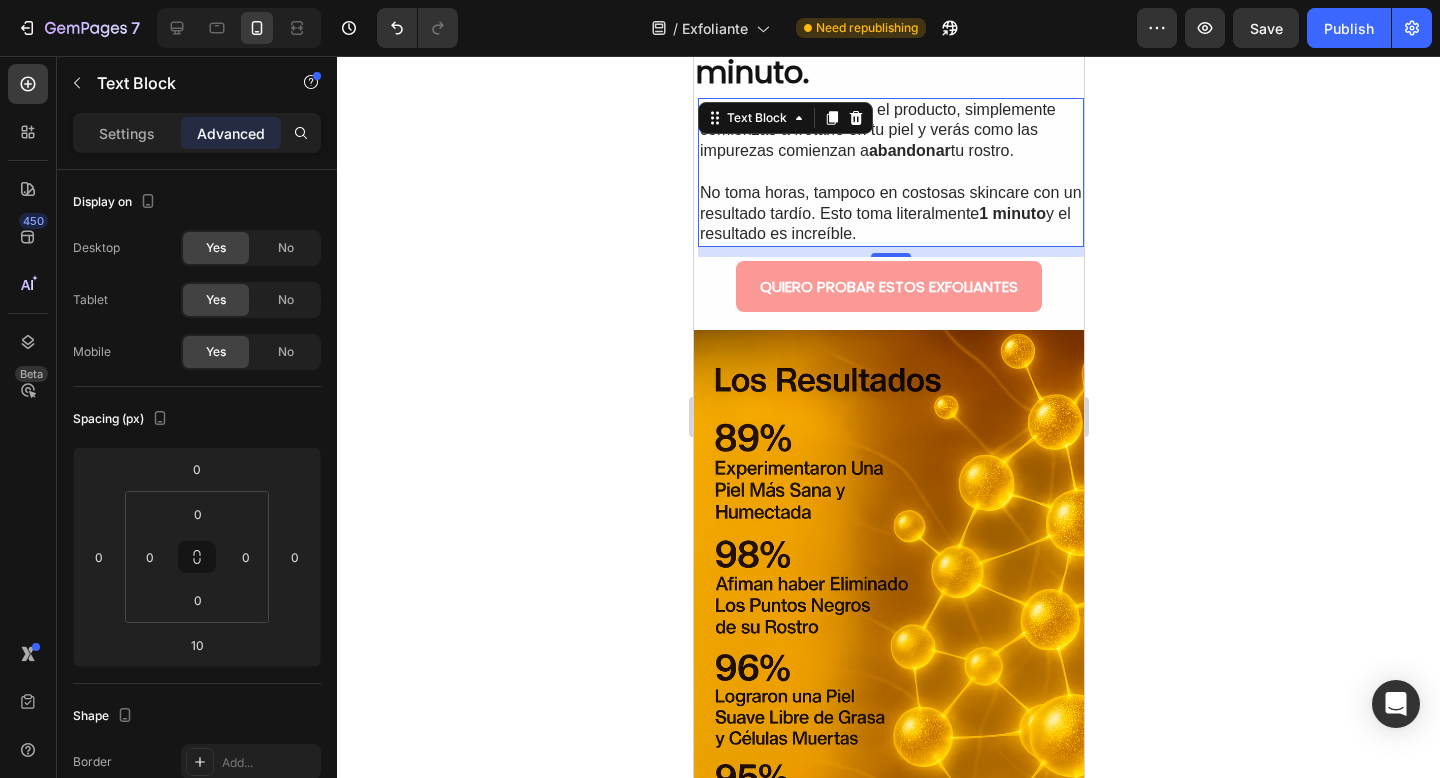 type on "4" 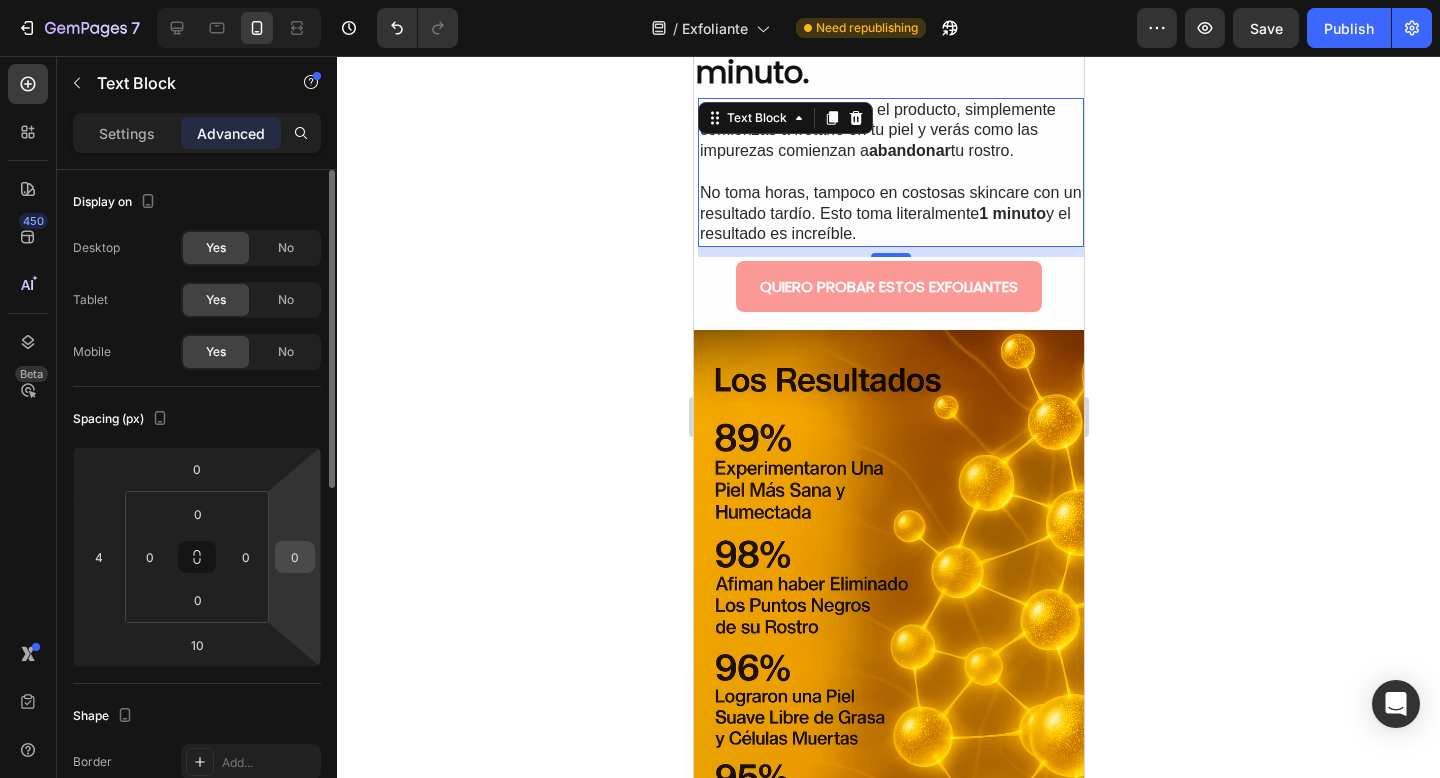 click on "0" at bounding box center [295, 557] 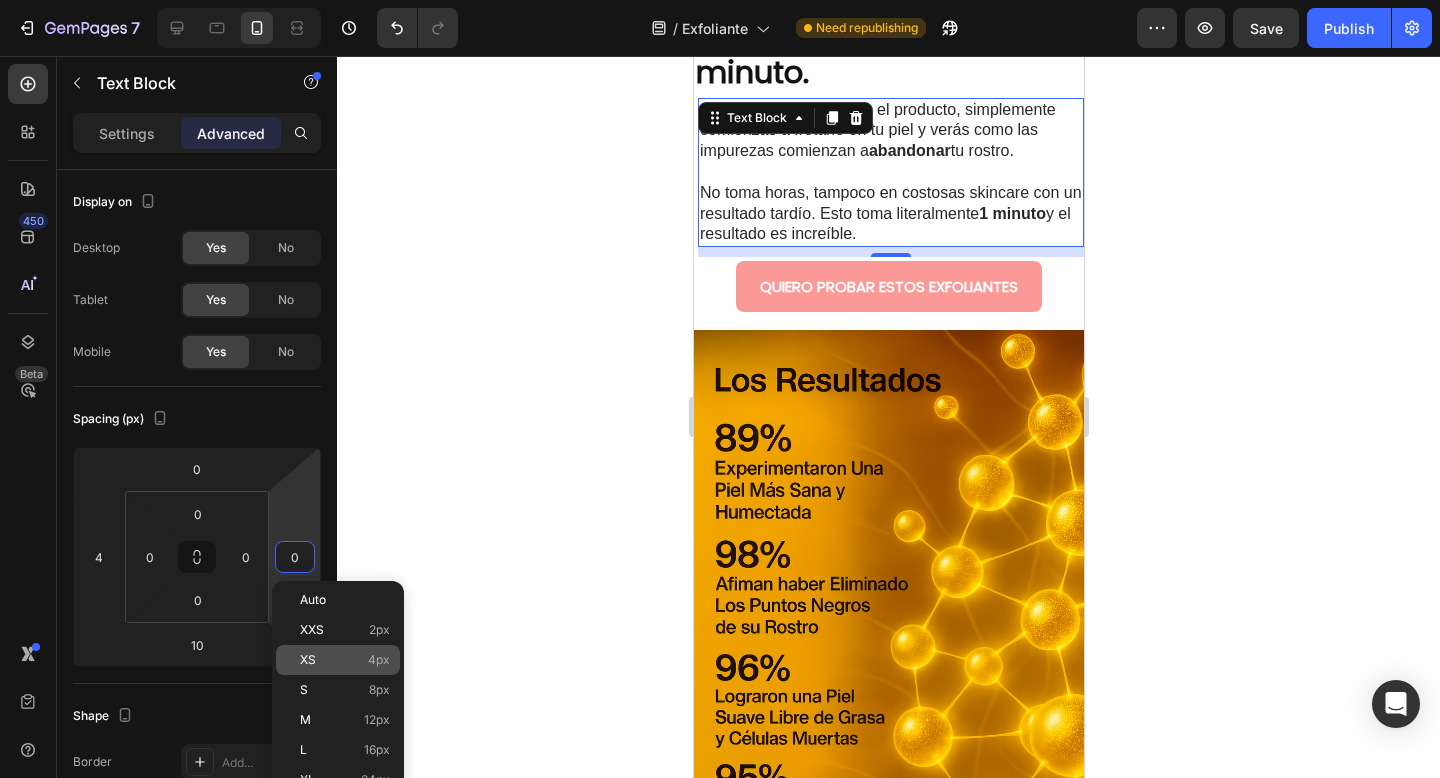 click on "XS 4px" at bounding box center [345, 660] 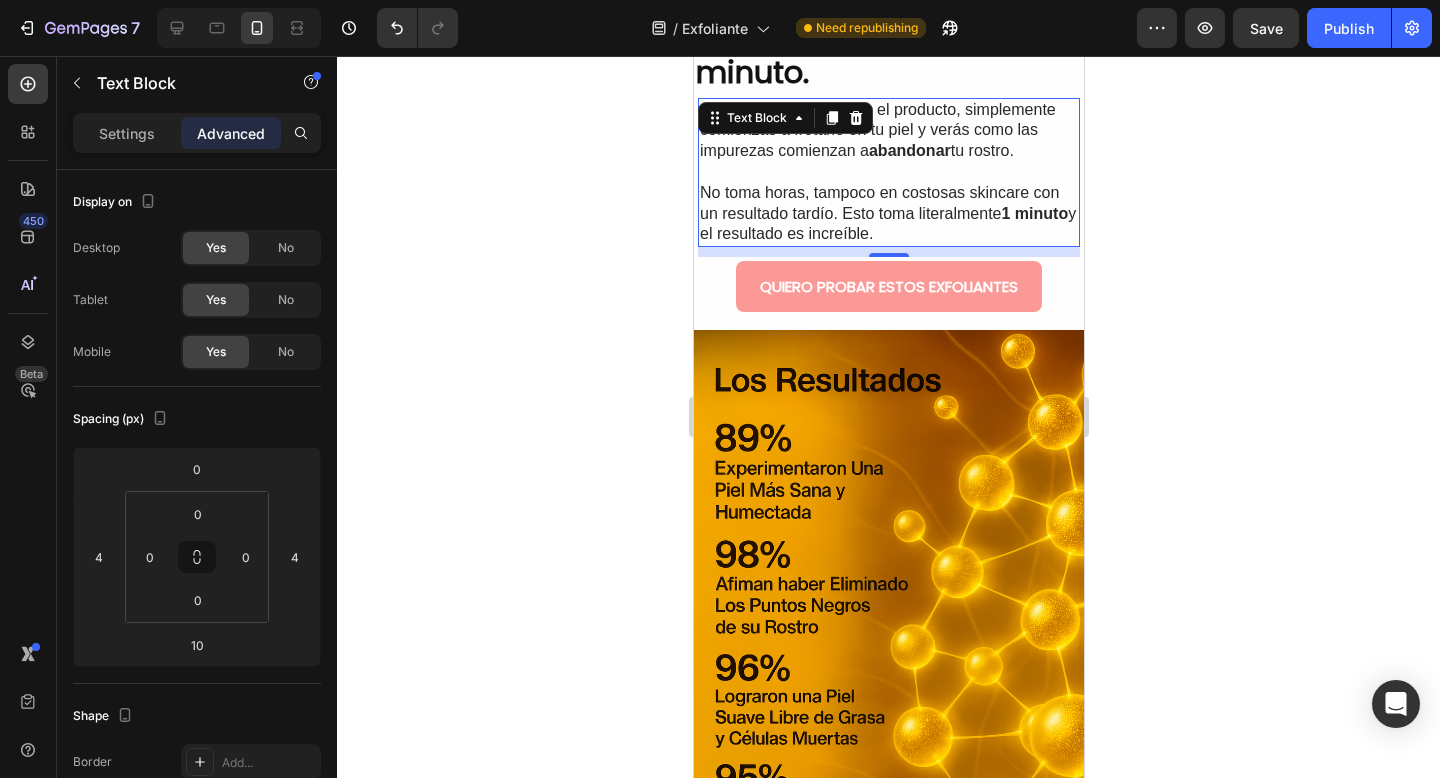 click 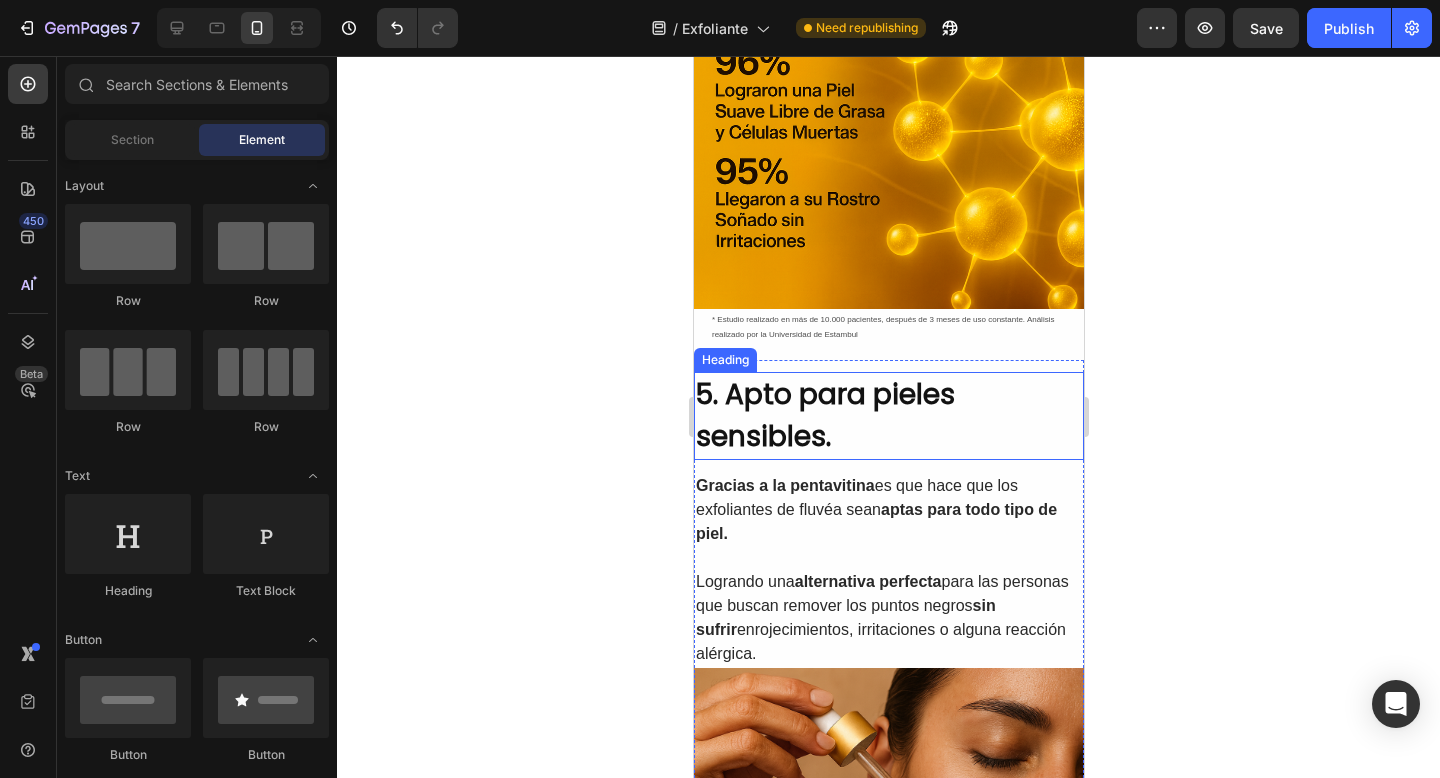 scroll, scrollTop: 3323, scrollLeft: 0, axis: vertical 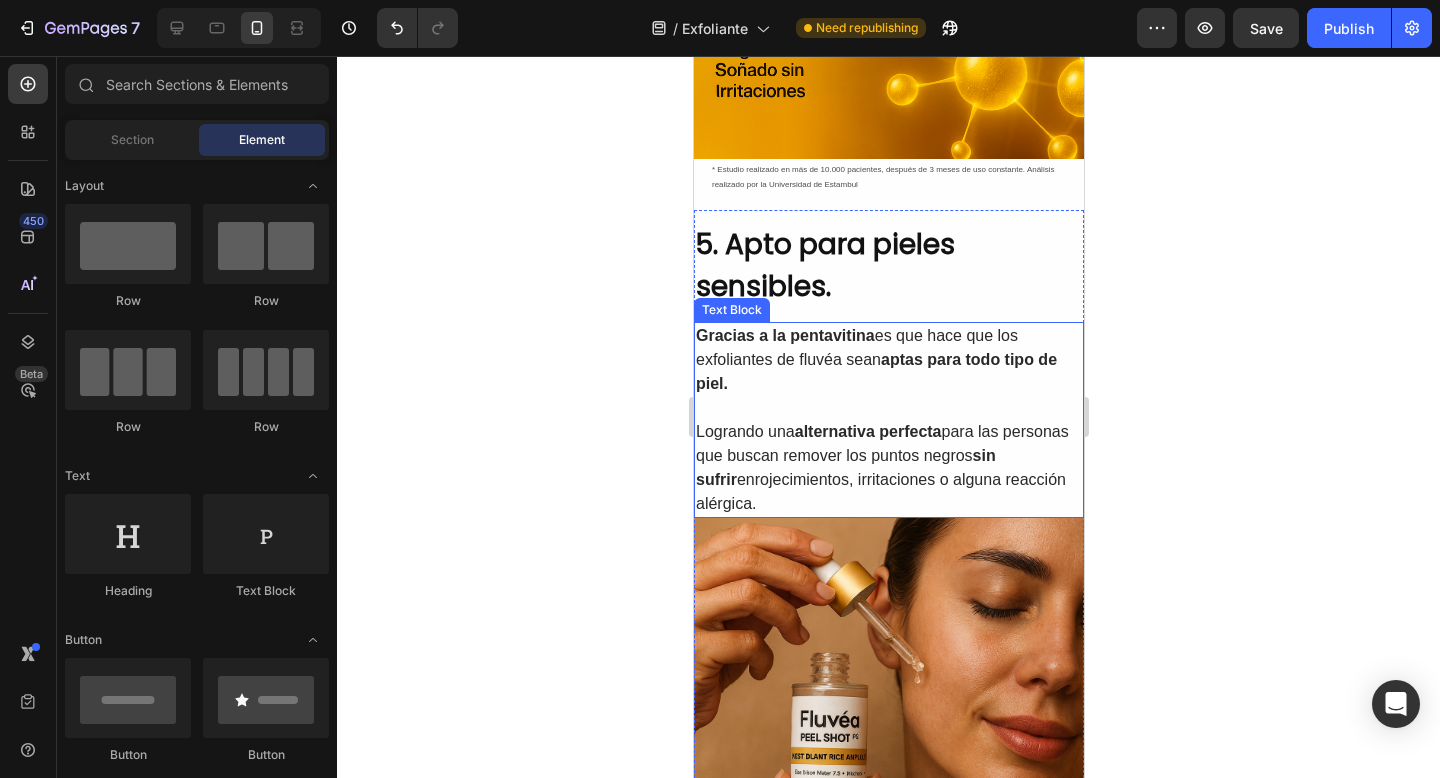 click at bounding box center (888, 408) 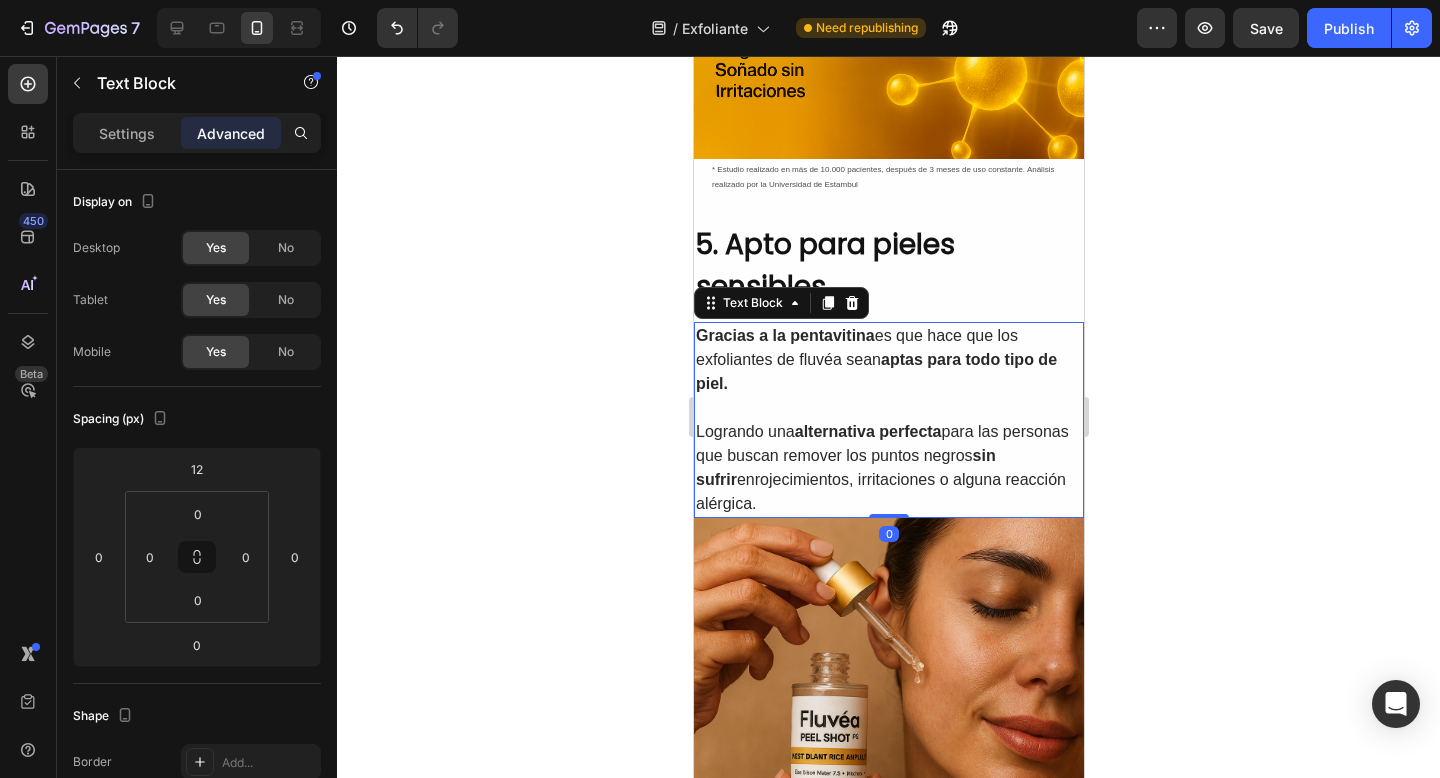 click on "Gracias a la pentavitina  es que hace que los exfoliantes de fluvéa sean  aptas para todo tipo de piel." at bounding box center (888, 360) 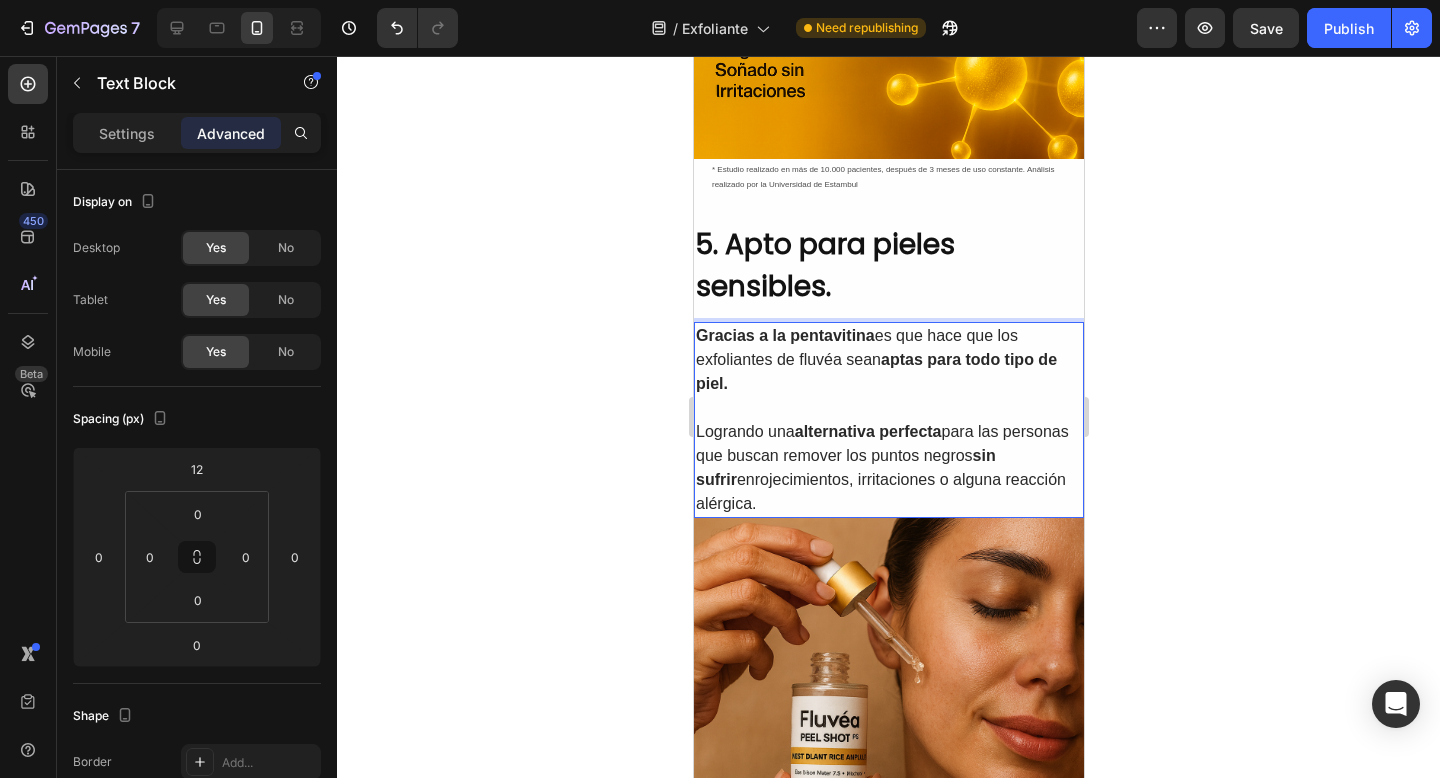 click on "Gracias a la pentavitina  es que hace que los exfoliantes de fluvéa sean  aptas para todo tipo de piel." at bounding box center (888, 360) 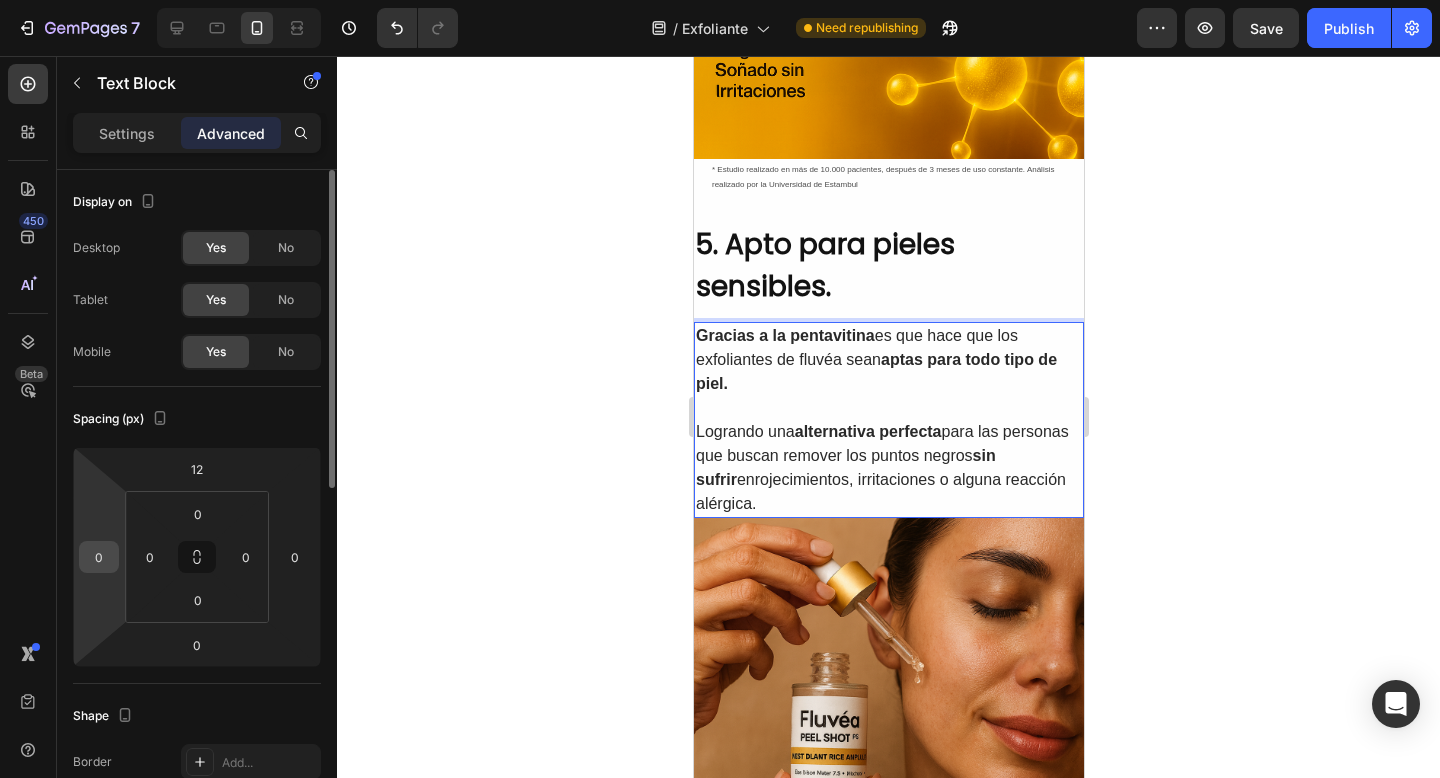 click on "0" at bounding box center (99, 557) 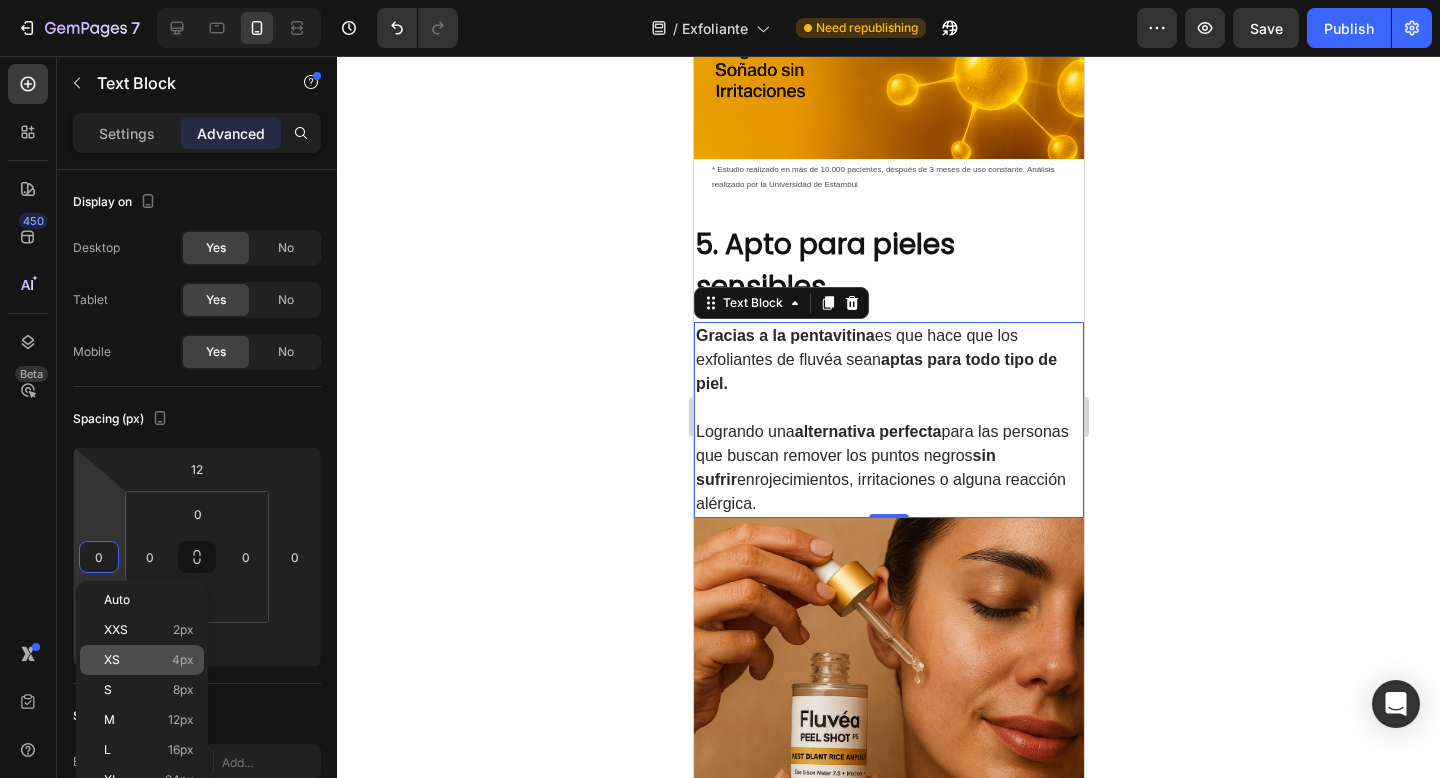 click on "XS 4px" at bounding box center [149, 660] 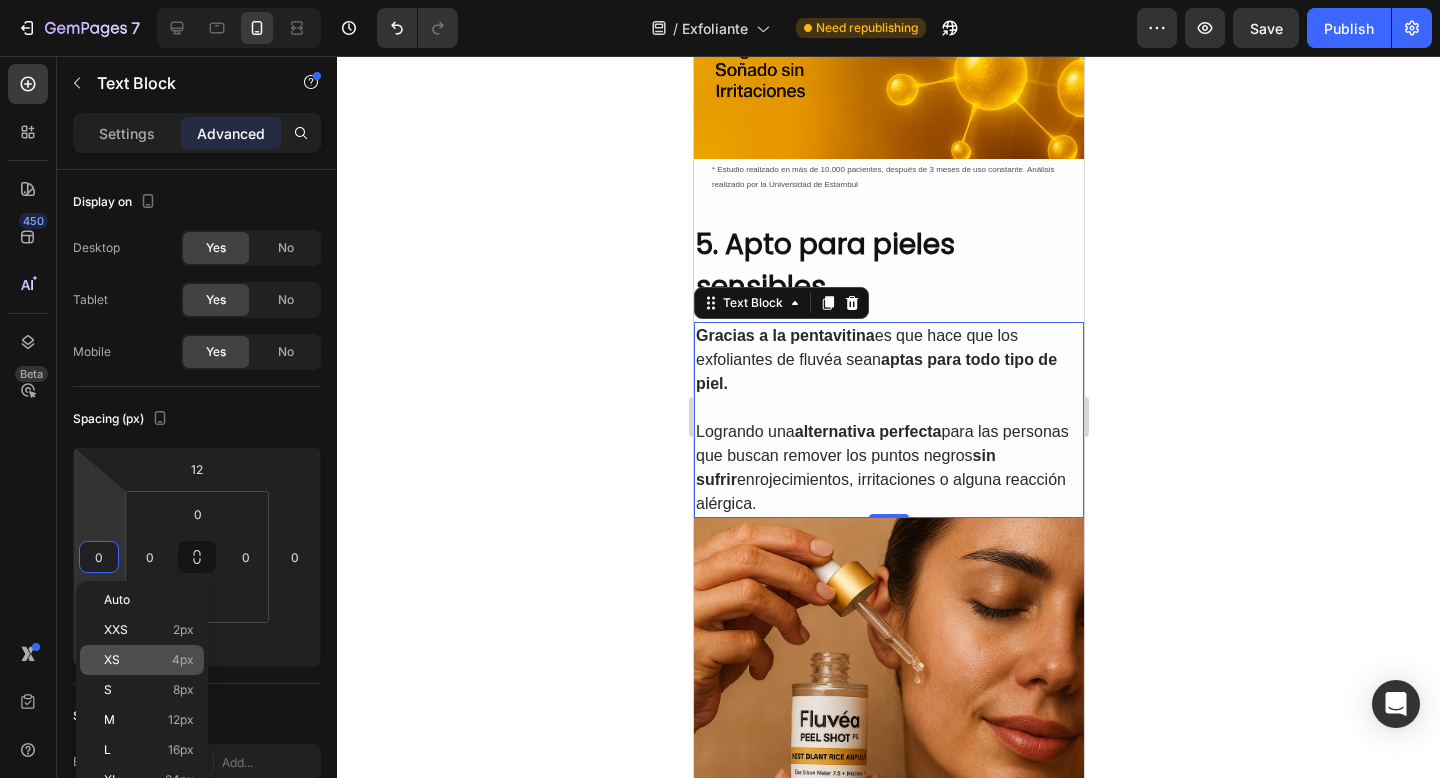 type on "4" 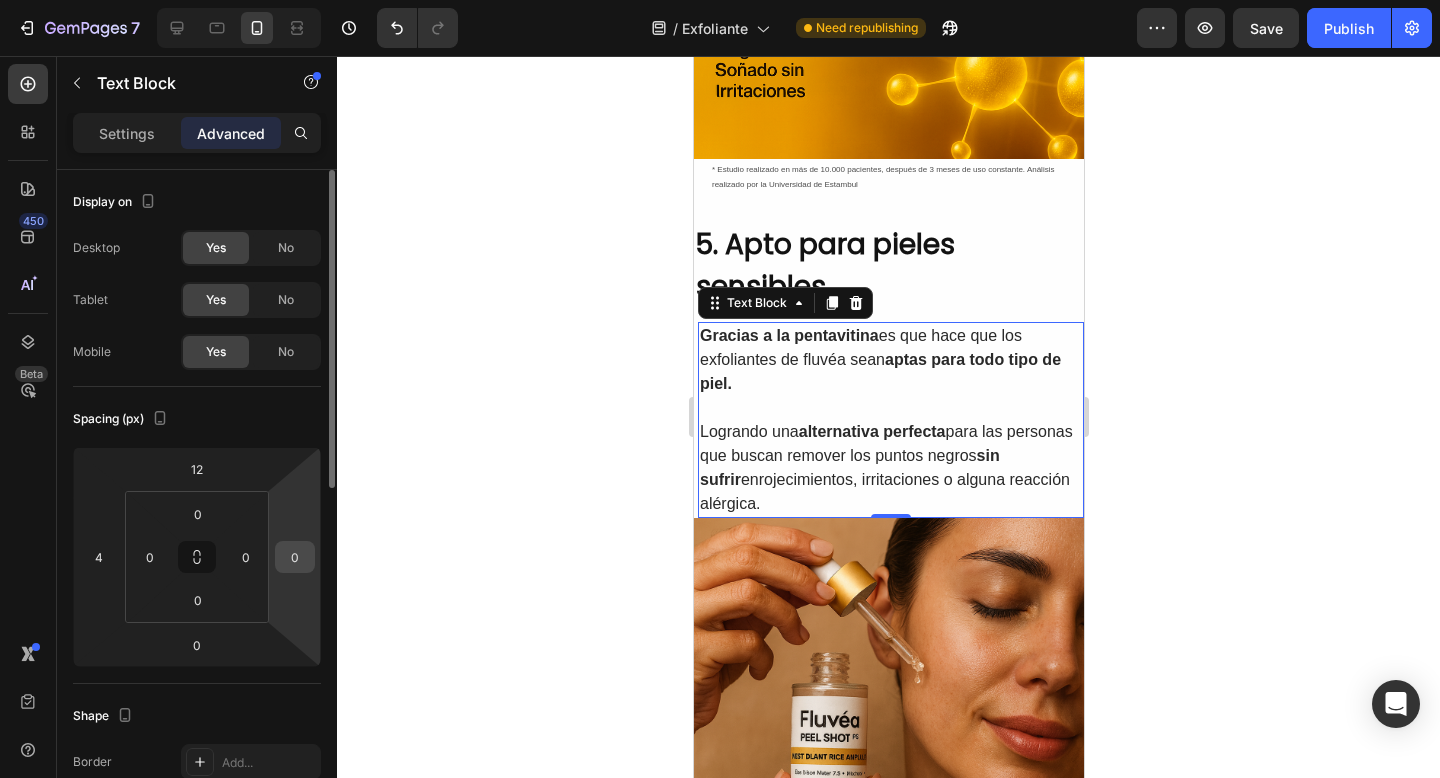 click on "0" at bounding box center (295, 557) 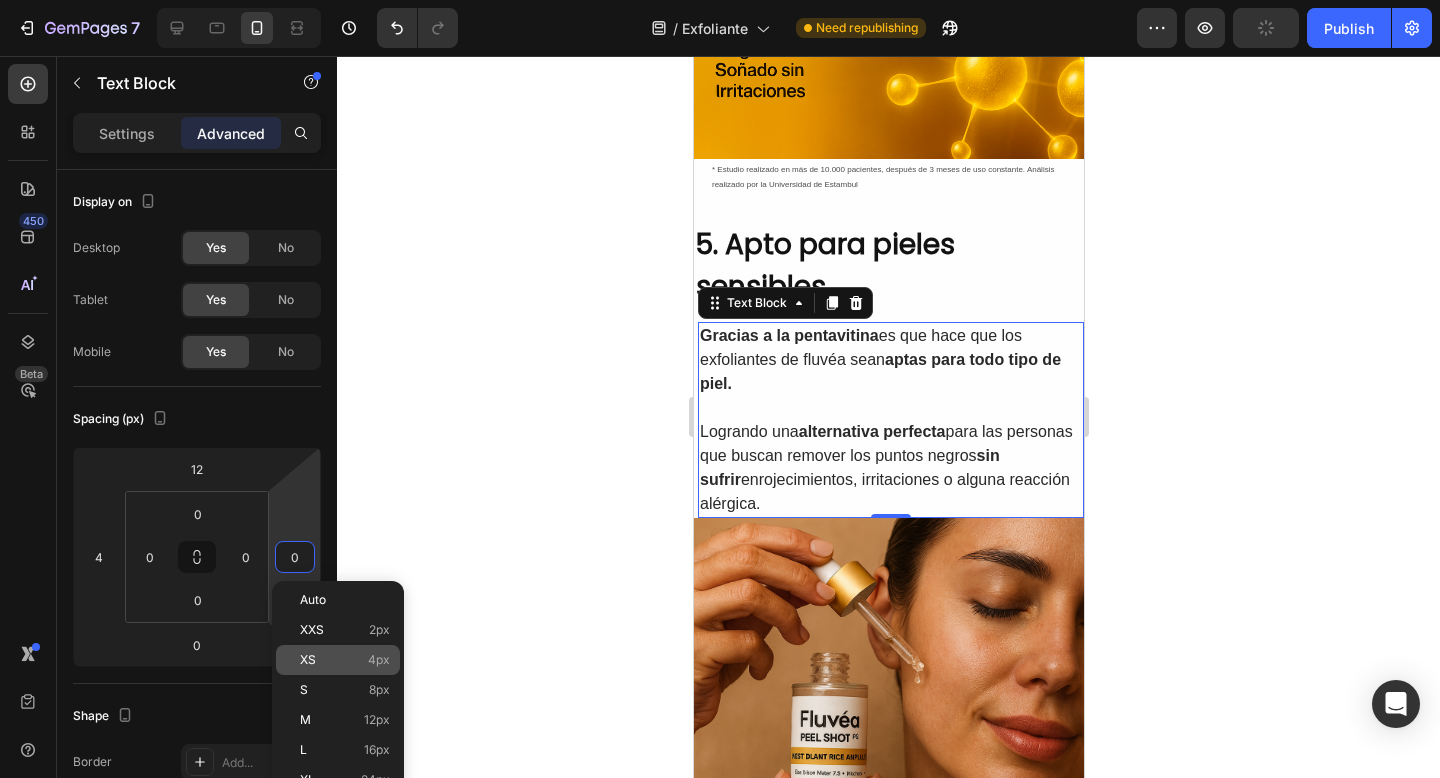 click on "XS 4px" at bounding box center (345, 660) 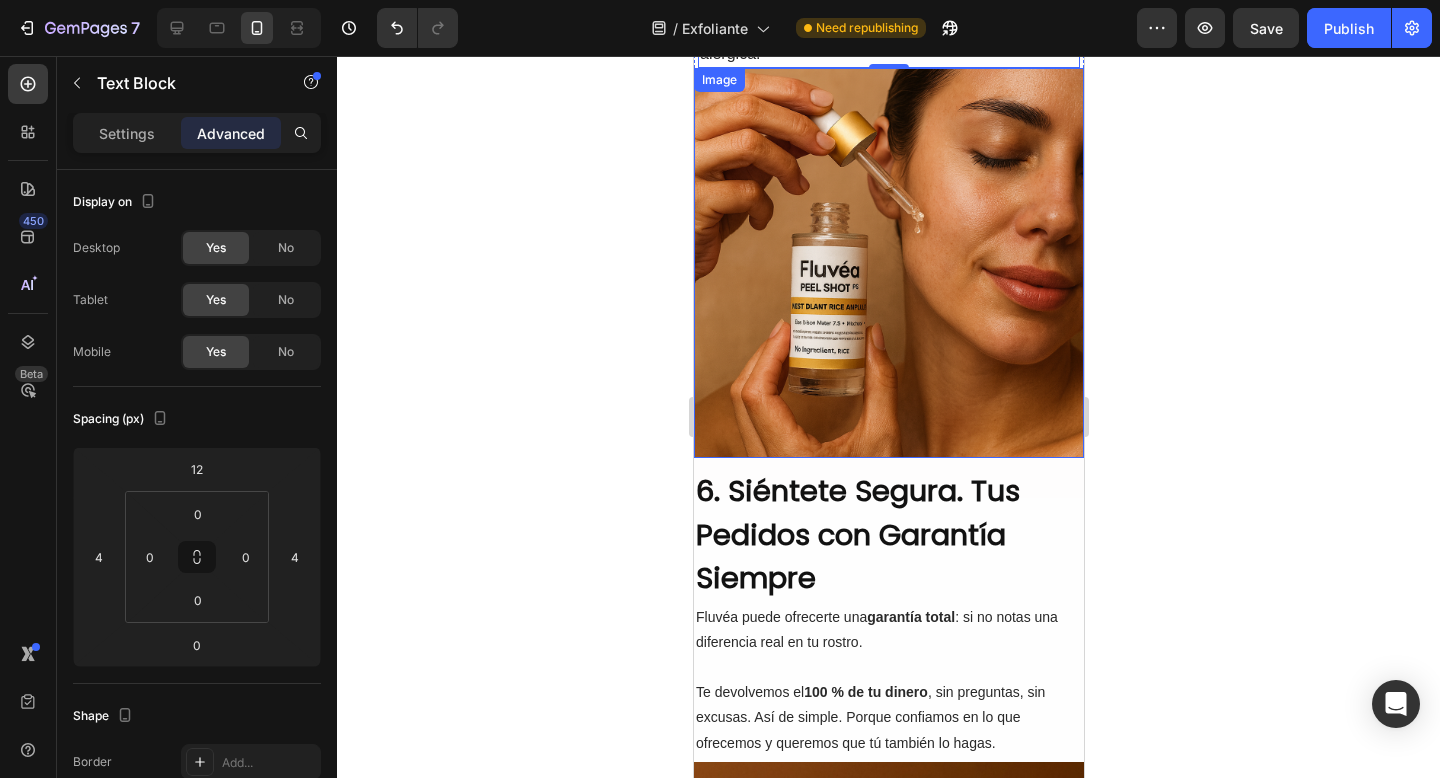 scroll, scrollTop: 3518, scrollLeft: 0, axis: vertical 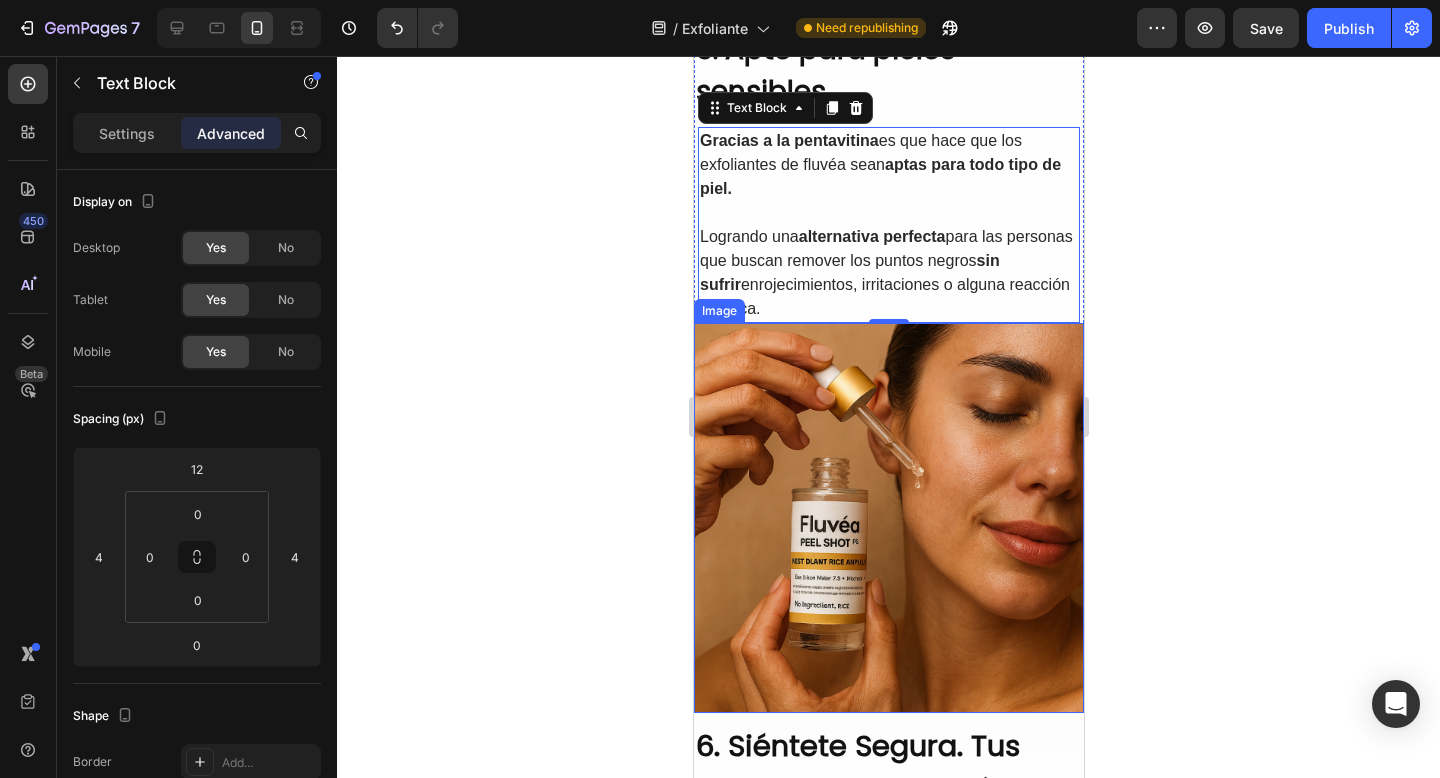 click at bounding box center [888, 518] 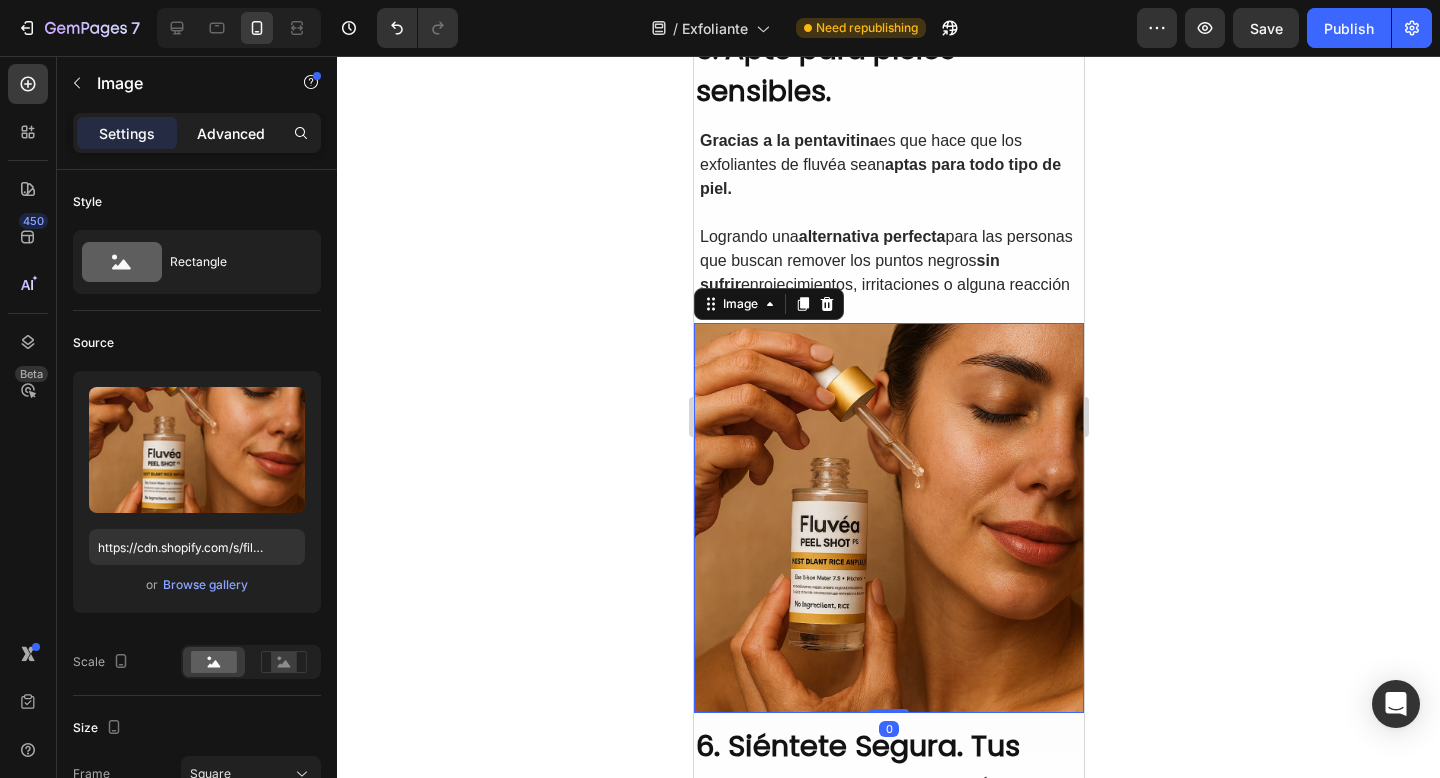 click on "Advanced" at bounding box center (231, 133) 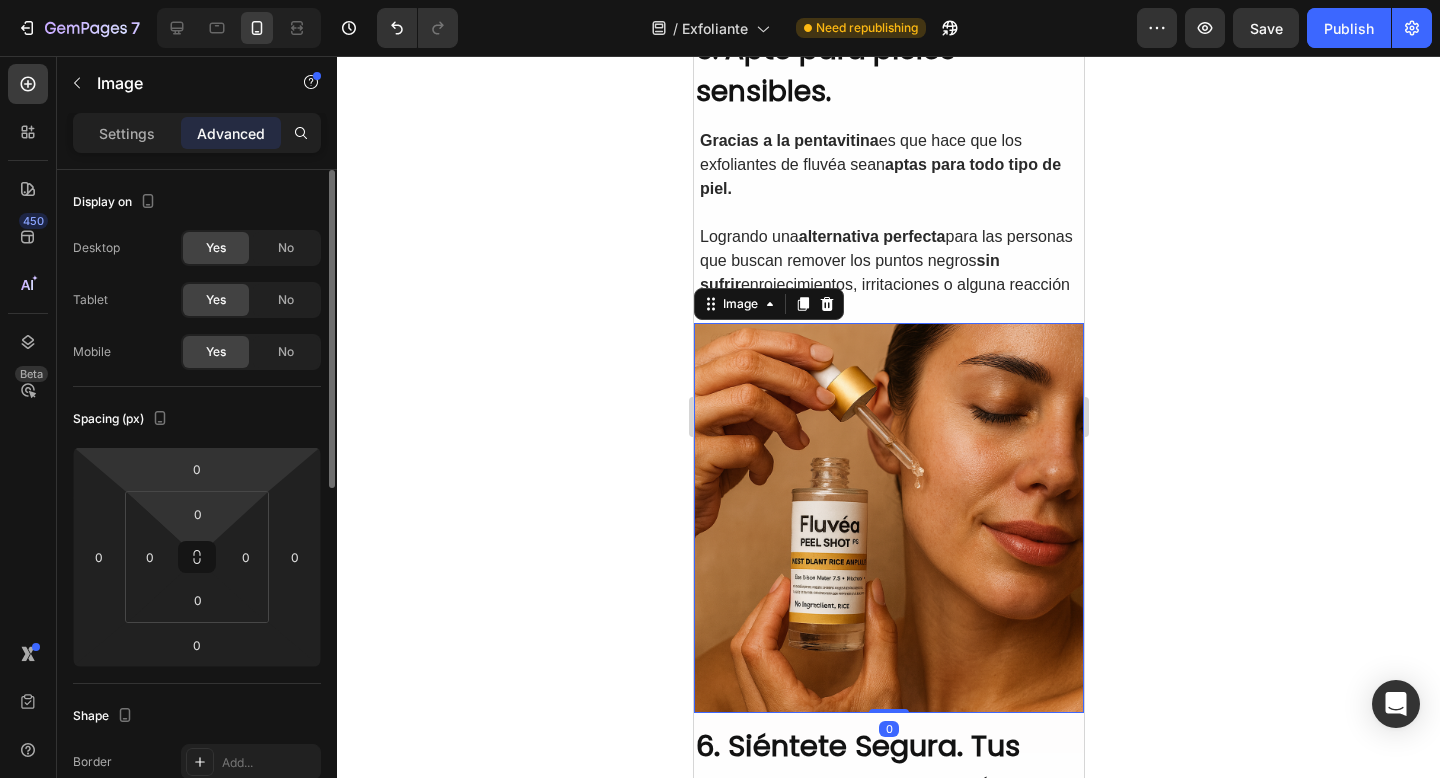click on "7   /  Exfoliante Need republishing Preview  Save   Publish  450 Beta Sections(18) Elements(83) Section Element Hero Section Product Detail Brands Trusted Badges Guarantee Product Breakdown How to use Testimonials Compare Bundle FAQs Social Proof Brand Story Product List Collection Blog List Contact Sticky Add to Cart Custom Footer Browse Library 450 Layout
Row
Row
Row
Row Text
Heading
Text Block Button
Button
Button Media
Image
Image" at bounding box center (720, 0) 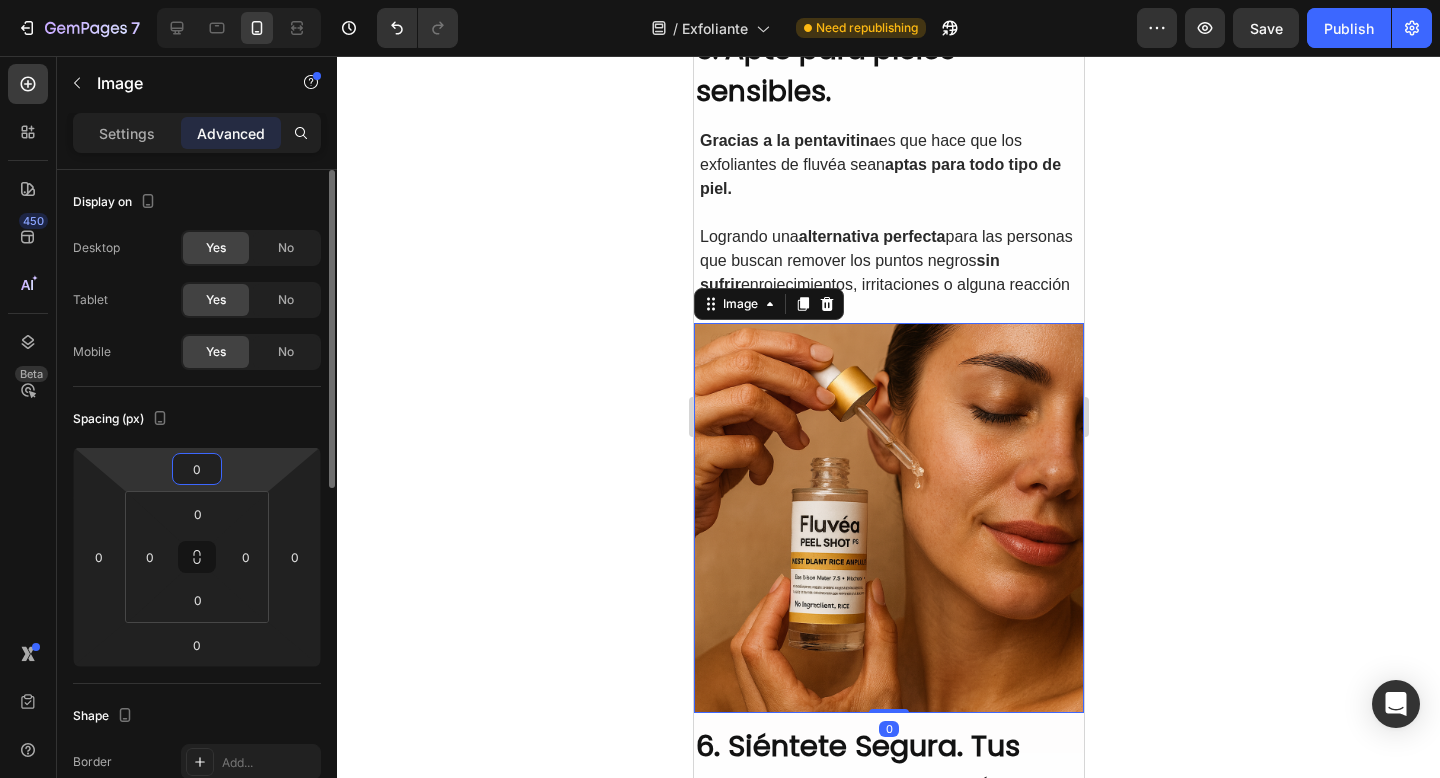 click on "0" at bounding box center [197, 469] 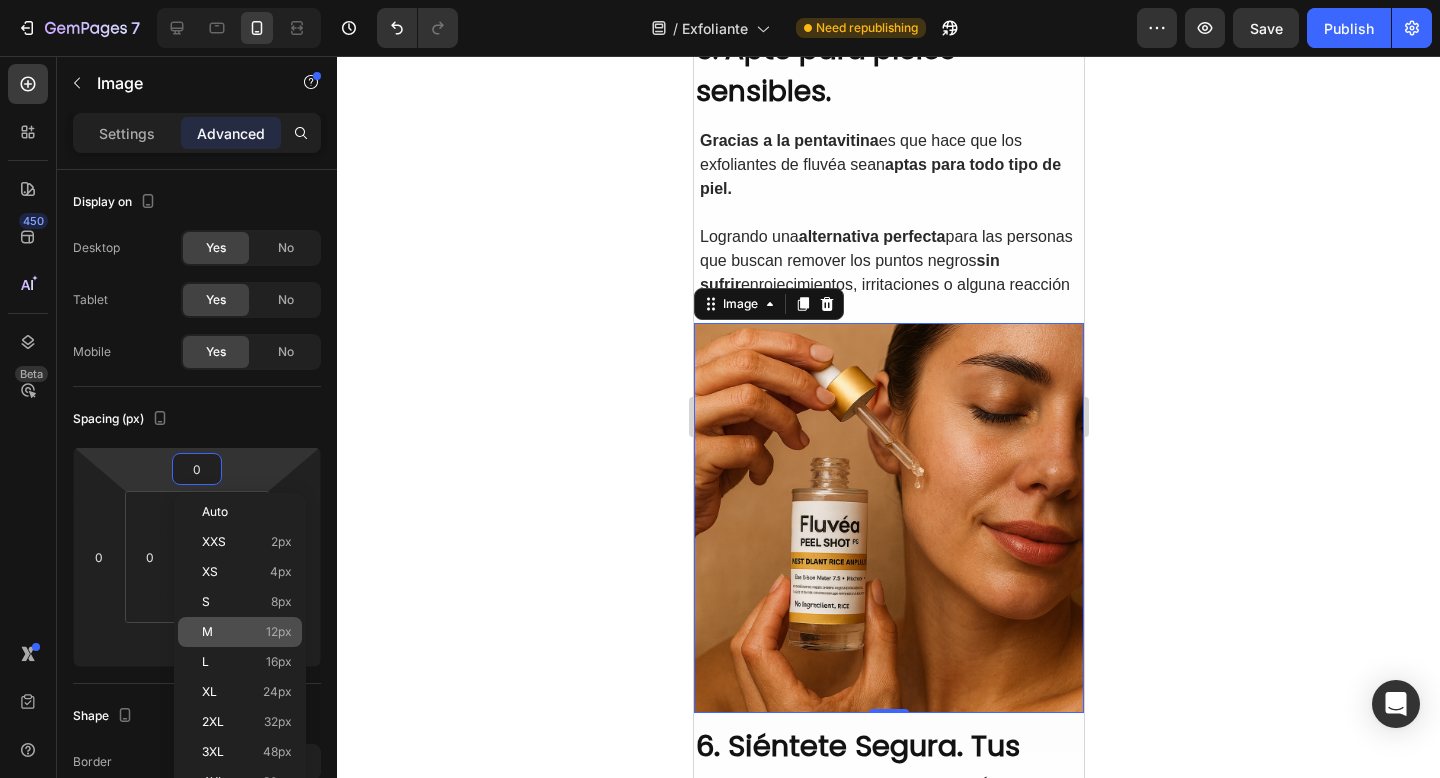 click on "M 12px" at bounding box center [247, 632] 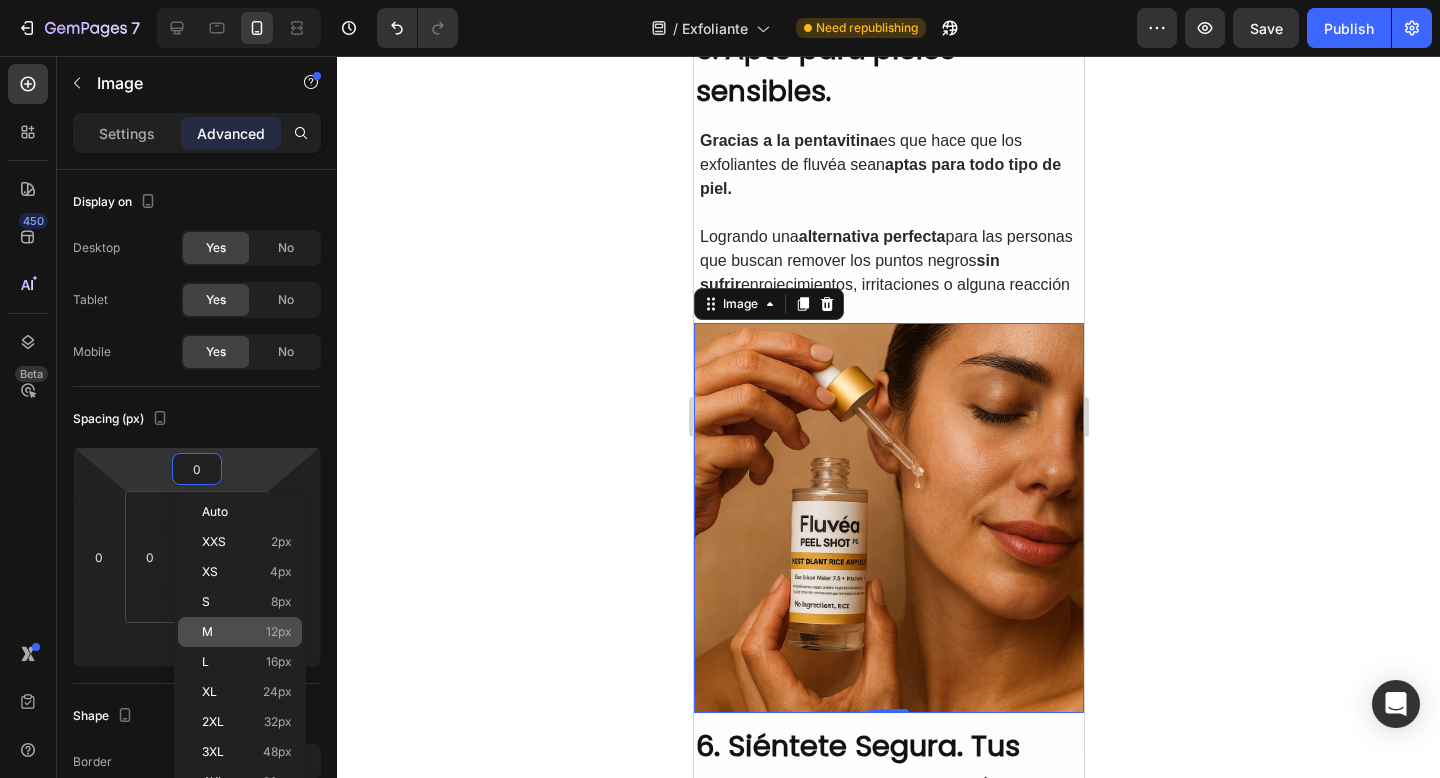 type on "12" 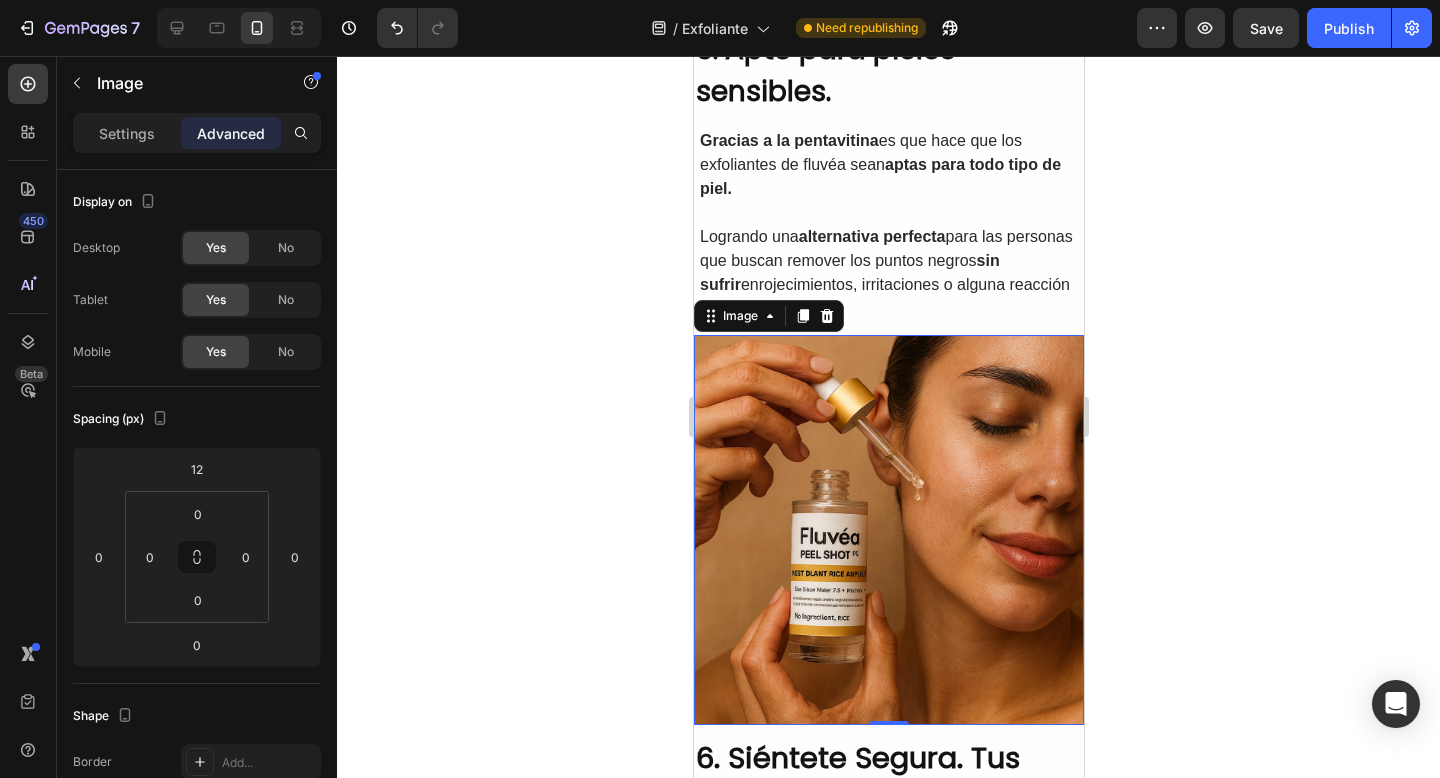 click 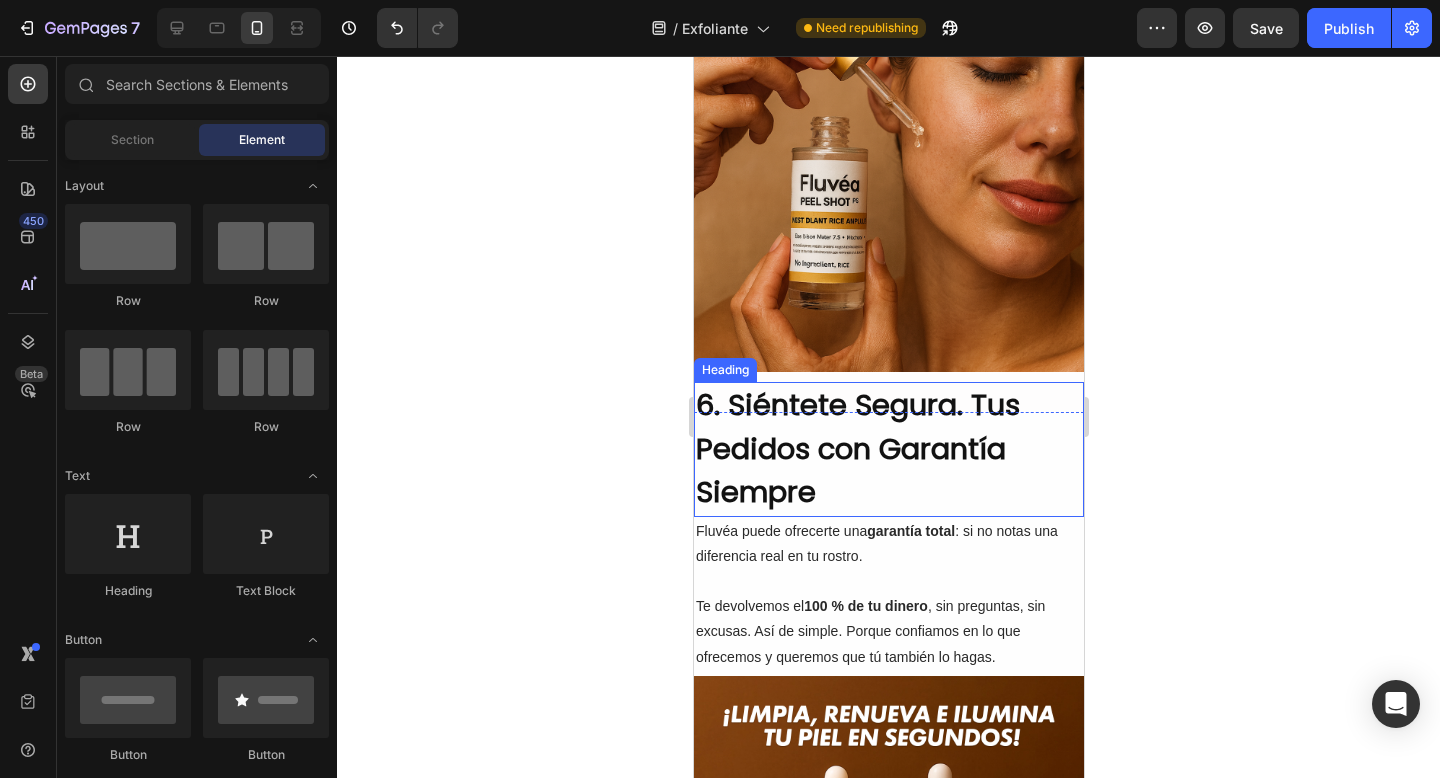 scroll, scrollTop: 4033, scrollLeft: 0, axis: vertical 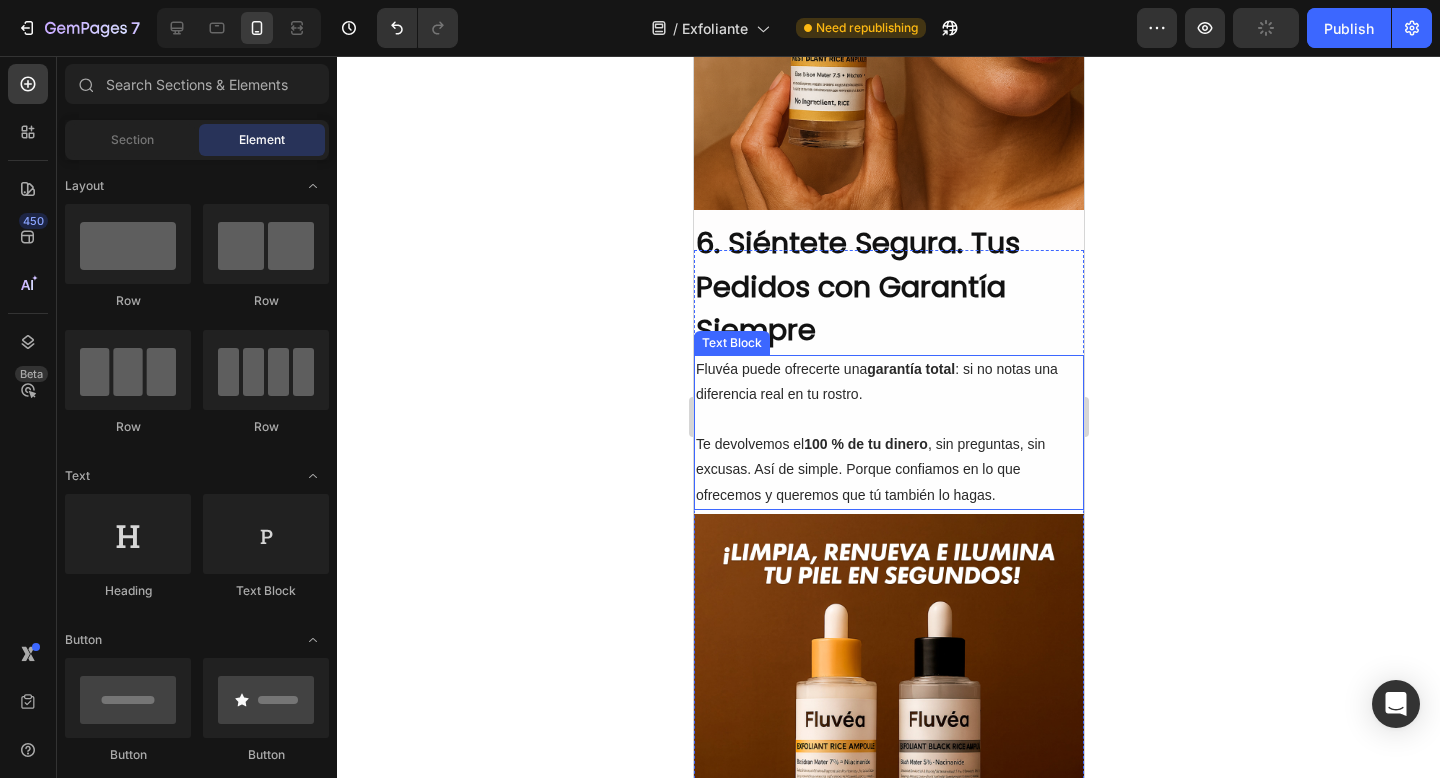 click on "Fluvéa puede ofrecerte una  garantía total : si no notas una diferencia real en tu rostro." at bounding box center (888, 382) 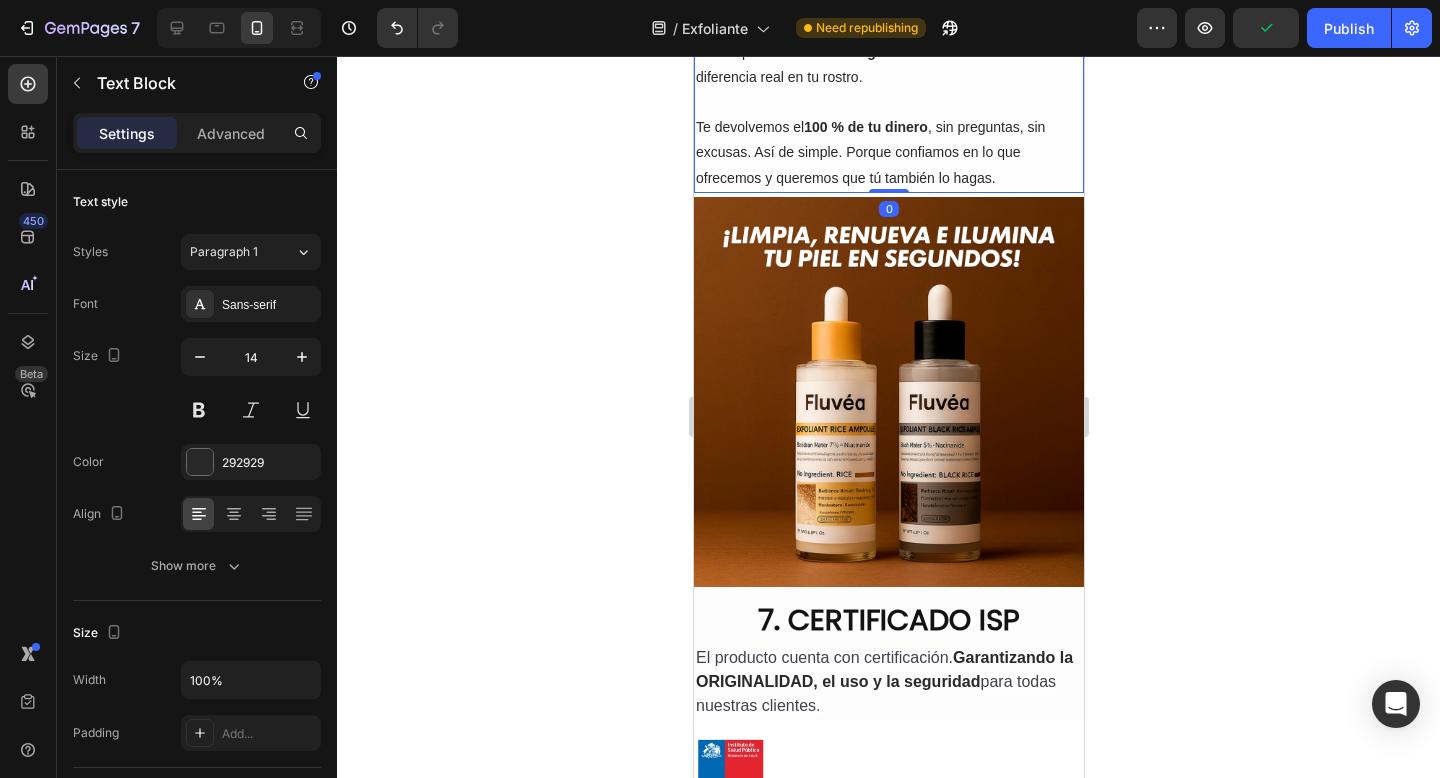 scroll, scrollTop: 4436, scrollLeft: 0, axis: vertical 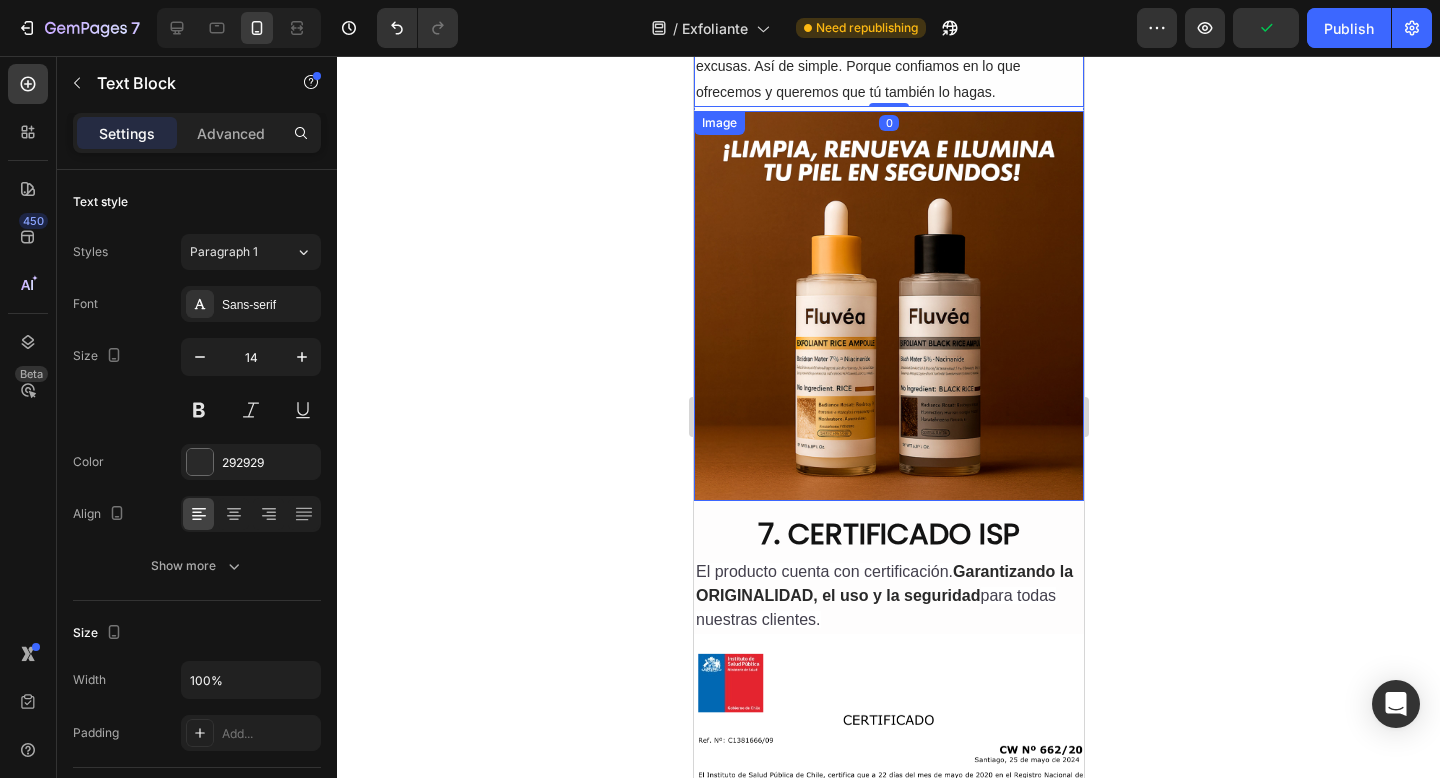 click at bounding box center (888, 306) 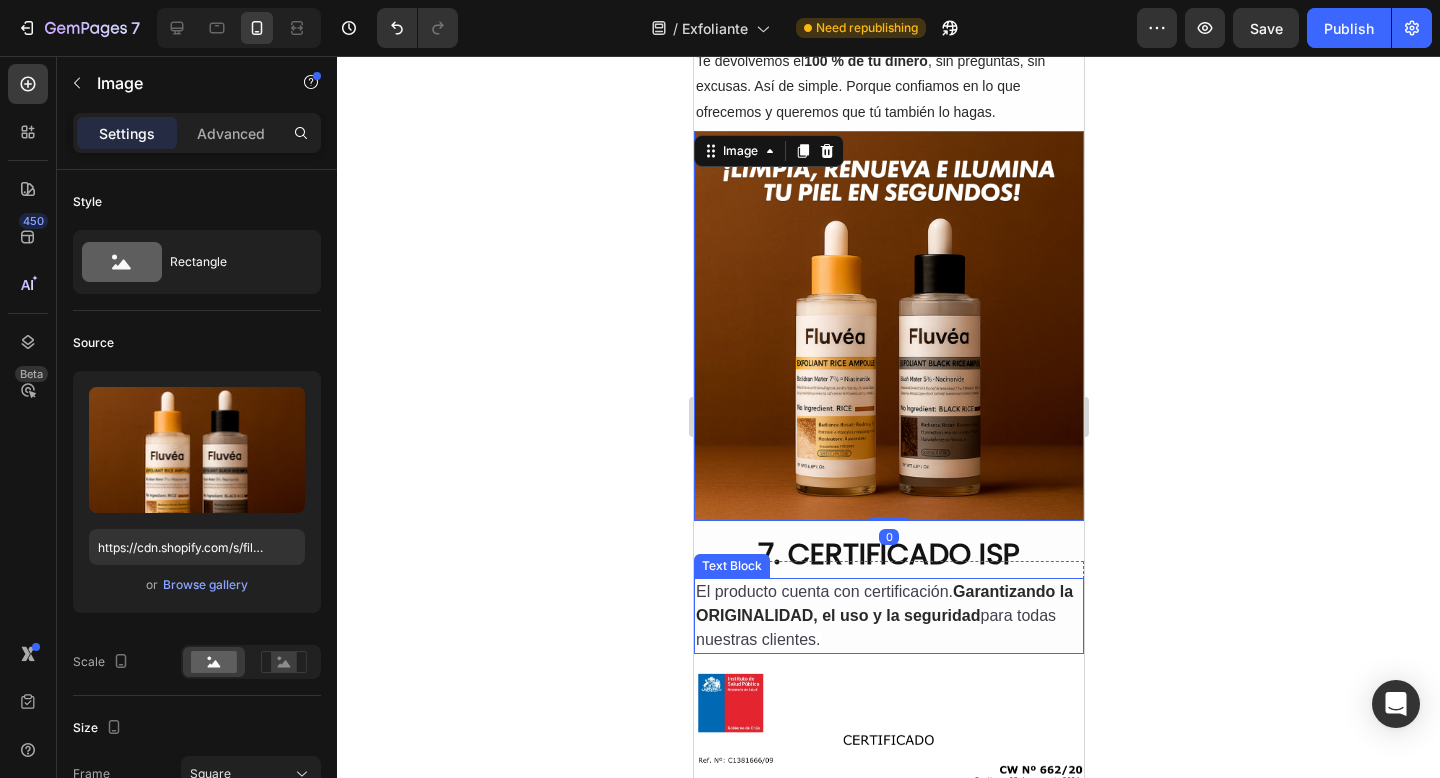 scroll, scrollTop: 4417, scrollLeft: 0, axis: vertical 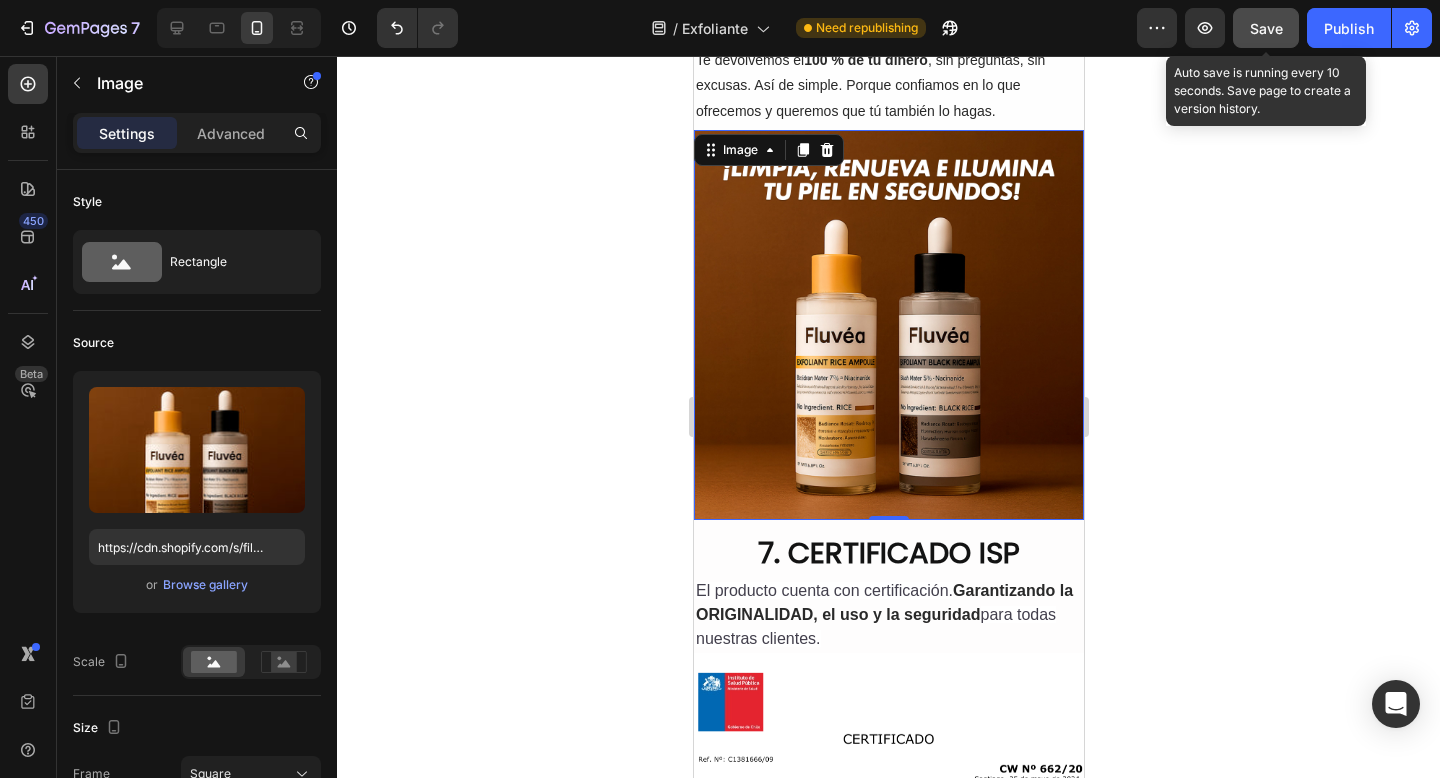 click on "Save" 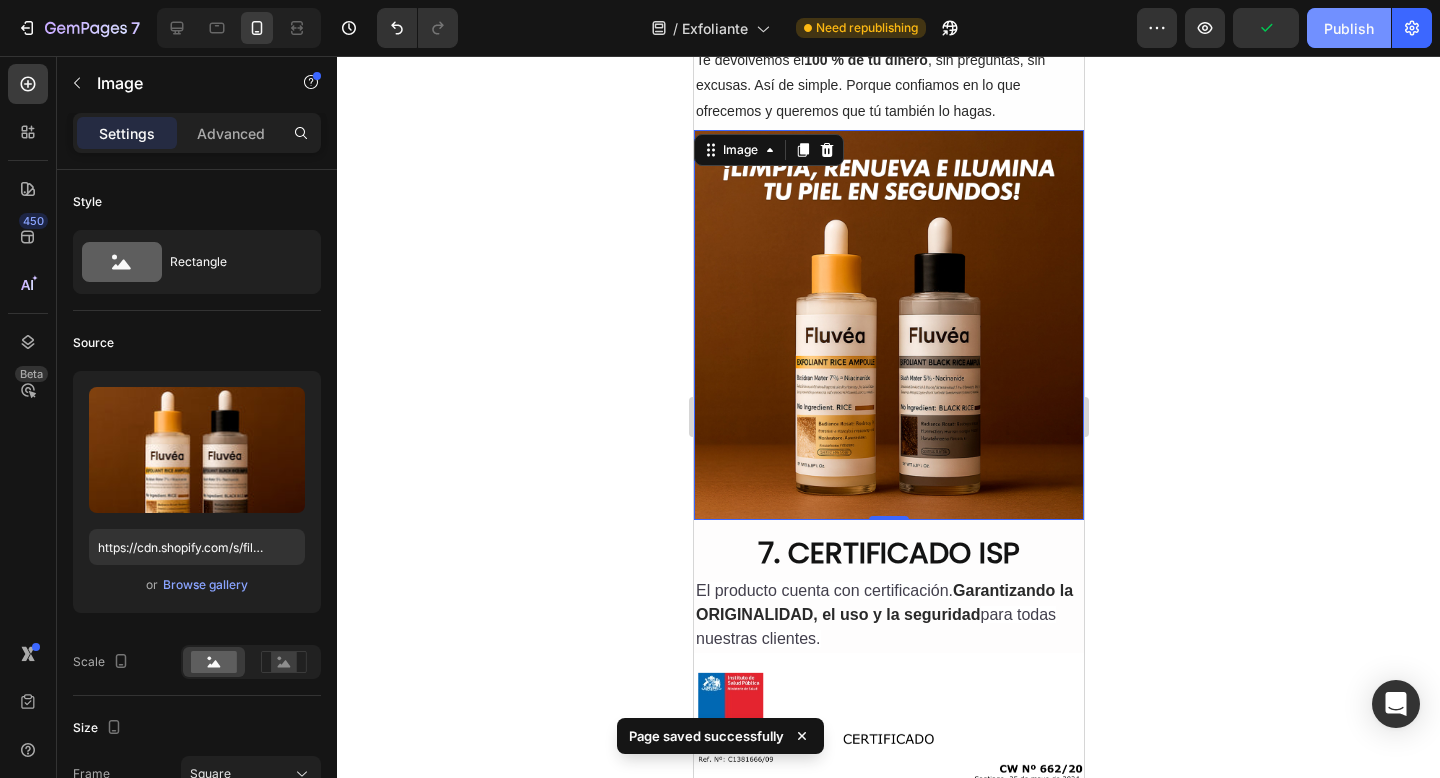click on "Publish" at bounding box center (1349, 28) 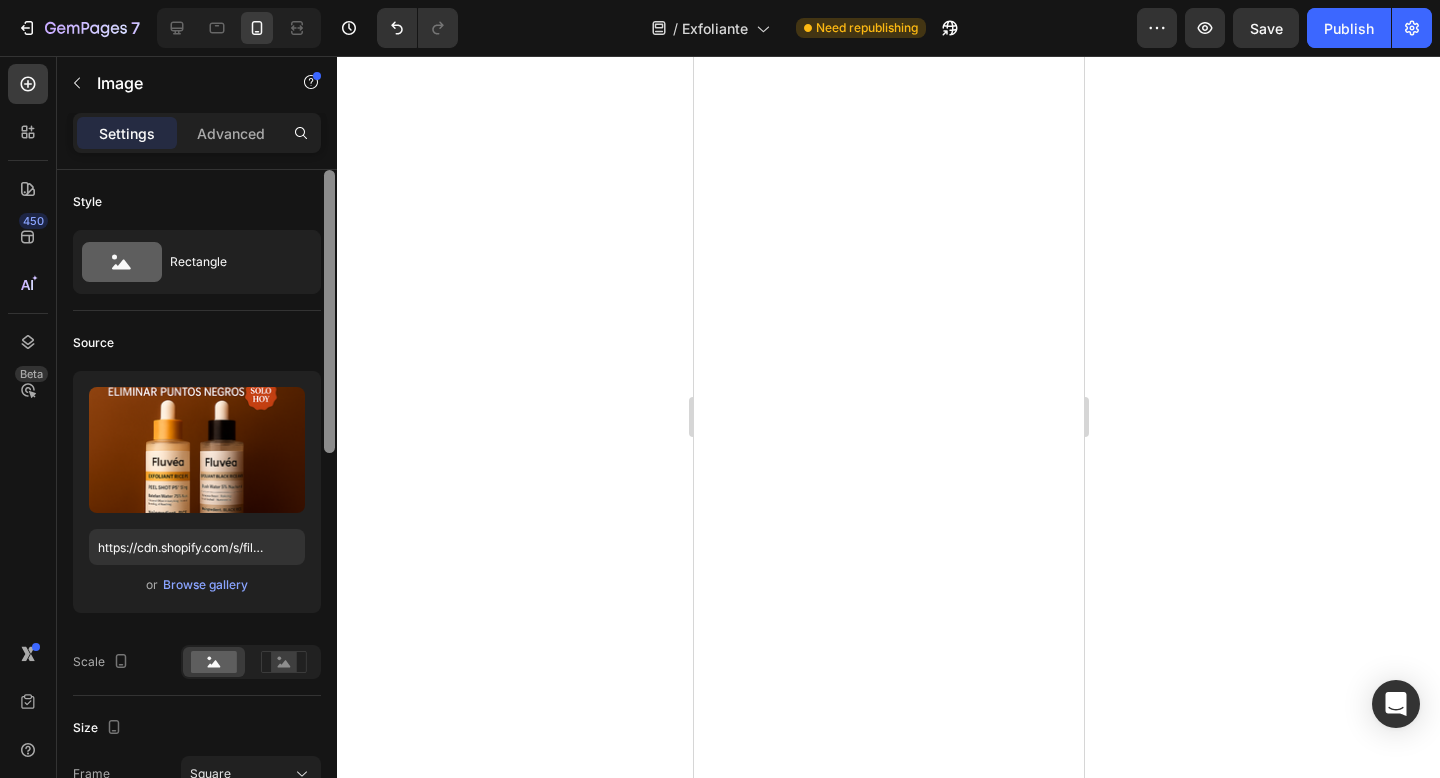 scroll, scrollTop: 0, scrollLeft: 0, axis: both 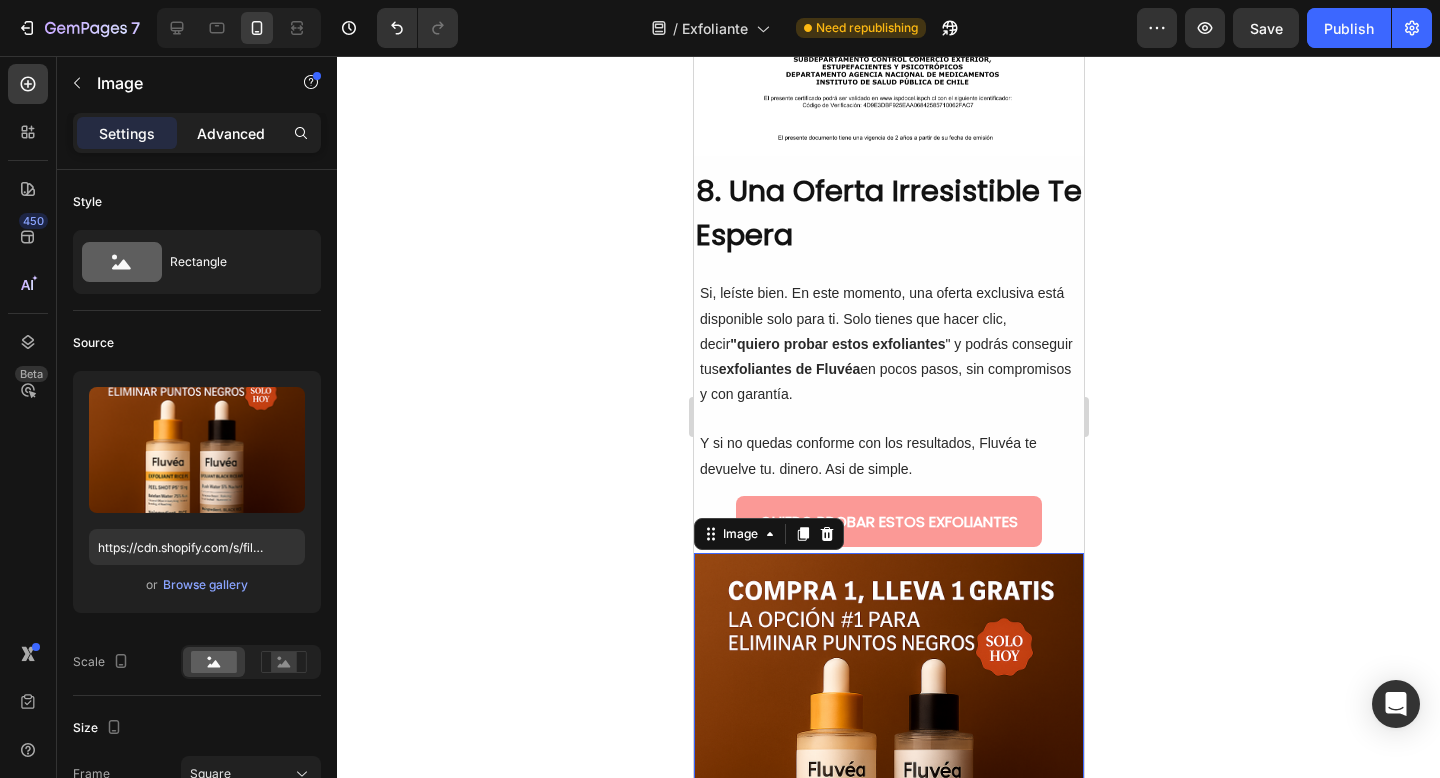 click on "Advanced" at bounding box center [231, 133] 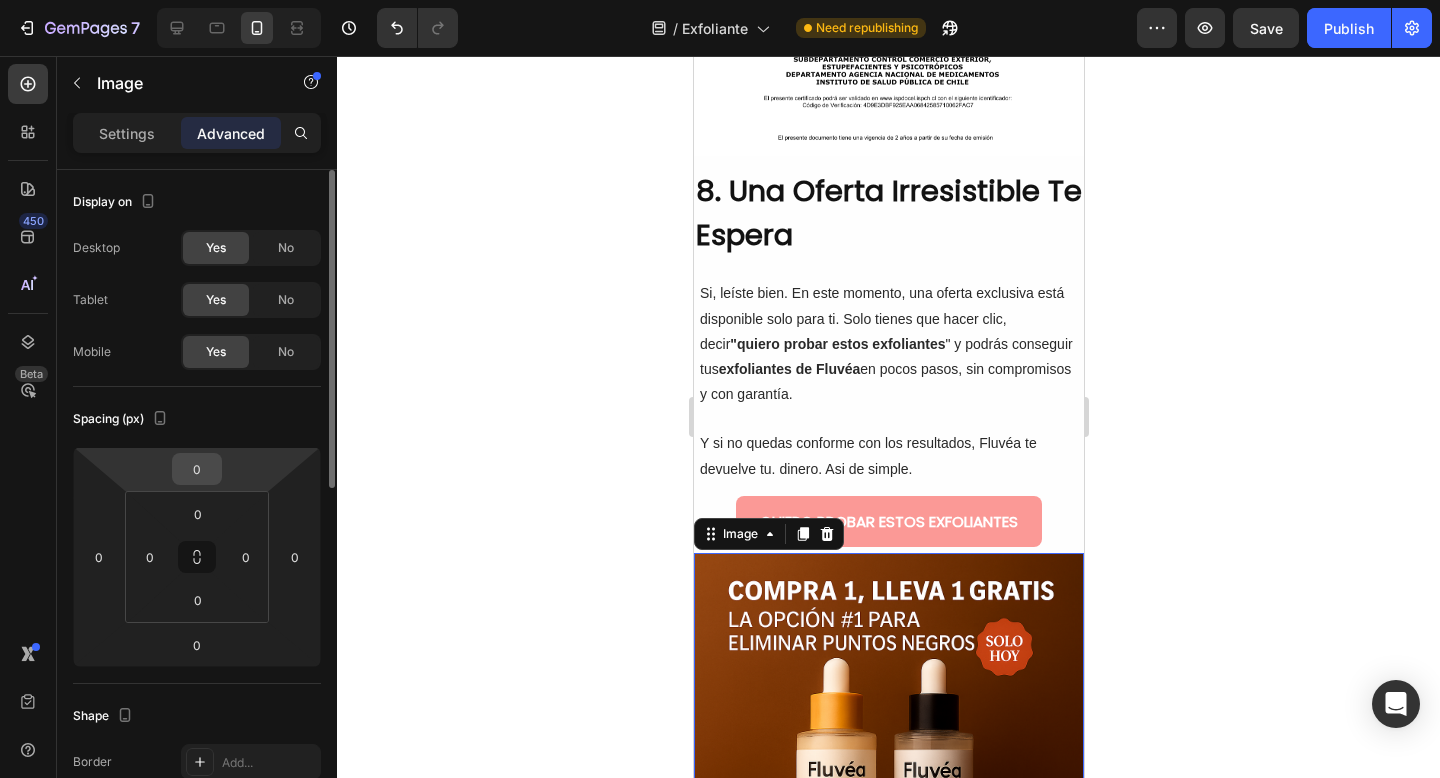 click on "0" at bounding box center [197, 469] 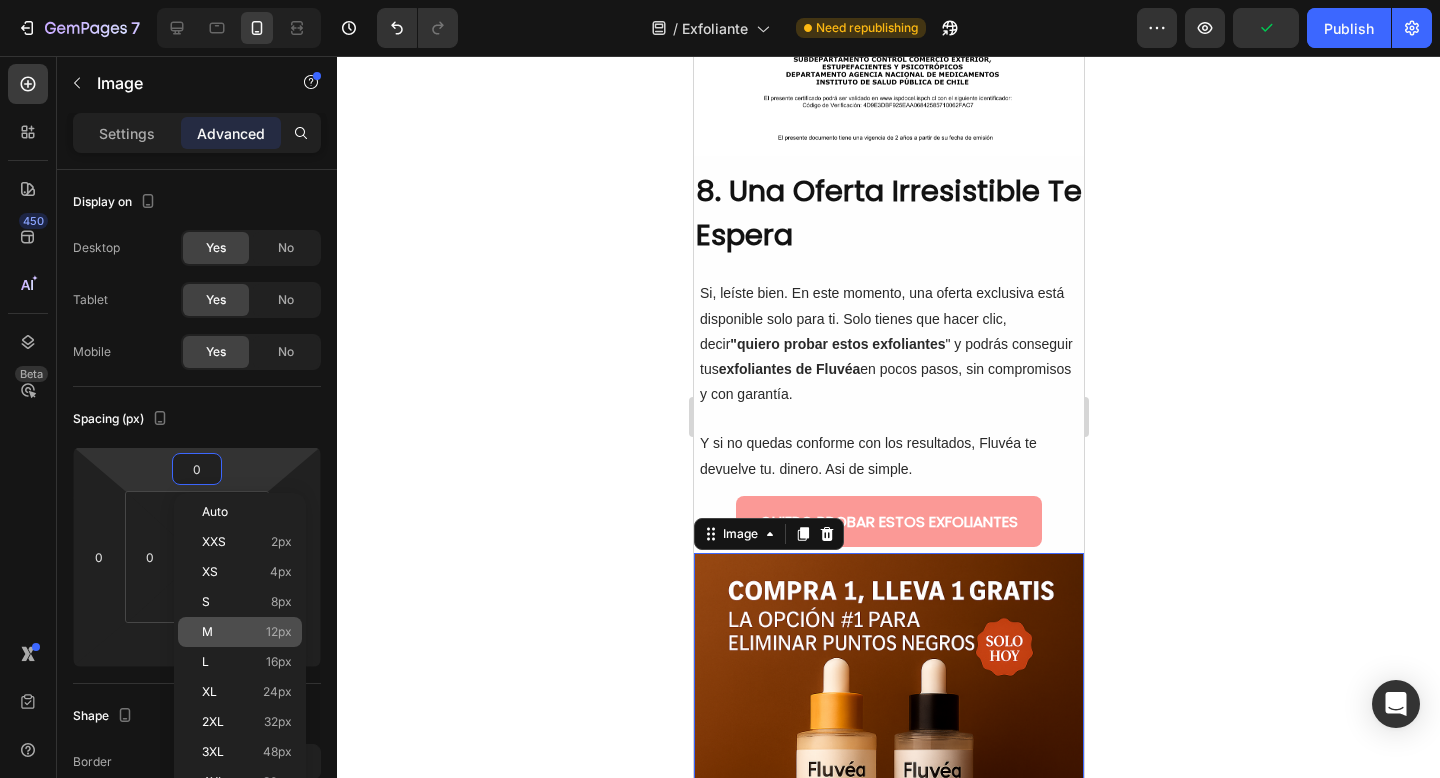 click on "M 12px" at bounding box center [247, 632] 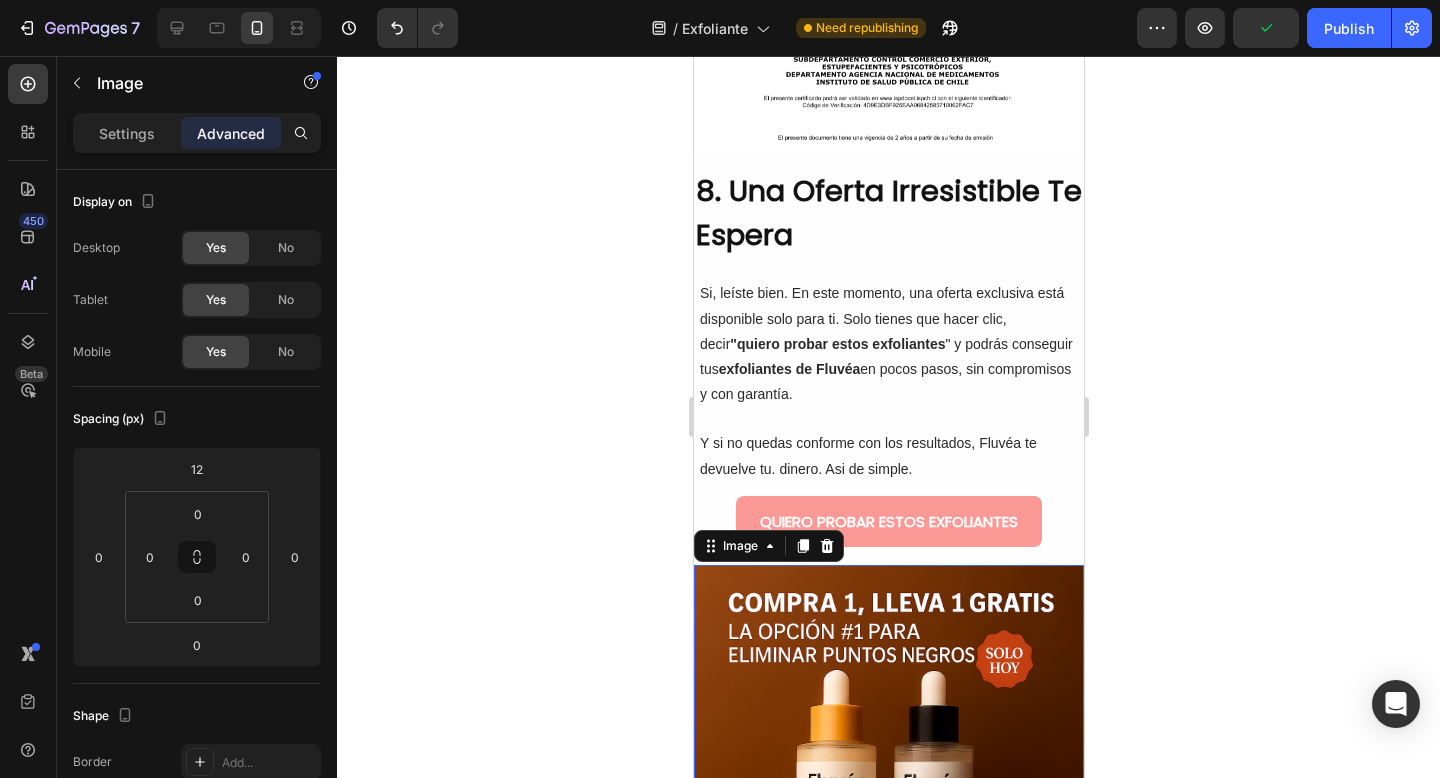 click 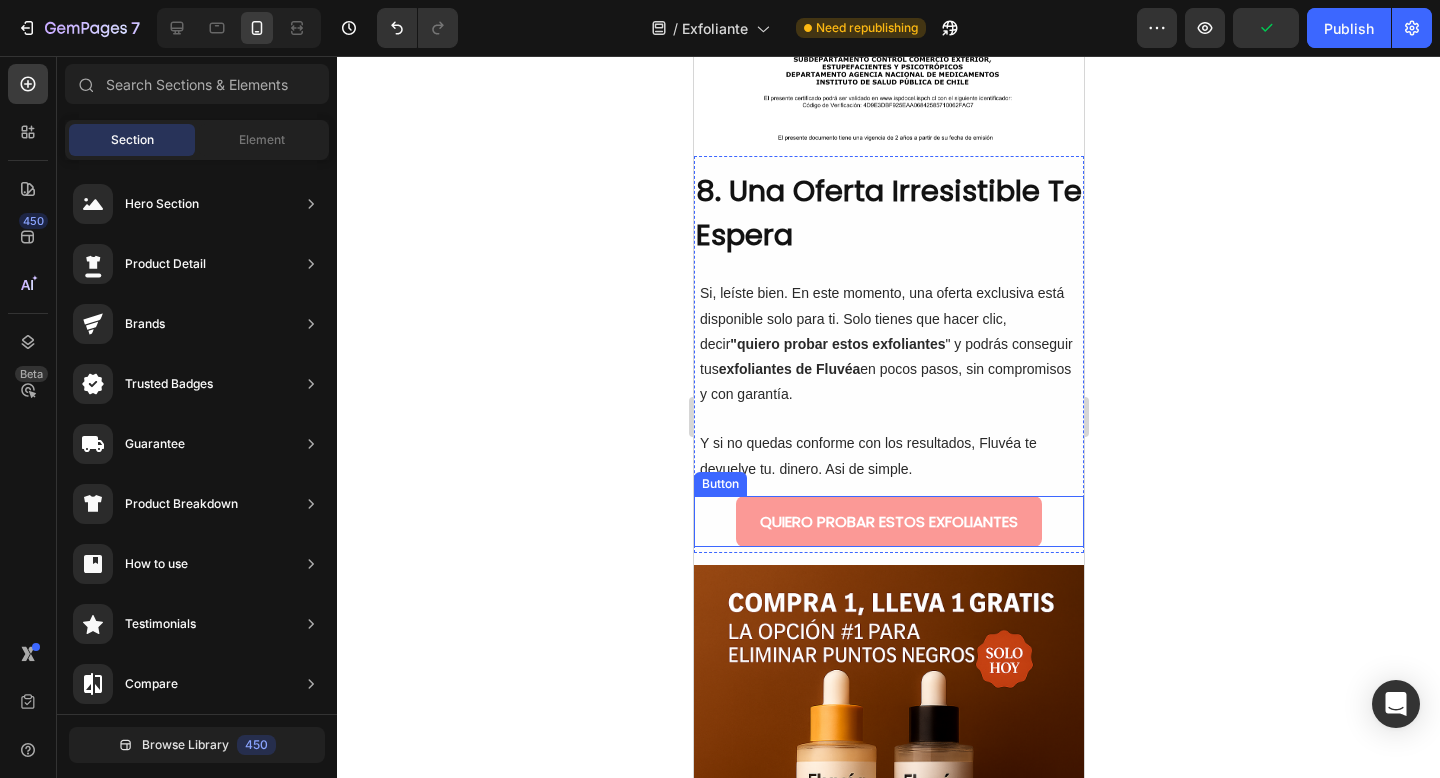 click 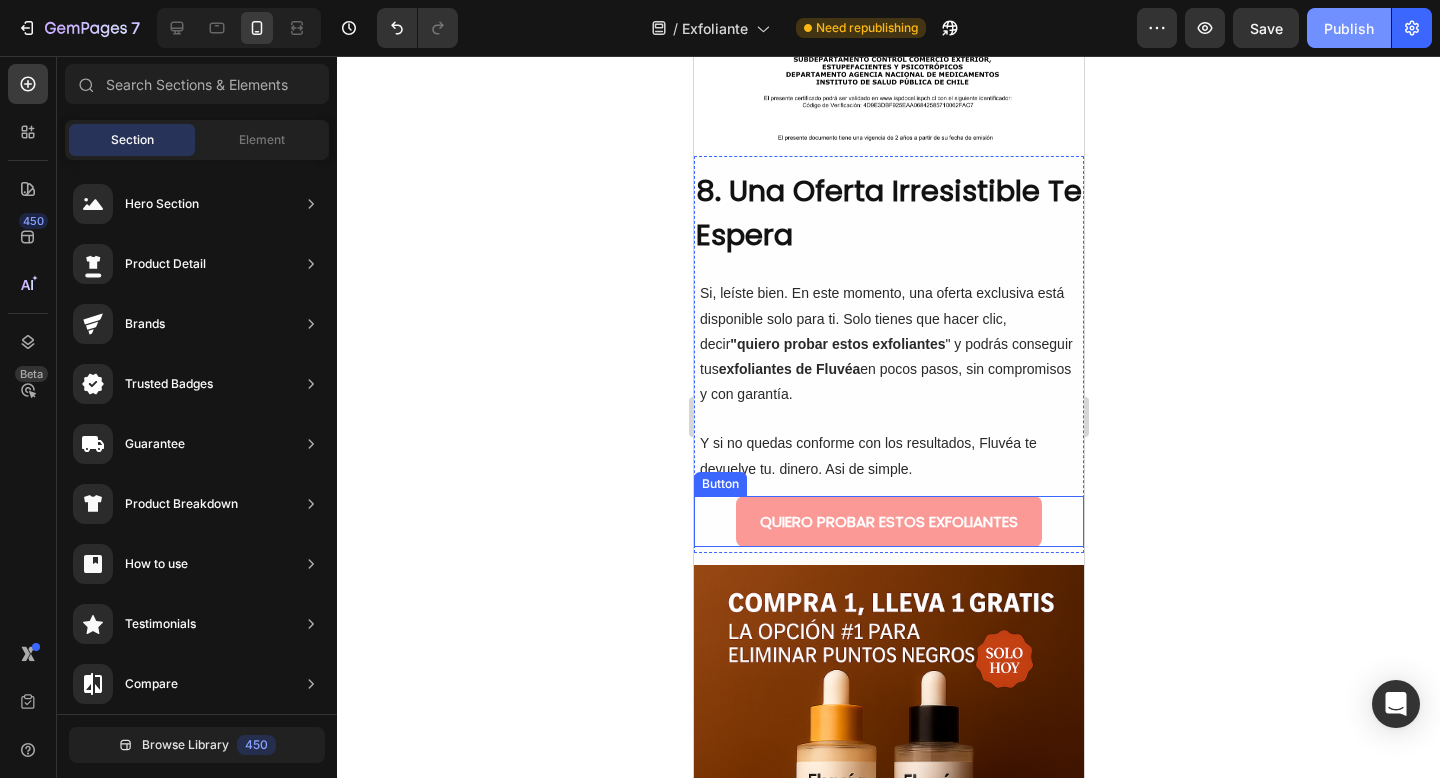 click on "Publish" at bounding box center [1349, 28] 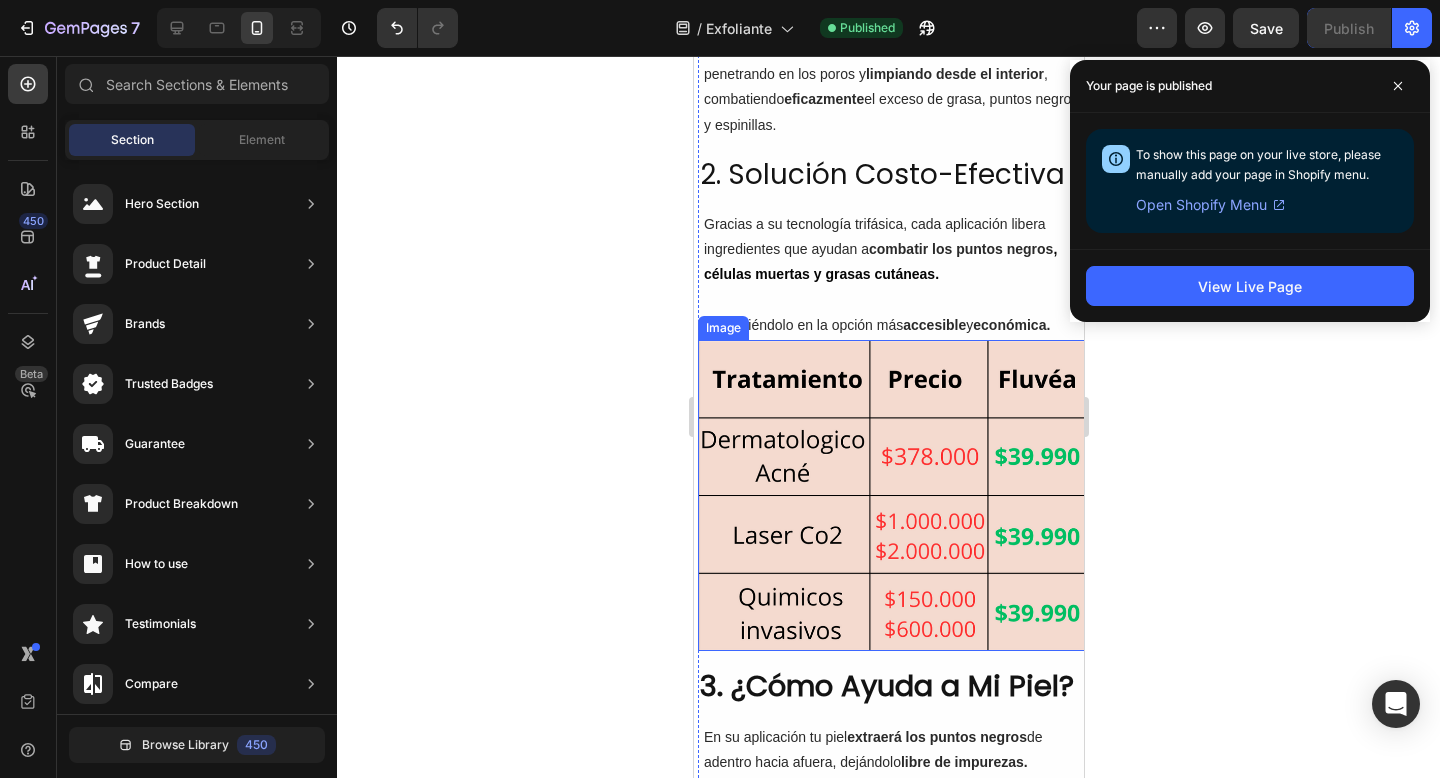 scroll, scrollTop: 1295, scrollLeft: 0, axis: vertical 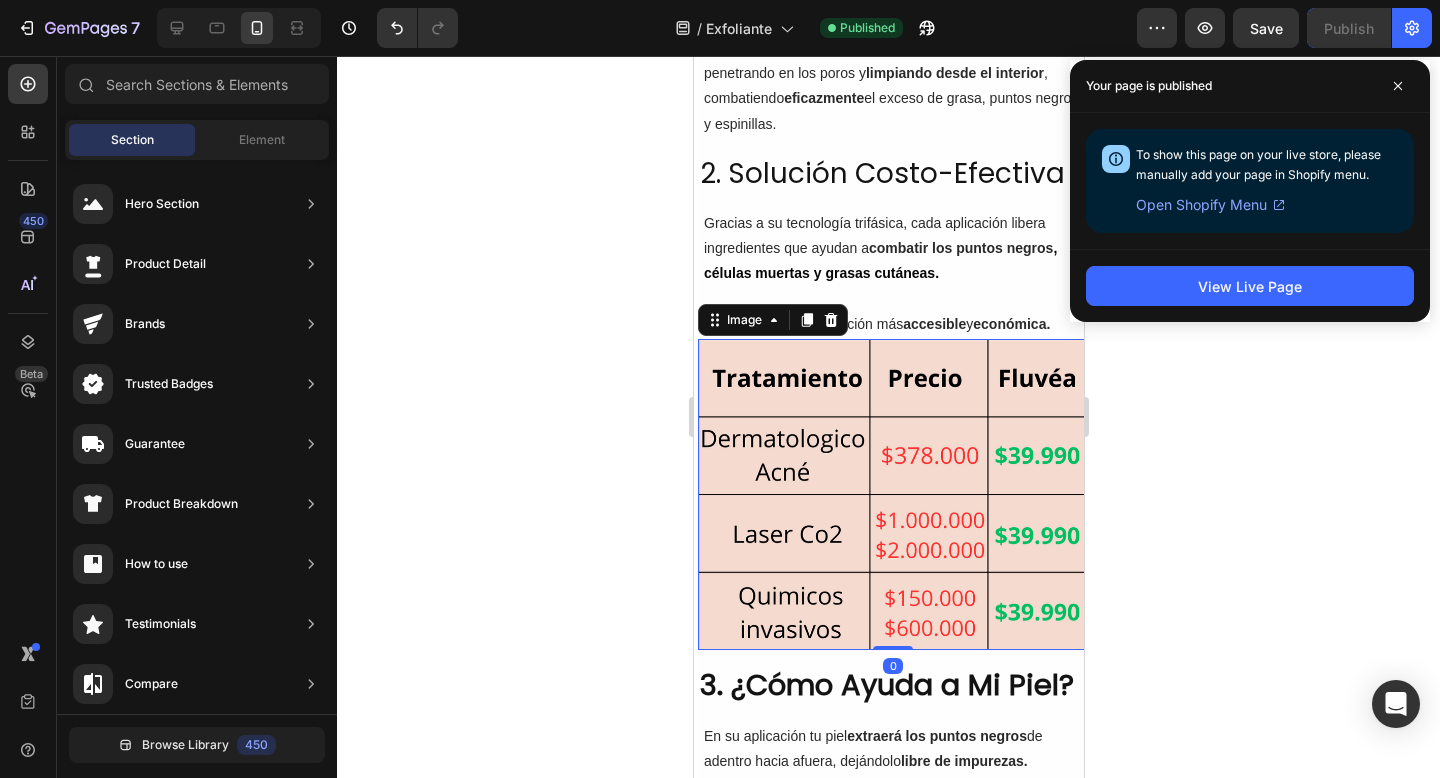 click at bounding box center [892, 494] 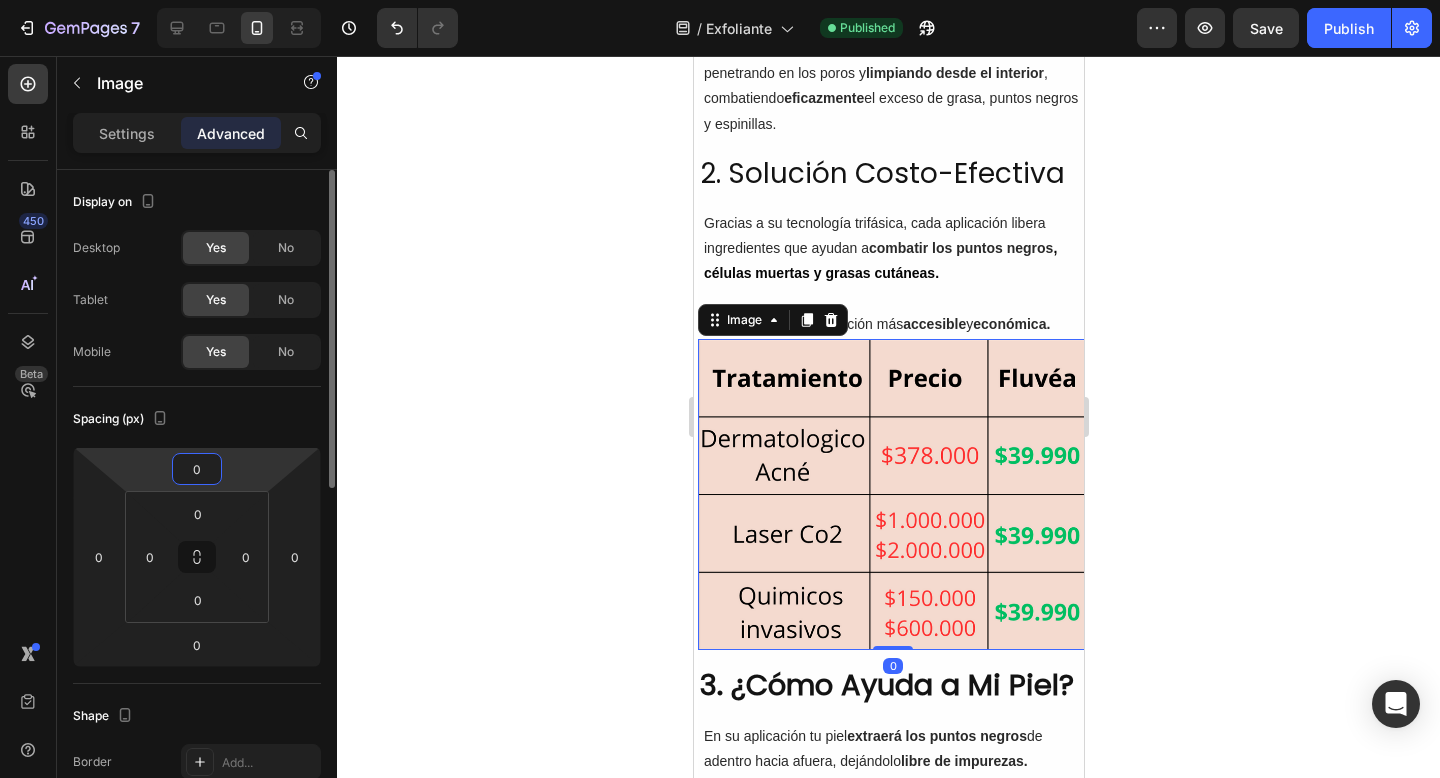 click on "0" at bounding box center (197, 469) 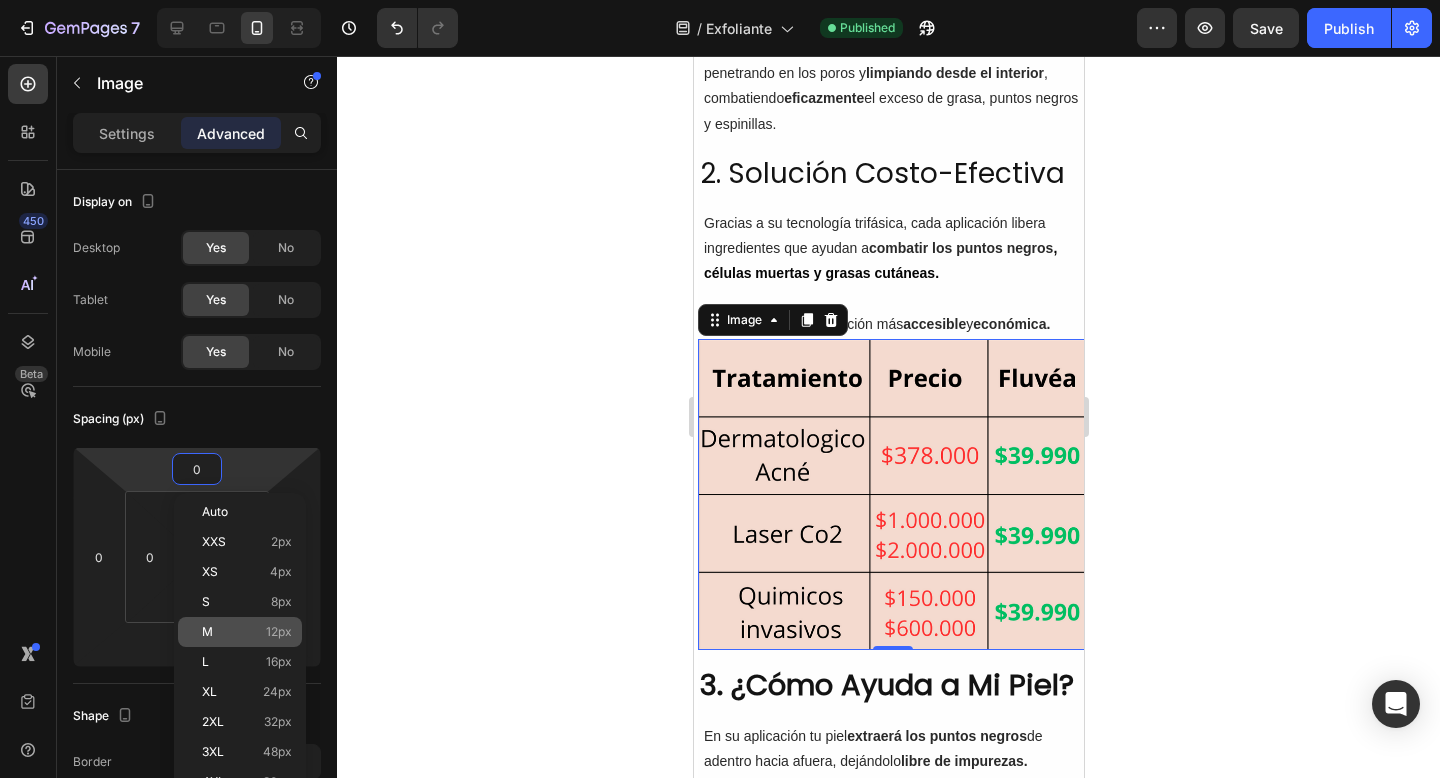 click on "M 12px" at bounding box center [247, 632] 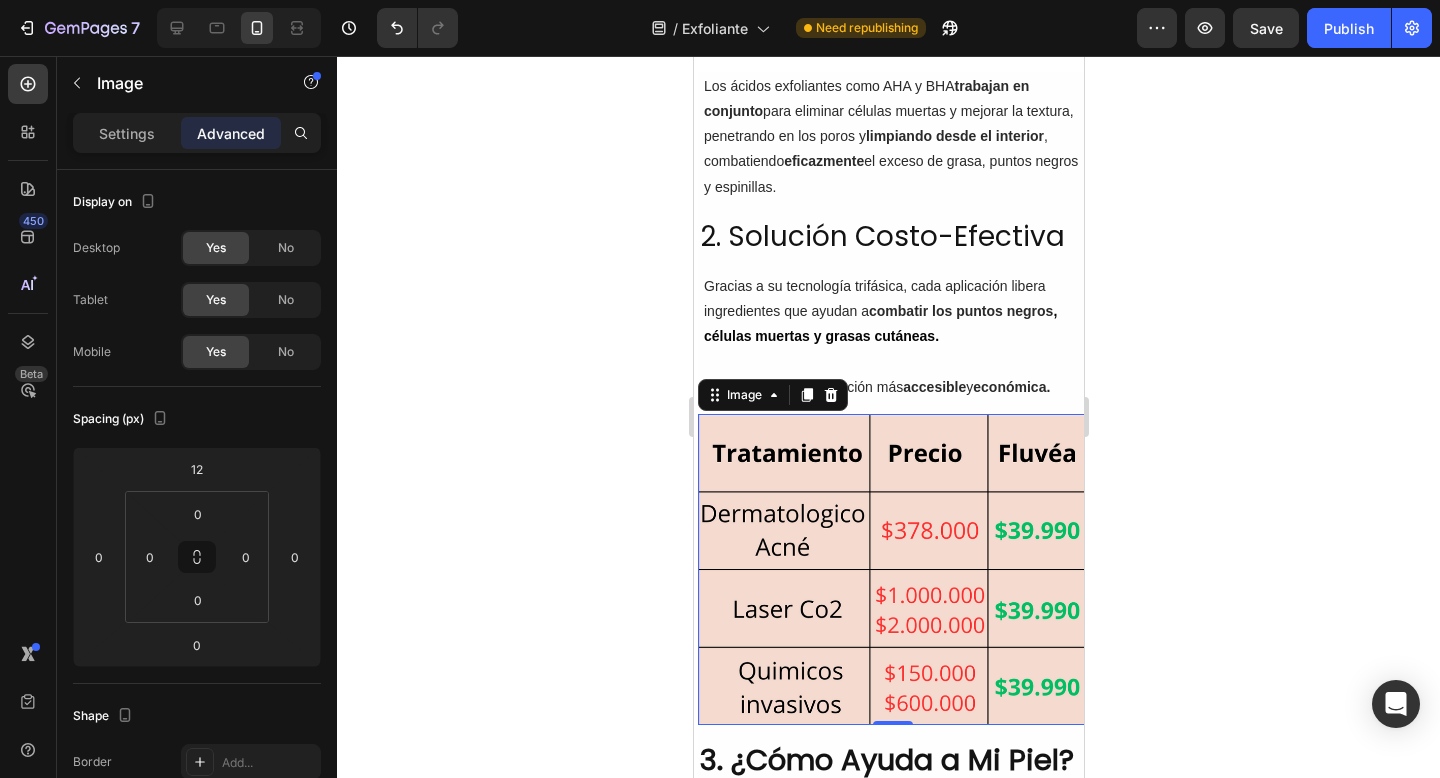 scroll, scrollTop: 1162, scrollLeft: 0, axis: vertical 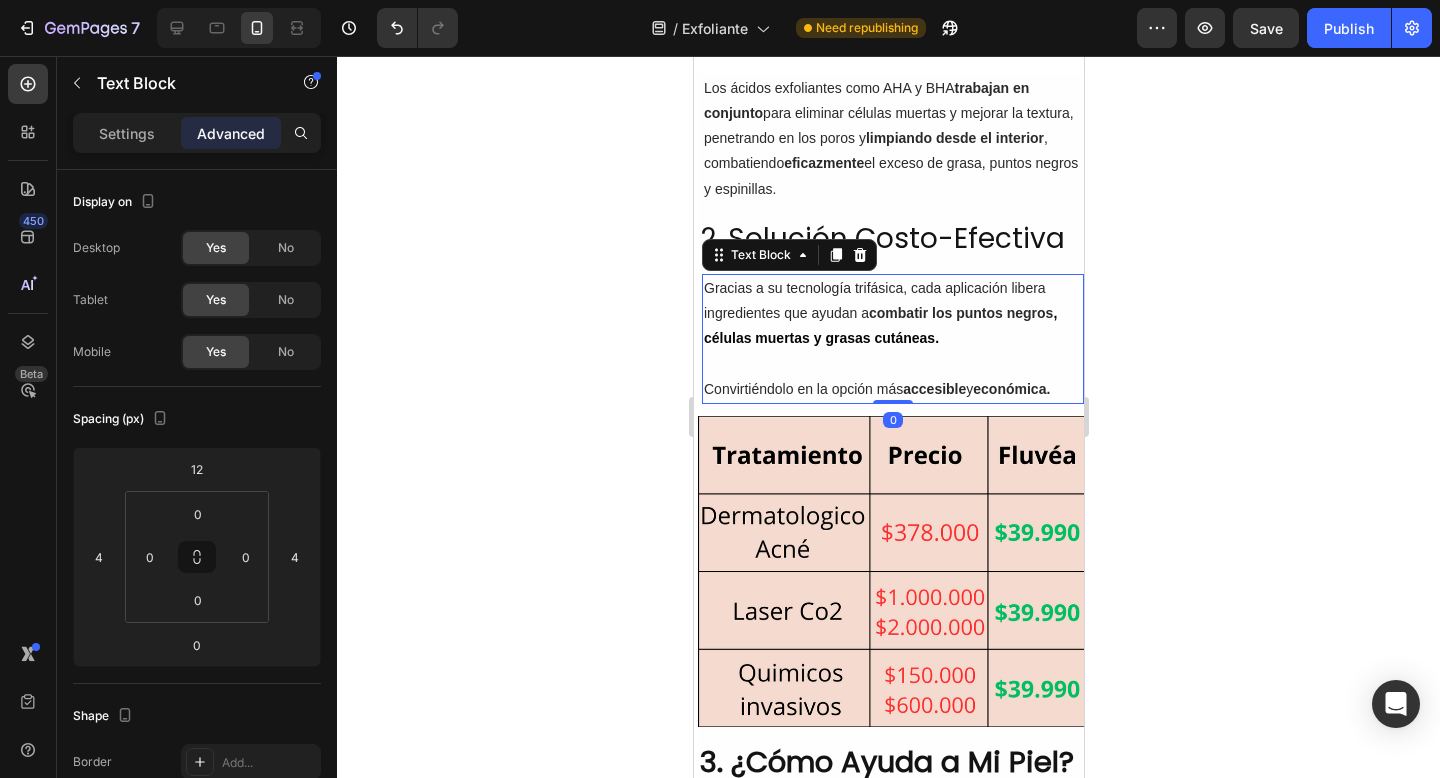 click on ", células muertas y grasas cutáneas." at bounding box center (879, 325) 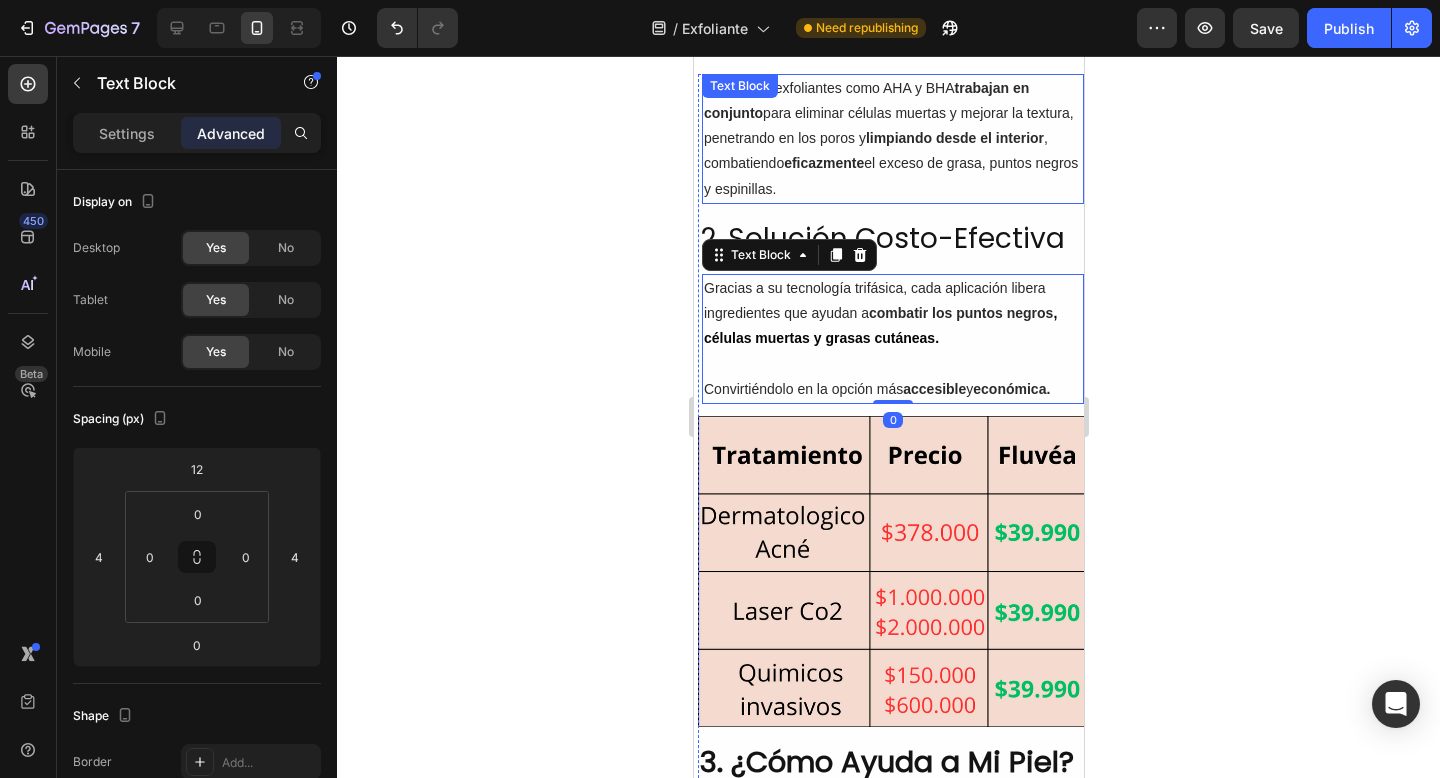 click on "eficazmente" at bounding box center (823, 163) 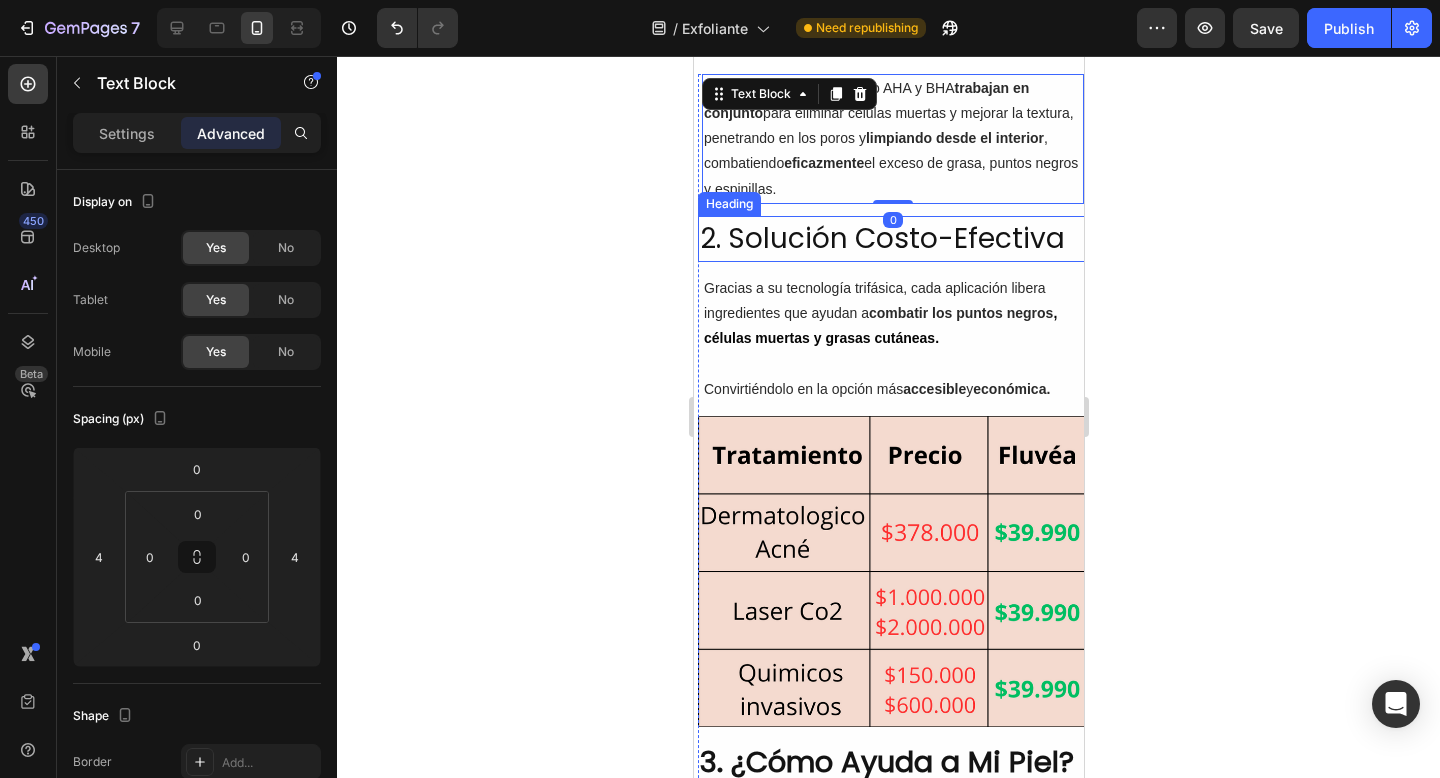 click on "2. Solución Costo-Efectiva" at bounding box center (892, 239) 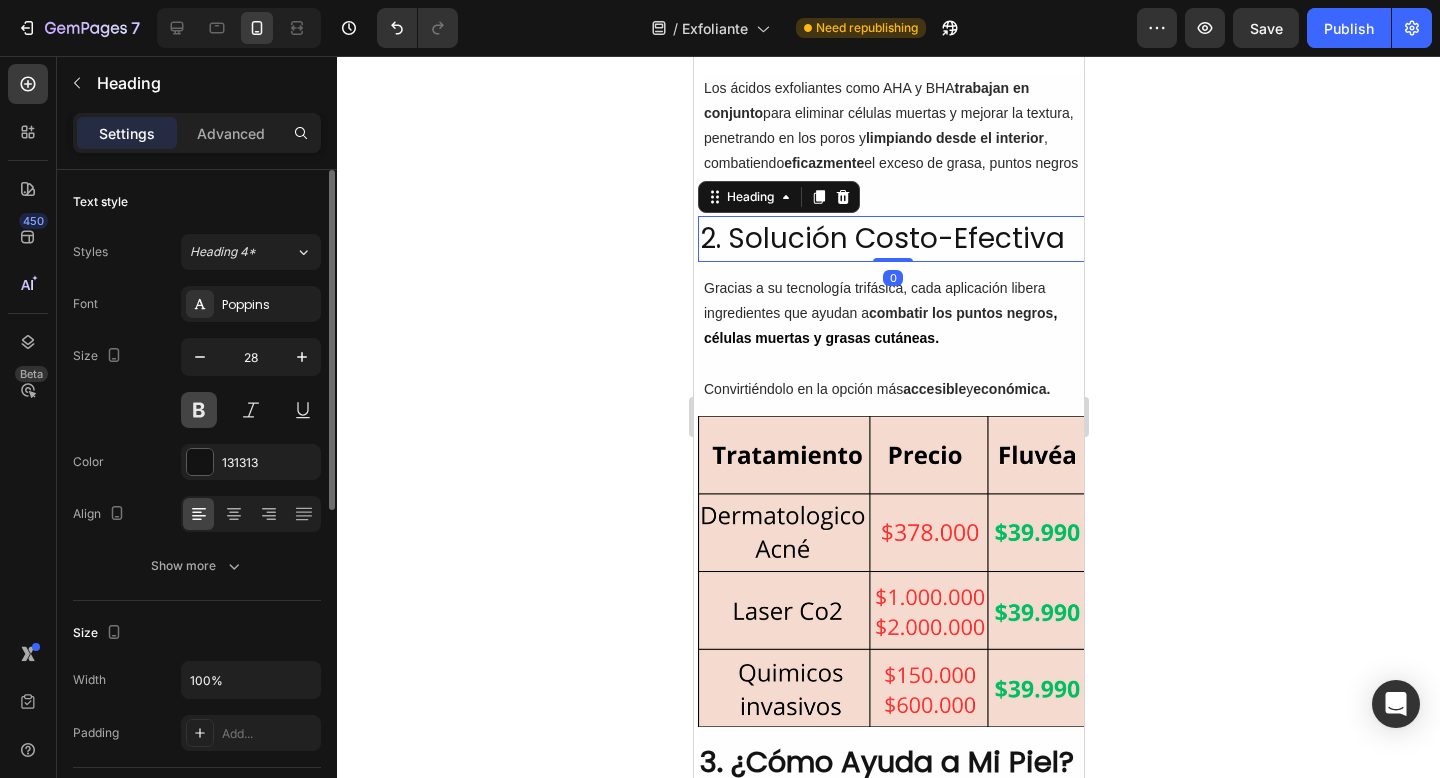 click at bounding box center (199, 410) 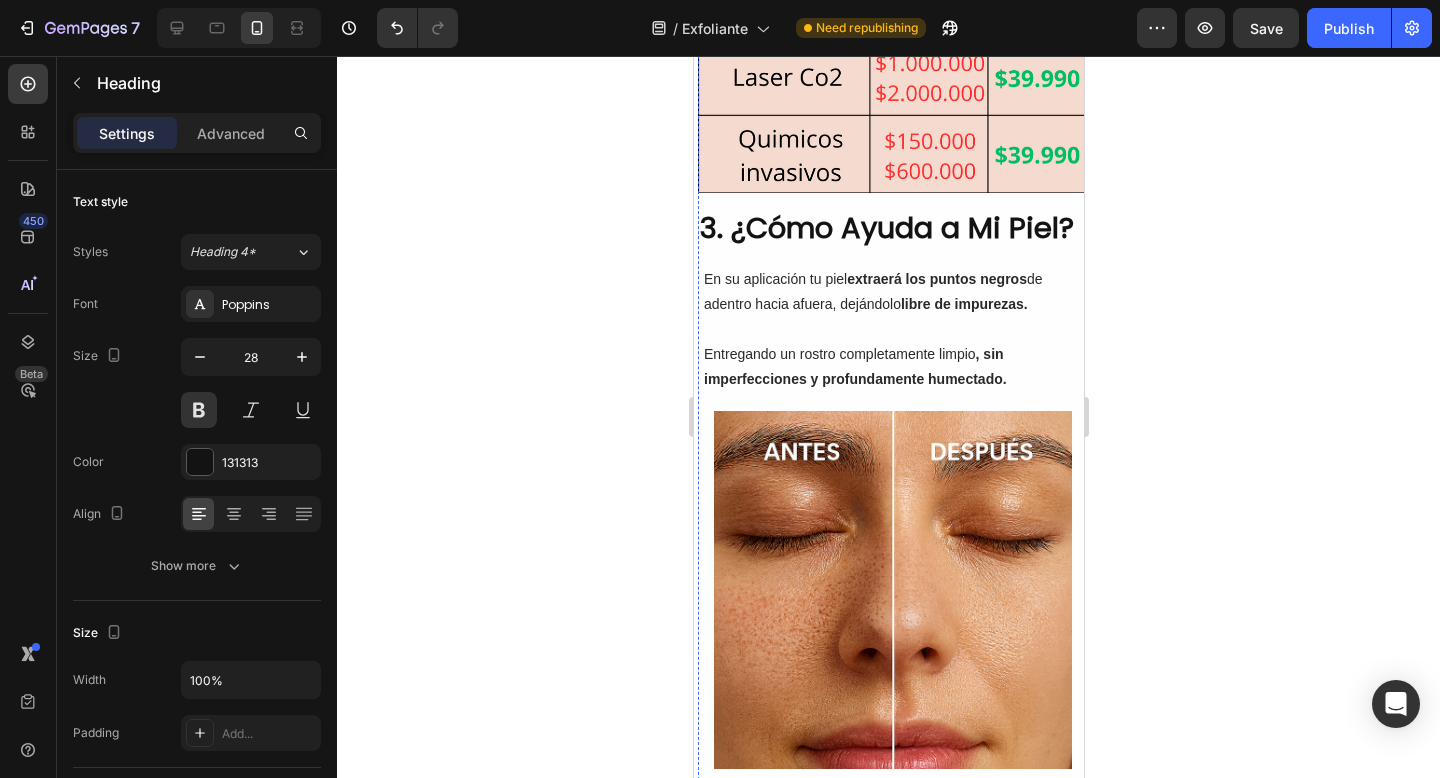 scroll, scrollTop: 1730, scrollLeft: 0, axis: vertical 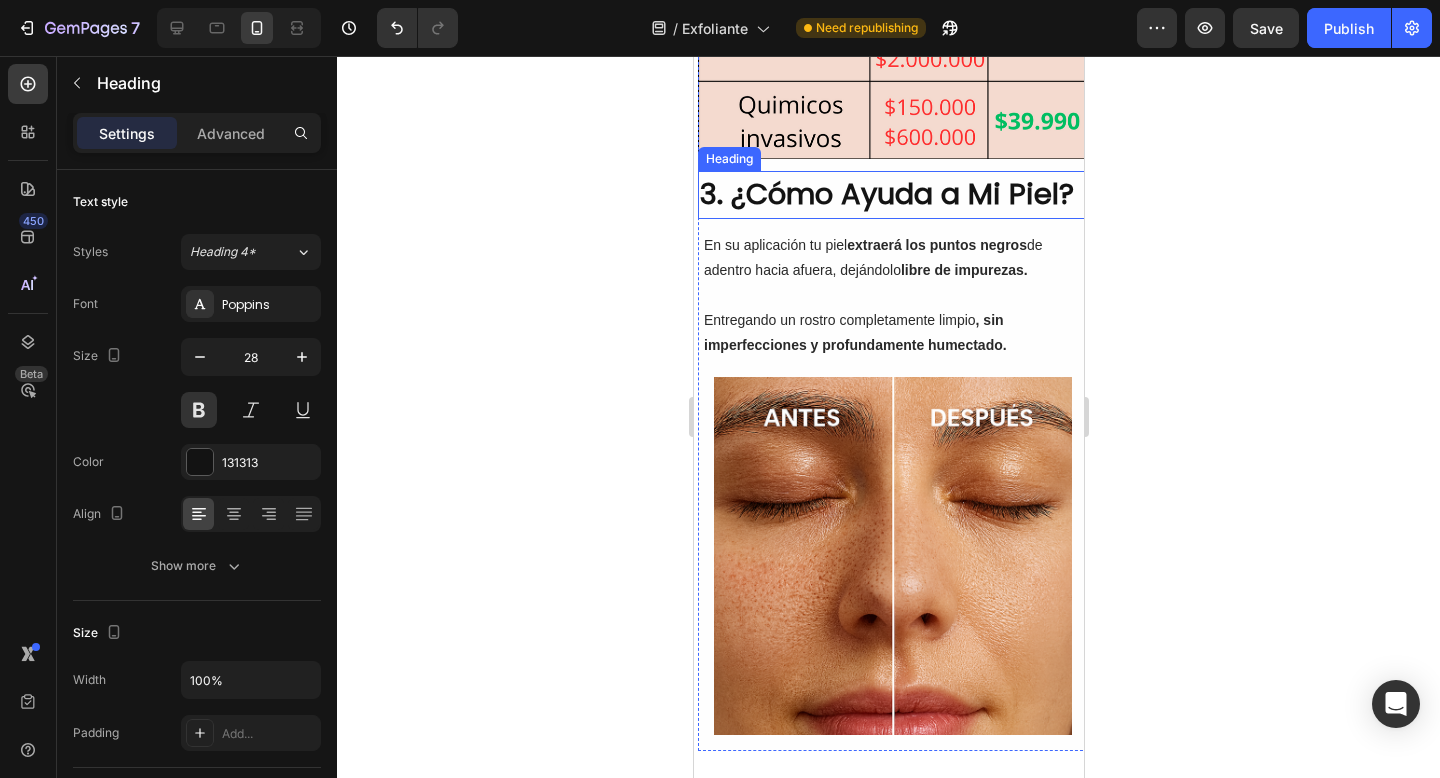 click on "3. ¿Cómo Ayuda a Mi Piel?" at bounding box center (892, 195) 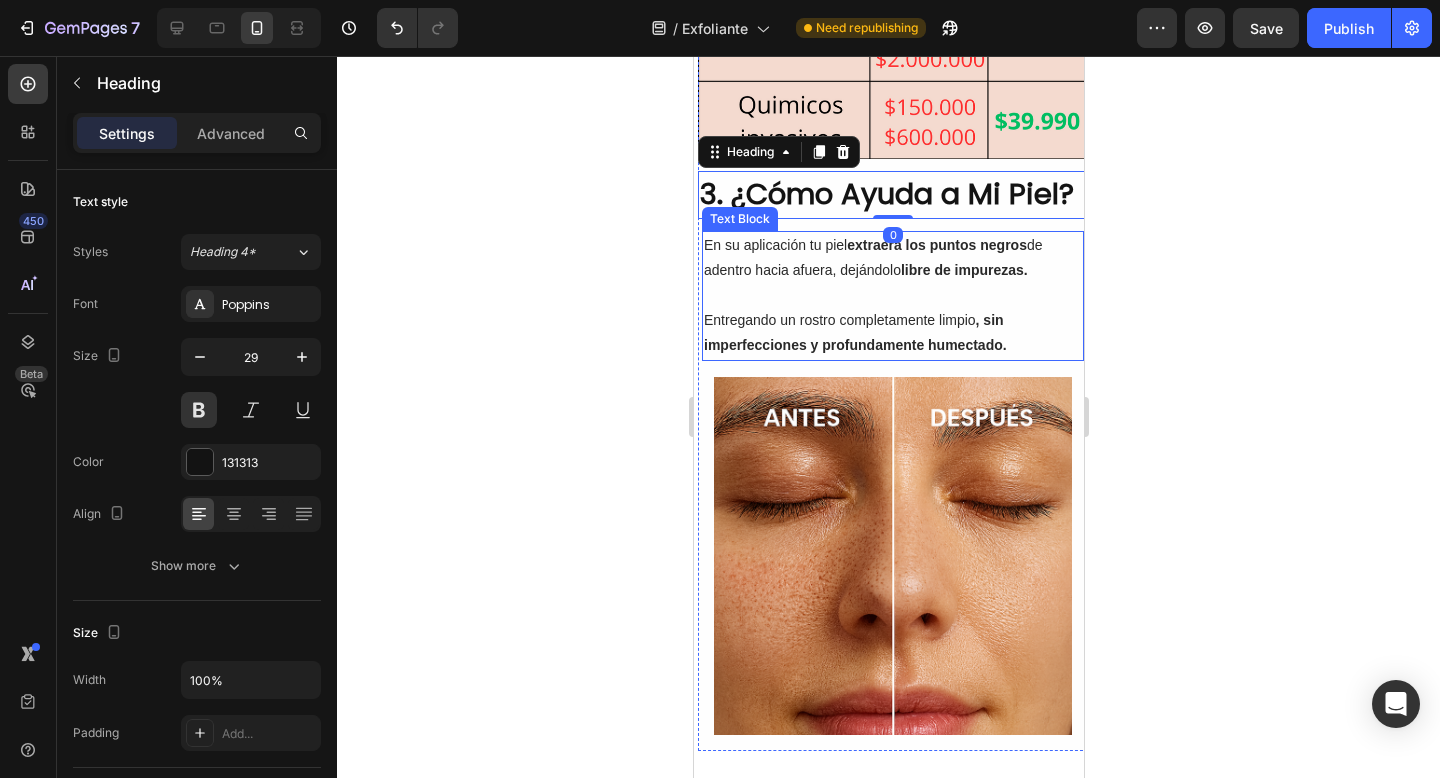 click at bounding box center (892, 295) 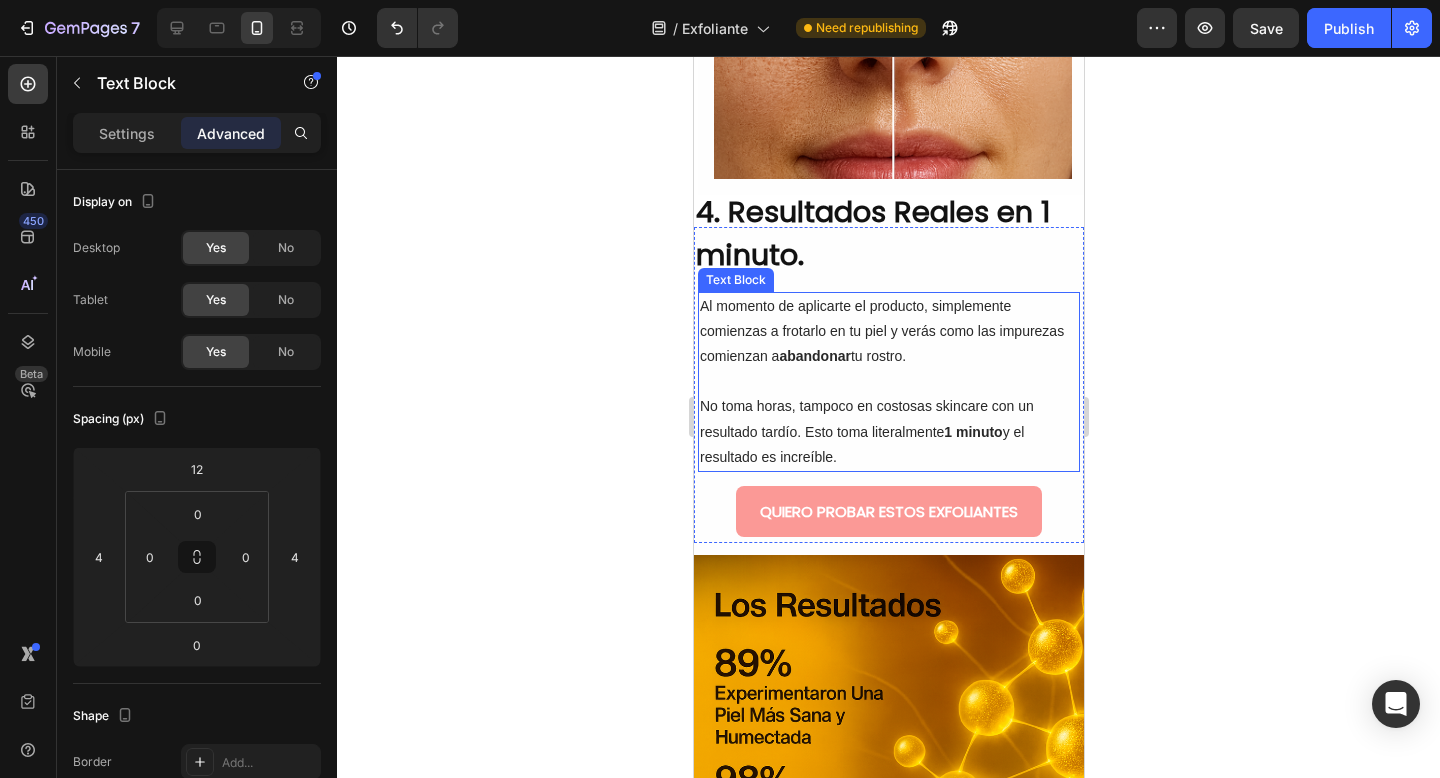 click on "abandonar" at bounding box center (814, 356) 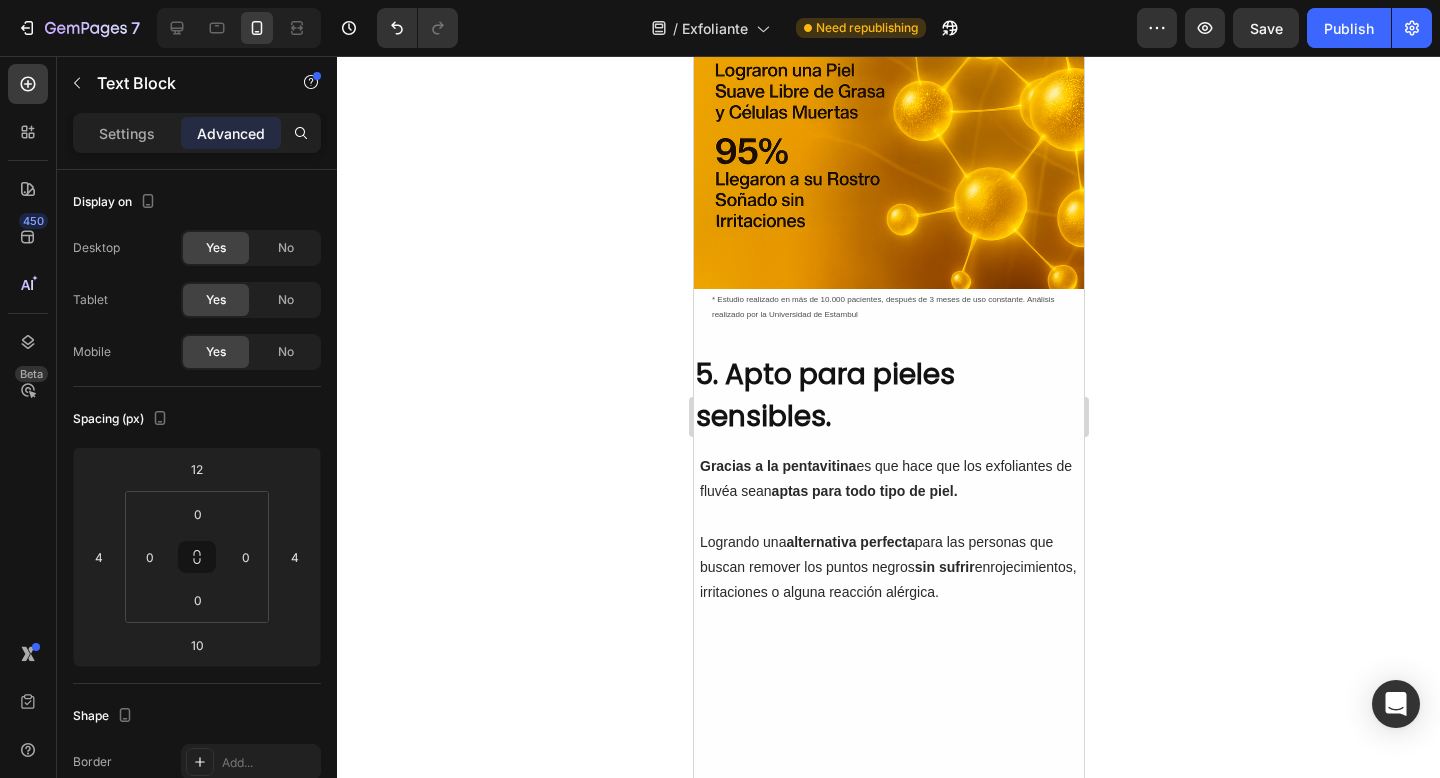 scroll, scrollTop: 3256, scrollLeft: 0, axis: vertical 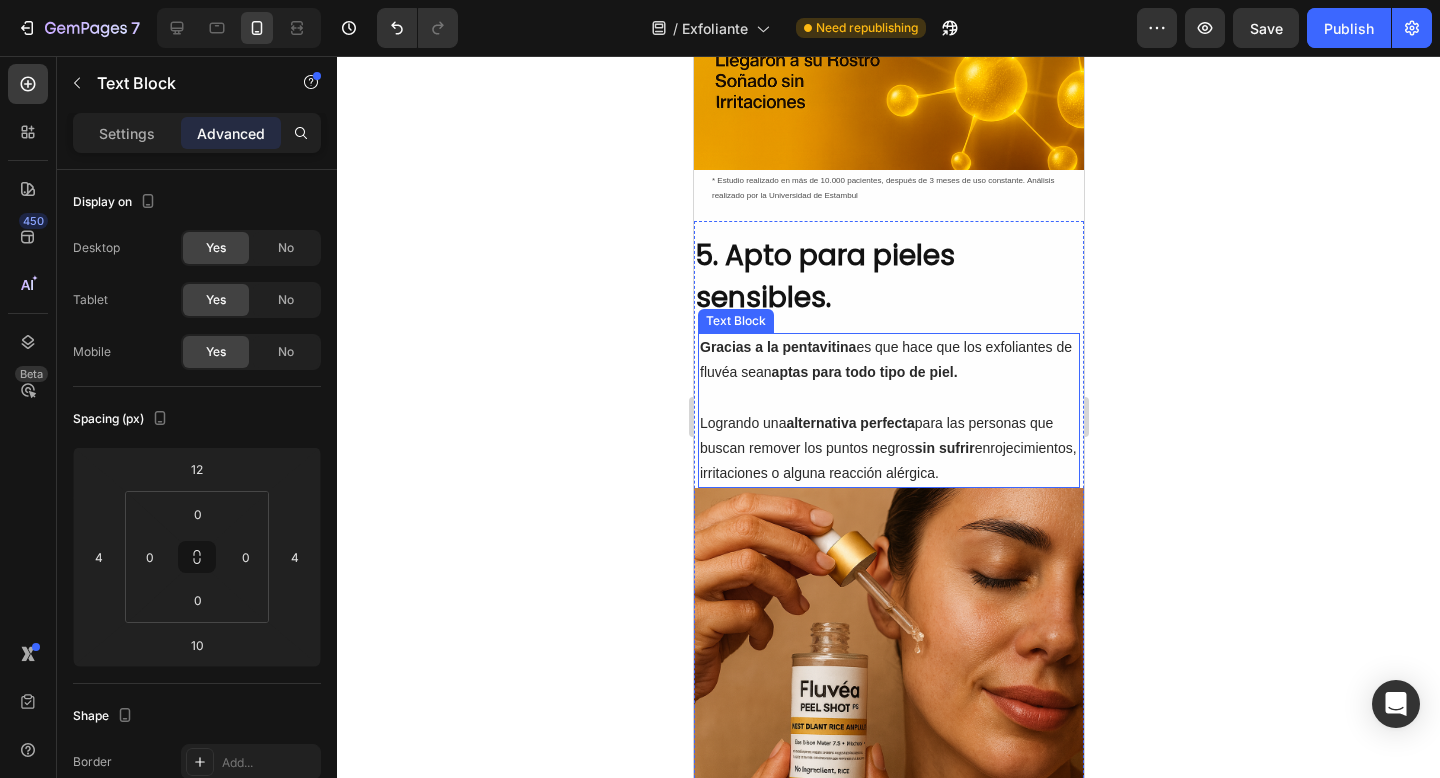 click on "alternativa perfecta" at bounding box center [849, 423] 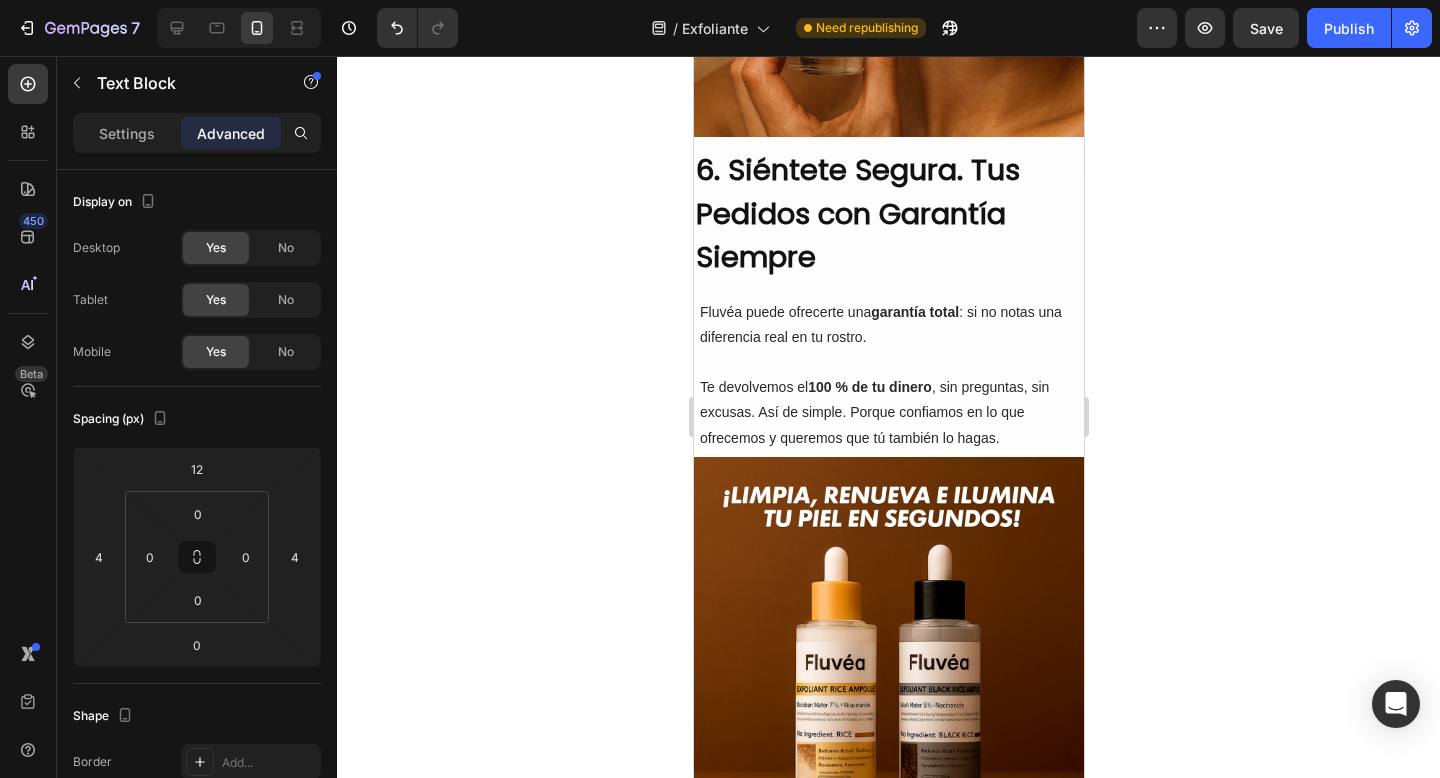 scroll, scrollTop: 4088, scrollLeft: 0, axis: vertical 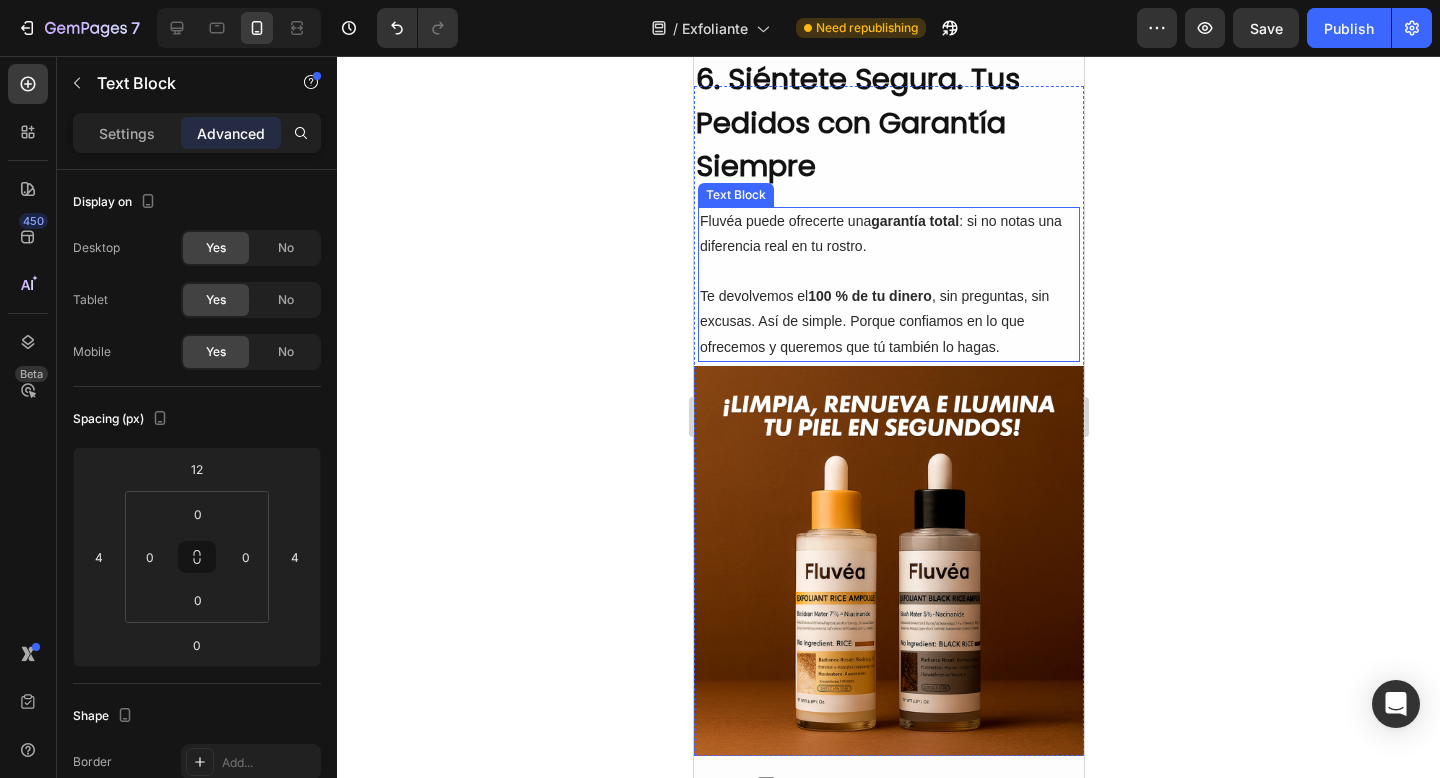 click on "100 % de tu dinero" at bounding box center [869, 296] 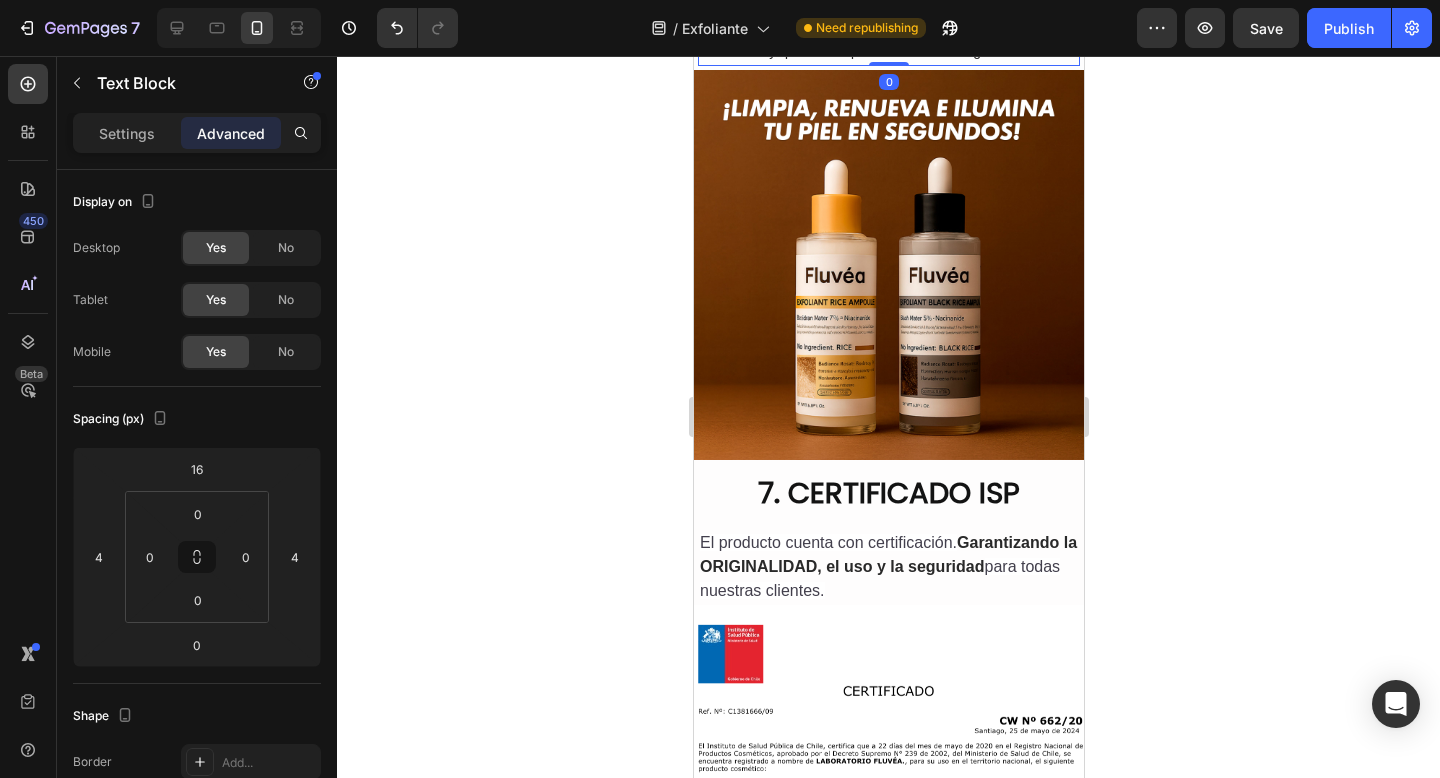 scroll, scrollTop: 4662, scrollLeft: 0, axis: vertical 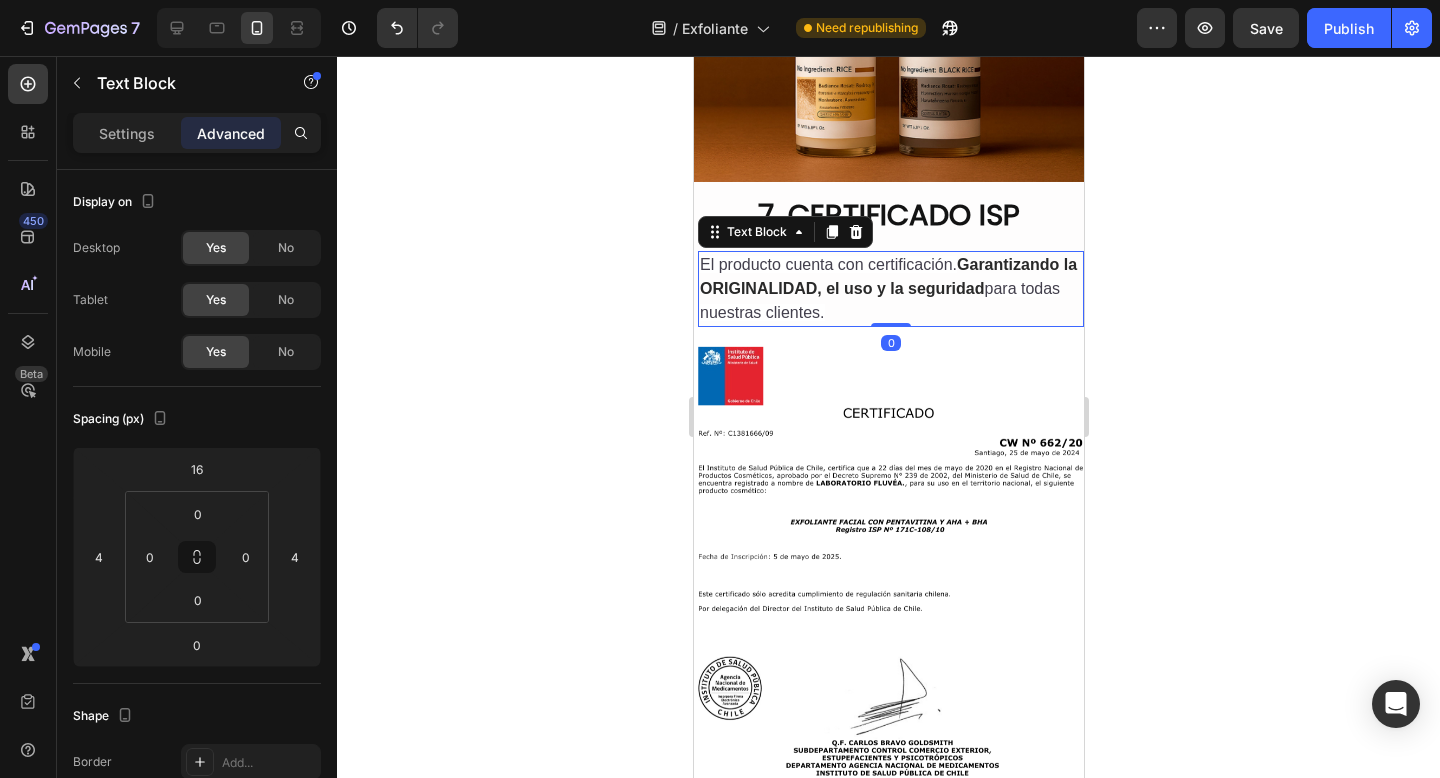 click on "Garantizando la ORIGINALIDAD, el uso y la seguridad" at bounding box center [887, 276] 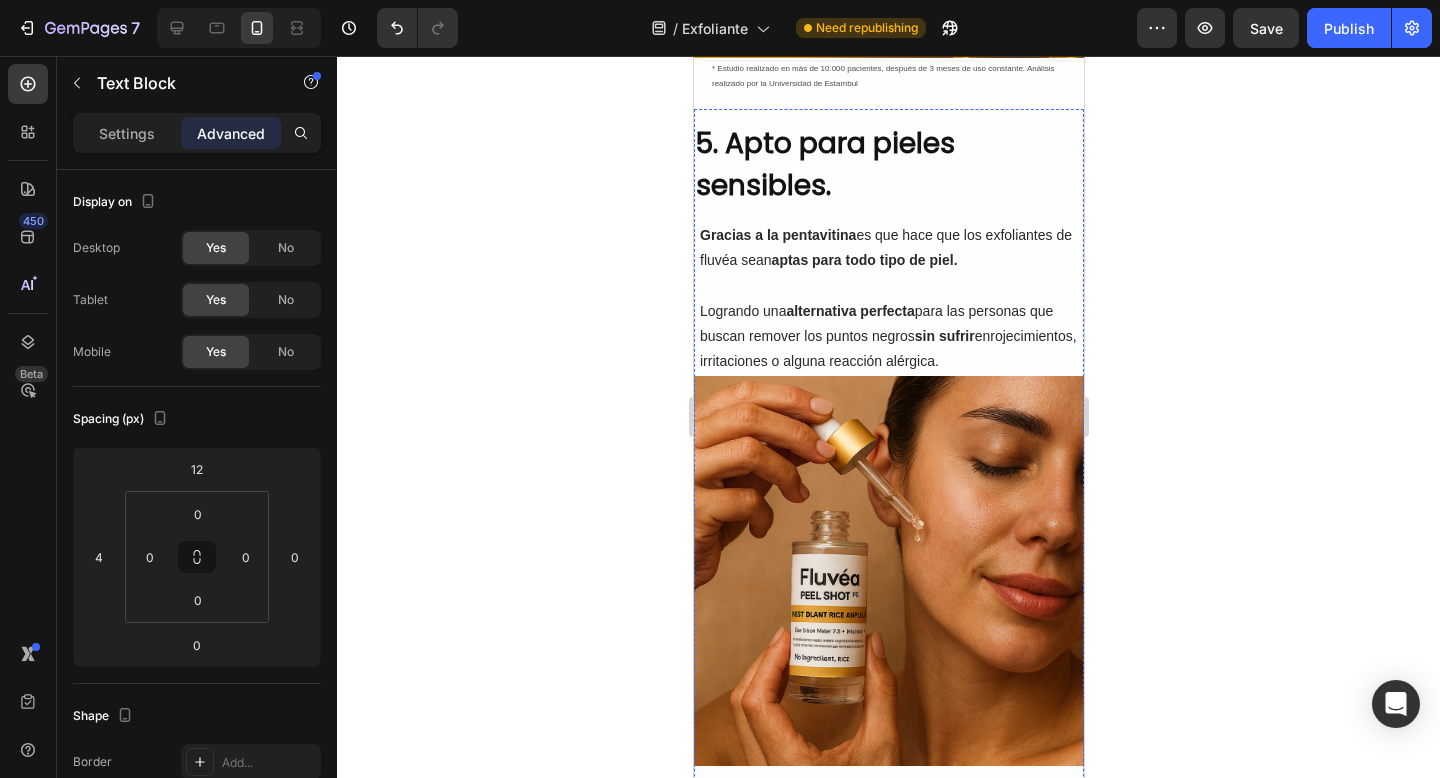 scroll, scrollTop: 3130, scrollLeft: 0, axis: vertical 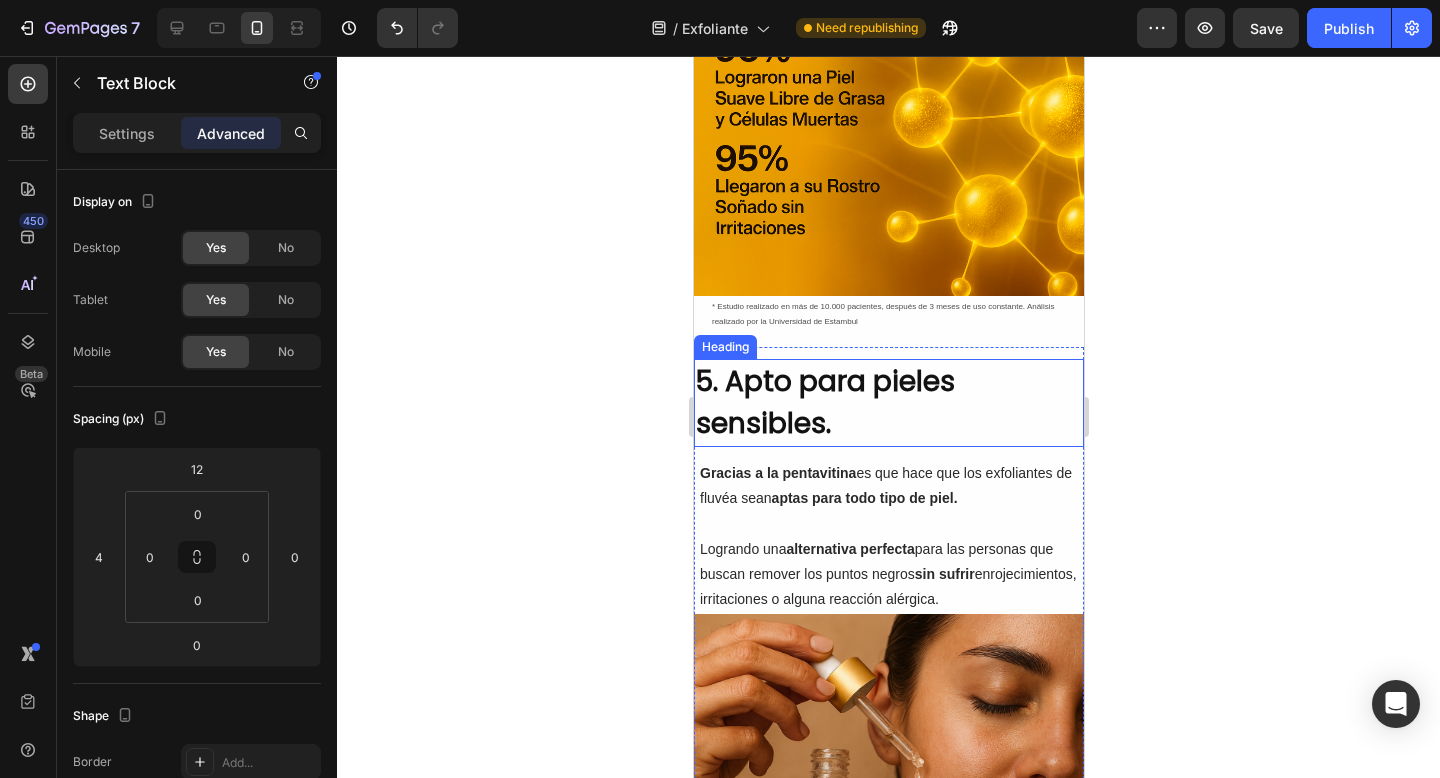 click on "5. Apto para pieles sensibles." at bounding box center (888, 403) 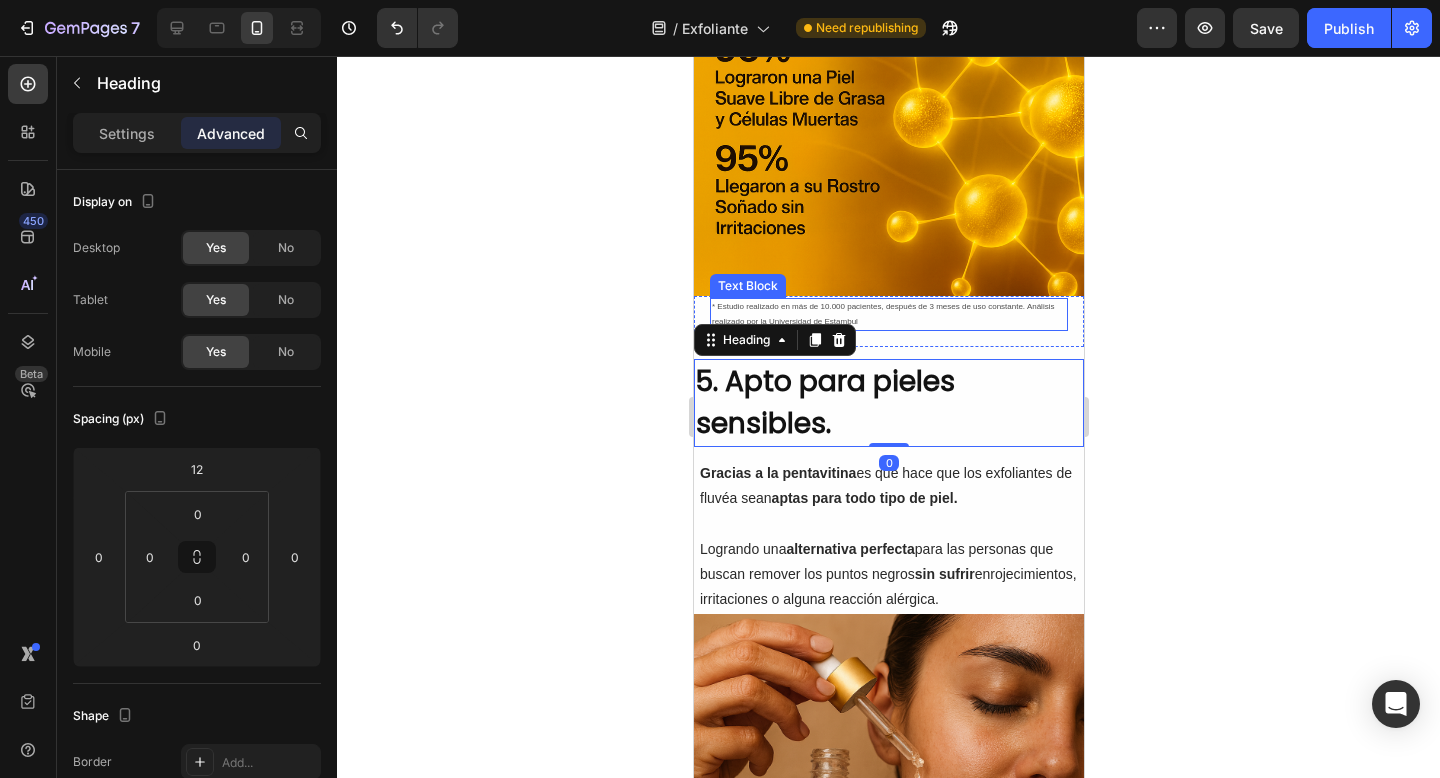 click on "* Estudio realizado en más de 10.000 pacientes, después de 3 meses de uso constante. Análisis realizado por la Universidad de Estambul" at bounding box center (888, 314) 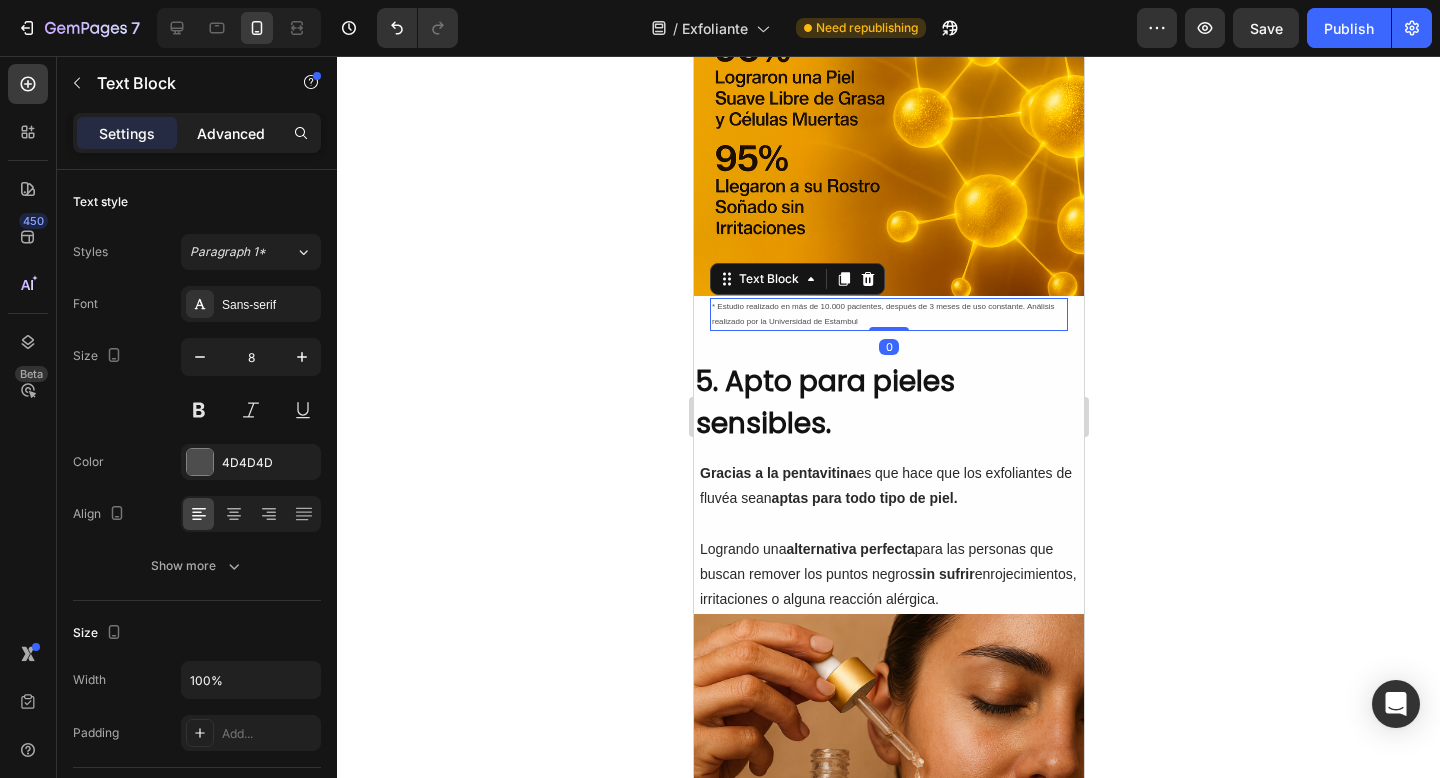 click on "Advanced" at bounding box center (231, 133) 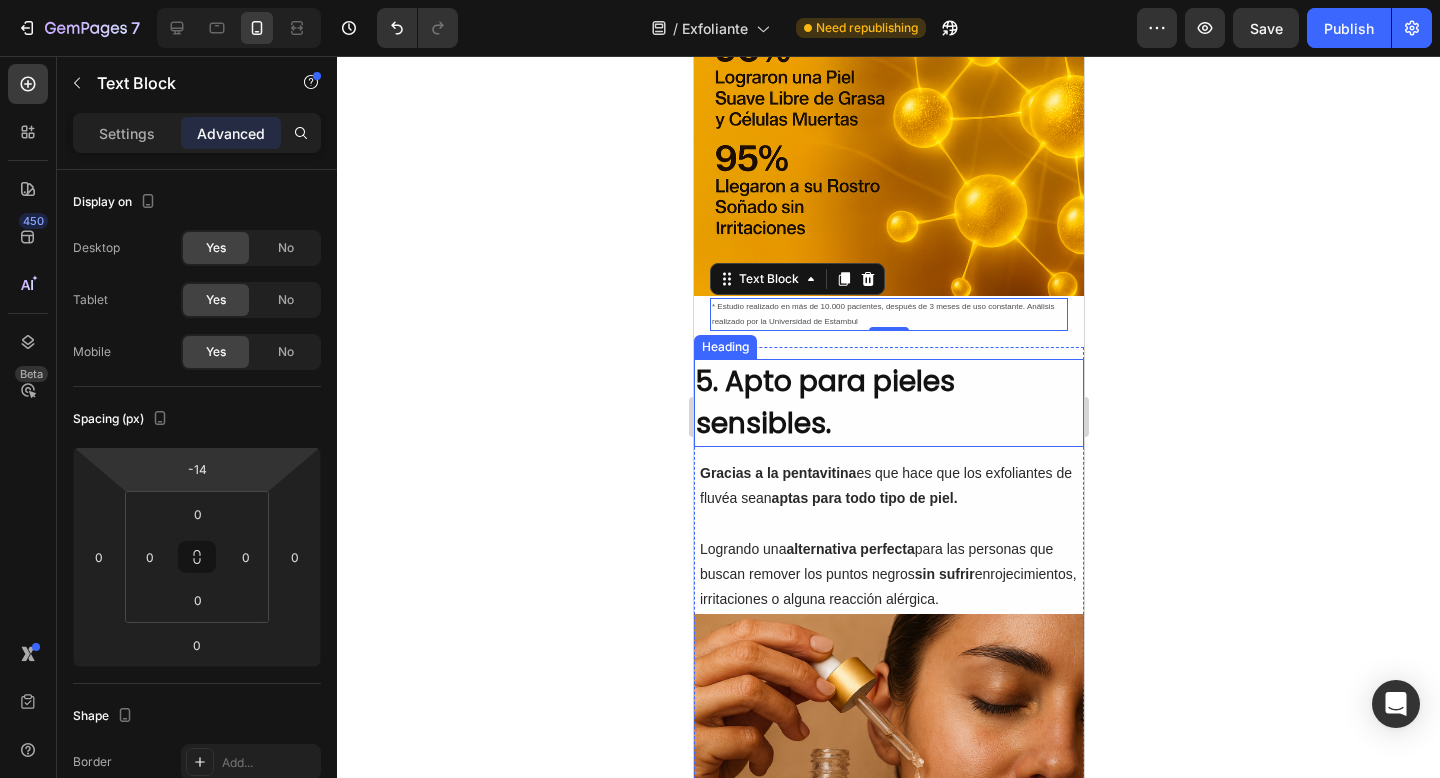 click on "5. Apto para pieles sensibles." at bounding box center [888, 403] 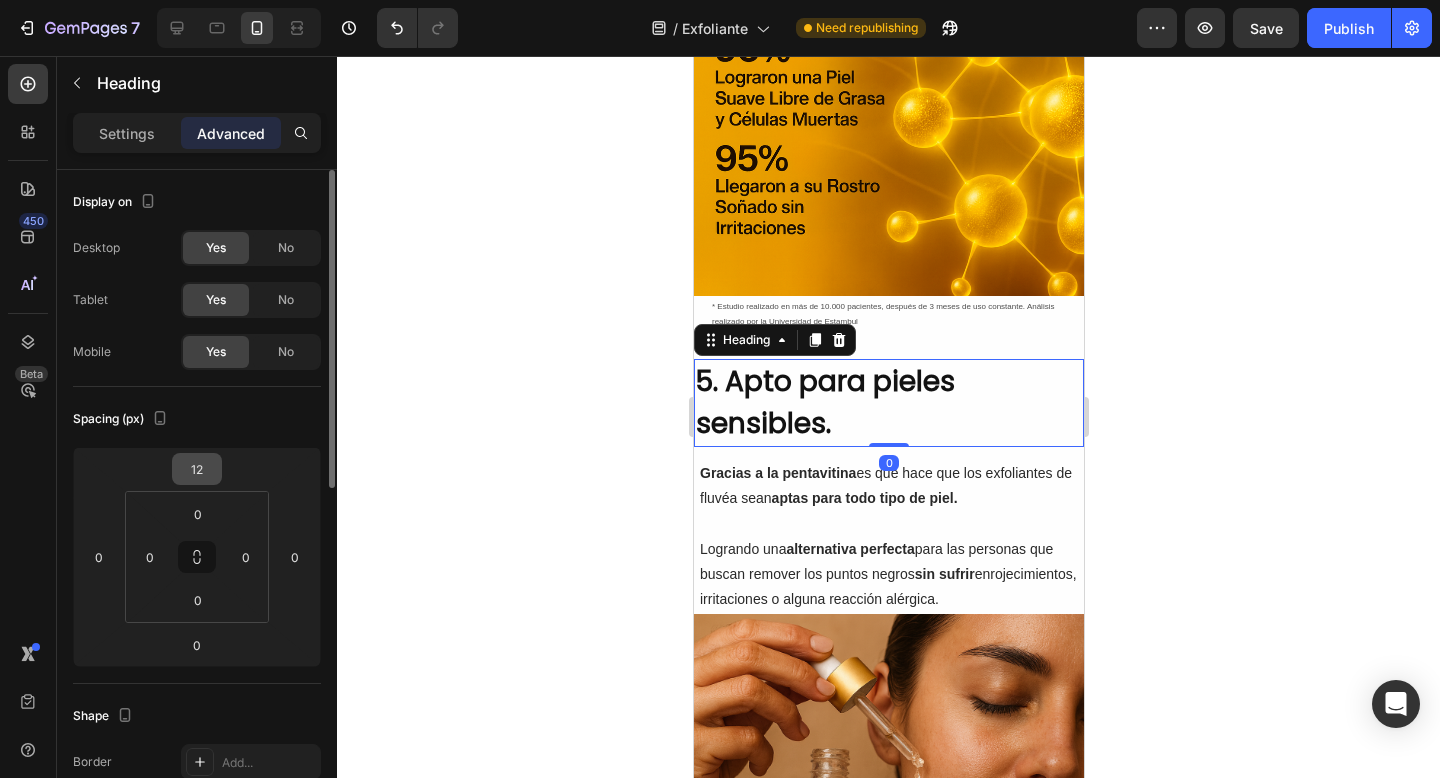 click on "12" at bounding box center [197, 469] 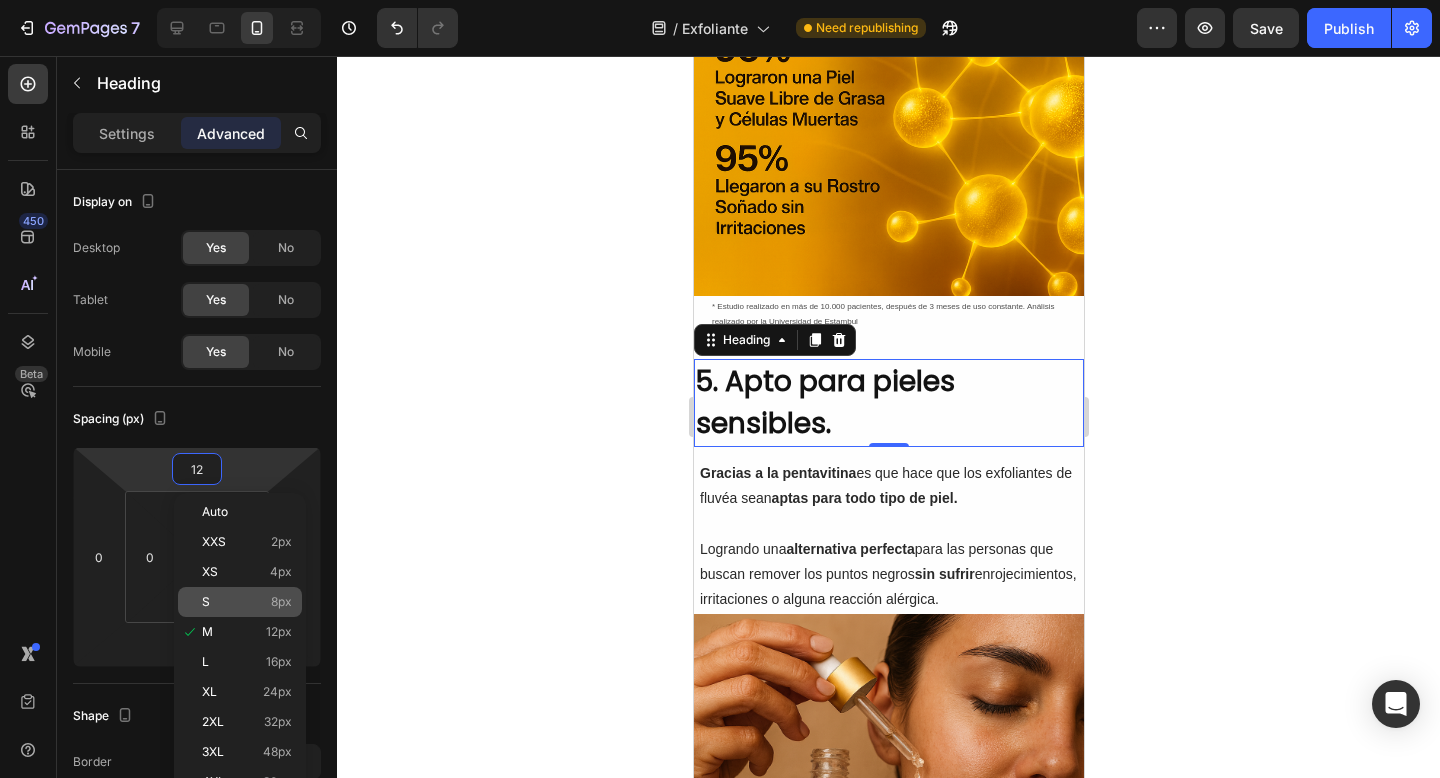 click on "S 8px" 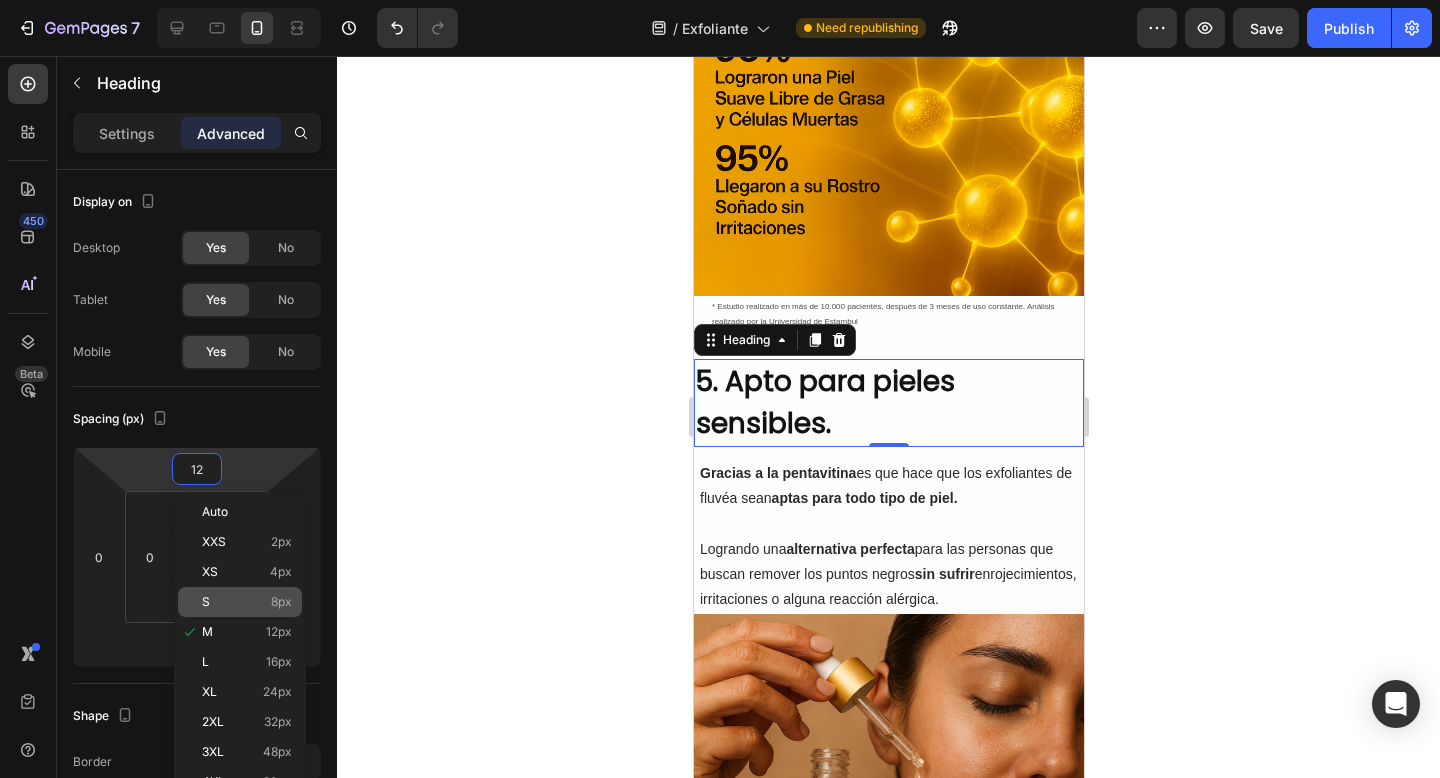type on "8" 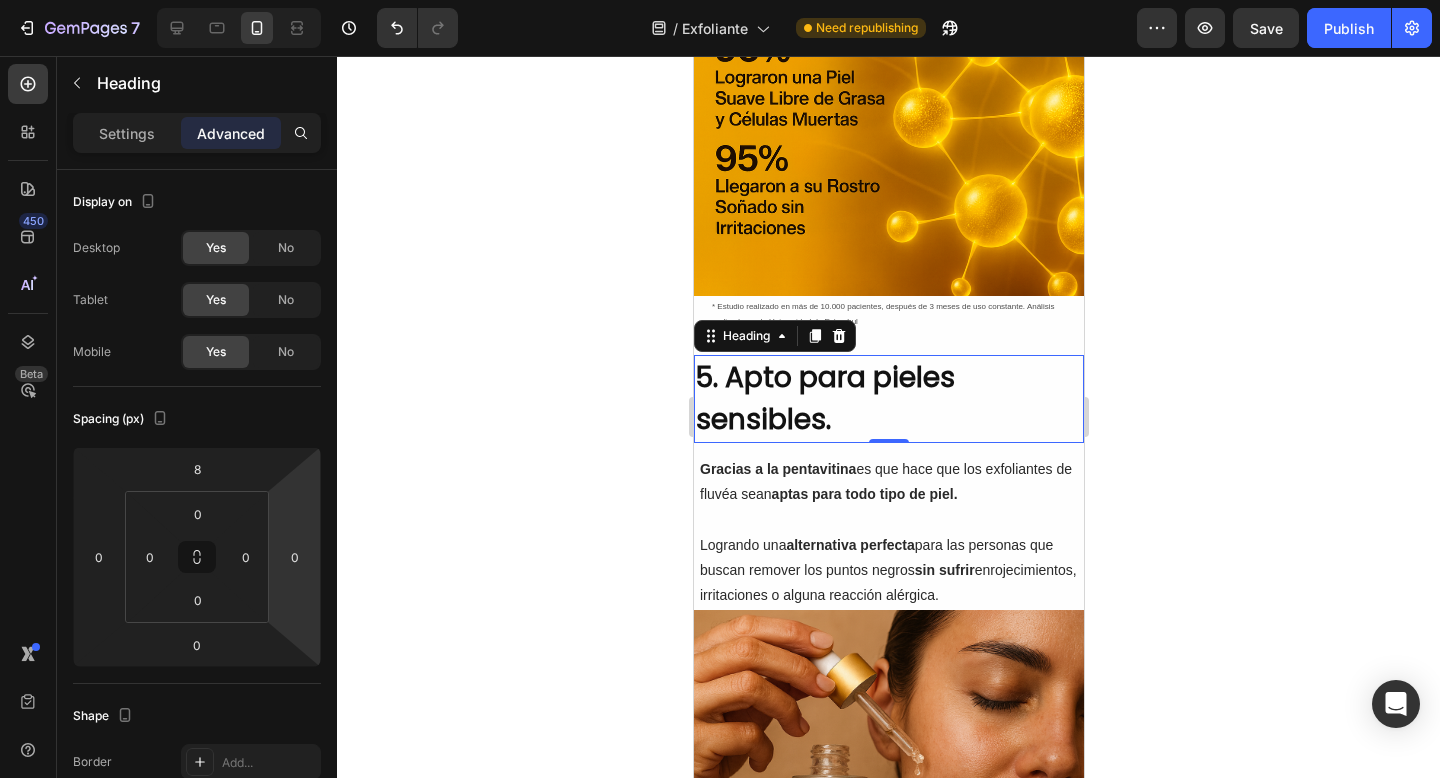 click 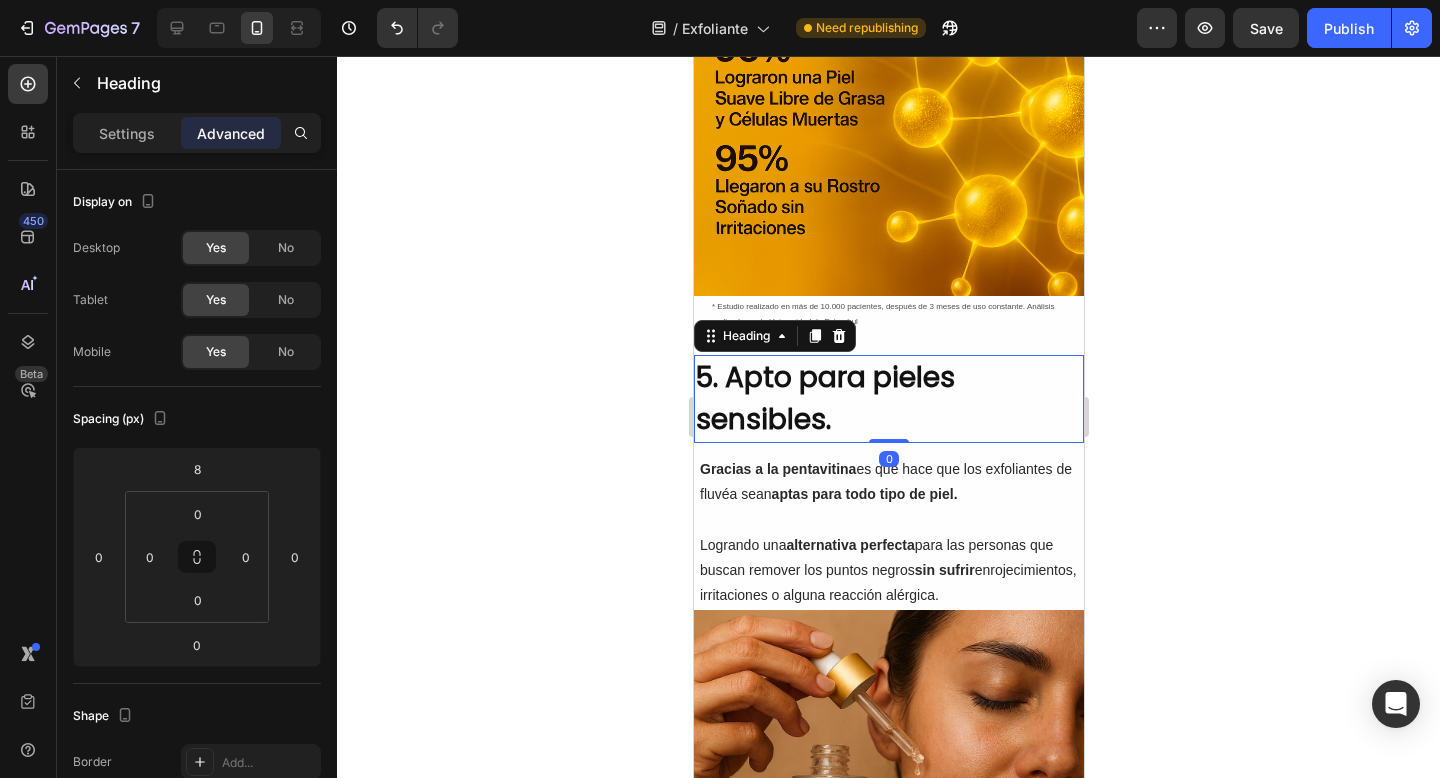 click on "5. Apto para pieles sensibles." at bounding box center (888, 399) 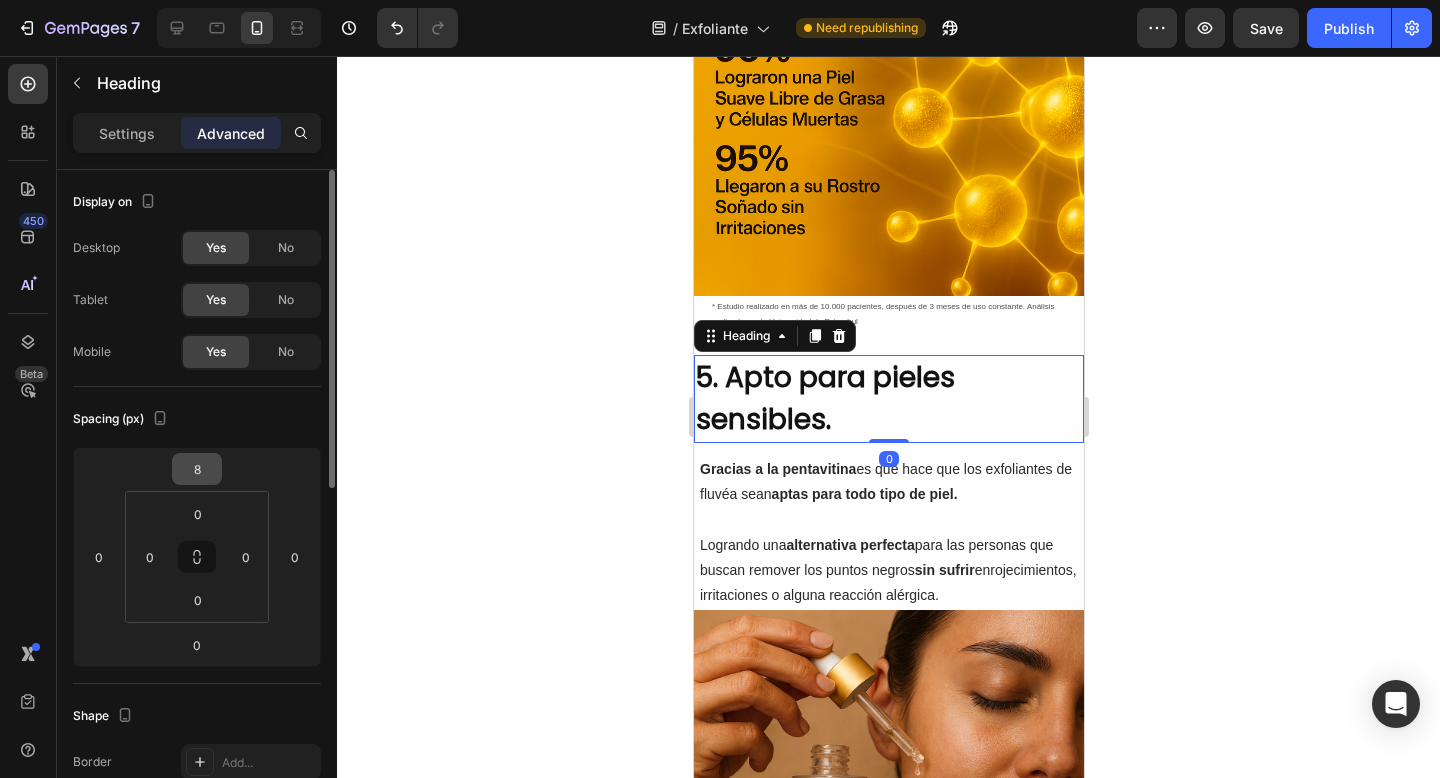 click on "8" at bounding box center (197, 469) 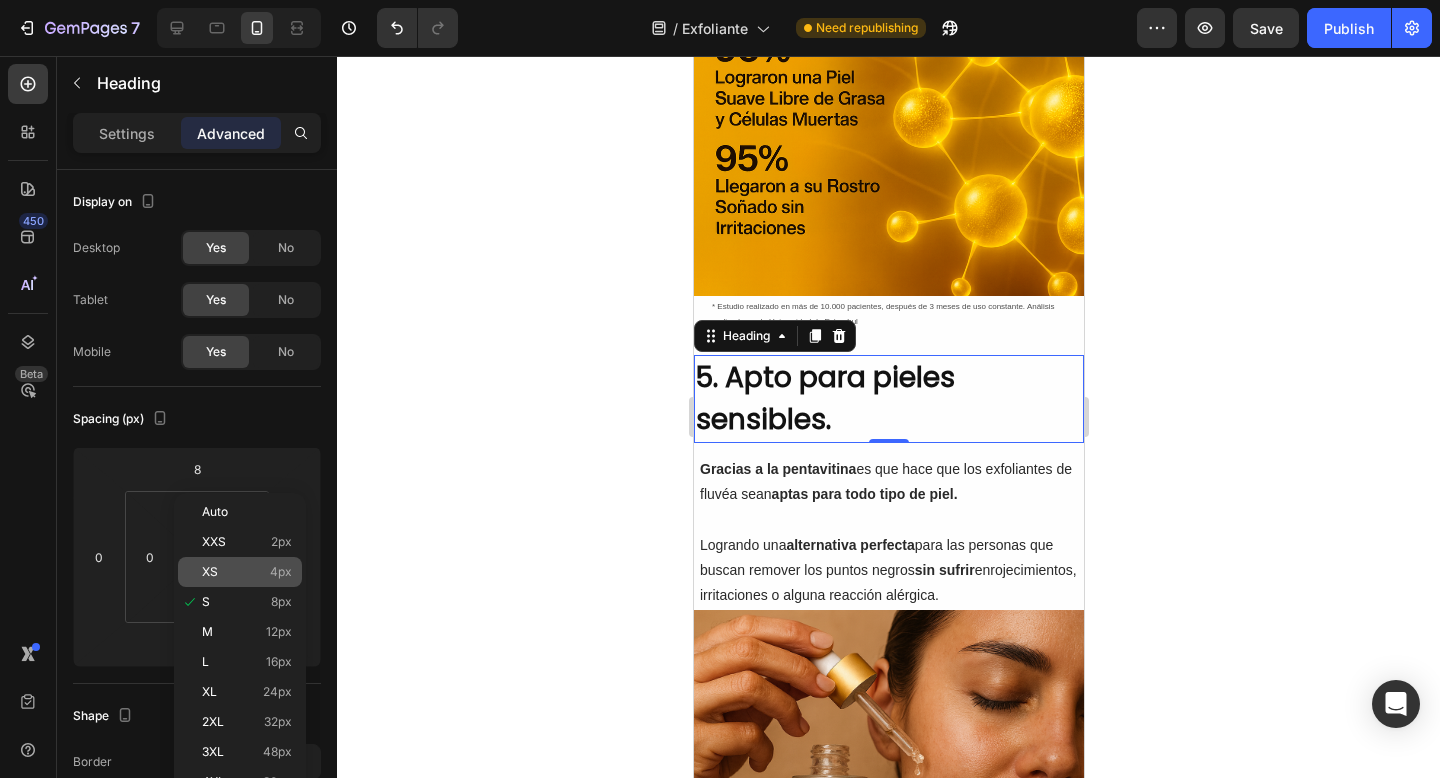 click on "XS 4px" at bounding box center (247, 572) 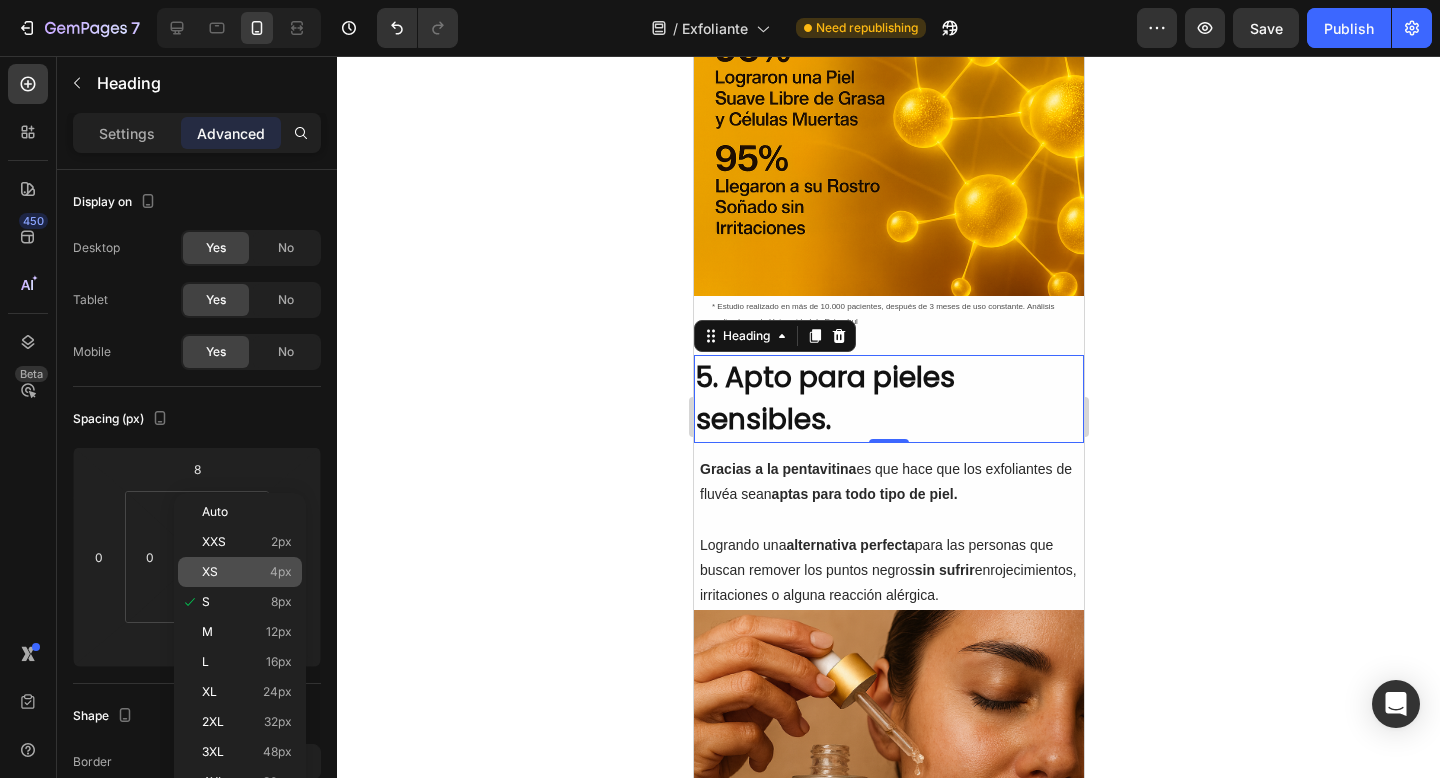type on "4" 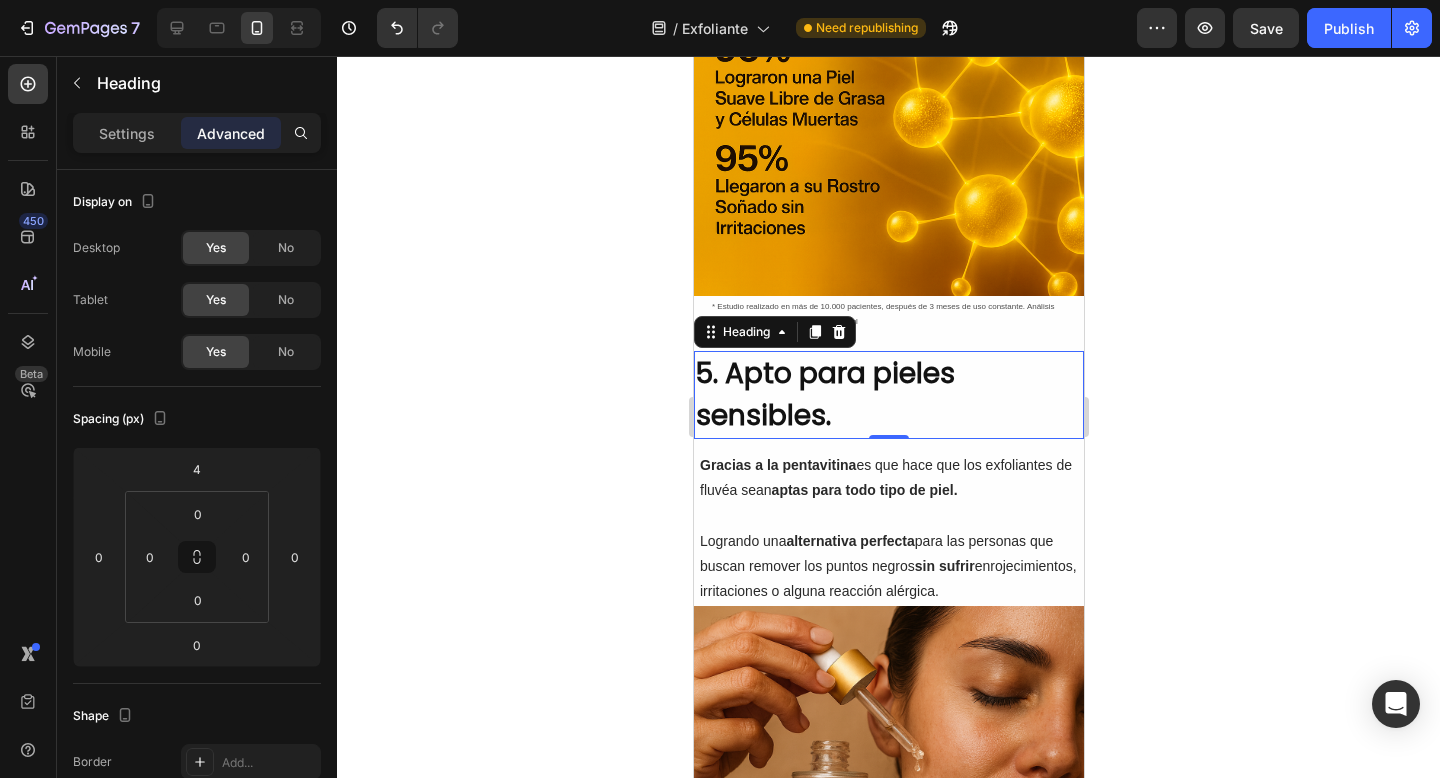 click 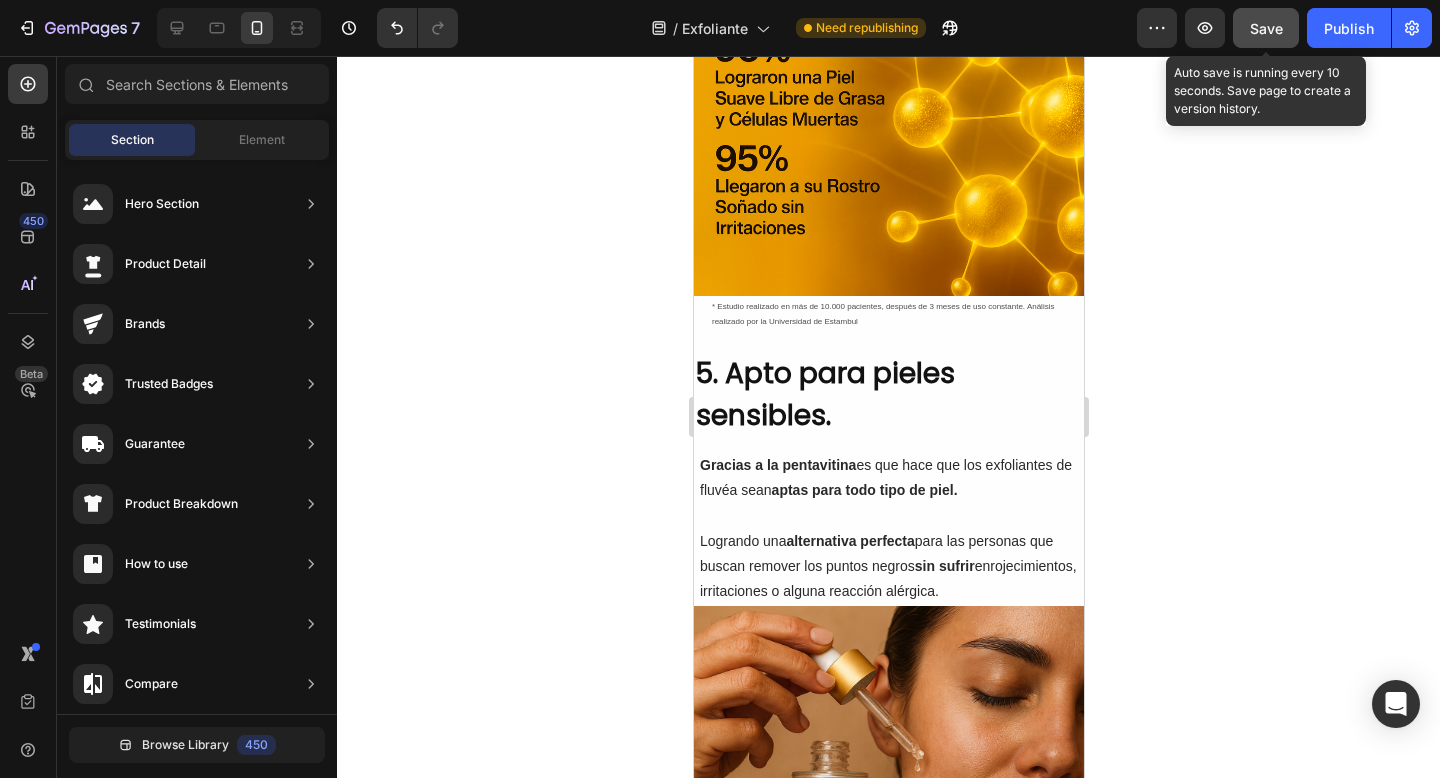 click on "Save" at bounding box center (1266, 28) 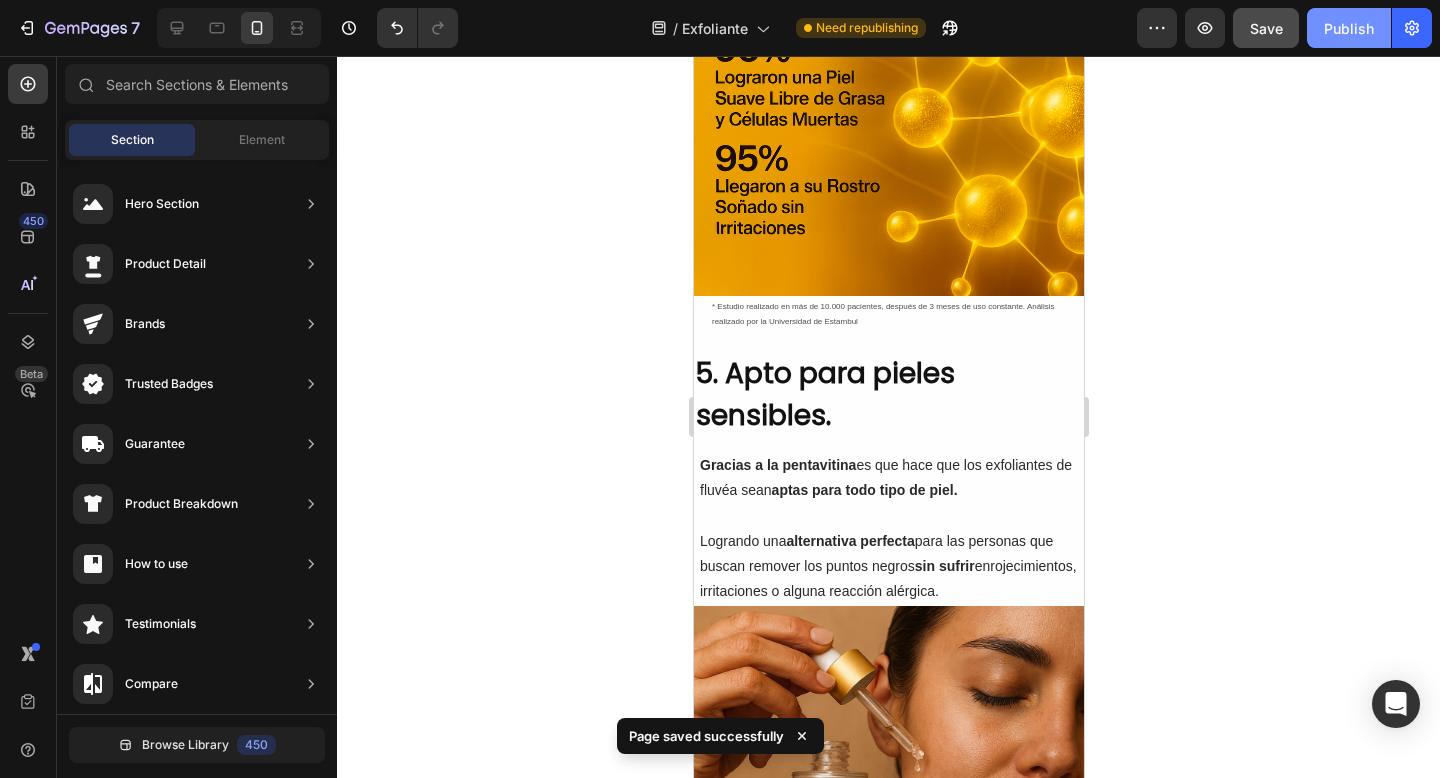 click on "Publish" at bounding box center [1349, 28] 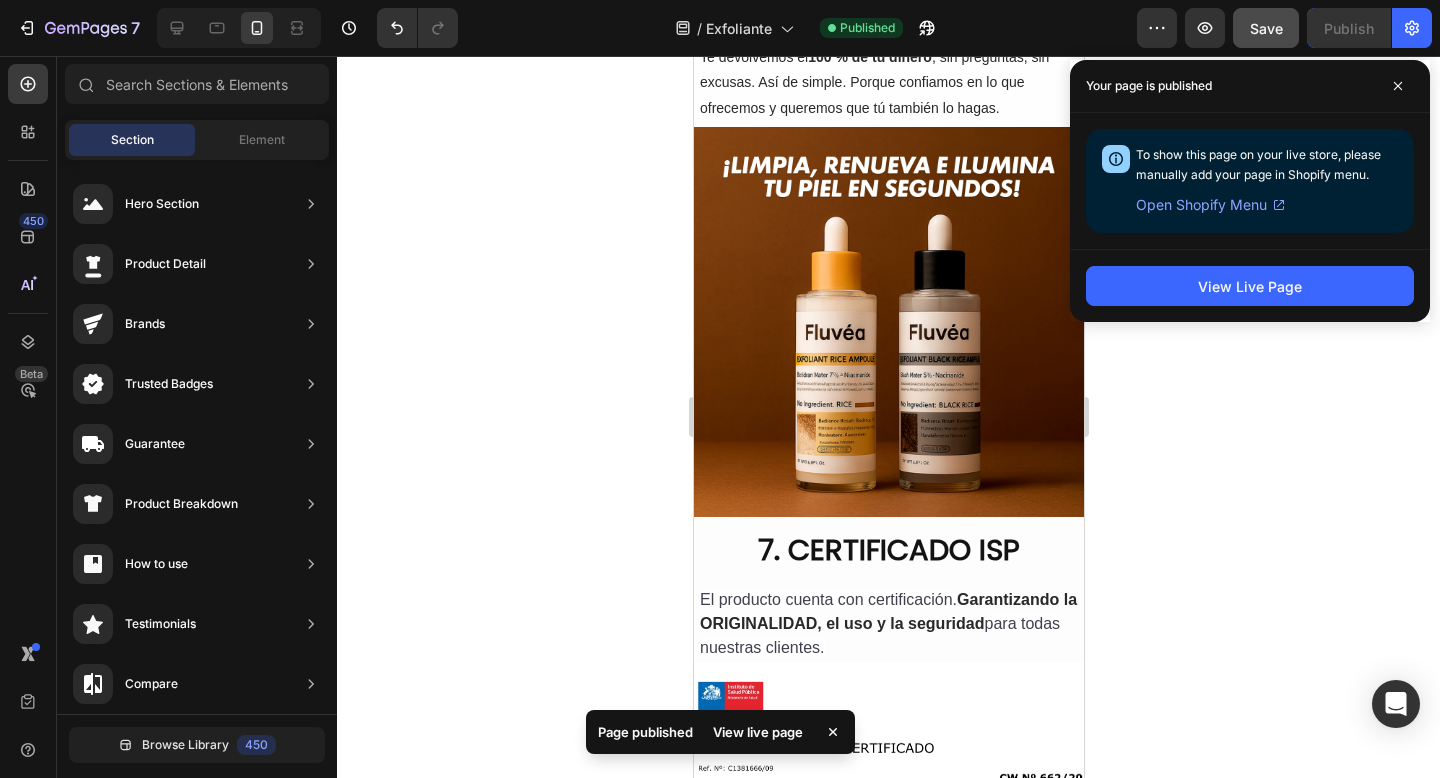 scroll, scrollTop: 4219, scrollLeft: 0, axis: vertical 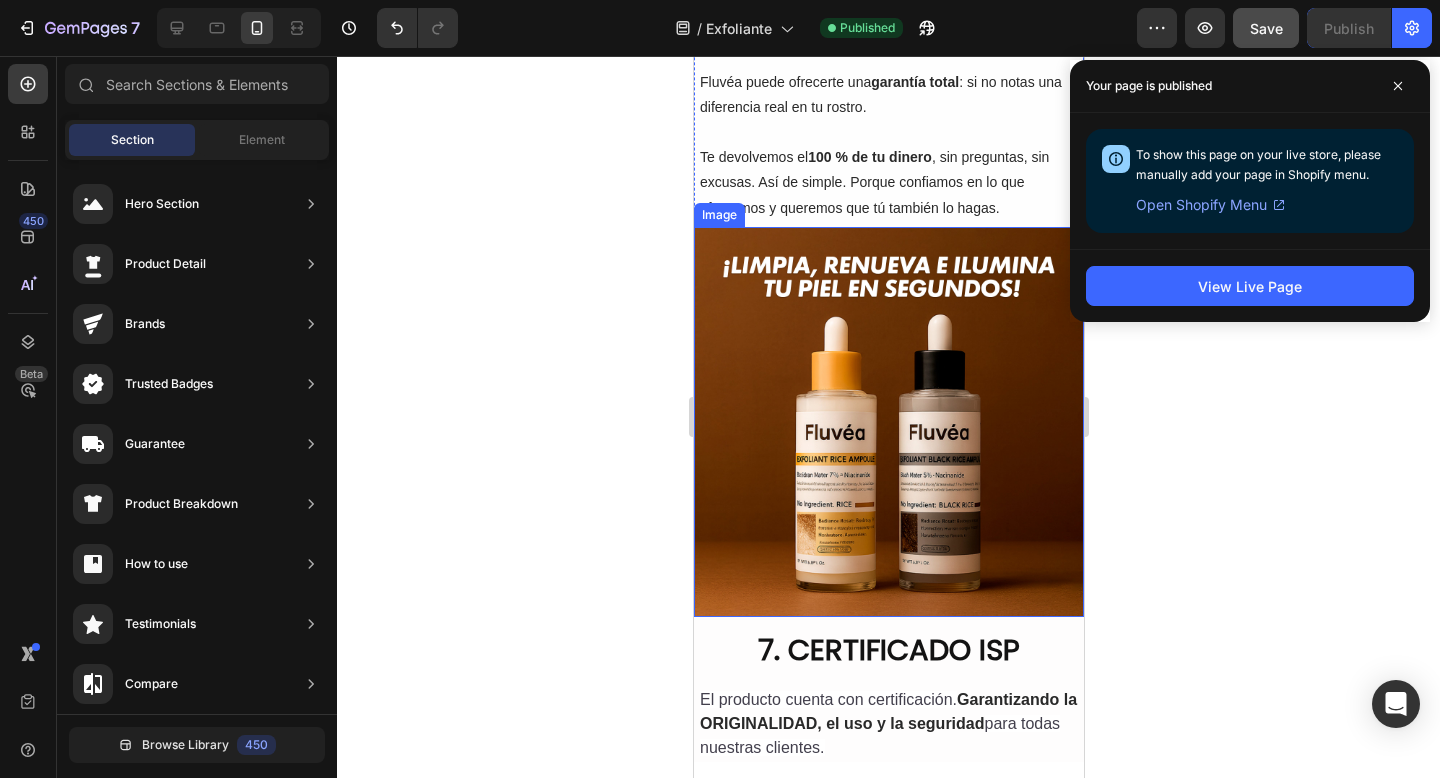 click at bounding box center [888, 422] 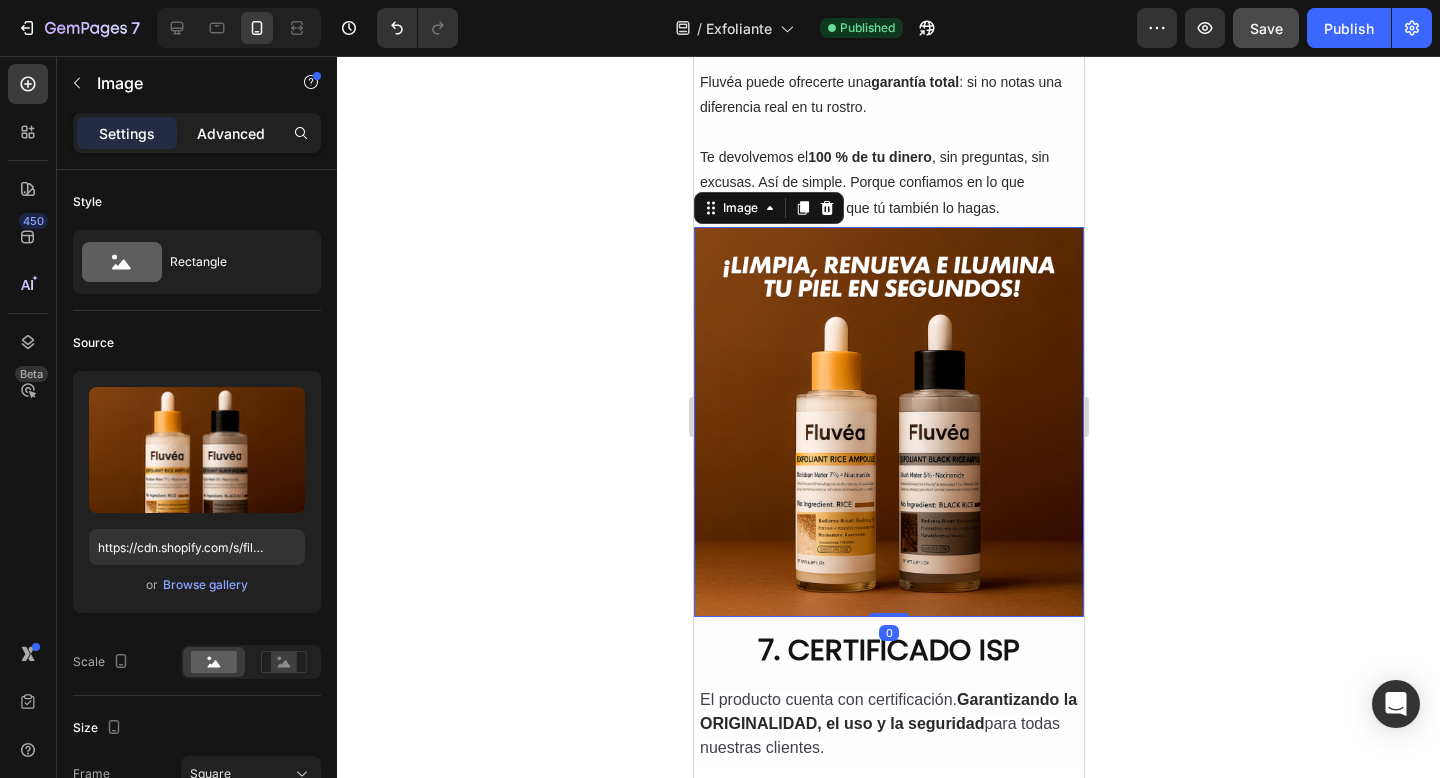 click on "Advanced" at bounding box center [231, 133] 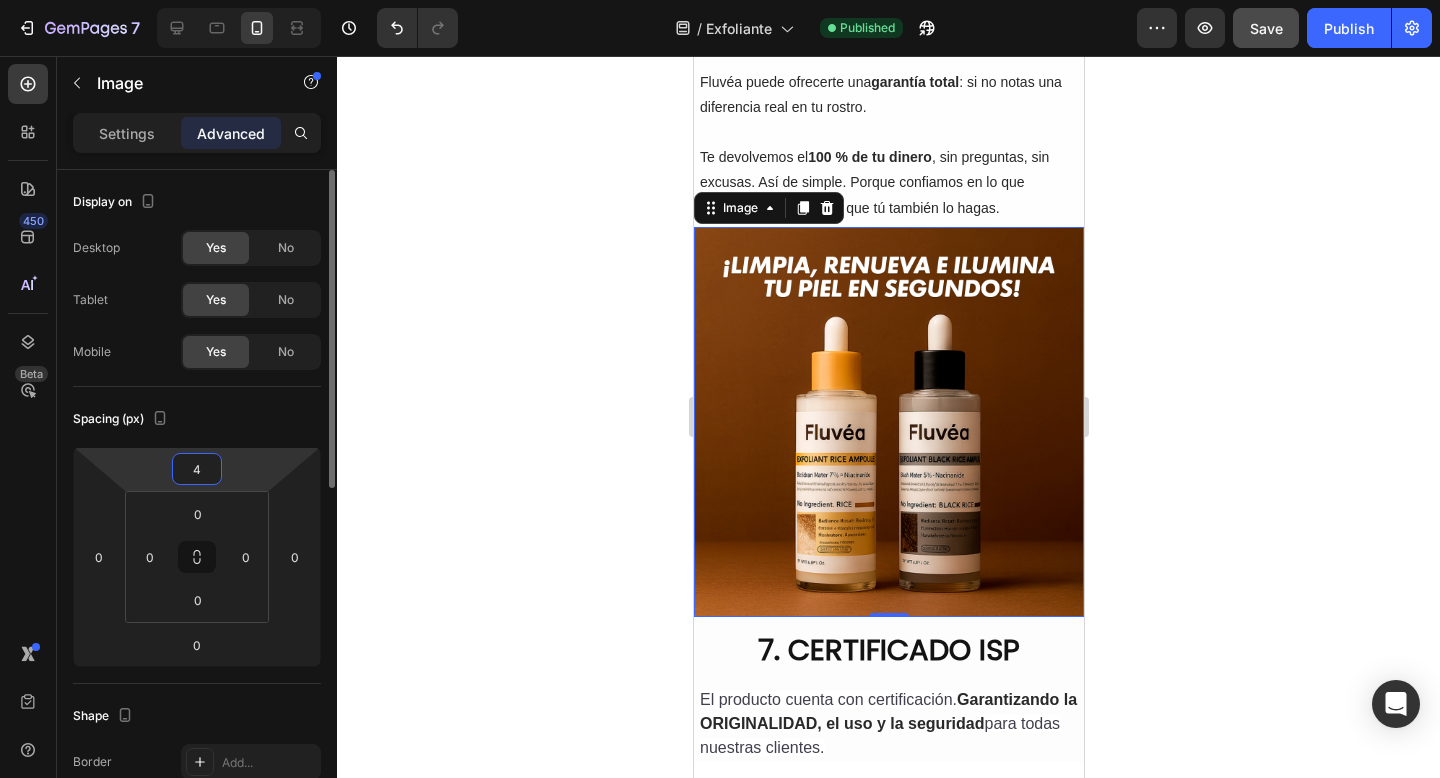 click on "4" at bounding box center [197, 469] 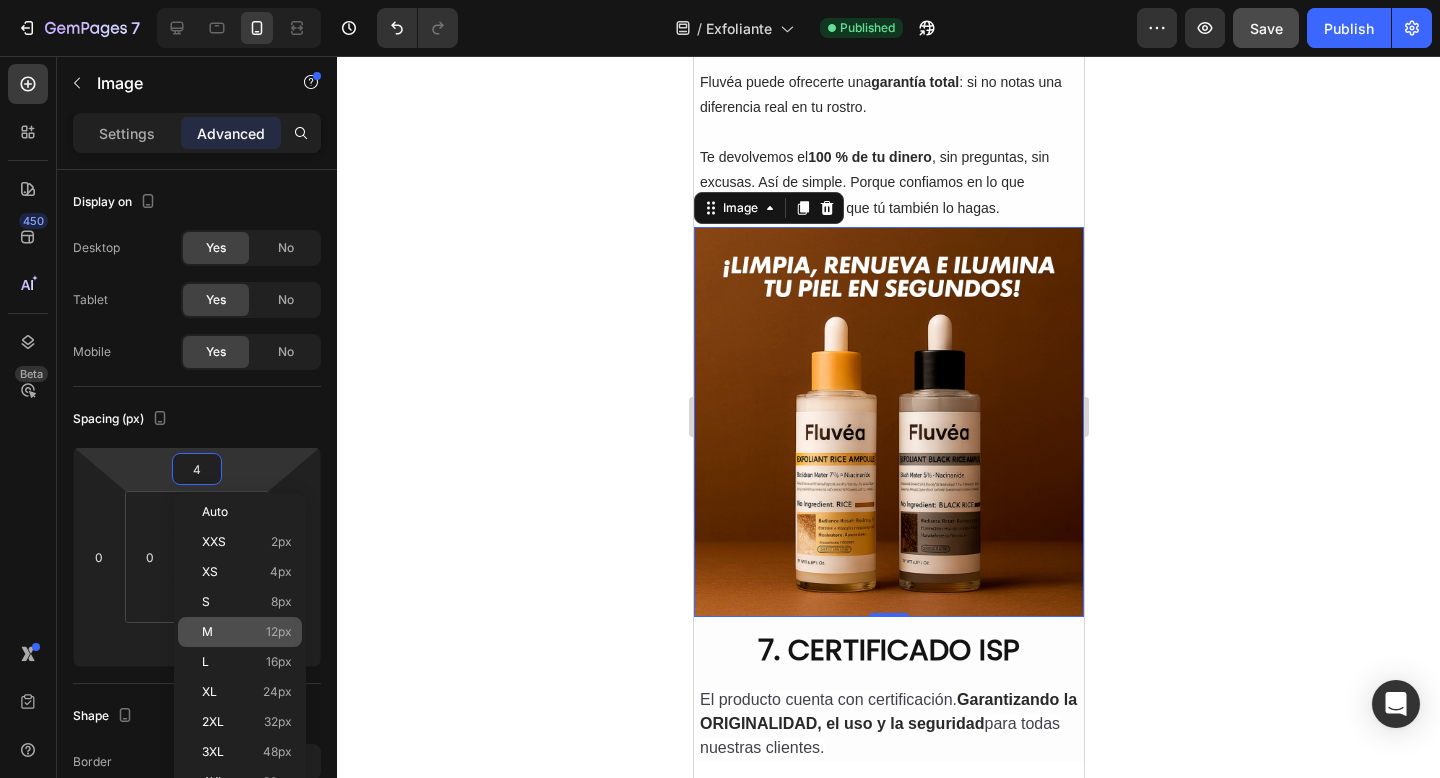 click on "M 12px" at bounding box center [247, 632] 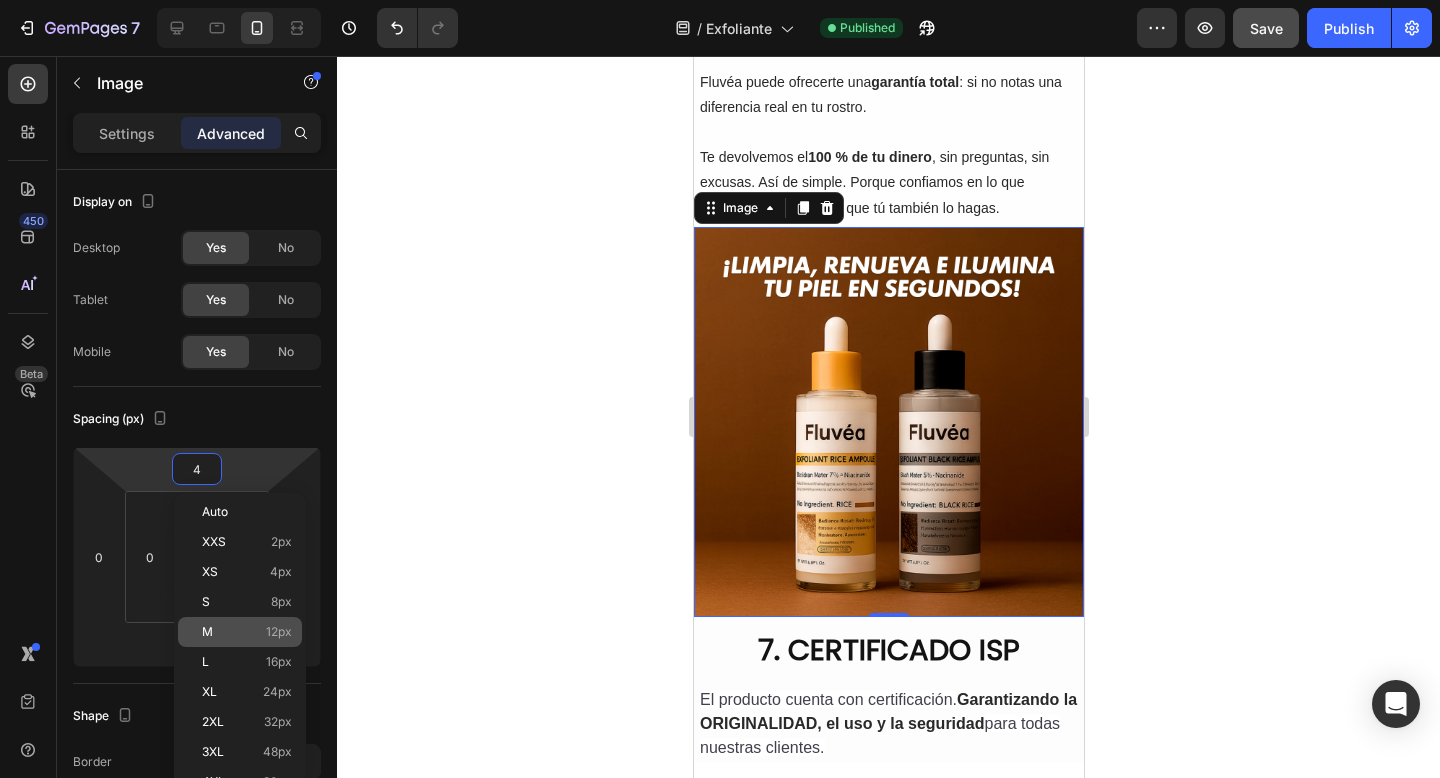 type on "12" 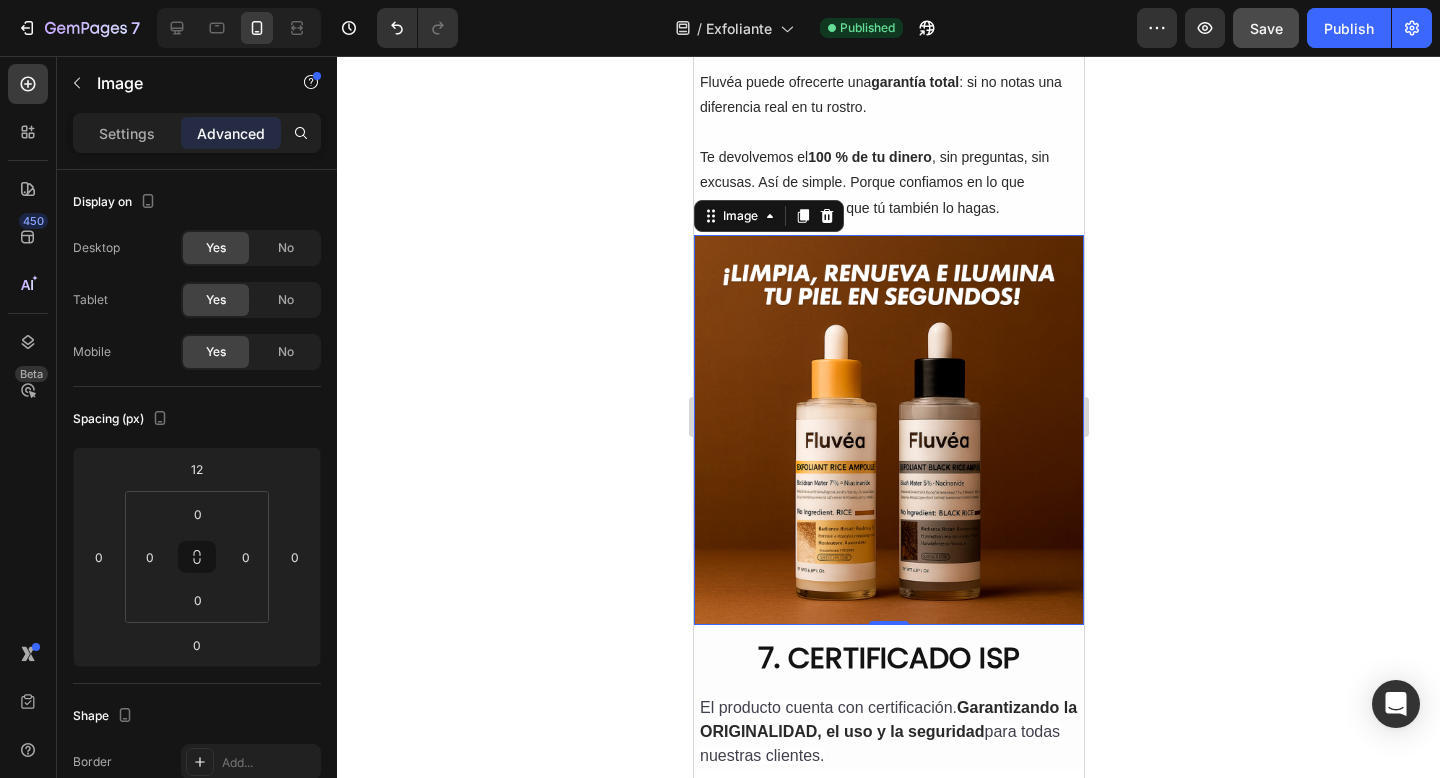 click 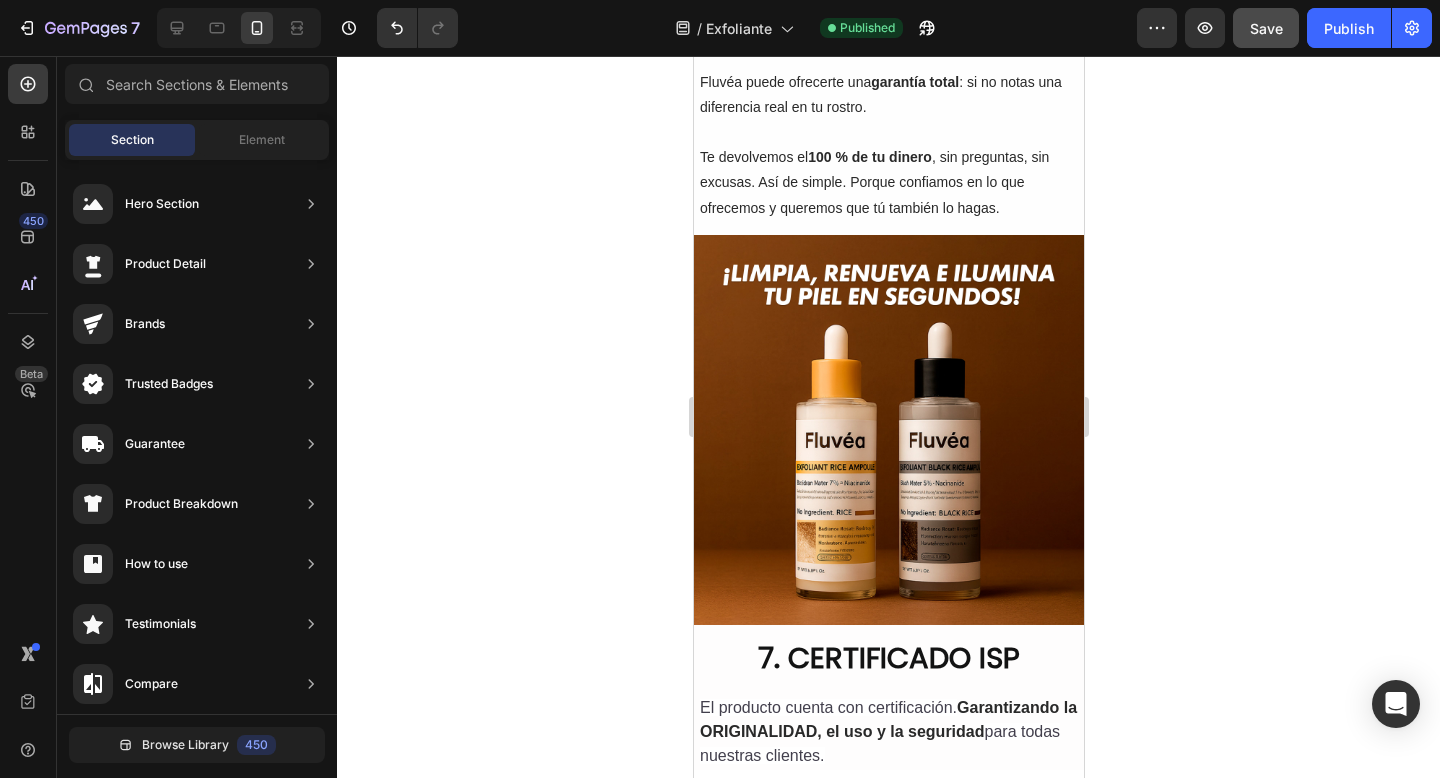 click on "Save" at bounding box center (1266, 28) 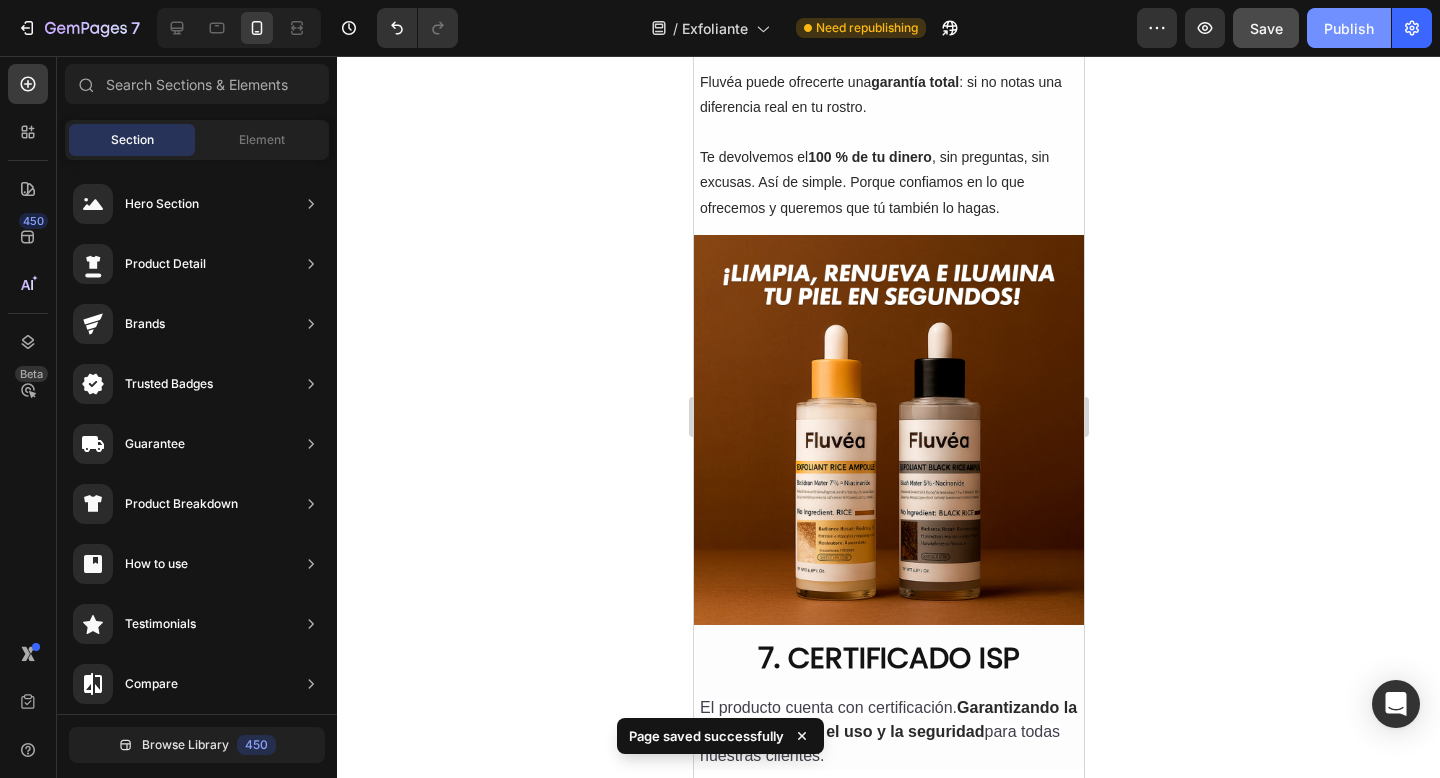click on "Publish" 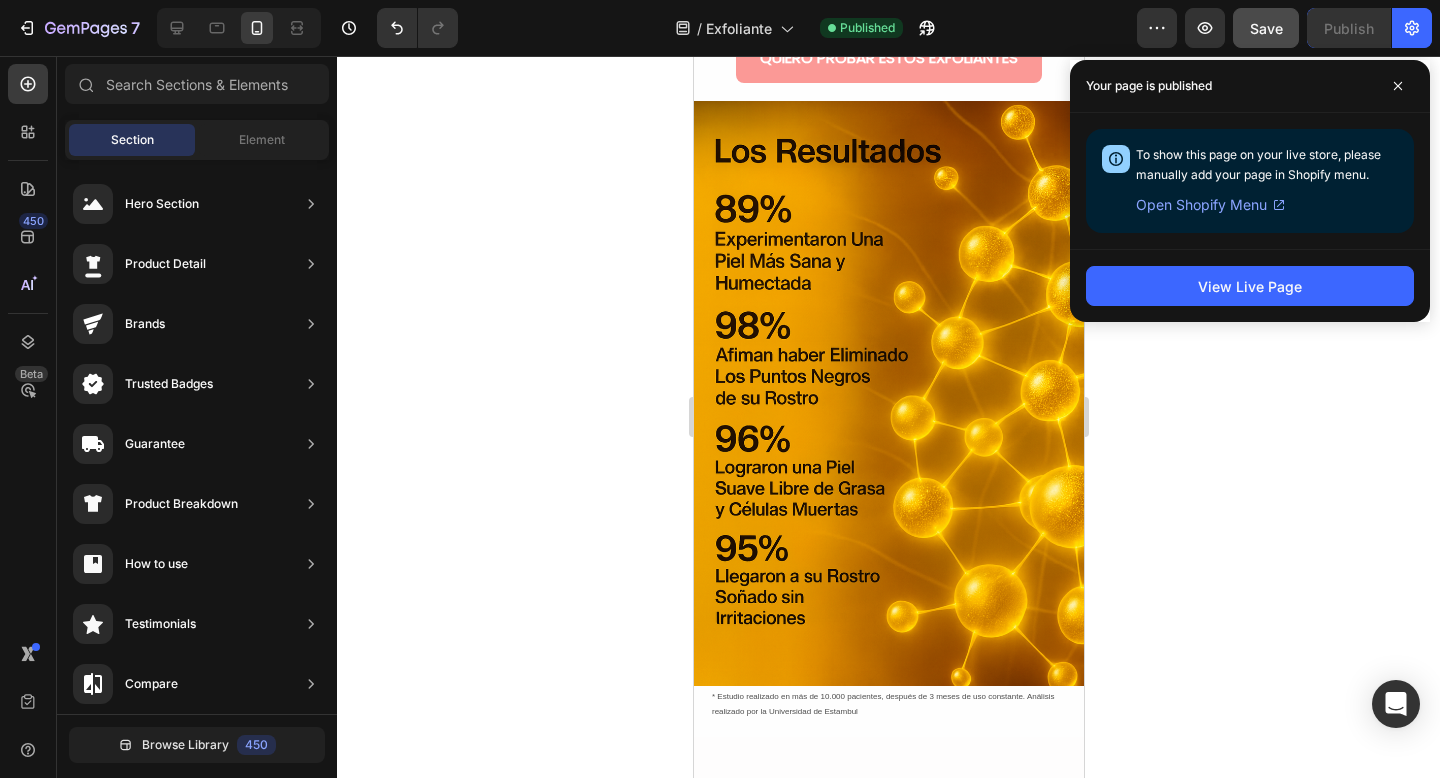 scroll, scrollTop: 2385, scrollLeft: 0, axis: vertical 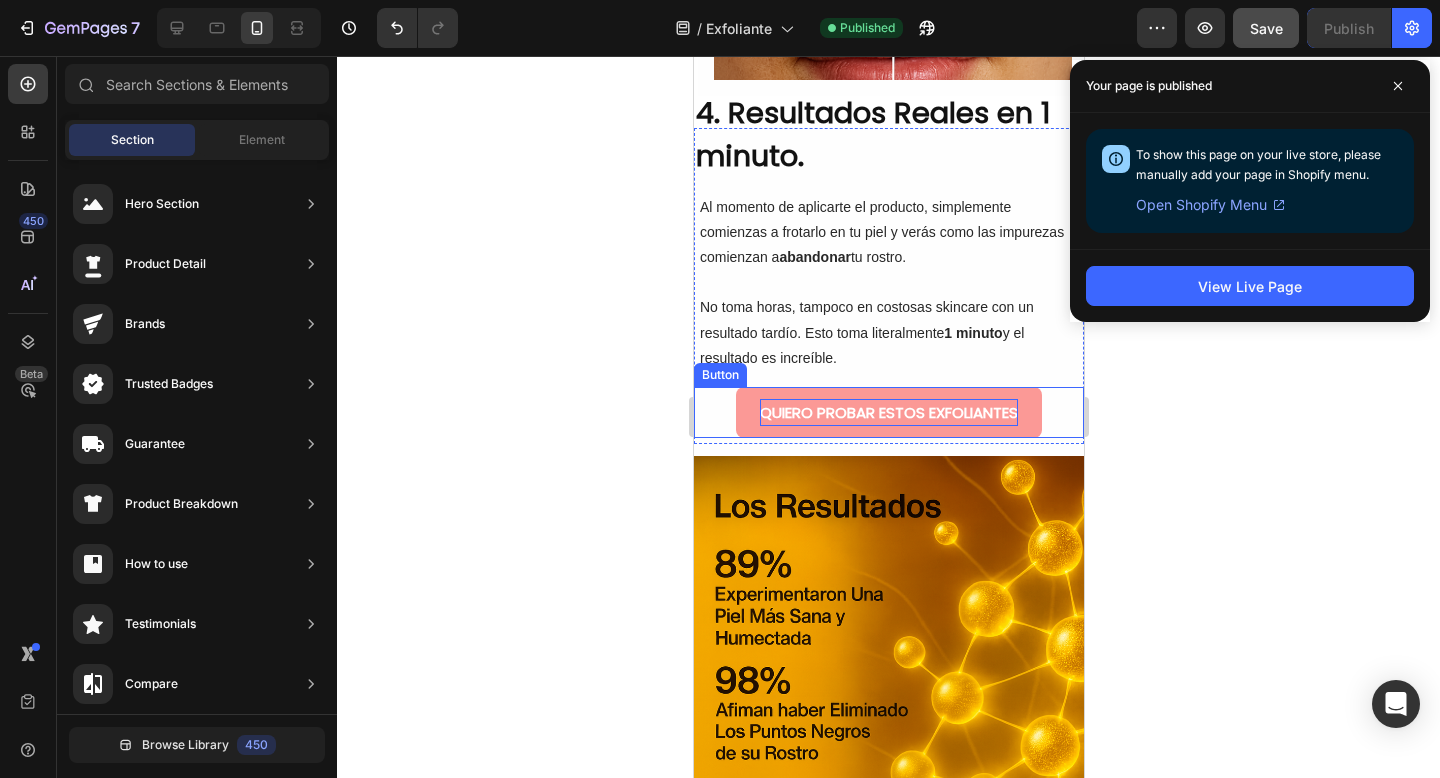 click on "QUIERO PROBAR ESTOS EXFOLIANTES" at bounding box center (888, 412) 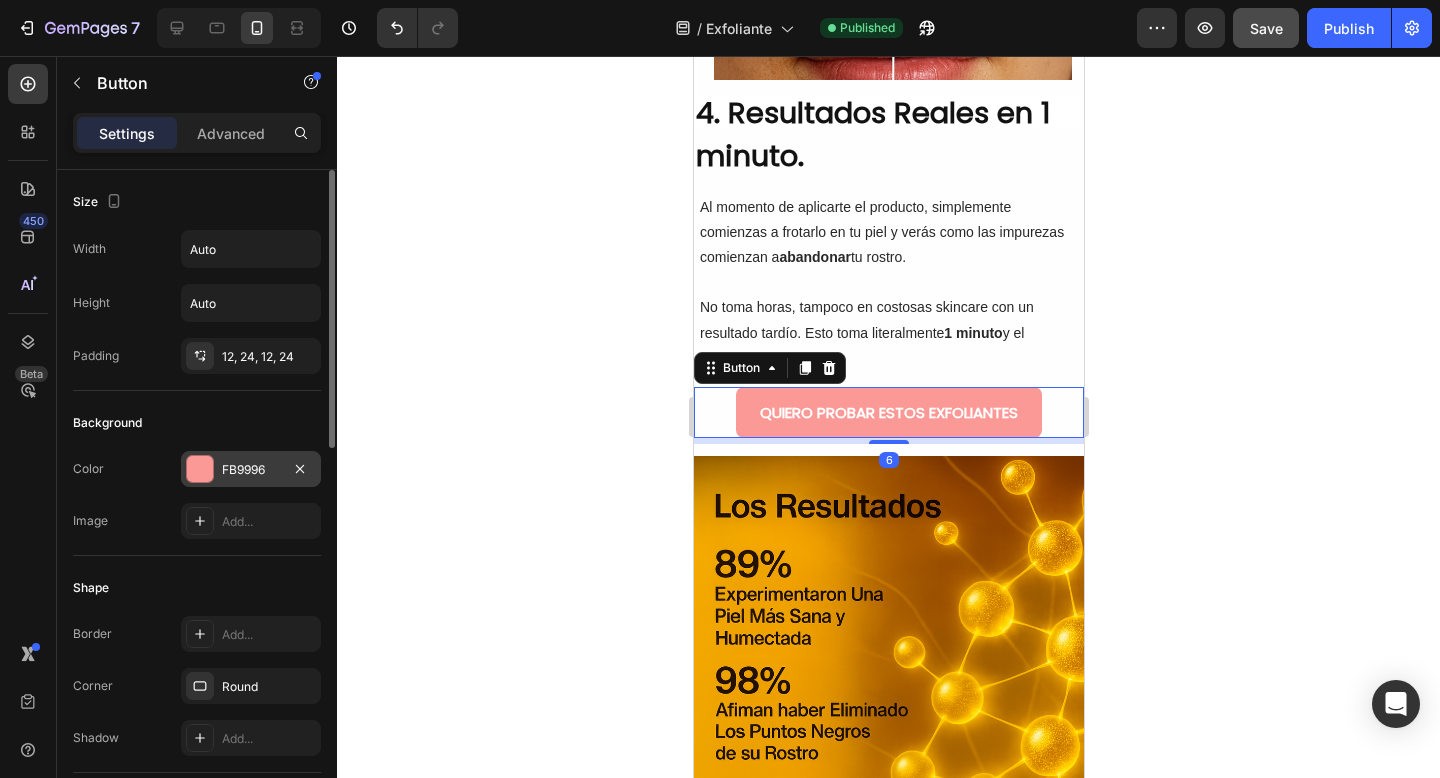 click at bounding box center [200, 469] 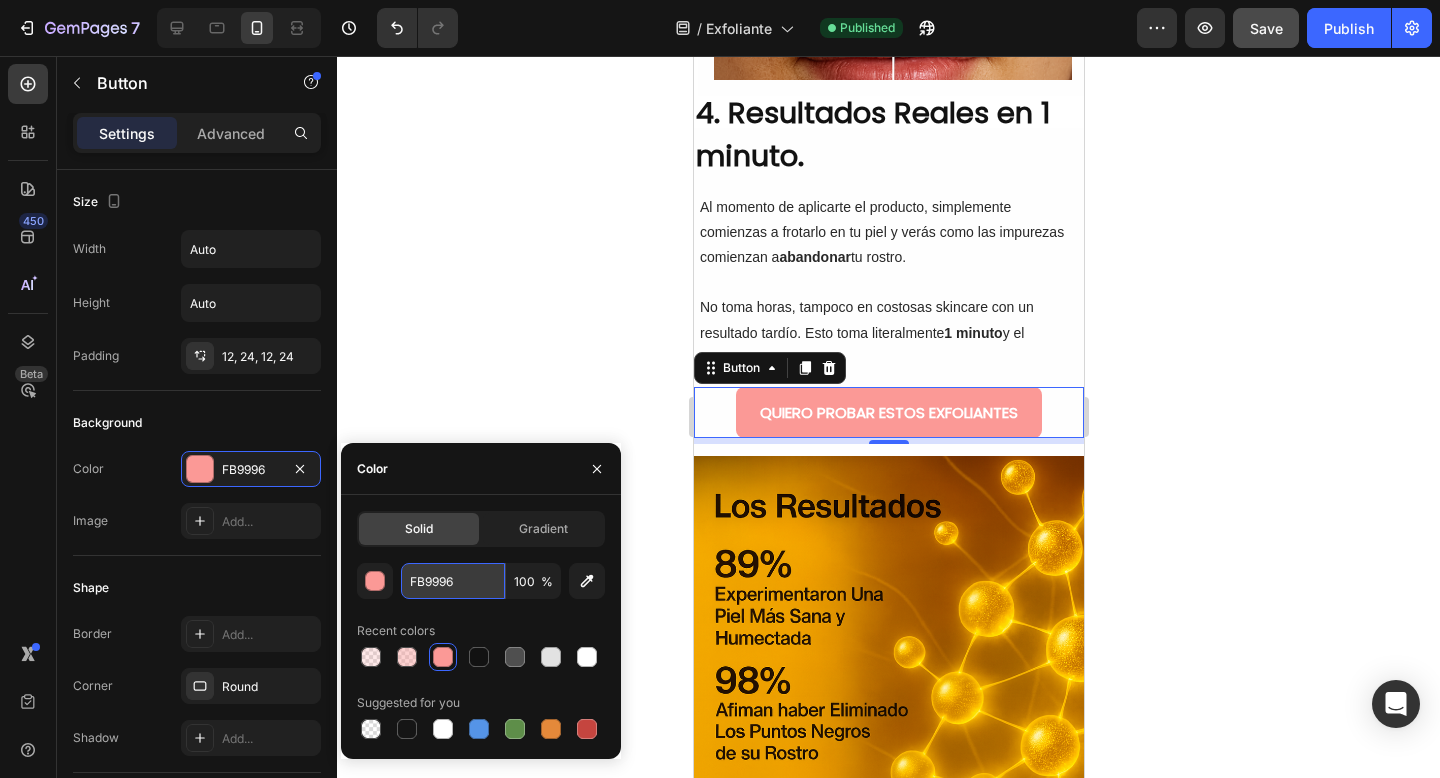 paste on "#5C2A02" 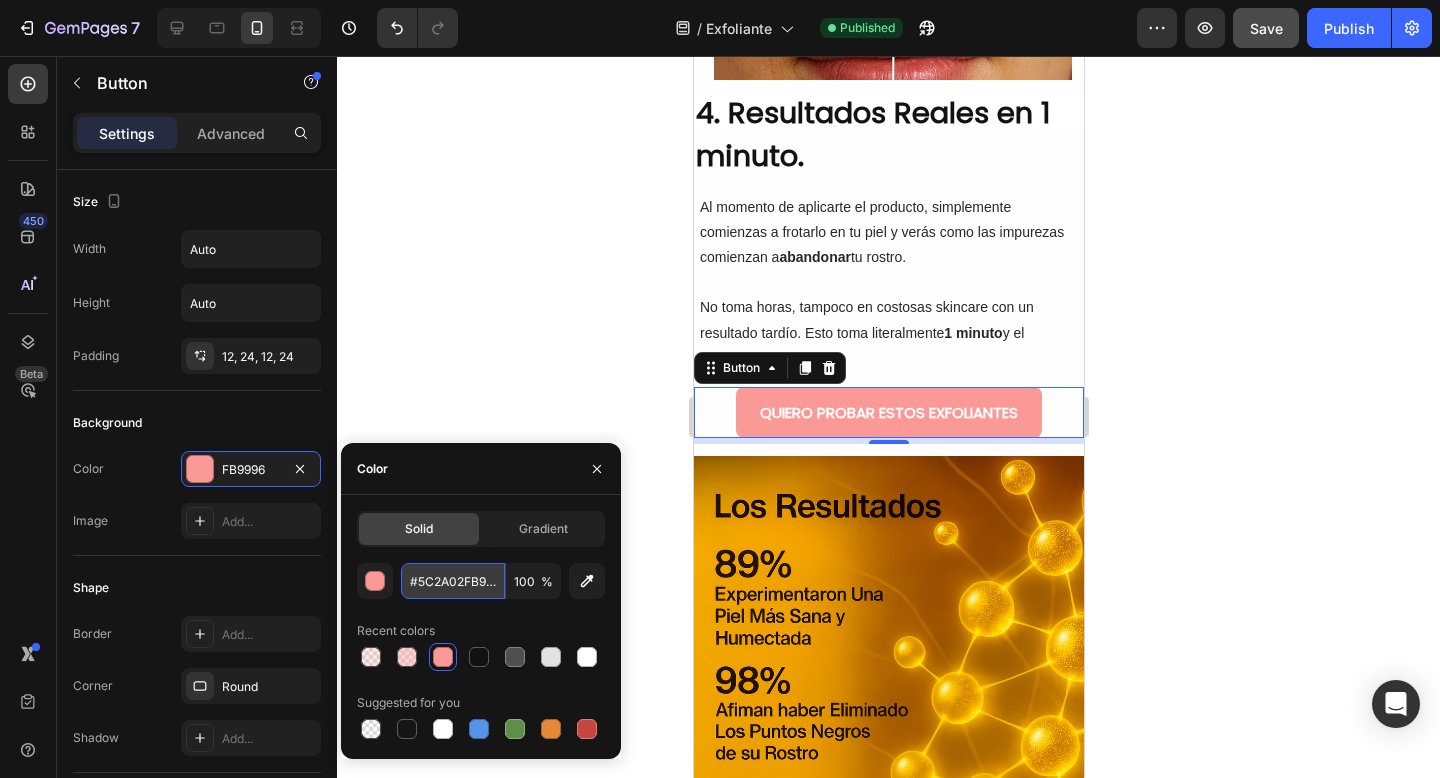 click on "#5C2A02FB9996" at bounding box center (453, 581) 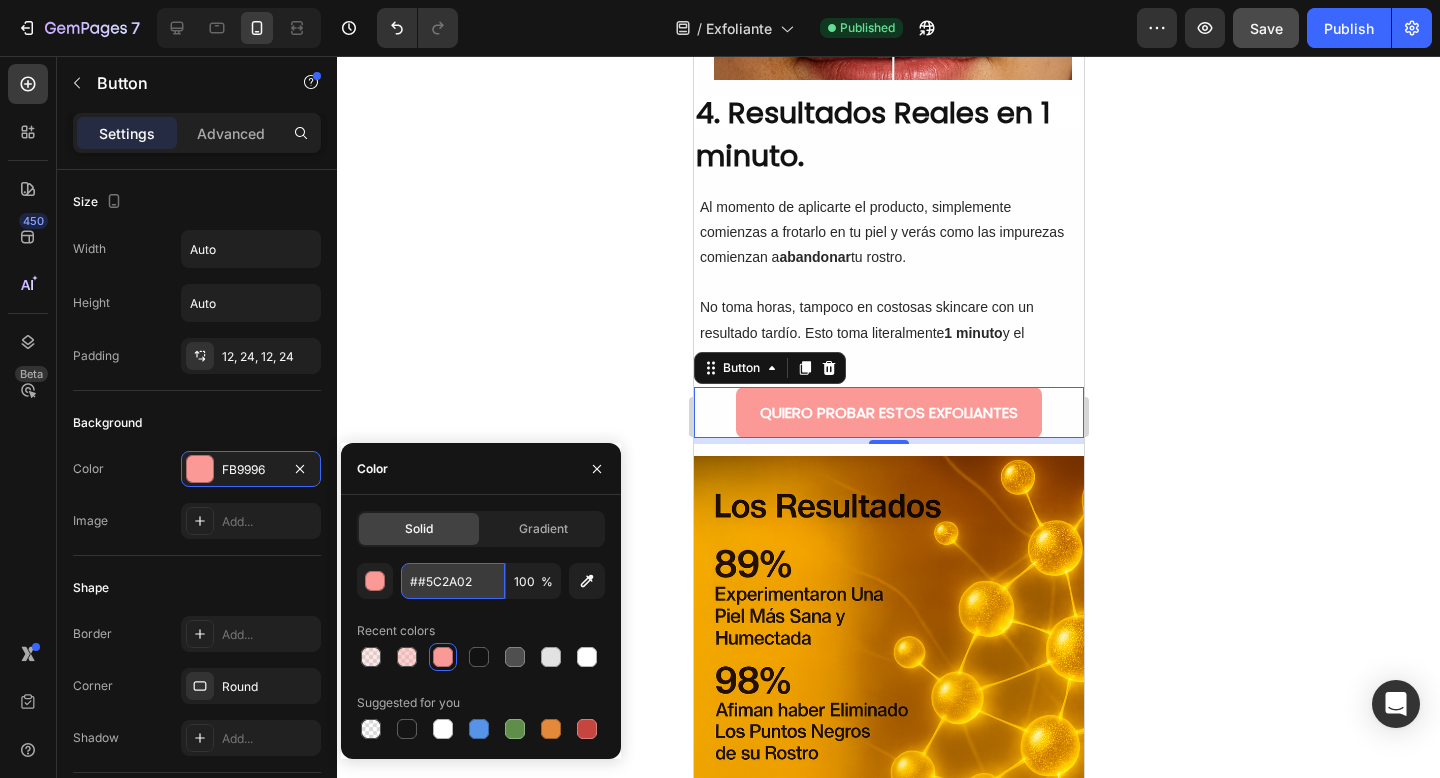 click on "##5C2A02" at bounding box center (453, 581) 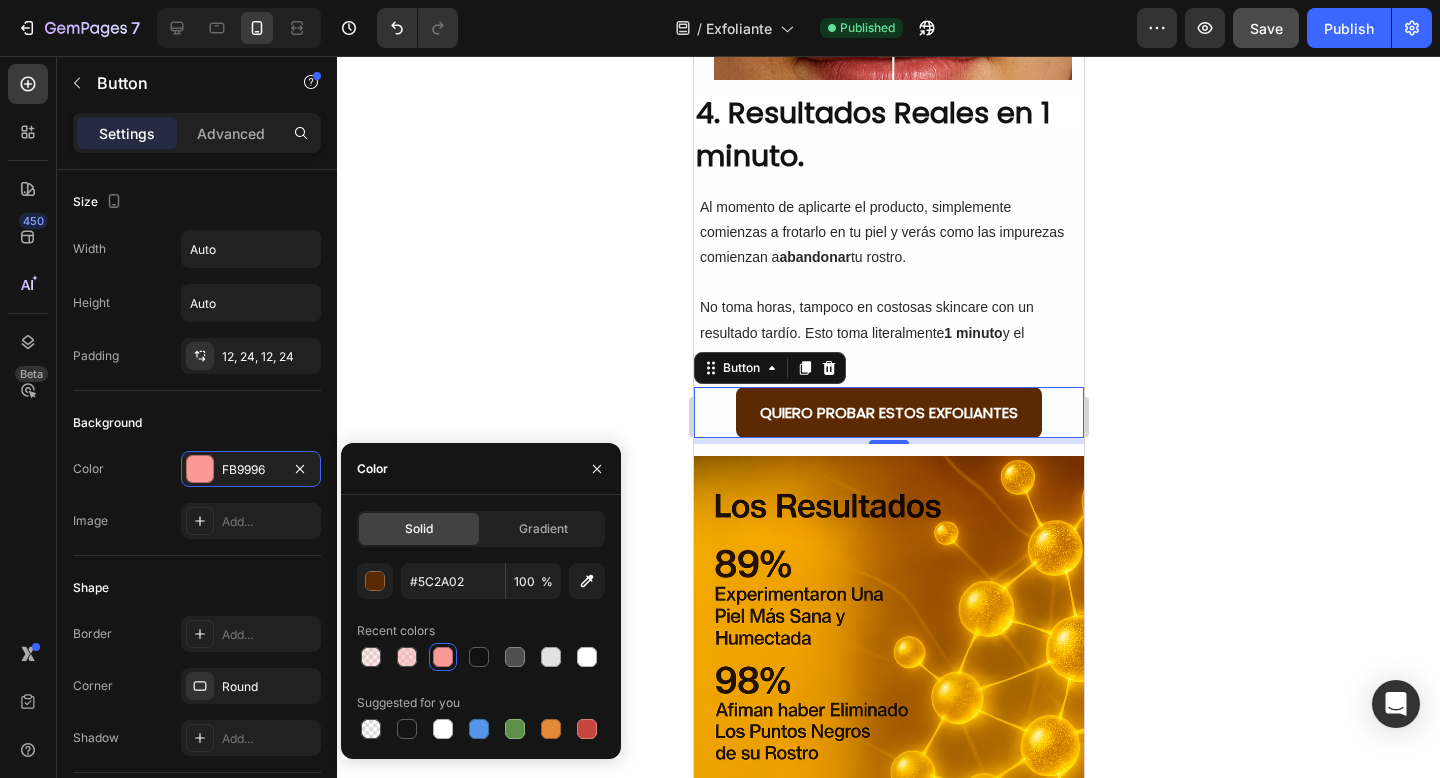 click 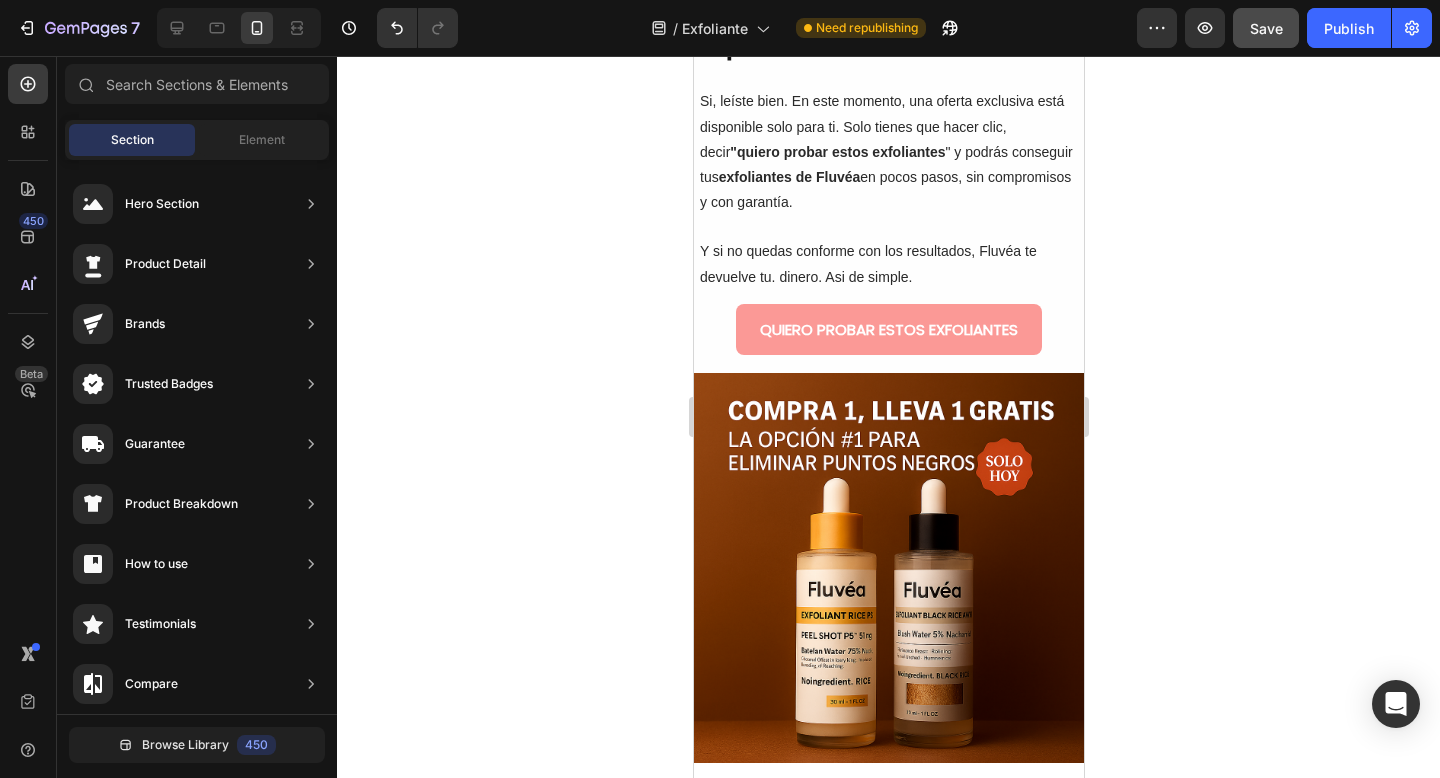 scroll, scrollTop: 5683, scrollLeft: 0, axis: vertical 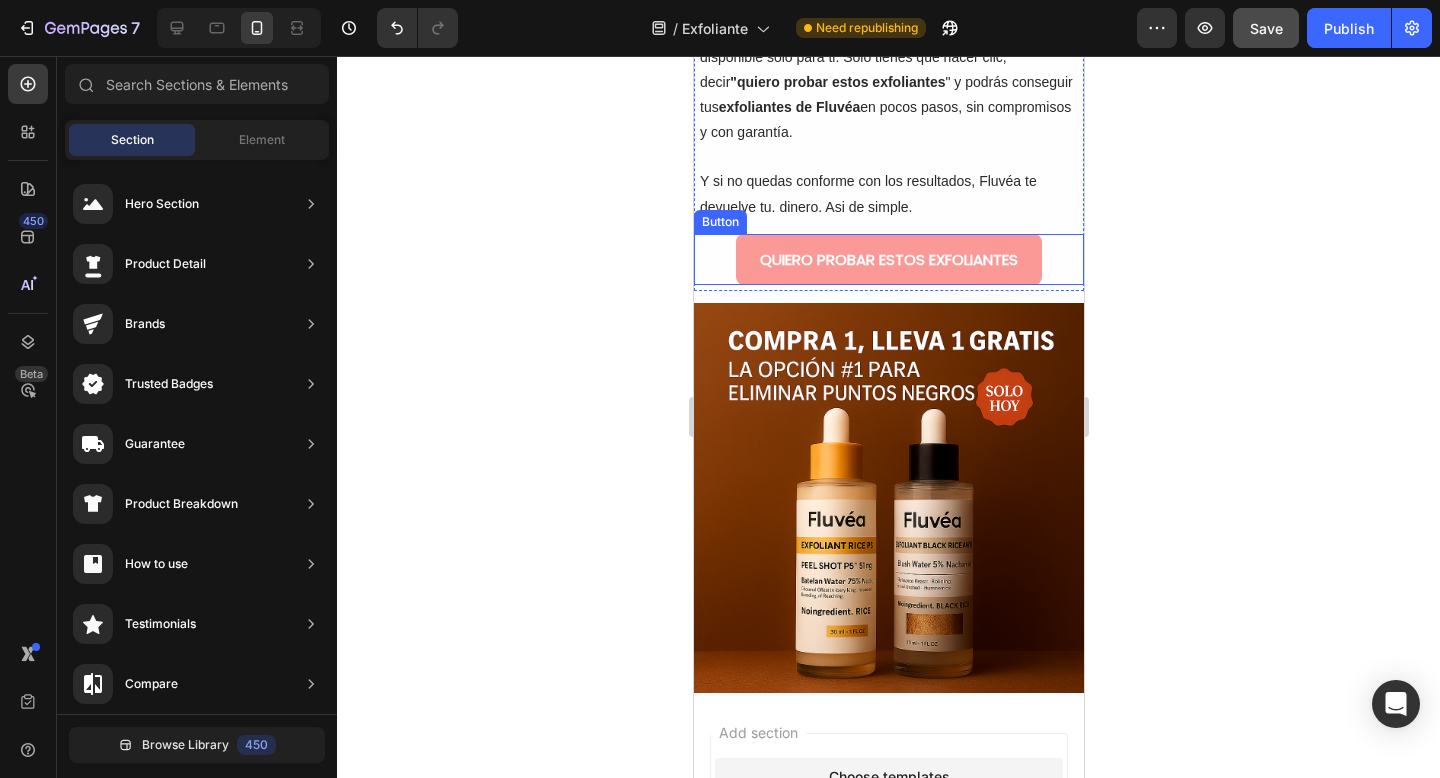 click on "QUIERO PROBAR ESTOS EXFOLIANTES" at bounding box center (888, 259) 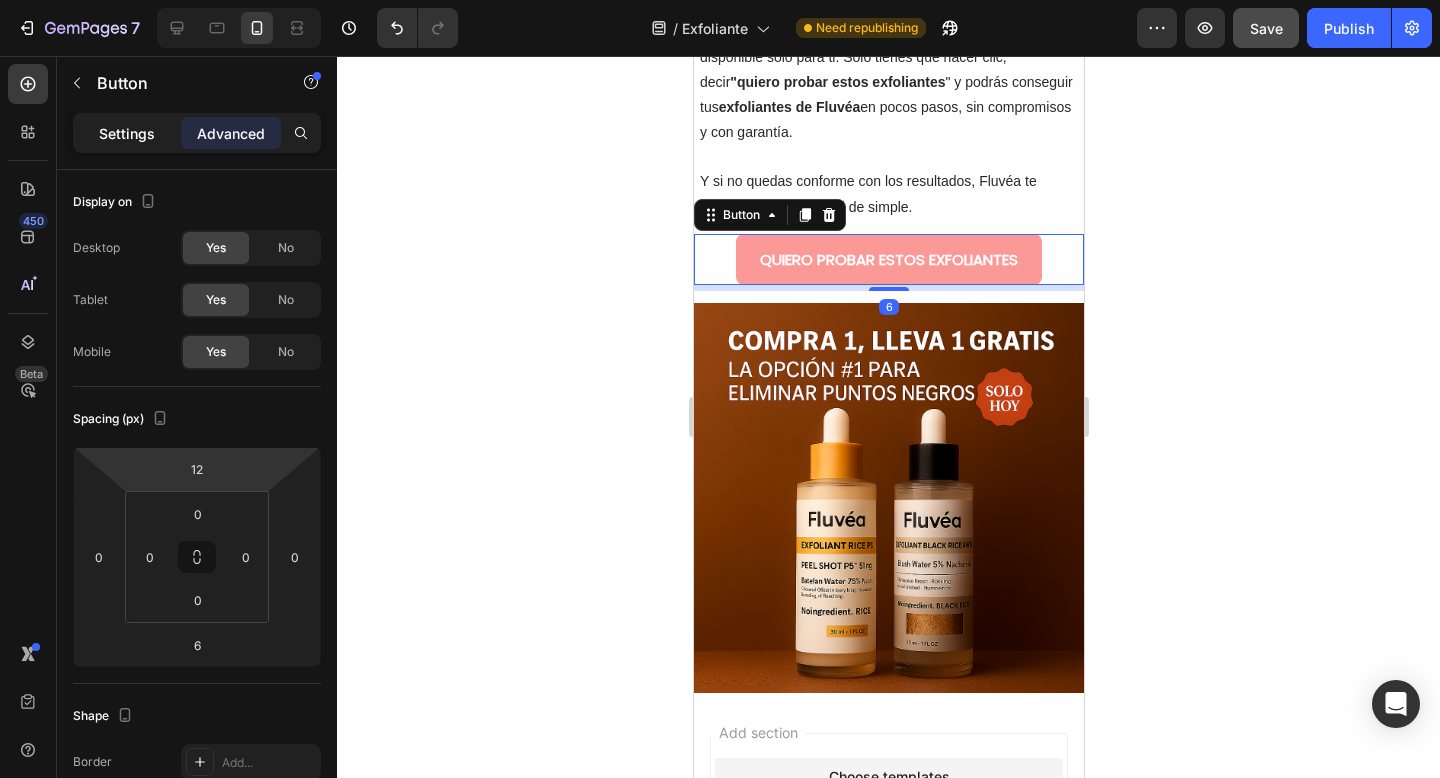 click on "Settings" 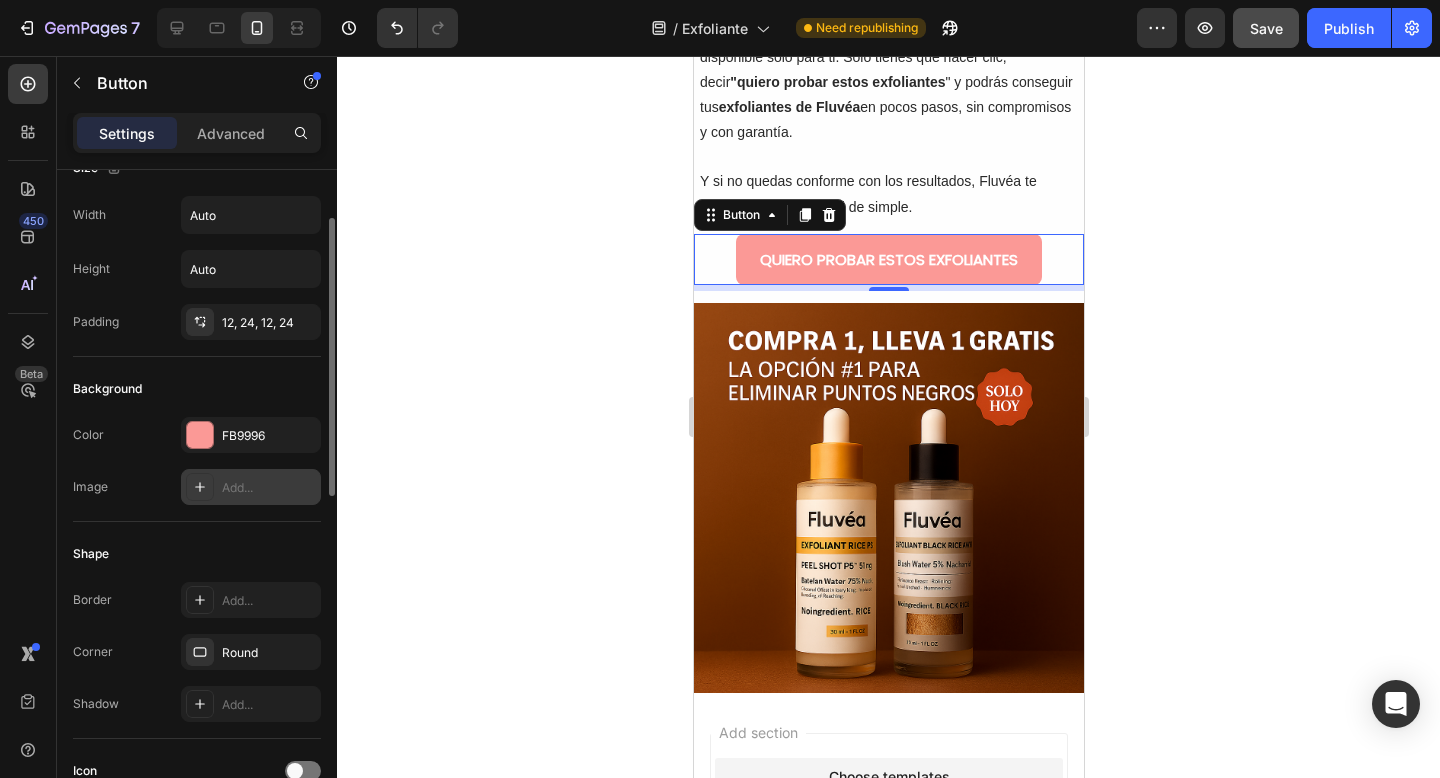 scroll, scrollTop: 58, scrollLeft: 0, axis: vertical 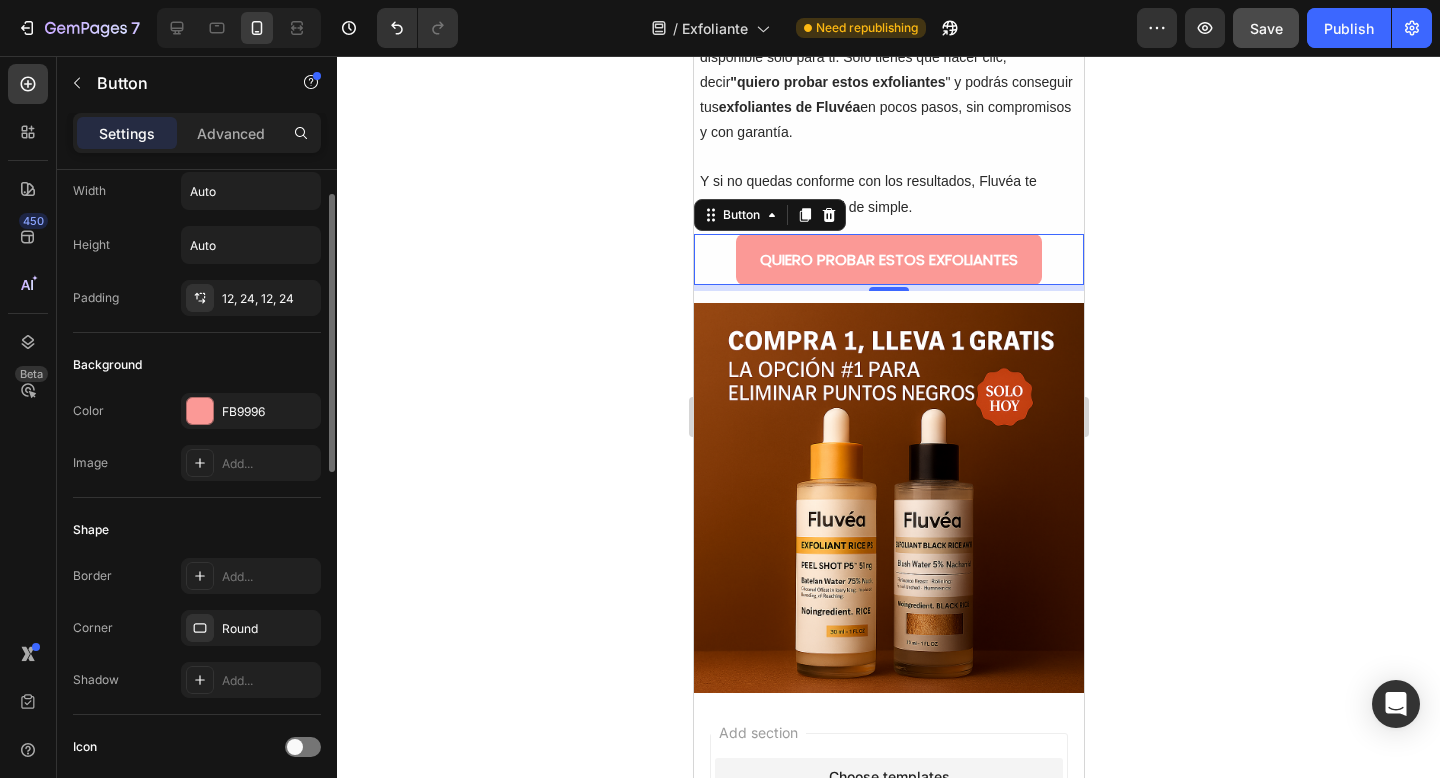 click on "Background Color FB9996 Image Add..." 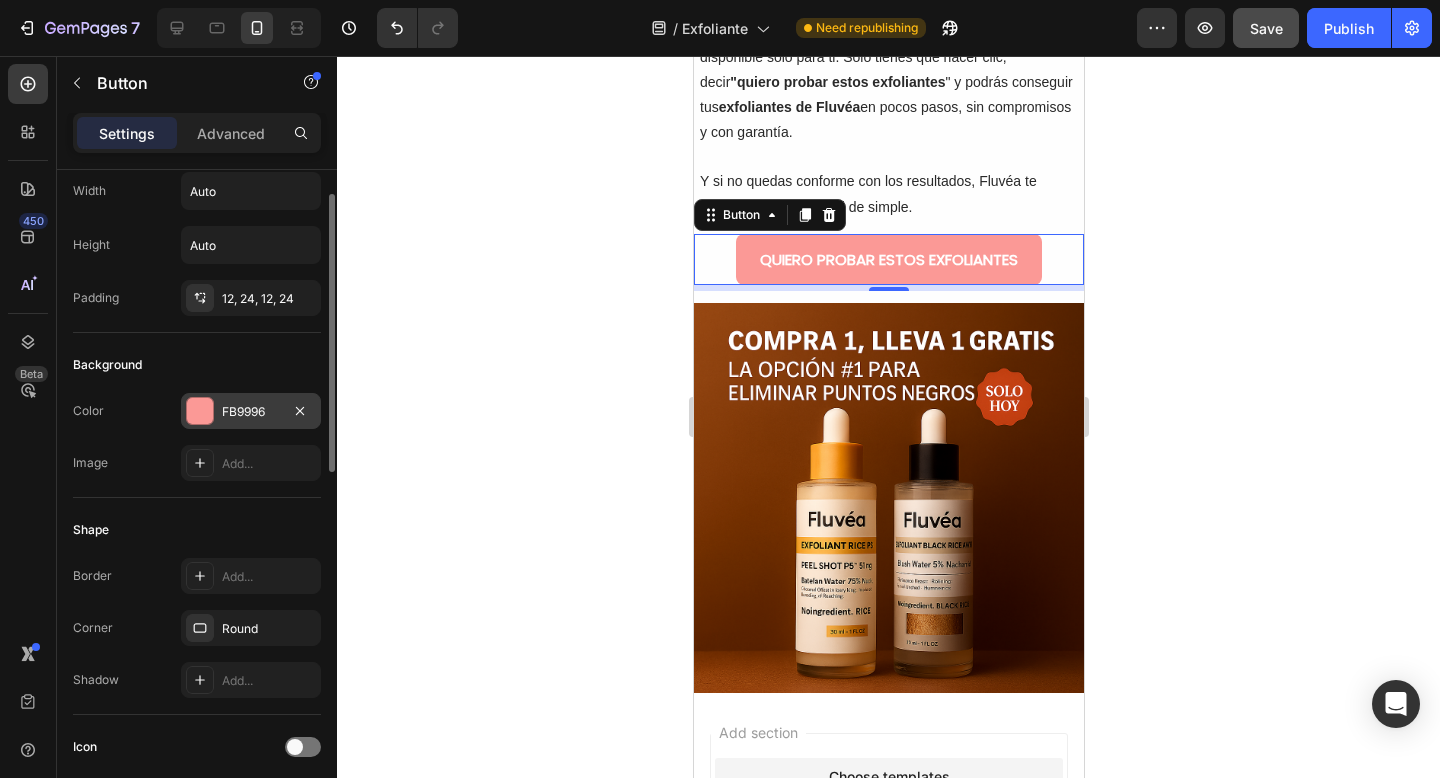 click at bounding box center (200, 411) 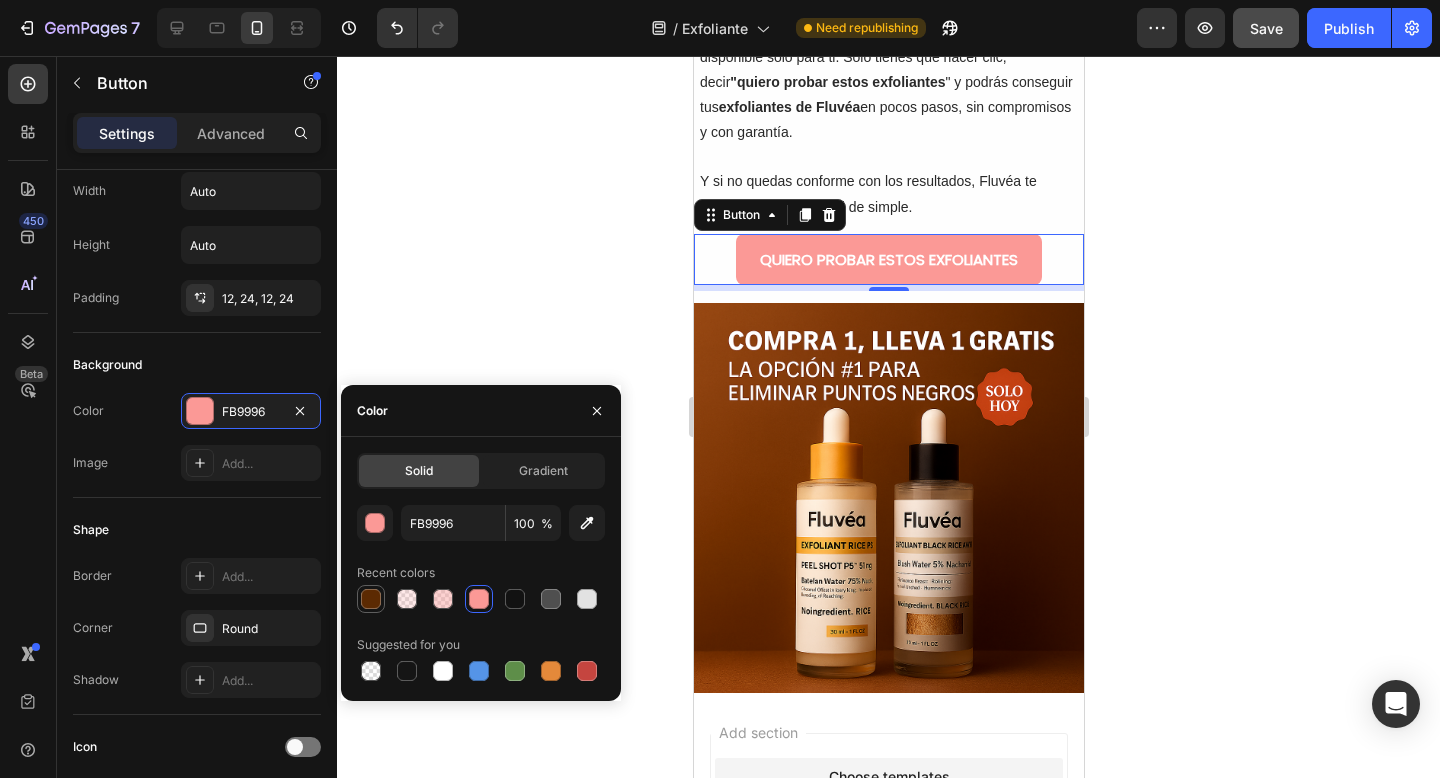 click at bounding box center (371, 599) 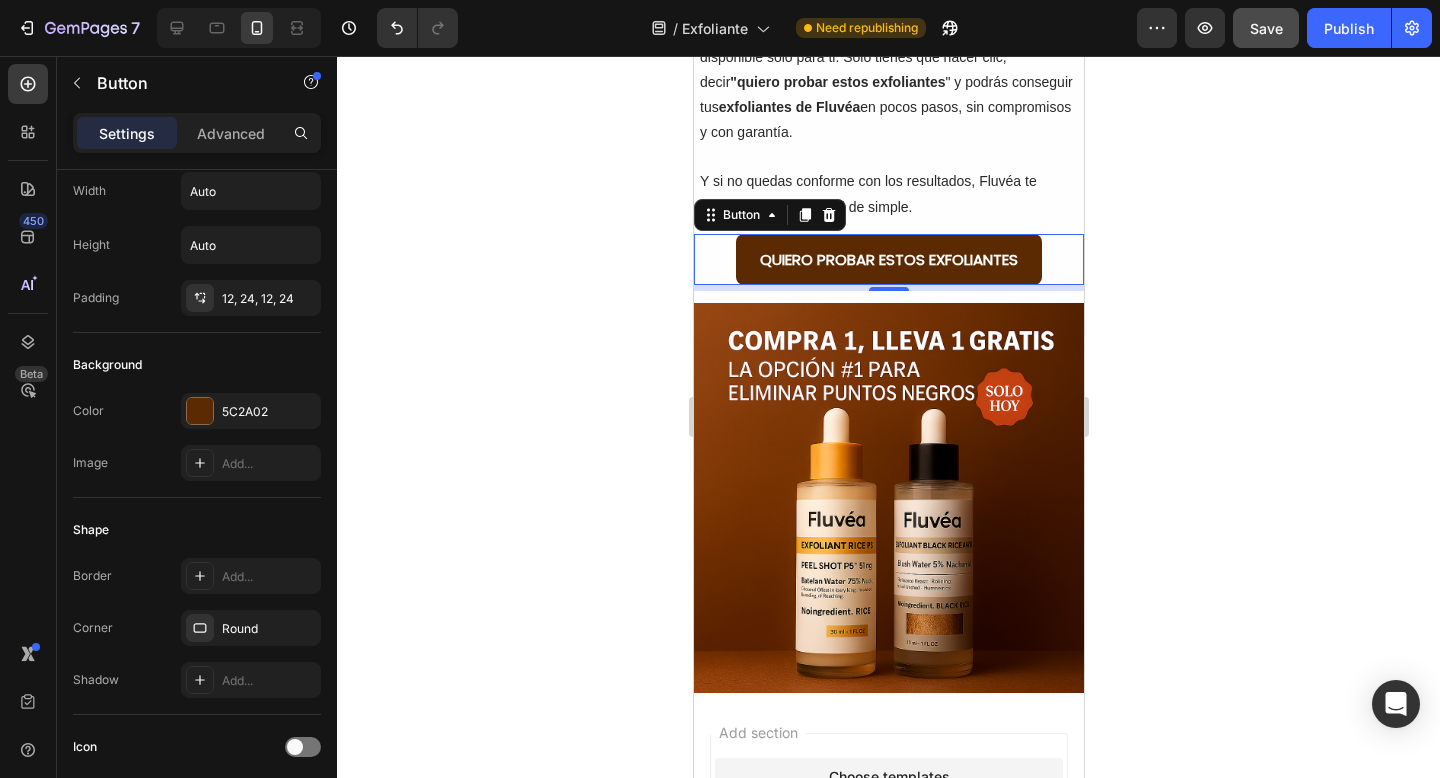 click 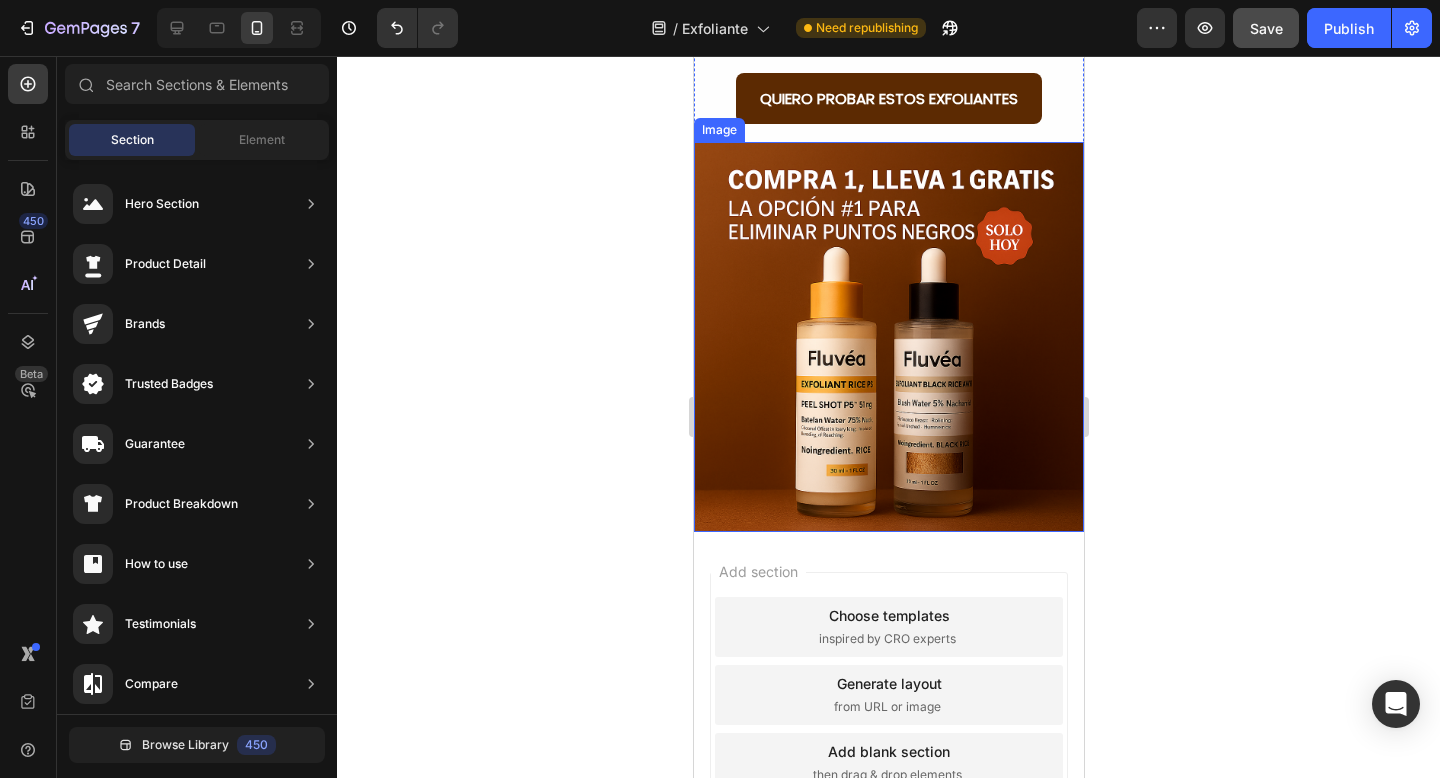 scroll, scrollTop: 6022, scrollLeft: 0, axis: vertical 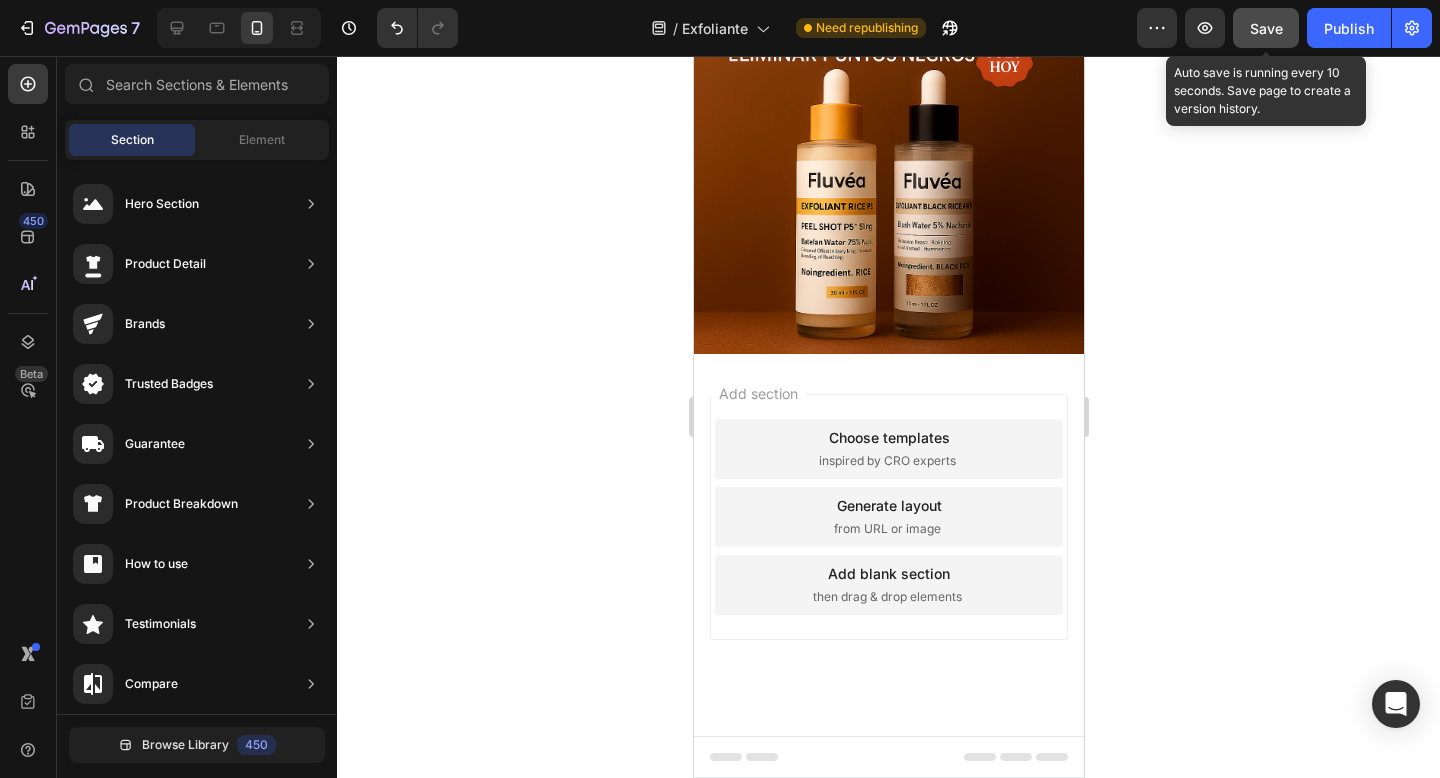 click on "Save" at bounding box center (1266, 28) 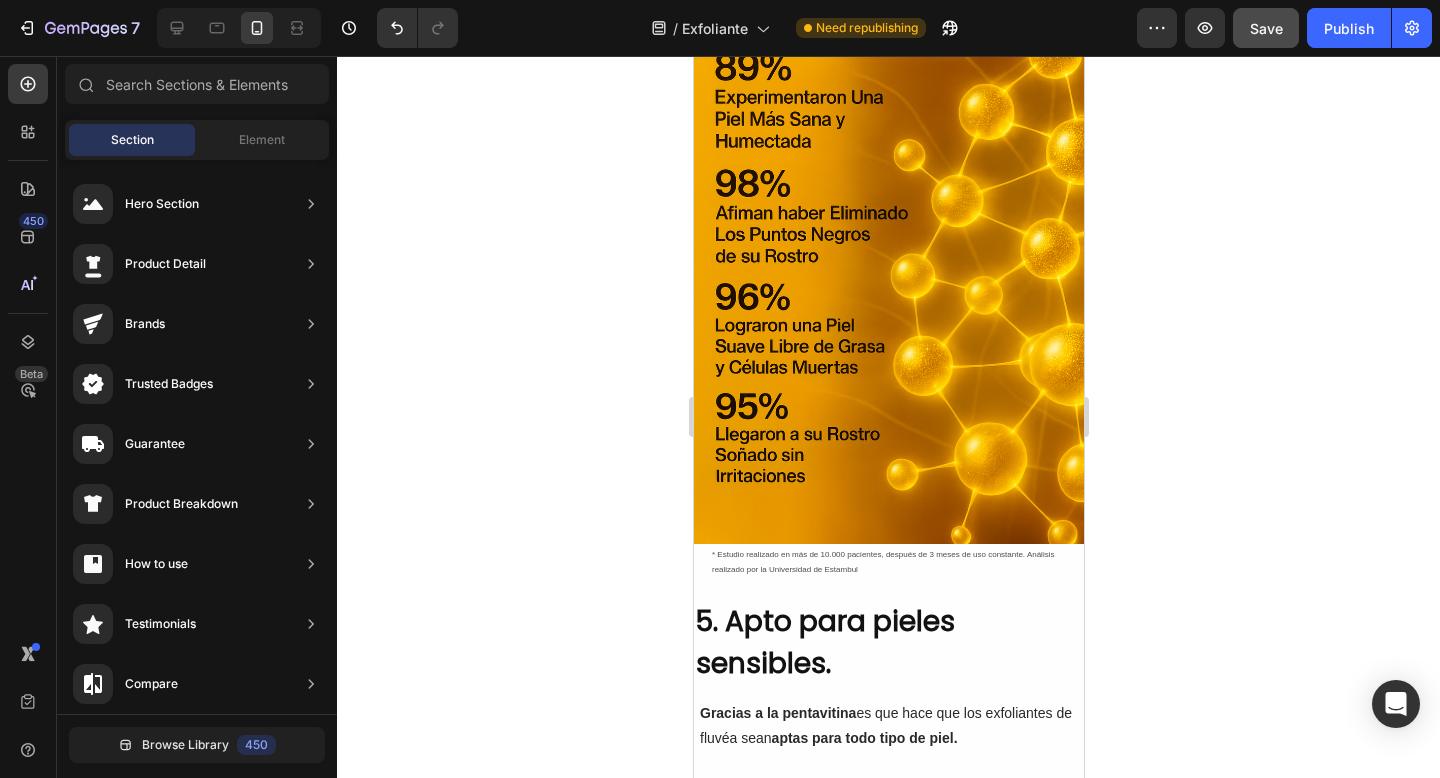 scroll, scrollTop: 2895, scrollLeft: 0, axis: vertical 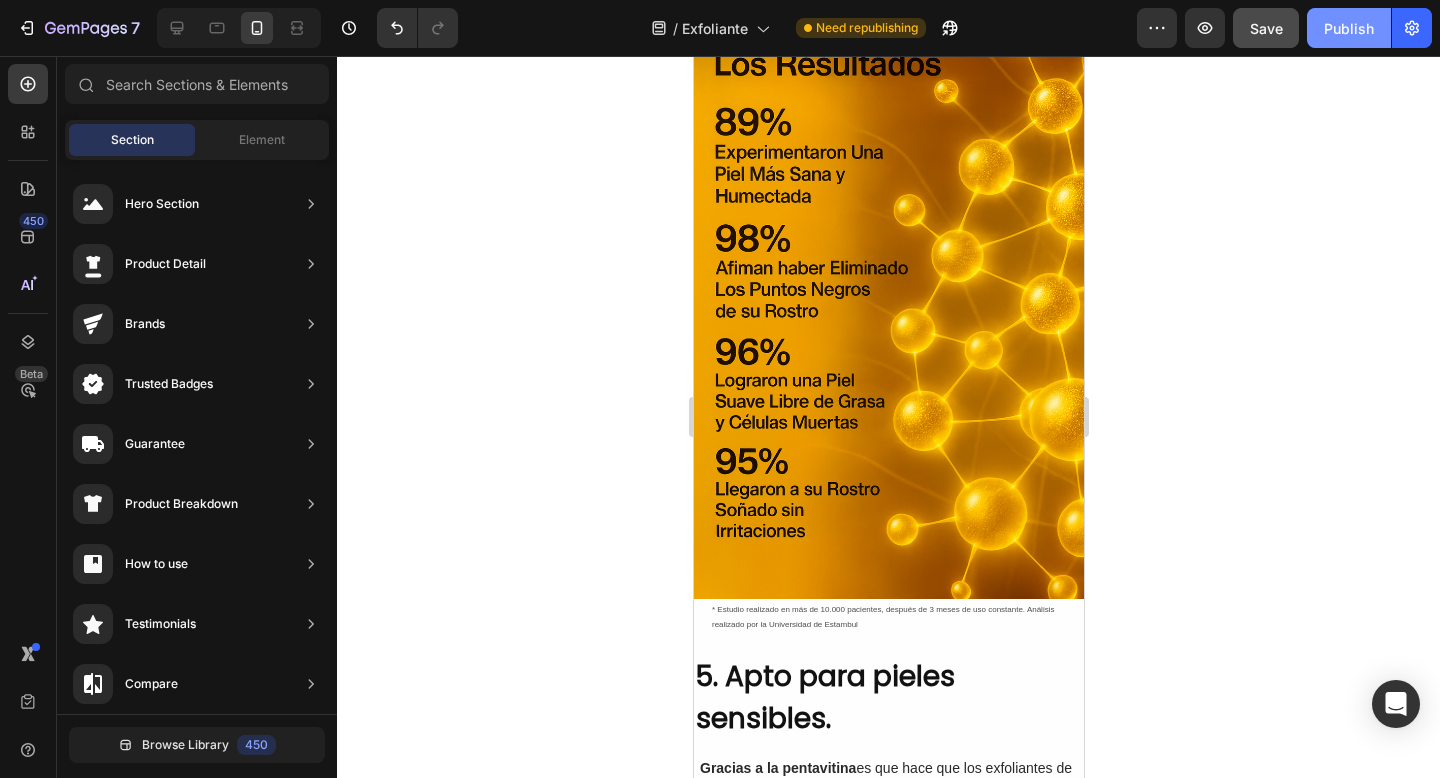 click on "Publish" 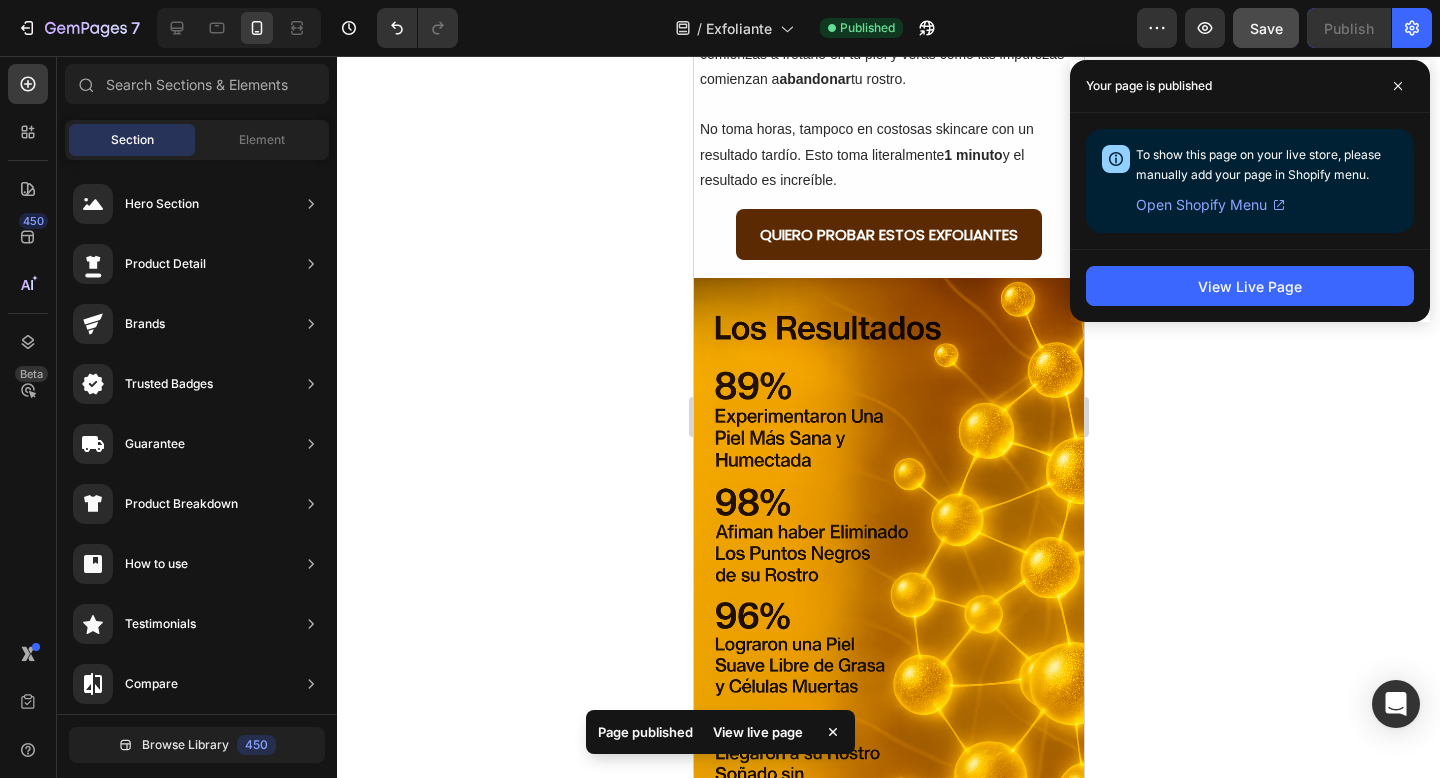 scroll, scrollTop: 1842, scrollLeft: 0, axis: vertical 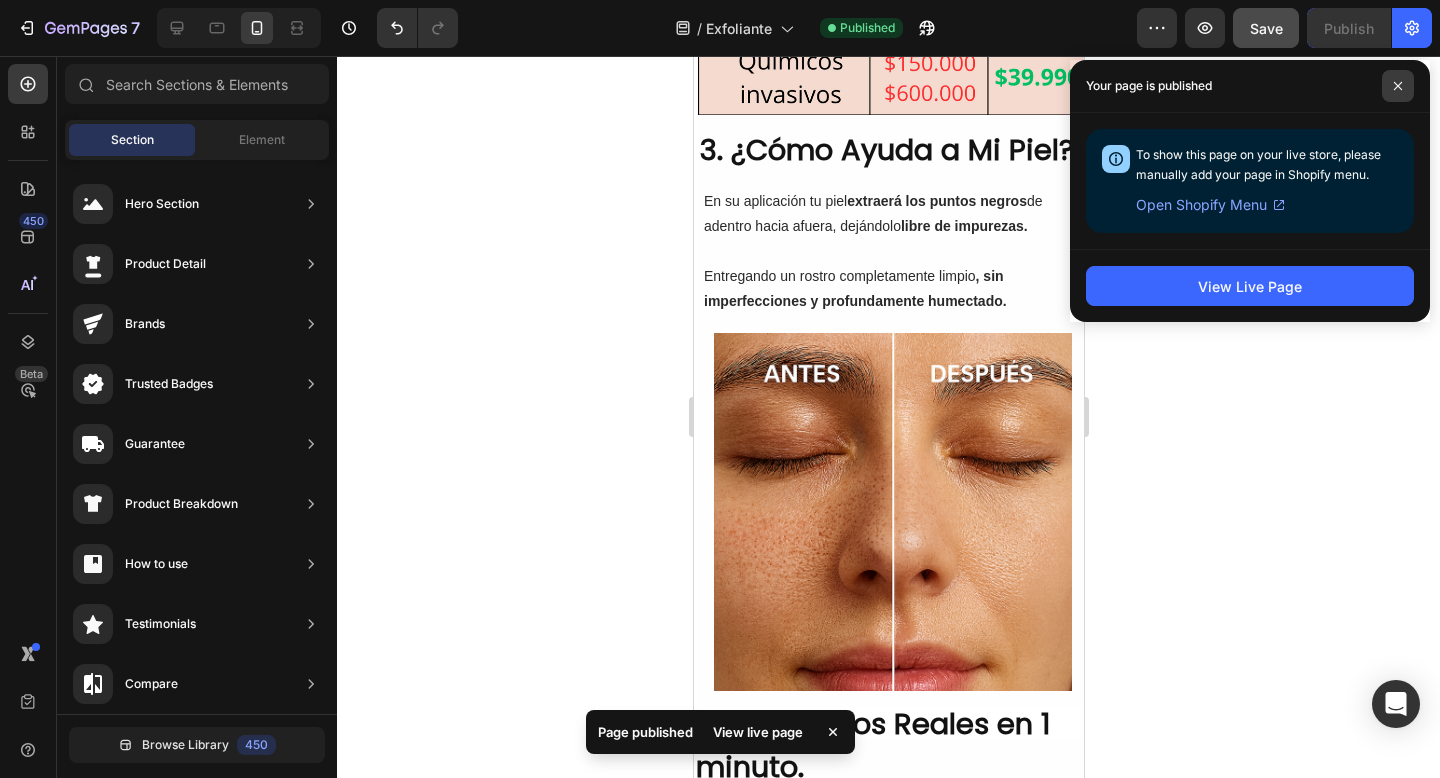 click at bounding box center (1398, 86) 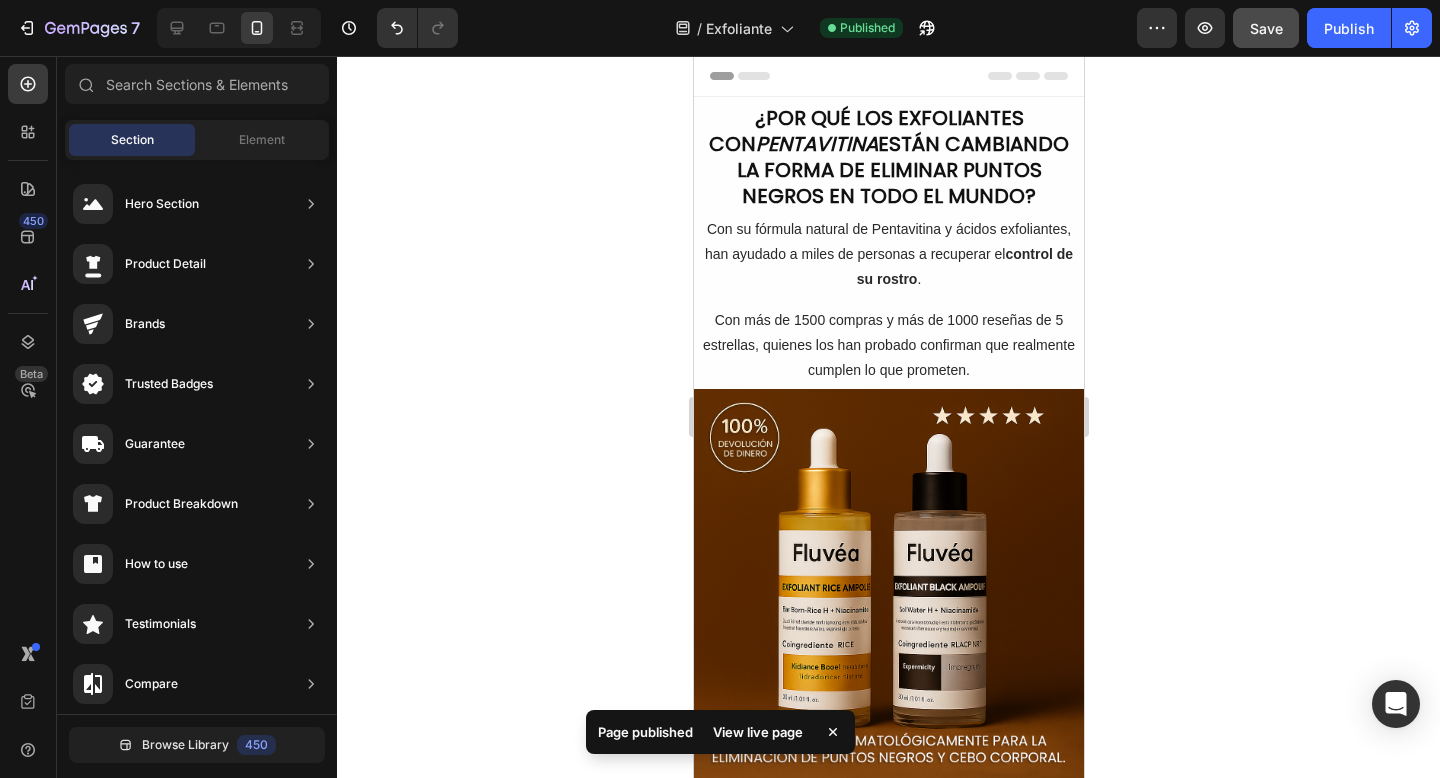 scroll, scrollTop: 14, scrollLeft: 0, axis: vertical 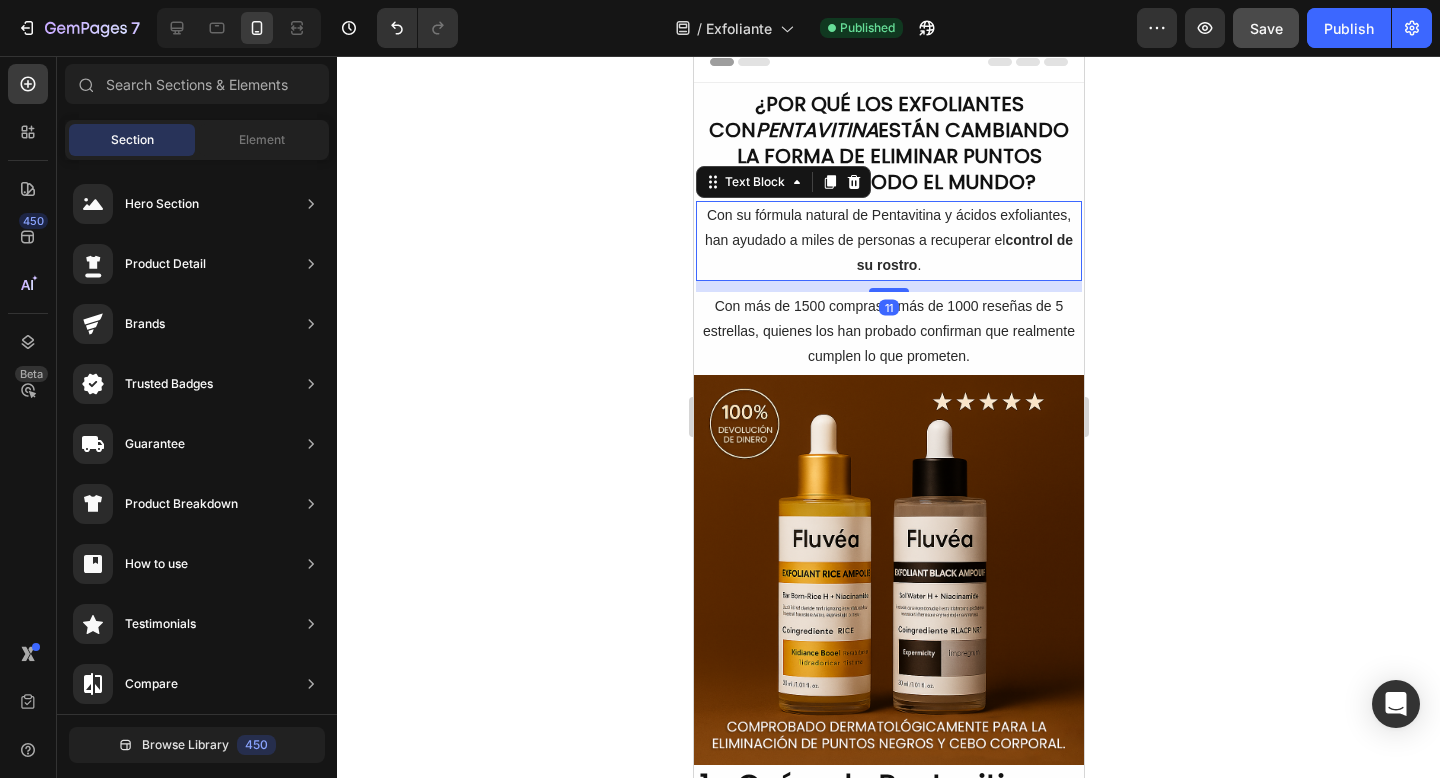 click on "Con su fórmula natural de Pentavitina y ácidos exfoliantes, han ayudado a miles de personas a recuperar el  control de su rostro ." at bounding box center [888, 241] 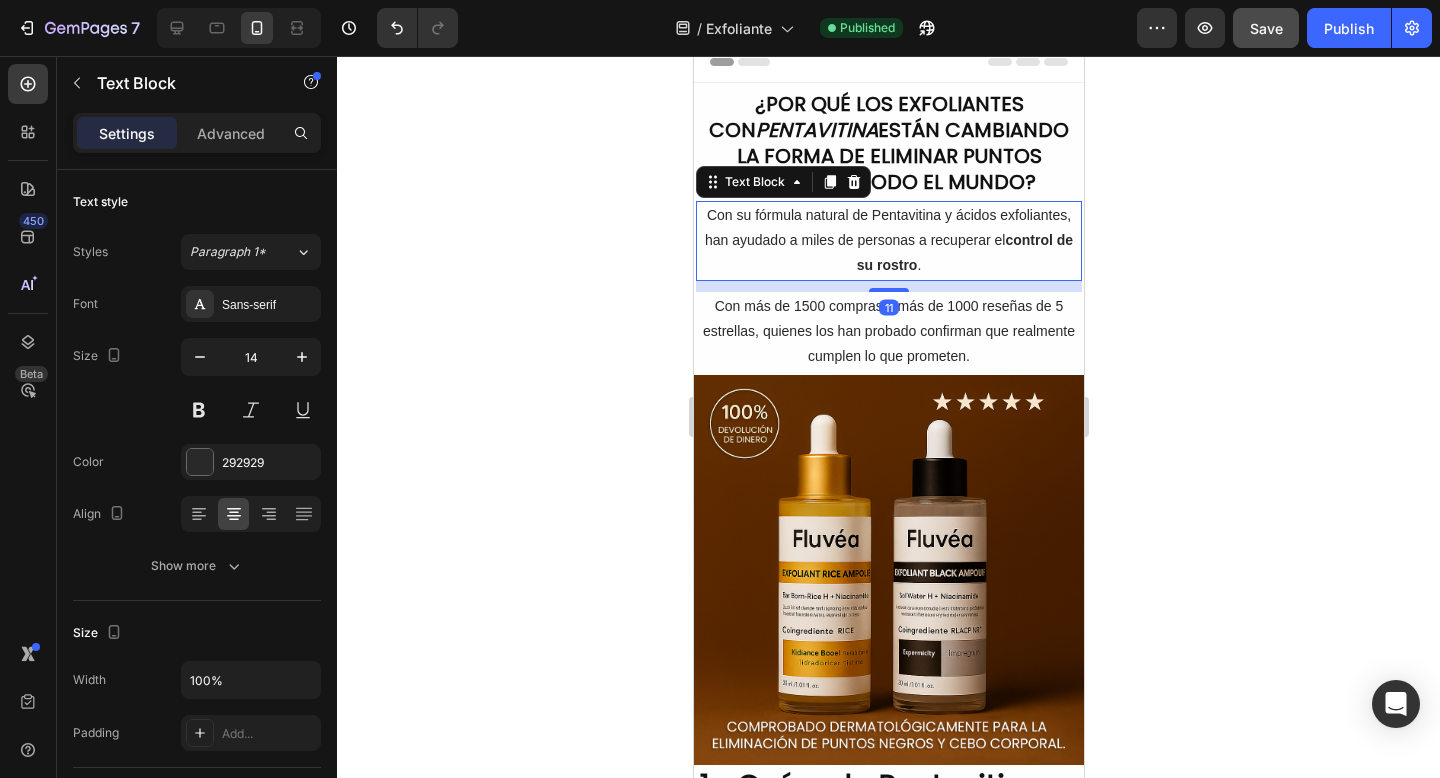 click on "Con su fórmula natural de Pentavitina y ácidos exfoliantes, han ayudado a miles de personas a recuperar el  control de su rostro ." at bounding box center (888, 241) 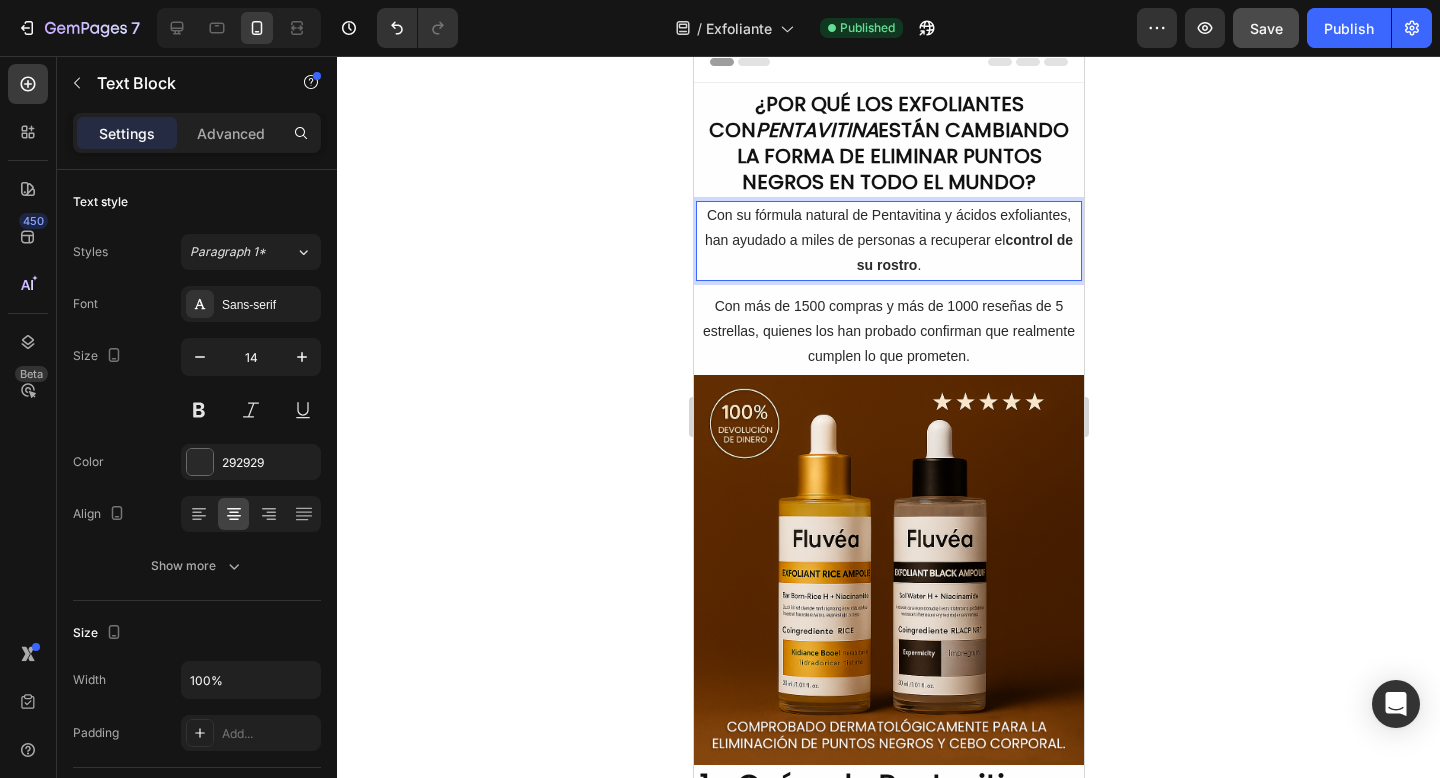 click on "Con su fórmula natural de Pentavitina y ácidos exfoliantes, han ayudado a miles de personas a recuperar el  control de su rostro ." at bounding box center [888, 241] 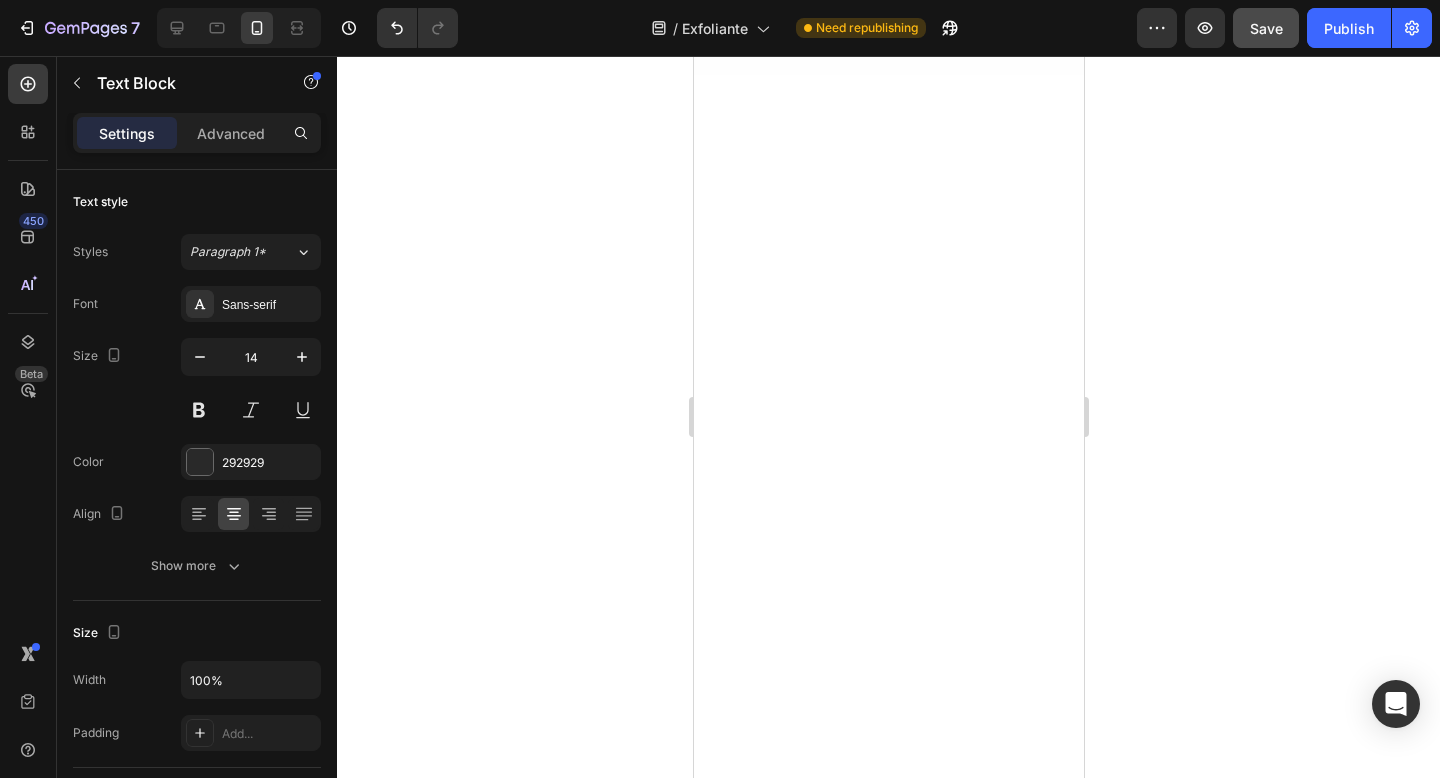 scroll, scrollTop: 420, scrollLeft: 0, axis: vertical 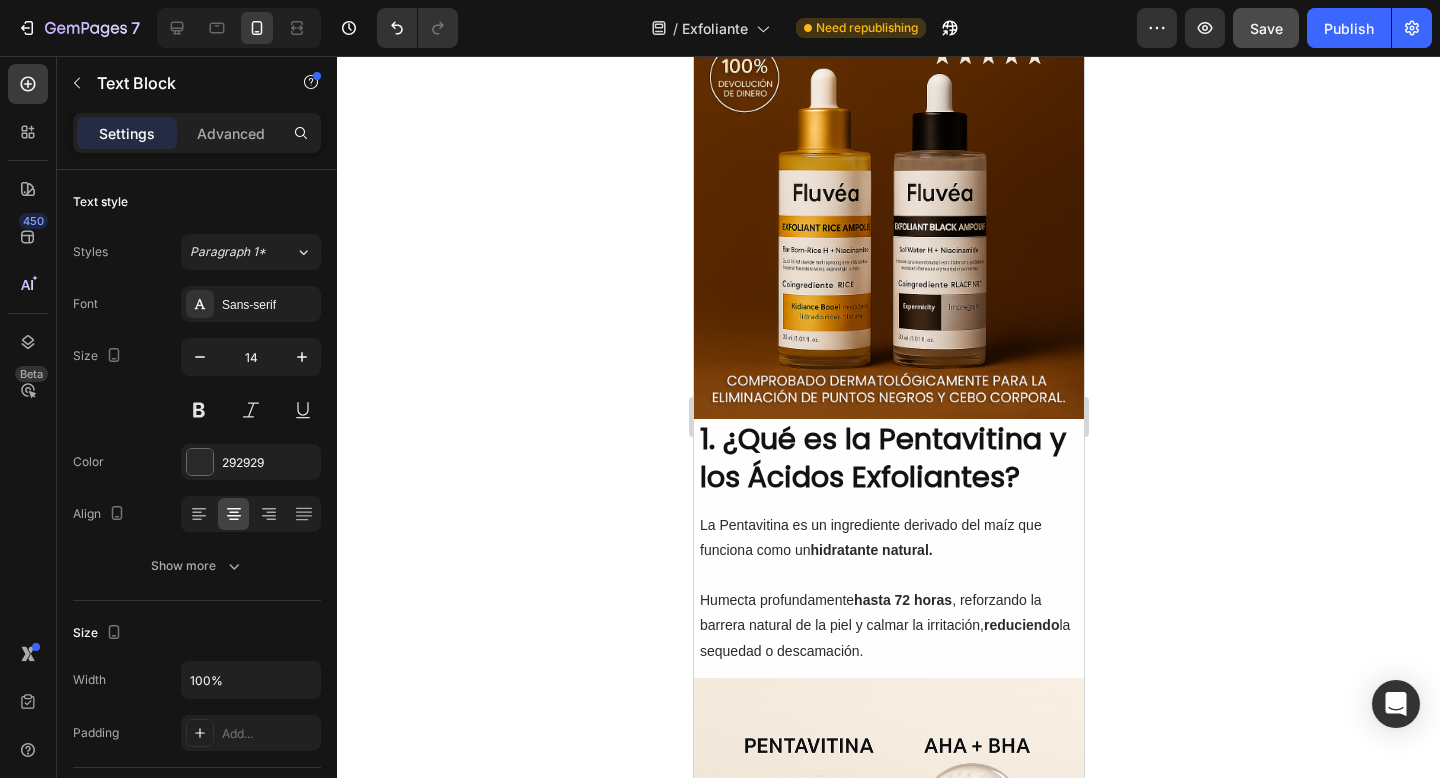 click 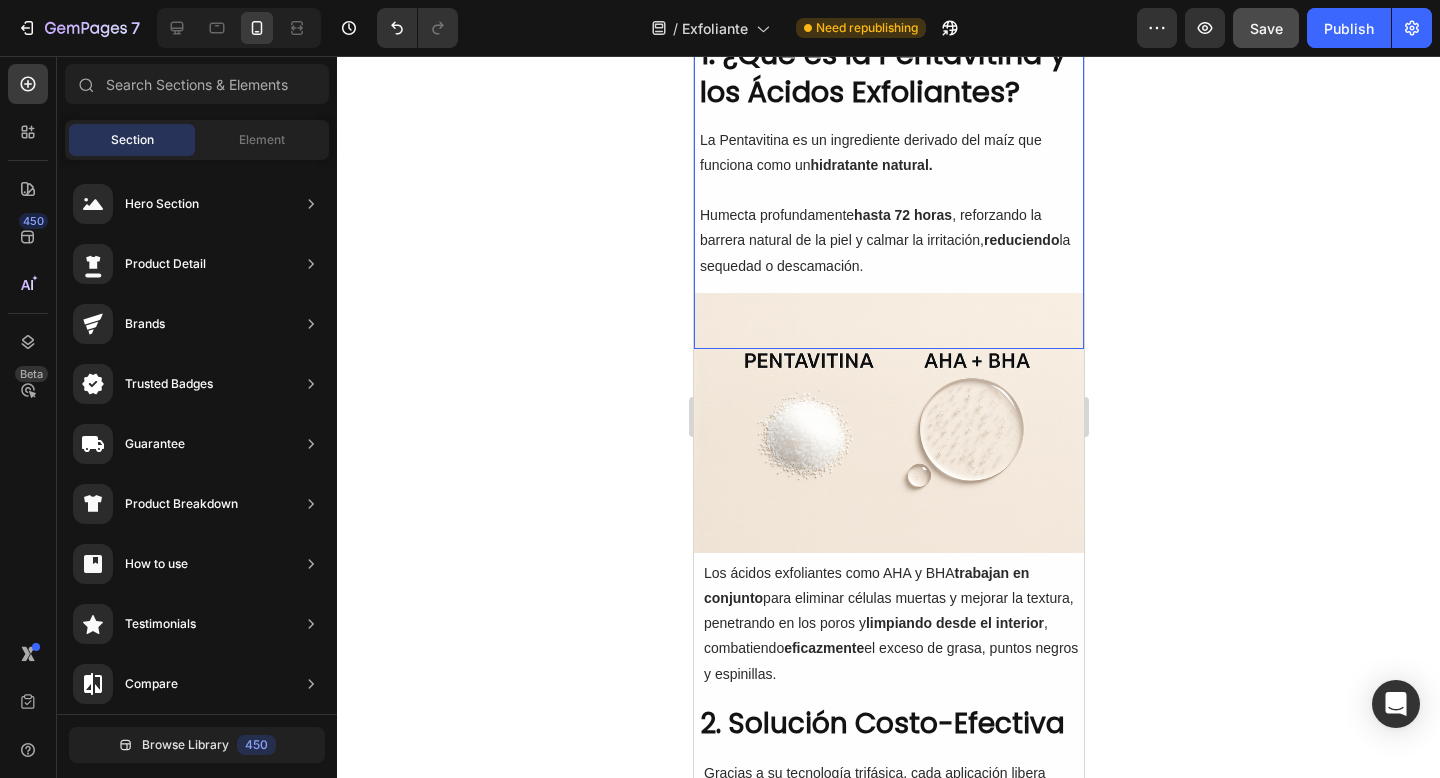 scroll, scrollTop: 920, scrollLeft: 0, axis: vertical 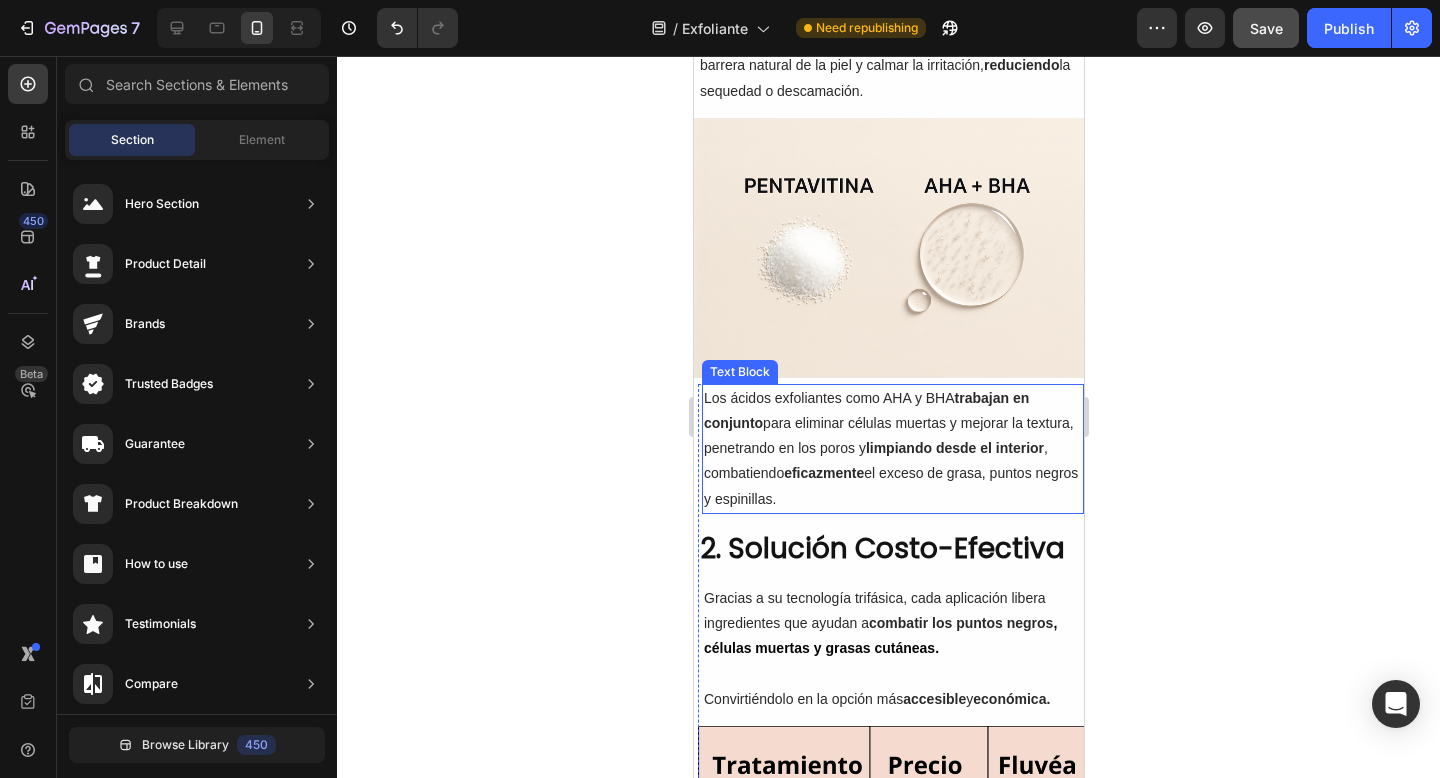 click on "Los ácidos exfoliantes como AHA y BHA  trabajan en conjunto  para eliminar células muertas y mejorar la textura, penetrando en los poros y  limpiando desde el interior , combatiendo  eficazmente  el exceso de grasa, puntos negros y espinillas." at bounding box center (892, 449) 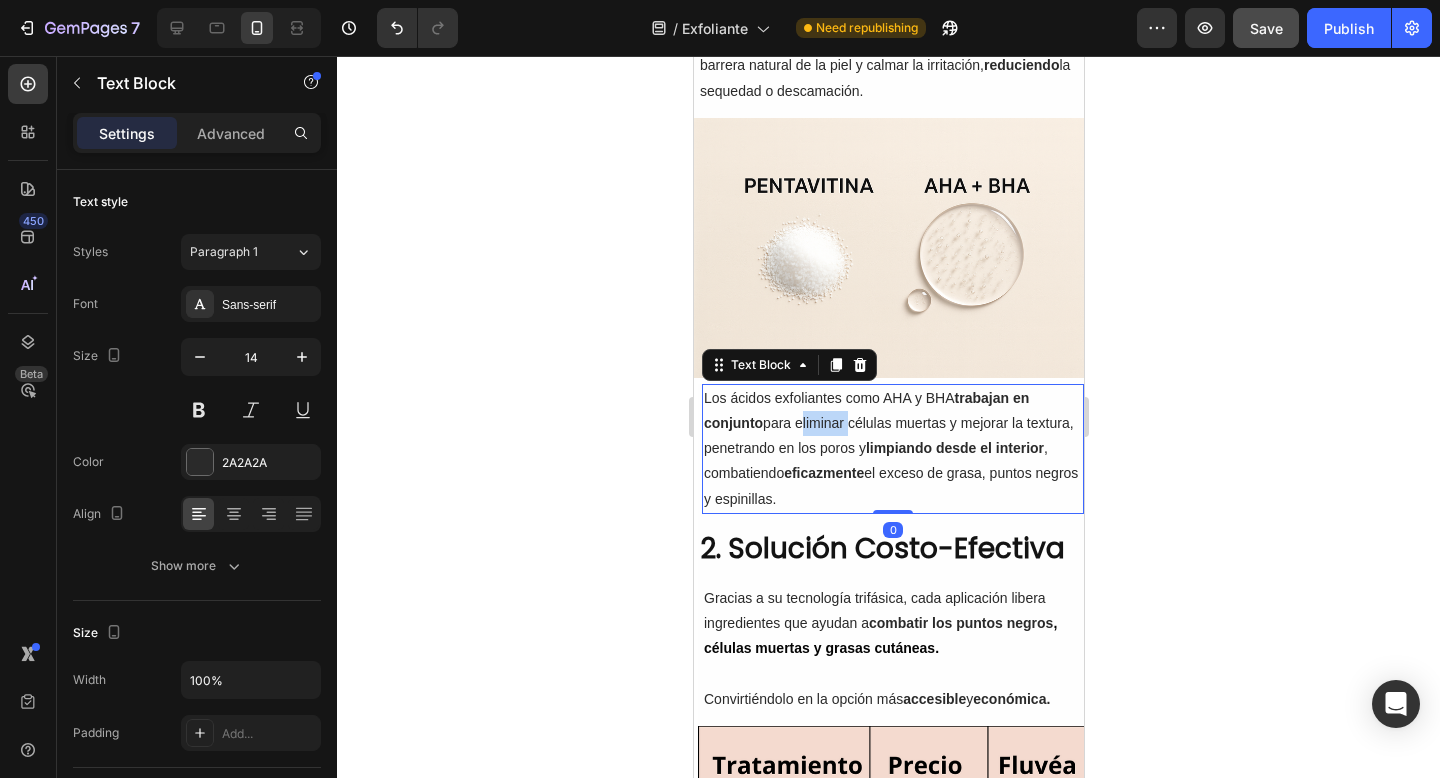 click on "Los ácidos exfoliantes como AHA y BHA  trabajan en conjunto  para eliminar células muertas y mejorar la textura, penetrando en los poros y  limpiando desde el interior , combatiendo  eficazmente  el exceso de grasa, puntos negros y espinillas." at bounding box center (892, 449) 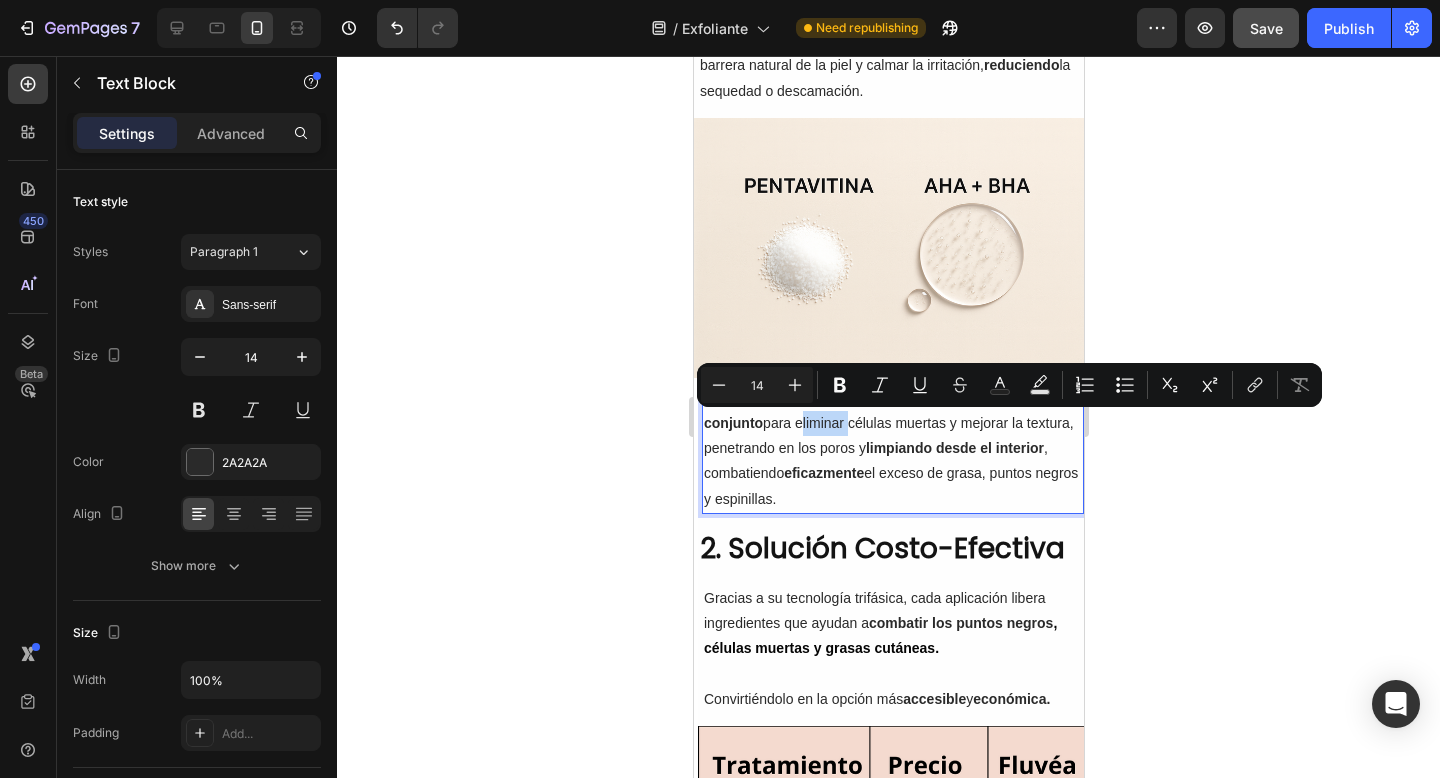 click on "Minus 14 Plus Bold Italic Underline       Strikethrough
Text Color
Text Background Color Numbered List Bulleted List Subscript Superscript       link Remove Format" at bounding box center [1009, 385] 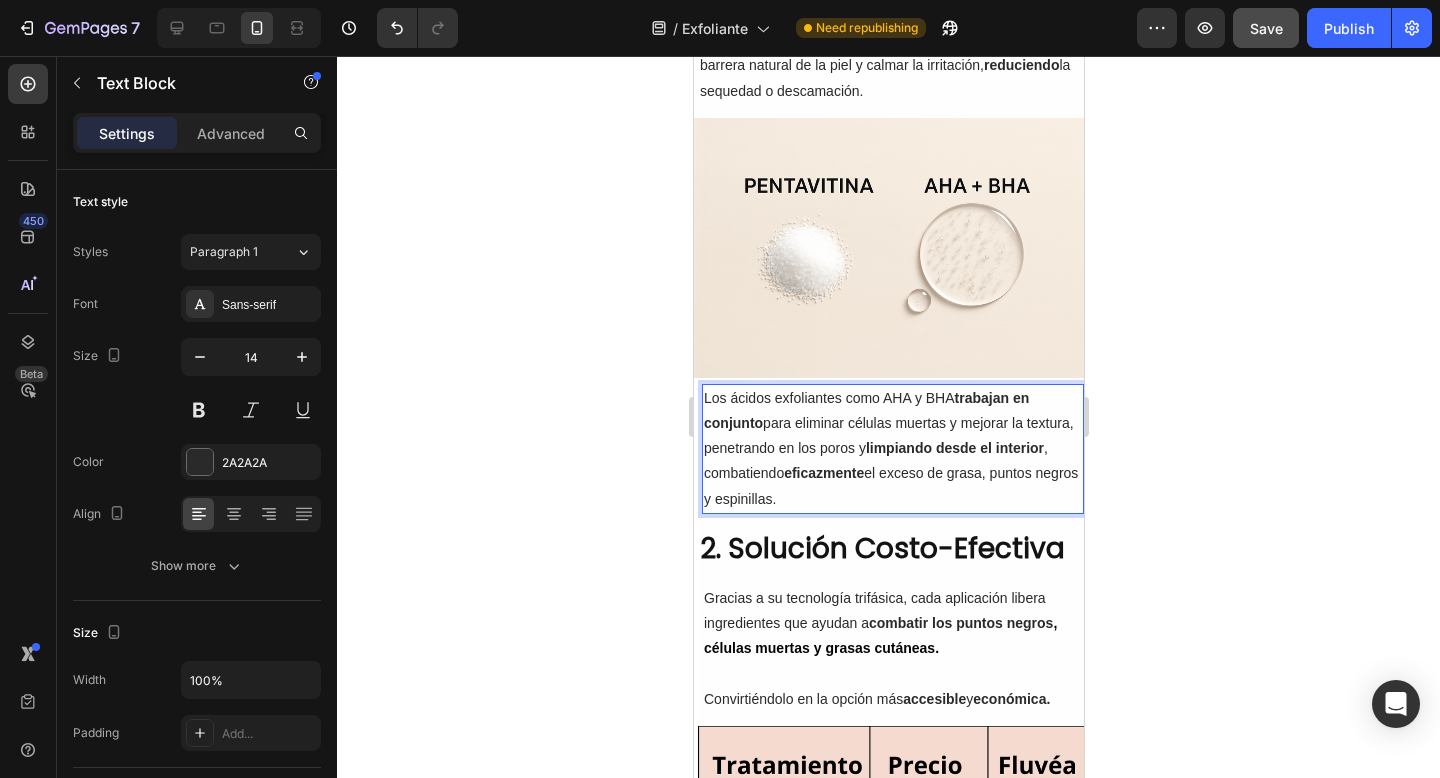 click on "Los ácidos exfoliantes como AHA y BHA  trabajan en conjunto  para eliminar células muertas y mejorar la textura, penetrando en los poros y  limpiando desde el interior , combatiendo  eficazmente  el exceso de grasa, puntos negros y espinillas." at bounding box center (892, 449) 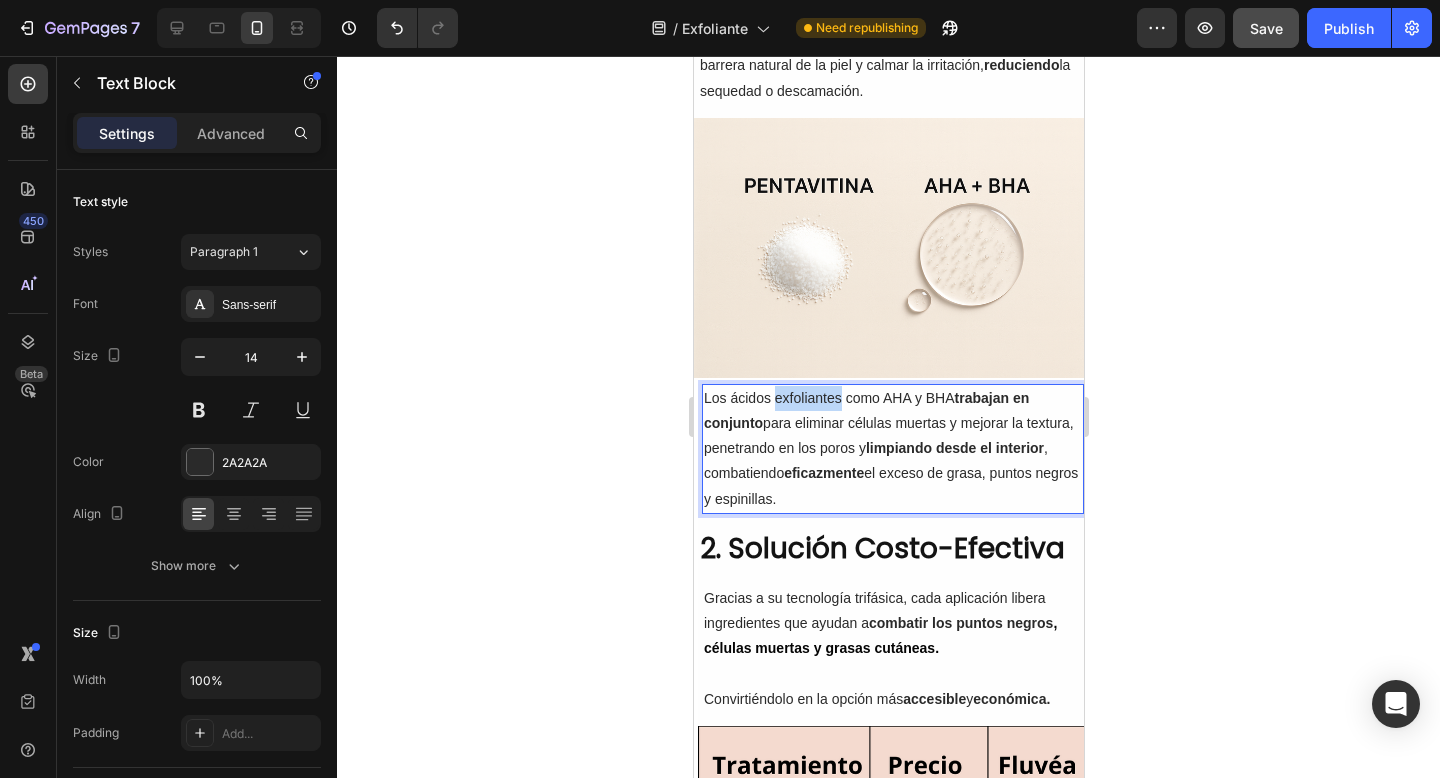 click on "Los ácidos exfoliantes como AHA y BHA  trabajan en conjunto  para eliminar células muertas y mejorar la textura, penetrando en los poros y  limpiando desde el interior , combatiendo  eficazmente  el exceso de grasa, puntos negros y espinillas." at bounding box center (892, 449) 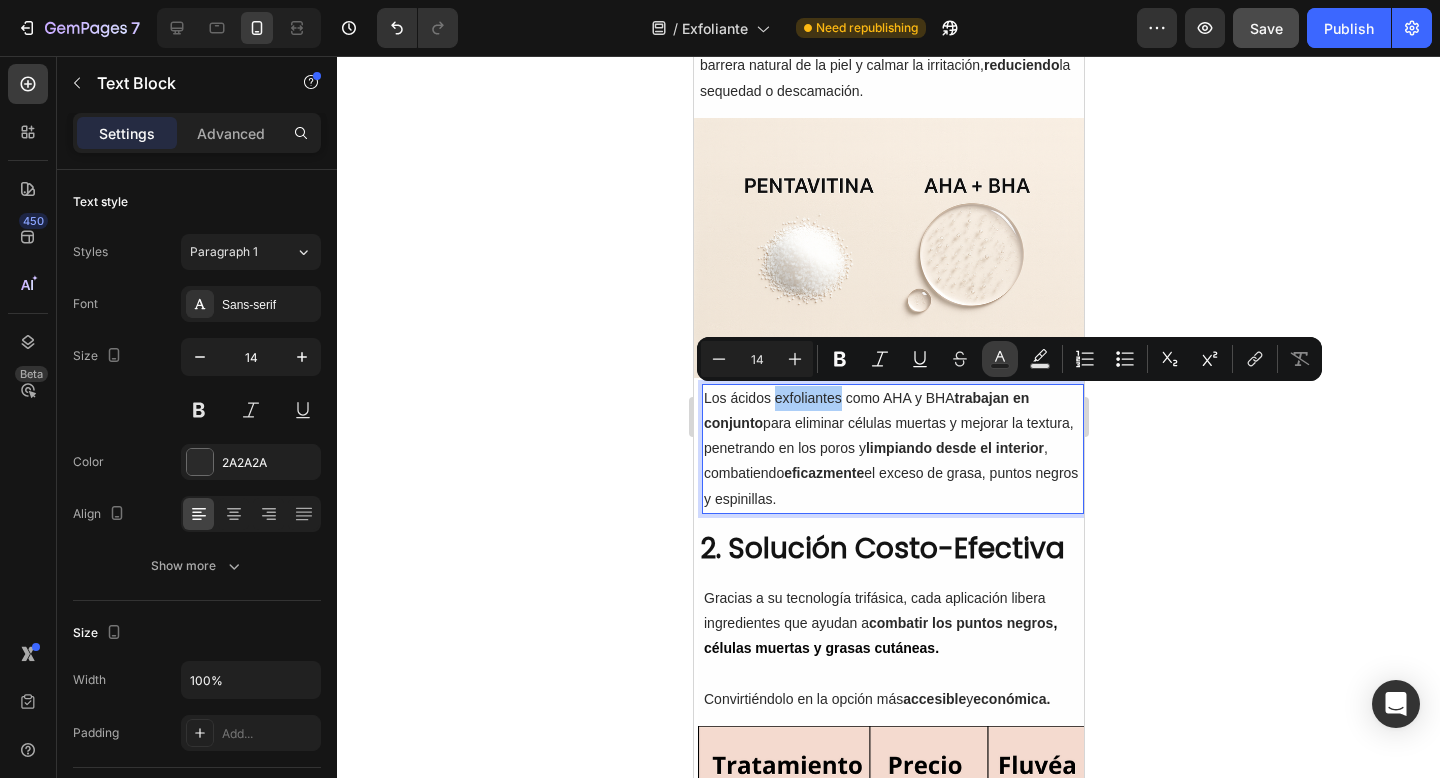 click 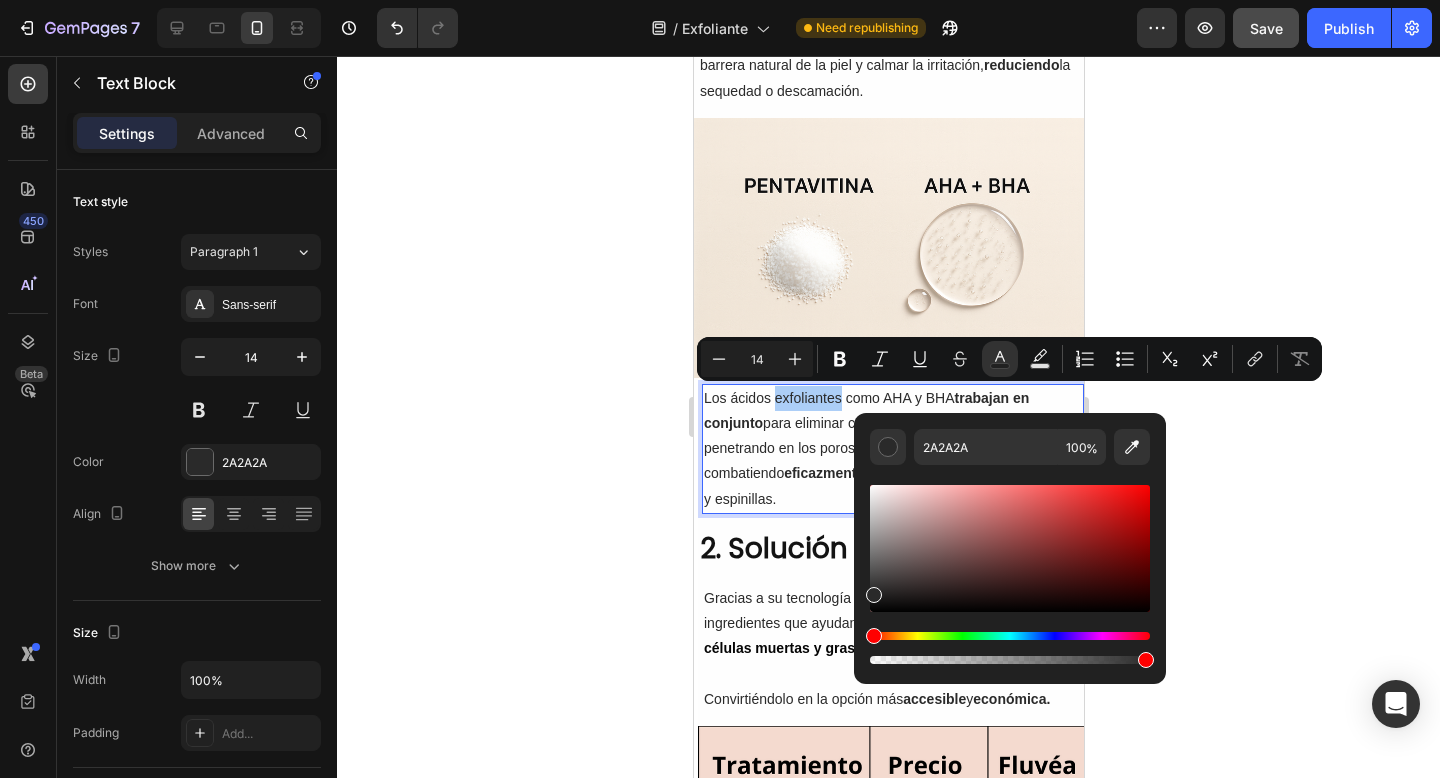 type 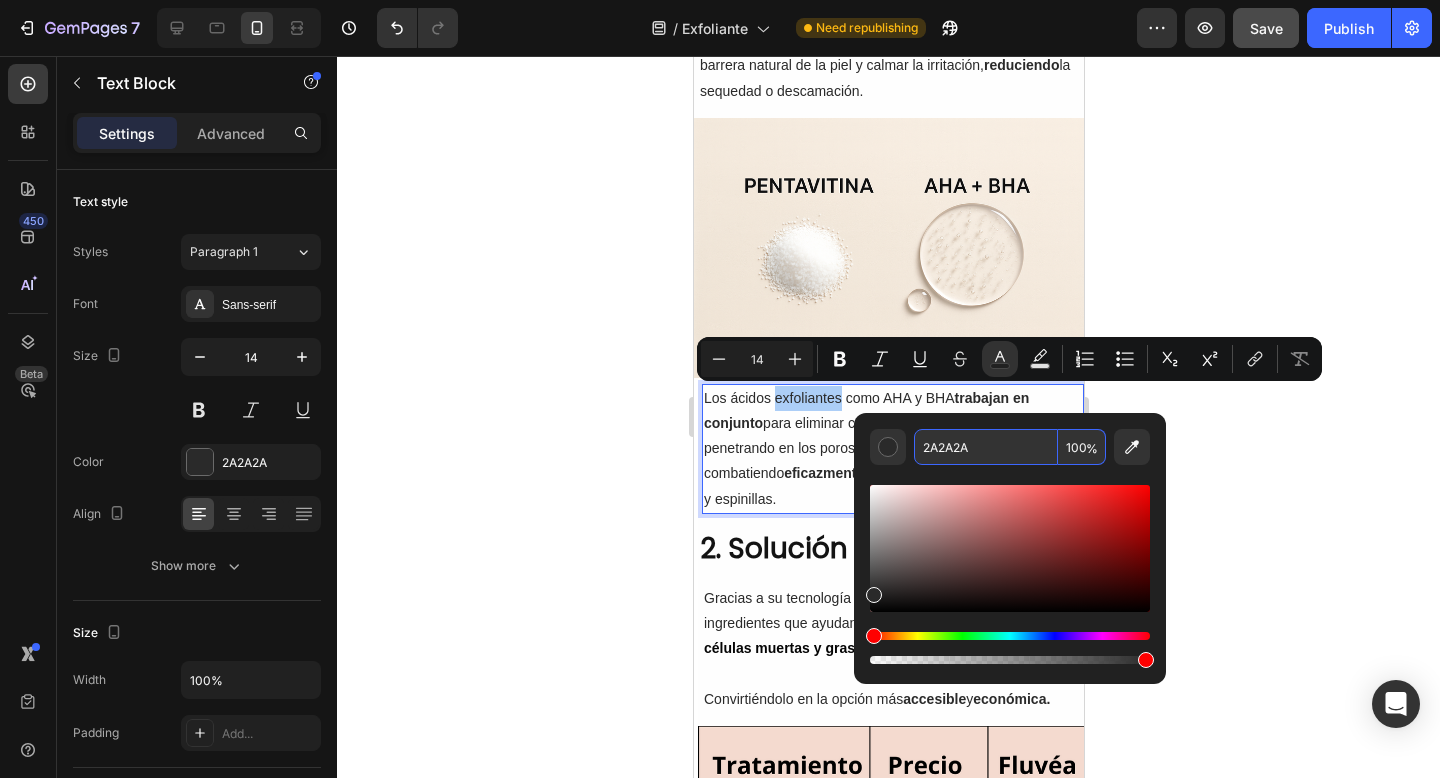 click on "2A2A2A" at bounding box center (986, 447) 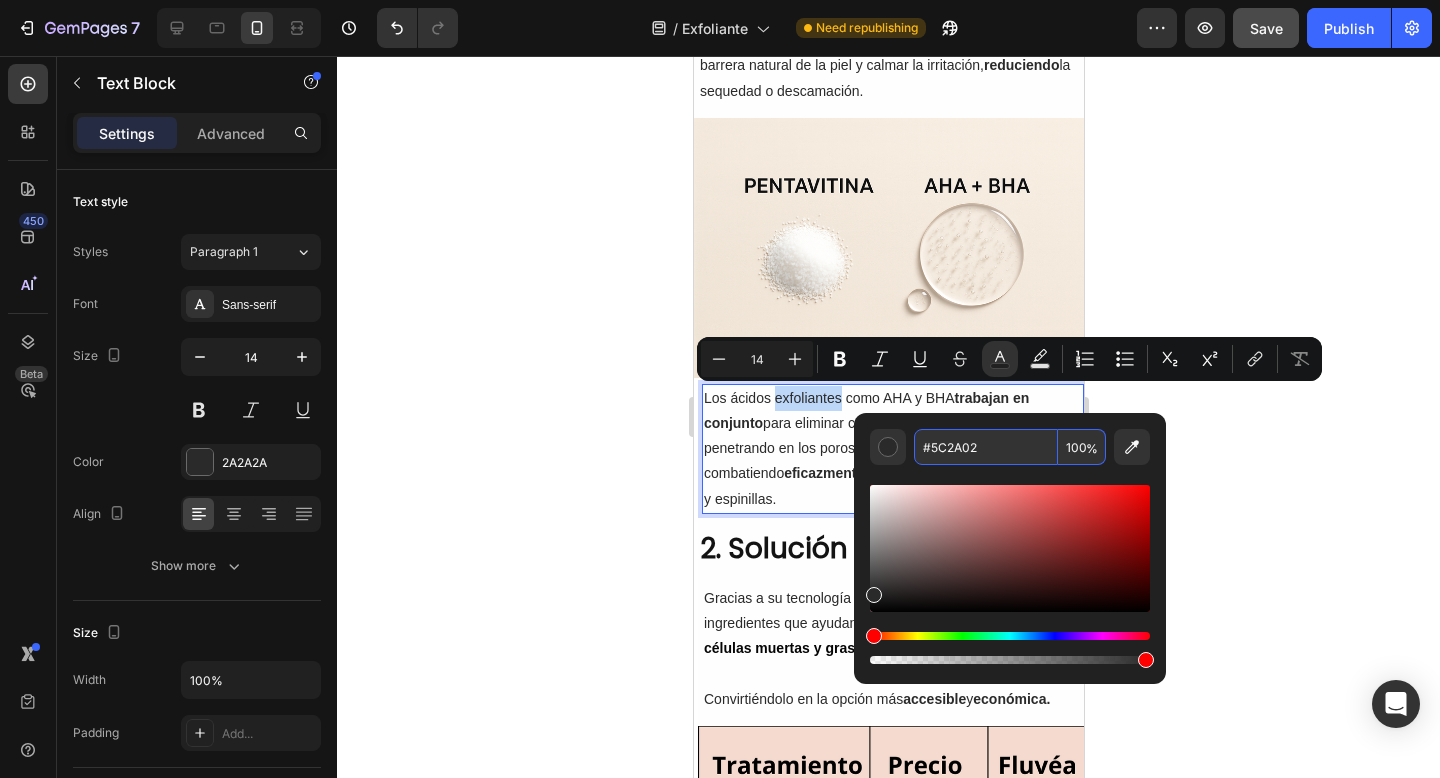 type on "5C2A02" 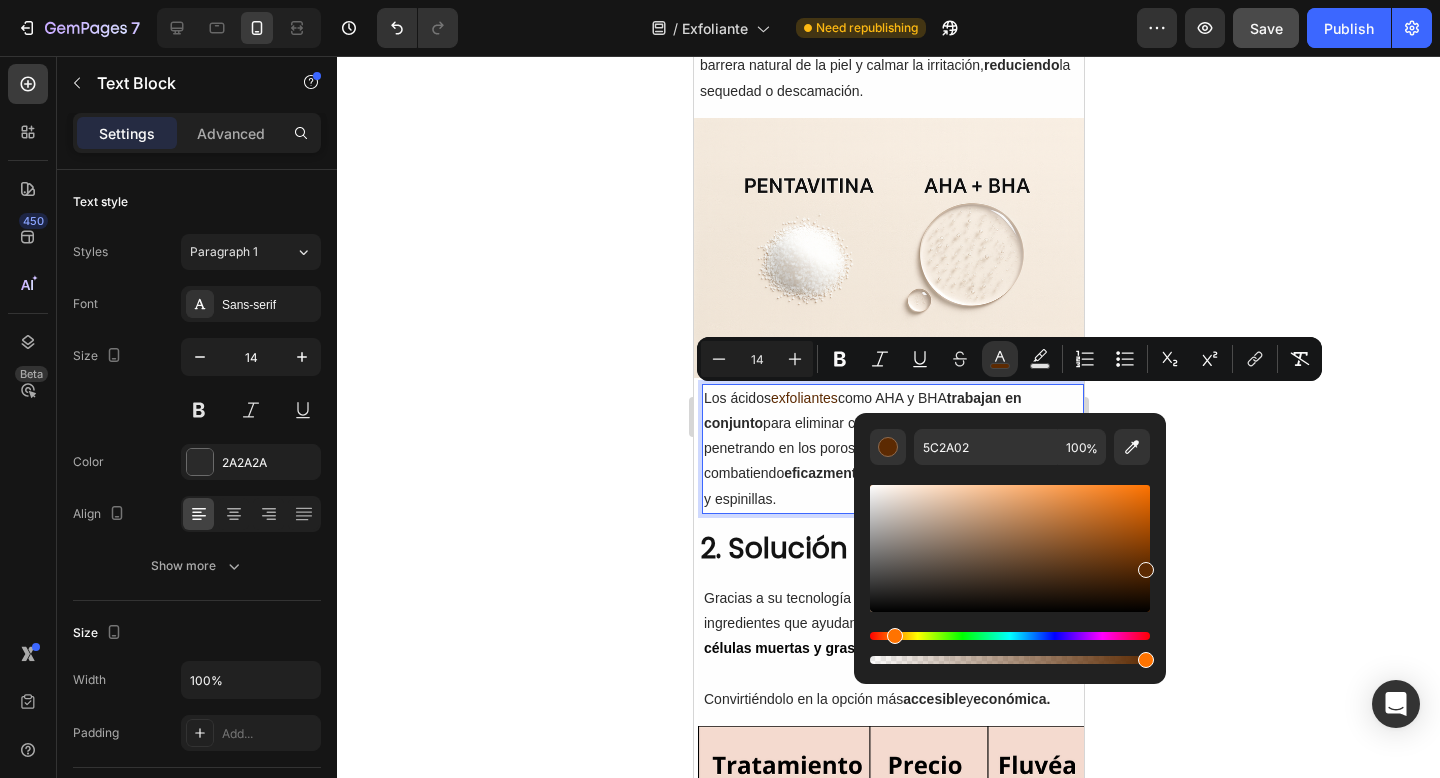 click 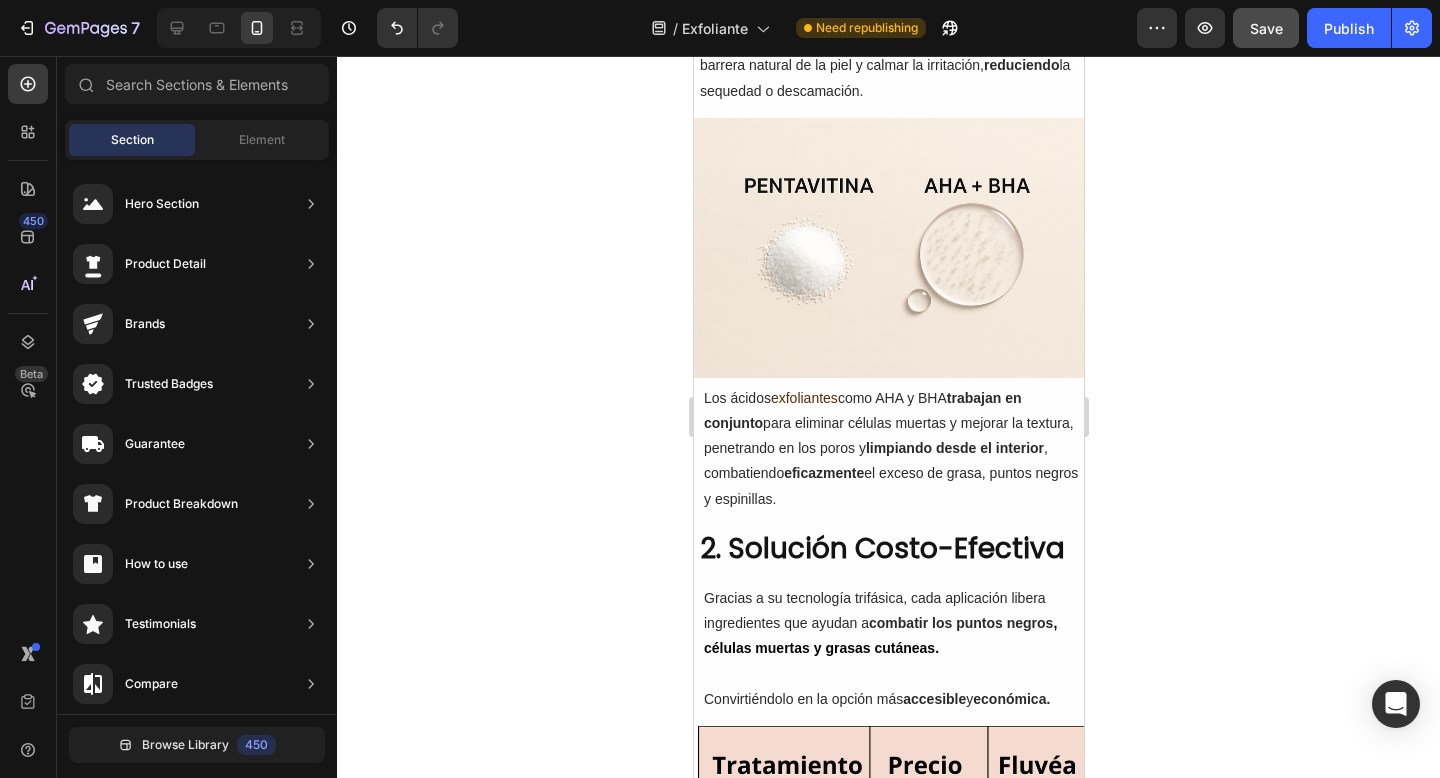 click 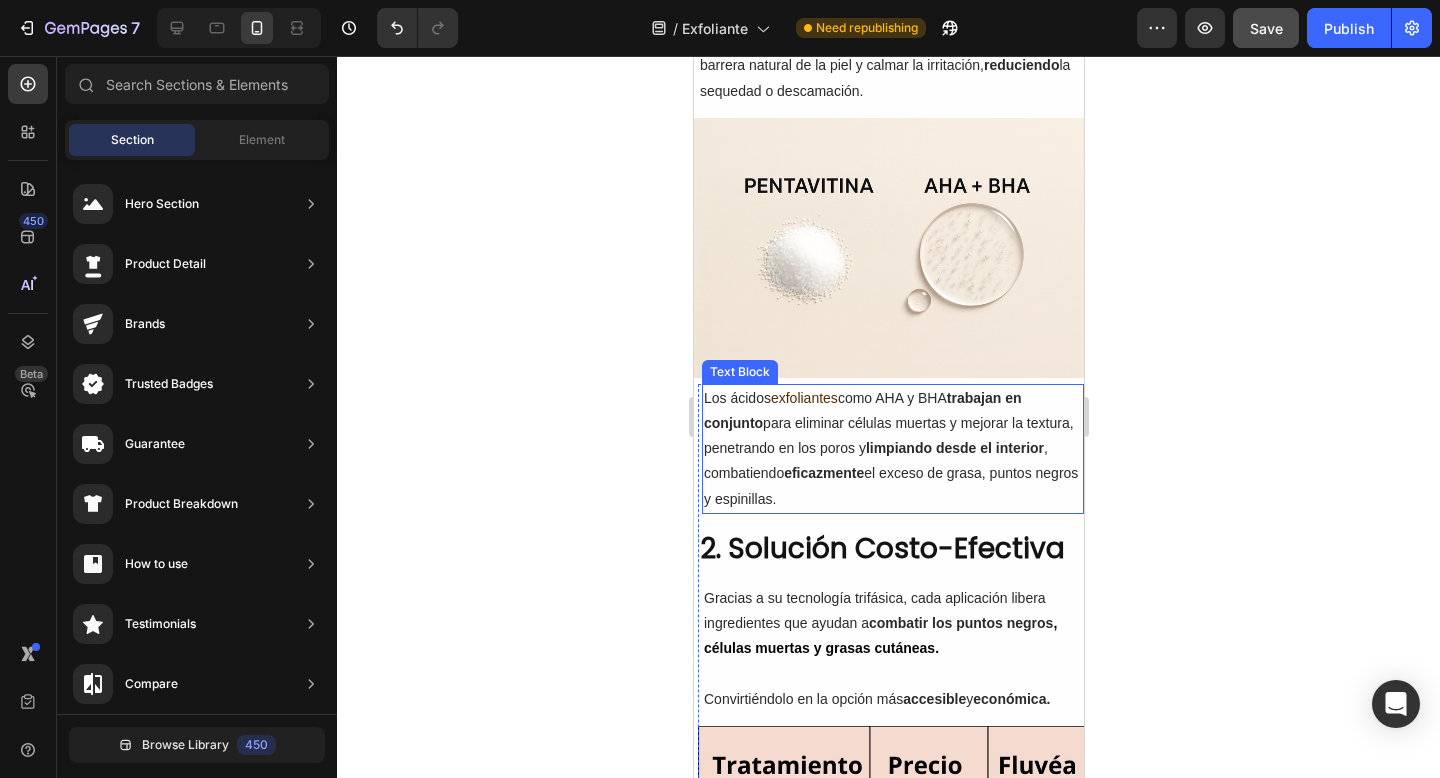 click on "exfoliantes" at bounding box center [803, 398] 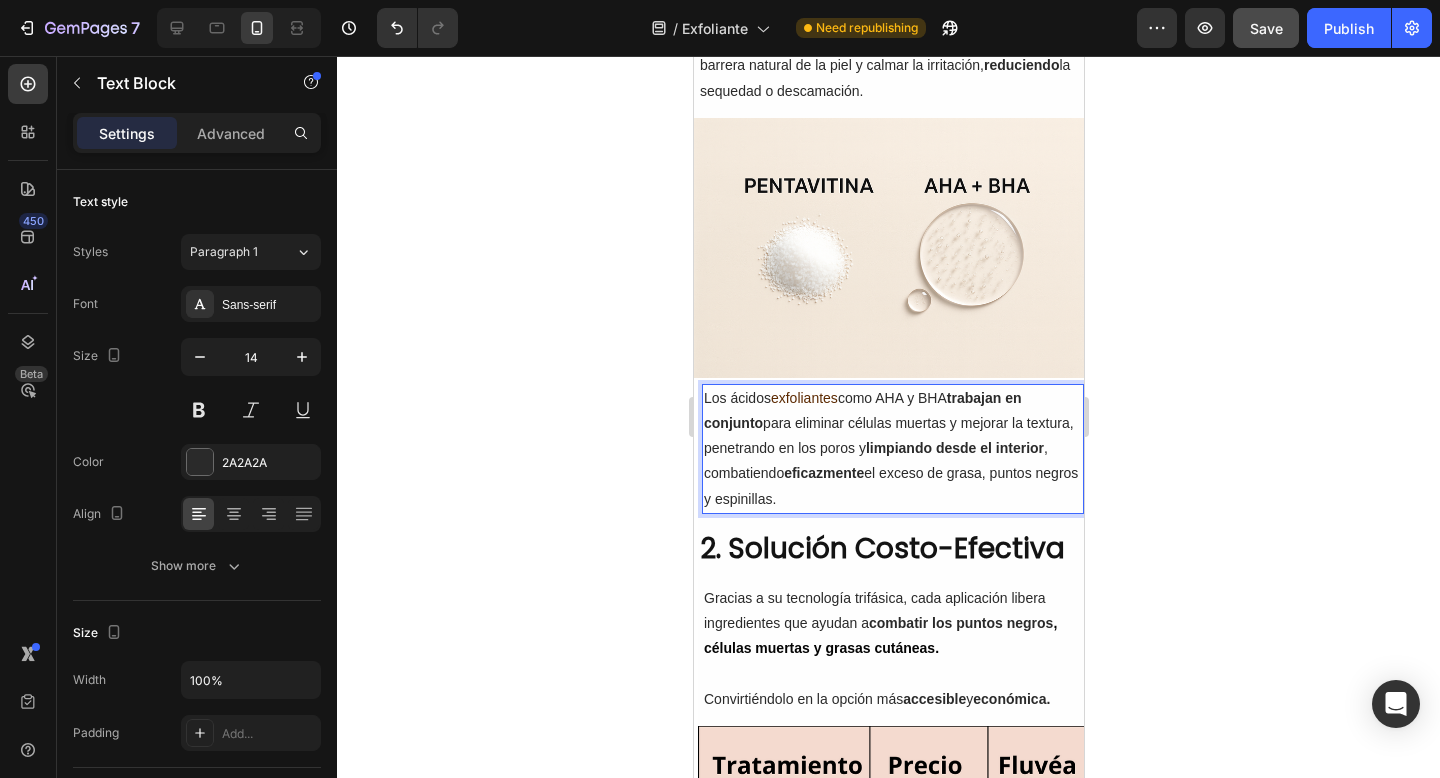 click on "exfoliantes" at bounding box center (803, 398) 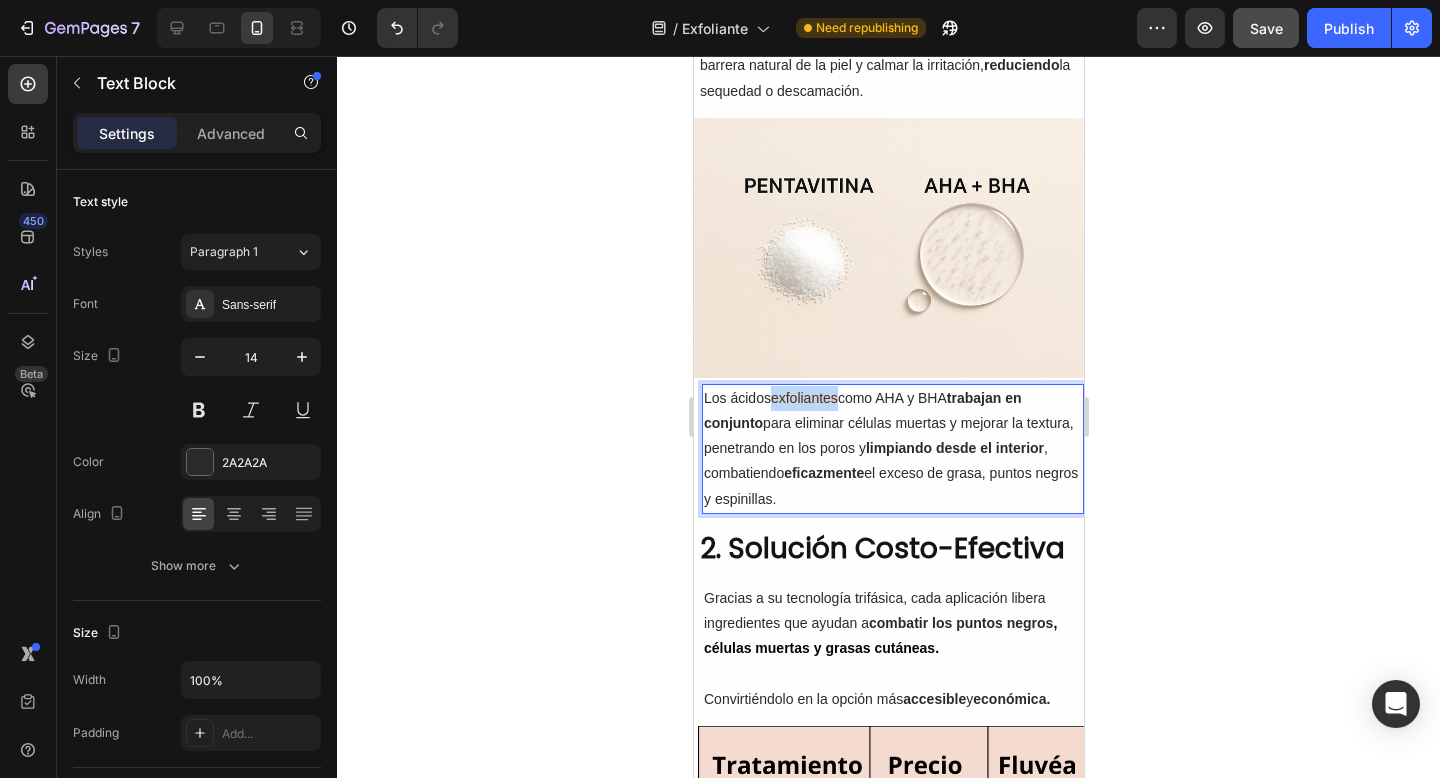click on "exfoliantes" at bounding box center (803, 398) 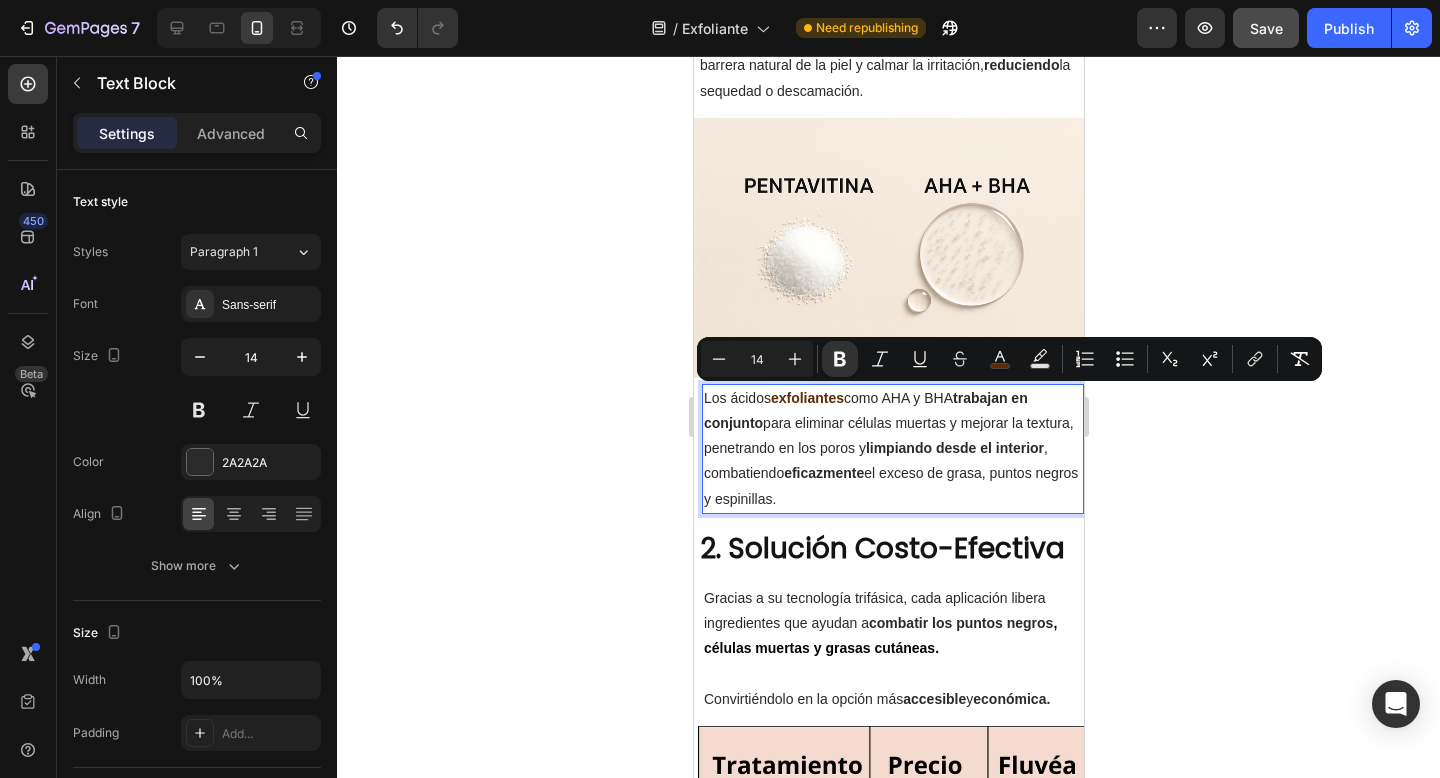 click 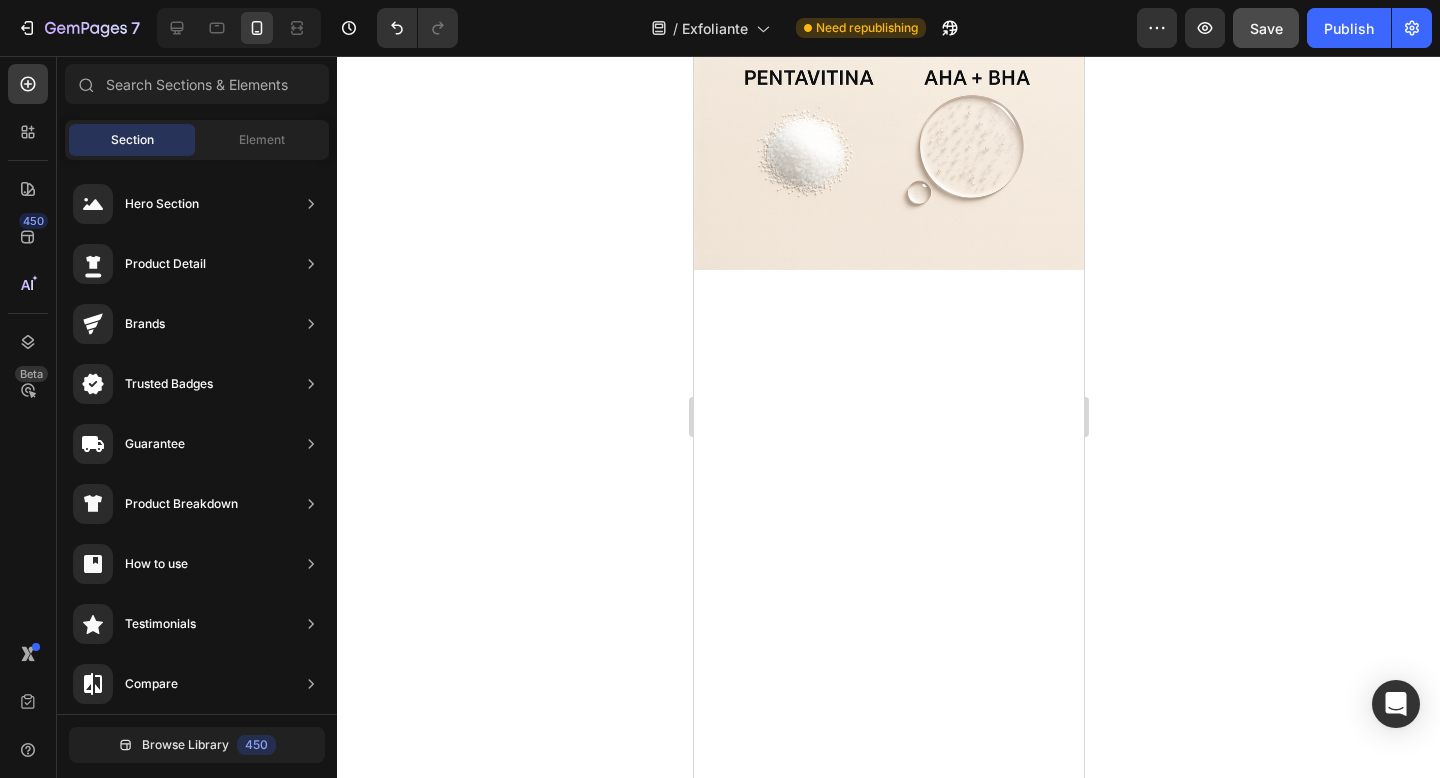 scroll, scrollTop: 420, scrollLeft: 0, axis: vertical 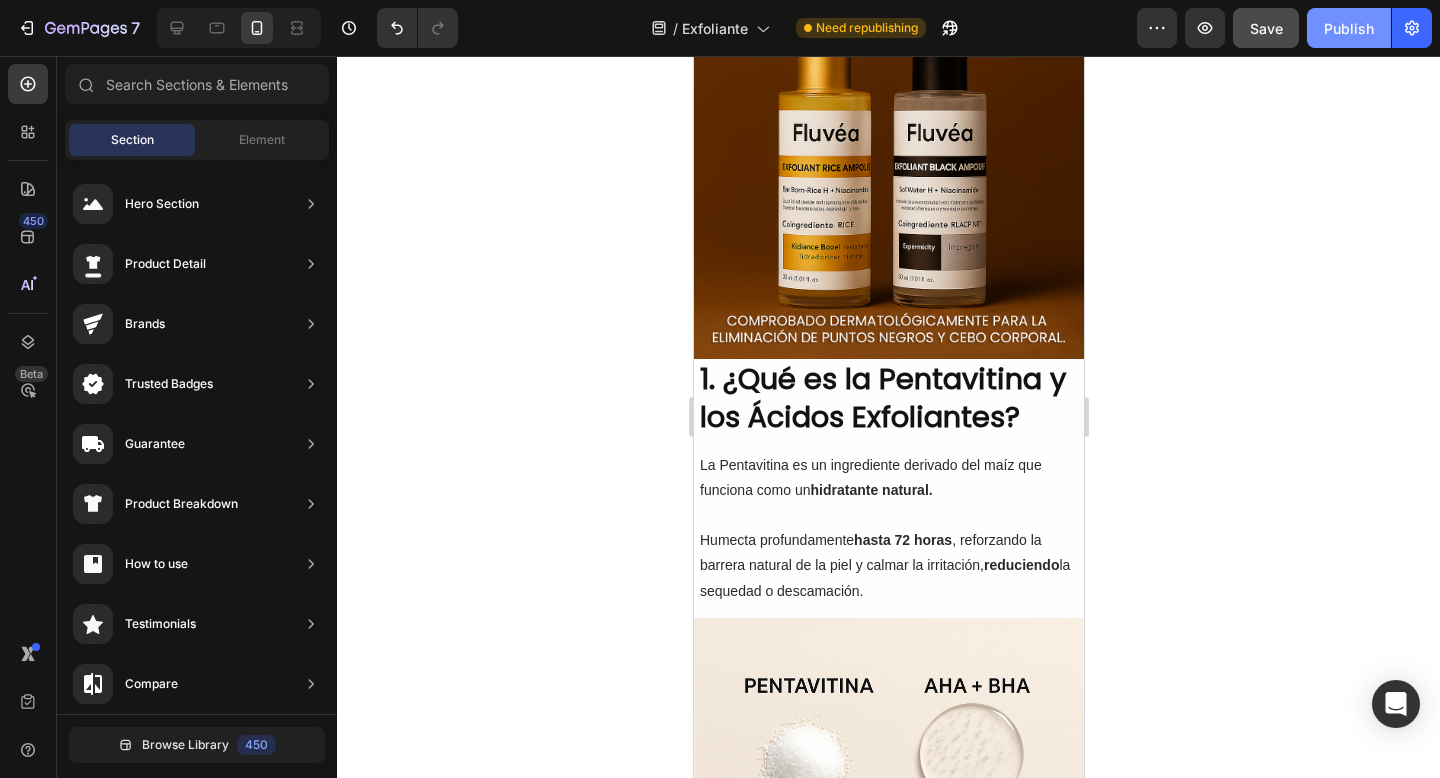 click on "Publish" at bounding box center (1349, 28) 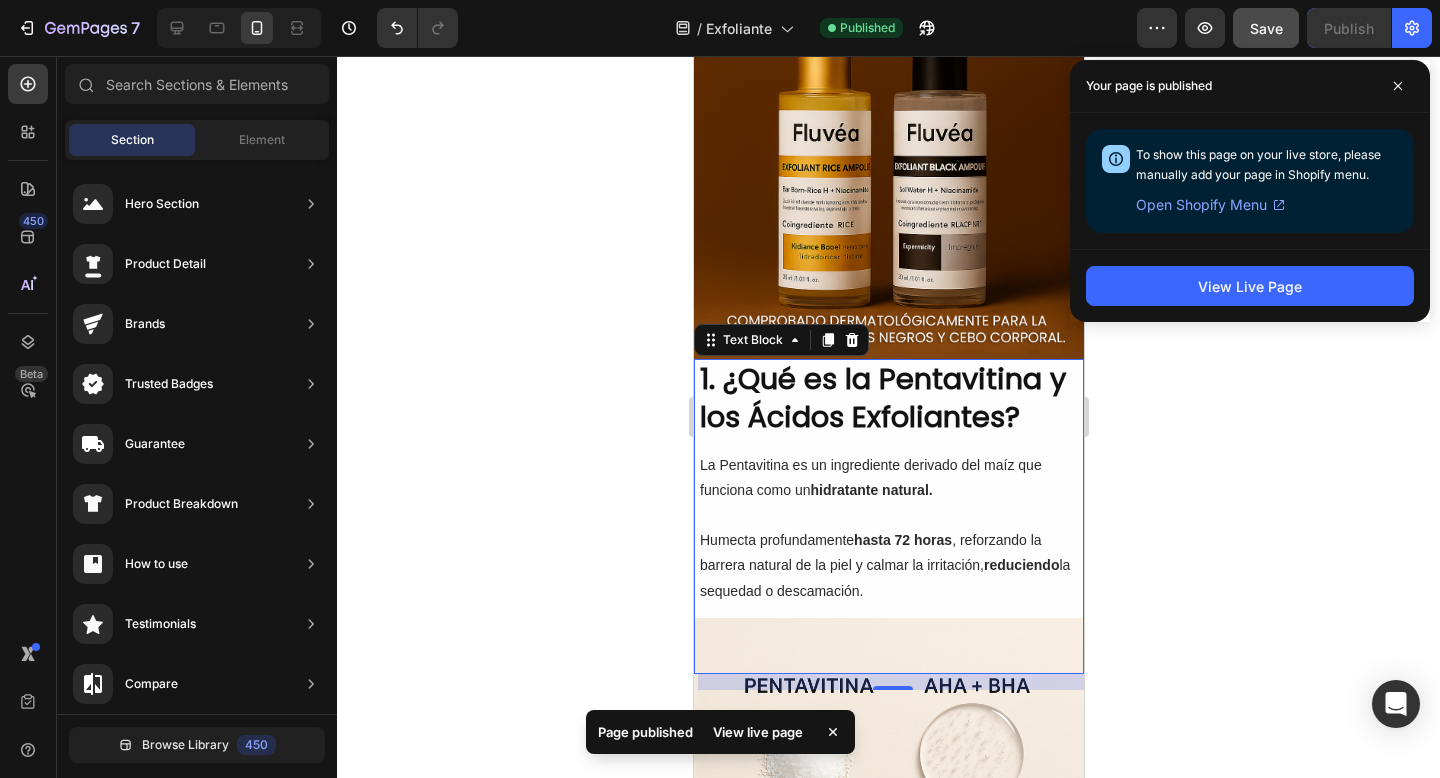 click on "La Pentavitina es un ingrediente derivado del maíz que funciona como un  hidratante natural." at bounding box center (888, 478) 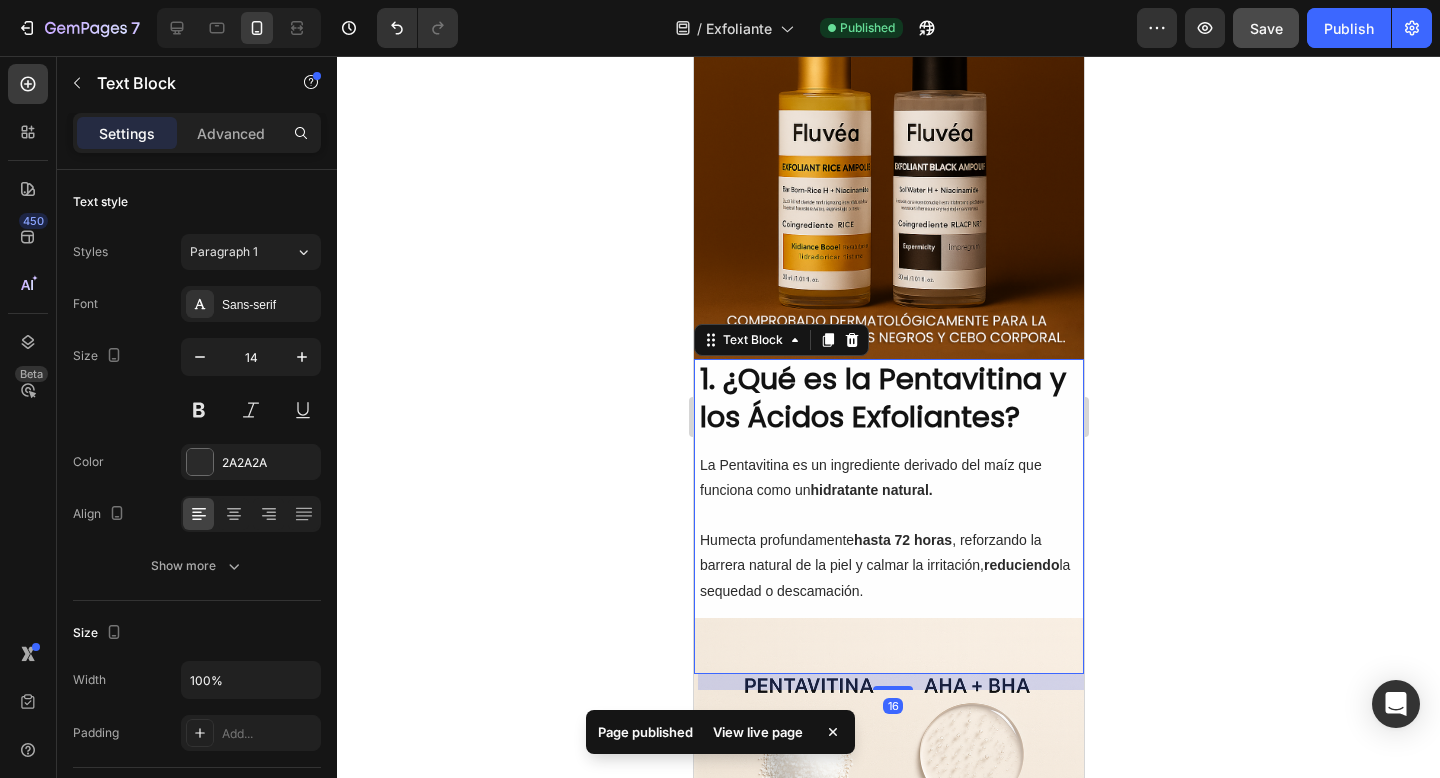 click on "La Pentavitina es un ingrediente derivado del maíz que funciona como un  hidratante natural." at bounding box center (888, 478) 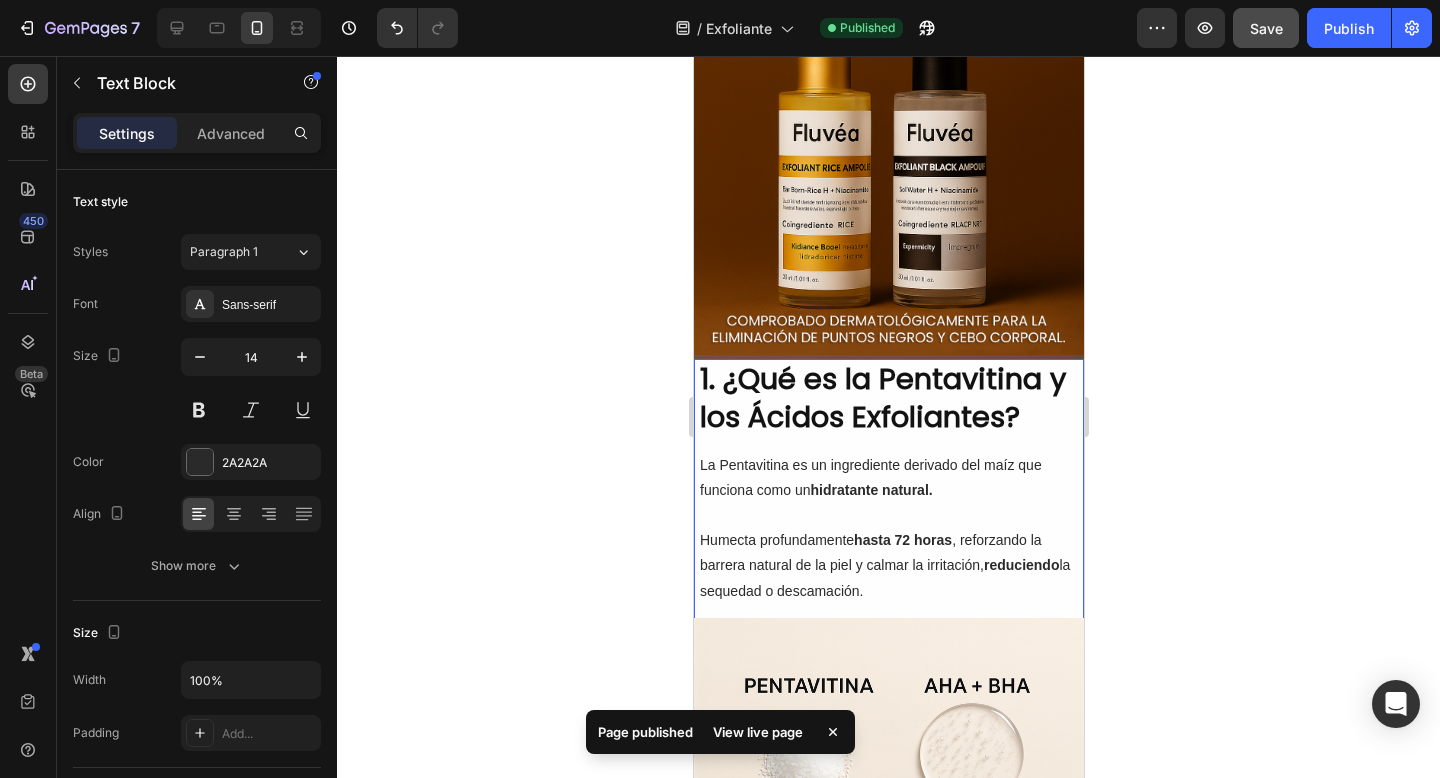click on "hidratante natural." at bounding box center [871, 490] 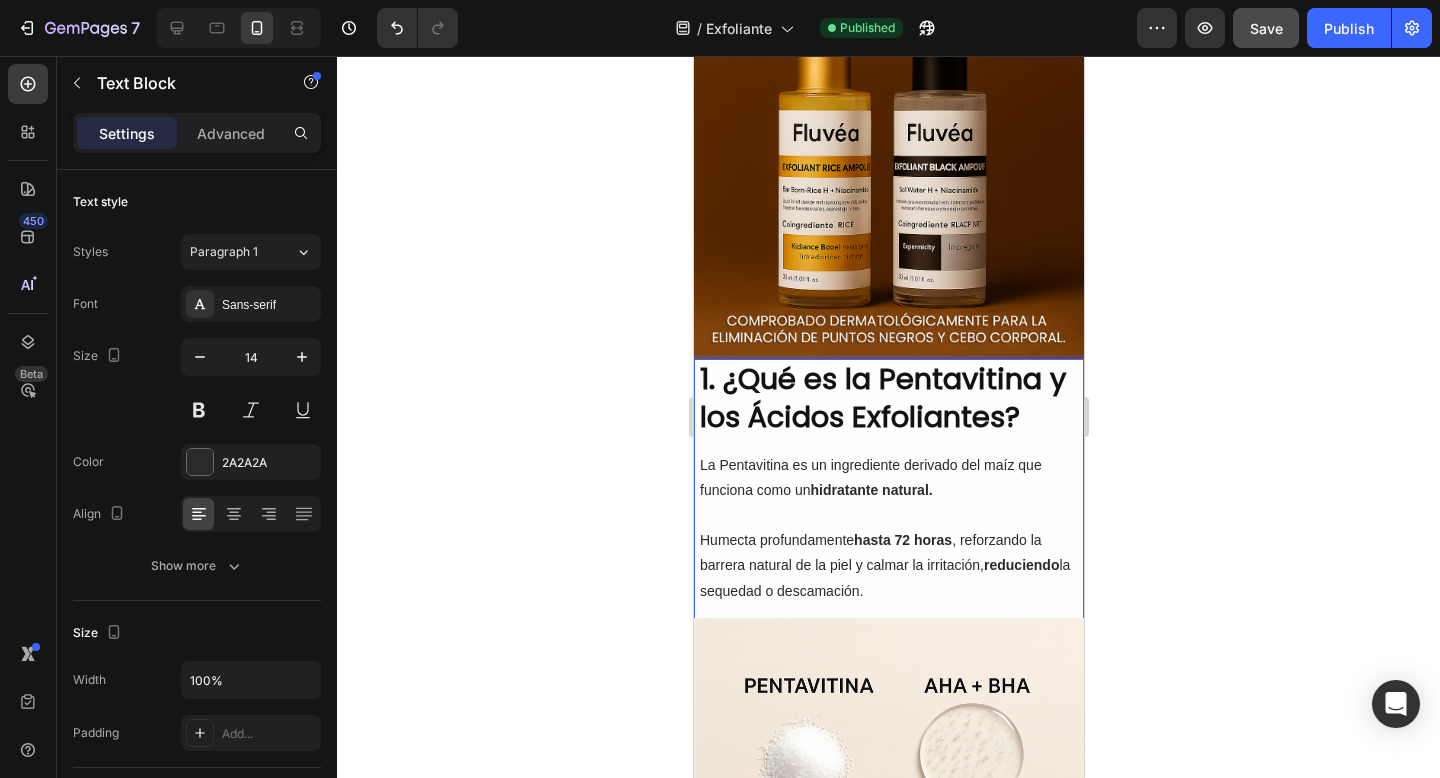click on "La Pentavitina es un ingrediente derivado del maíz que funciona como un  hidratante natural." at bounding box center [888, 478] 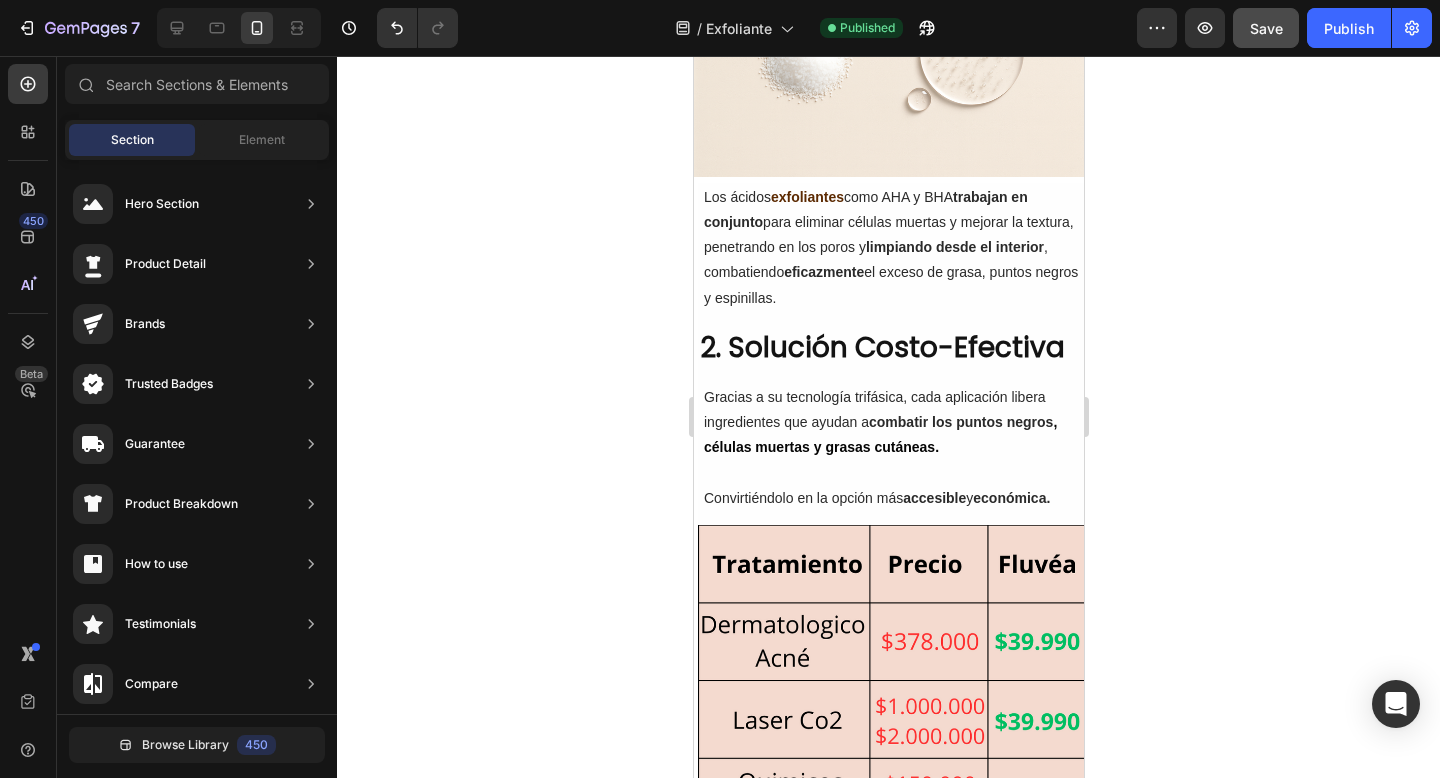 scroll, scrollTop: 1135, scrollLeft: 0, axis: vertical 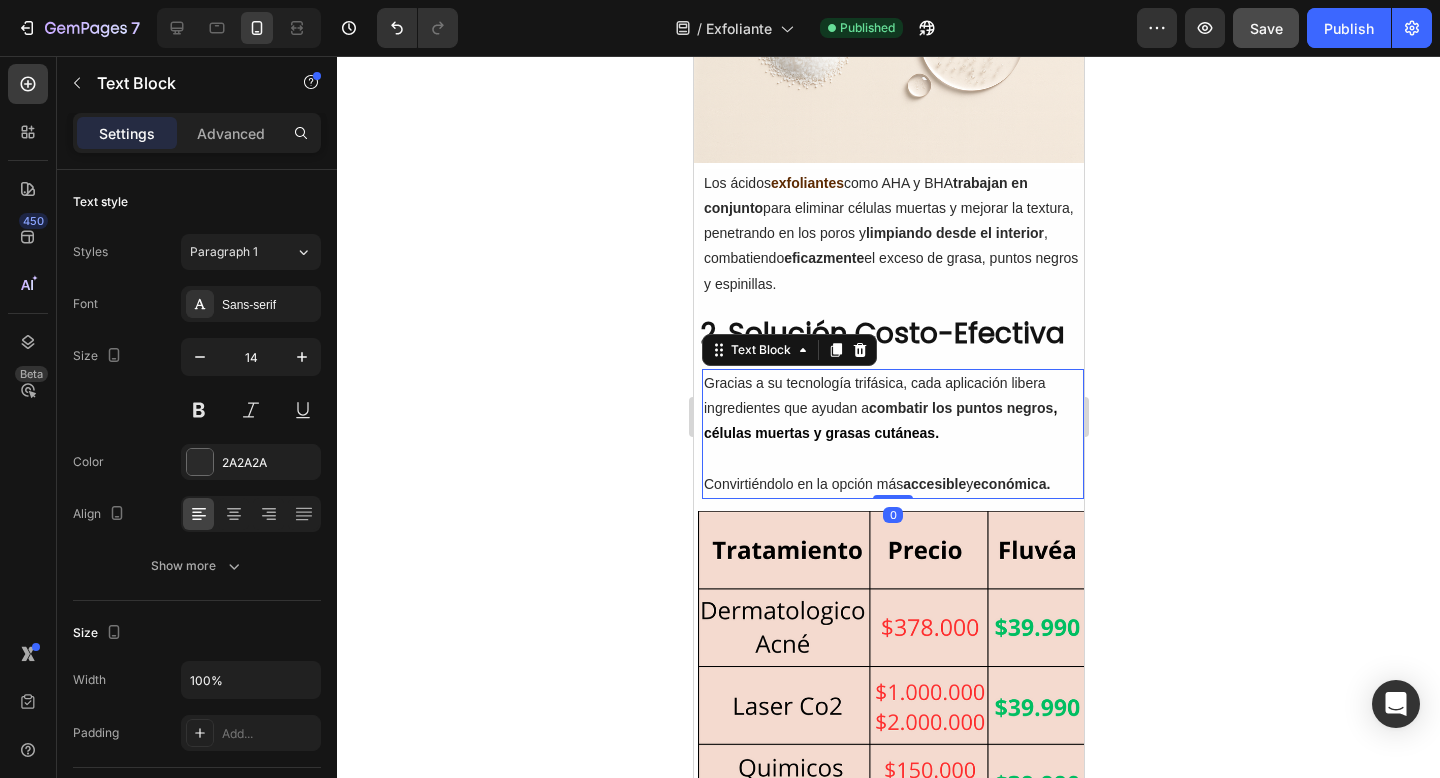 click on "Gracias a su tecnología trifásica, cada aplicación libera ingredientes que ayudan a  combatir los puntos negros , células muertas y grasas cutáneas." at bounding box center [892, 409] 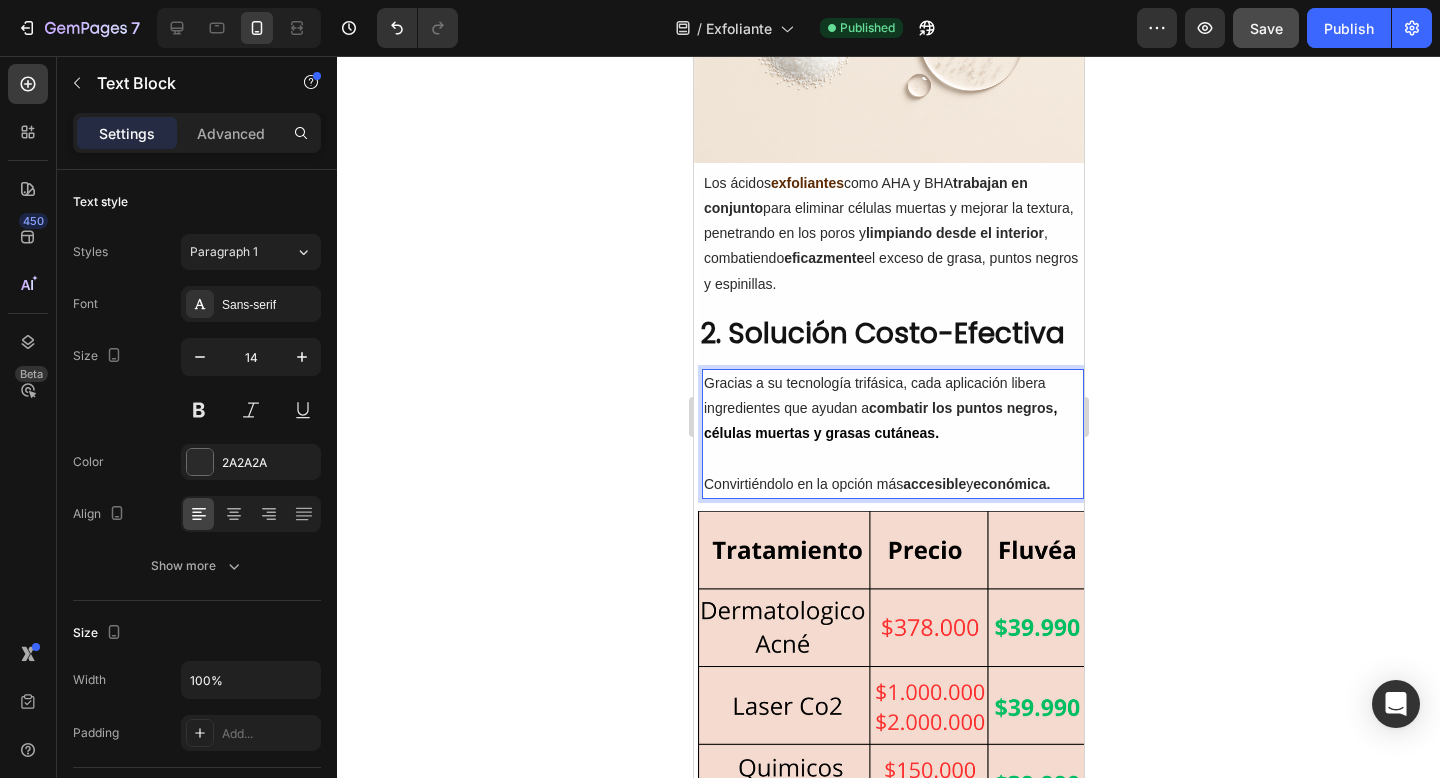 click on "Gracias a su tecnología trifásica, cada aplicación libera ingredientes que ayudan a  combatir los puntos negros , células muertas y grasas cutáneas." at bounding box center [892, 409] 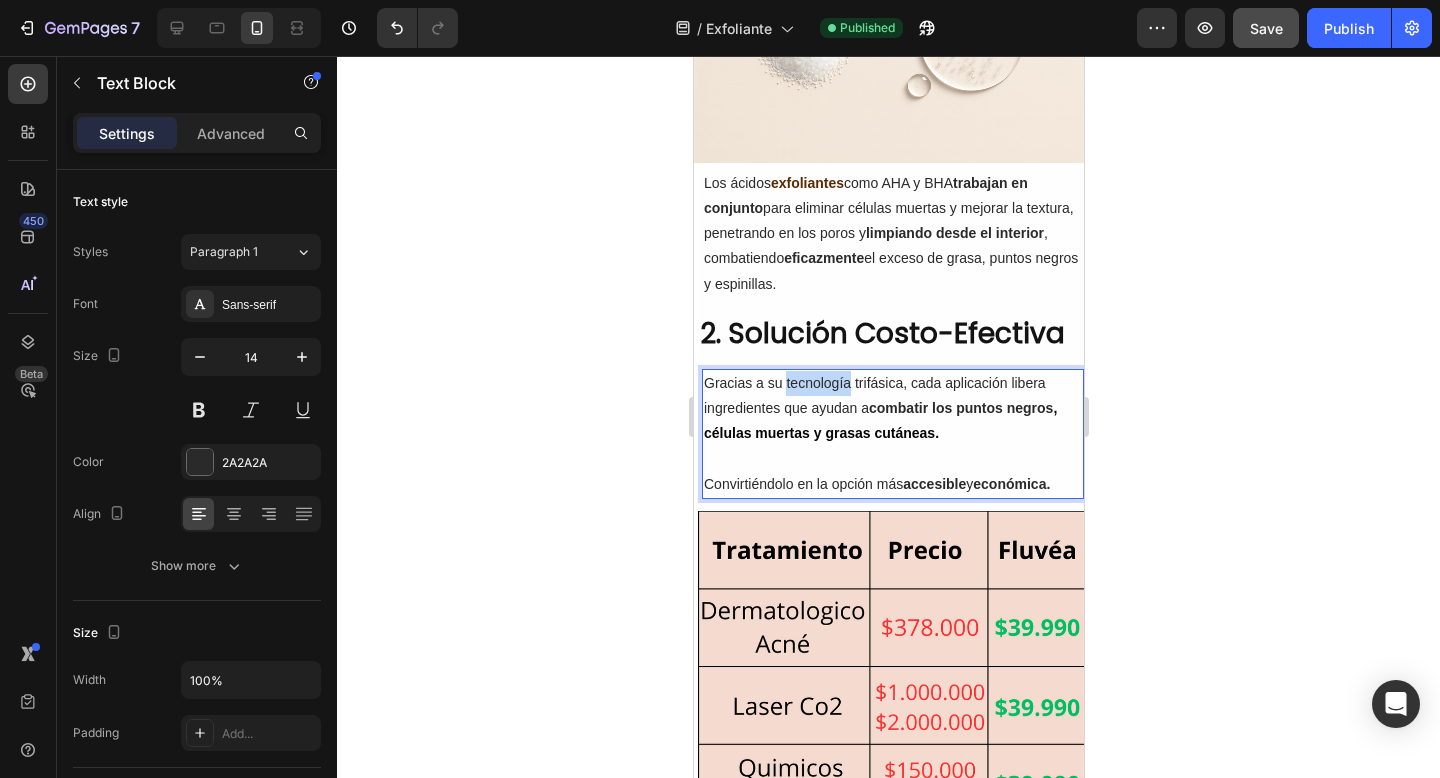 click on "Gracias a su tecnología trifásica, cada aplicación libera ingredientes que ayudan a  combatir los puntos negros , células muertas y grasas cutáneas." at bounding box center [892, 409] 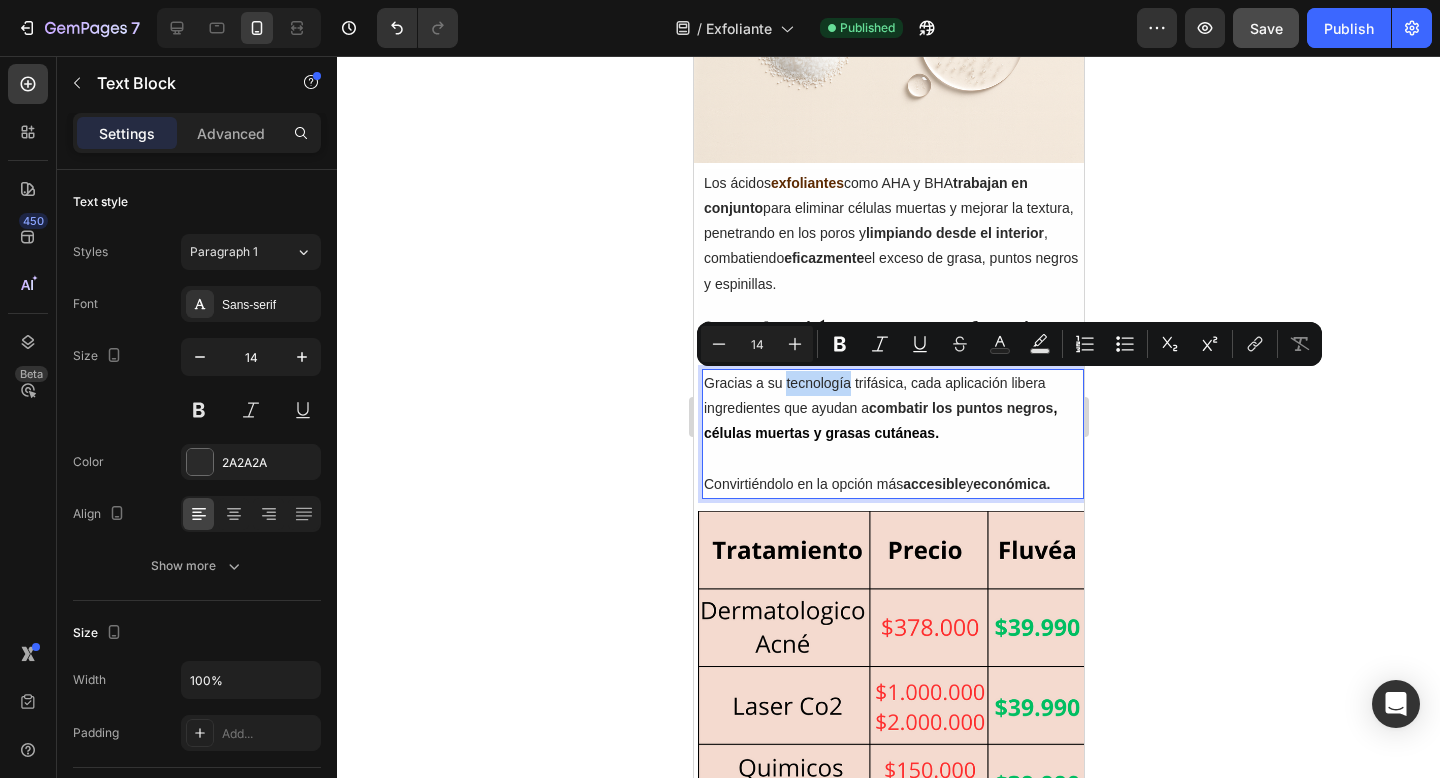 click on "Gracias a su tecnología trifásica, cada aplicación libera ingredientes que ayudan a  combatir los puntos negros , células muertas y grasas cutáneas." at bounding box center [892, 409] 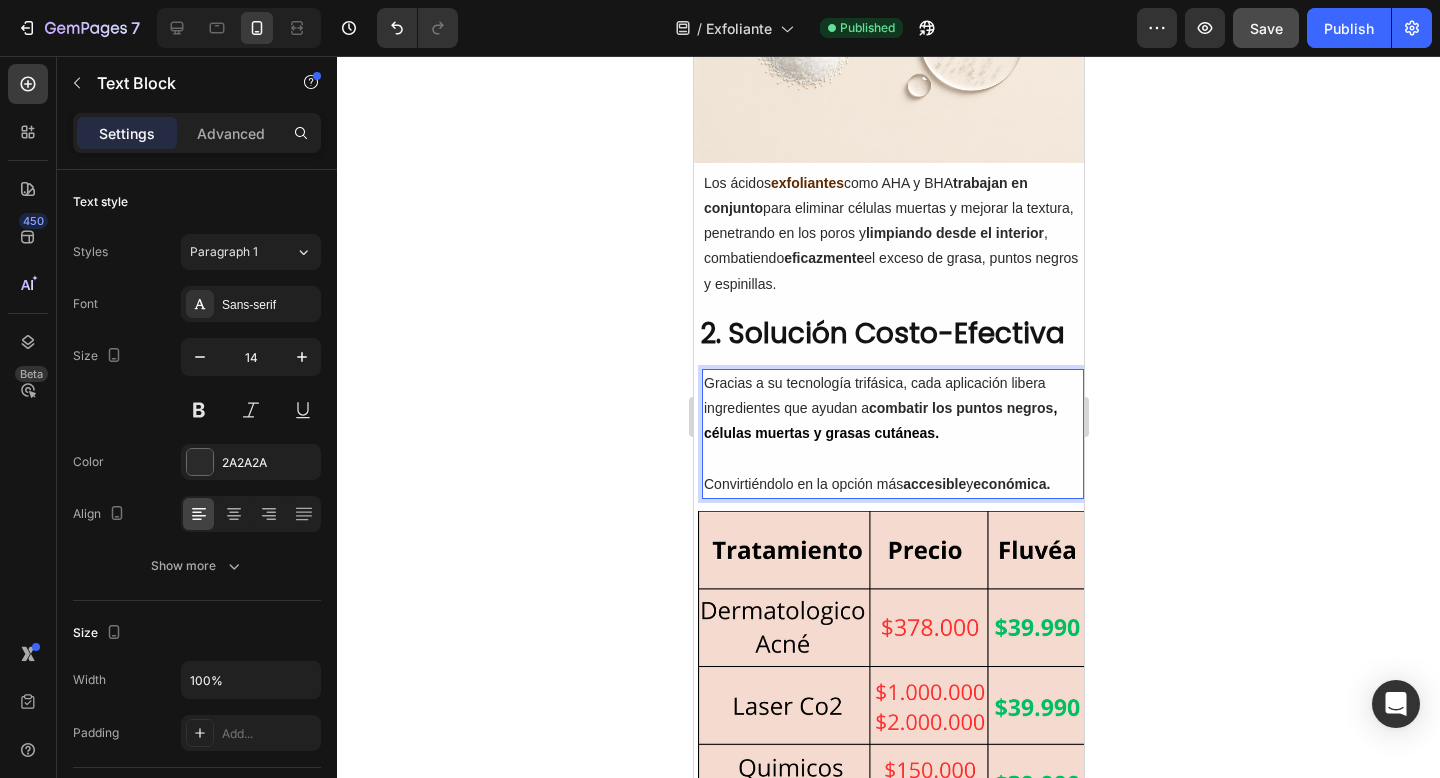 click on "Gracias a su tecnología trifásica, cada aplicación libera ingredientes que ayudan a  combatir los puntos negros , células muertas y grasas cutáneas." at bounding box center [892, 409] 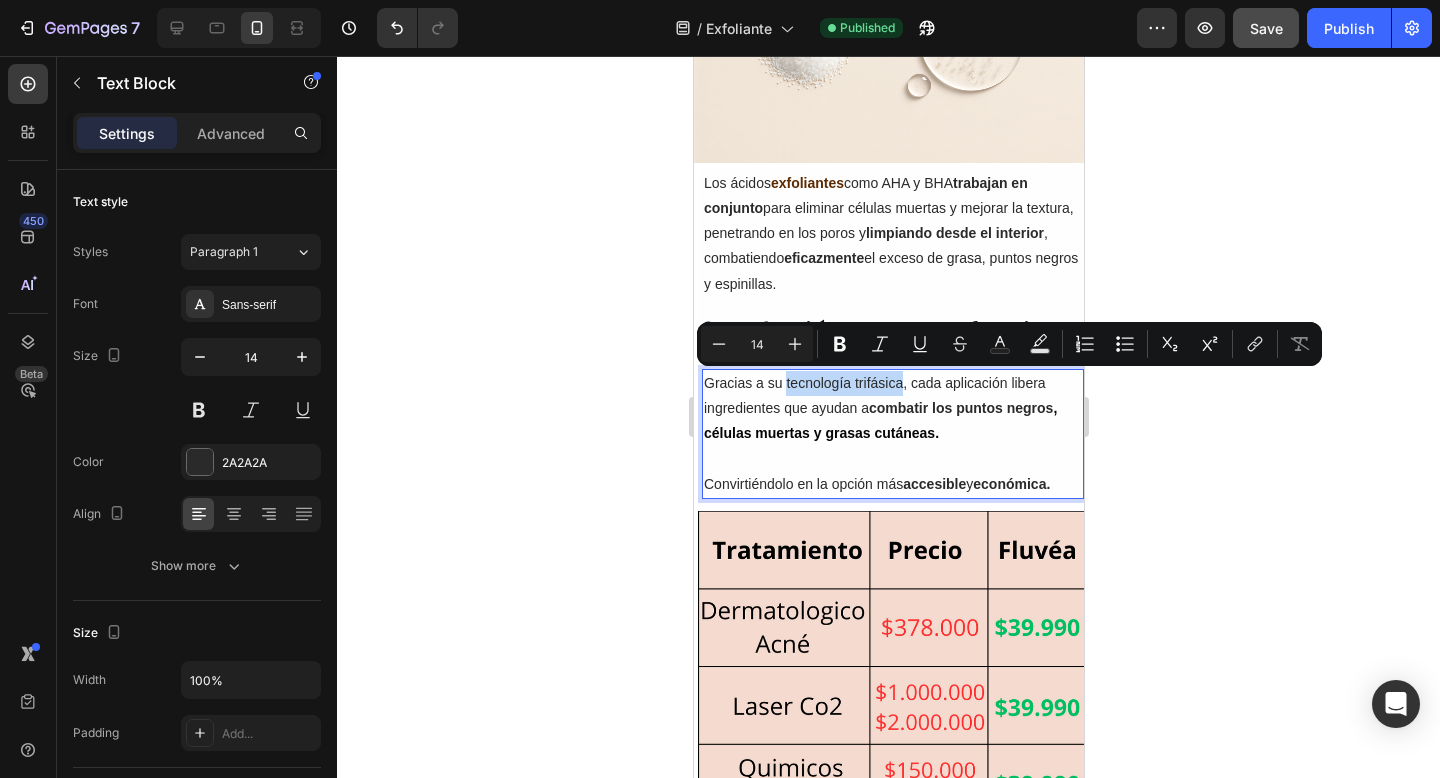 drag, startPoint x: 786, startPoint y: 386, endPoint x: 901, endPoint y: 388, distance: 115.01739 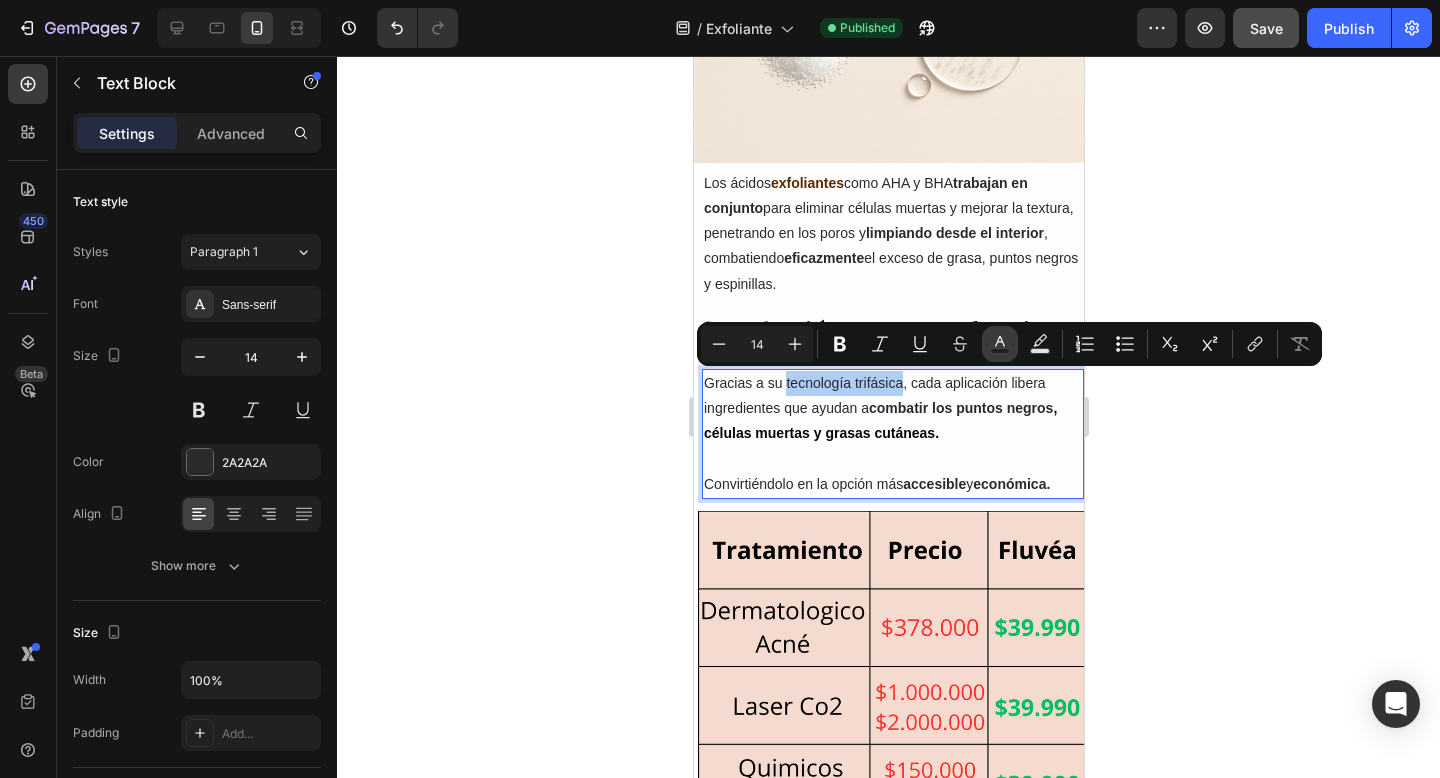 click 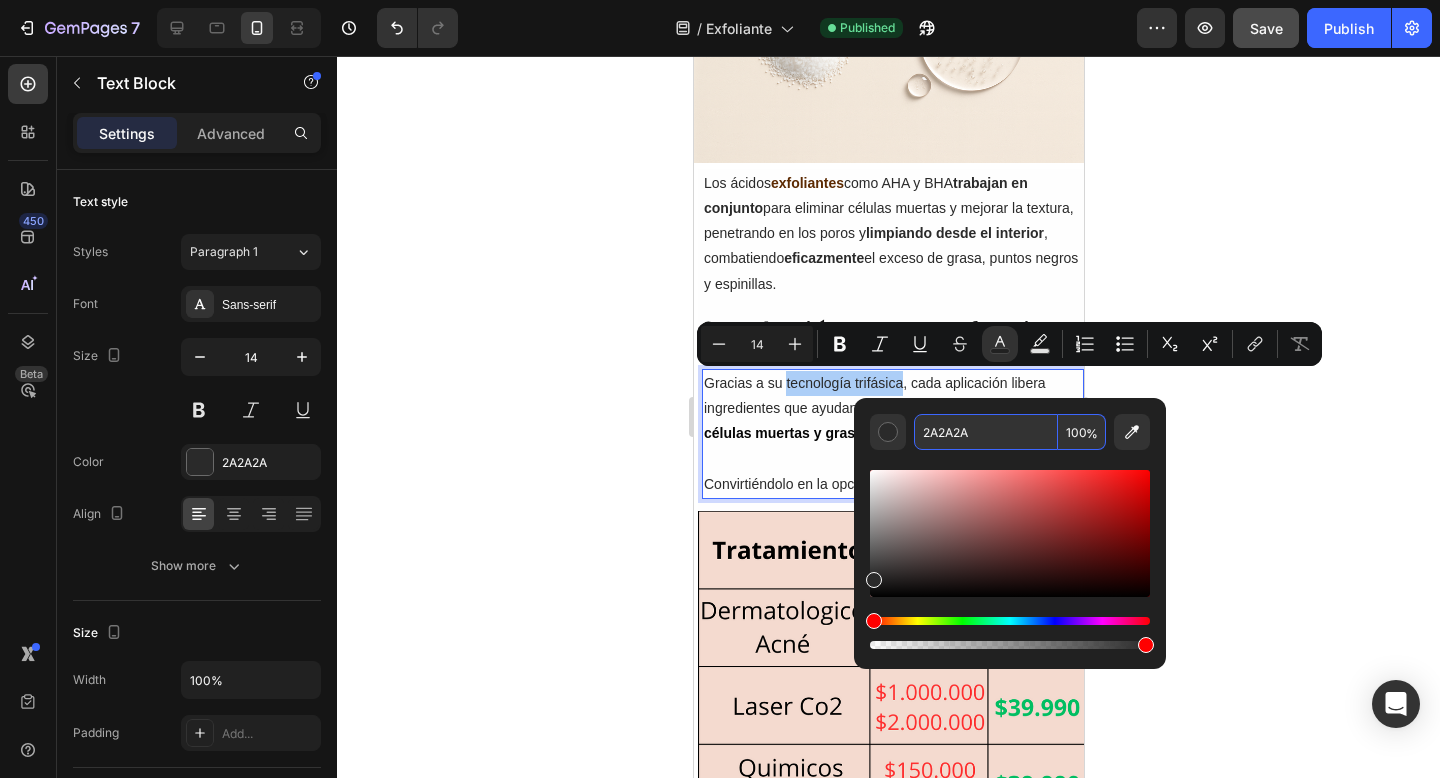 paste on "#5C2A02" 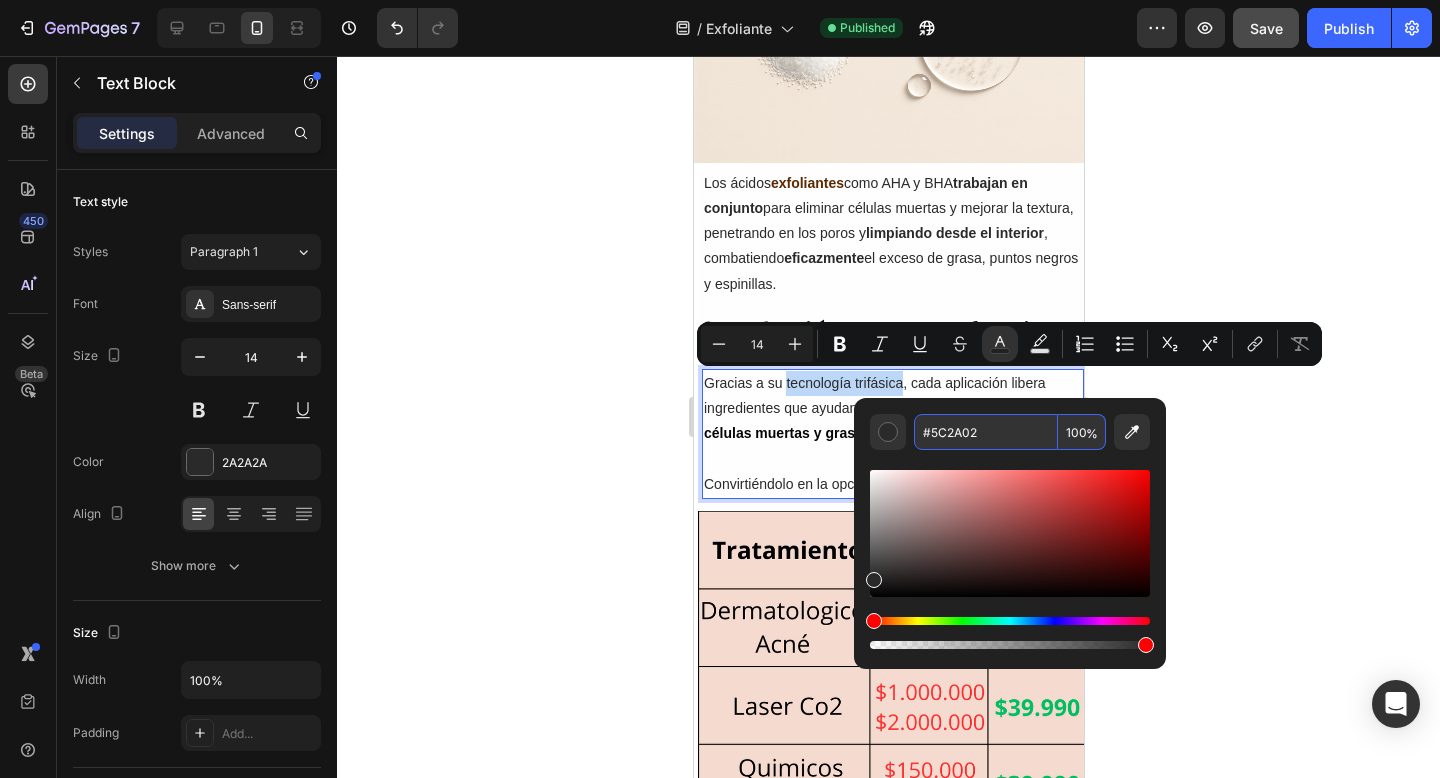 type on "5C2A02" 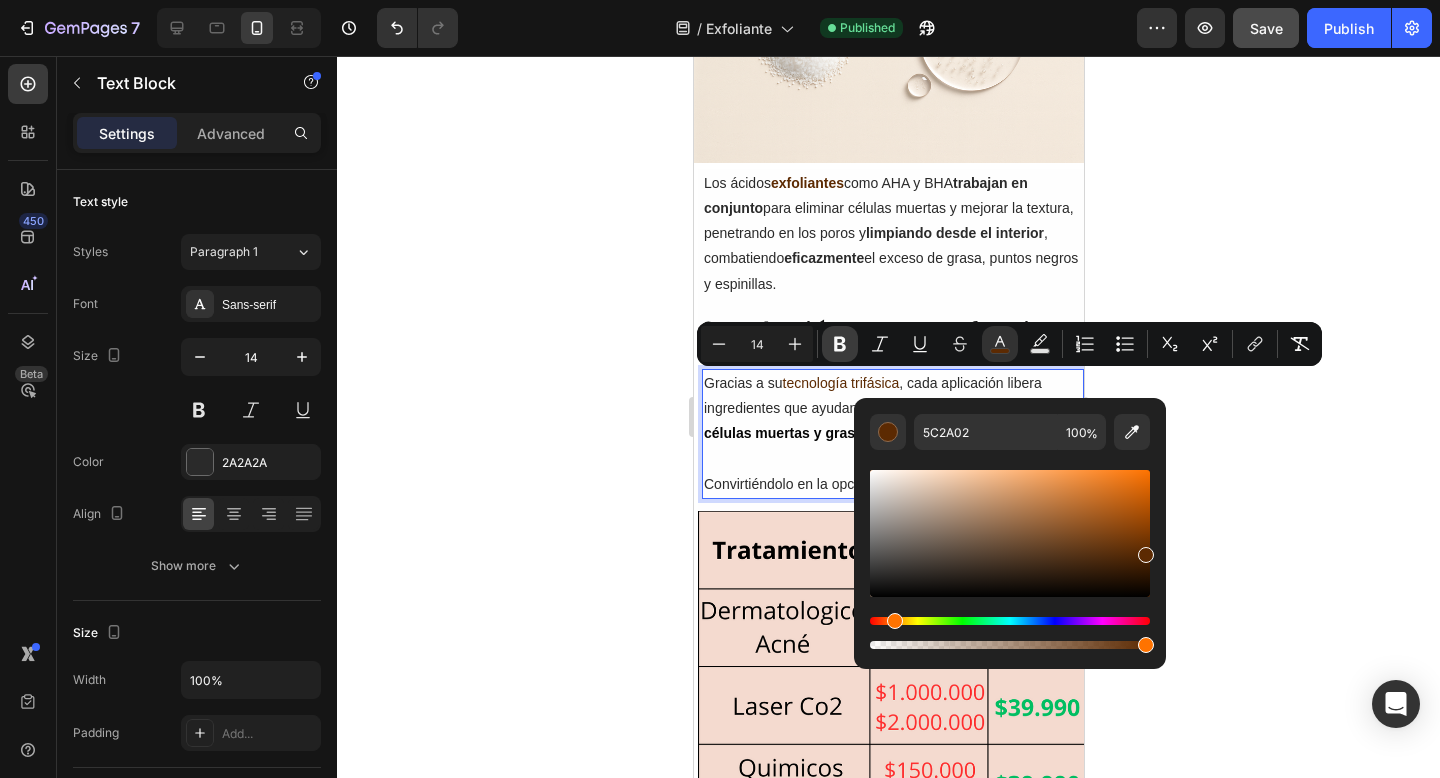 click 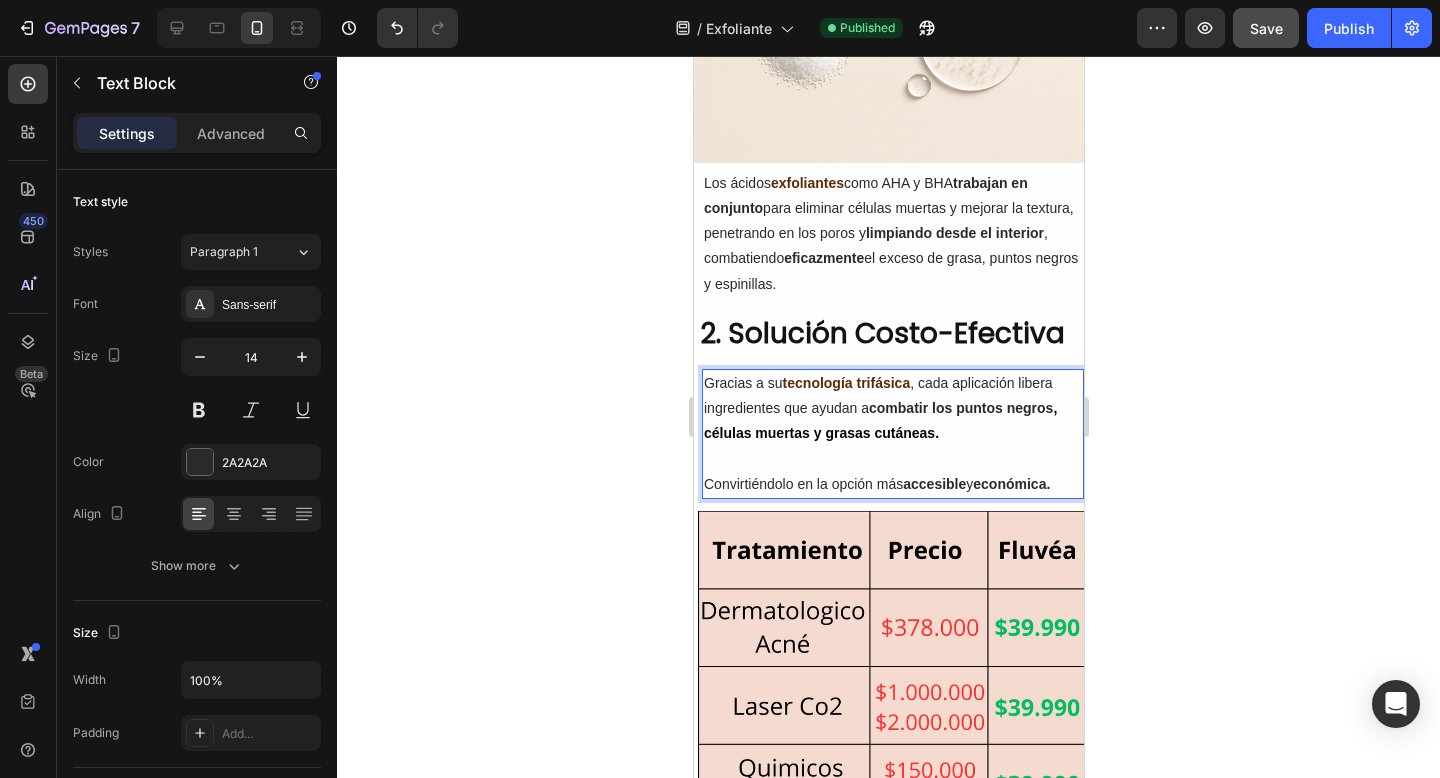 click 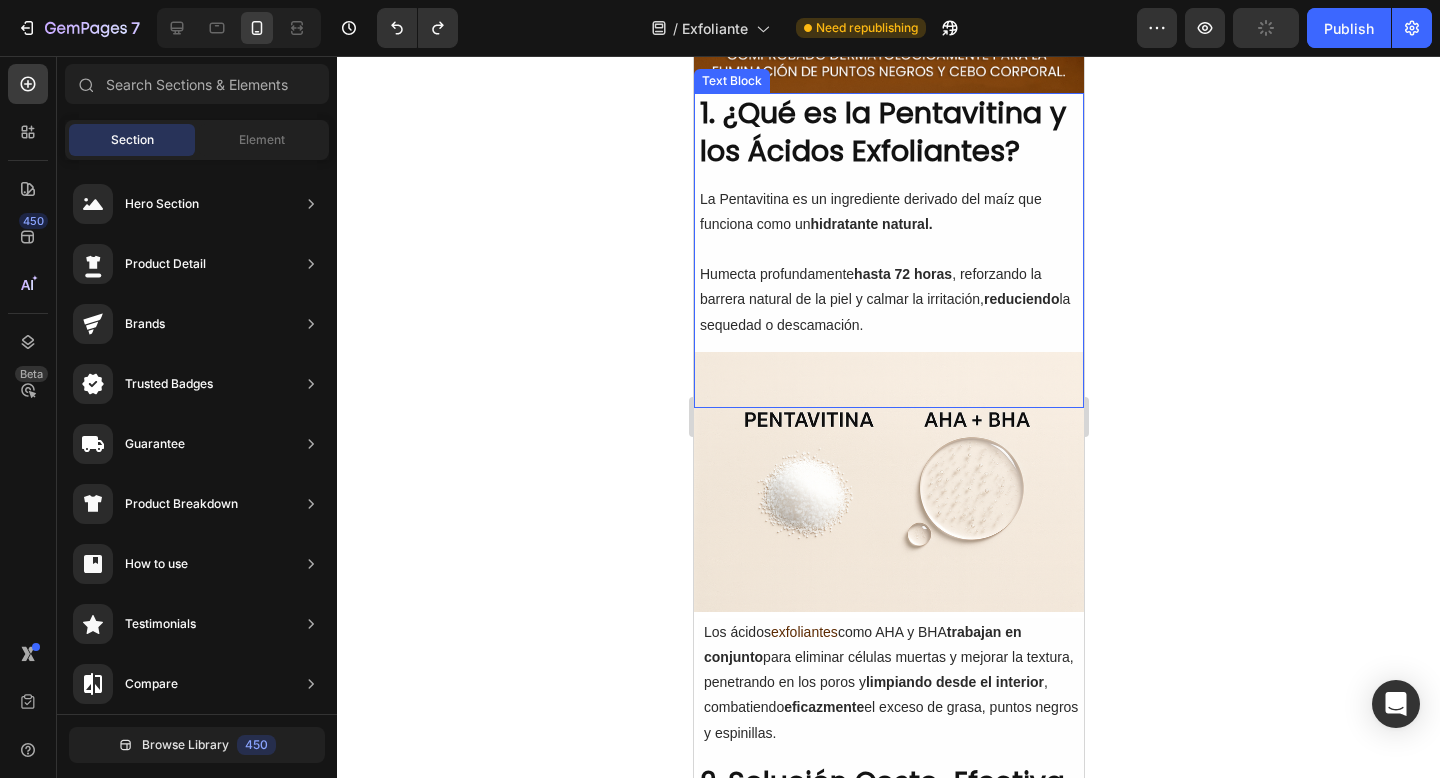 scroll, scrollTop: 754, scrollLeft: 0, axis: vertical 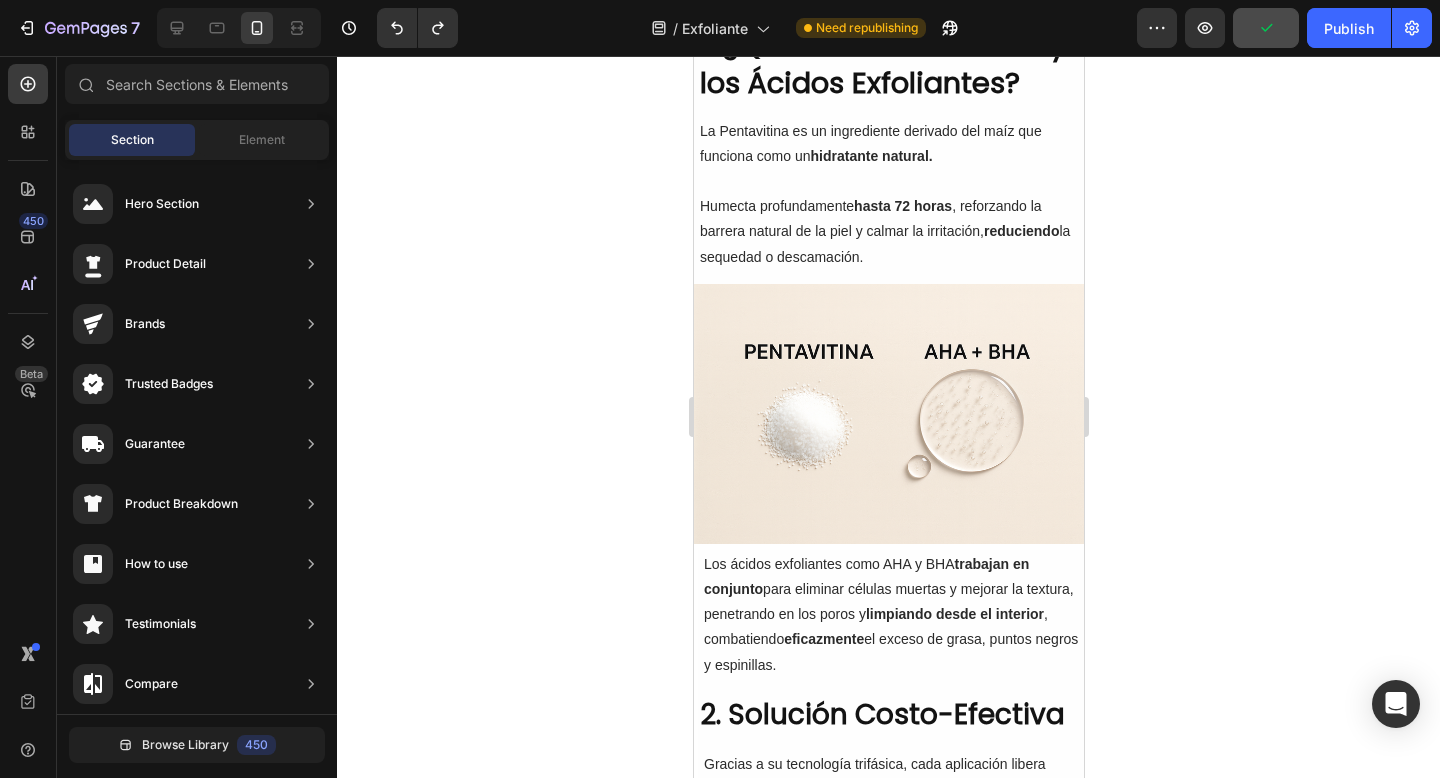 click 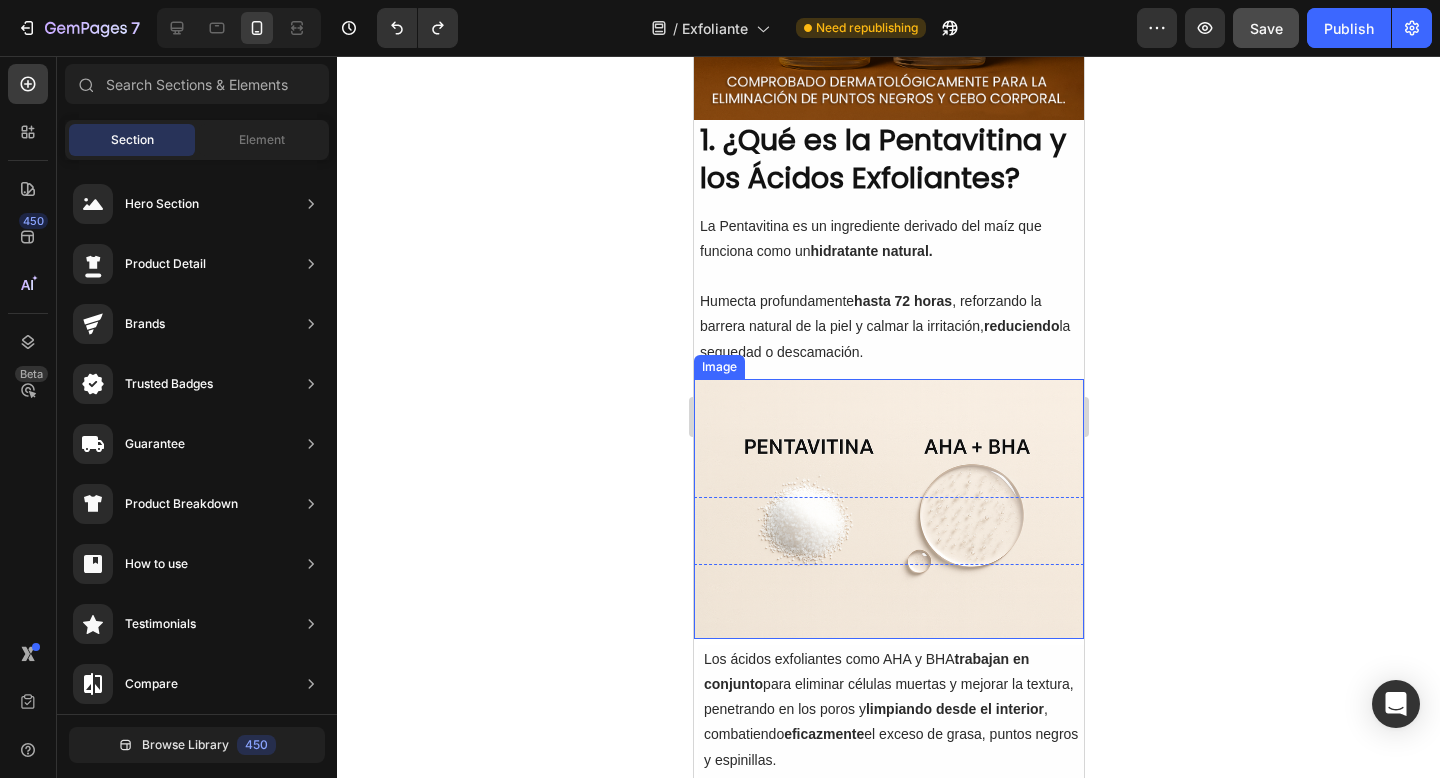 scroll, scrollTop: 629, scrollLeft: 0, axis: vertical 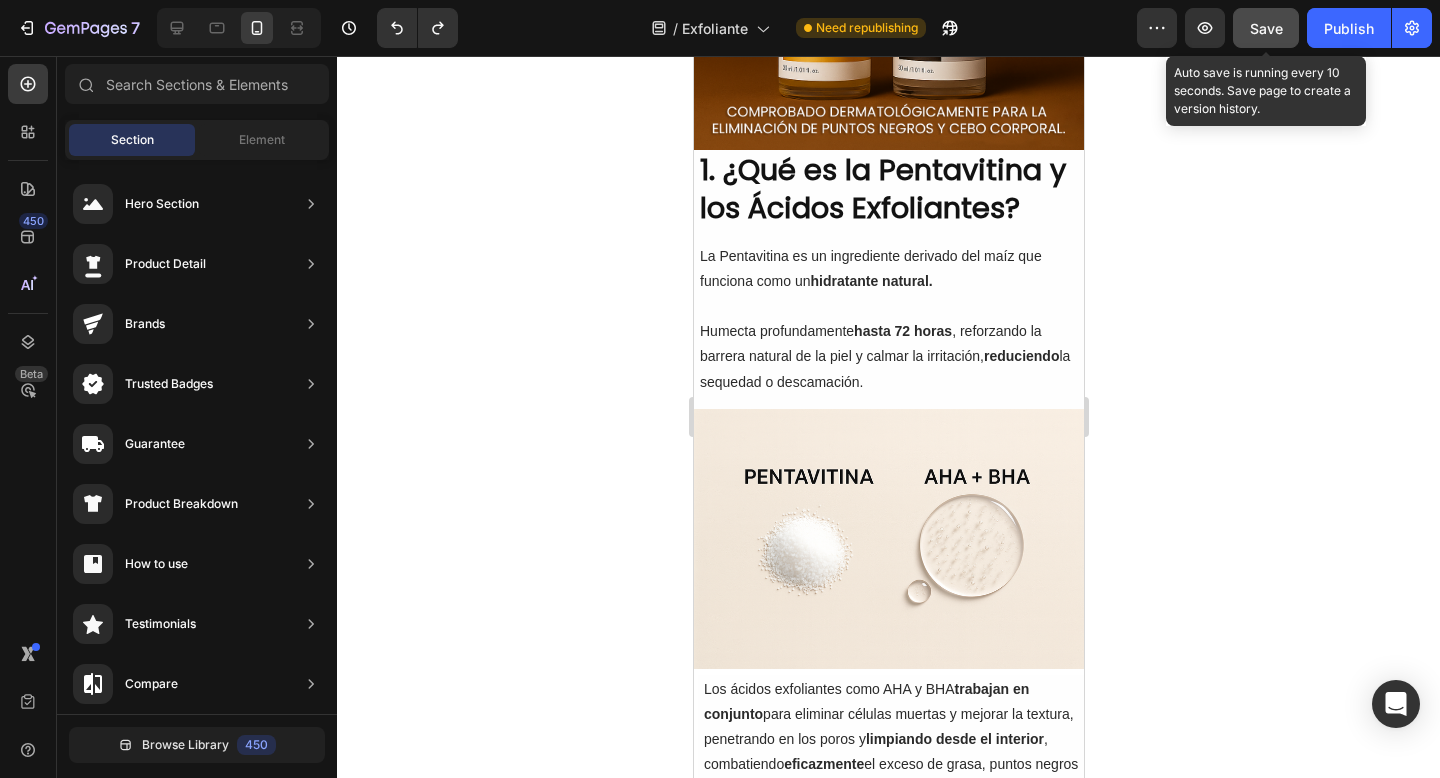 click on "Save" at bounding box center [1266, 28] 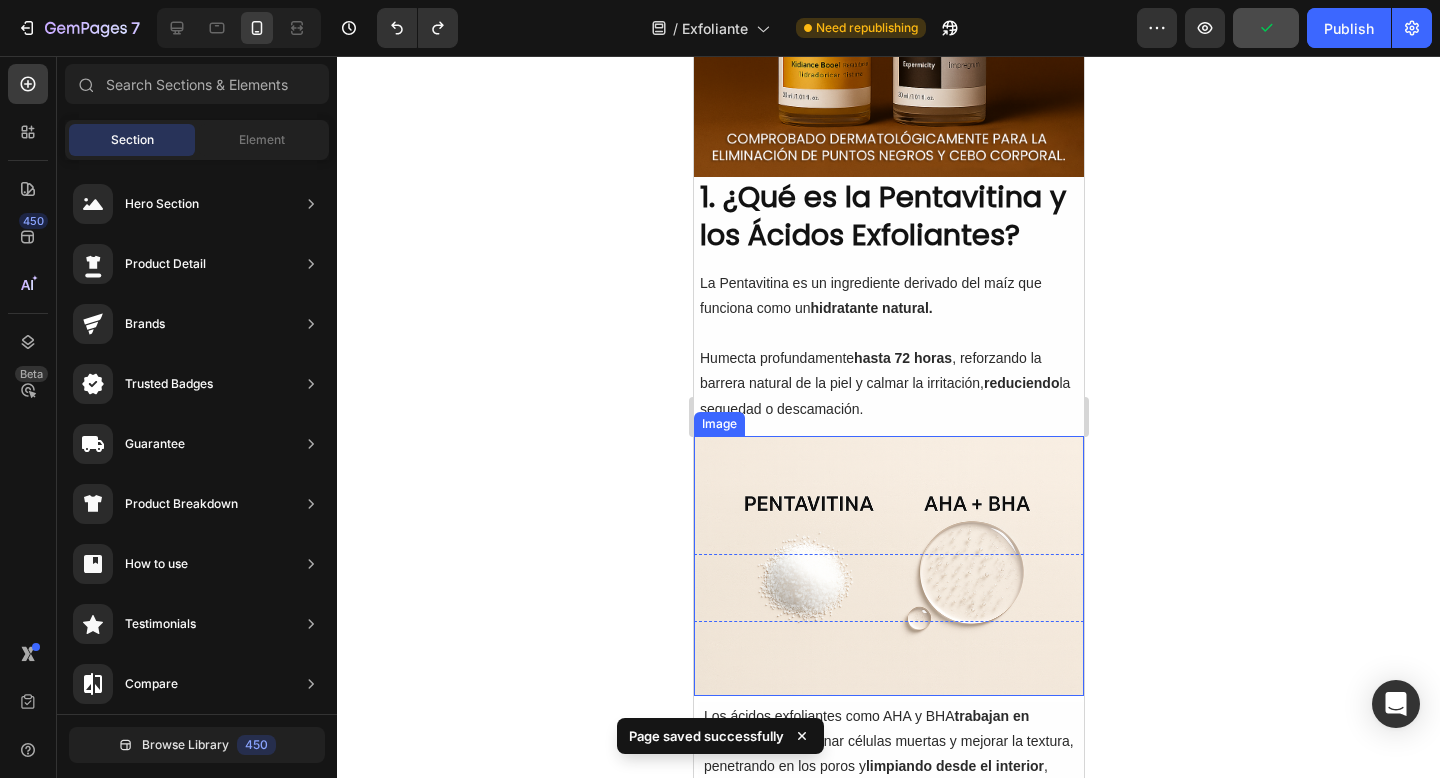 scroll, scrollTop: 600, scrollLeft: 0, axis: vertical 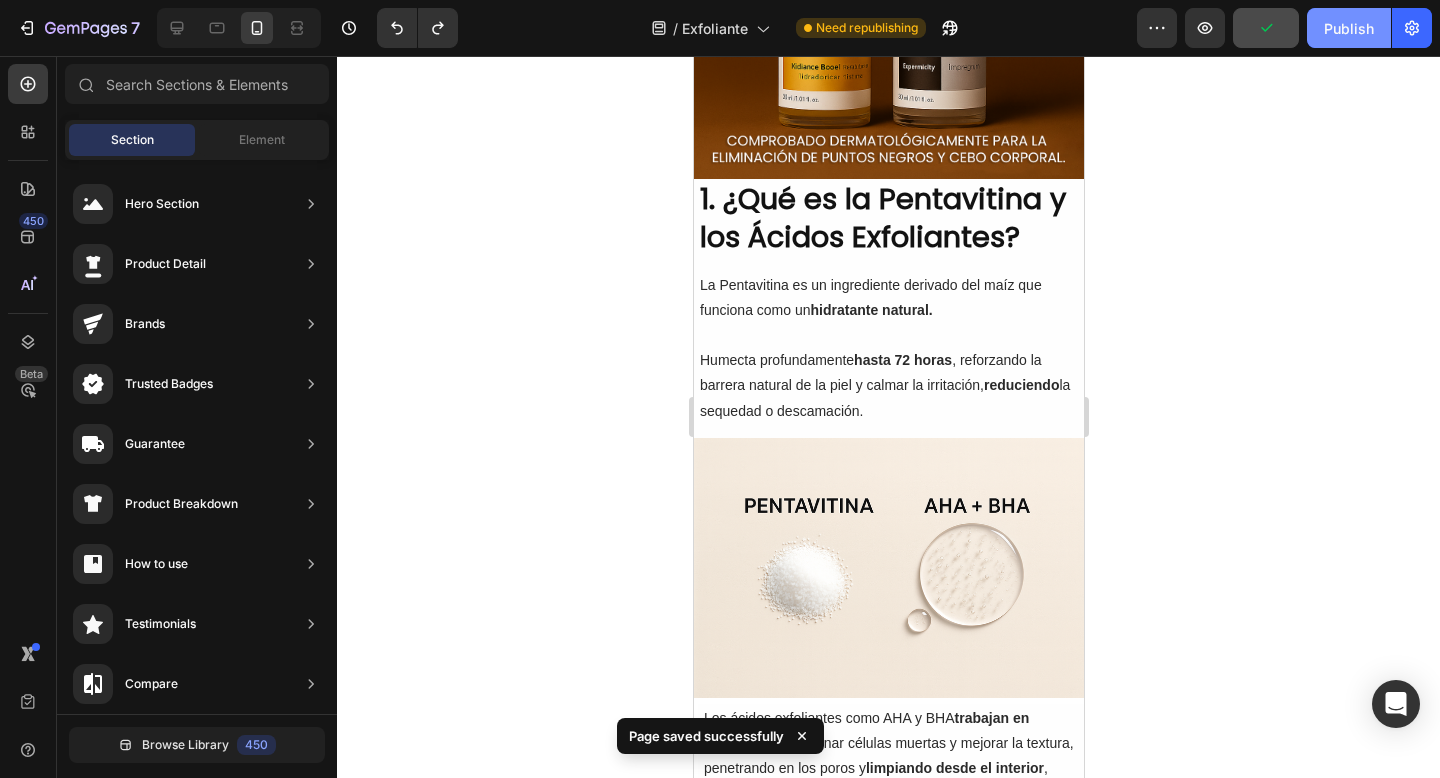 click on "Publish" 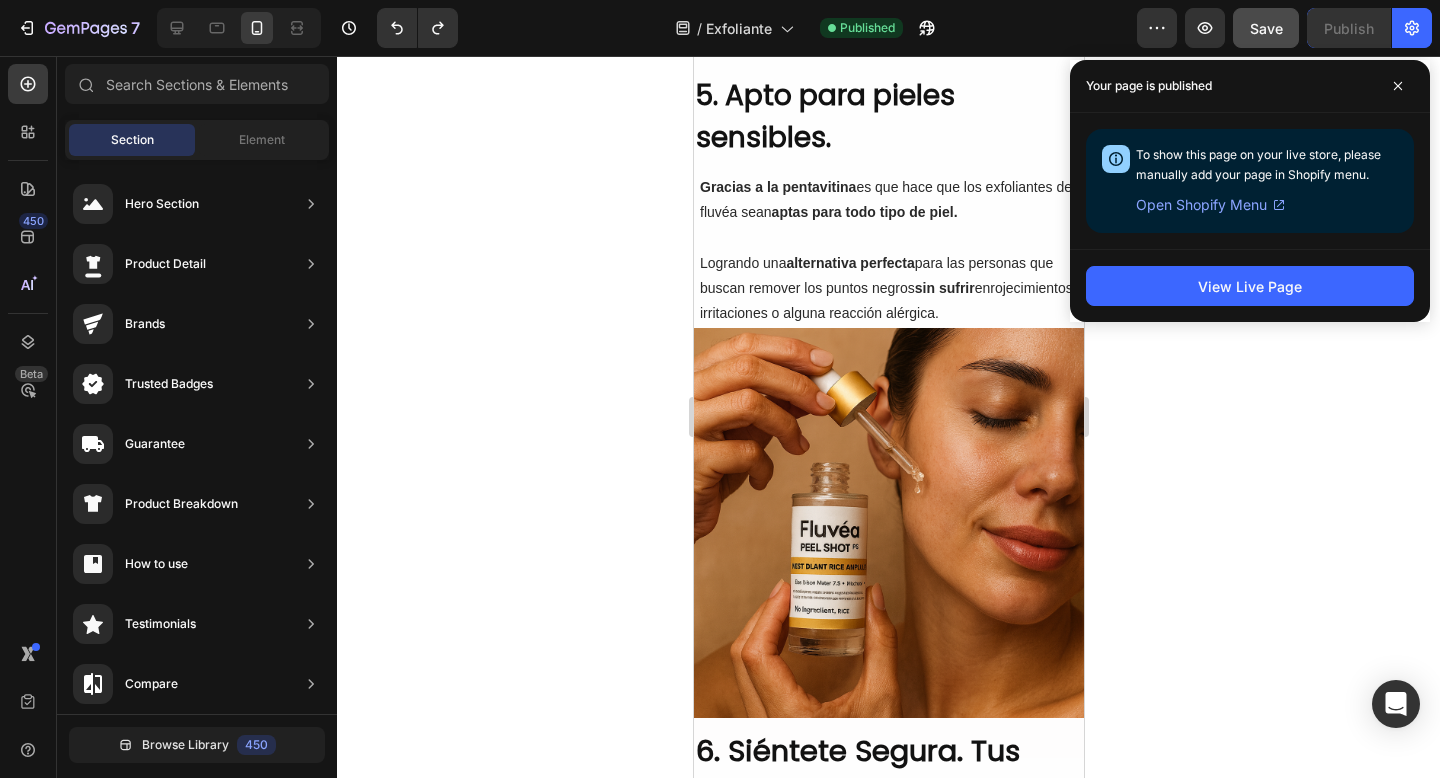 click at bounding box center [888, 523] 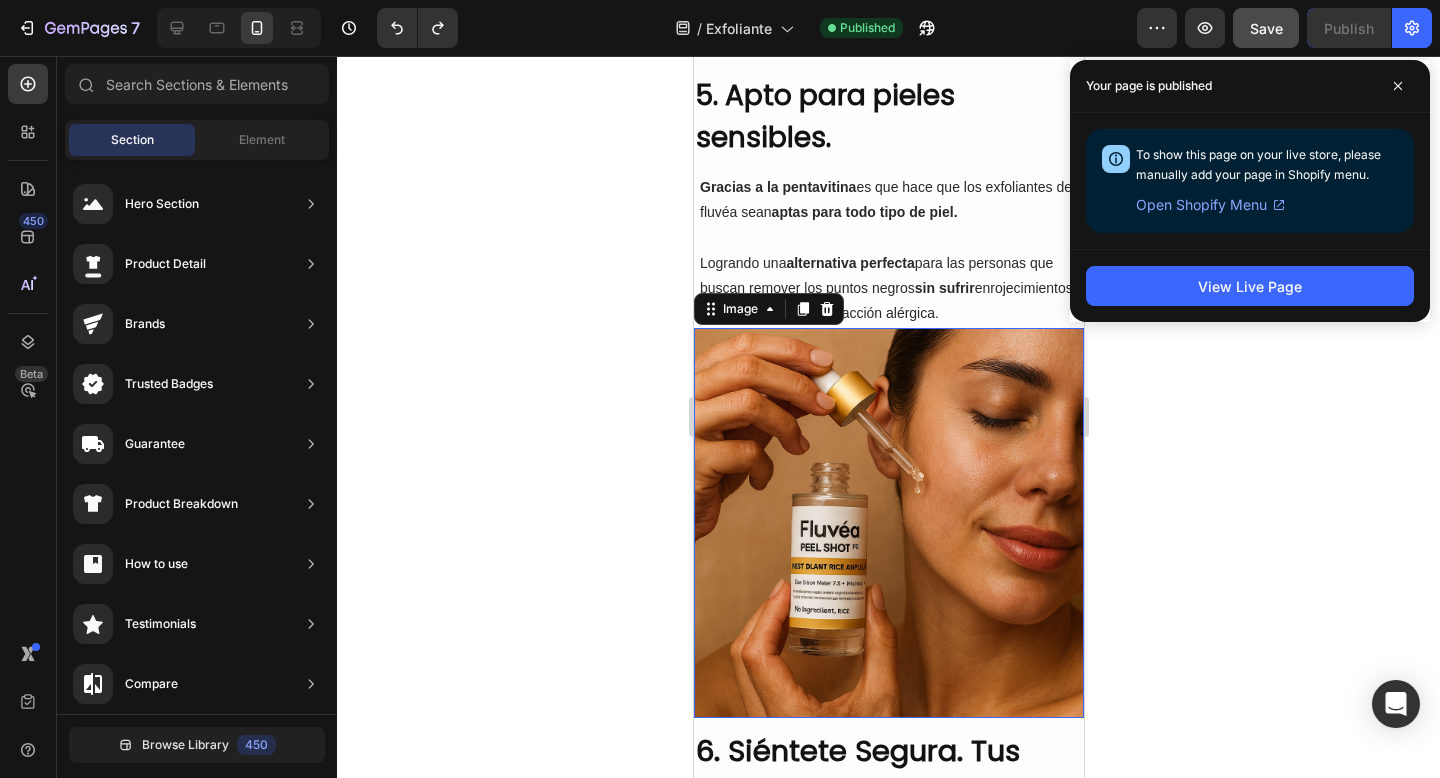 scroll, scrollTop: 3481, scrollLeft: 0, axis: vertical 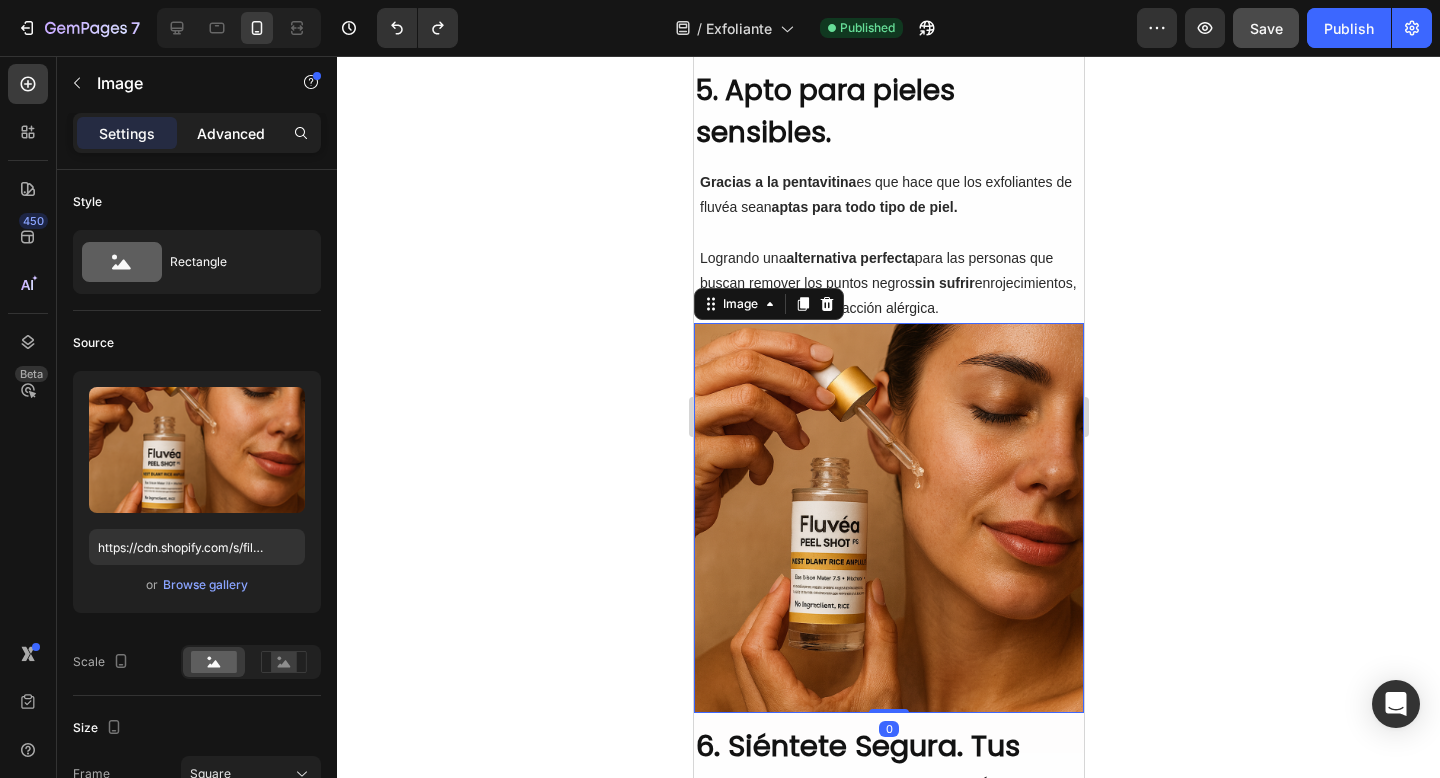 click on "Advanced" at bounding box center (231, 133) 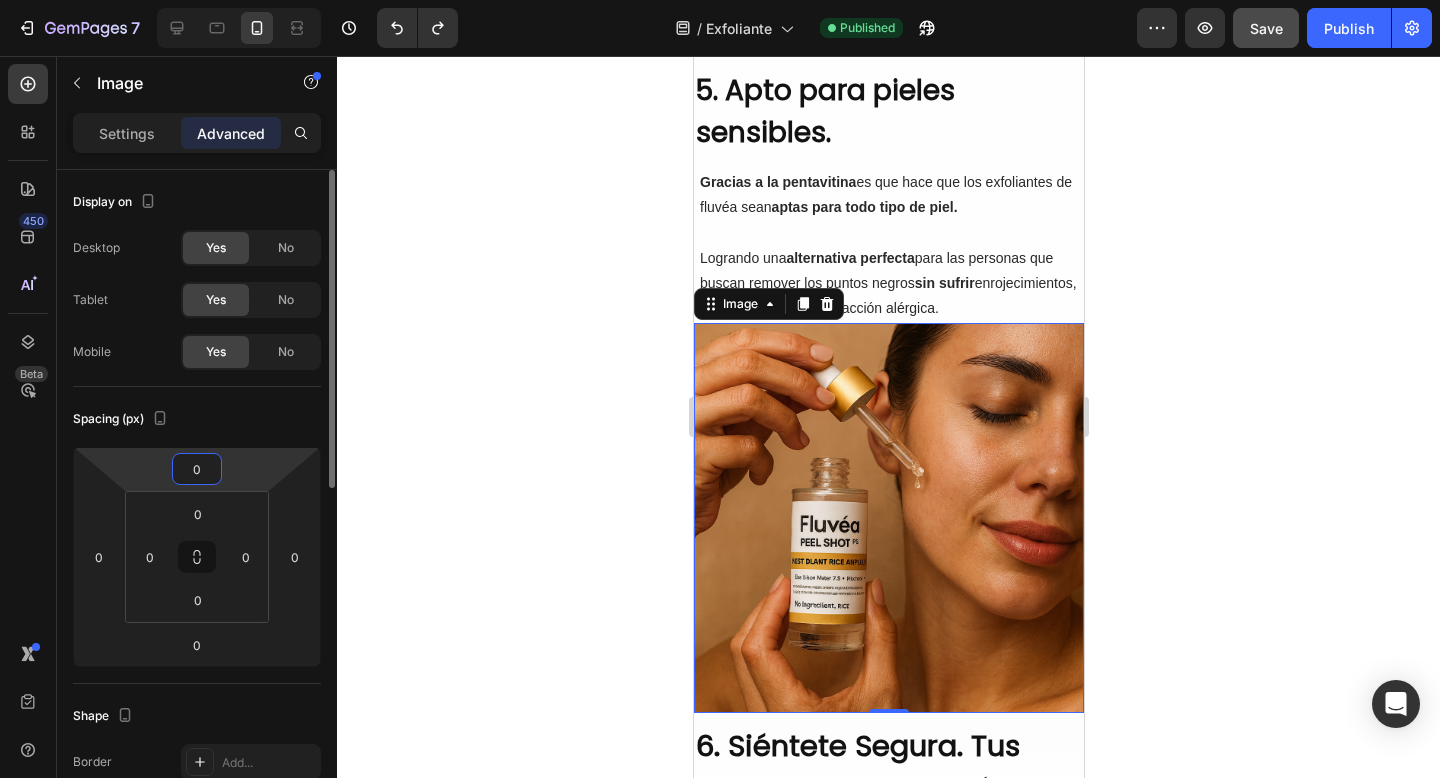click on "0" at bounding box center [197, 469] 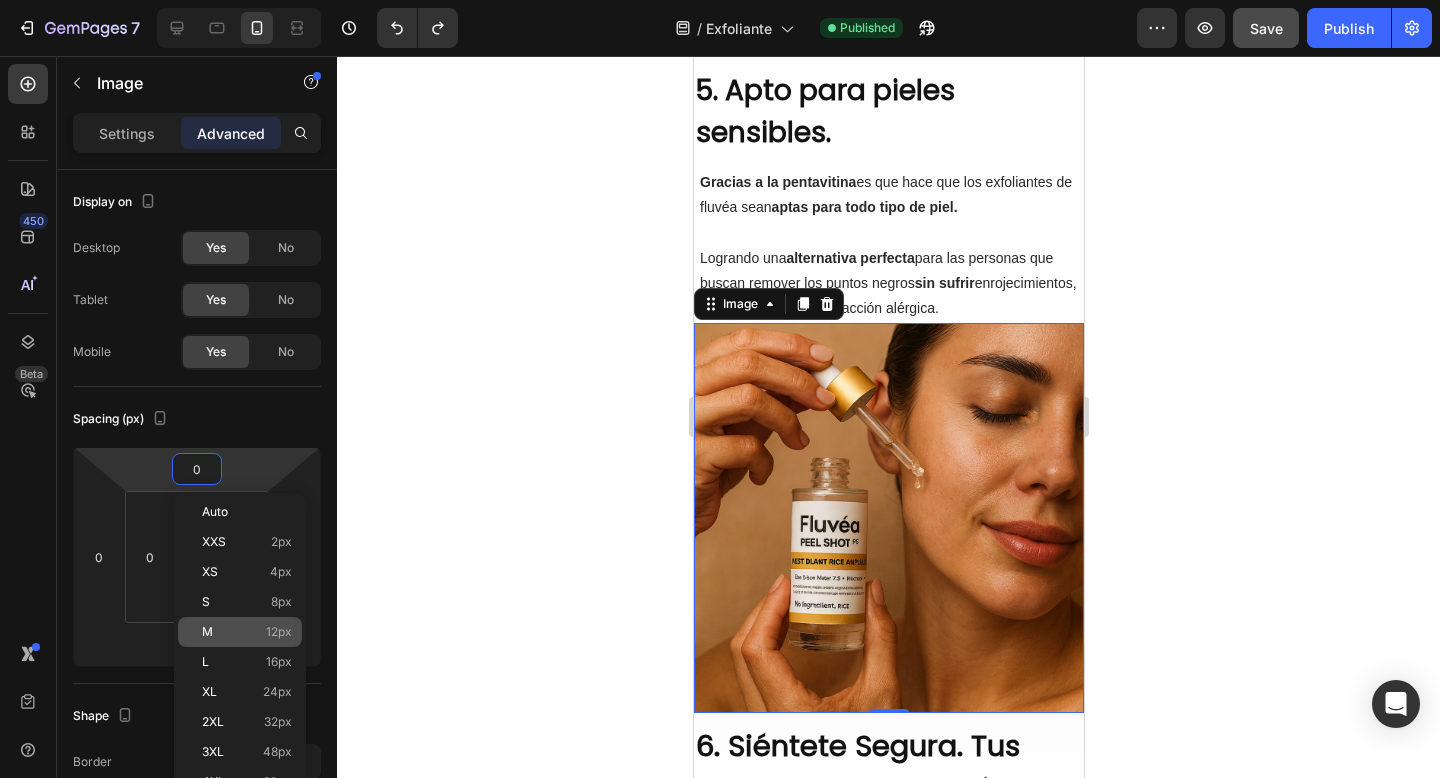 click on "M 12px" at bounding box center (247, 632) 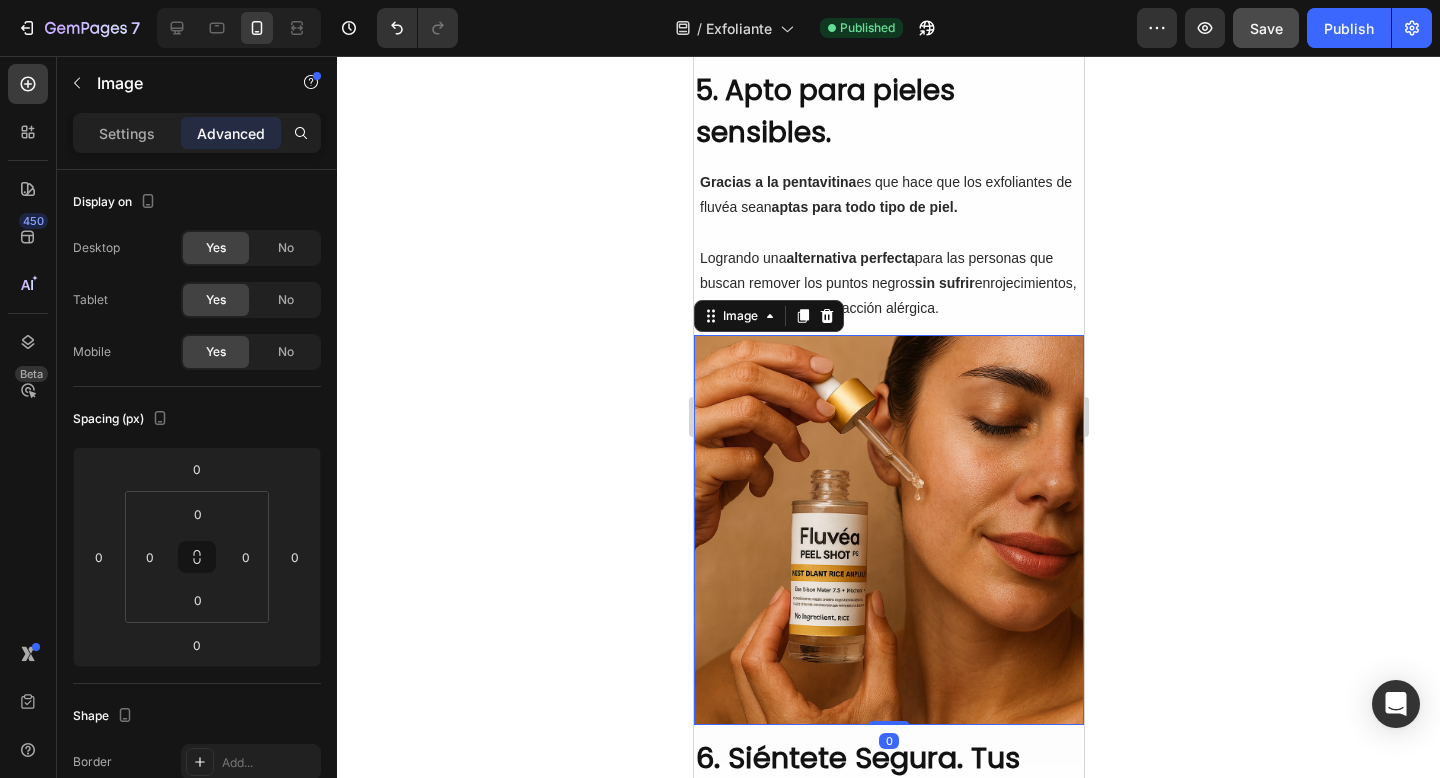 type on "12" 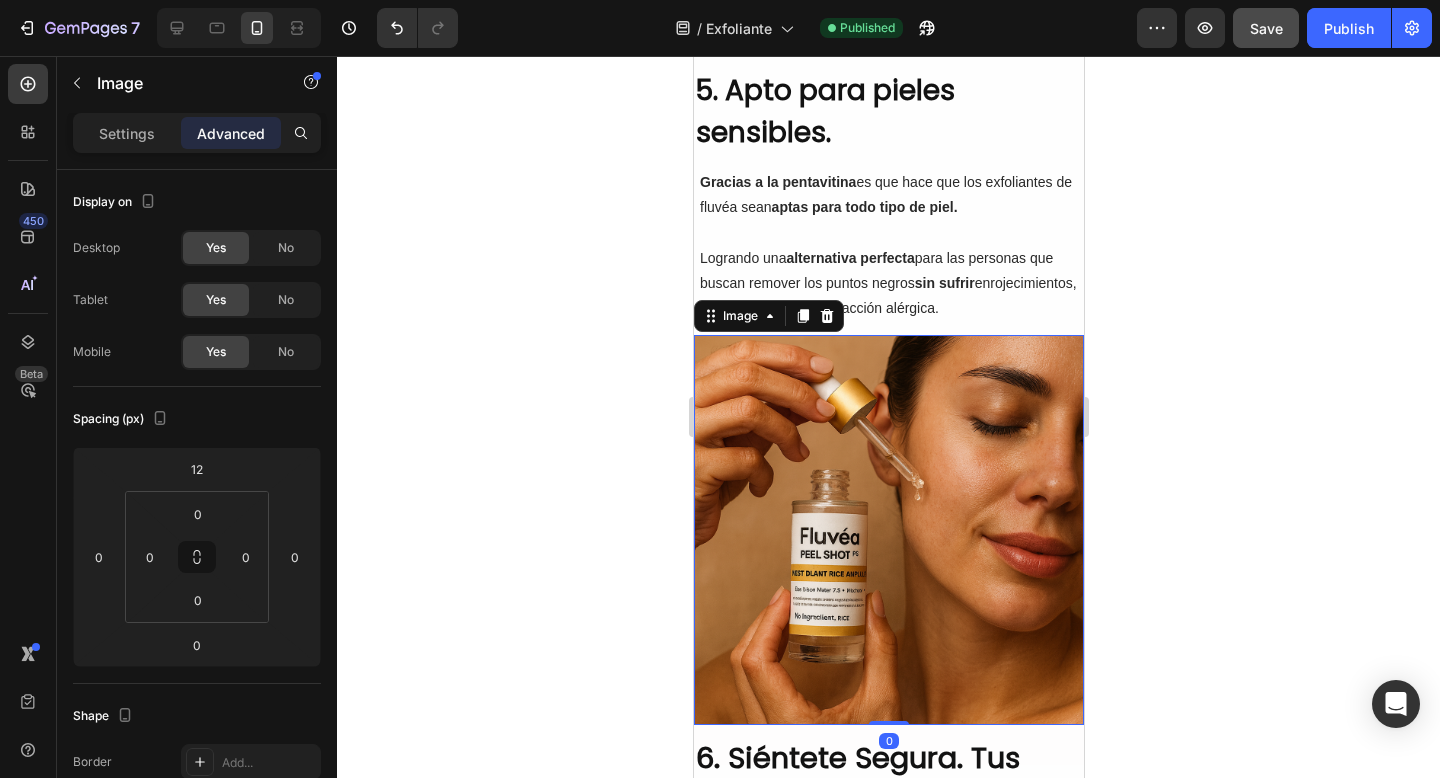 click 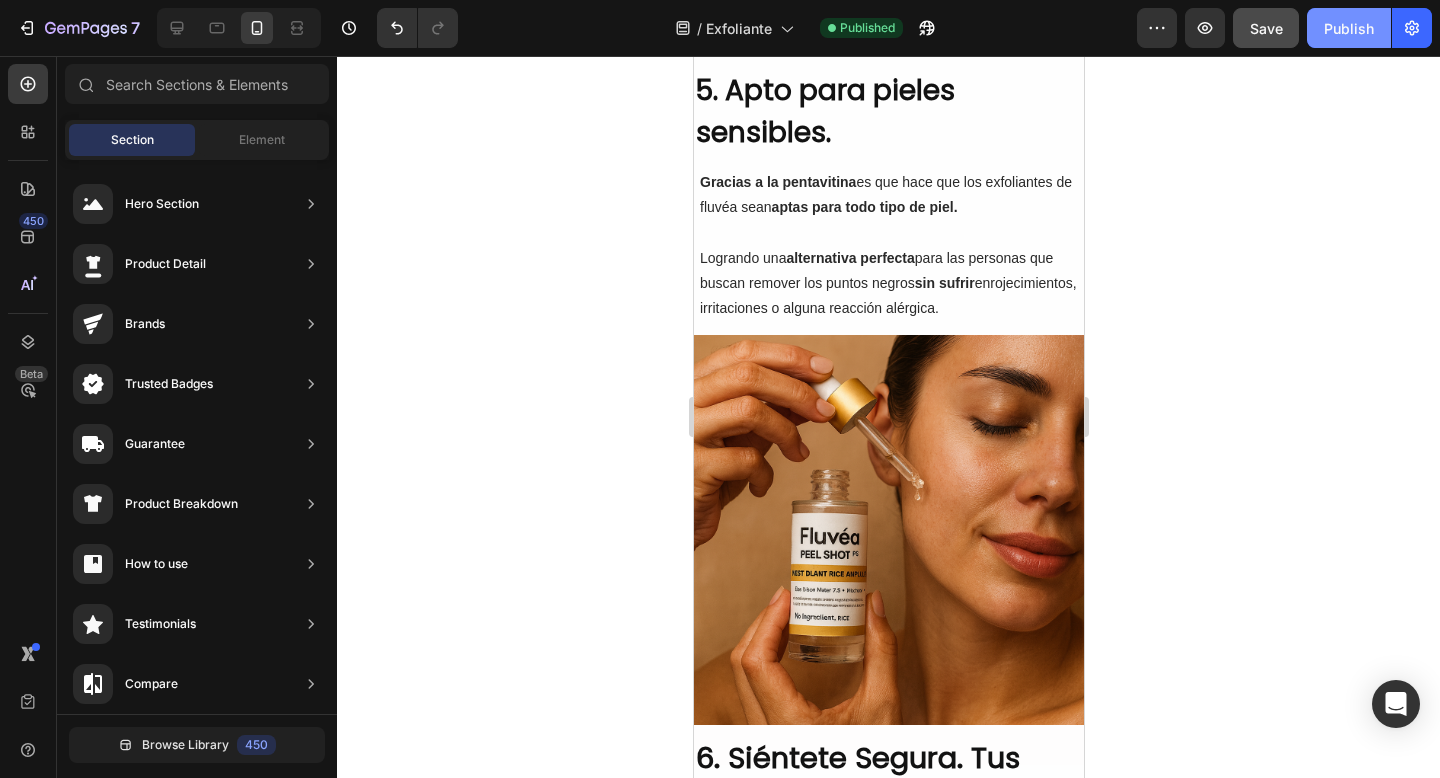 click on "Publish" at bounding box center (1349, 28) 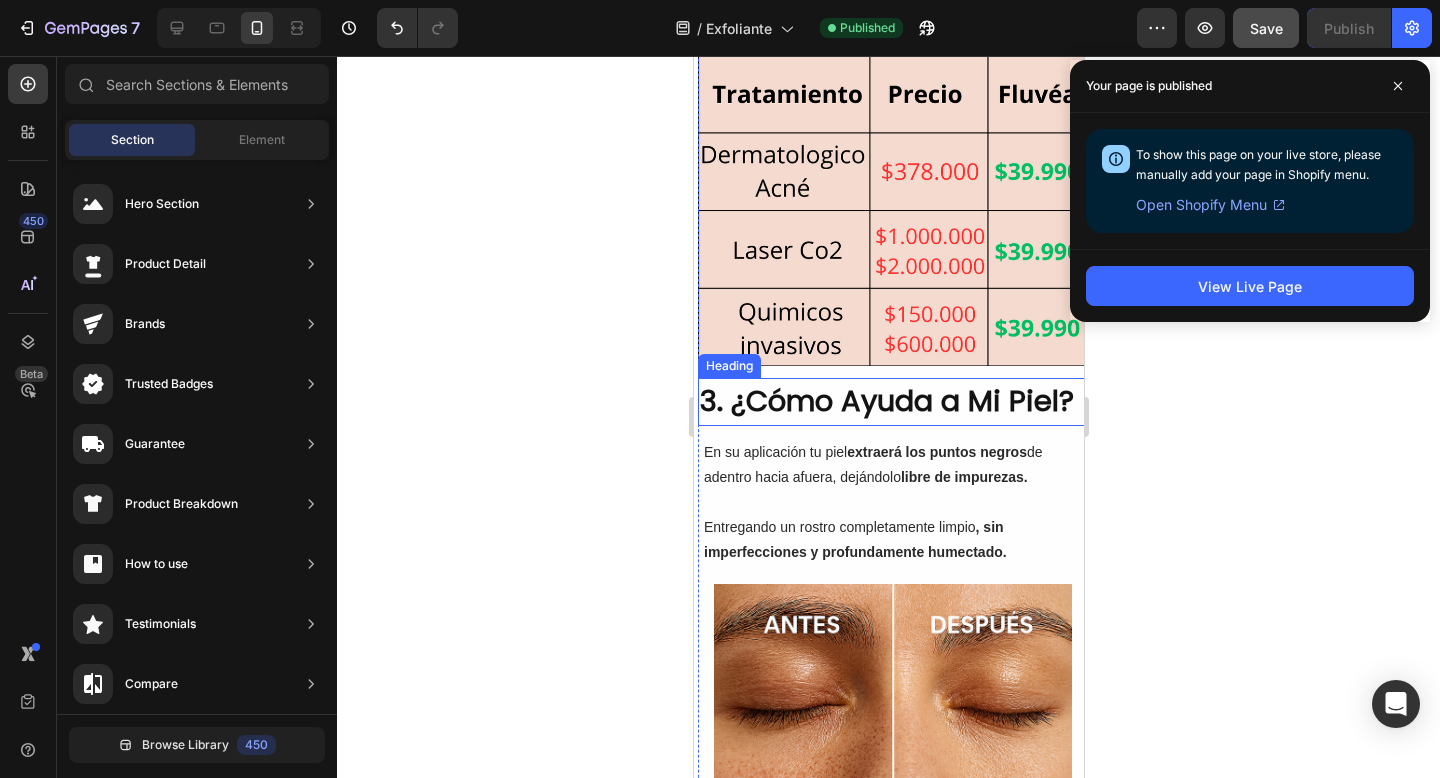 scroll, scrollTop: 1549, scrollLeft: 0, axis: vertical 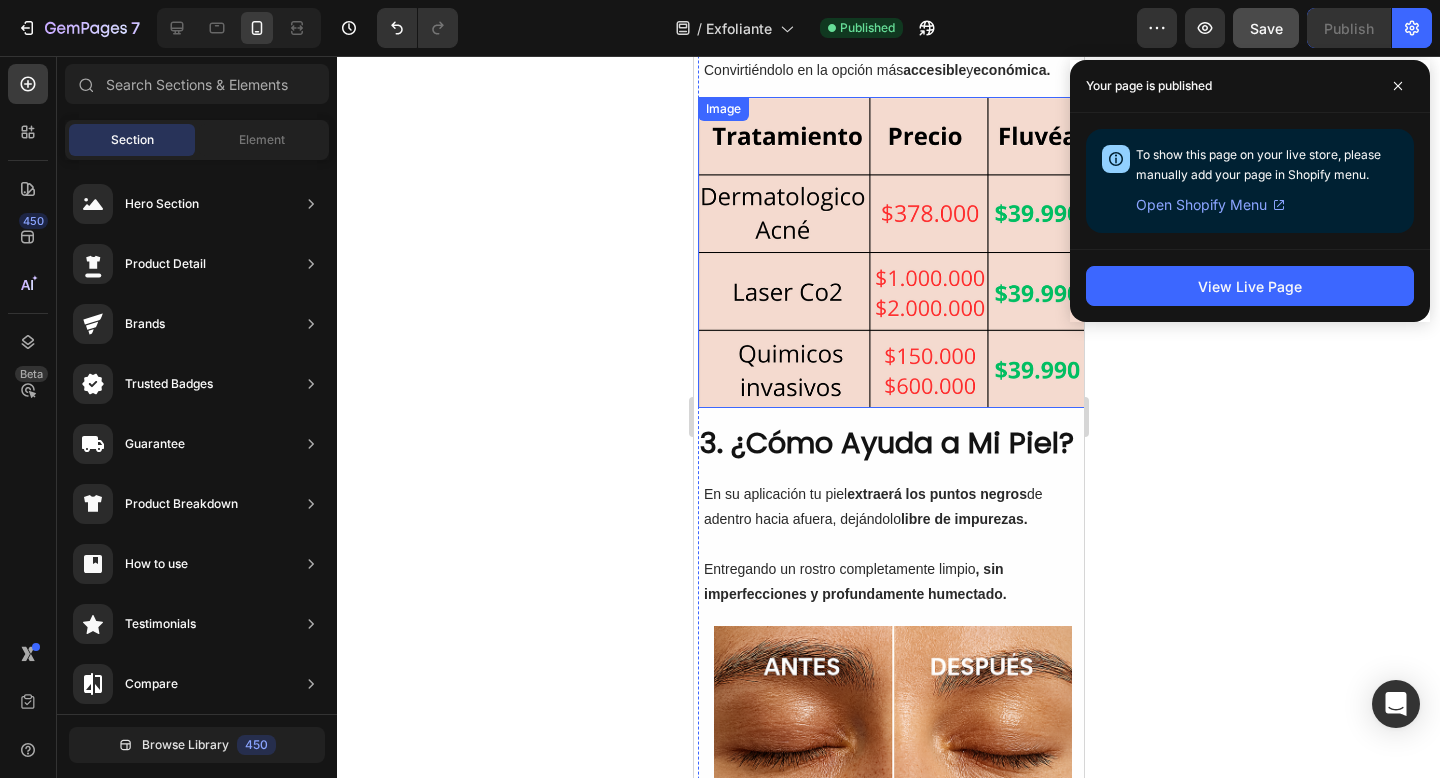 click at bounding box center [892, 252] 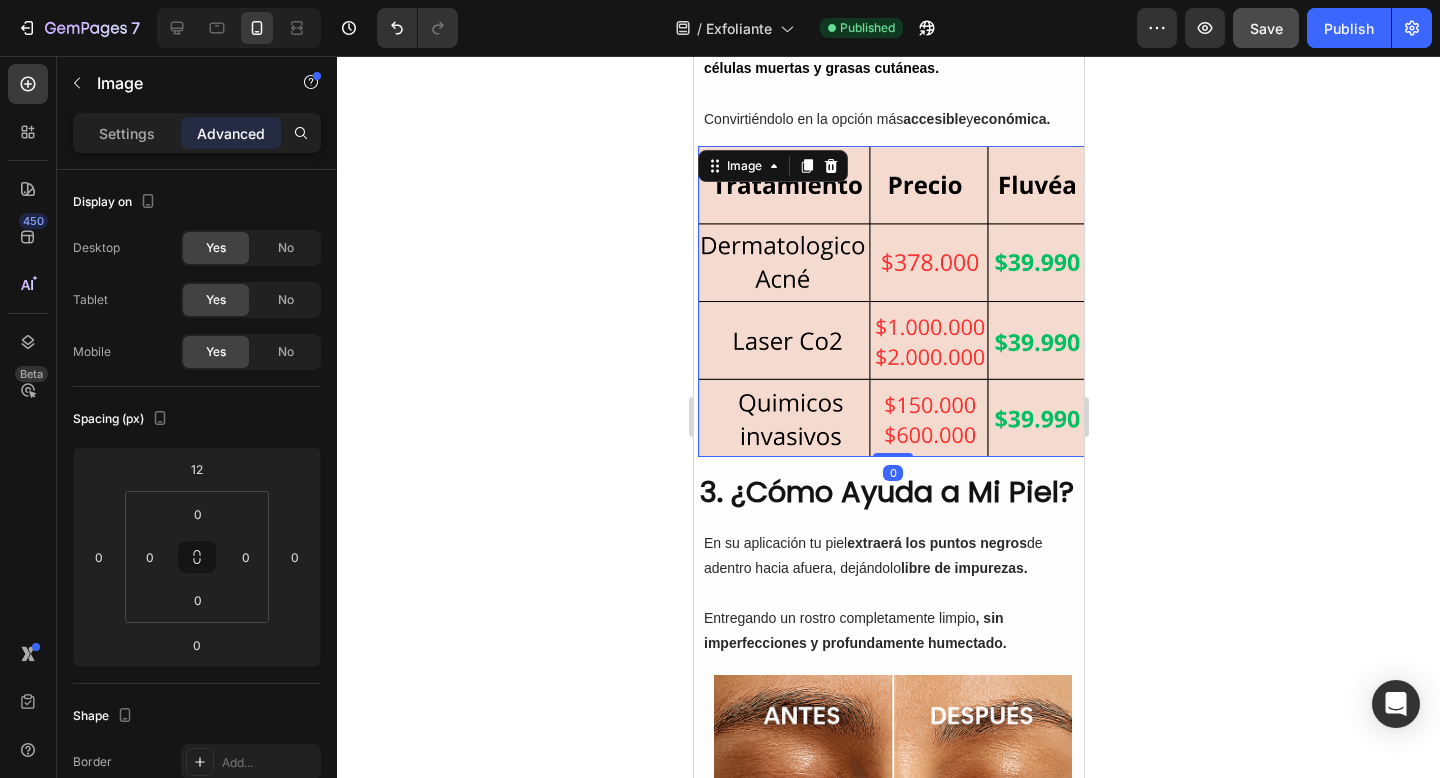 scroll, scrollTop: 1448, scrollLeft: 0, axis: vertical 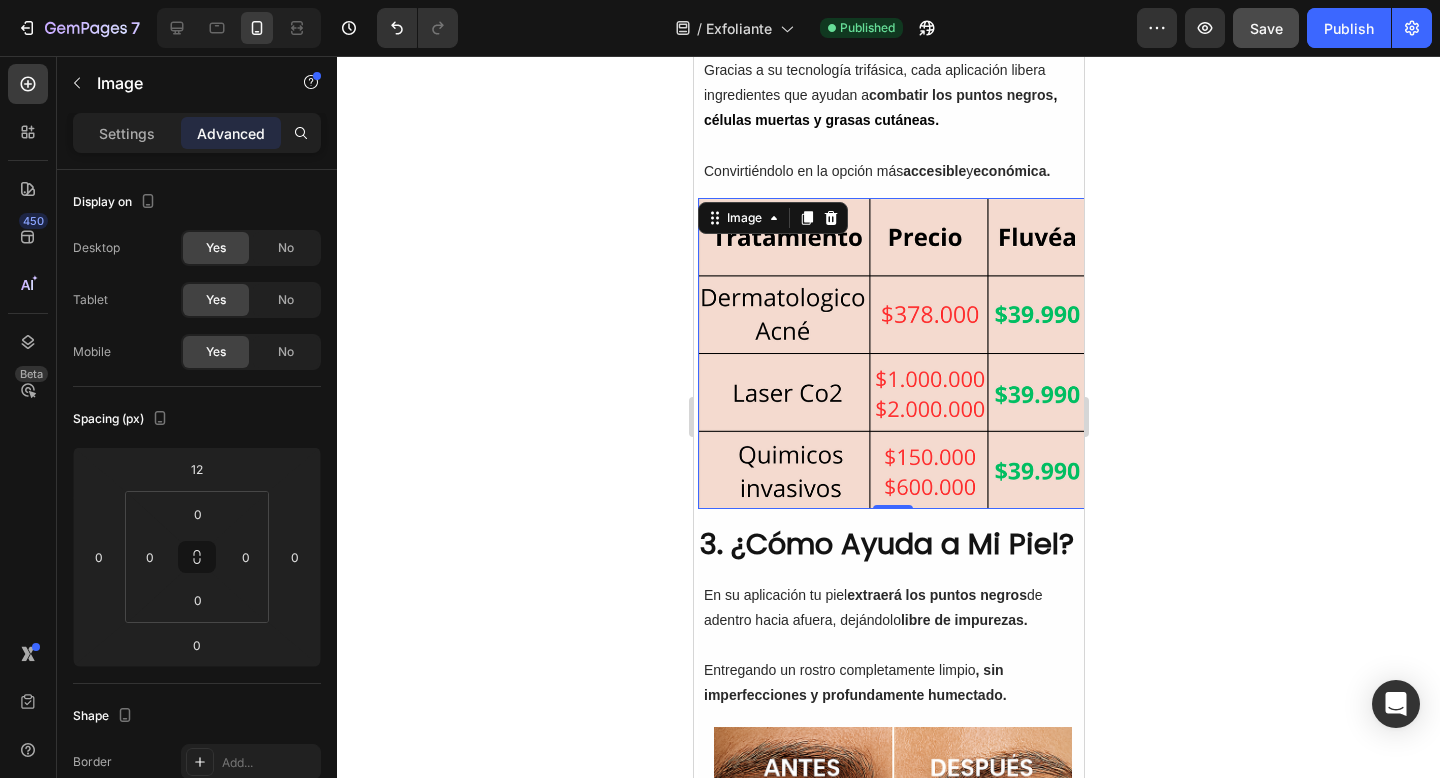 click 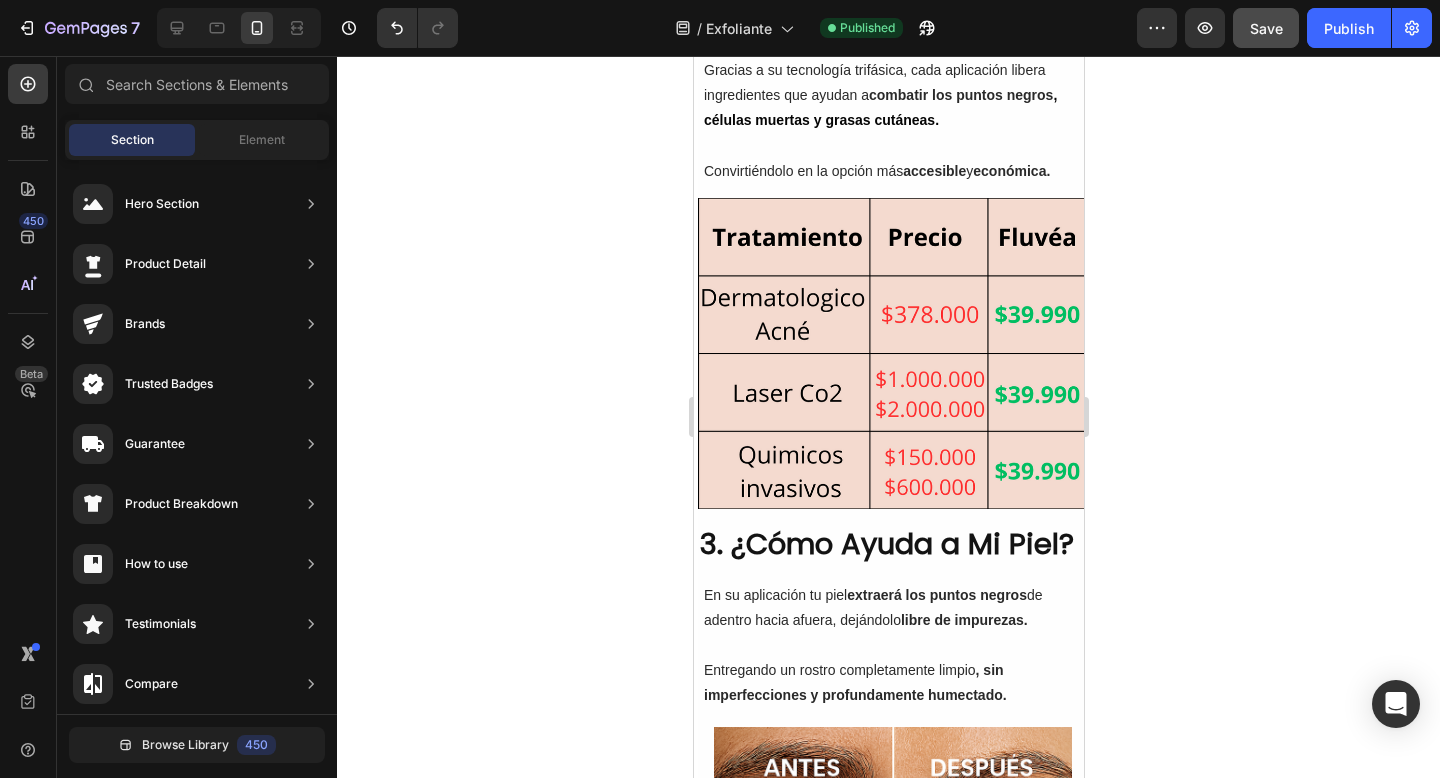 click 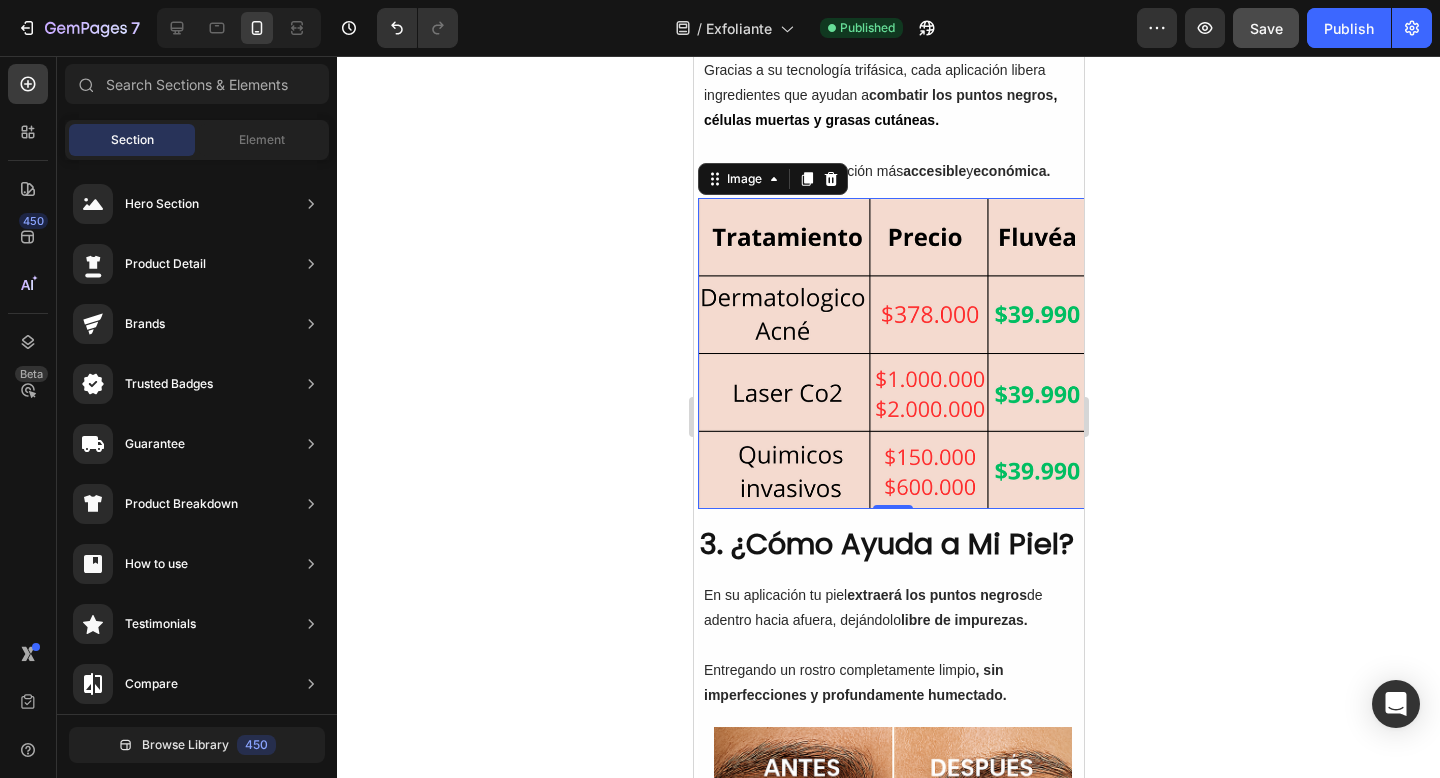 click at bounding box center [892, 353] 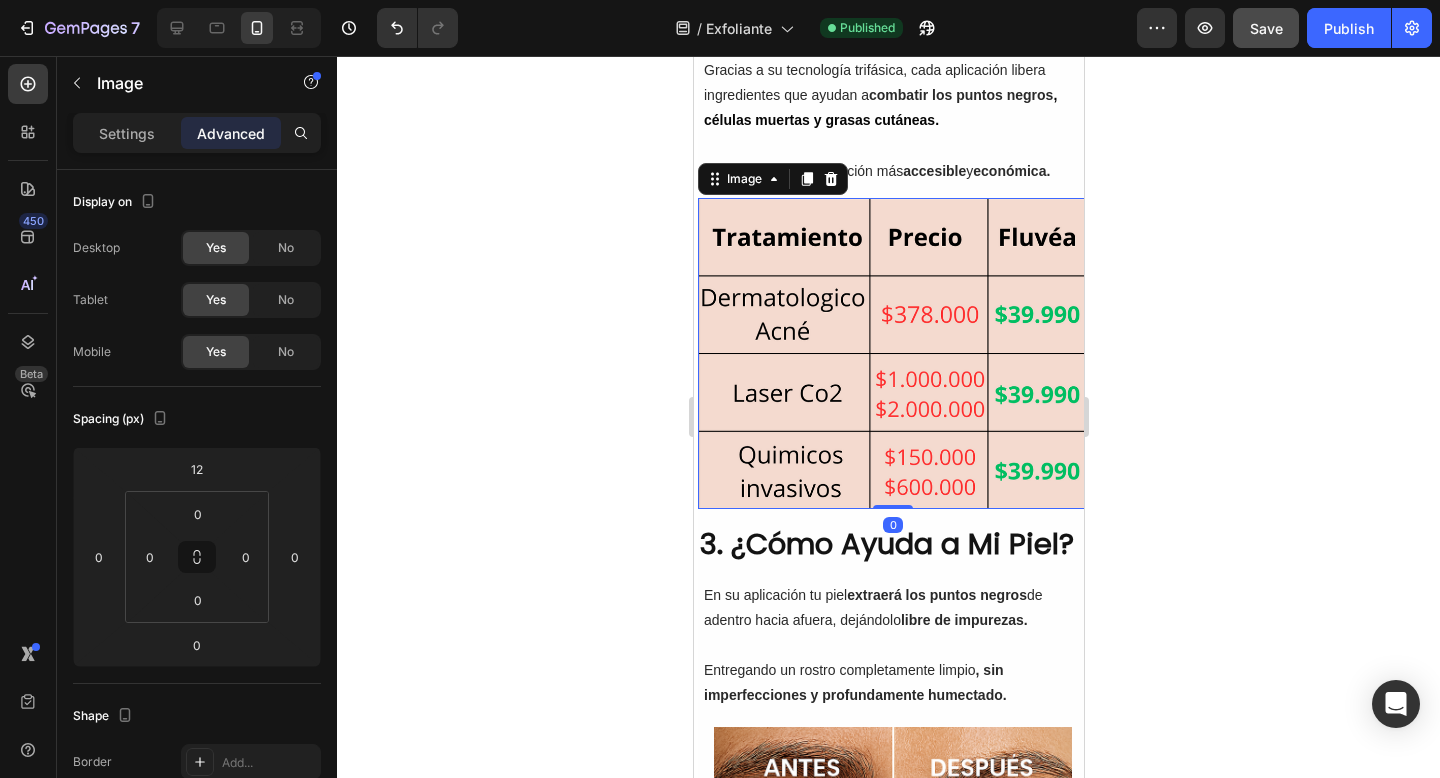 click 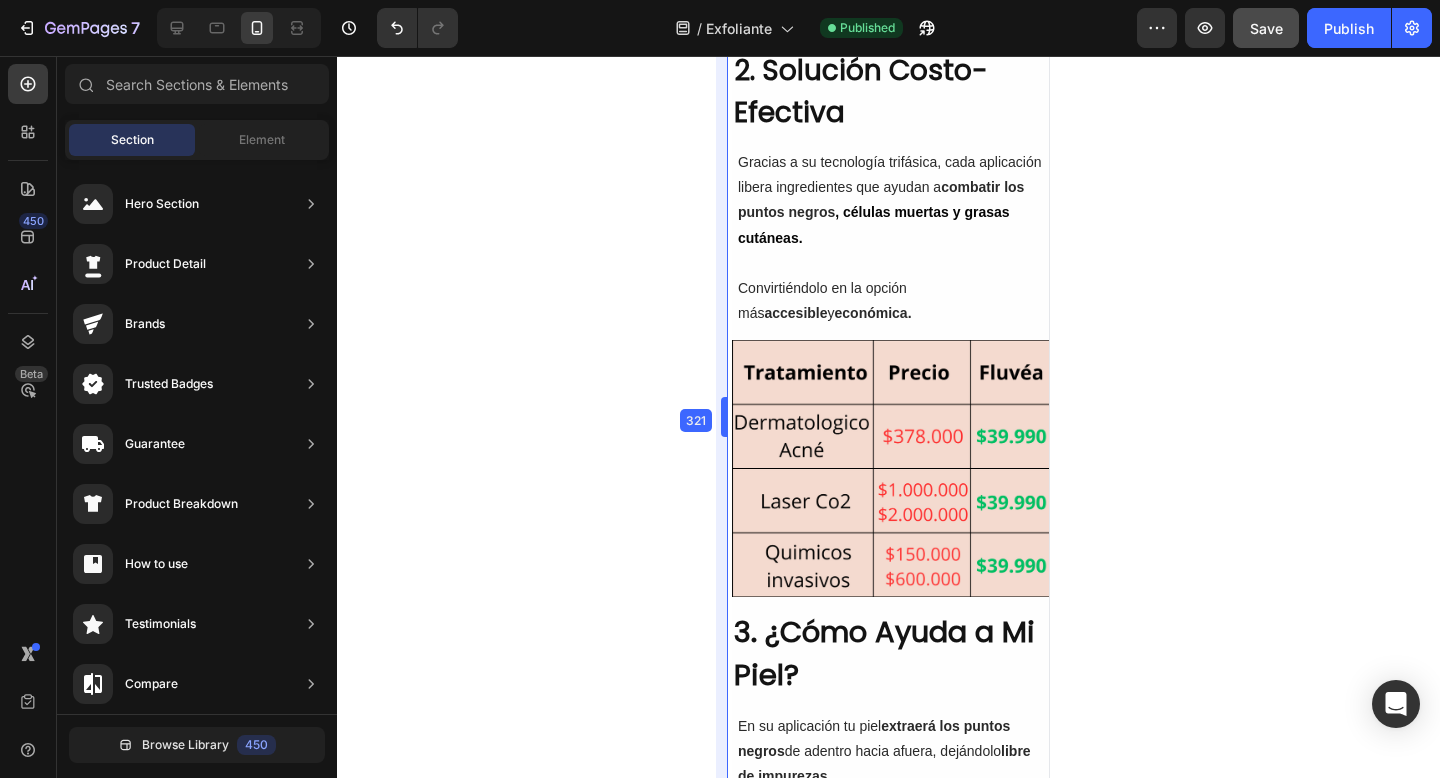 scroll, scrollTop: 1515, scrollLeft: 0, axis: vertical 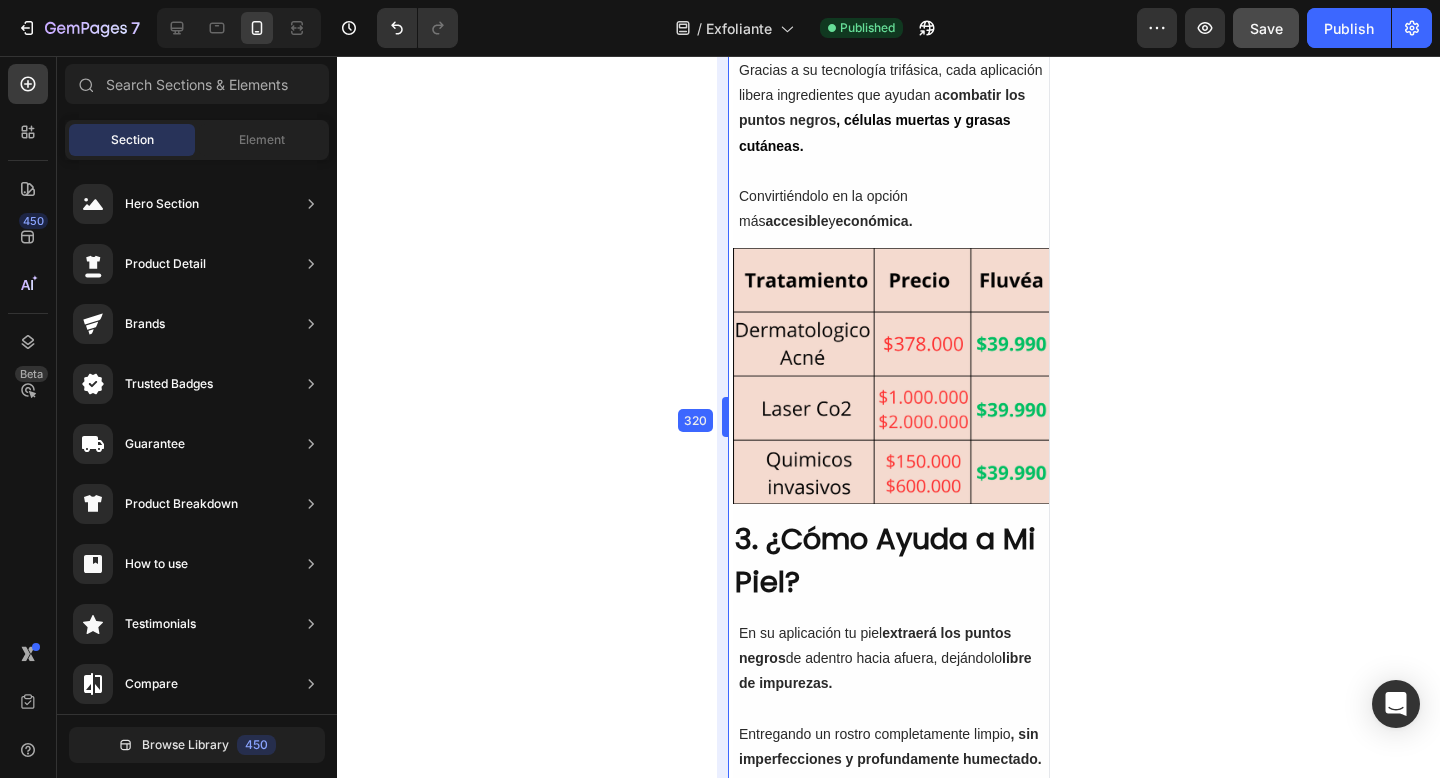 drag, startPoint x: 692, startPoint y: 218, endPoint x: 1017, endPoint y: 347, distance: 349.66556 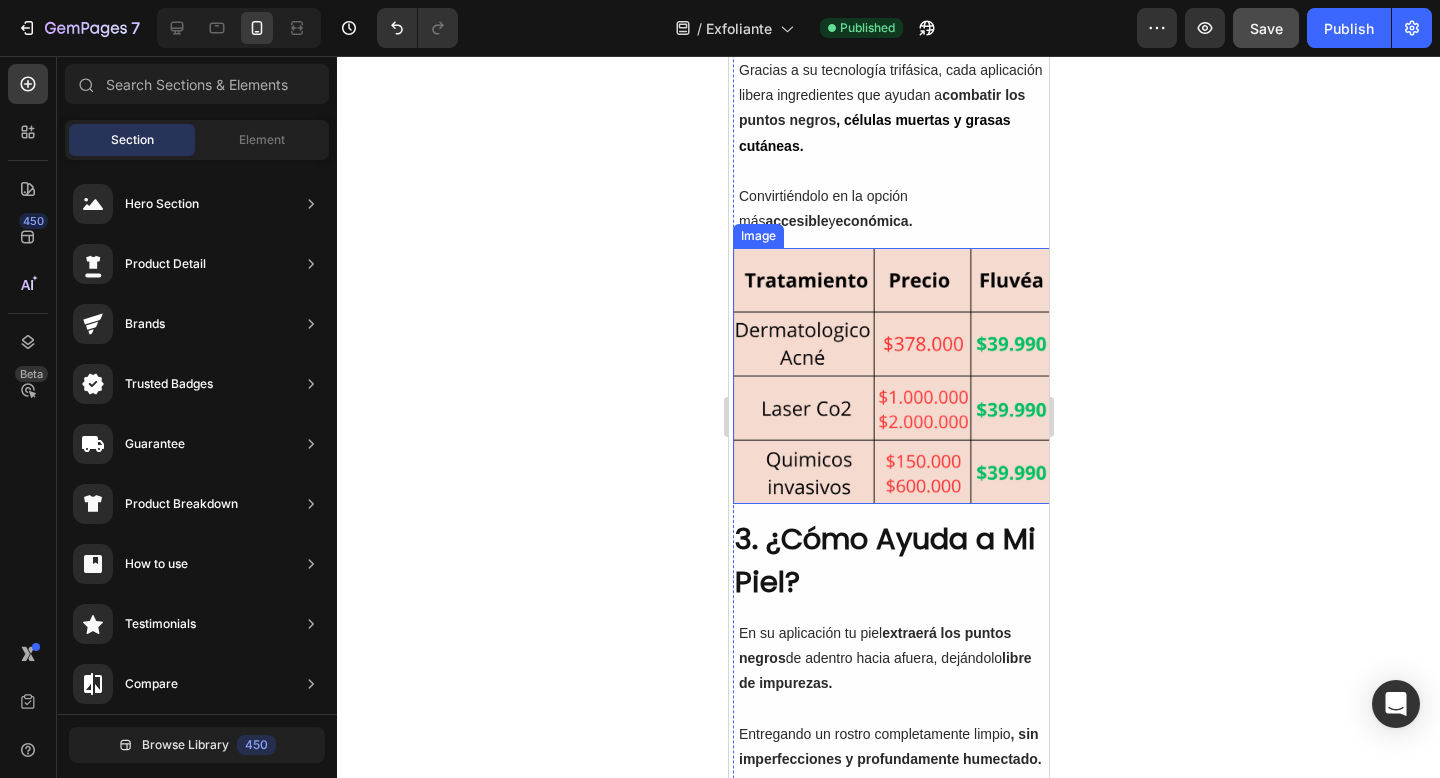 click 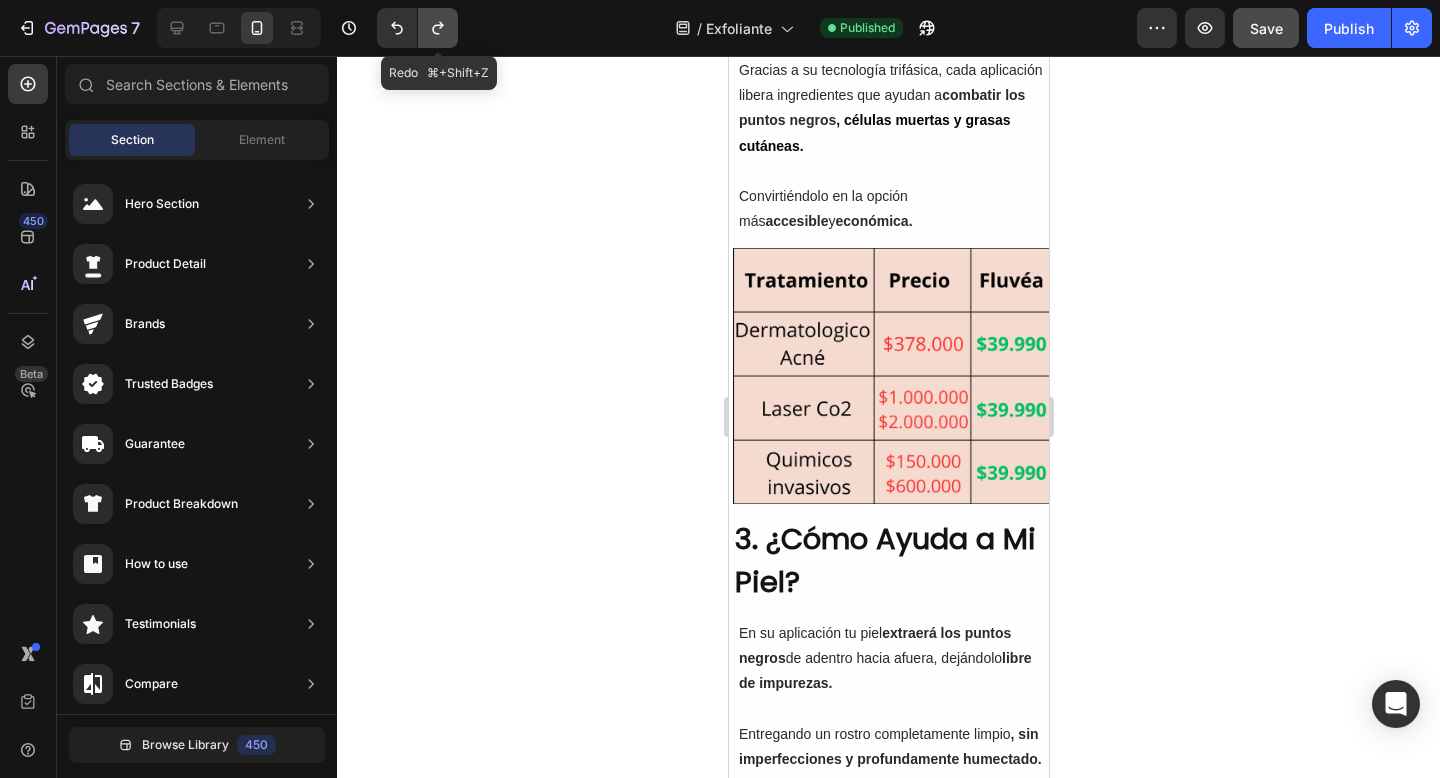 click 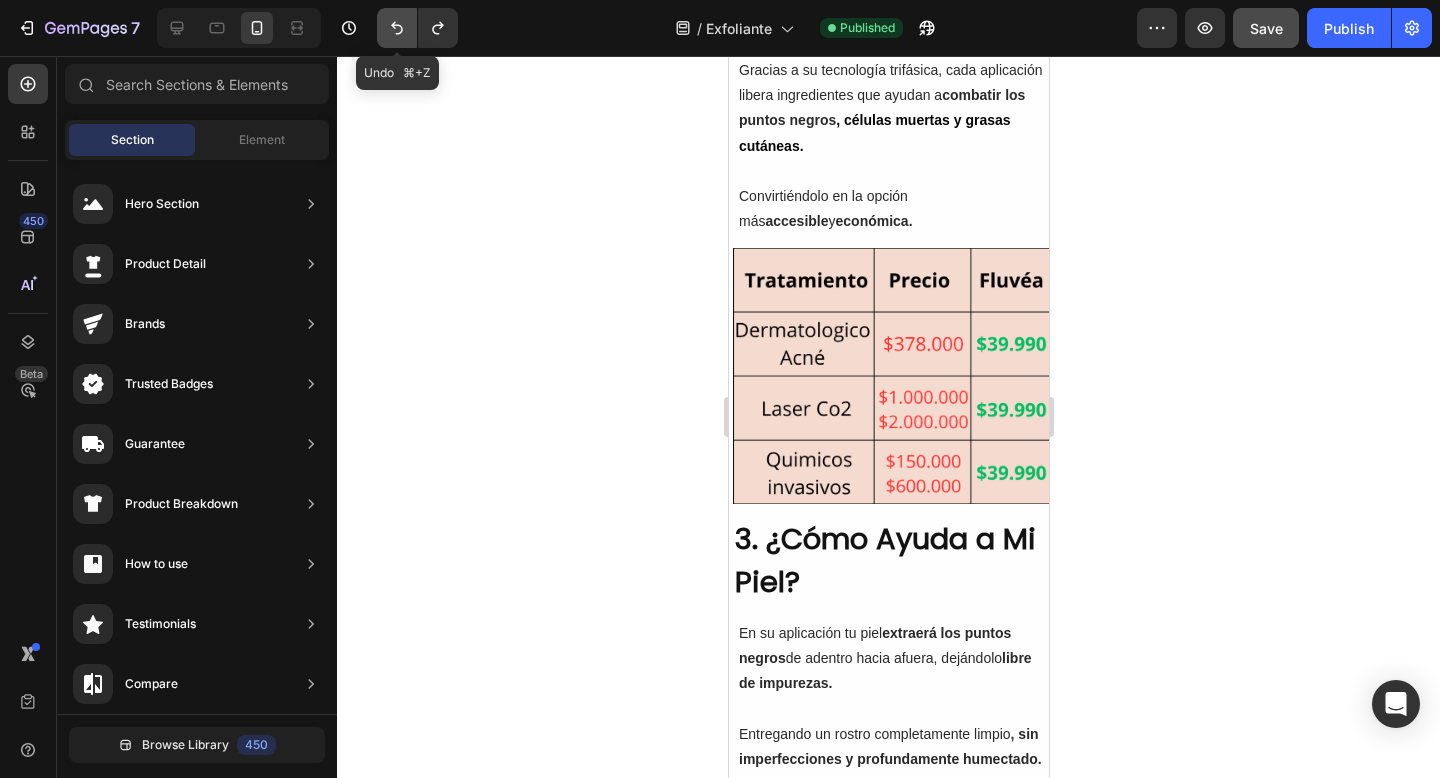 click 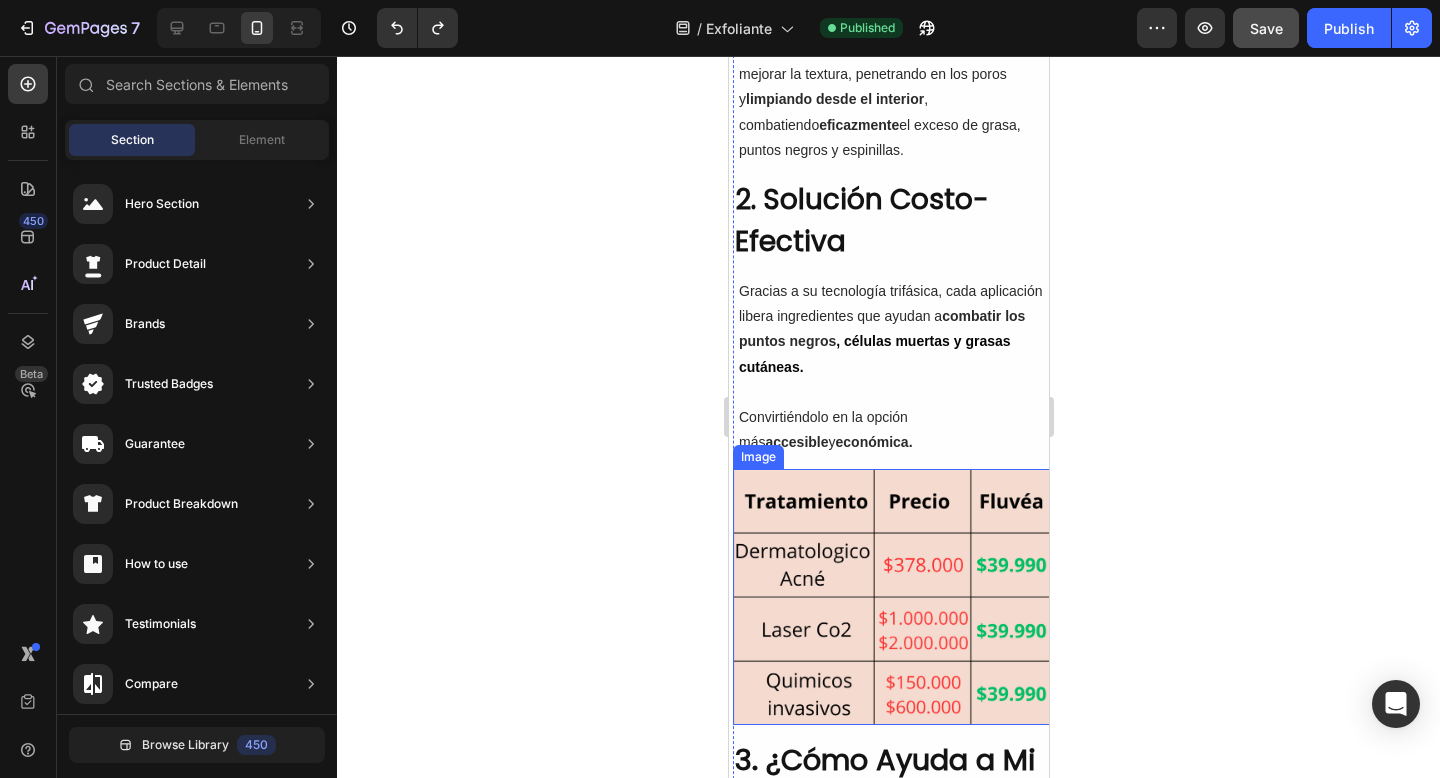 scroll, scrollTop: 1288, scrollLeft: 0, axis: vertical 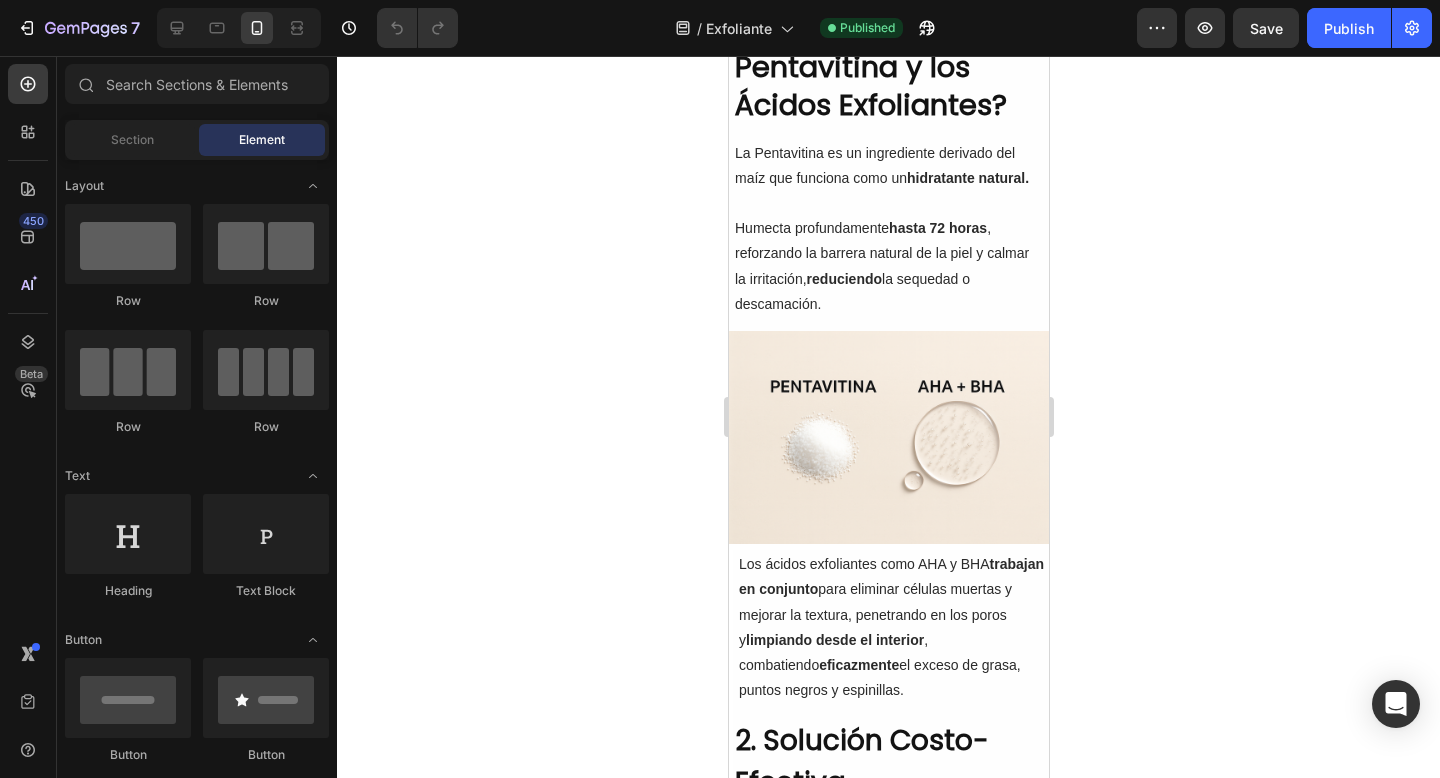 click on "7   /  Exfoliante Published Preview  Save   Publish" 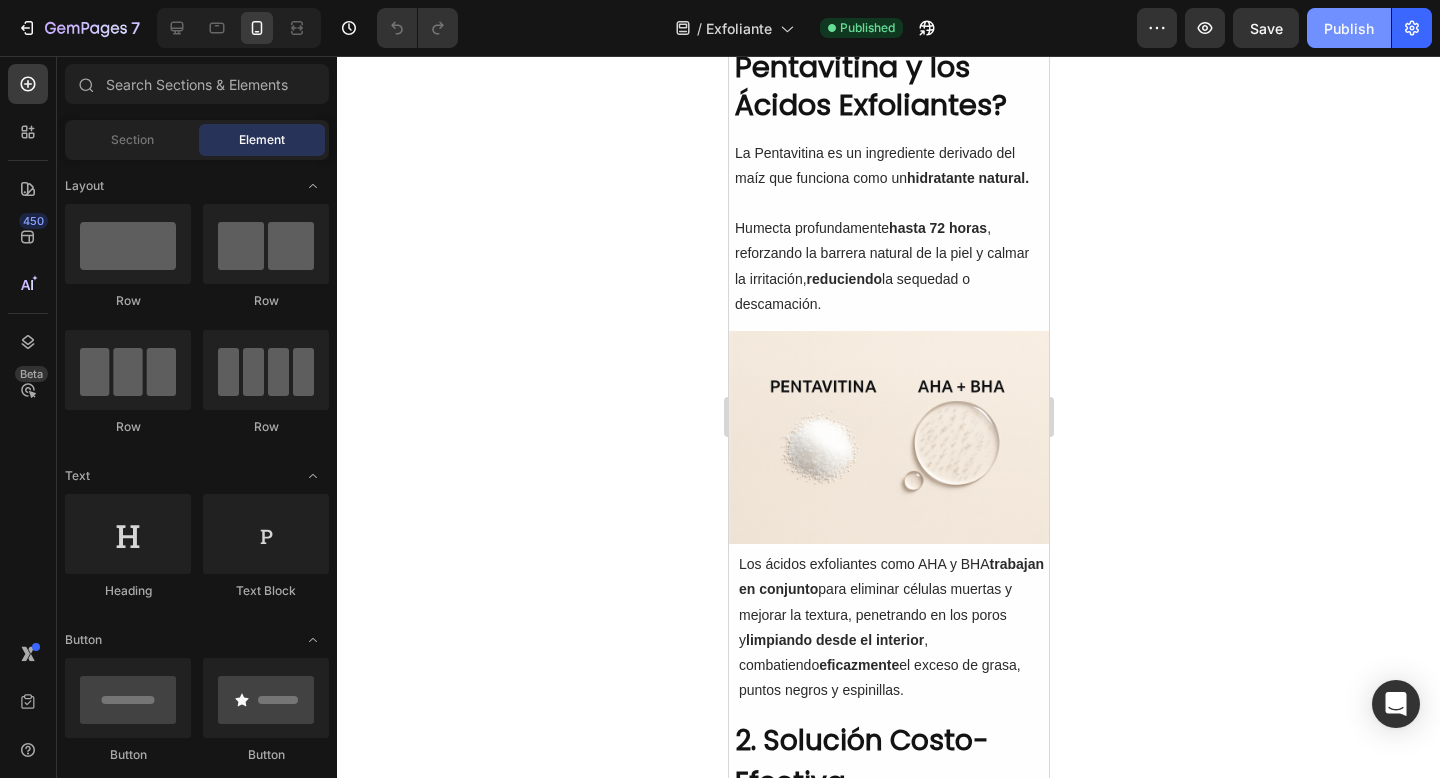 click on "Publish" at bounding box center (1349, 28) 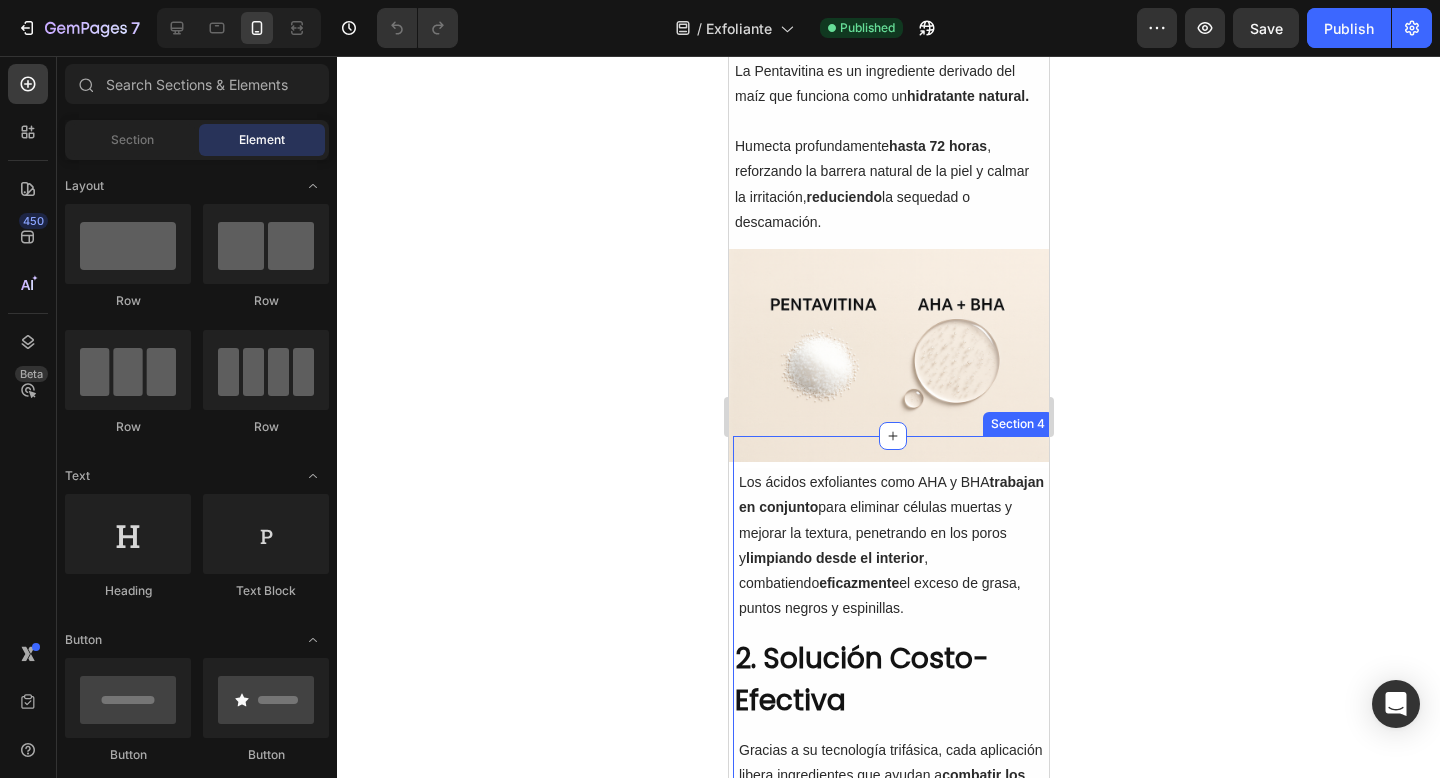 scroll, scrollTop: 867, scrollLeft: 0, axis: vertical 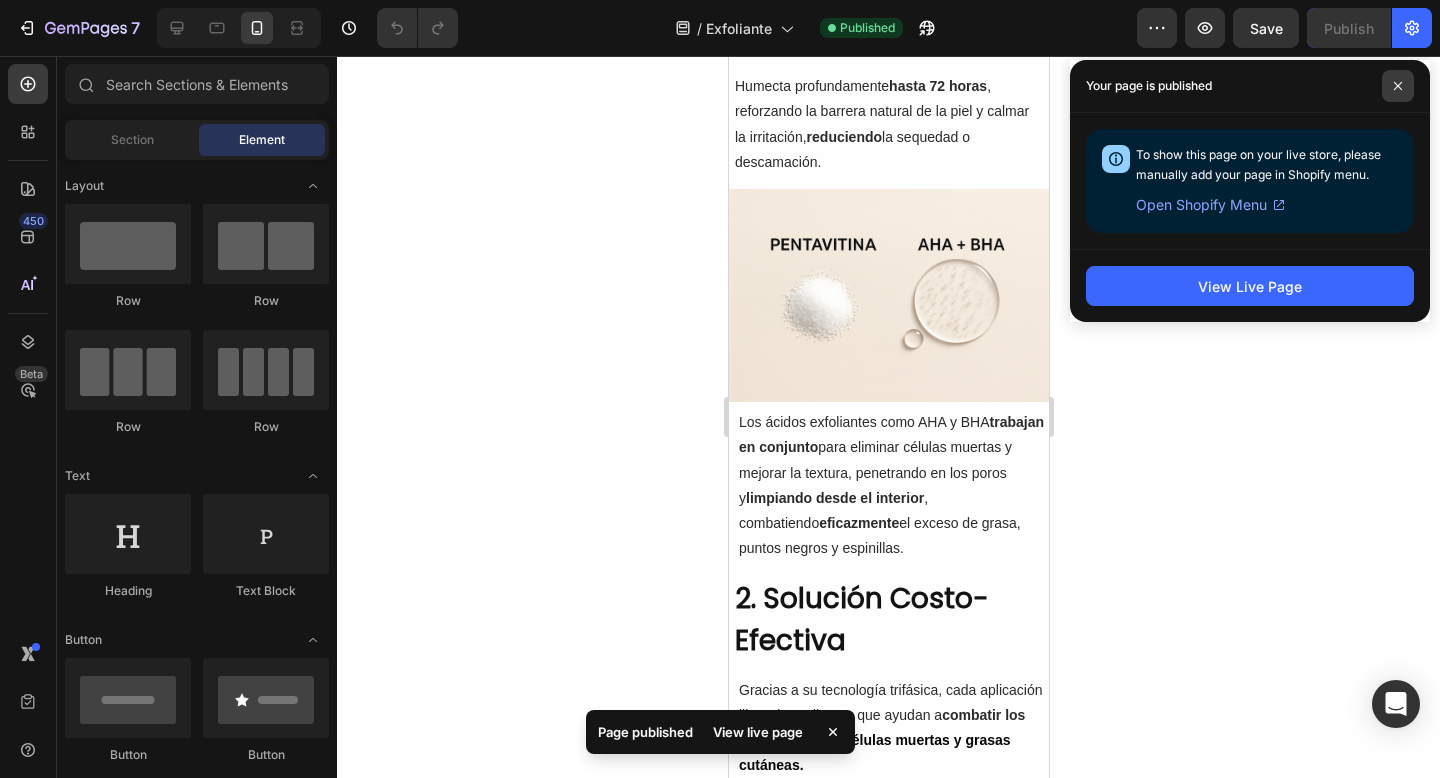 click at bounding box center [1398, 86] 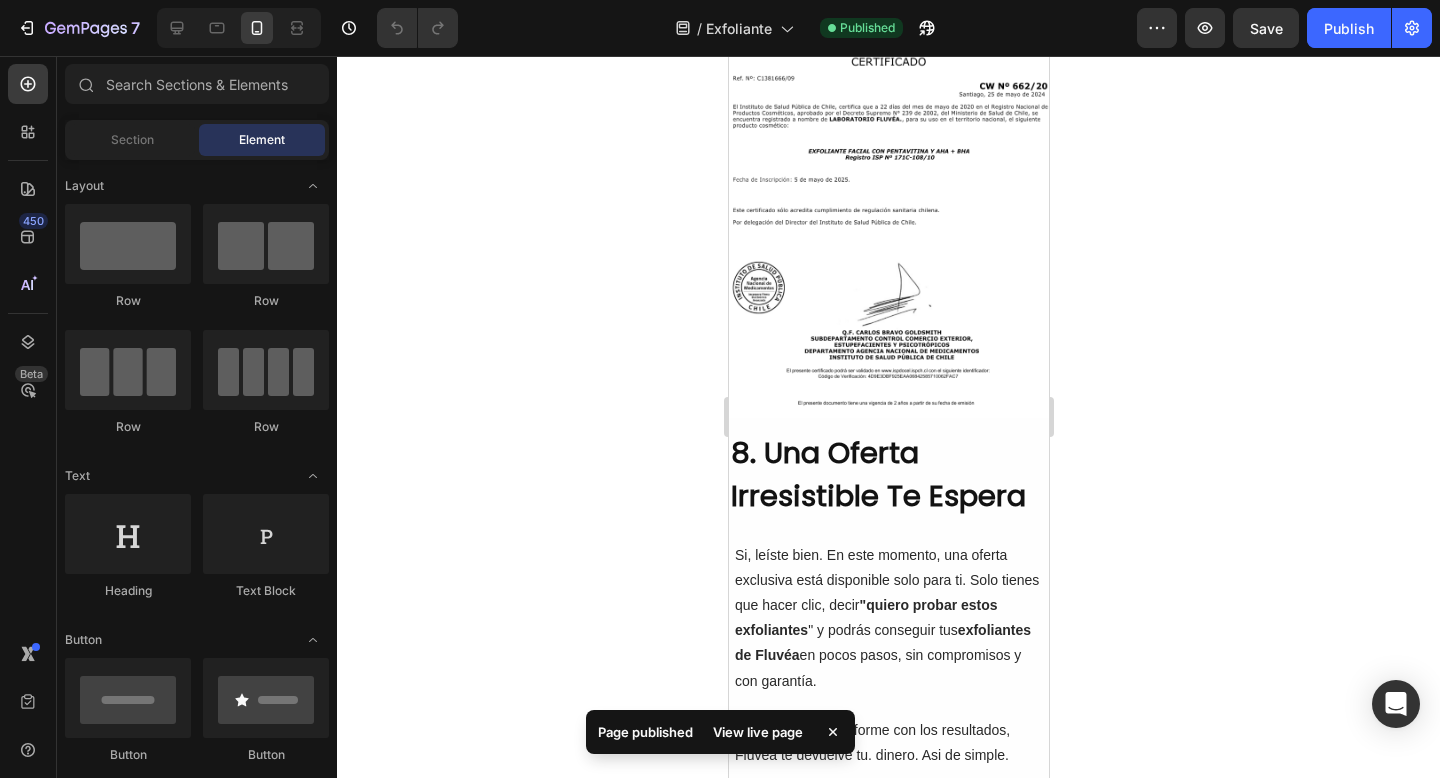 scroll, scrollTop: 5033, scrollLeft: 0, axis: vertical 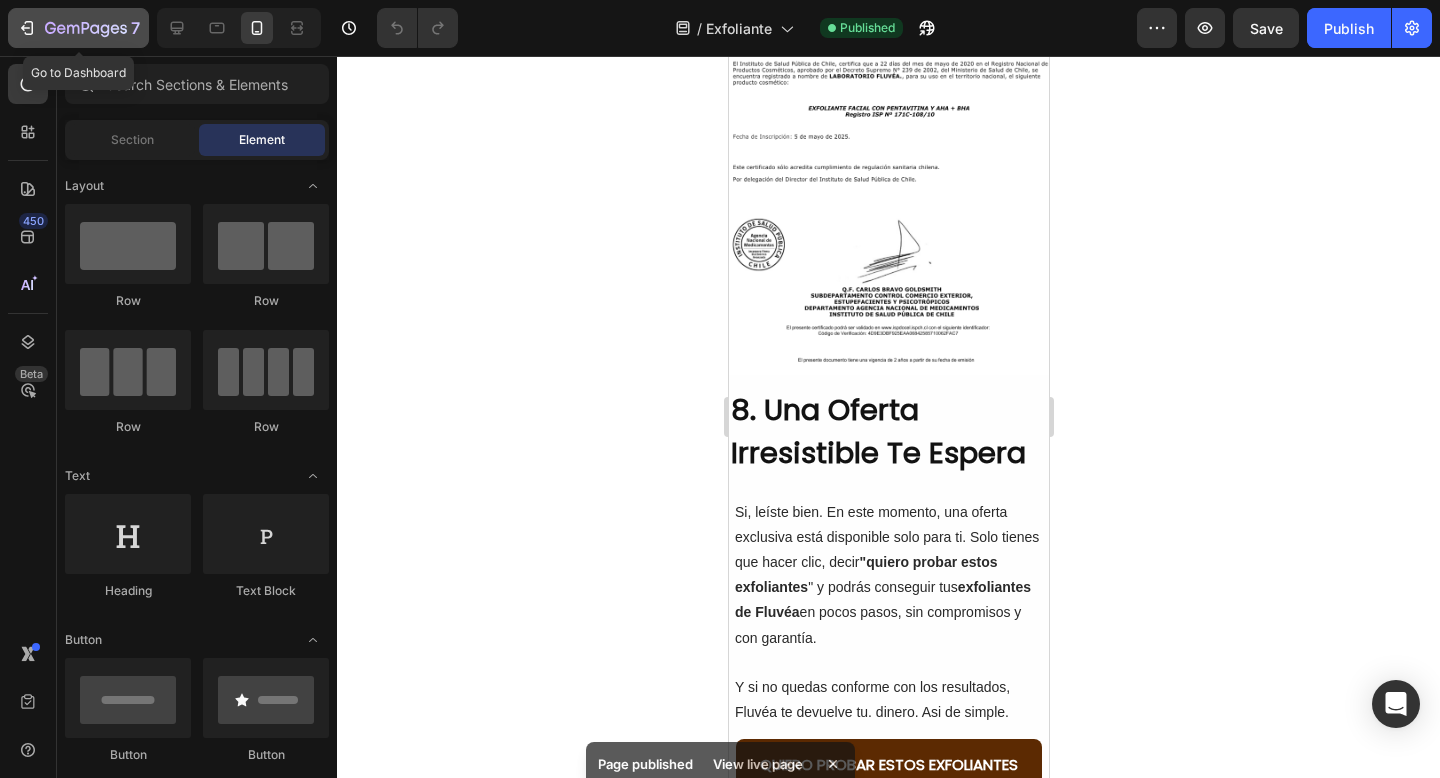 click on "7" at bounding box center (78, 28) 